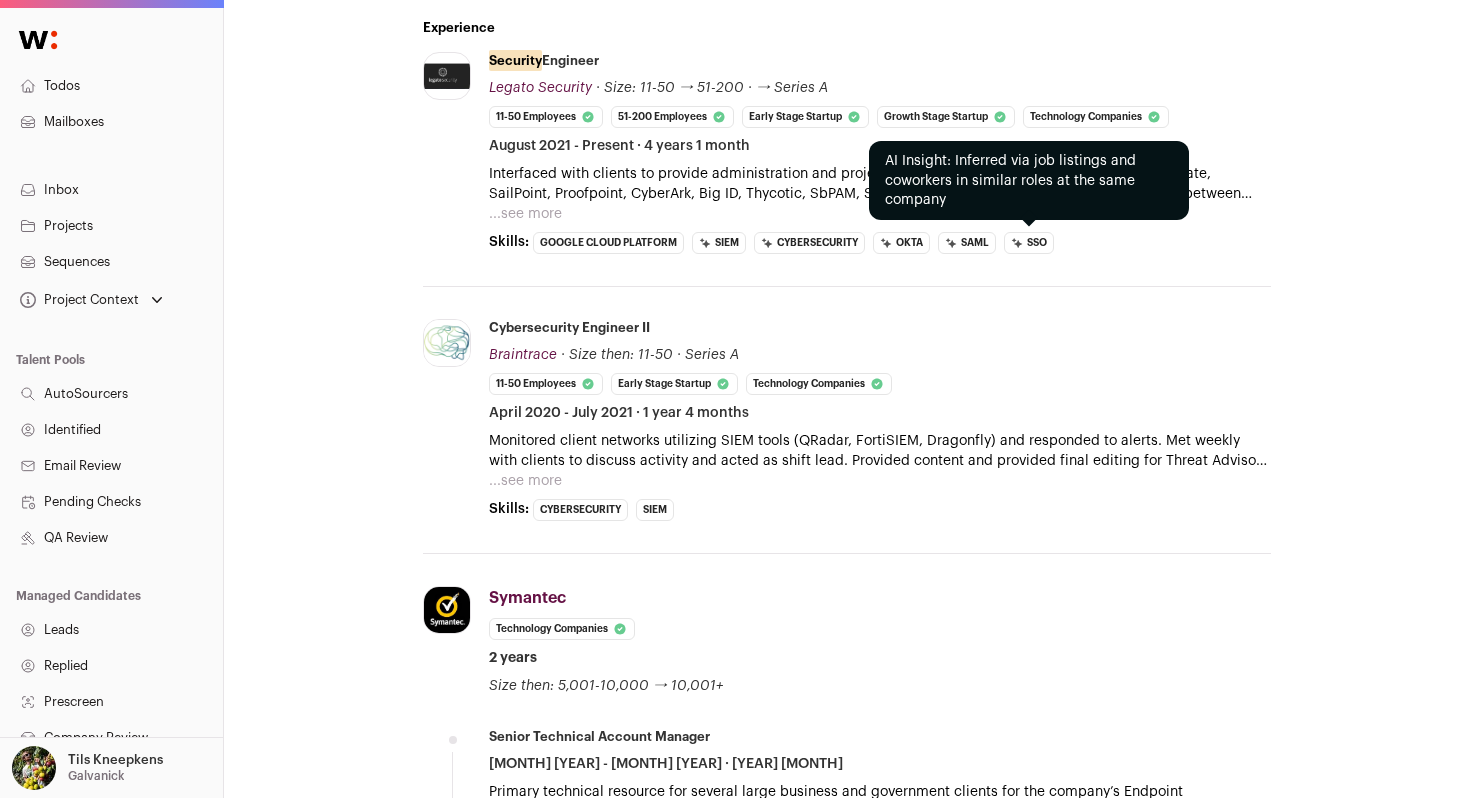 scroll, scrollTop: 833, scrollLeft: 0, axis: vertical 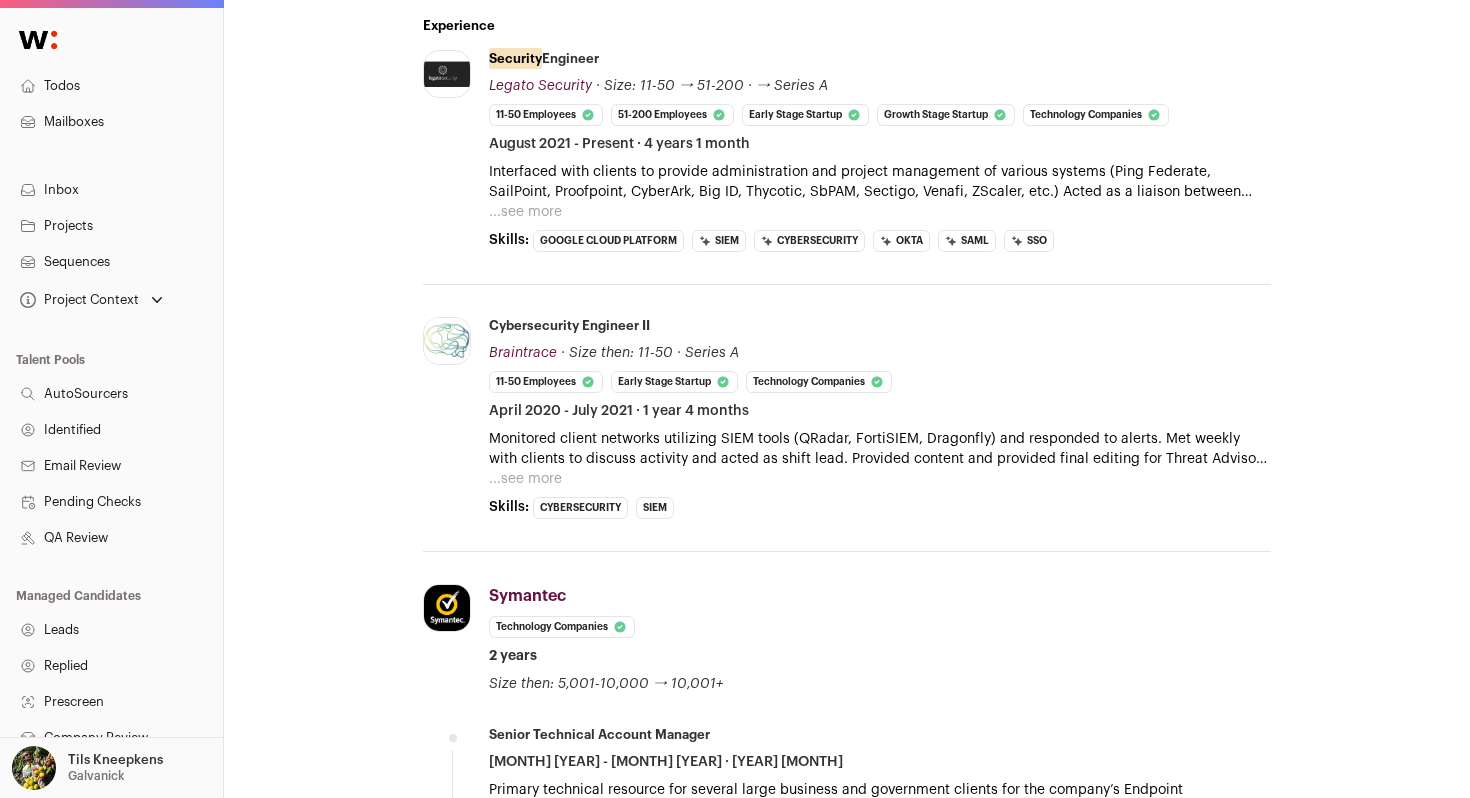 click on "...see more" at bounding box center (525, 212) 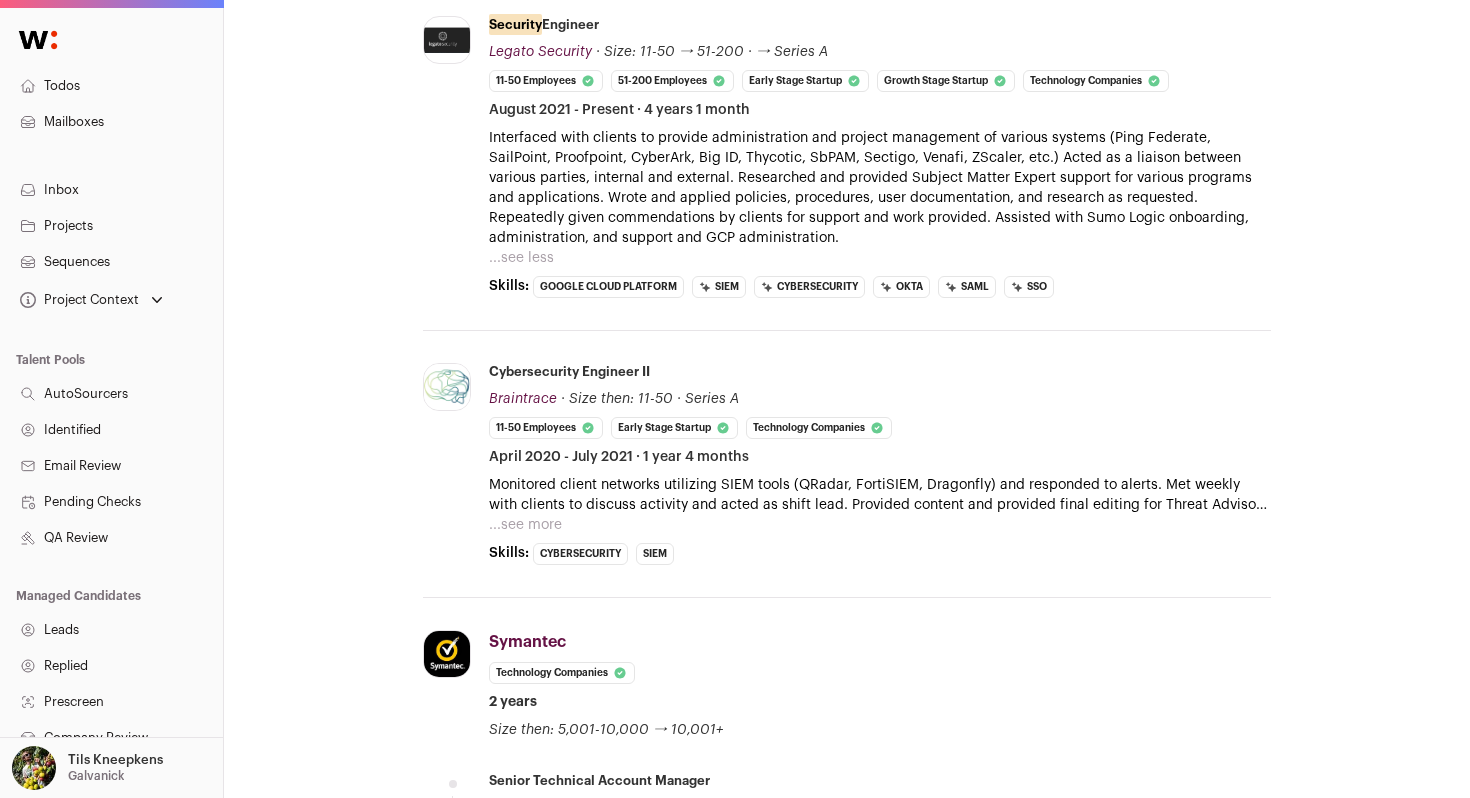 scroll, scrollTop: 876, scrollLeft: 0, axis: vertical 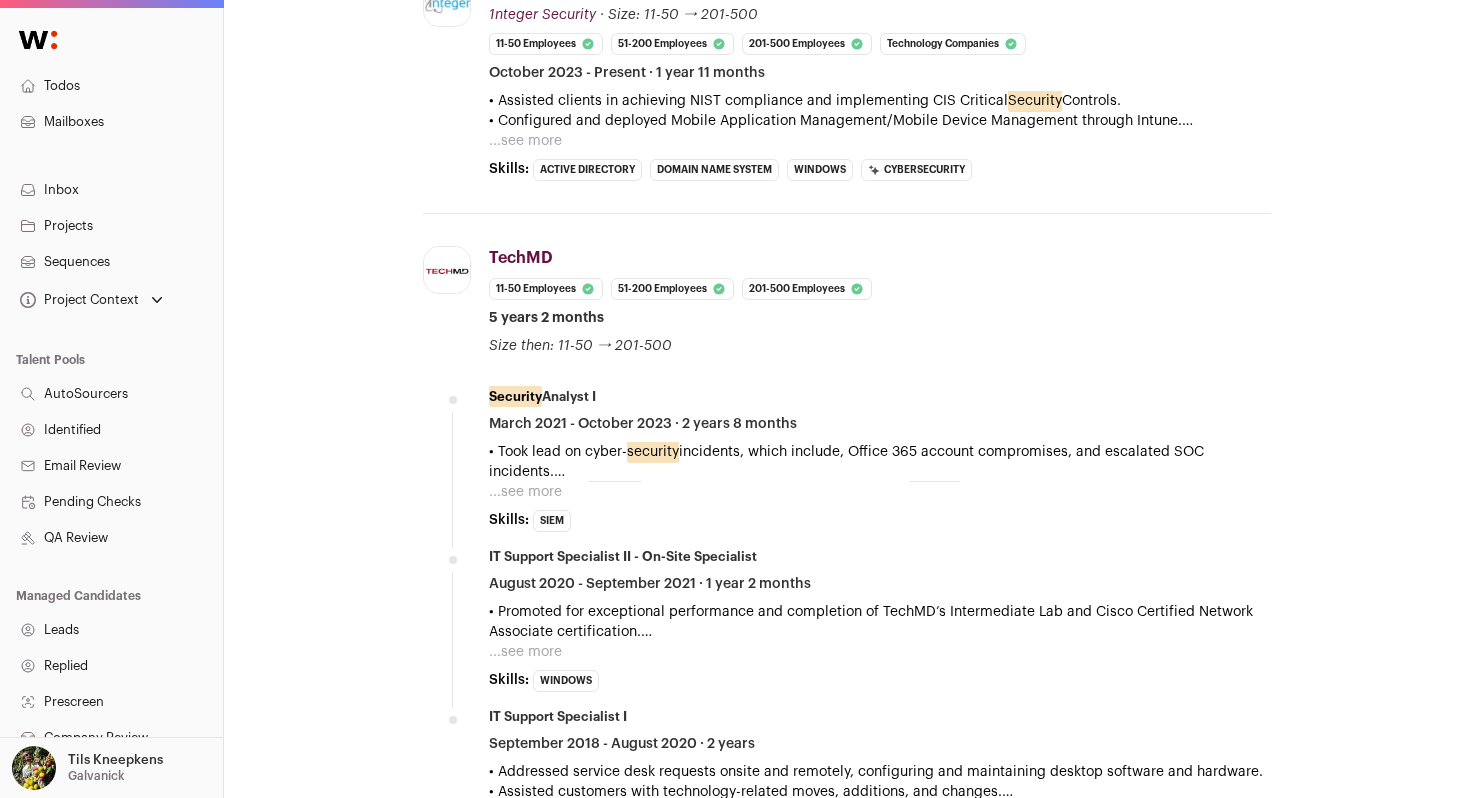 click on "...see more" at bounding box center (525, 141) 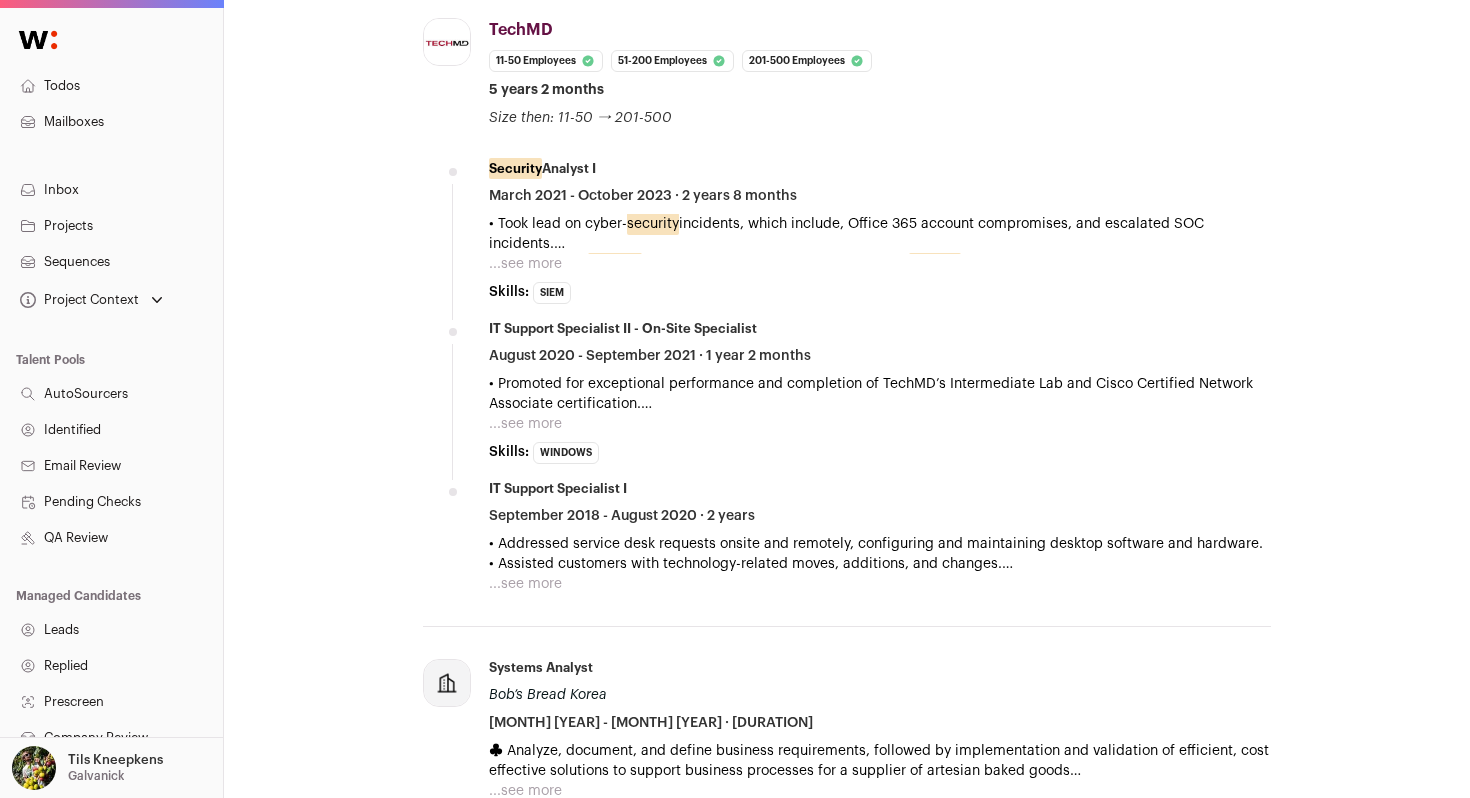 scroll, scrollTop: 1024, scrollLeft: 0, axis: vertical 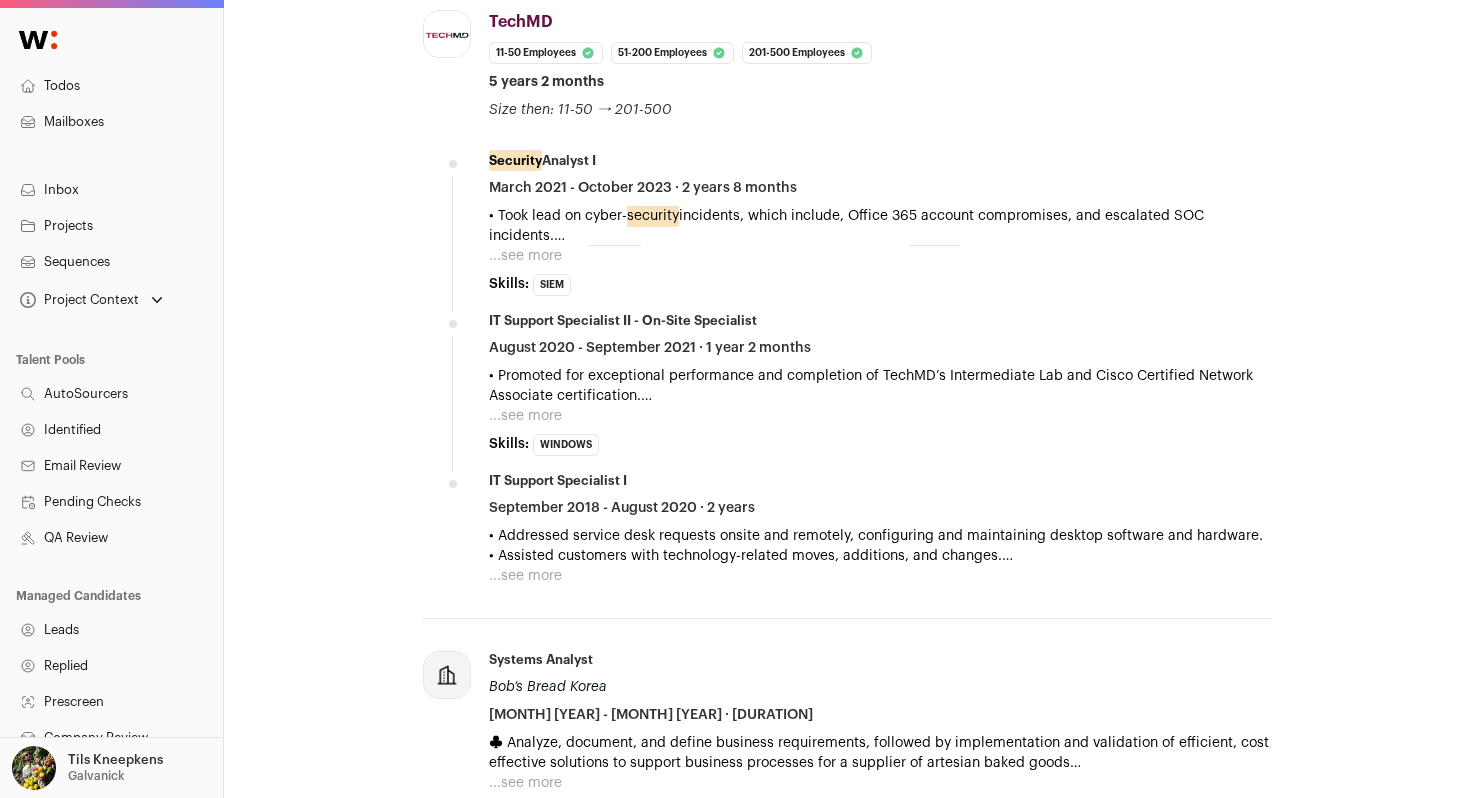 click on "...see more" at bounding box center [525, 256] 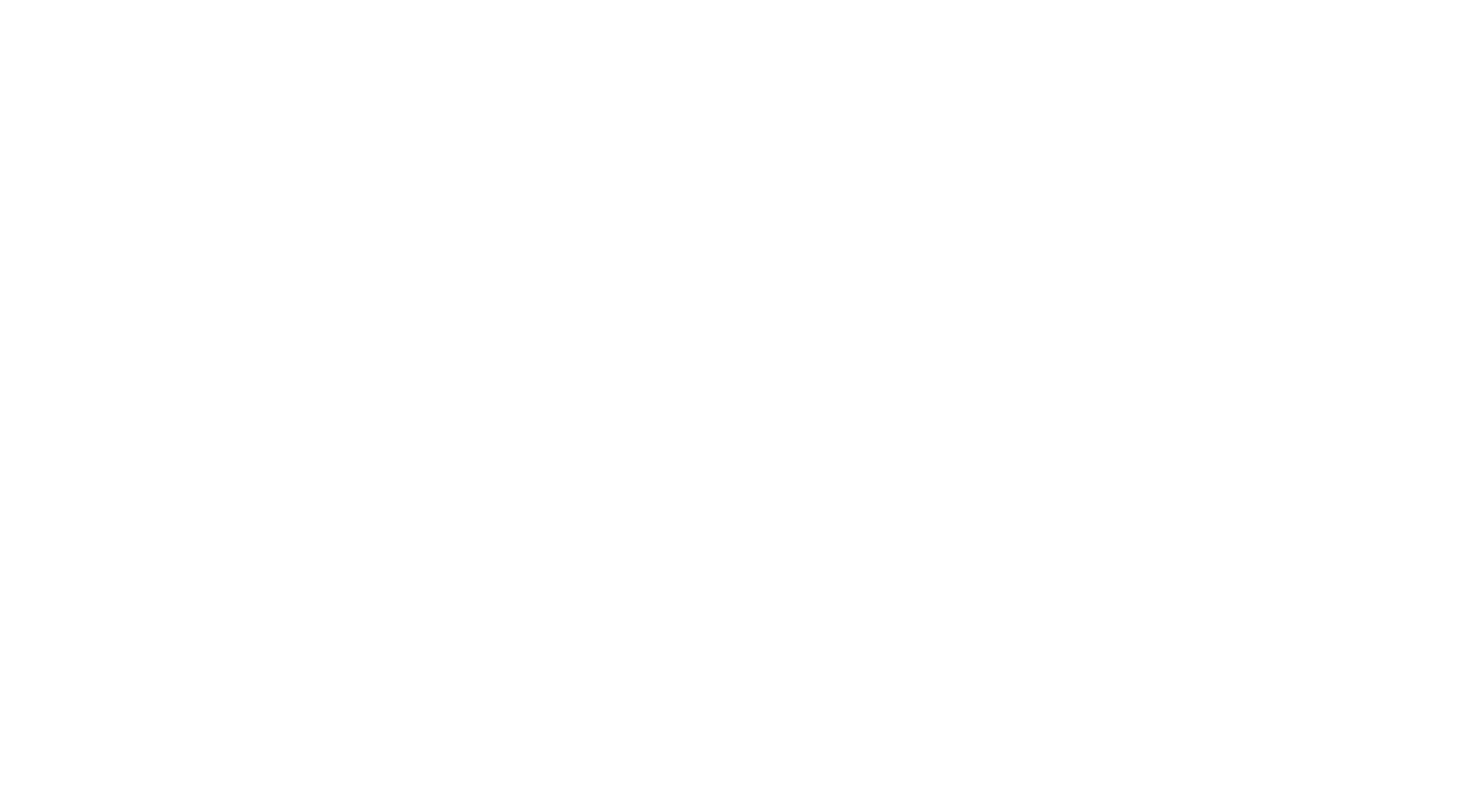 scroll, scrollTop: 0, scrollLeft: 0, axis: both 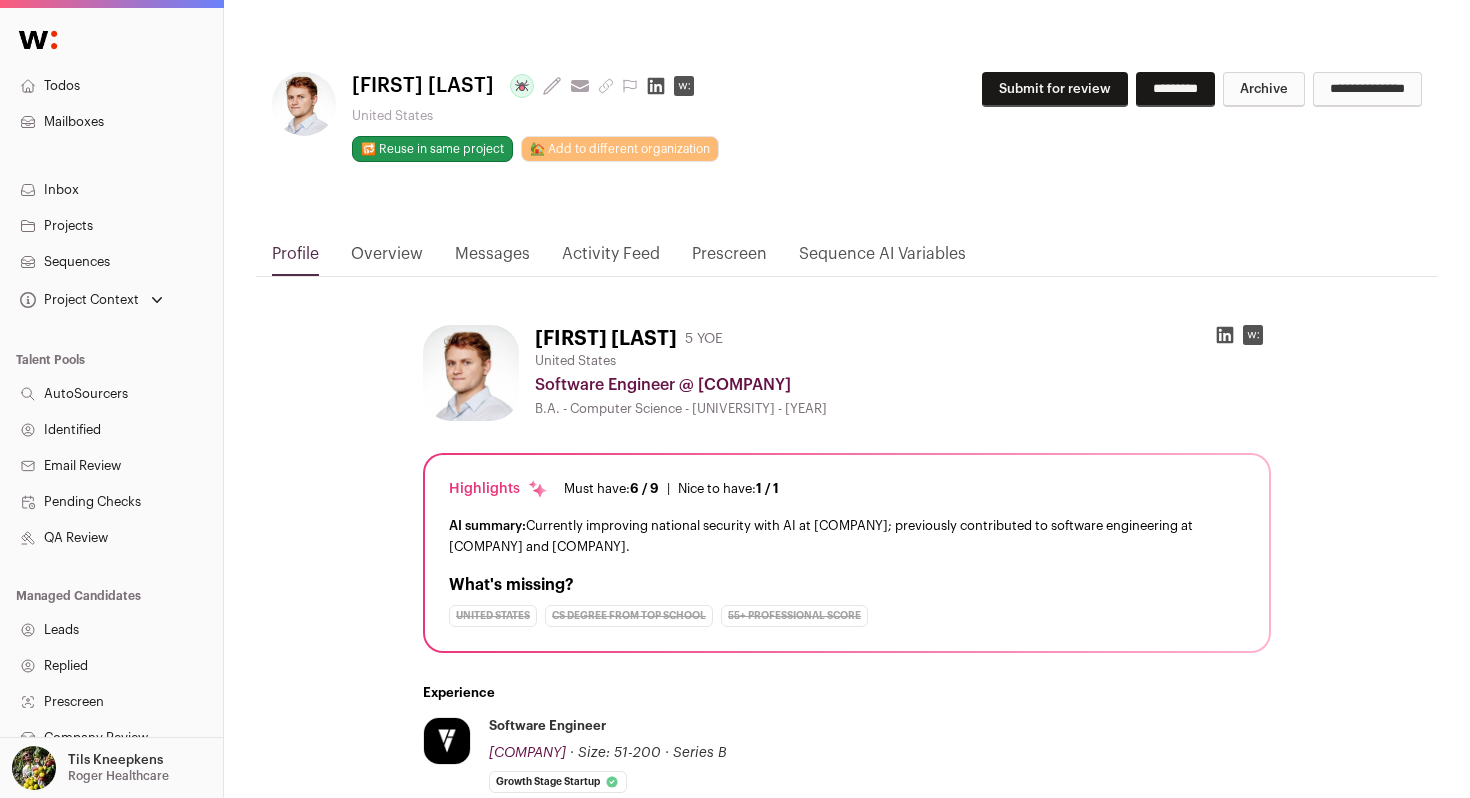 click 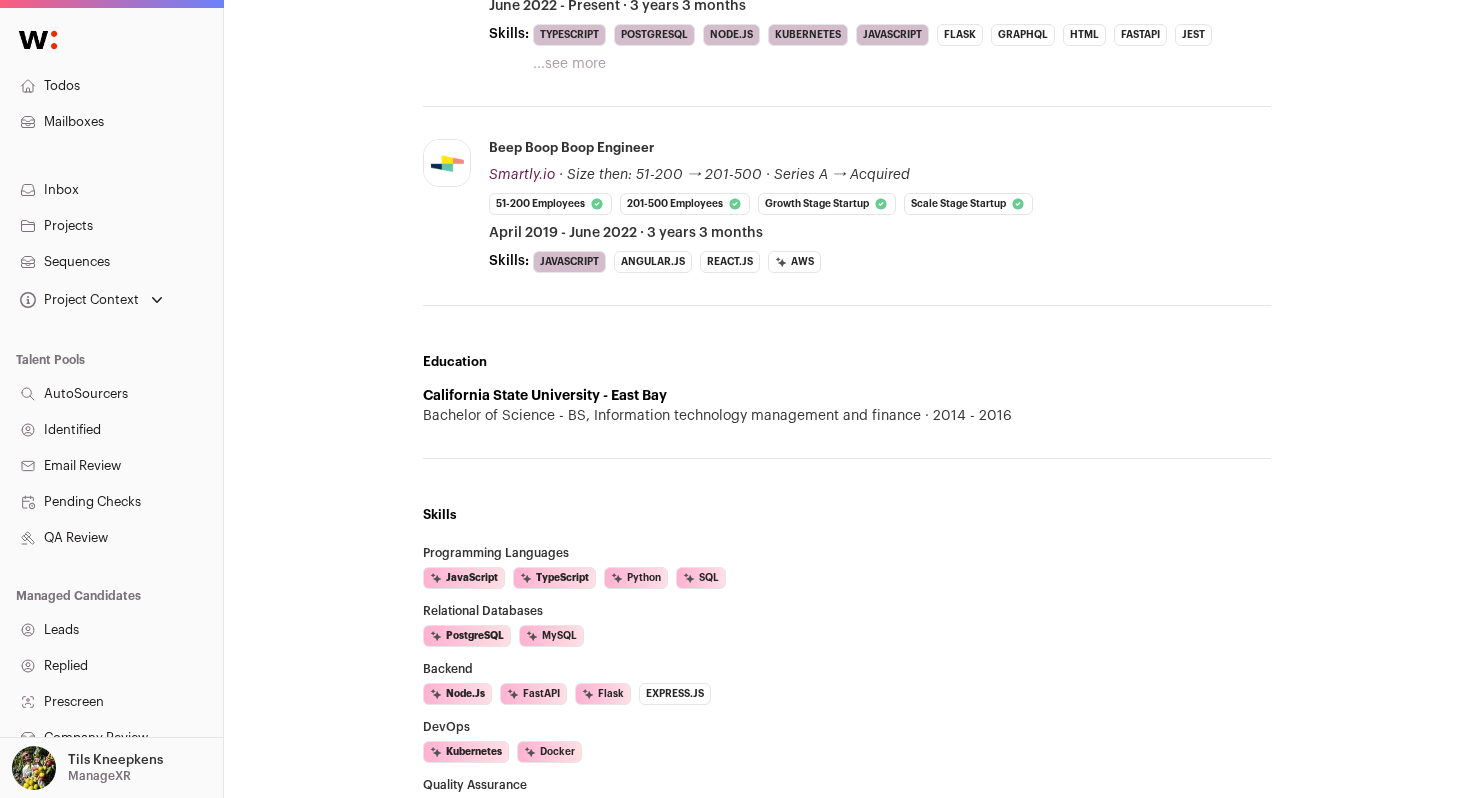 scroll, scrollTop: 715, scrollLeft: 0, axis: vertical 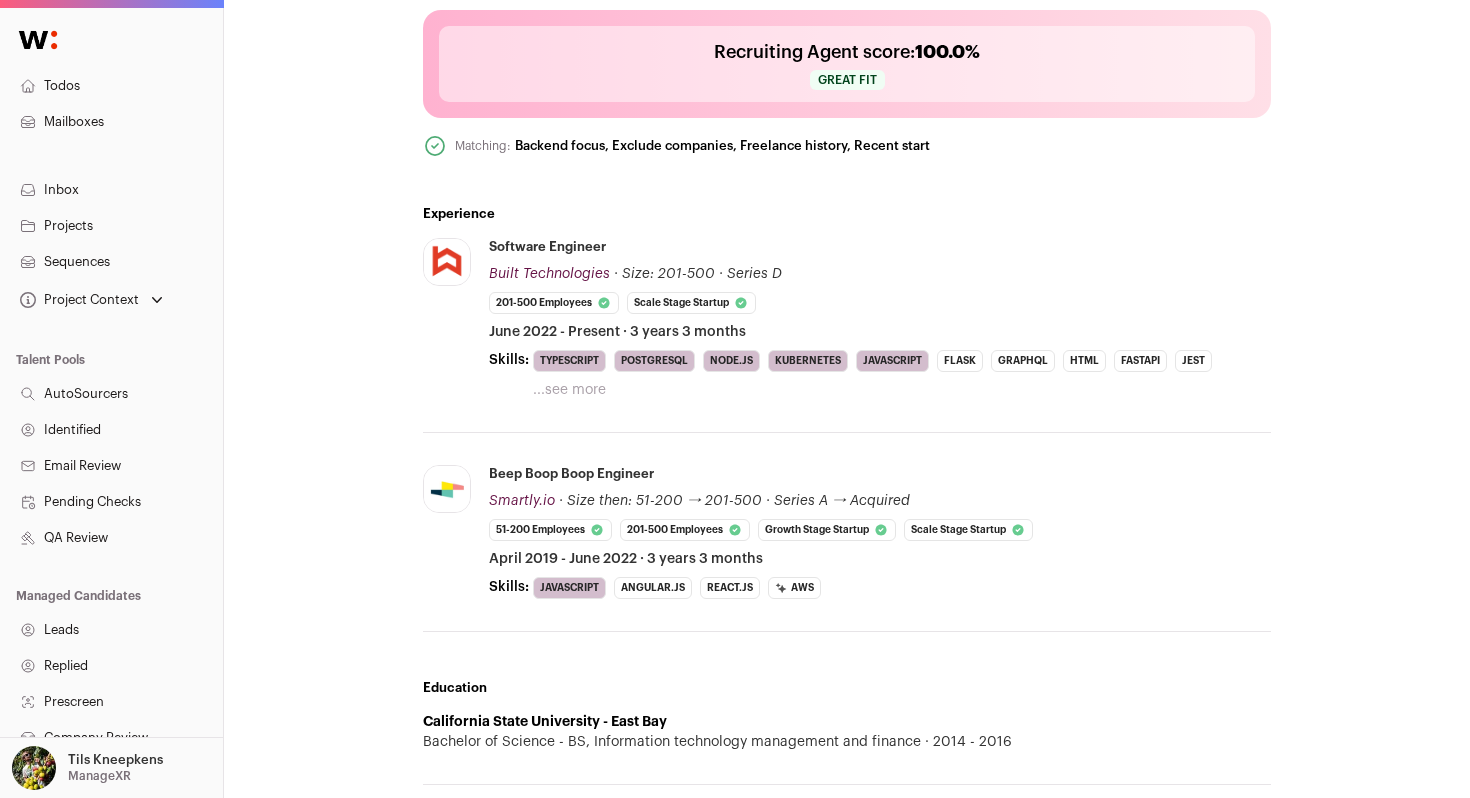 click on "...see more" at bounding box center (569, 390) 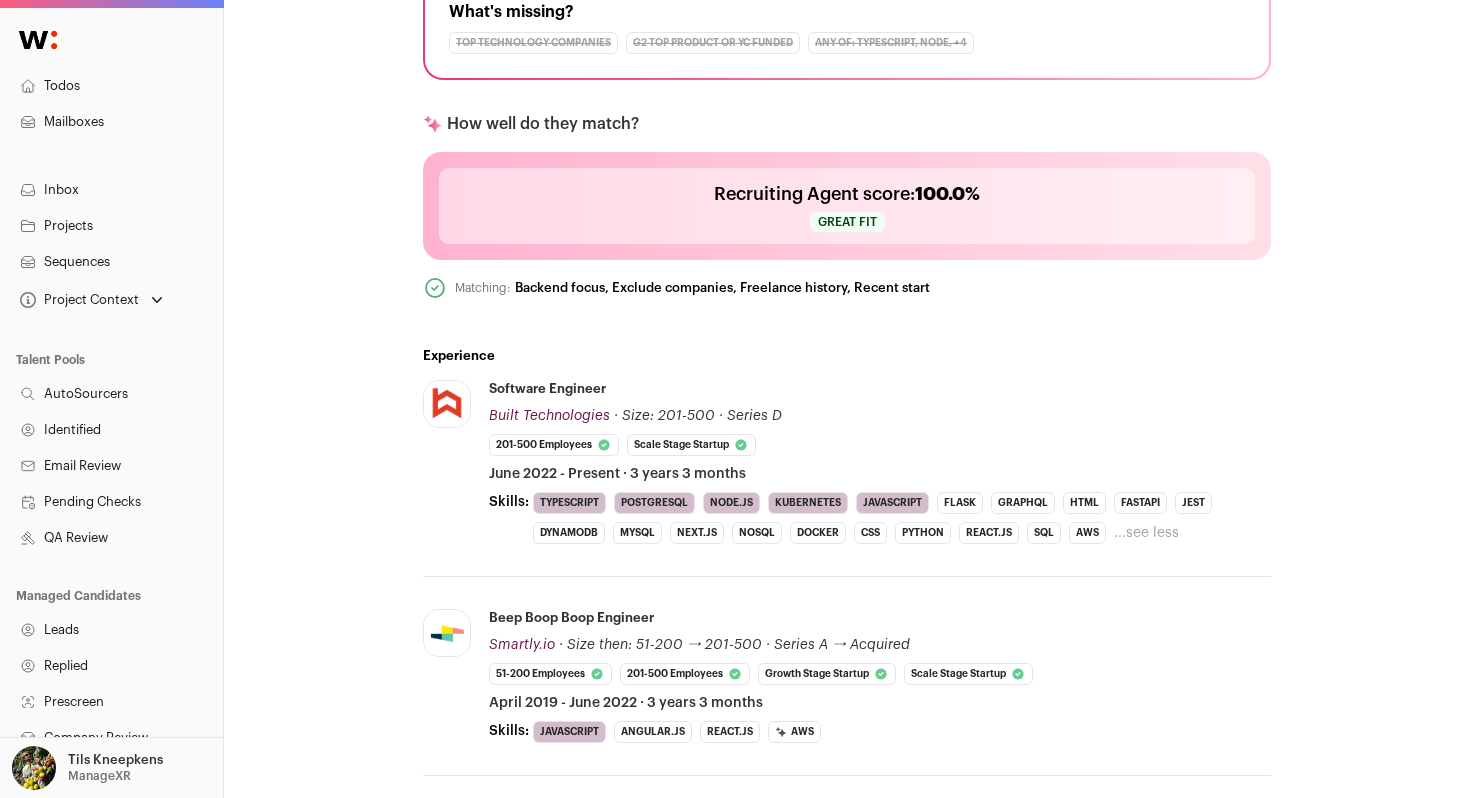 scroll, scrollTop: 530, scrollLeft: 0, axis: vertical 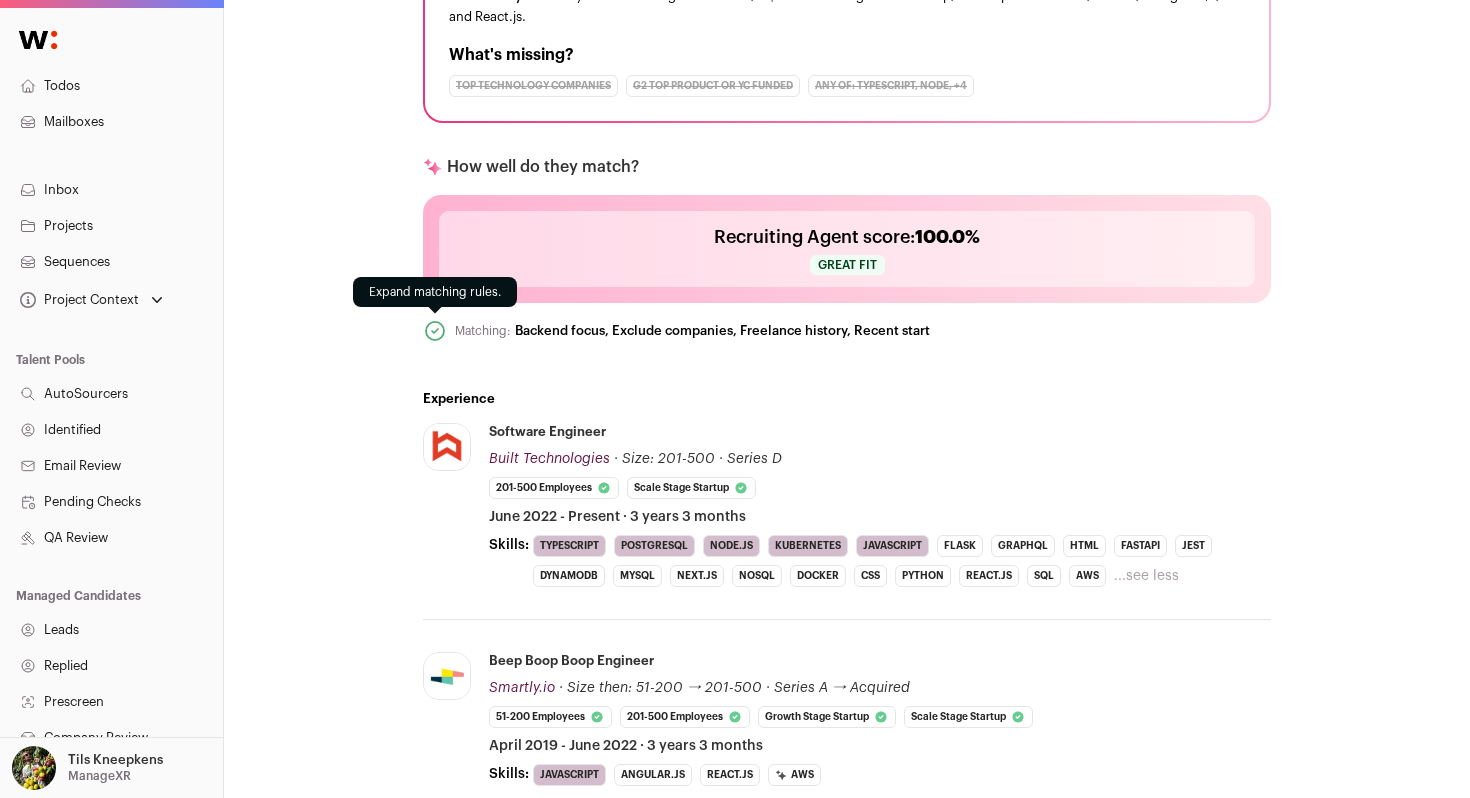 click 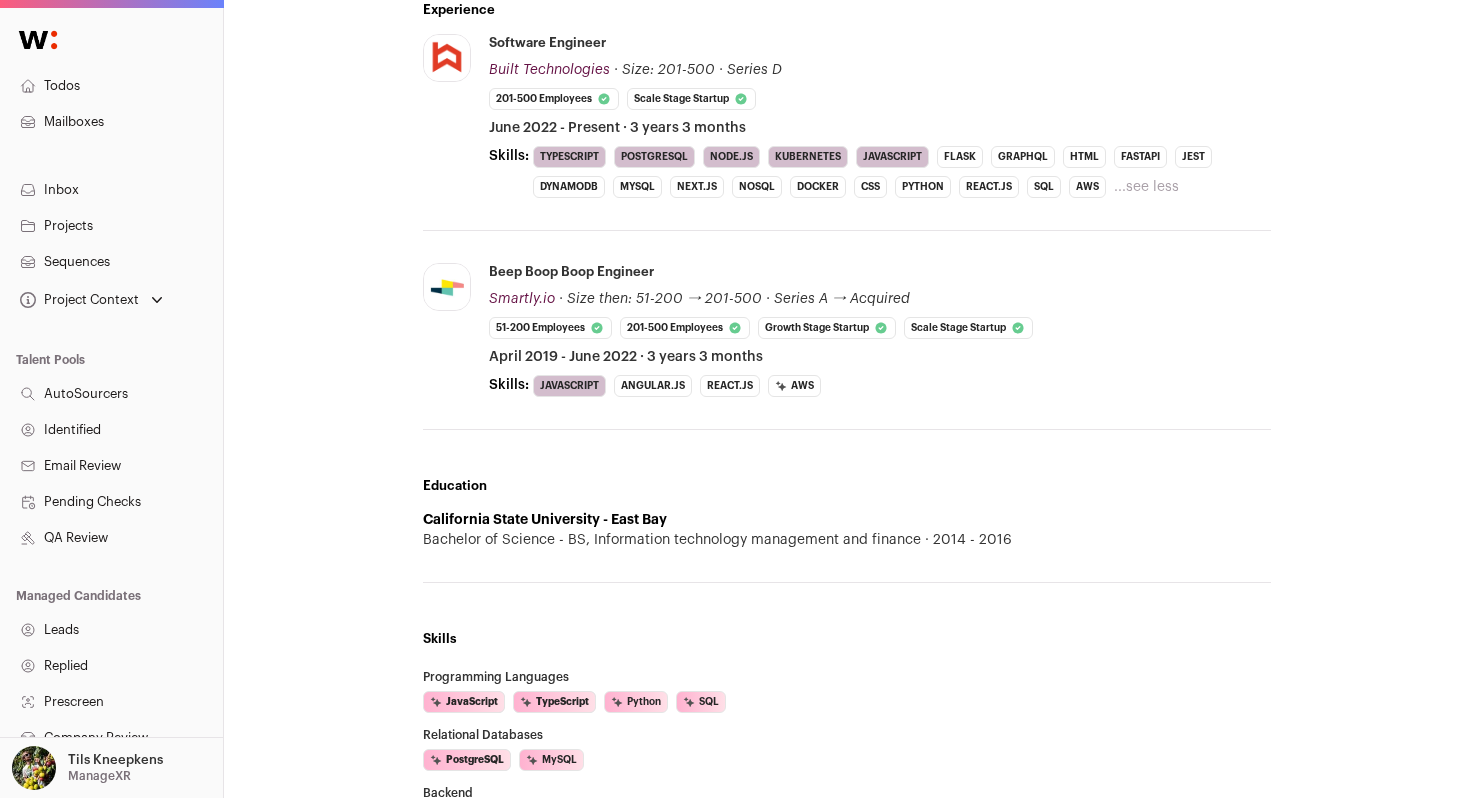 scroll, scrollTop: 1186, scrollLeft: 0, axis: vertical 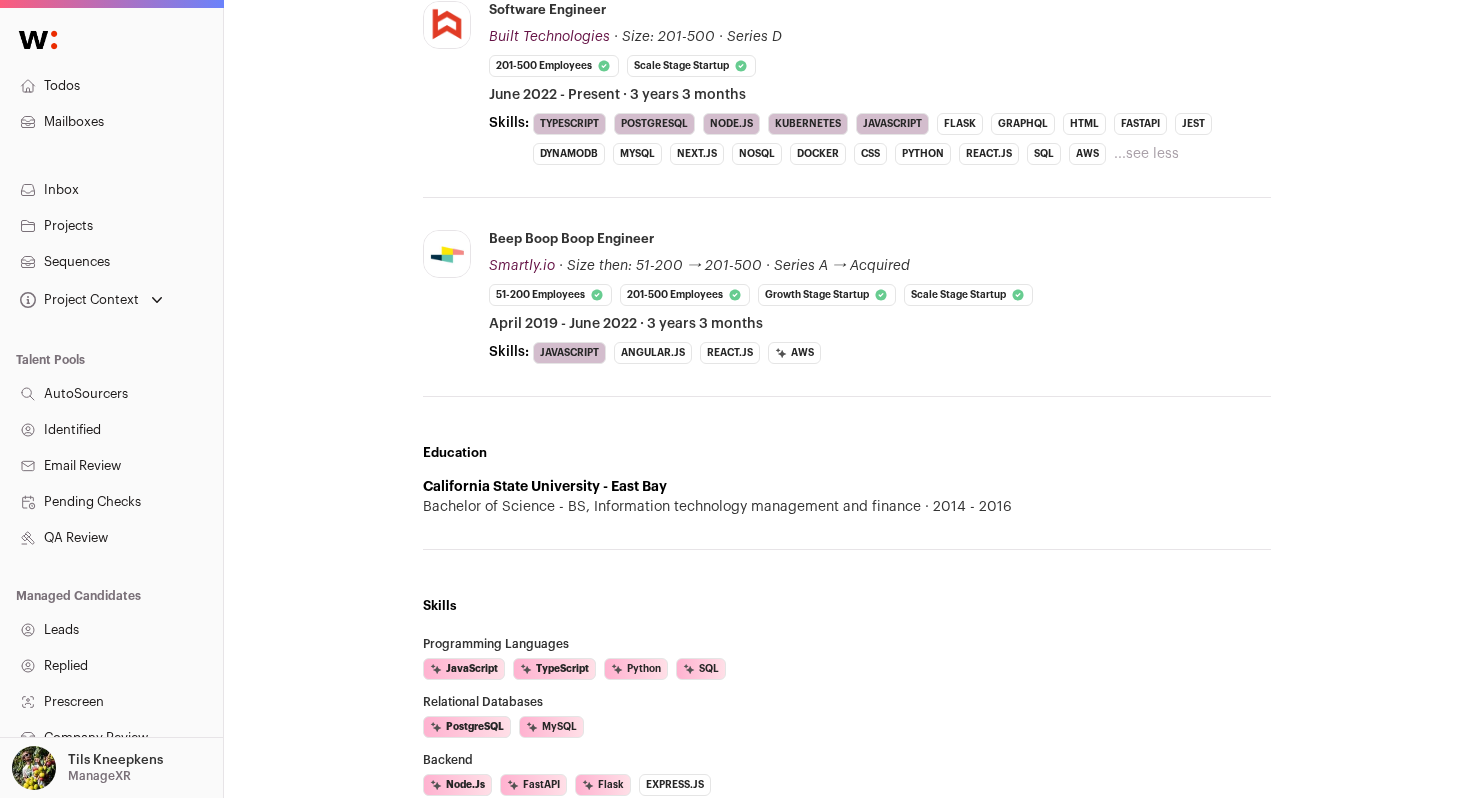 click on "...see less" at bounding box center [1146, 154] 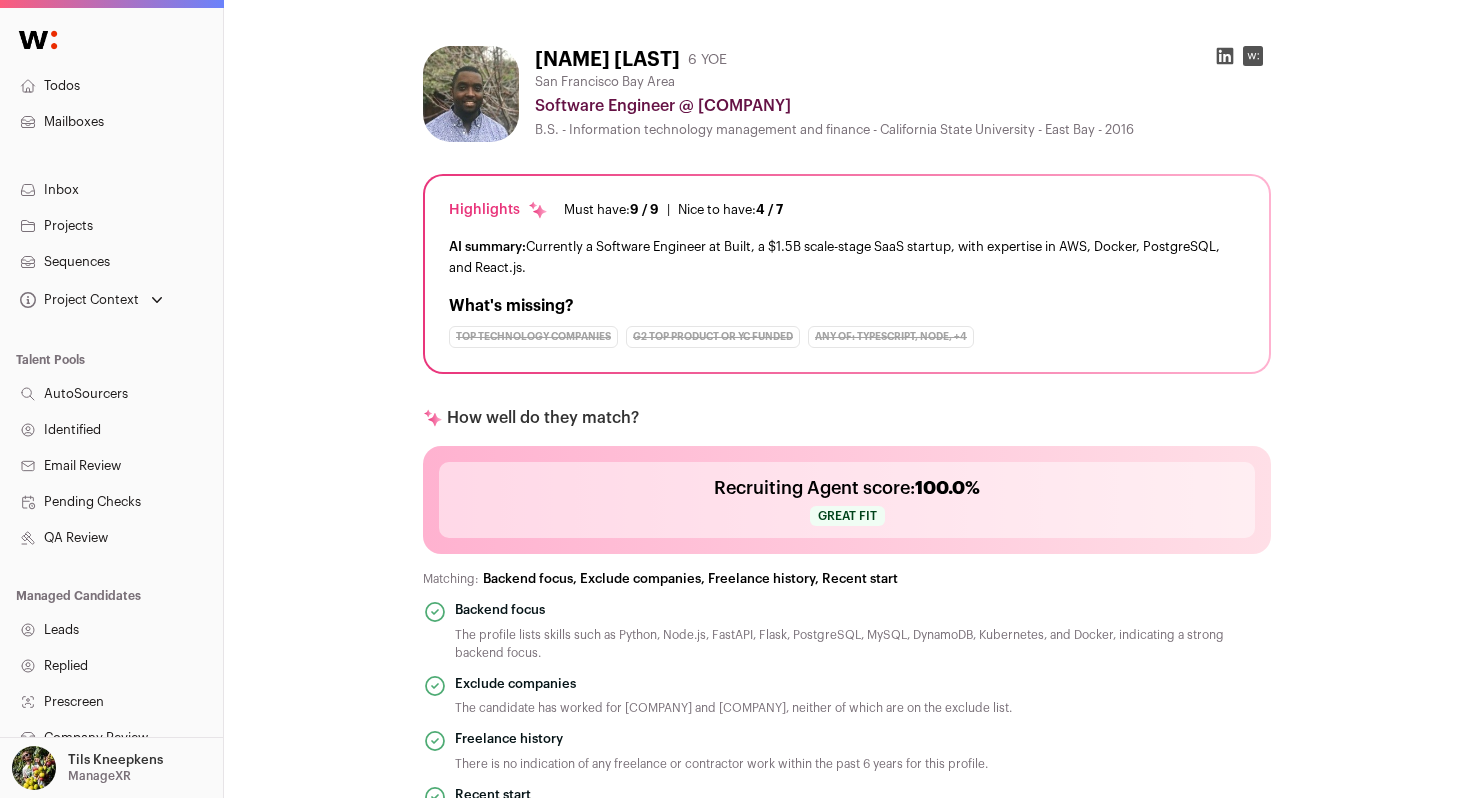 scroll, scrollTop: 0, scrollLeft: 0, axis: both 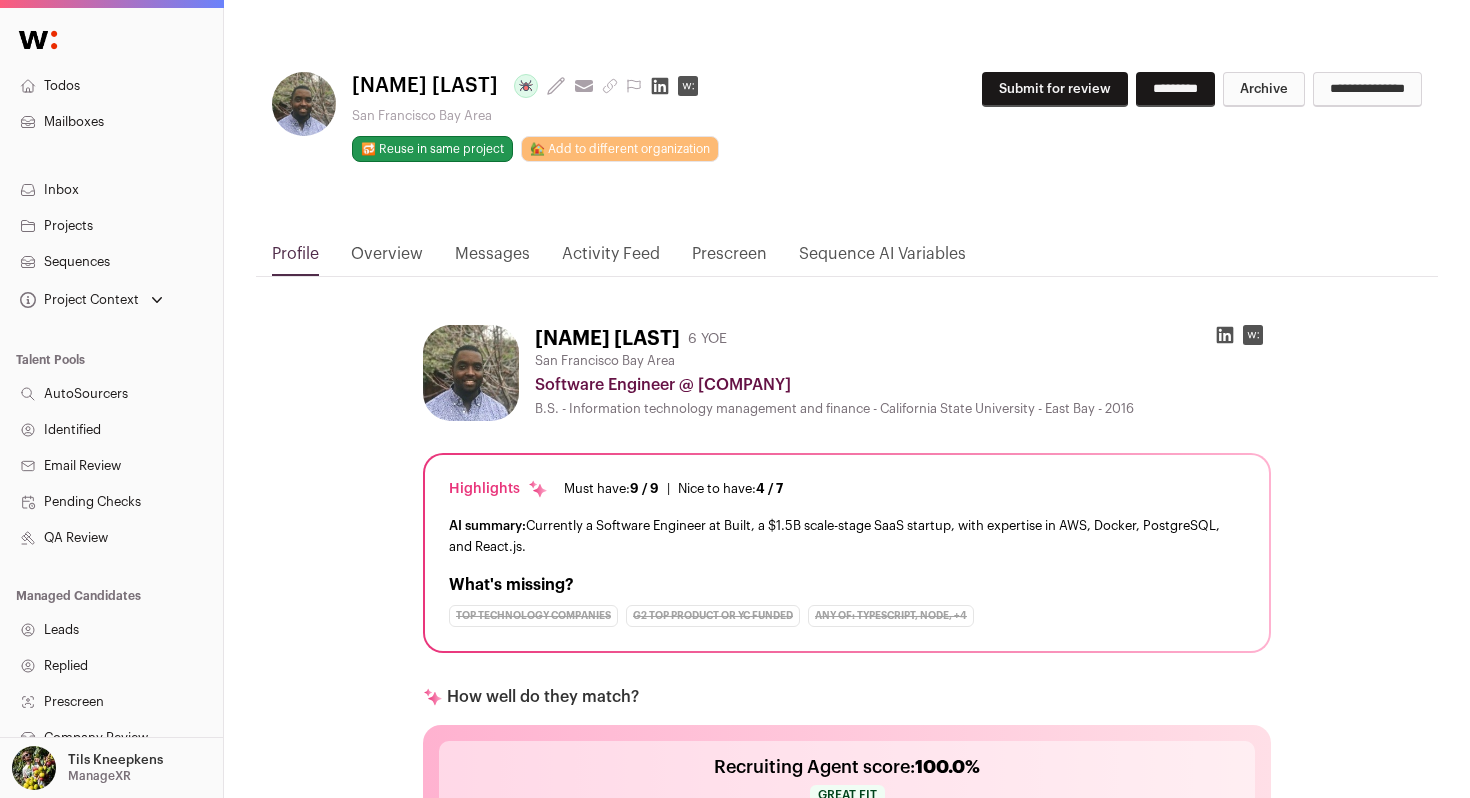 click on "Submit for review" at bounding box center [1055, 89] 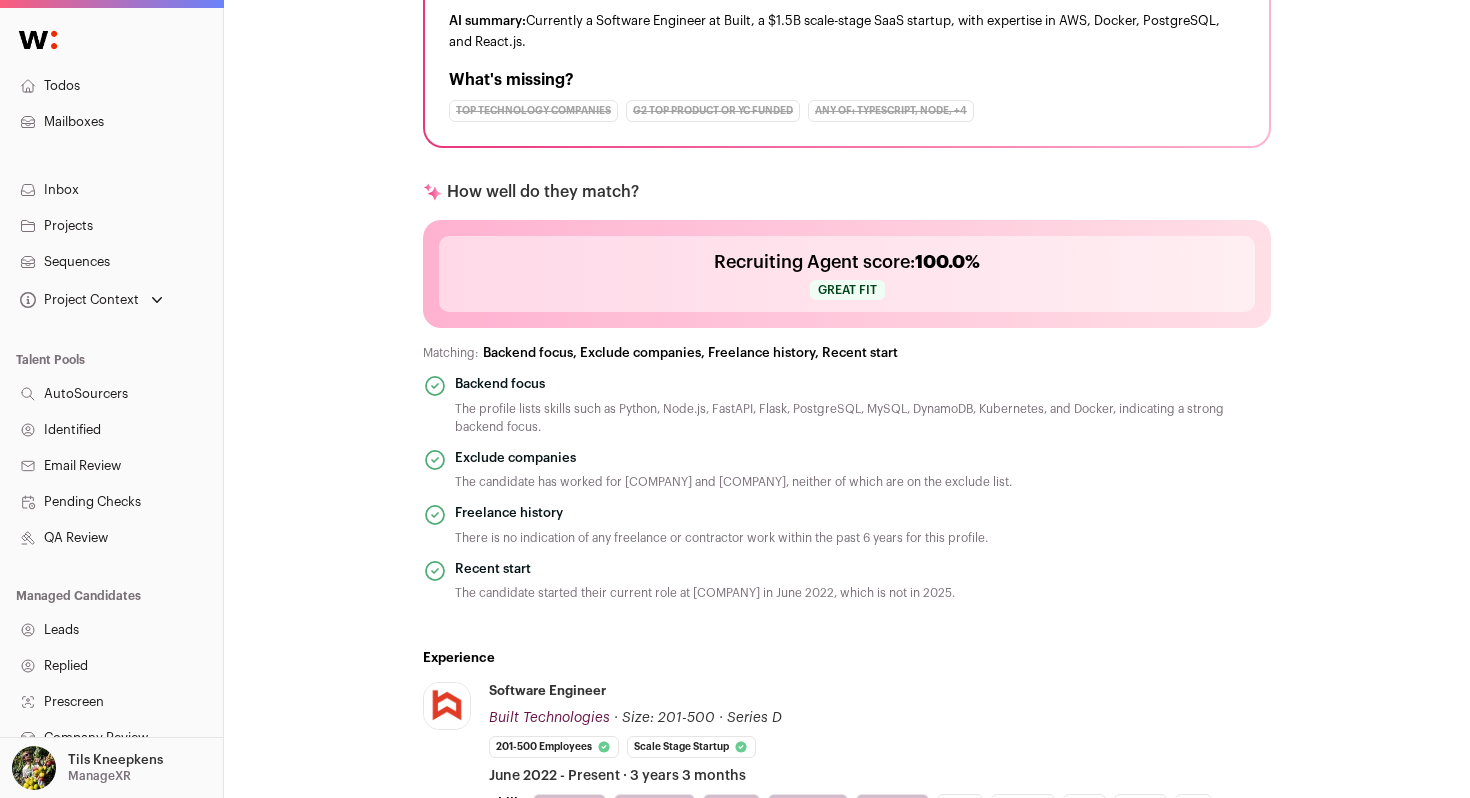 scroll, scrollTop: 0, scrollLeft: 0, axis: both 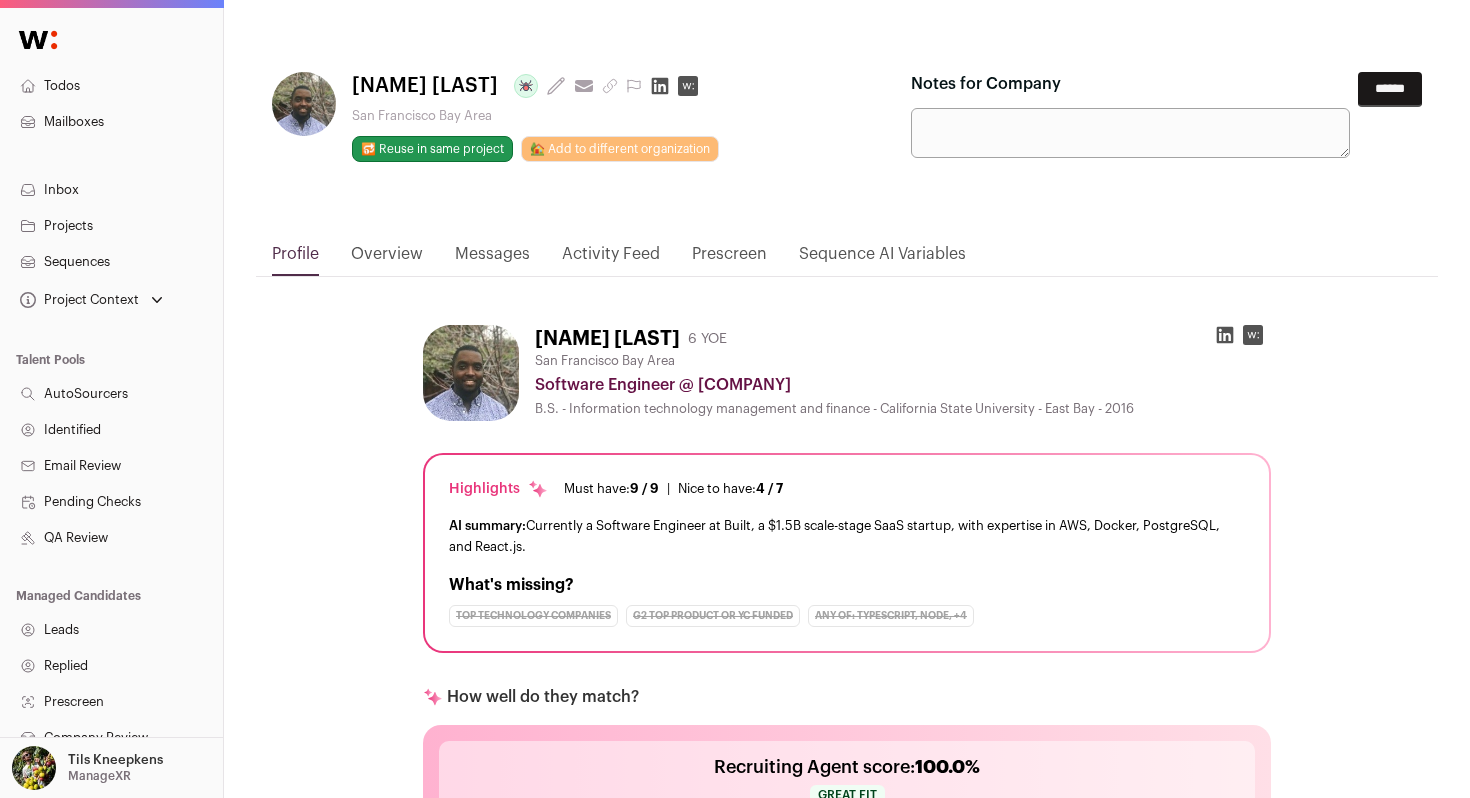 click on "******" at bounding box center [1390, 89] 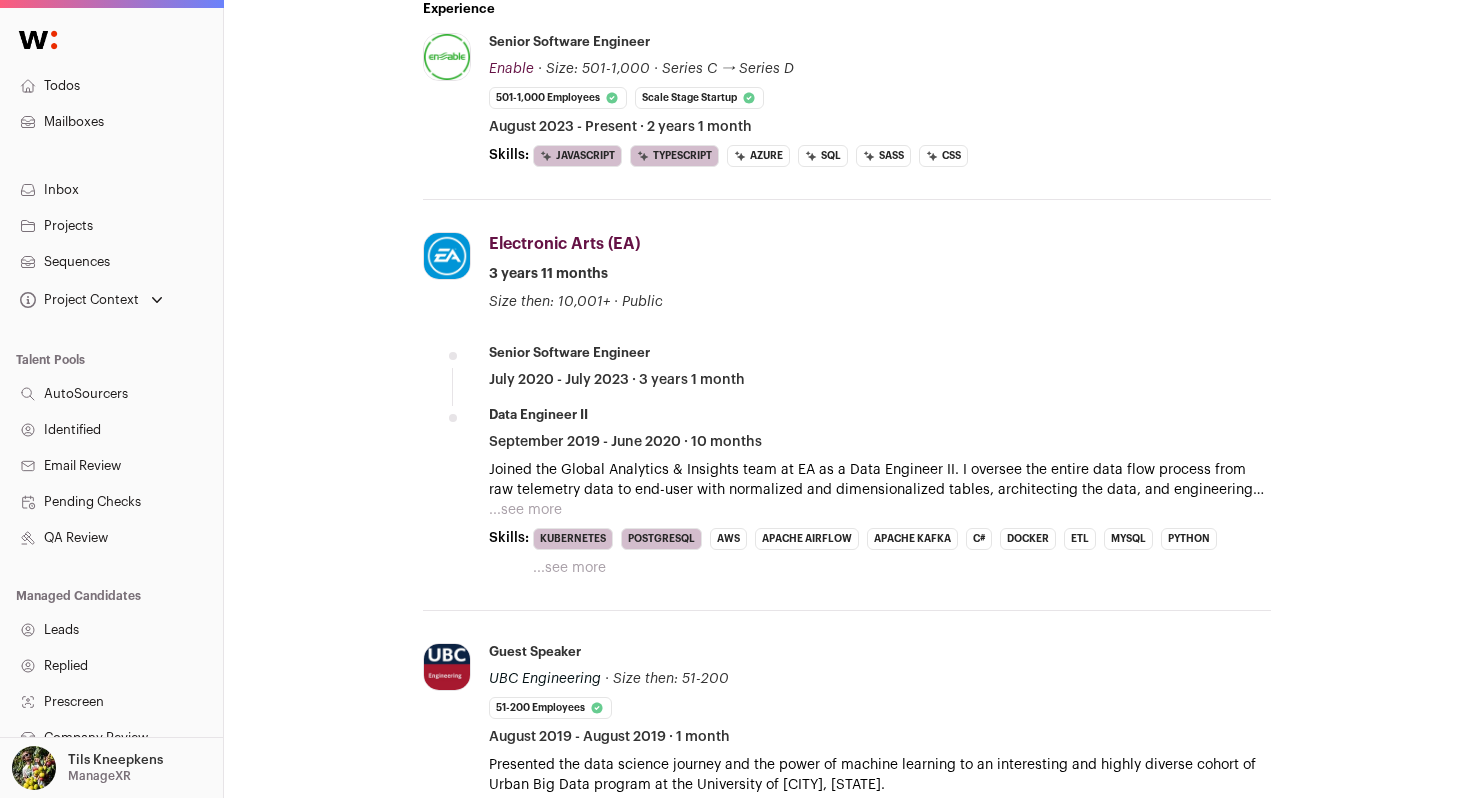 scroll, scrollTop: 717, scrollLeft: 0, axis: vertical 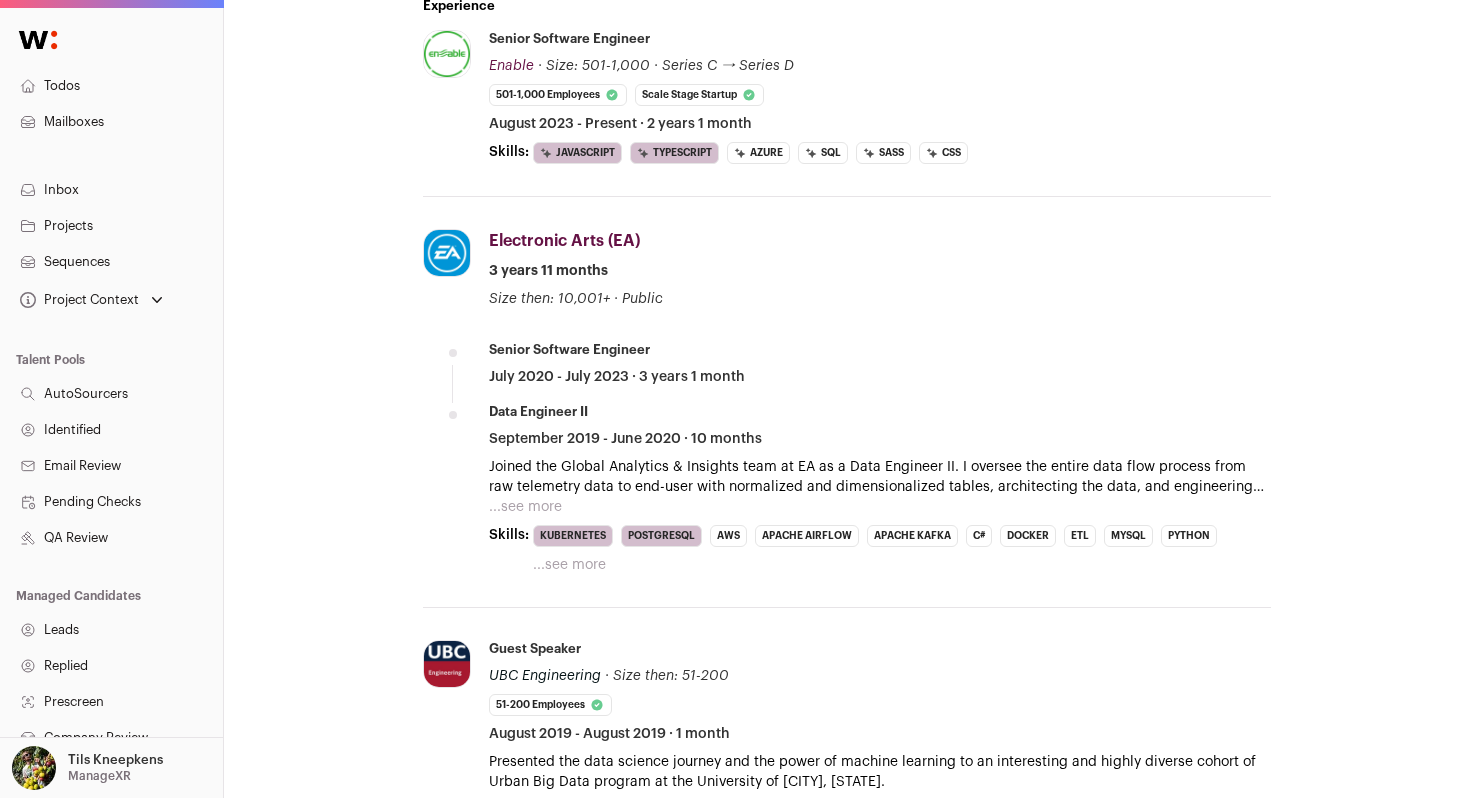 click on "...see more" at bounding box center (525, 507) 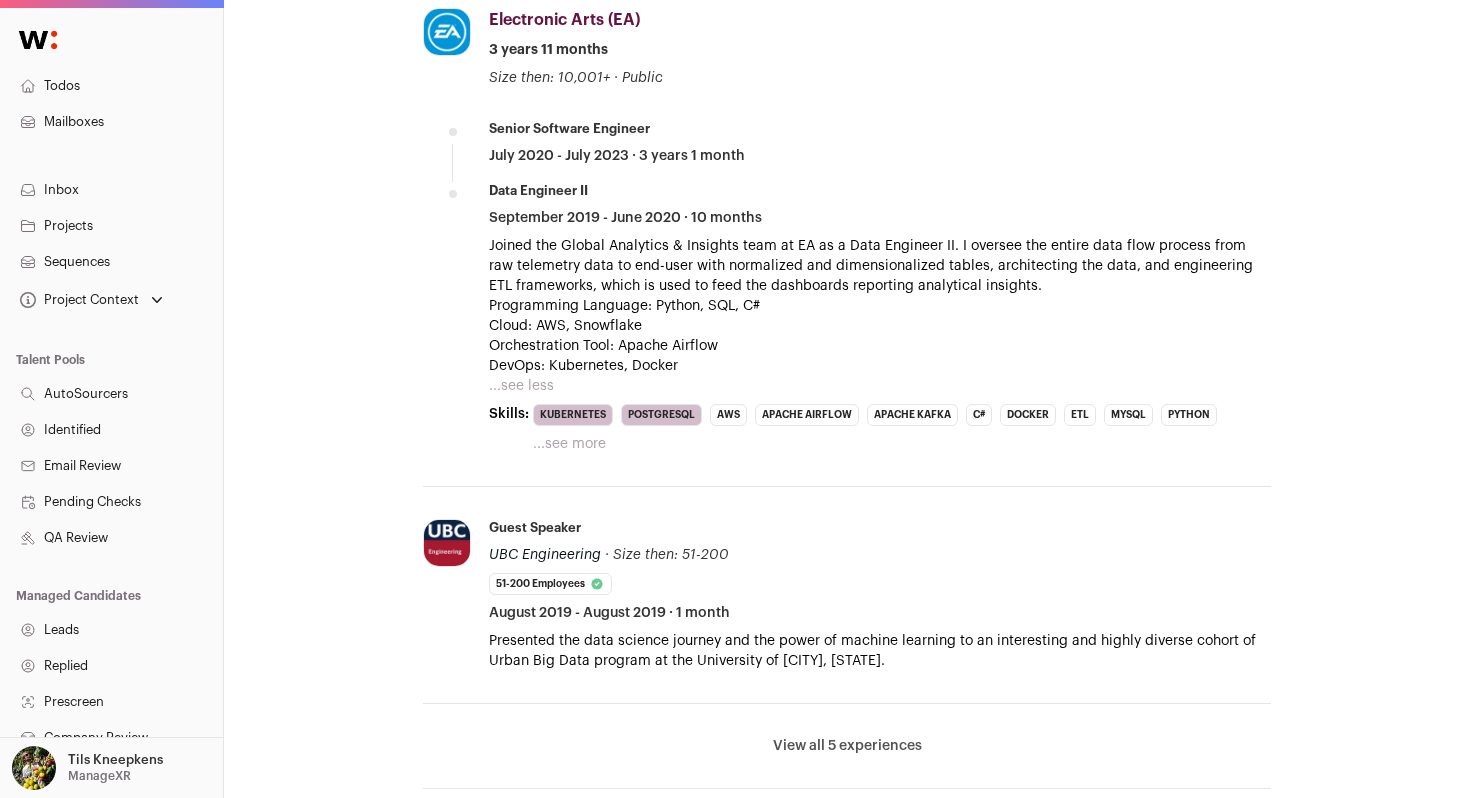 scroll, scrollTop: 942, scrollLeft: 0, axis: vertical 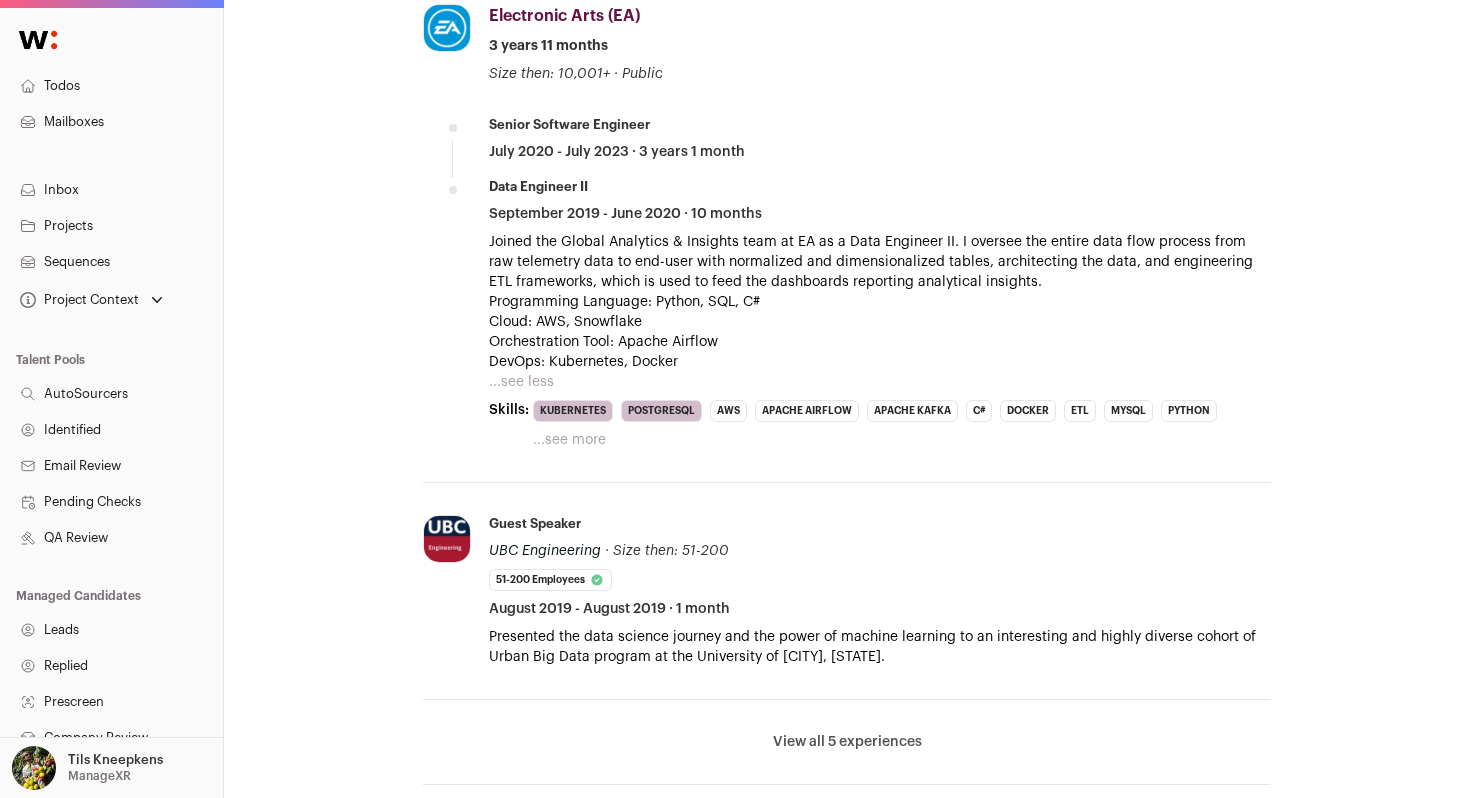 click on "Electronic Arts (EA)
ea.com
Add to company list
Public / Private
Public
Company size
10,001+
Tags
B2C
Gaming
Tech
IPO
About the company
View more
View less
Electronic Arts (EA)
Electronic Arts (EA)
ea.com" at bounding box center (847, 227) 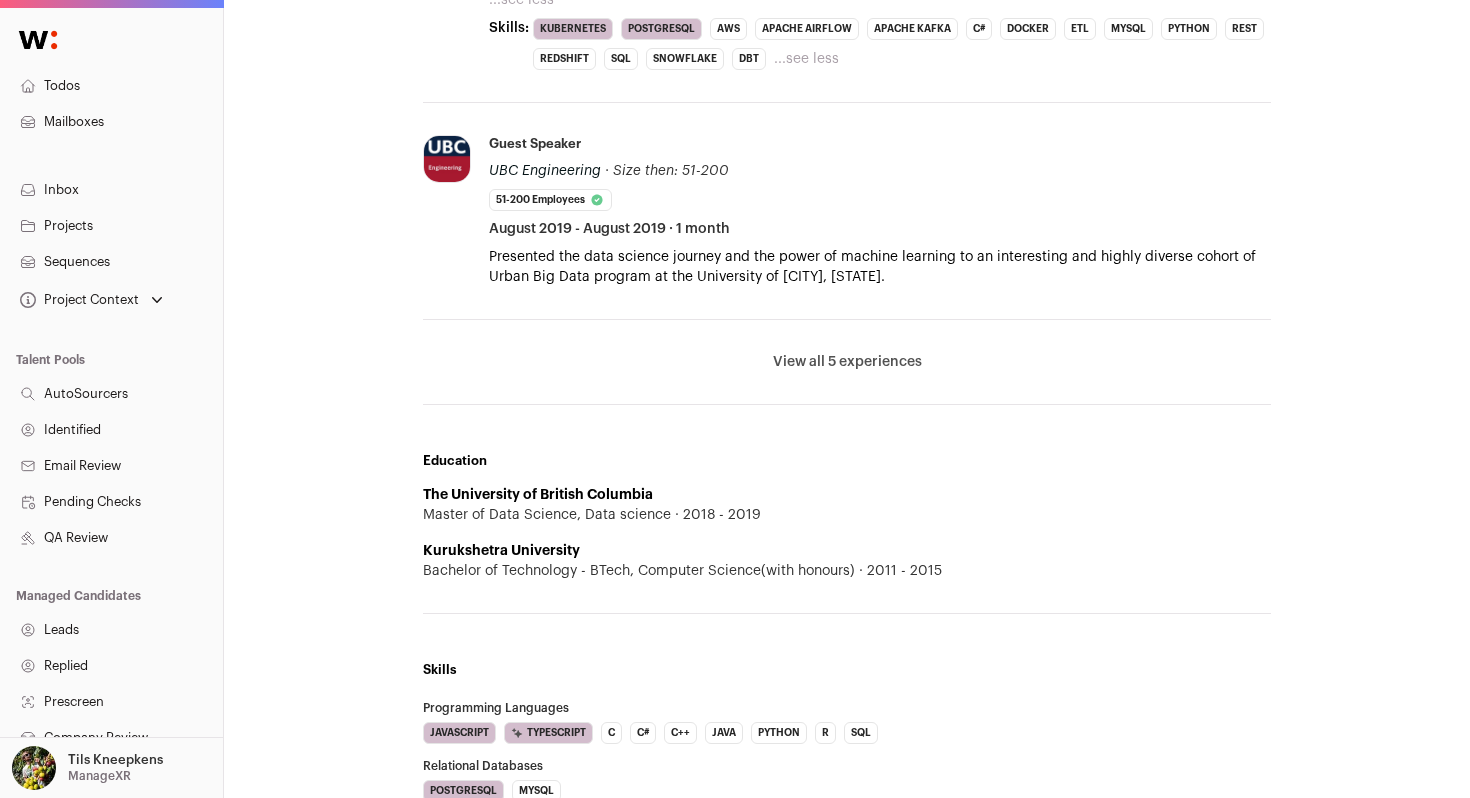 scroll, scrollTop: 1315, scrollLeft: 0, axis: vertical 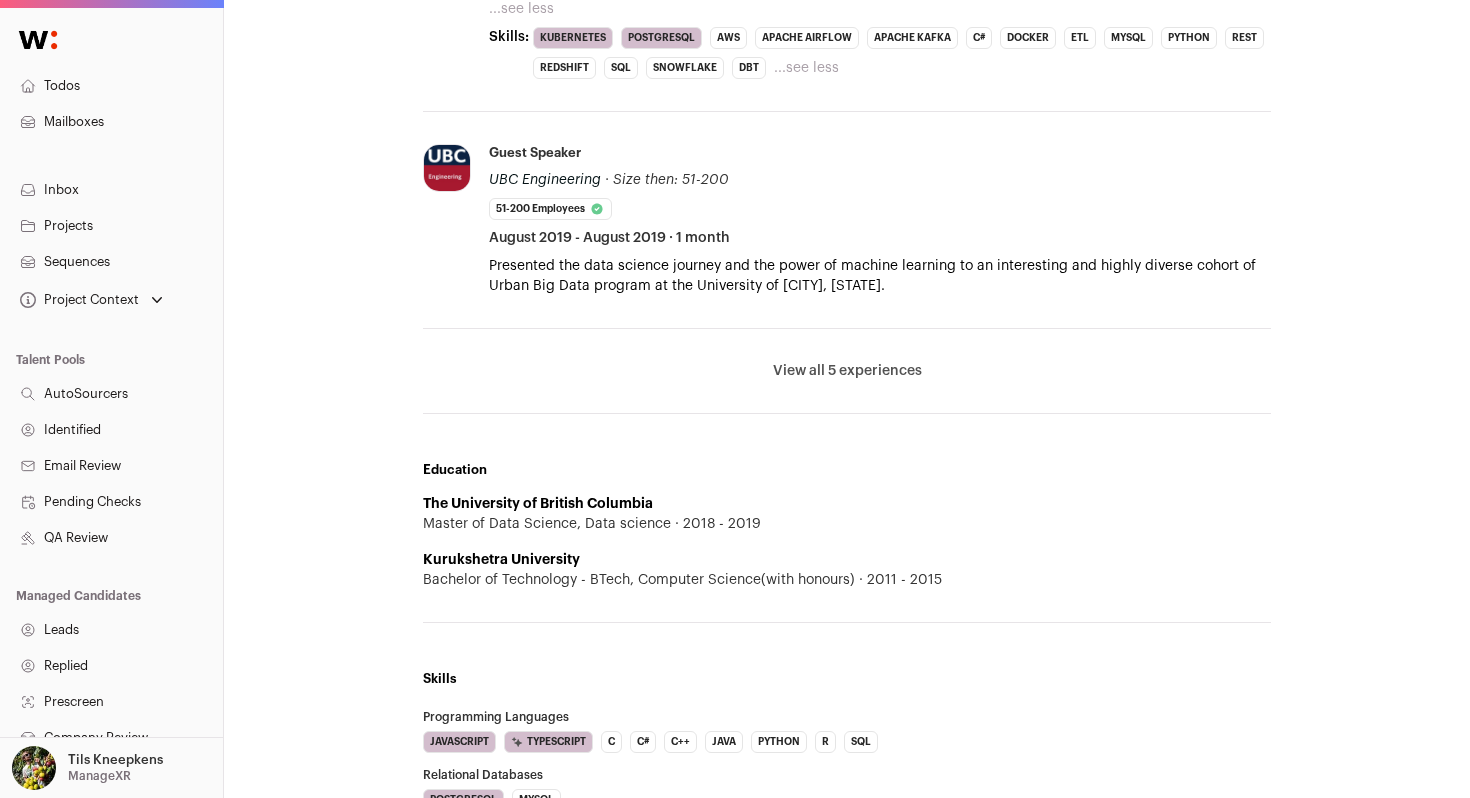 click on "View all 5 experiences" at bounding box center [847, 371] 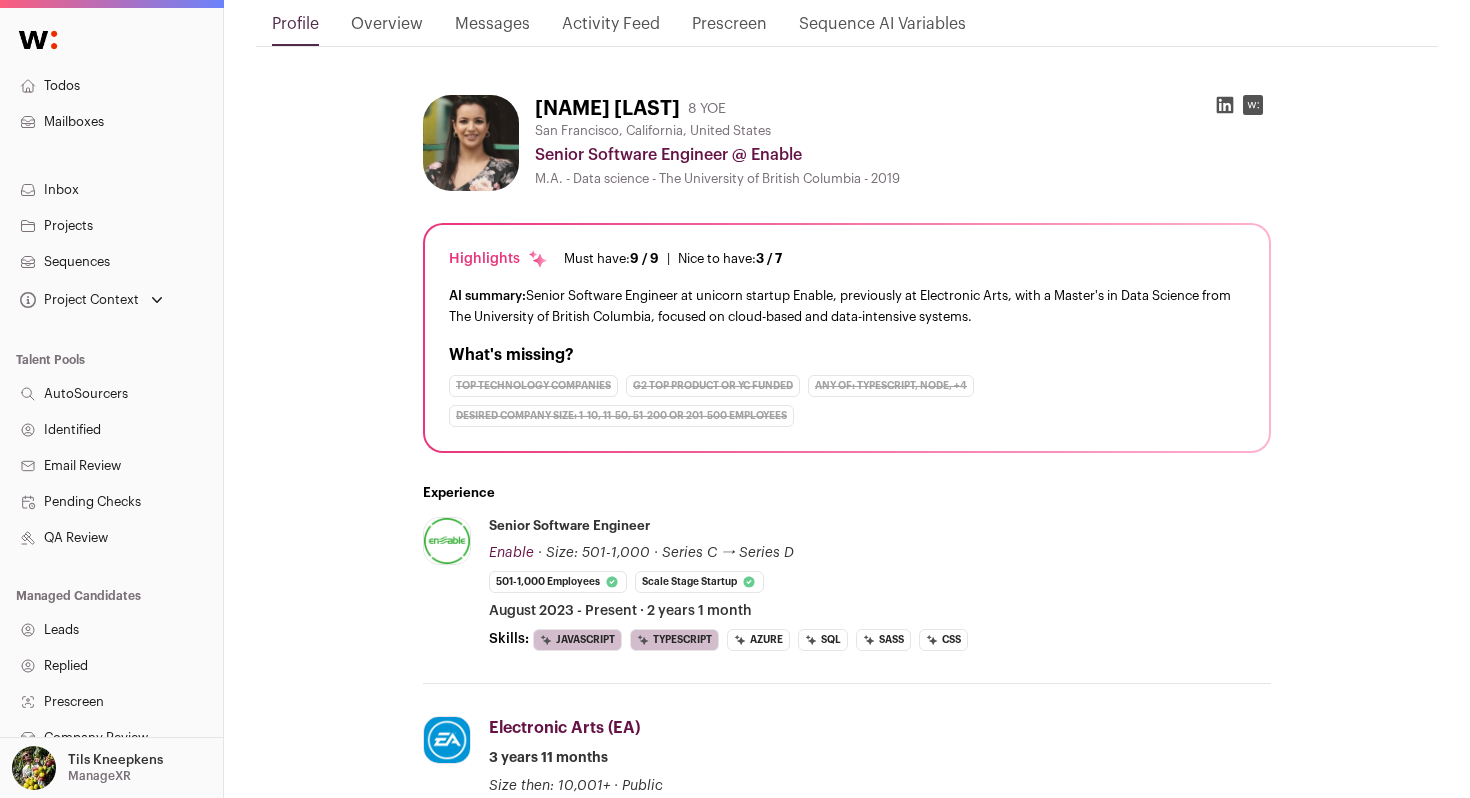 scroll, scrollTop: 0, scrollLeft: 0, axis: both 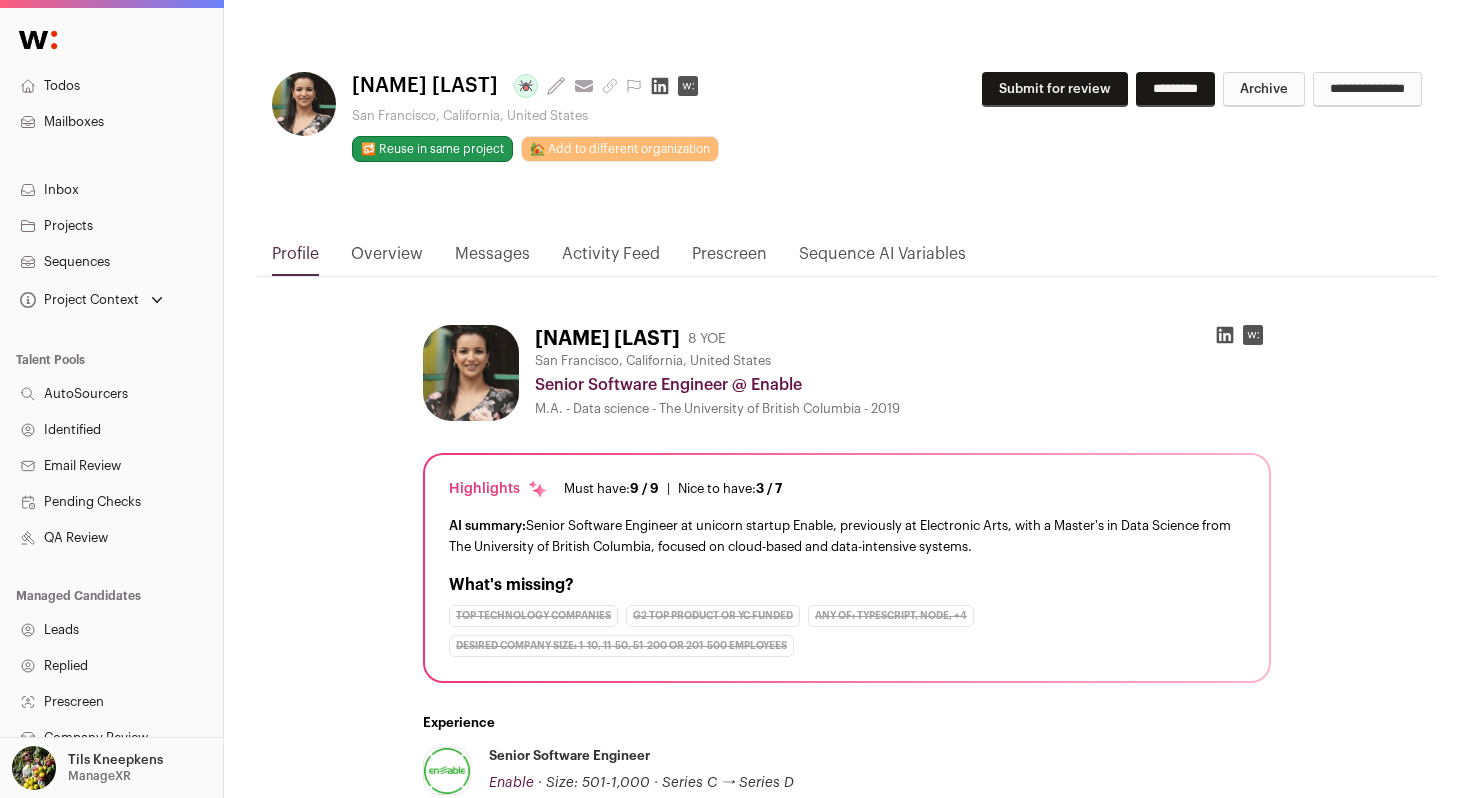 click on "Submit for review" at bounding box center [1055, 89] 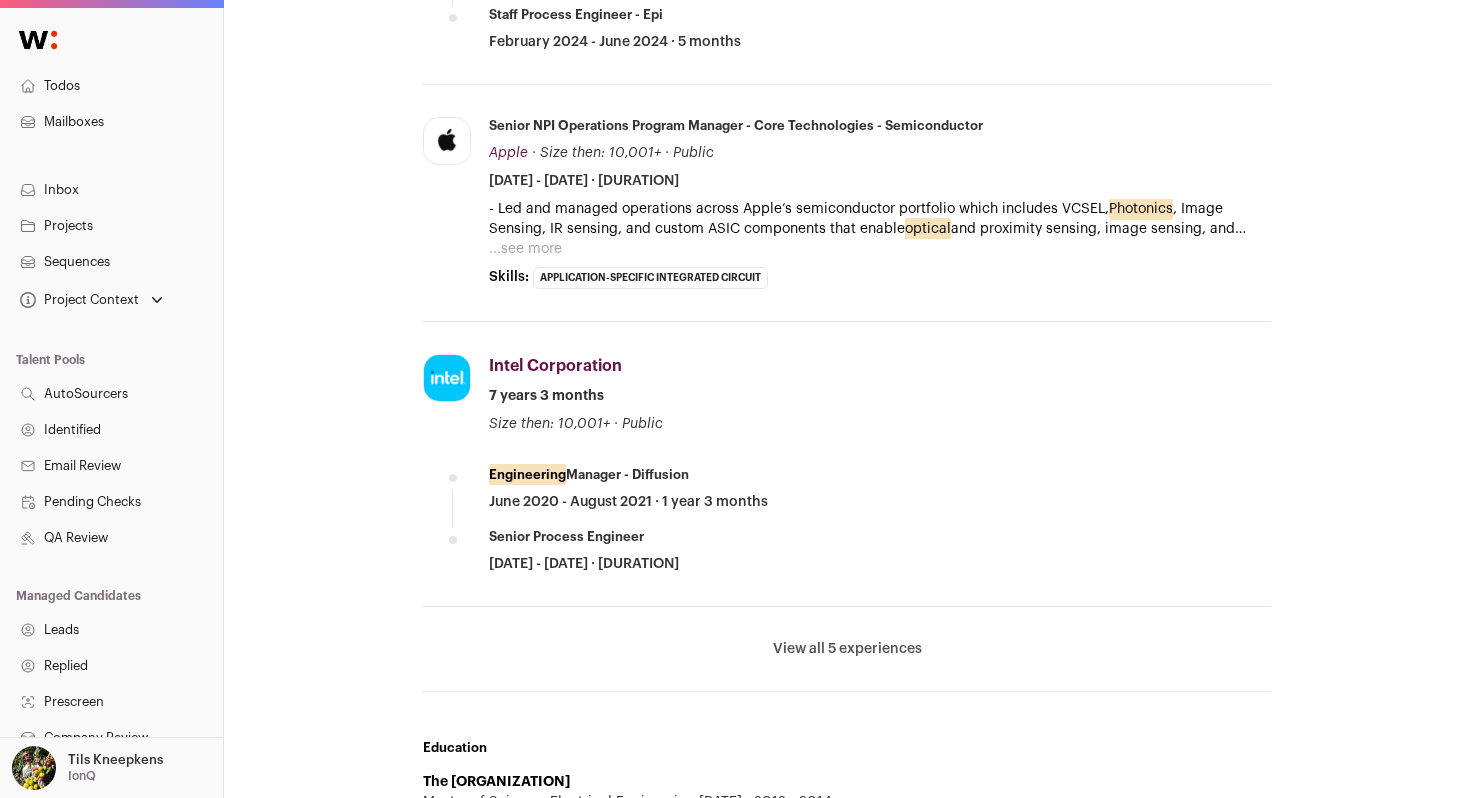 scroll, scrollTop: 1147, scrollLeft: 0, axis: vertical 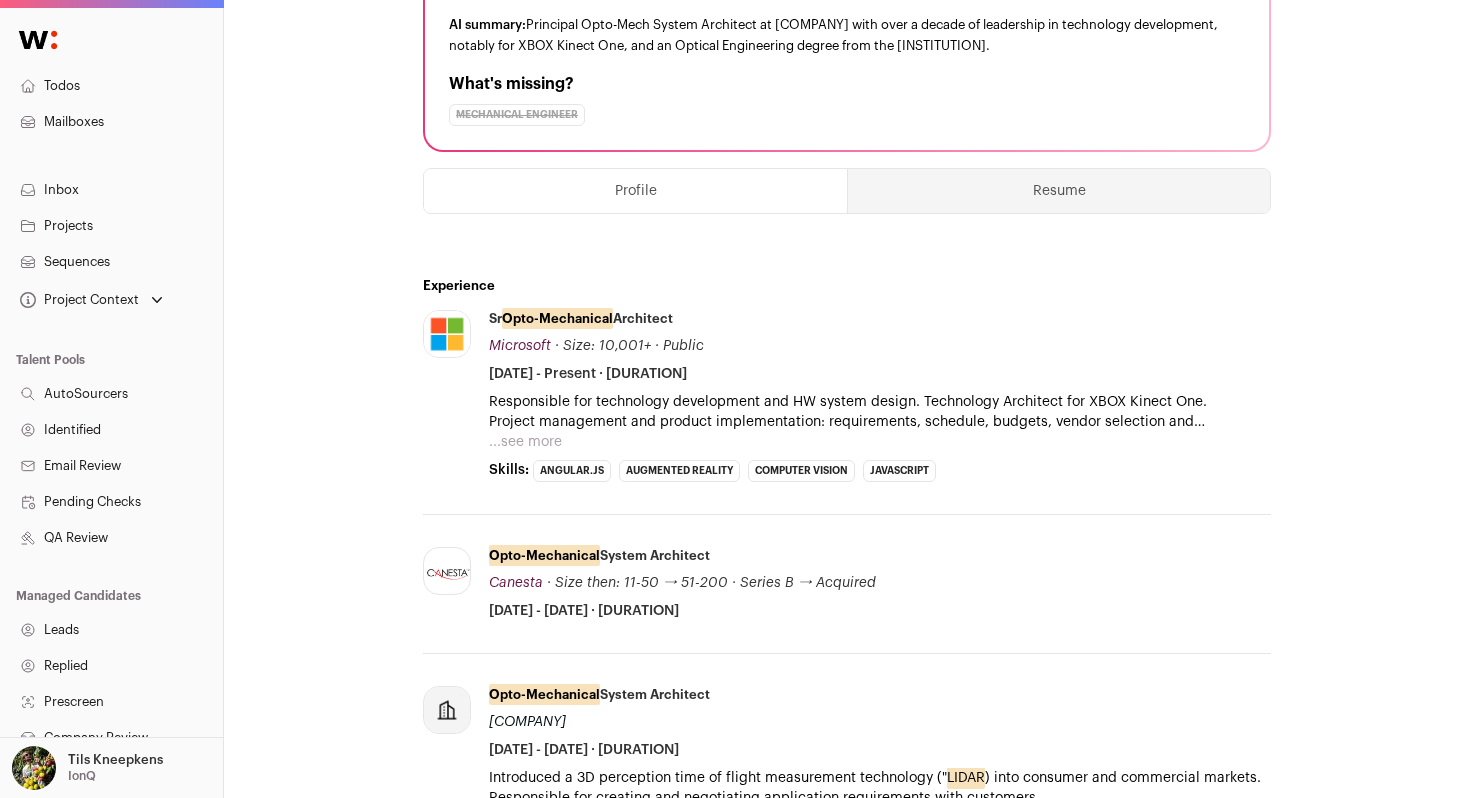 click on "...see more" at bounding box center (525, 442) 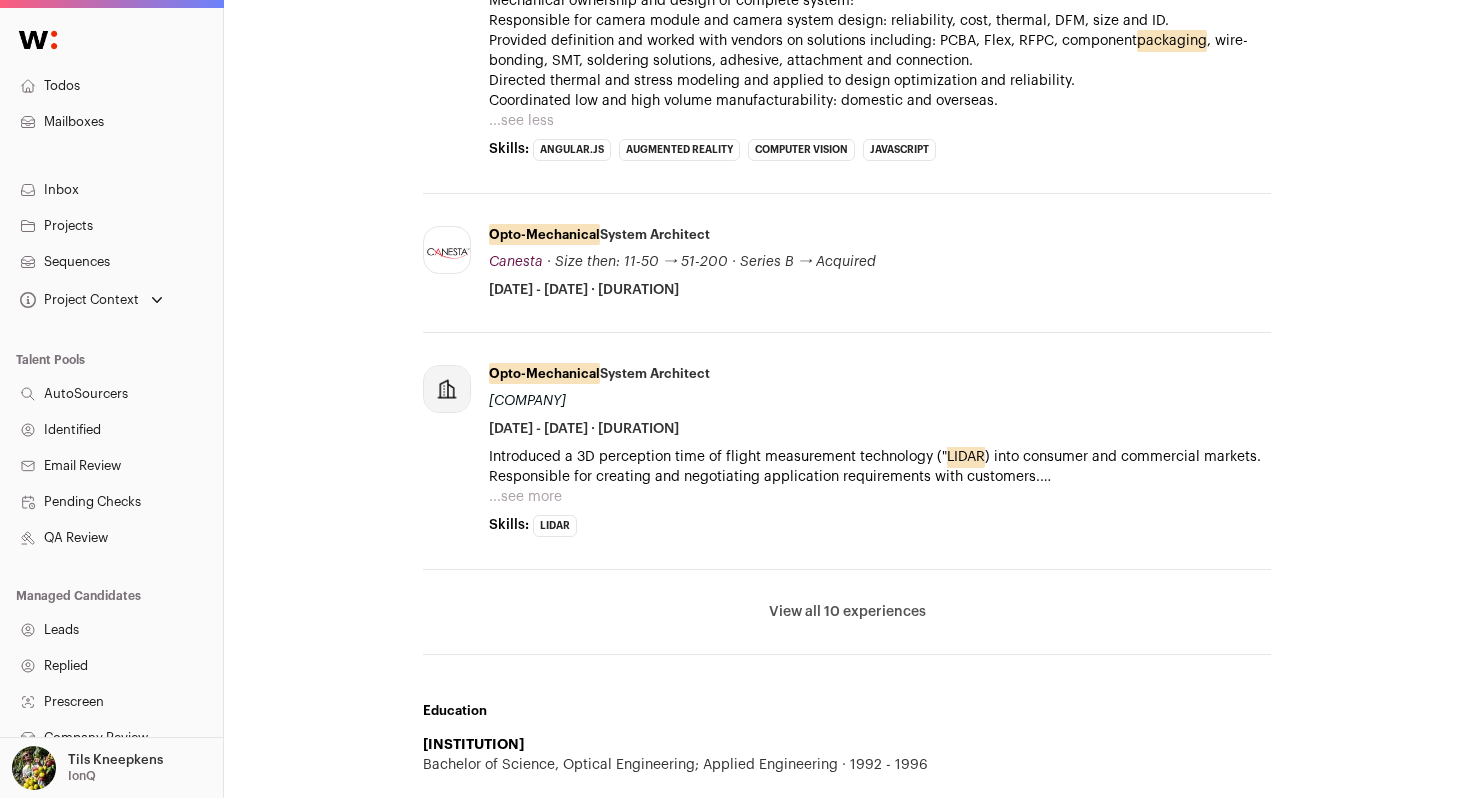 scroll, scrollTop: 1220, scrollLeft: 0, axis: vertical 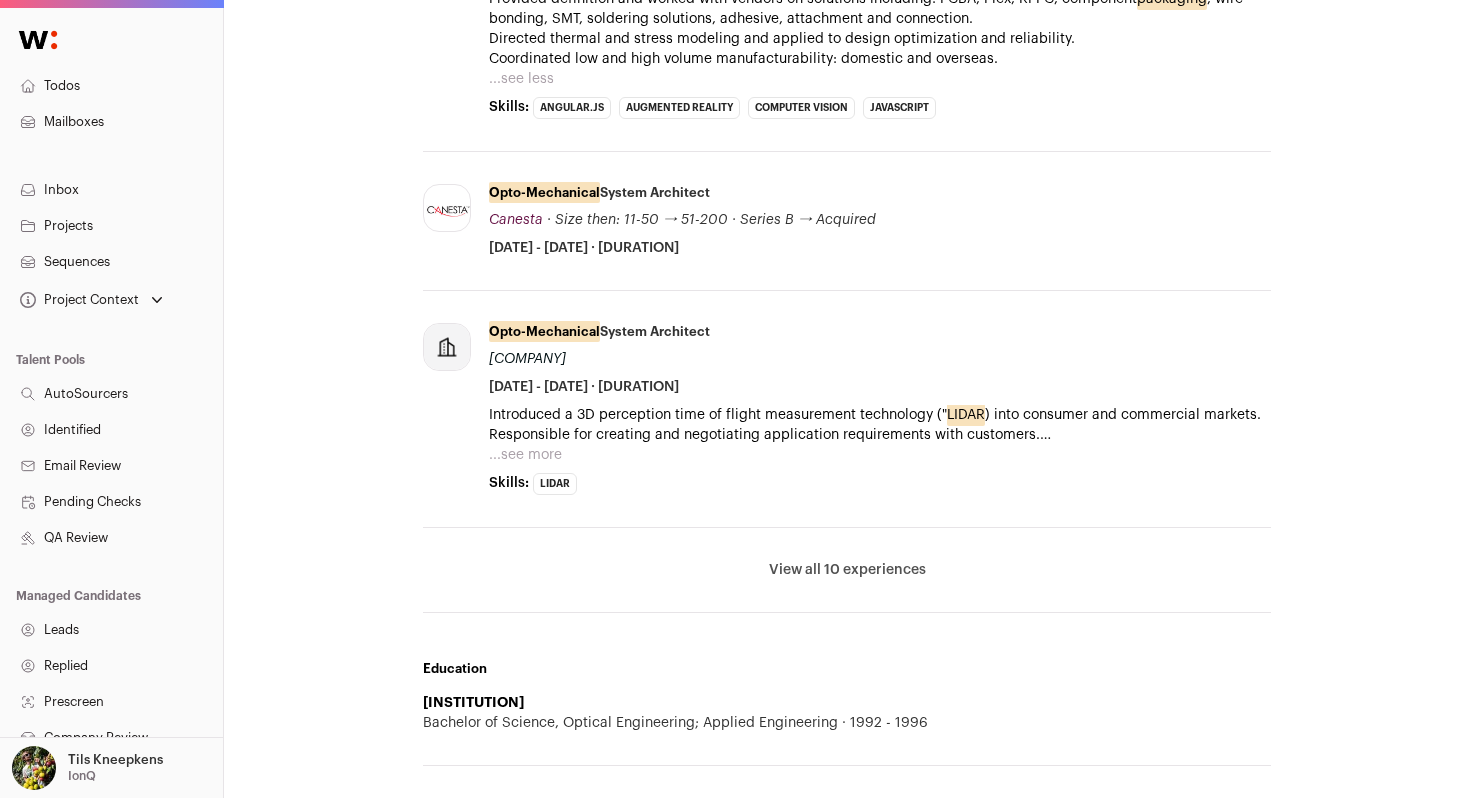click on "View all 10 experiences" at bounding box center [847, 570] 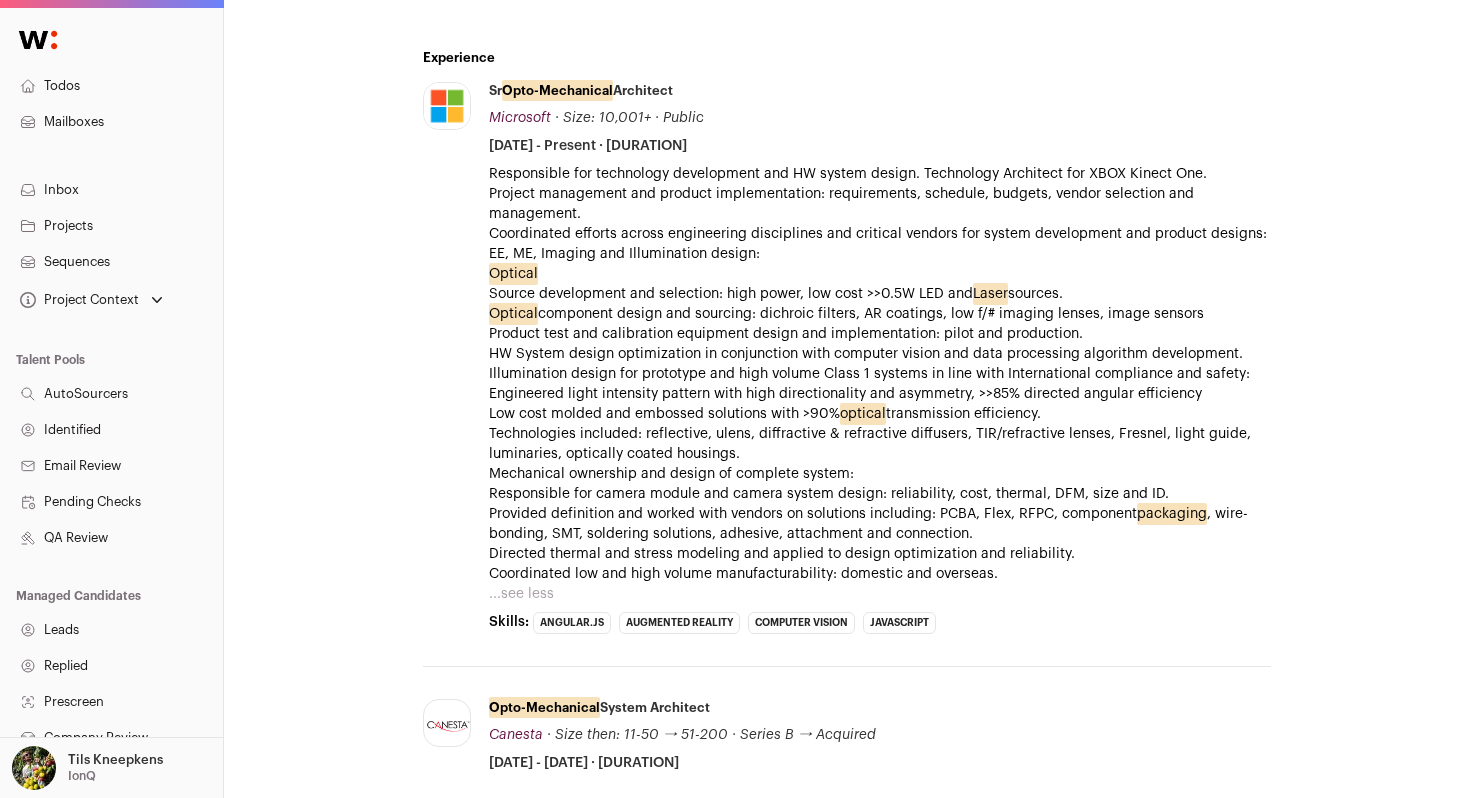 scroll, scrollTop: 638, scrollLeft: 0, axis: vertical 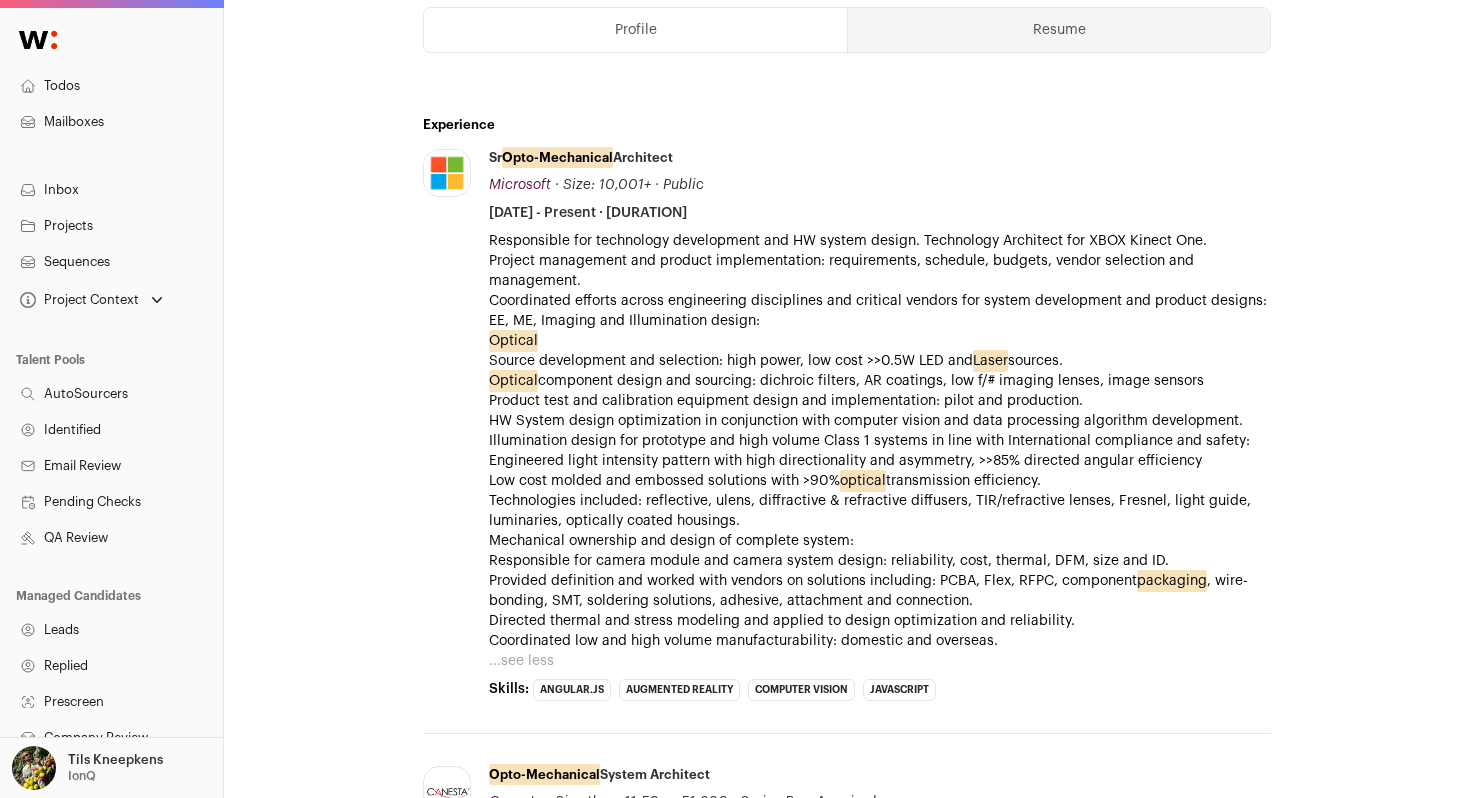 click on "Resume" at bounding box center [1059, 30] 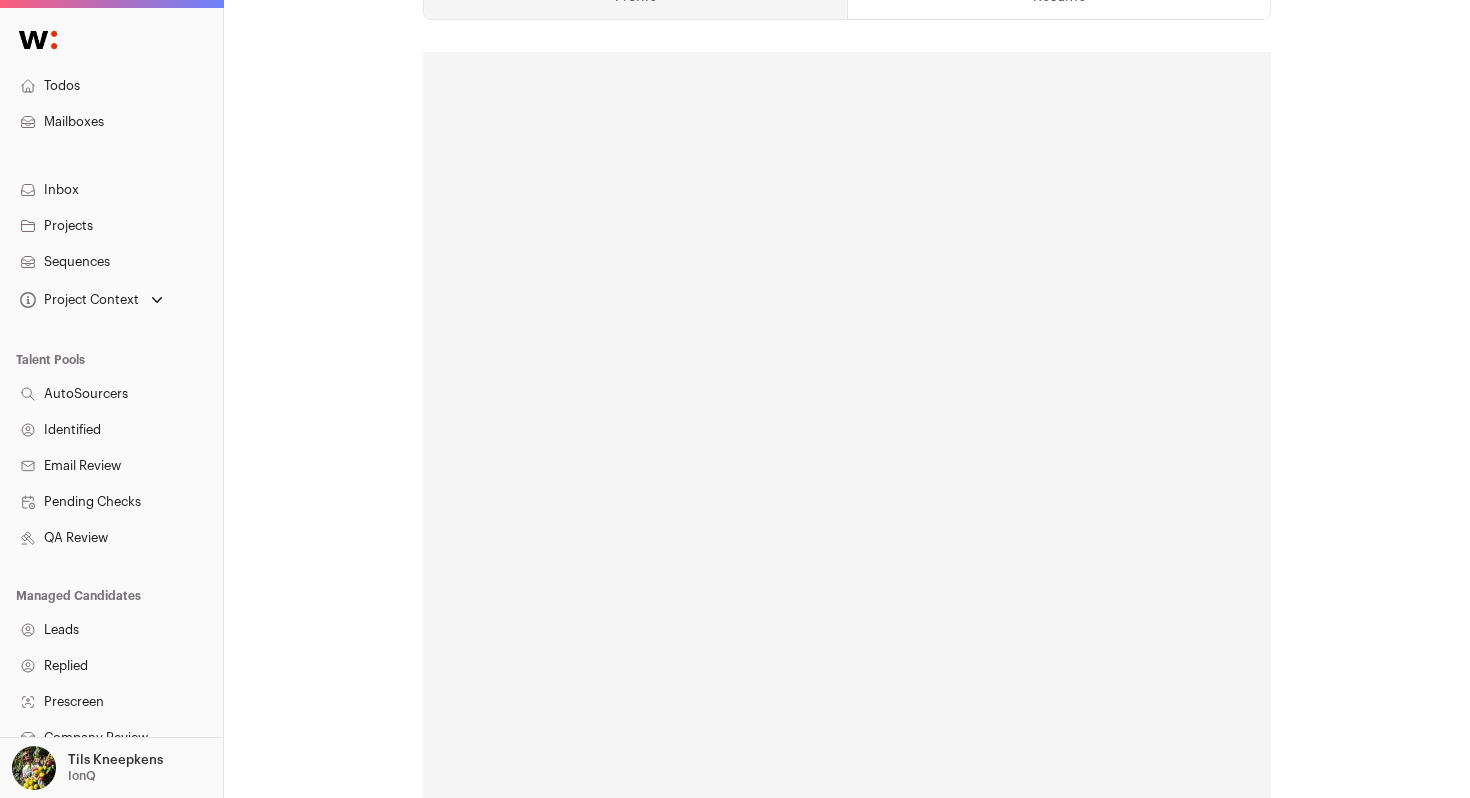 scroll, scrollTop: 660, scrollLeft: 0, axis: vertical 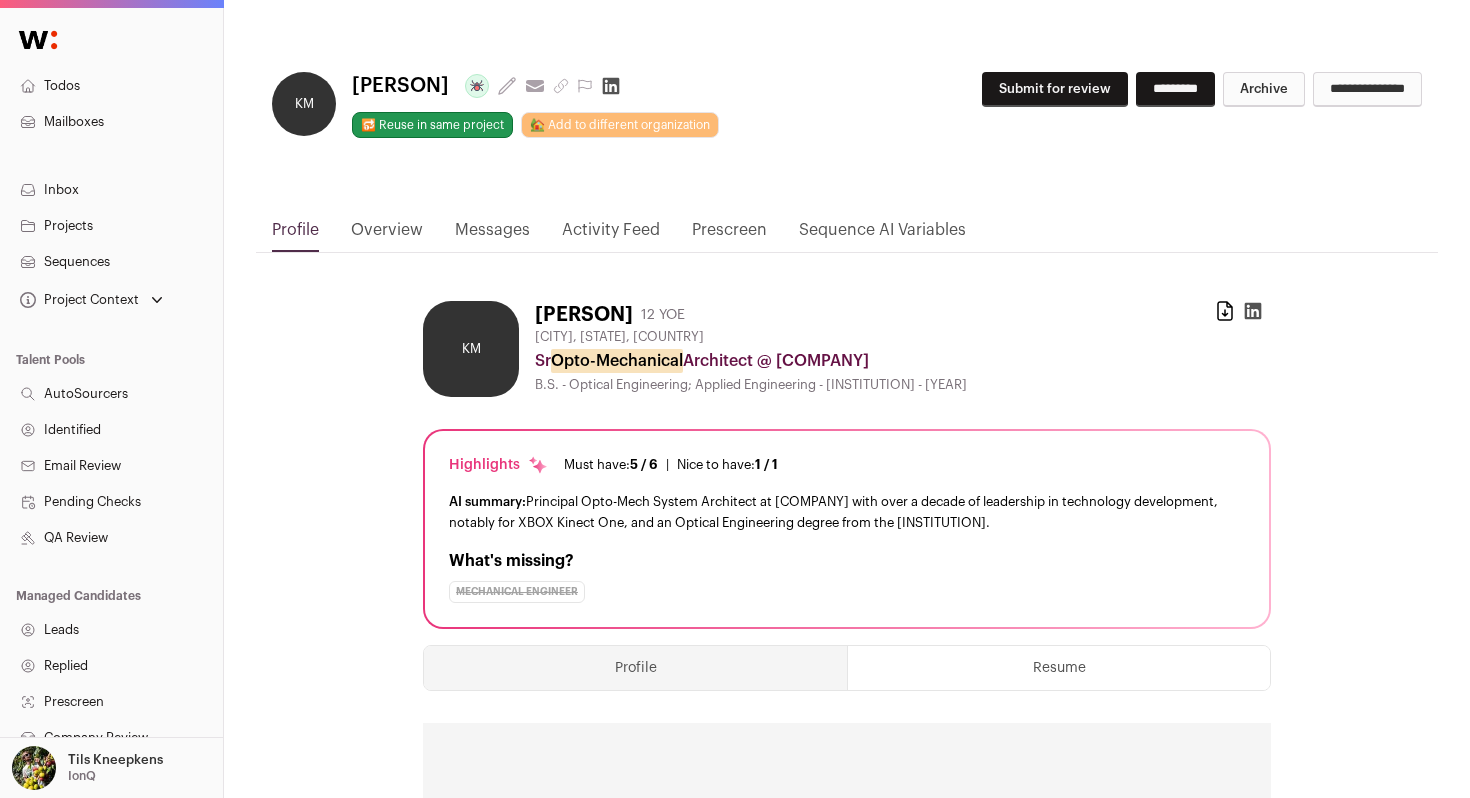click on "Submit for review" at bounding box center [1055, 89] 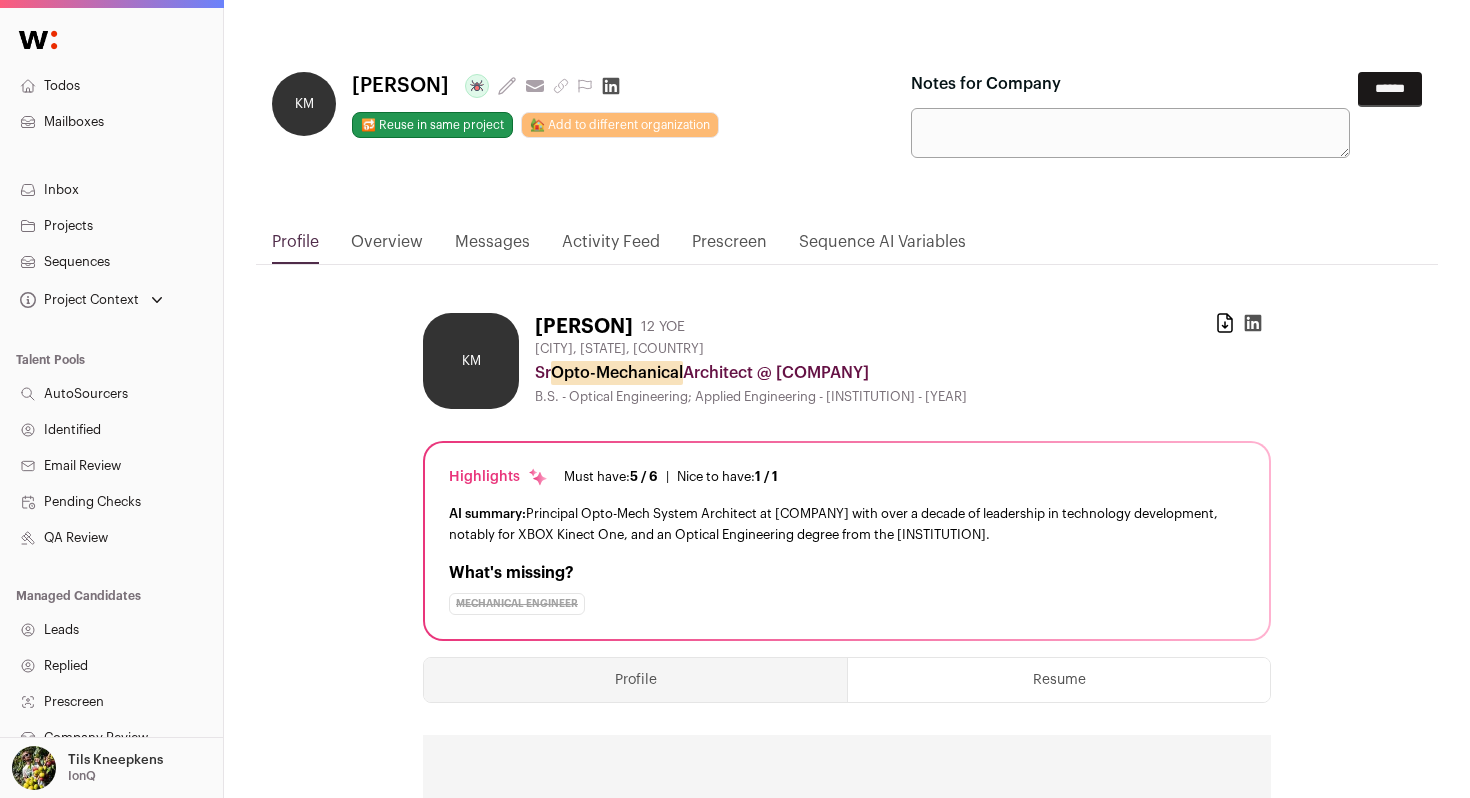 click on "Notes for Company" at bounding box center [1130, 133] 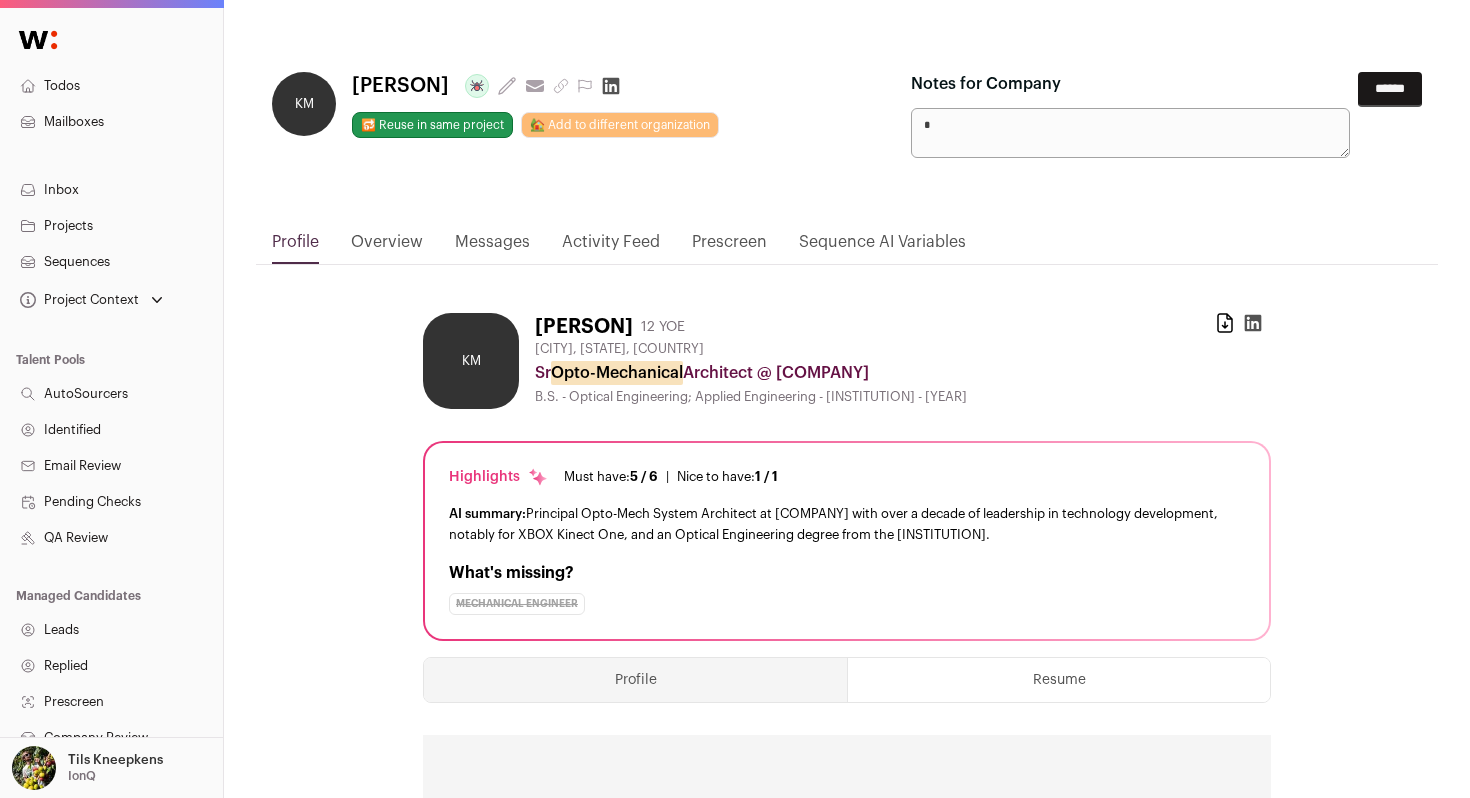 paste on "**********" 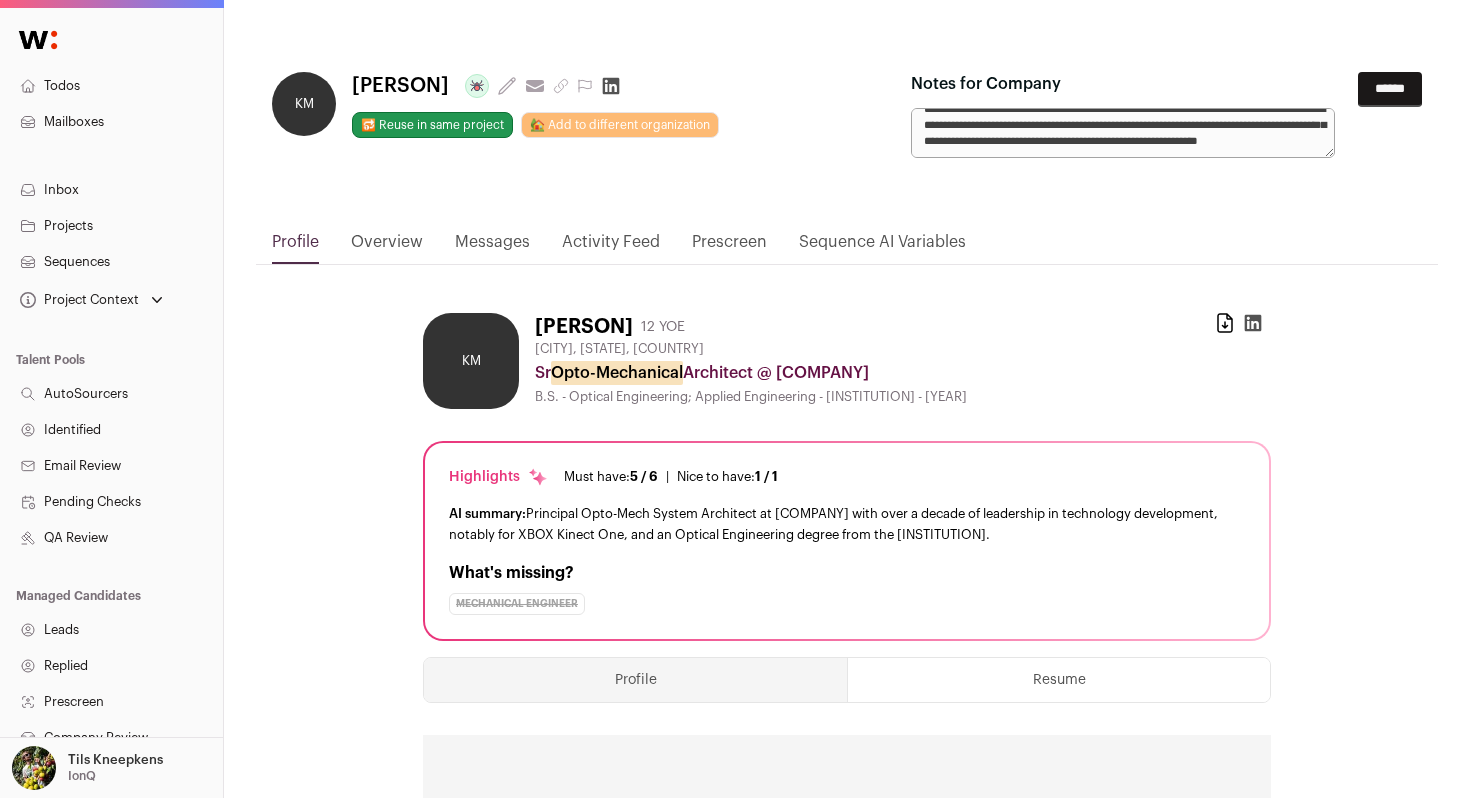 scroll, scrollTop: 32, scrollLeft: 0, axis: vertical 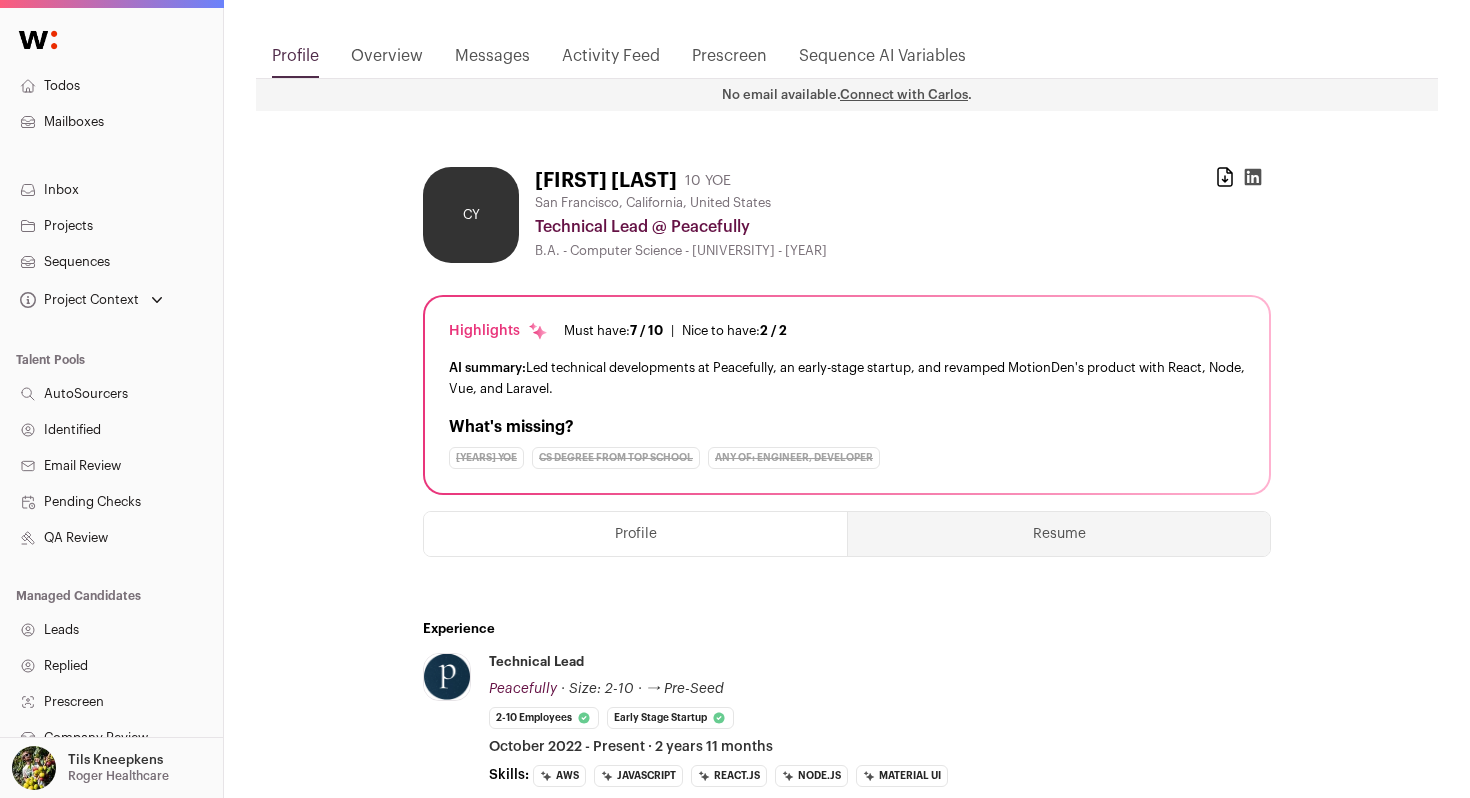 click on "Resume" at bounding box center (1059, 534) 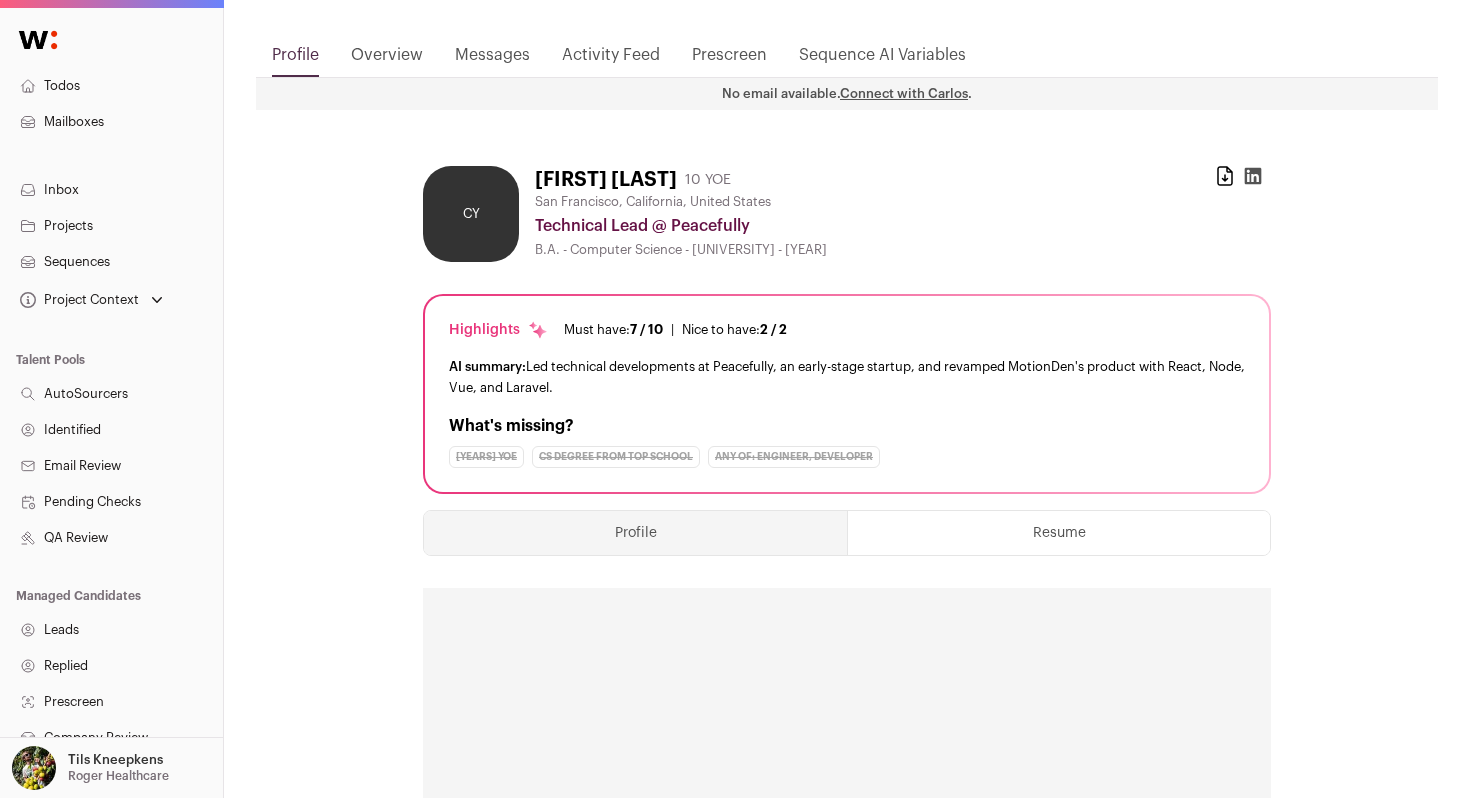 scroll, scrollTop: 141, scrollLeft: 0, axis: vertical 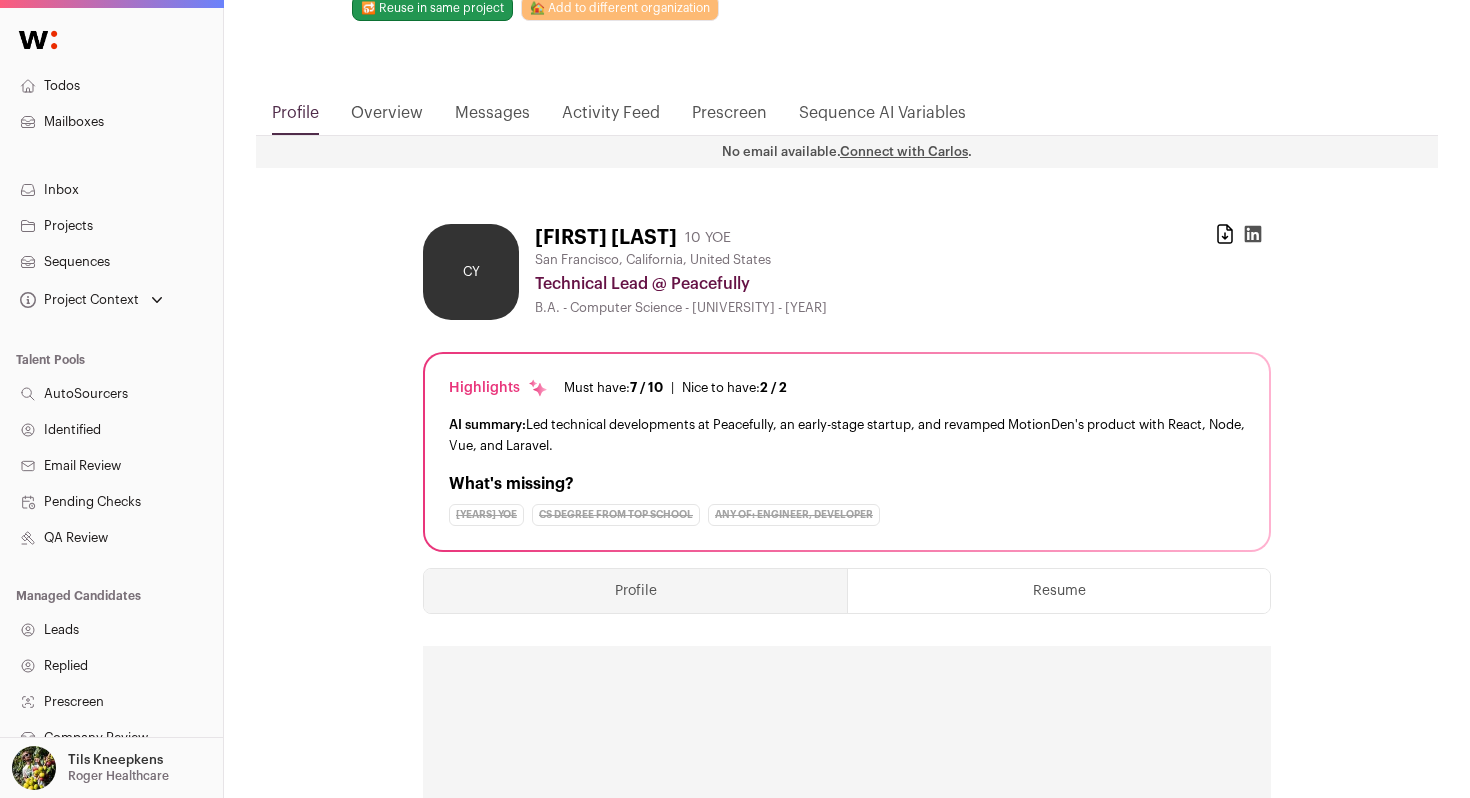 click on "Overview" at bounding box center [387, 118] 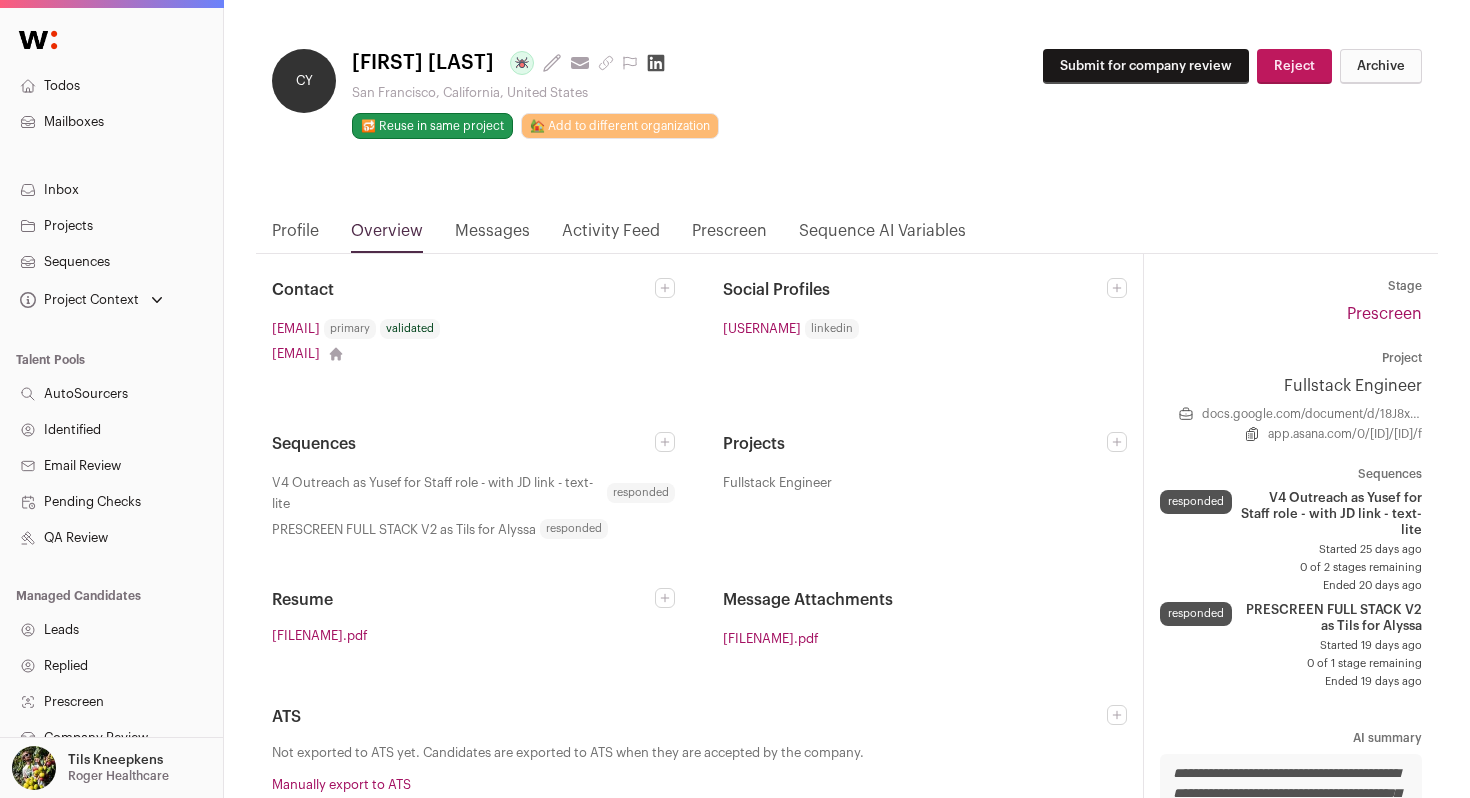 scroll, scrollTop: 0, scrollLeft: 0, axis: both 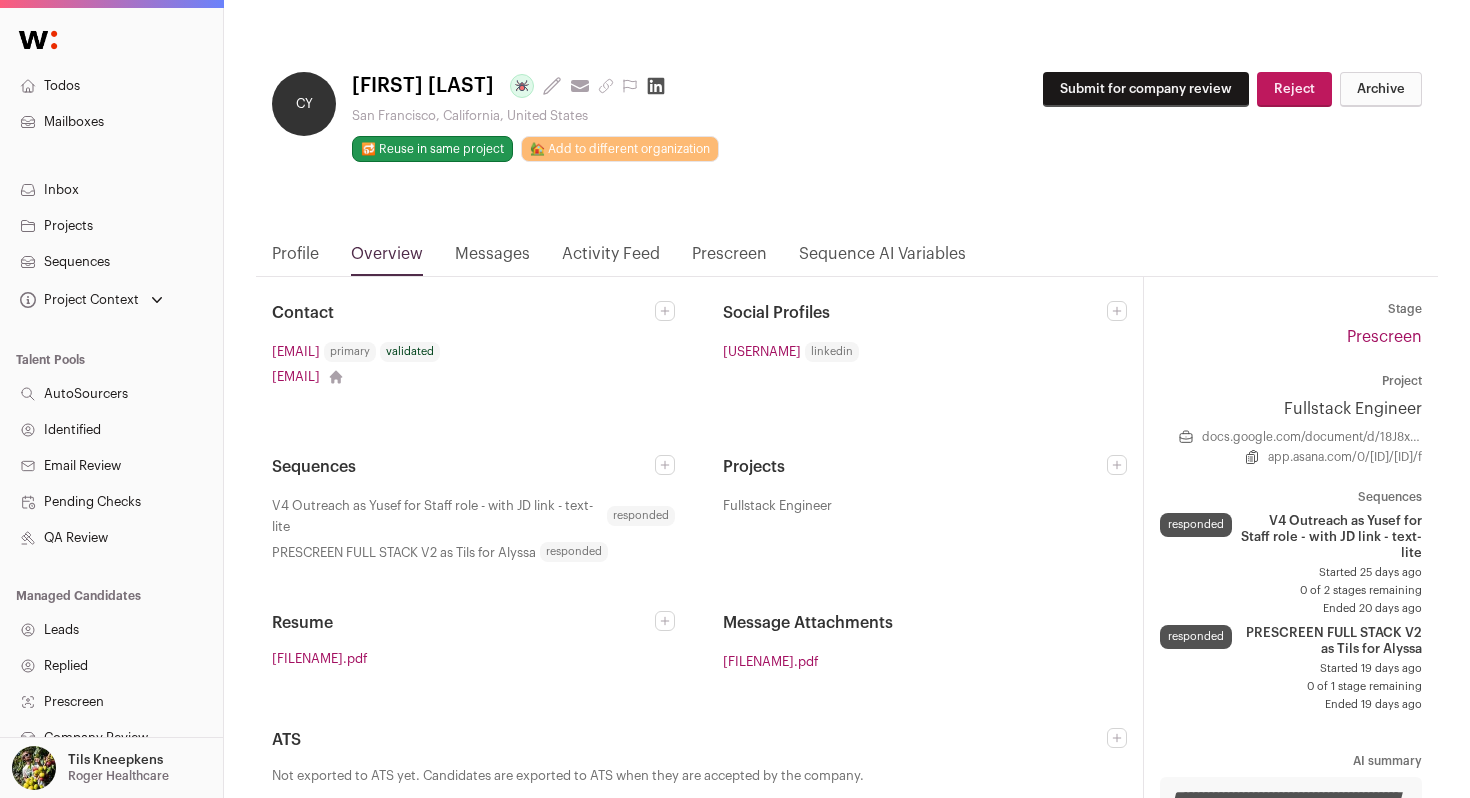 click on "Messages" at bounding box center [492, 259] 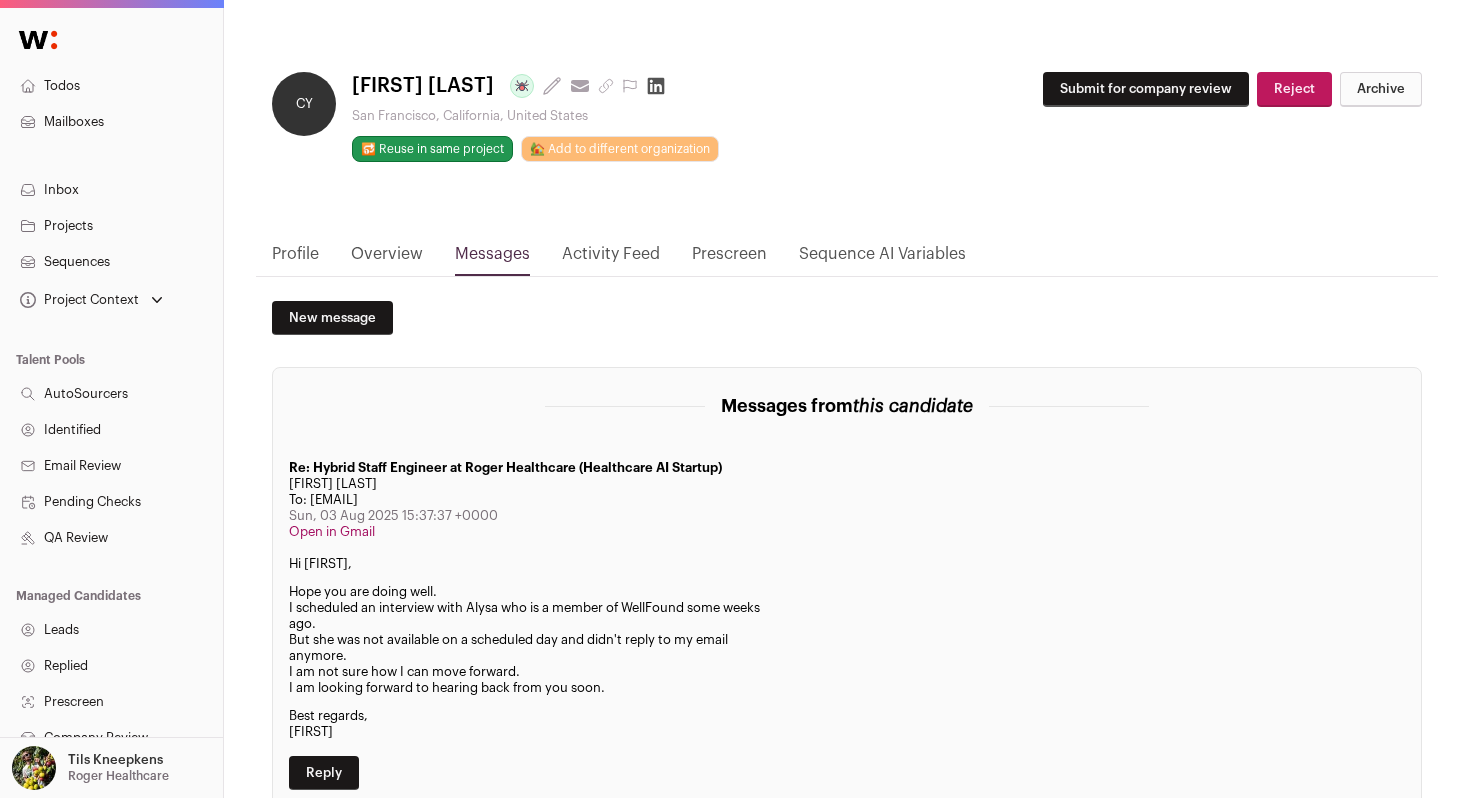 click on "Overview" at bounding box center [387, 259] 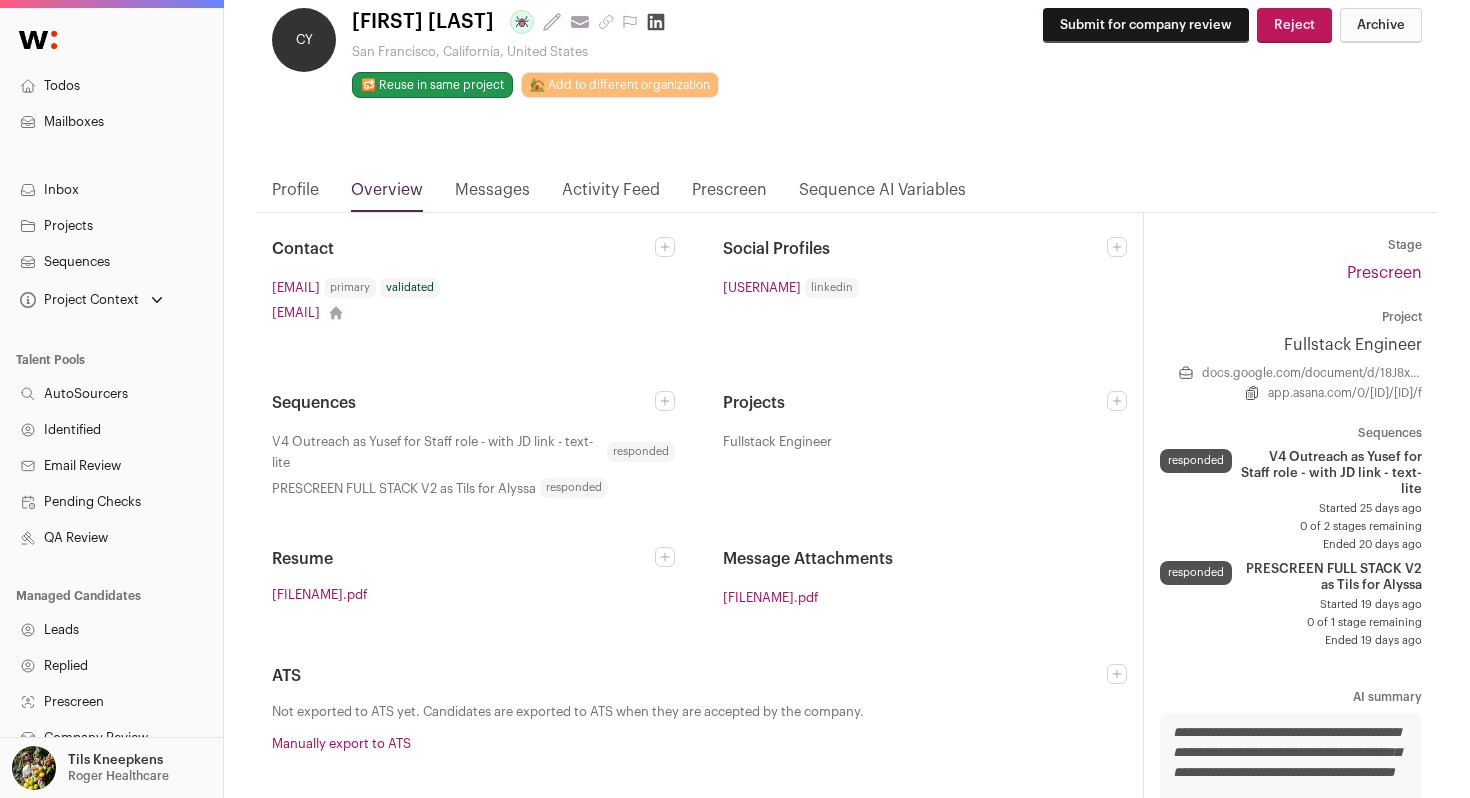 scroll, scrollTop: 70, scrollLeft: 0, axis: vertical 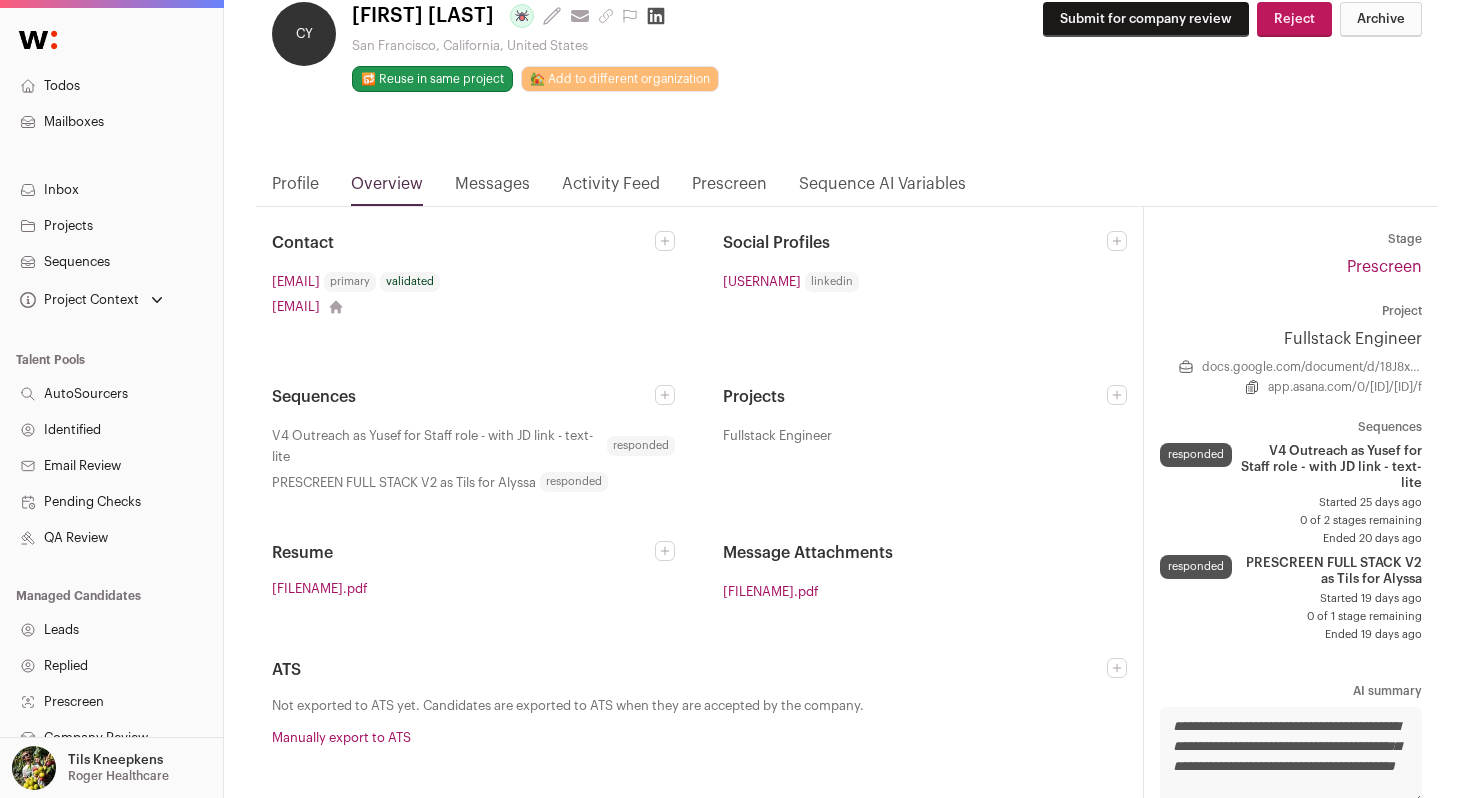 click on "Profile" at bounding box center [295, 189] 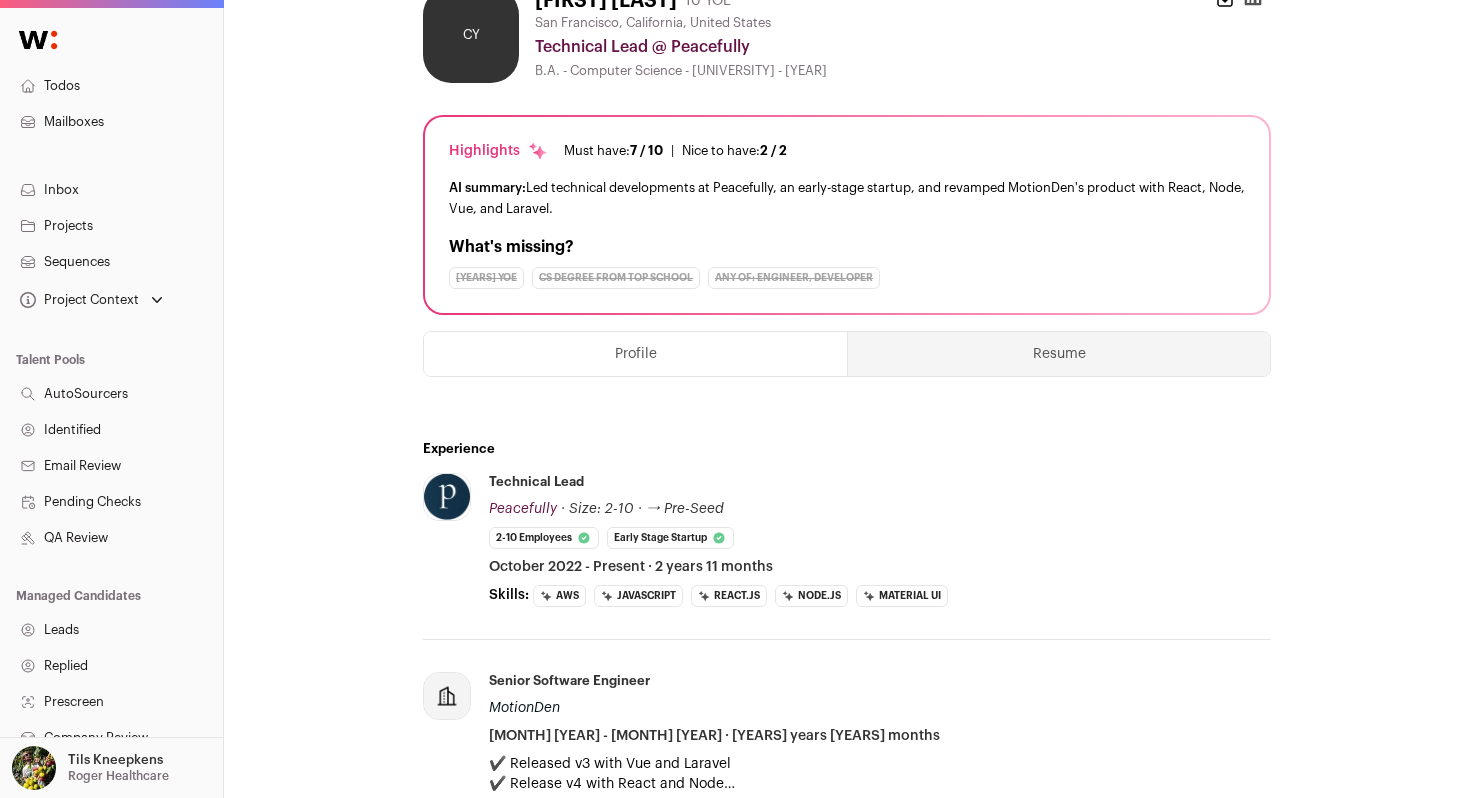scroll, scrollTop: 411, scrollLeft: 0, axis: vertical 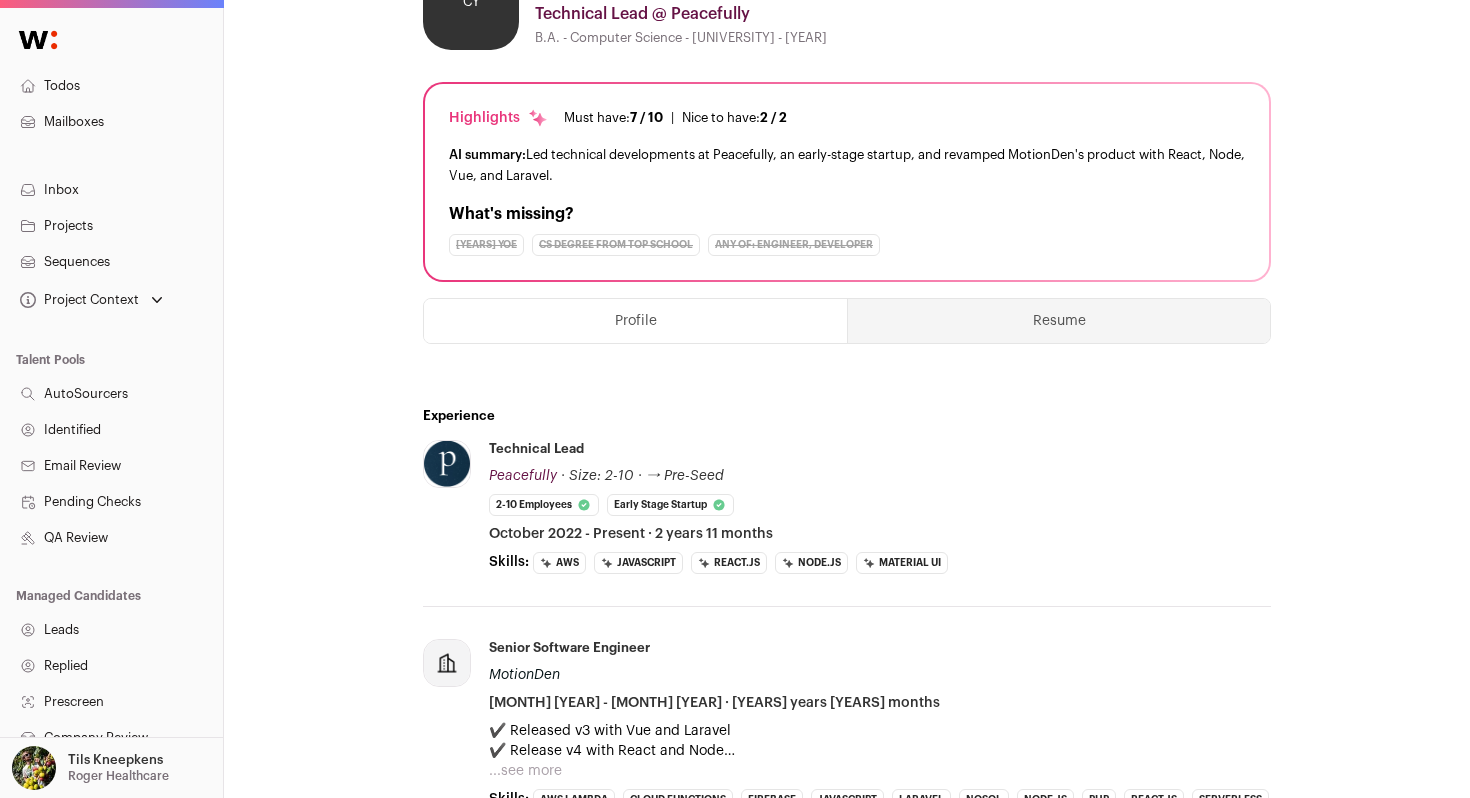 click on "Resume" at bounding box center (1059, 321) 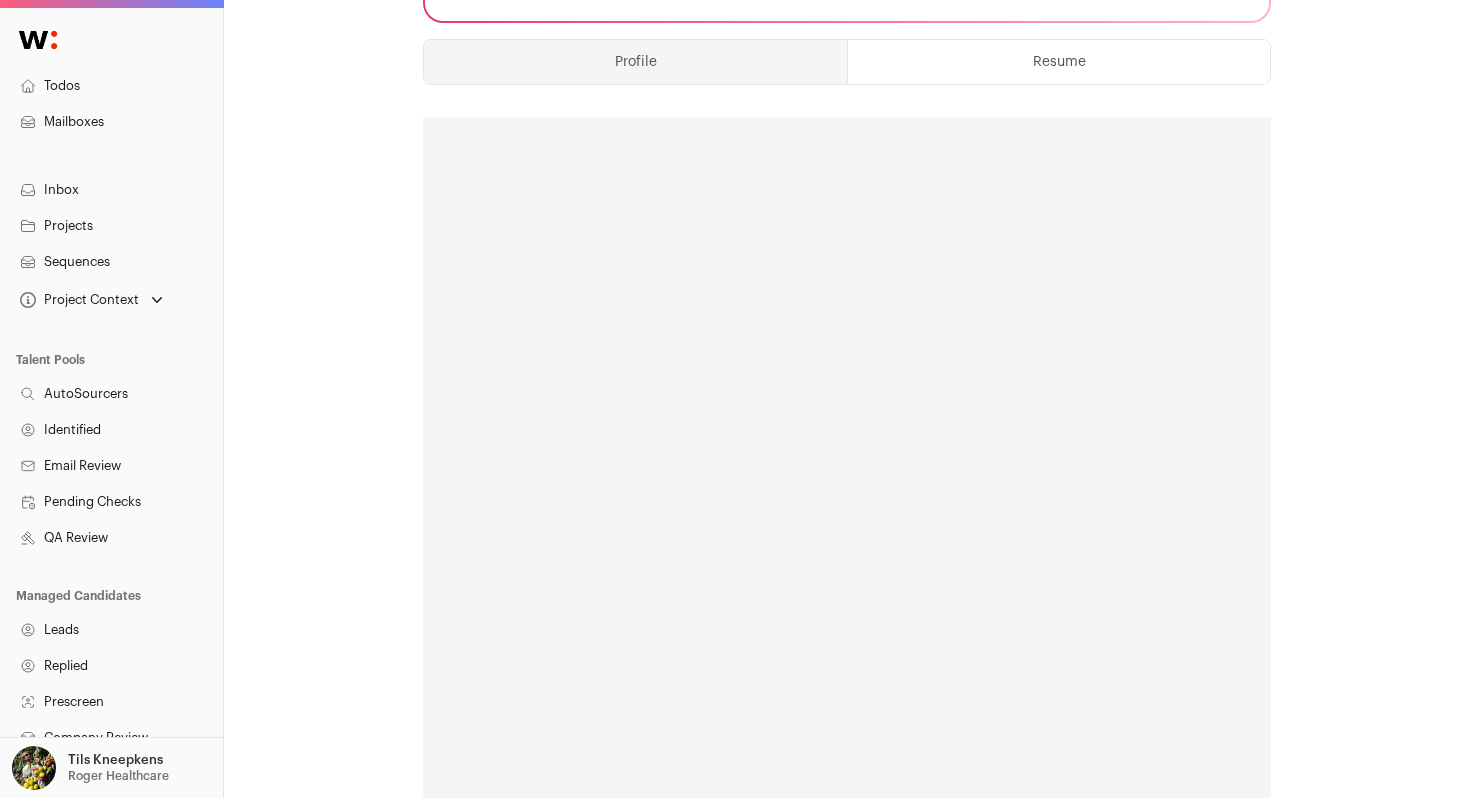 scroll, scrollTop: 563, scrollLeft: 0, axis: vertical 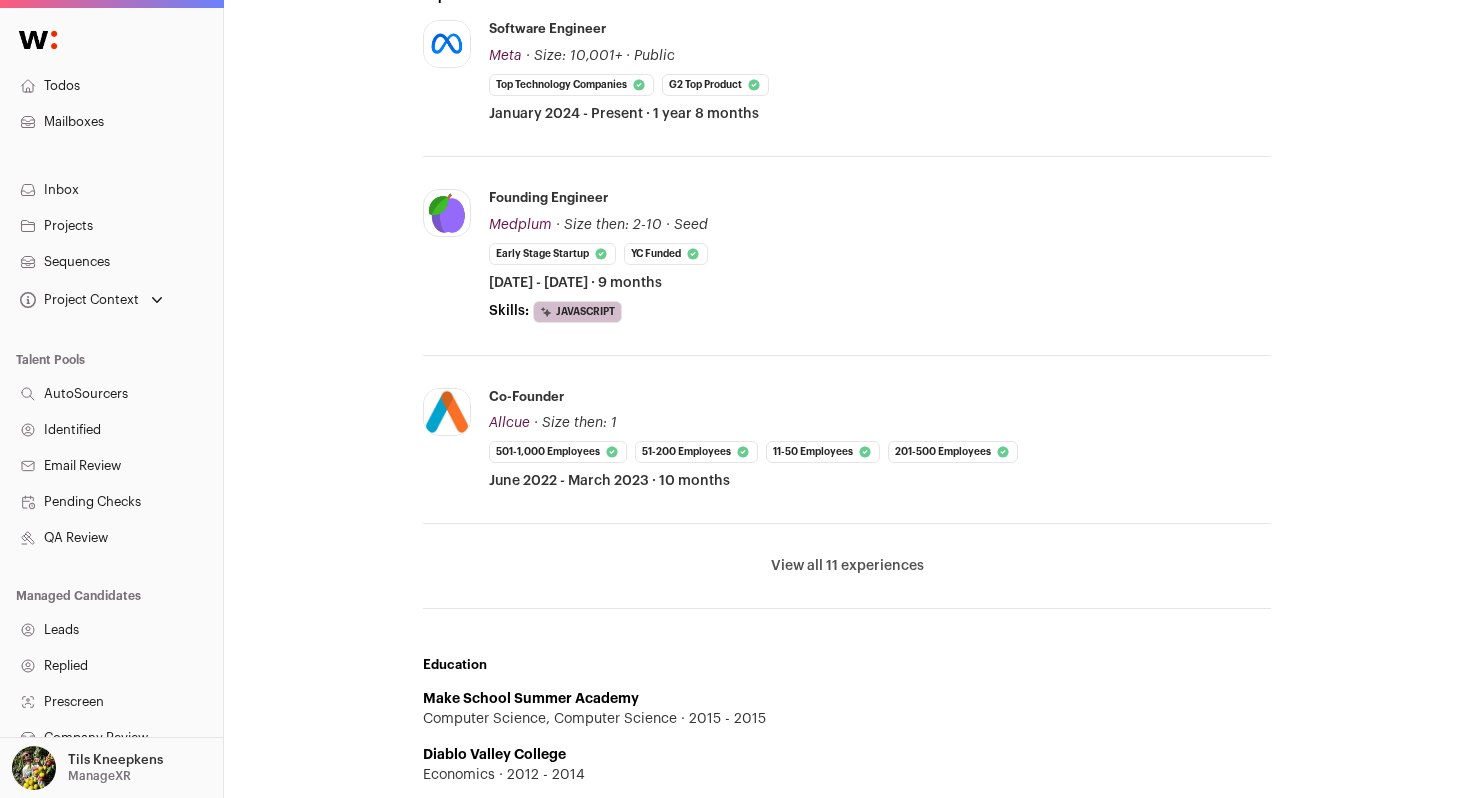 click on "View all 11 experiences" at bounding box center [847, 566] 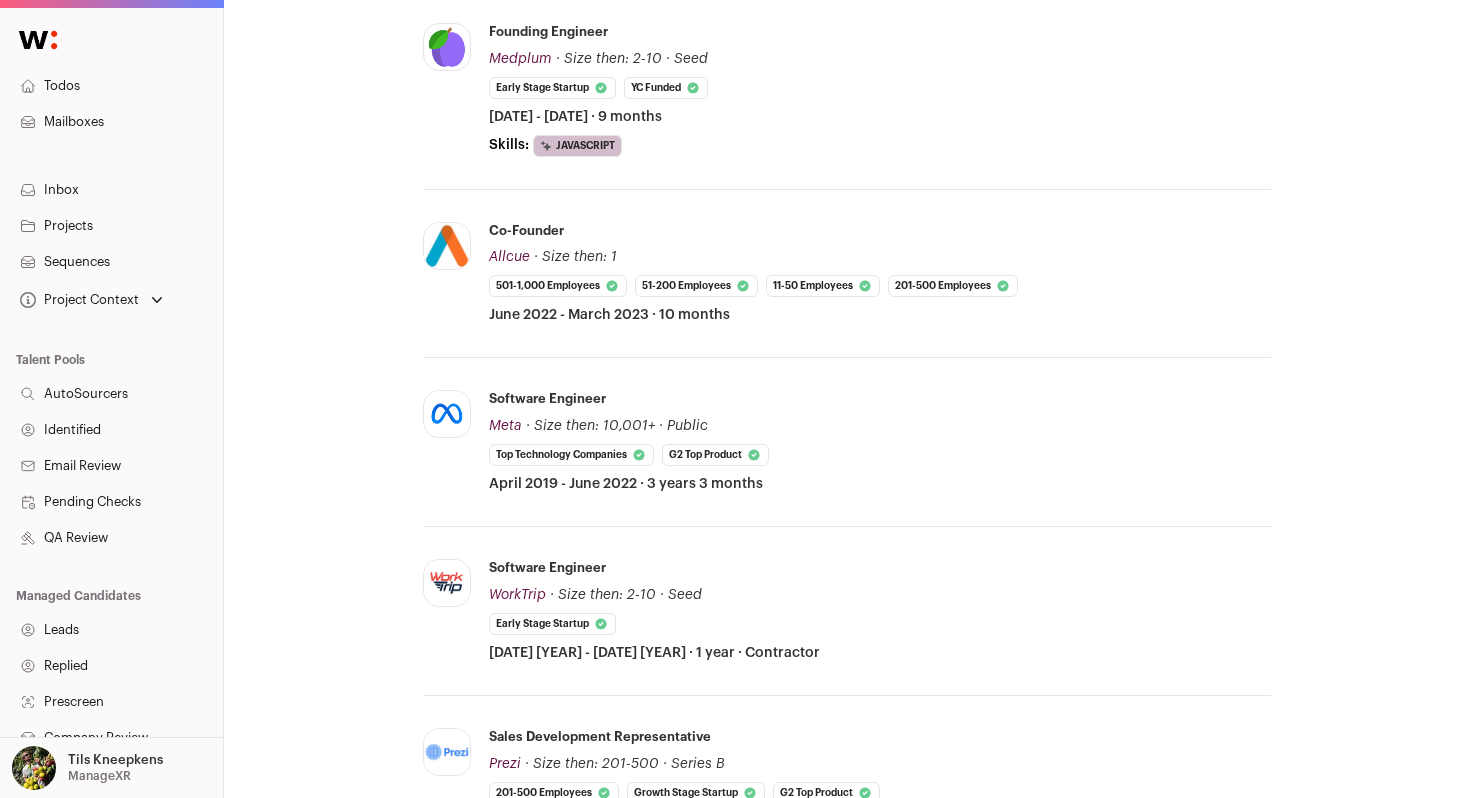 scroll, scrollTop: 0, scrollLeft: 0, axis: both 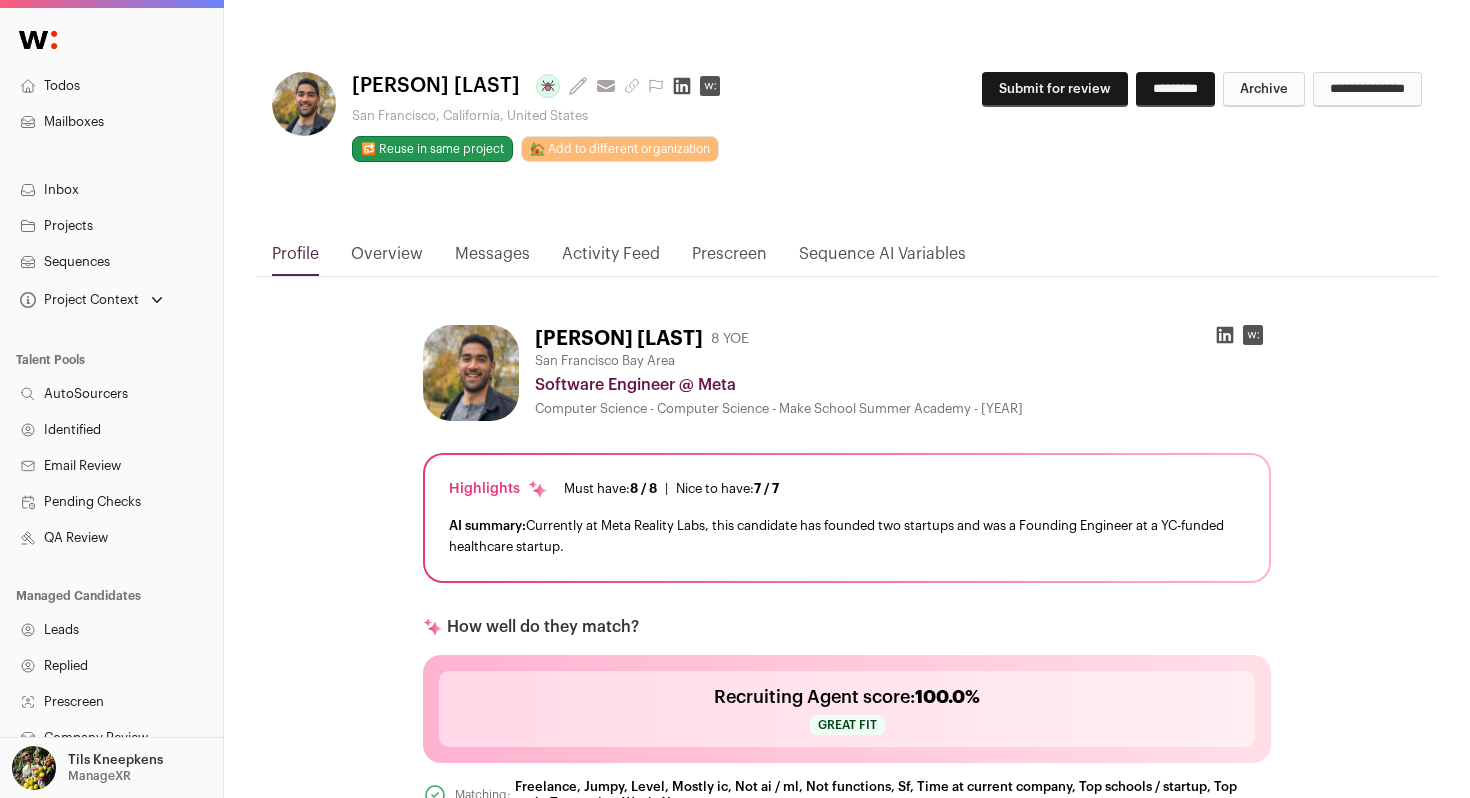 click 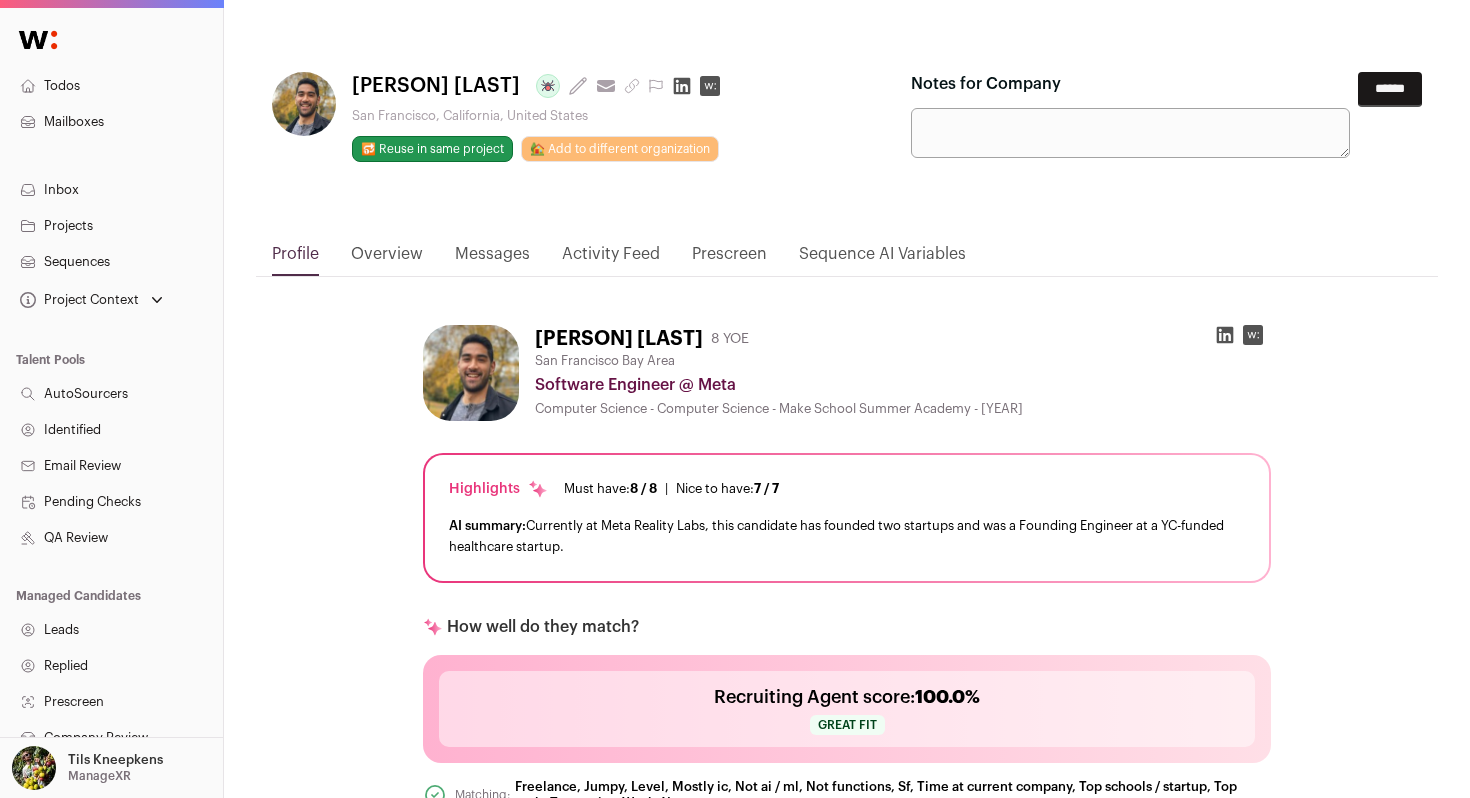 click on "******" at bounding box center [1390, 89] 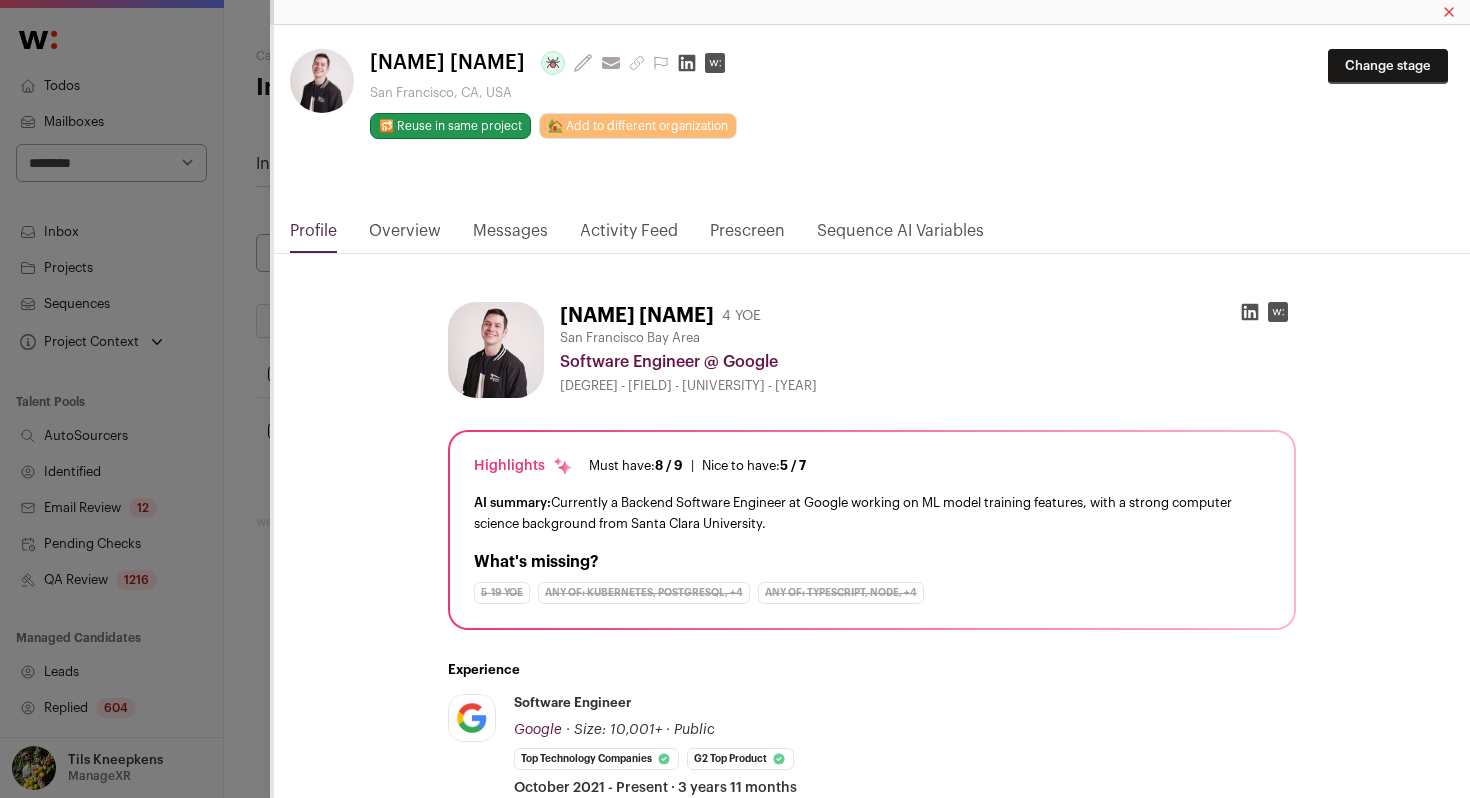 scroll, scrollTop: 0, scrollLeft: 0, axis: both 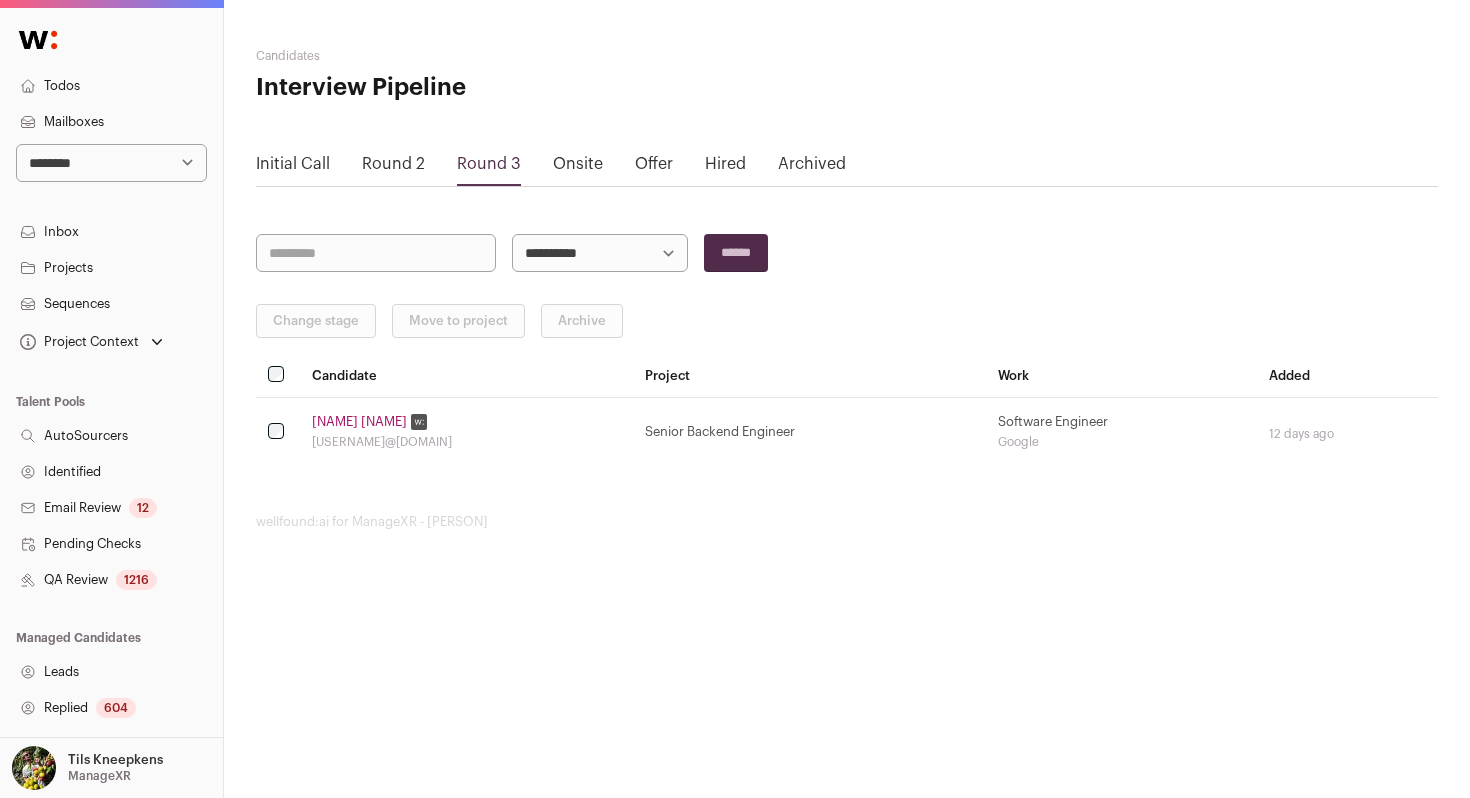 click on "Todos" at bounding box center (111, 86) 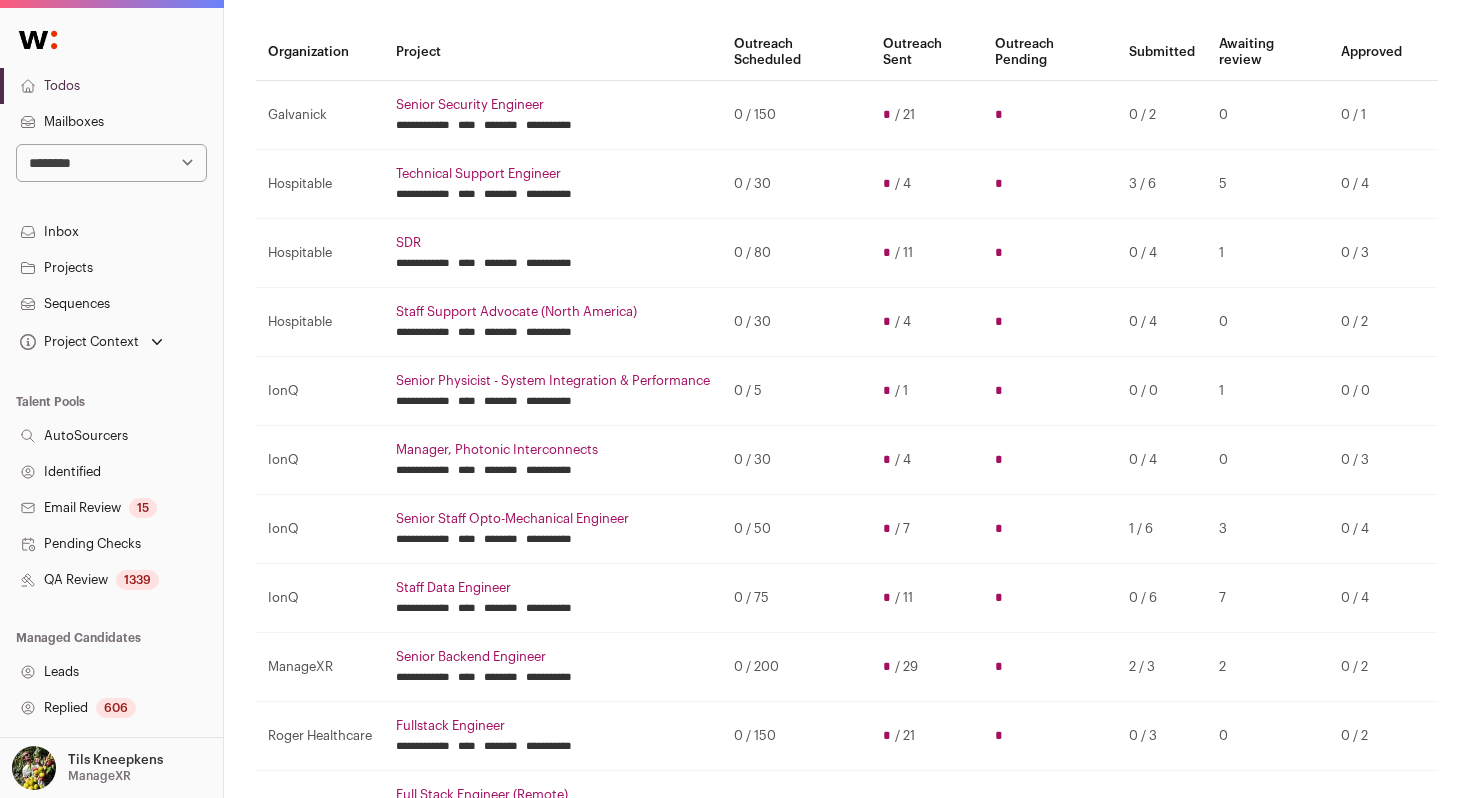scroll, scrollTop: 182, scrollLeft: 0, axis: vertical 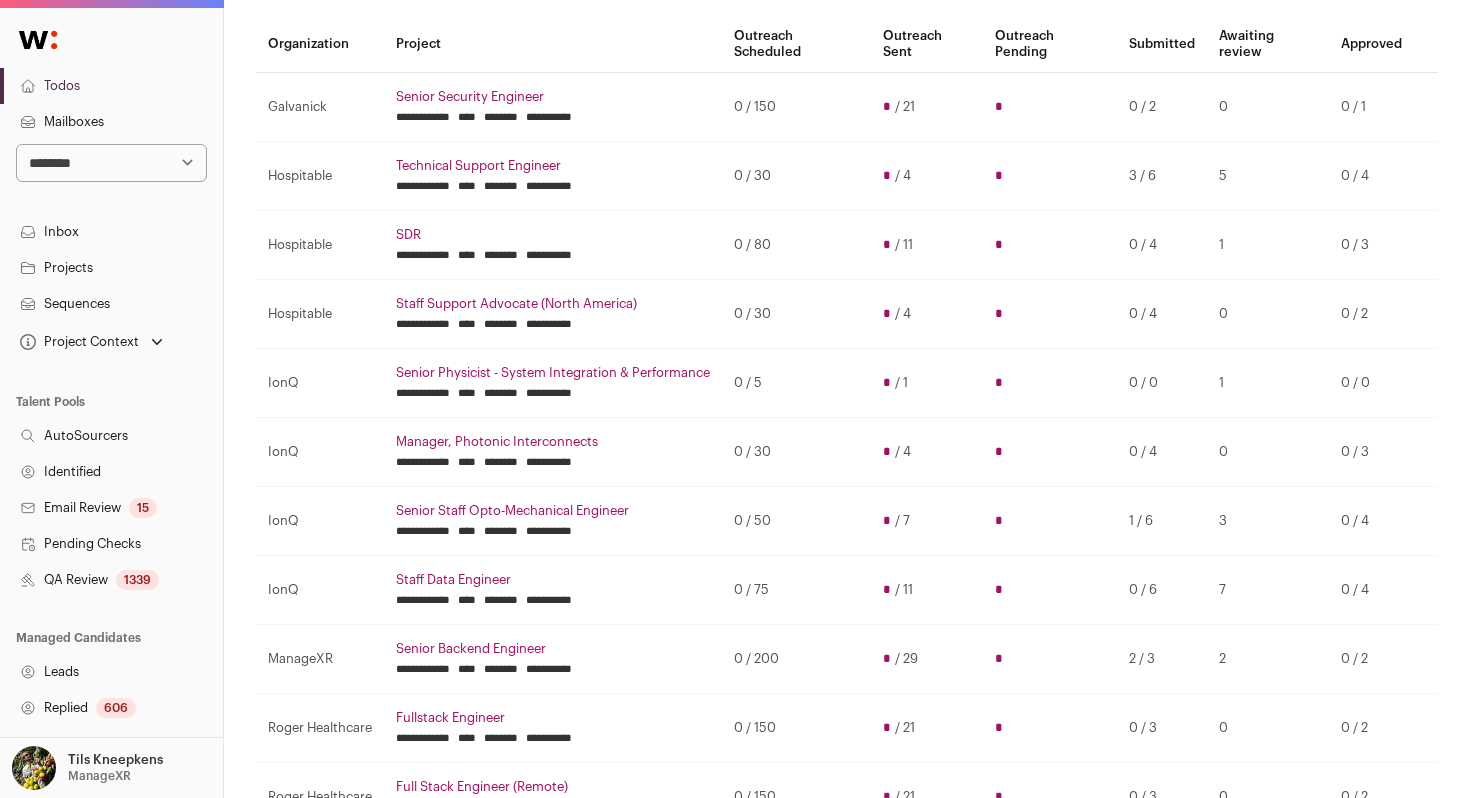 click on "Senior Security Engineer" at bounding box center [553, 97] 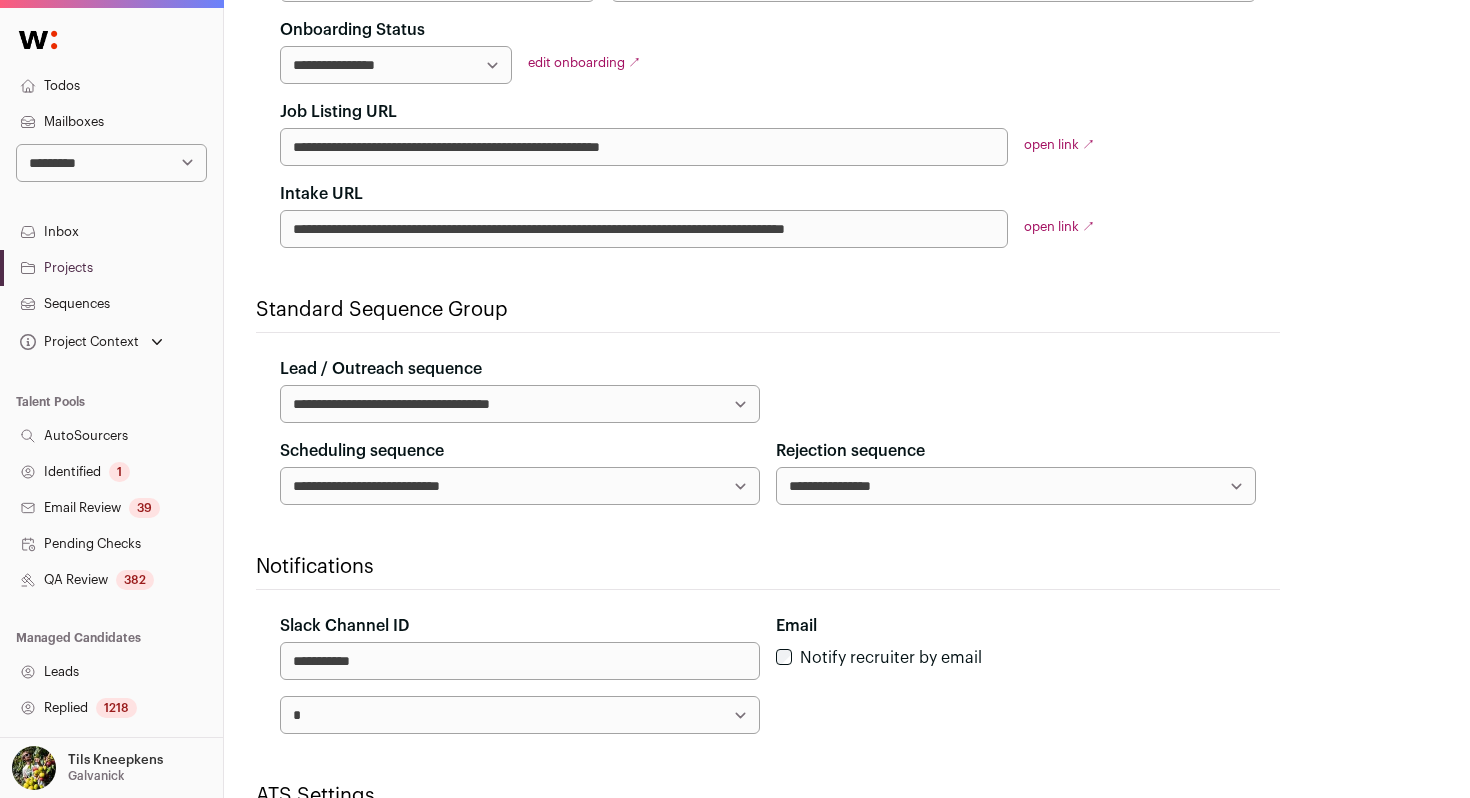 scroll, scrollTop: 777, scrollLeft: 0, axis: vertical 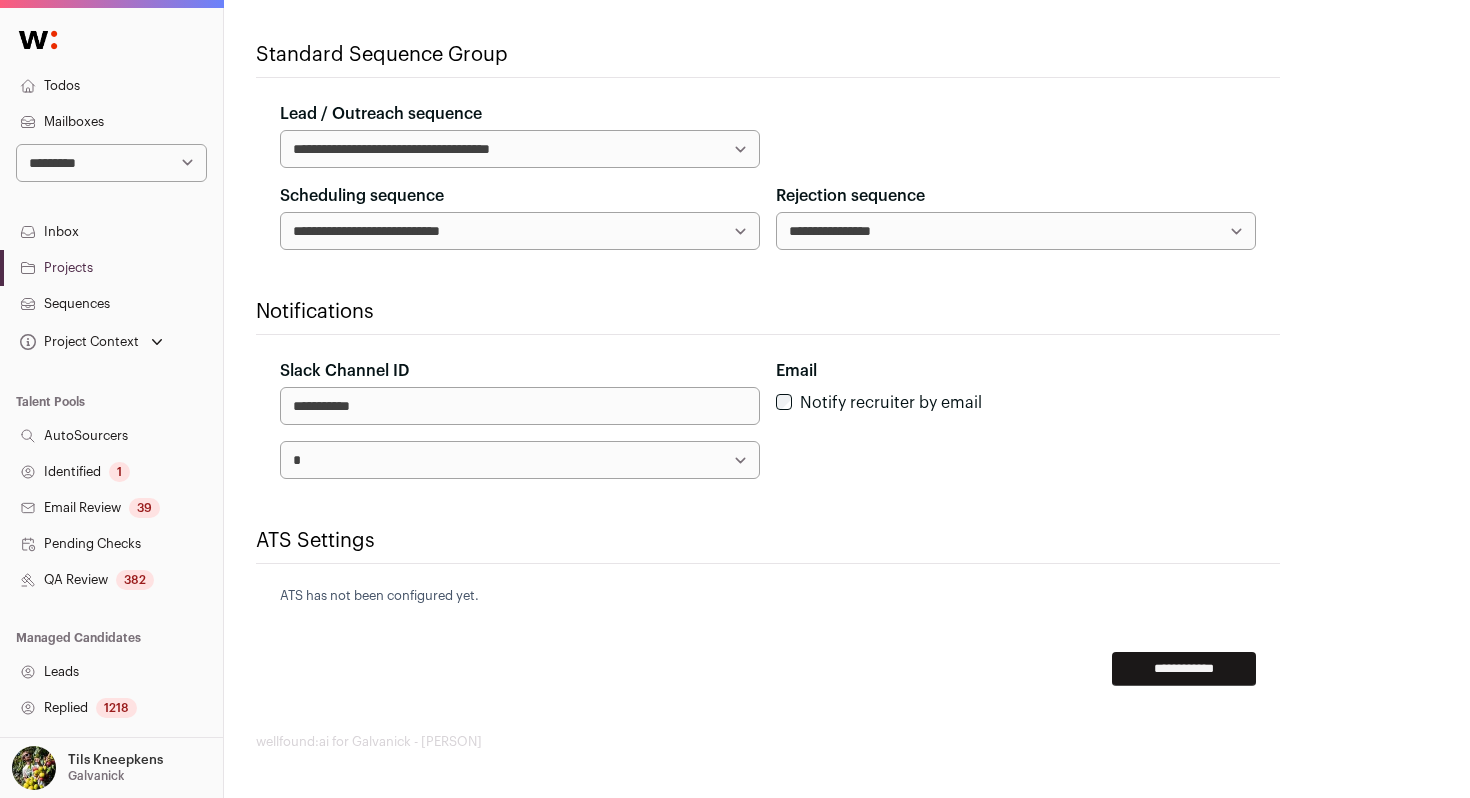 click on "382" at bounding box center (135, 580) 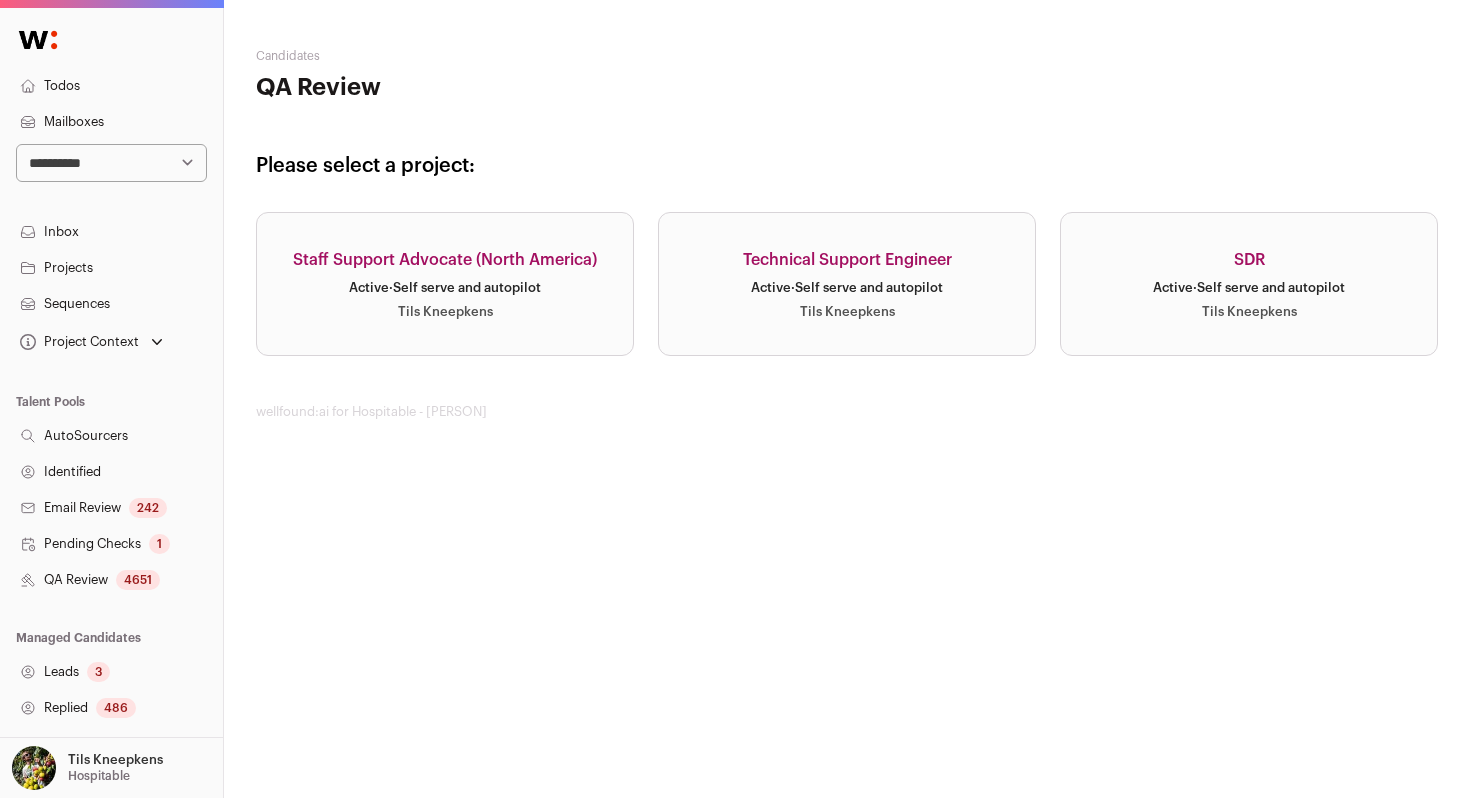 click on "Staff Support Advocate (North America)
Active
·
Self serve and autopilot
Tils Kneepkens" at bounding box center (445, 284) 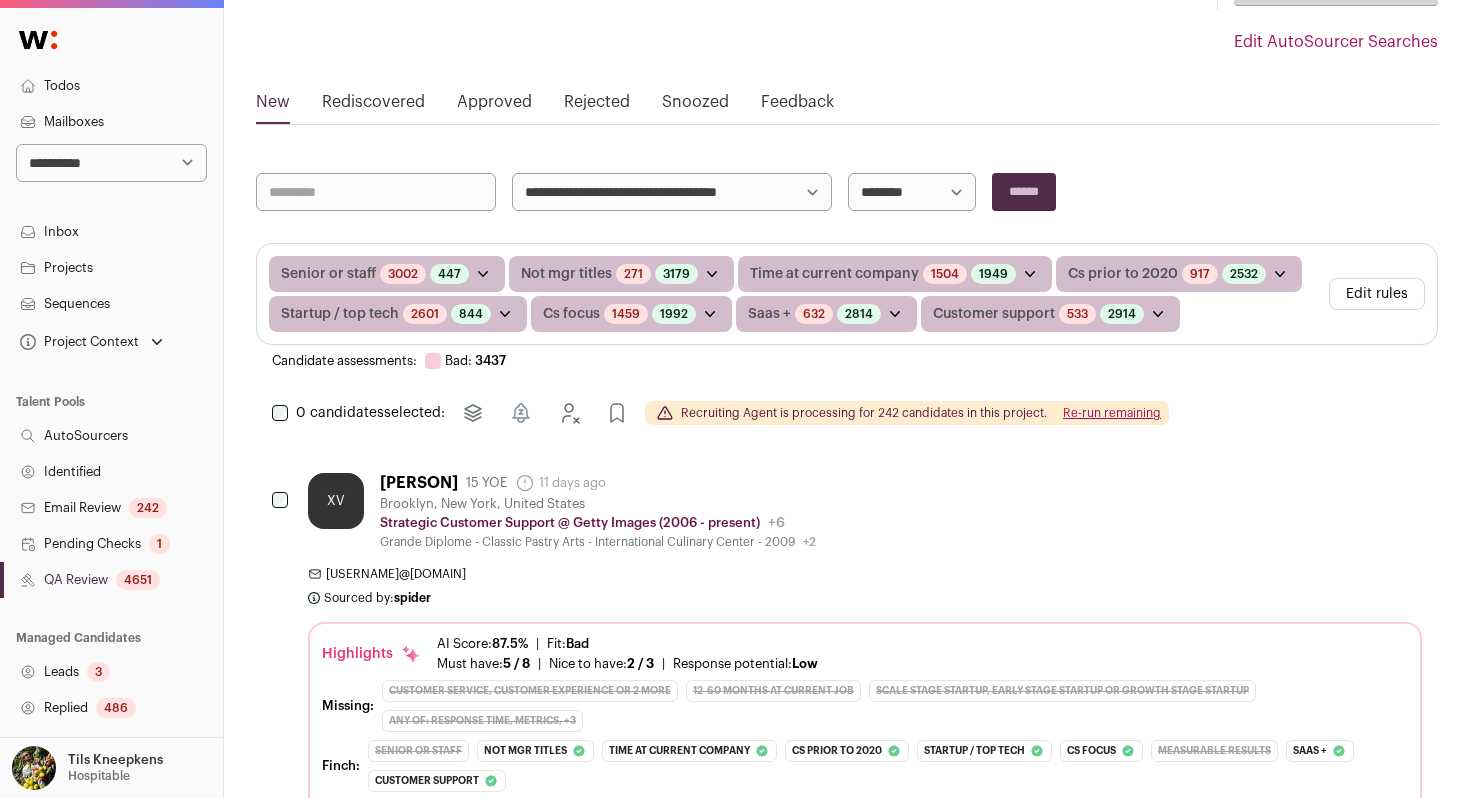 scroll, scrollTop: 208, scrollLeft: 0, axis: vertical 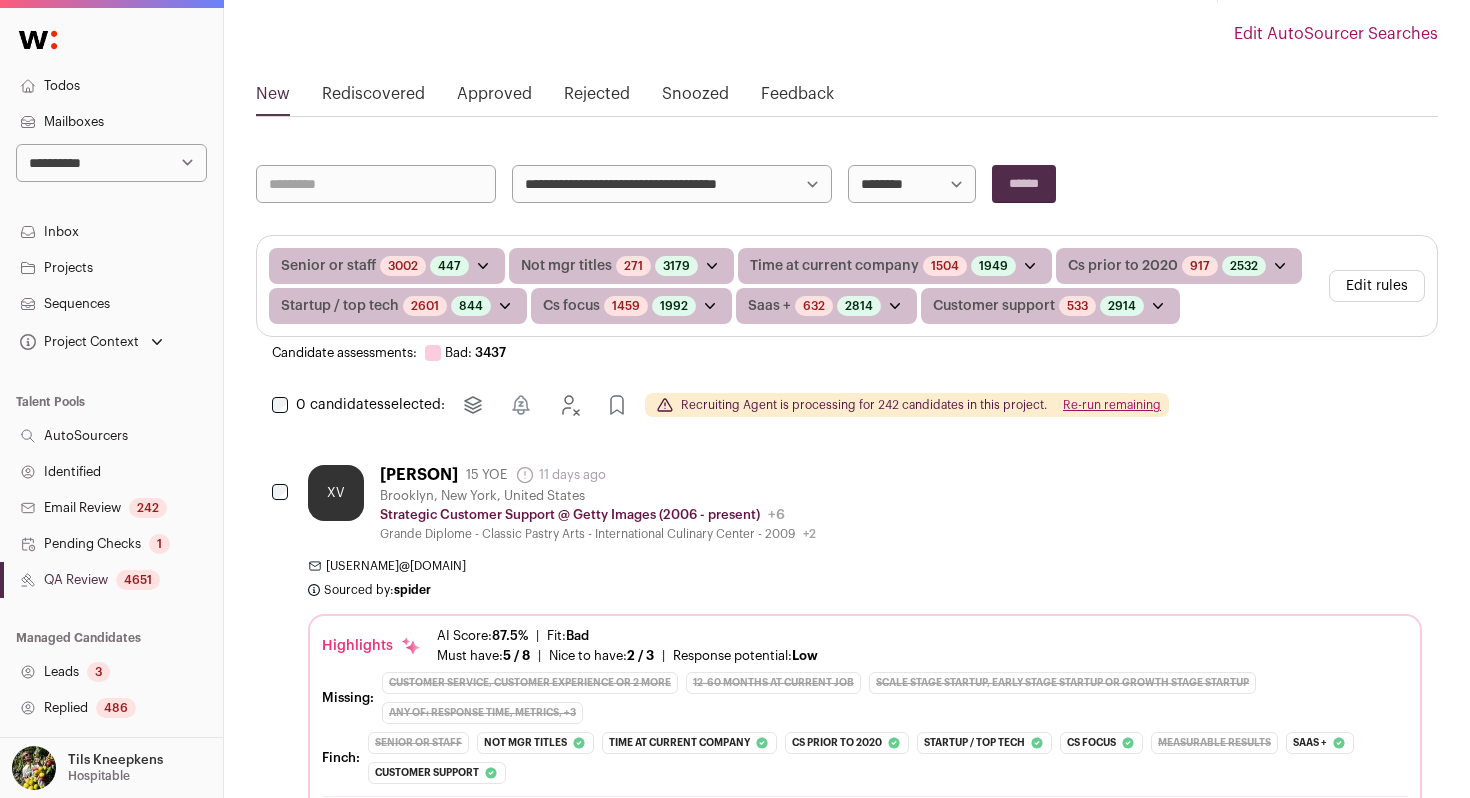 click on "Re-run remaining" at bounding box center (1112, 405) 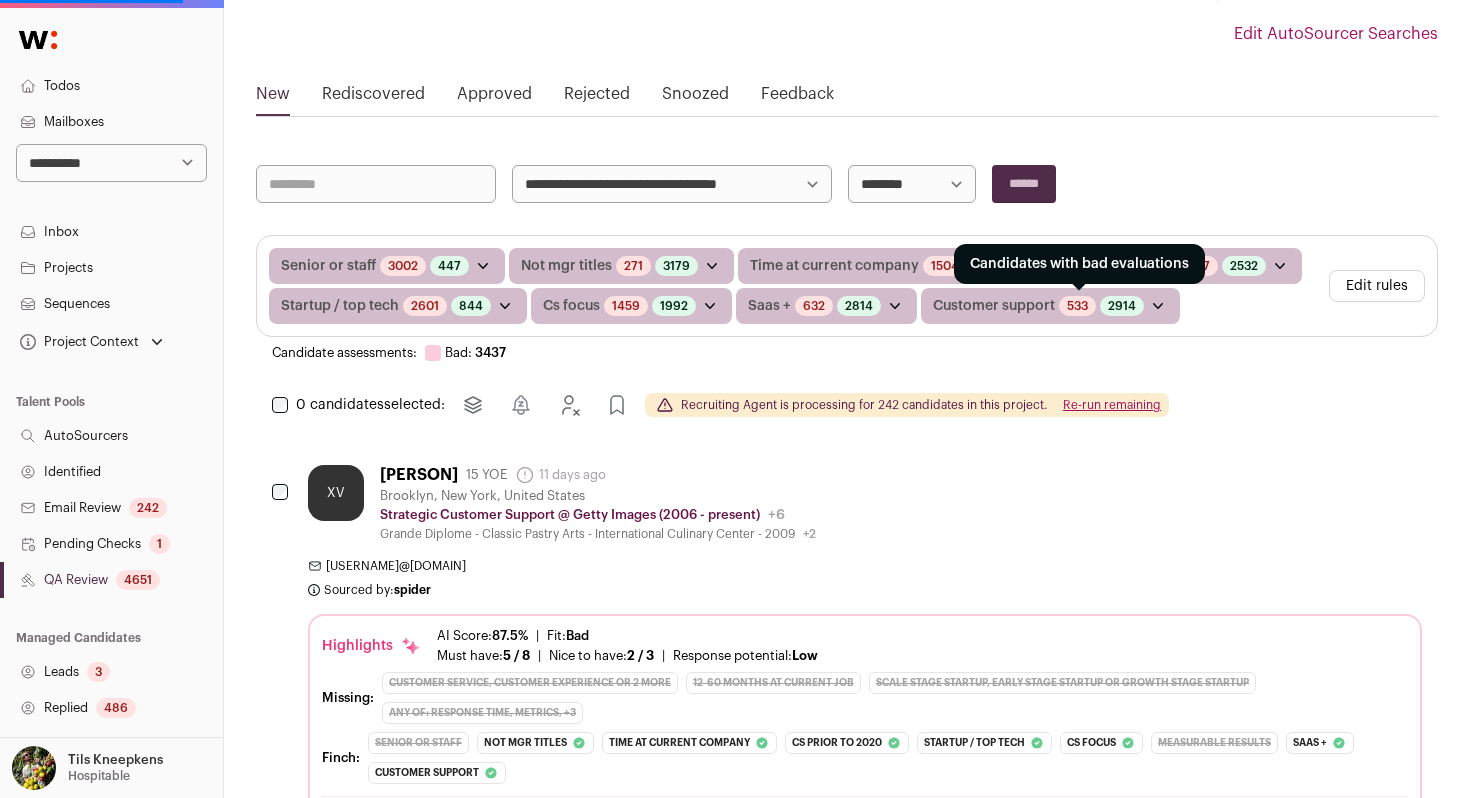 click on "533" at bounding box center [1077, 306] 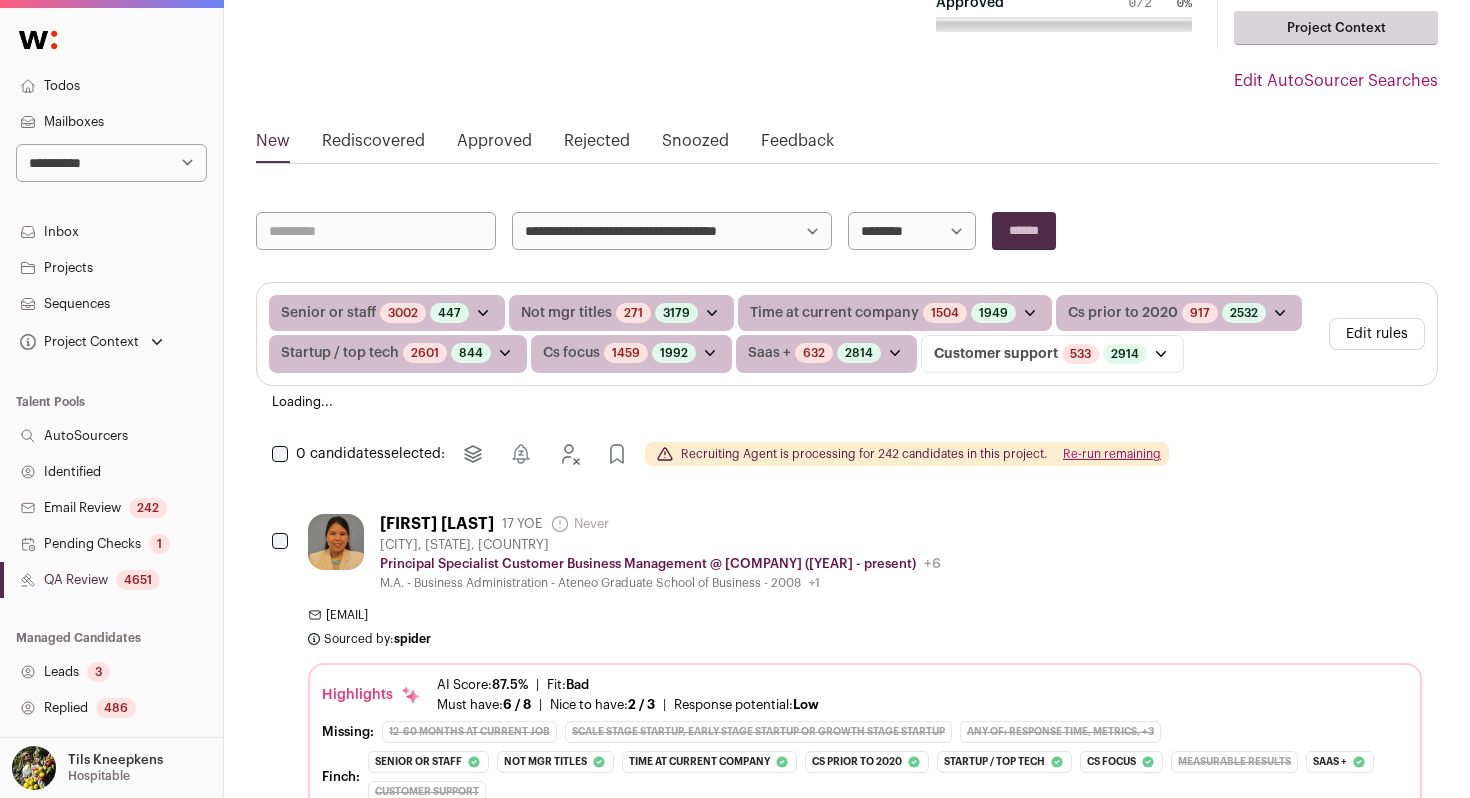 scroll, scrollTop: 165, scrollLeft: 0, axis: vertical 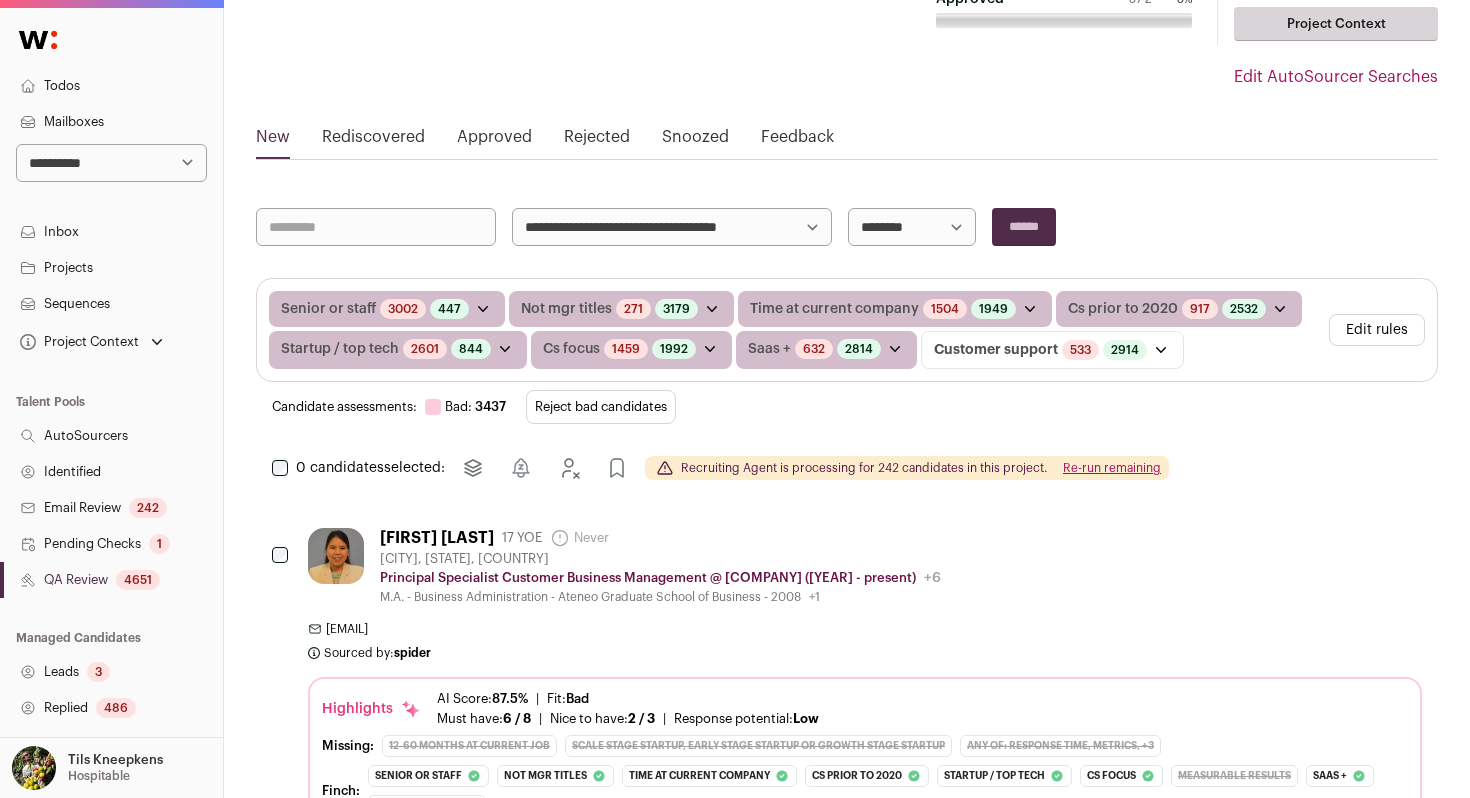 click on "Reject bad candidates" at bounding box center (601, 407) 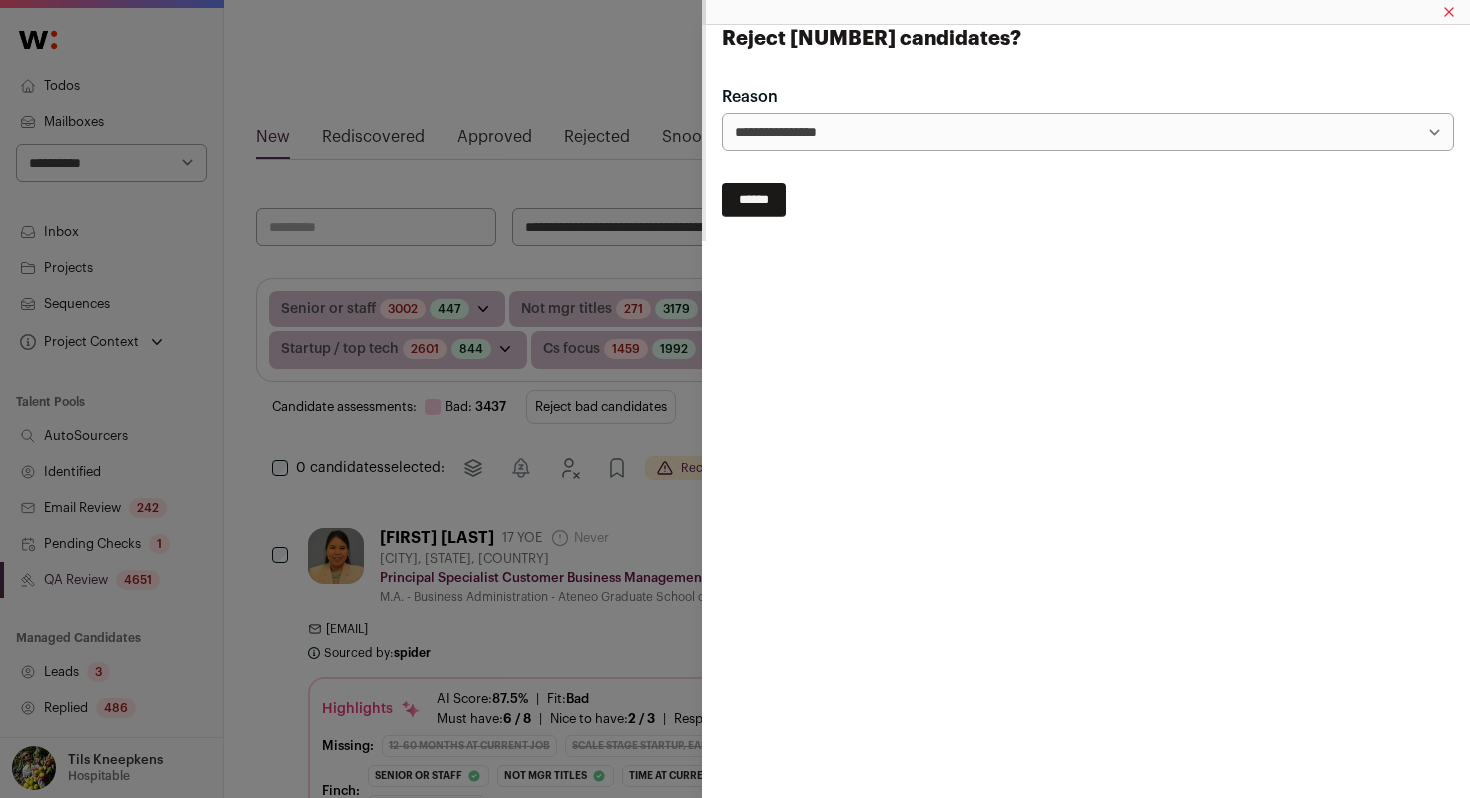 click on "******" at bounding box center (754, 200) 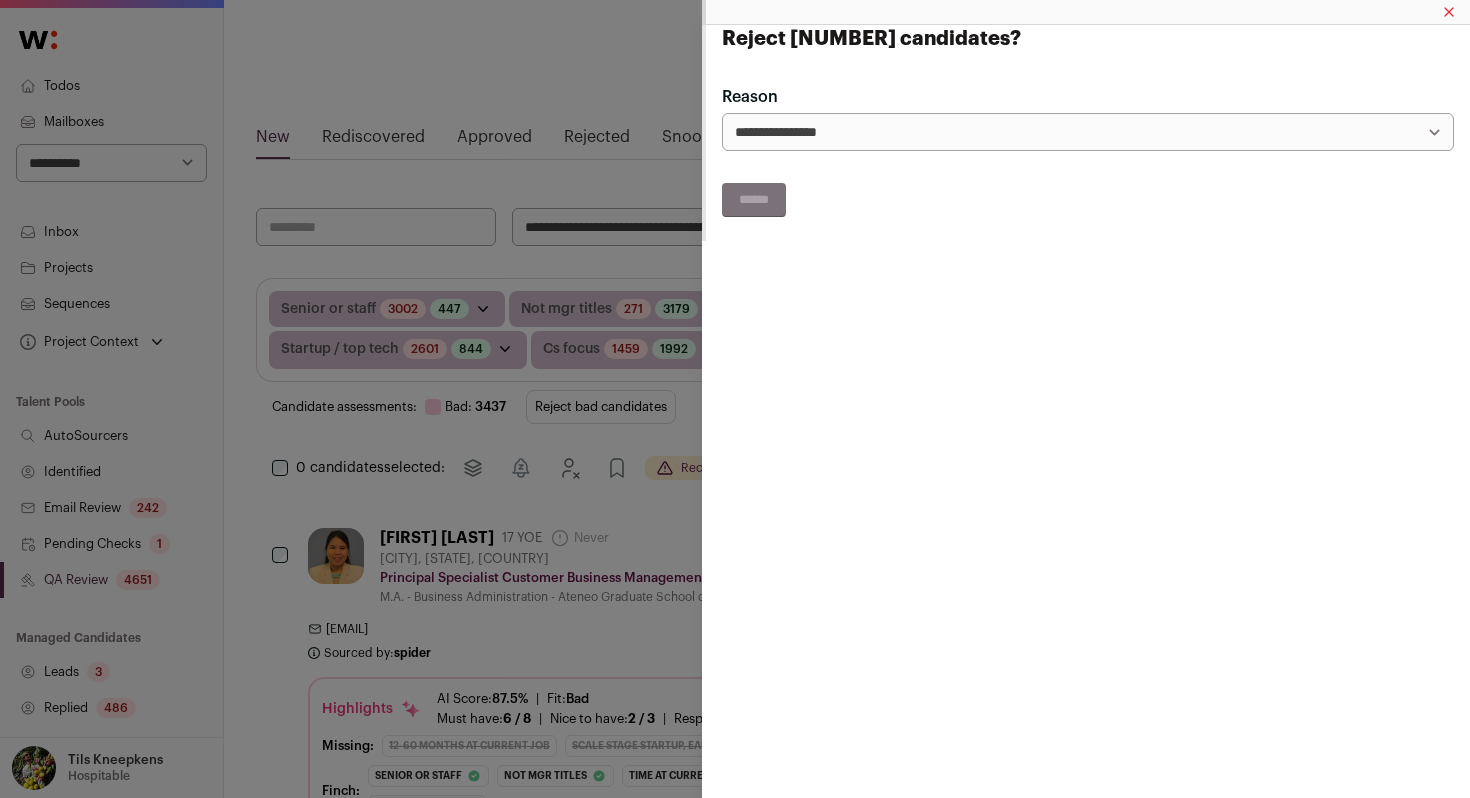 click on "Reject 533 candidates?" at bounding box center (735, 399) 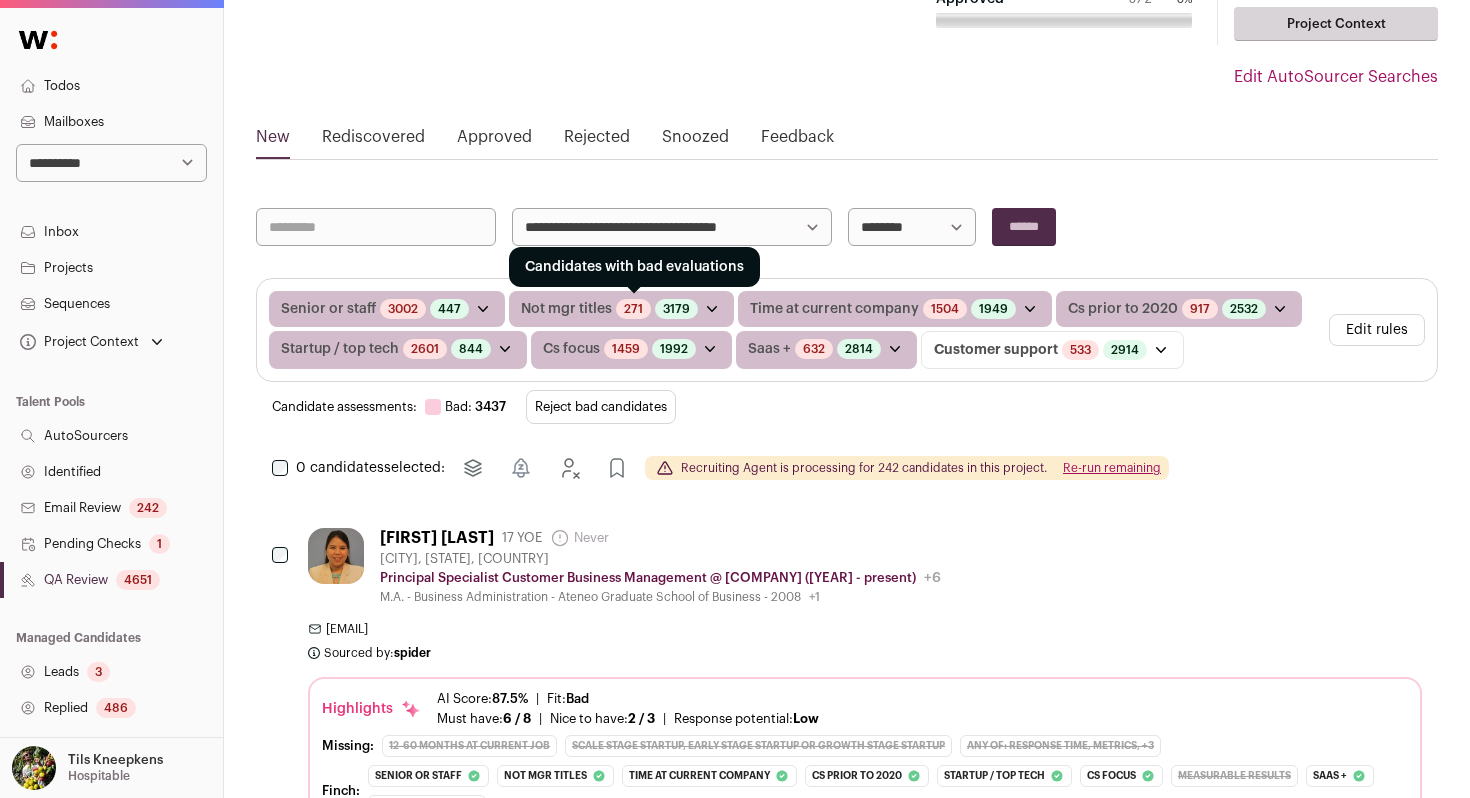 click on "271" at bounding box center [633, 309] 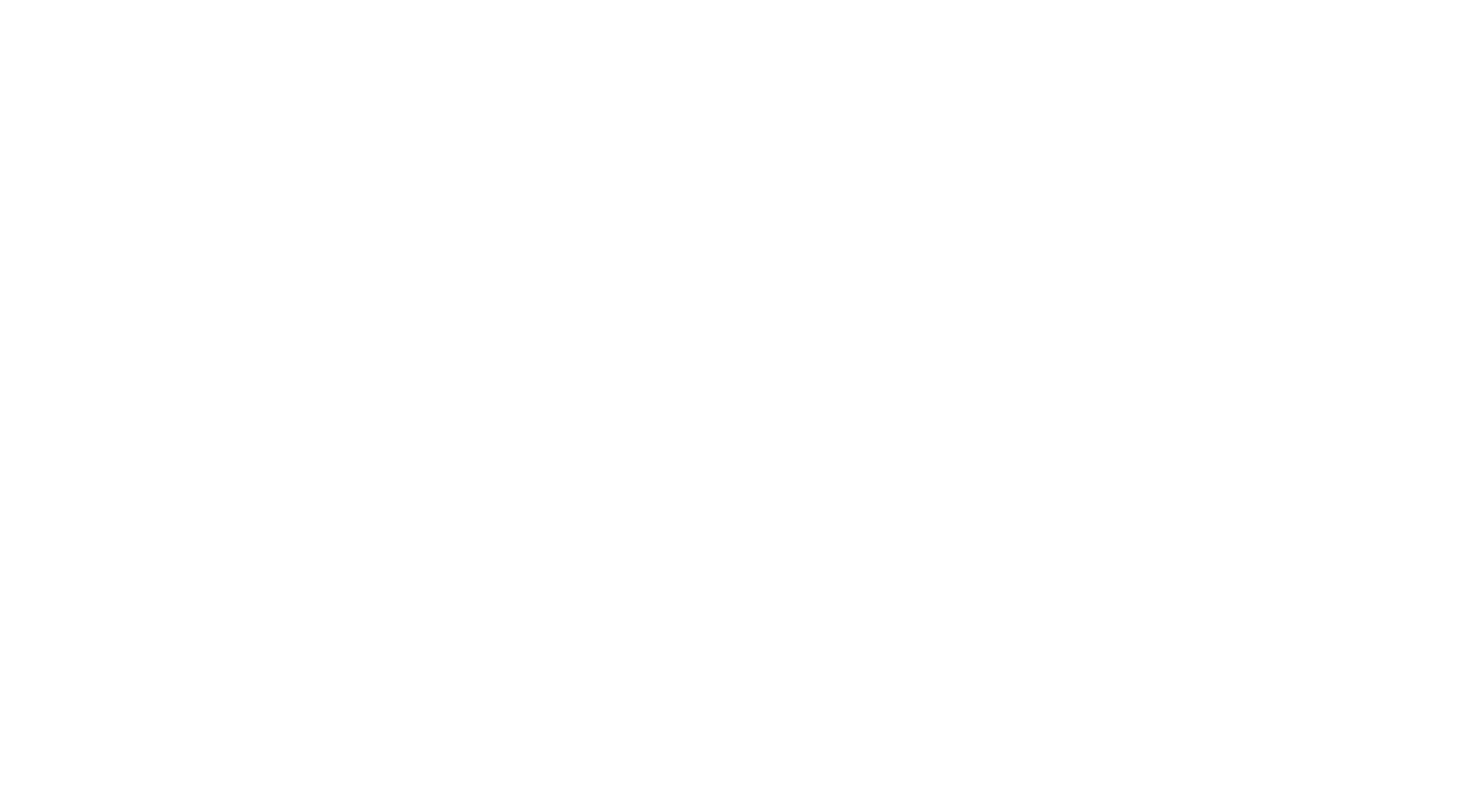 scroll, scrollTop: 0, scrollLeft: 0, axis: both 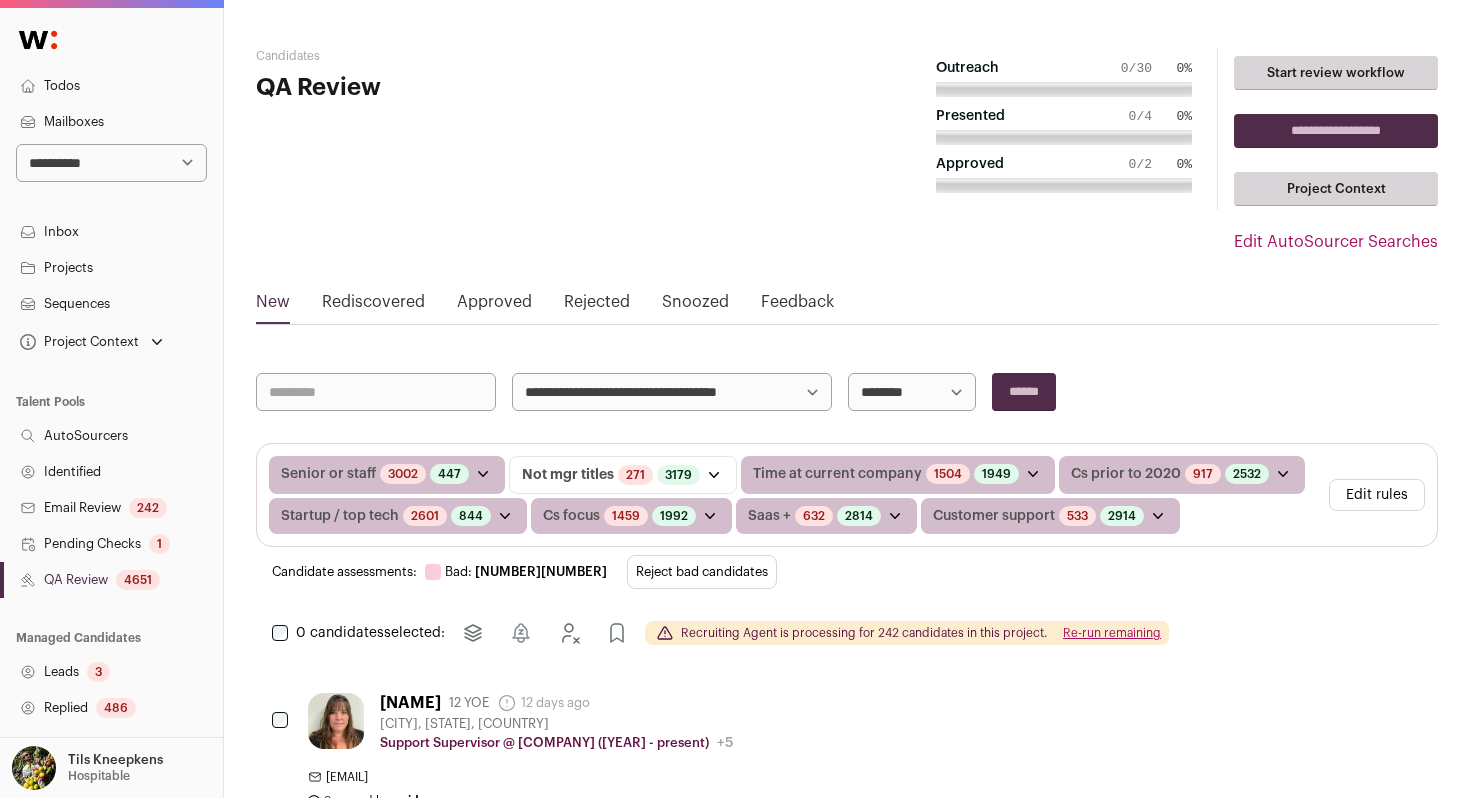 click on "Reject bad candidates" at bounding box center (702, 572) 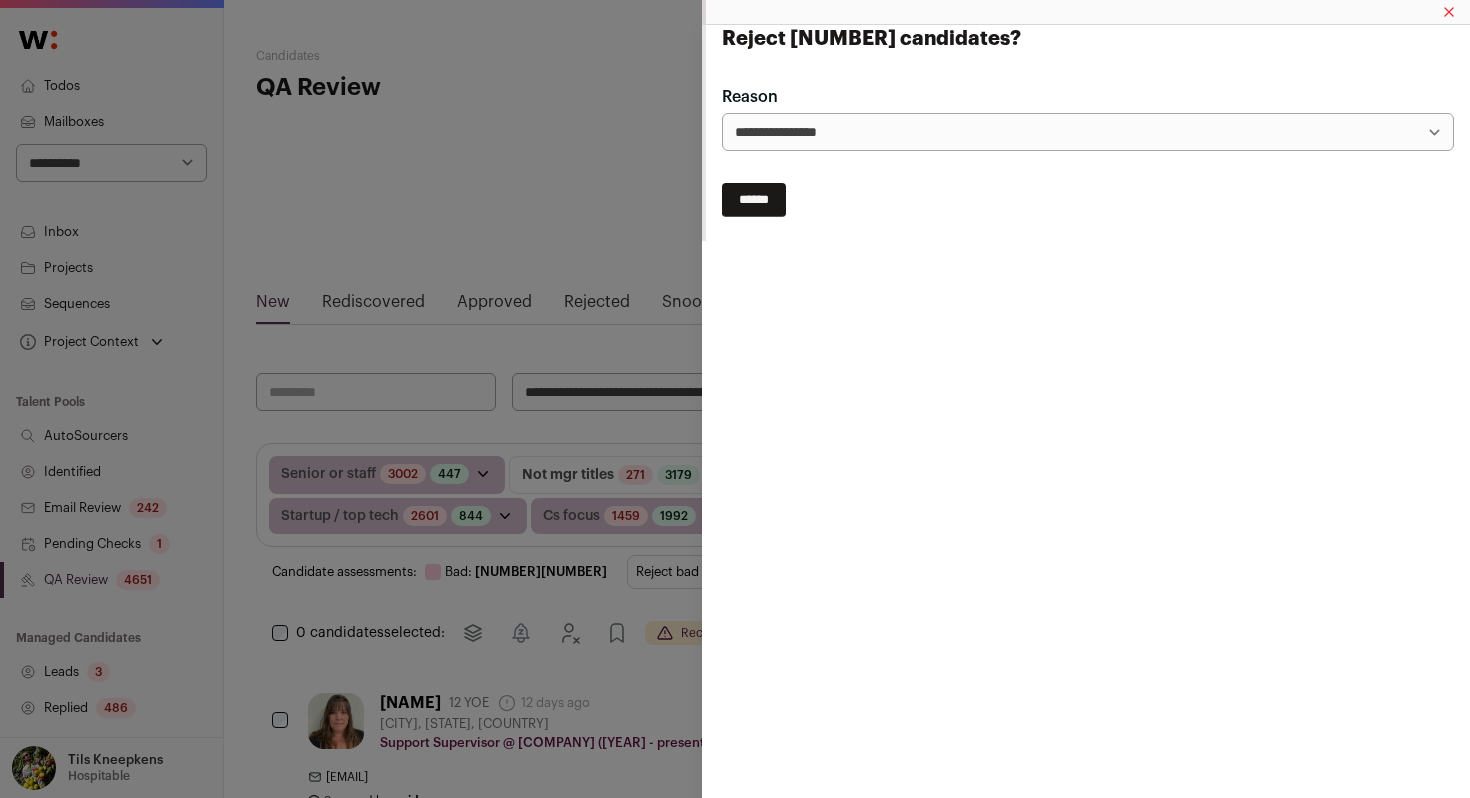 click on "******" at bounding box center [754, 200] 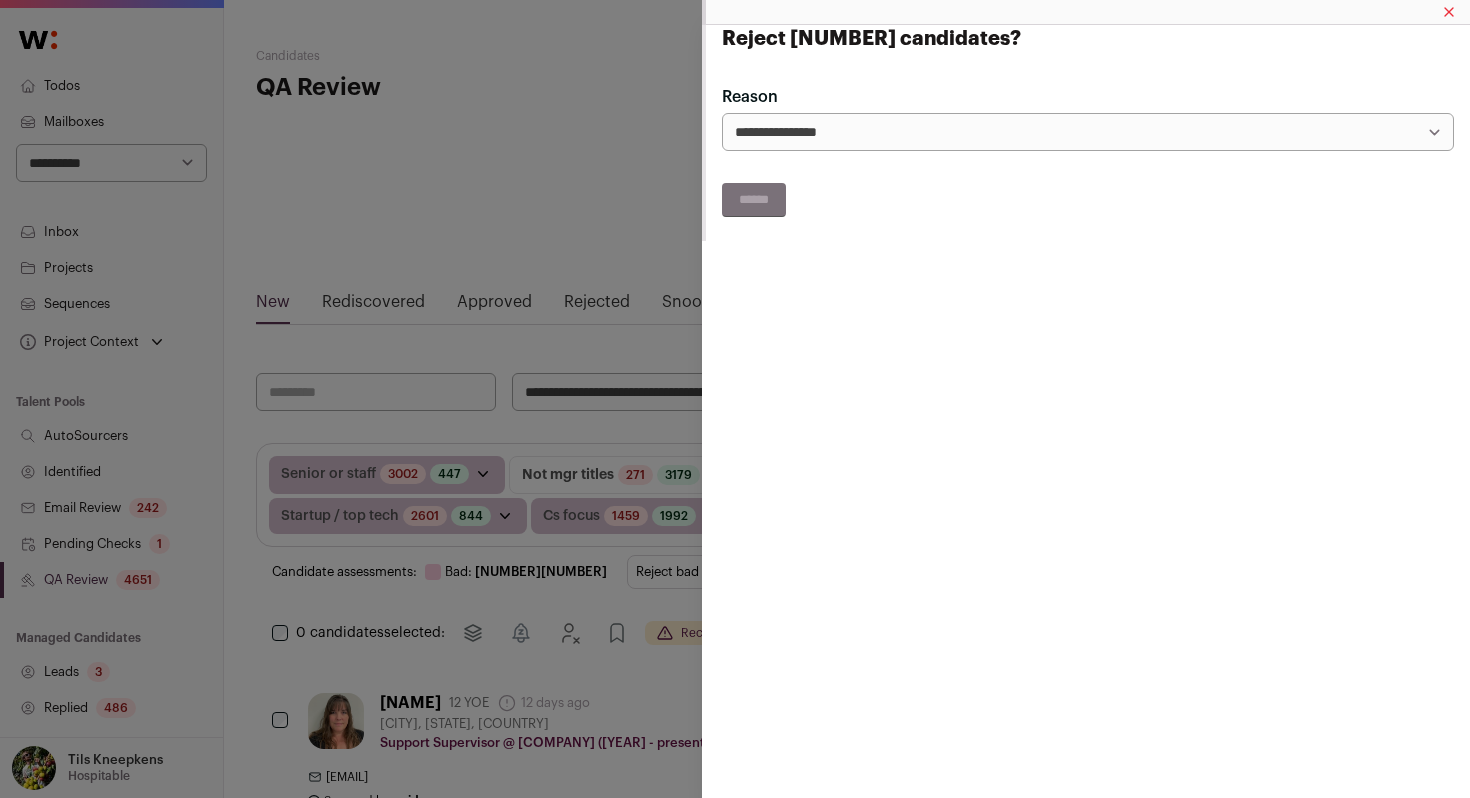 click on "Reject 158 candidates?" at bounding box center (735, 399) 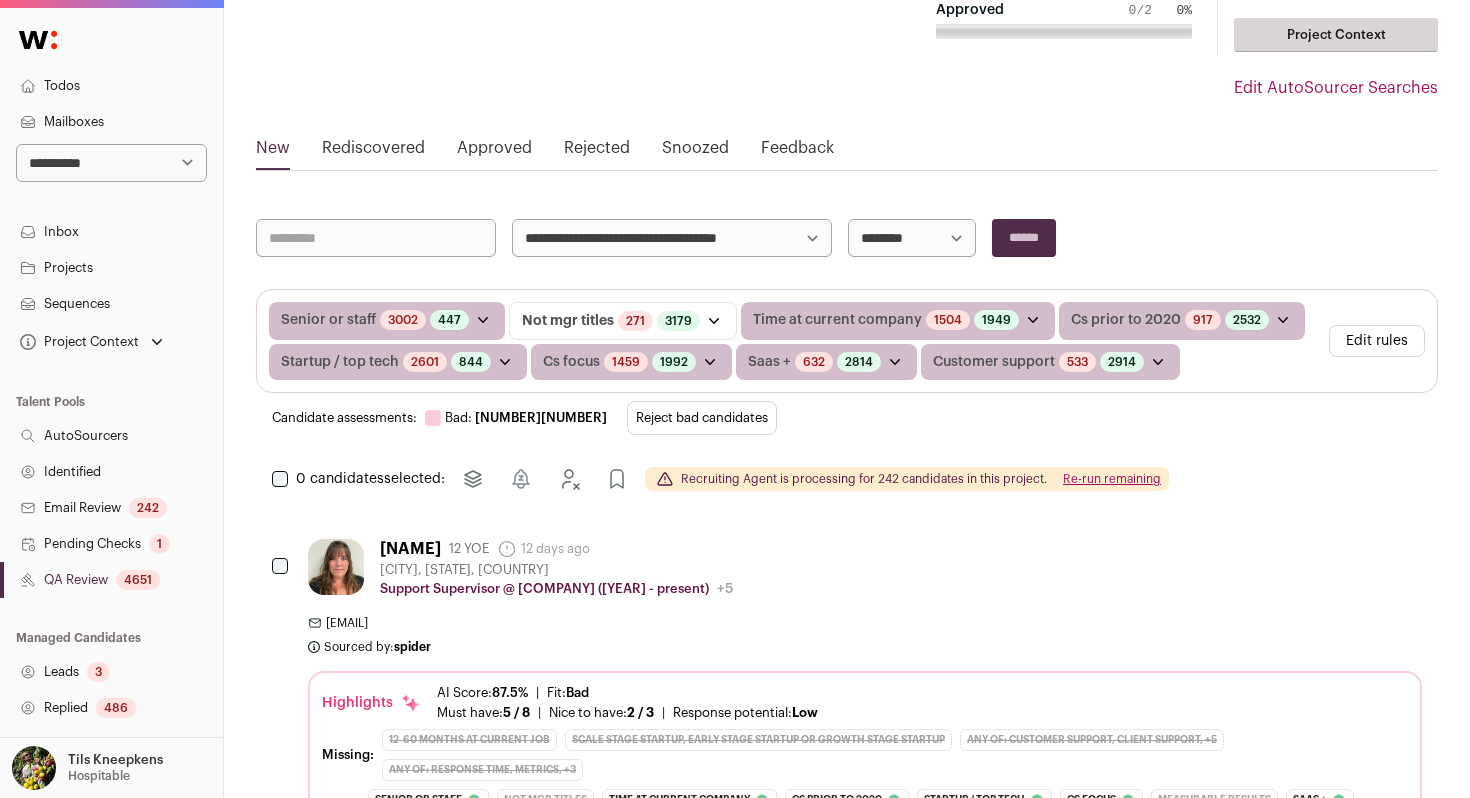 scroll, scrollTop: 171, scrollLeft: 0, axis: vertical 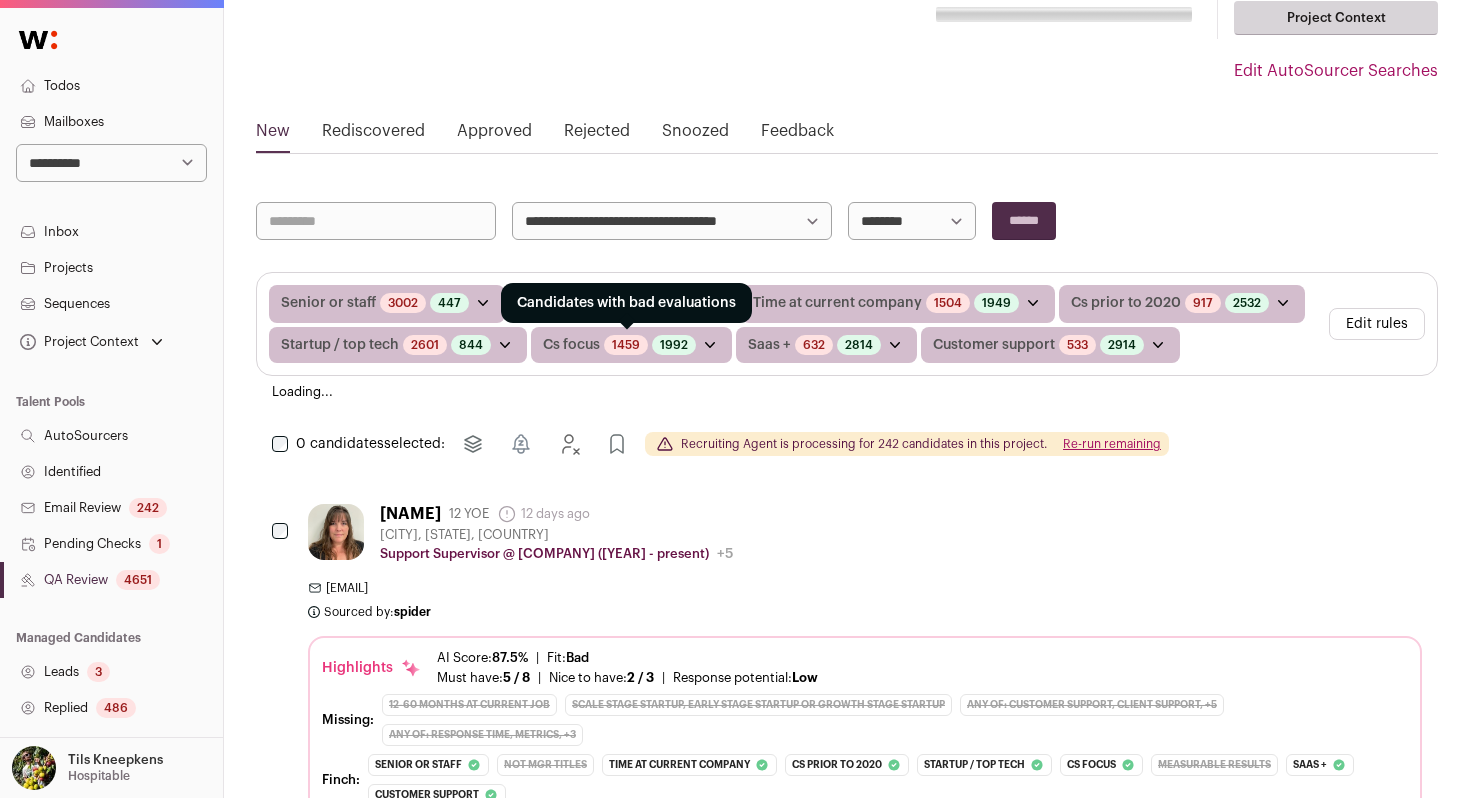 click on "1459" at bounding box center [626, 345] 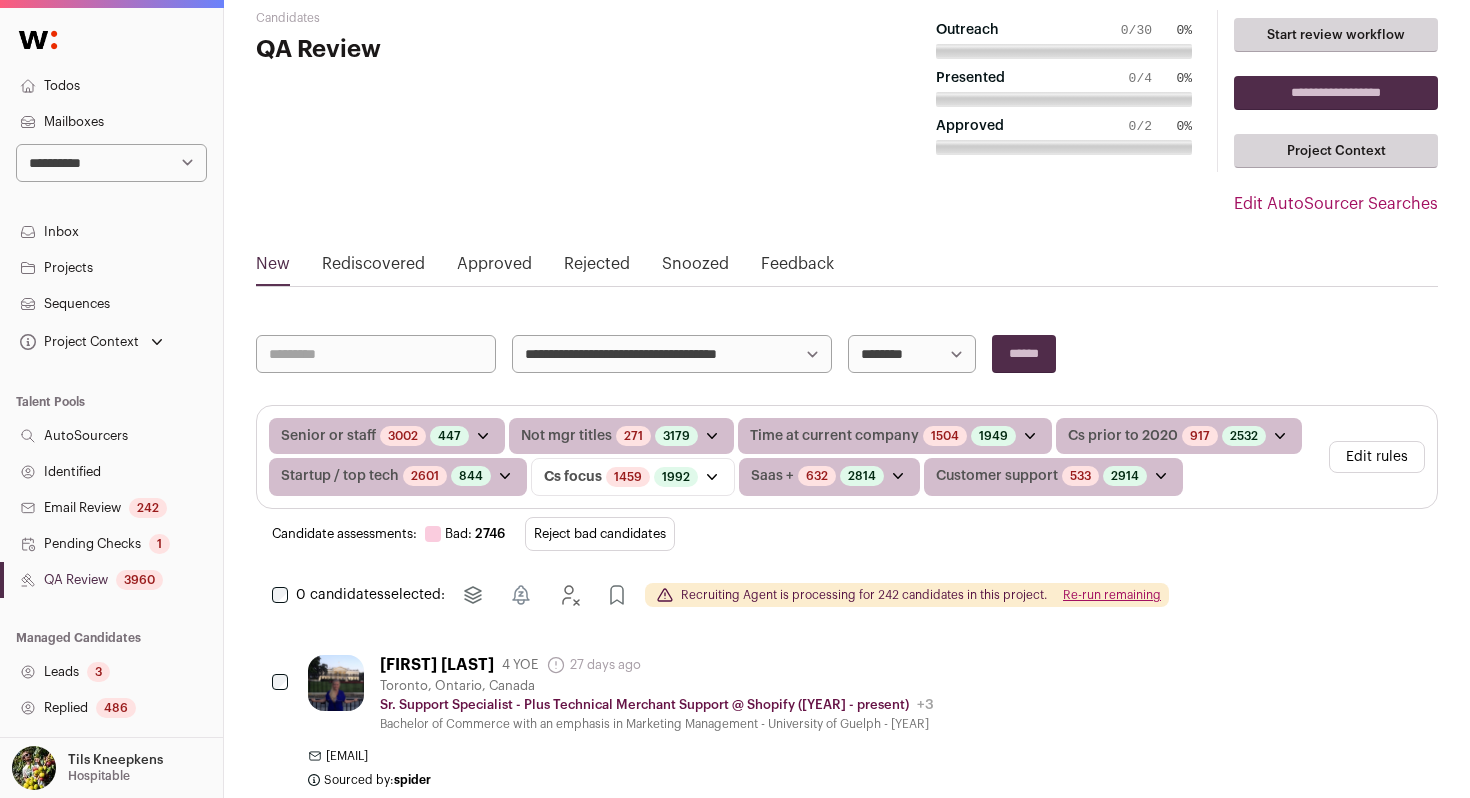 scroll, scrollTop: 56, scrollLeft: 0, axis: vertical 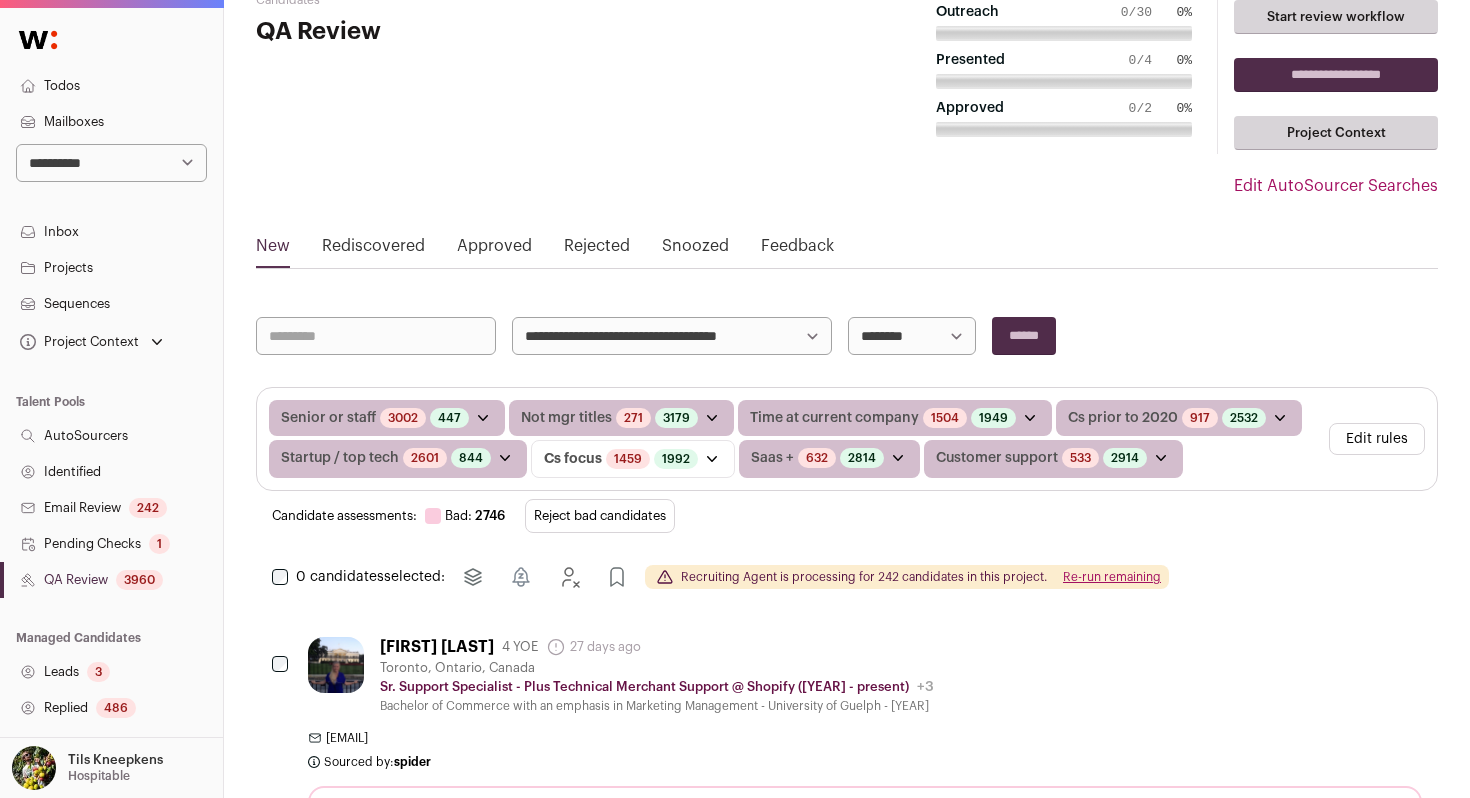 click on "Reject bad candidates" at bounding box center [600, 516] 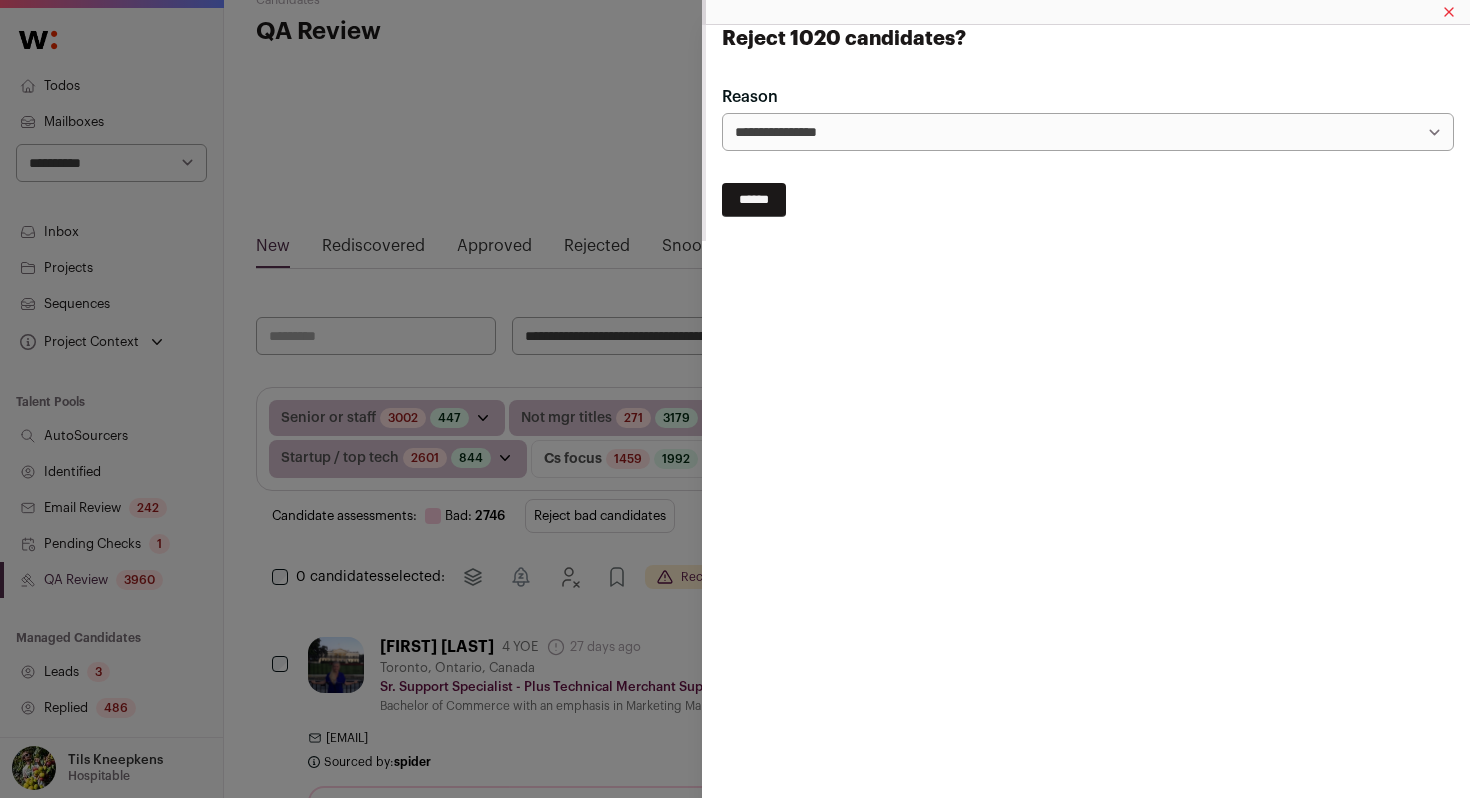 click on "******" at bounding box center [754, 200] 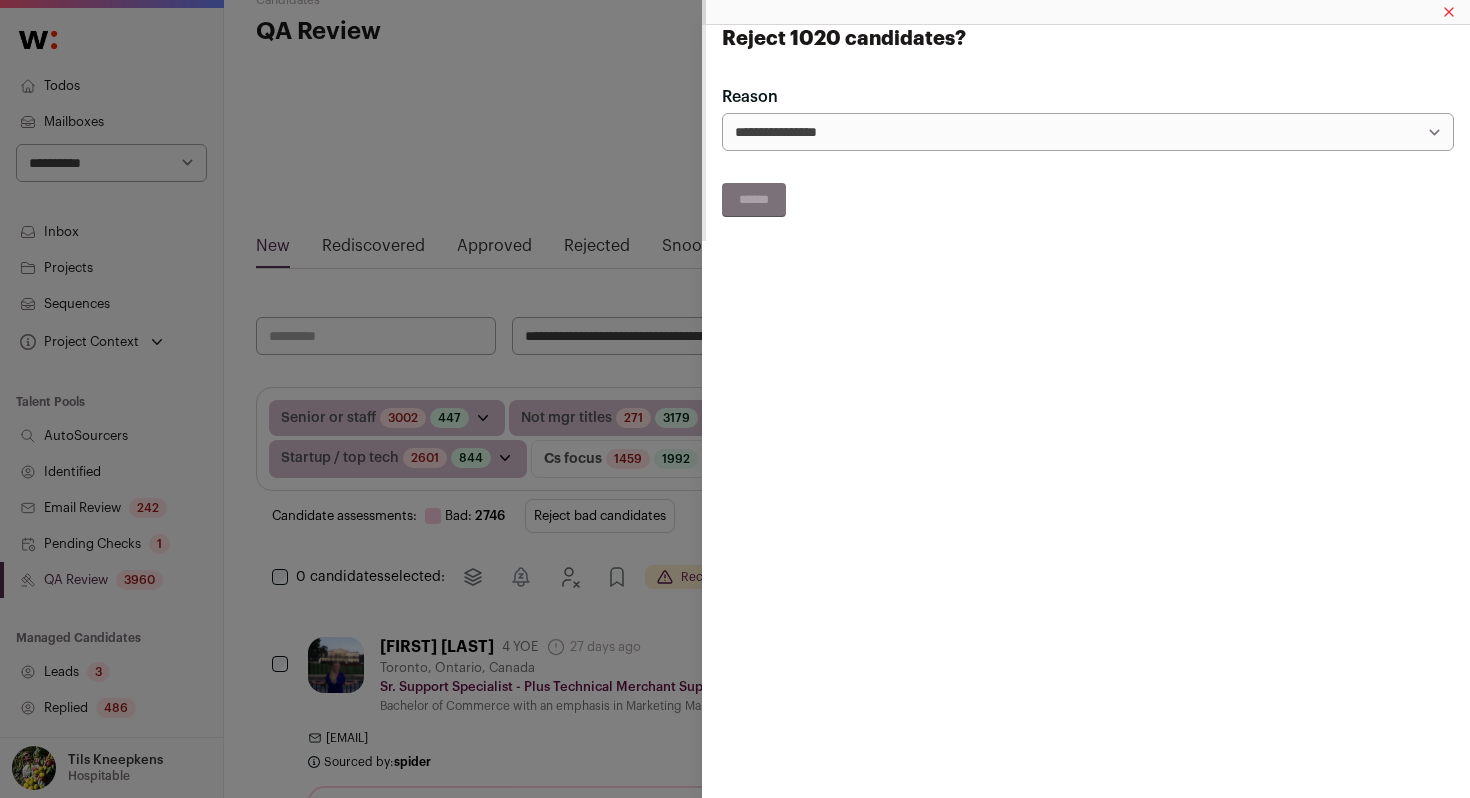 click on "Reject 1020 candidates?" at bounding box center [735, 399] 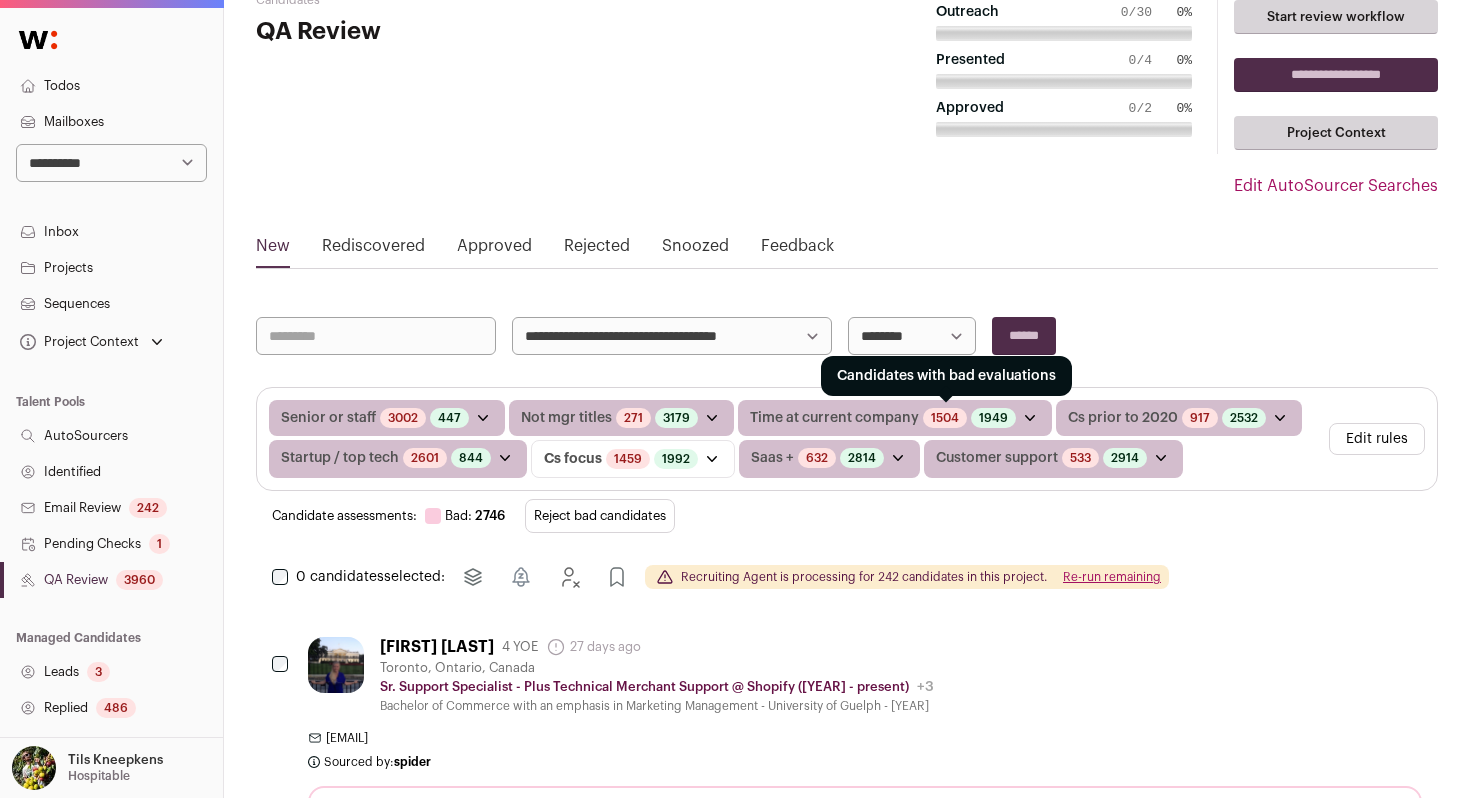 click on "1504" at bounding box center (945, 418) 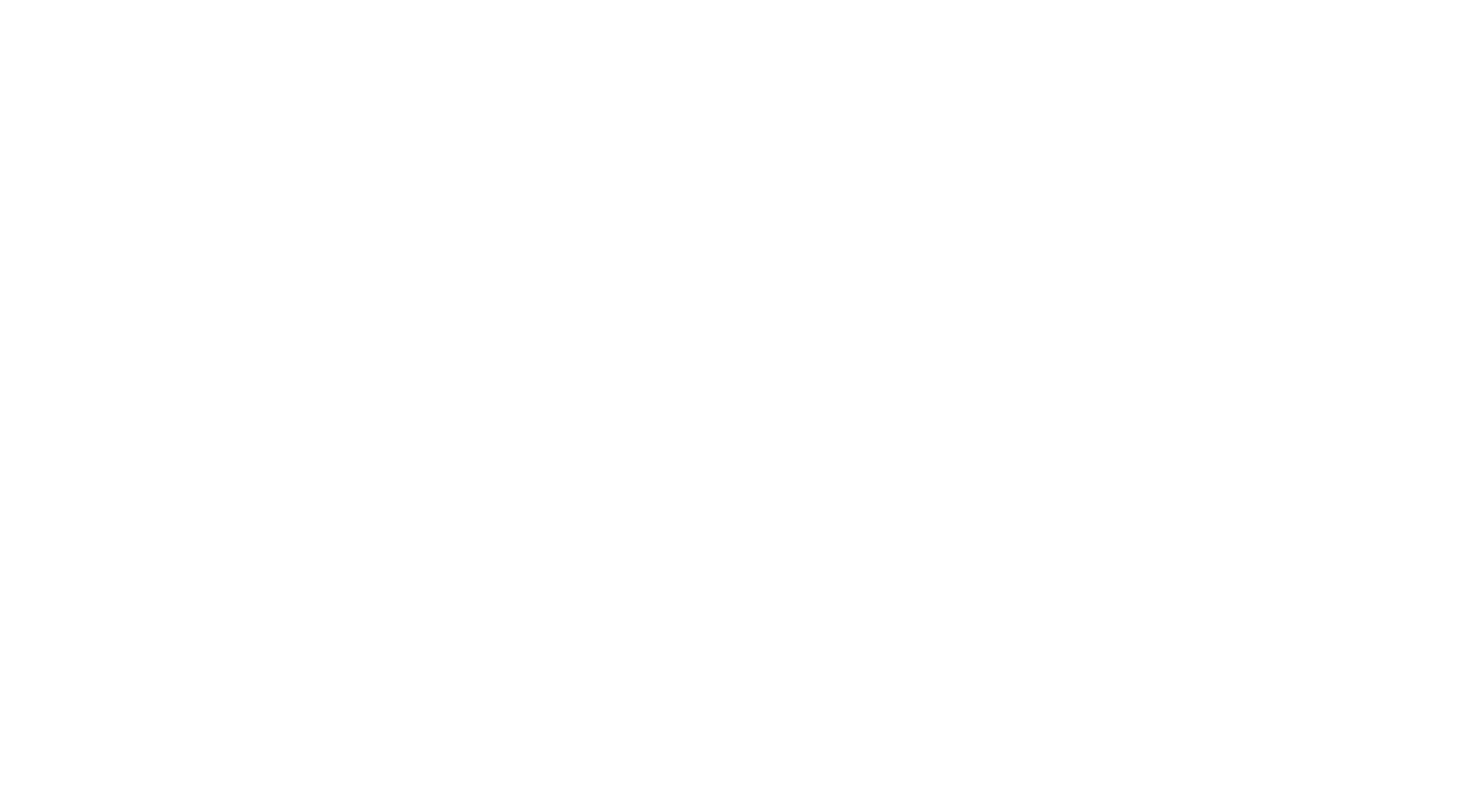 scroll, scrollTop: 0, scrollLeft: 0, axis: both 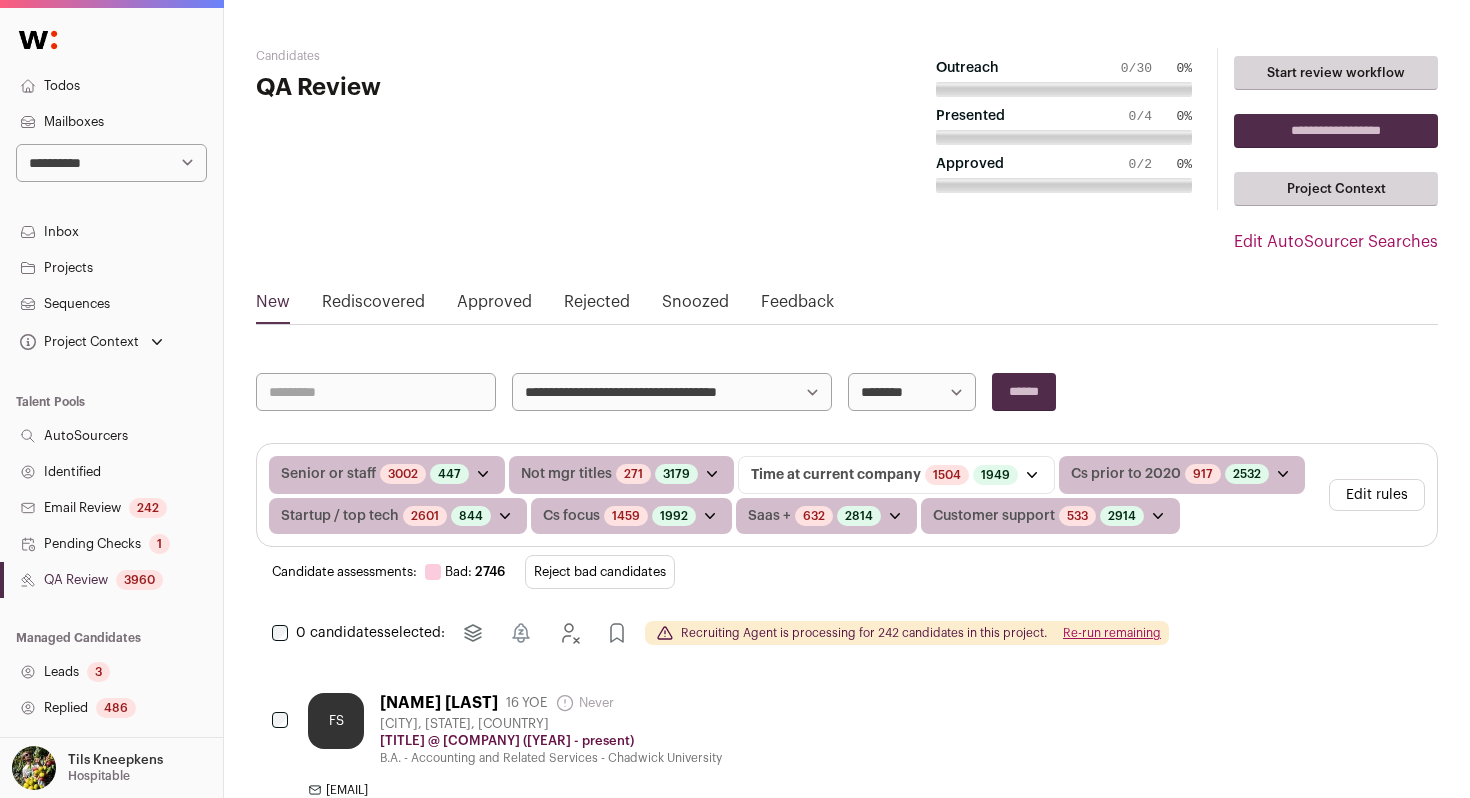 click on "Reject bad candidates" at bounding box center (600, 572) 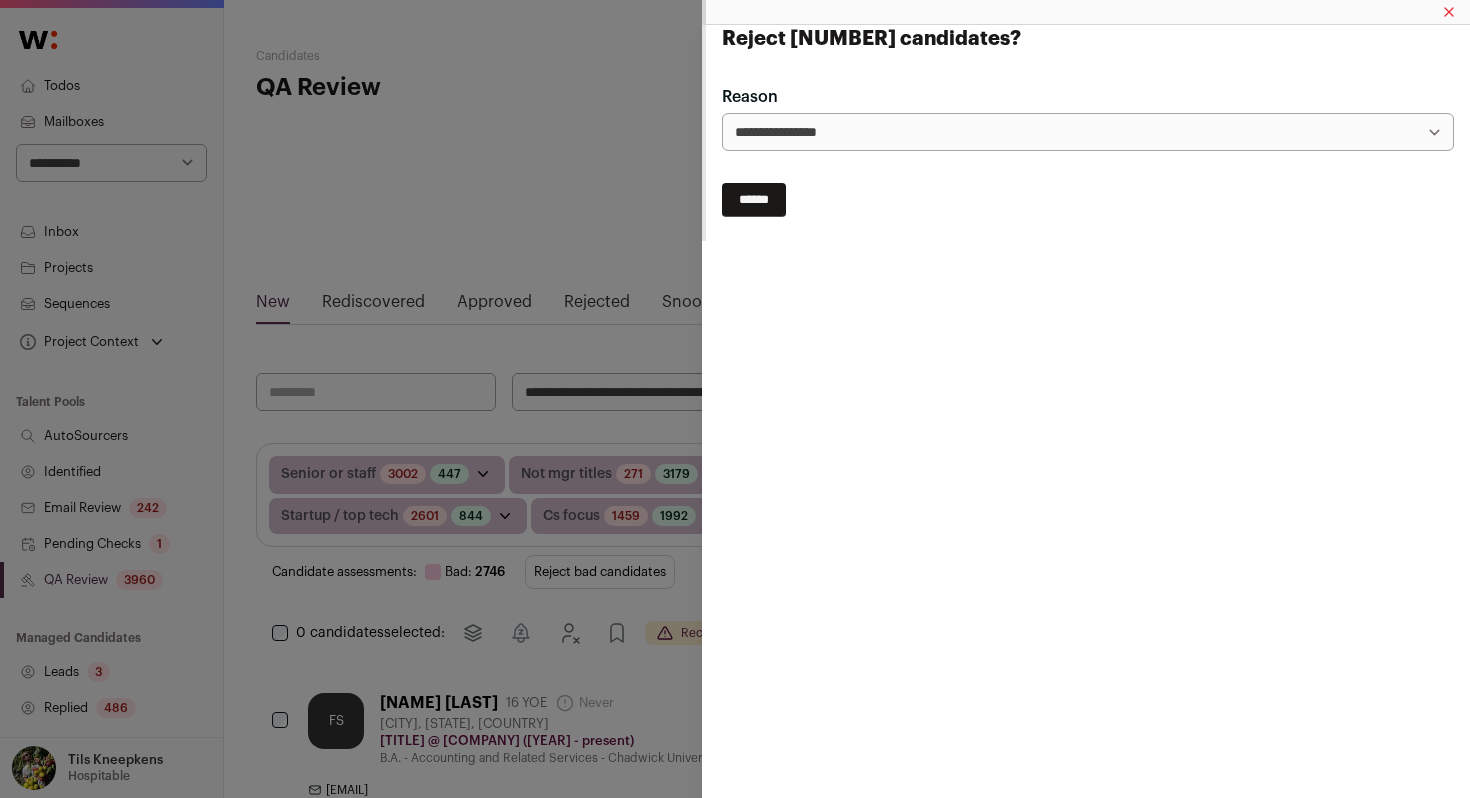 click on "******" at bounding box center [754, 200] 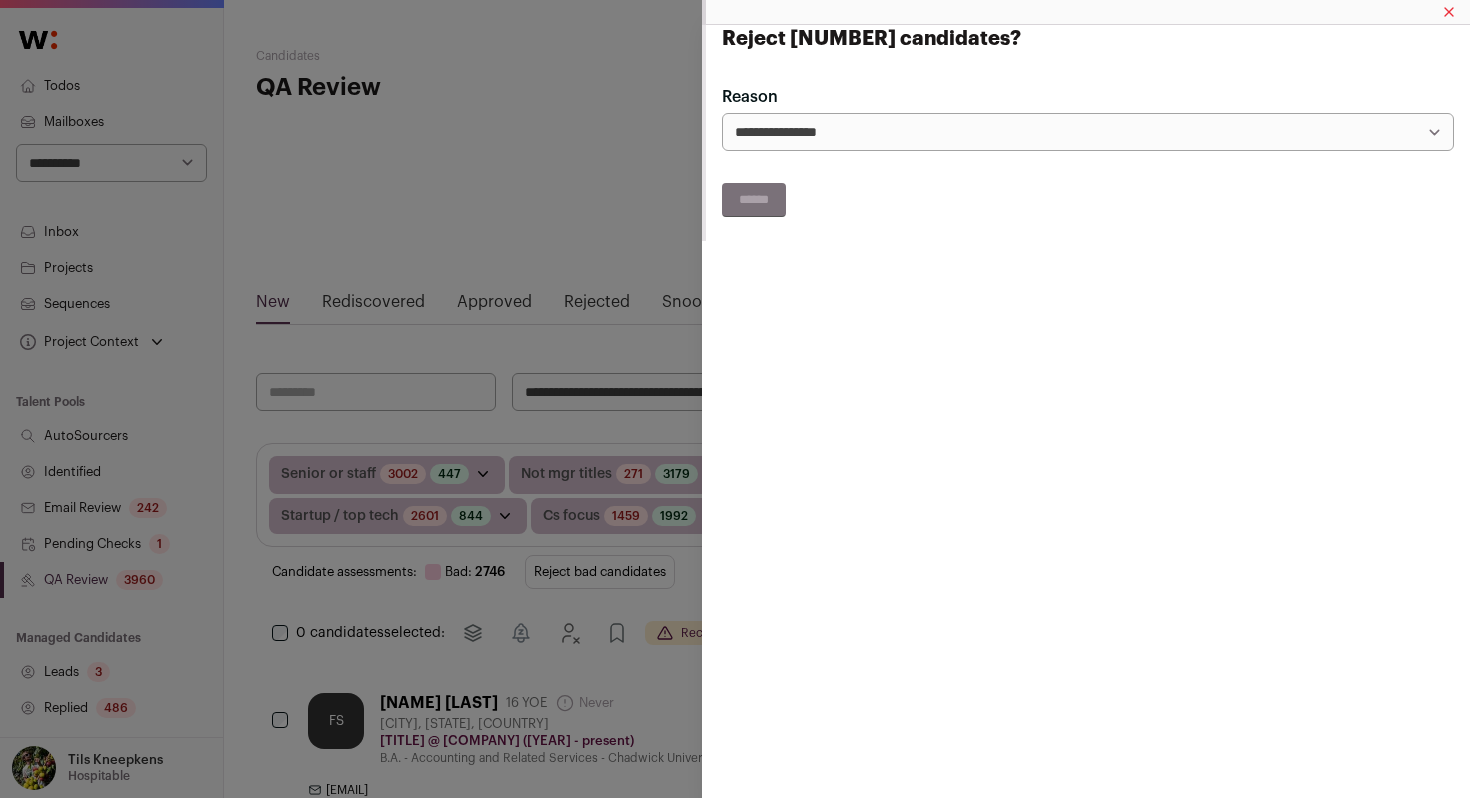 click on "Reject 1145 candidates?" at bounding box center (735, 399) 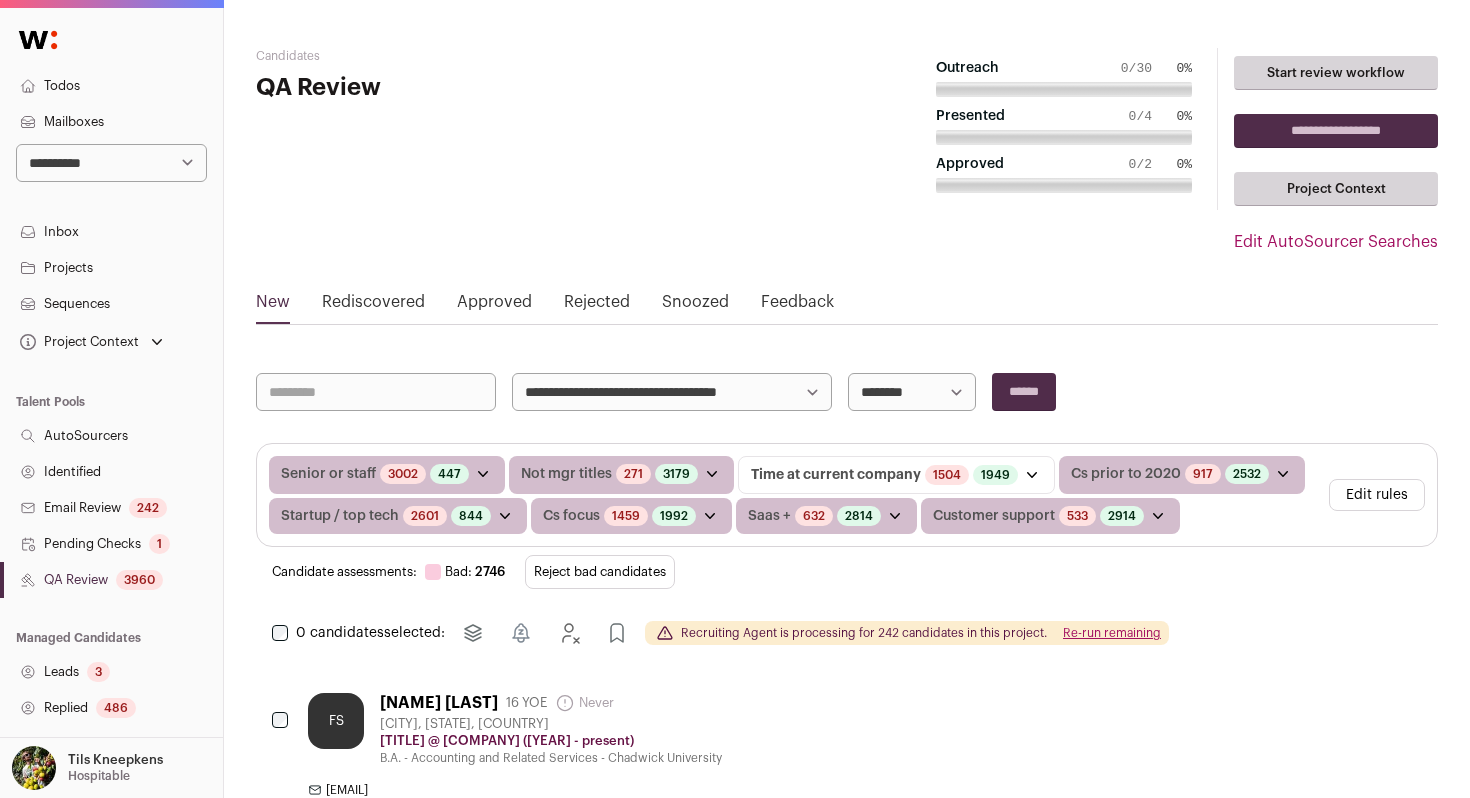 click on "**********" at bounding box center (672, 392) 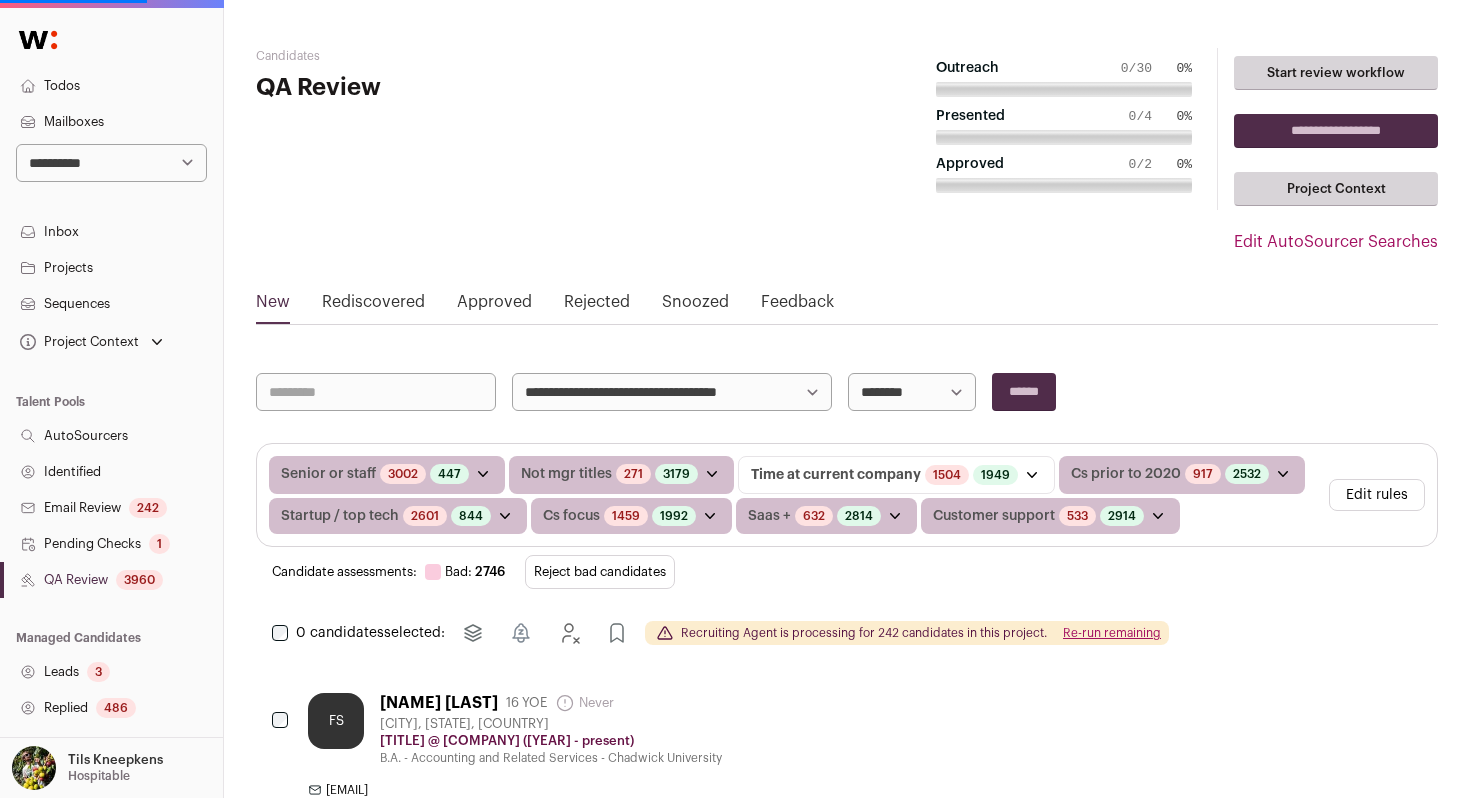 click on "******" at bounding box center (1024, 392) 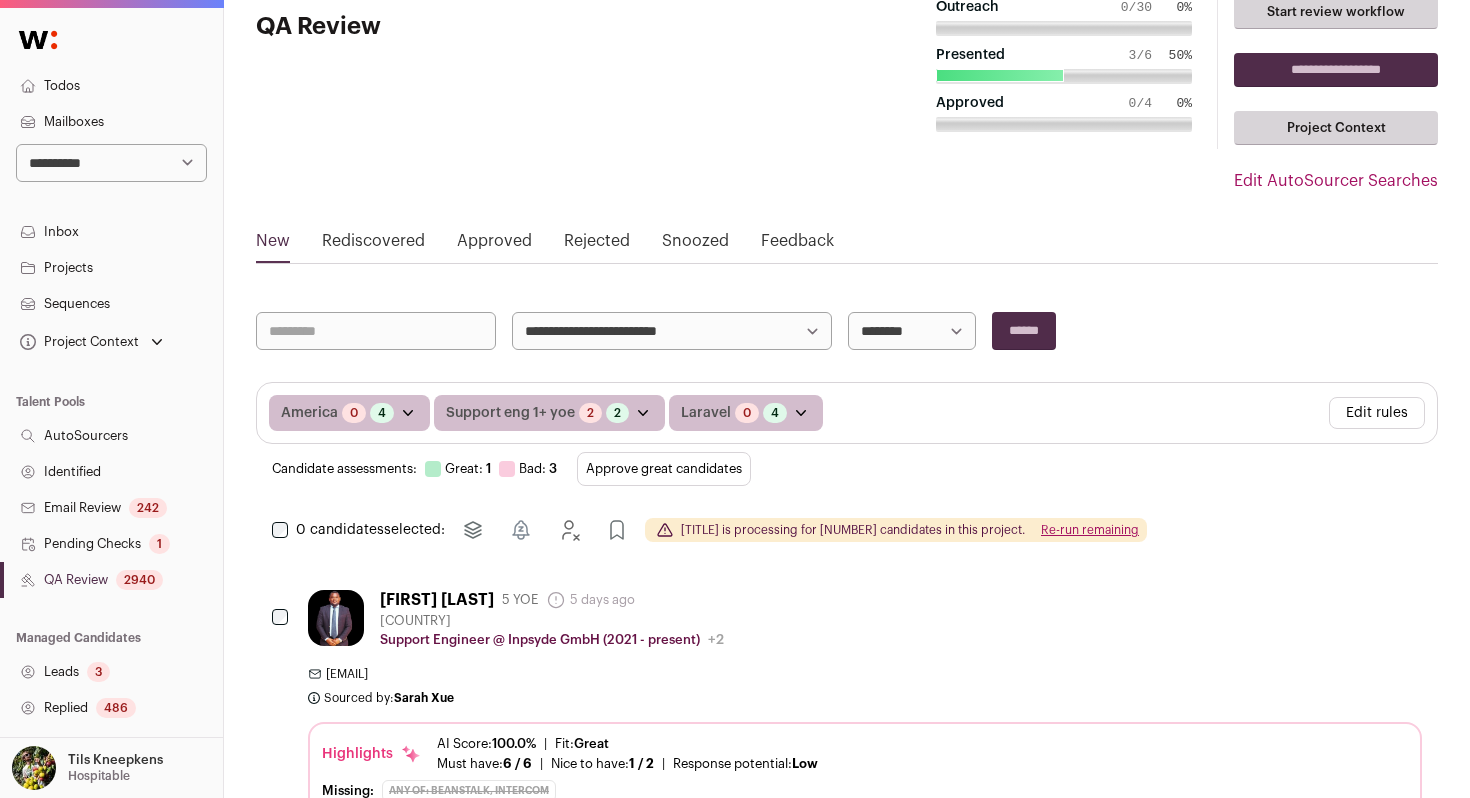 scroll, scrollTop: 179, scrollLeft: 0, axis: vertical 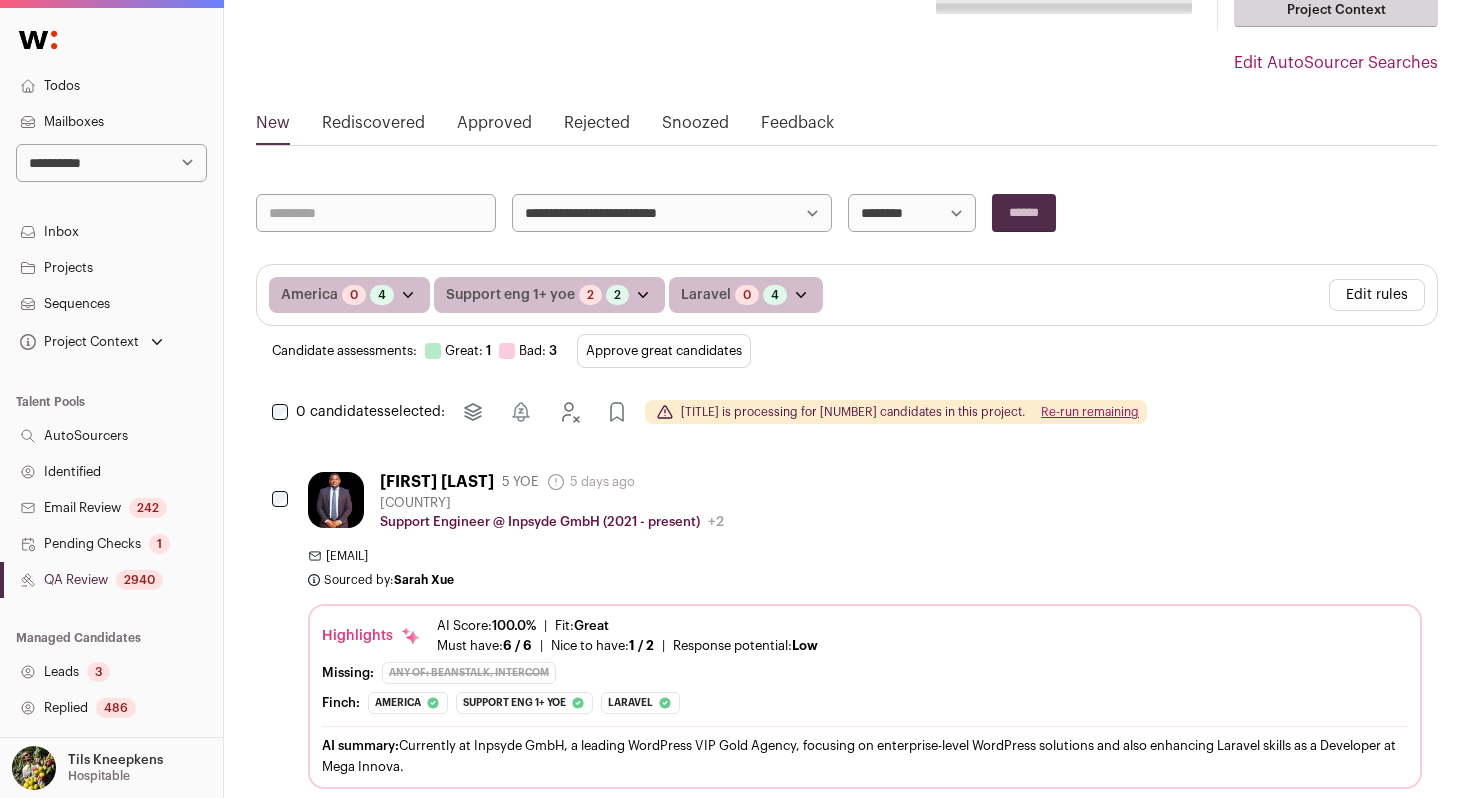 click on "Approve great candidates" at bounding box center [664, 351] 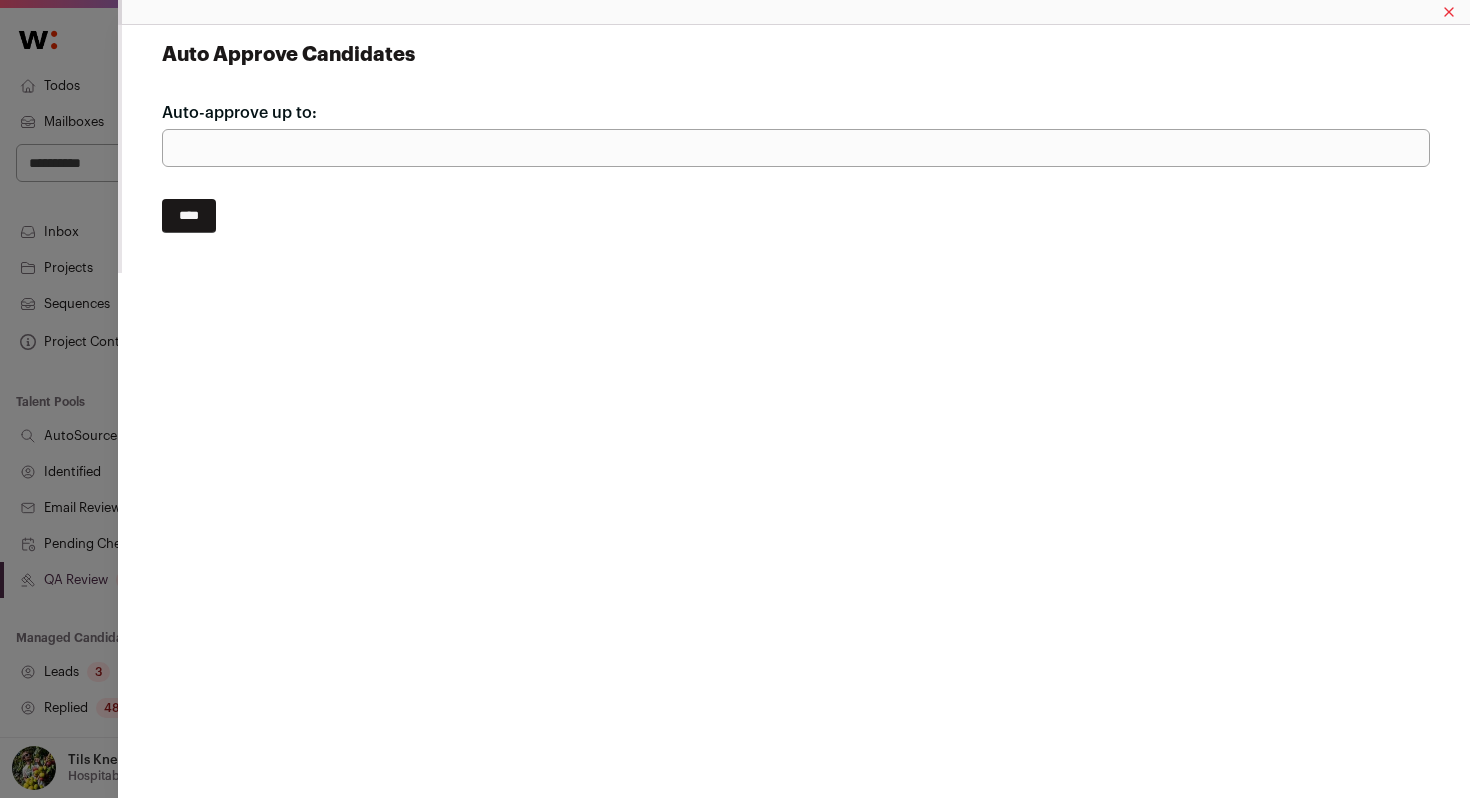 click on "****" at bounding box center [189, 216] 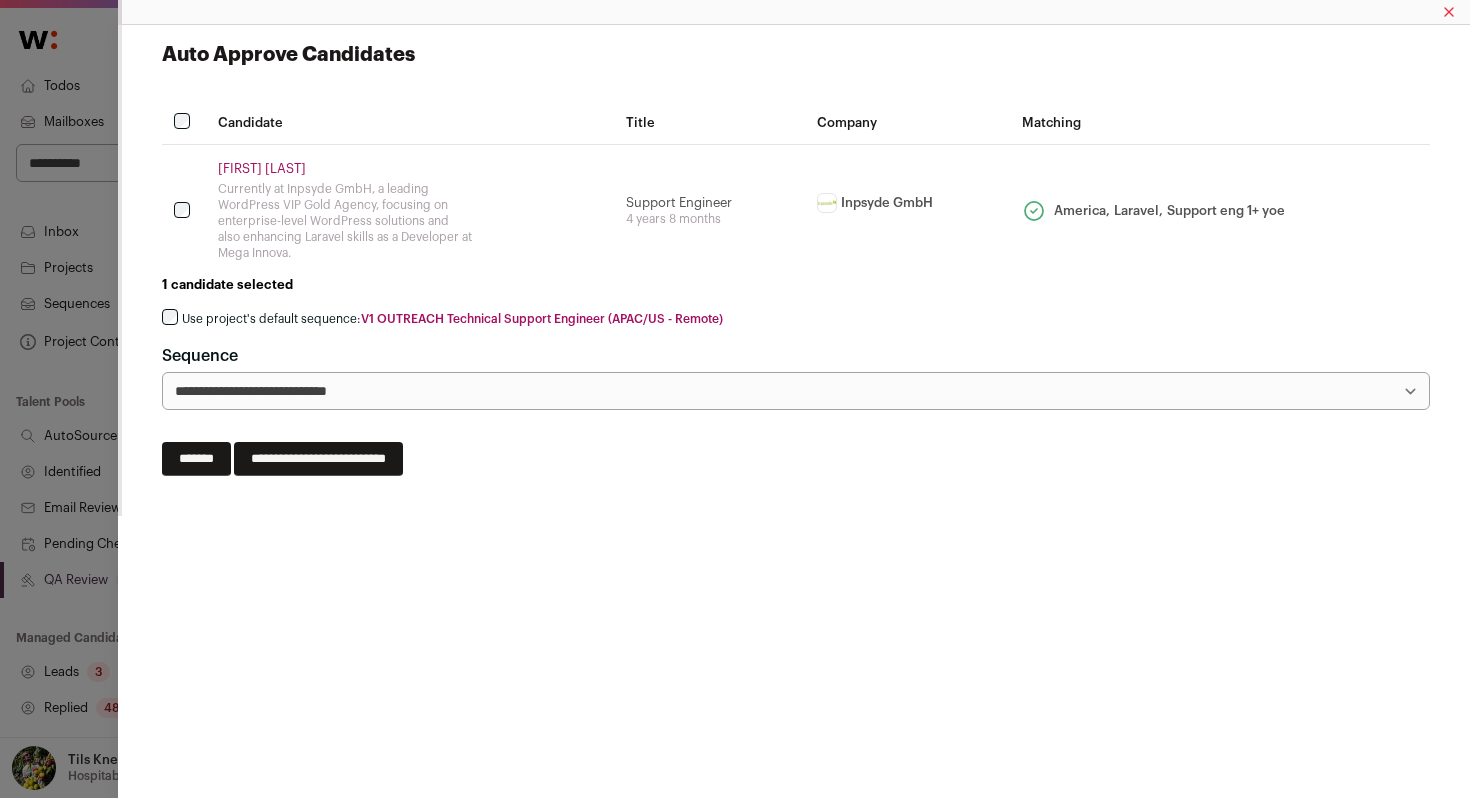 click on "Use project's default sequence:
V1 OUTREACH Technical Support Engineer (APAC/US - Remote)" at bounding box center (452, 319) 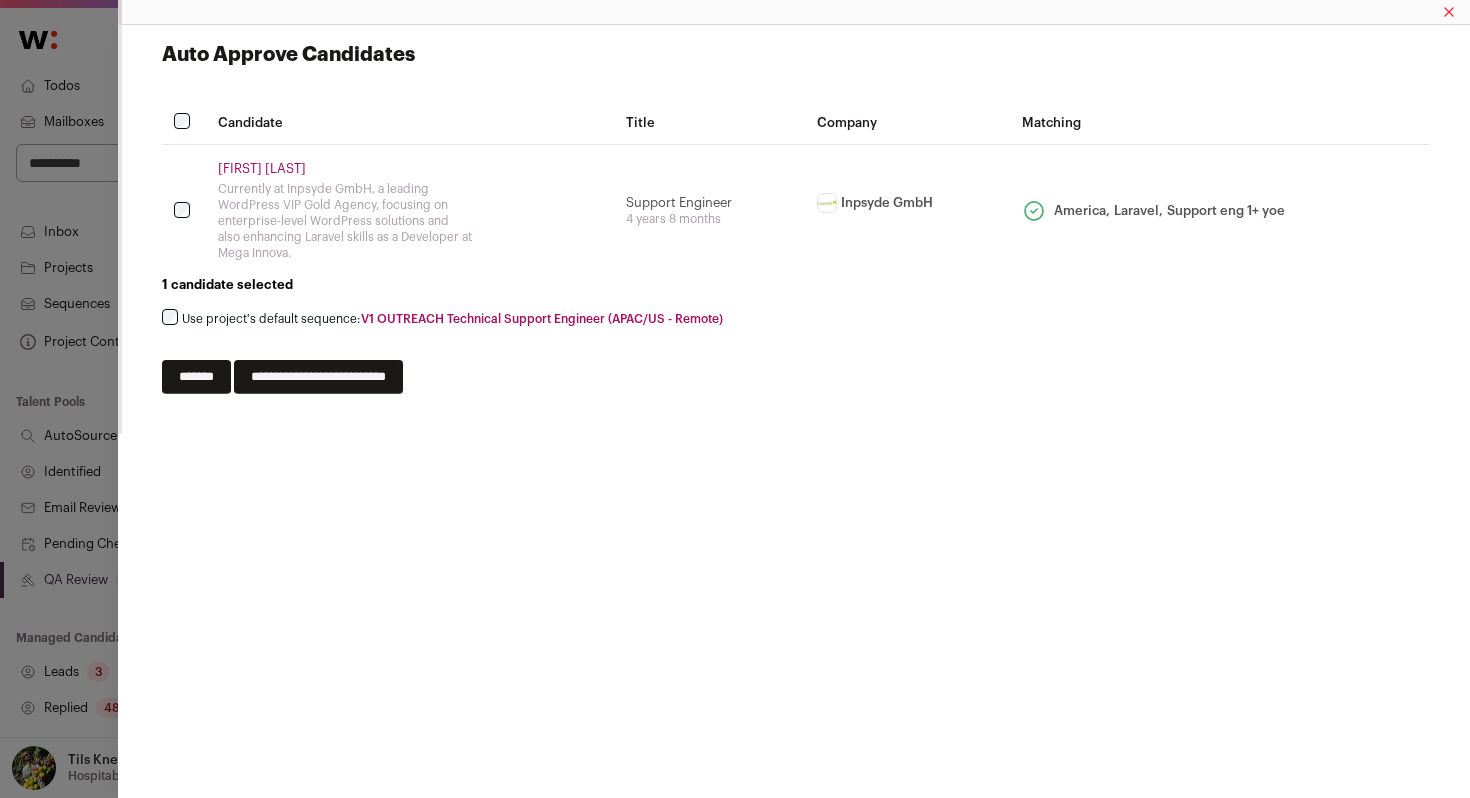 click on "**********" at bounding box center (318, 377) 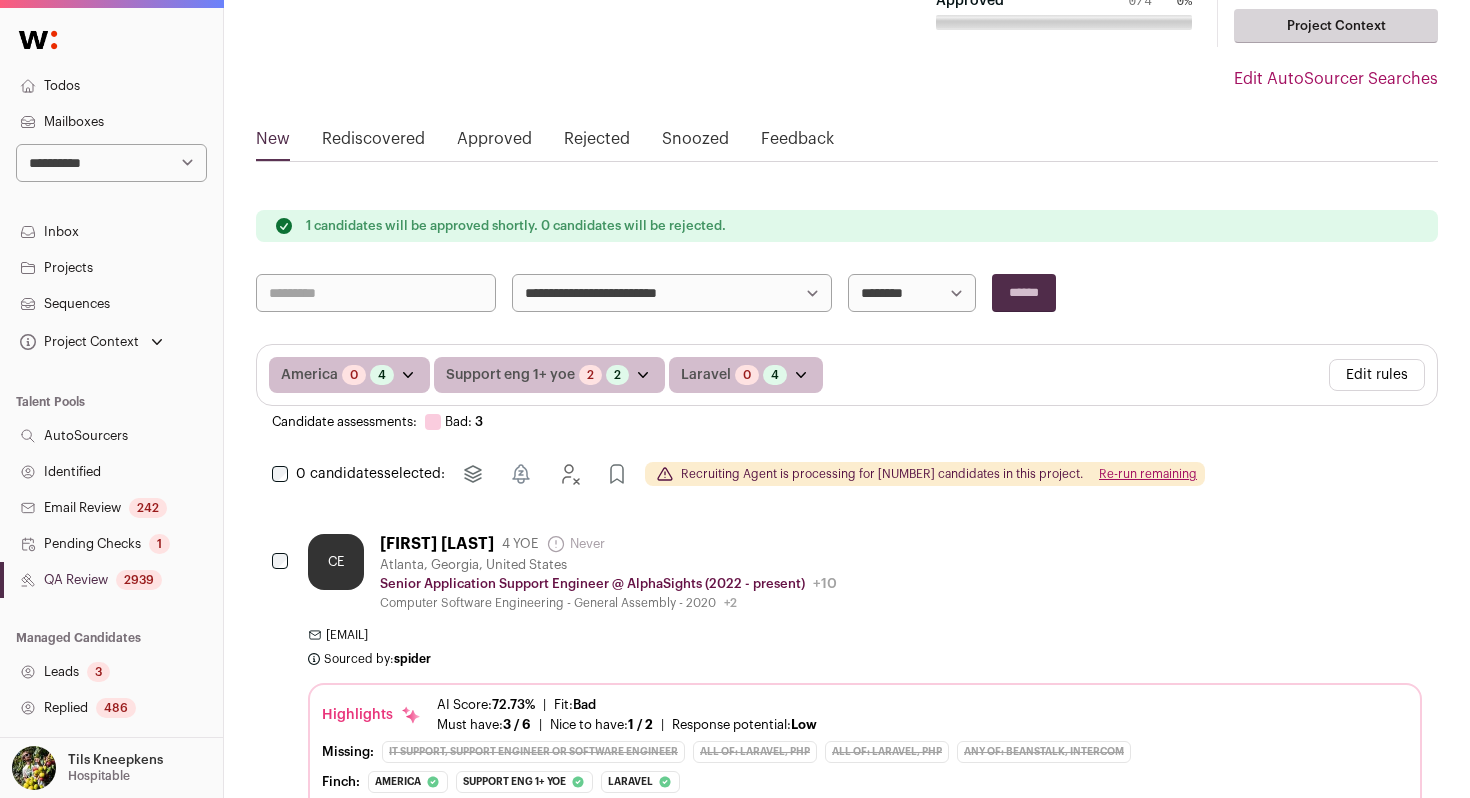 scroll, scrollTop: 166, scrollLeft: 0, axis: vertical 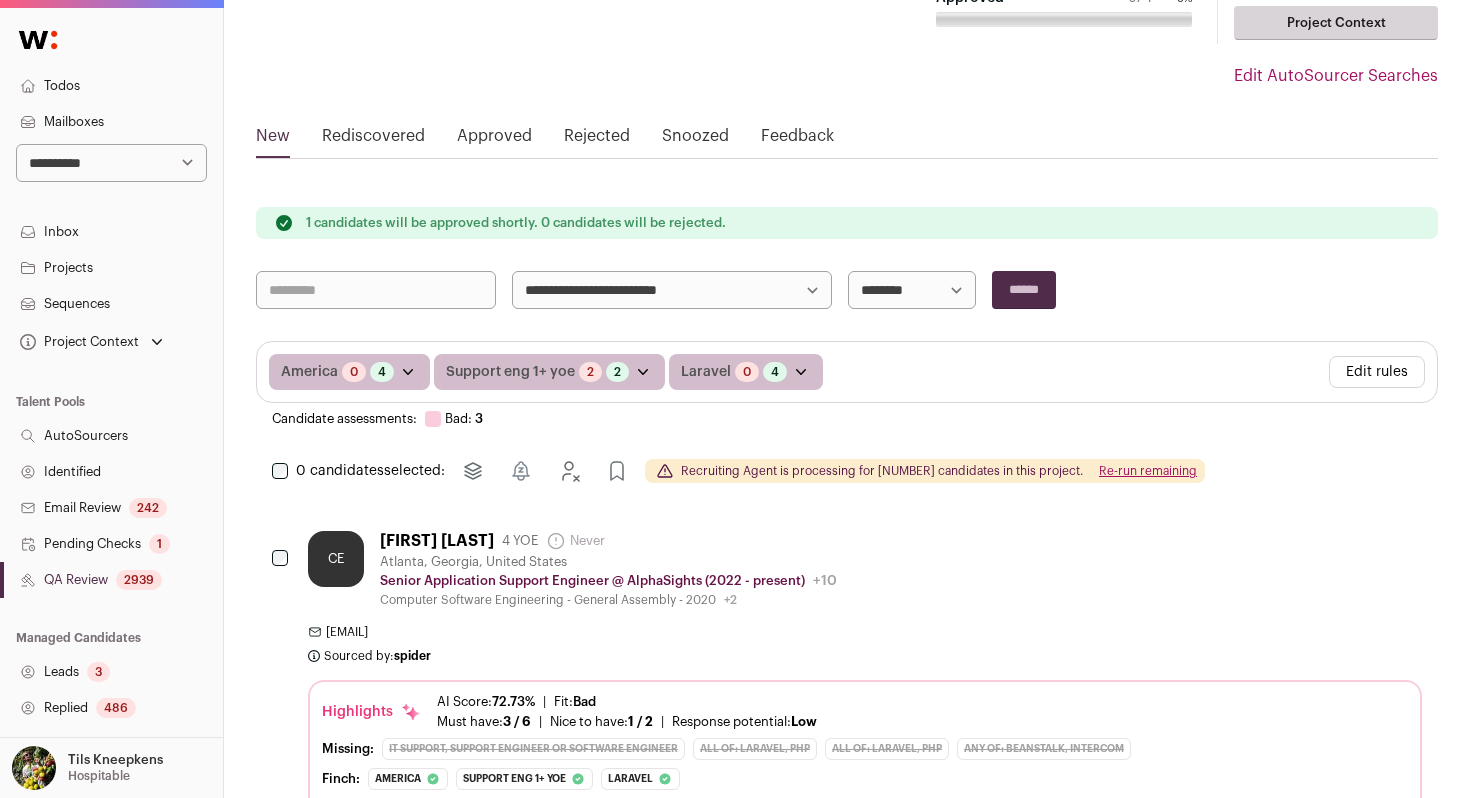 click on "Re-run remaining" at bounding box center (1148, 471) 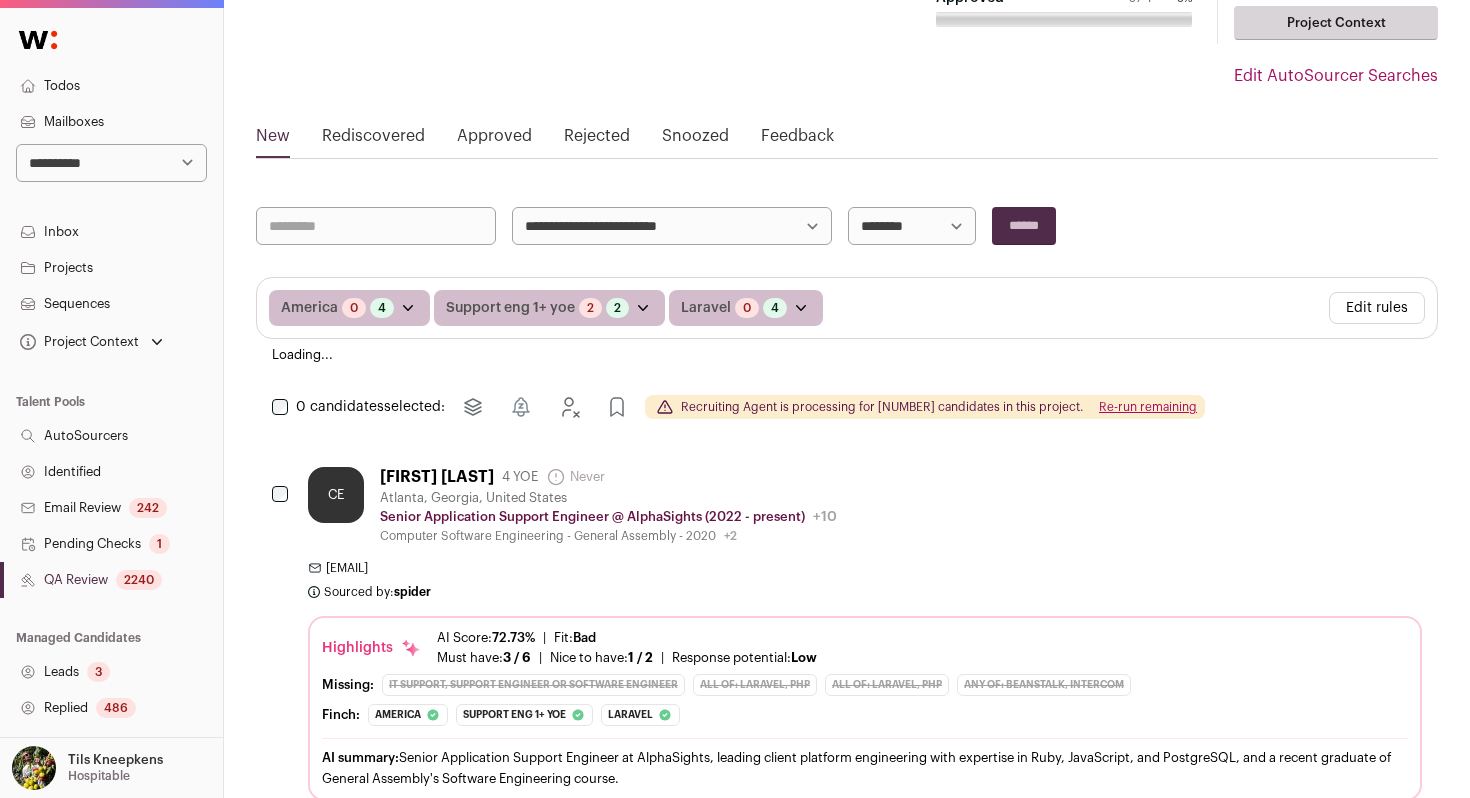 scroll, scrollTop: 0, scrollLeft: 0, axis: both 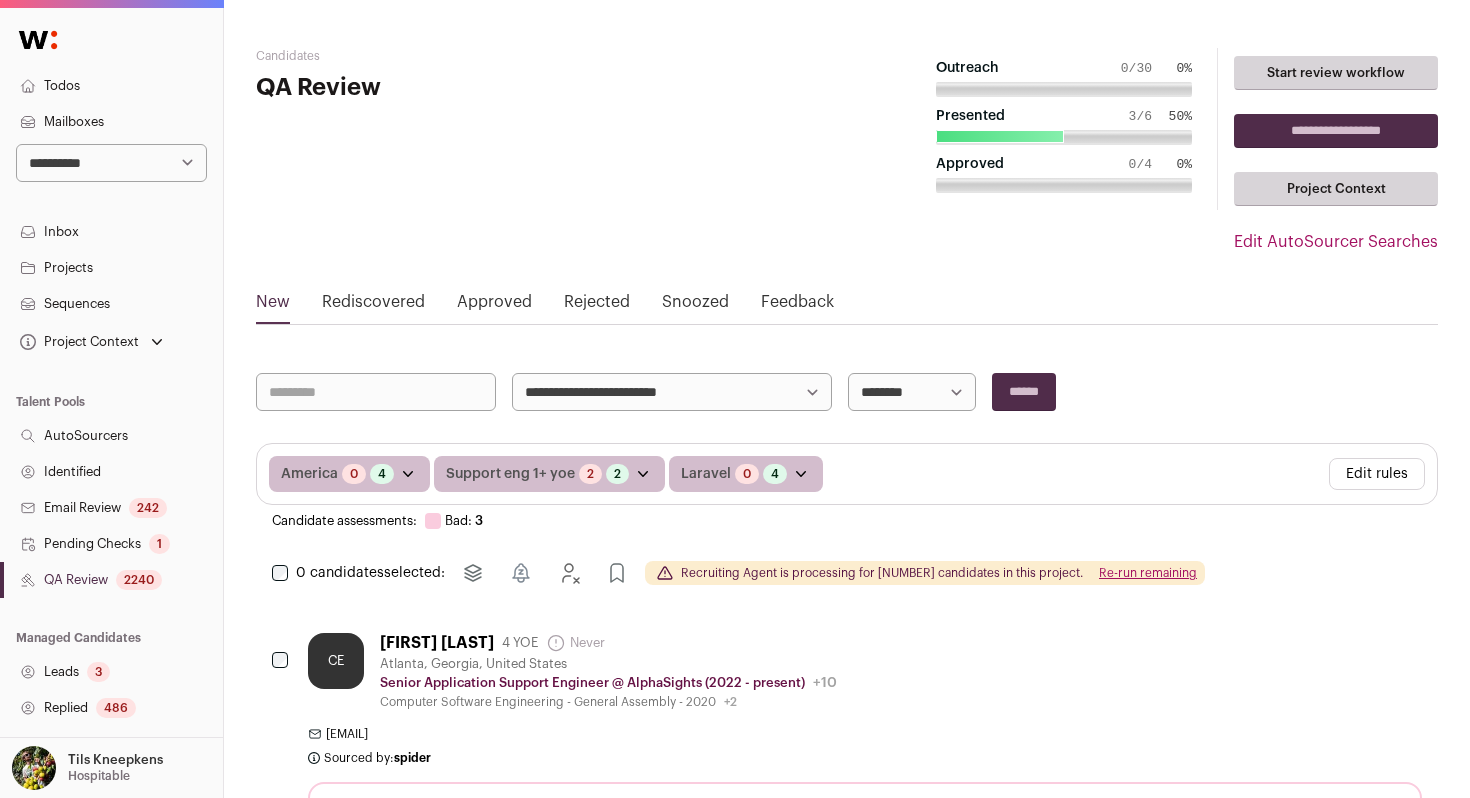 click on "**********" at bounding box center [672, 392] 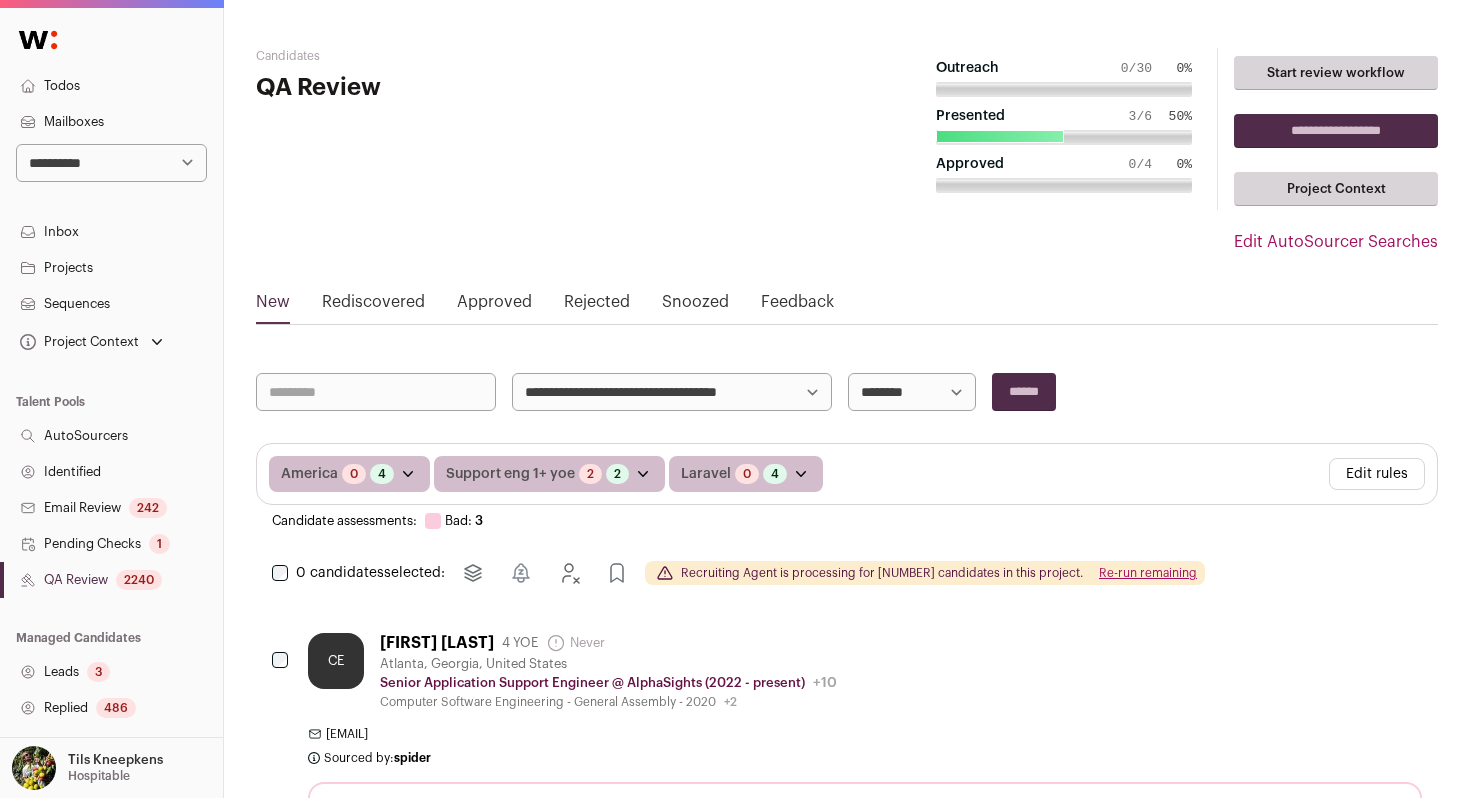 click on "******" at bounding box center [1024, 392] 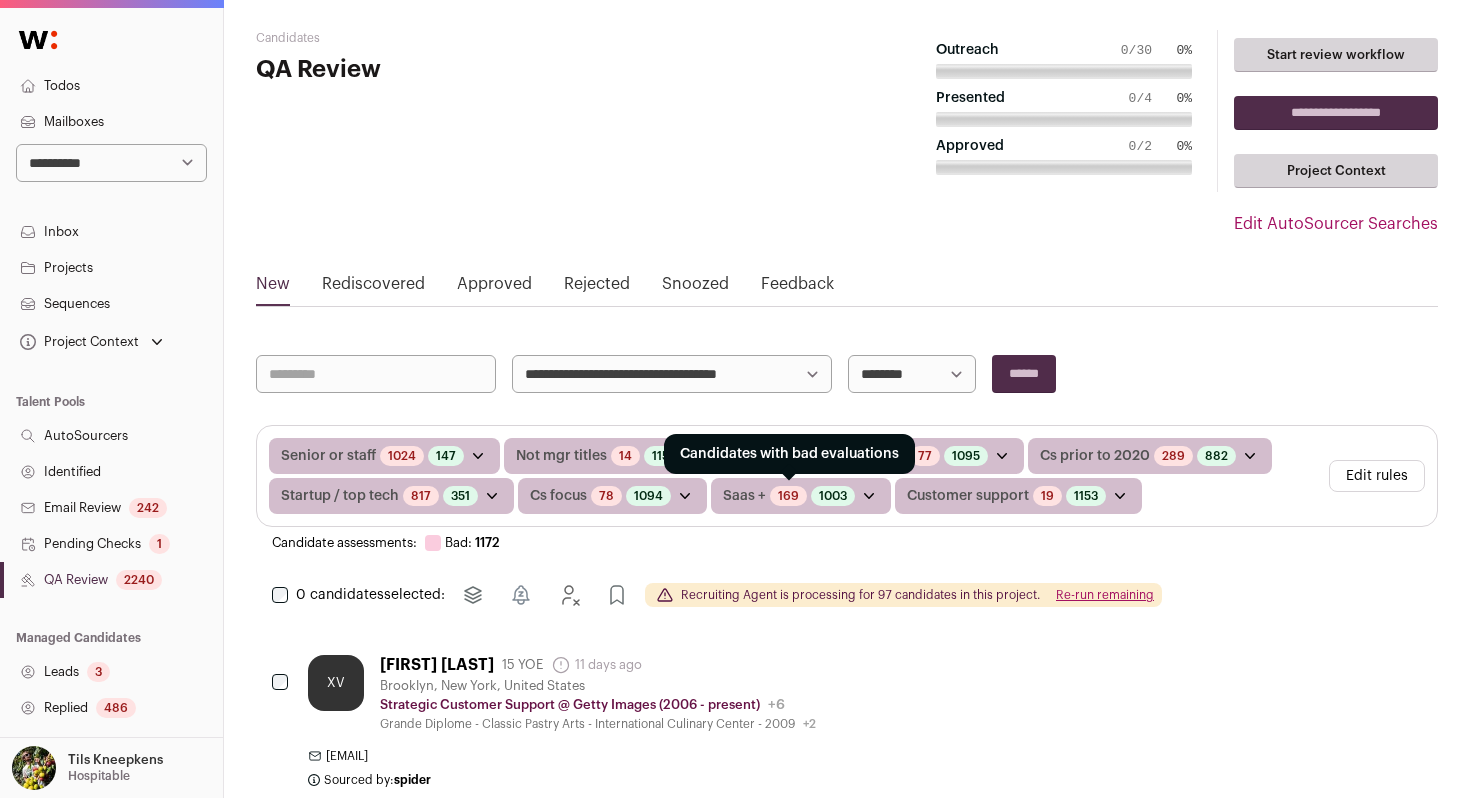 scroll, scrollTop: 20, scrollLeft: 0, axis: vertical 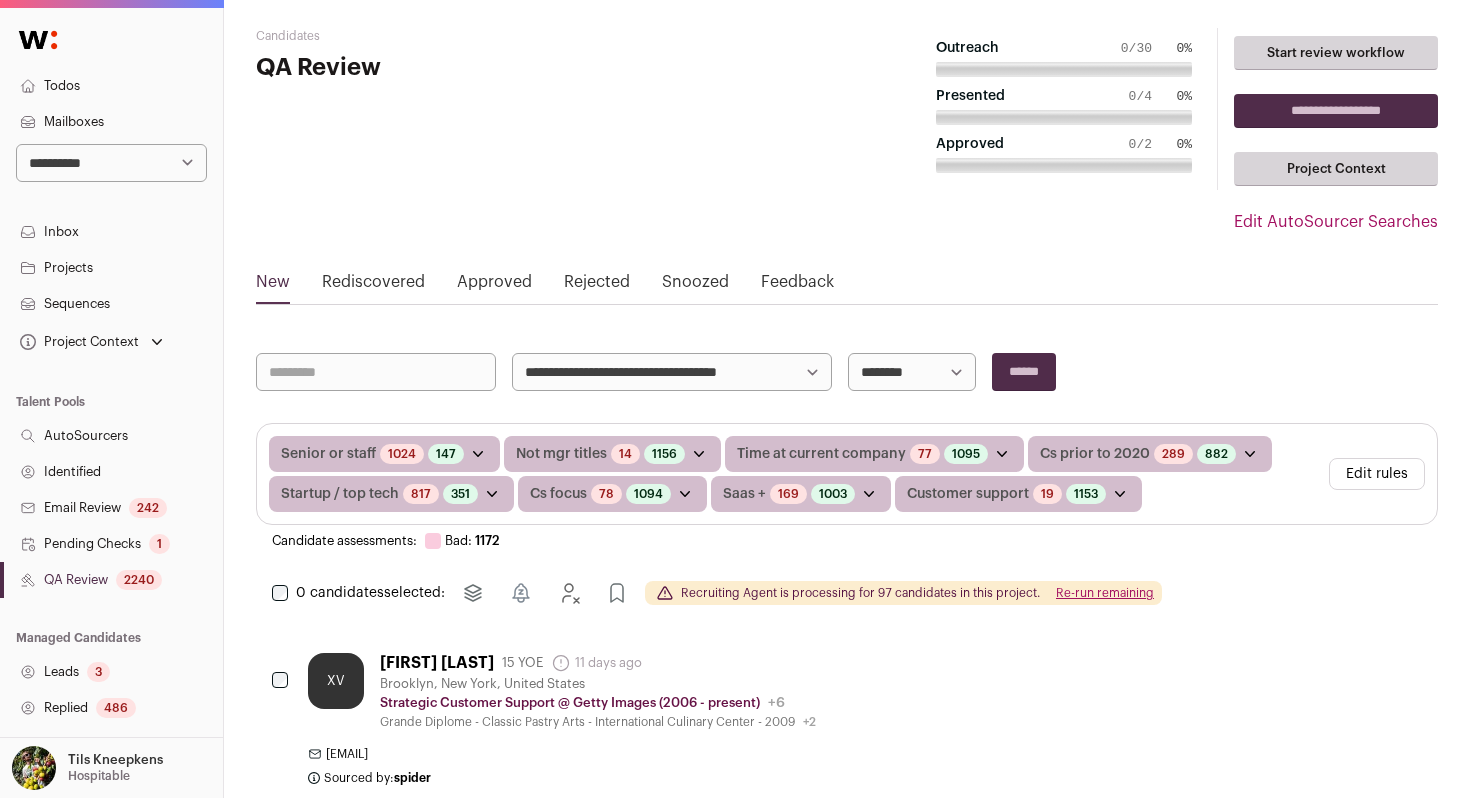 click on "Edit rules" at bounding box center (1377, 474) 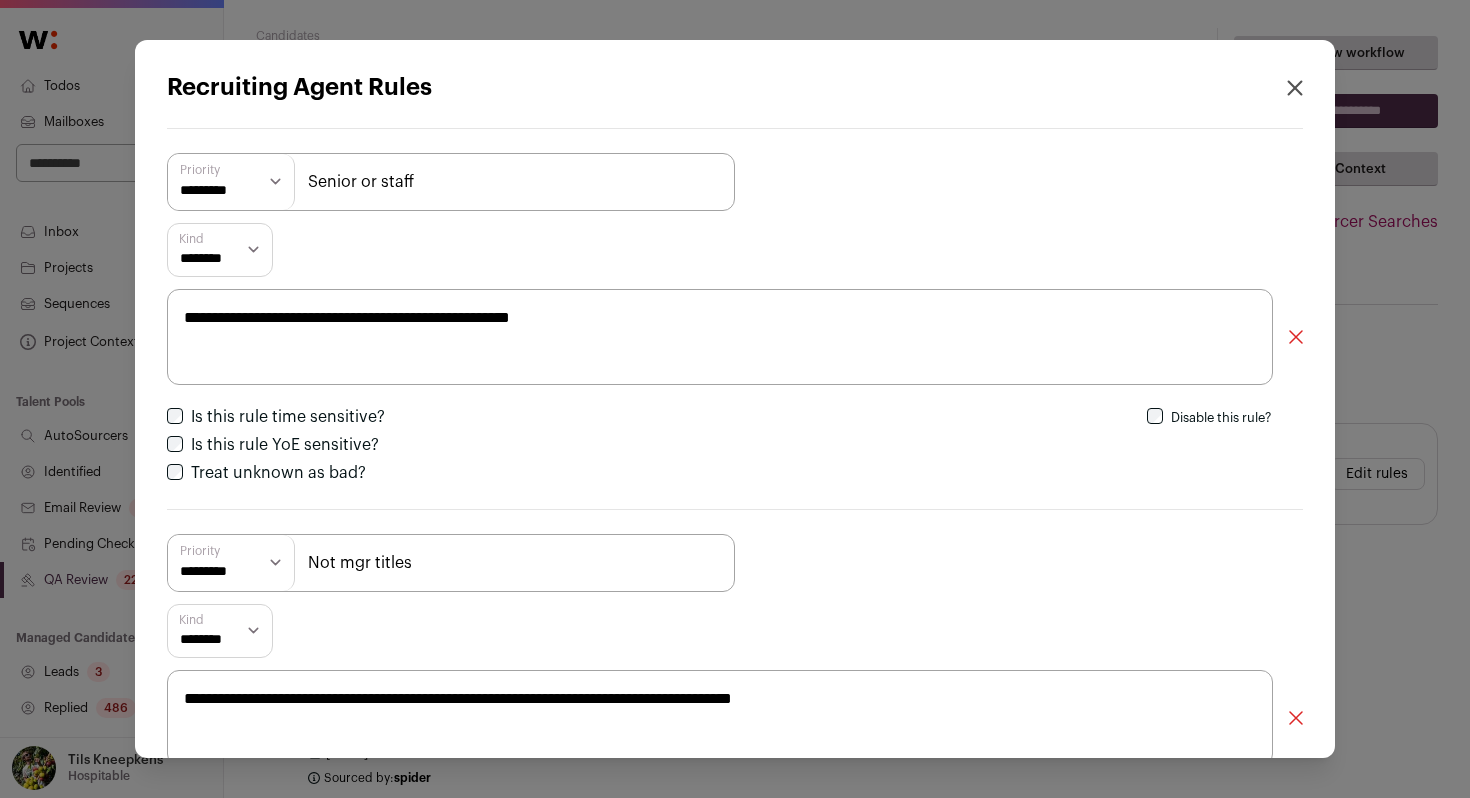 click on "**********" at bounding box center [231, 182] 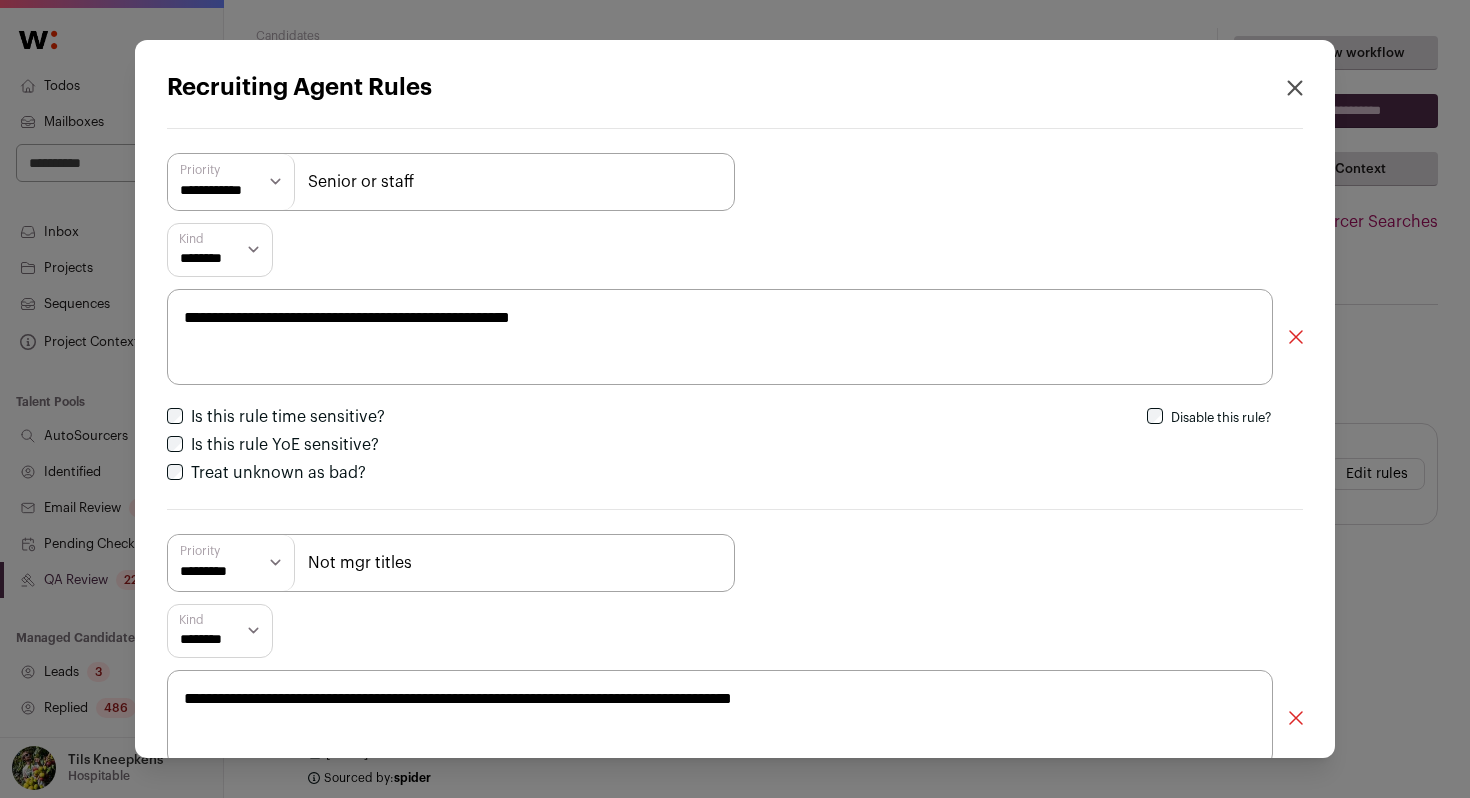 click on "Kind
********
***
*******" at bounding box center [735, 250] 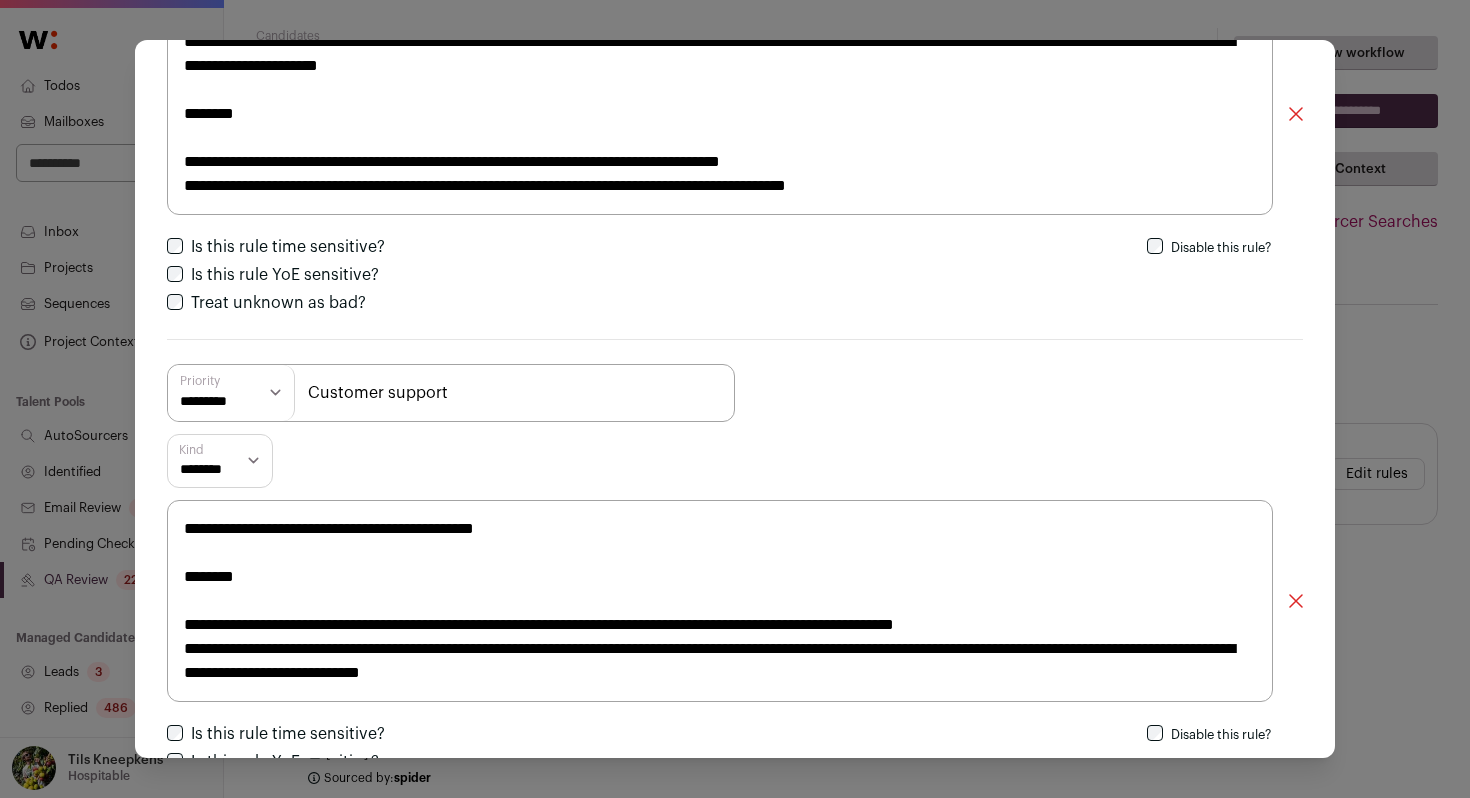 scroll, scrollTop: 3573, scrollLeft: 0, axis: vertical 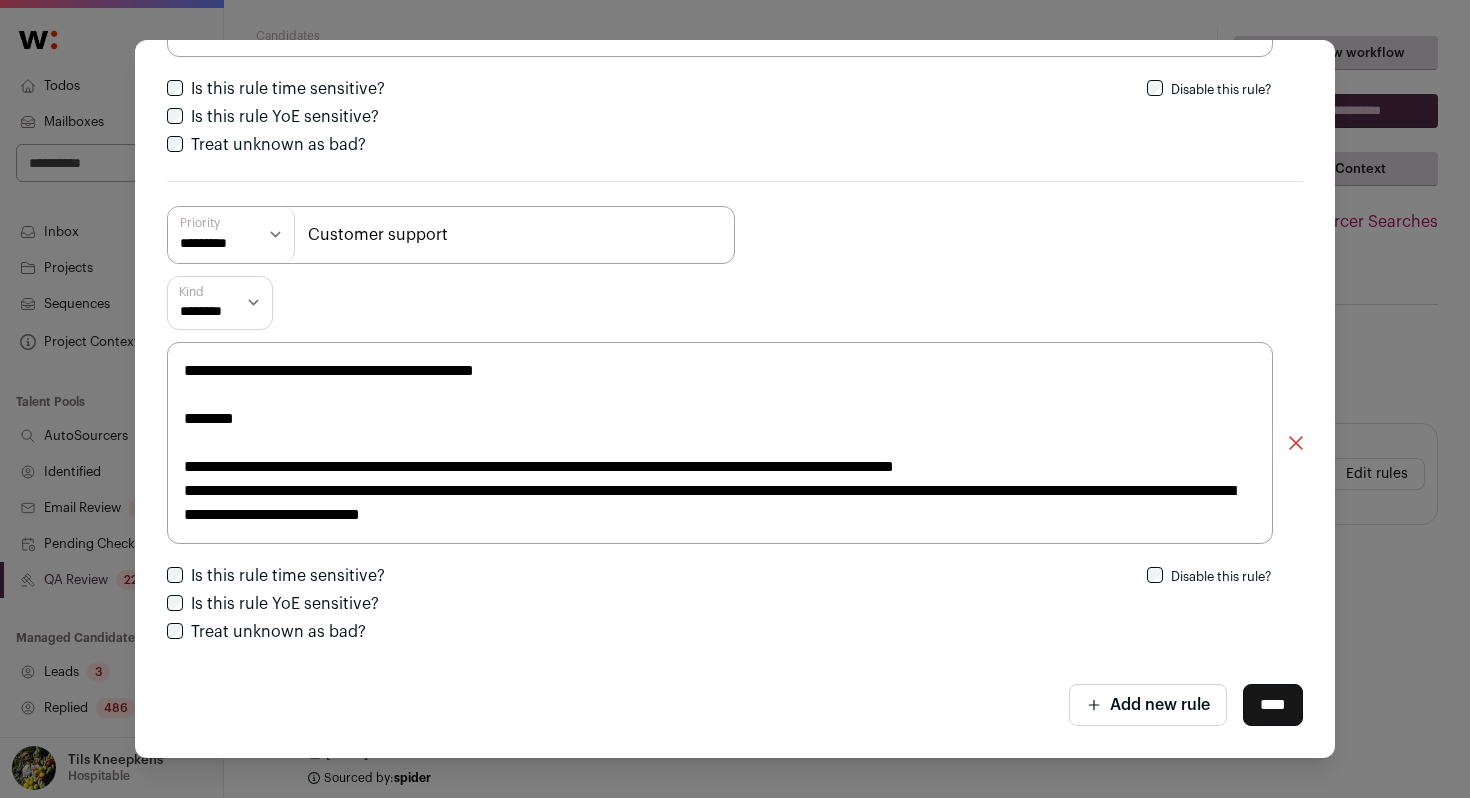 click on "****" at bounding box center [1273, 705] 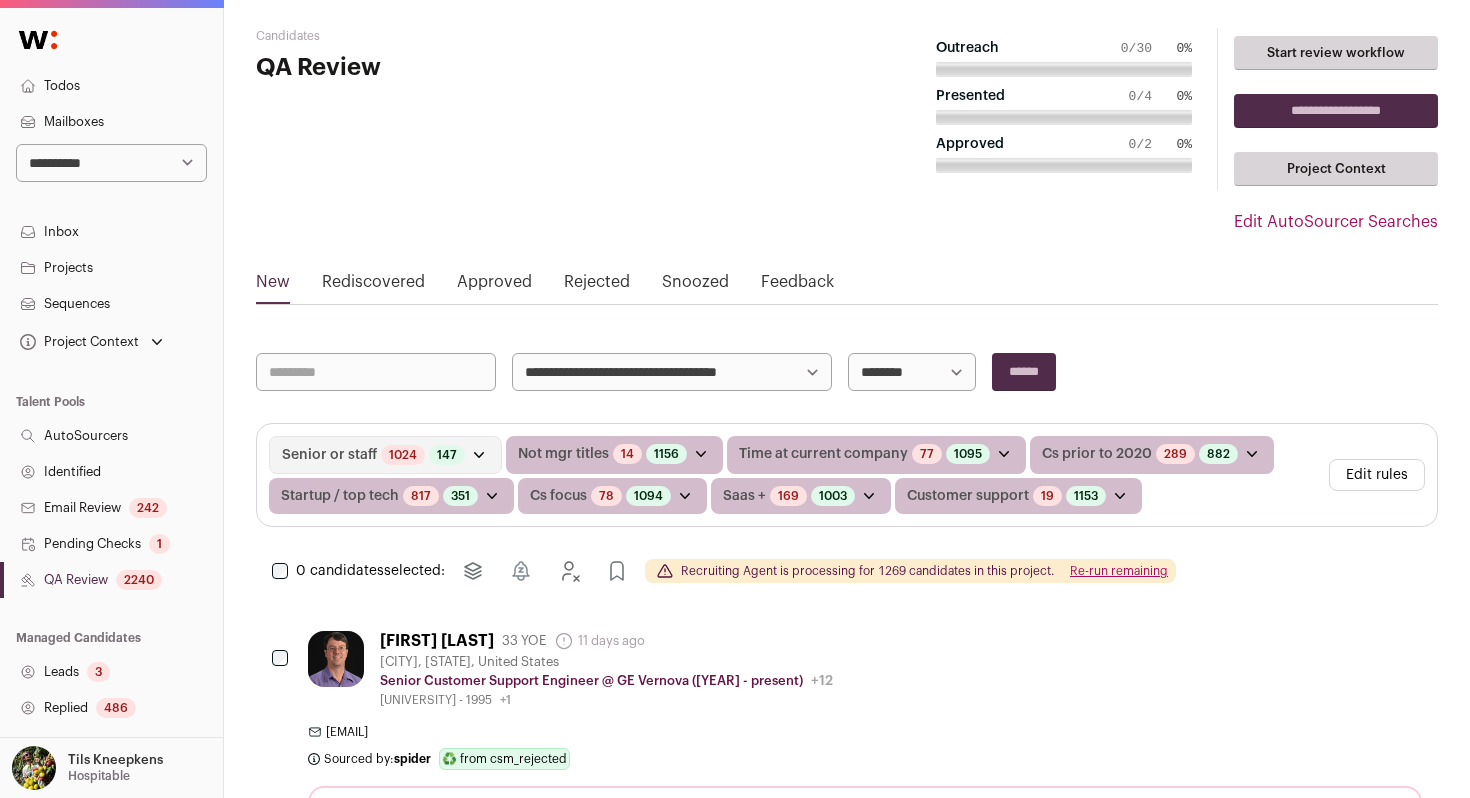 click on "**********" at bounding box center (111, 163) 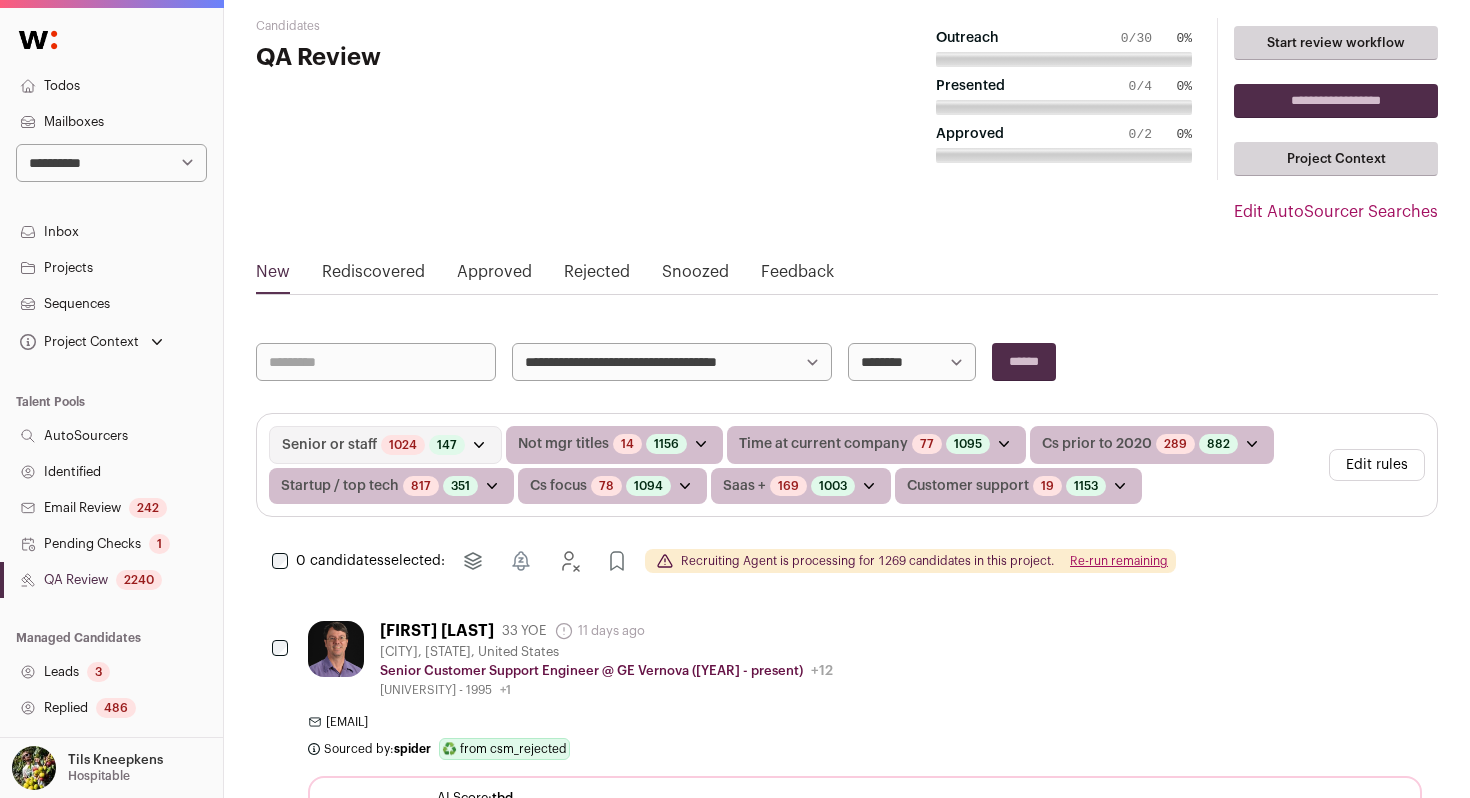 scroll, scrollTop: 37, scrollLeft: 0, axis: vertical 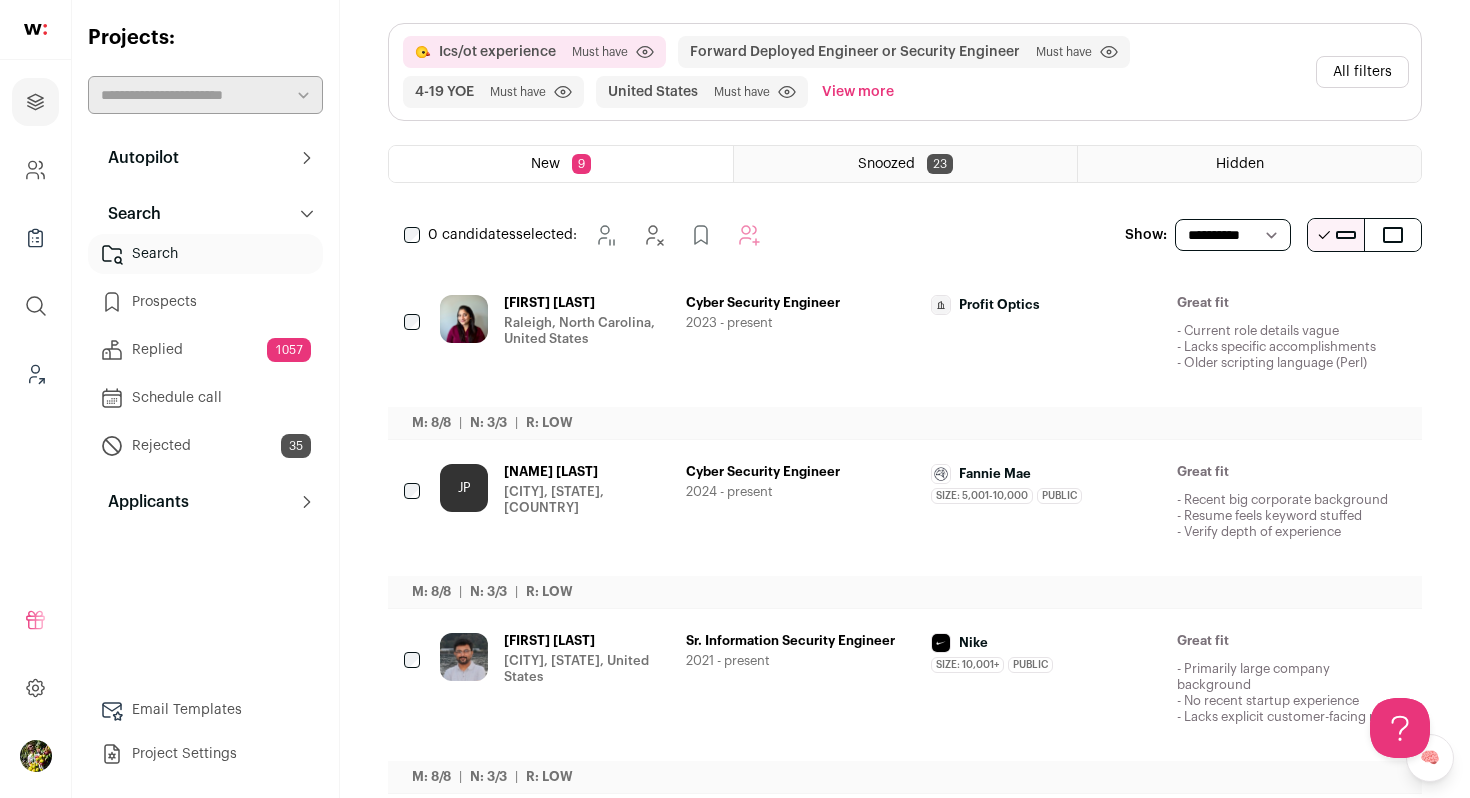 click on "Cyber Security Engineer
[YEAR] - present" at bounding box center [801, 339] 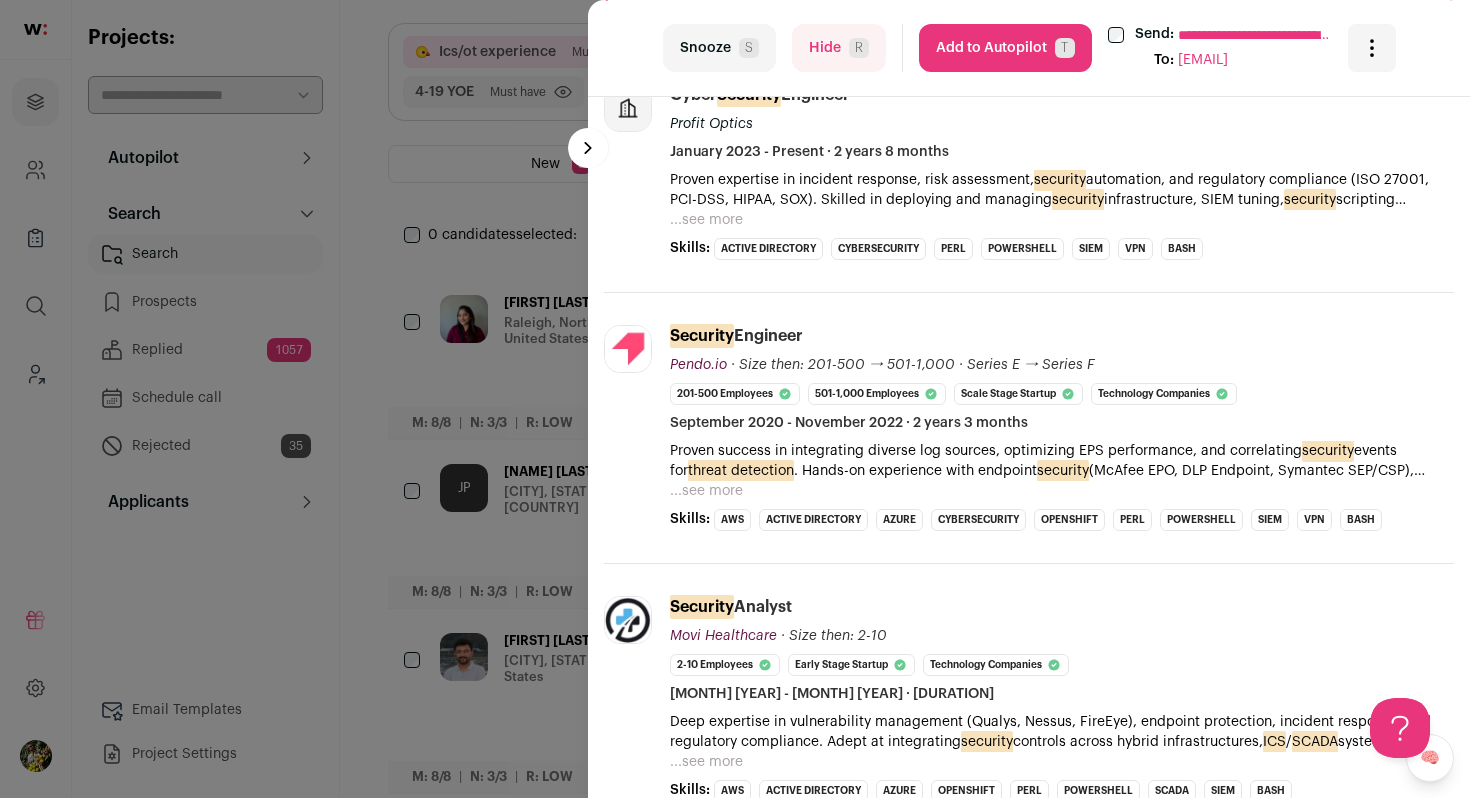 scroll, scrollTop: 606, scrollLeft: 0, axis: vertical 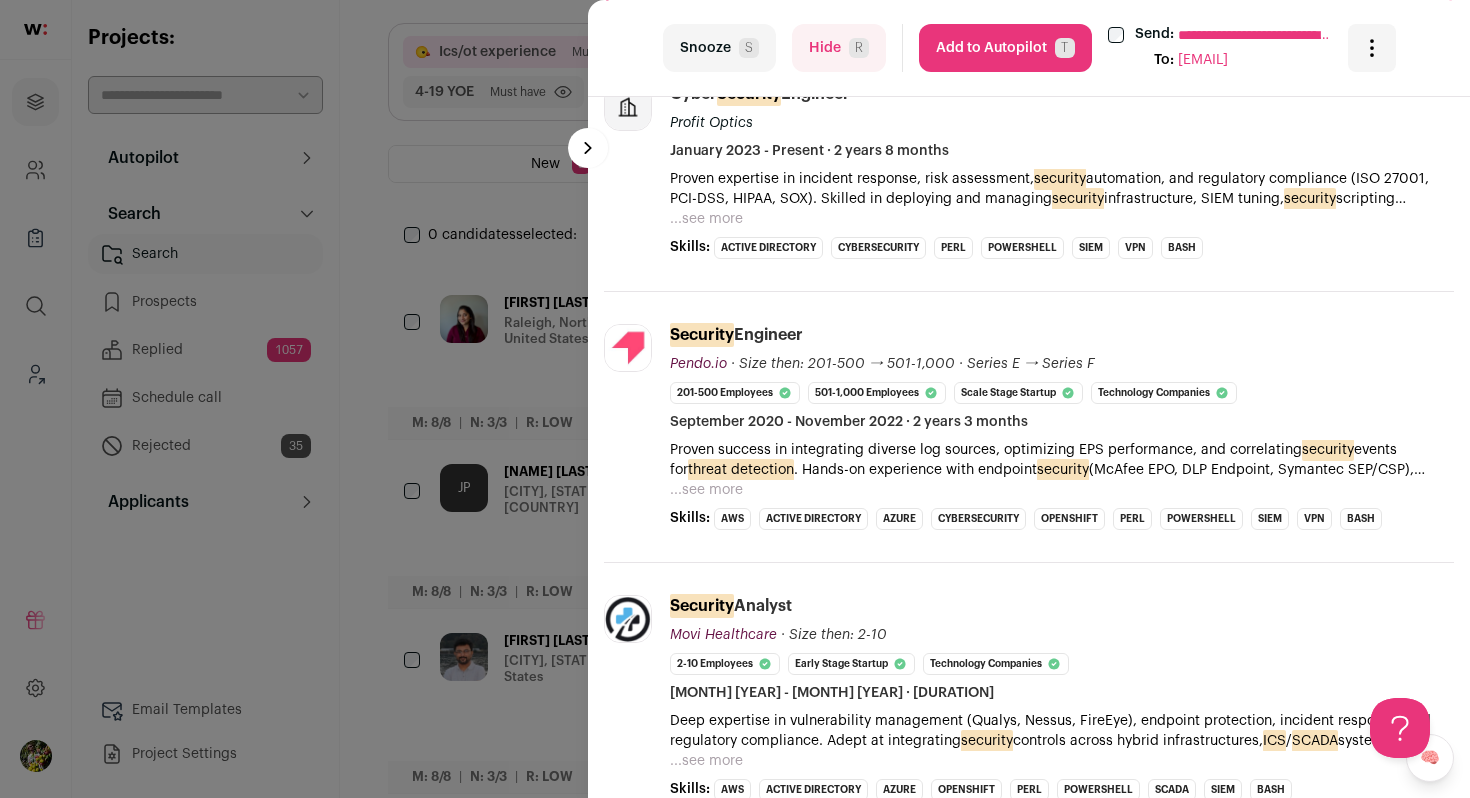 click on "**********" at bounding box center [735, 399] 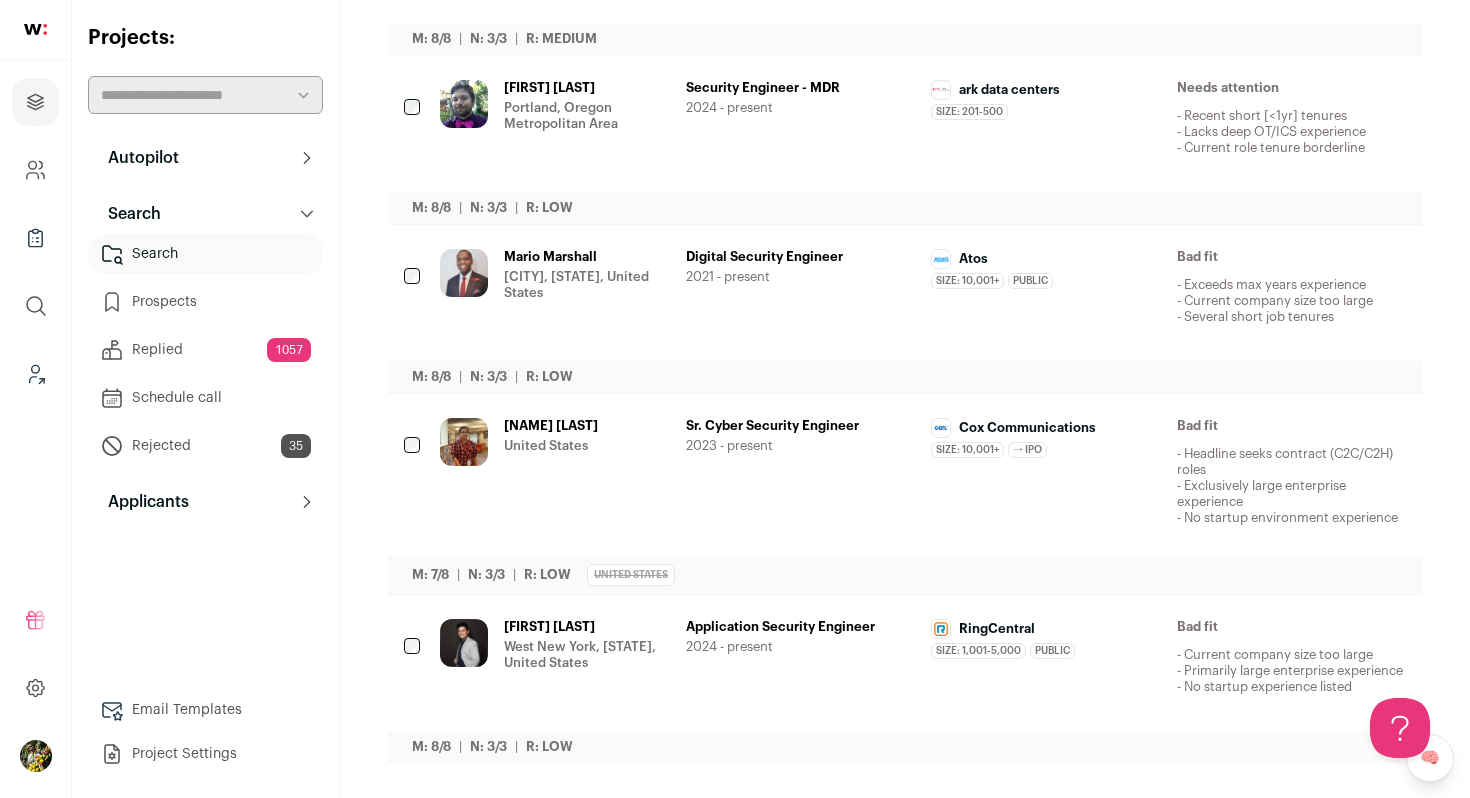 scroll, scrollTop: 1304, scrollLeft: 0, axis: vertical 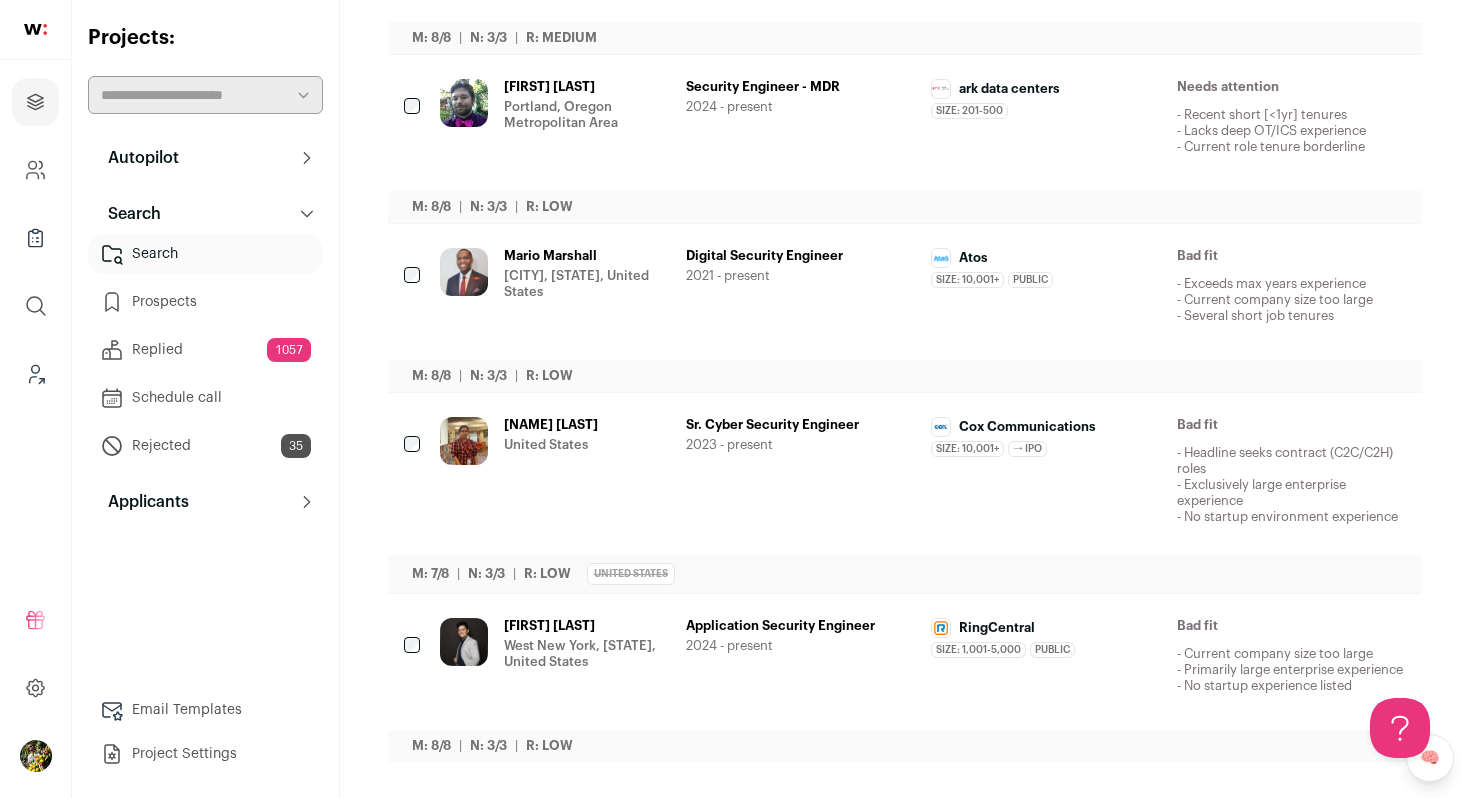 click on "[CITY], [STATE], United States" at bounding box center (587, 284) 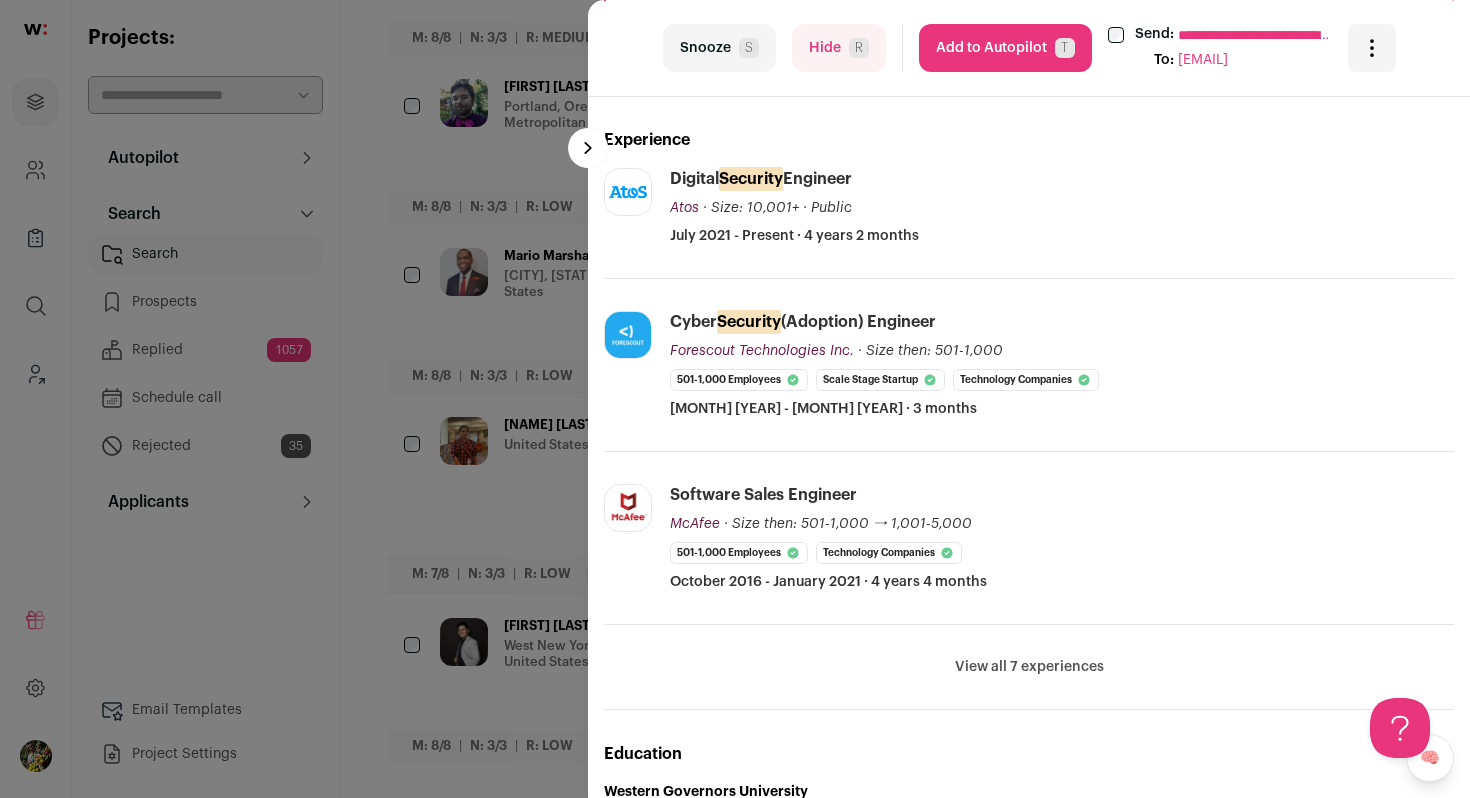 scroll, scrollTop: 483, scrollLeft: 0, axis: vertical 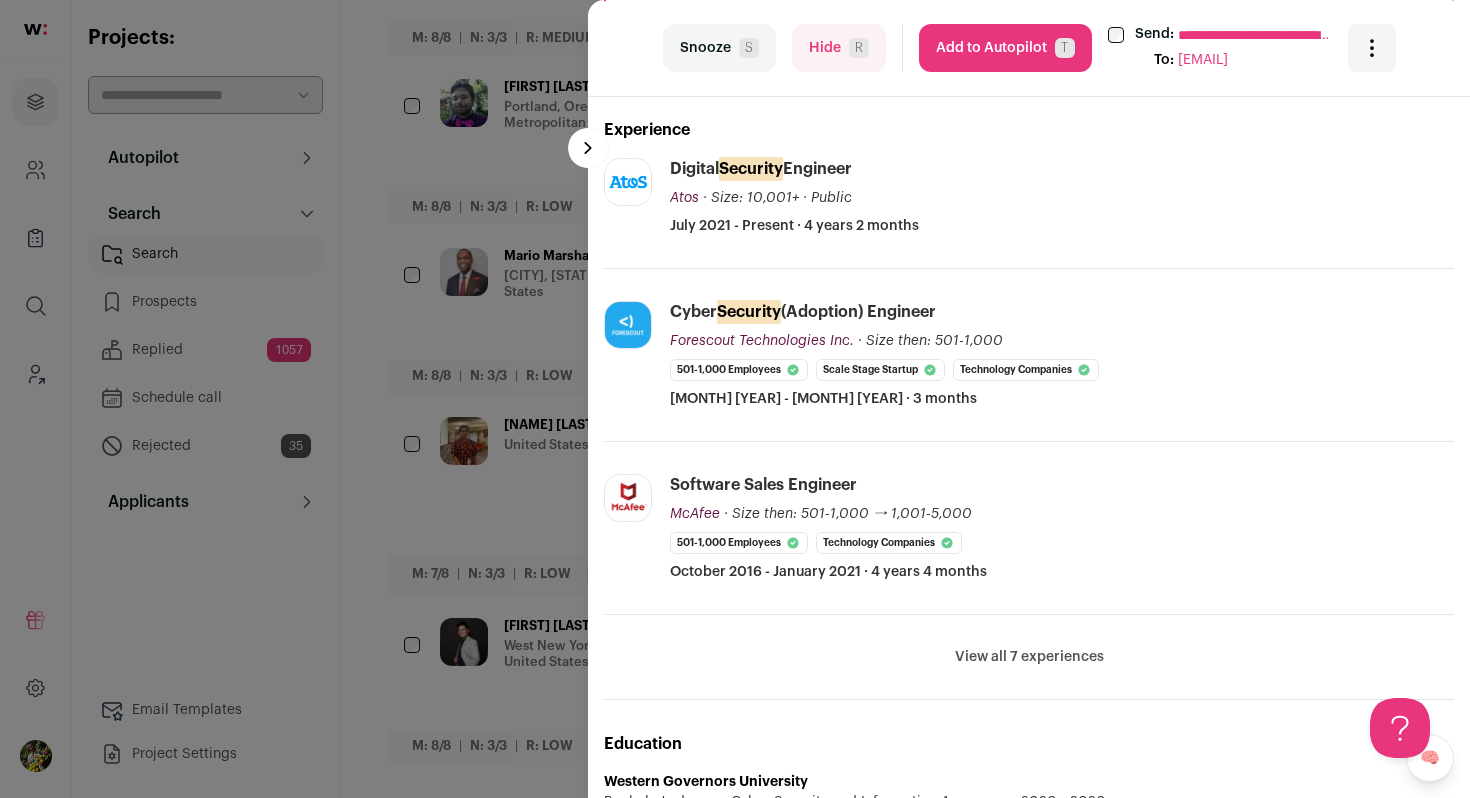 click on "R" at bounding box center [859, 48] 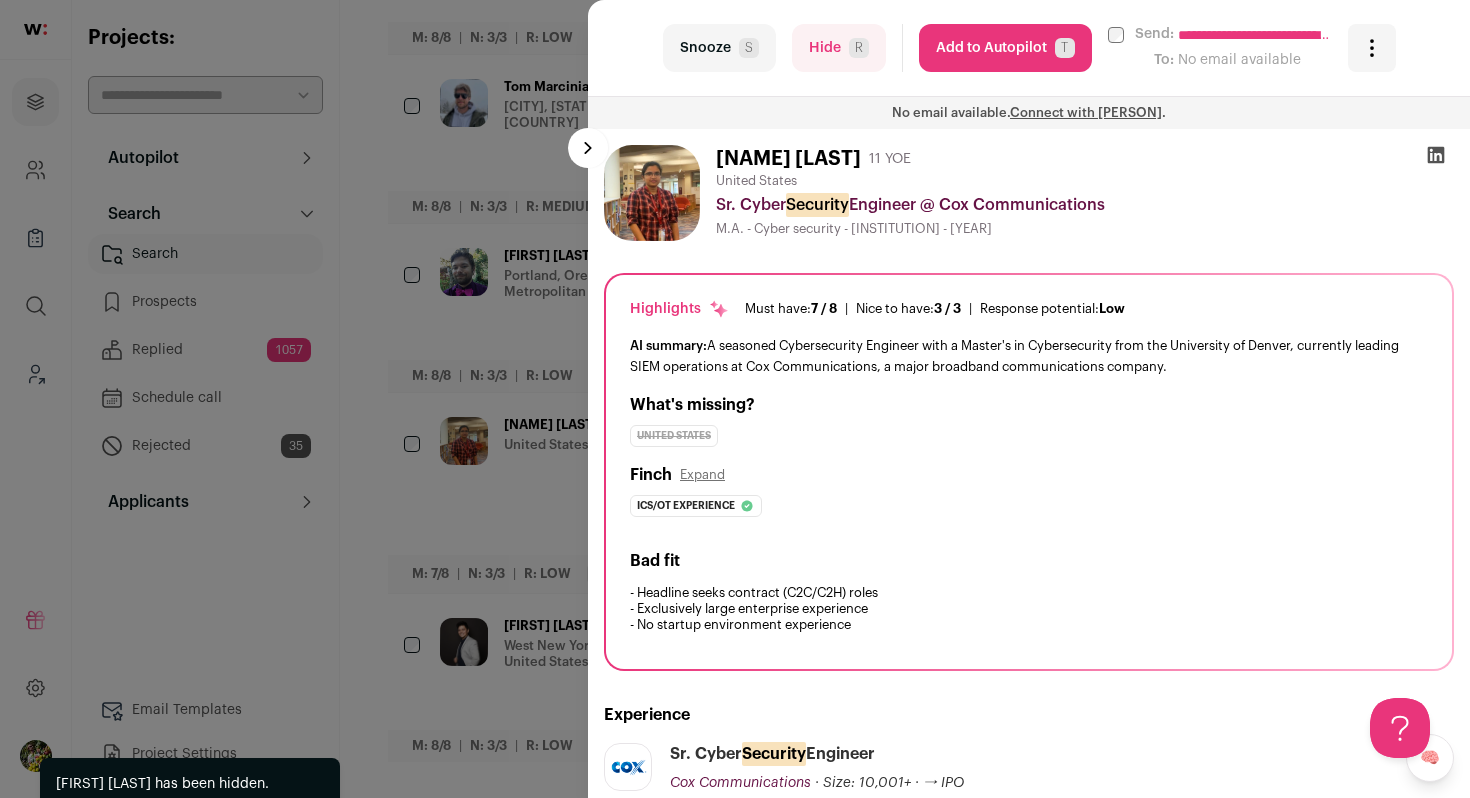 scroll, scrollTop: 1135, scrollLeft: 0, axis: vertical 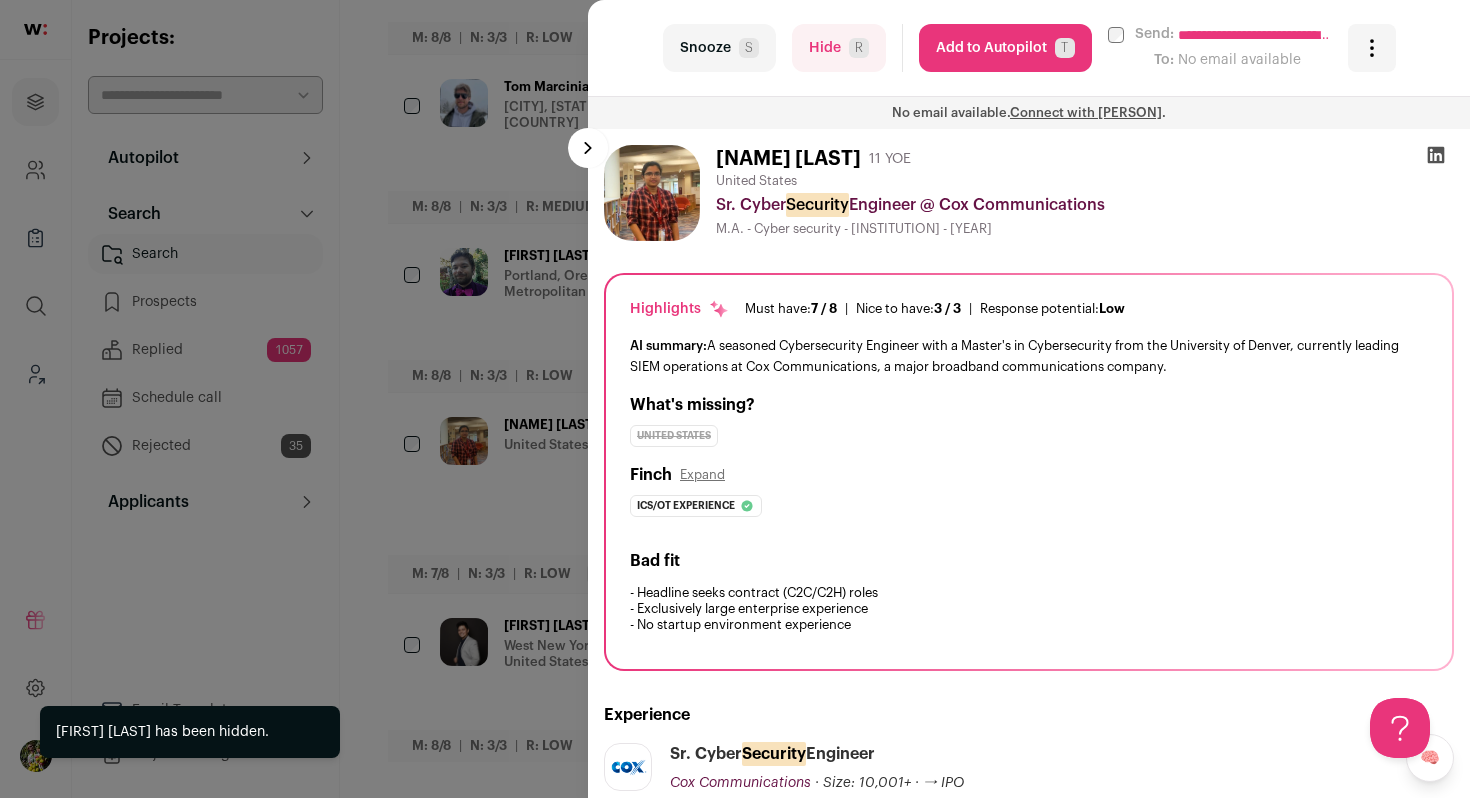 click on "**********" at bounding box center (735, 399) 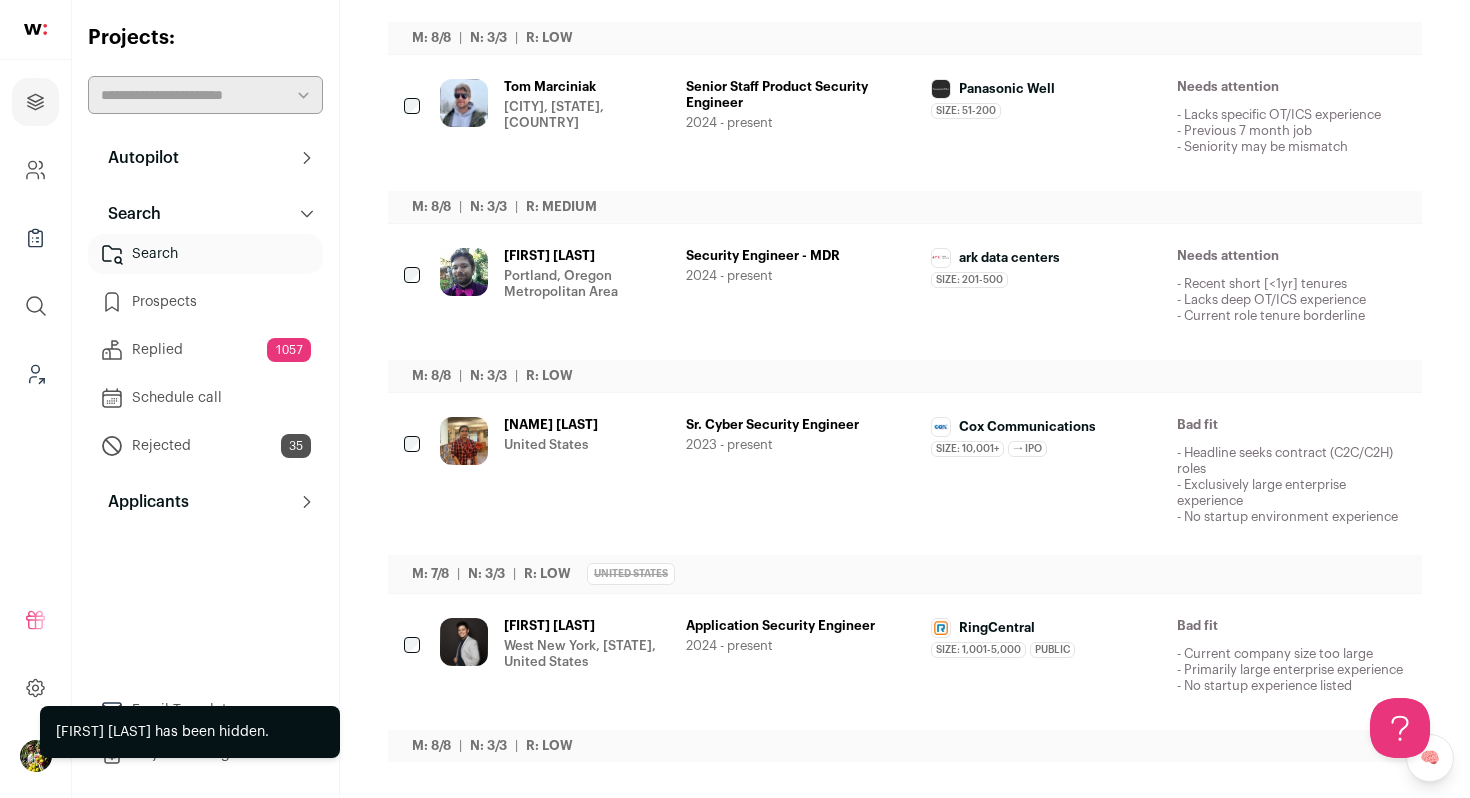 click on "Portland, Oregon Metropolitan Area" at bounding box center (587, 284) 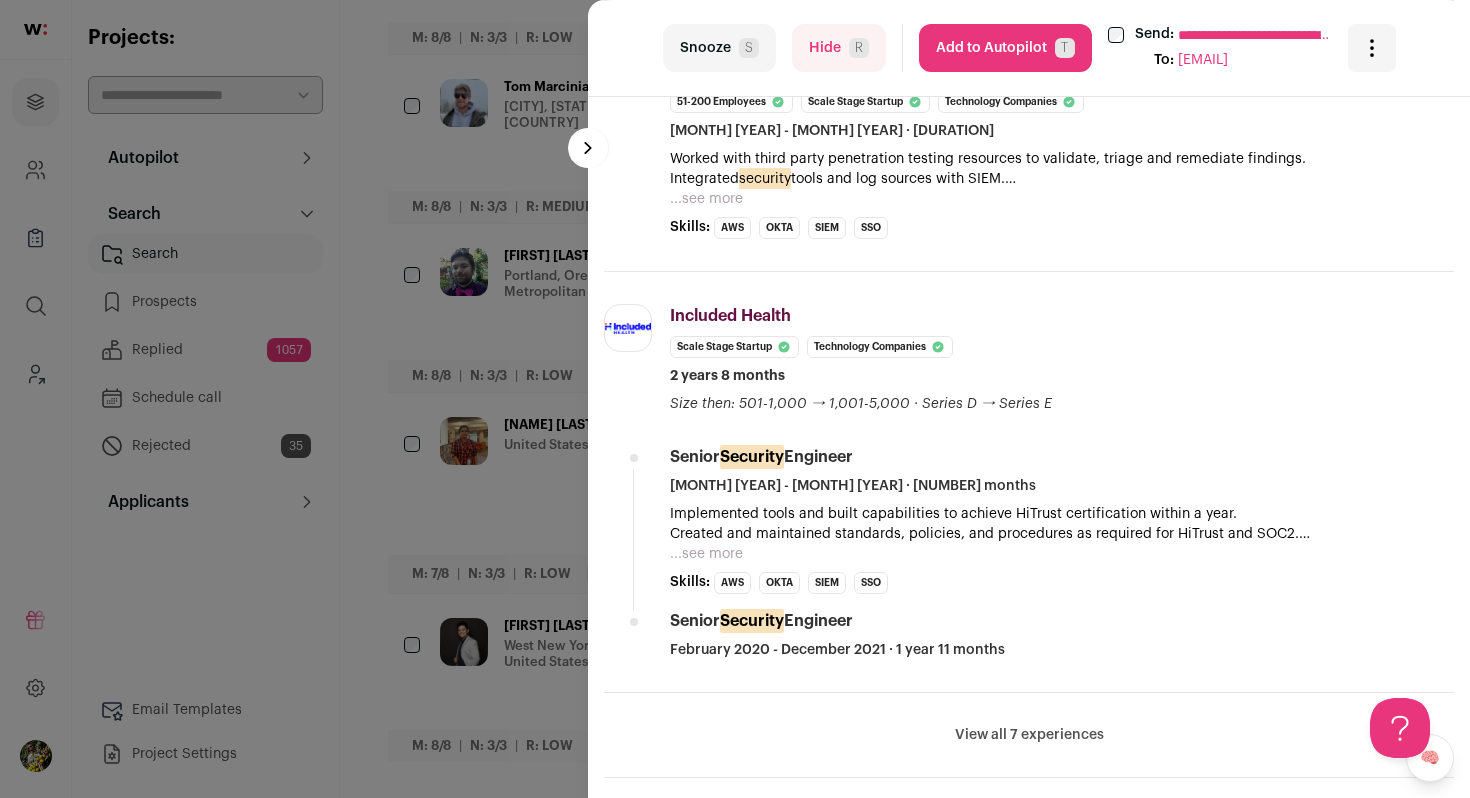 scroll, scrollTop: 906, scrollLeft: 0, axis: vertical 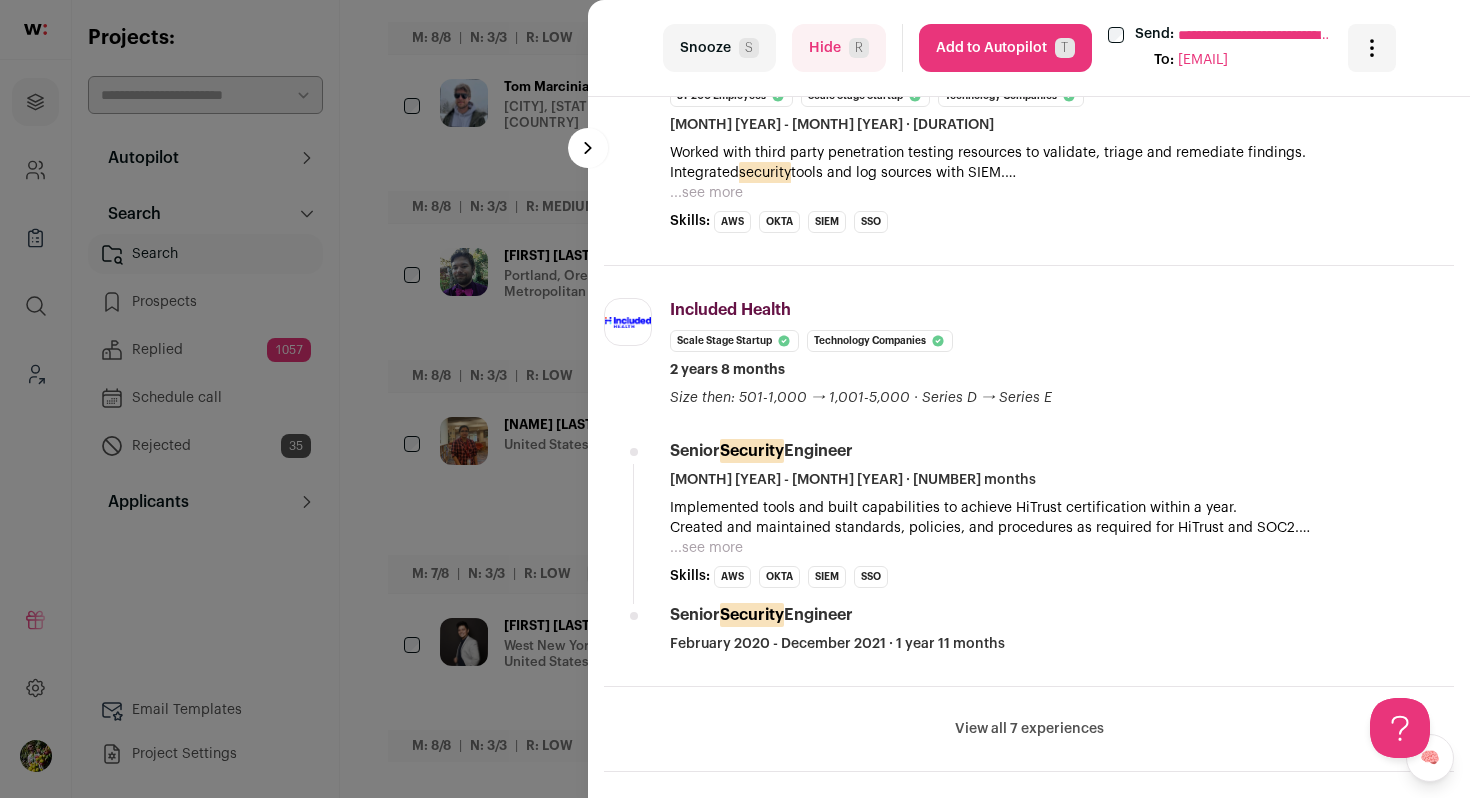 click on "**********" at bounding box center (735, 399) 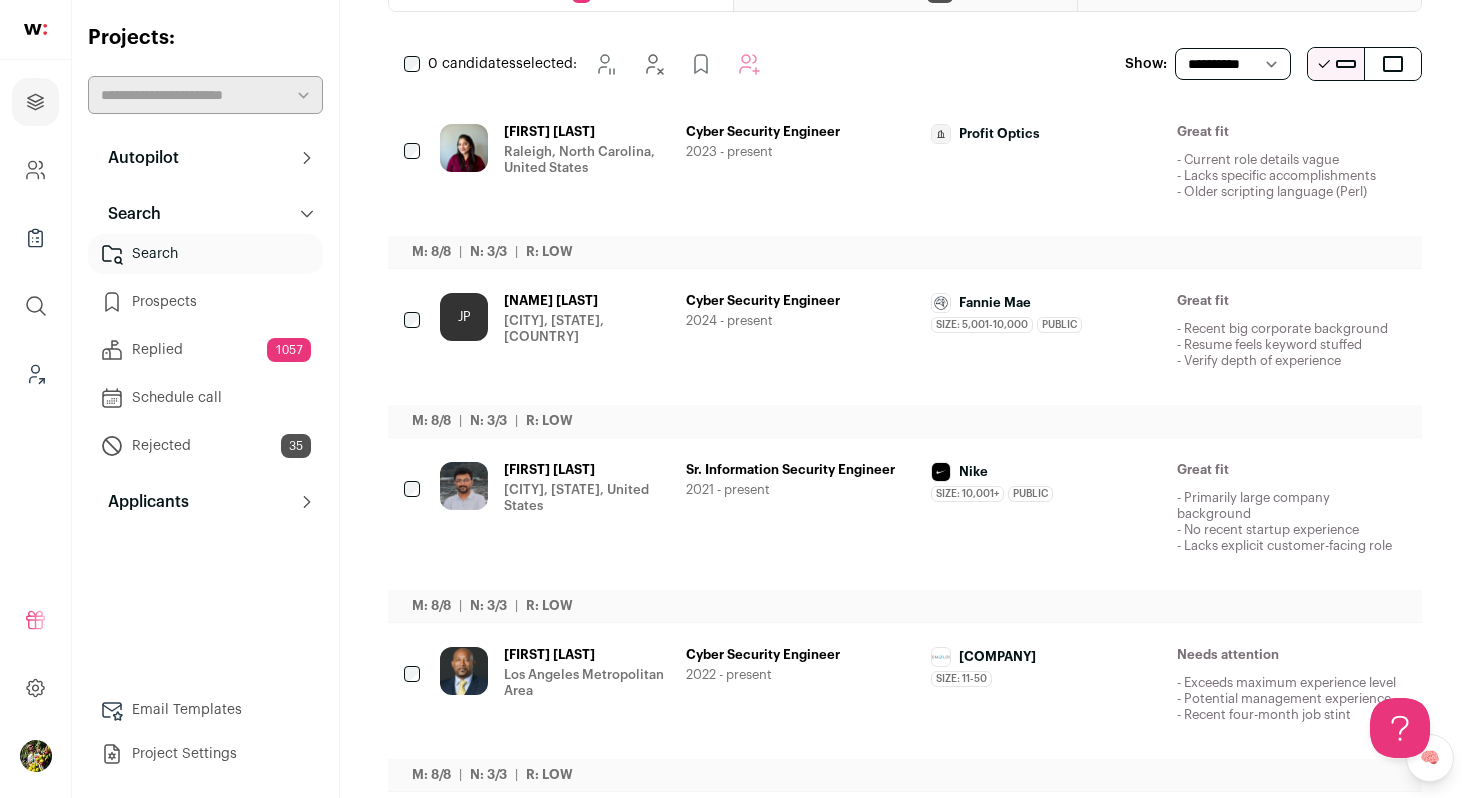 scroll, scrollTop: 0, scrollLeft: 0, axis: both 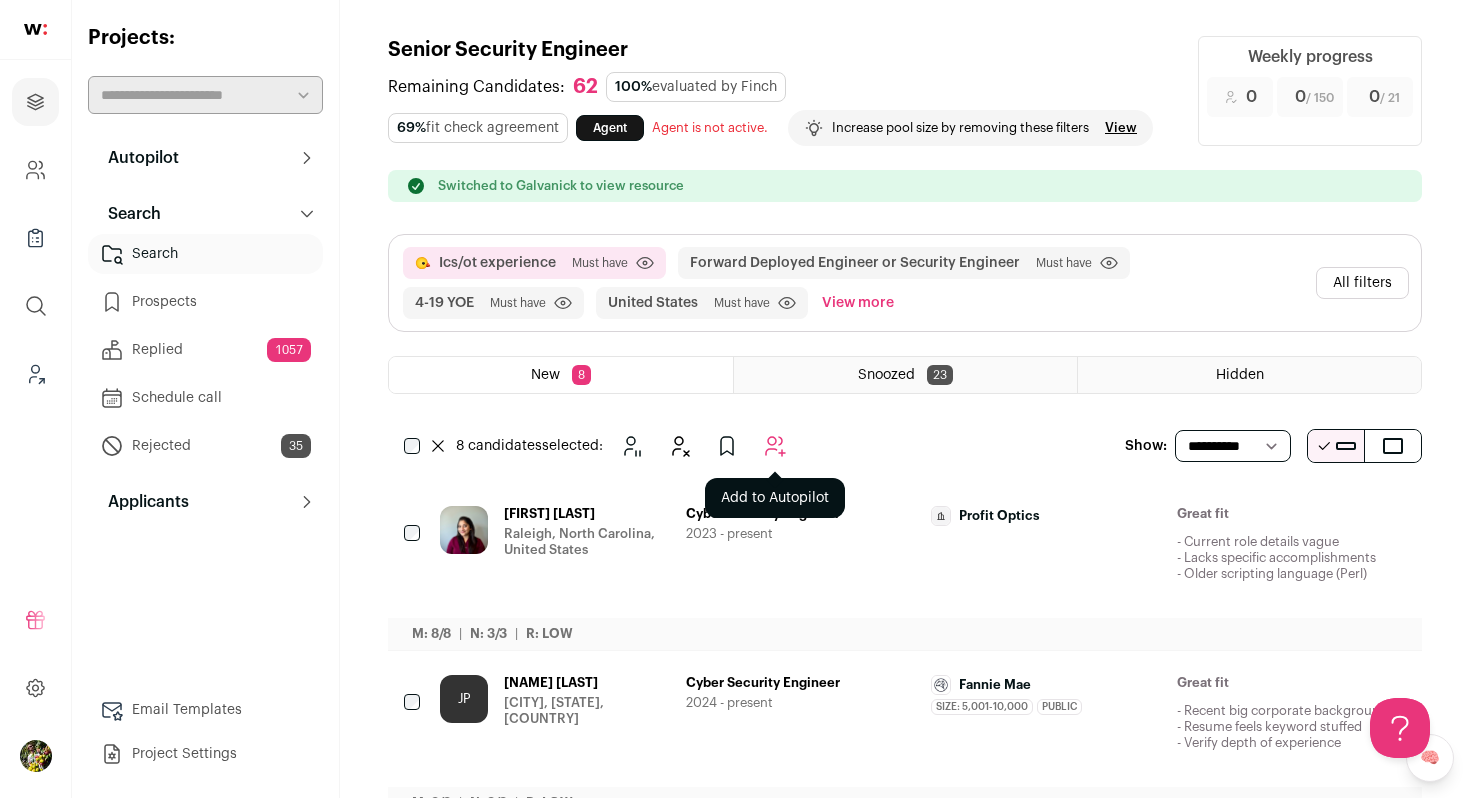 click 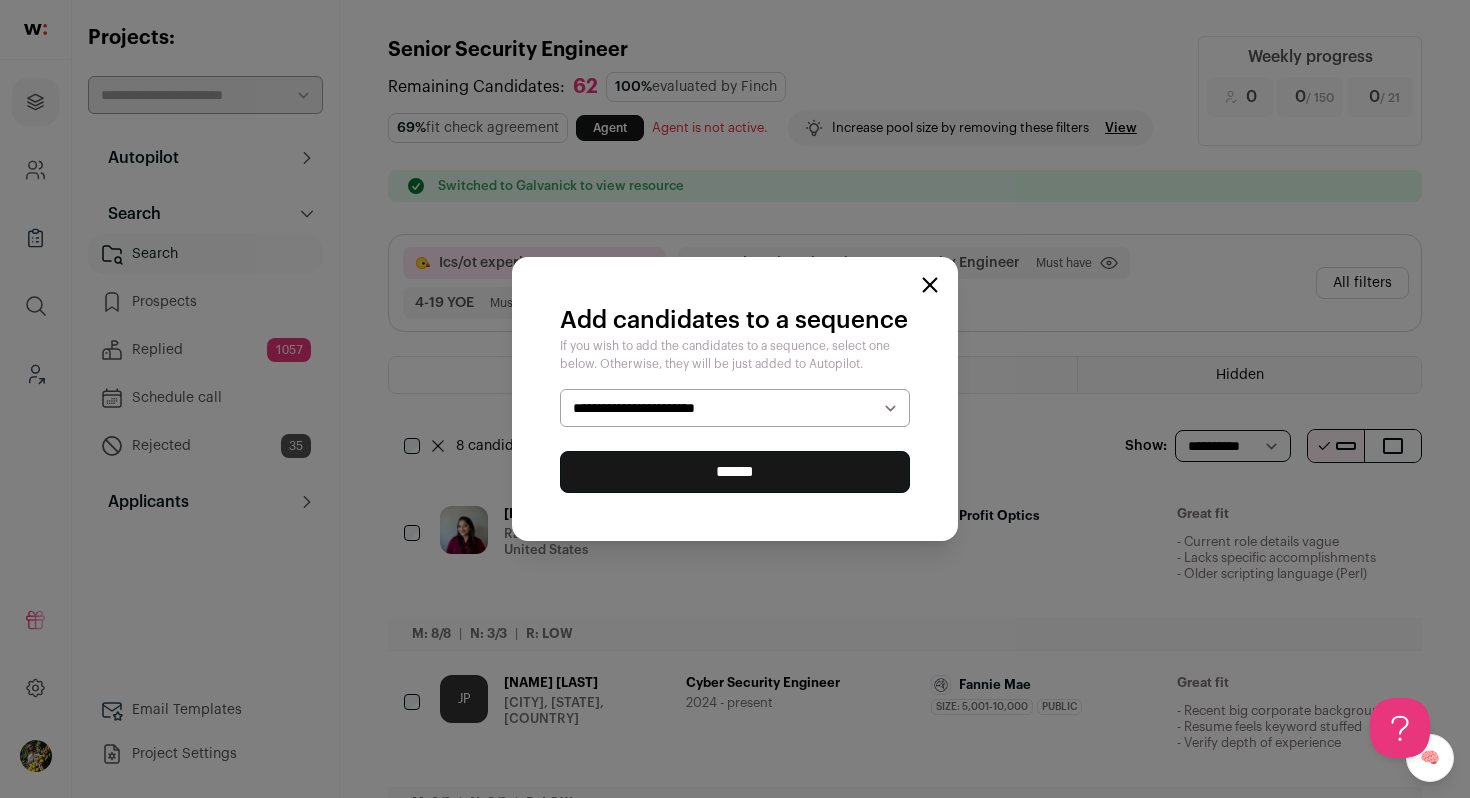 select on "*****" 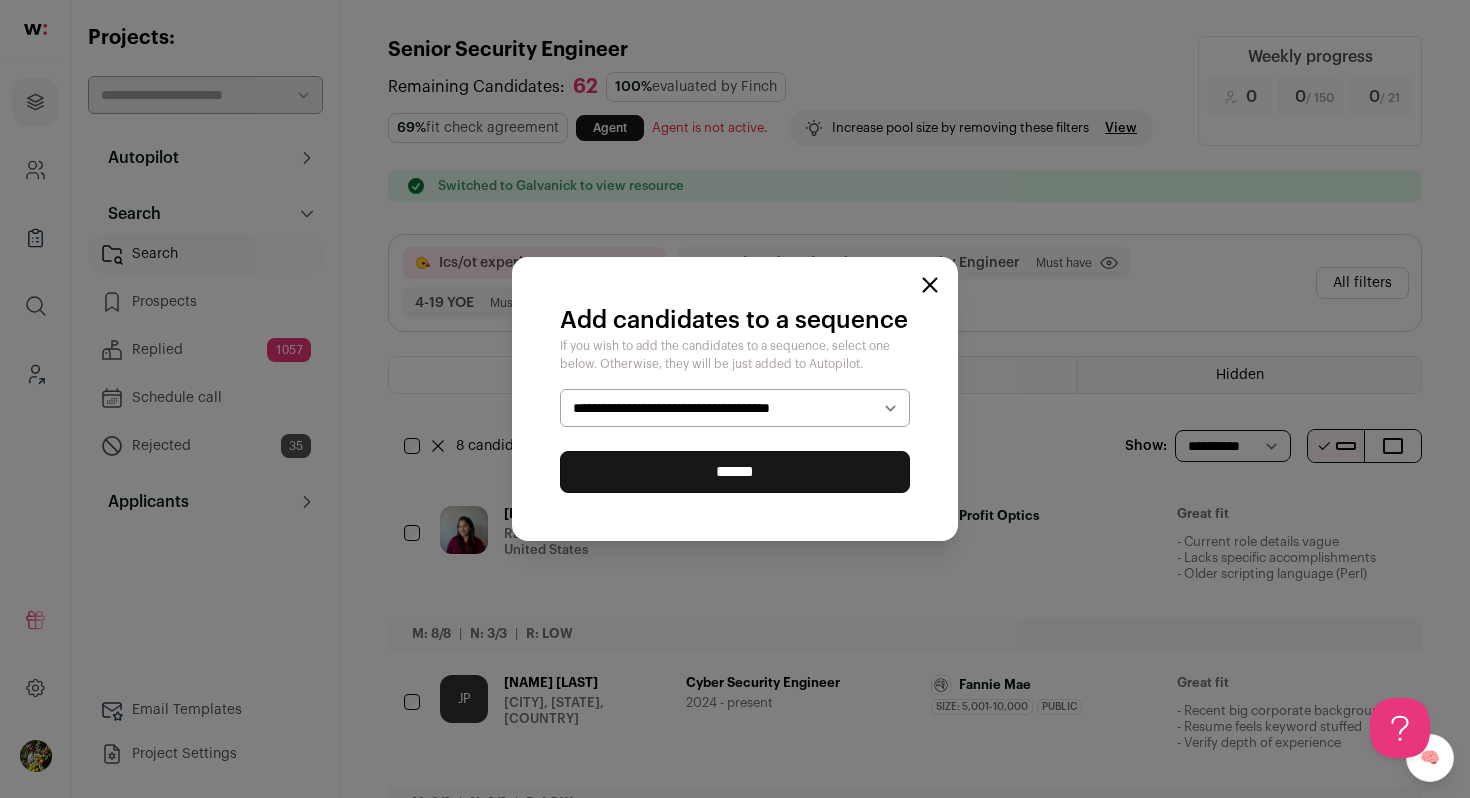 click on "******" at bounding box center [735, 472] 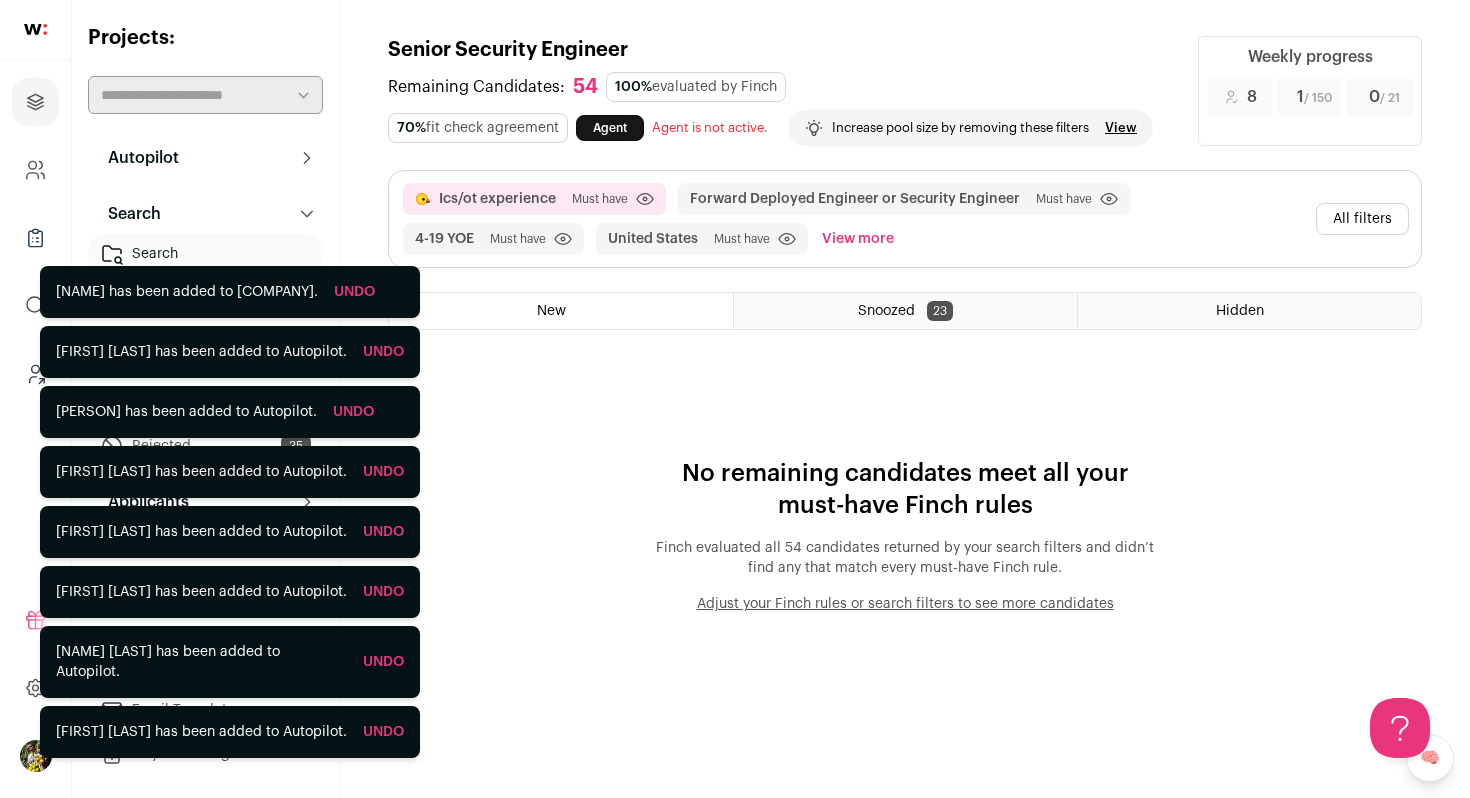 scroll, scrollTop: 0, scrollLeft: 0, axis: both 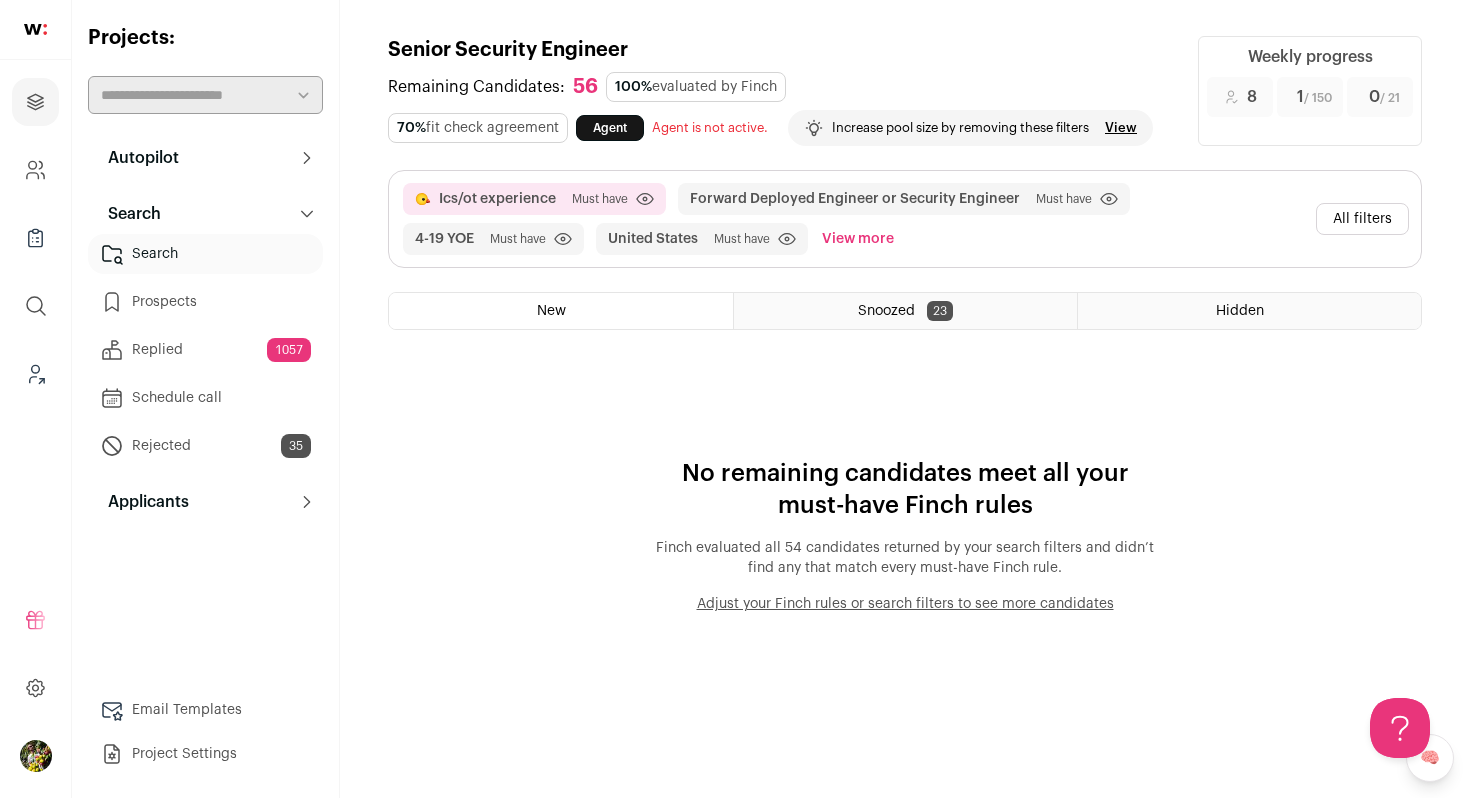 click on "View more" at bounding box center (858, 239) 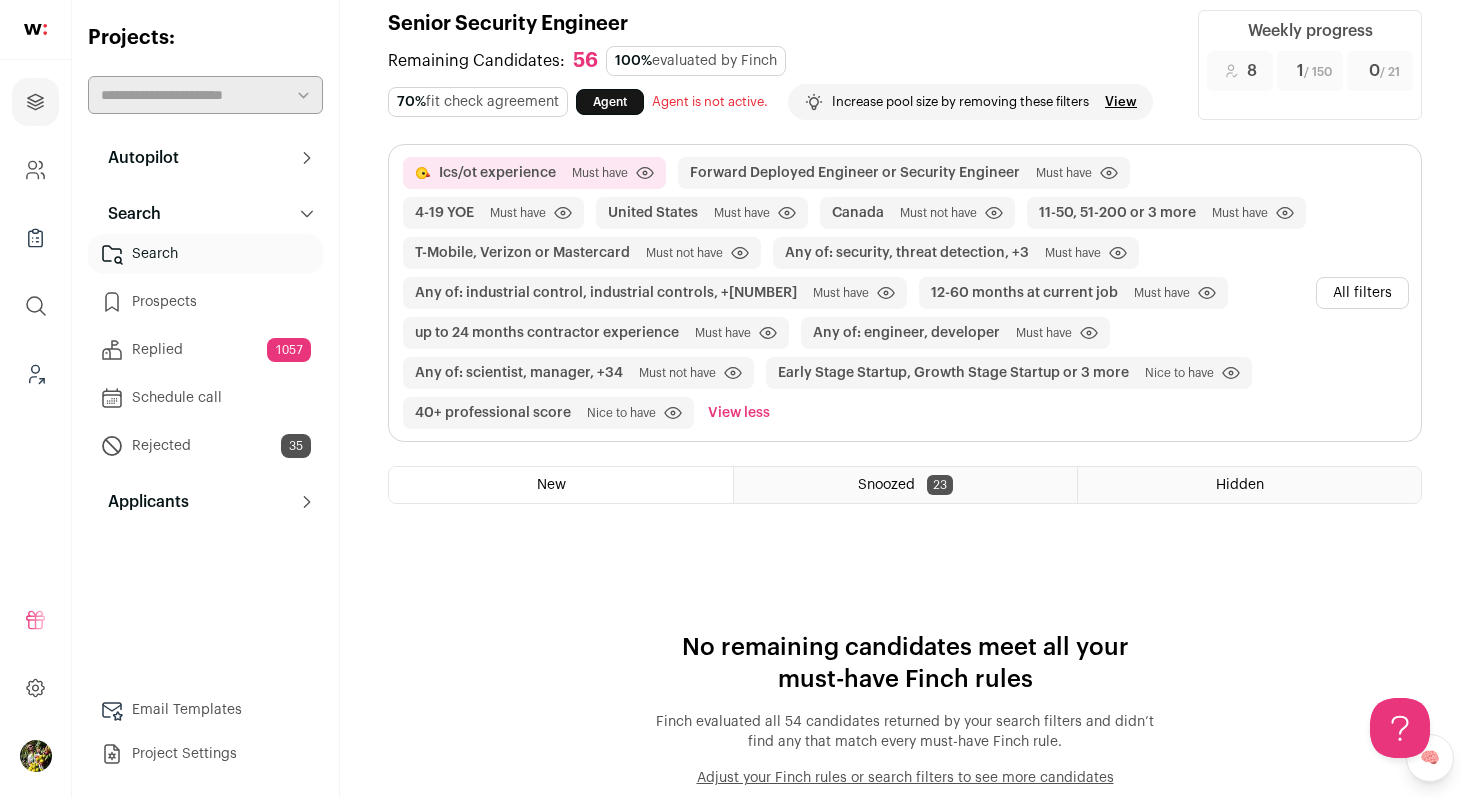 scroll, scrollTop: 52, scrollLeft: 0, axis: vertical 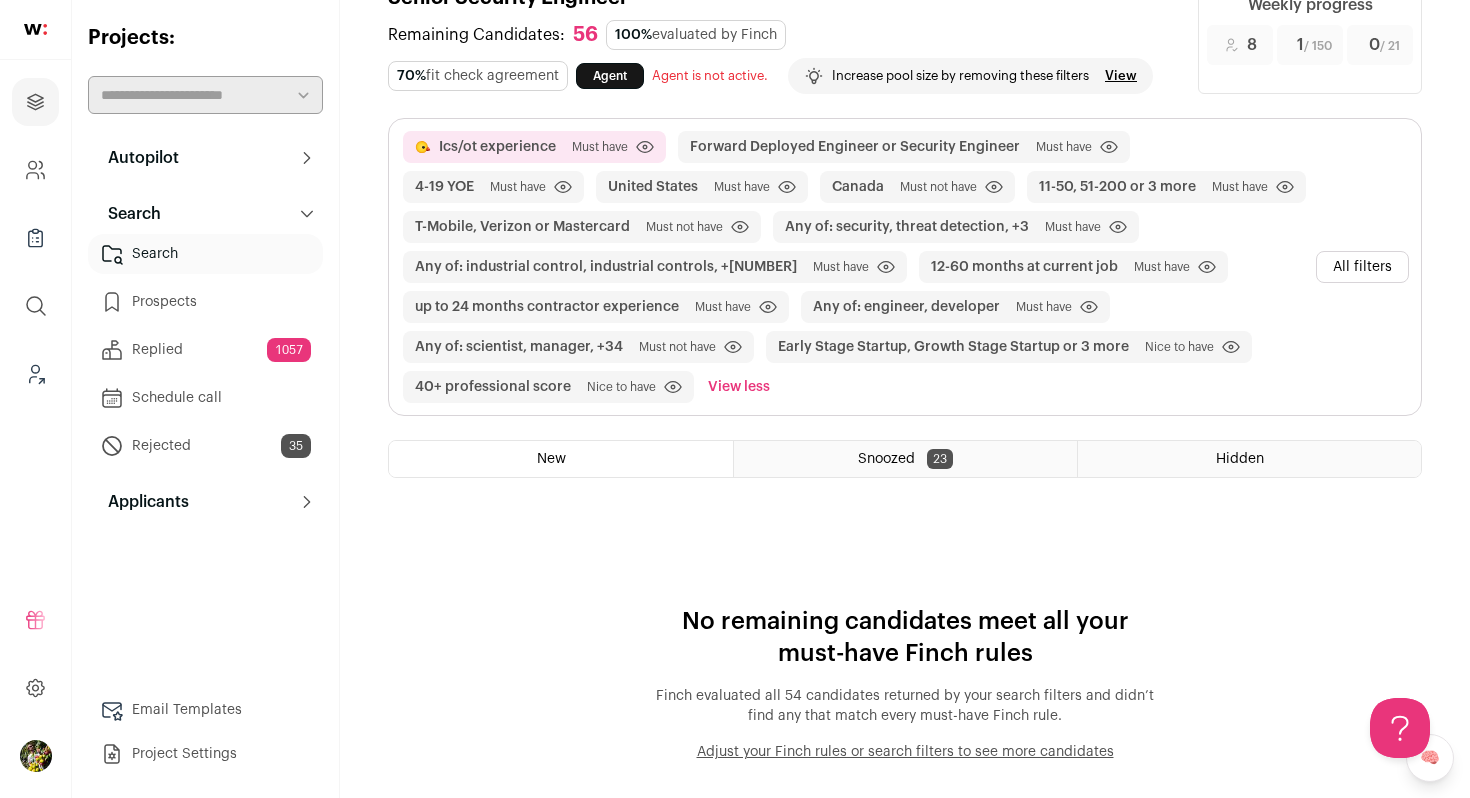 click on "All filters" at bounding box center [1362, 267] 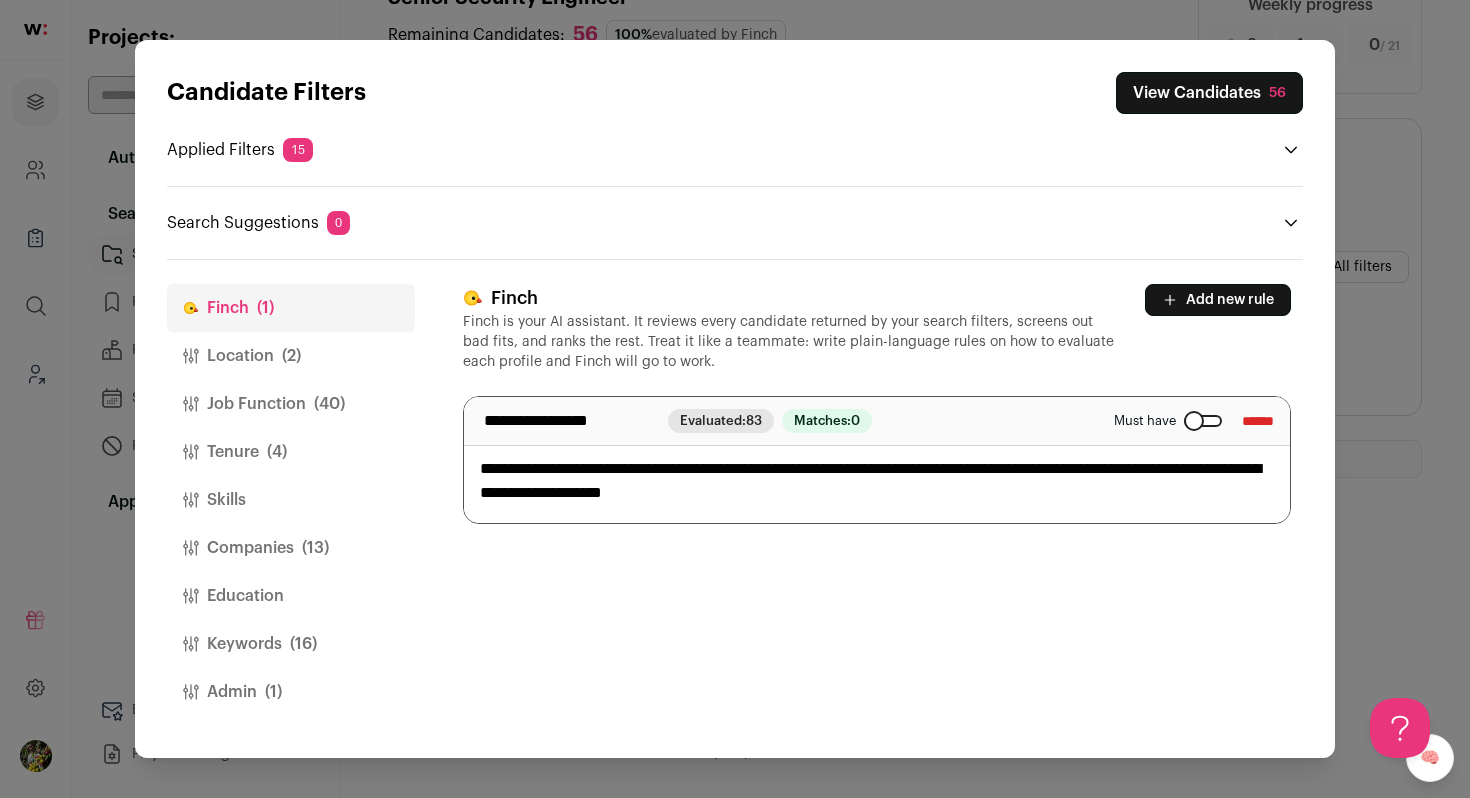 click on "Location
(2)" at bounding box center (291, 356) 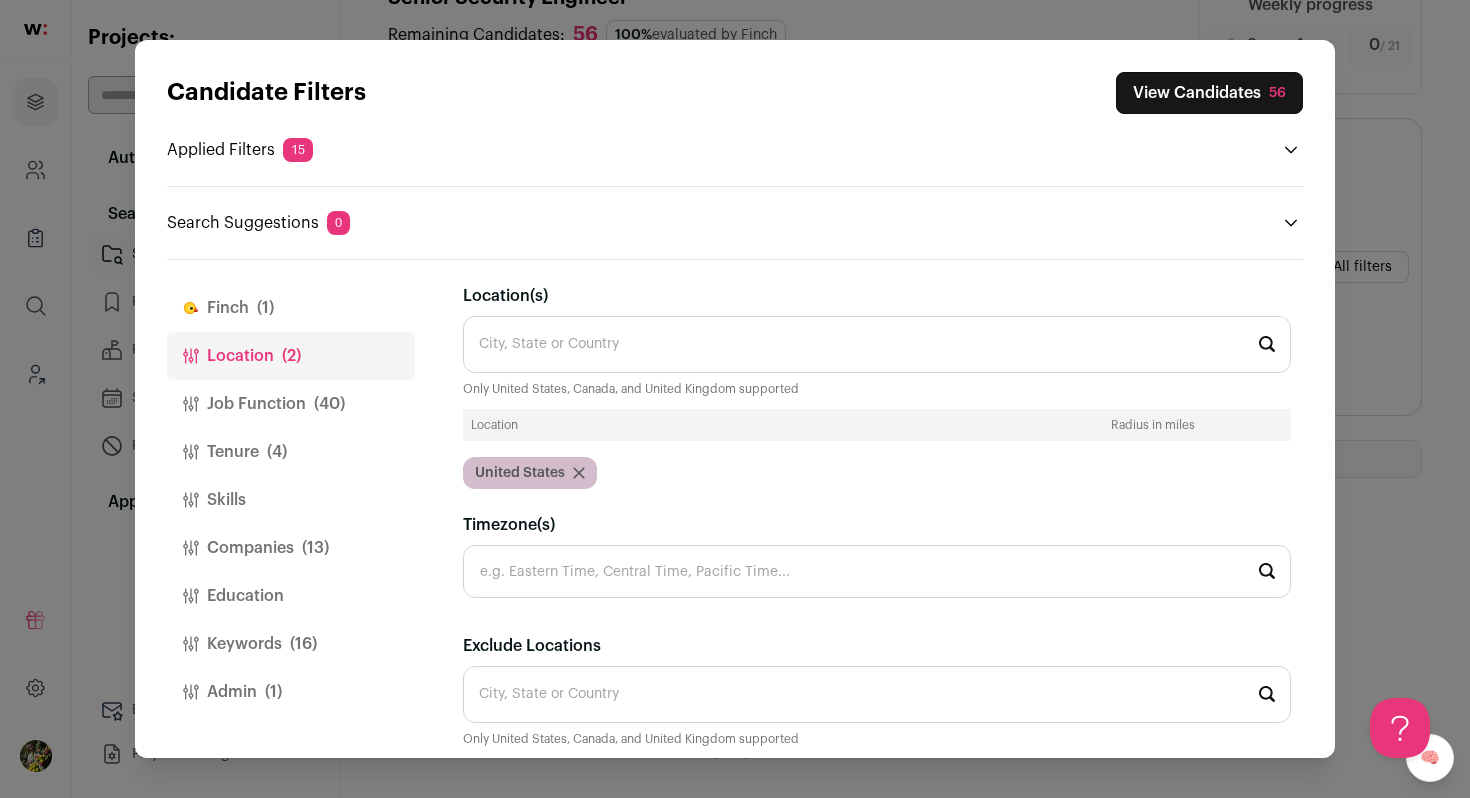 scroll, scrollTop: 129, scrollLeft: 0, axis: vertical 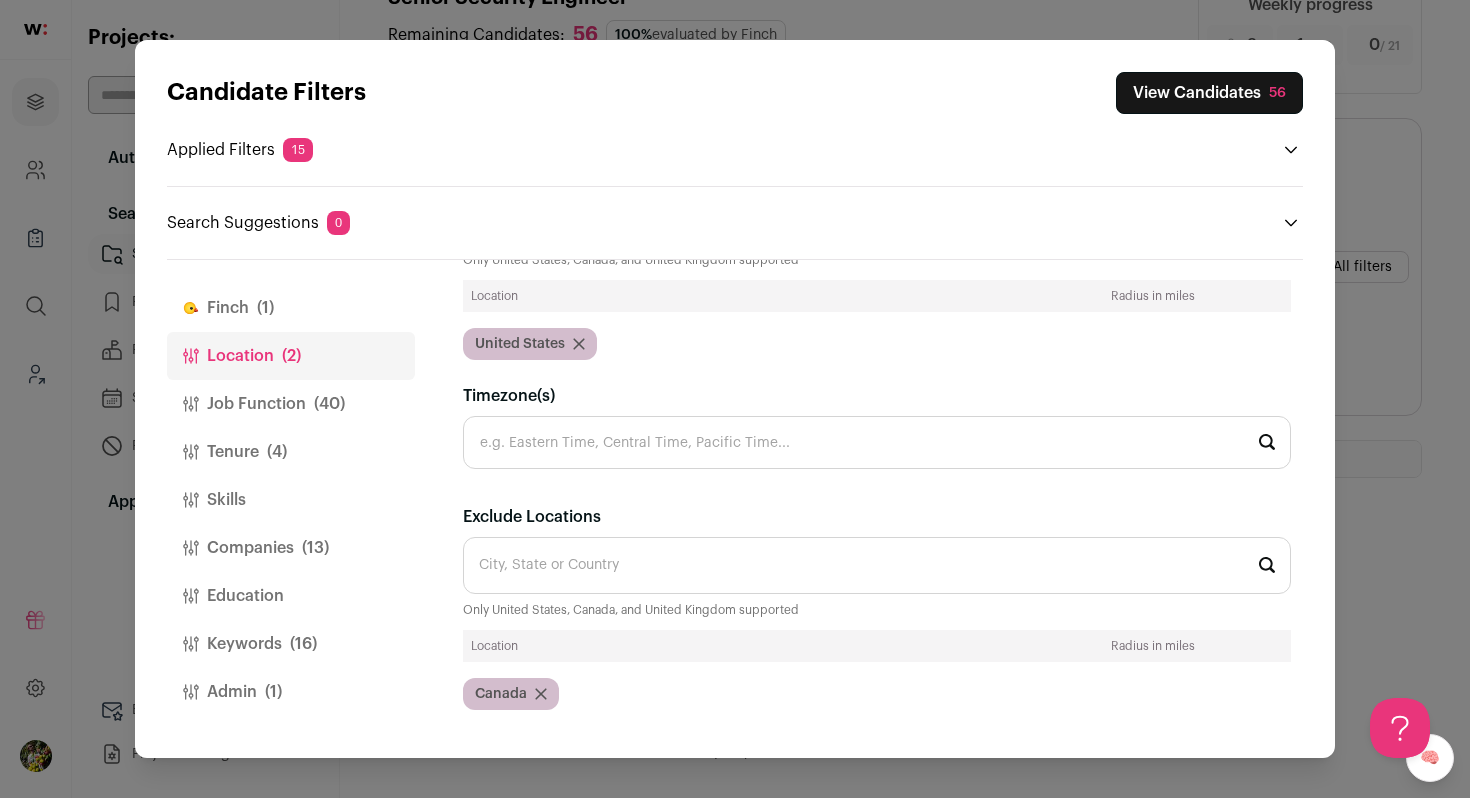 click on "(40)" at bounding box center [329, 404] 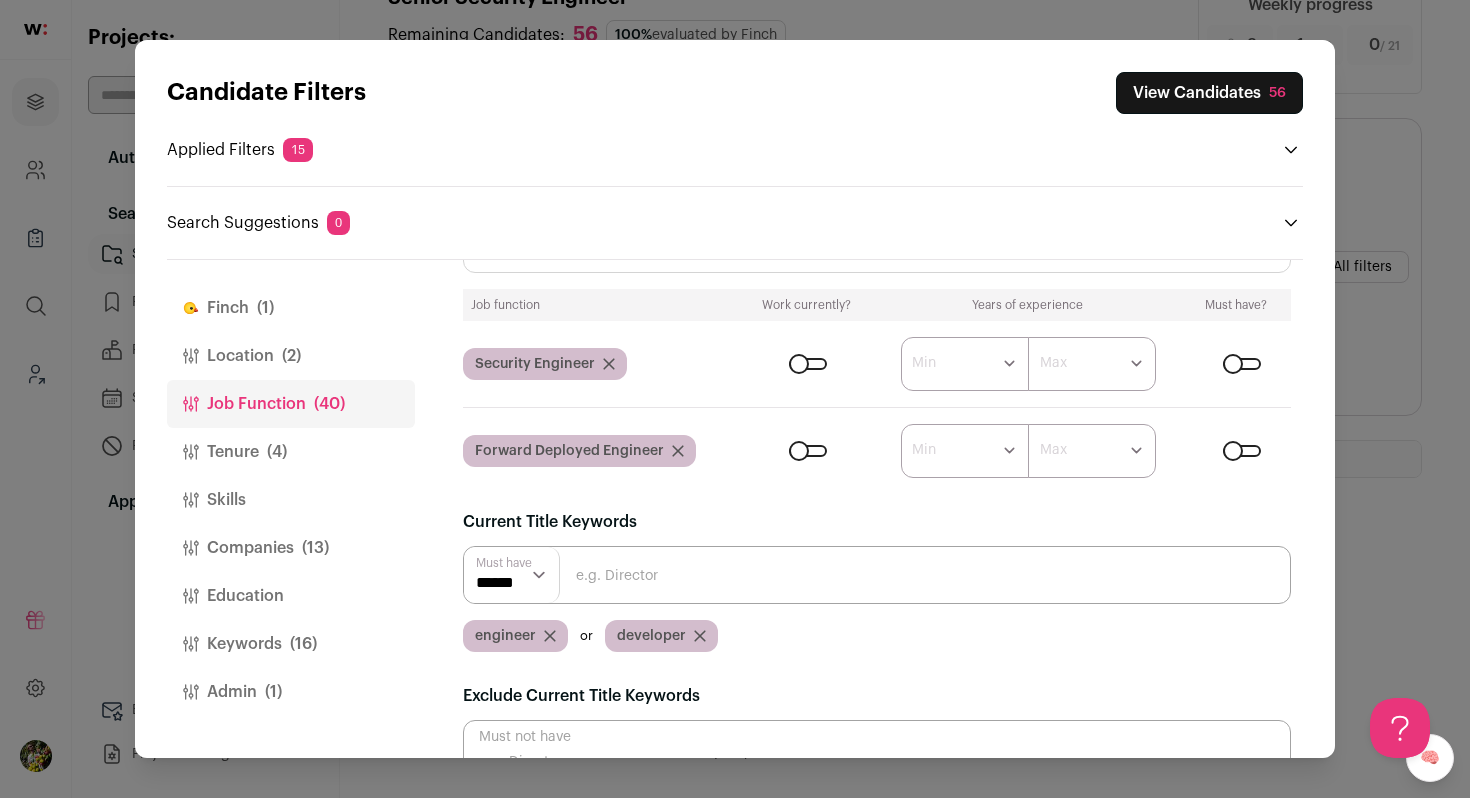 scroll, scrollTop: 64, scrollLeft: 0, axis: vertical 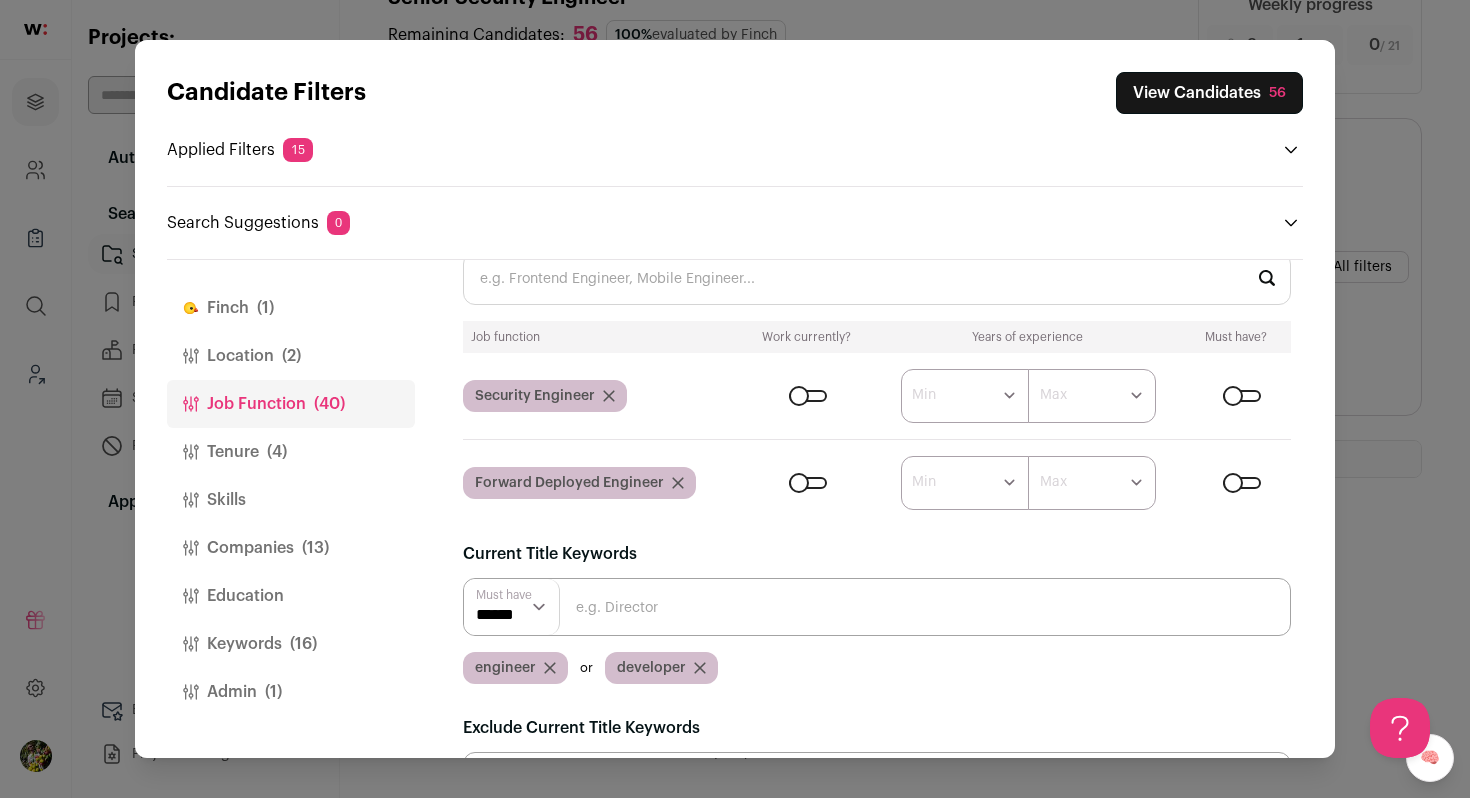 click on "Tenure
(4)" at bounding box center [291, 452] 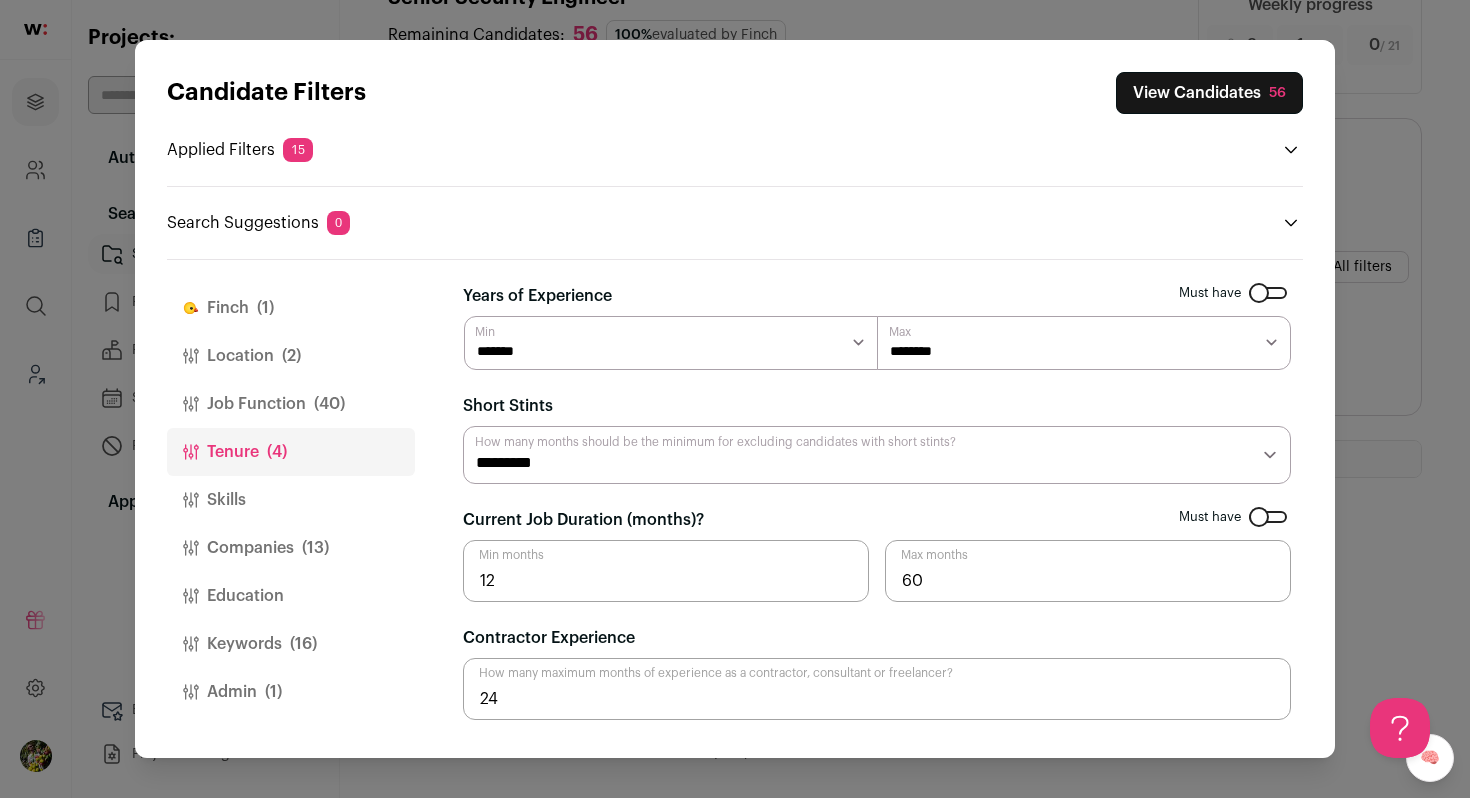 click on "Job Function
([NUMBER])" at bounding box center (291, 404) 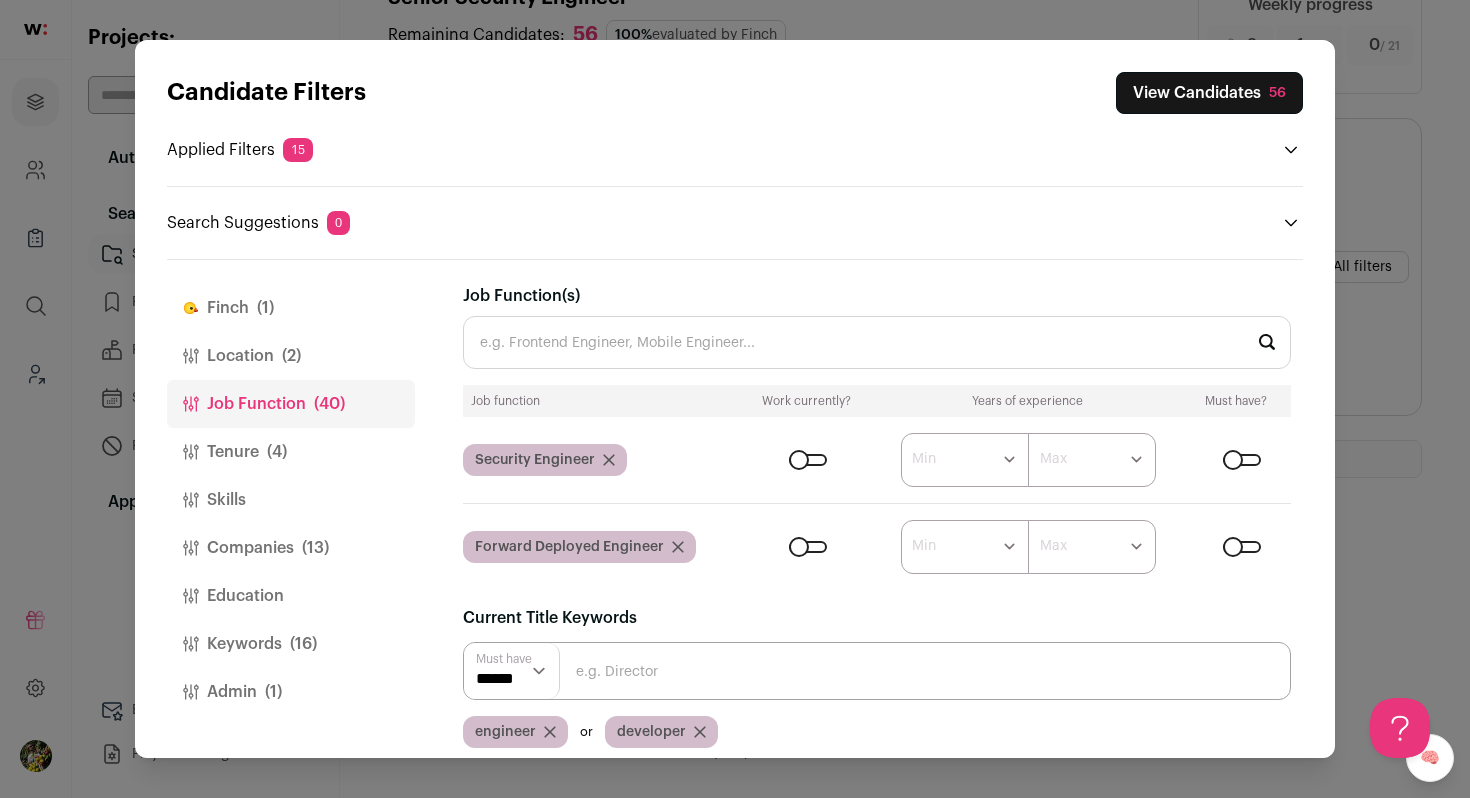 click on "(13)" at bounding box center [315, 548] 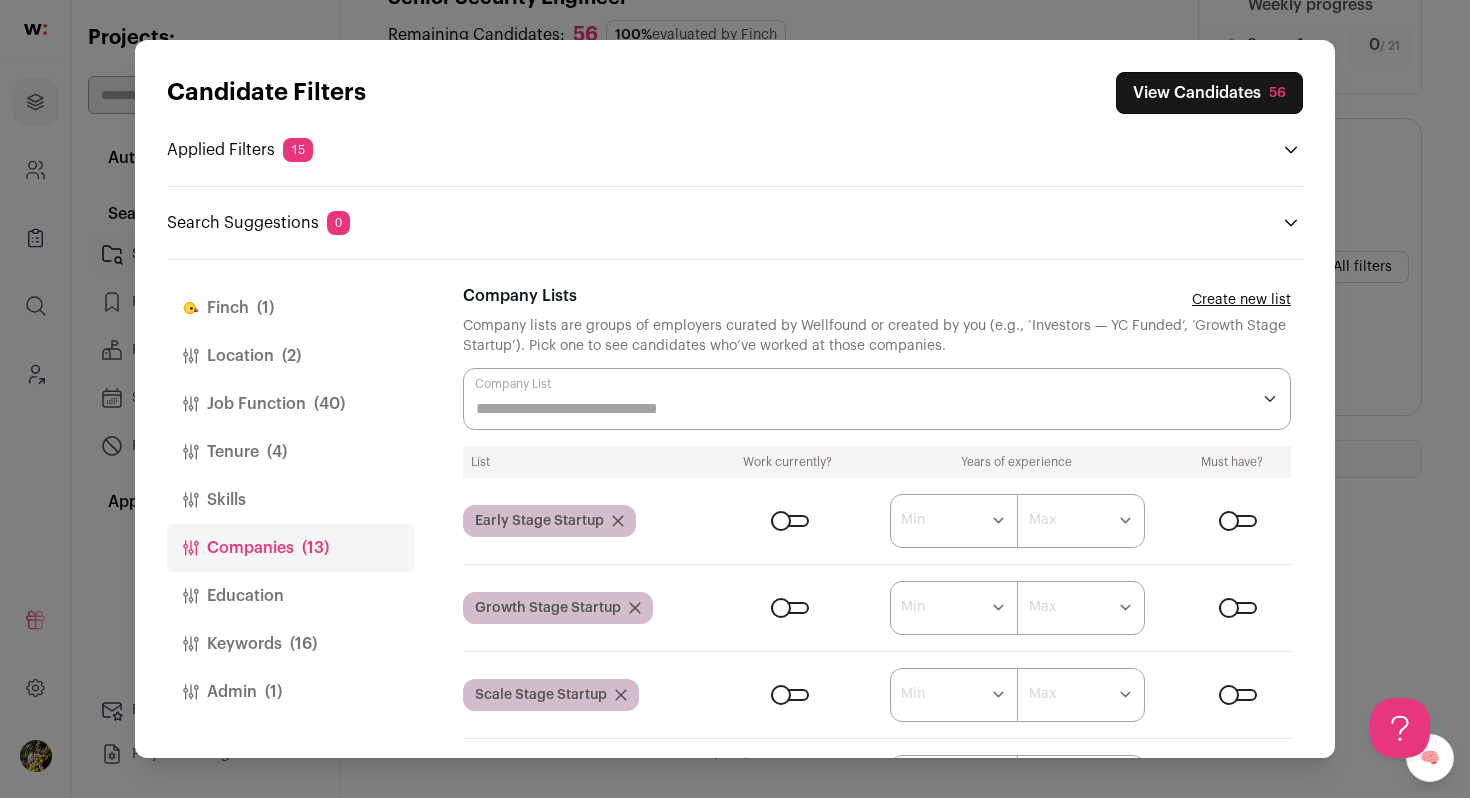 click on "Job Function
(40)" at bounding box center [291, 404] 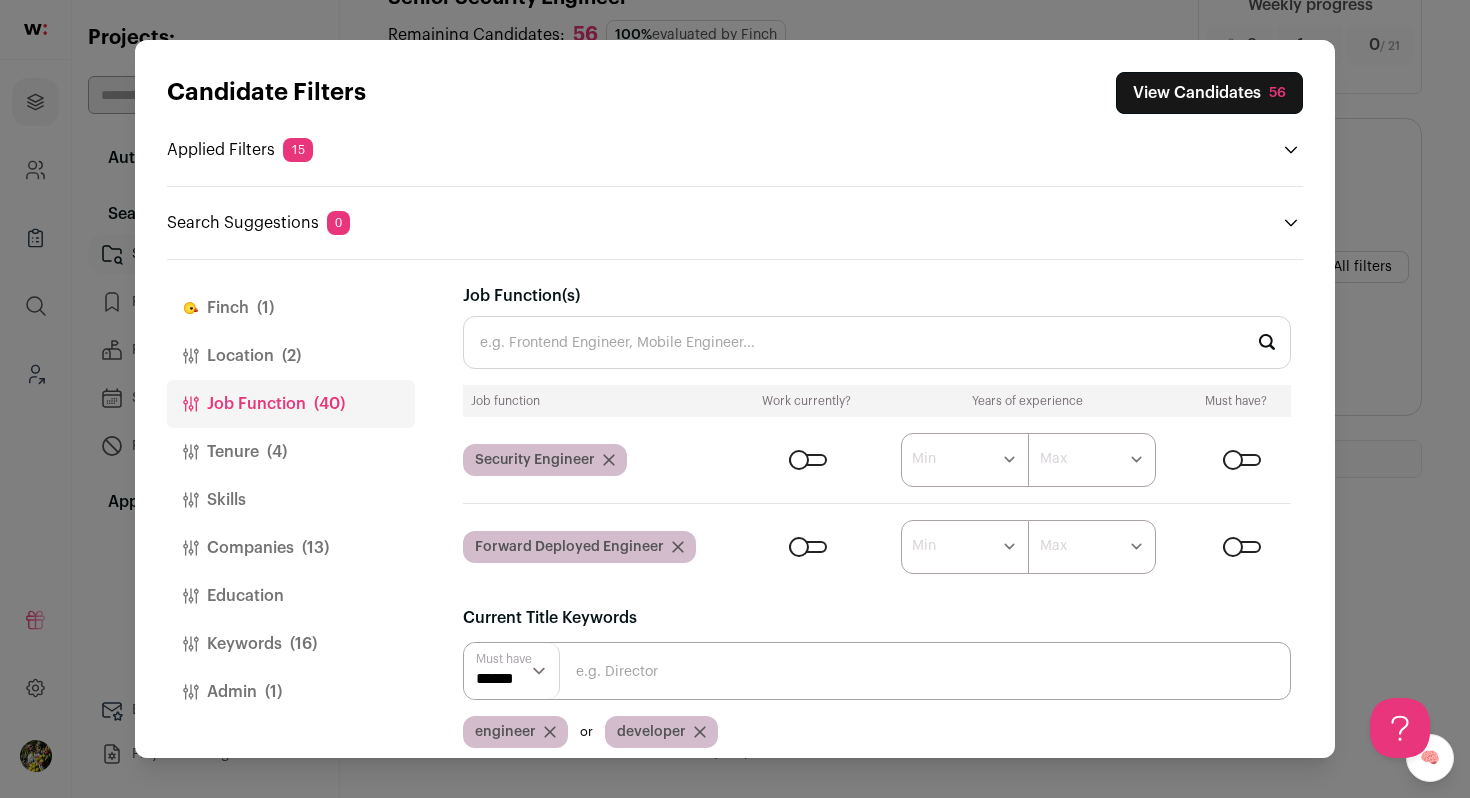 click on "(16)" at bounding box center [303, 644] 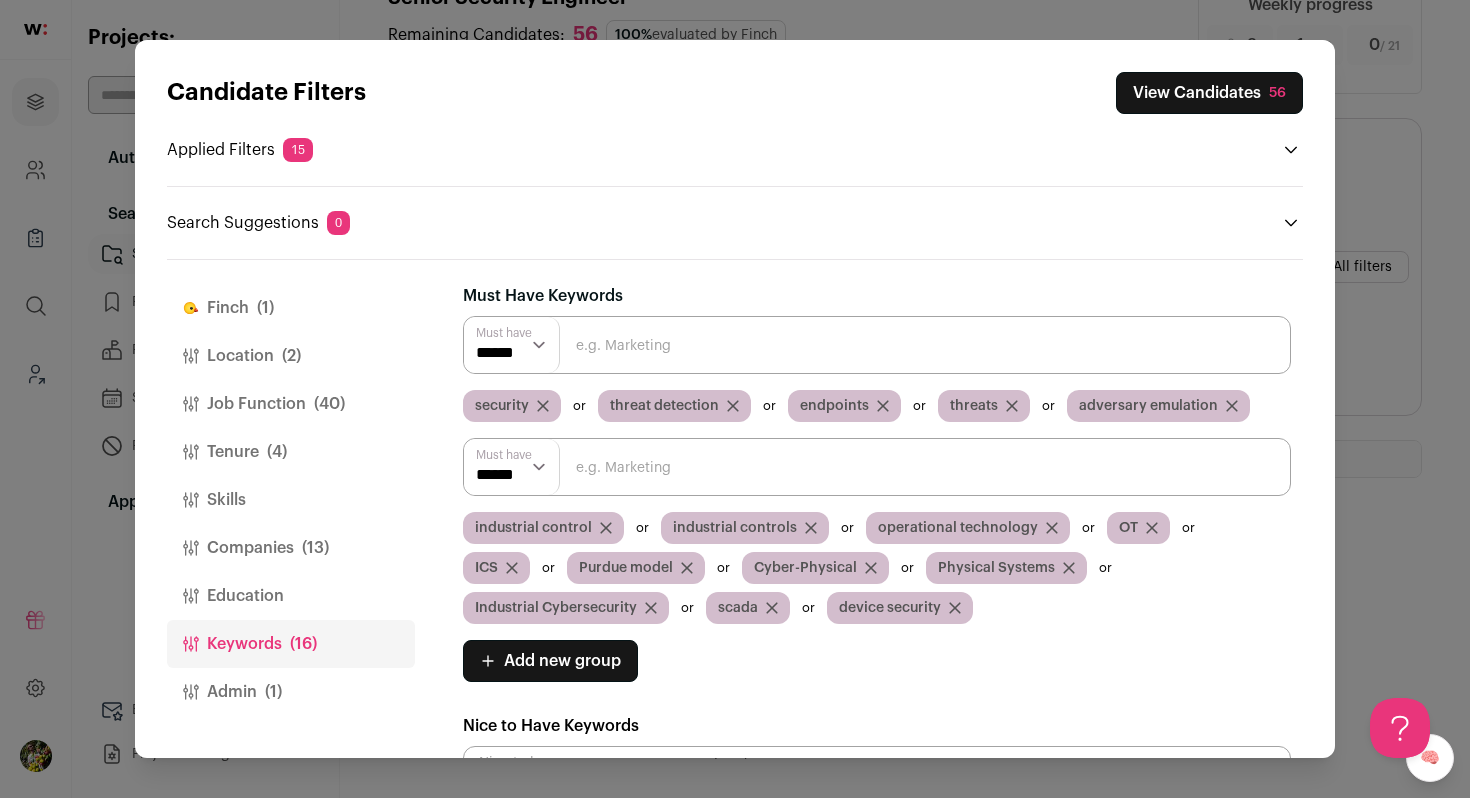 click at bounding box center (877, 345) 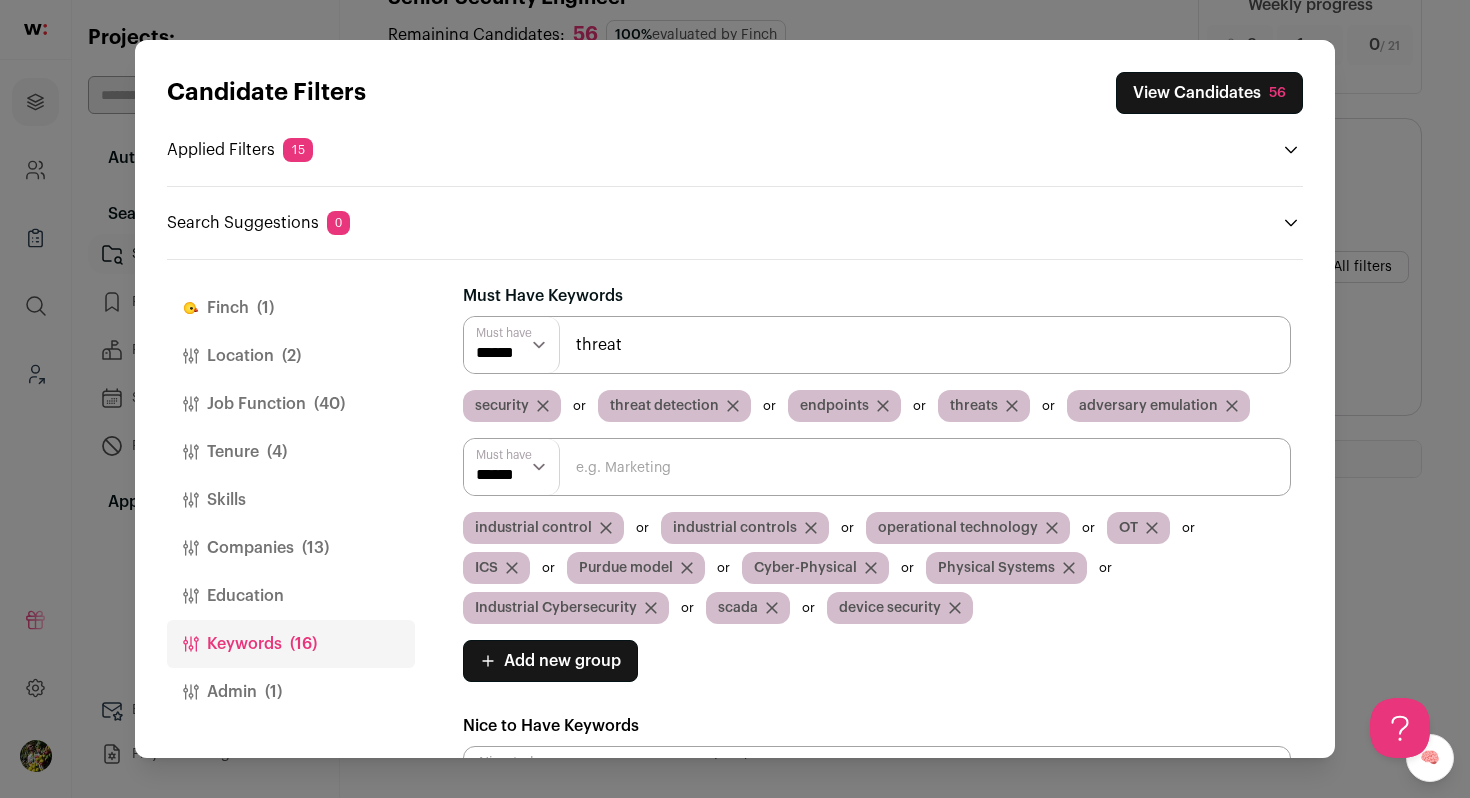 type on "threat" 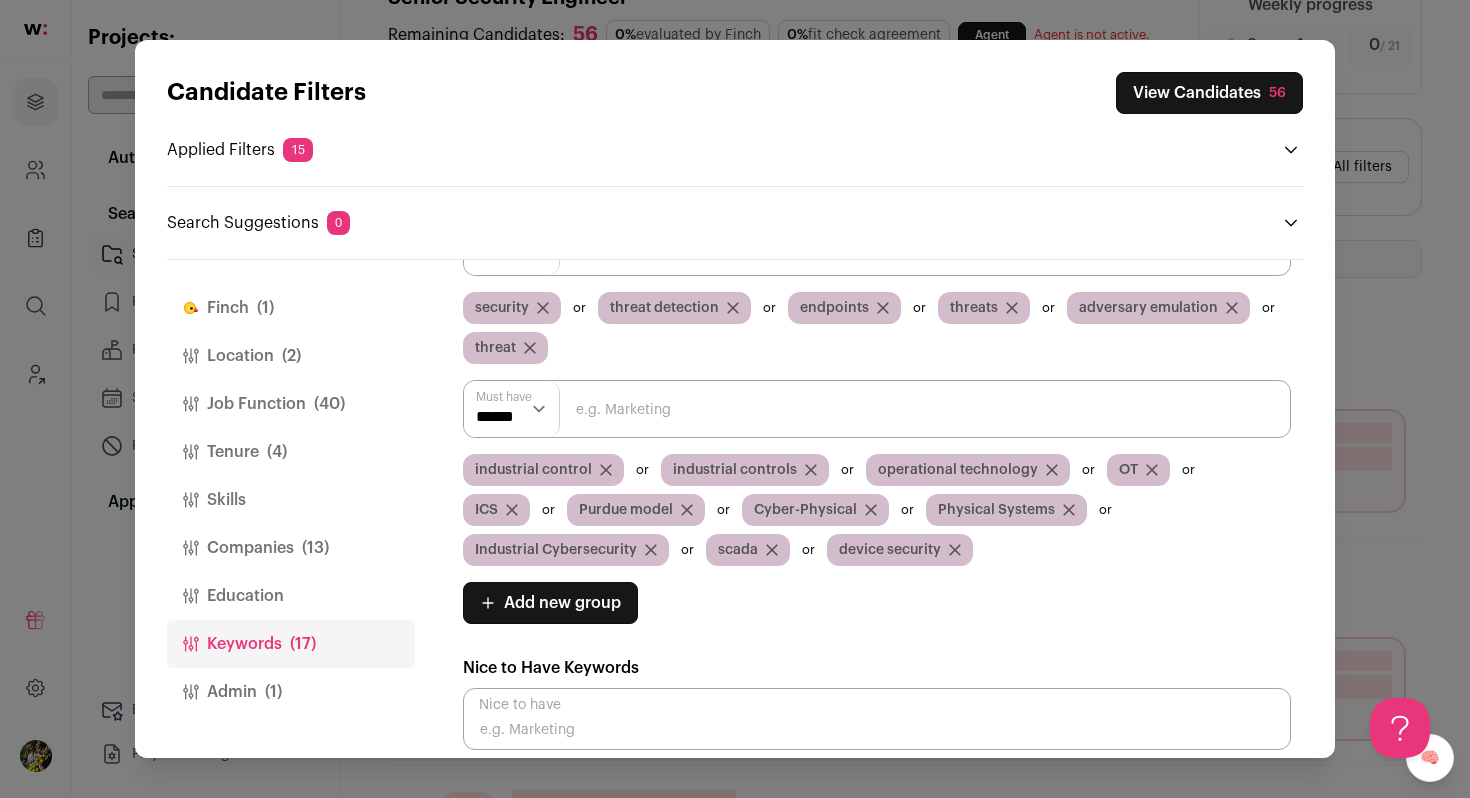 scroll, scrollTop: 103, scrollLeft: 0, axis: vertical 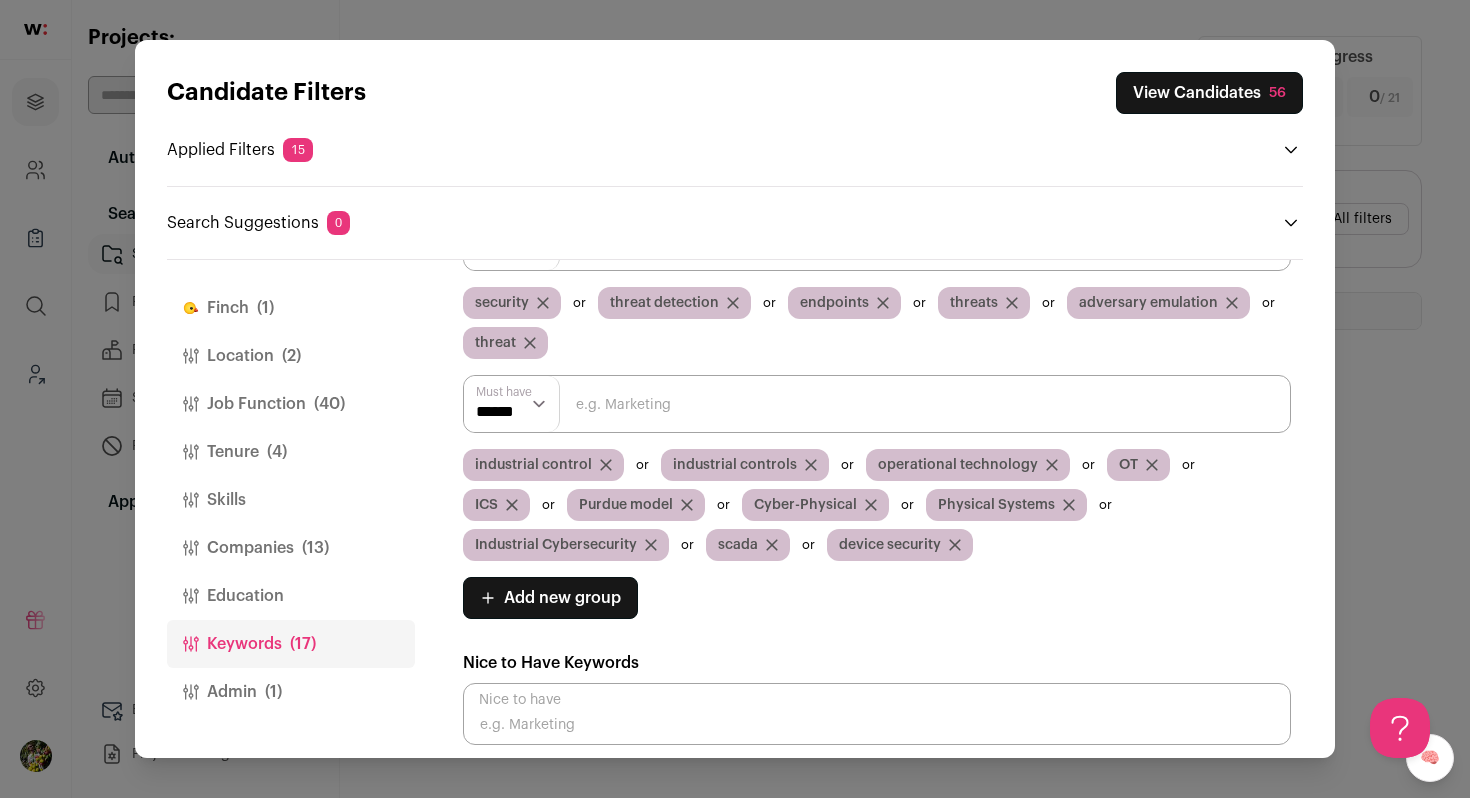 click at bounding box center (877, 404) 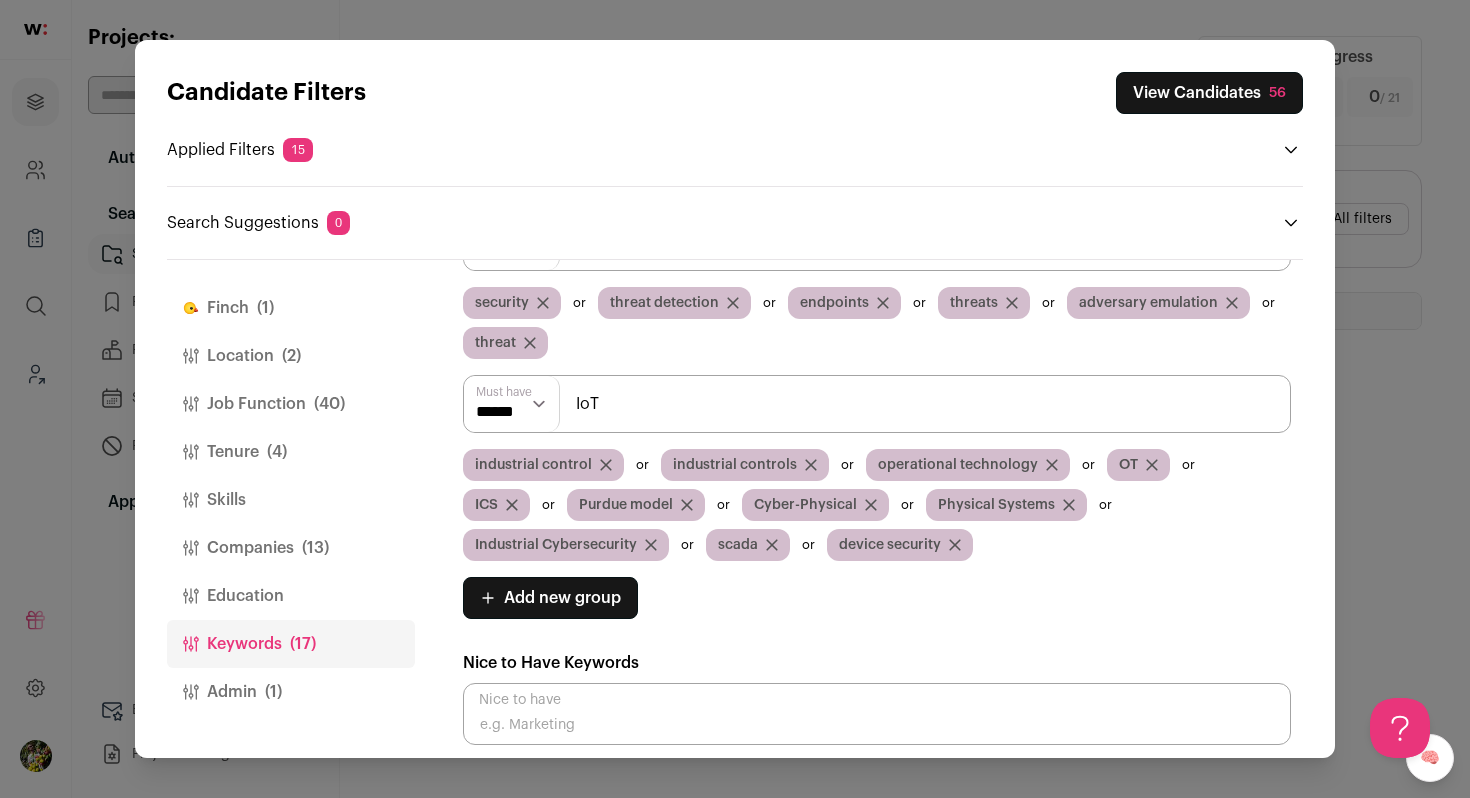 type on "IoT" 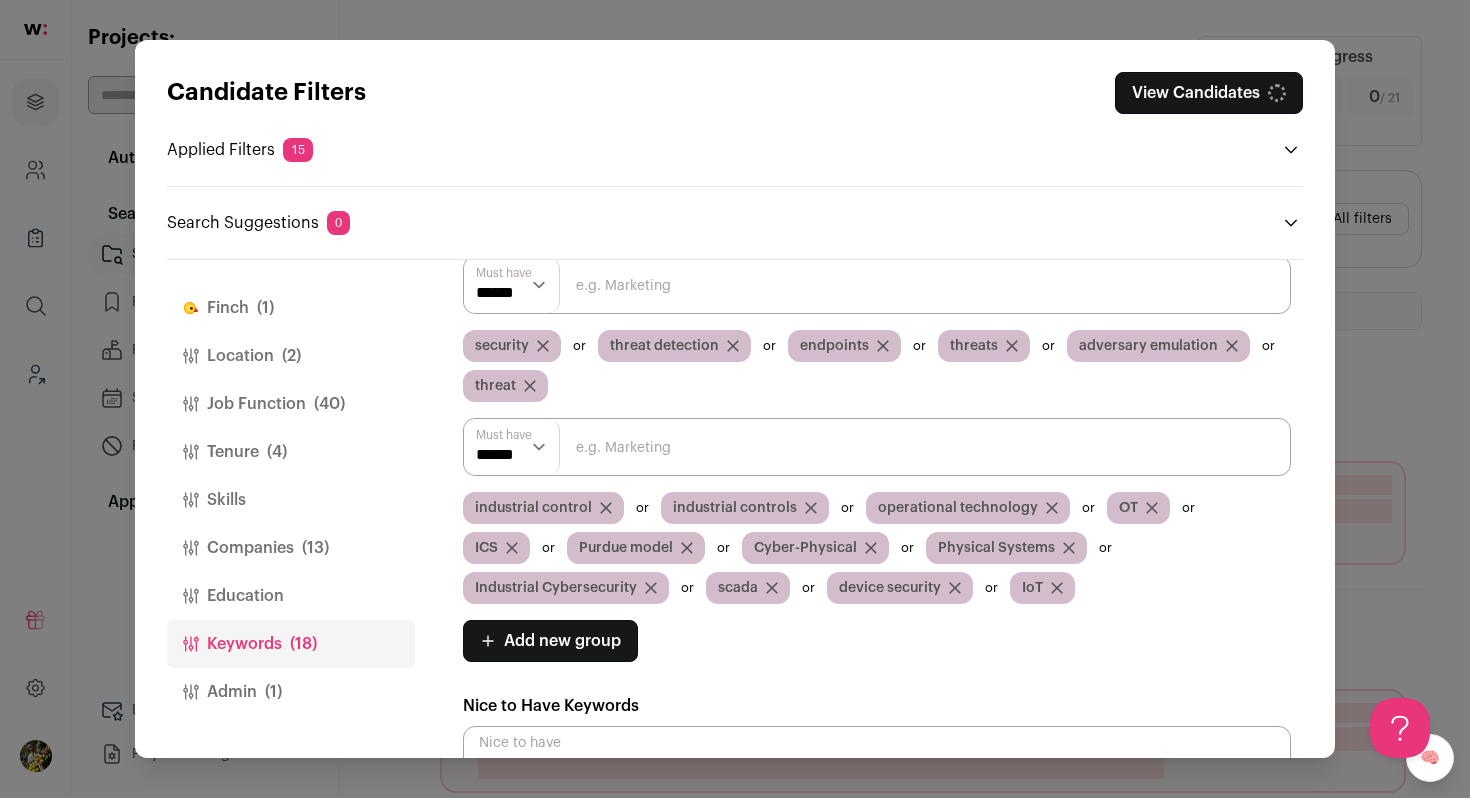 scroll, scrollTop: 57, scrollLeft: 0, axis: vertical 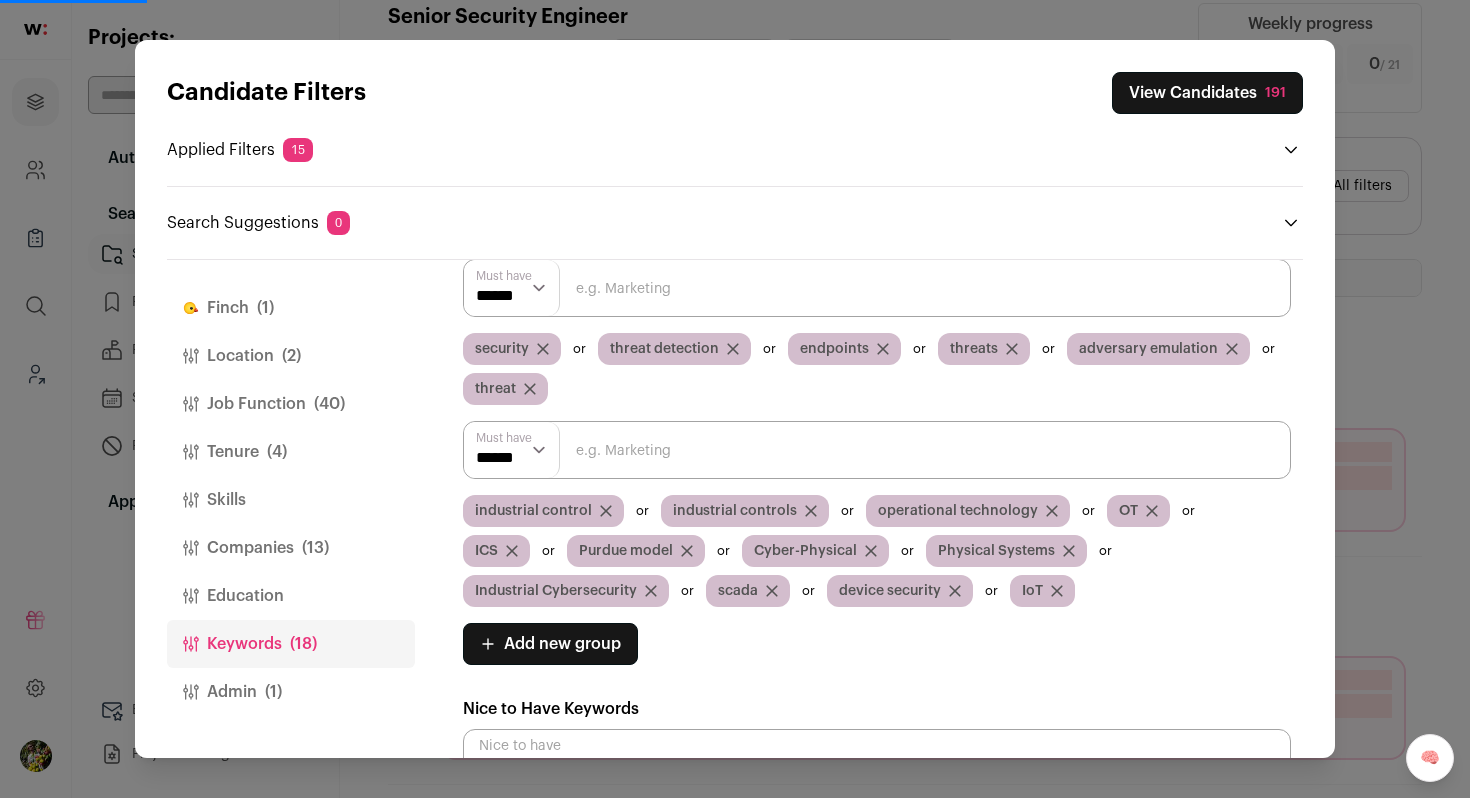 click on "(13)" at bounding box center (315, 548) 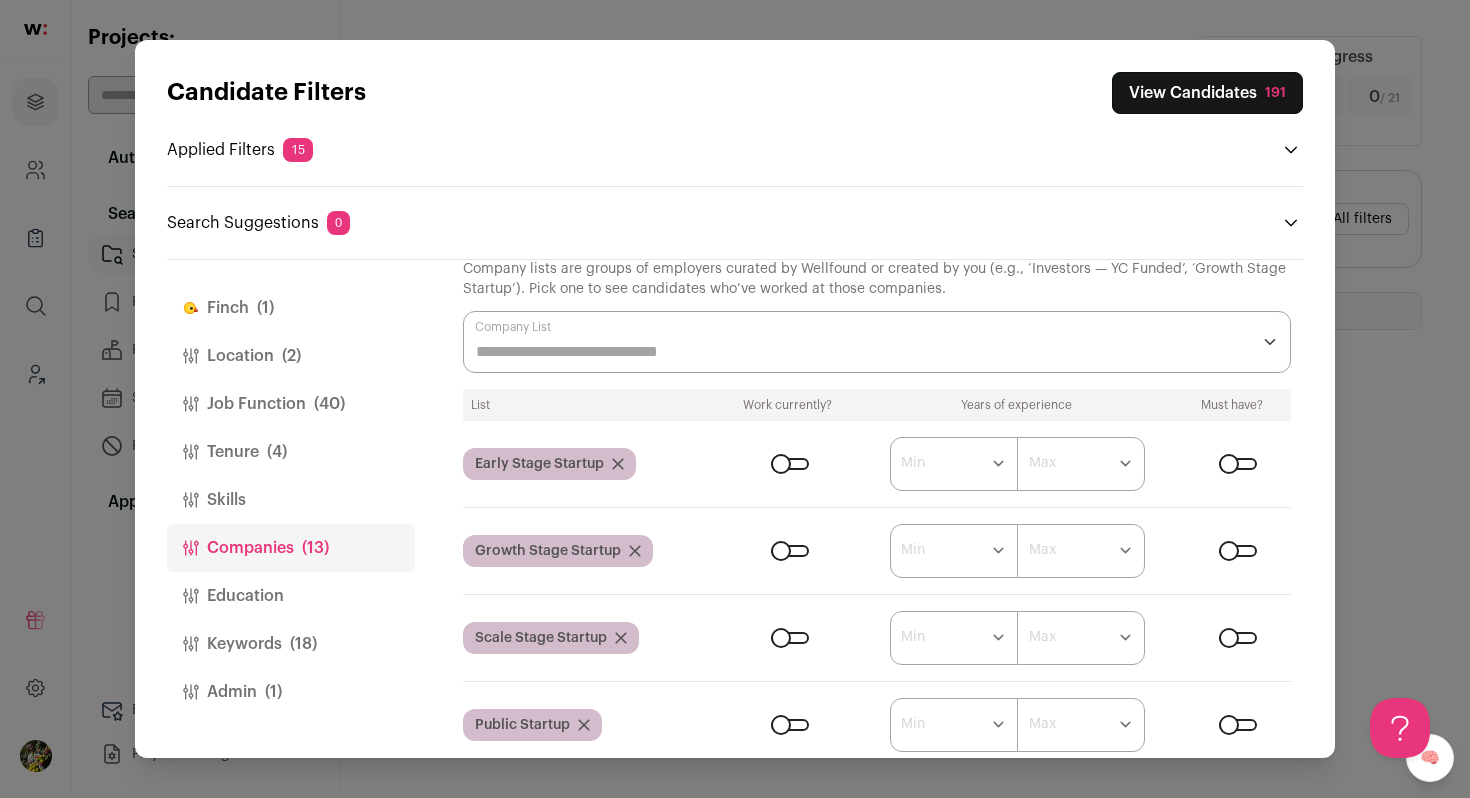 scroll, scrollTop: 0, scrollLeft: 0, axis: both 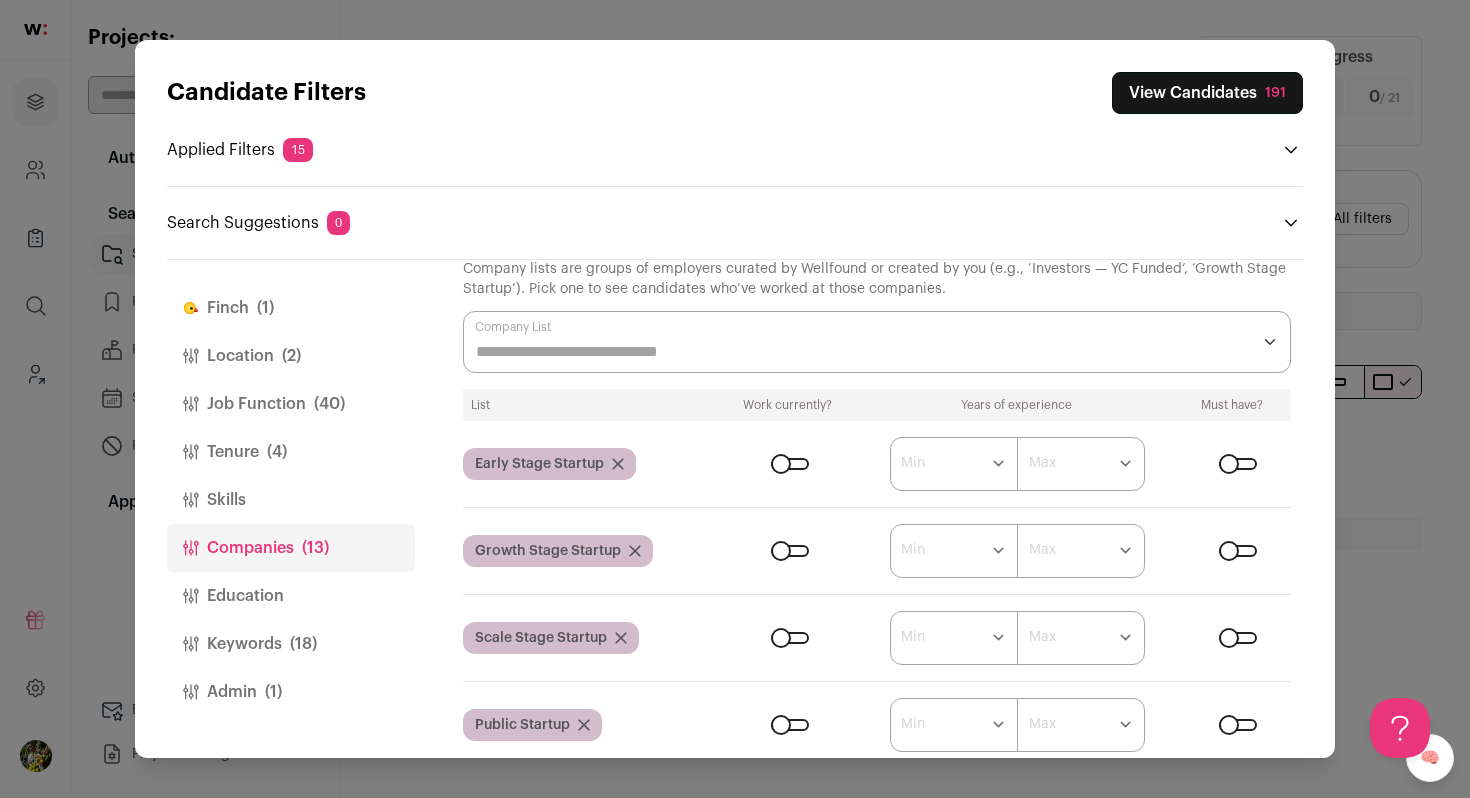 click on "View Candidates
191" at bounding box center [1207, 93] 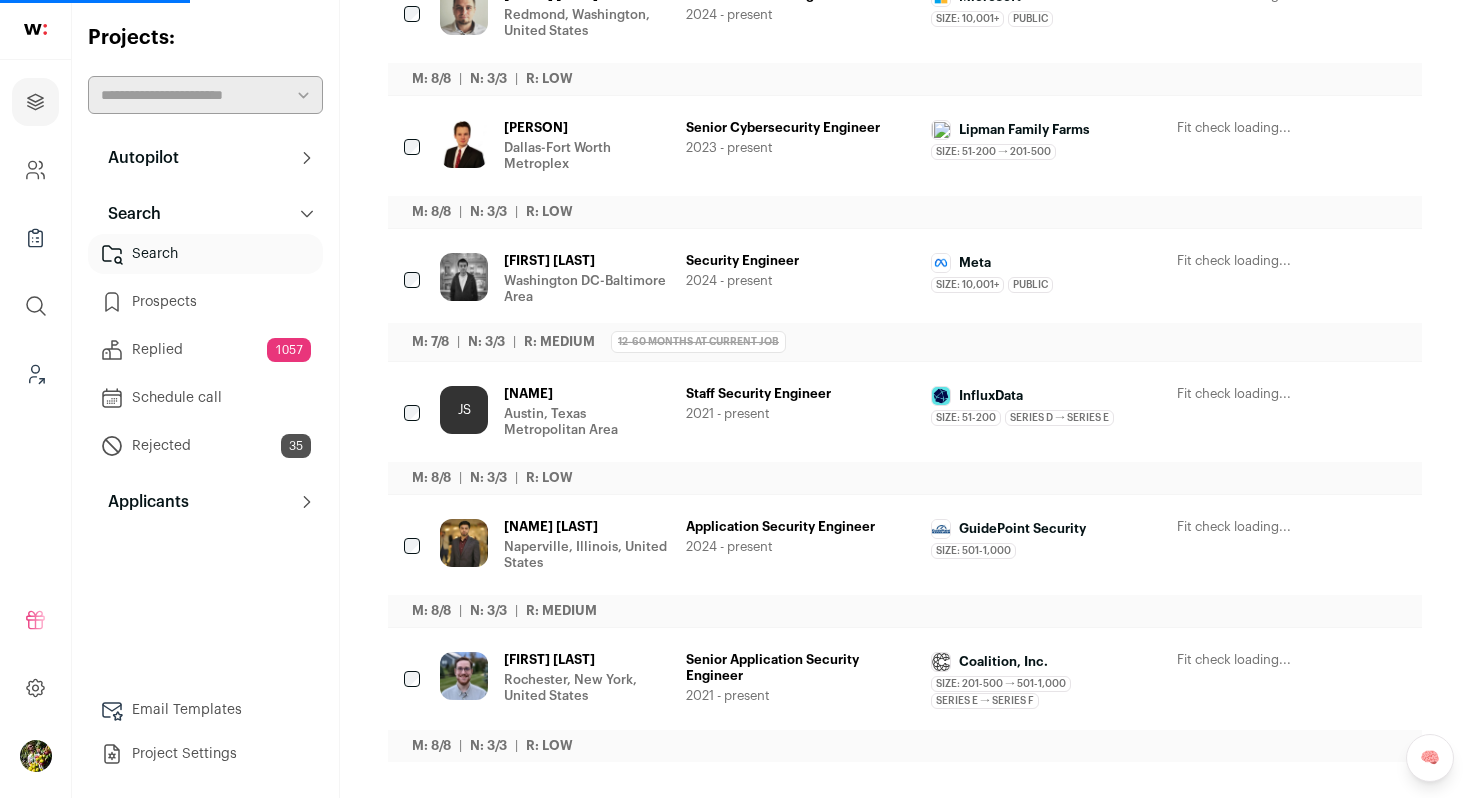scroll, scrollTop: 0, scrollLeft: 0, axis: both 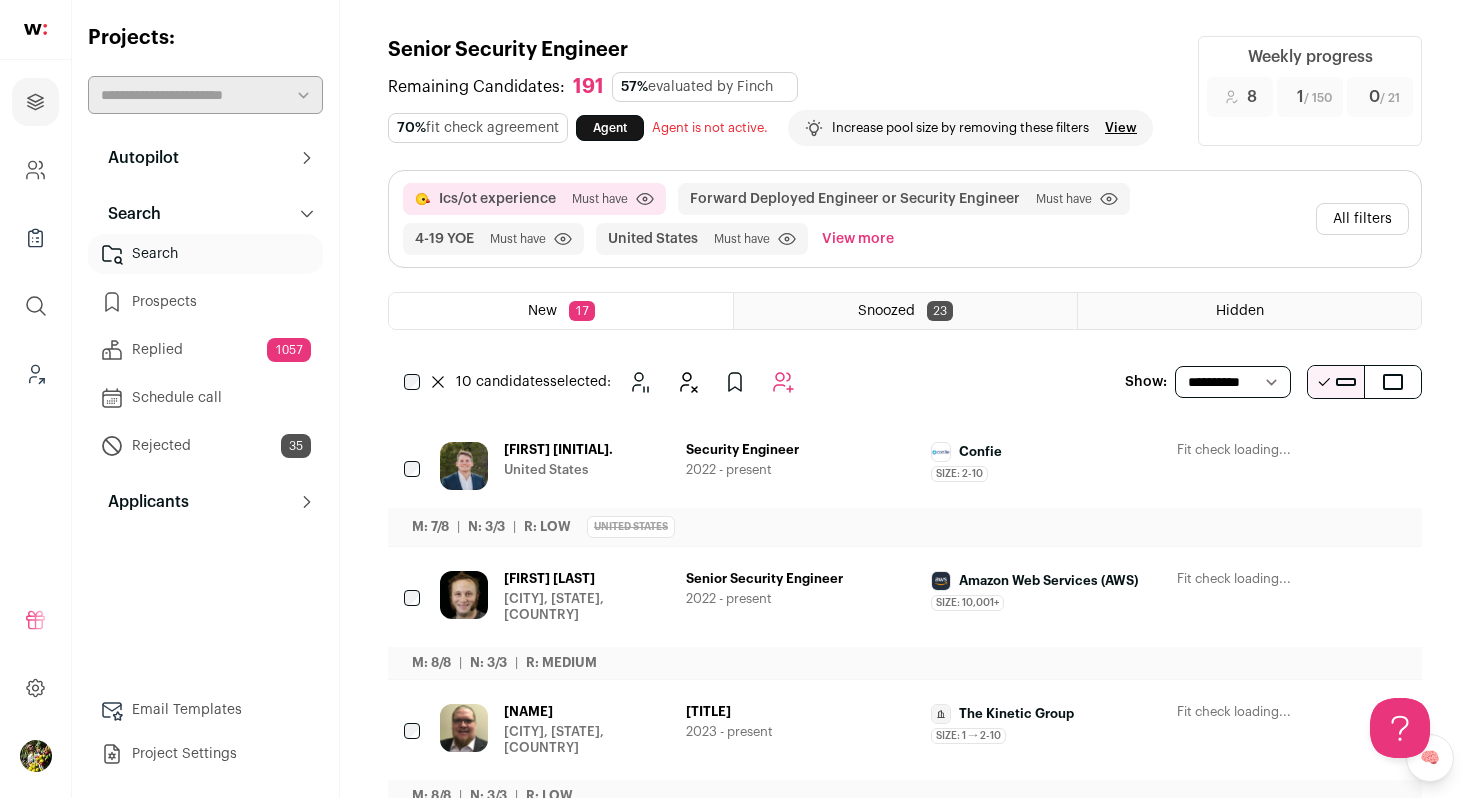 click 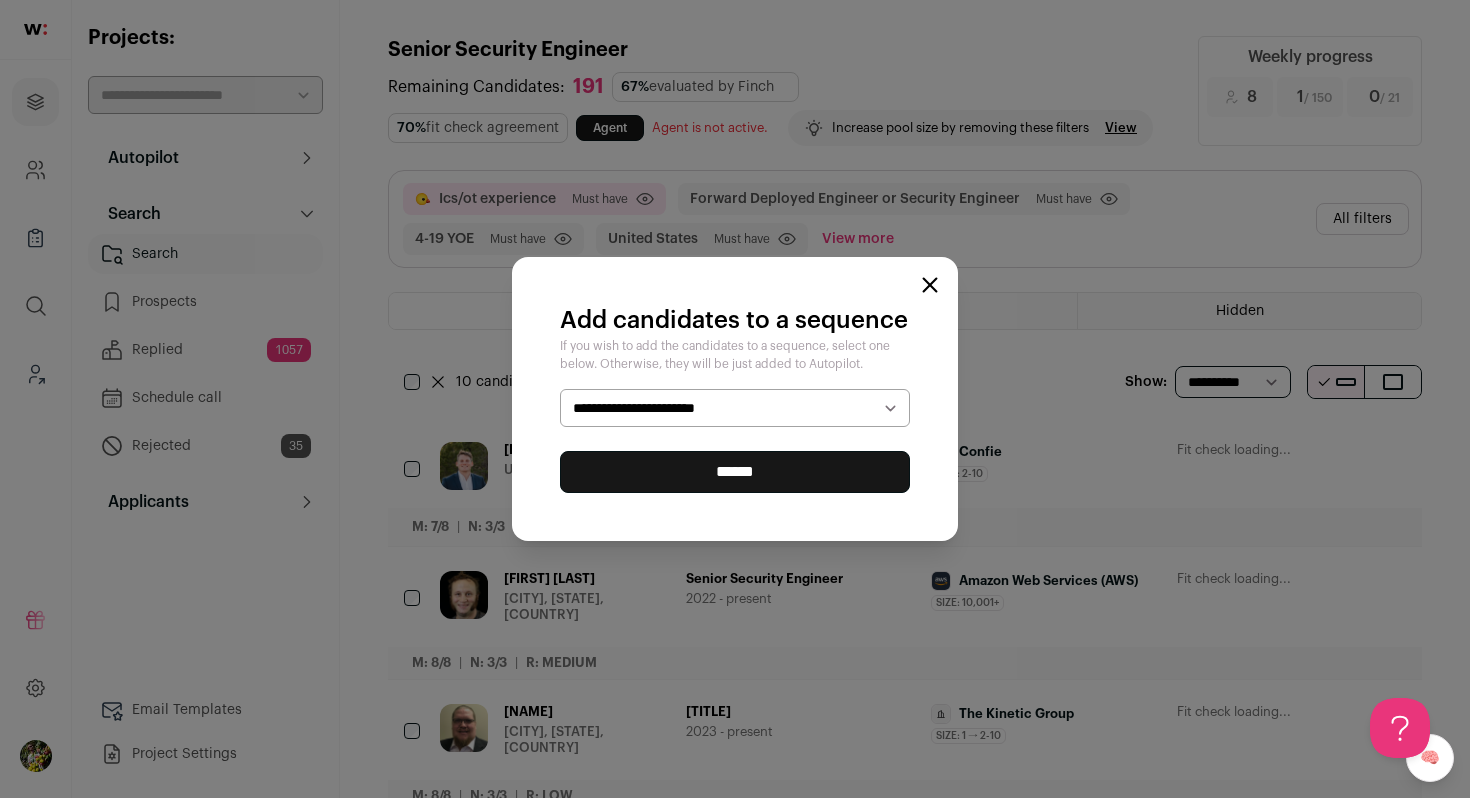 select on "*****" 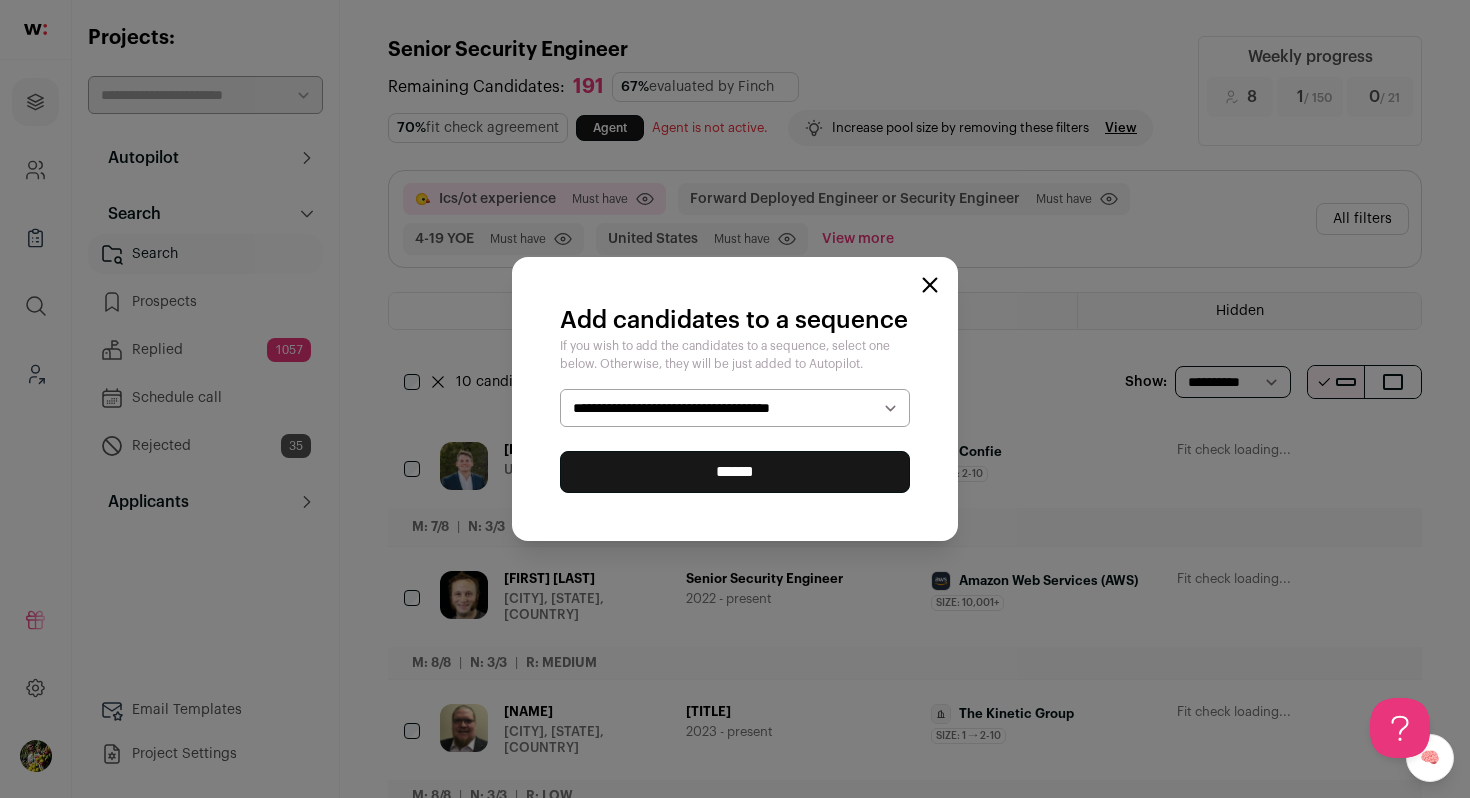 click on "******" at bounding box center (735, 472) 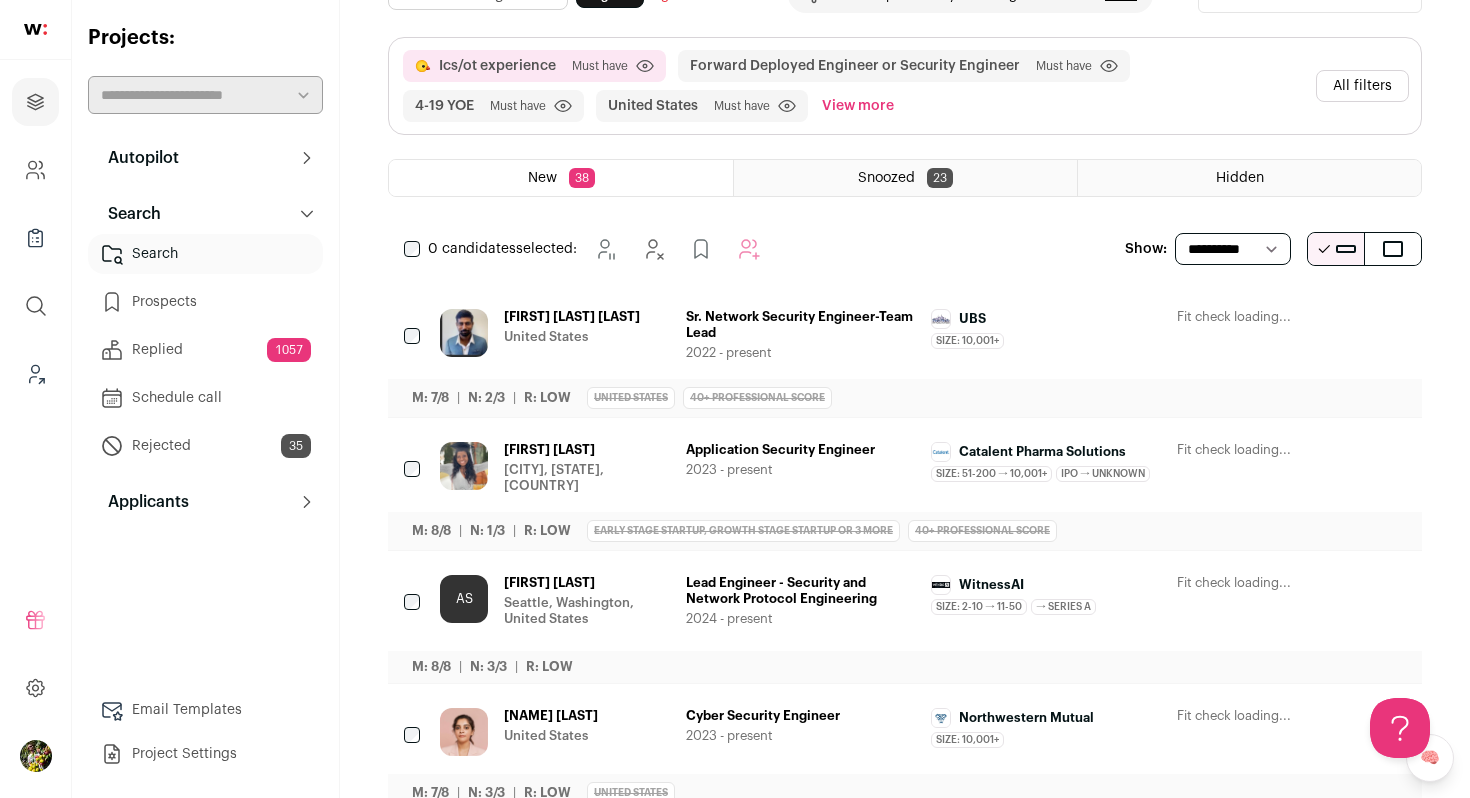 scroll, scrollTop: 215, scrollLeft: 0, axis: vertical 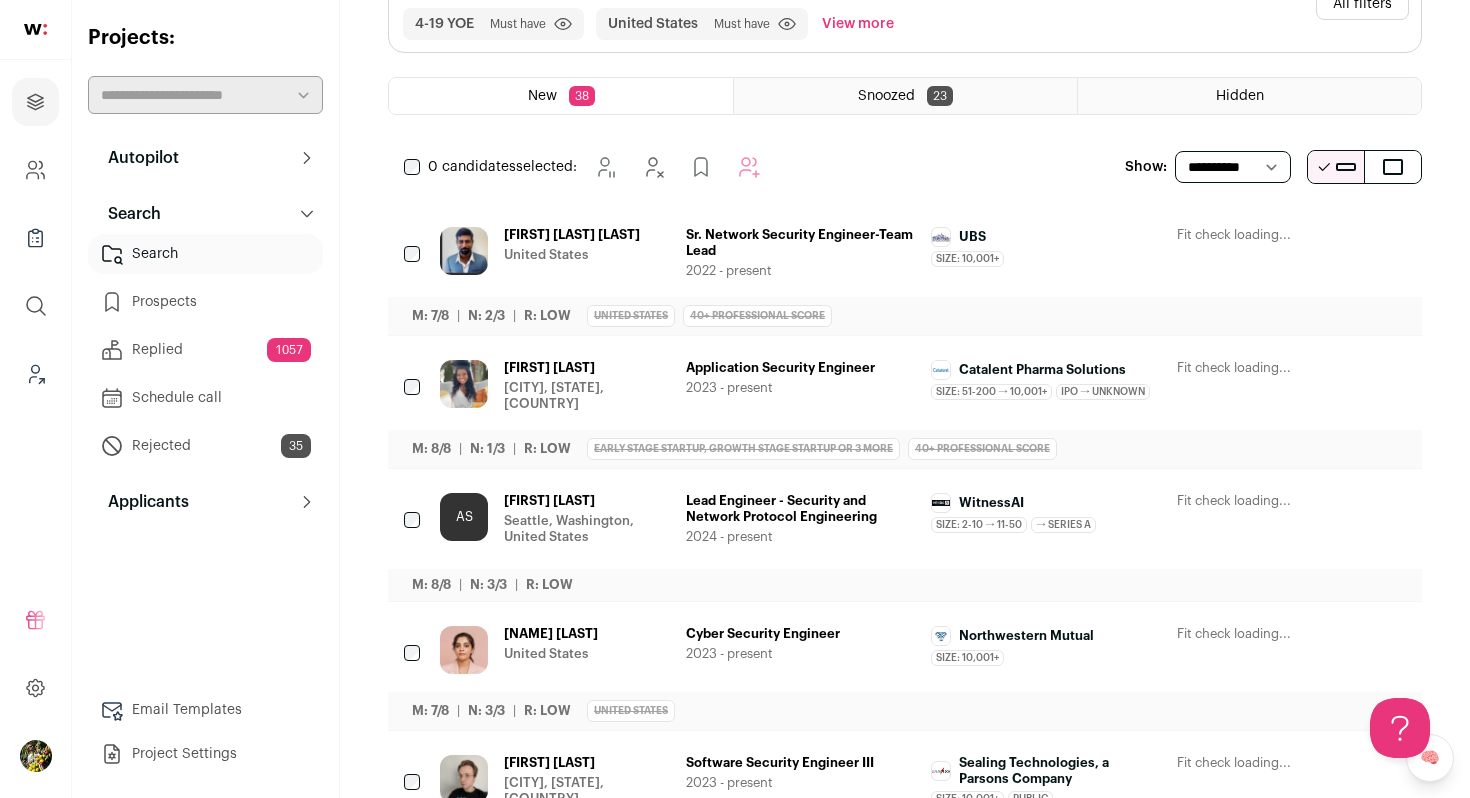 click on "2022 - present" at bounding box center [801, 271] 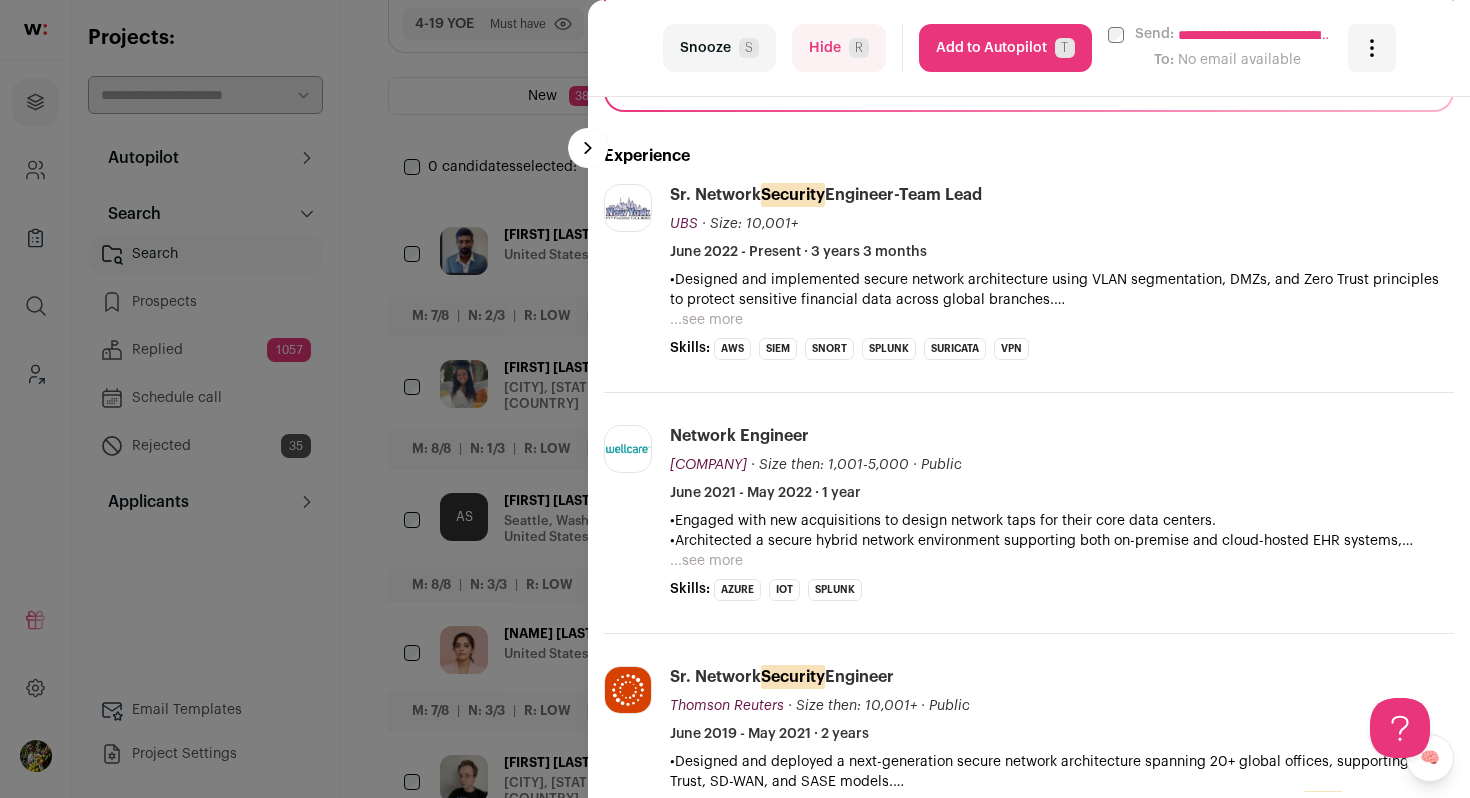click on "...see more" at bounding box center (706, 320) 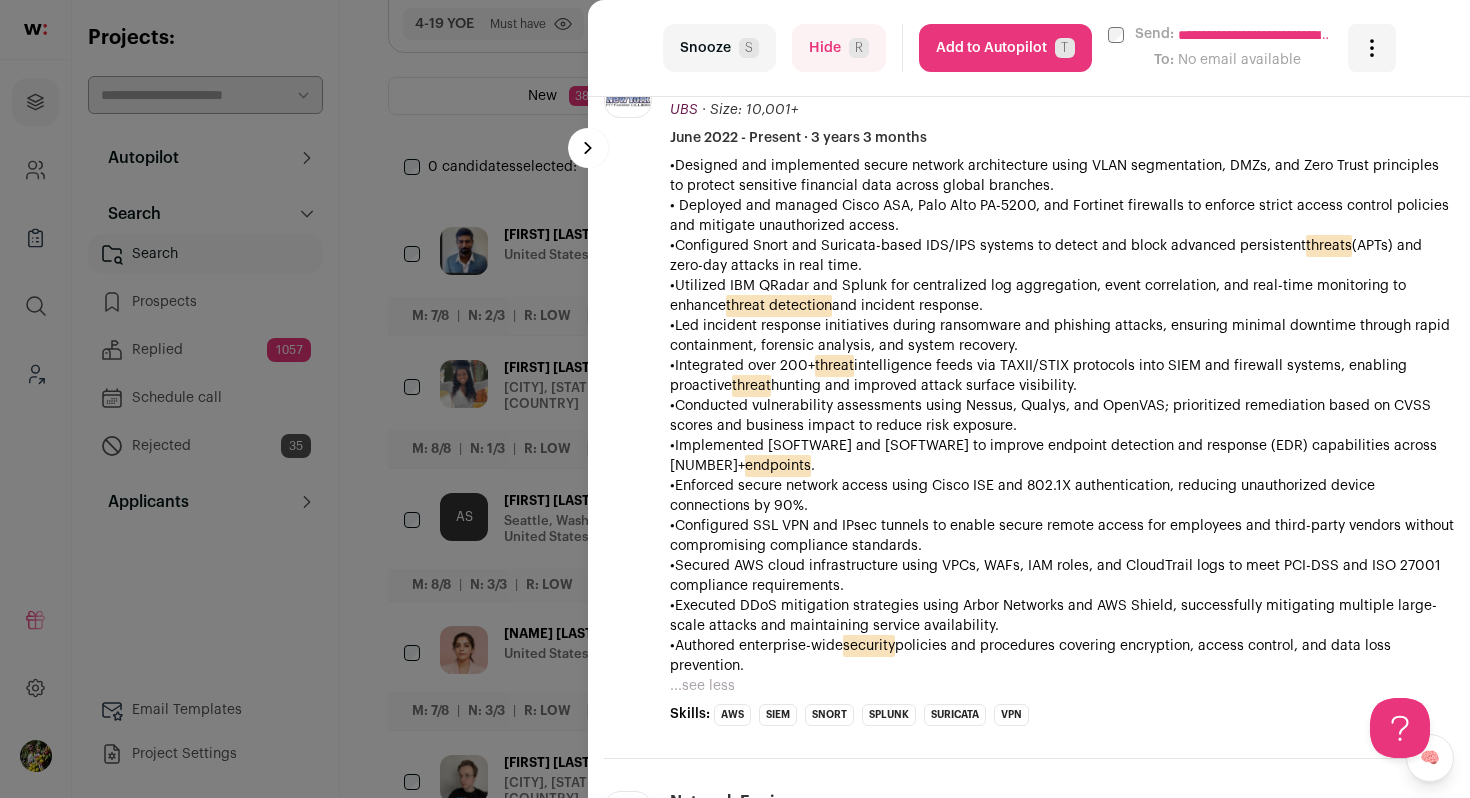 scroll, scrollTop: 680, scrollLeft: 0, axis: vertical 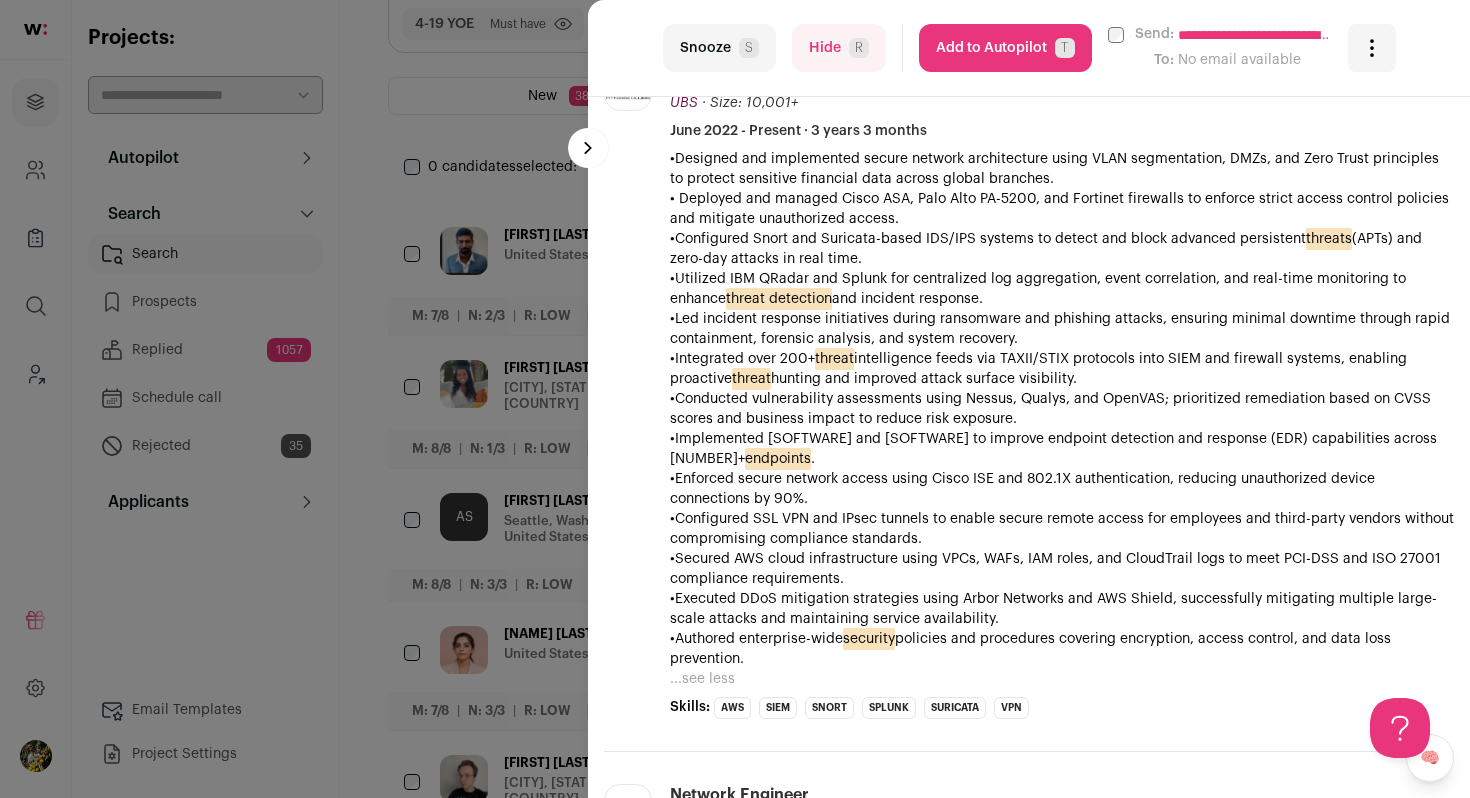 click on "**********" at bounding box center [735, 399] 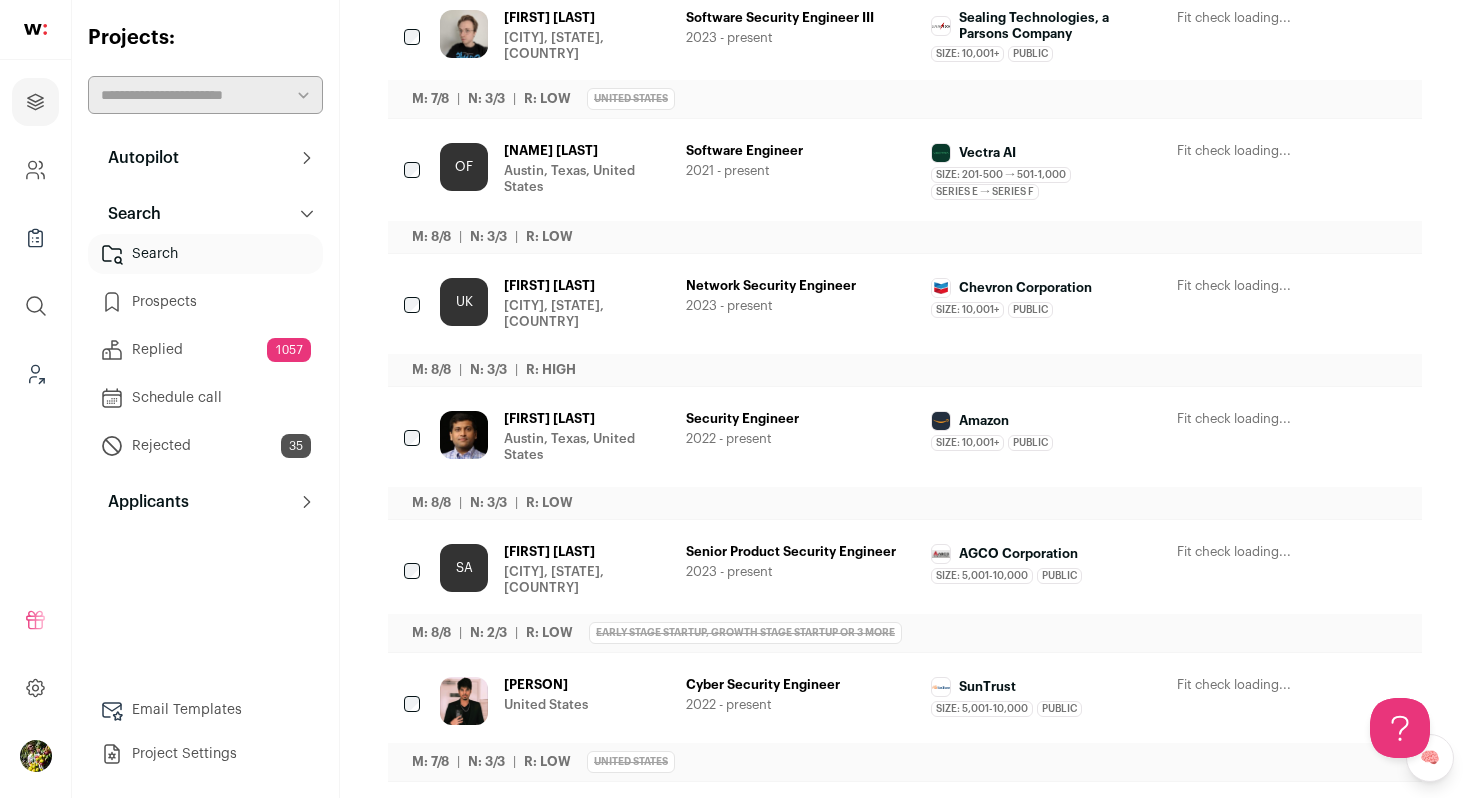 scroll, scrollTop: 976, scrollLeft: 0, axis: vertical 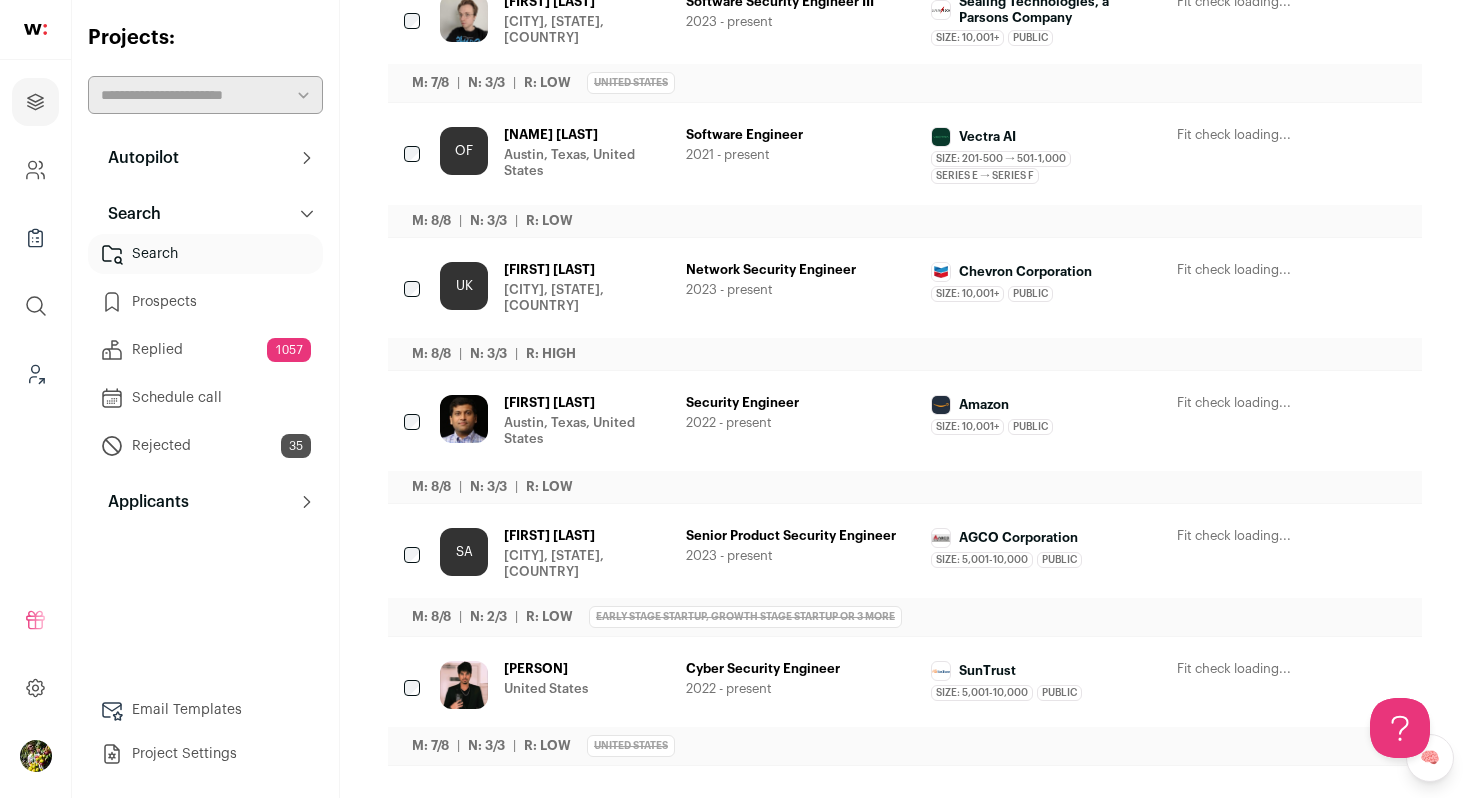 click on "2023 - present" at bounding box center [801, 290] 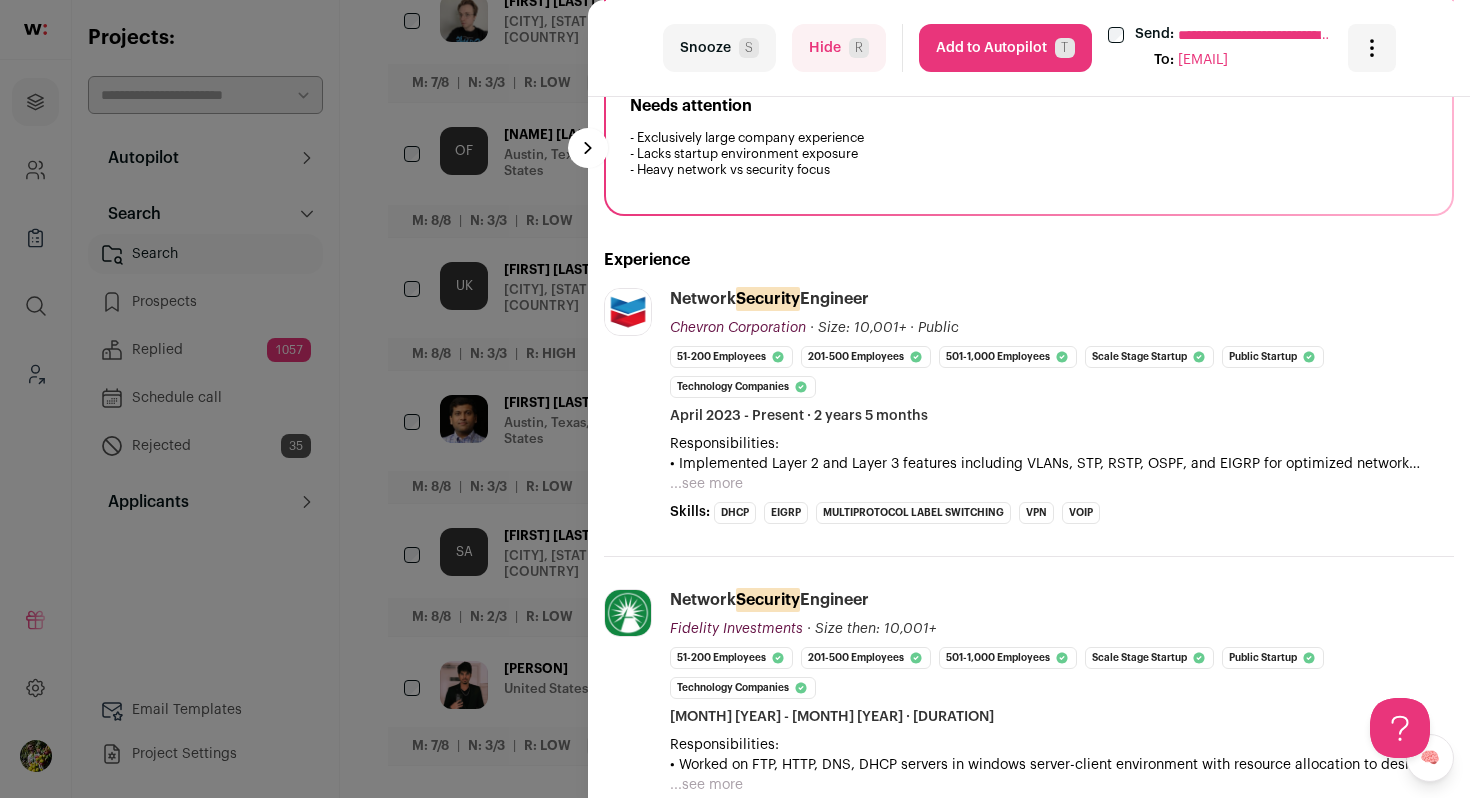scroll, scrollTop: 497, scrollLeft: 0, axis: vertical 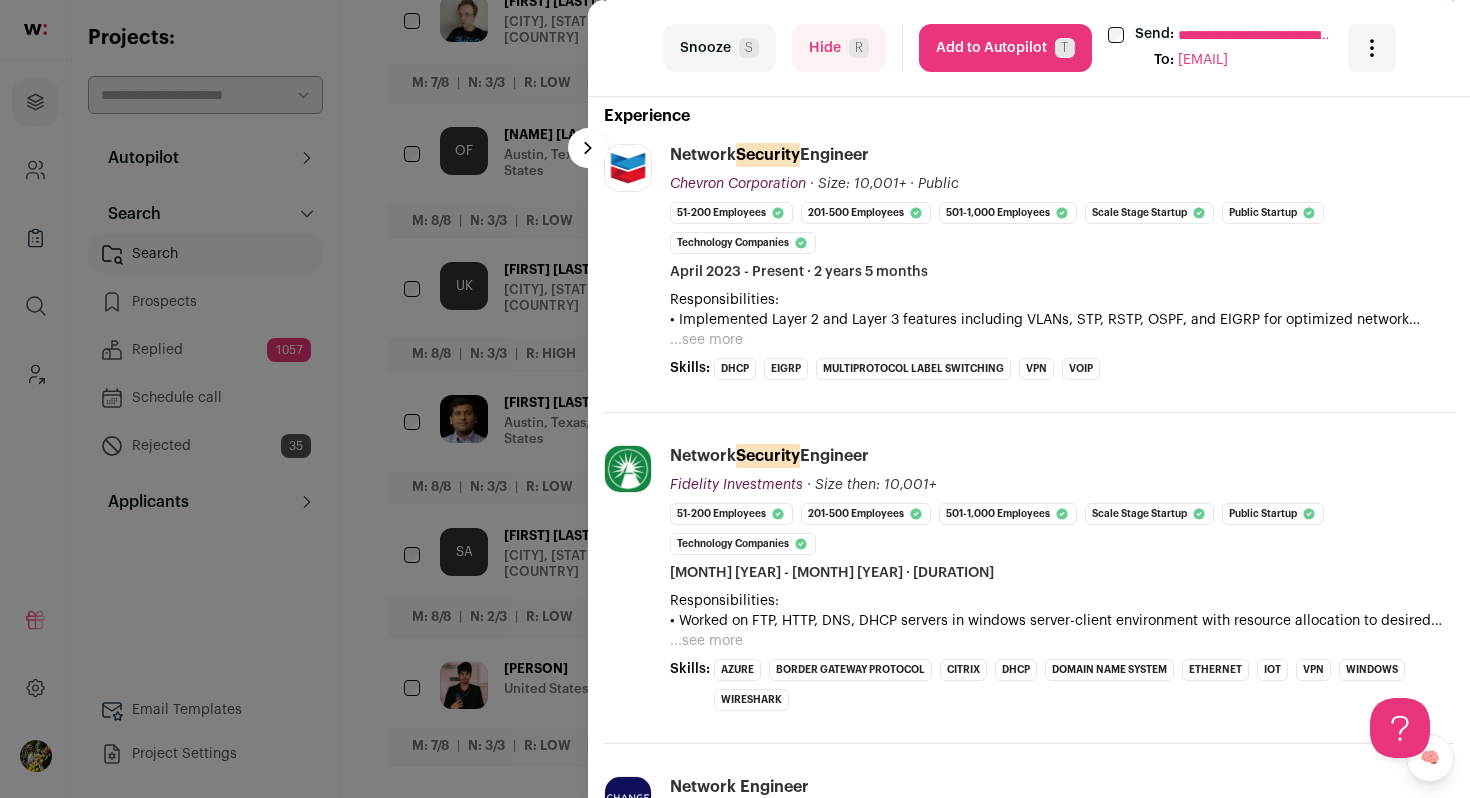 click on "...see more" at bounding box center [706, 340] 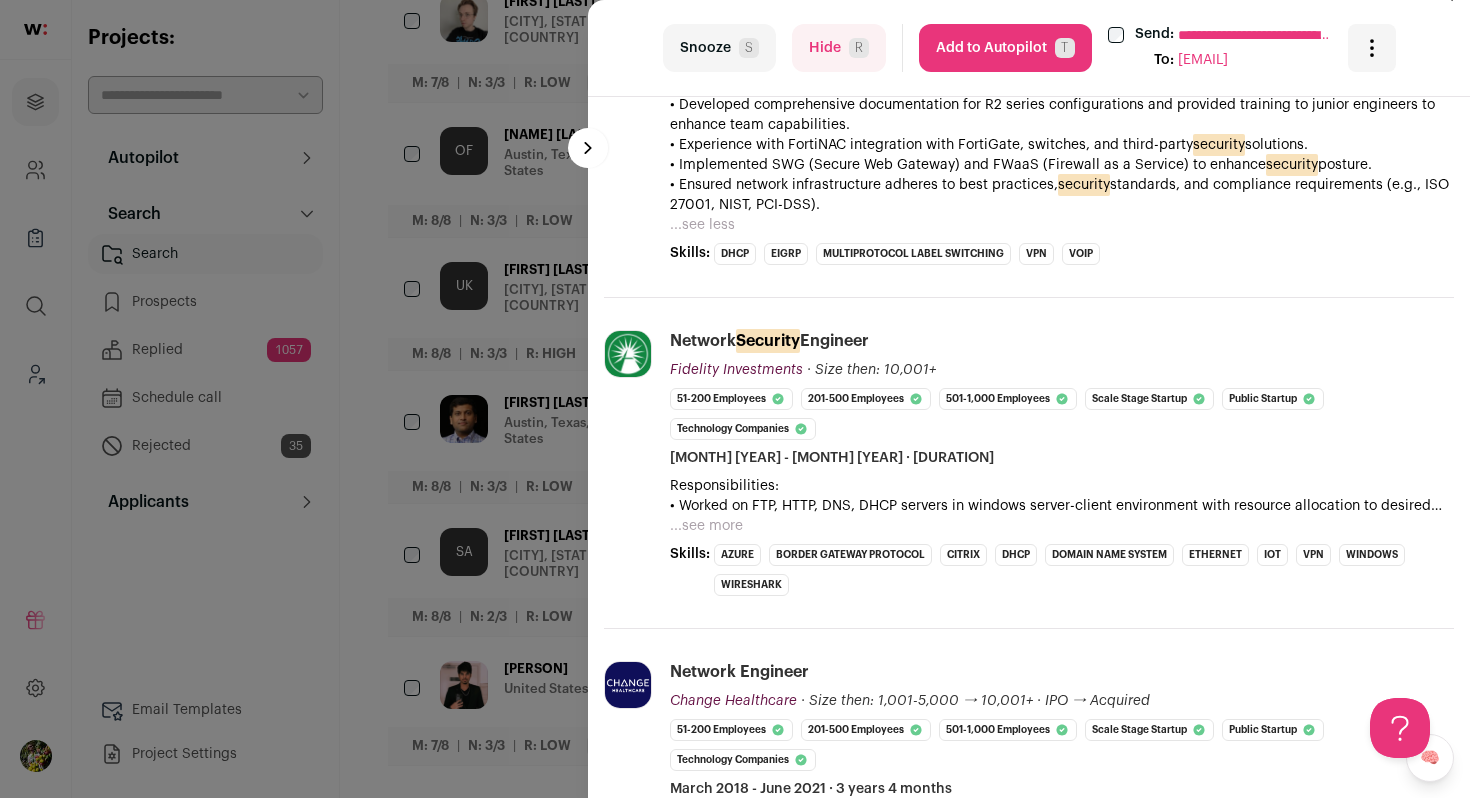 scroll, scrollTop: 1327, scrollLeft: 0, axis: vertical 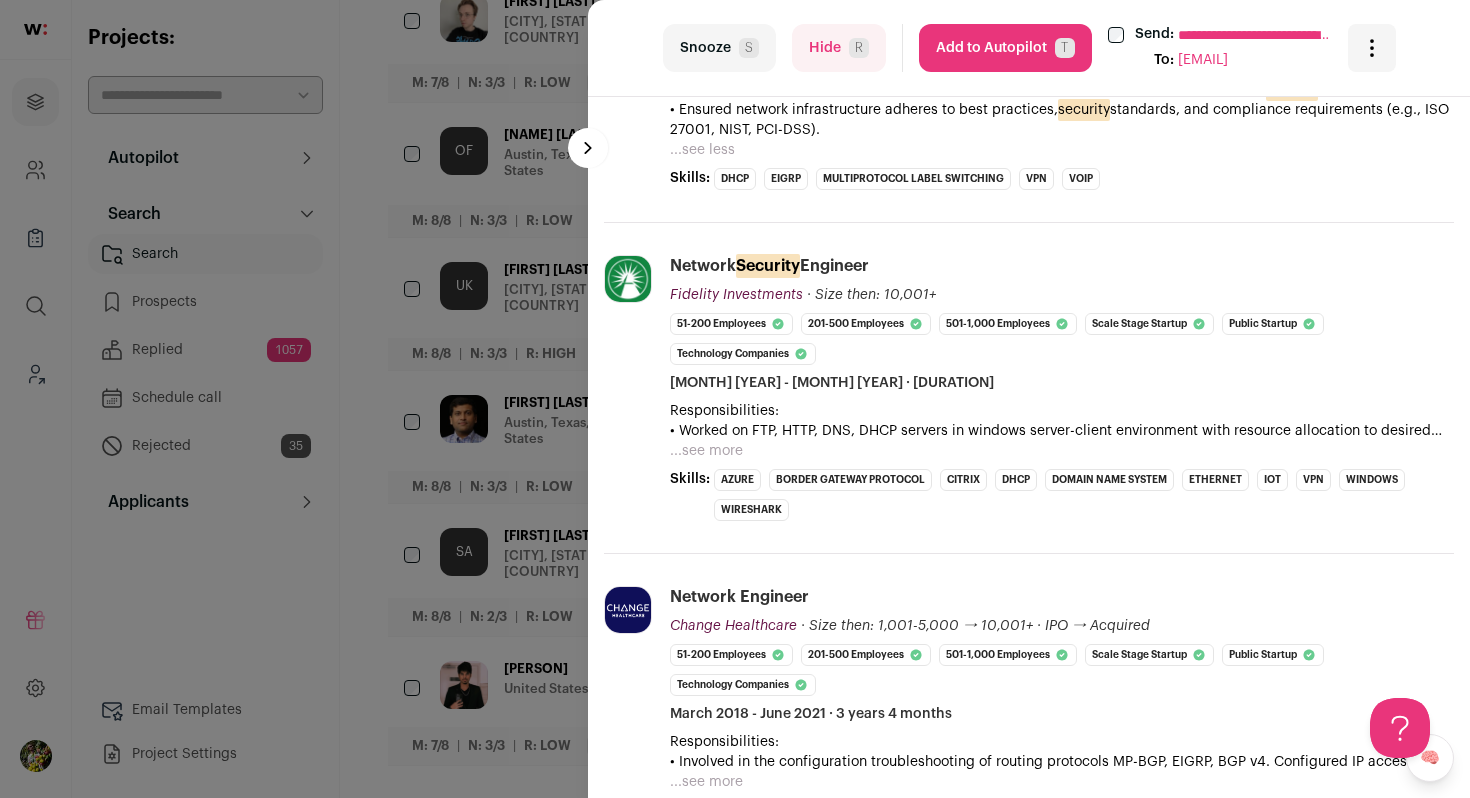 click on "**********" at bounding box center (735, 399) 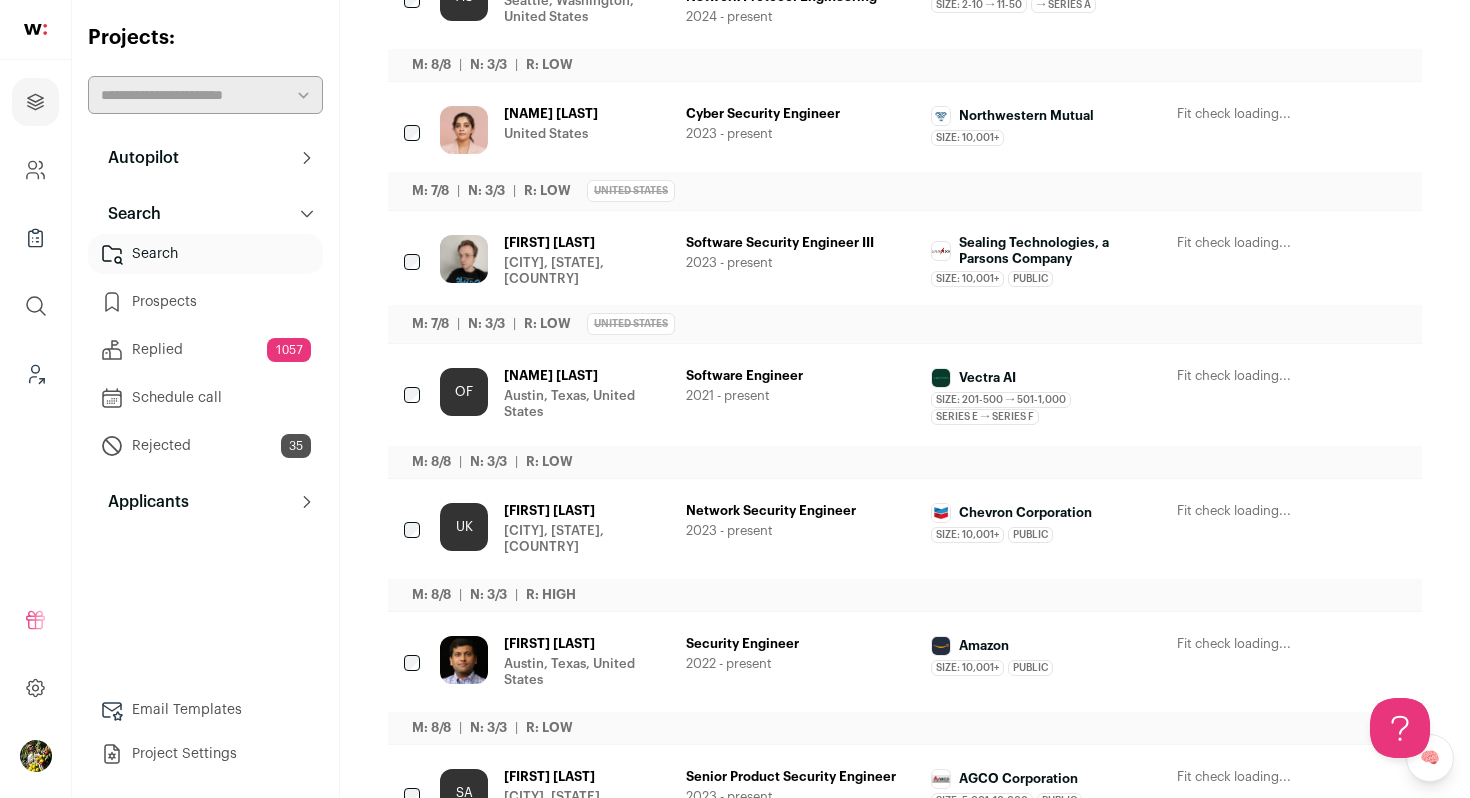 scroll, scrollTop: 723, scrollLeft: 0, axis: vertical 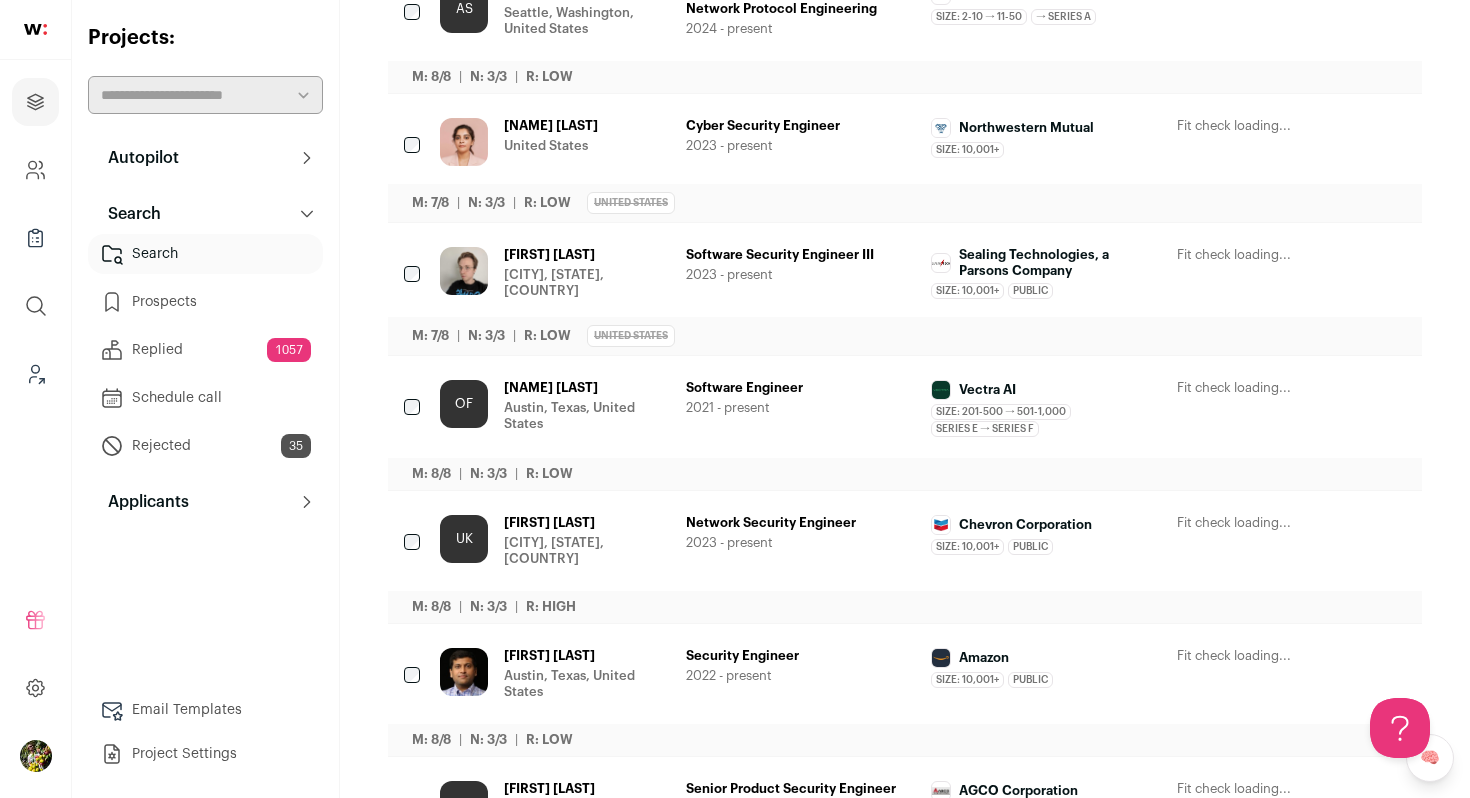 click on "Austin, Texas, United States" at bounding box center [587, 416] 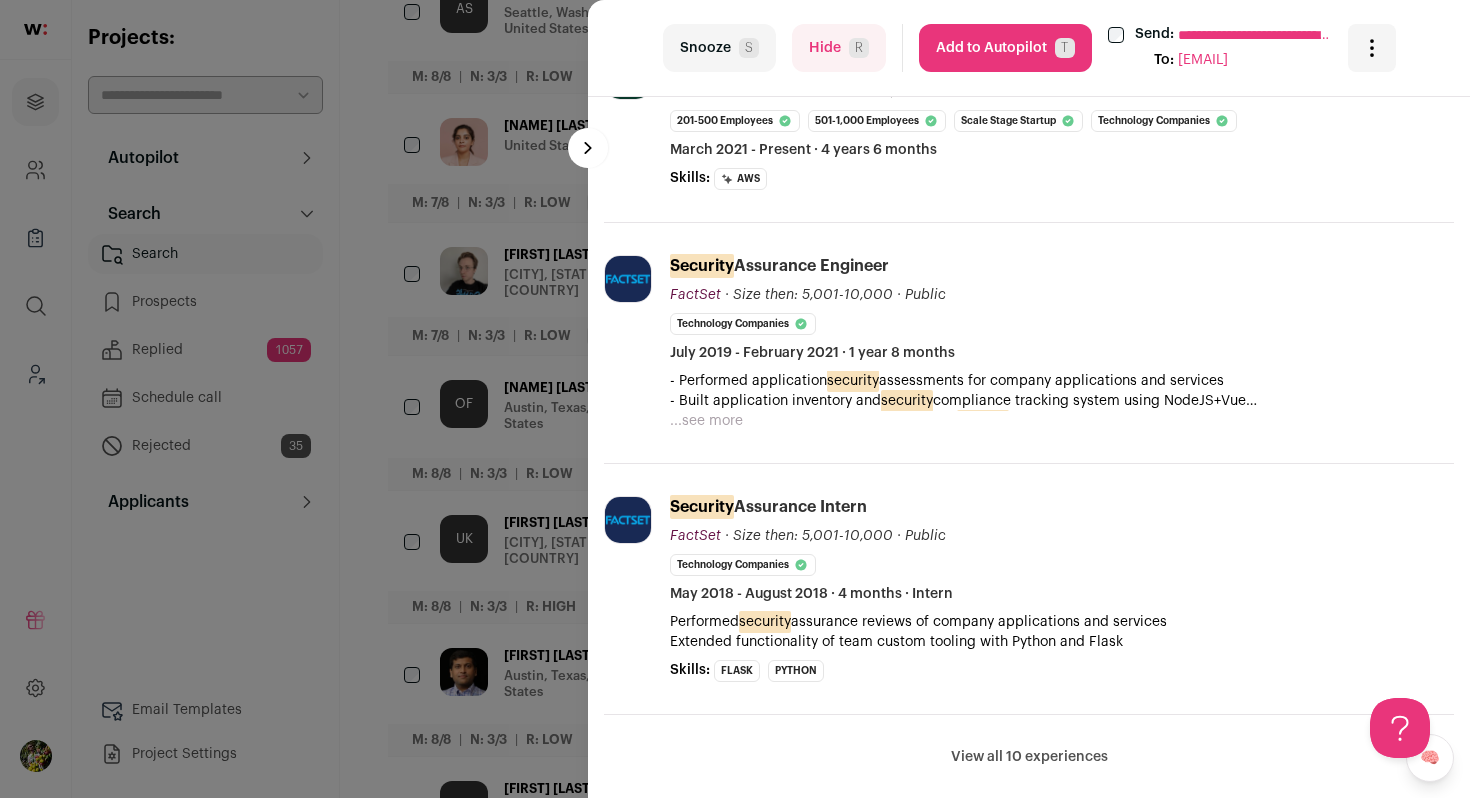 scroll, scrollTop: 589, scrollLeft: 0, axis: vertical 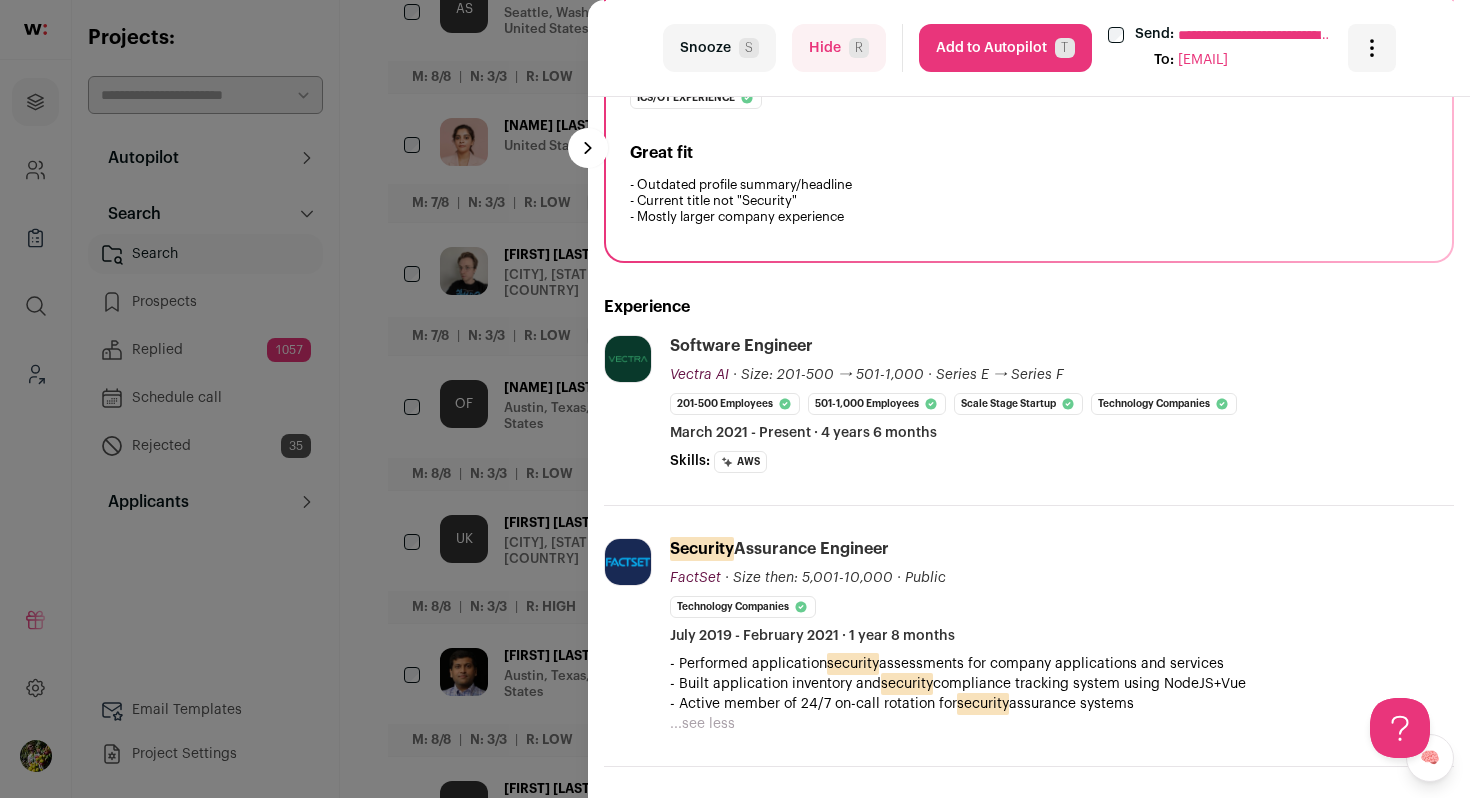 click on "Hide
R" at bounding box center [839, 48] 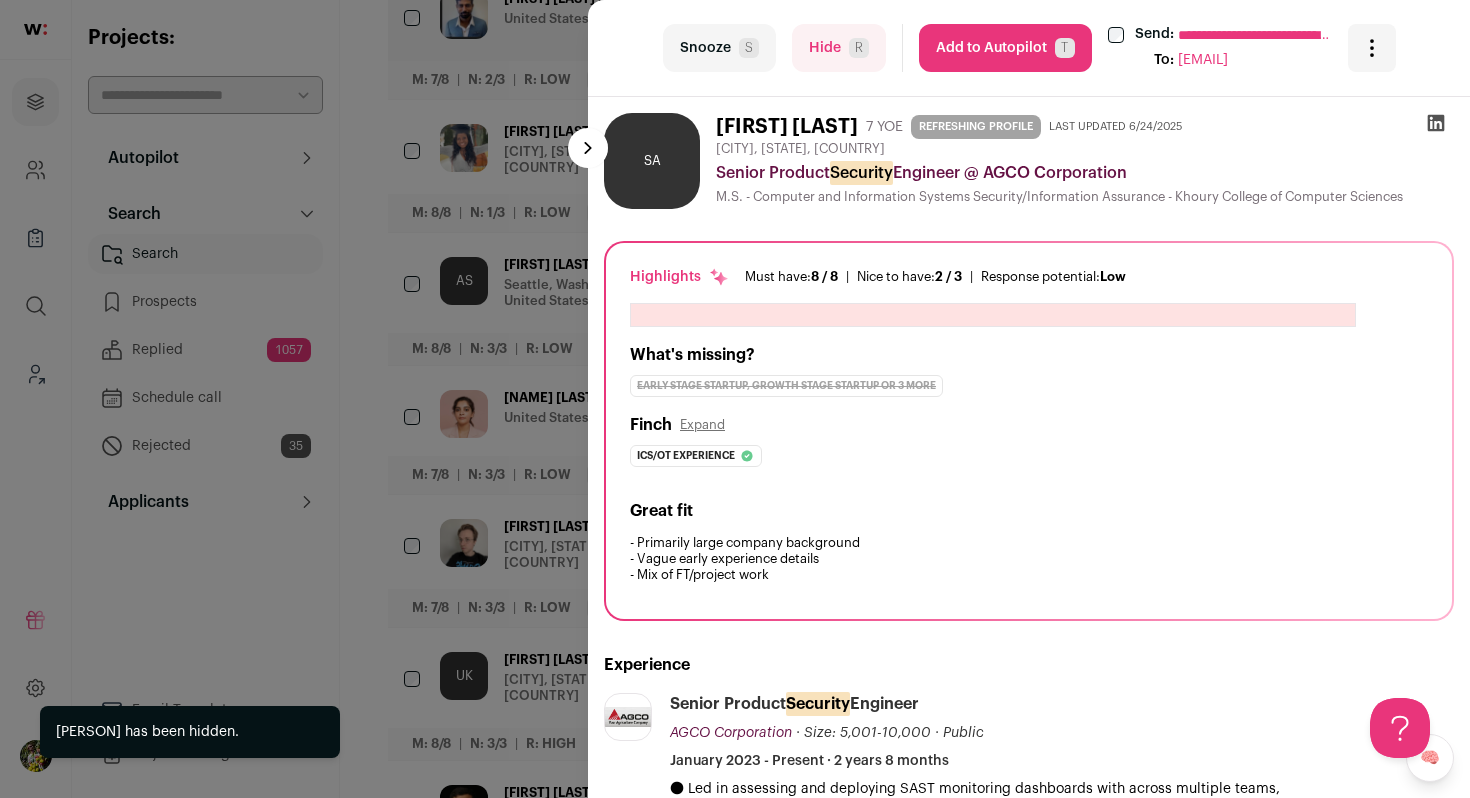 scroll, scrollTop: 418, scrollLeft: 0, axis: vertical 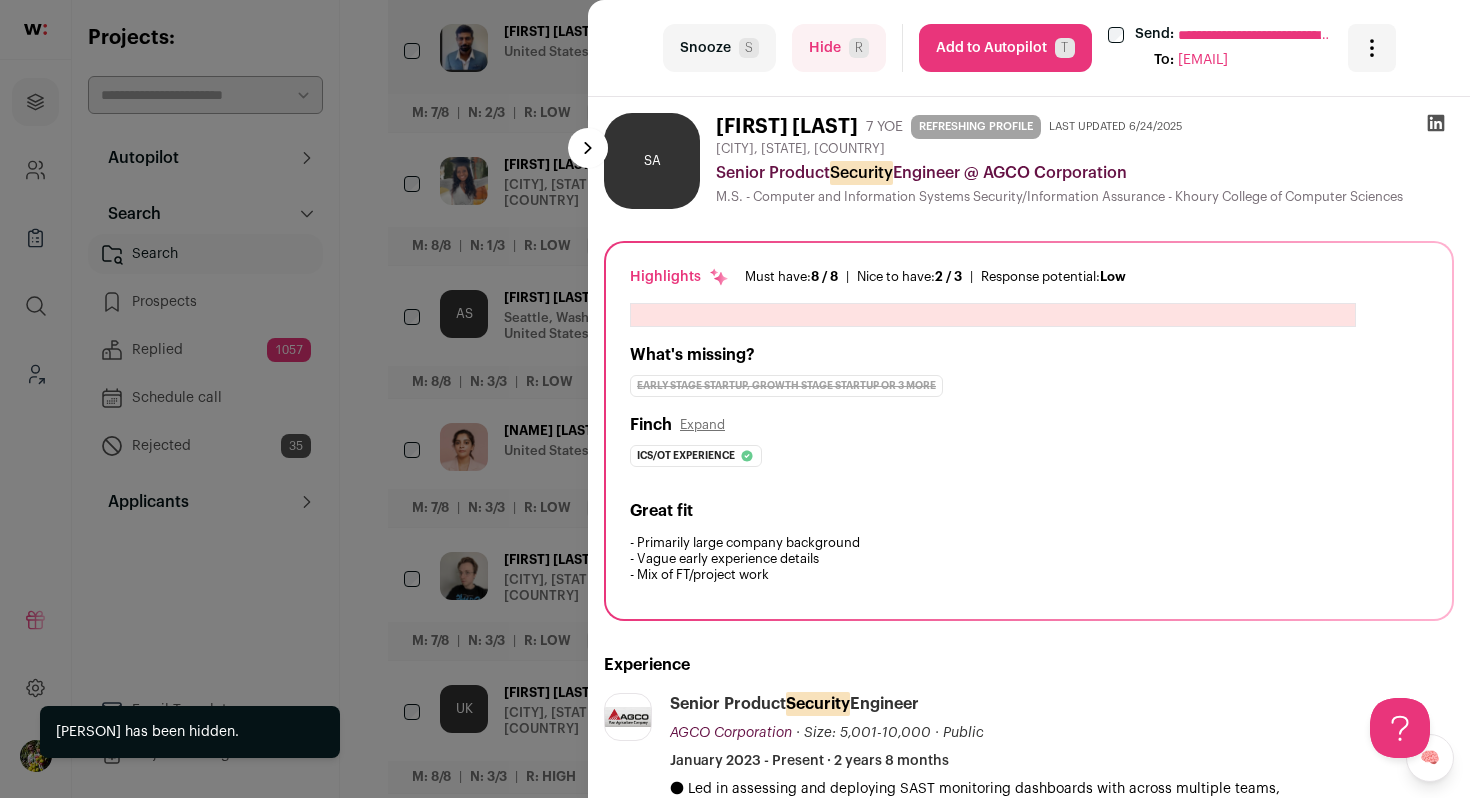 click on "**********" at bounding box center [735, 399] 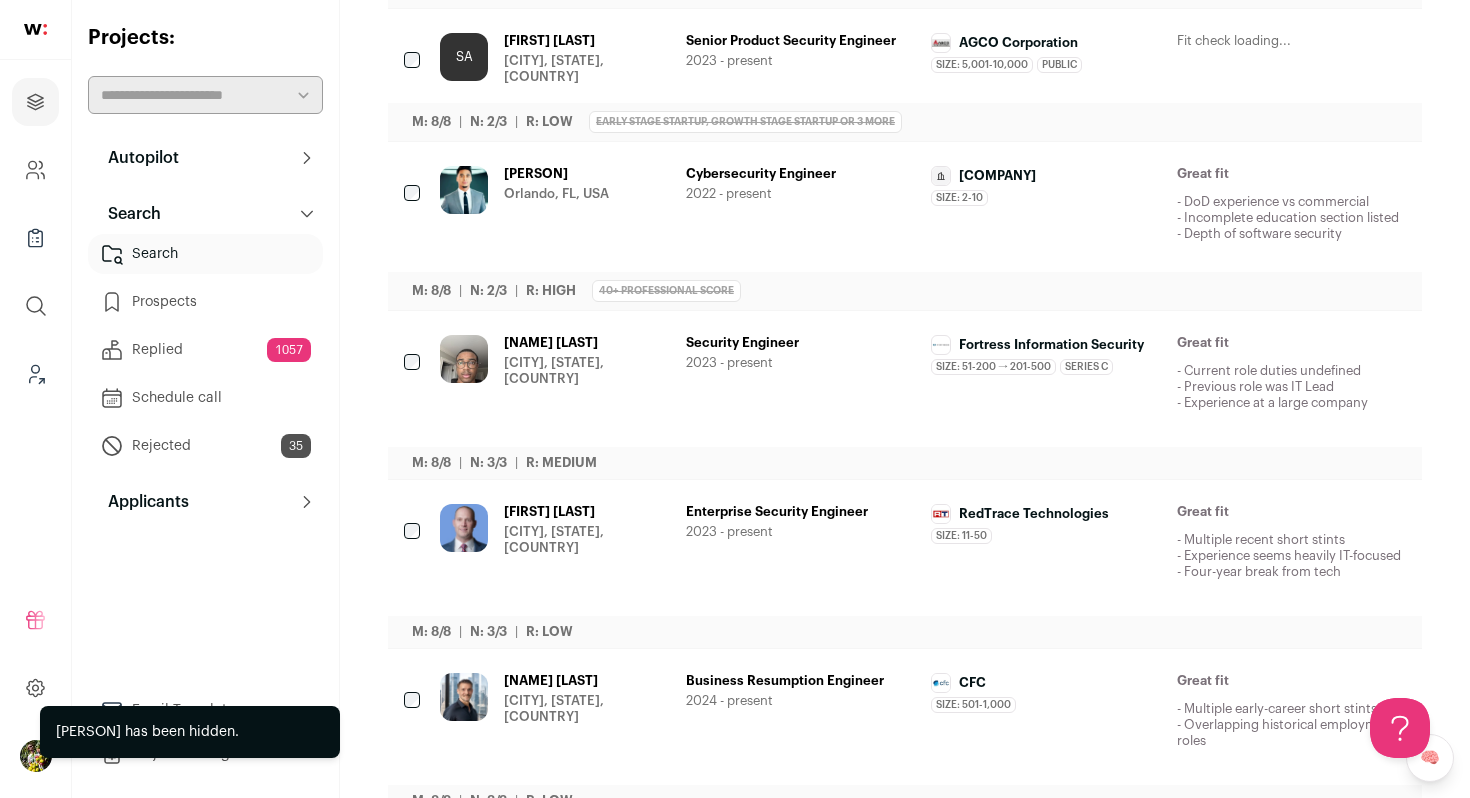 scroll, scrollTop: 1178, scrollLeft: 0, axis: vertical 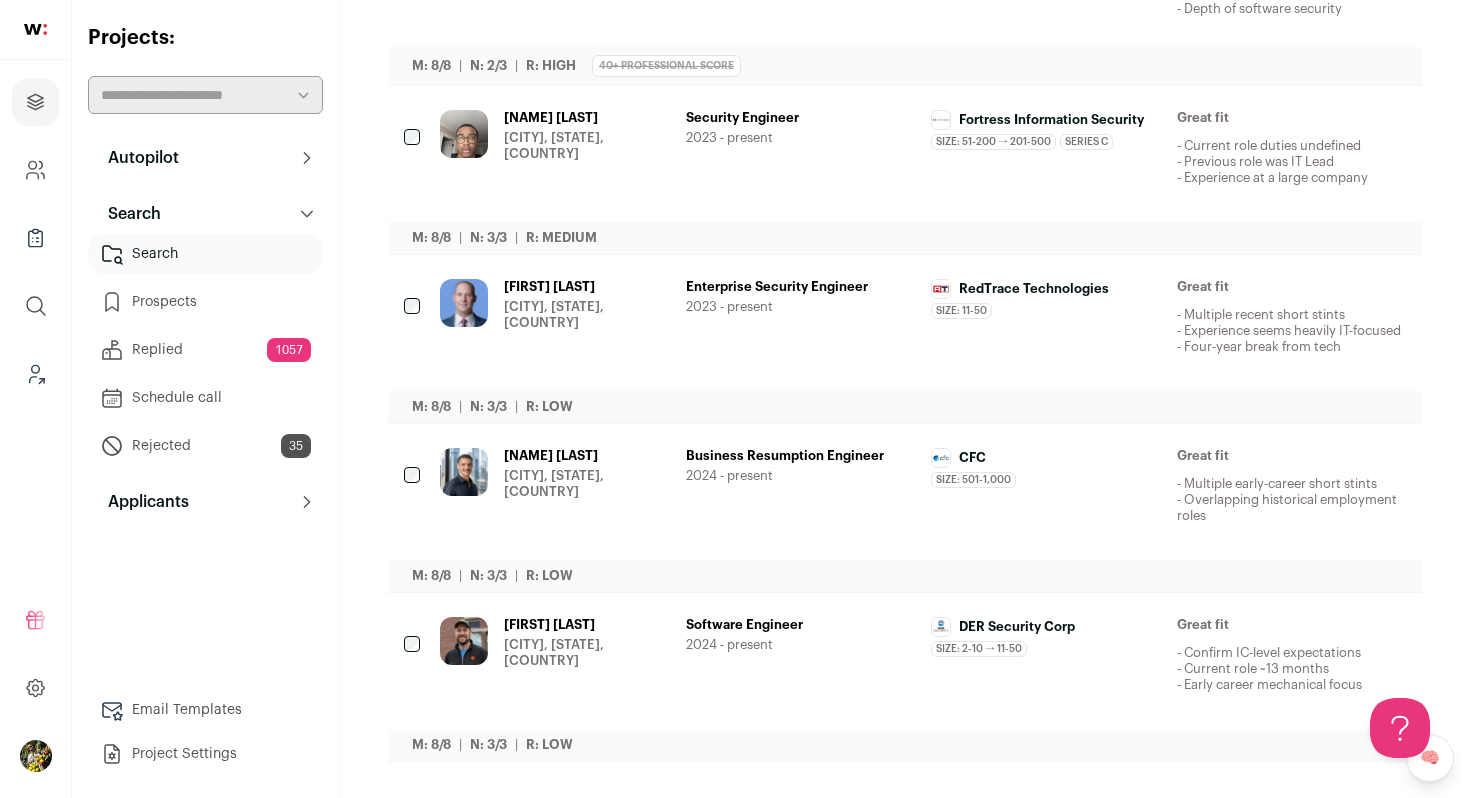 click on "Kevin Brown
Lebanon, Ohio, United States" at bounding box center [587, 492] 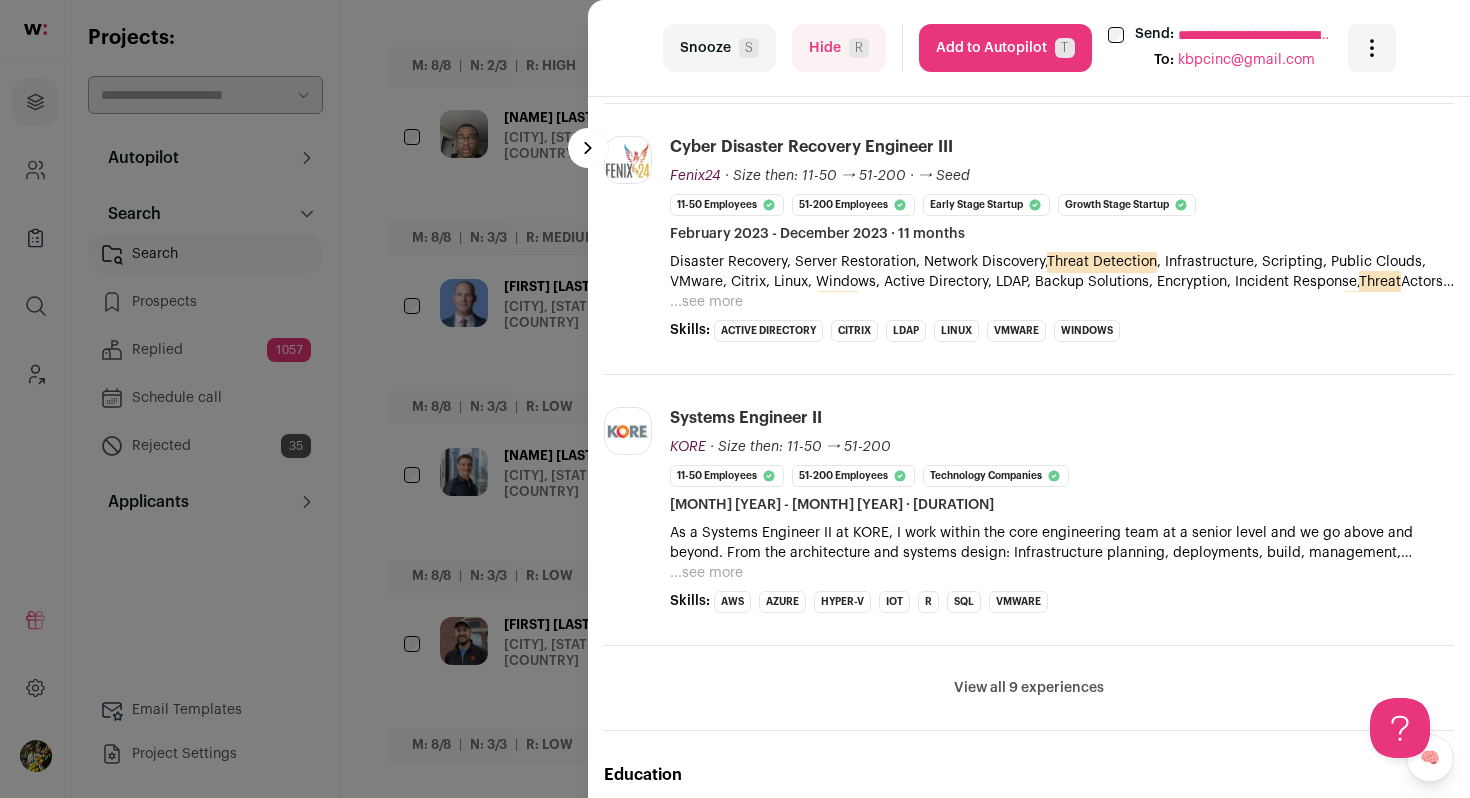 scroll, scrollTop: 733, scrollLeft: 0, axis: vertical 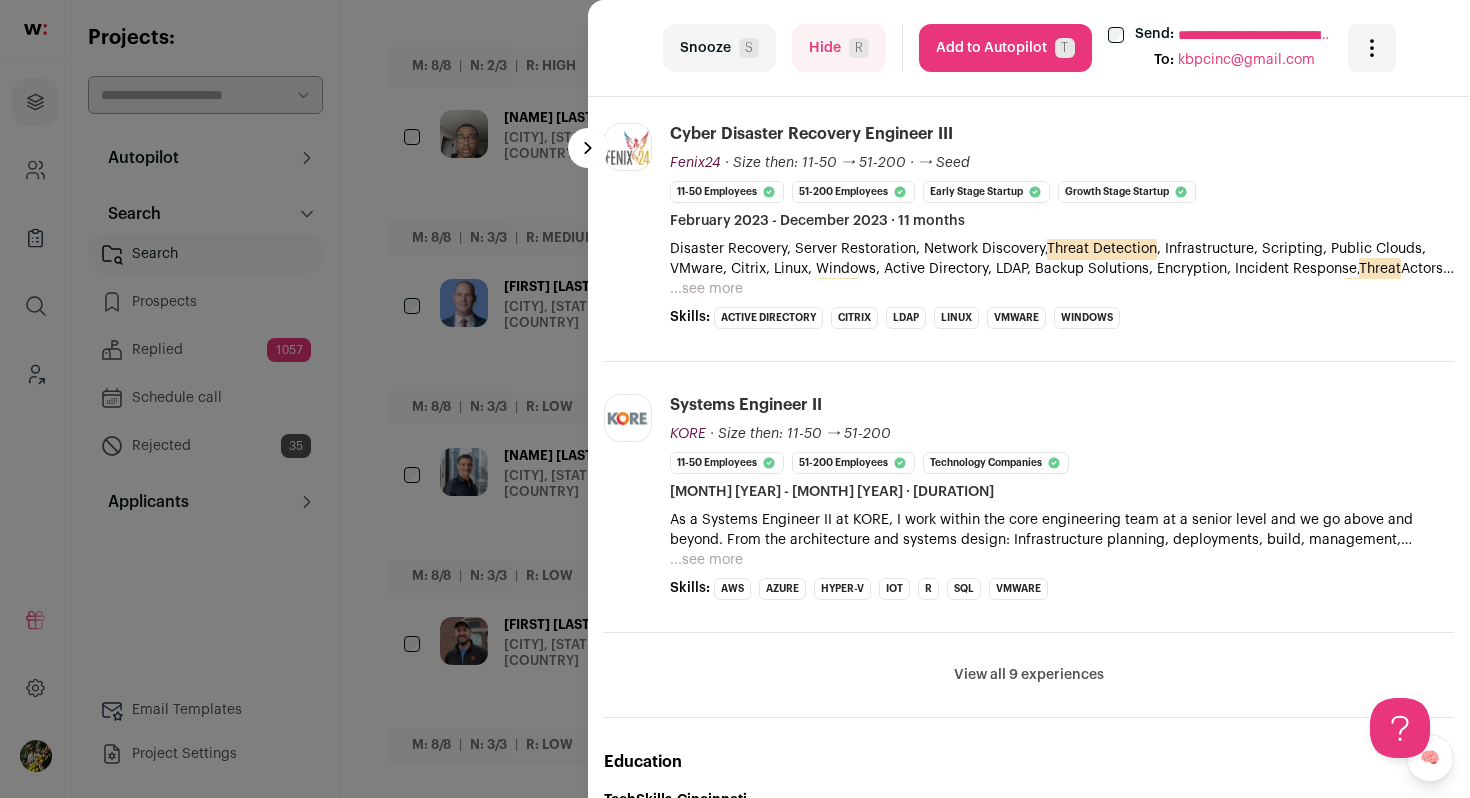click on "View all 9 experiences" at bounding box center (1029, 675) 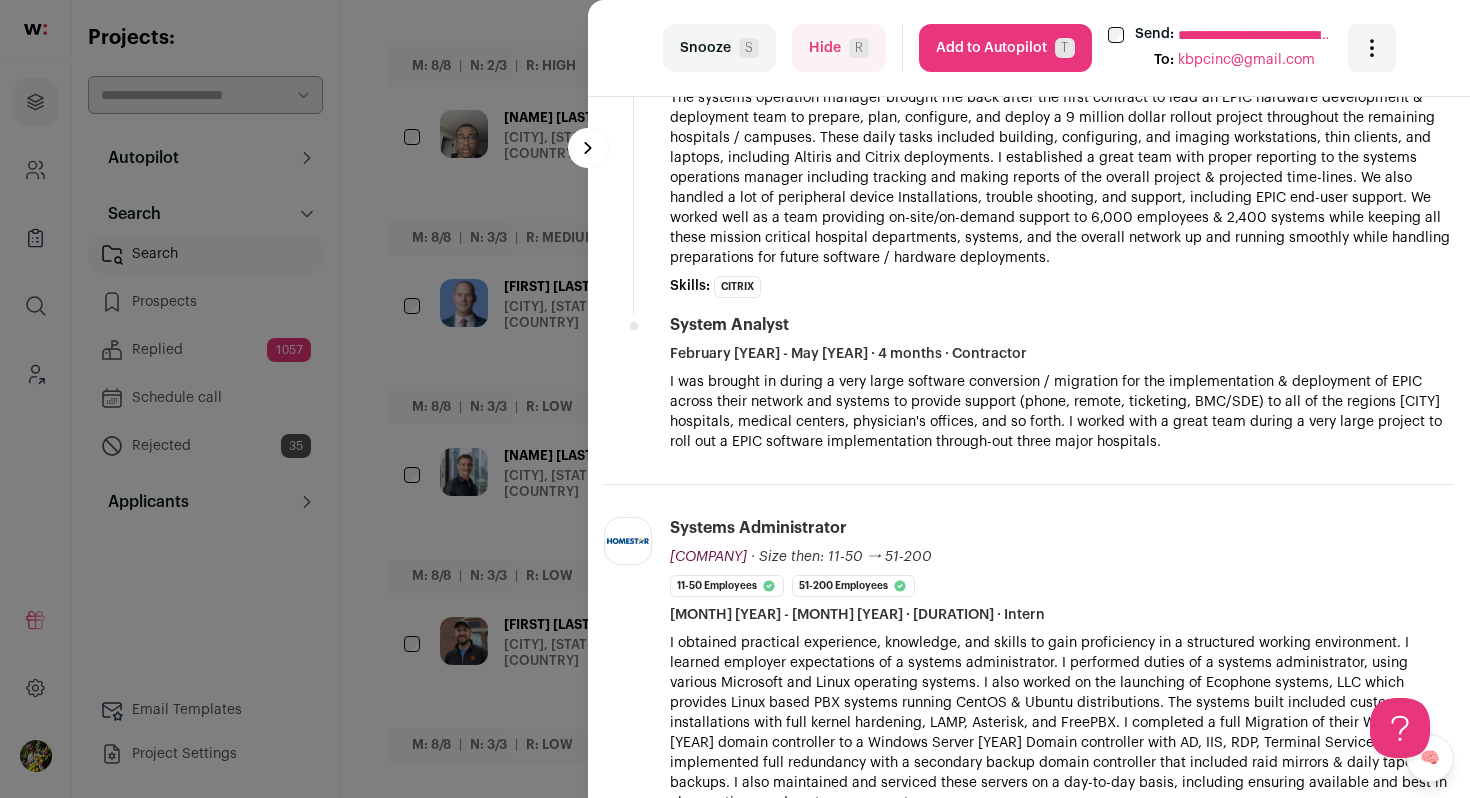 scroll, scrollTop: 3636, scrollLeft: 0, axis: vertical 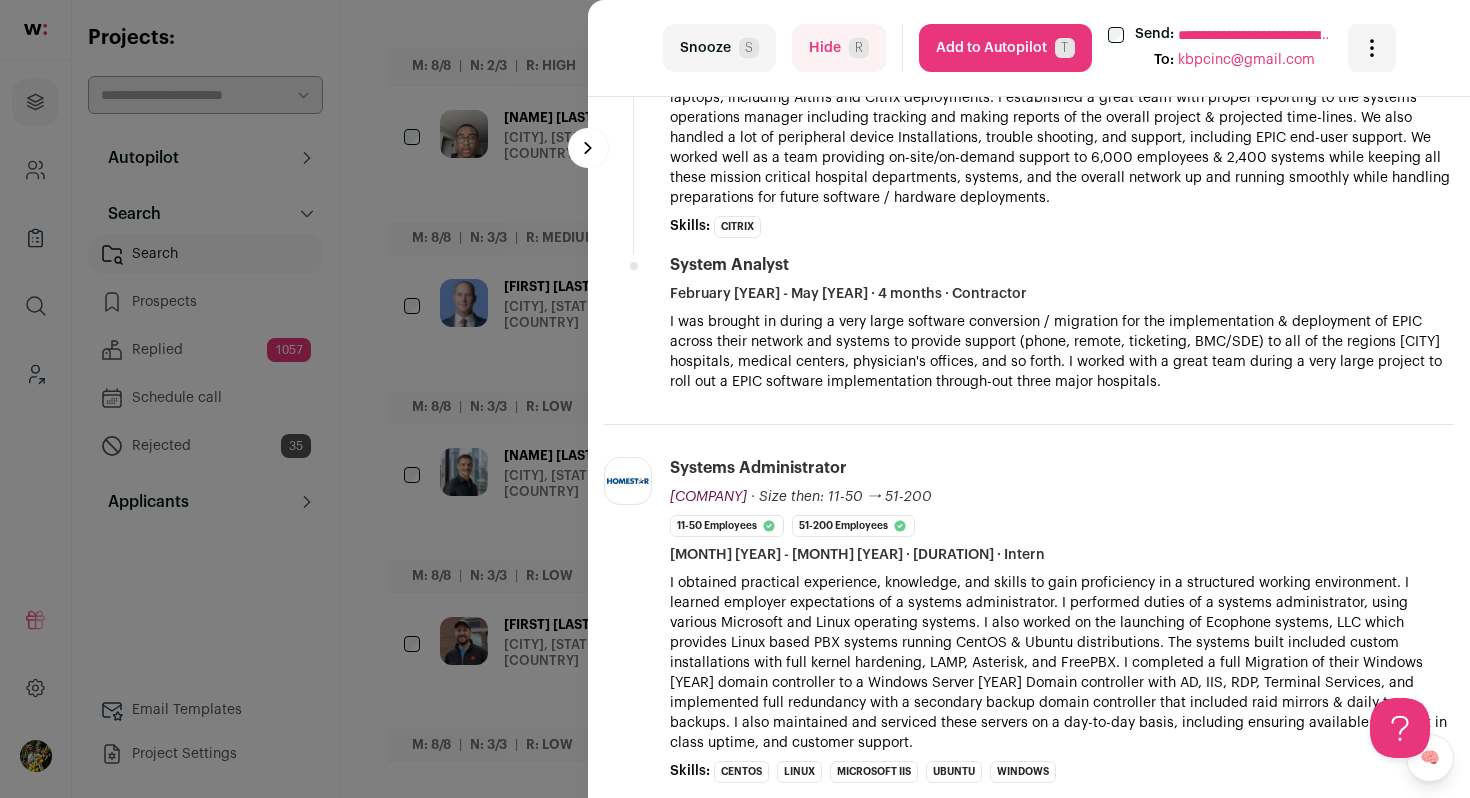 click on "**********" at bounding box center (735, 399) 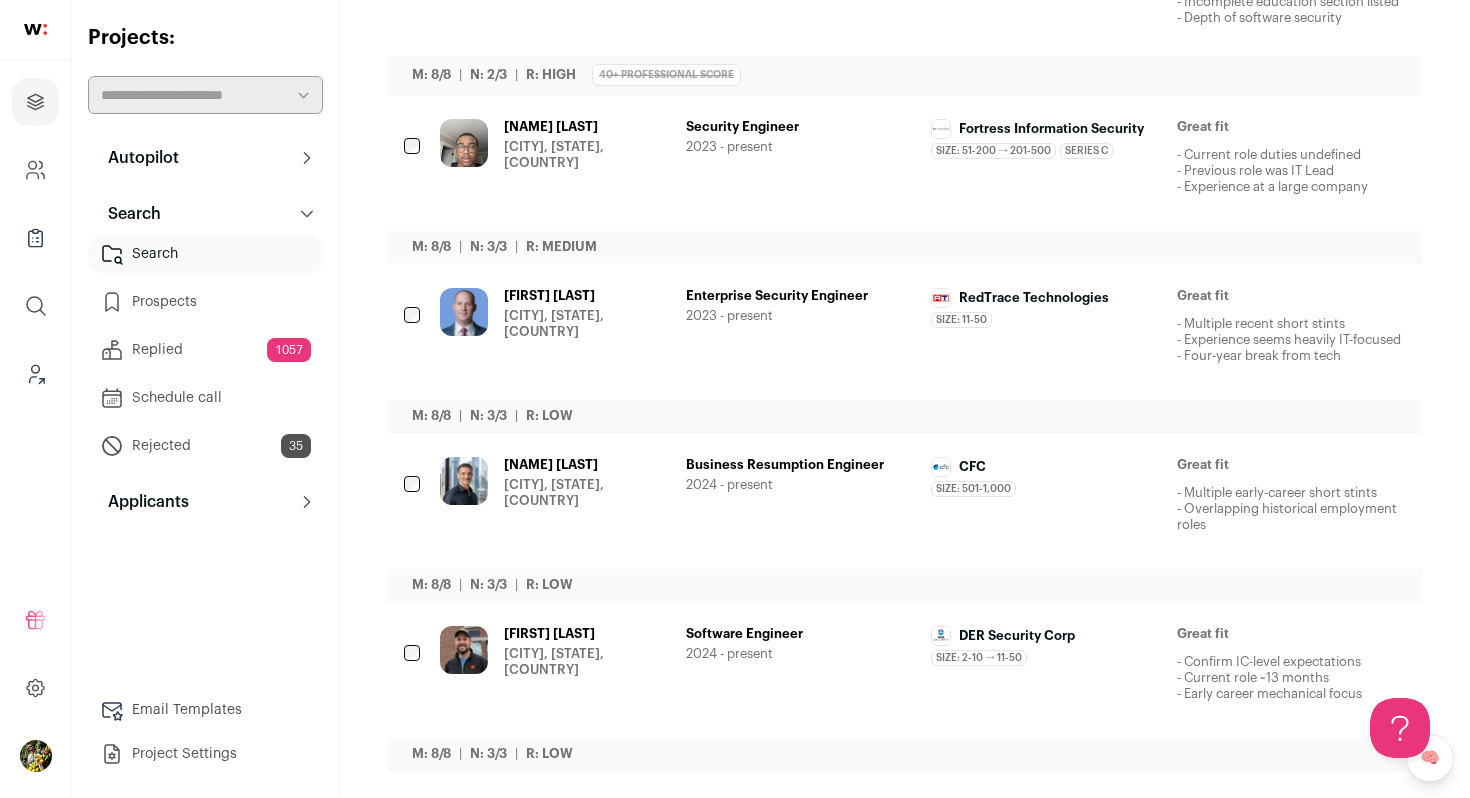 scroll, scrollTop: 1151, scrollLeft: 0, axis: vertical 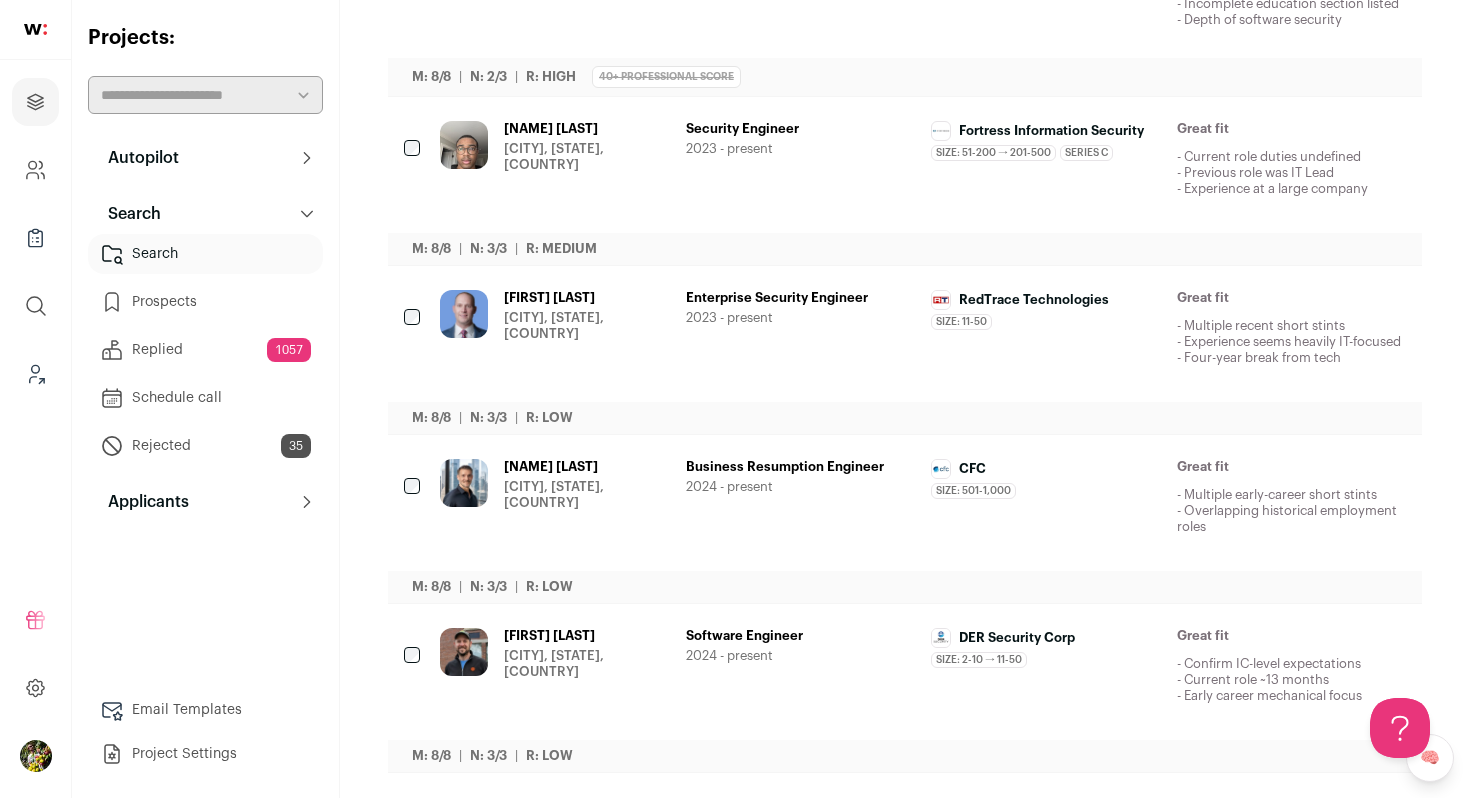 click on "Jacob Miller-Mack" at bounding box center (587, 636) 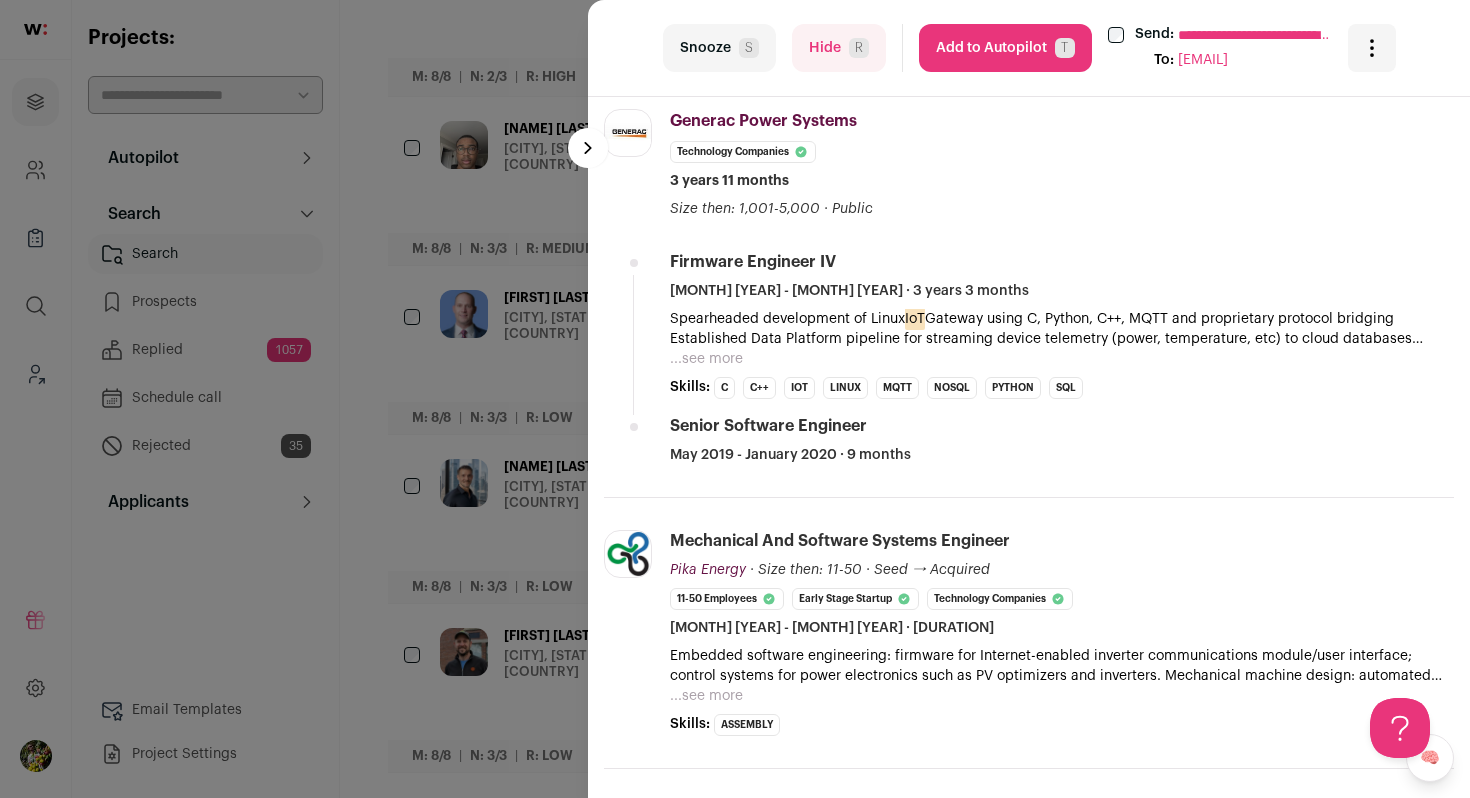 scroll, scrollTop: 740, scrollLeft: 0, axis: vertical 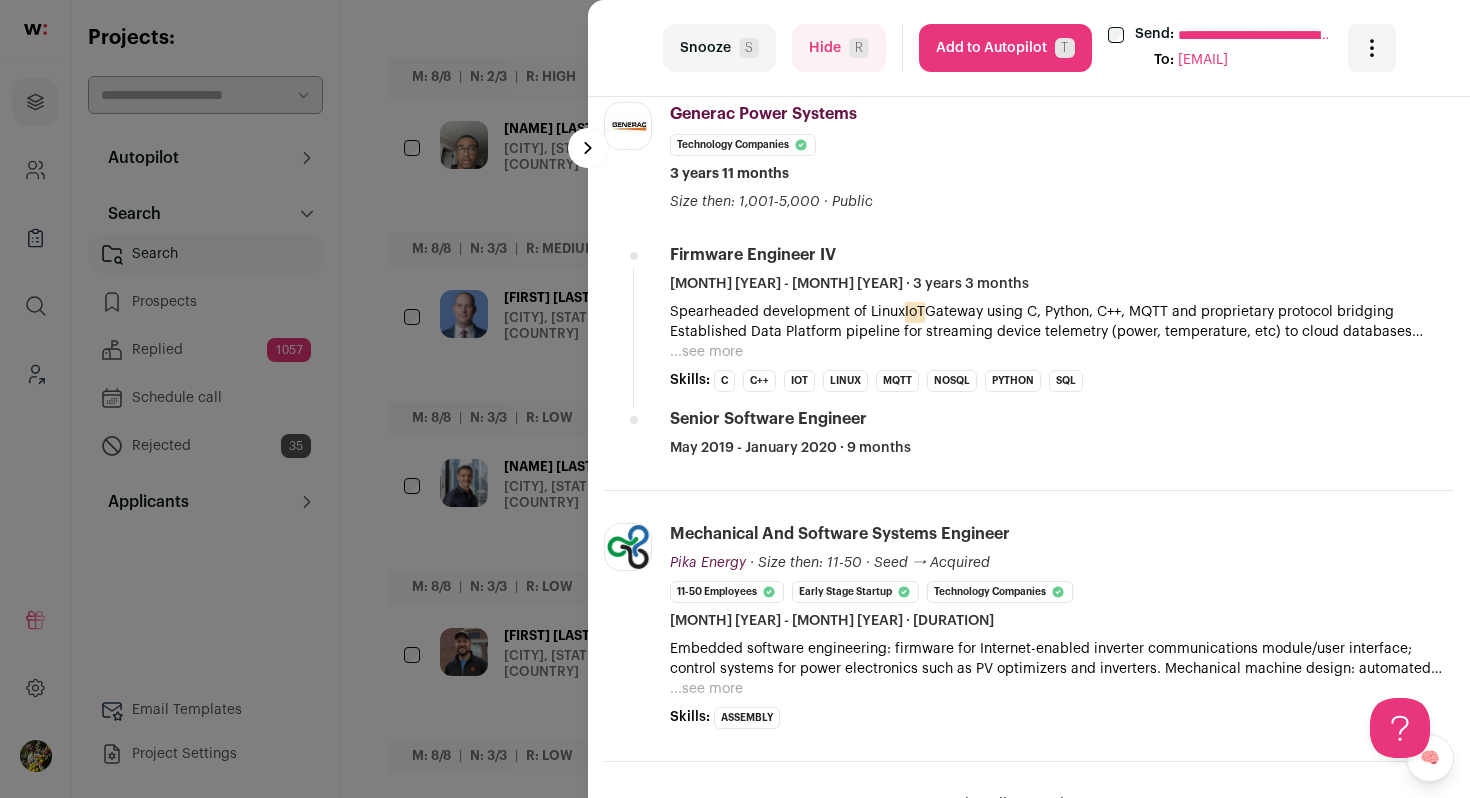 click on "...see more" at bounding box center [706, 352] 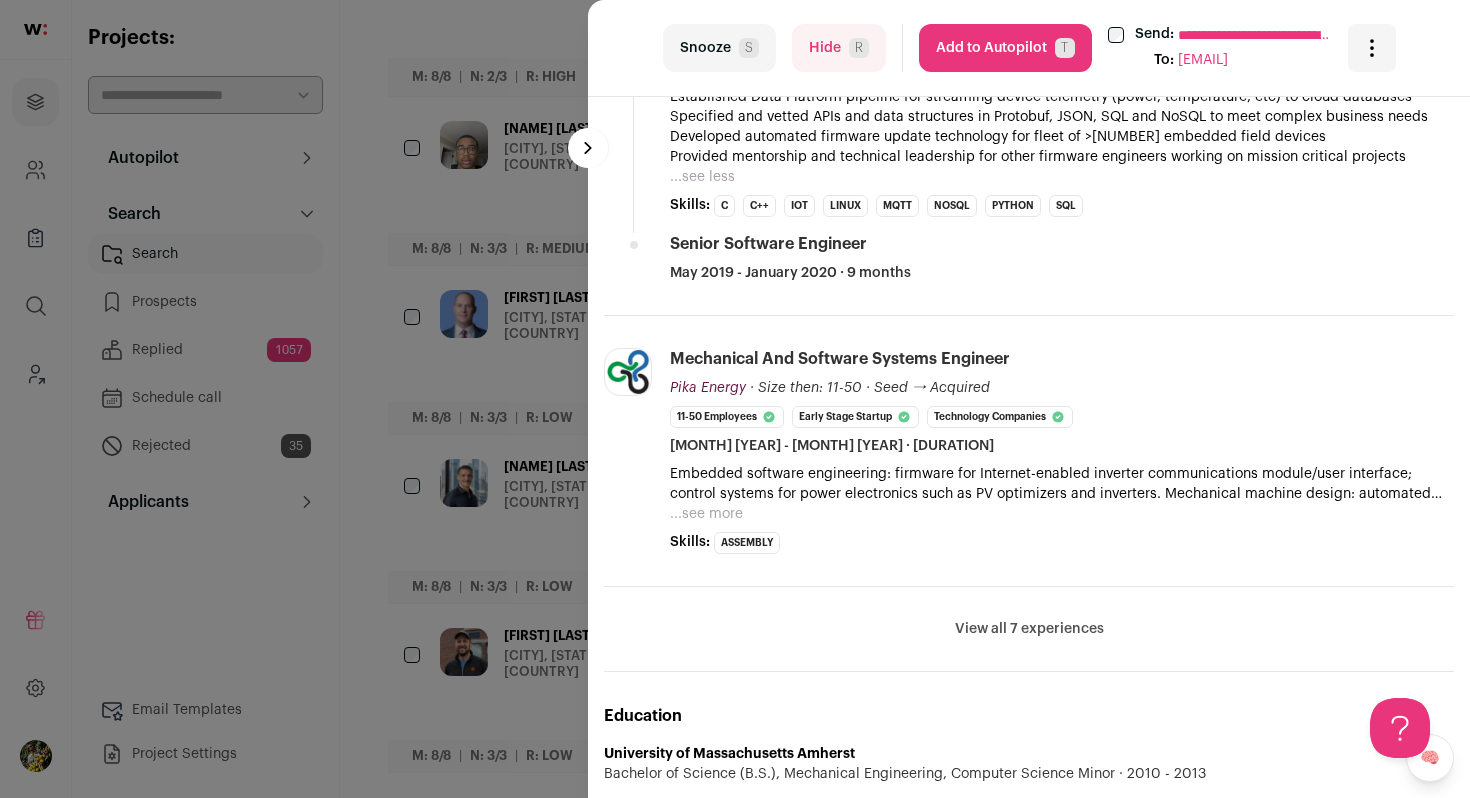 scroll, scrollTop: 976, scrollLeft: 0, axis: vertical 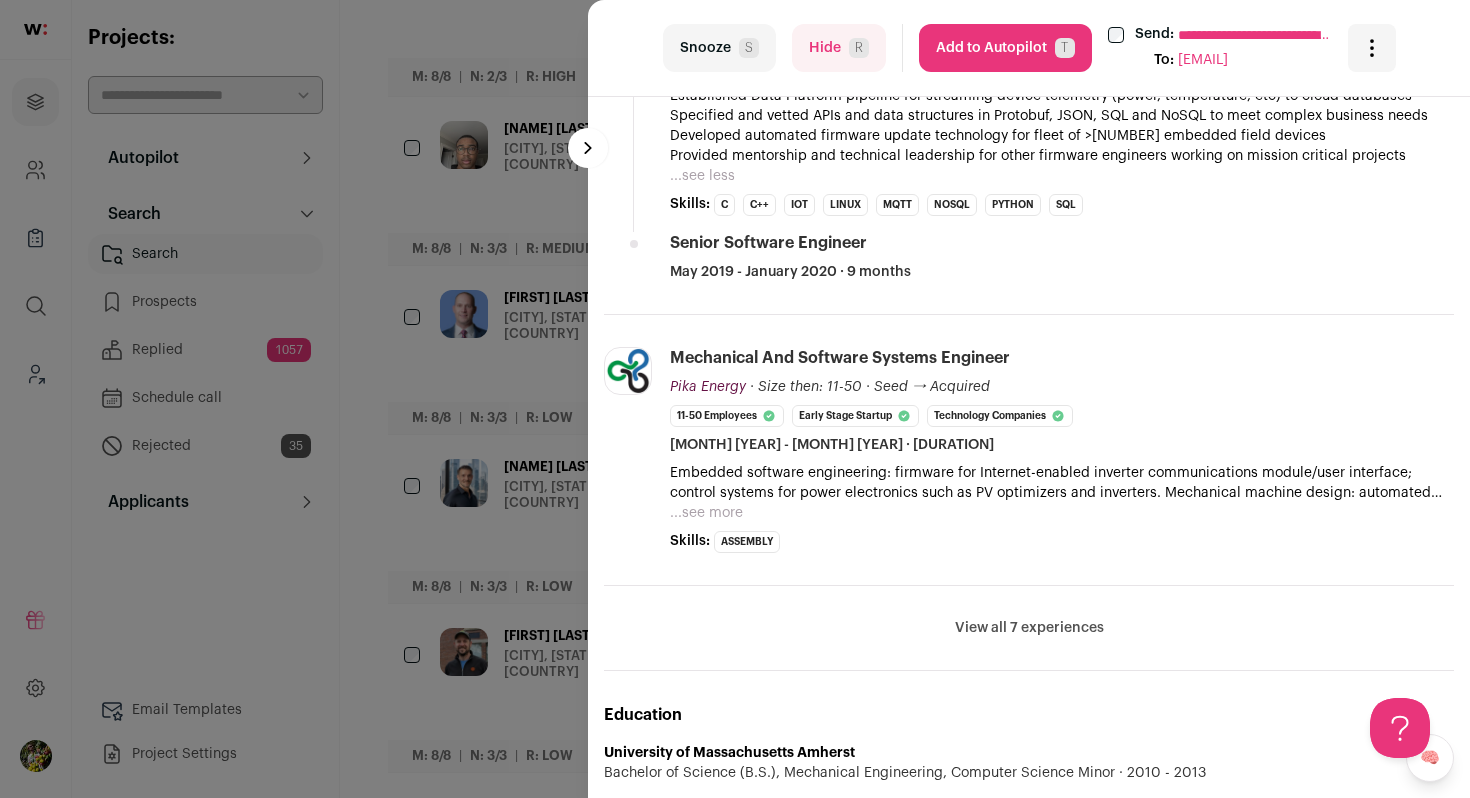 click on "View all 7 experiences" at bounding box center [1029, 628] 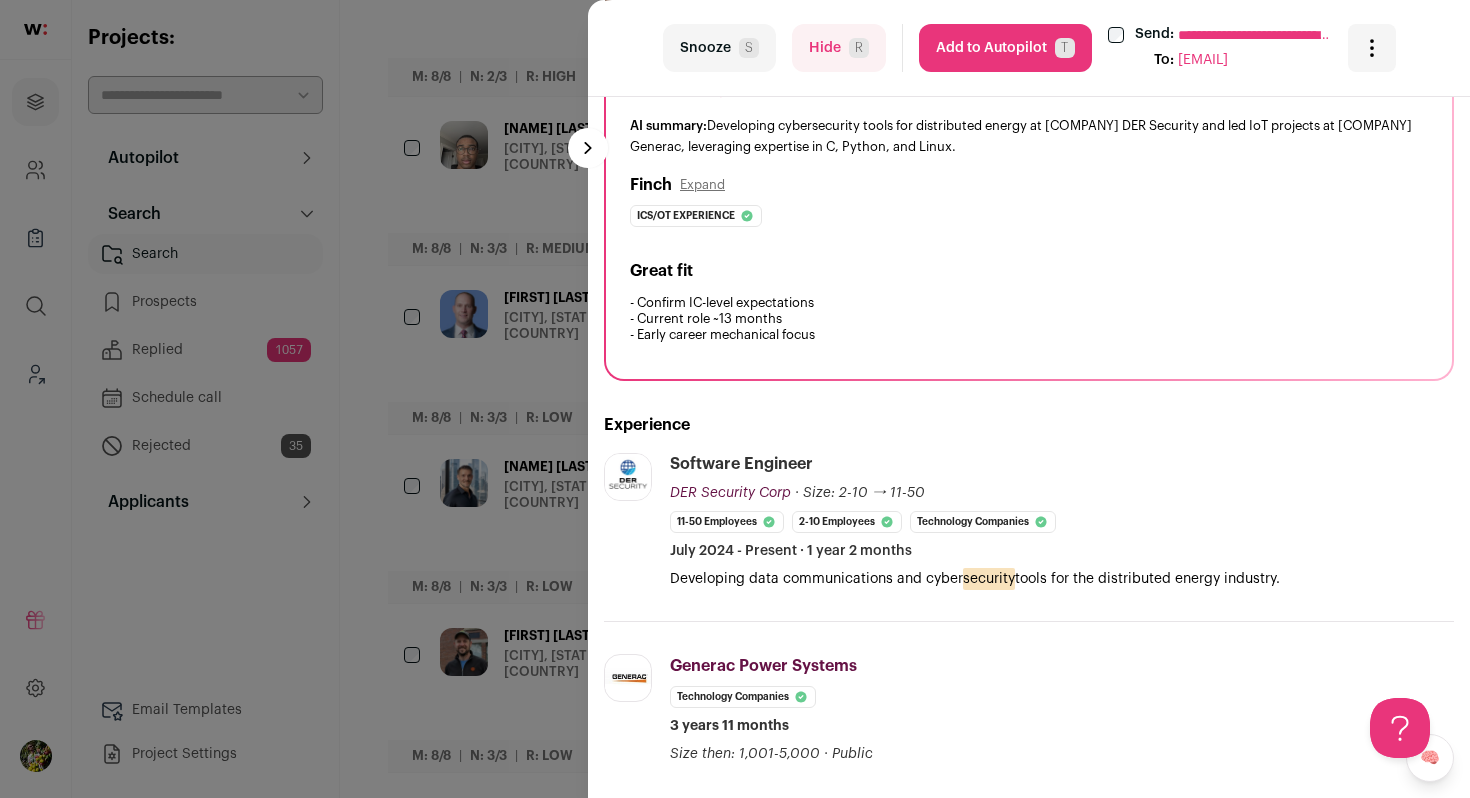 scroll, scrollTop: 193, scrollLeft: 0, axis: vertical 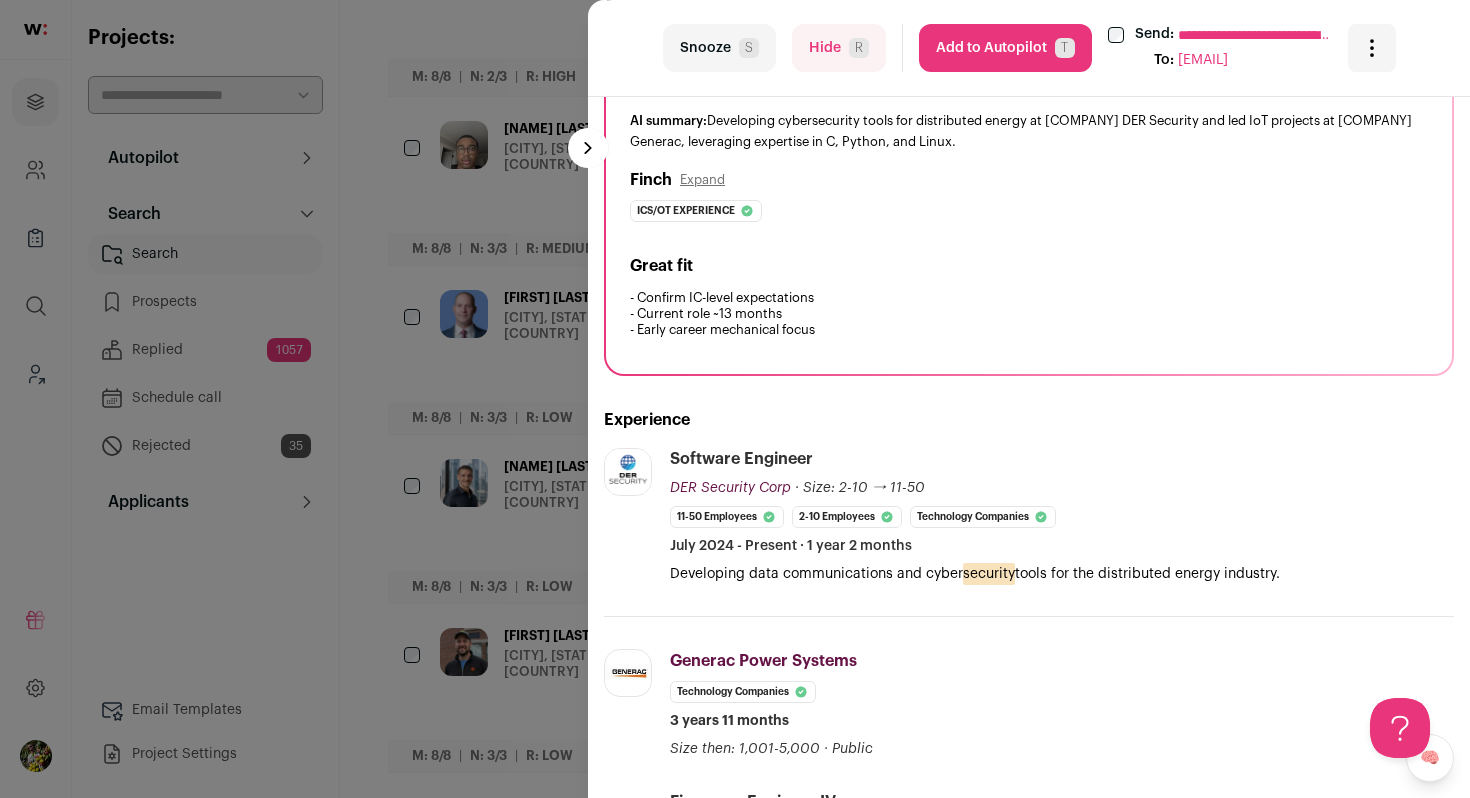 click on "Hide
R" at bounding box center (839, 48) 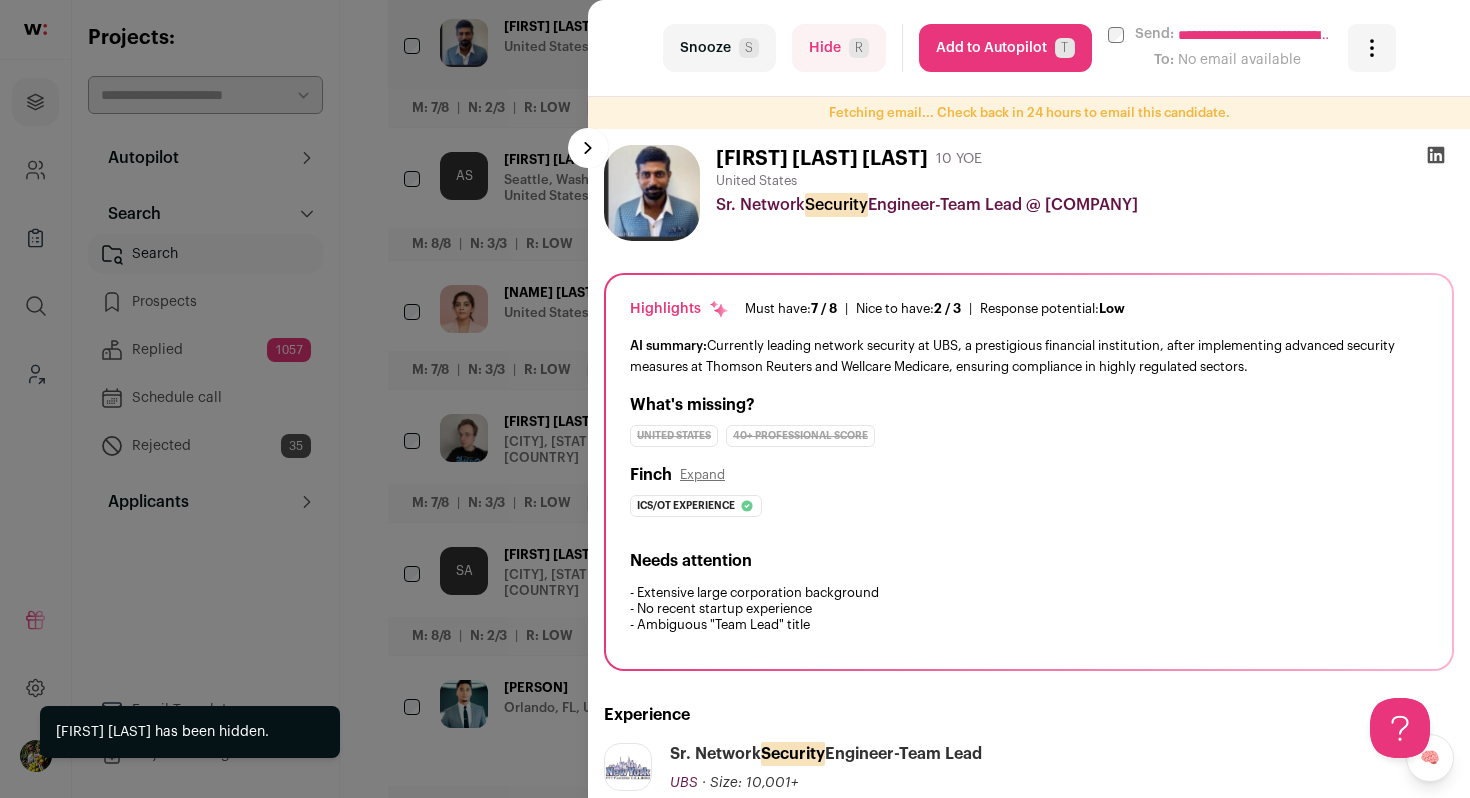 scroll, scrollTop: 418, scrollLeft: 0, axis: vertical 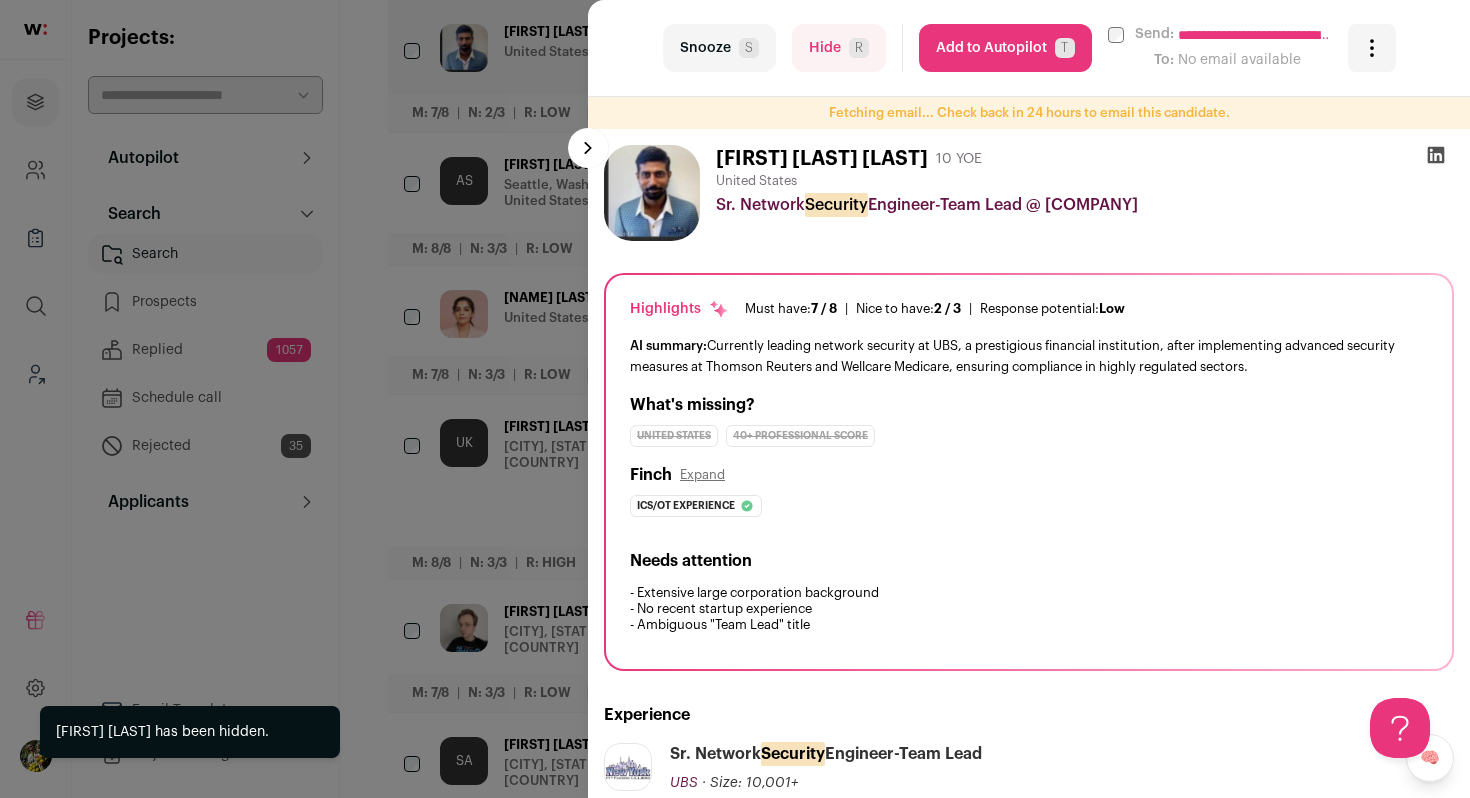 click on "**********" at bounding box center [735, 399] 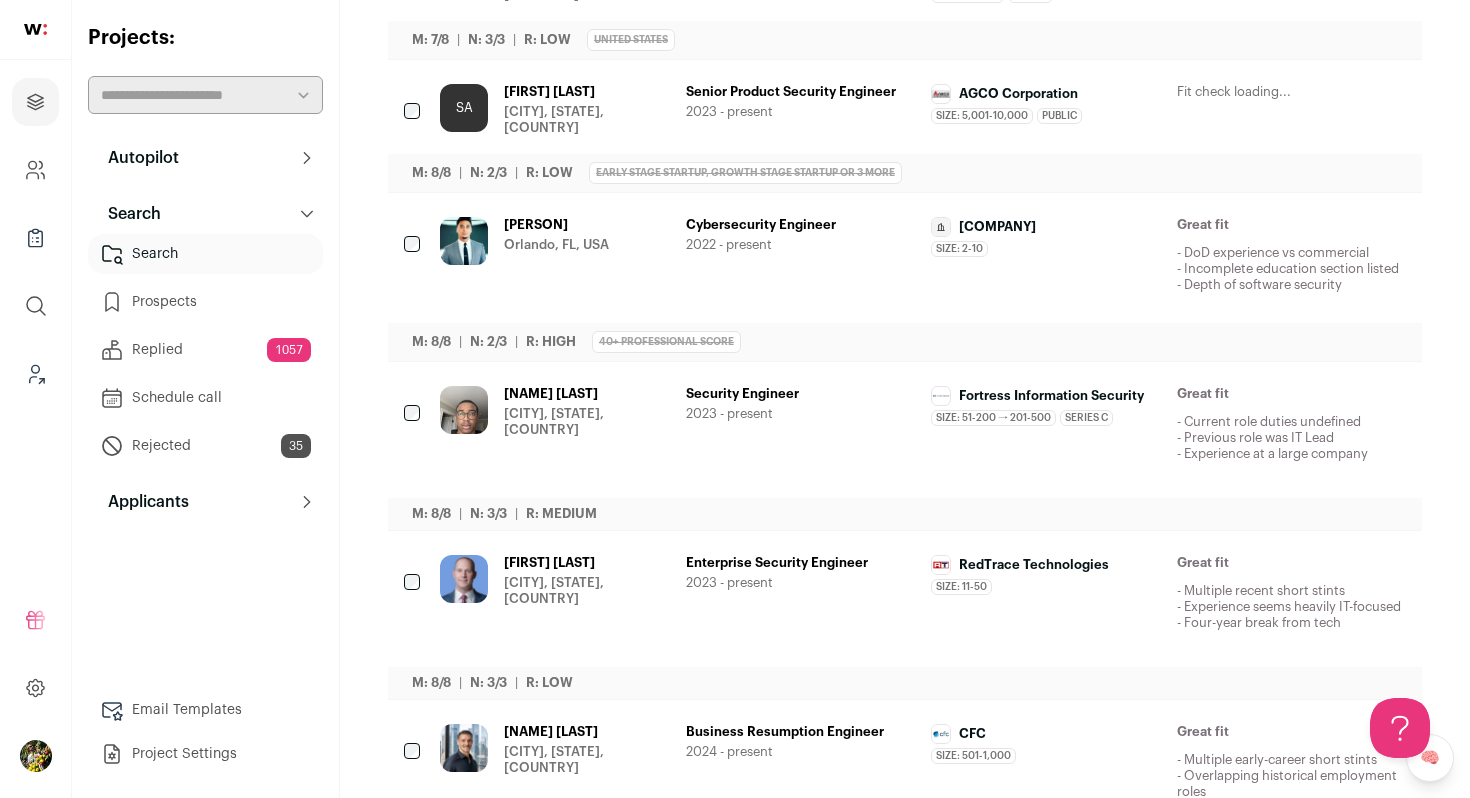 scroll, scrollTop: 1067, scrollLeft: 0, axis: vertical 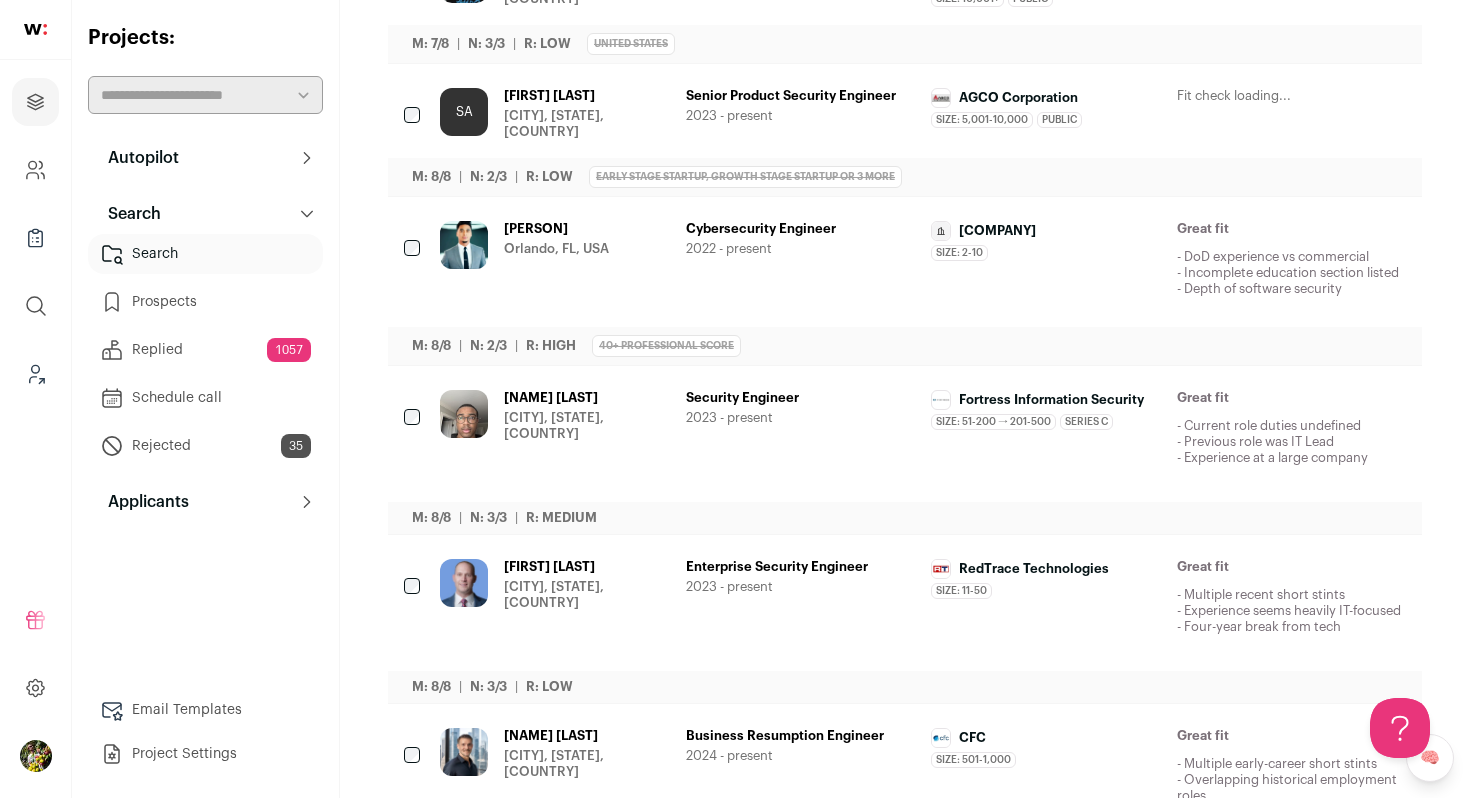 click on "Derrick Johnson
Winston, Georgia, United States
Enterprise Security Engineer
2023 - present
RedTrace Technologies
Size: 11-50
RedTrace Technologies's size has been 11-50 employees during Derrick's time there
RedTrace Technologies
Public / Private
Private
Valuation 11-50 B2B" at bounding box center [923, 603] 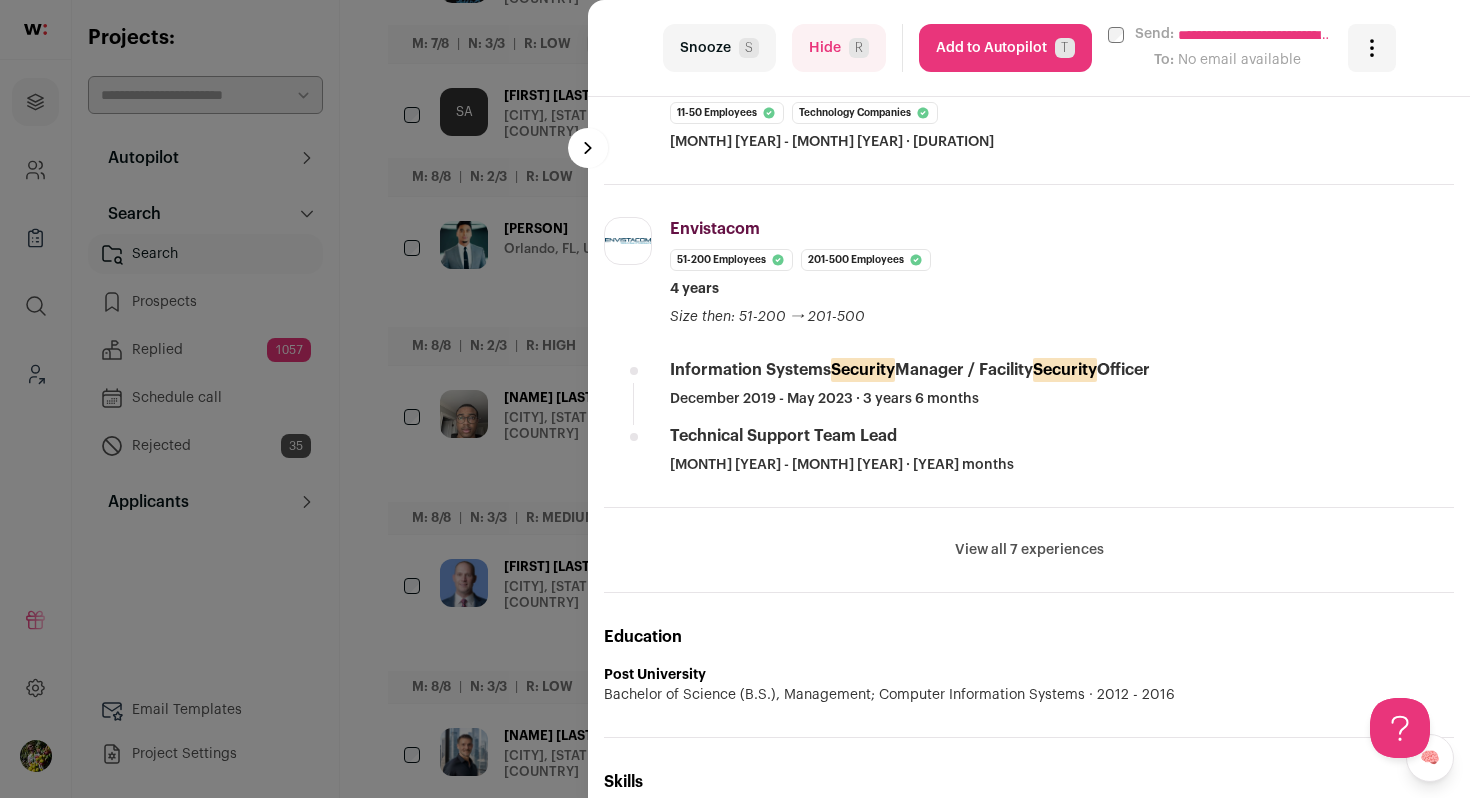 scroll, scrollTop: 802, scrollLeft: 0, axis: vertical 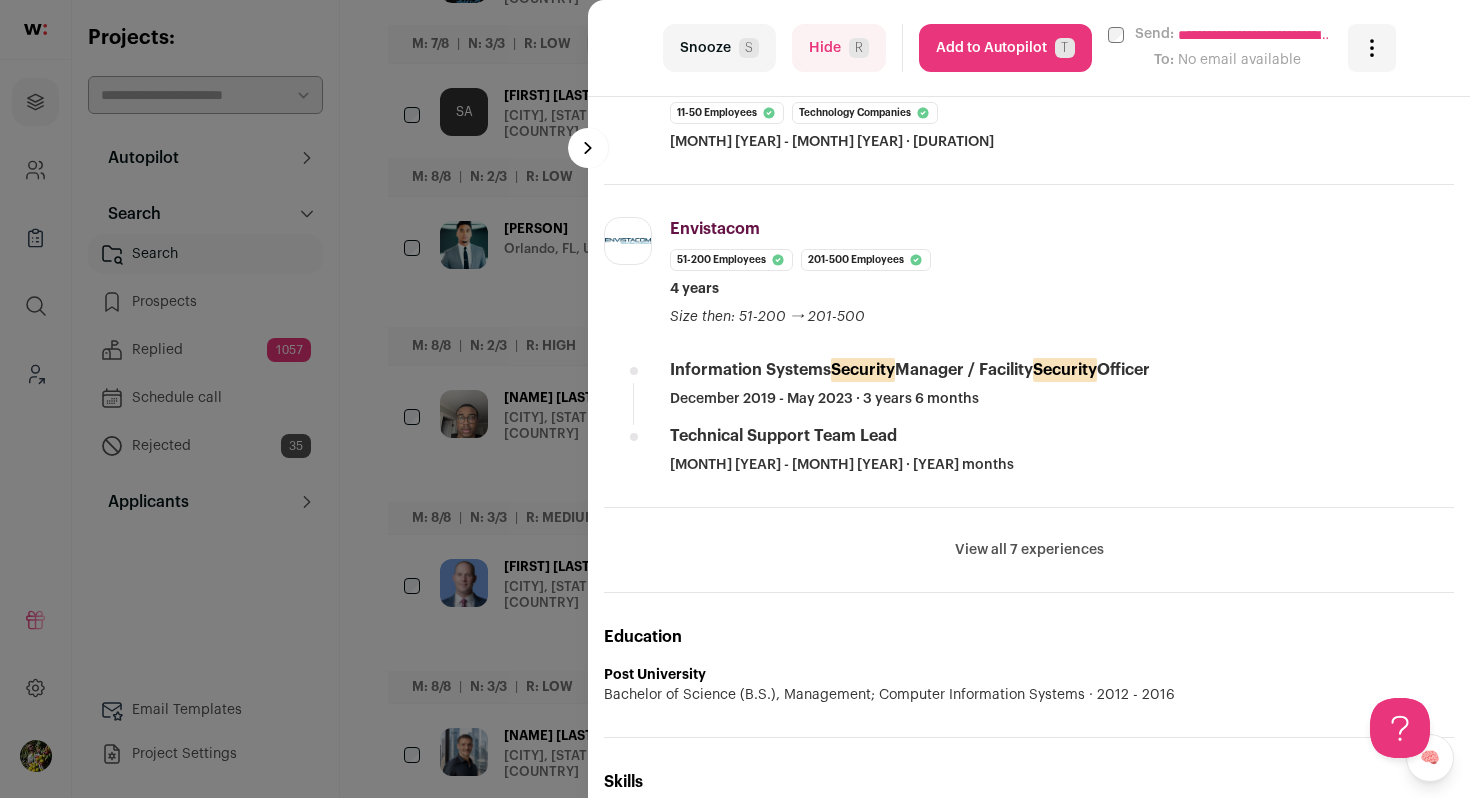 click on "**********" at bounding box center (735, 399) 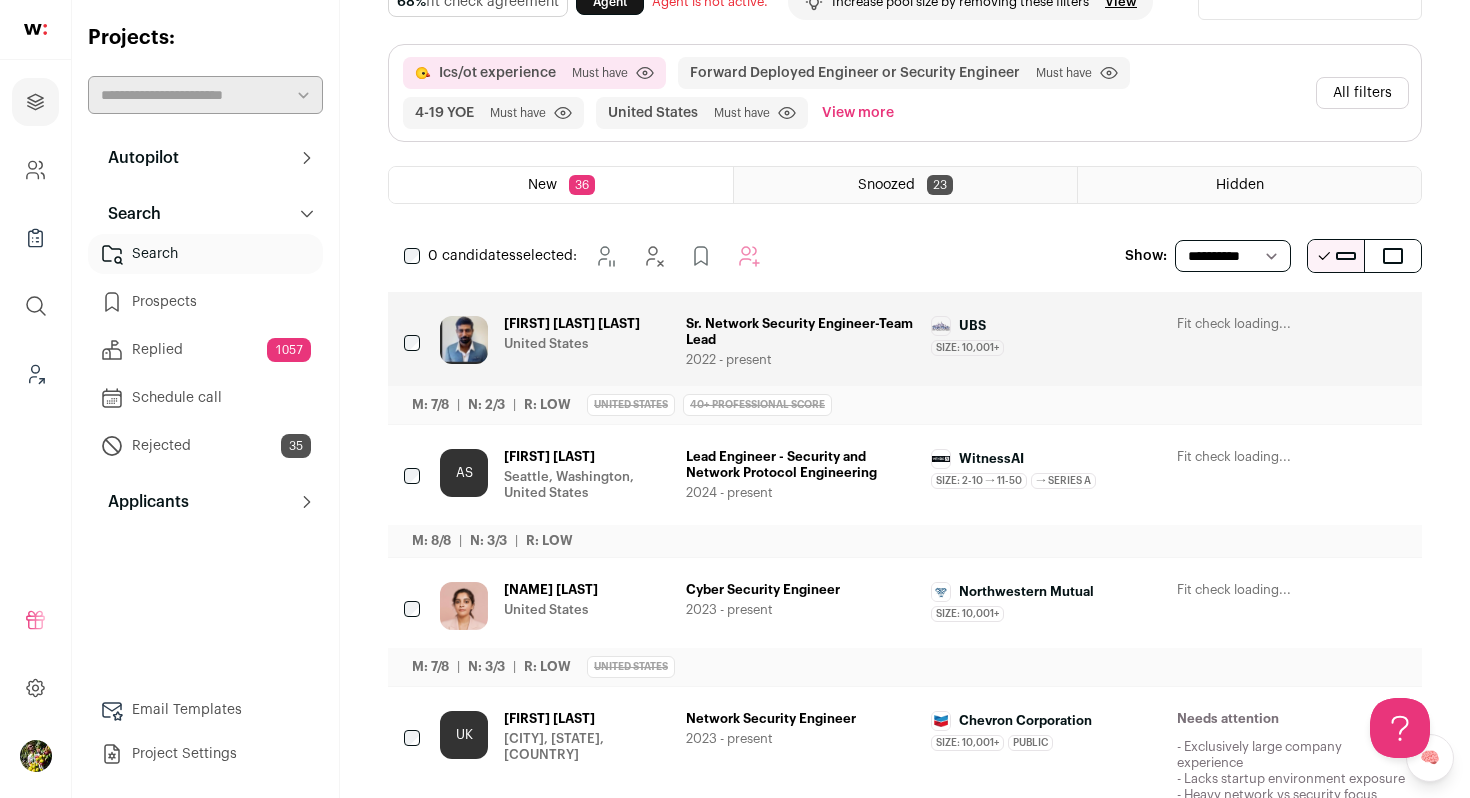 scroll, scrollTop: 67, scrollLeft: 0, axis: vertical 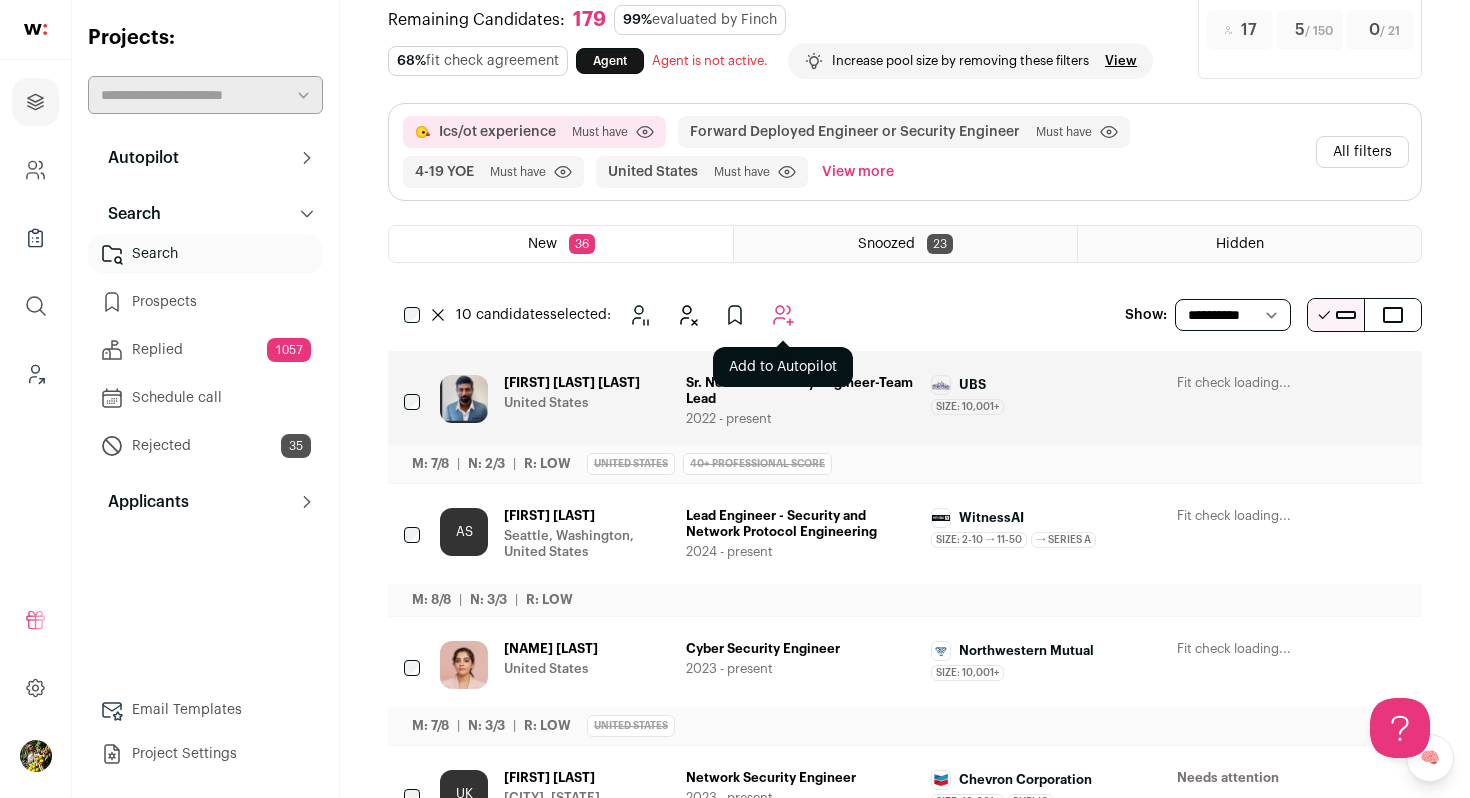 click 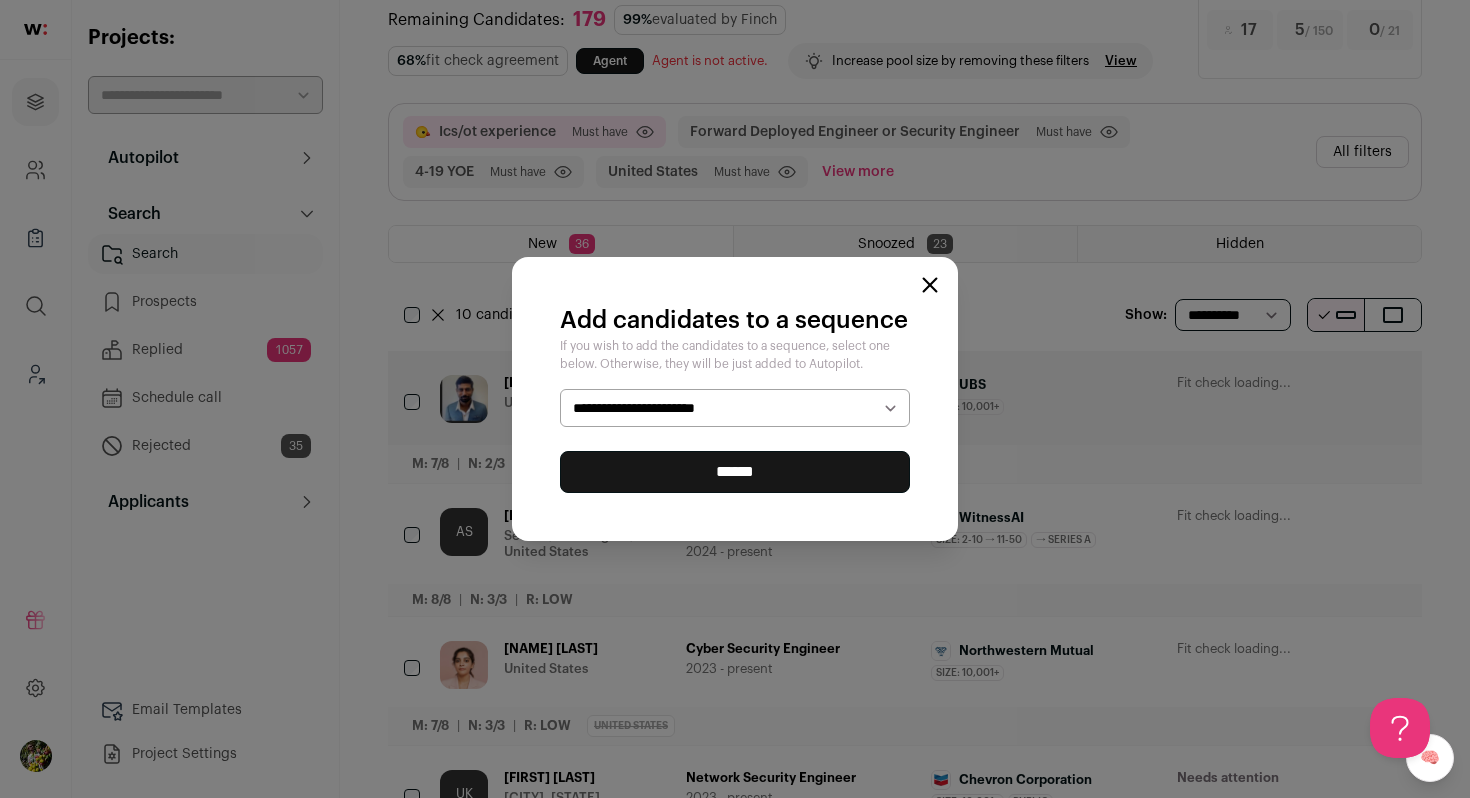 select on "*****" 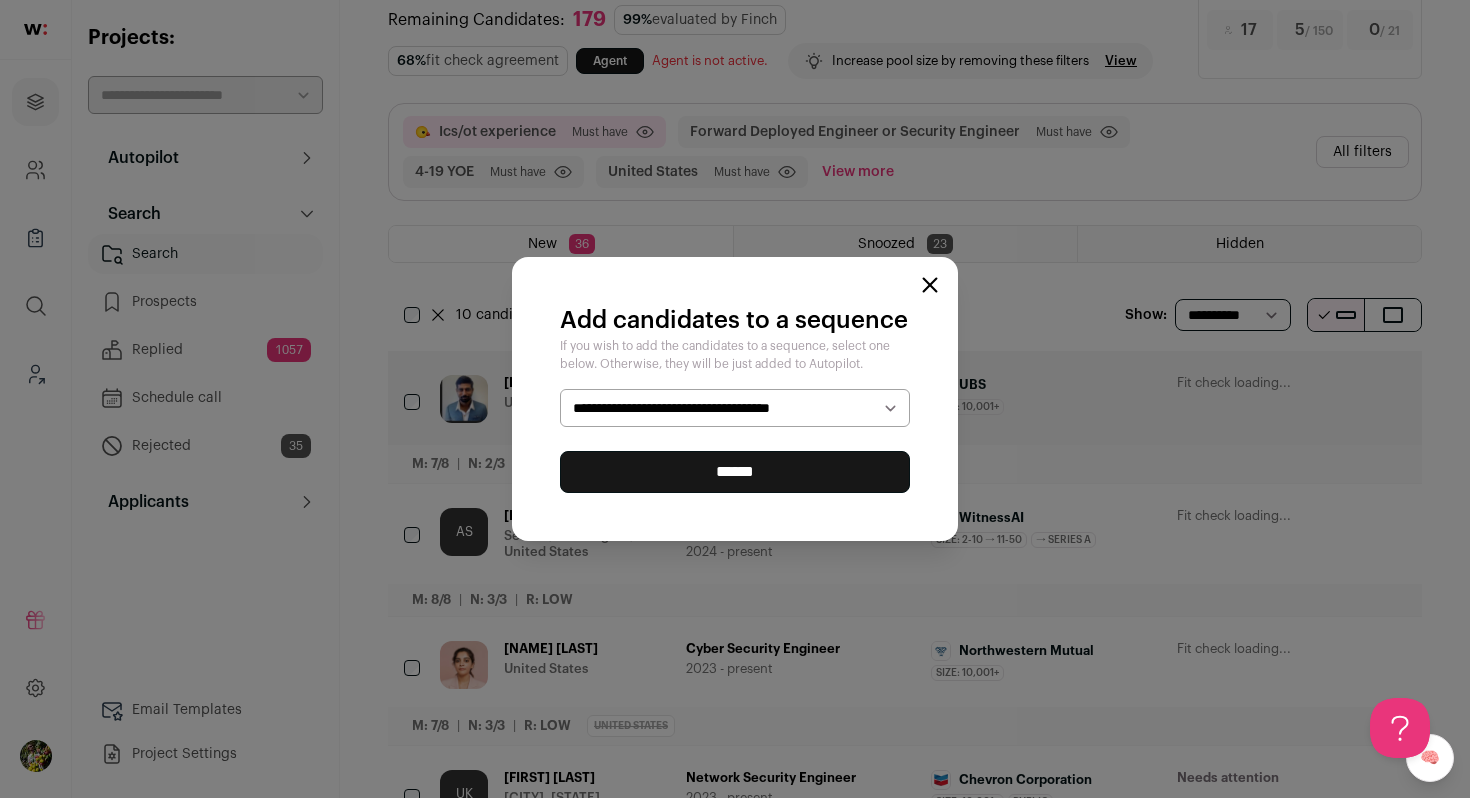 click on "******" at bounding box center (735, 472) 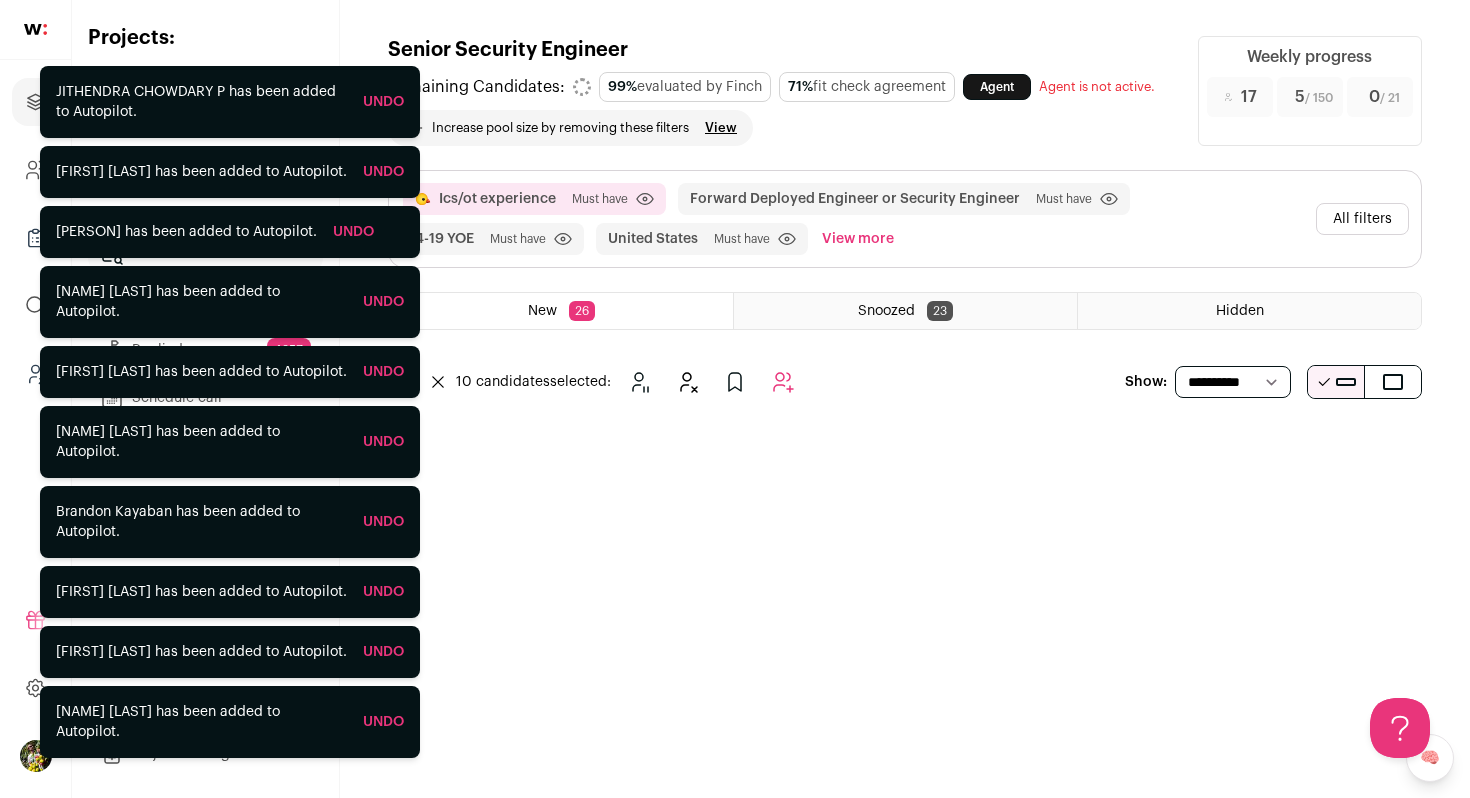 scroll, scrollTop: 0, scrollLeft: 0, axis: both 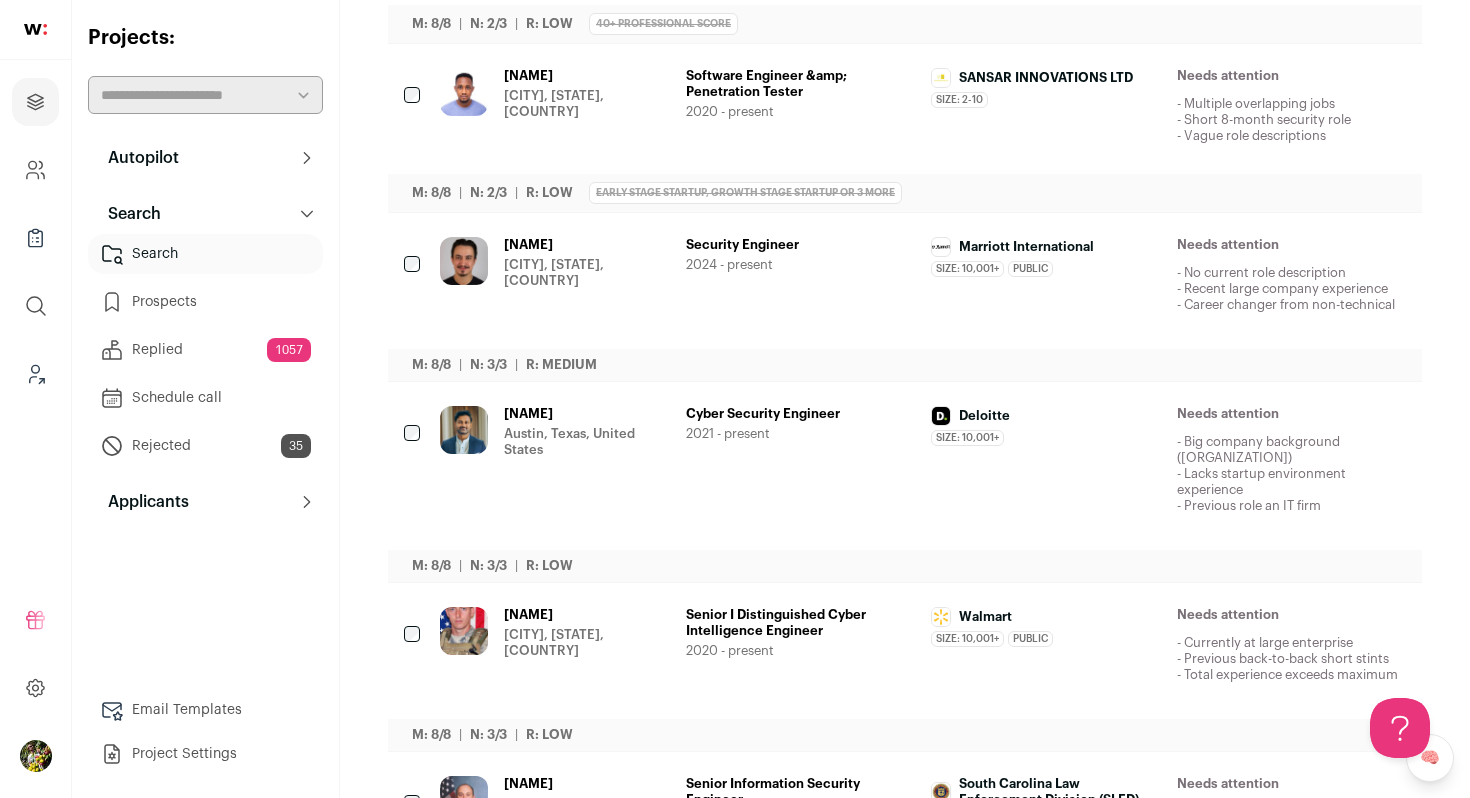 click on "Ishmeal Ibrahim" at bounding box center [587, 76] 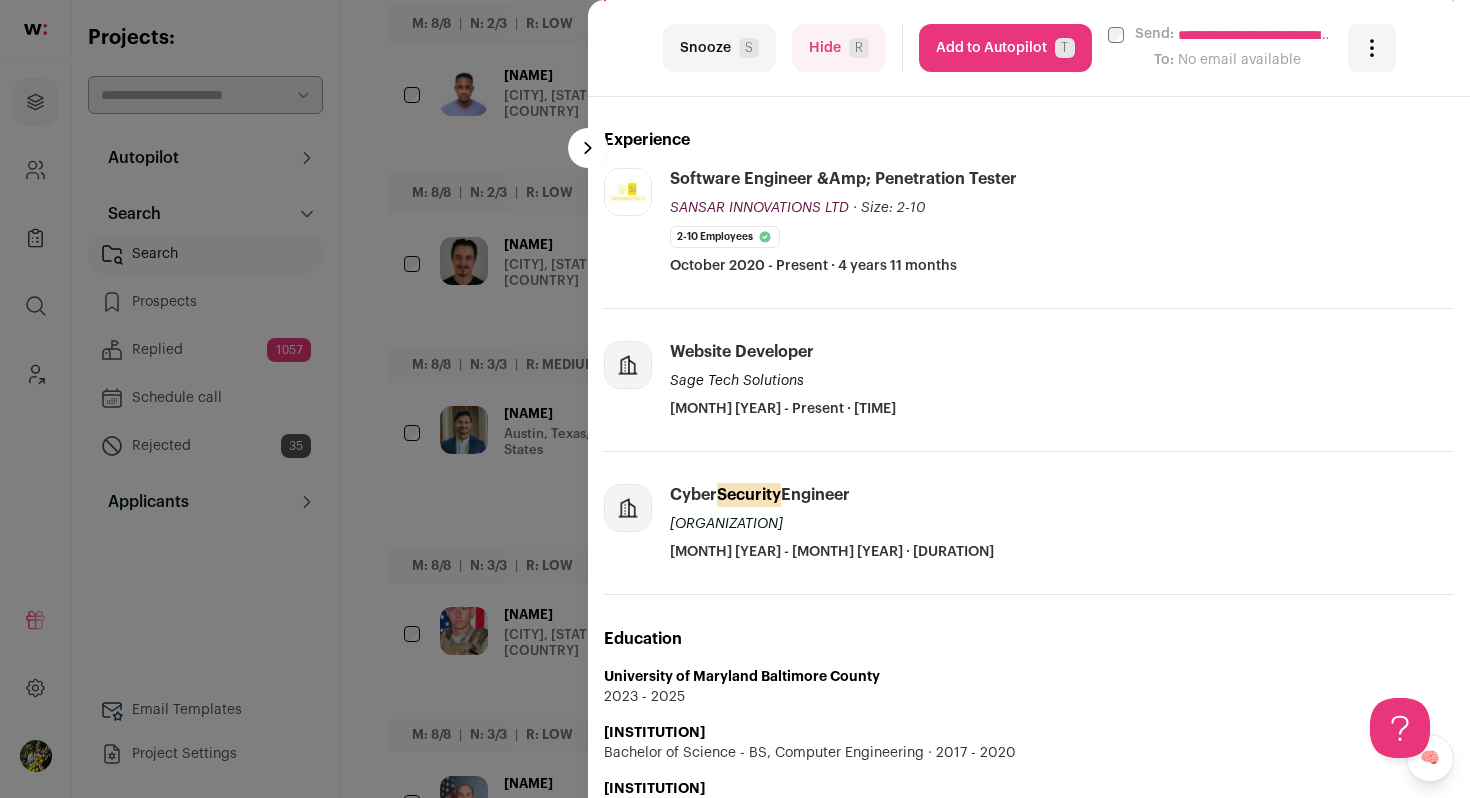 scroll, scrollTop: 582, scrollLeft: 0, axis: vertical 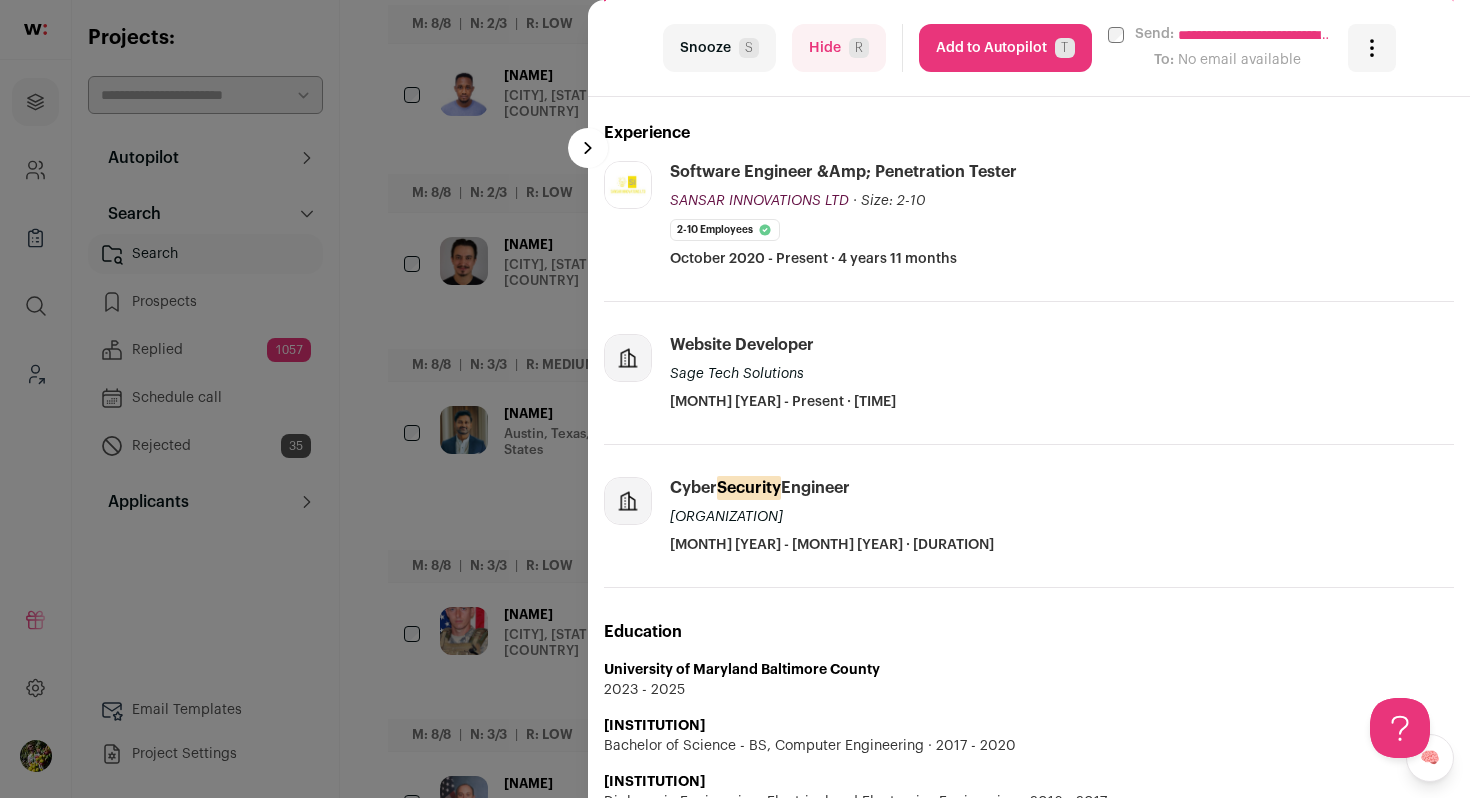 click on "Hide
R" at bounding box center (839, 48) 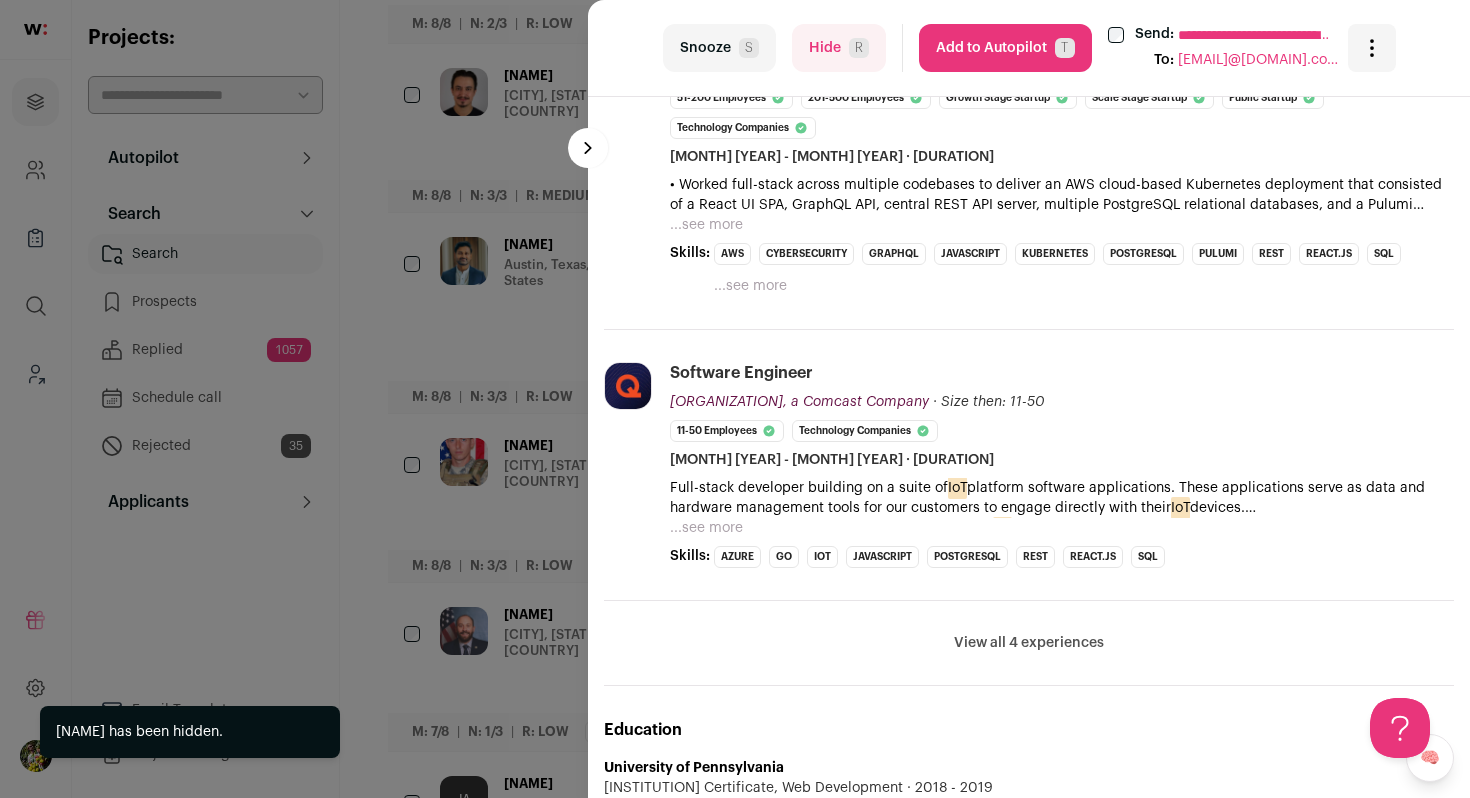 scroll, scrollTop: 760, scrollLeft: 0, axis: vertical 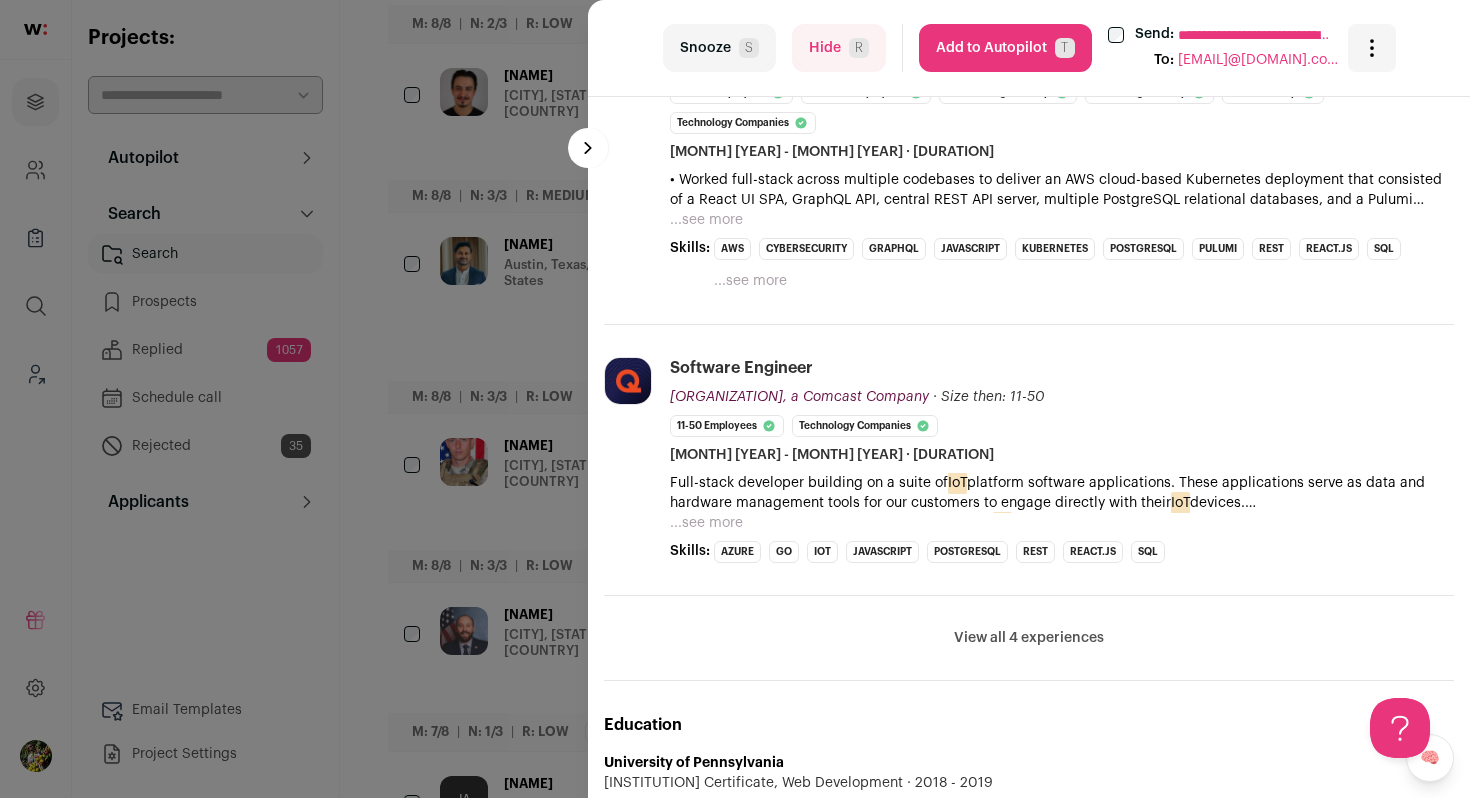click on "...see more" at bounding box center [706, 523] 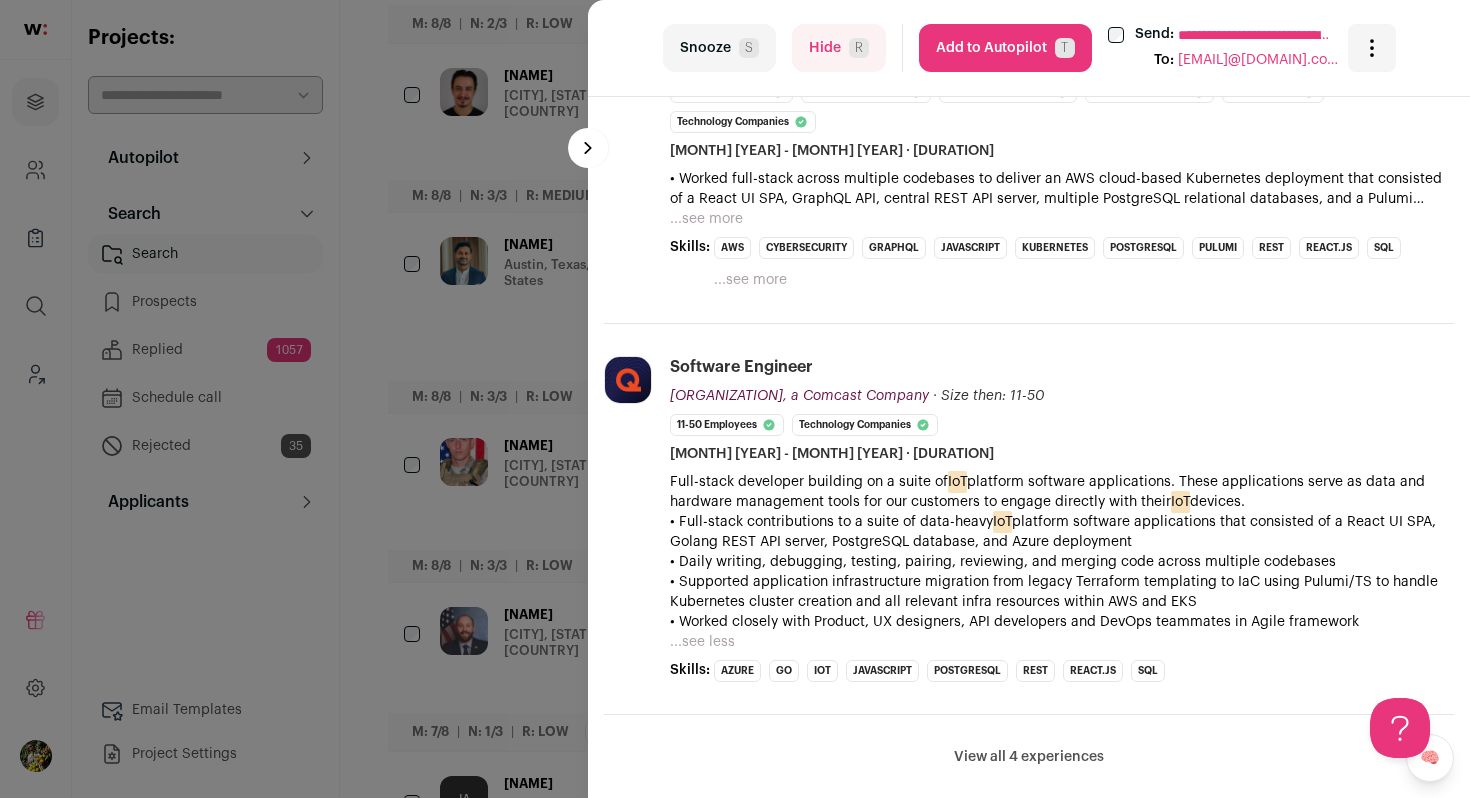 scroll, scrollTop: 774, scrollLeft: 0, axis: vertical 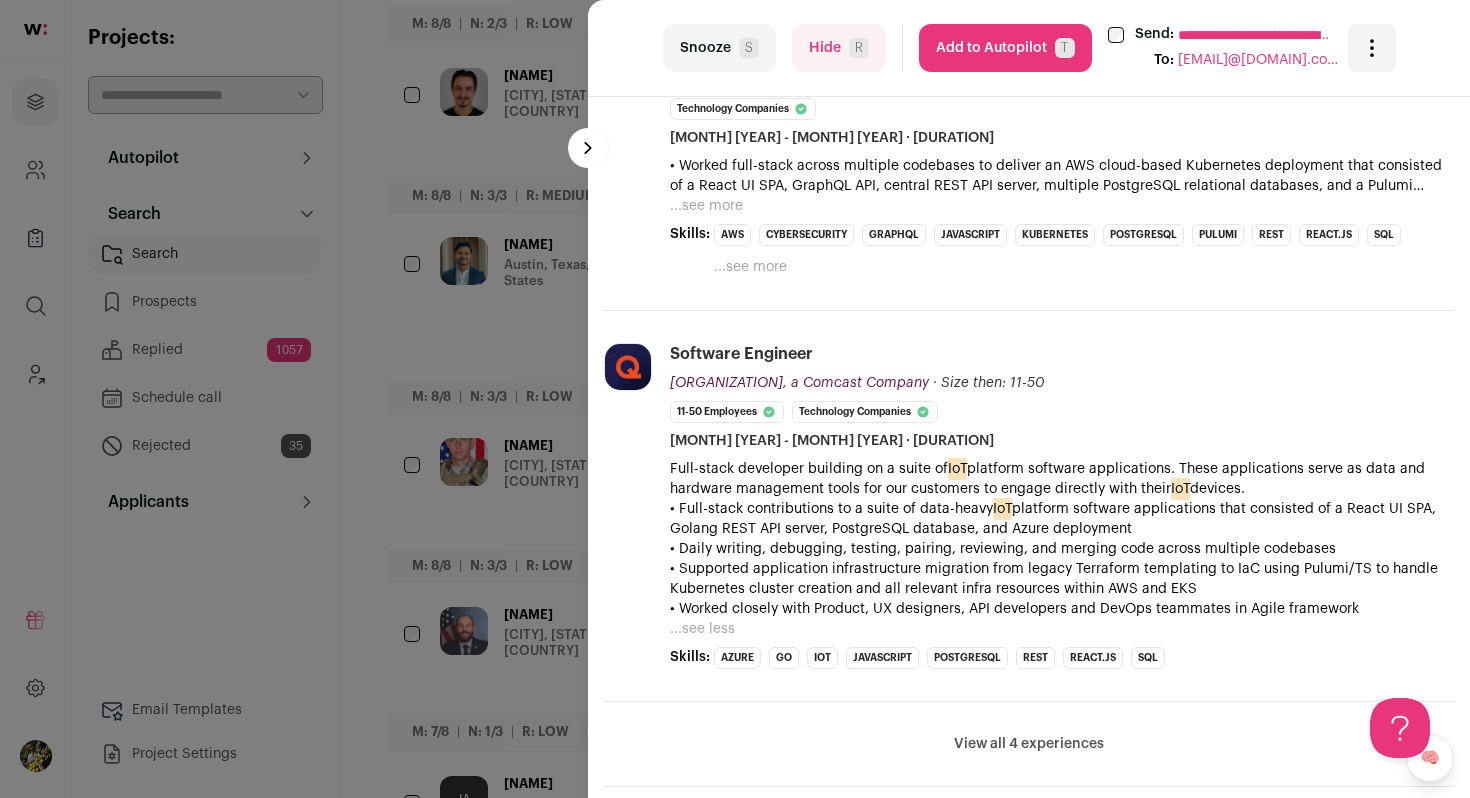 click on "View all 4 experiences" at bounding box center (1029, 744) 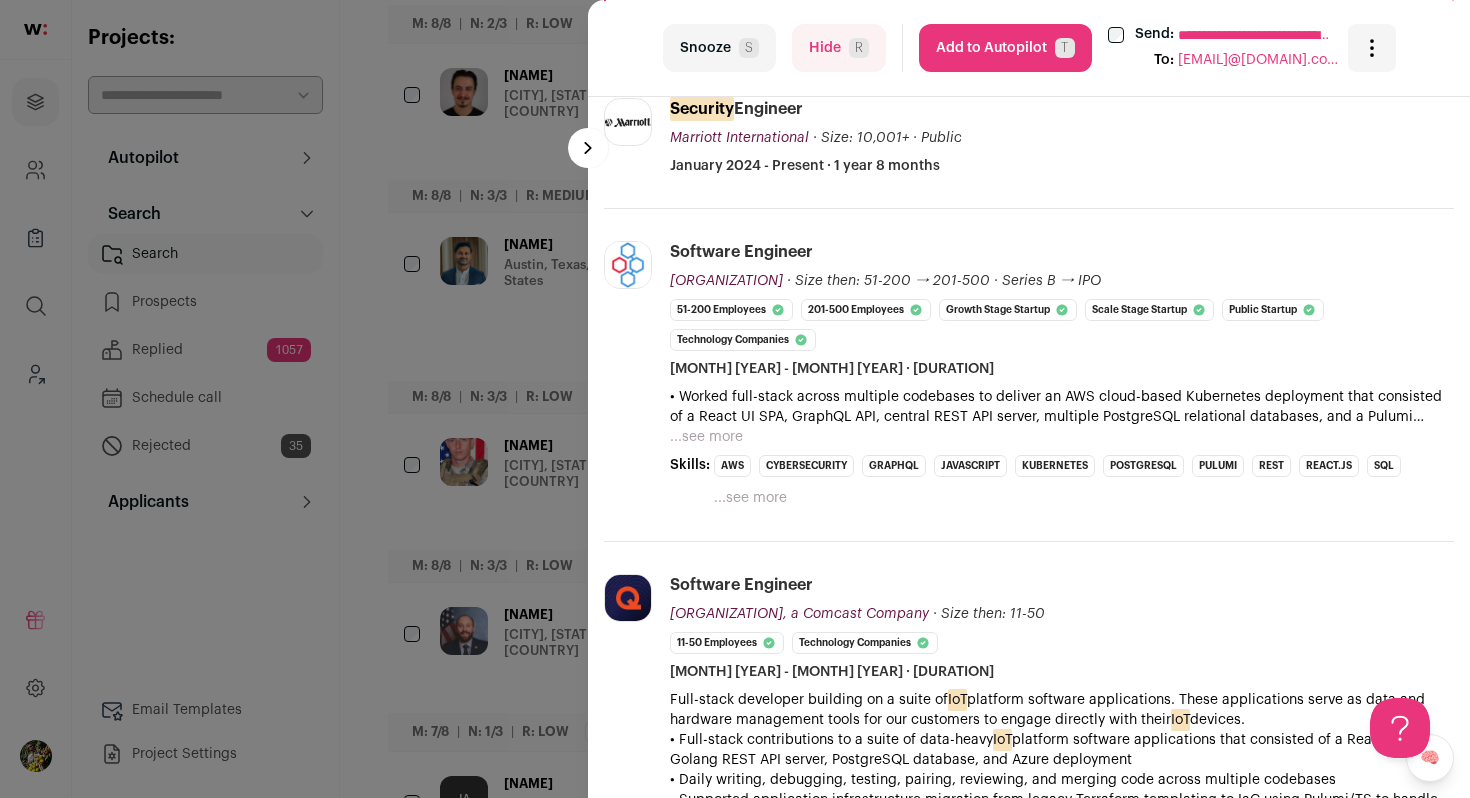 scroll, scrollTop: 560, scrollLeft: 0, axis: vertical 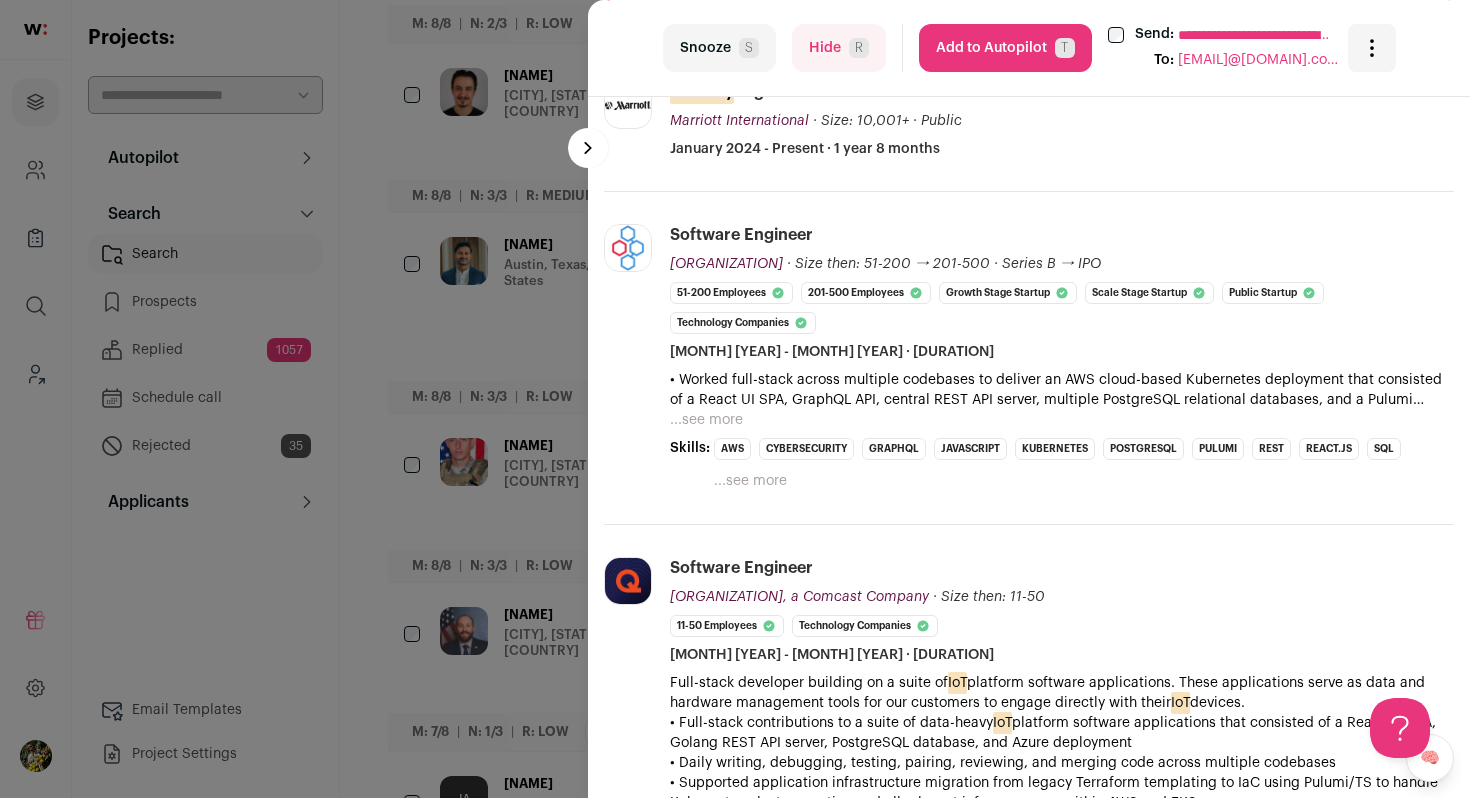 click on "...see more" at bounding box center [706, 420] 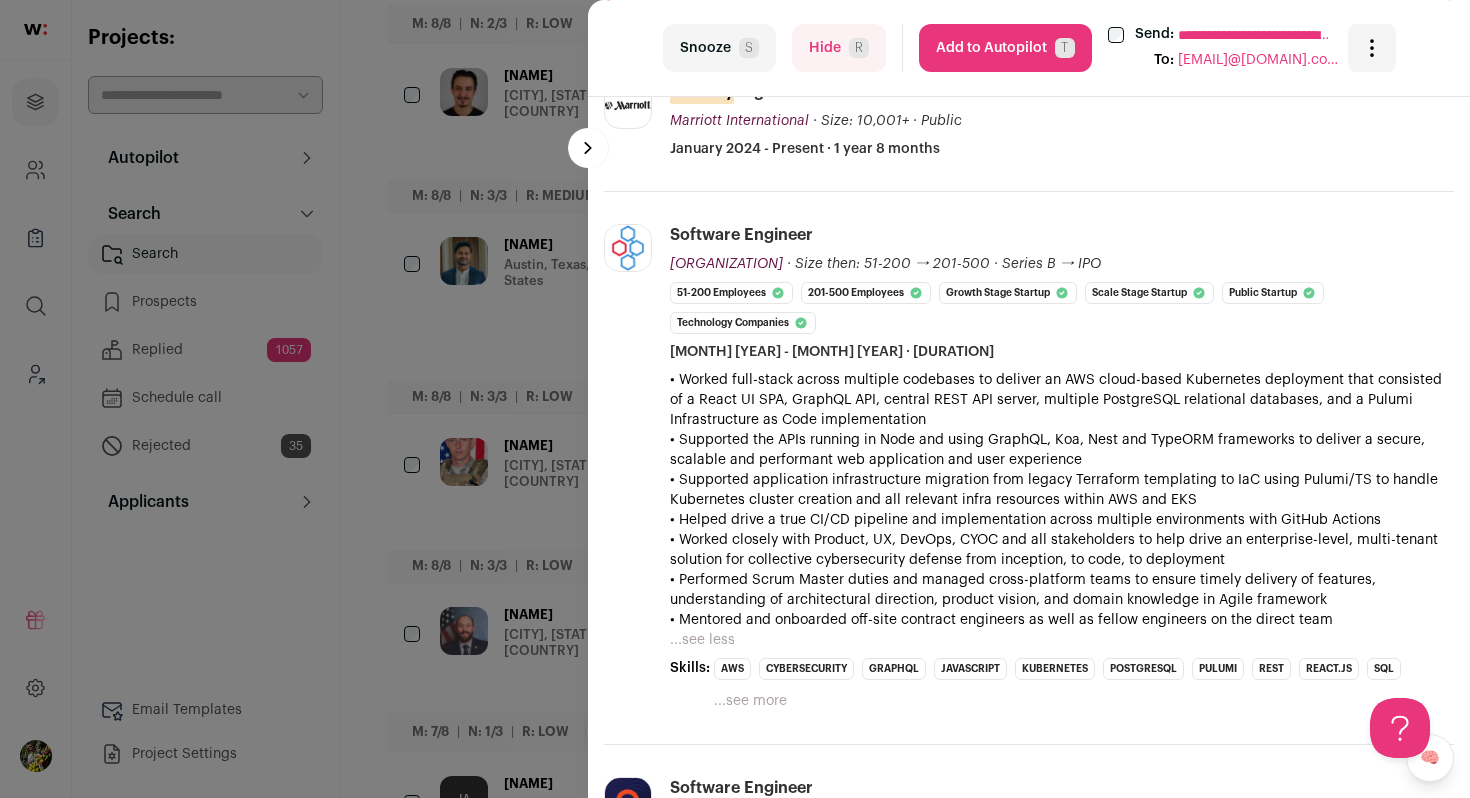 scroll, scrollTop: 588, scrollLeft: 0, axis: vertical 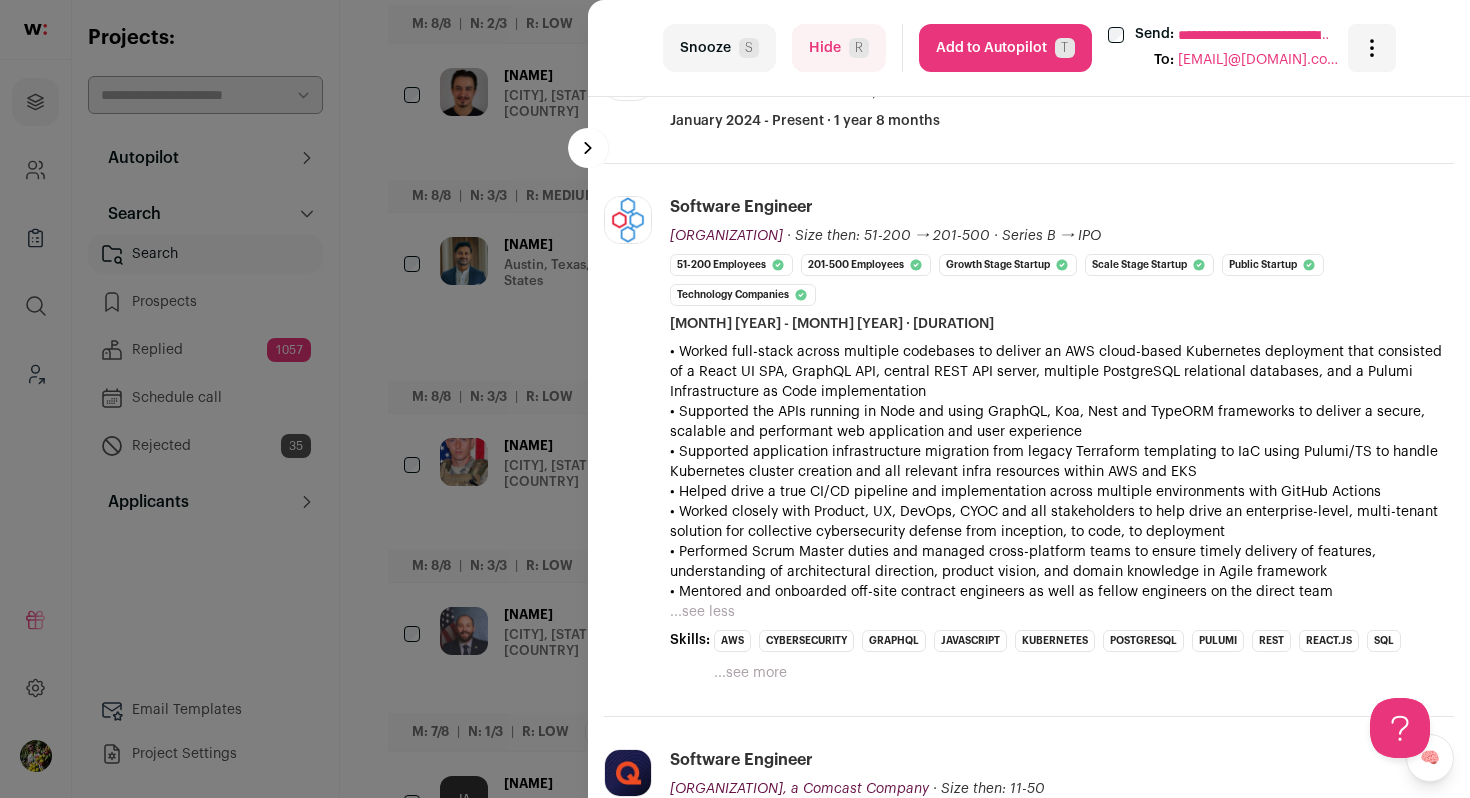 click on "...see more" at bounding box center [750, 673] 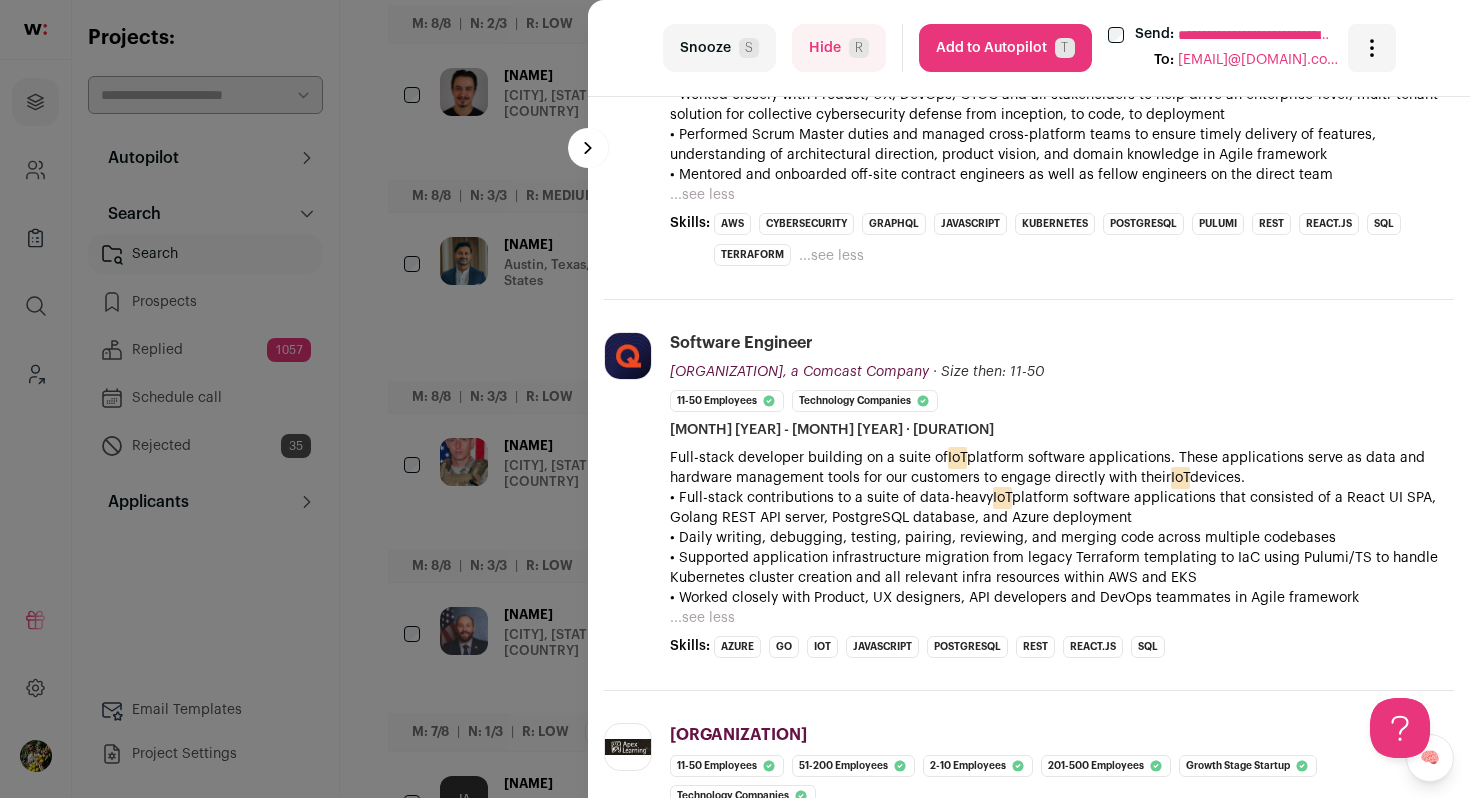 scroll, scrollTop: 1018, scrollLeft: 0, axis: vertical 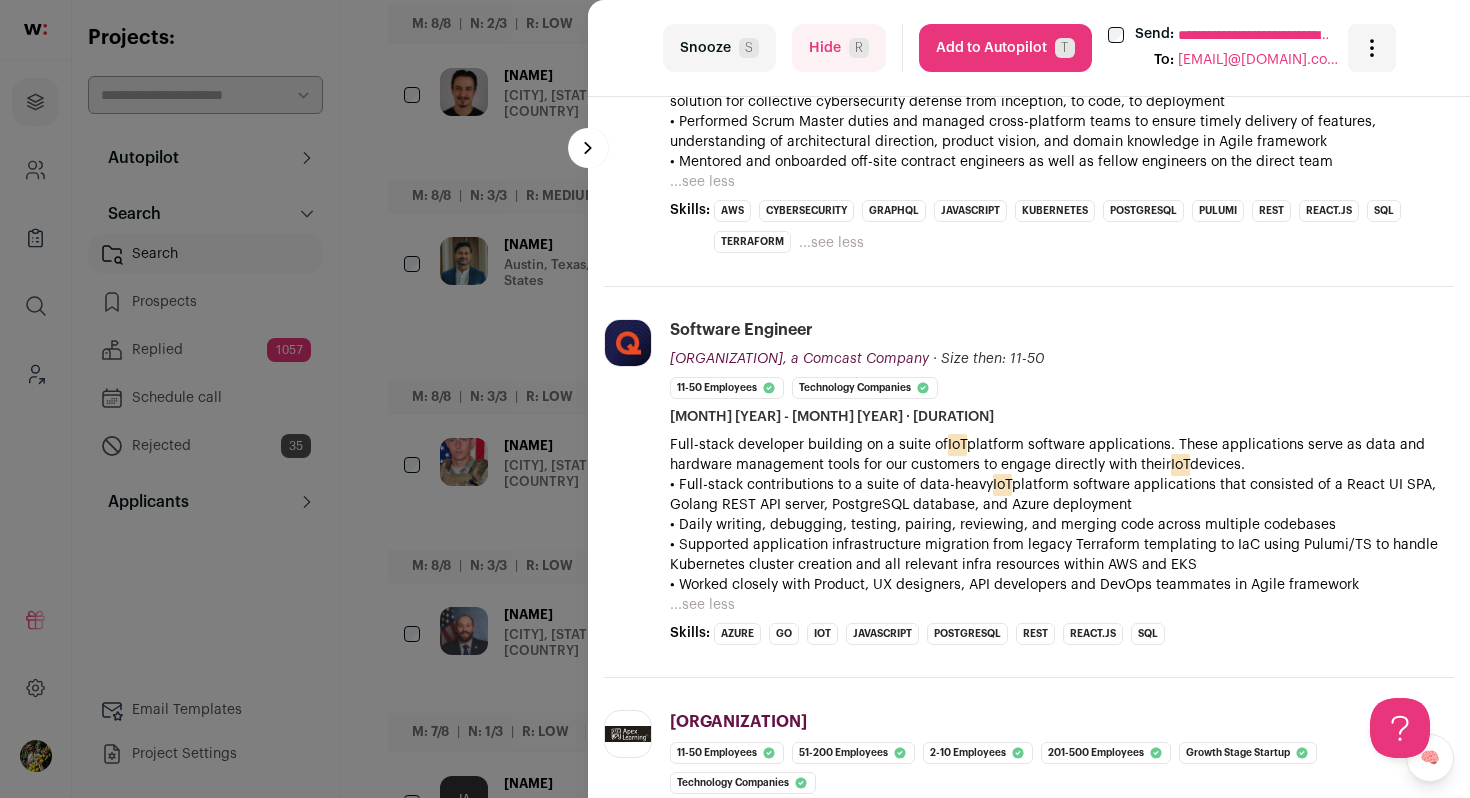 click on "Hide
R" at bounding box center (839, 48) 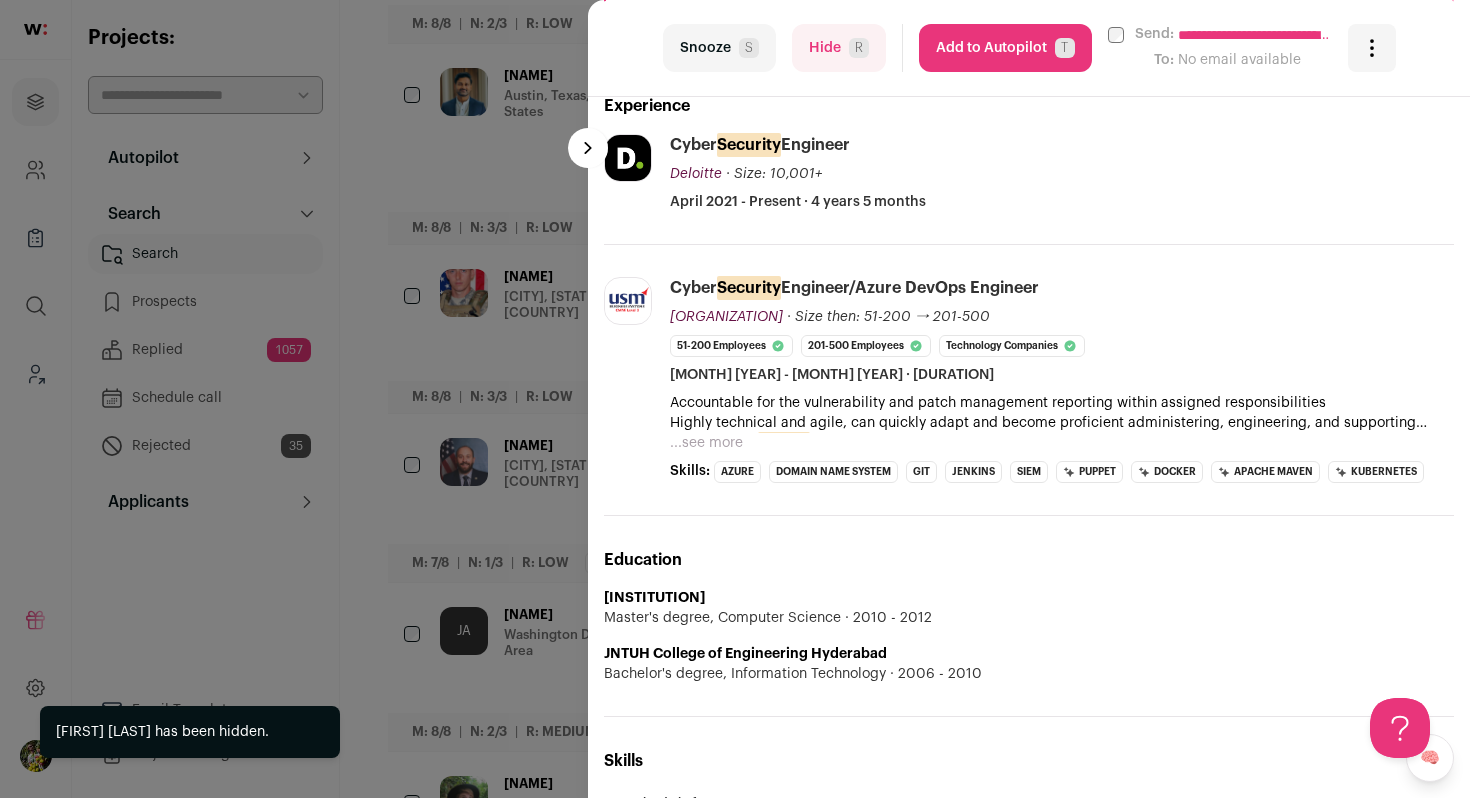 scroll, scrollTop: 557, scrollLeft: 0, axis: vertical 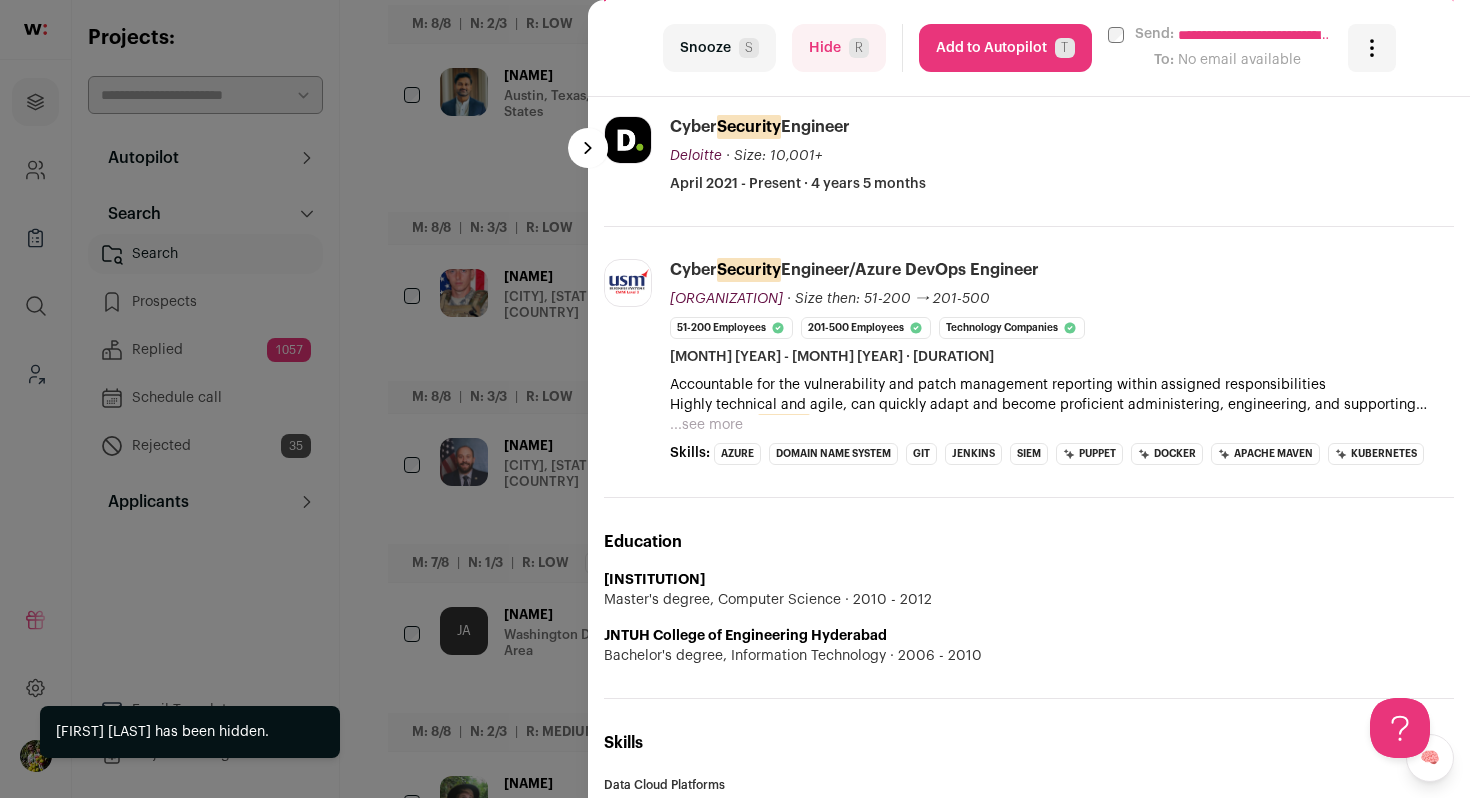 click on "...see more" at bounding box center (706, 425) 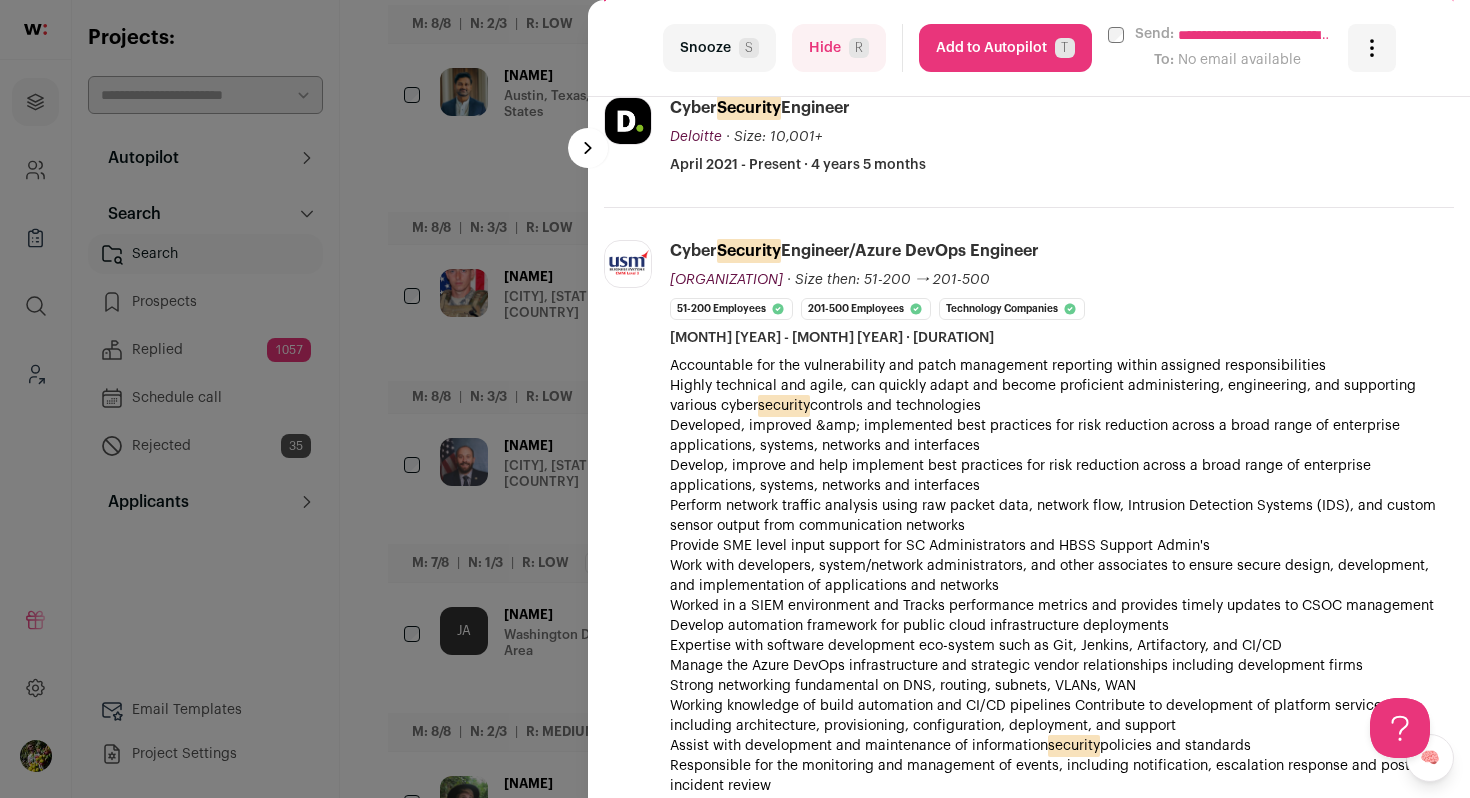 scroll, scrollTop: 514, scrollLeft: 0, axis: vertical 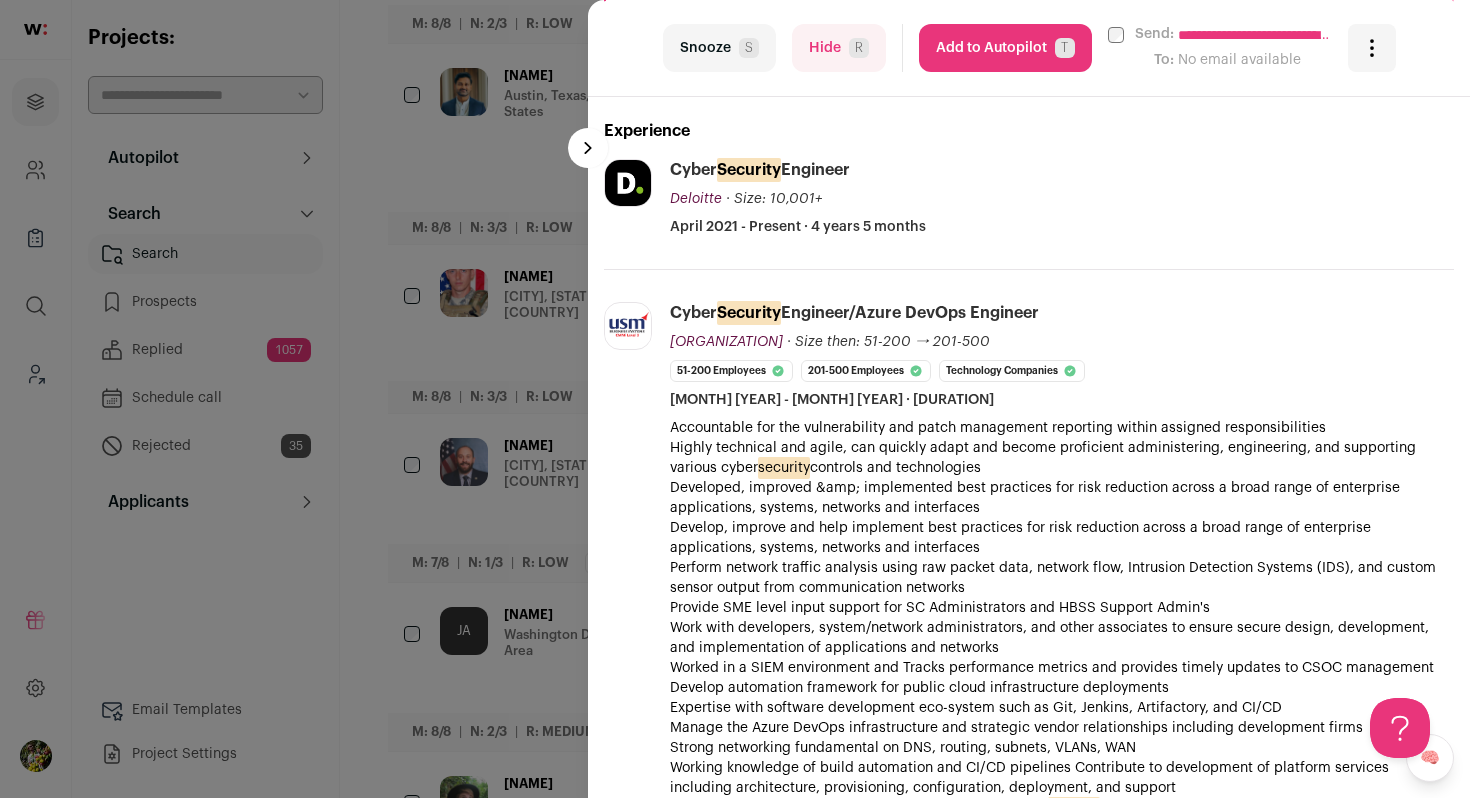click on "**********" at bounding box center [735, 399] 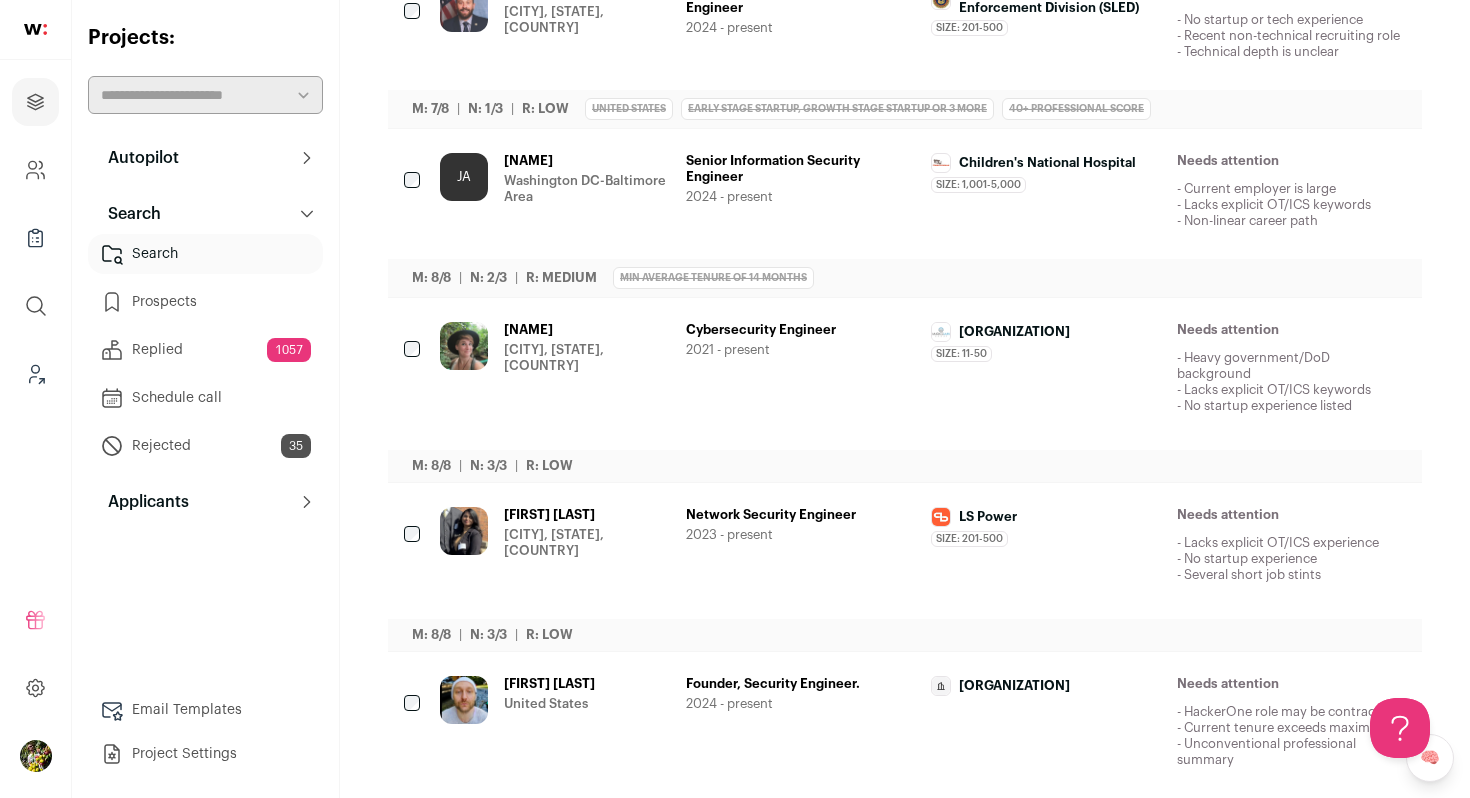 scroll, scrollTop: 1352, scrollLeft: 0, axis: vertical 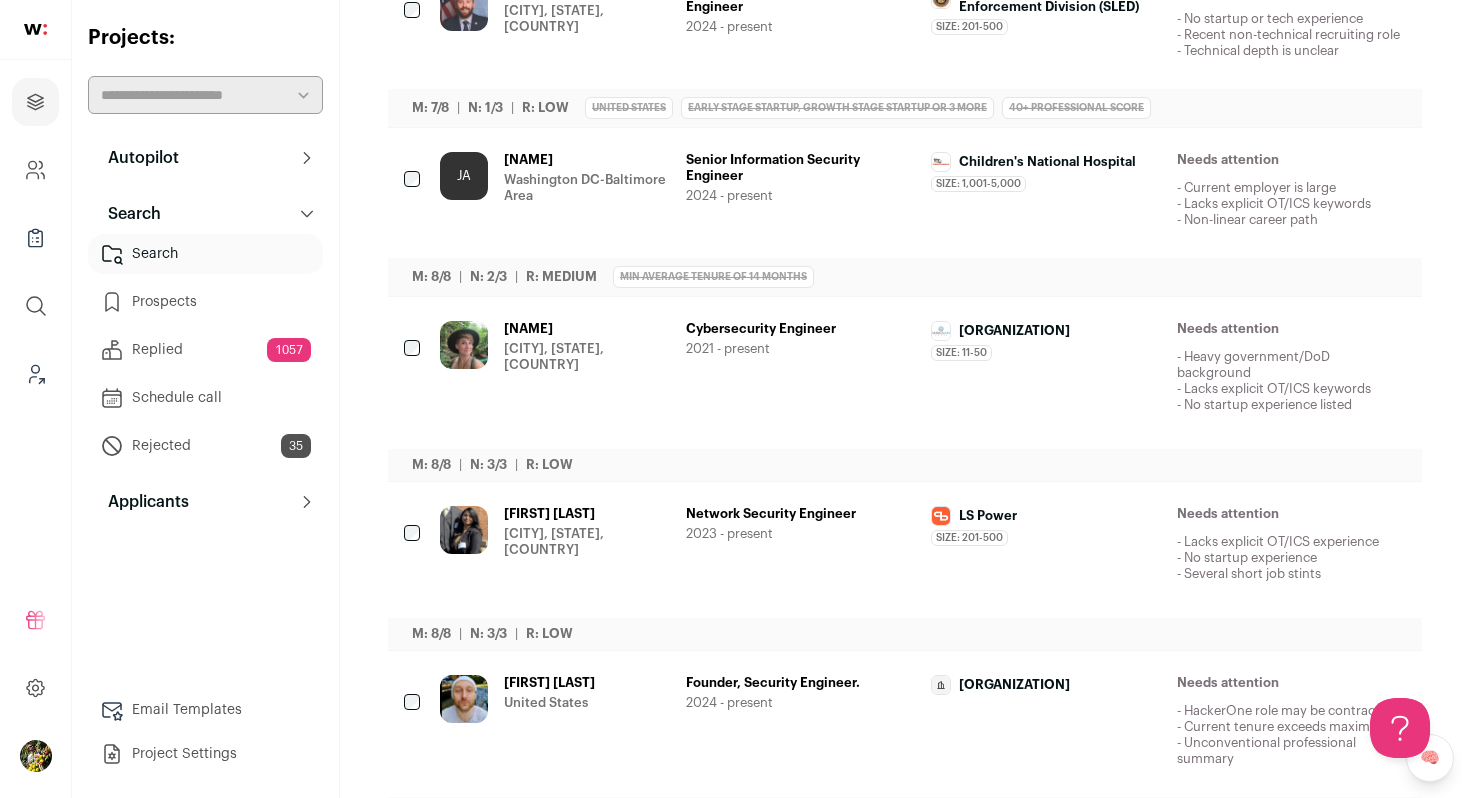 click on "Jordan Mosich
United States" at bounding box center [555, 727] 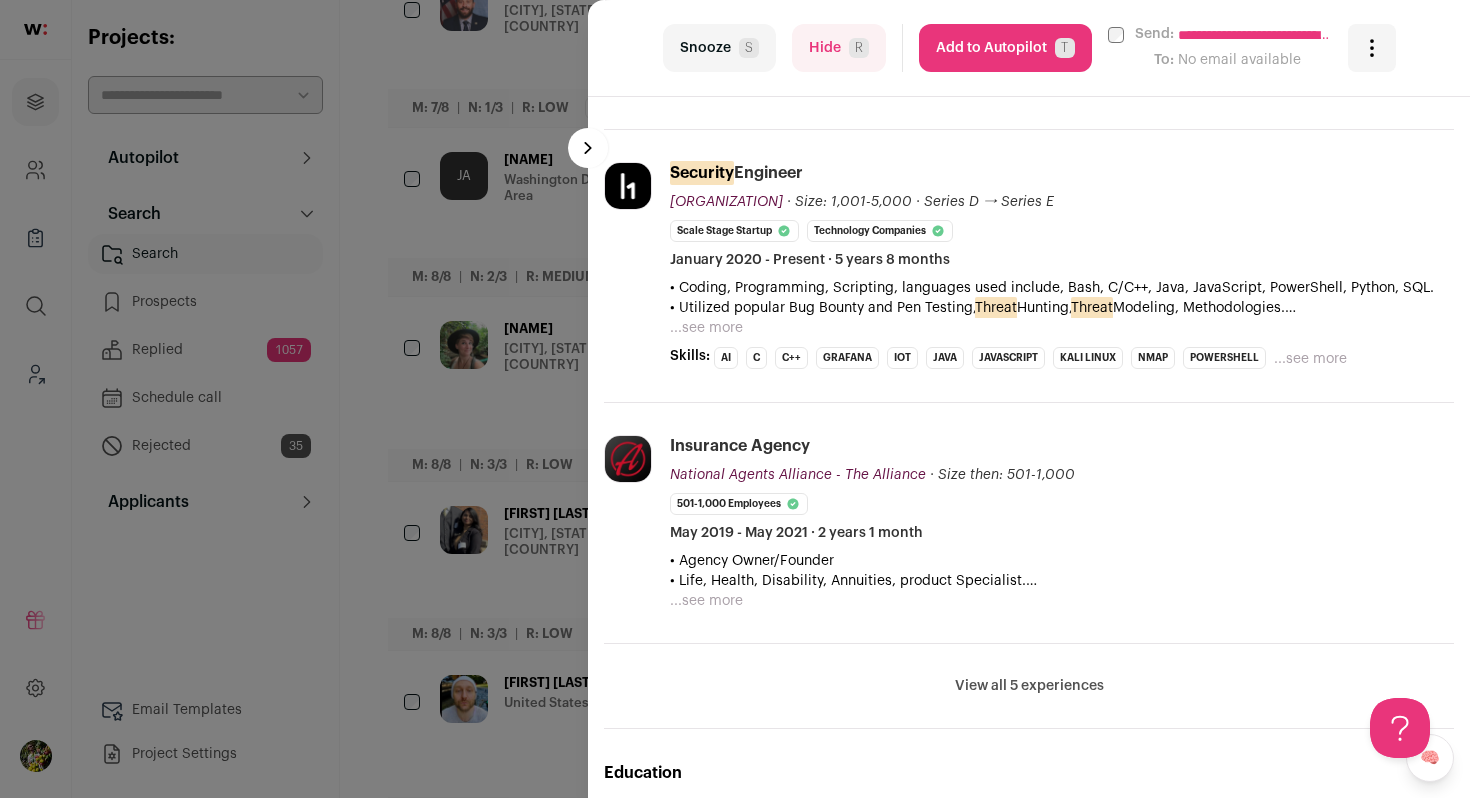 scroll, scrollTop: 759, scrollLeft: 0, axis: vertical 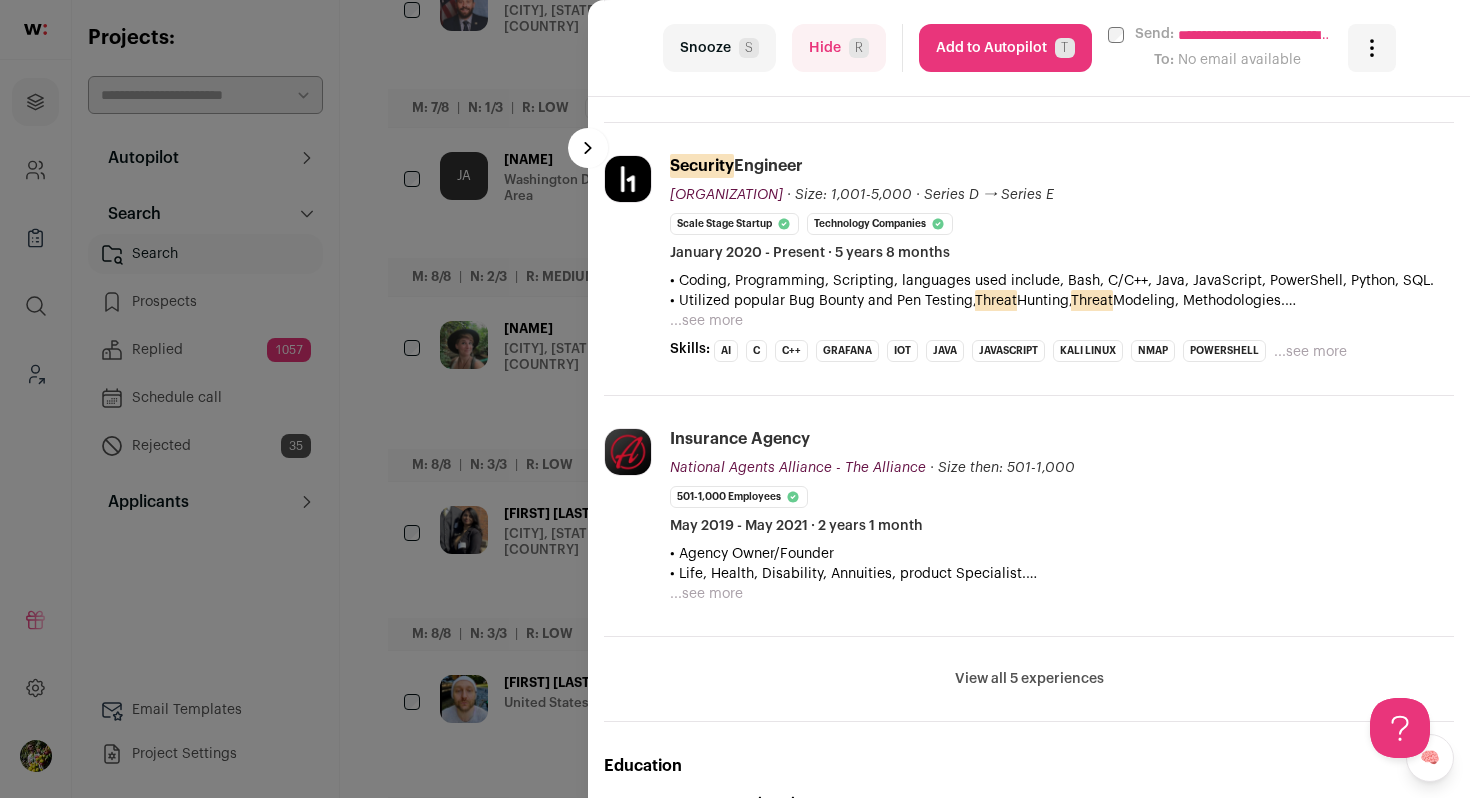 click on "**********" at bounding box center (735, 399) 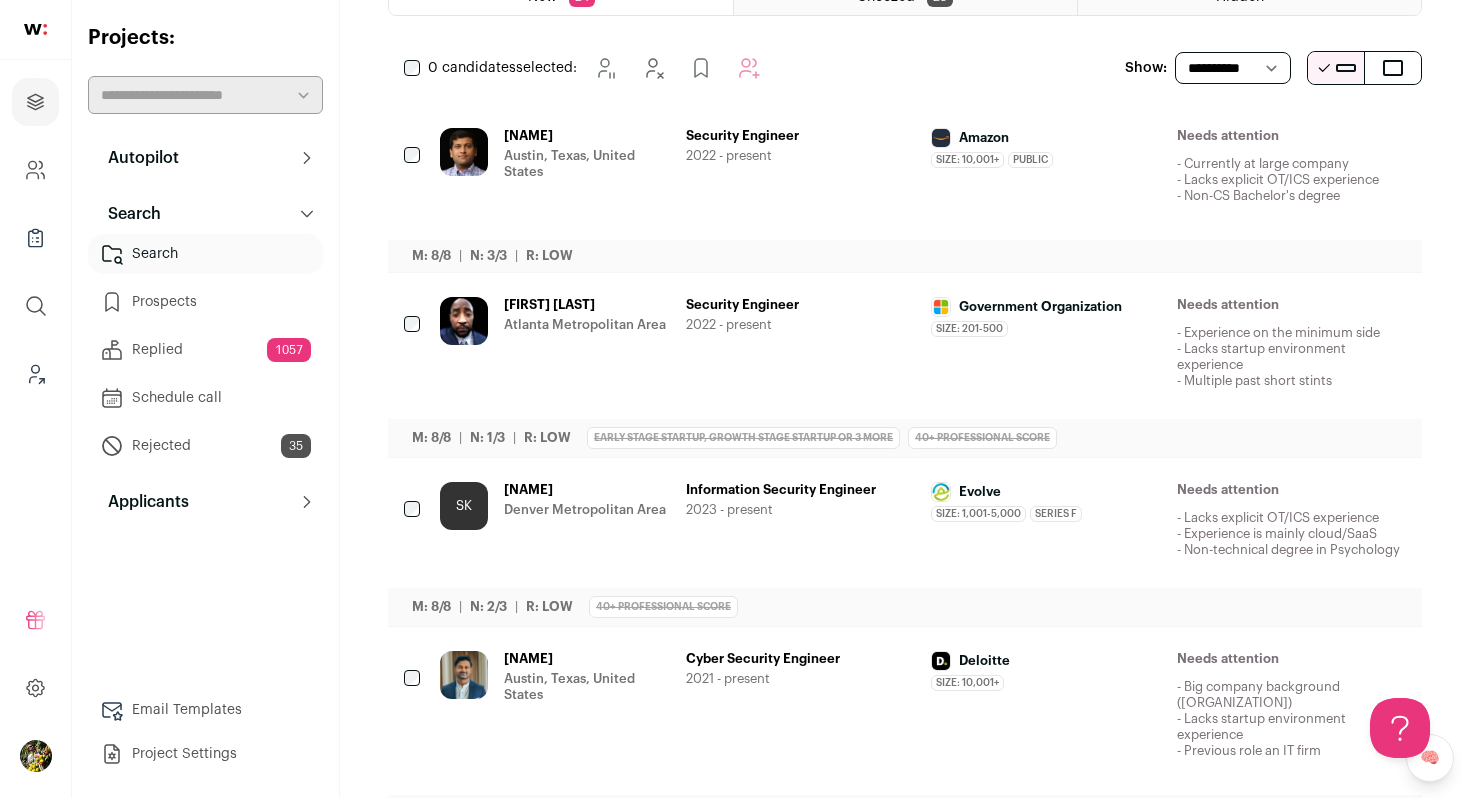scroll, scrollTop: 260, scrollLeft: 0, axis: vertical 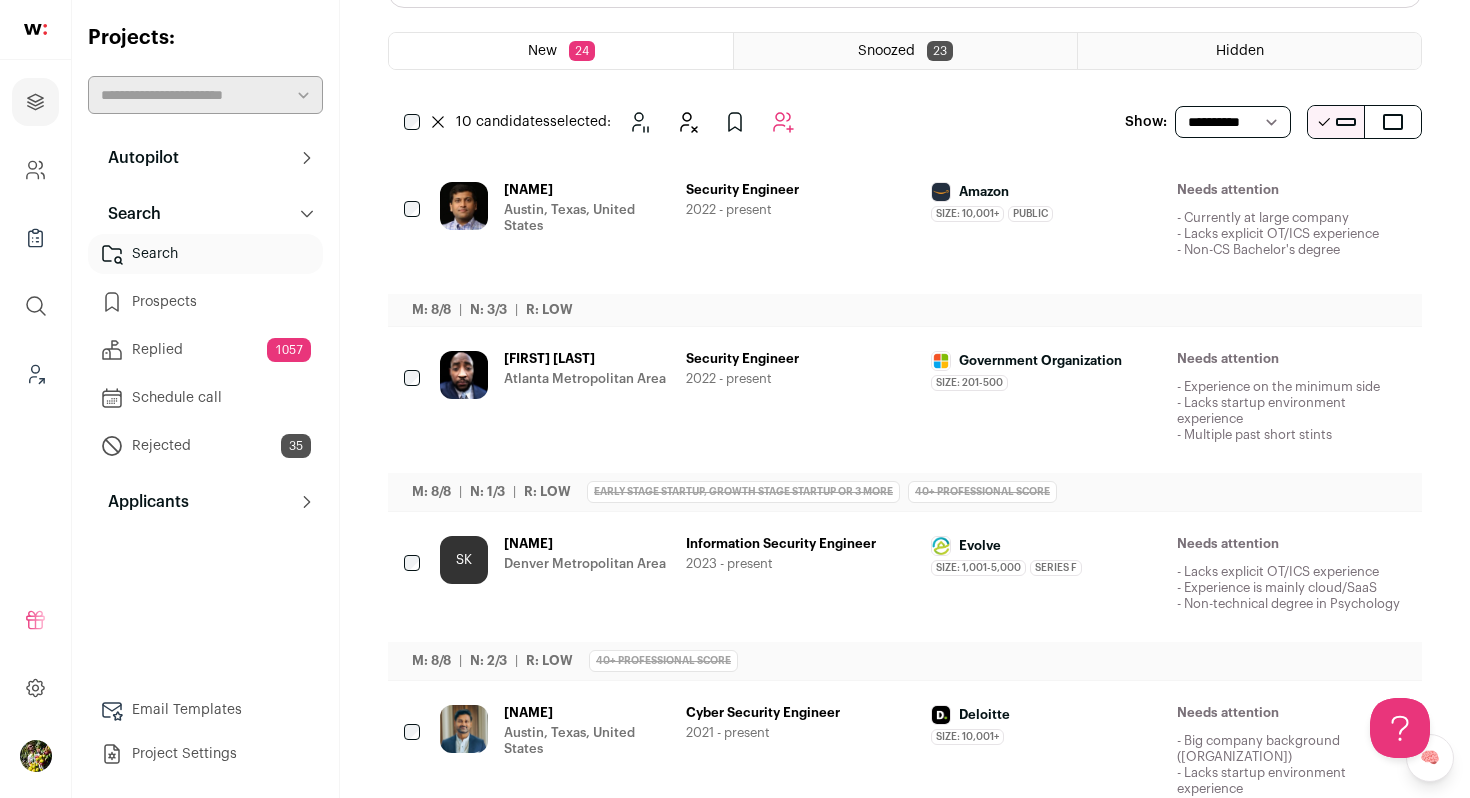 click 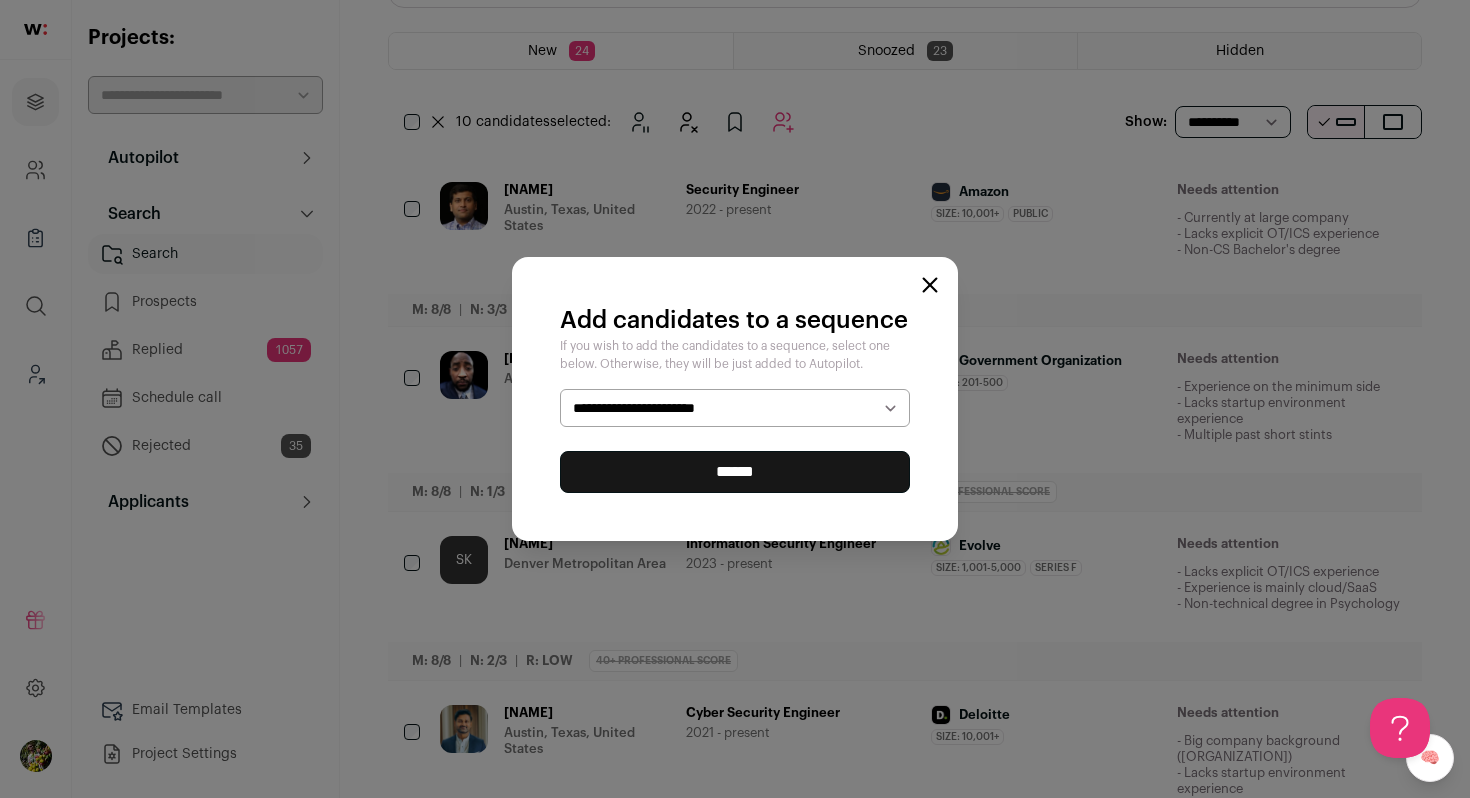 select on "*****" 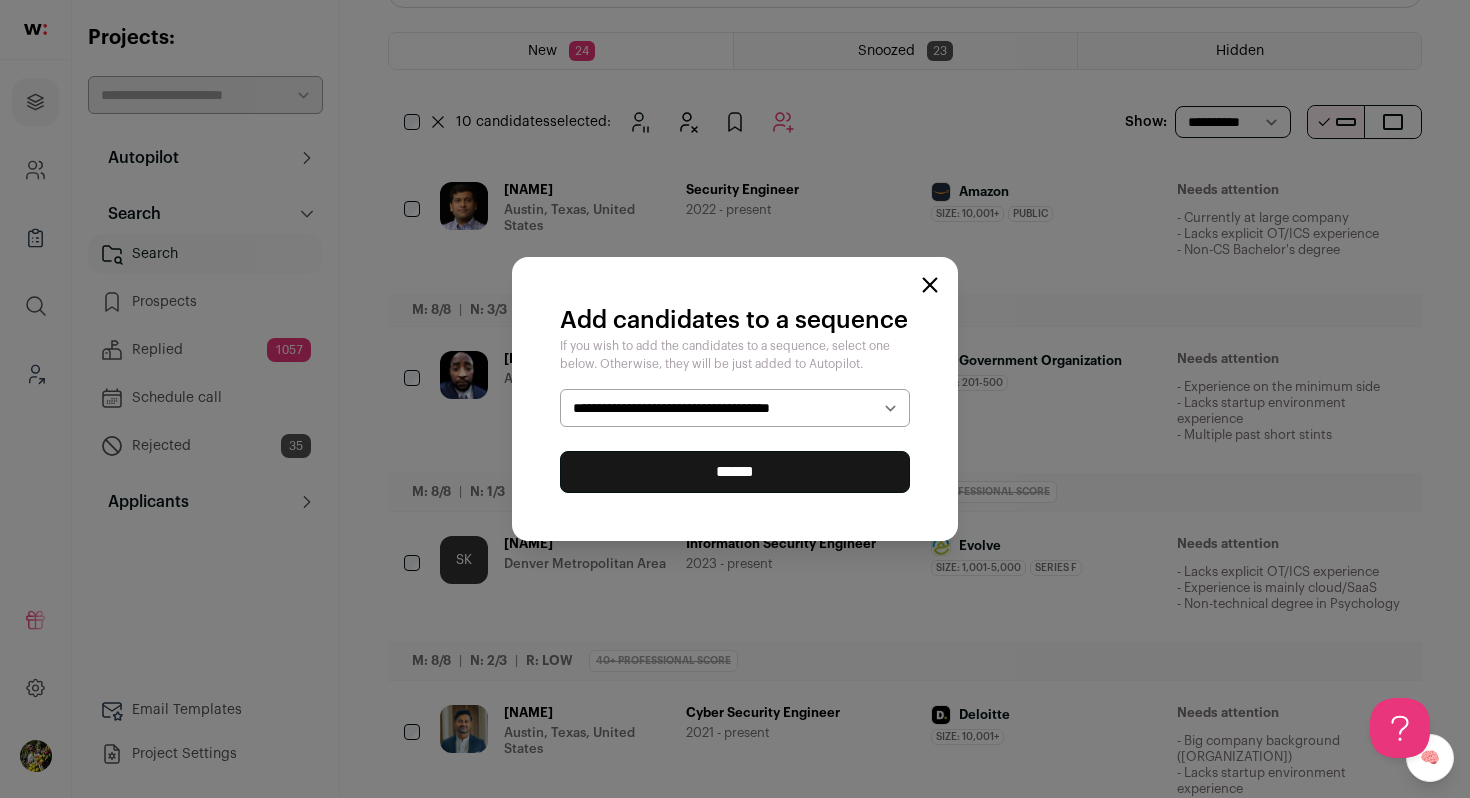 click on "******" at bounding box center [735, 472] 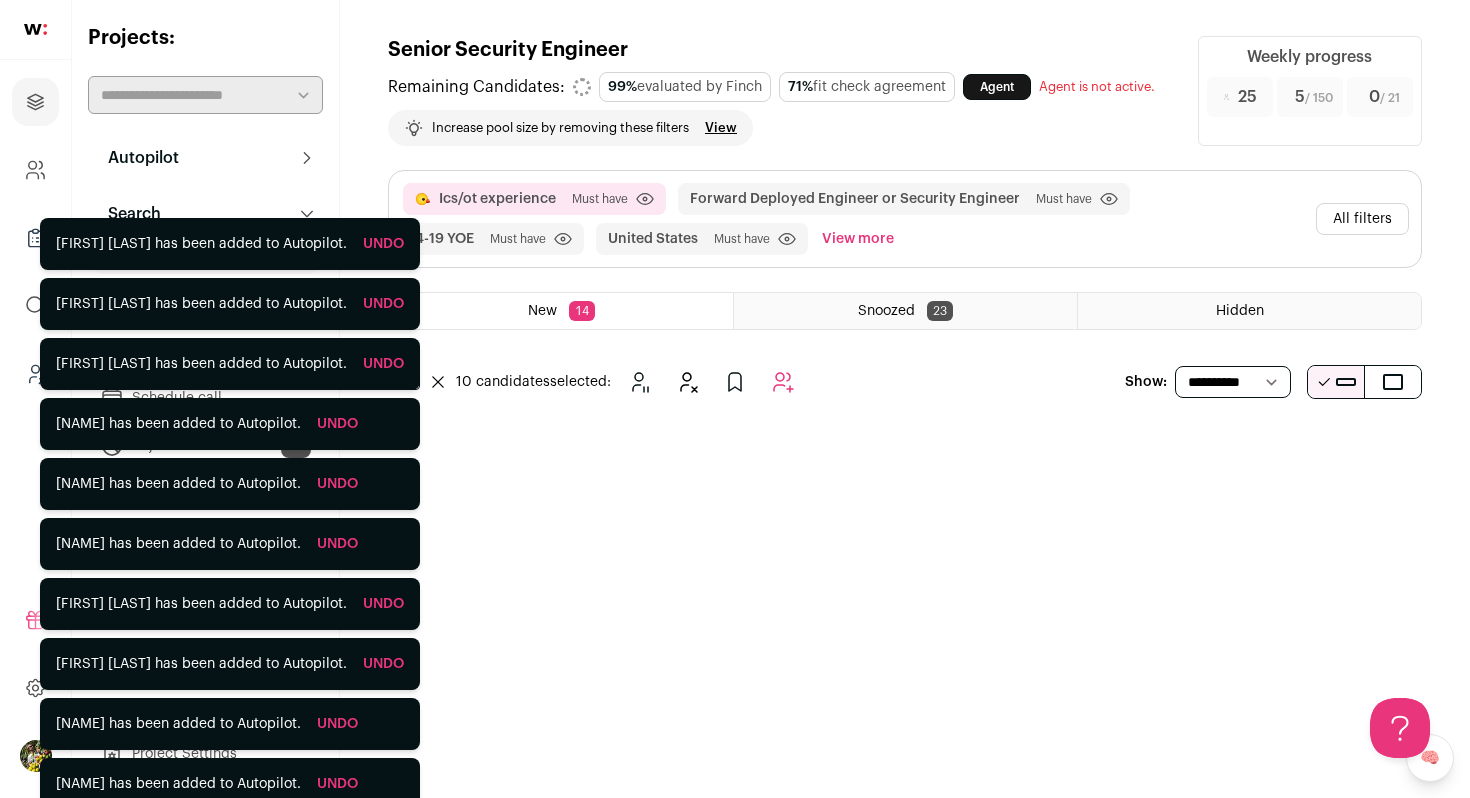 scroll, scrollTop: 0, scrollLeft: 0, axis: both 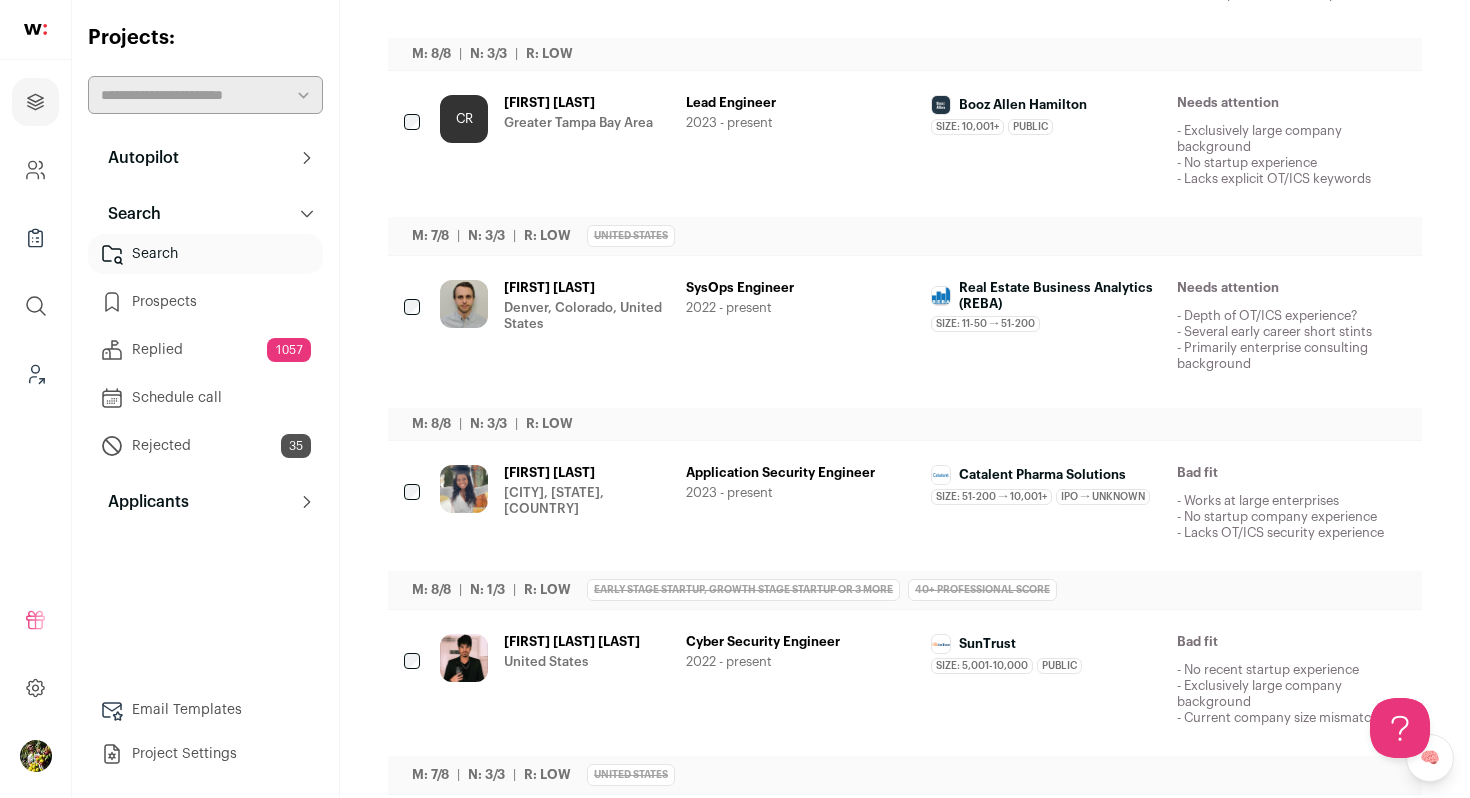 click on "2023 - present" at bounding box center (801, 123) 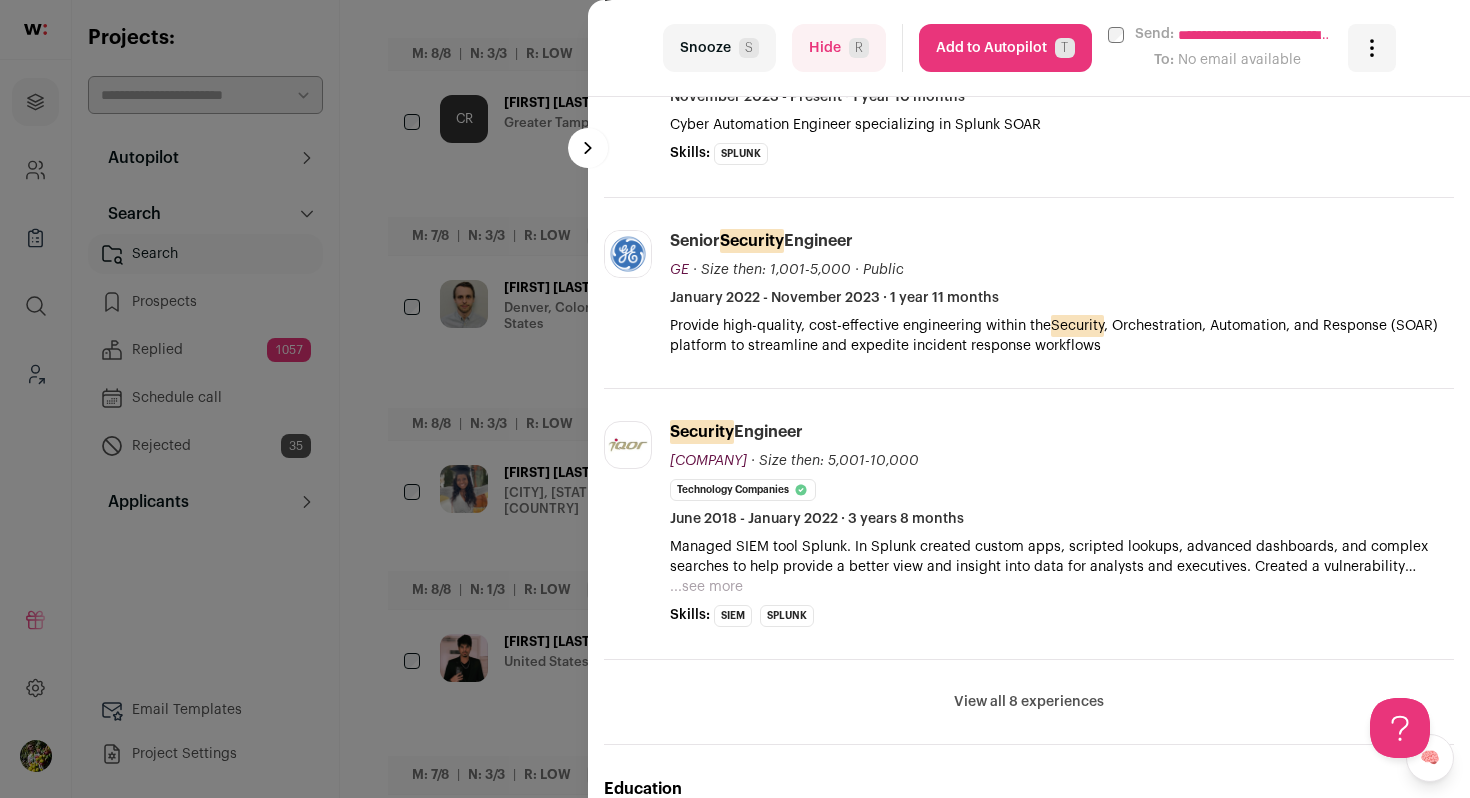 scroll, scrollTop: 710, scrollLeft: 0, axis: vertical 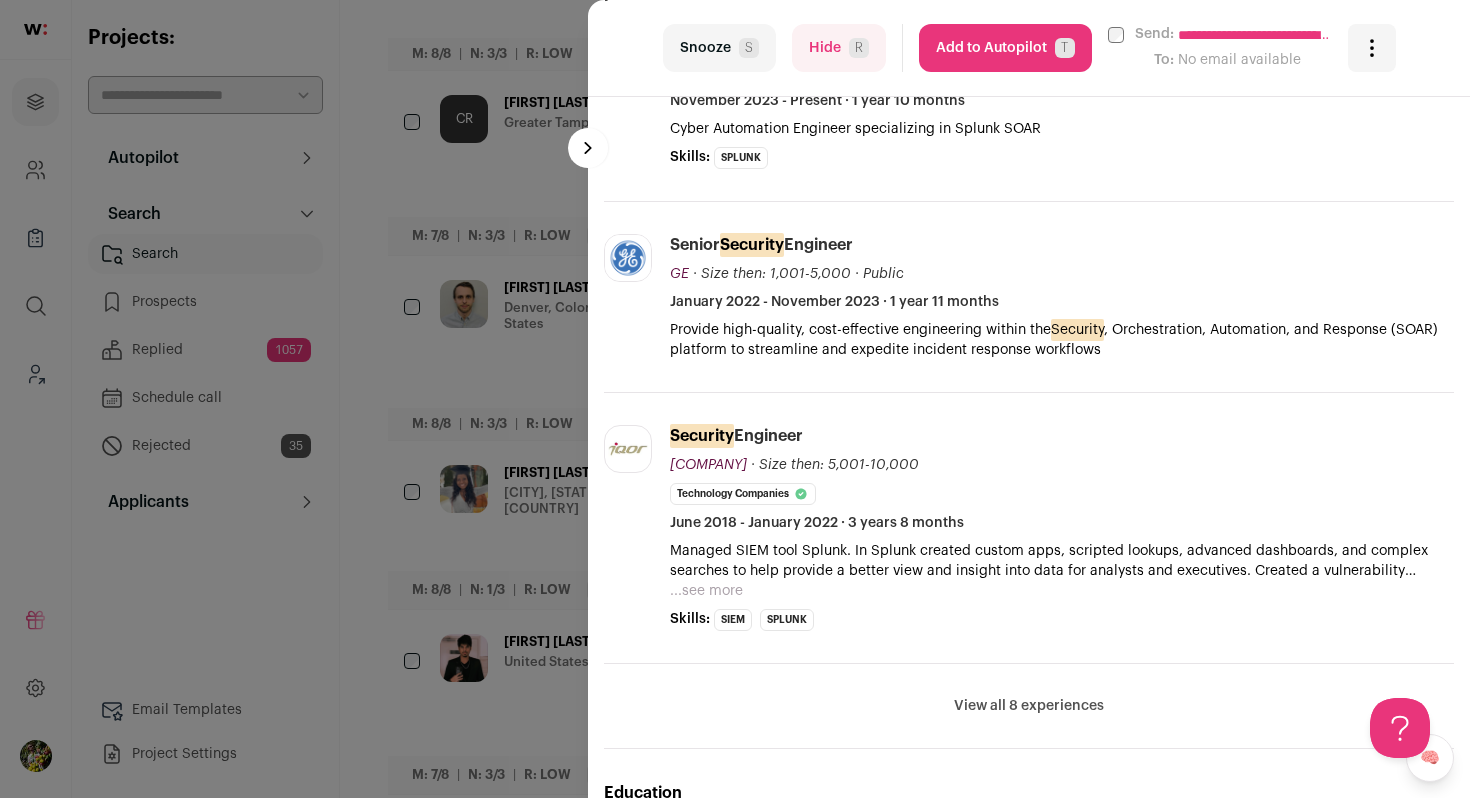 click on "**********" at bounding box center (735, 399) 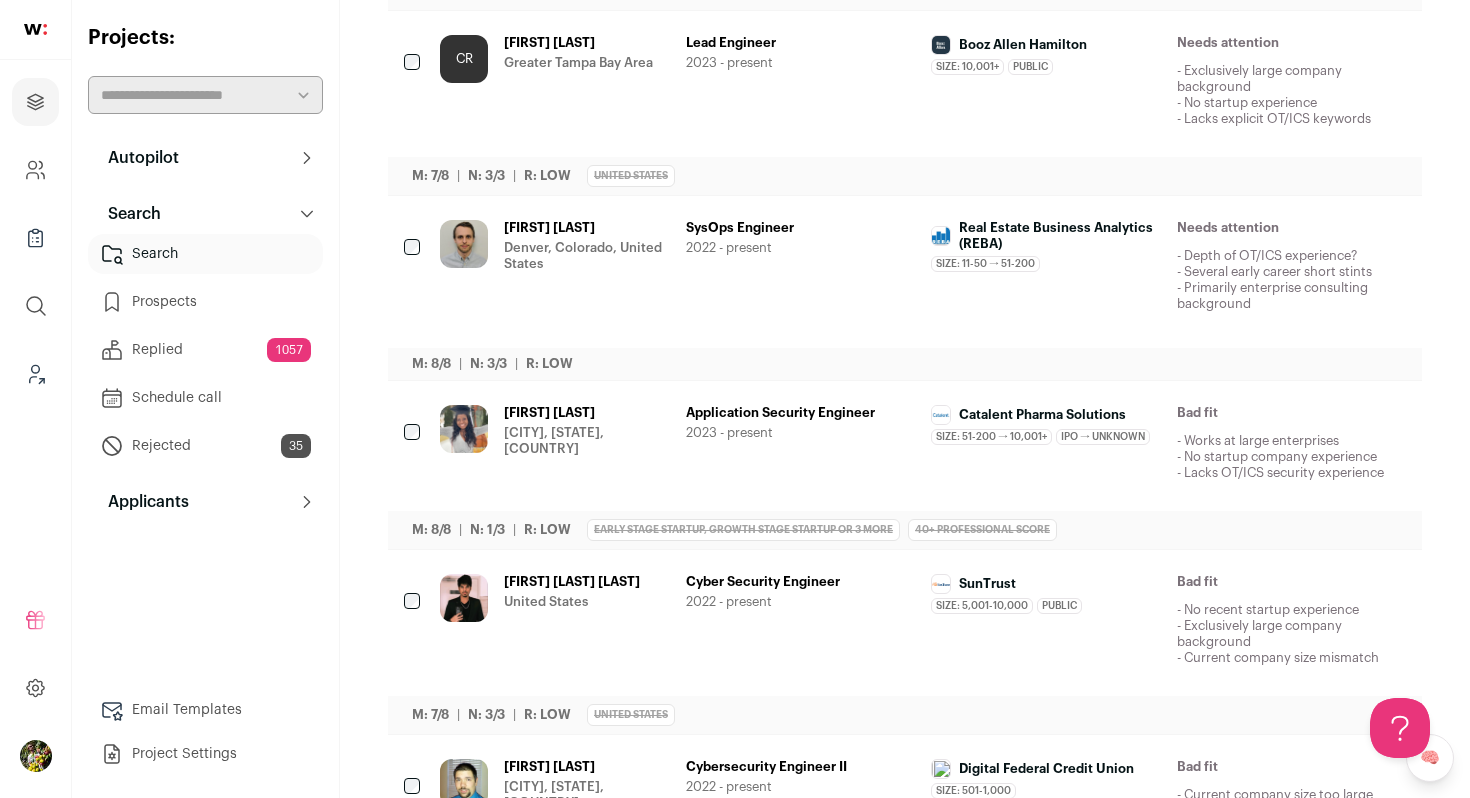 scroll, scrollTop: 770, scrollLeft: 0, axis: vertical 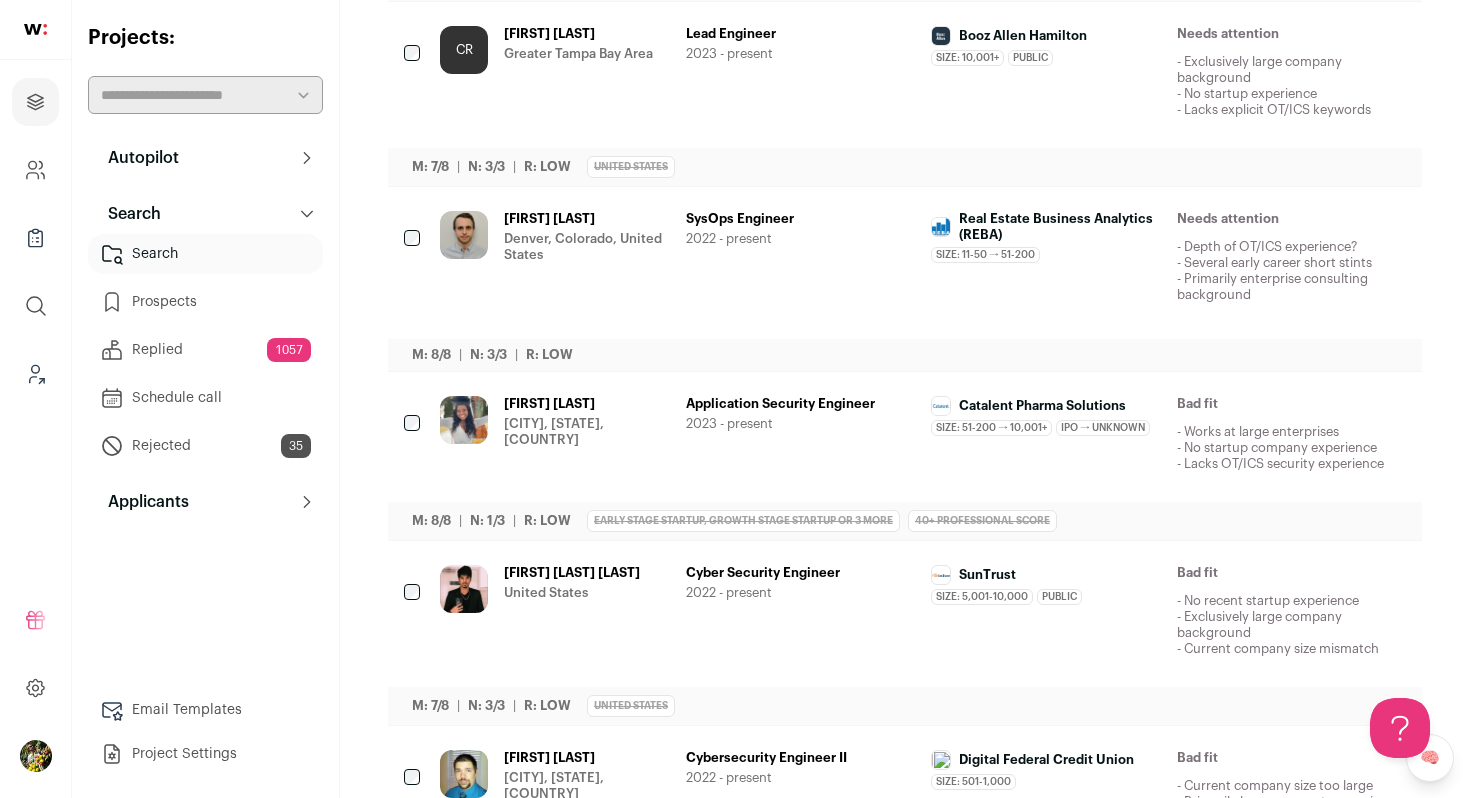 click on "[FIRST] [LAST]
[CITY], [STATE], [COUNTRY]
SysOps Engineer
[YEAR] - present
Real Estate Business Analytics (REBA)
Size: 11-50 → 51-200
Real Estate Business Analytics (REBA)'s size has varied from 11-50 to 51-200 employees during [FIRST]'s time there
Real Estate Business Analytics (REBA)
Public / Private" at bounding box center (587, 263) 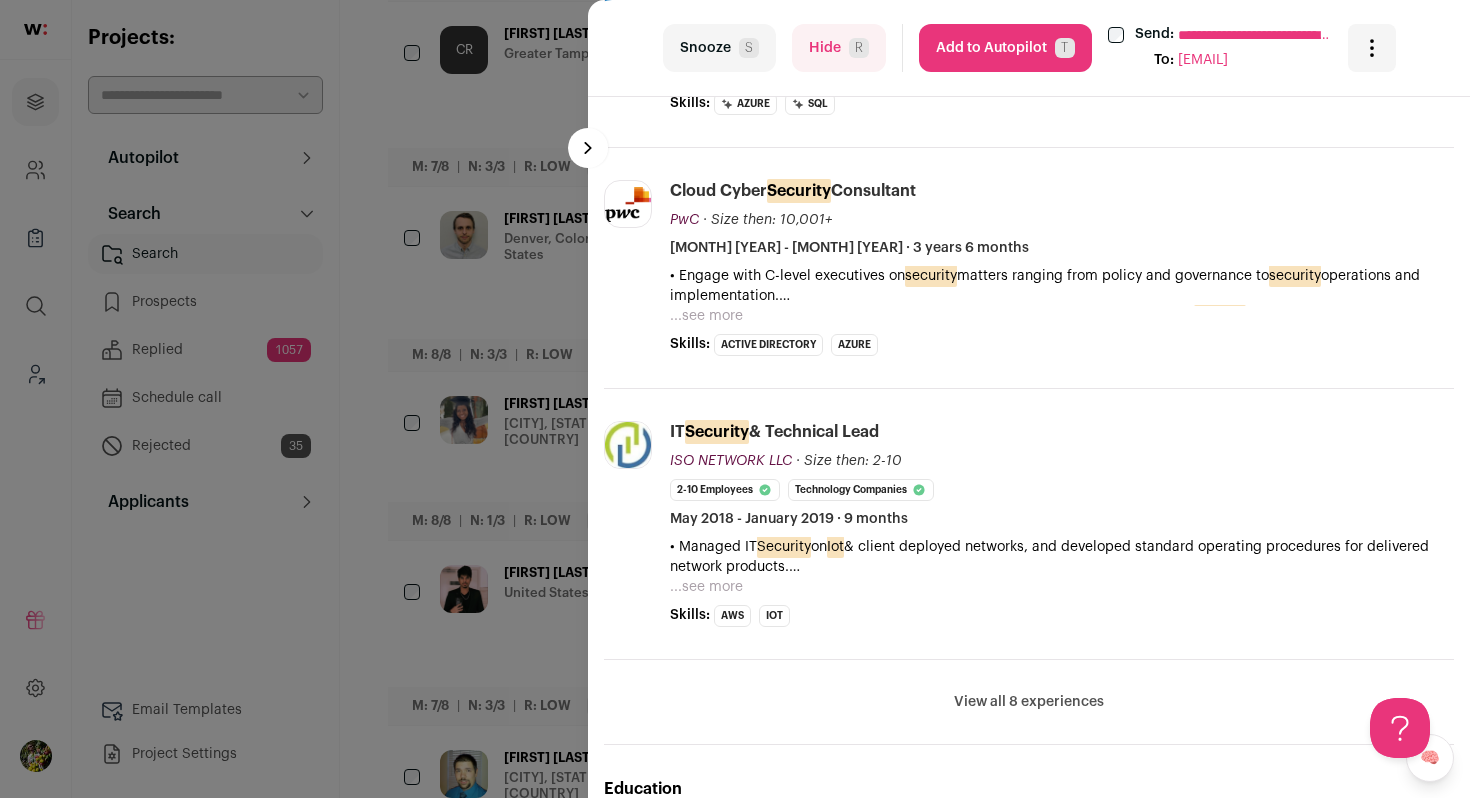 scroll, scrollTop: 752, scrollLeft: 0, axis: vertical 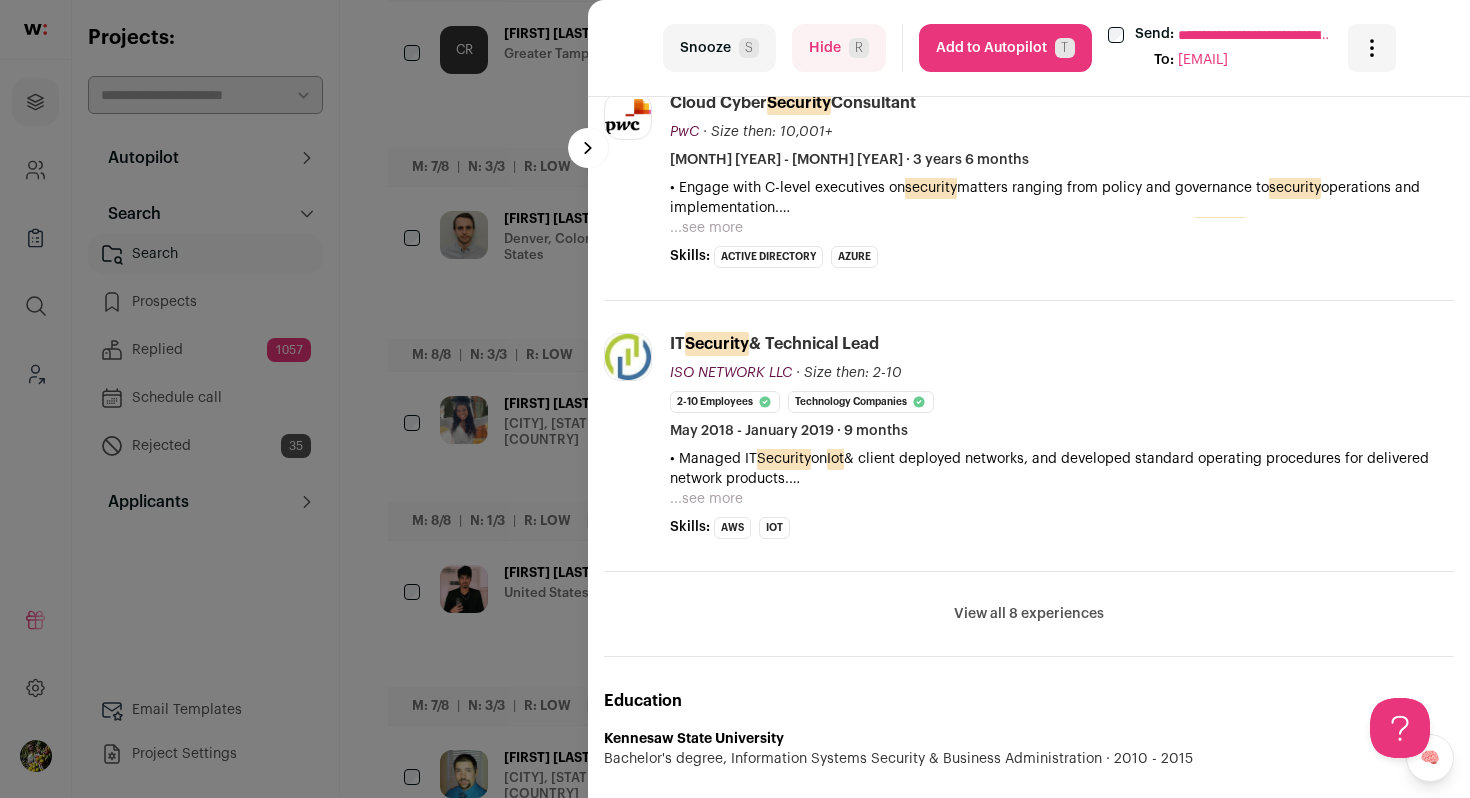 click on "View all 8 experiences" at bounding box center (1029, 614) 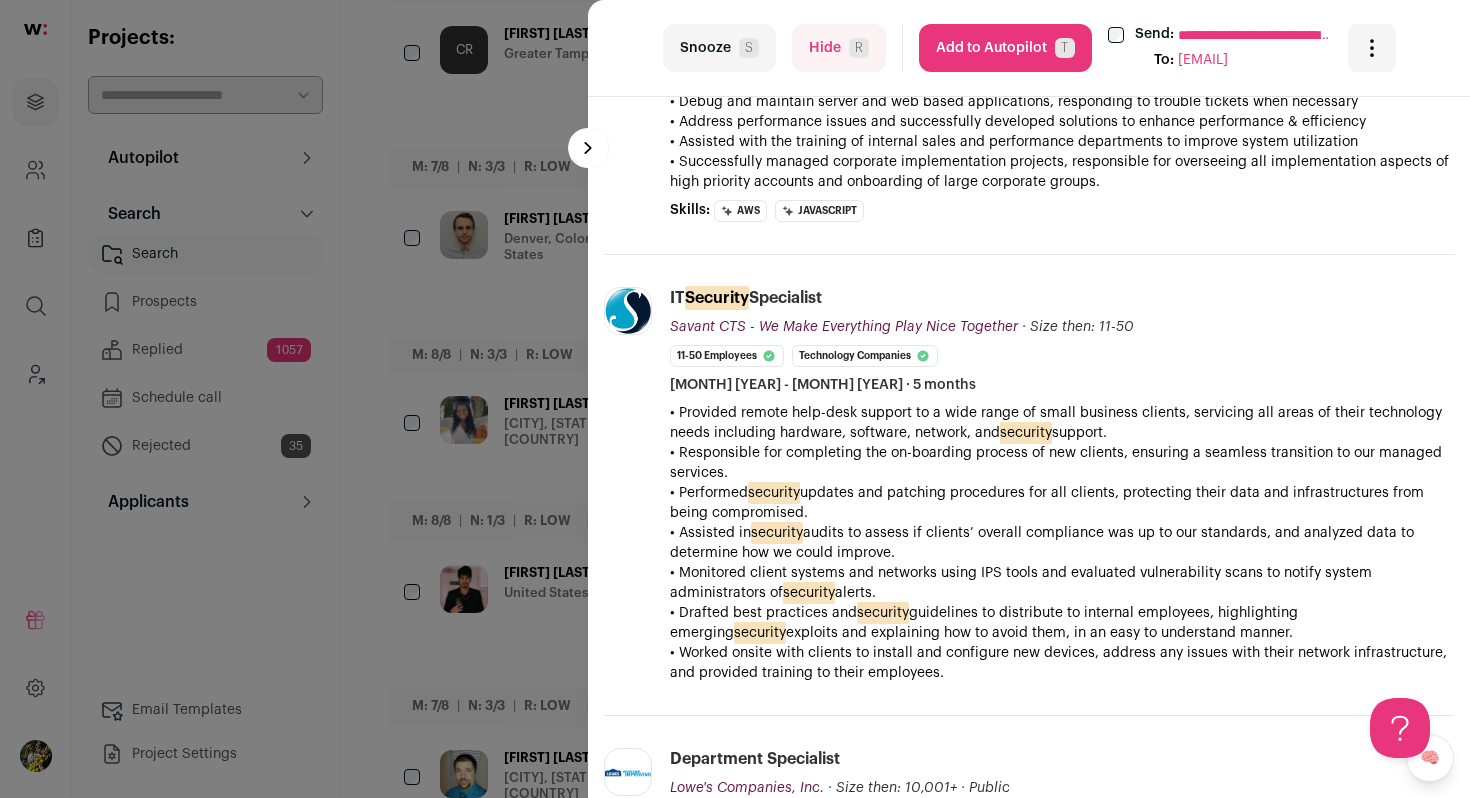 scroll, scrollTop: 1536, scrollLeft: 0, axis: vertical 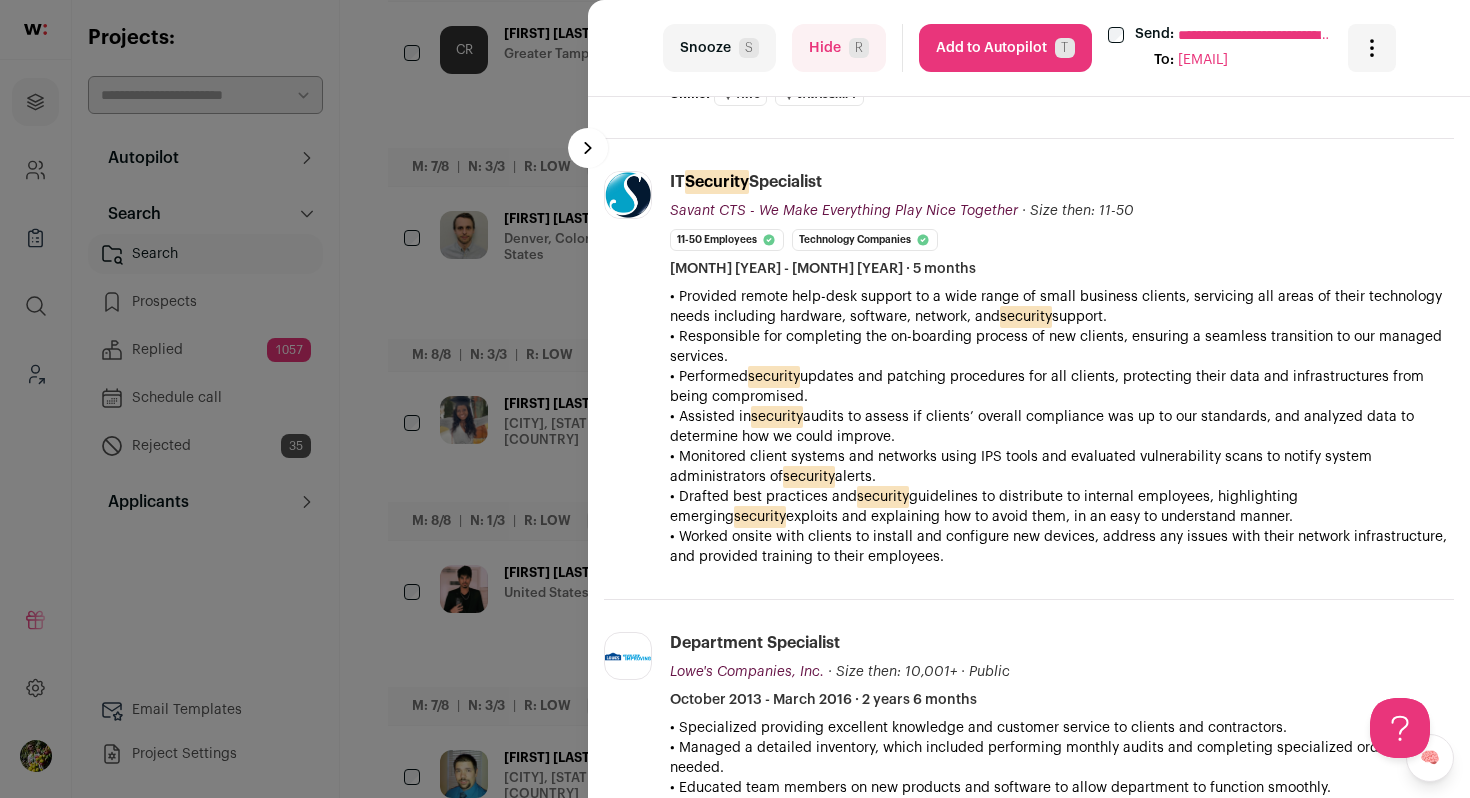 click on "**********" at bounding box center [735, 399] 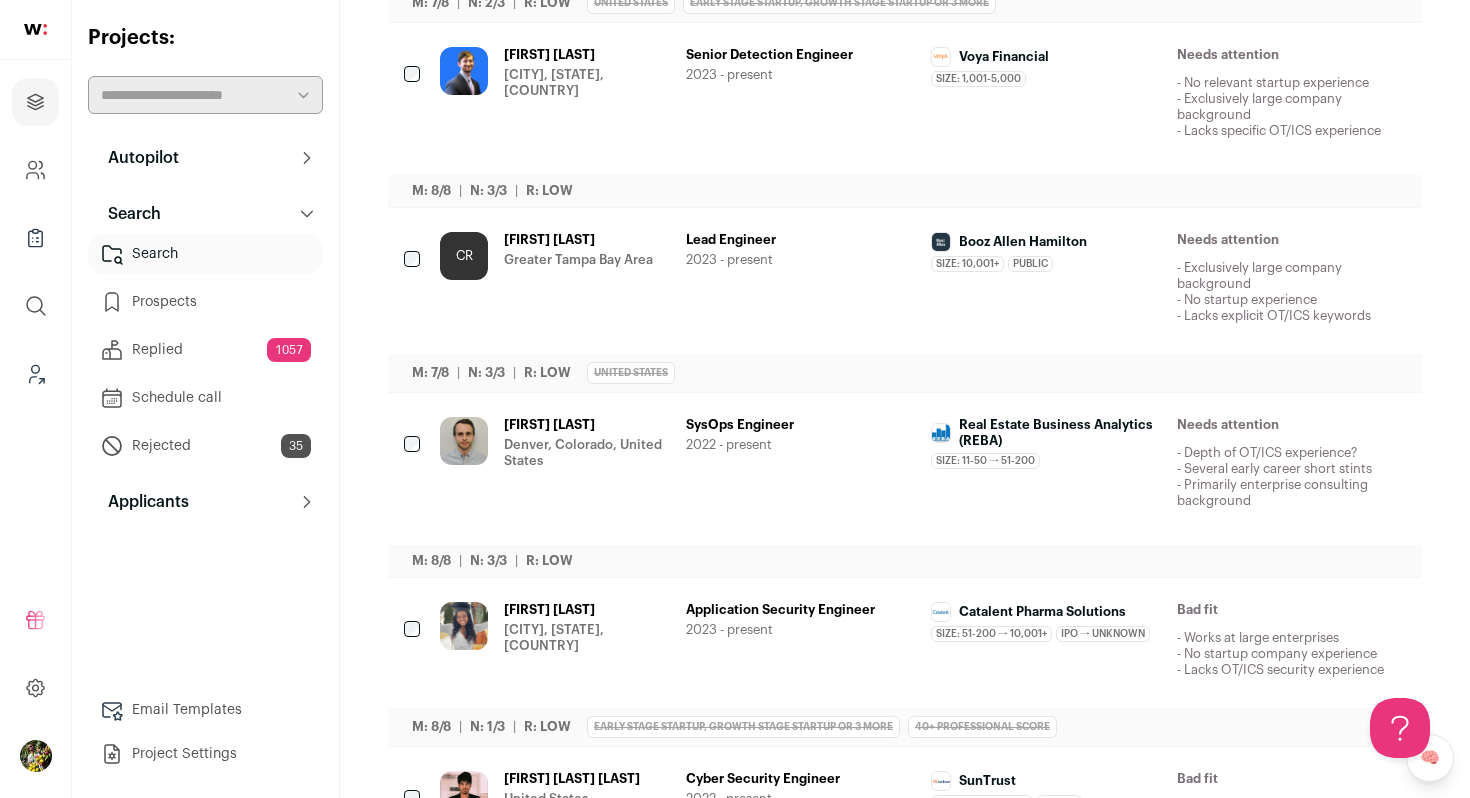 scroll, scrollTop: 0, scrollLeft: 0, axis: both 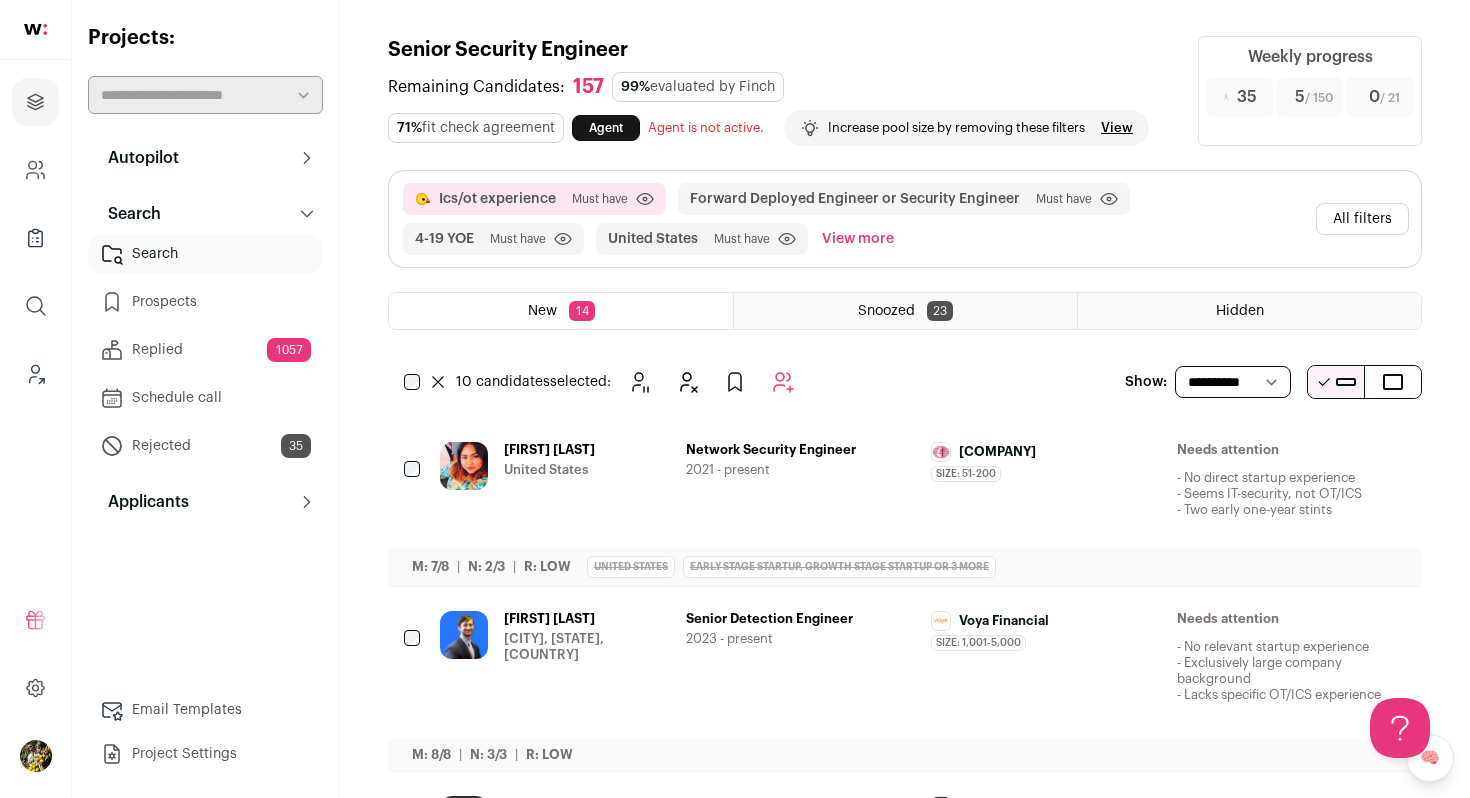 click at bounding box center (783, 382) 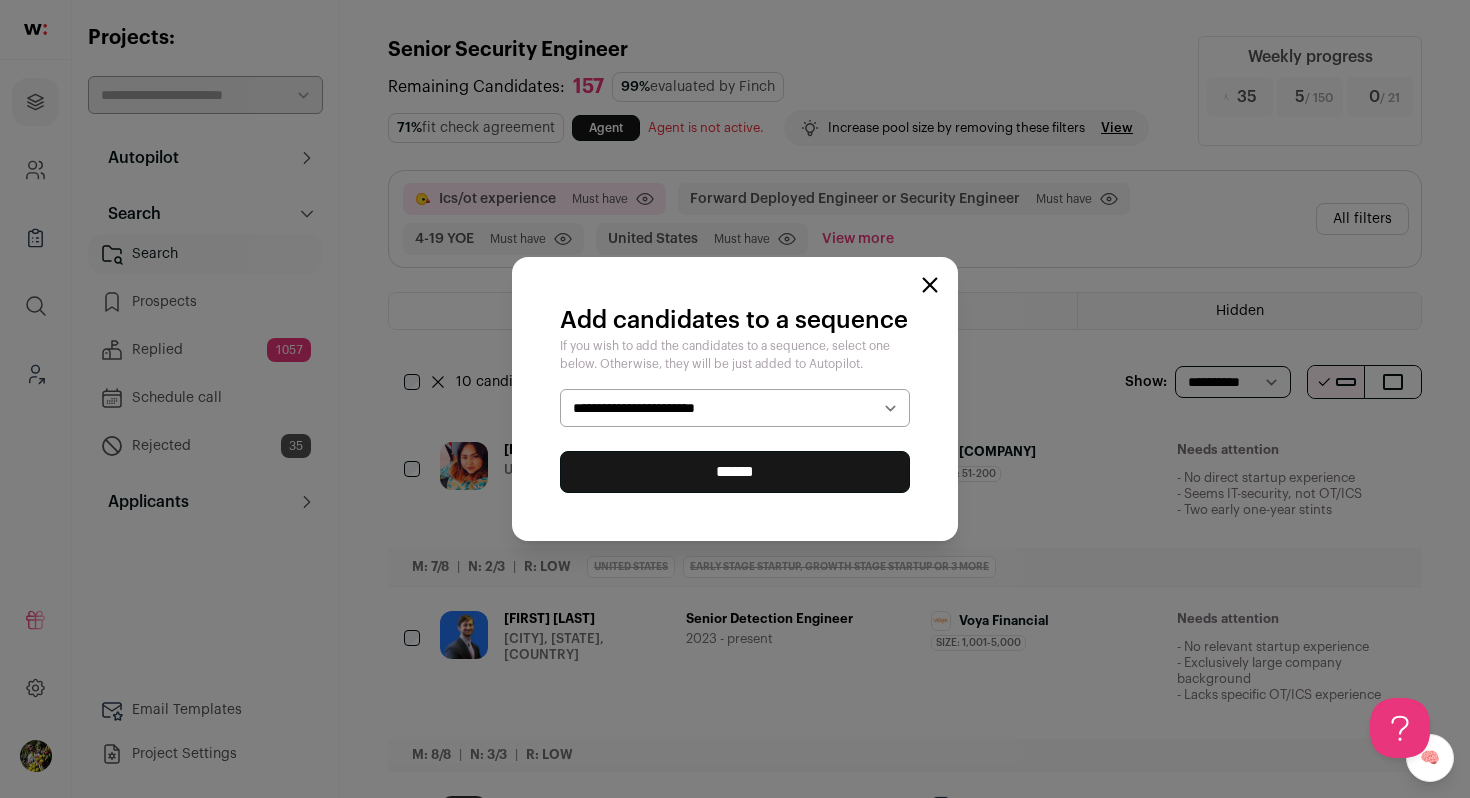 select on "*****" 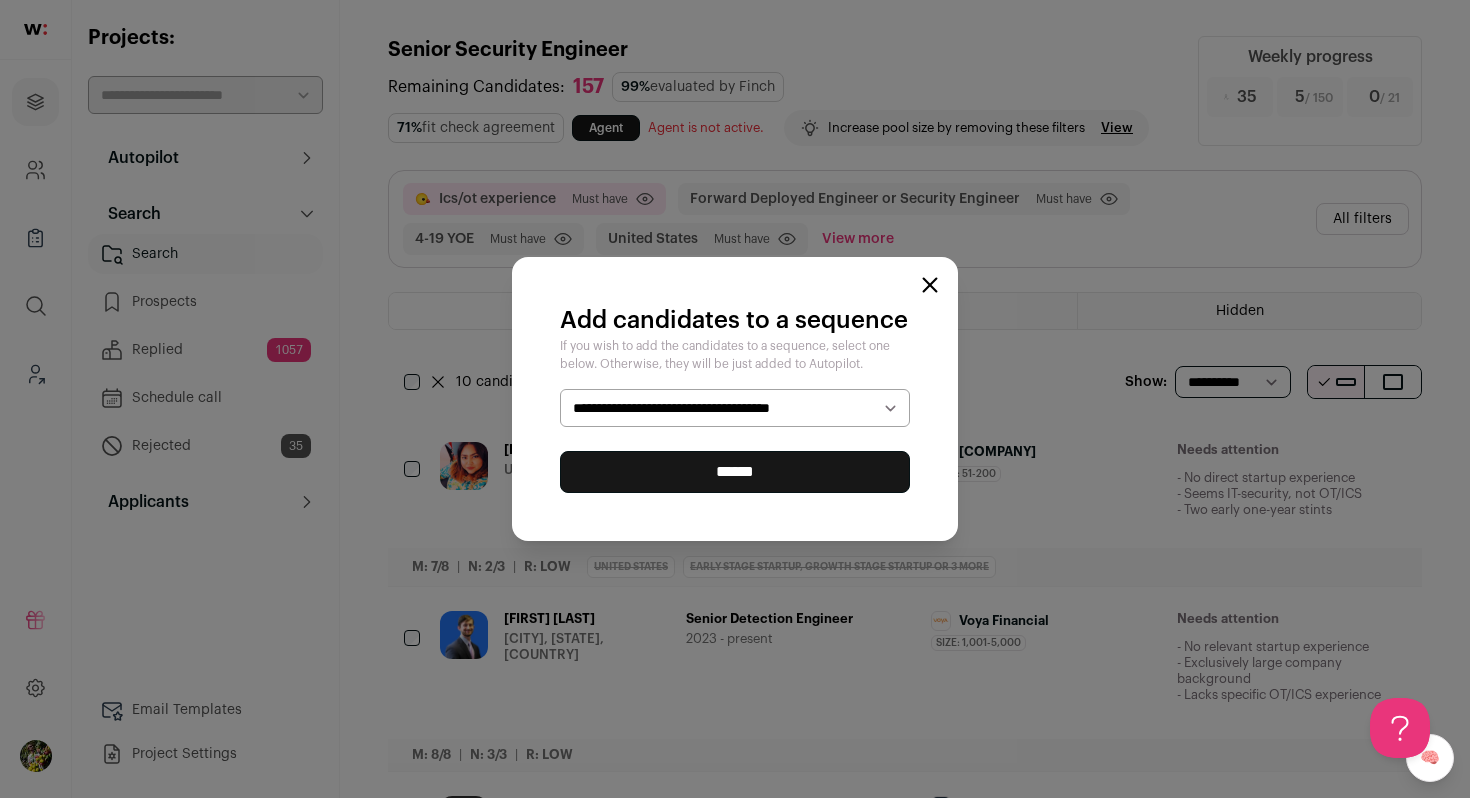 click on "******" at bounding box center [735, 472] 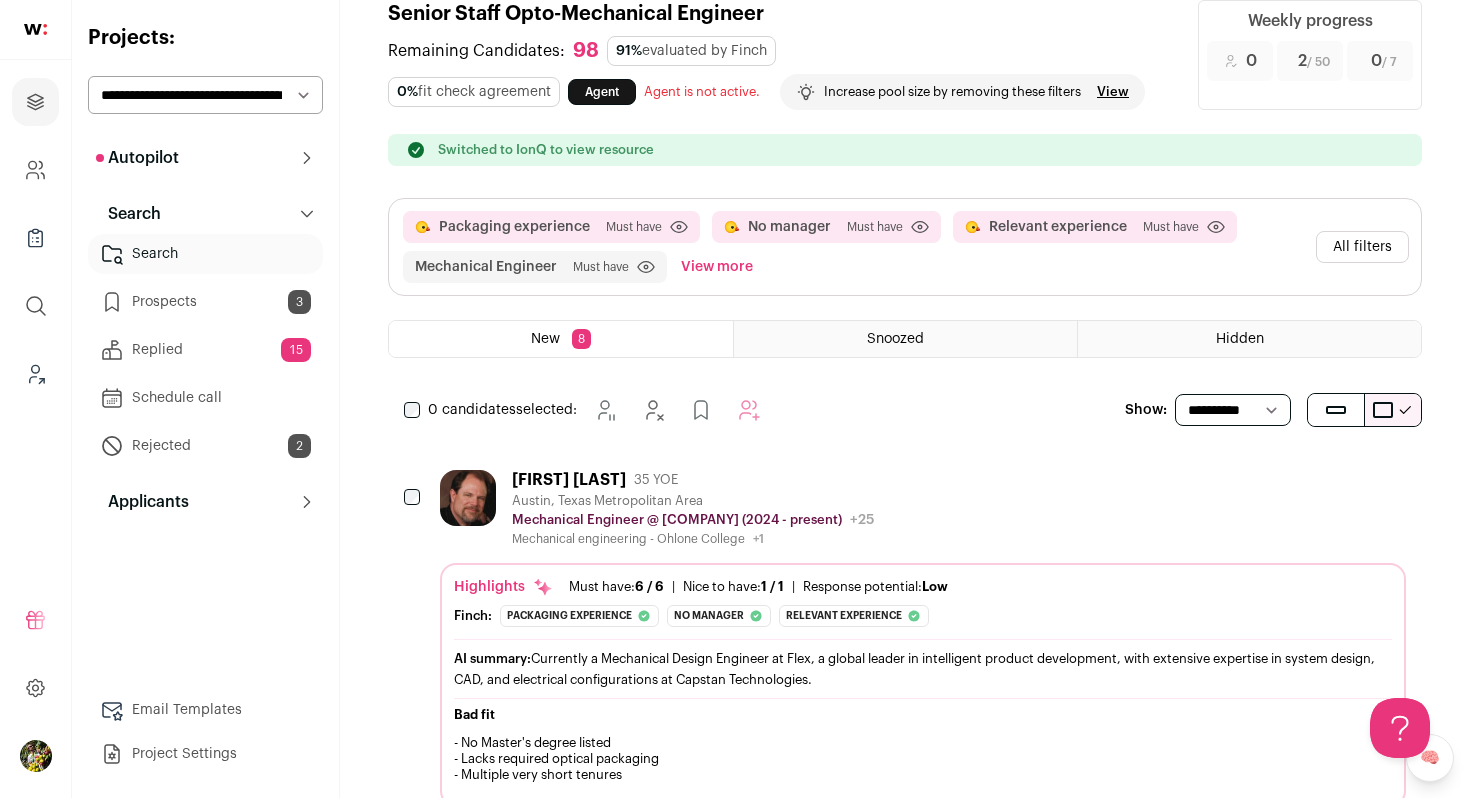 scroll, scrollTop: 0, scrollLeft: 0, axis: both 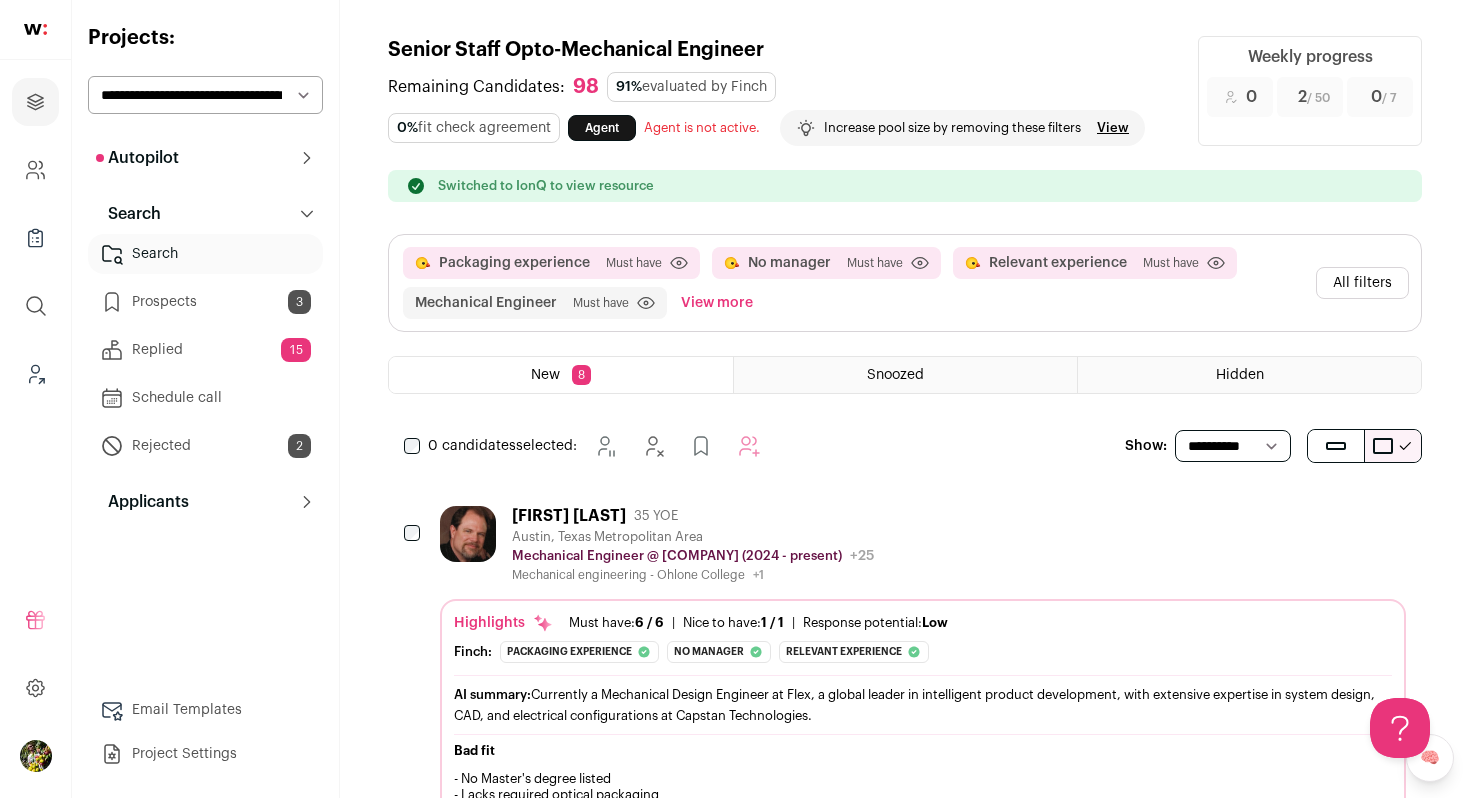 click on "View more" at bounding box center [717, 303] 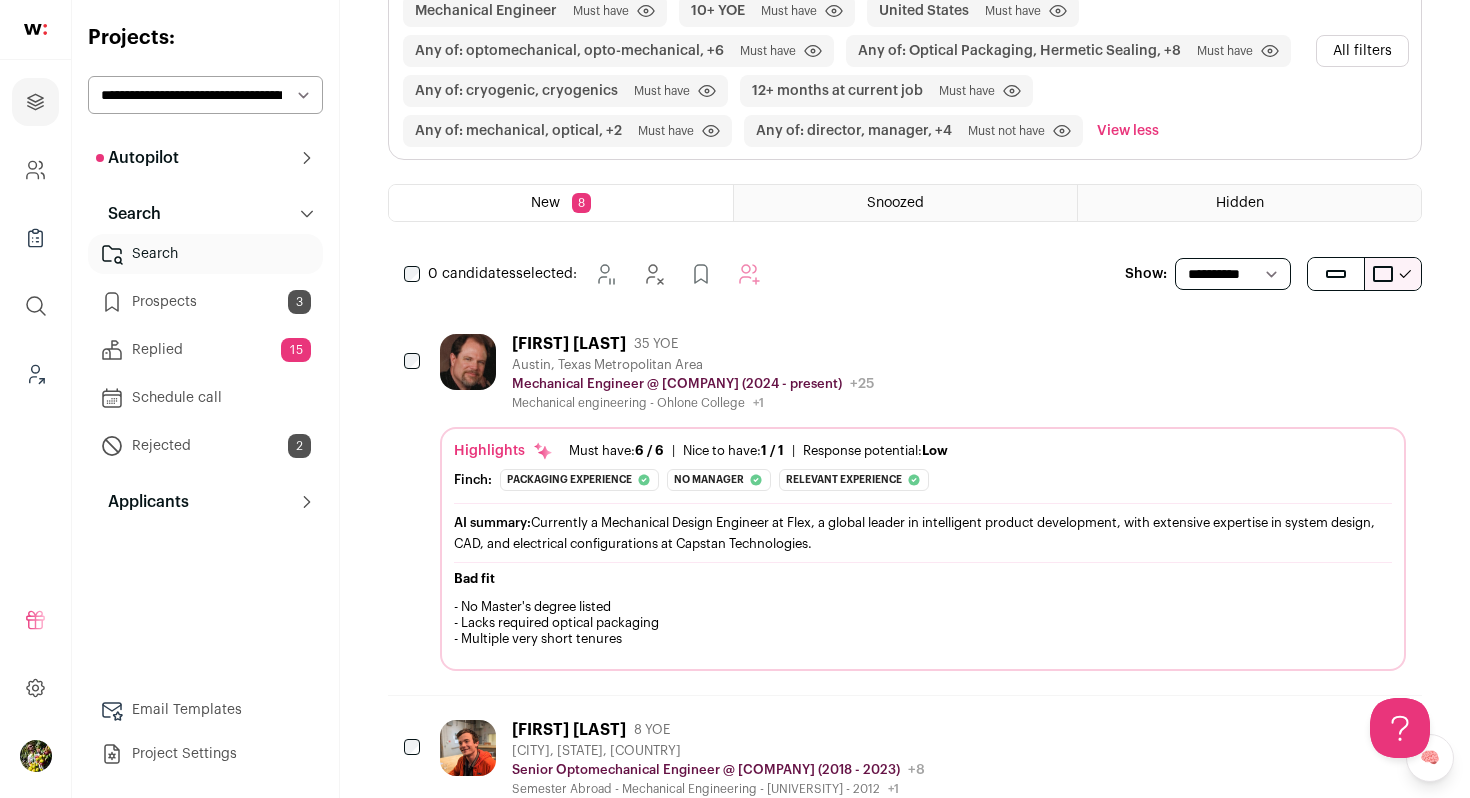 scroll, scrollTop: 300, scrollLeft: 0, axis: vertical 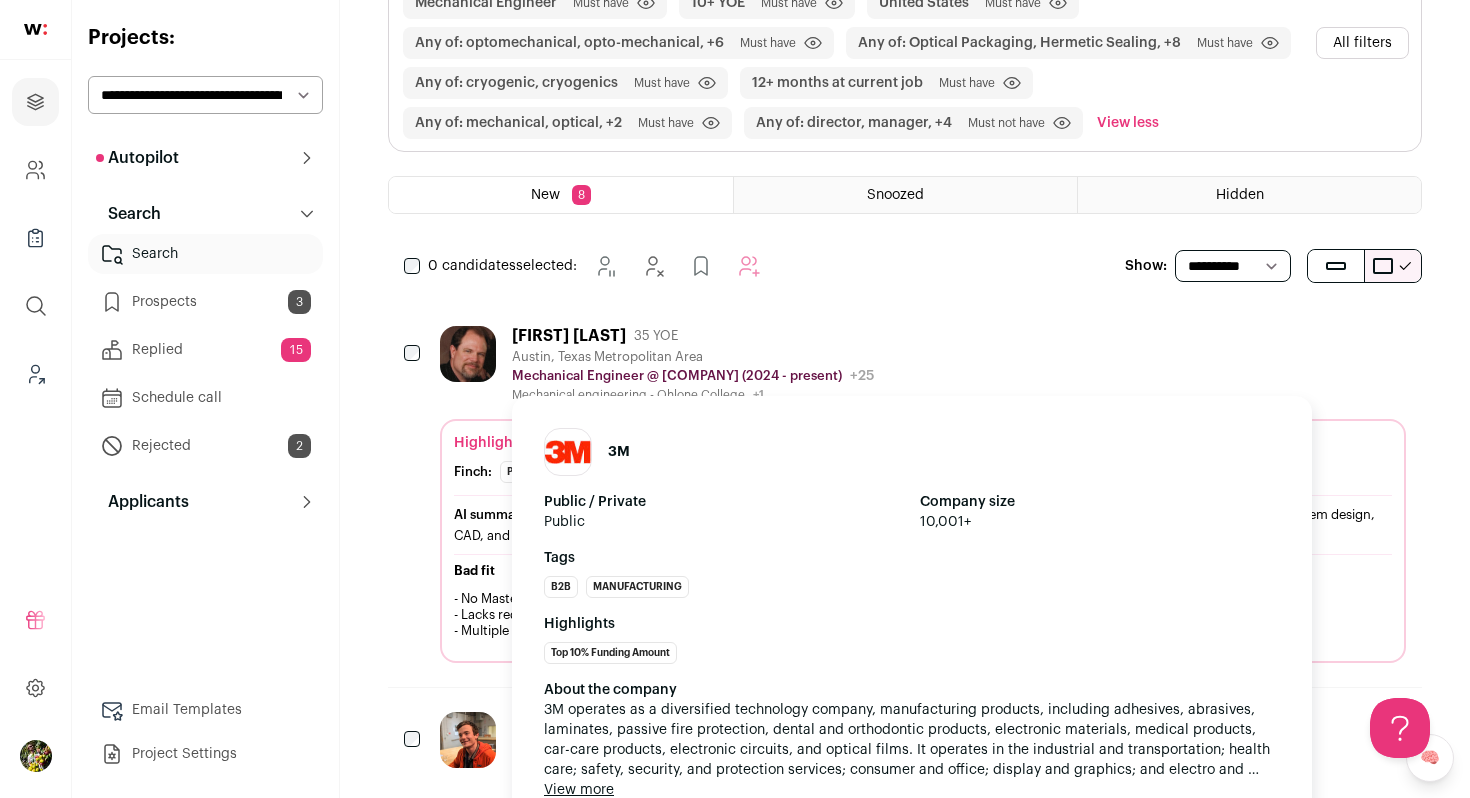 click on "Mechanical Engineer @ [COMPANY]
(2024 - present)" at bounding box center (677, 376) 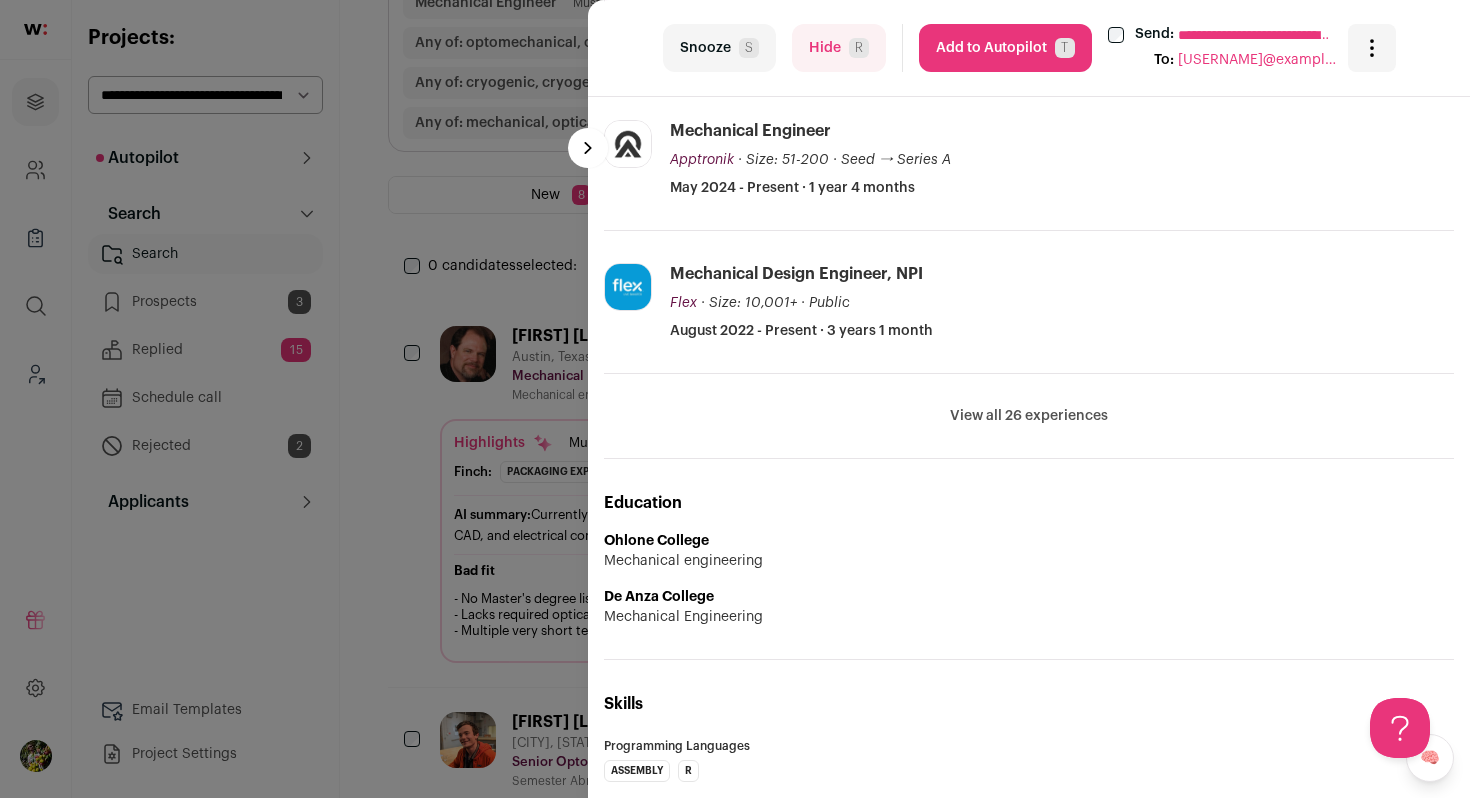 scroll, scrollTop: 783, scrollLeft: 0, axis: vertical 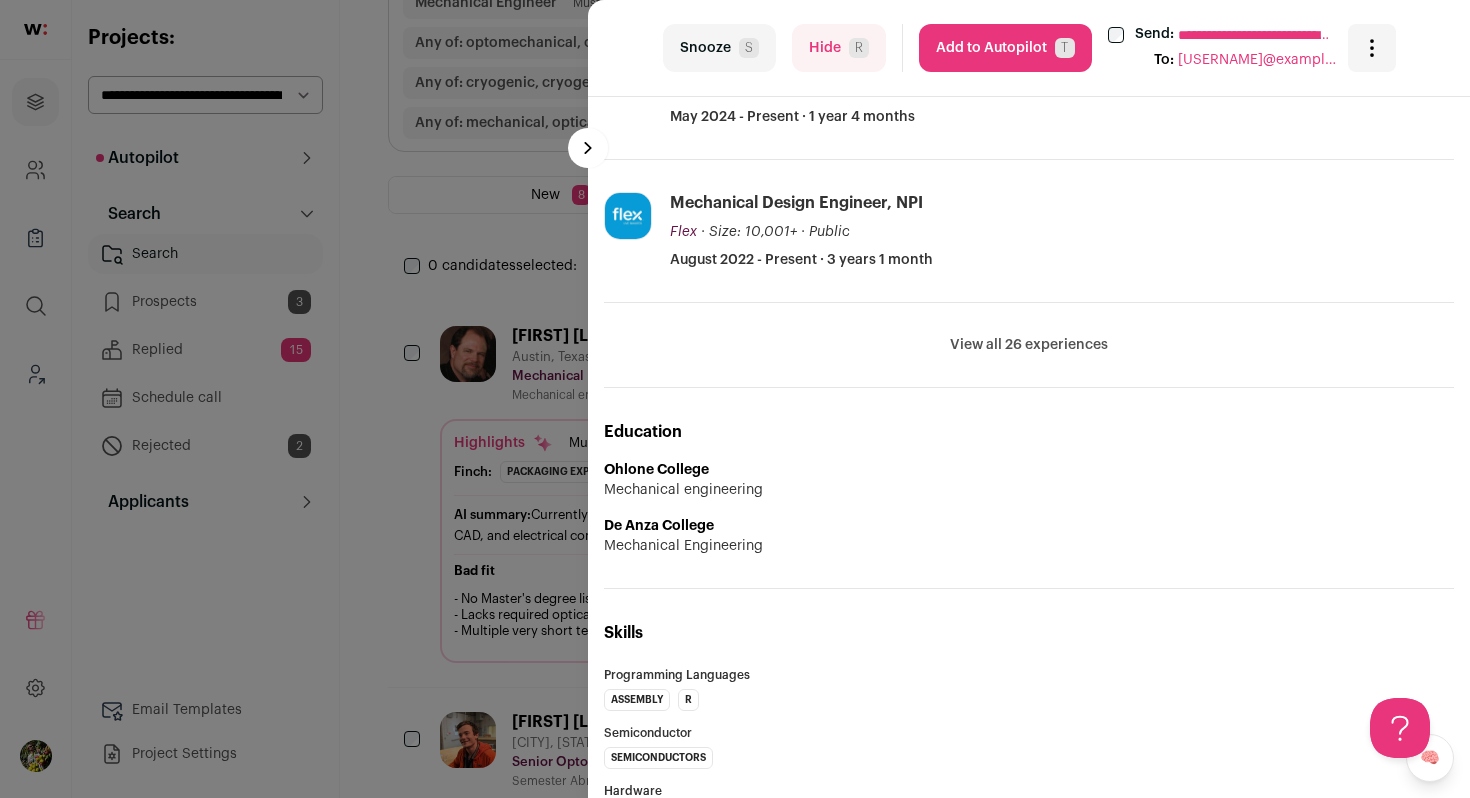 click on "View all 26 experiences" at bounding box center [1029, 345] 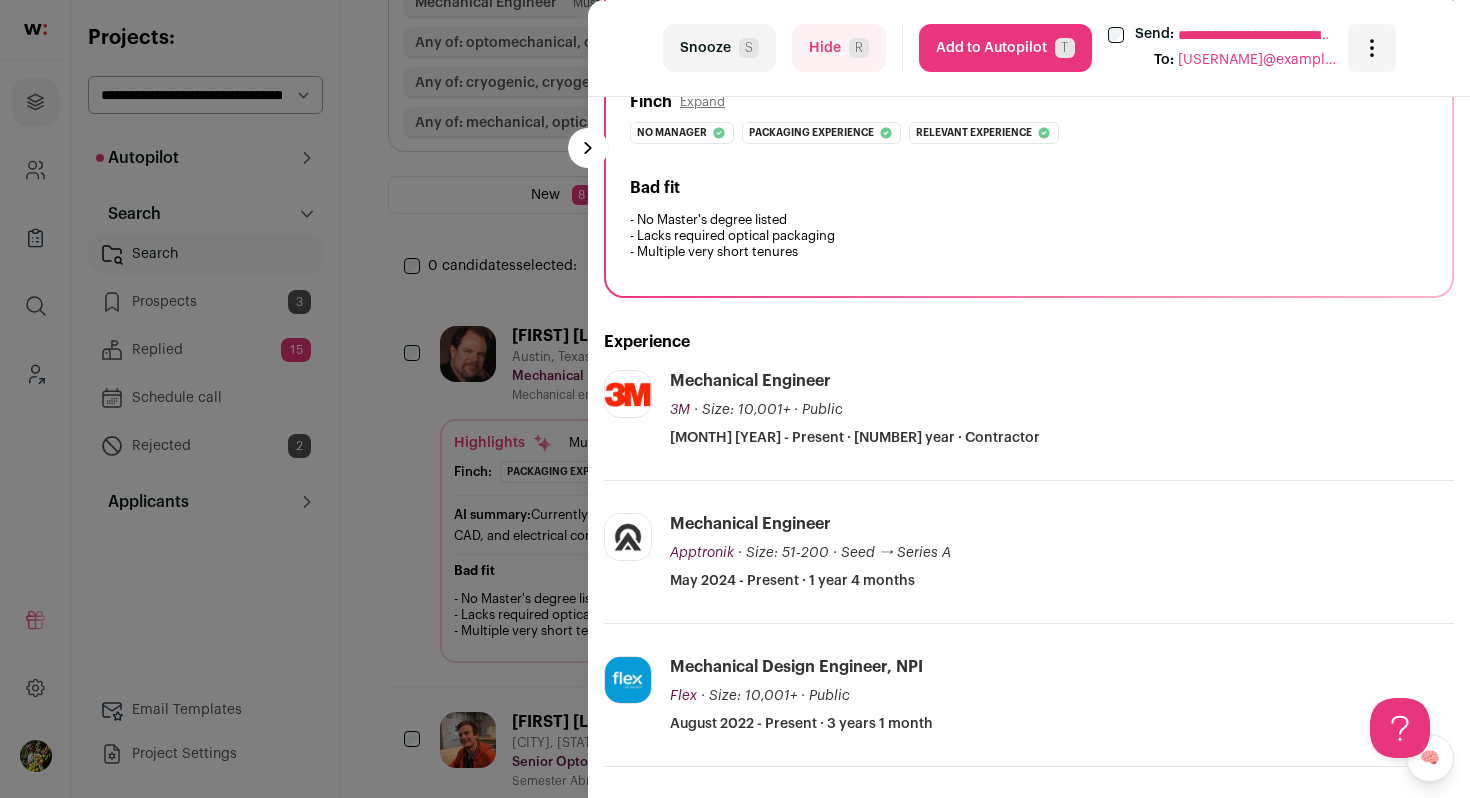 scroll, scrollTop: 0, scrollLeft: 0, axis: both 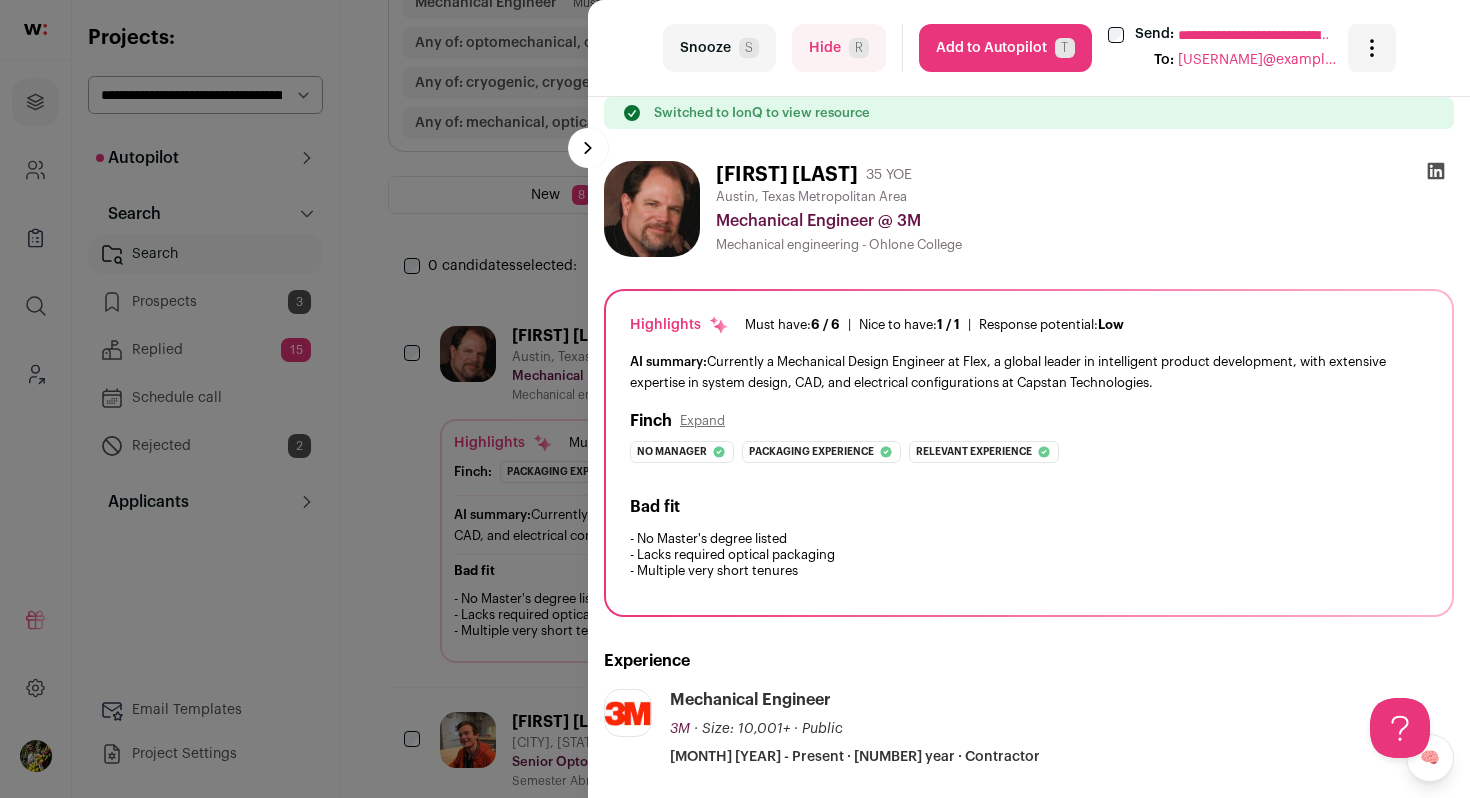 click on "Hide
R" at bounding box center (839, 48) 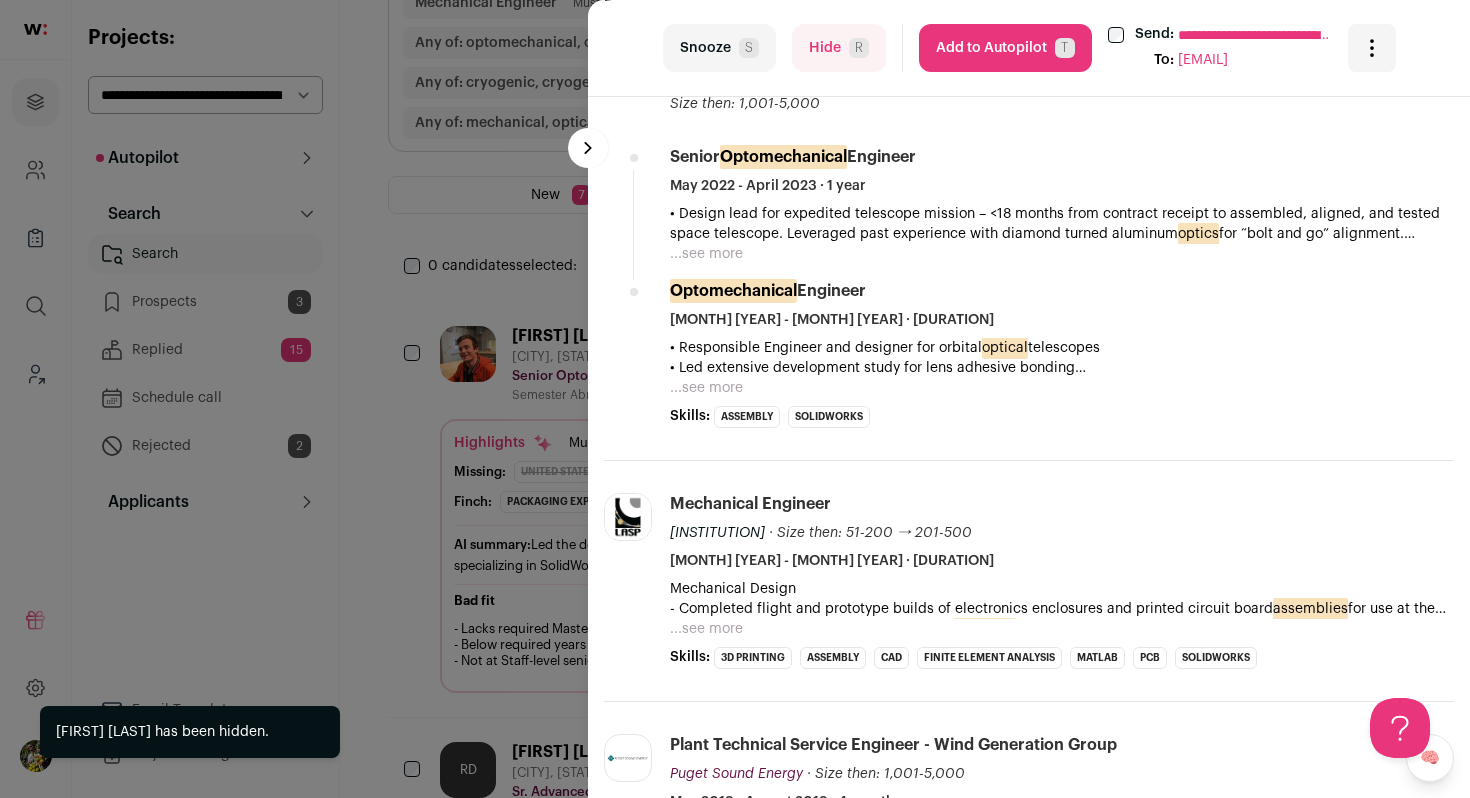 scroll, scrollTop: 679, scrollLeft: 0, axis: vertical 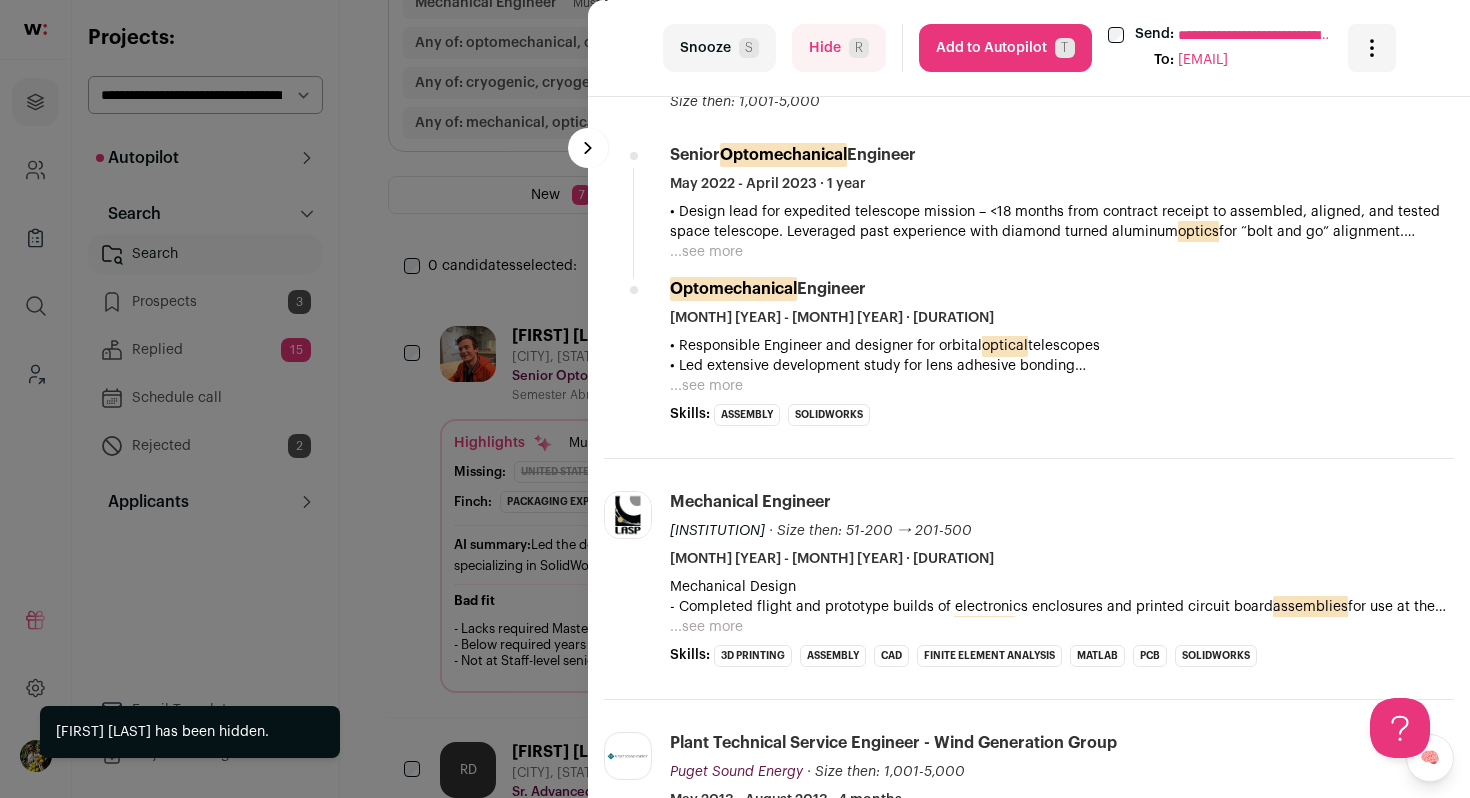 click on "...see more" at bounding box center [706, 252] 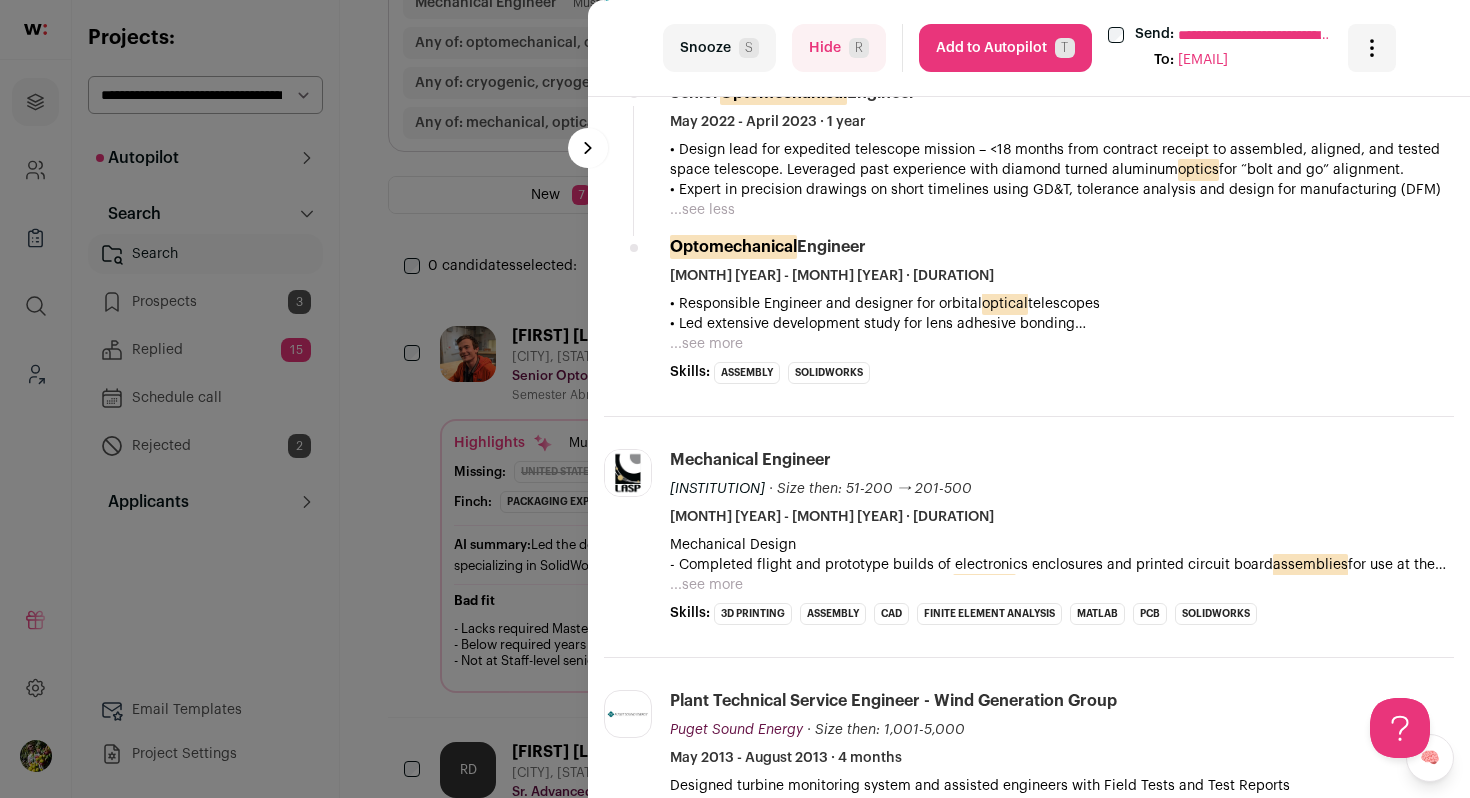 scroll, scrollTop: 783, scrollLeft: 0, axis: vertical 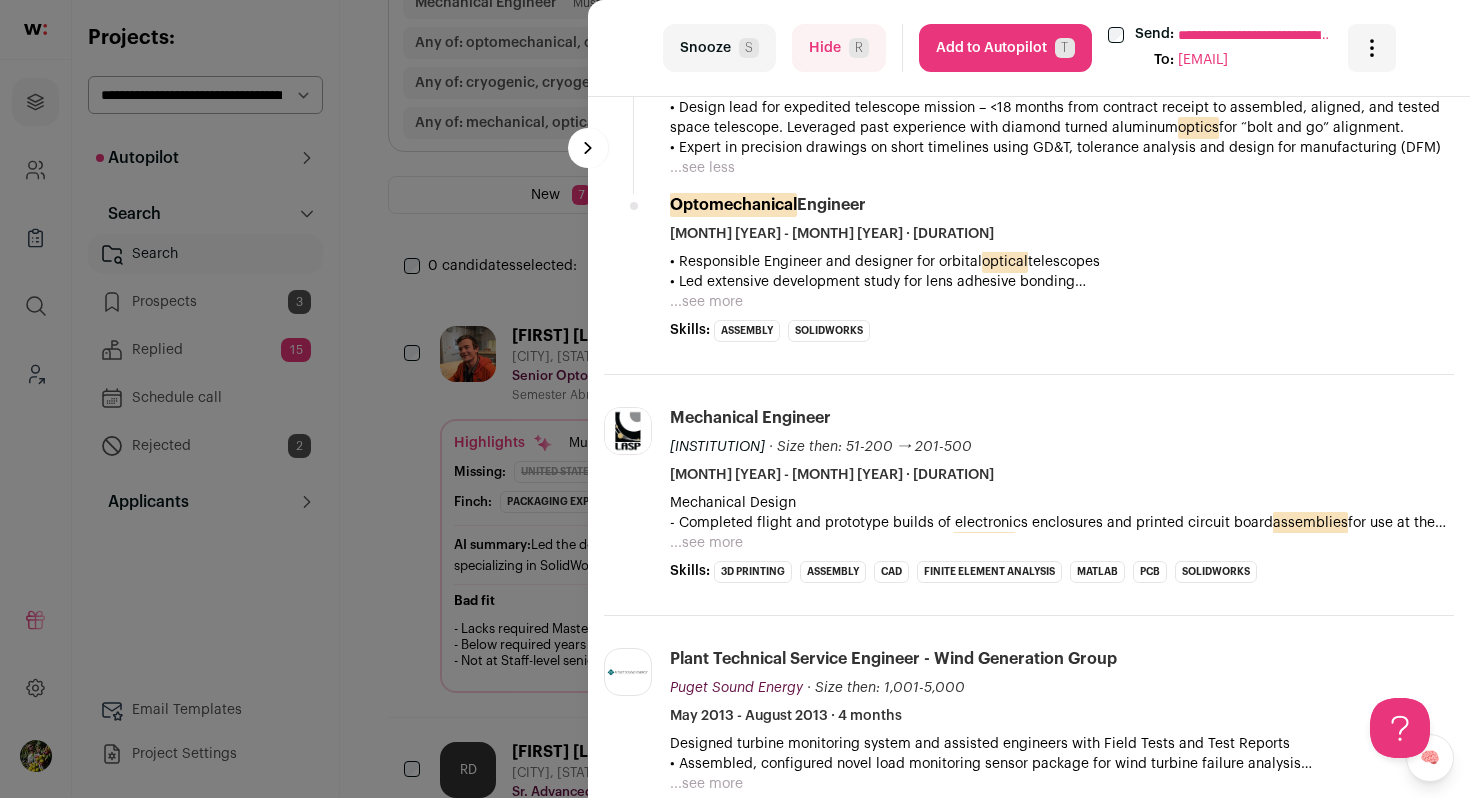 click on "...see more" at bounding box center [706, 302] 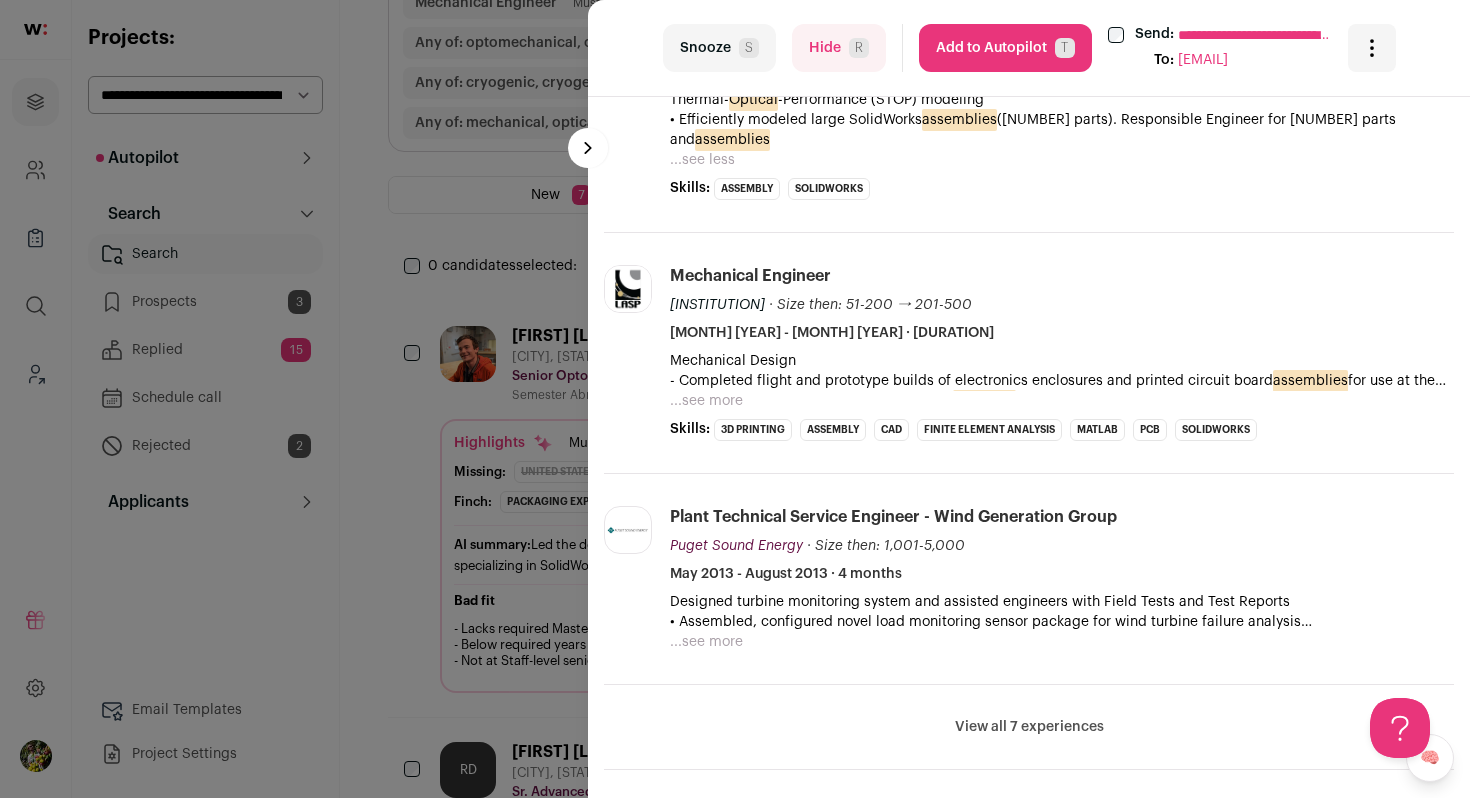 scroll, scrollTop: 1320, scrollLeft: 0, axis: vertical 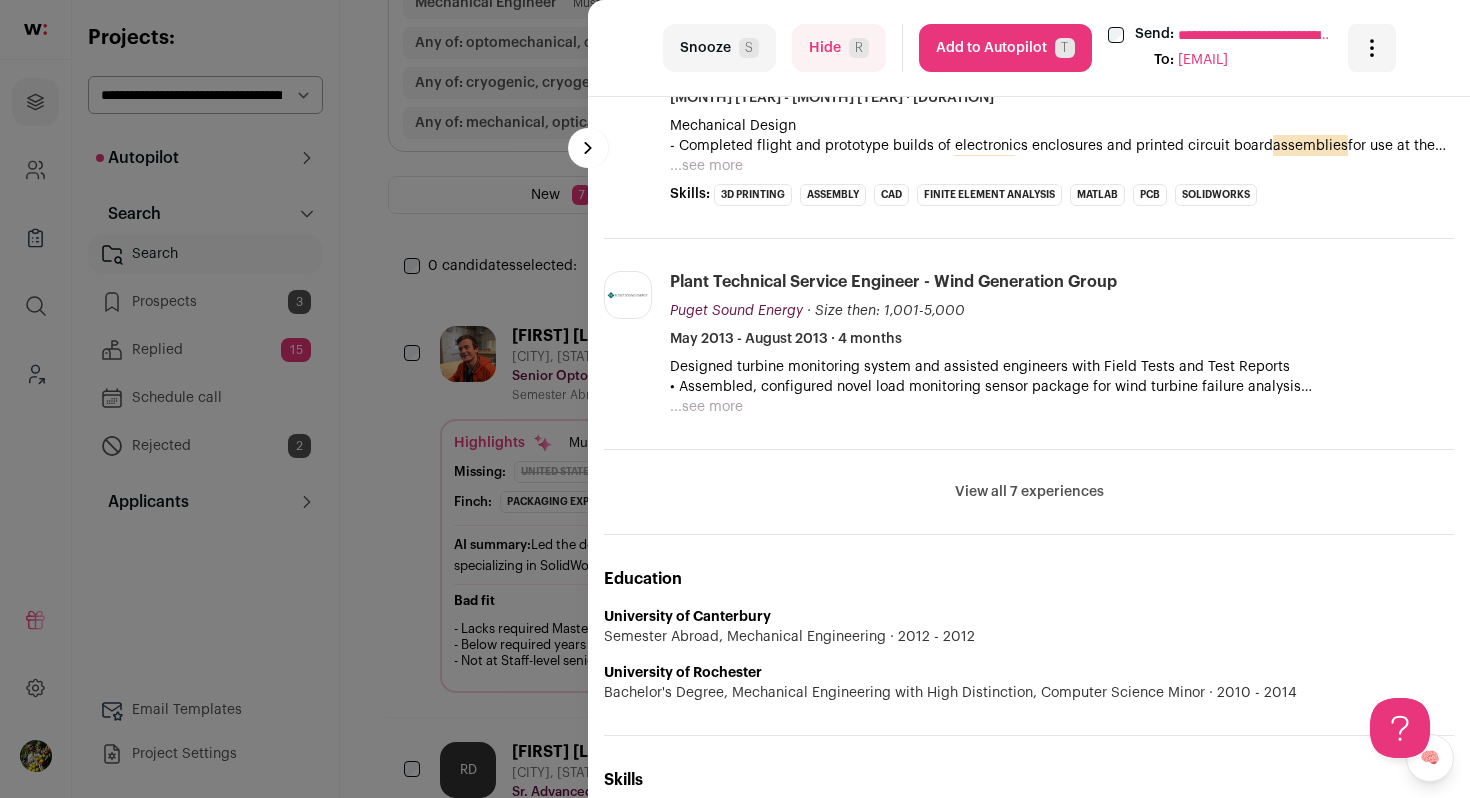 click on "Add to Autopilot
T" at bounding box center [1005, 48] 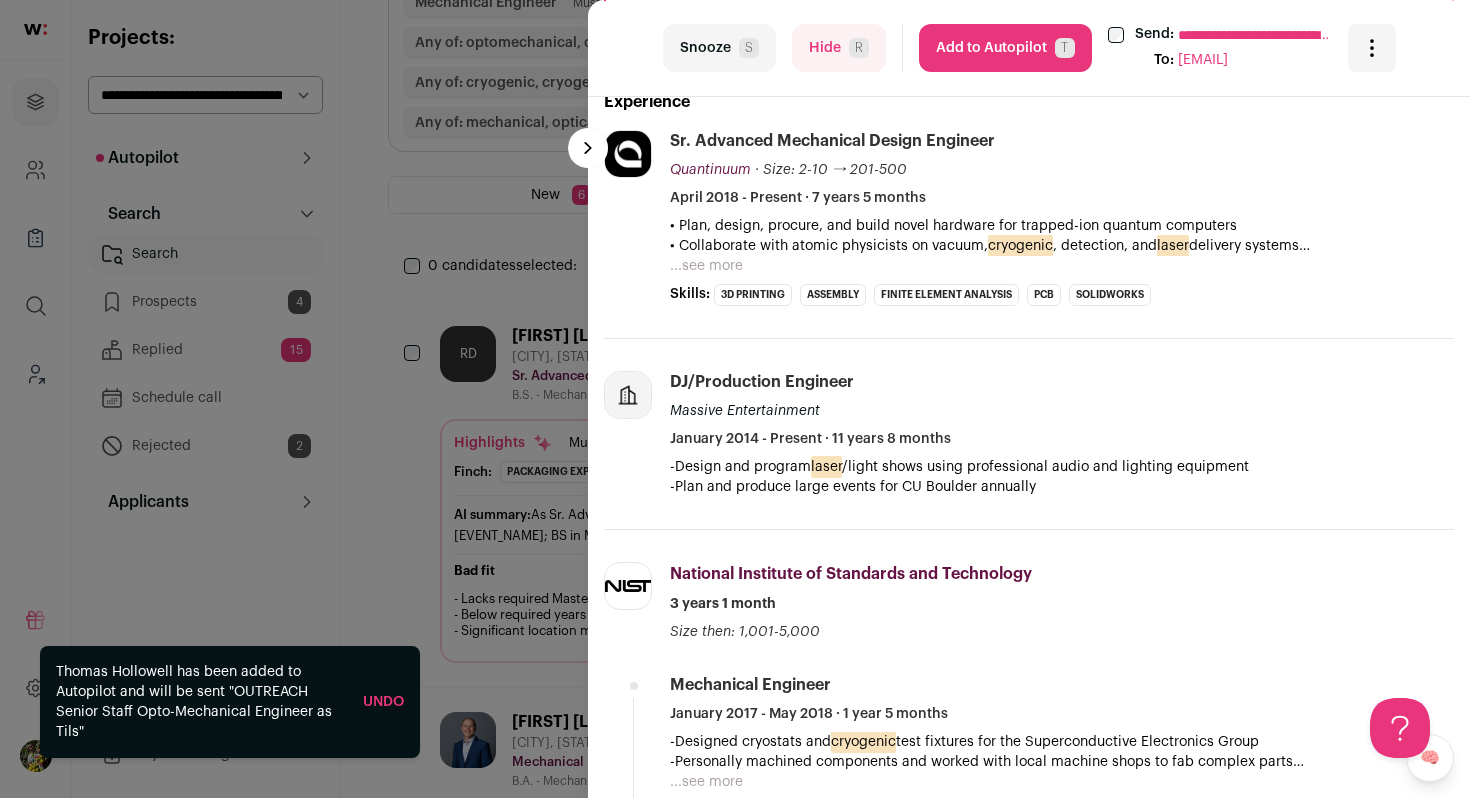 scroll, scrollTop: 548, scrollLeft: 0, axis: vertical 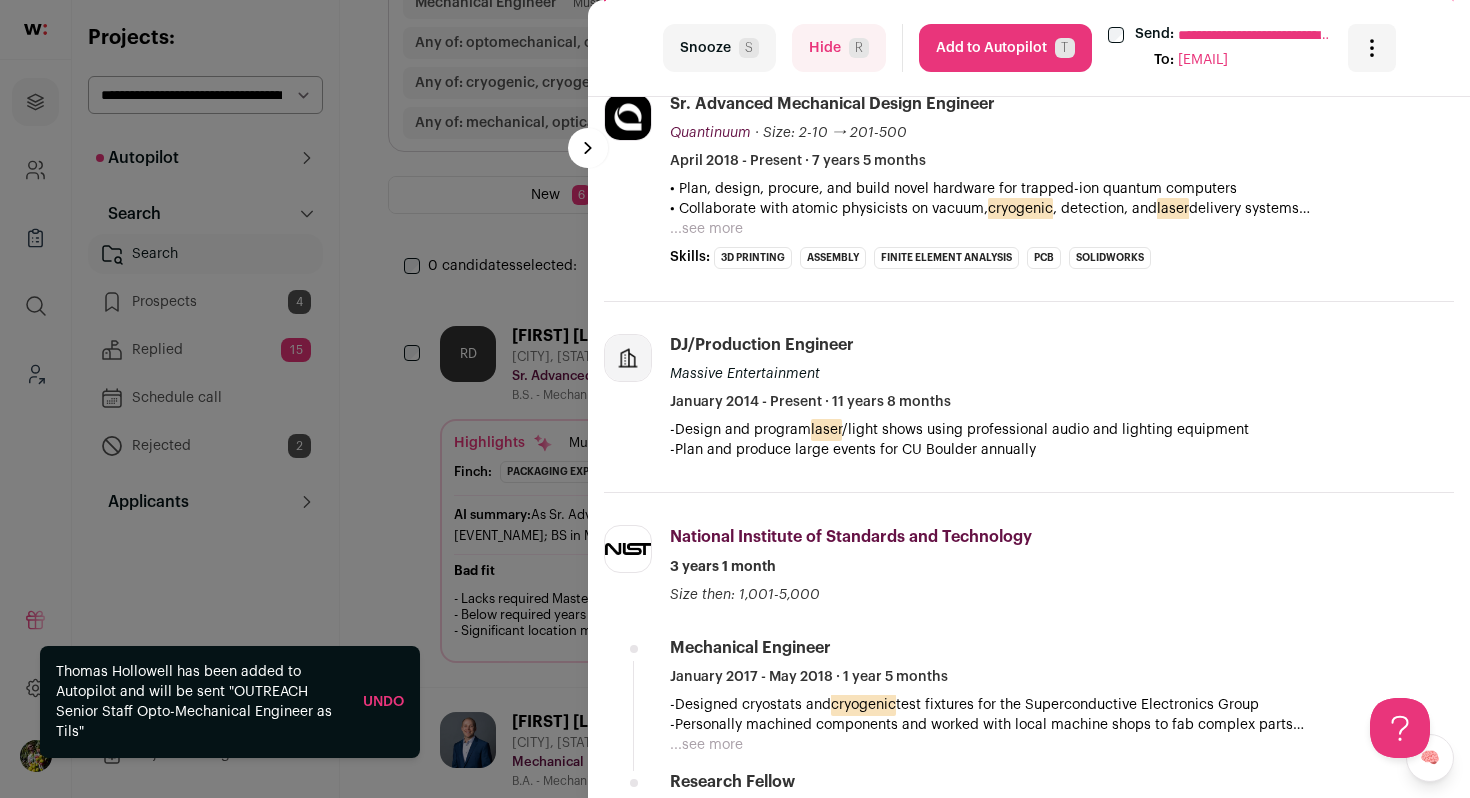 click on "...see more" at bounding box center (706, 229) 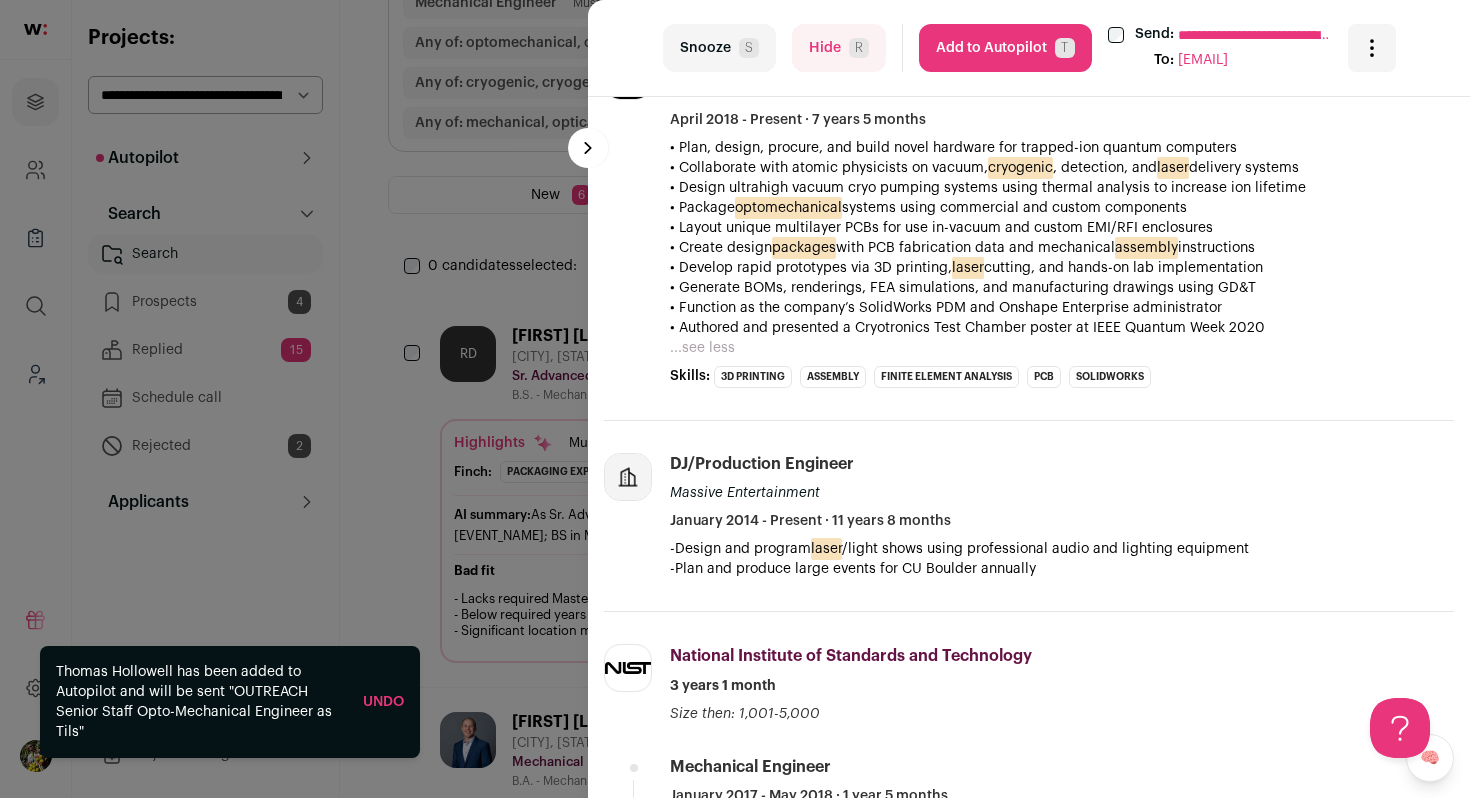 scroll, scrollTop: 0, scrollLeft: 0, axis: both 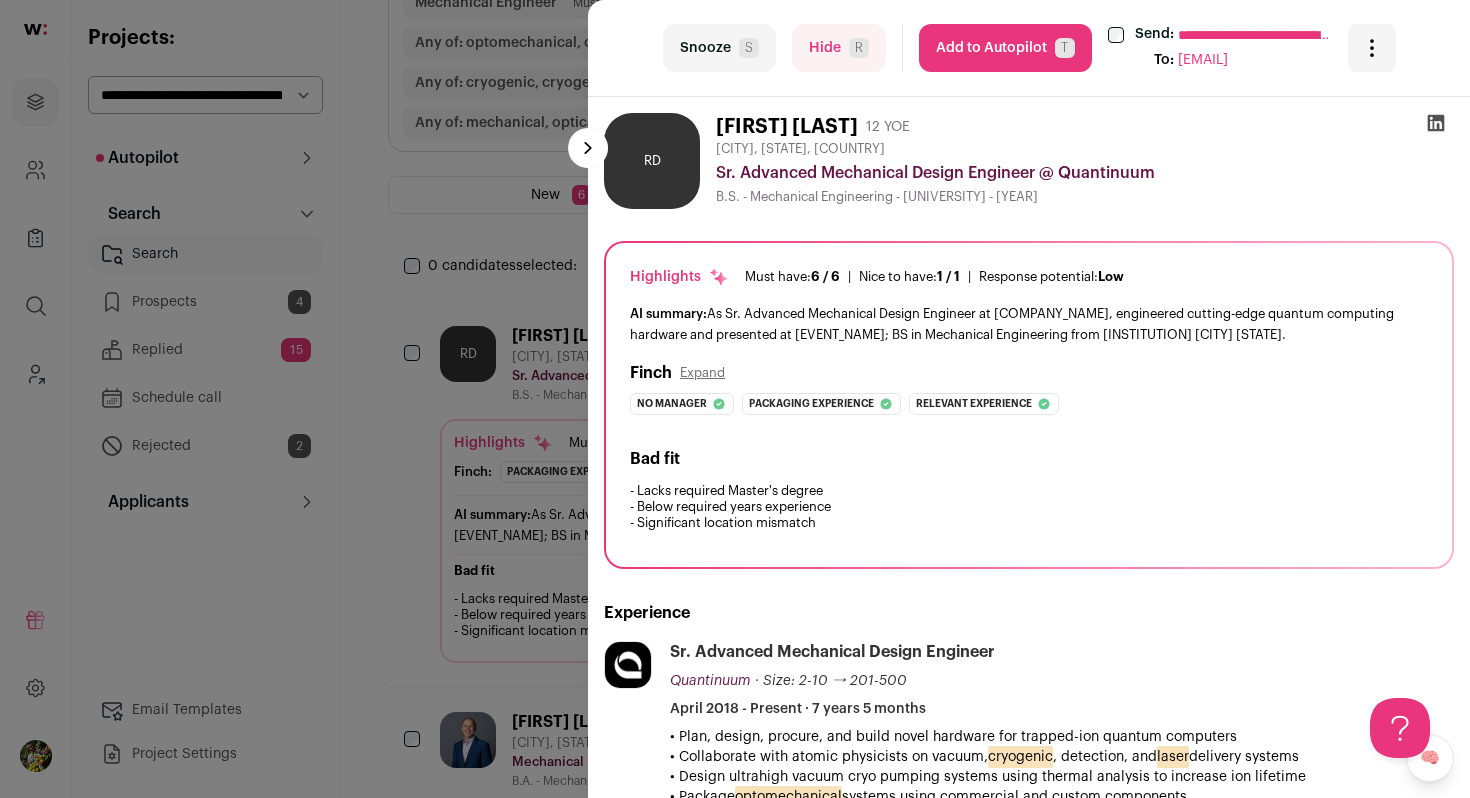 click on "Add to Autopilot
T" at bounding box center (1005, 48) 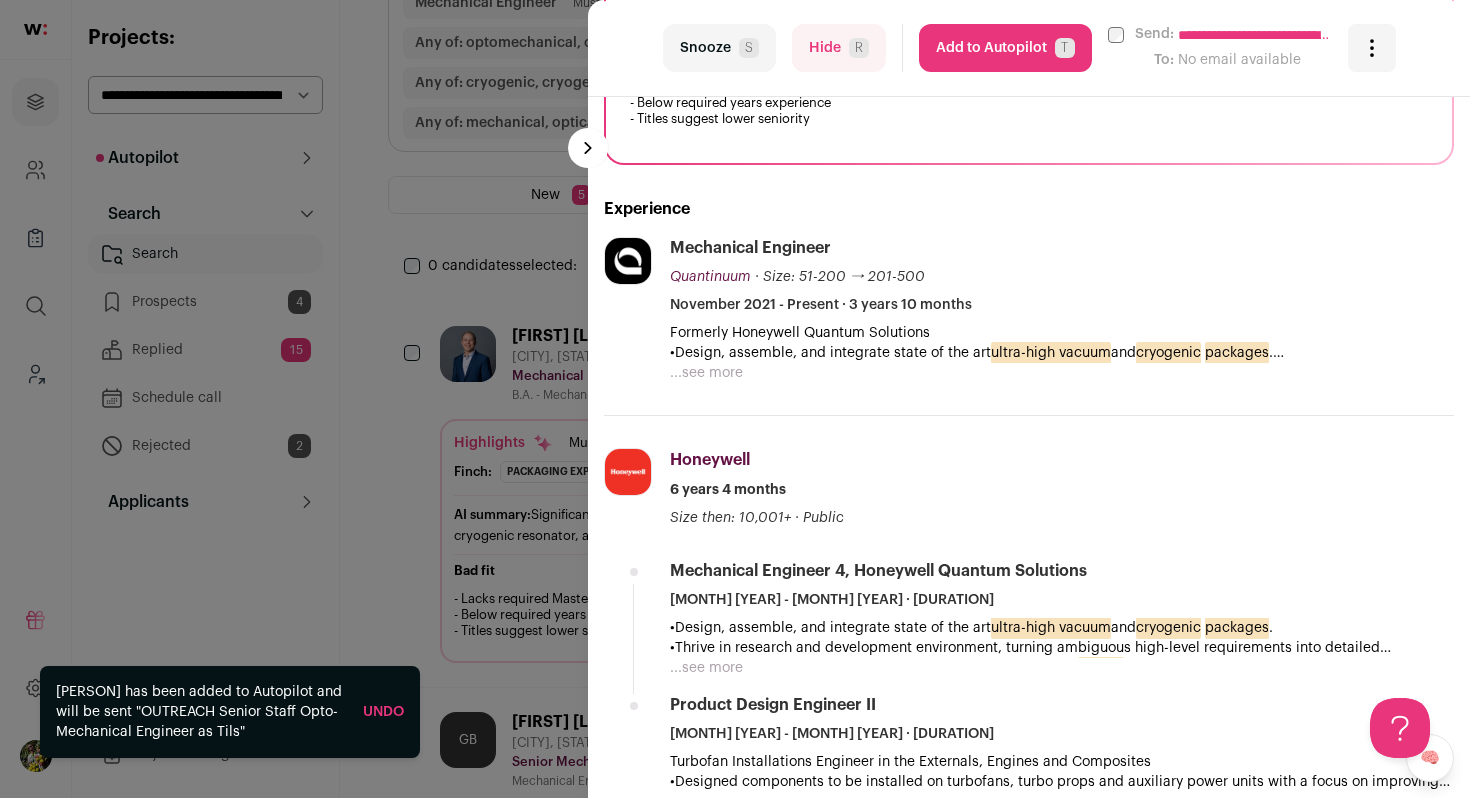 scroll, scrollTop: 537, scrollLeft: 0, axis: vertical 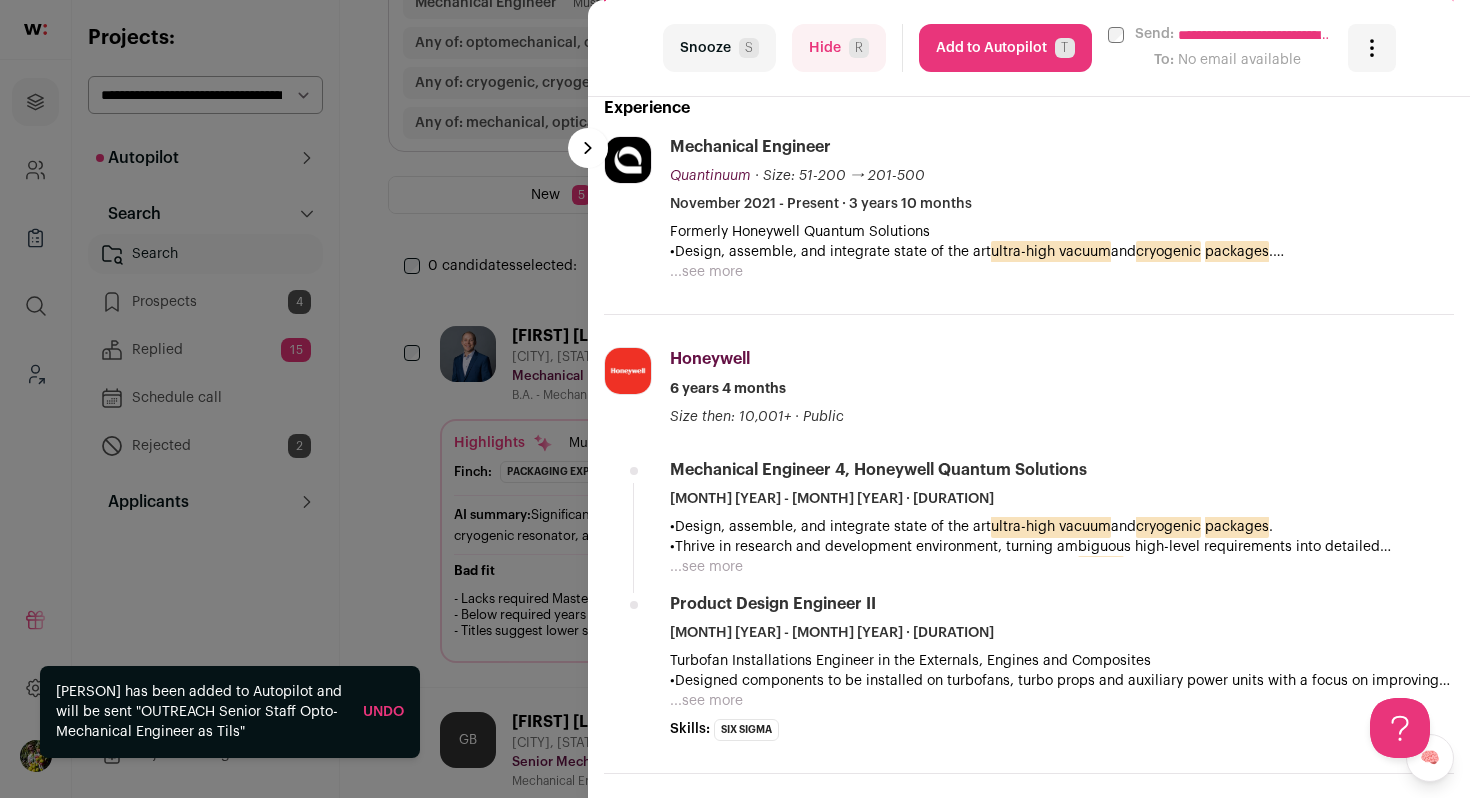 click on "...see more" at bounding box center [706, 272] 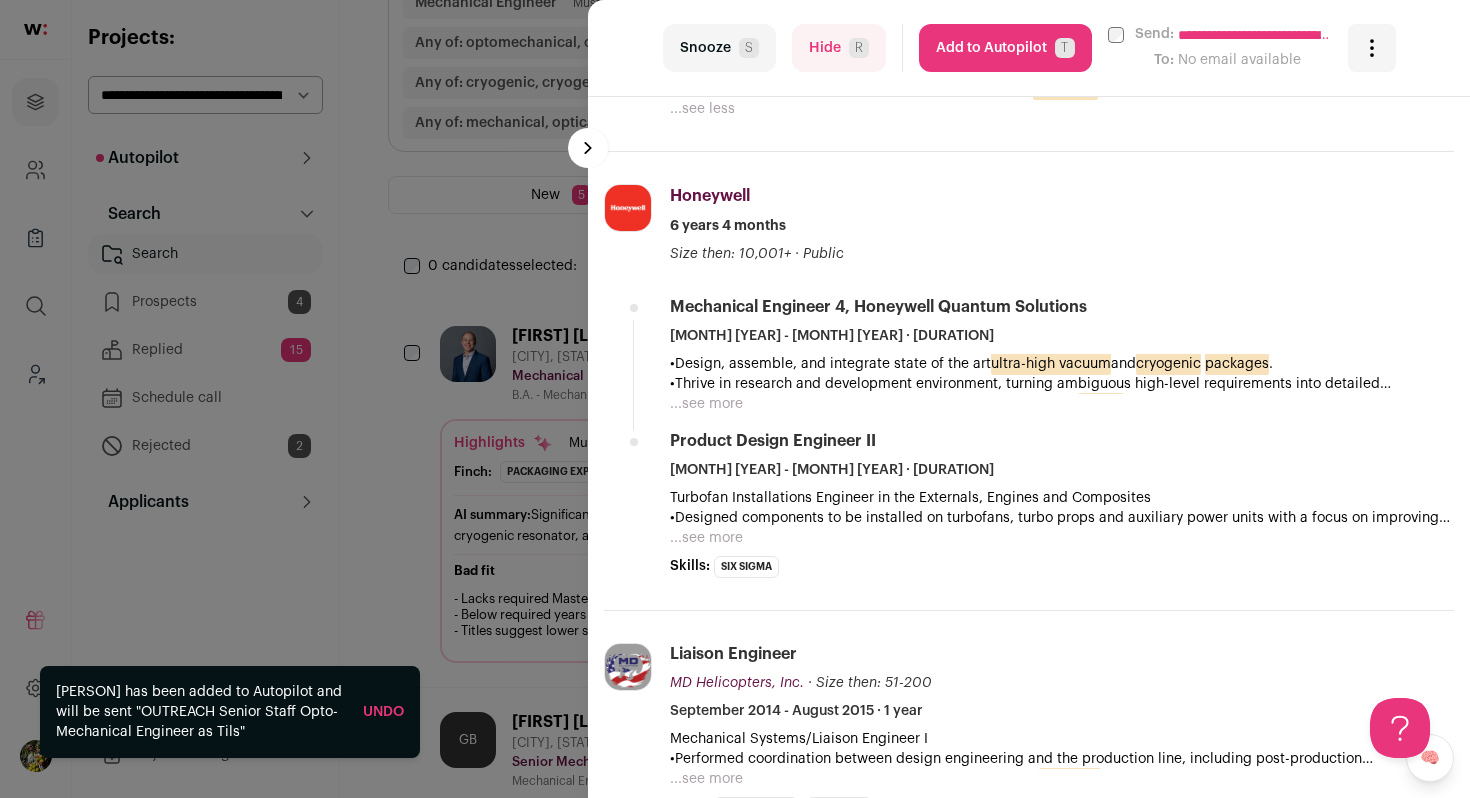 scroll, scrollTop: 938, scrollLeft: 0, axis: vertical 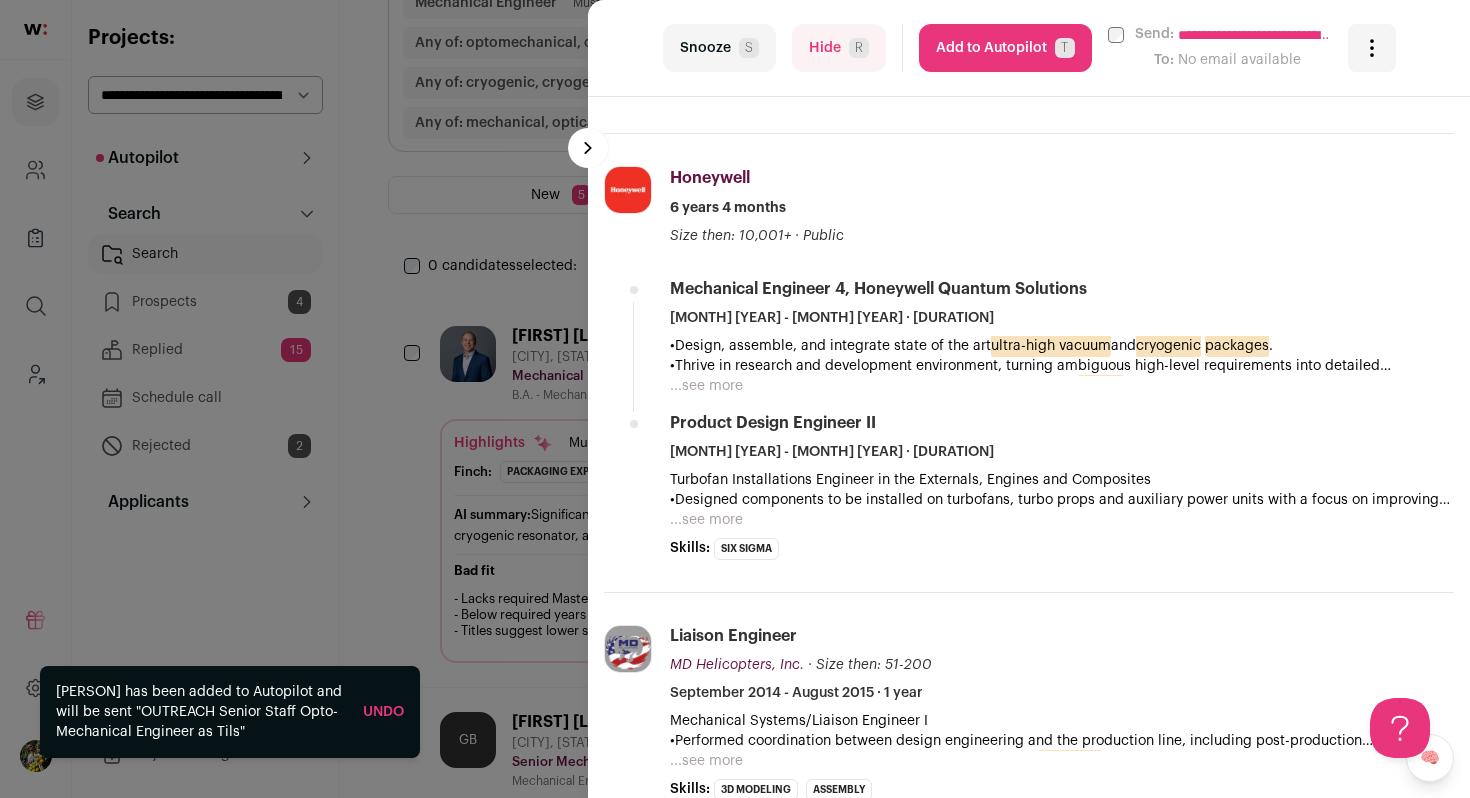 click on "Add to Autopilot
T" at bounding box center [1005, 48] 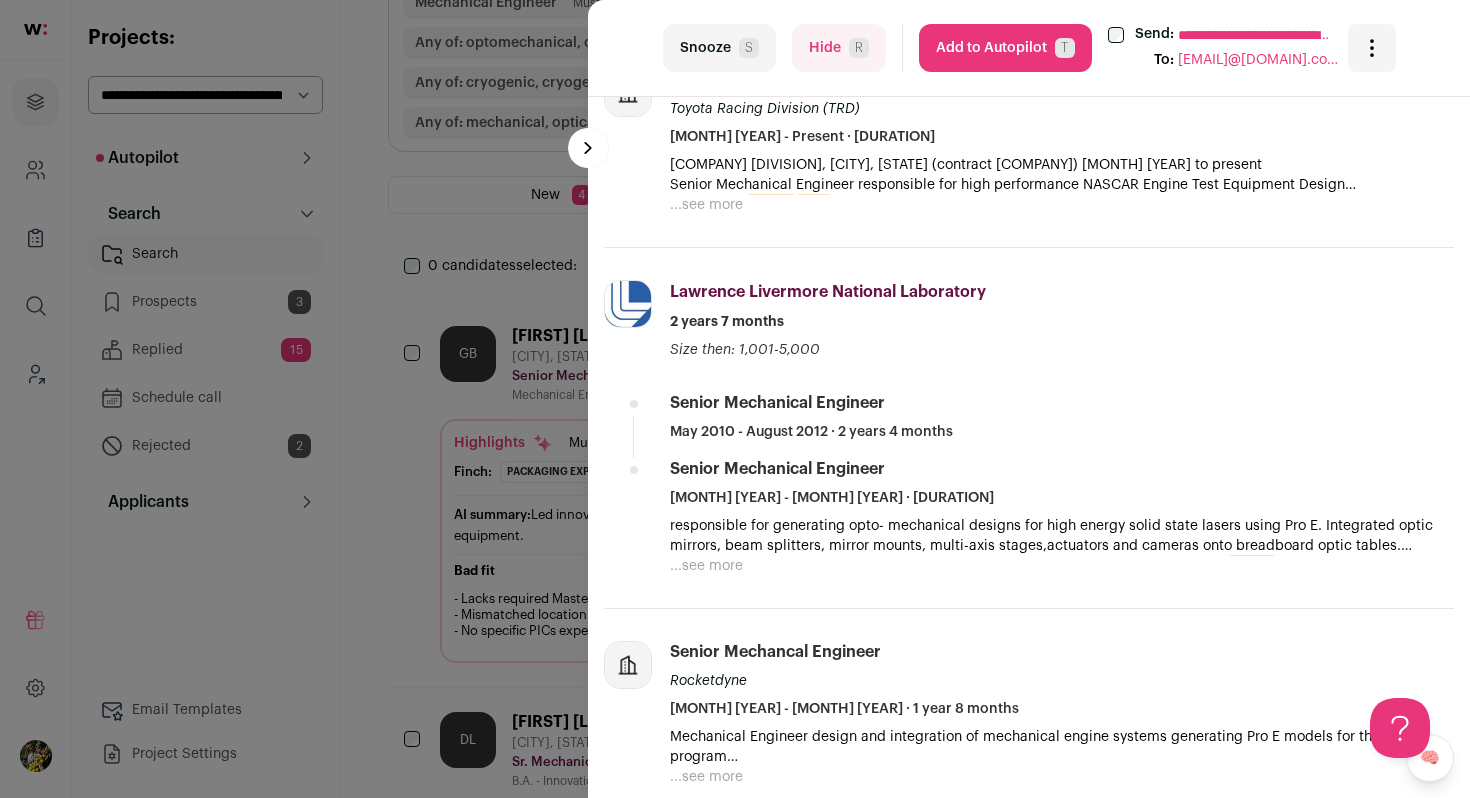 scroll, scrollTop: 530, scrollLeft: 0, axis: vertical 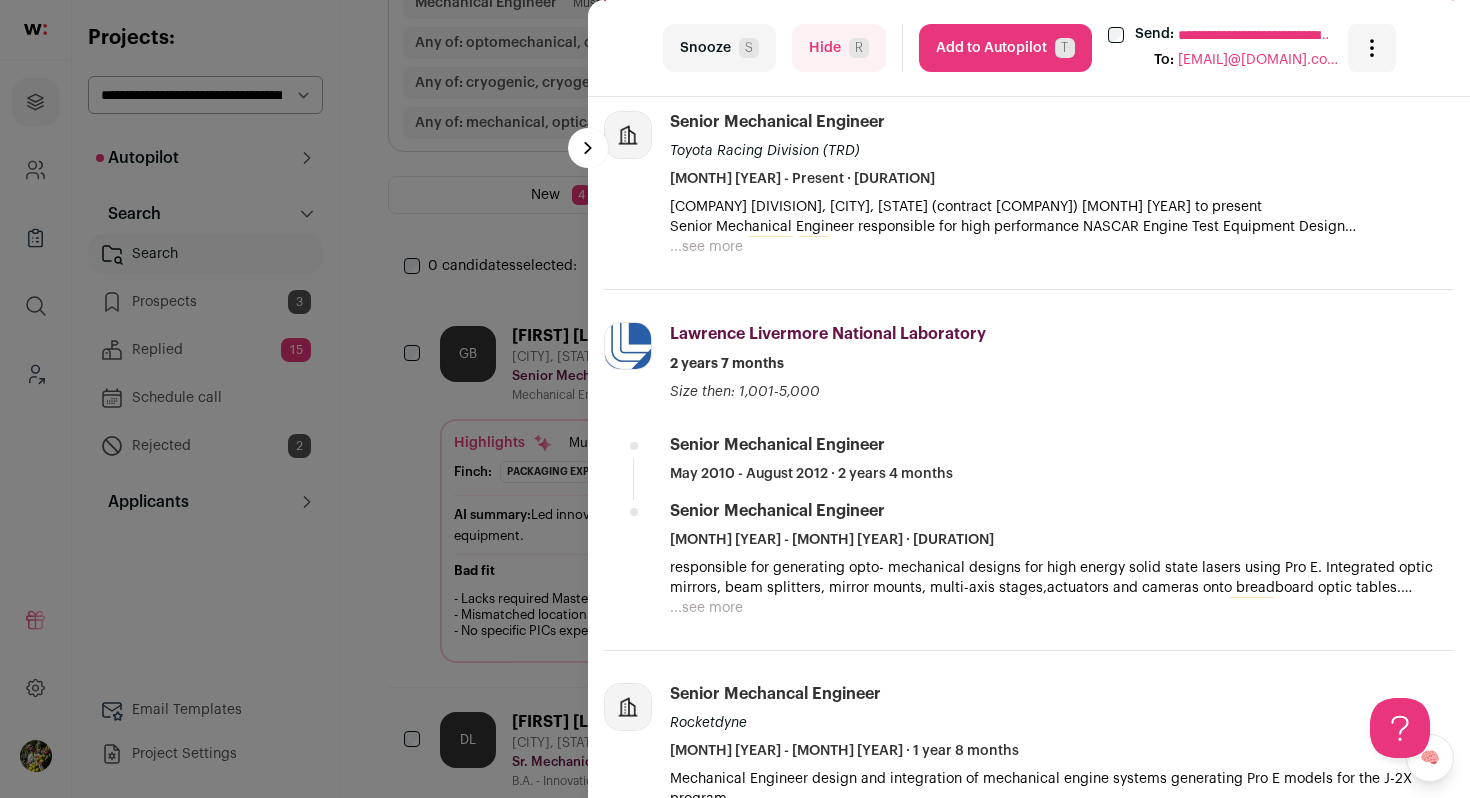 click on "...see more" at bounding box center (706, 247) 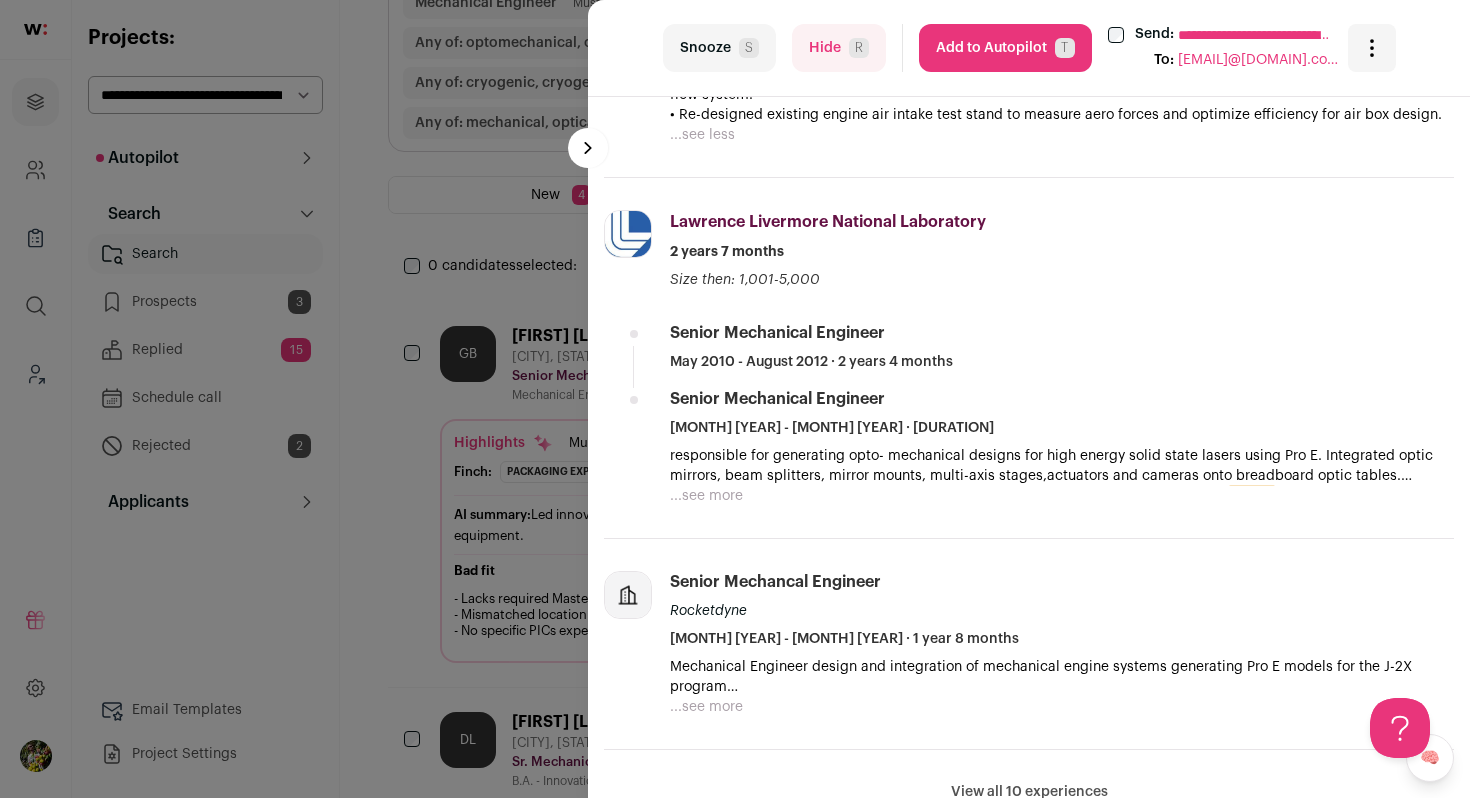 scroll, scrollTop: 769, scrollLeft: 0, axis: vertical 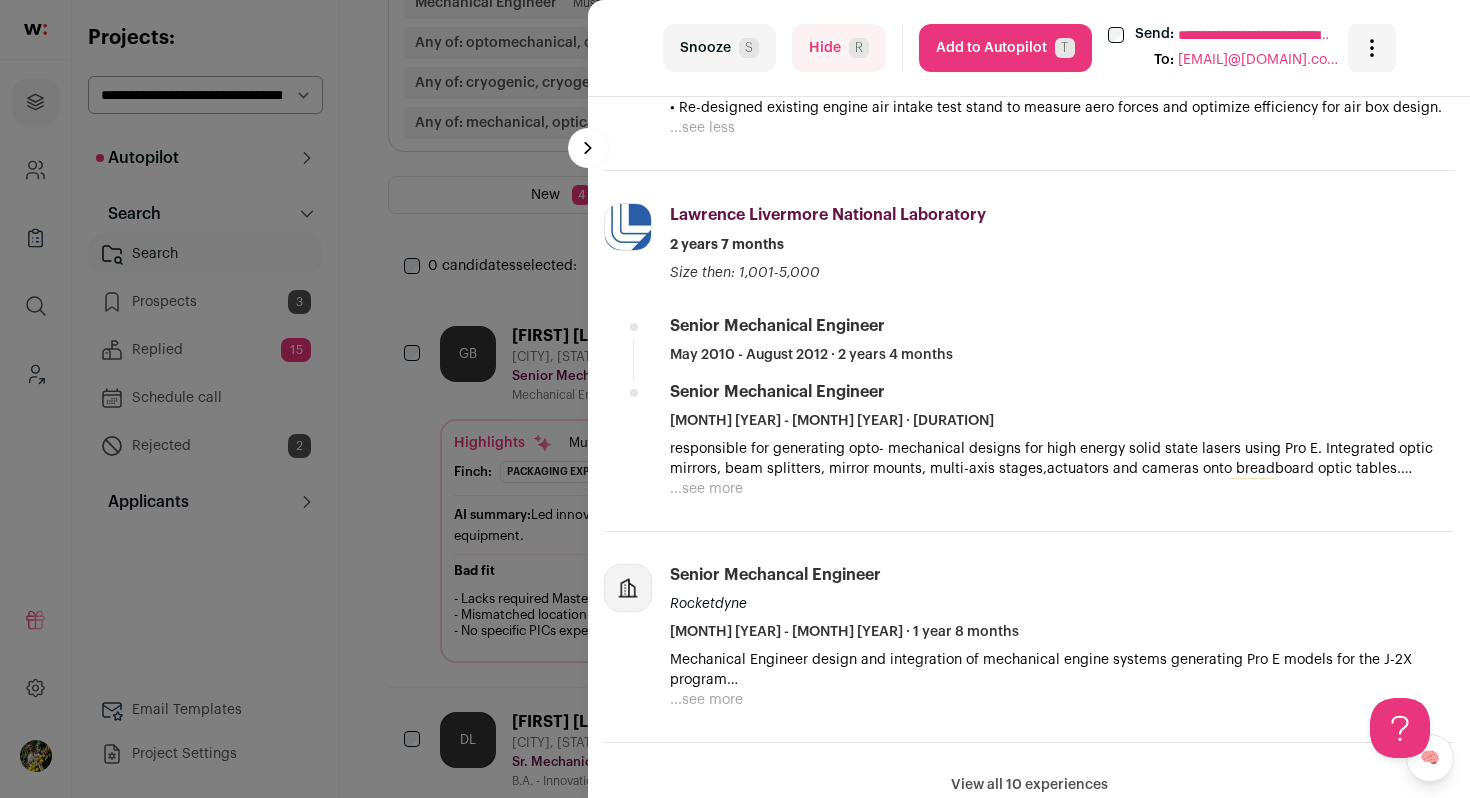 click on "...see more" at bounding box center [706, 489] 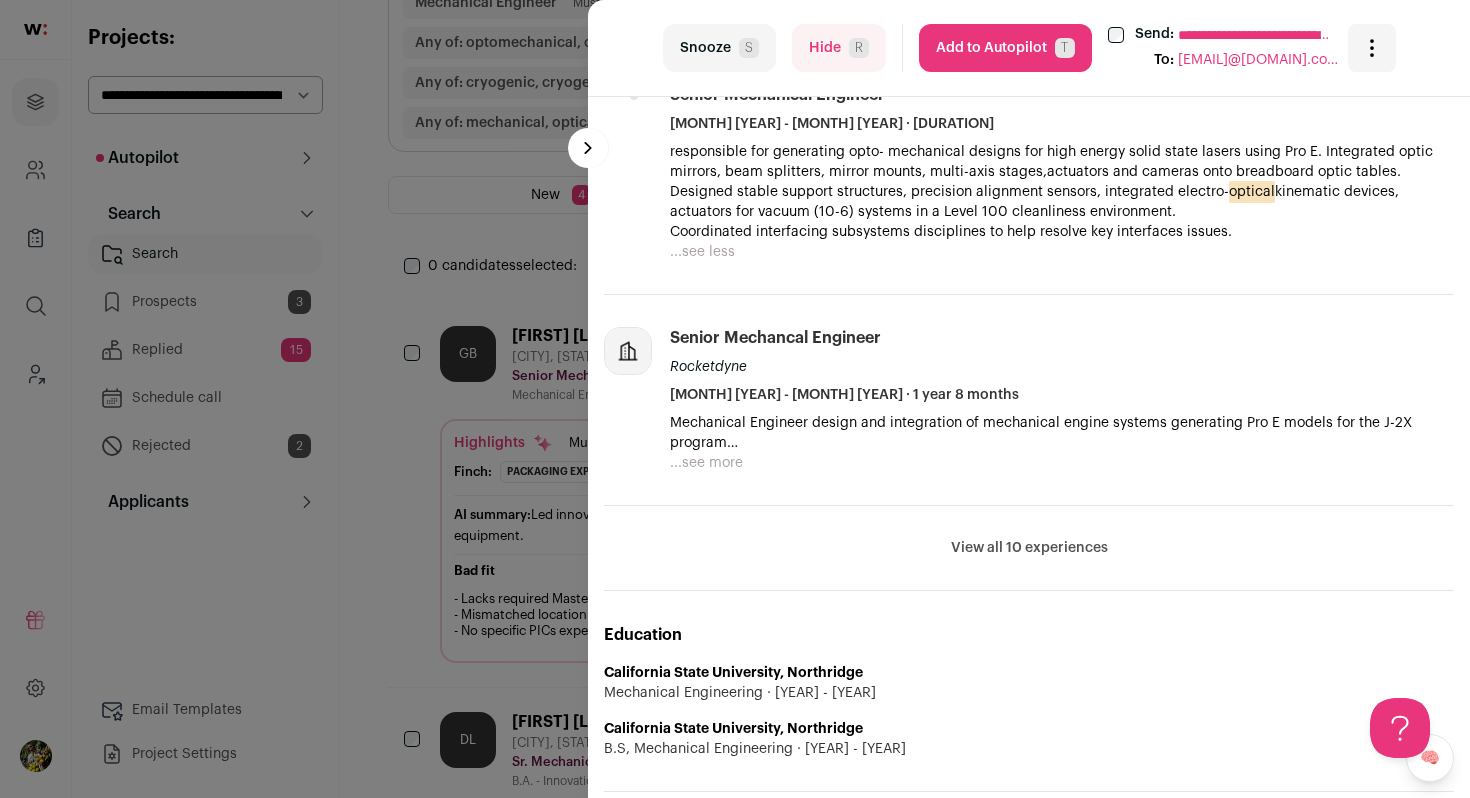 scroll, scrollTop: 1082, scrollLeft: 0, axis: vertical 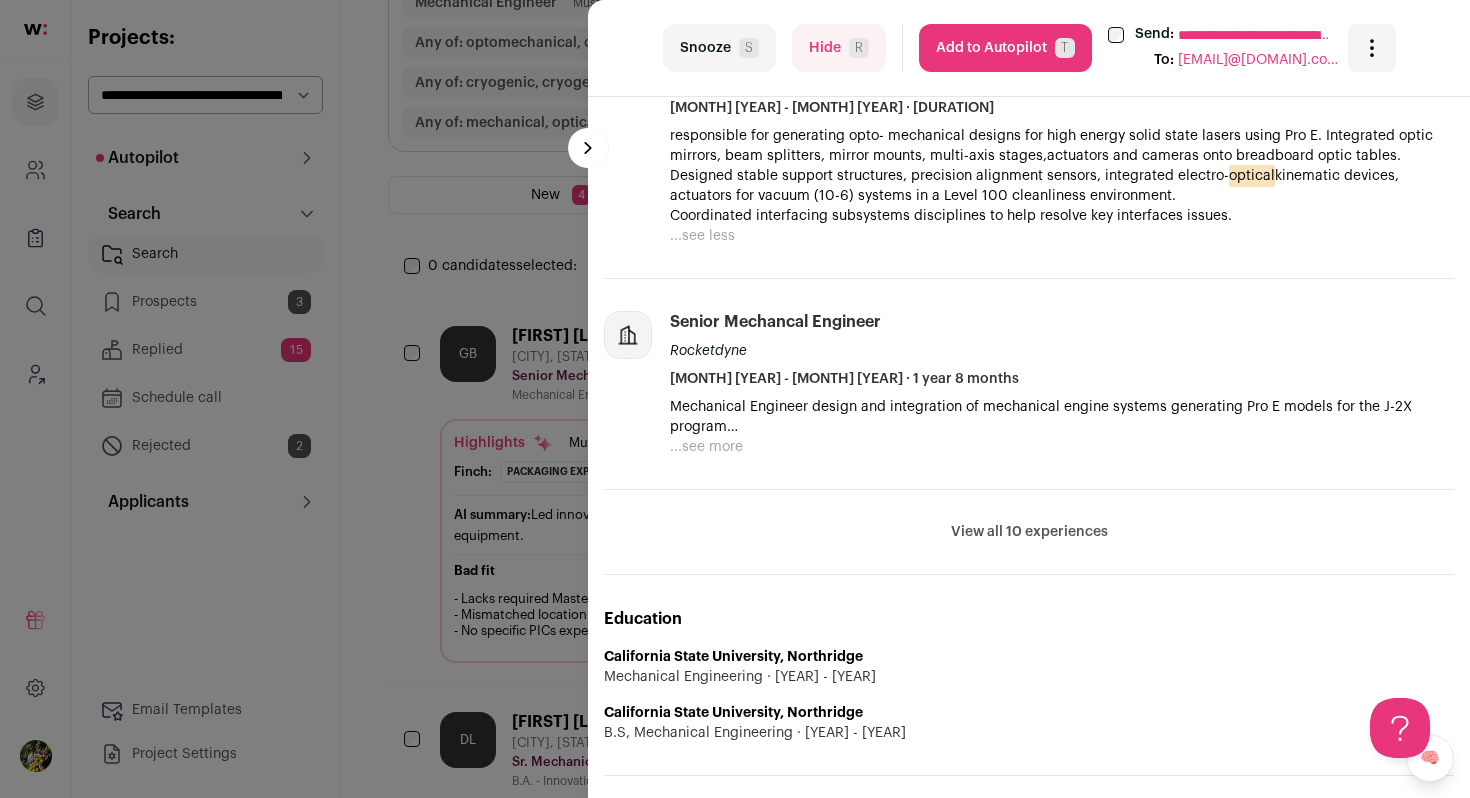 click on "View all 10 experiences" at bounding box center (1029, 532) 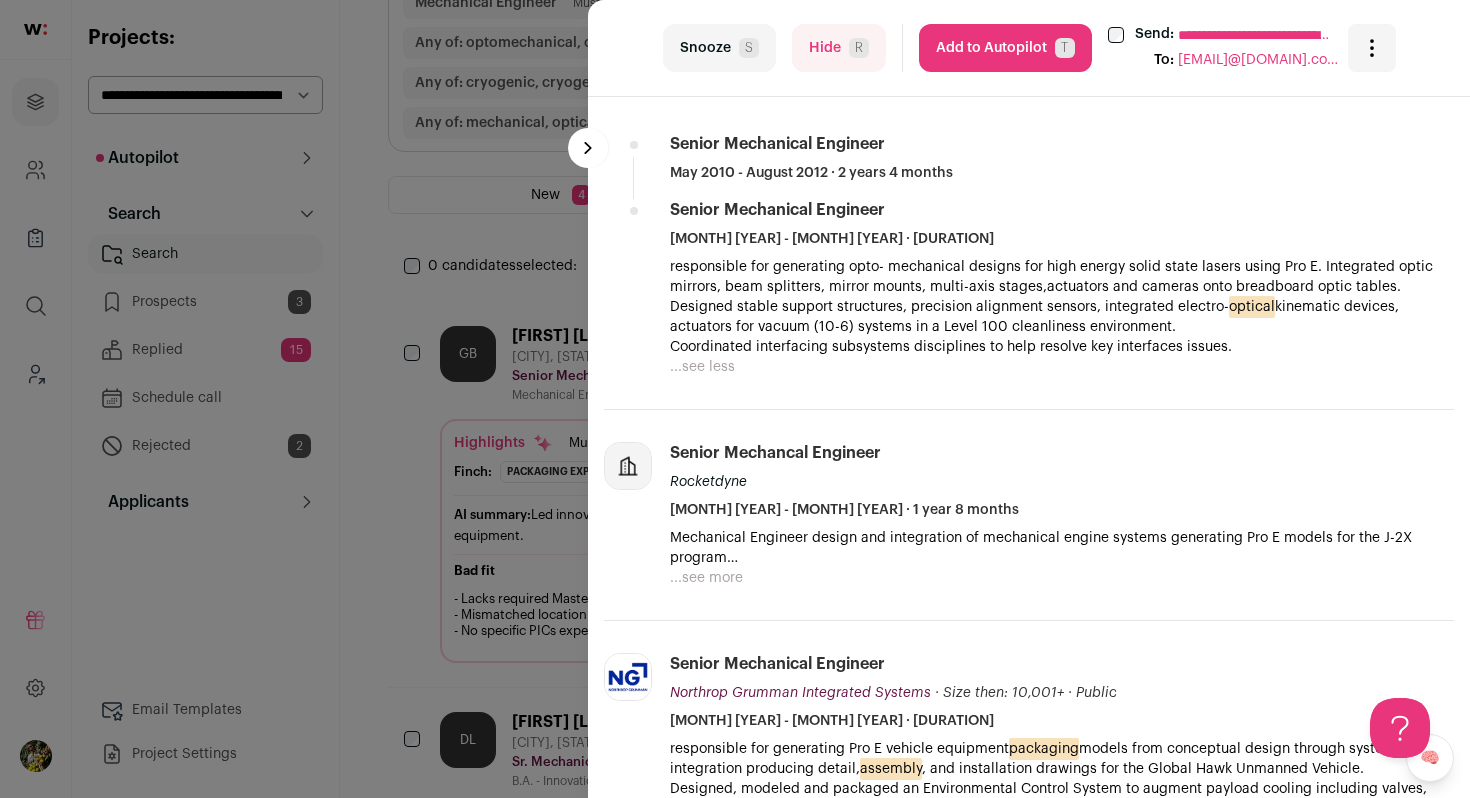 scroll, scrollTop: 974, scrollLeft: 0, axis: vertical 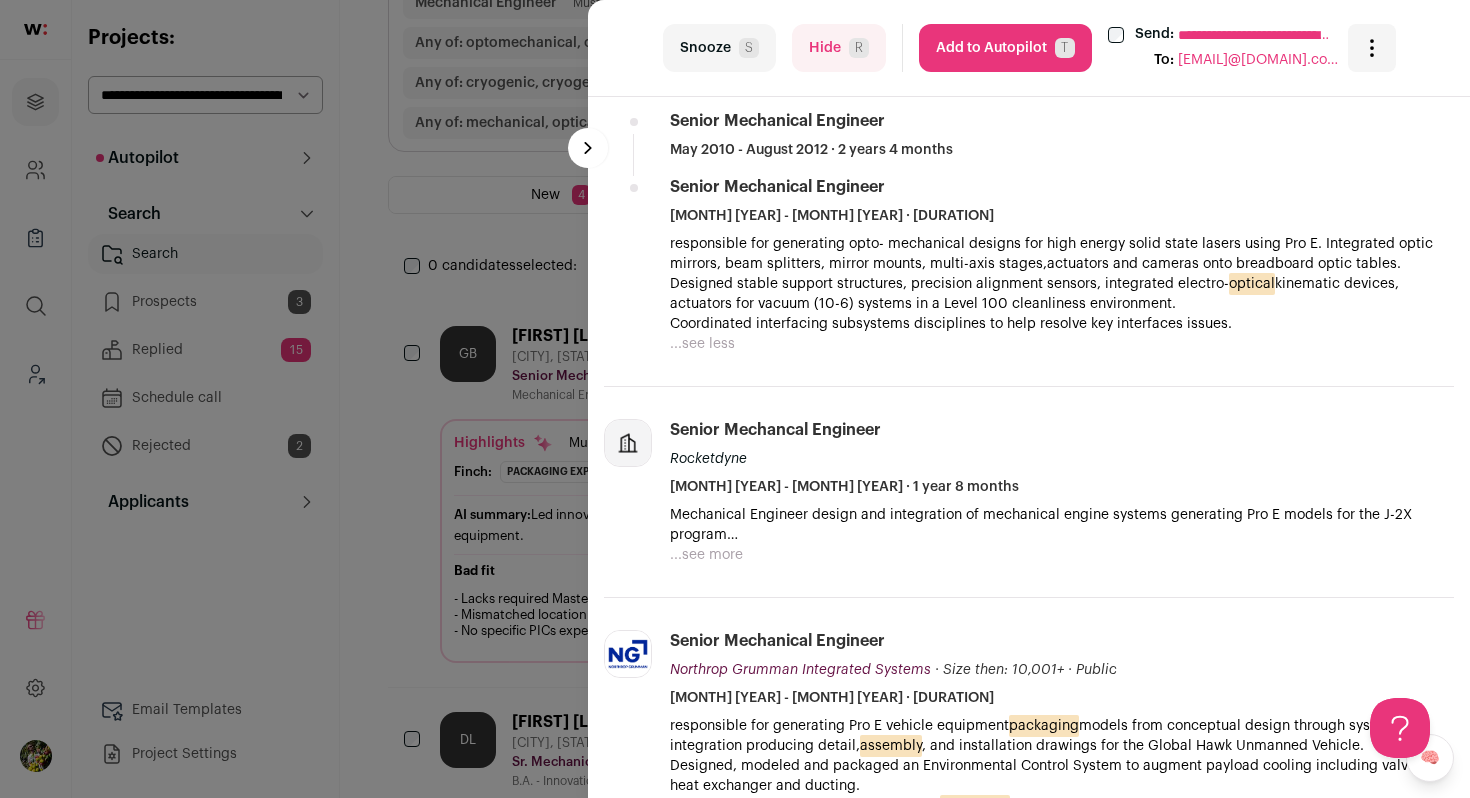 click on "...see less" at bounding box center (702, 344) 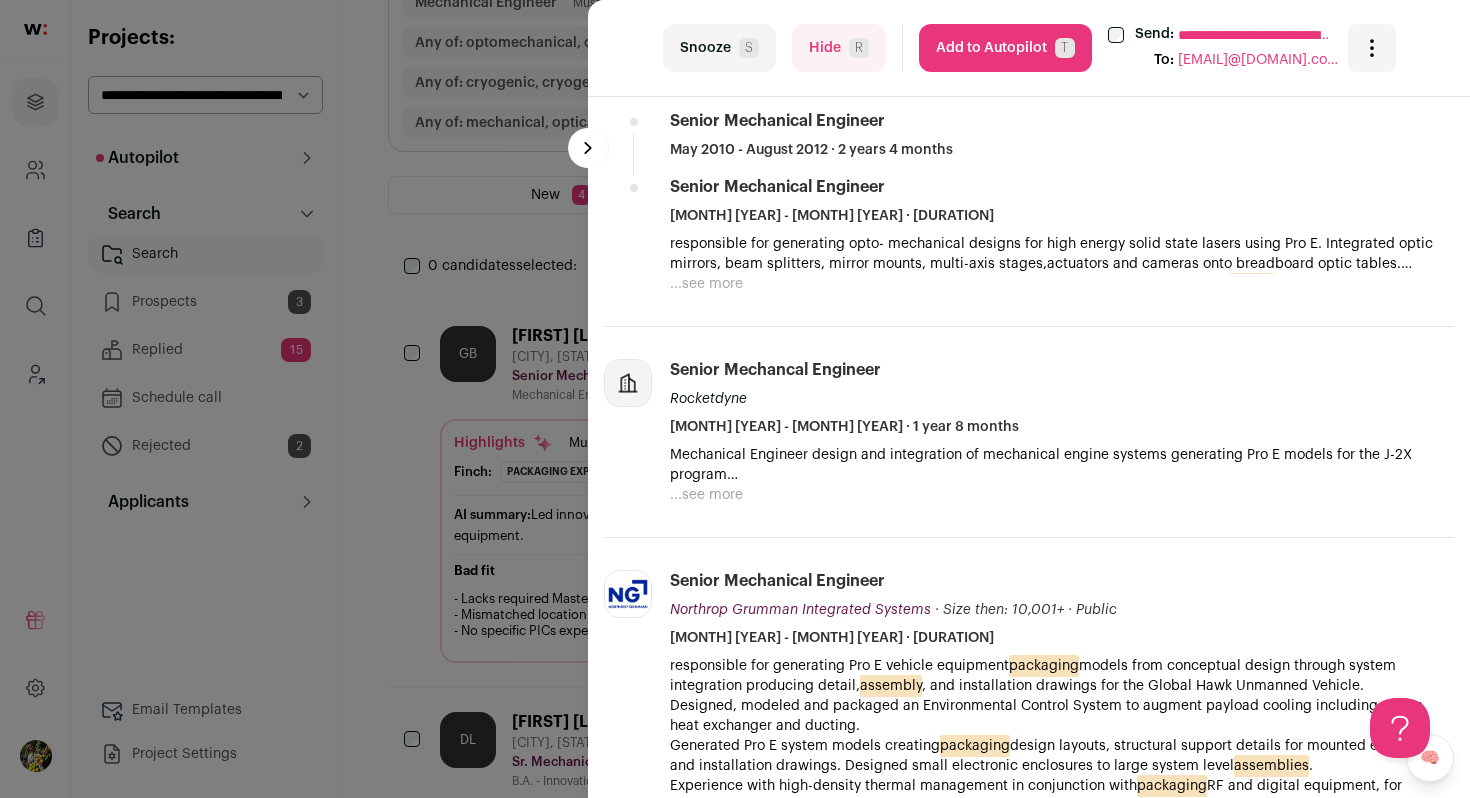 click on "...see more" at bounding box center (706, 284) 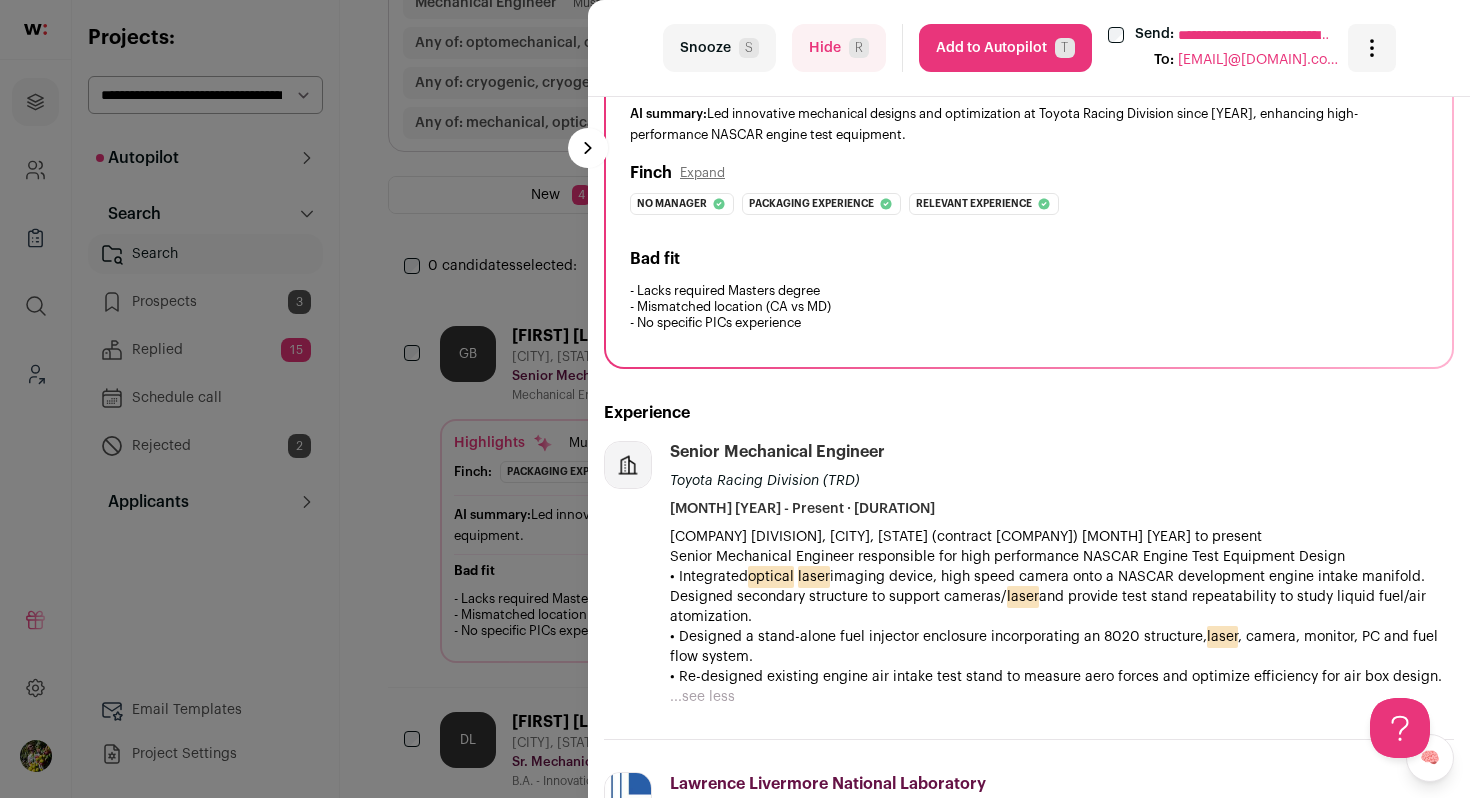 scroll, scrollTop: 0, scrollLeft: 0, axis: both 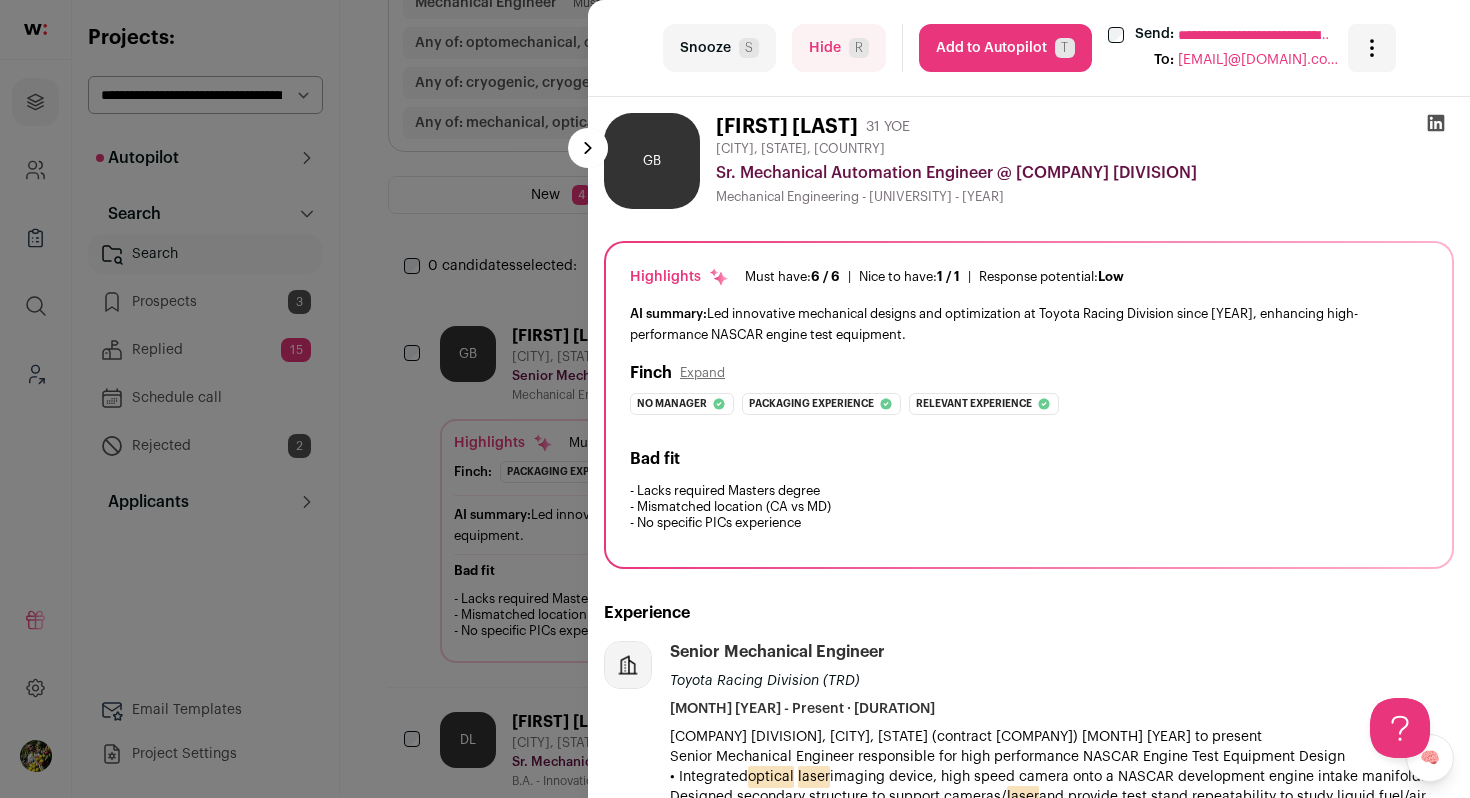 click on "**********" at bounding box center (735, 399) 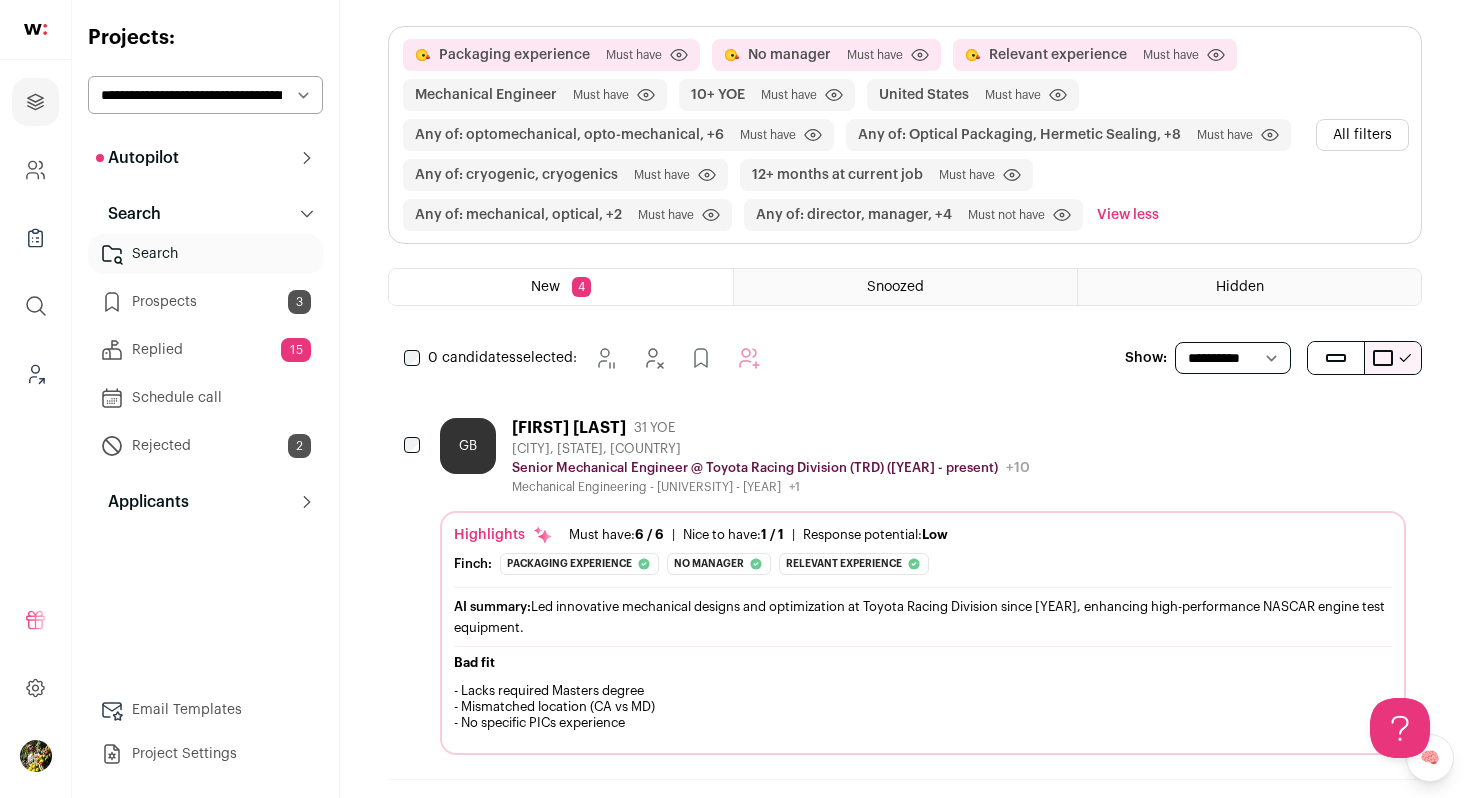 scroll, scrollTop: 203, scrollLeft: 0, axis: vertical 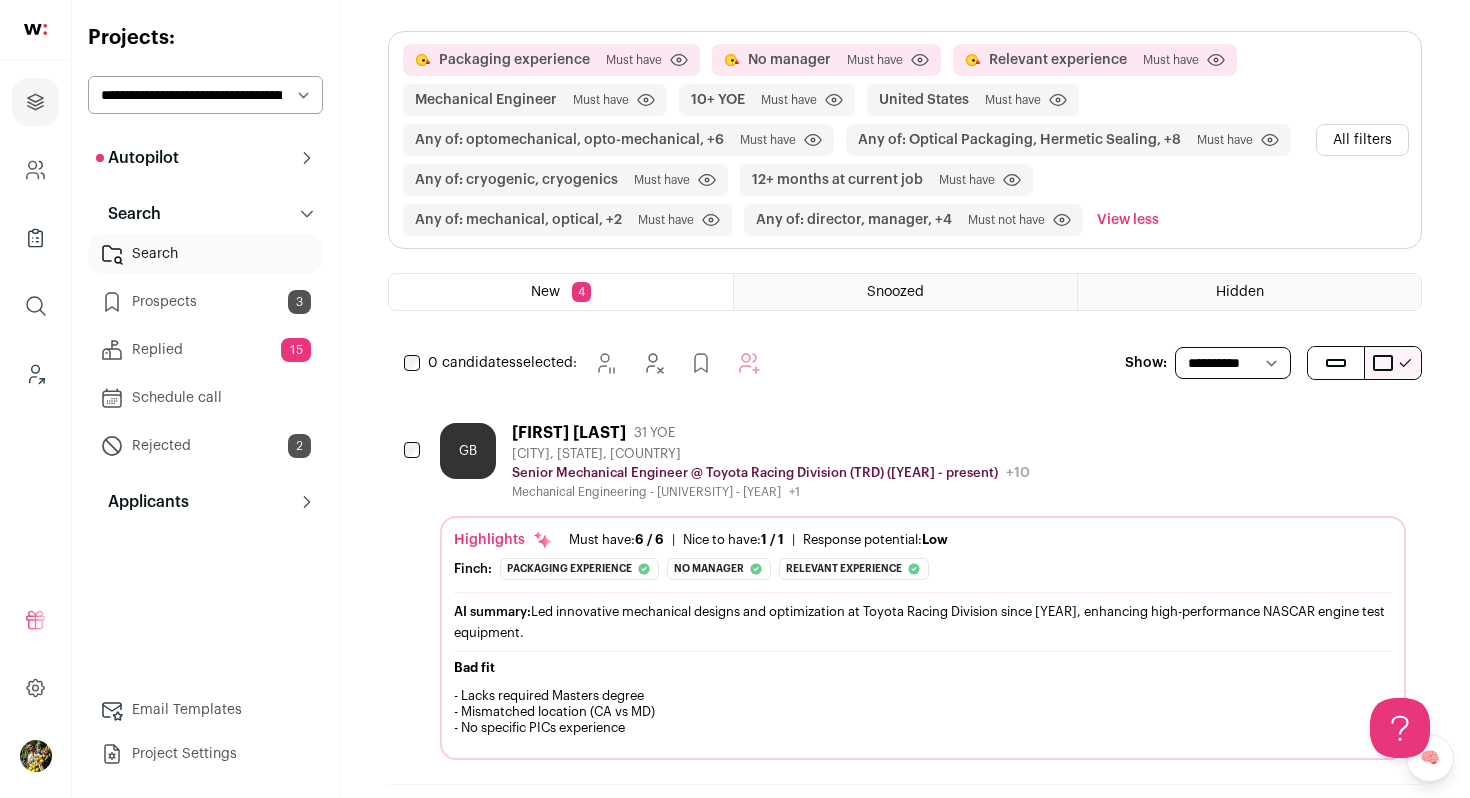 click on "All filters" at bounding box center (1362, 140) 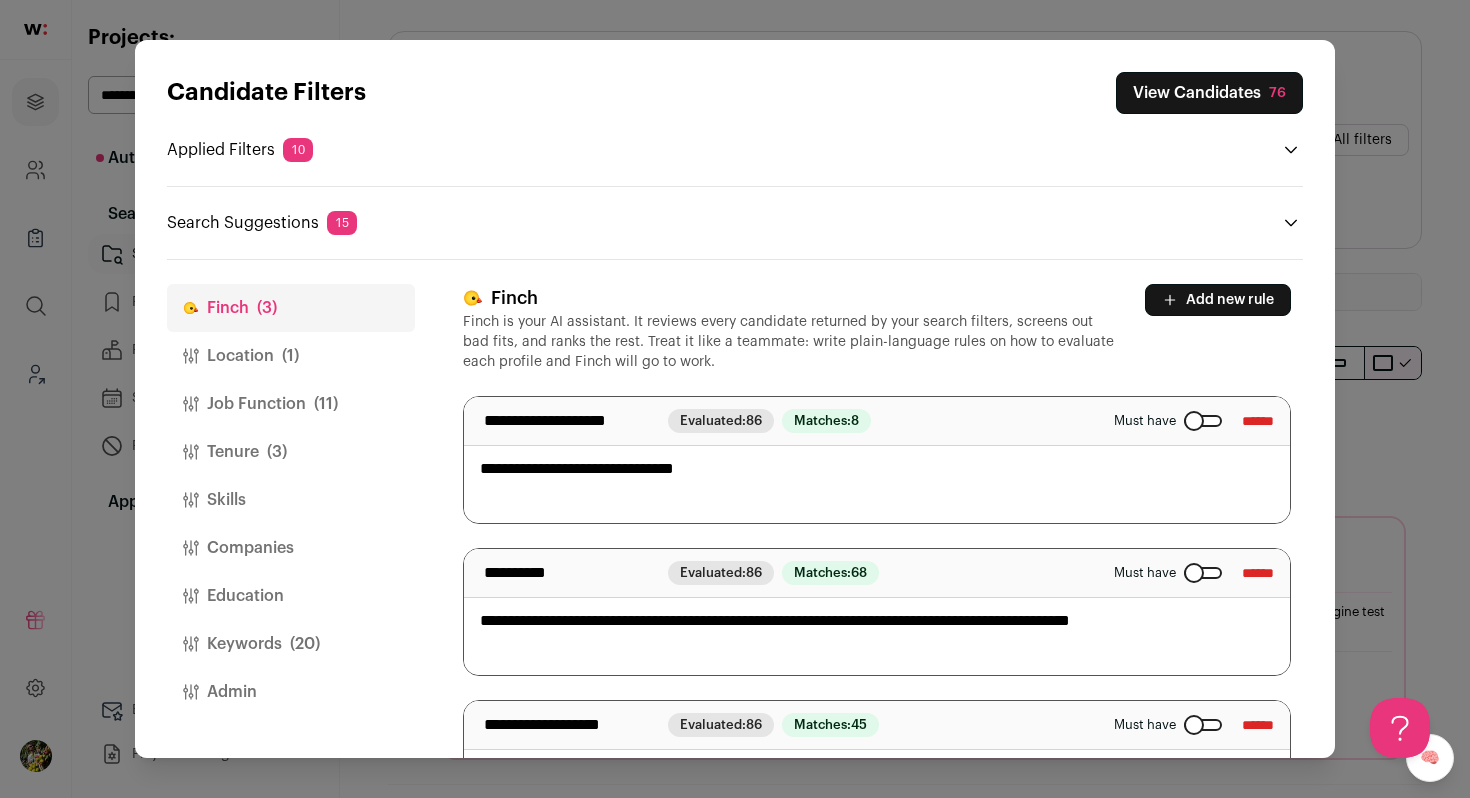 scroll, scrollTop: 94, scrollLeft: 0, axis: vertical 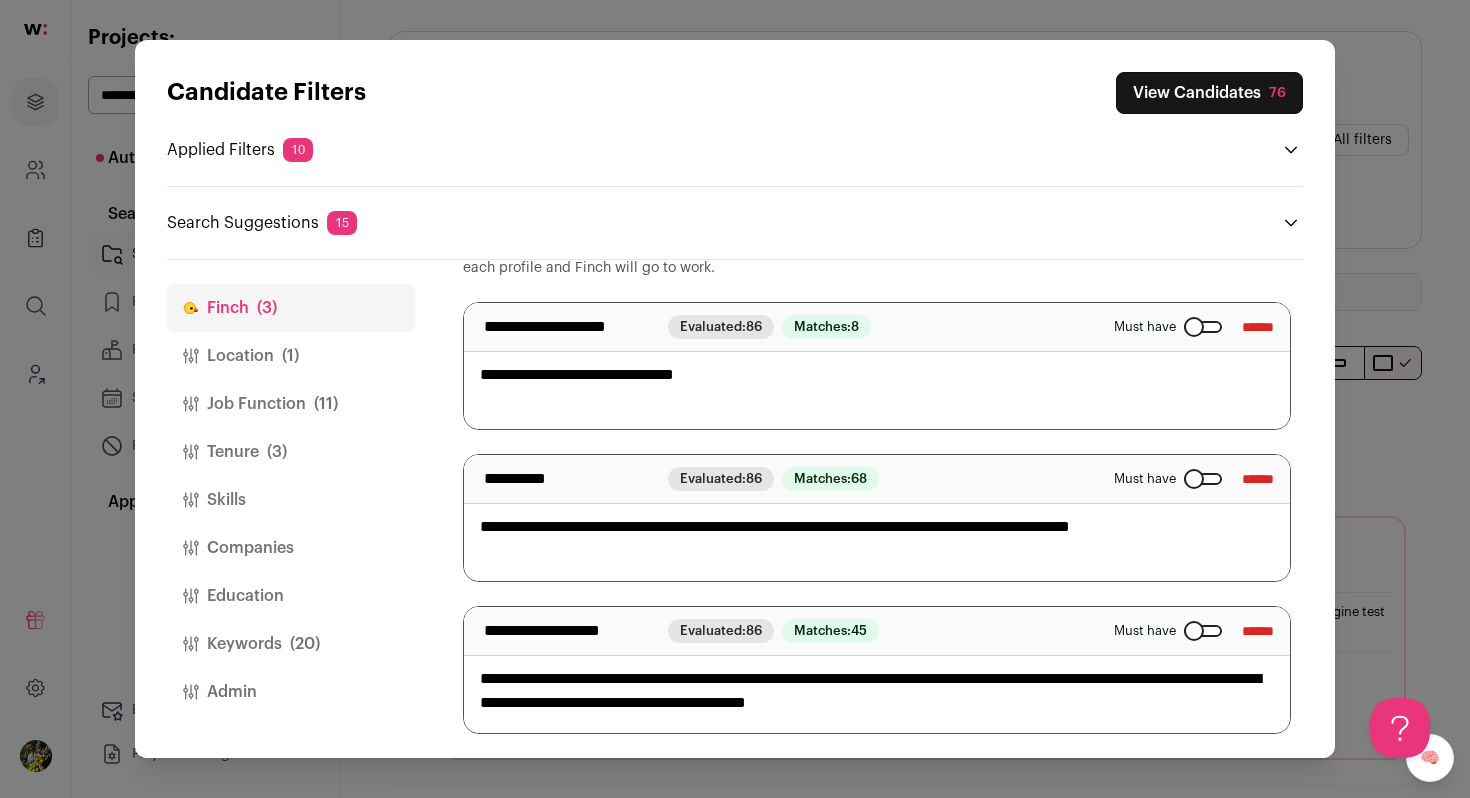 click on "View Candidates
76" at bounding box center [1209, 93] 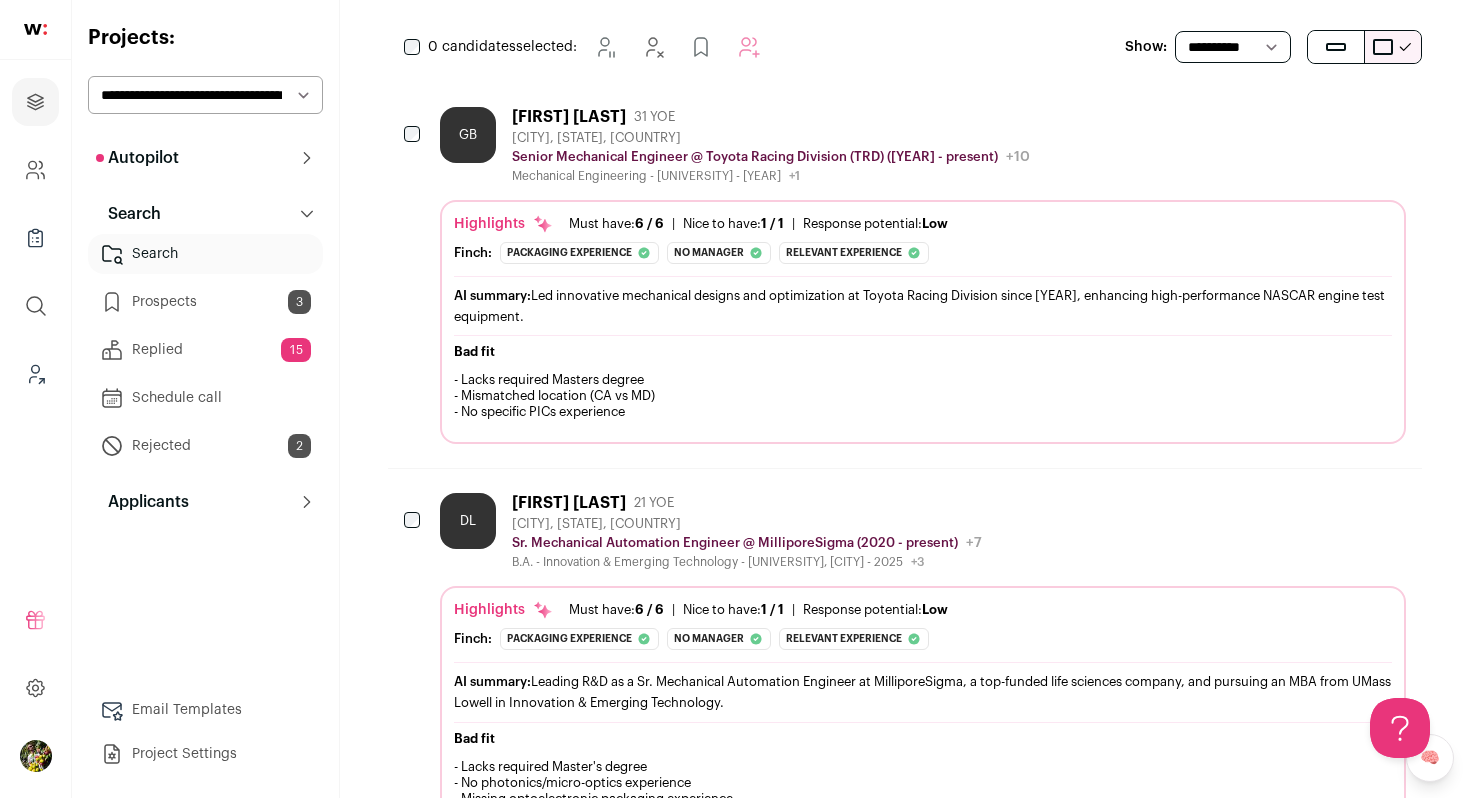 scroll, scrollTop: 531, scrollLeft: 0, axis: vertical 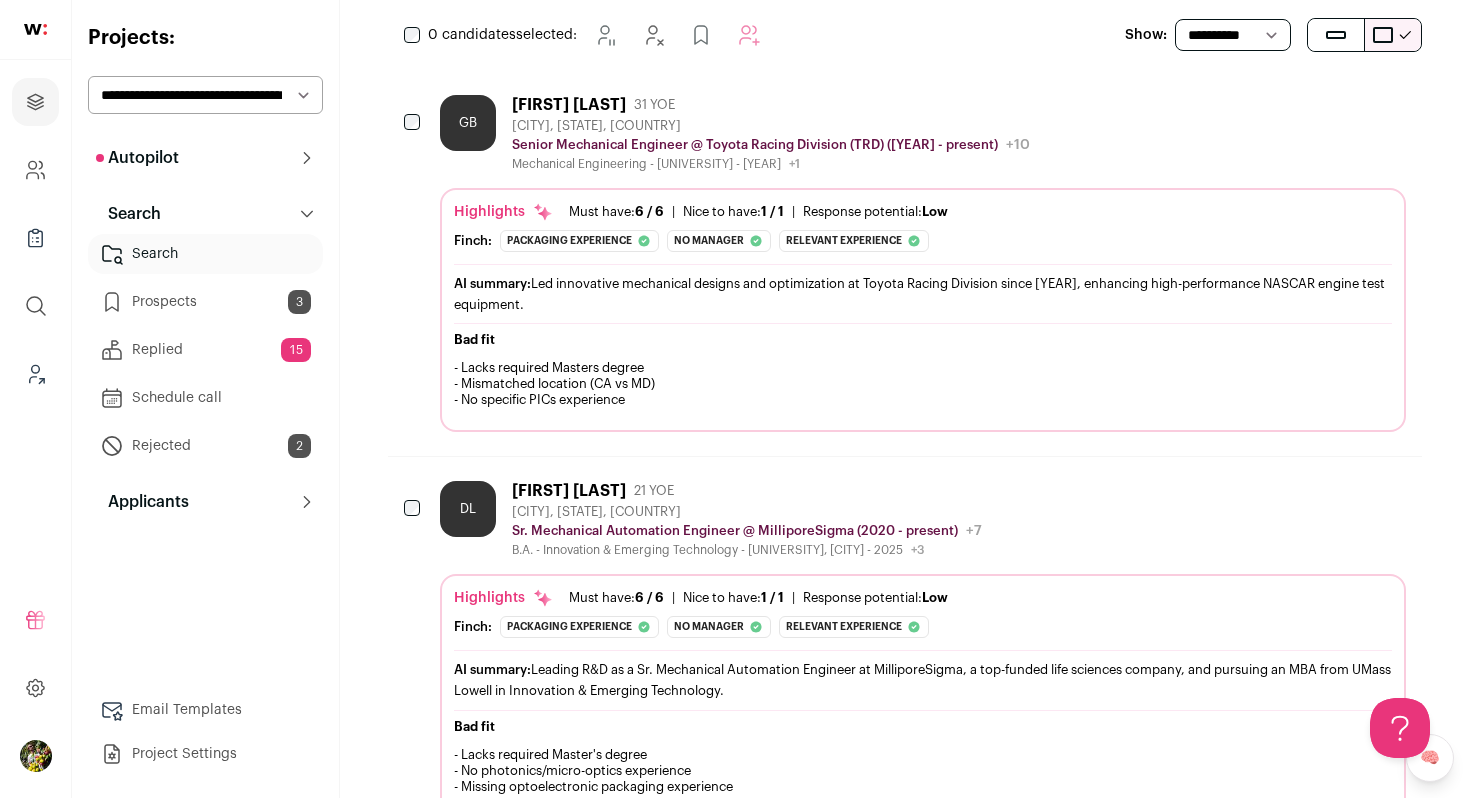 click on "GB
gary bartee
31 YOE
Shingle Springs, California, United States
Senior Mechanical Engineer @ Toyota Racing Division (TRD)
(2012 - present)
Toyota Racing Division (TRD)
Public / Private
Private
Valuation
Unknown
+10" at bounding box center (923, 263) 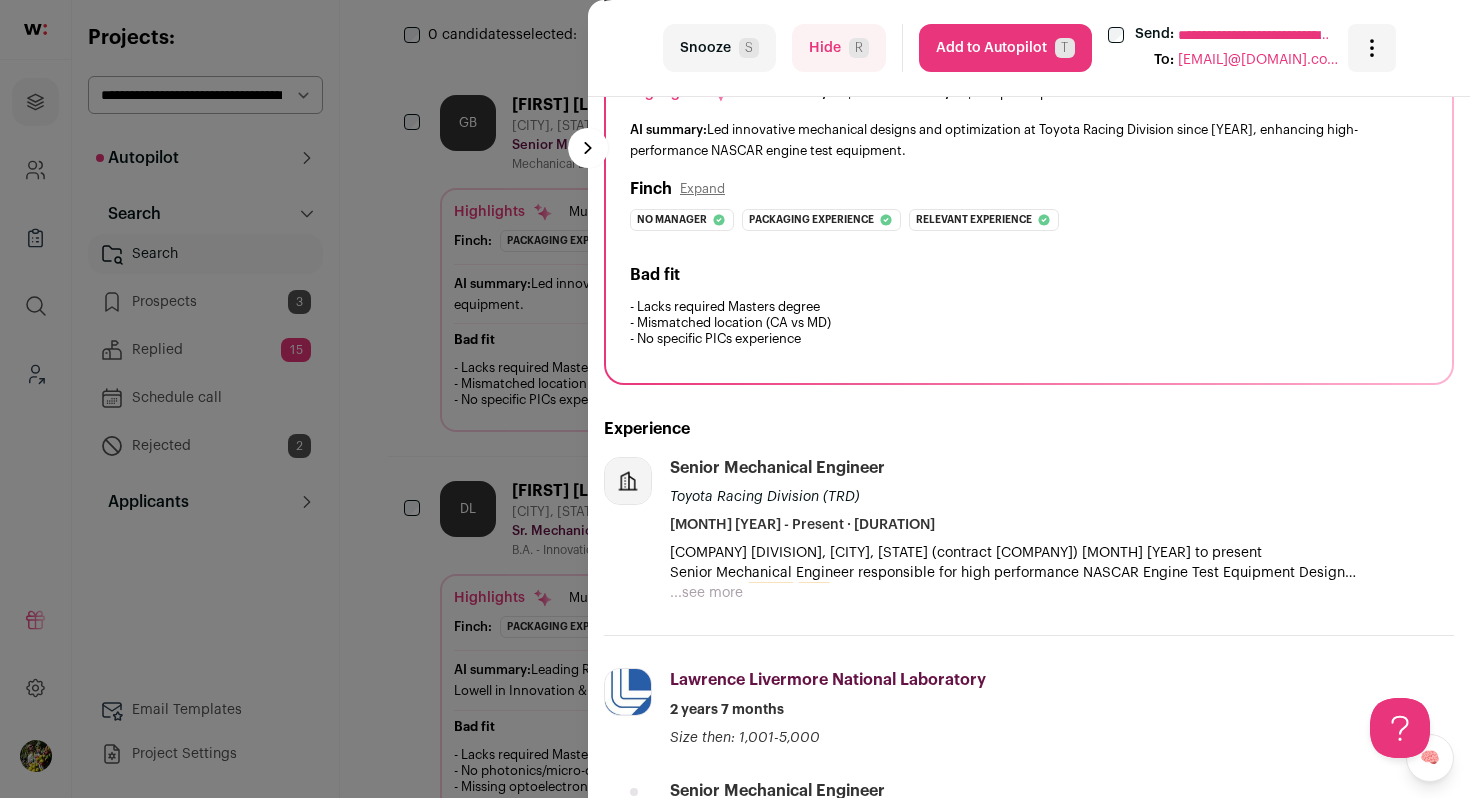 scroll, scrollTop: 200, scrollLeft: 0, axis: vertical 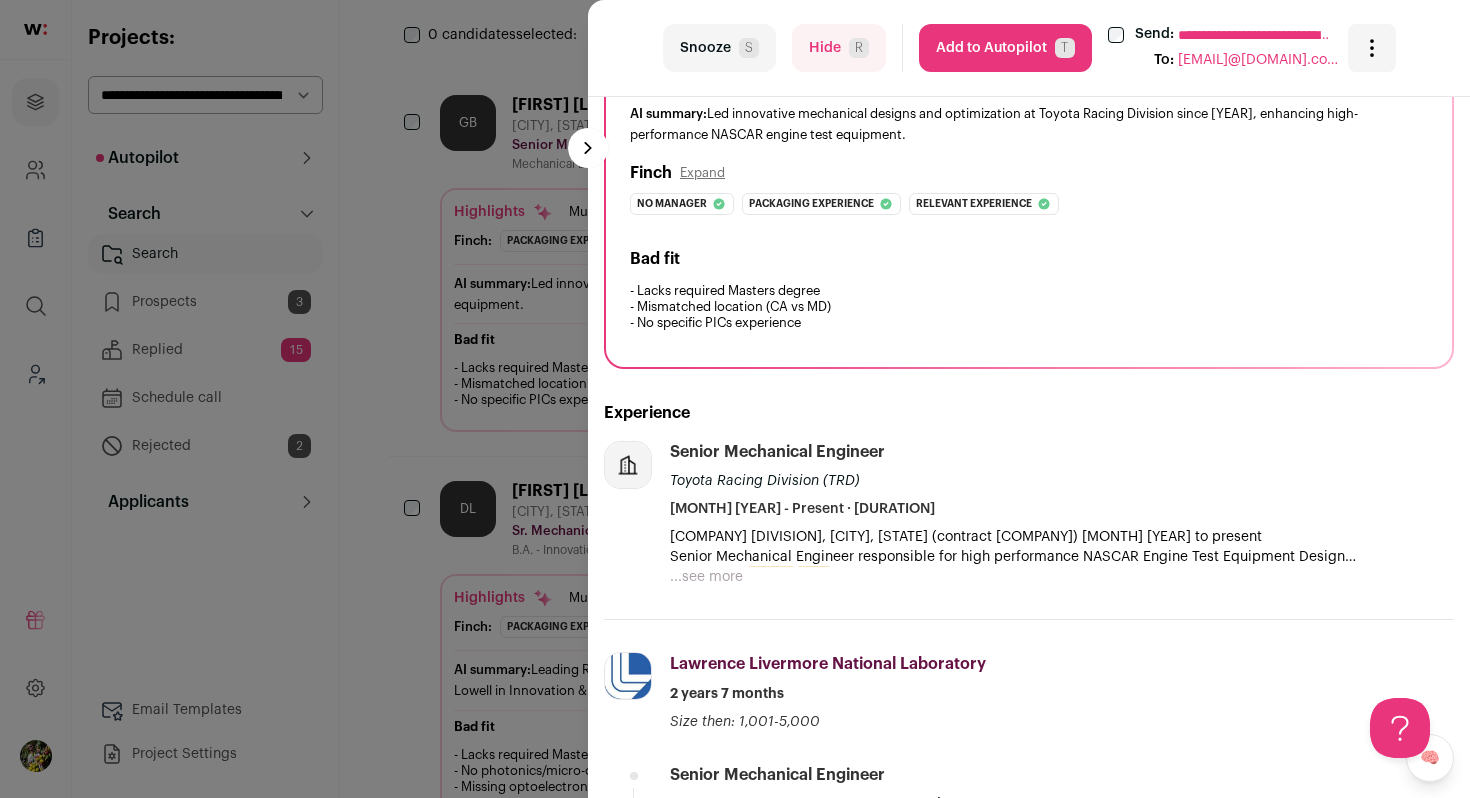 click on "...see more" at bounding box center (706, 577) 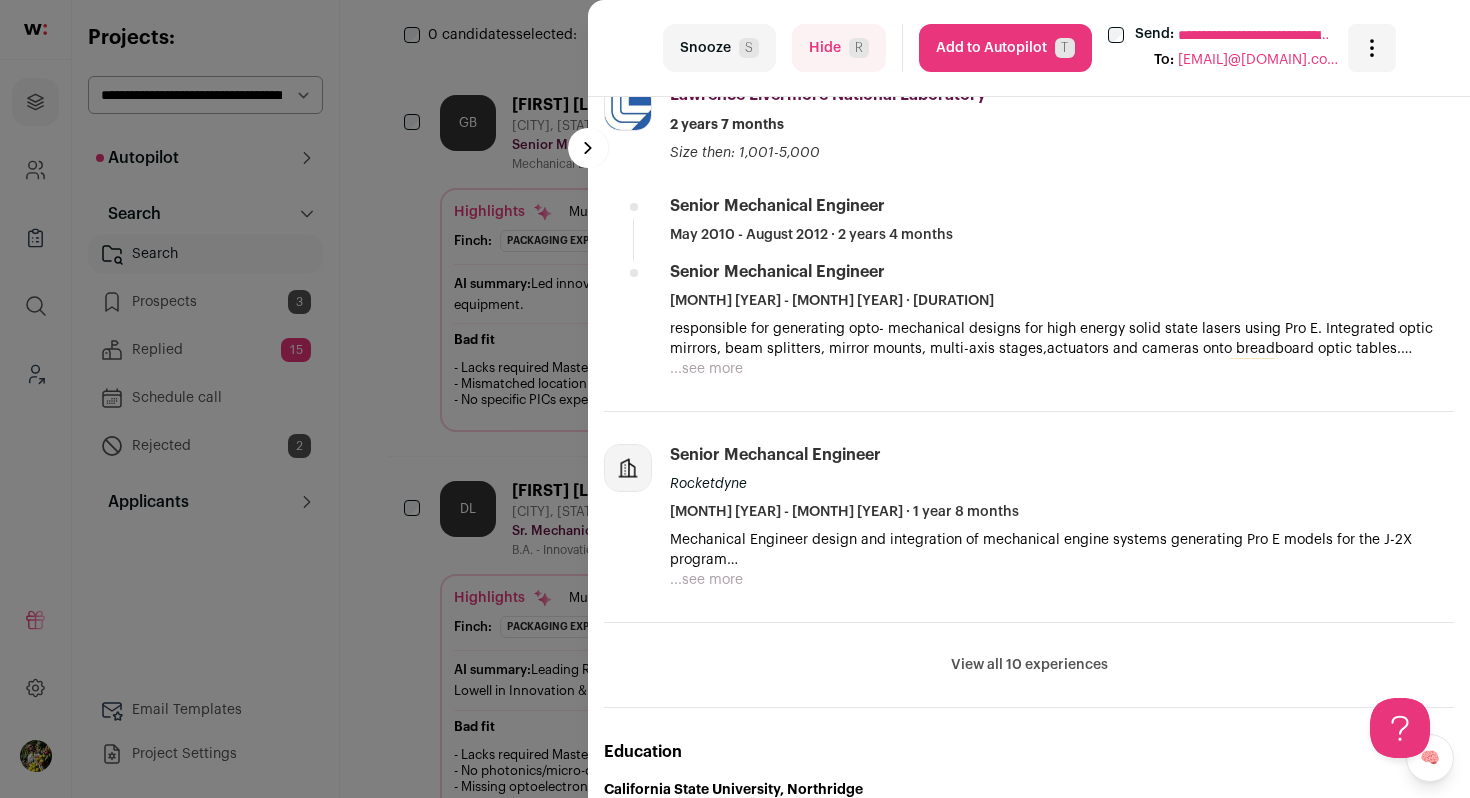 scroll, scrollTop: 949, scrollLeft: 0, axis: vertical 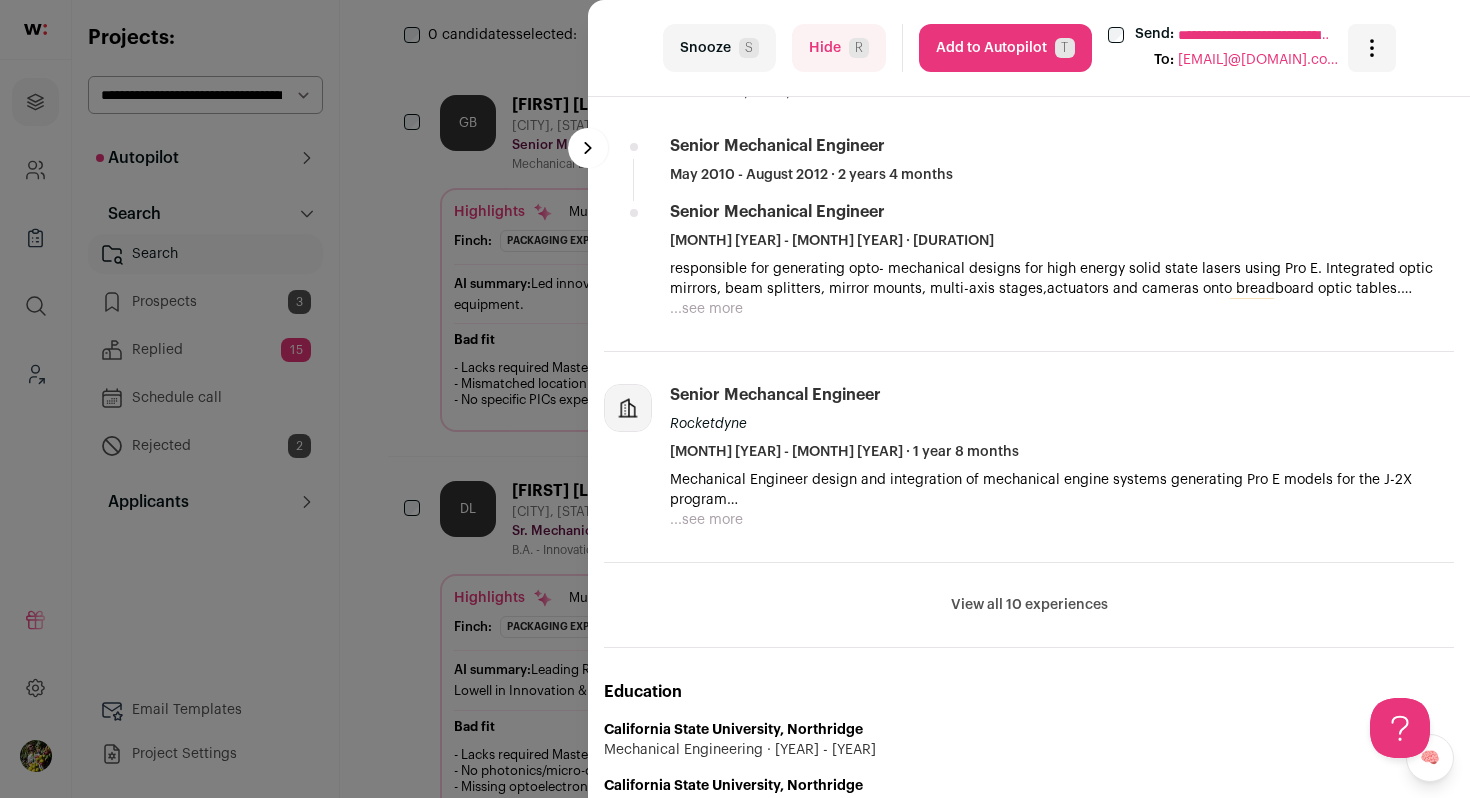 click on "...see more" at bounding box center [706, 309] 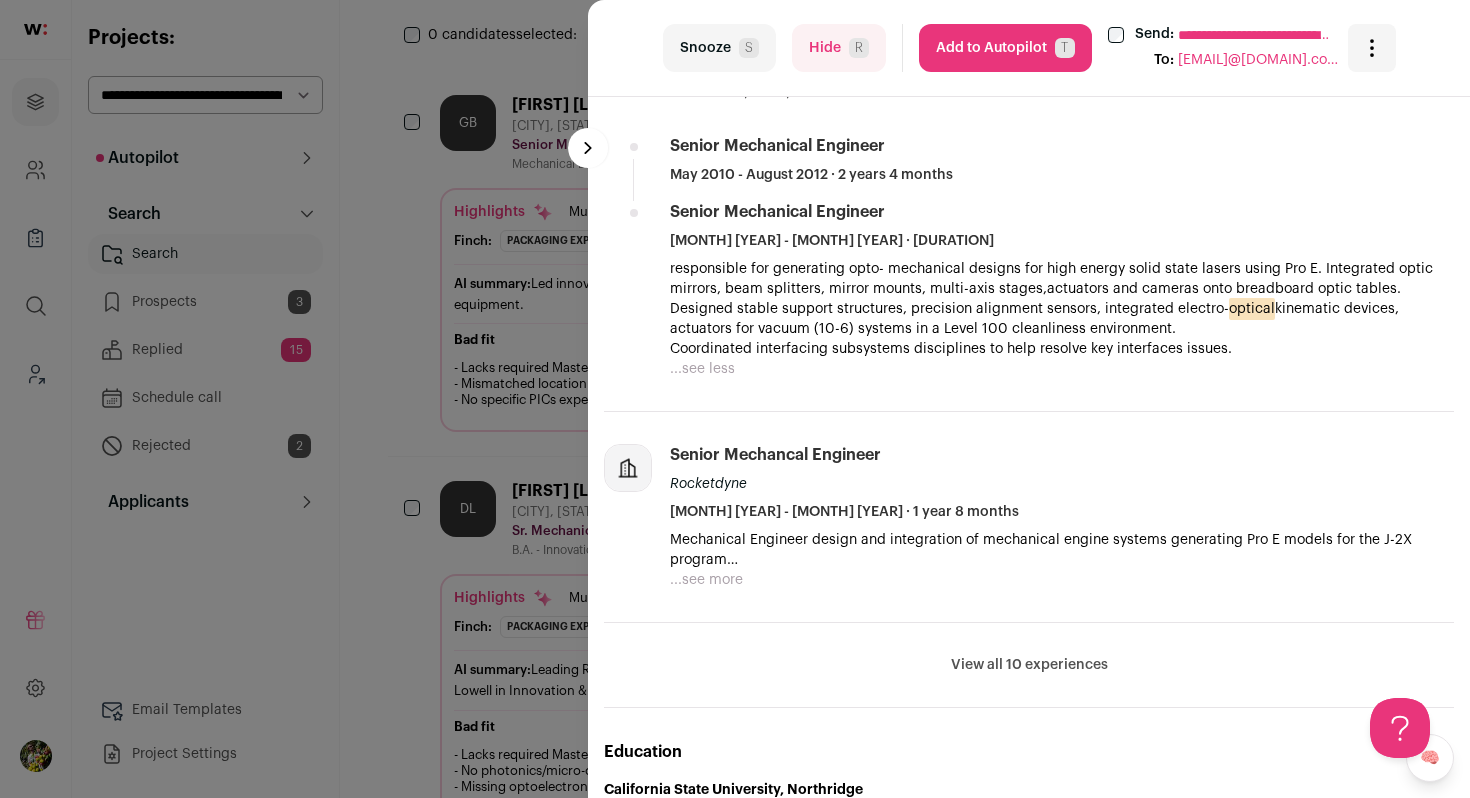 click on "**********" at bounding box center (1029, 48) 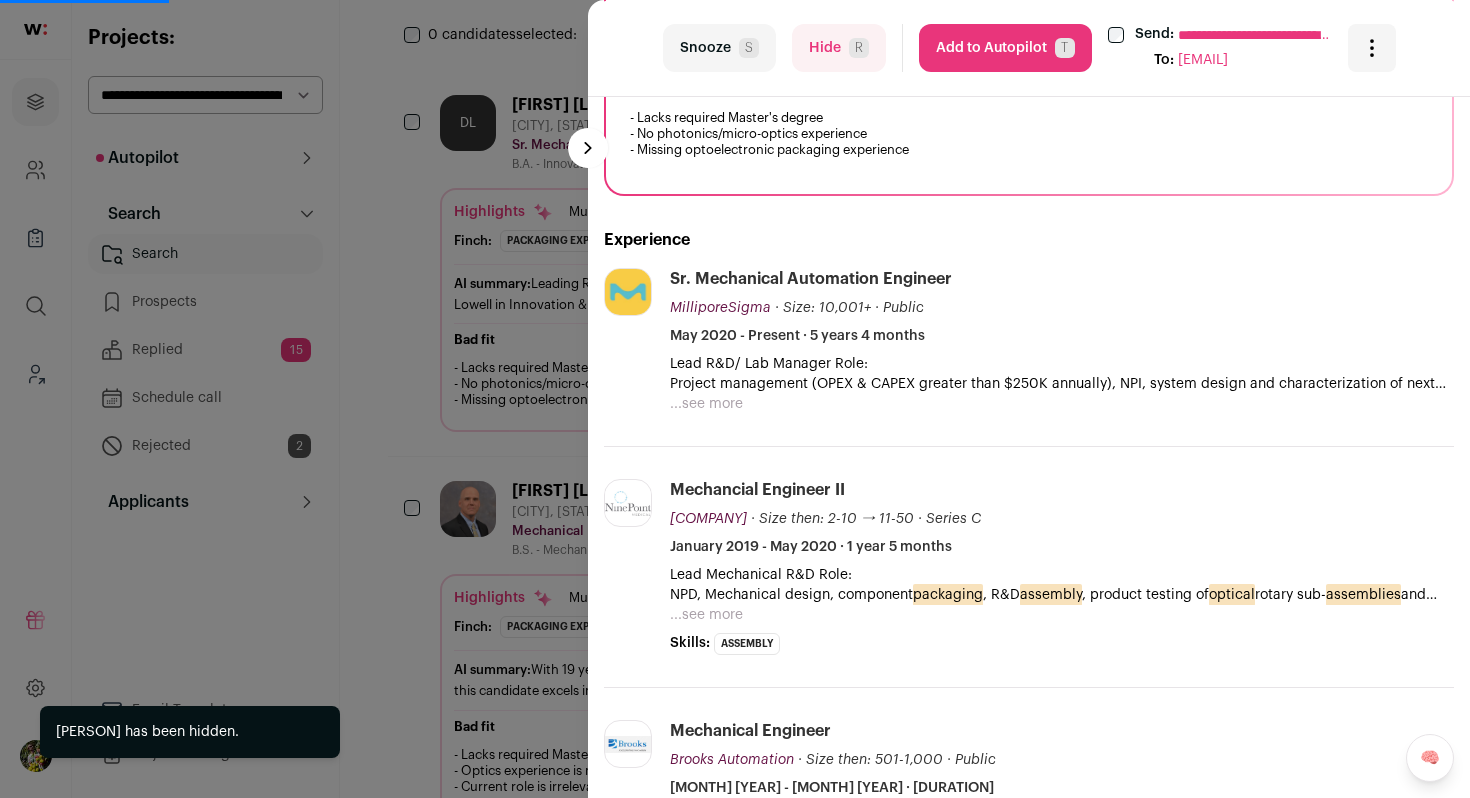 scroll, scrollTop: 377, scrollLeft: 0, axis: vertical 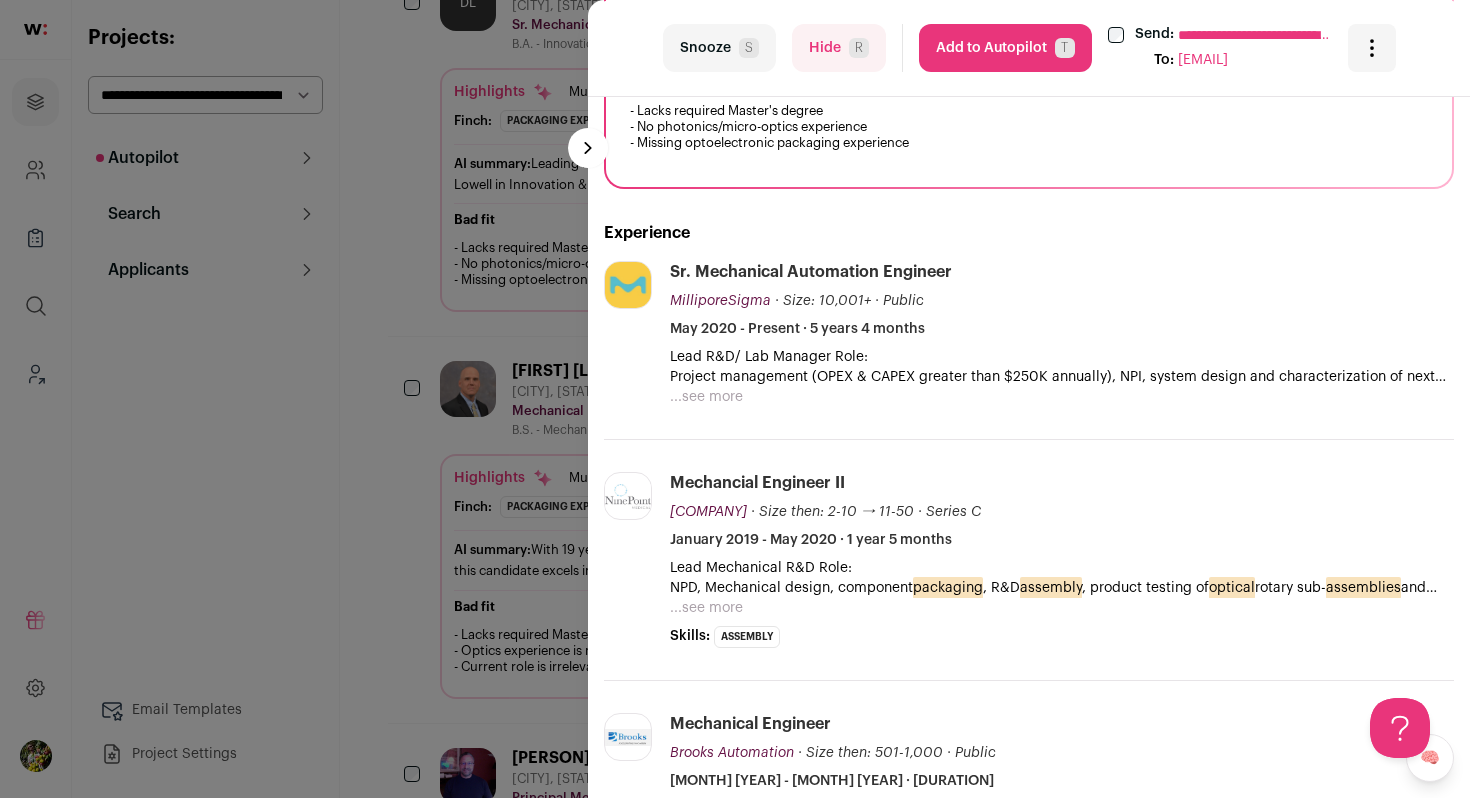 click on "...see more" at bounding box center (706, 397) 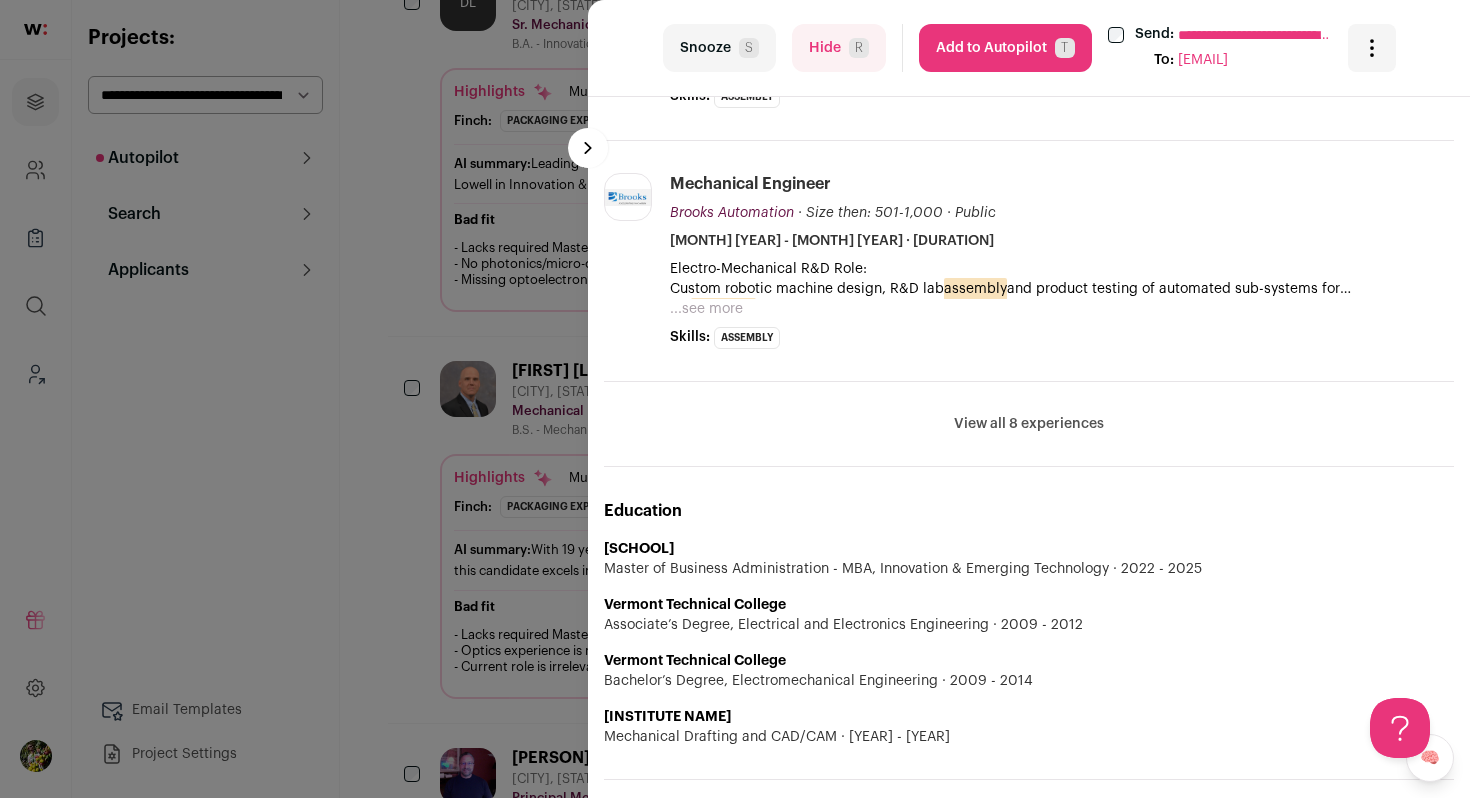 scroll, scrollTop: 942, scrollLeft: 0, axis: vertical 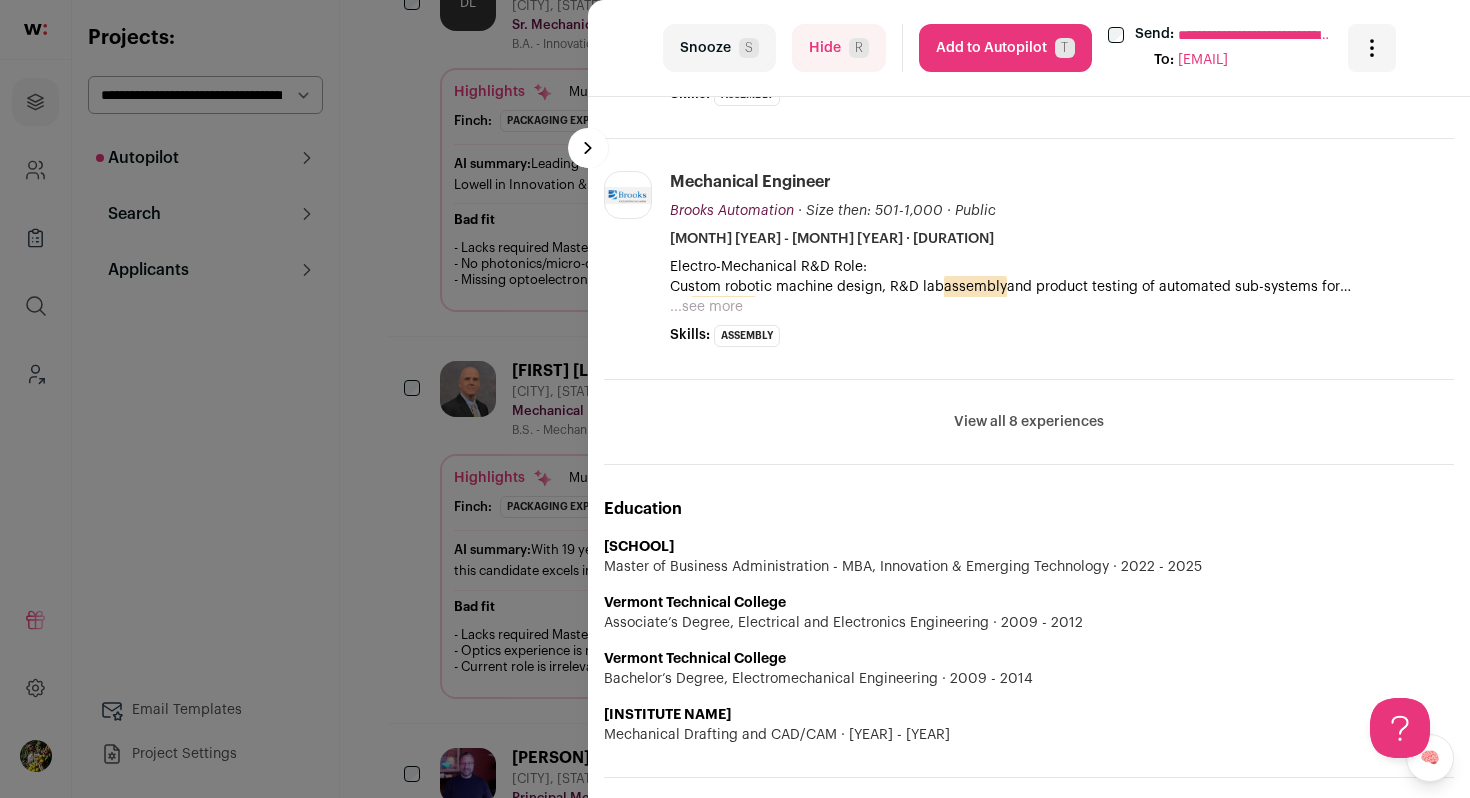 click on "...see more" at bounding box center (706, 307) 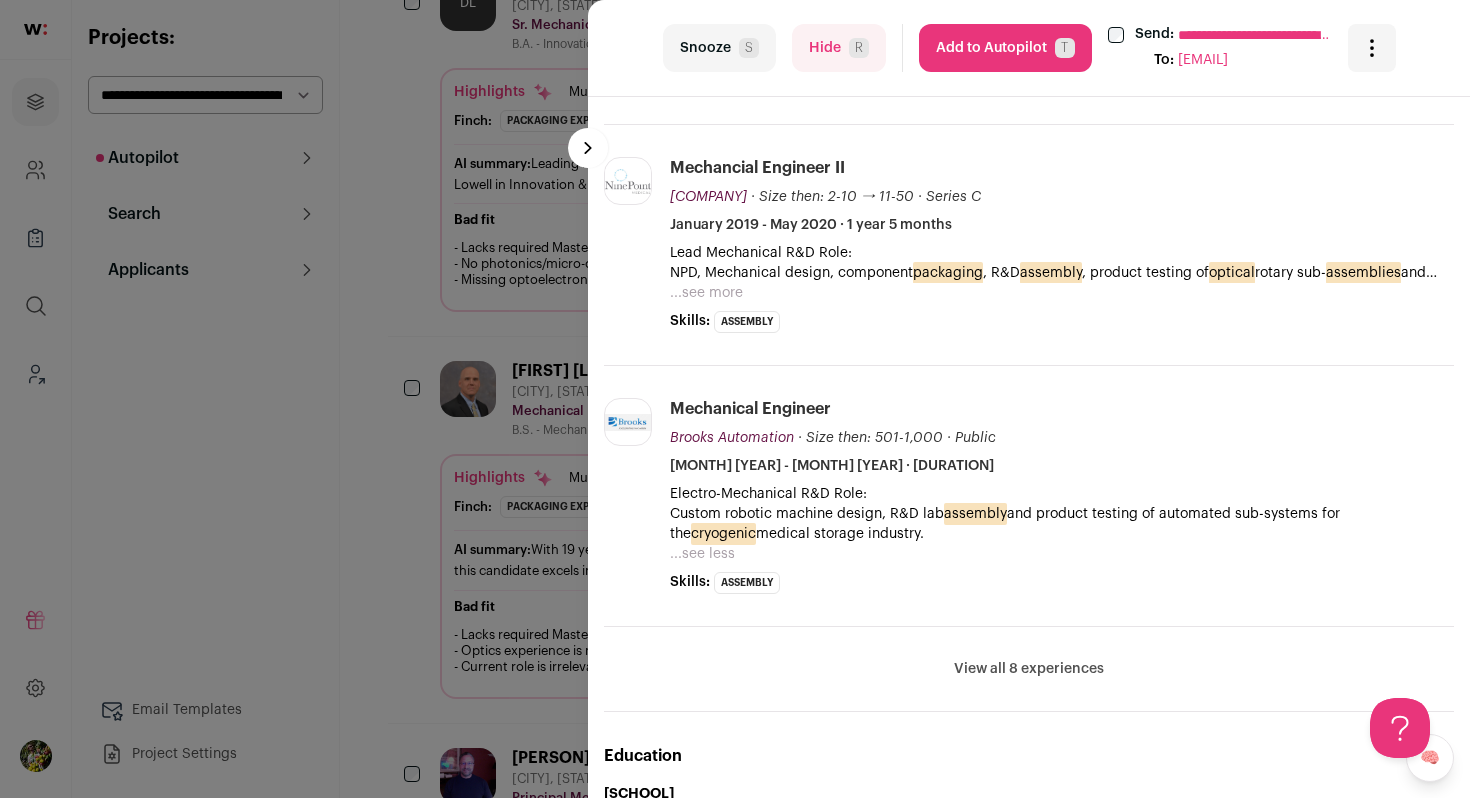 scroll, scrollTop: 709, scrollLeft: 0, axis: vertical 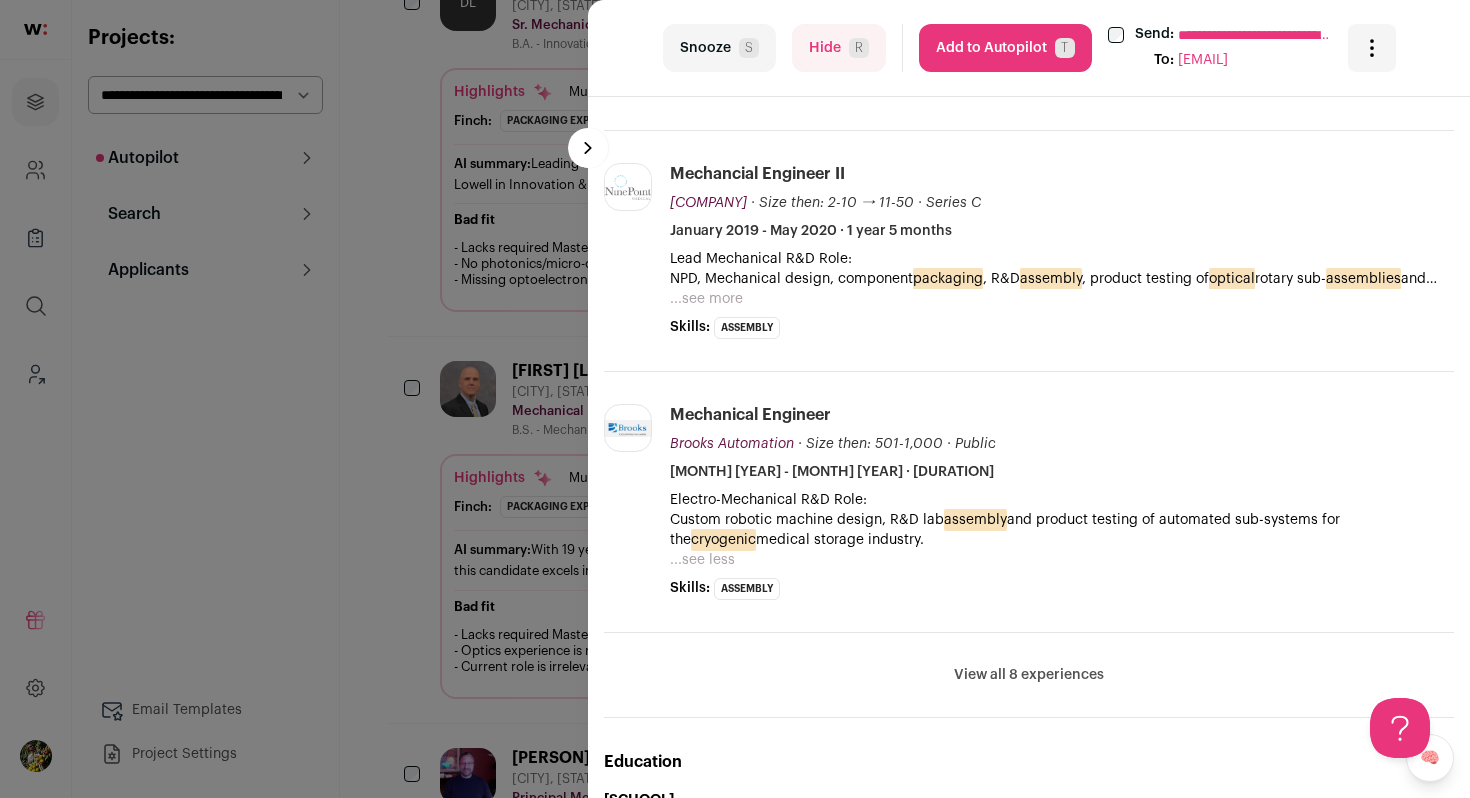 click on "...see more" at bounding box center [706, 299] 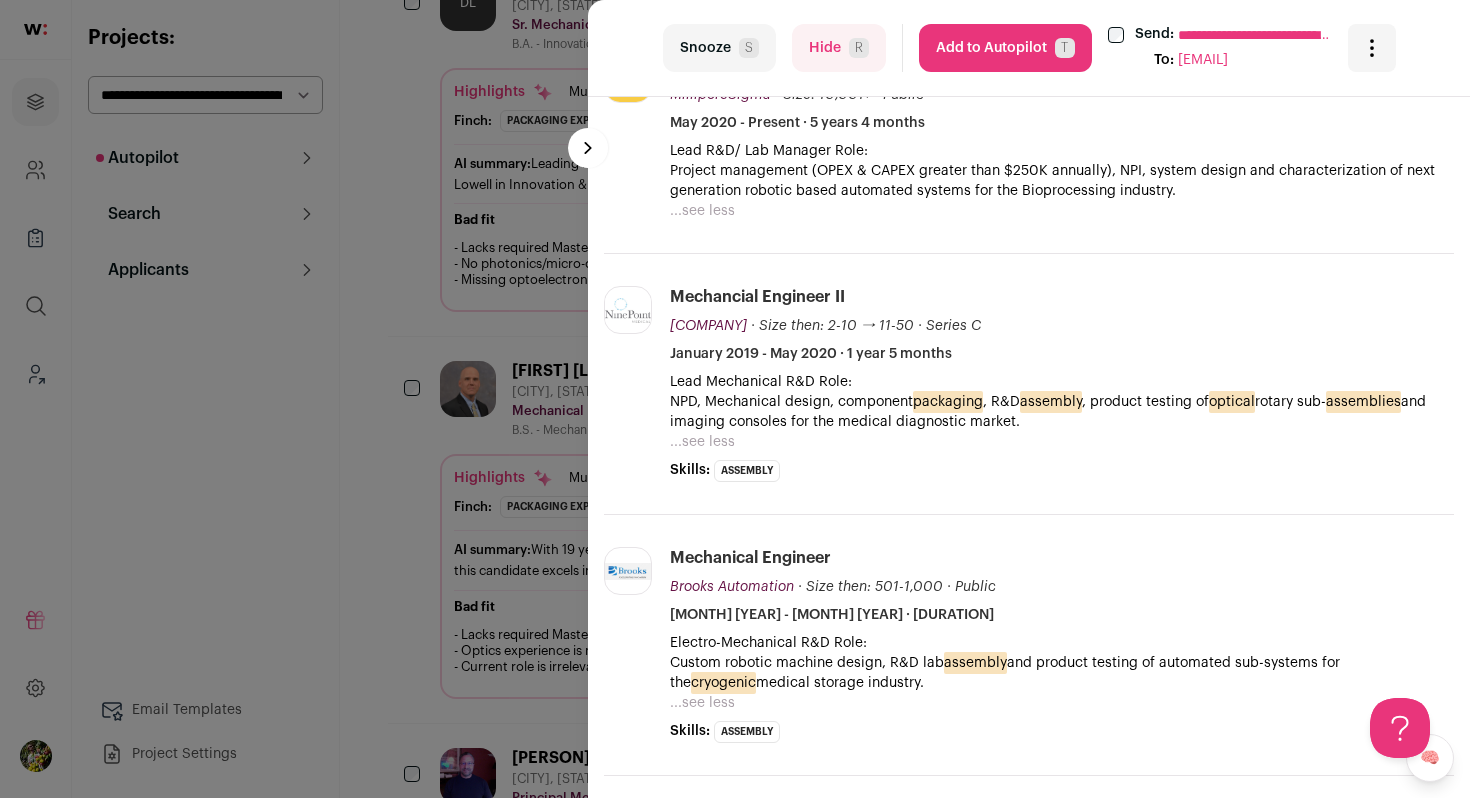 scroll, scrollTop: 578, scrollLeft: 0, axis: vertical 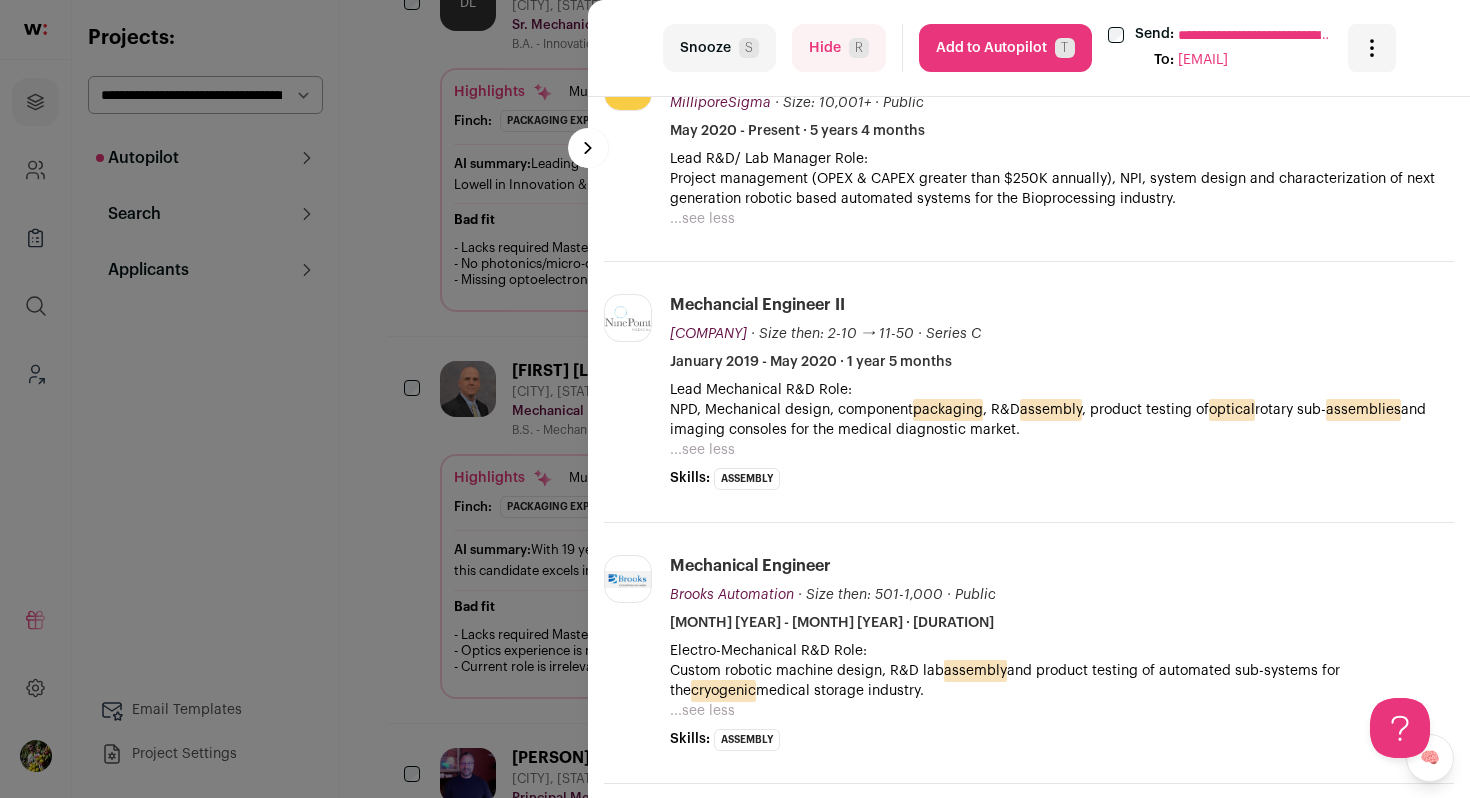 click on "...see less" at bounding box center (702, 219) 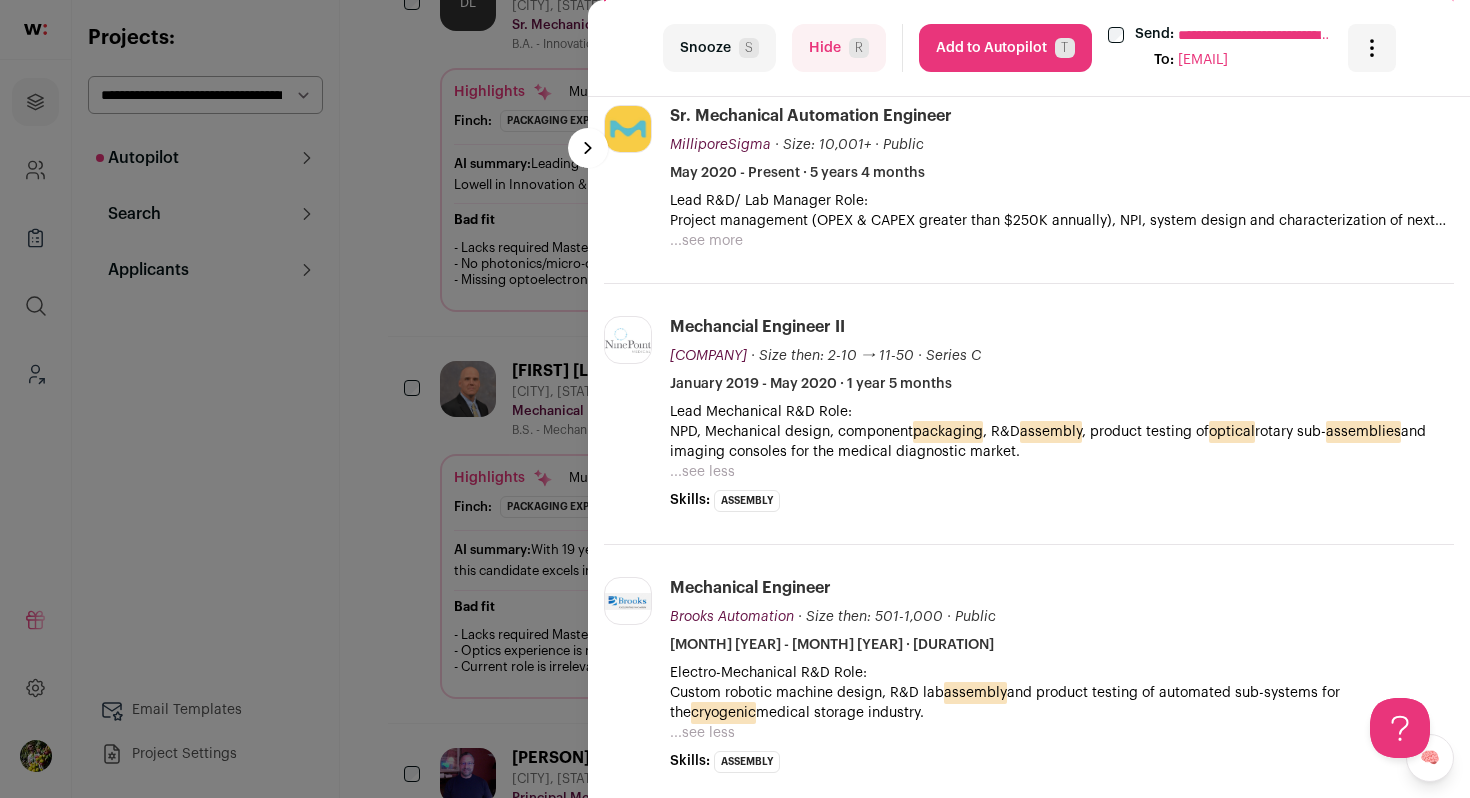 scroll, scrollTop: 517, scrollLeft: 0, axis: vertical 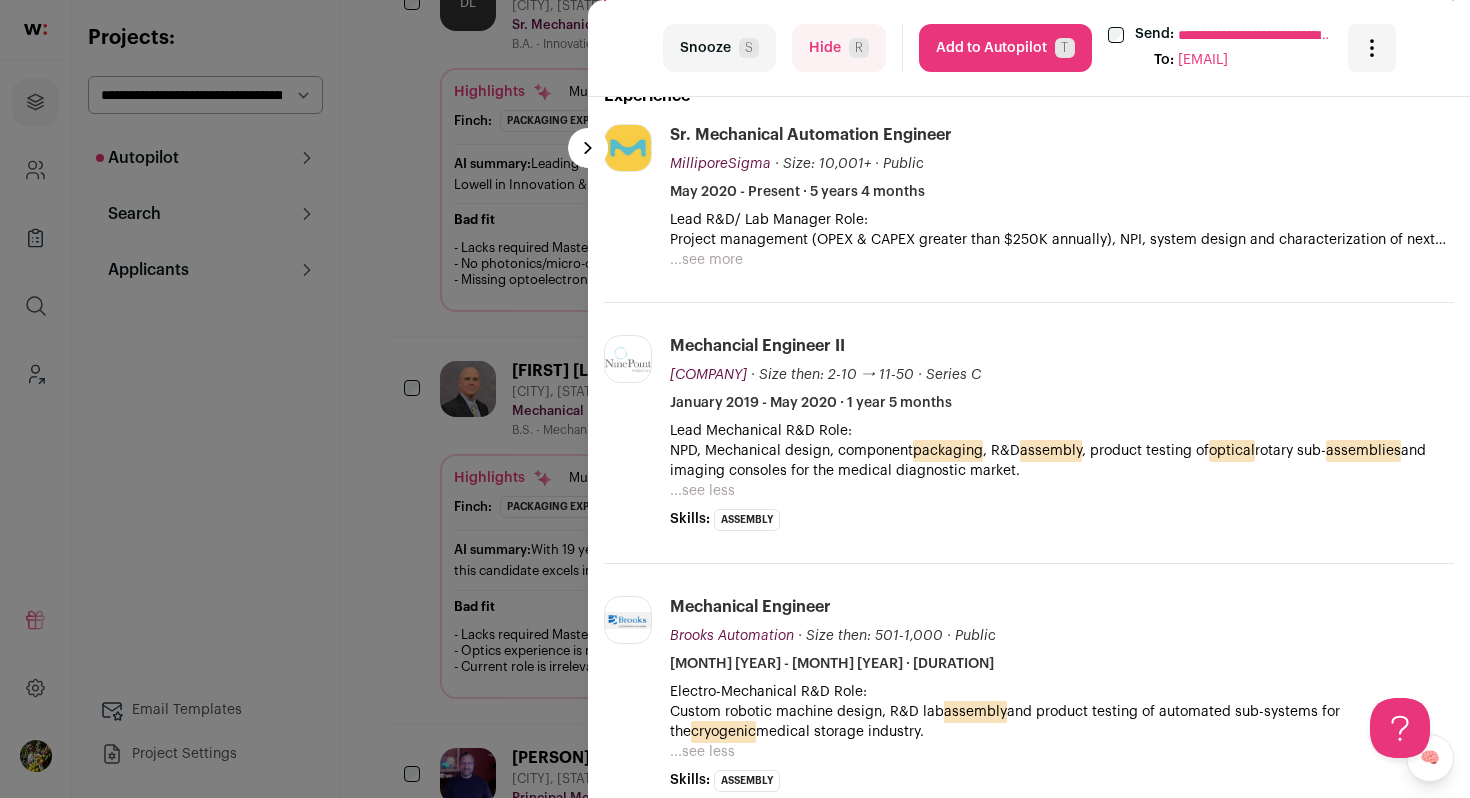 click on "Lead R&D/ Lab Manager Role:
Project management (OPEX & CAPEX greater than $250K annually), NPI, system design and characterization of next generation robotic based automated systems for the Bioprocessing industry." at bounding box center (1062, 230) 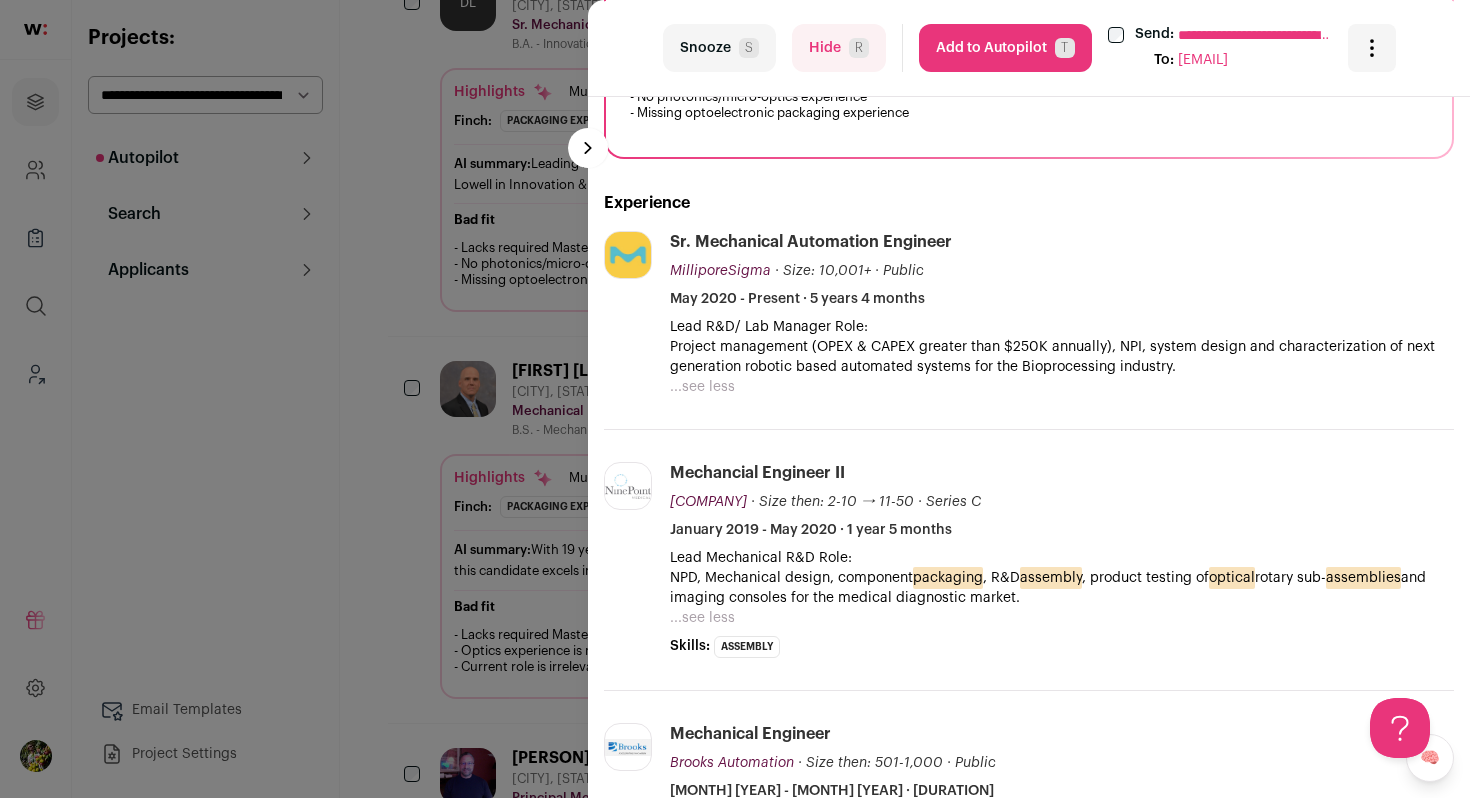 scroll, scrollTop: 0, scrollLeft: 0, axis: both 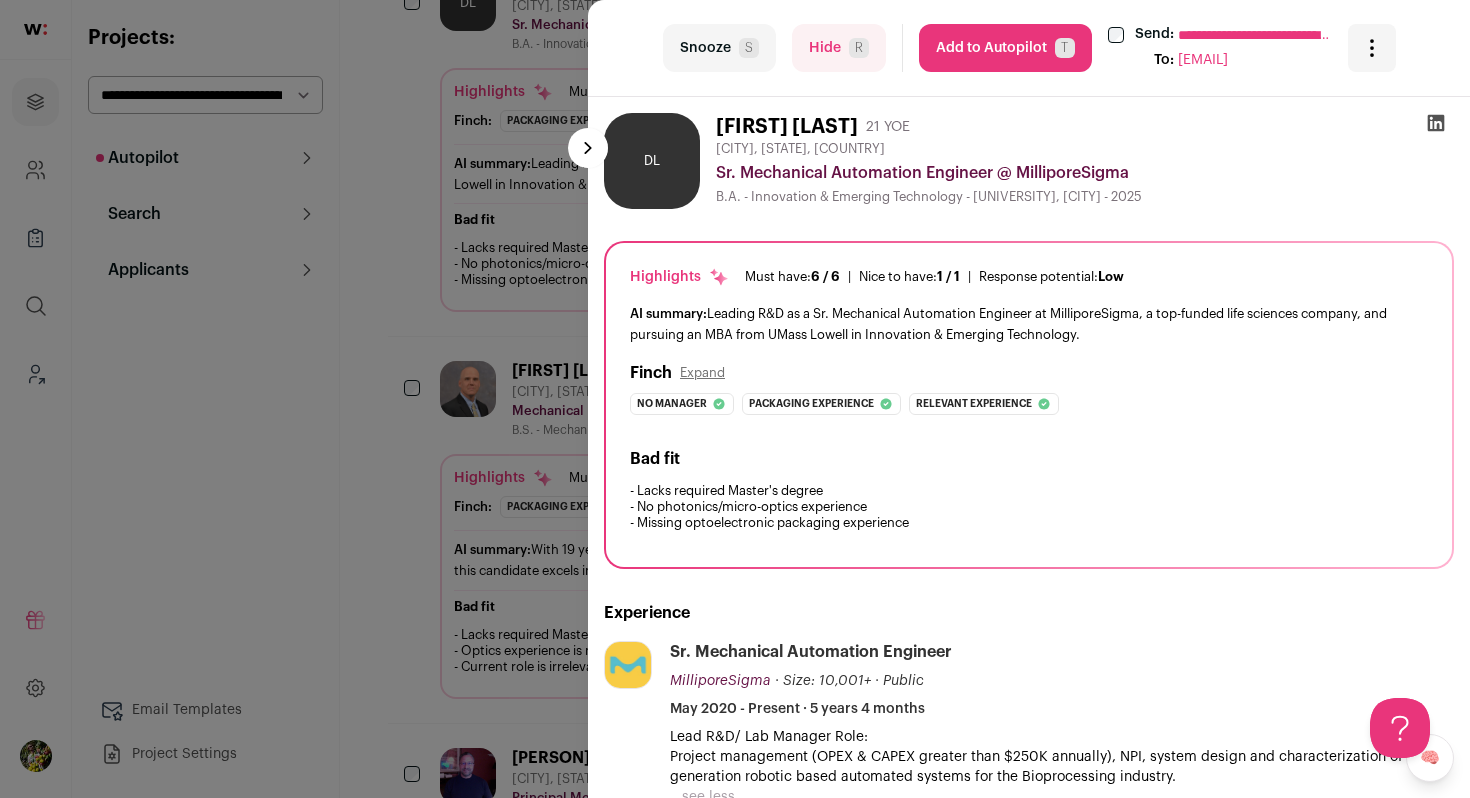 click on "T" at bounding box center [1065, 48] 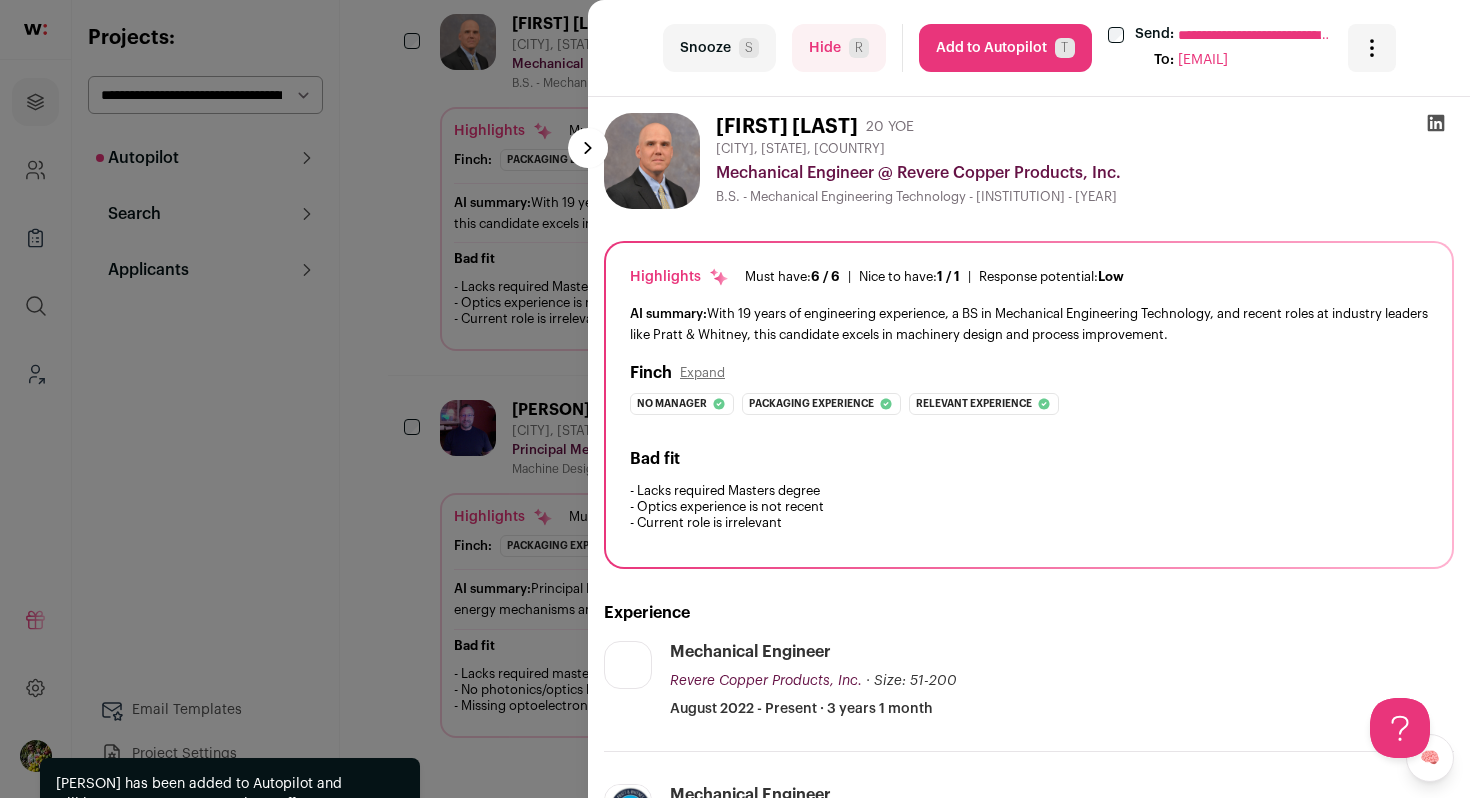 scroll, scrollTop: 80, scrollLeft: 0, axis: vertical 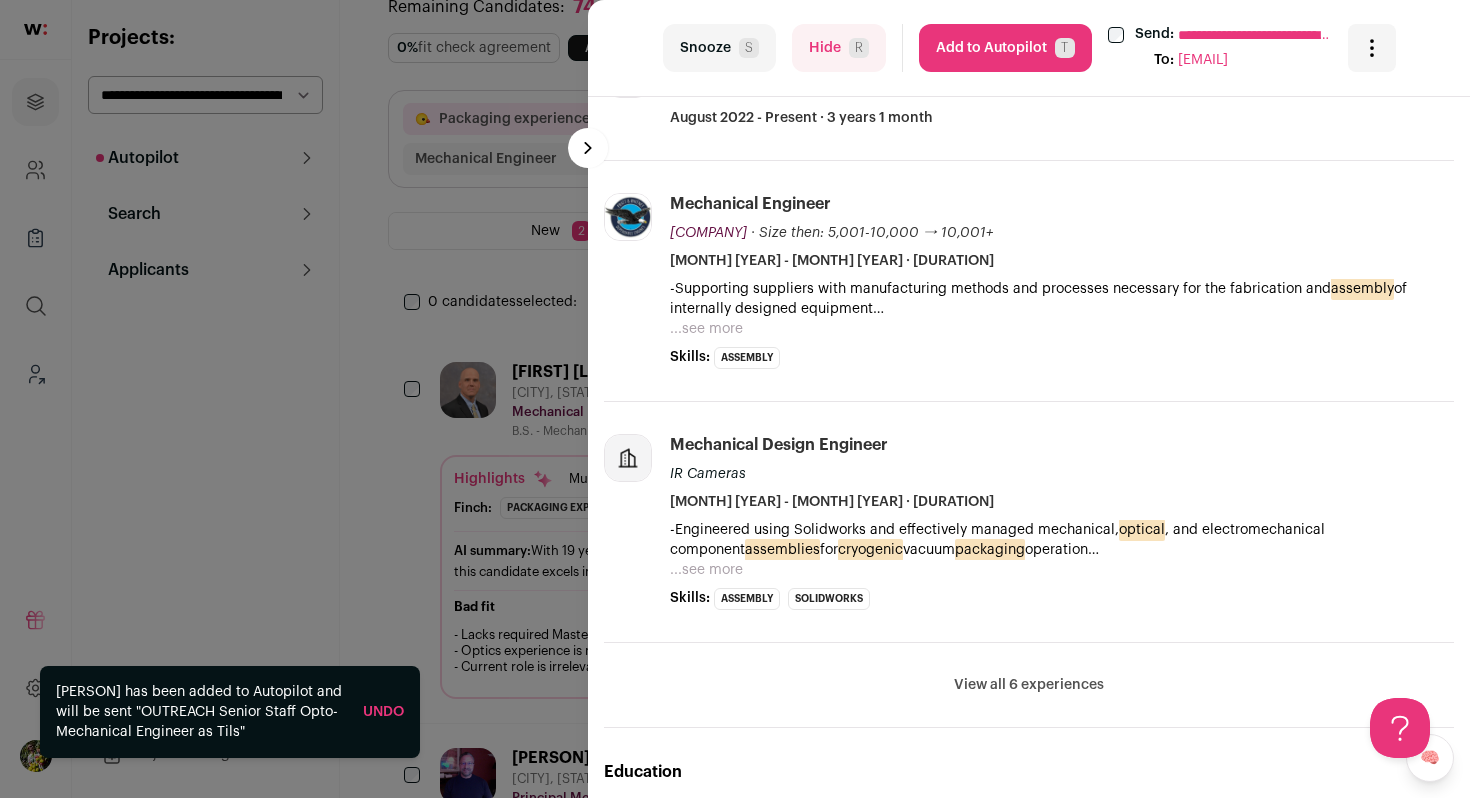 click on "...see more" at bounding box center [706, 329] 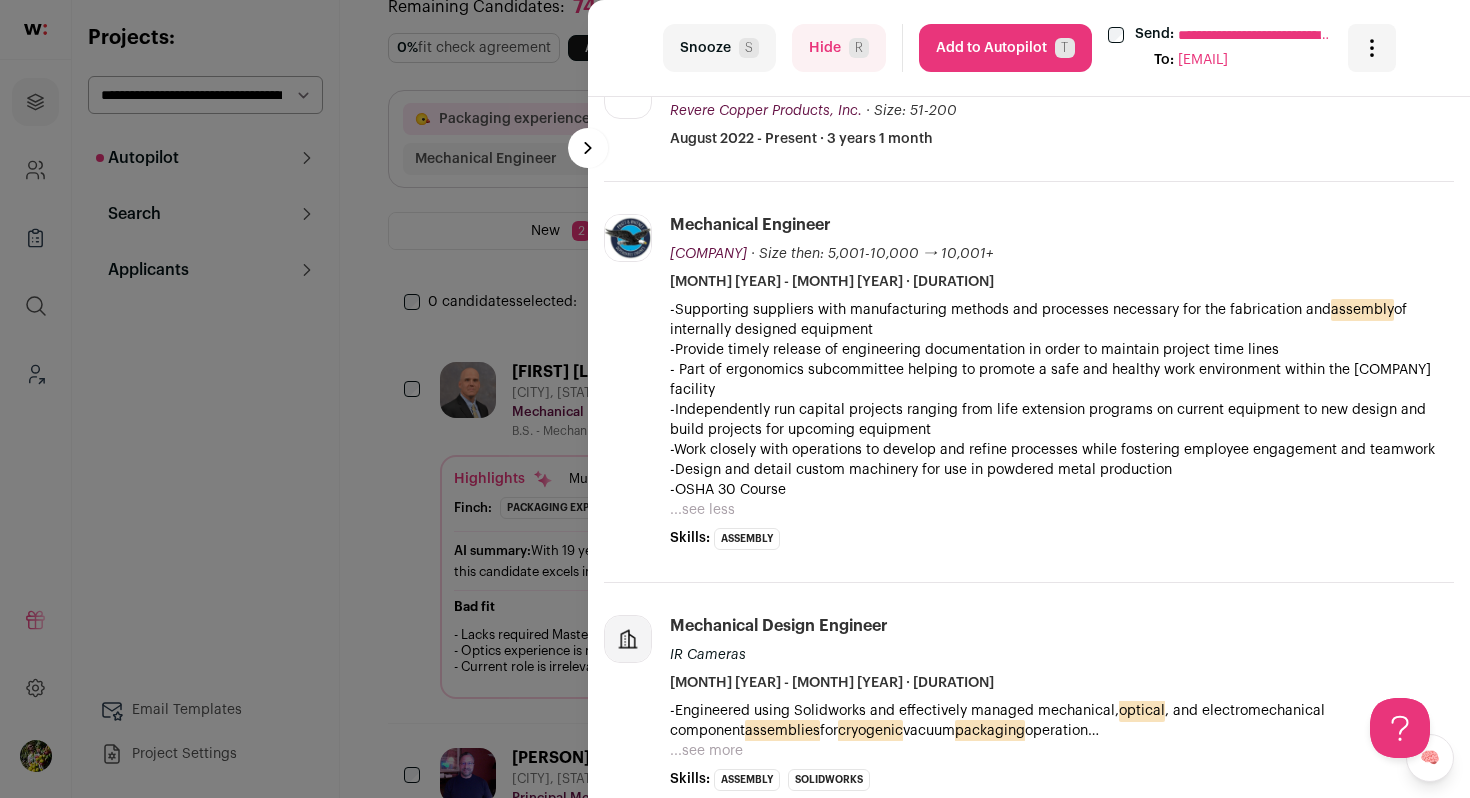 scroll, scrollTop: 524, scrollLeft: 0, axis: vertical 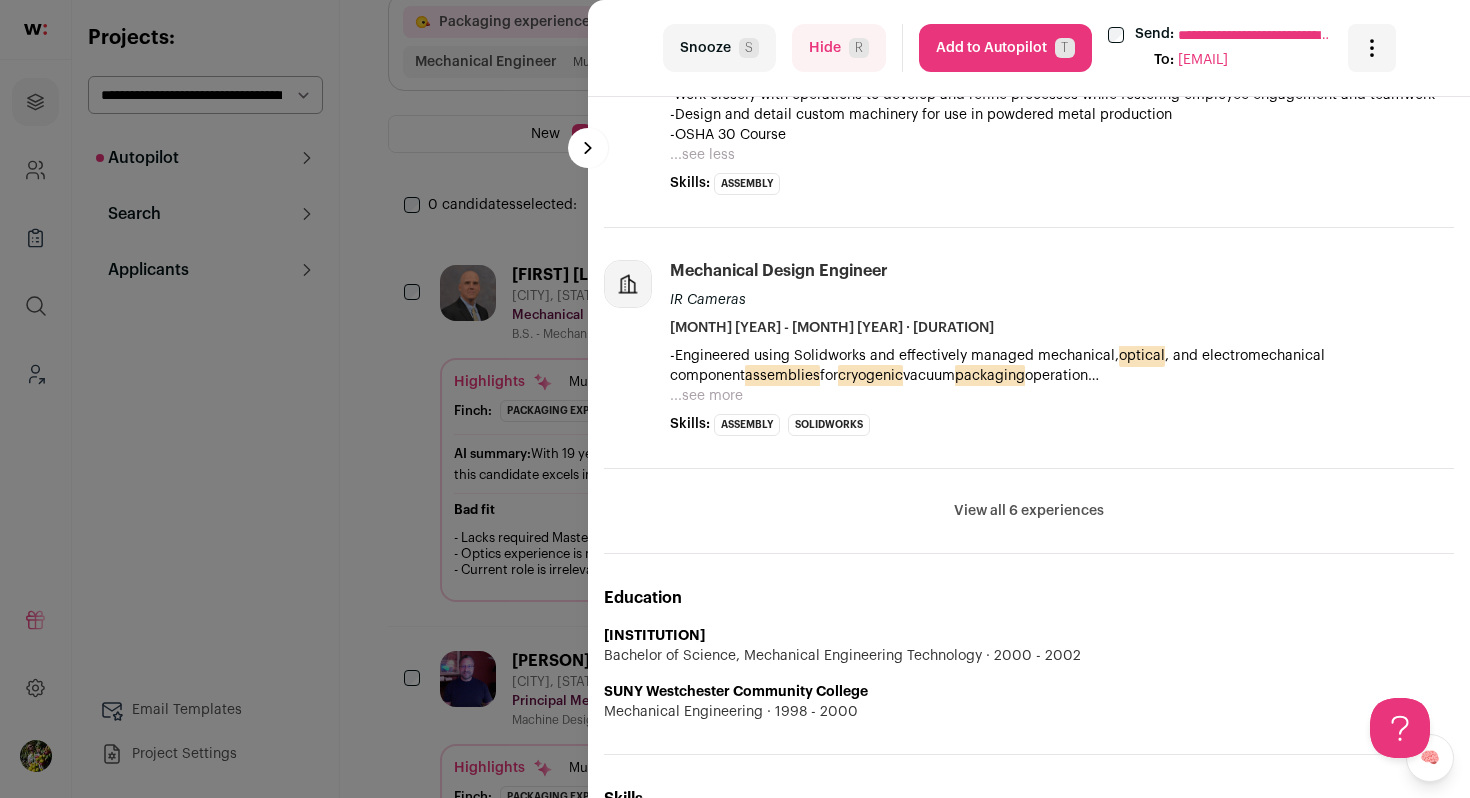 click on "View all 6 experiences" at bounding box center [1029, 511] 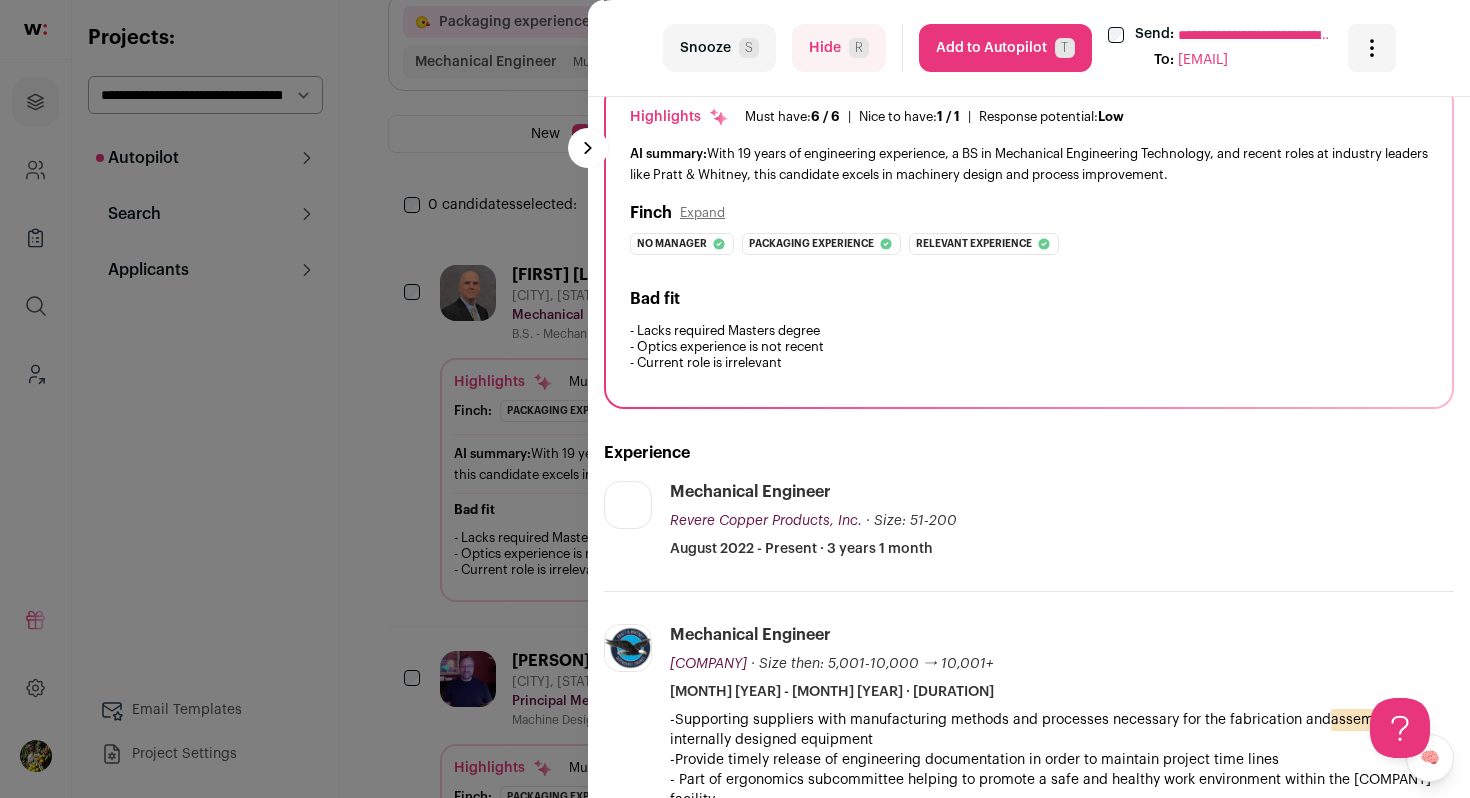 scroll, scrollTop: 0, scrollLeft: 0, axis: both 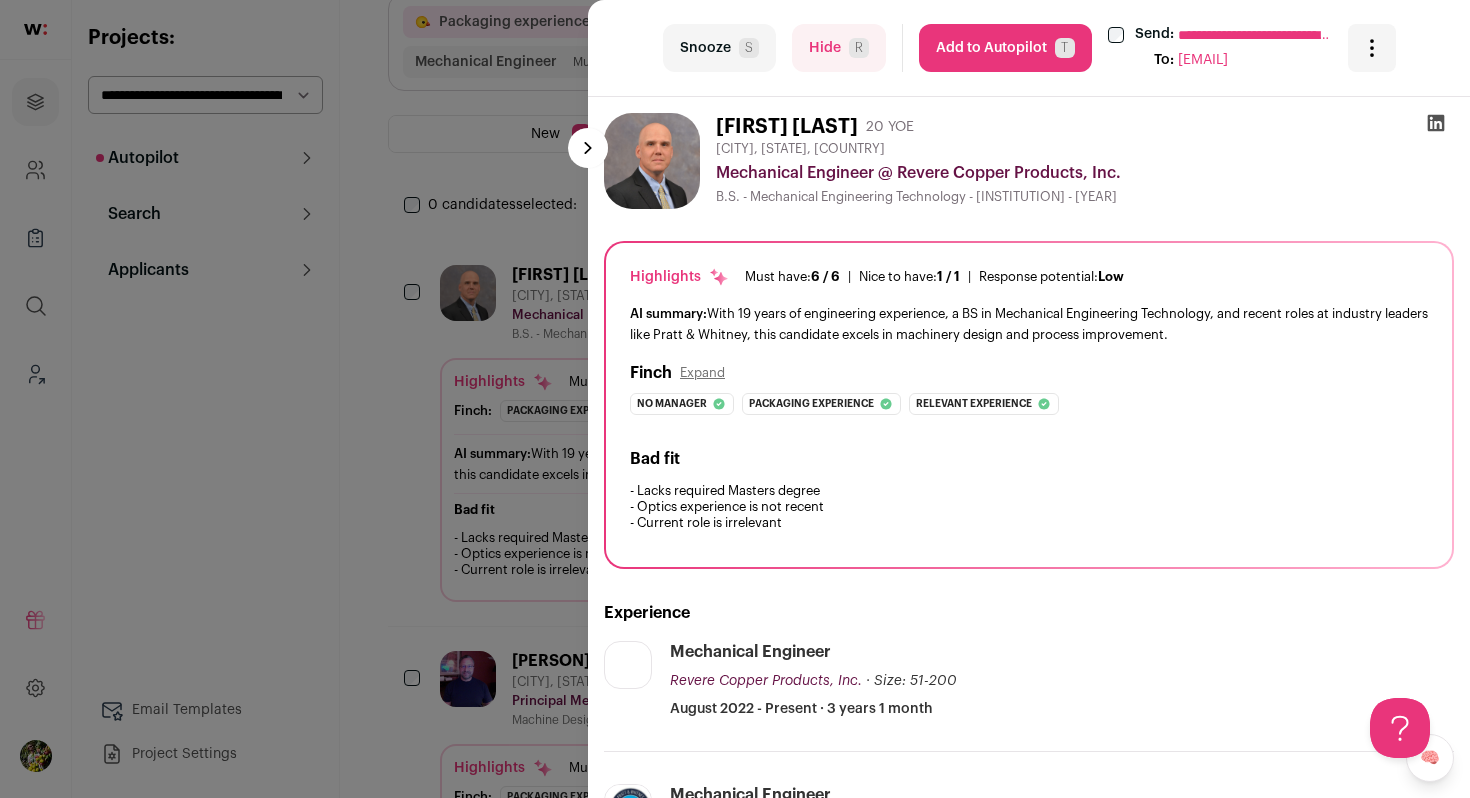 click on "Hide
R" at bounding box center (839, 48) 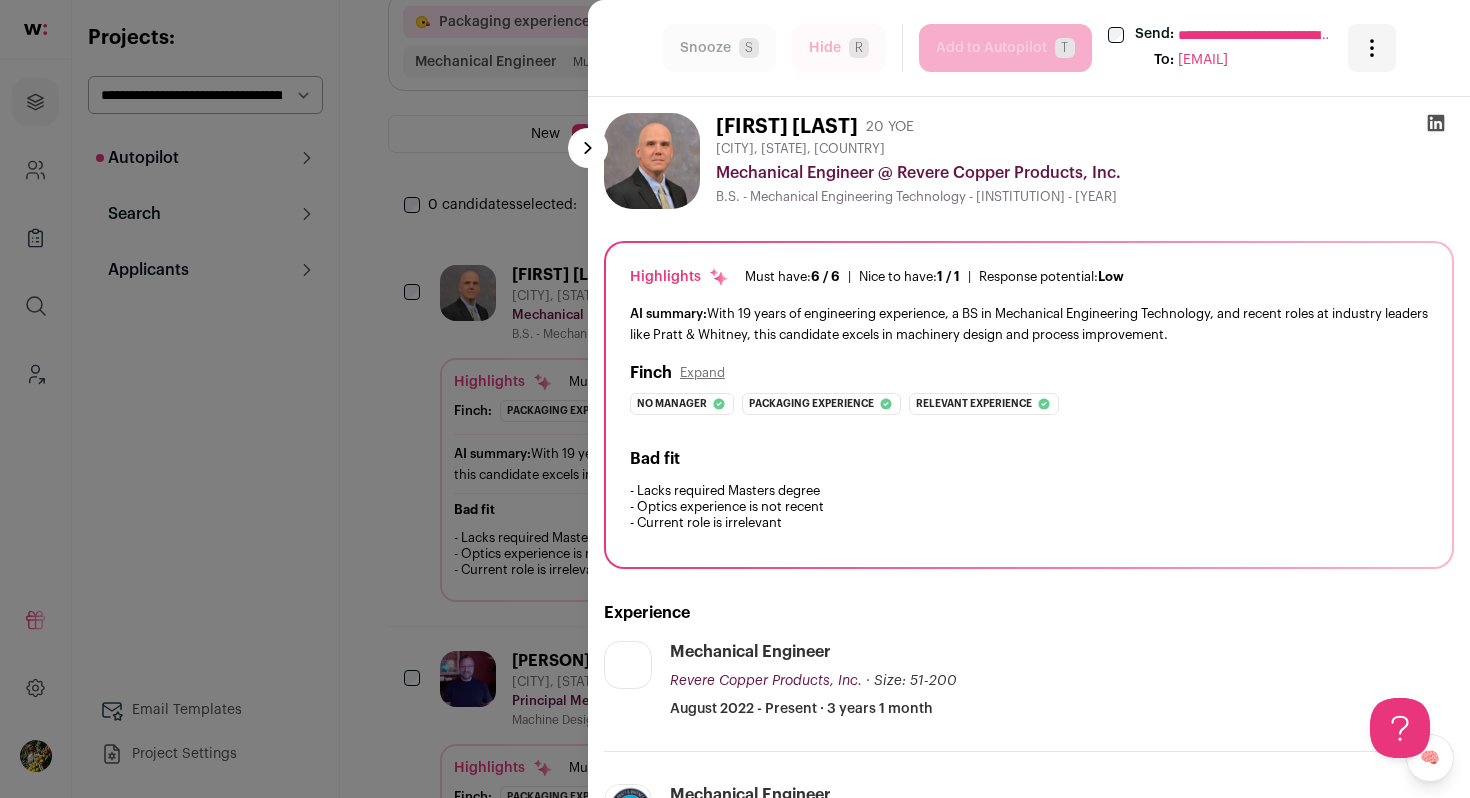 scroll, scrollTop: 41, scrollLeft: 0, axis: vertical 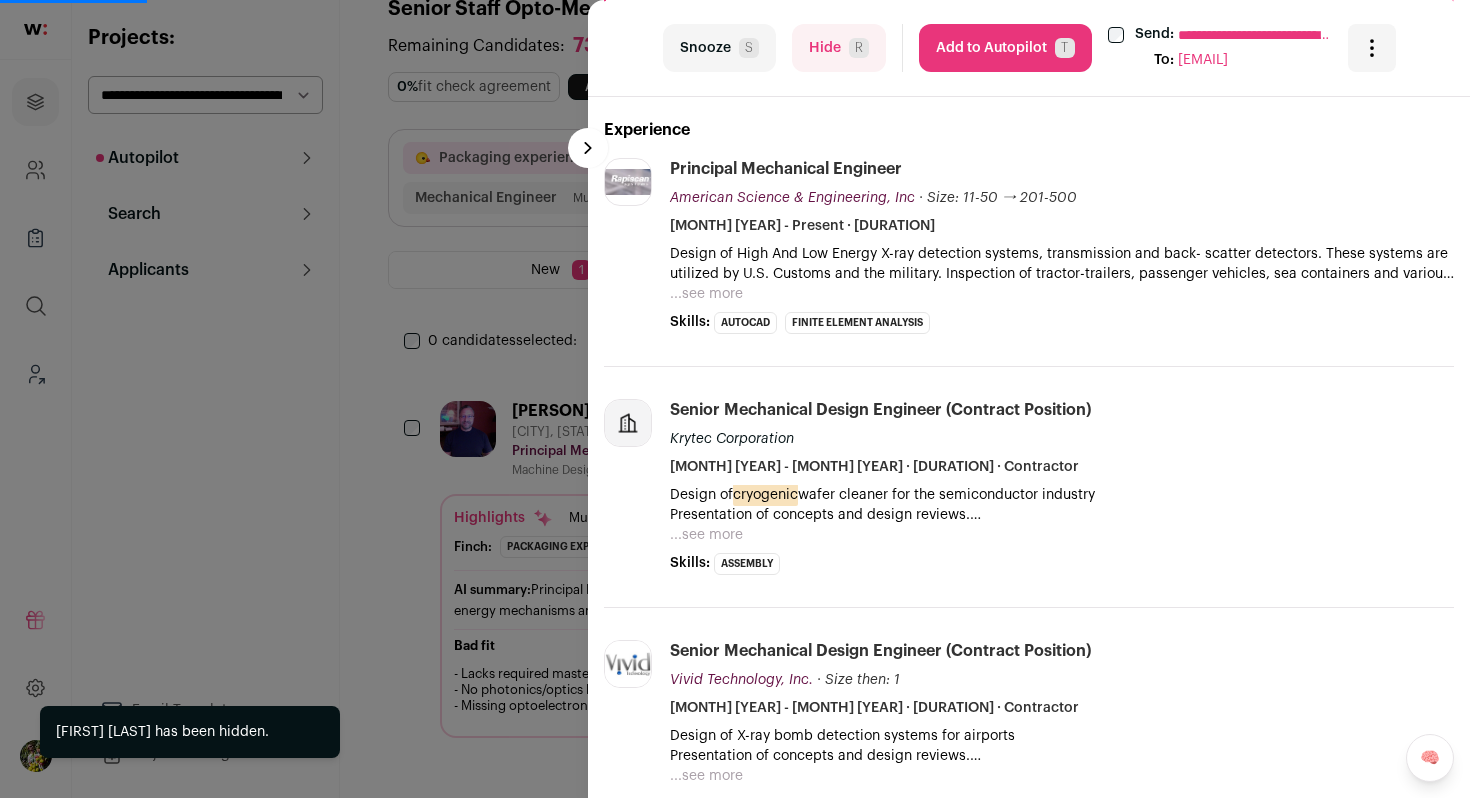 click on "...see more" at bounding box center (706, 294) 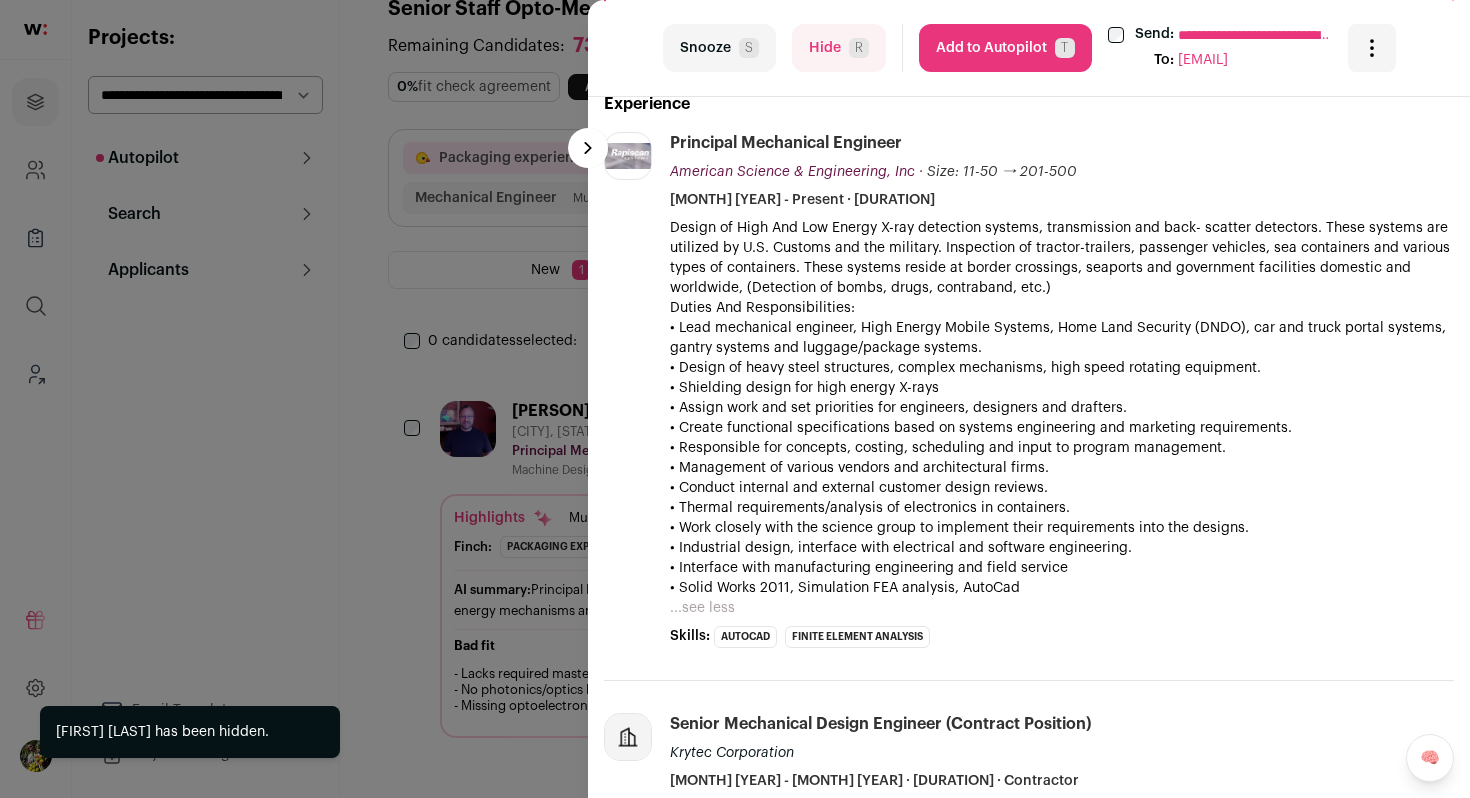 scroll, scrollTop: 512, scrollLeft: 0, axis: vertical 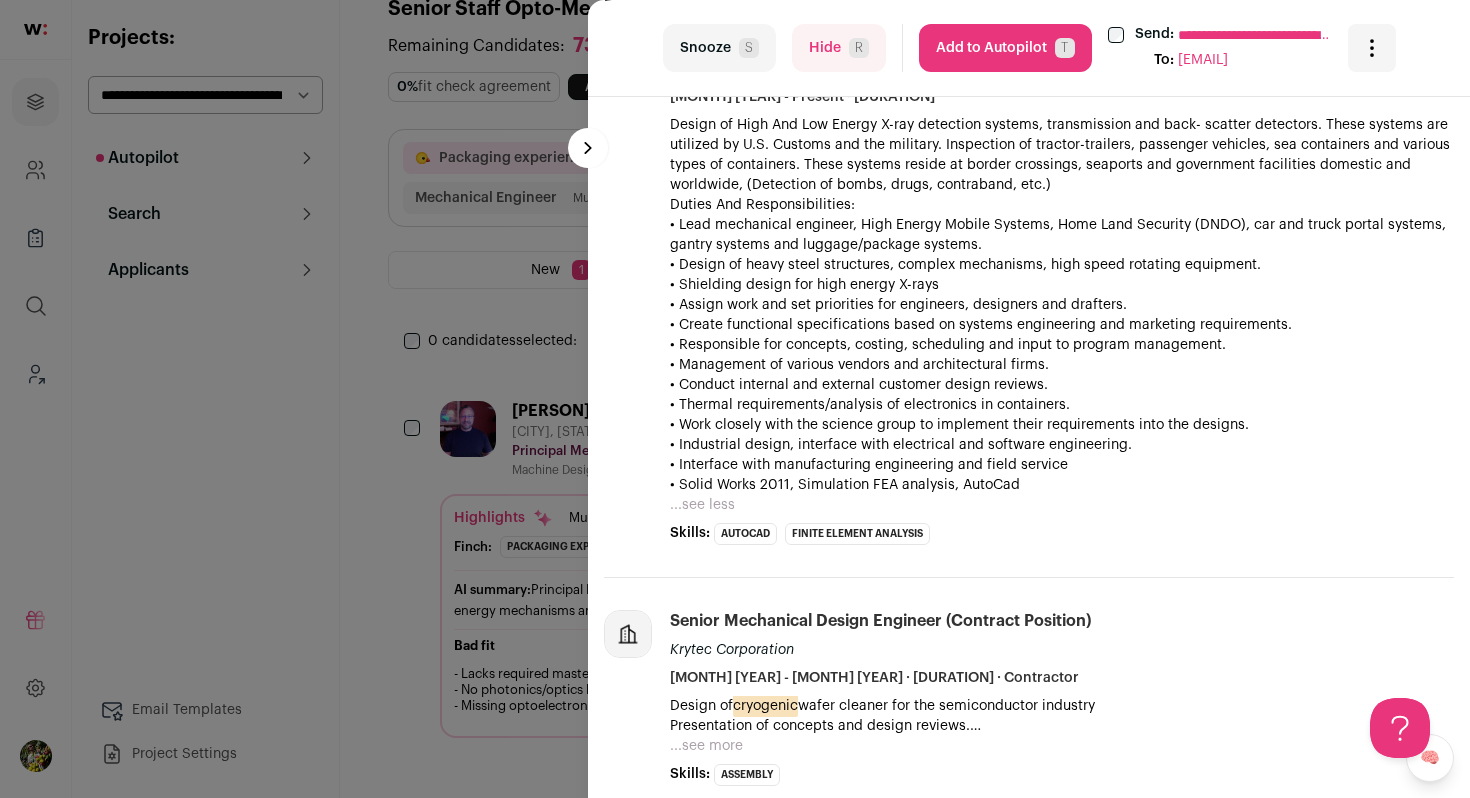 click on "Hide
R" at bounding box center [839, 48] 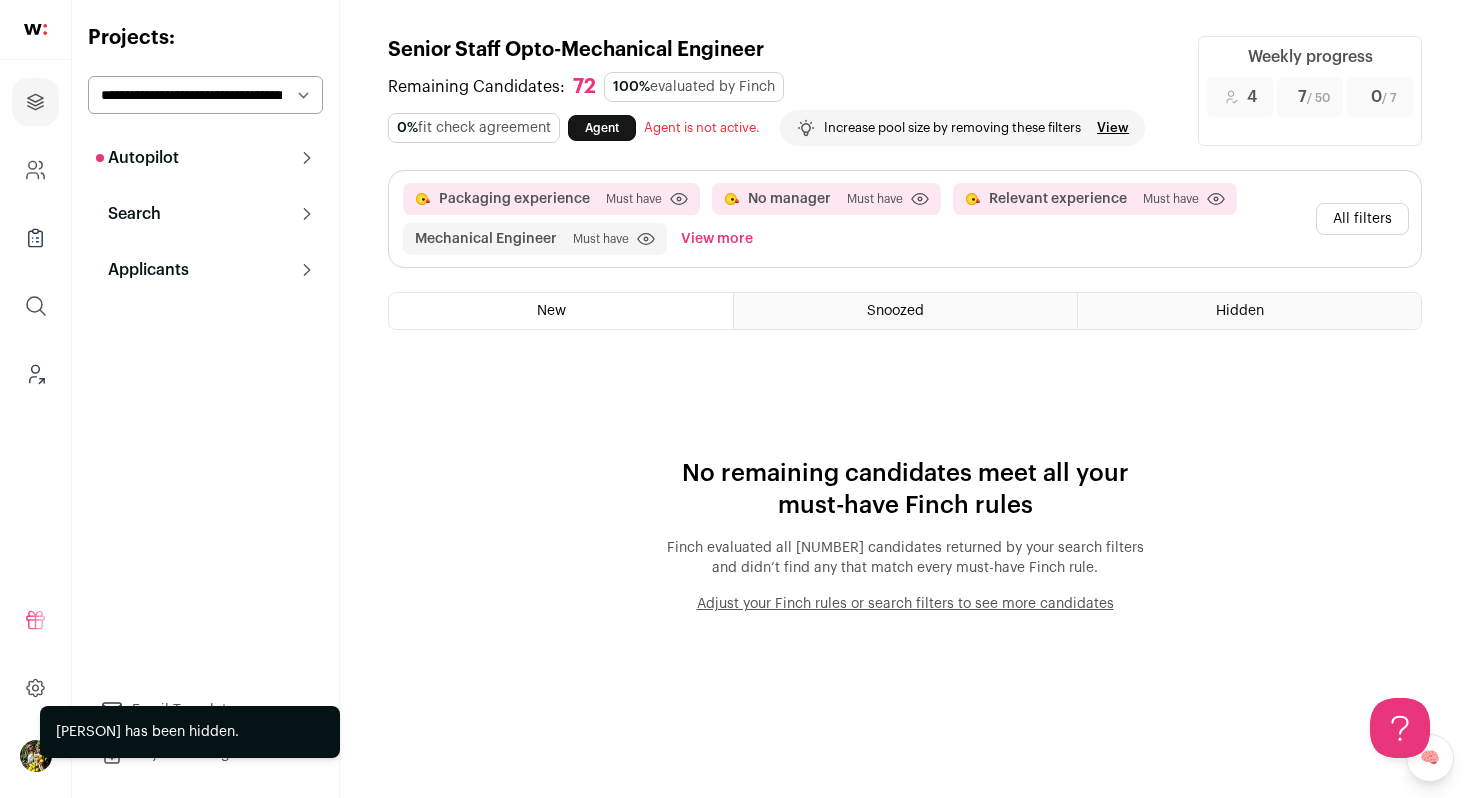 scroll, scrollTop: 0, scrollLeft: 0, axis: both 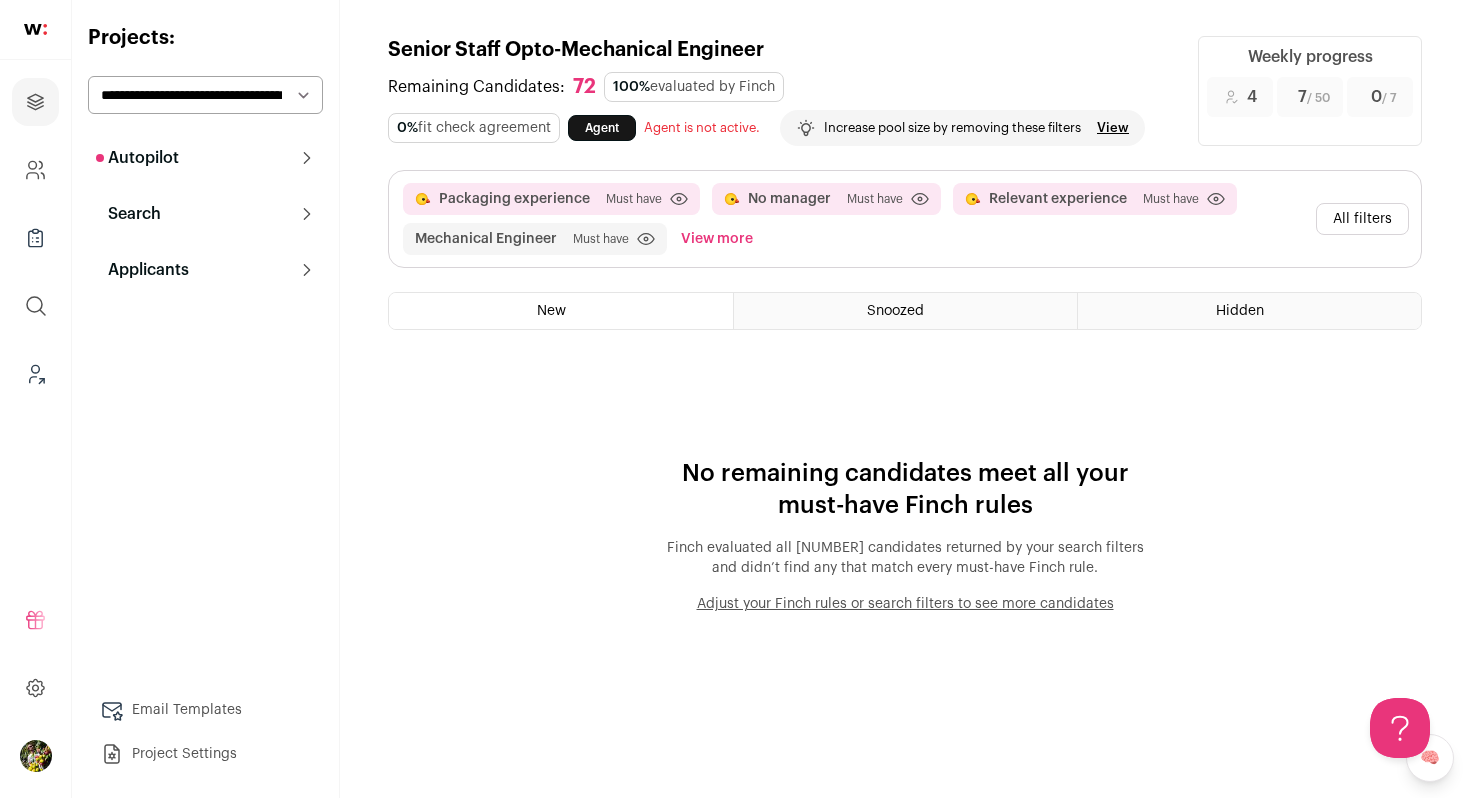 click on "All filters" at bounding box center (1362, 219) 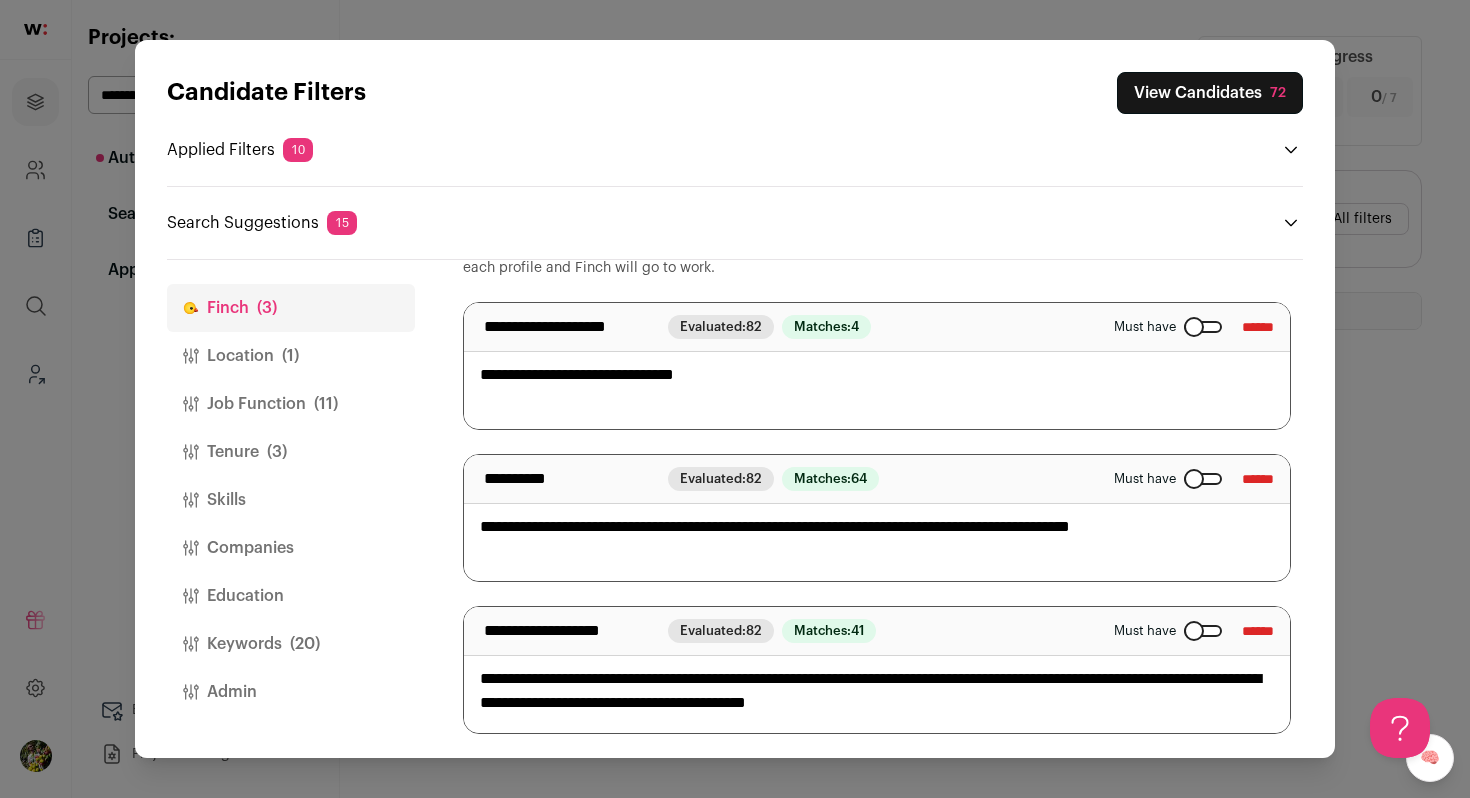 click at bounding box center [1203, 327] 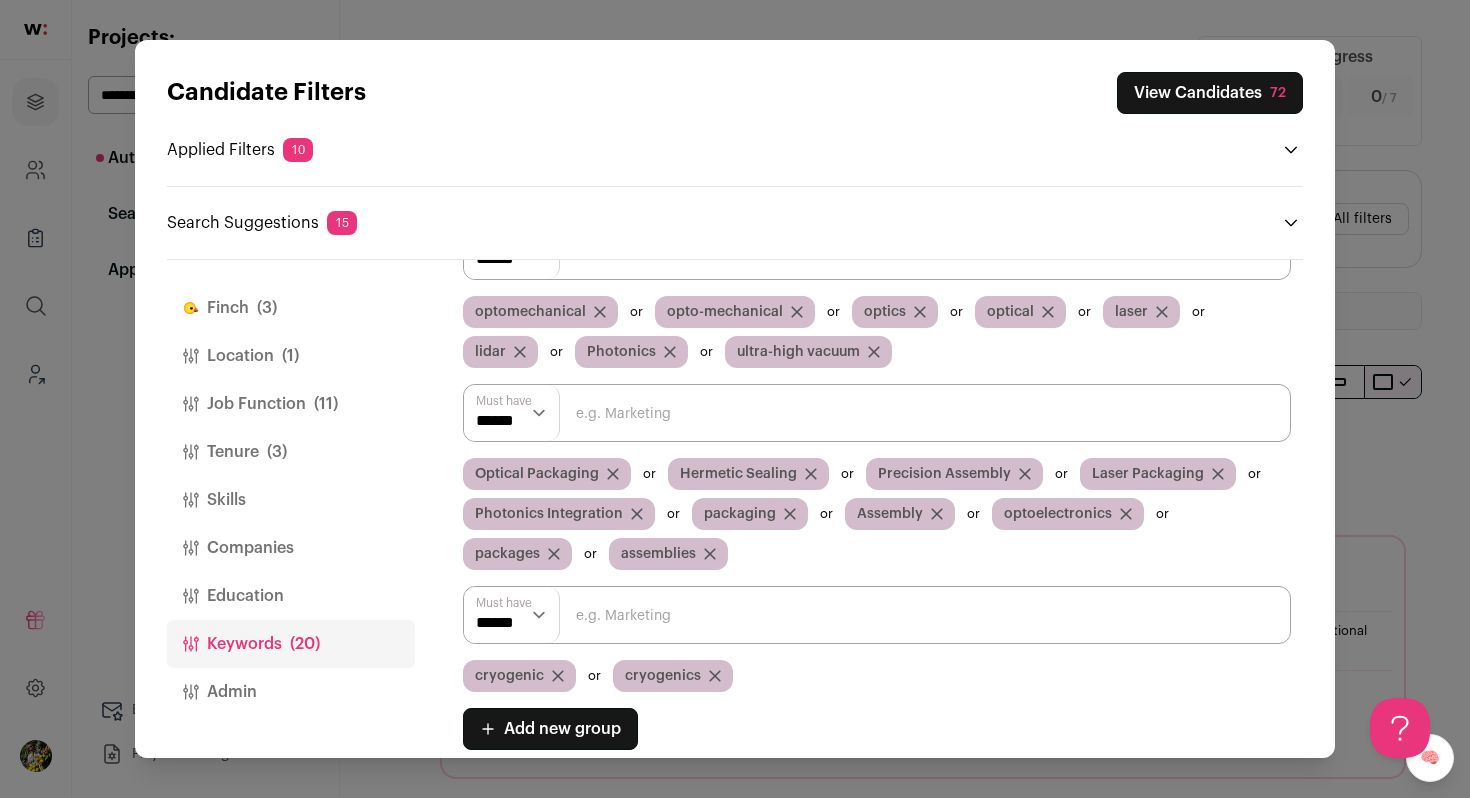 scroll, scrollTop: 0, scrollLeft: 0, axis: both 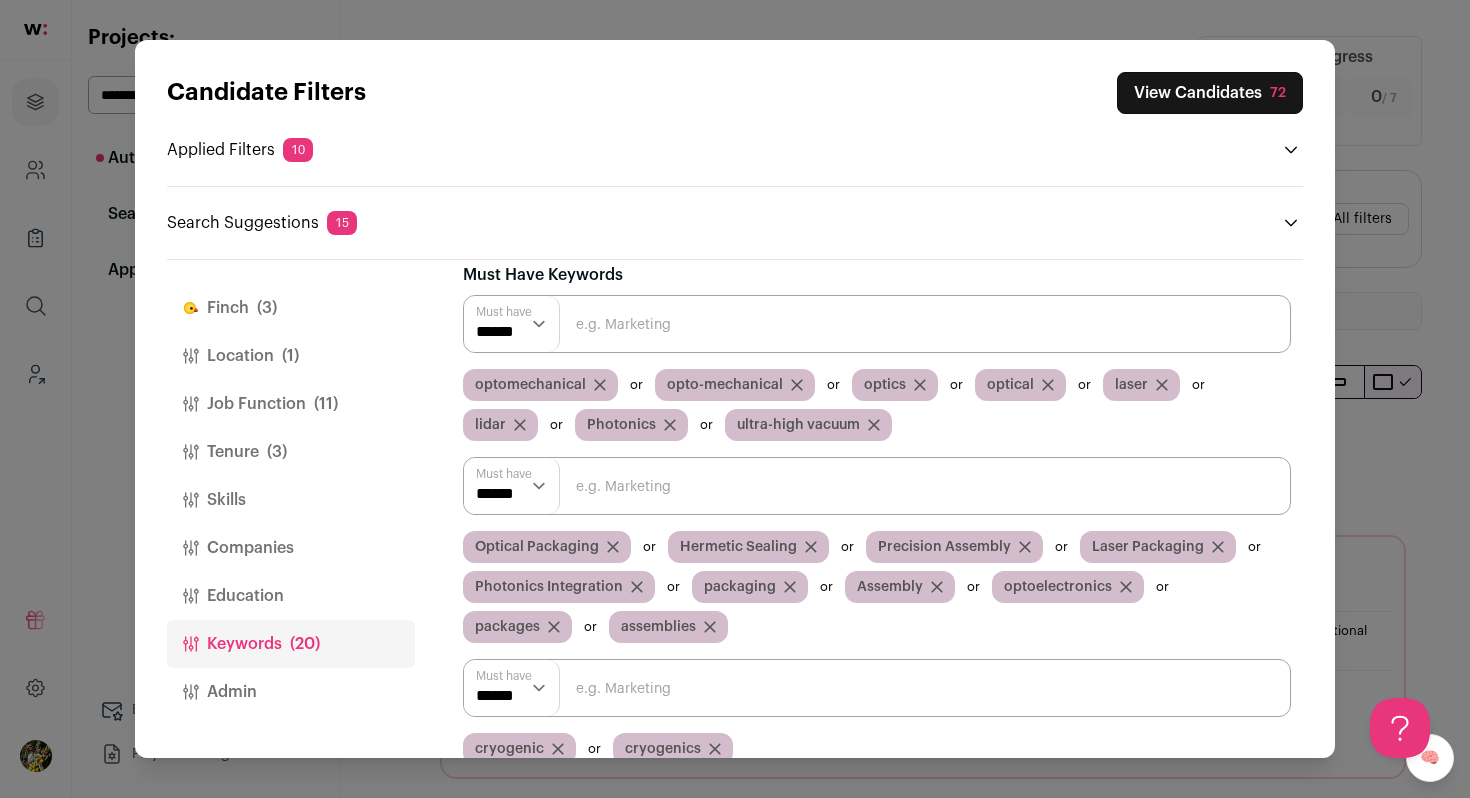 click on "View Candidates
72" at bounding box center (1210, 93) 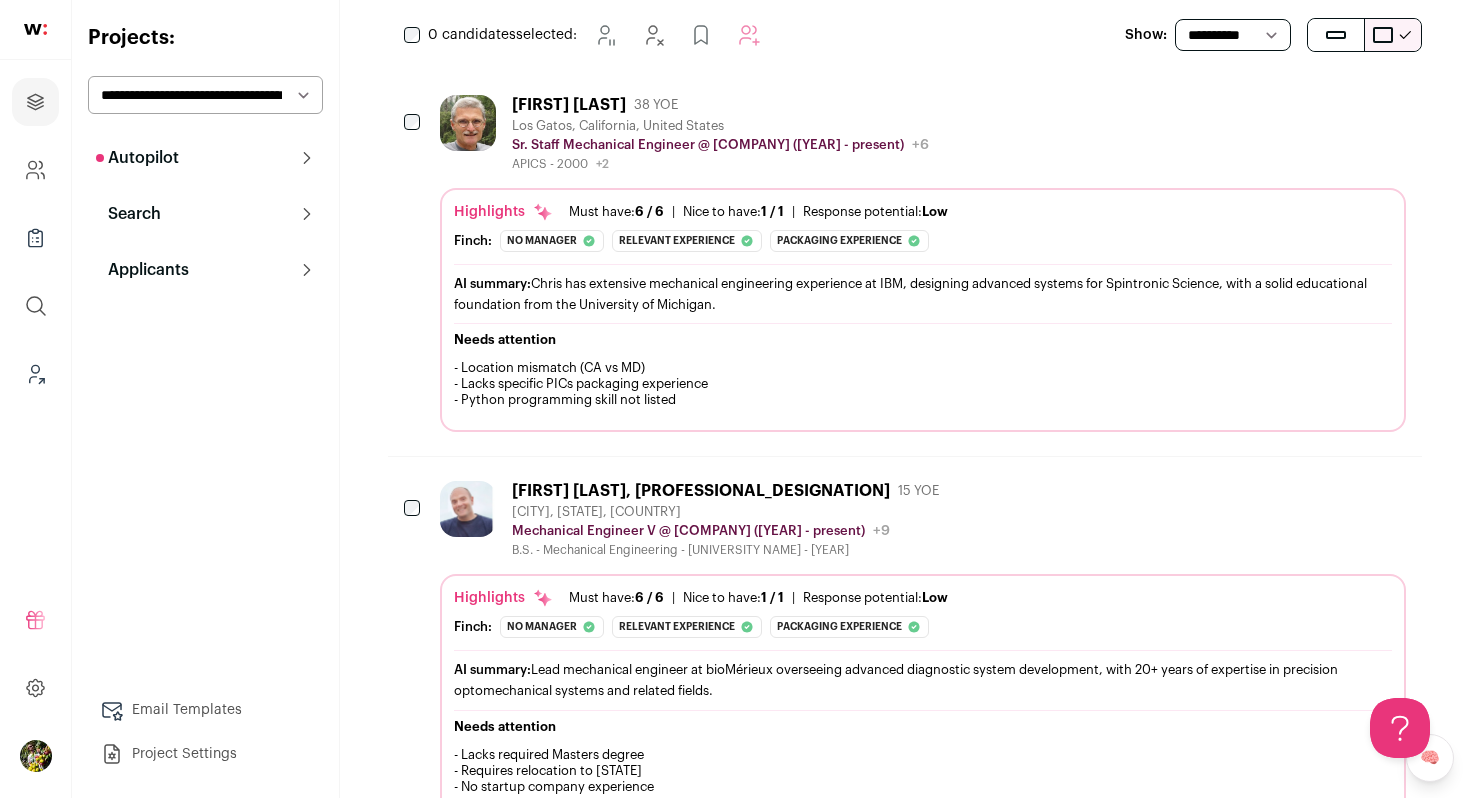 scroll, scrollTop: 387, scrollLeft: 0, axis: vertical 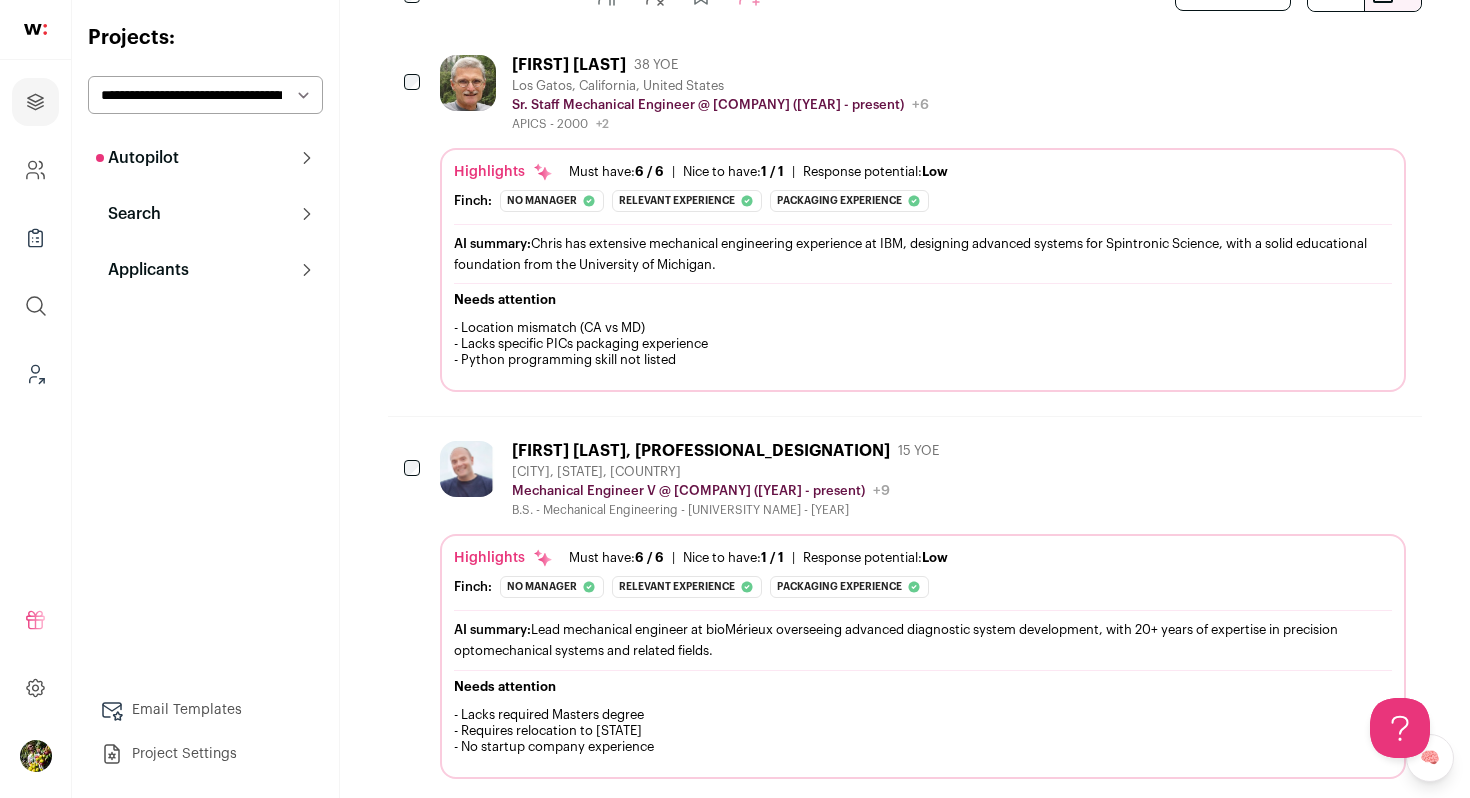 click on "Christopher Lada
38 YOE
Los Gatos, California, United States
Sr. Staff Mechanical Engineer @ IBM
(2003 - present)
IBM
Public / Private
Public
Company size
10,001+
Tags
Developer Tools
SaaS
Tech
Highlights" at bounding box center (923, 93) 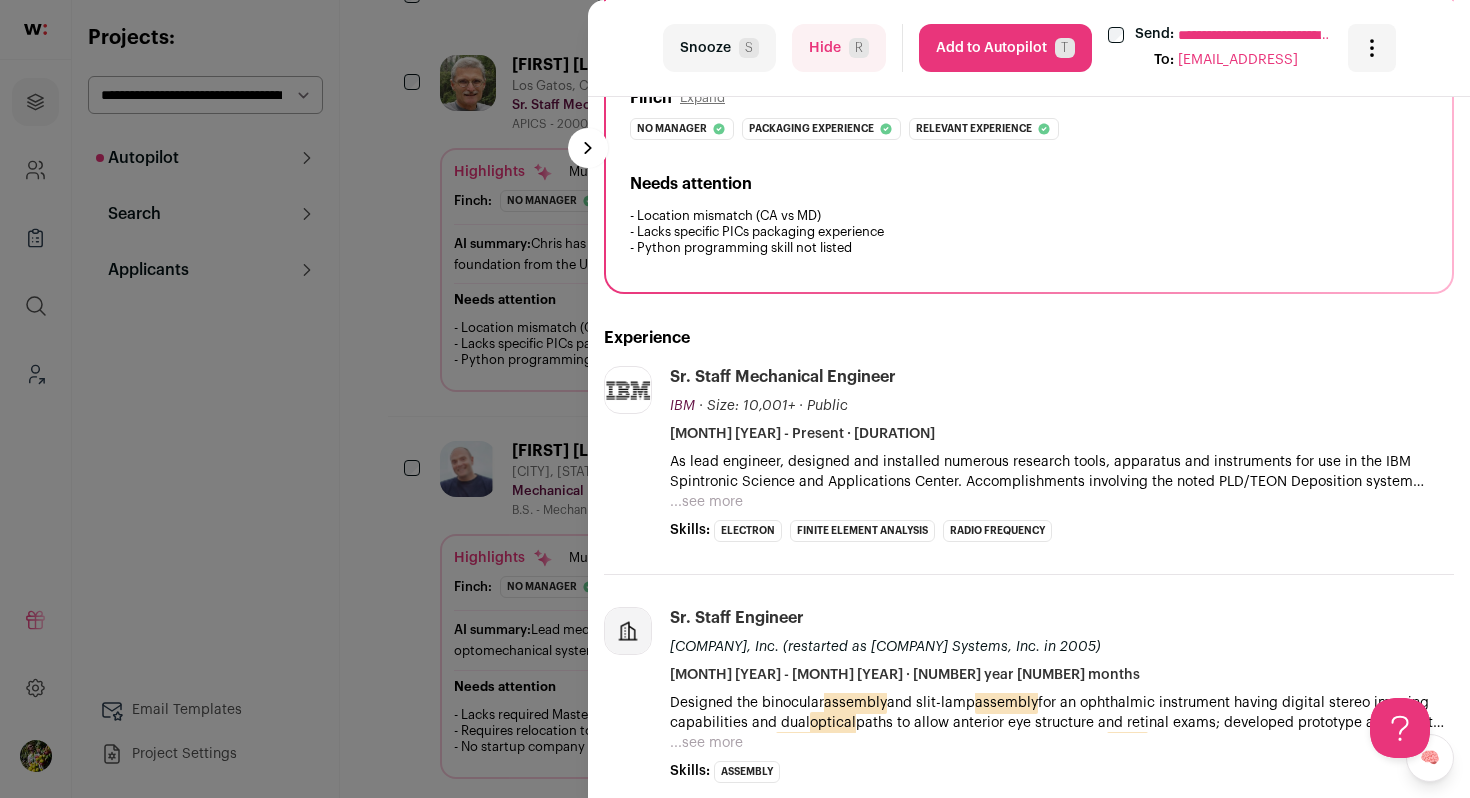 scroll, scrollTop: 314, scrollLeft: 0, axis: vertical 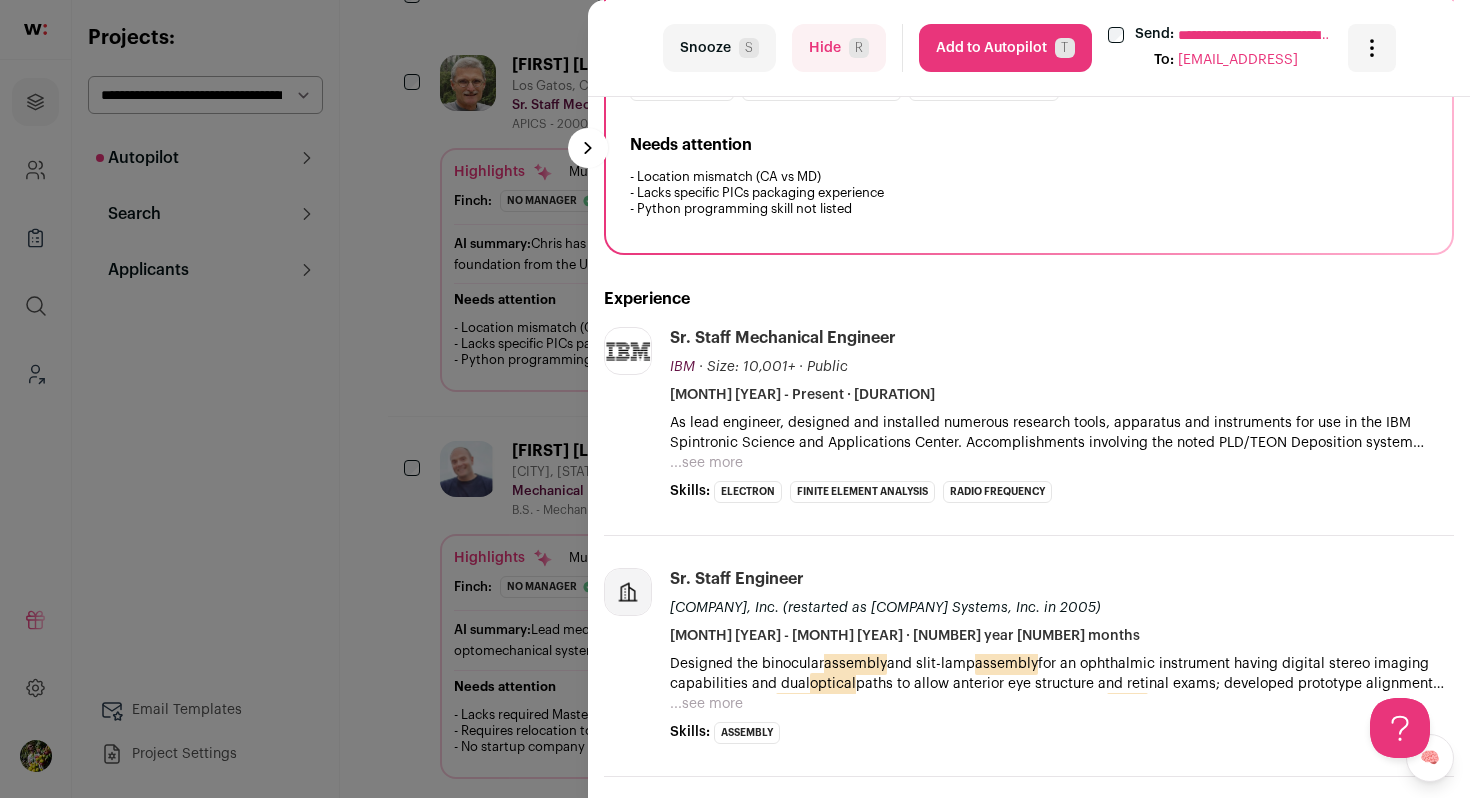 click on "...see more" at bounding box center (706, 463) 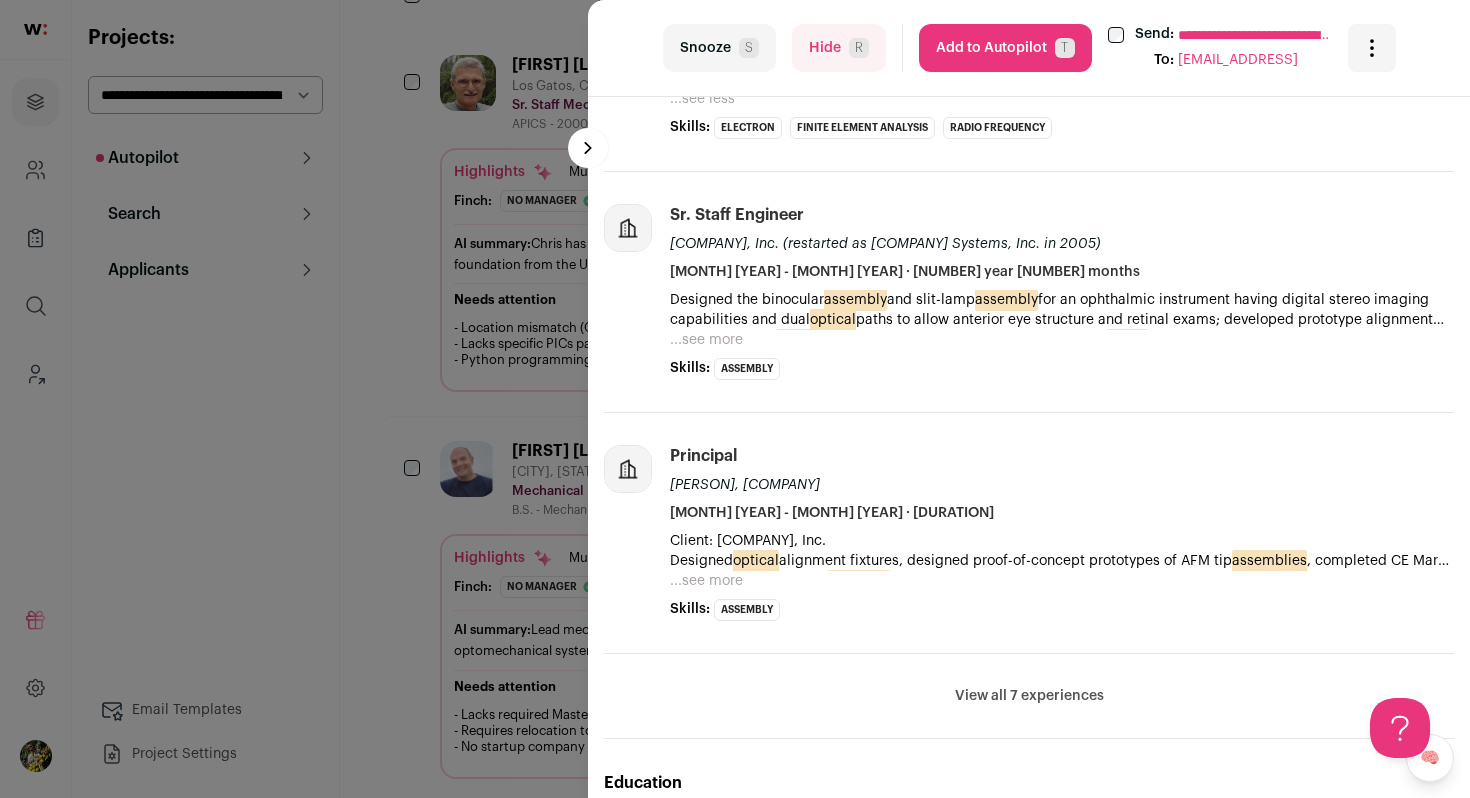 scroll, scrollTop: 1061, scrollLeft: 0, axis: vertical 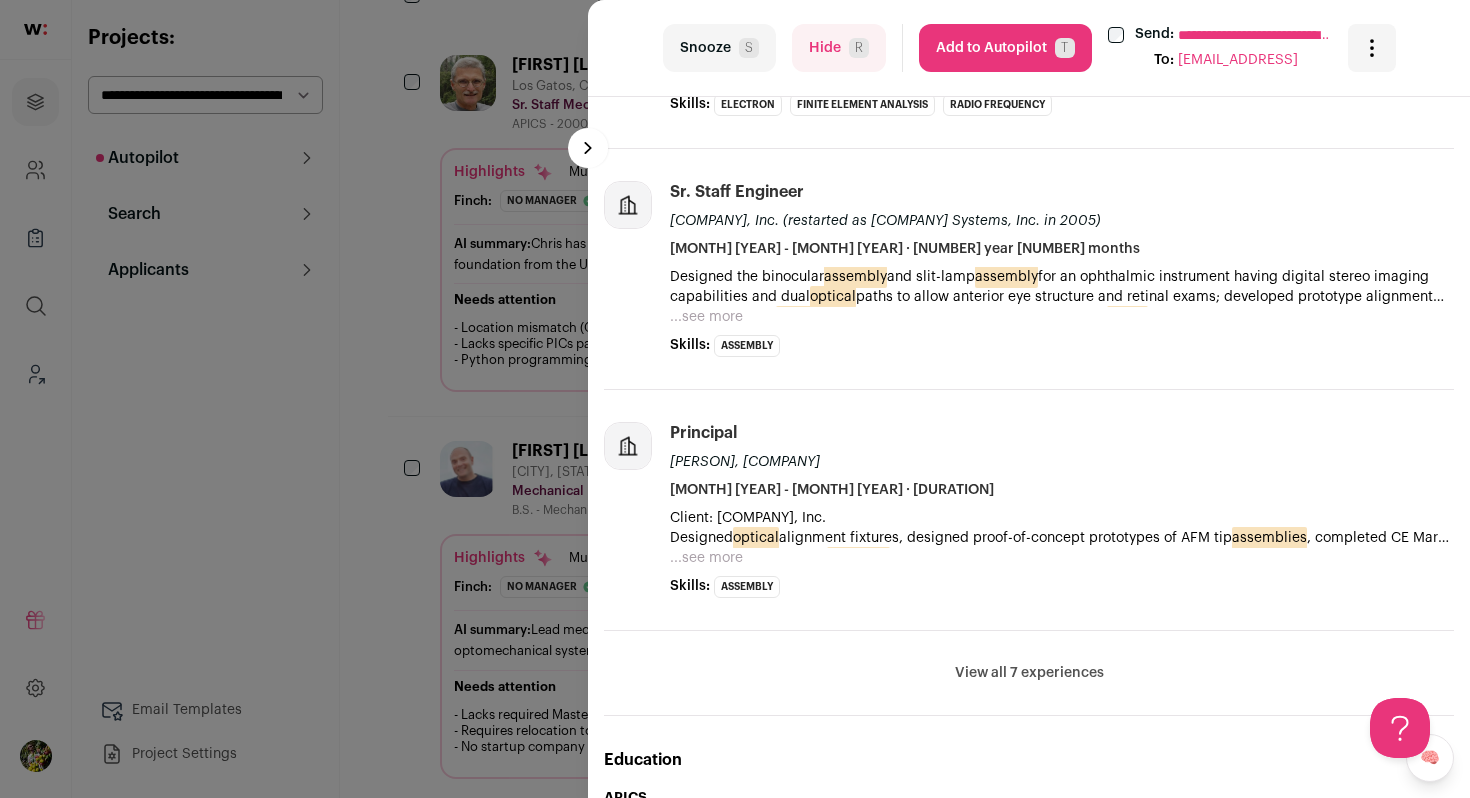 click on "Hide
R" at bounding box center [839, 48] 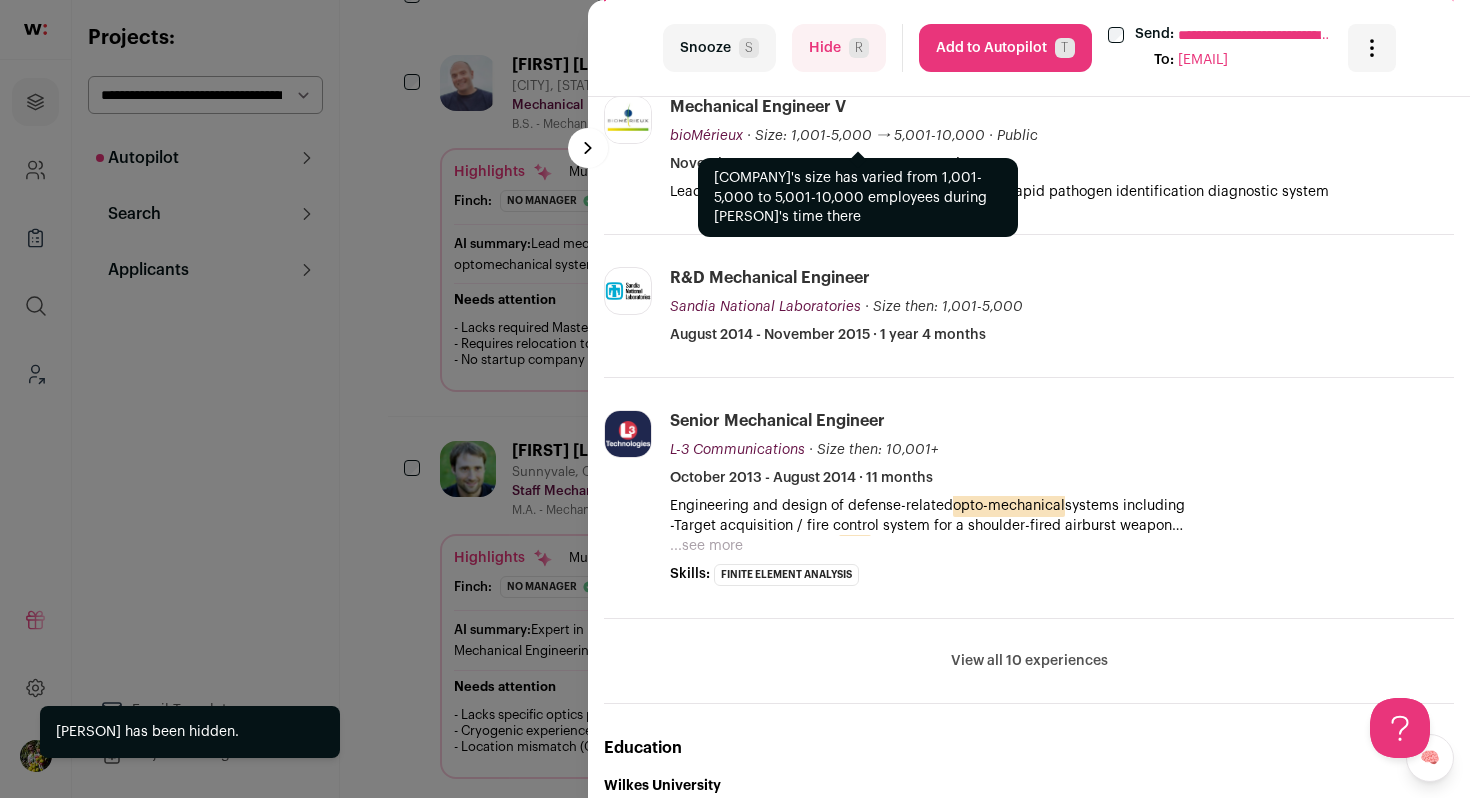 scroll, scrollTop: 559, scrollLeft: 0, axis: vertical 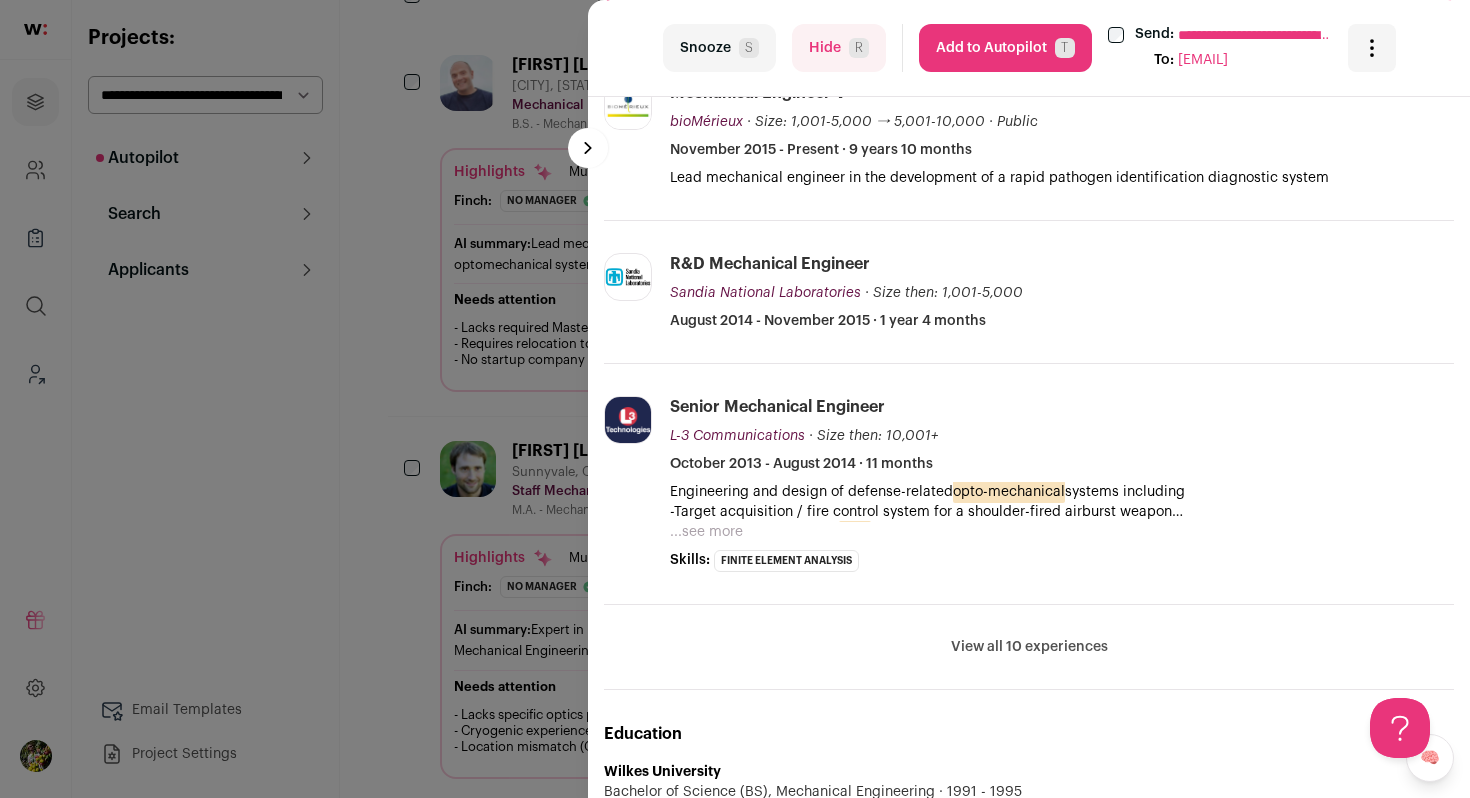 drag, startPoint x: 850, startPoint y: 59, endPoint x: 828, endPoint y: 313, distance: 254.95097 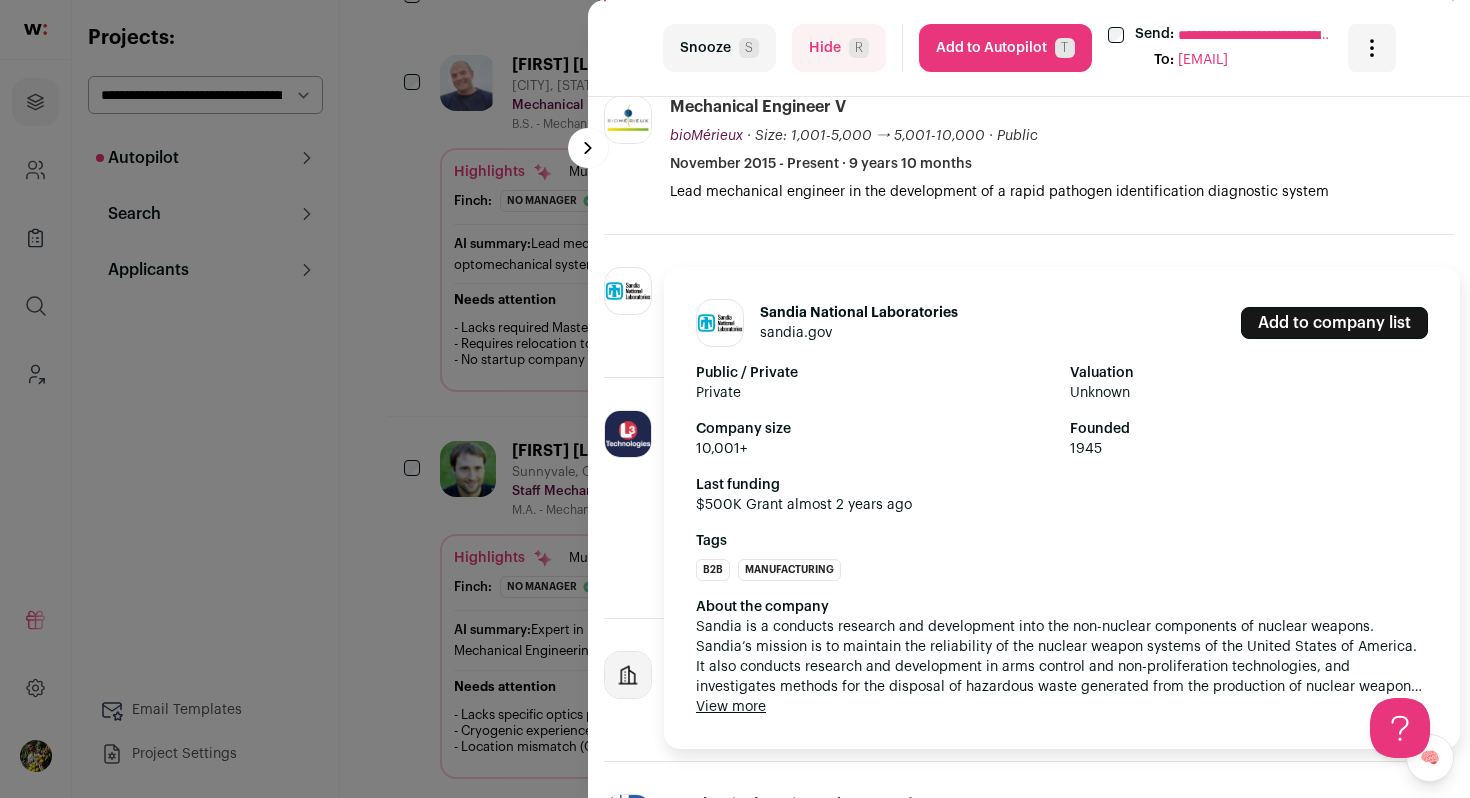 scroll, scrollTop: 555, scrollLeft: 0, axis: vertical 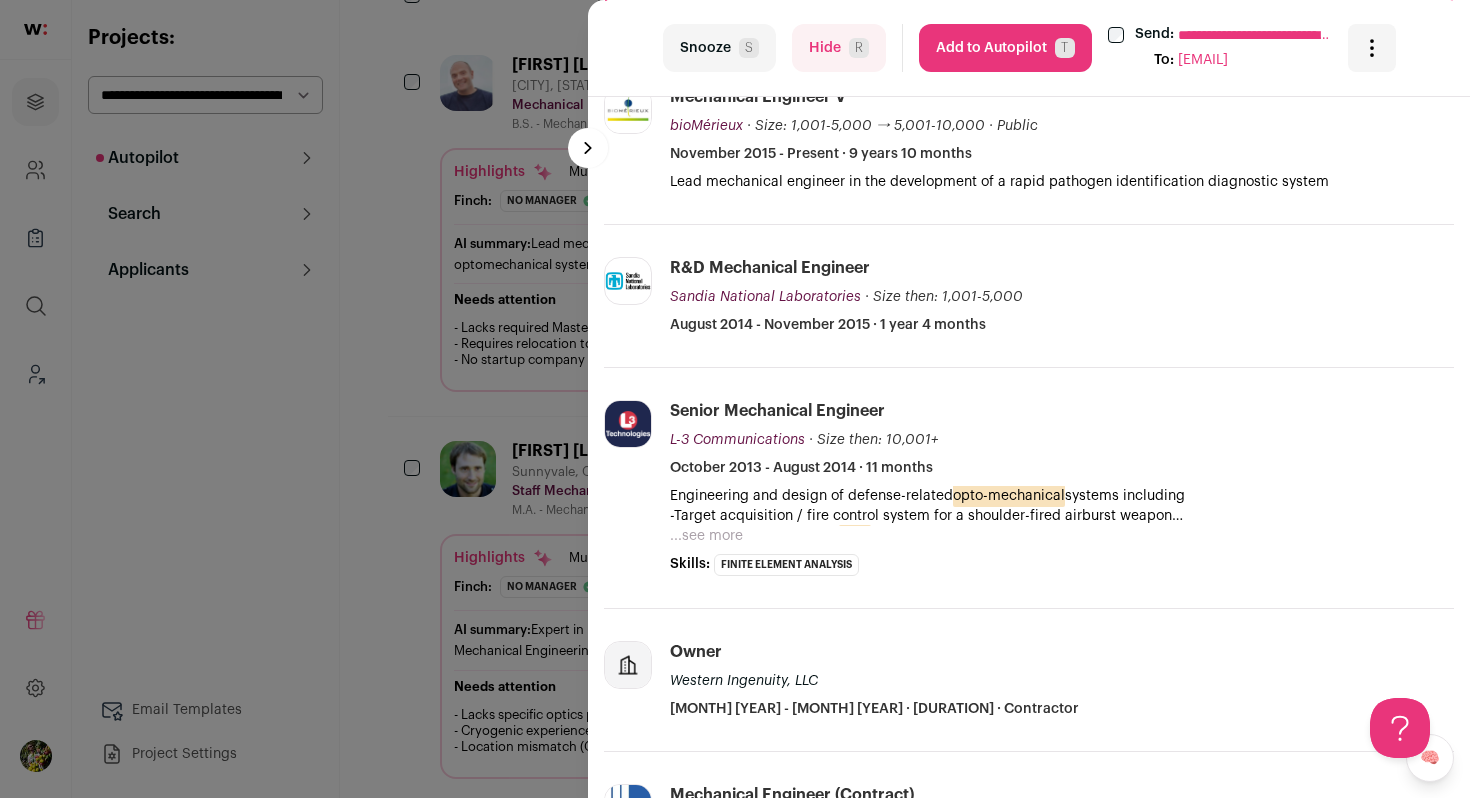 click on "Engineering and design of defense-related  opto-mechanical  systems including
-Target acquisition / fire control system for a shoulder-fired airburst weapon
-High-speed, lightweight,  laser  beam director gimbal" at bounding box center (1062, 506) 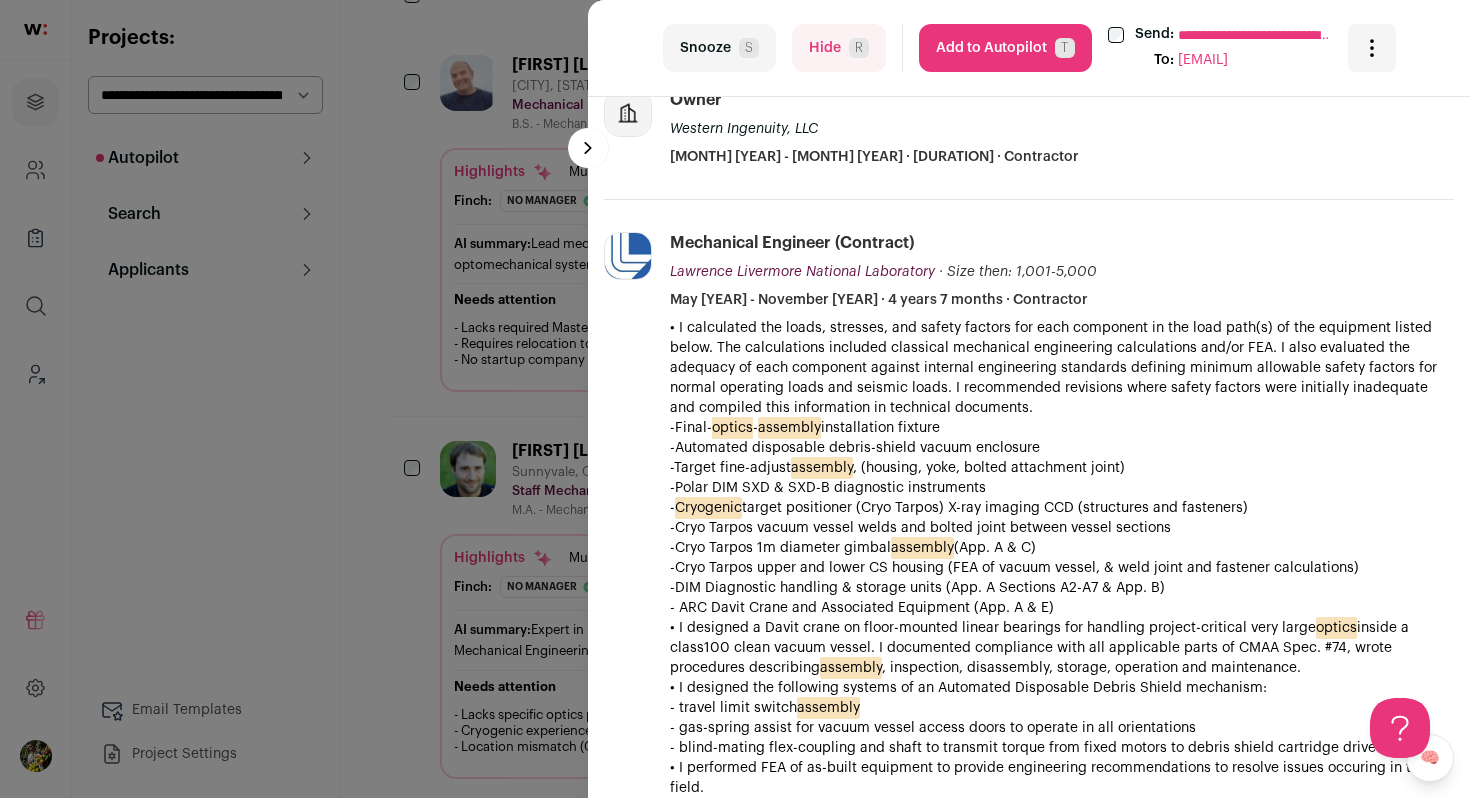 scroll, scrollTop: 0, scrollLeft: 0, axis: both 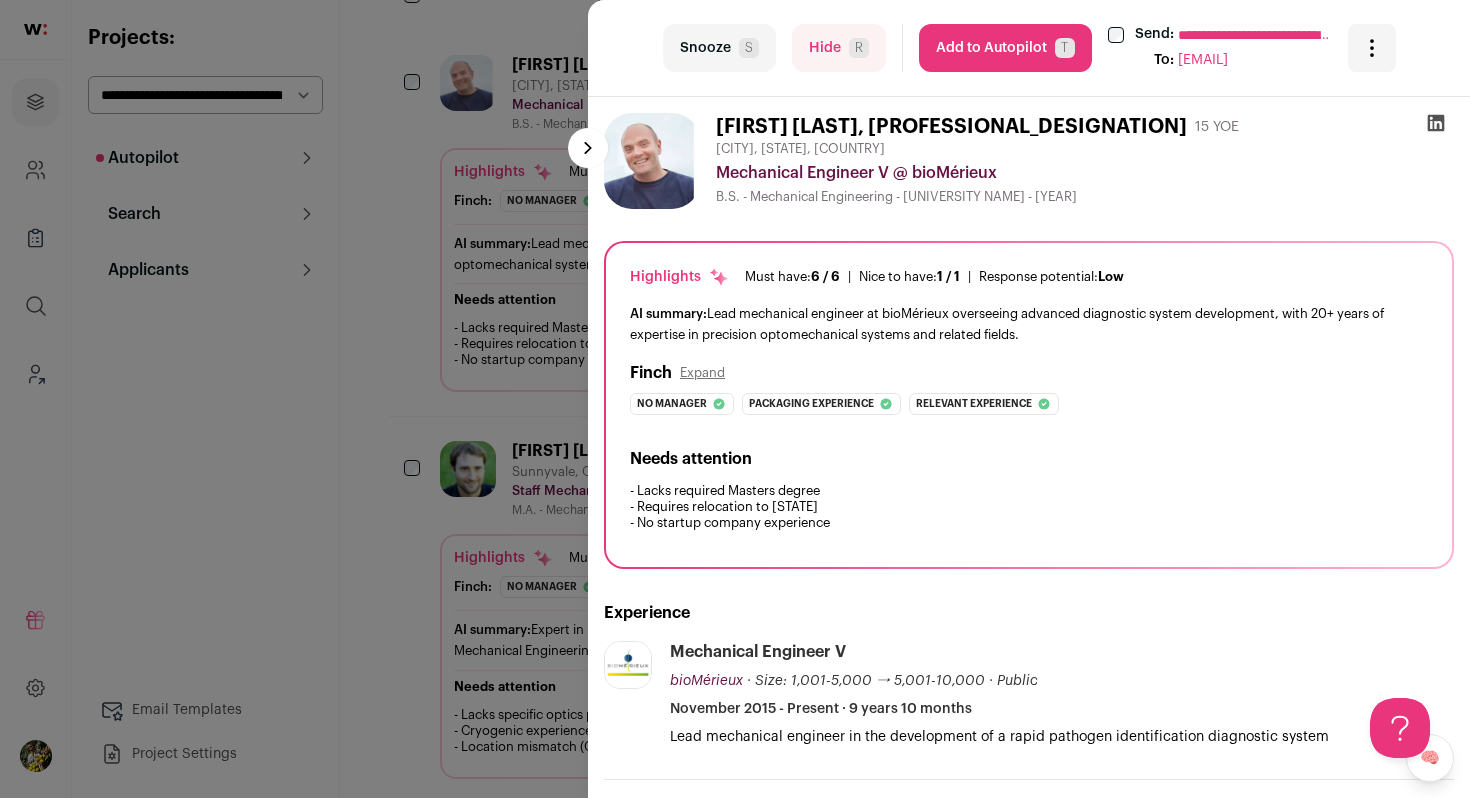 click on "Add to Autopilot
T" at bounding box center [1005, 48] 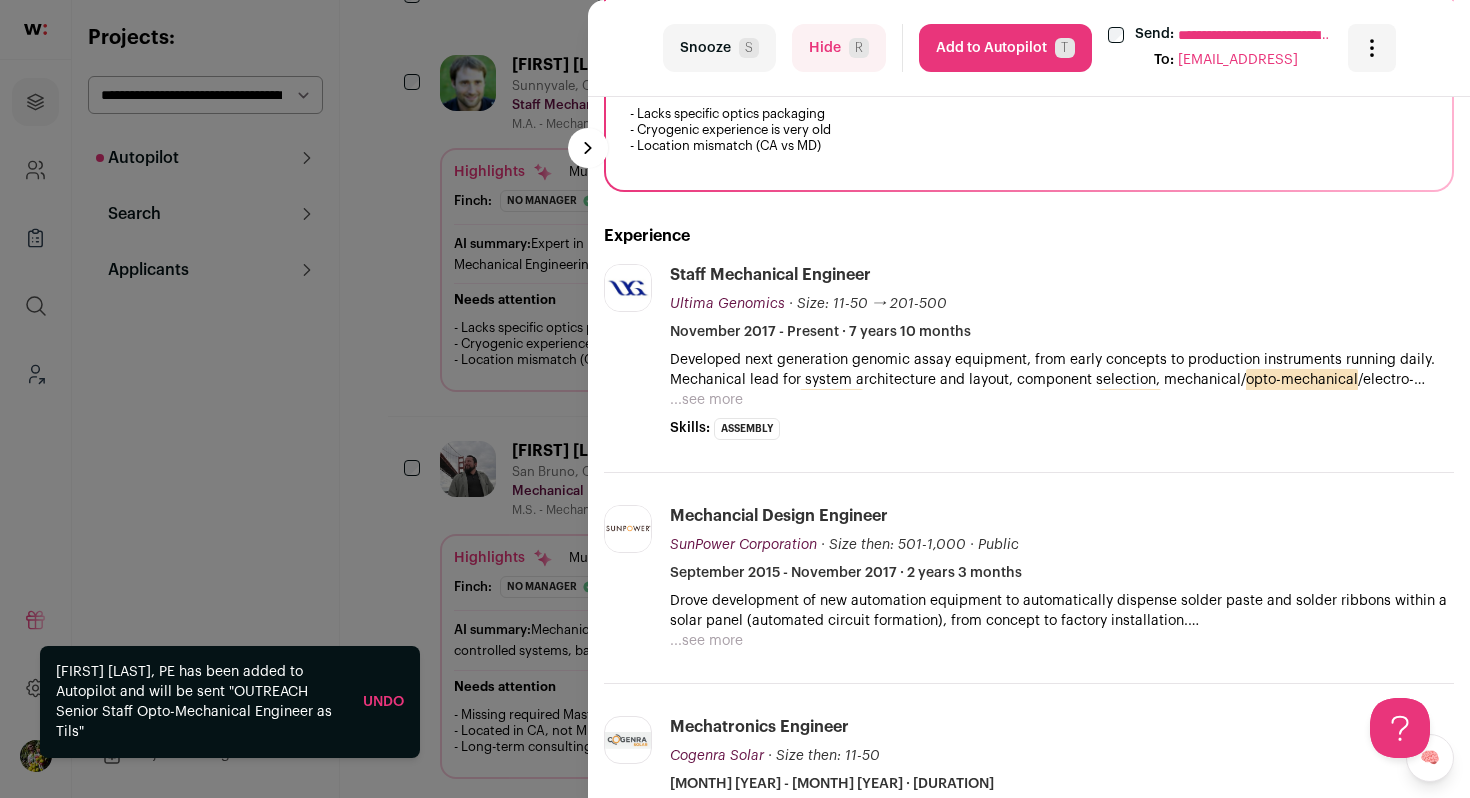 scroll, scrollTop: 428, scrollLeft: 0, axis: vertical 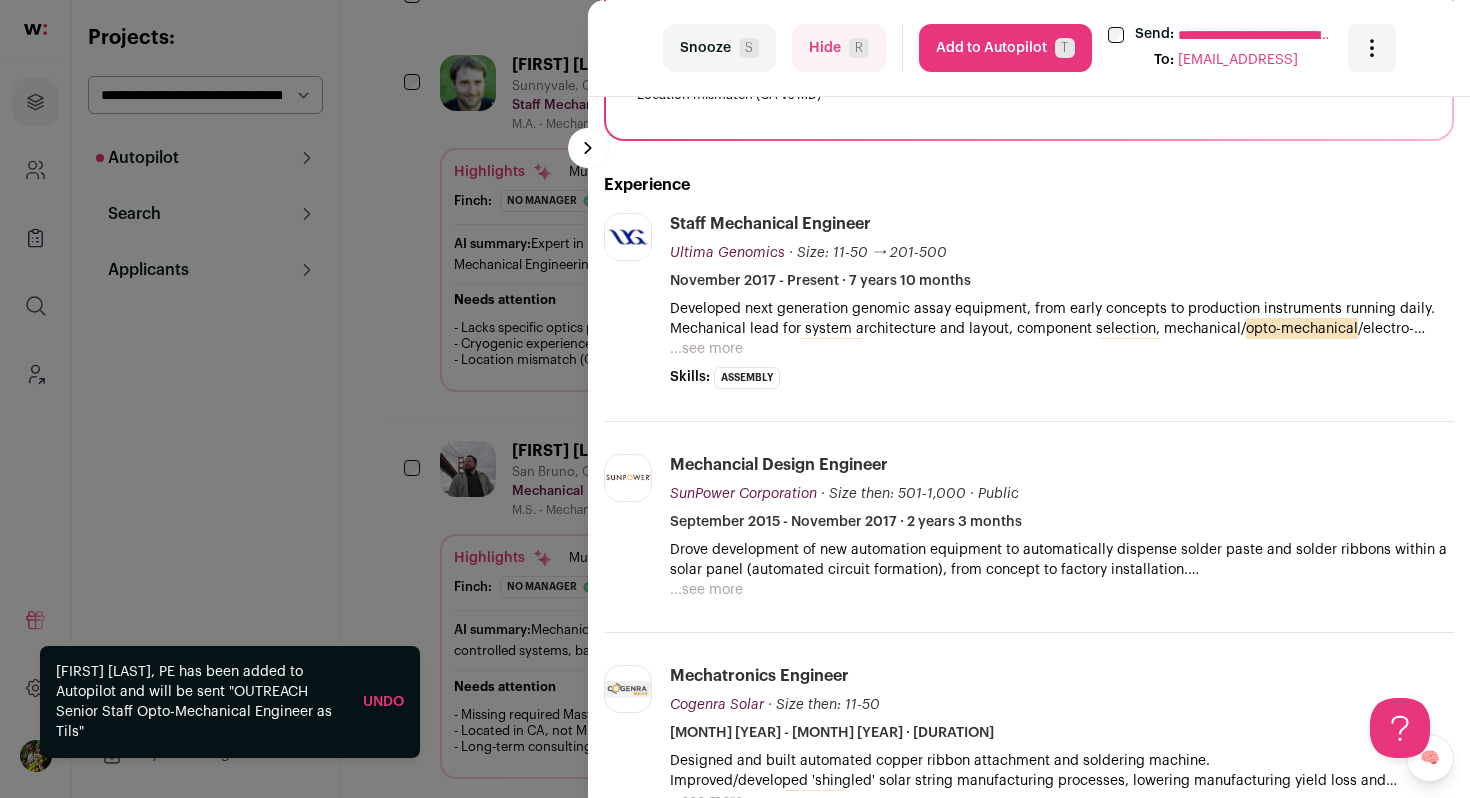 click on "...see more" at bounding box center [706, 349] 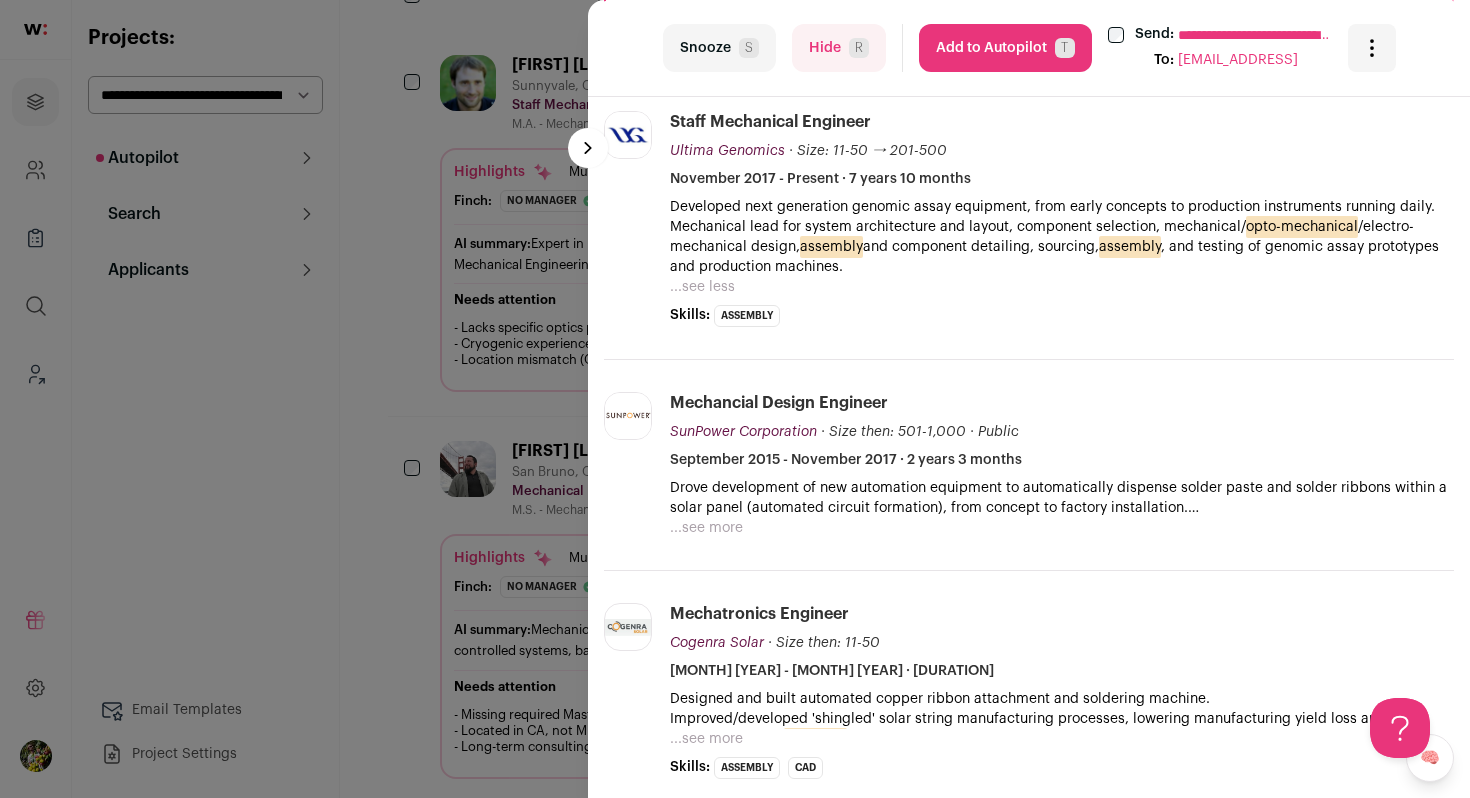 scroll, scrollTop: 532, scrollLeft: 0, axis: vertical 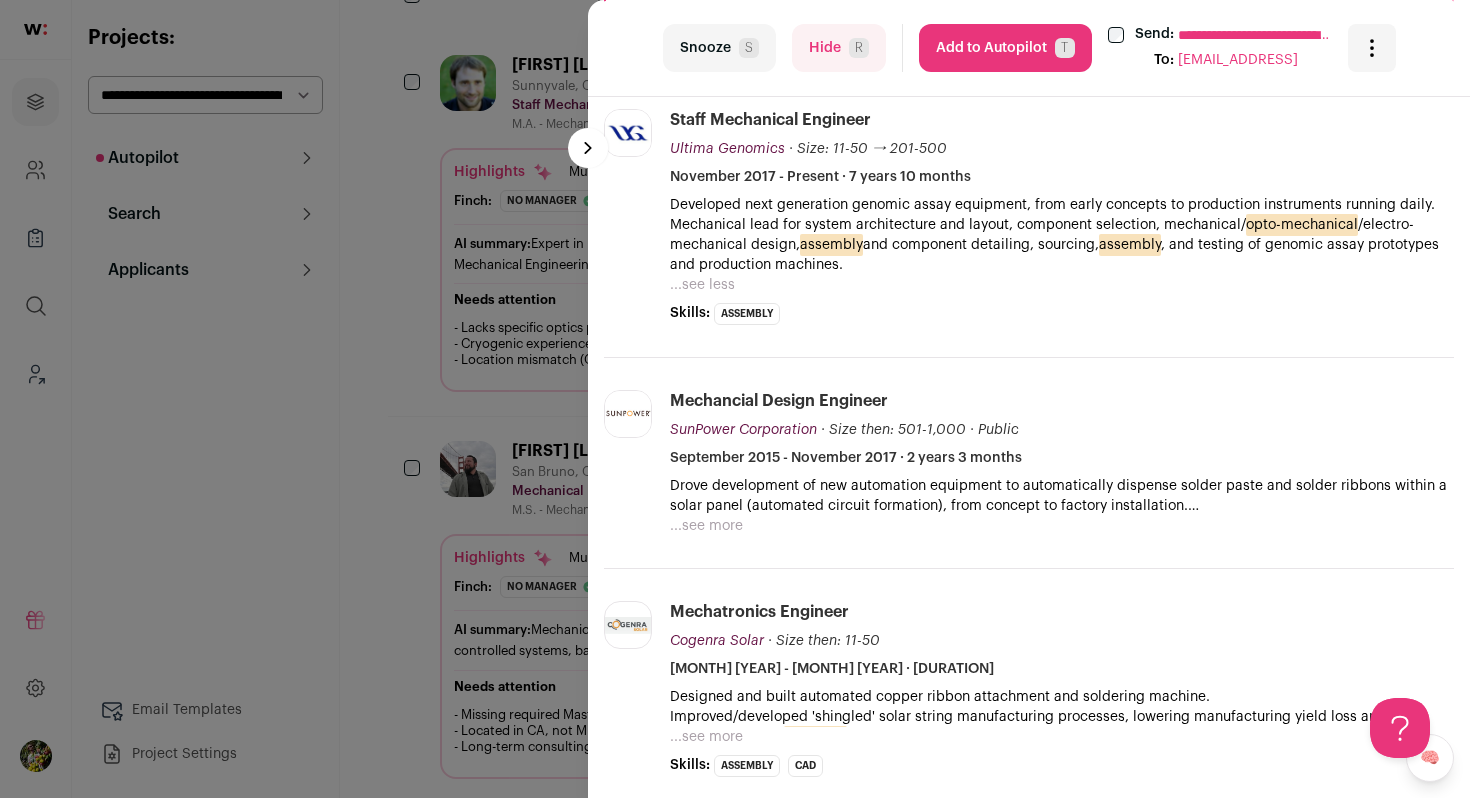 click on "Add to Autopilot
T" at bounding box center (1005, 48) 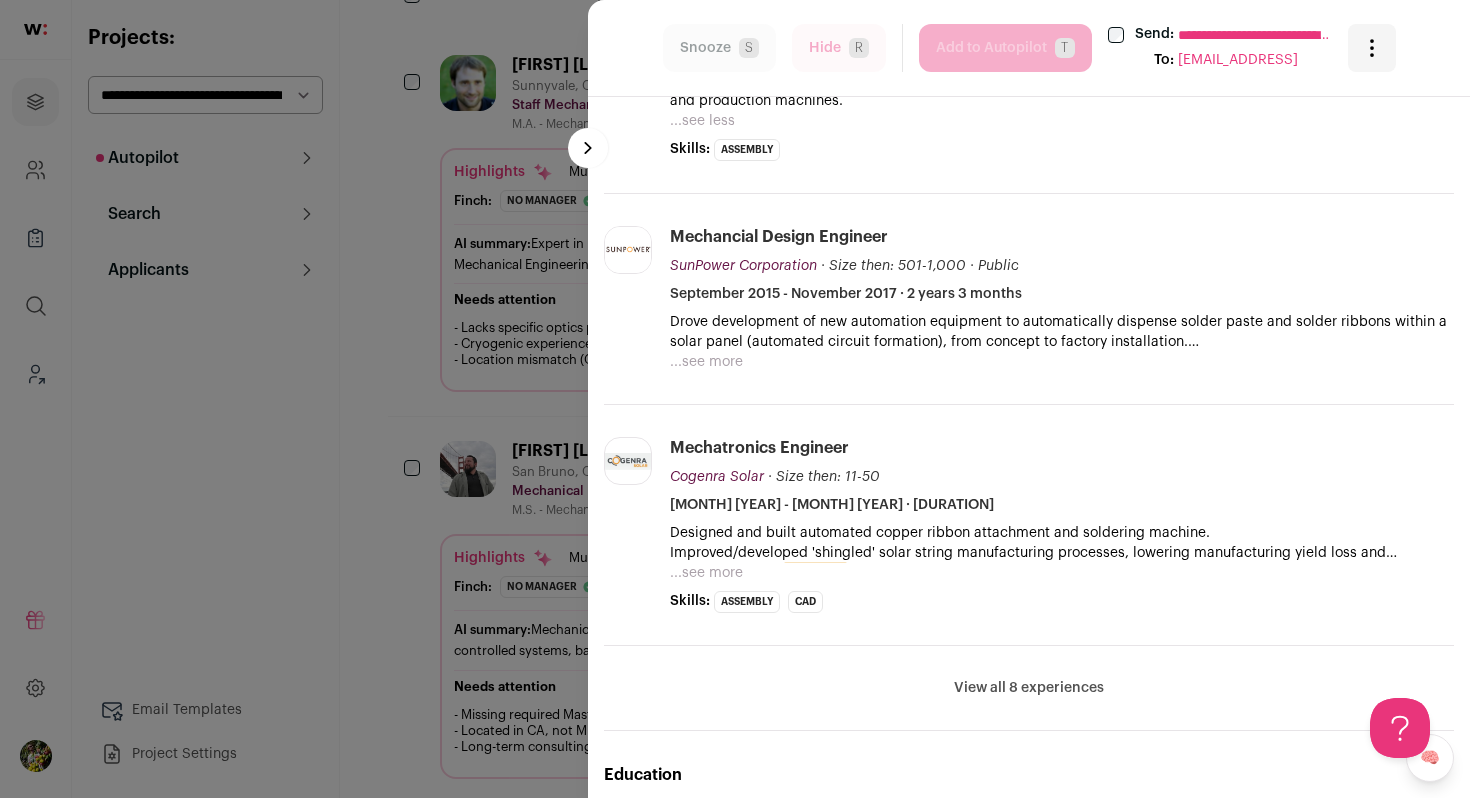scroll, scrollTop: 717, scrollLeft: 0, axis: vertical 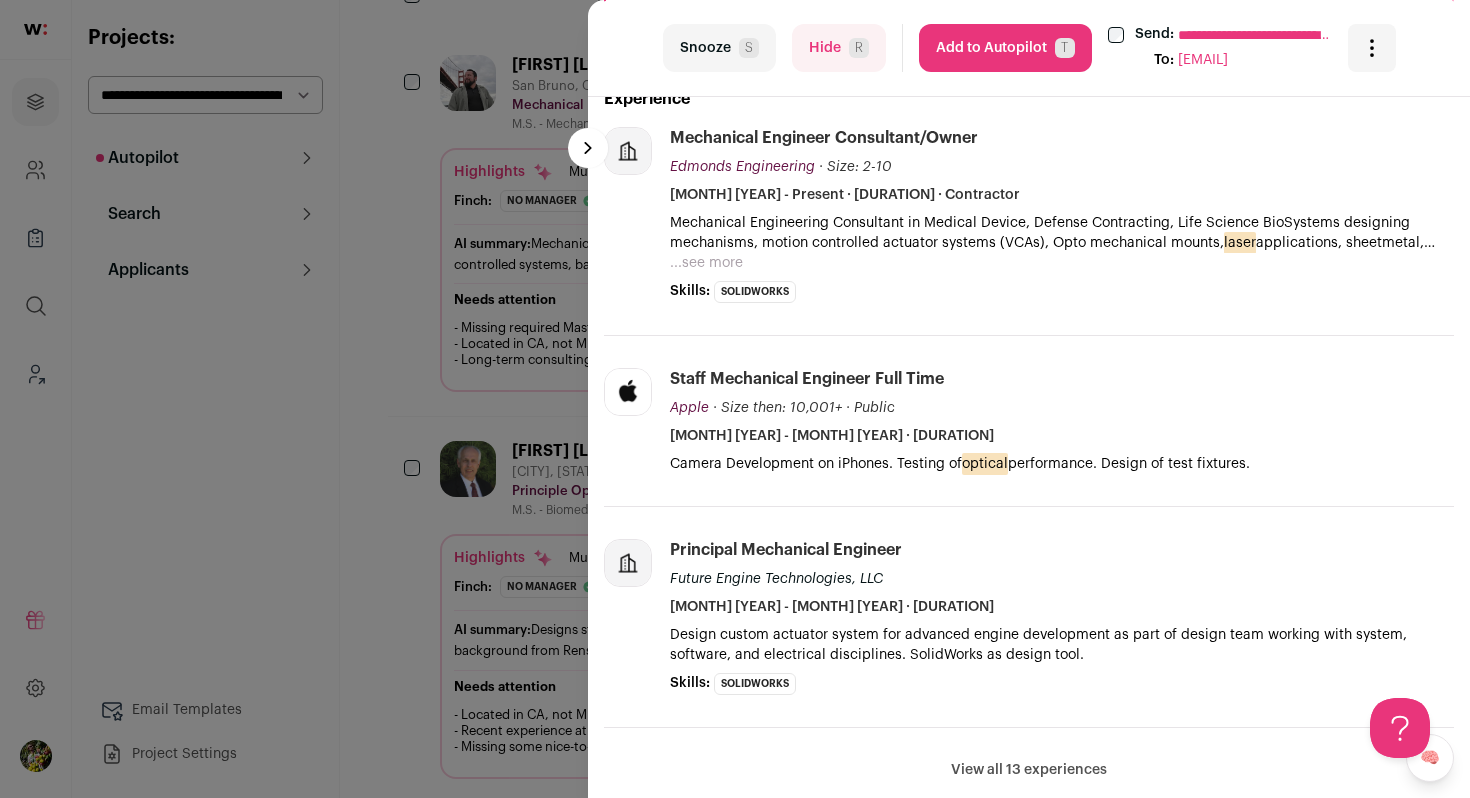 click on "...see more" at bounding box center (706, 263) 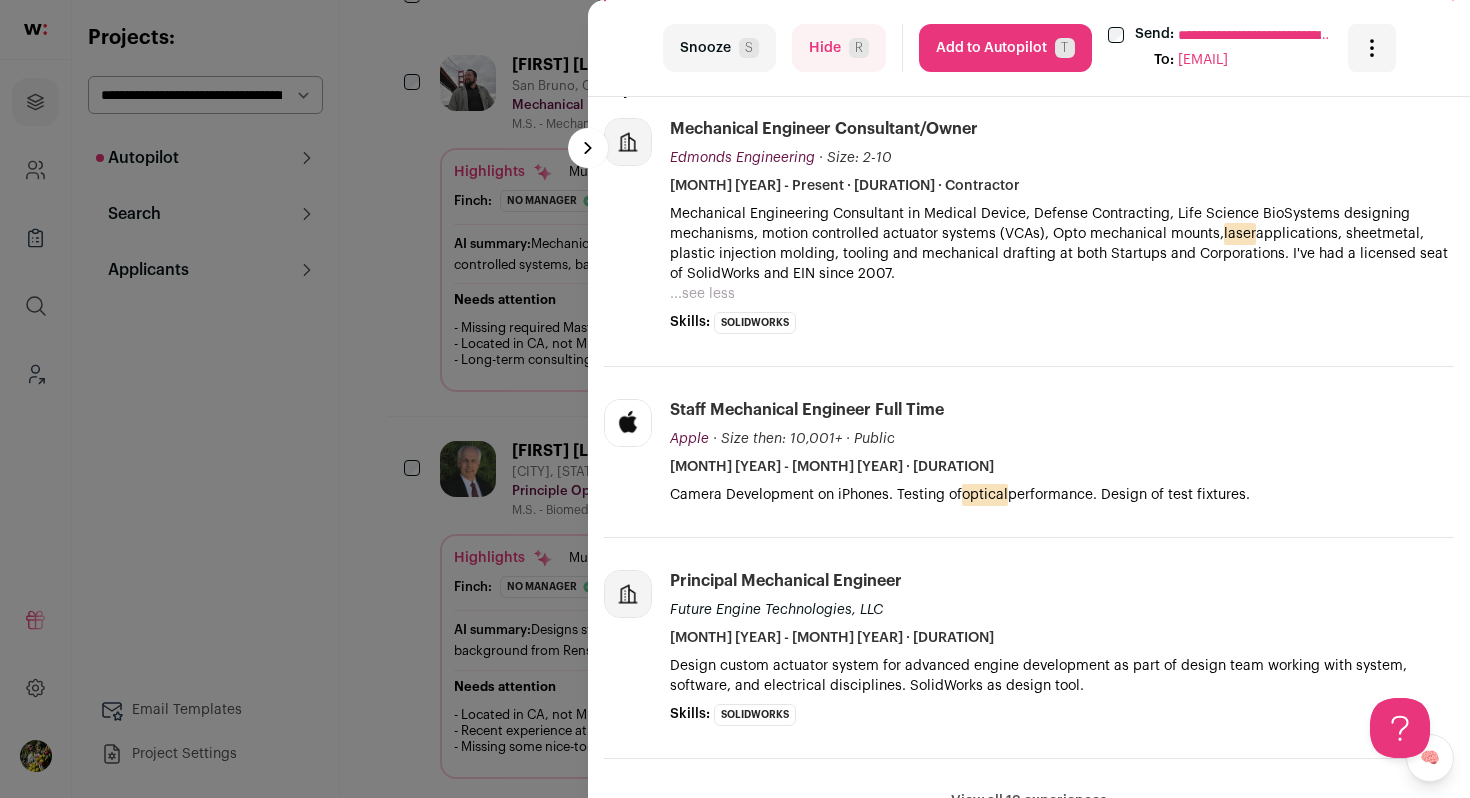 scroll, scrollTop: 514, scrollLeft: 0, axis: vertical 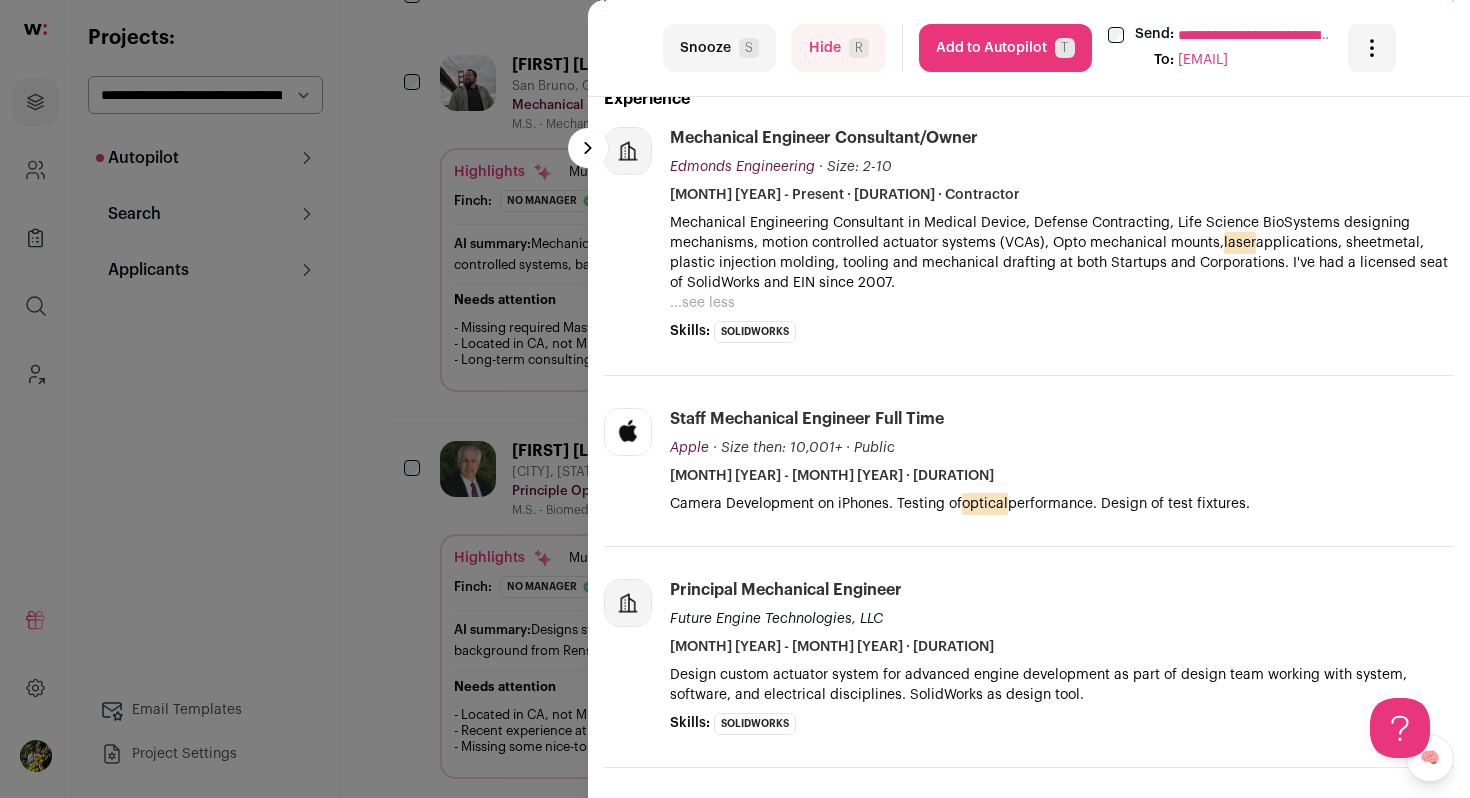 drag, startPoint x: 974, startPoint y: 54, endPoint x: 960, endPoint y: 138, distance: 85.158676 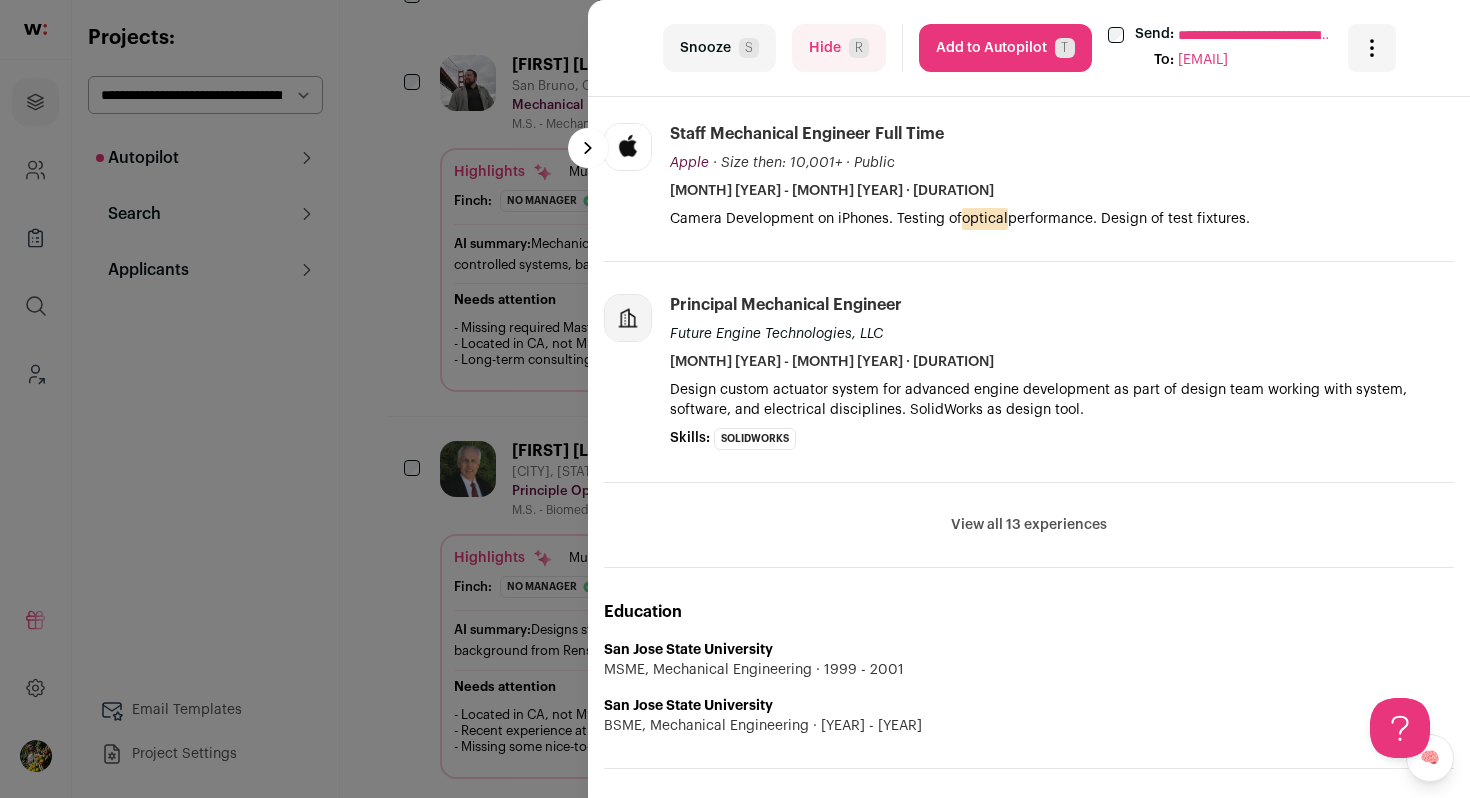 scroll, scrollTop: 820, scrollLeft: 0, axis: vertical 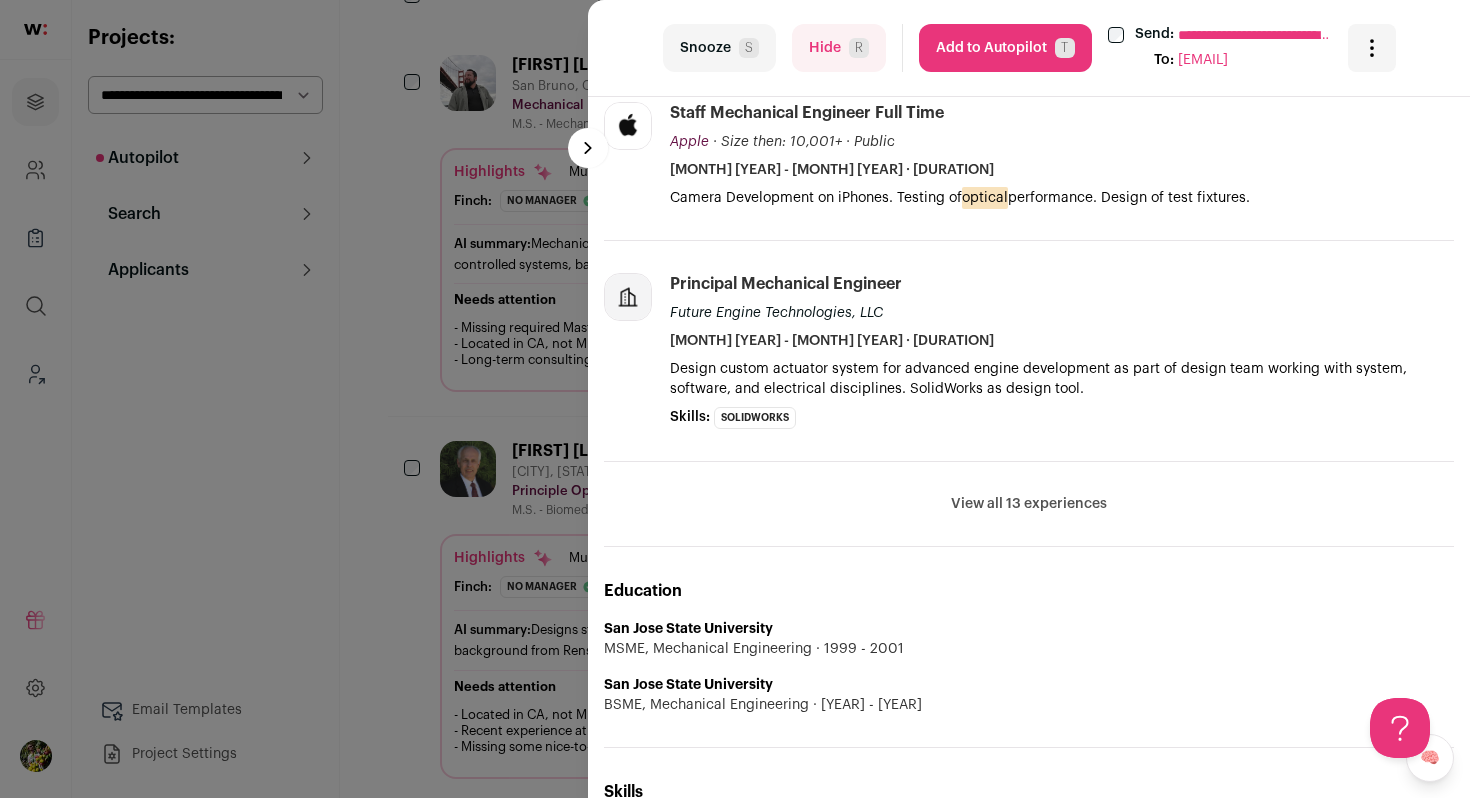 click on "View all 13 experiences" at bounding box center [1029, 504] 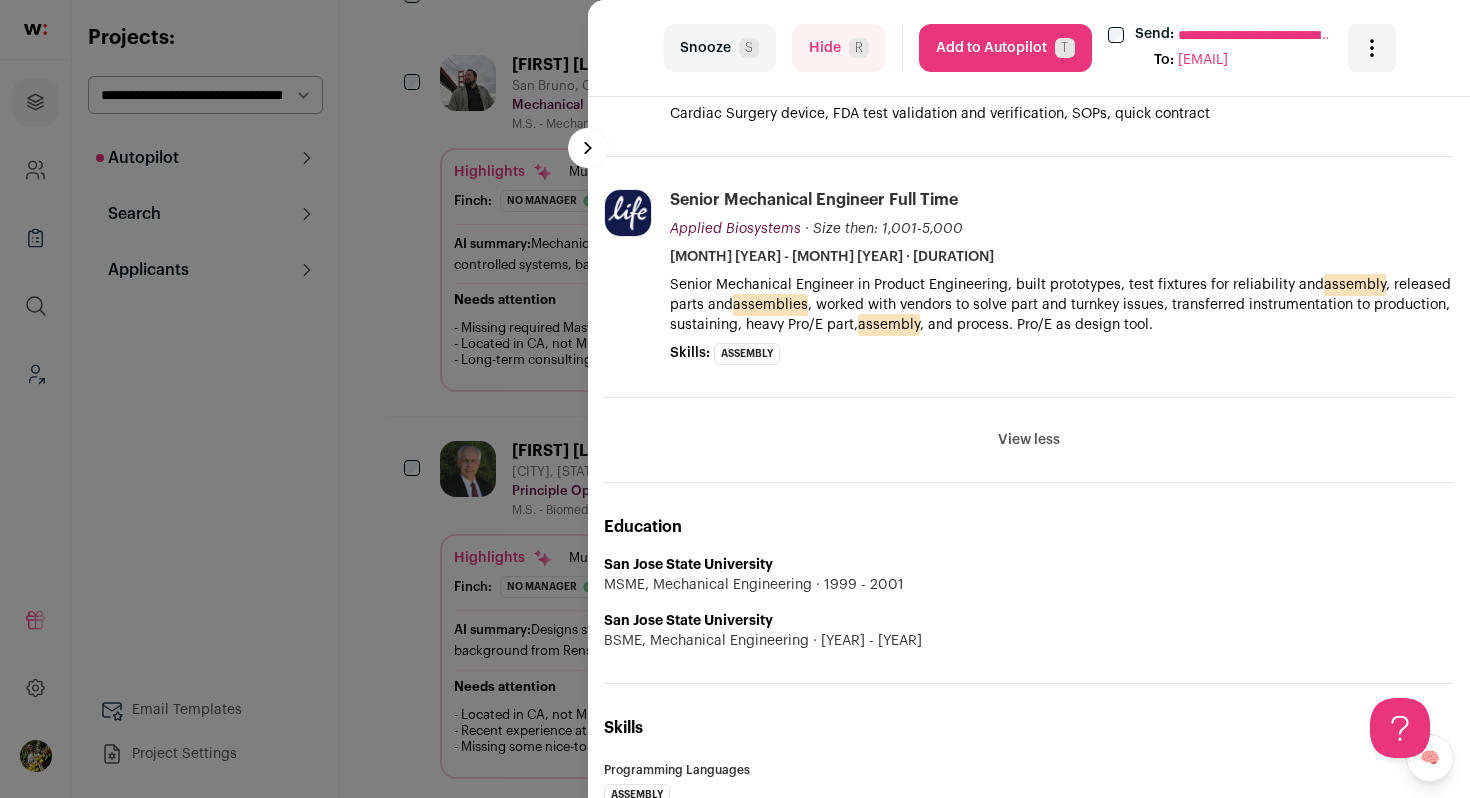 scroll, scrollTop: 3119, scrollLeft: 0, axis: vertical 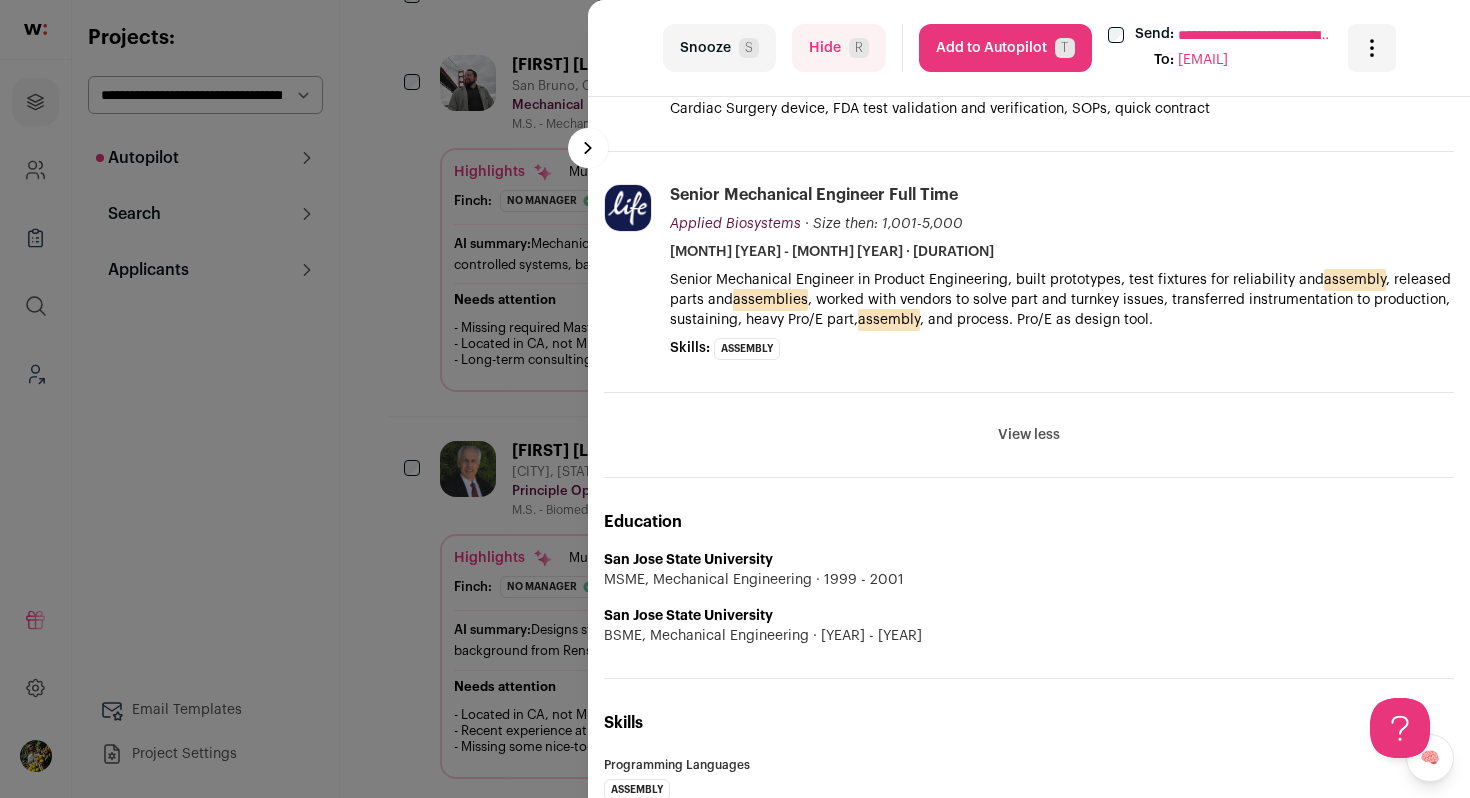 click on "View less" at bounding box center [1029, 435] 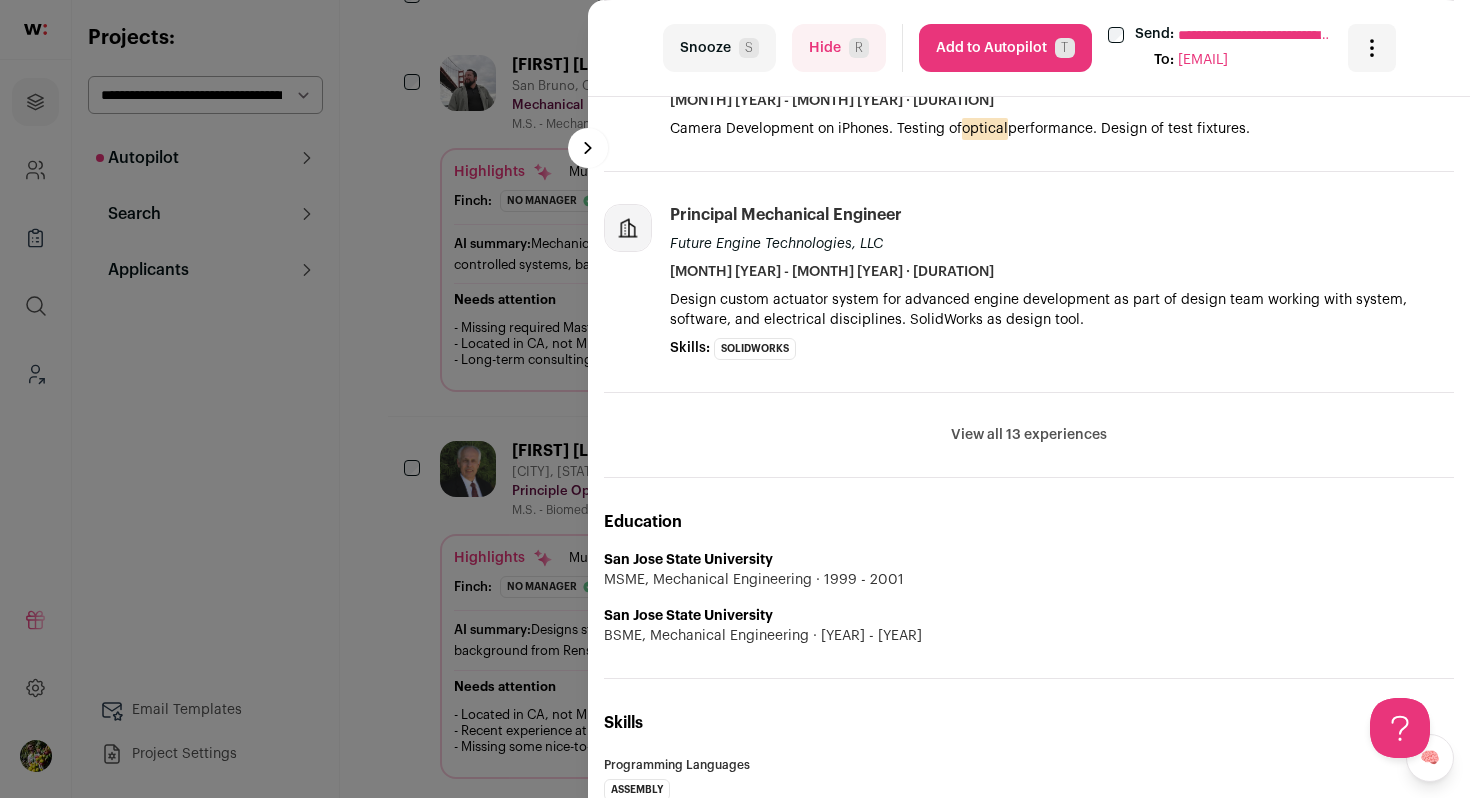click on "View all 13 experiences" at bounding box center (1029, 435) 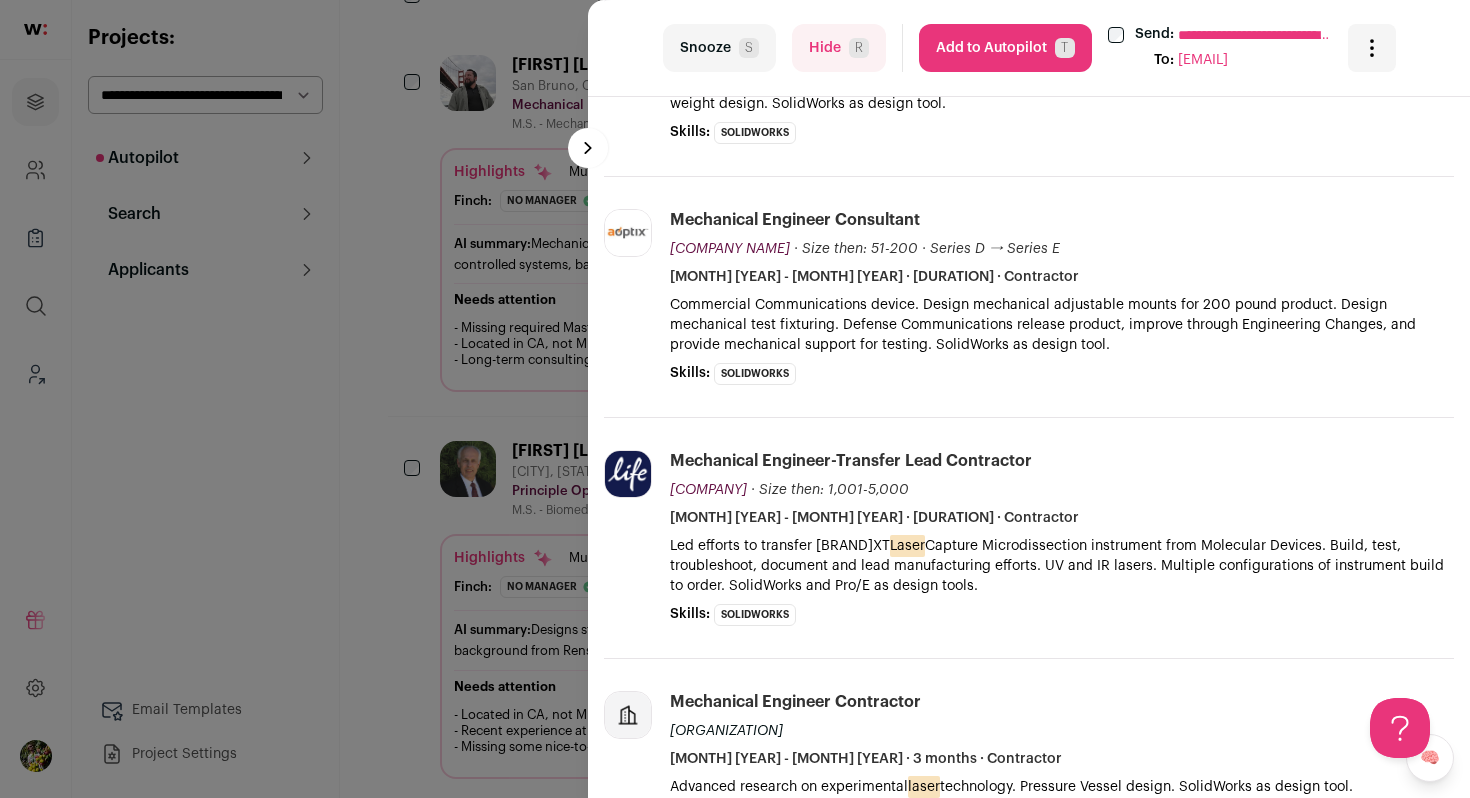 scroll, scrollTop: 1621, scrollLeft: 0, axis: vertical 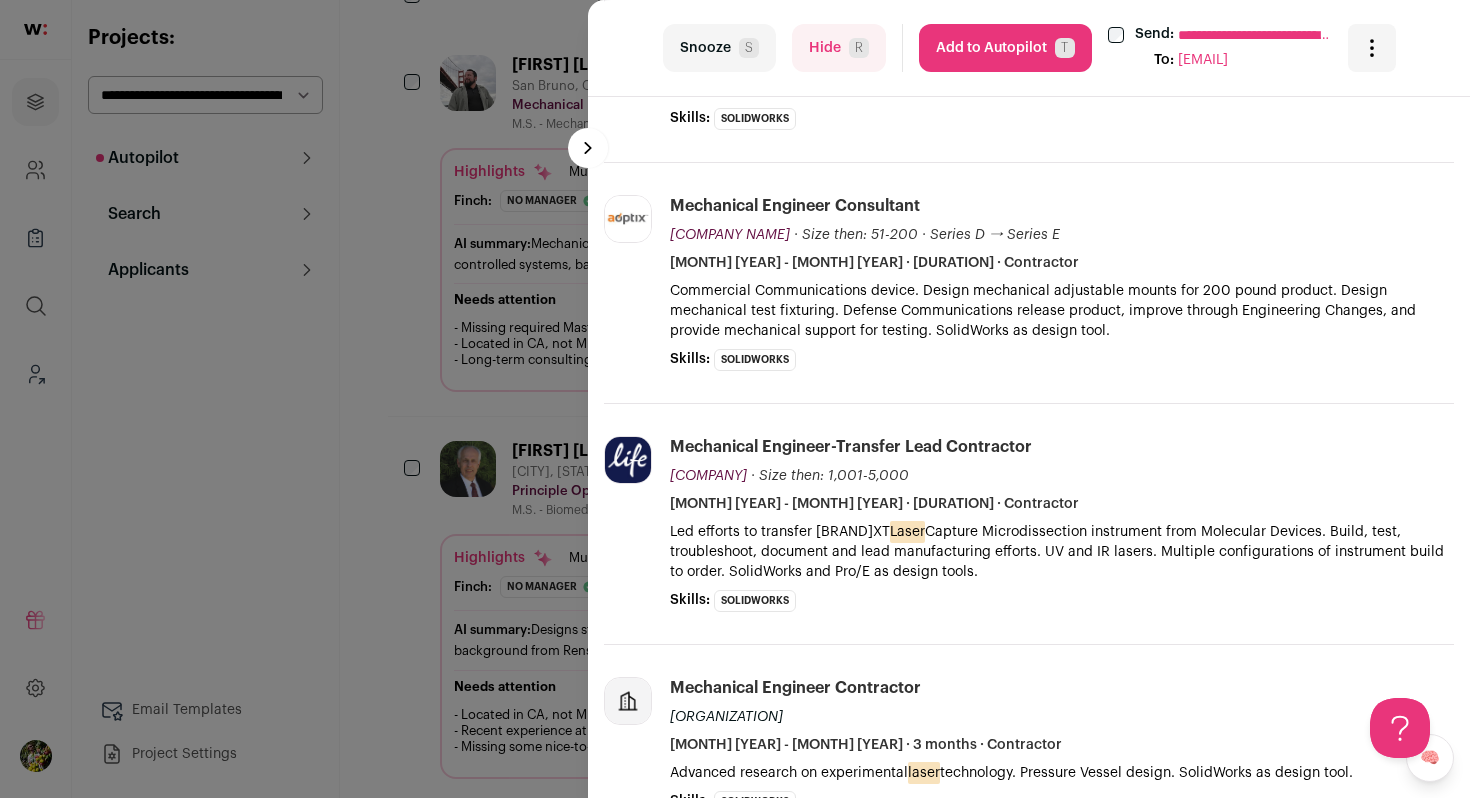 click on "Hide
R" at bounding box center [839, 48] 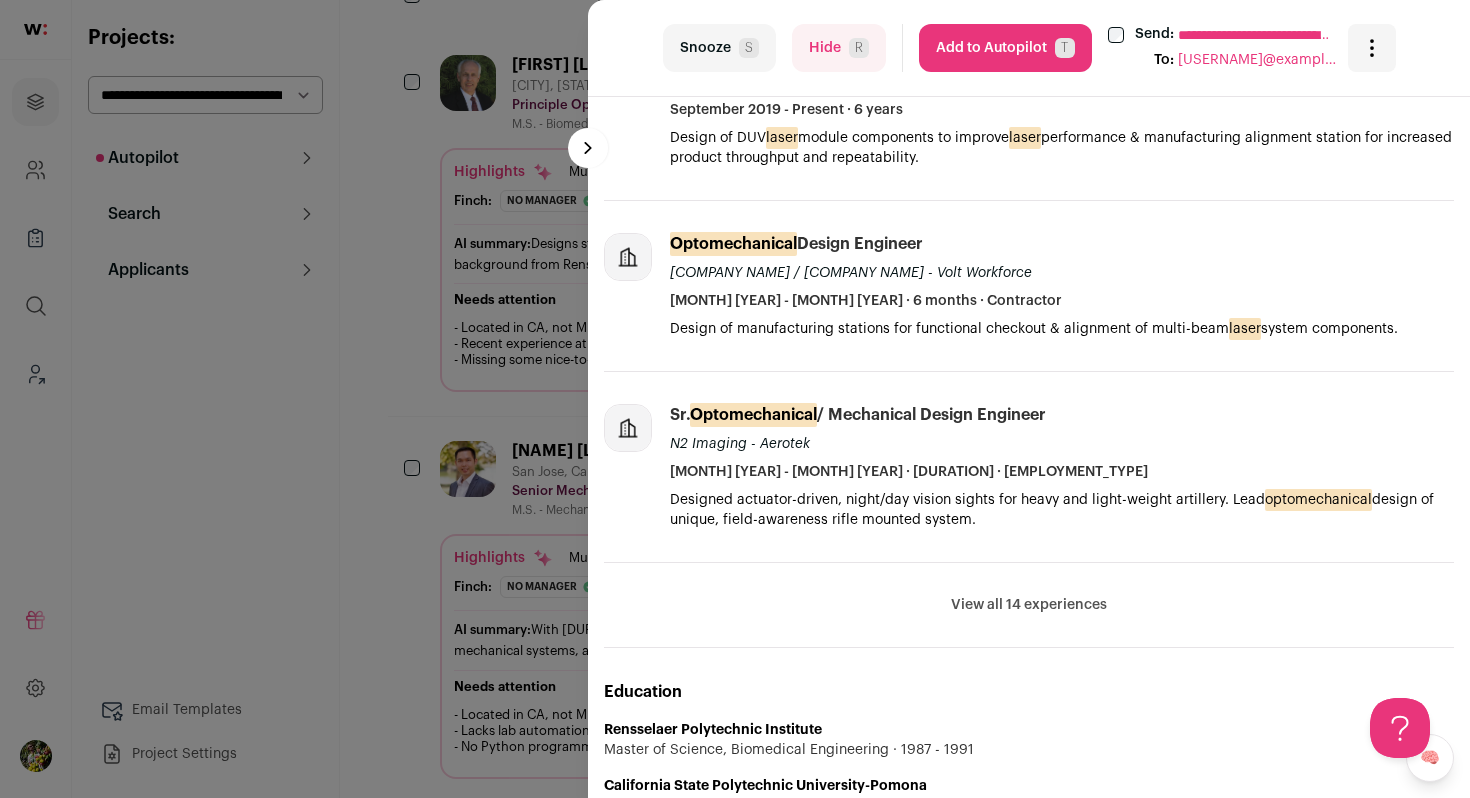 scroll, scrollTop: 588, scrollLeft: 0, axis: vertical 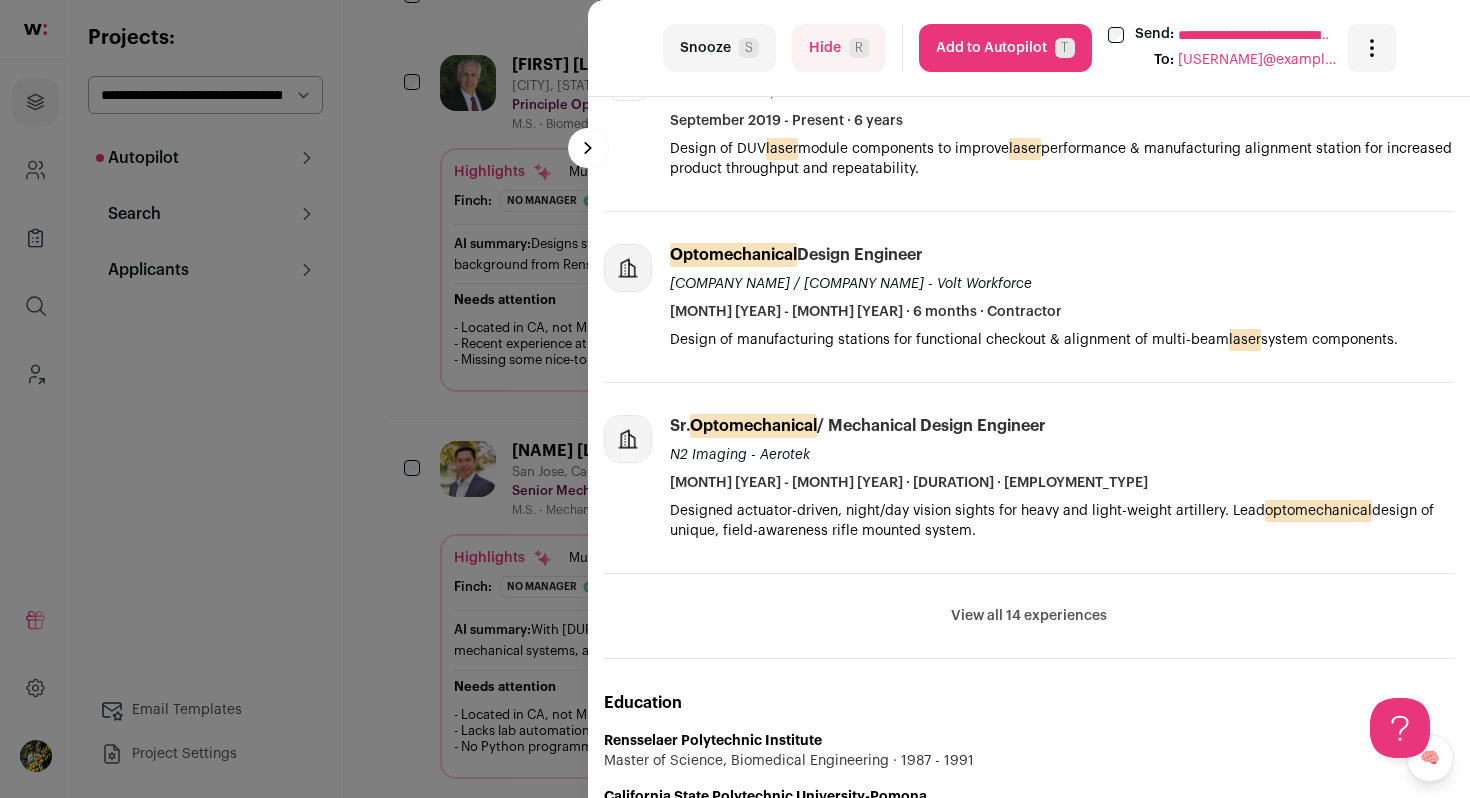 click on "View all 14 experiences" at bounding box center (1029, 616) 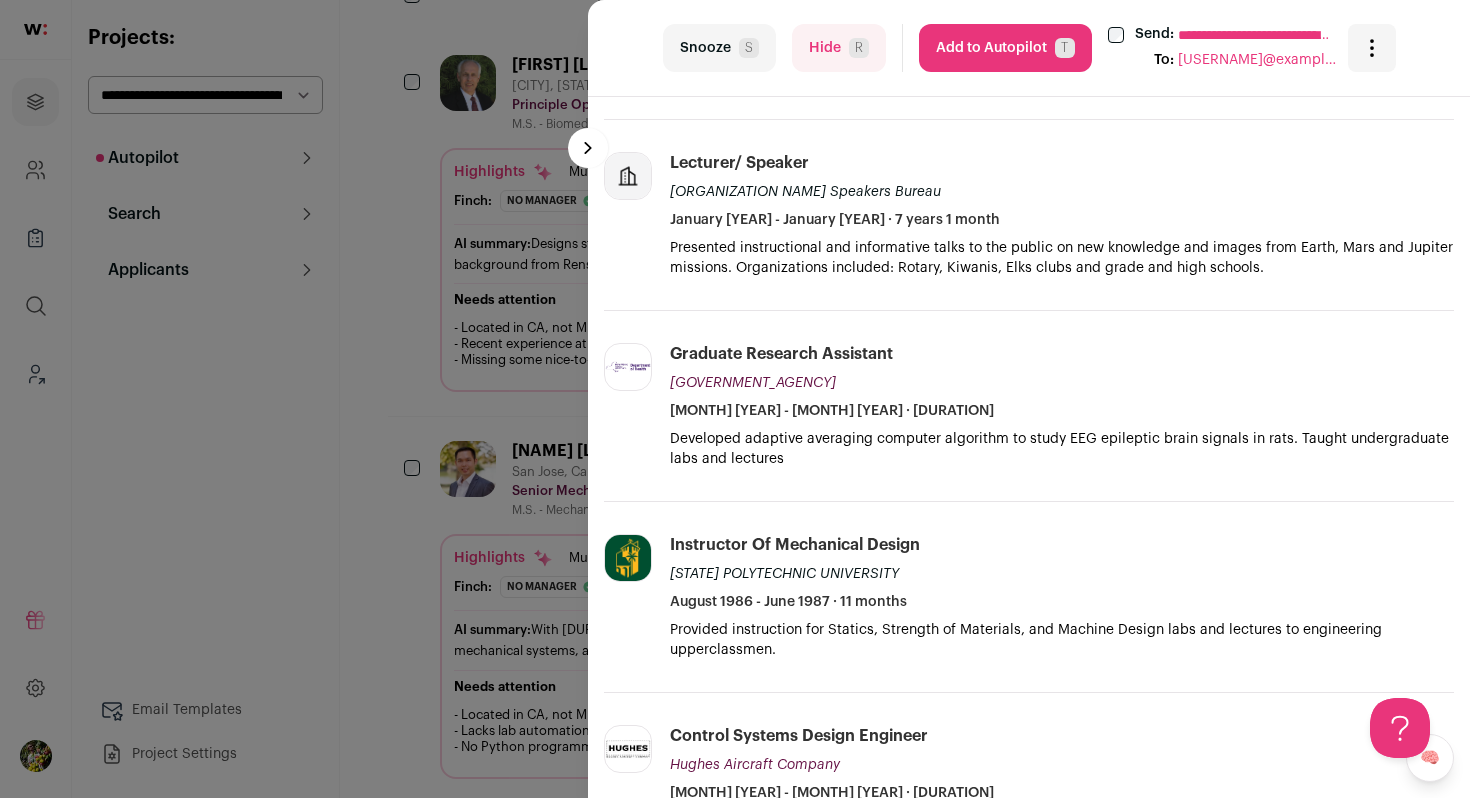 scroll, scrollTop: 3341, scrollLeft: 0, axis: vertical 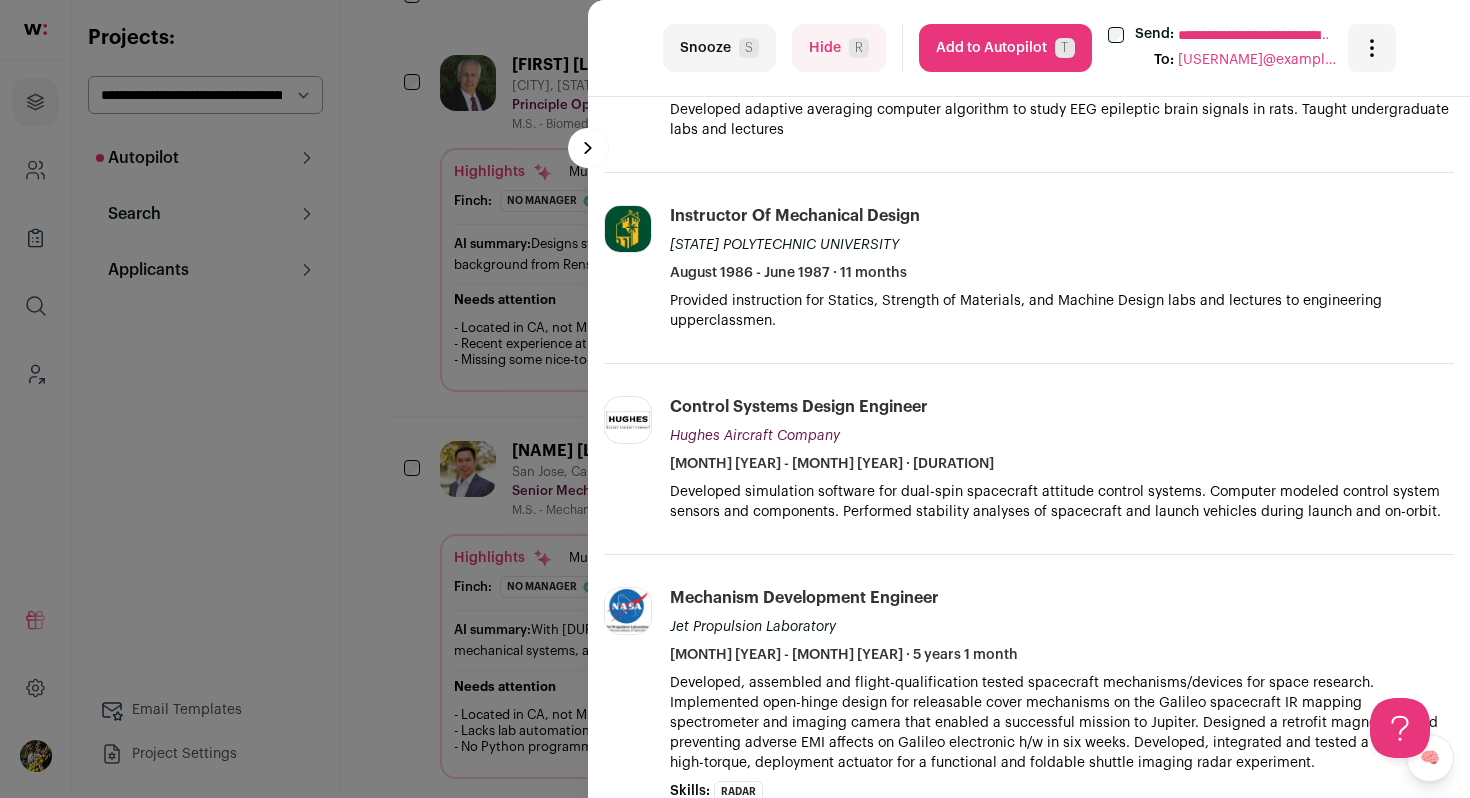 click on "Hide
R" at bounding box center (839, 48) 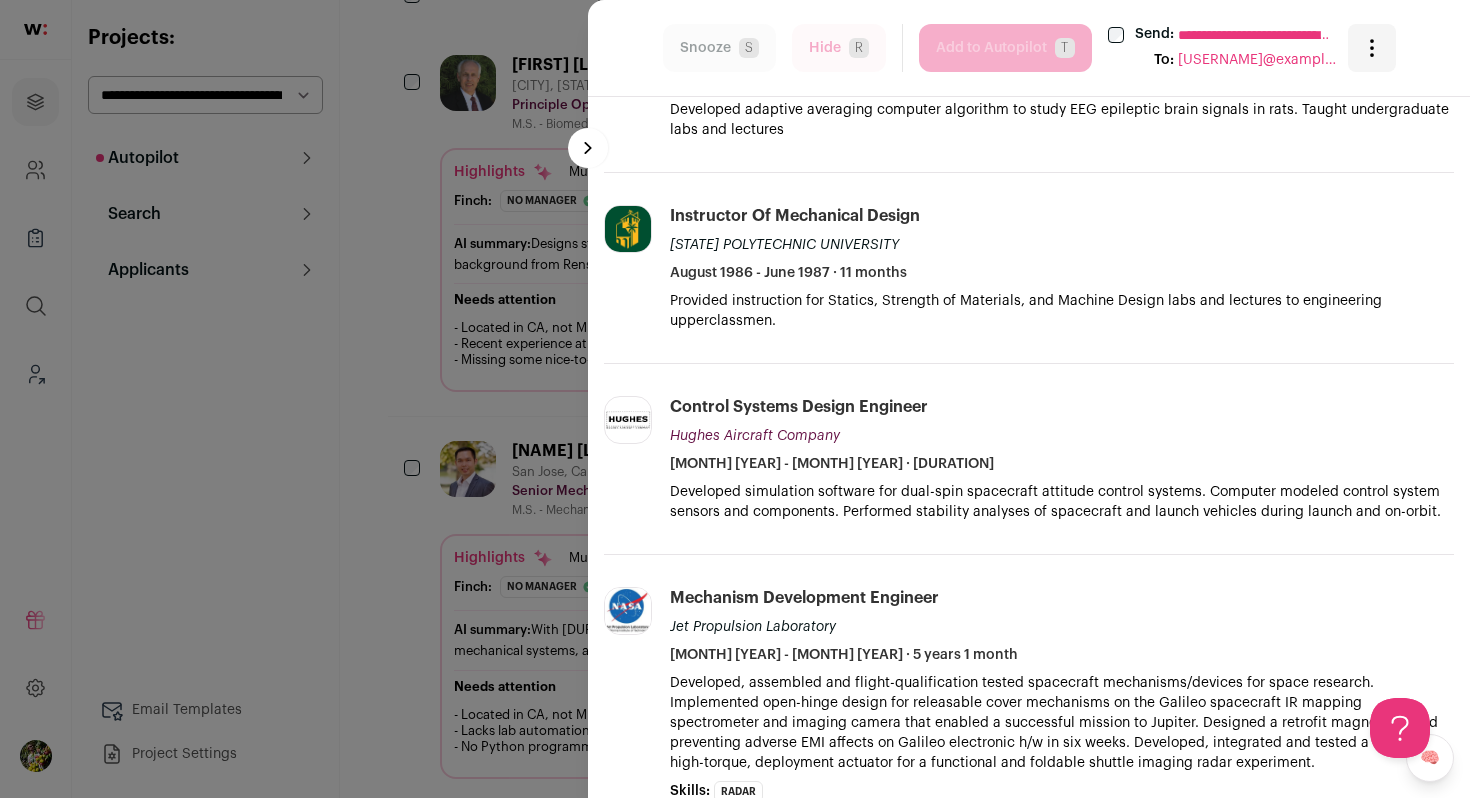 scroll, scrollTop: 3470, scrollLeft: 0, axis: vertical 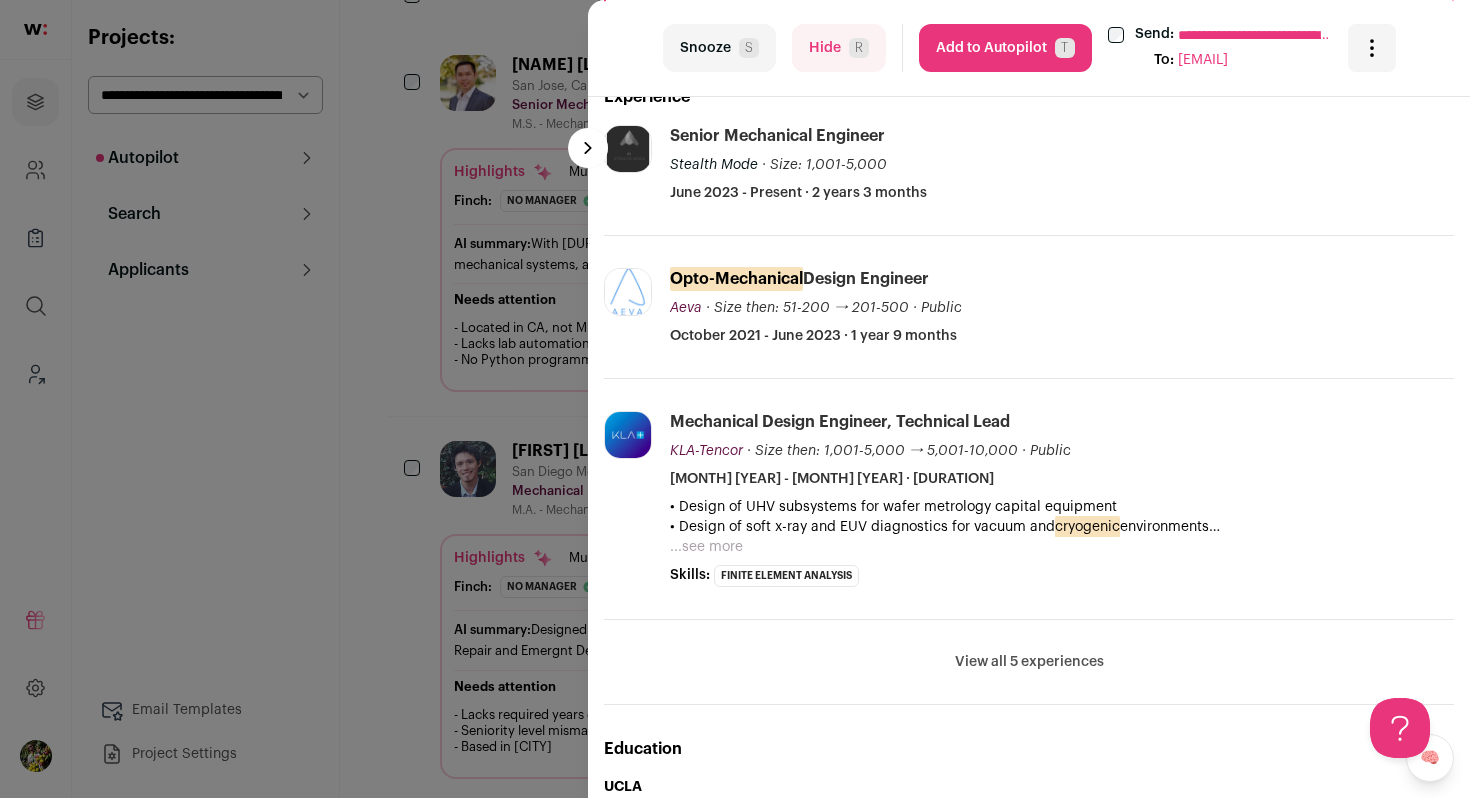 click on "View all 5 experiences" at bounding box center (1029, 662) 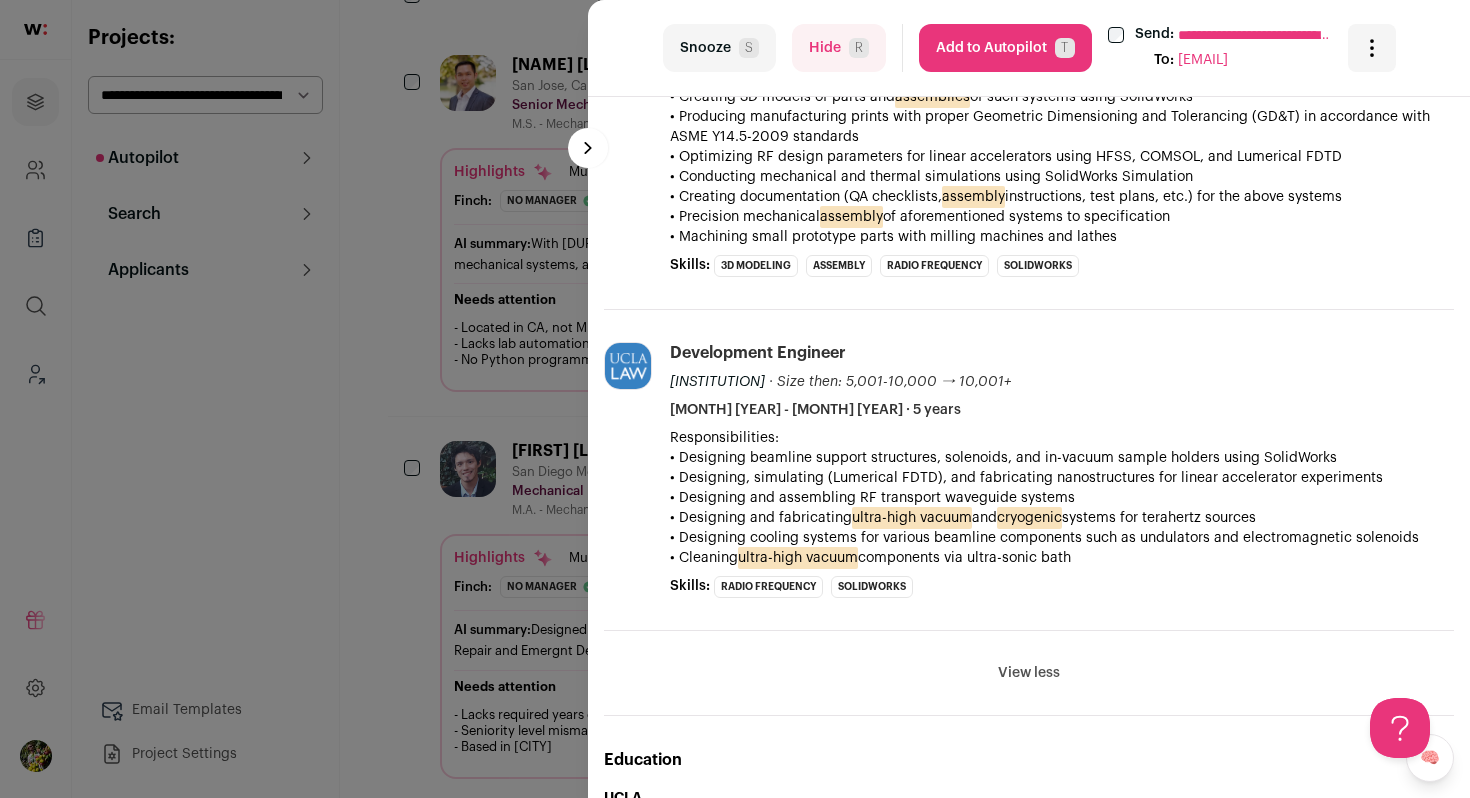 scroll, scrollTop: 1332, scrollLeft: 0, axis: vertical 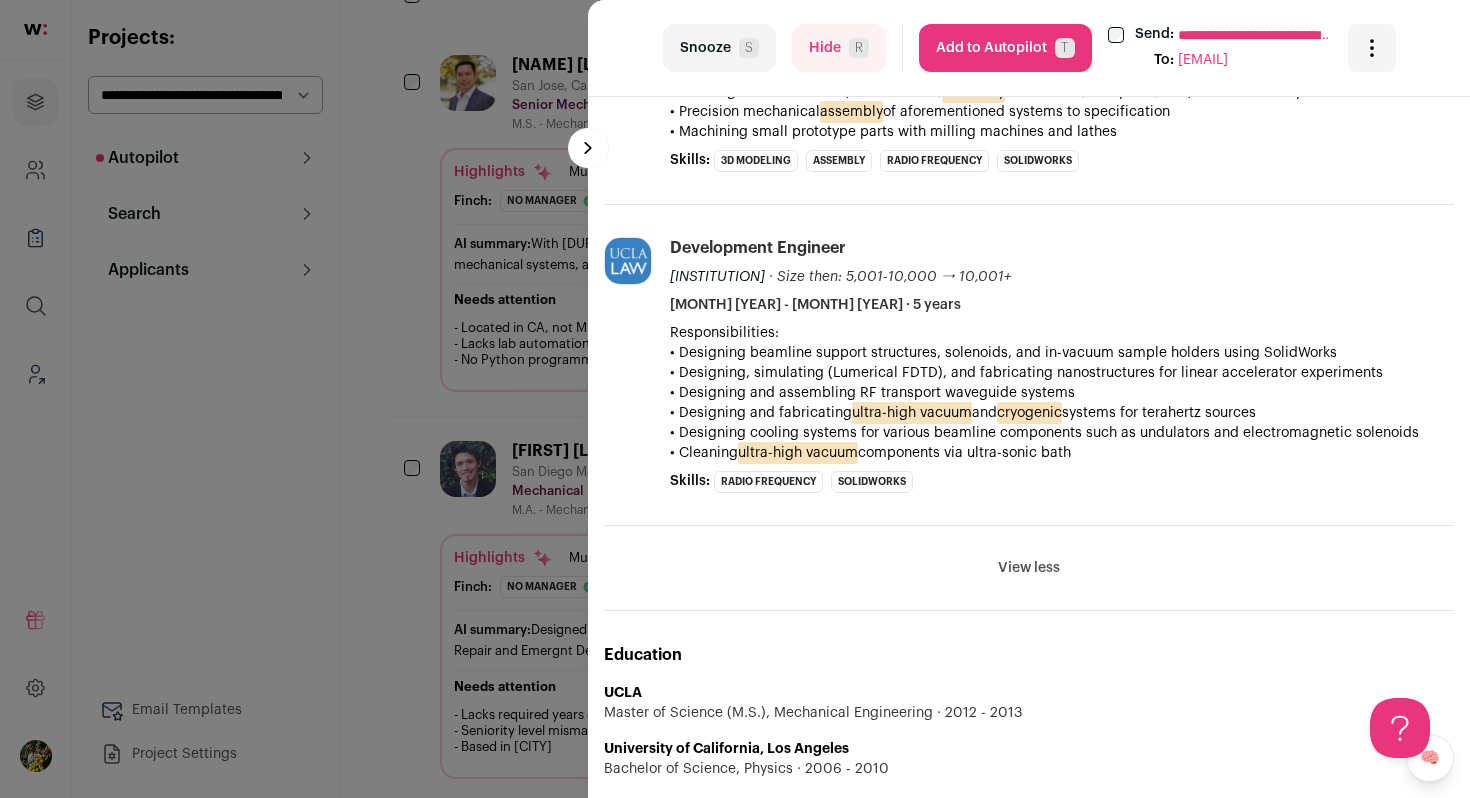 click on "Add to Autopilot
T" at bounding box center (1005, 48) 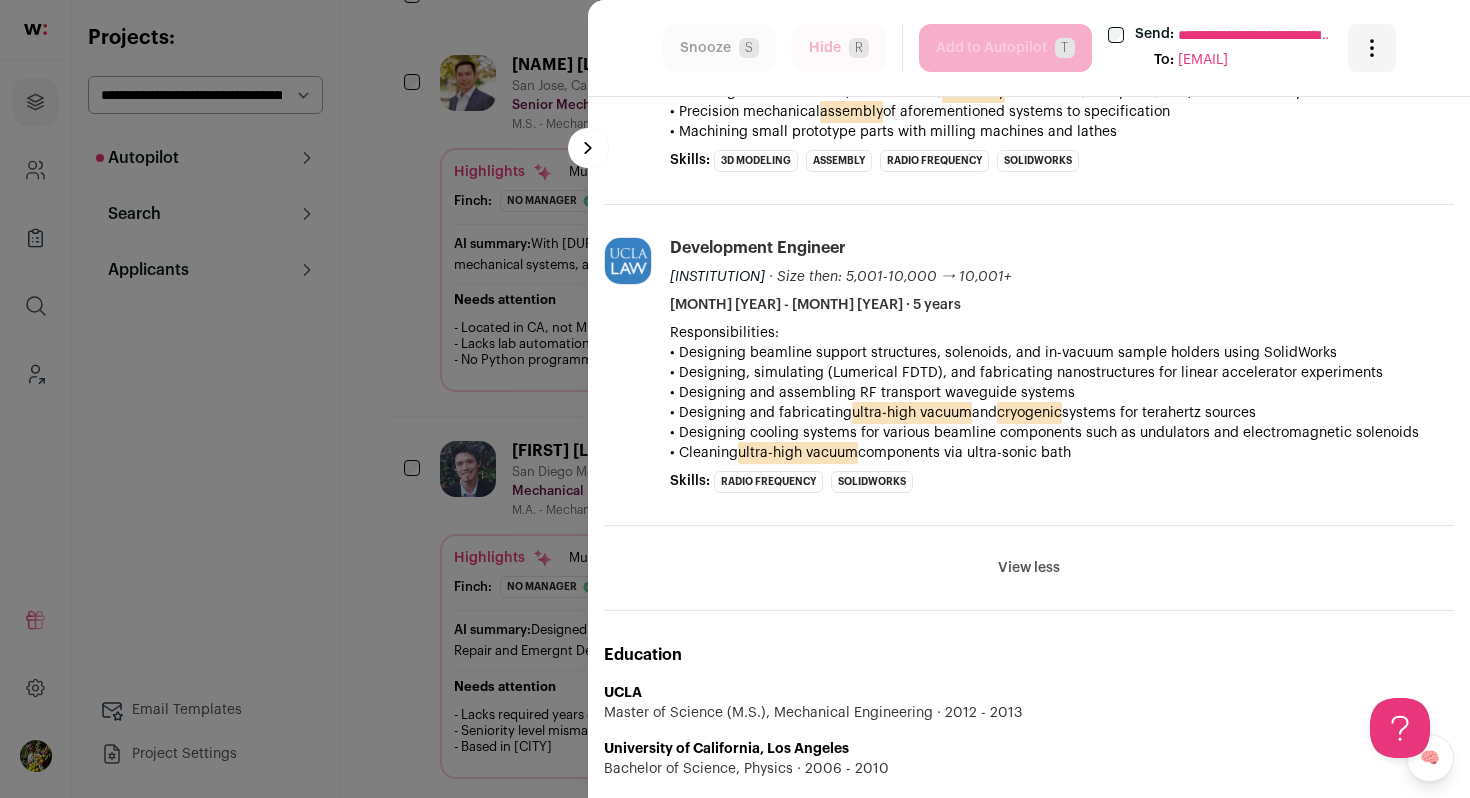 scroll, scrollTop: 0, scrollLeft: 0, axis: both 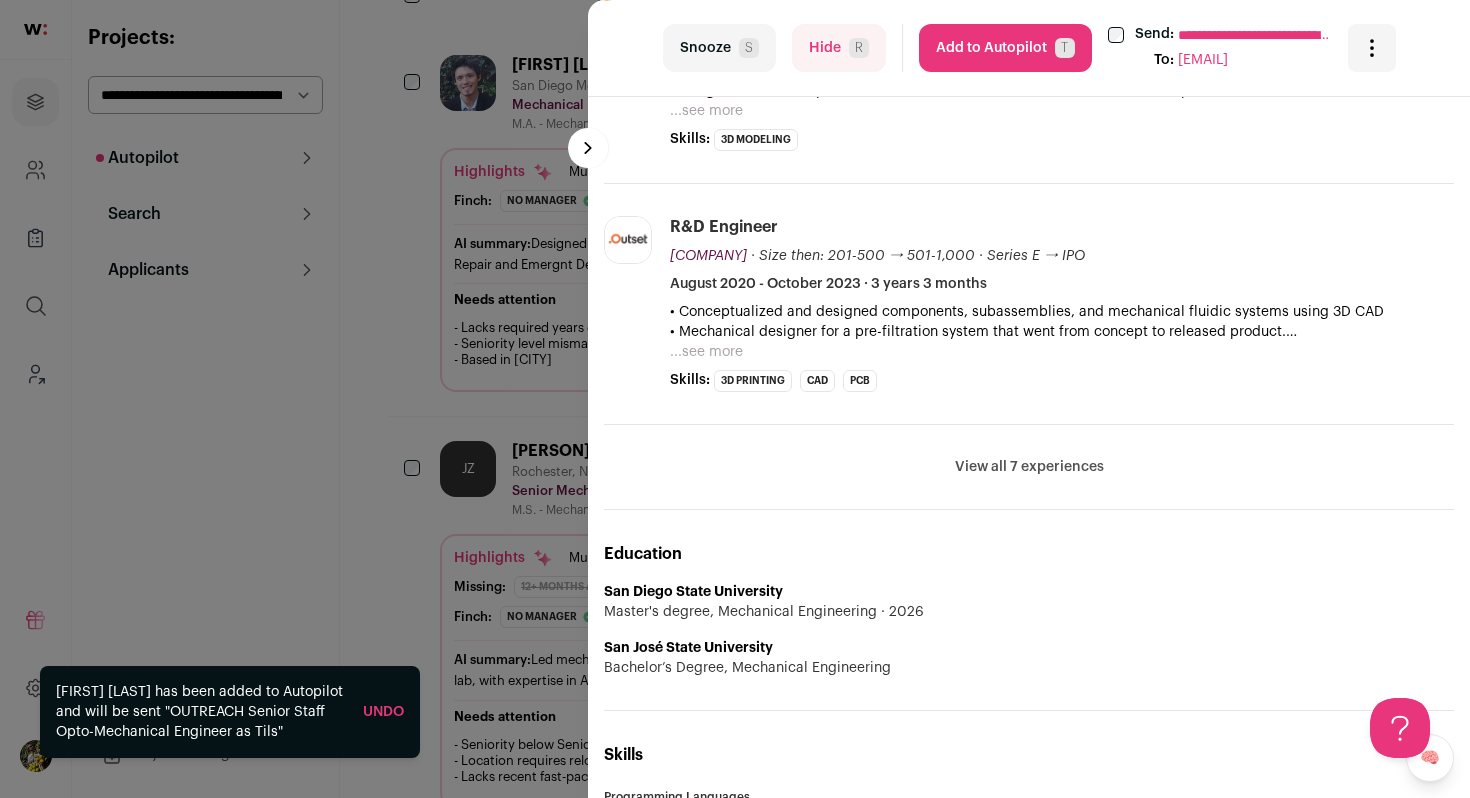 click on "View all 7 experiences" at bounding box center [1029, 467] 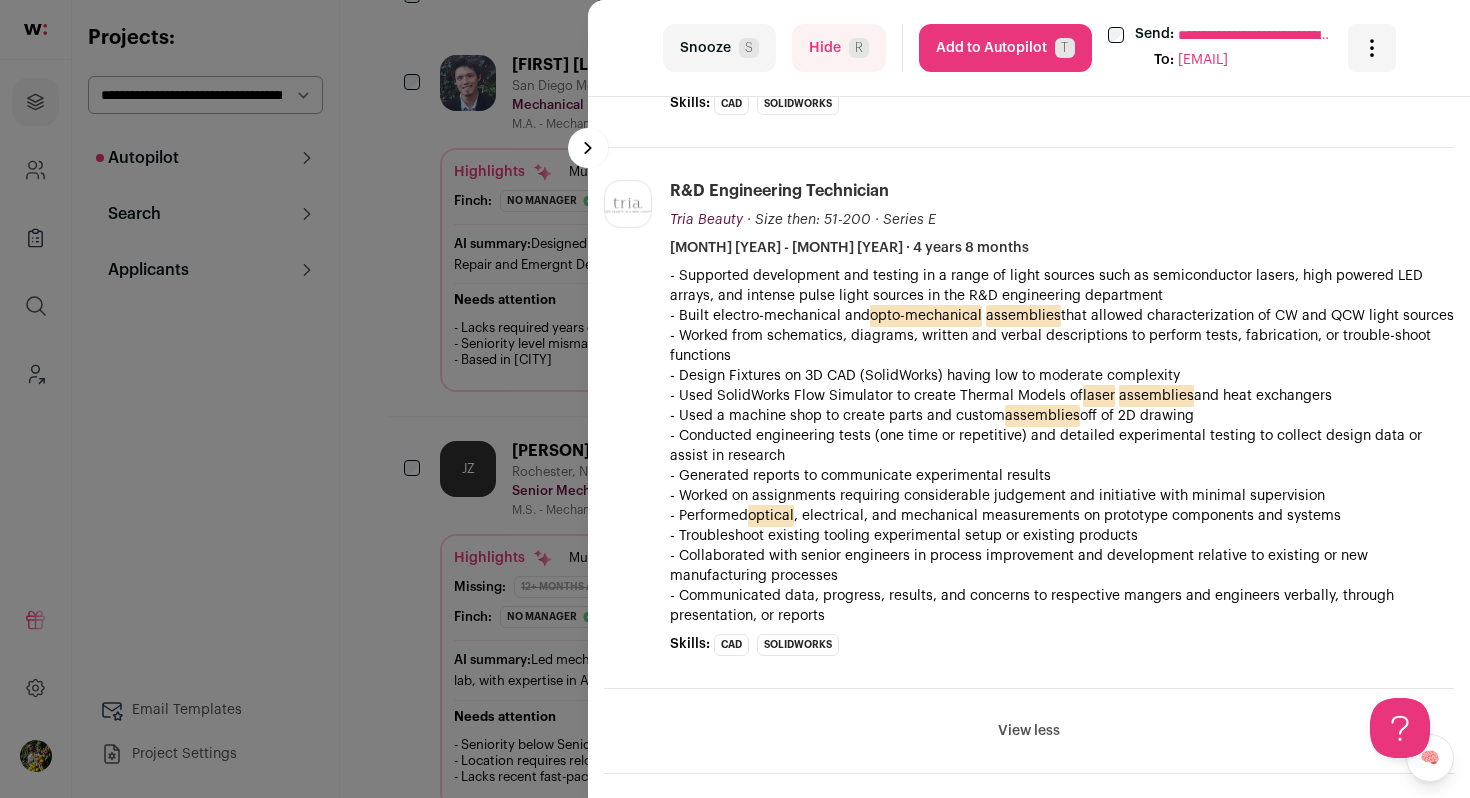 scroll, scrollTop: 2565, scrollLeft: 0, axis: vertical 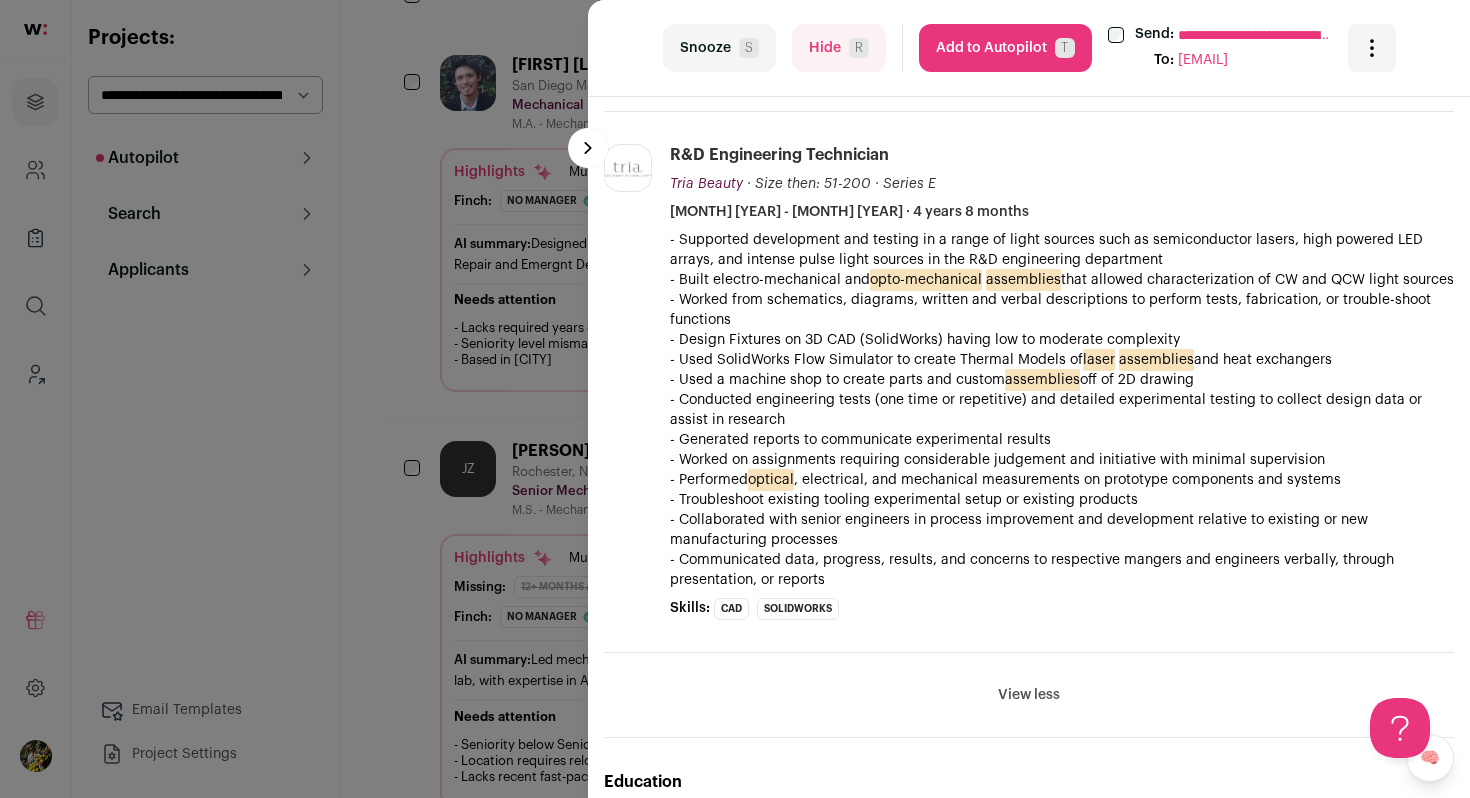click on "Add to Autopilot
T" at bounding box center [1005, 48] 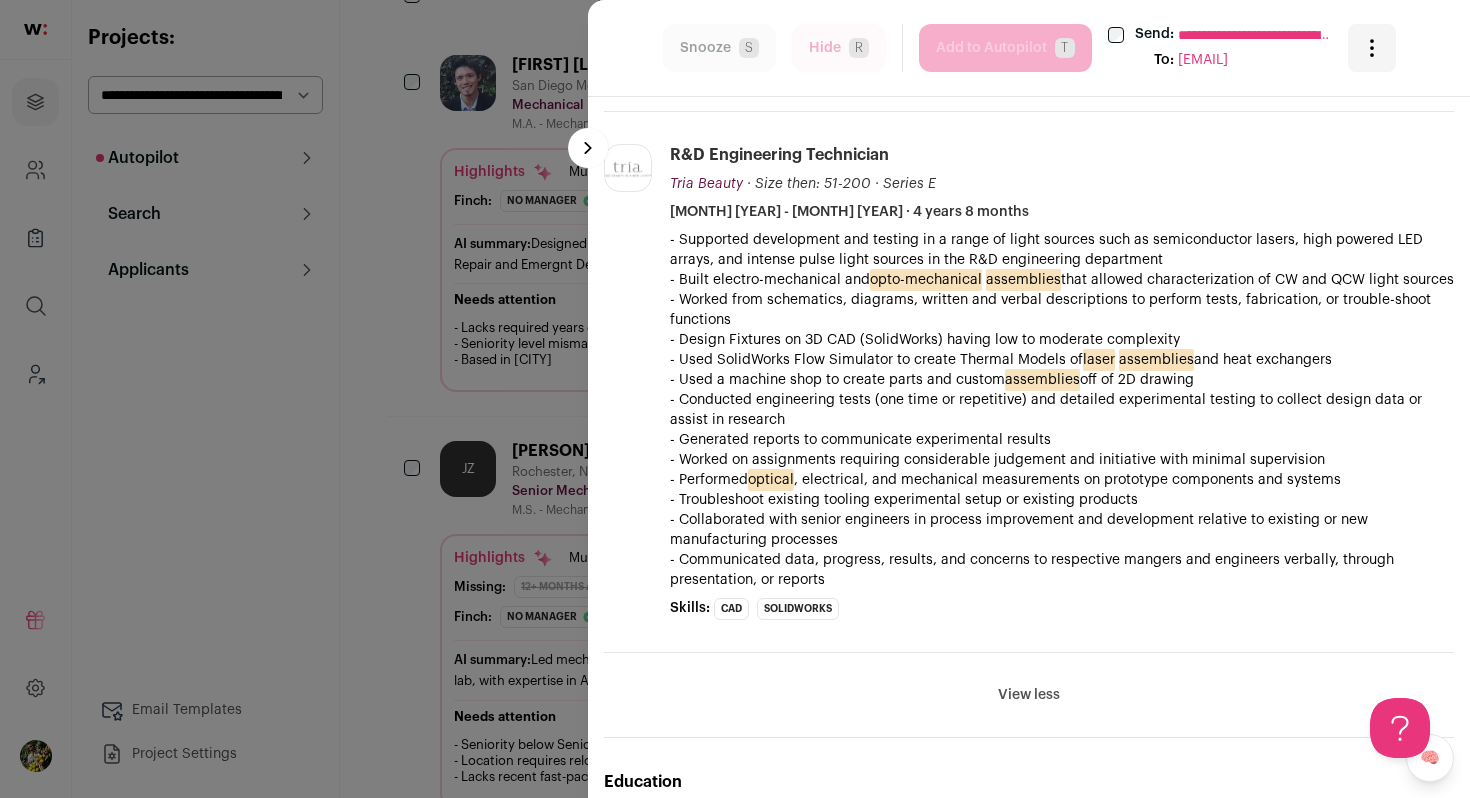 scroll, scrollTop: 1909, scrollLeft: 0, axis: vertical 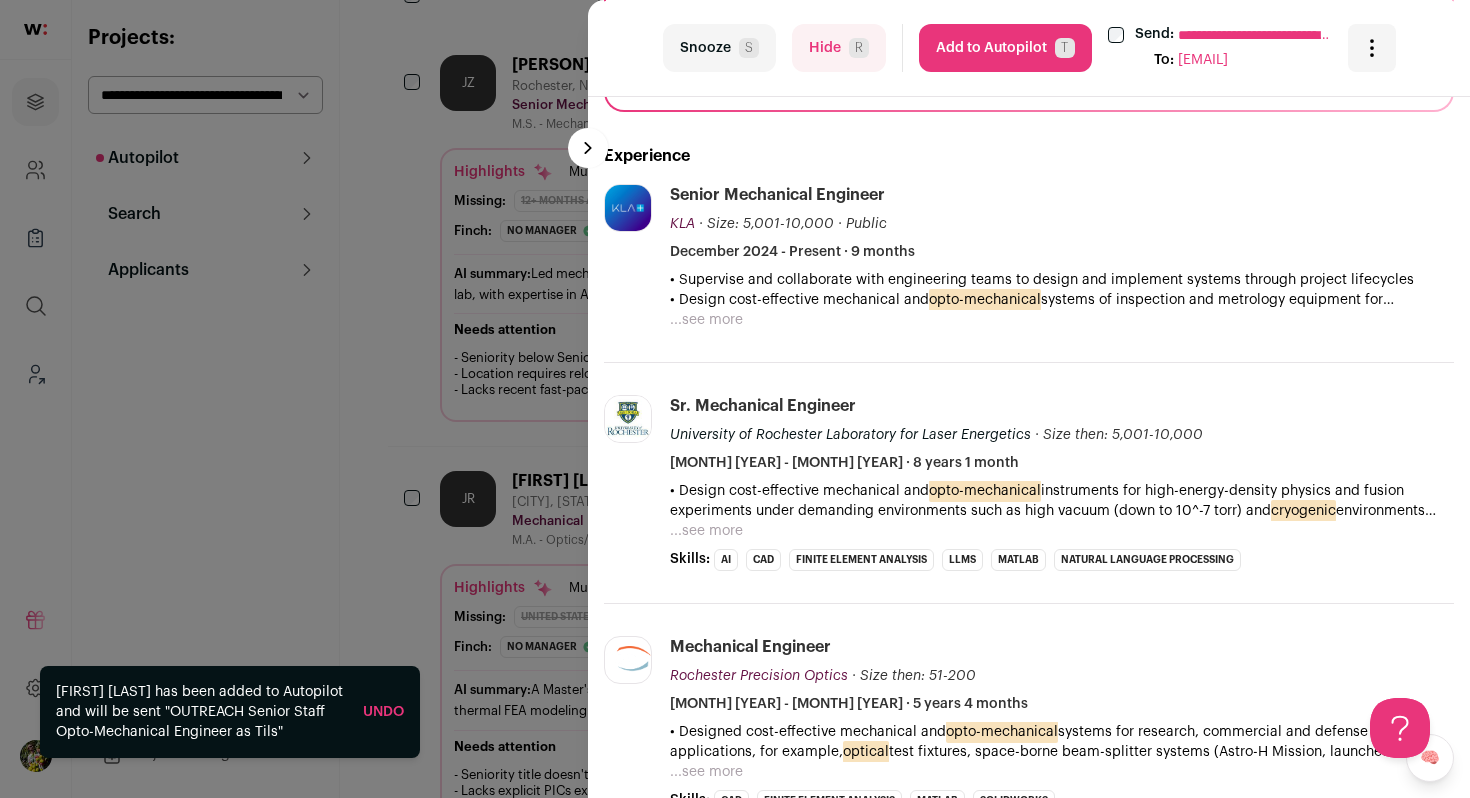 click on "...see more" at bounding box center [706, 320] 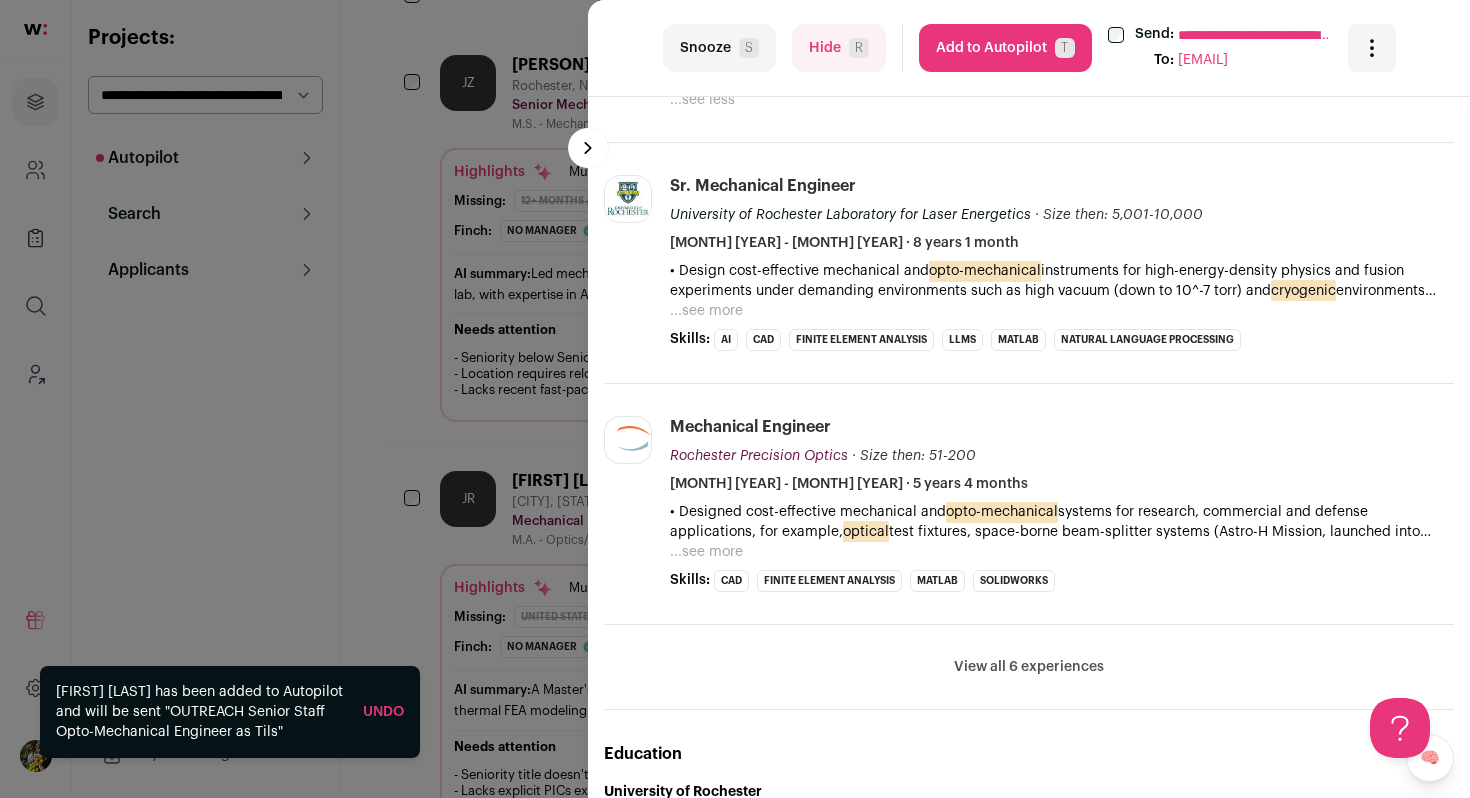 scroll, scrollTop: 785, scrollLeft: 0, axis: vertical 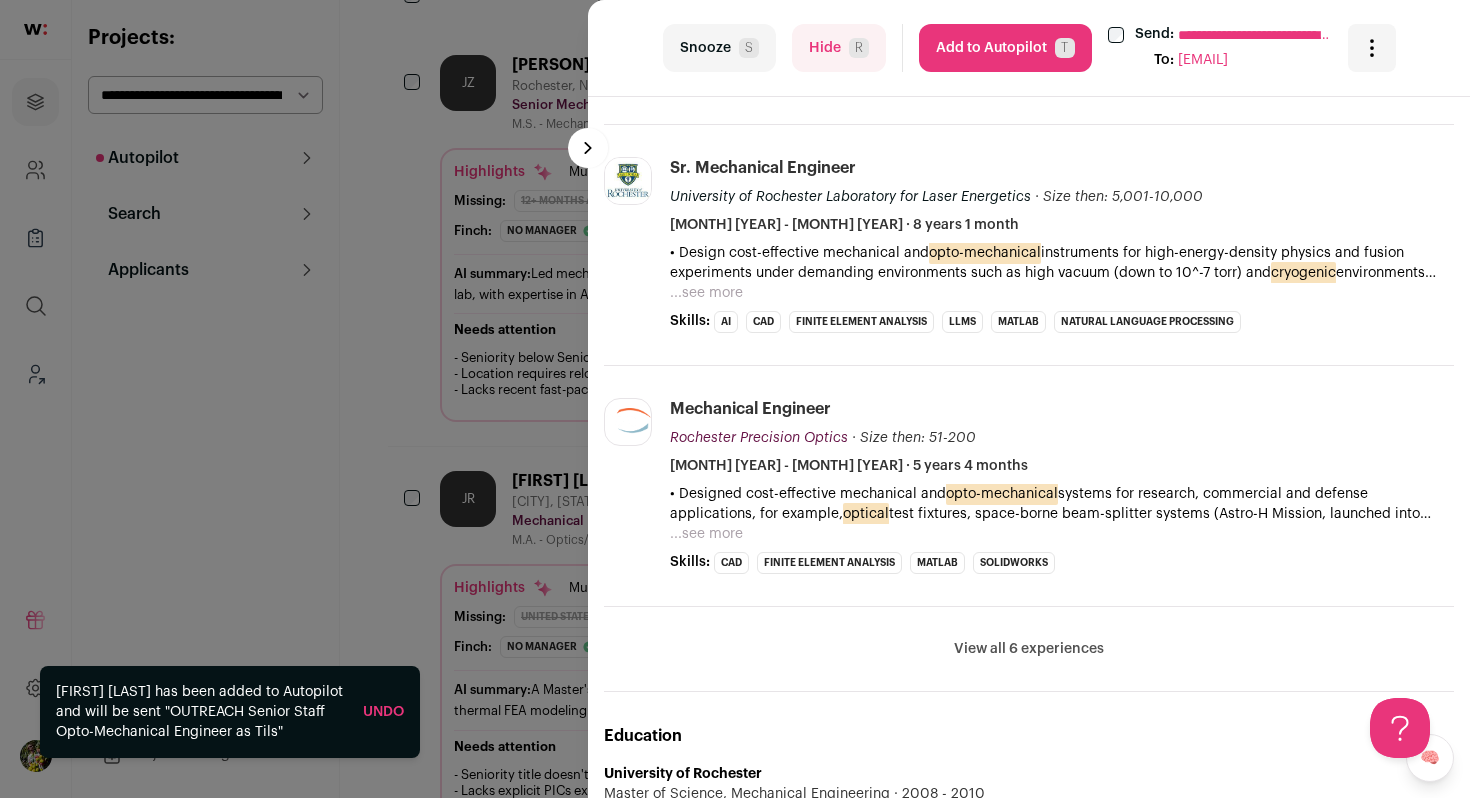 click on "...see more" at bounding box center [706, 293] 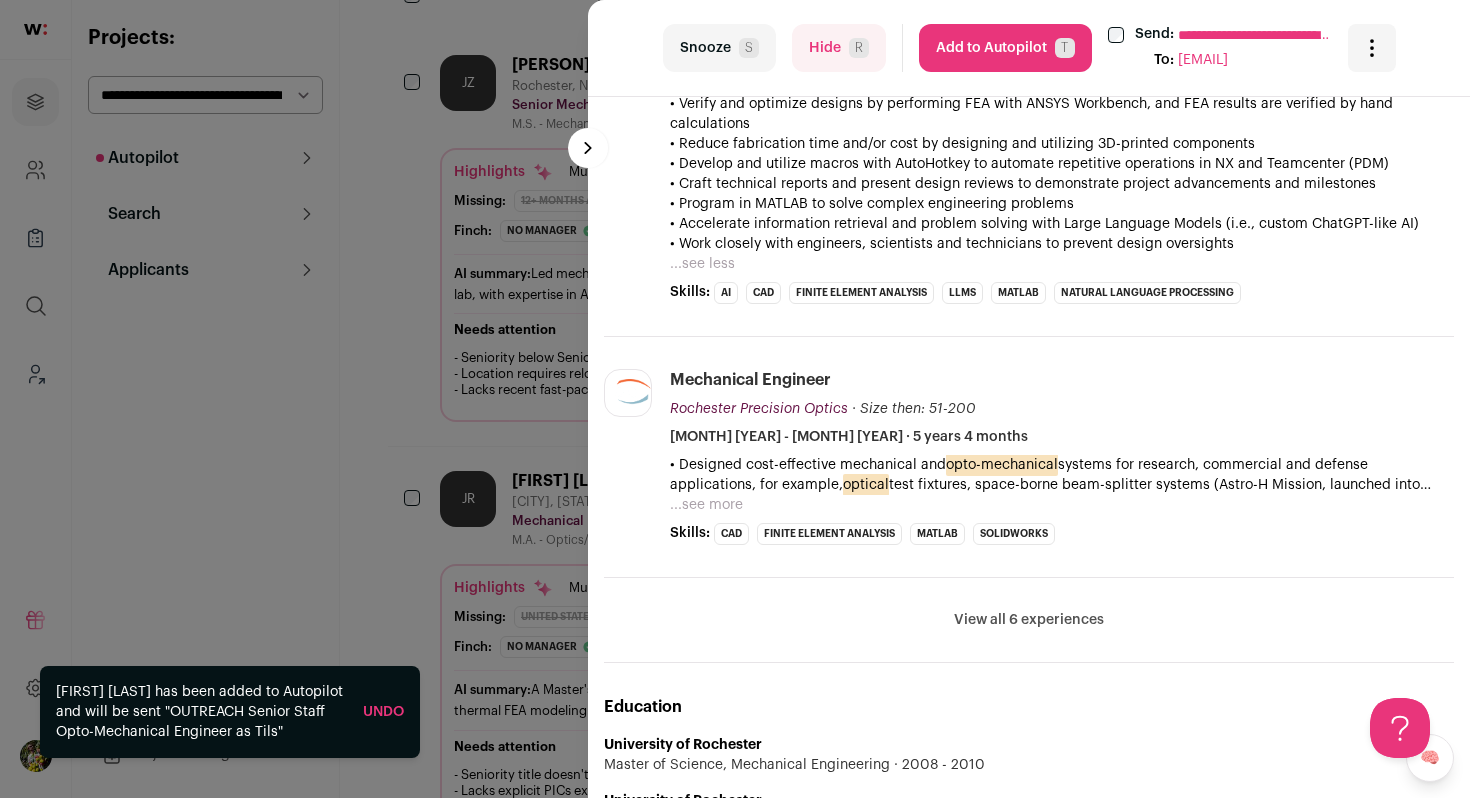 scroll, scrollTop: 1211, scrollLeft: 0, axis: vertical 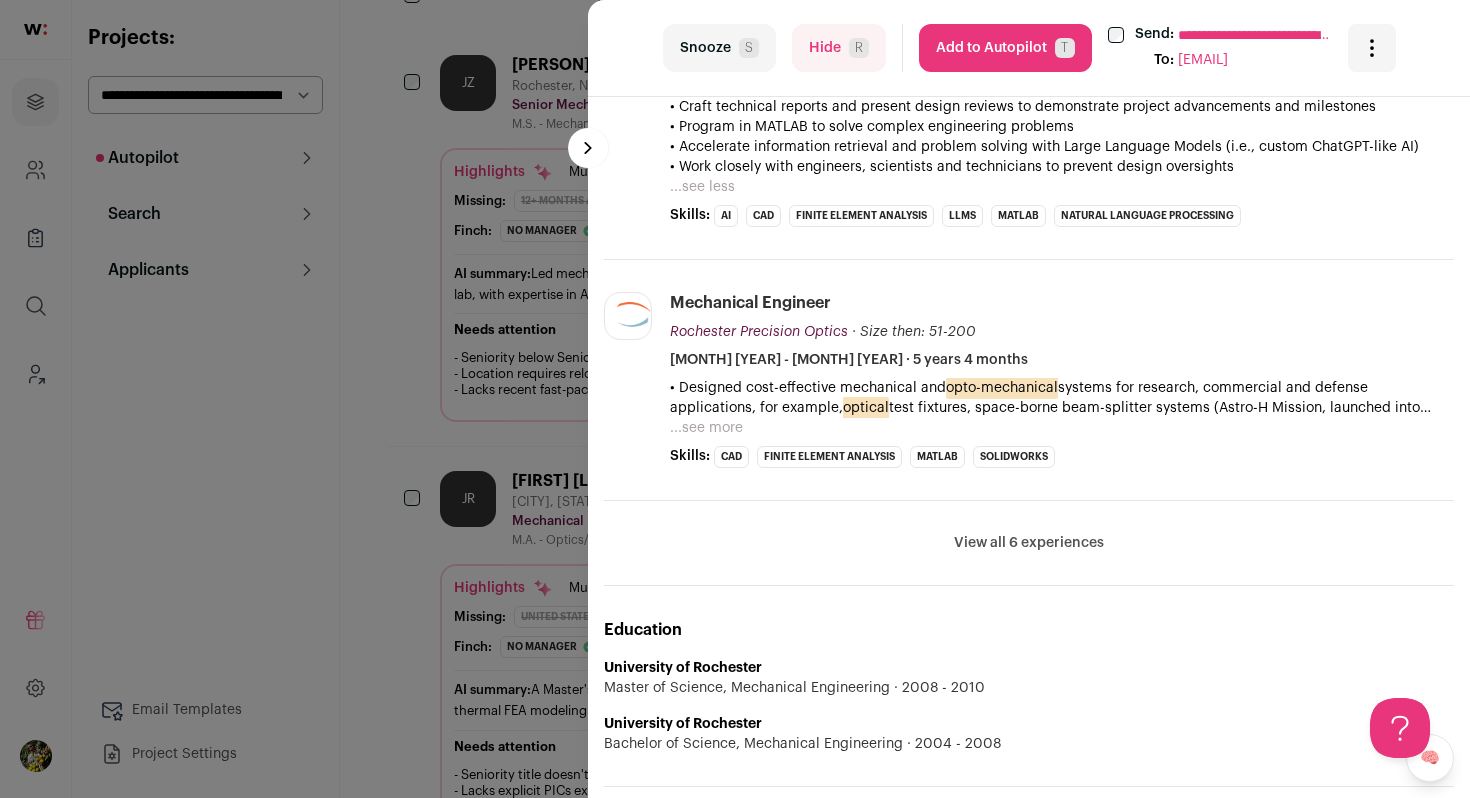 click on "View all 6 experiences" at bounding box center [1029, 543] 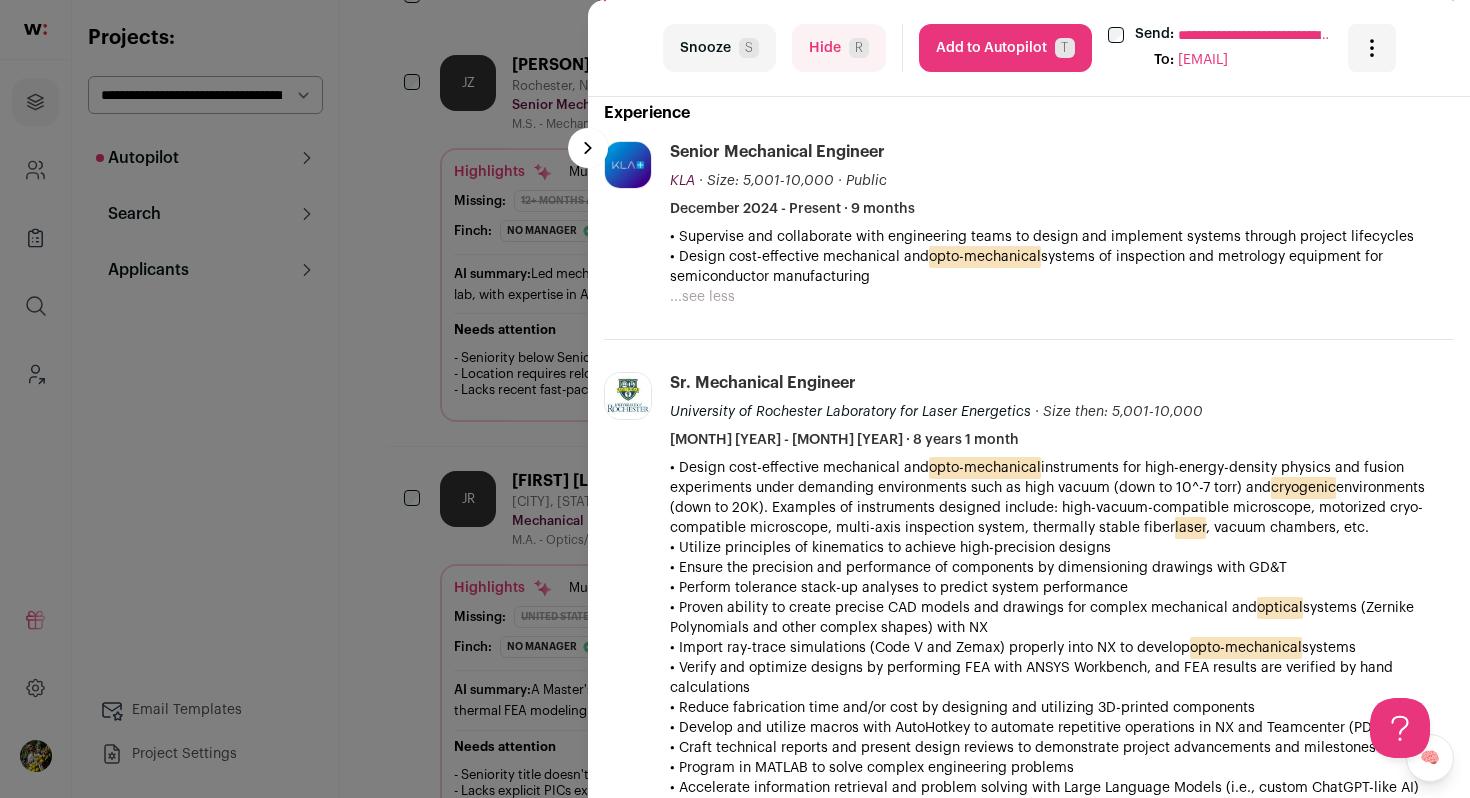 scroll, scrollTop: 593, scrollLeft: 0, axis: vertical 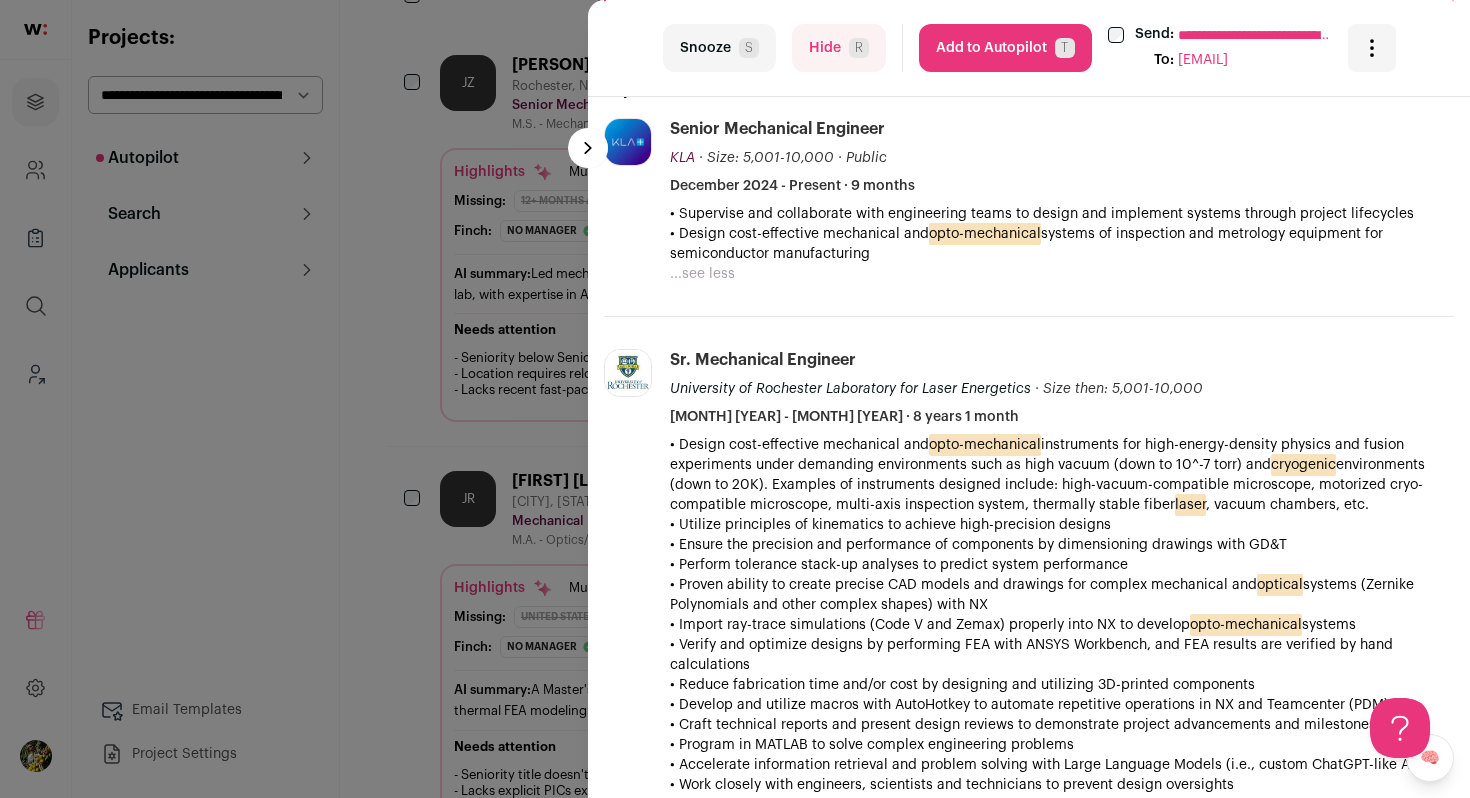 click on "...see less" at bounding box center (702, 274) 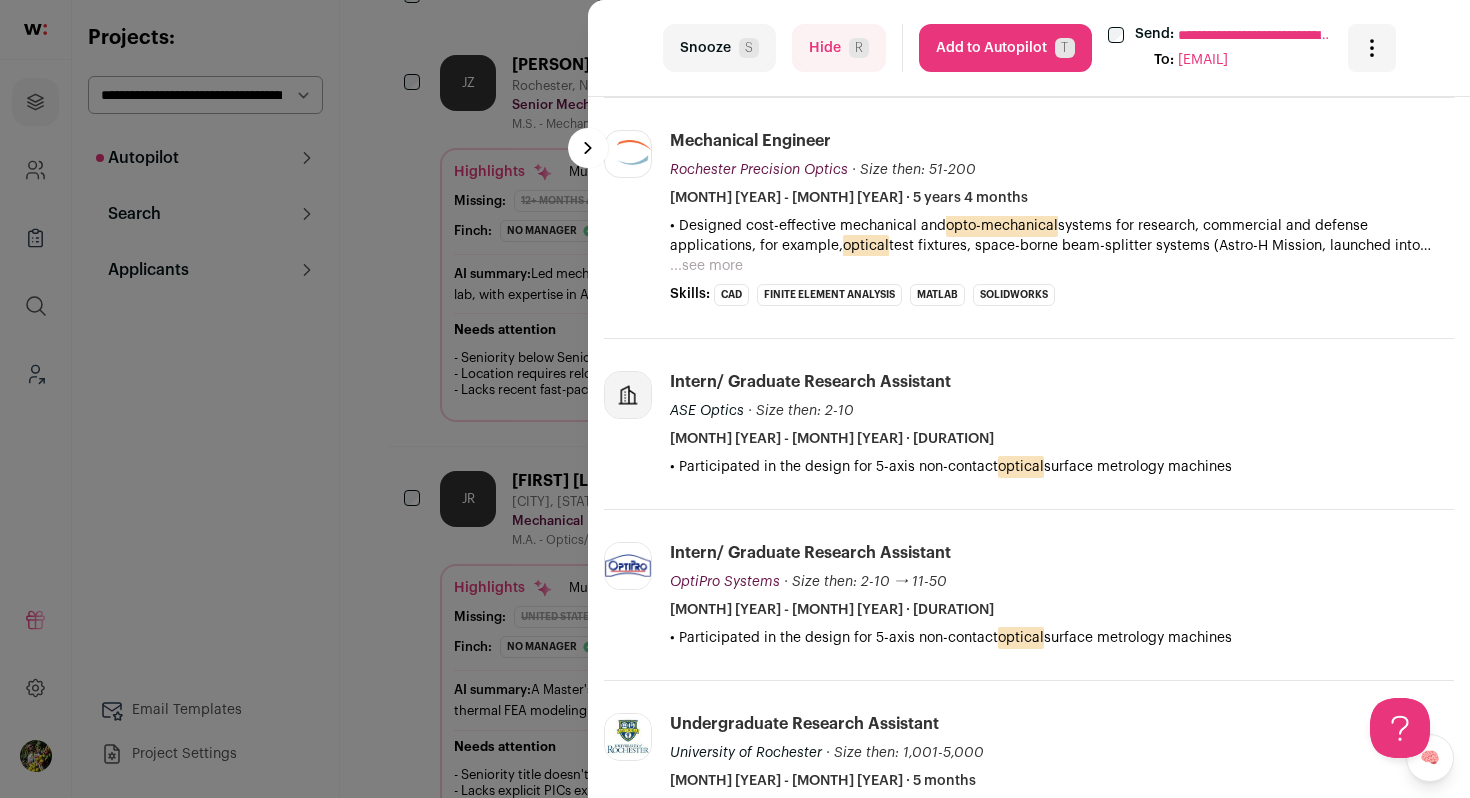 scroll, scrollTop: 1357, scrollLeft: 0, axis: vertical 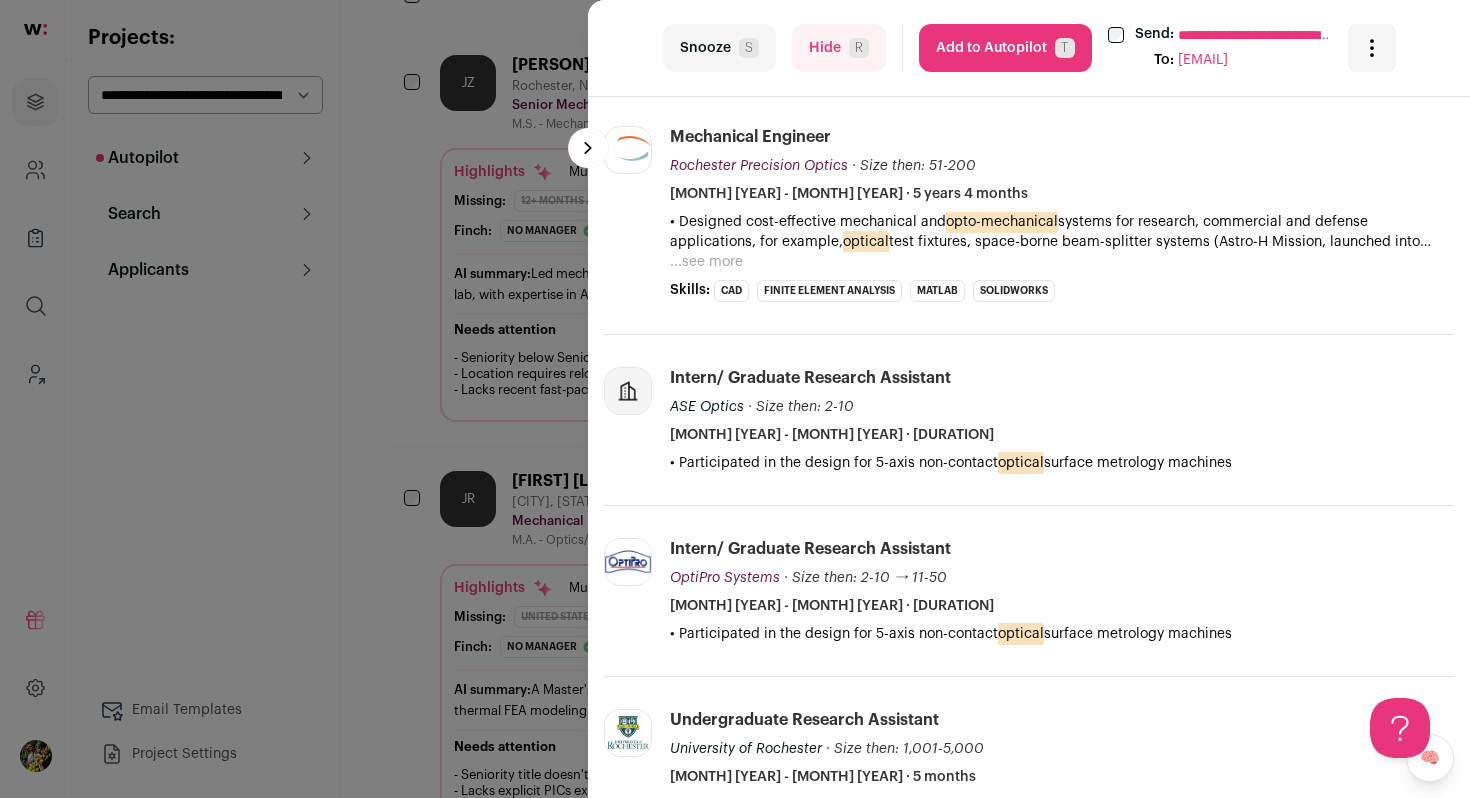 click on "...see more" at bounding box center [706, 262] 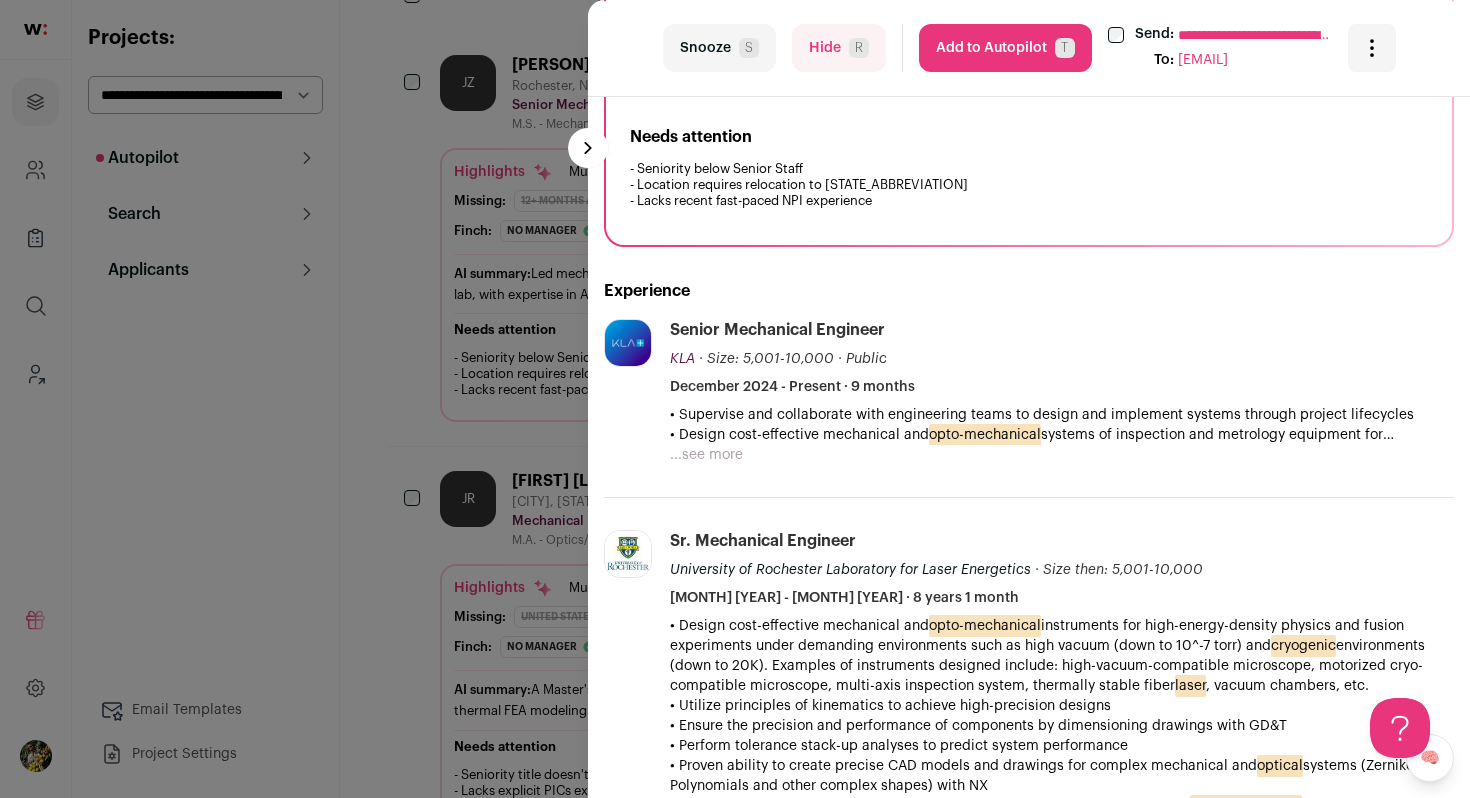 scroll, scrollTop: 399, scrollLeft: 0, axis: vertical 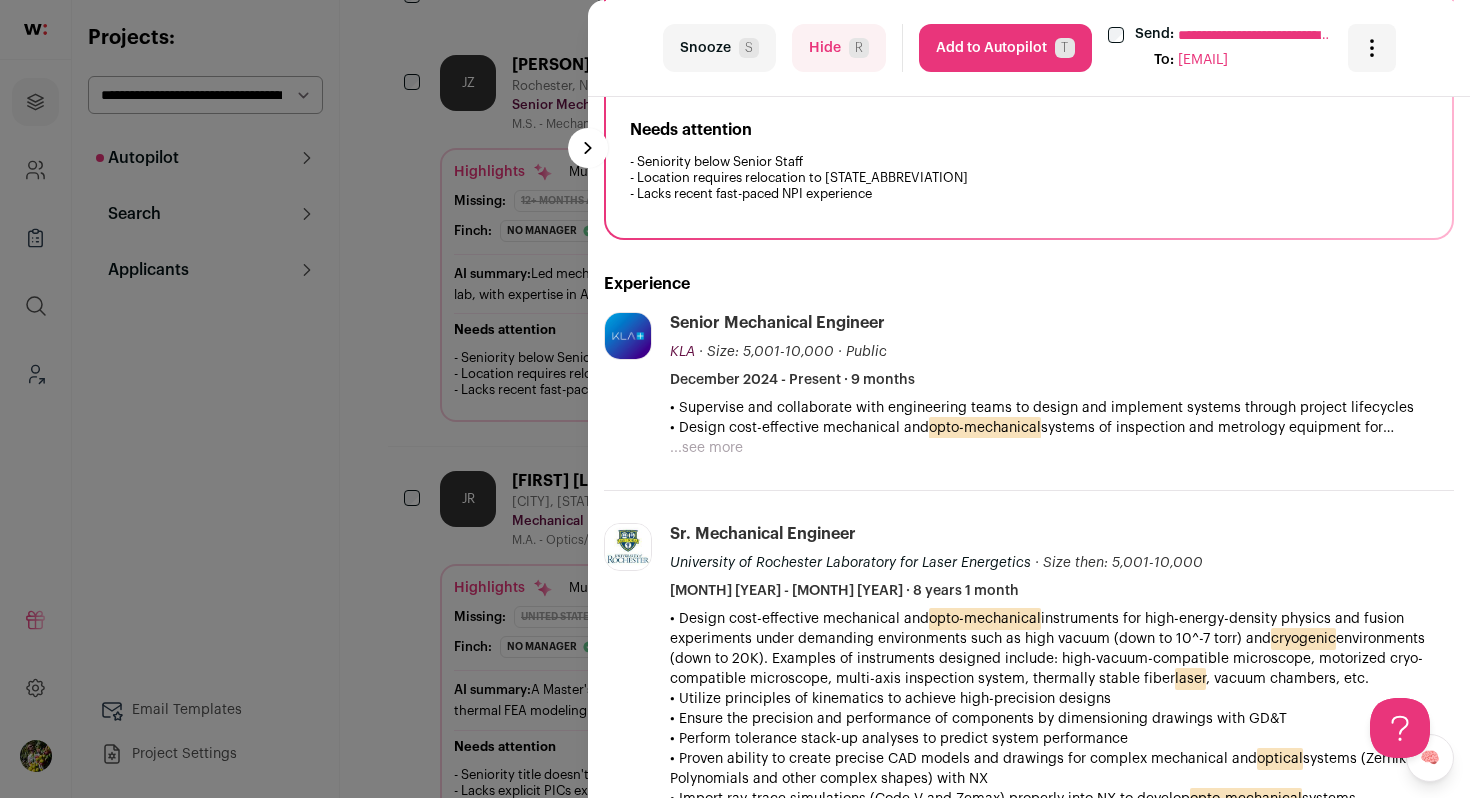 click on "...see more" at bounding box center (706, 448) 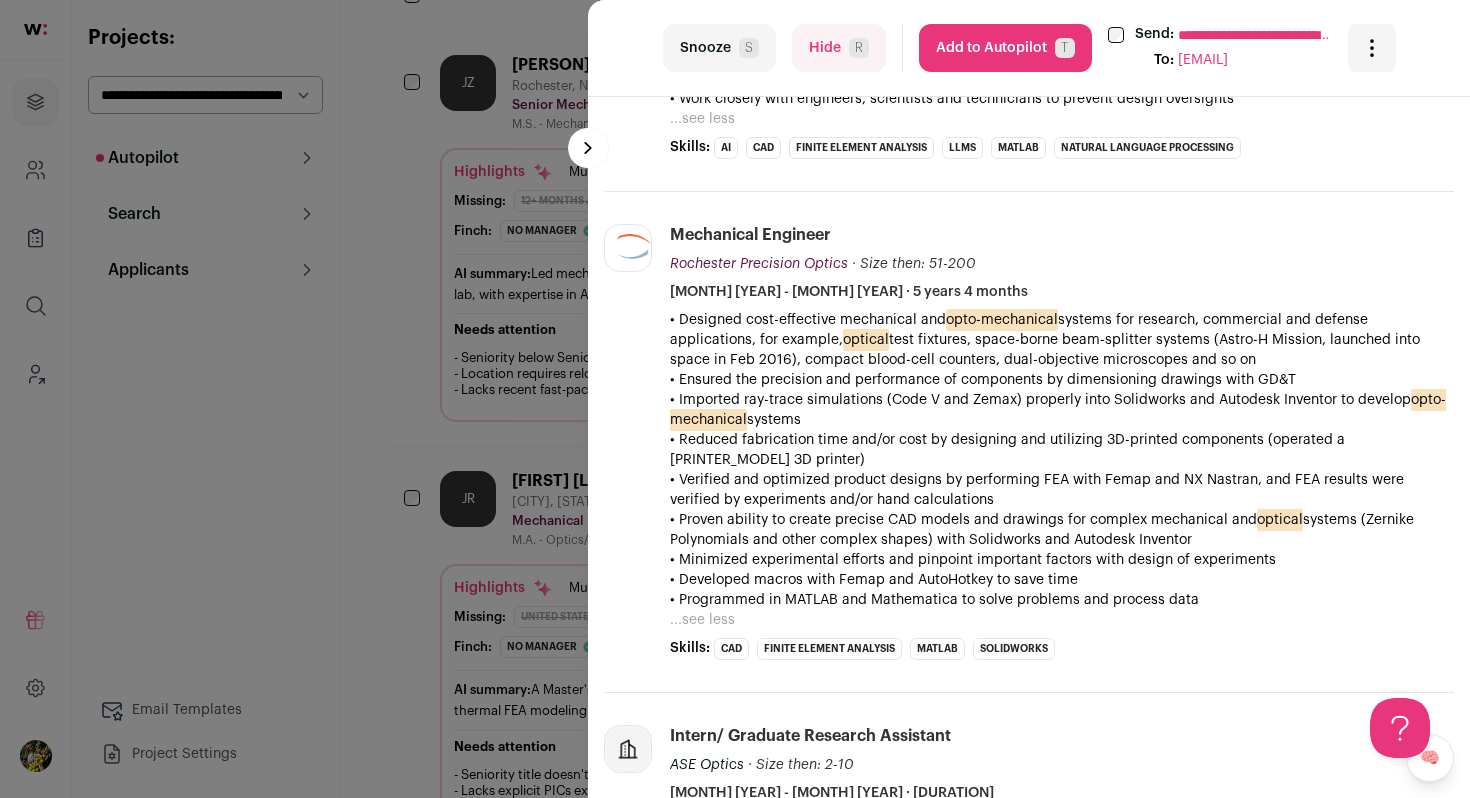 scroll, scrollTop: 1300, scrollLeft: 0, axis: vertical 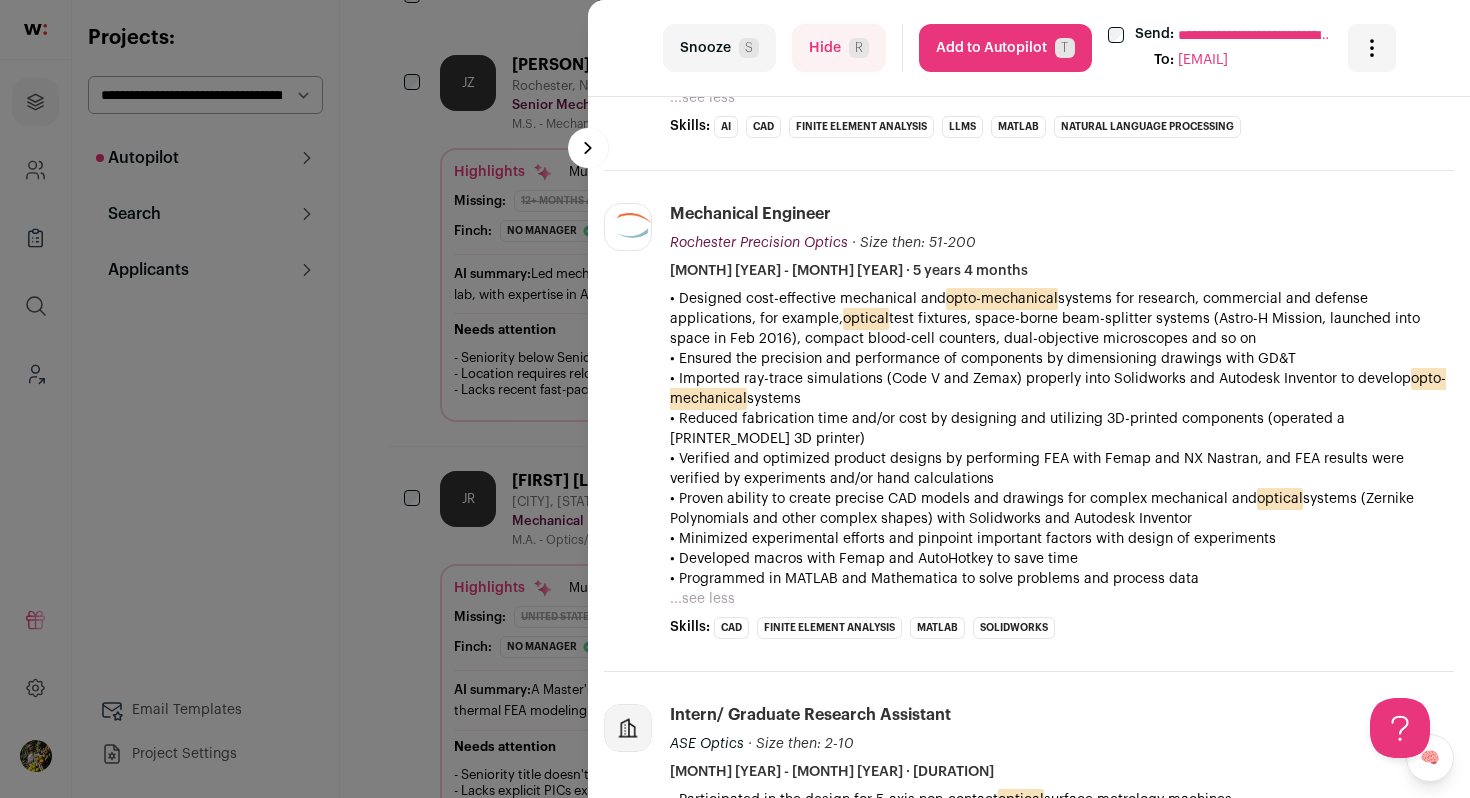 click on "Add to Autopilot
T" at bounding box center (1005, 48) 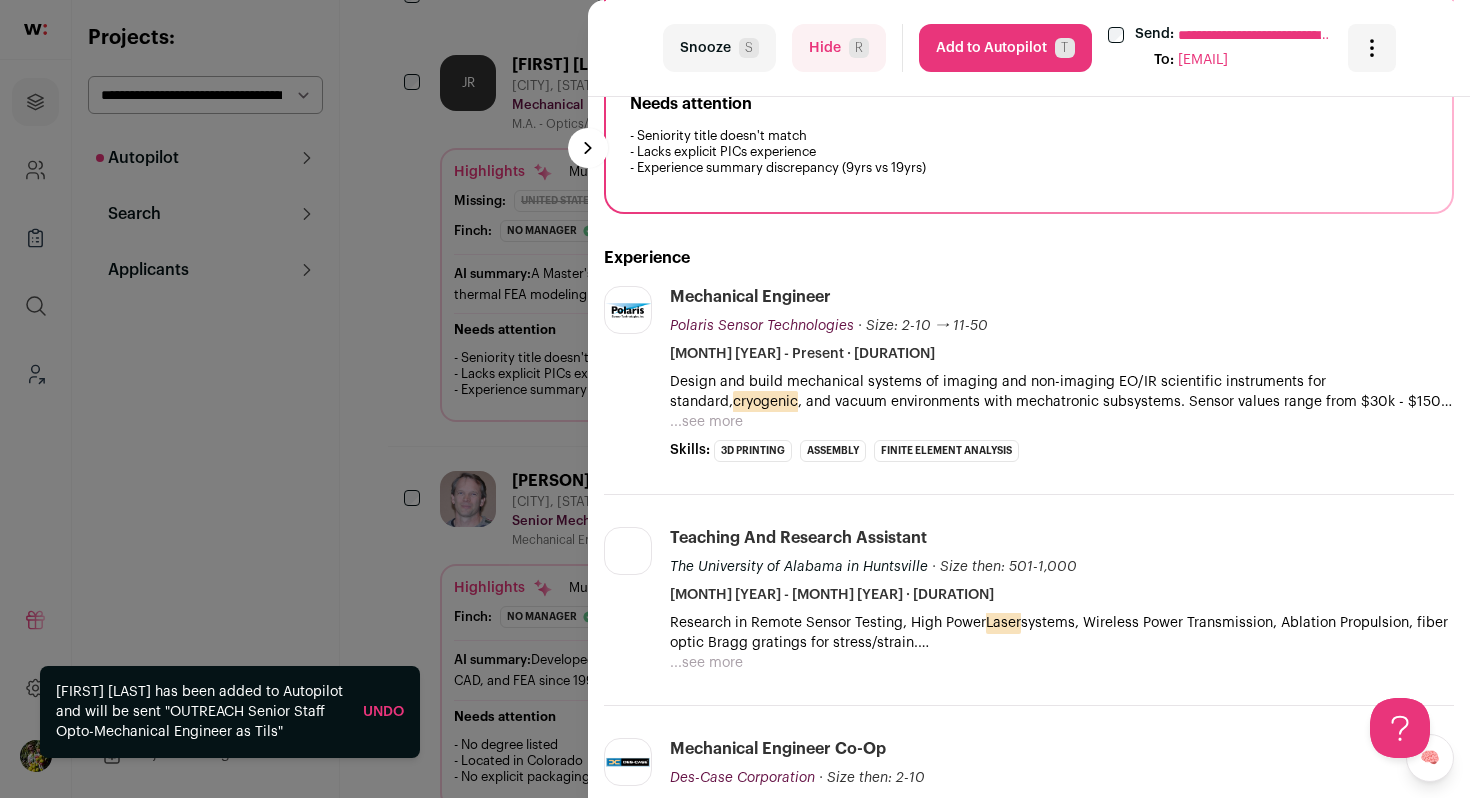 scroll, scrollTop: 492, scrollLeft: 0, axis: vertical 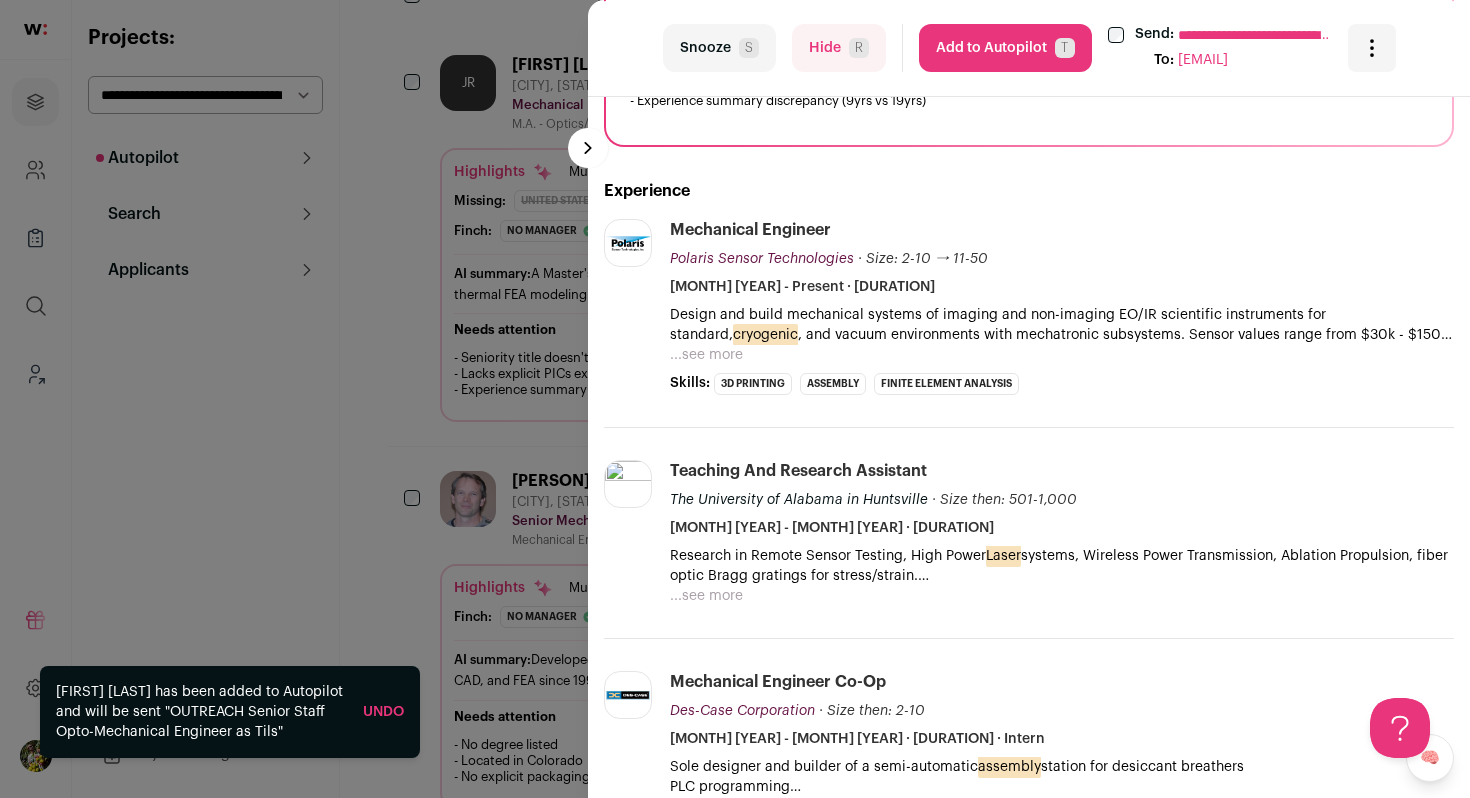 click on "Design and build mechanical systems of imaging and non-imaging EO/IR scientific instruments for standard,  cryogenic , and vacuum environments with mechatronic subsystems.  Sensor values range from $30k - $150k.
Design and draw with basic GD&T practices.
Interface with multi-discipline team of electrical, software, and  optical  engineers to select components and to ensure compatibility of entire system with commercial and in-house designed sub-systems.
Manage fabrication,  assembly , and integration of sensors.  Develop checkout procedures, calibrate, and troubleshoot sensors prior to delivery to customer.
Design and setup experiments for proof of concept and in multiple areas: mechanism/structure design, thermal testing,  optical /electrical measurement.
Collect, analyze, and report data from experiments for use in further R&D, proposals and for validation of designed sensors.
Manage selection of manufacturer and interface with manufacturers to improve ease of production on finished parts.
optics" at bounding box center (1062, 325) 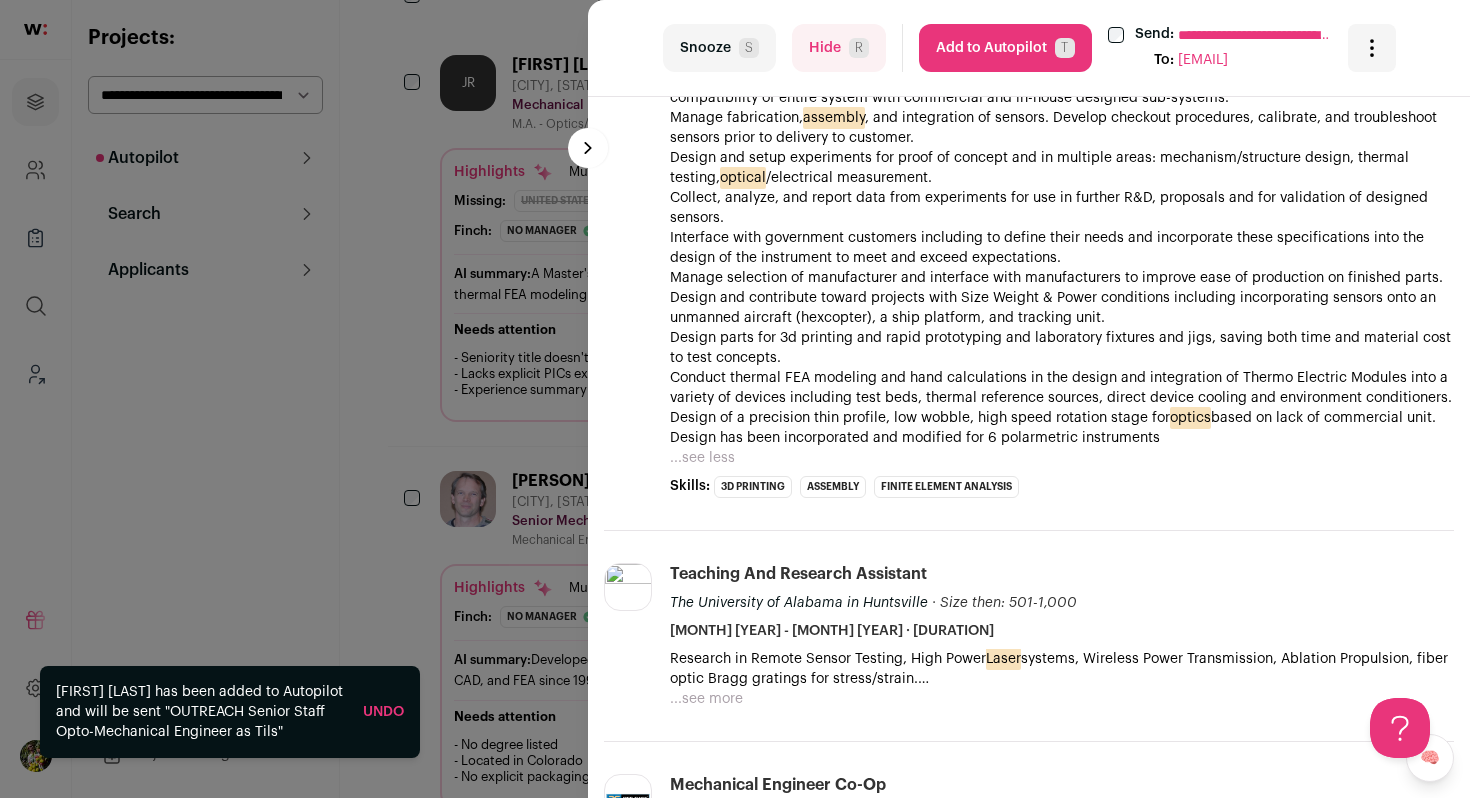 scroll, scrollTop: 792, scrollLeft: 0, axis: vertical 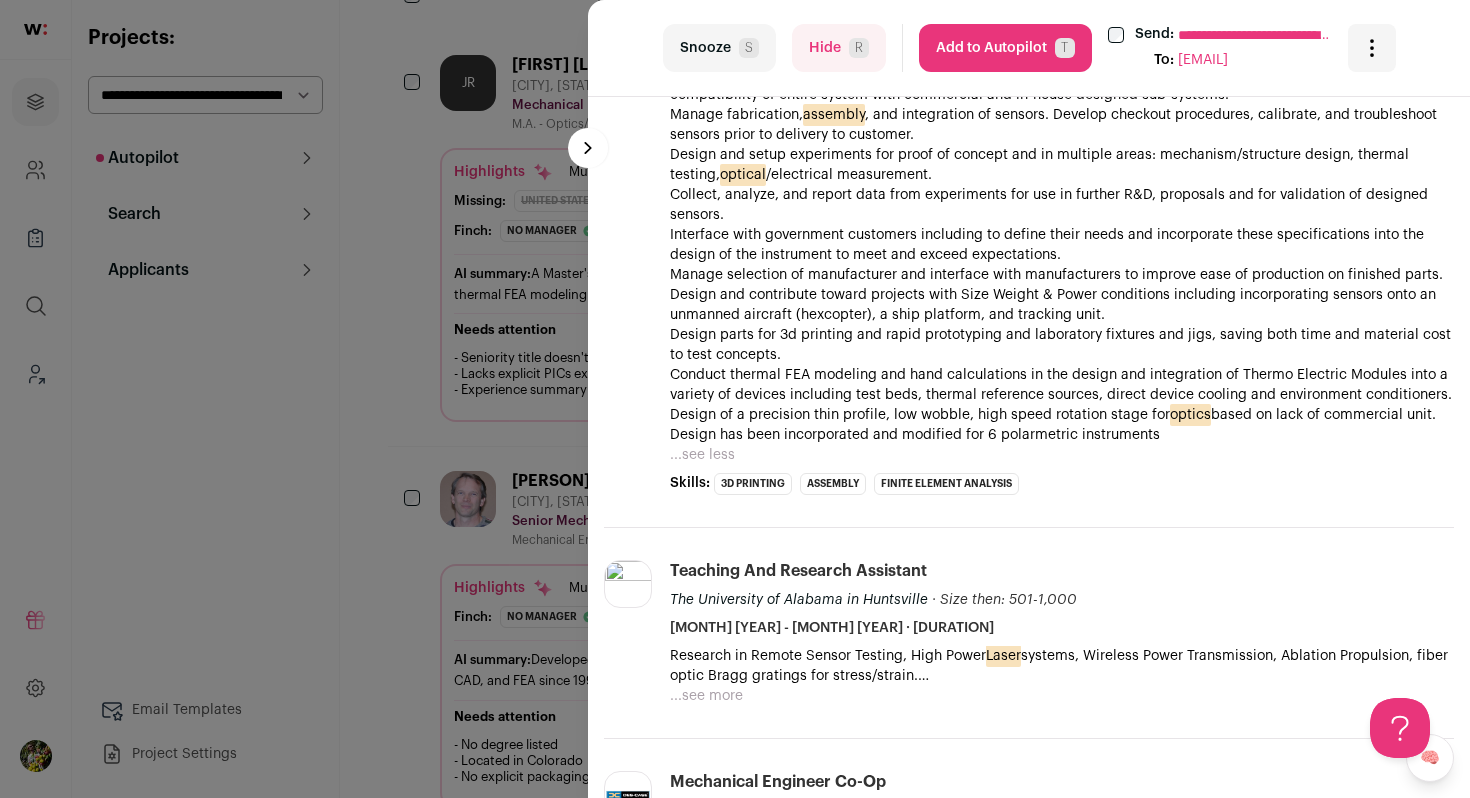 click on "Add to Autopilot
T" at bounding box center (1005, 48) 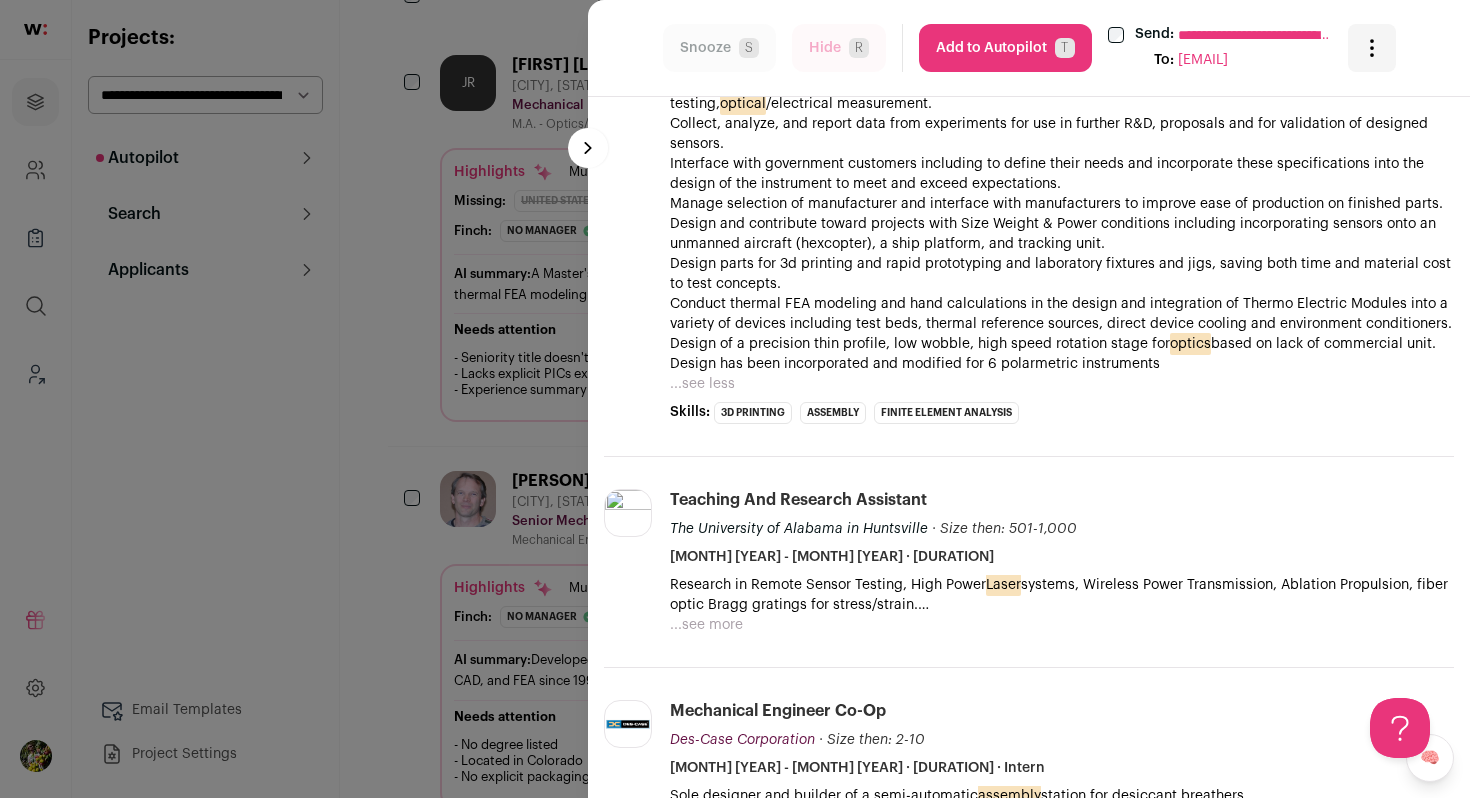 scroll, scrollTop: 0, scrollLeft: 0, axis: both 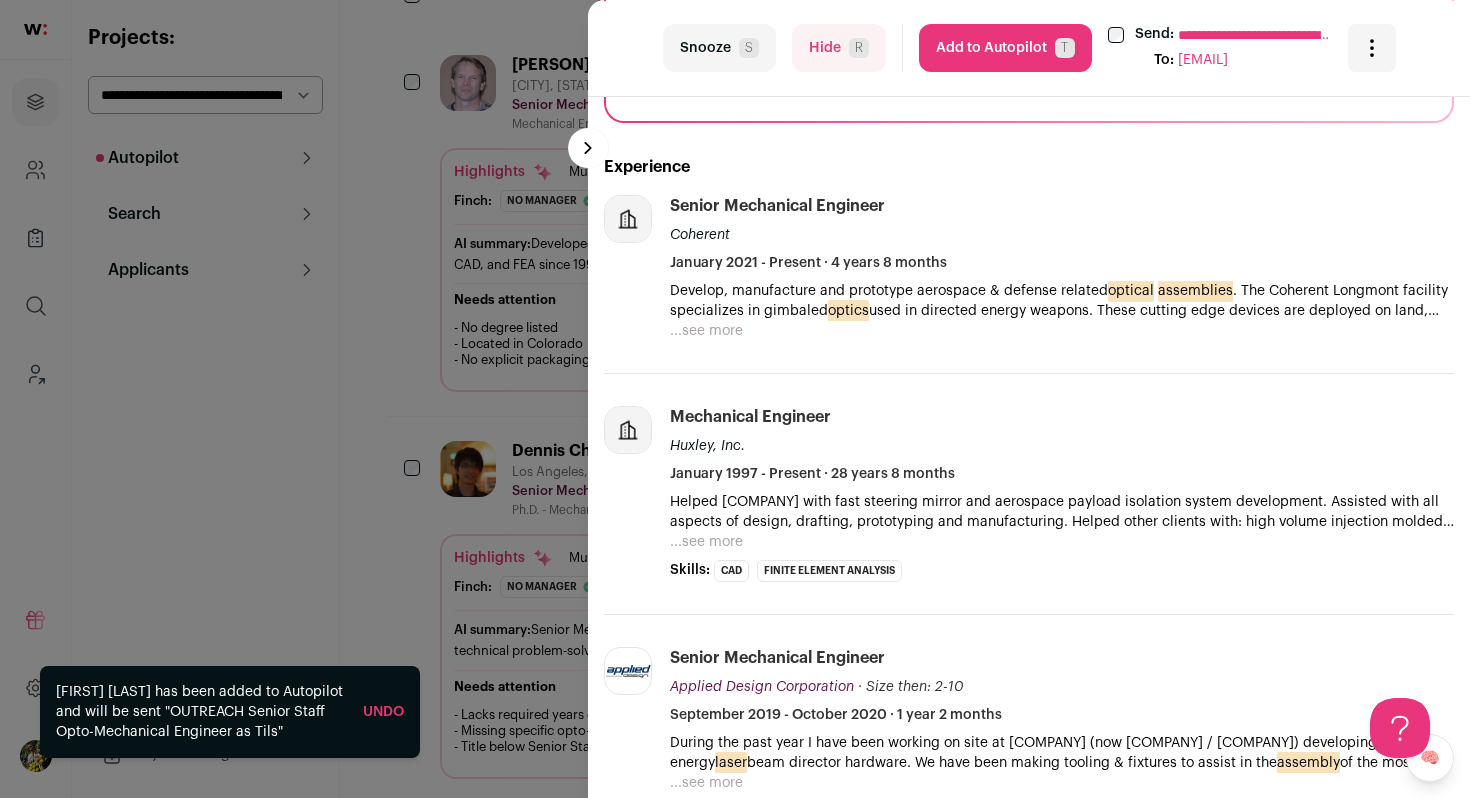 click on "...see more" at bounding box center [706, 331] 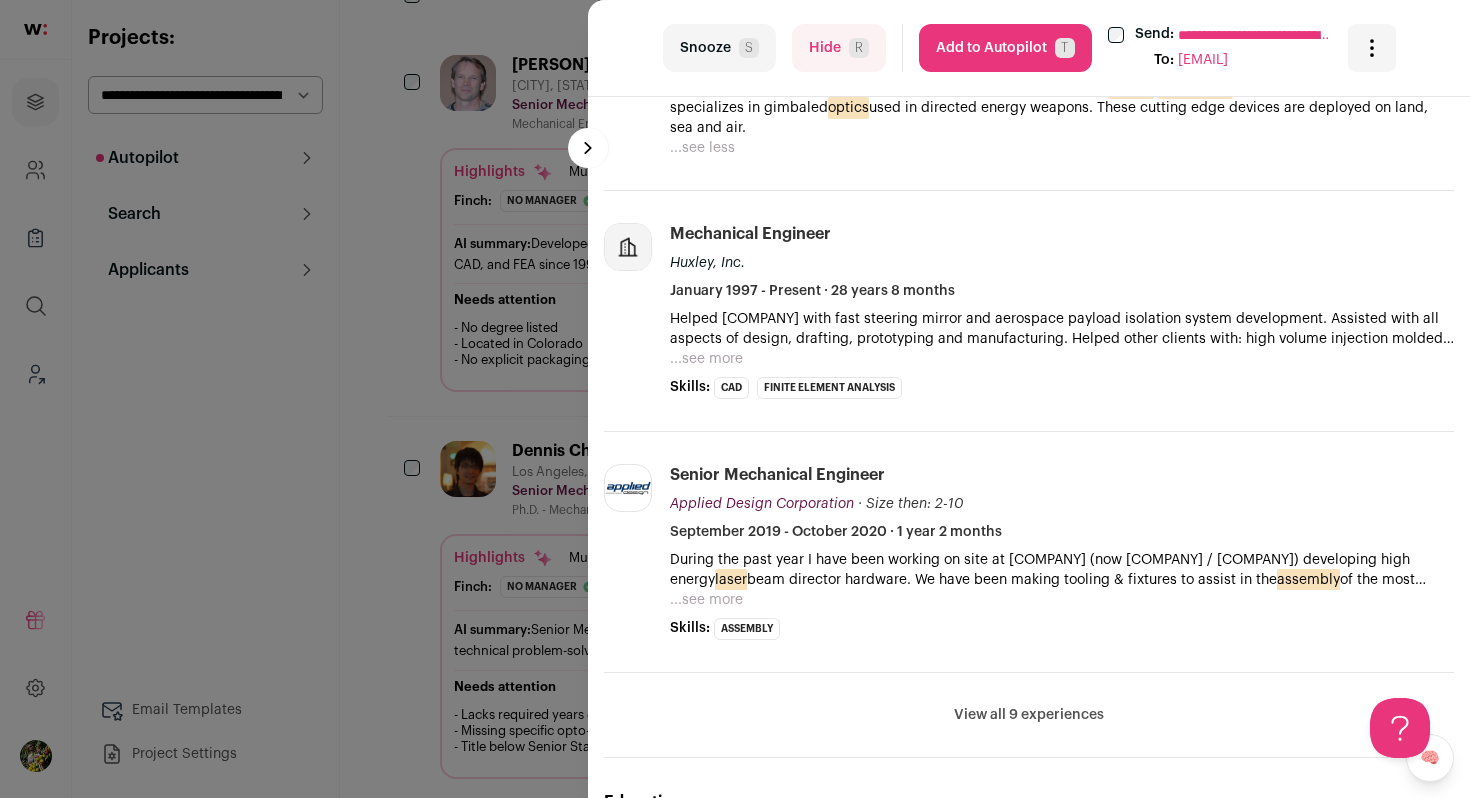 scroll, scrollTop: 697, scrollLeft: 0, axis: vertical 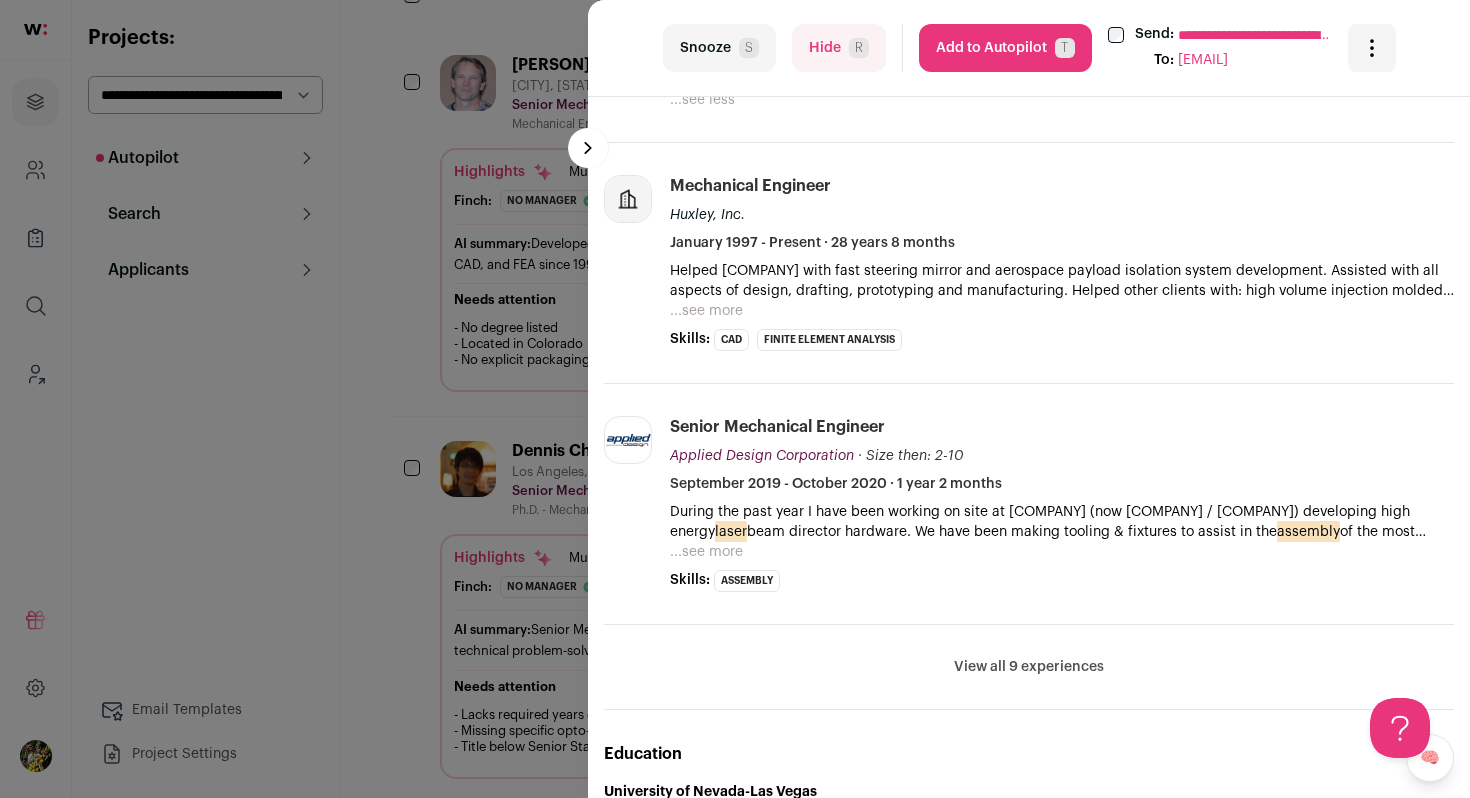 click on "Hide
R" at bounding box center (839, 48) 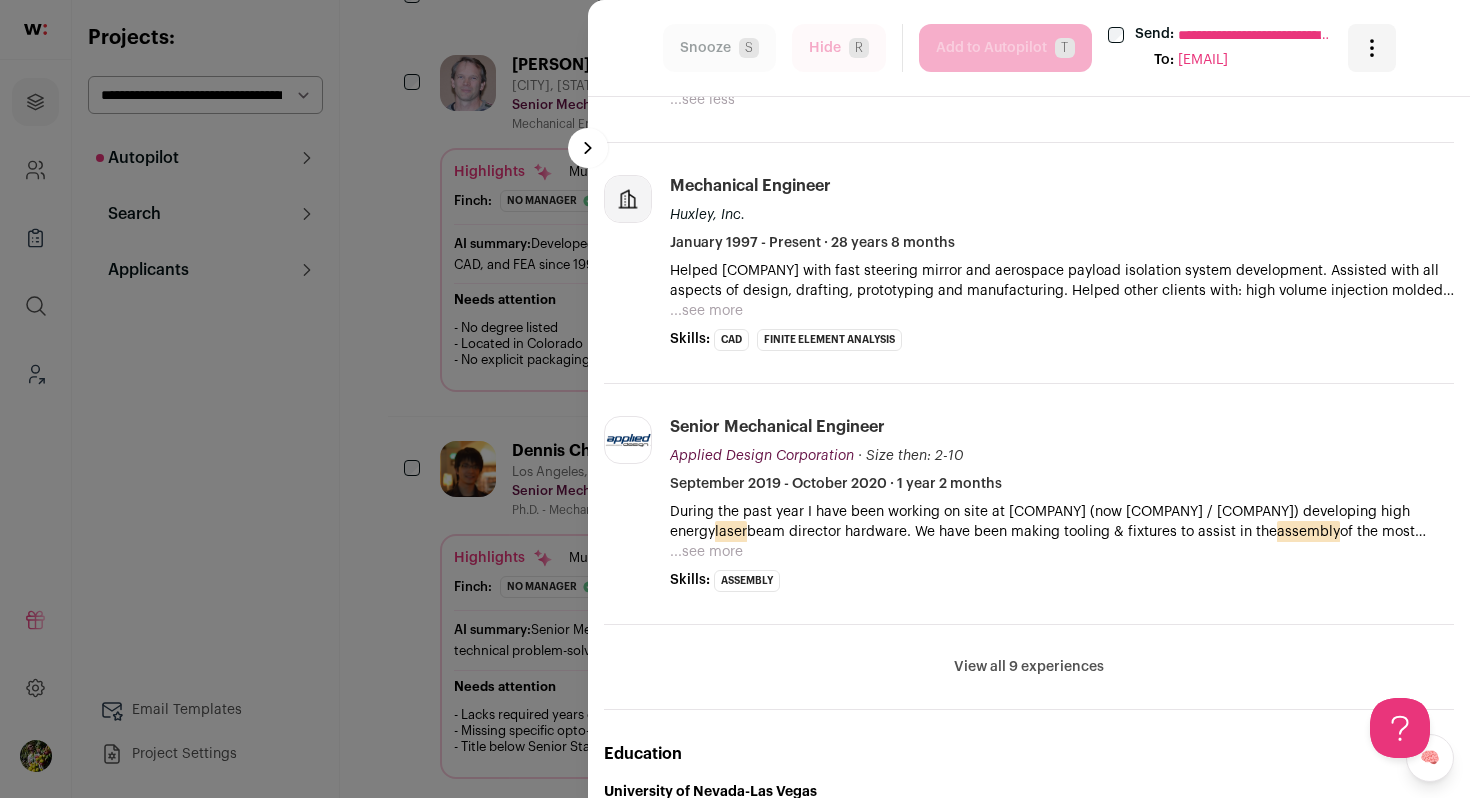 scroll, scrollTop: 0, scrollLeft: 0, axis: both 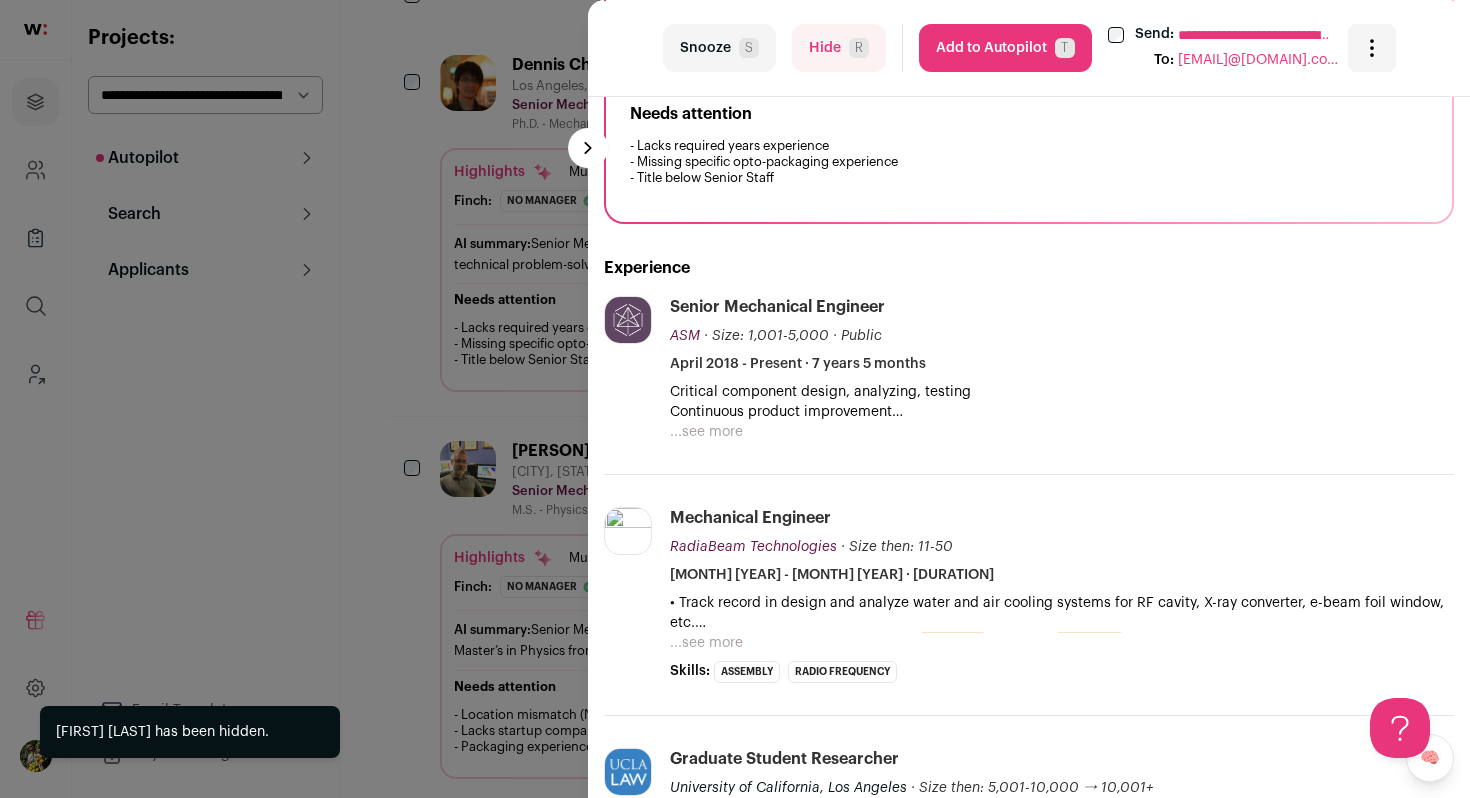 click on "**********" at bounding box center (735, 399) 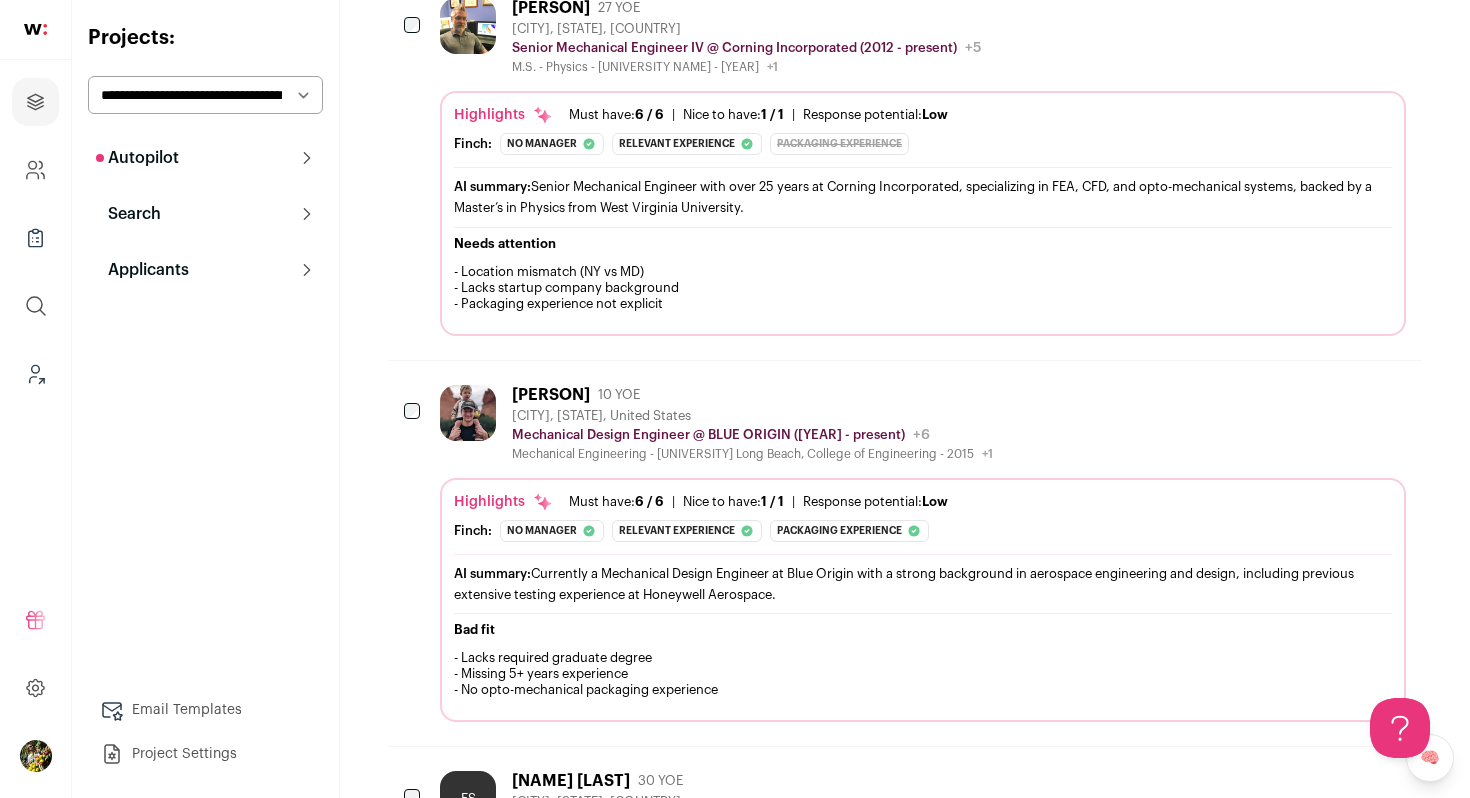 scroll, scrollTop: 0, scrollLeft: 0, axis: both 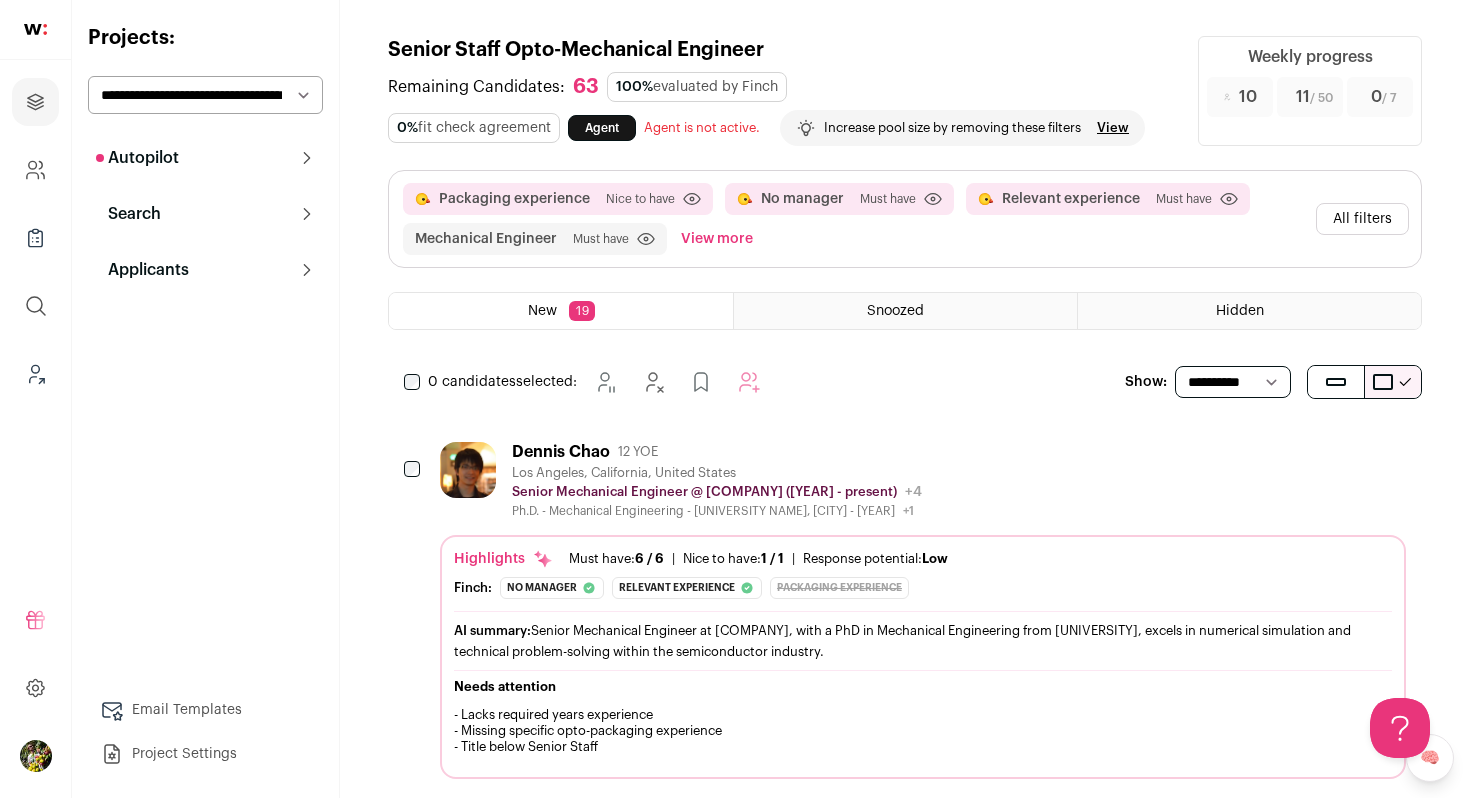click on "Highlights
Must have:
6 / 6
How many must haves have been fulfilled?
|
Nice to have:
1 / 1
How many nice to haves have been fulfilled?
|
Response potential:
Low
The rating combines email reliability, platform activity, and job tenure to predict a candidate's openness to outreach, independent of the company making contact.
Finch:" at bounding box center [923, 657] 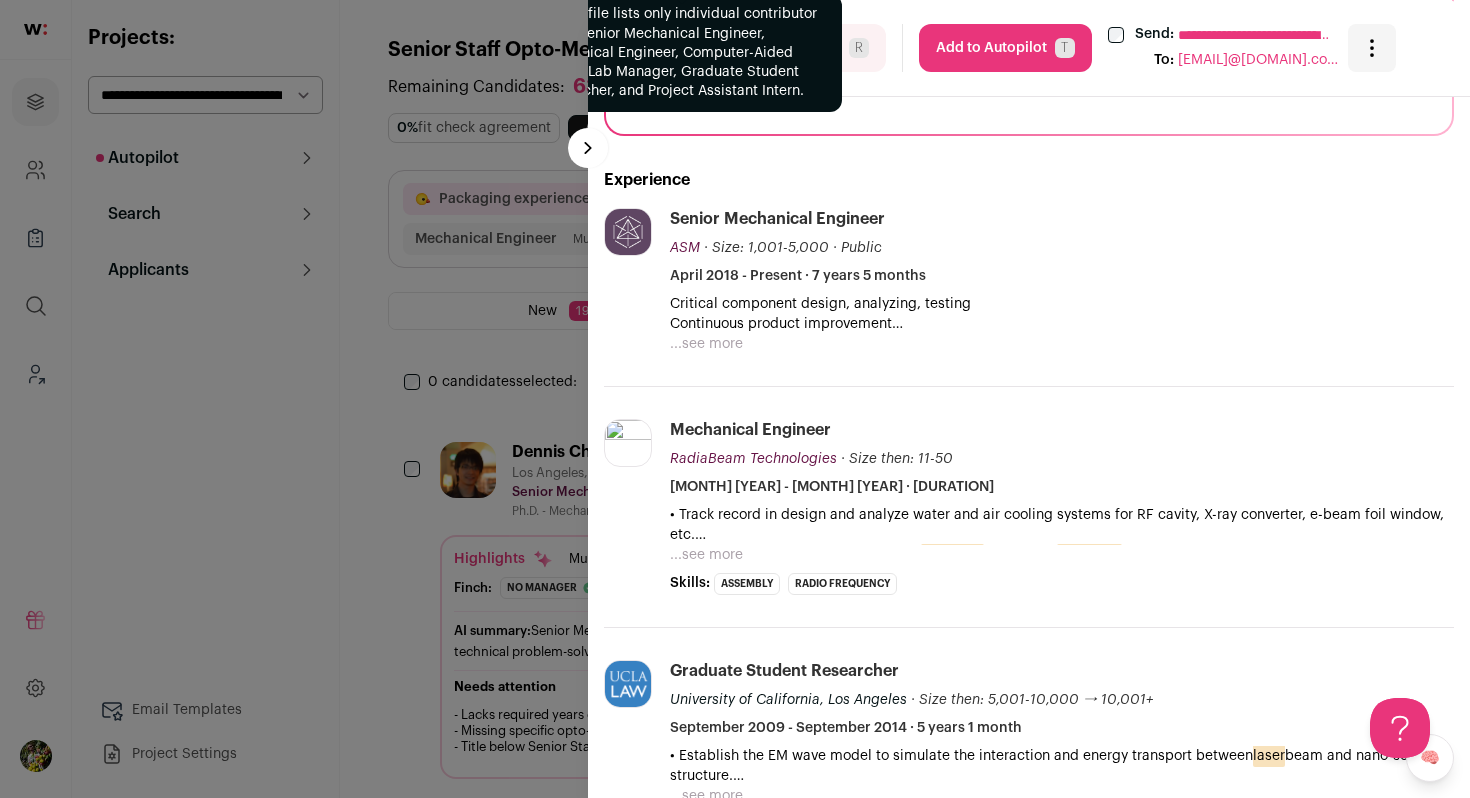 scroll, scrollTop: 458, scrollLeft: 0, axis: vertical 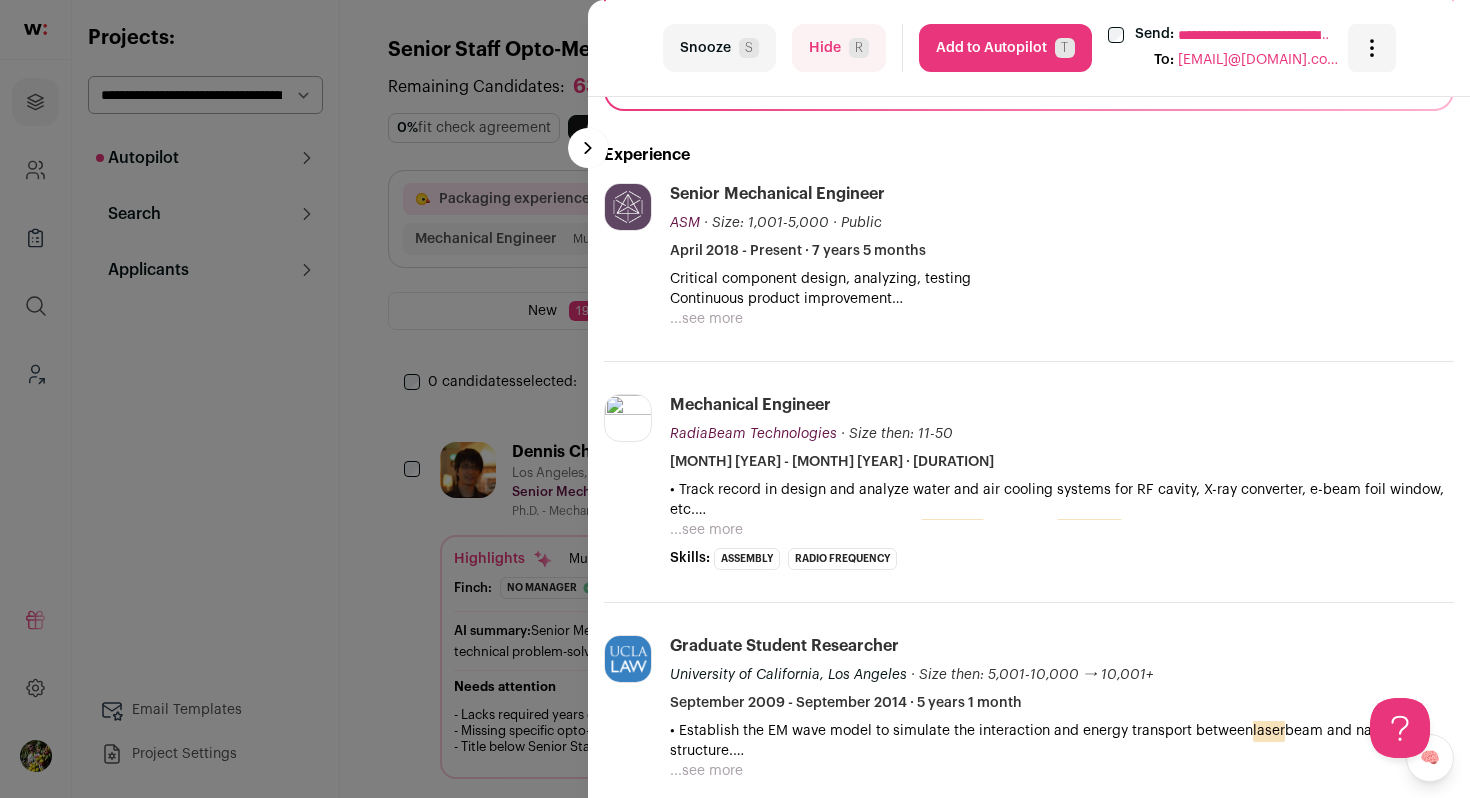 click on "...see more" at bounding box center (706, 319) 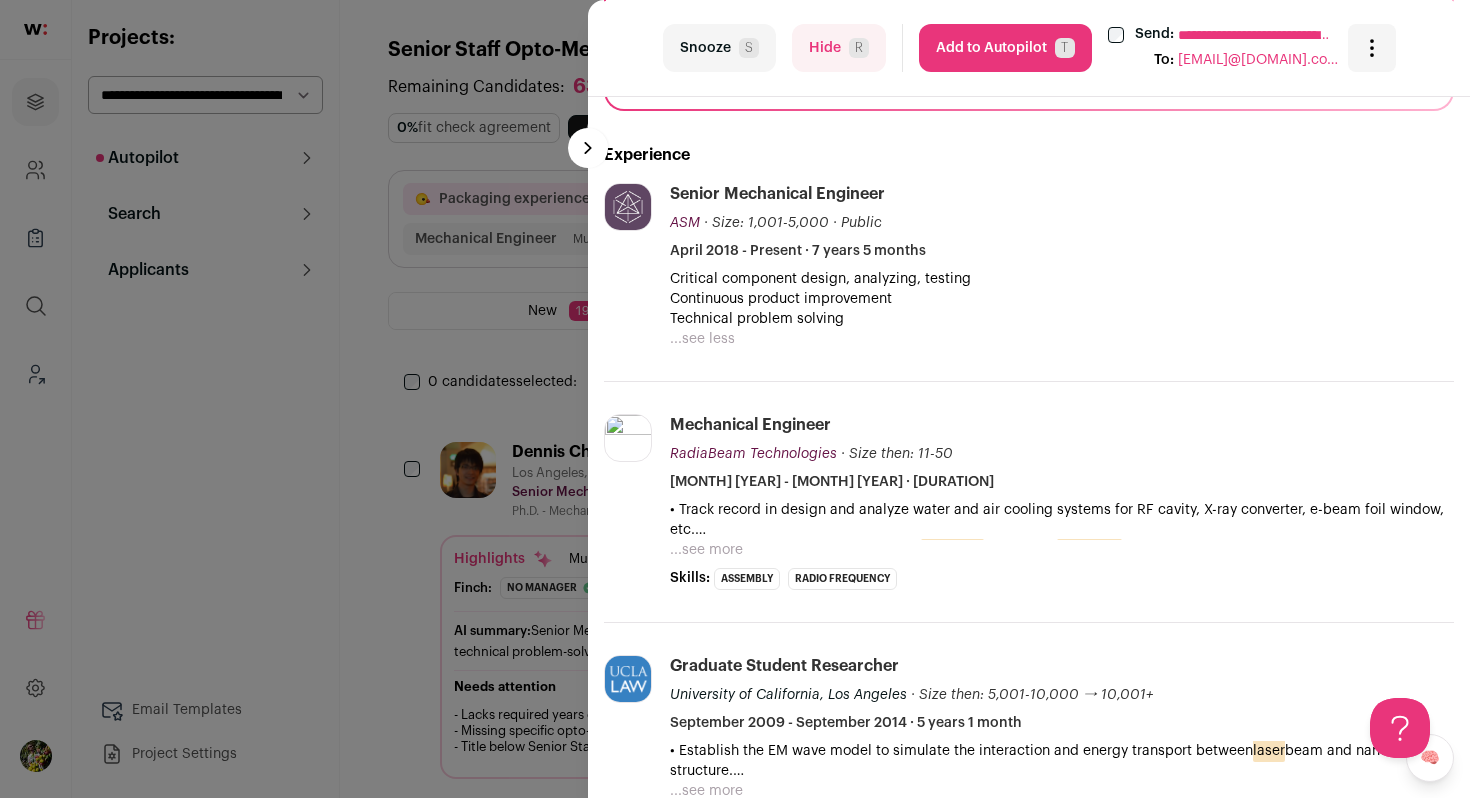 scroll, scrollTop: 643, scrollLeft: 0, axis: vertical 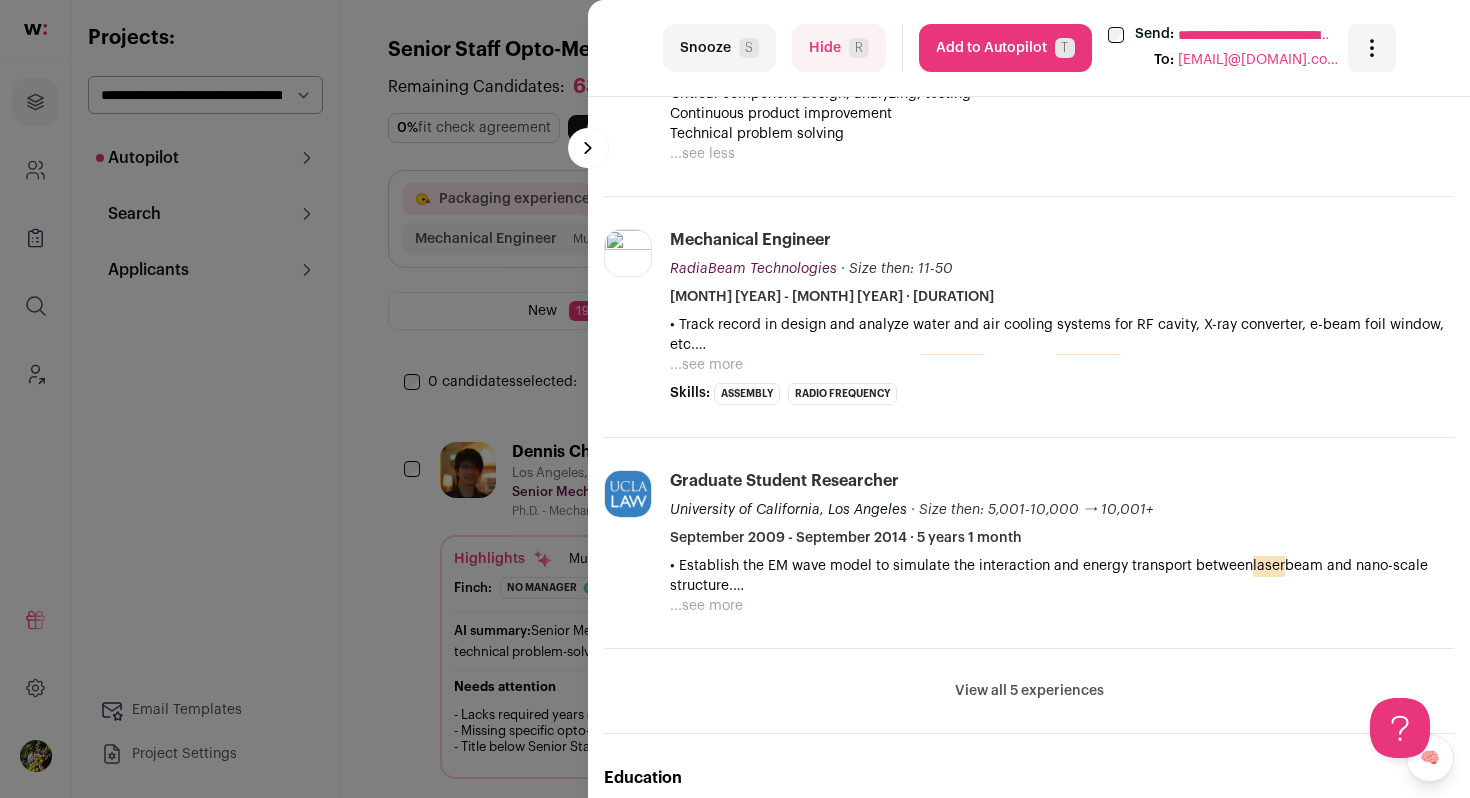 click on "...see more" at bounding box center [706, 365] 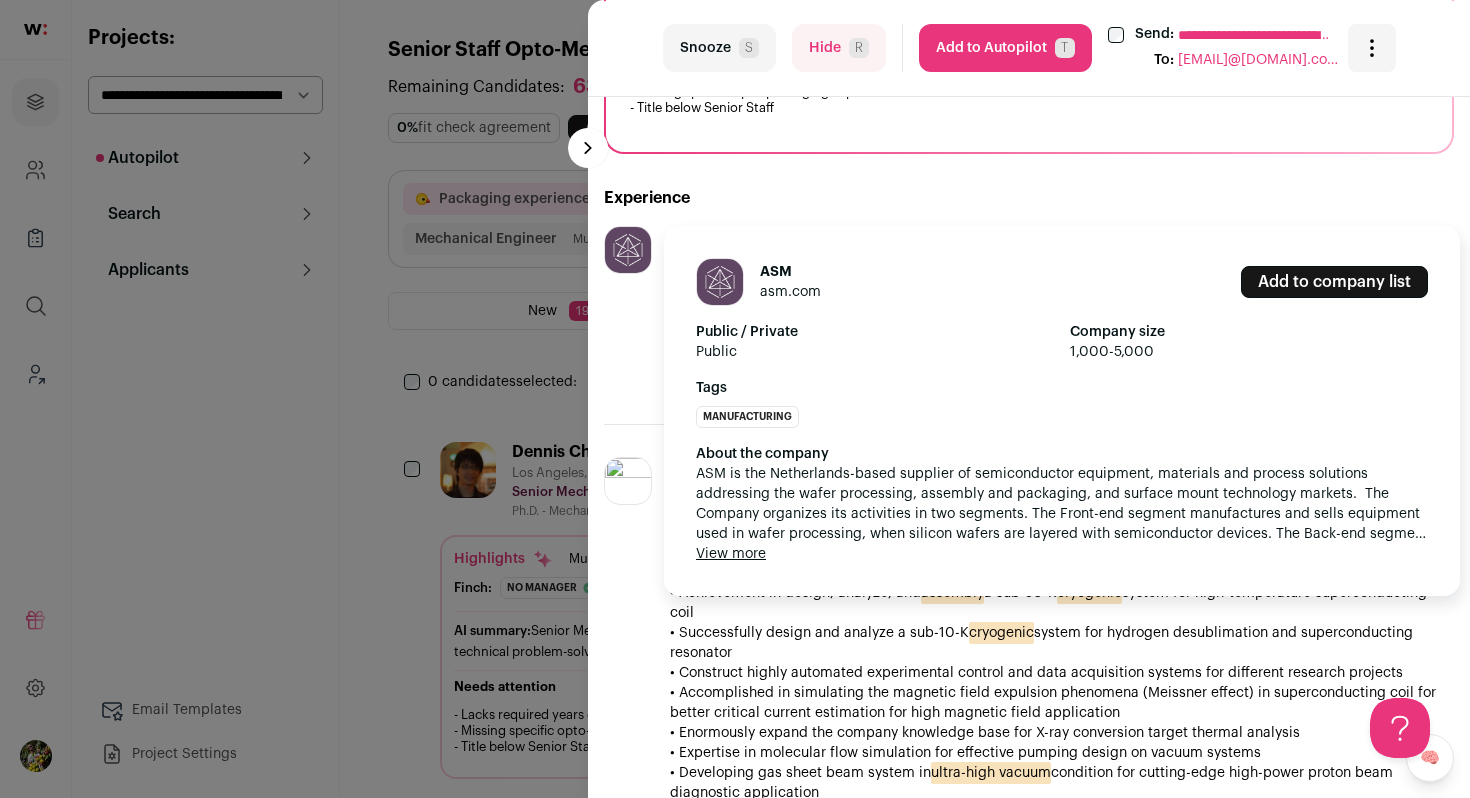 scroll, scrollTop: 412, scrollLeft: 0, axis: vertical 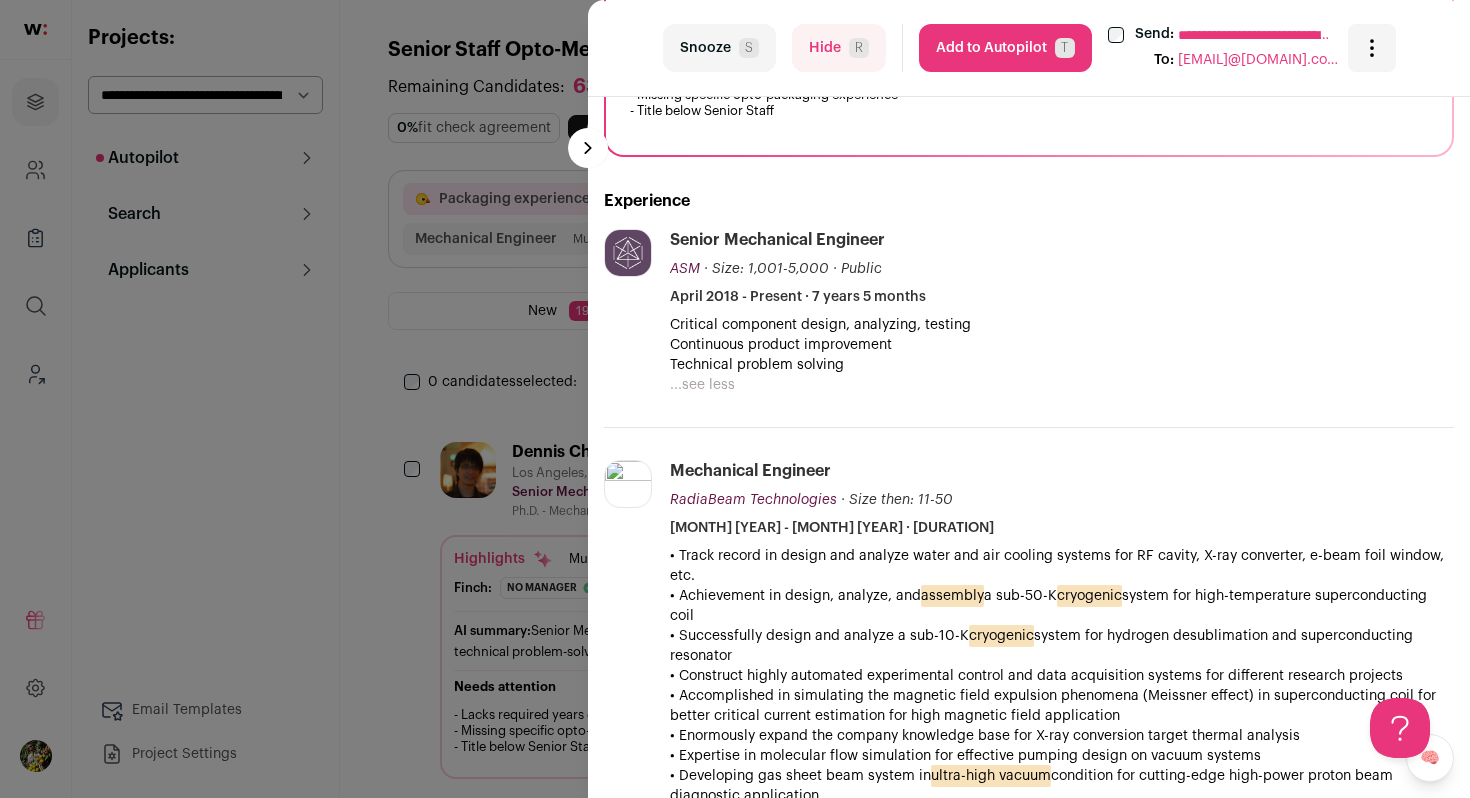 click on "Hide
R" at bounding box center [839, 48] 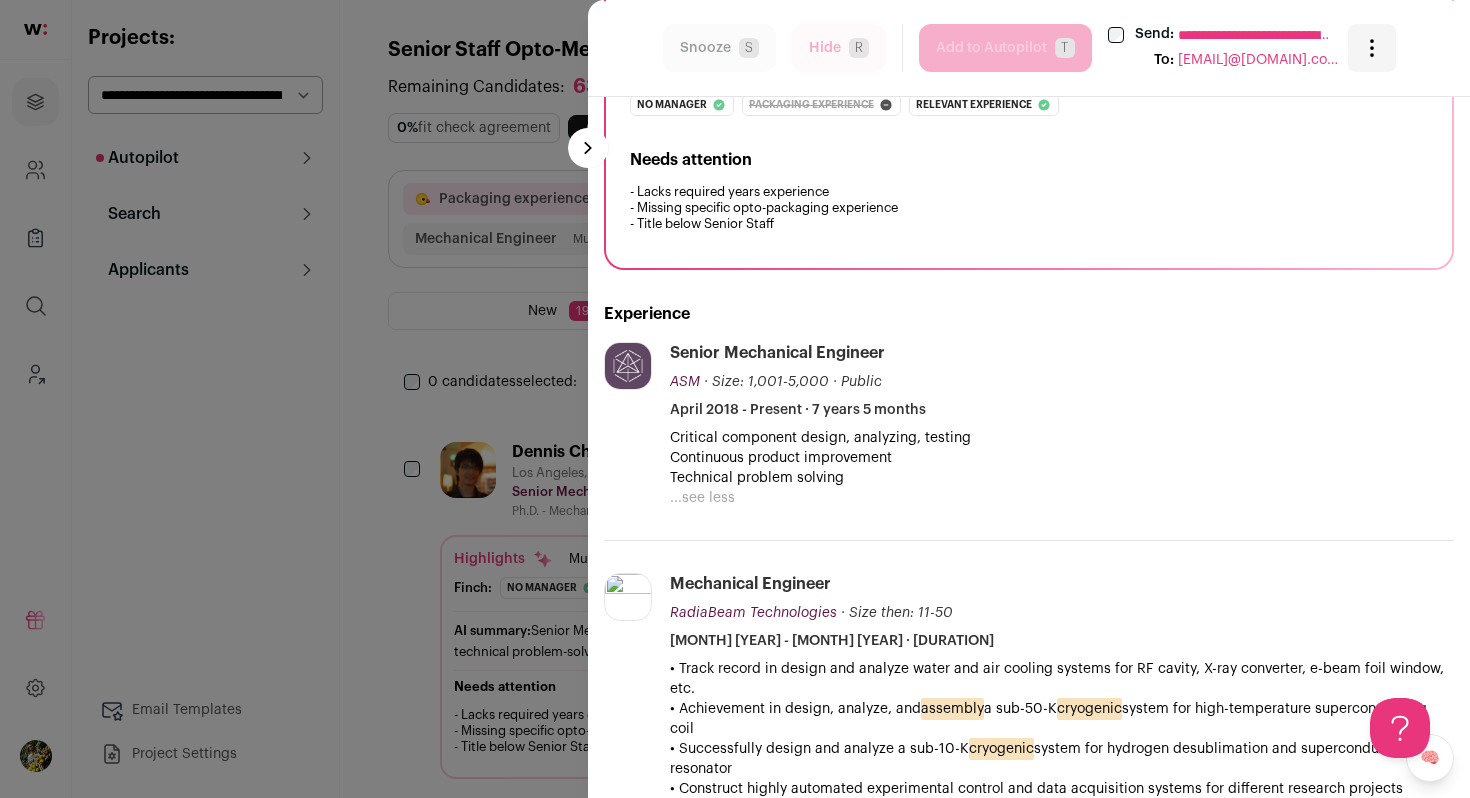 scroll, scrollTop: 0, scrollLeft: 0, axis: both 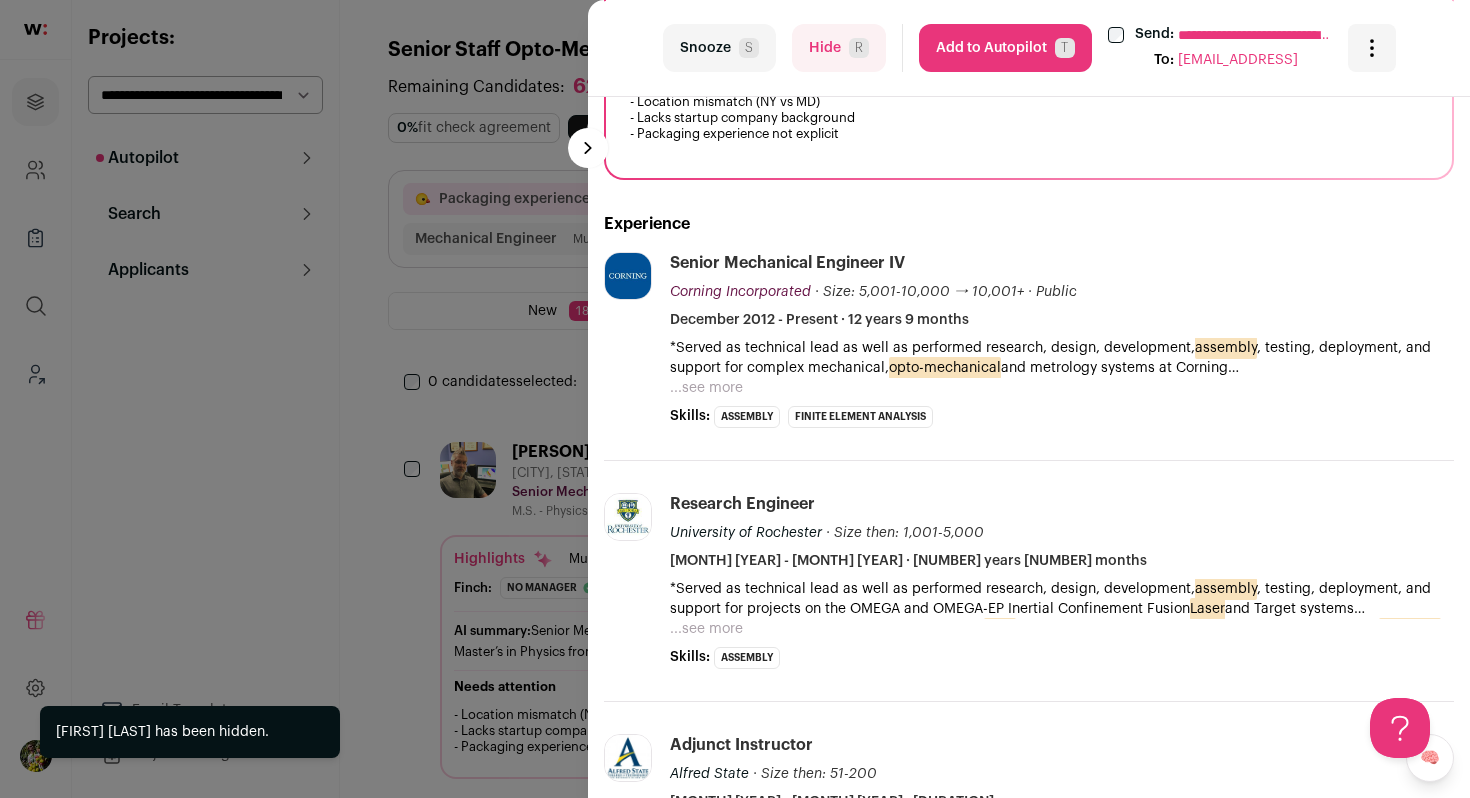 click on "...see more" at bounding box center [706, 388] 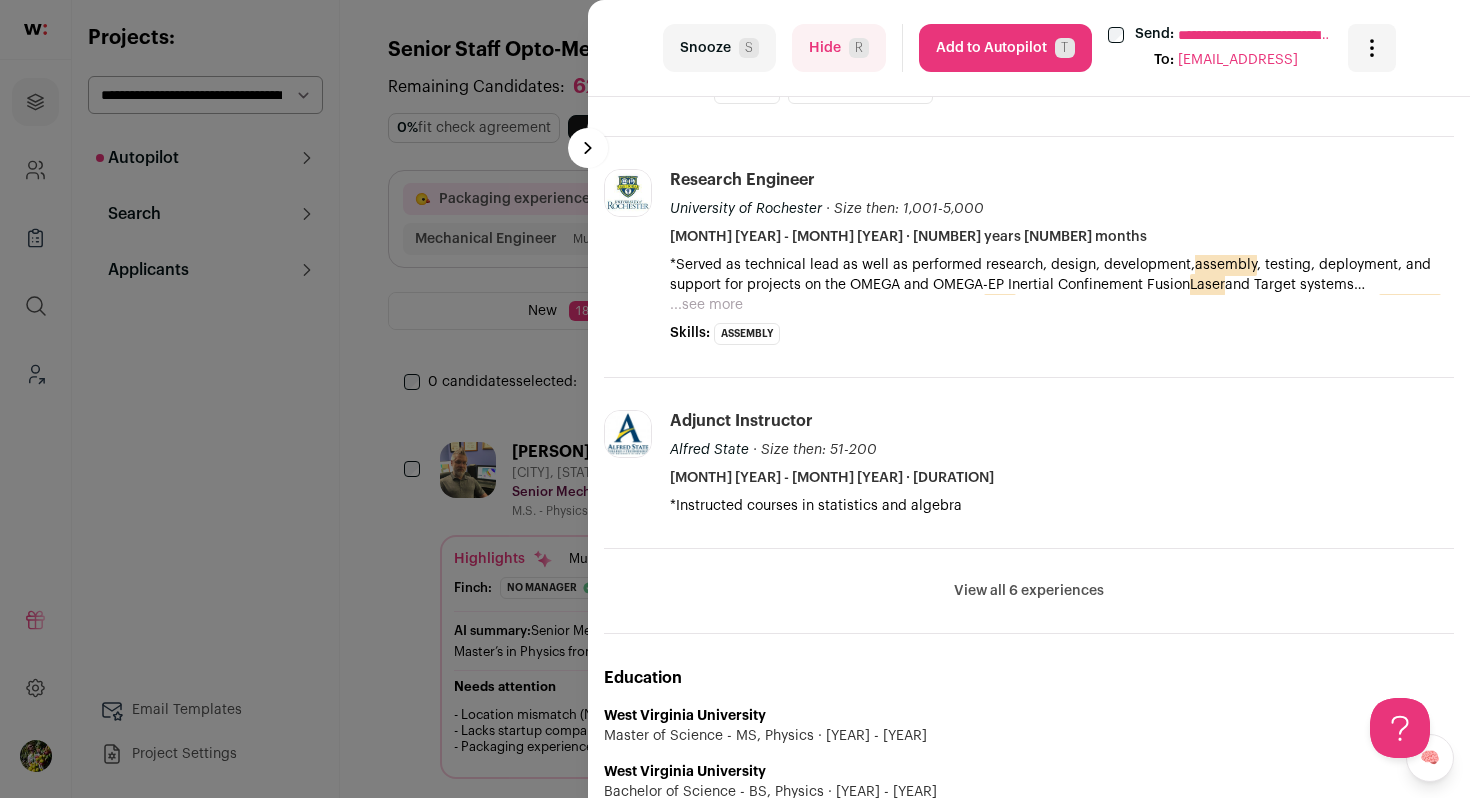 scroll, scrollTop: 859, scrollLeft: 0, axis: vertical 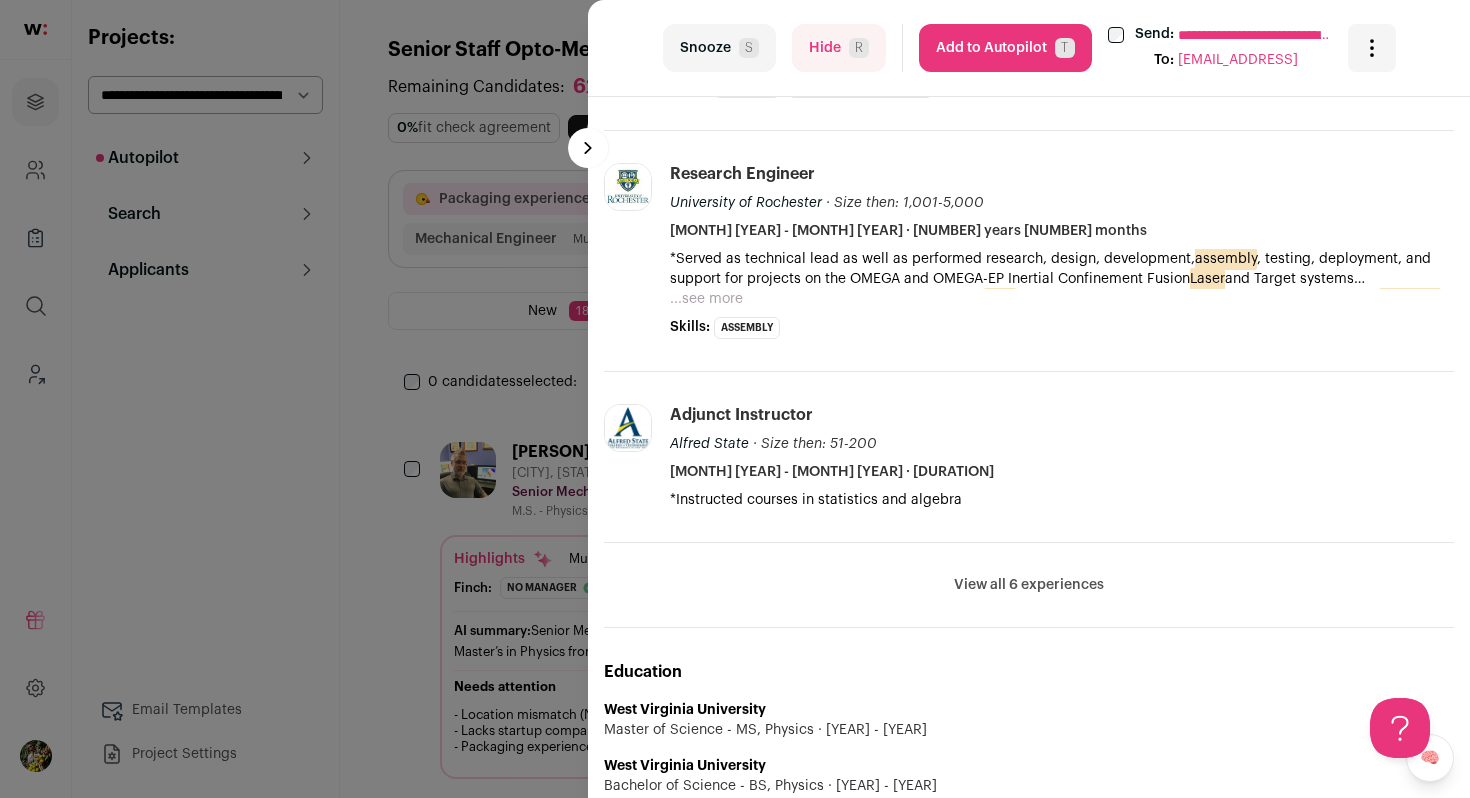 click on "View all 6 experiences" at bounding box center (1029, 585) 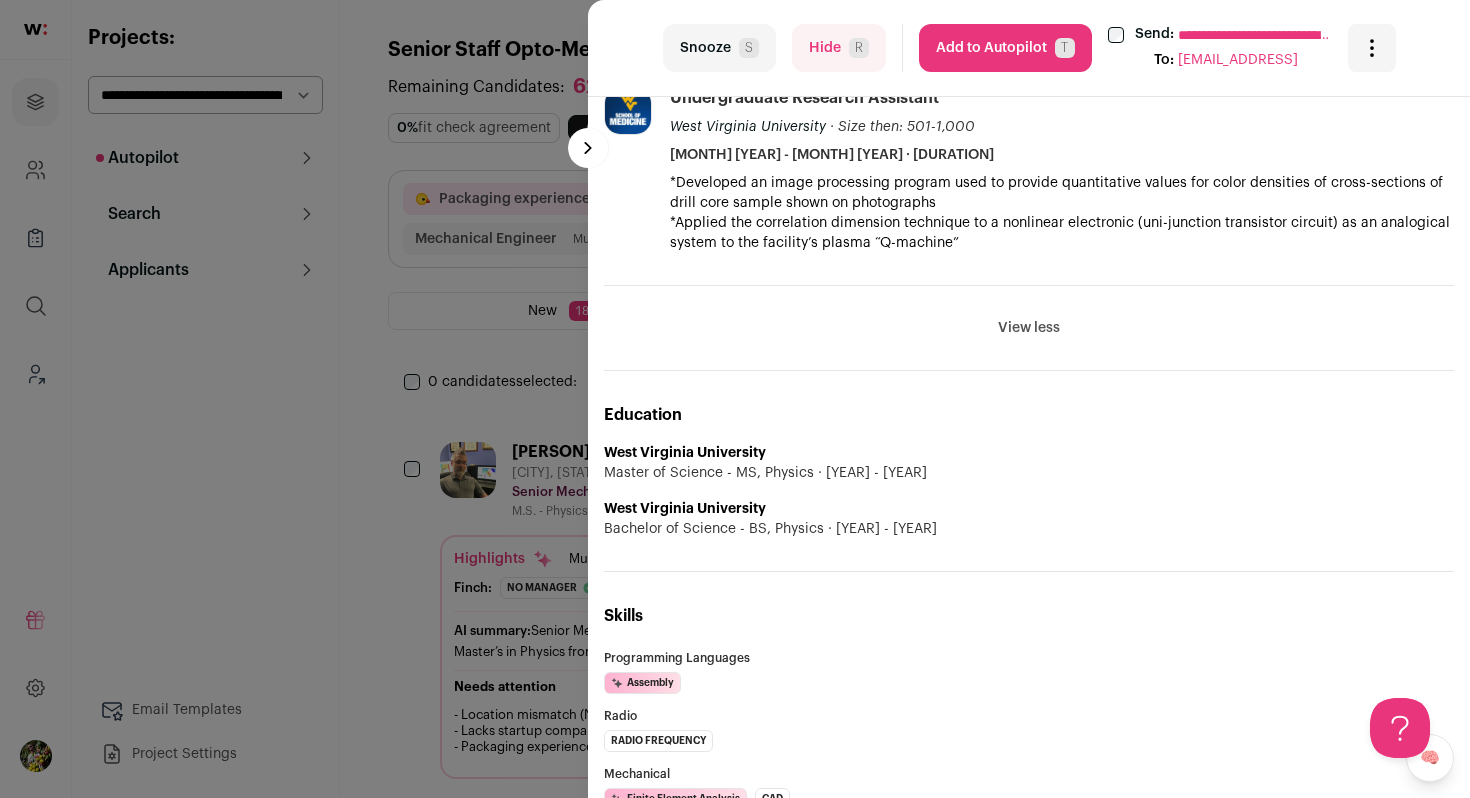 scroll, scrollTop: 1788, scrollLeft: 0, axis: vertical 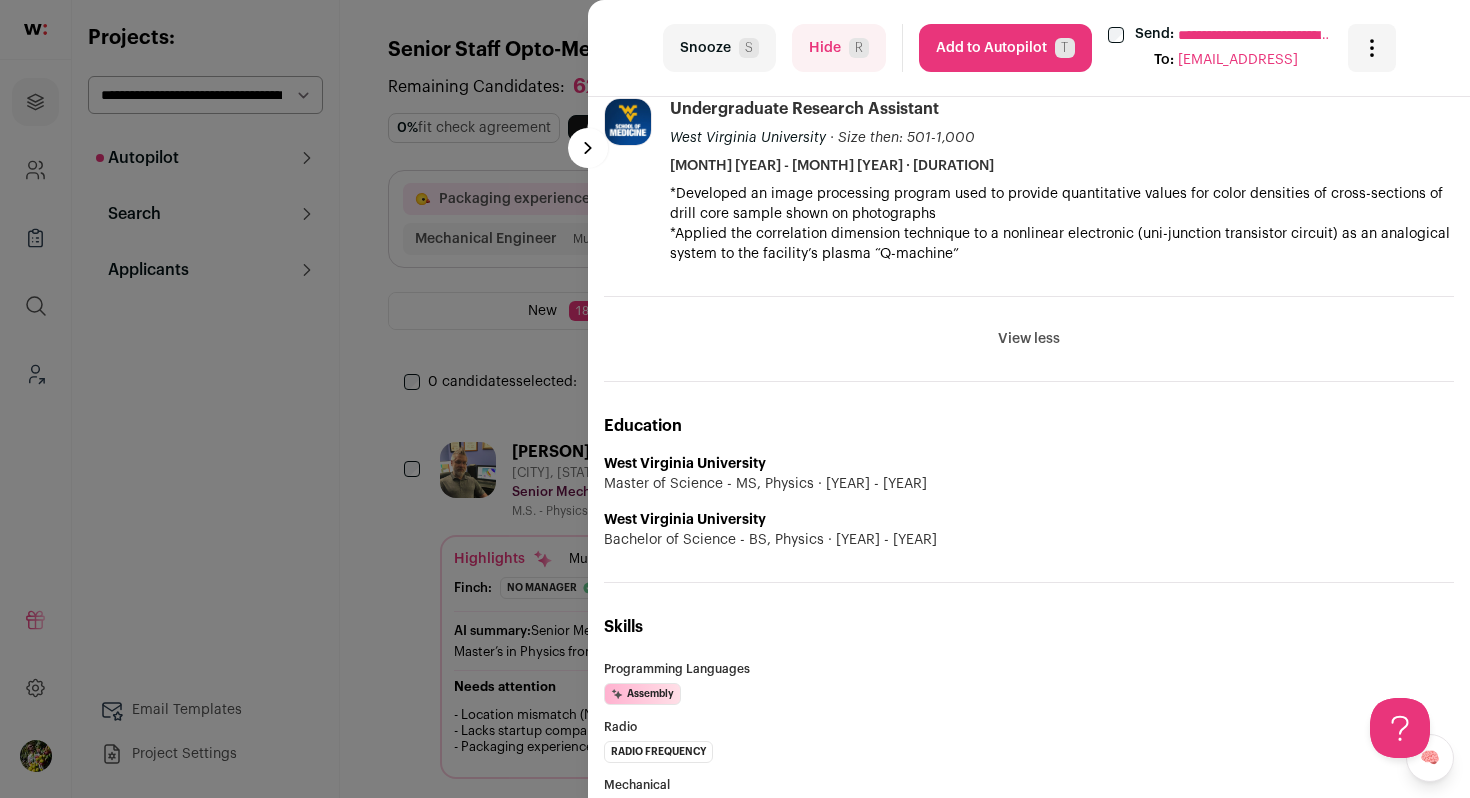 click on "Add to Autopilot
T" at bounding box center (1005, 48) 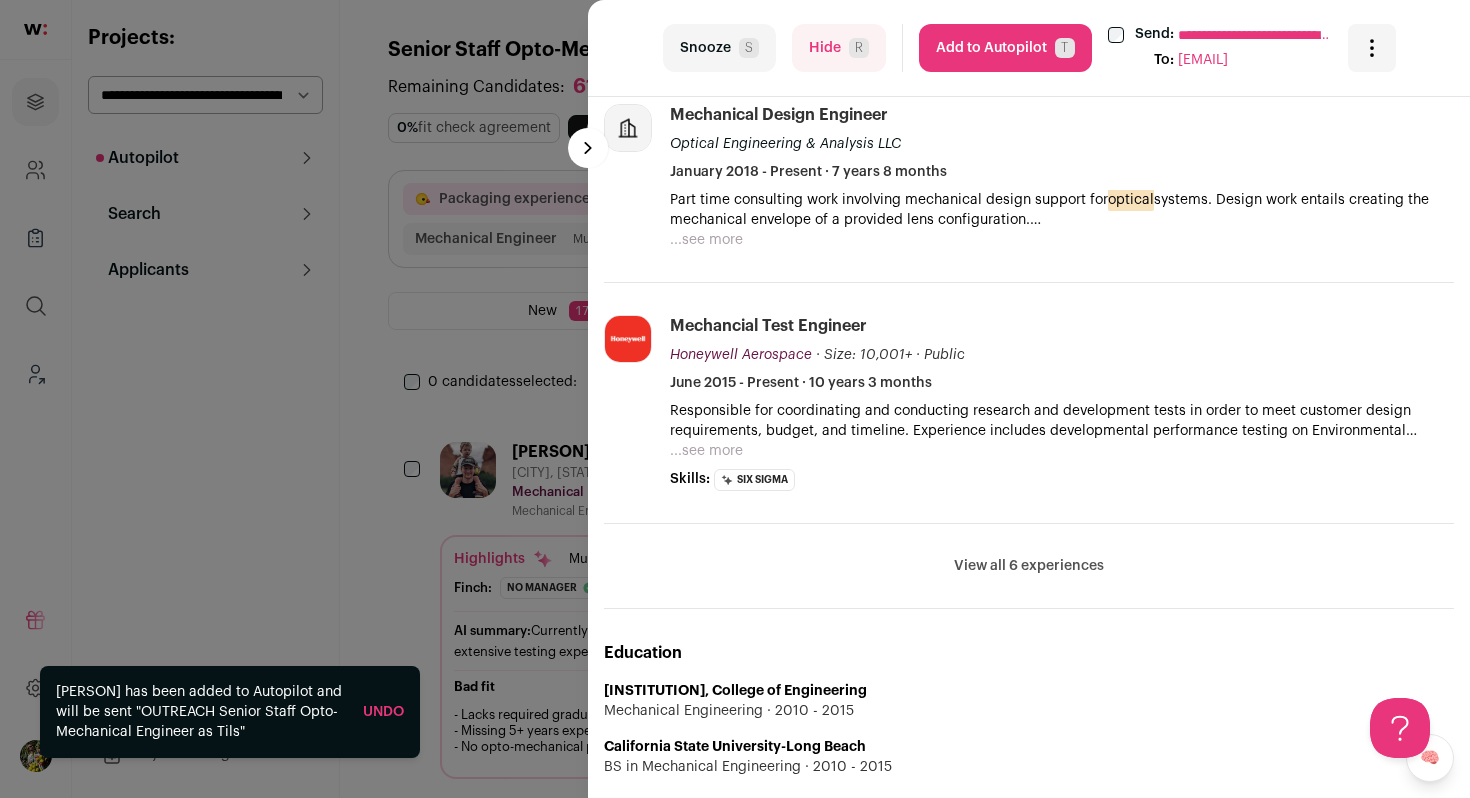 scroll, scrollTop: 873, scrollLeft: 0, axis: vertical 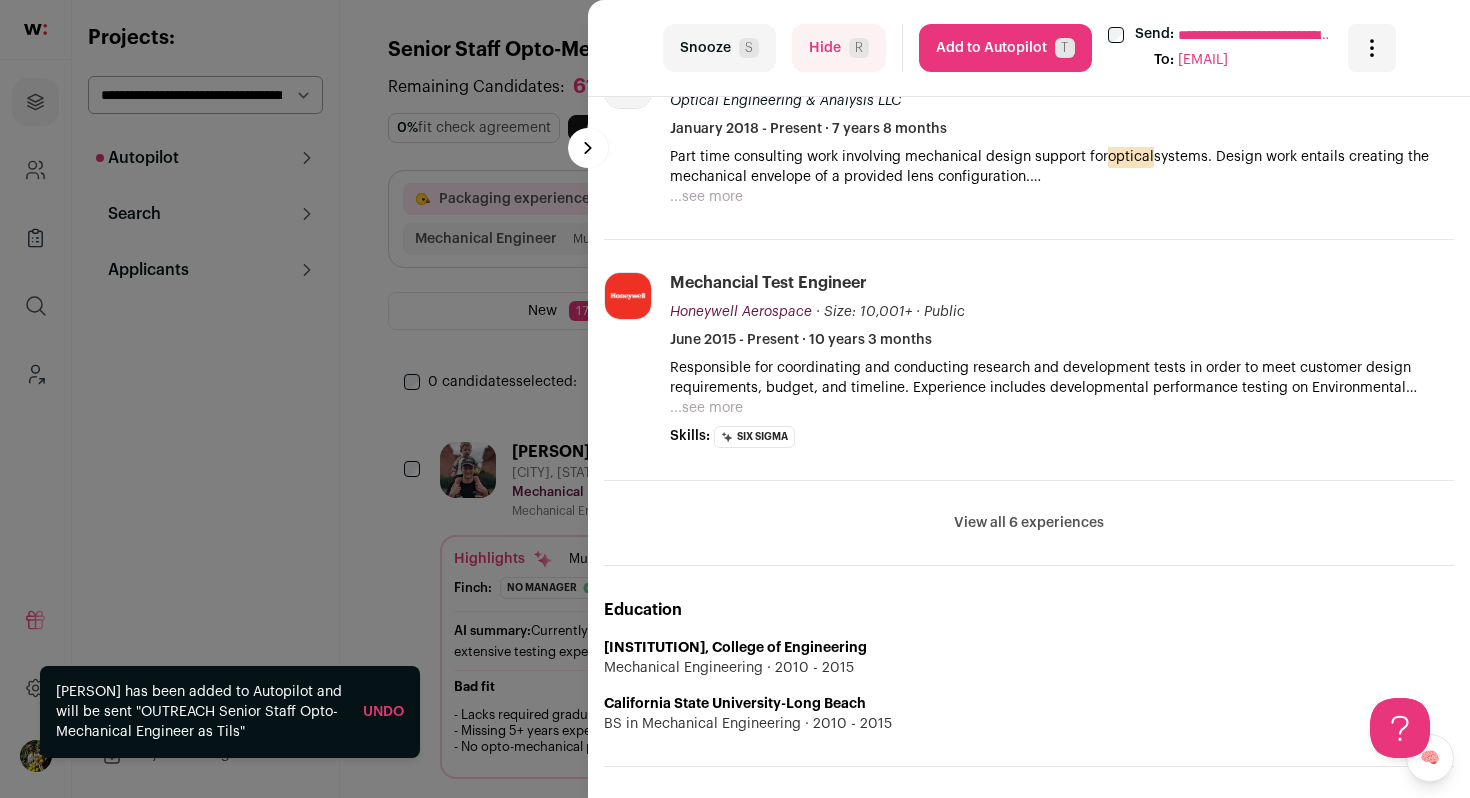 click on "...see more" at bounding box center [706, 197] 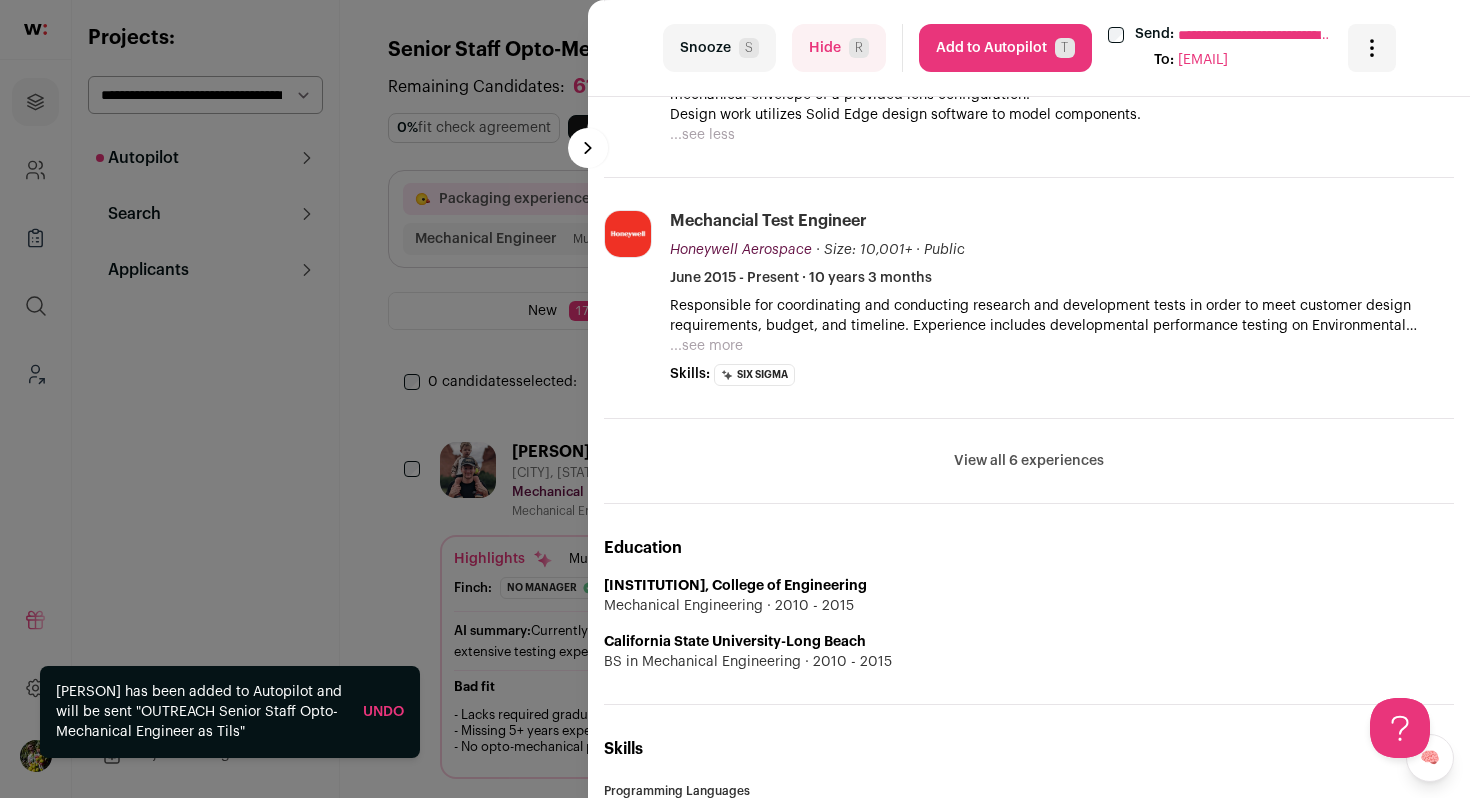 scroll, scrollTop: 984, scrollLeft: 0, axis: vertical 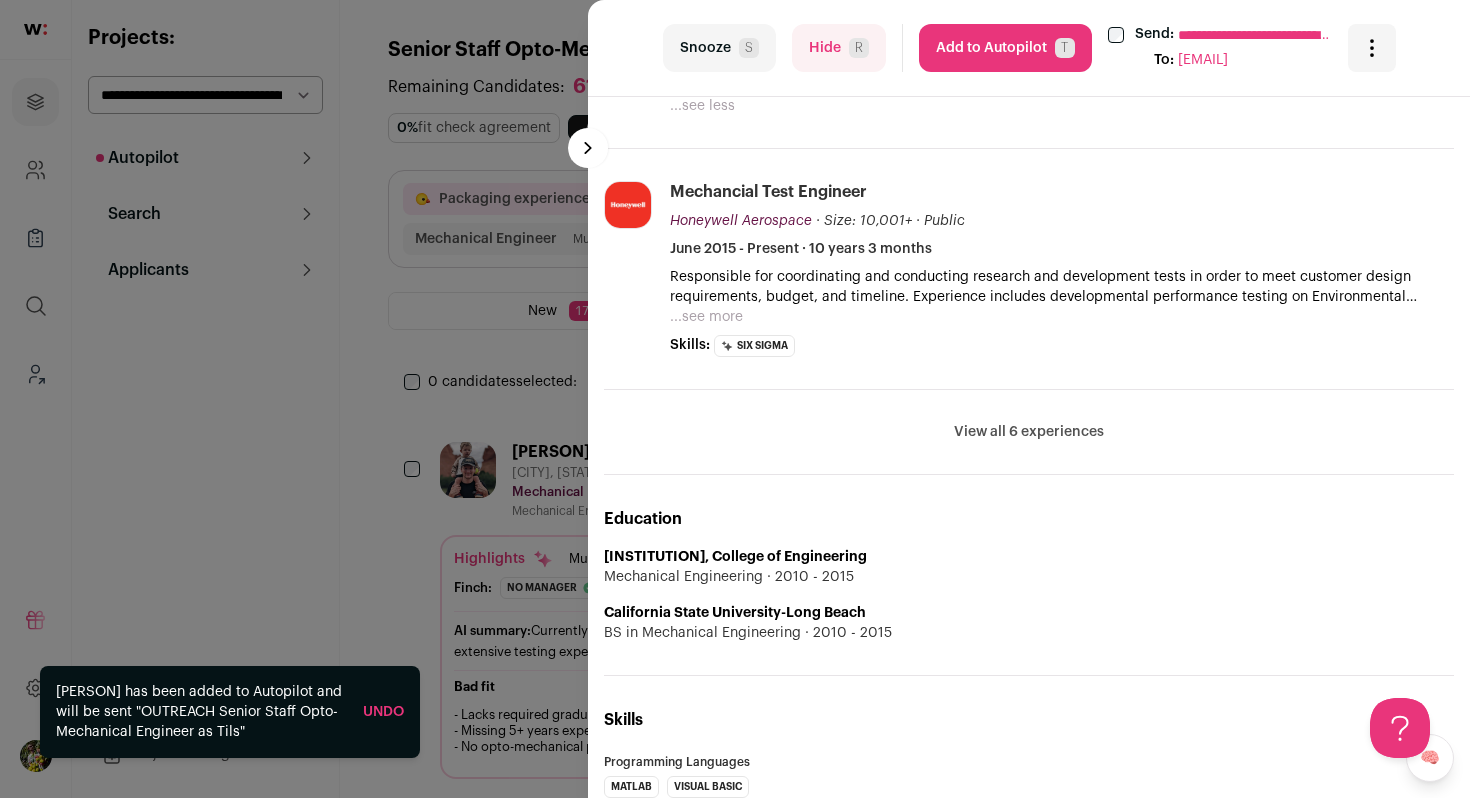 click on "...see more" at bounding box center (706, 317) 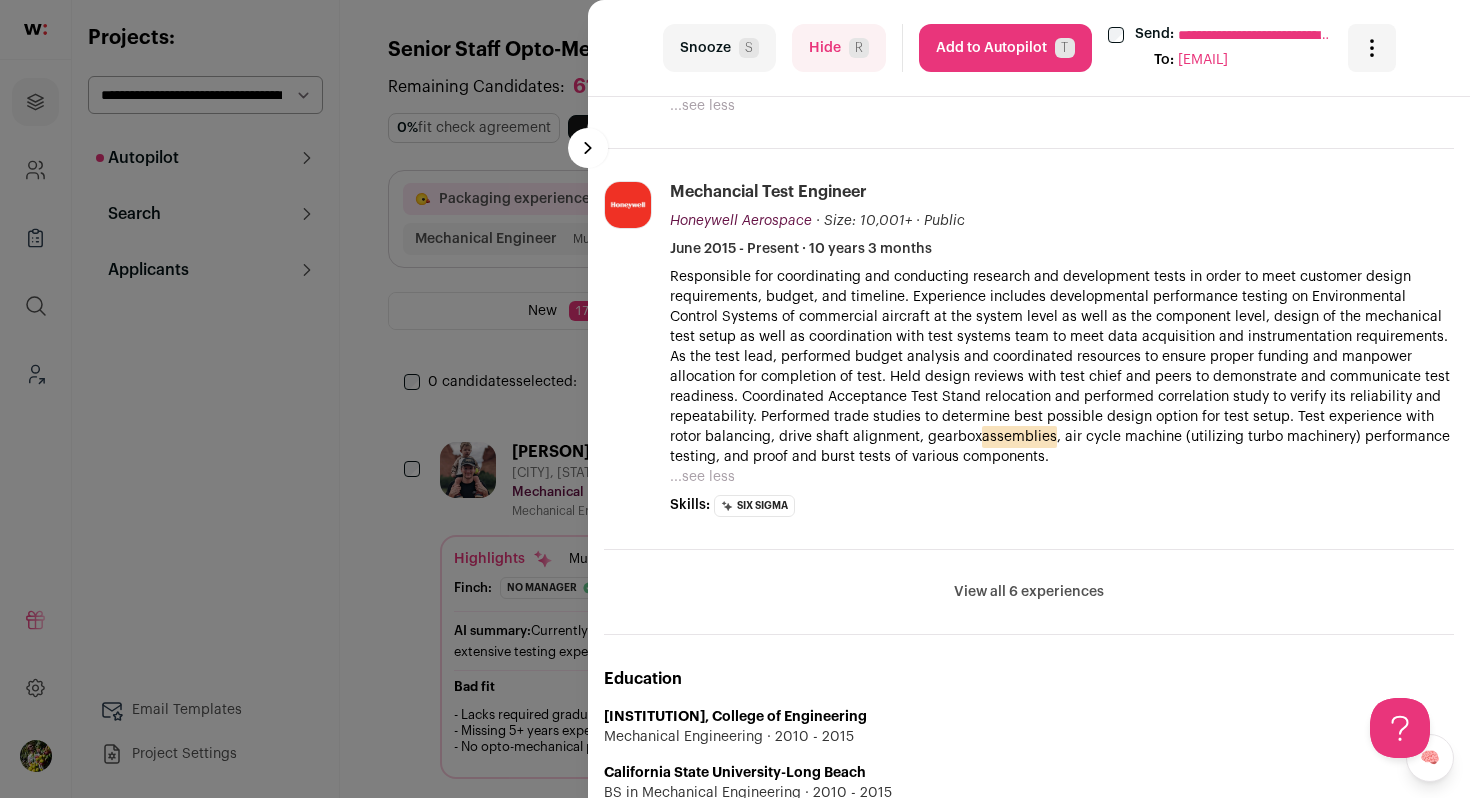 click on "View all 6 experiences" at bounding box center [1029, 592] 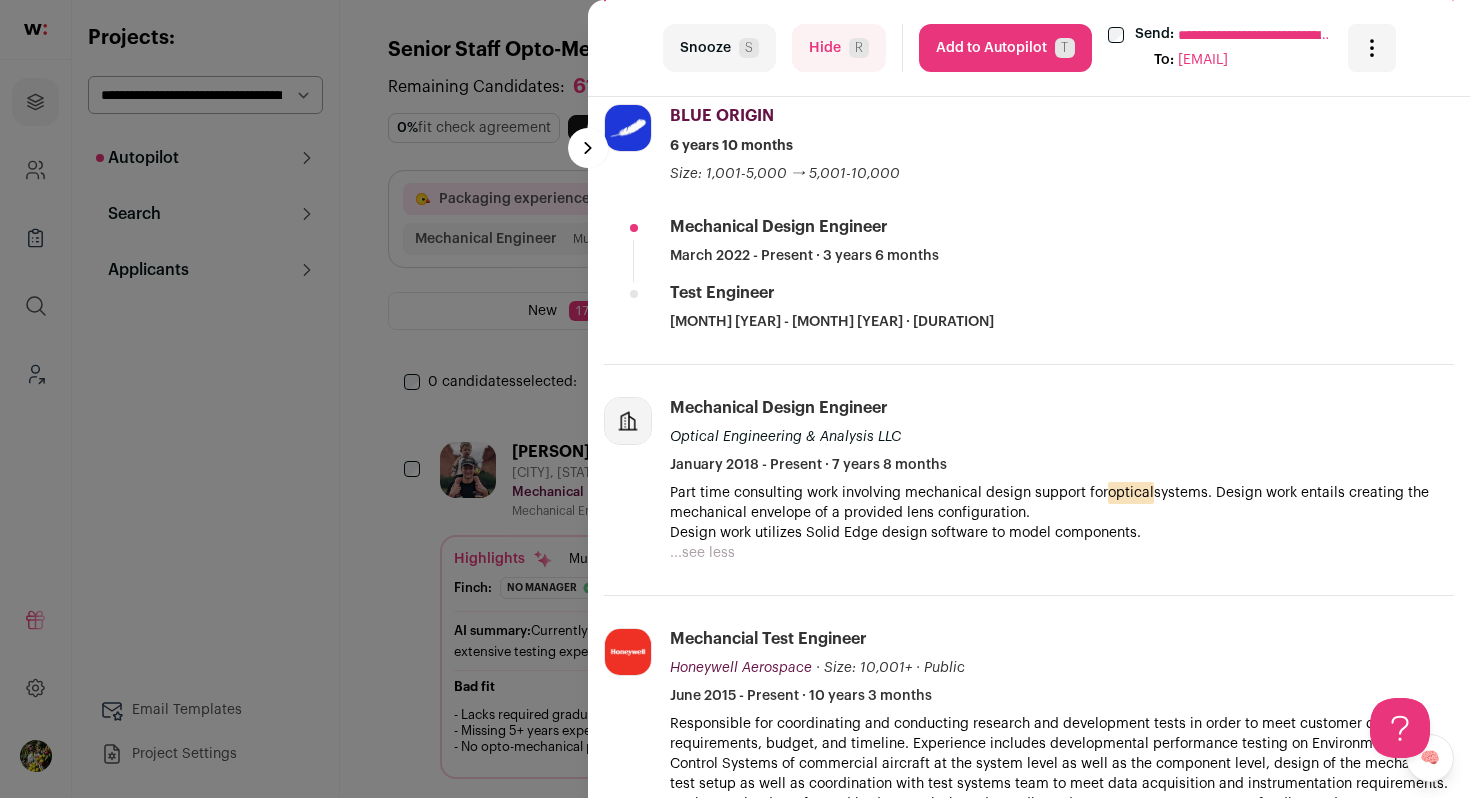 scroll, scrollTop: 686, scrollLeft: 0, axis: vertical 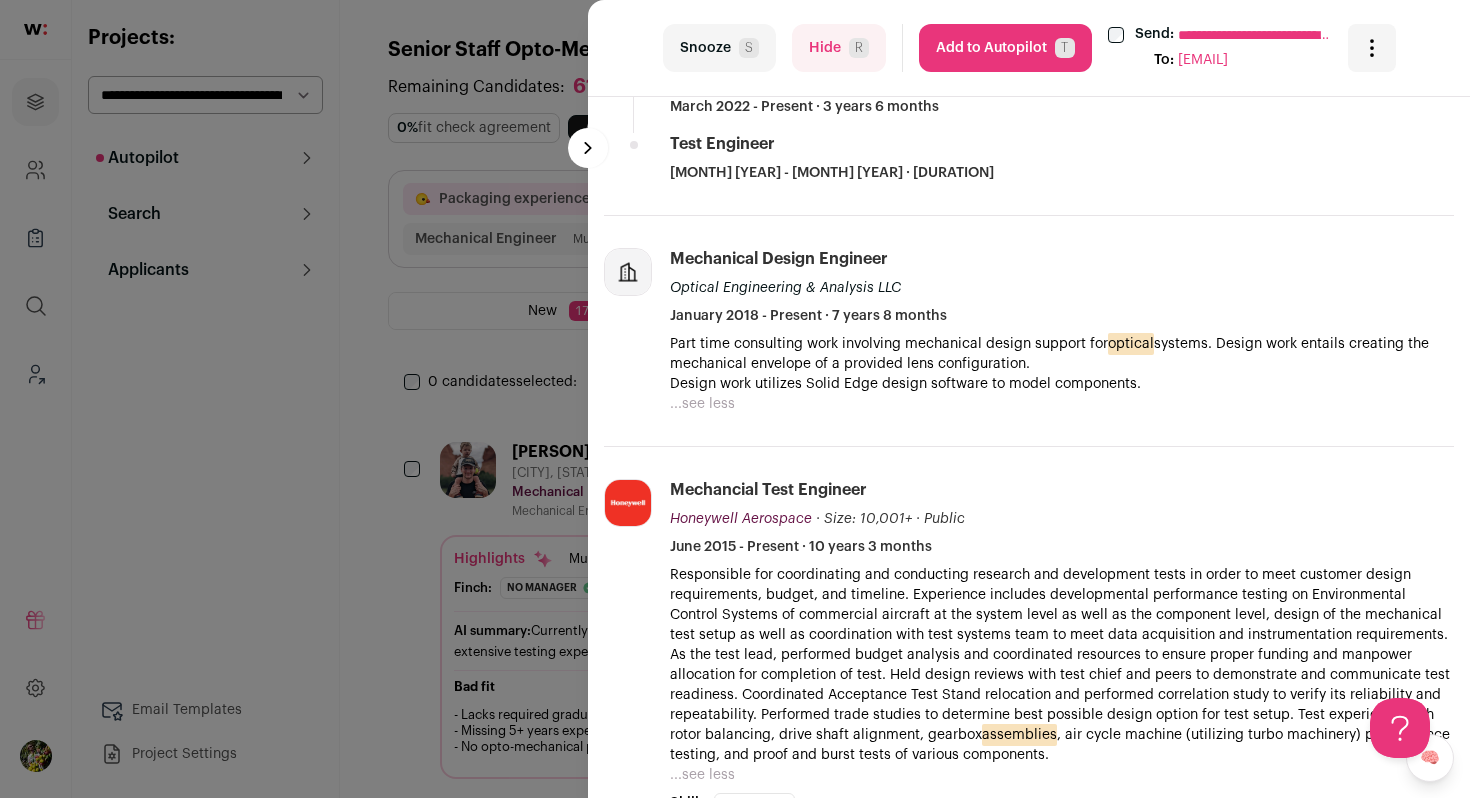 click on "Hide
R" at bounding box center [839, 48] 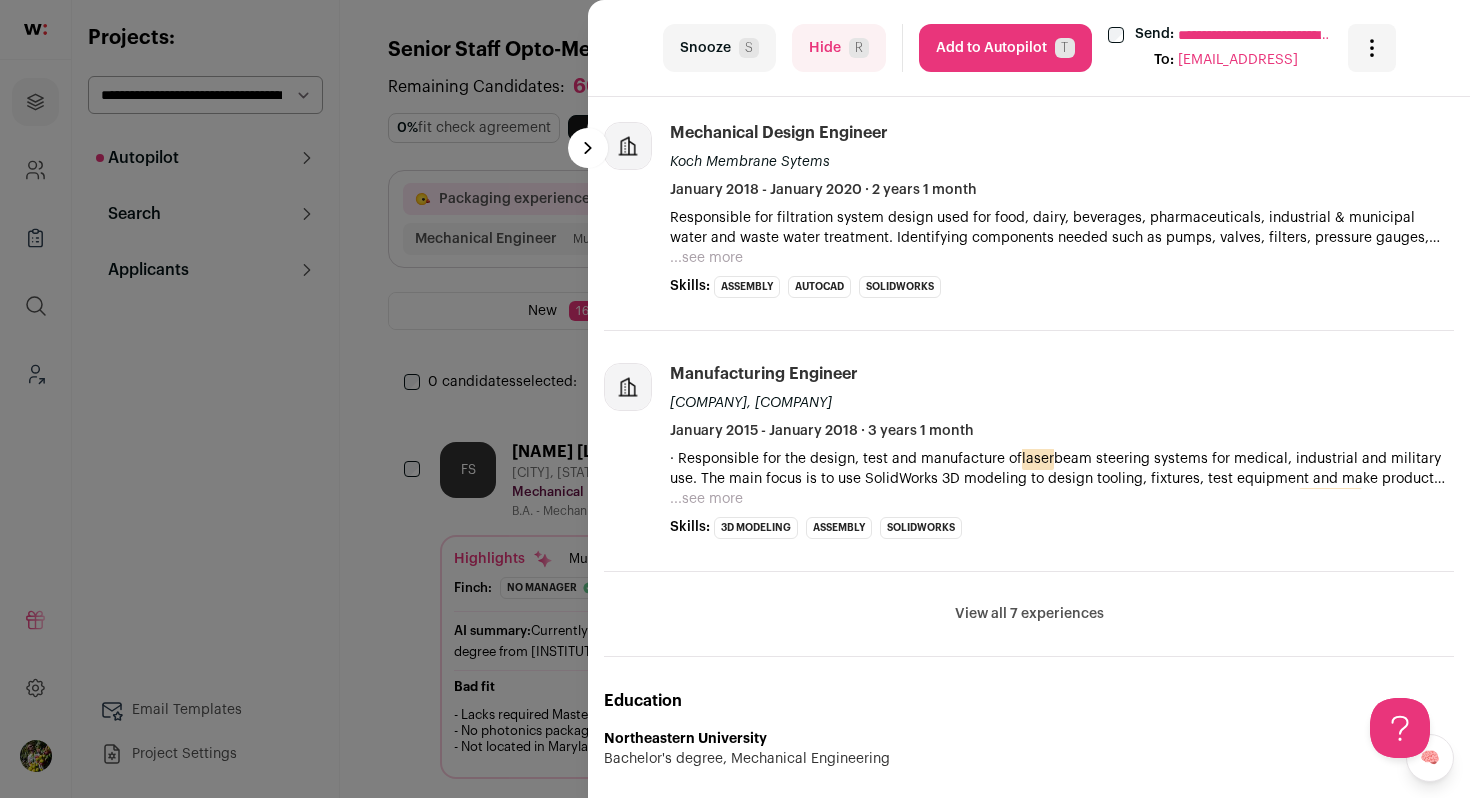 scroll, scrollTop: 770, scrollLeft: 0, axis: vertical 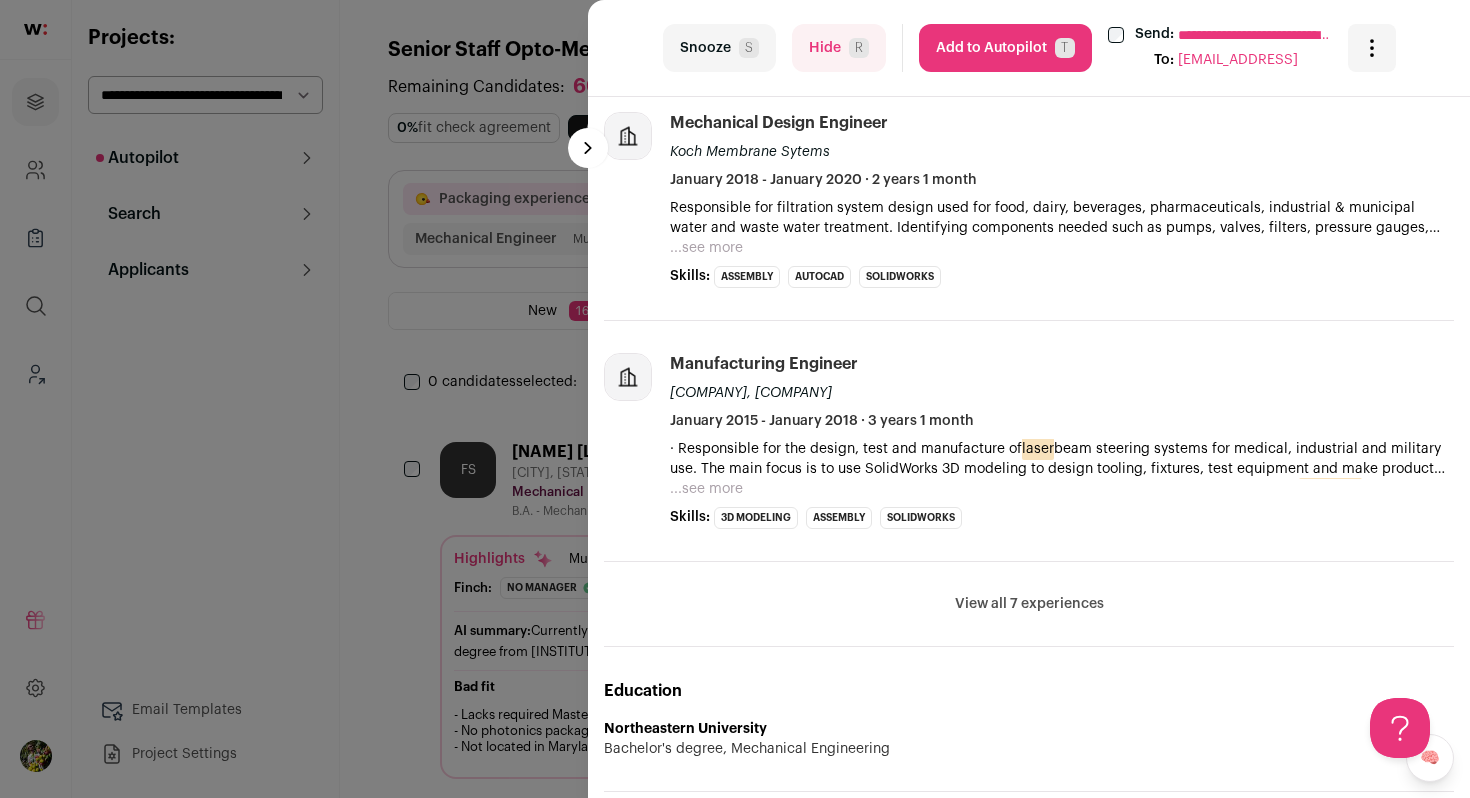 click on "...see more" at bounding box center [706, 248] 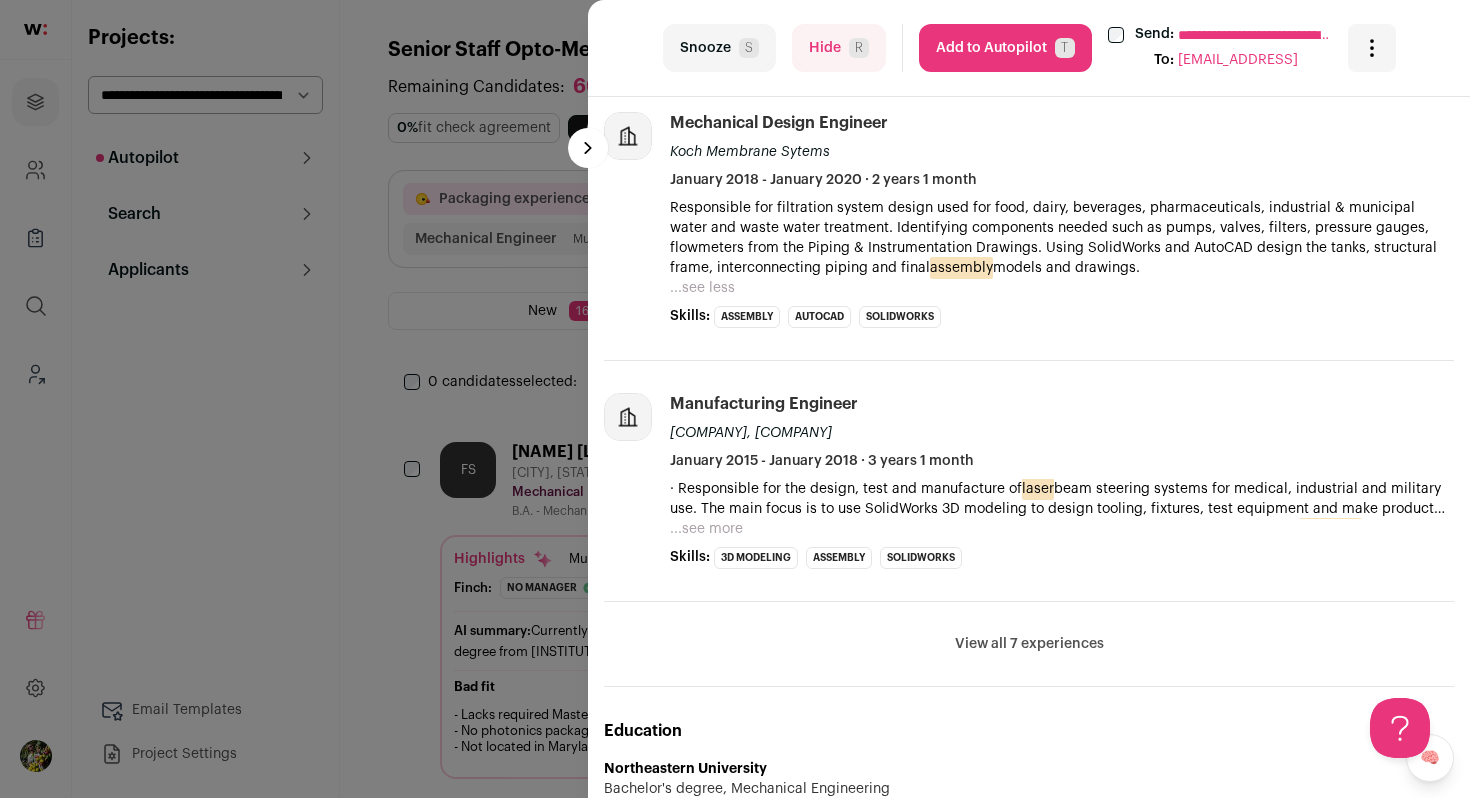 drag, startPoint x: 850, startPoint y: 55, endPoint x: 825, endPoint y: 115, distance: 65 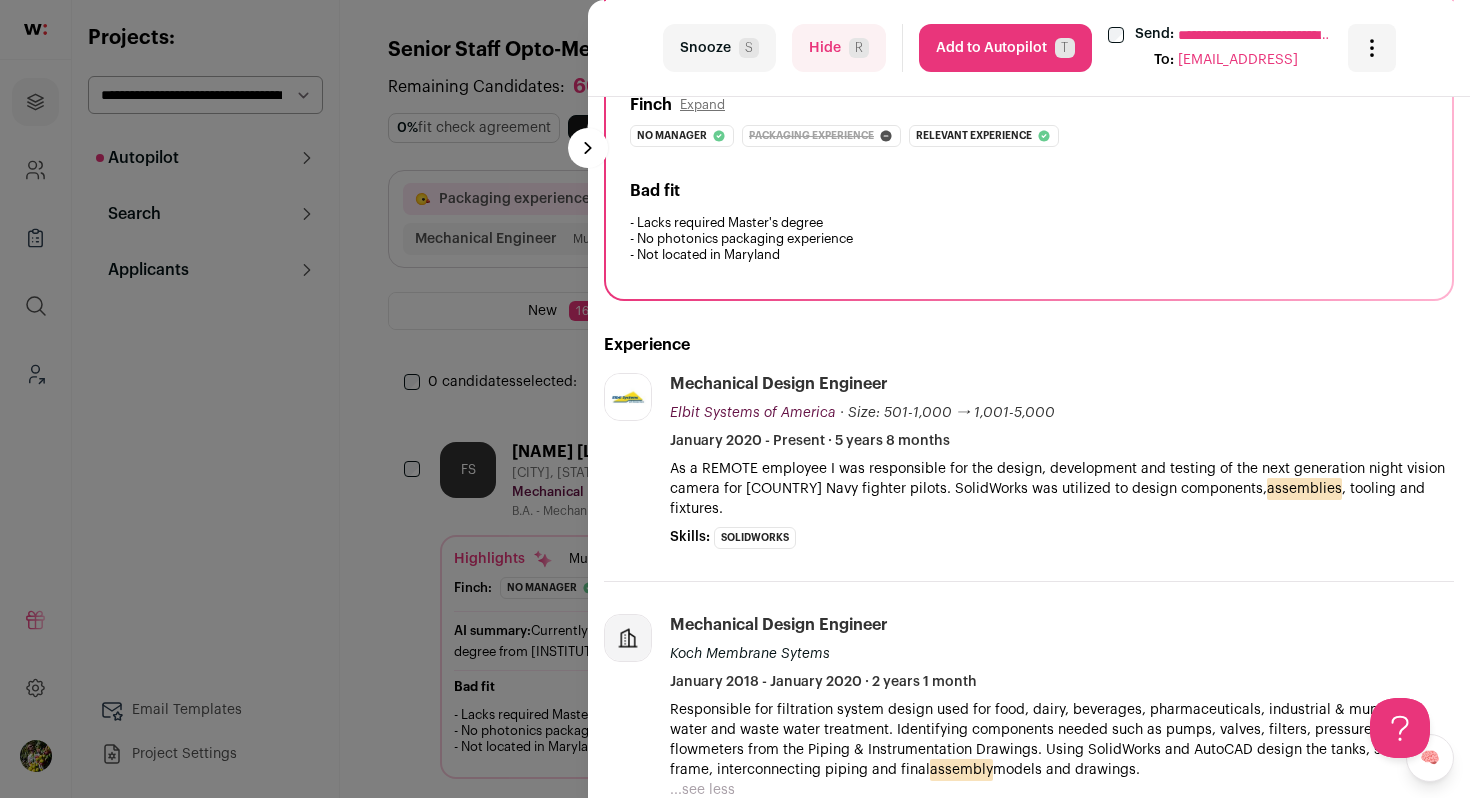 scroll, scrollTop: 369, scrollLeft: 0, axis: vertical 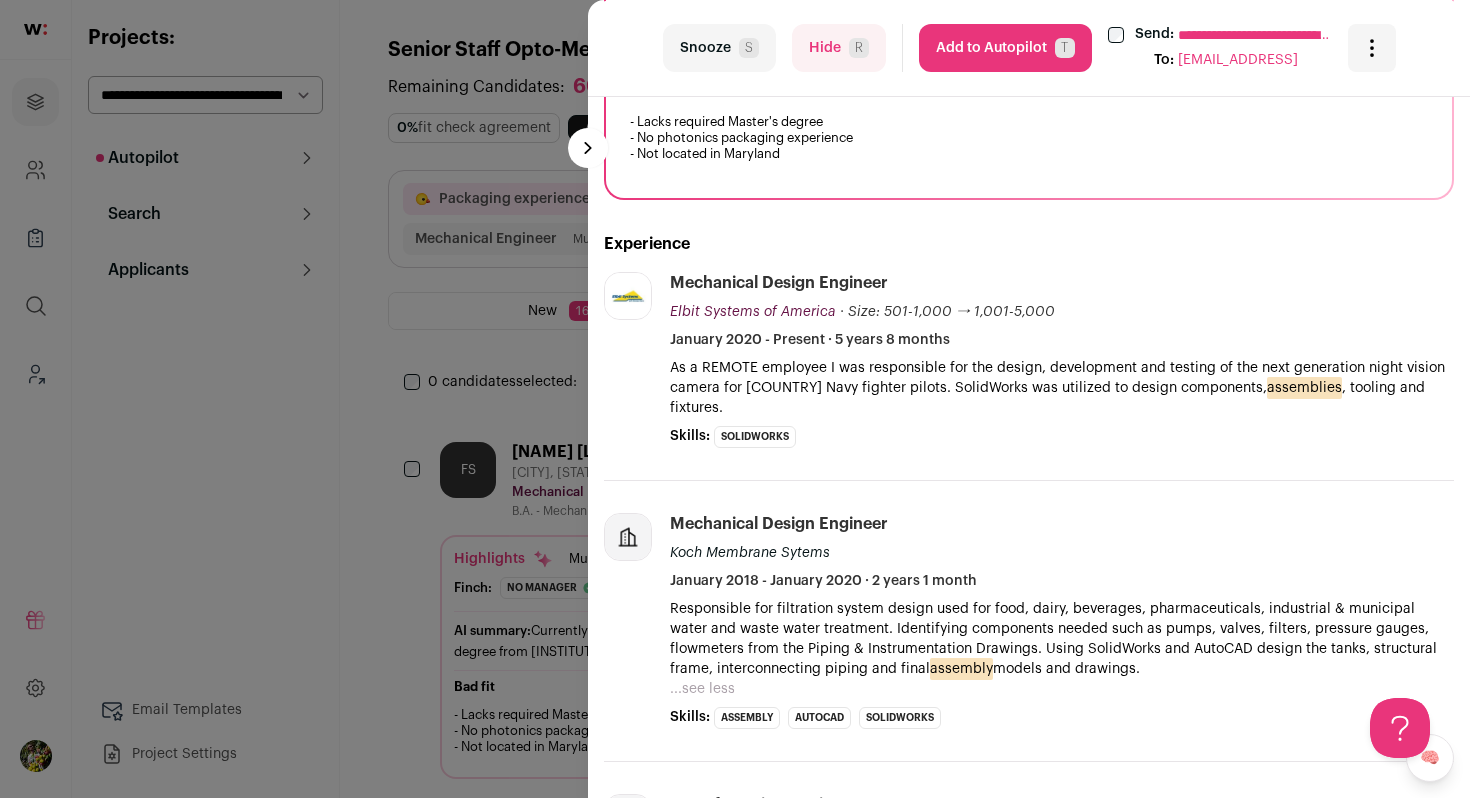 click on "Hide
R" at bounding box center [839, 48] 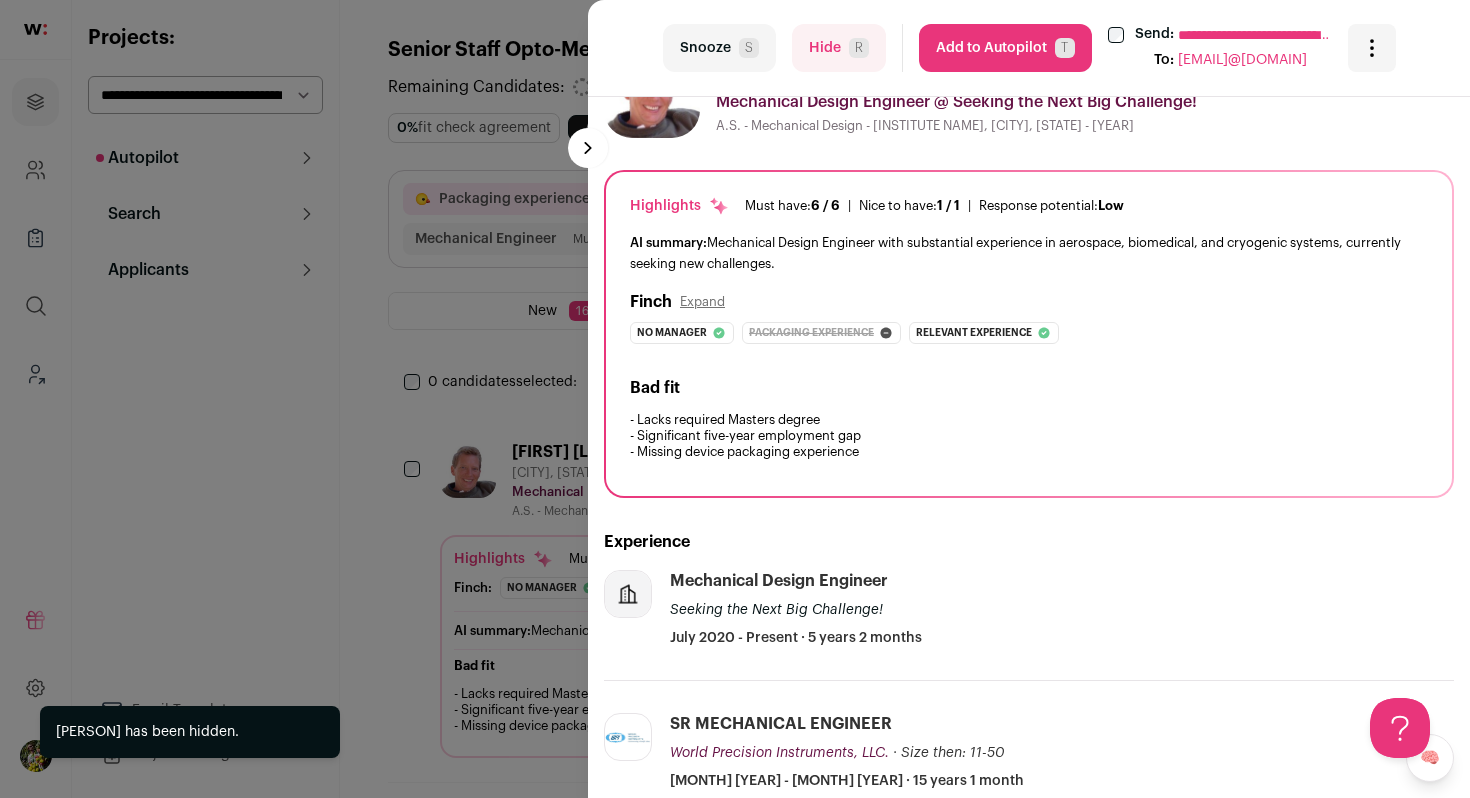 scroll, scrollTop: 129, scrollLeft: 0, axis: vertical 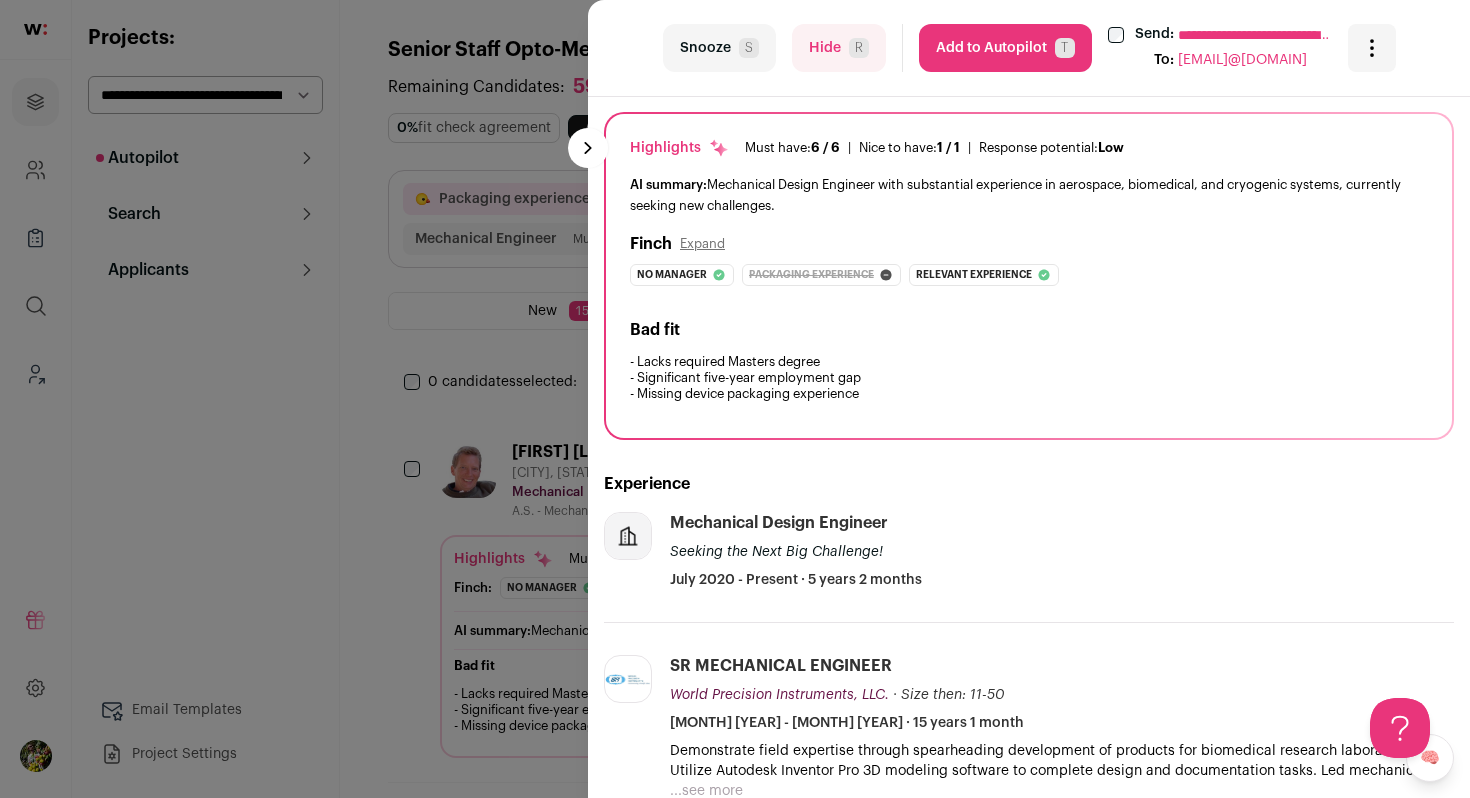 click on "R" at bounding box center [859, 48] 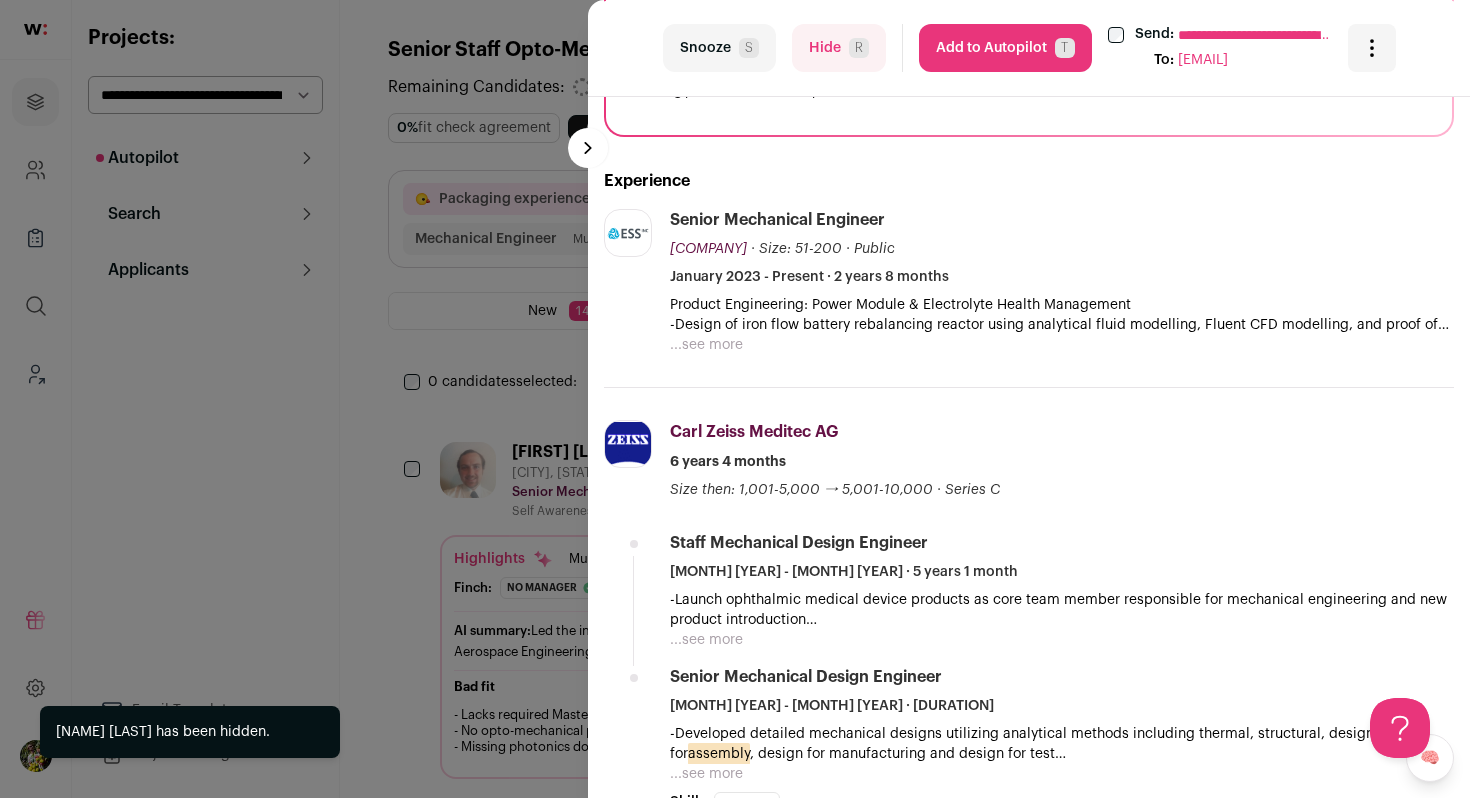 scroll, scrollTop: 442, scrollLeft: 0, axis: vertical 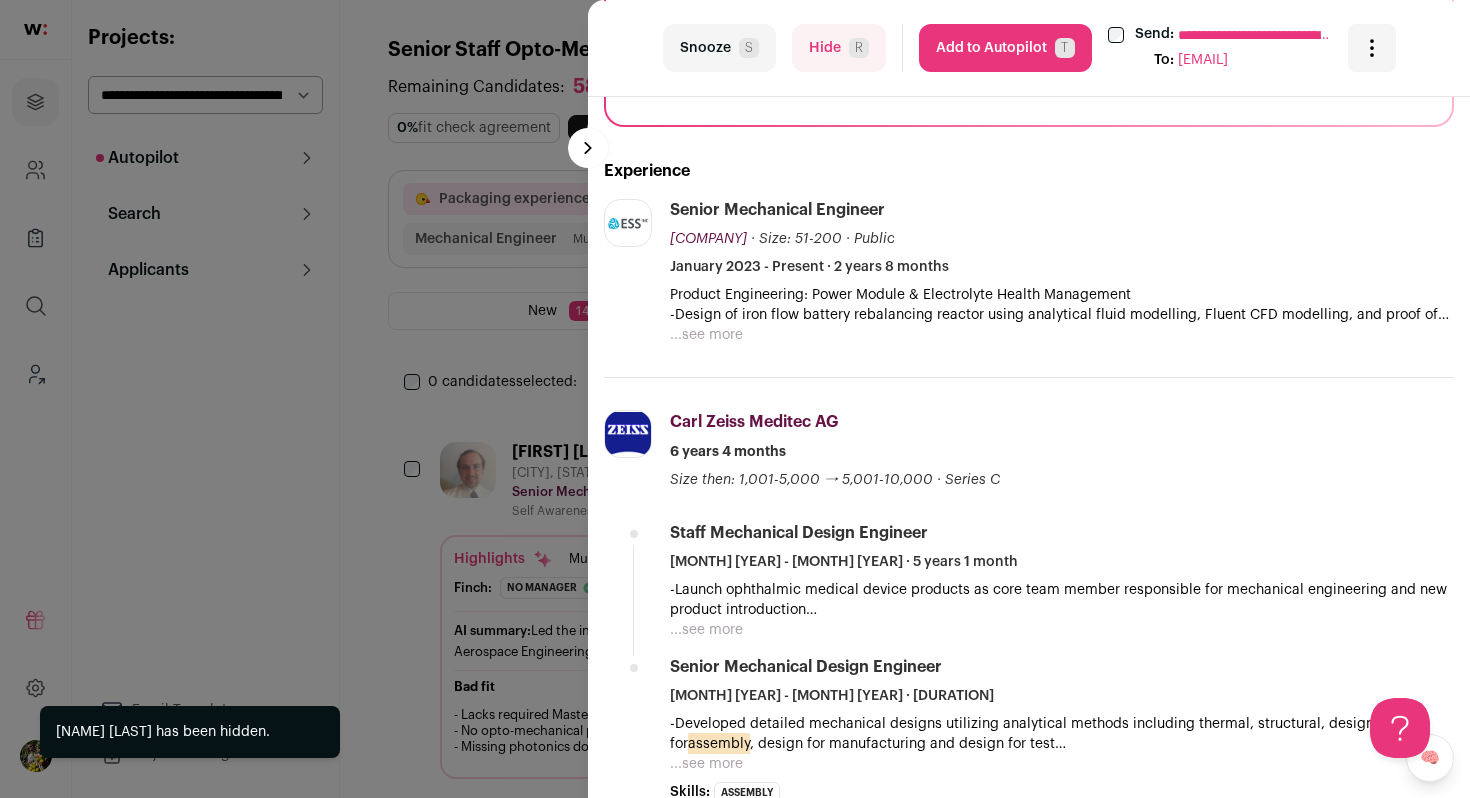 click on "...see more" at bounding box center [706, 335] 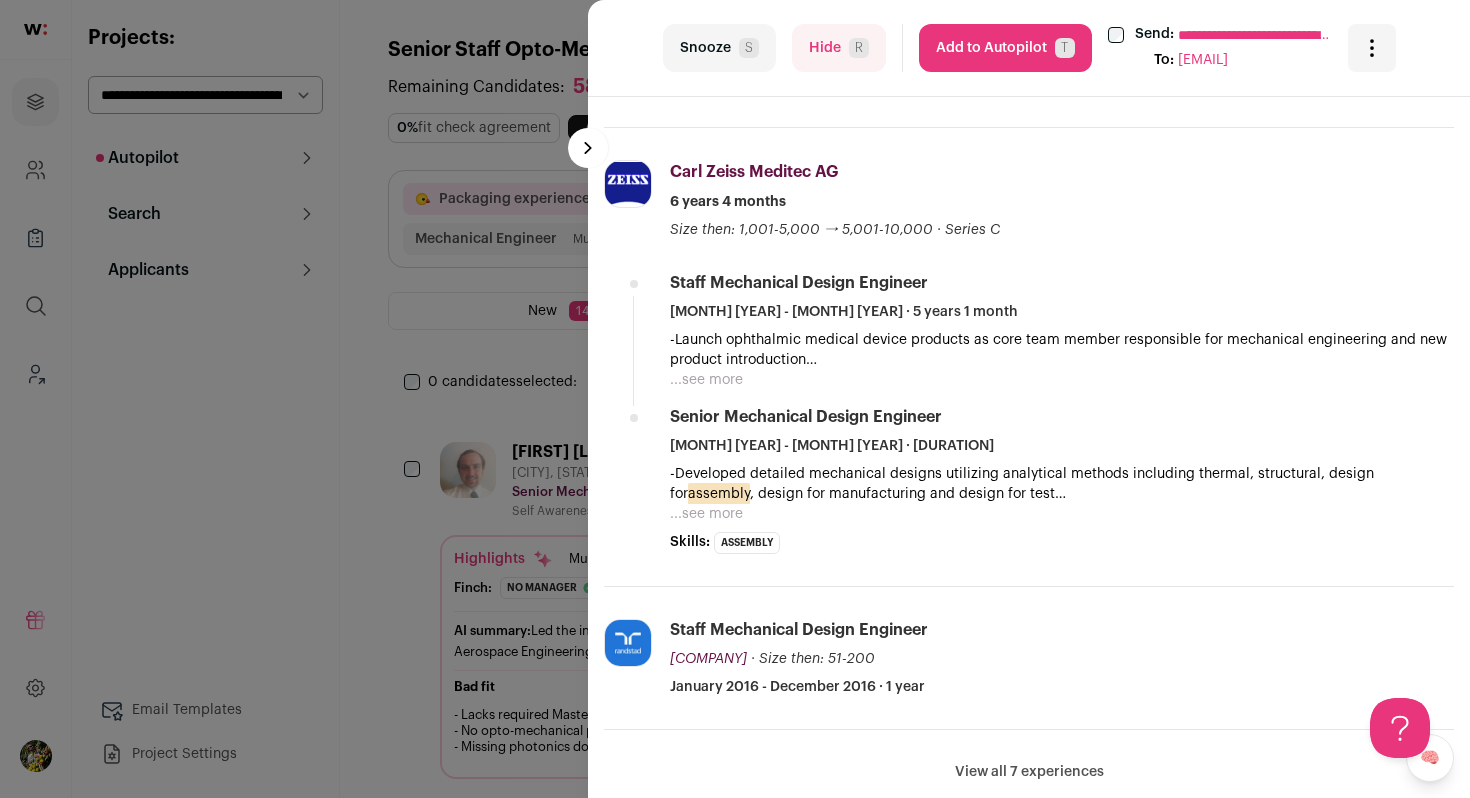 scroll, scrollTop: 878, scrollLeft: 0, axis: vertical 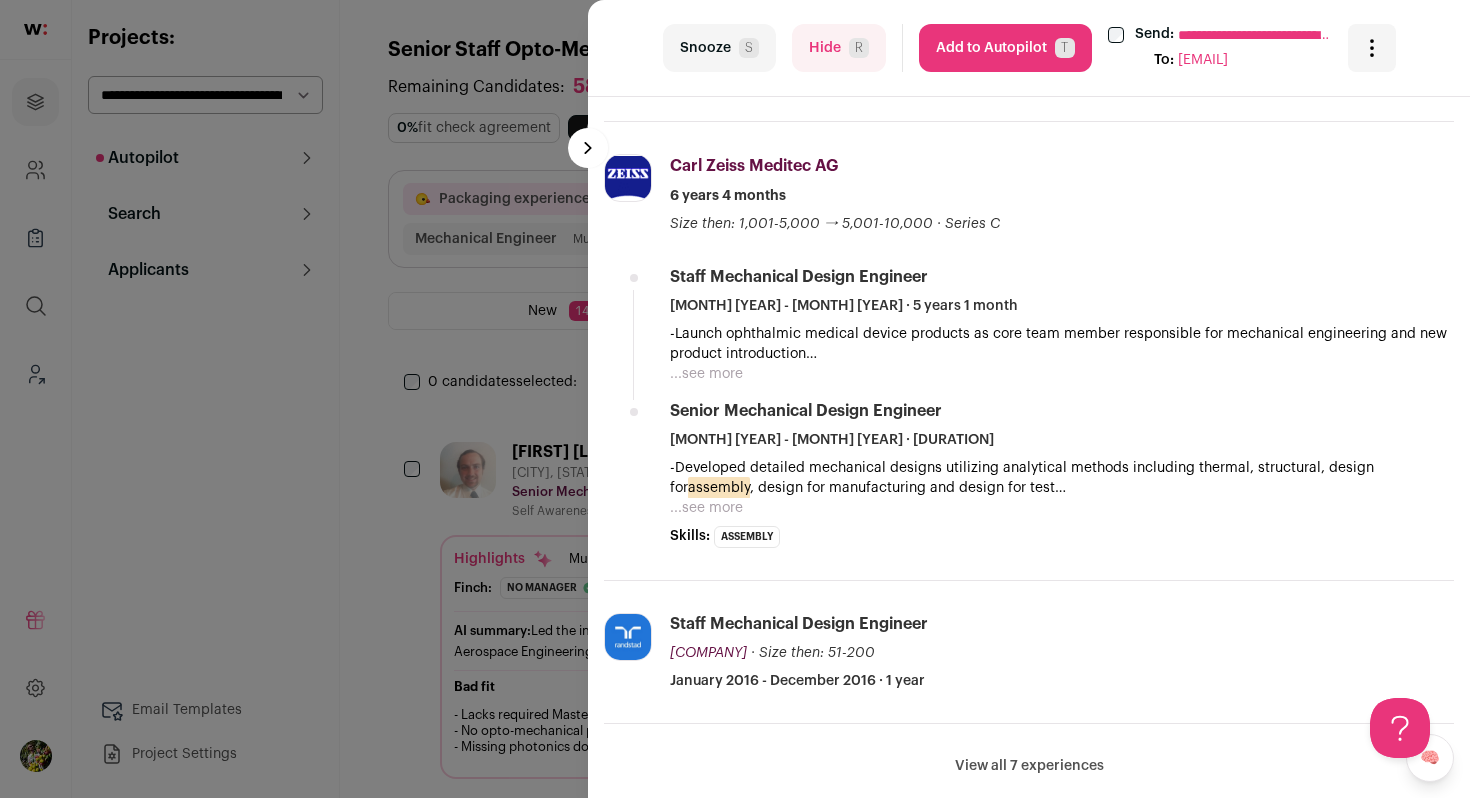 click on "...see more" at bounding box center (706, 508) 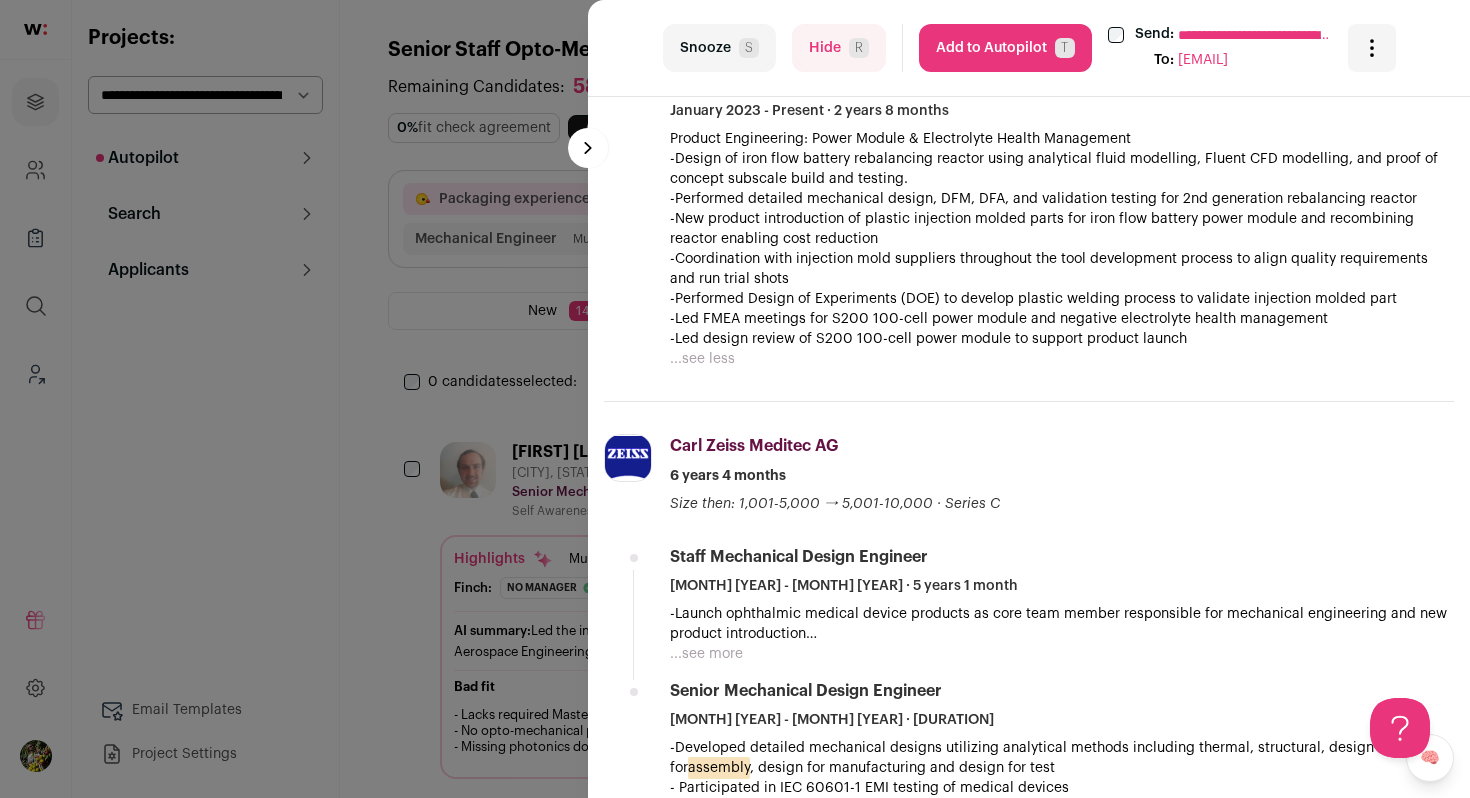 scroll, scrollTop: 916, scrollLeft: 0, axis: vertical 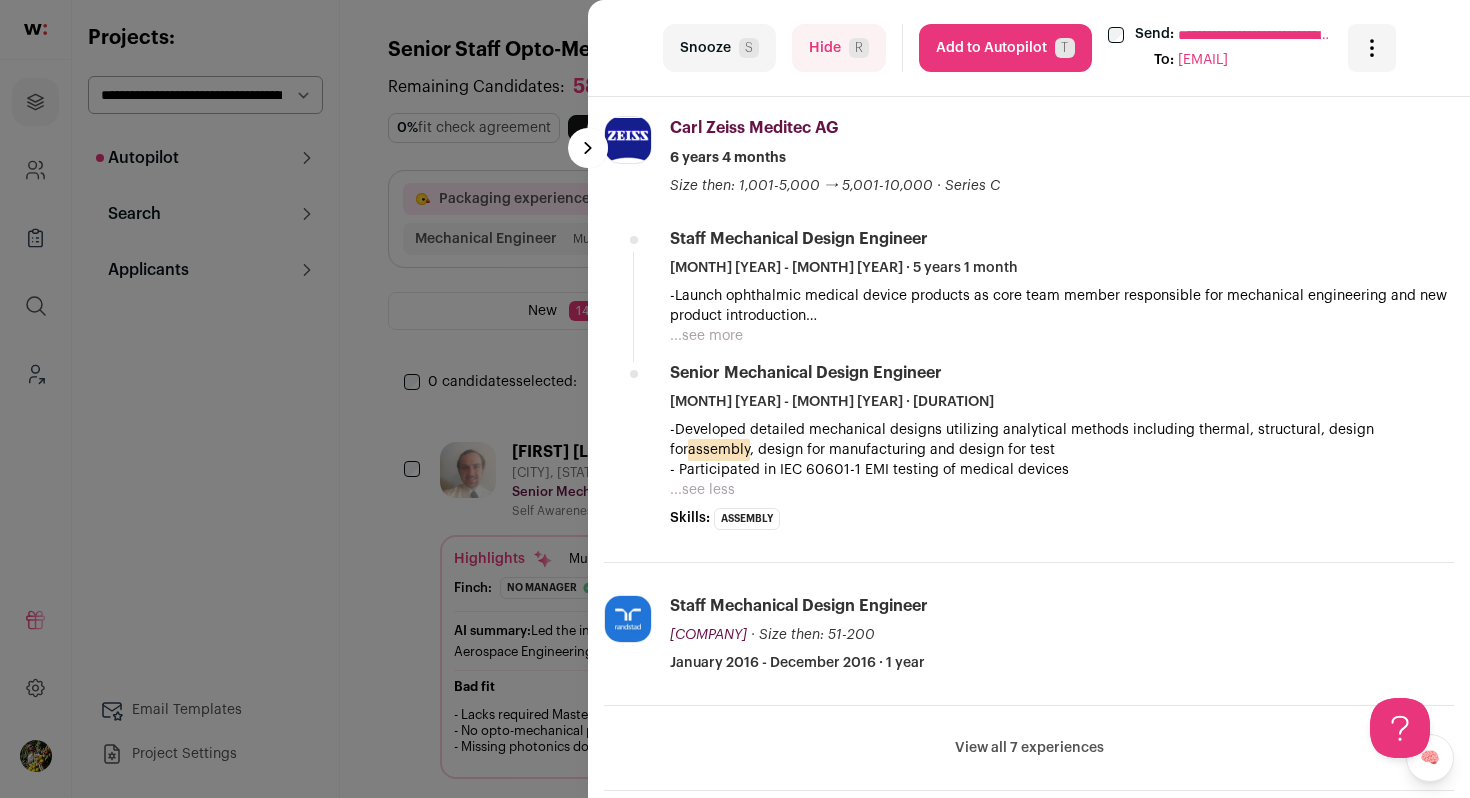 click on "...see more" at bounding box center [706, 336] 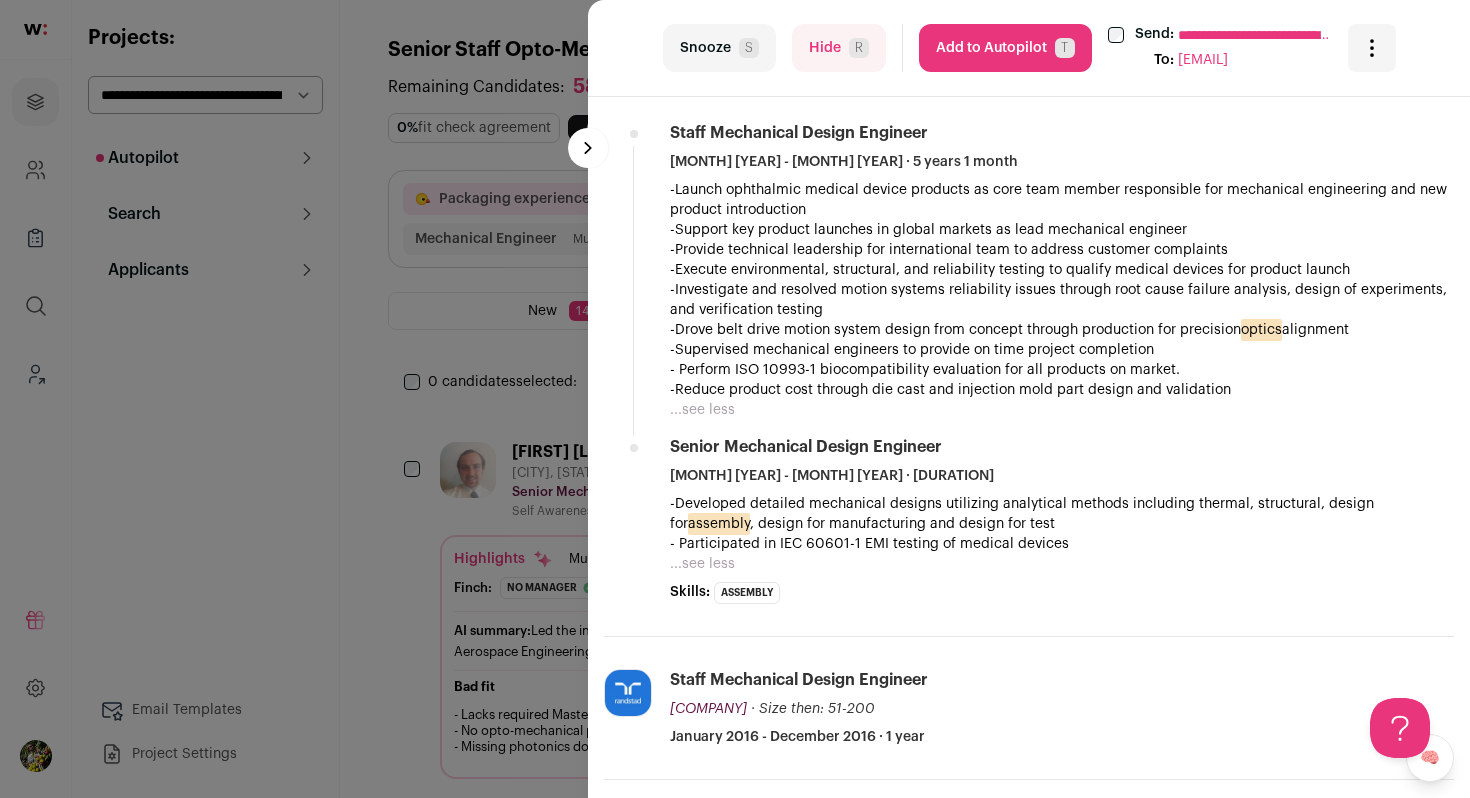 scroll, scrollTop: 1033, scrollLeft: 0, axis: vertical 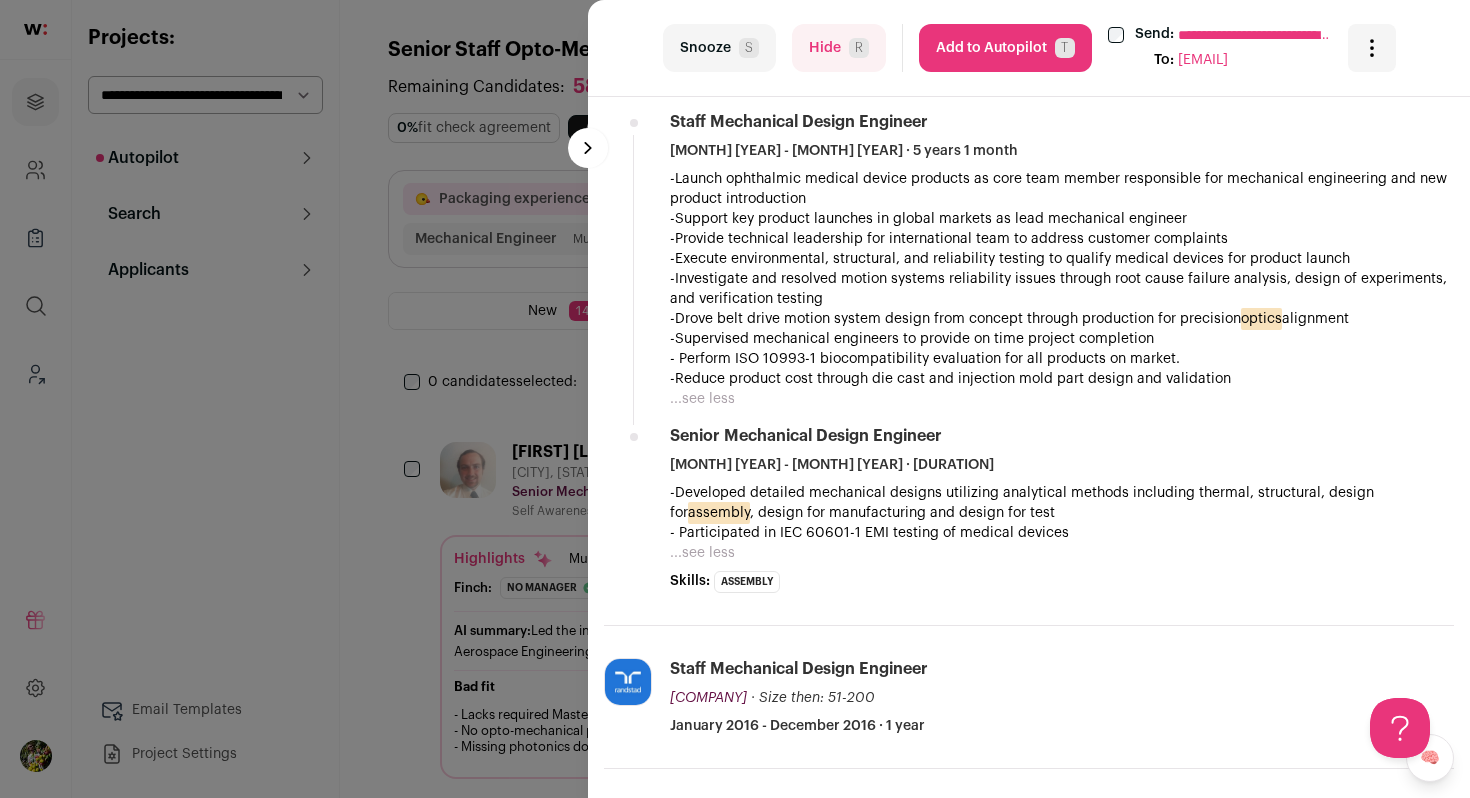 drag, startPoint x: 828, startPoint y: 48, endPoint x: 818, endPoint y: 168, distance: 120.41595 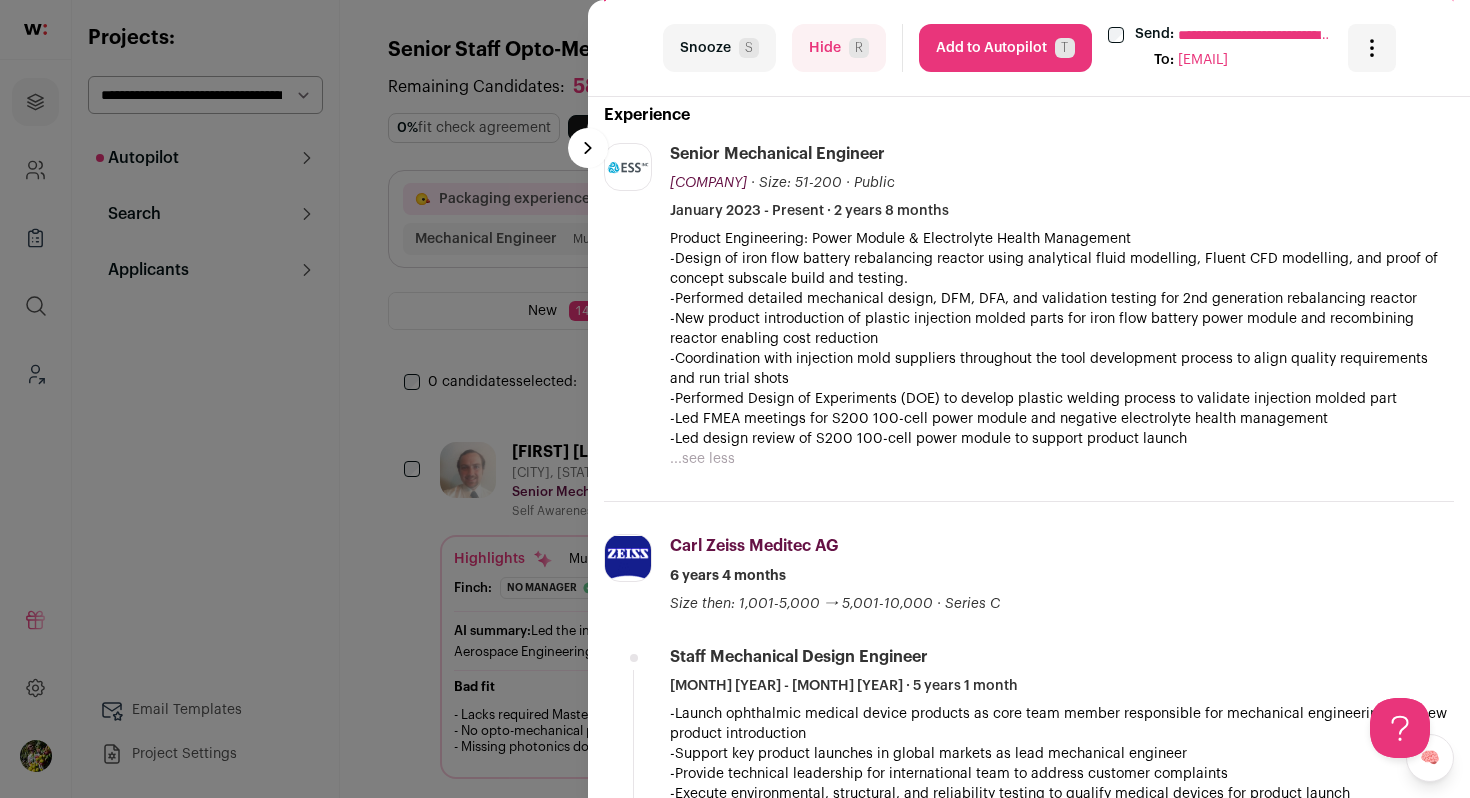 scroll, scrollTop: 448, scrollLeft: 0, axis: vertical 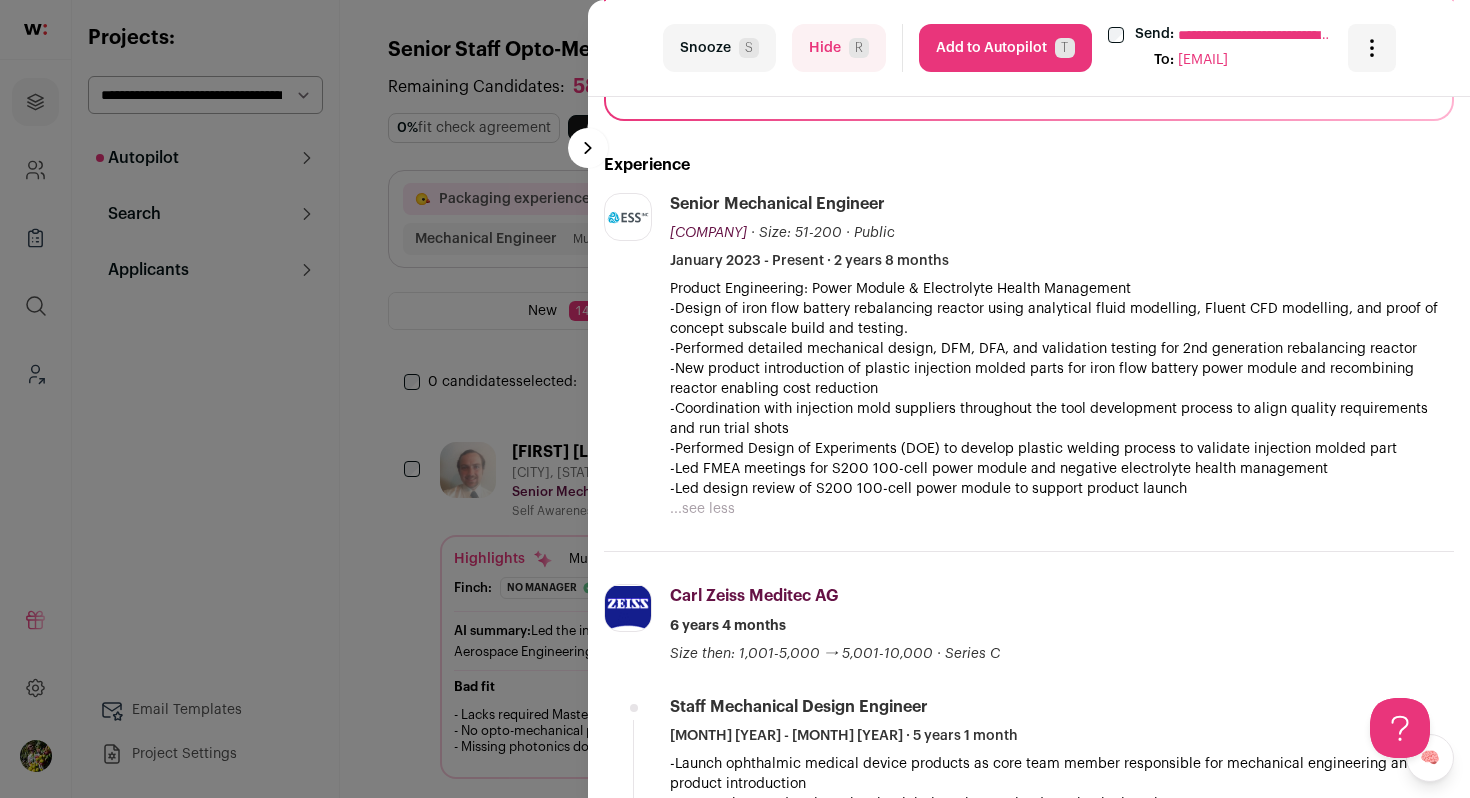 click on "R" at bounding box center (859, 48) 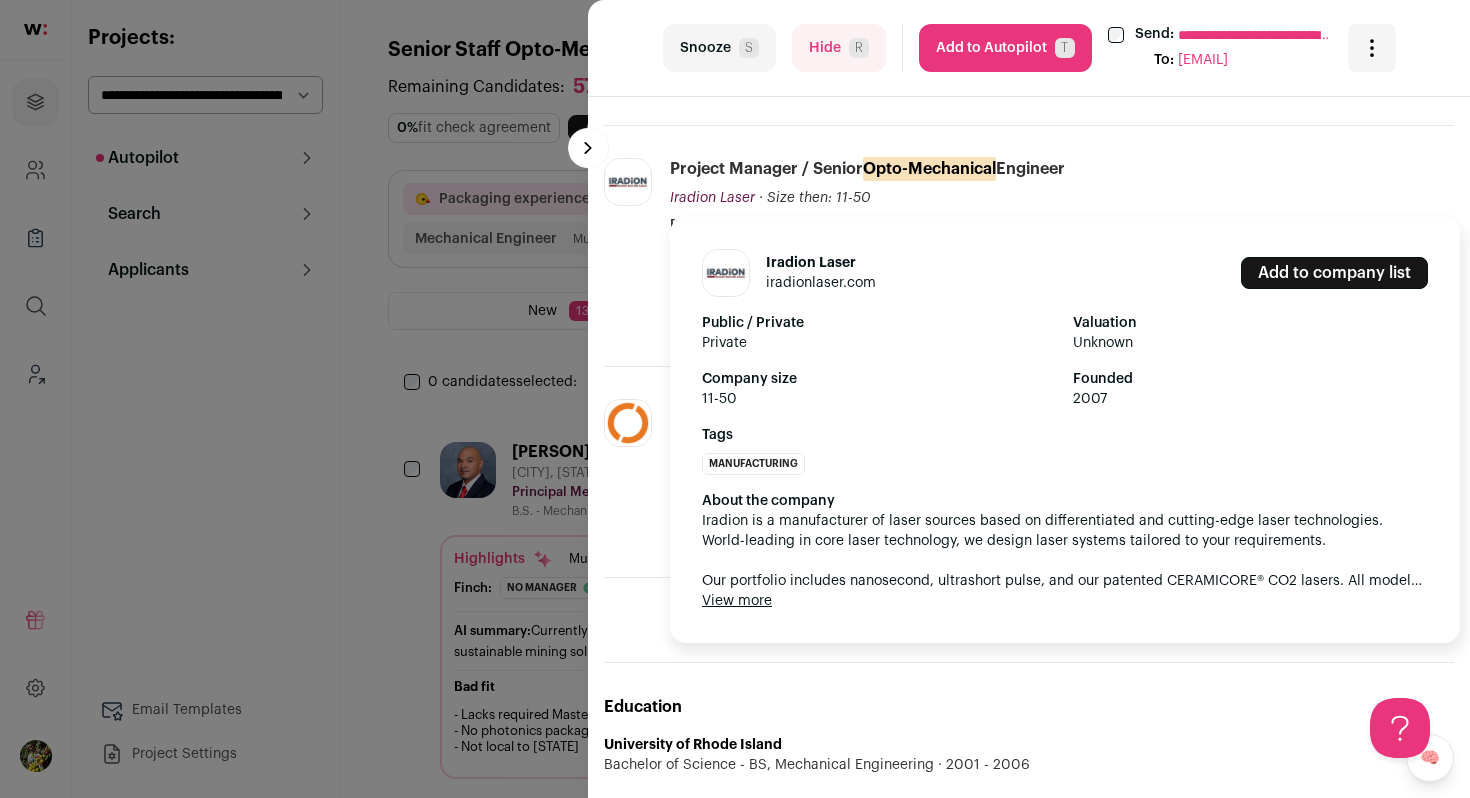 scroll, scrollTop: 705, scrollLeft: 0, axis: vertical 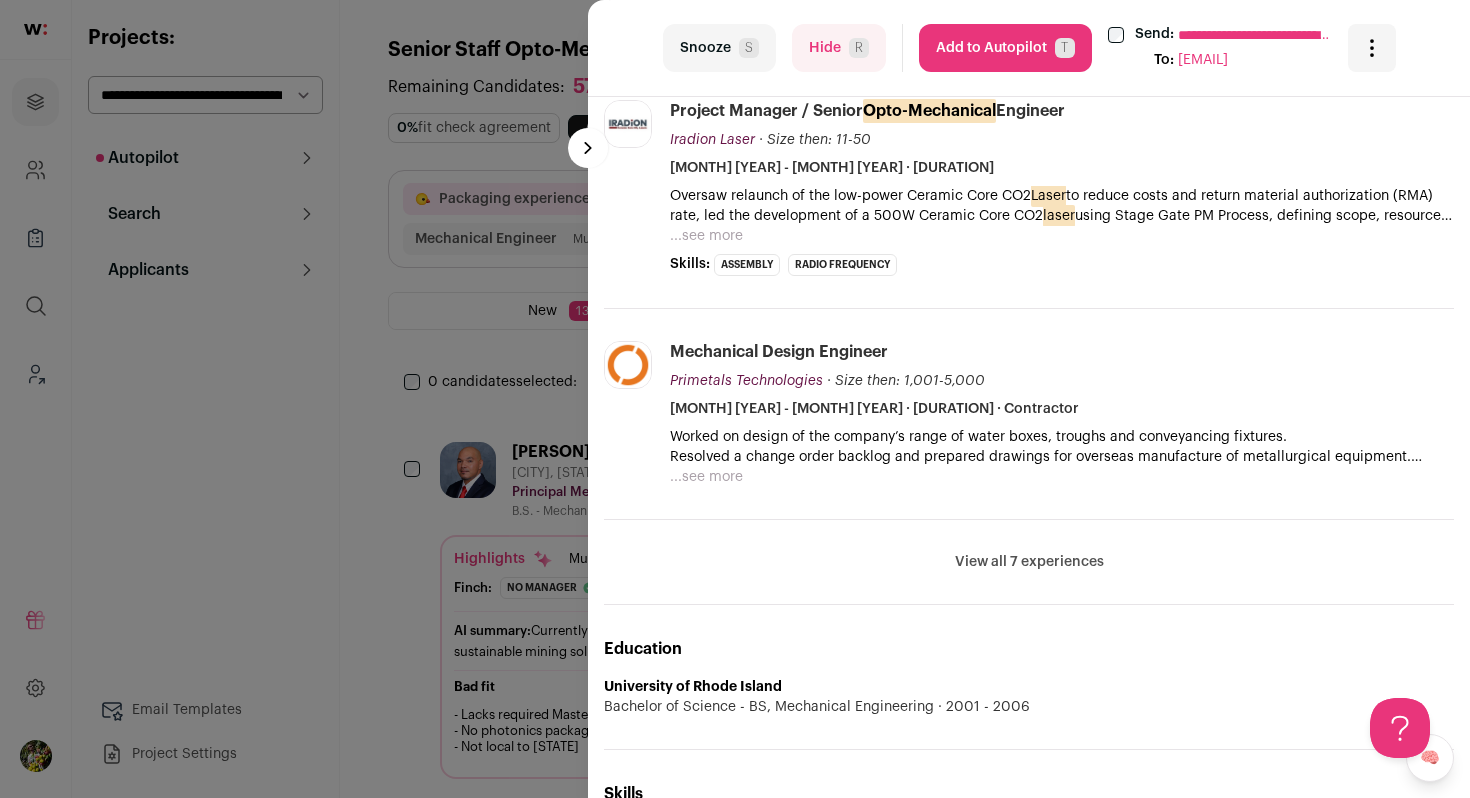 click on "...see more" at bounding box center [706, 236] 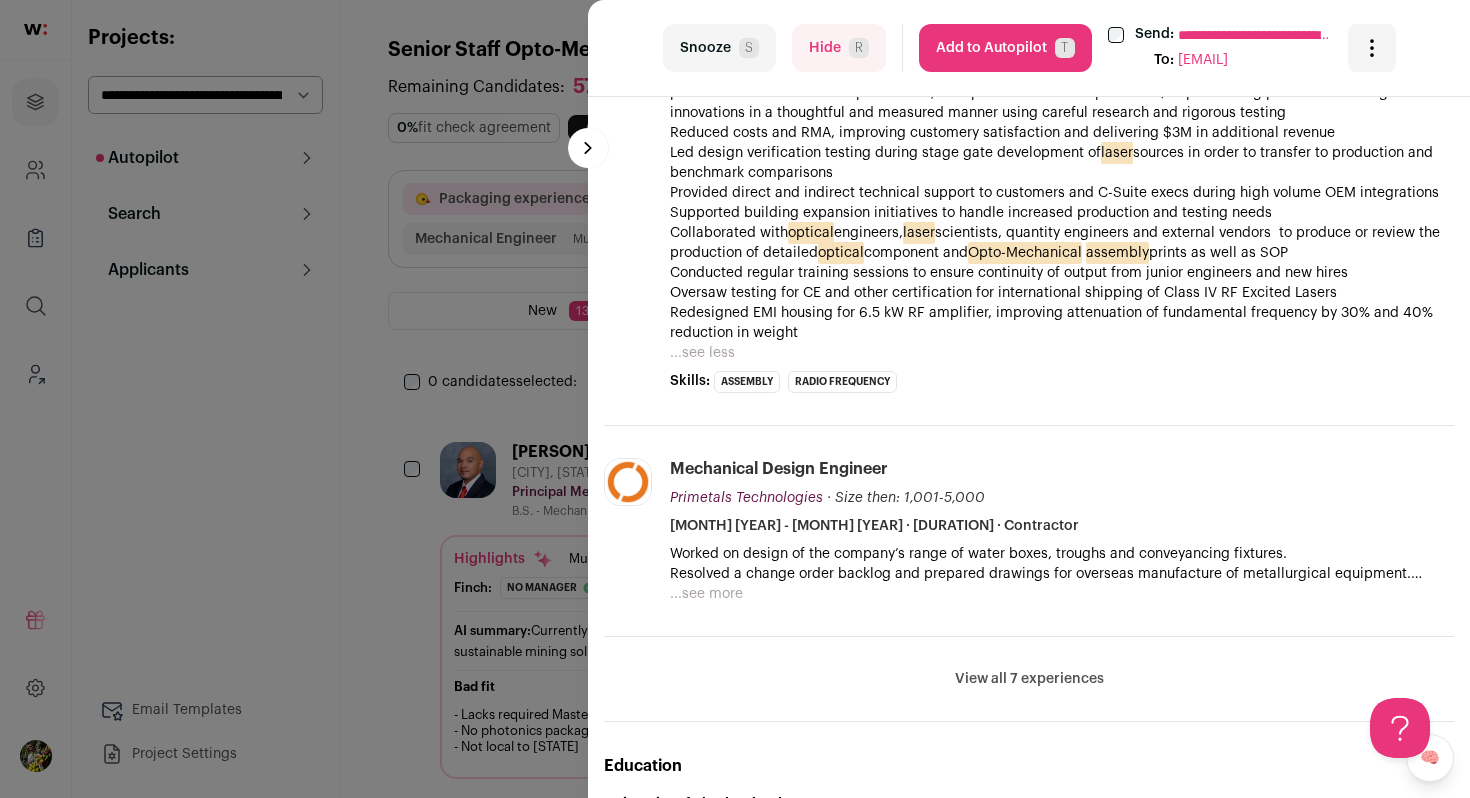 scroll, scrollTop: 898, scrollLeft: 0, axis: vertical 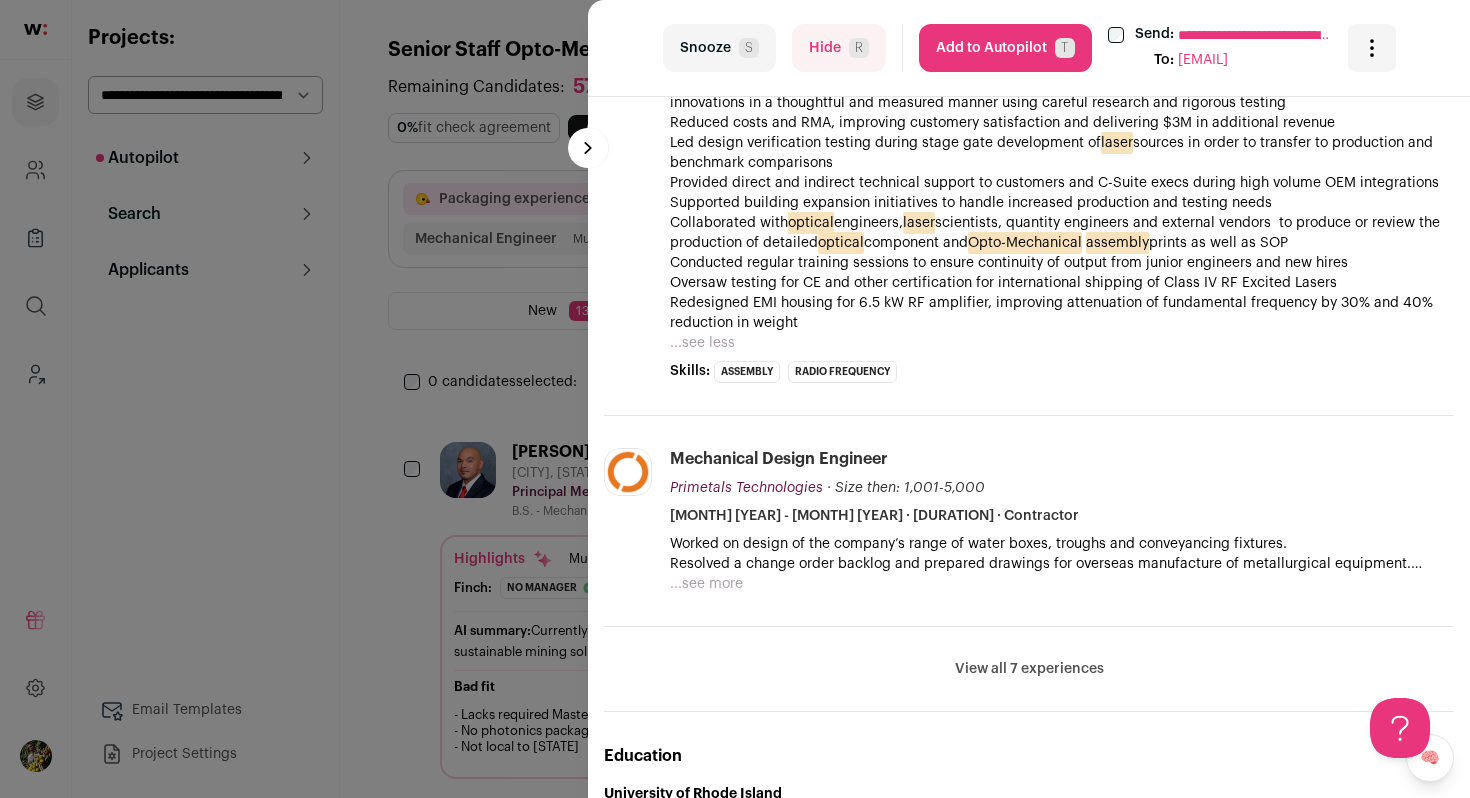 click on "...see more" at bounding box center [706, 584] 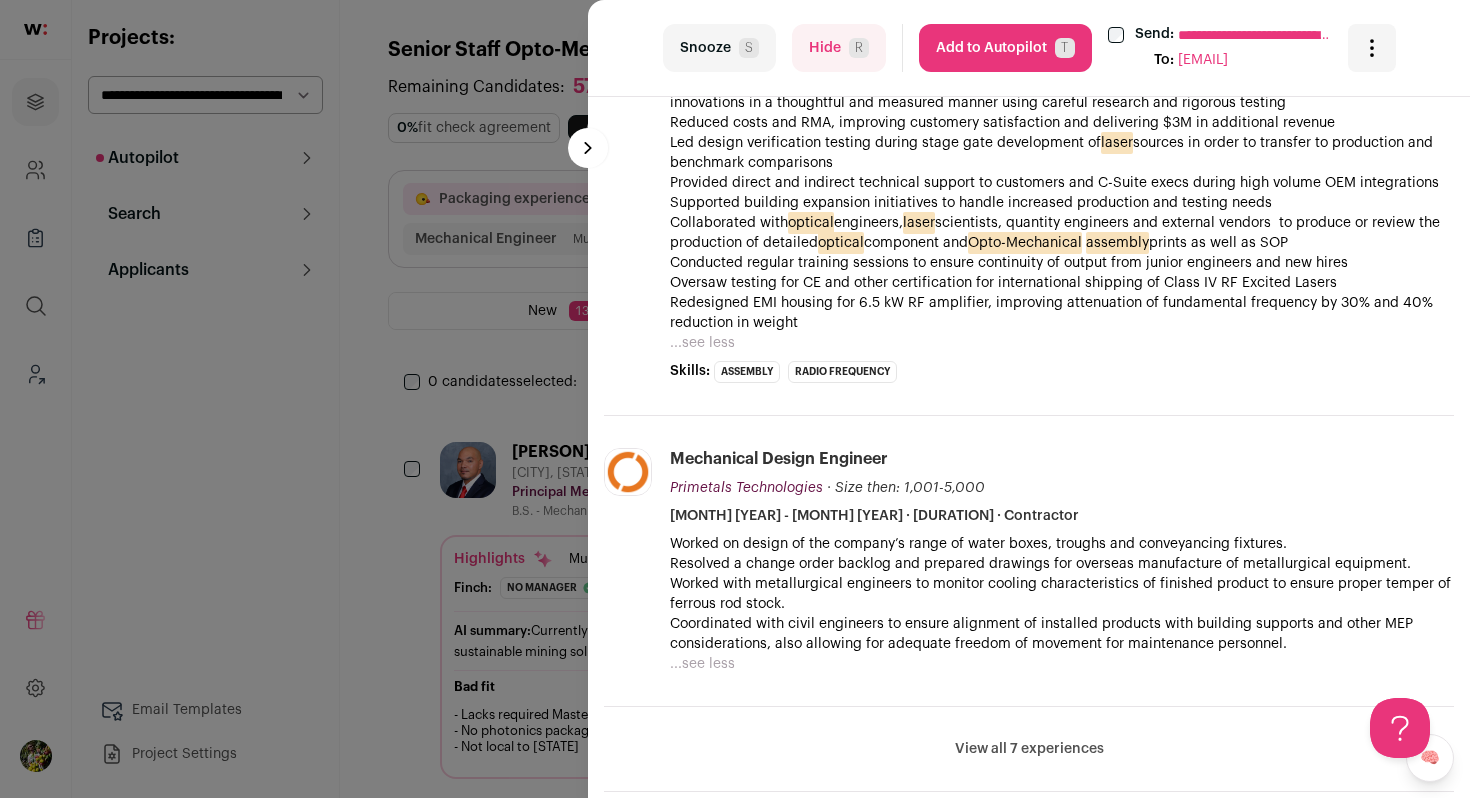 click on "Hide
R" at bounding box center [839, 48] 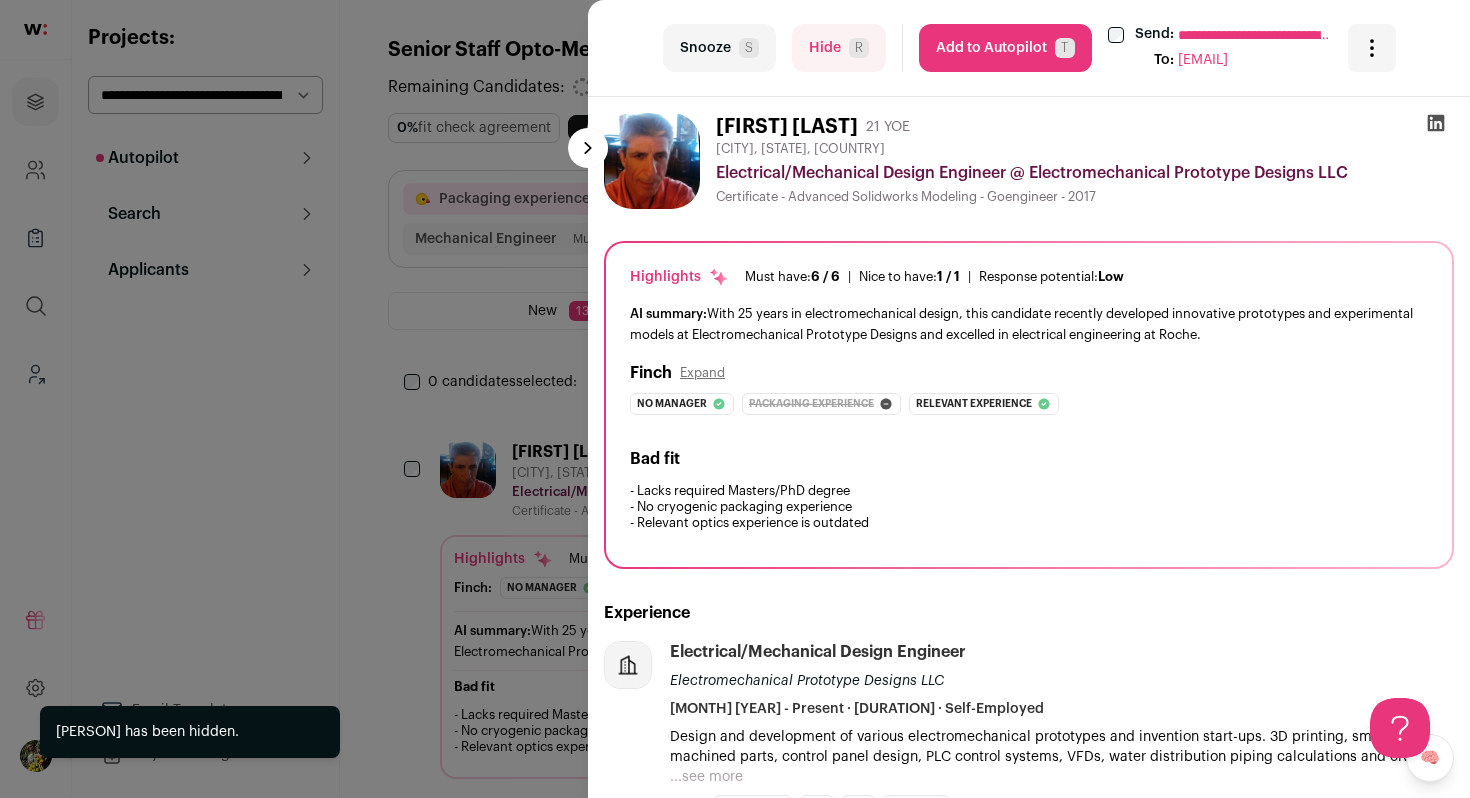 click on "**********" at bounding box center (735, 399) 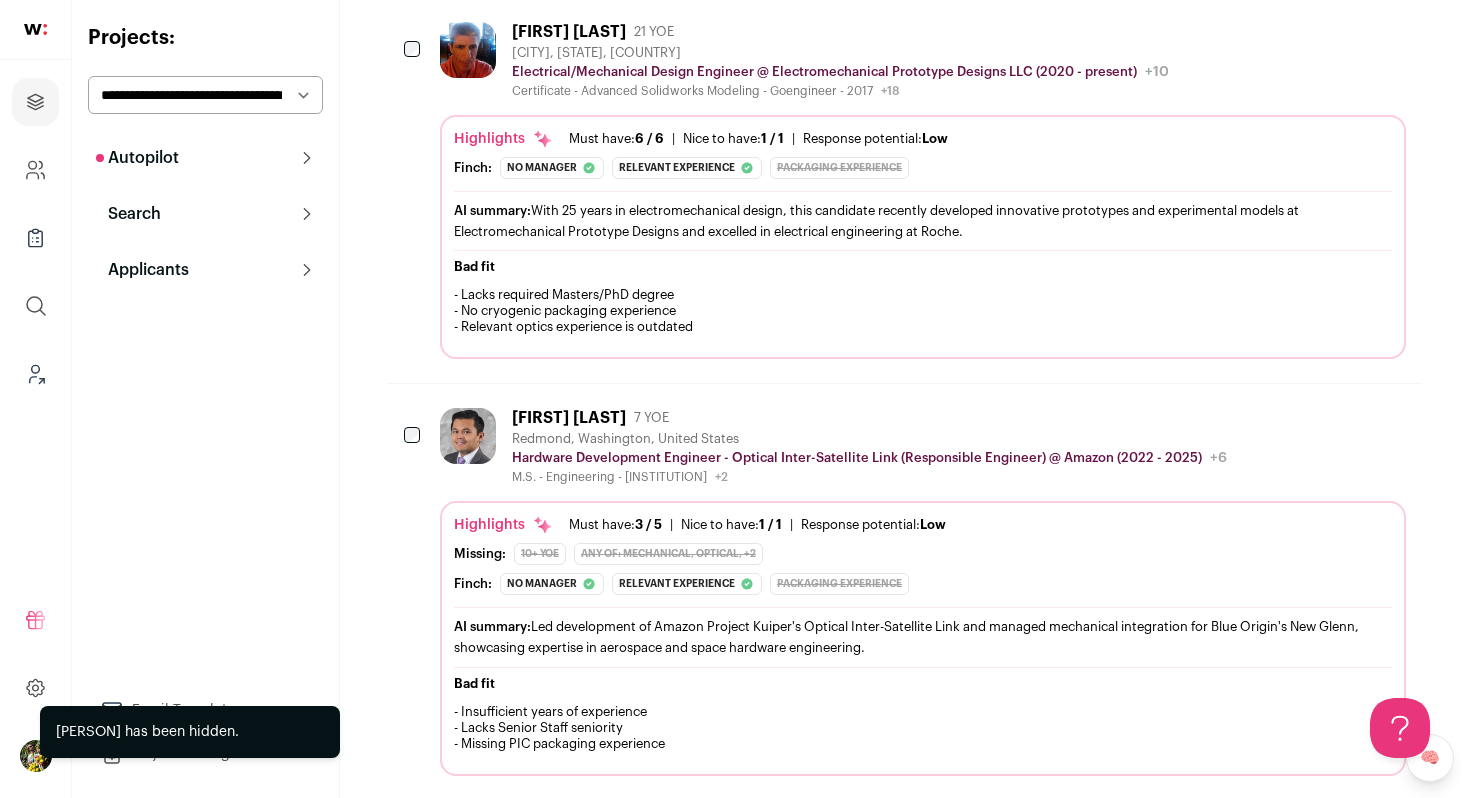 scroll, scrollTop: 486, scrollLeft: 0, axis: vertical 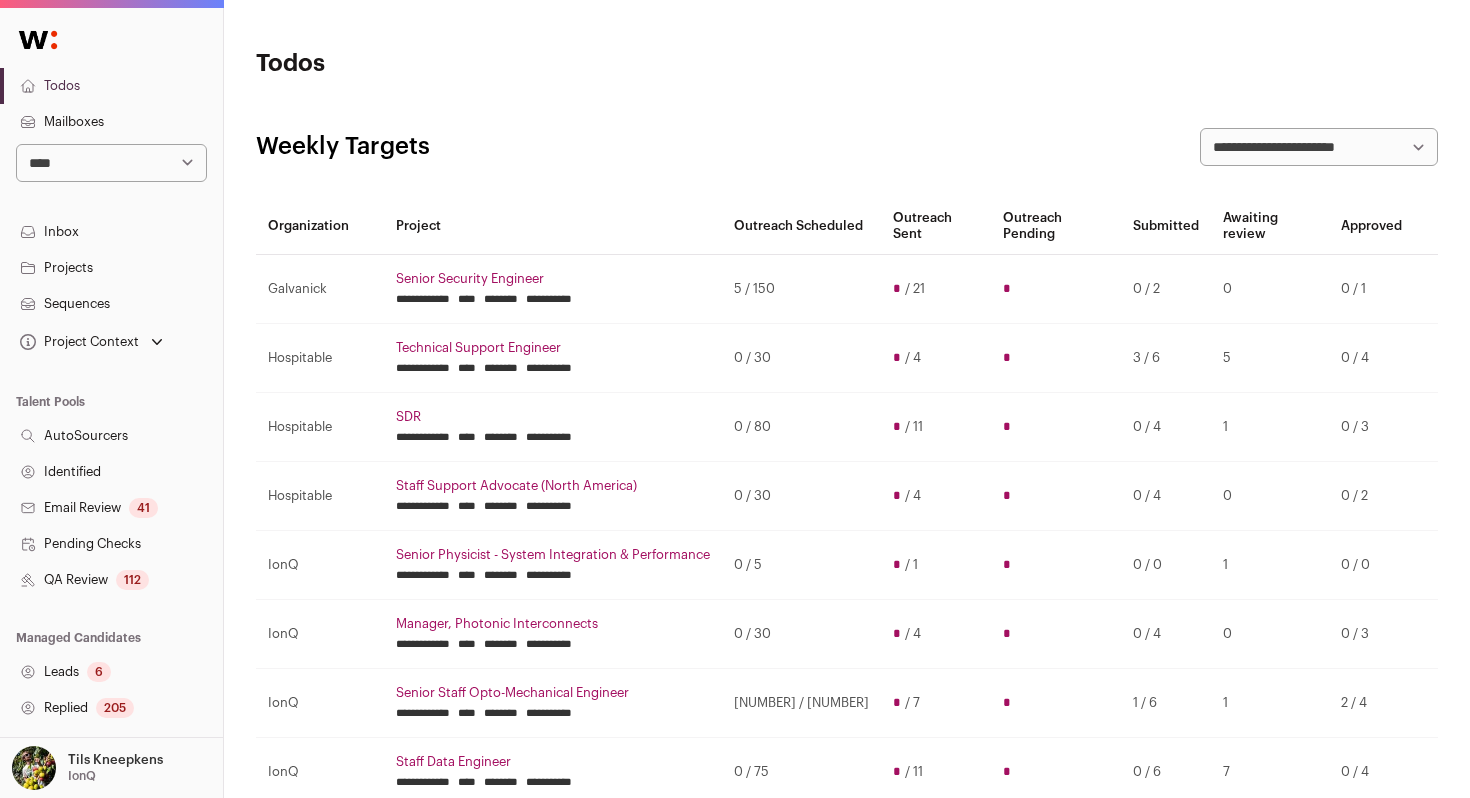 click on "Leads
6" at bounding box center (111, 672) 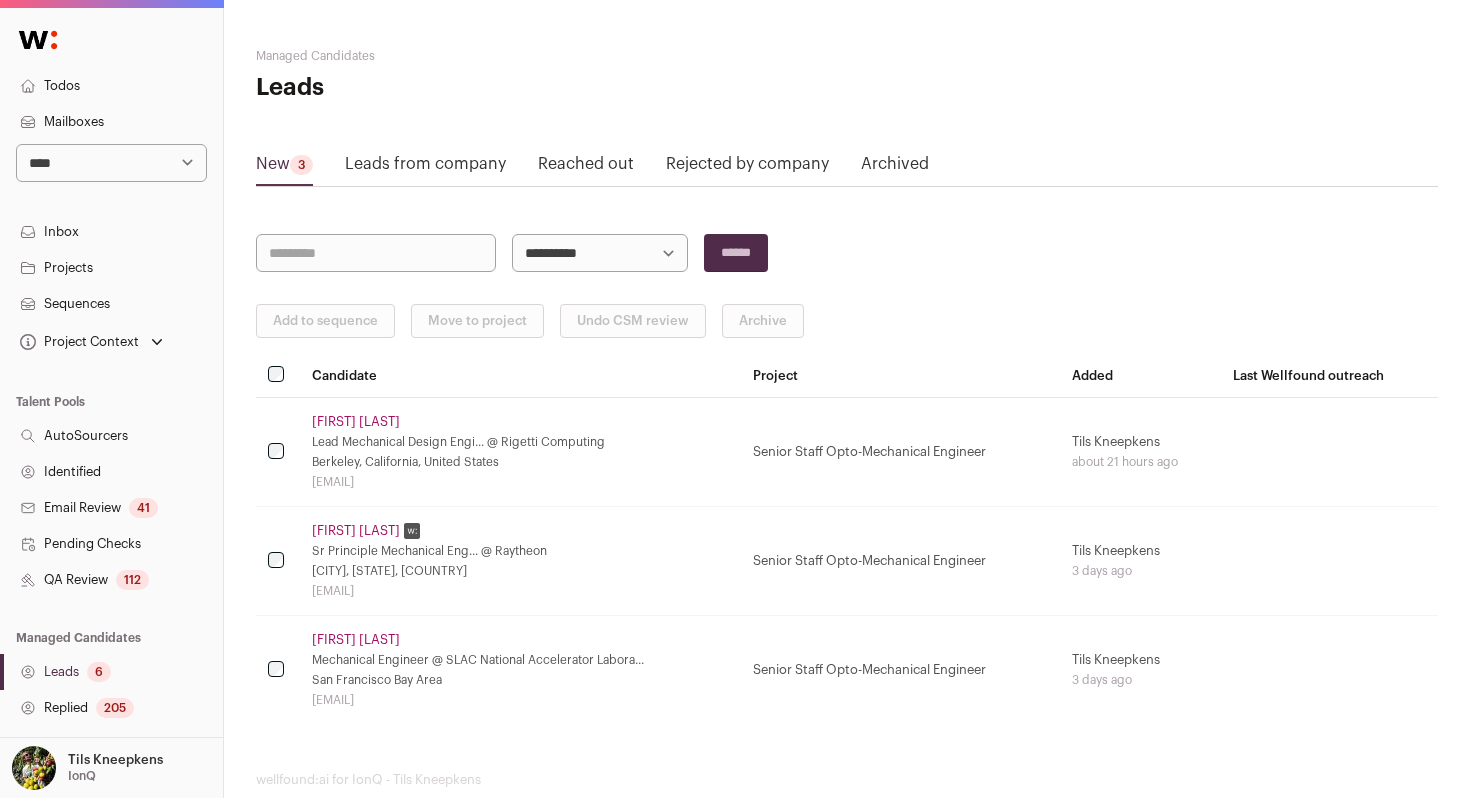 click on "**********" at bounding box center (600, 253) 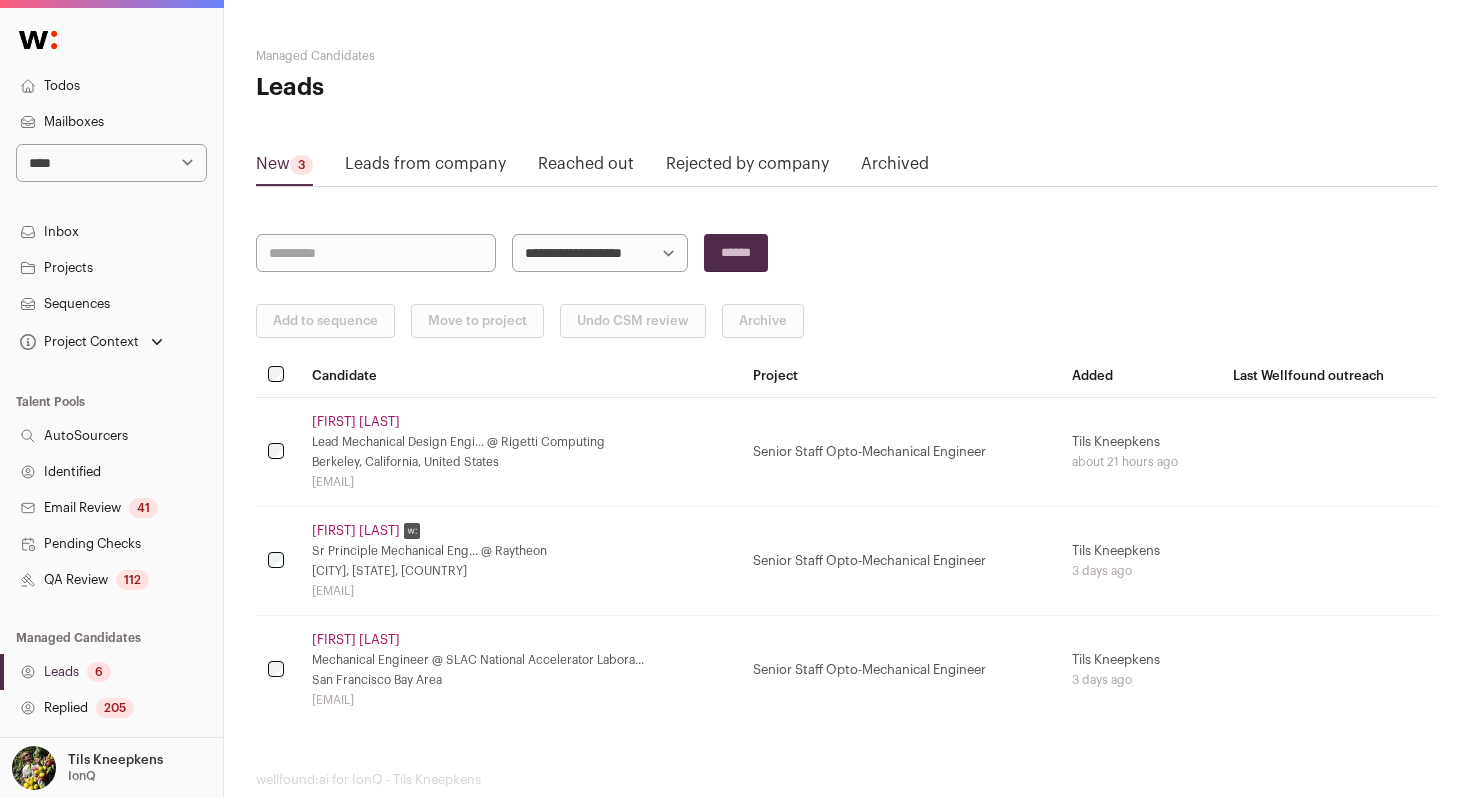 click on "******" at bounding box center (736, 253) 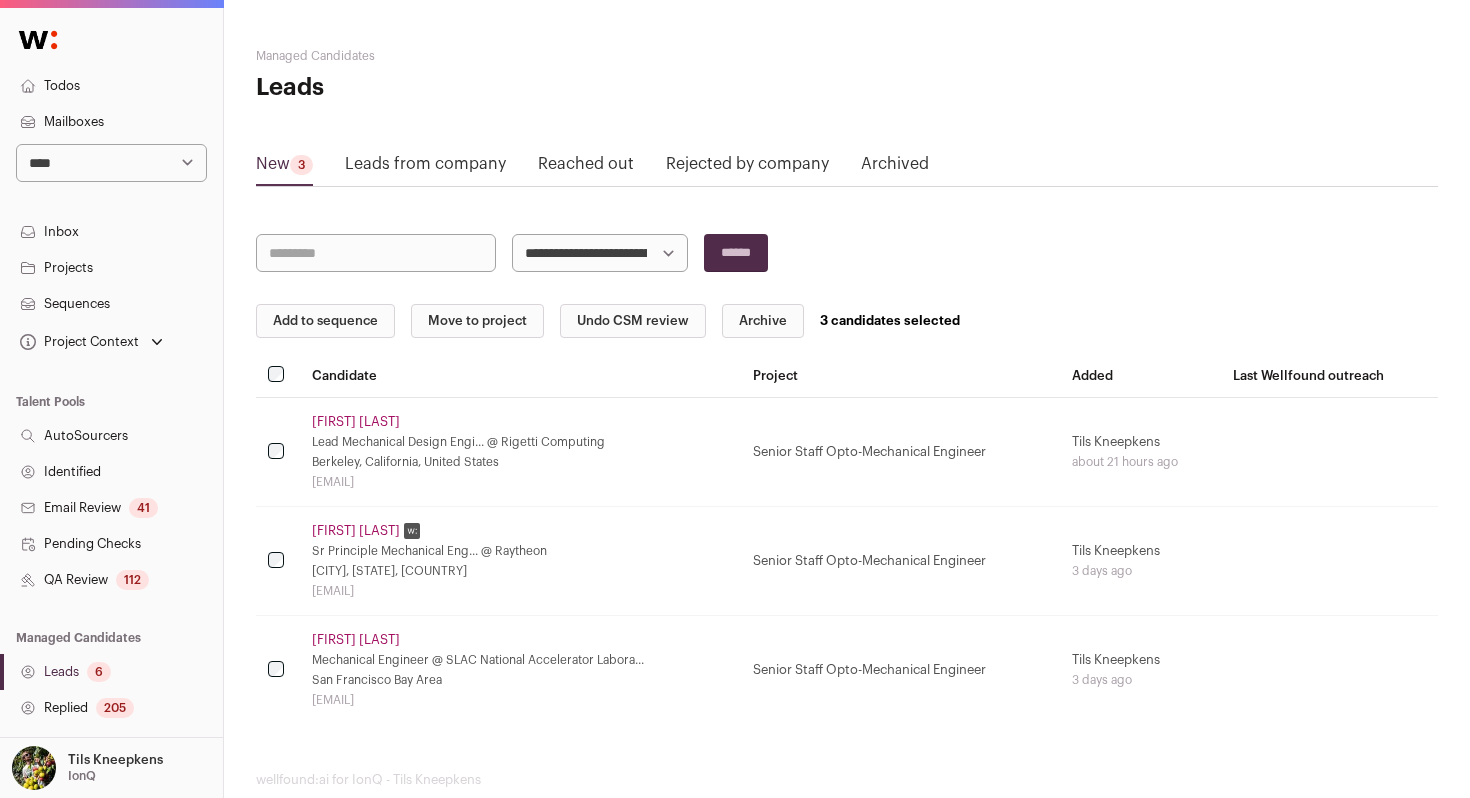 click on "Add to sequence" at bounding box center (325, 321) 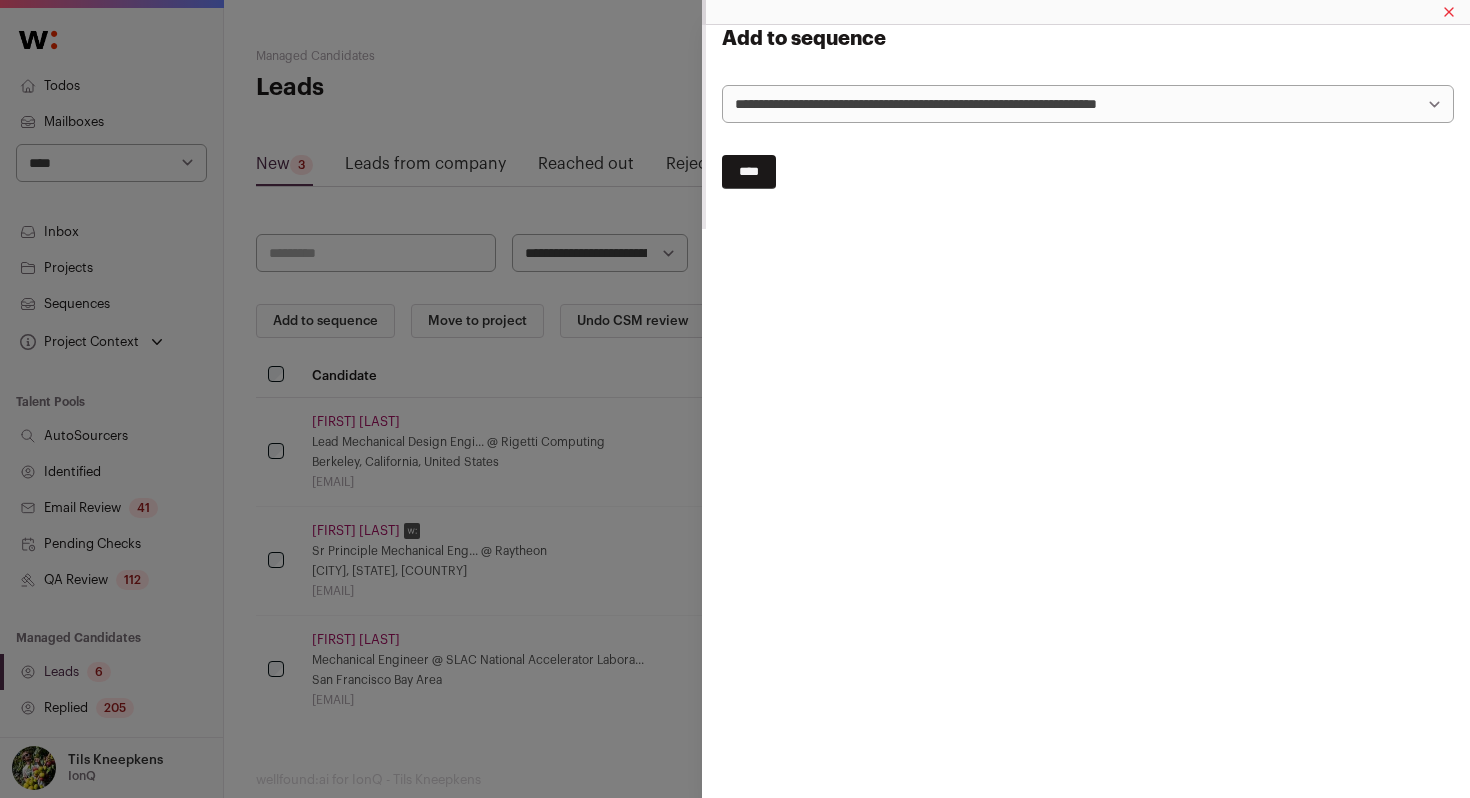 click on "**********" at bounding box center (1088, 104) 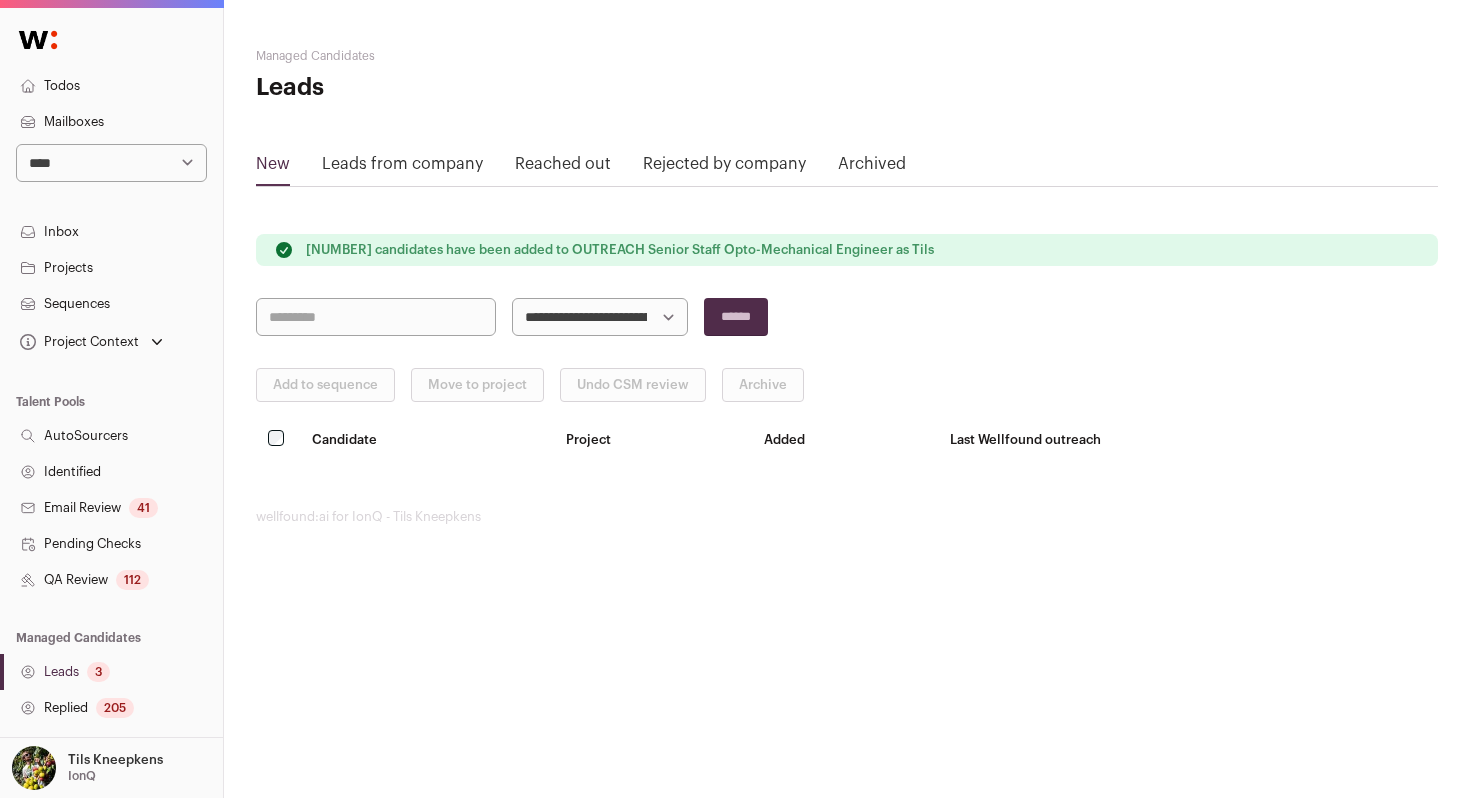 click on "**********" at bounding box center [600, 317] 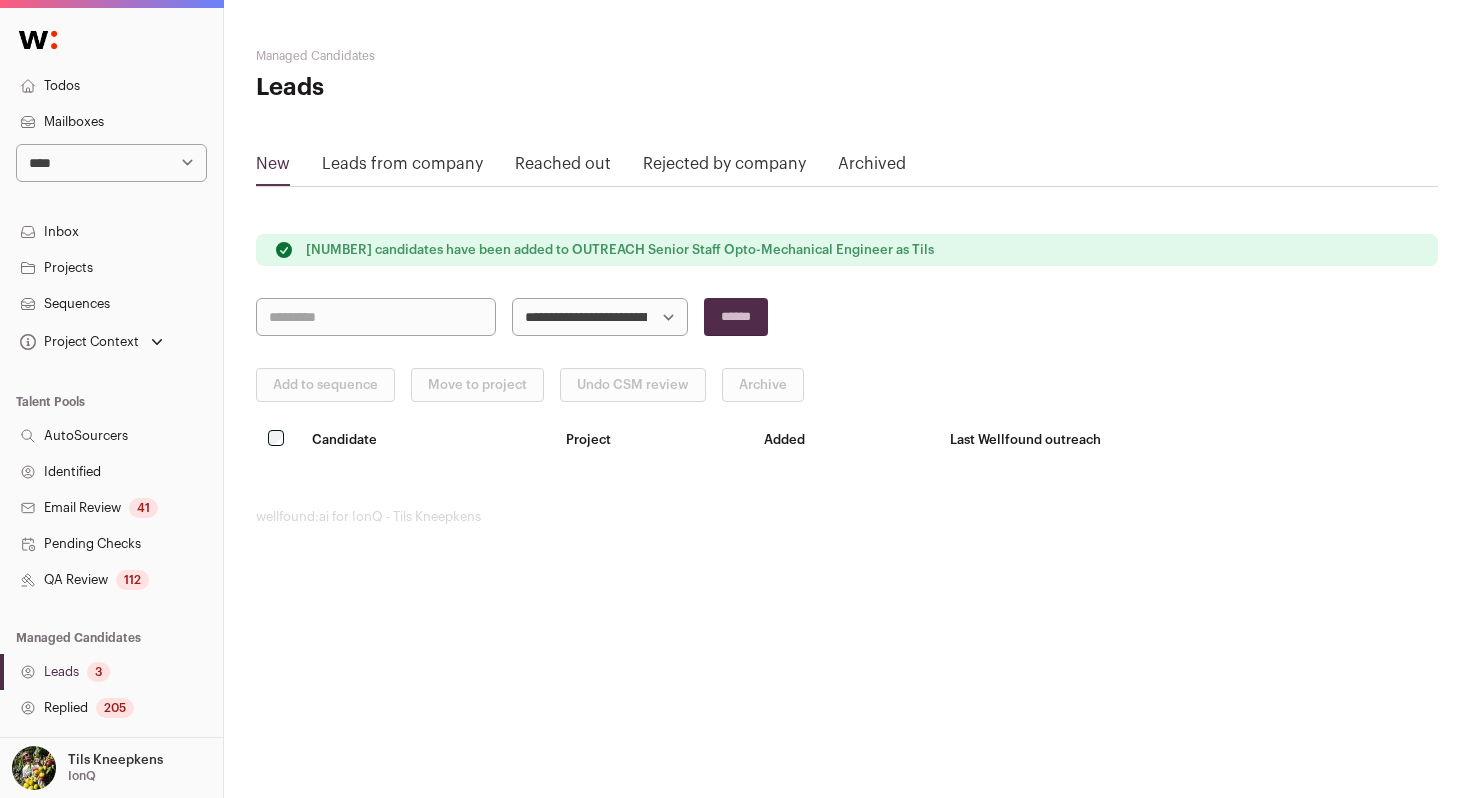 select 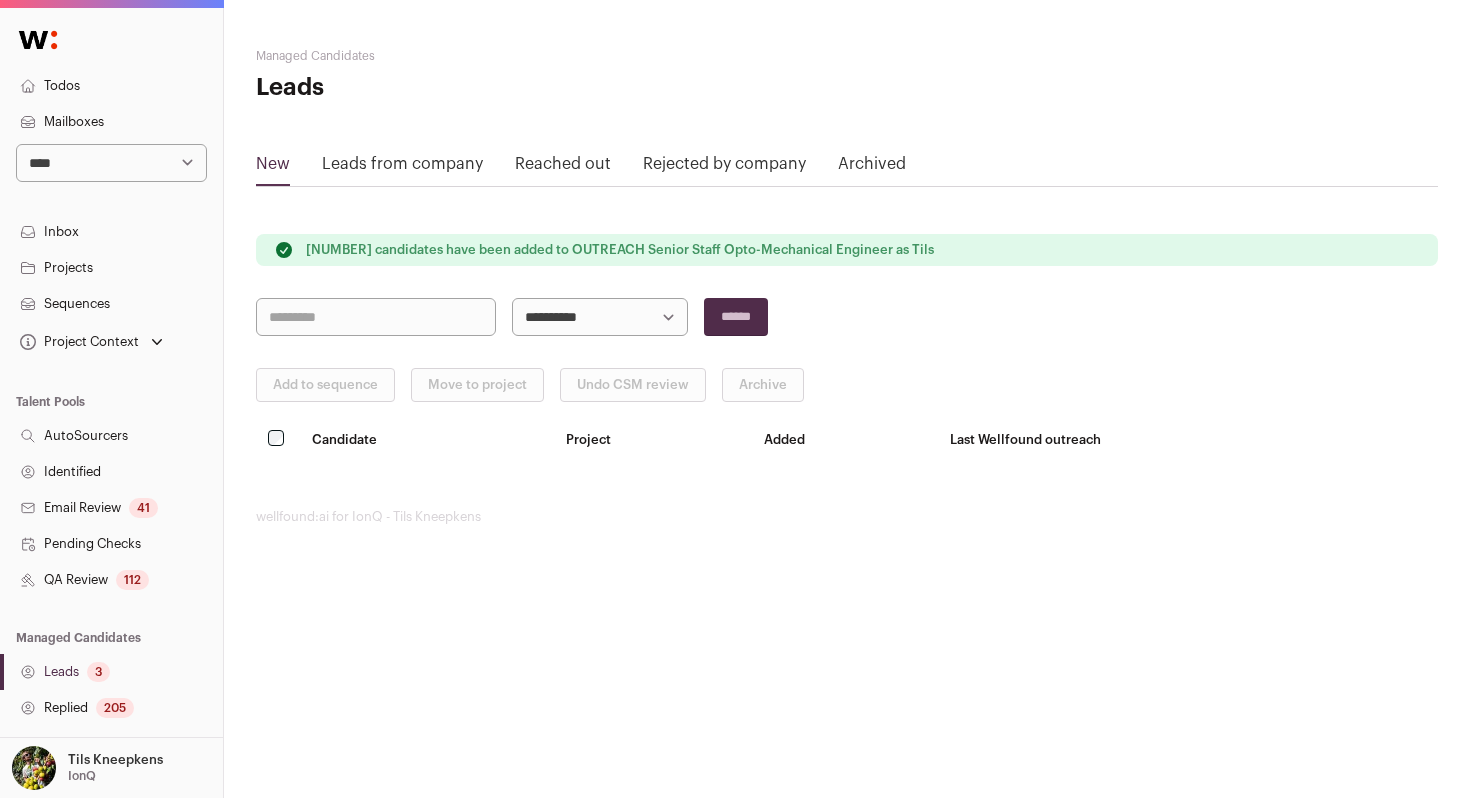 click on "******" at bounding box center [736, 317] 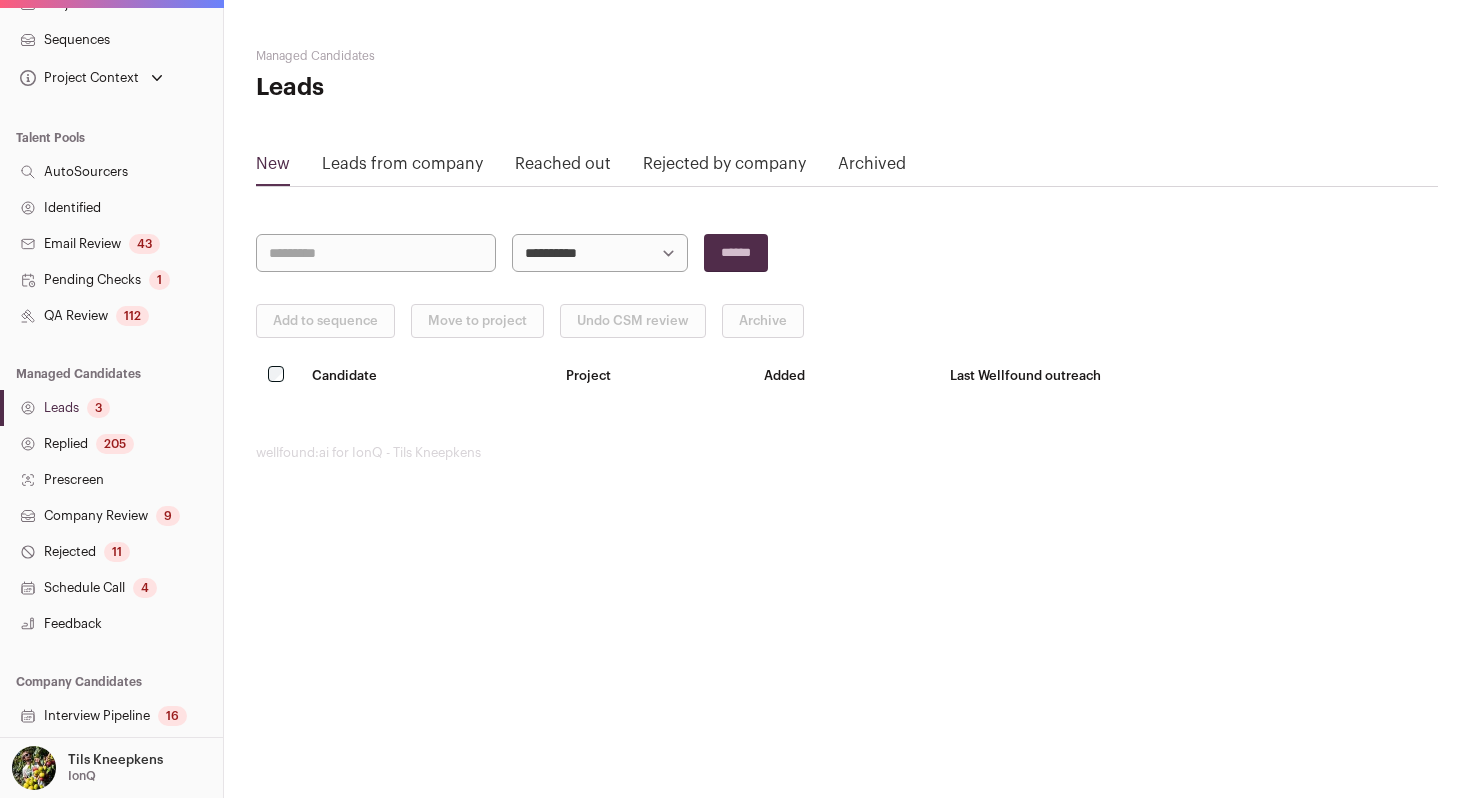 scroll, scrollTop: 330, scrollLeft: 0, axis: vertical 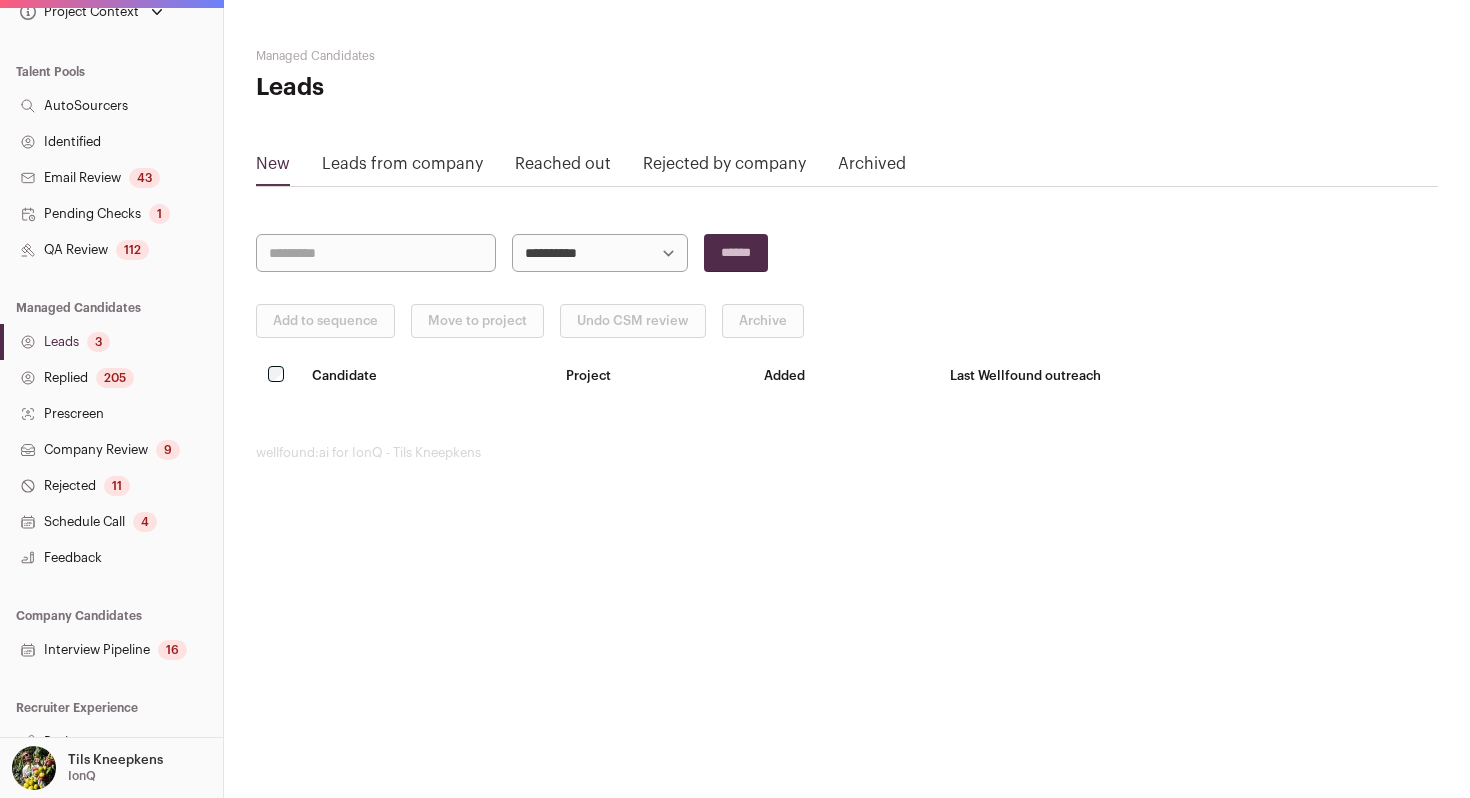 click on "Interview Pipeline
16" at bounding box center [111, 650] 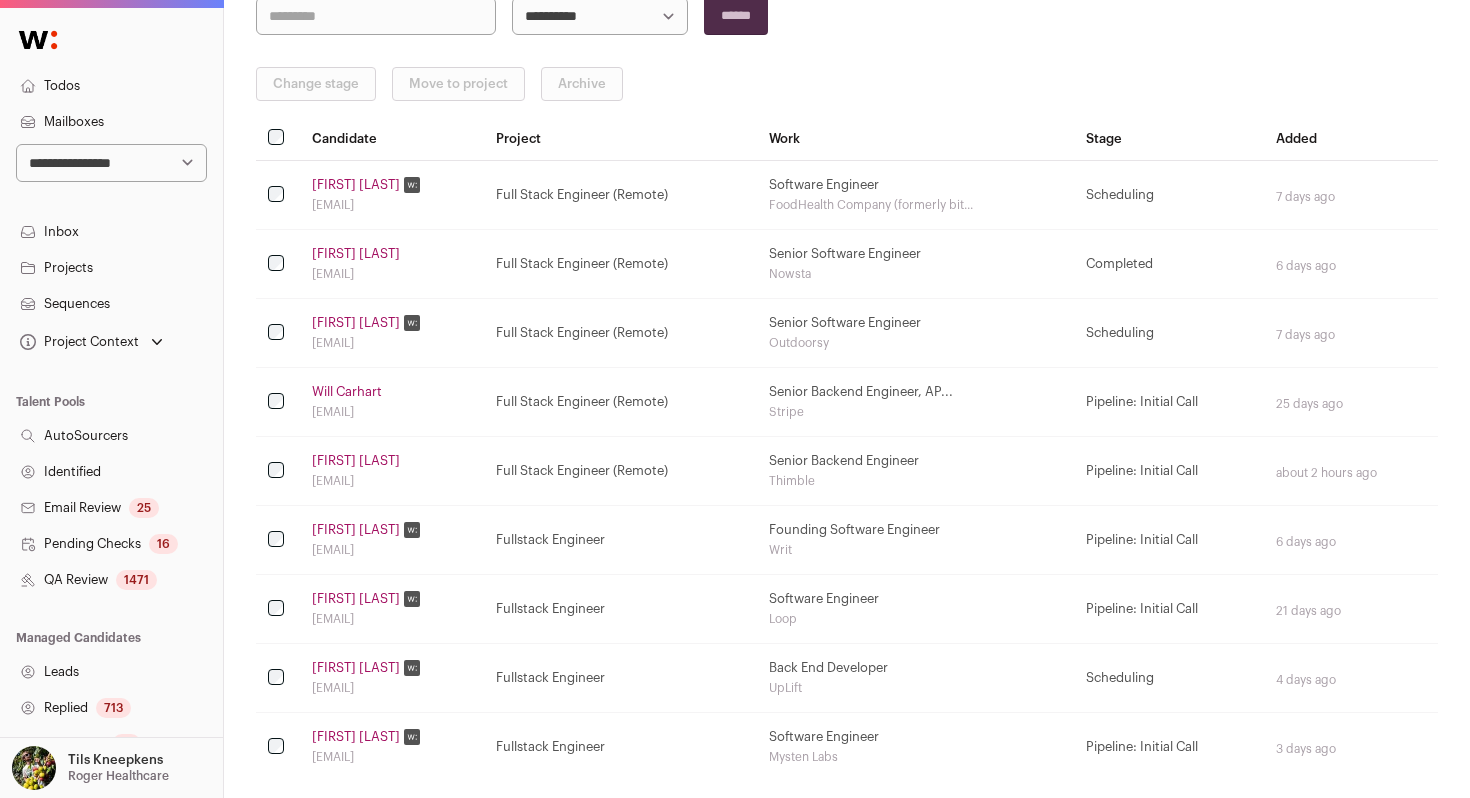 scroll, scrollTop: 332, scrollLeft: 0, axis: vertical 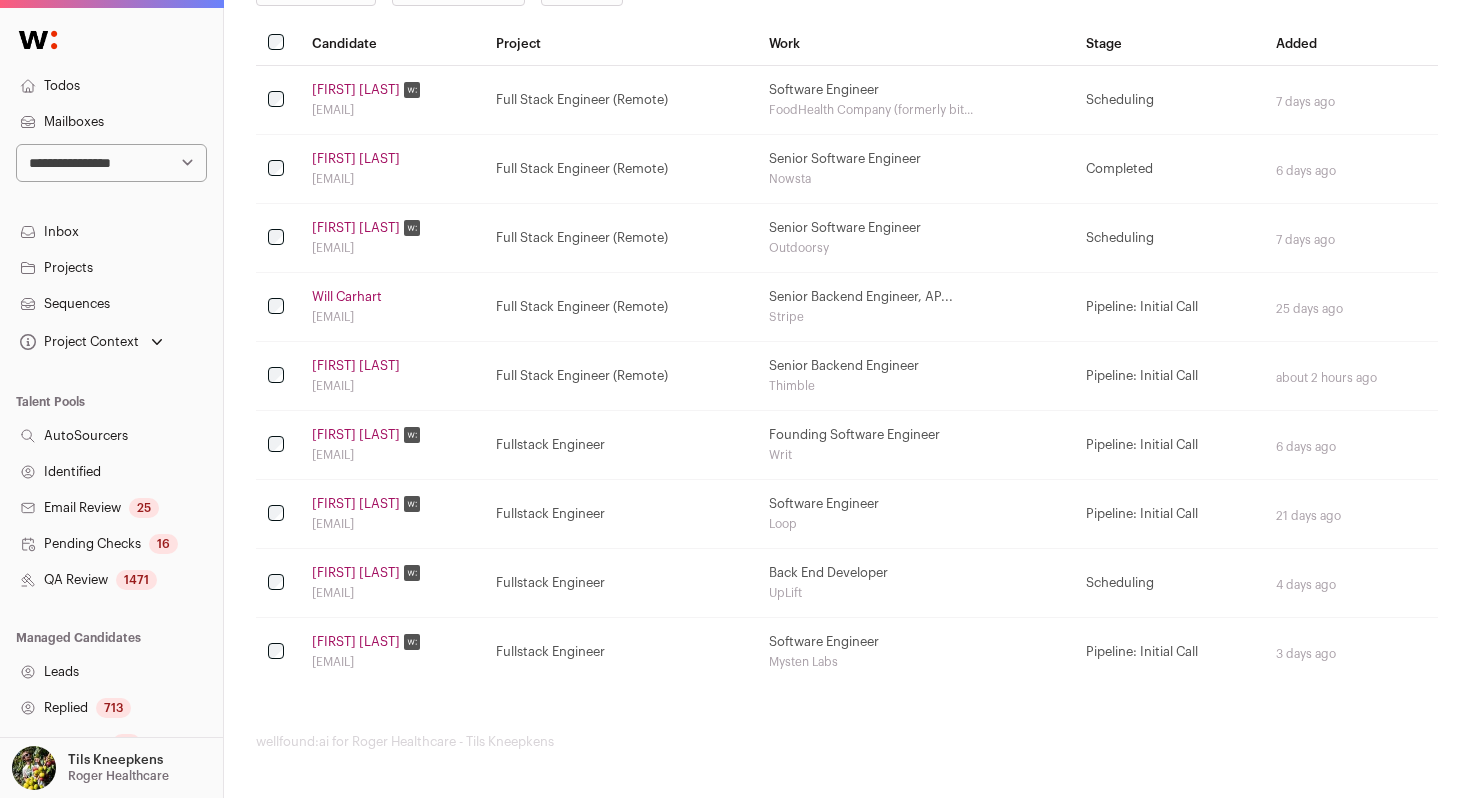 click on "Leads" at bounding box center [111, 672] 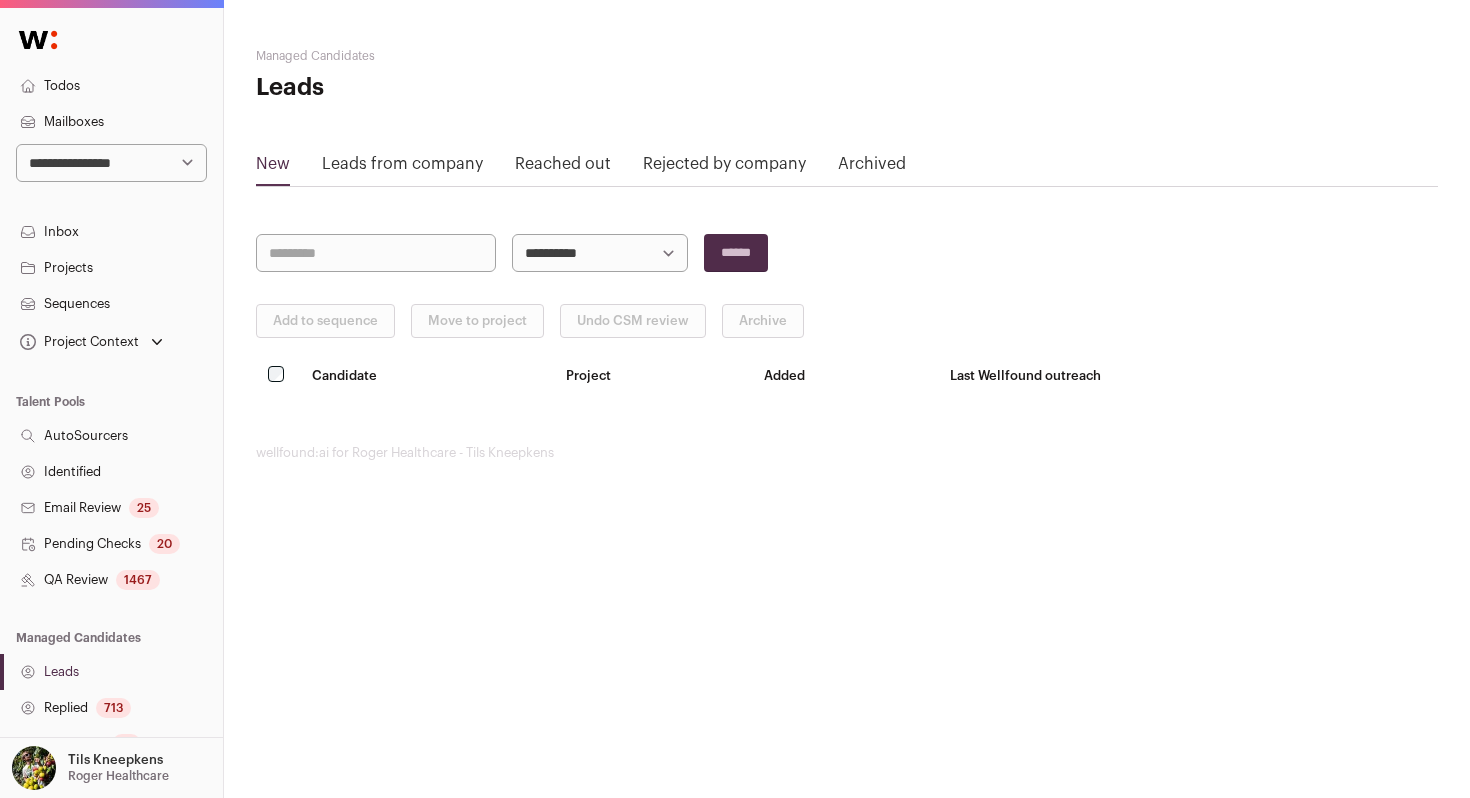 scroll, scrollTop: 0, scrollLeft: 0, axis: both 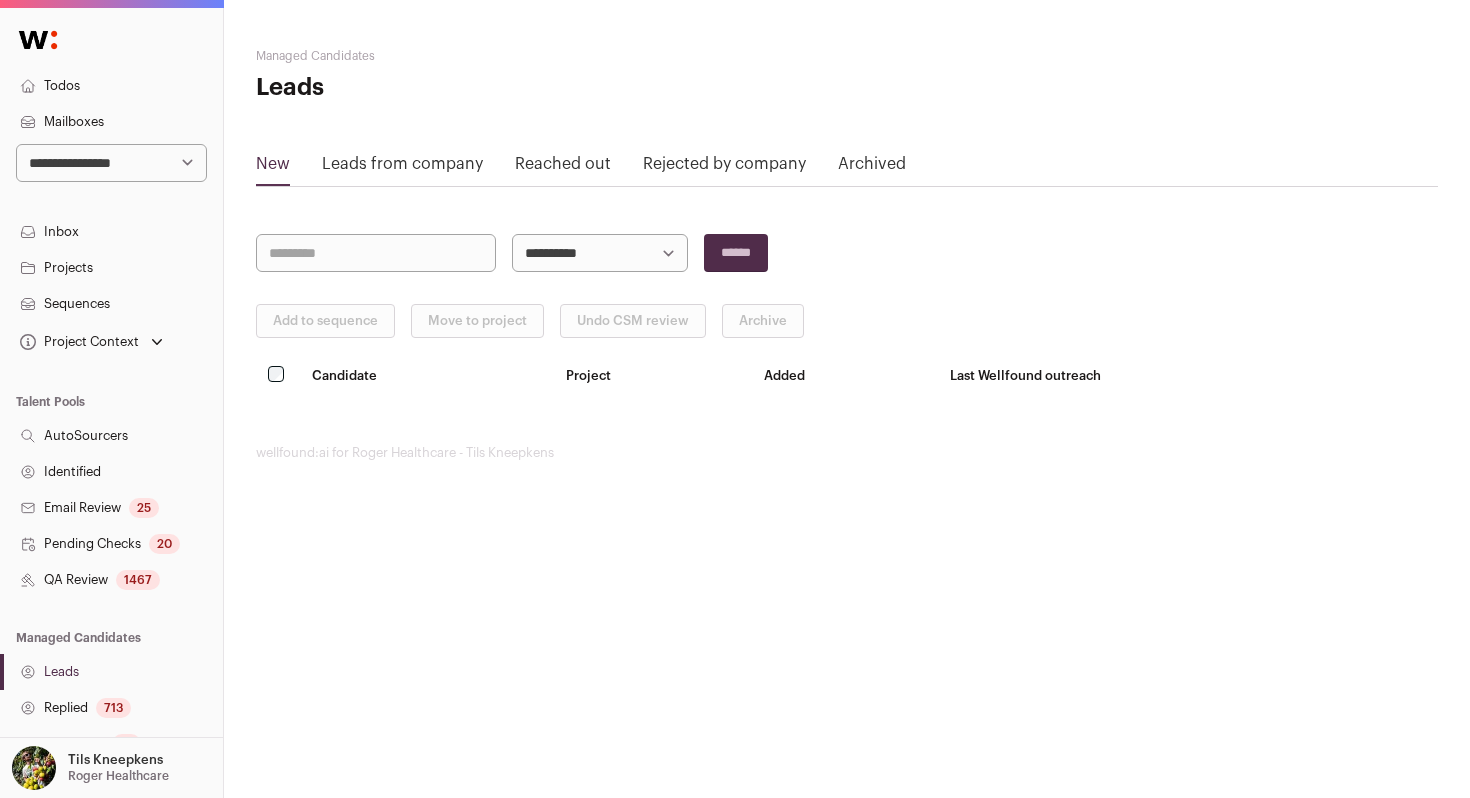 click on "Reached out" at bounding box center (563, 168) 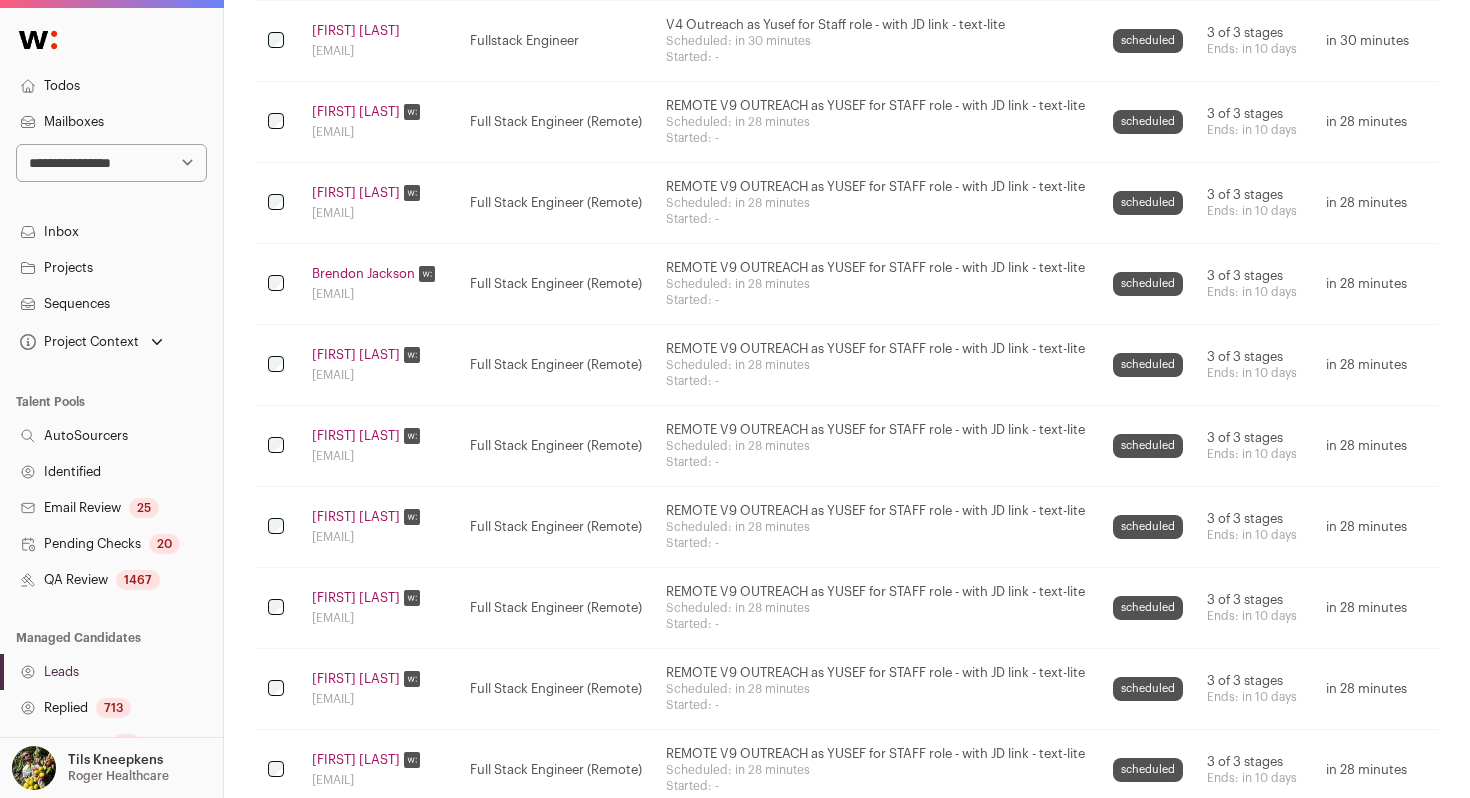 scroll, scrollTop: 573, scrollLeft: 0, axis: vertical 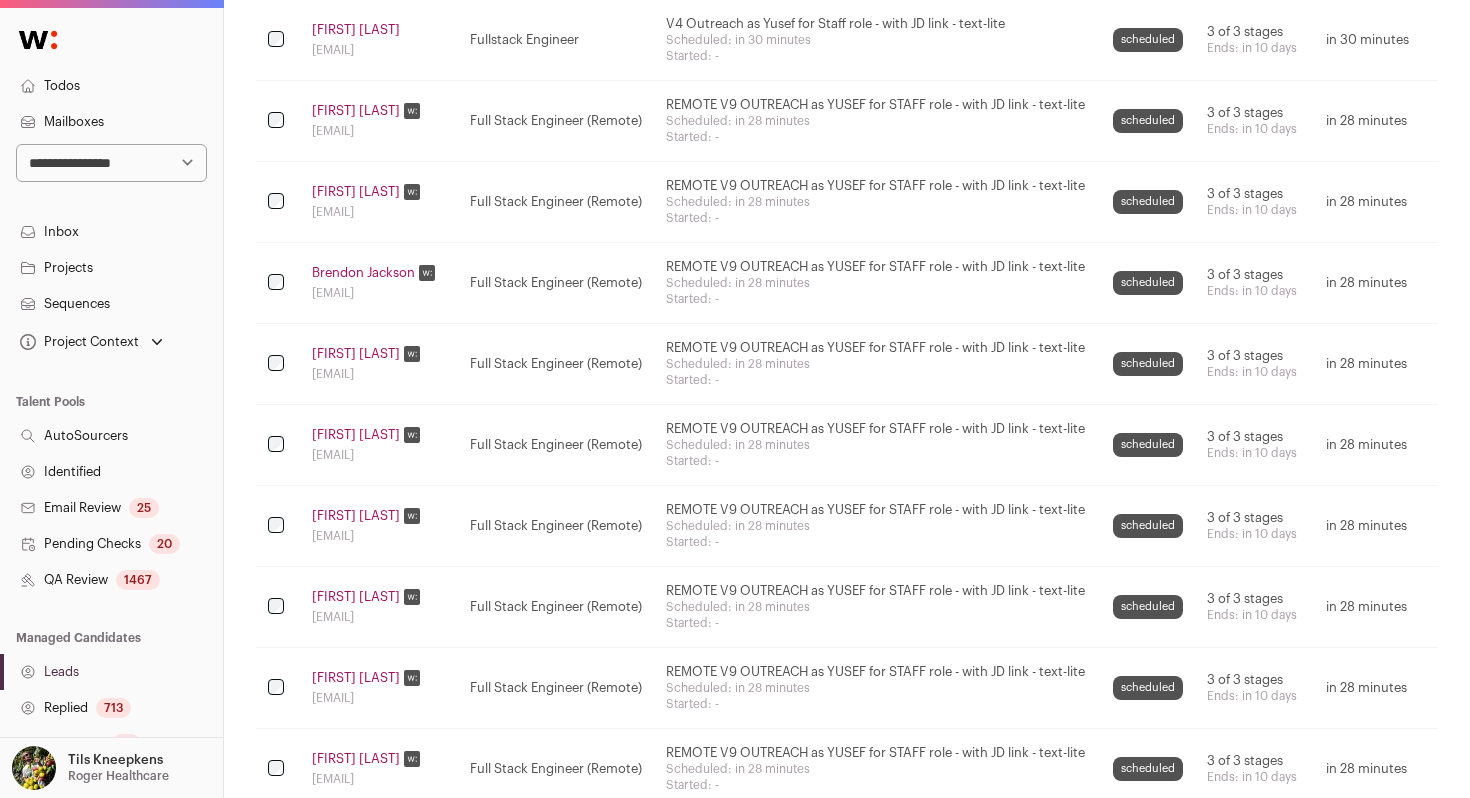 click on "Sequences" at bounding box center (111, 304) 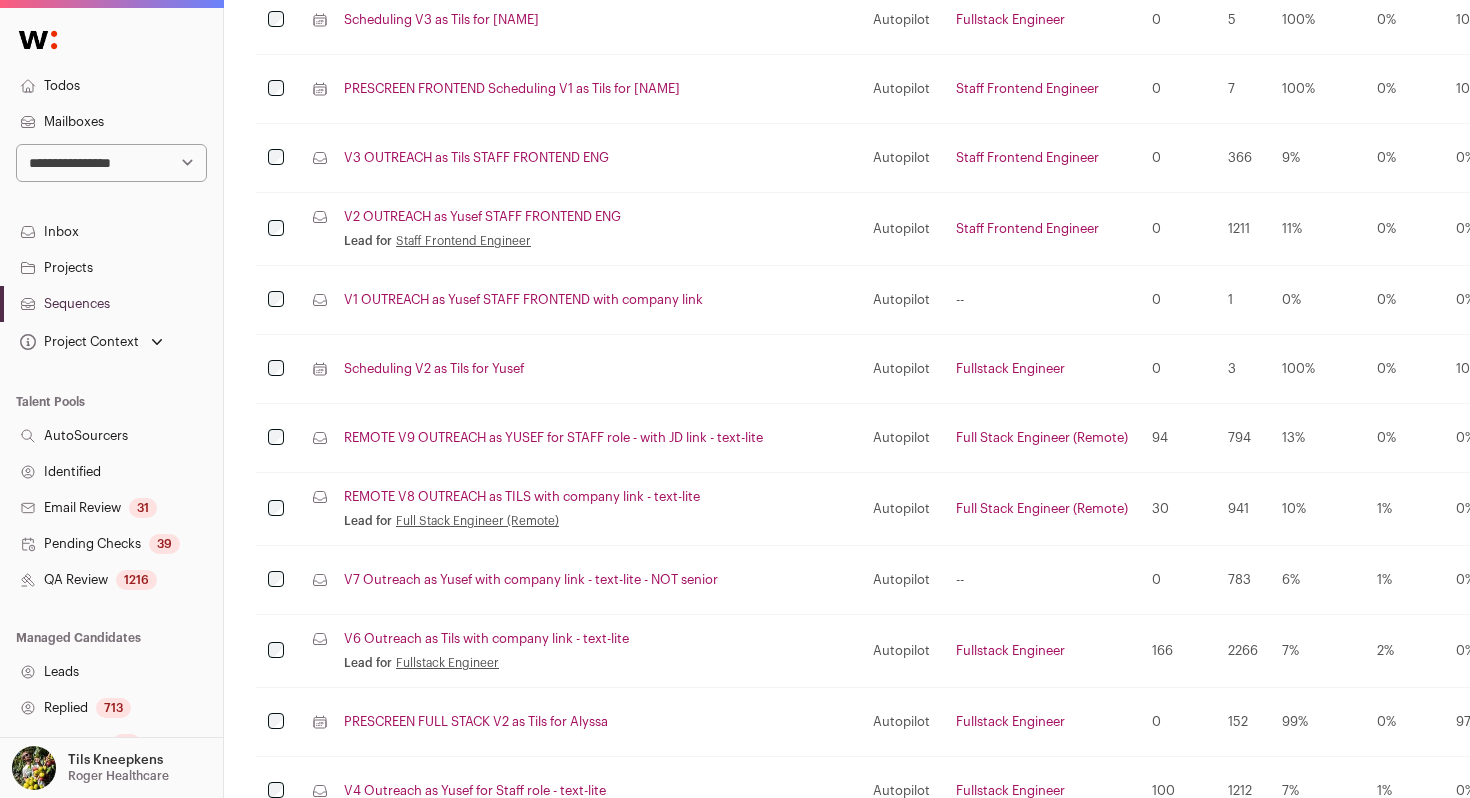 scroll, scrollTop: 0, scrollLeft: 0, axis: both 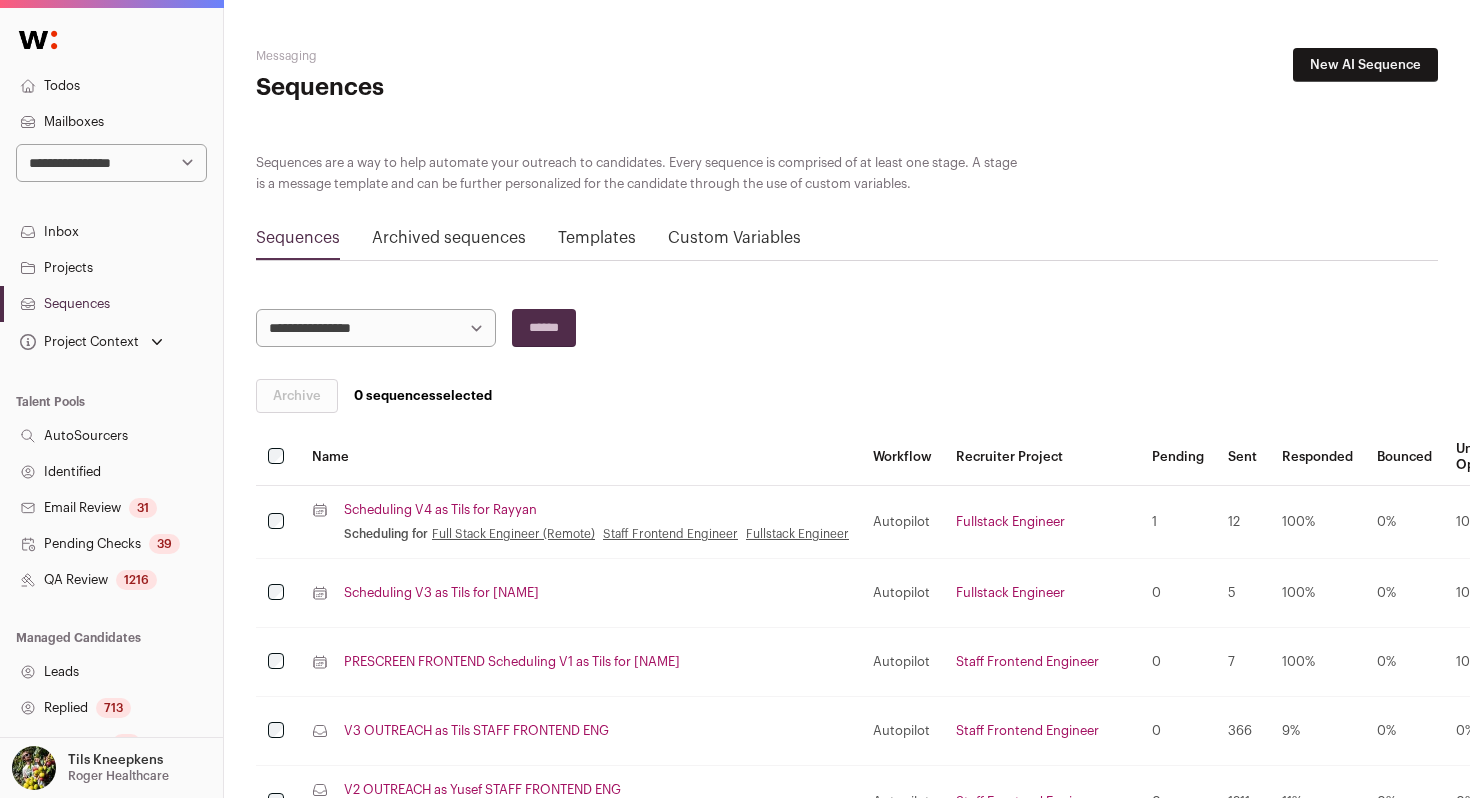 click on "**********" at bounding box center (376, 328) 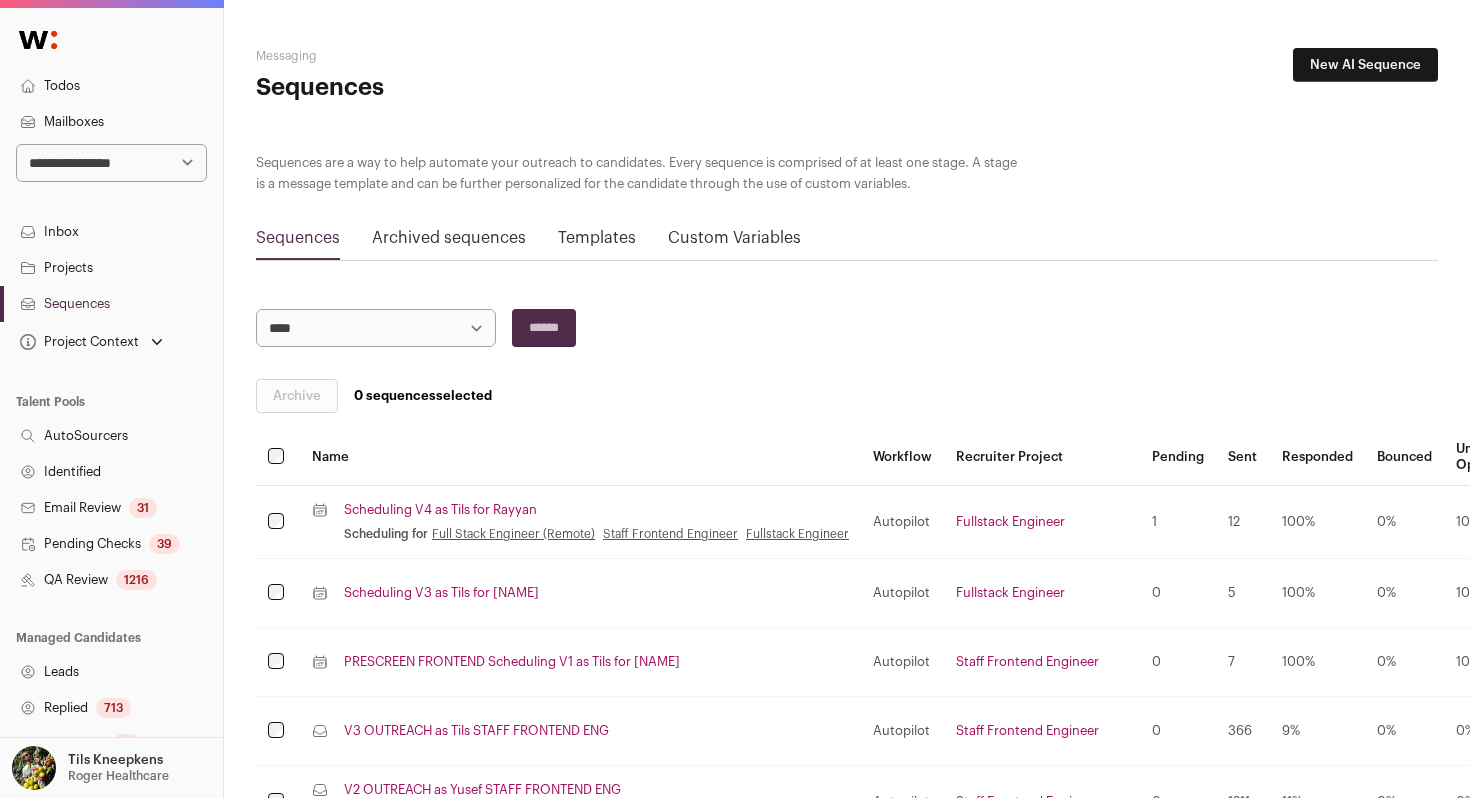 click on "******" at bounding box center (544, 328) 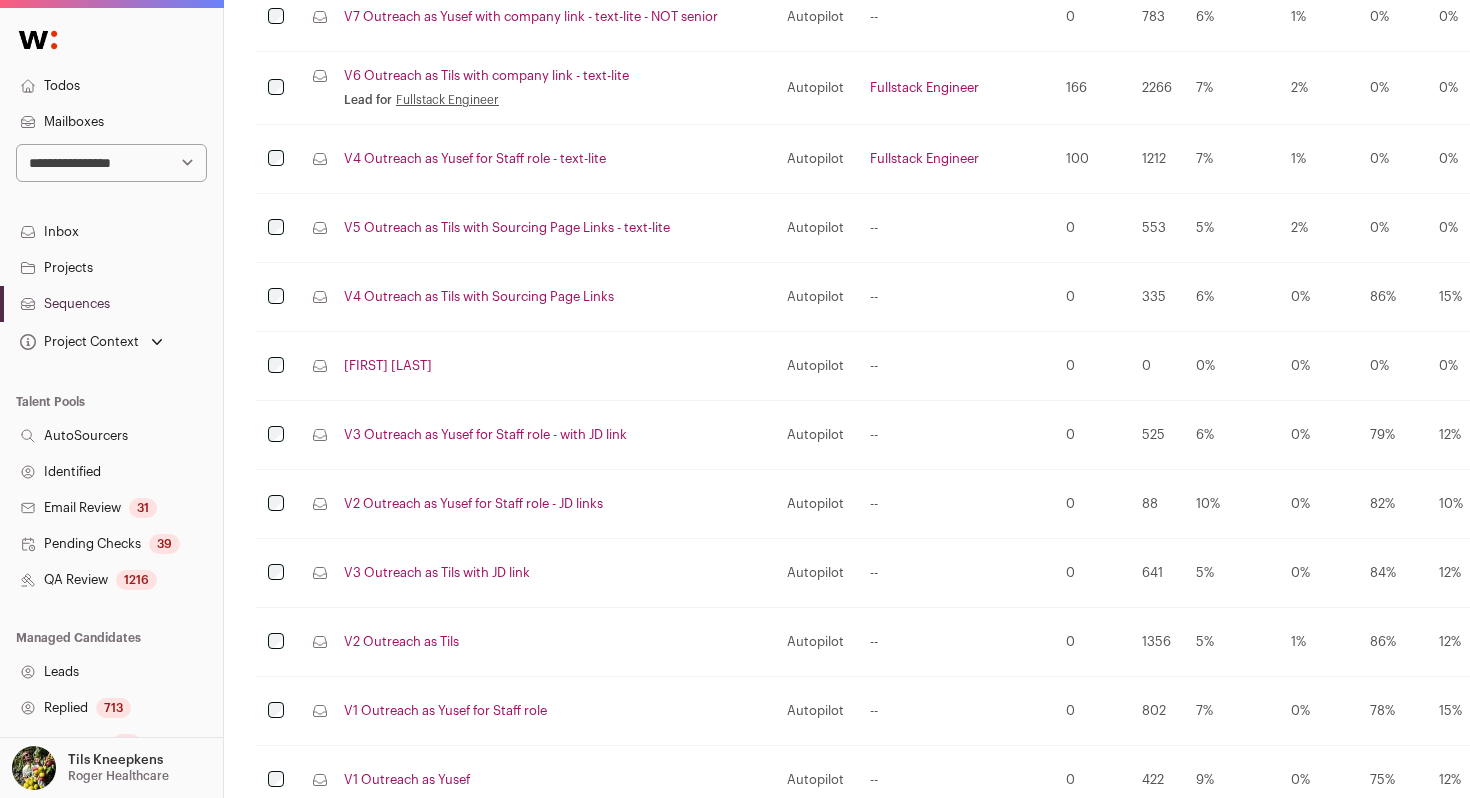 scroll, scrollTop: 984, scrollLeft: 0, axis: vertical 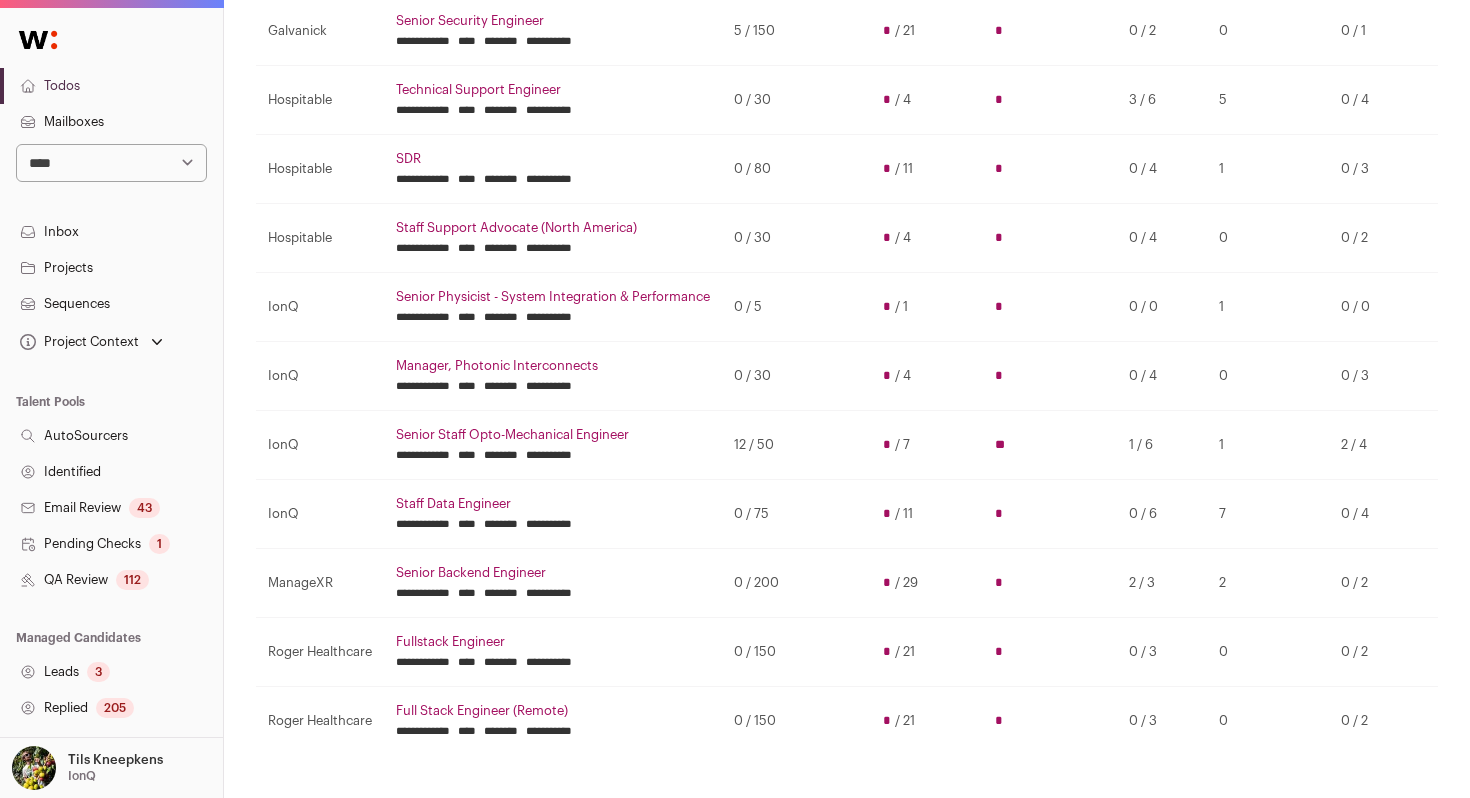 click on "Staff Support Advocate (North America)" at bounding box center (553, 228) 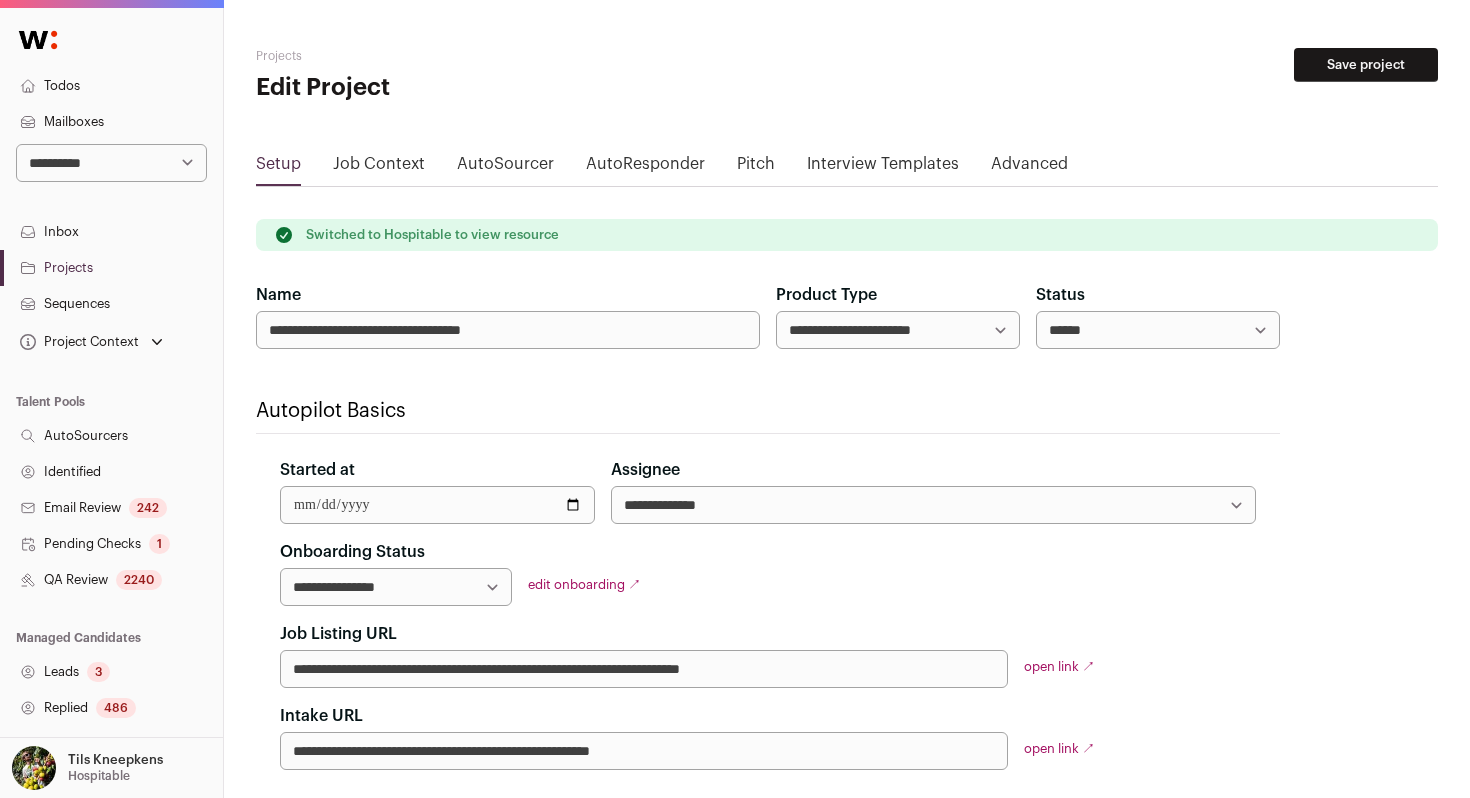 click on "2240" at bounding box center [139, 580] 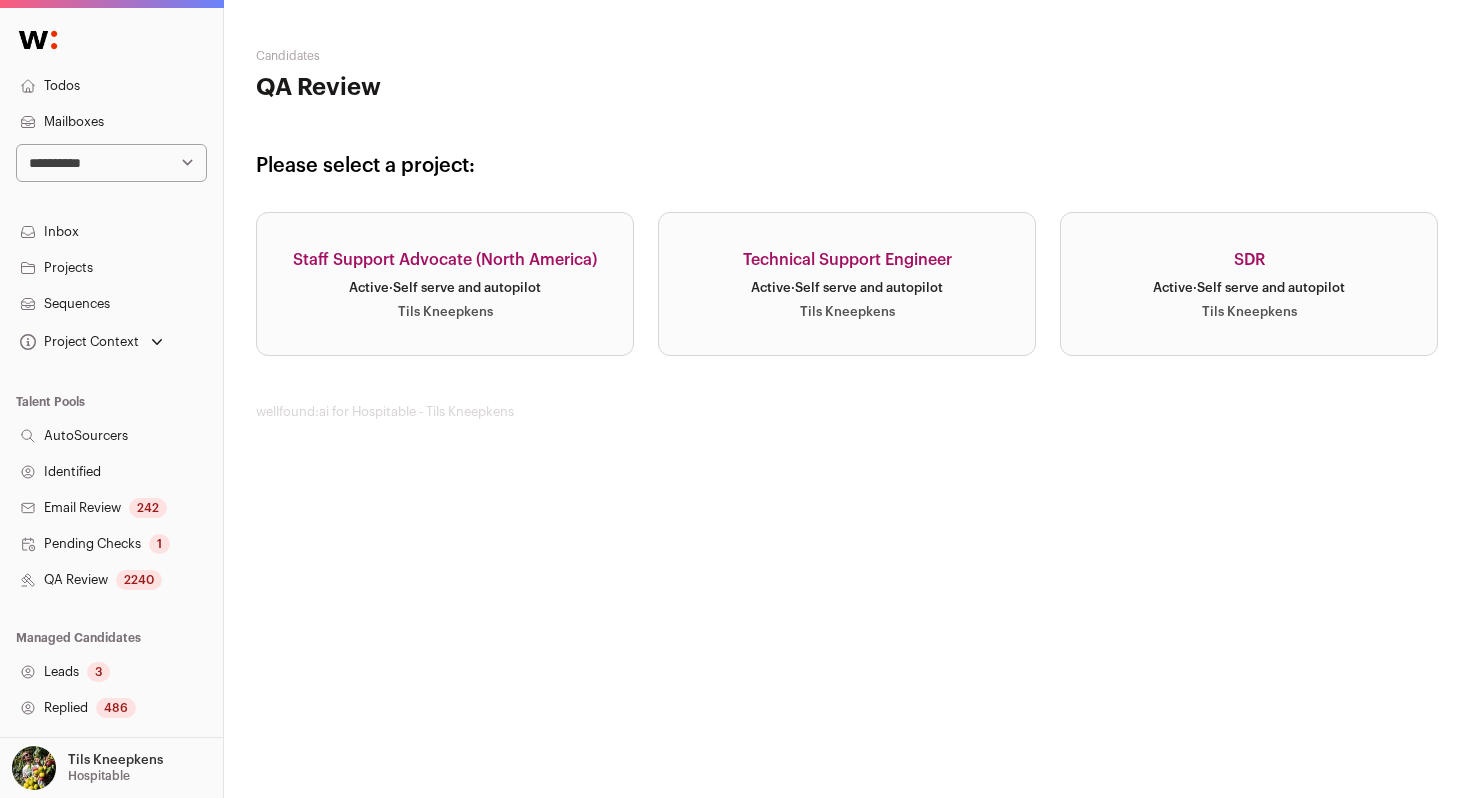 click on "Staff Support Advocate (North America)" at bounding box center [445, 260] 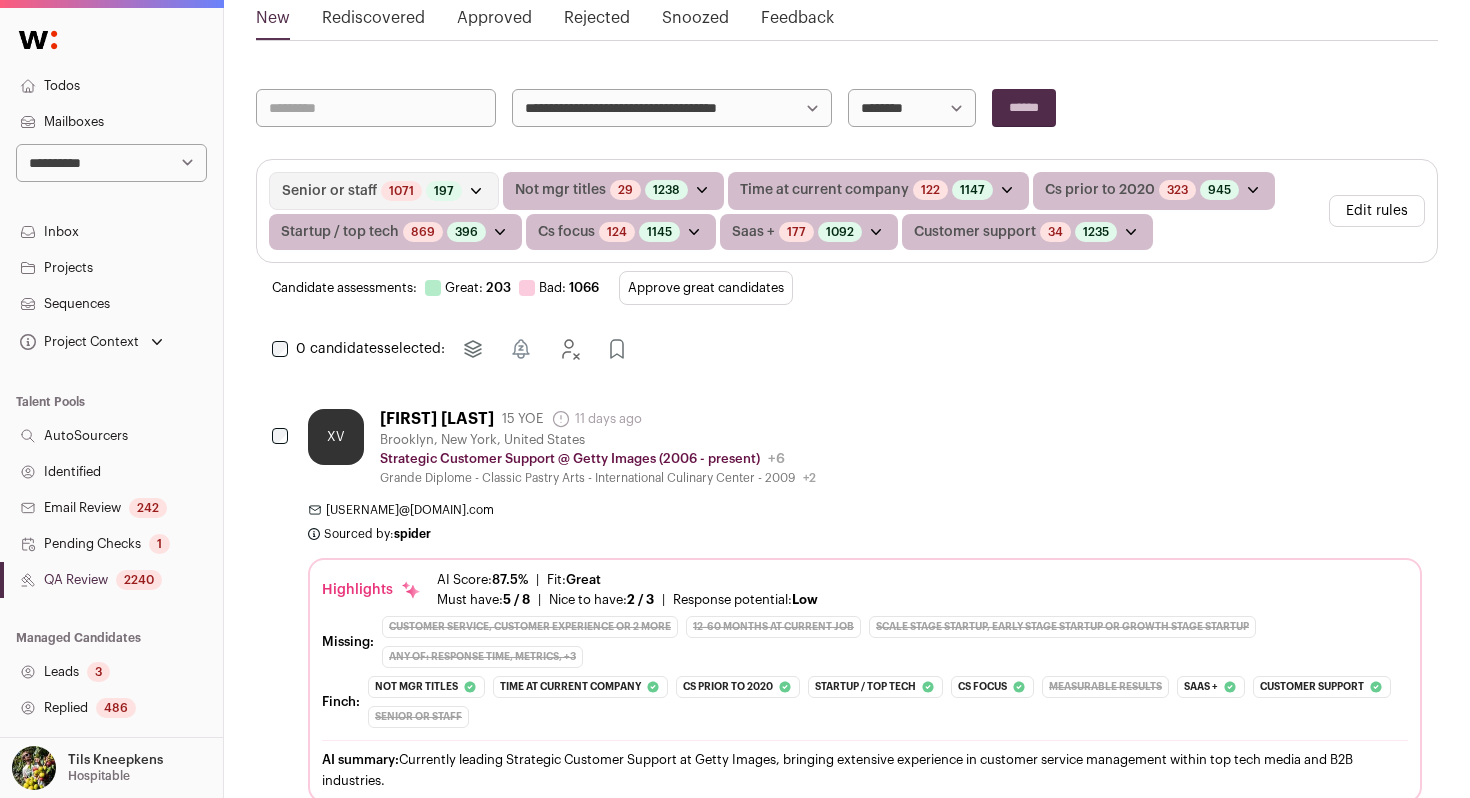 scroll, scrollTop: 383, scrollLeft: 0, axis: vertical 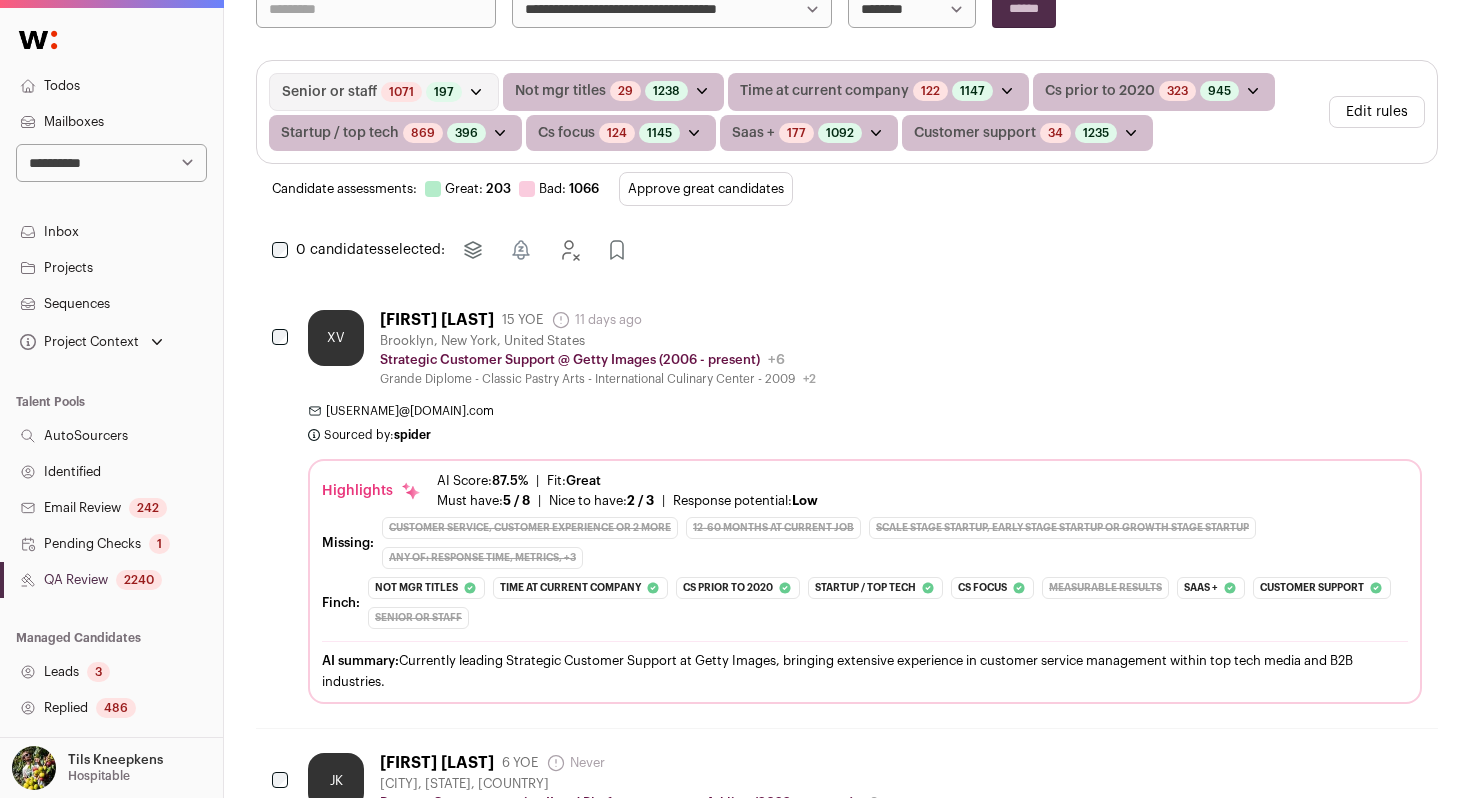 click on "Edit rules" at bounding box center (1377, 112) 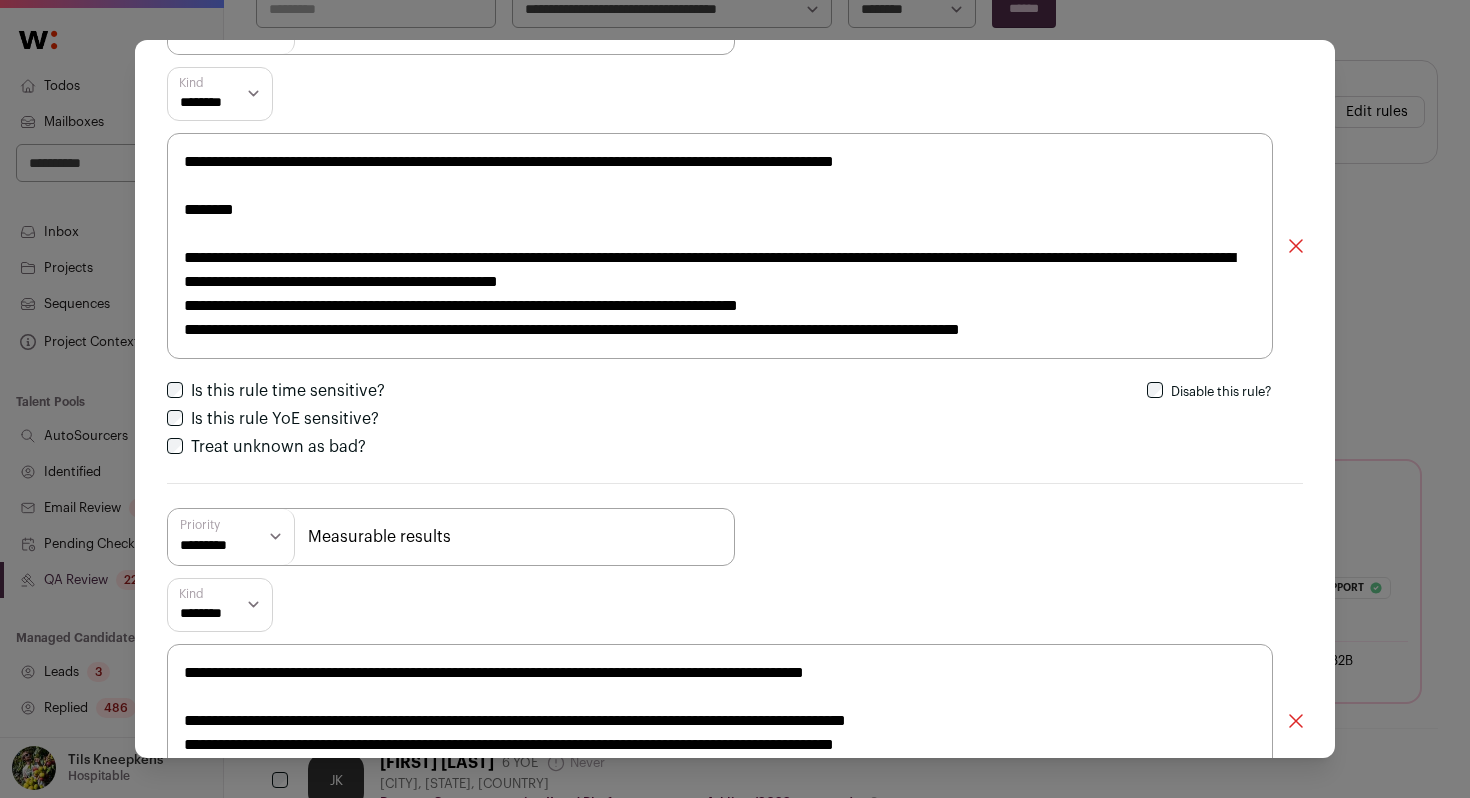 scroll, scrollTop: 3573, scrollLeft: 0, axis: vertical 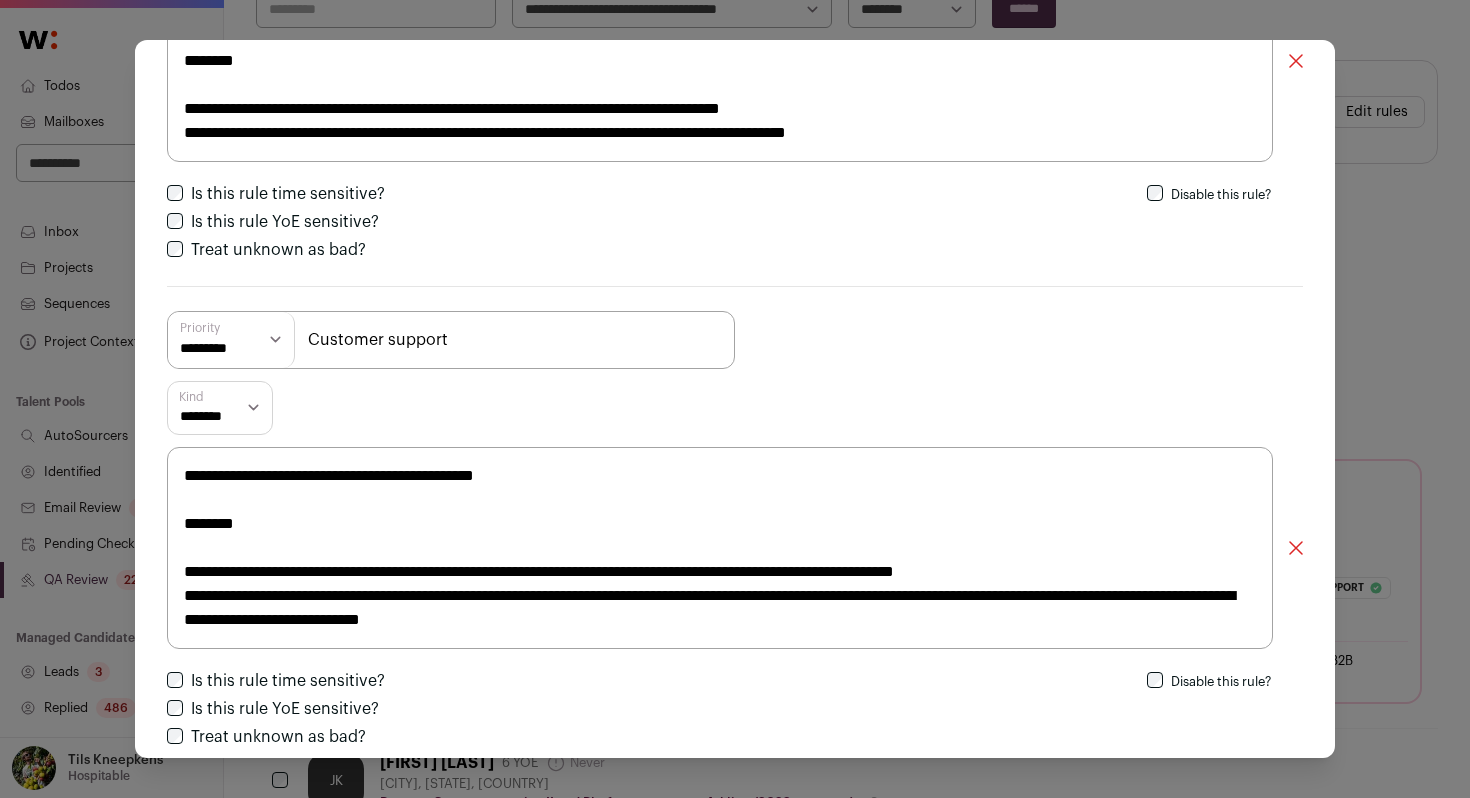 type 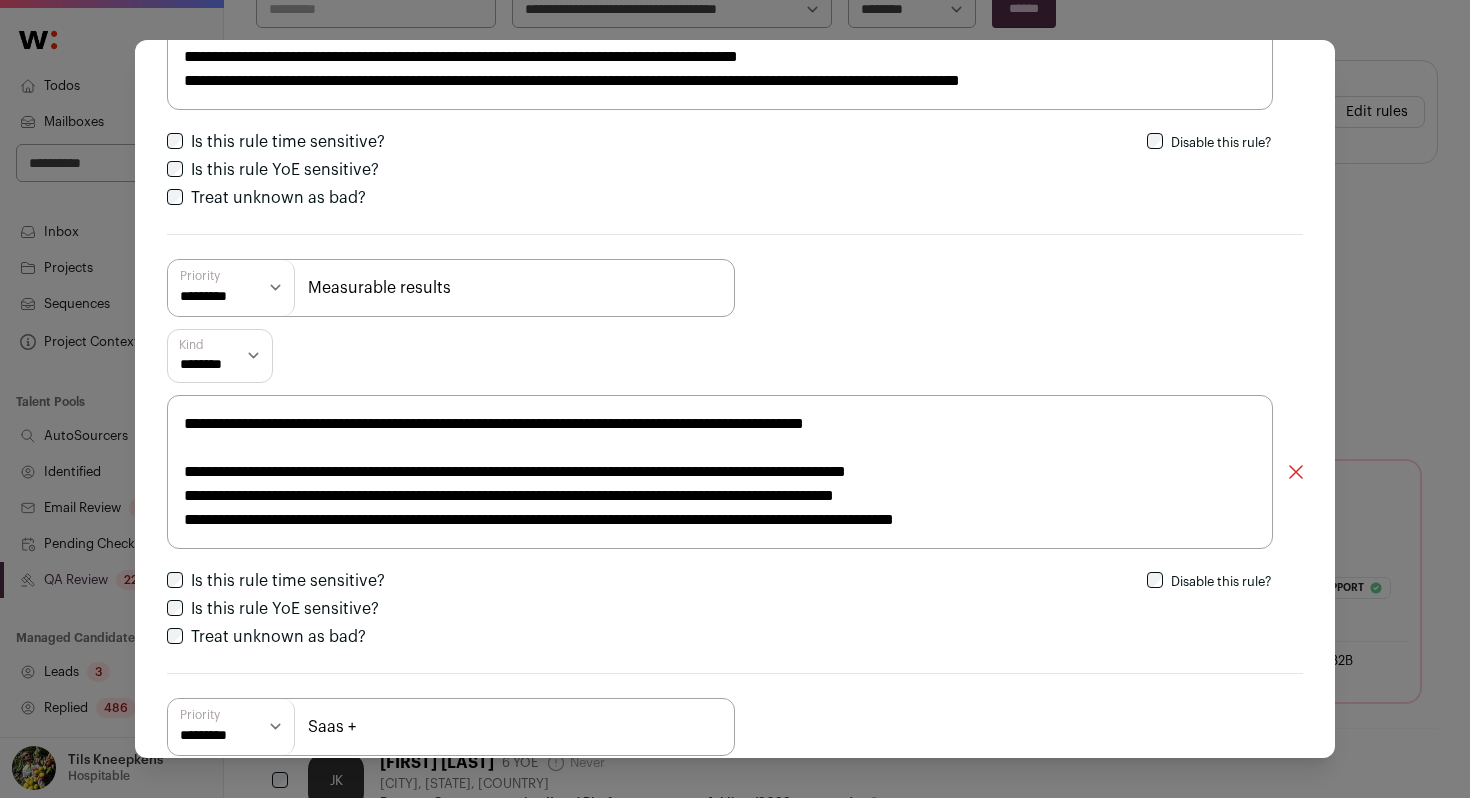 scroll, scrollTop: 2604, scrollLeft: 0, axis: vertical 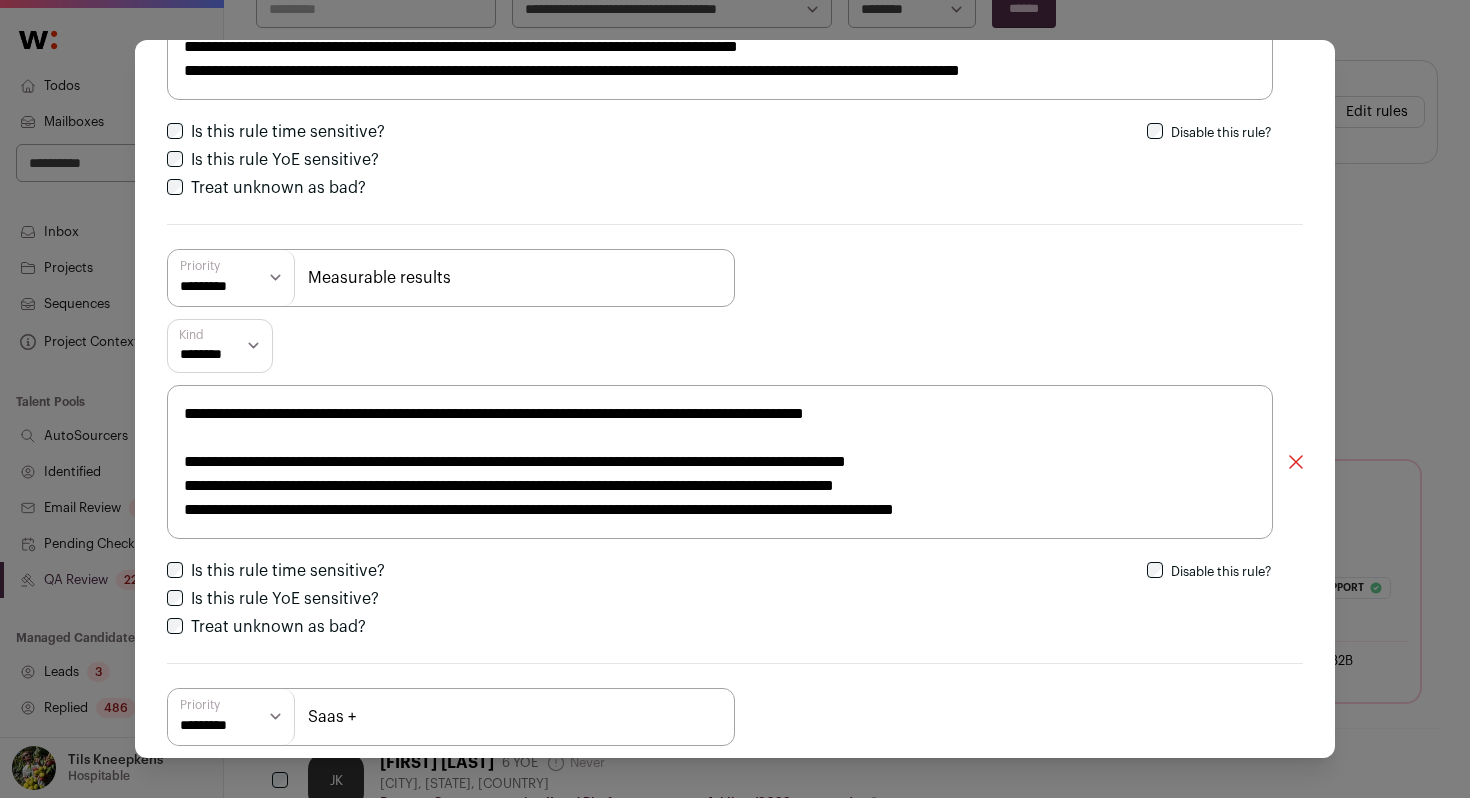 drag, startPoint x: 1055, startPoint y: 461, endPoint x: 728, endPoint y: 460, distance: 327.00153 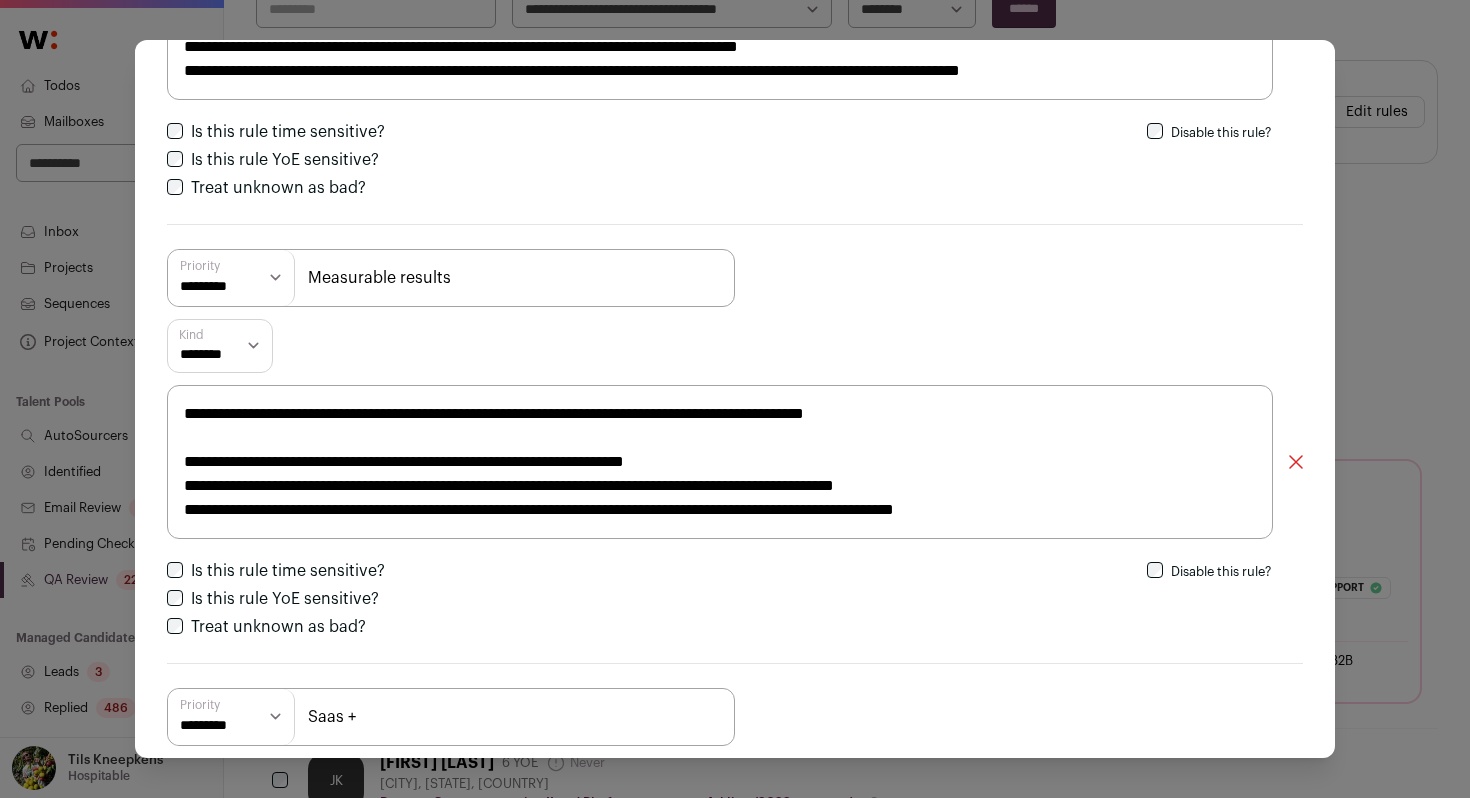 click on "**********" at bounding box center (720, 462) 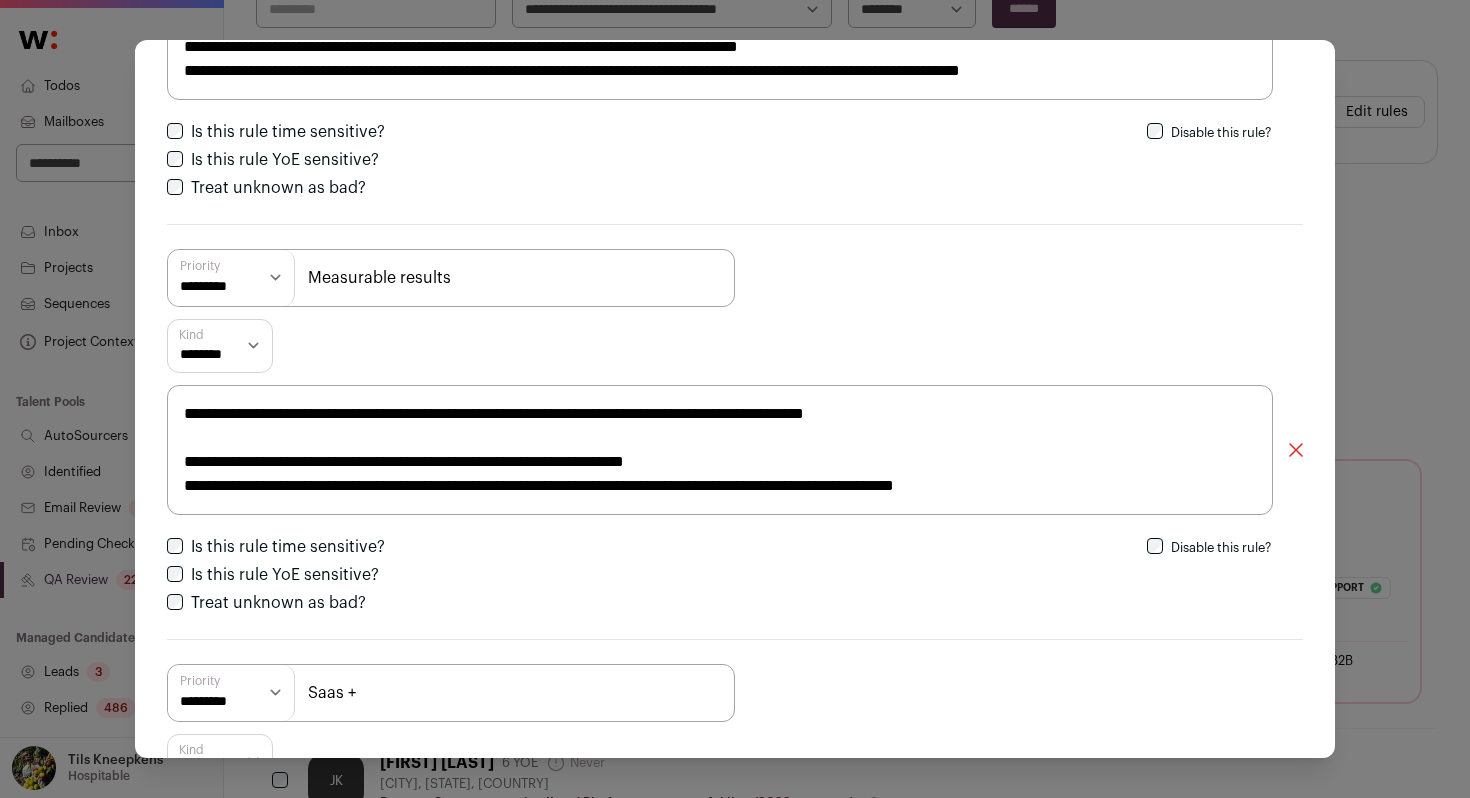 drag, startPoint x: 1093, startPoint y: 483, endPoint x: 800, endPoint y: 495, distance: 293.24564 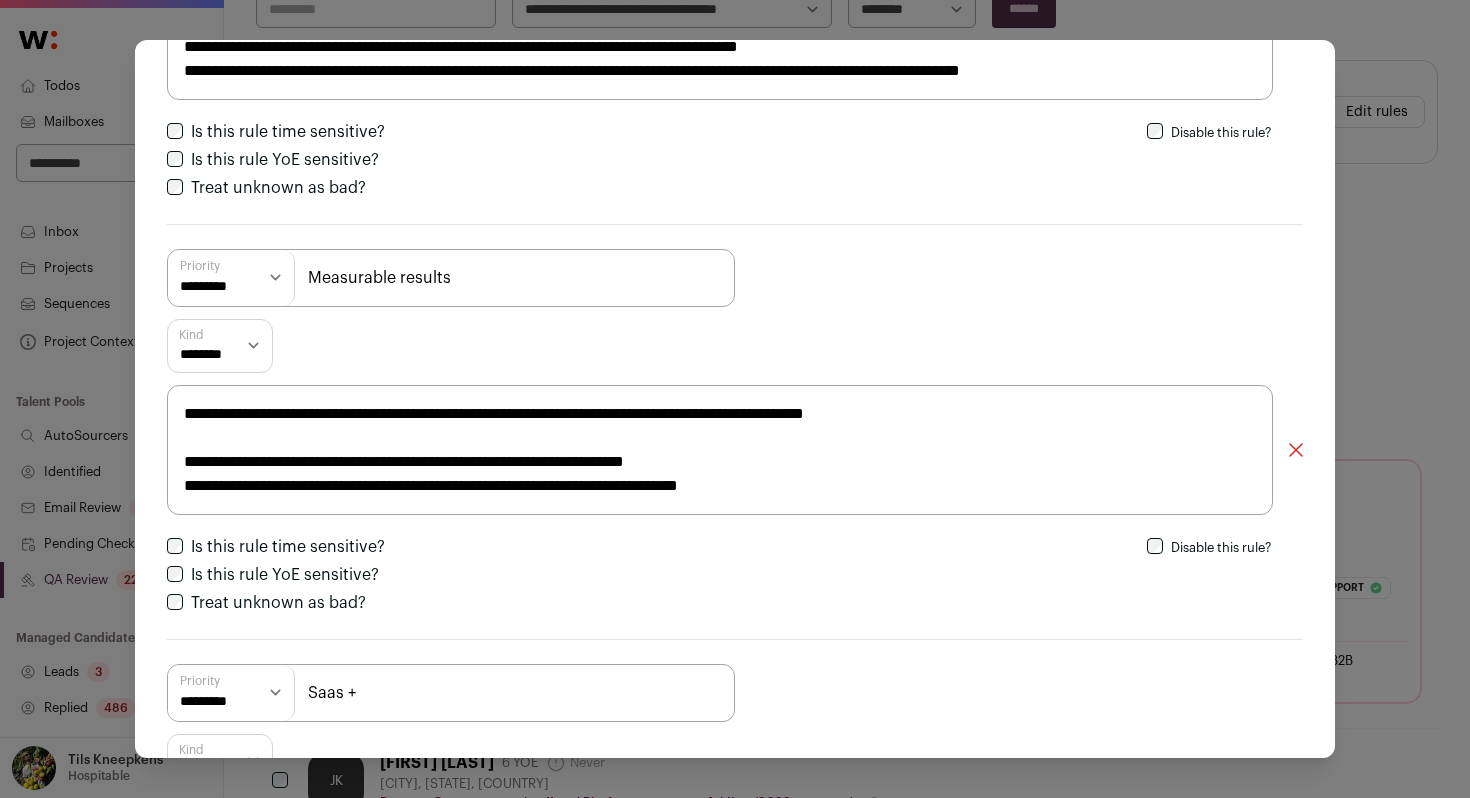 type on "**********" 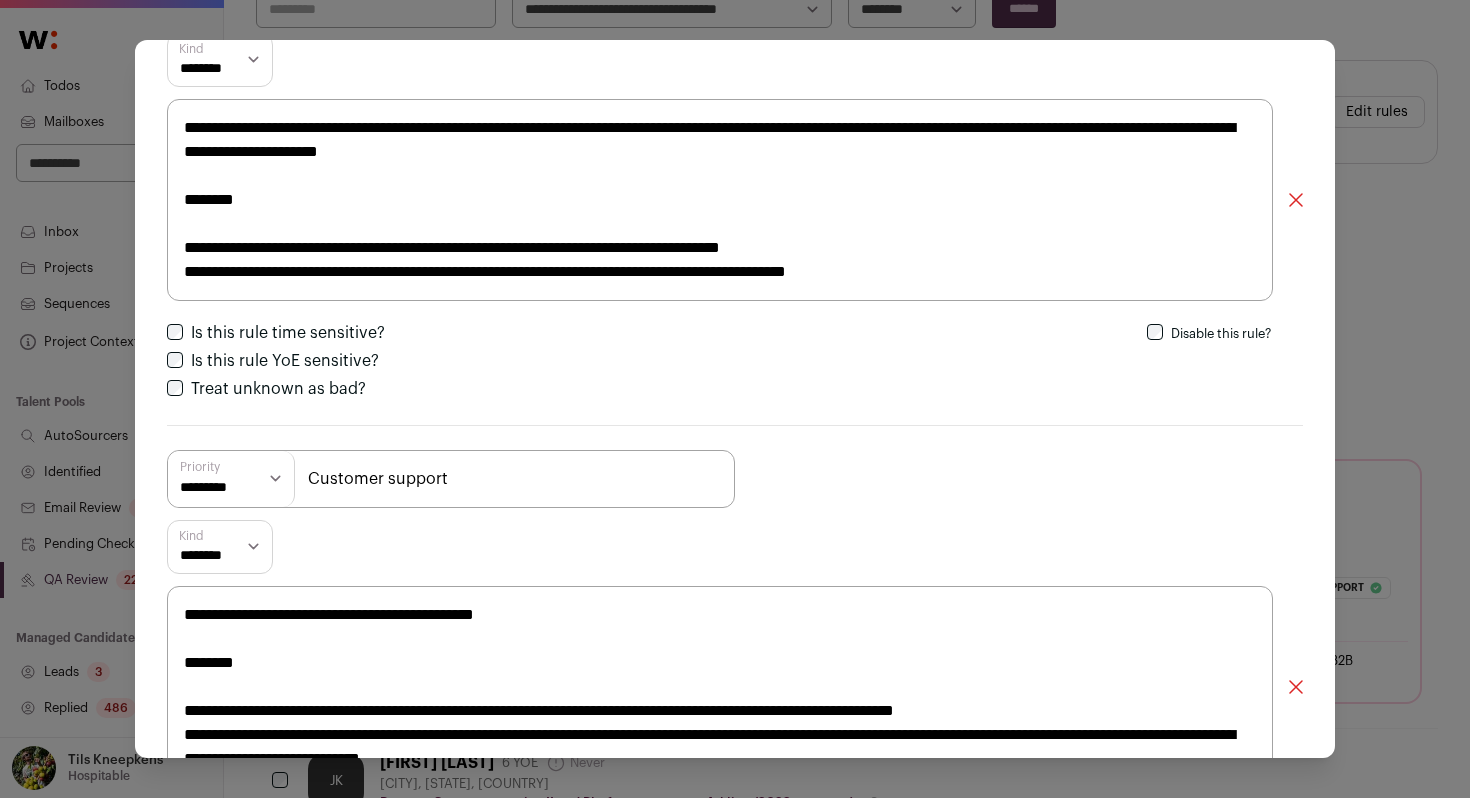 scroll, scrollTop: 3549, scrollLeft: 0, axis: vertical 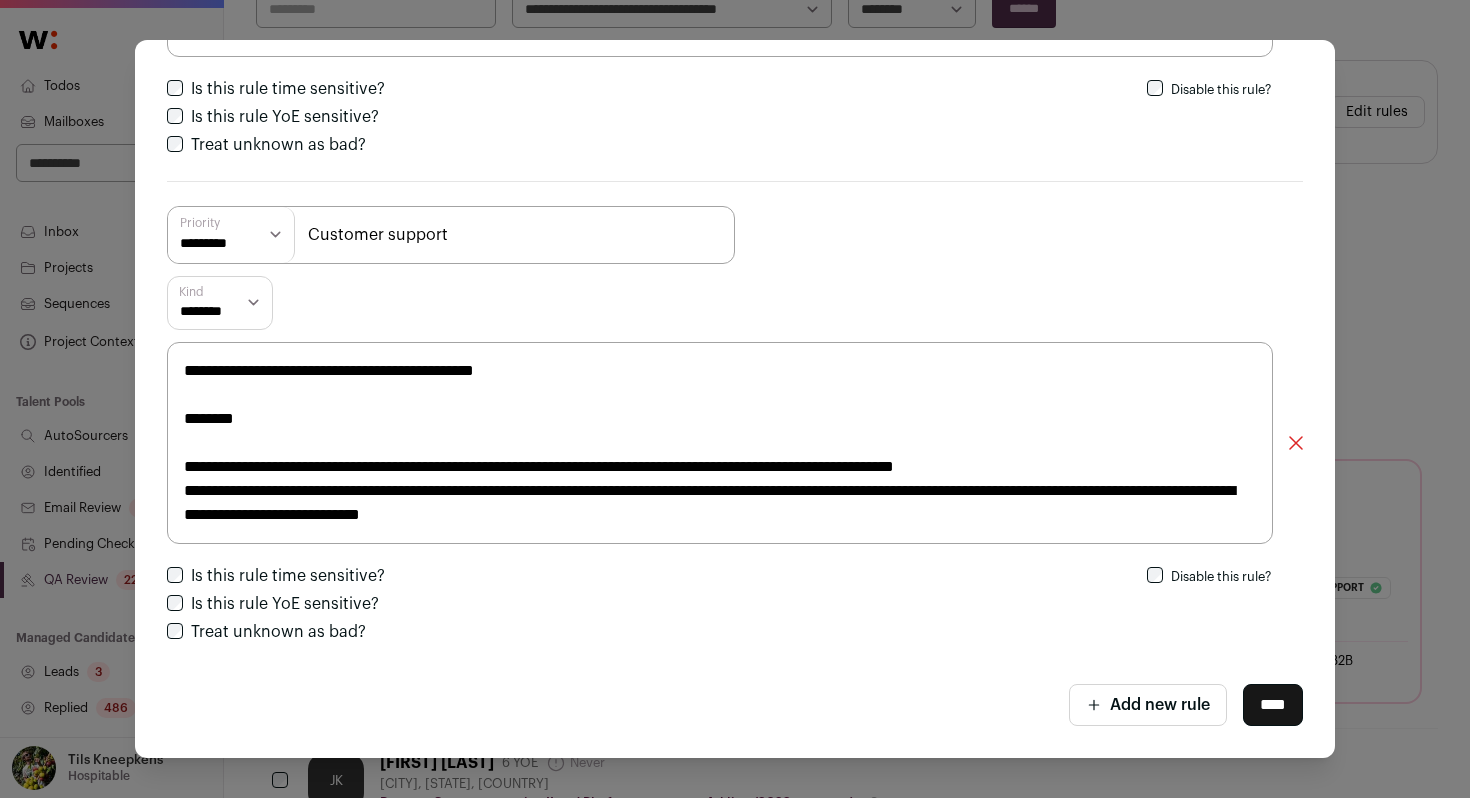 click on "****" at bounding box center [1273, 705] 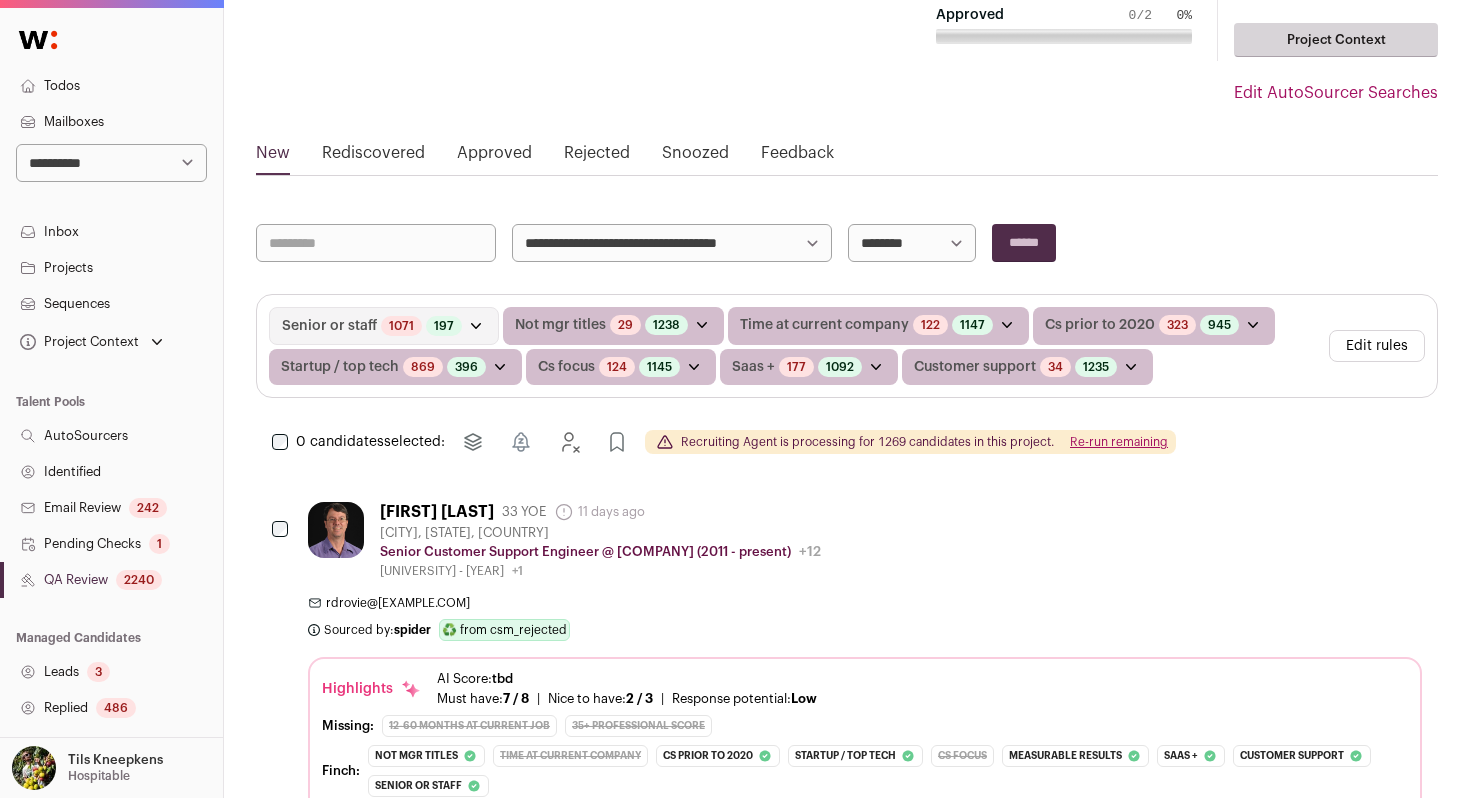 scroll, scrollTop: 111, scrollLeft: 0, axis: vertical 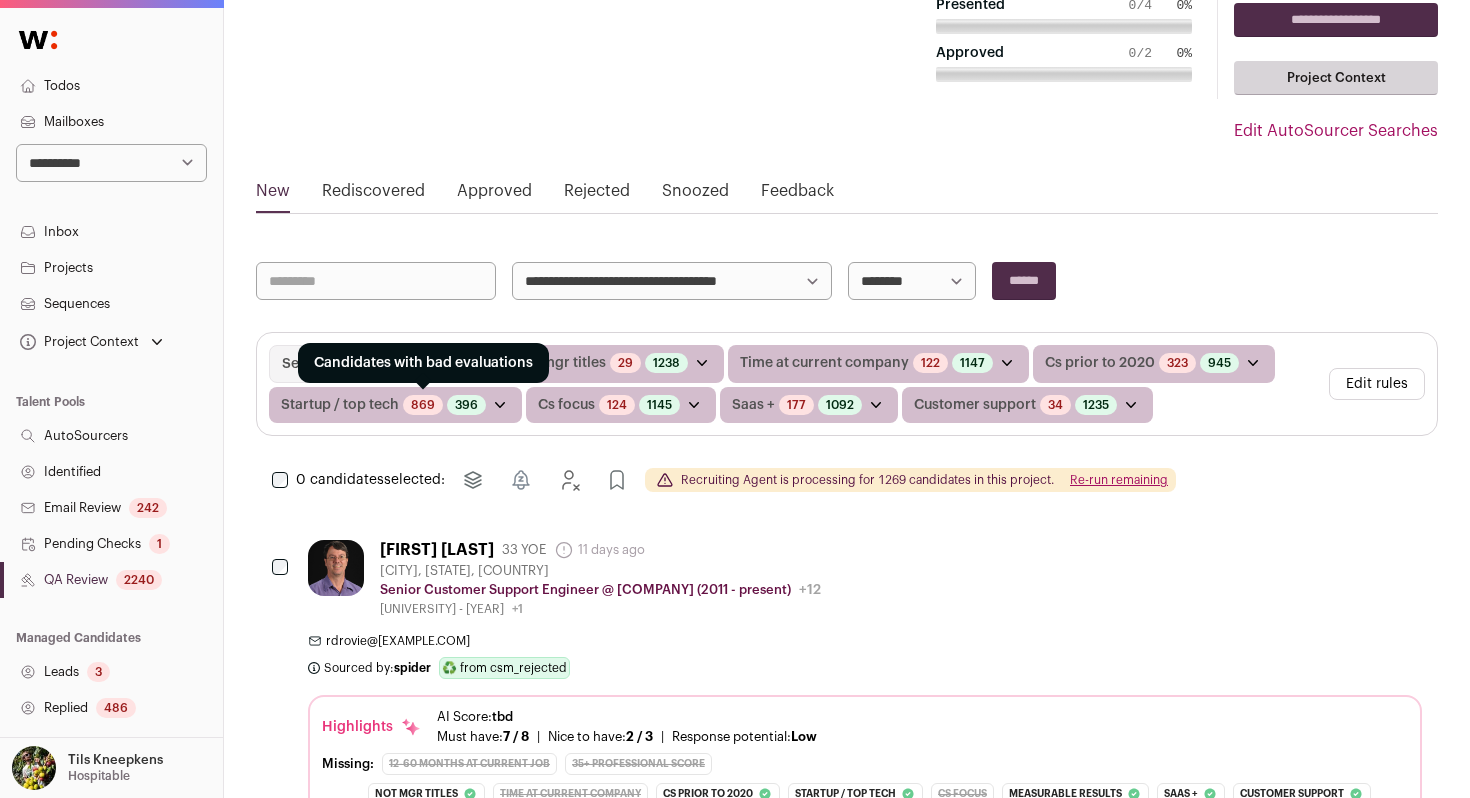 click on "869" at bounding box center [423, 405] 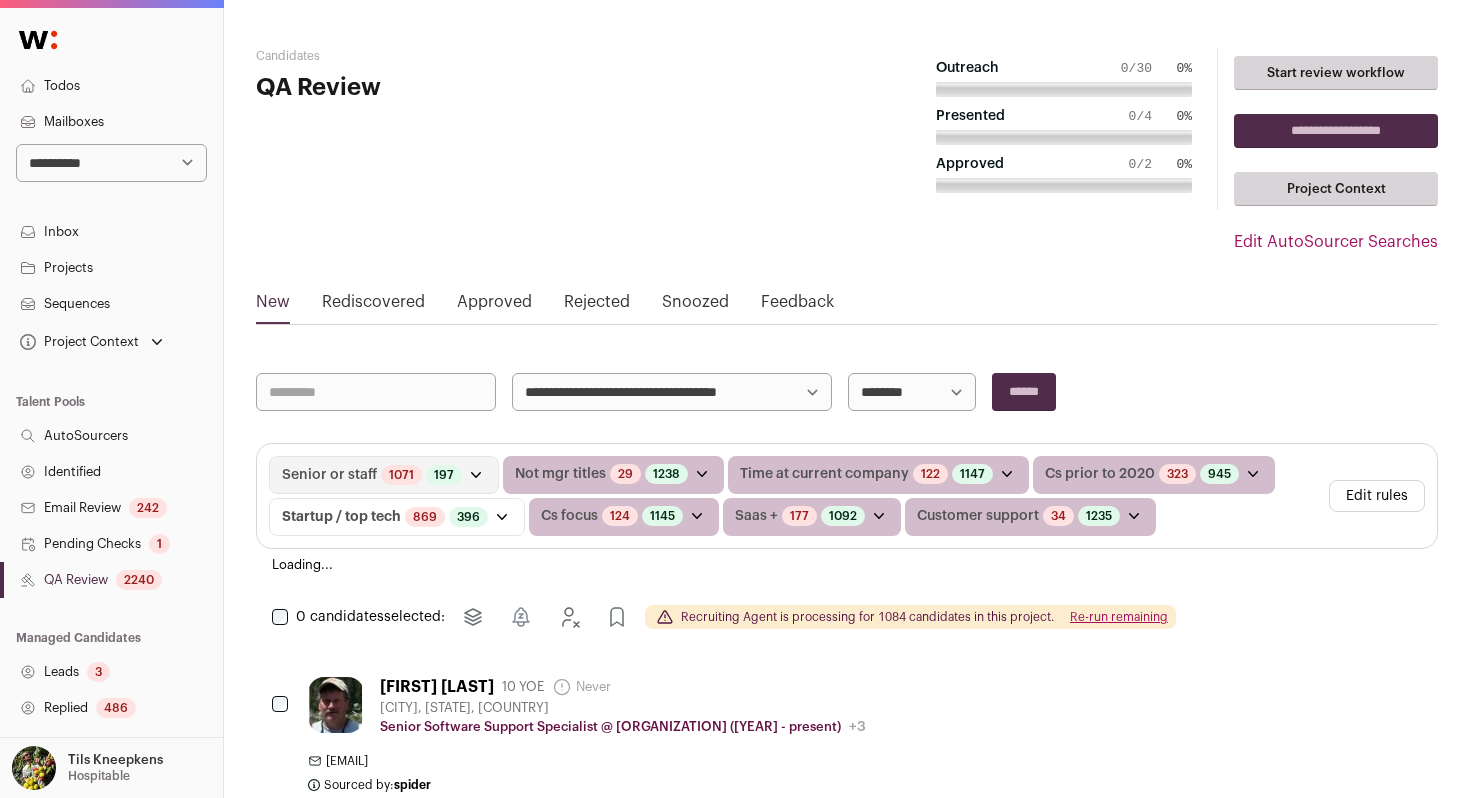 scroll, scrollTop: 0, scrollLeft: 0, axis: both 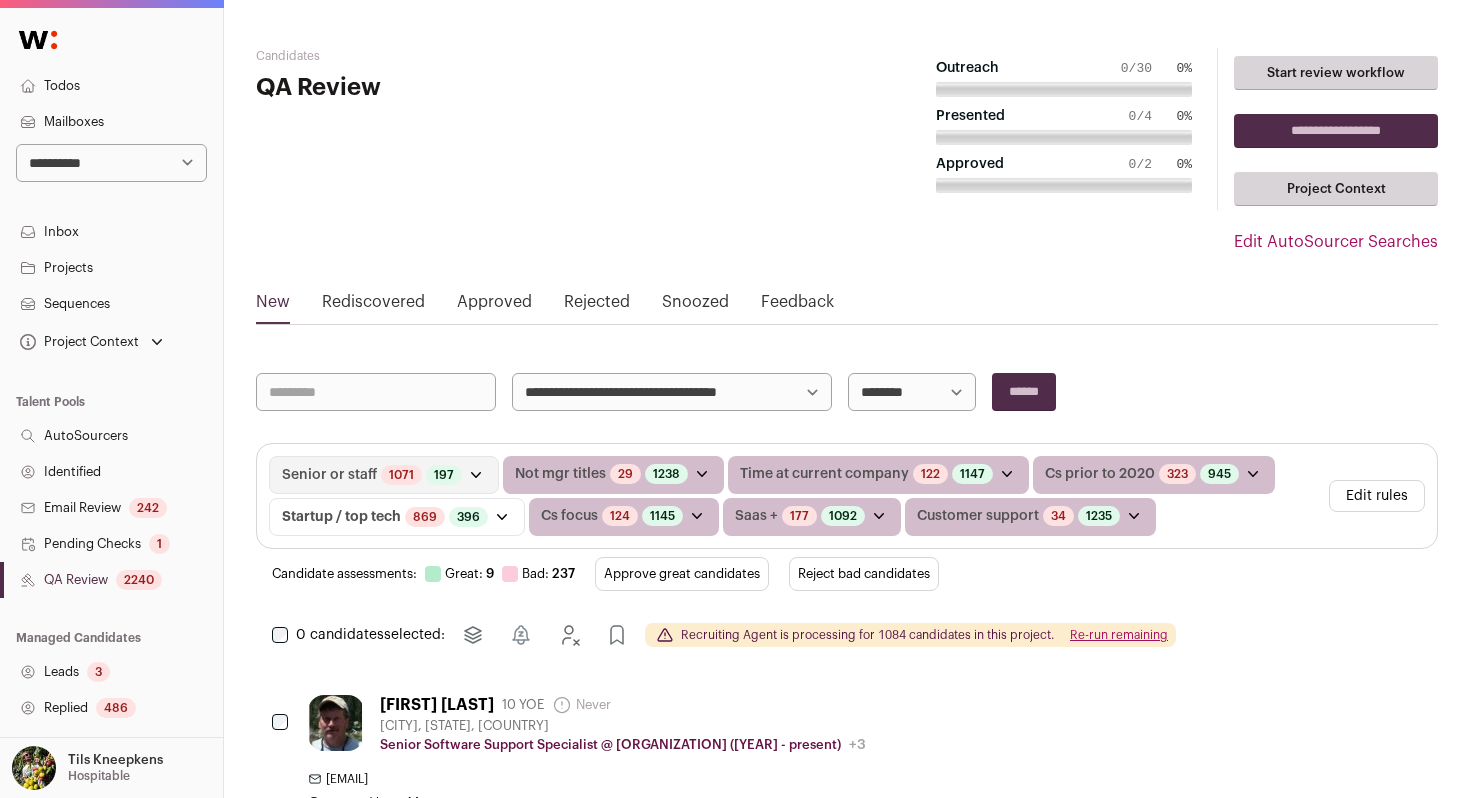 click on "Reject bad candidates" at bounding box center [864, 574] 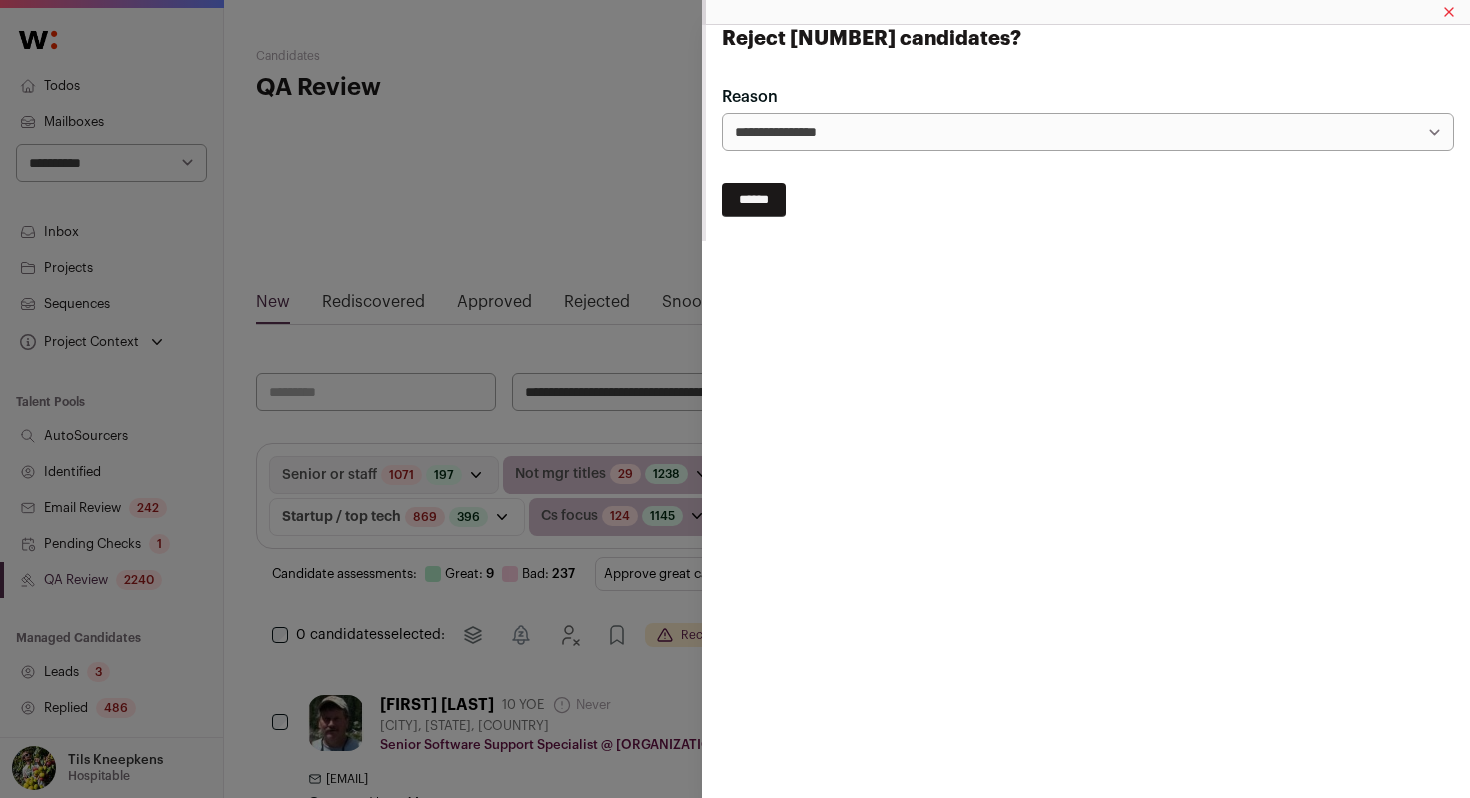 click on "******" at bounding box center (754, 200) 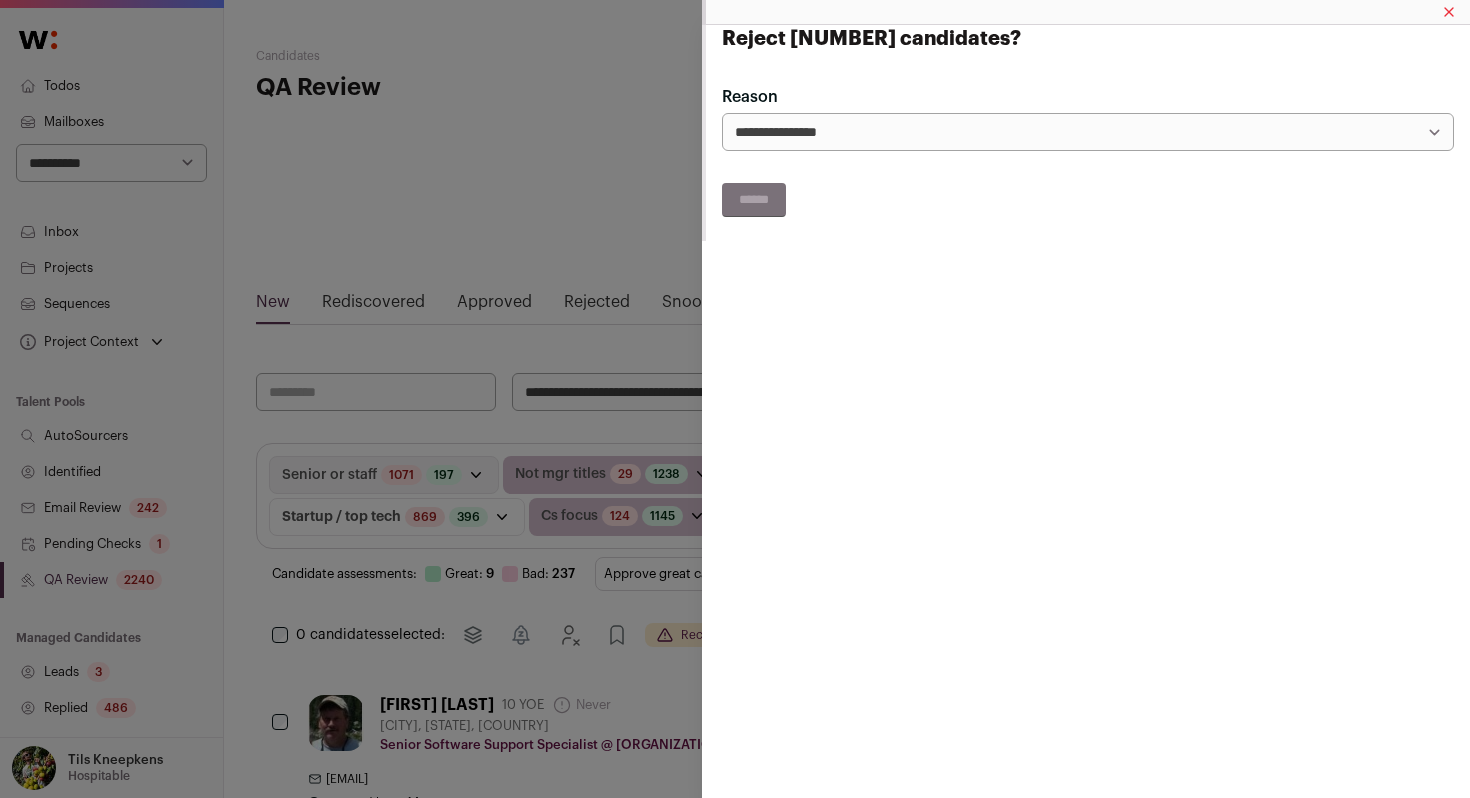 click on "Reject 869 candidates?" at bounding box center (735, 399) 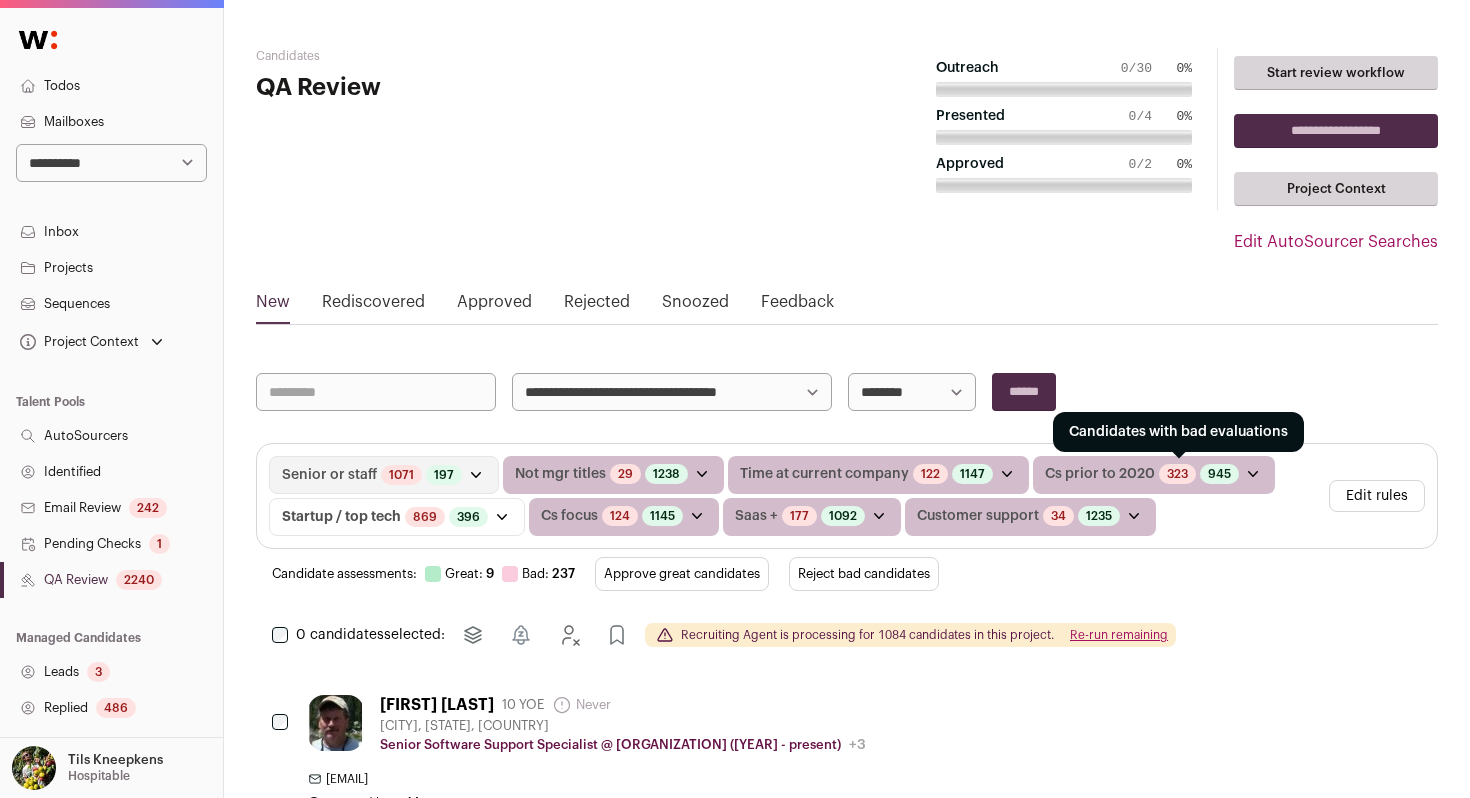click on "323" at bounding box center [1177, 474] 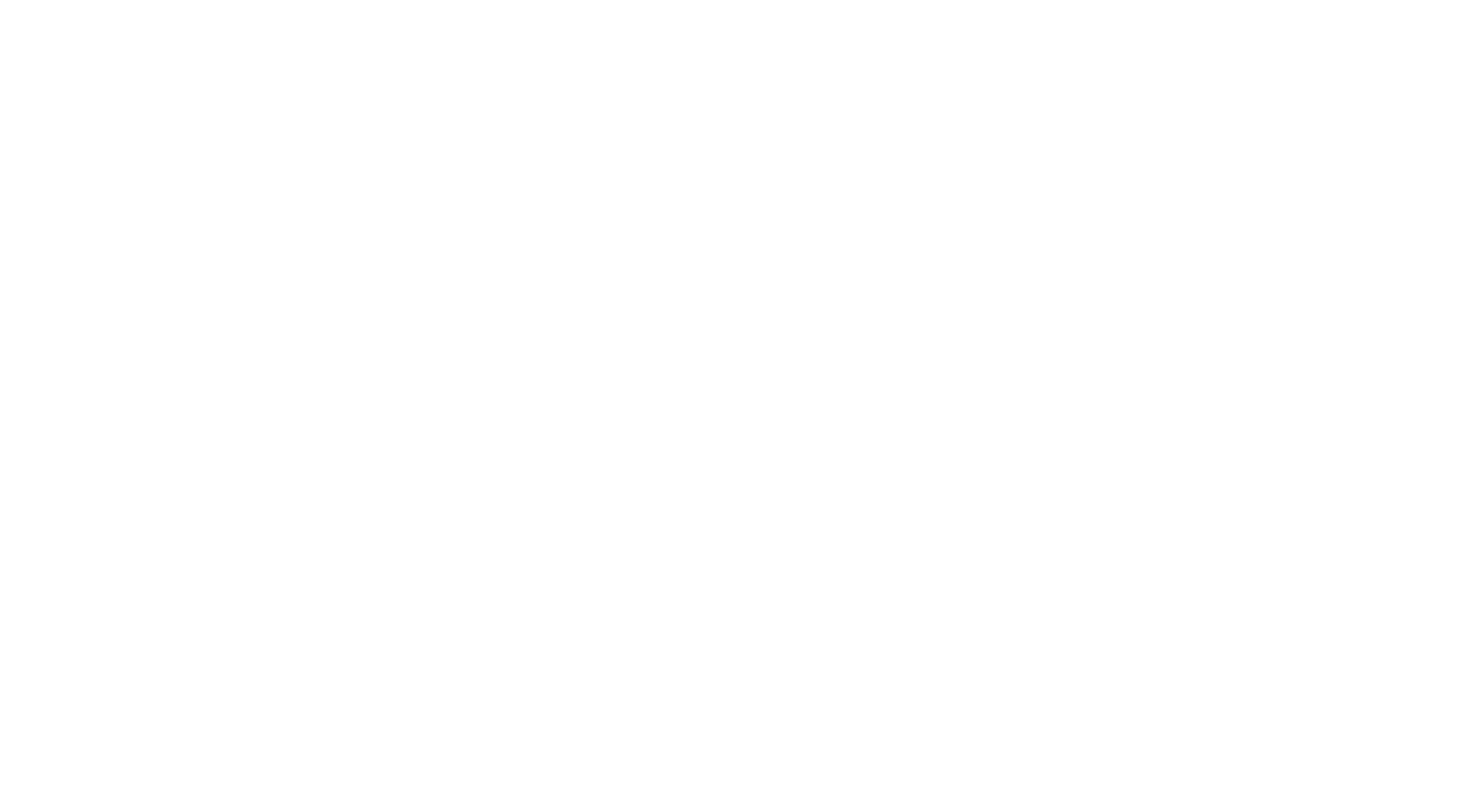 scroll, scrollTop: 0, scrollLeft: 0, axis: both 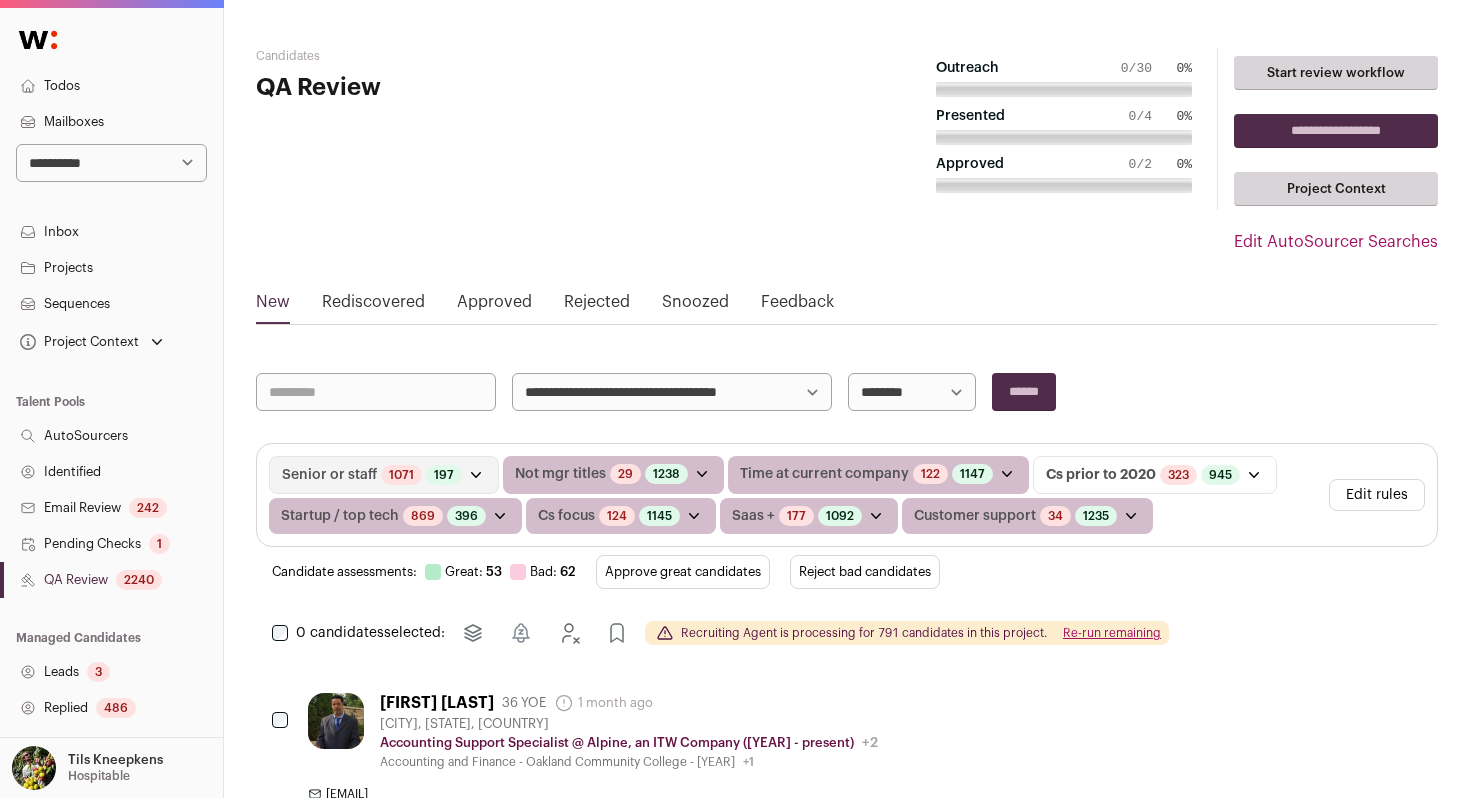 click on "Reject bad candidates" at bounding box center [865, 572] 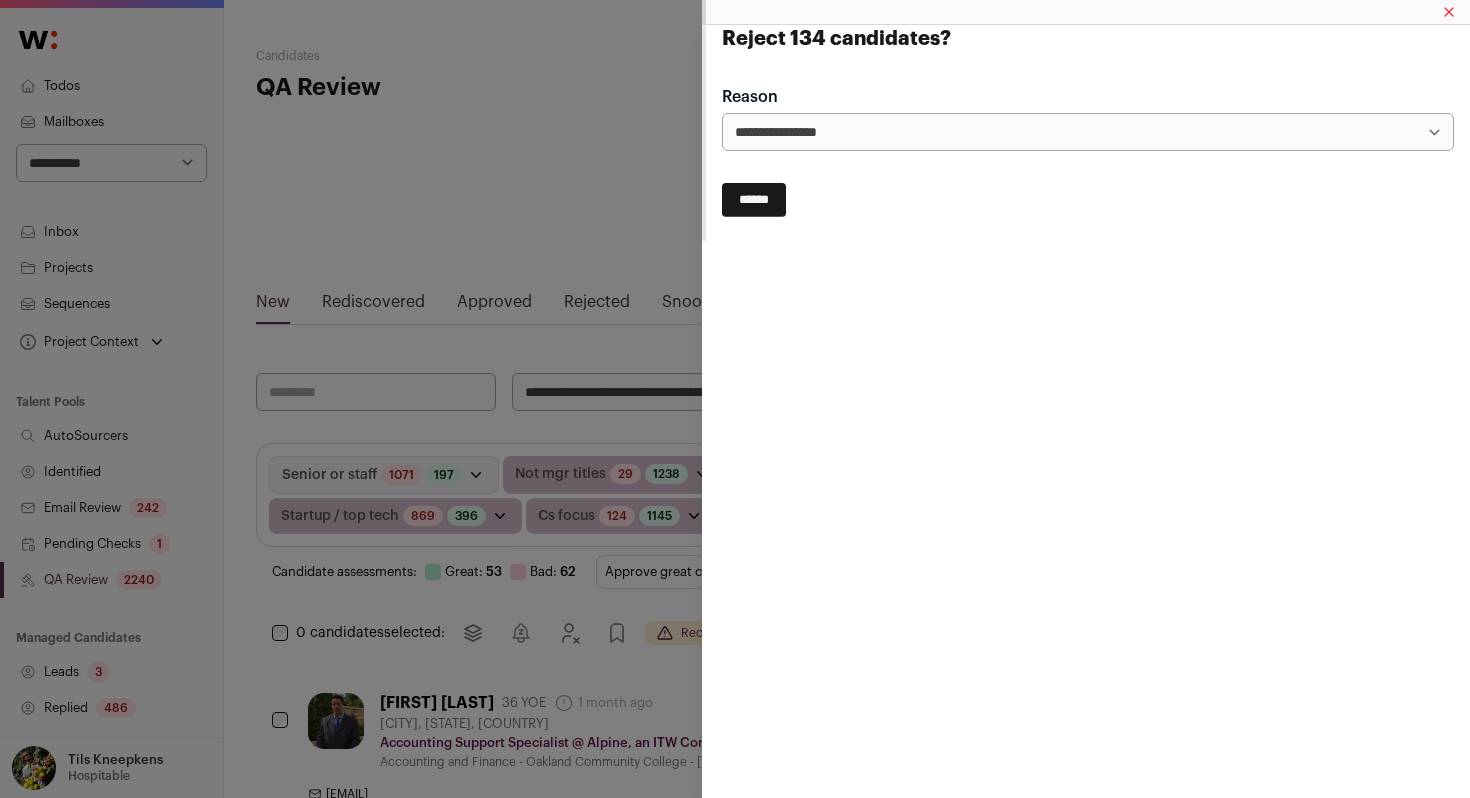 click on "******" at bounding box center [754, 200] 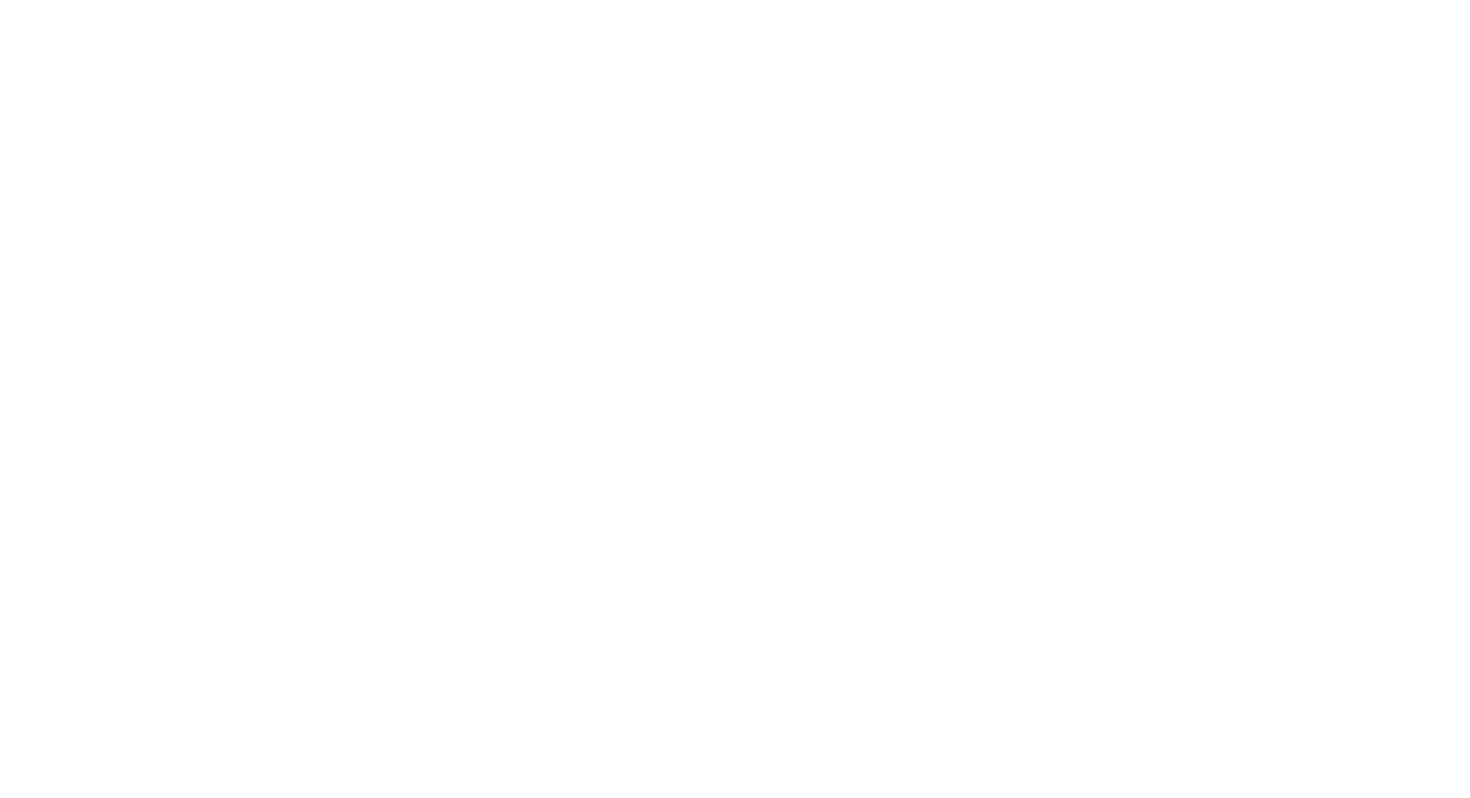 scroll, scrollTop: 0, scrollLeft: 0, axis: both 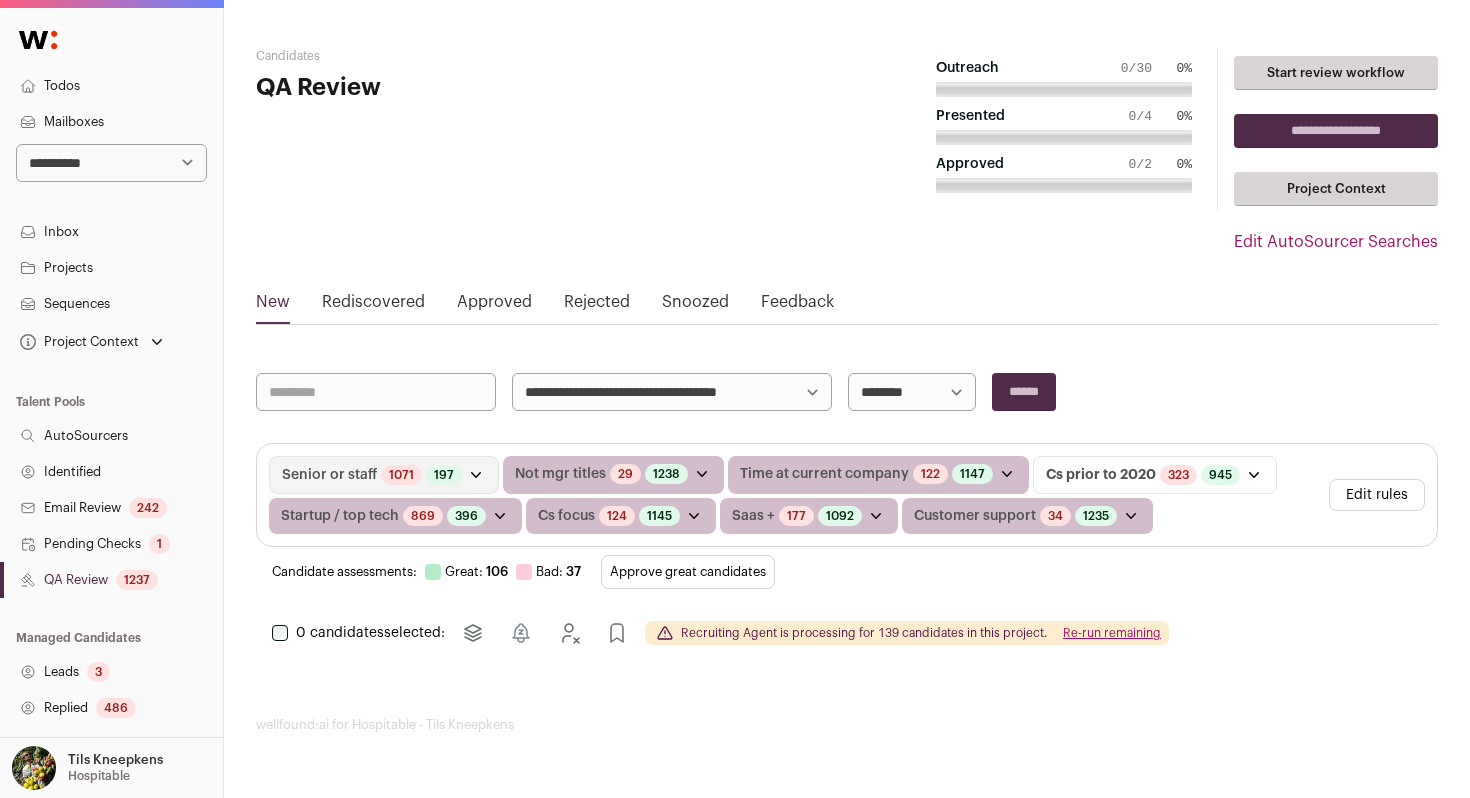 click on "Approve great candidates" at bounding box center (688, 572) 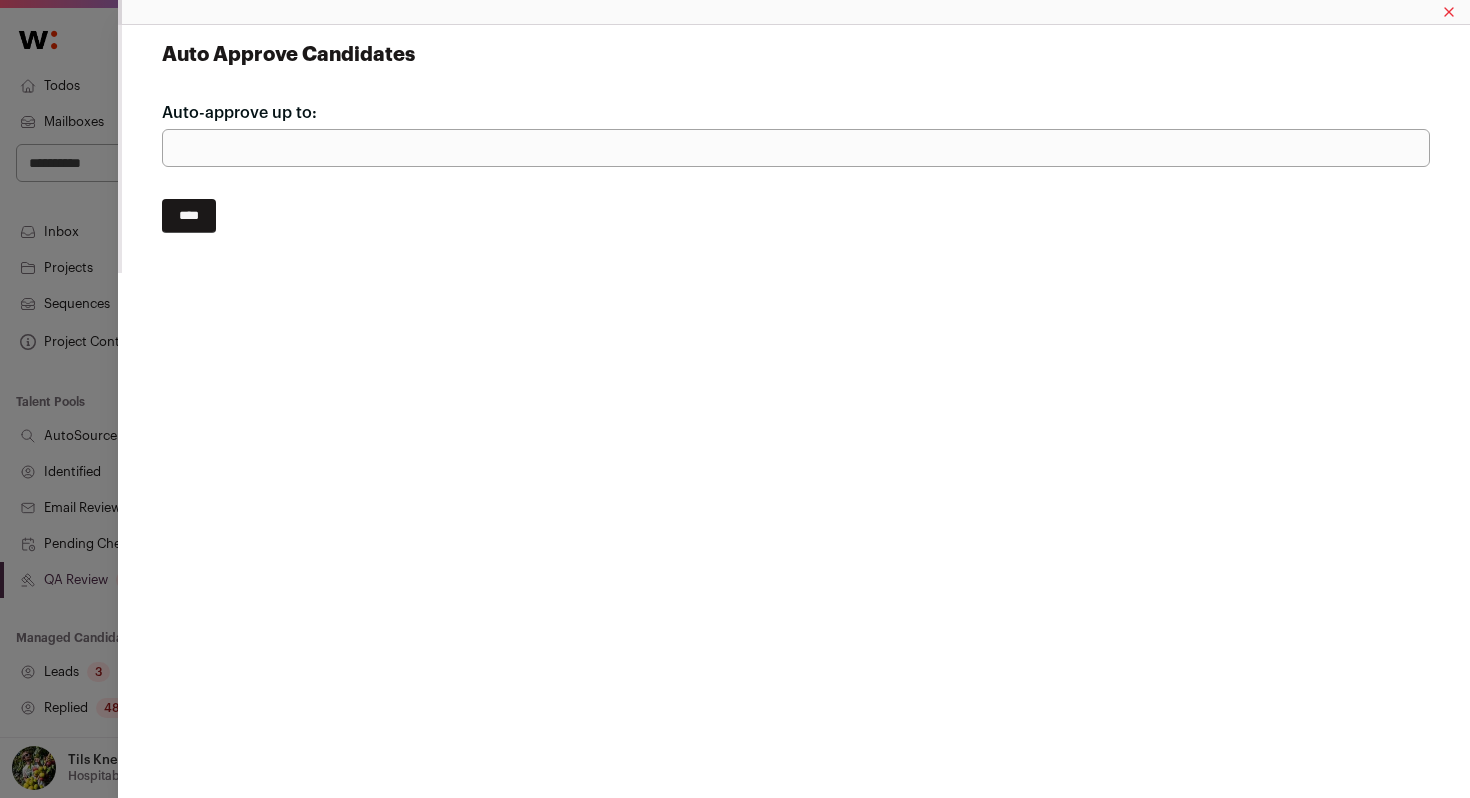 click on "***" at bounding box center [796, 148] 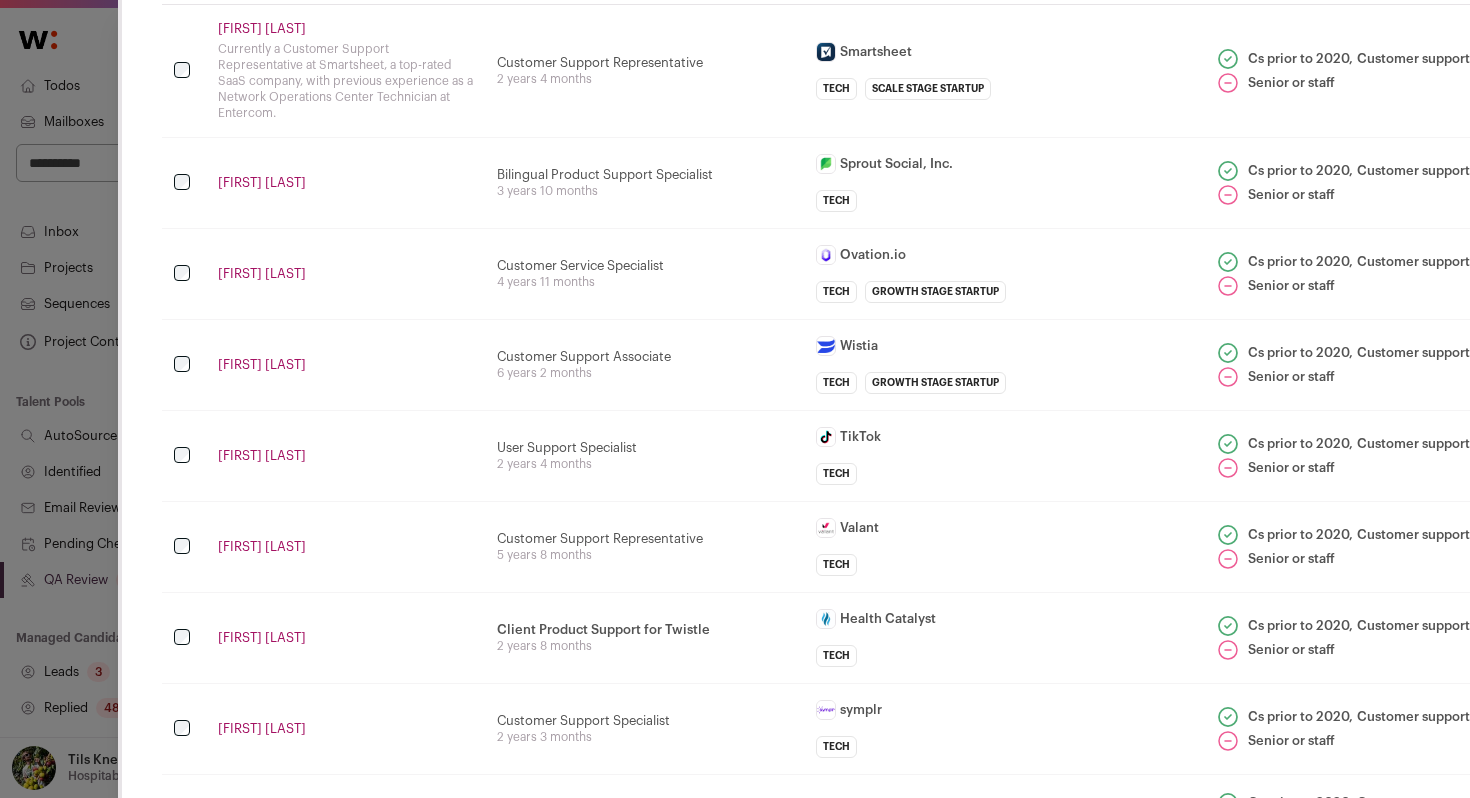 scroll, scrollTop: 143, scrollLeft: 0, axis: vertical 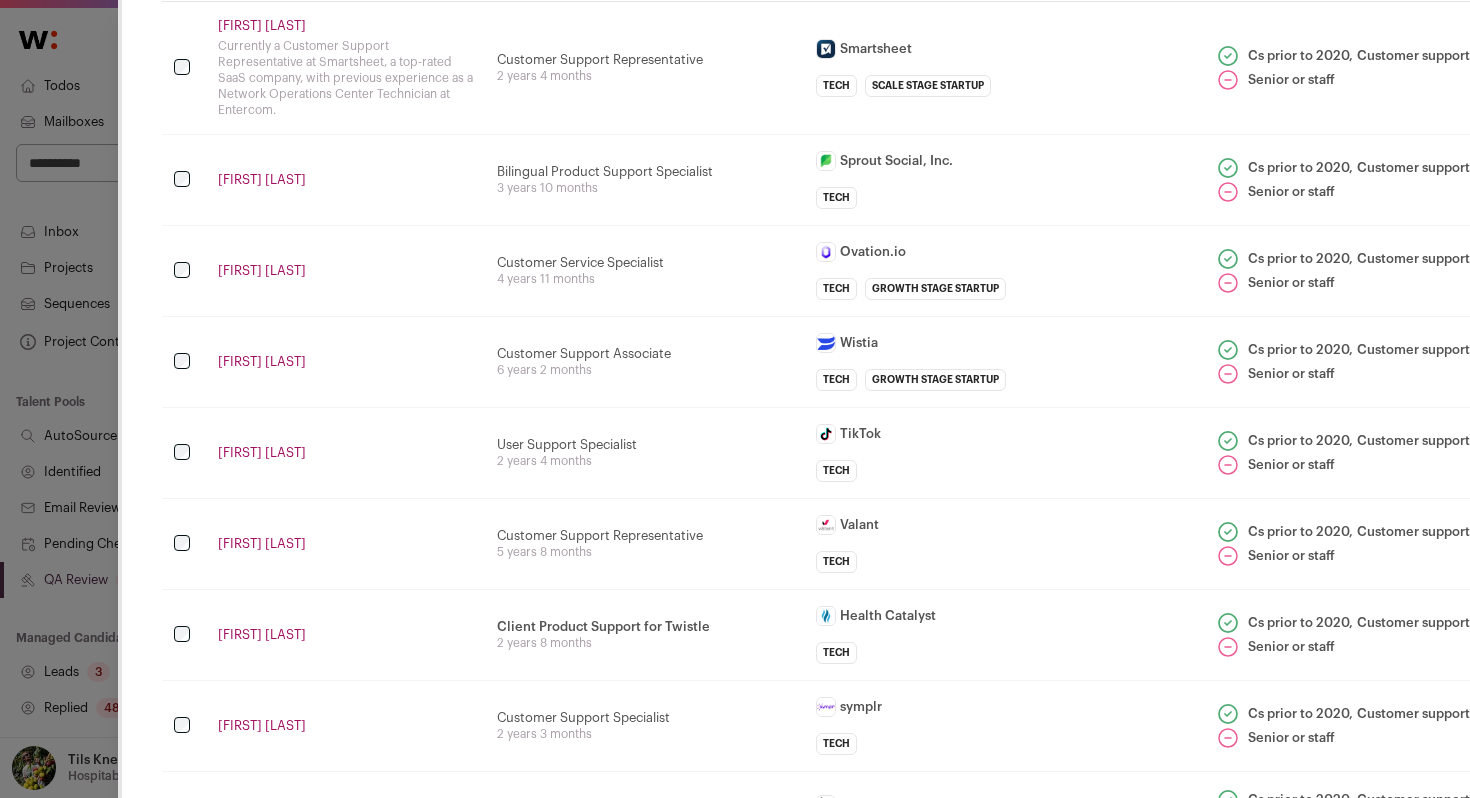 click on "Customer Support Specialist
2 years 3 months" at bounding box center [644, 726] 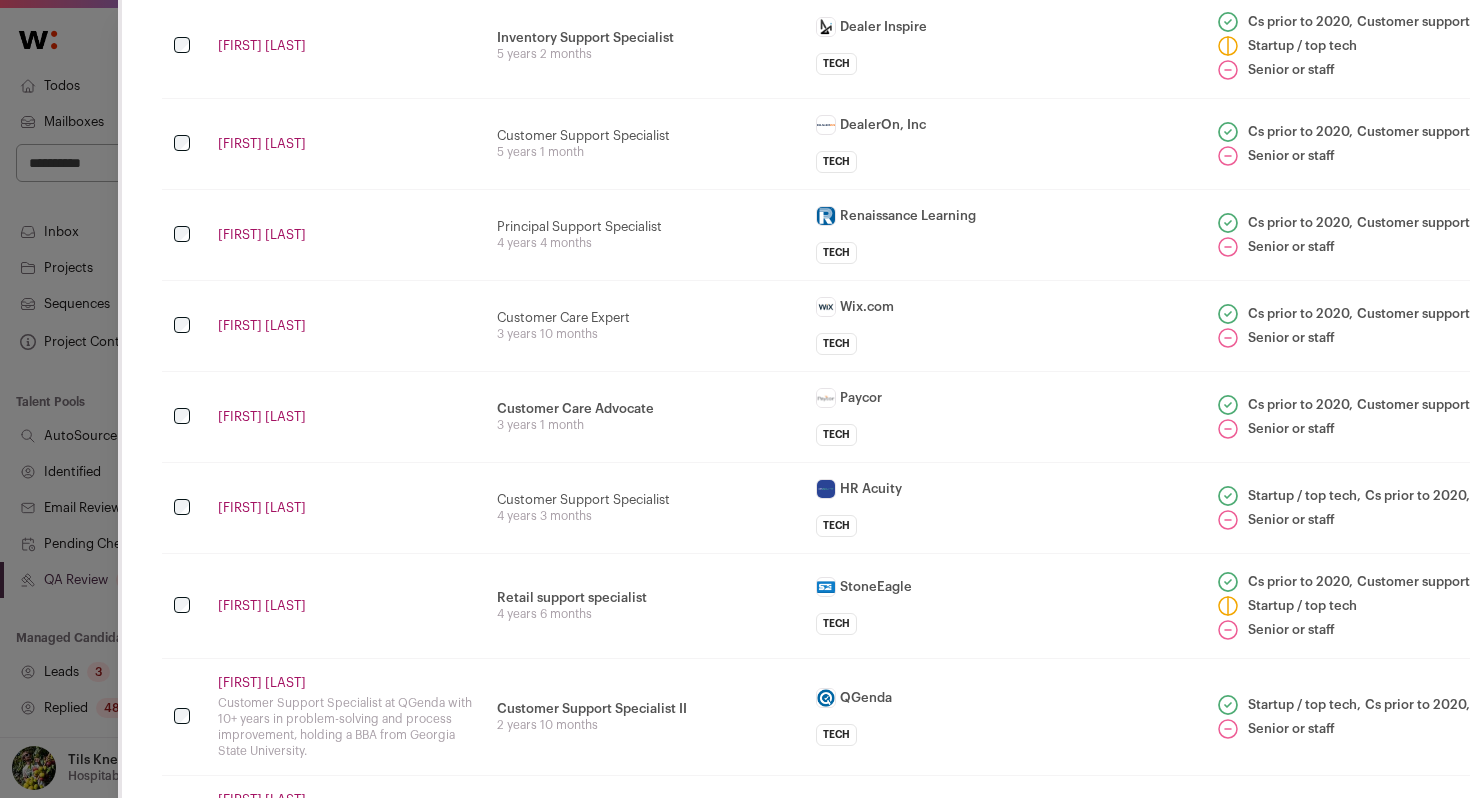 scroll, scrollTop: 918, scrollLeft: 0, axis: vertical 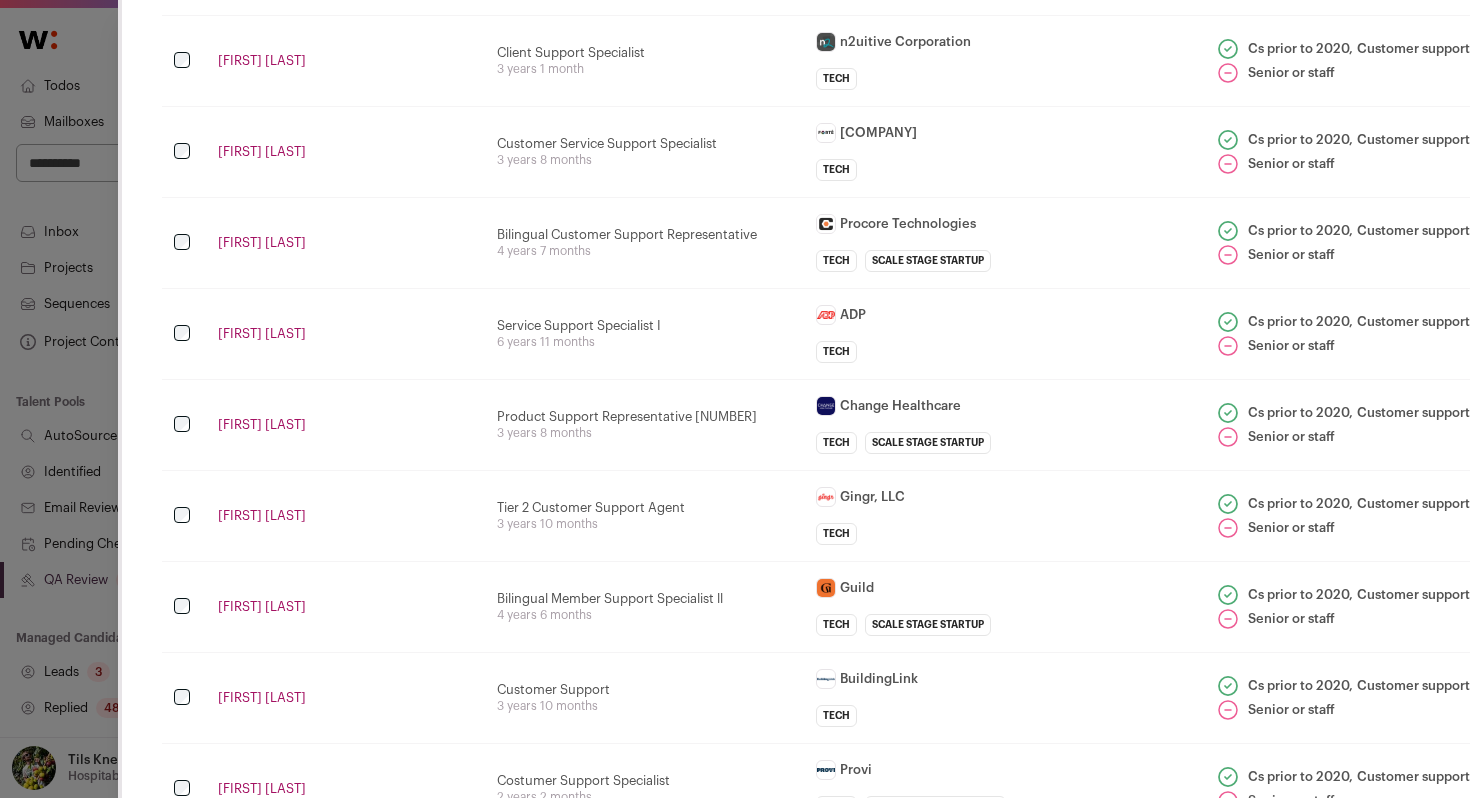 click at bounding box center [184, 334] 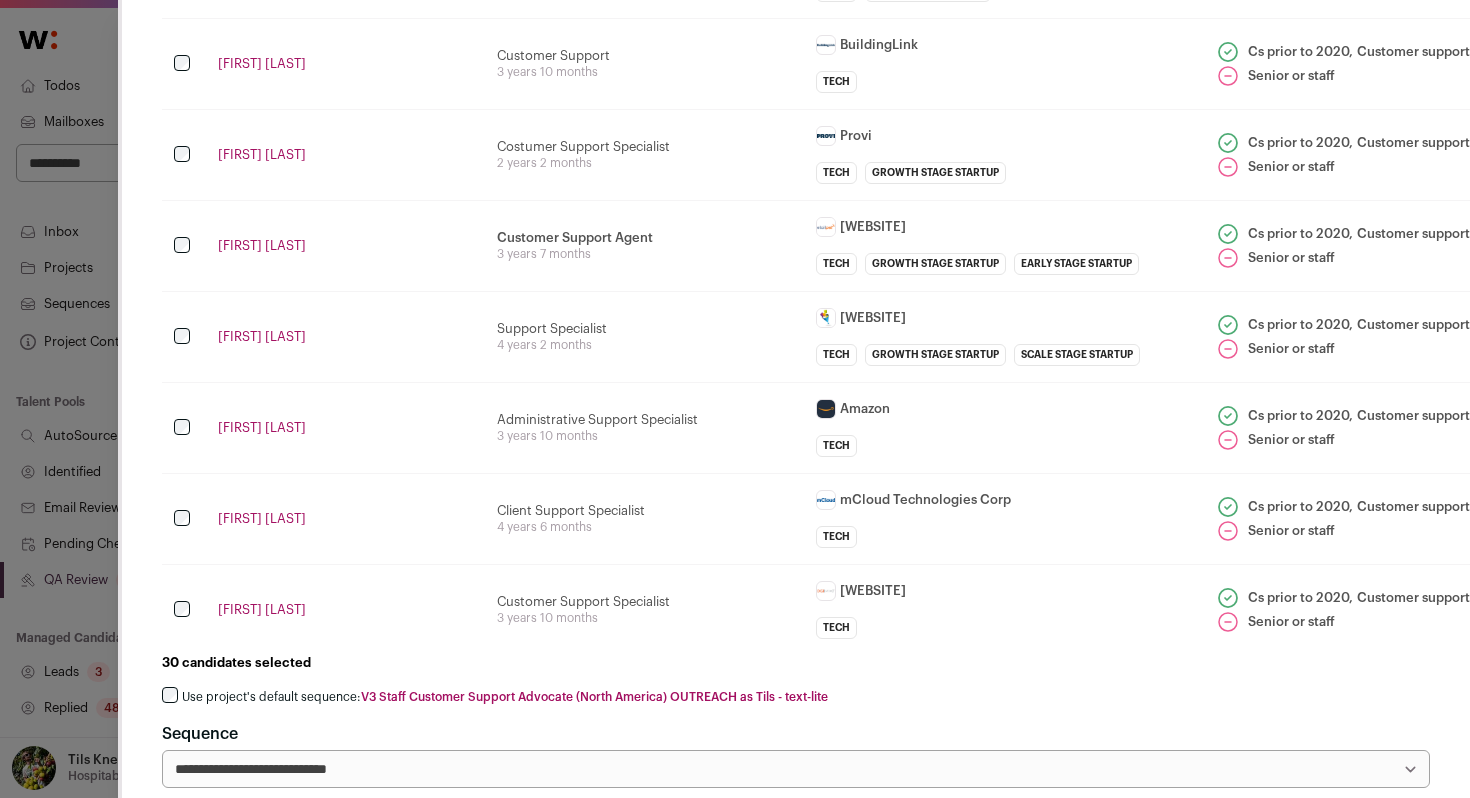 scroll, scrollTop: 4383, scrollLeft: 0, axis: vertical 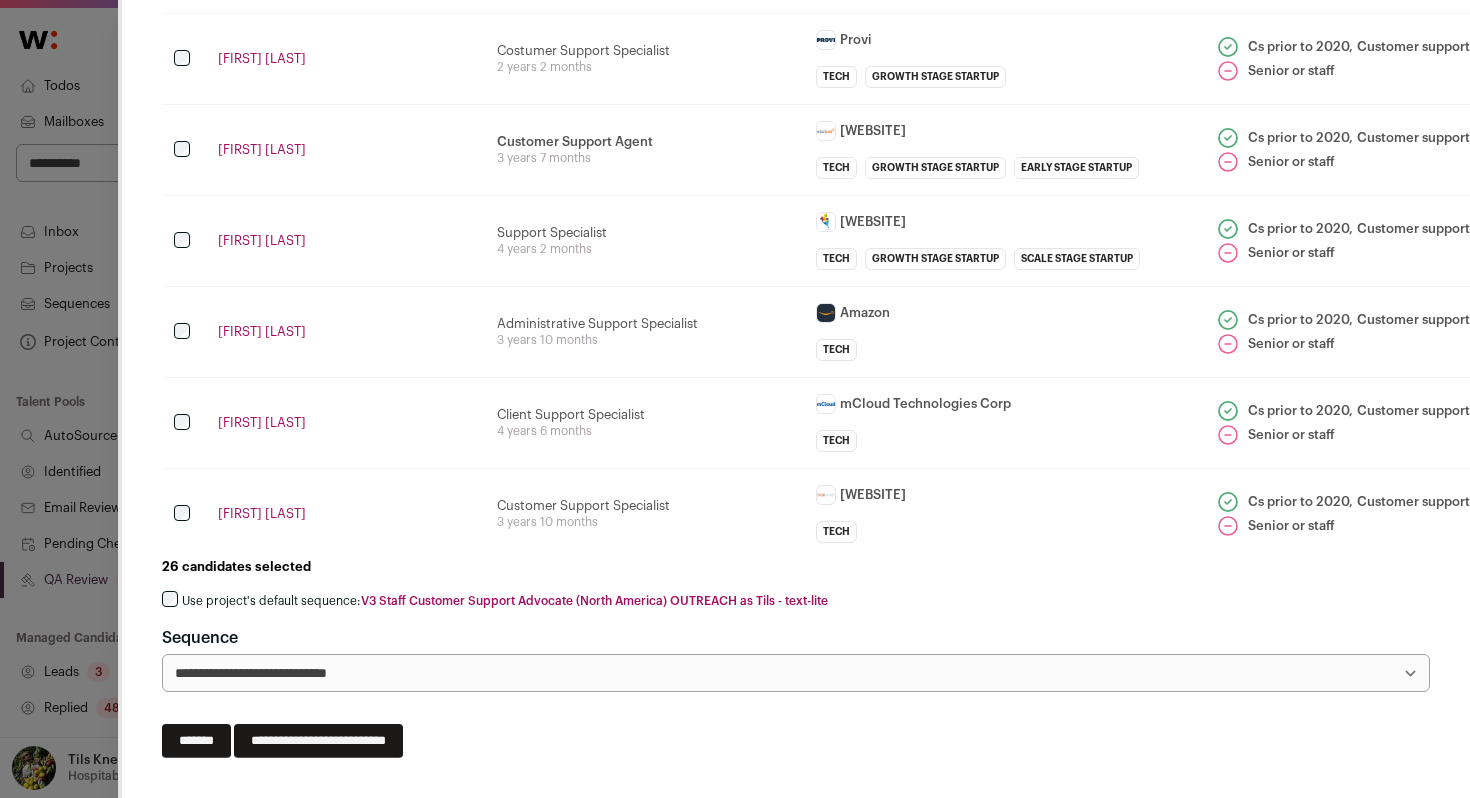 click on "Use project's default sequence:
V3 Staff Customer Support Advocate (North America) OUTREACH as Tils  - text-lite" at bounding box center [505, 601] 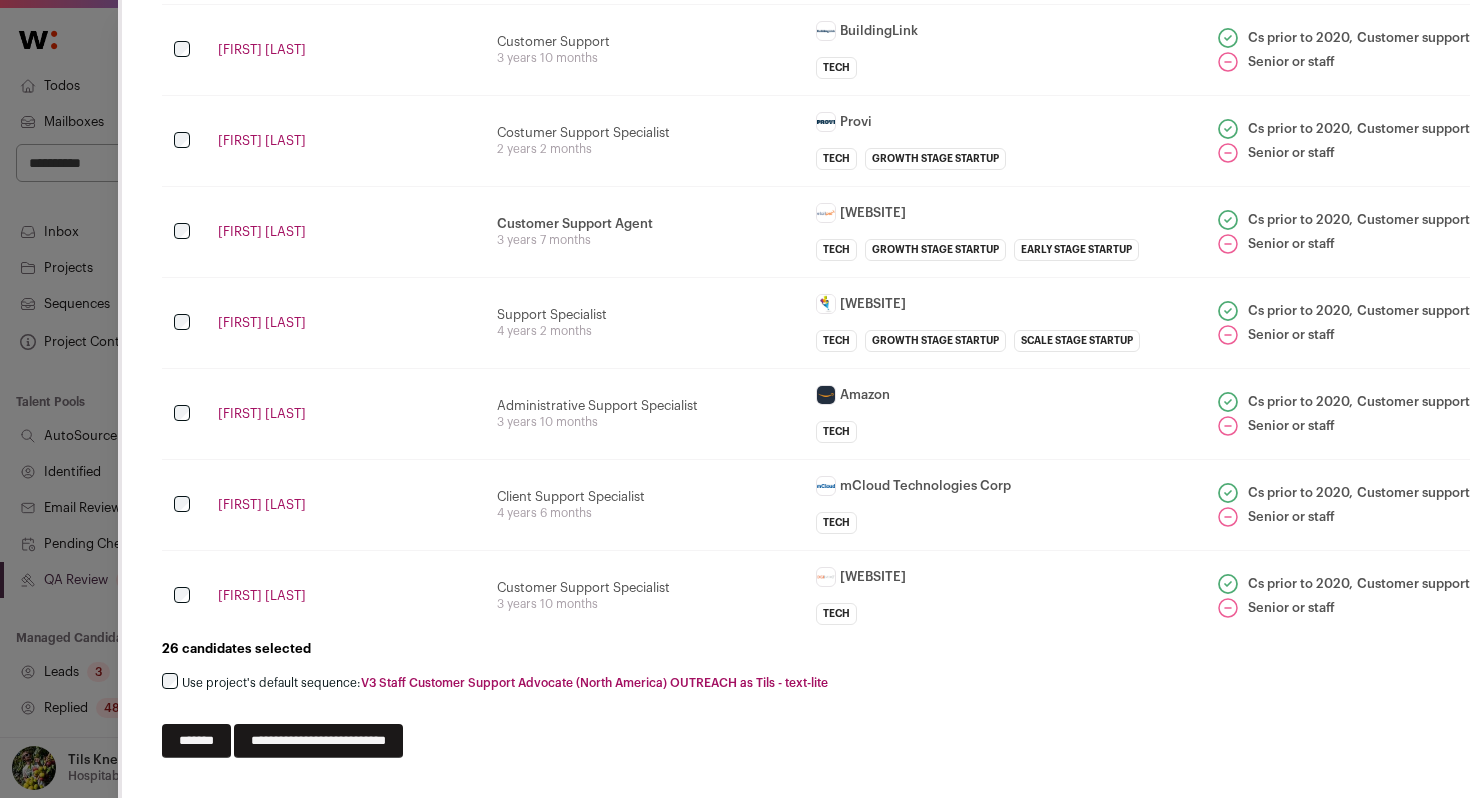 scroll, scrollTop: 4395, scrollLeft: 0, axis: vertical 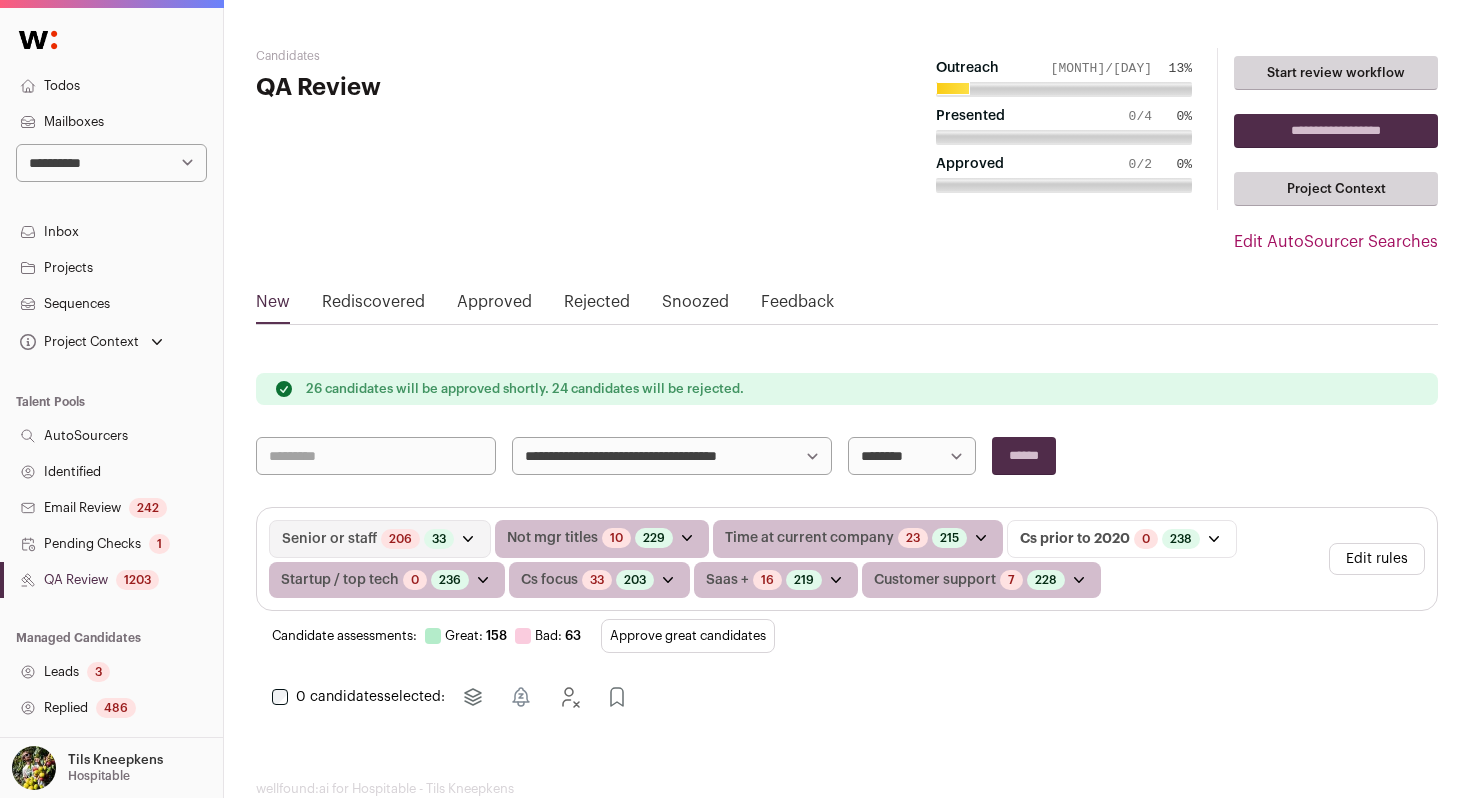 click on "Edit rules" at bounding box center (1377, 559) 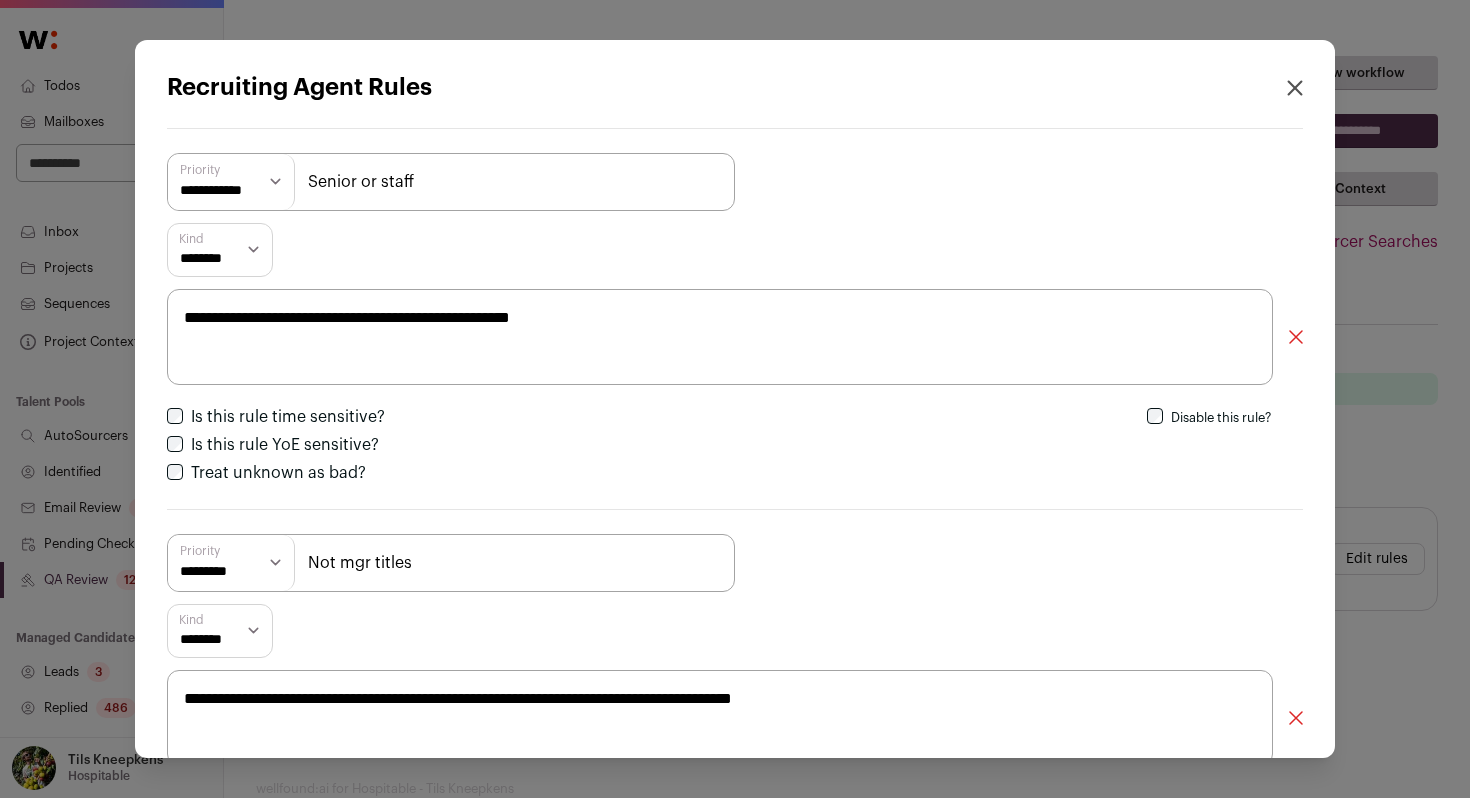type 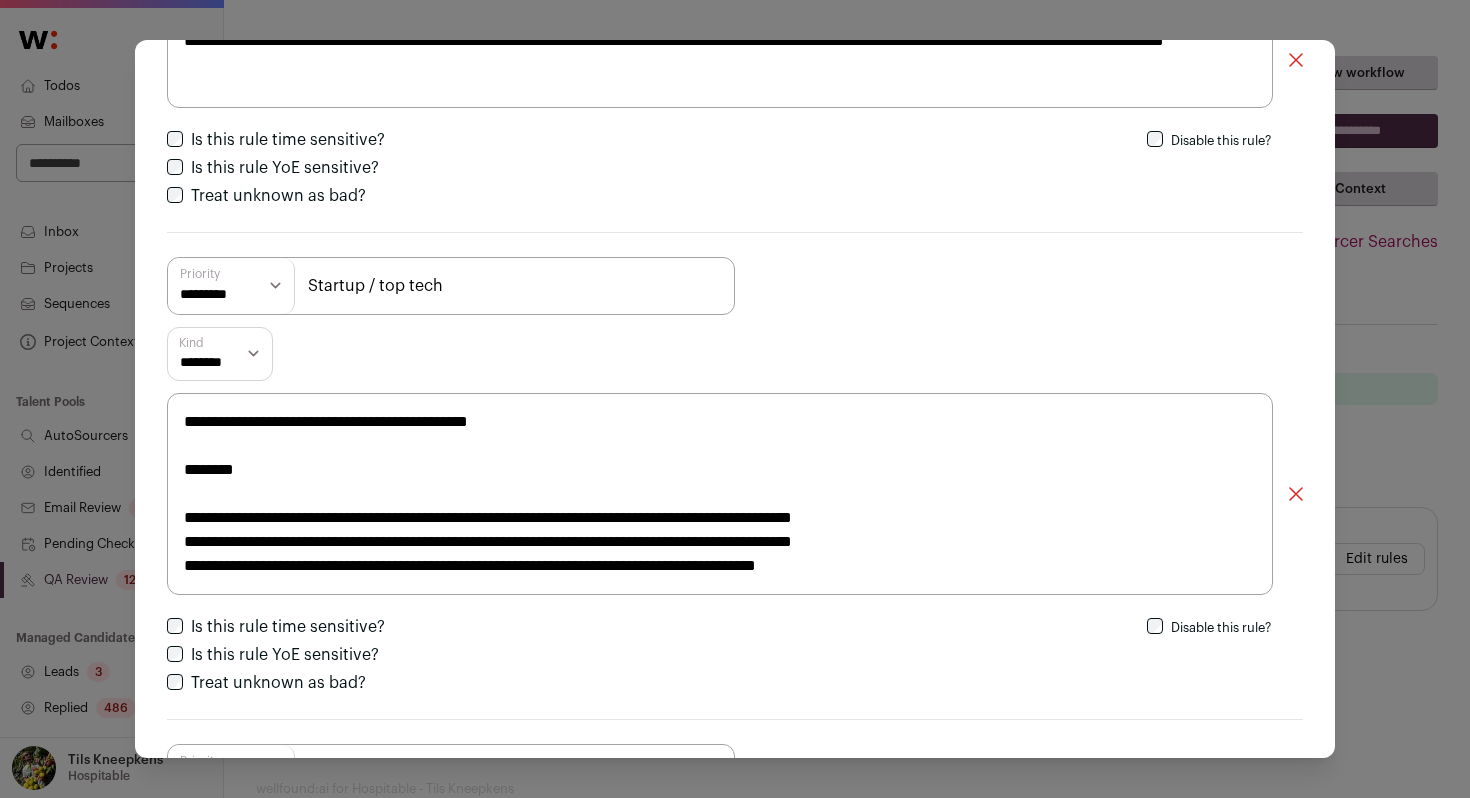 scroll, scrollTop: 1428, scrollLeft: 0, axis: vertical 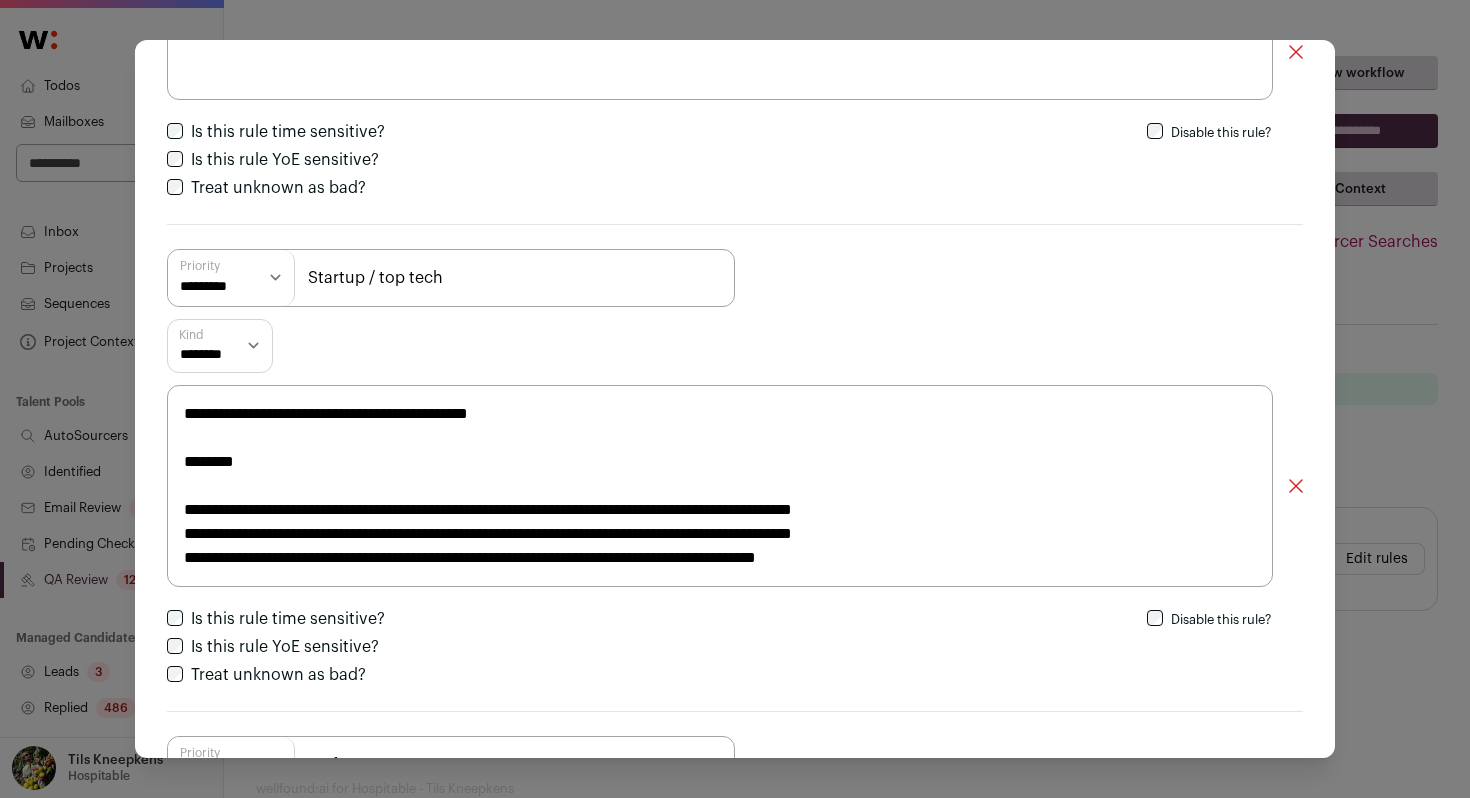 click on "**********" at bounding box center (720, 486) 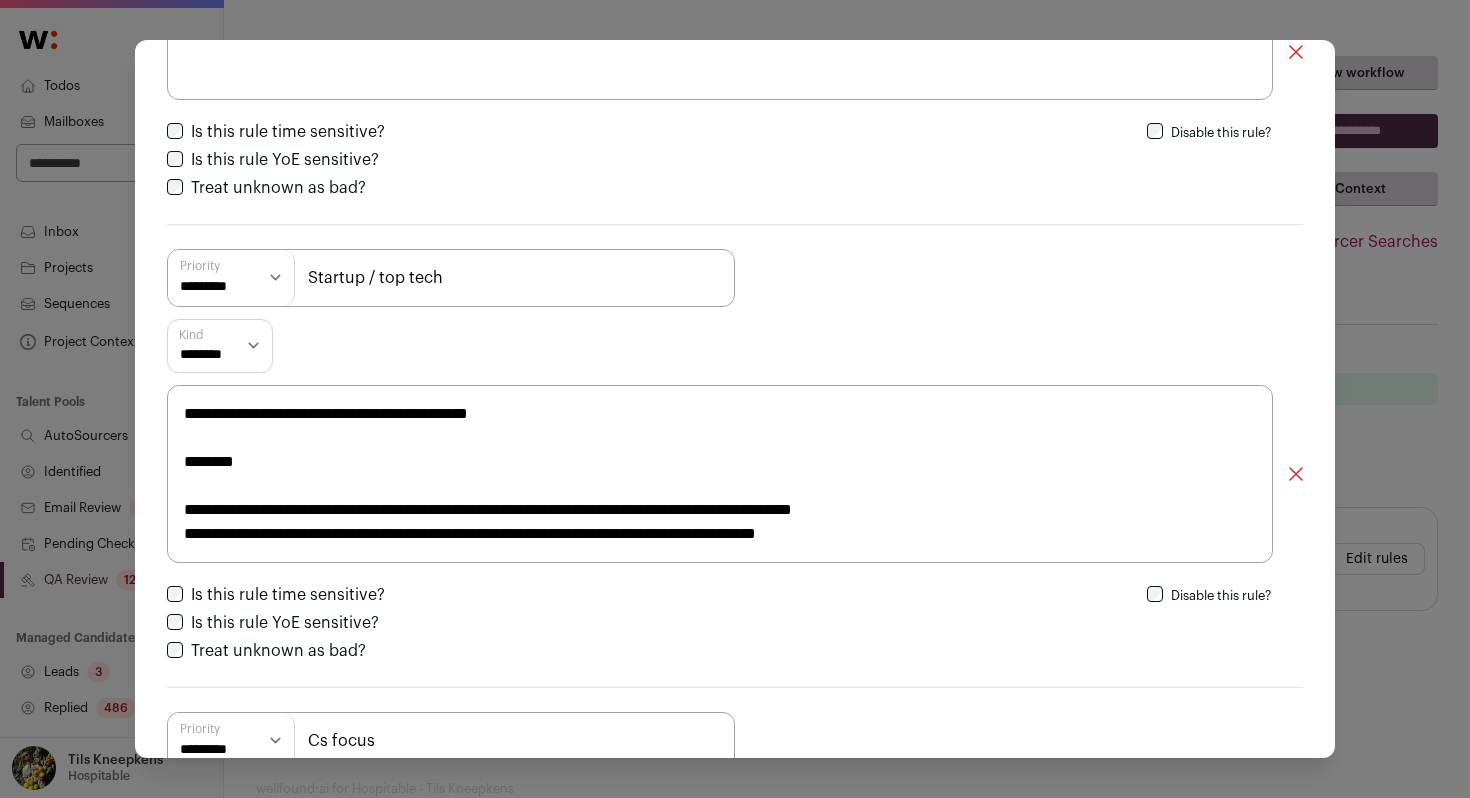 click on "**********" at bounding box center (720, 474) 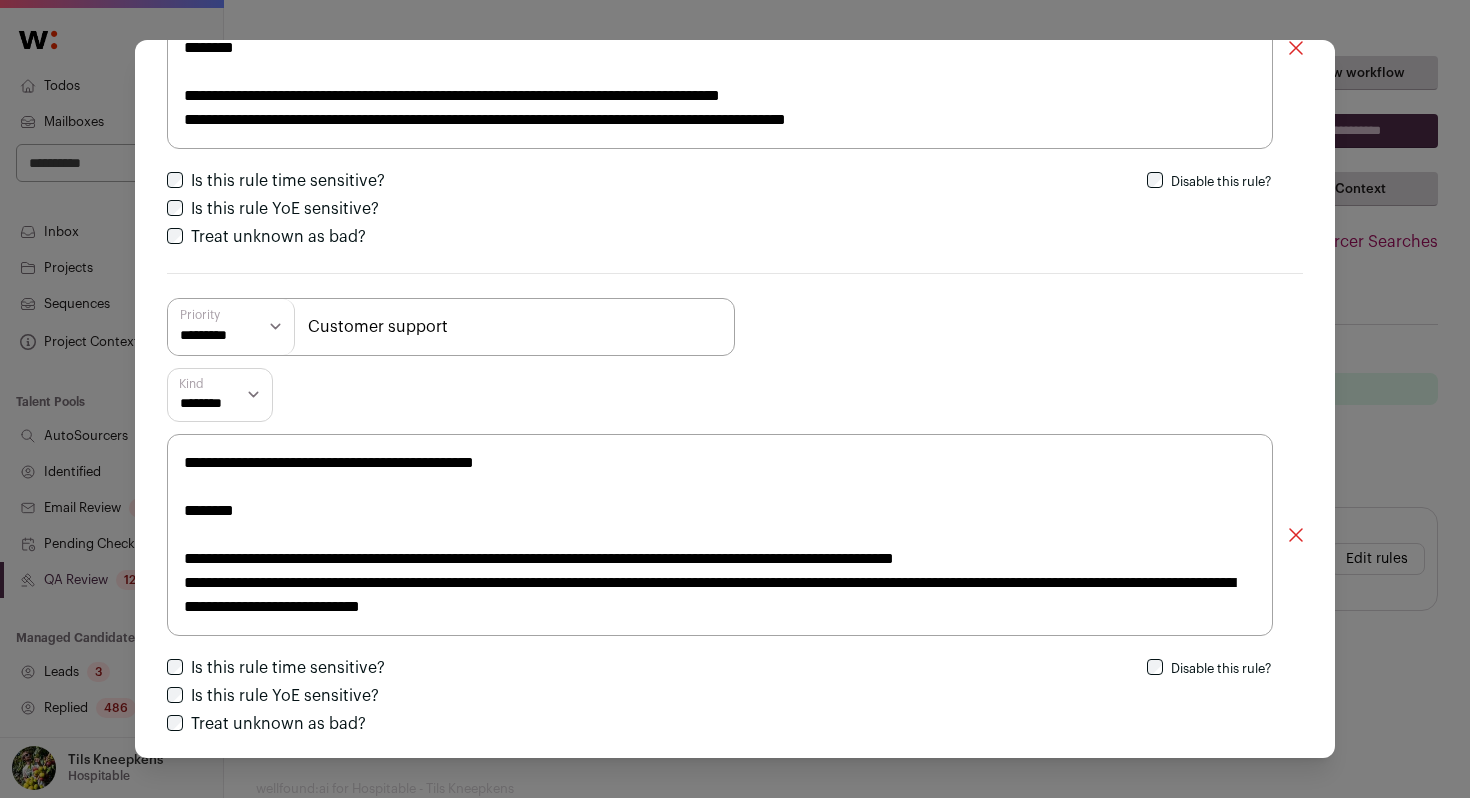 scroll, scrollTop: 3347, scrollLeft: 0, axis: vertical 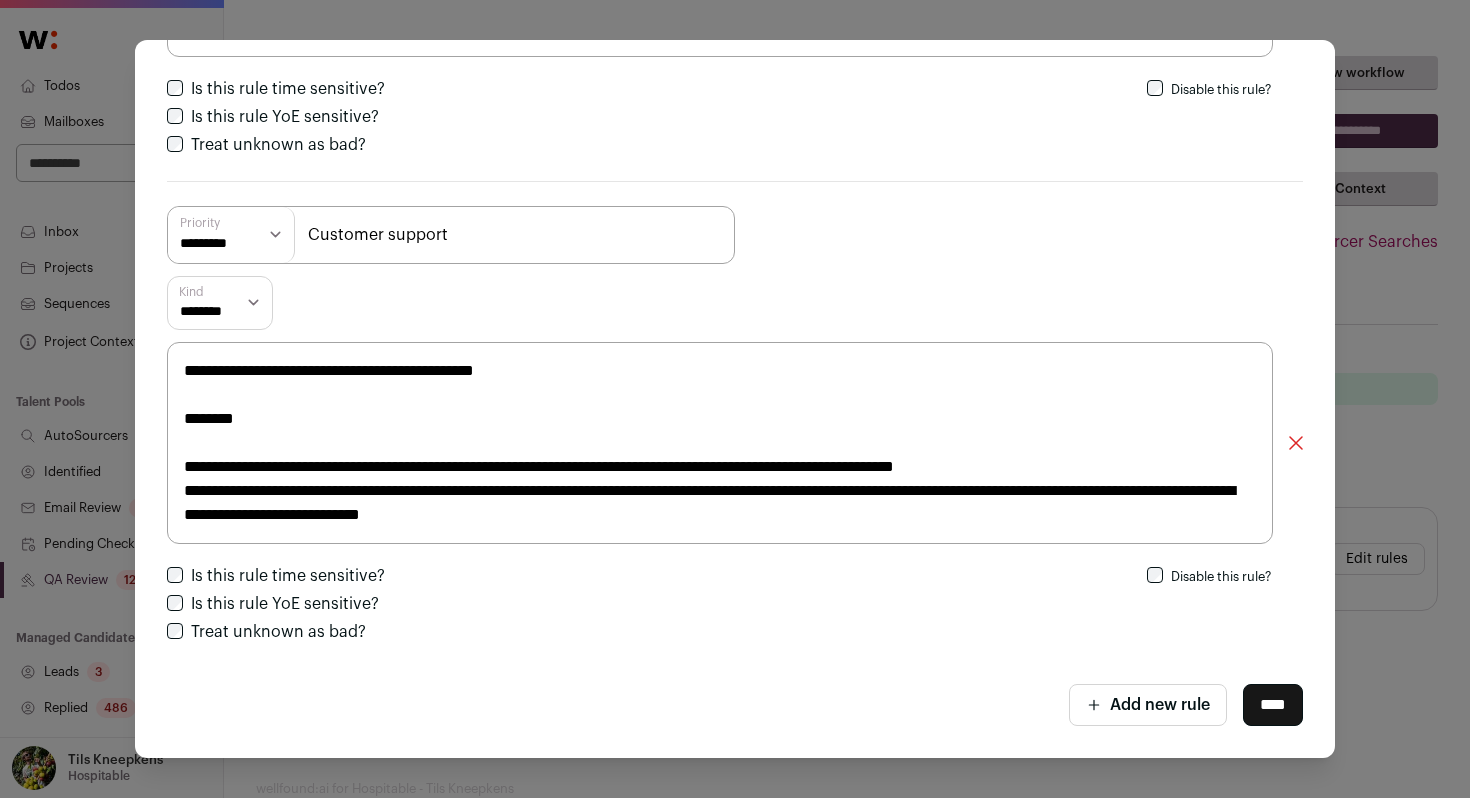 type on "**********" 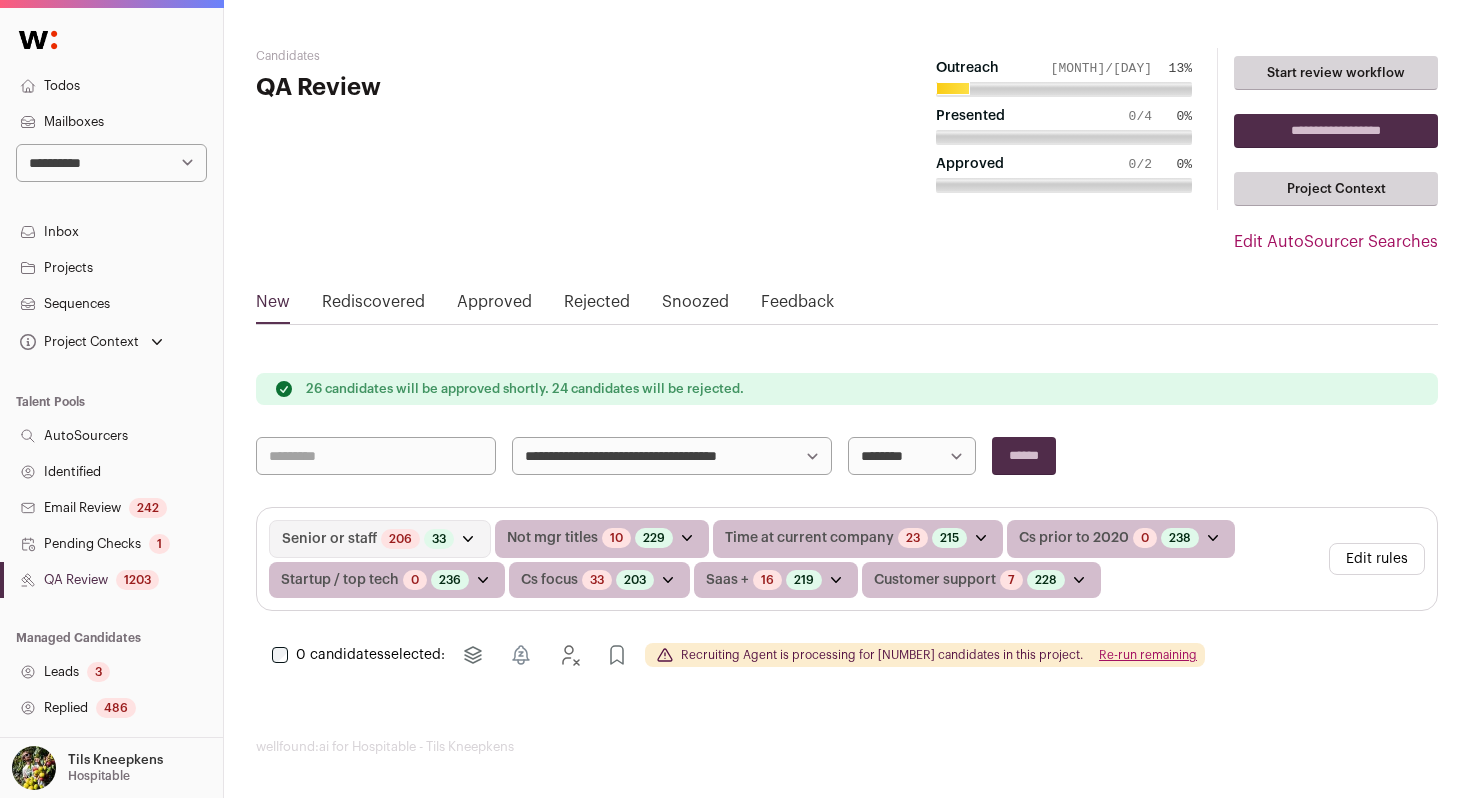 click on "**********" at bounding box center [672, 456] 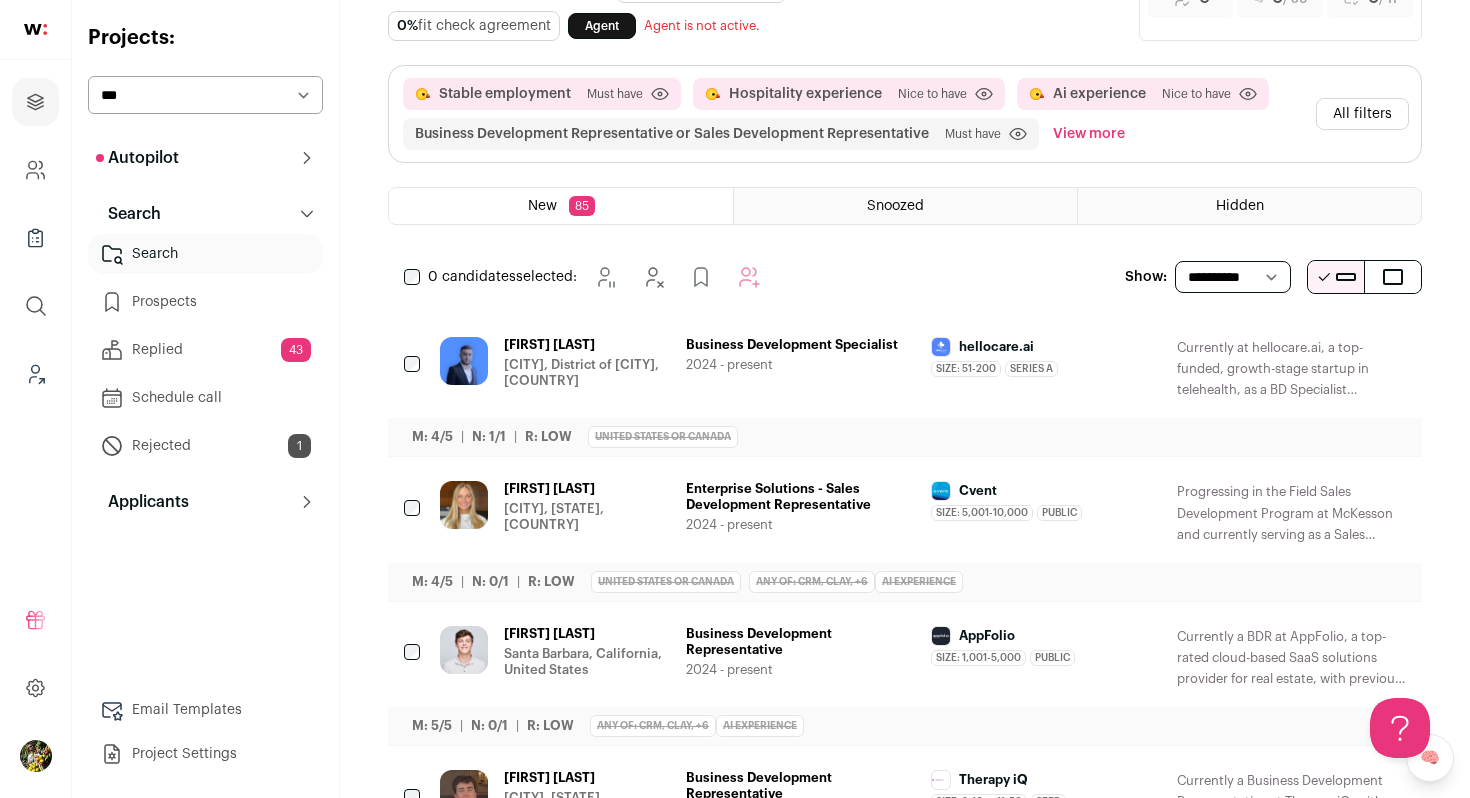 scroll, scrollTop: 0, scrollLeft: 0, axis: both 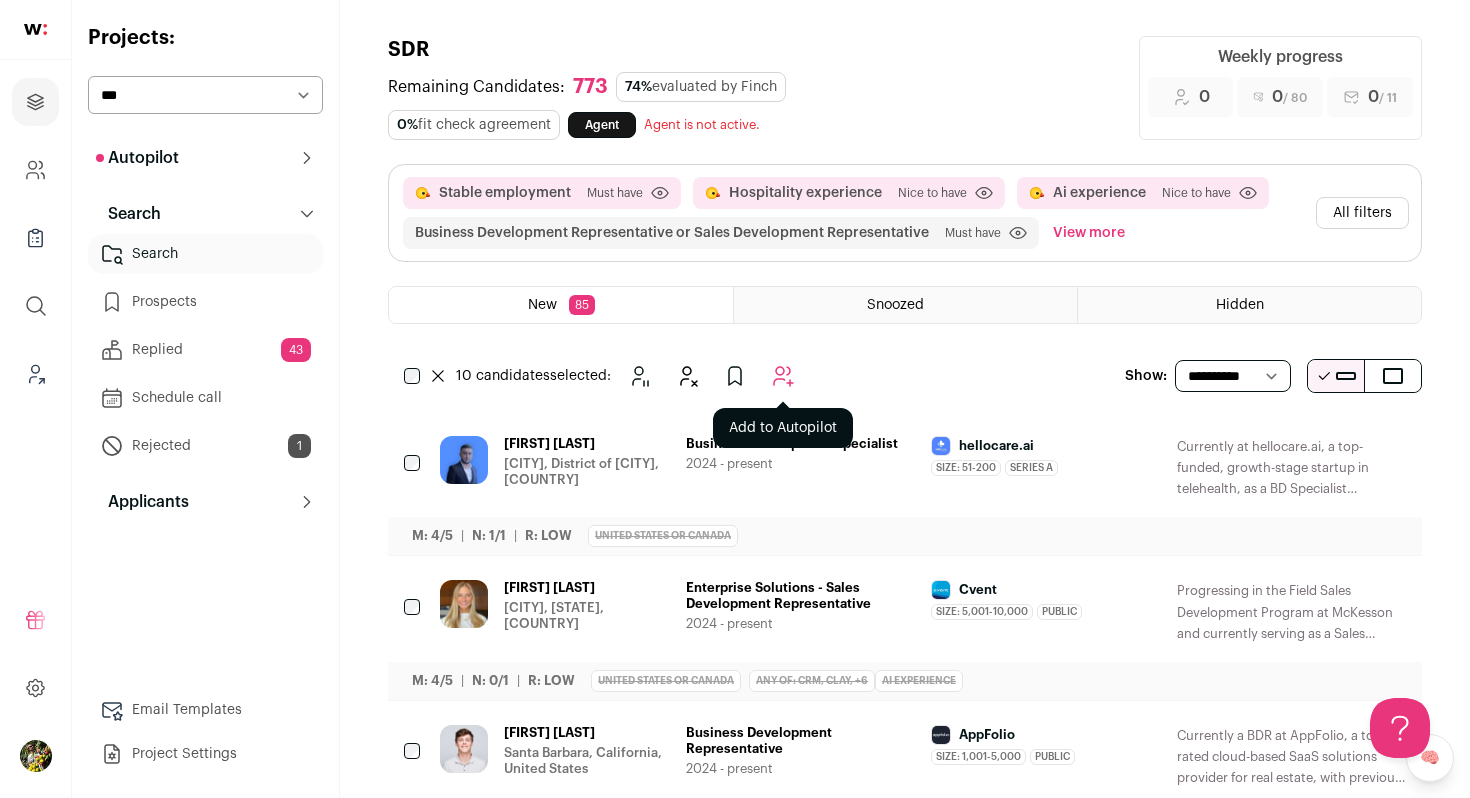 click 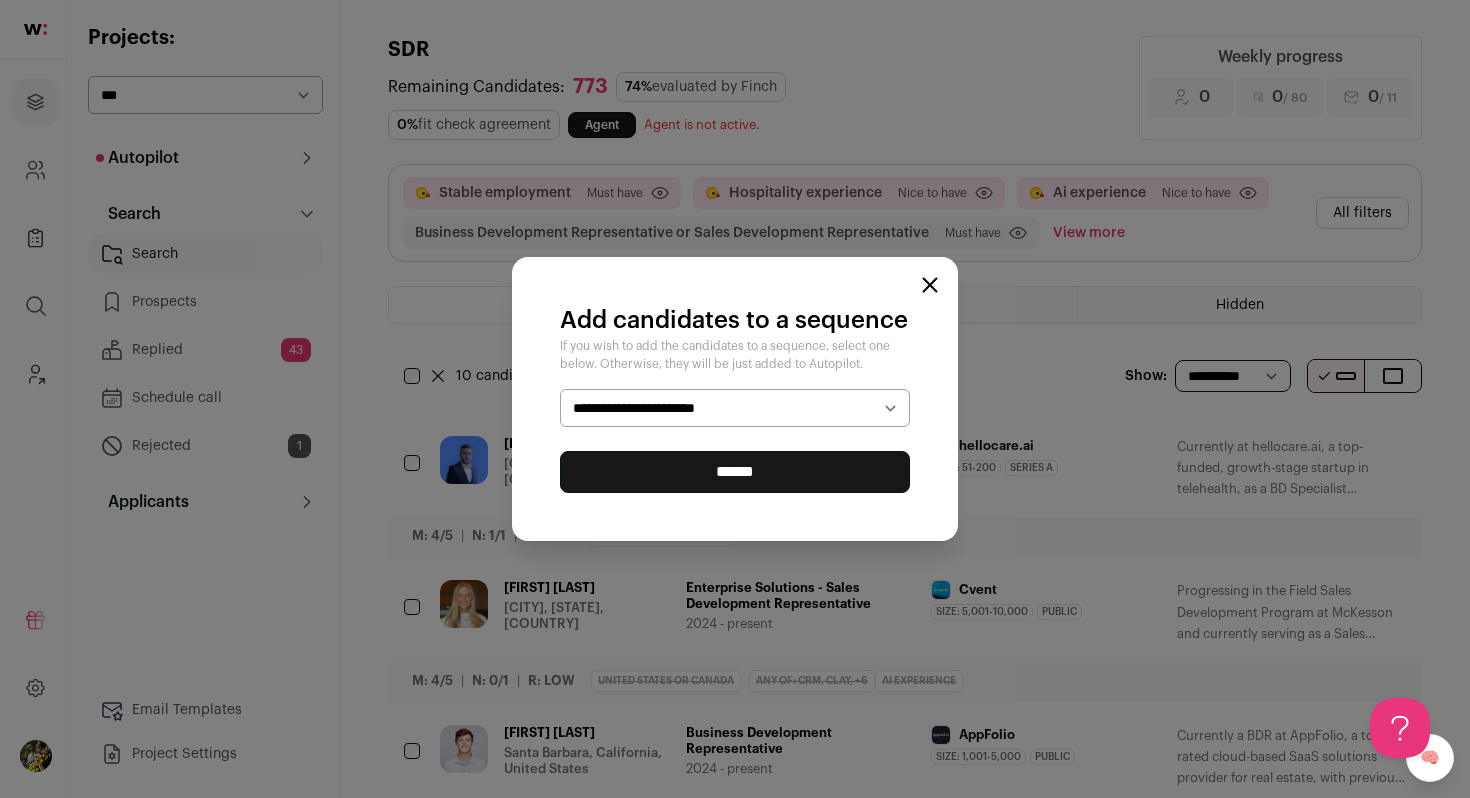 select on "*****" 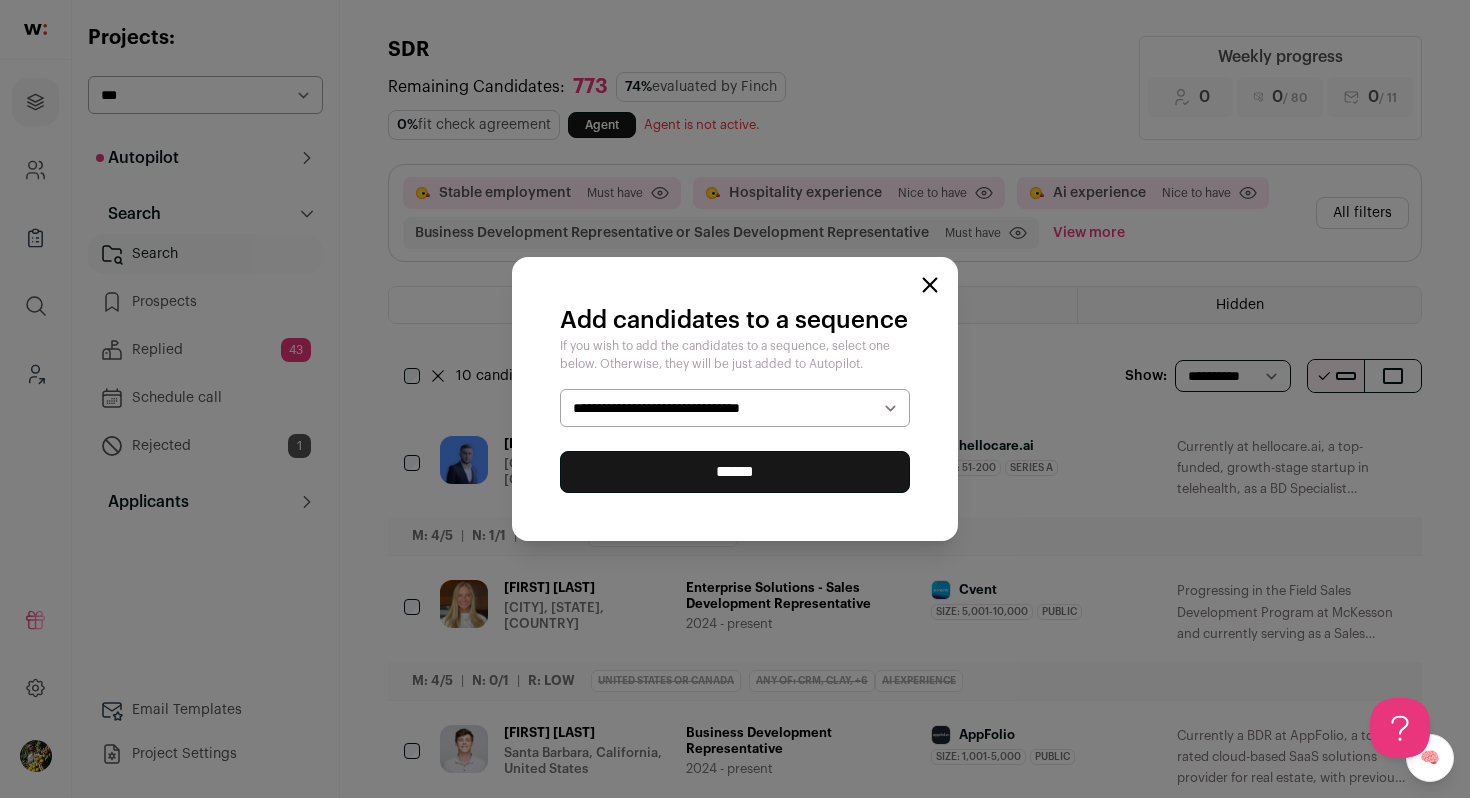 click on "**********" at bounding box center [735, 399] 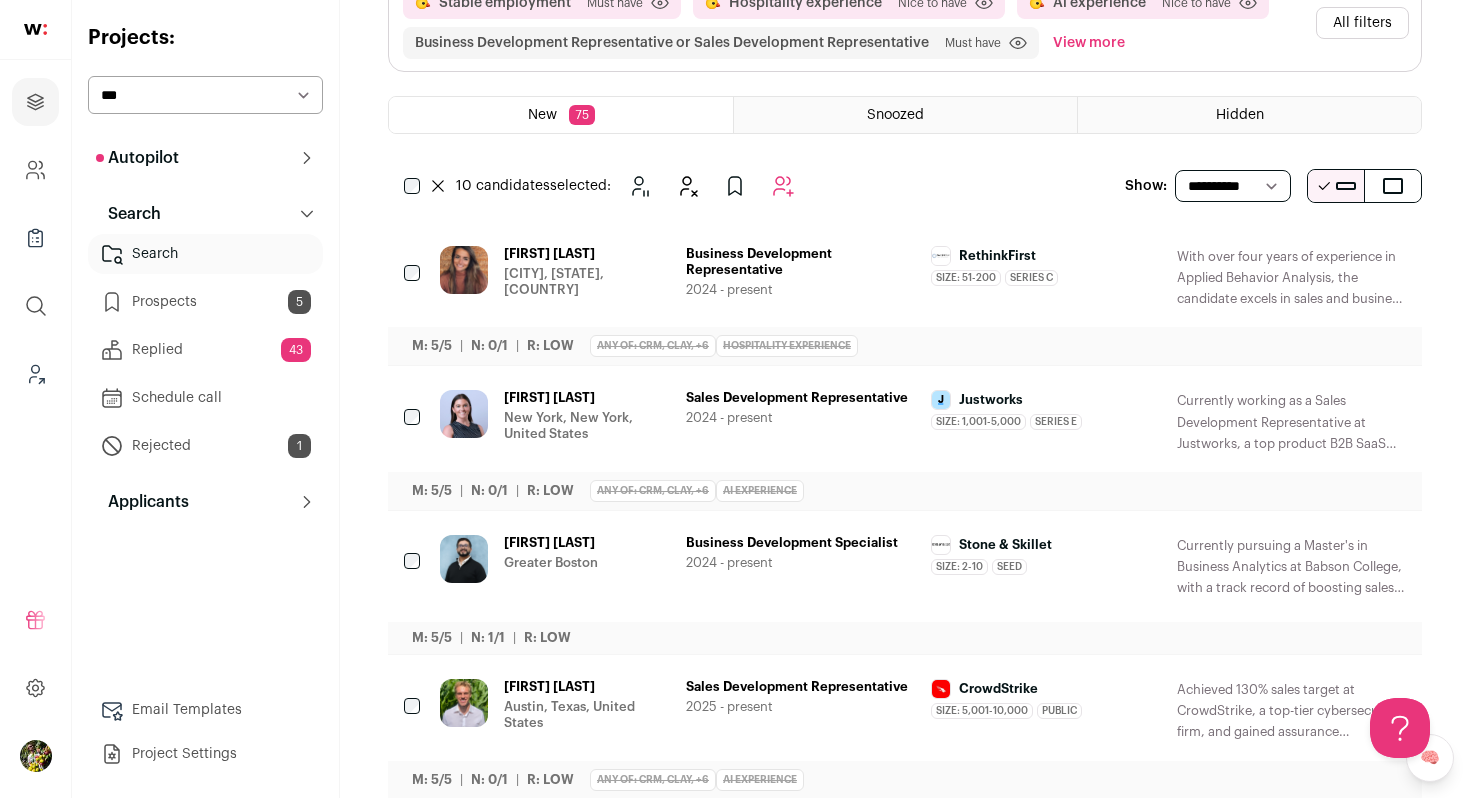 scroll, scrollTop: 193, scrollLeft: 0, axis: vertical 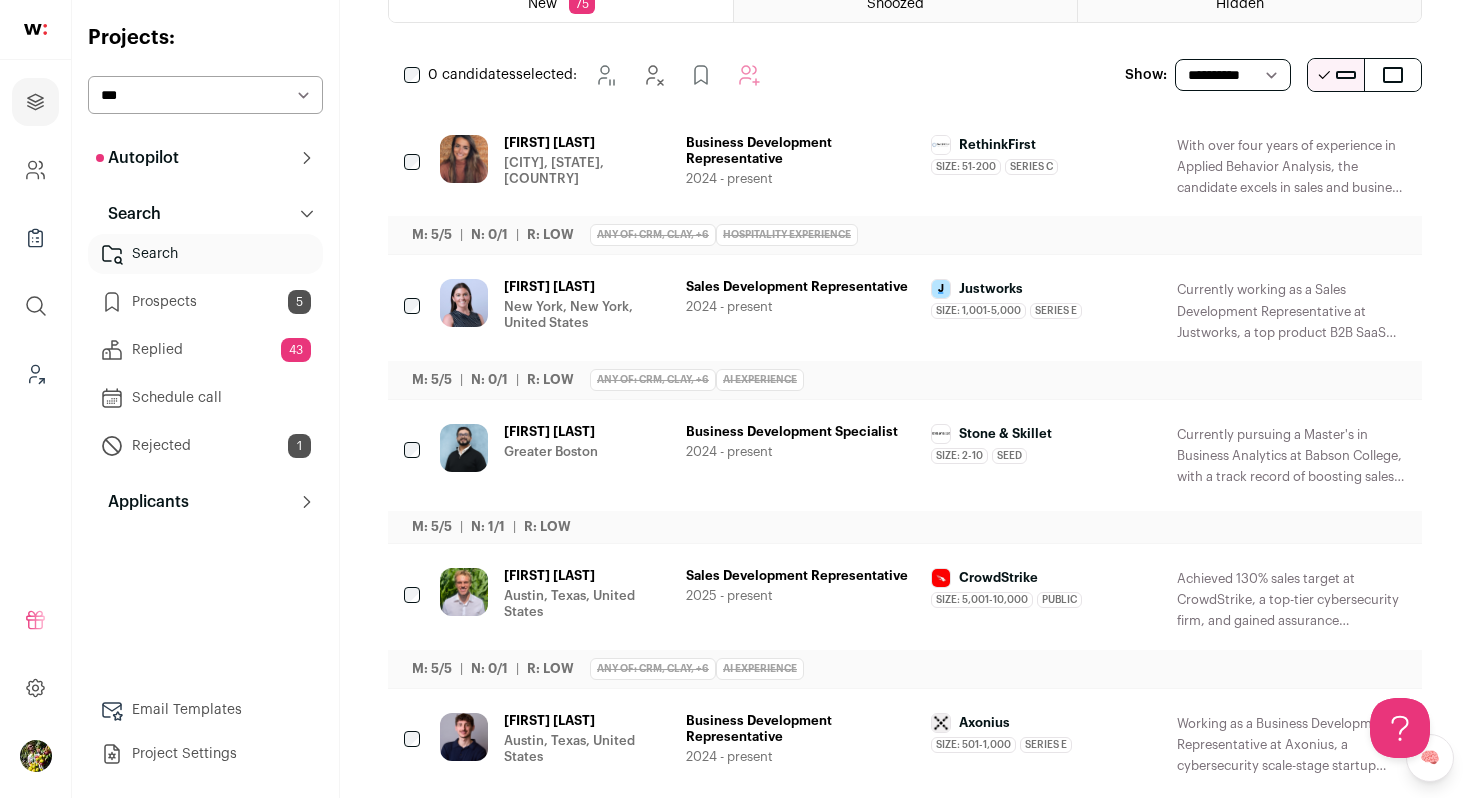click 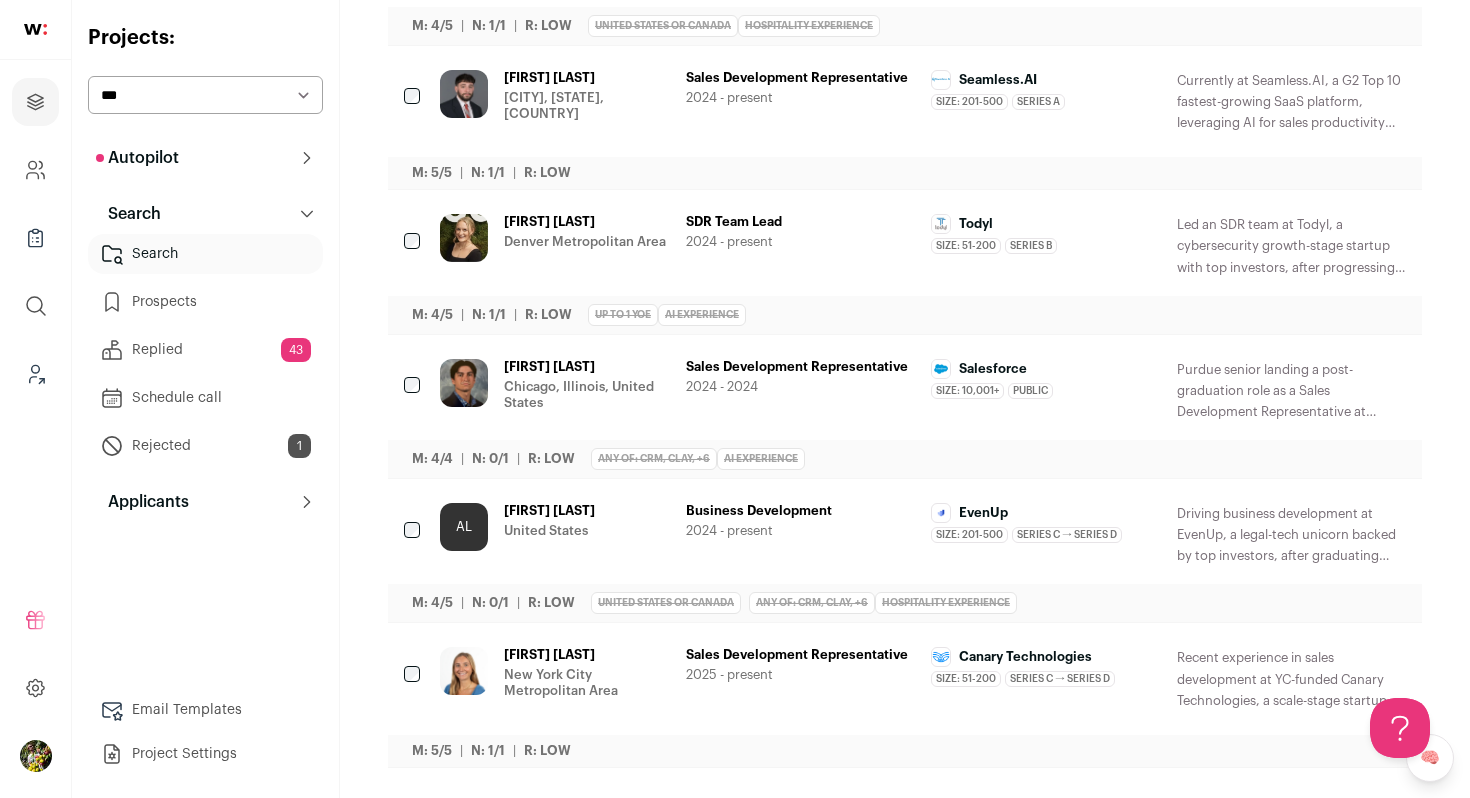 scroll, scrollTop: 1094, scrollLeft: 0, axis: vertical 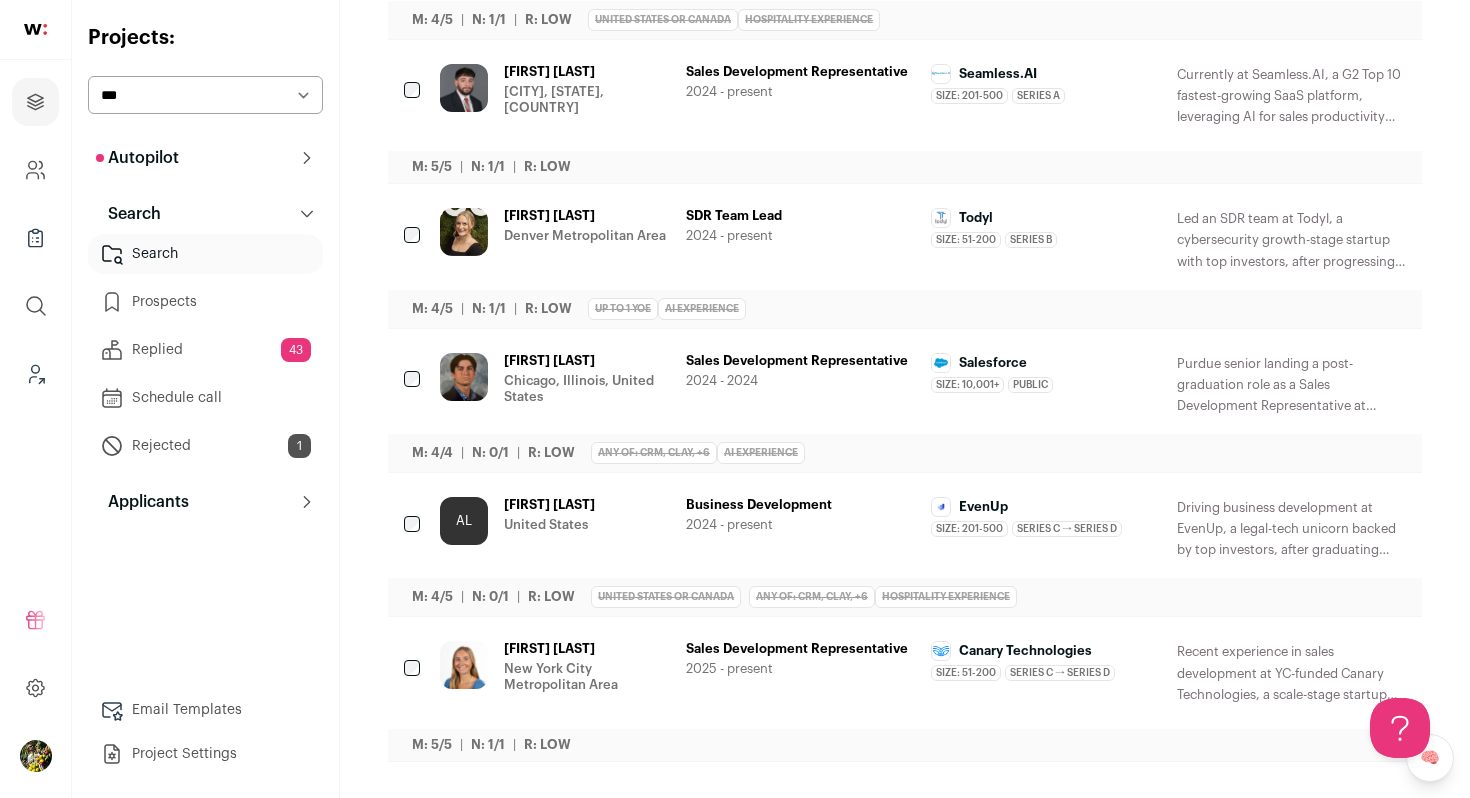 click 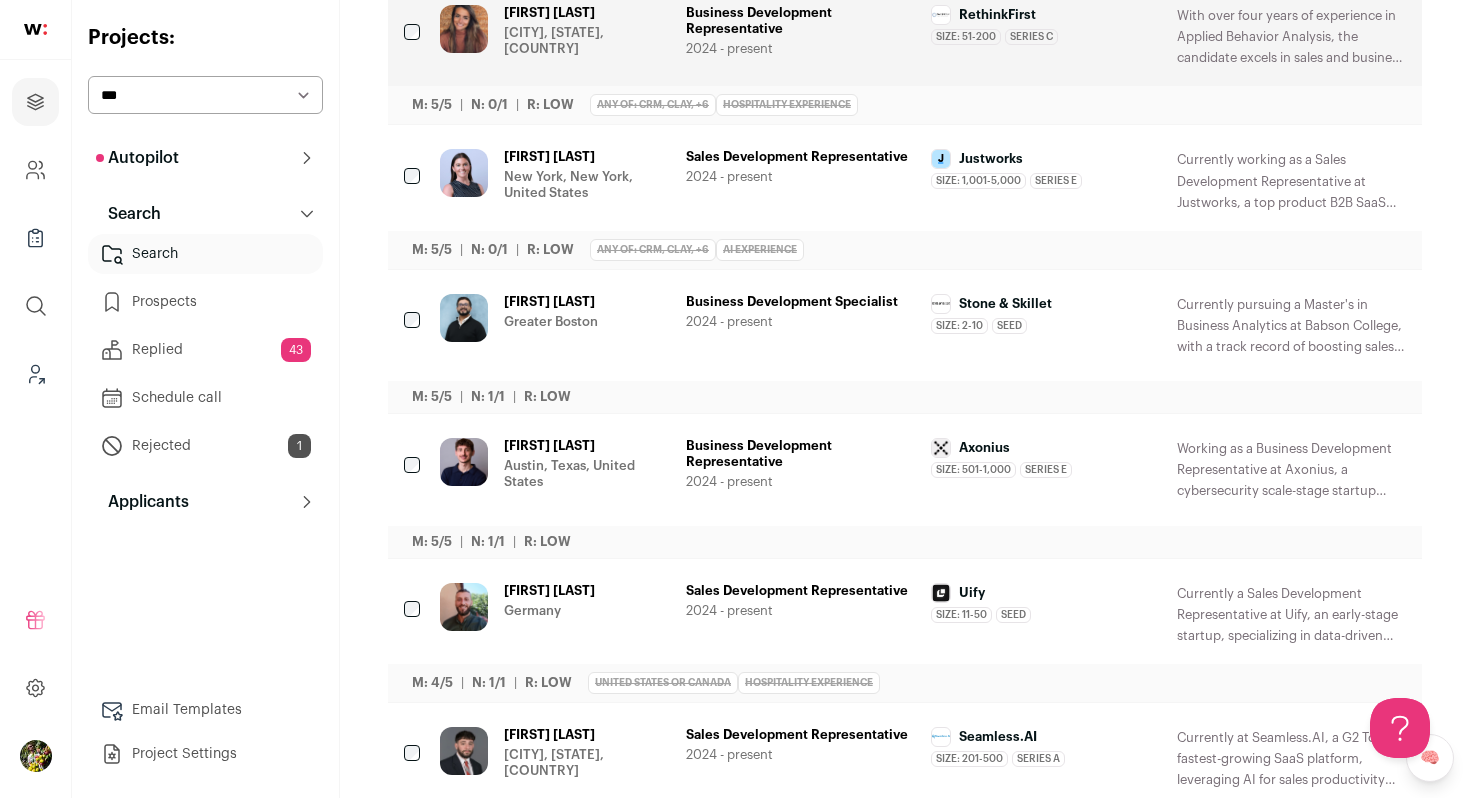 scroll, scrollTop: 0, scrollLeft: 0, axis: both 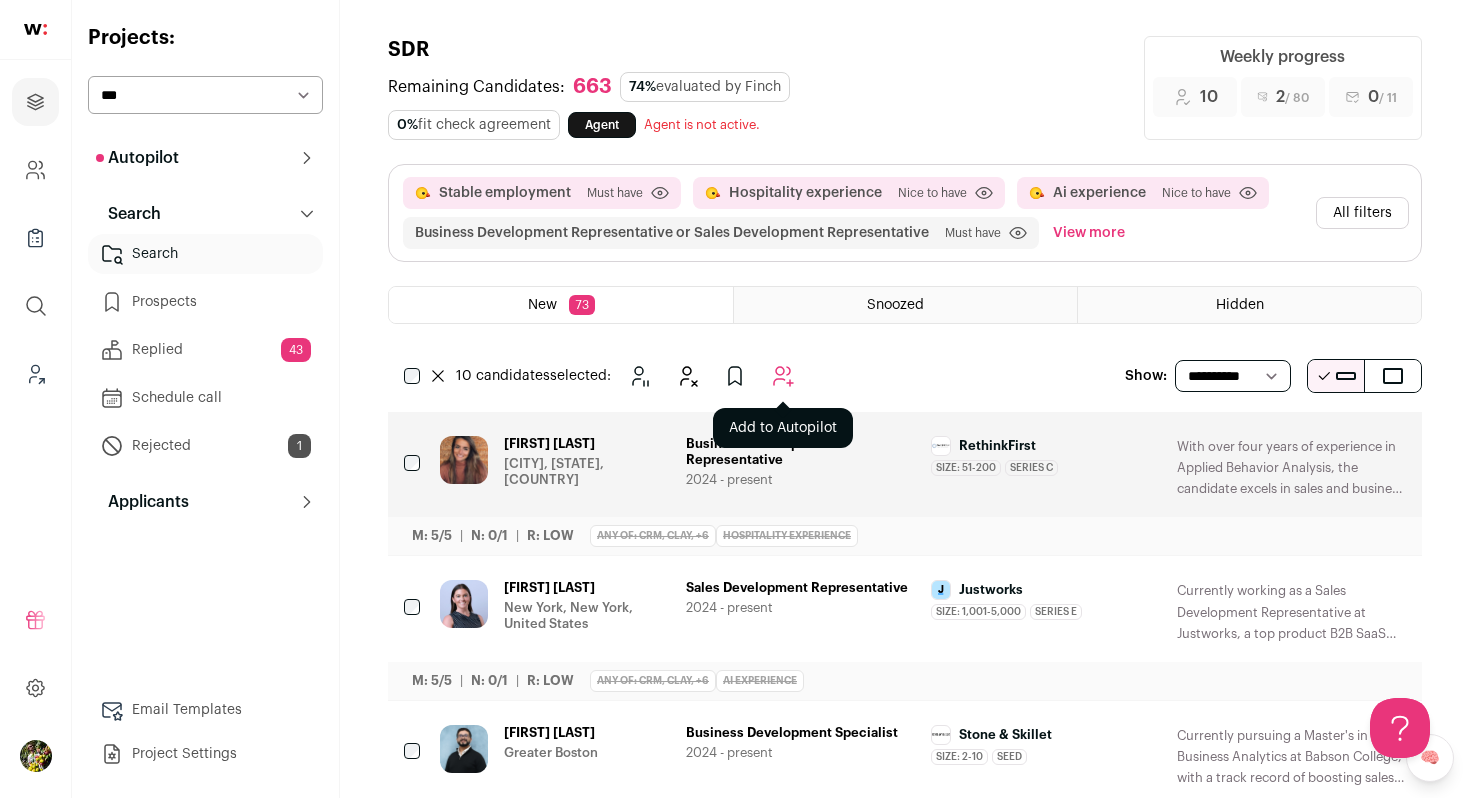 click 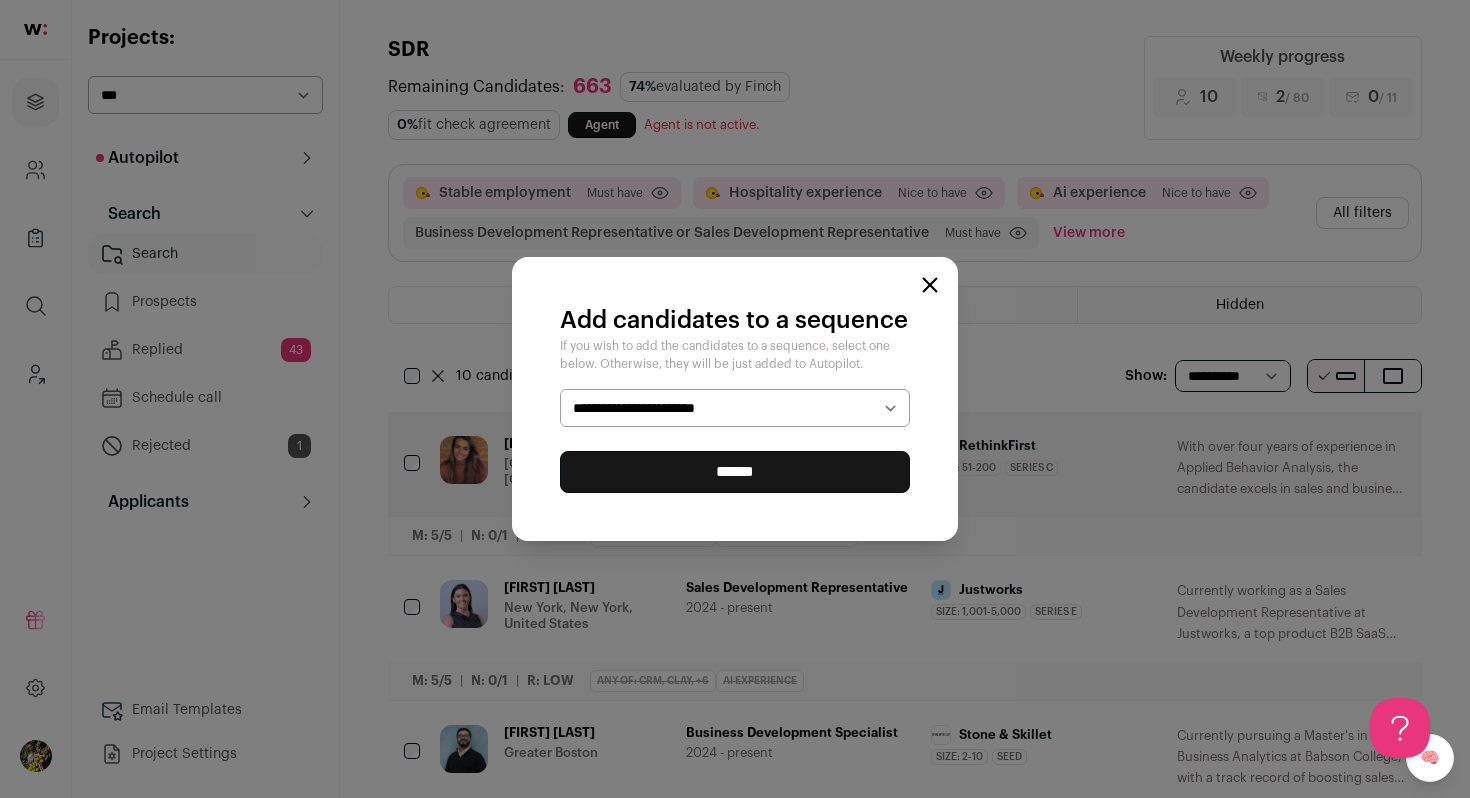 select on "*****" 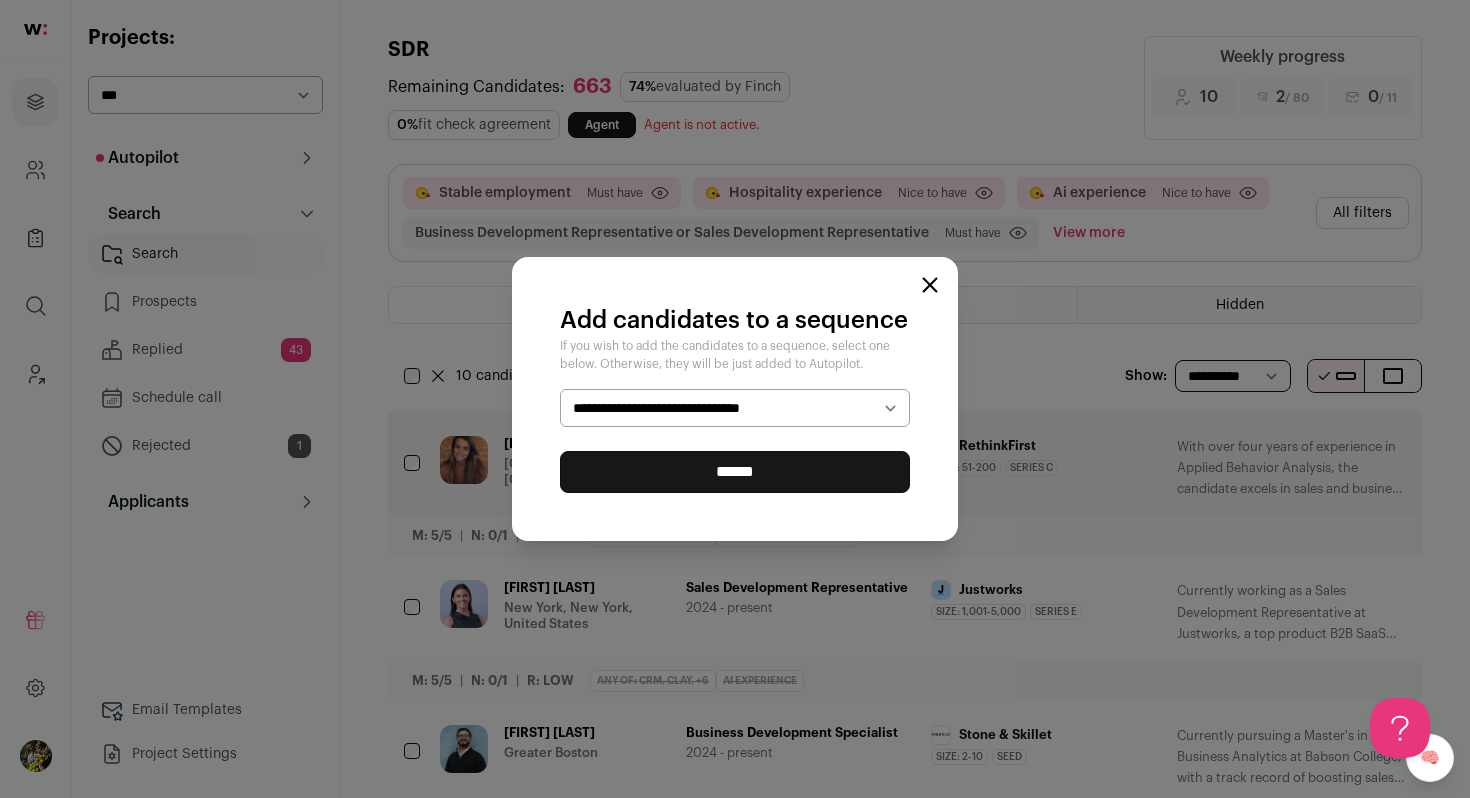 click on "******" at bounding box center [735, 472] 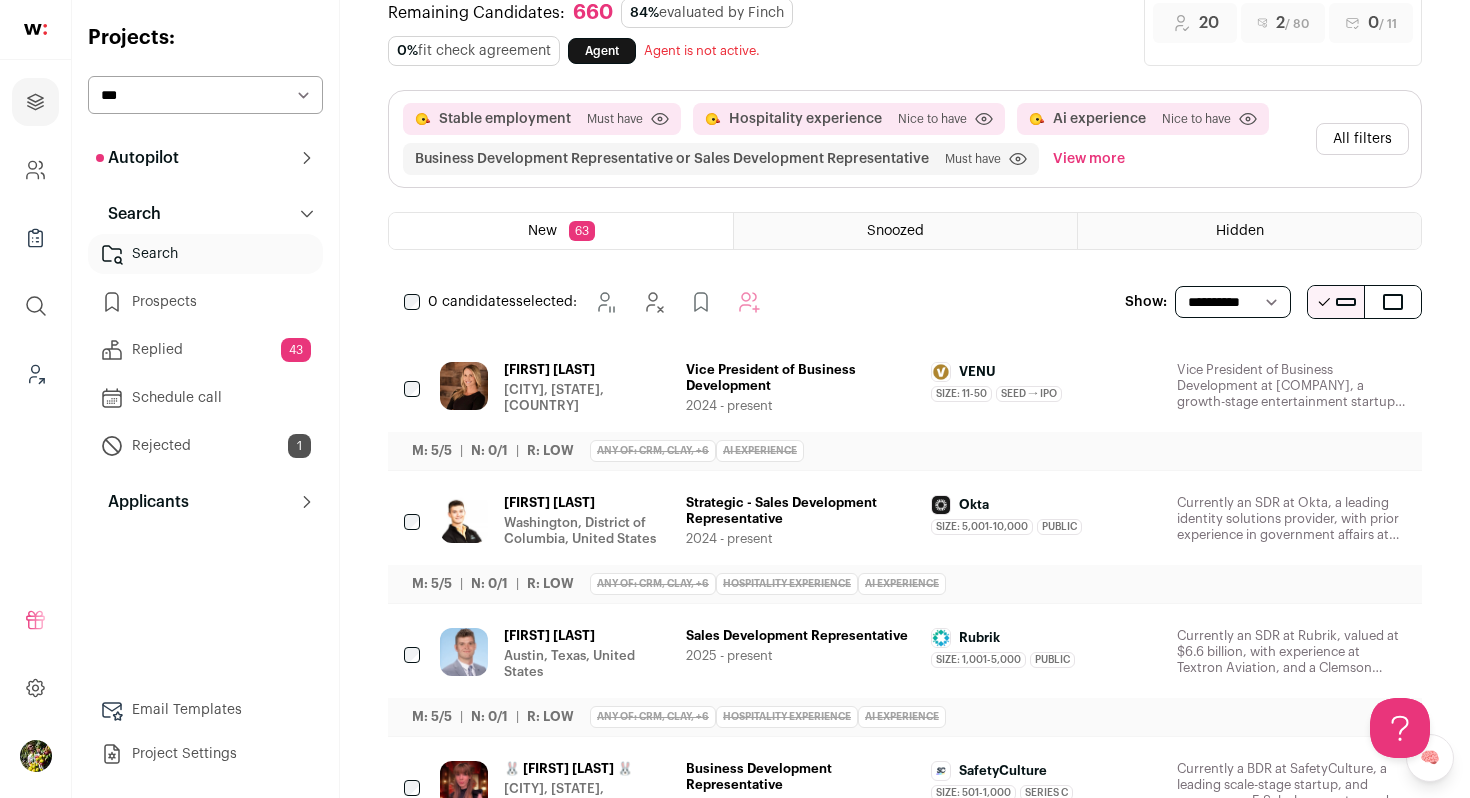 scroll, scrollTop: 0, scrollLeft: 0, axis: both 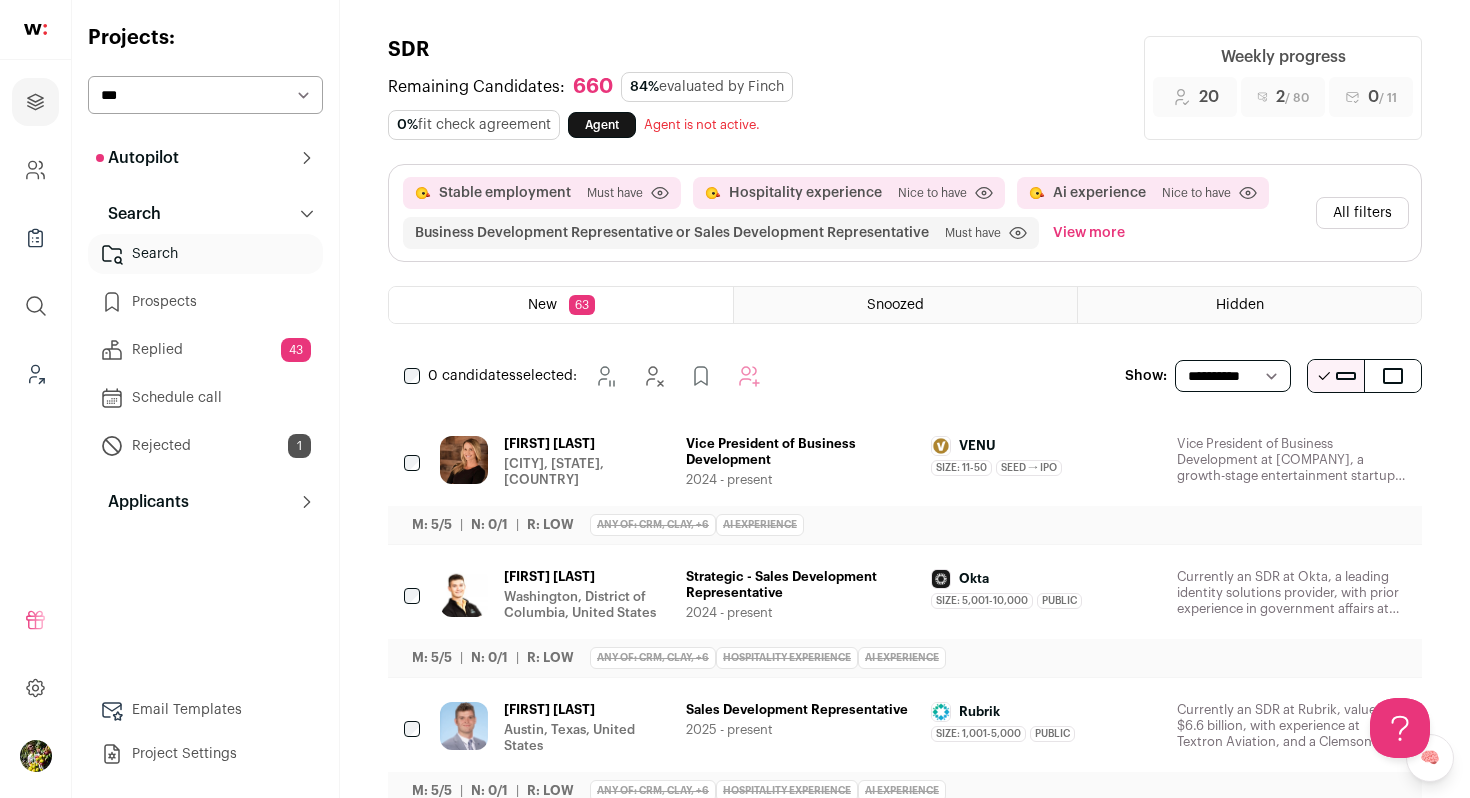 click 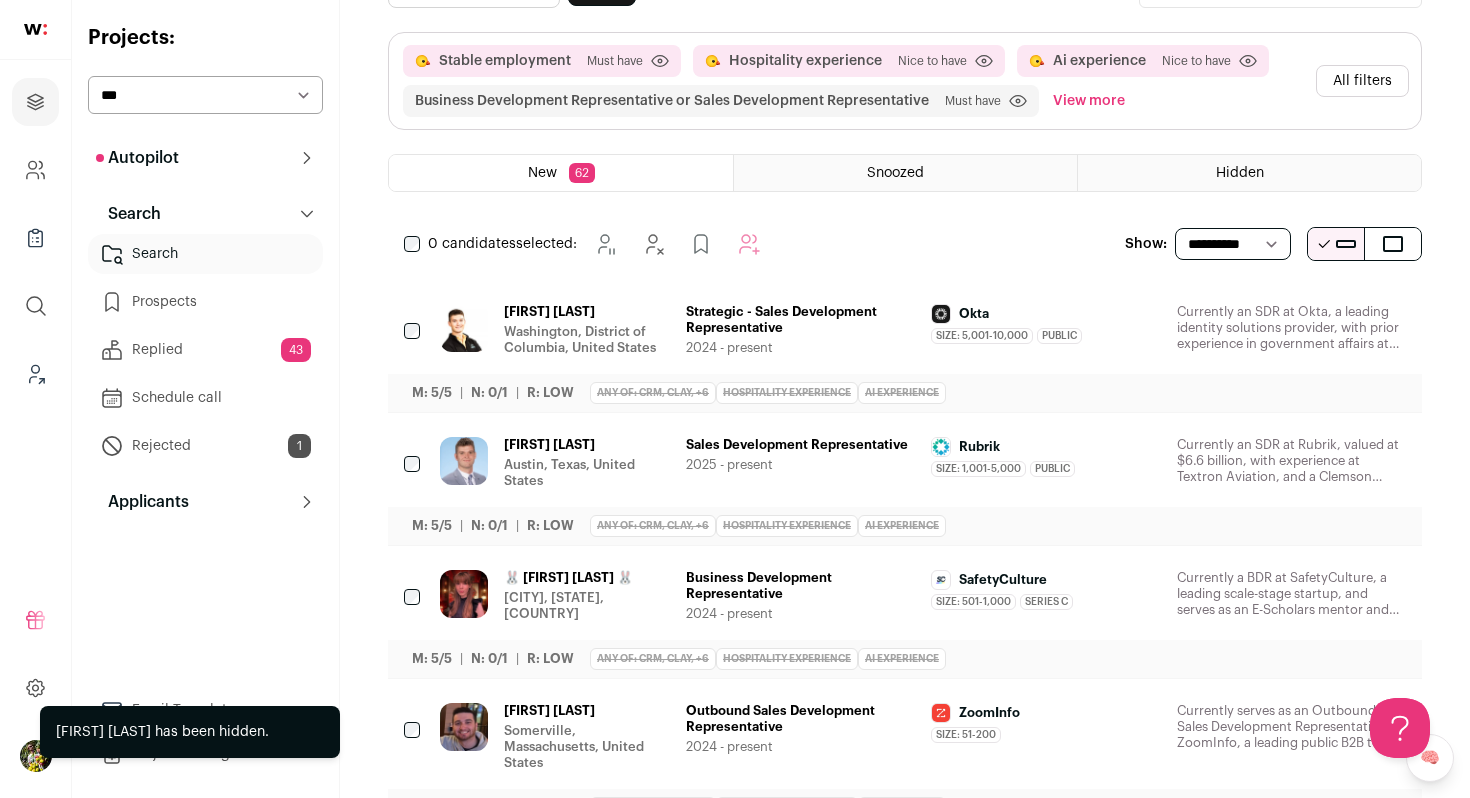 scroll, scrollTop: 138, scrollLeft: 0, axis: vertical 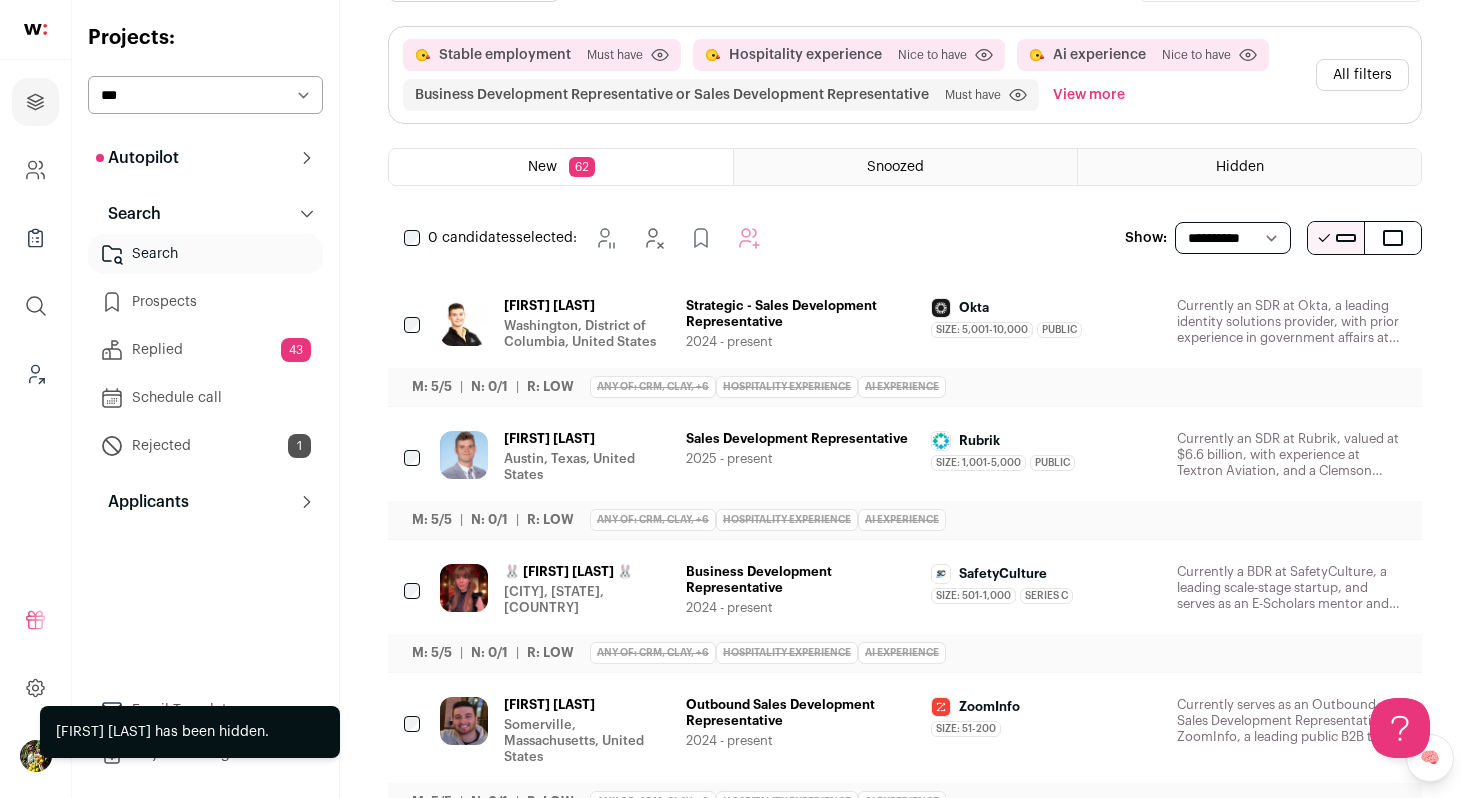 click 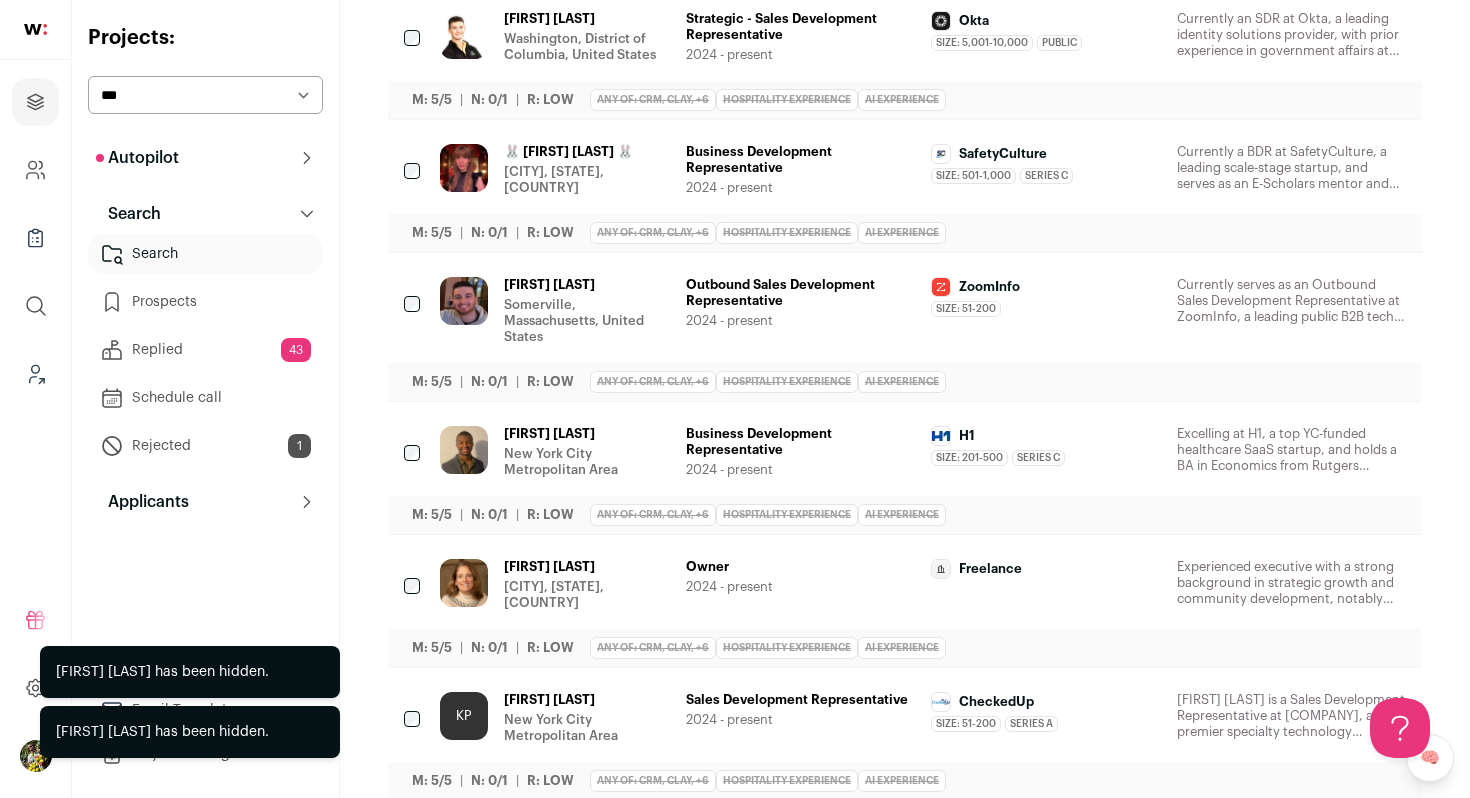 scroll, scrollTop: 434, scrollLeft: 0, axis: vertical 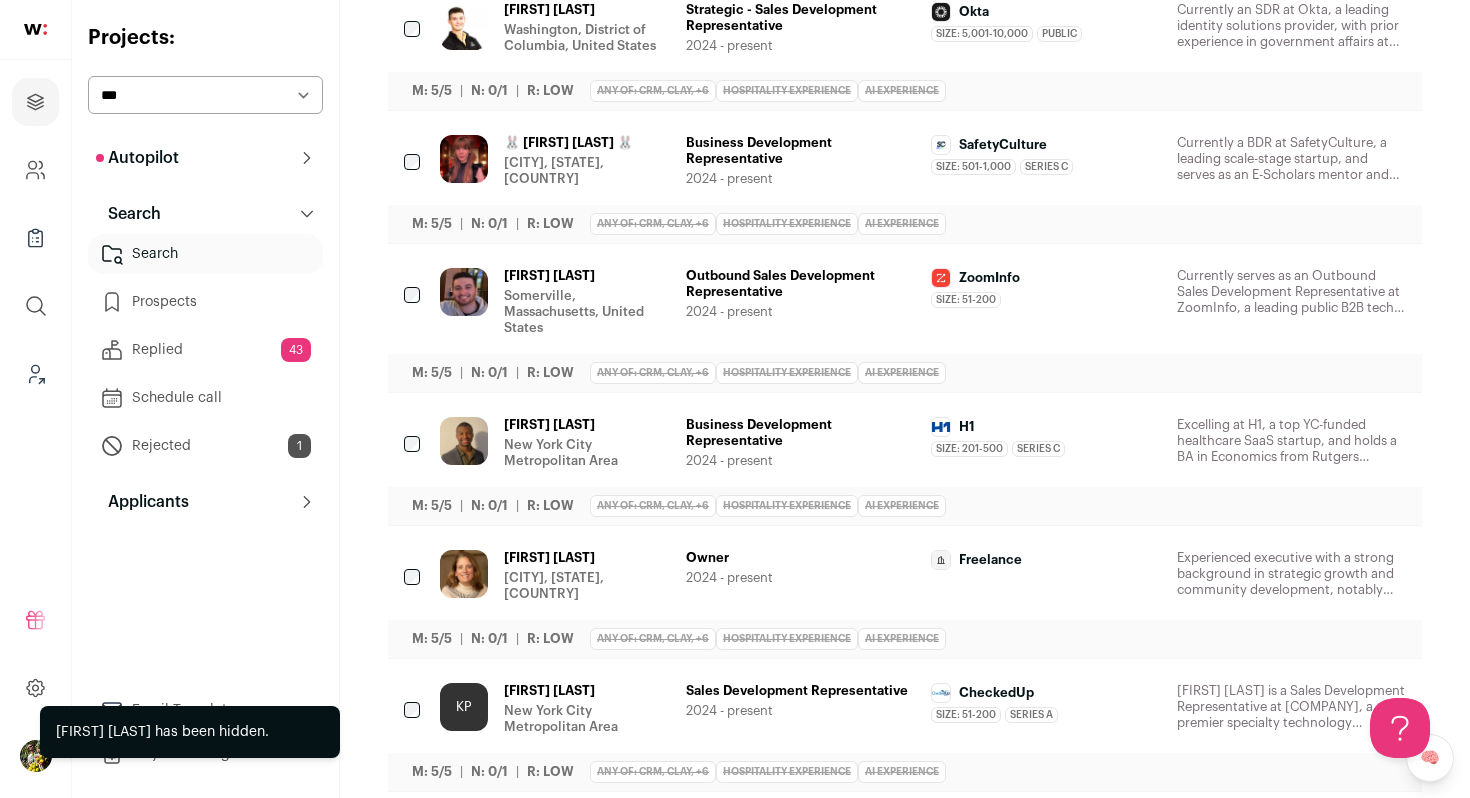 click 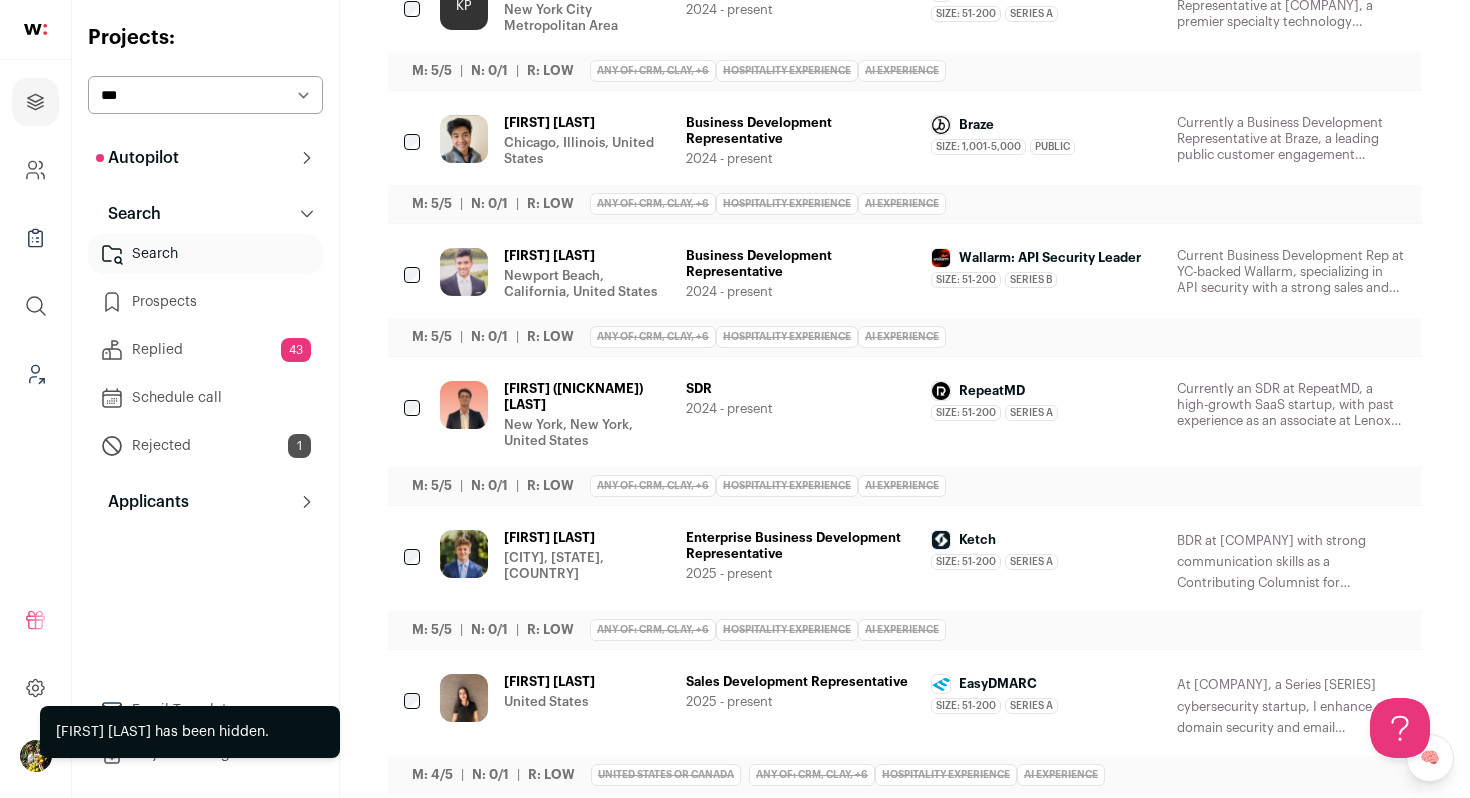 scroll, scrollTop: 1009, scrollLeft: 0, axis: vertical 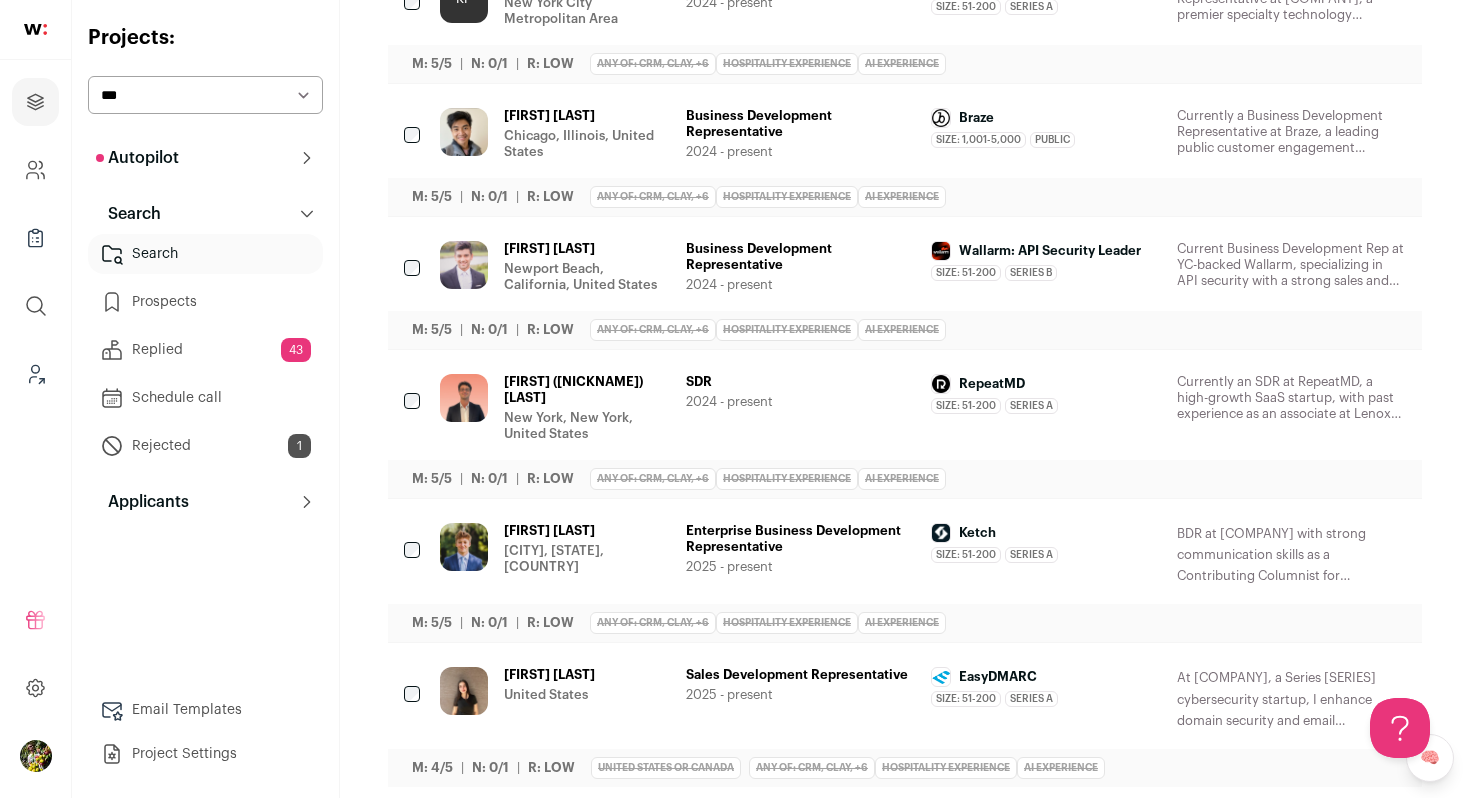 click 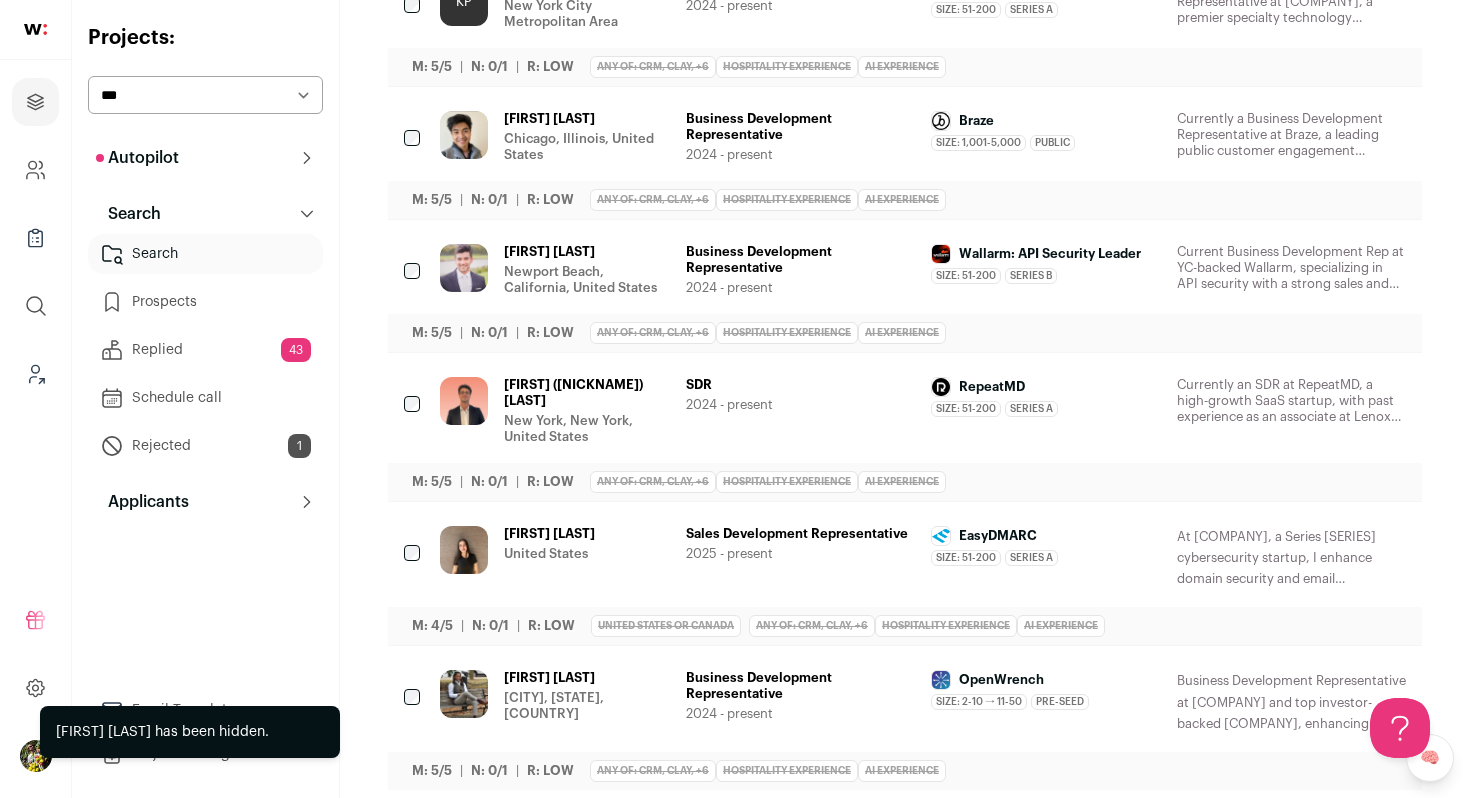 scroll, scrollTop: 1009, scrollLeft: 0, axis: vertical 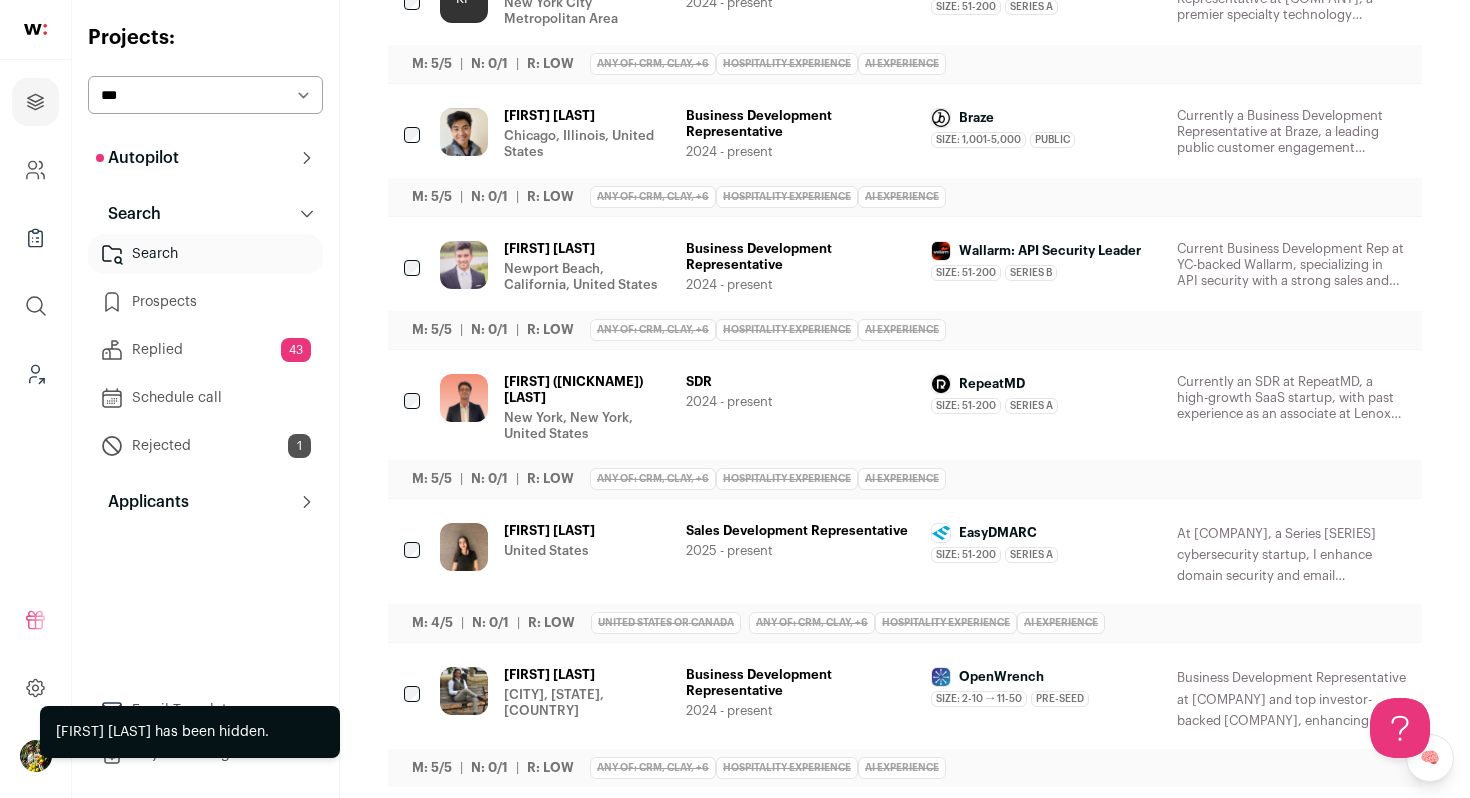 click 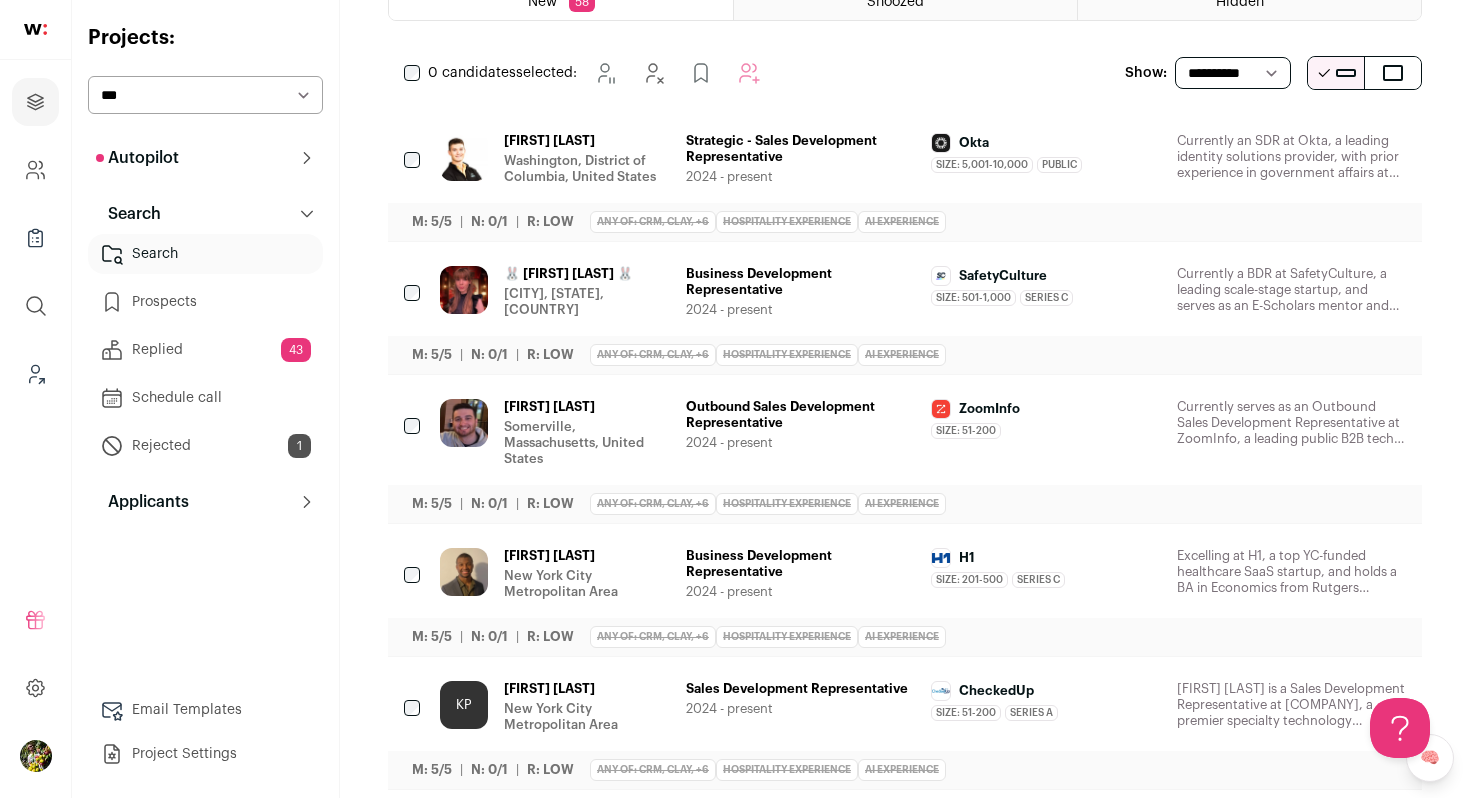 scroll, scrollTop: 234, scrollLeft: 0, axis: vertical 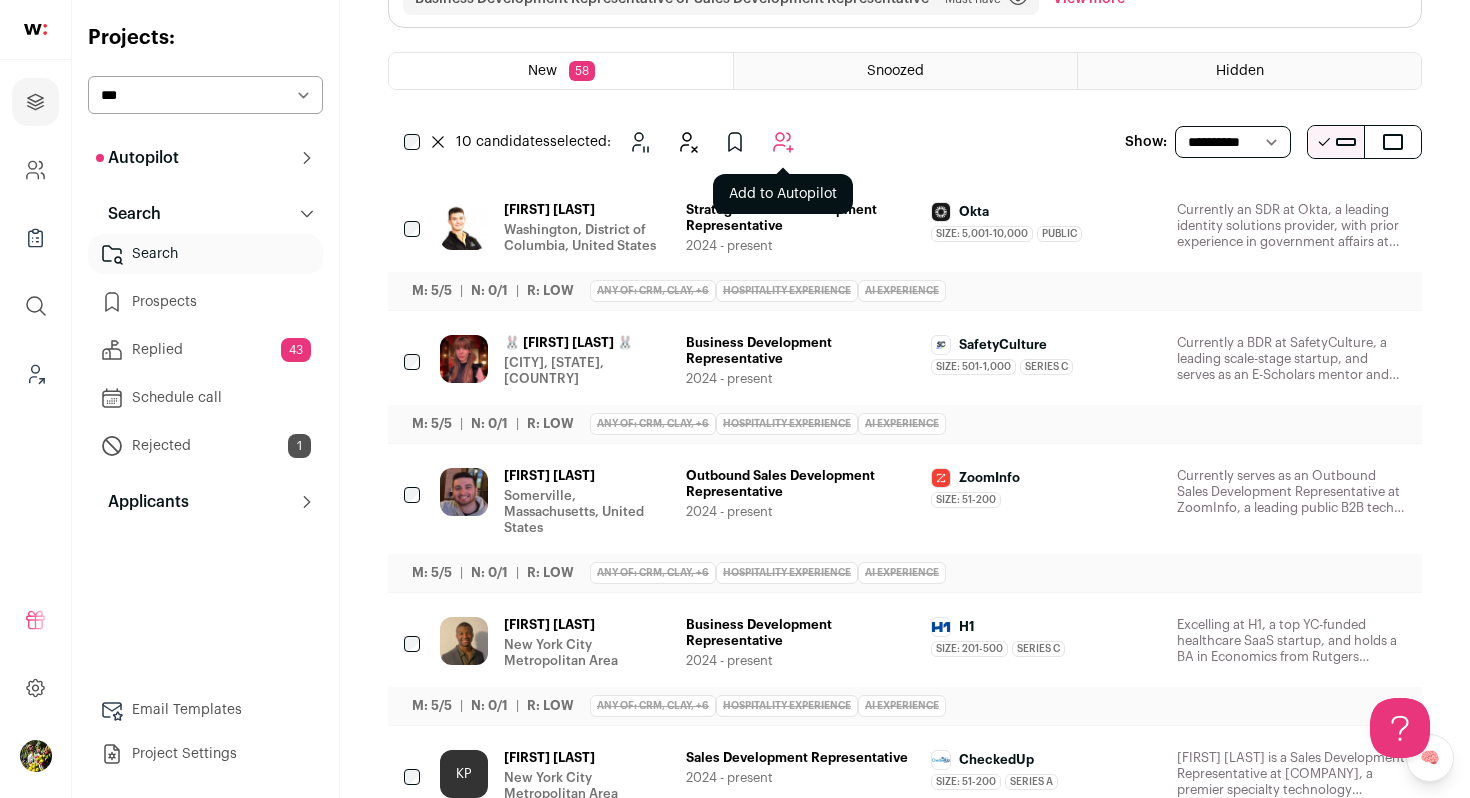 click 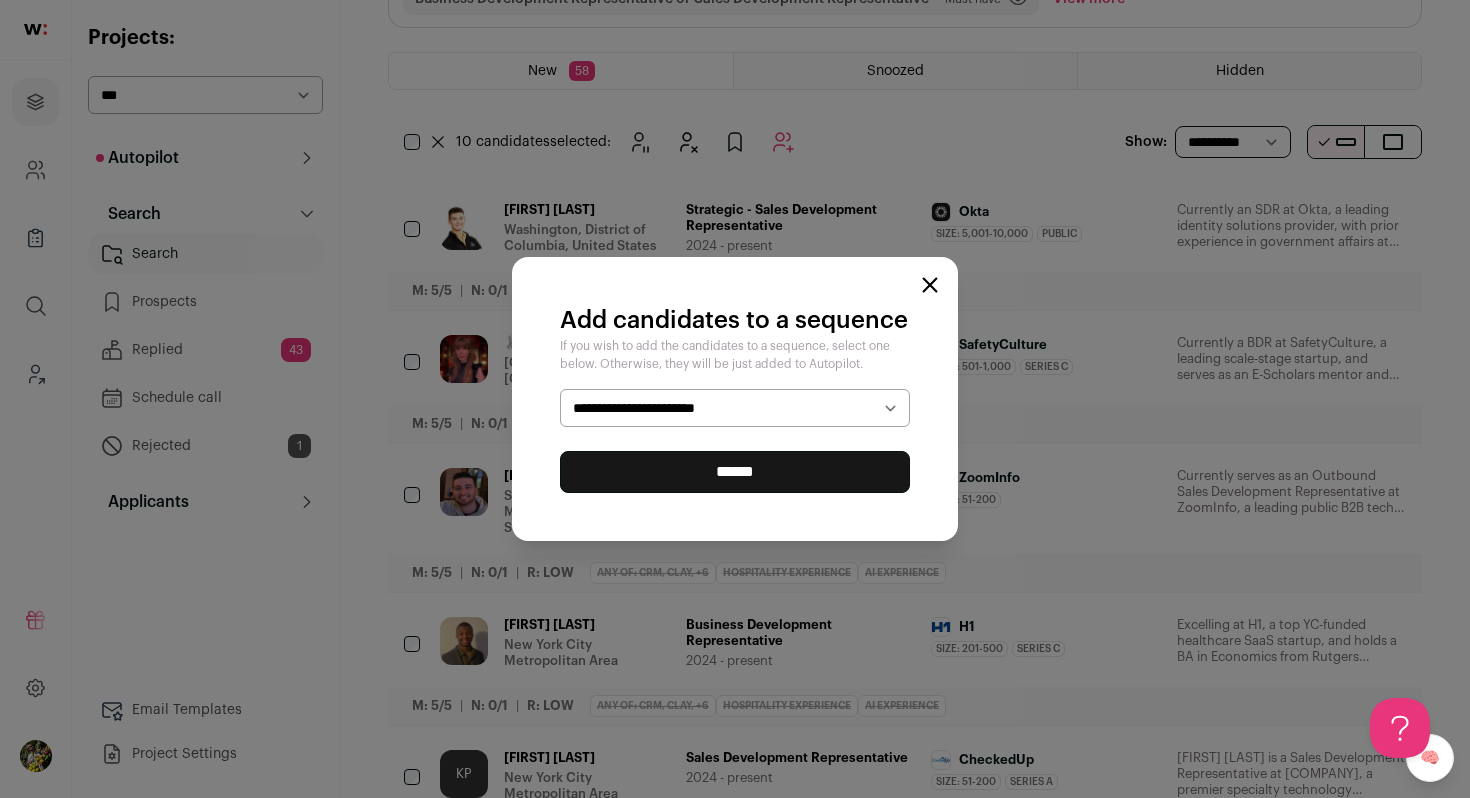 select on "*****" 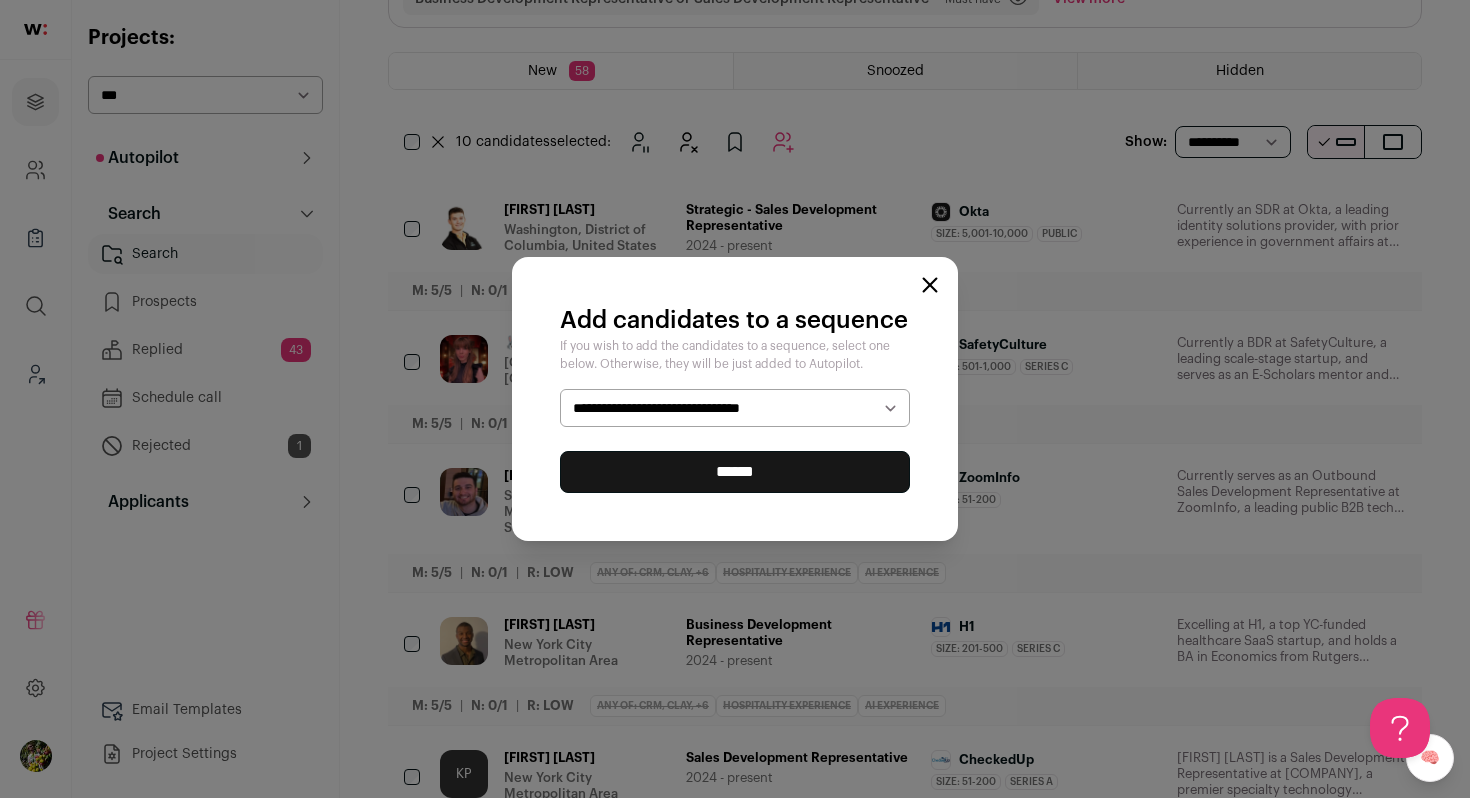 click on "******" at bounding box center [735, 472] 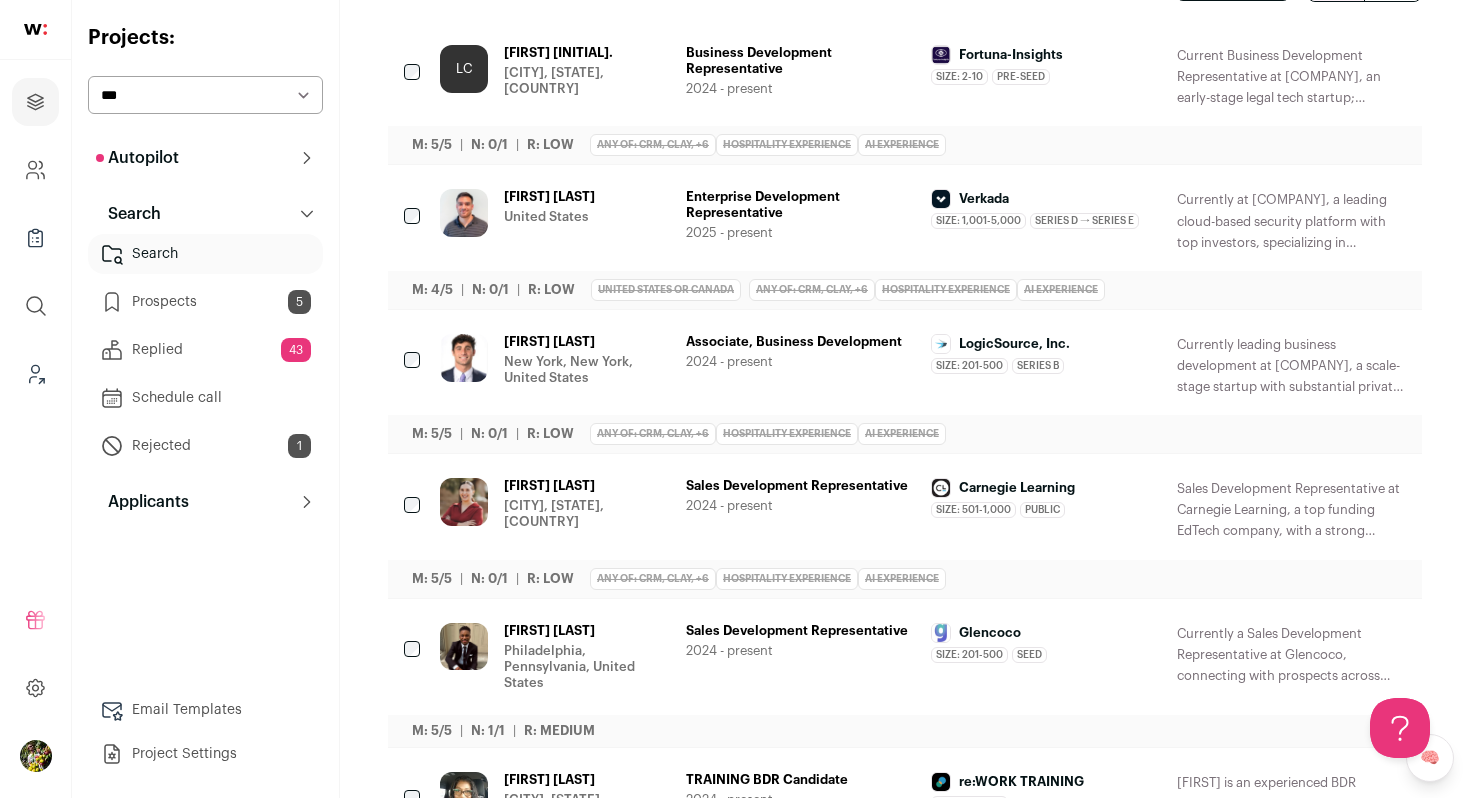 scroll, scrollTop: 397, scrollLeft: 0, axis: vertical 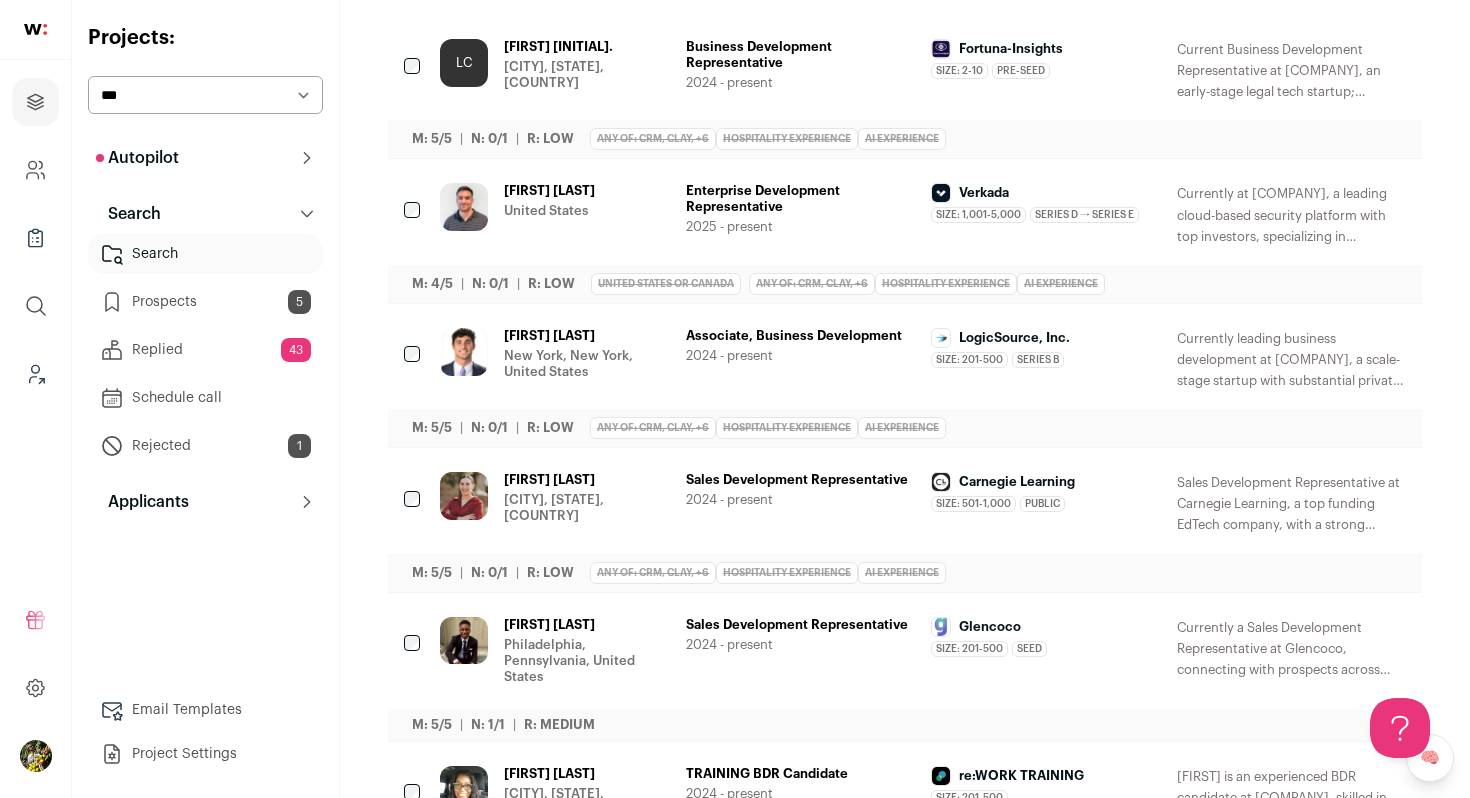 click 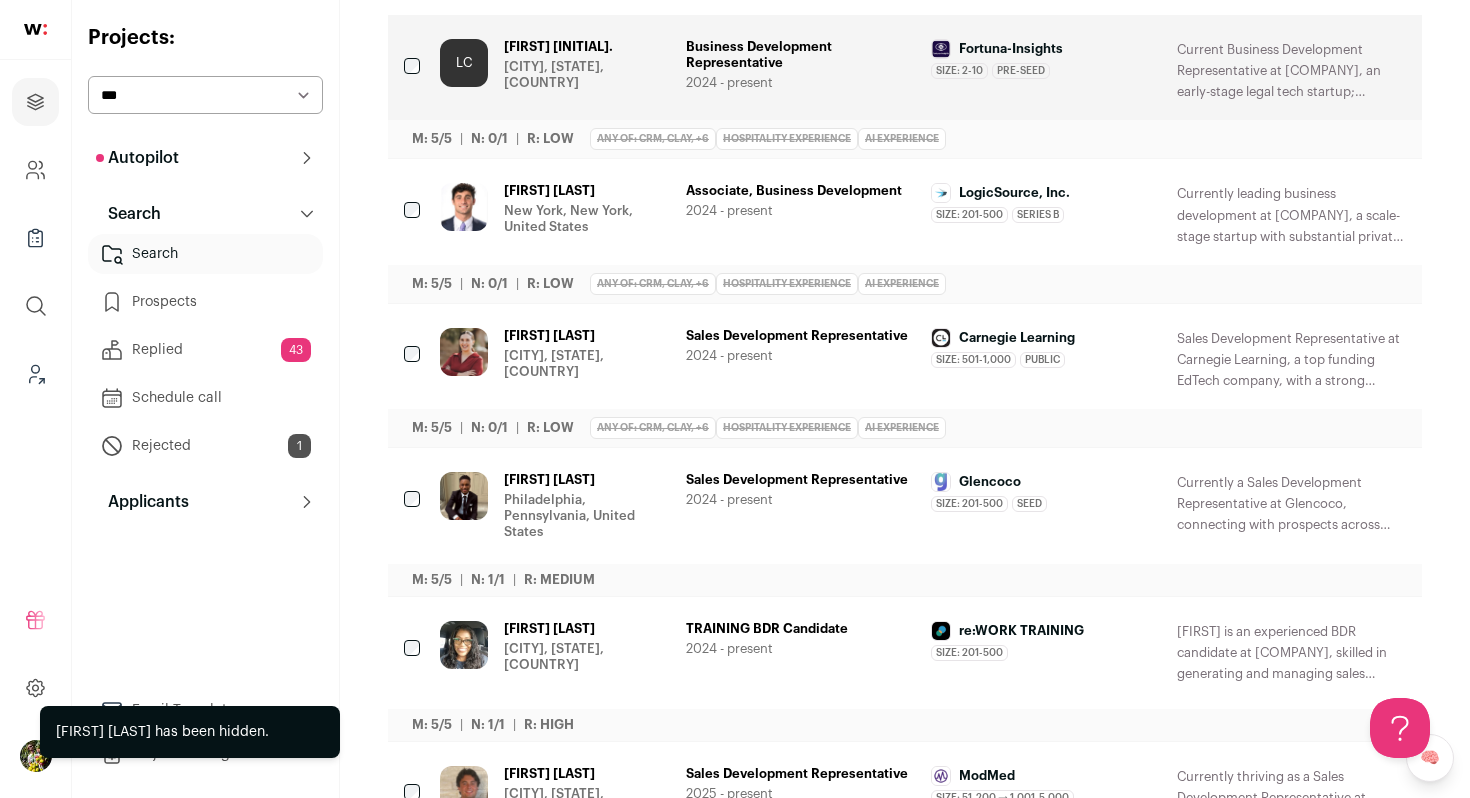 click 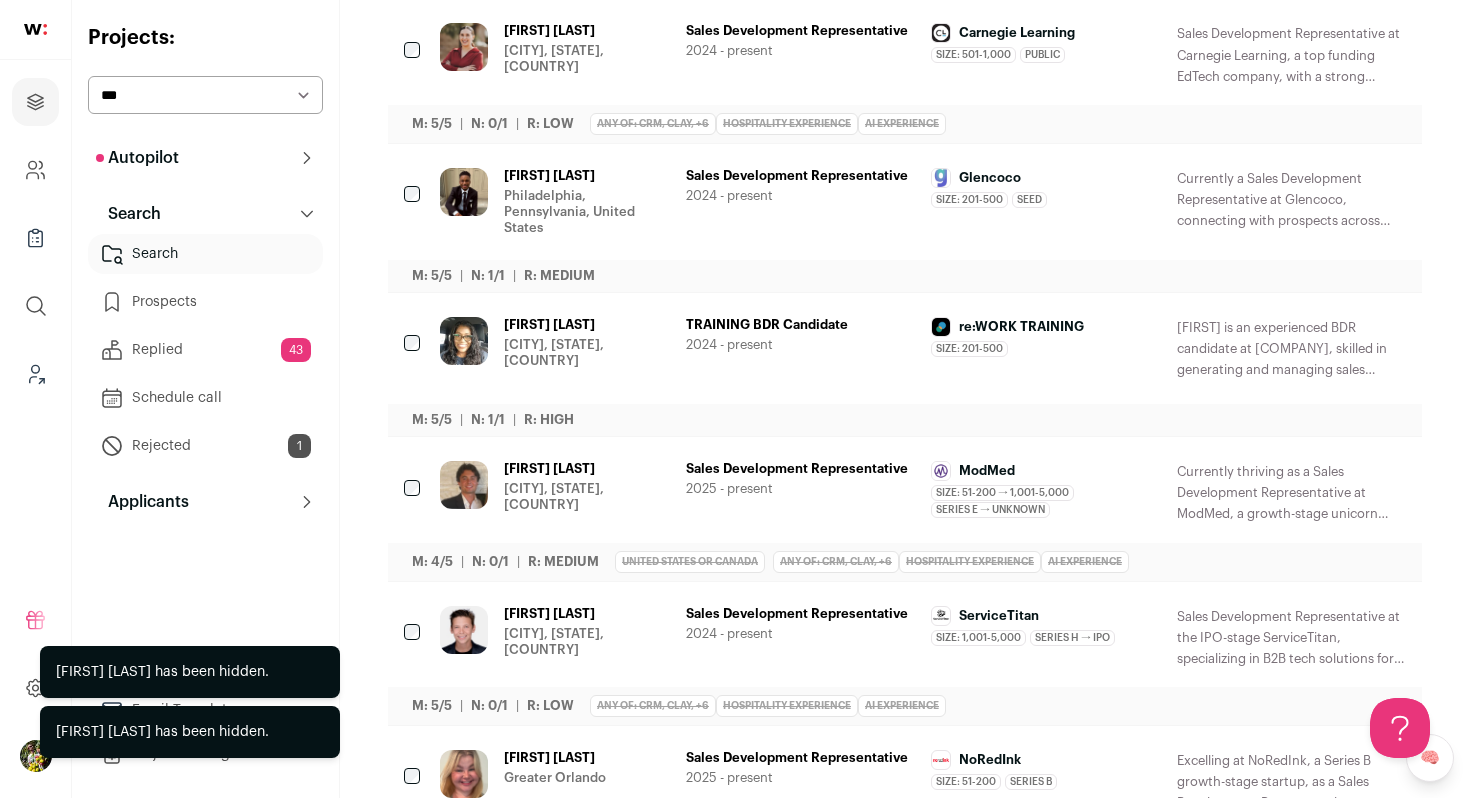 scroll, scrollTop: 568, scrollLeft: 0, axis: vertical 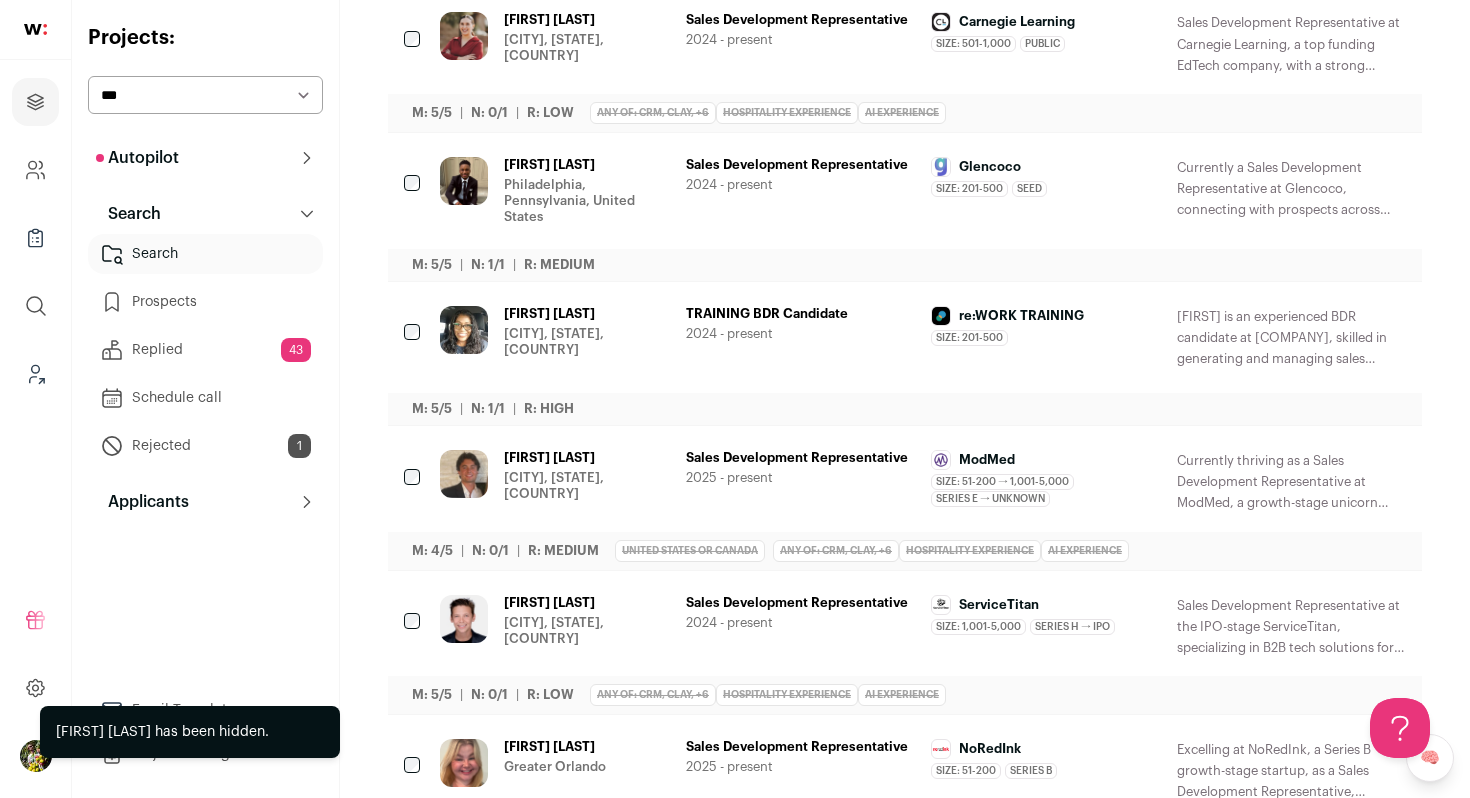 click 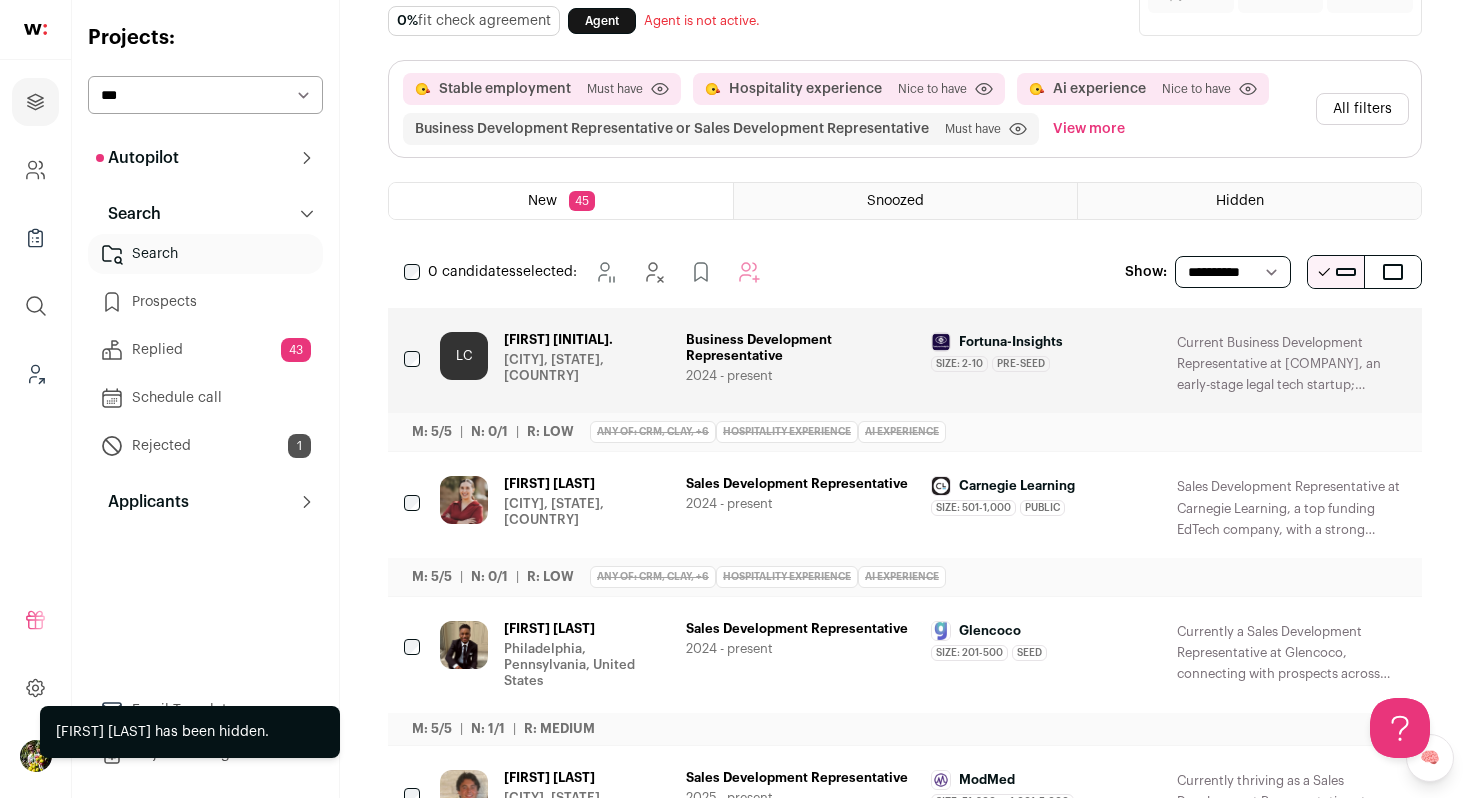 scroll, scrollTop: 0, scrollLeft: 0, axis: both 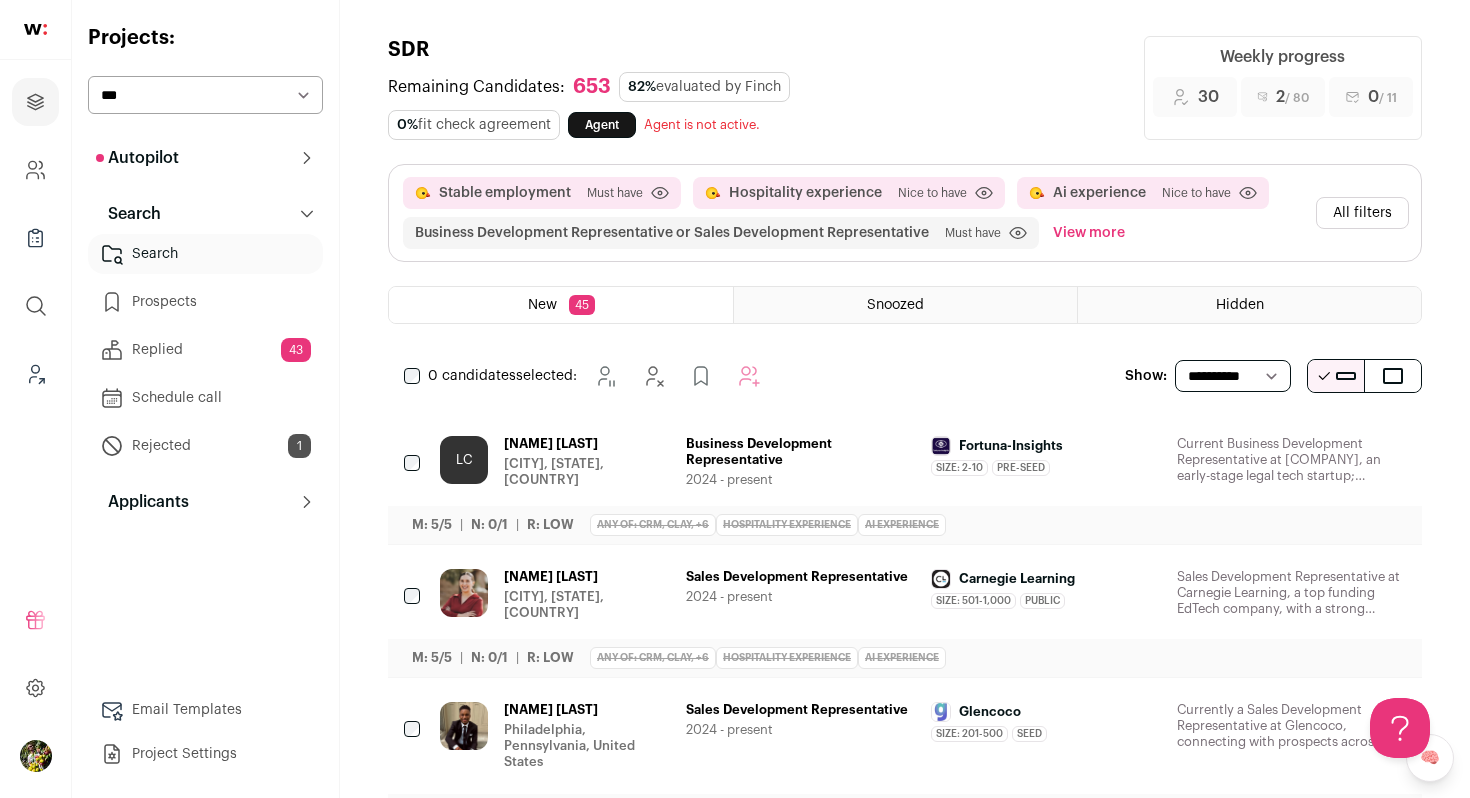 click on "Autopilot" at bounding box center (205, 158) 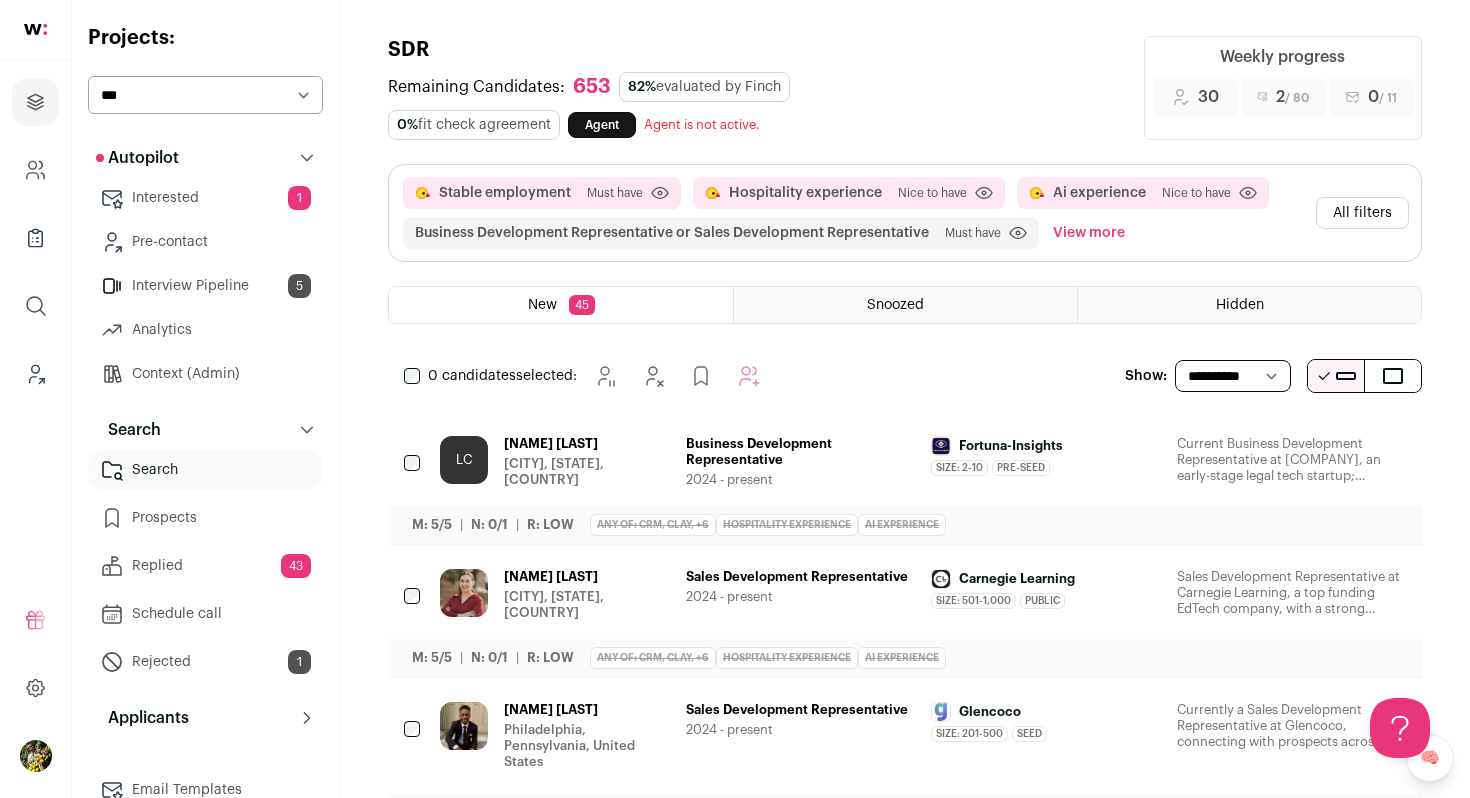 scroll, scrollTop: 80, scrollLeft: 0, axis: vertical 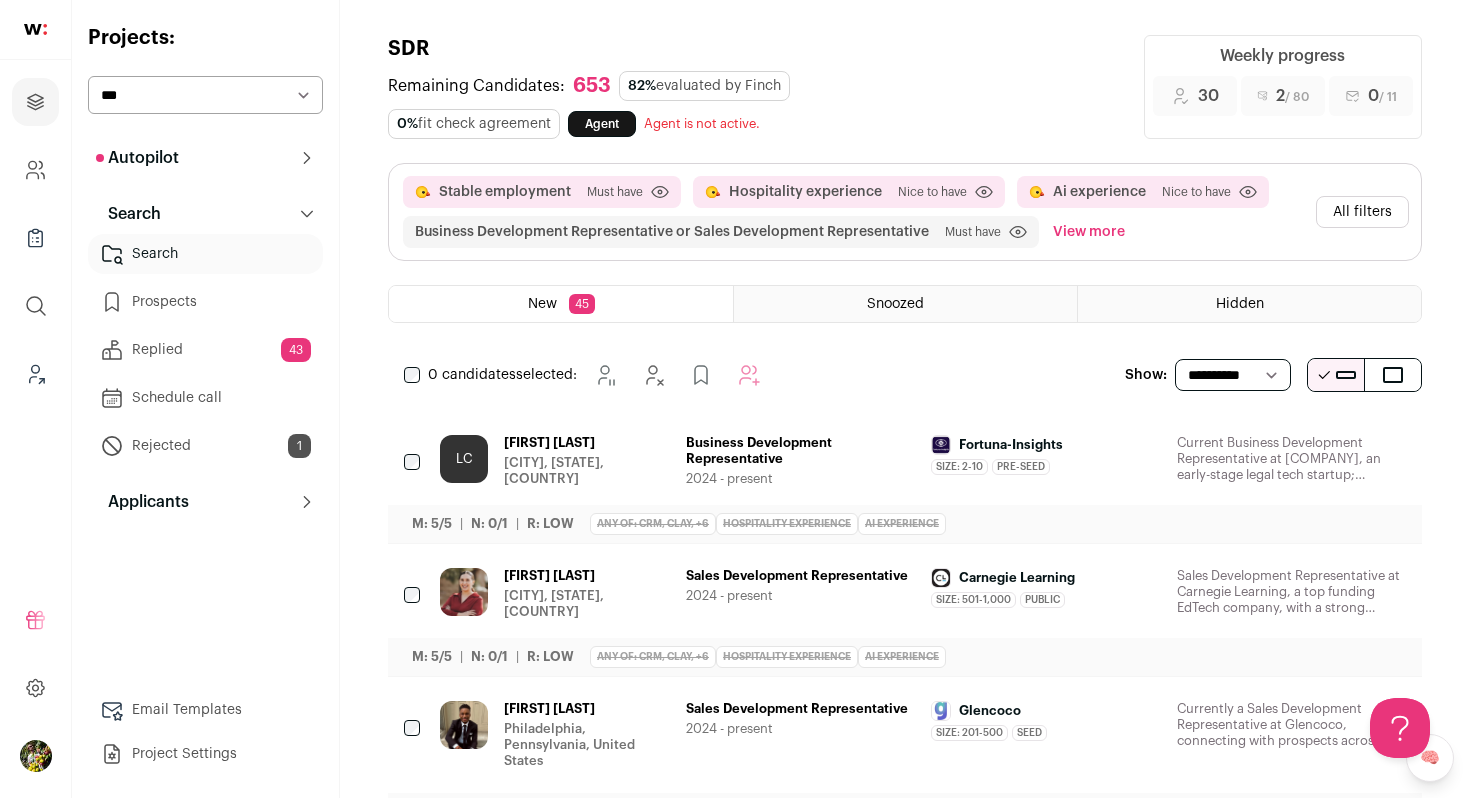 click on "Remaining Candidates:
653
82%
evaluated by Finch
0%
fit check agreement
Agent
Agent is not active.
Loading..." at bounding box center (754, 105) 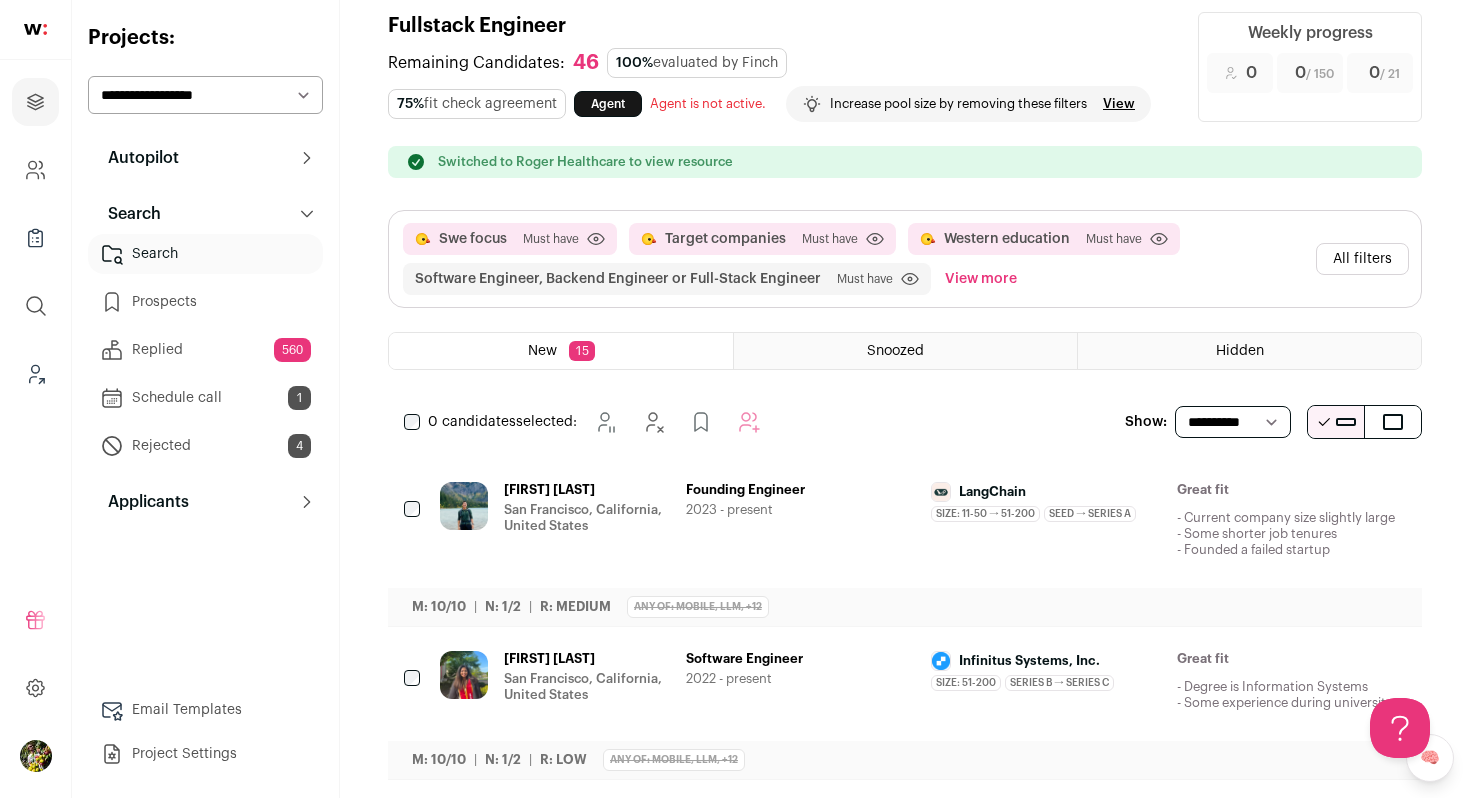 scroll, scrollTop: 0, scrollLeft: 0, axis: both 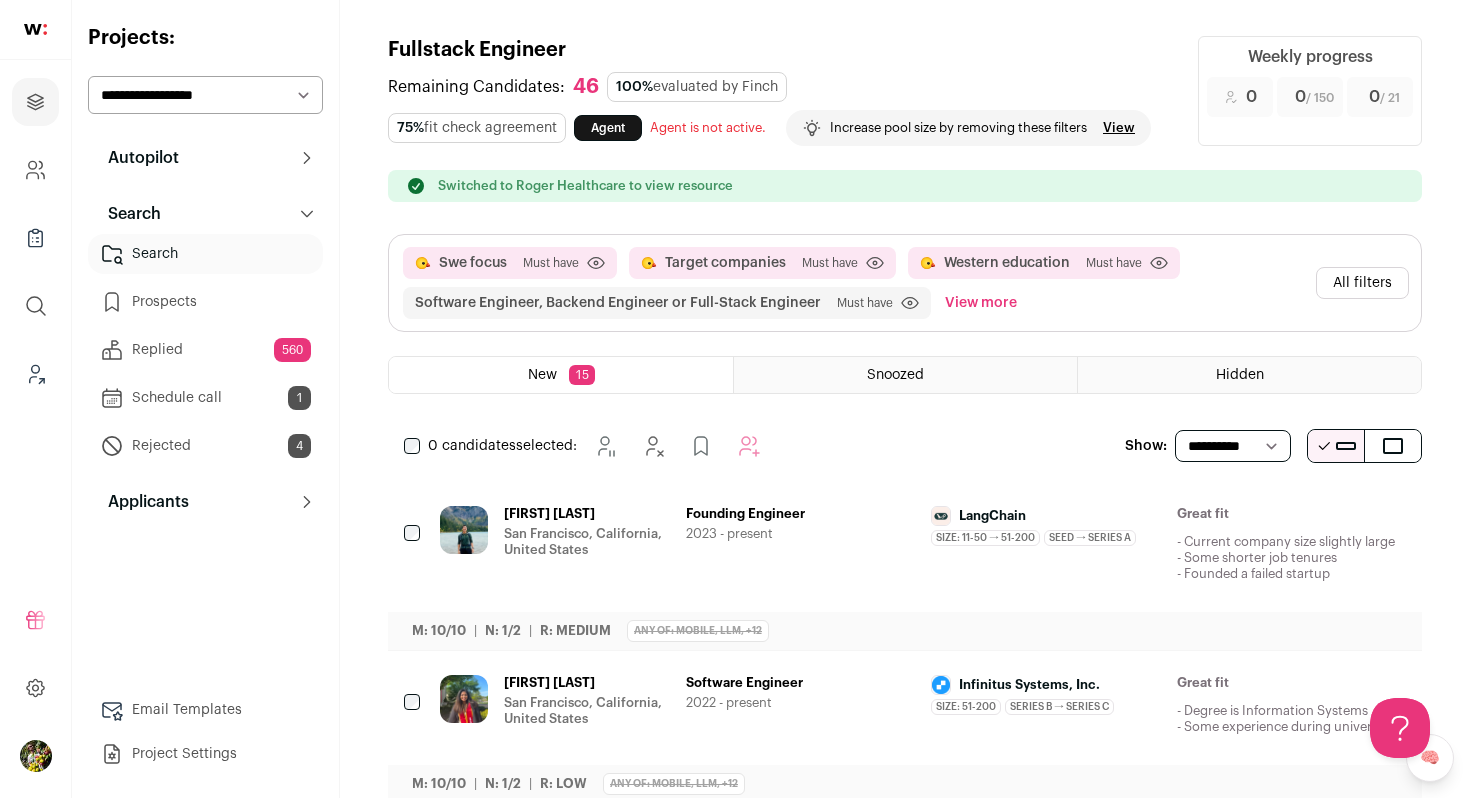 click on "View more" at bounding box center [981, 303] 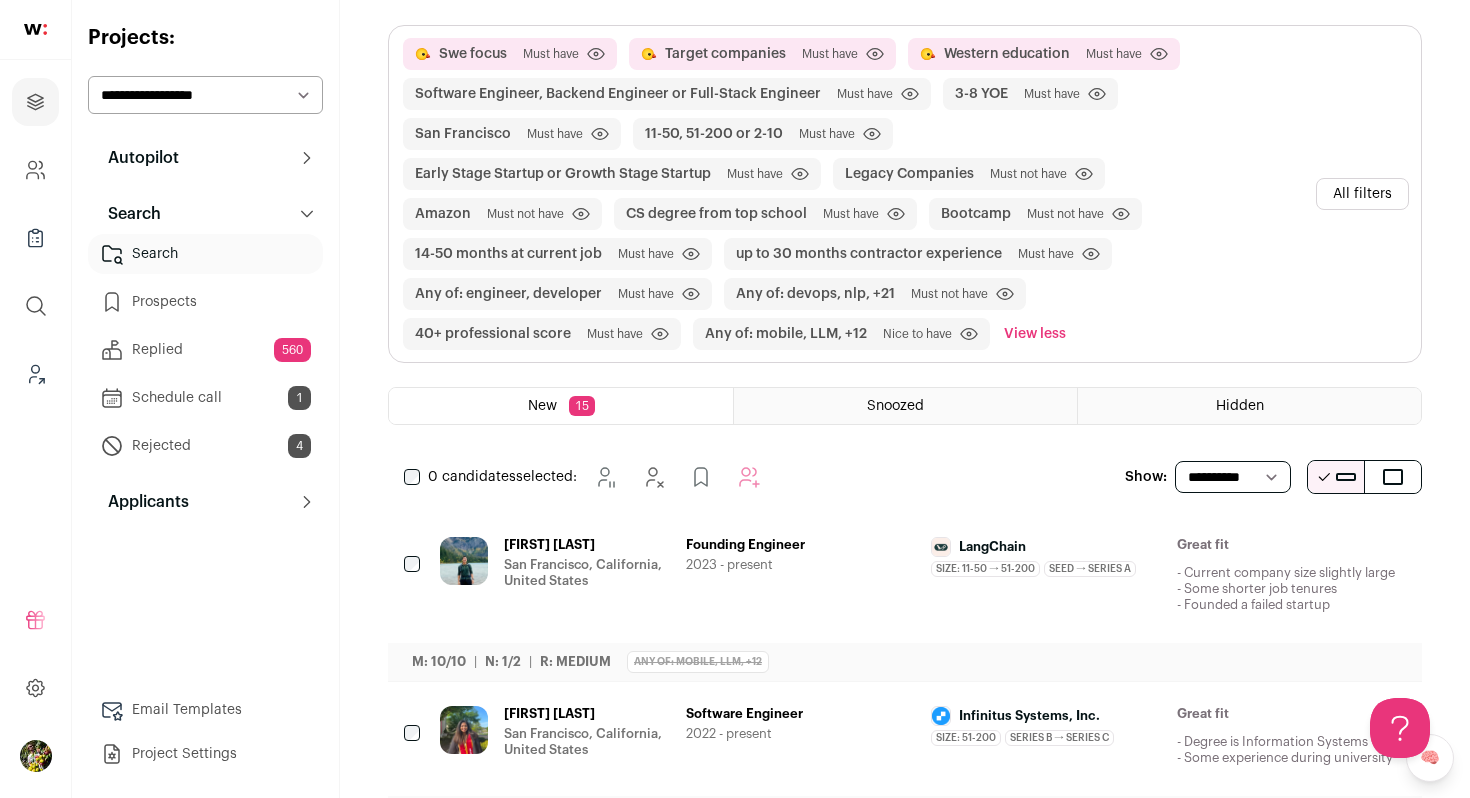 scroll, scrollTop: 288, scrollLeft: 0, axis: vertical 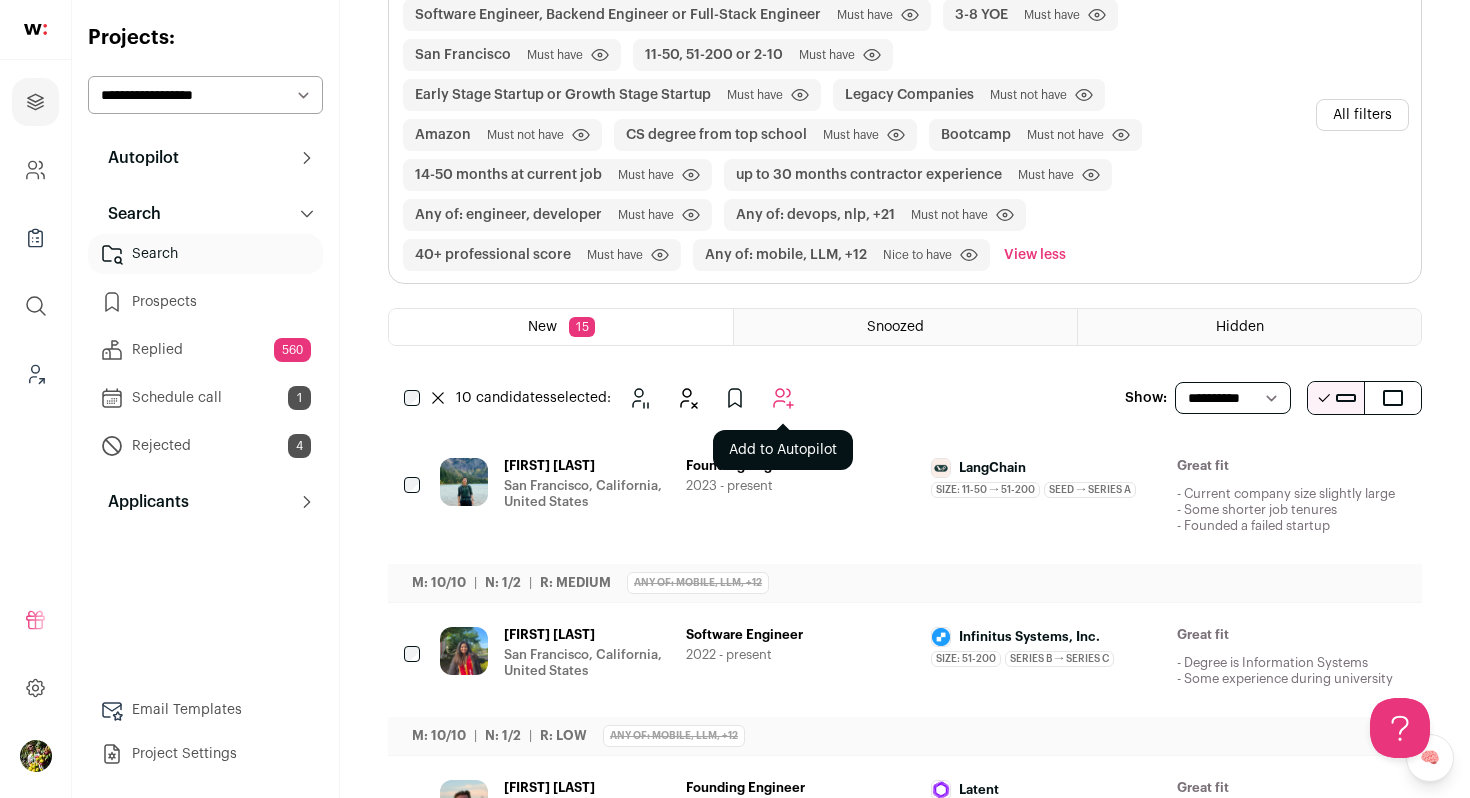 click at bounding box center (783, 398) 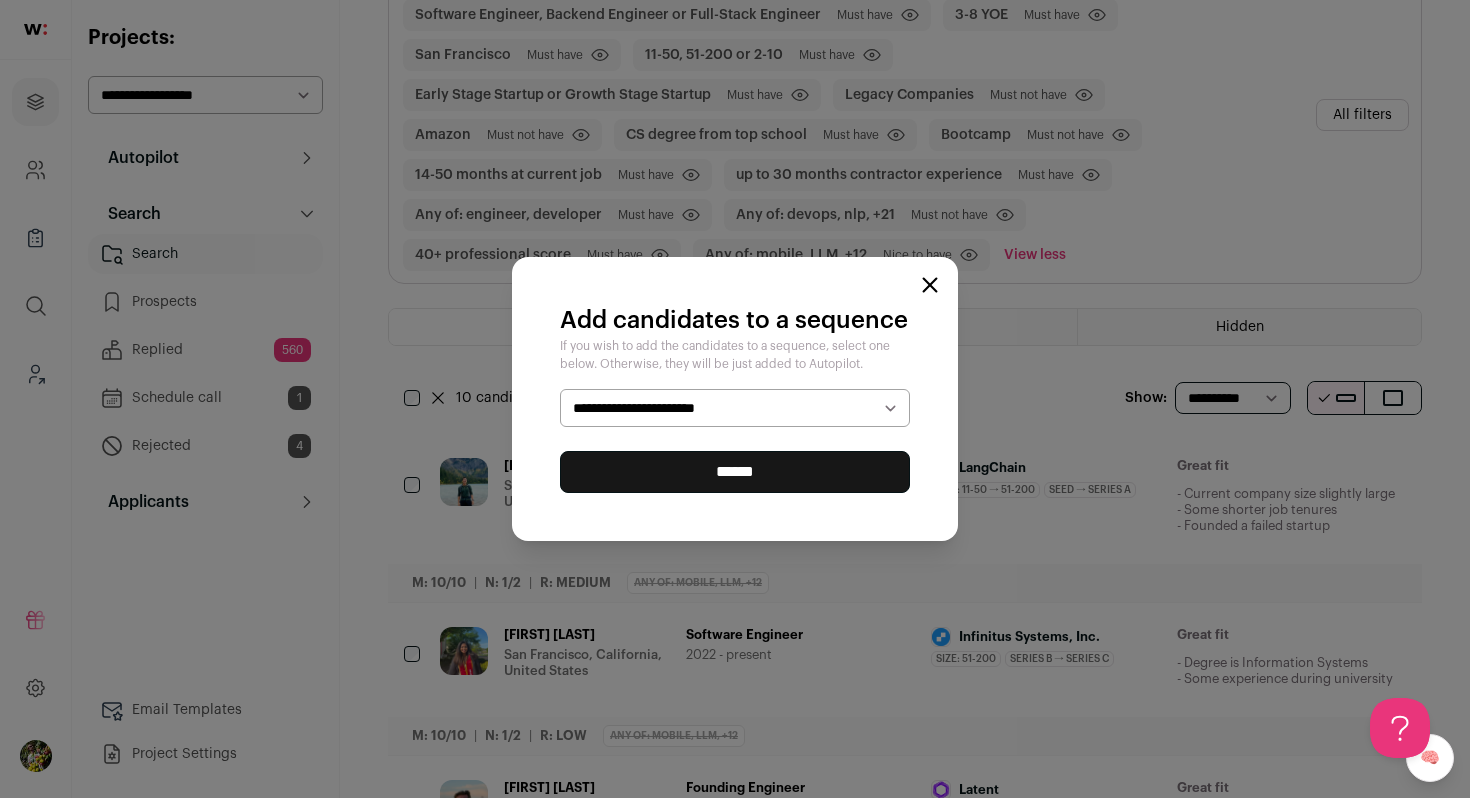 select on "*****" 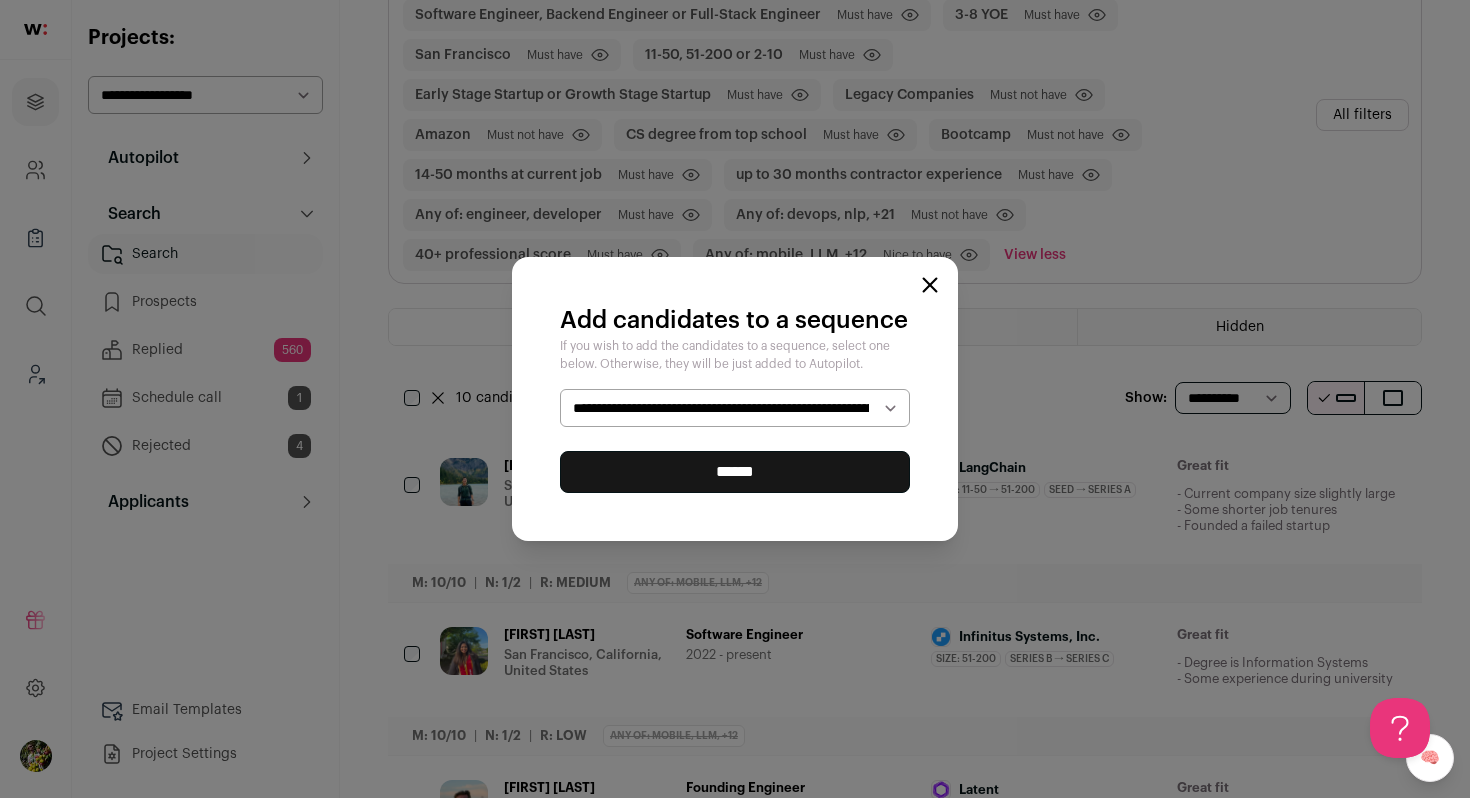 click on "******" at bounding box center [735, 472] 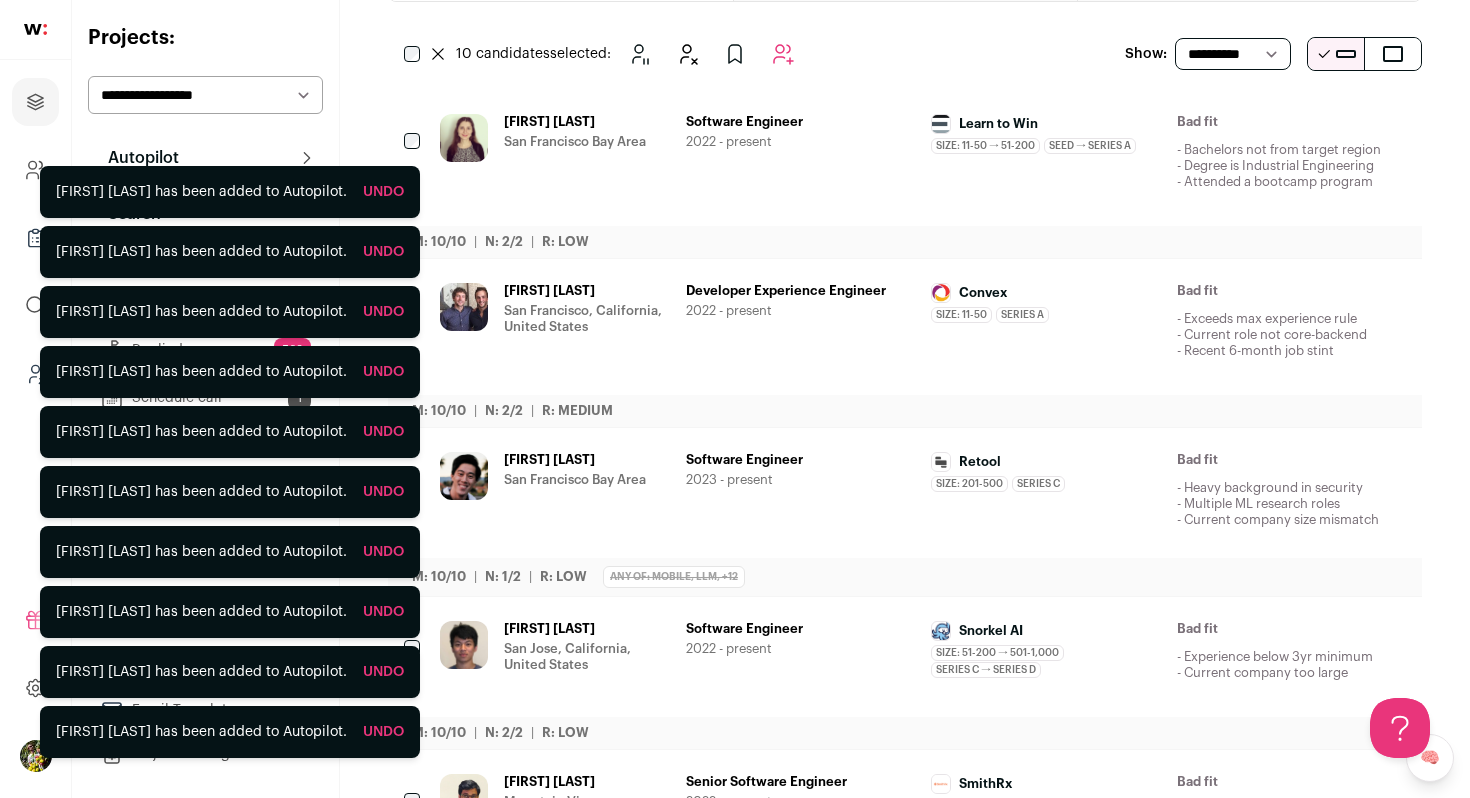 scroll, scrollTop: 633, scrollLeft: 0, axis: vertical 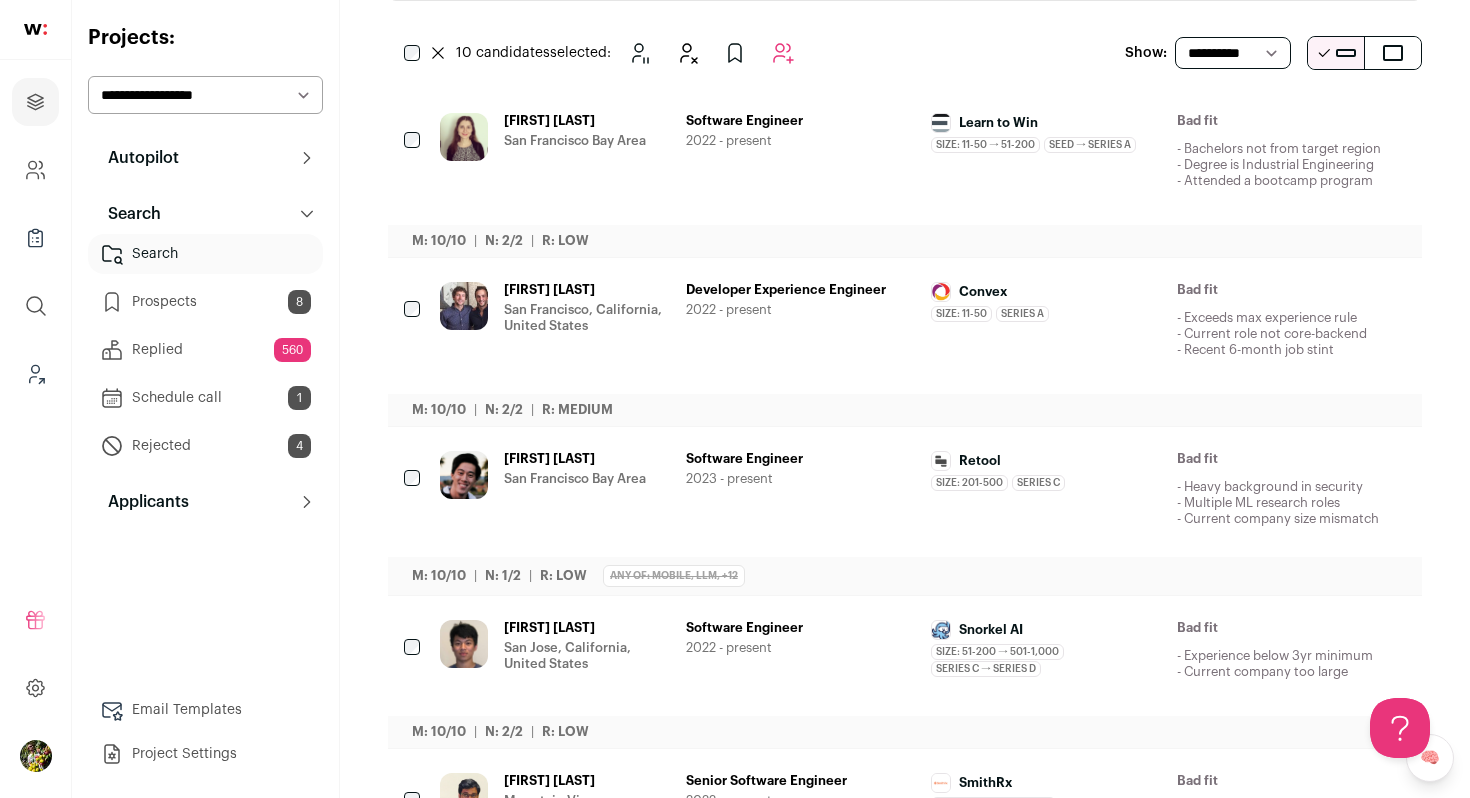 click 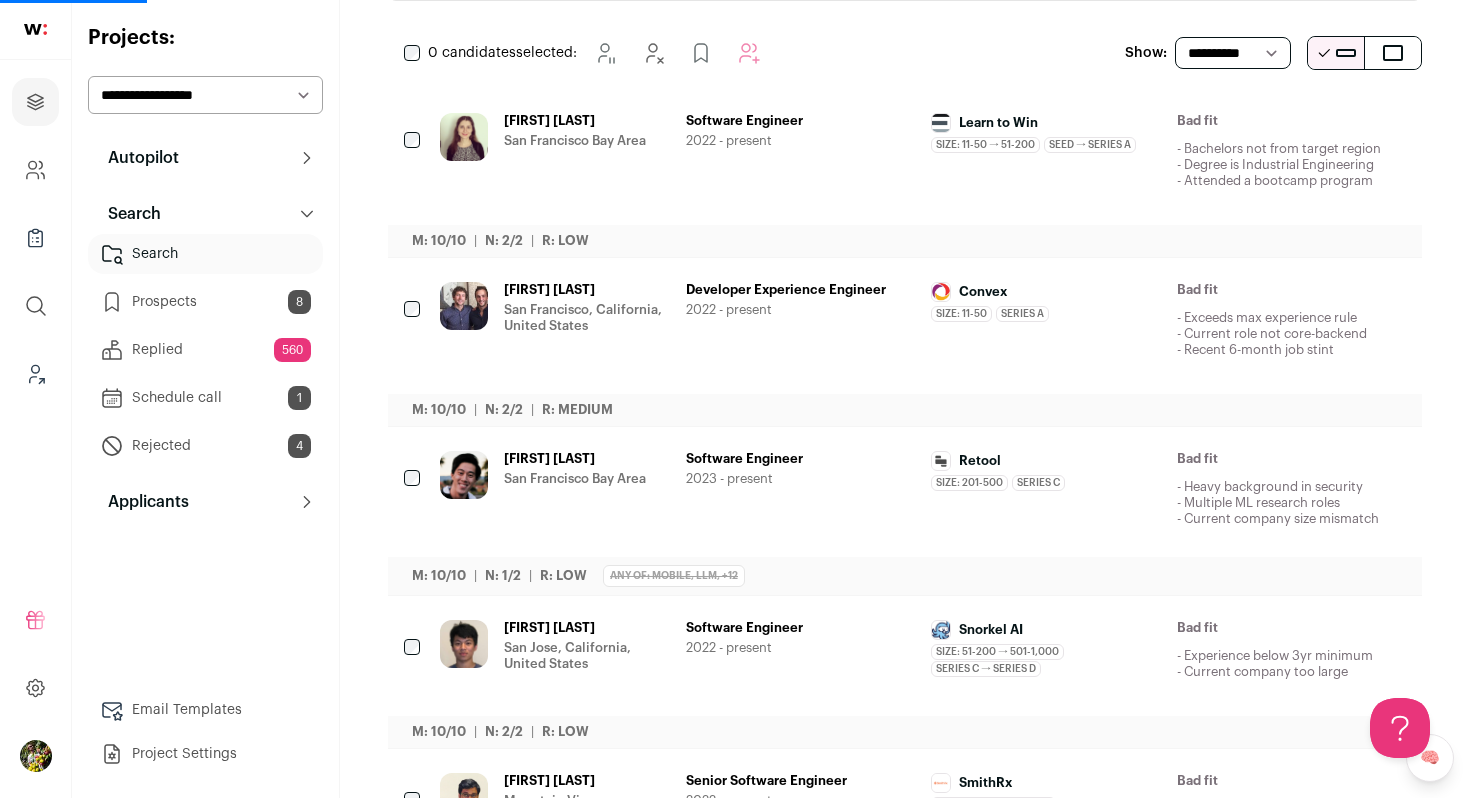 scroll, scrollTop: 620, scrollLeft: 0, axis: vertical 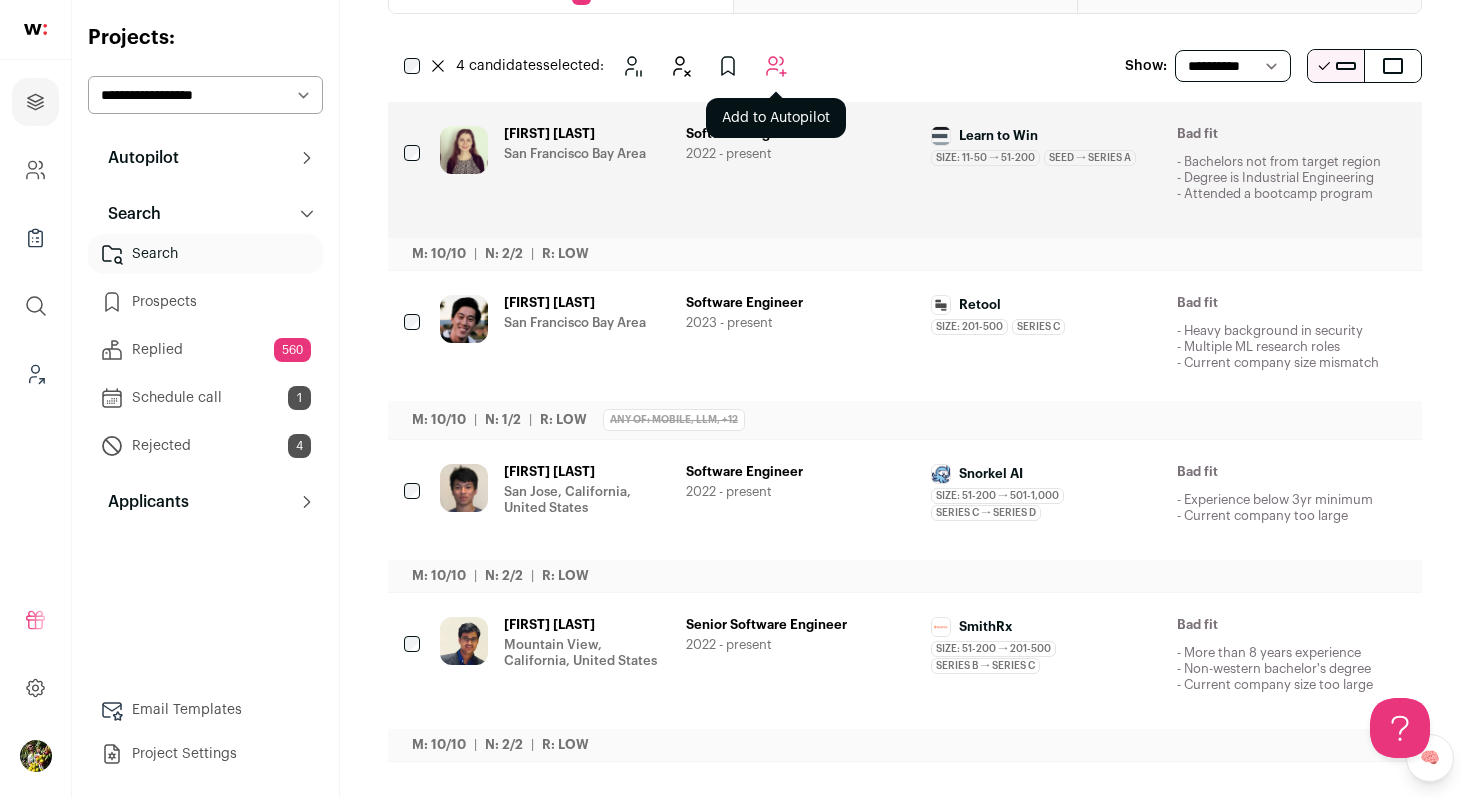 click at bounding box center (776, 66) 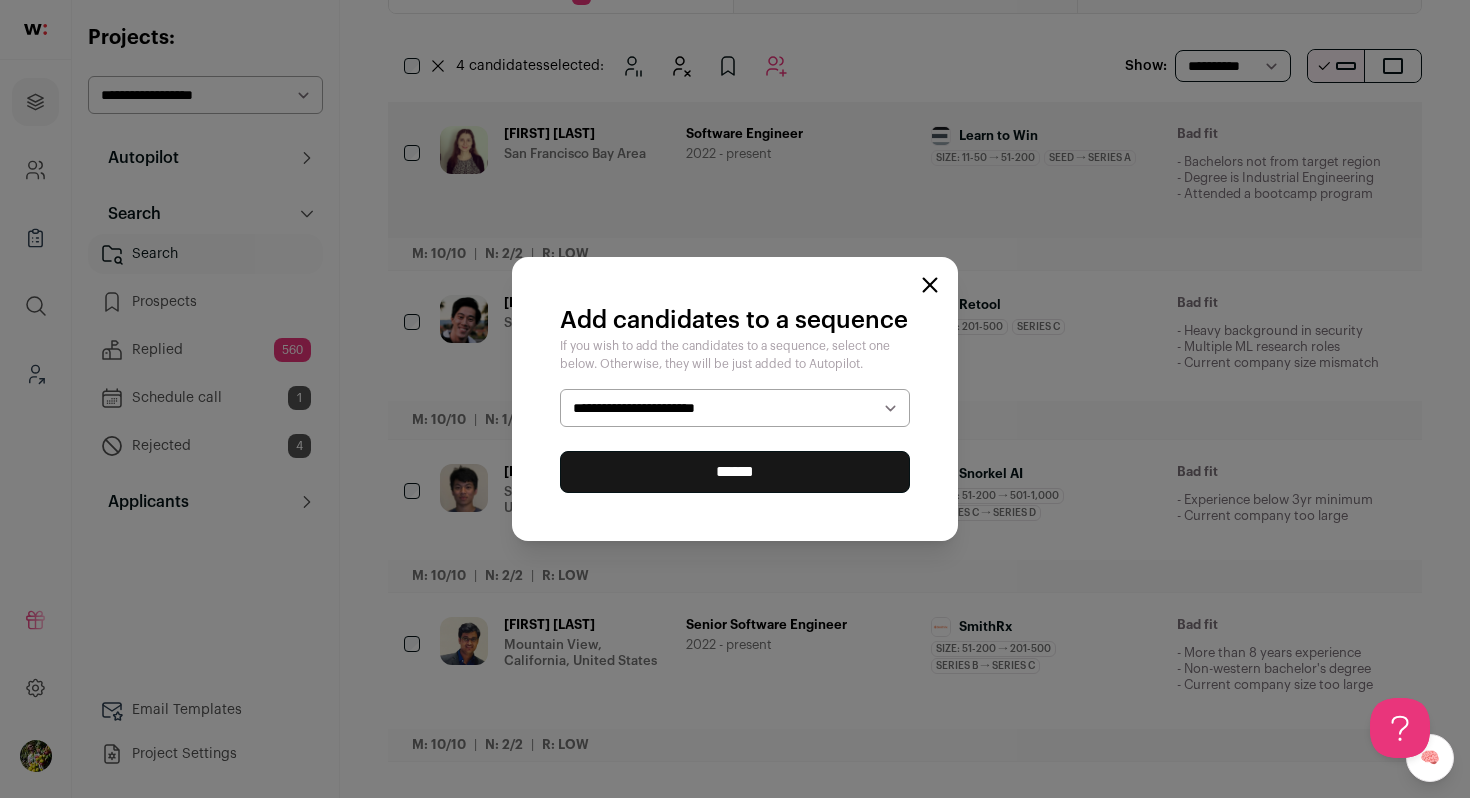 select on "*****" 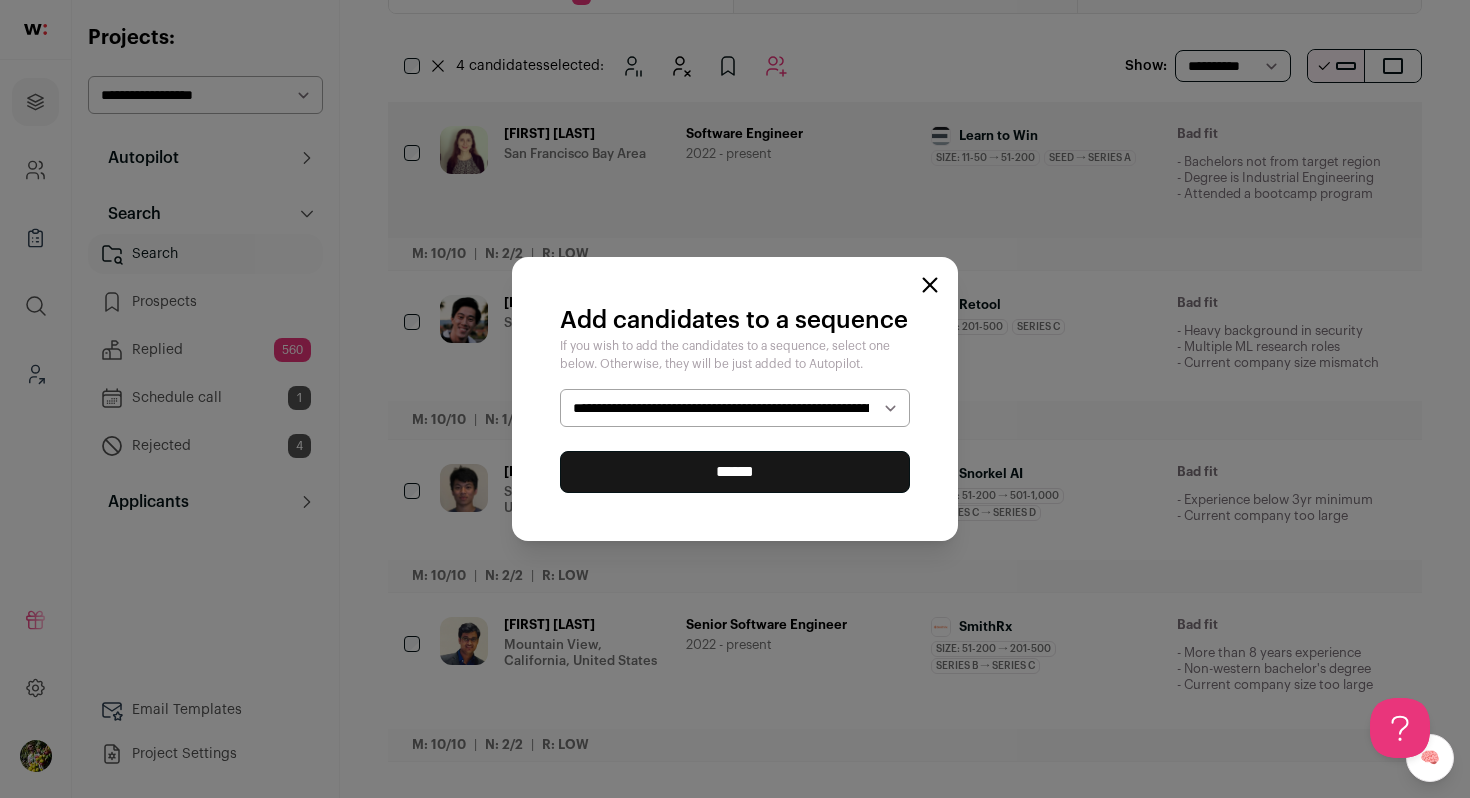 click on "******" at bounding box center (735, 472) 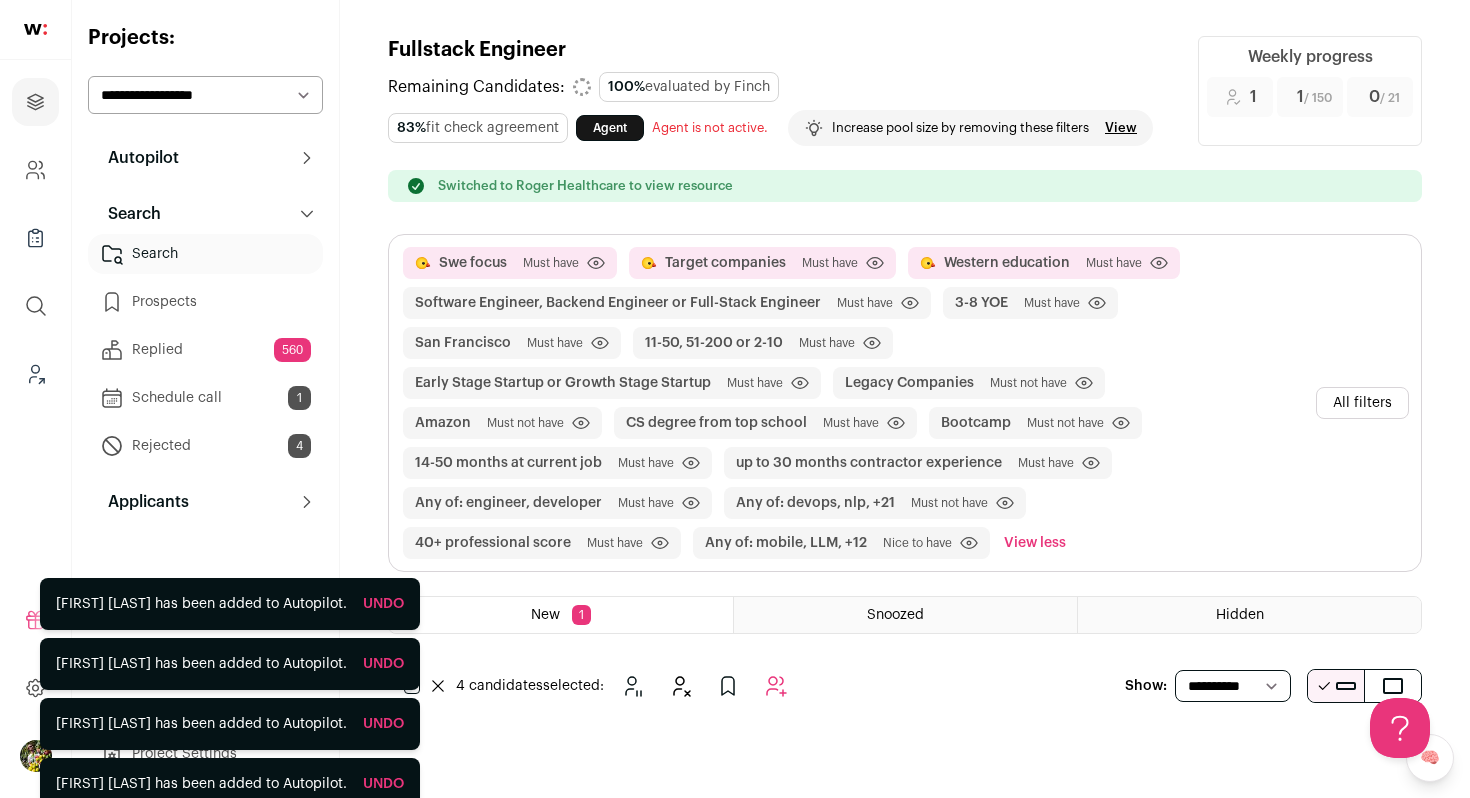 scroll, scrollTop: 0, scrollLeft: 0, axis: both 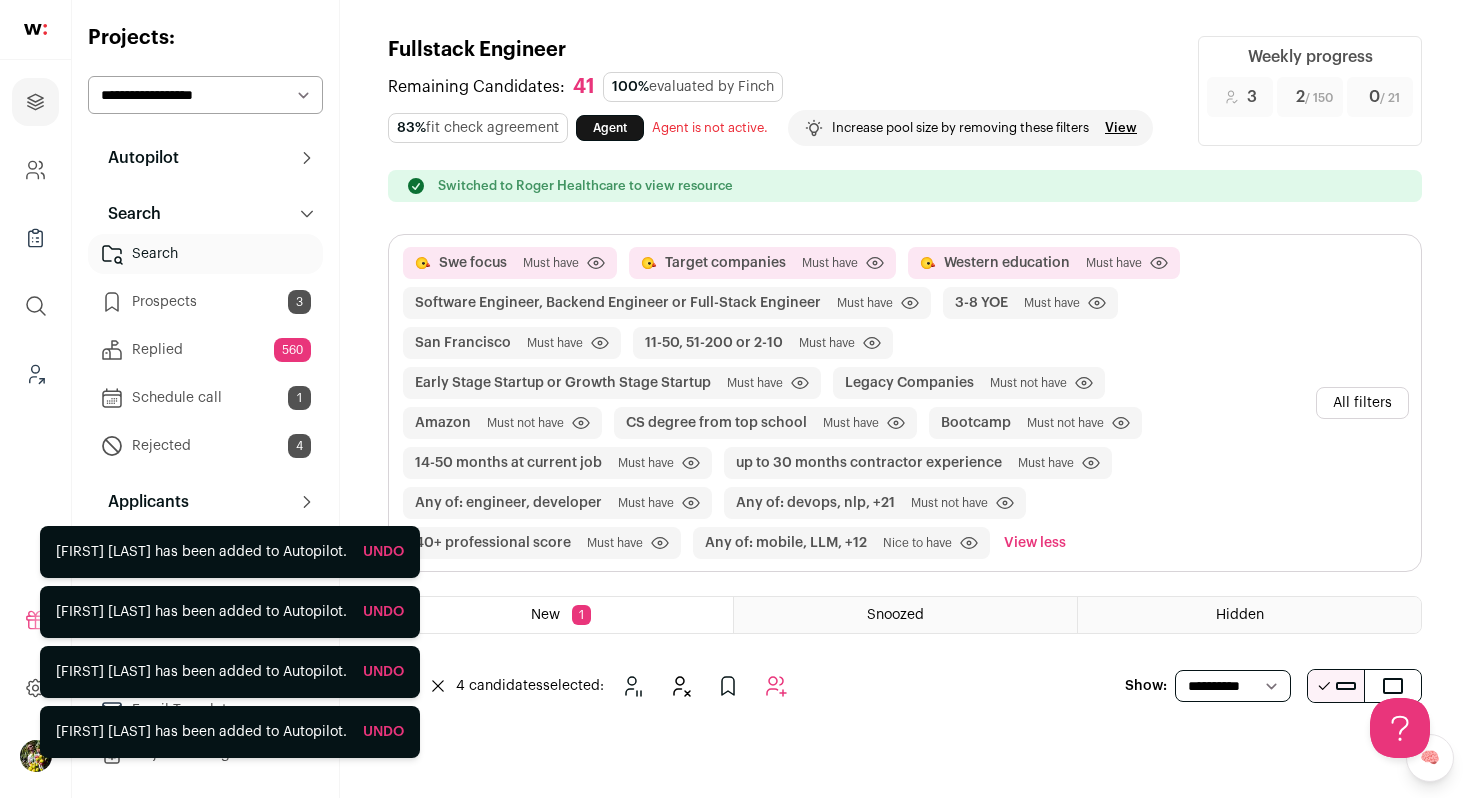 click on "**********" at bounding box center (205, 95) 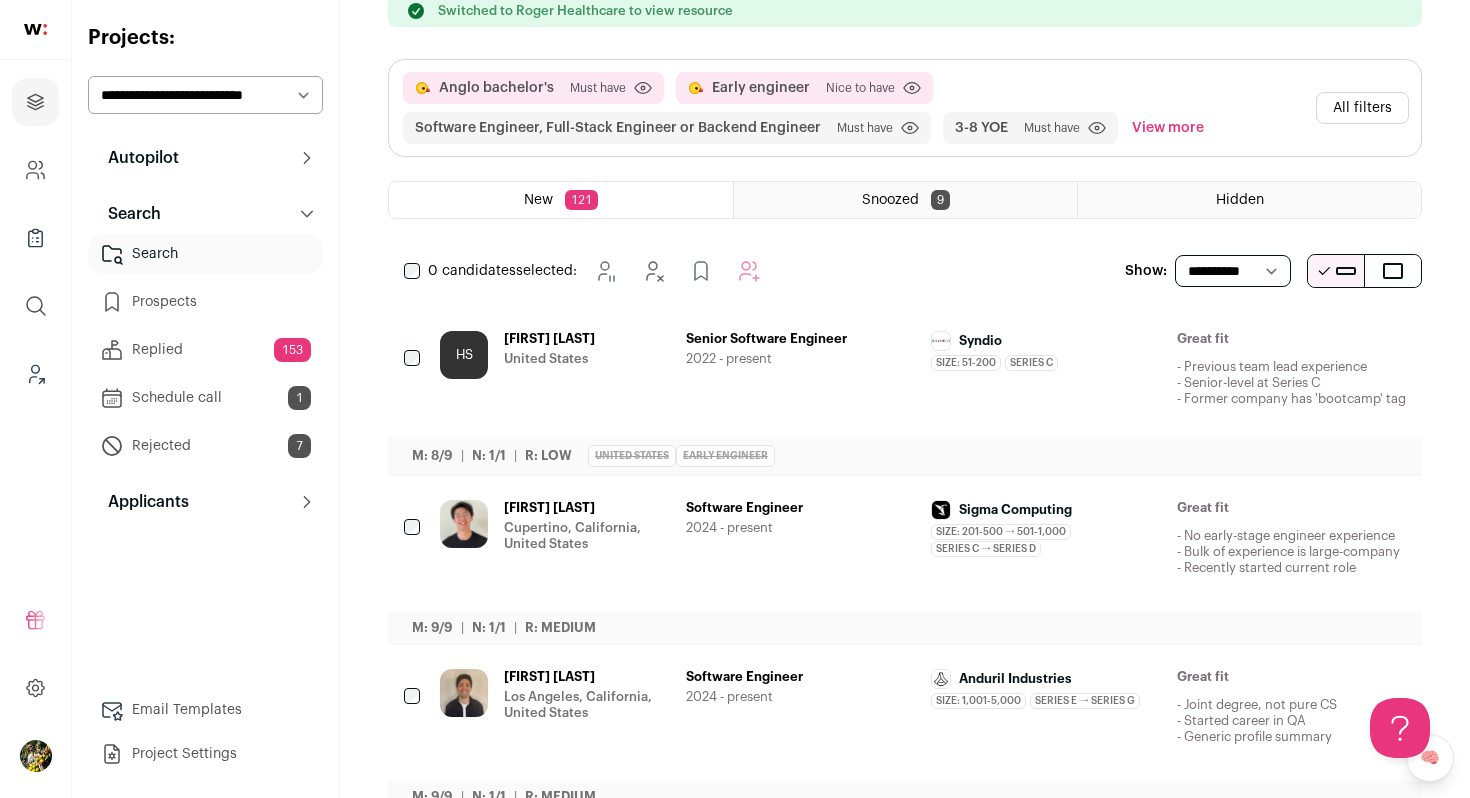 scroll, scrollTop: 181, scrollLeft: 0, axis: vertical 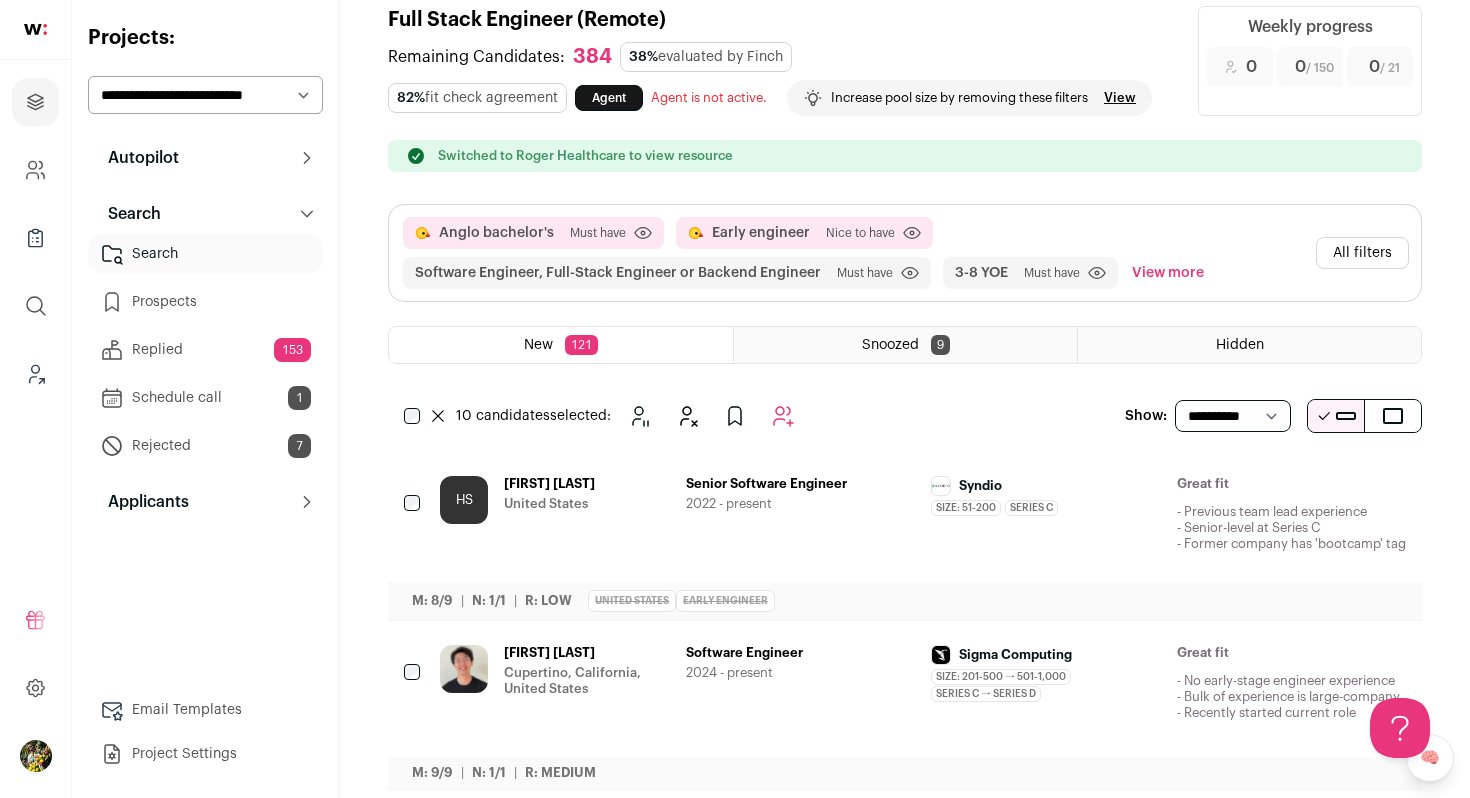 click on "Senior Software Engineer
2022 - present" at bounding box center [801, 520] 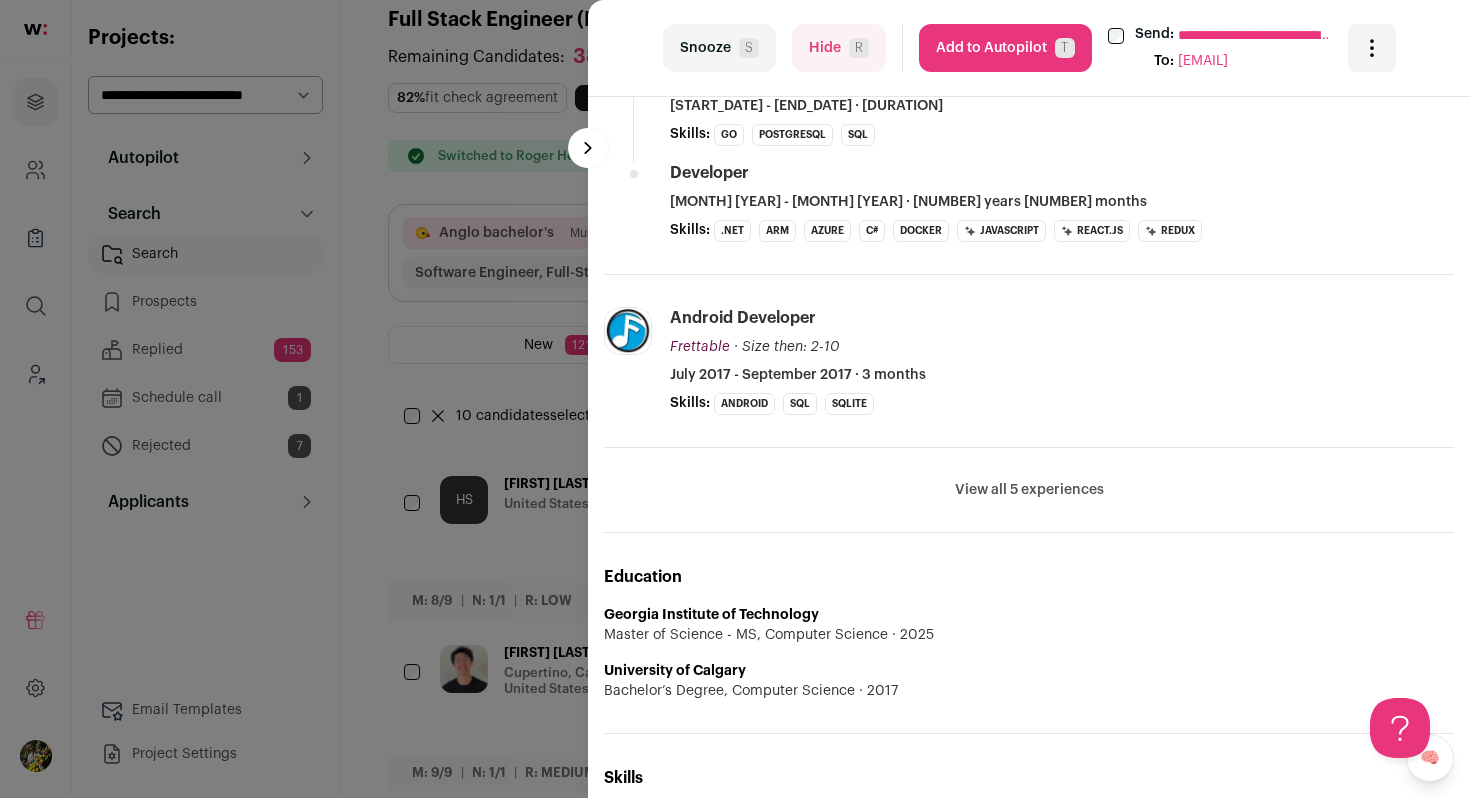 scroll, scrollTop: 962, scrollLeft: 0, axis: vertical 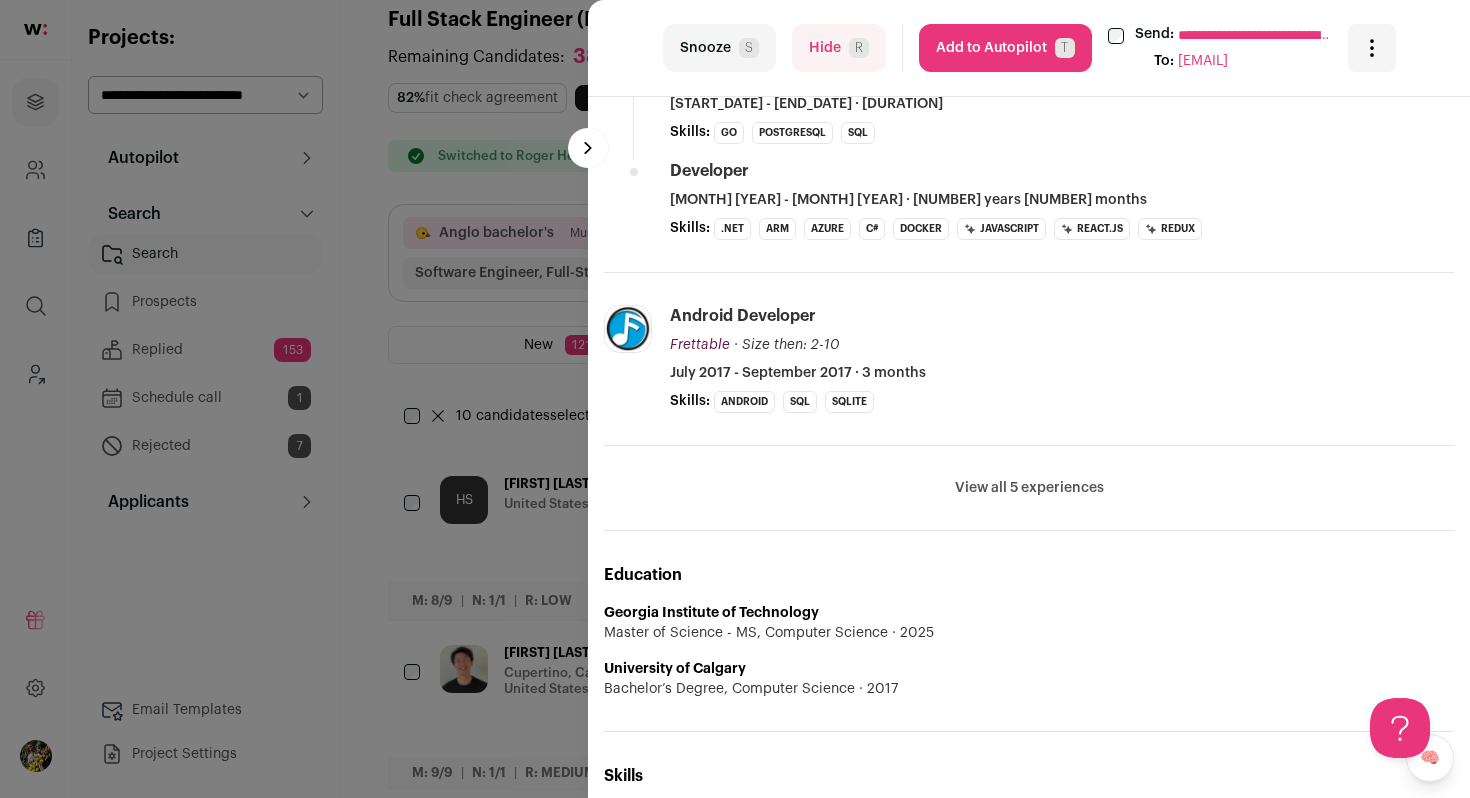 click on "View all 5 experiences" at bounding box center (1029, 488) 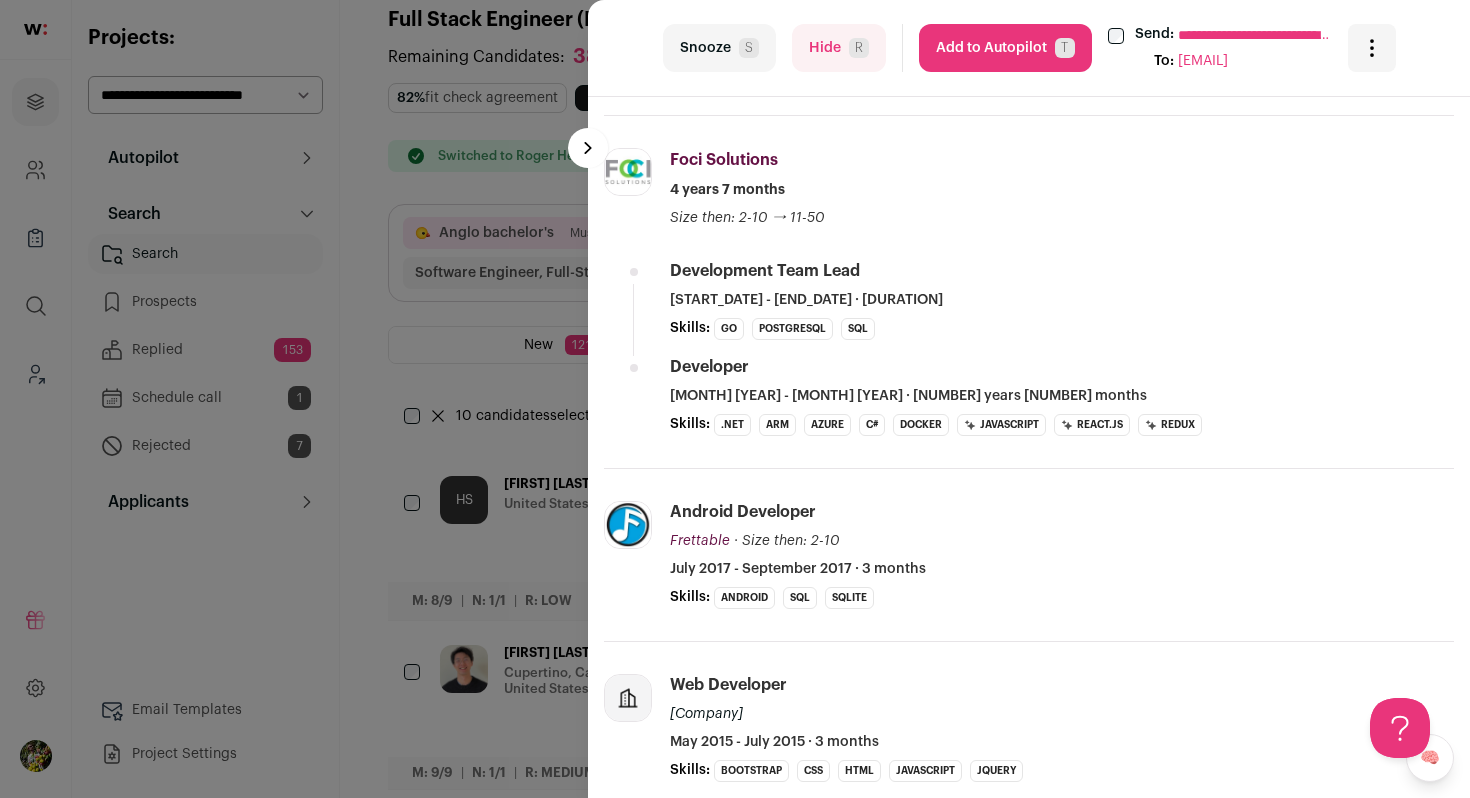 scroll, scrollTop: 0, scrollLeft: 0, axis: both 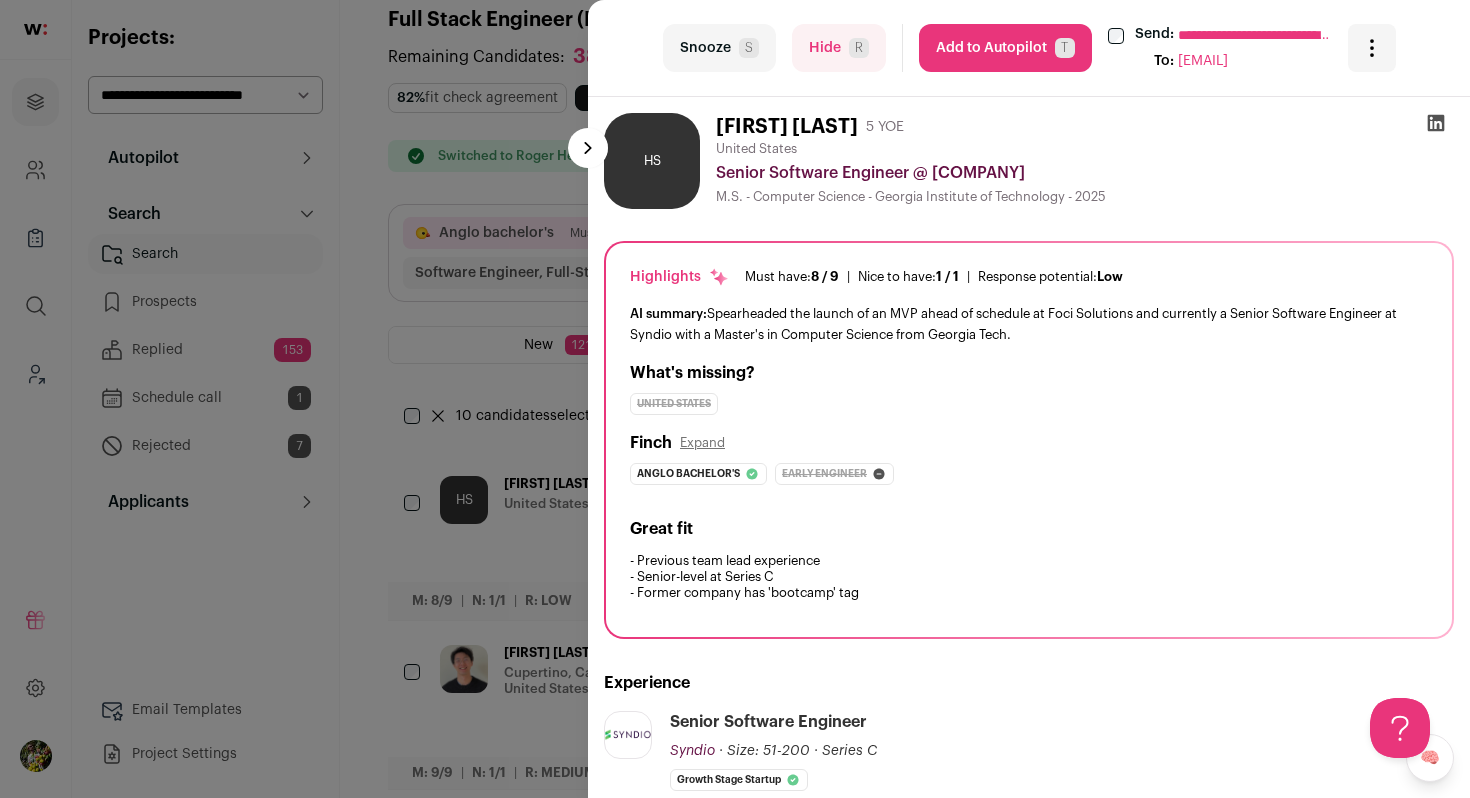 click on "**********" at bounding box center [735, 399] 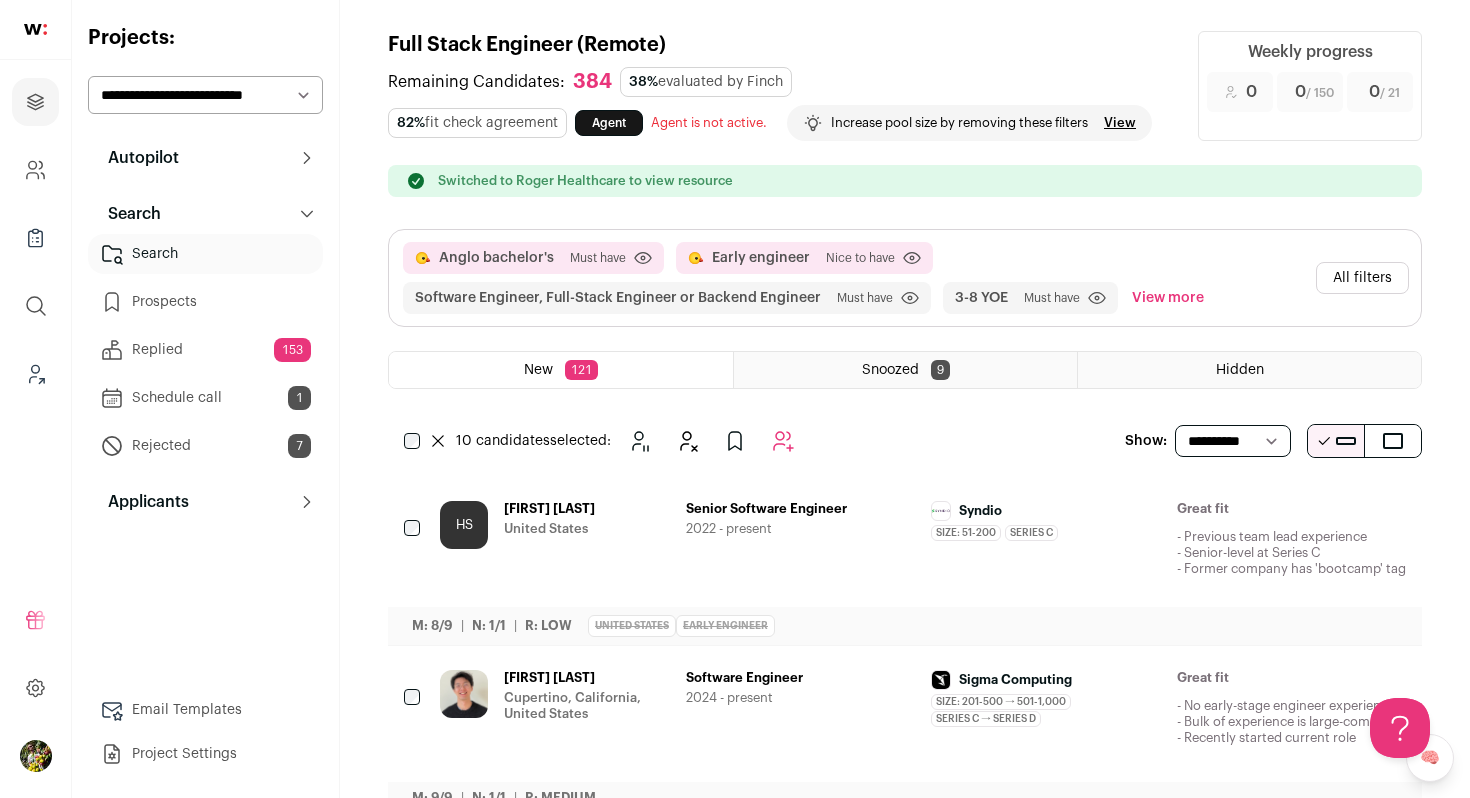 scroll, scrollTop: 0, scrollLeft: 0, axis: both 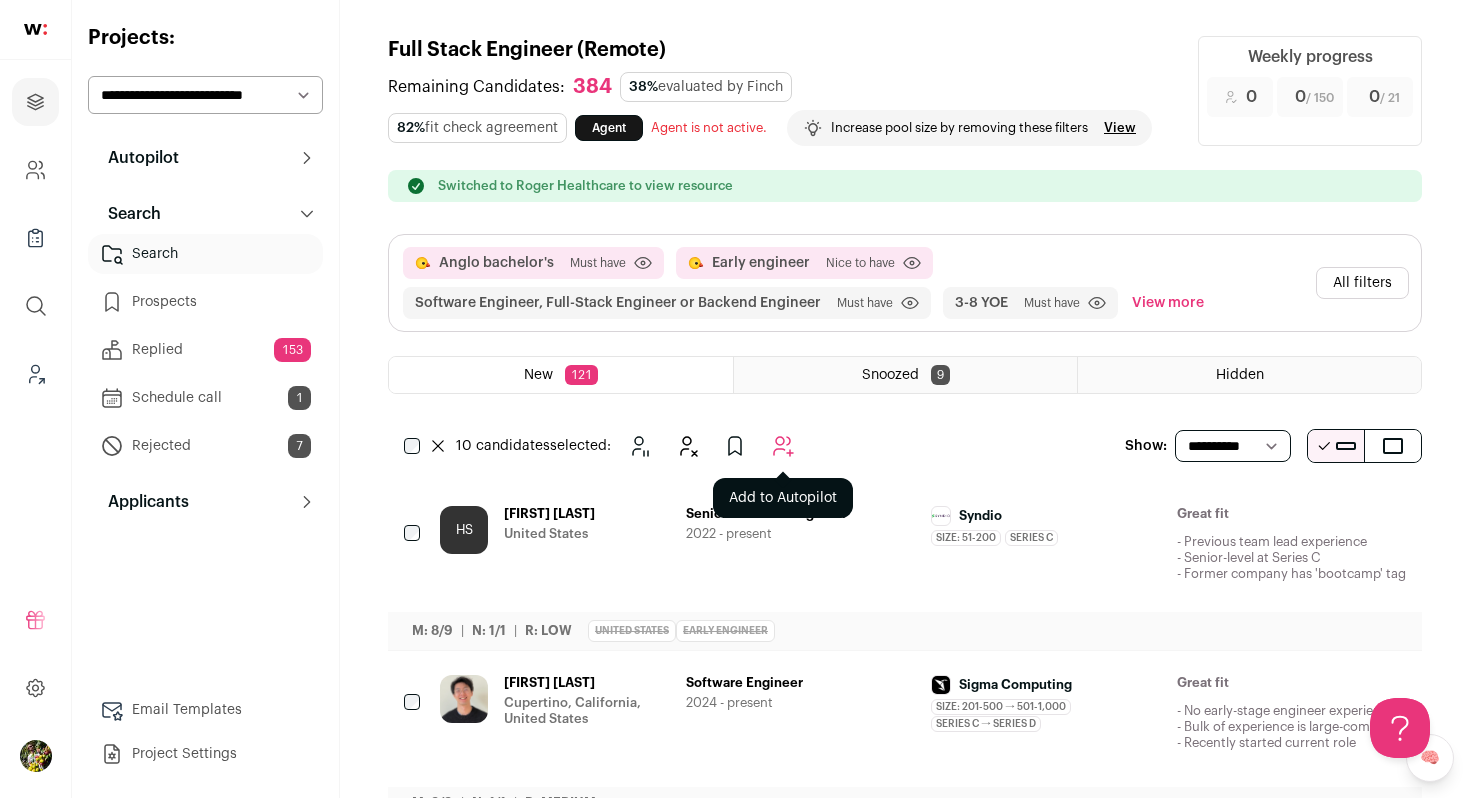 click at bounding box center [783, 446] 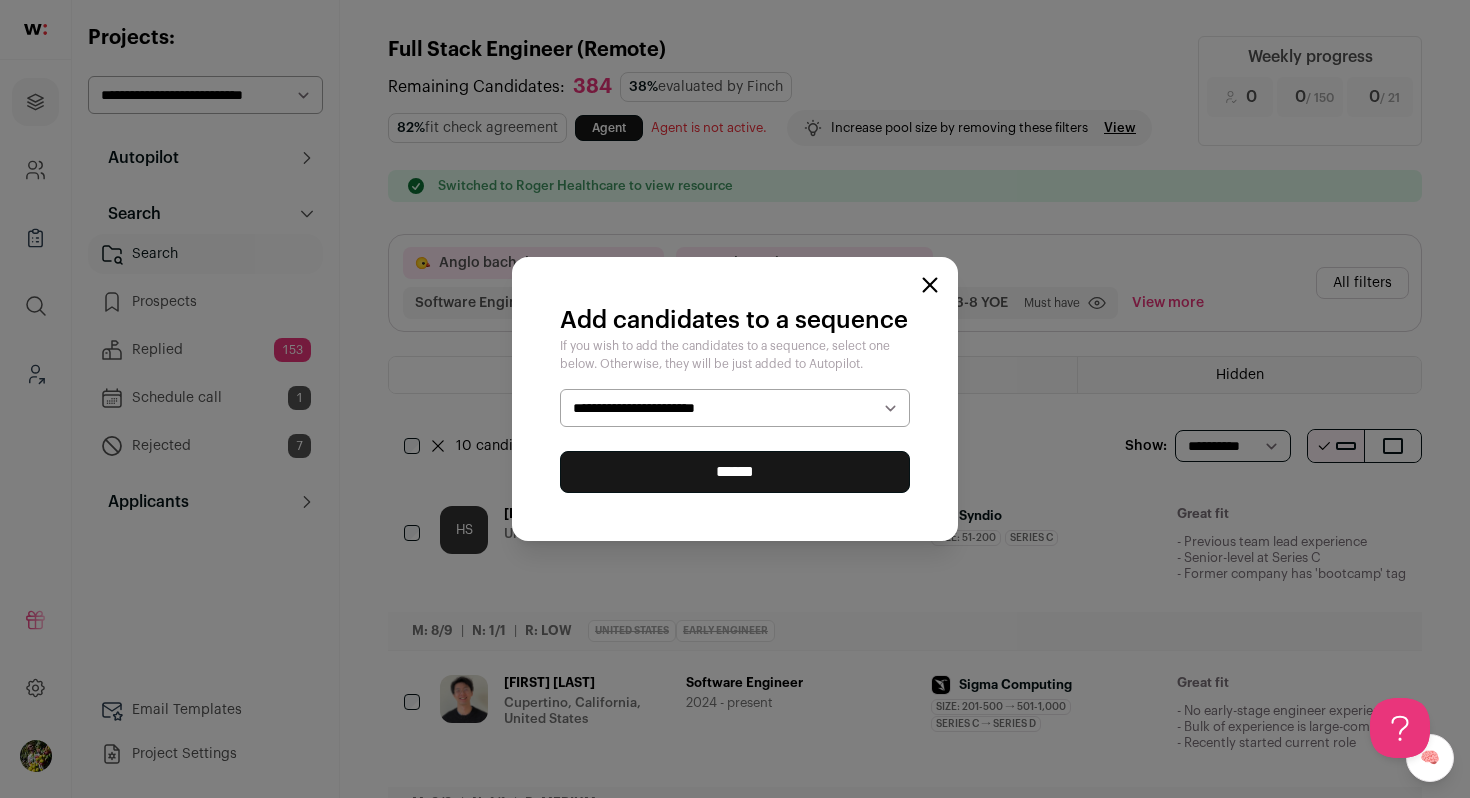 select on "*****" 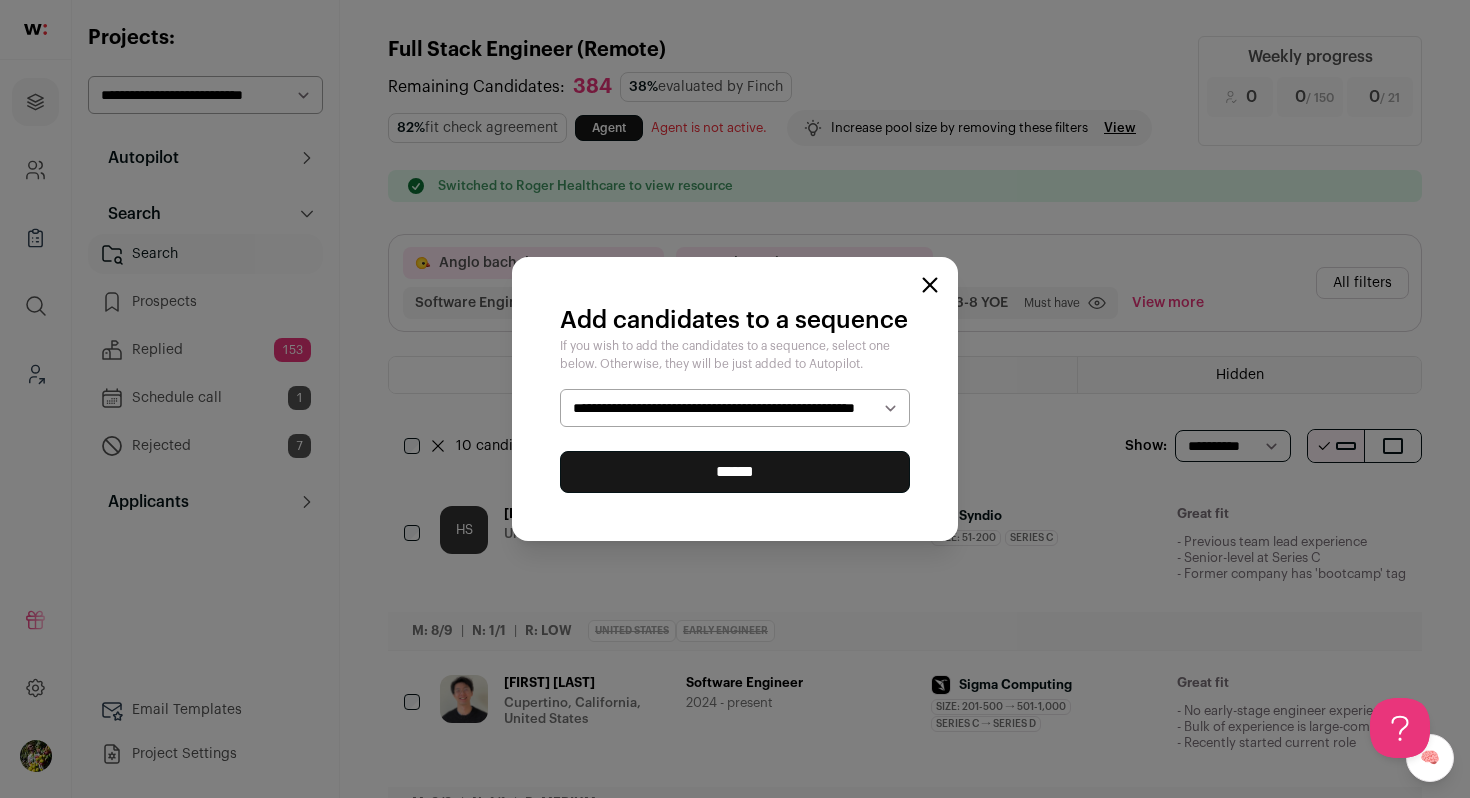 click on "******" at bounding box center [735, 472] 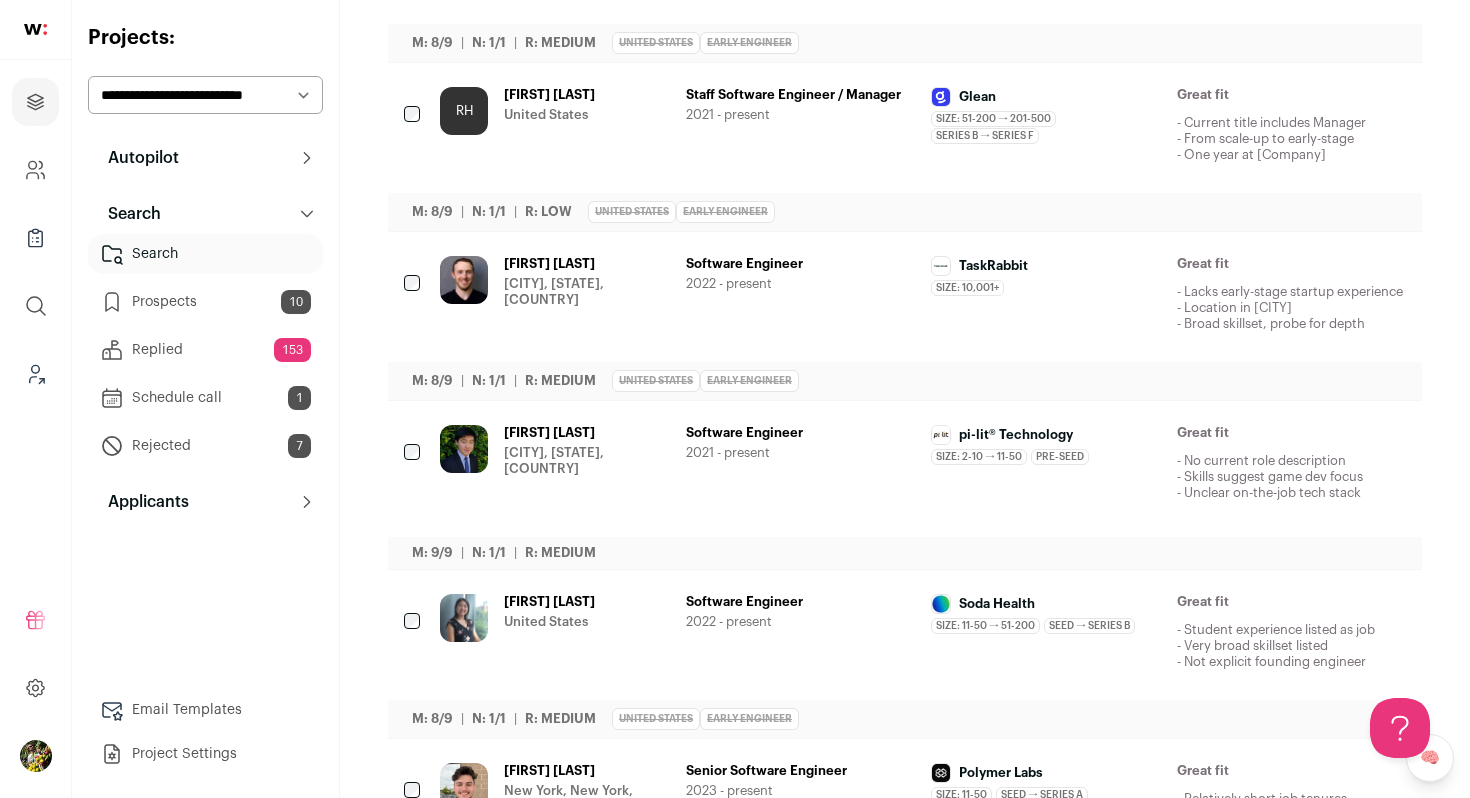 scroll, scrollTop: 927, scrollLeft: 0, axis: vertical 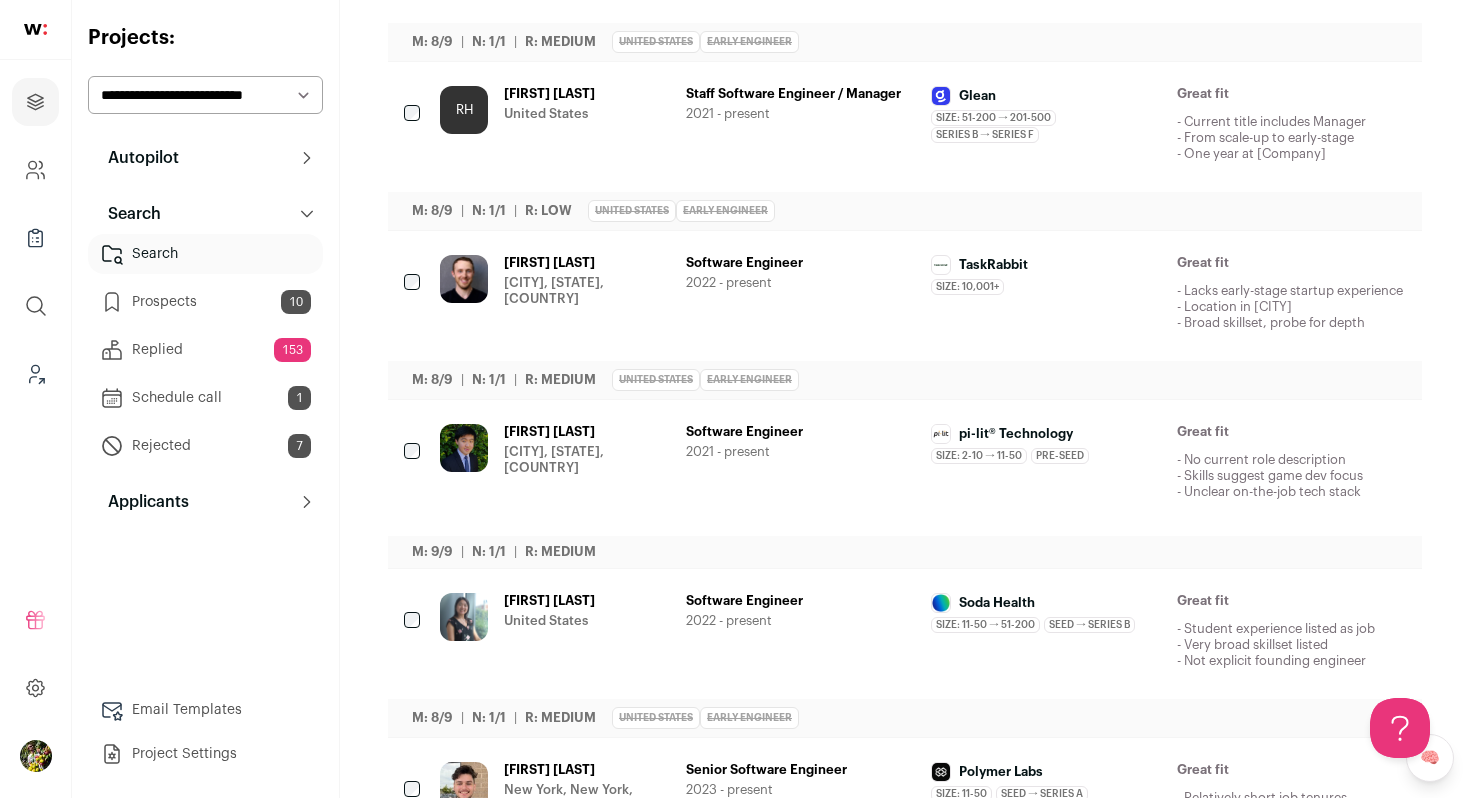 click 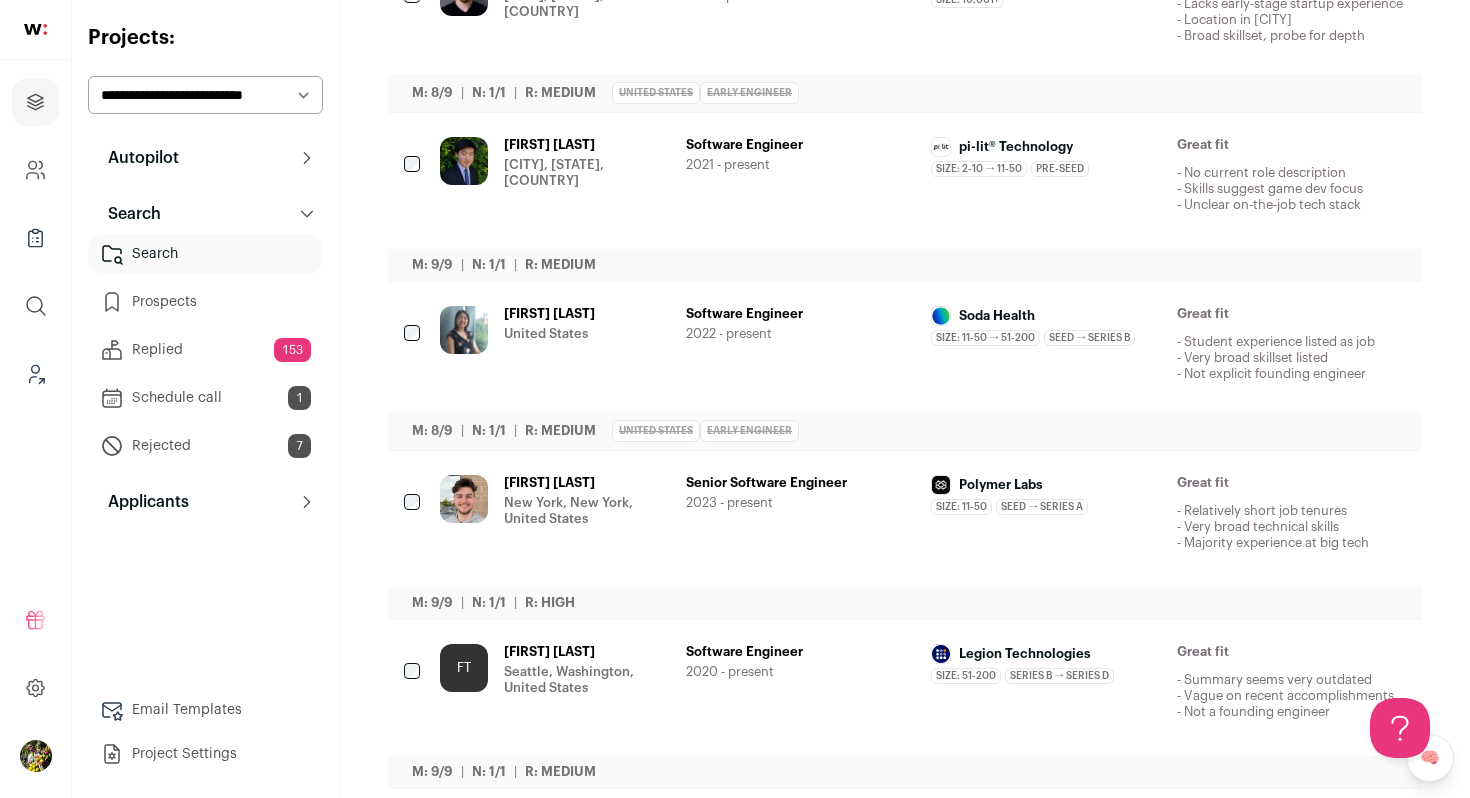 scroll, scrollTop: 1442, scrollLeft: 0, axis: vertical 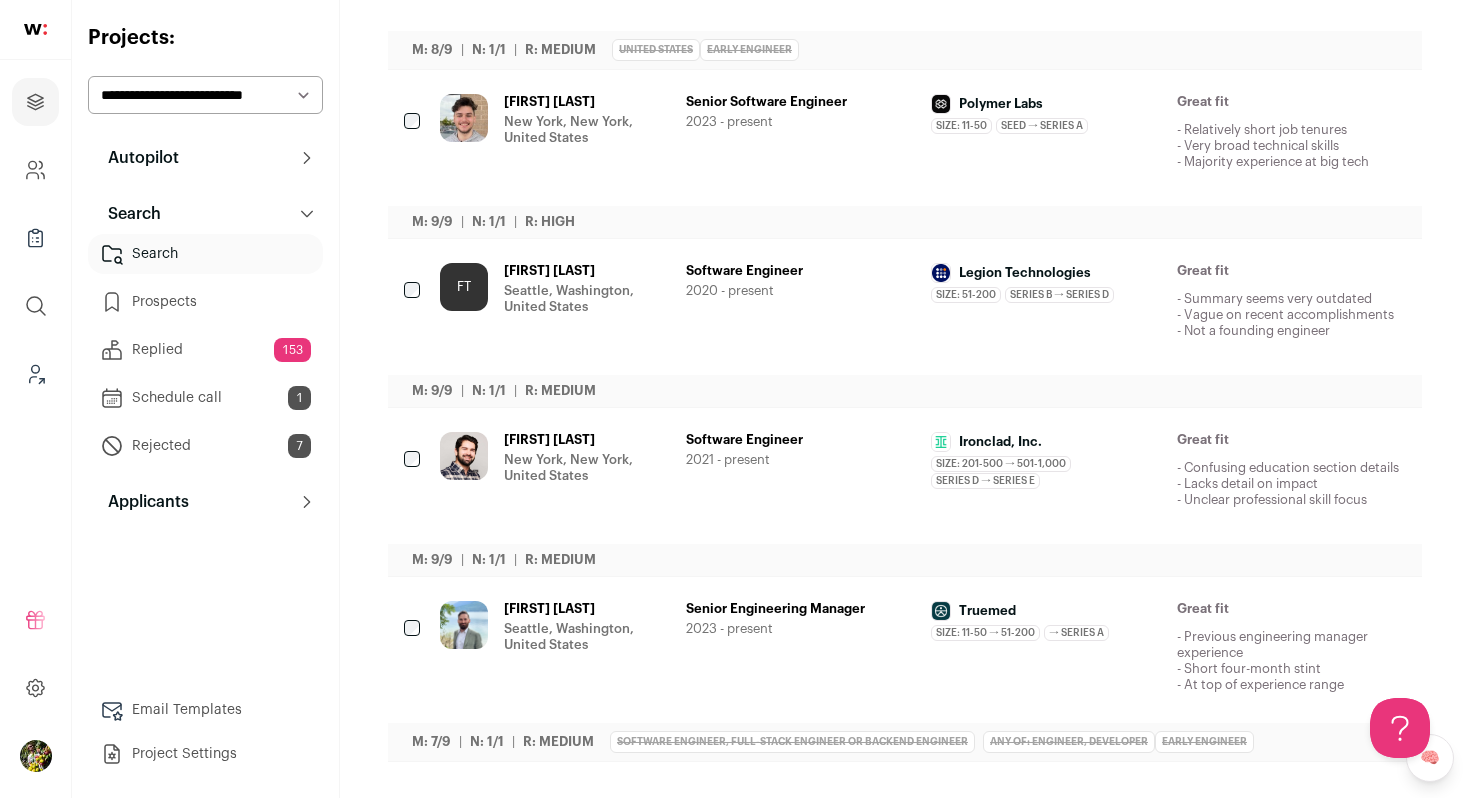 click 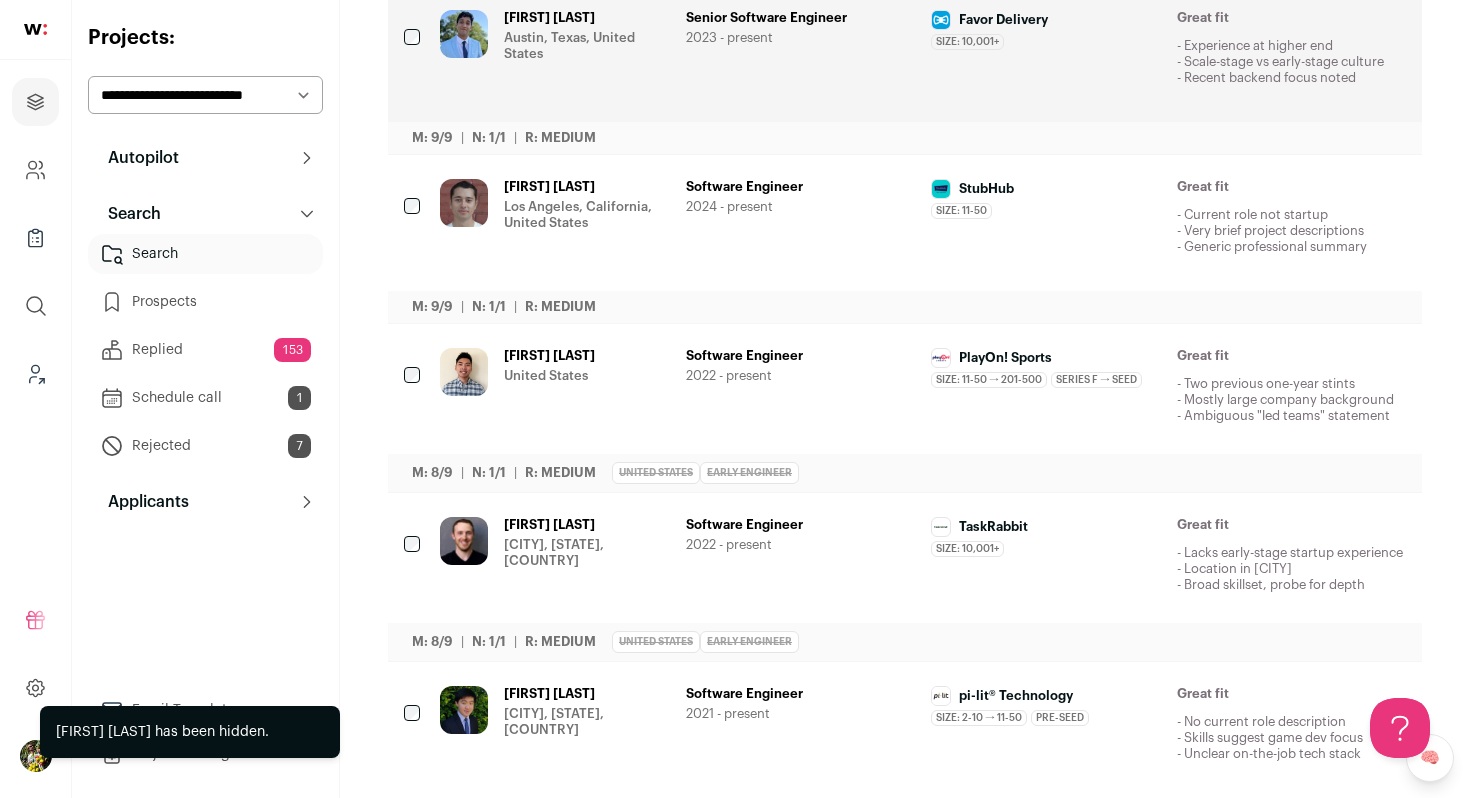 scroll, scrollTop: 127, scrollLeft: 0, axis: vertical 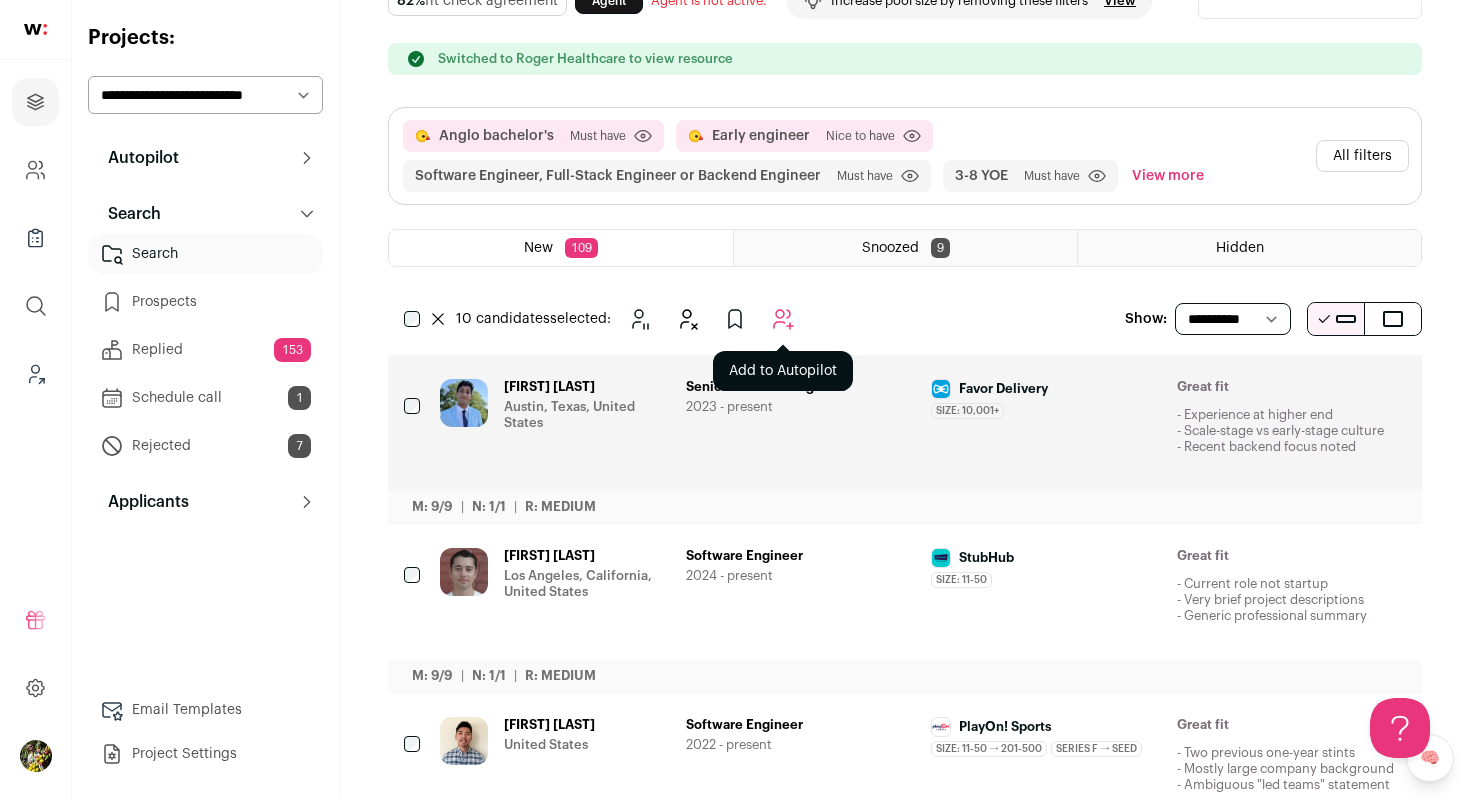 click 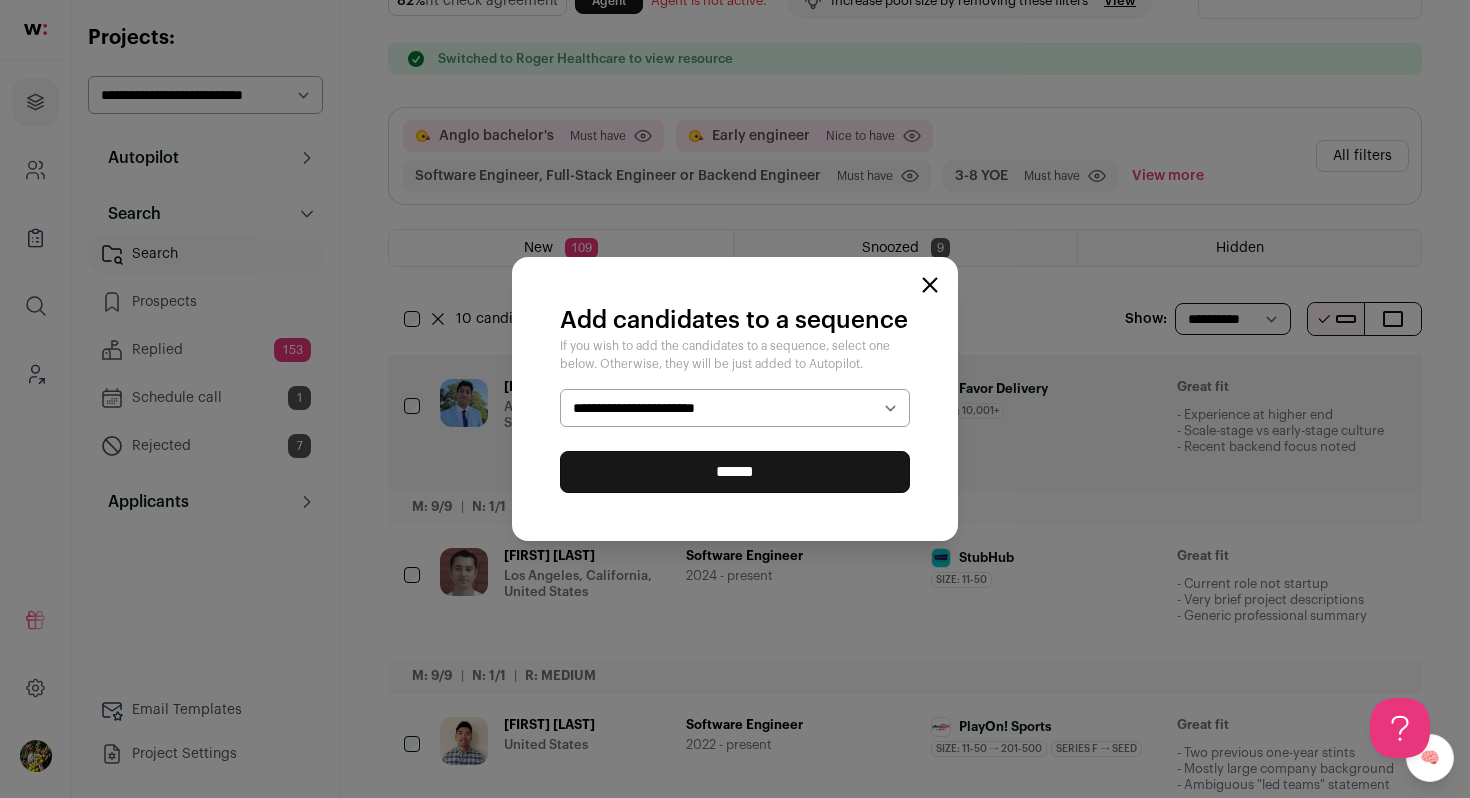 select on "*****" 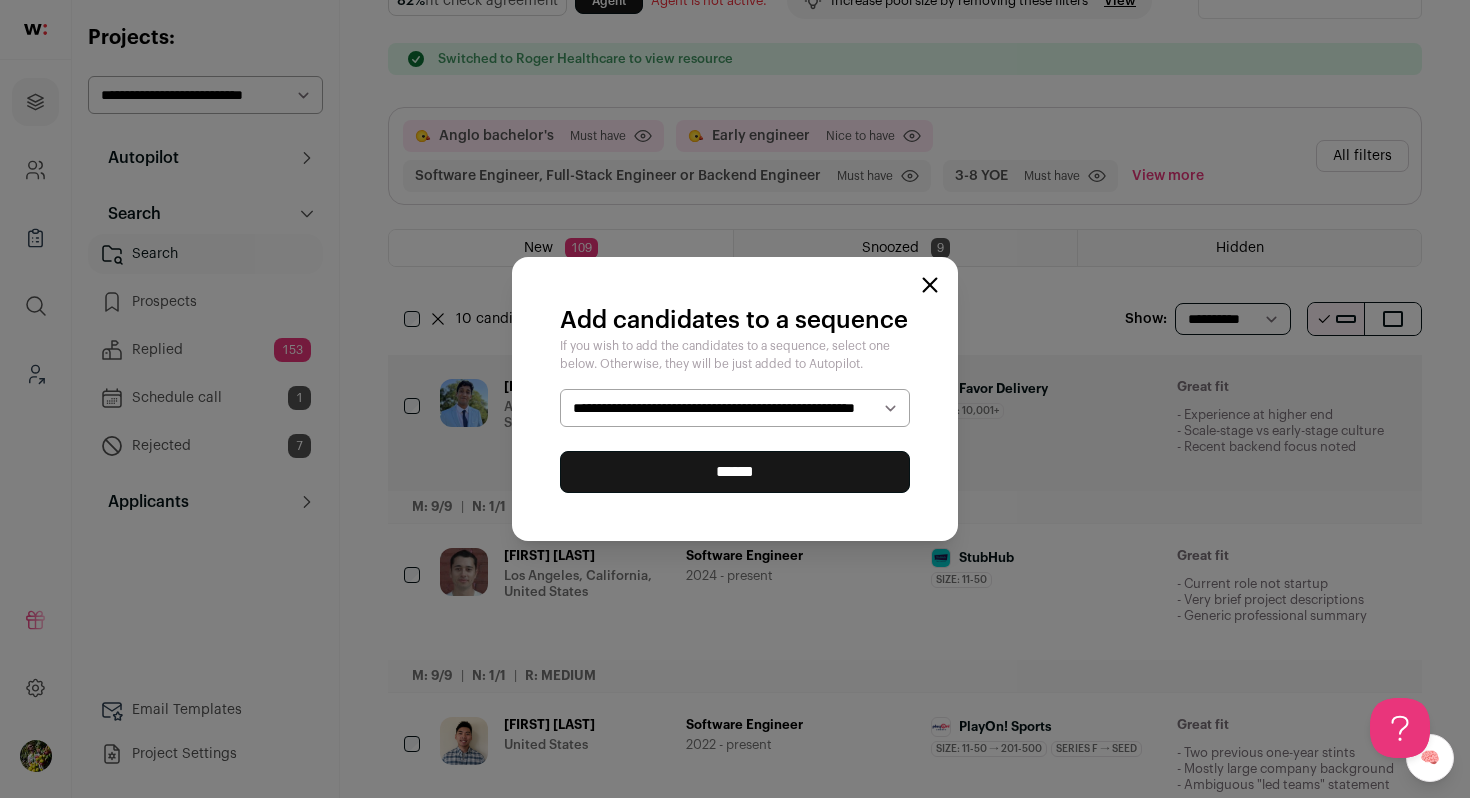 click on "******" at bounding box center [735, 472] 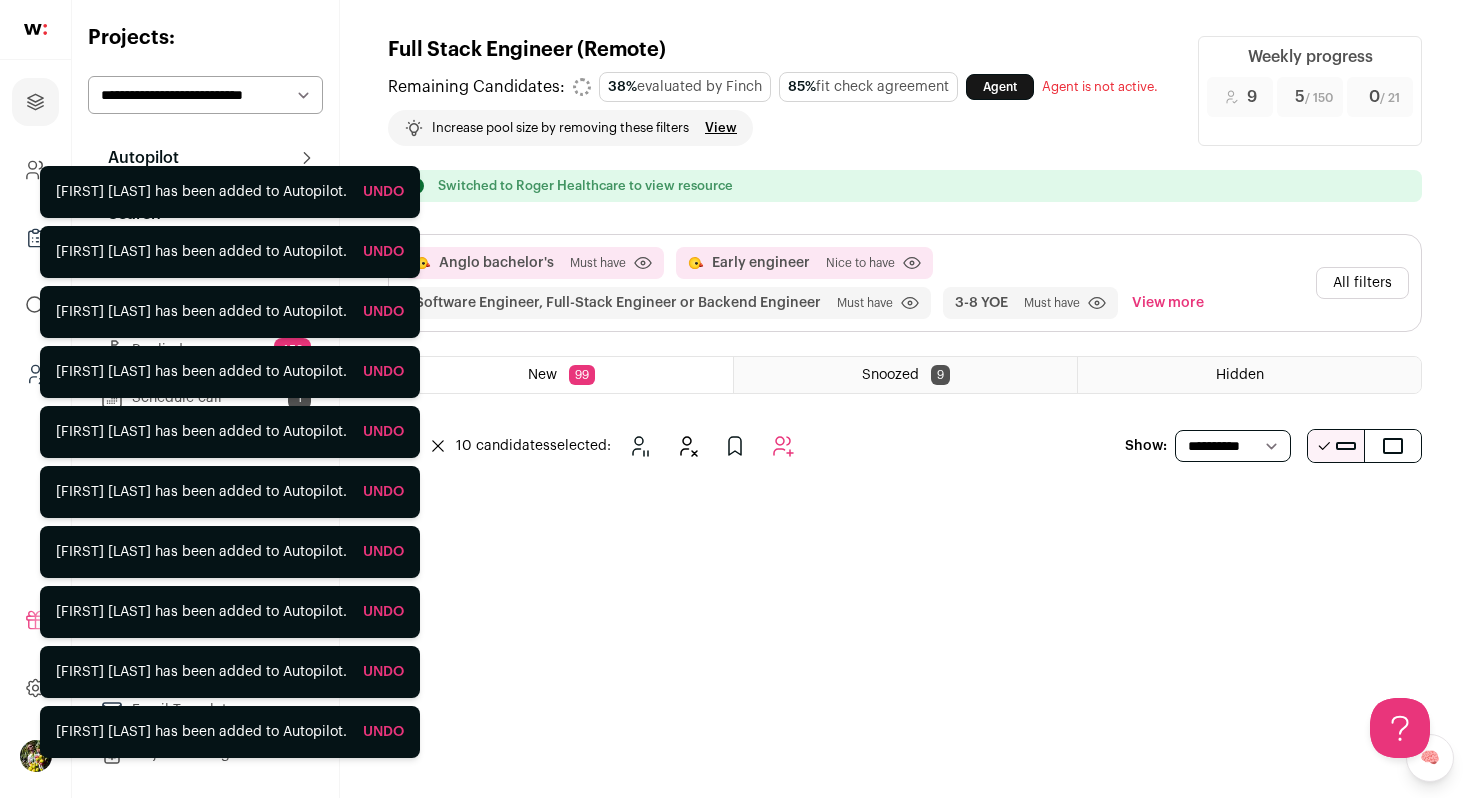 scroll, scrollTop: 0, scrollLeft: 0, axis: both 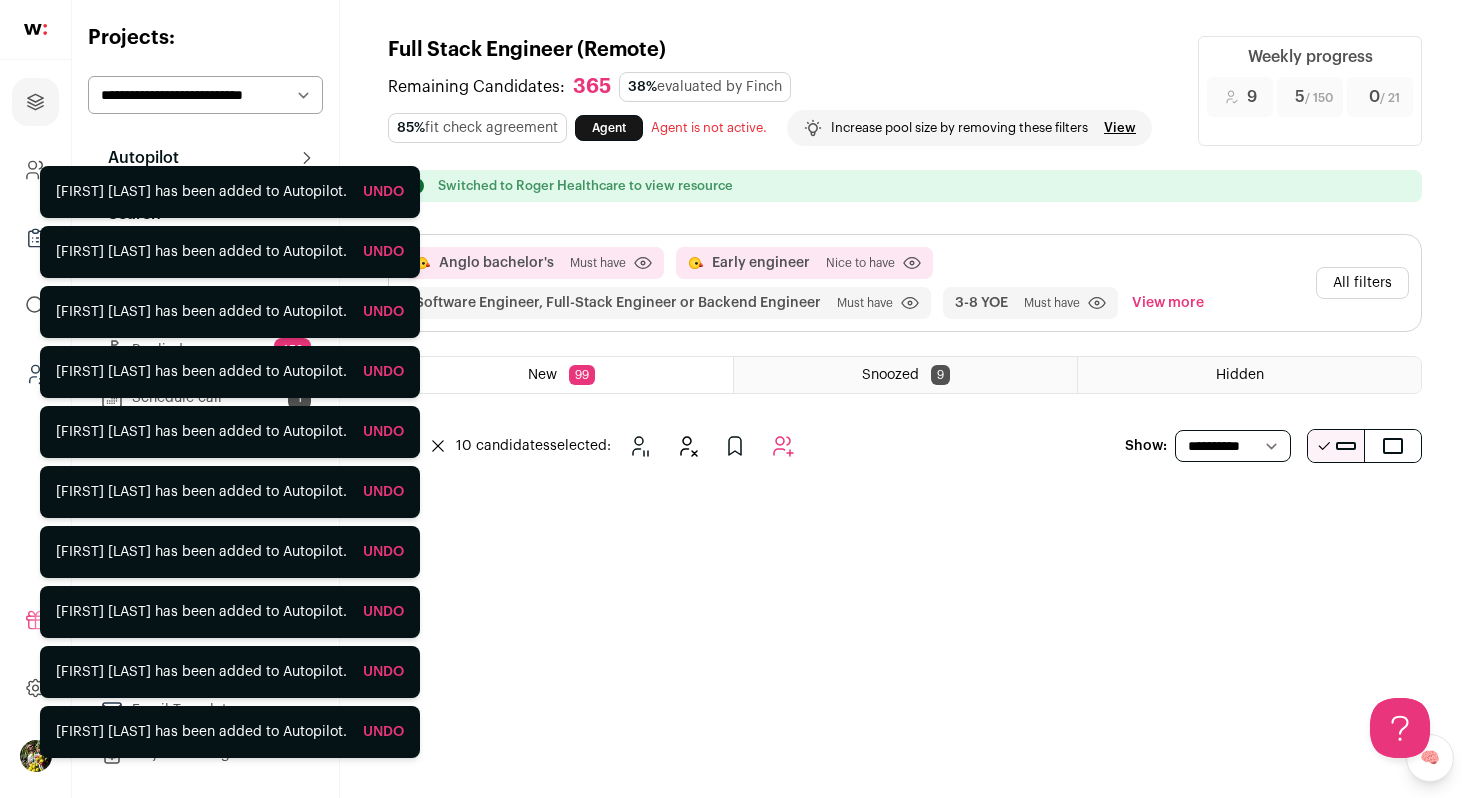 click on "All filters" at bounding box center (1362, 283) 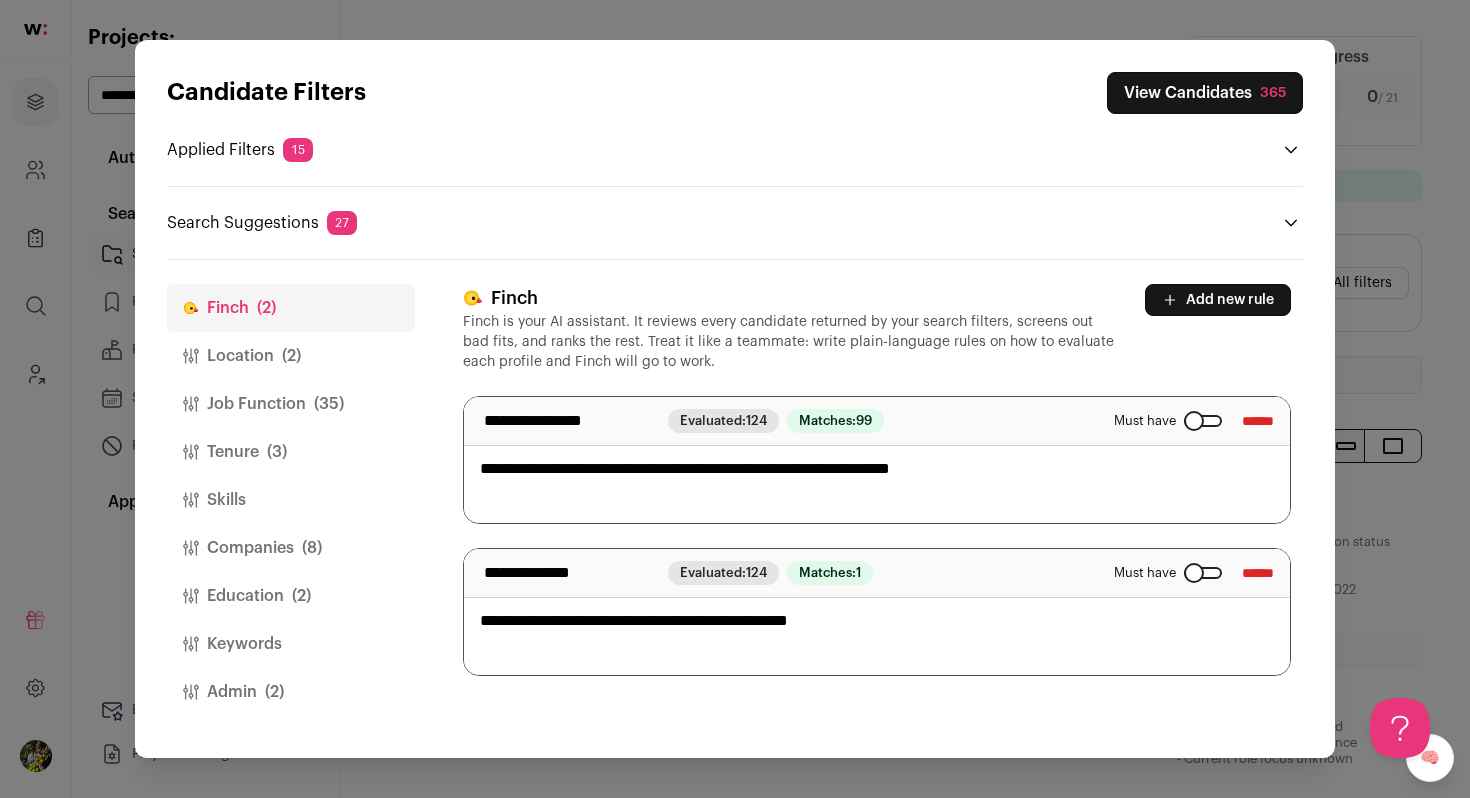 click on "(35)" at bounding box center (329, 404) 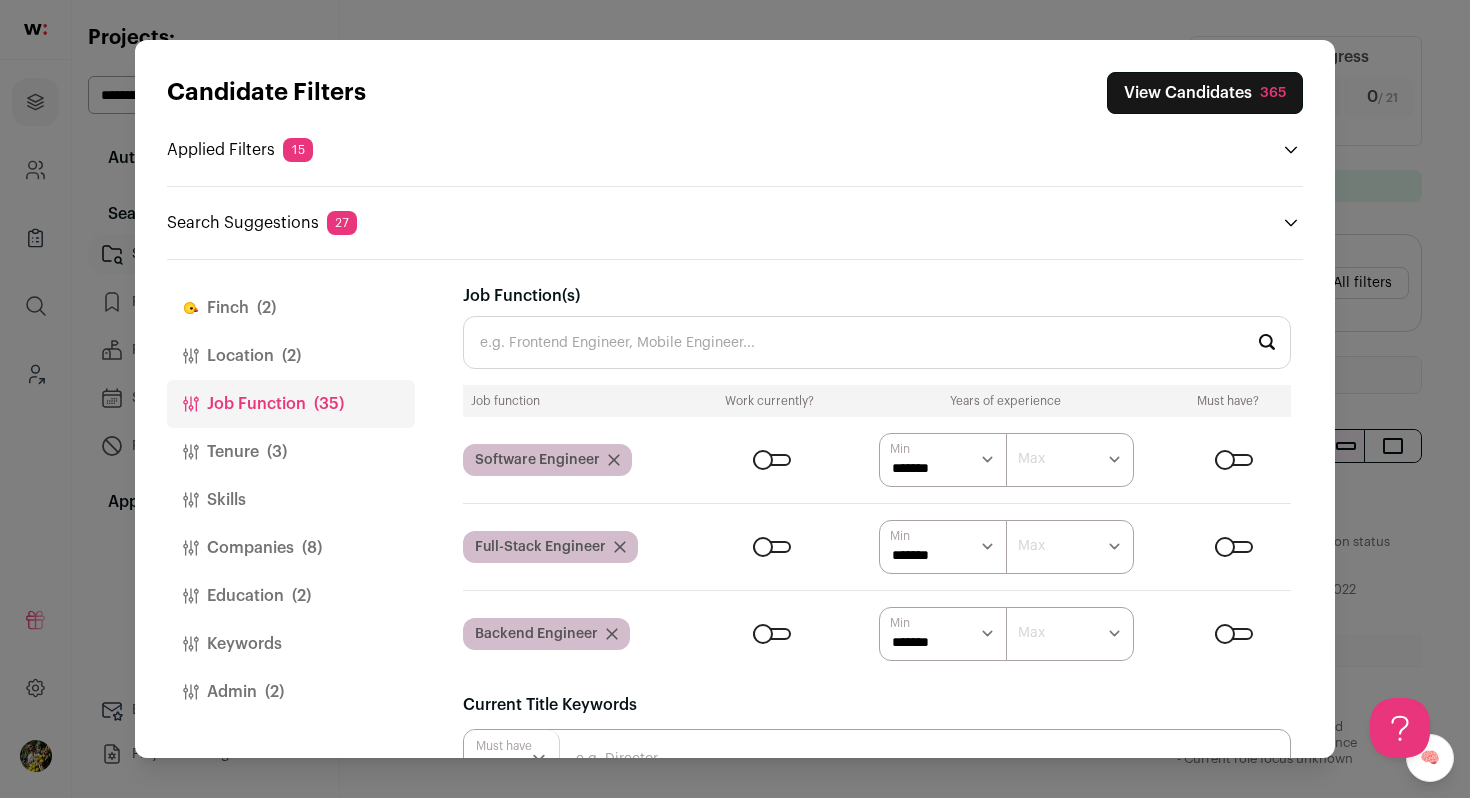 click on "Tenure
(3)" at bounding box center [291, 452] 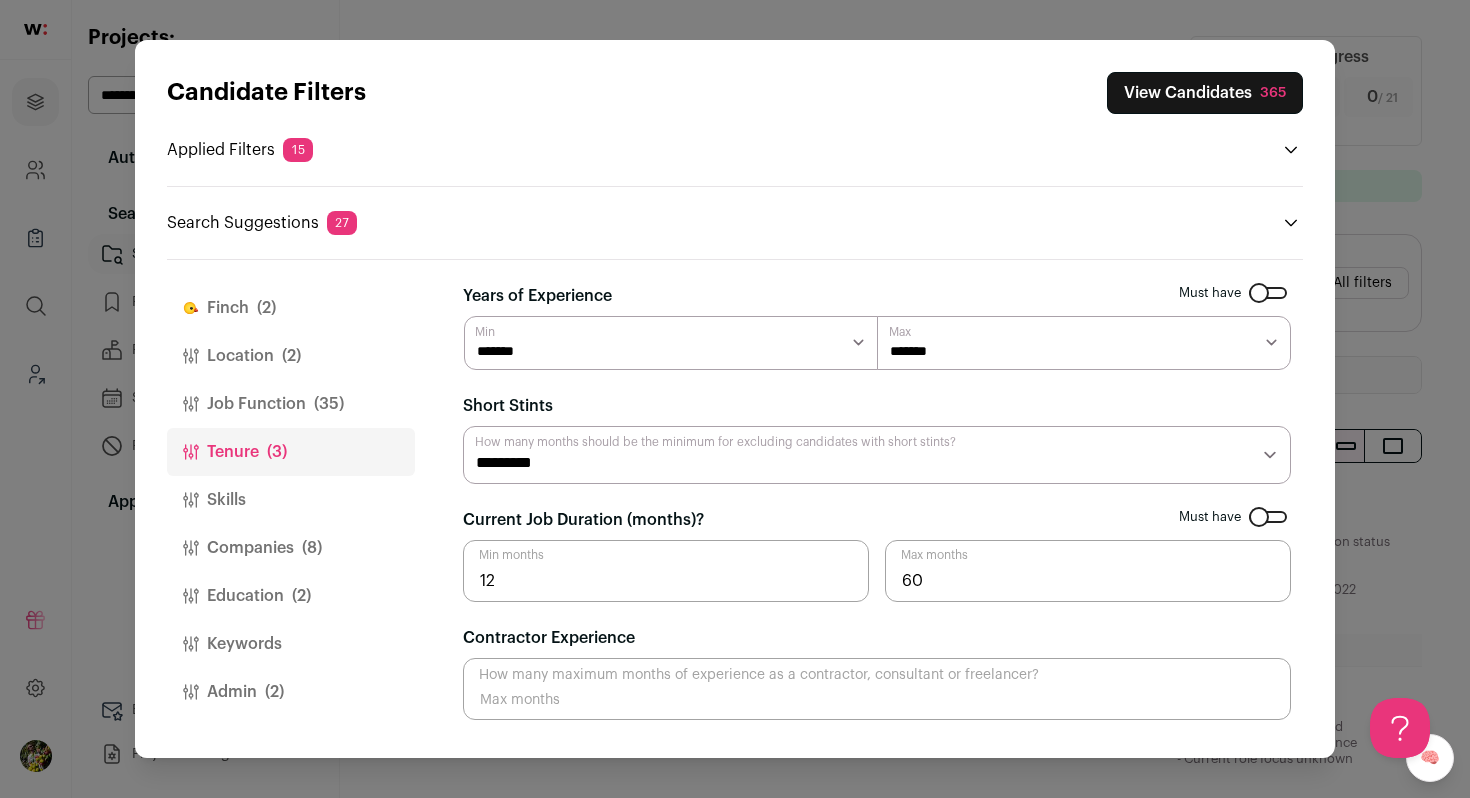 click on "*******
*******
*******
*******
*******
*******
********
********
********
********
********
********
********
********
********
********" at bounding box center [1084, 343] 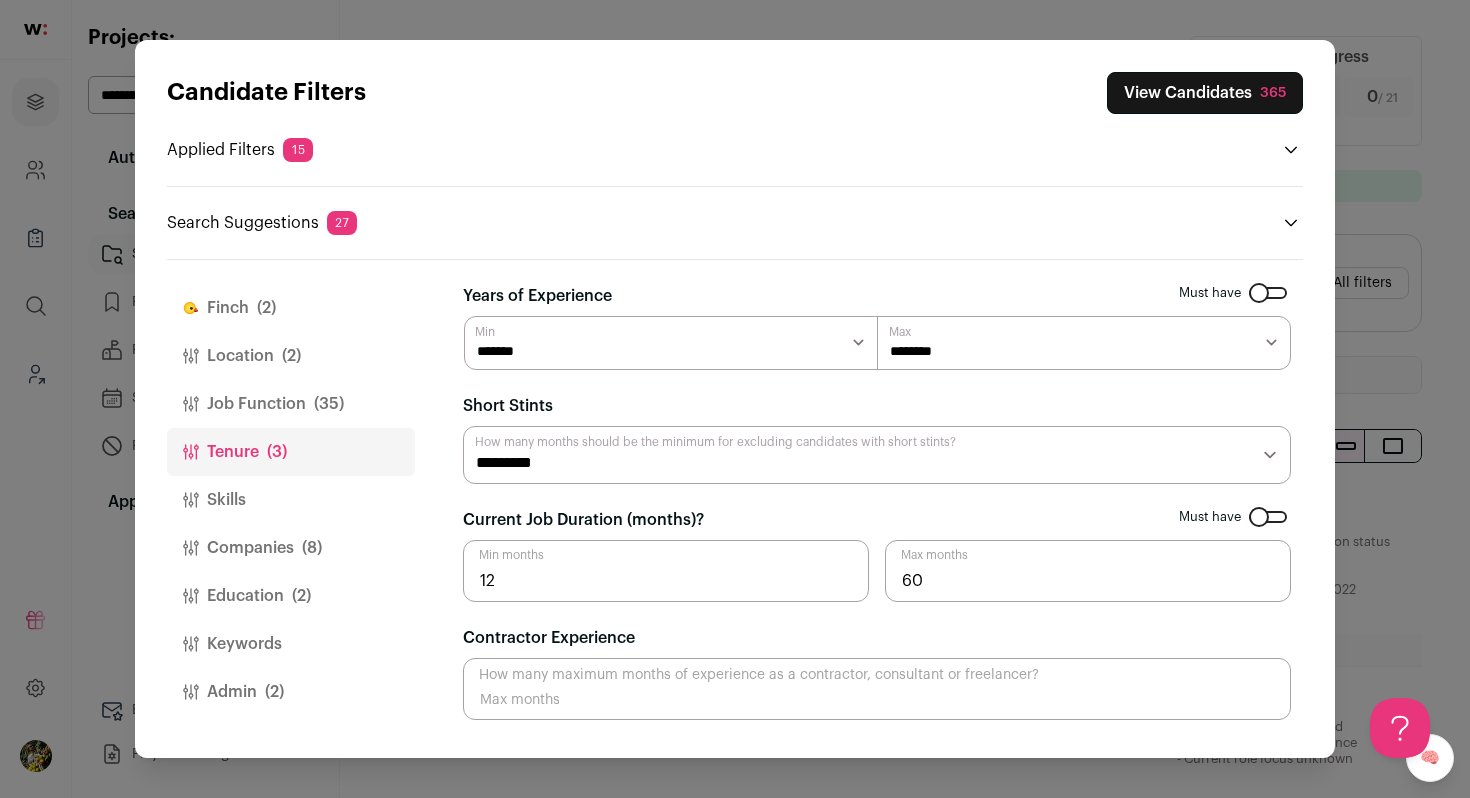 click on "*******
******
*******
*******
*******
*******
*******
*******" at bounding box center [671, 343] 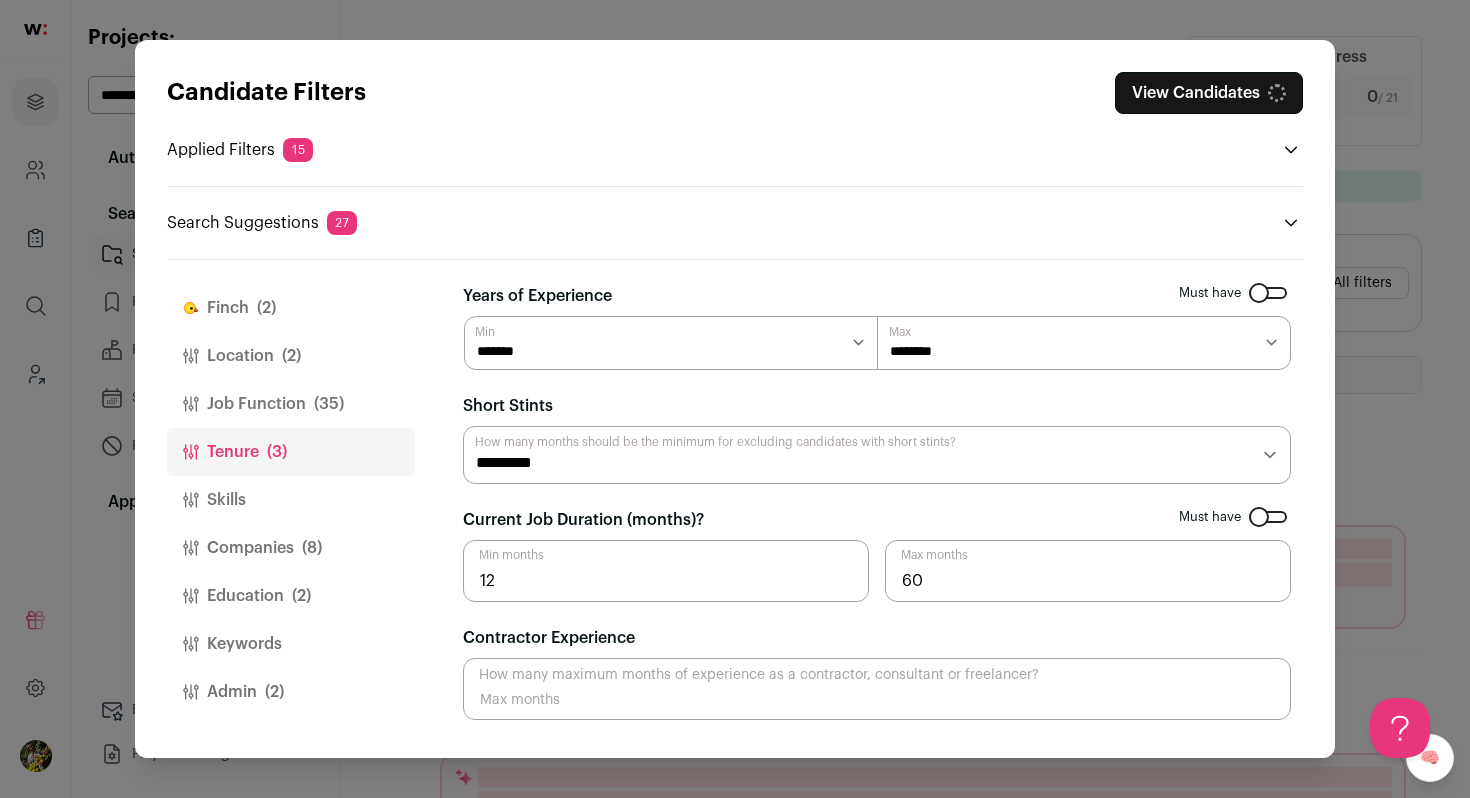 click on "*******
******
*******
*******
*******
*******
*******
*******
*******
*******
********
********
********
********
********" at bounding box center (671, 343) 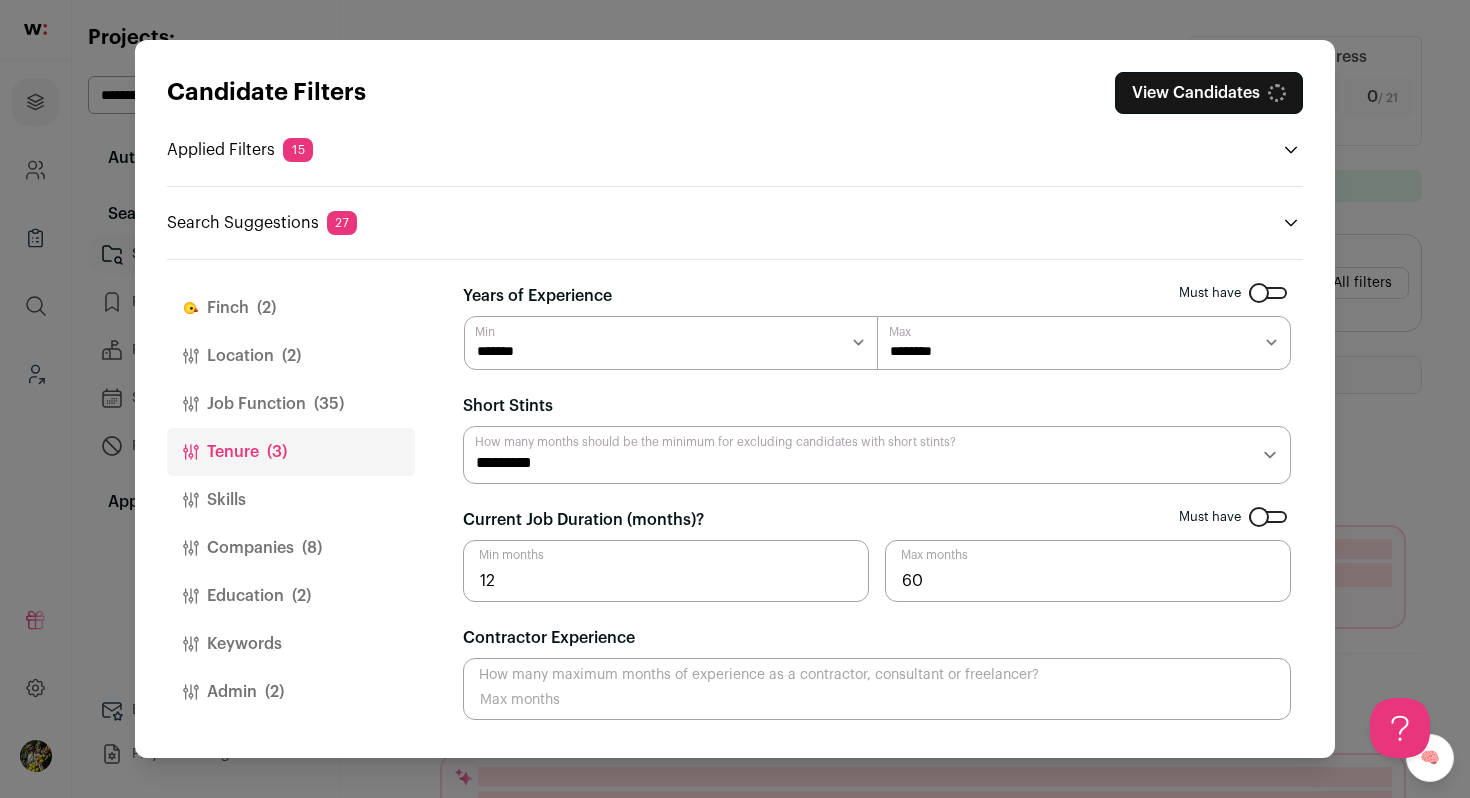 select on "*" 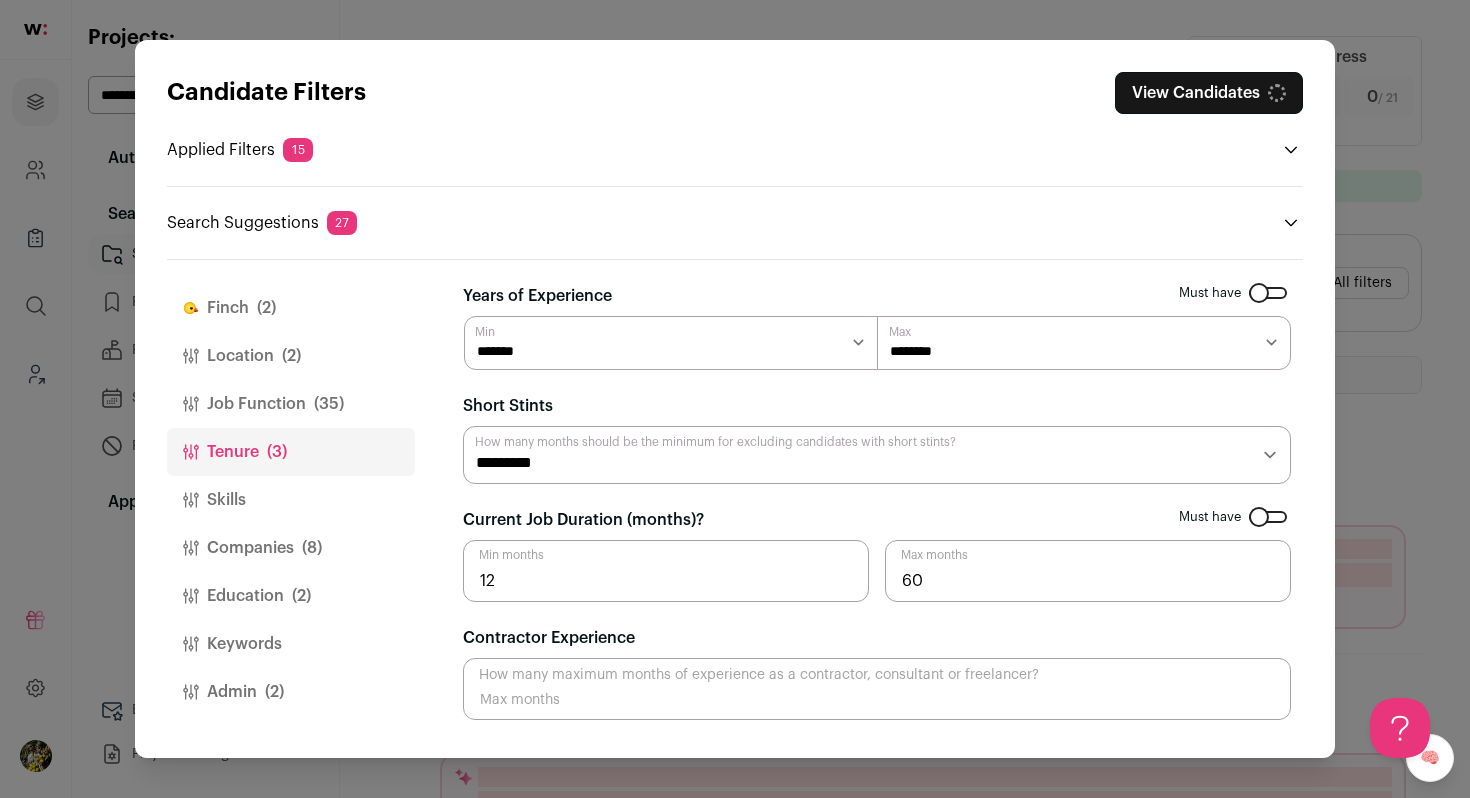 click on "View Candidates" at bounding box center (1209, 93) 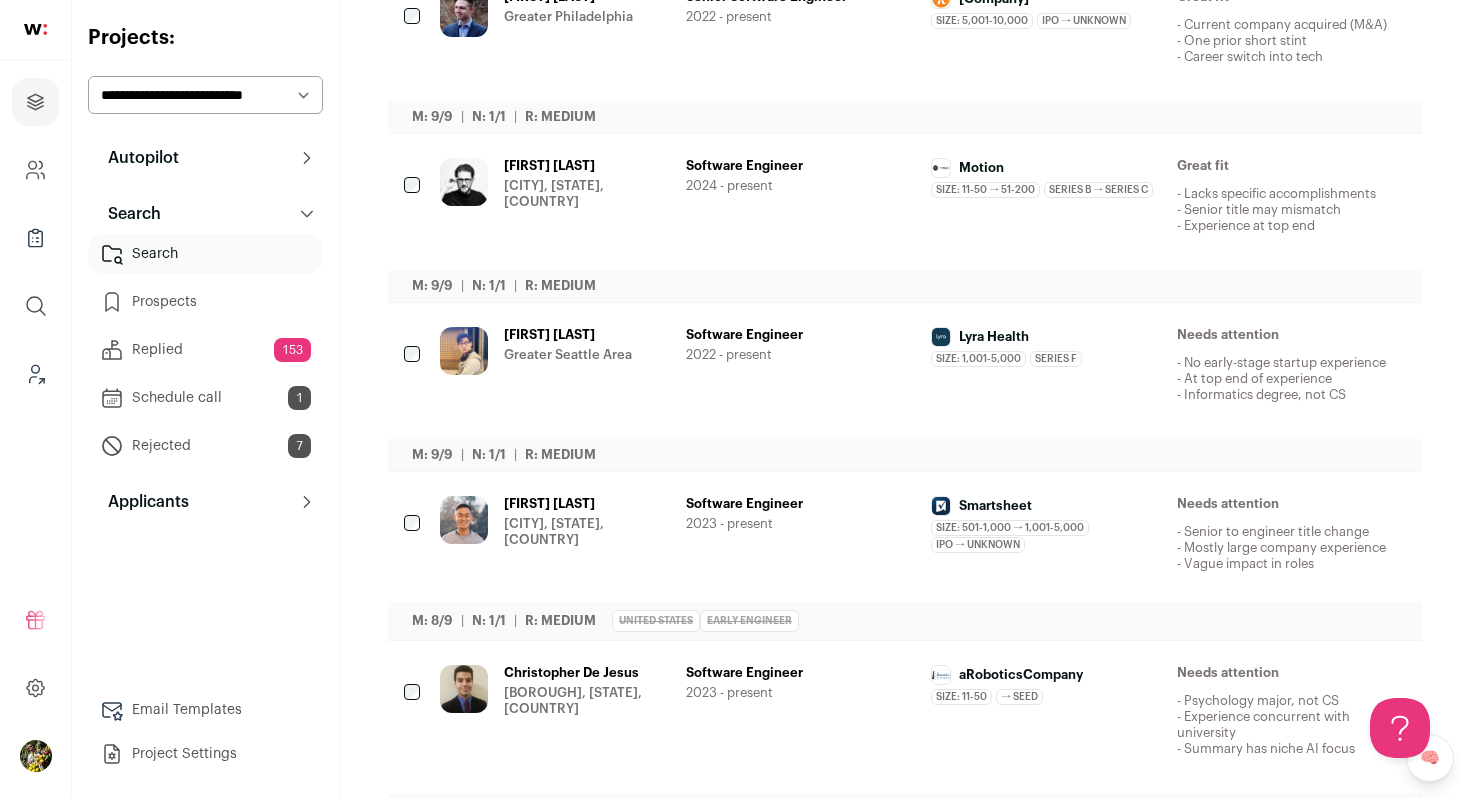 scroll, scrollTop: 0, scrollLeft: 0, axis: both 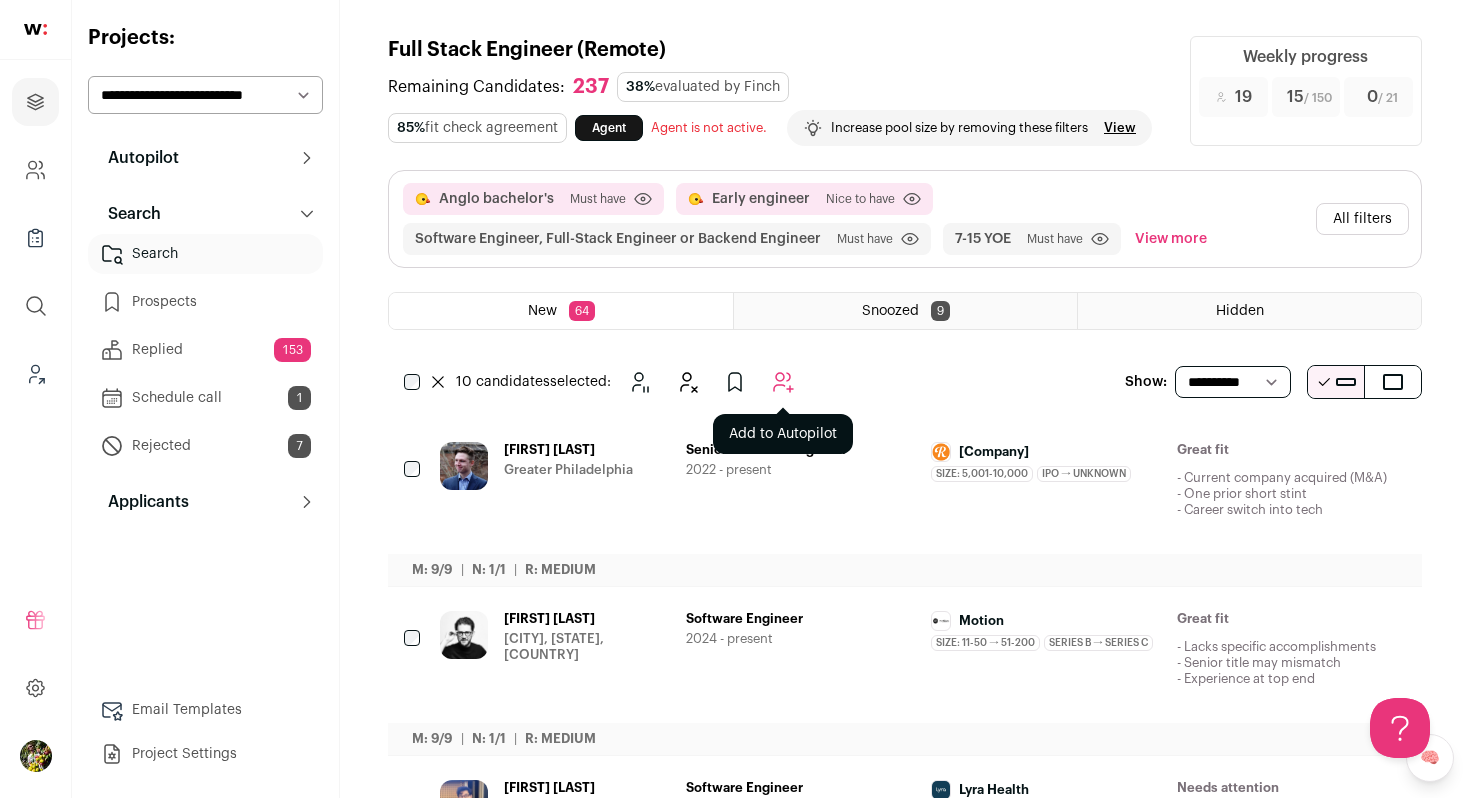 click at bounding box center (783, 382) 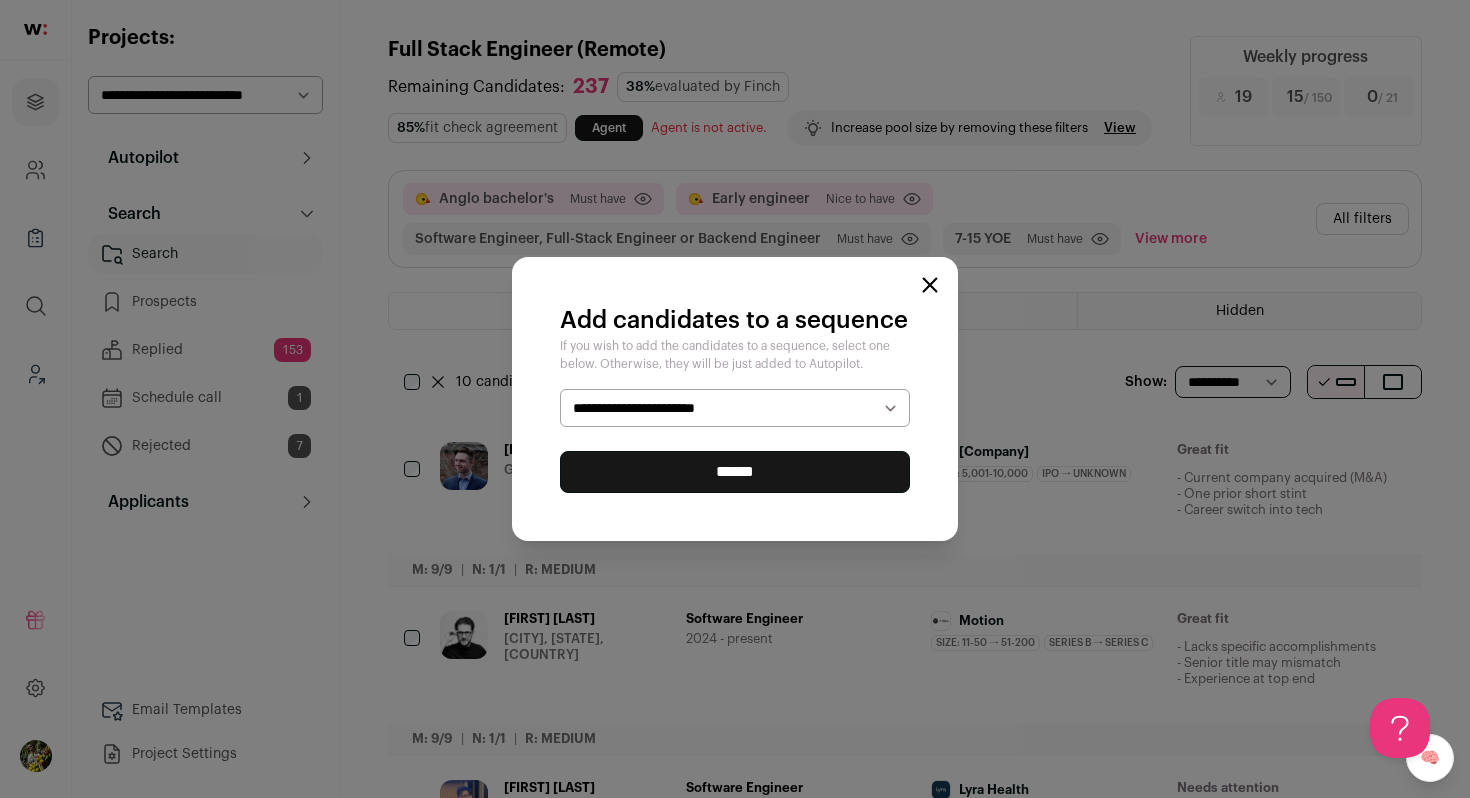 select on "*****" 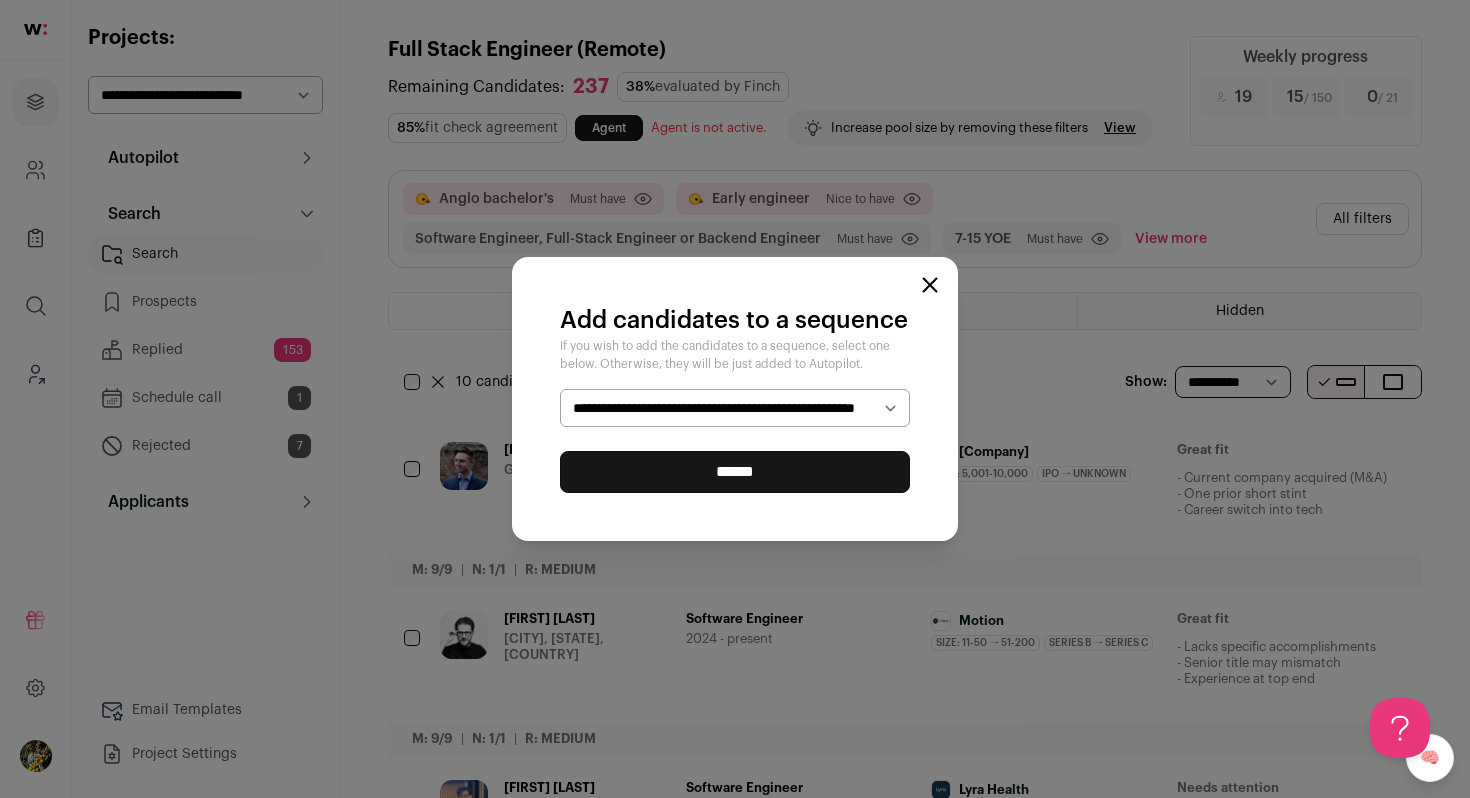 click on "******" at bounding box center (735, 472) 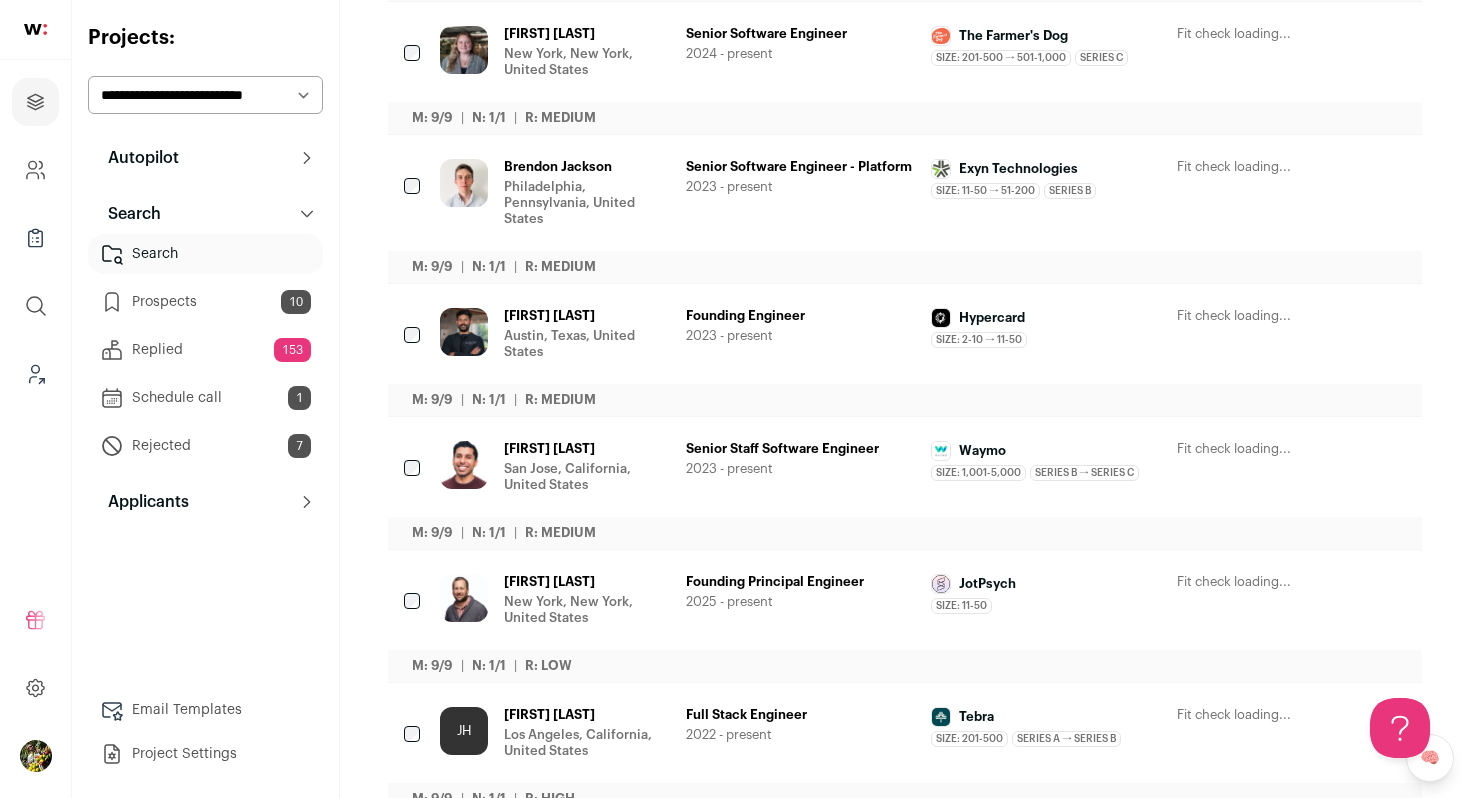 scroll, scrollTop: 0, scrollLeft: 0, axis: both 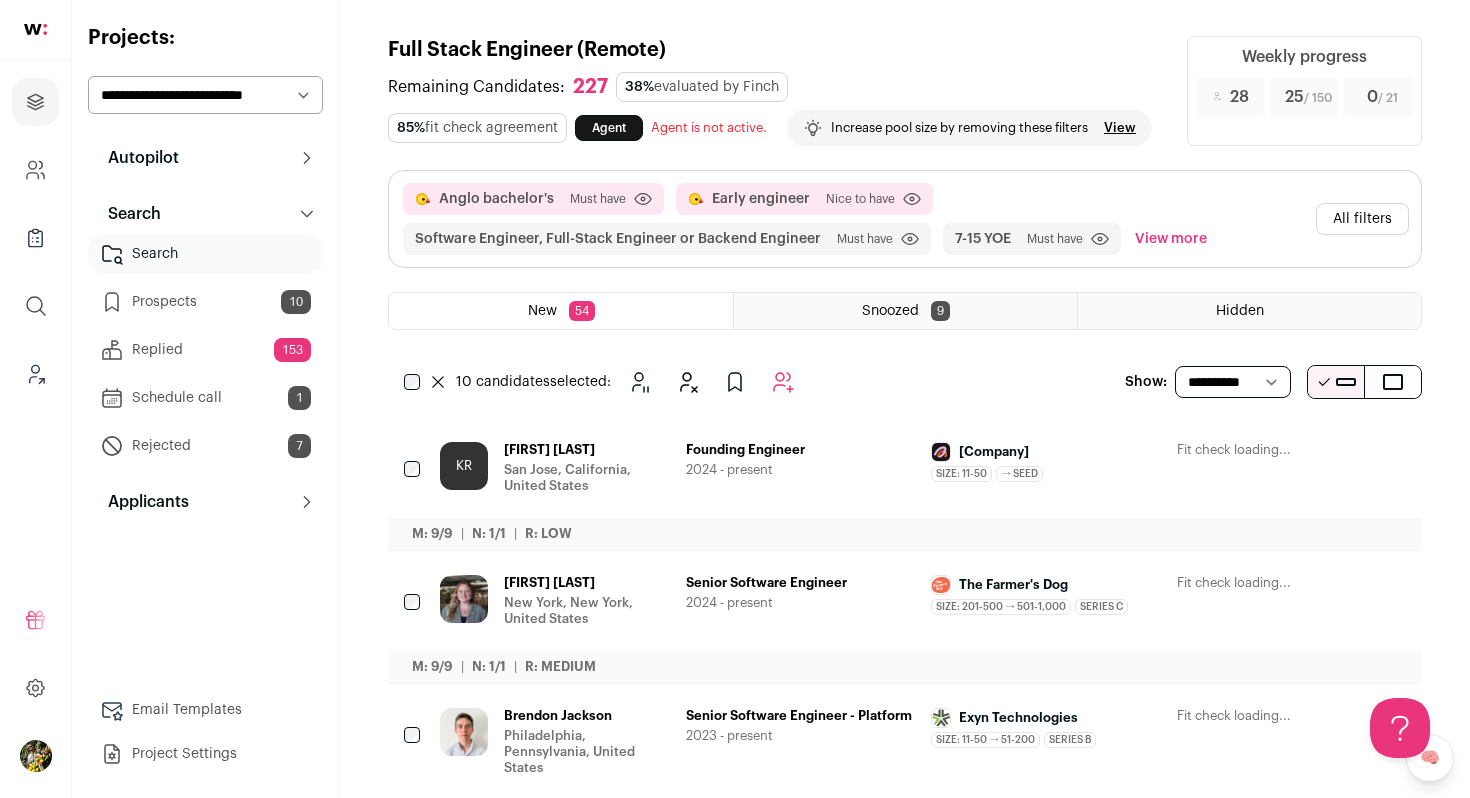 click at bounding box center (783, 382) 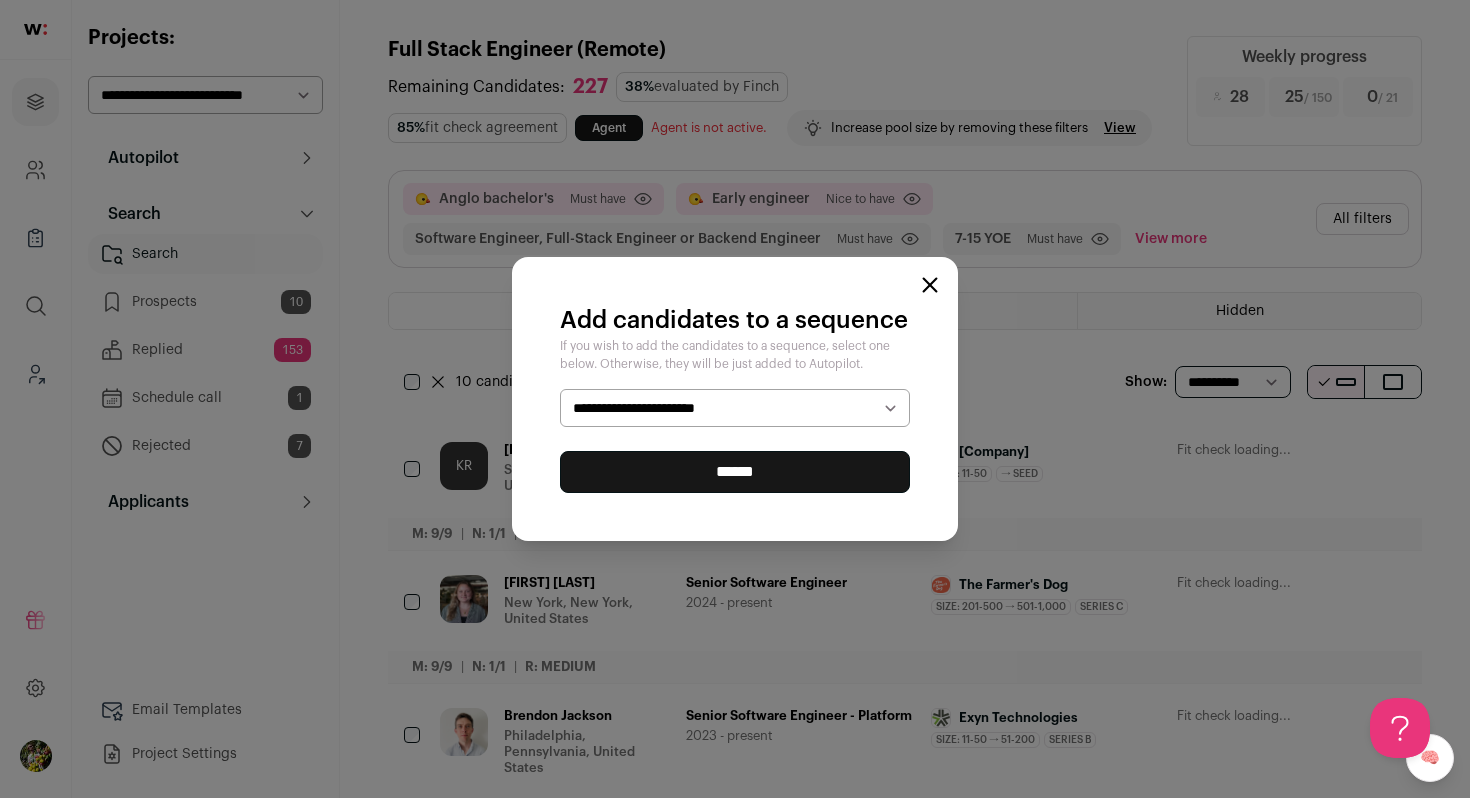 select on "*****" 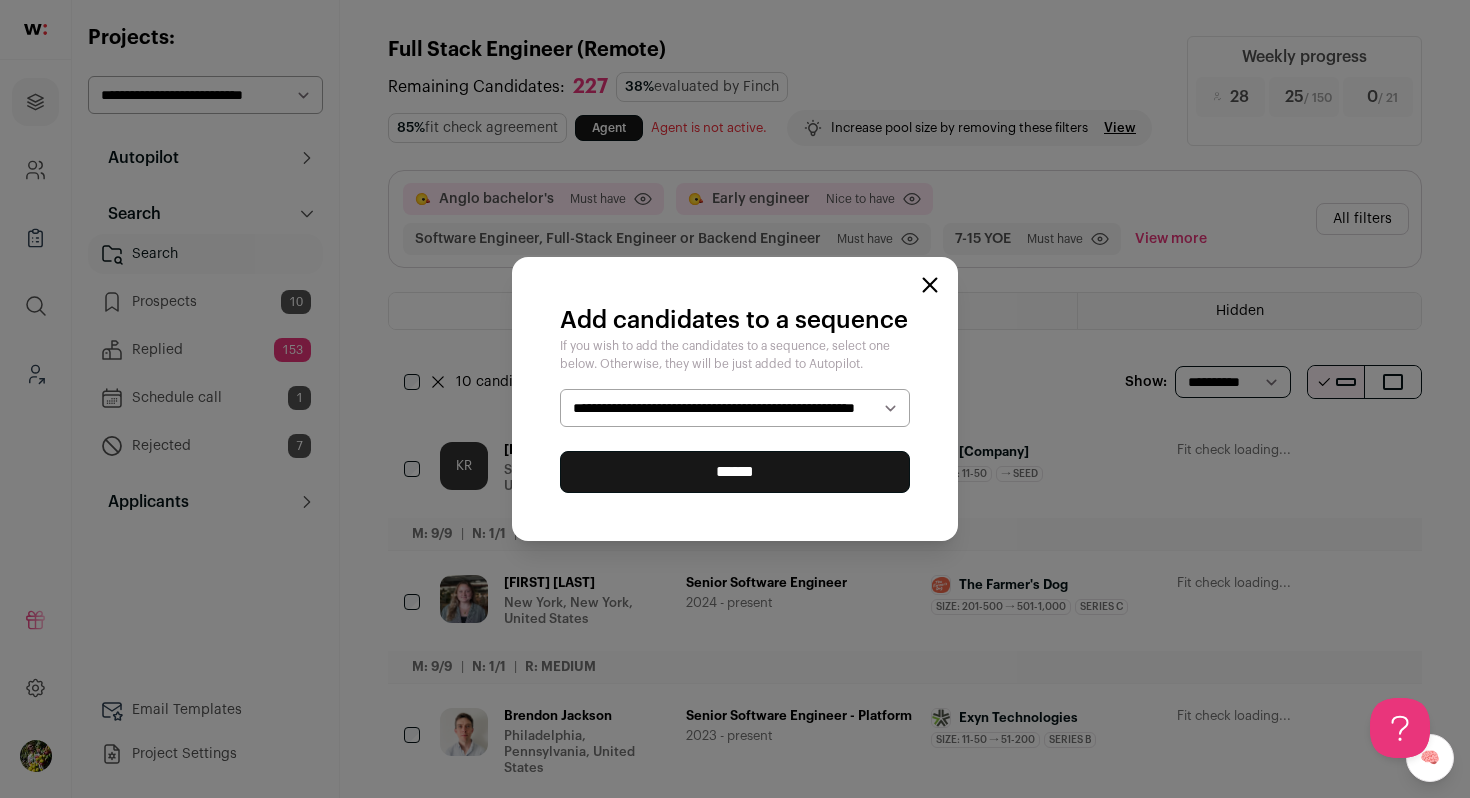 click on "******" at bounding box center (735, 472) 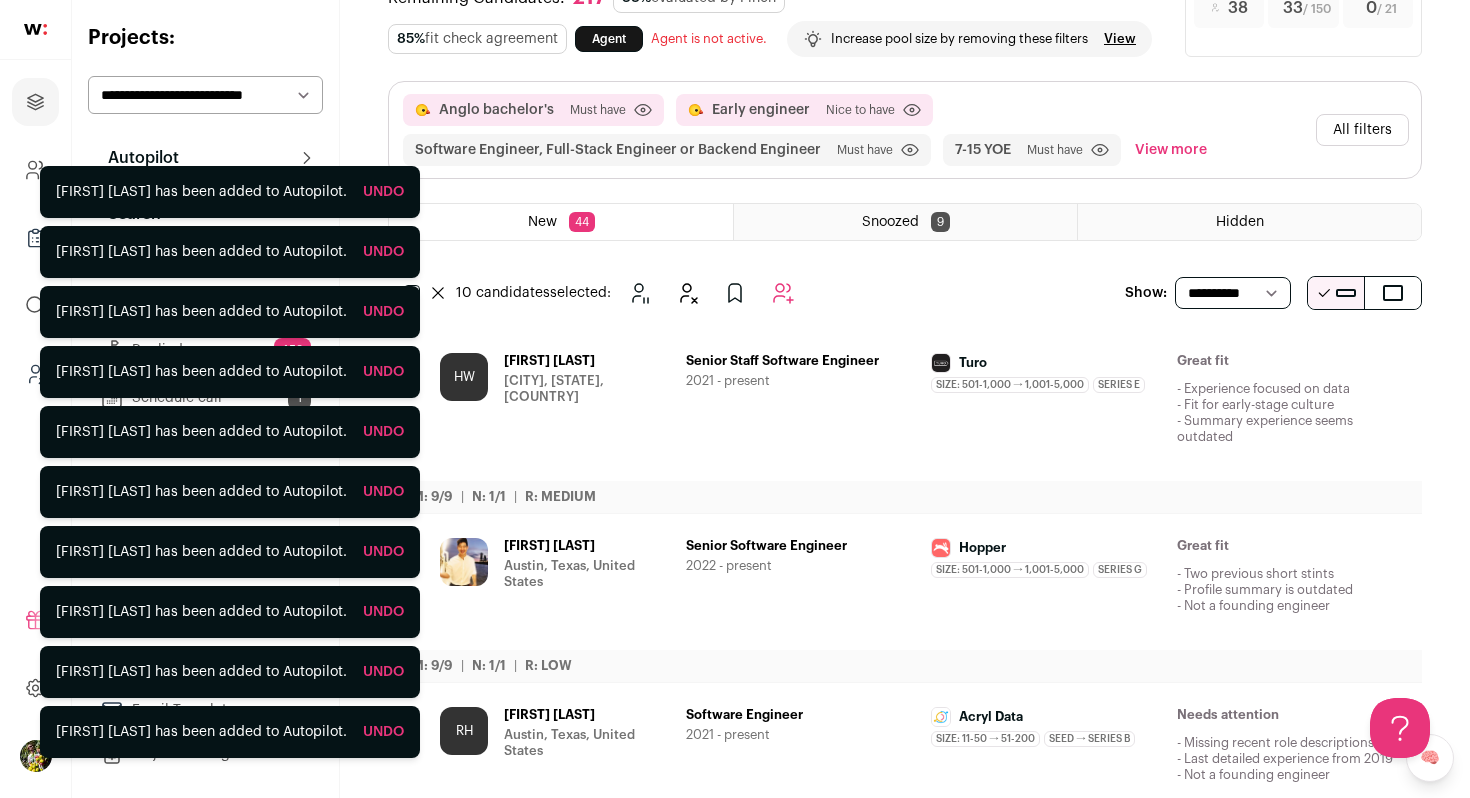 scroll, scrollTop: 0, scrollLeft: 0, axis: both 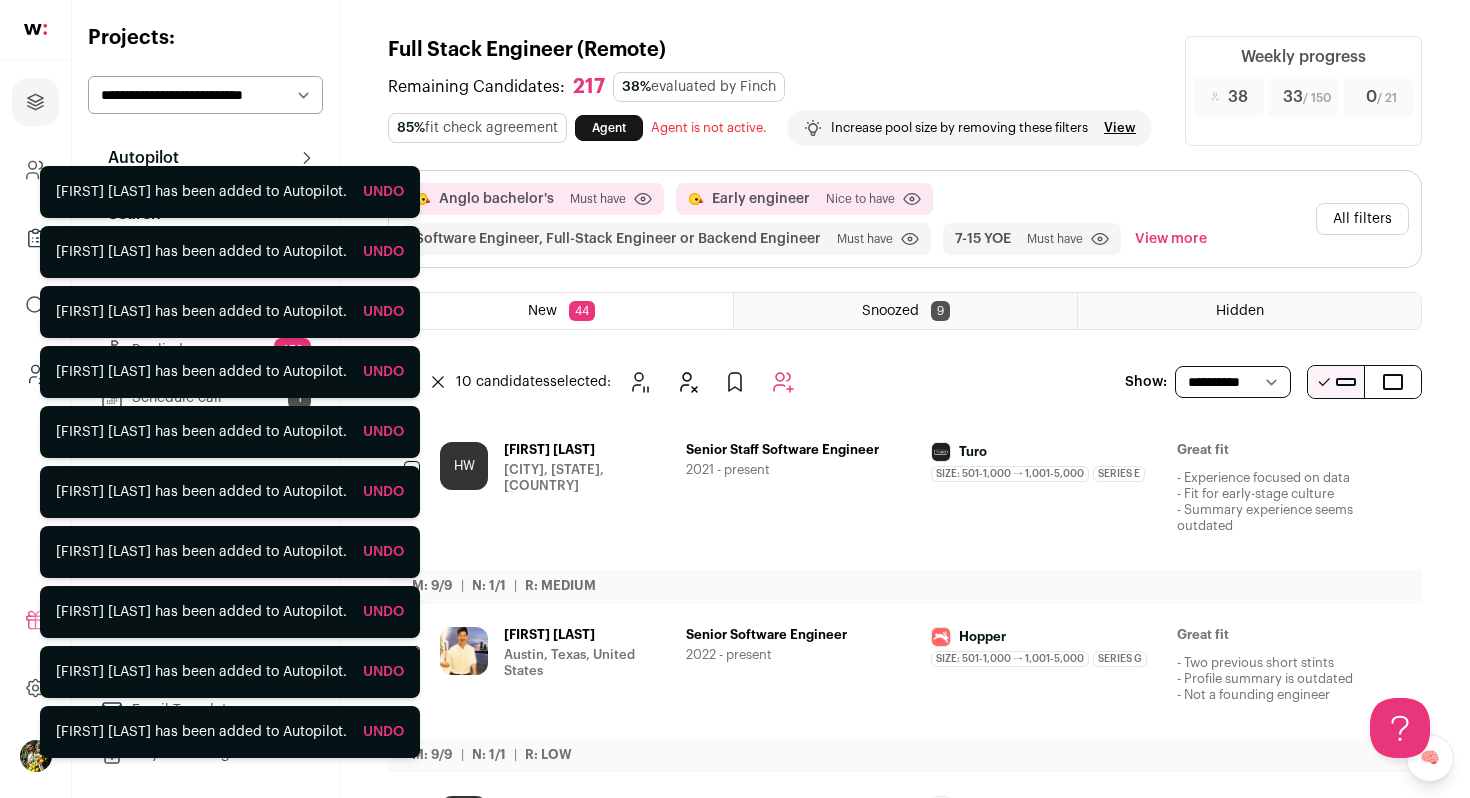 click on "**********" at bounding box center [205, 95] 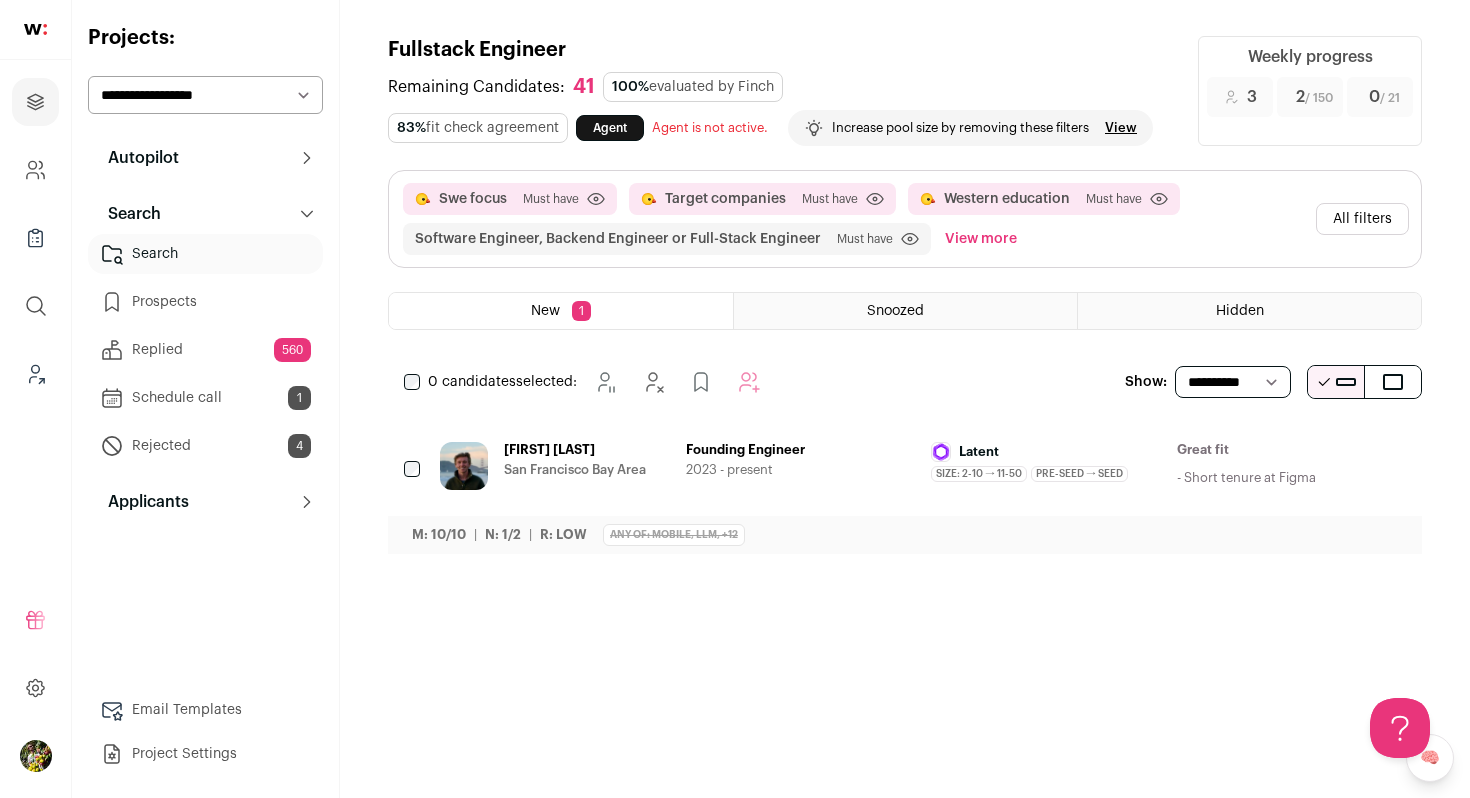 scroll, scrollTop: 0, scrollLeft: 0, axis: both 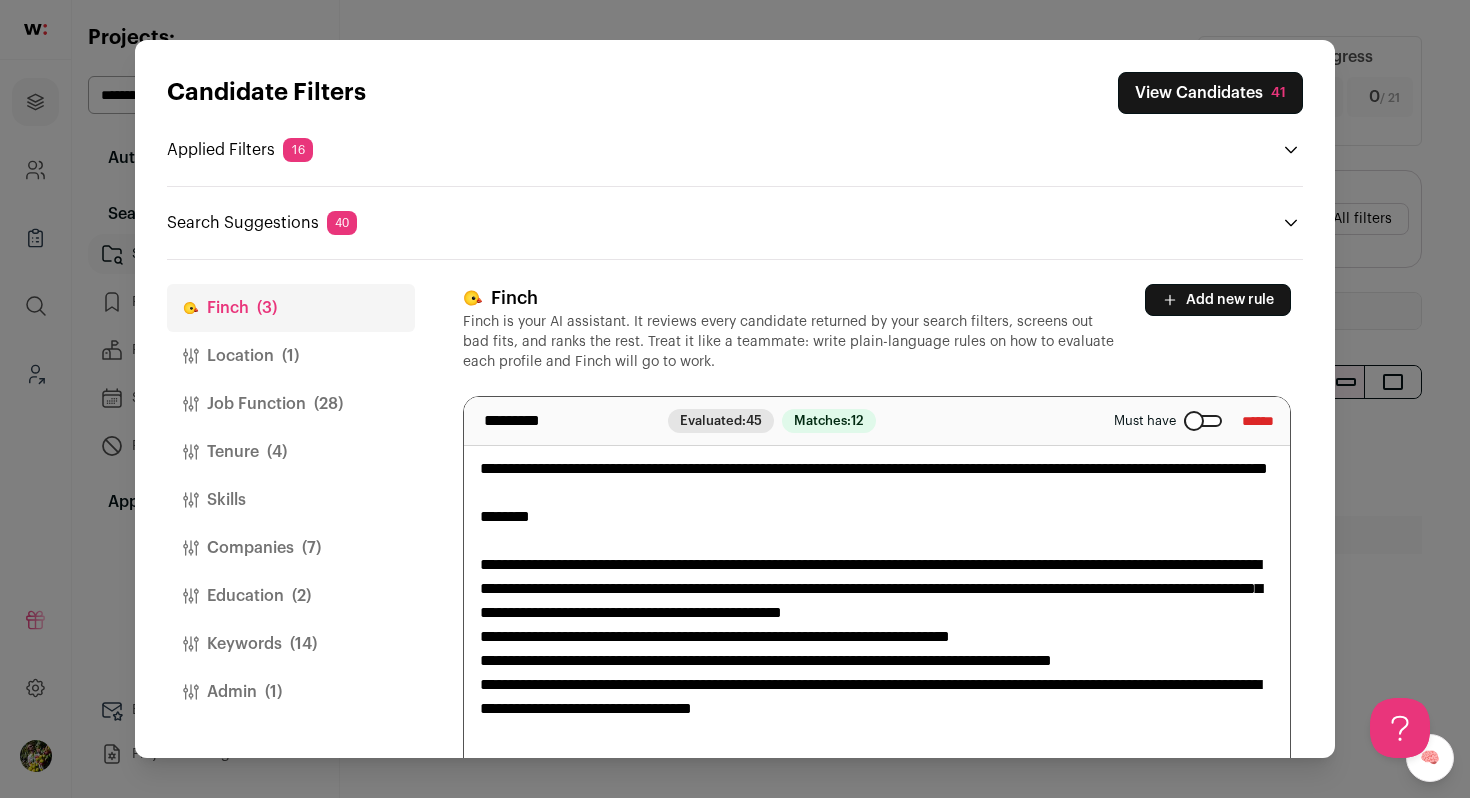 click on "Tenure
(4)" at bounding box center [291, 452] 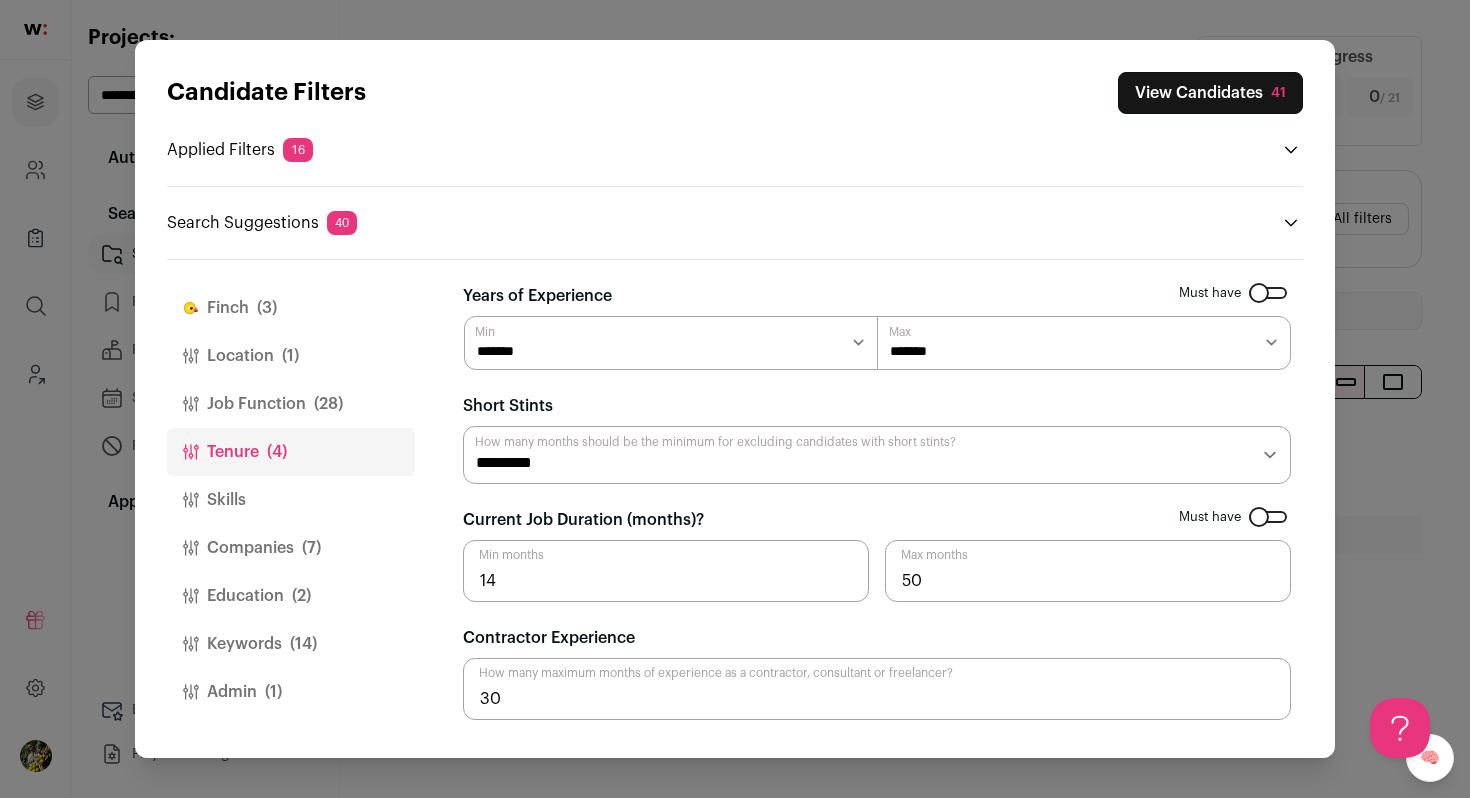 click on "*******
******
*******
*******
*******
*******
*******
*******" at bounding box center [671, 343] 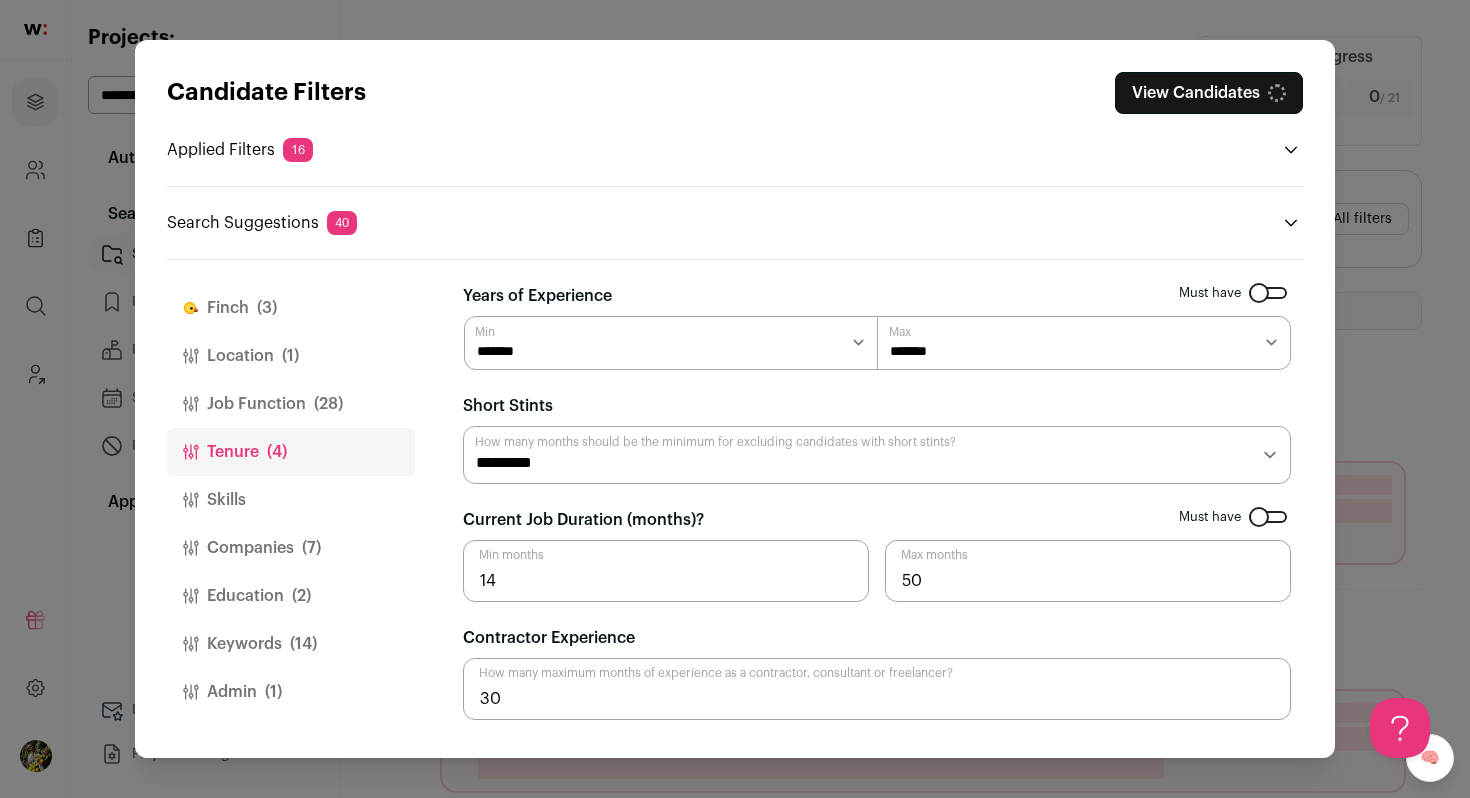 click on "*******
*******
********
********
********
********
********
********
********
********
********
********" at bounding box center (1084, 343) 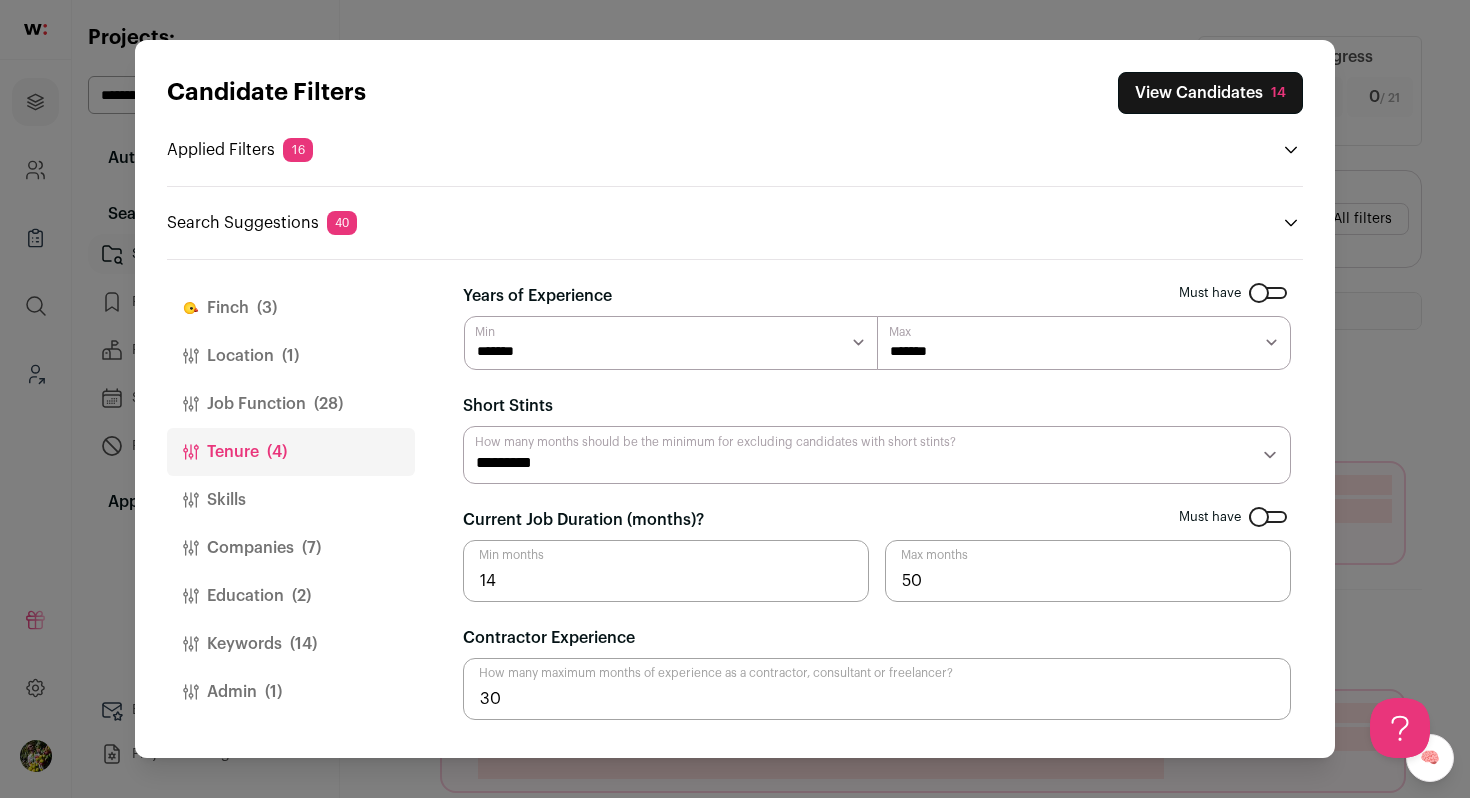 select on "**" 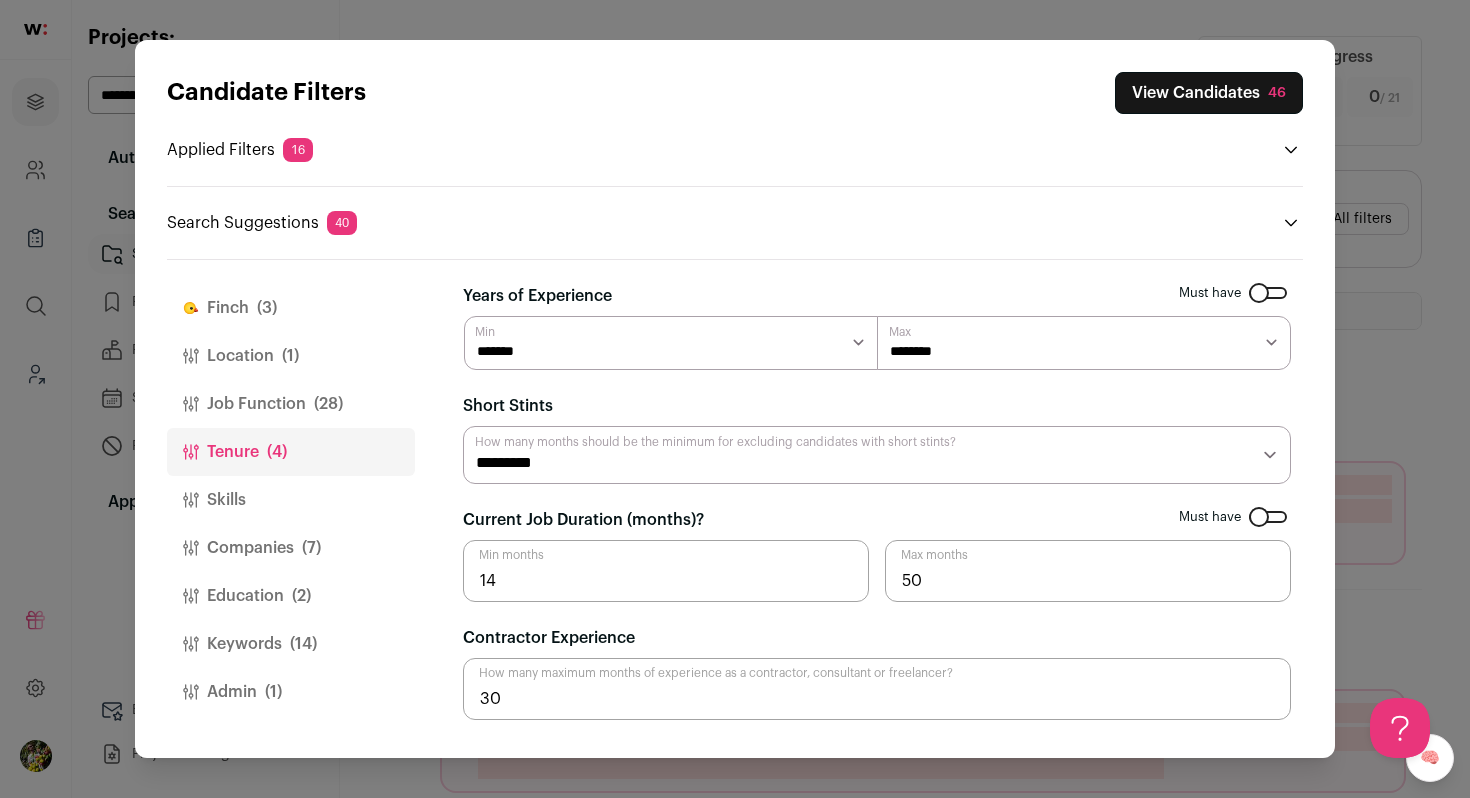 click on "View Candidates
46" at bounding box center (1209, 93) 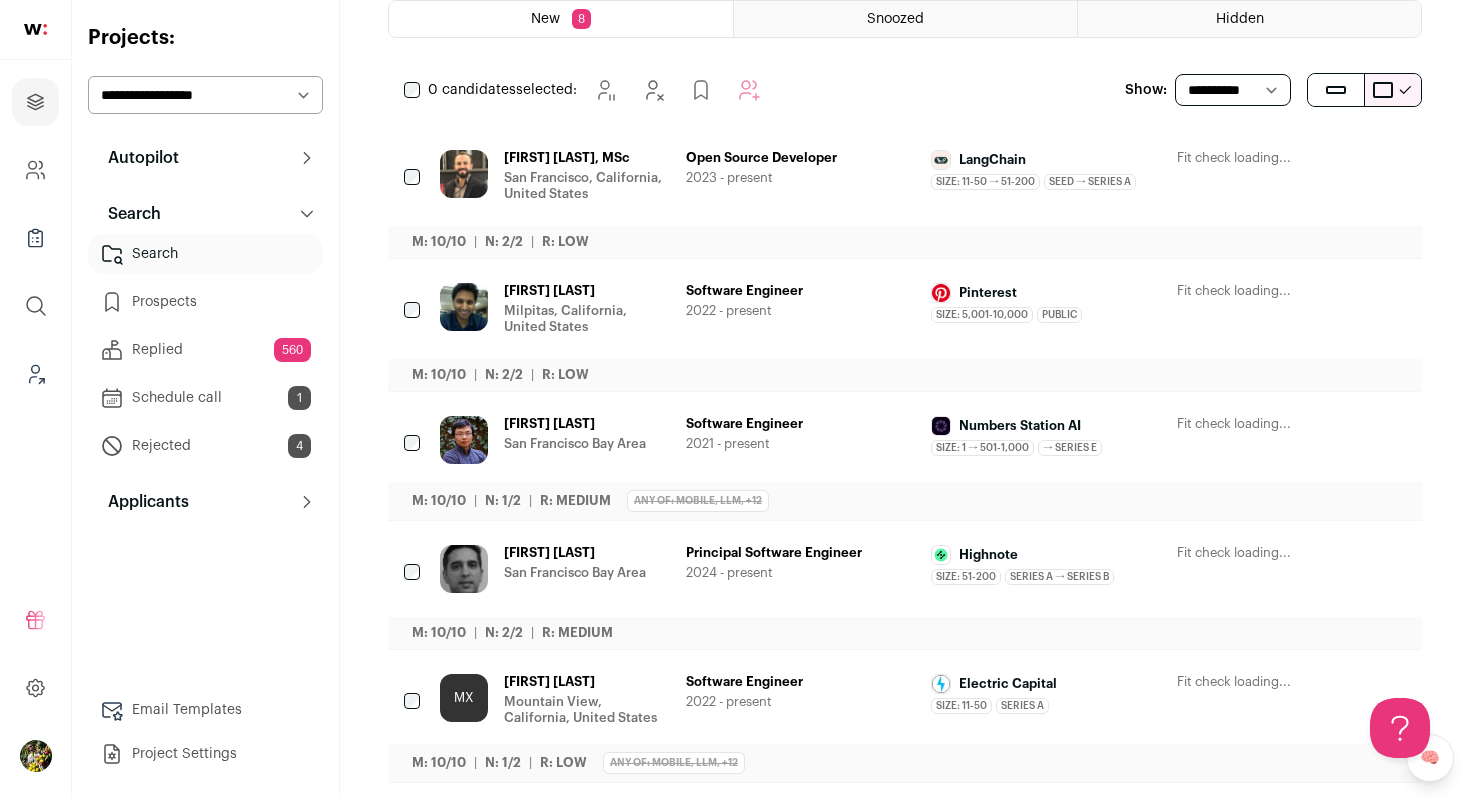 scroll, scrollTop: 294, scrollLeft: 0, axis: vertical 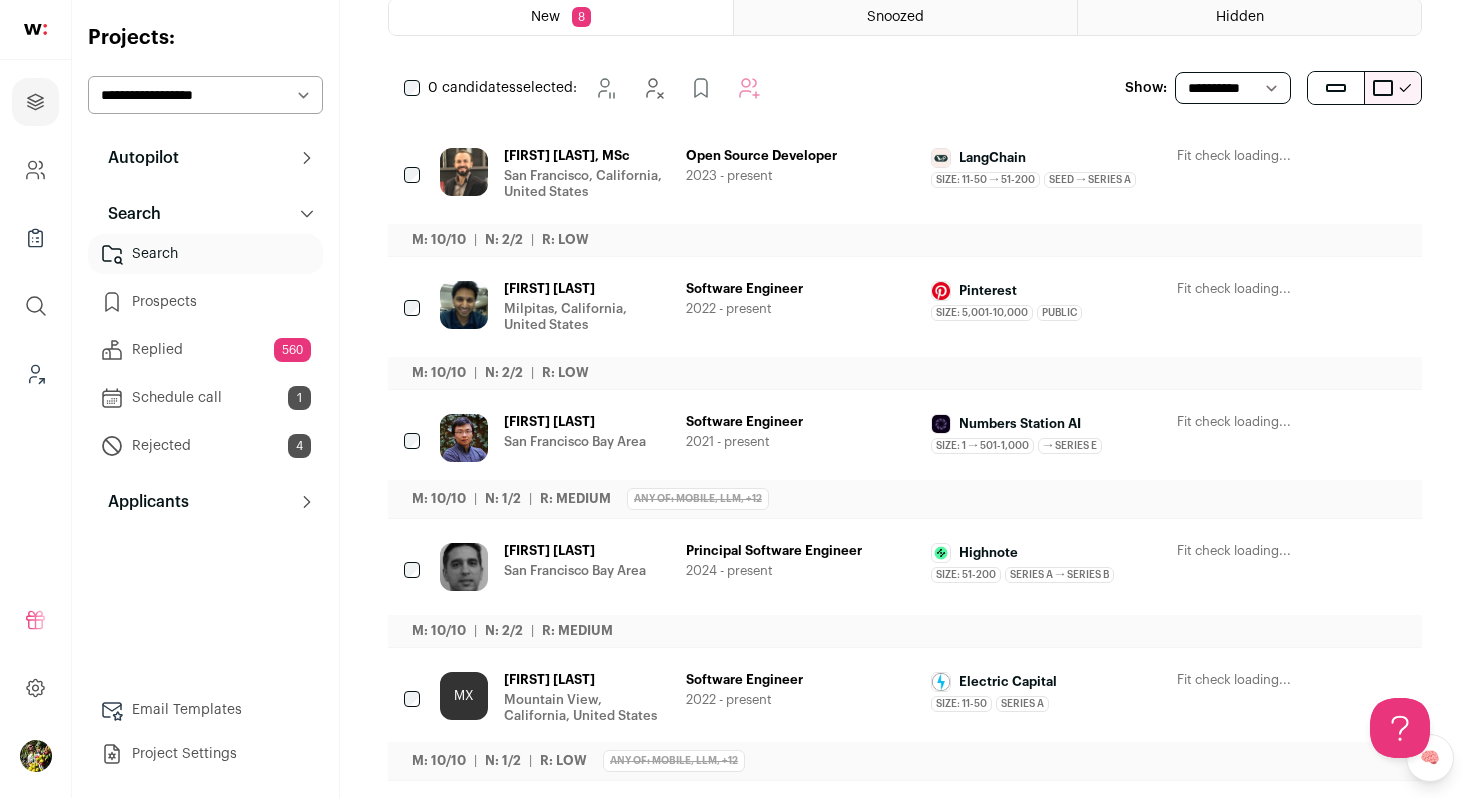click on "[FIRST] [LAST], MSc" at bounding box center [587, 156] 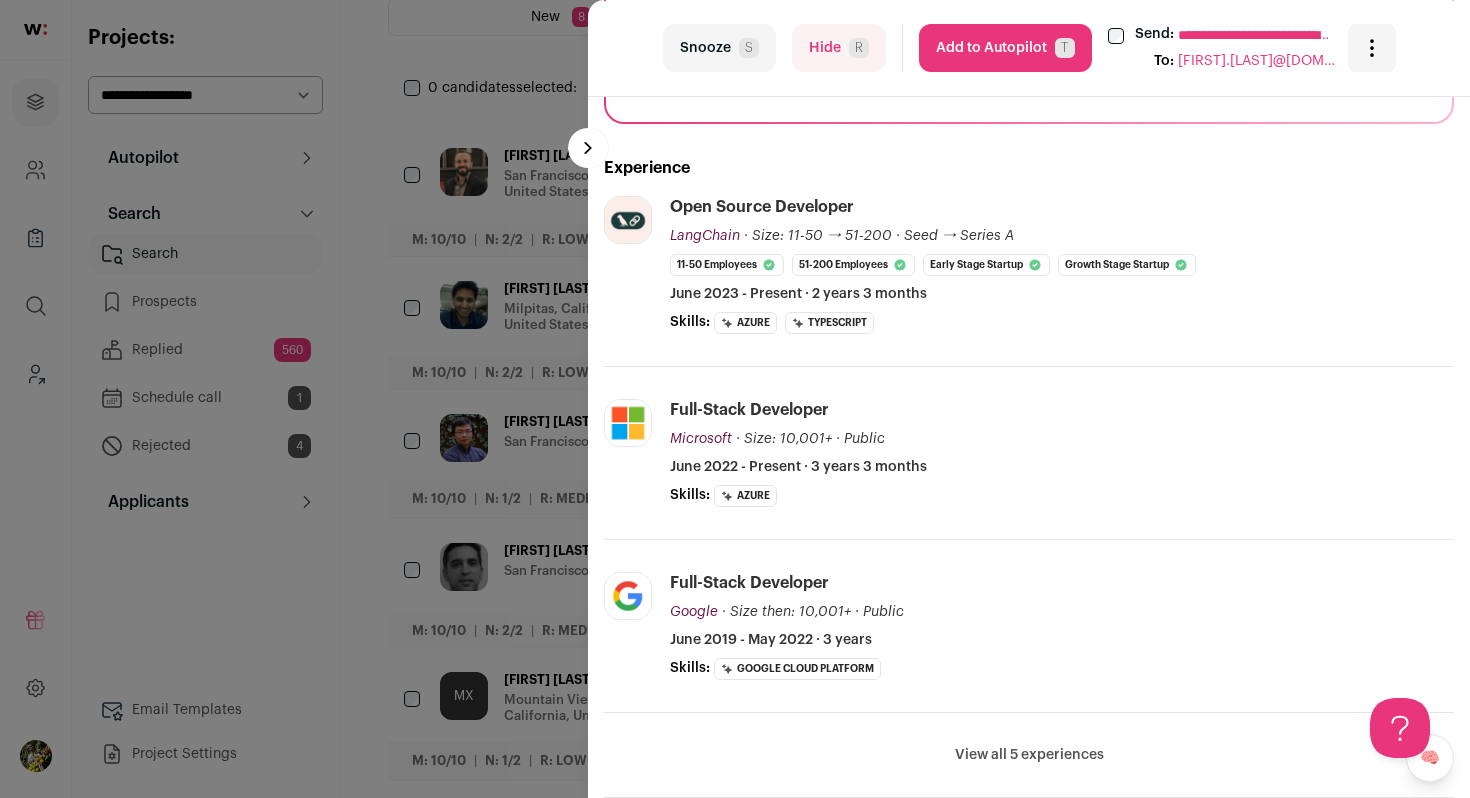 scroll, scrollTop: 440, scrollLeft: 0, axis: vertical 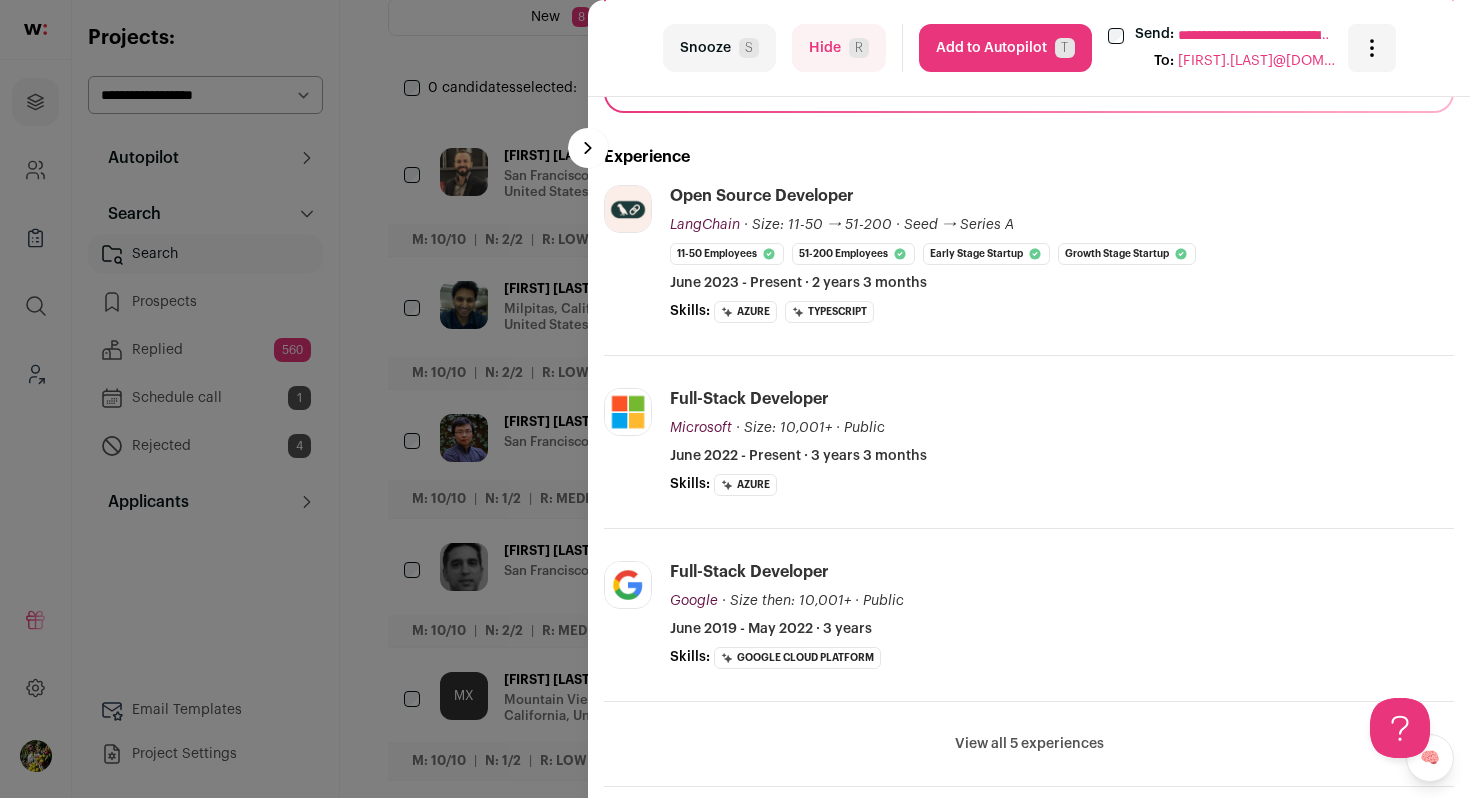 click on "**********" at bounding box center (735, 399) 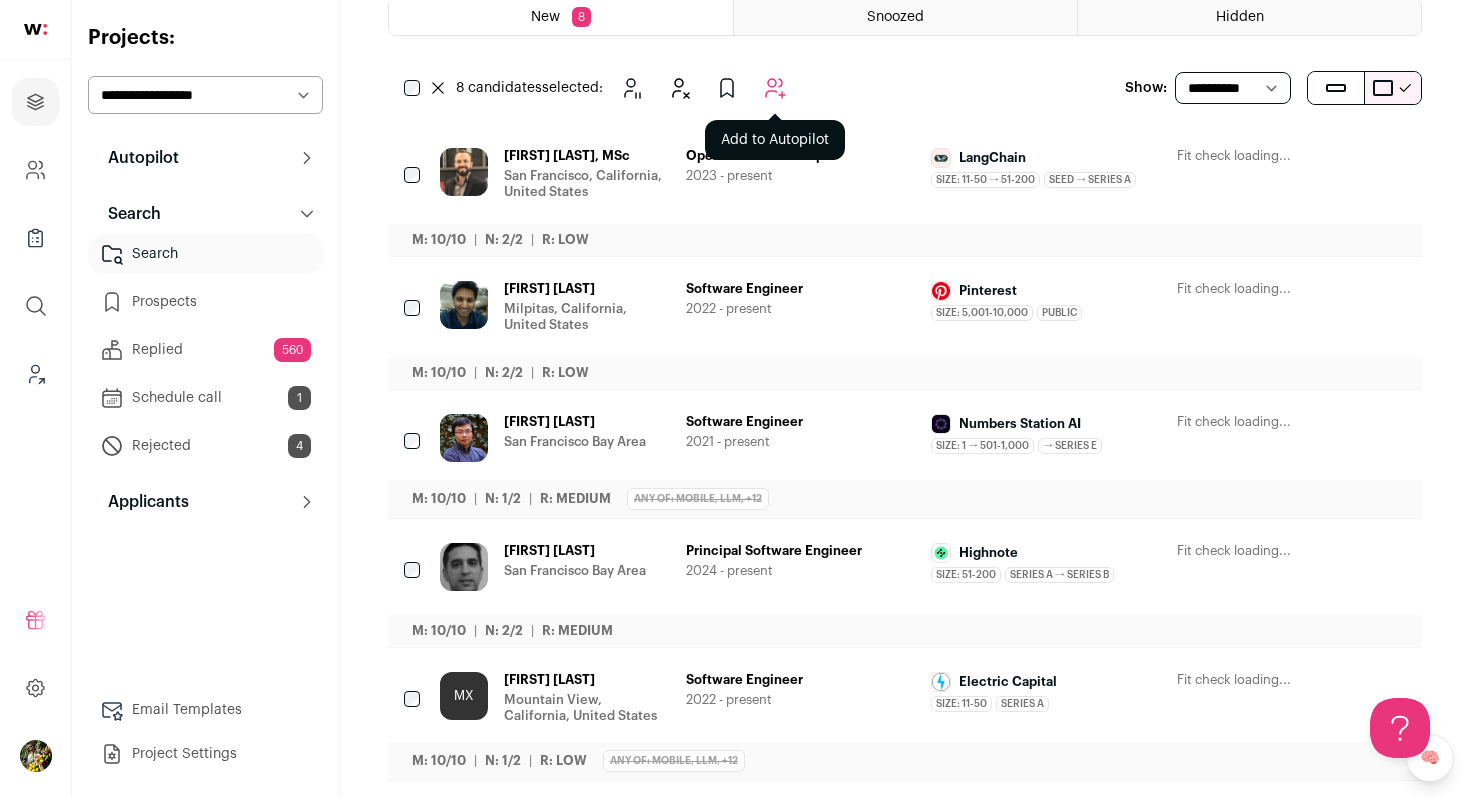 click 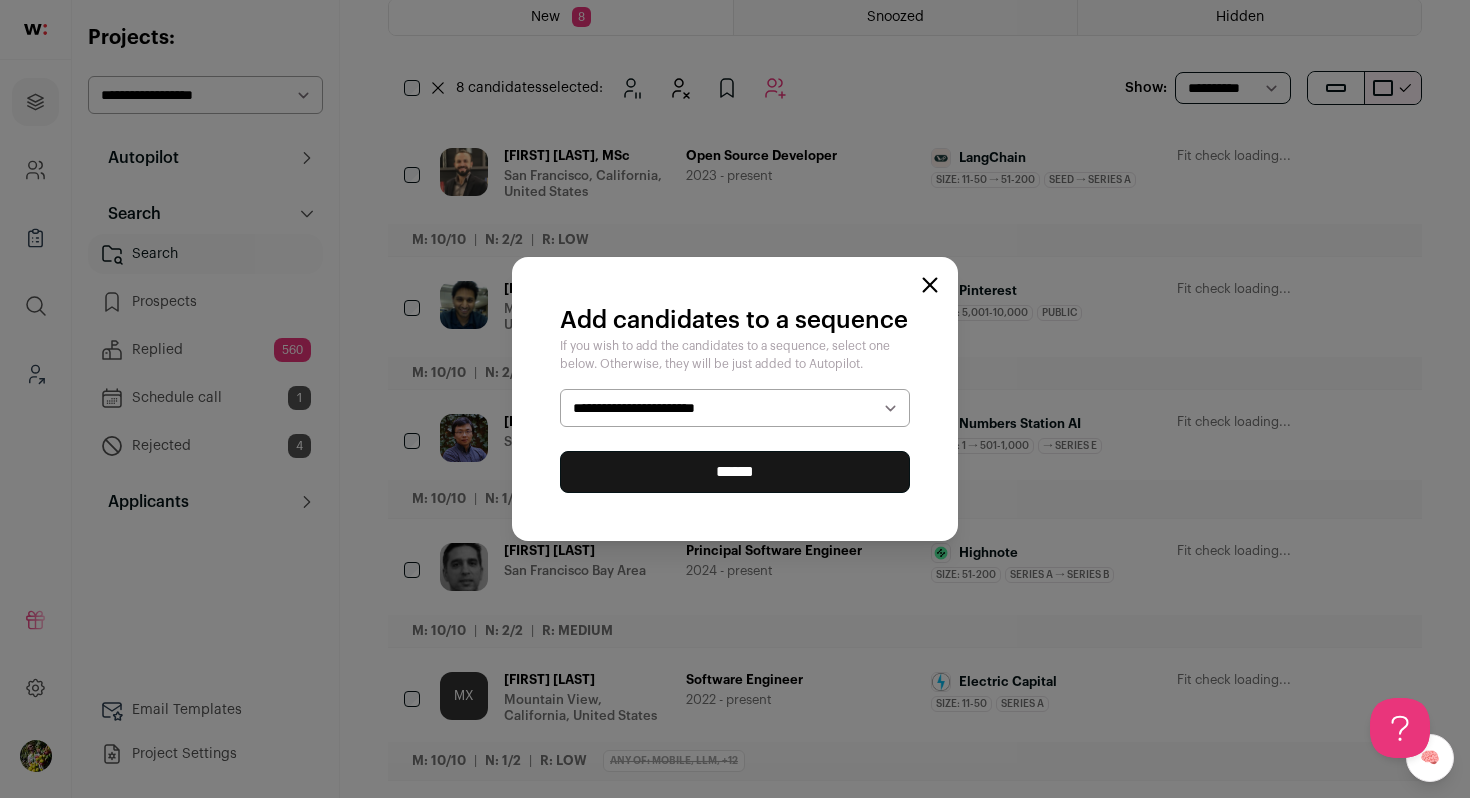 select on "*****" 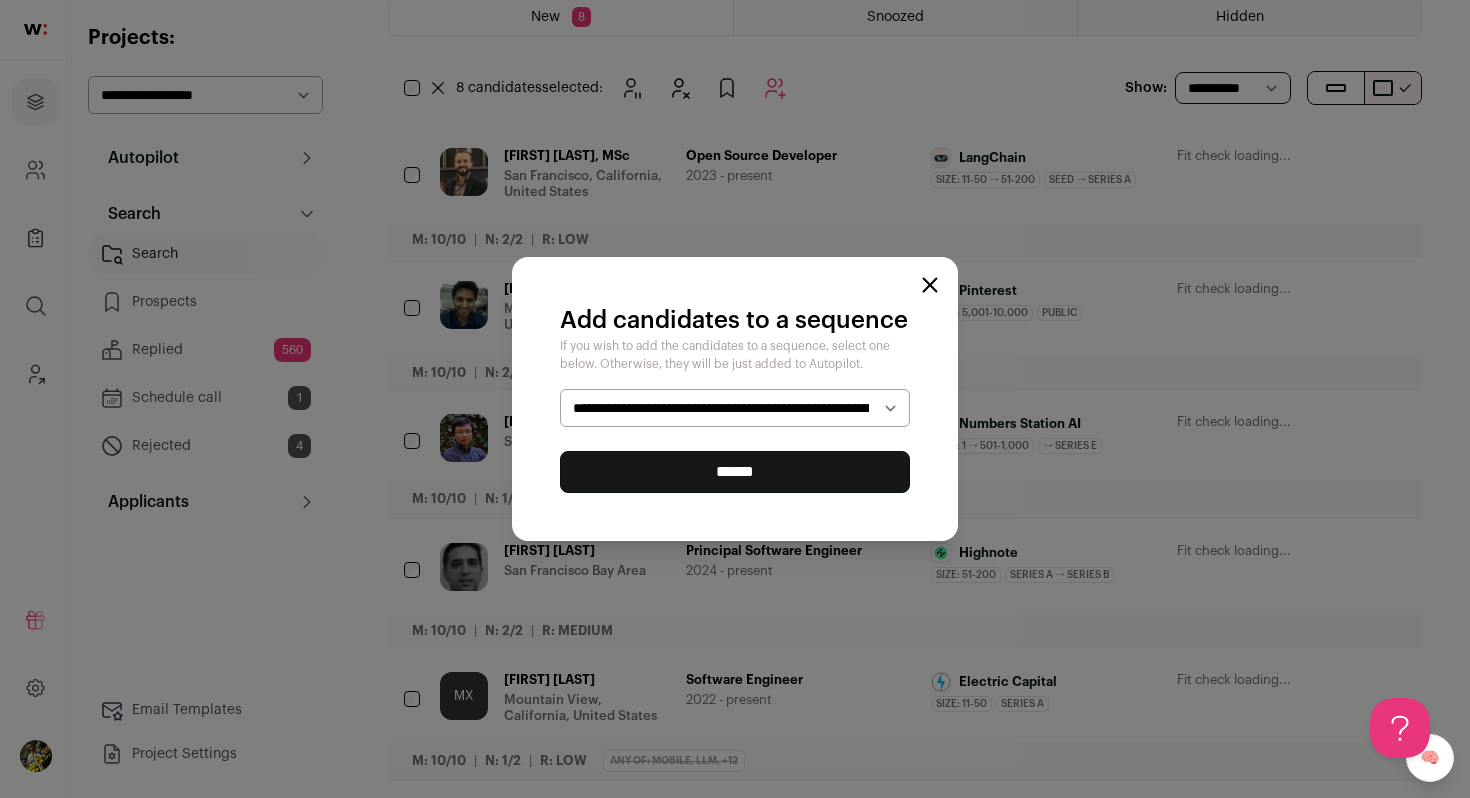 click on "******" at bounding box center (735, 472) 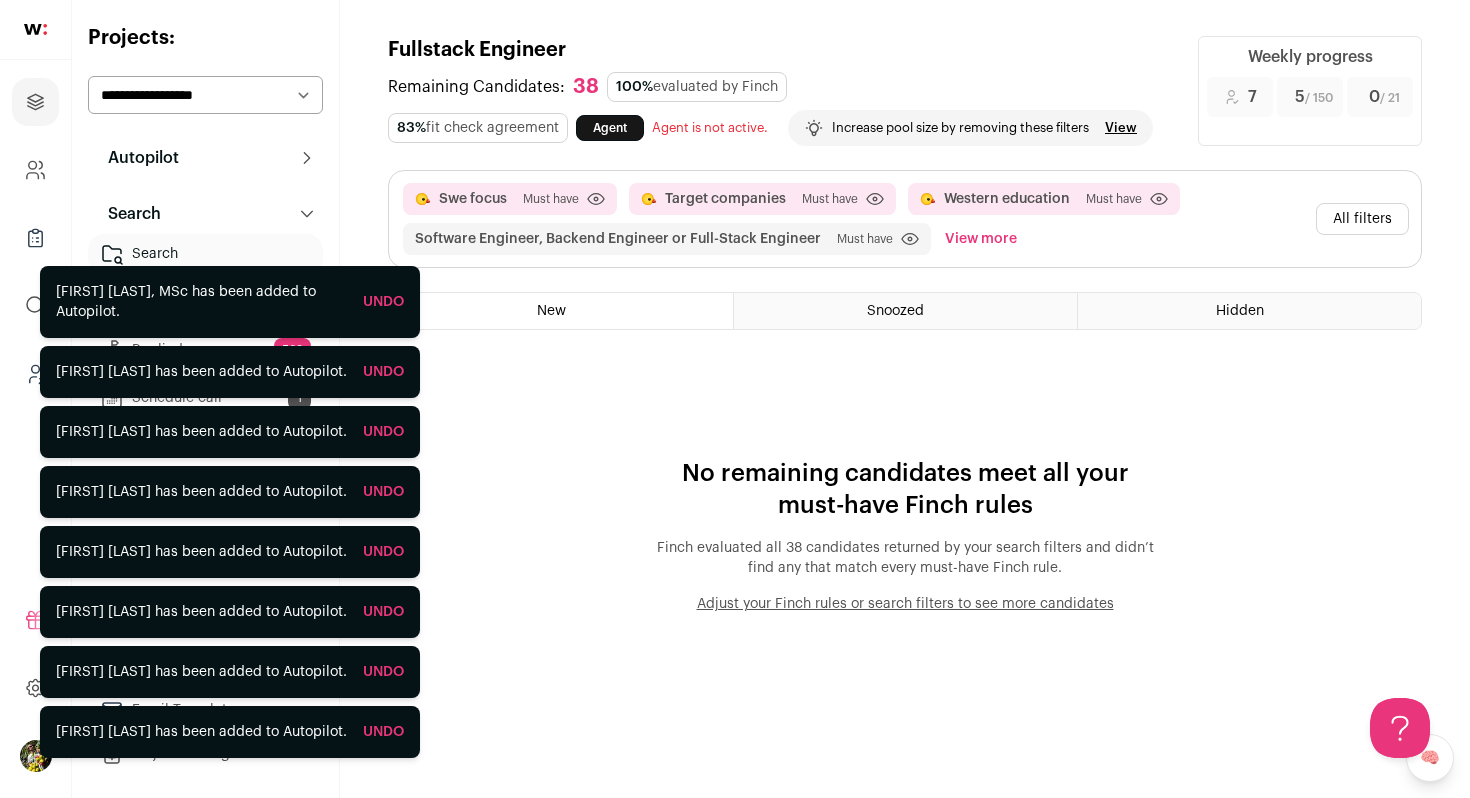 scroll, scrollTop: 0, scrollLeft: 0, axis: both 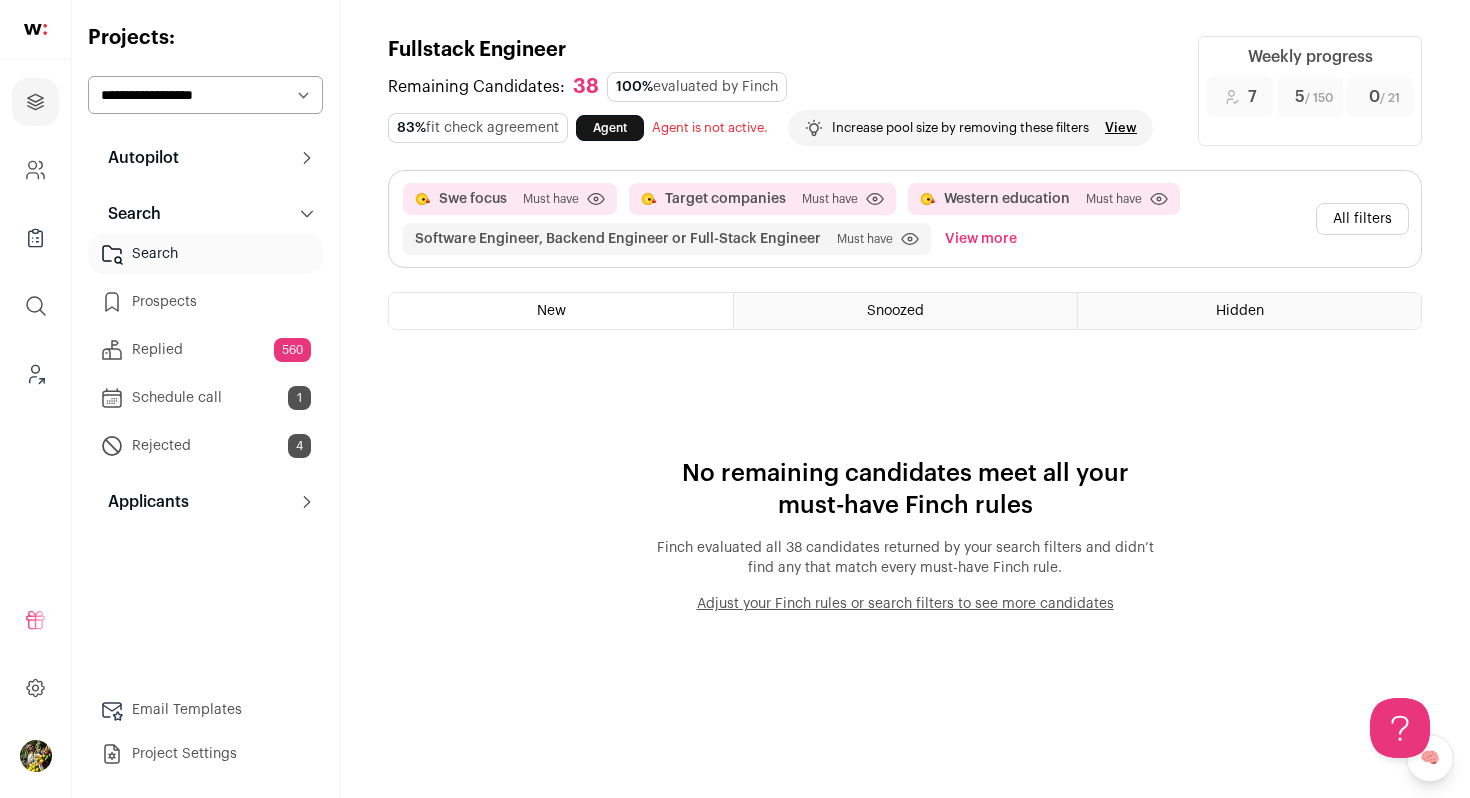 click on "All filters" at bounding box center [1362, 219] 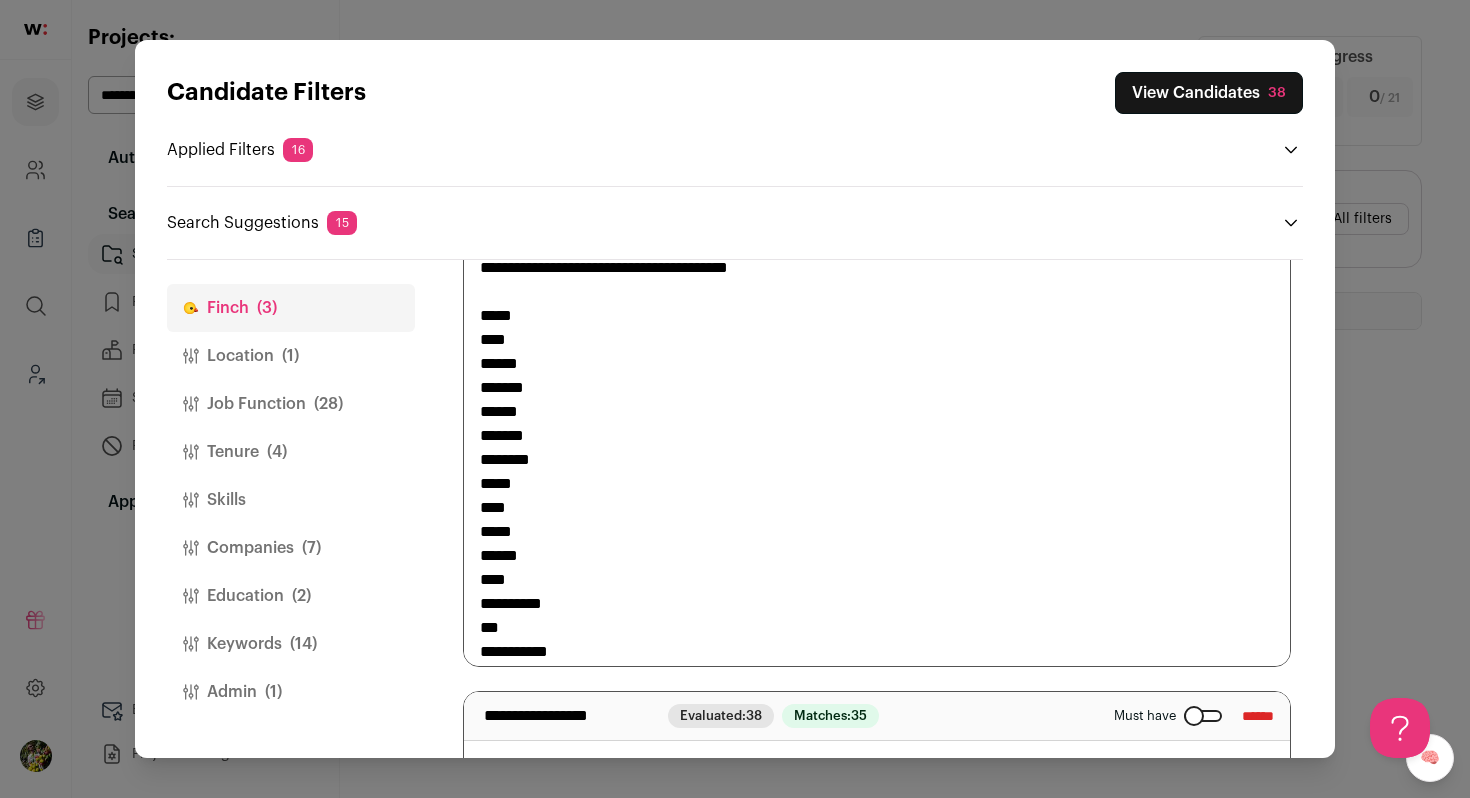 scroll, scrollTop: 604, scrollLeft: 0, axis: vertical 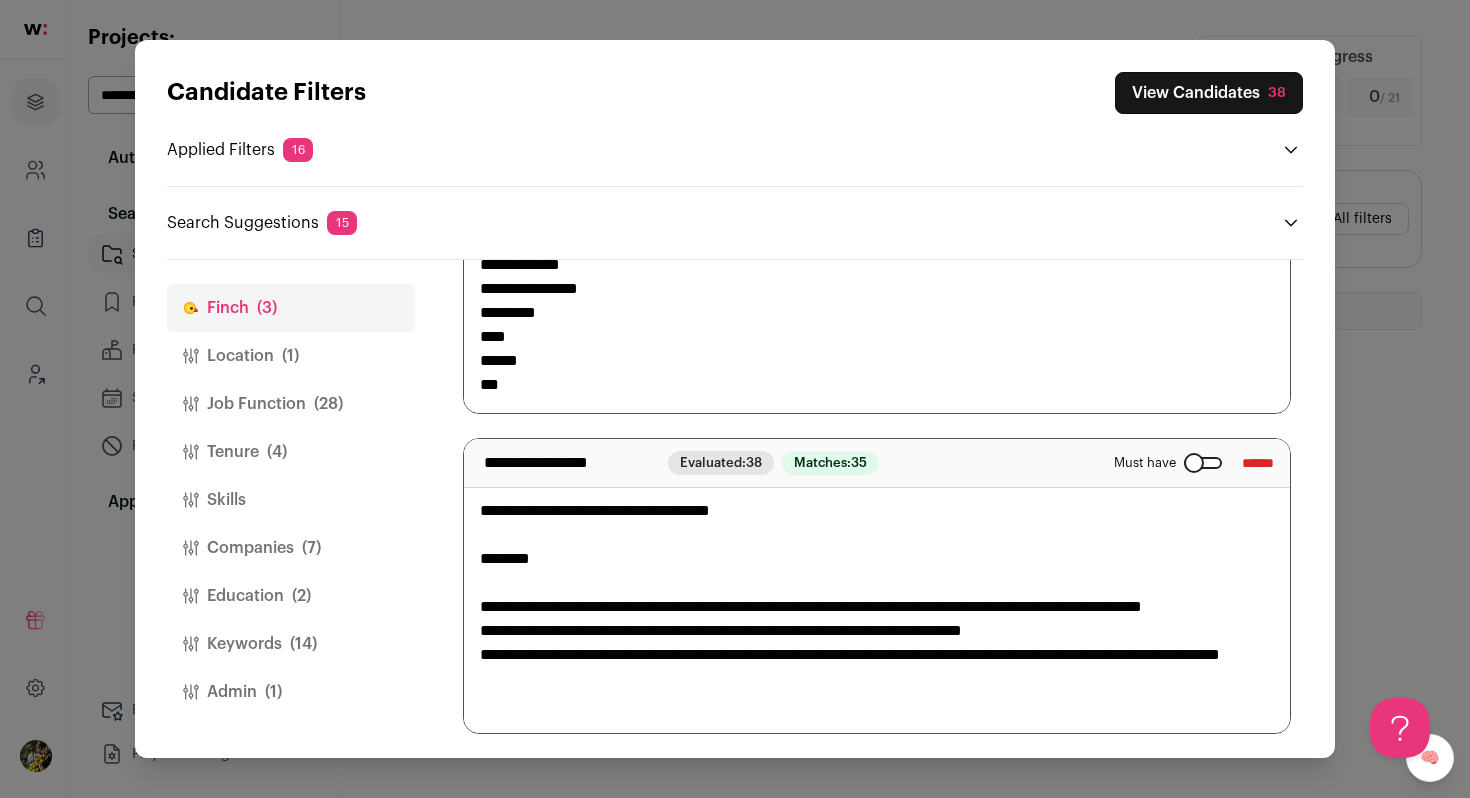click on "Admin
(1)" at bounding box center (291, 692) 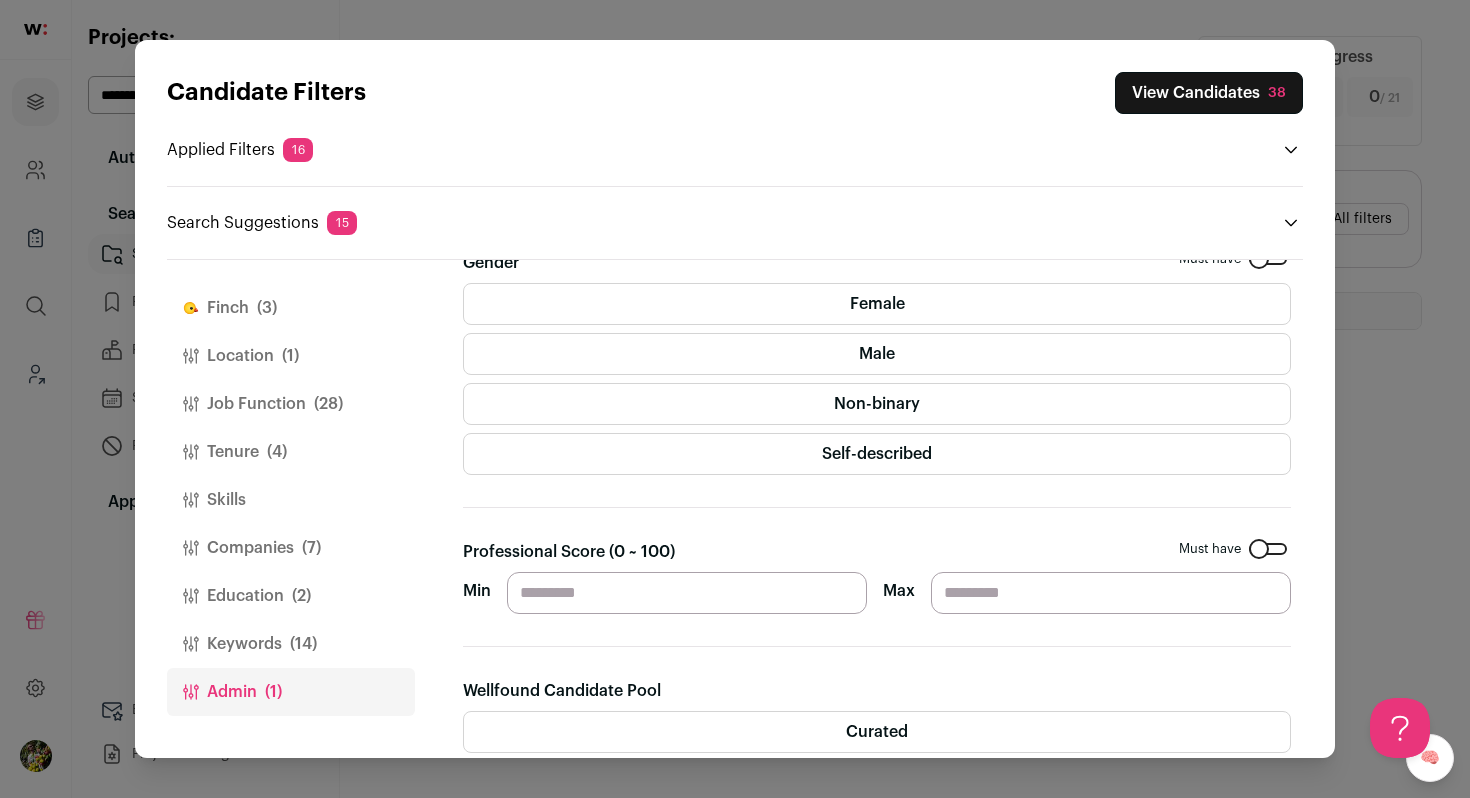 scroll, scrollTop: 0, scrollLeft: 0, axis: both 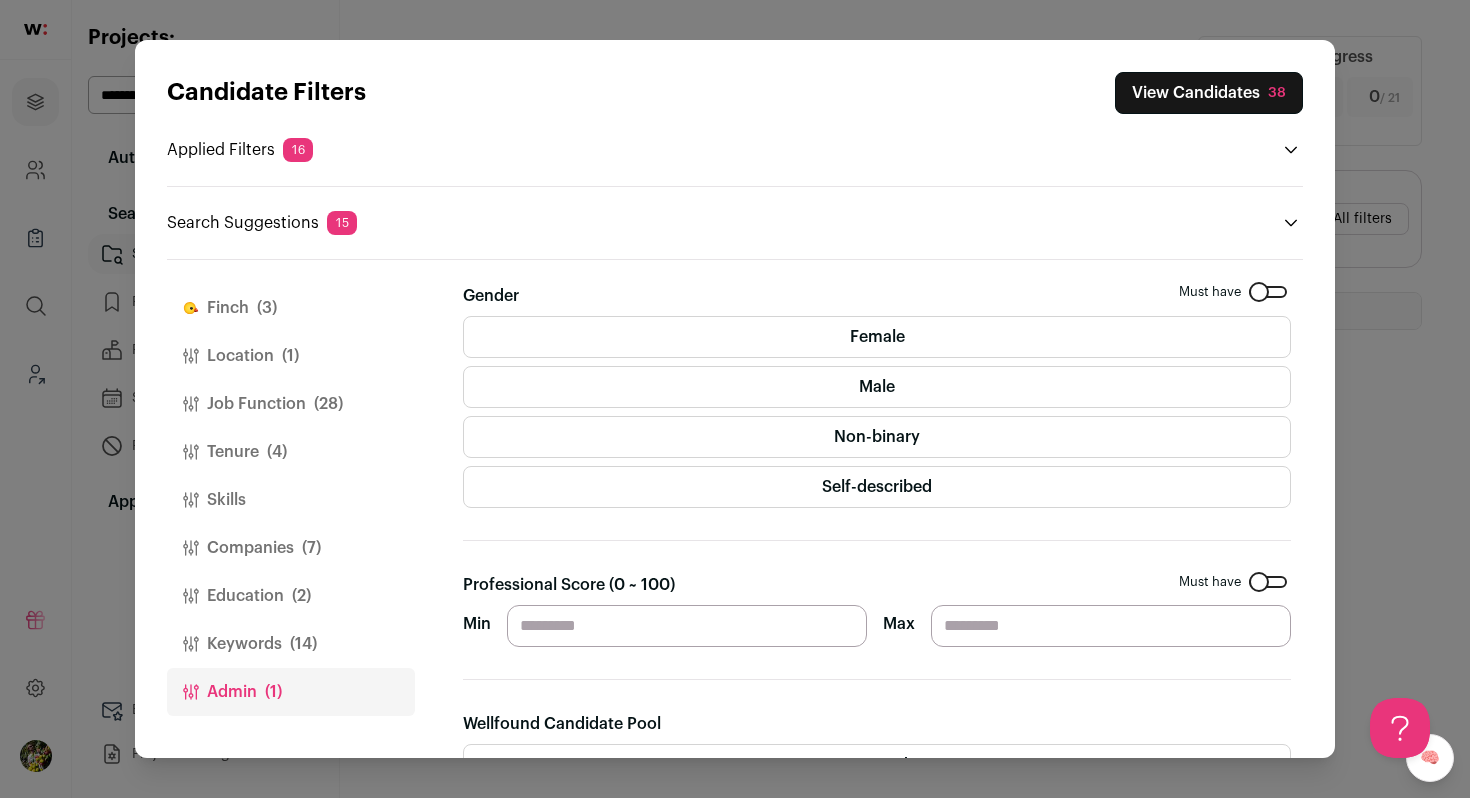 click at bounding box center [1268, 582] 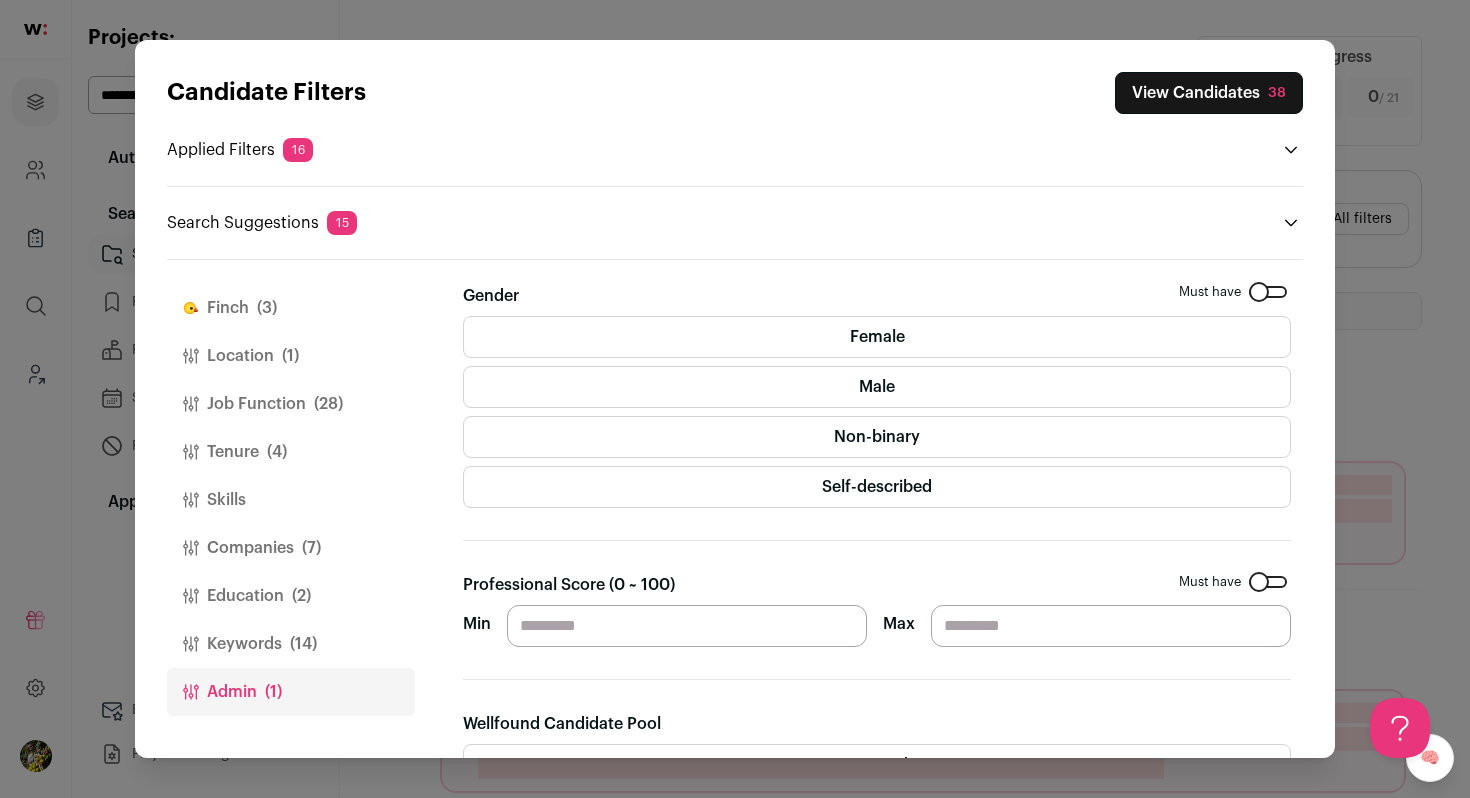 click on "Keywords
(14)" at bounding box center (291, 644) 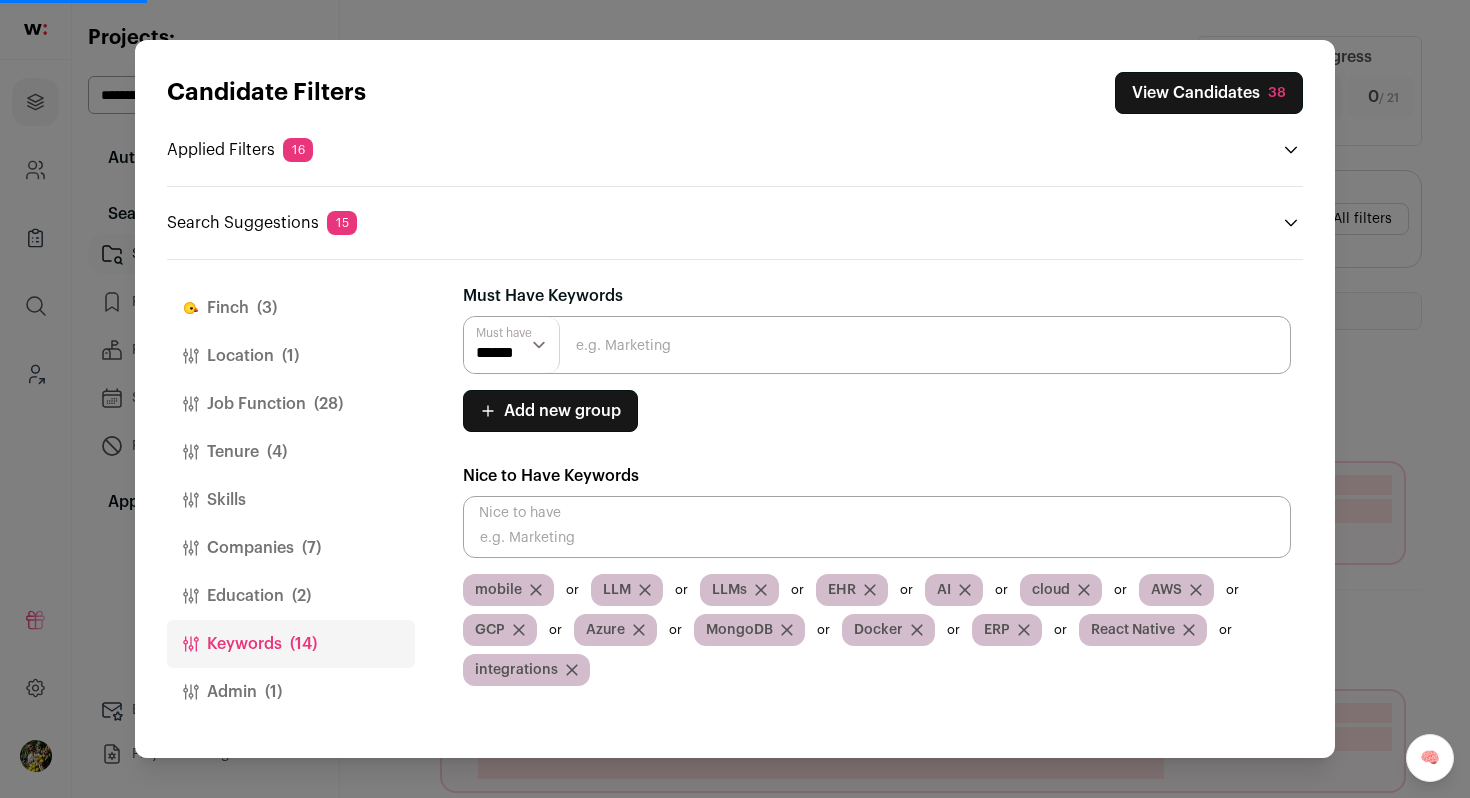 click on "Education
(2)" at bounding box center [291, 596] 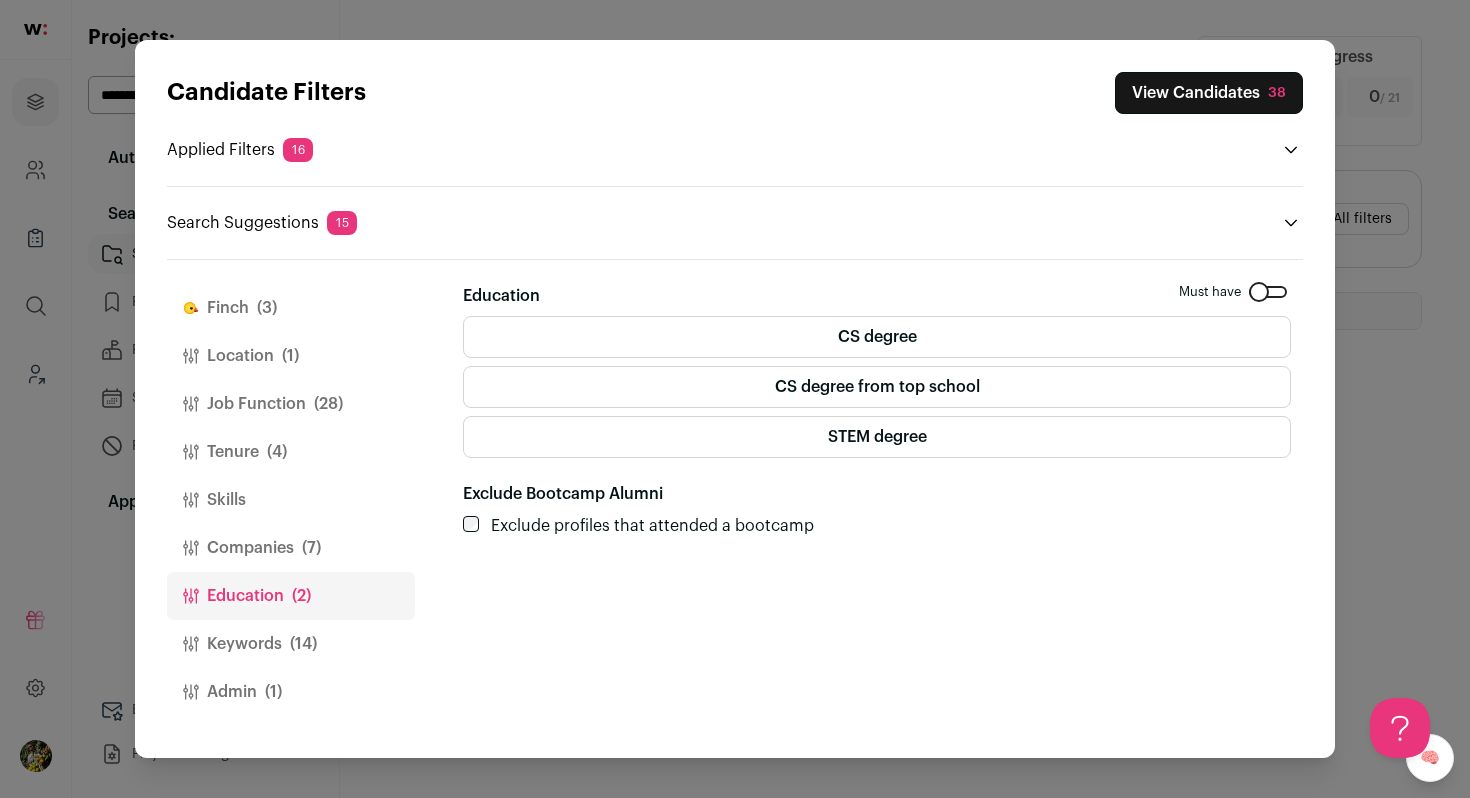 scroll, scrollTop: 0, scrollLeft: 0, axis: both 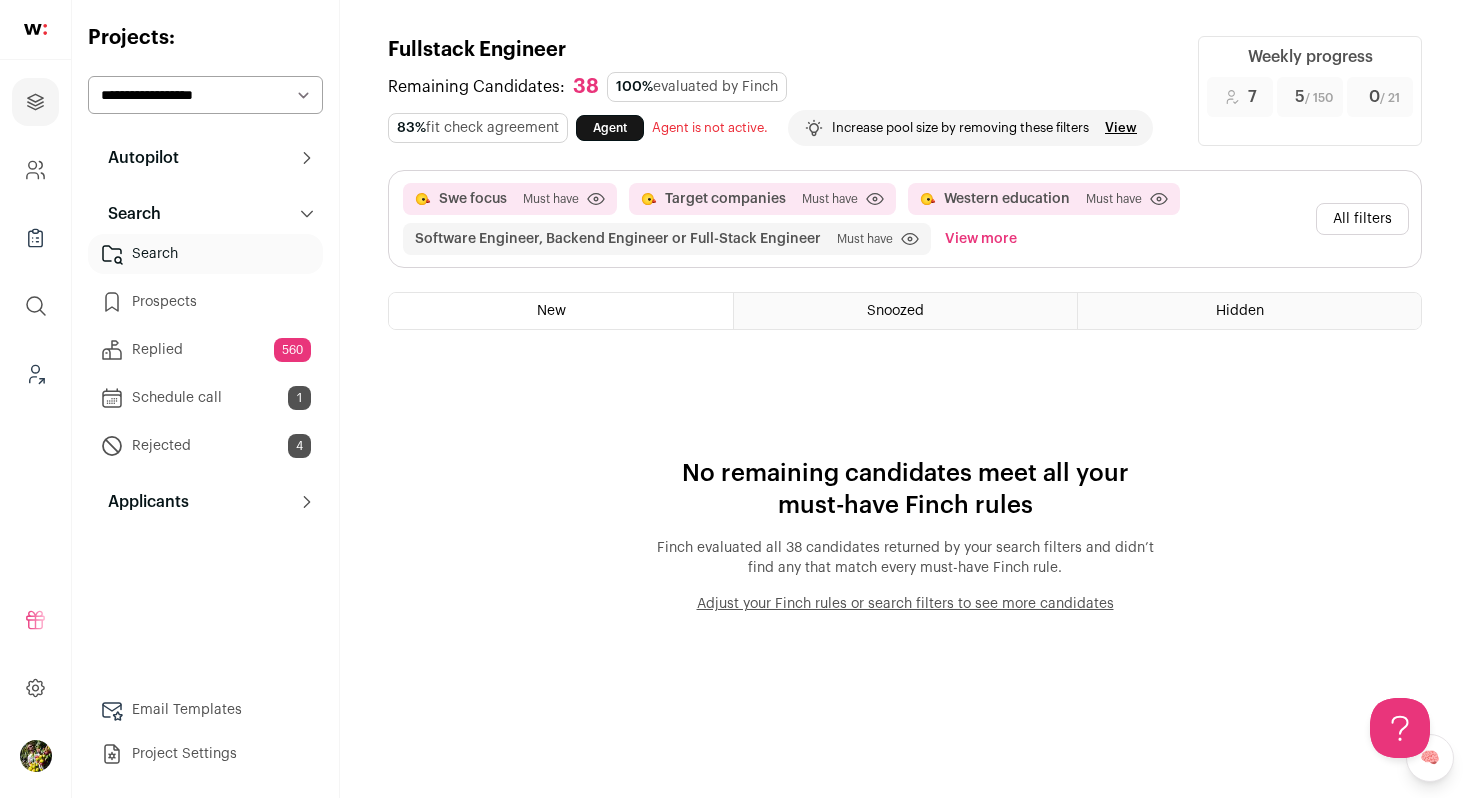 click on "All filters" at bounding box center (1362, 219) 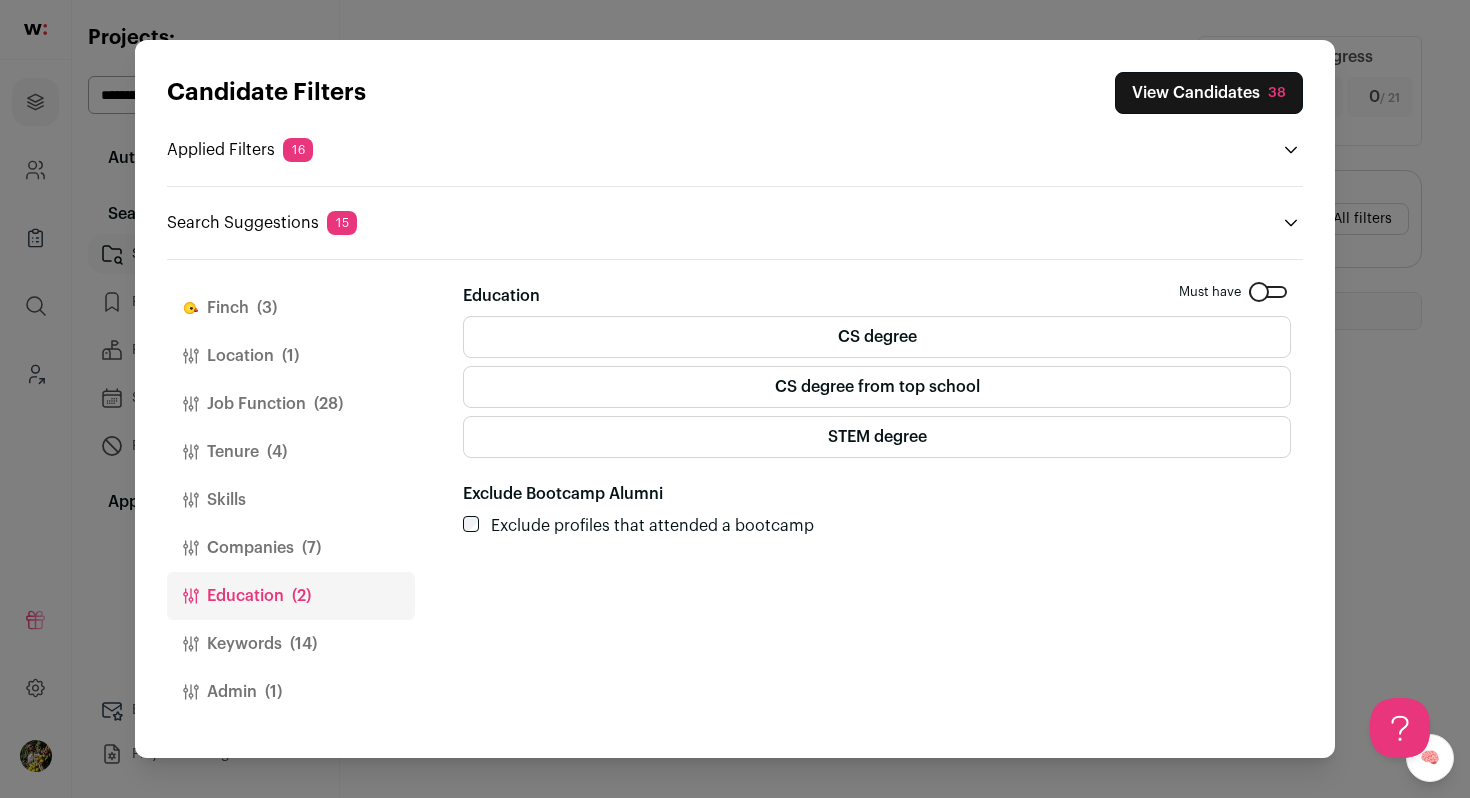 click on "CS degree" at bounding box center [877, 337] 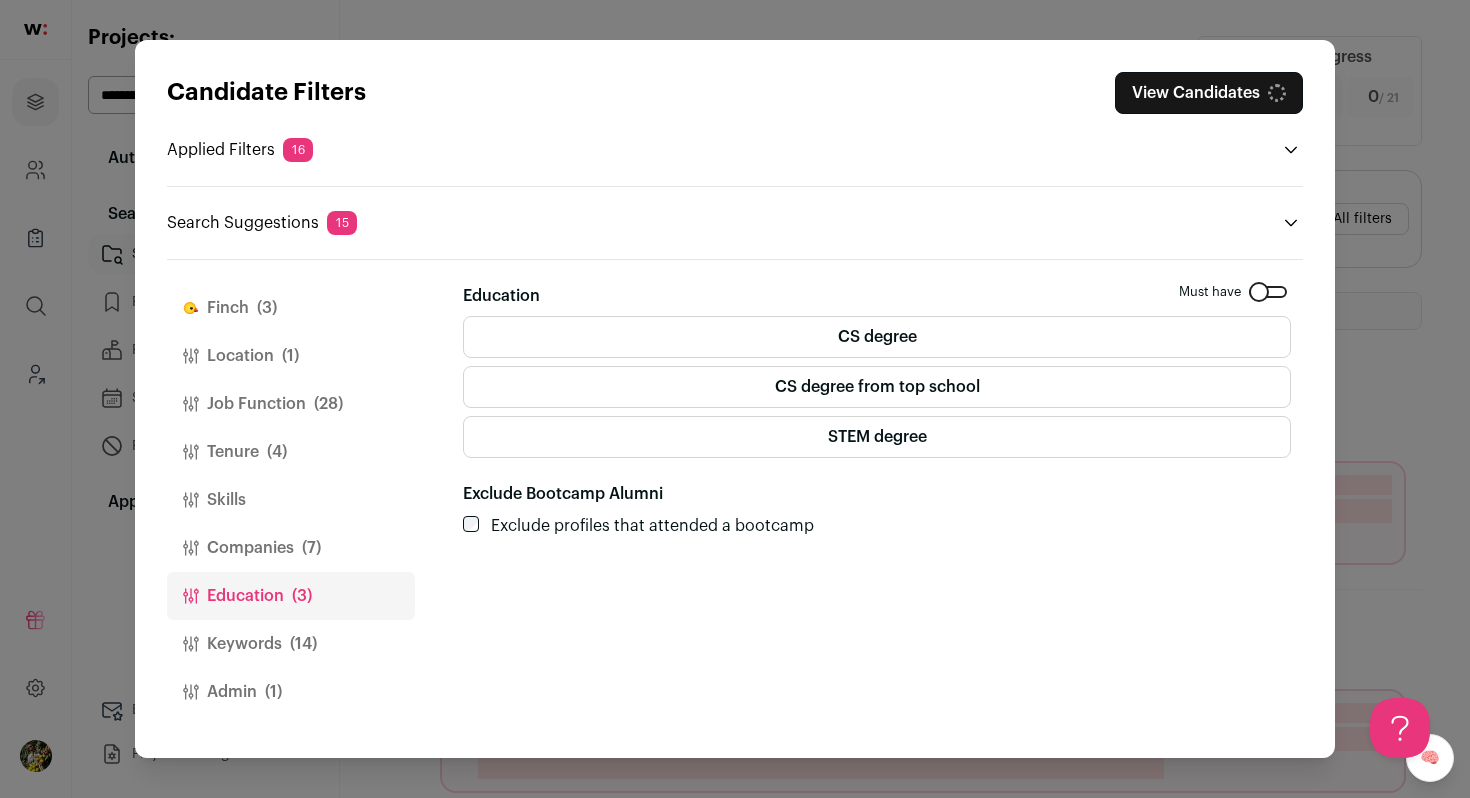 click on "Companies
(7)" at bounding box center [291, 548] 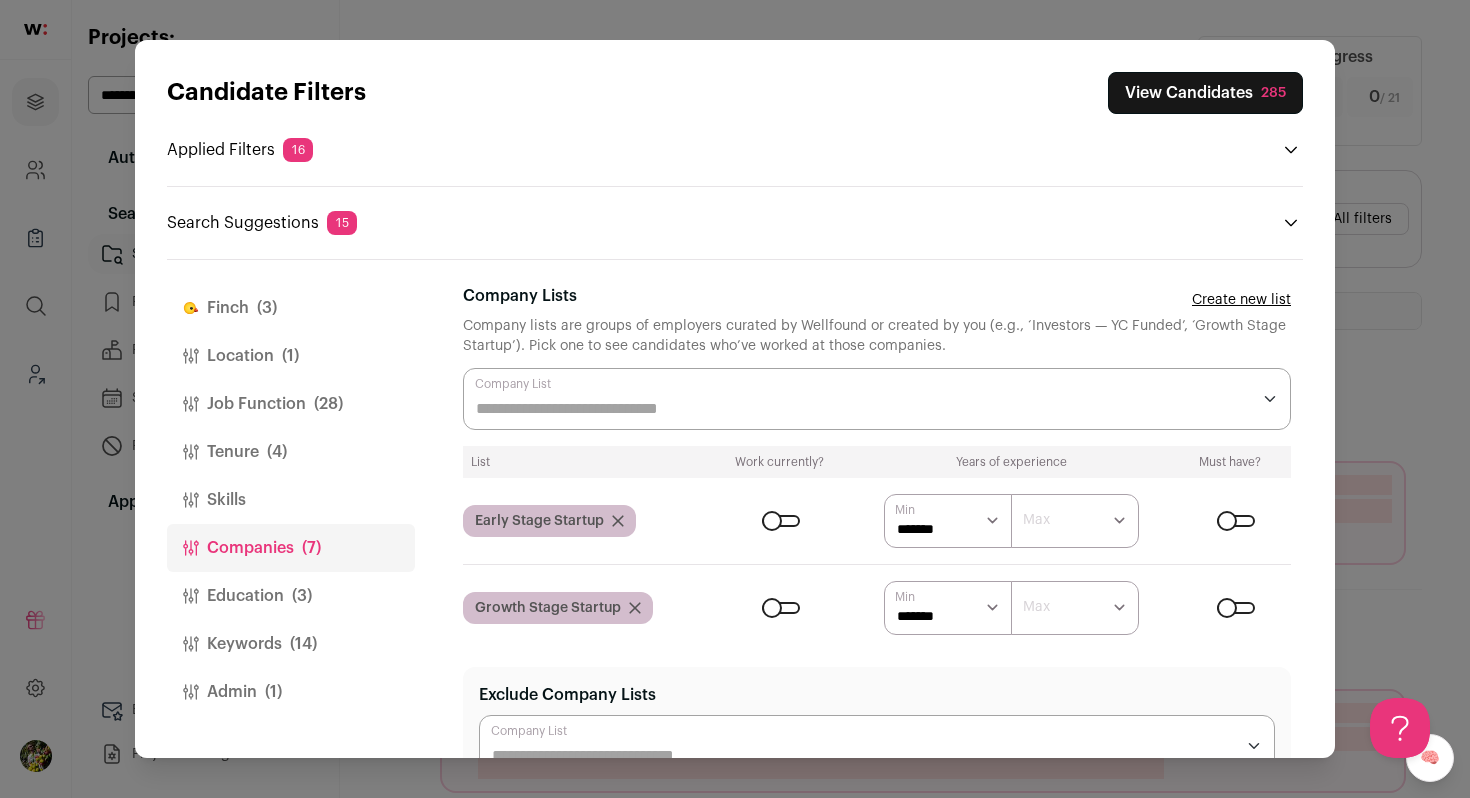 click on "Company Lists" at bounding box center [863, 409] 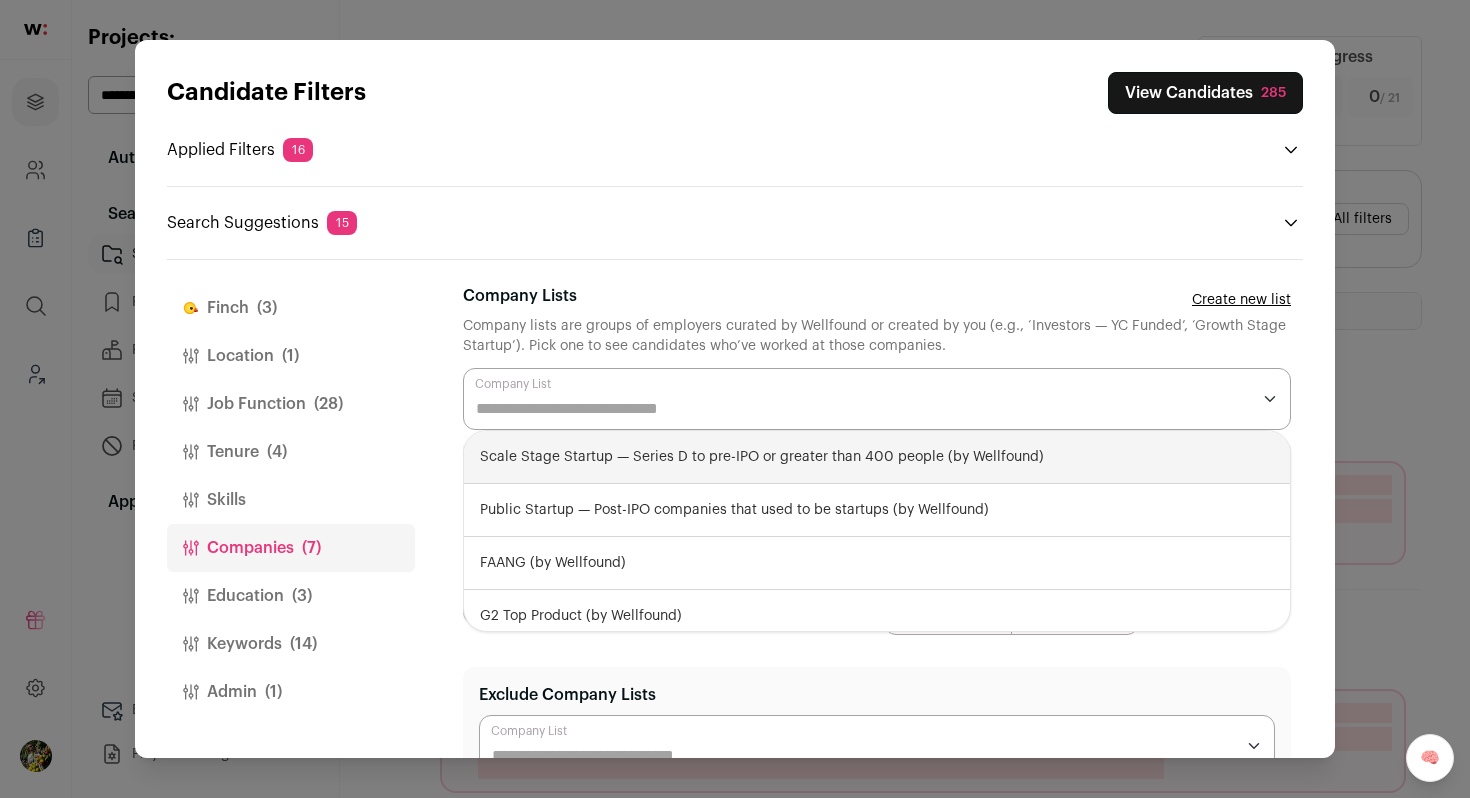 click on "View Candidates
285" at bounding box center (1205, 93) 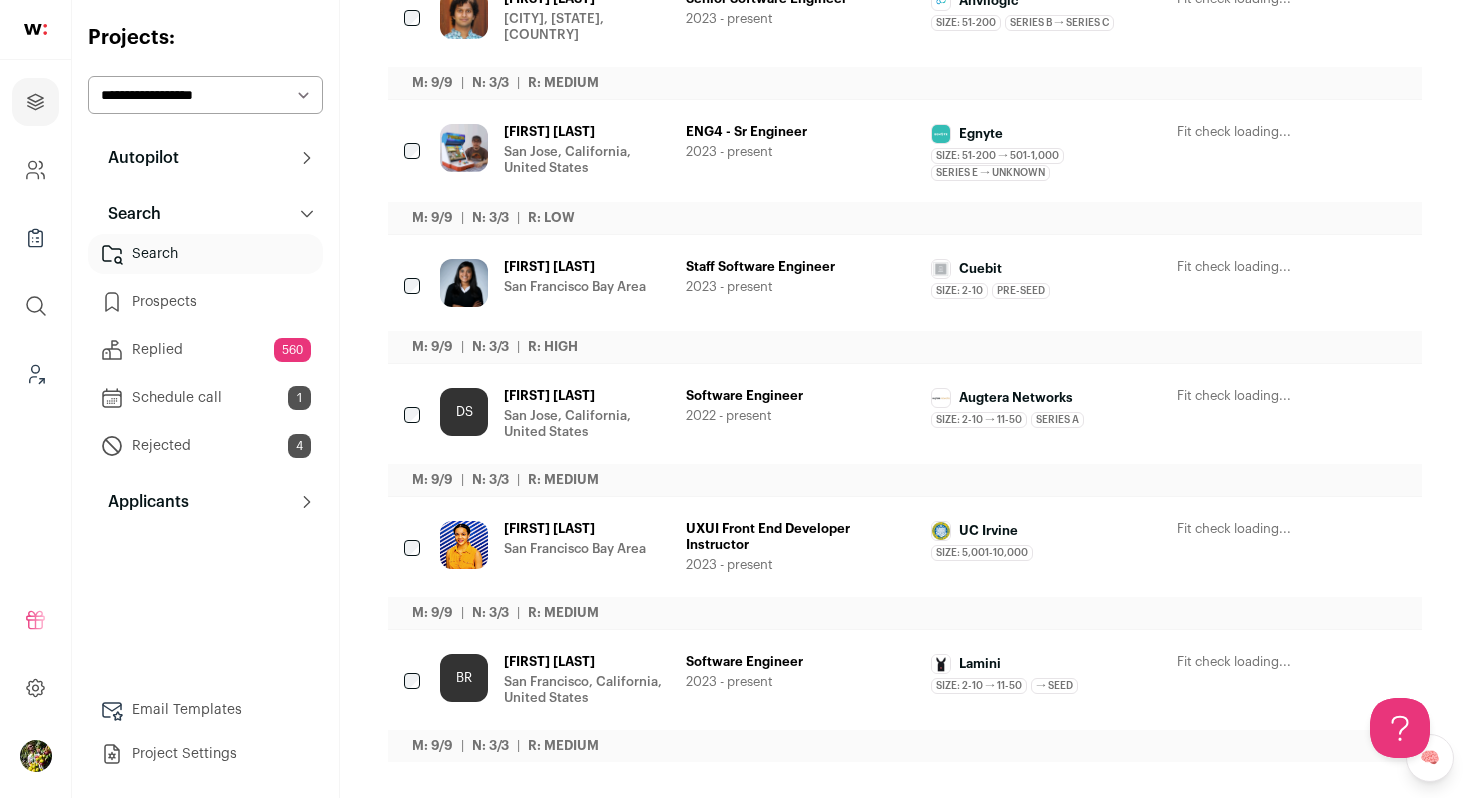 scroll, scrollTop: 979, scrollLeft: 0, axis: vertical 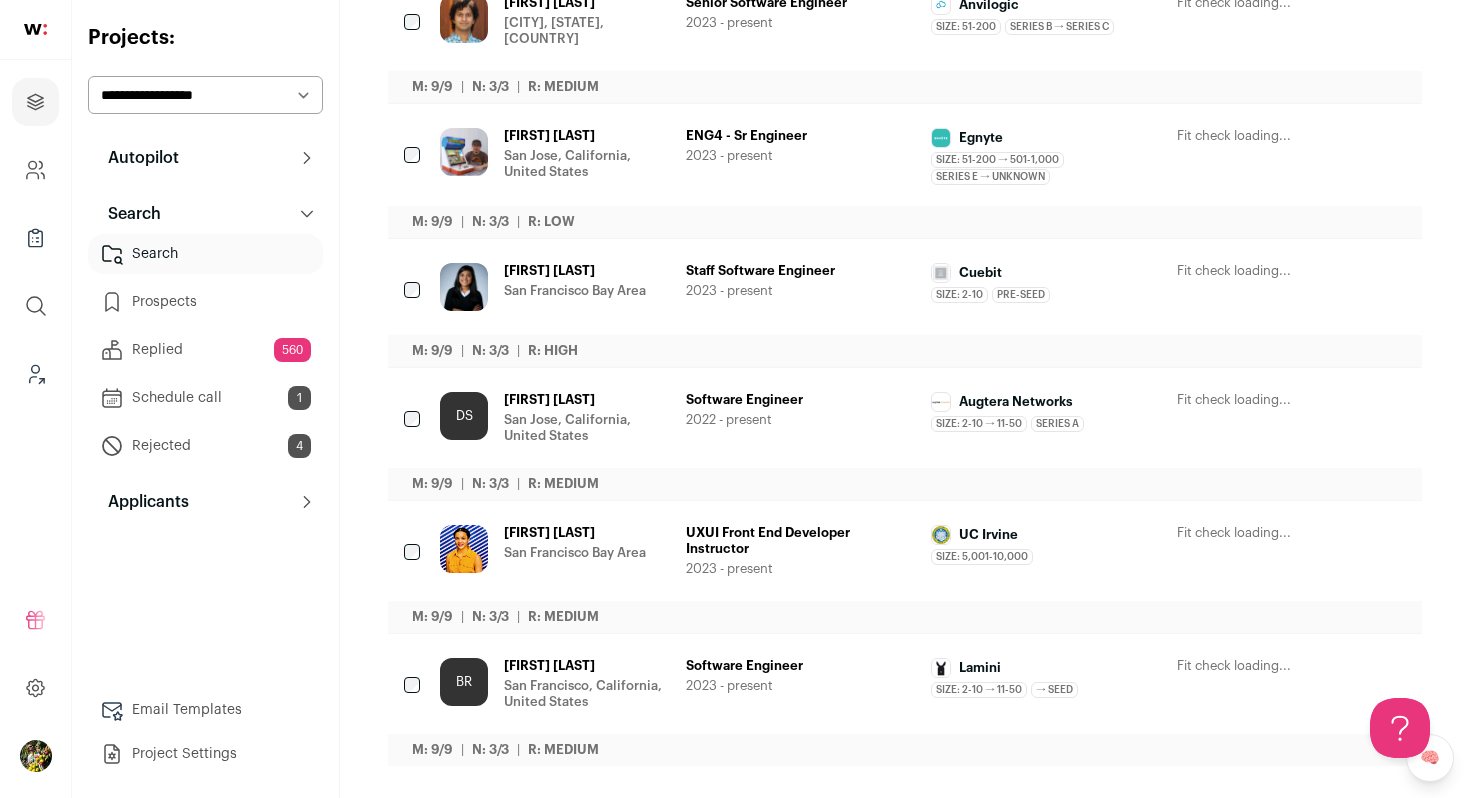 click 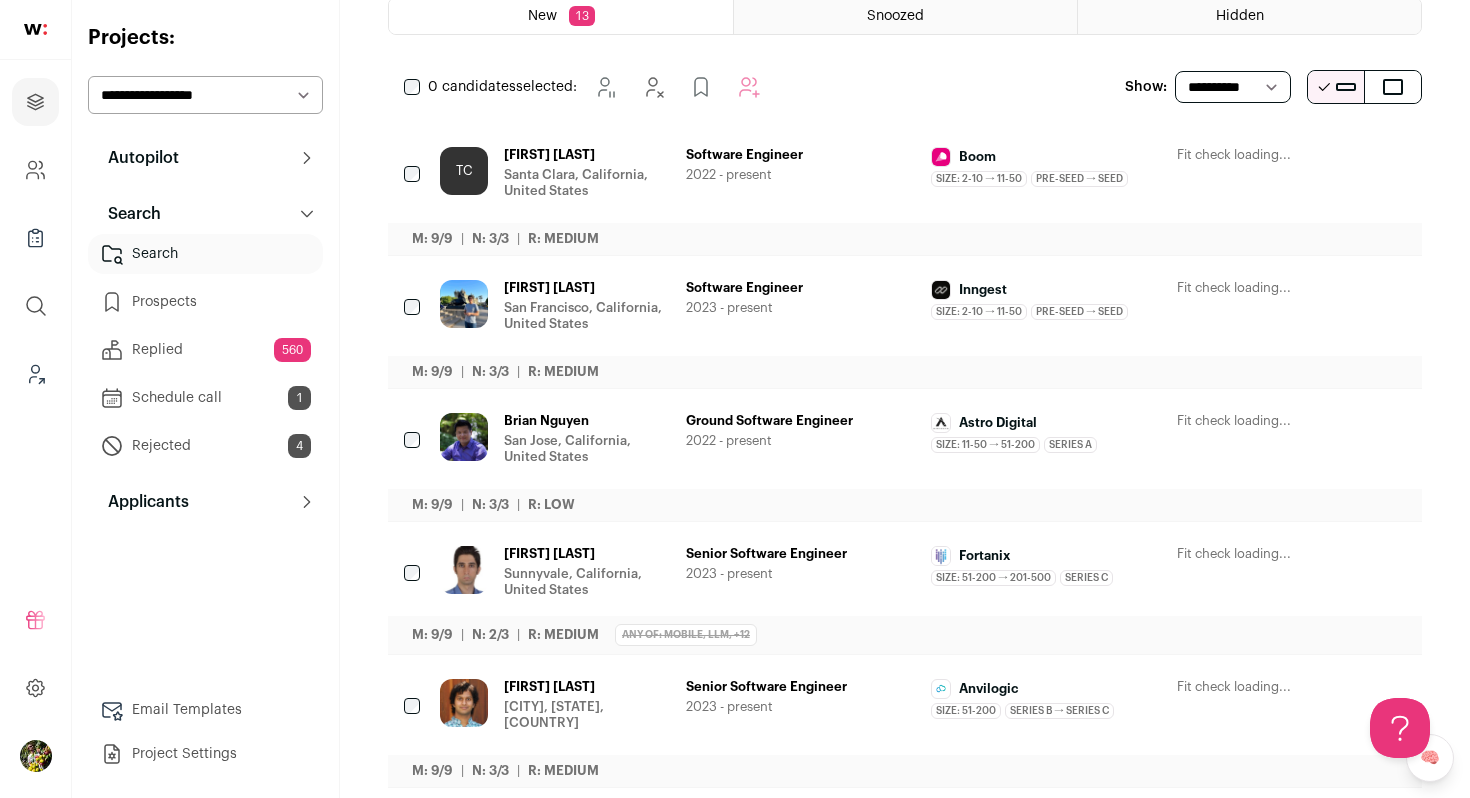 scroll, scrollTop: 293, scrollLeft: 0, axis: vertical 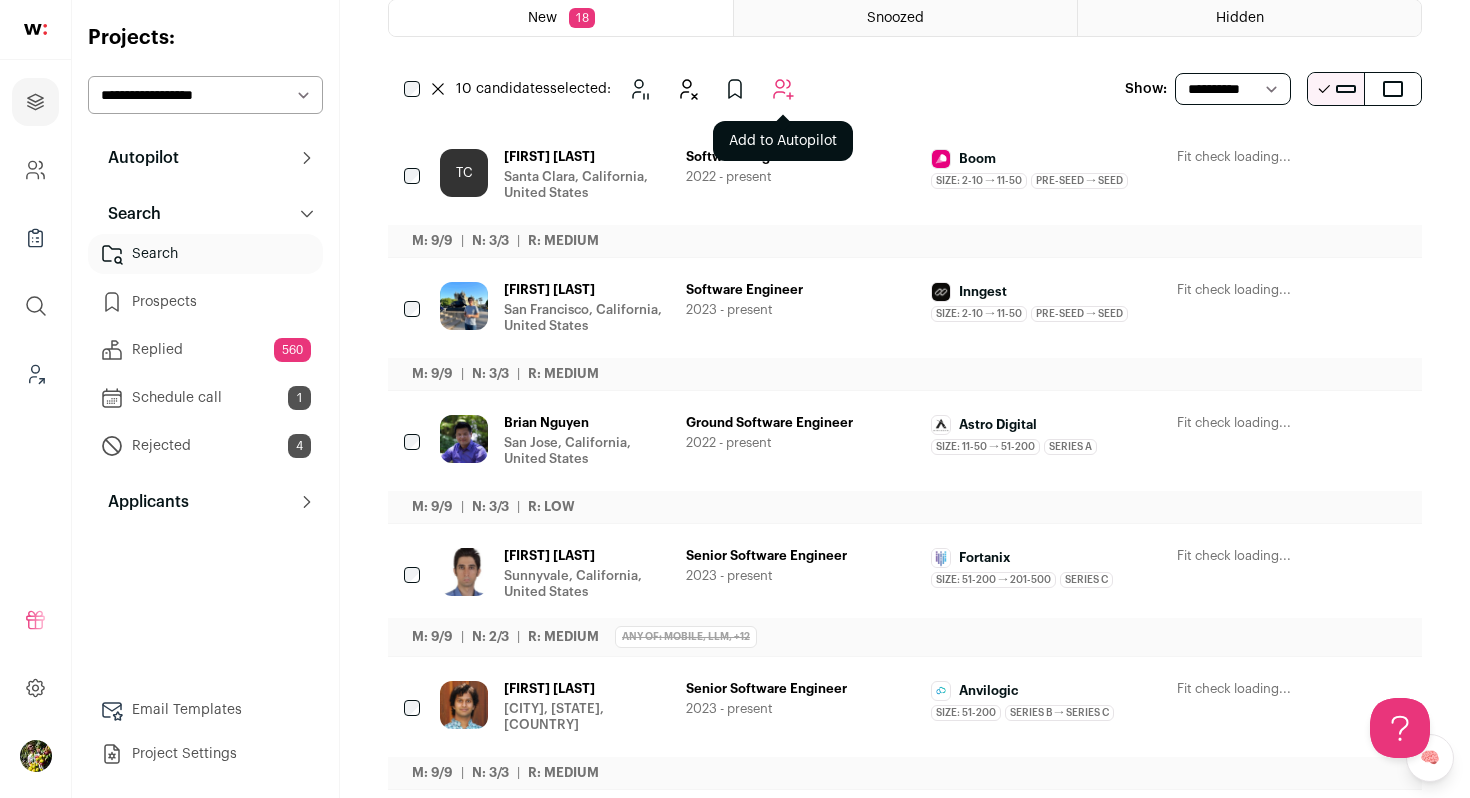 click at bounding box center [783, 89] 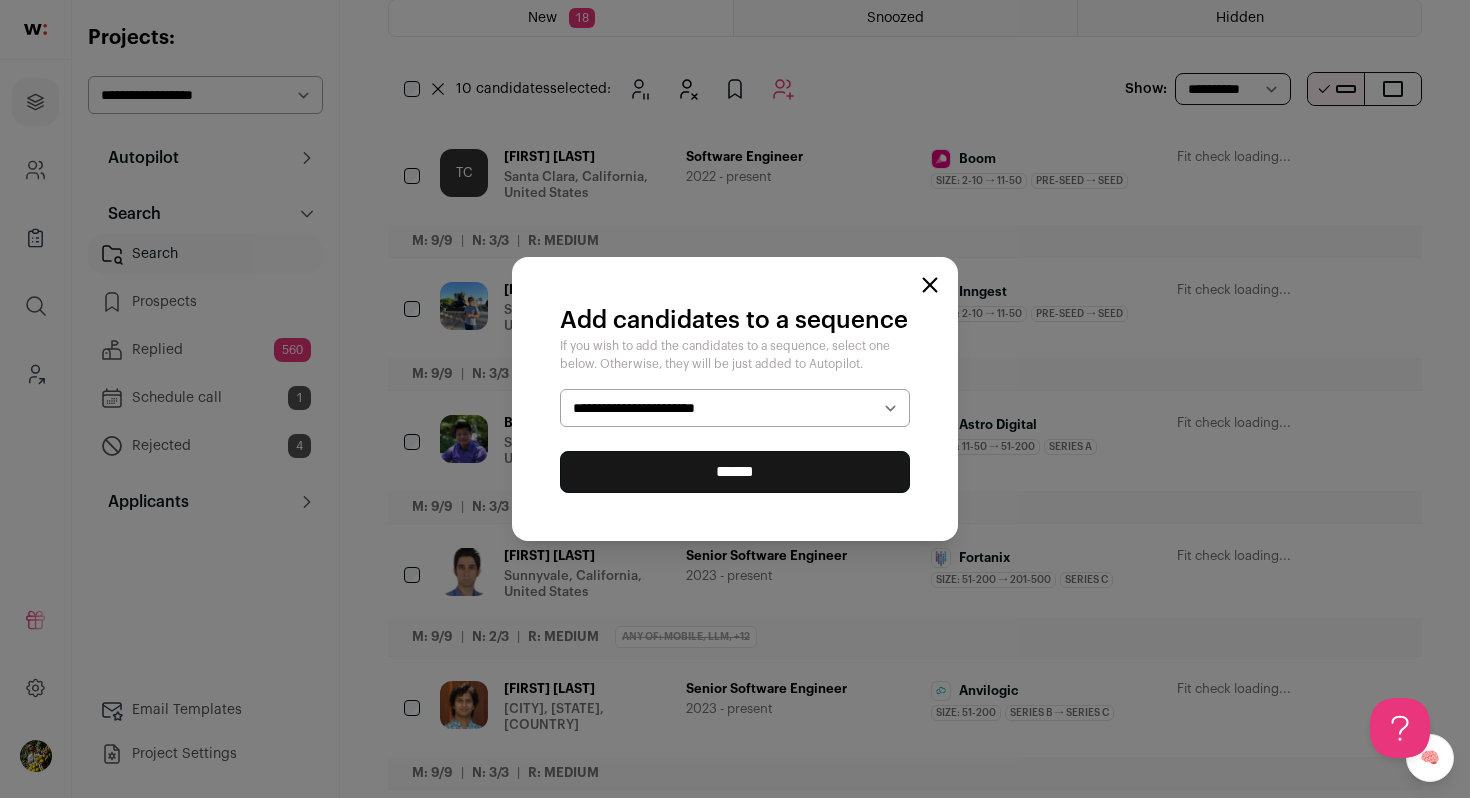 select on "*****" 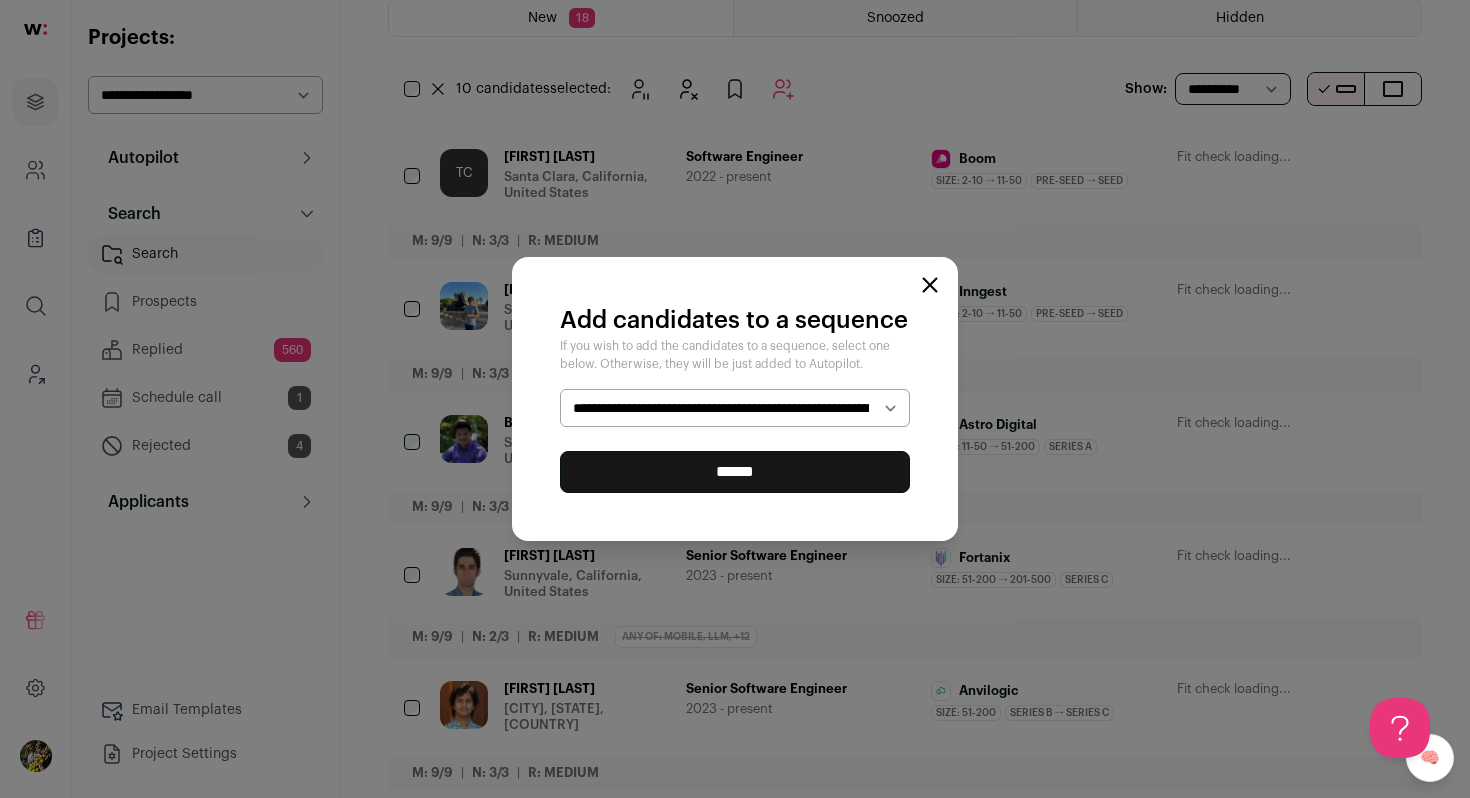 click on "******" at bounding box center (735, 472) 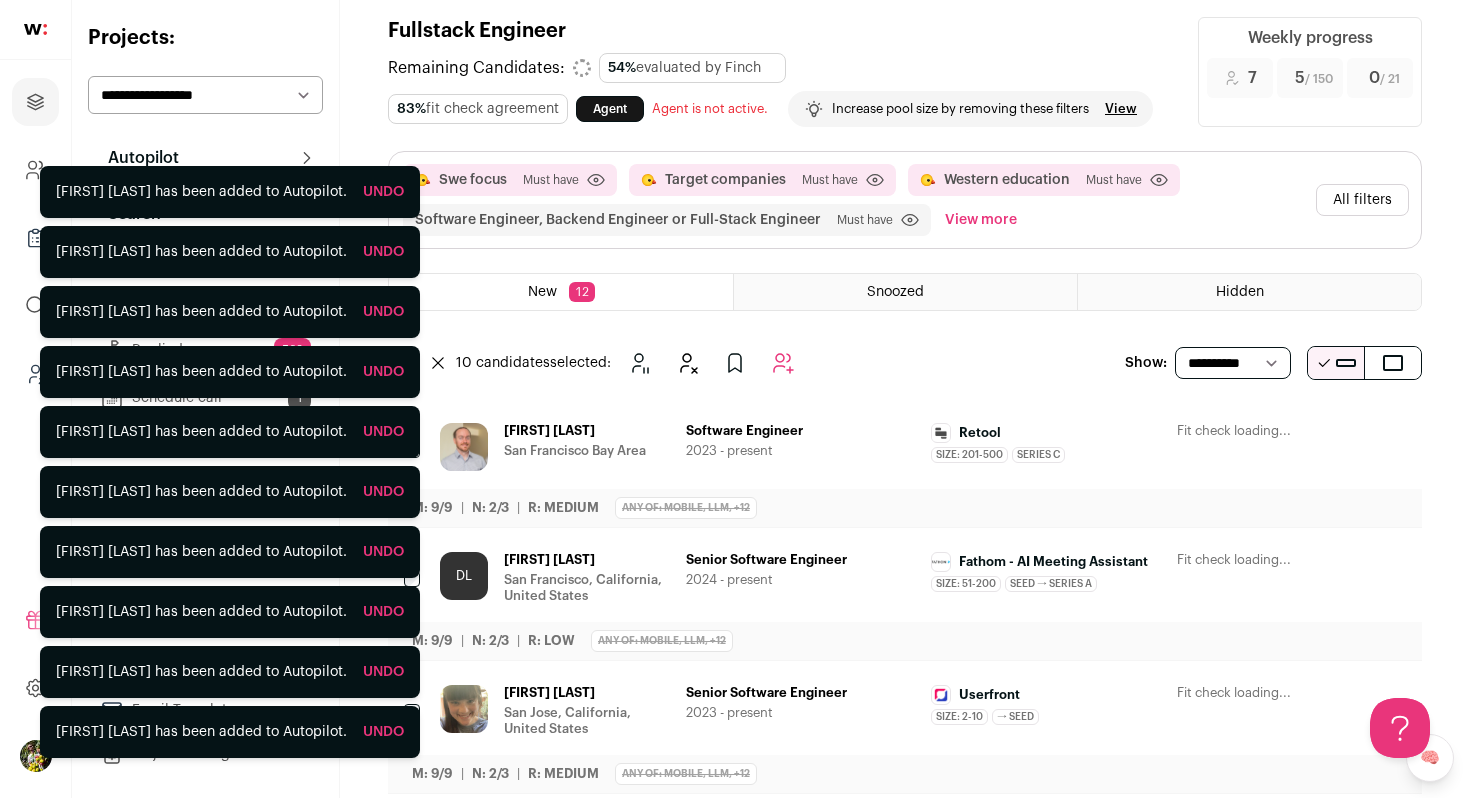 scroll, scrollTop: 22, scrollLeft: 0, axis: vertical 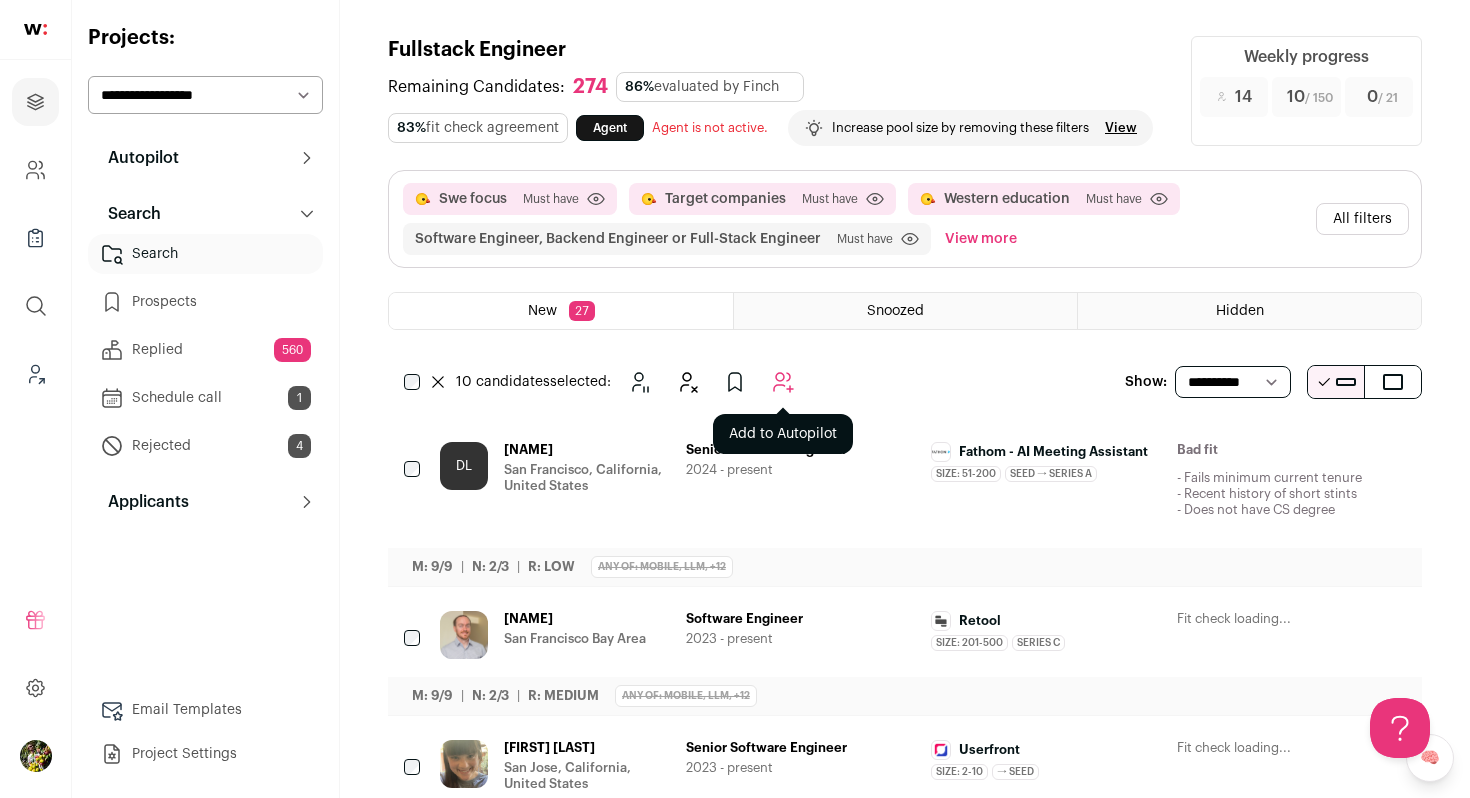 click 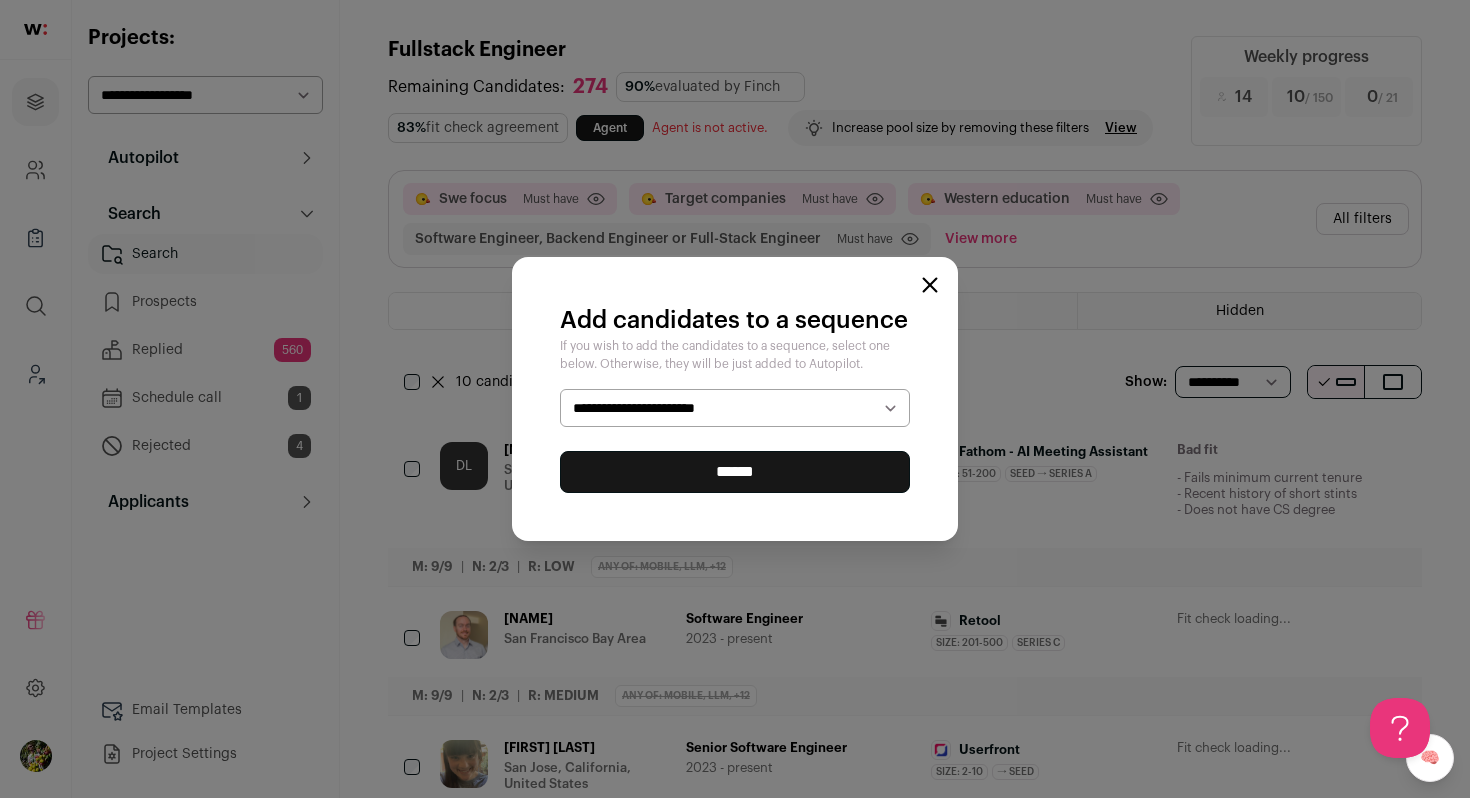 select on "*****" 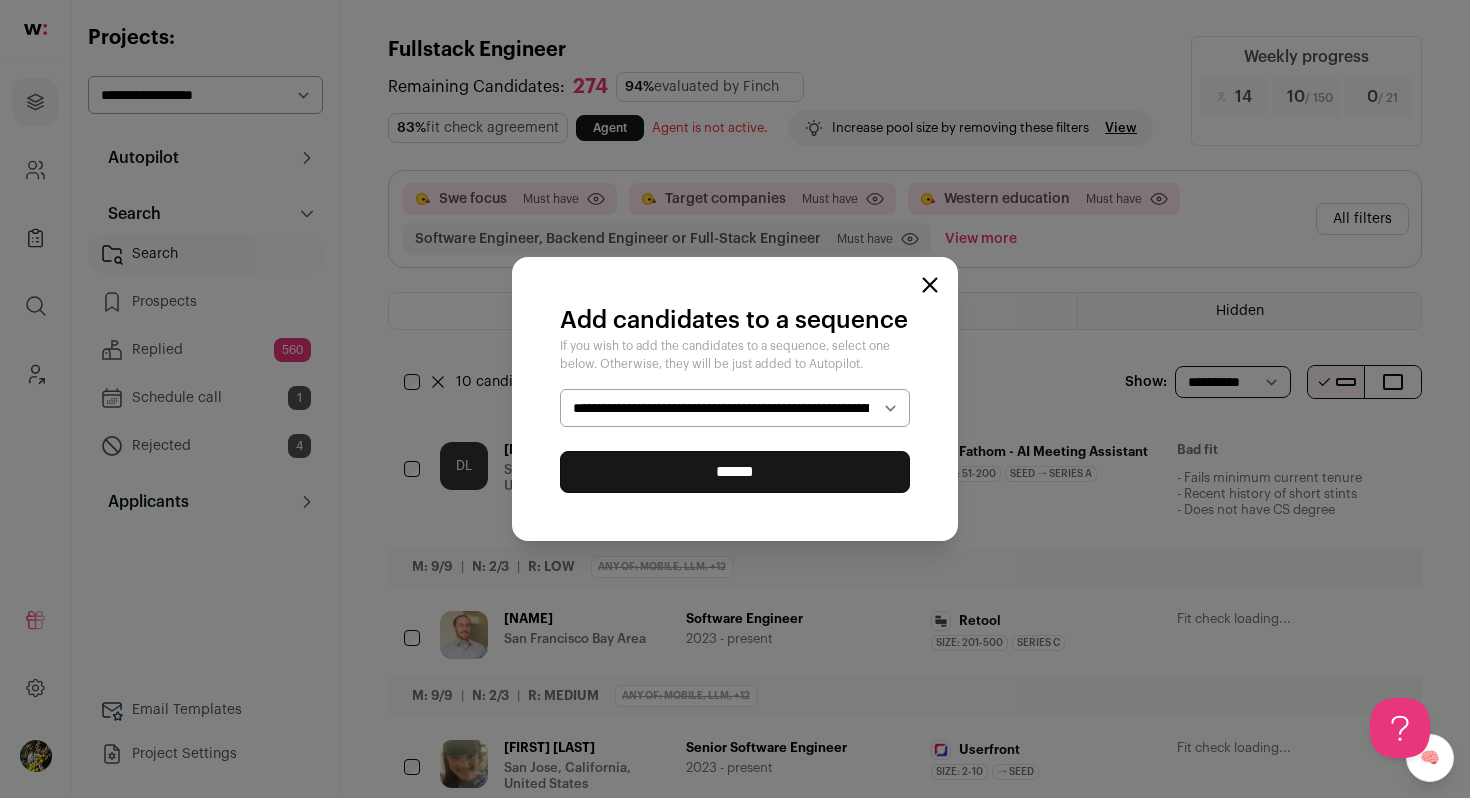click on "******" at bounding box center [735, 472] 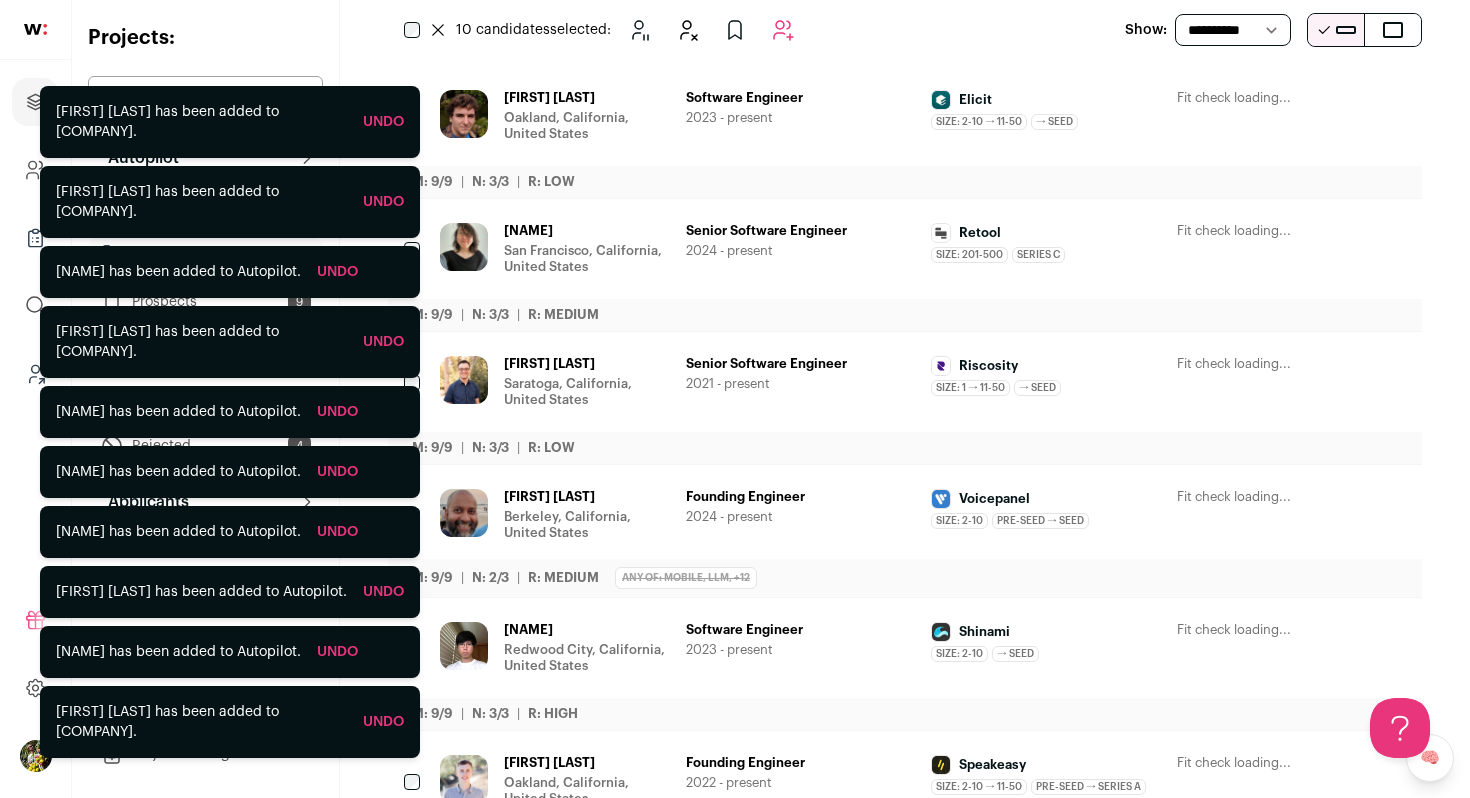 scroll, scrollTop: 373, scrollLeft: 0, axis: vertical 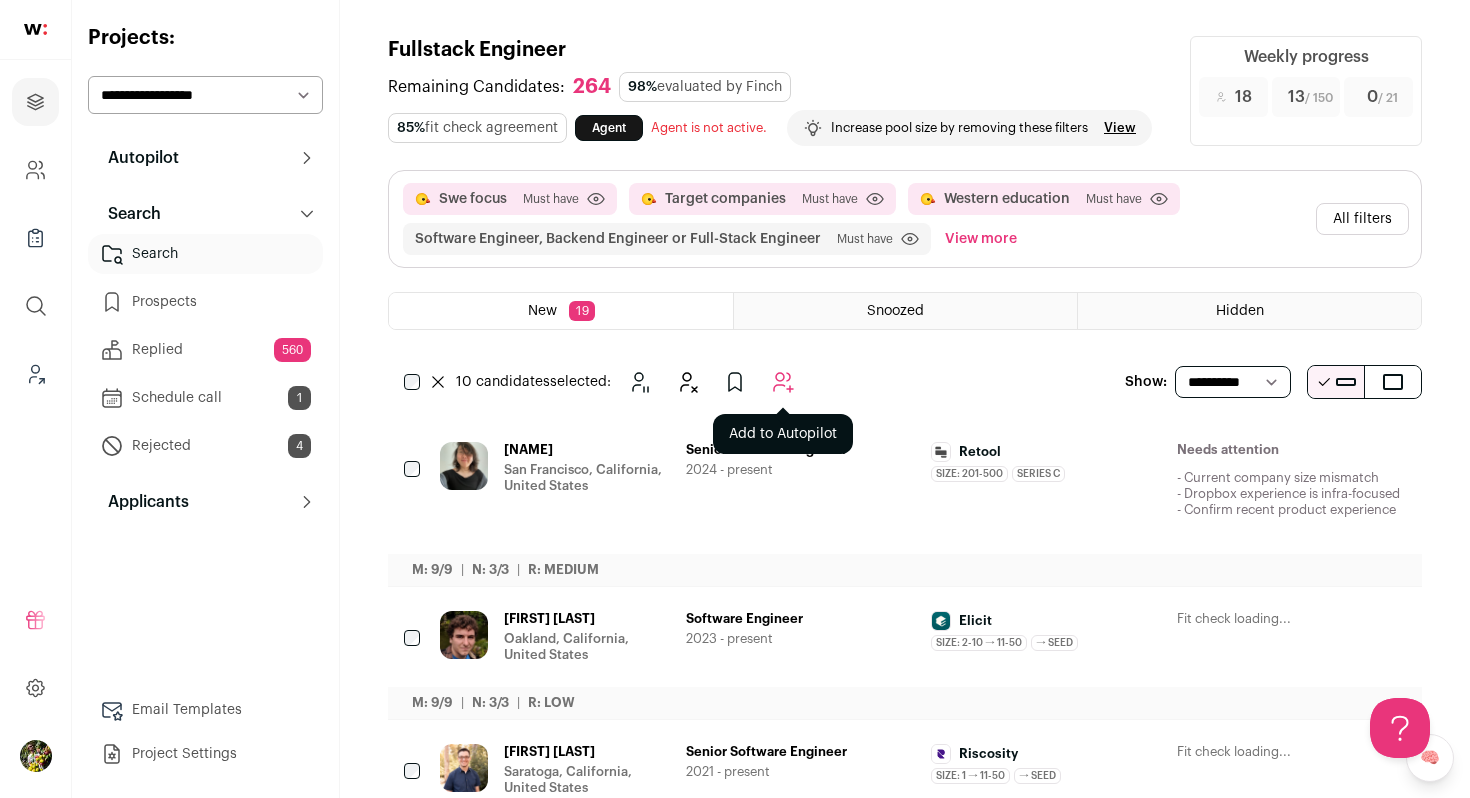 click 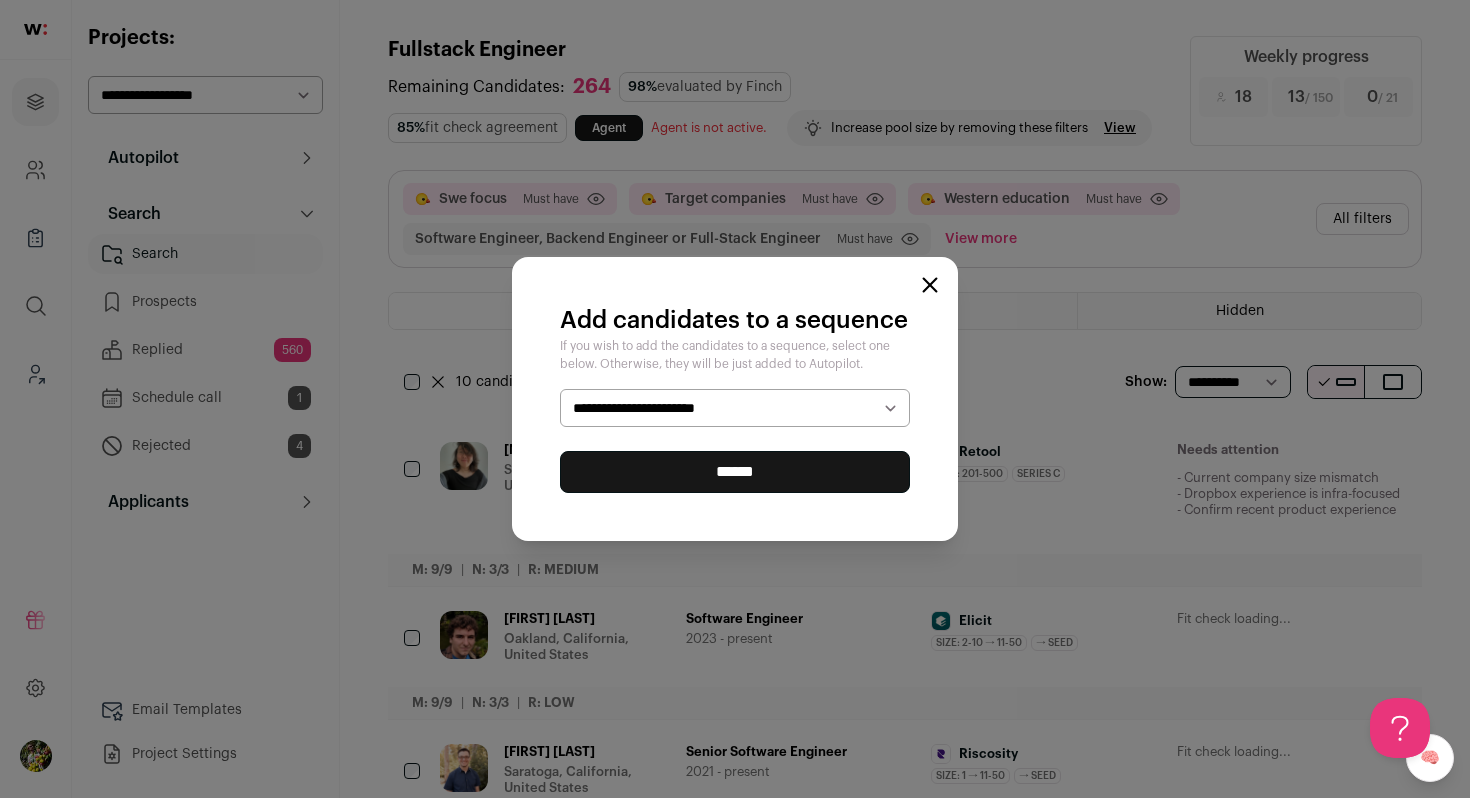 select on "*****" 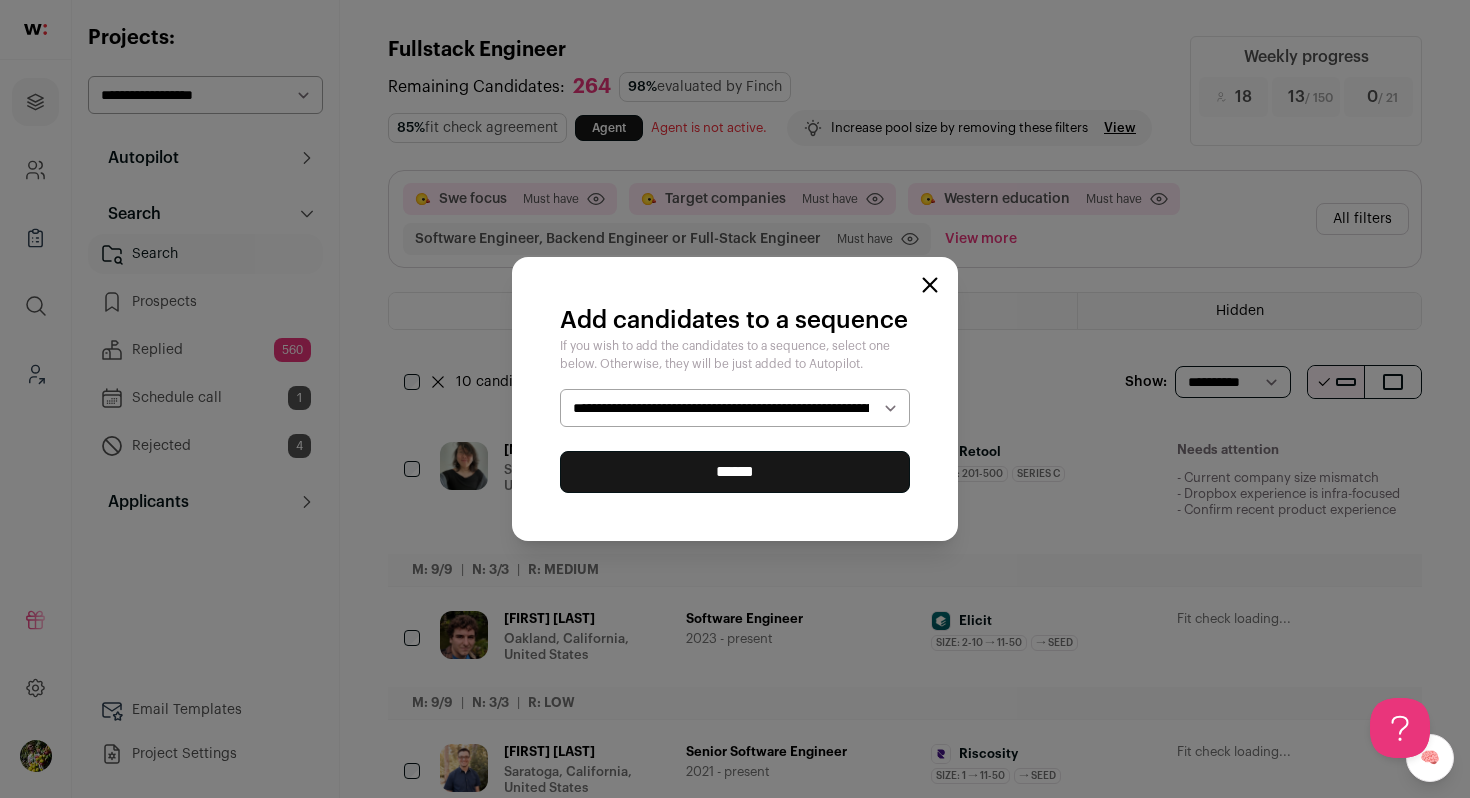 click on "******" at bounding box center [735, 472] 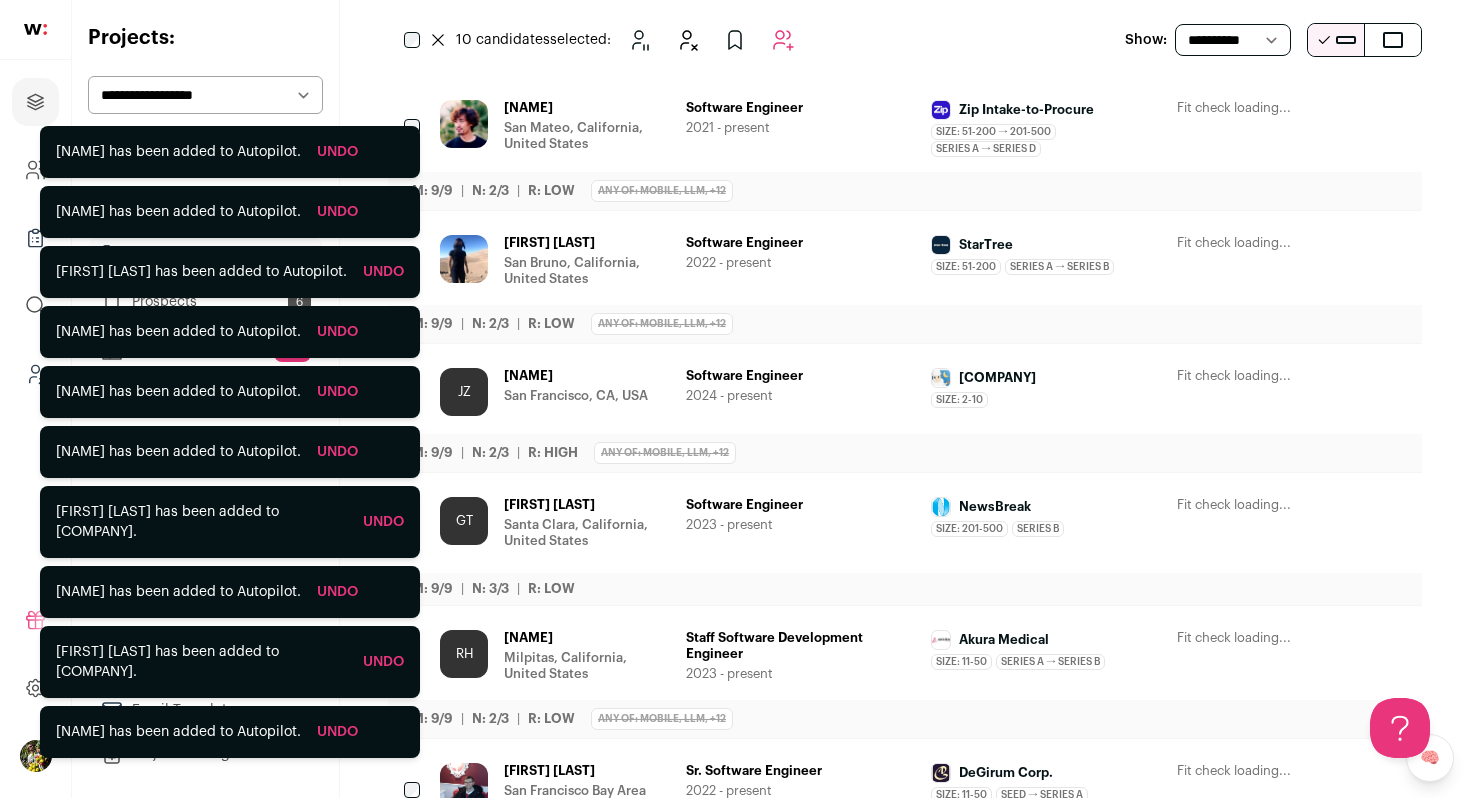 scroll, scrollTop: 353, scrollLeft: 0, axis: vertical 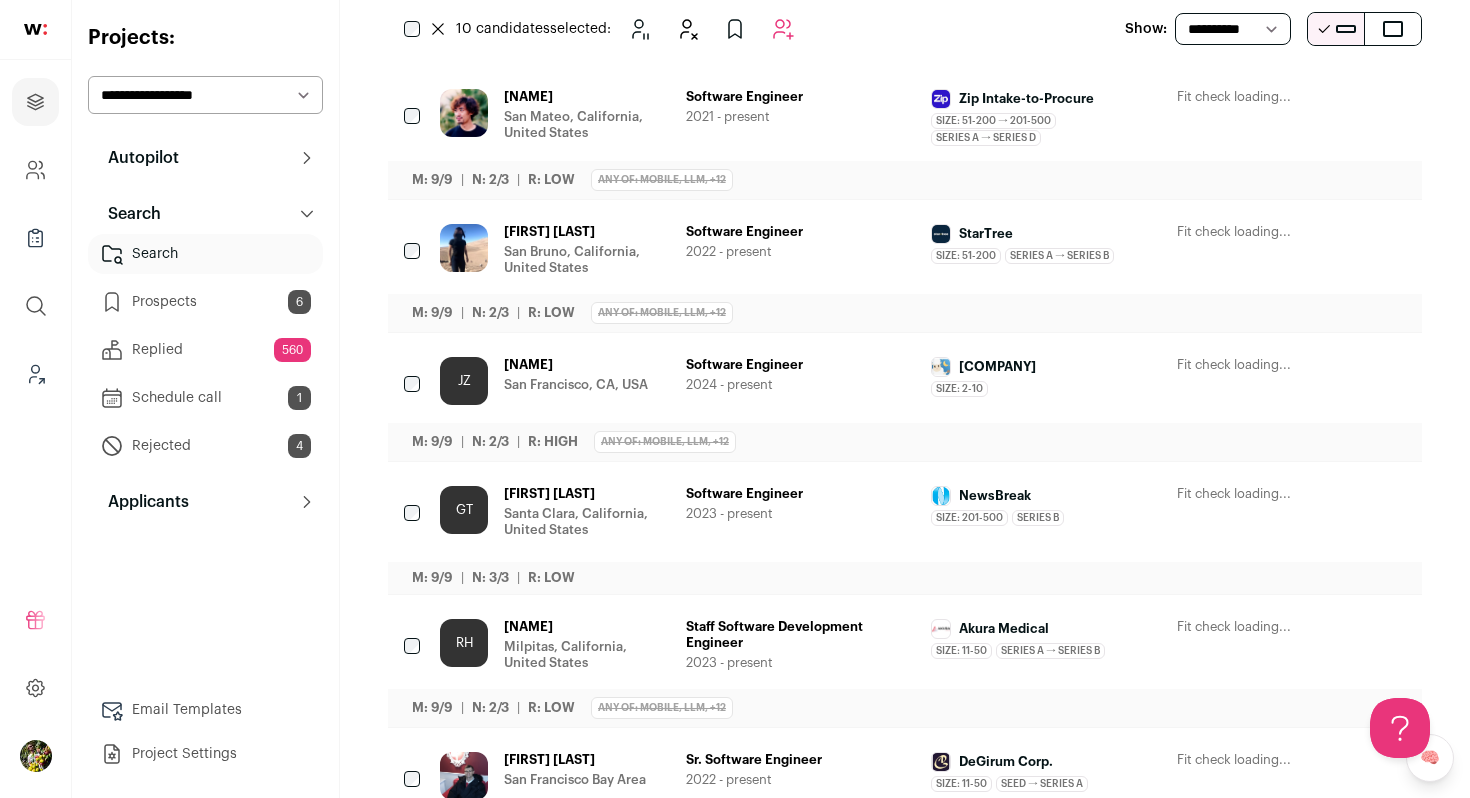 click 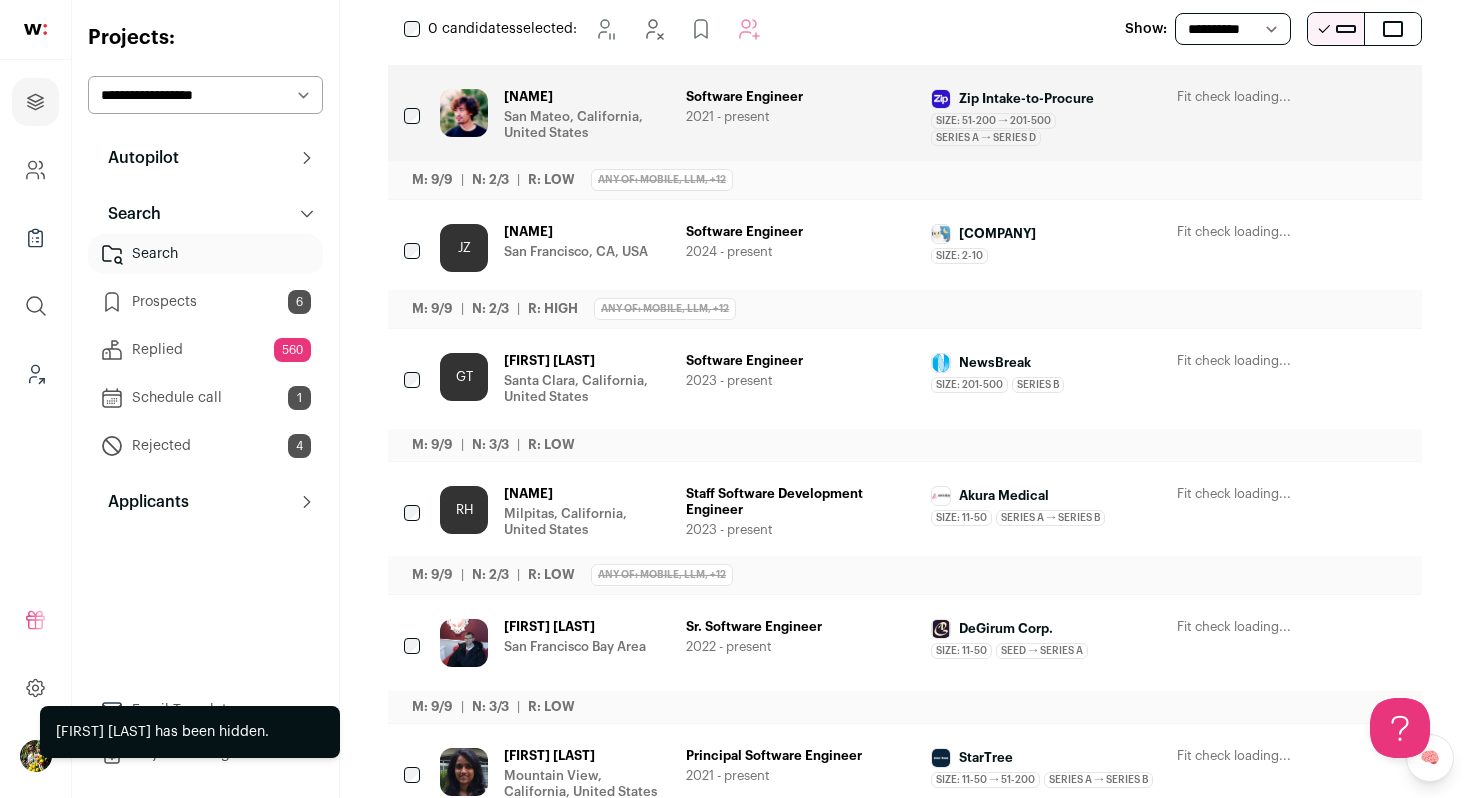 scroll, scrollTop: 391, scrollLeft: 0, axis: vertical 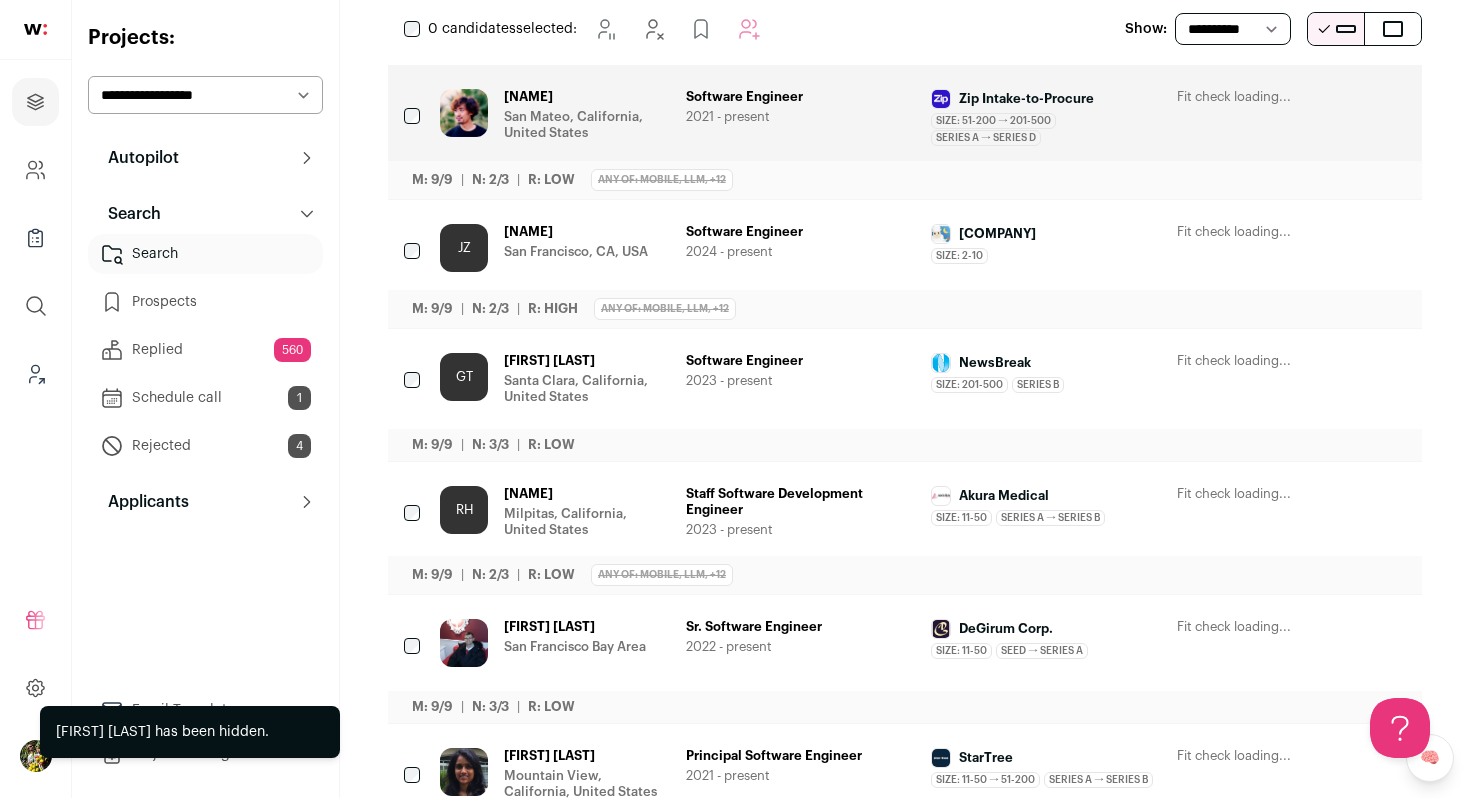 drag, startPoint x: 1273, startPoint y: 231, endPoint x: 1162, endPoint y: 242, distance: 111.54372 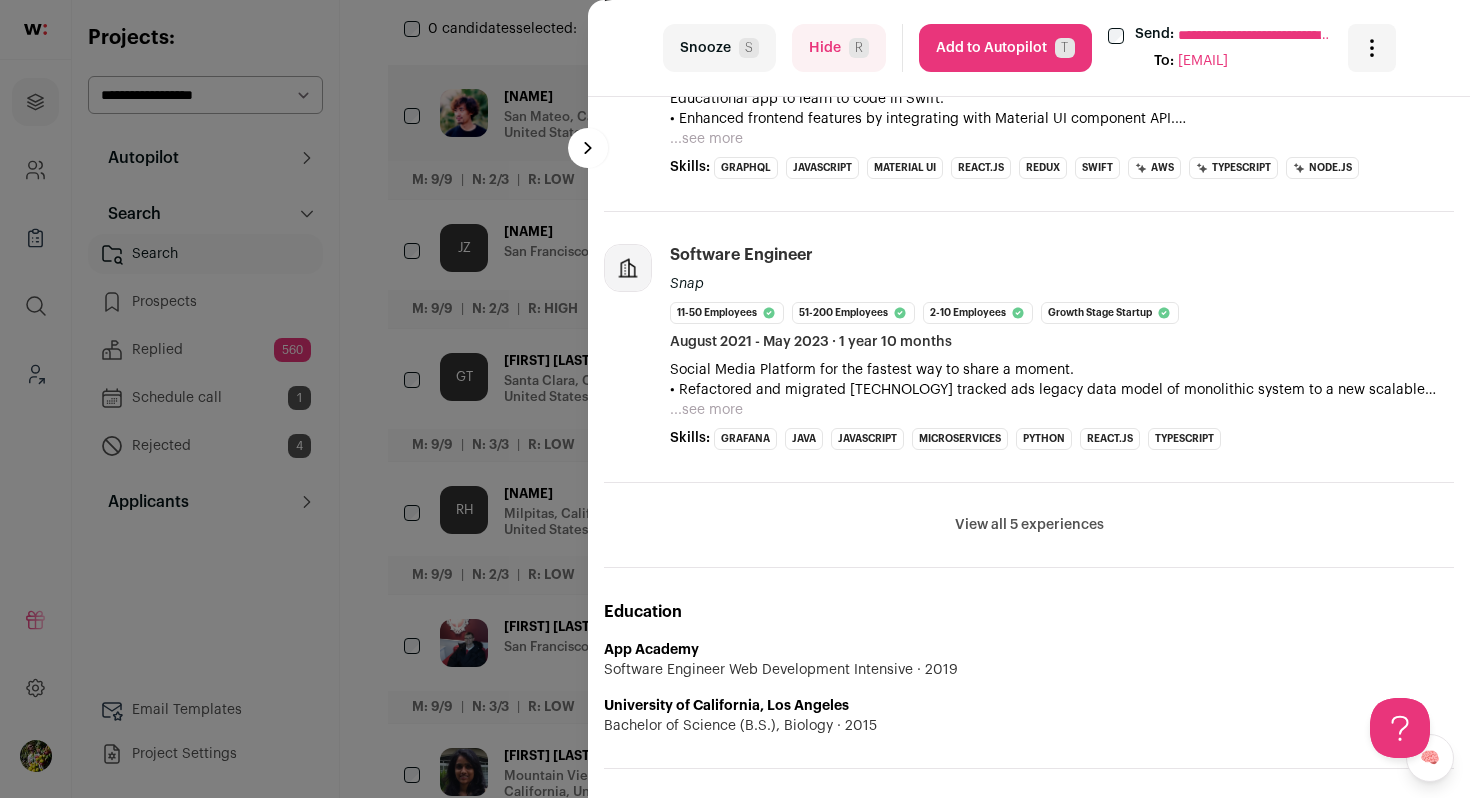 scroll, scrollTop: 948, scrollLeft: 0, axis: vertical 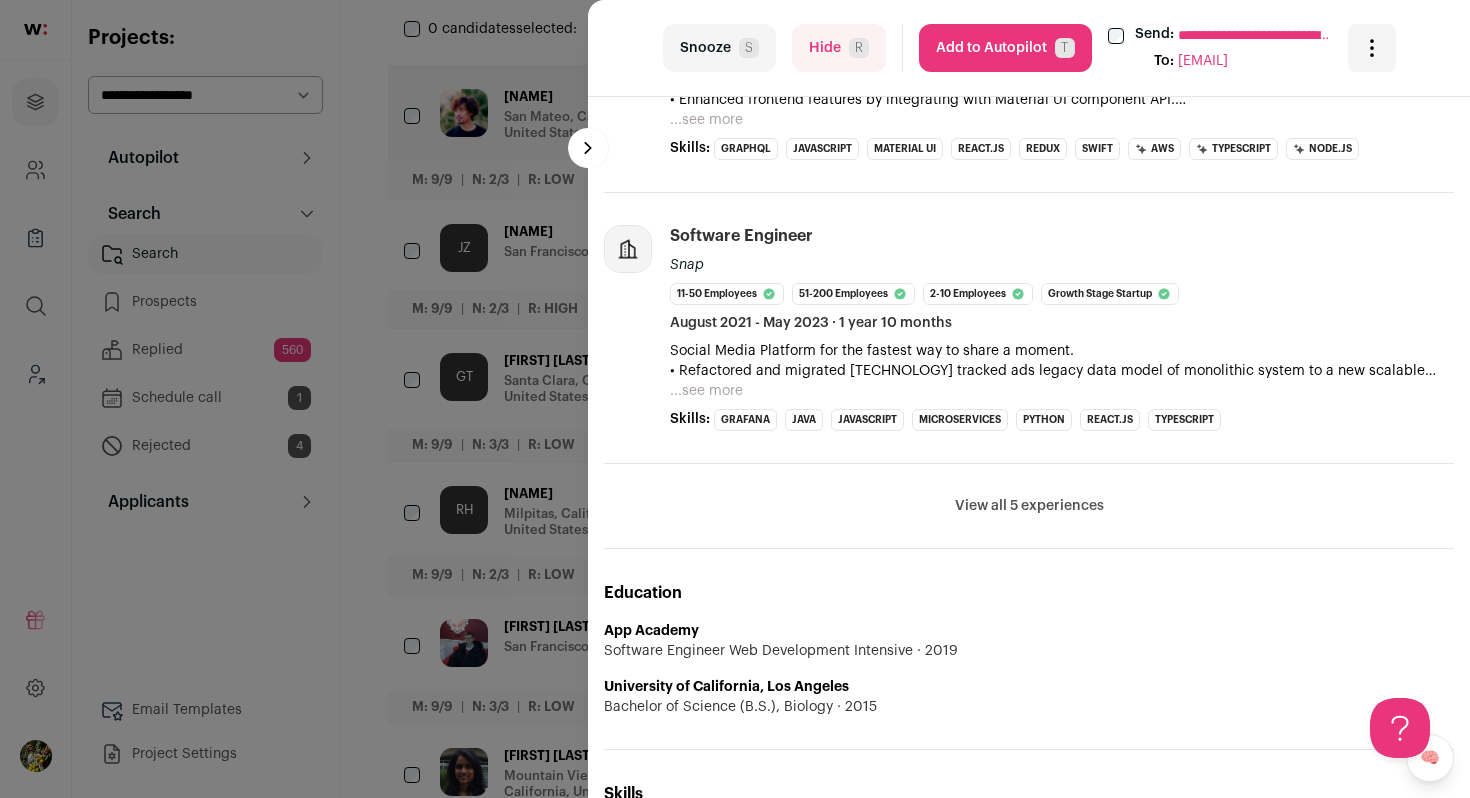 click on "View all 5 experiences
View less" at bounding box center (1029, 506) 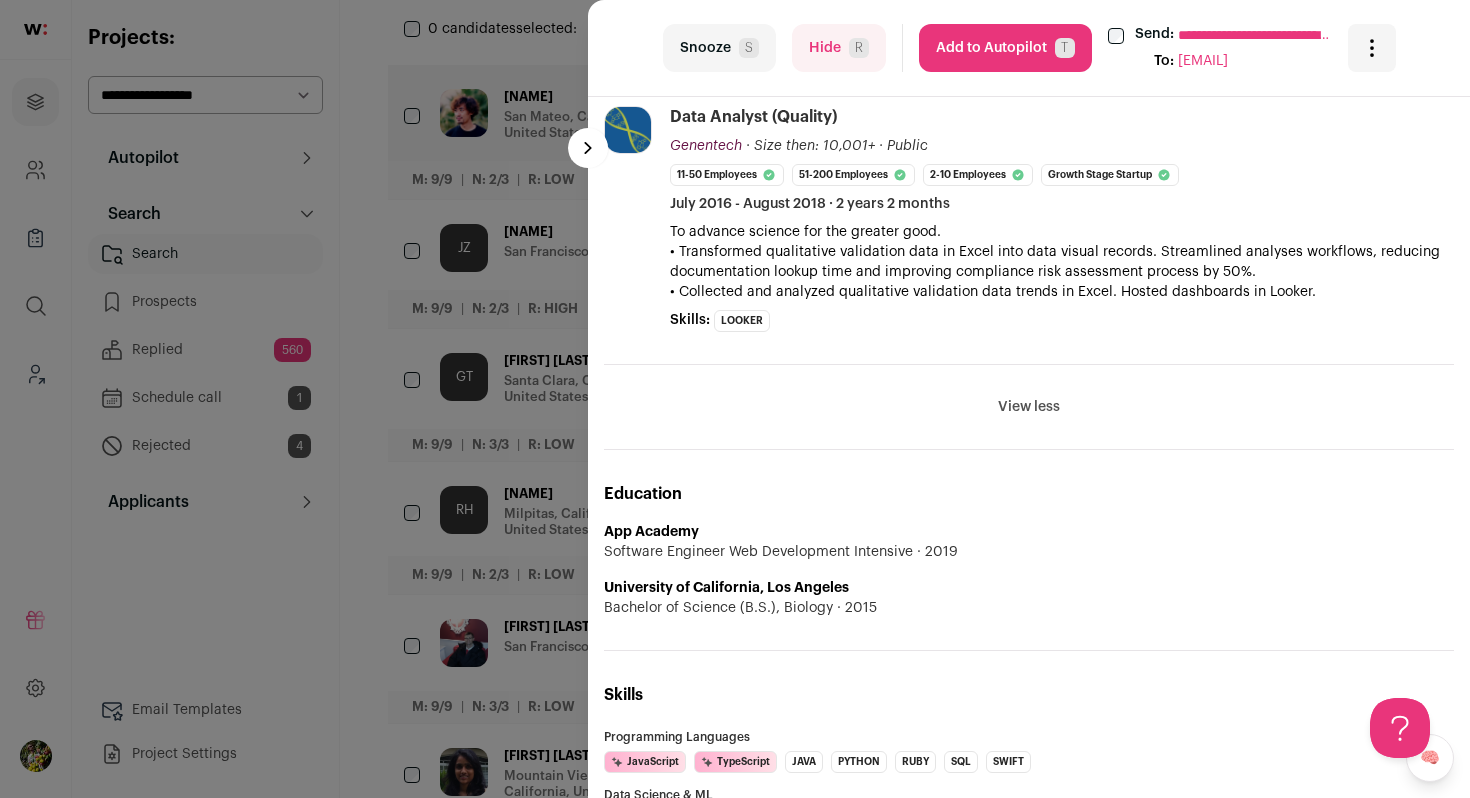 scroll, scrollTop: 1679, scrollLeft: 0, axis: vertical 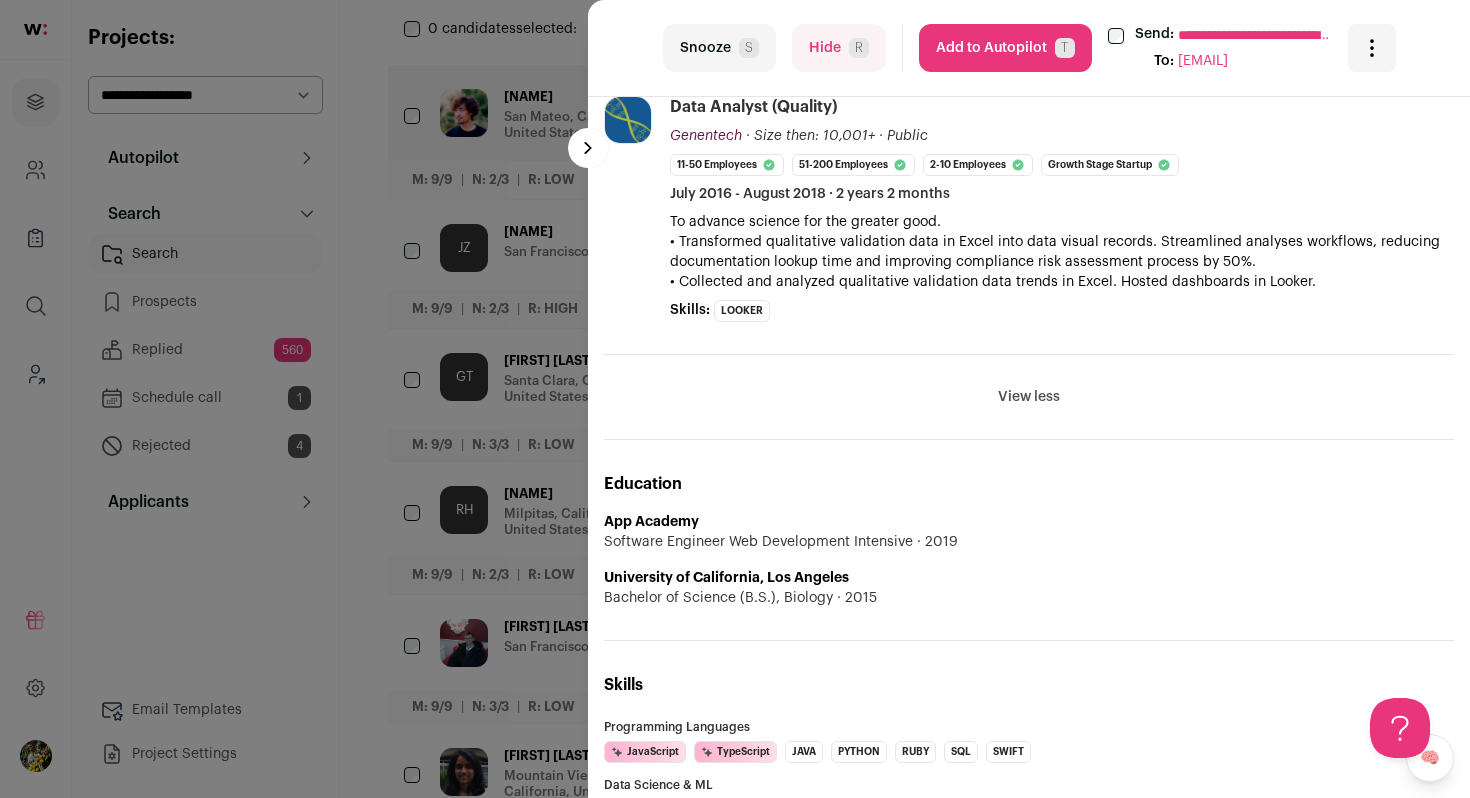 click on "R" at bounding box center [859, 48] 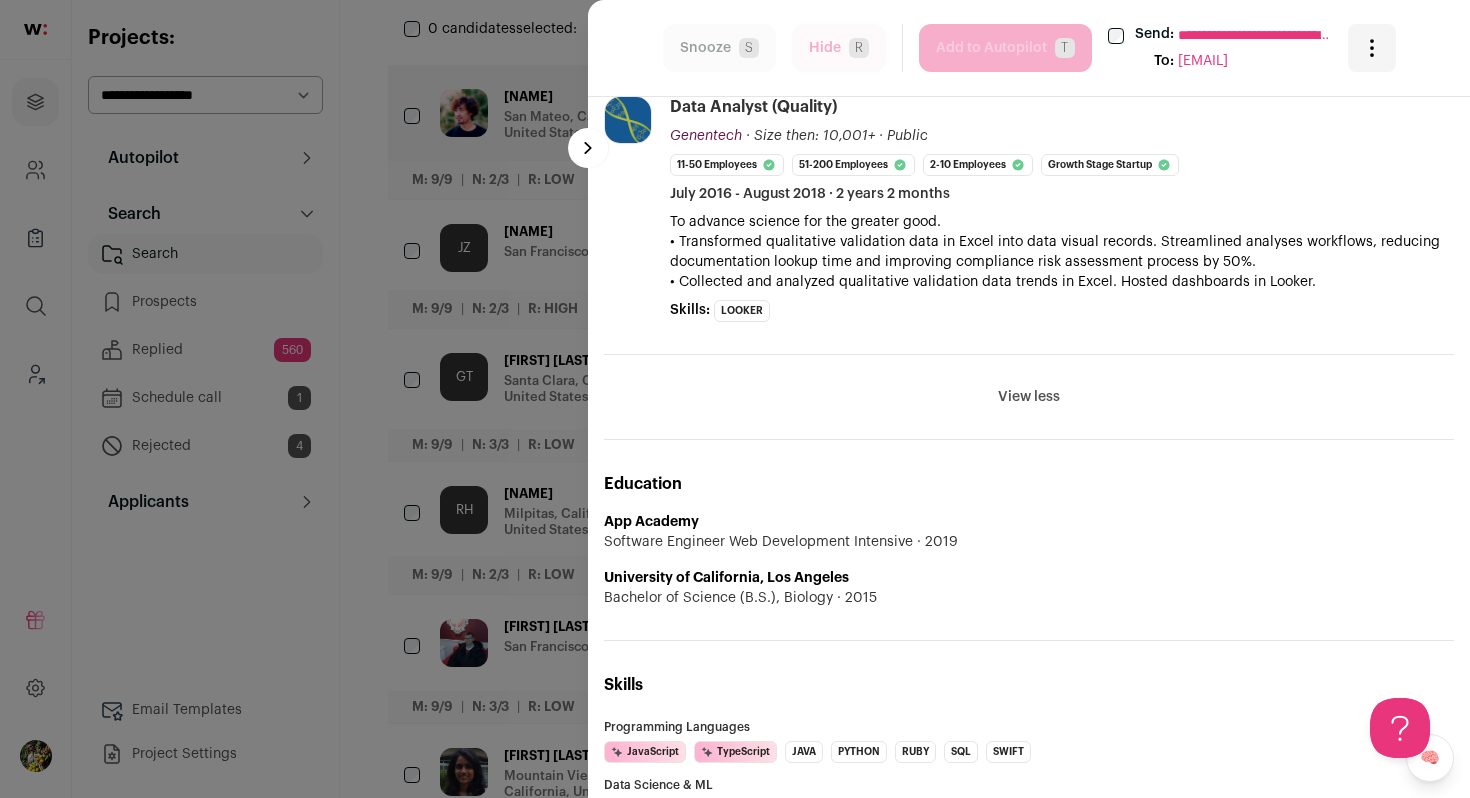 scroll, scrollTop: 391, scrollLeft: 0, axis: vertical 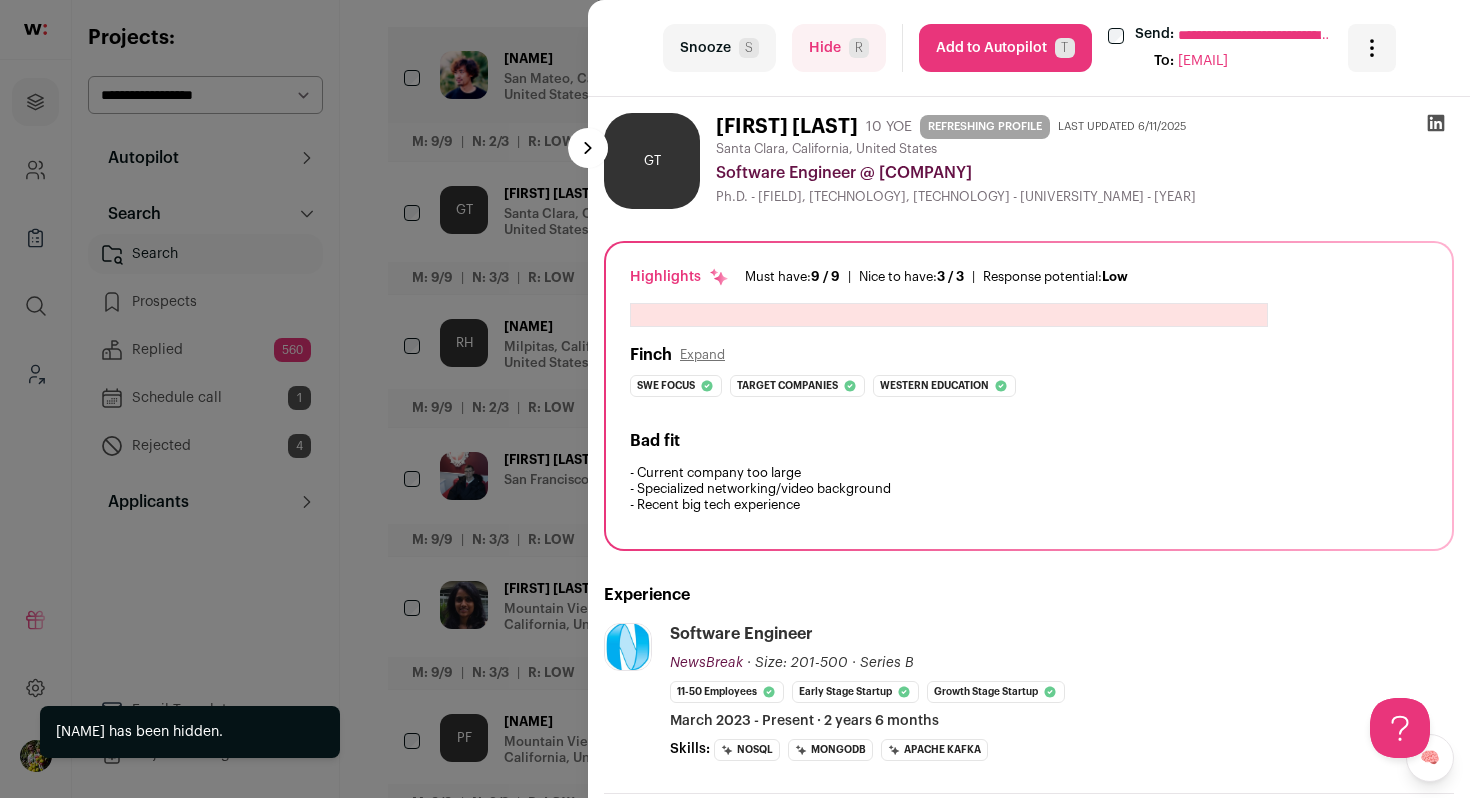 click on "**********" at bounding box center (735, 399) 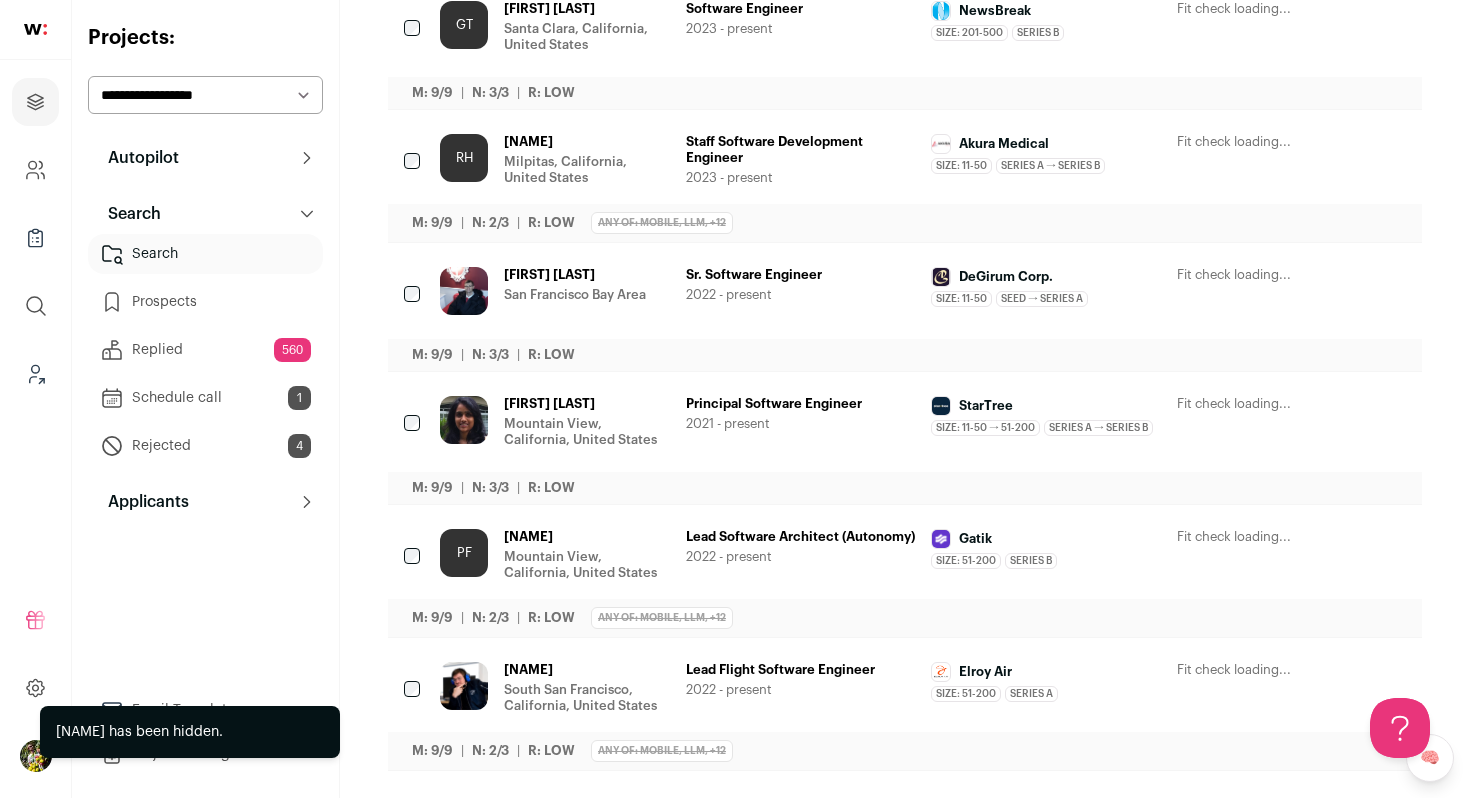 scroll, scrollTop: 585, scrollLeft: 0, axis: vertical 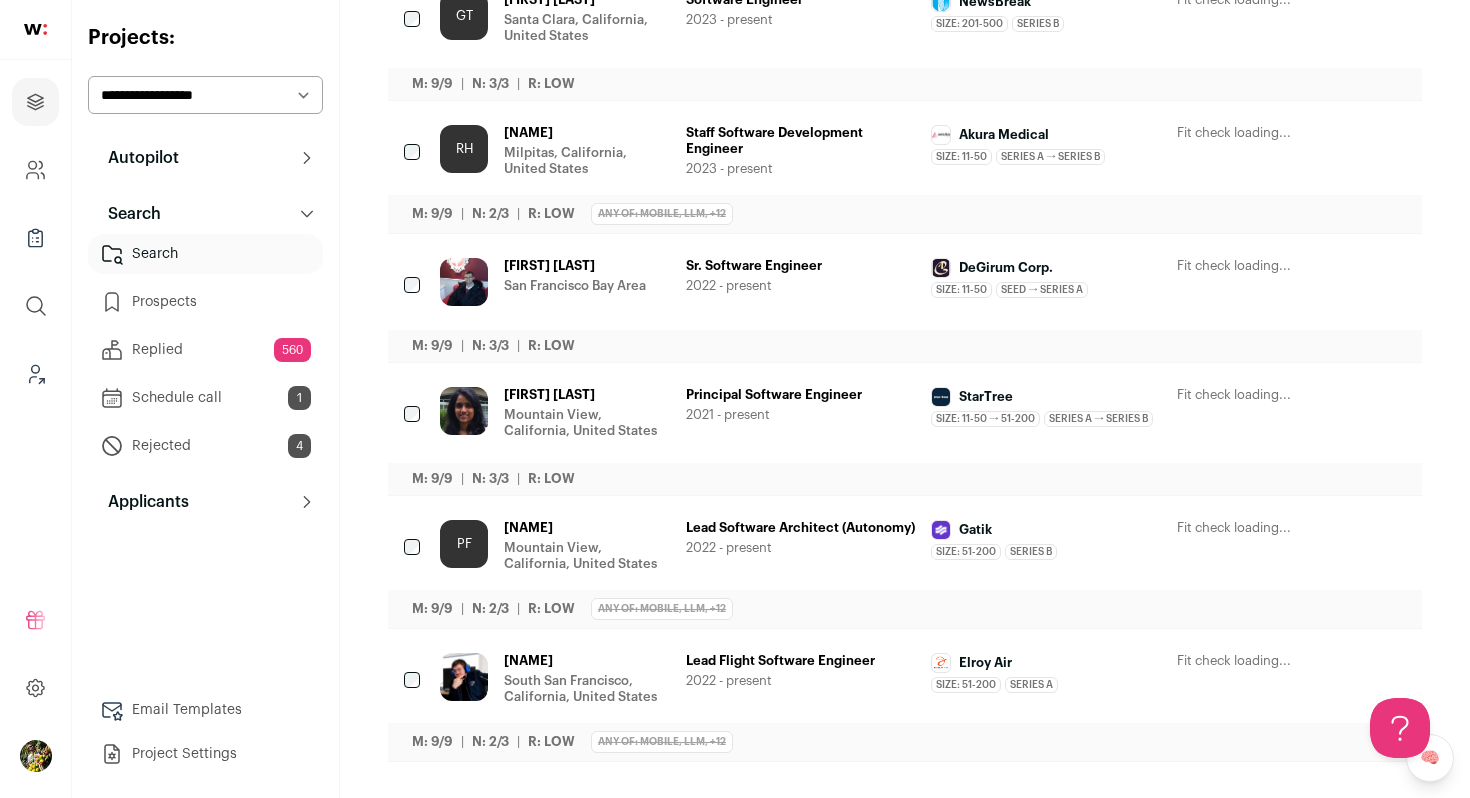 click on "Navina Ramesh" at bounding box center [587, 395] 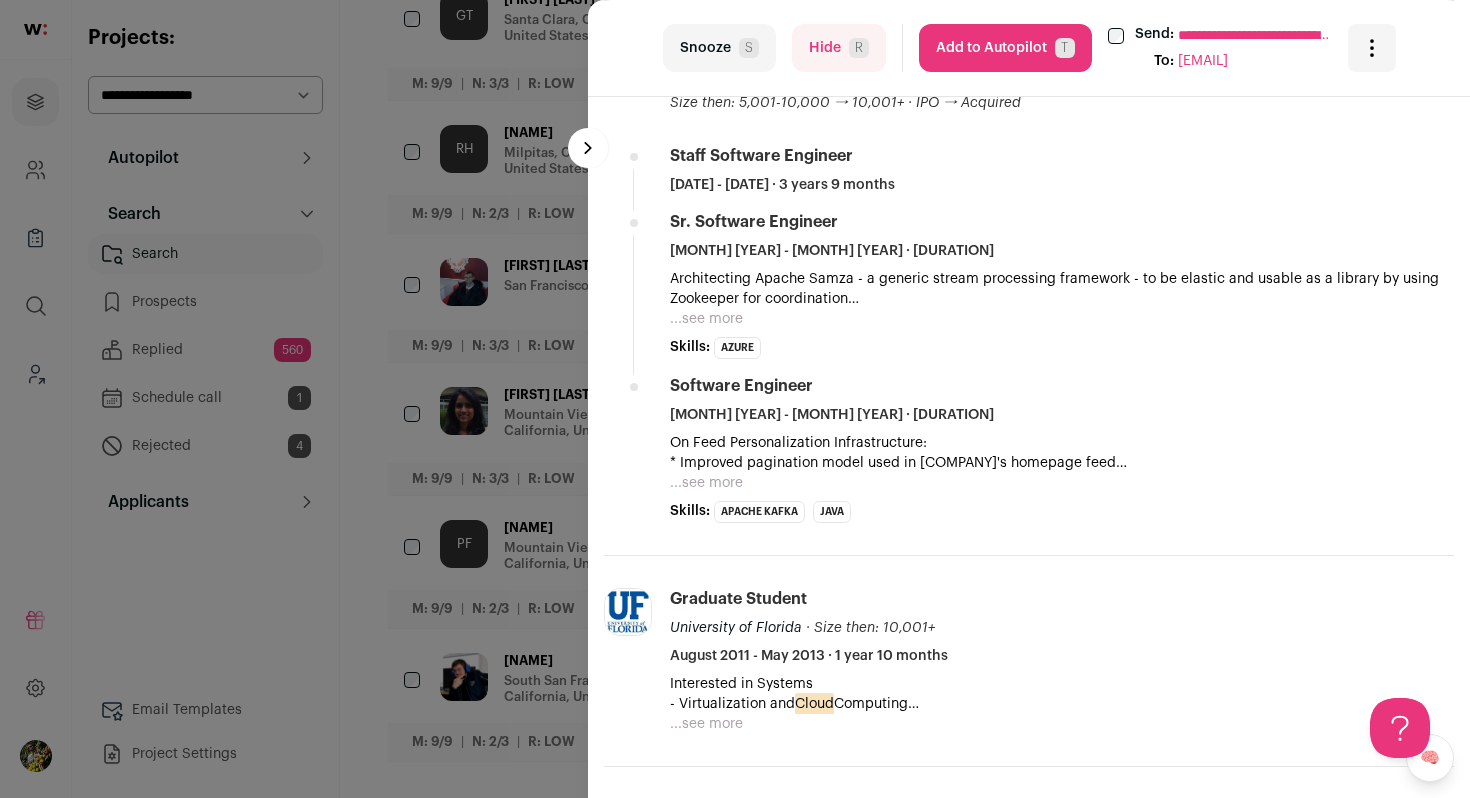 scroll, scrollTop: 846, scrollLeft: 0, axis: vertical 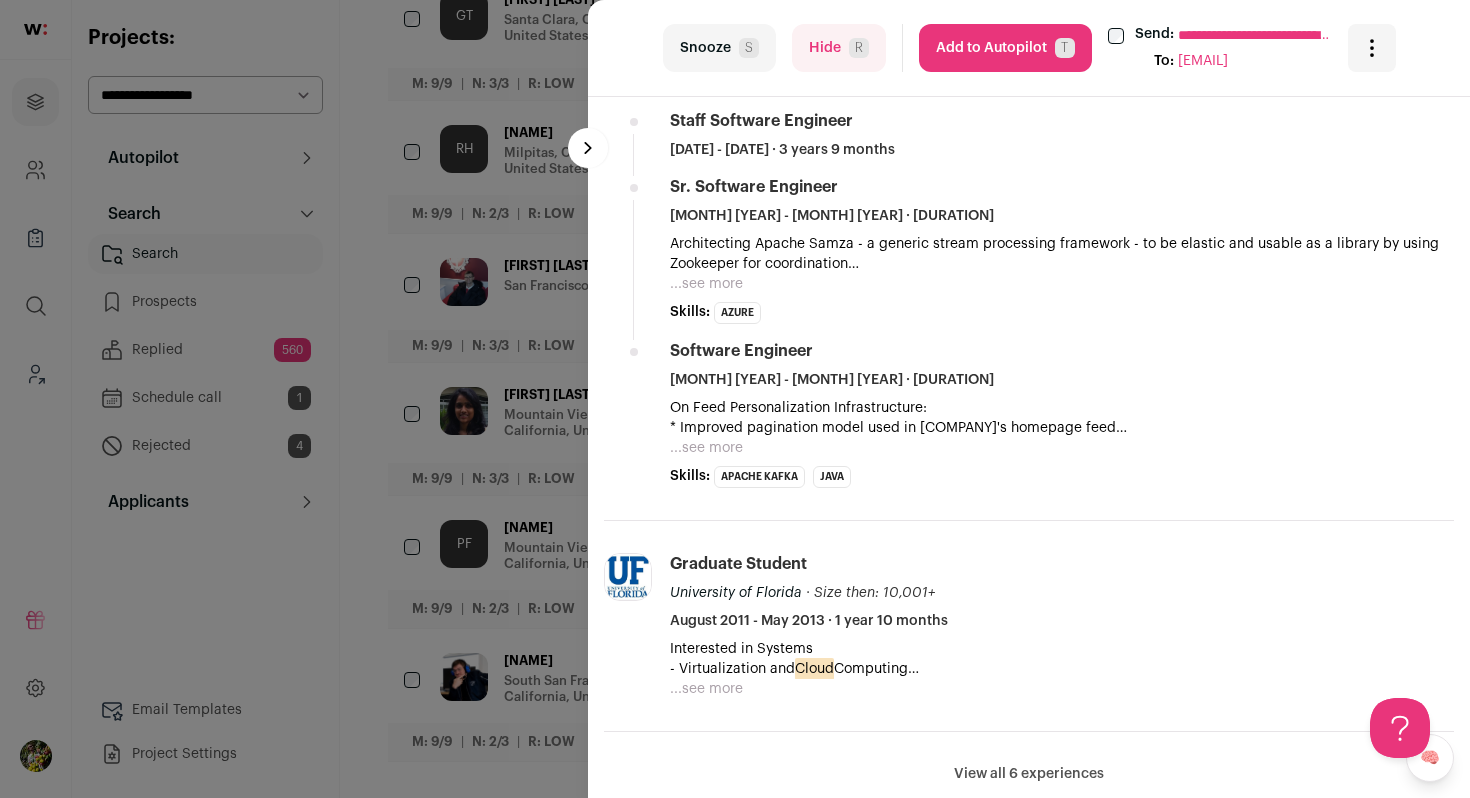 click on "Hide
R" at bounding box center [839, 48] 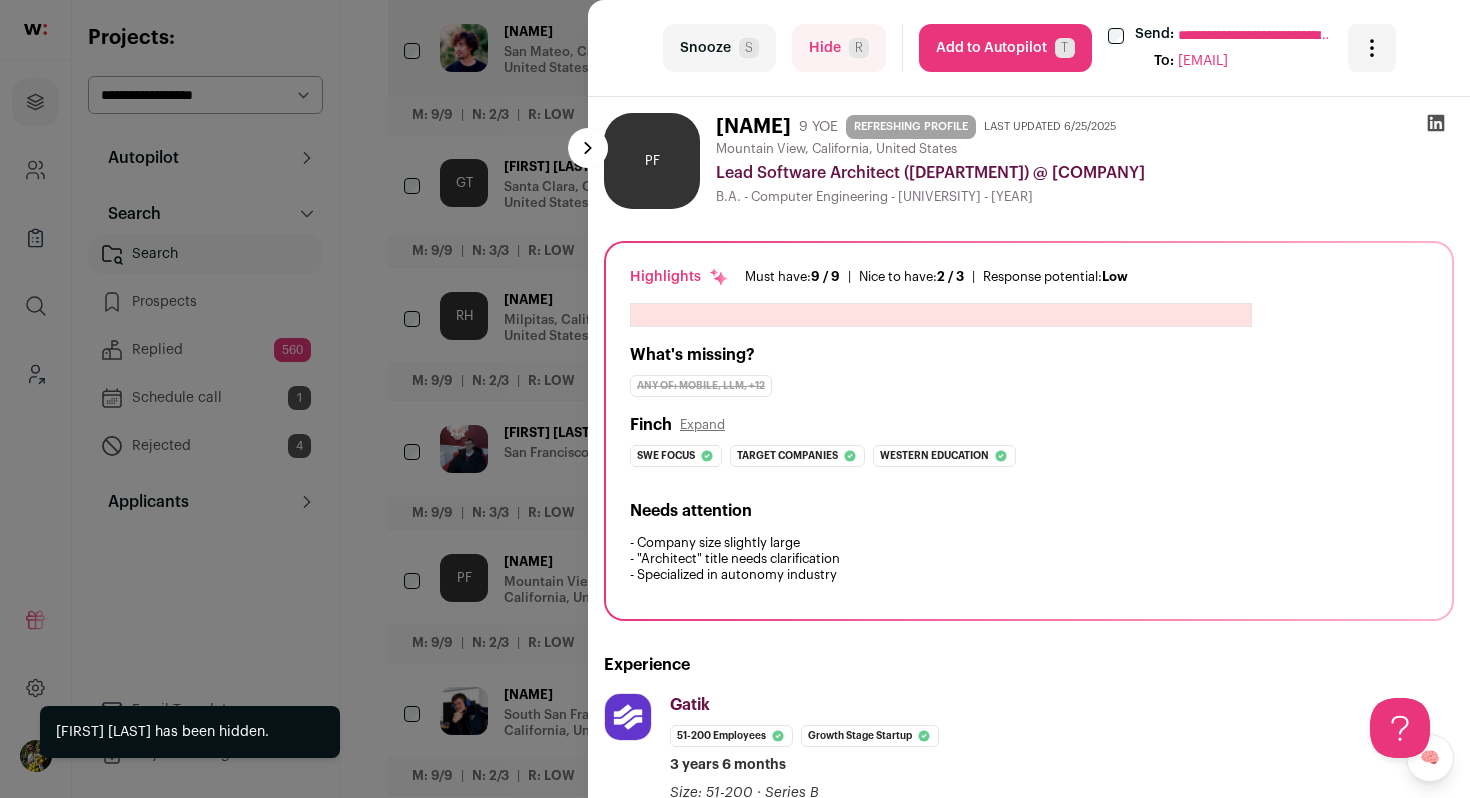 click on "**********" at bounding box center (735, 399) 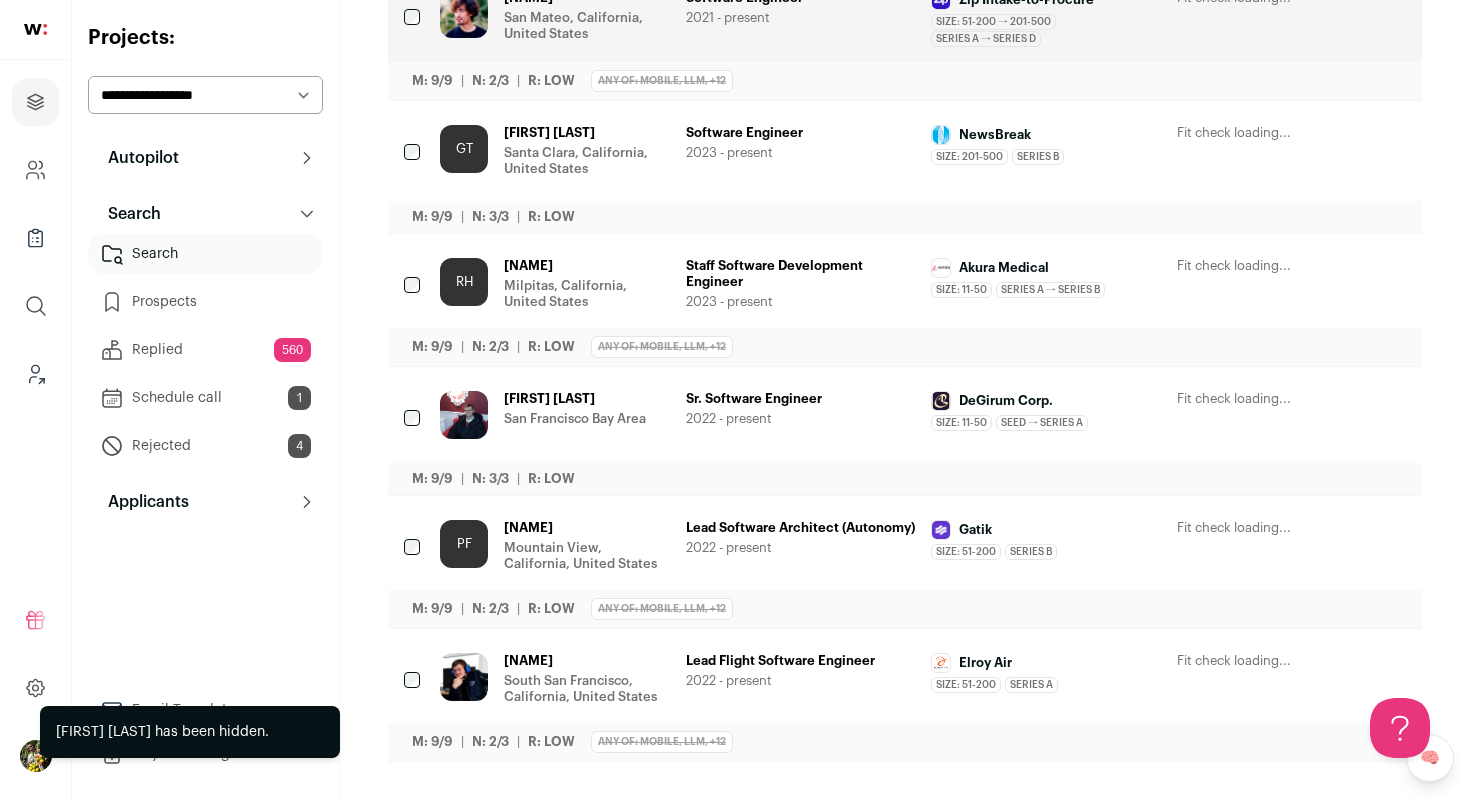 scroll, scrollTop: 452, scrollLeft: 0, axis: vertical 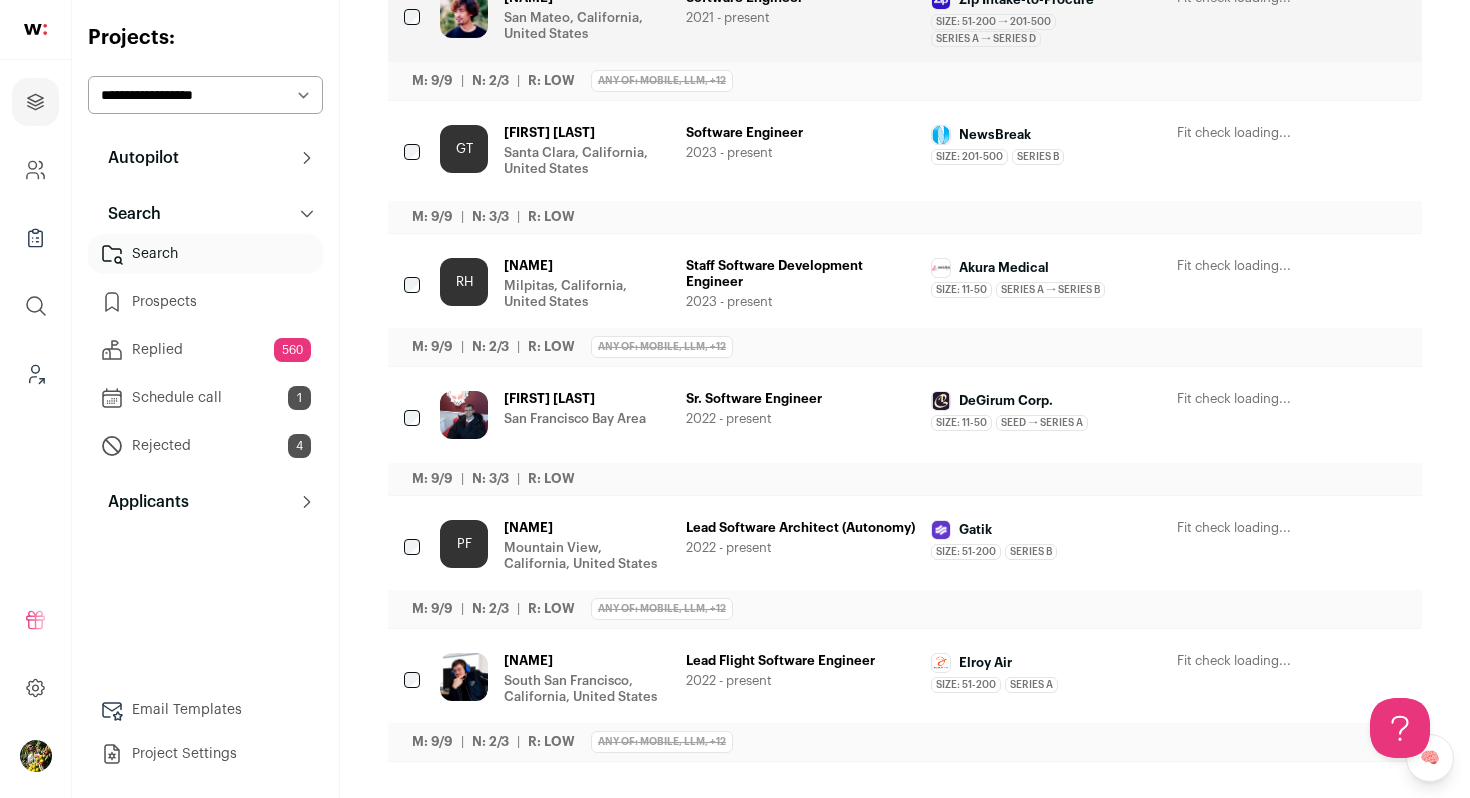 click 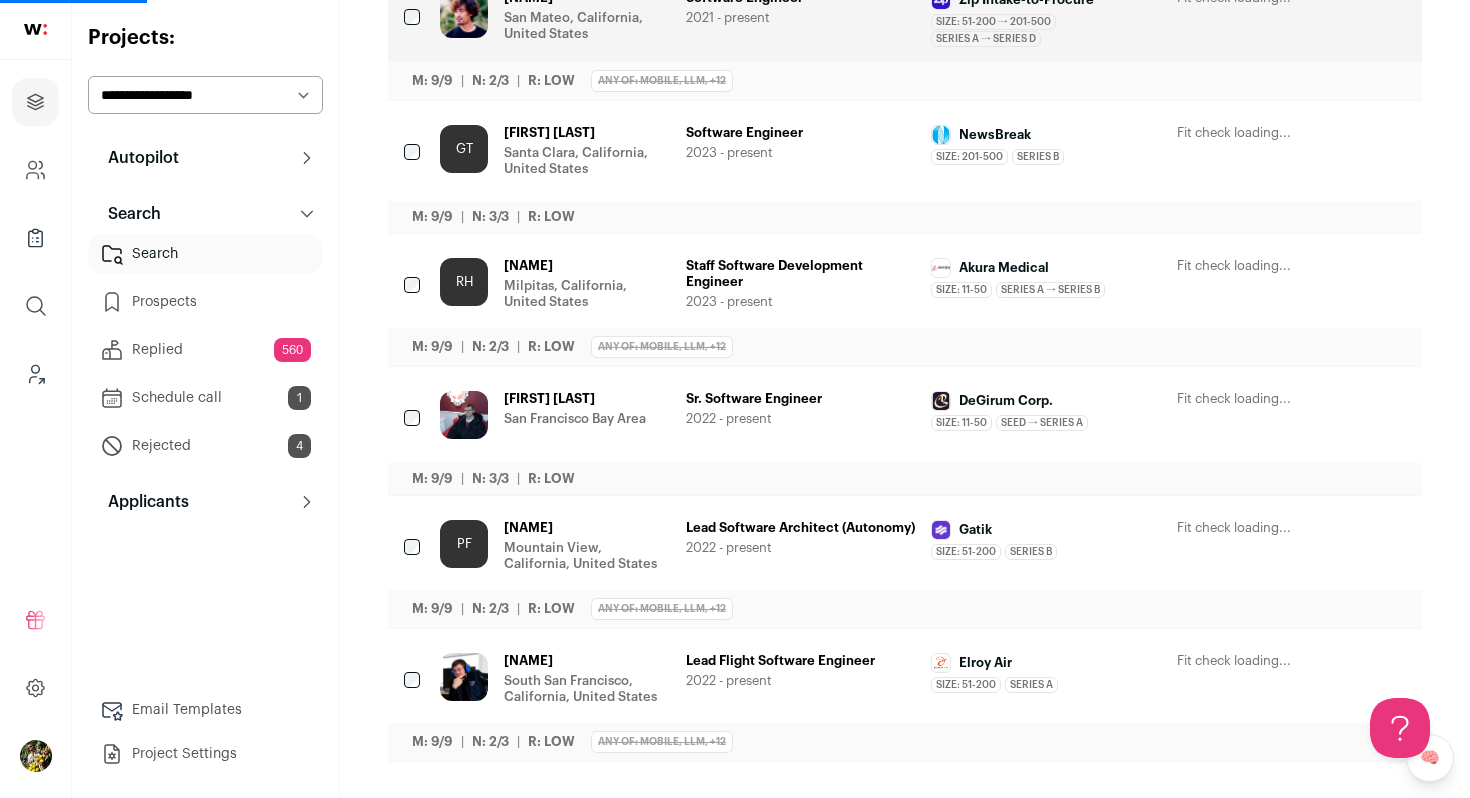 scroll, scrollTop: 357, scrollLeft: 0, axis: vertical 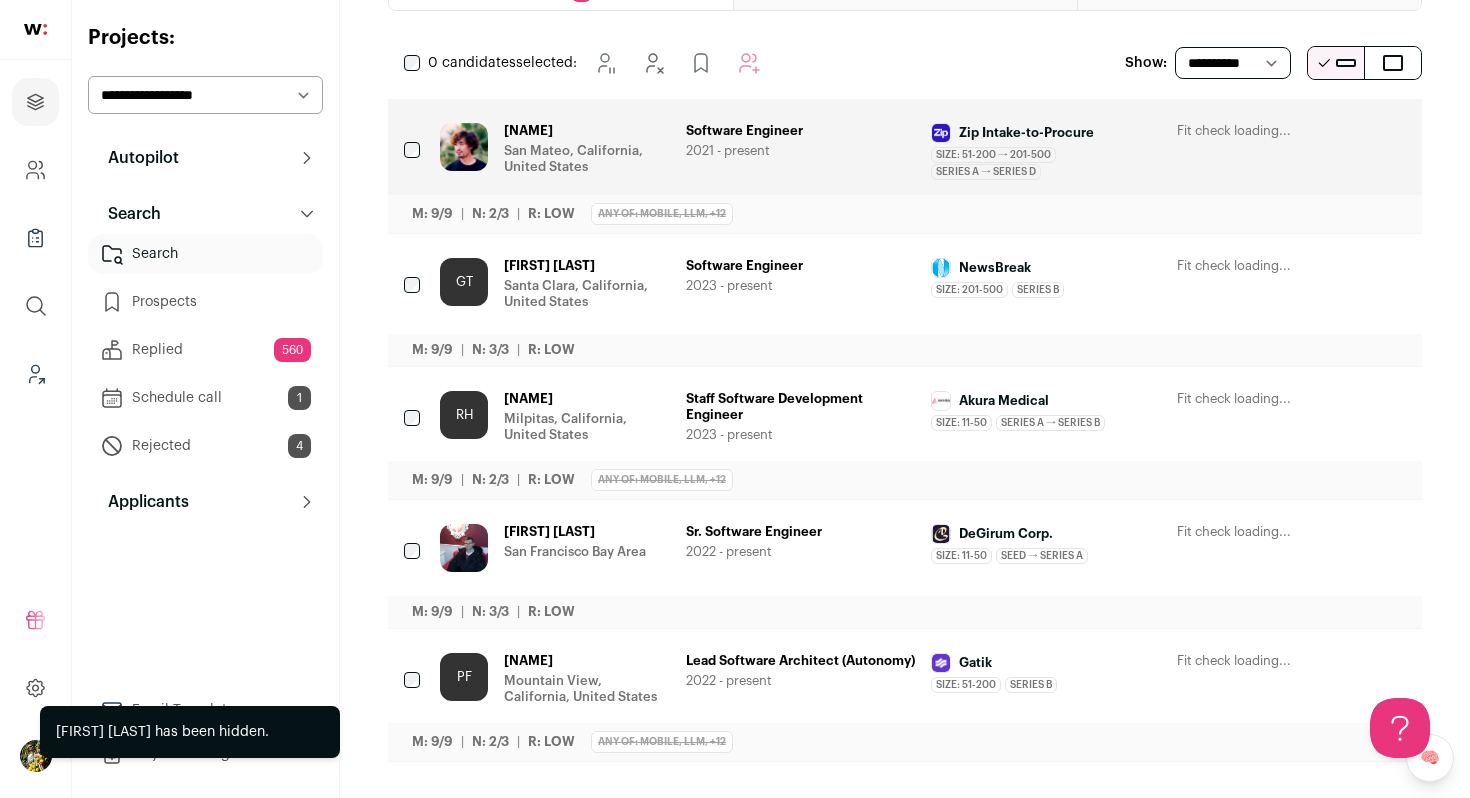 click 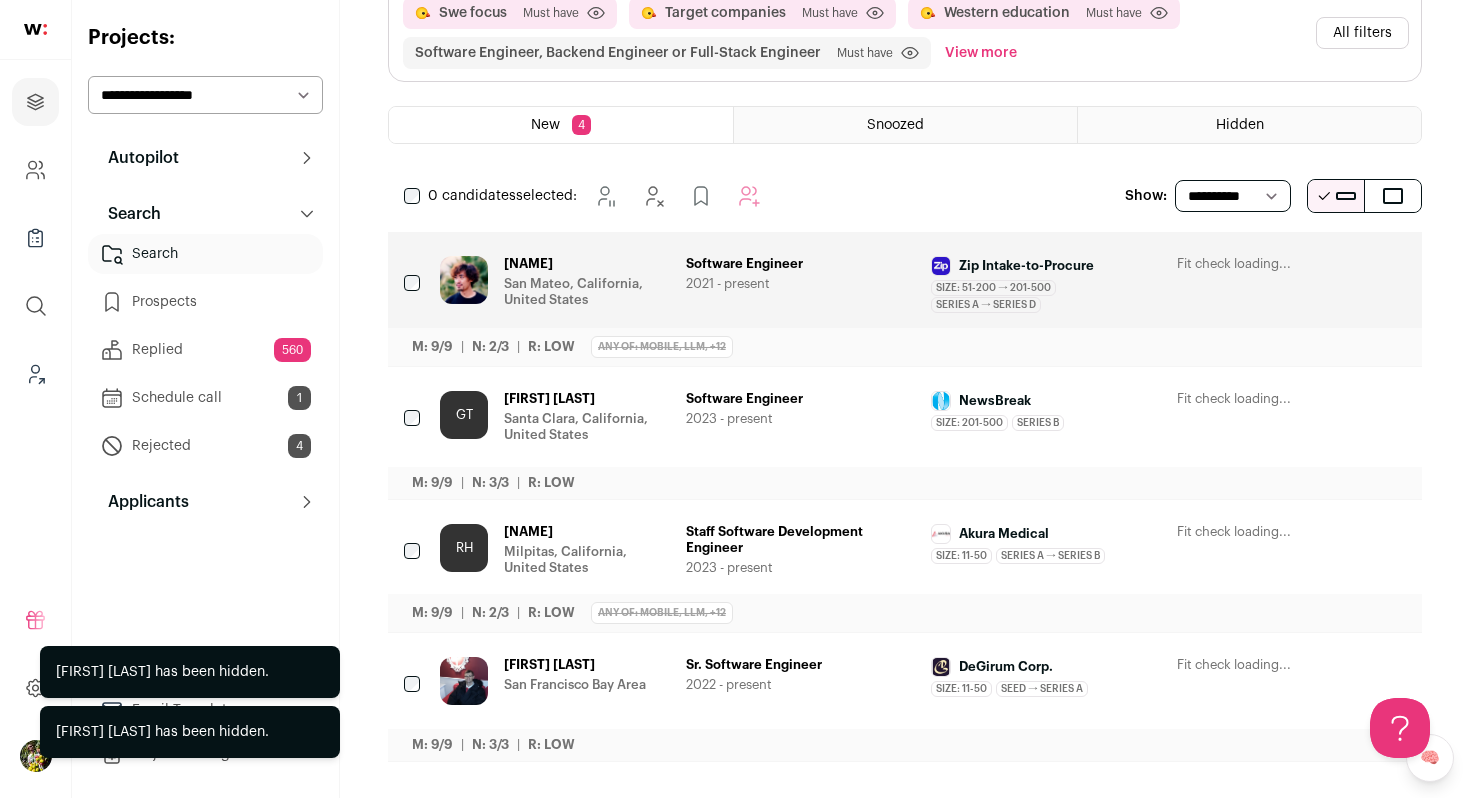 scroll, scrollTop: 186, scrollLeft: 0, axis: vertical 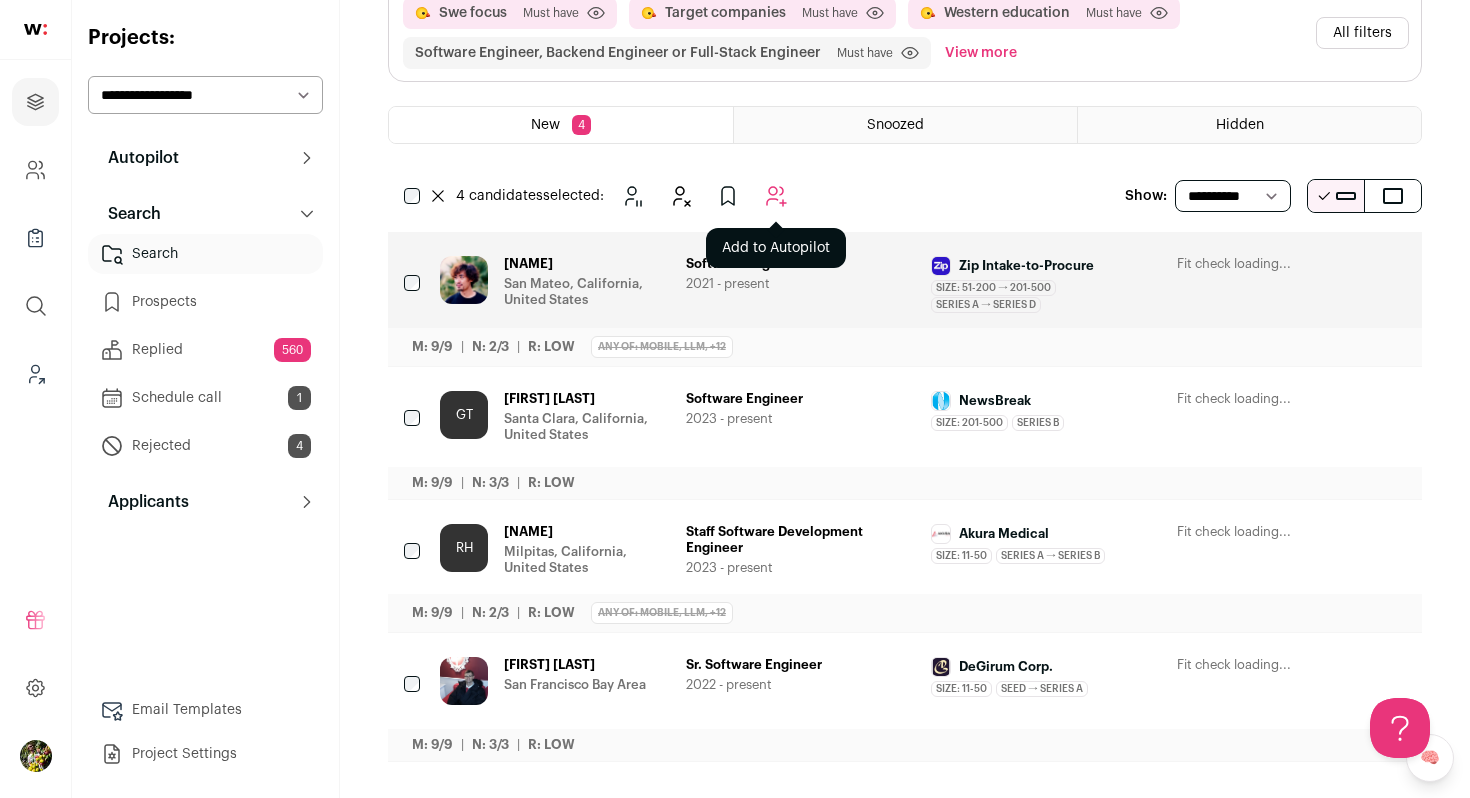 click 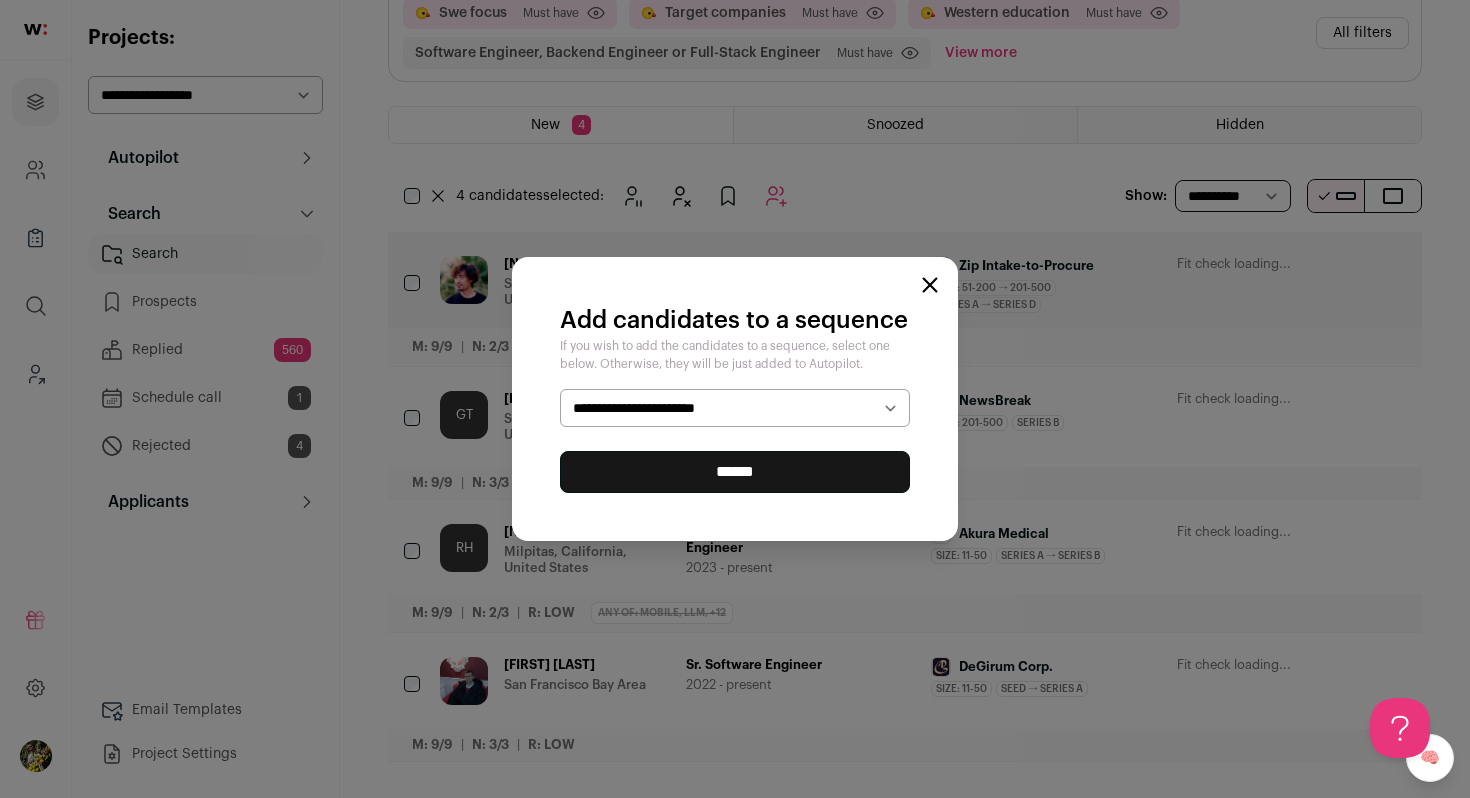 select on "*****" 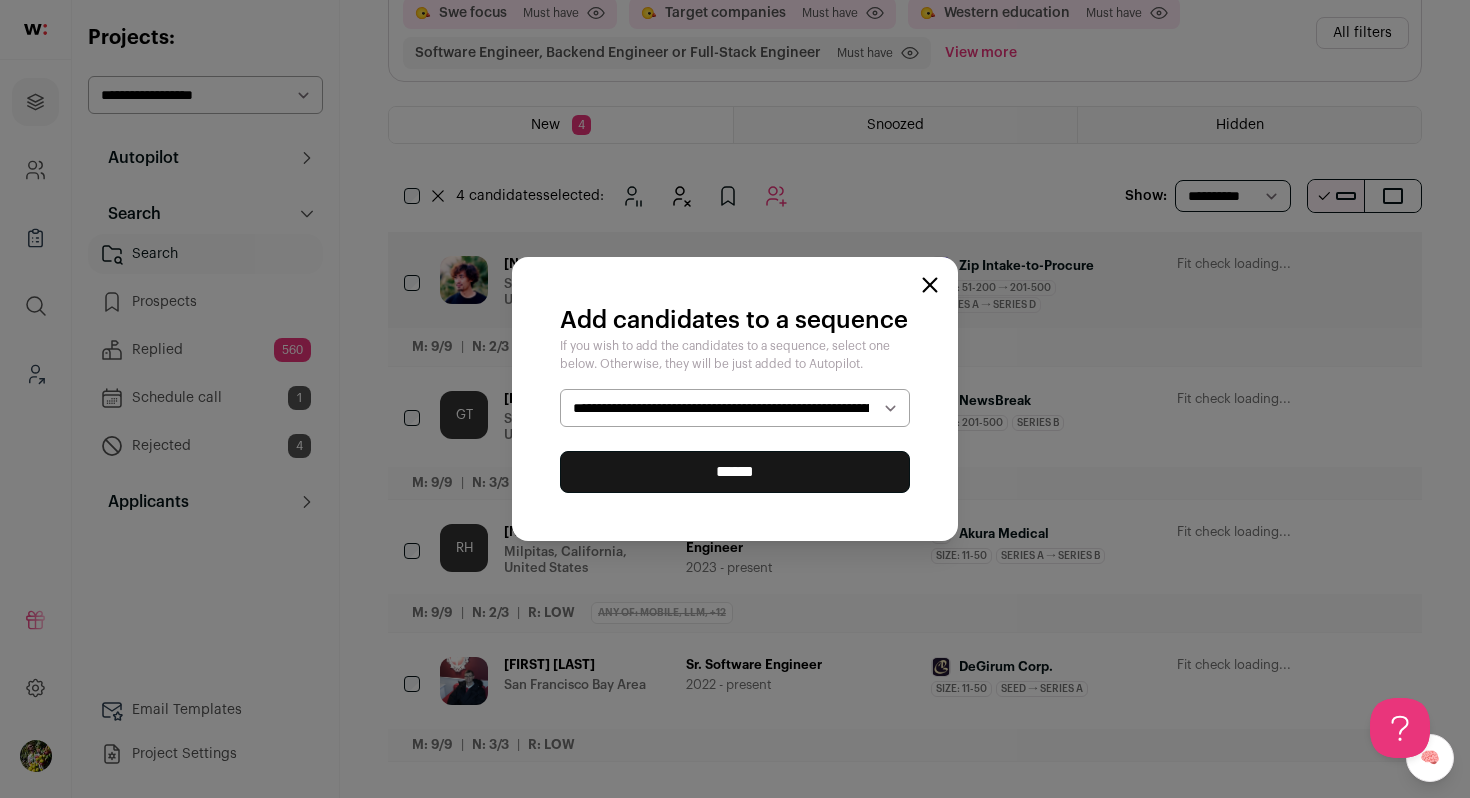 click on "******" at bounding box center [735, 472] 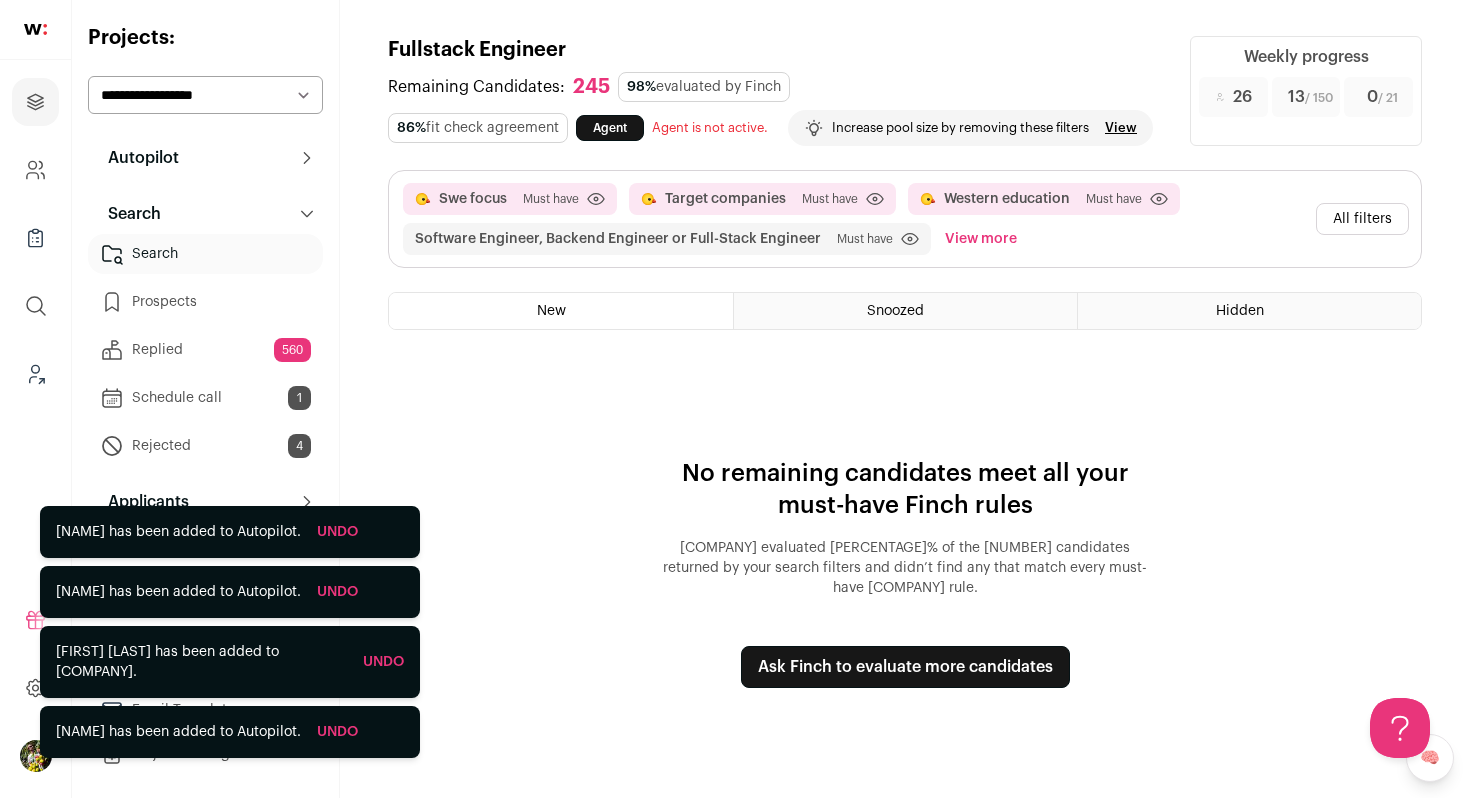 scroll, scrollTop: 0, scrollLeft: 0, axis: both 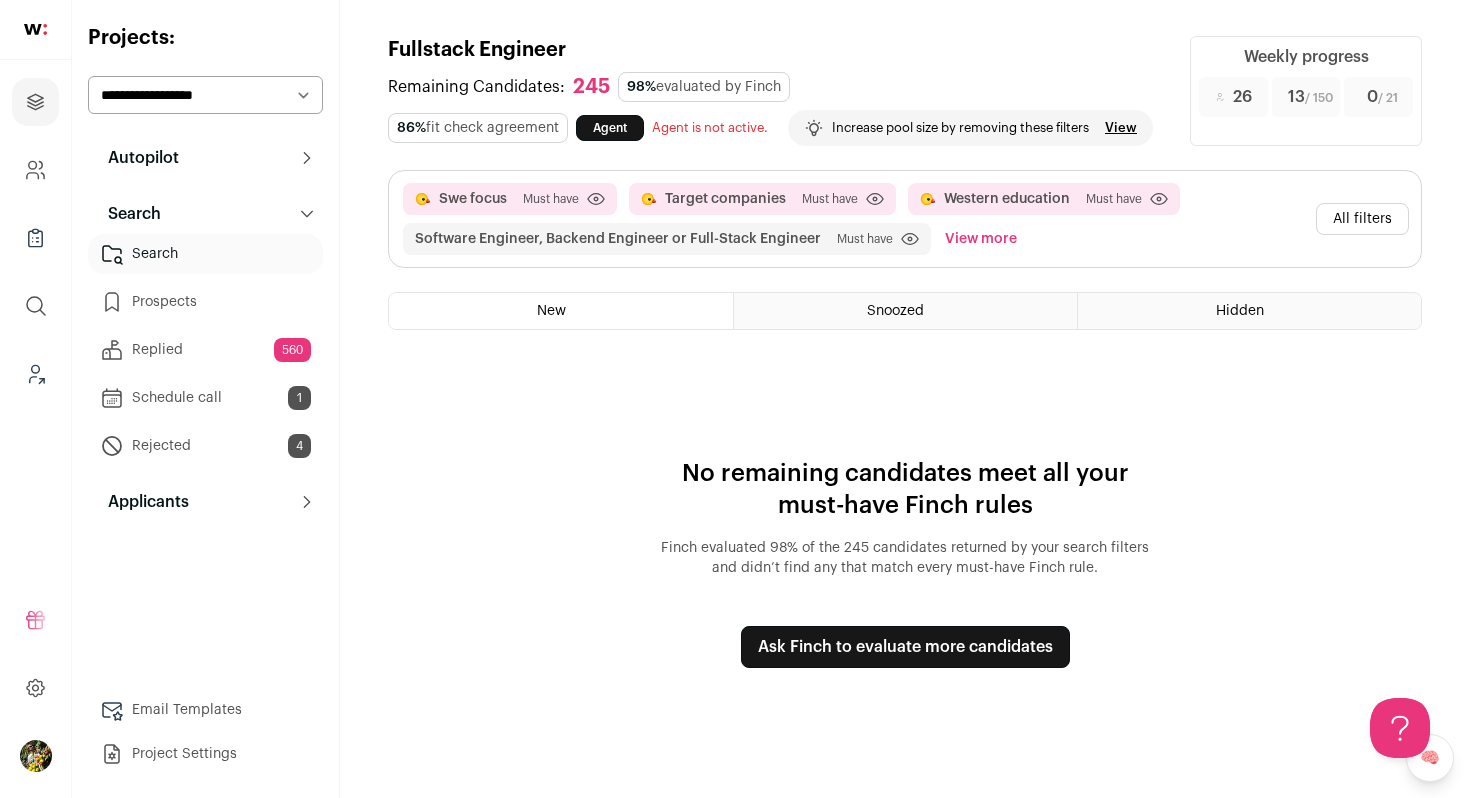 click on "Ask Finch to evaluate more candidates" at bounding box center [905, 647] 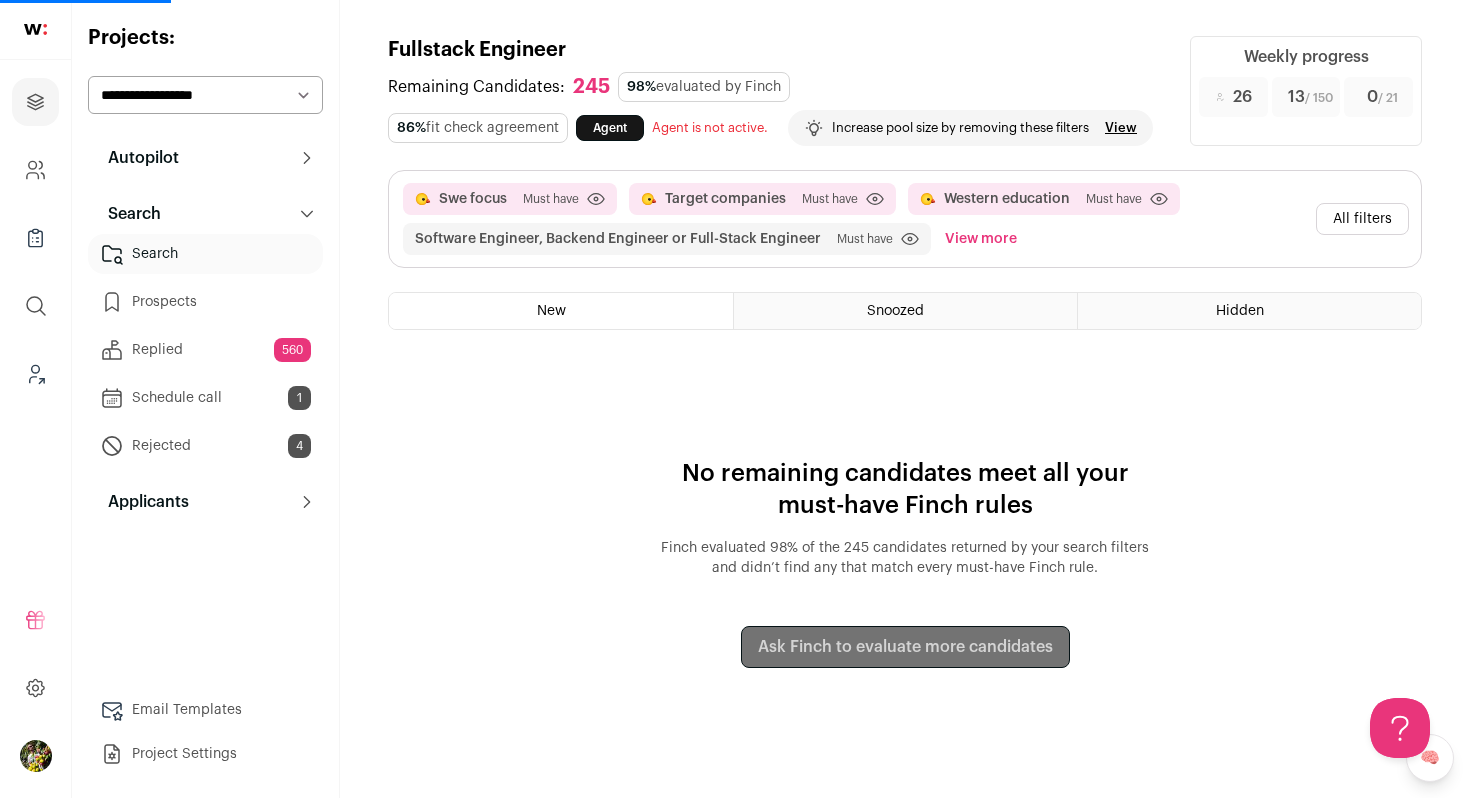 click on "All filters" at bounding box center [1362, 219] 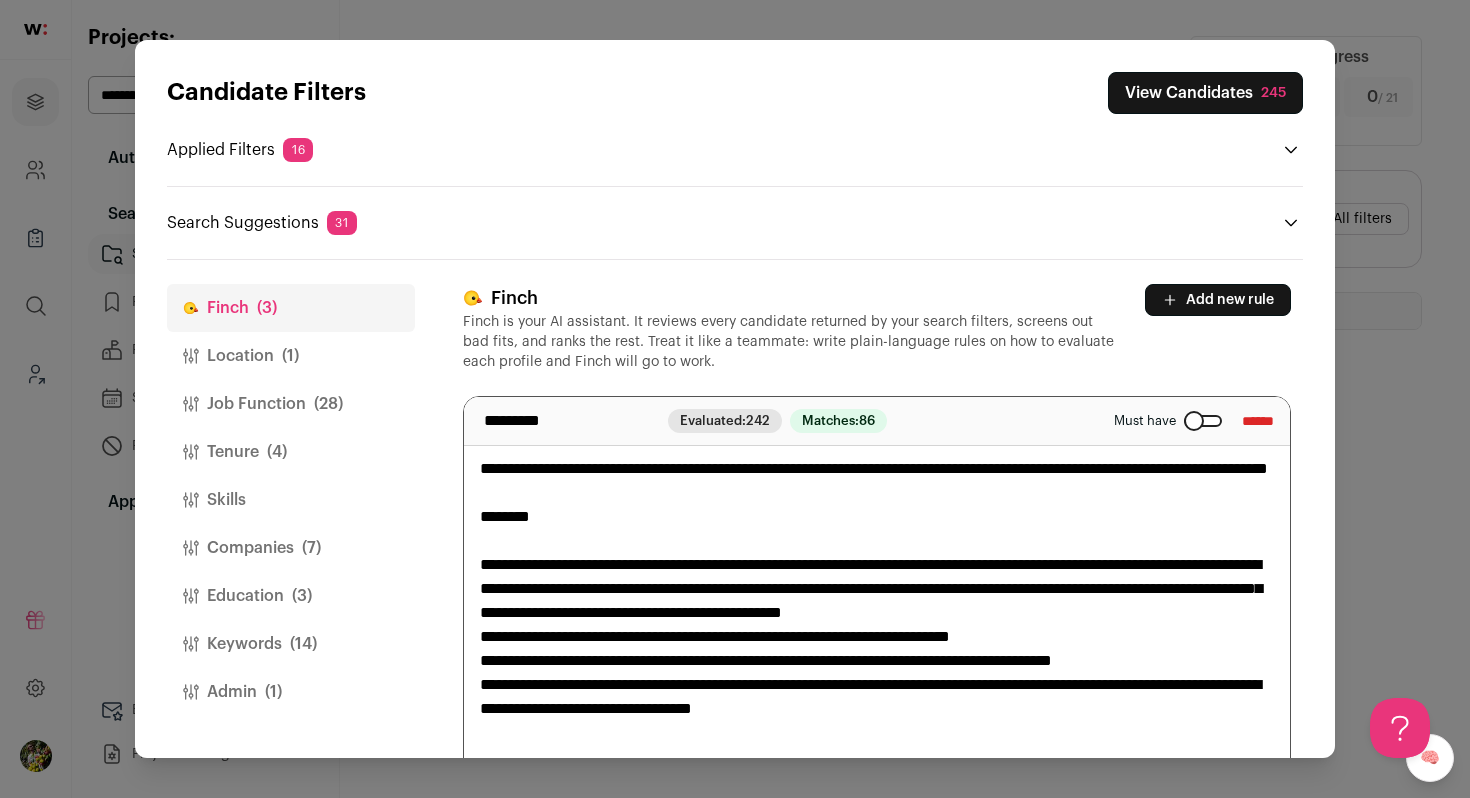 scroll, scrollTop: 0, scrollLeft: 0, axis: both 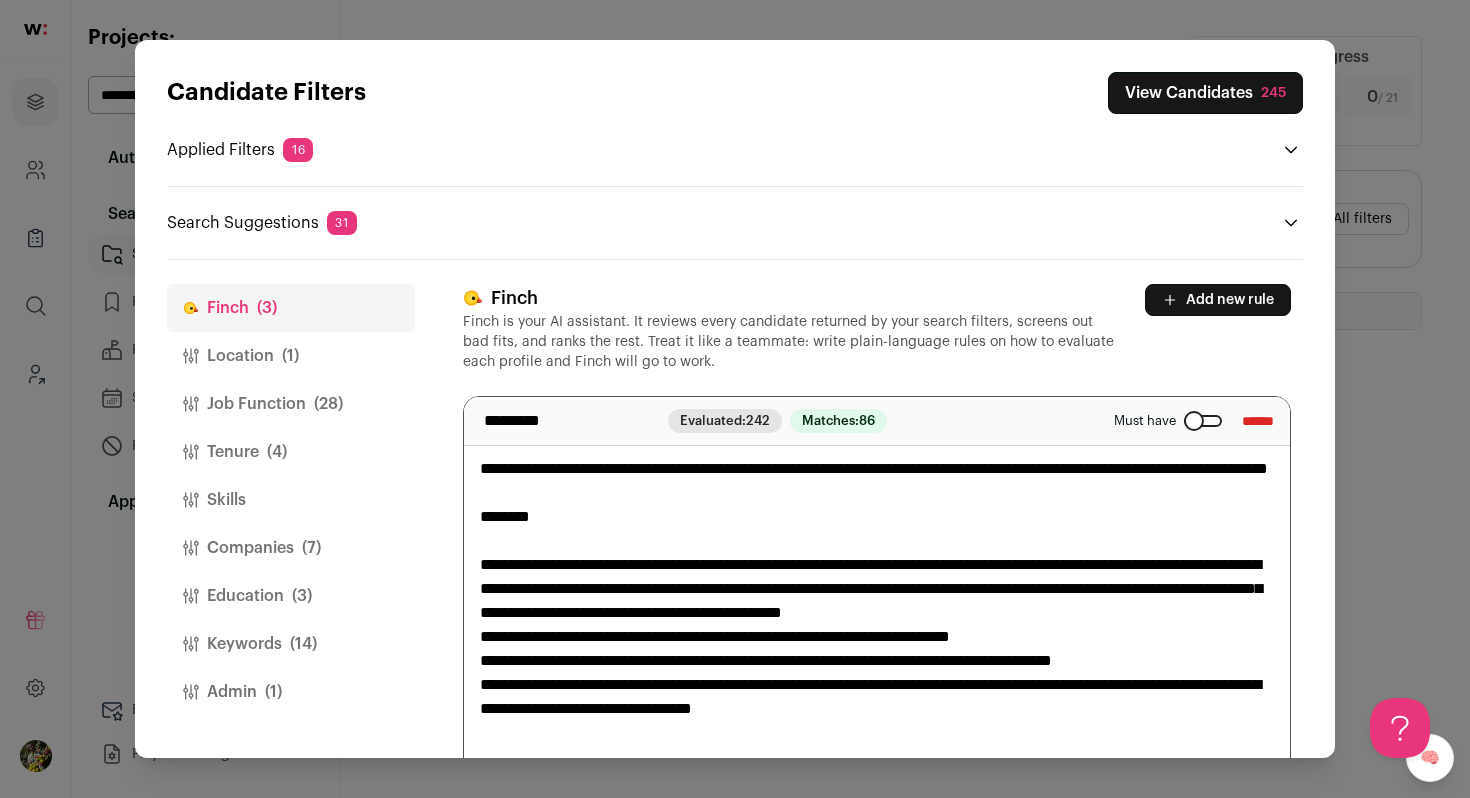 click on "(3)" at bounding box center [302, 596] 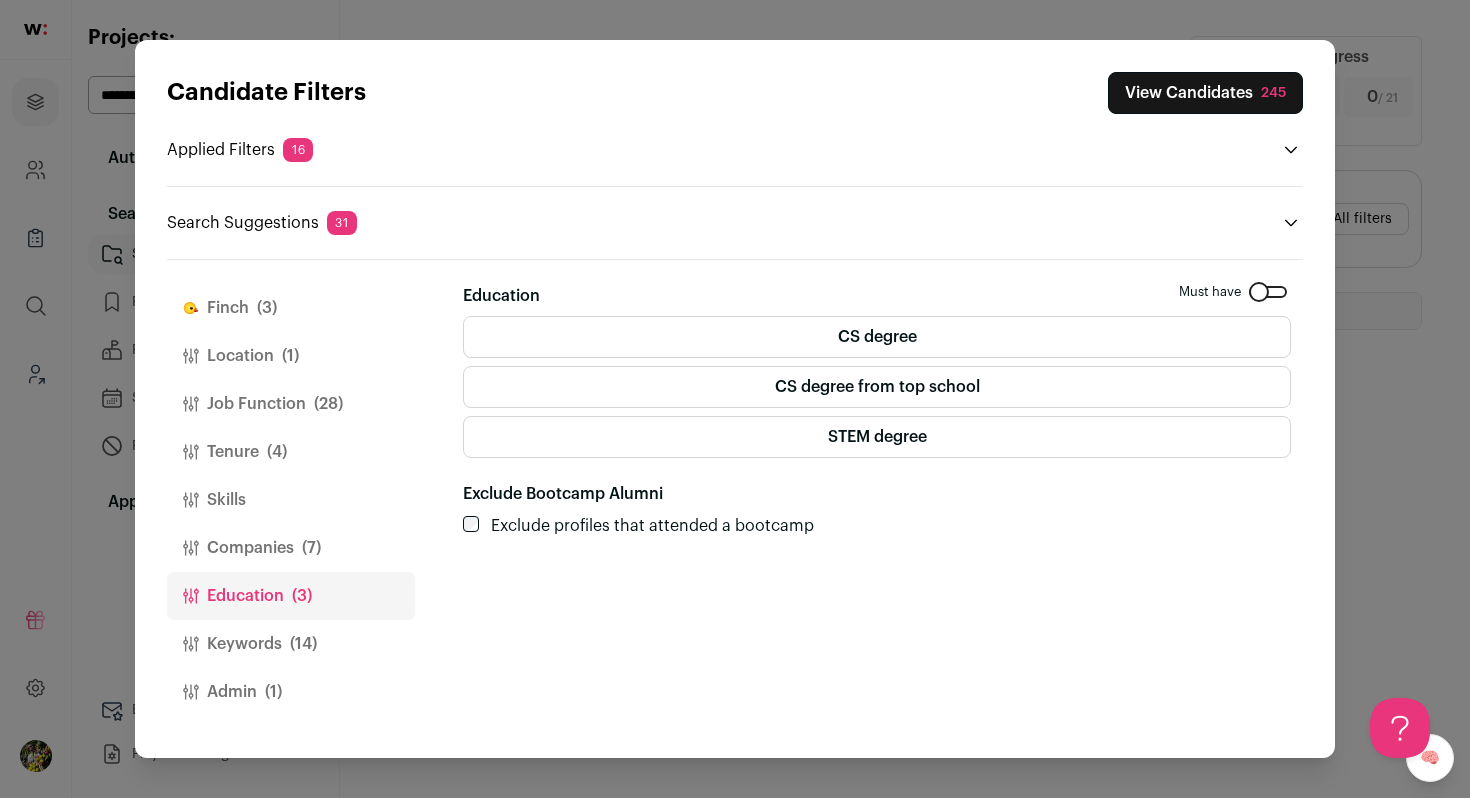 click on "(7)" at bounding box center (311, 548) 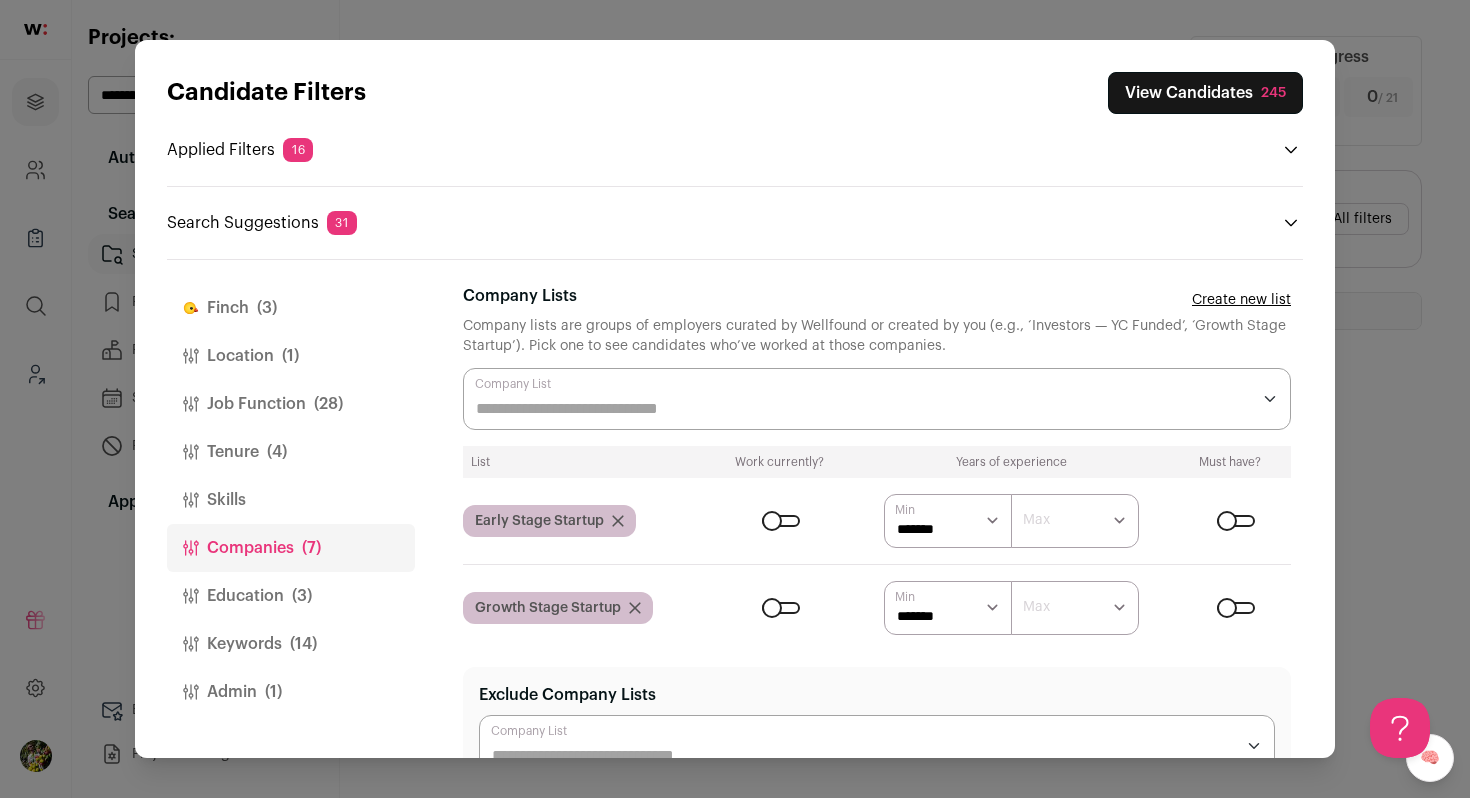 click at bounding box center (877, 399) 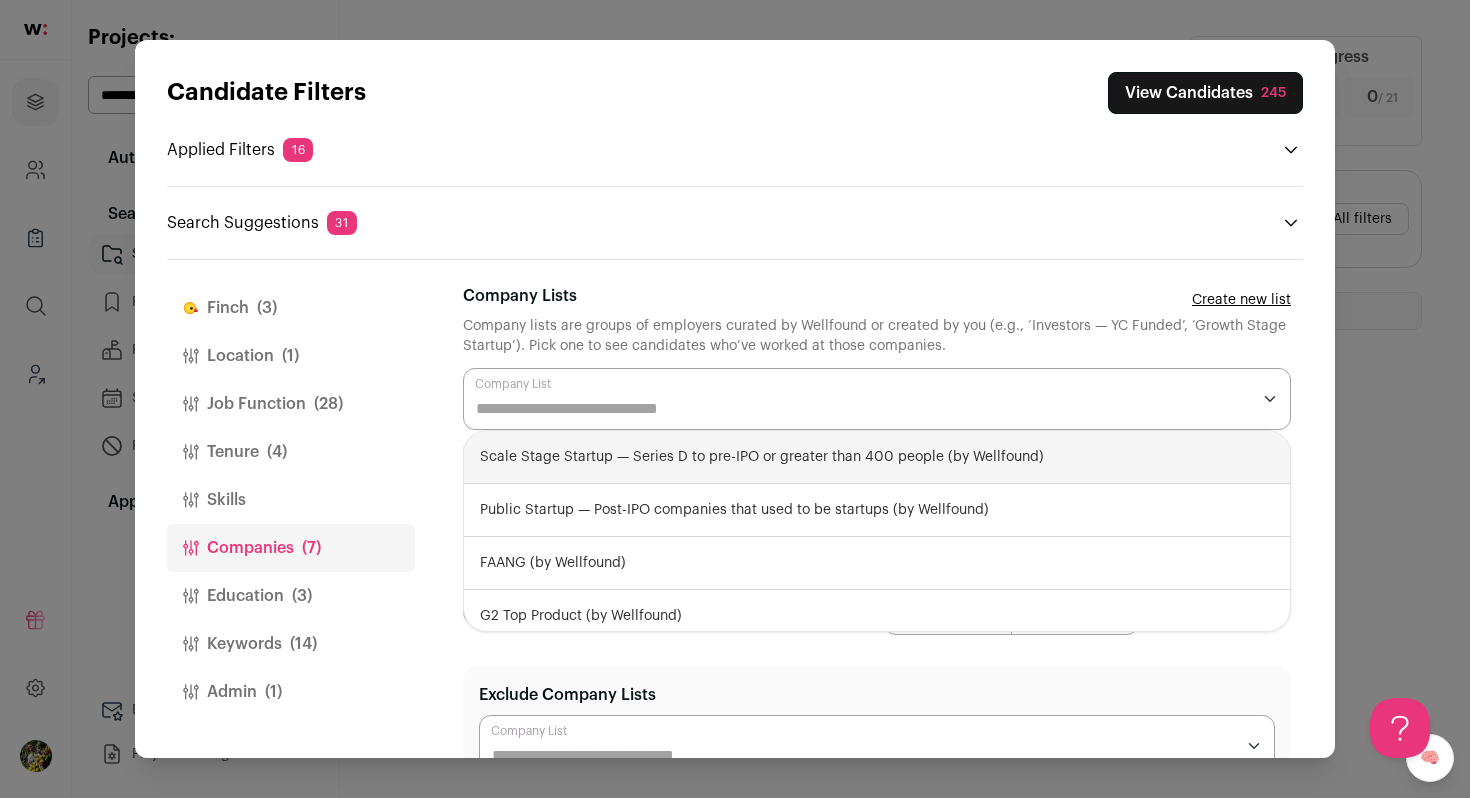 click on "Scale Stage Startup — Series D to pre-IPO or greater than 400 people (by Wellfound)" at bounding box center [877, 457] 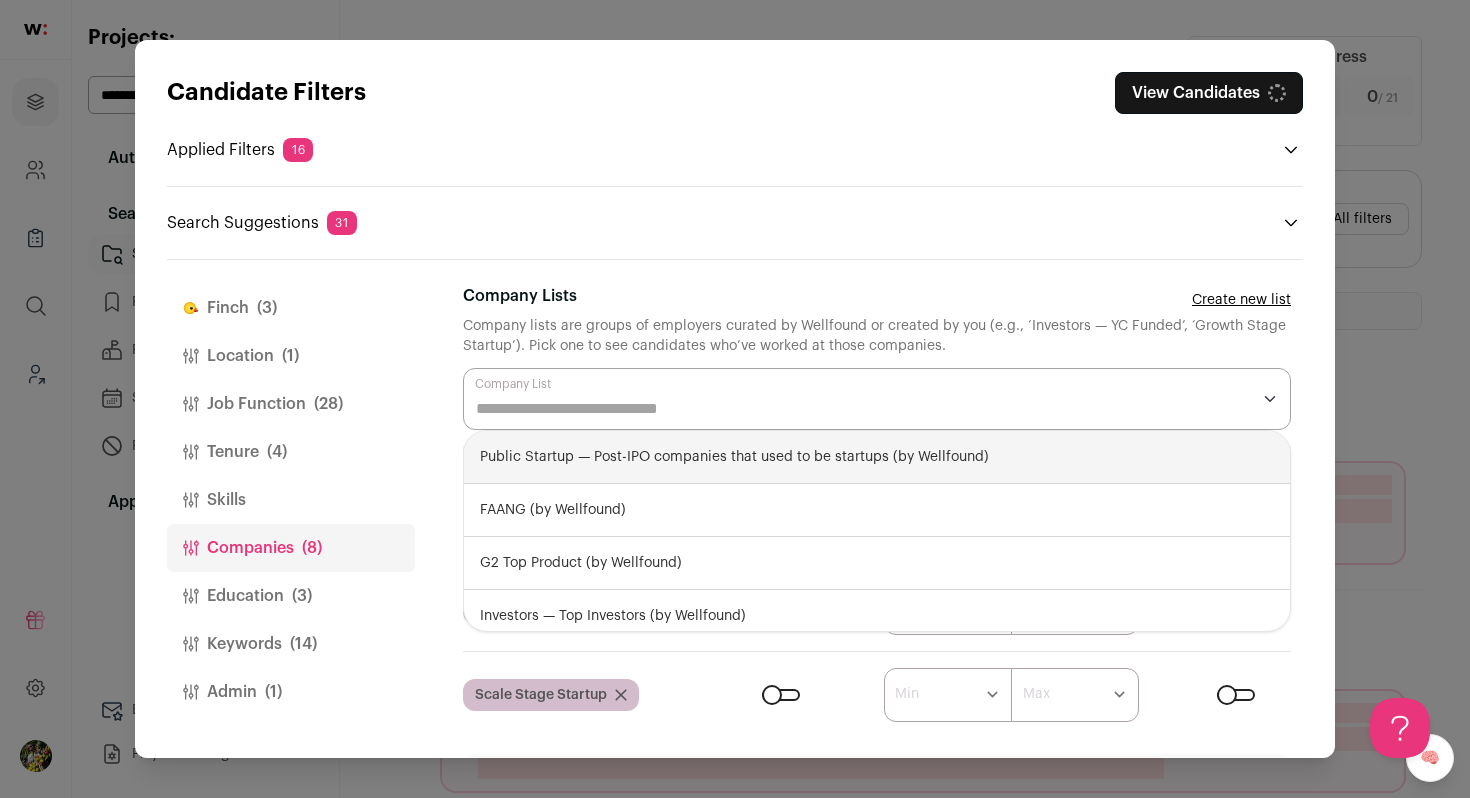click on "Finch
(3)
Location
(1)
Job Function
(28)
Tenure
(4)
Skills
Companies
(8)
Education
(3)
Keywords
(14)
Admin
(1)" at bounding box center [735, 509] 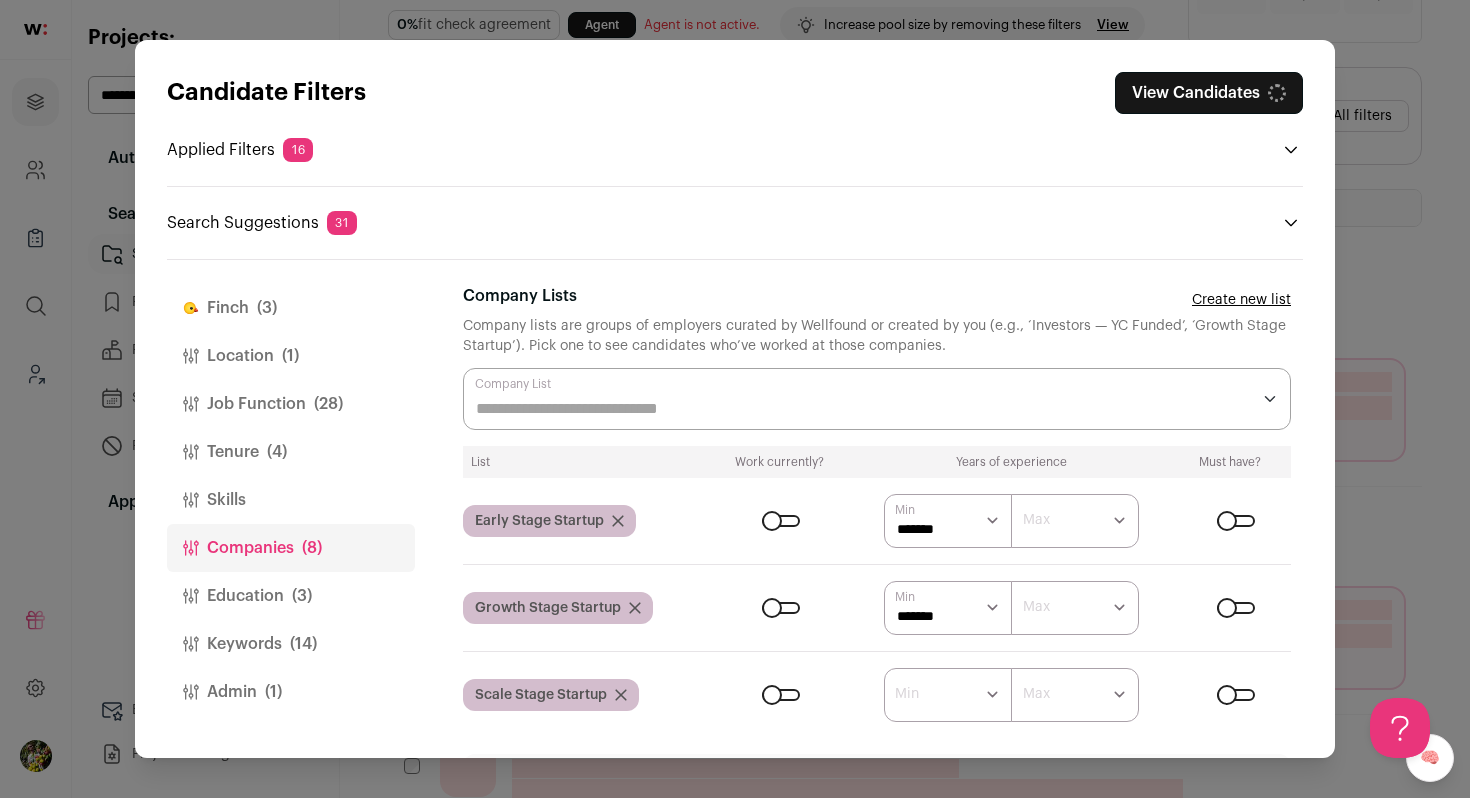 scroll, scrollTop: 157, scrollLeft: 0, axis: vertical 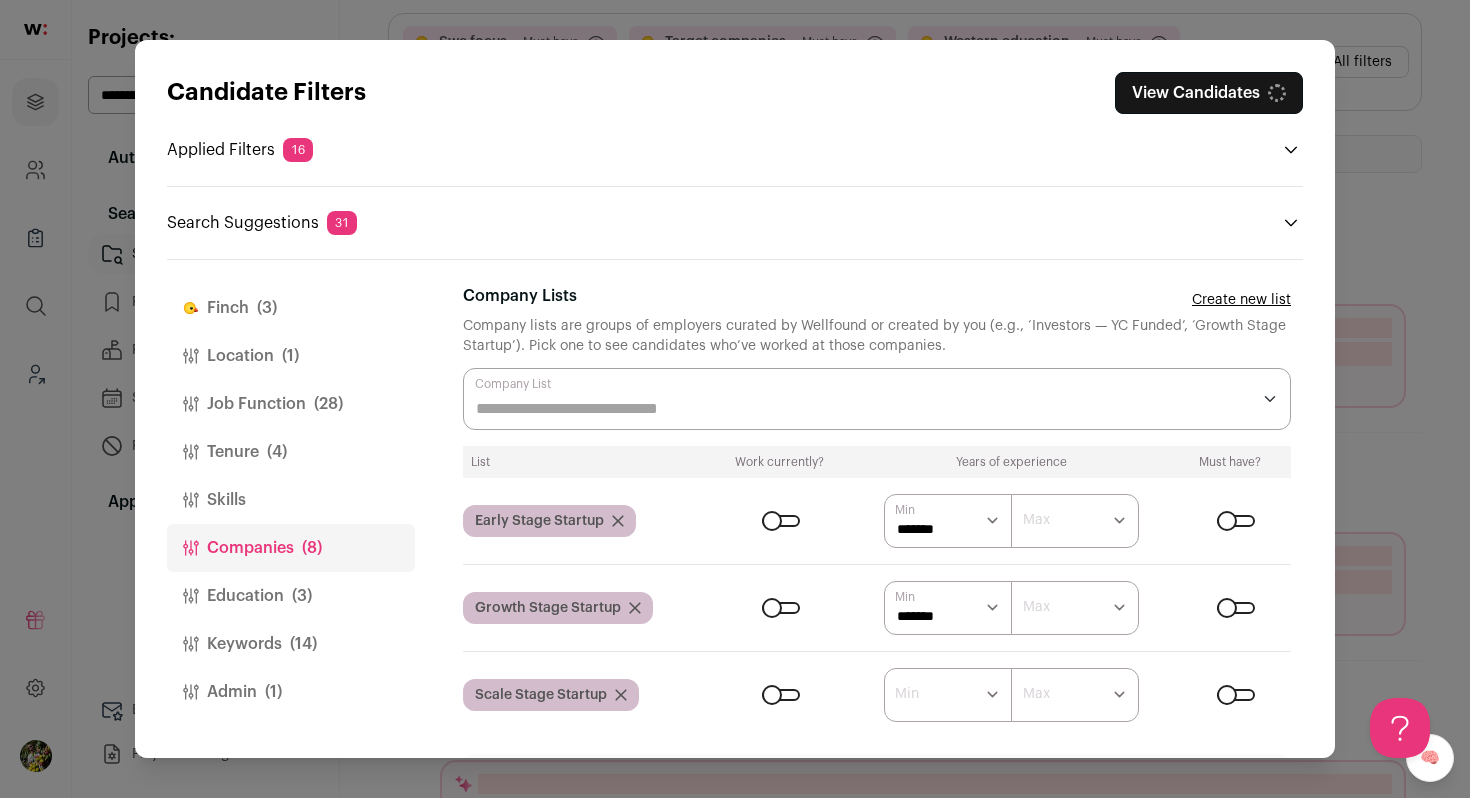 click at bounding box center [781, 695] 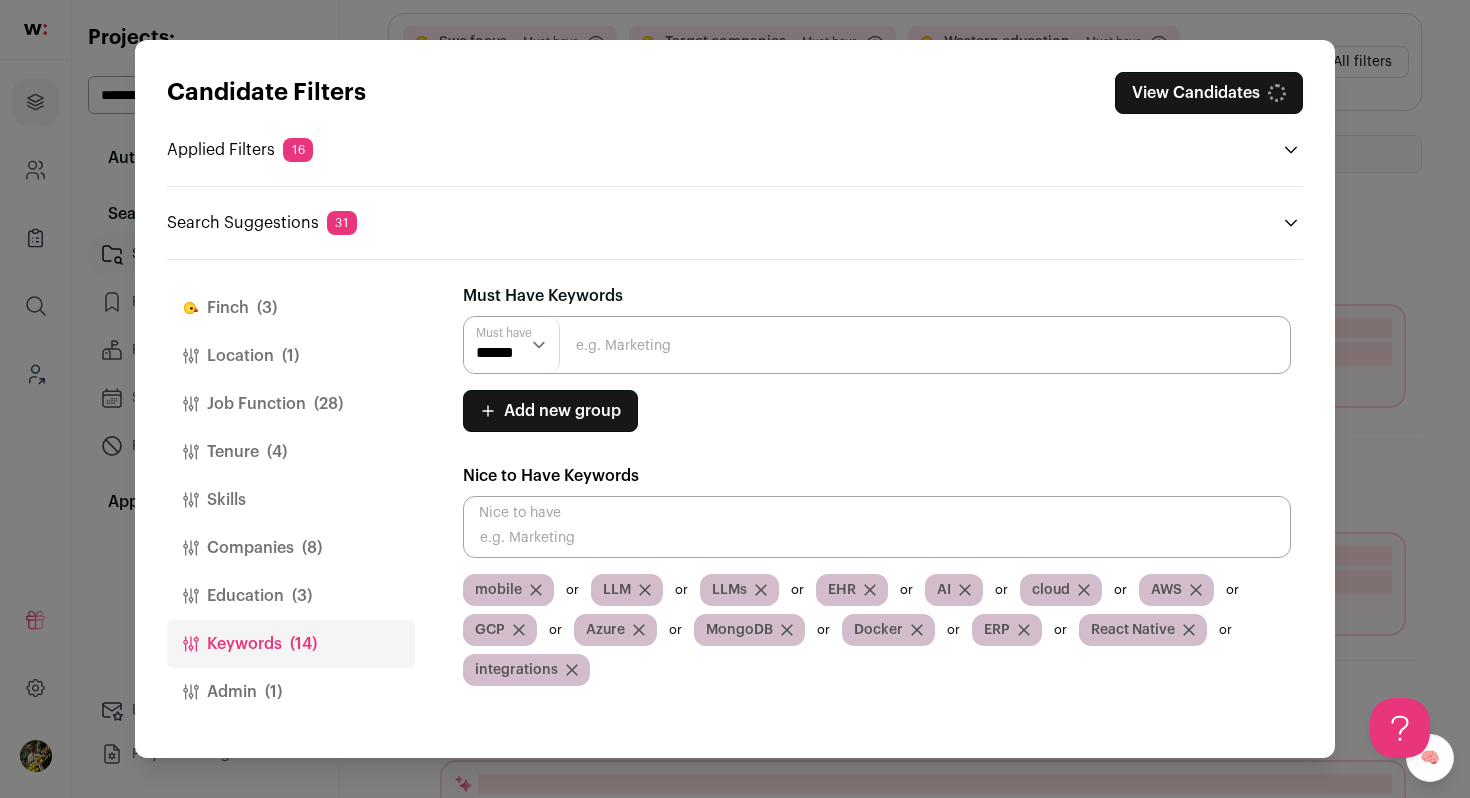 click on "Admin
(1)" at bounding box center [291, 692] 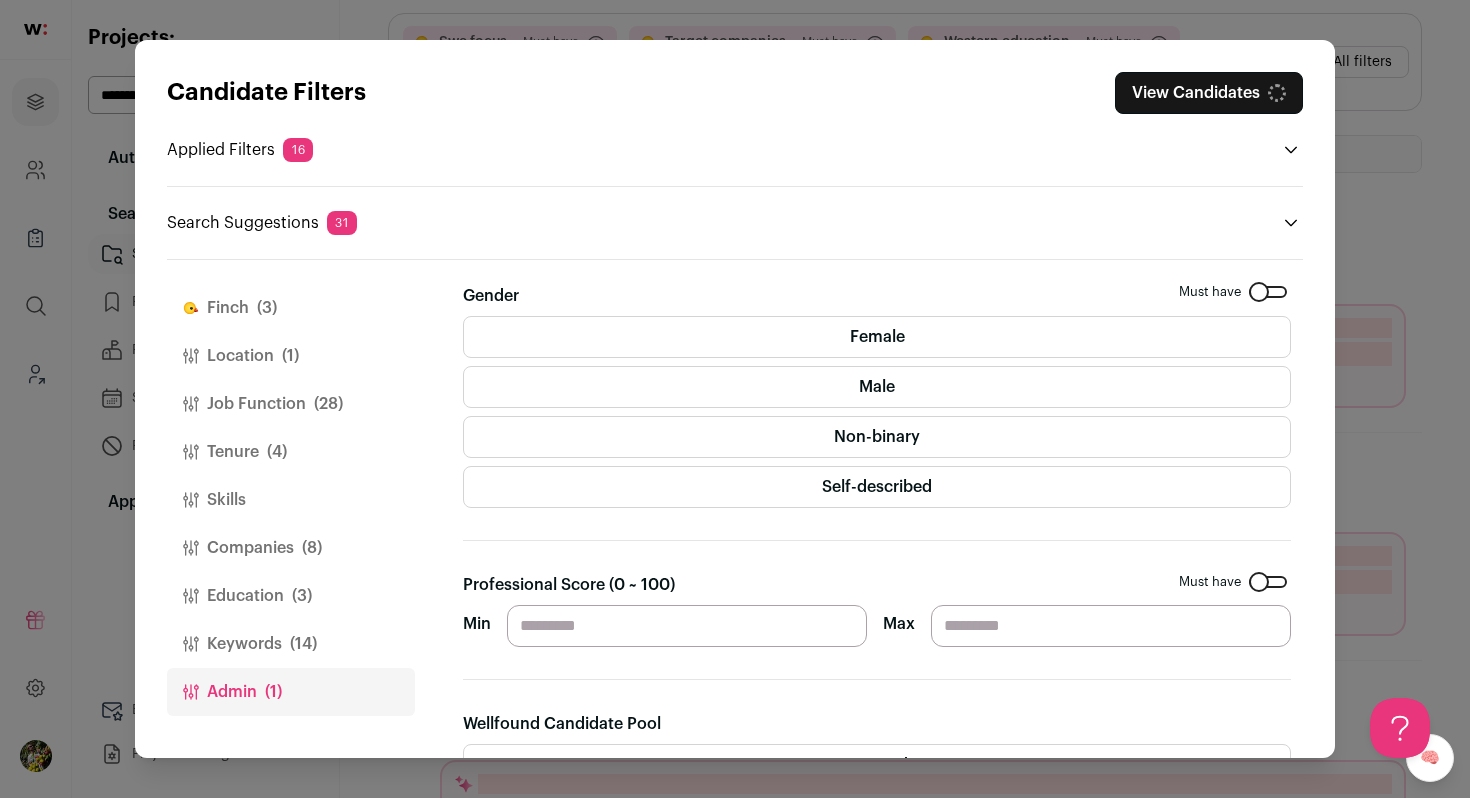 click on "Education
(3)" at bounding box center [291, 596] 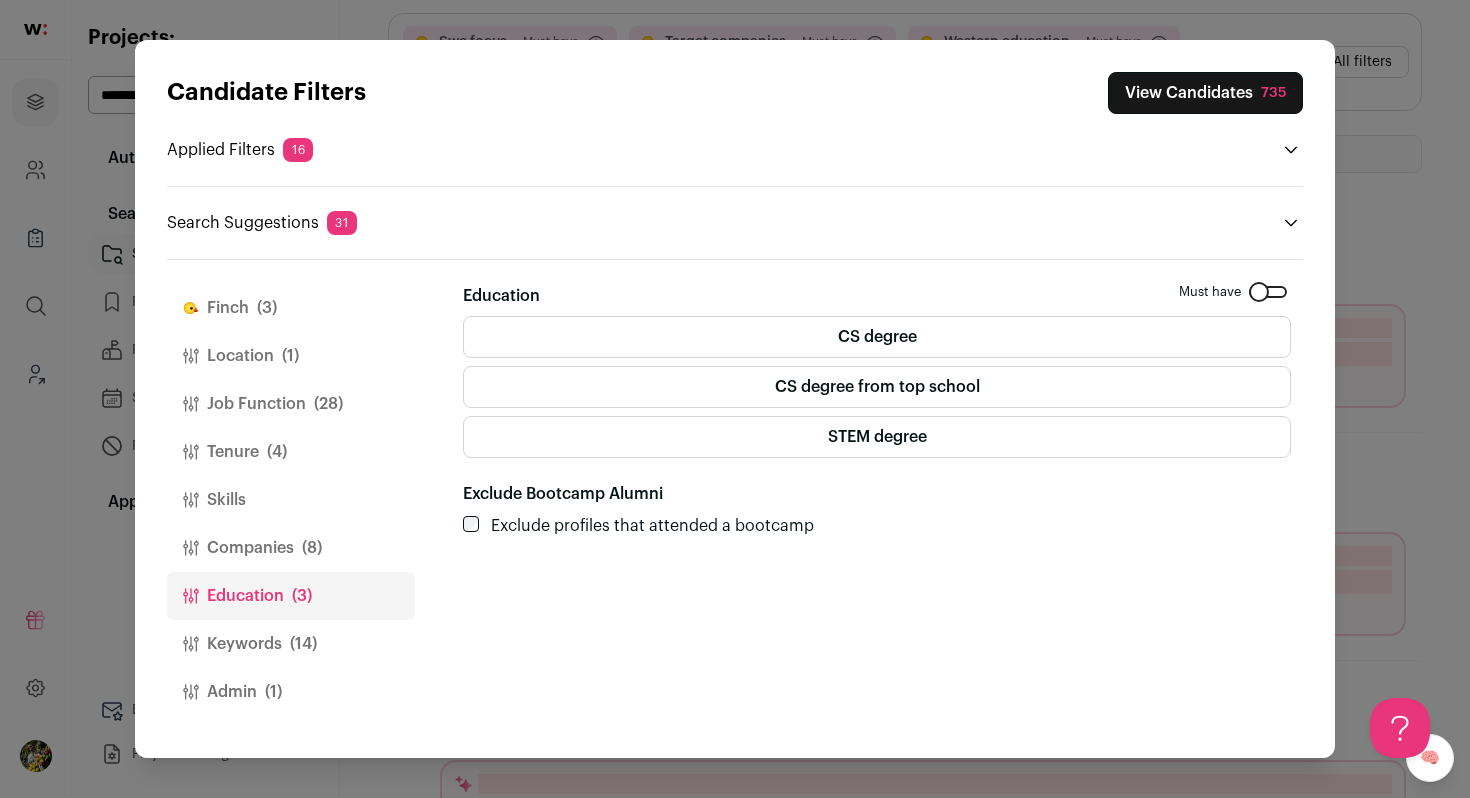click on "Companies
(8)" at bounding box center (291, 548) 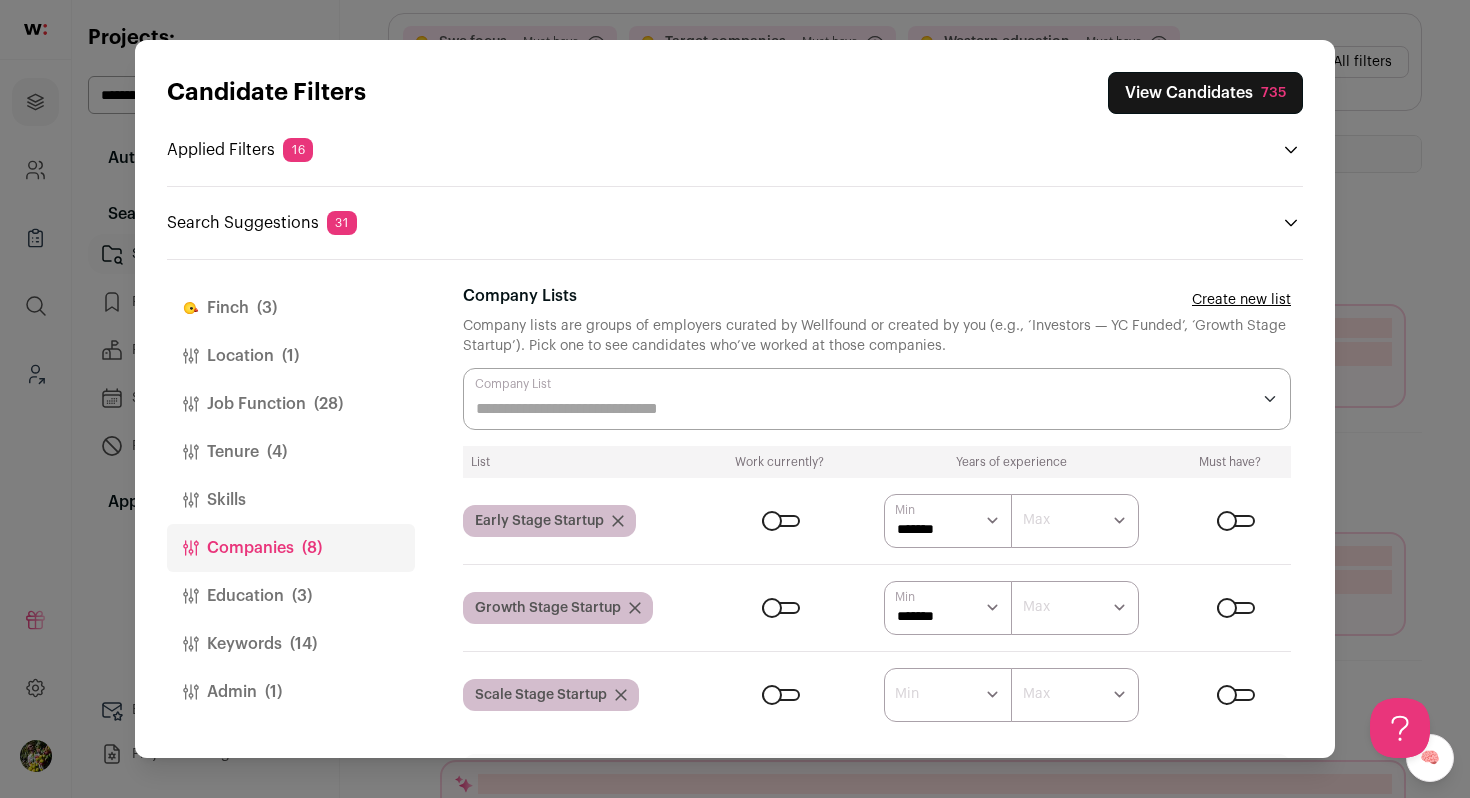 click on "Skills" at bounding box center (291, 500) 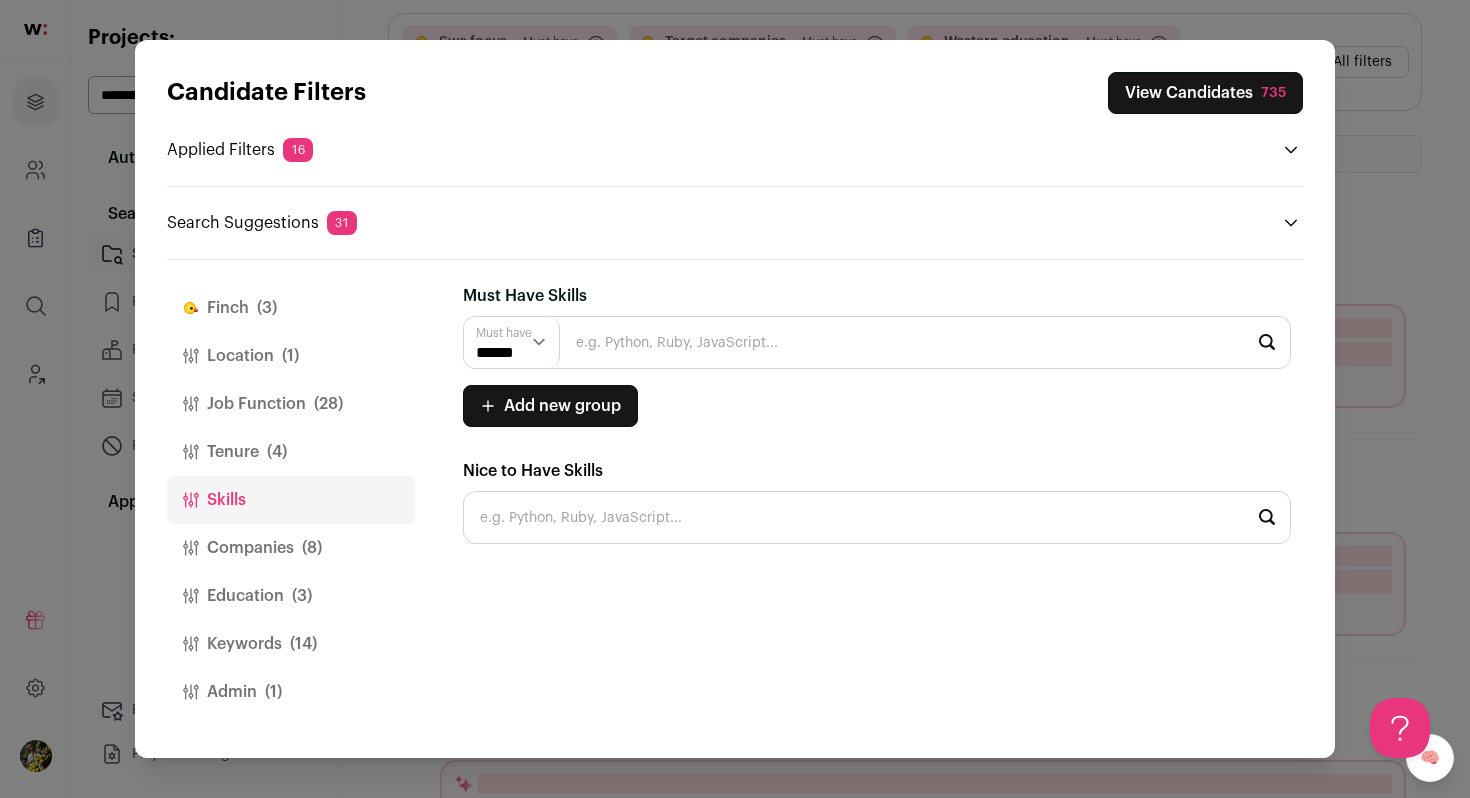 click on "Tenure
(4)" at bounding box center [291, 452] 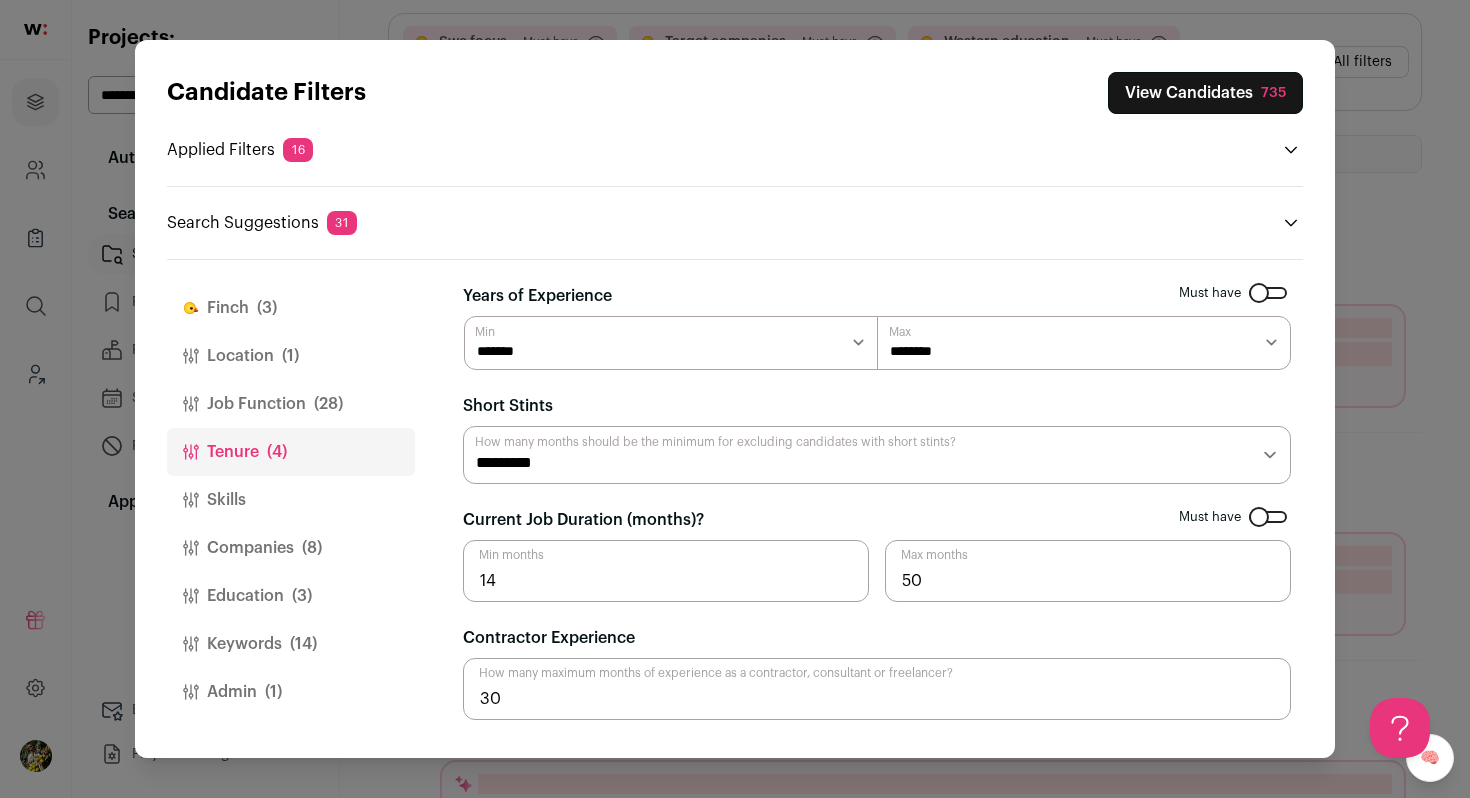 click on "(28)" at bounding box center [328, 404] 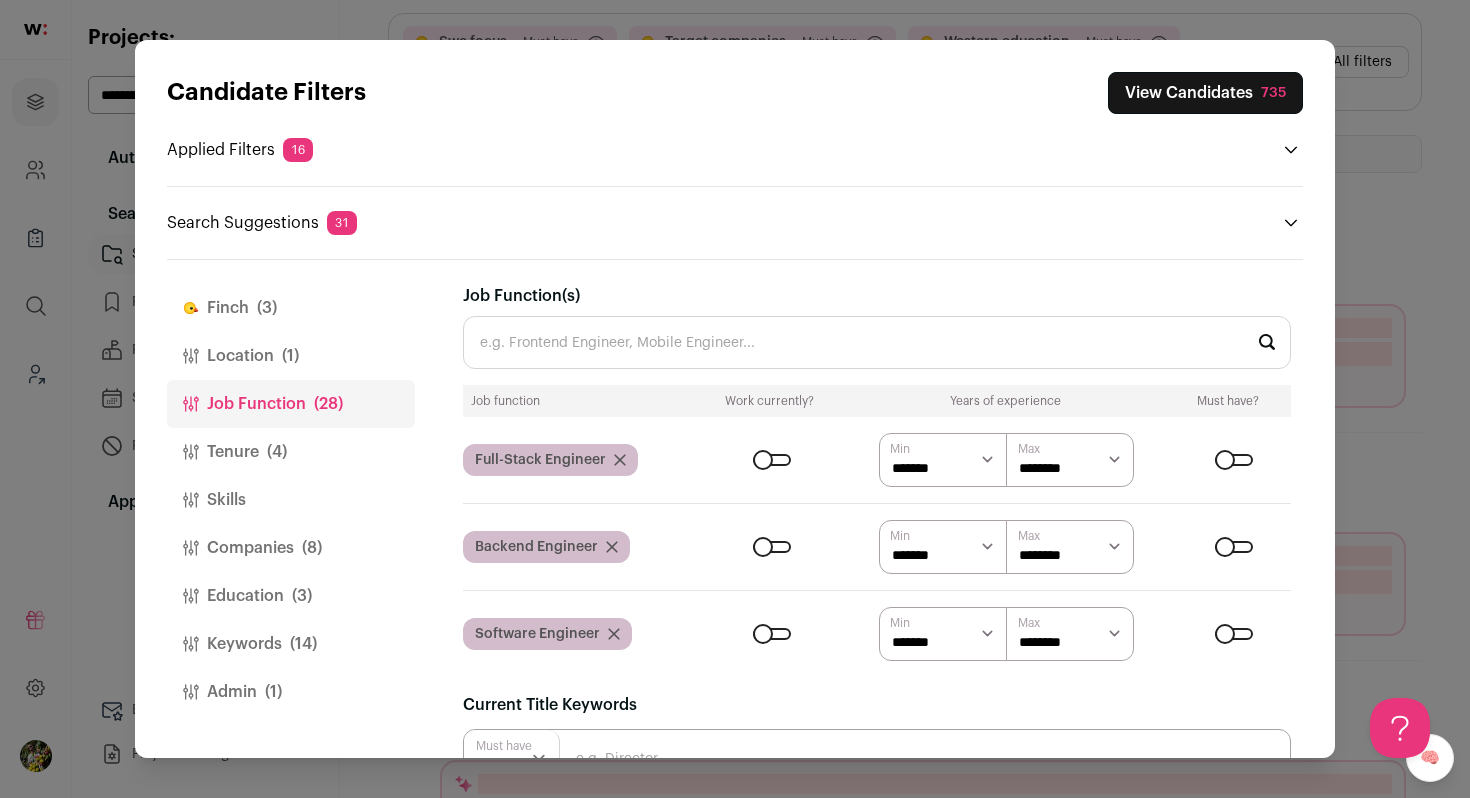 click on "Tenure
(4)" at bounding box center (291, 452) 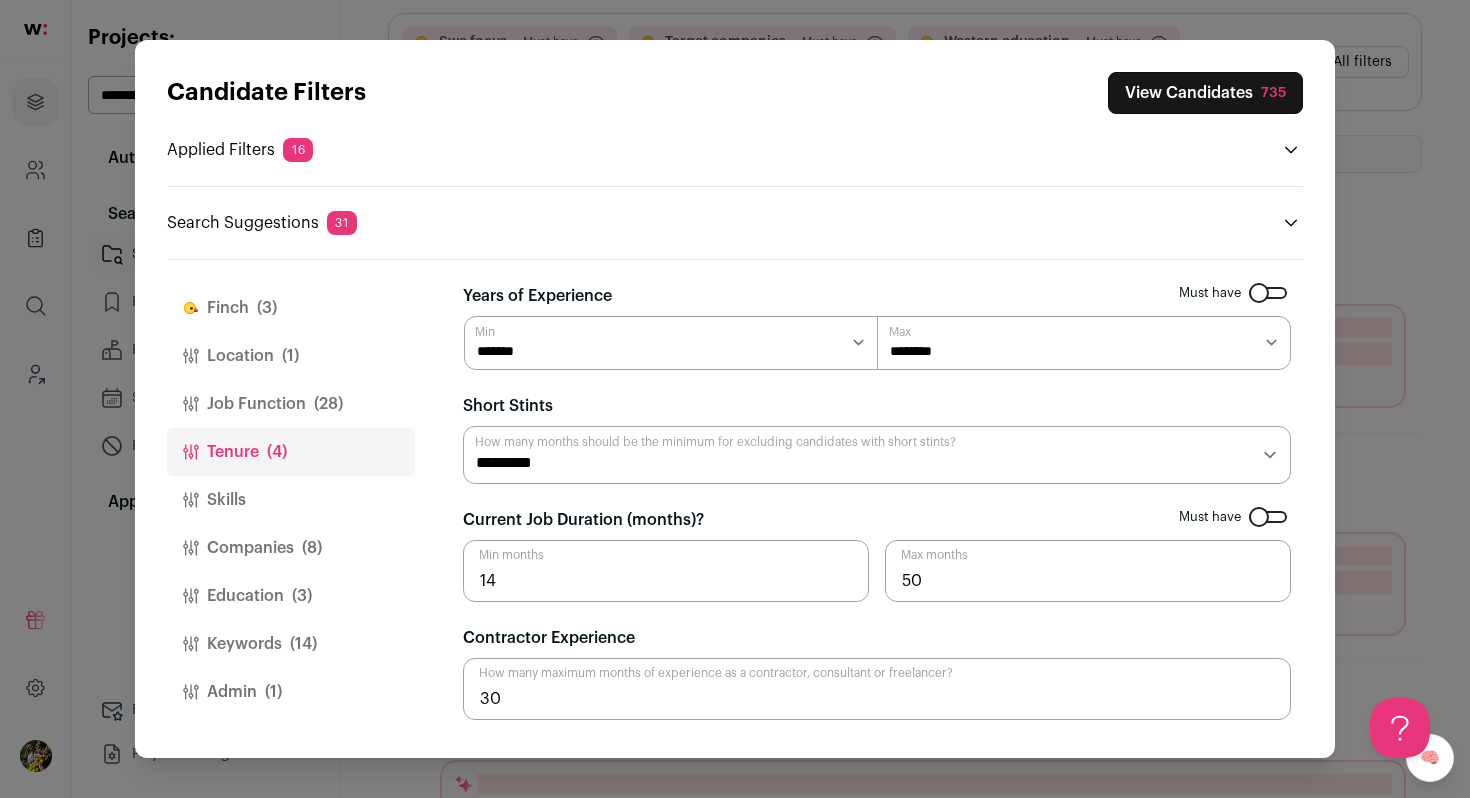 click on "View Candidates
735" at bounding box center [1205, 93] 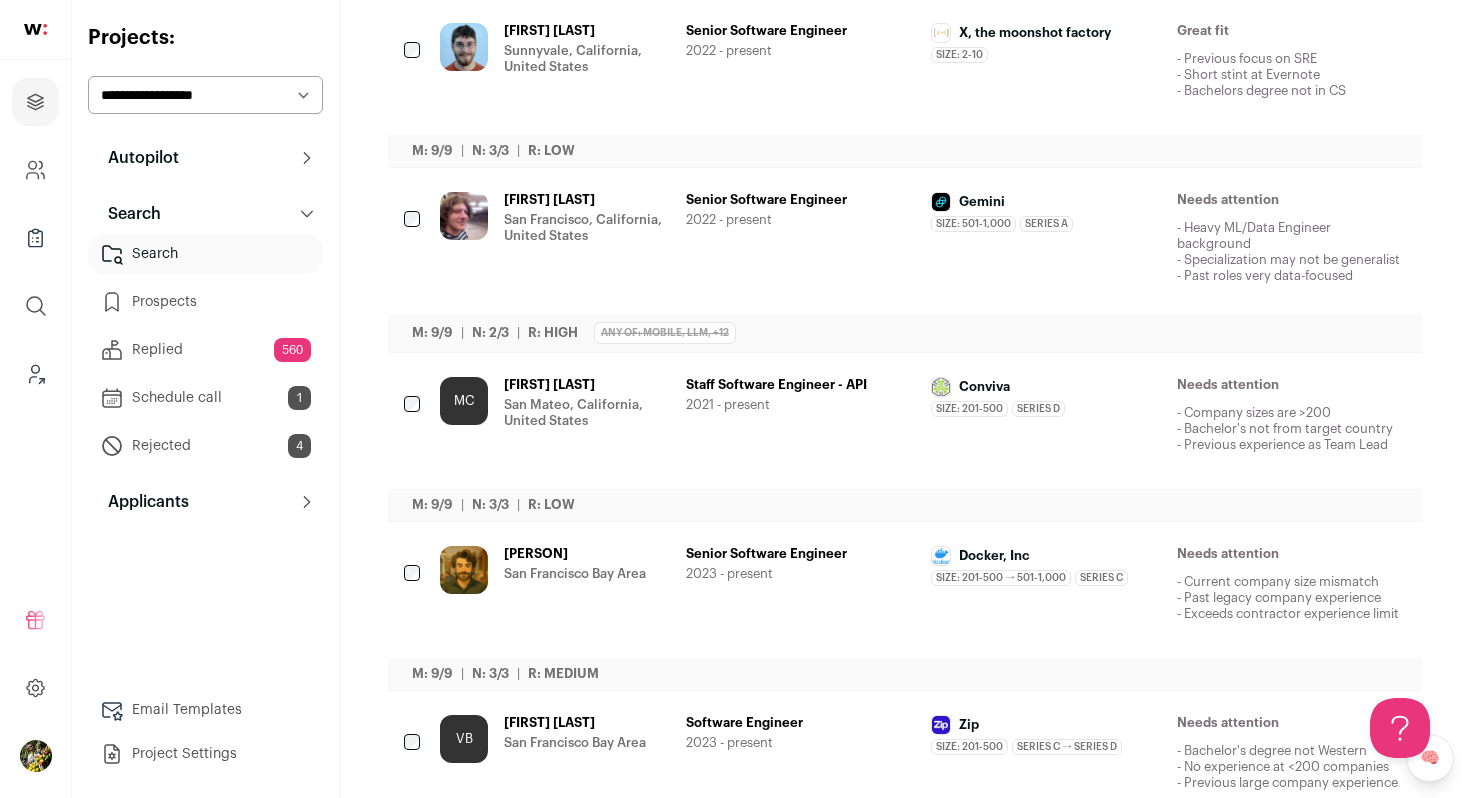 scroll, scrollTop: 436, scrollLeft: 0, axis: vertical 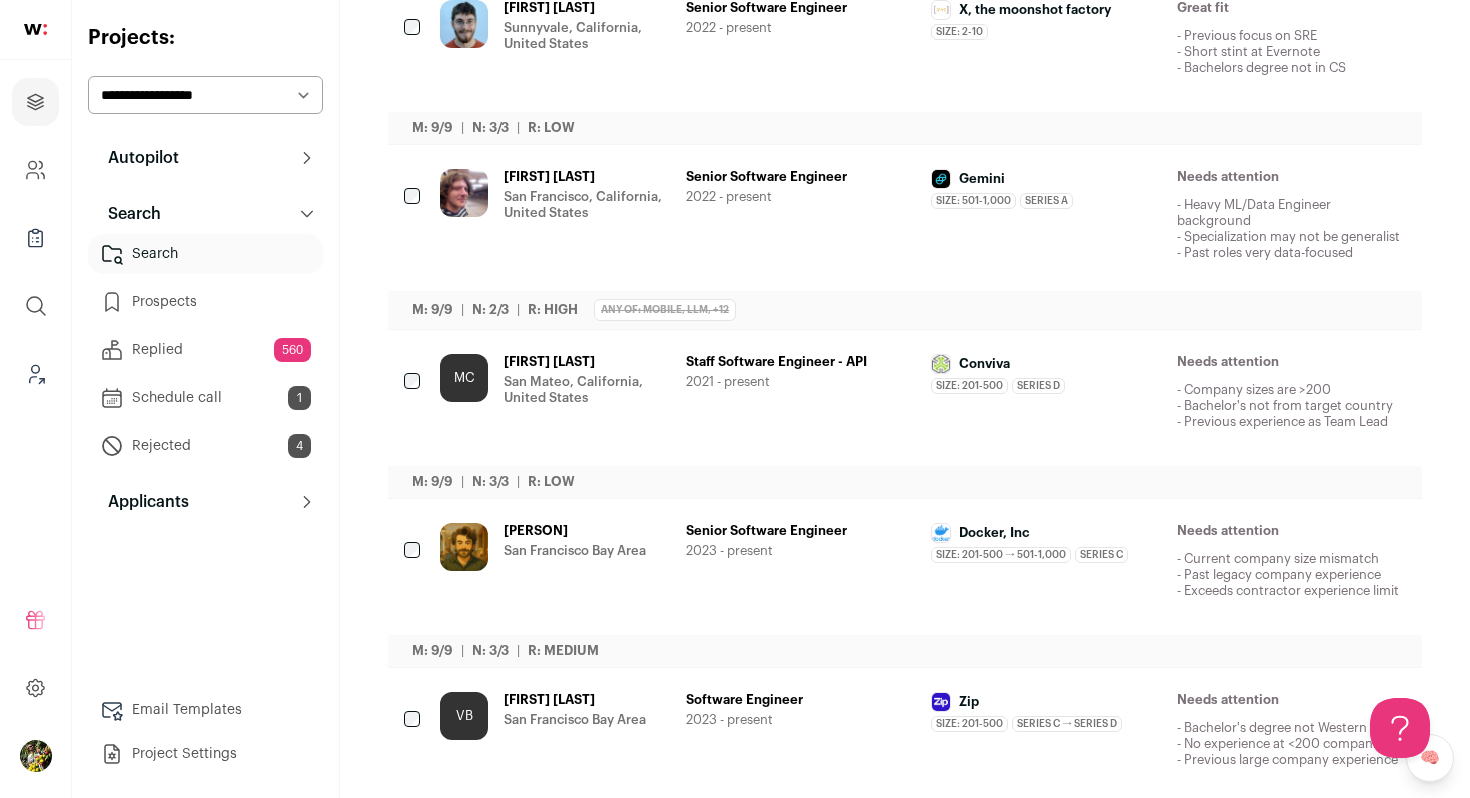 click 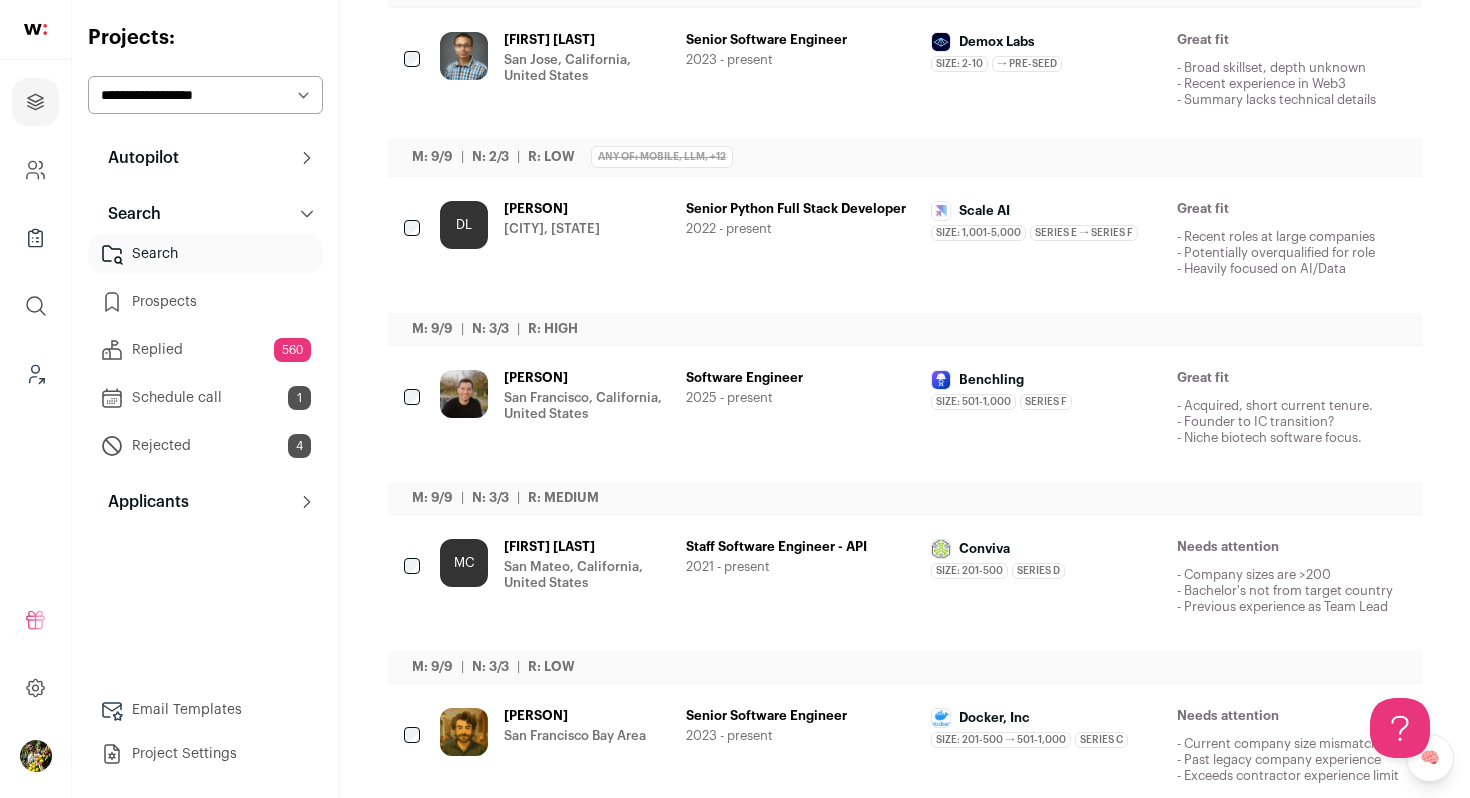 scroll, scrollTop: 574, scrollLeft: 0, axis: vertical 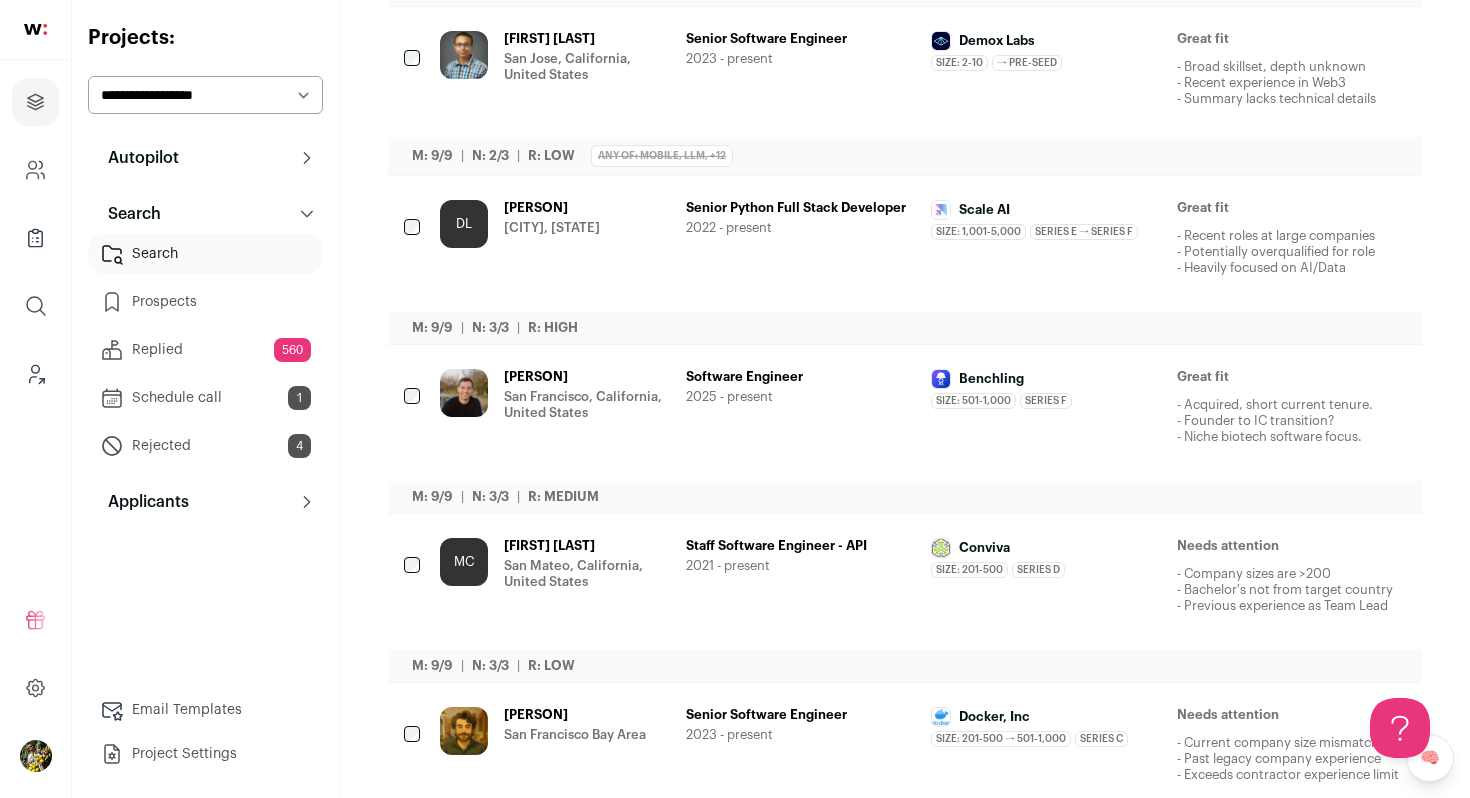 click 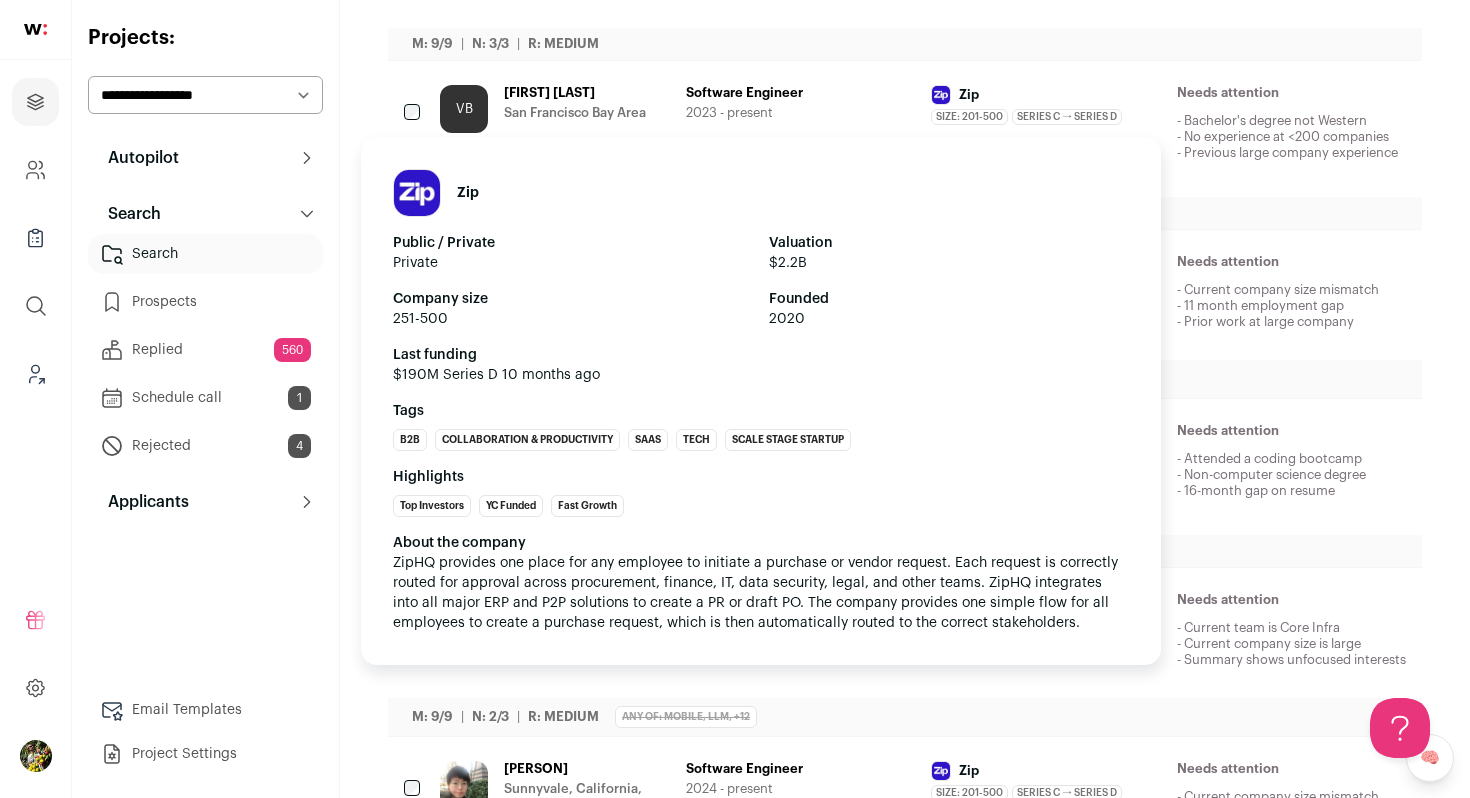 scroll, scrollTop: 1199, scrollLeft: 0, axis: vertical 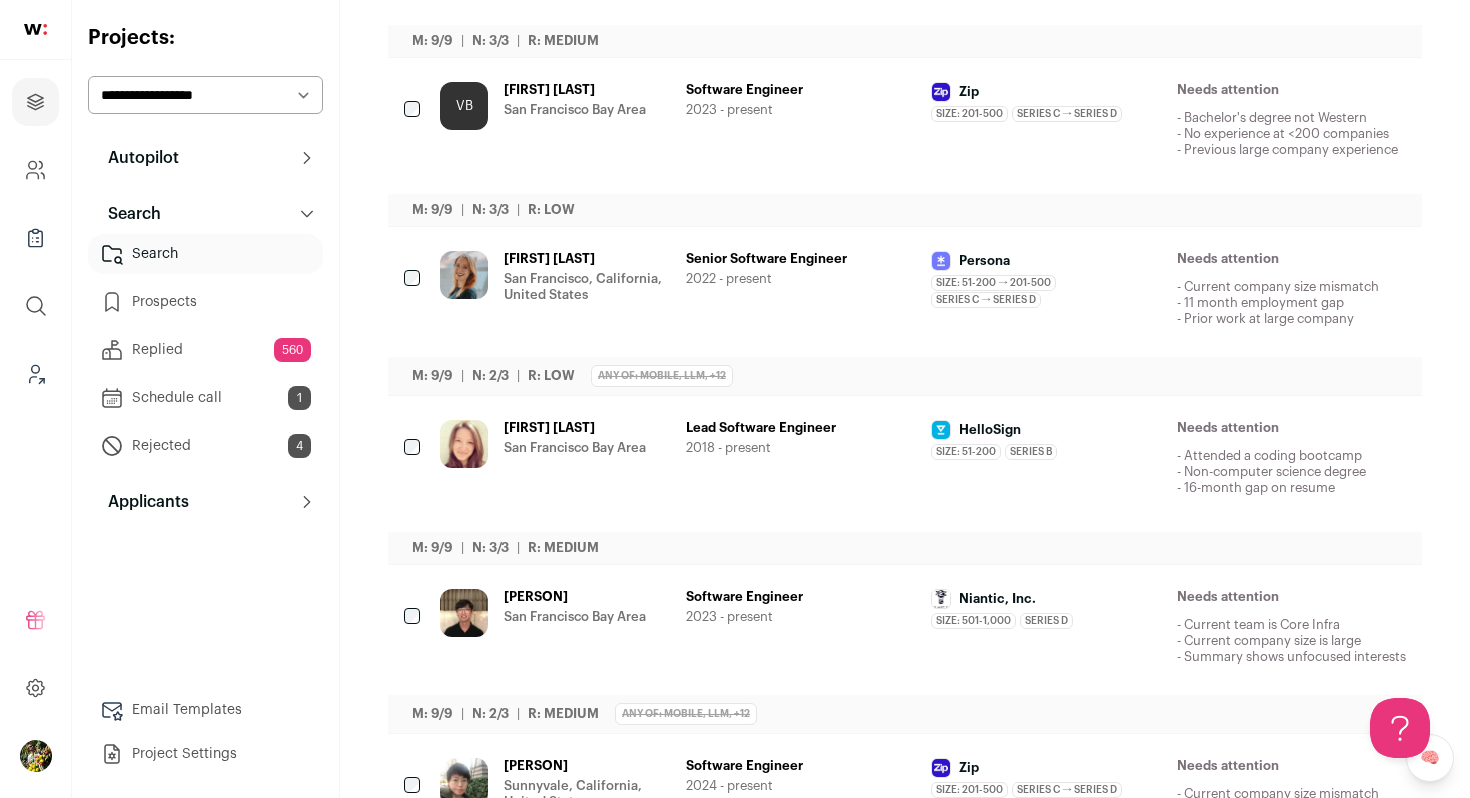 click 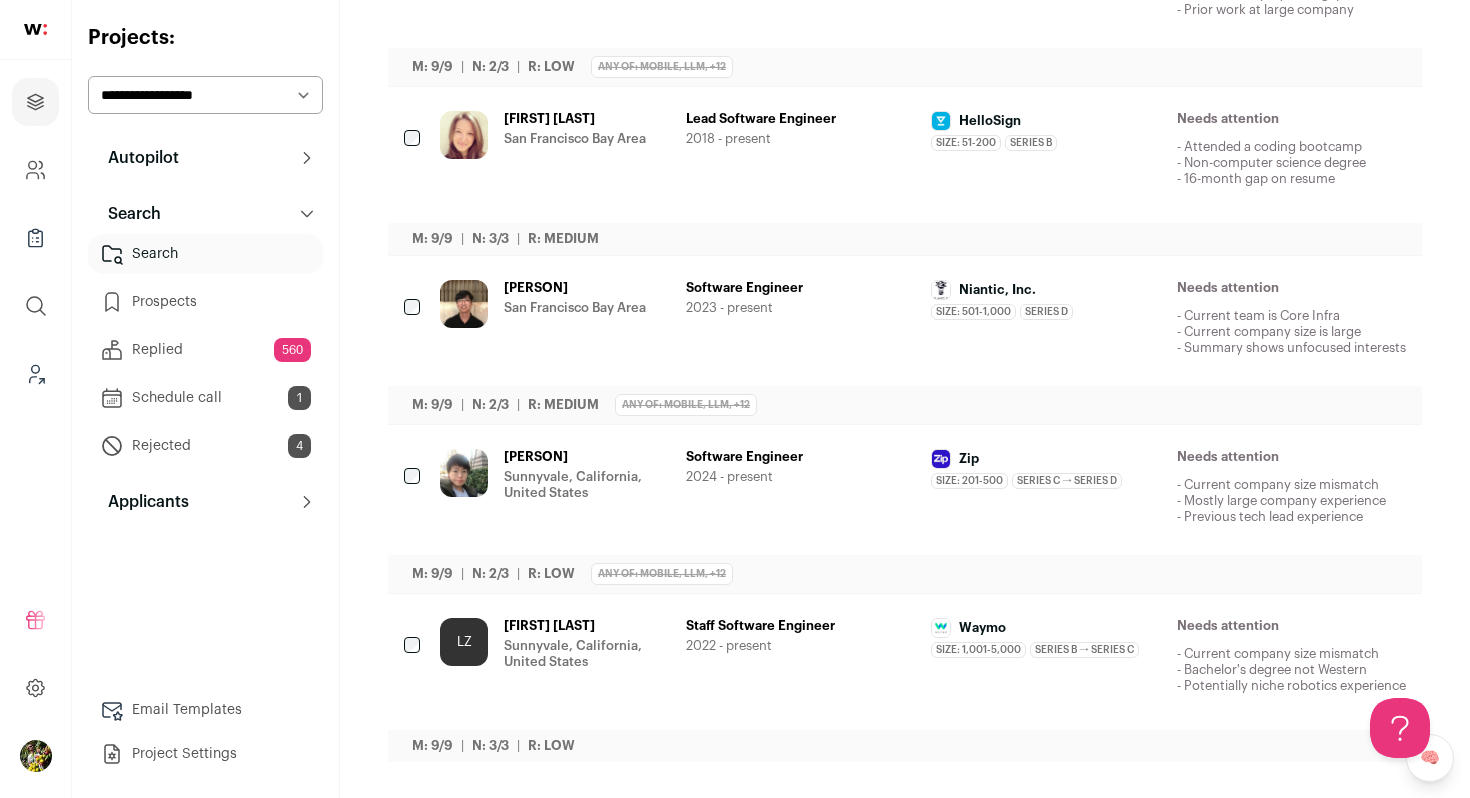 scroll, scrollTop: 1357, scrollLeft: 0, axis: vertical 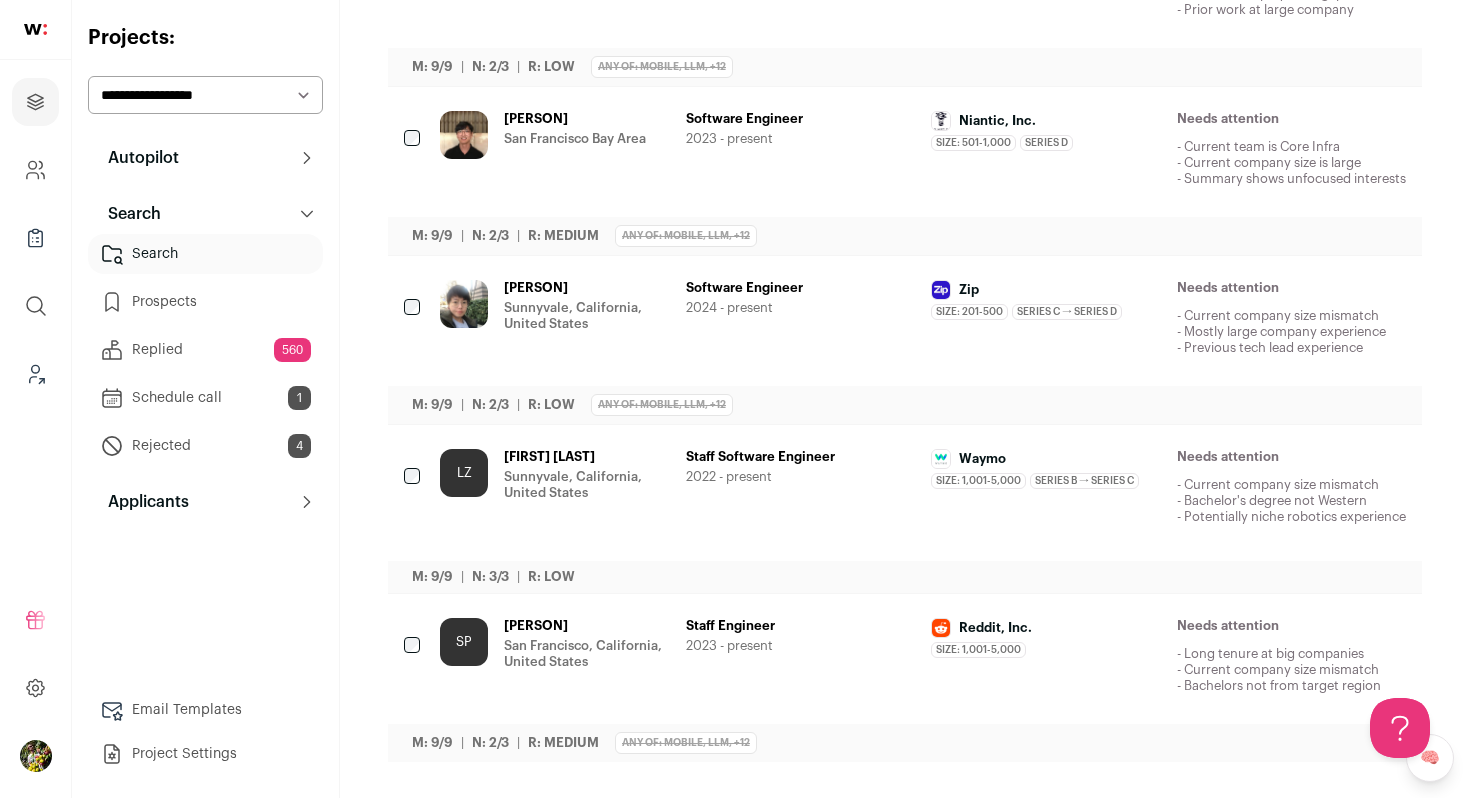 click 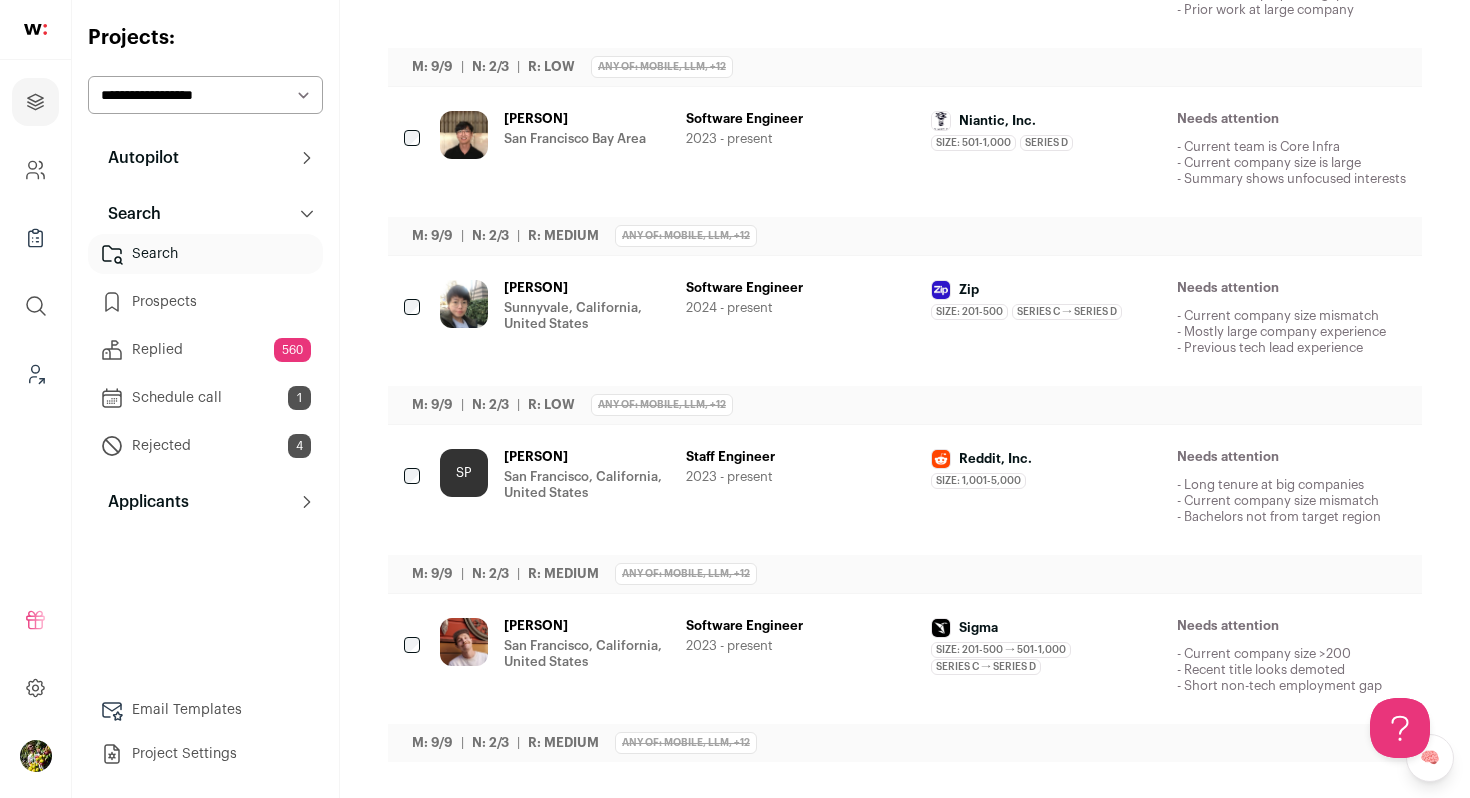scroll, scrollTop: 1355, scrollLeft: 0, axis: vertical 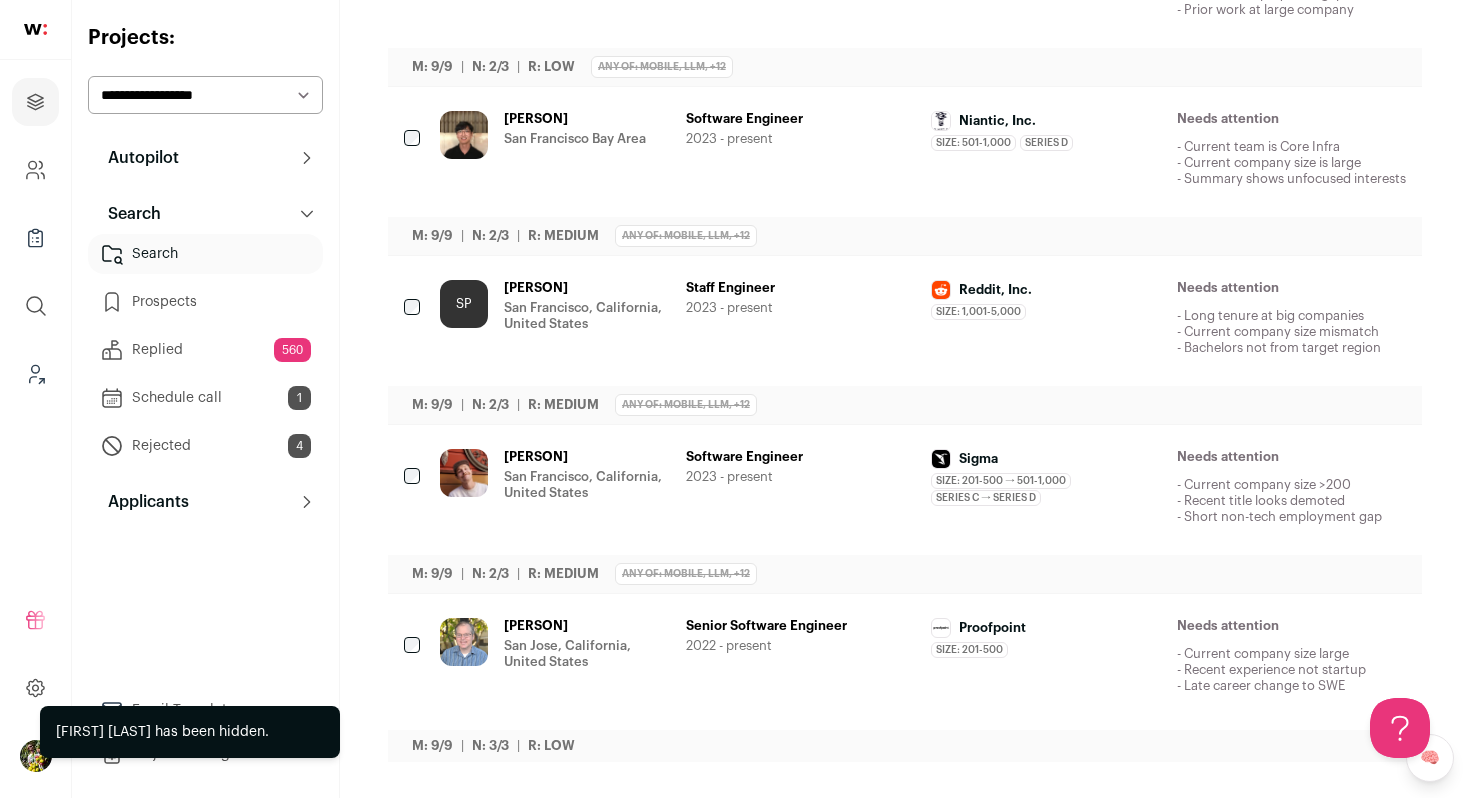 click 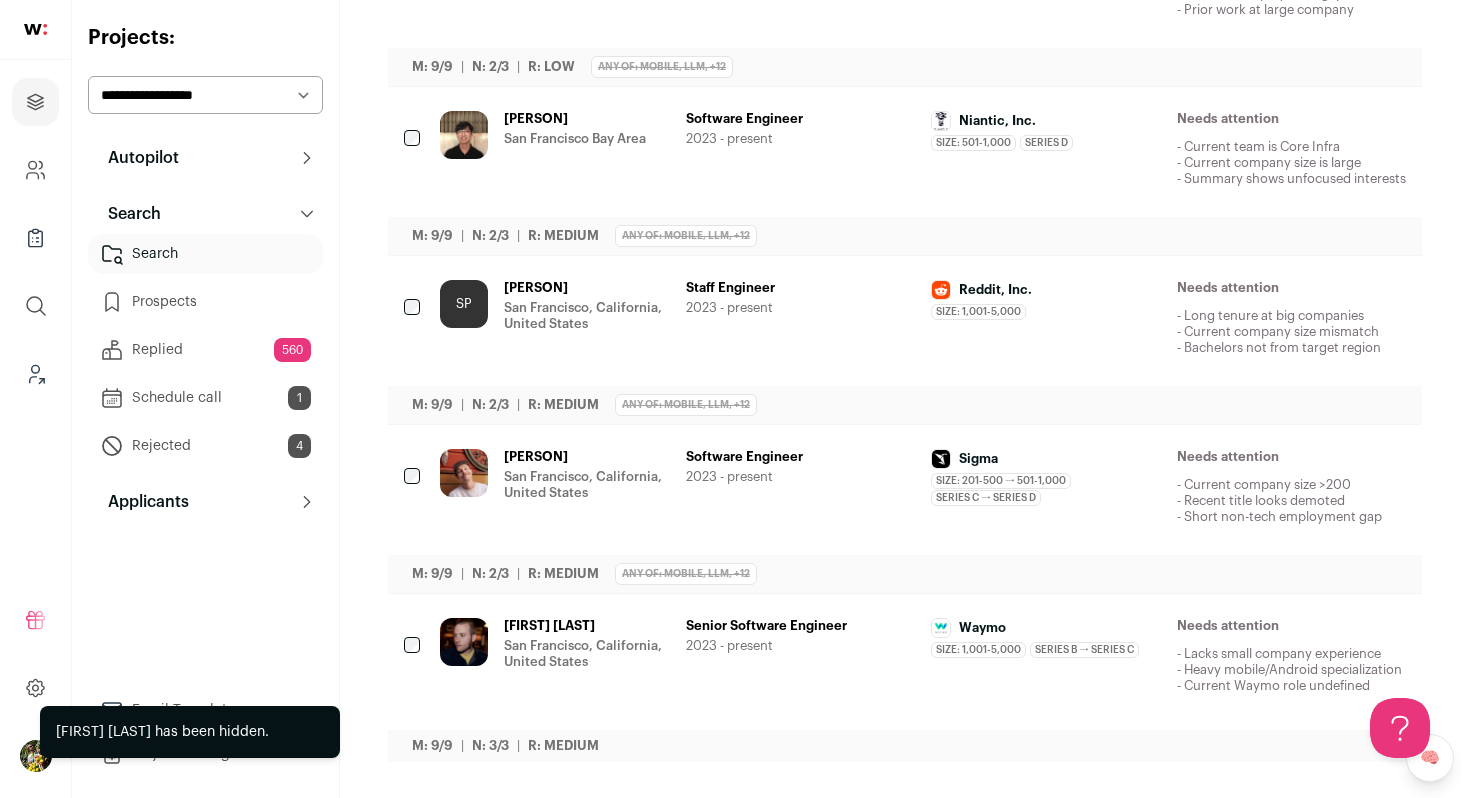 scroll, scrollTop: 1371, scrollLeft: 0, axis: vertical 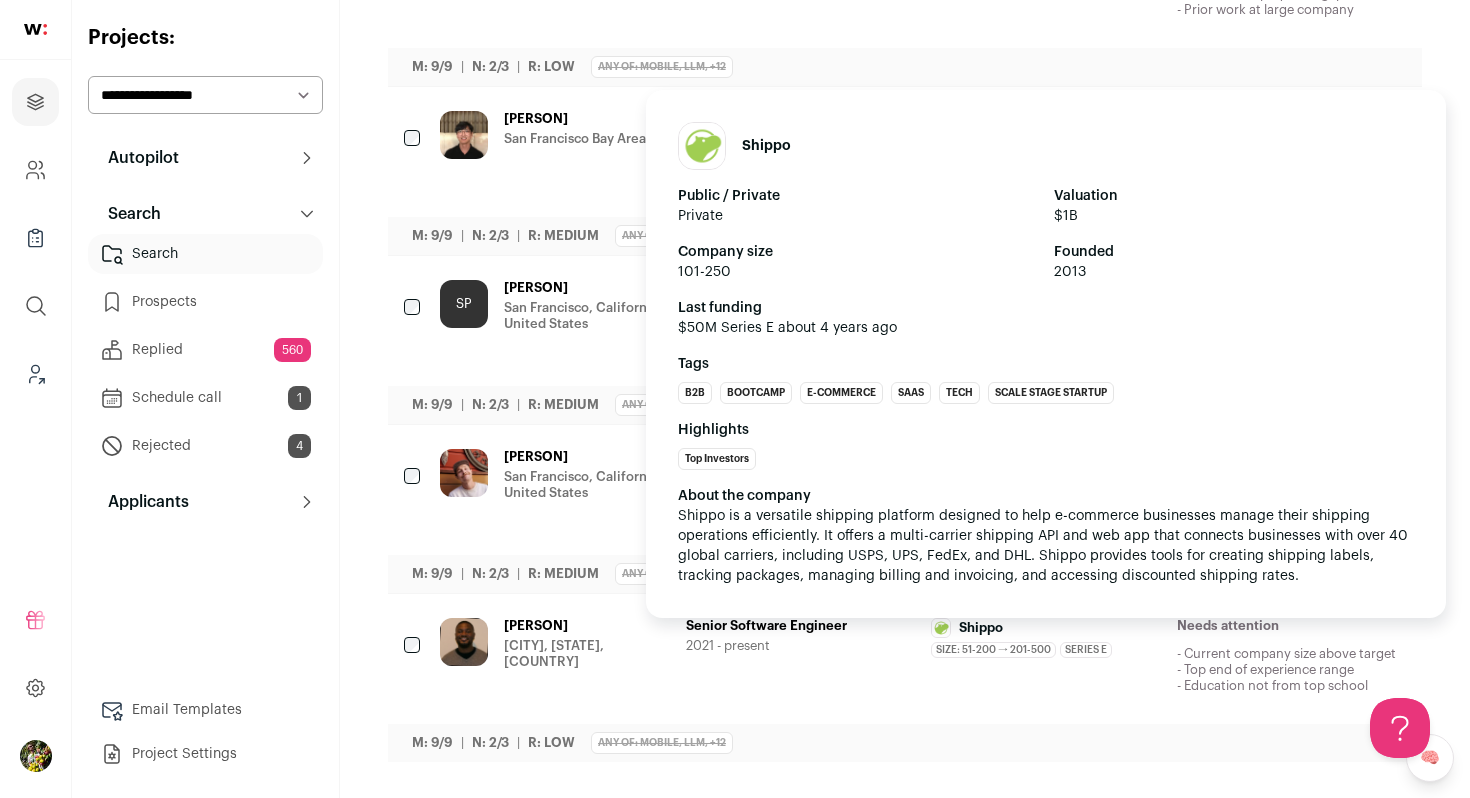 click on "Size: [NUMBER]-[NUMBER] → [NUMBER]-[NUMBER]
[COMPANY]'s size has varied from [NUMBER]-[NUMBER] to [NUMBER]-[NUMBER] employees during [FIRST]'s time there
Series E
[COMPANY] was Series E during [FIRST]'s time there" at bounding box center (1046, 650) 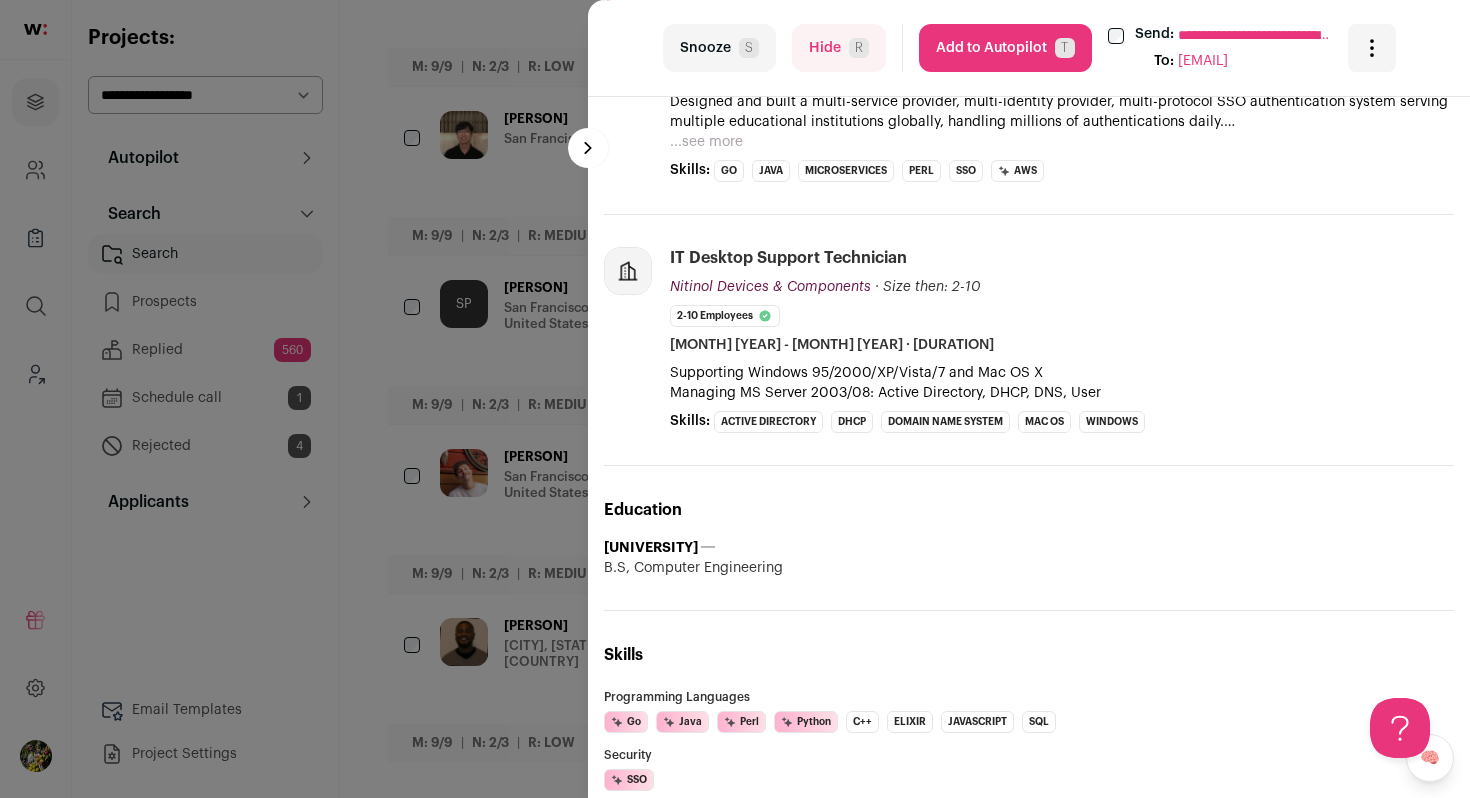 scroll, scrollTop: 1058, scrollLeft: 0, axis: vertical 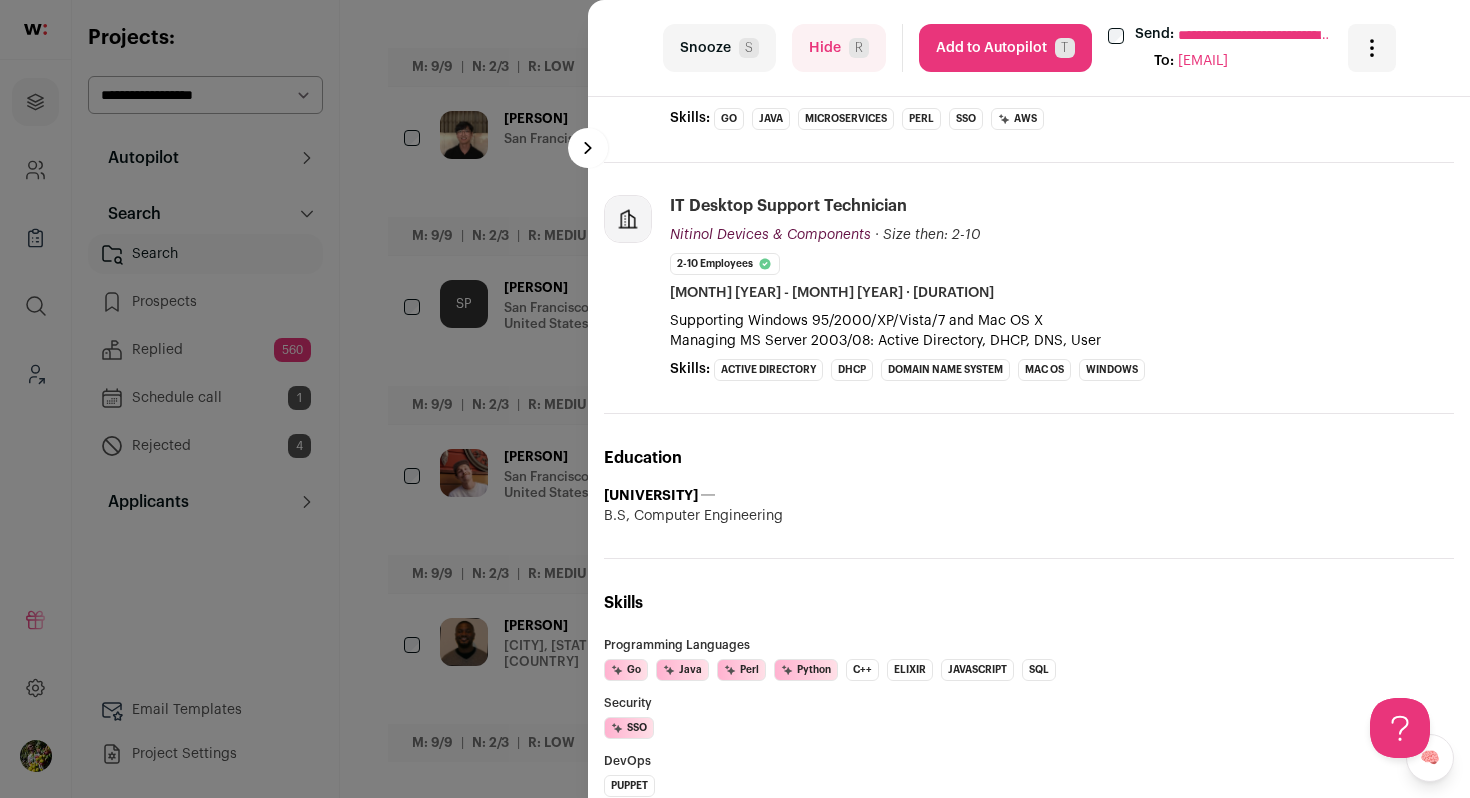 click on "Hide
R" at bounding box center [839, 48] 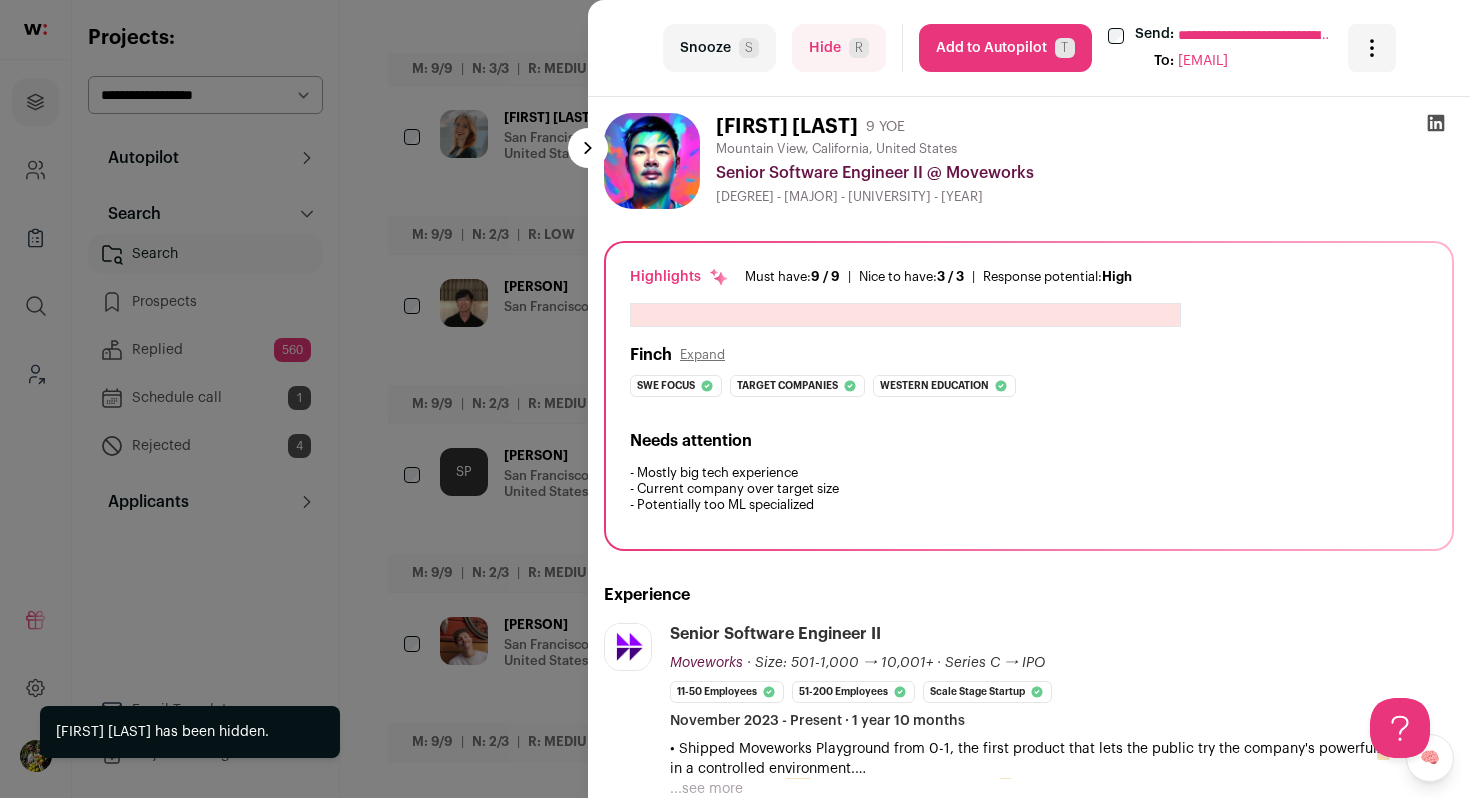 click on "**********" at bounding box center [735, 399] 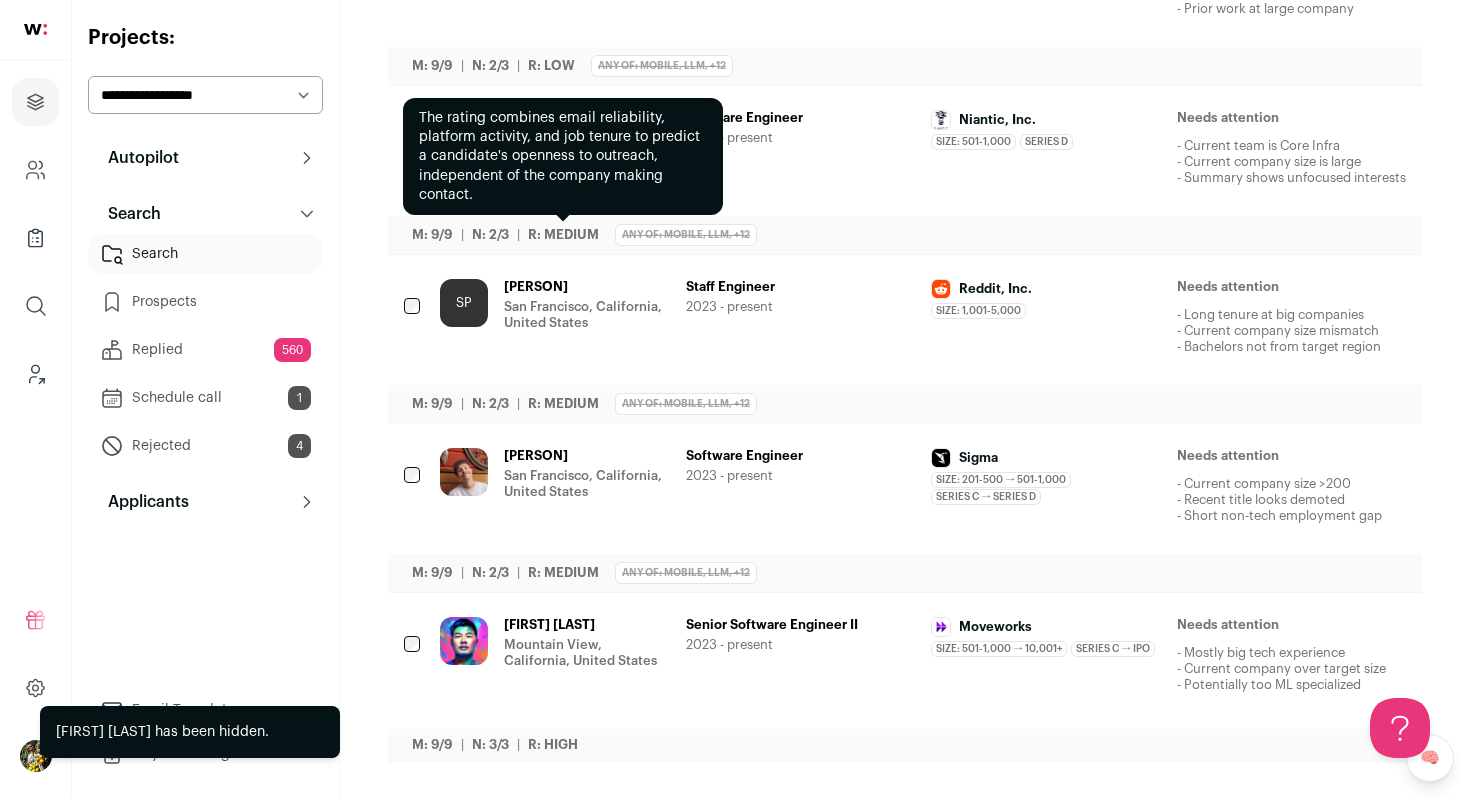 scroll, scrollTop: 1356, scrollLeft: 0, axis: vertical 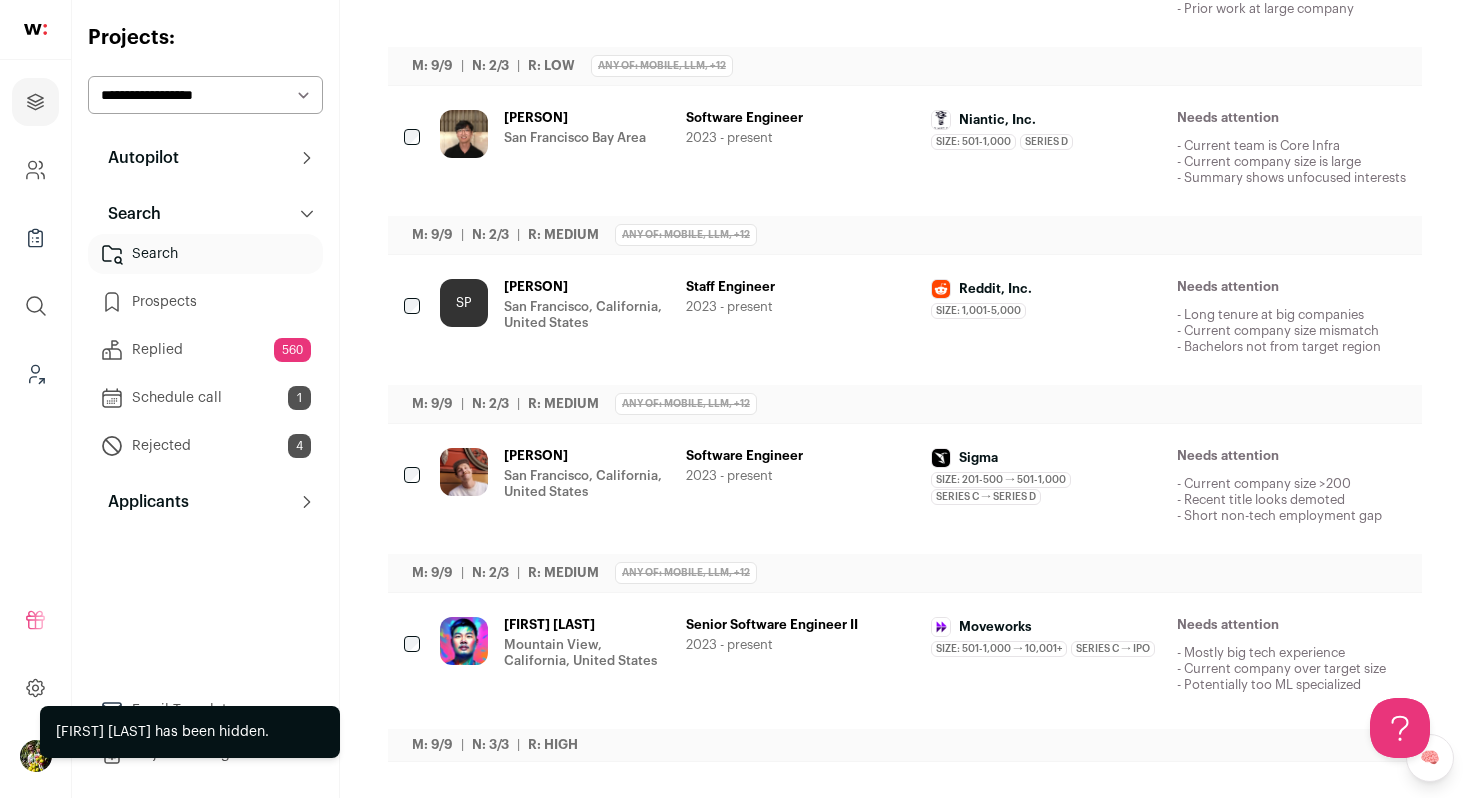 click 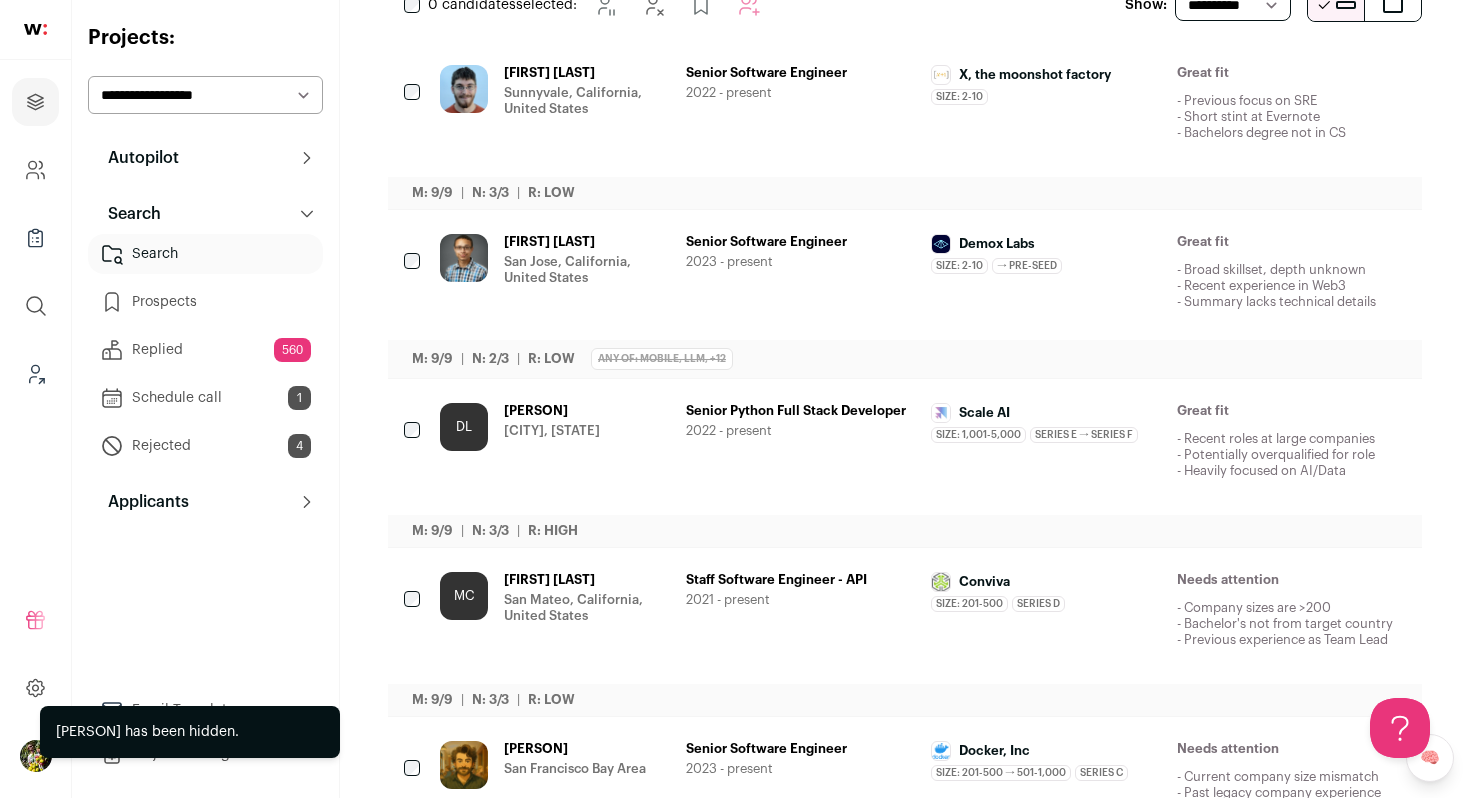 scroll, scrollTop: 376, scrollLeft: 0, axis: vertical 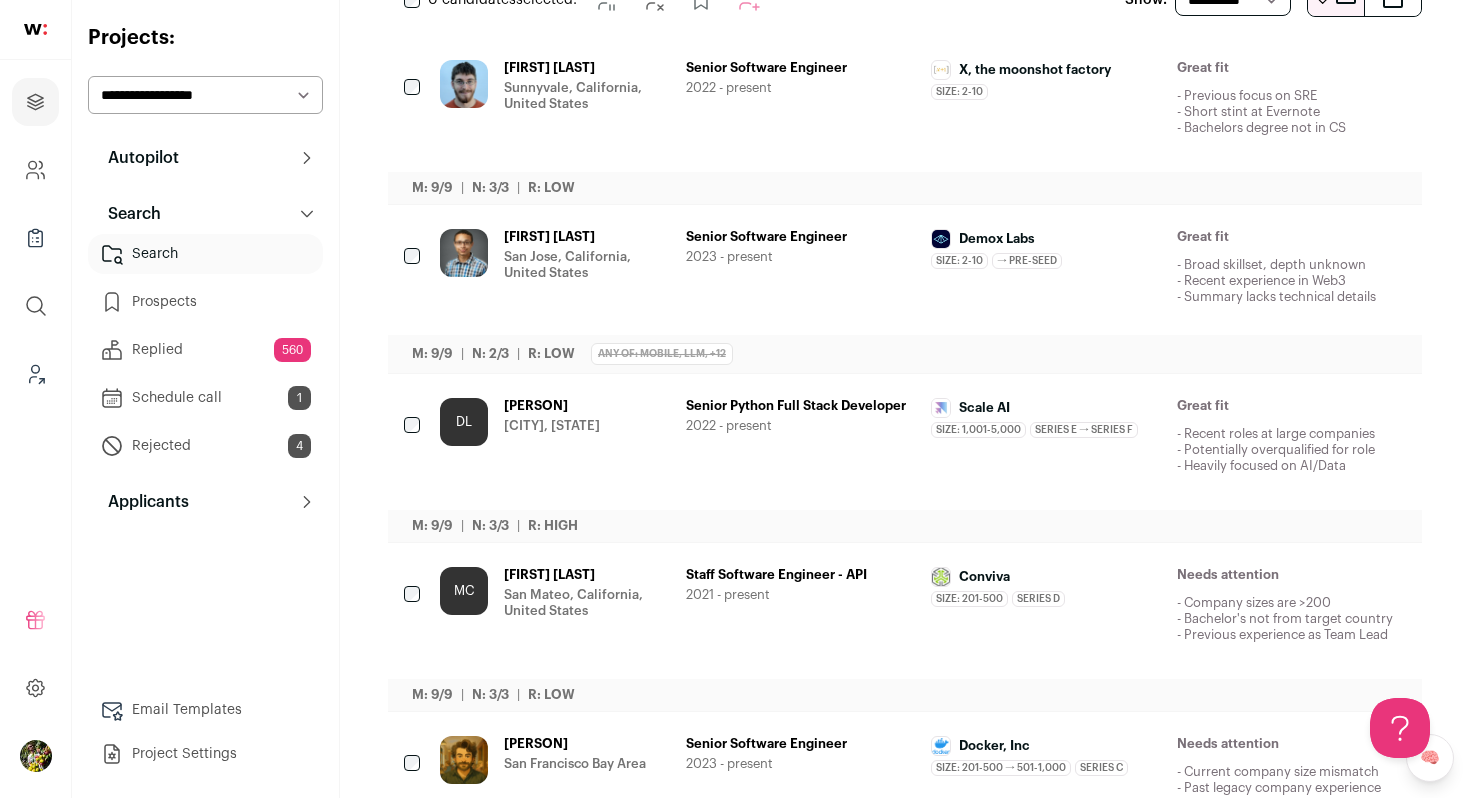 click 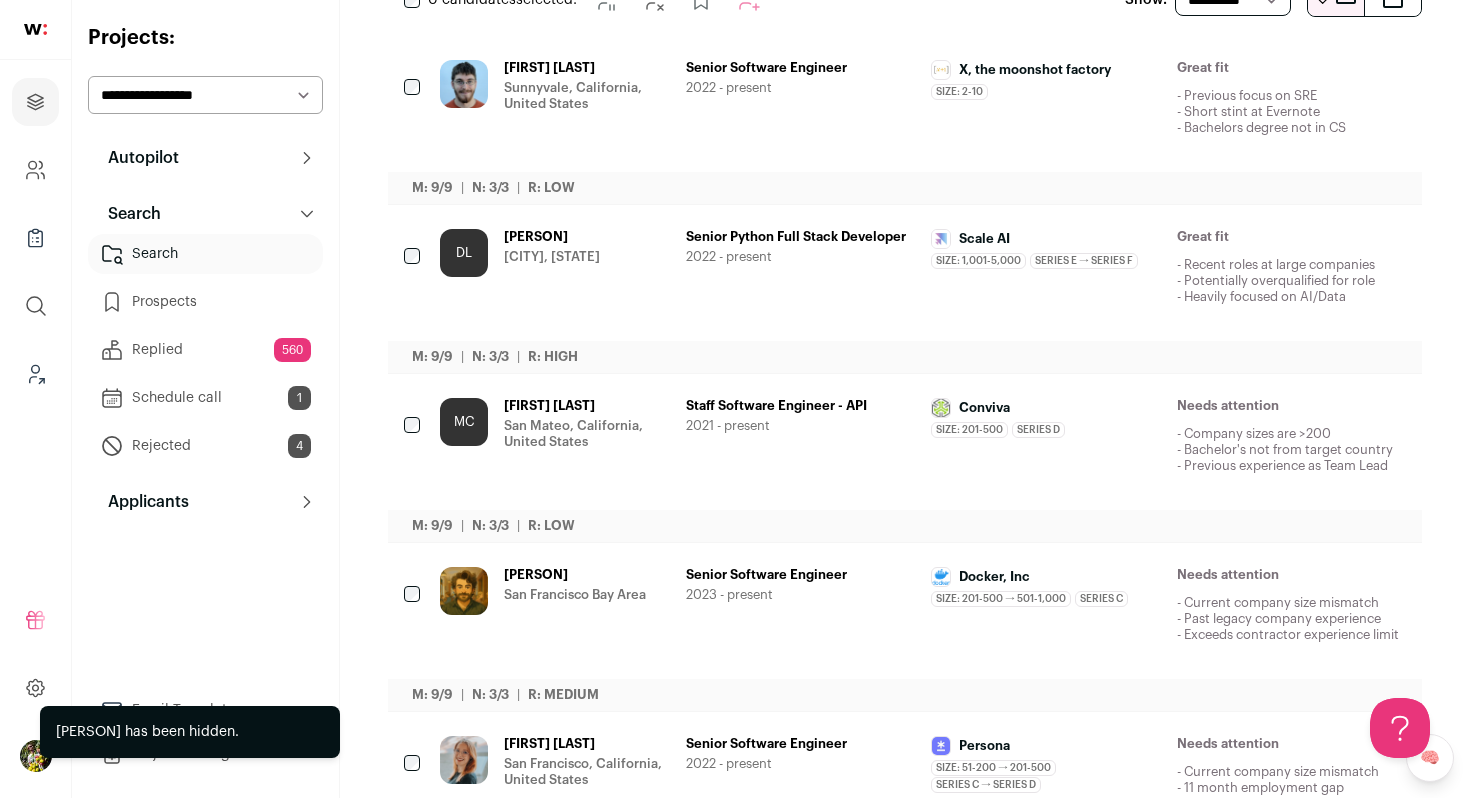 click 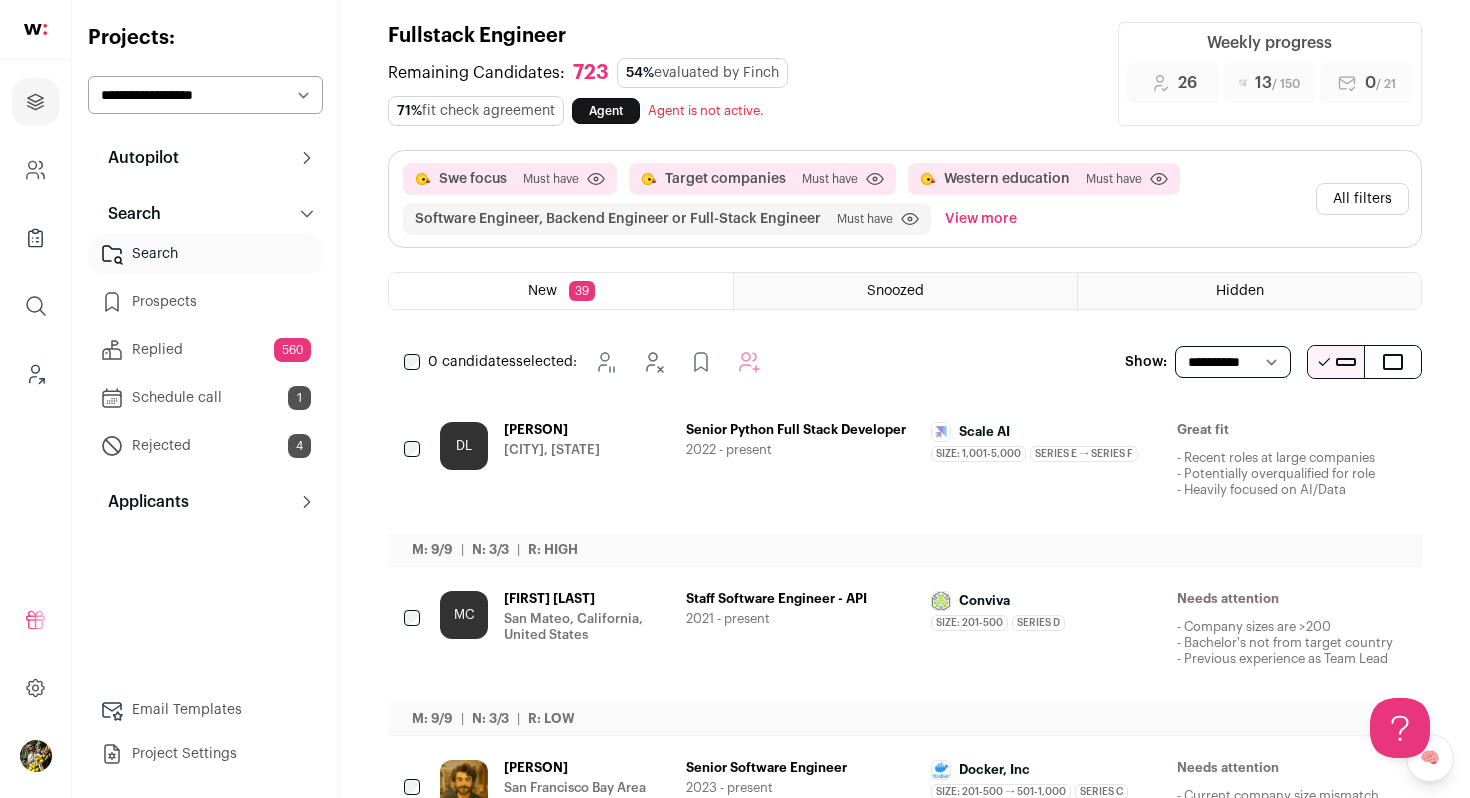 scroll, scrollTop: 0, scrollLeft: 0, axis: both 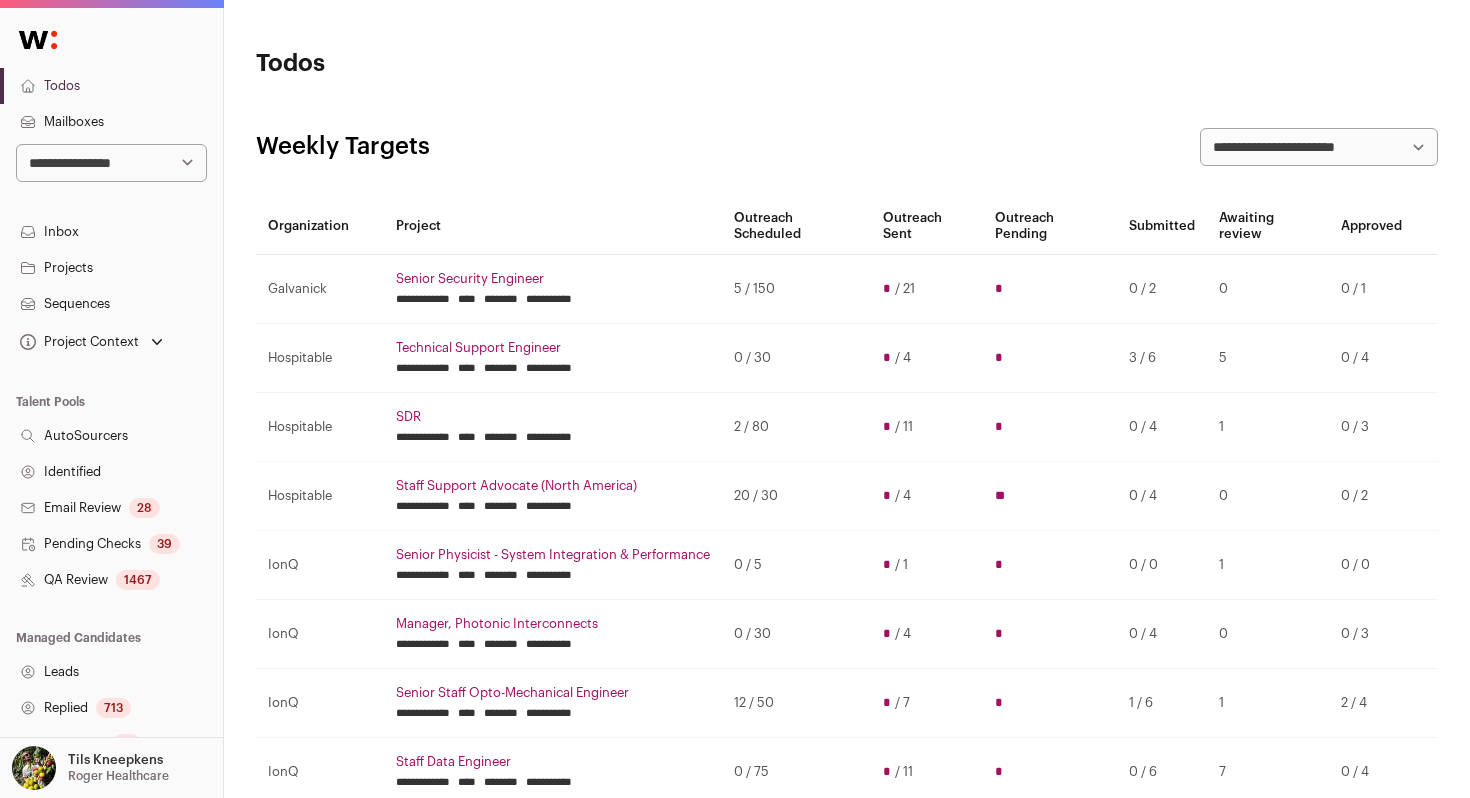 click on "Pending Checks
[NUMBER]" at bounding box center [111, 544] 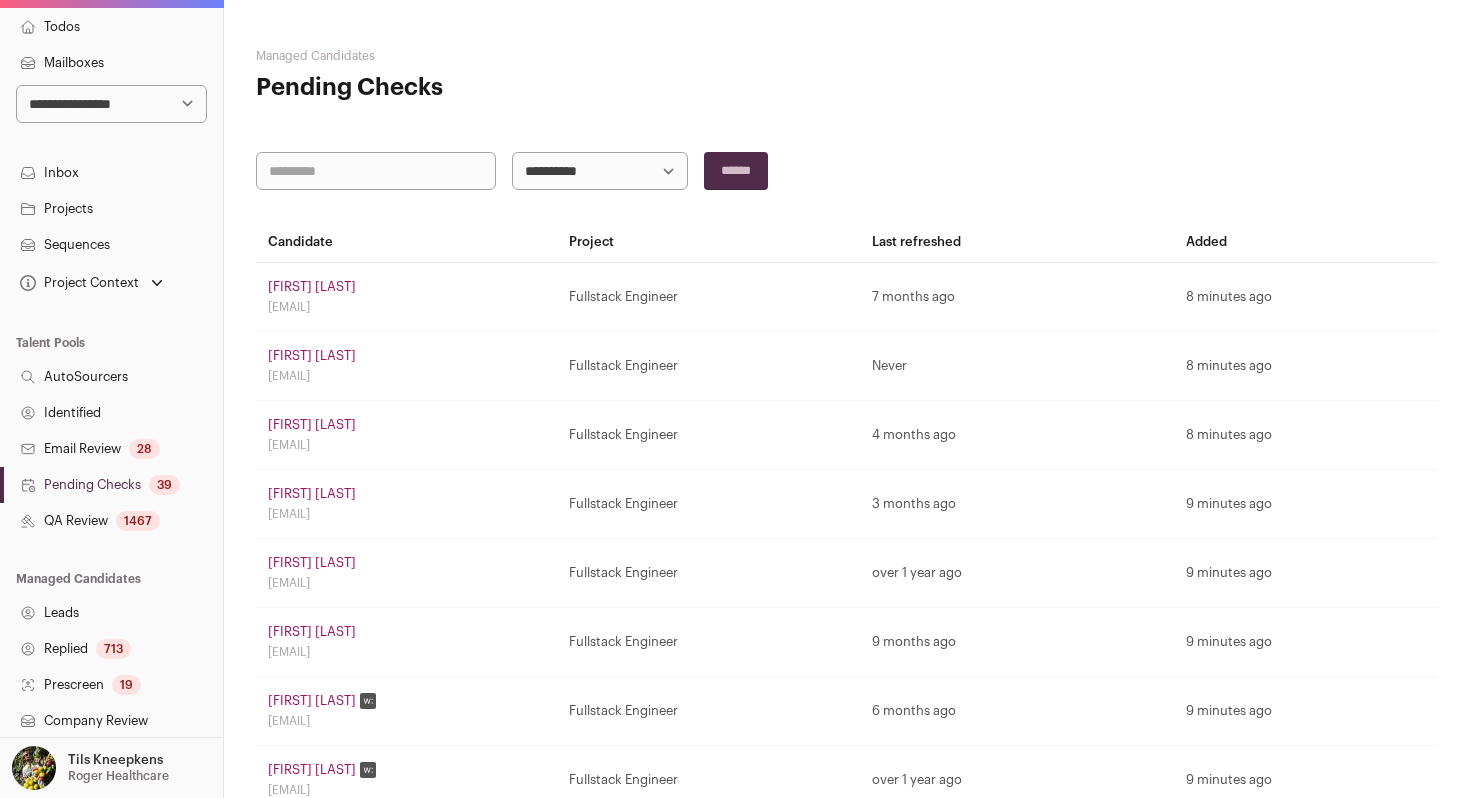 scroll, scrollTop: 68, scrollLeft: 0, axis: vertical 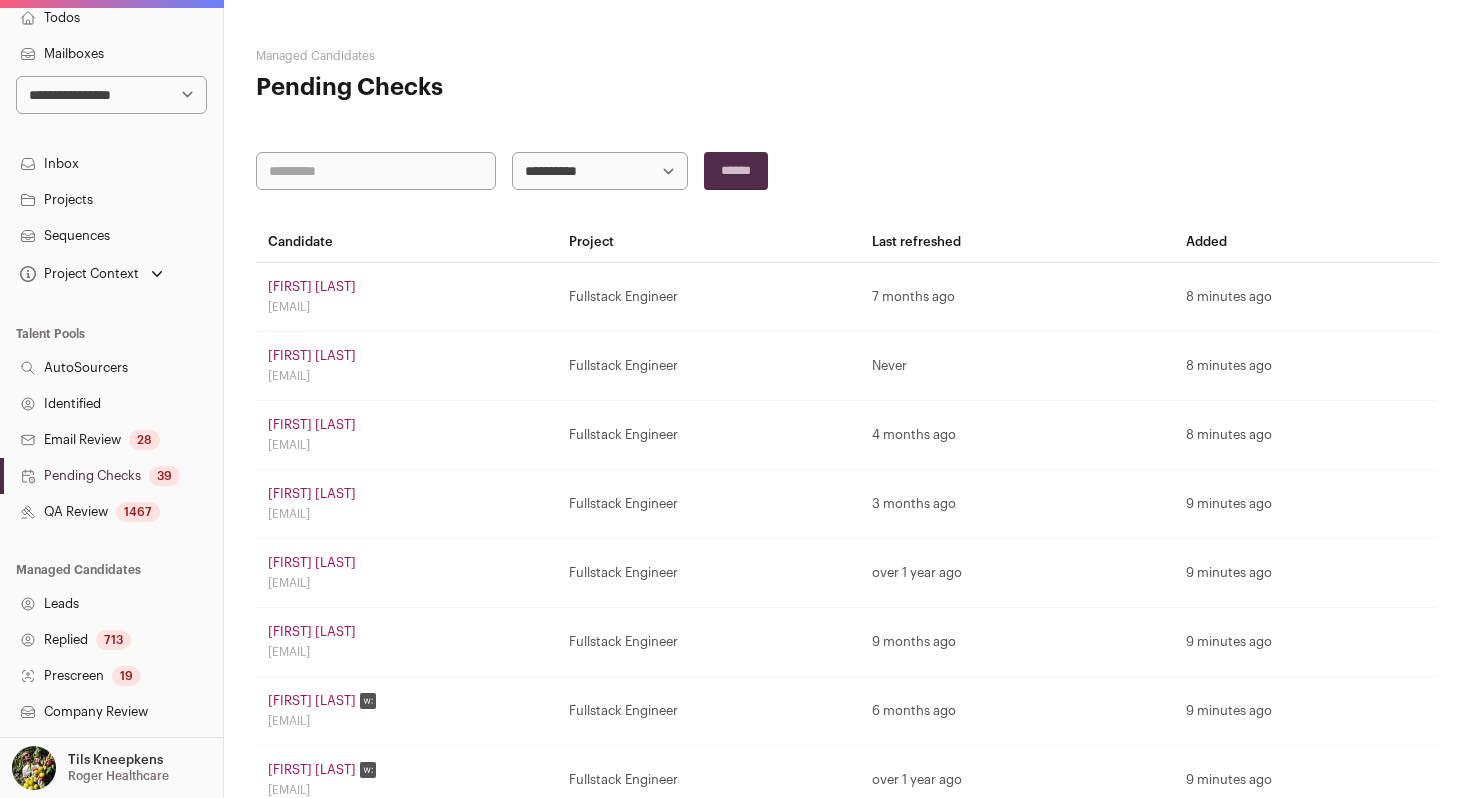click on "39" at bounding box center [164, 476] 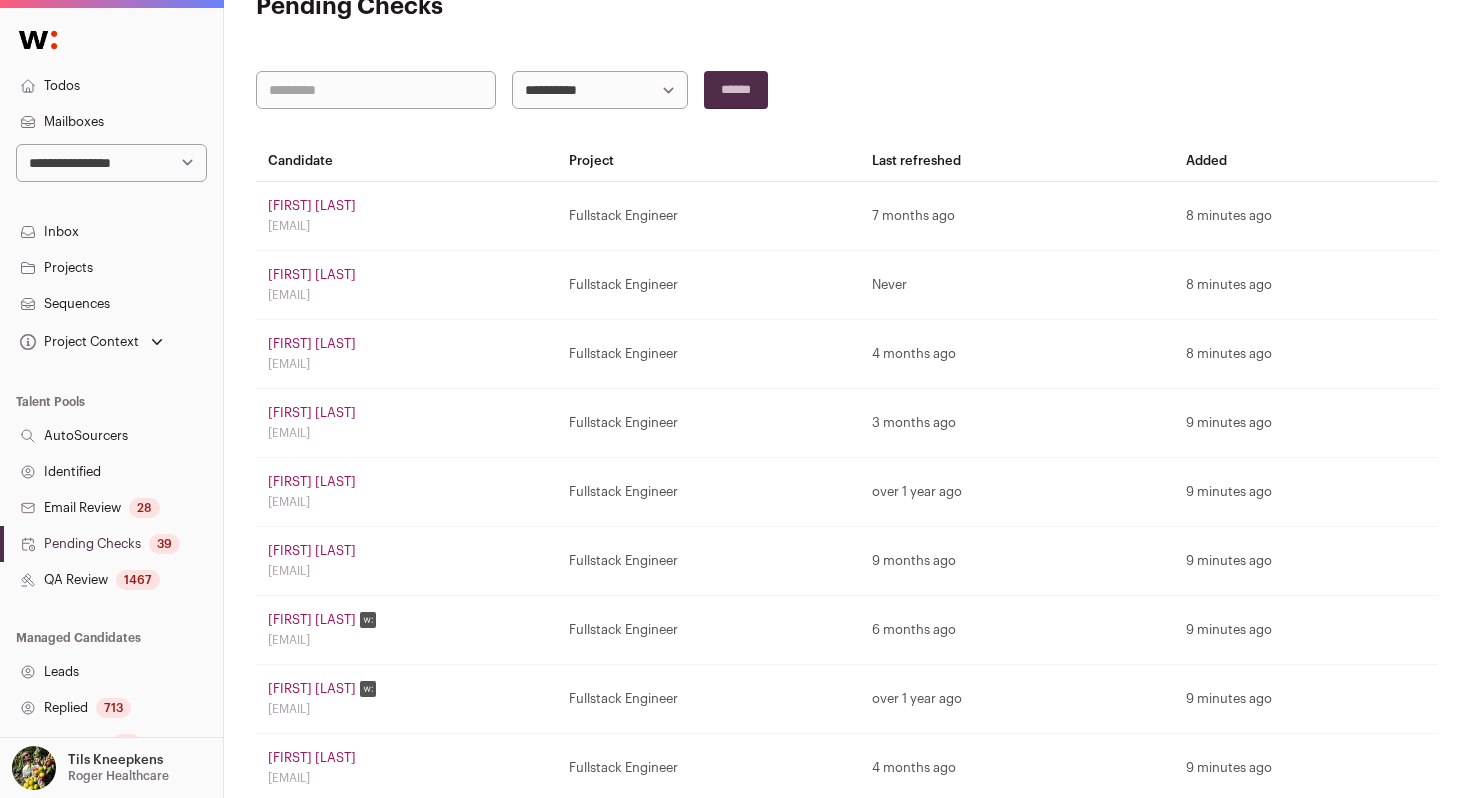 scroll, scrollTop: 103, scrollLeft: 0, axis: vertical 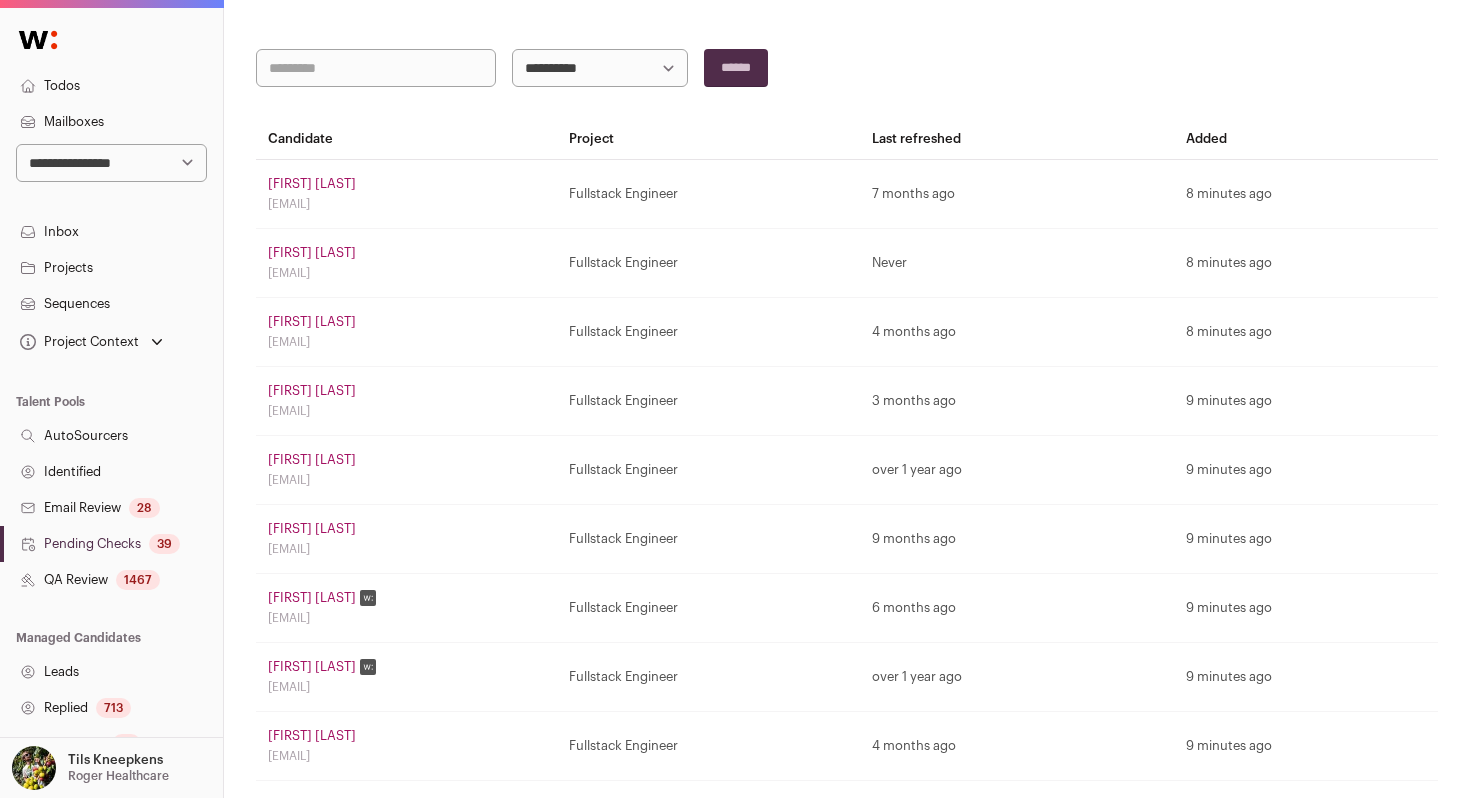 click on "**********" at bounding box center [600, 68] 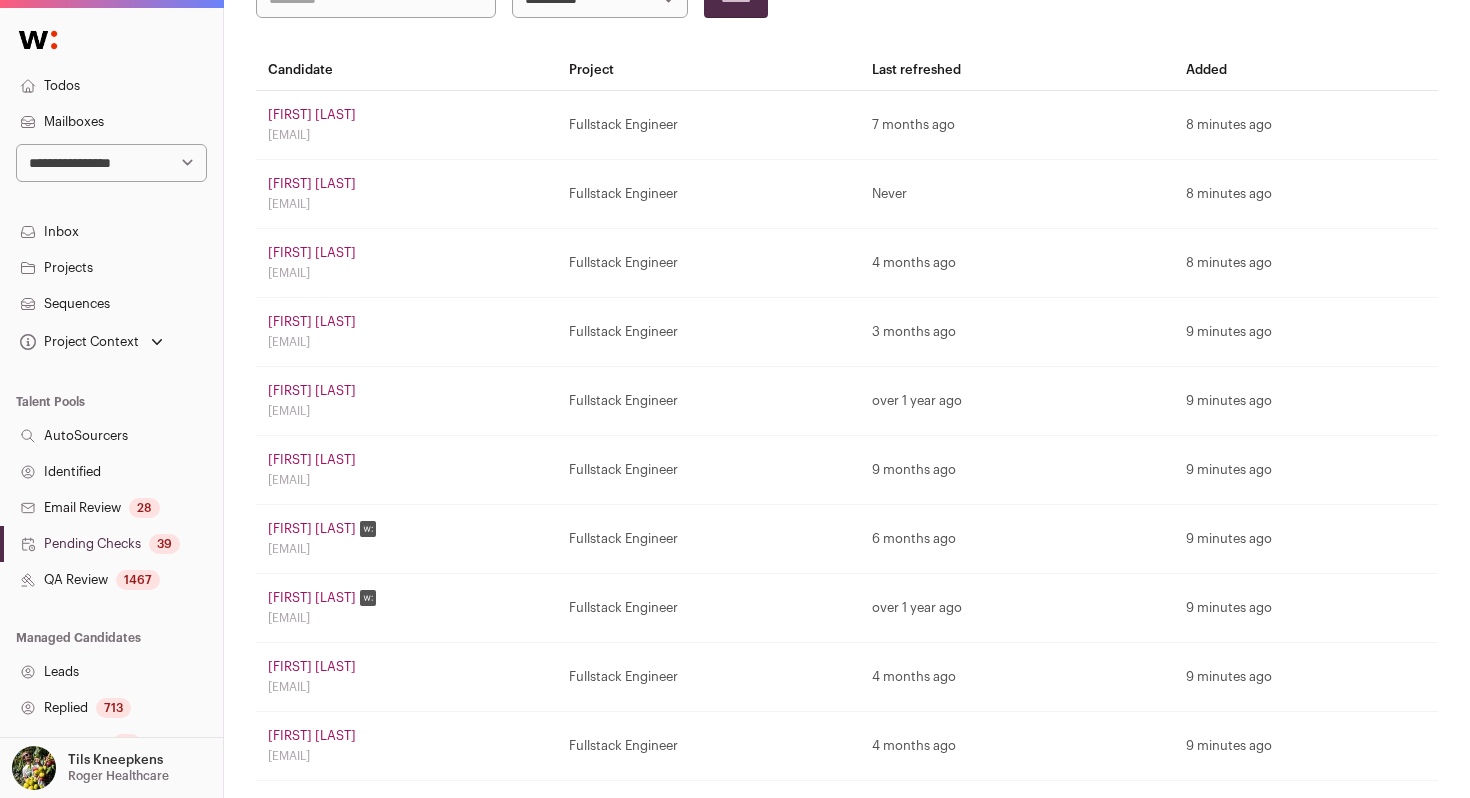 scroll, scrollTop: 0, scrollLeft: 0, axis: both 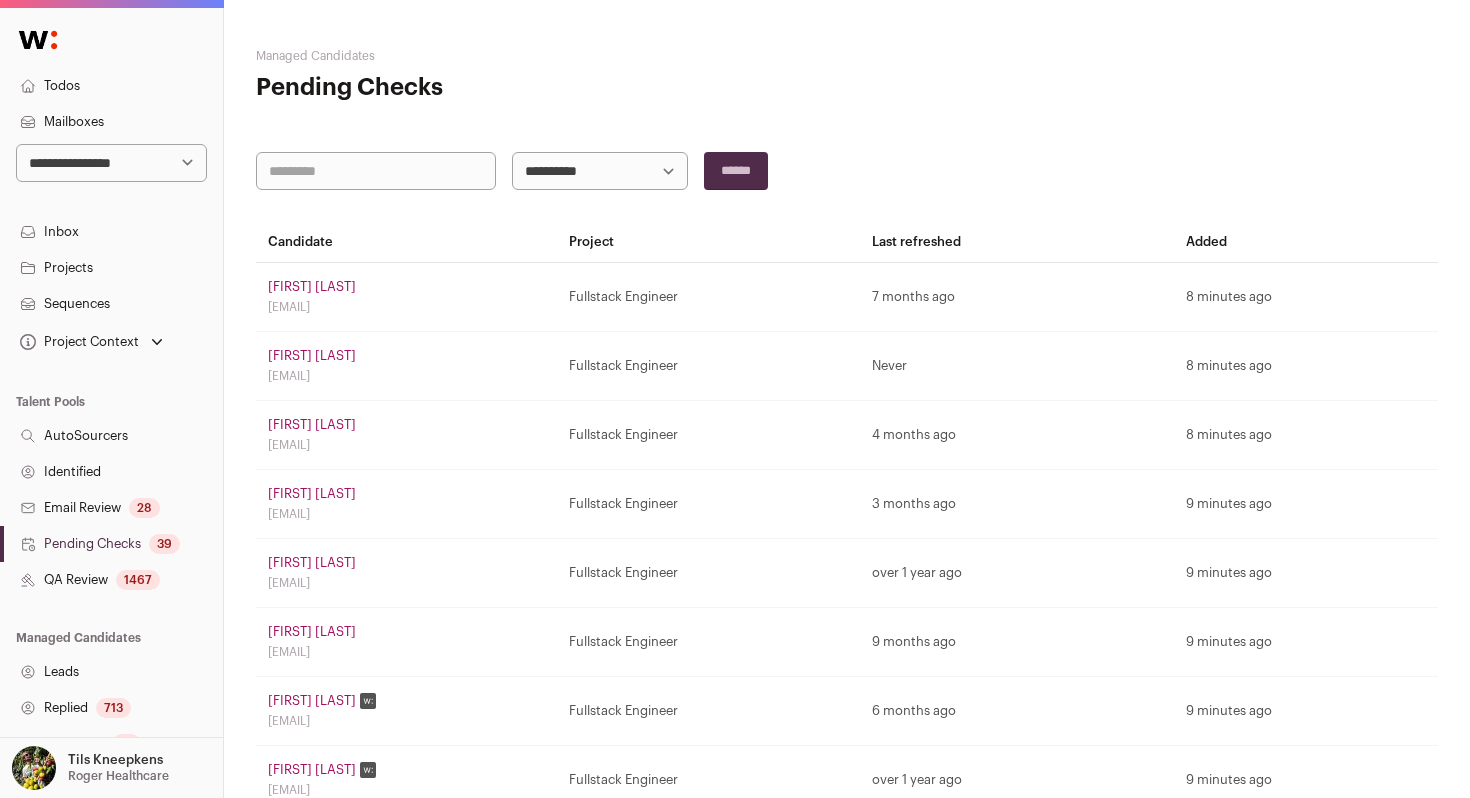 click on "1467" at bounding box center [138, 580] 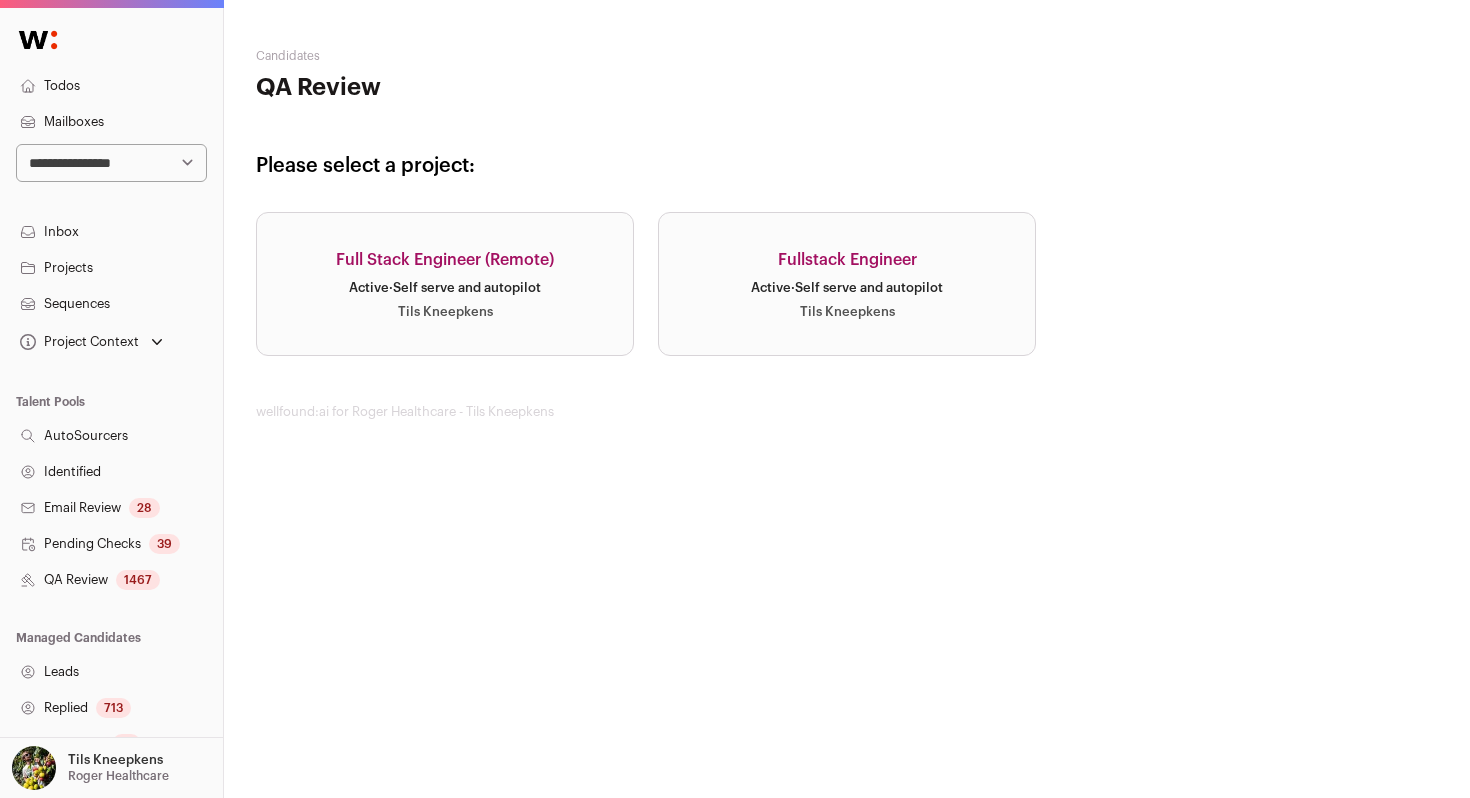 click on "Fullstack Engineer
Active
·
Self serve and autopilot
[FIRST] [LAST]" at bounding box center (847, 284) 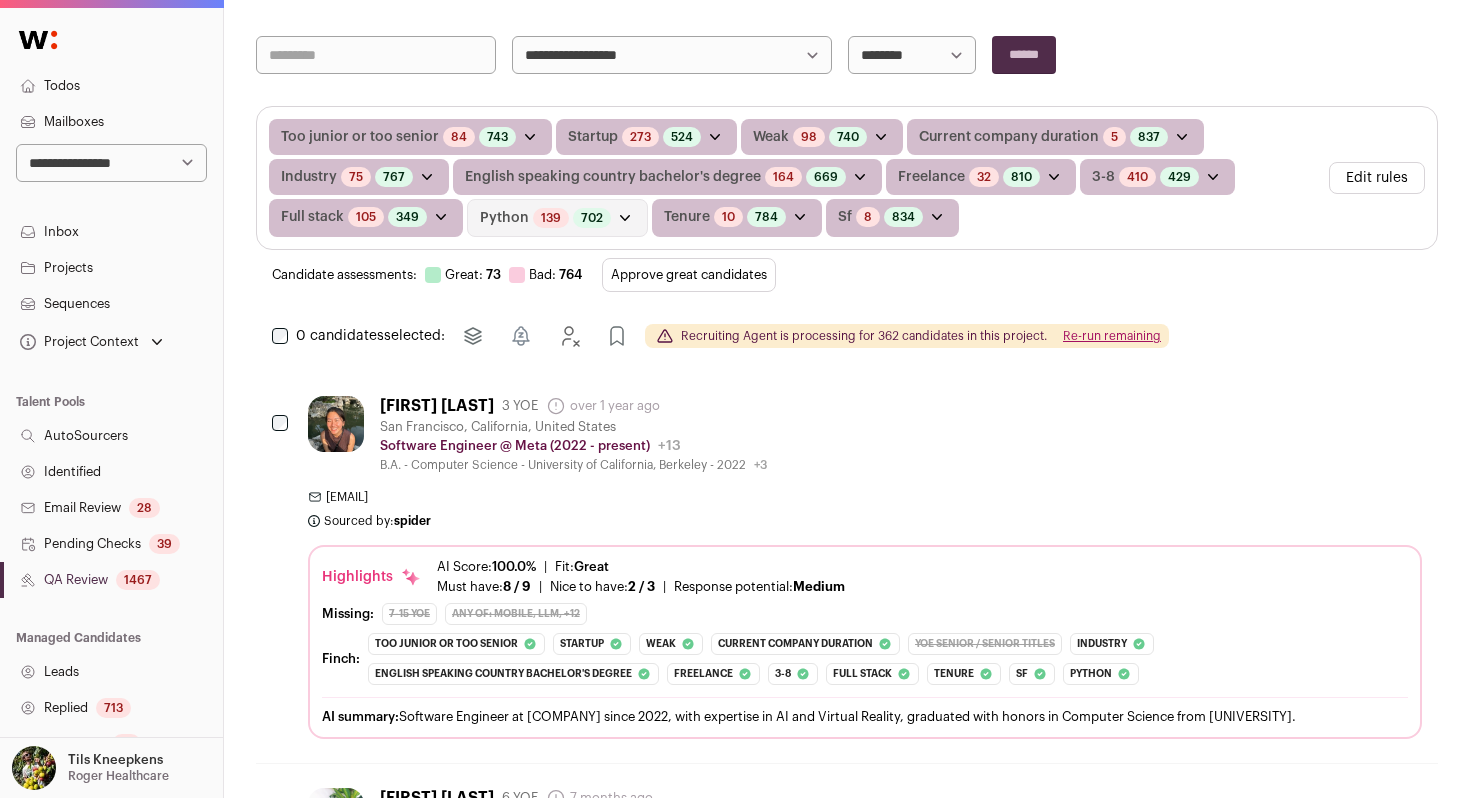 scroll, scrollTop: 470, scrollLeft: 0, axis: vertical 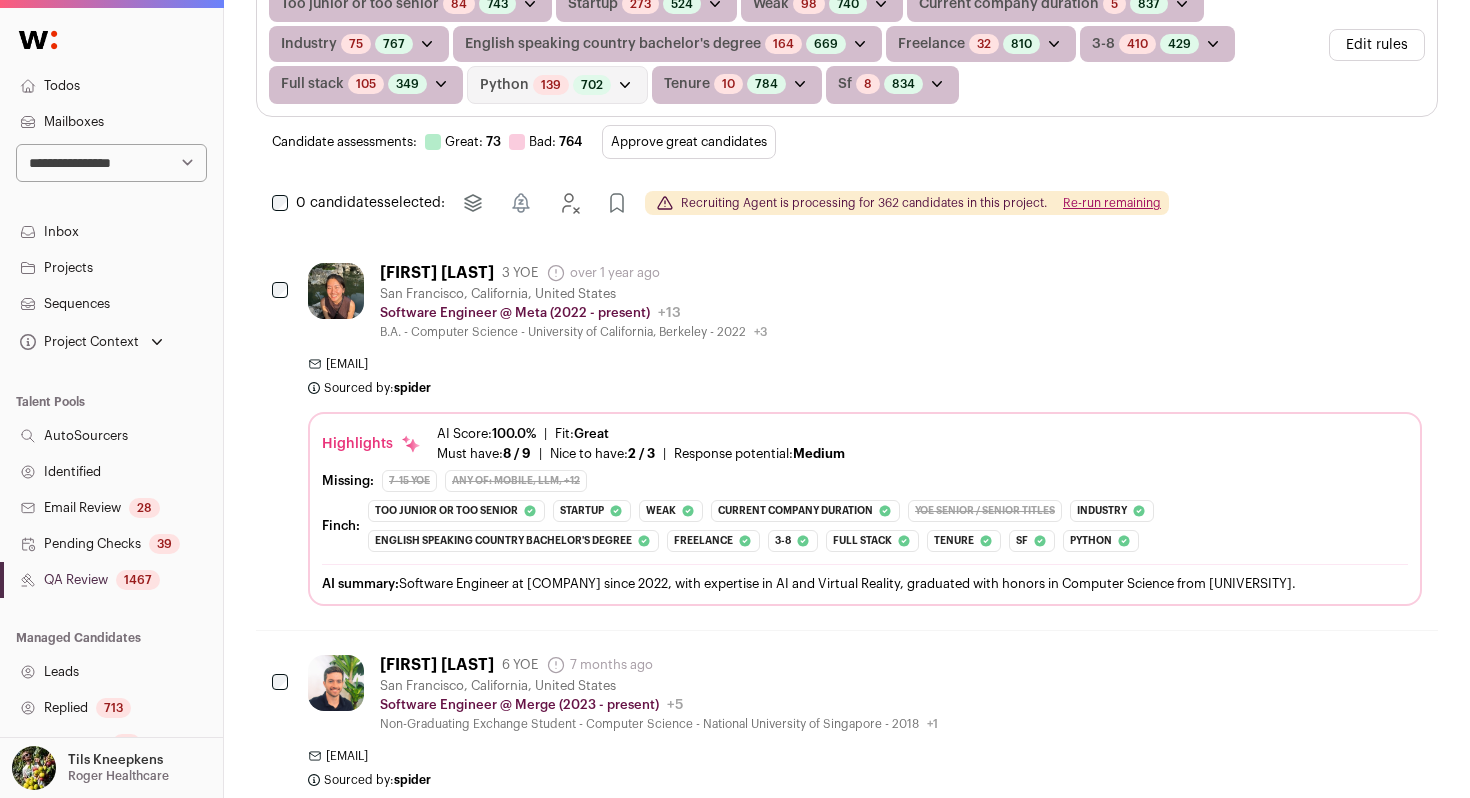 click on "Approve great candidates" at bounding box center (689, 142) 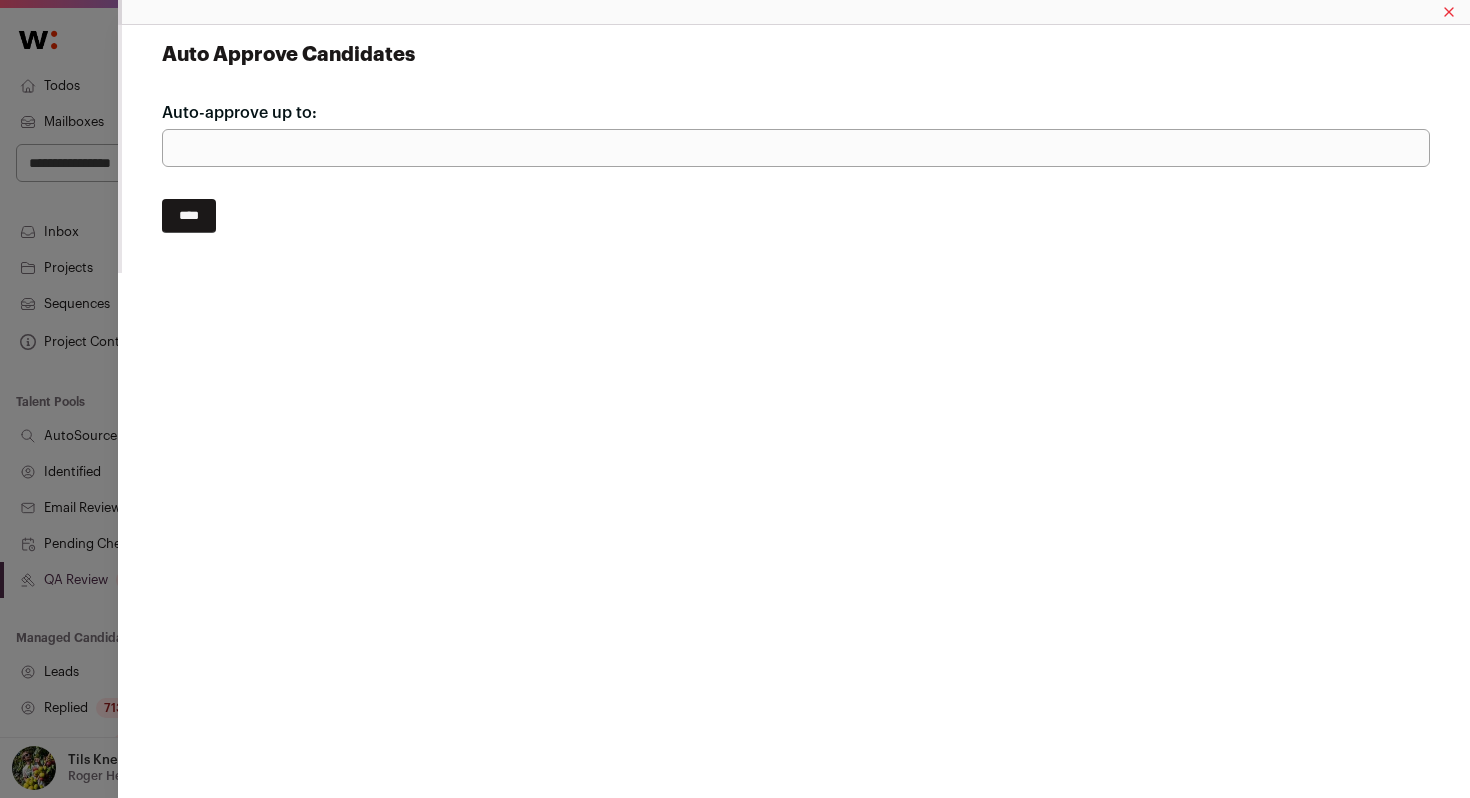 click on "Auto Approve Candidates
Auto-approve up to:
***
****" at bounding box center (735, 399) 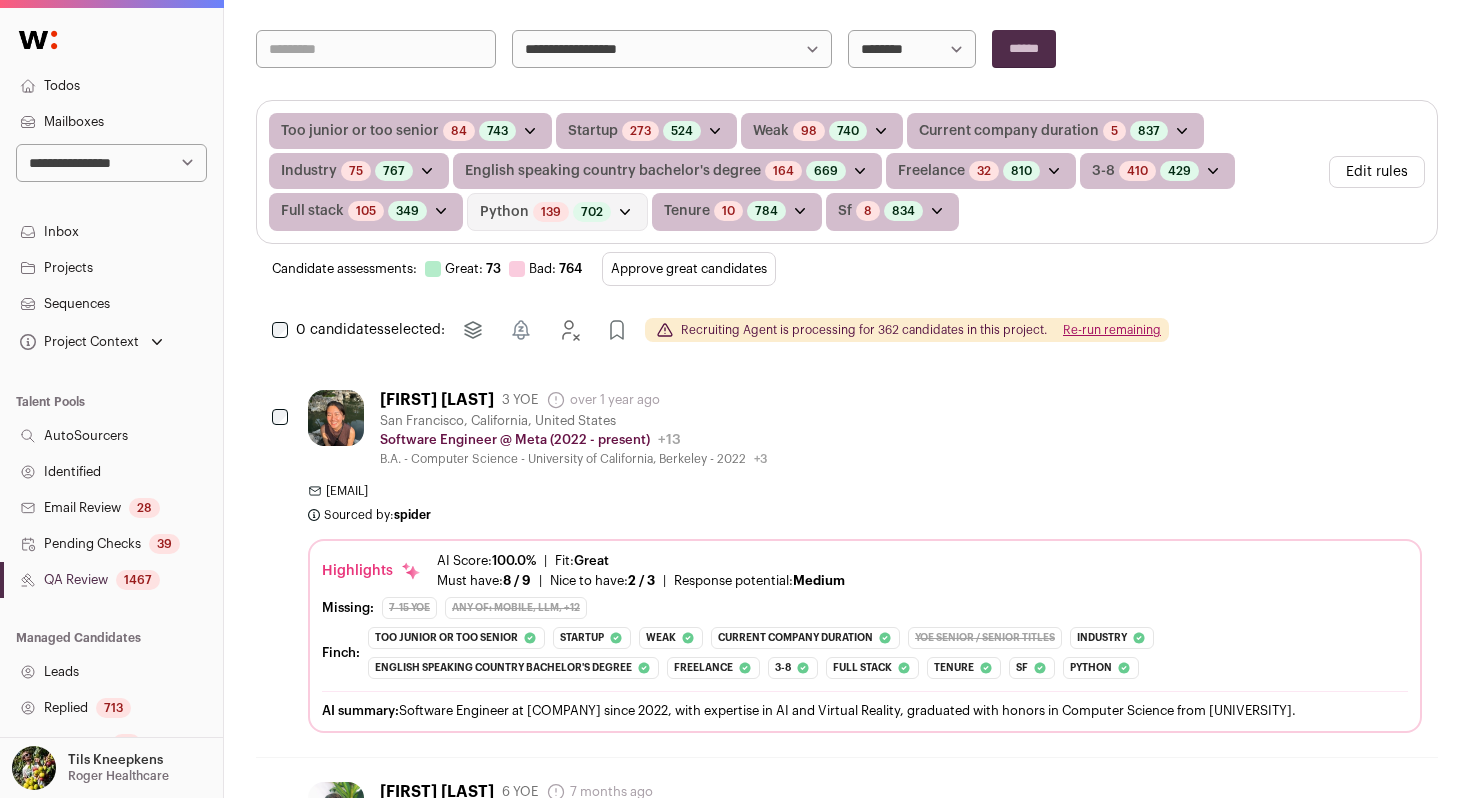 scroll, scrollTop: 345, scrollLeft: 0, axis: vertical 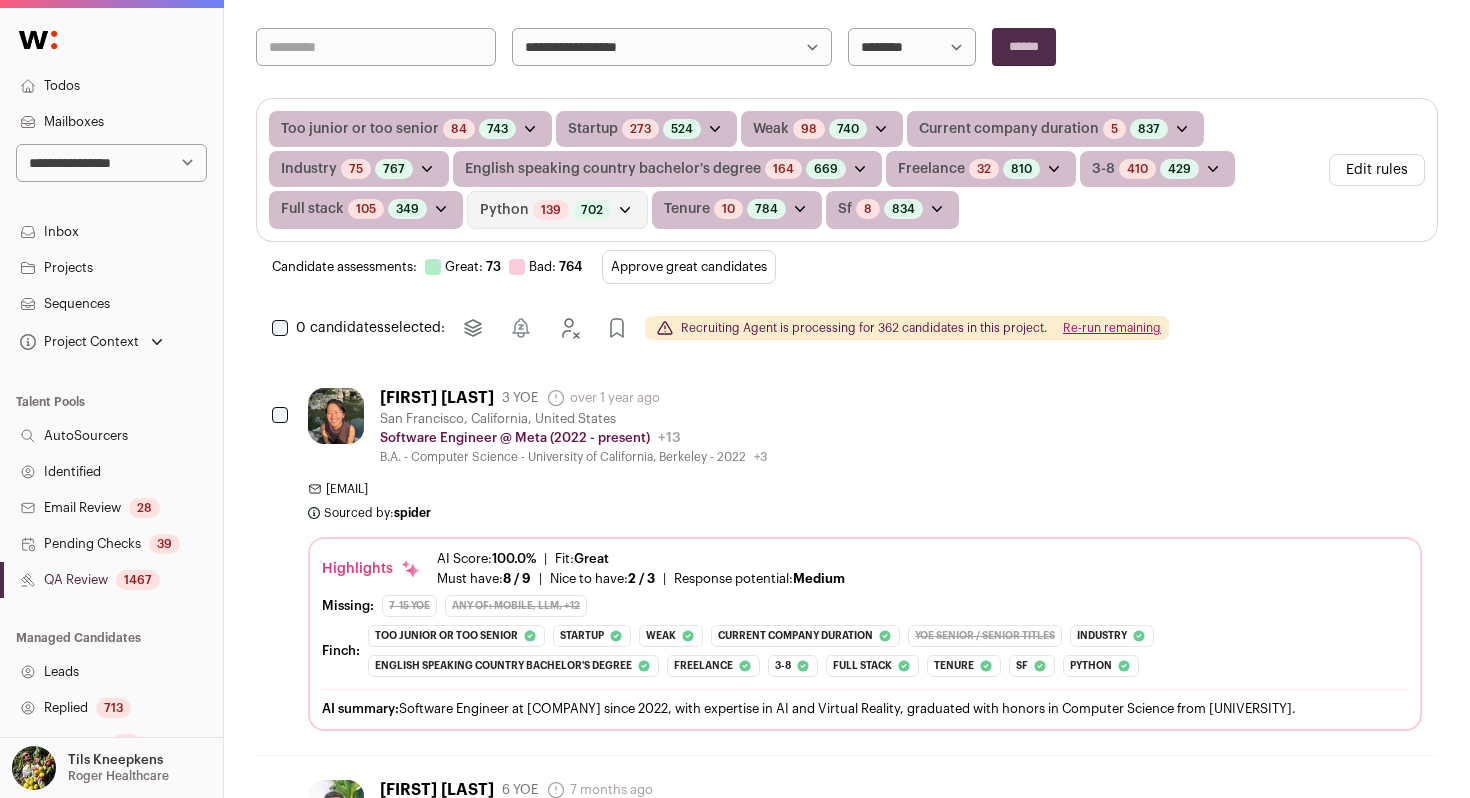 click on "Approve great candidates" at bounding box center (689, 267) 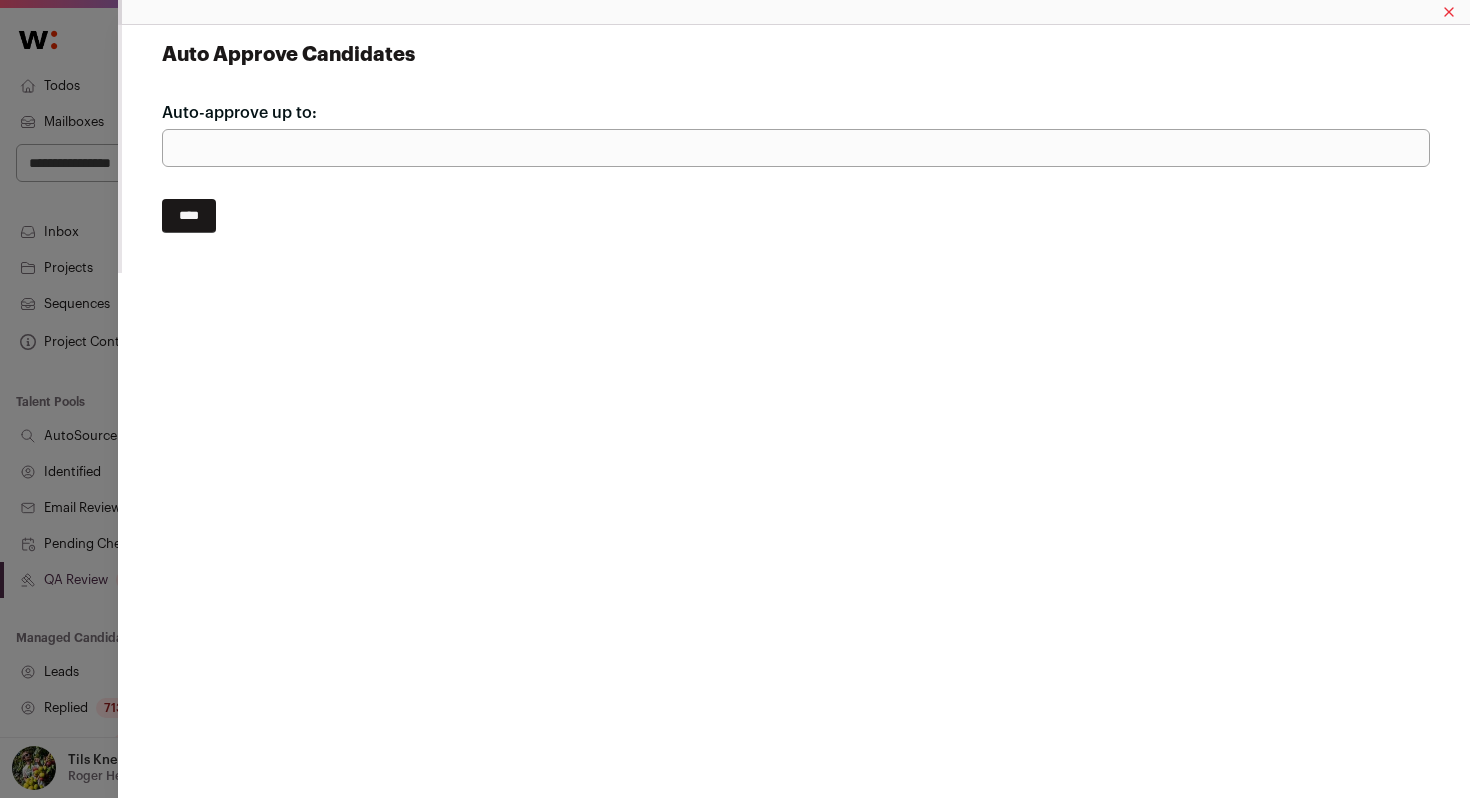 click on "***" at bounding box center [796, 148] 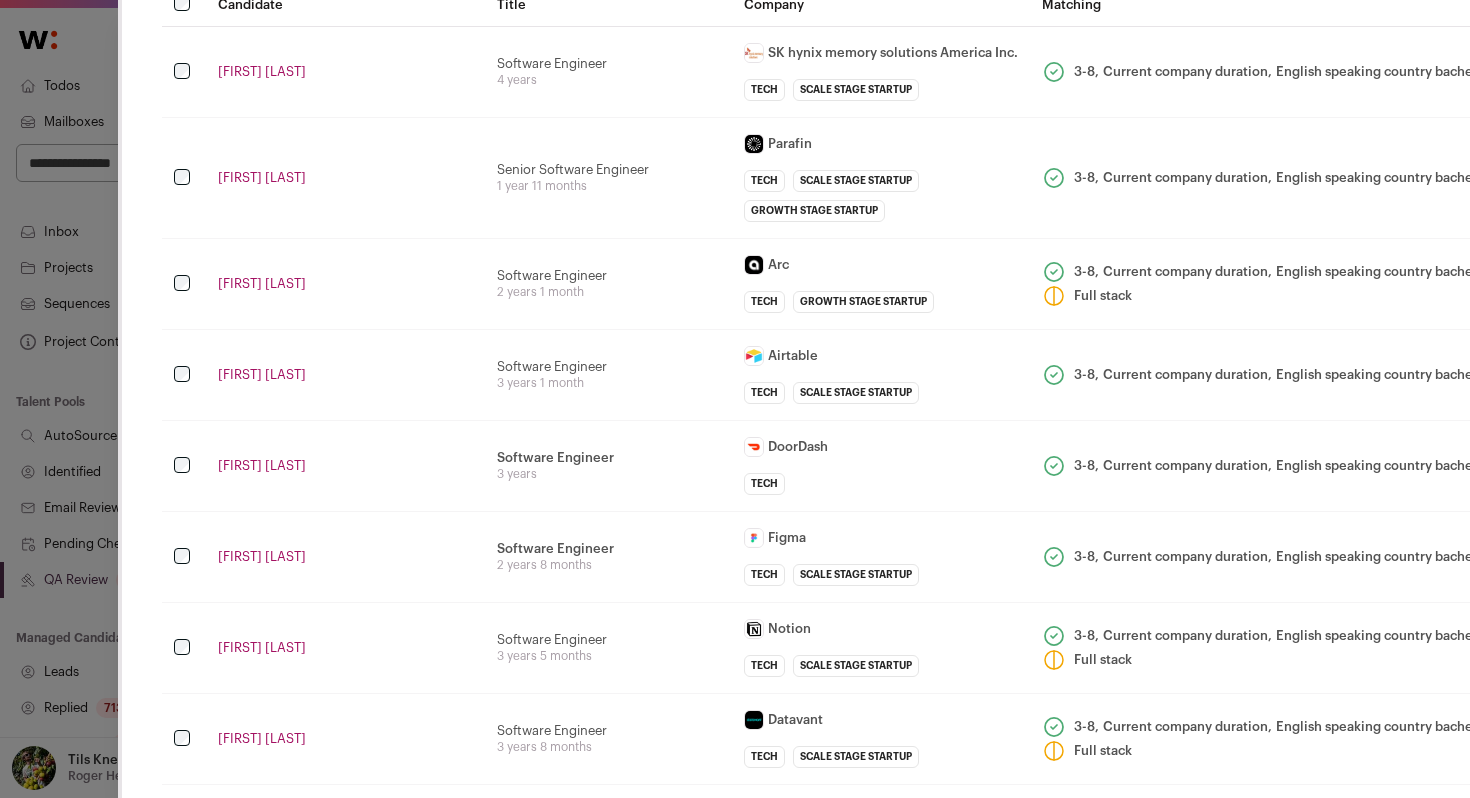 scroll, scrollTop: 124, scrollLeft: 0, axis: vertical 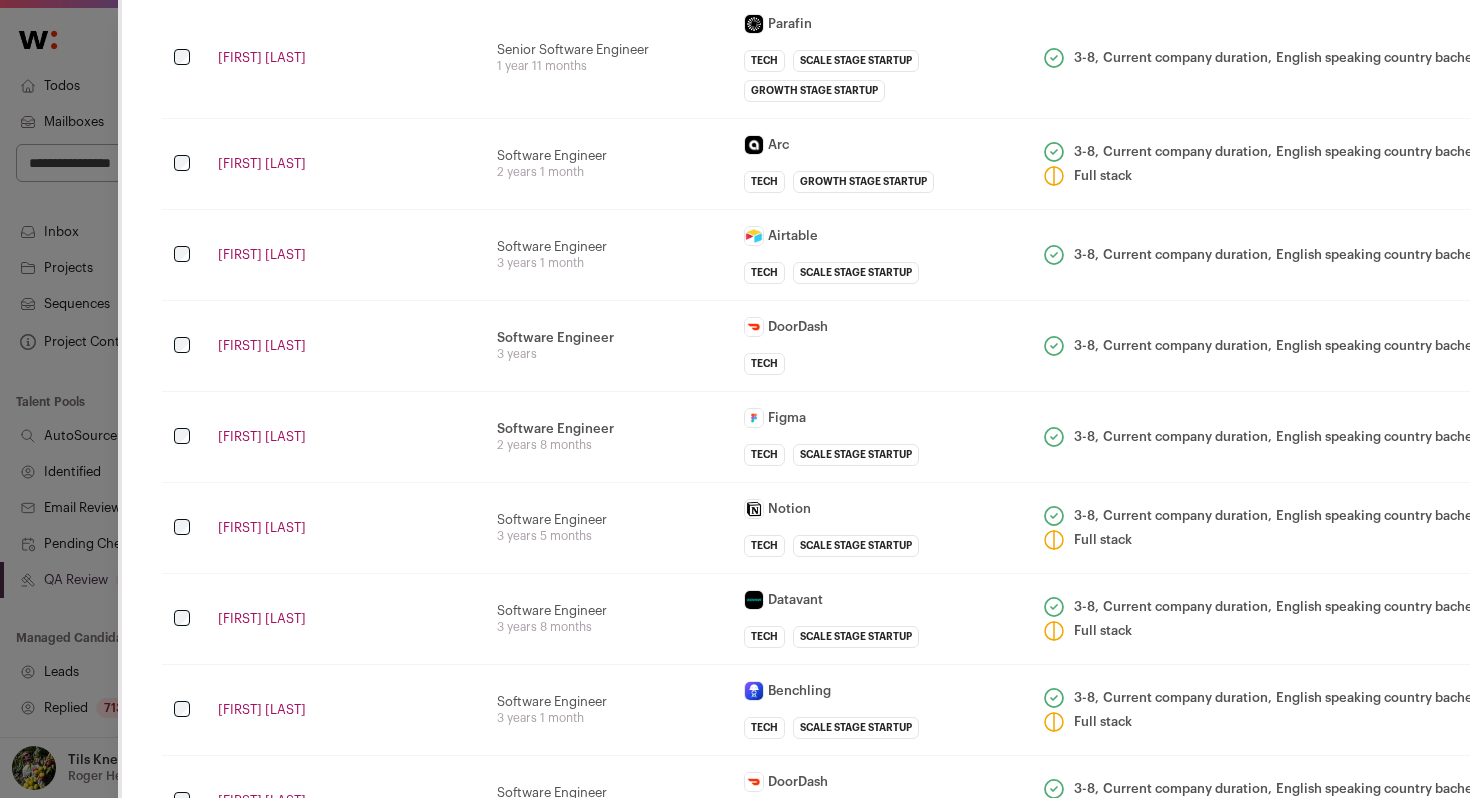click on "Software Engineer
- Going out
- Developer tools
- Drive growth
3 years" at bounding box center [608, 346] 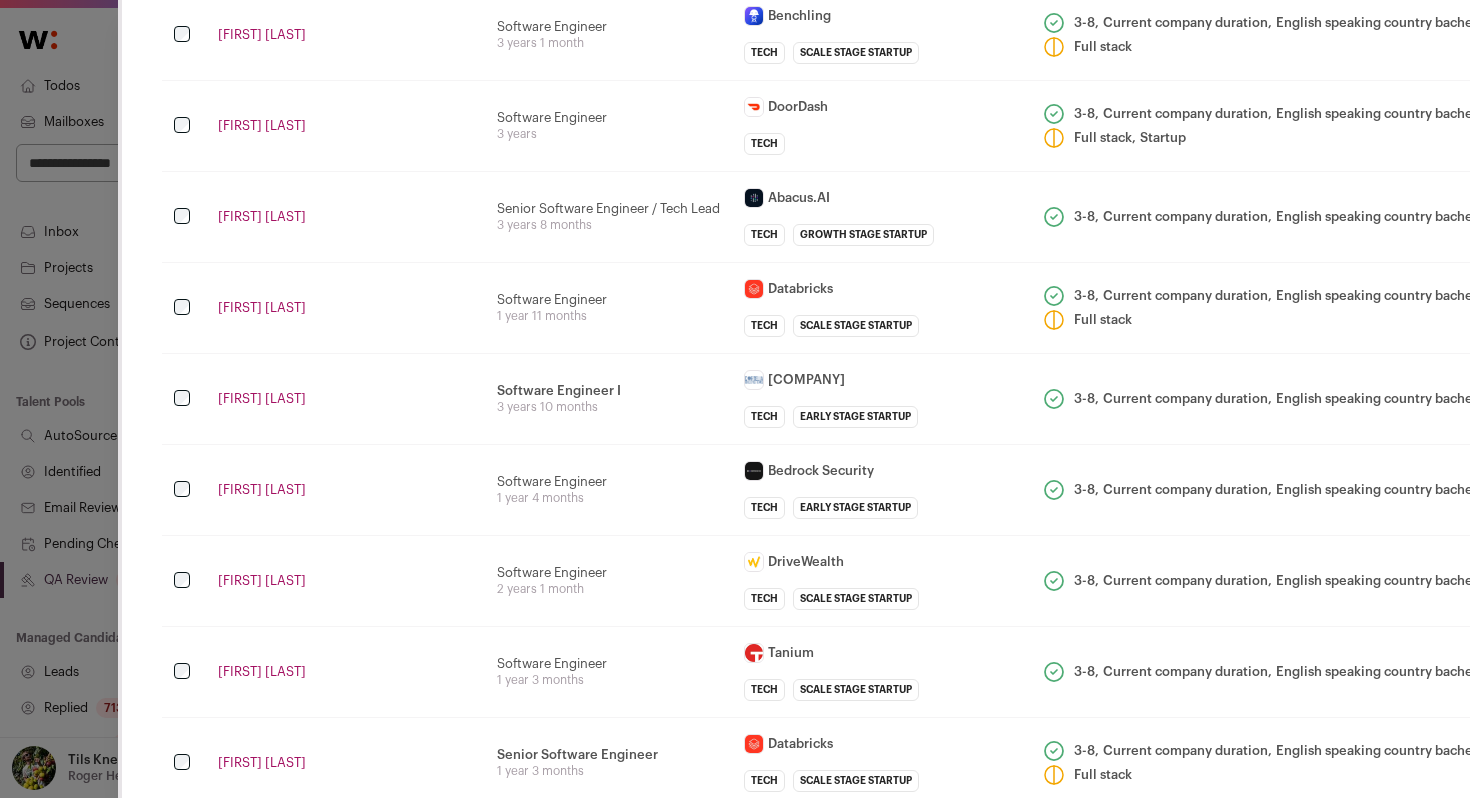 scroll, scrollTop: 1016, scrollLeft: 0, axis: vertical 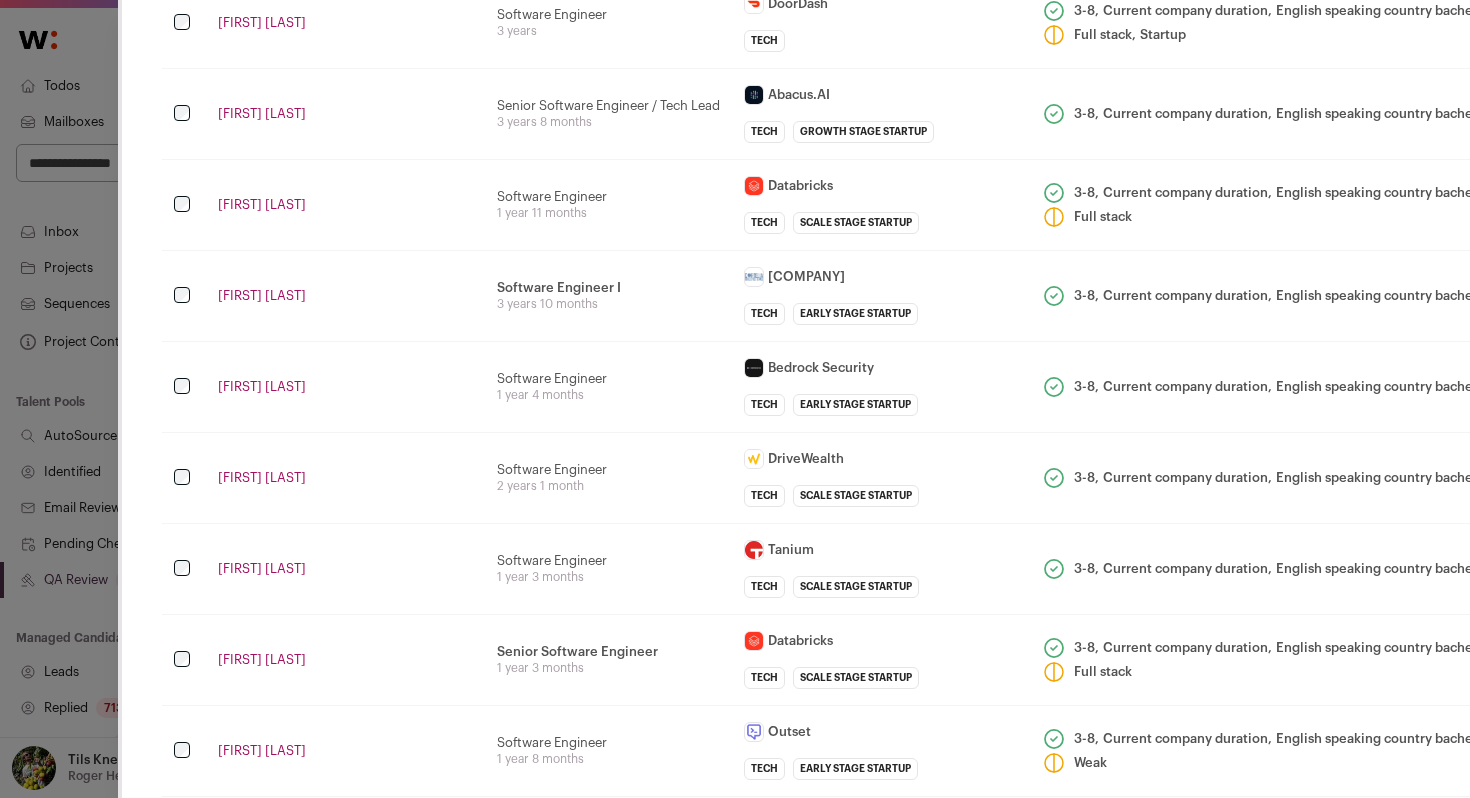 click on "Software Engineer I
Developing software at the intersection of microfluidics biotech and electrical/mechanical engineering.
3 years 10 months" at bounding box center [608, 296] 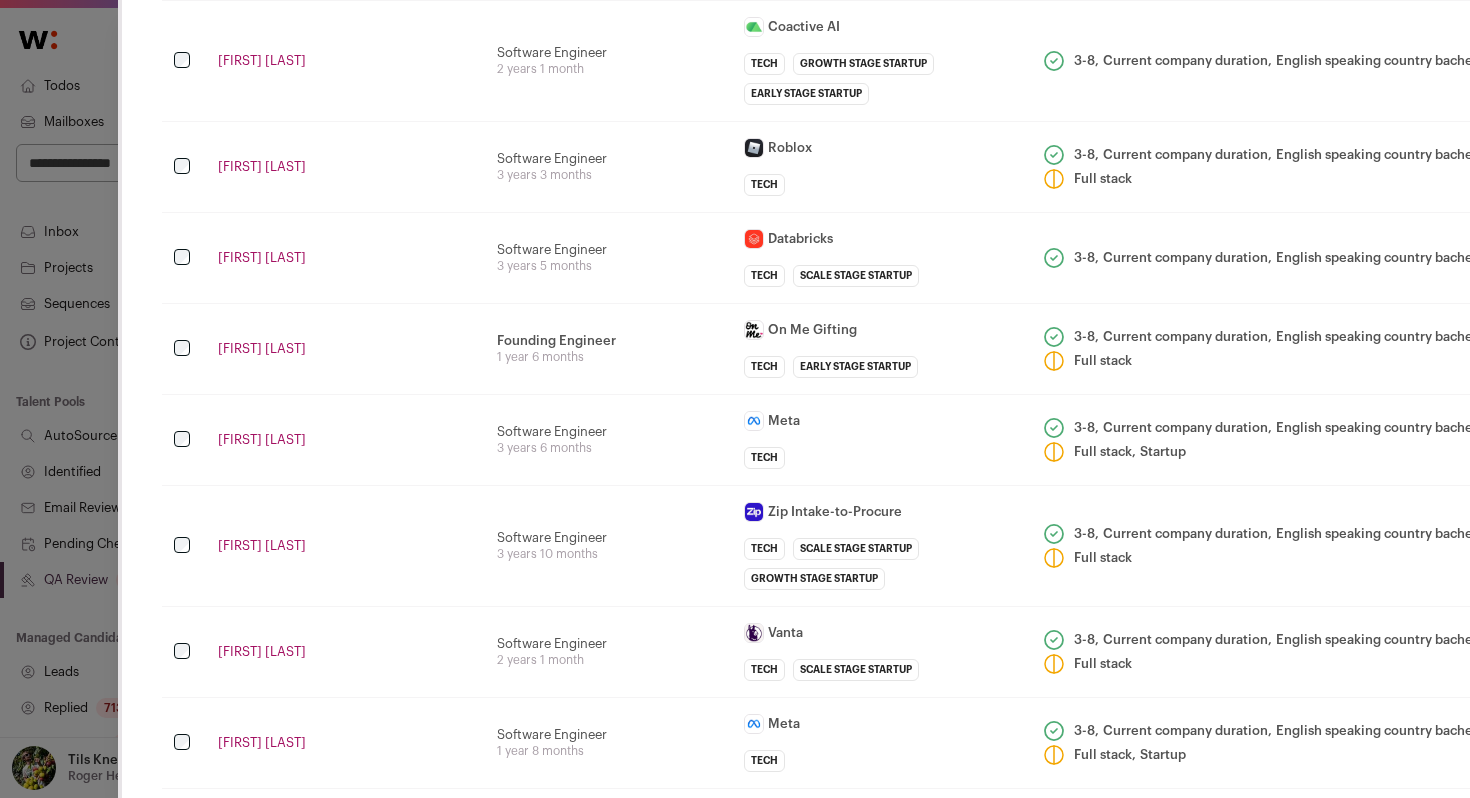 scroll, scrollTop: 1816, scrollLeft: 0, axis: vertical 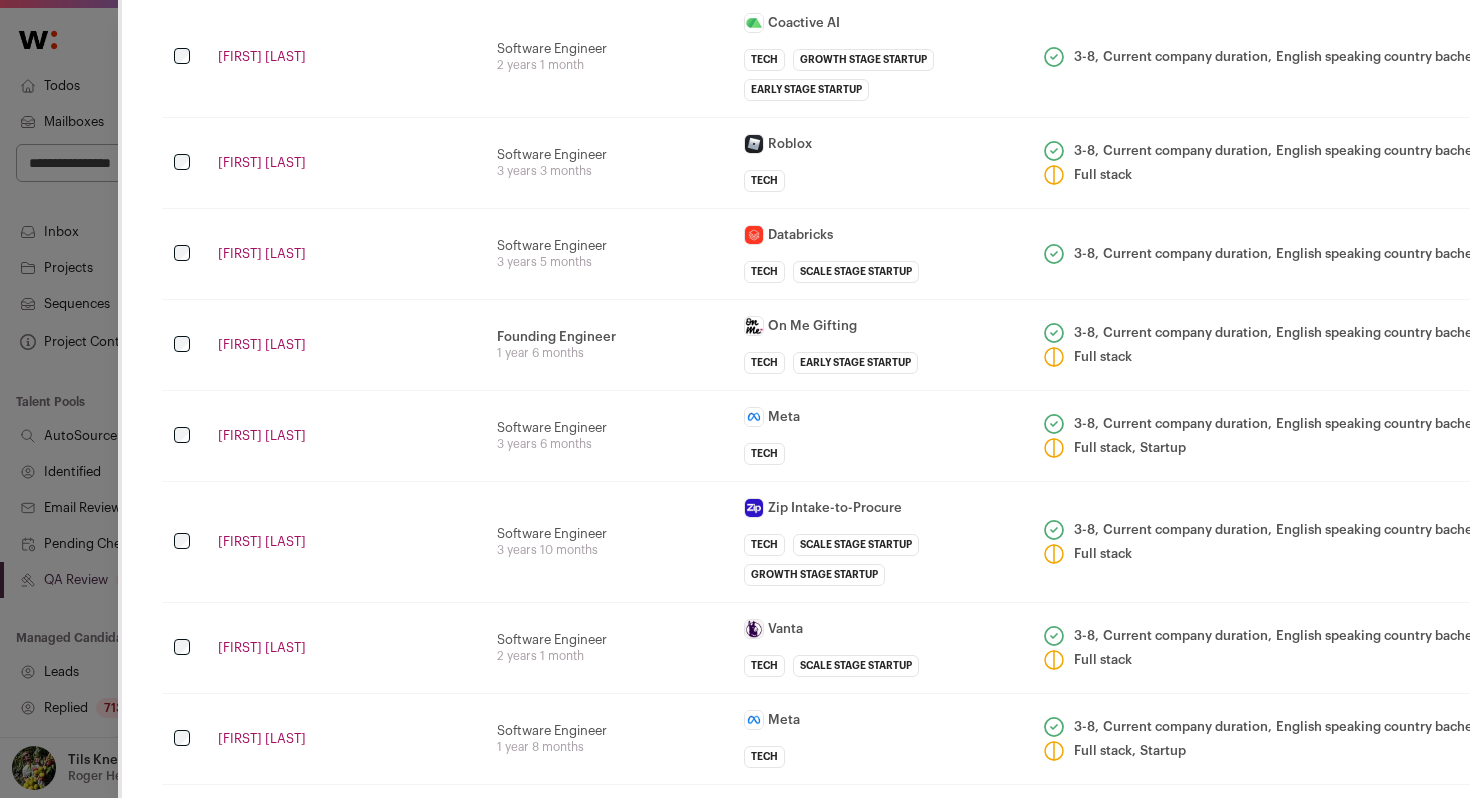 click on "Software Engineer
3 years 10 months" at bounding box center [608, 542] 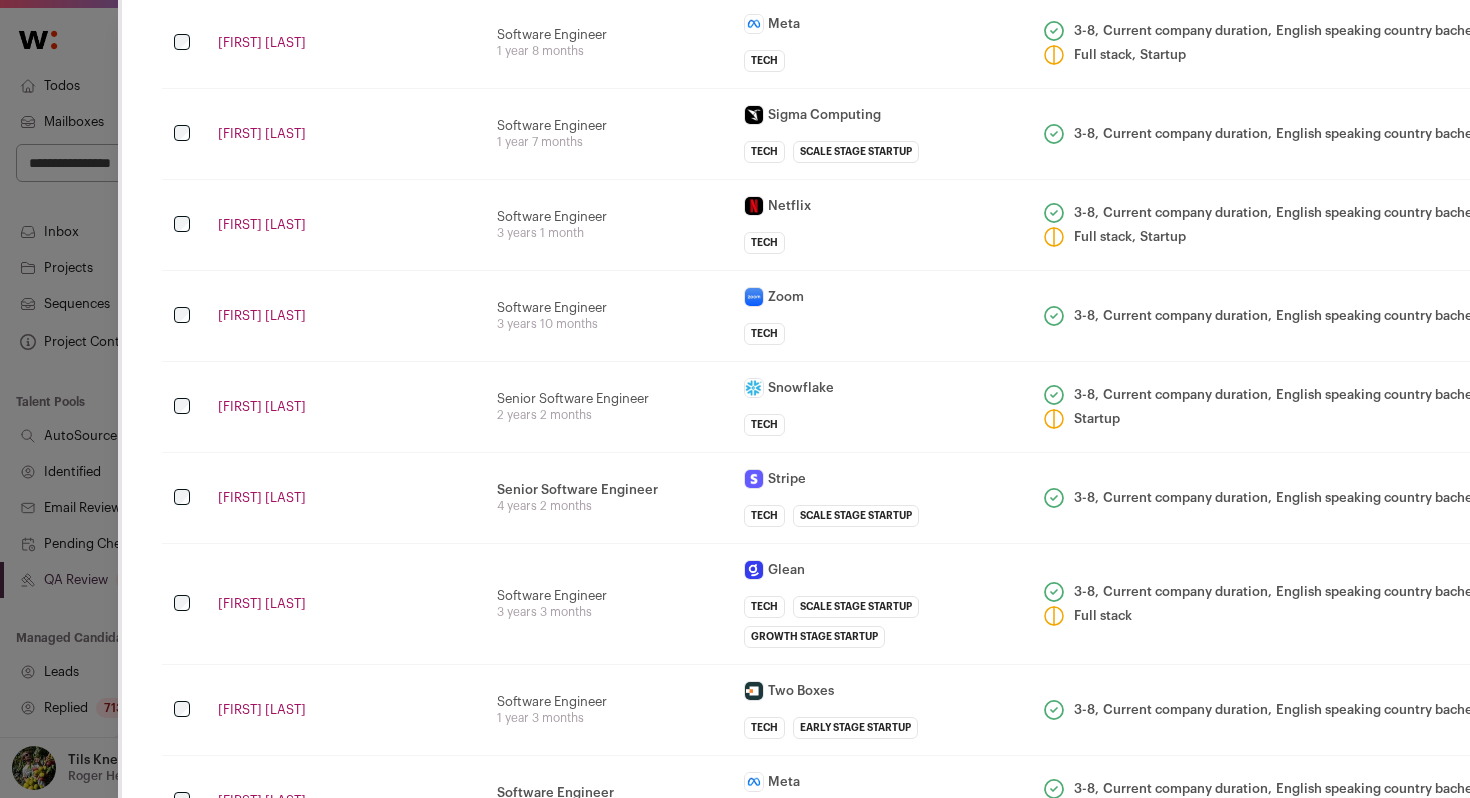scroll, scrollTop: 2594, scrollLeft: 0, axis: vertical 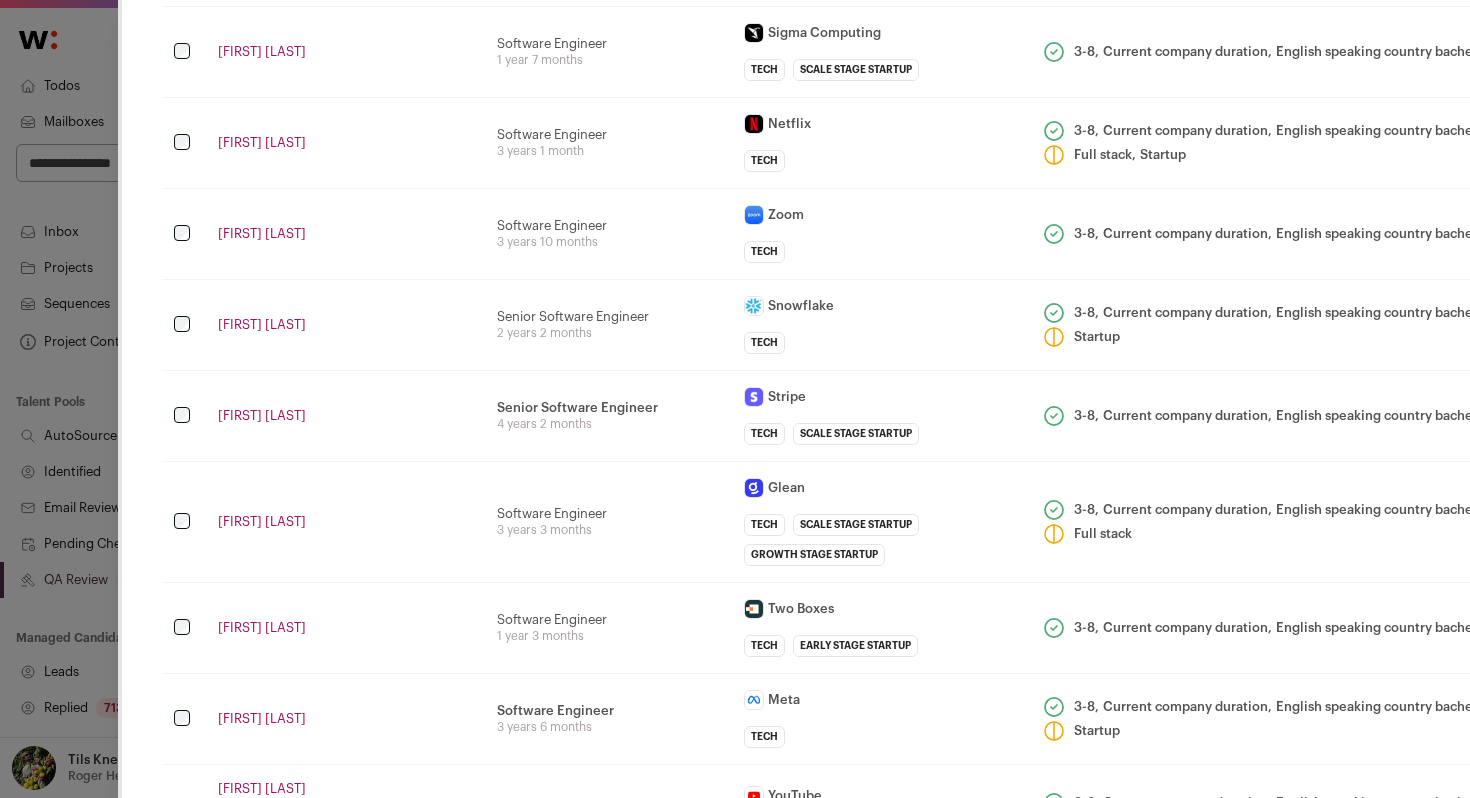 click on "Software Engineer
1 year 3 months" at bounding box center (608, 628) 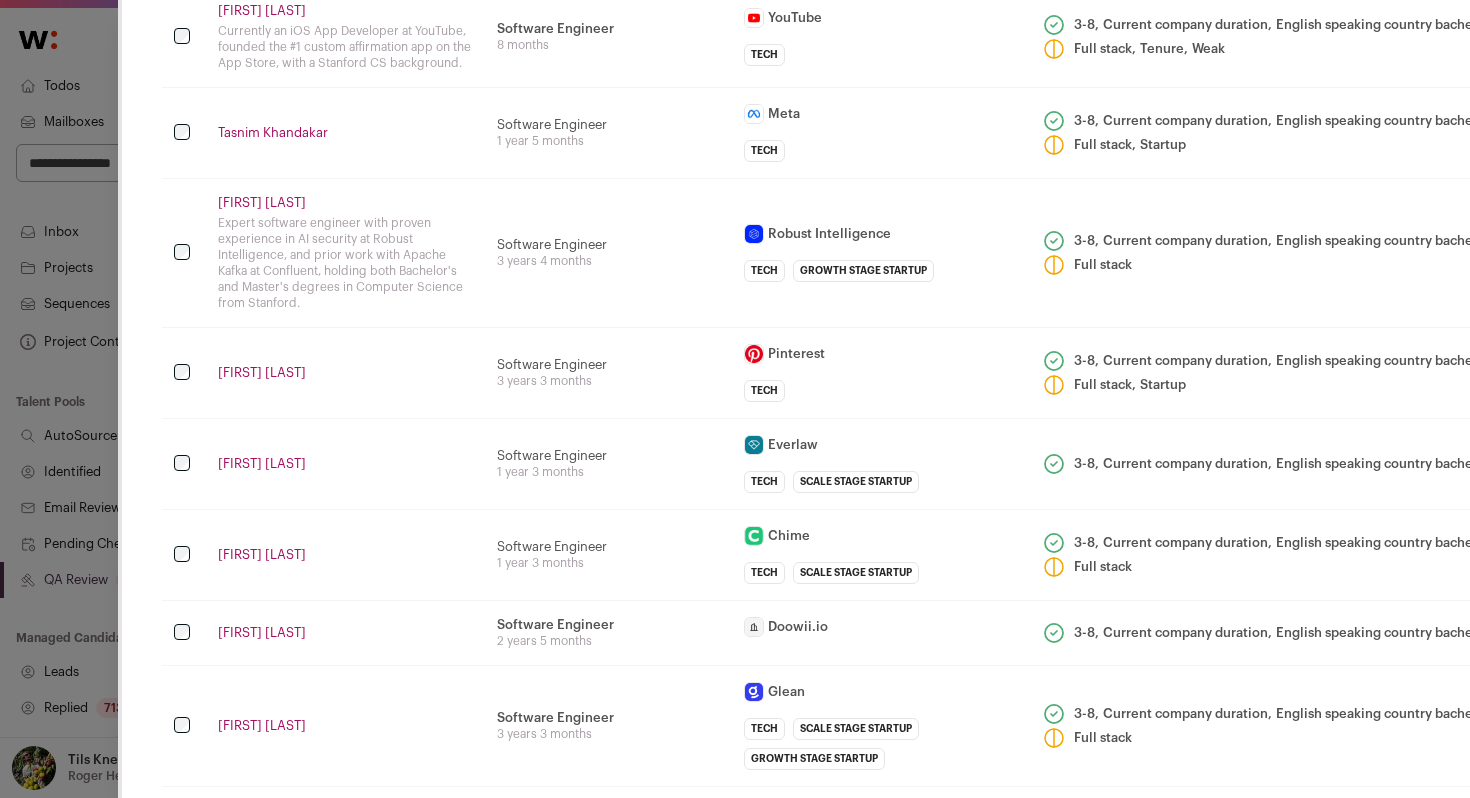 scroll, scrollTop: 3366, scrollLeft: 0, axis: vertical 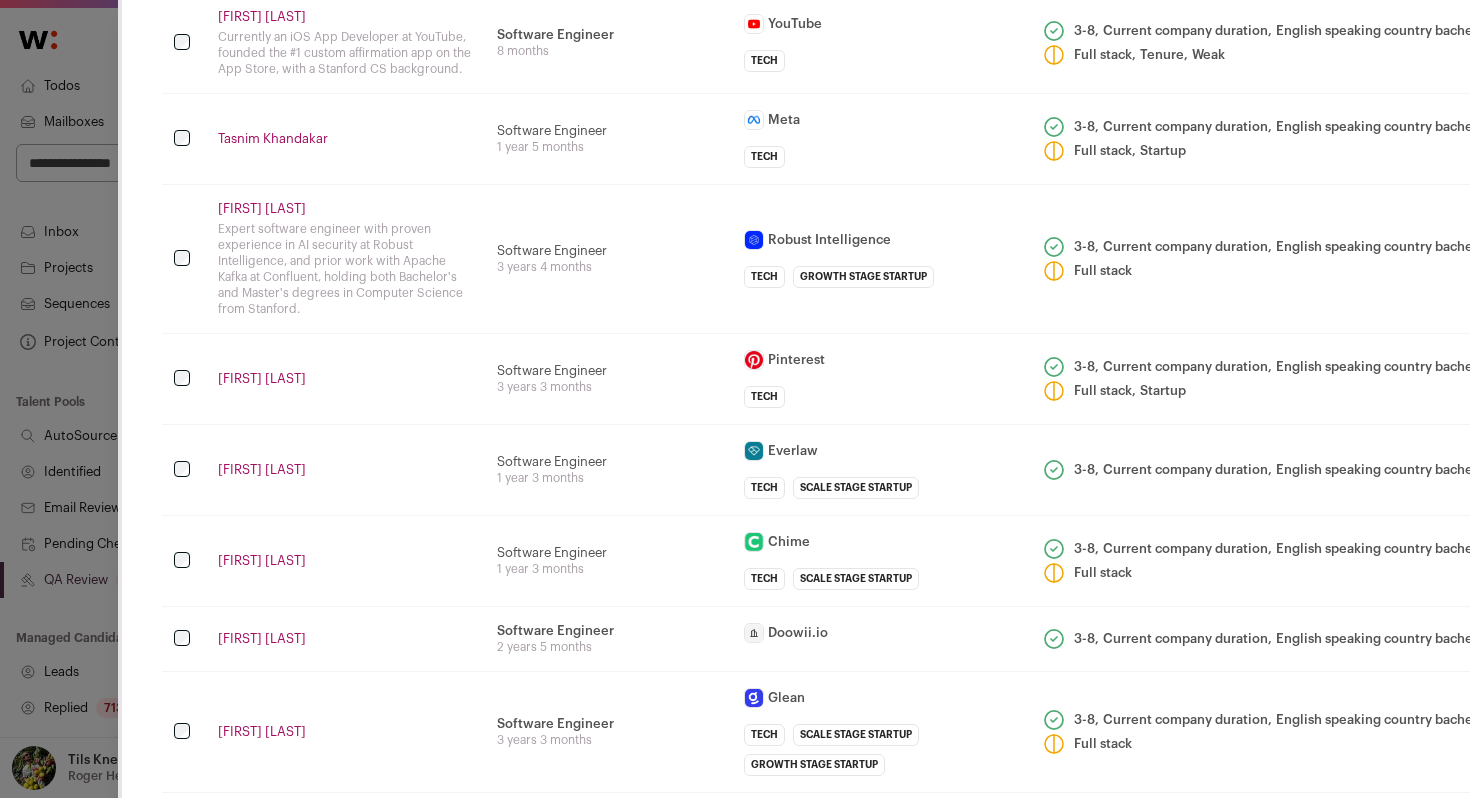 click on "Tasnim Khandakar" at bounding box center (345, 139) 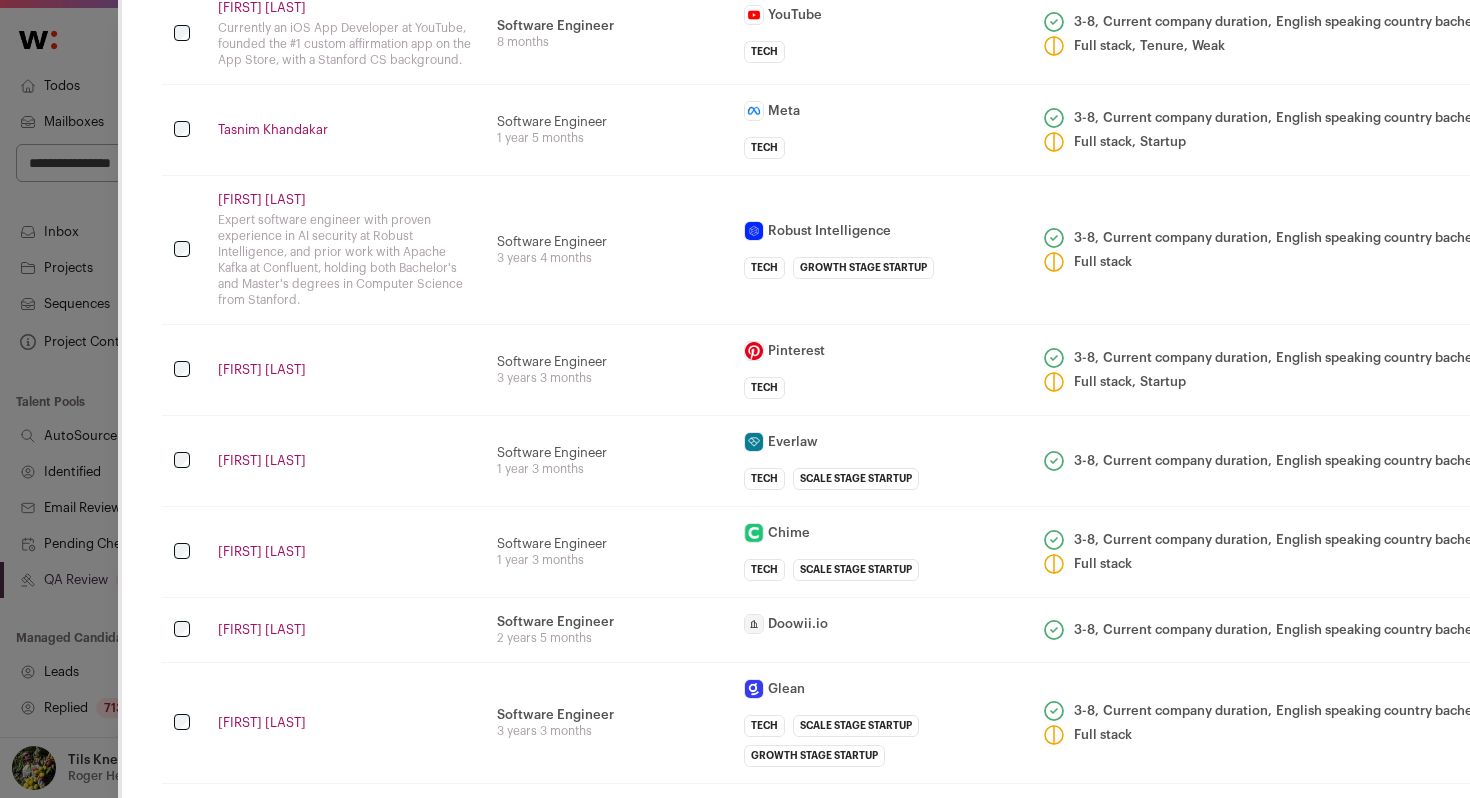 scroll, scrollTop: 3377, scrollLeft: 0, axis: vertical 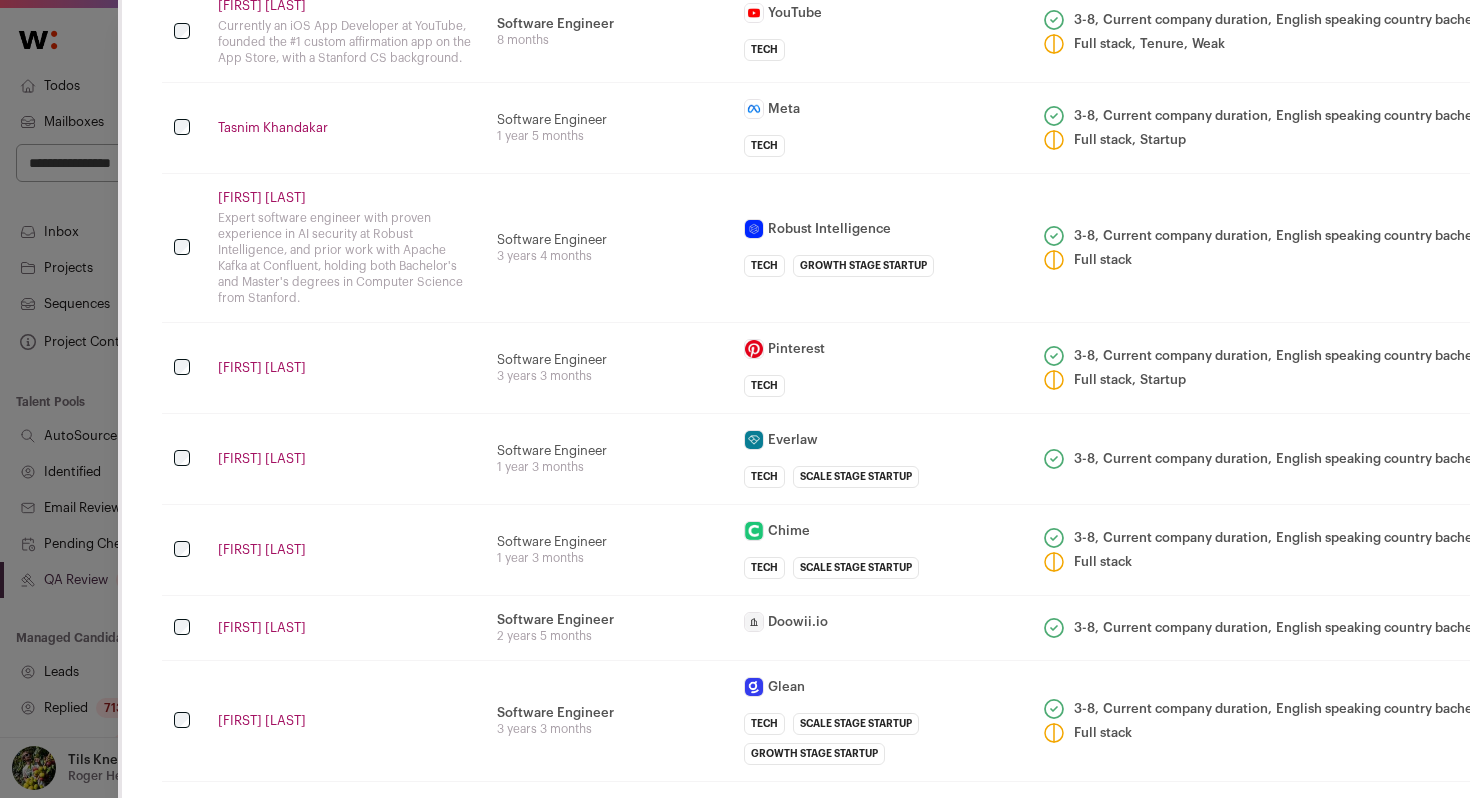 click on "Software Engineer
3 years 4 months" at bounding box center [608, 248] 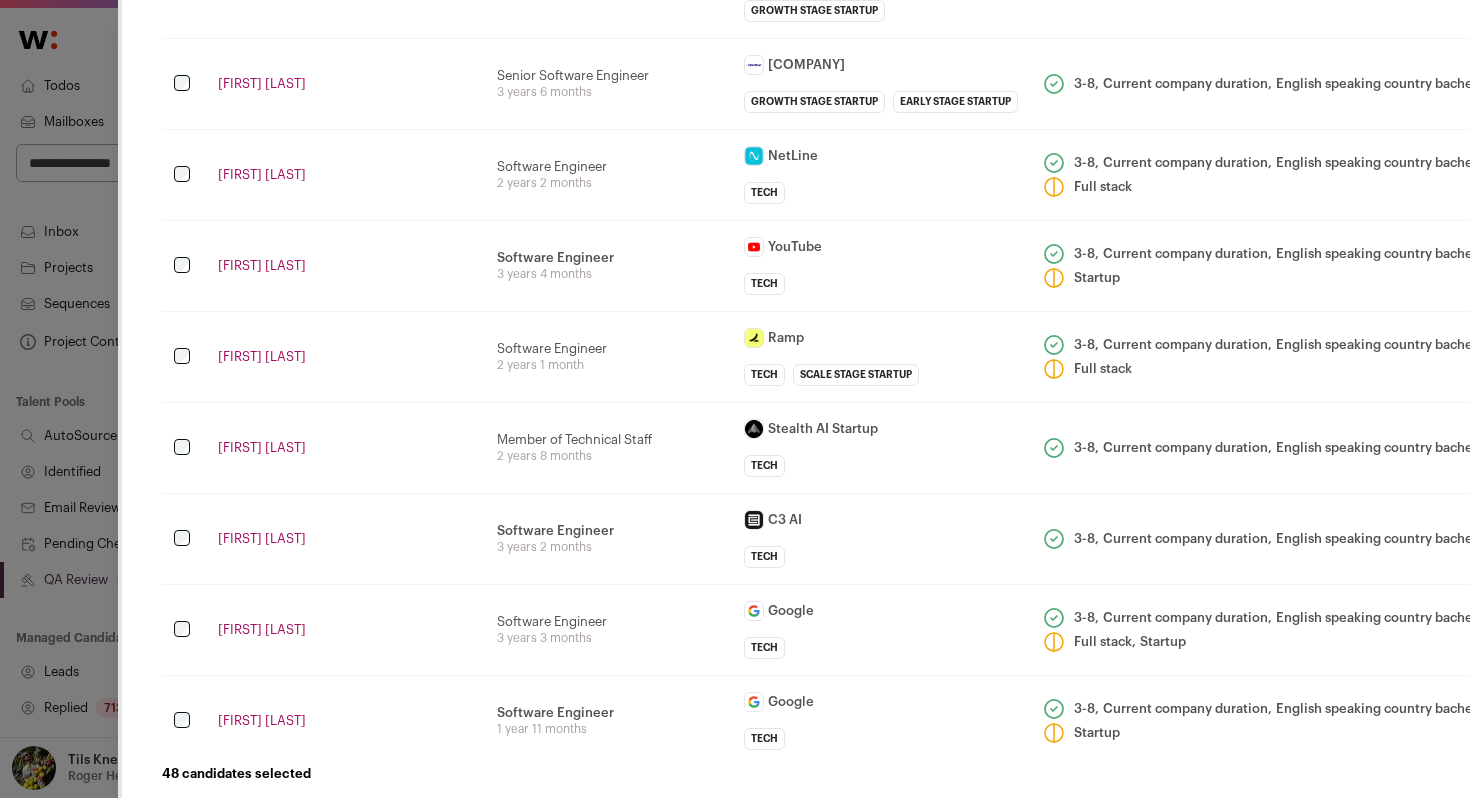 scroll, scrollTop: 4155, scrollLeft: 0, axis: vertical 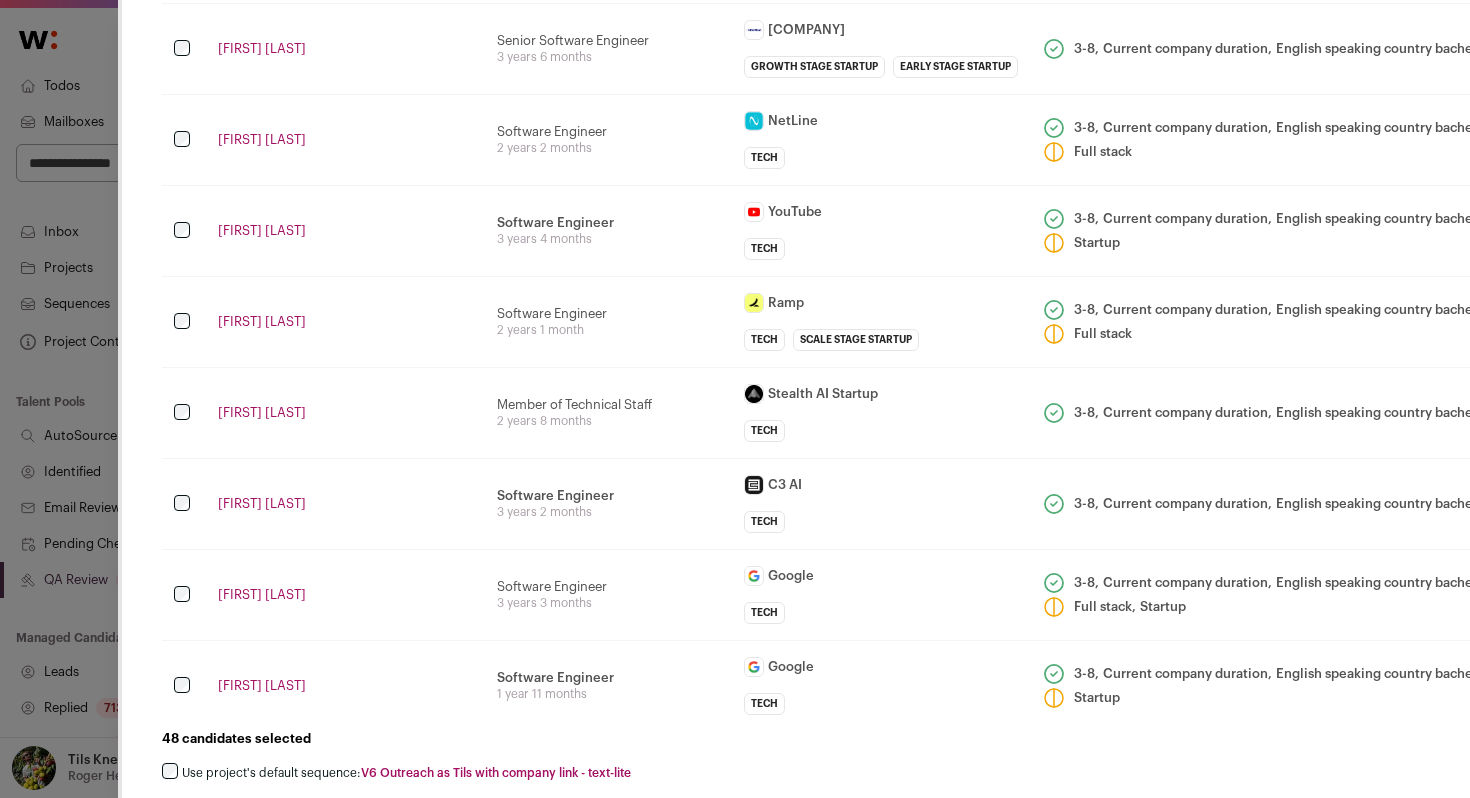 click on "Software Engineer
YouTube TV EngProd
3 years 4 months" at bounding box center [608, 231] 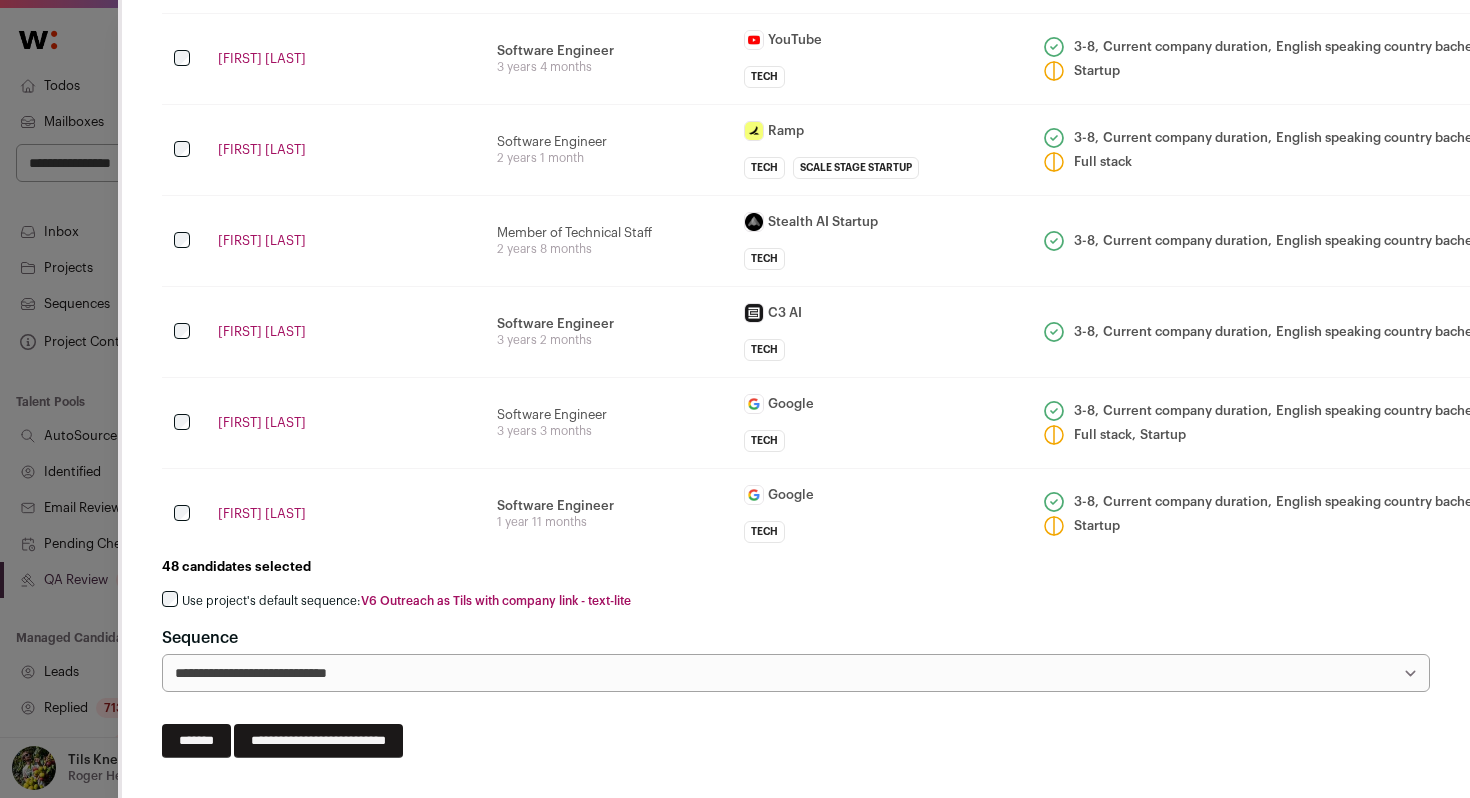 click on "Use project's default sequence:
V6 Outreach as Tils with company link - text-lite" at bounding box center [406, 601] 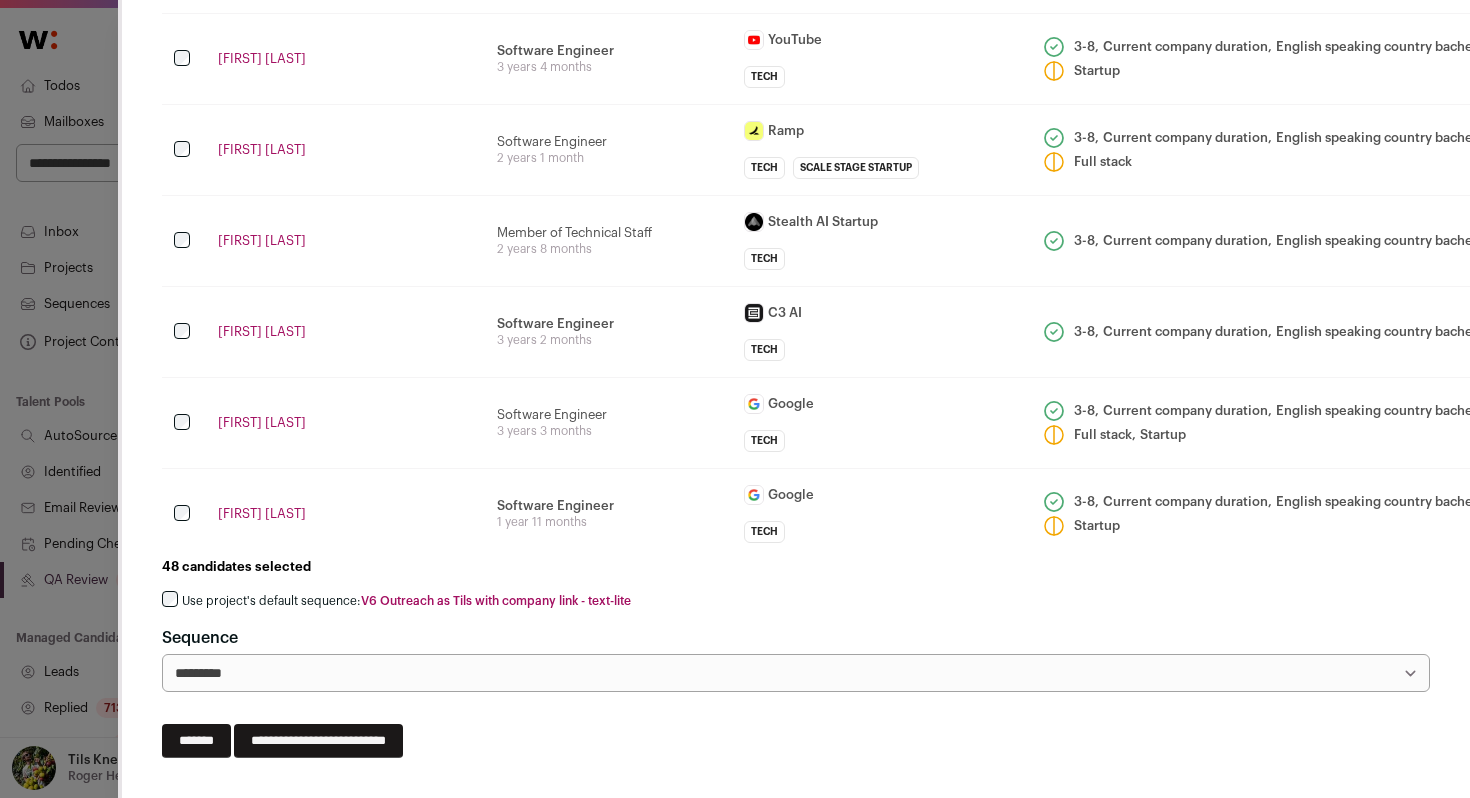 scroll, scrollTop: 4291, scrollLeft: 0, axis: vertical 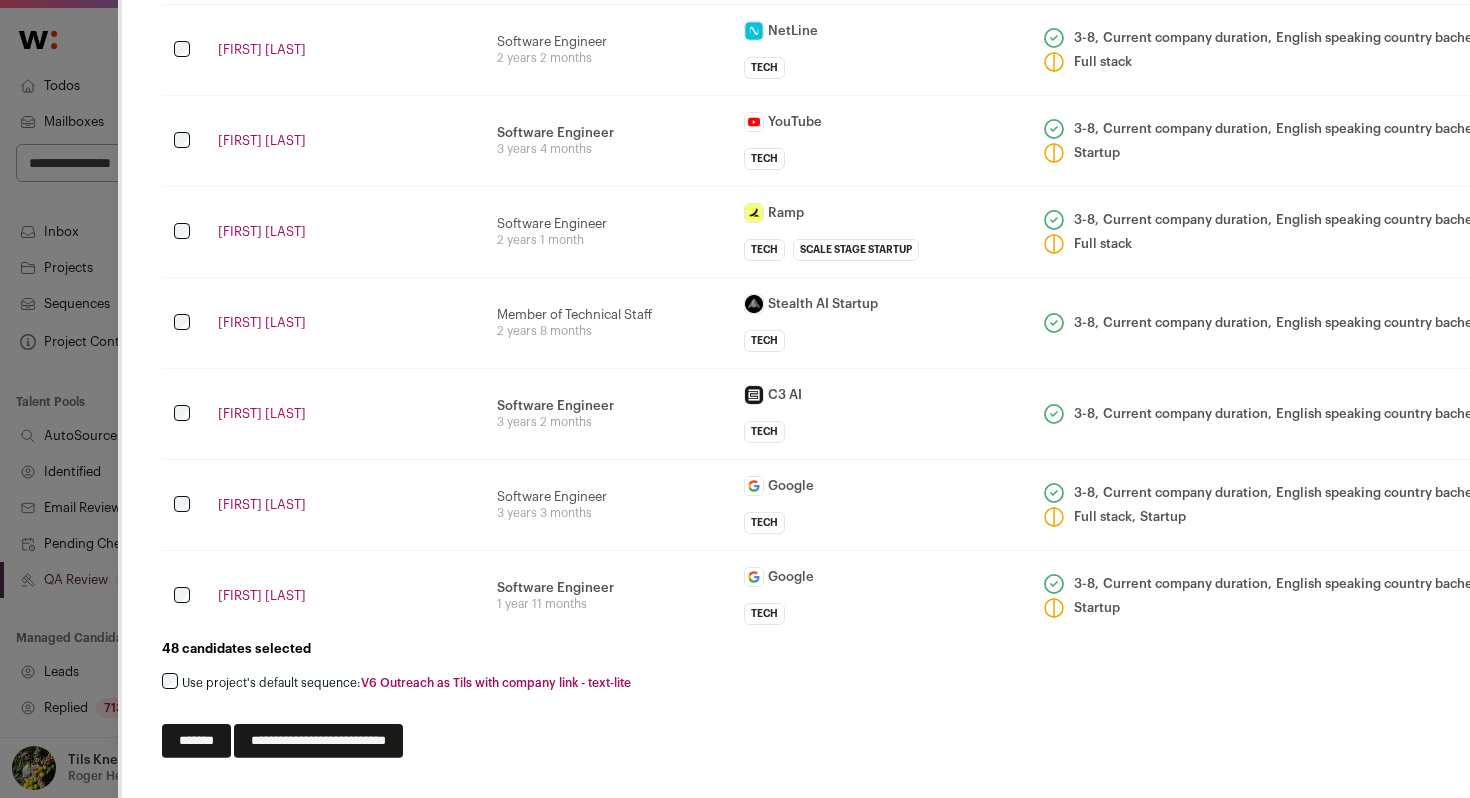 click on "**********" at bounding box center [318, 741] 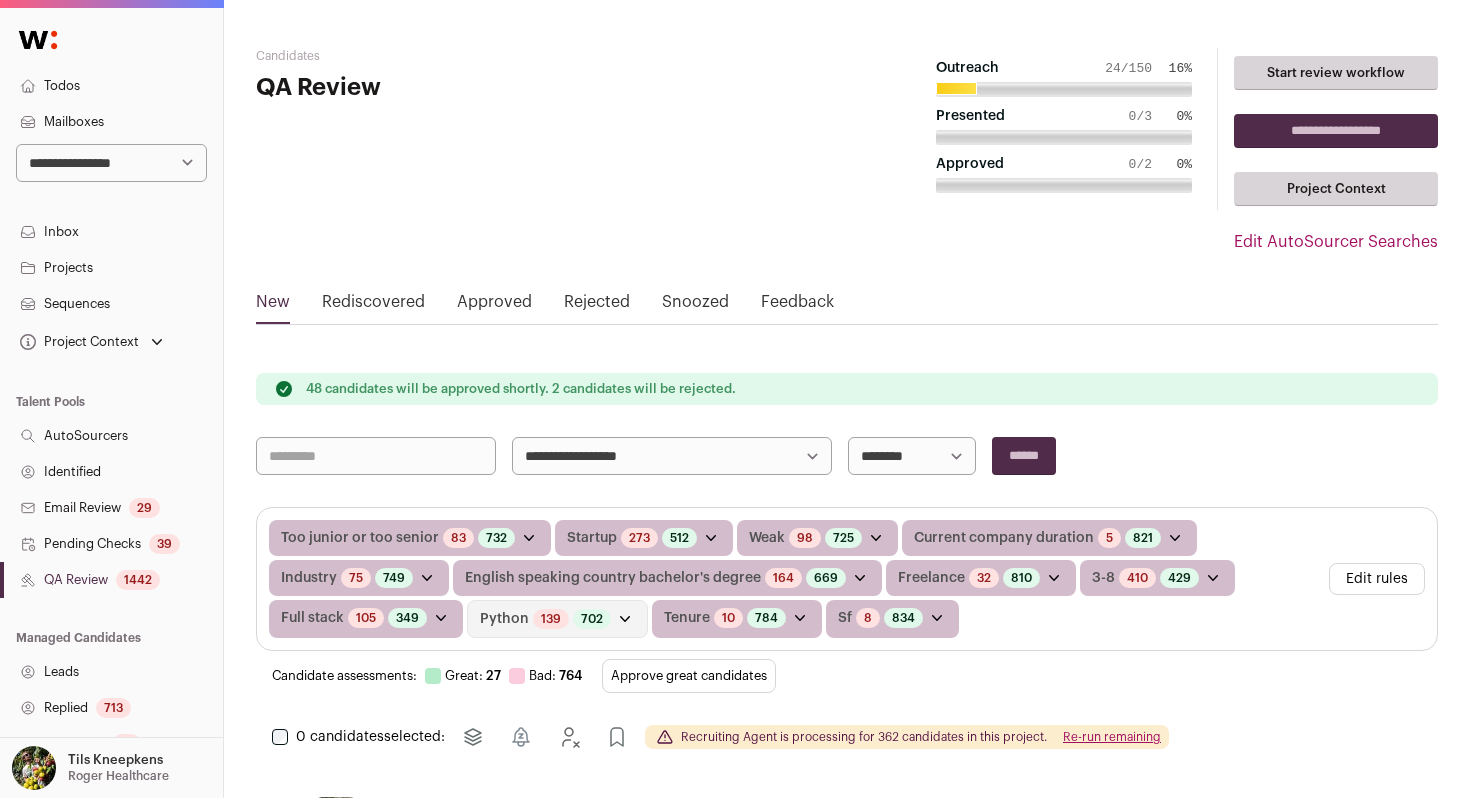 scroll, scrollTop: 0, scrollLeft: 0, axis: both 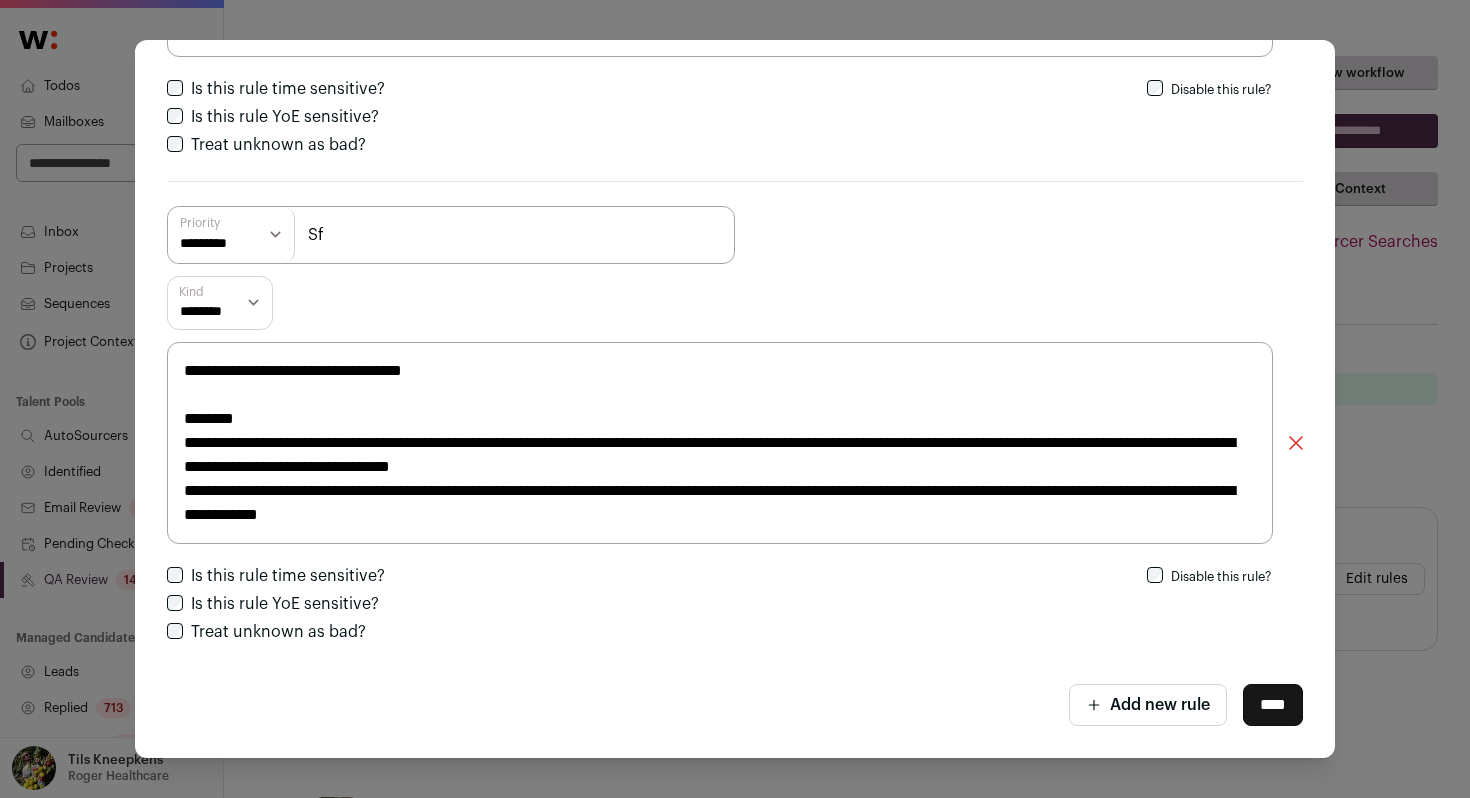 click on "****" at bounding box center [1273, 705] 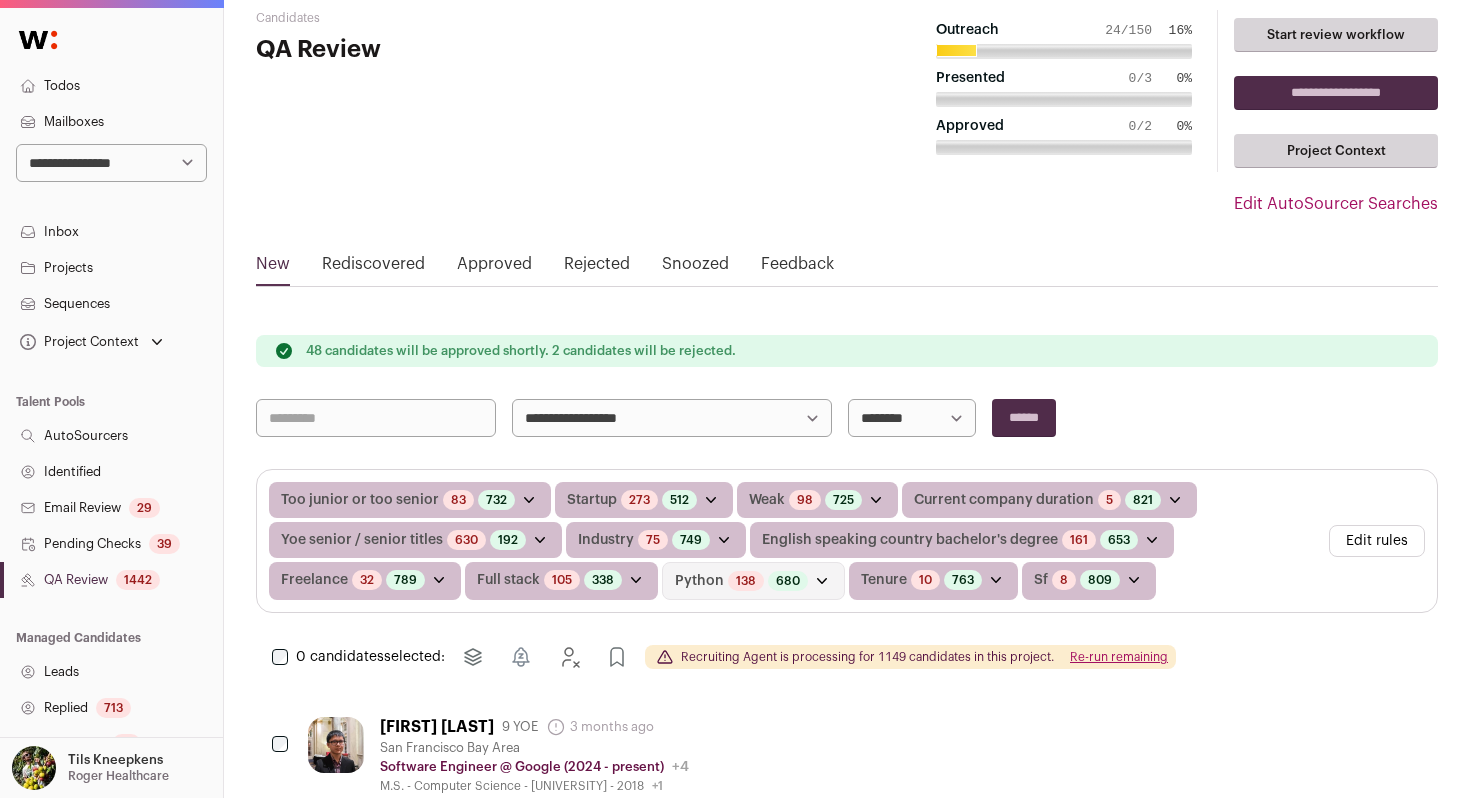 scroll, scrollTop: 0, scrollLeft: 0, axis: both 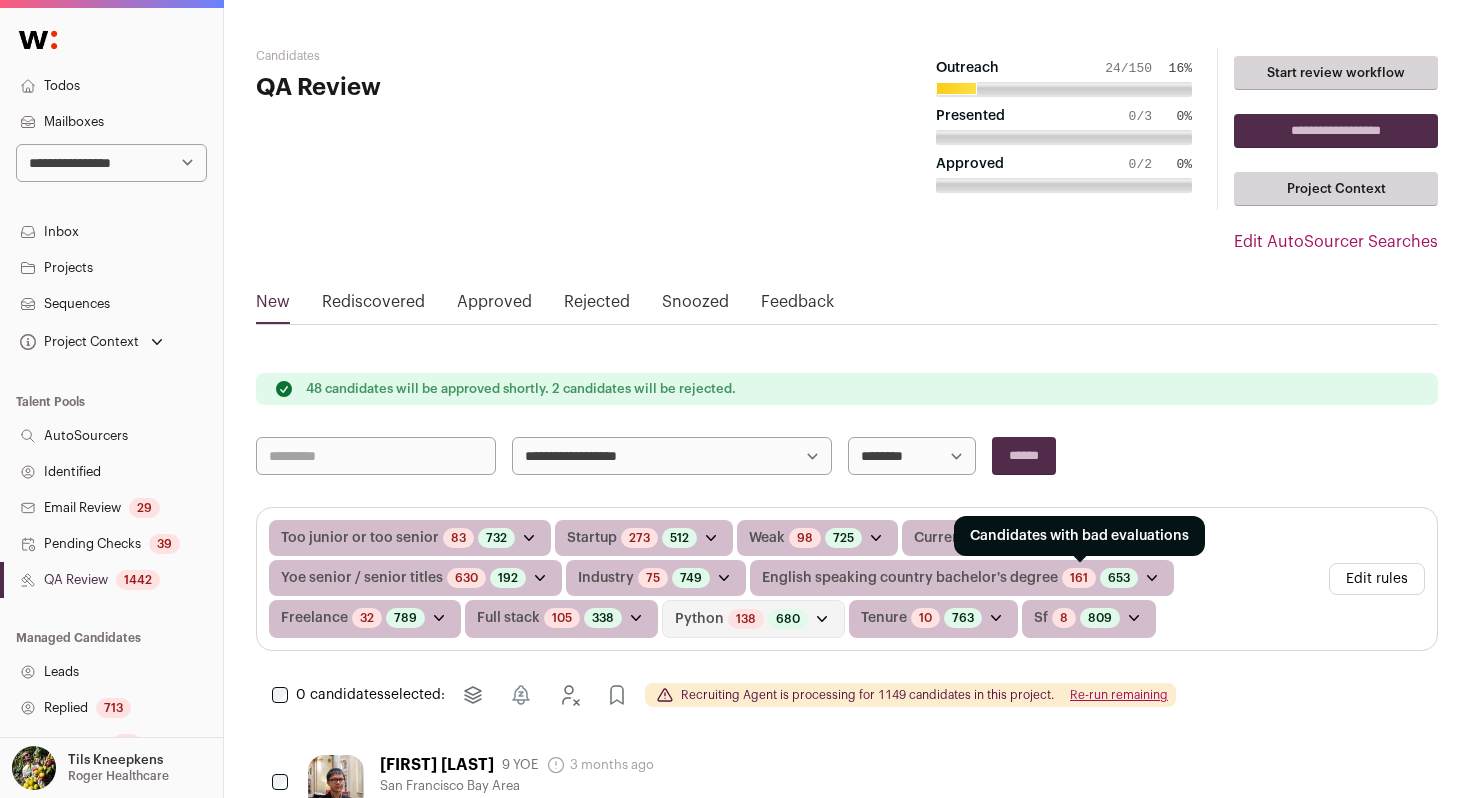 click on "161" at bounding box center (1079, 578) 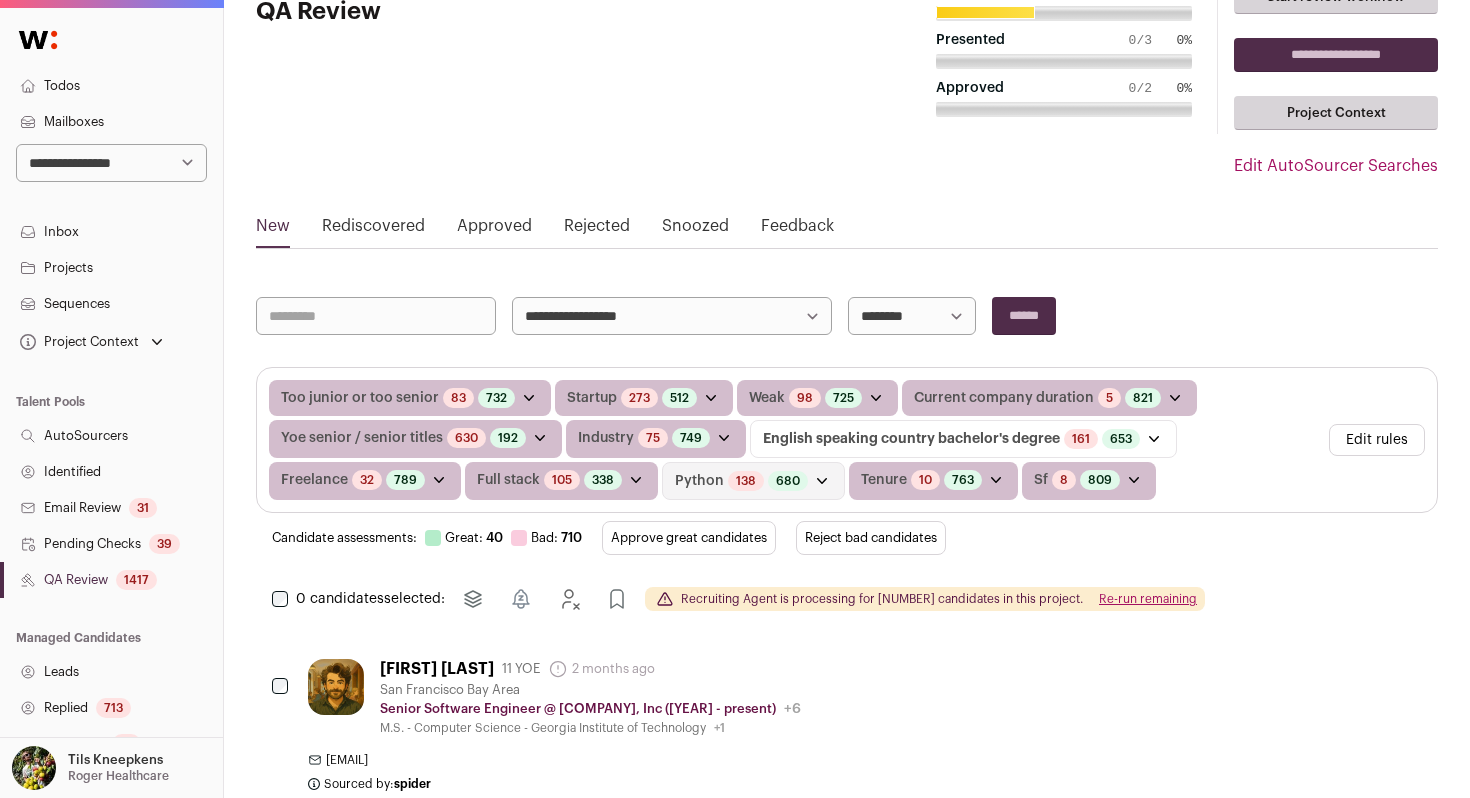 scroll, scrollTop: 80, scrollLeft: 0, axis: vertical 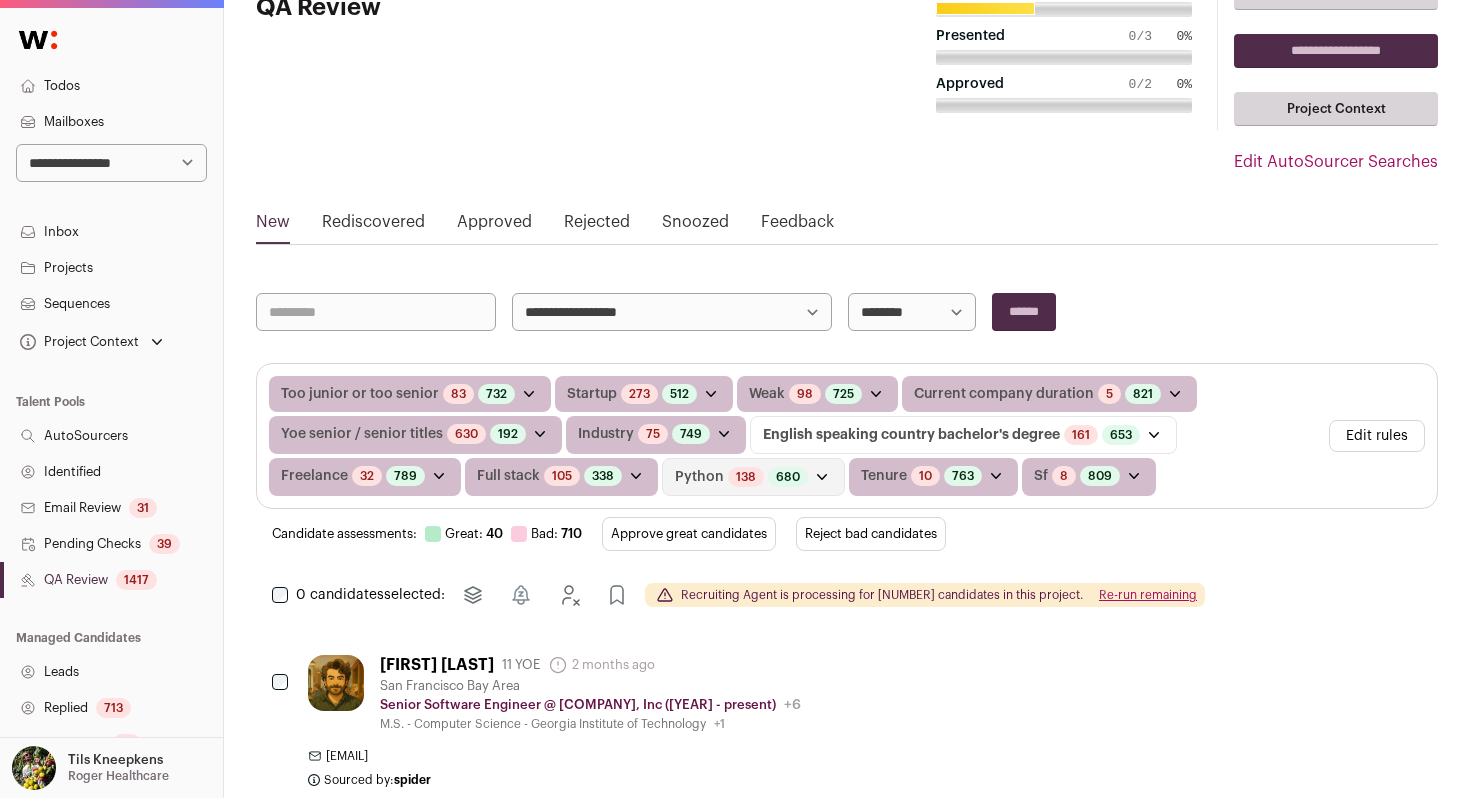 click on "Reject bad candidates" at bounding box center [871, 534] 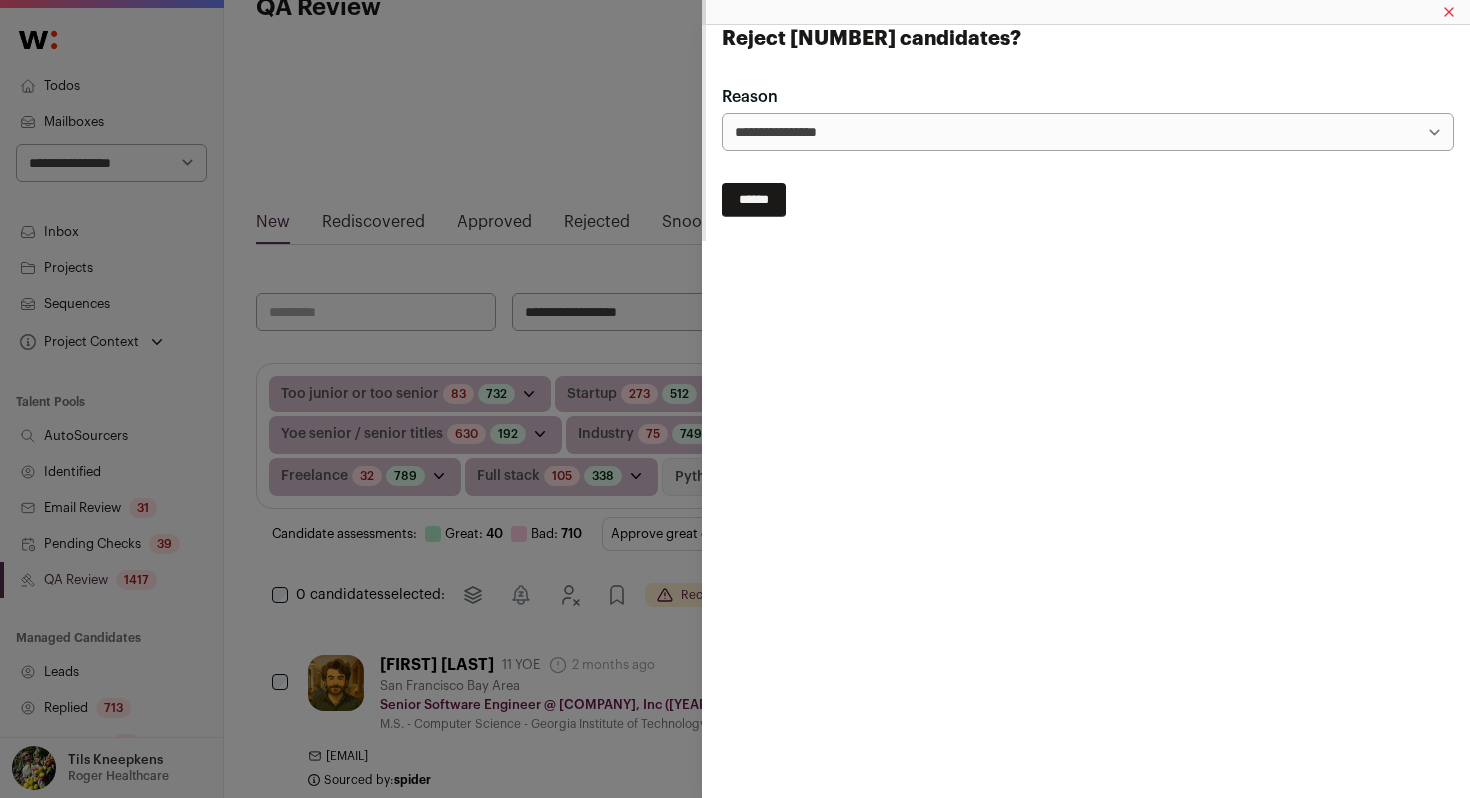 click on "******" at bounding box center (754, 200) 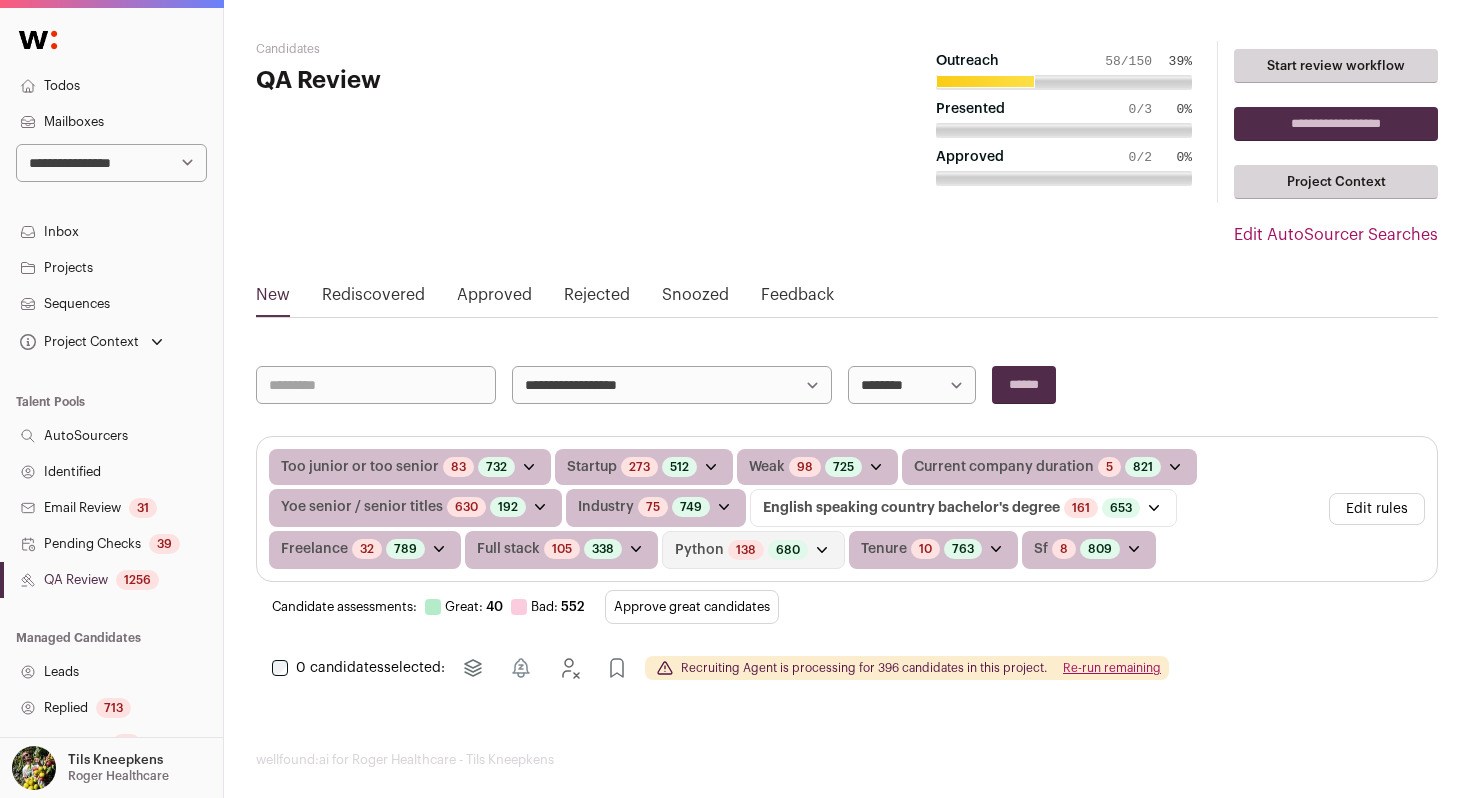 scroll, scrollTop: 25, scrollLeft: 0, axis: vertical 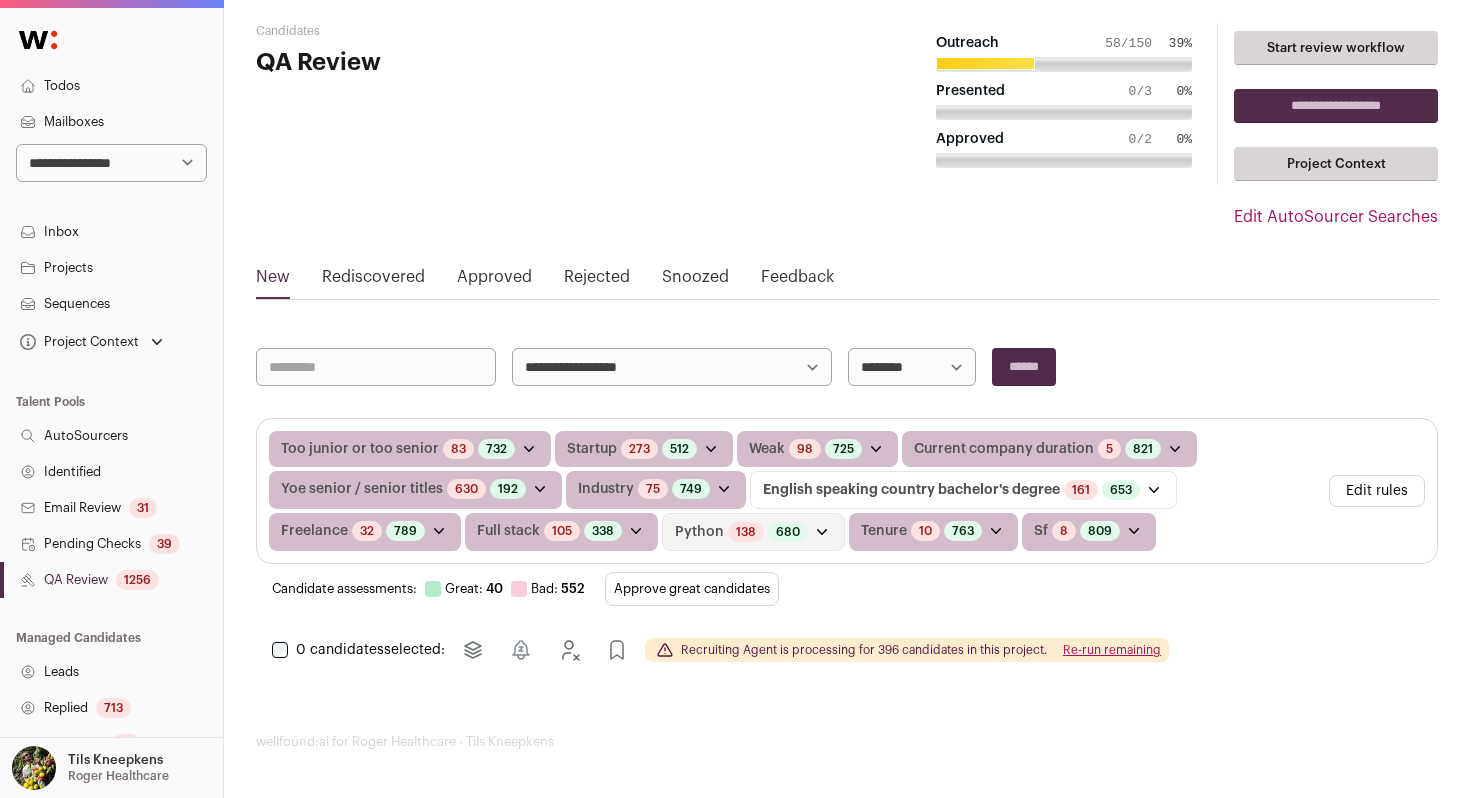 click on "Approve great candidates" at bounding box center [692, 589] 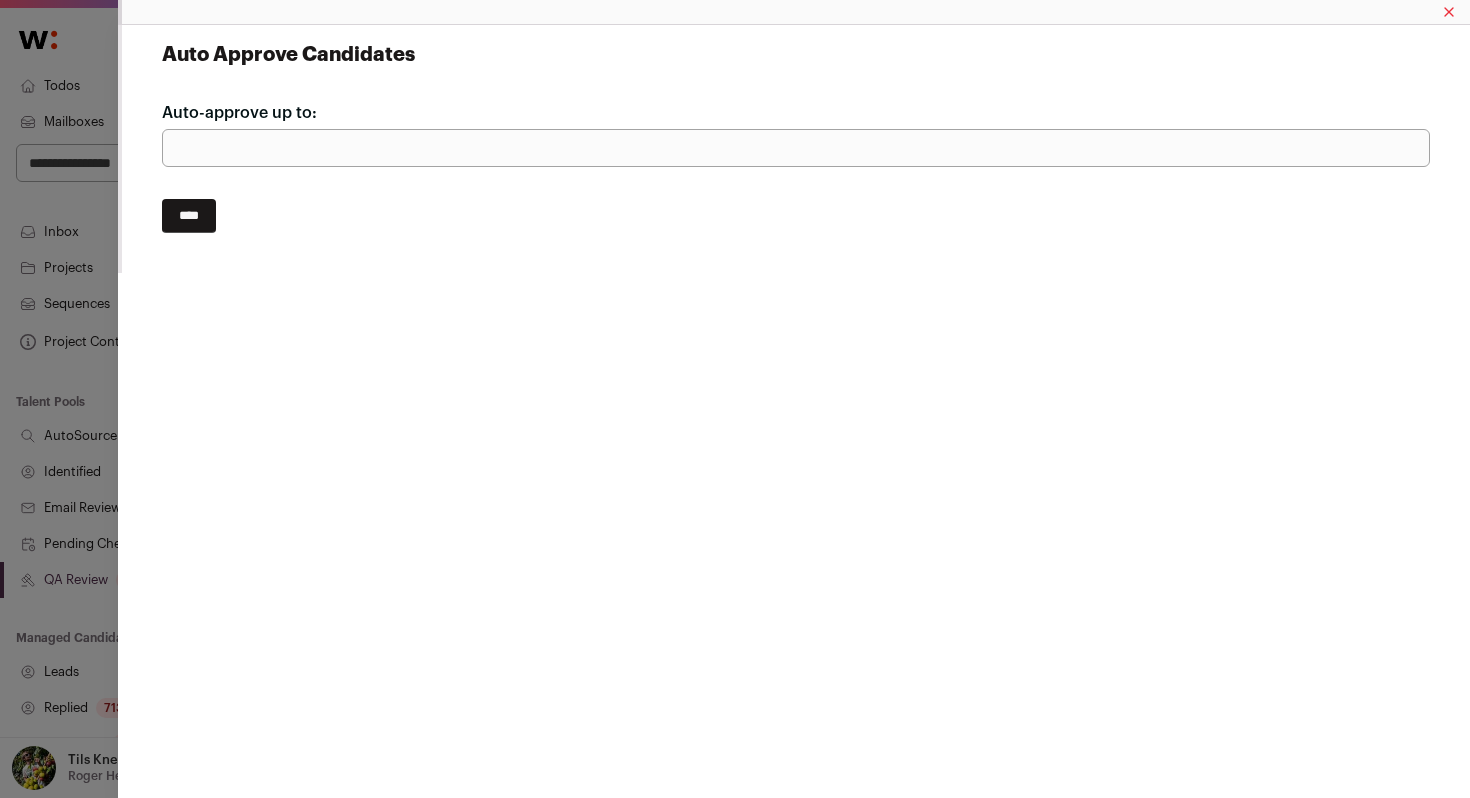 click on "****" at bounding box center (189, 216) 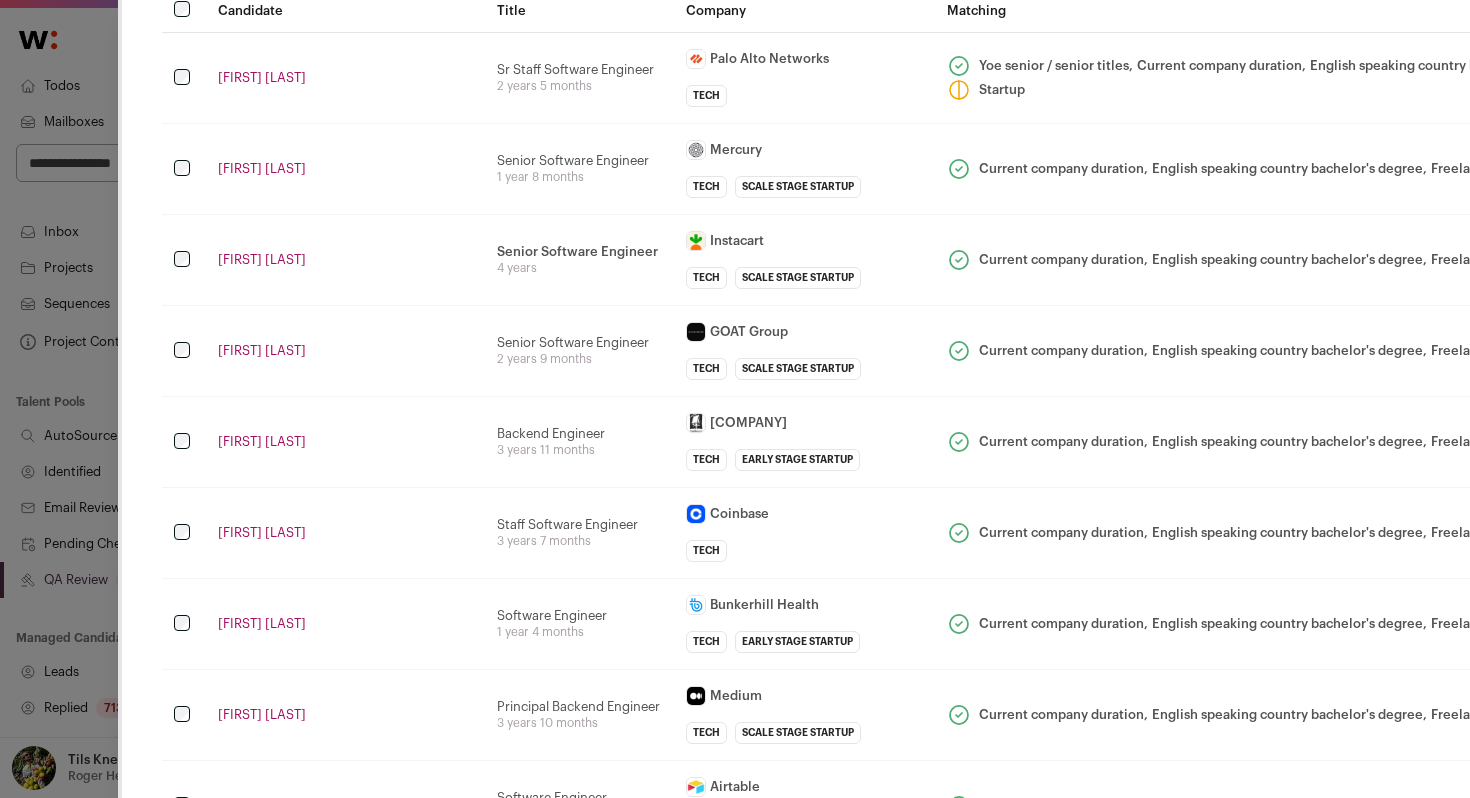 scroll, scrollTop: 129, scrollLeft: 0, axis: vertical 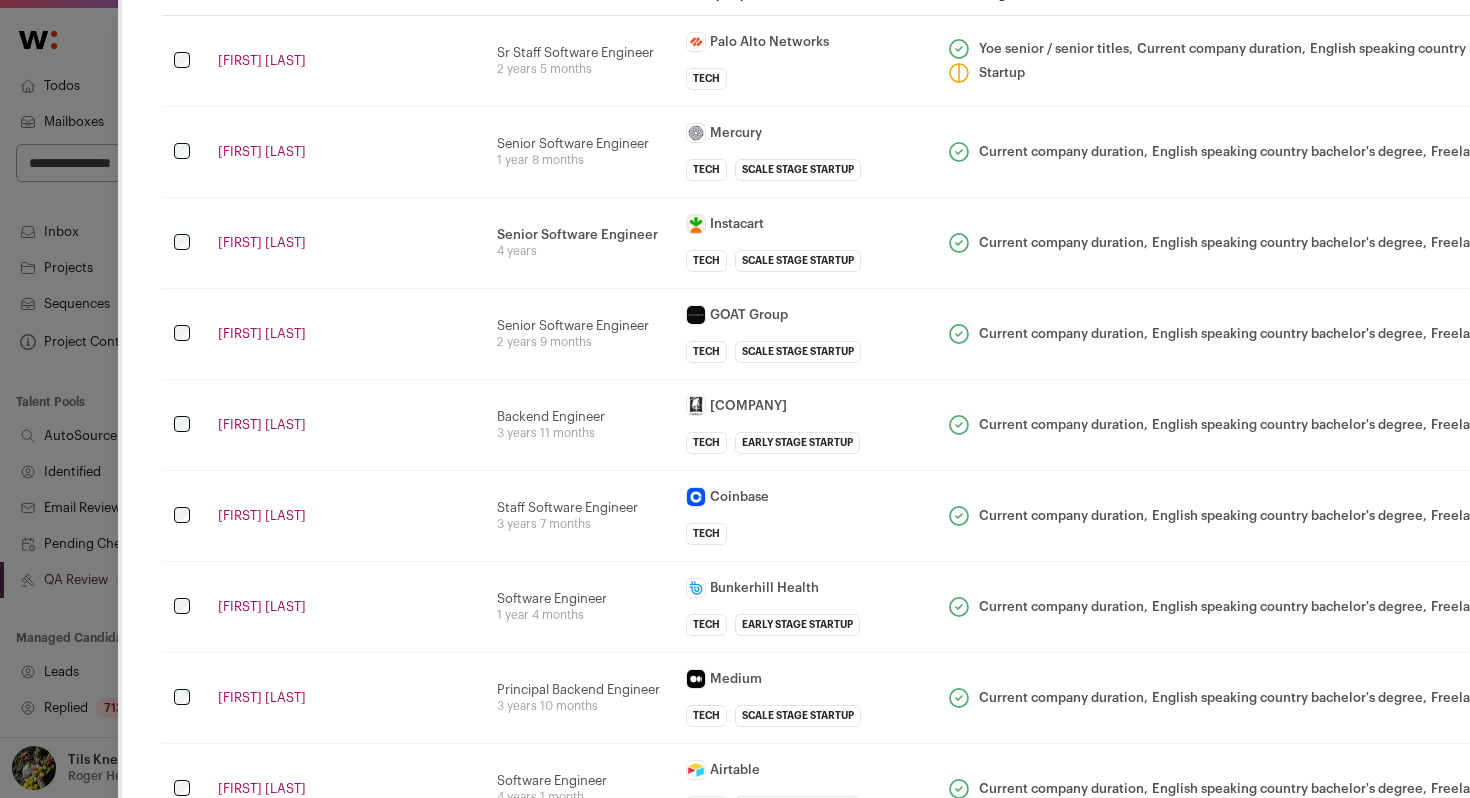 click on "Sankalp Kulshreshtha" at bounding box center [345, 334] 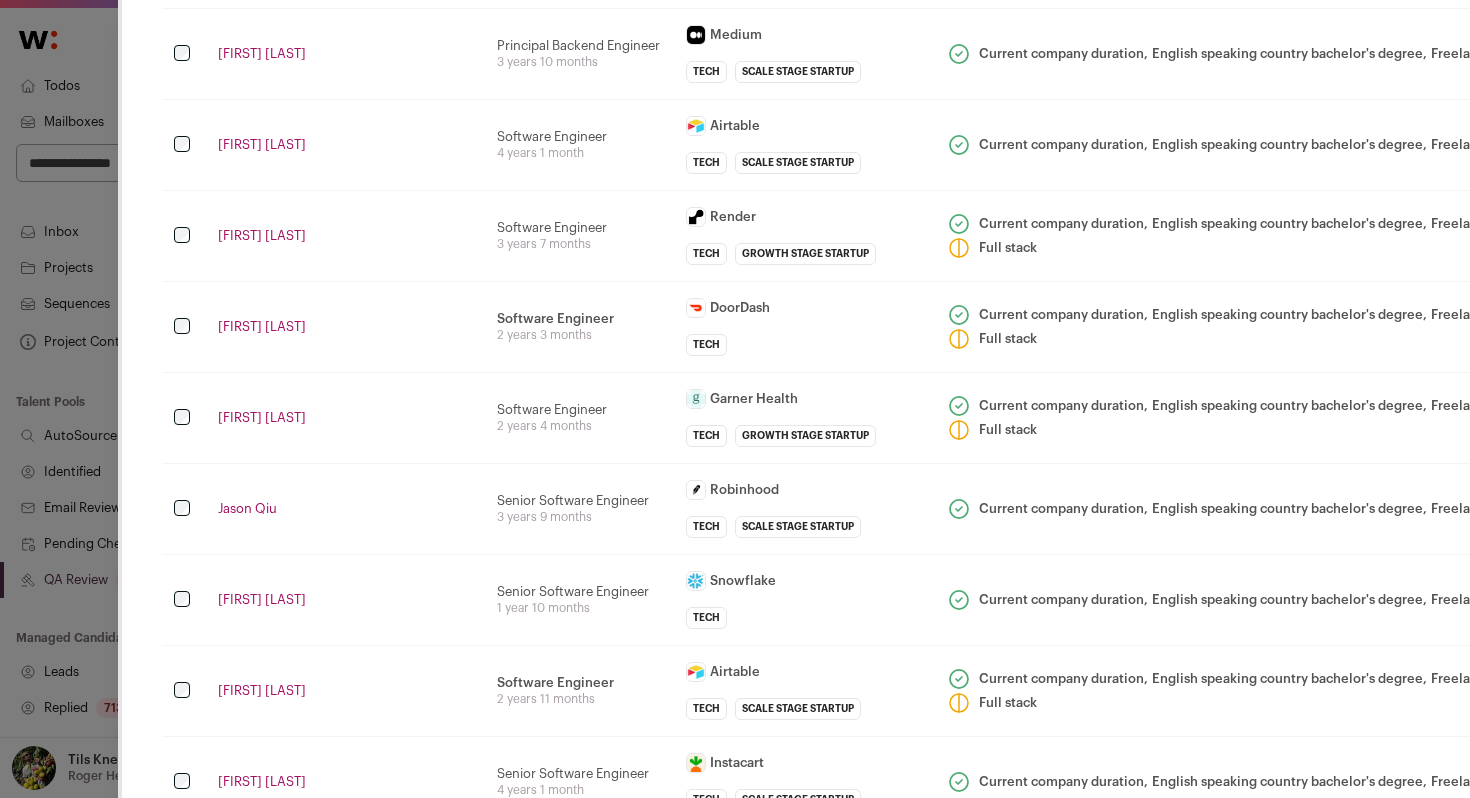 scroll, scrollTop: 907, scrollLeft: 0, axis: vertical 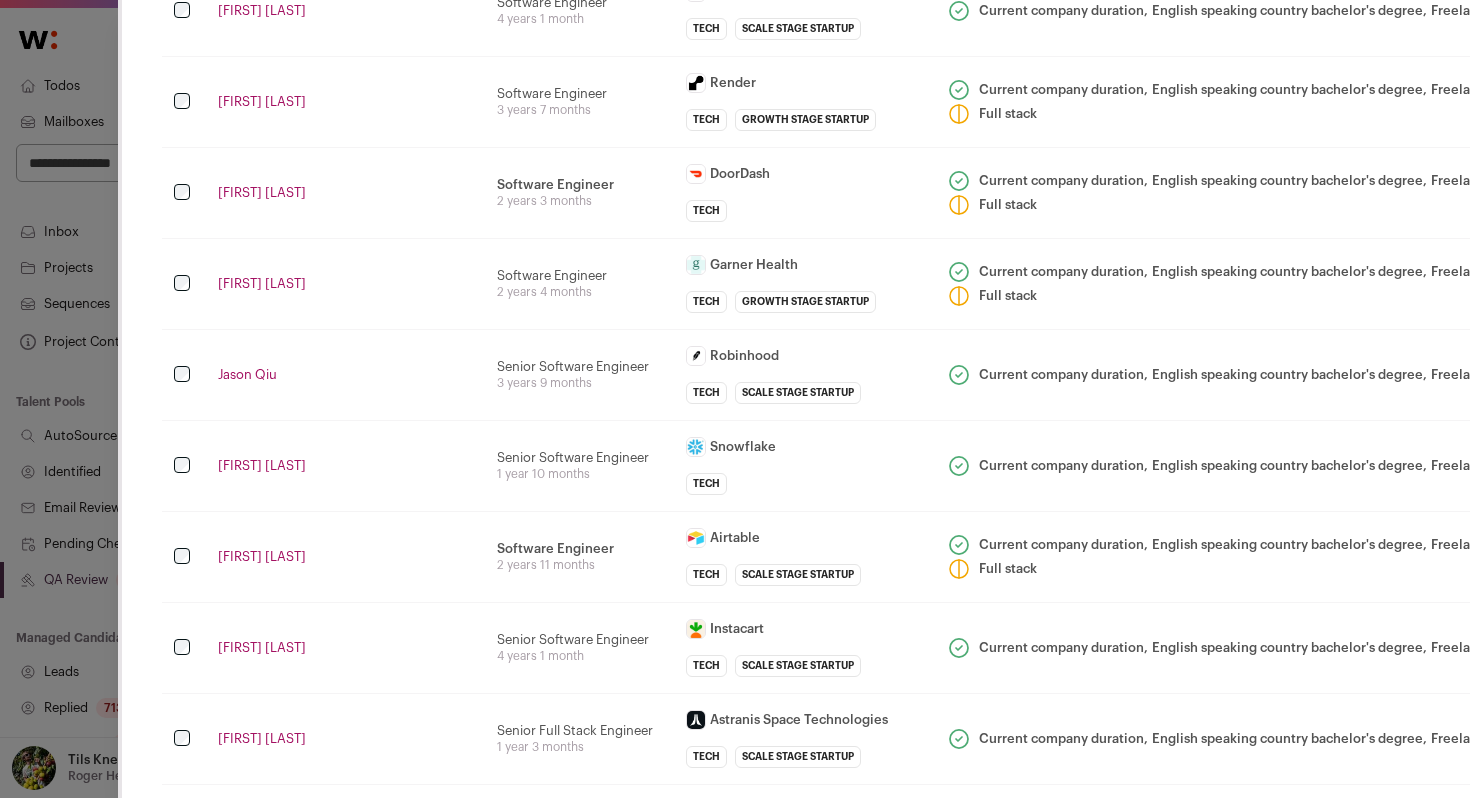 click on "Jason Qiu" at bounding box center [345, 375] 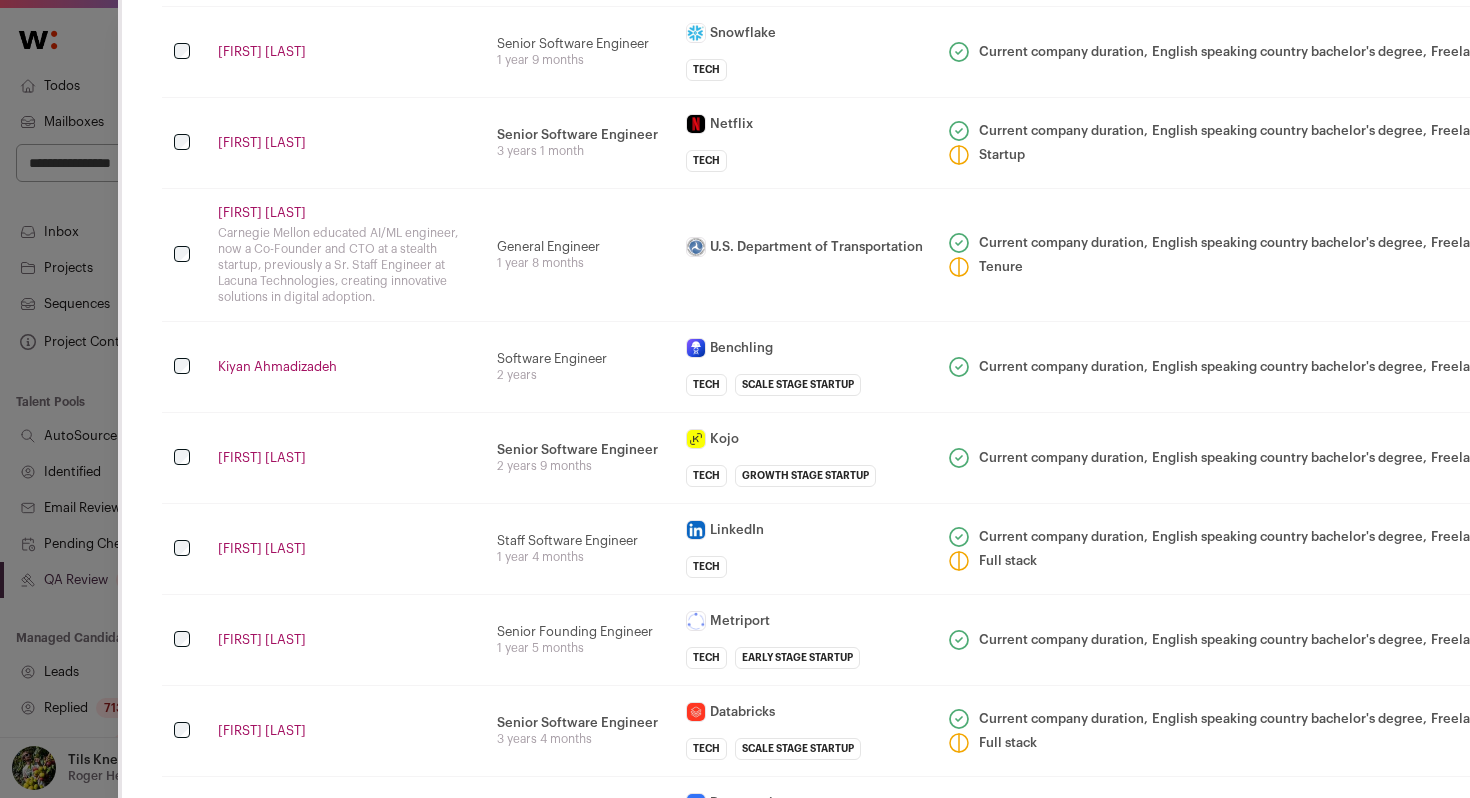 scroll, scrollTop: 1679, scrollLeft: 0, axis: vertical 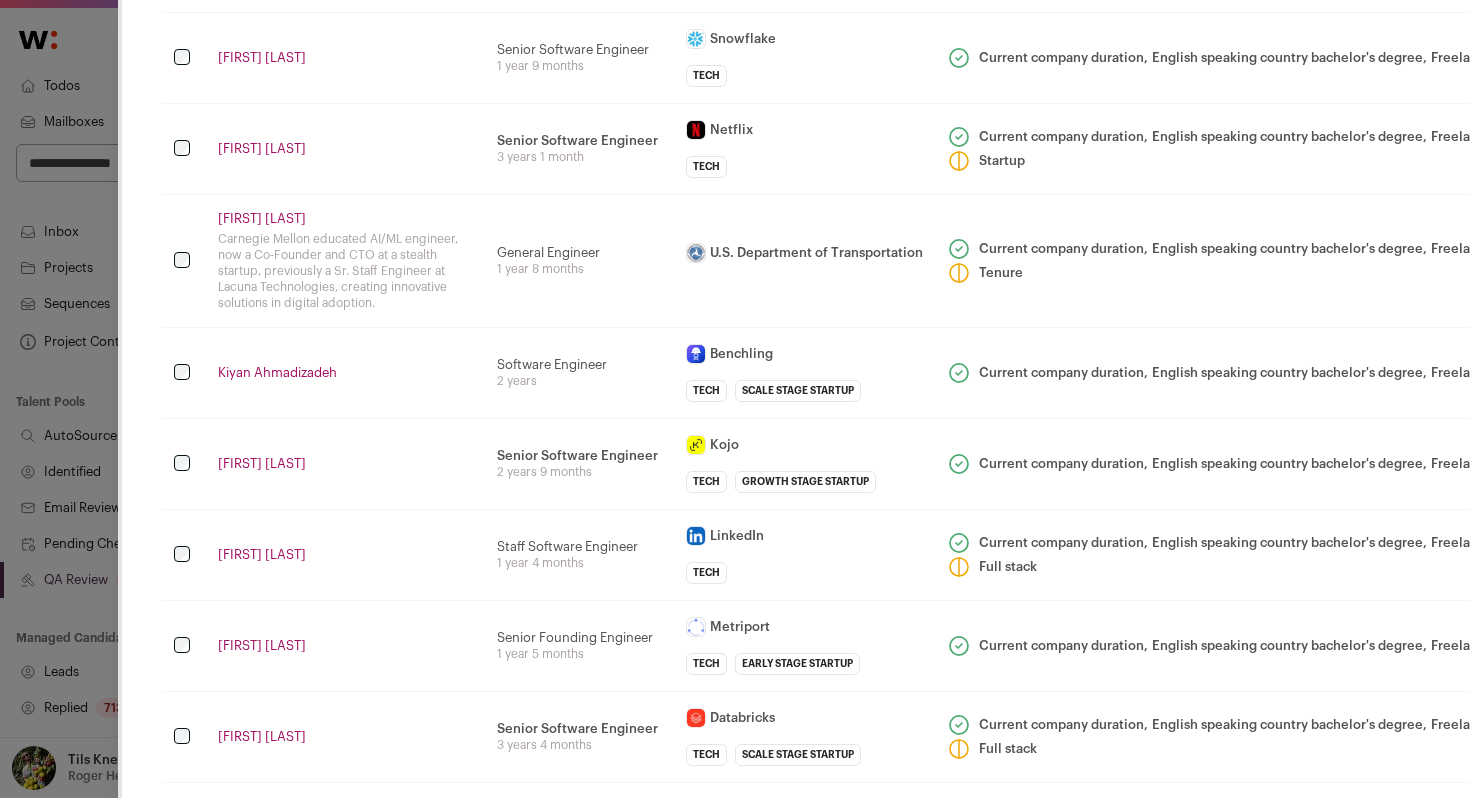 click on "General Engineer
1 year 8 months" at bounding box center [579, 261] 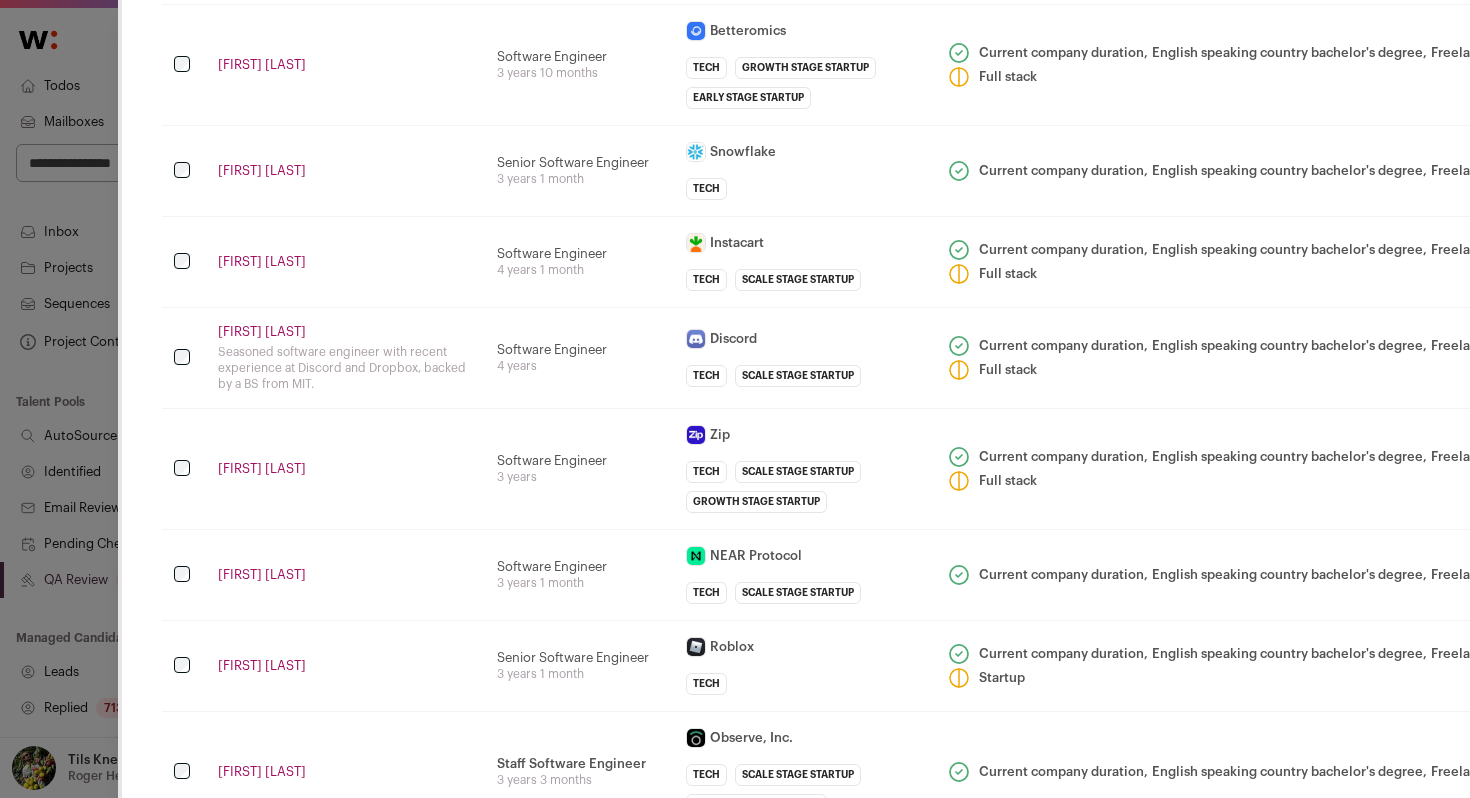 scroll, scrollTop: 3235, scrollLeft: 0, axis: vertical 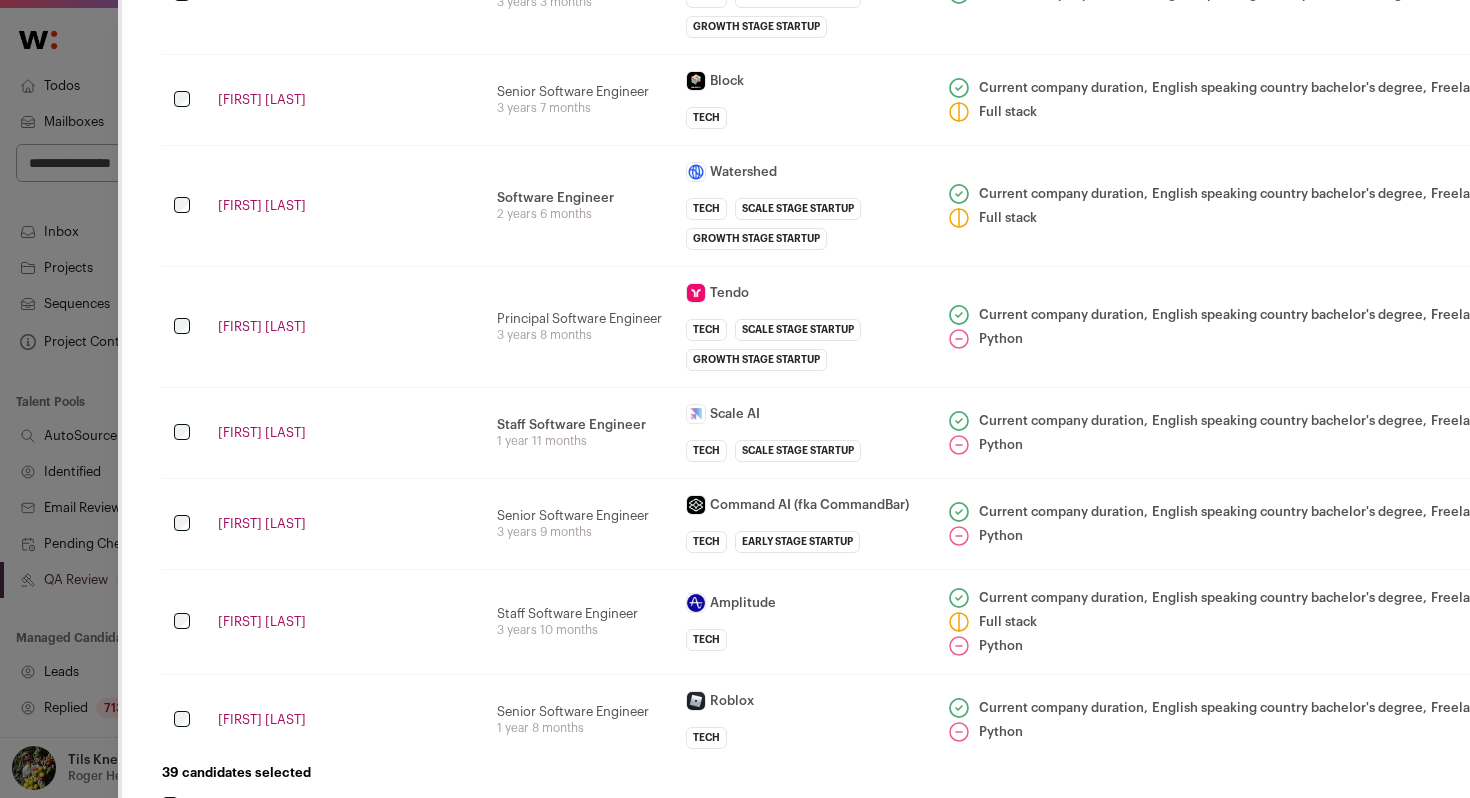 click on "Rachel Kipps" at bounding box center (345, 327) 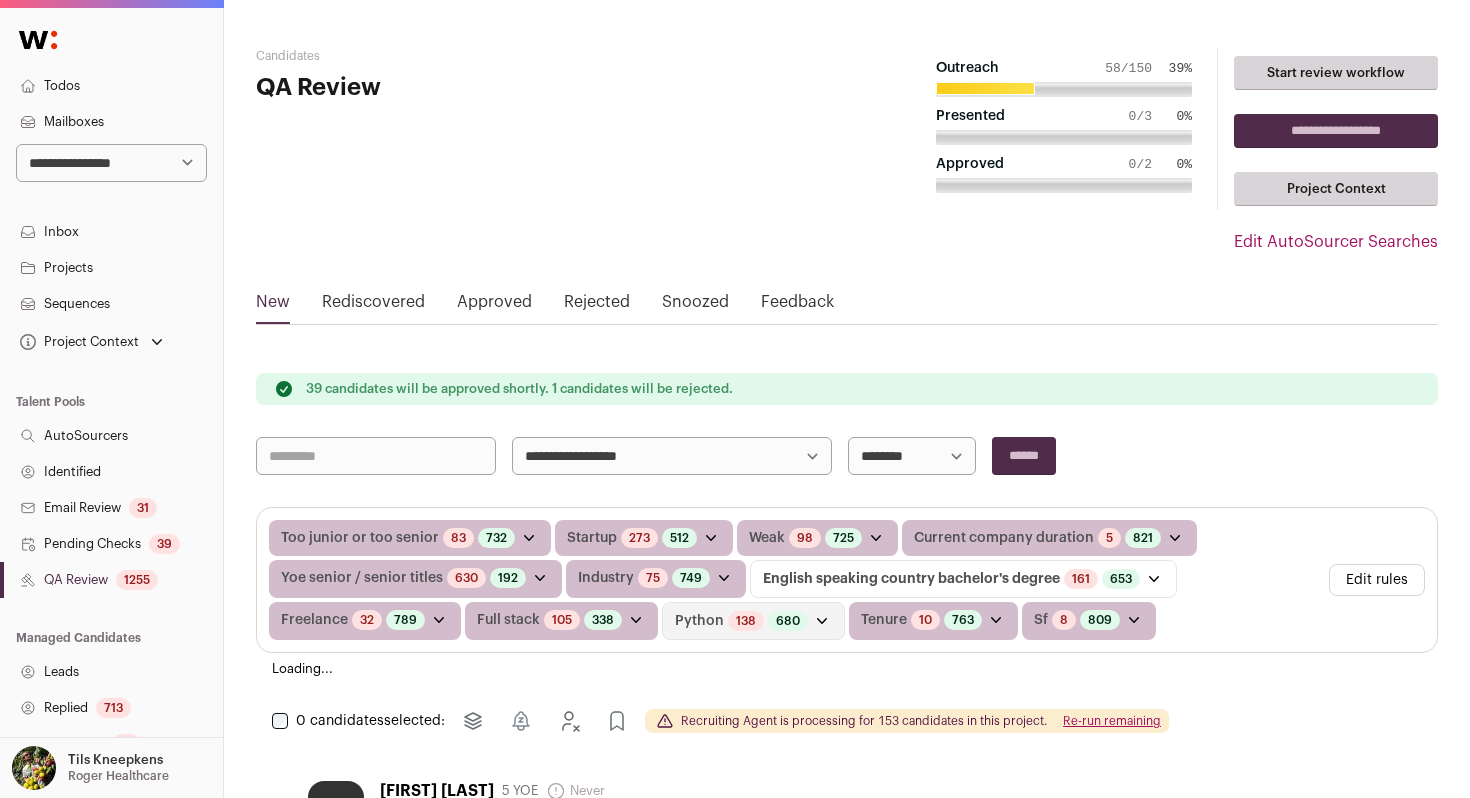 scroll, scrollTop: 0, scrollLeft: 0, axis: both 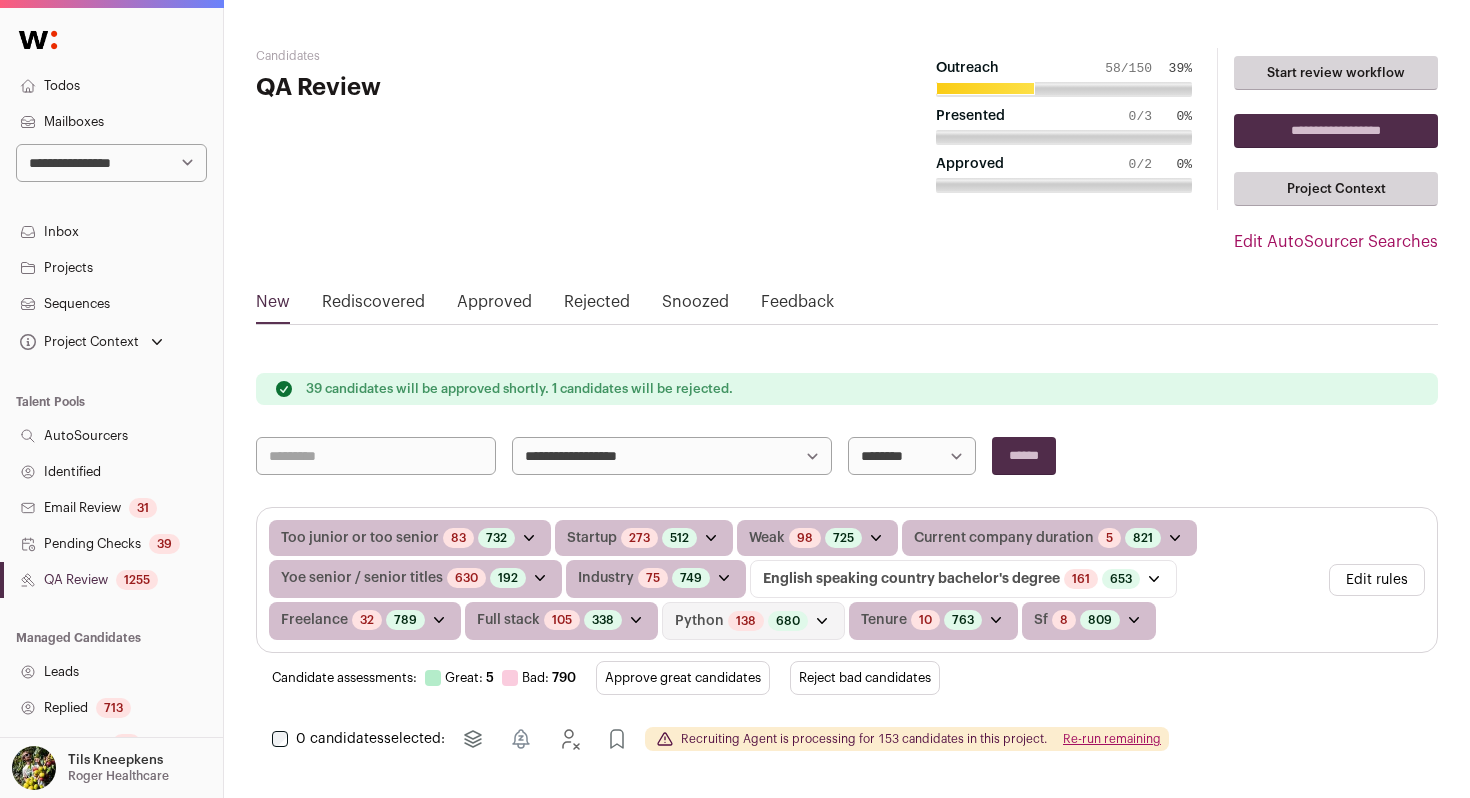 click on "Sequences" at bounding box center [111, 304] 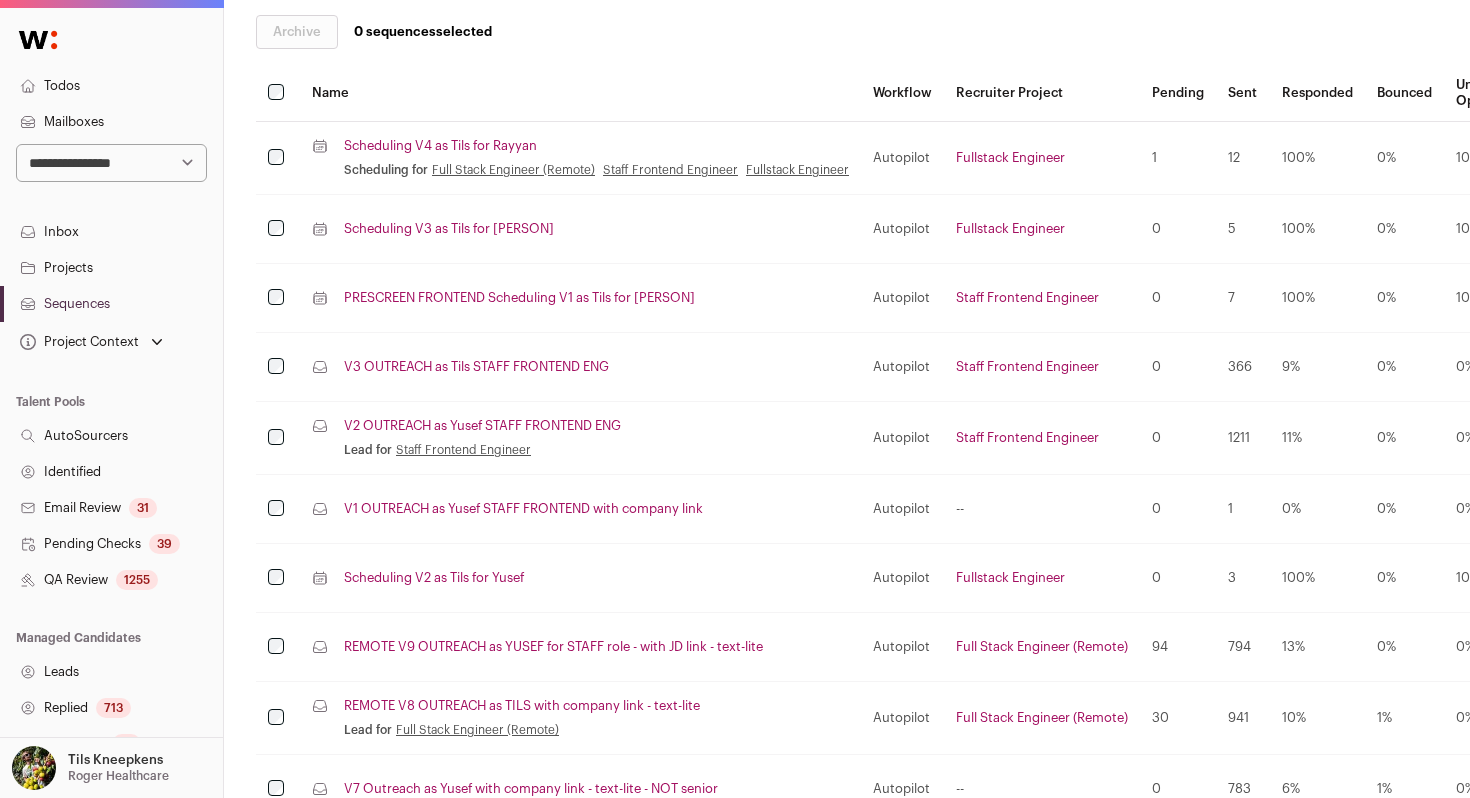 scroll, scrollTop: 163, scrollLeft: 0, axis: vertical 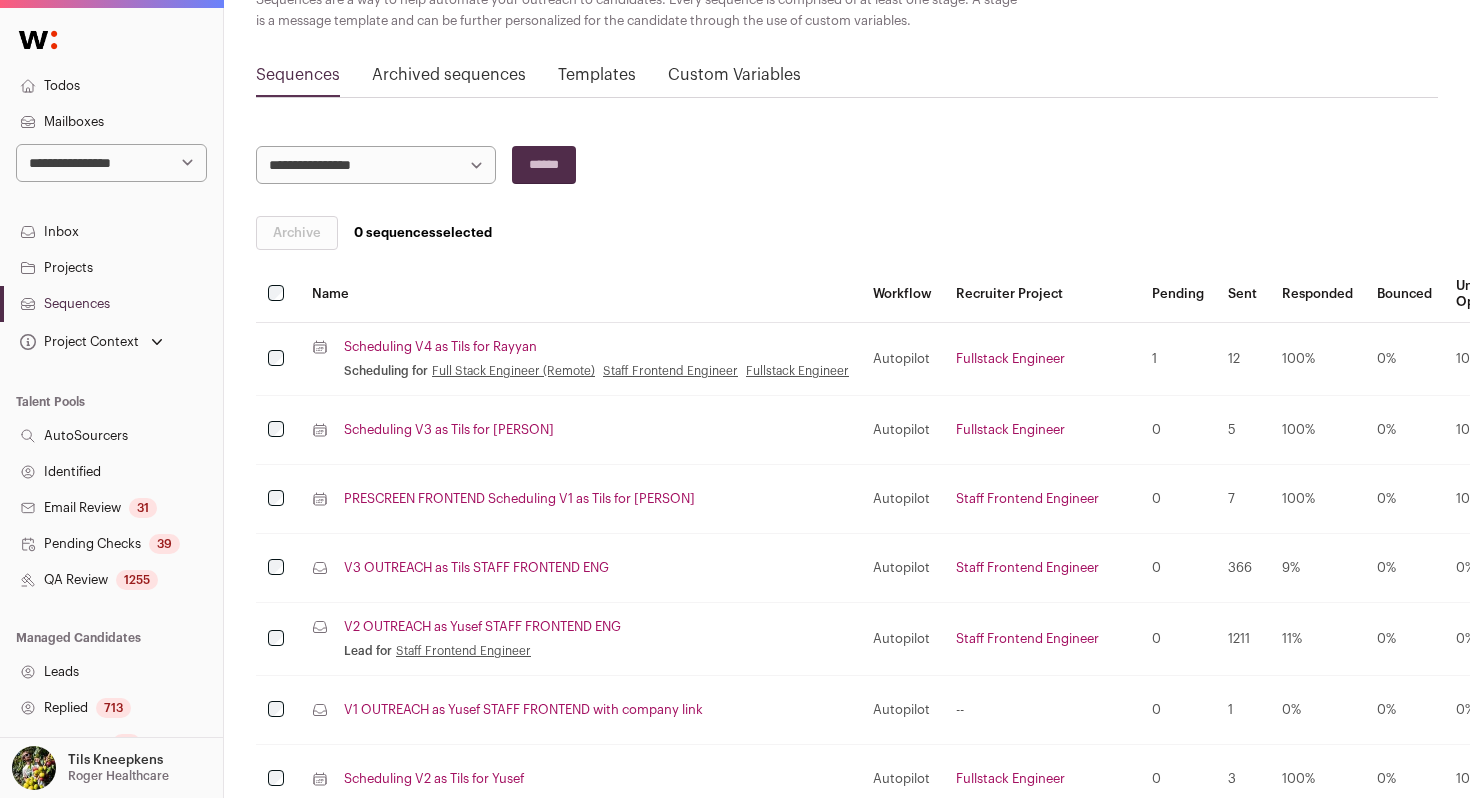 click on "**********" at bounding box center (376, 165) 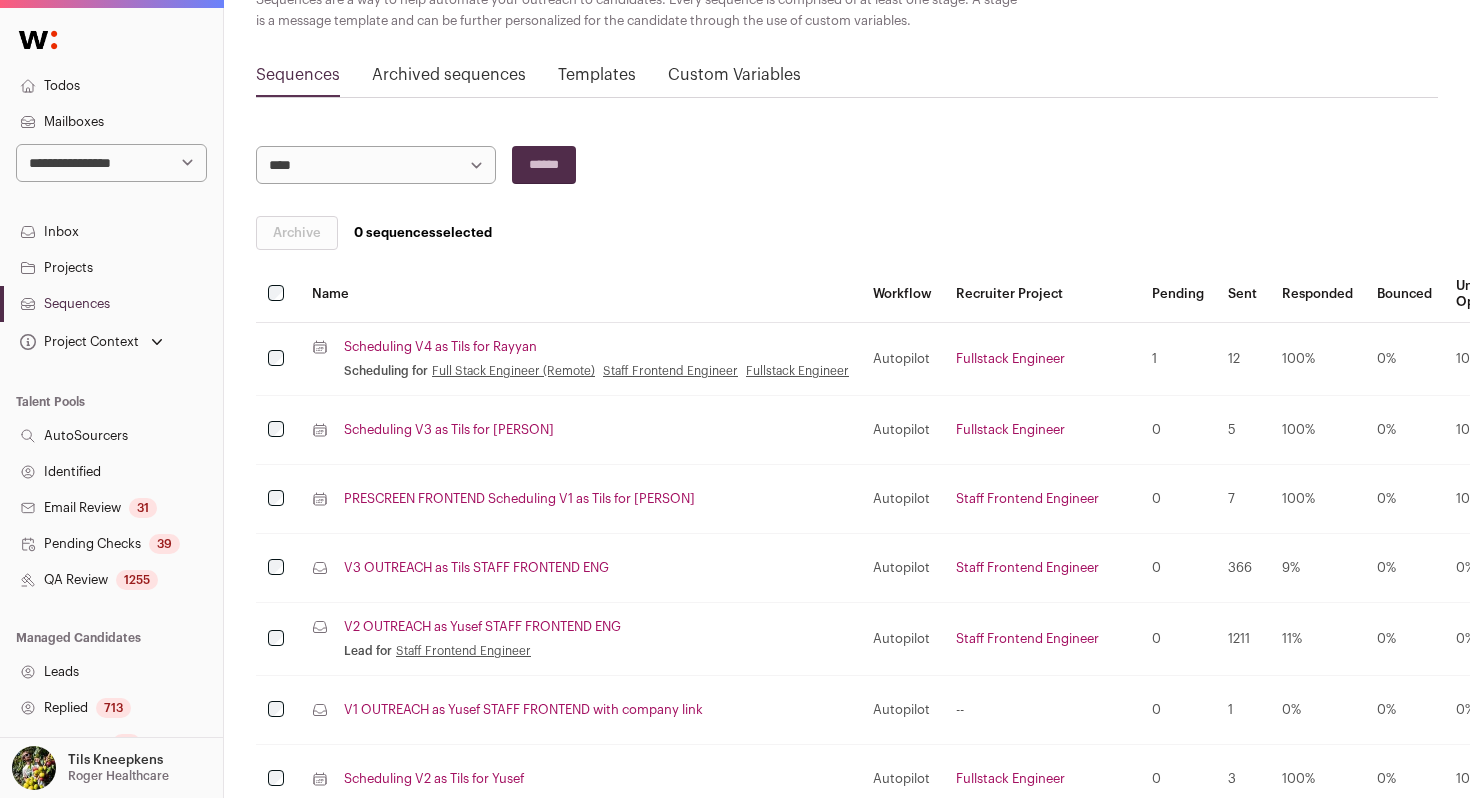 click on "******" at bounding box center [544, 165] 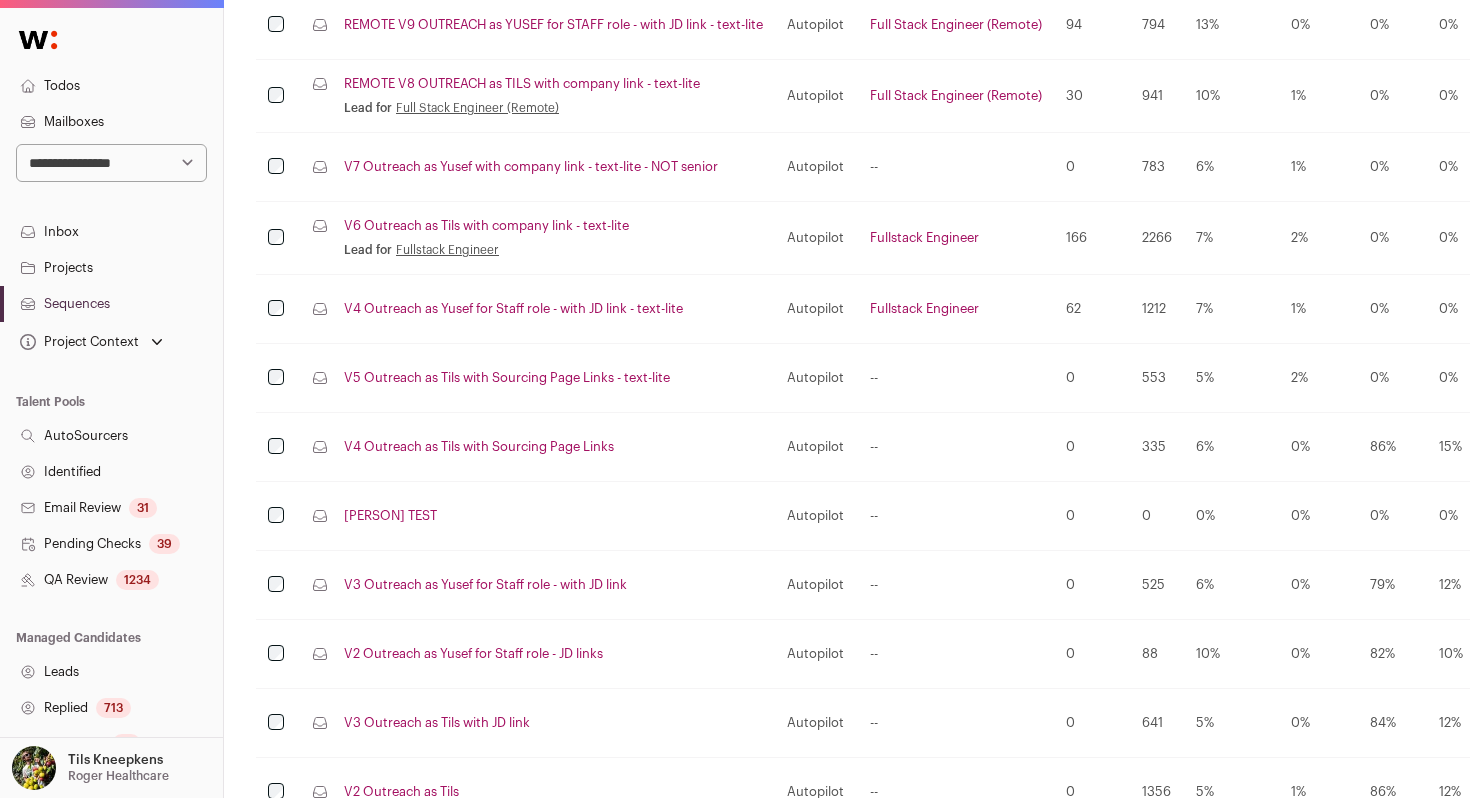scroll, scrollTop: 761, scrollLeft: 0, axis: vertical 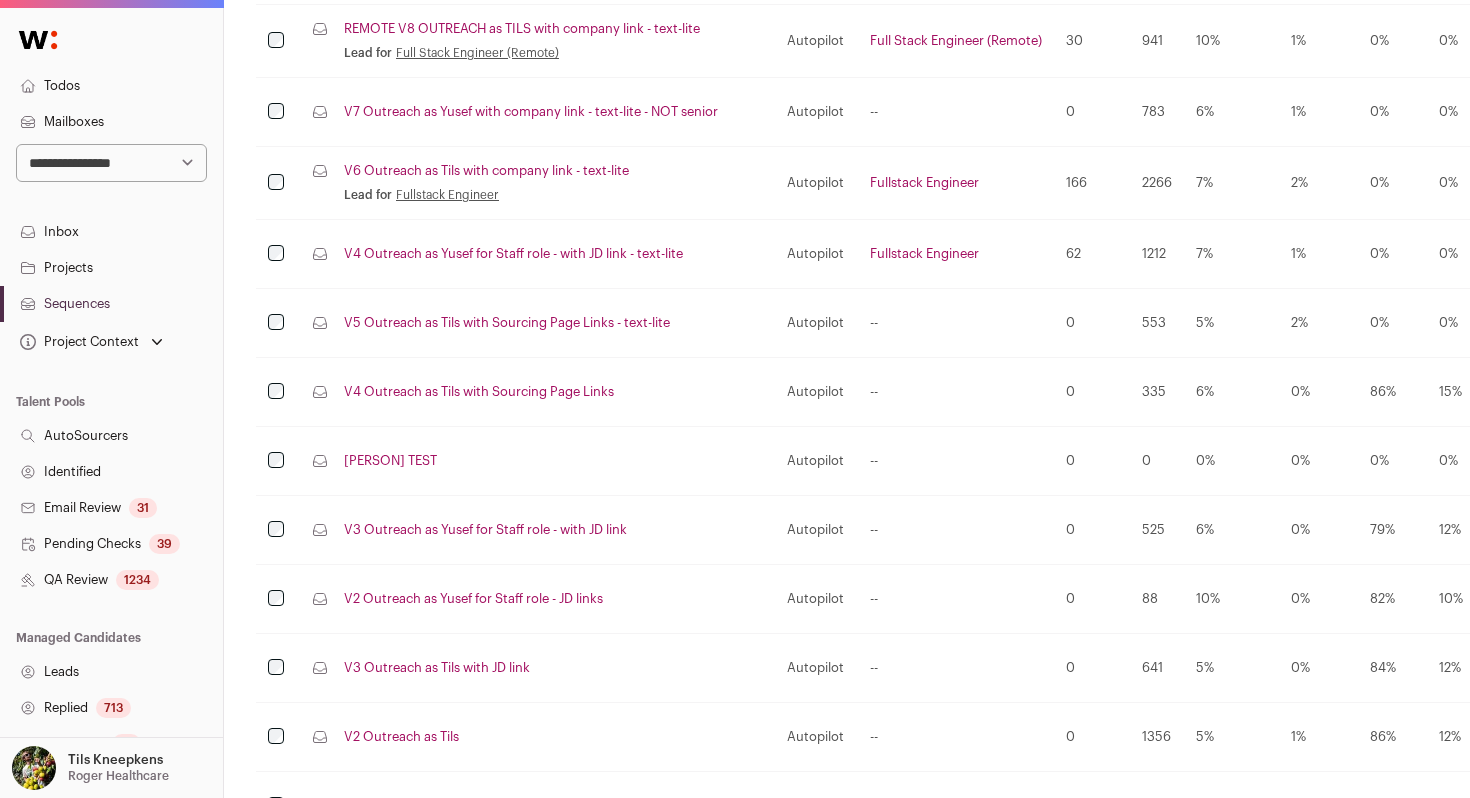 click on "V4 Outreach as Yusef for Staff role - with JD link - text-lite" at bounding box center (513, 254) 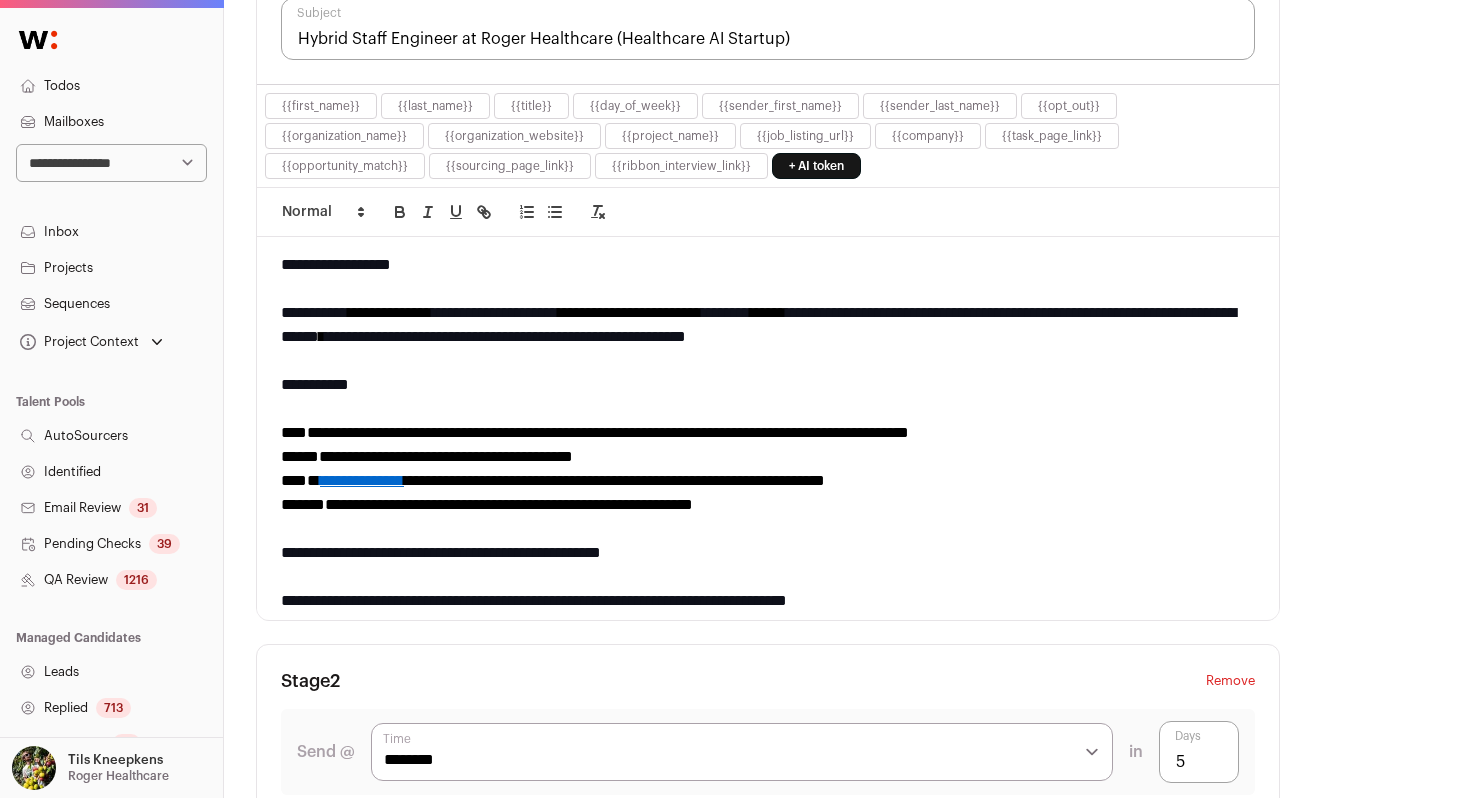 scroll, scrollTop: 689, scrollLeft: 0, axis: vertical 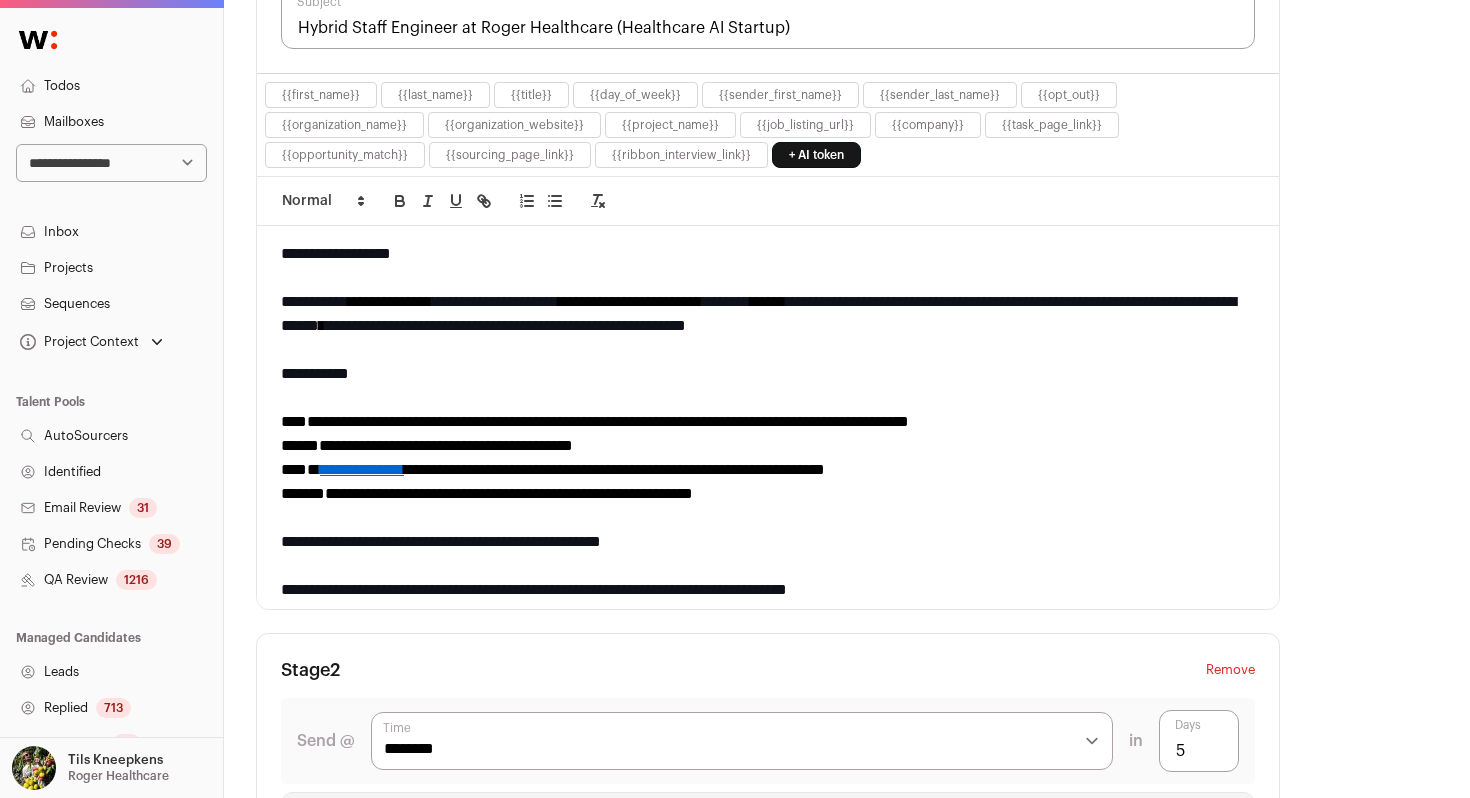 click on "**********" at bounding box center [362, 469] 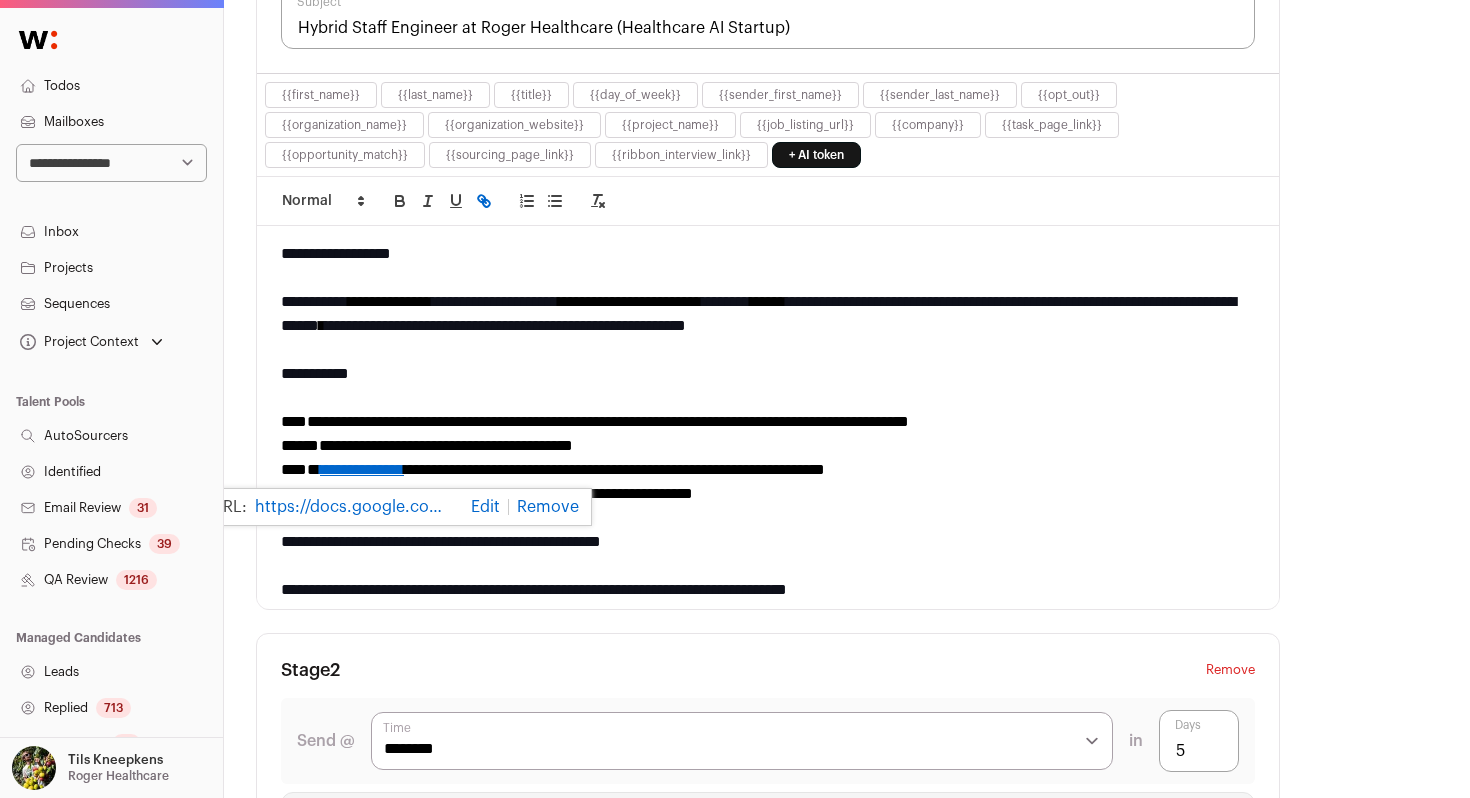 click on "https://docs.google.com/document/d/1SlguwYFBDtkMeSJ5At_E6G0K6tayT-vxUlisfqXFoYw/edit?usp=sharing" at bounding box center (355, 507) 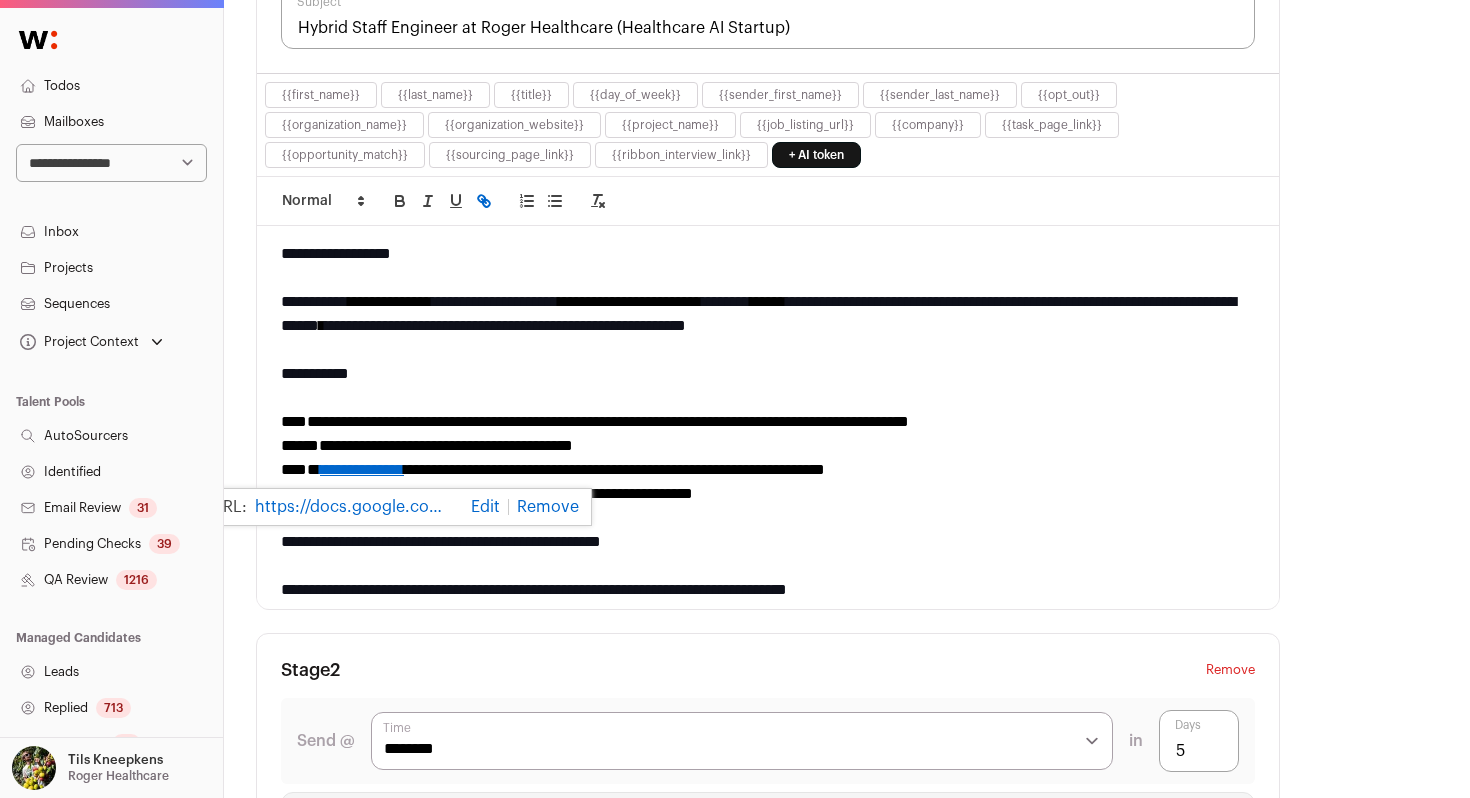 click on "**********" at bounding box center (768, 446) 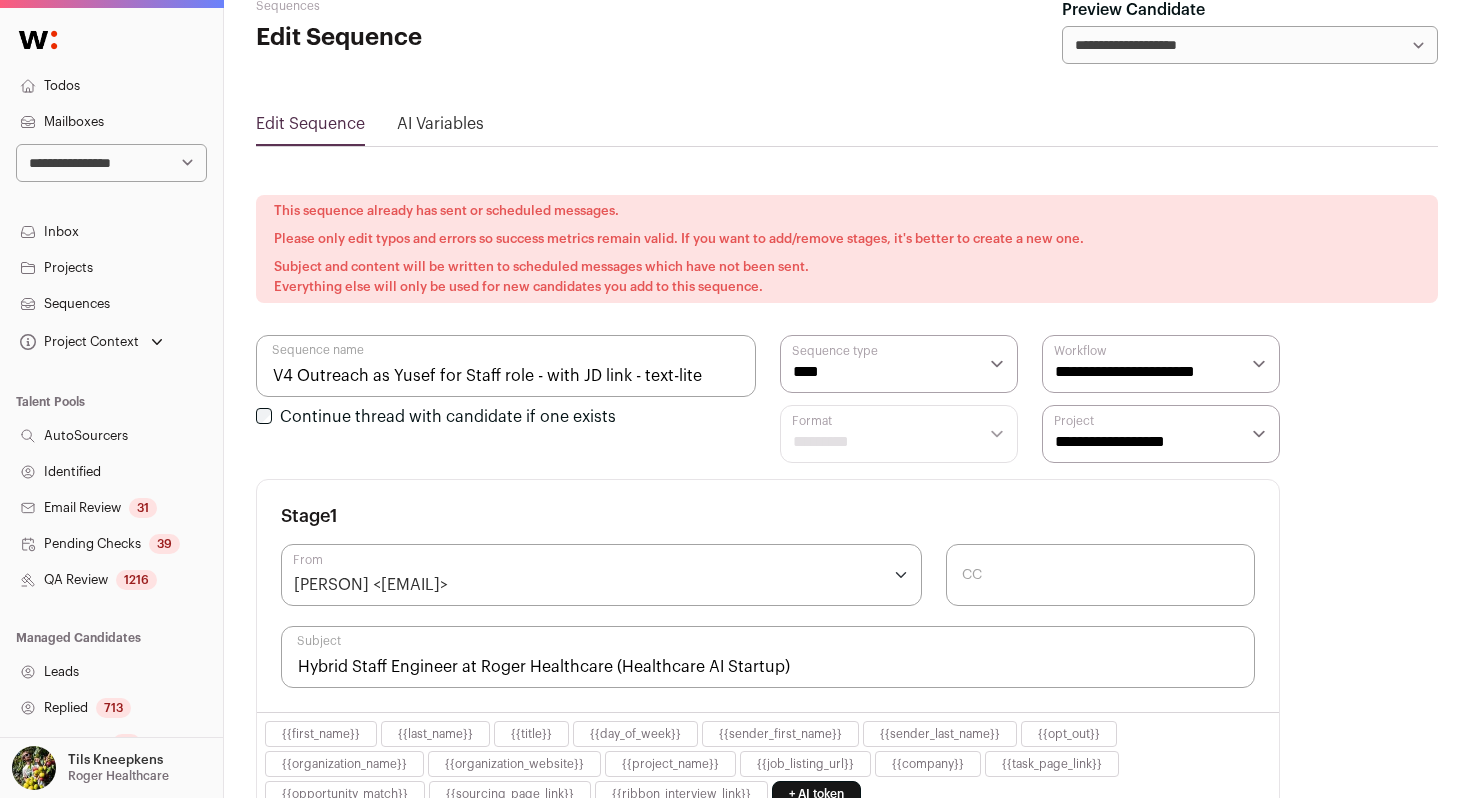 scroll, scrollTop: 0, scrollLeft: 0, axis: both 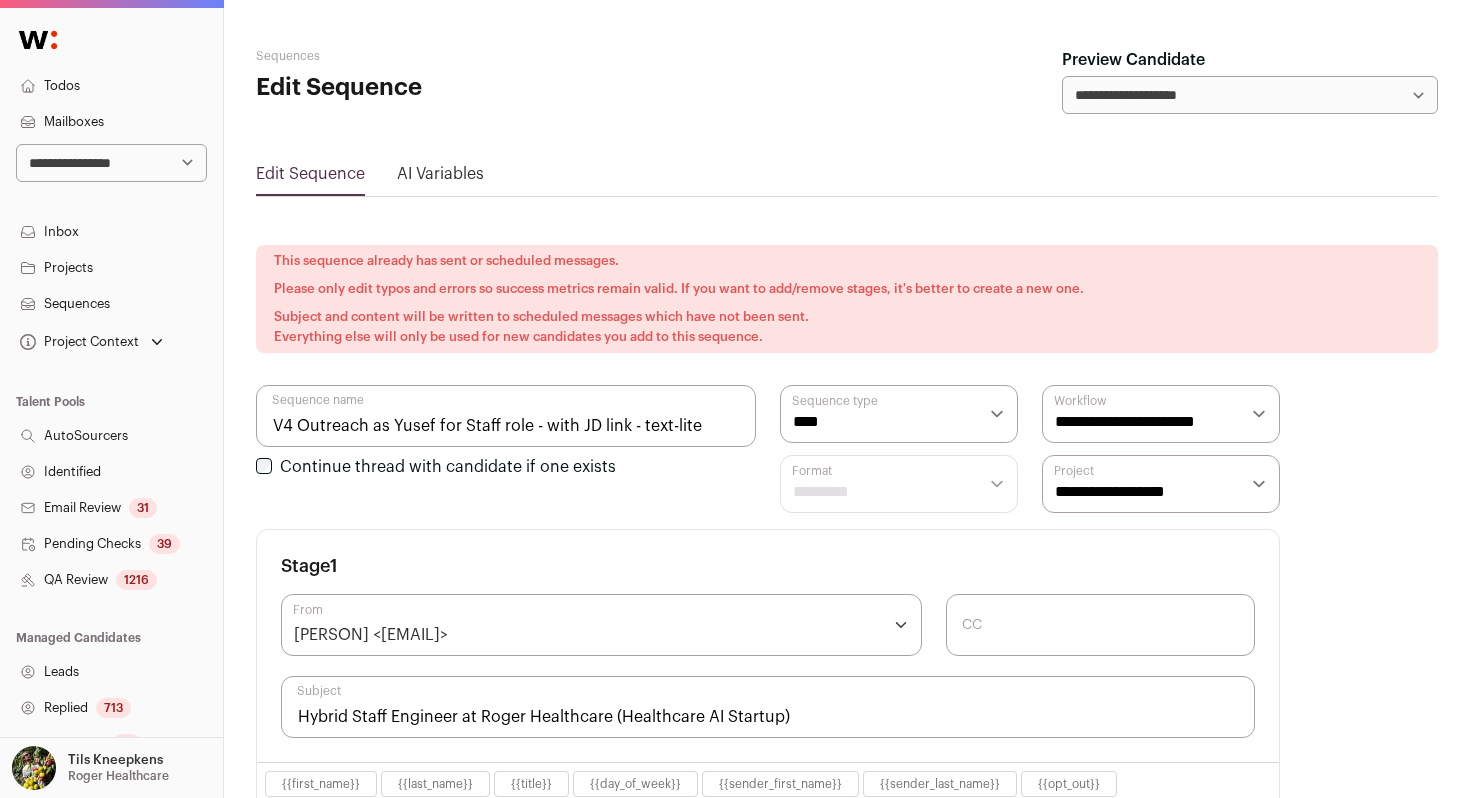 click on "Sequences" at bounding box center [111, 304] 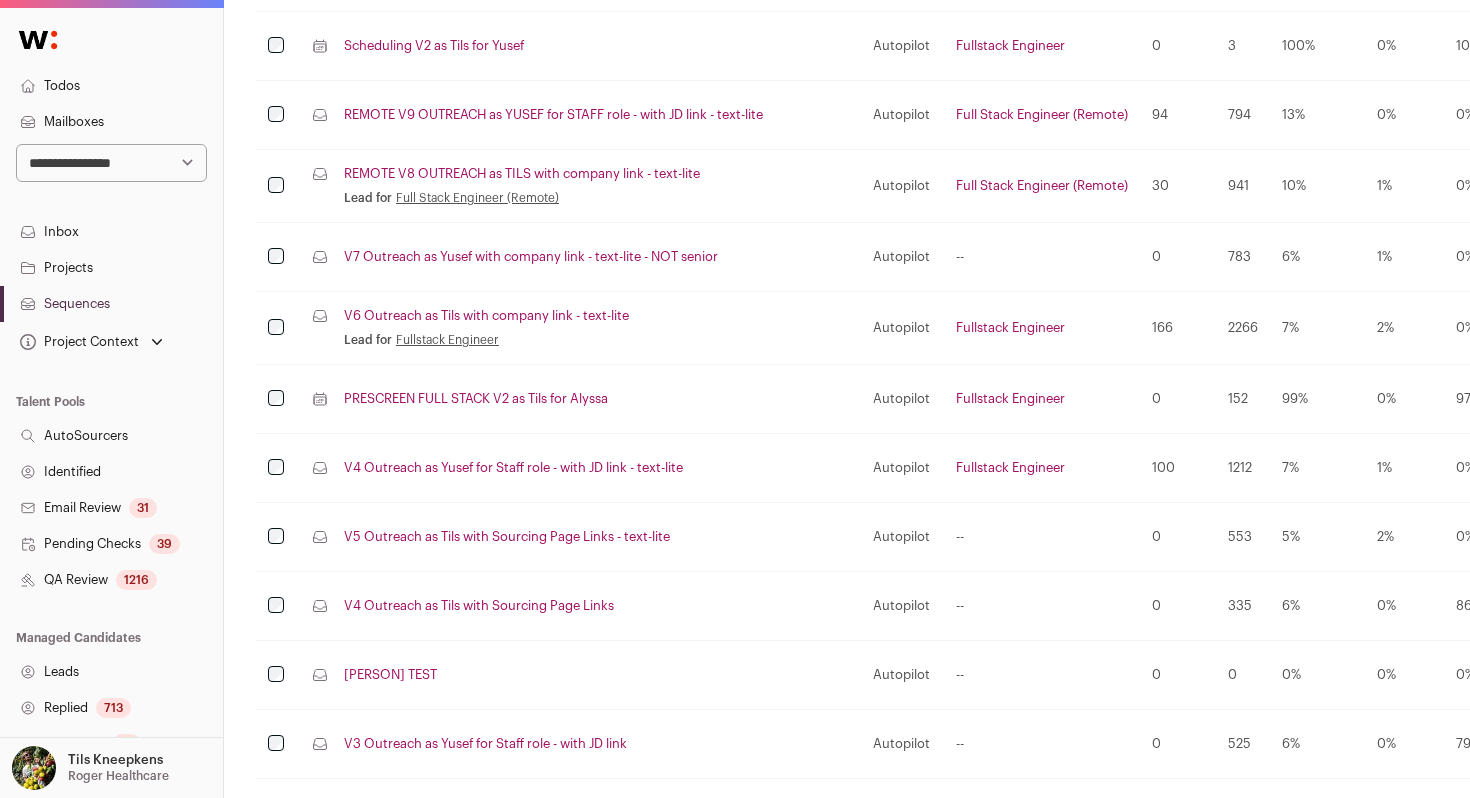 scroll, scrollTop: 1095, scrollLeft: 0, axis: vertical 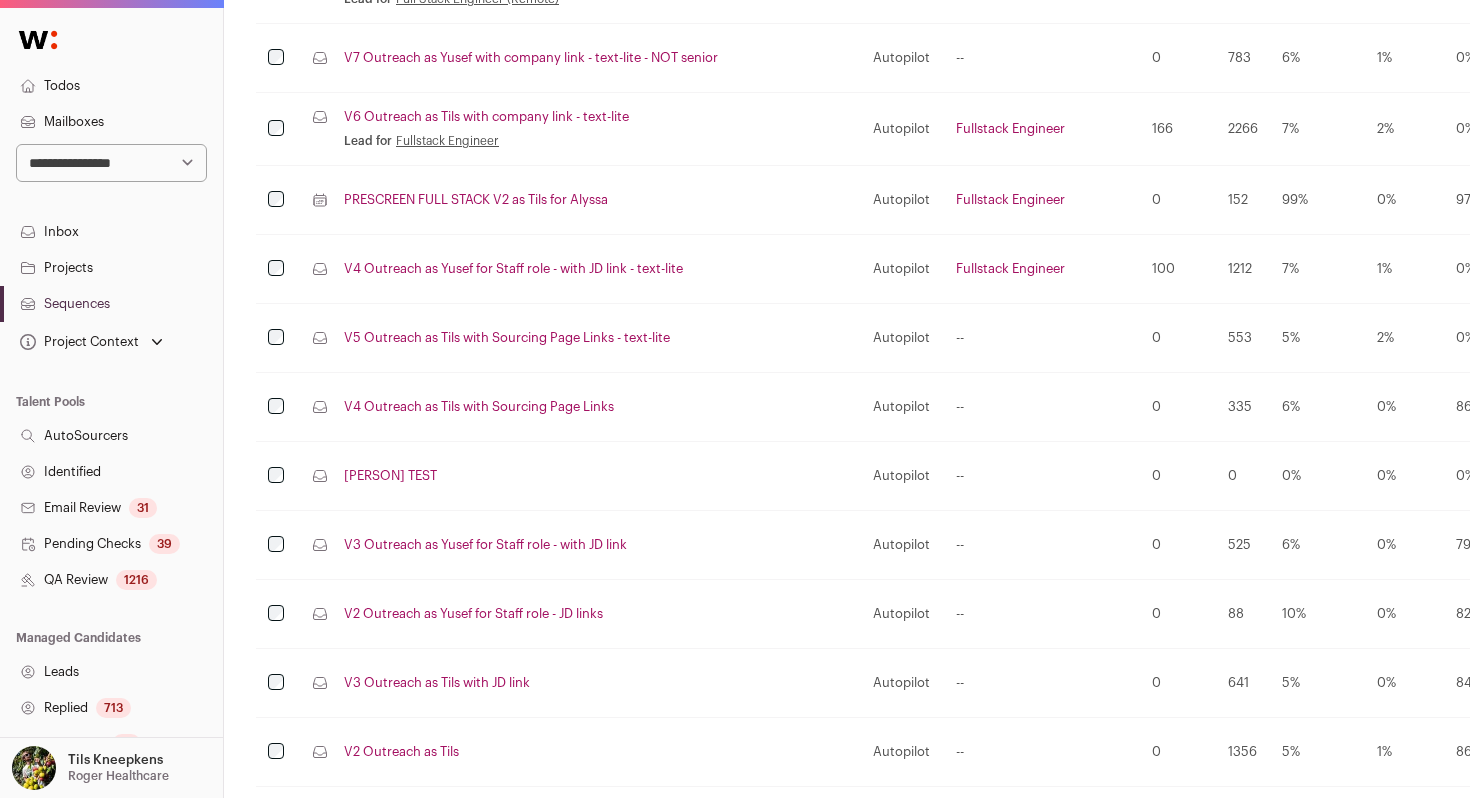 click on "V4 Outreach as Yusef for Staff role - with JD link - text-lite" at bounding box center [513, 269] 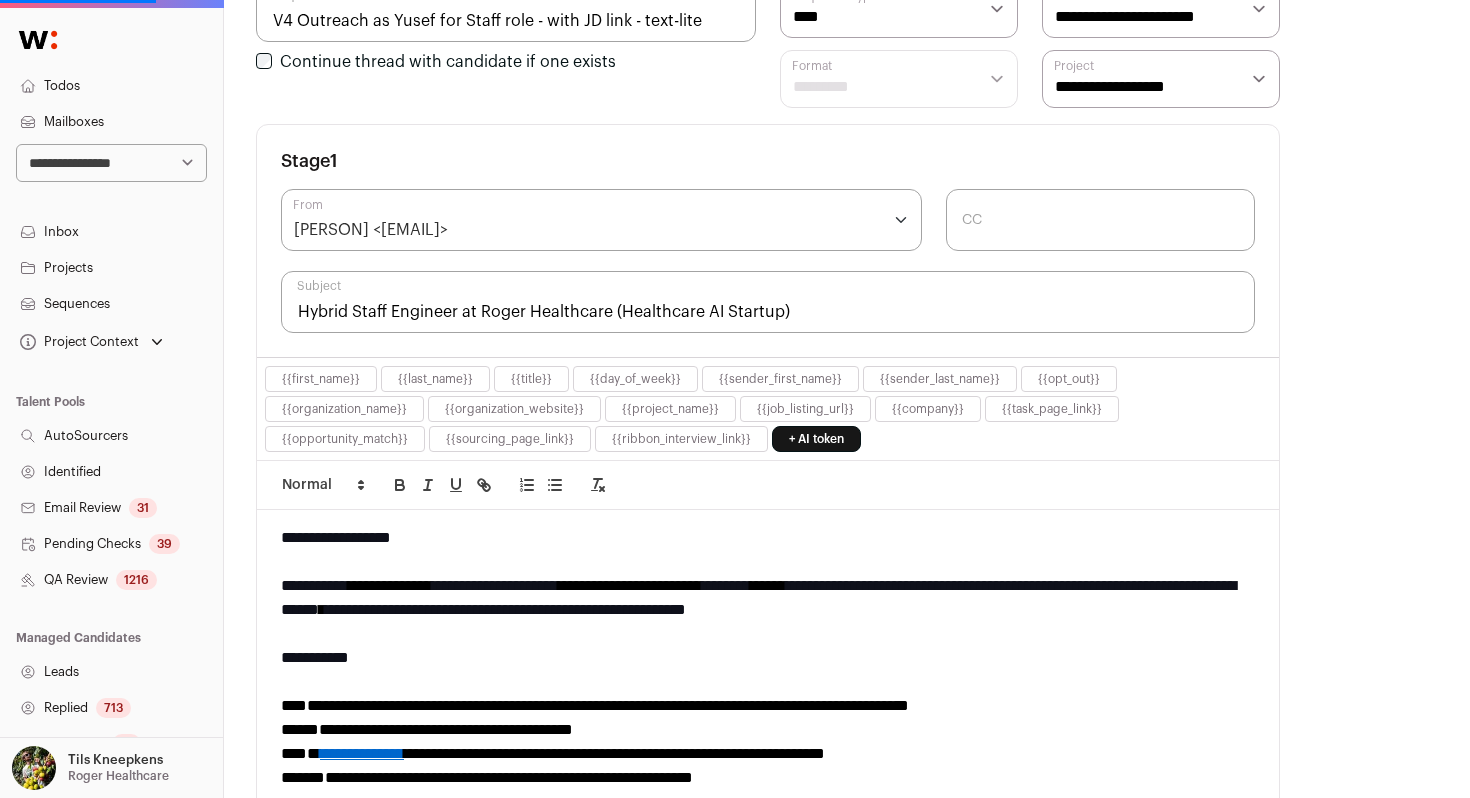 scroll, scrollTop: 607, scrollLeft: 0, axis: vertical 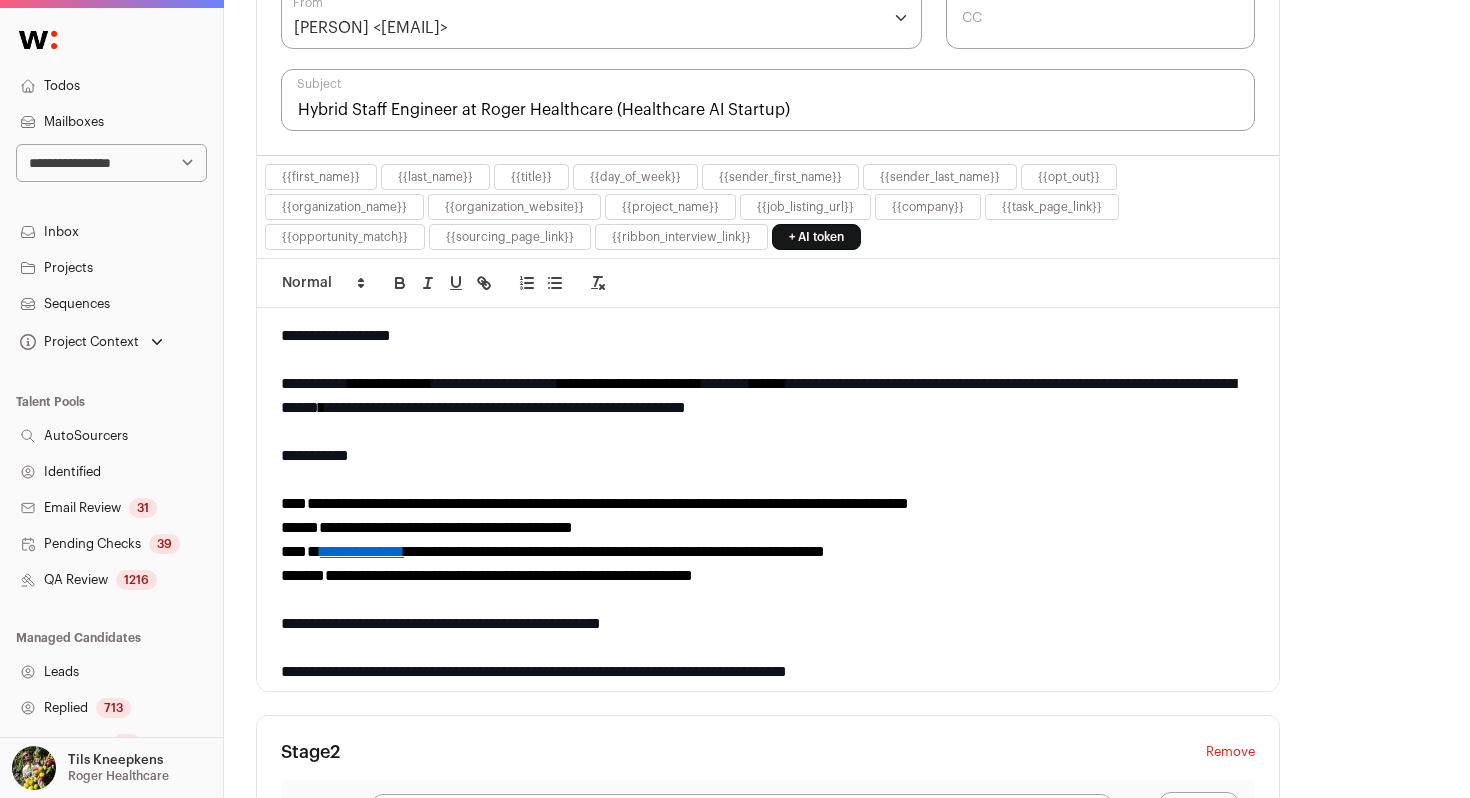 click on "**********" at bounding box center [362, 551] 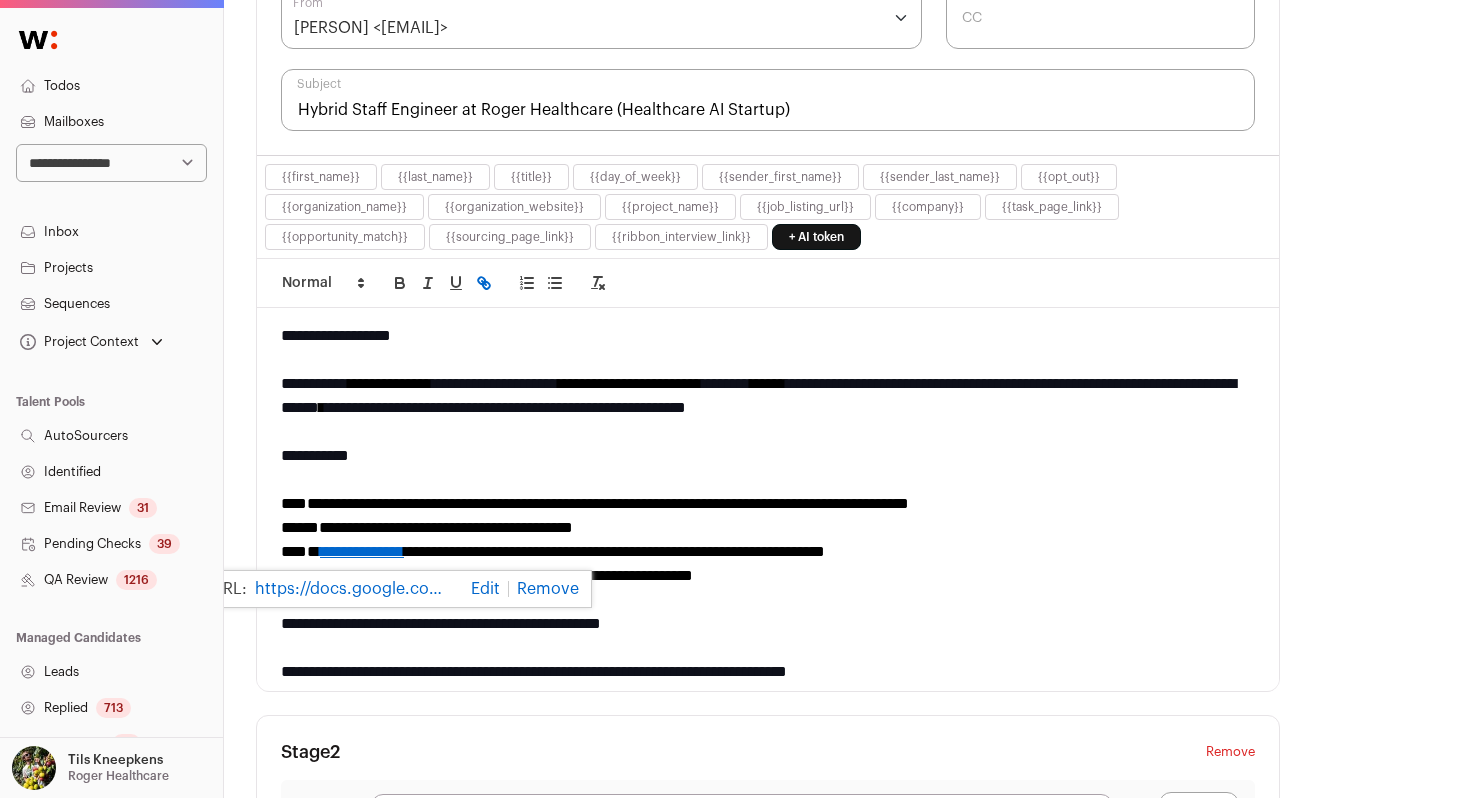 click at bounding box center (544, 589) 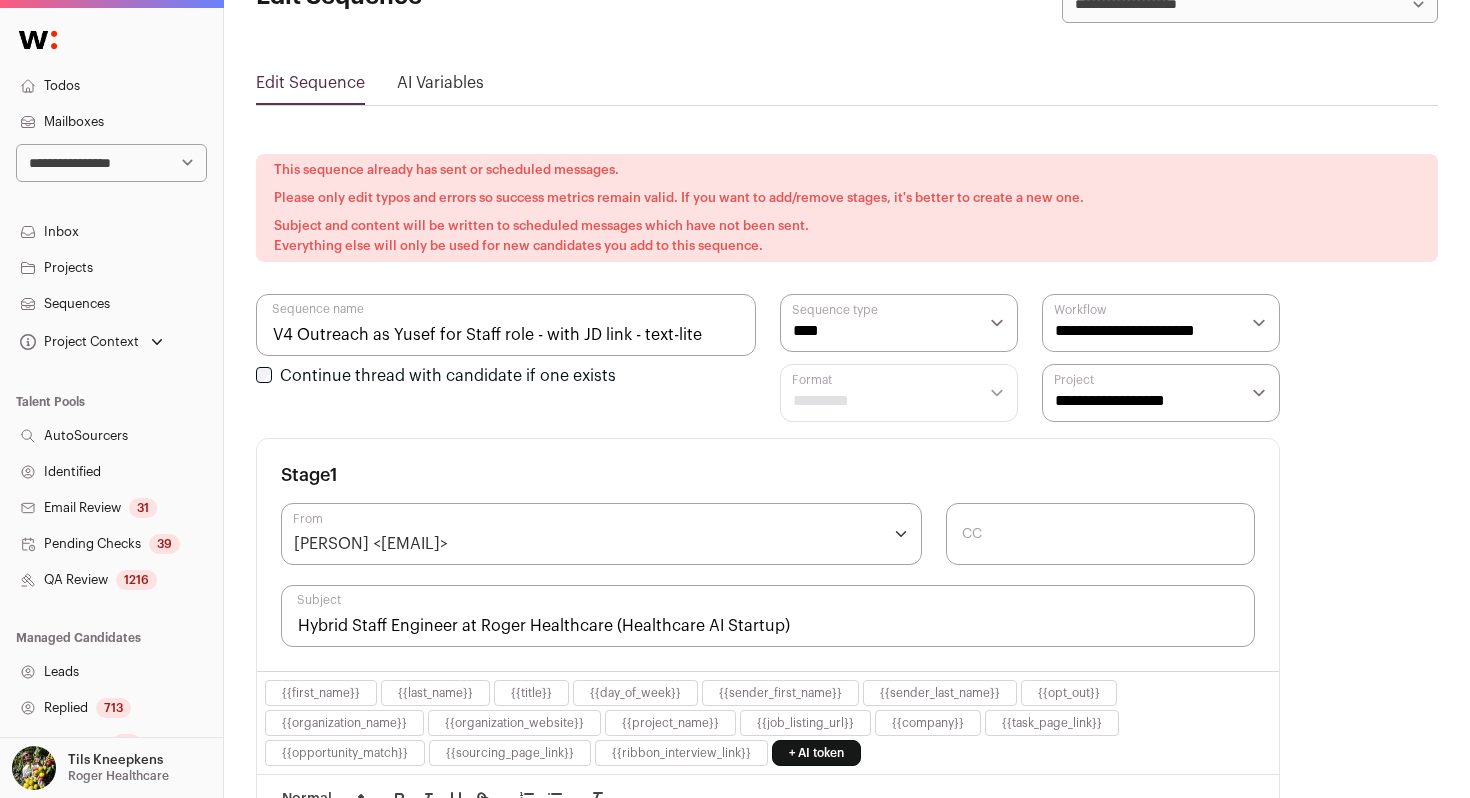 scroll, scrollTop: 34, scrollLeft: 0, axis: vertical 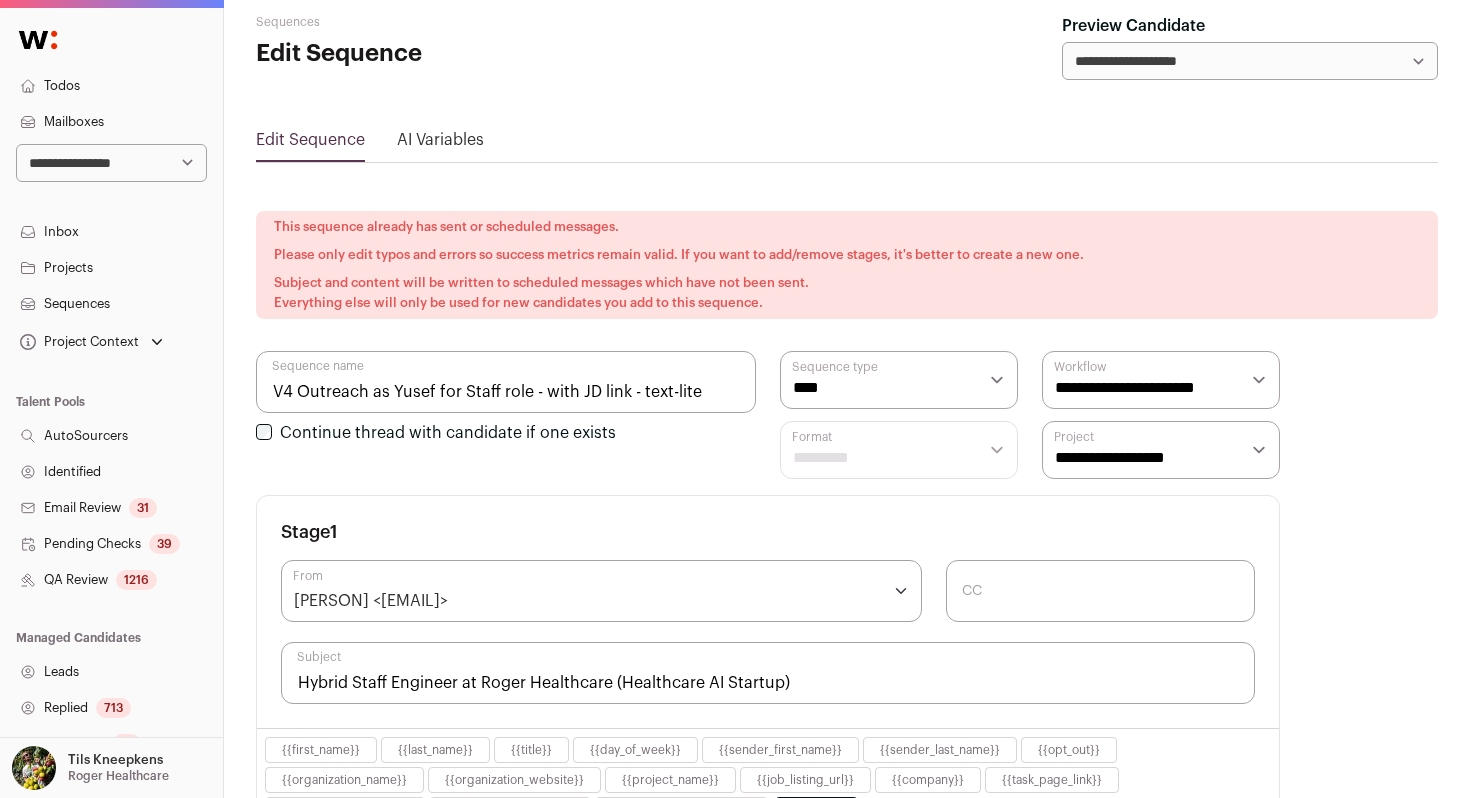 drag, startPoint x: 547, startPoint y: 391, endPoint x: 643, endPoint y: 391, distance: 96 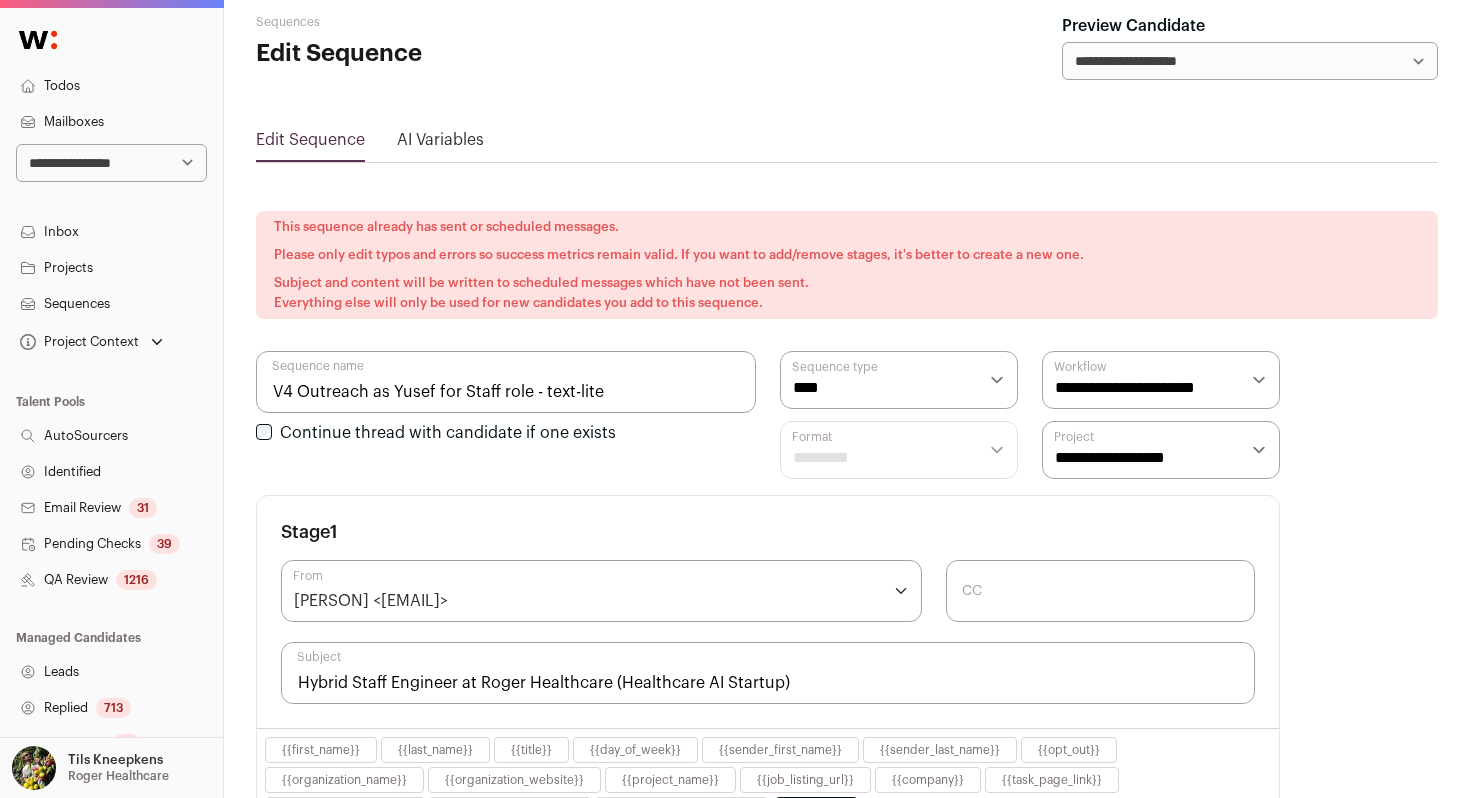 type on "V4 Outreach as Yusef for Staff role - text-lite" 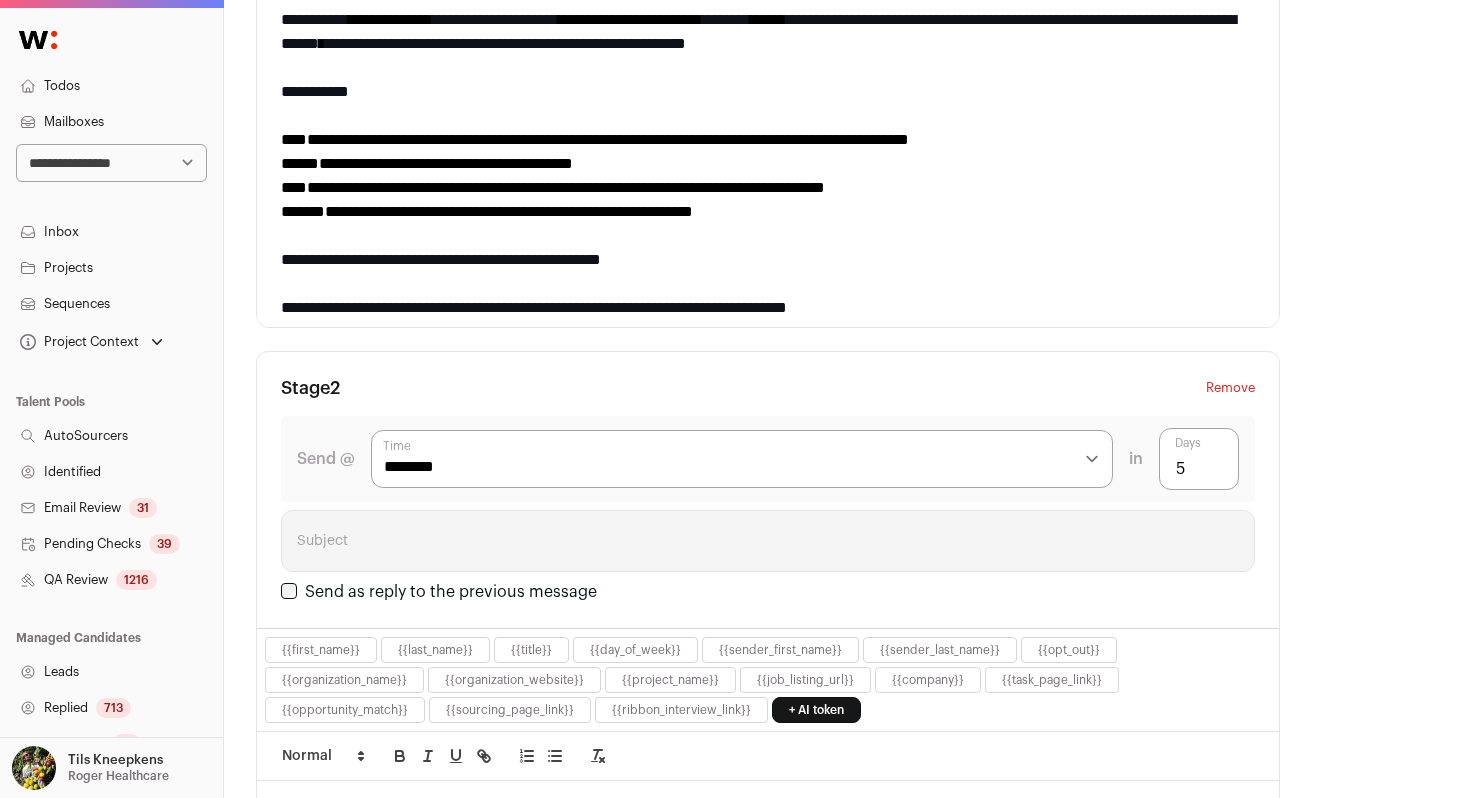 scroll, scrollTop: 999, scrollLeft: 0, axis: vertical 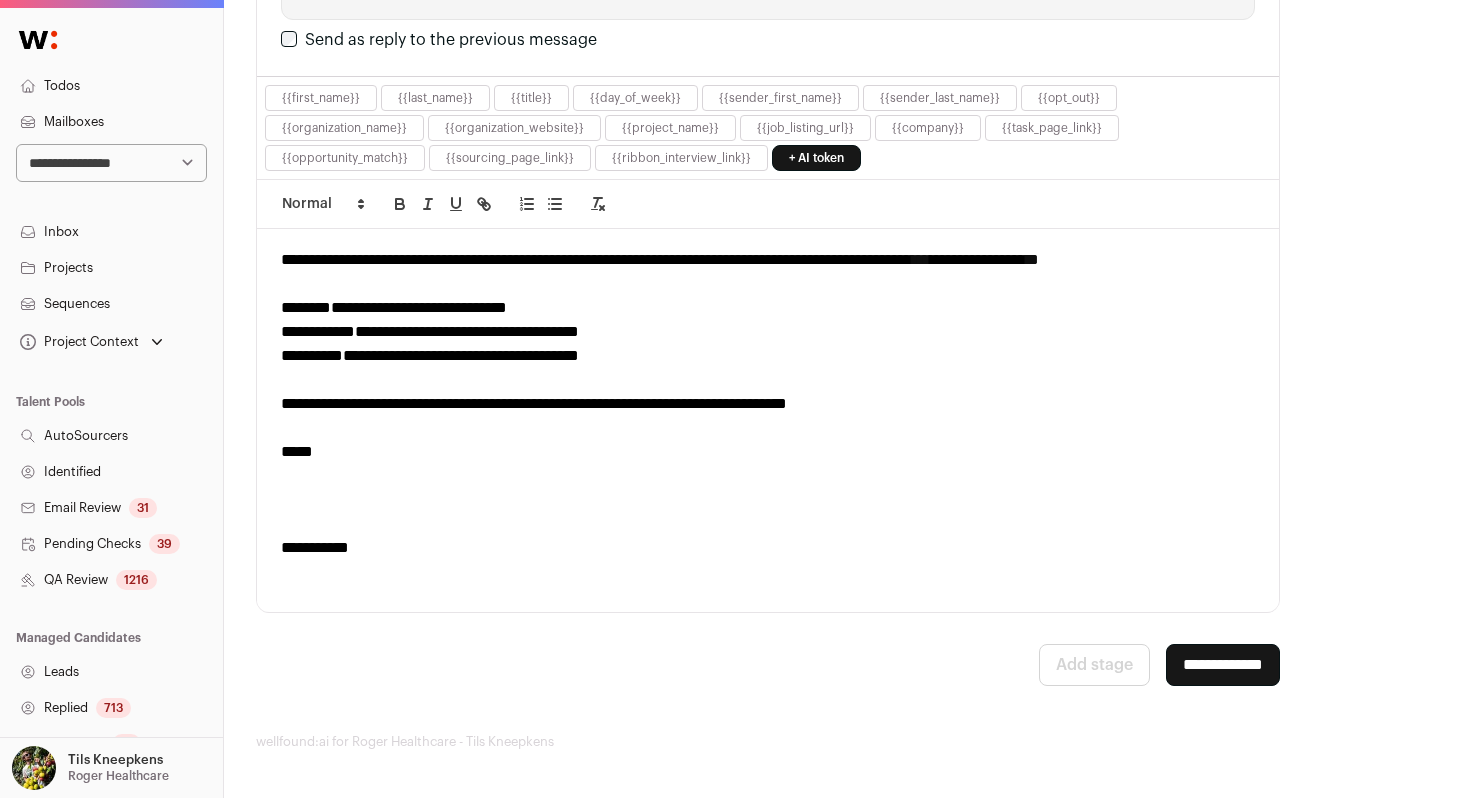 click on "**********" at bounding box center [1223, 665] 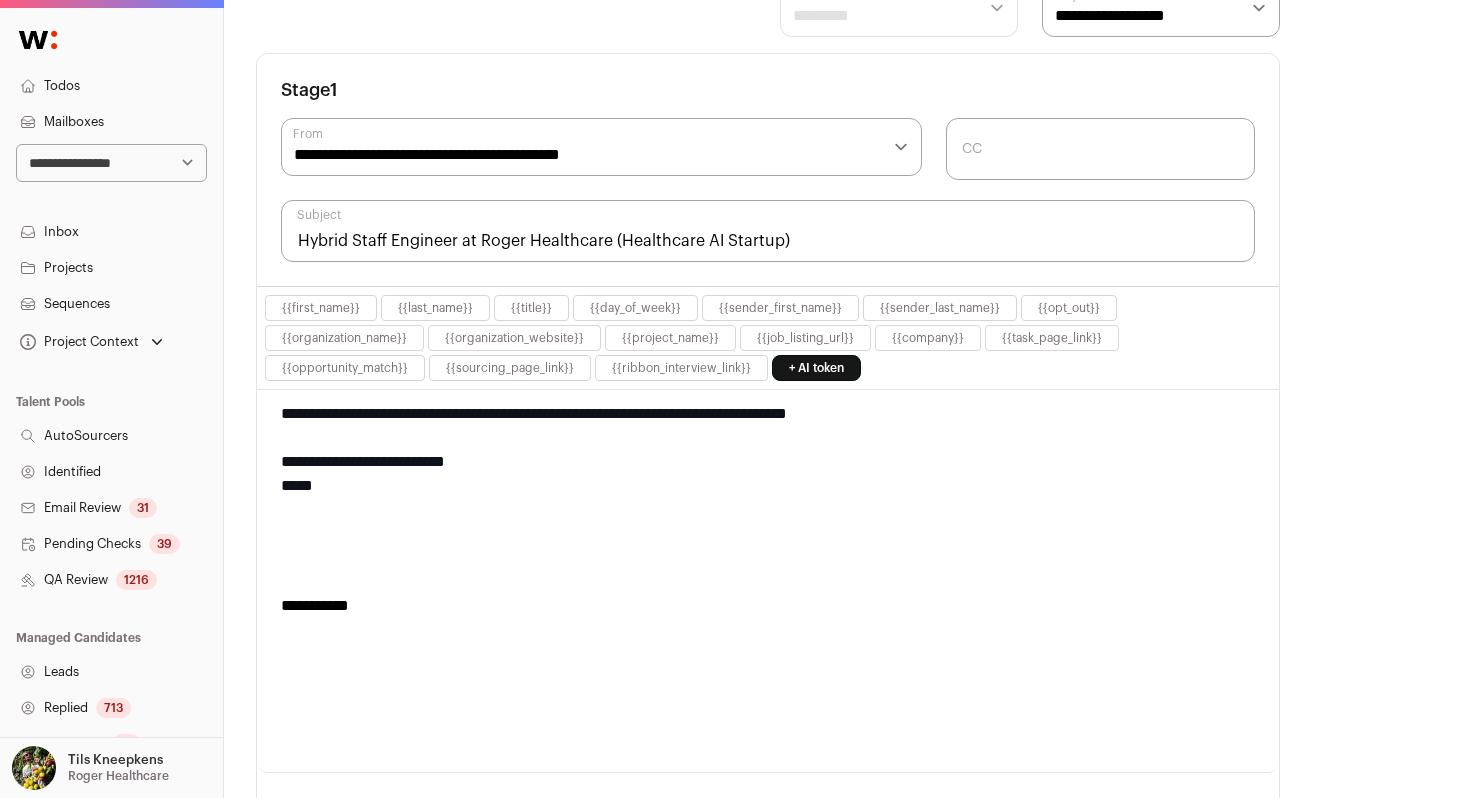 scroll, scrollTop: 544, scrollLeft: 0, axis: vertical 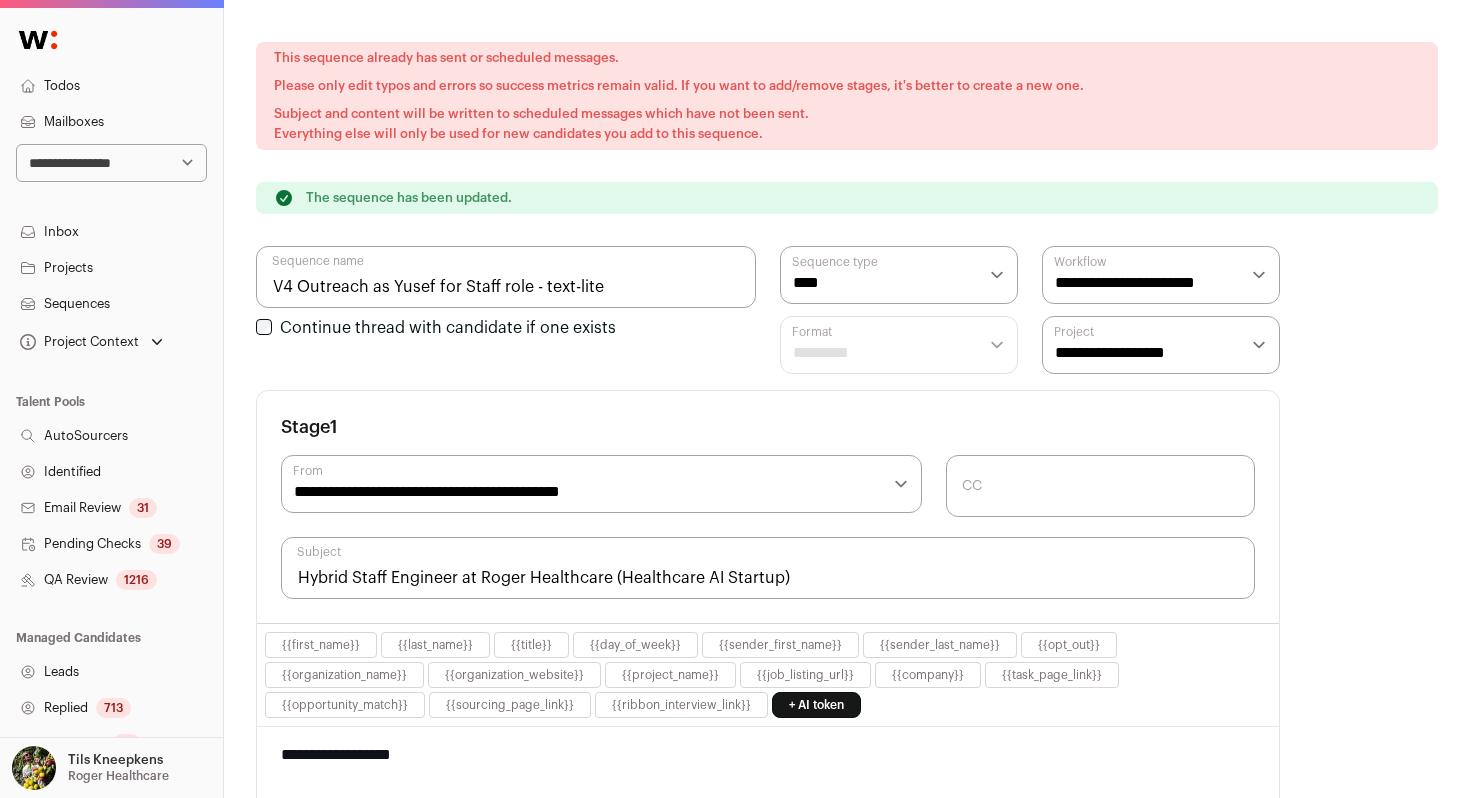 click on "Sequences" at bounding box center (111, 304) 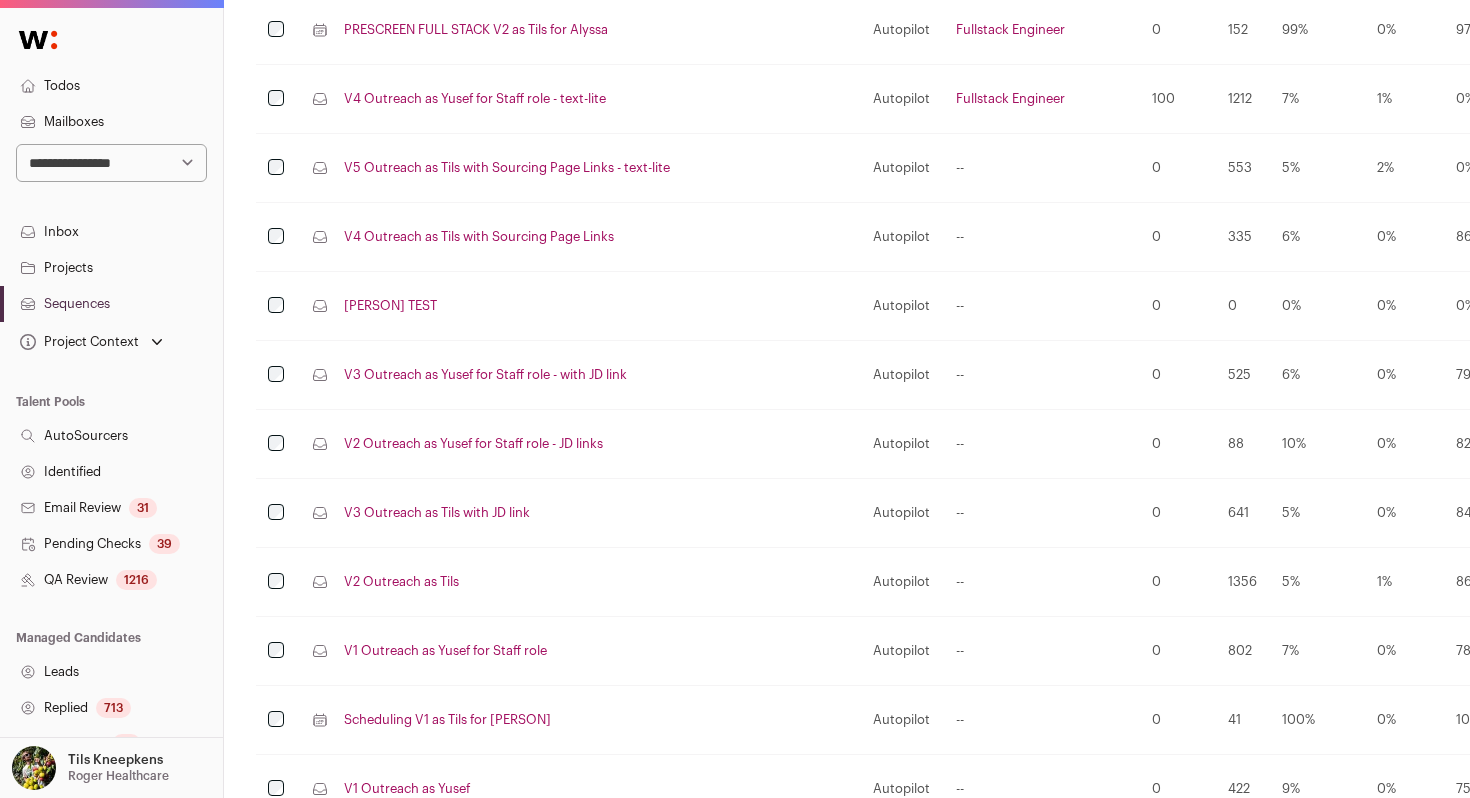 scroll, scrollTop: 1252, scrollLeft: 0, axis: vertical 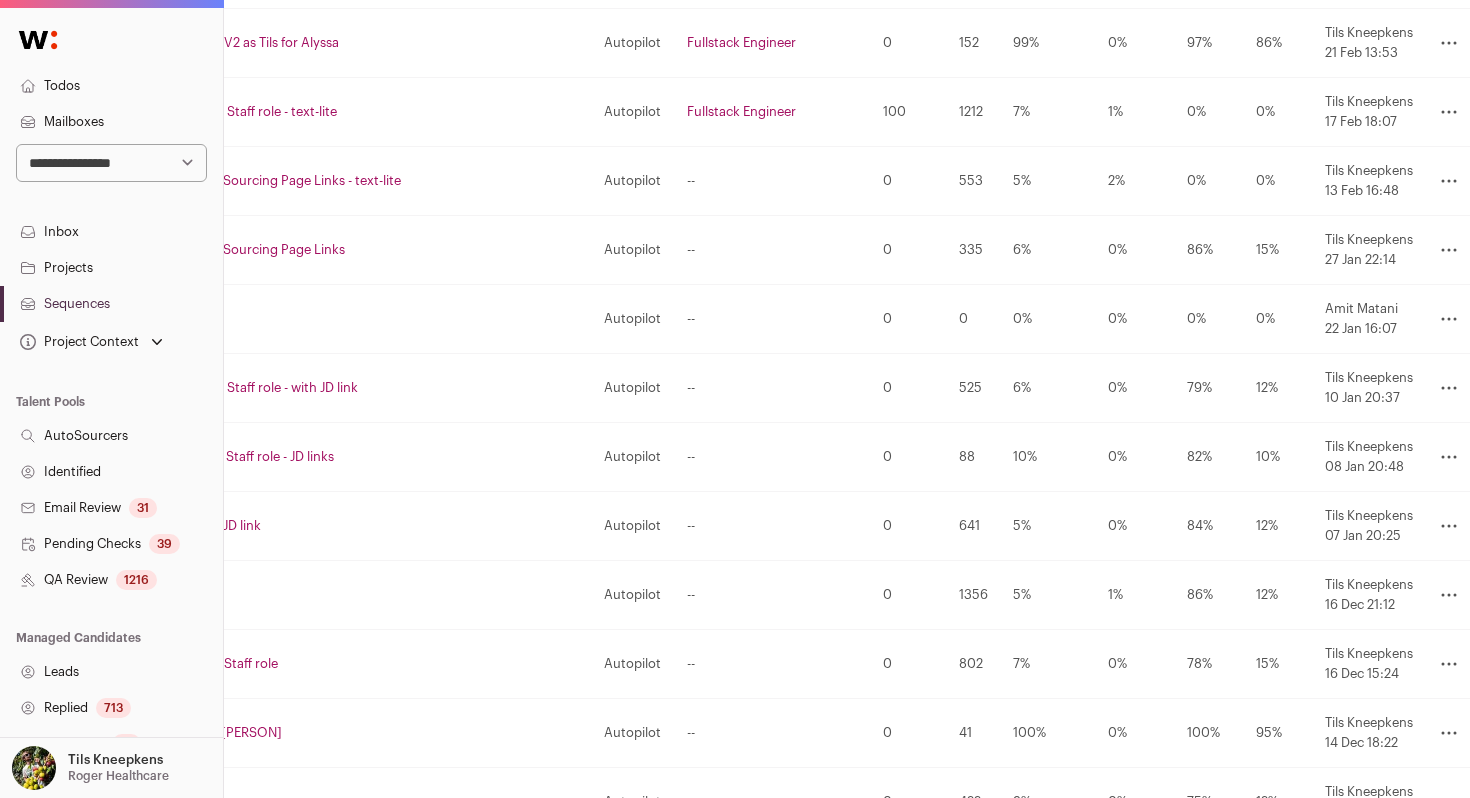 click 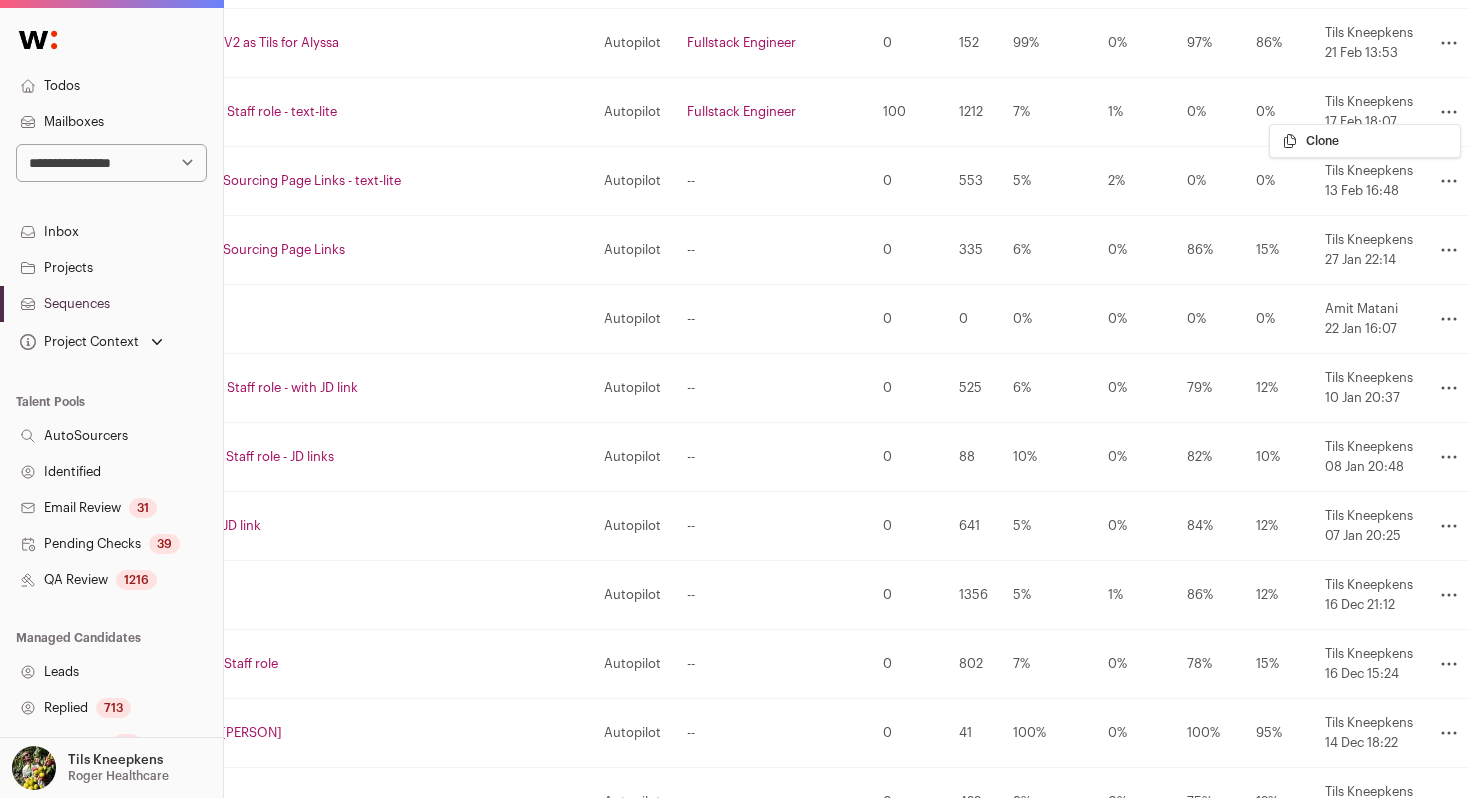 click on "Clone" at bounding box center [1365, 141] 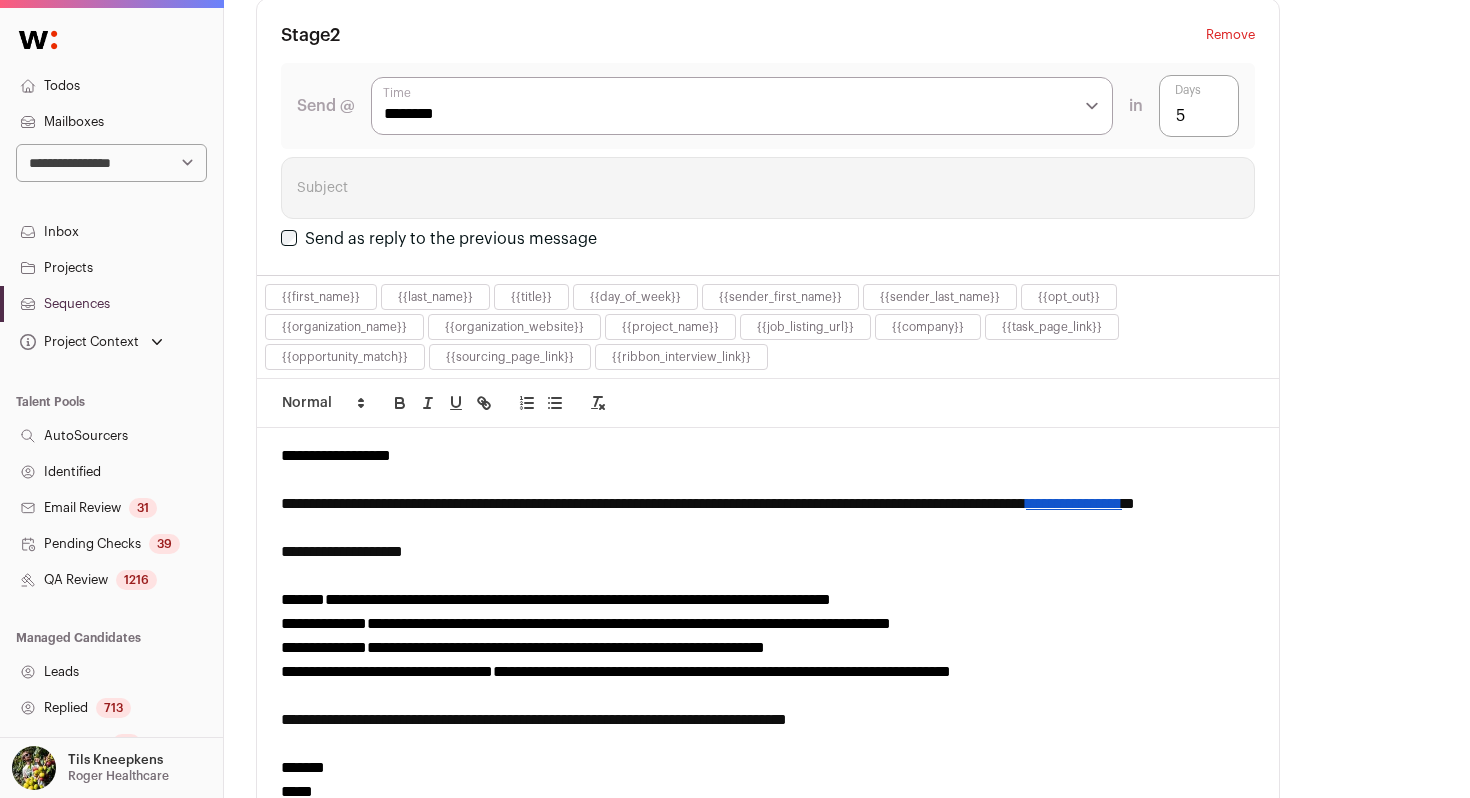 scroll, scrollTop: 0, scrollLeft: 0, axis: both 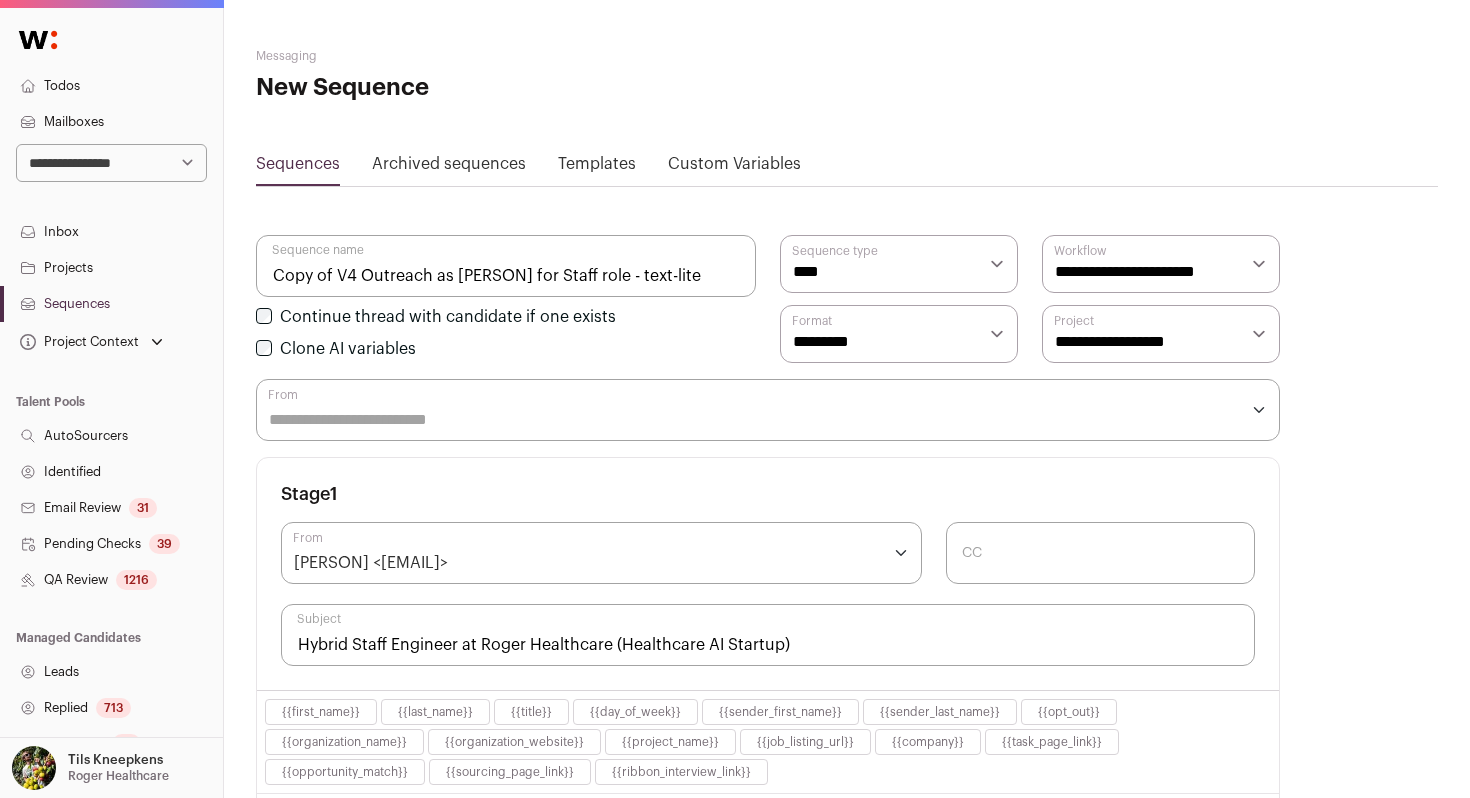 drag, startPoint x: 338, startPoint y: 279, endPoint x: 263, endPoint y: 279, distance: 75 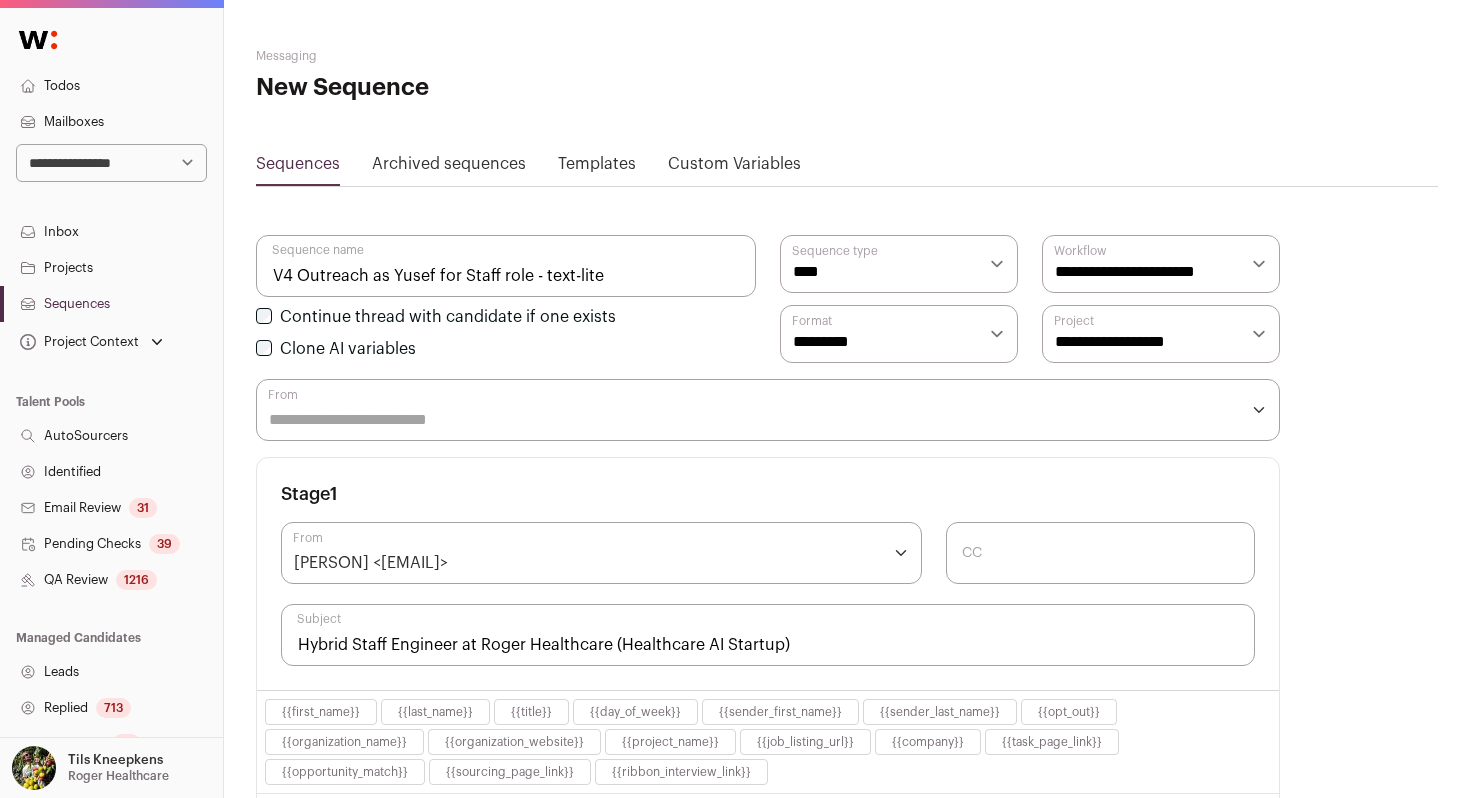 click on "V4 Outreach as Yusef for Staff role - text-lite" at bounding box center (506, 266) 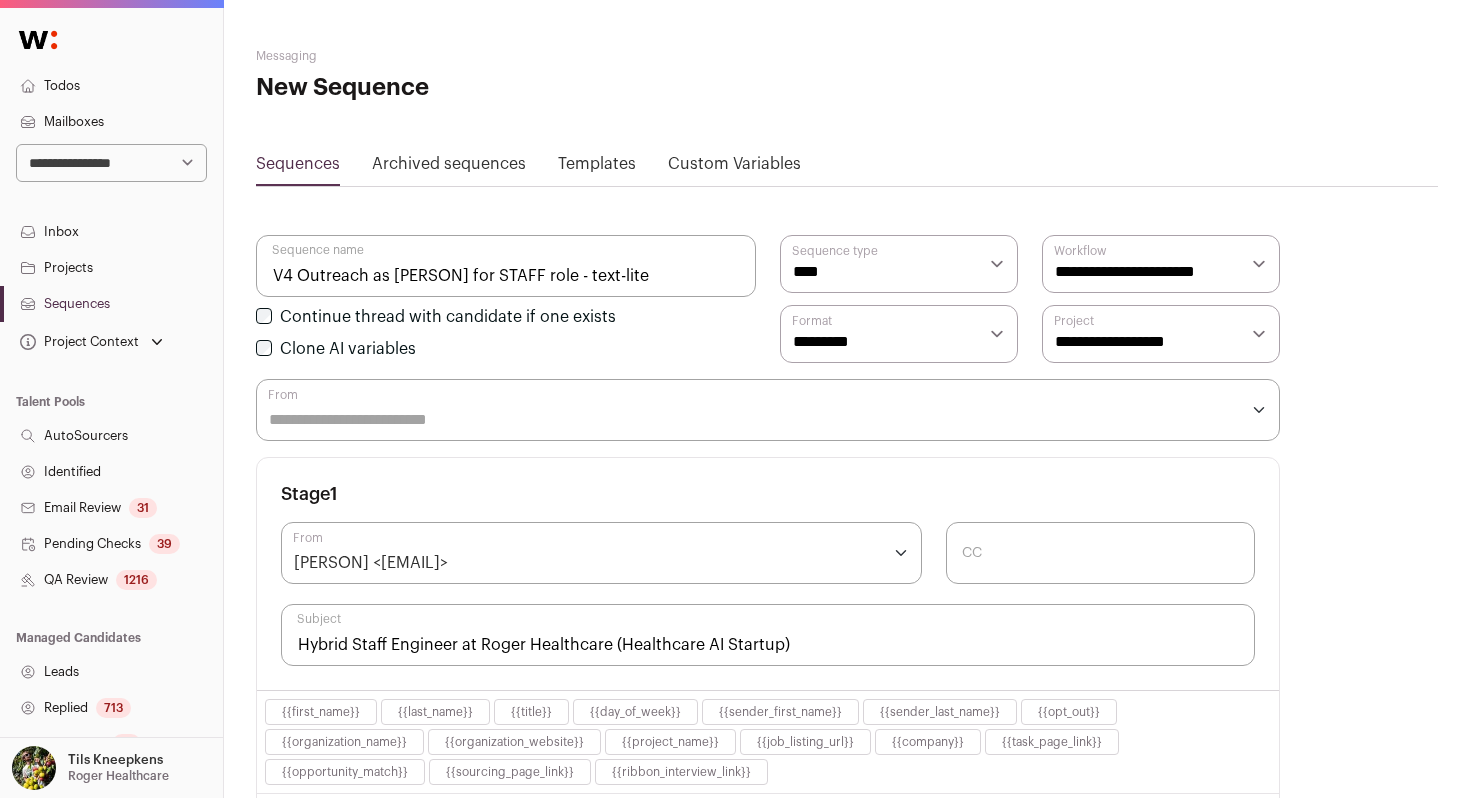 click on "V4 Outreach as Yusef for STAFF role - text-lite" at bounding box center (506, 266) 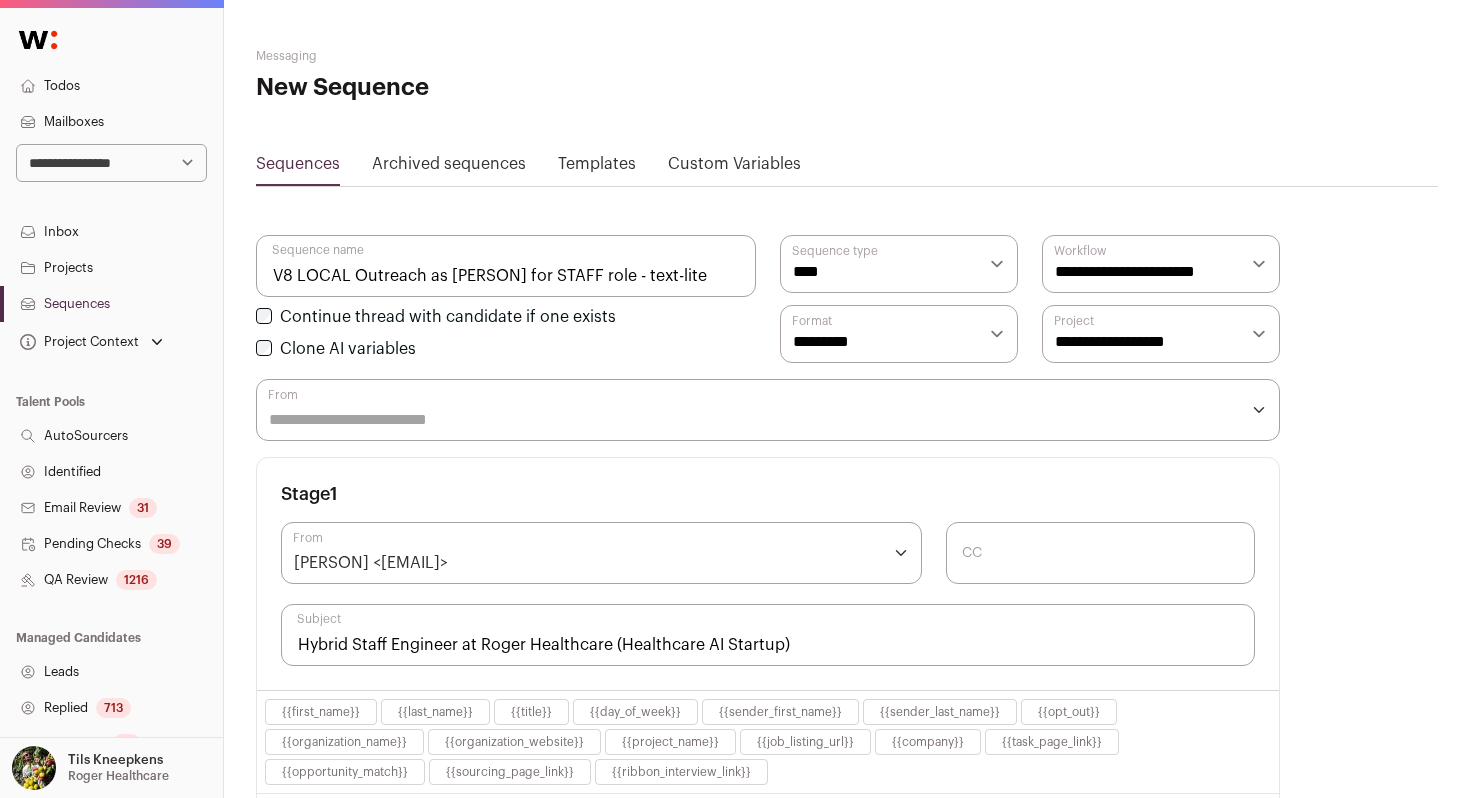 click on "V8 LOCAL Outreach as Yusef for STAFF role - text-lite" at bounding box center (506, 266) 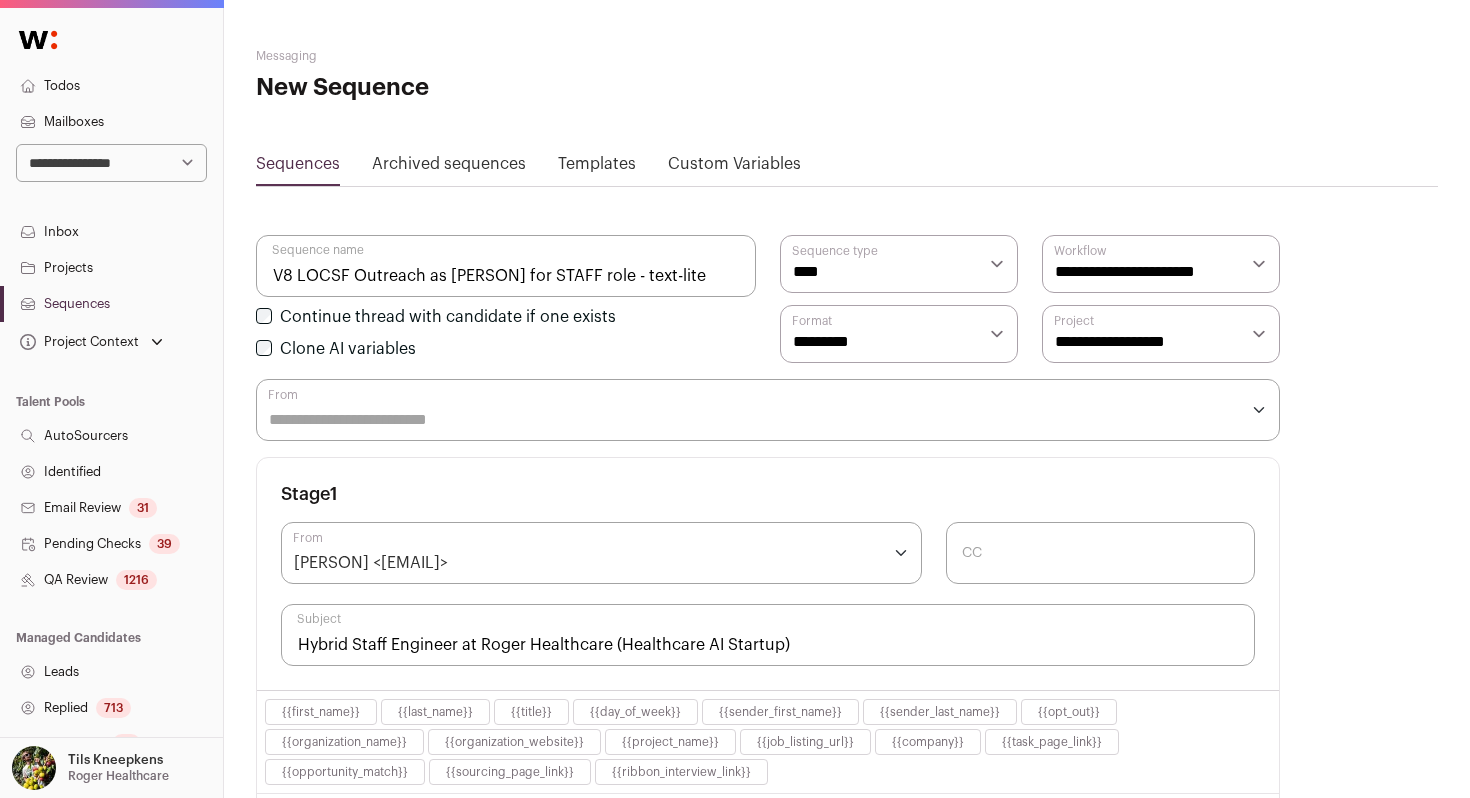 click on "V8 LOCSF Outreach as Yusef for STAFF role - text-lite" at bounding box center [506, 266] 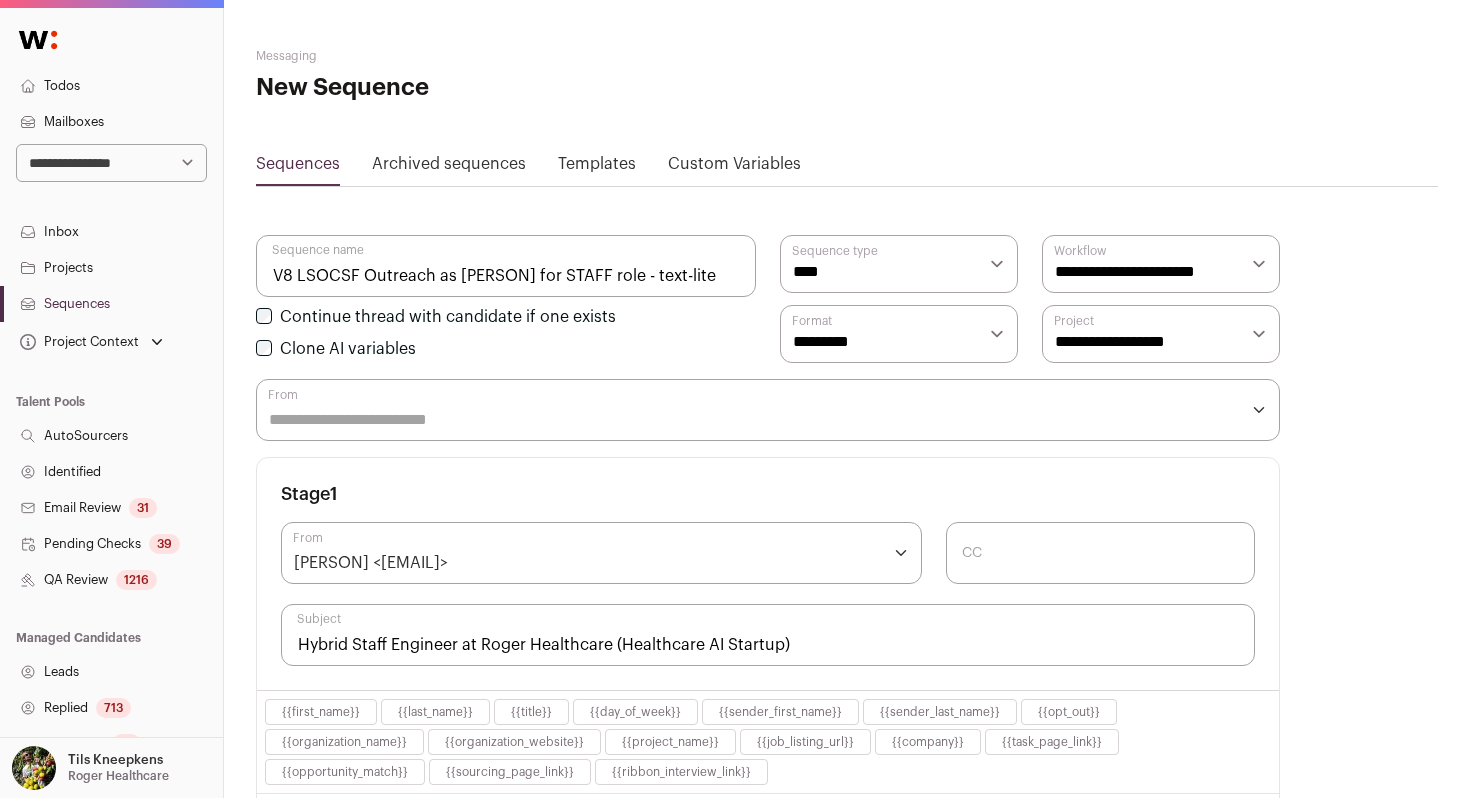 click on "V8 LSOCSF Outreach as Yusef for STAFF role - text-lite" at bounding box center (506, 266) 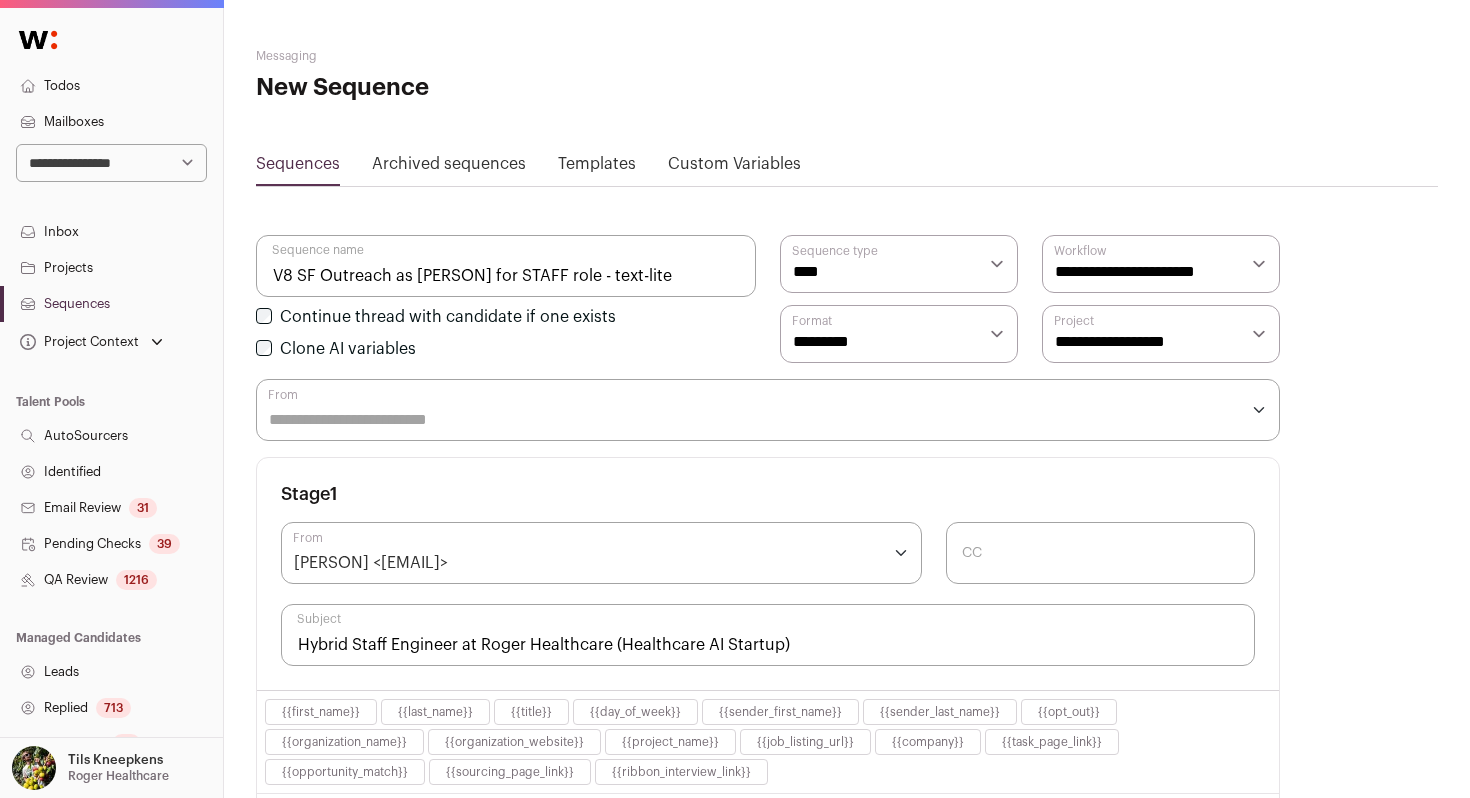 click on "V8 SF Outreach as Yusef for STAFF role - text-lite" at bounding box center (506, 266) 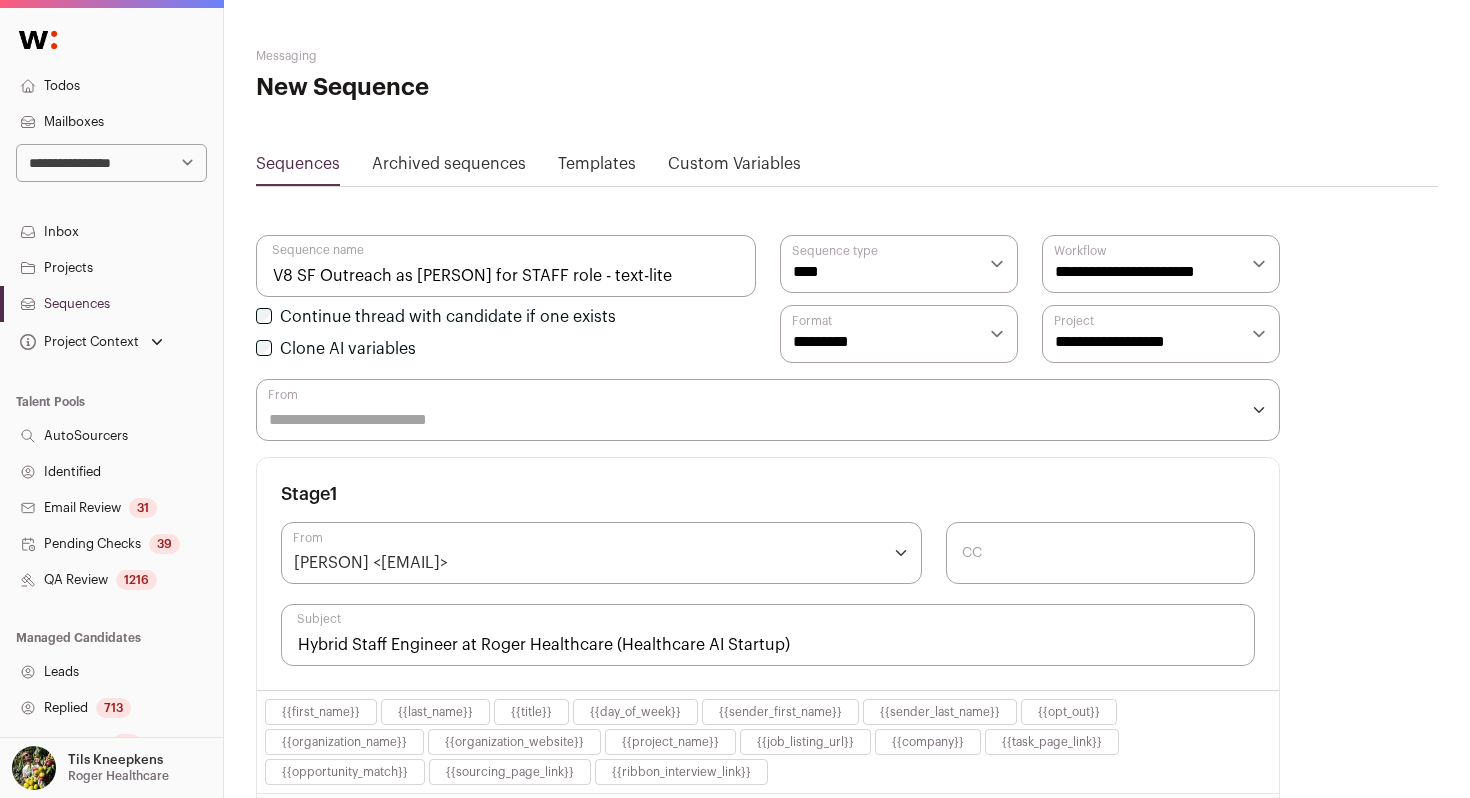 click on "**********" at bounding box center (847, 1543) 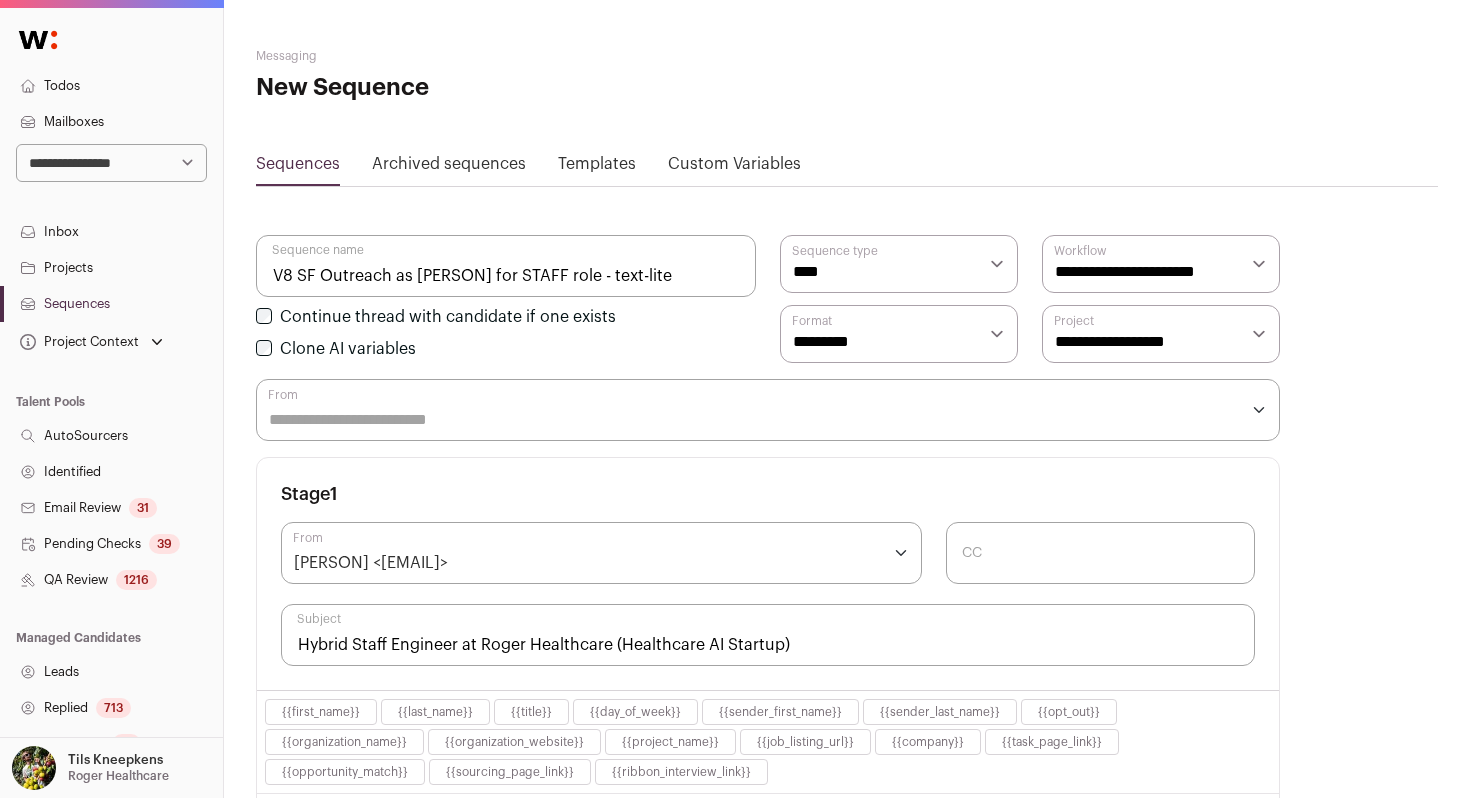 drag, startPoint x: 297, startPoint y: 276, endPoint x: 268, endPoint y: 275, distance: 29.017237 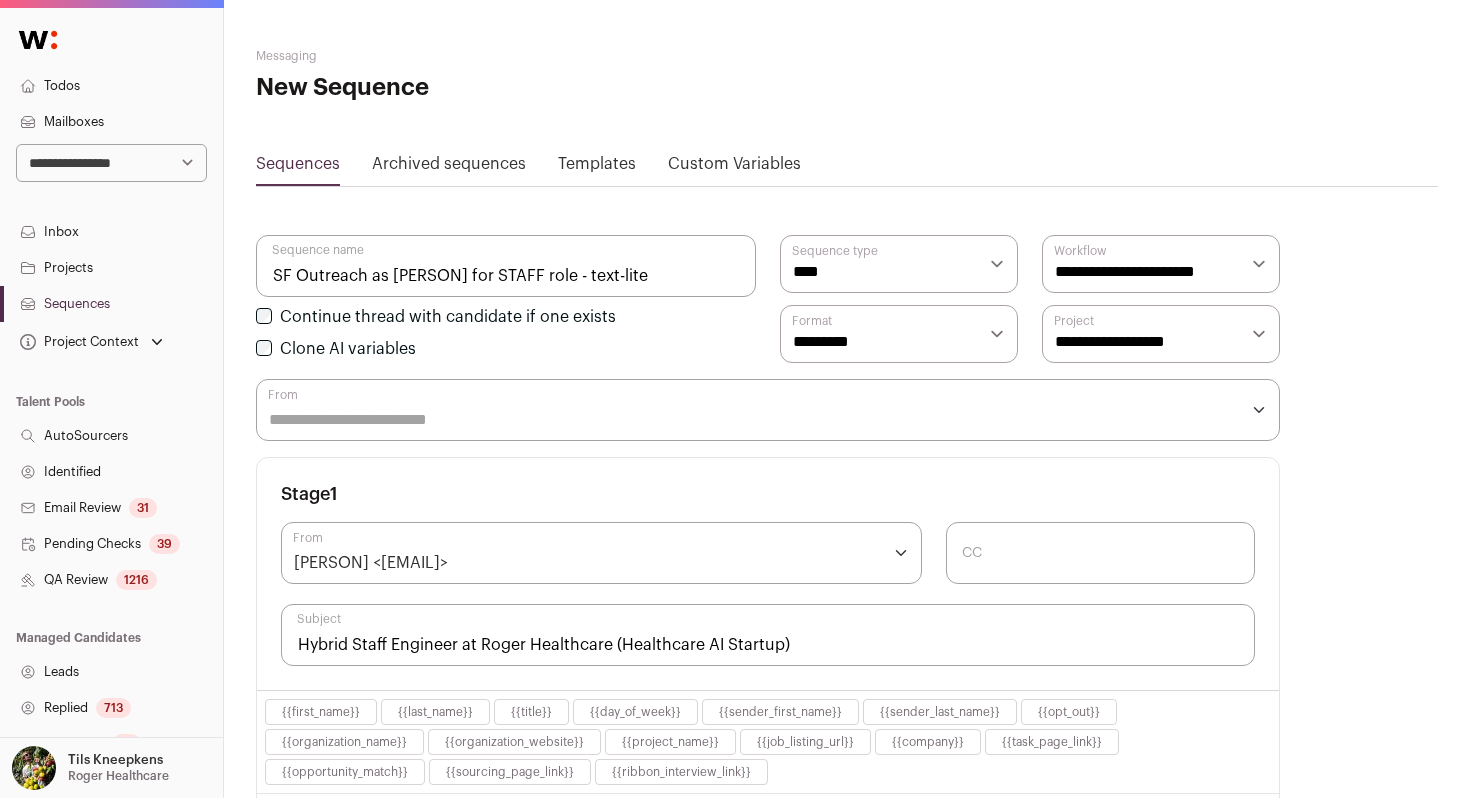 click on "SF Outreach as YUSEF for STAFF role - text-lite" at bounding box center [506, 266] 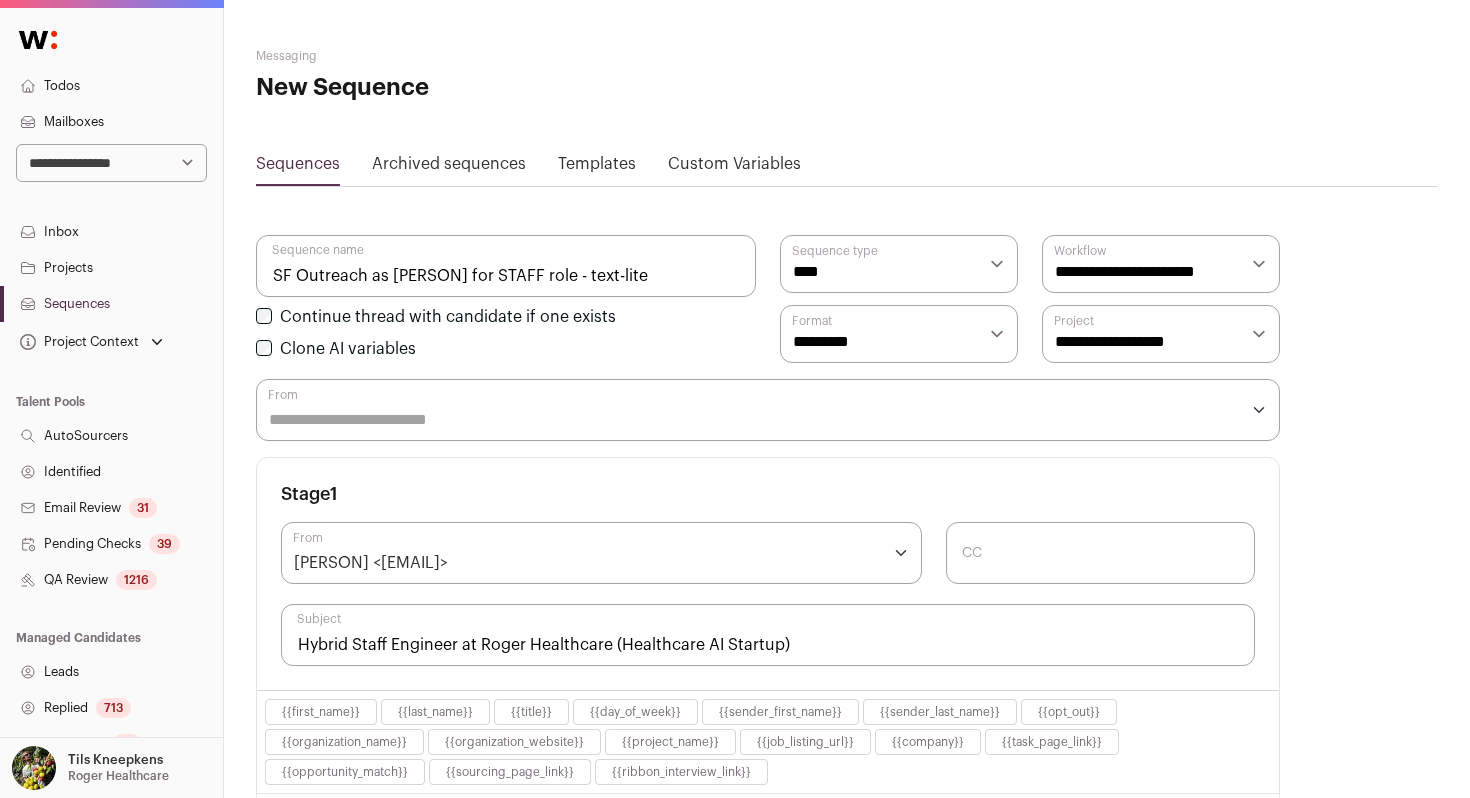click on "SF Outreach as YUSEF for STAFF role - text-lite" at bounding box center (506, 266) 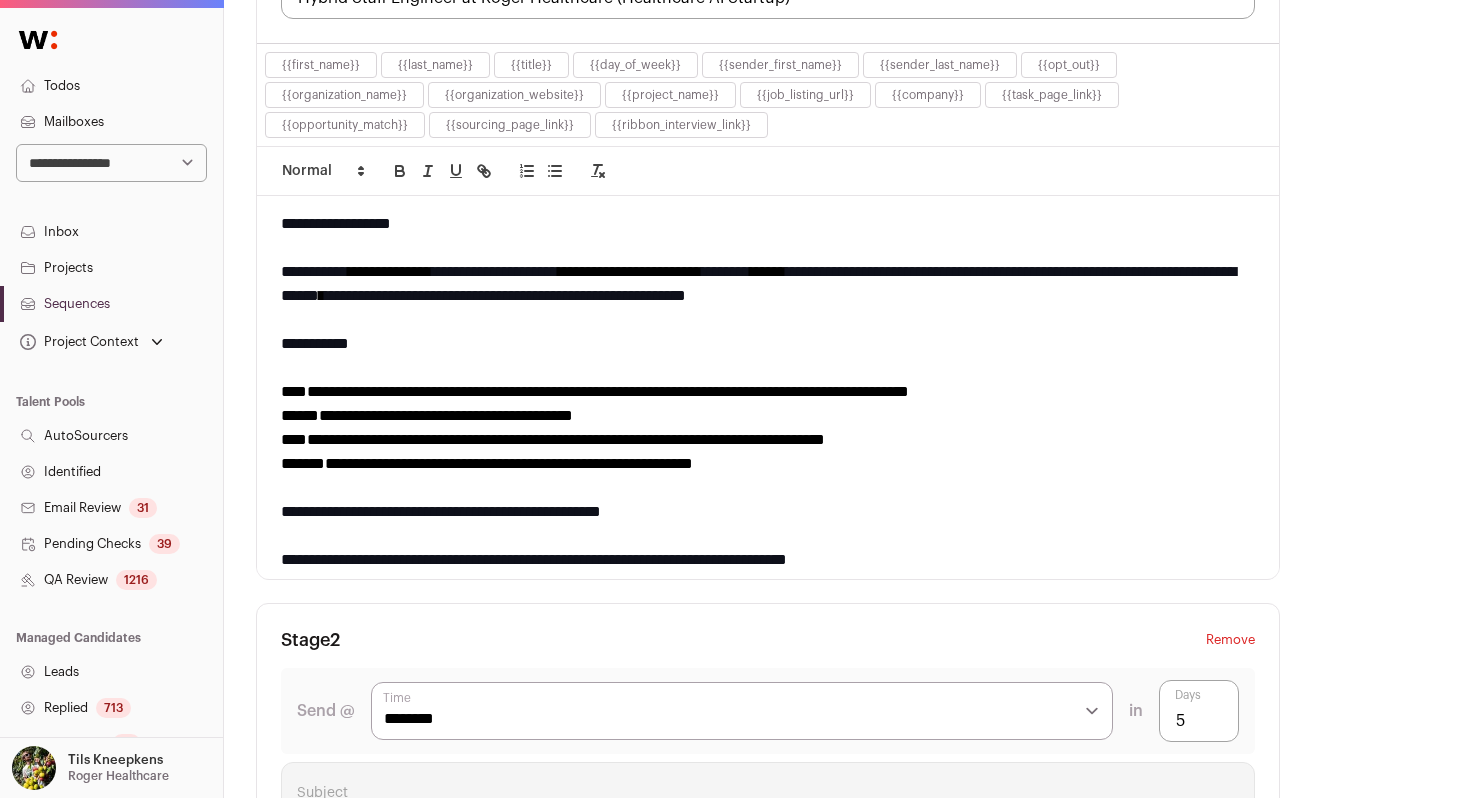 scroll, scrollTop: 652, scrollLeft: 0, axis: vertical 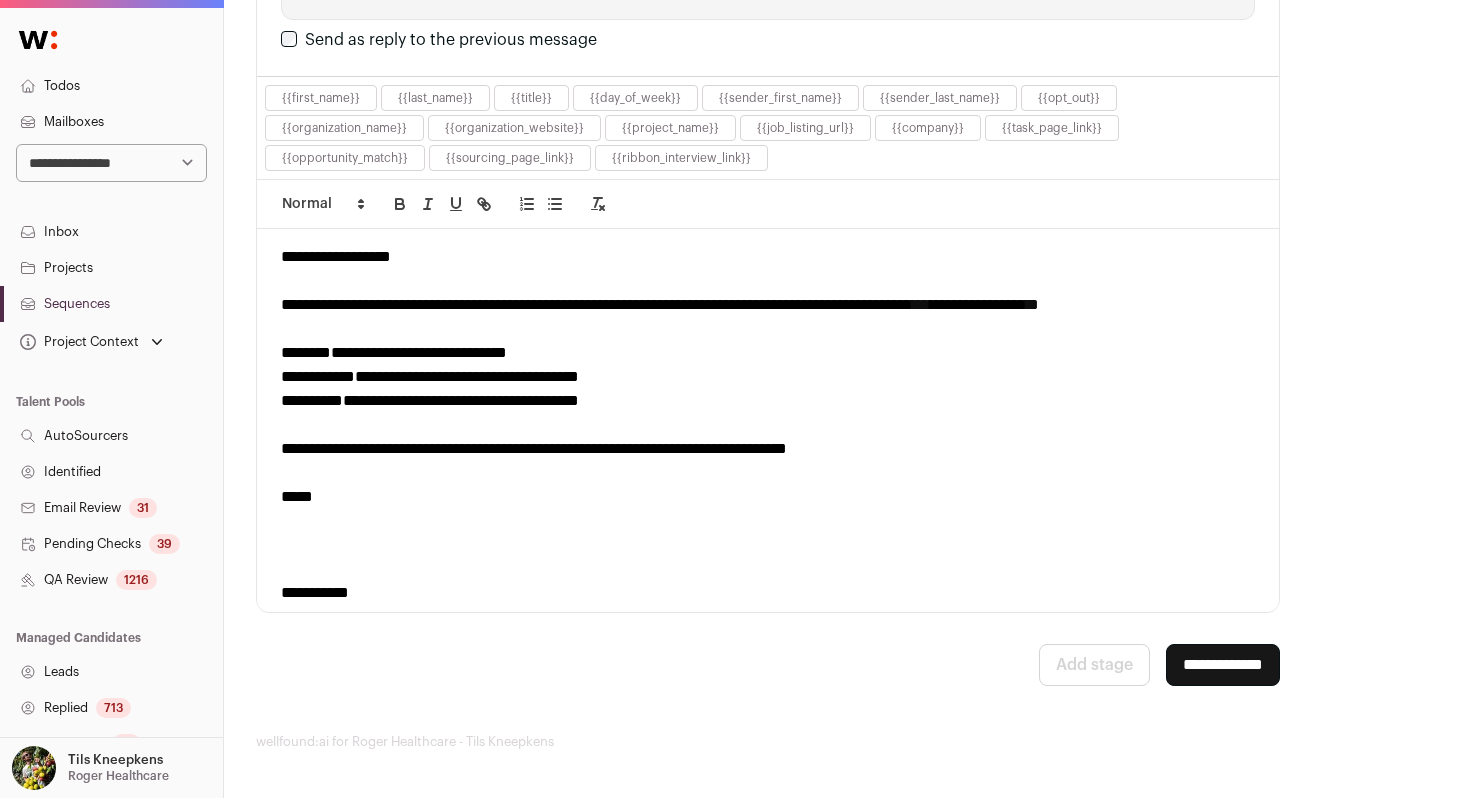 type on "SF Outreach as YUSEF for STAFF role - text-lite - no JD linked" 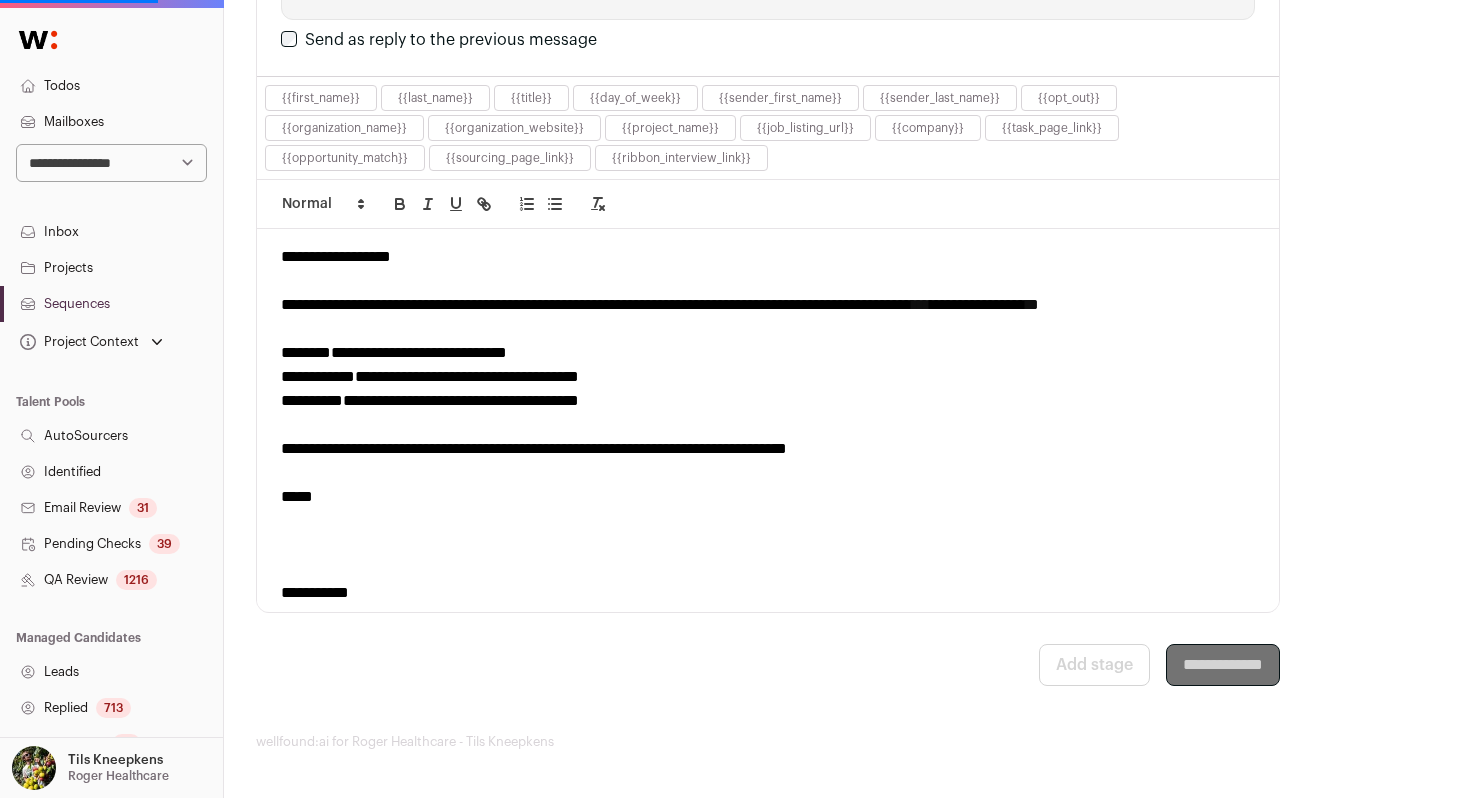 scroll, scrollTop: 0, scrollLeft: 0, axis: both 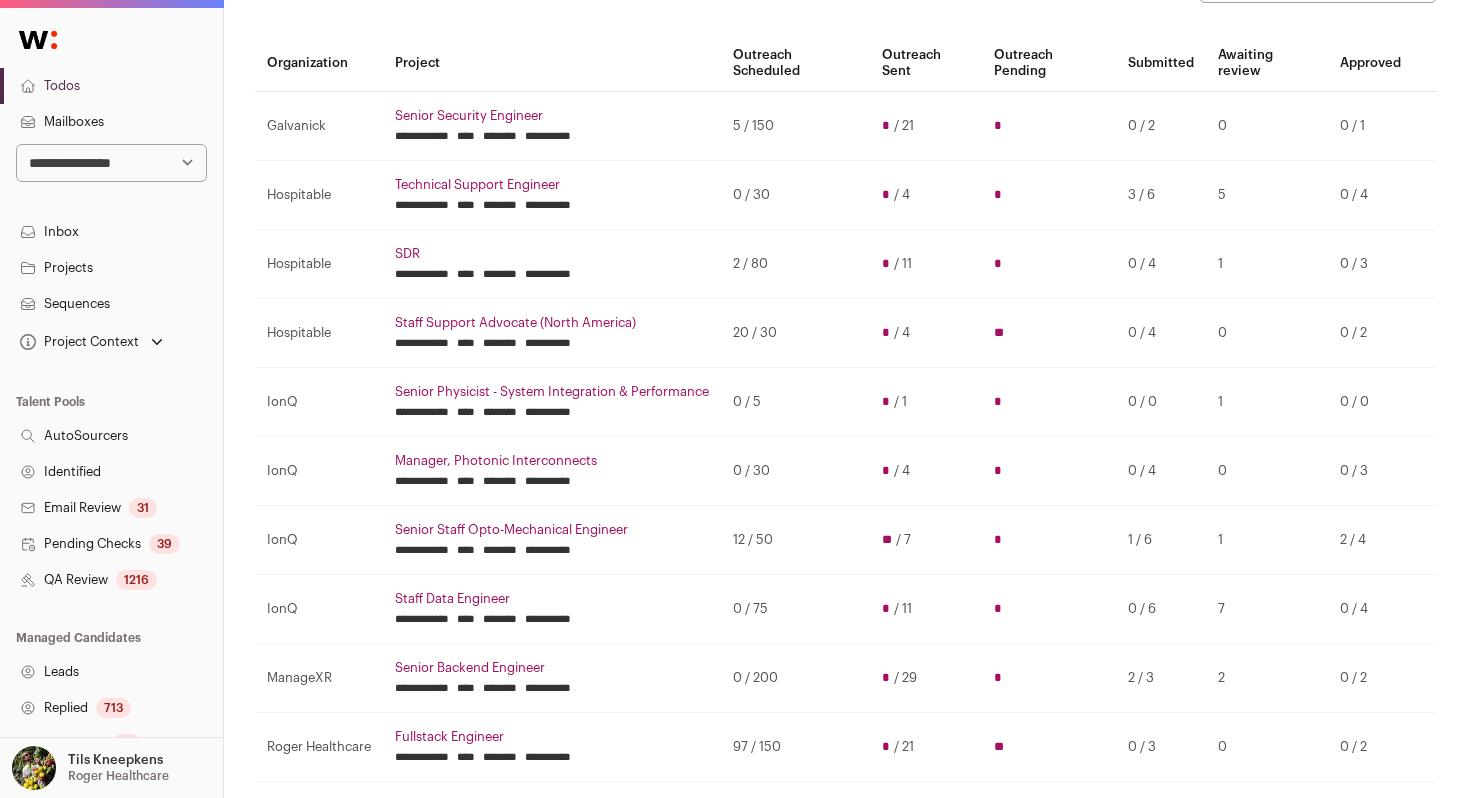 click on "Technical Support Engineer" at bounding box center (552, 185) 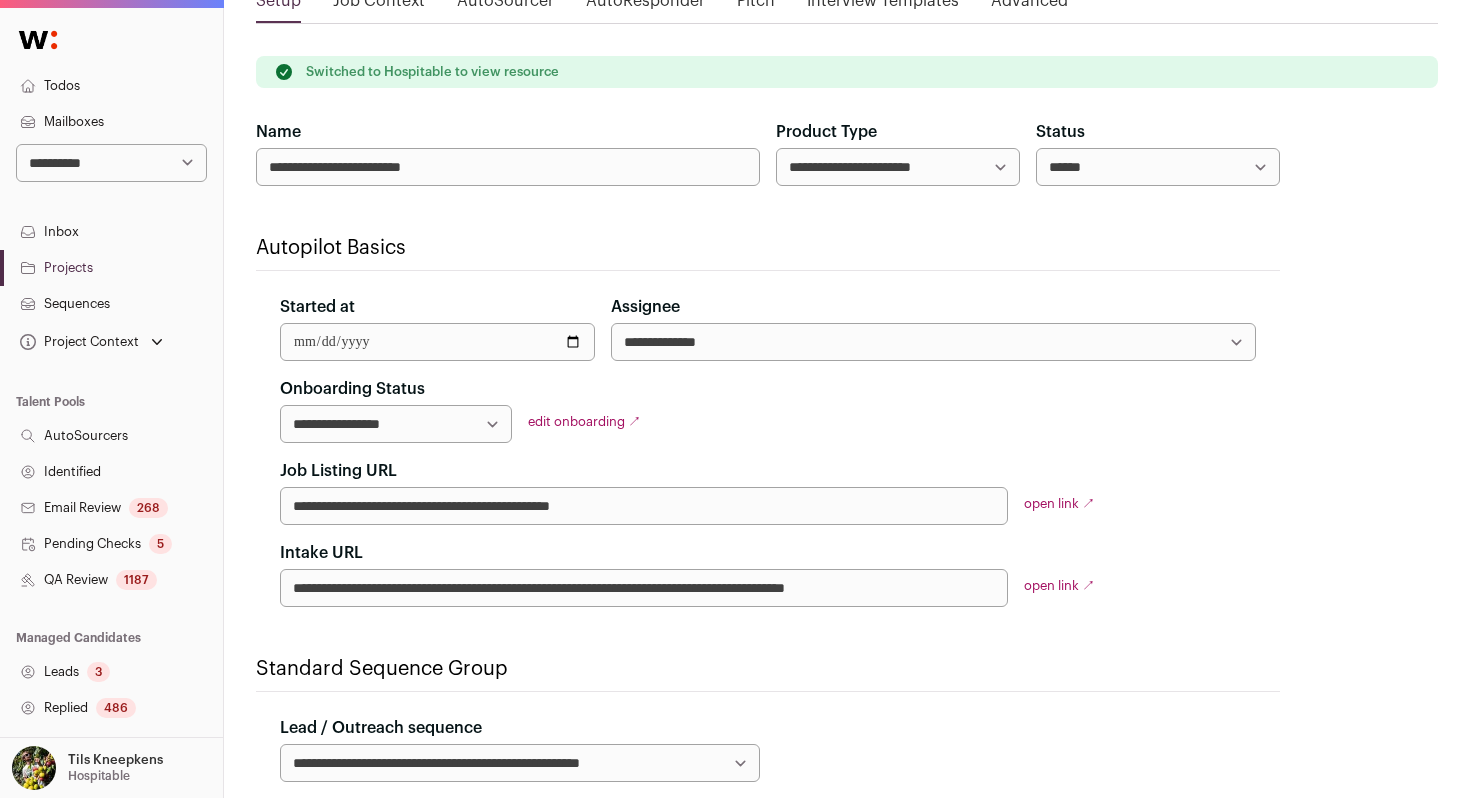 scroll, scrollTop: 0, scrollLeft: 0, axis: both 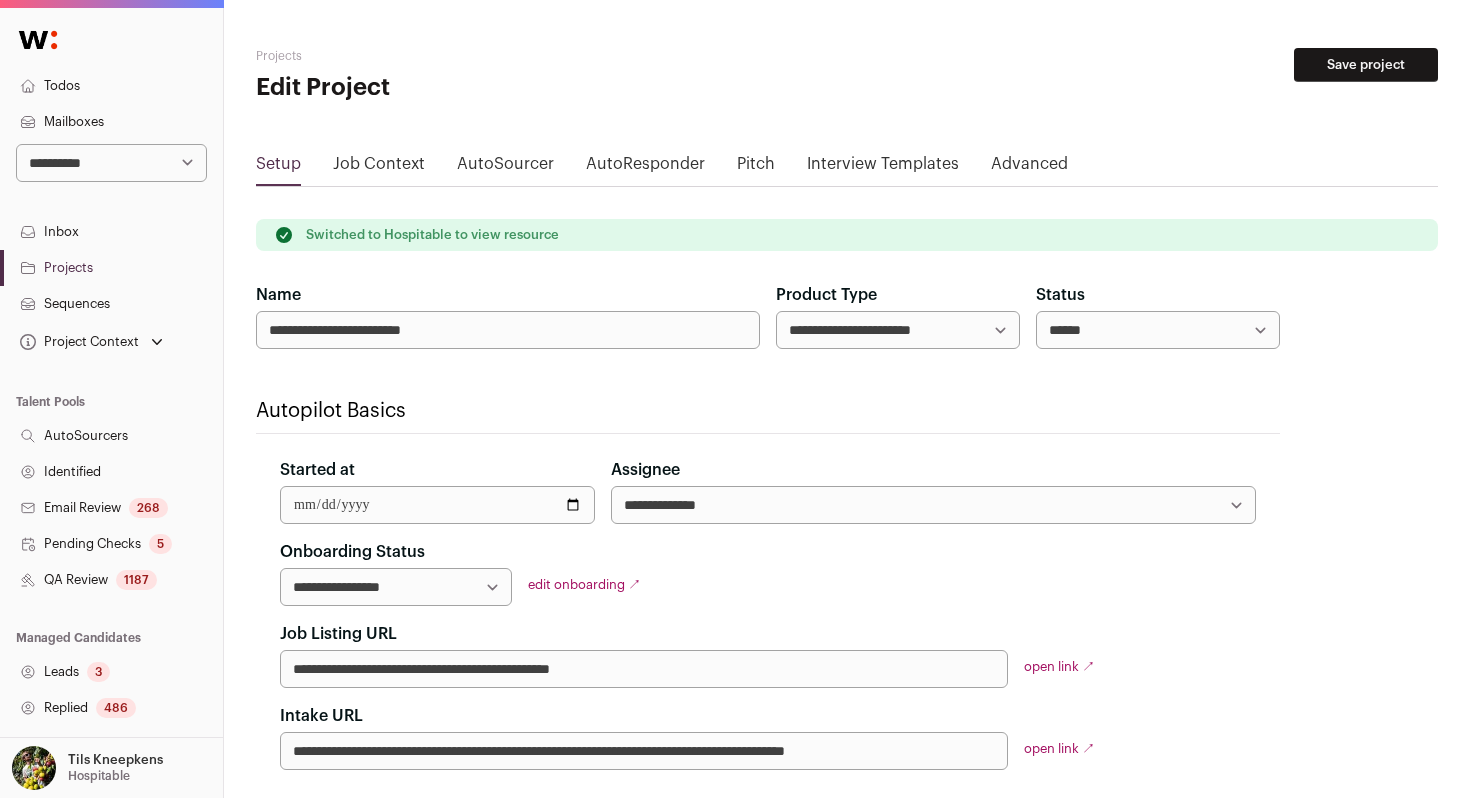 click on "1187" at bounding box center (136, 580) 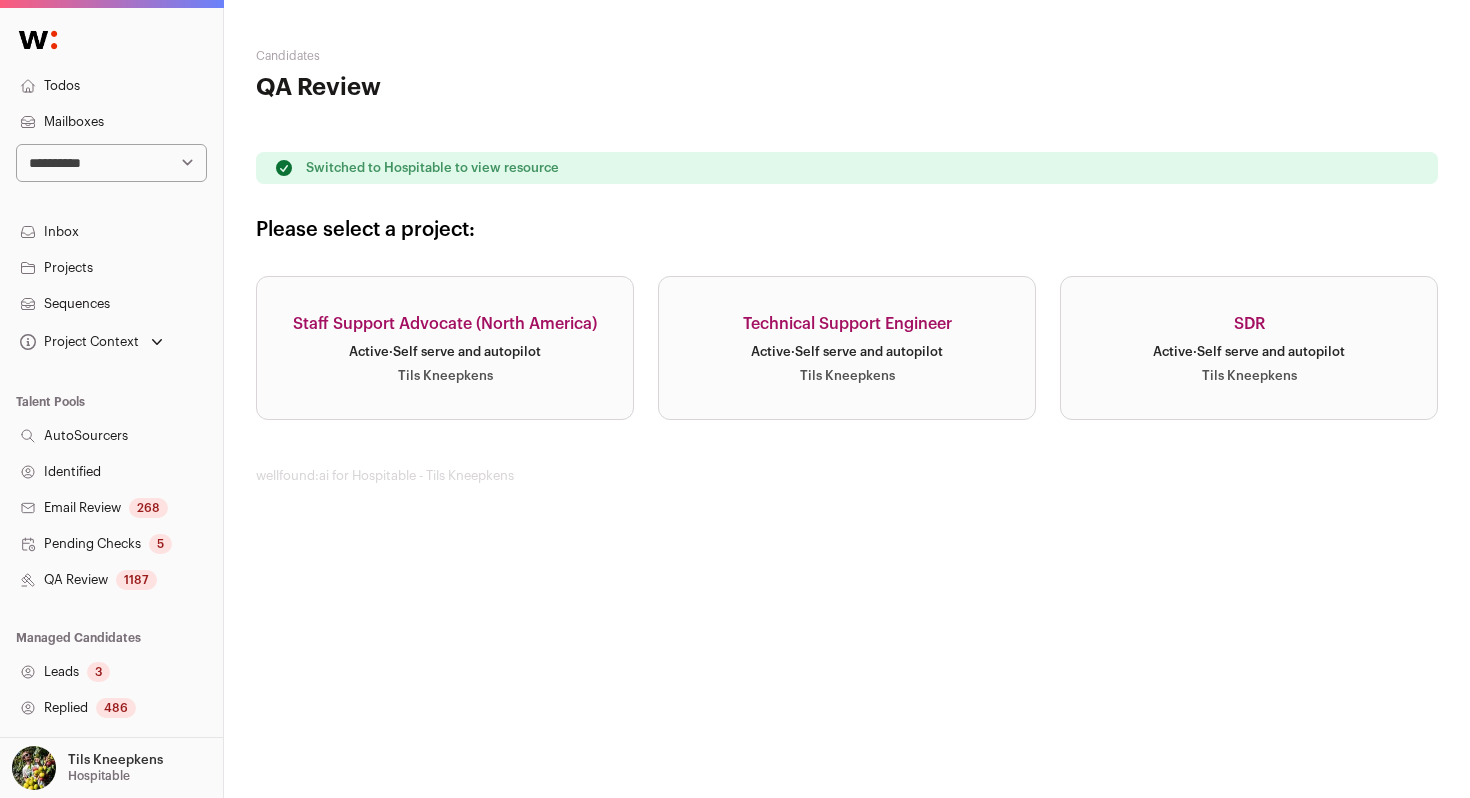 click on "Technical Support Engineer
Active
·
Self serve and autopilot
[FIRST] [LAST]" at bounding box center (847, 348) 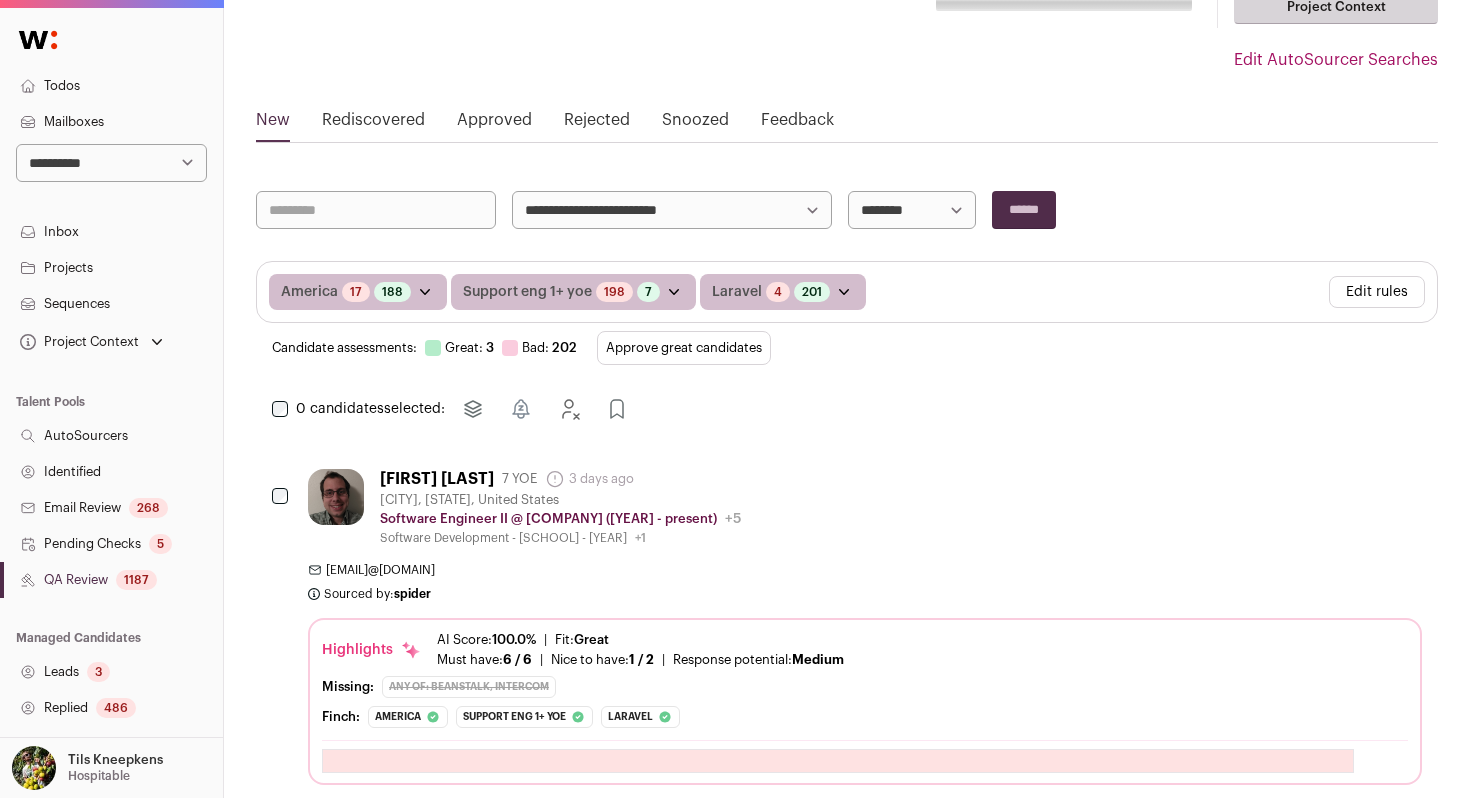 scroll, scrollTop: 253, scrollLeft: 0, axis: vertical 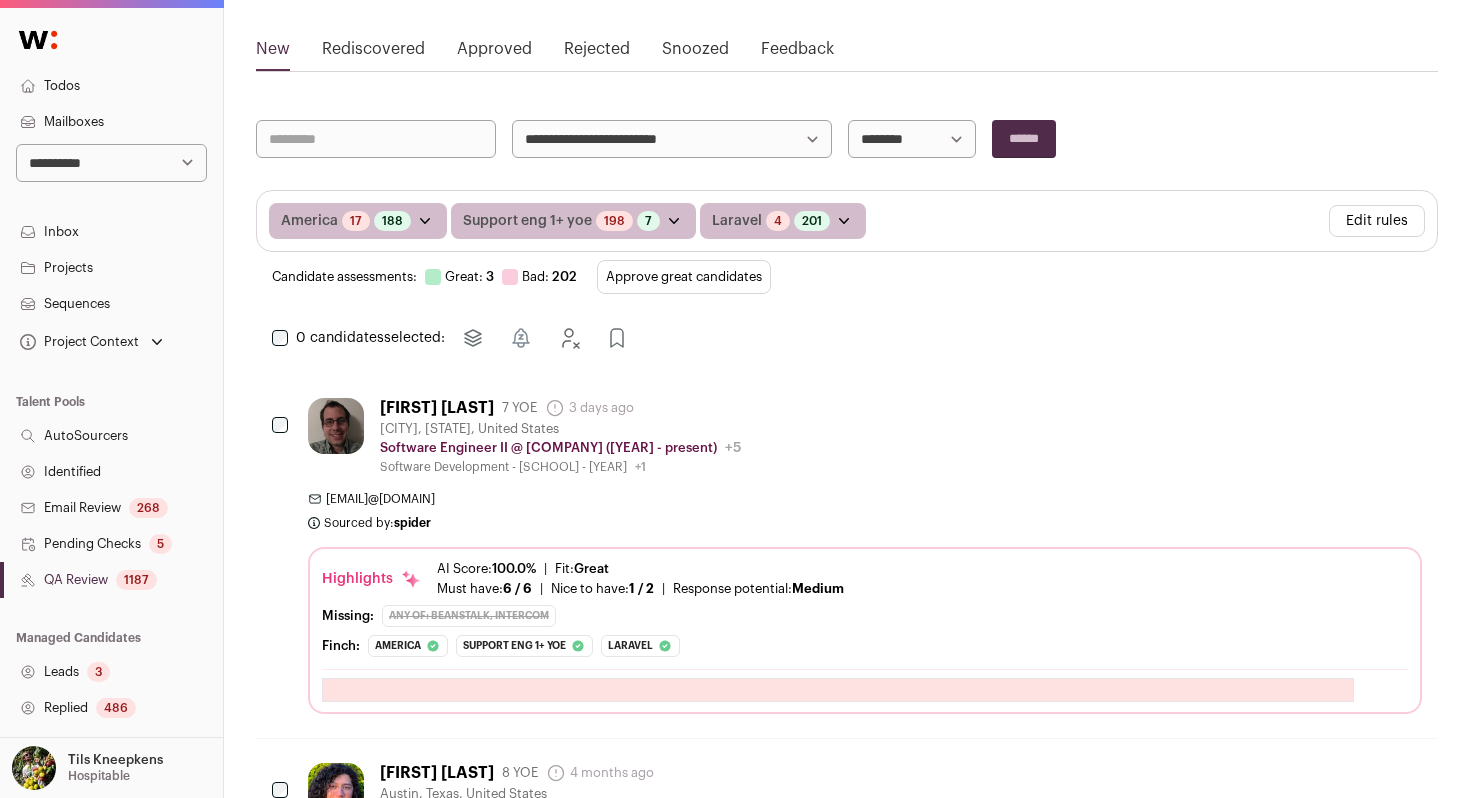 click on "Approve great candidates" at bounding box center (684, 277) 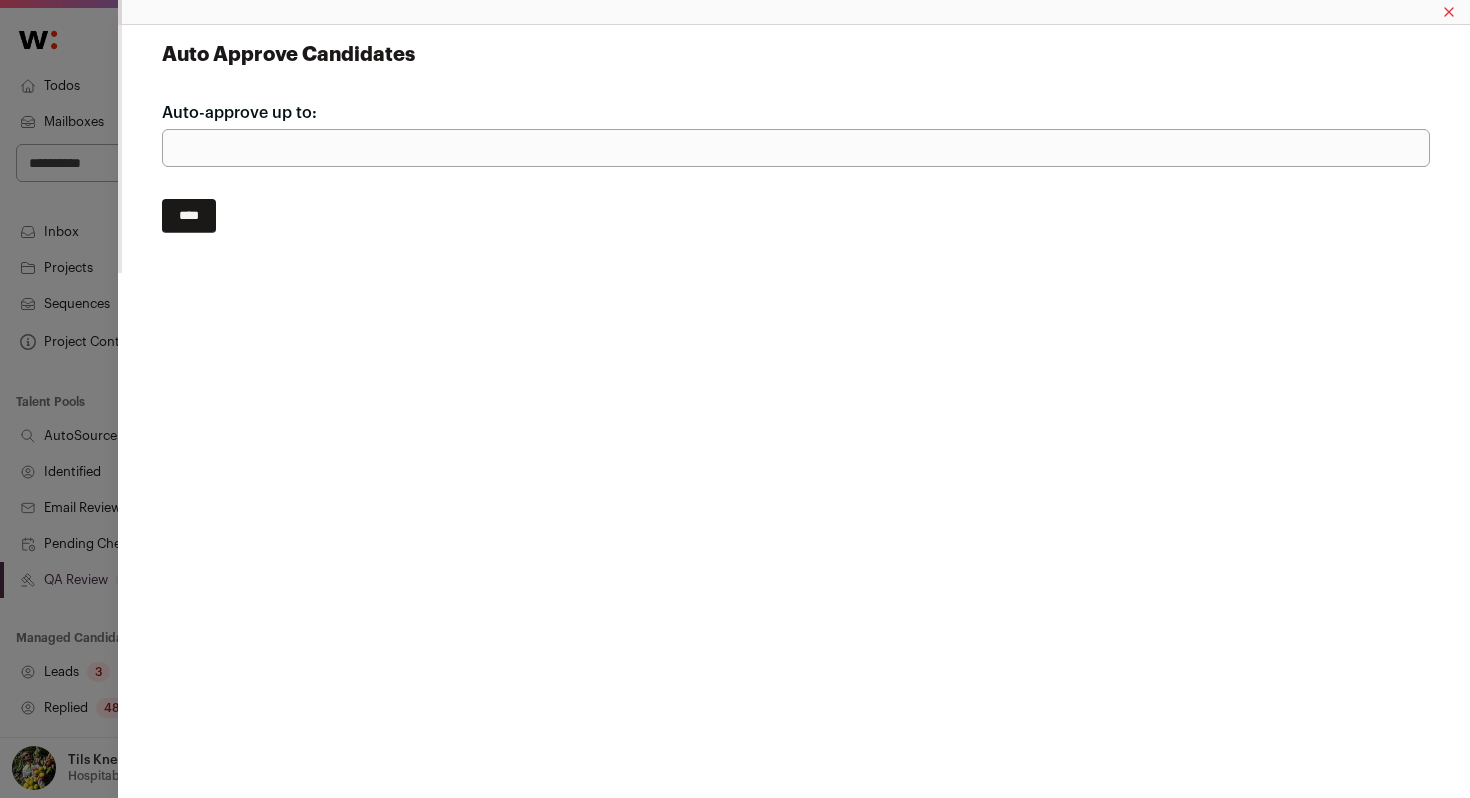 click on "****" at bounding box center (189, 216) 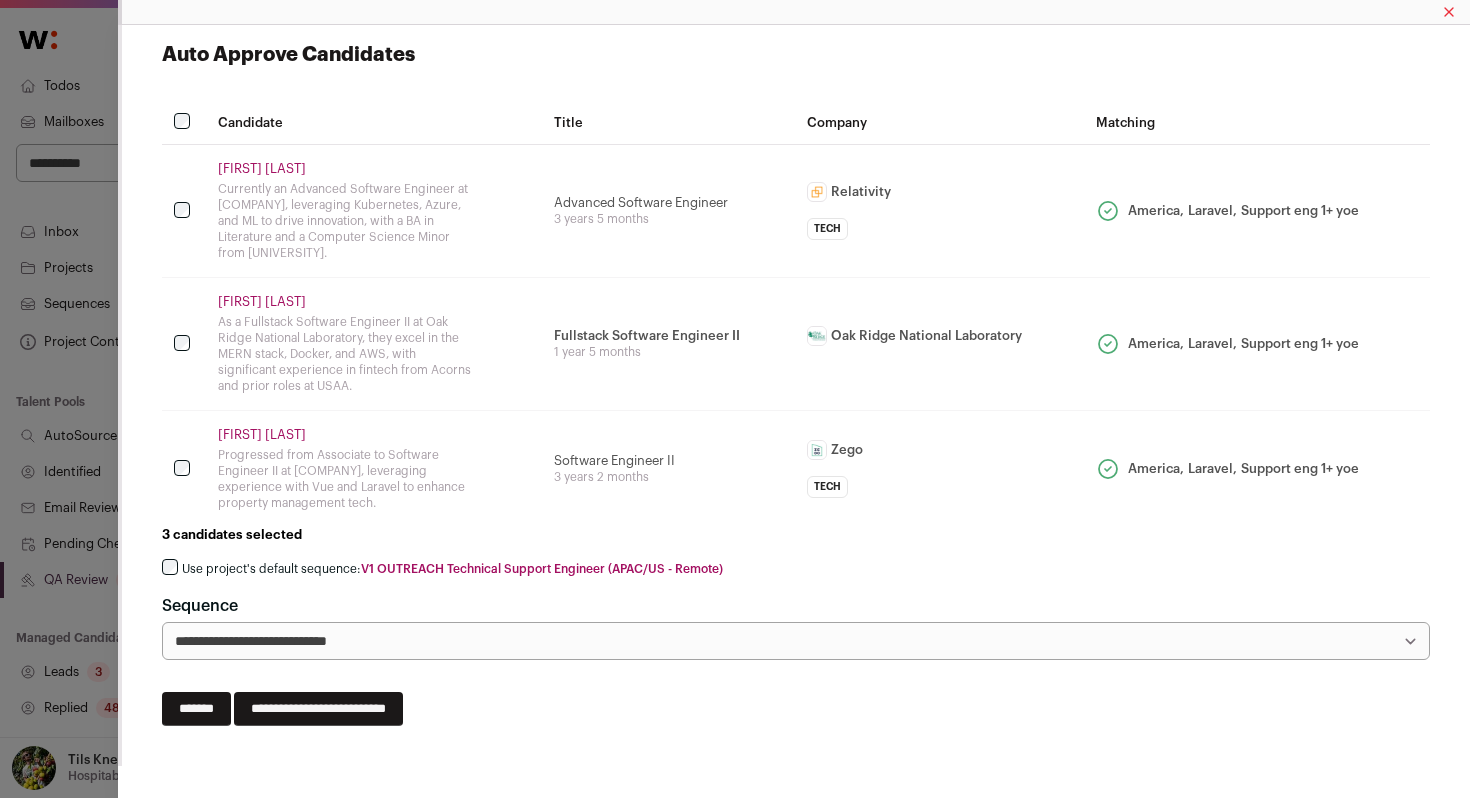click 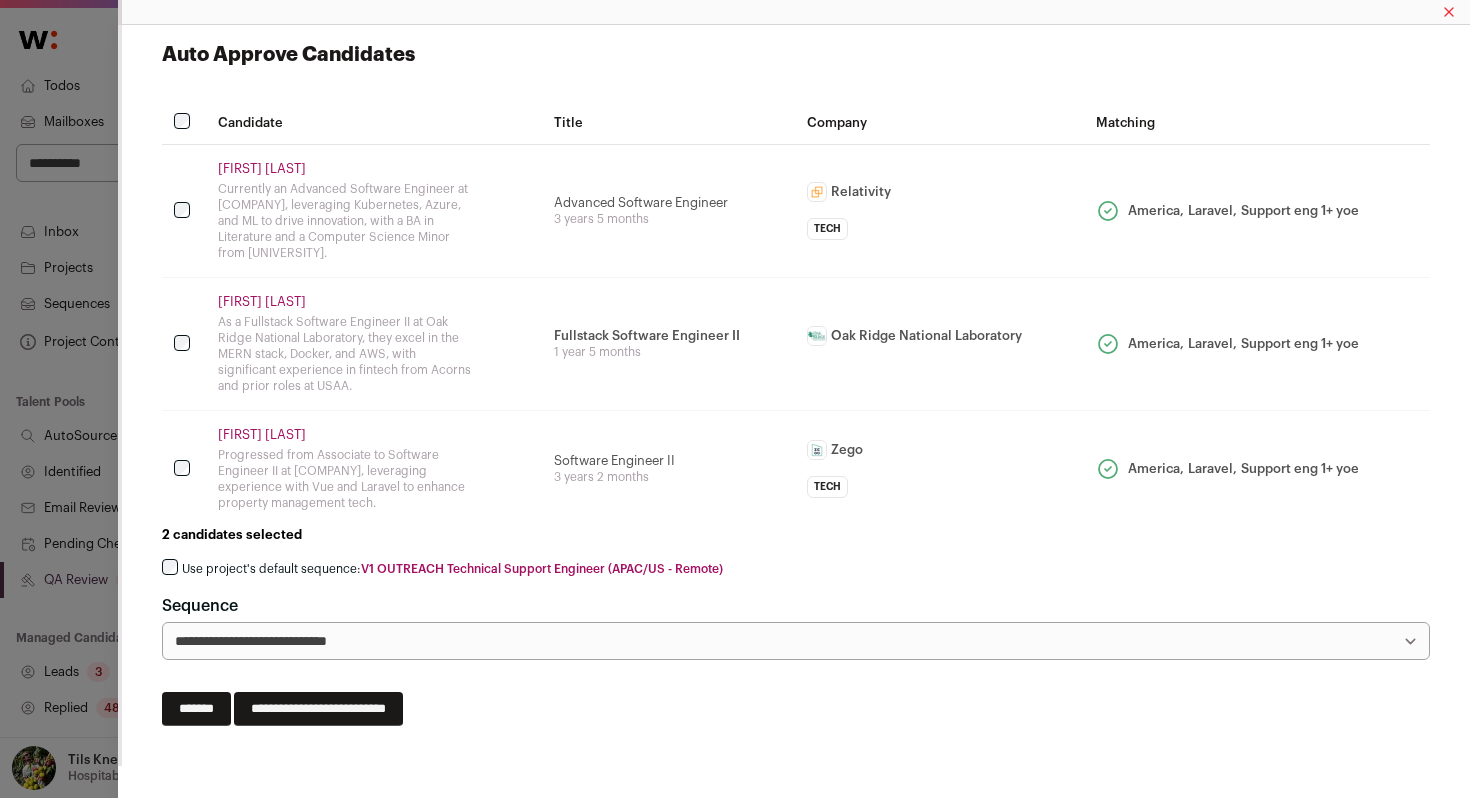 click on "Aaron Perez" at bounding box center (345, 302) 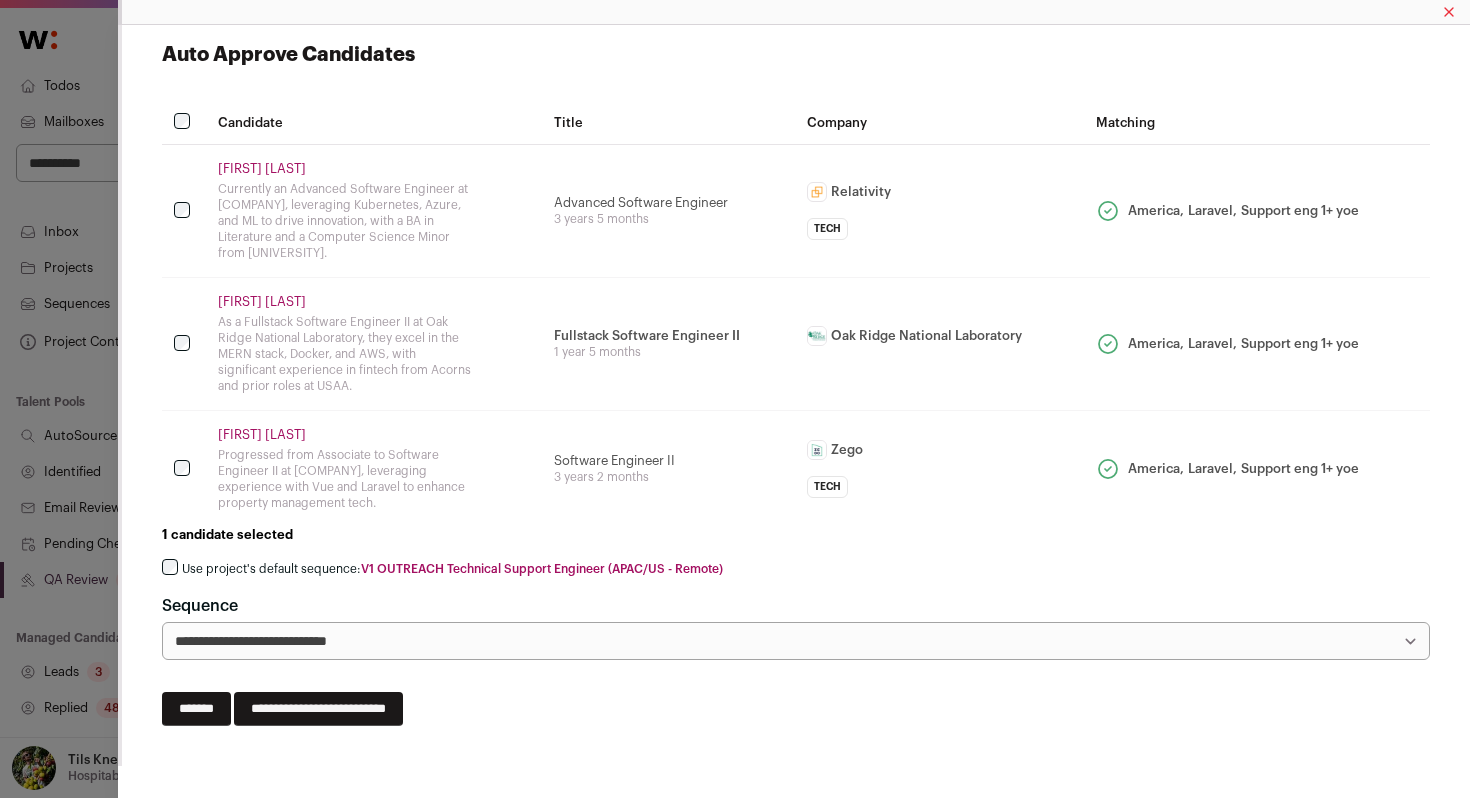 click on "Tom Pasini" at bounding box center [345, 435] 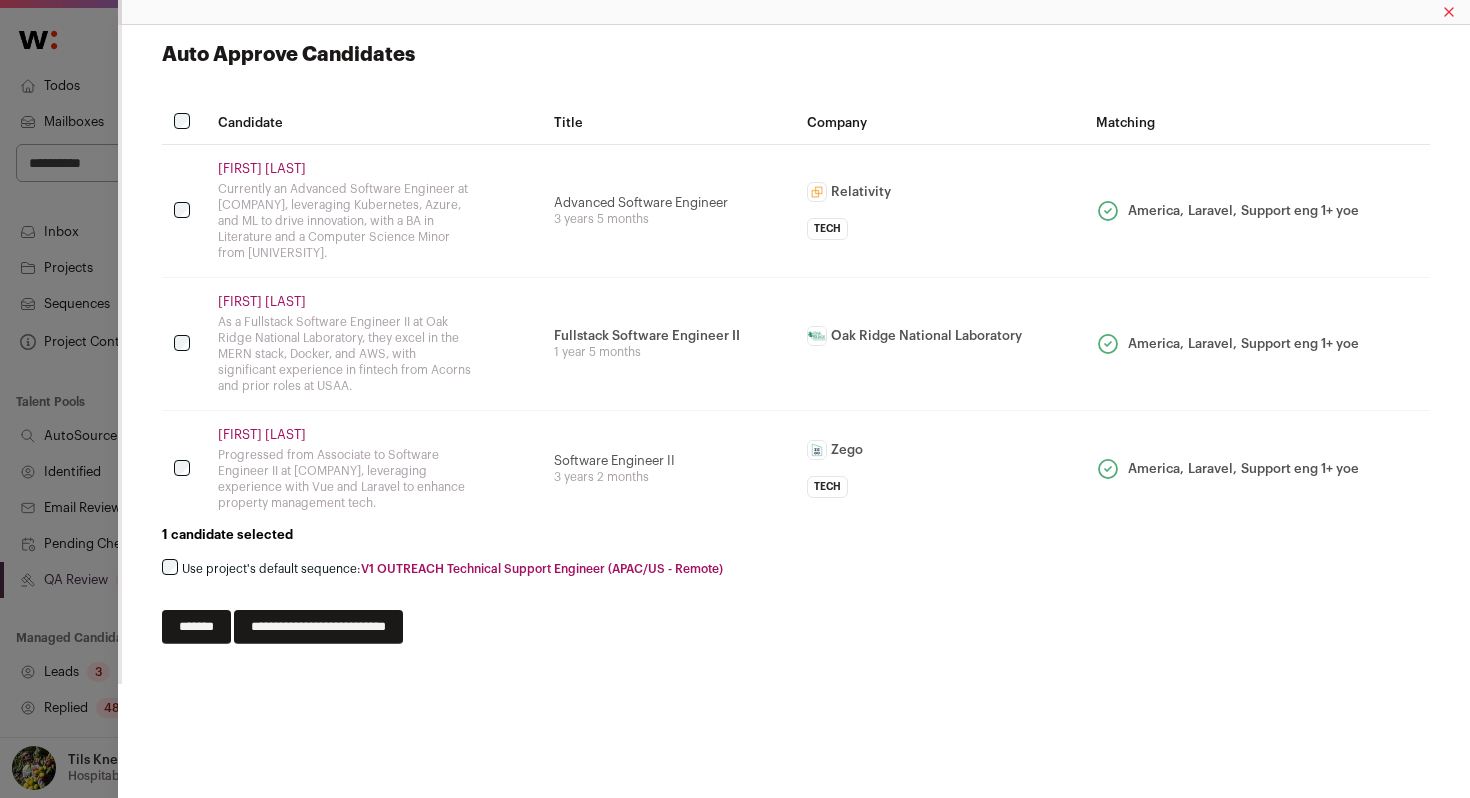 click on "**********" at bounding box center [318, 627] 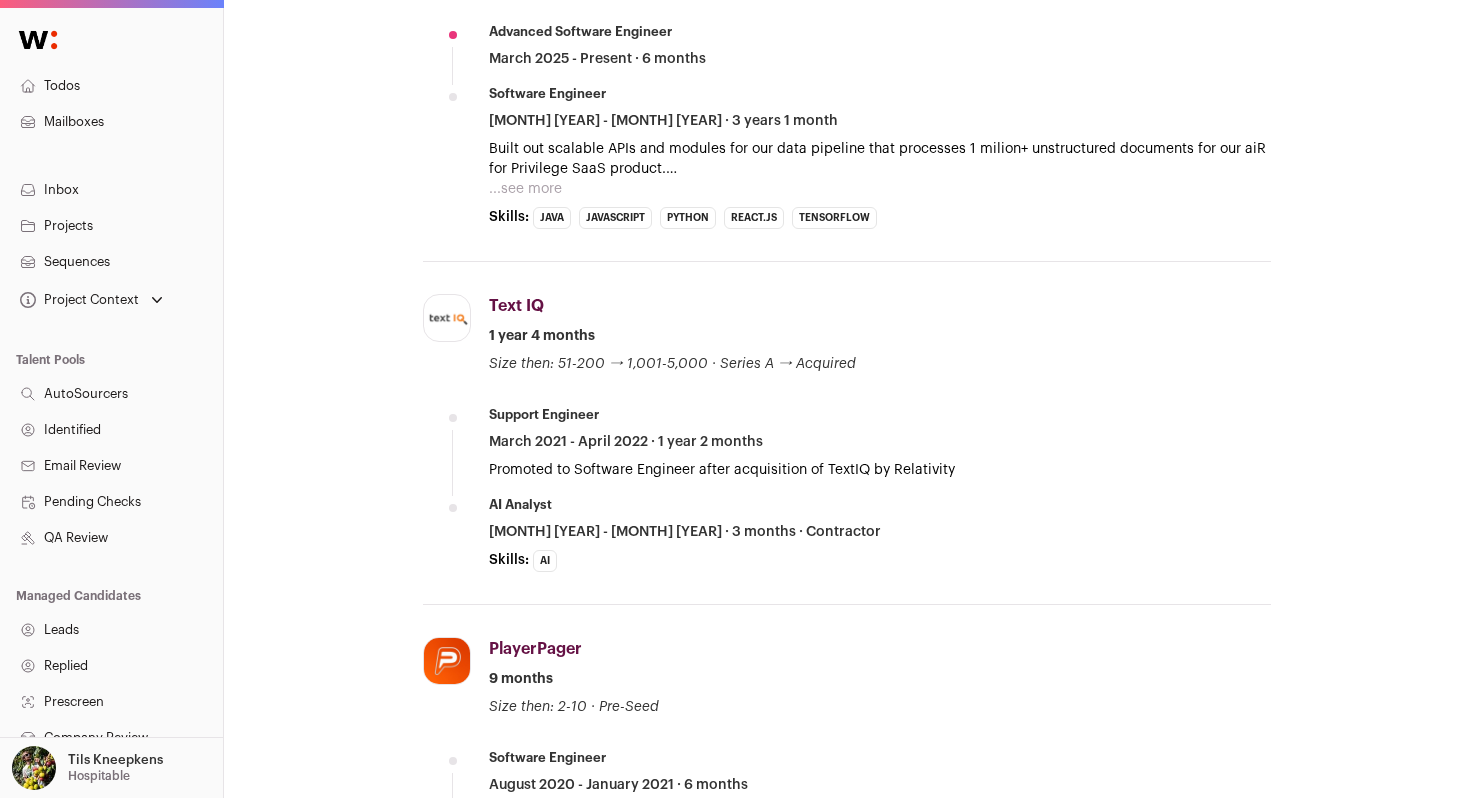 scroll, scrollTop: 1080, scrollLeft: 0, axis: vertical 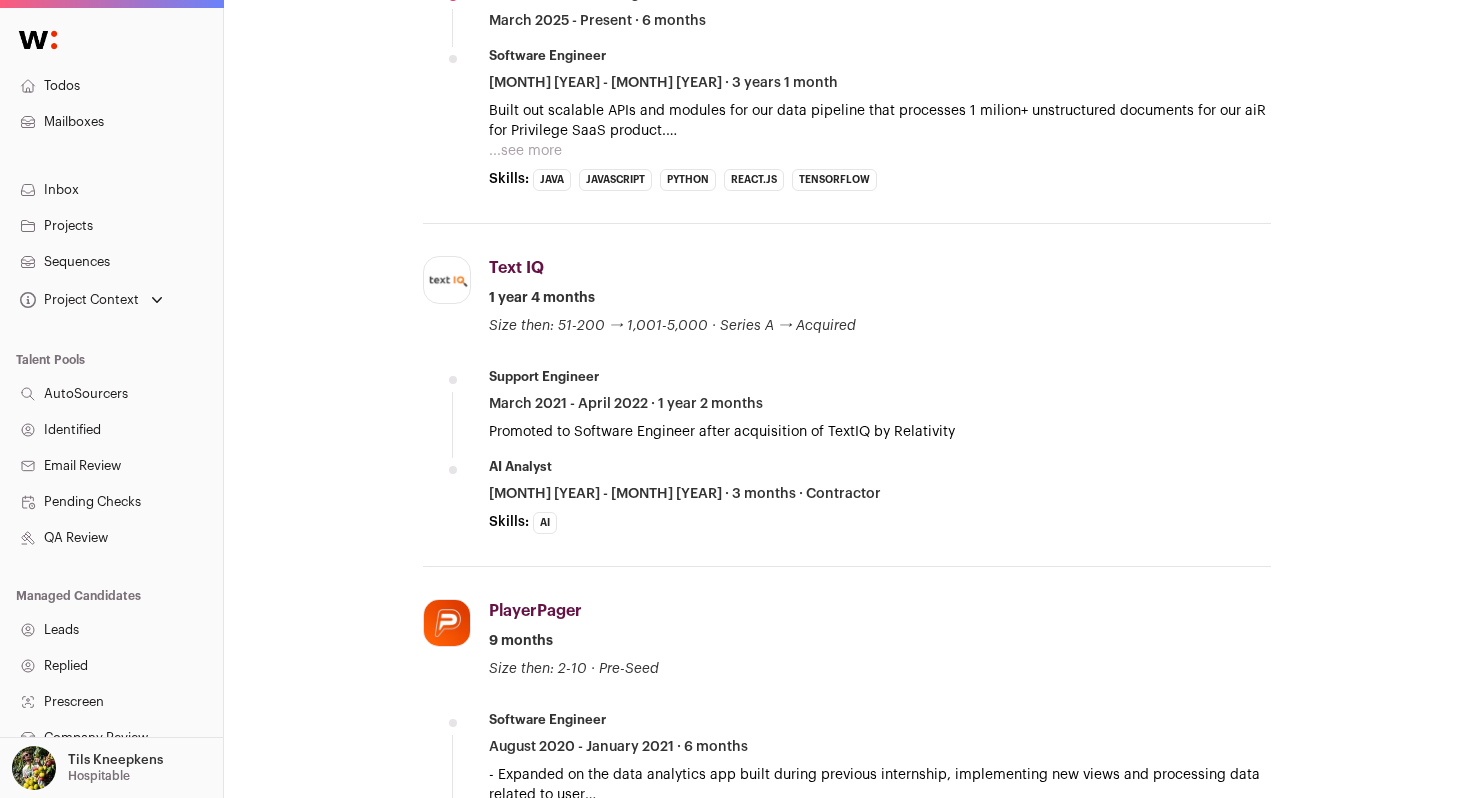 click on "...see more" at bounding box center [525, 151] 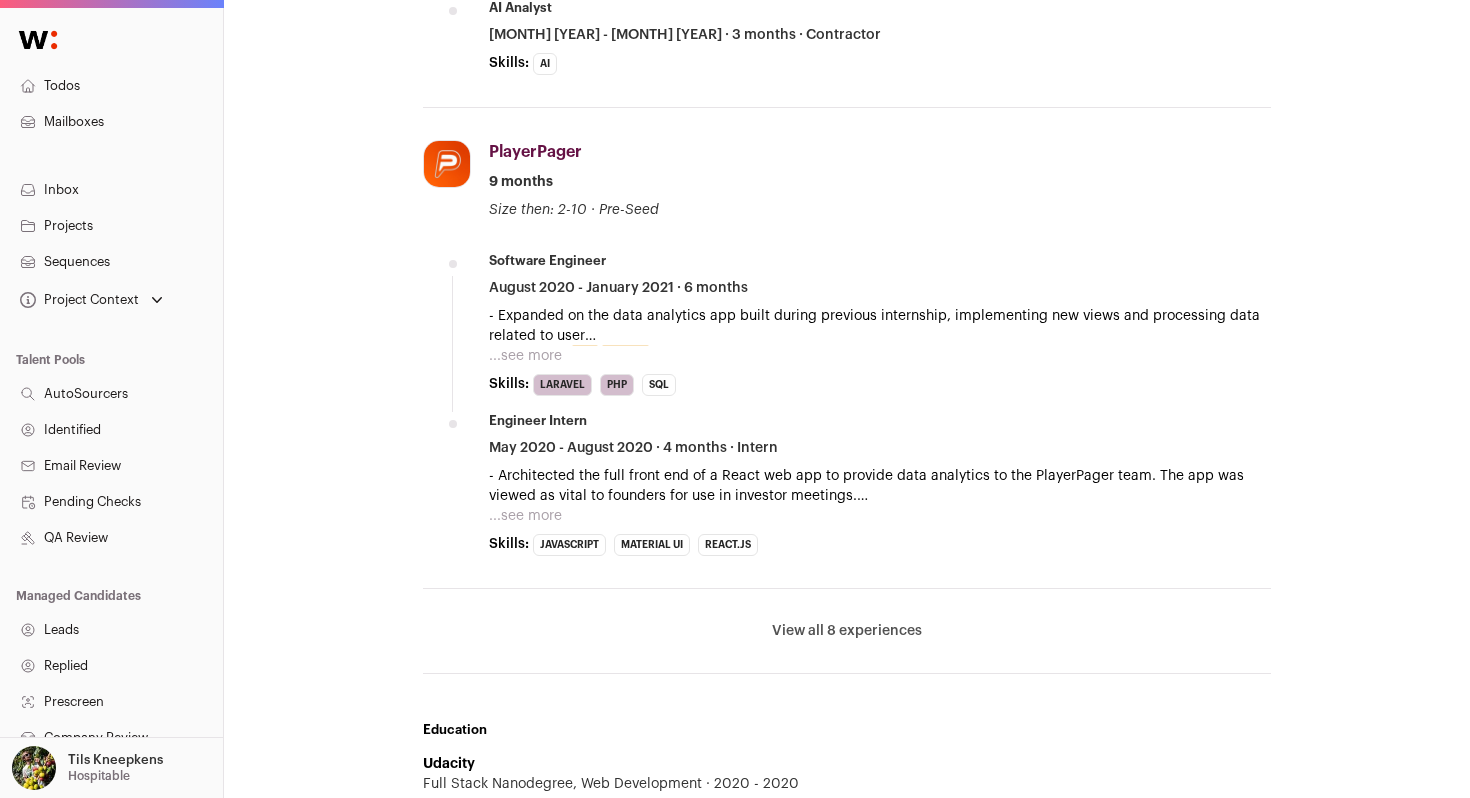 scroll, scrollTop: 1821, scrollLeft: 0, axis: vertical 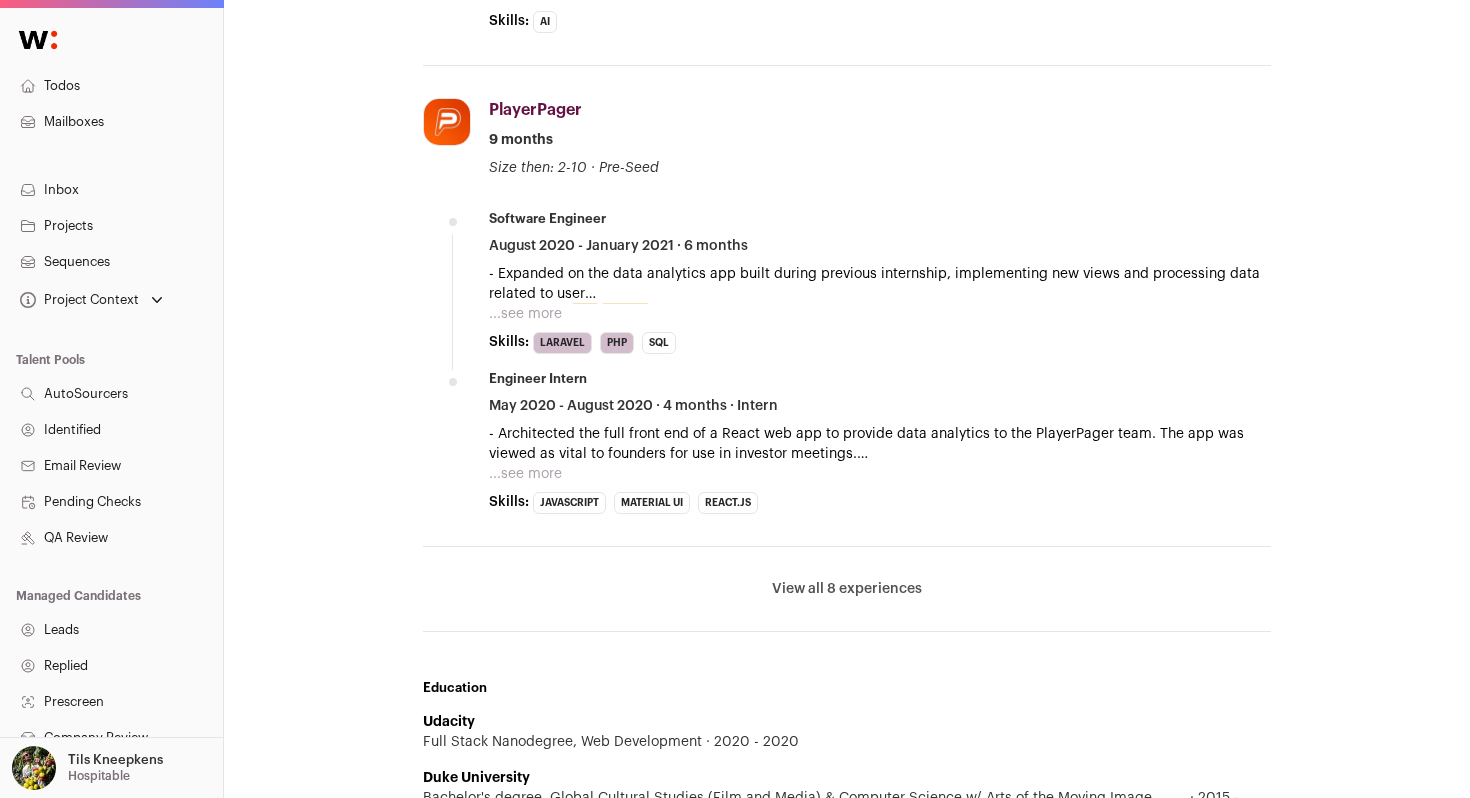 click on "...see more" at bounding box center (525, 474) 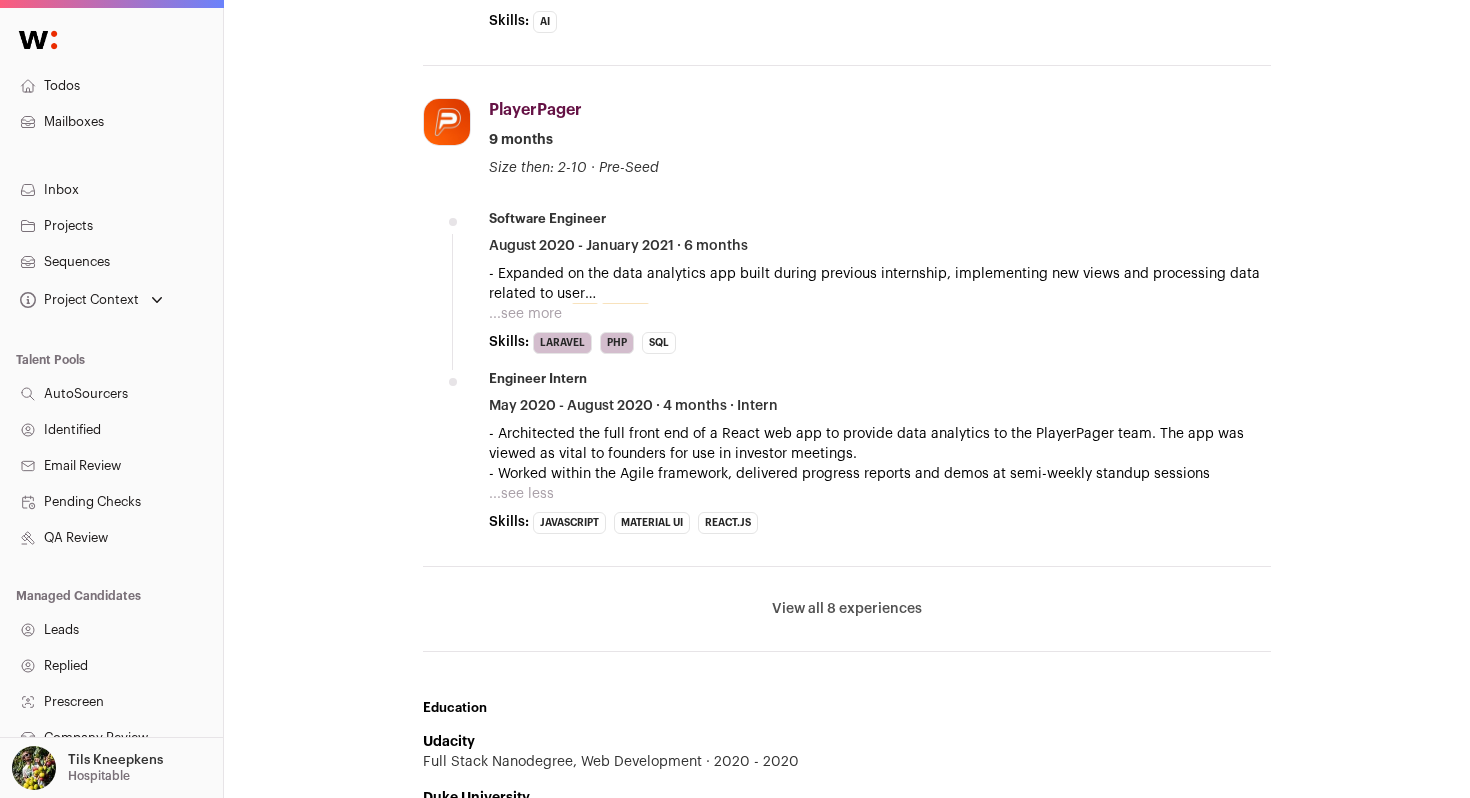 click on "- Expanded on the data analytics app built during previous internship, implementing new views and processing data related to user
demographics, behavior, and engagement patterns" at bounding box center (880, 284) 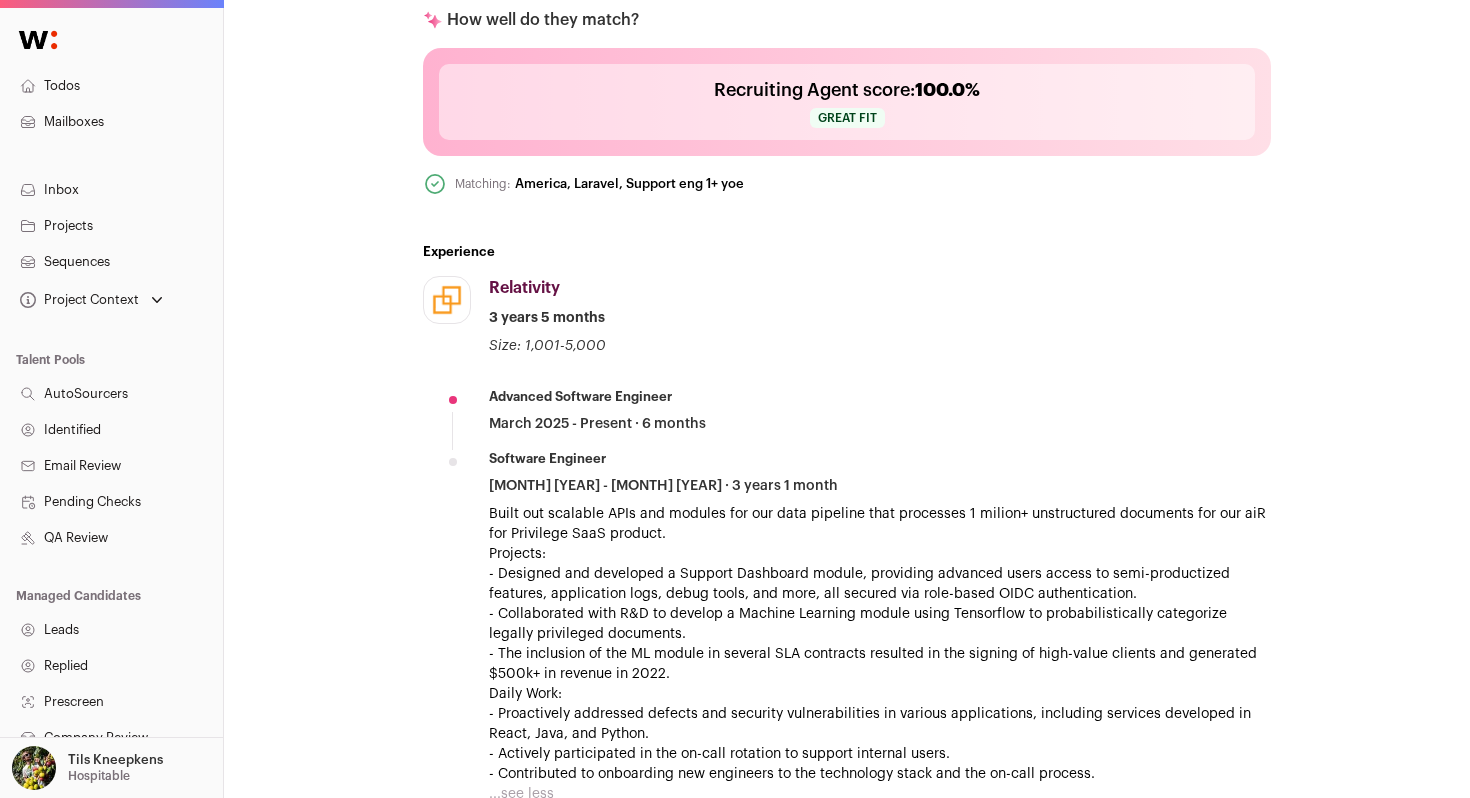 scroll, scrollTop: 612, scrollLeft: 0, axis: vertical 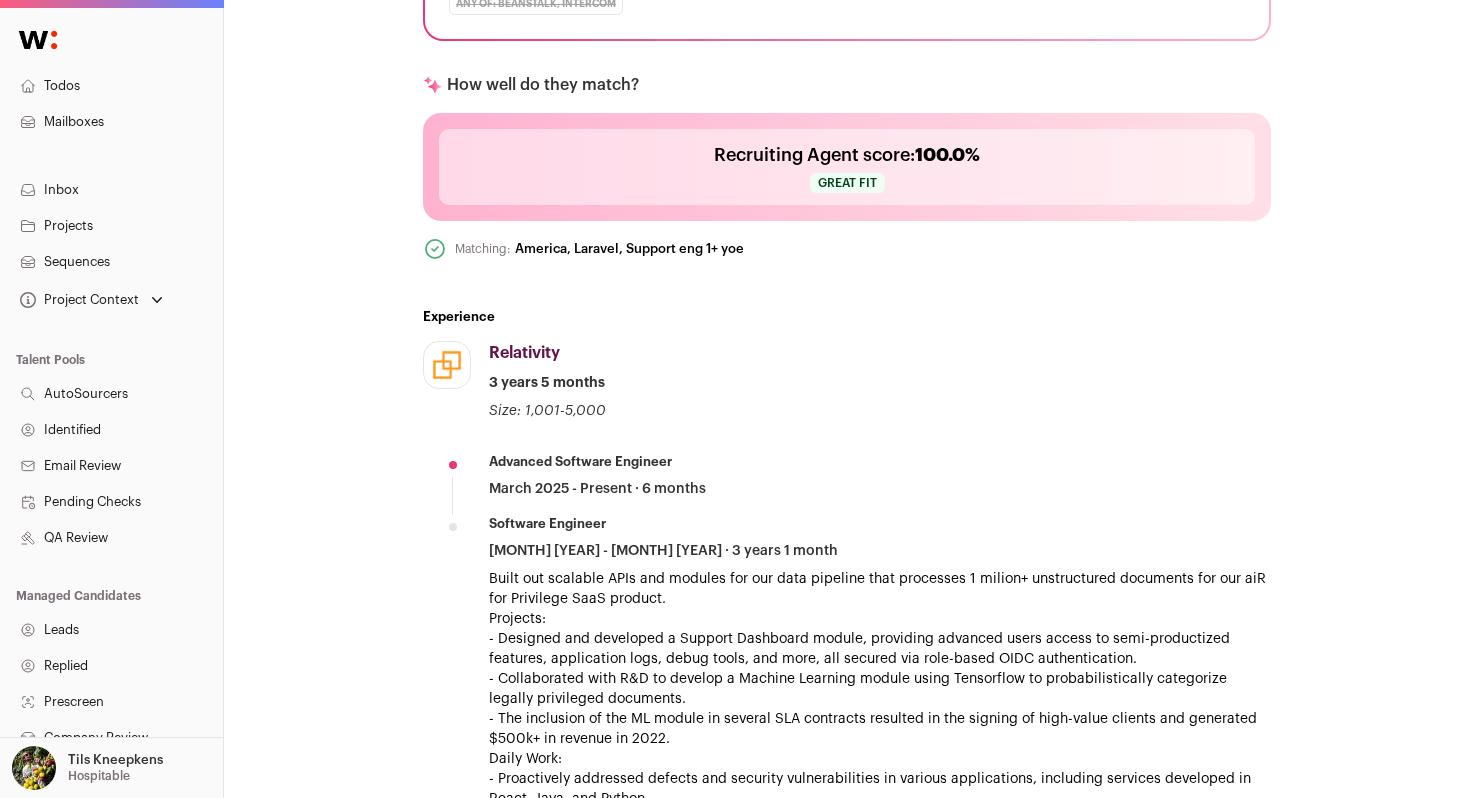 click 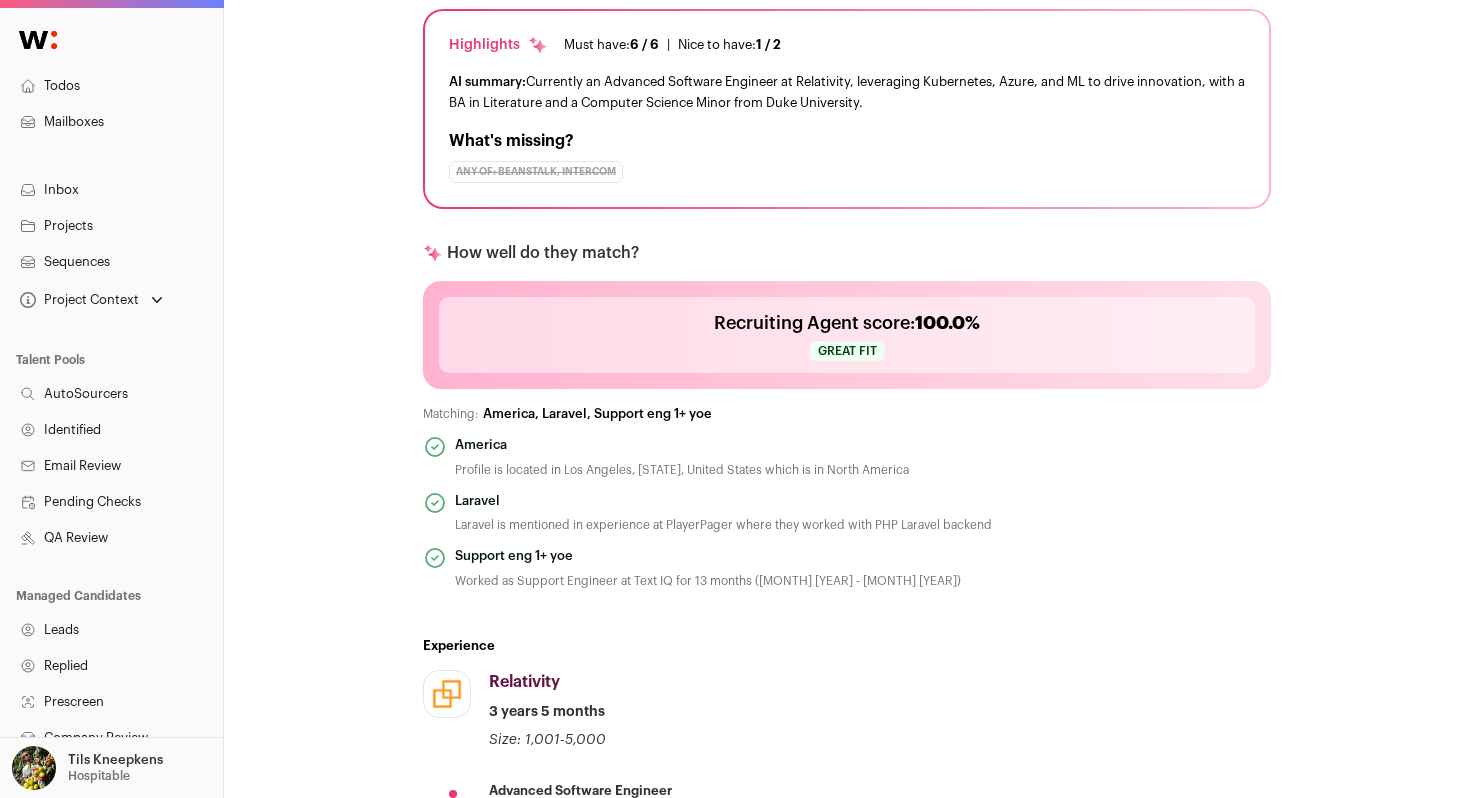 scroll, scrollTop: 180, scrollLeft: 0, axis: vertical 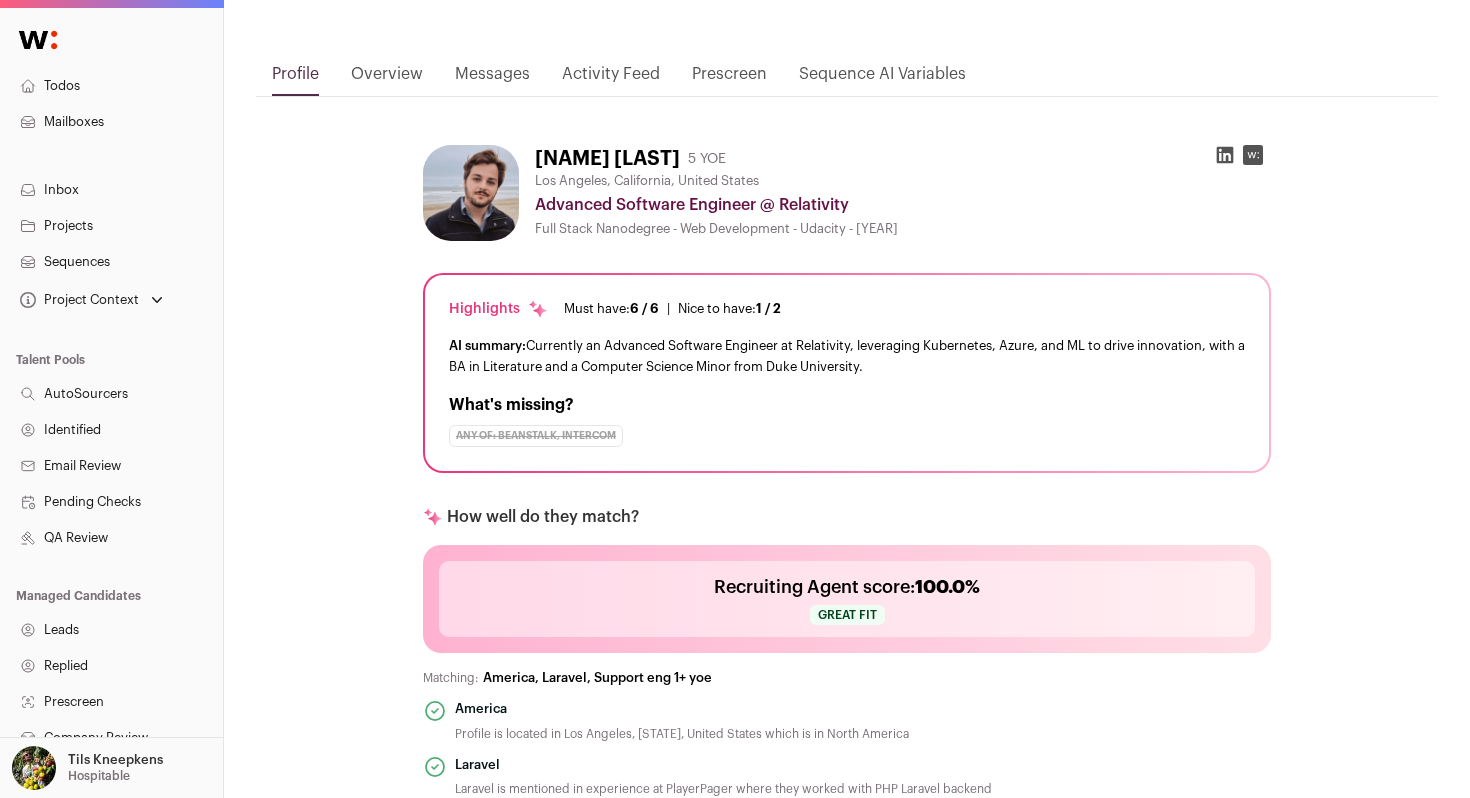 click on "Activity Feed" at bounding box center (611, 79) 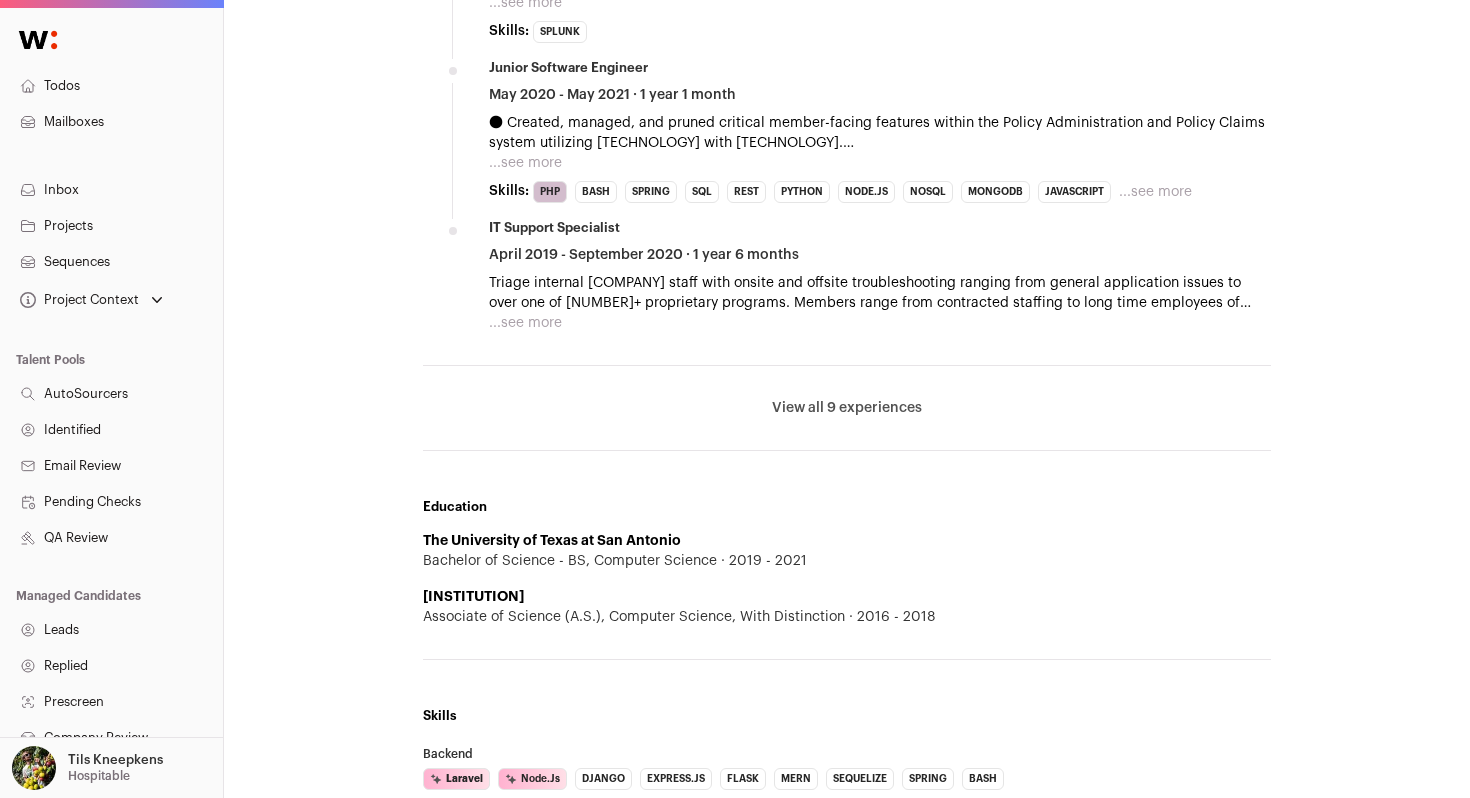 scroll, scrollTop: 1519, scrollLeft: 0, axis: vertical 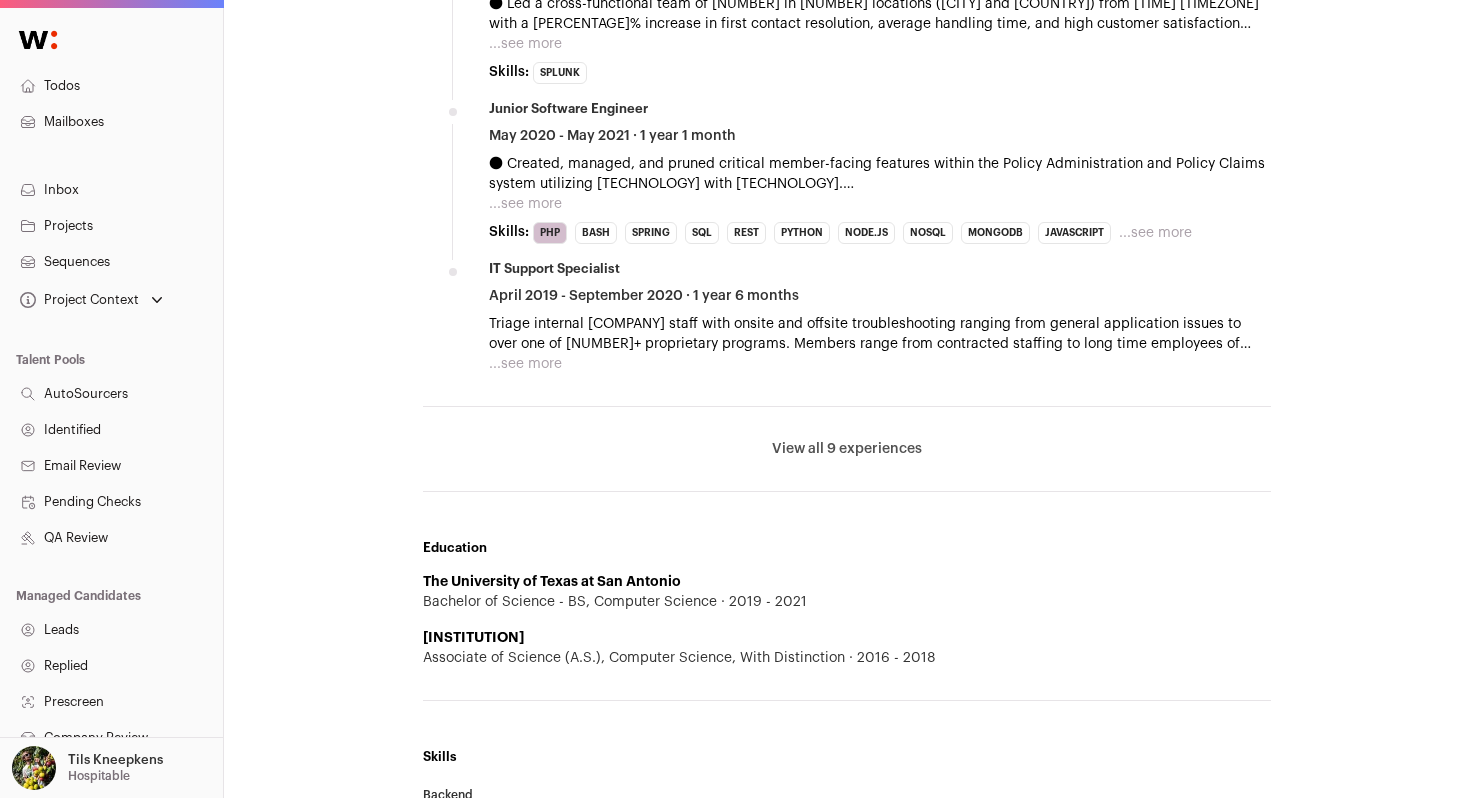 click on "...see more" at bounding box center [525, 364] 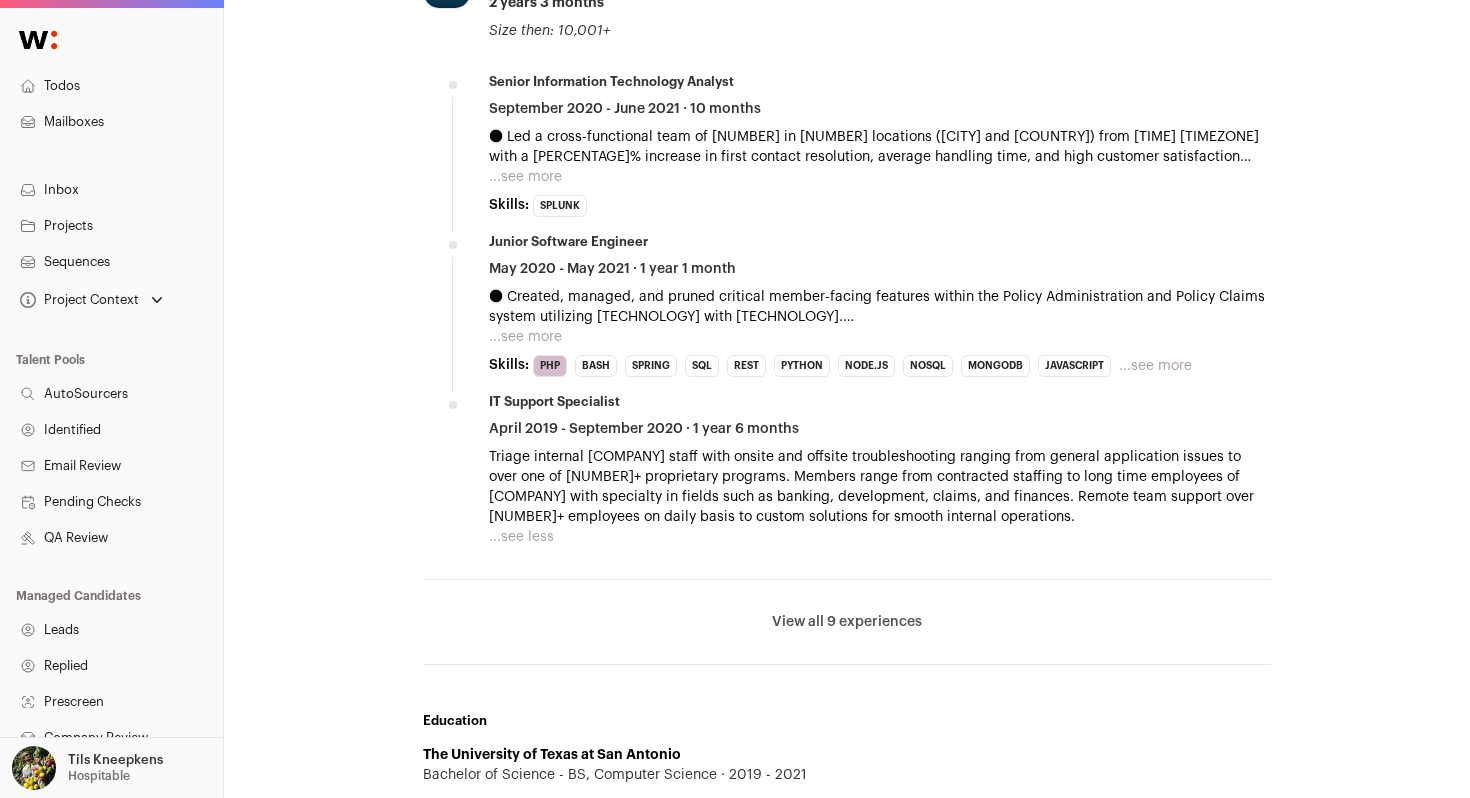 click on "...see more" at bounding box center [525, 337] 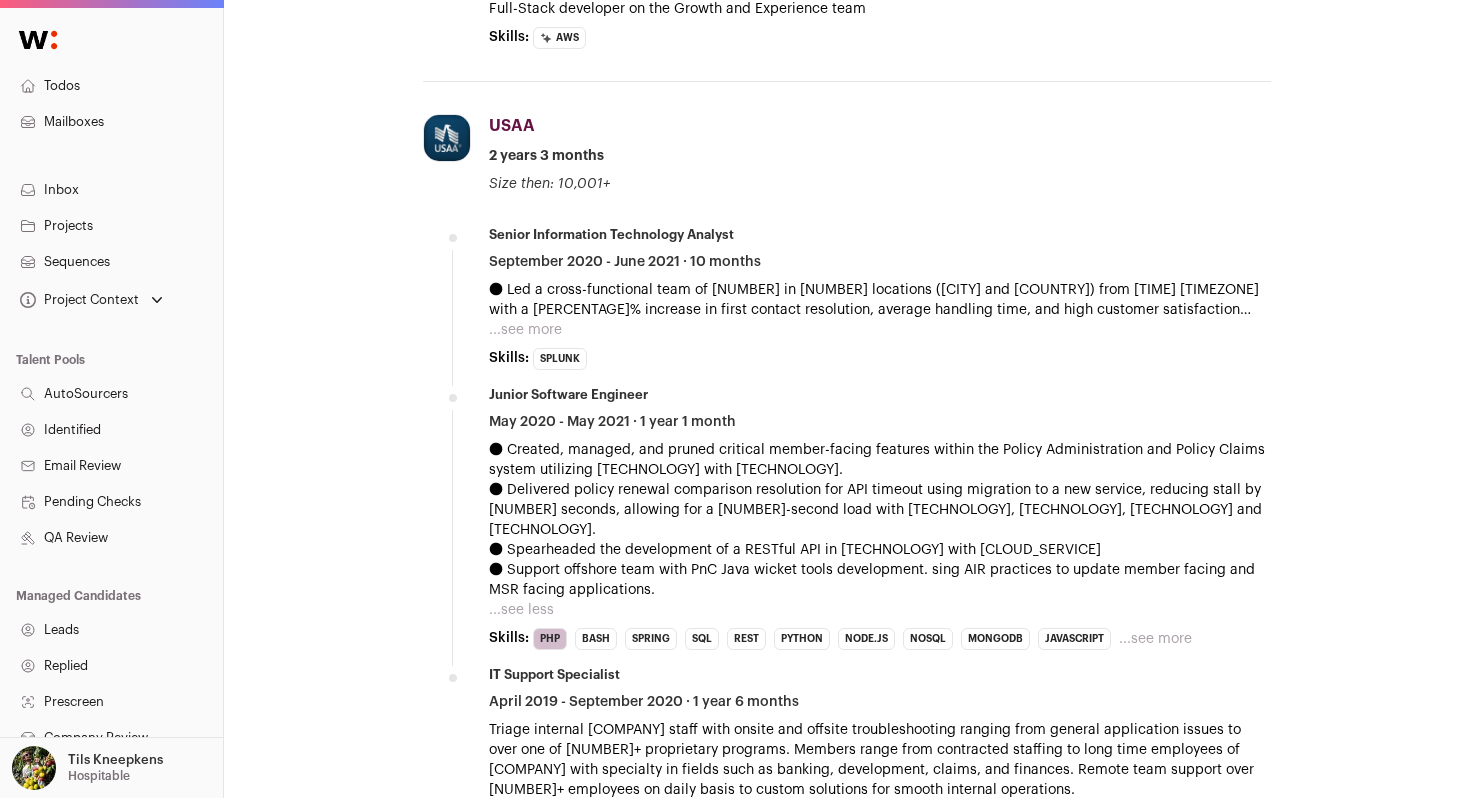 click on "...see more" at bounding box center (525, 330) 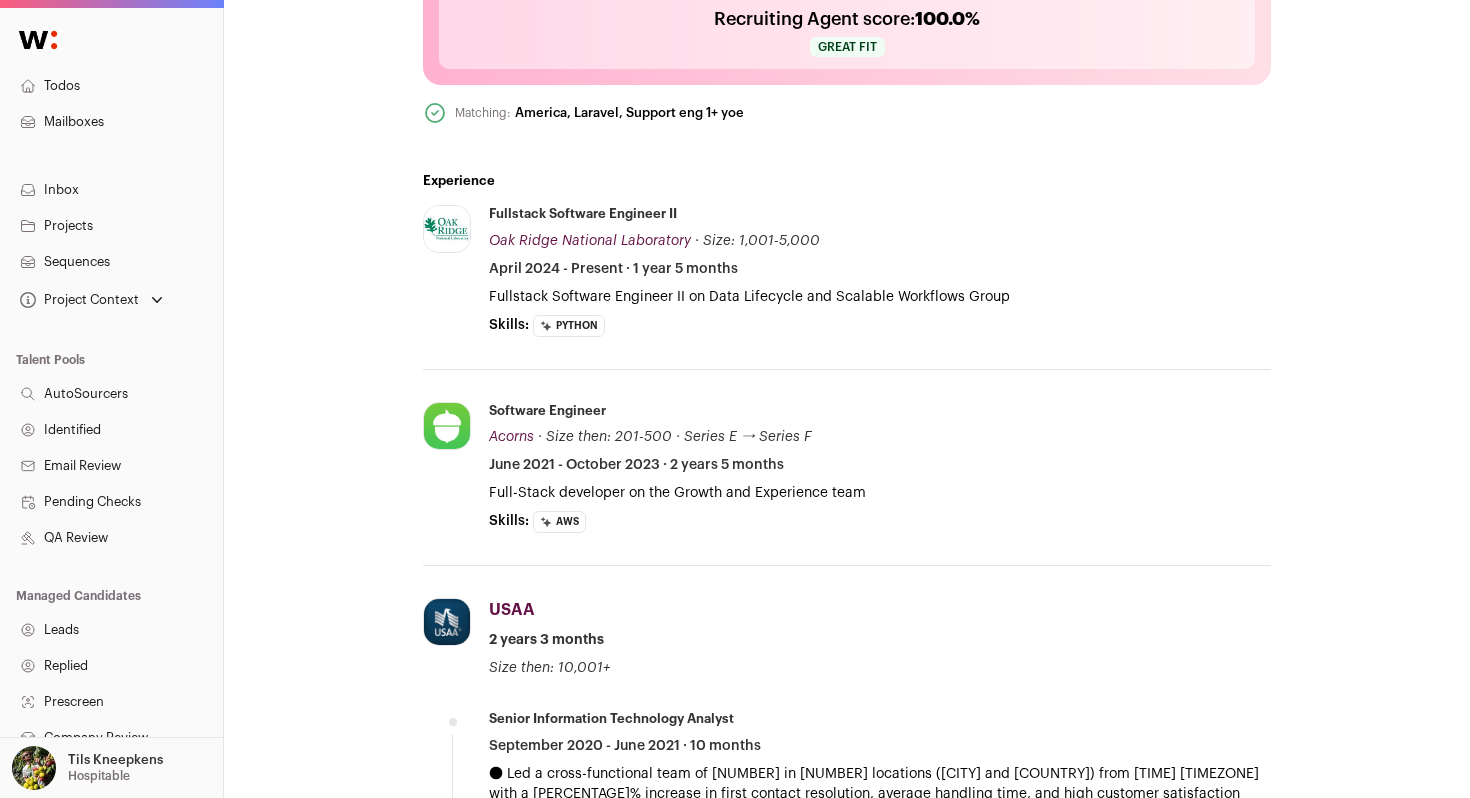 scroll, scrollTop: 702, scrollLeft: 0, axis: vertical 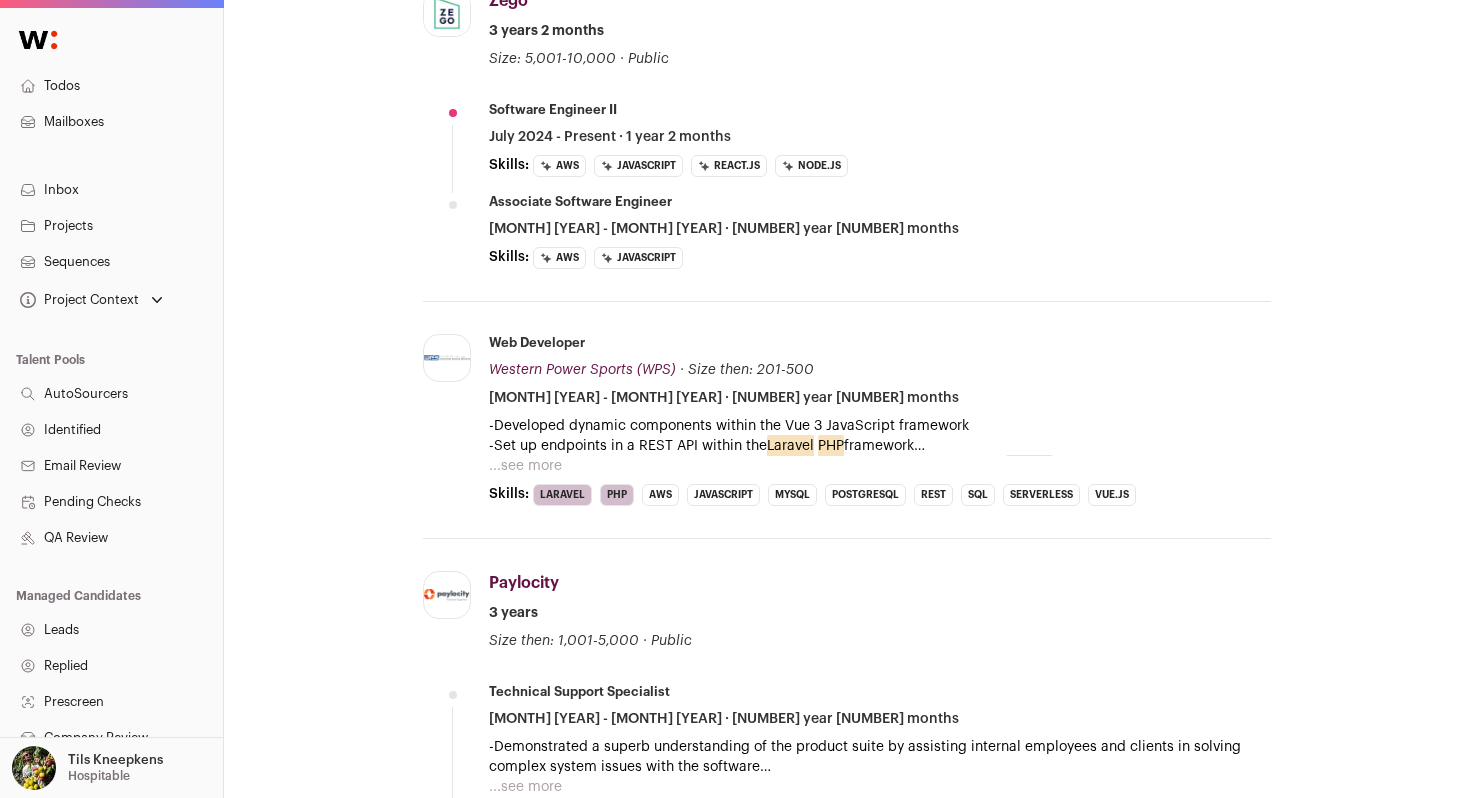 click on "...see more" at bounding box center (525, 466) 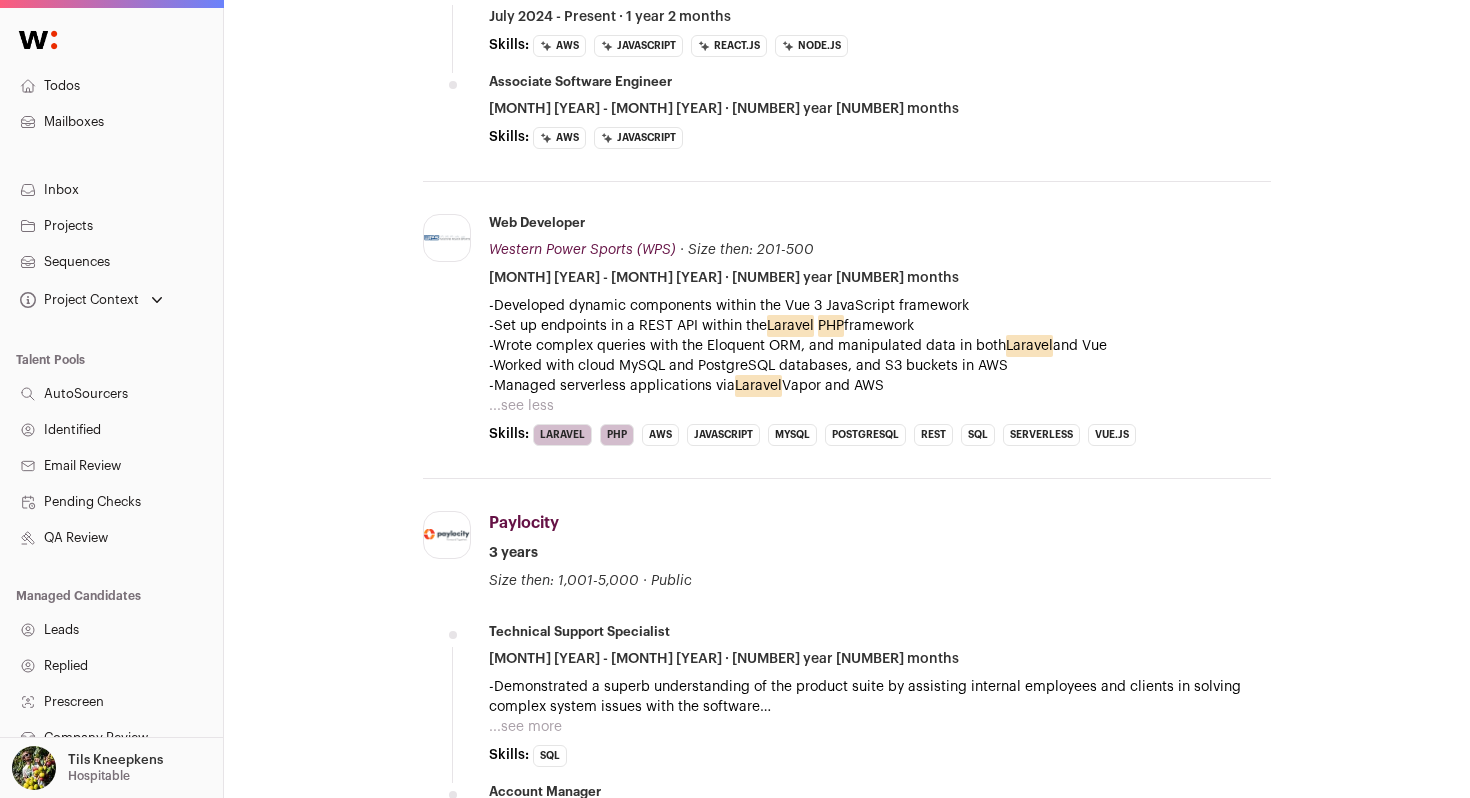 scroll, scrollTop: 270, scrollLeft: 0, axis: vertical 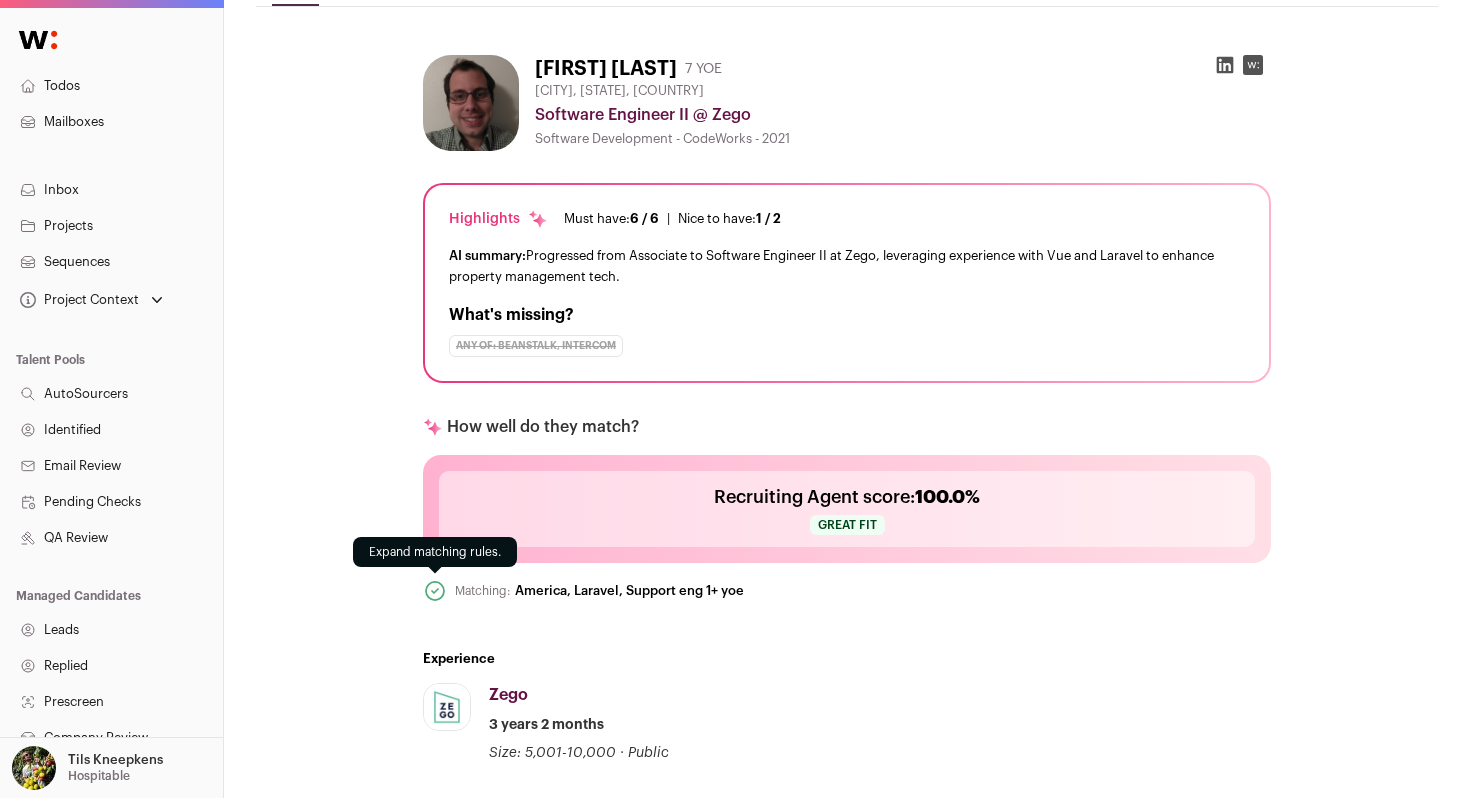 click 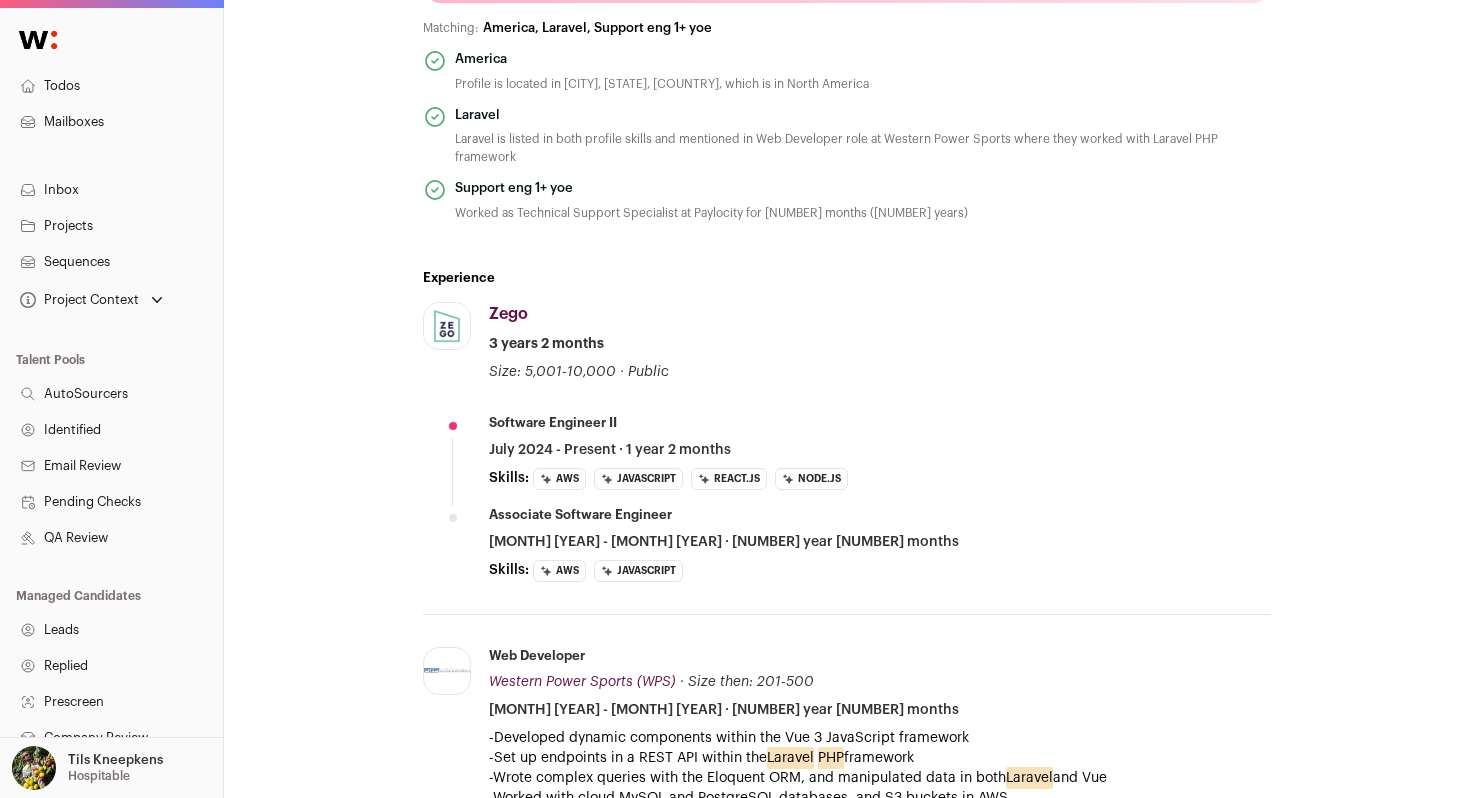 scroll, scrollTop: 36, scrollLeft: 0, axis: vertical 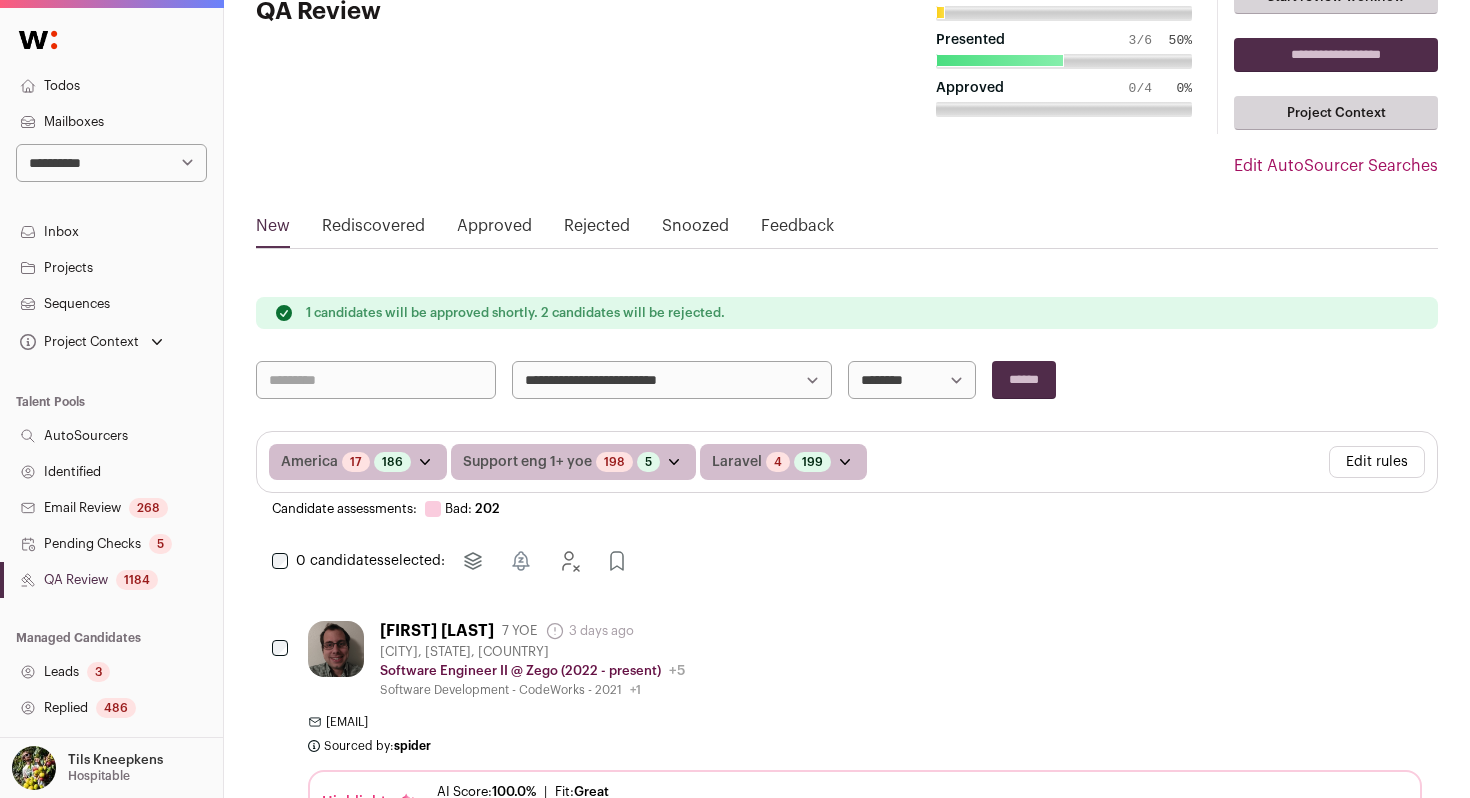 click on "Projects" at bounding box center (111, 268) 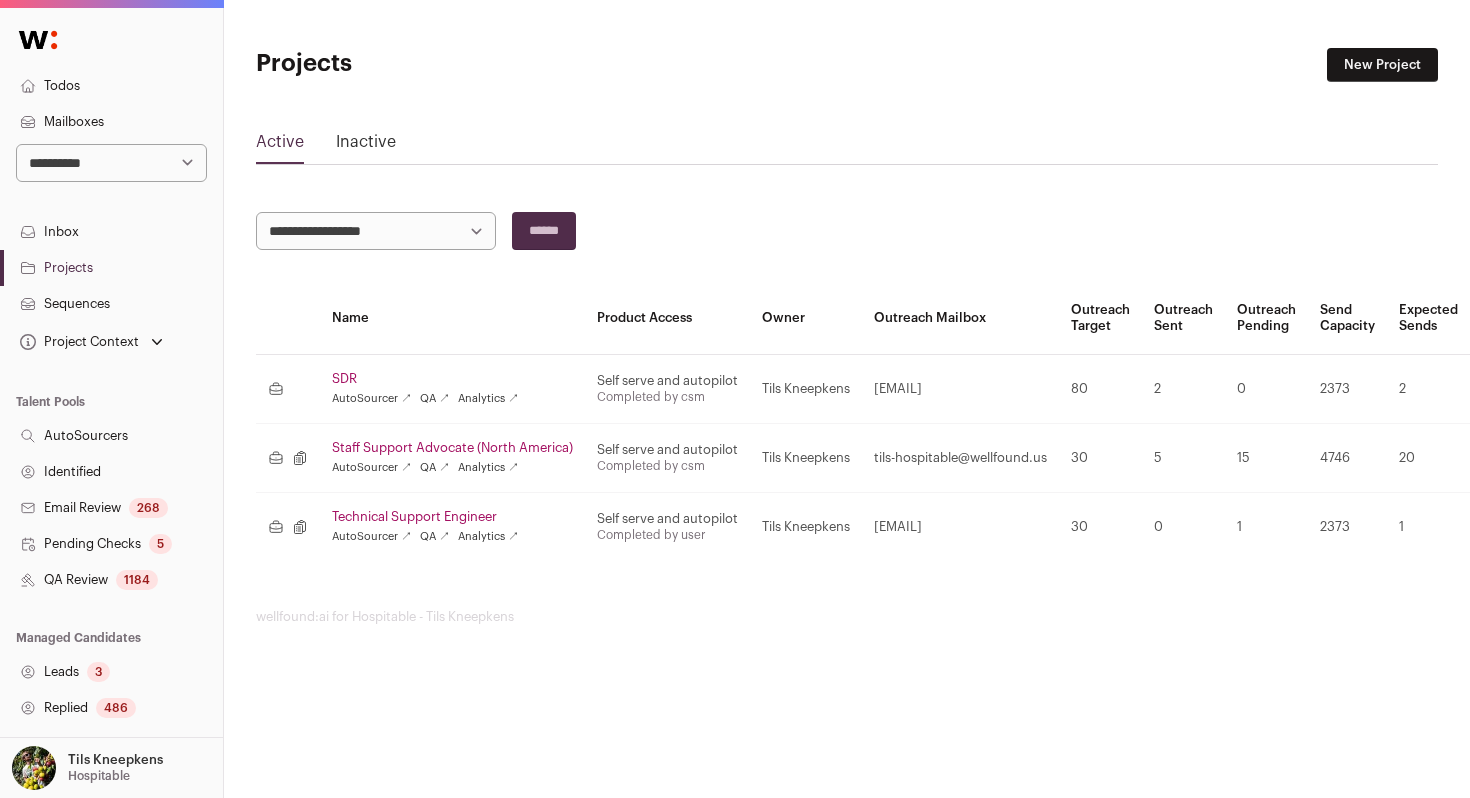 click on "Technical Support Engineer" at bounding box center [452, 517] 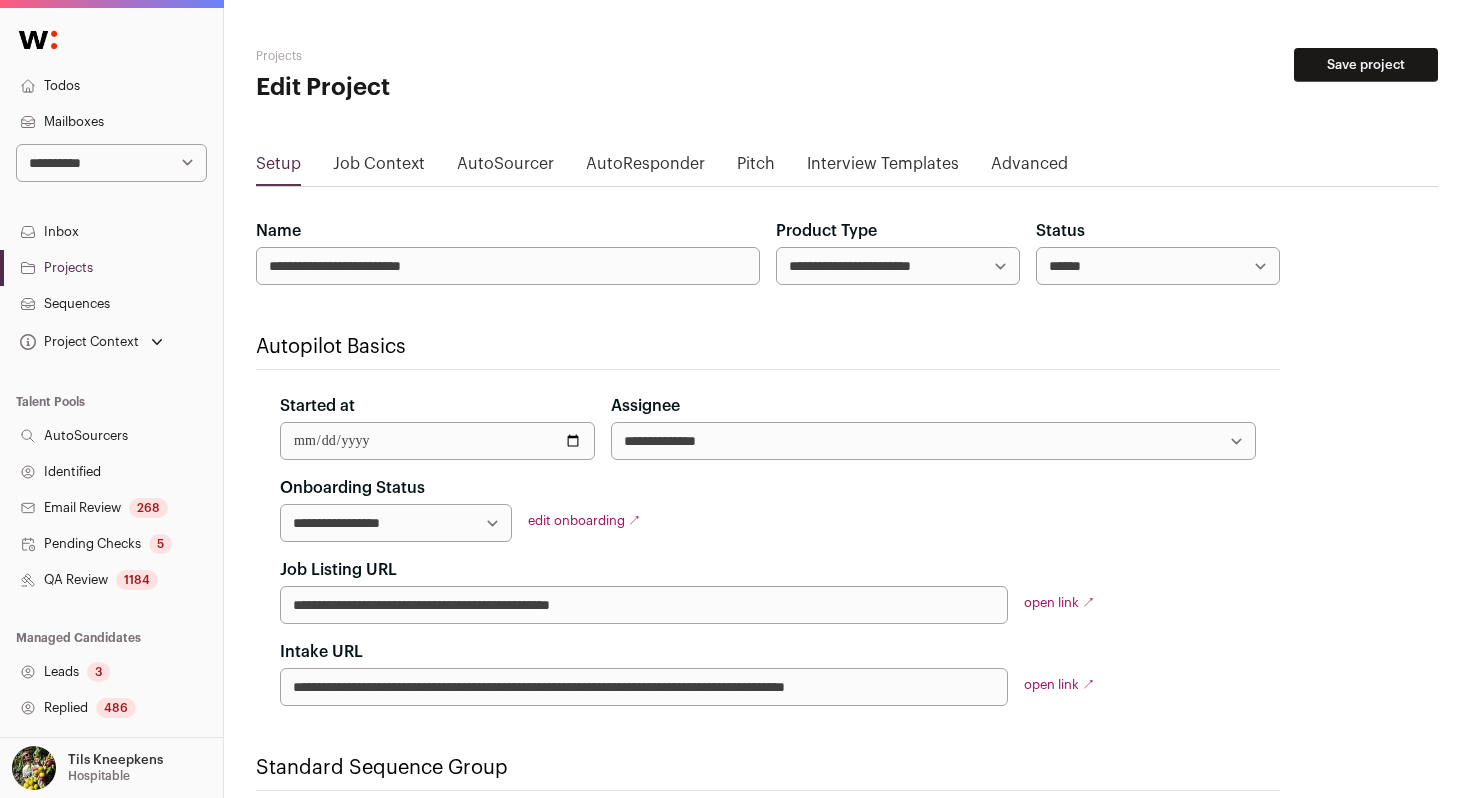 click on "AutoSourcer" at bounding box center (505, 168) 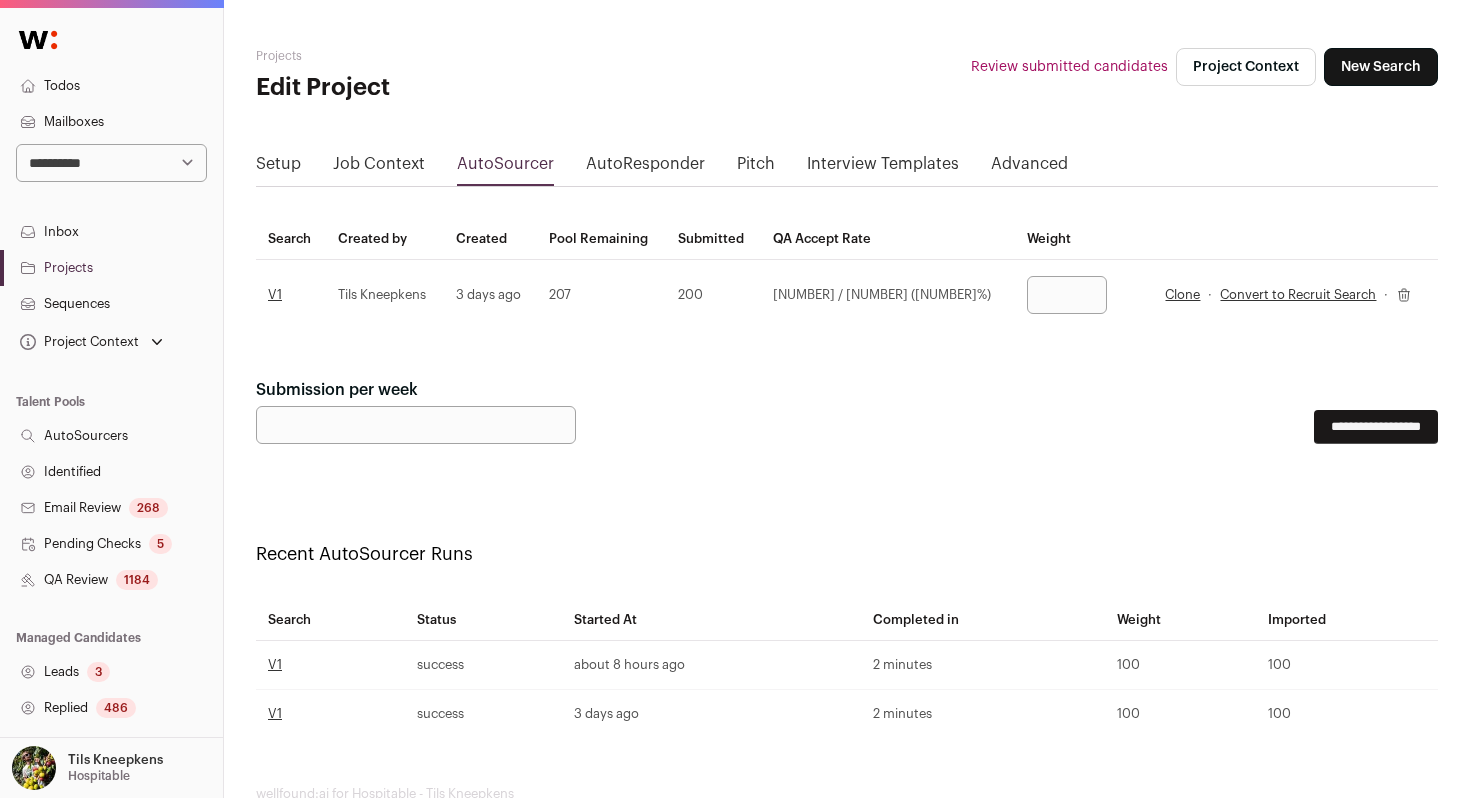 scroll, scrollTop: 43, scrollLeft: 0, axis: vertical 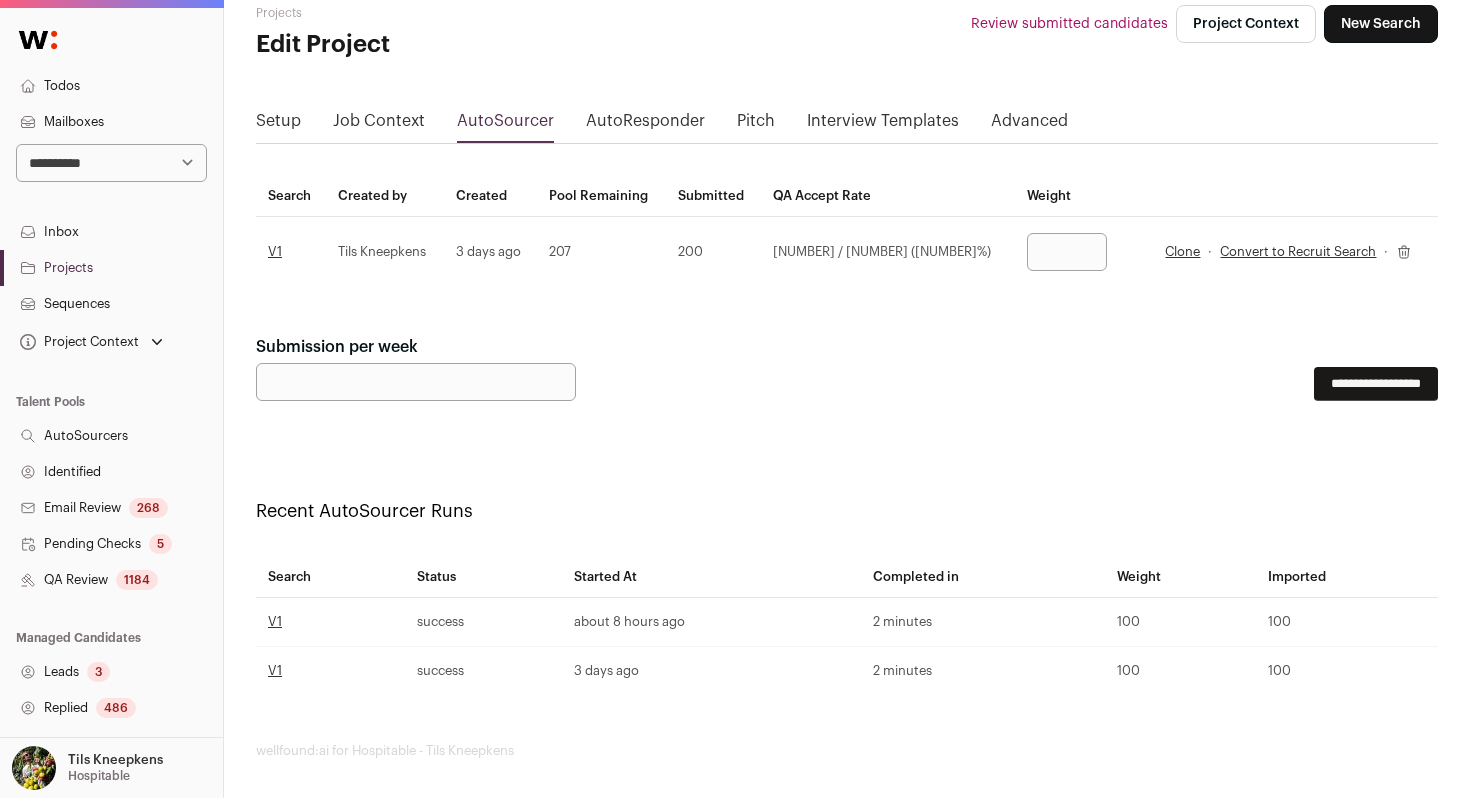 click on "V1" at bounding box center [275, 251] 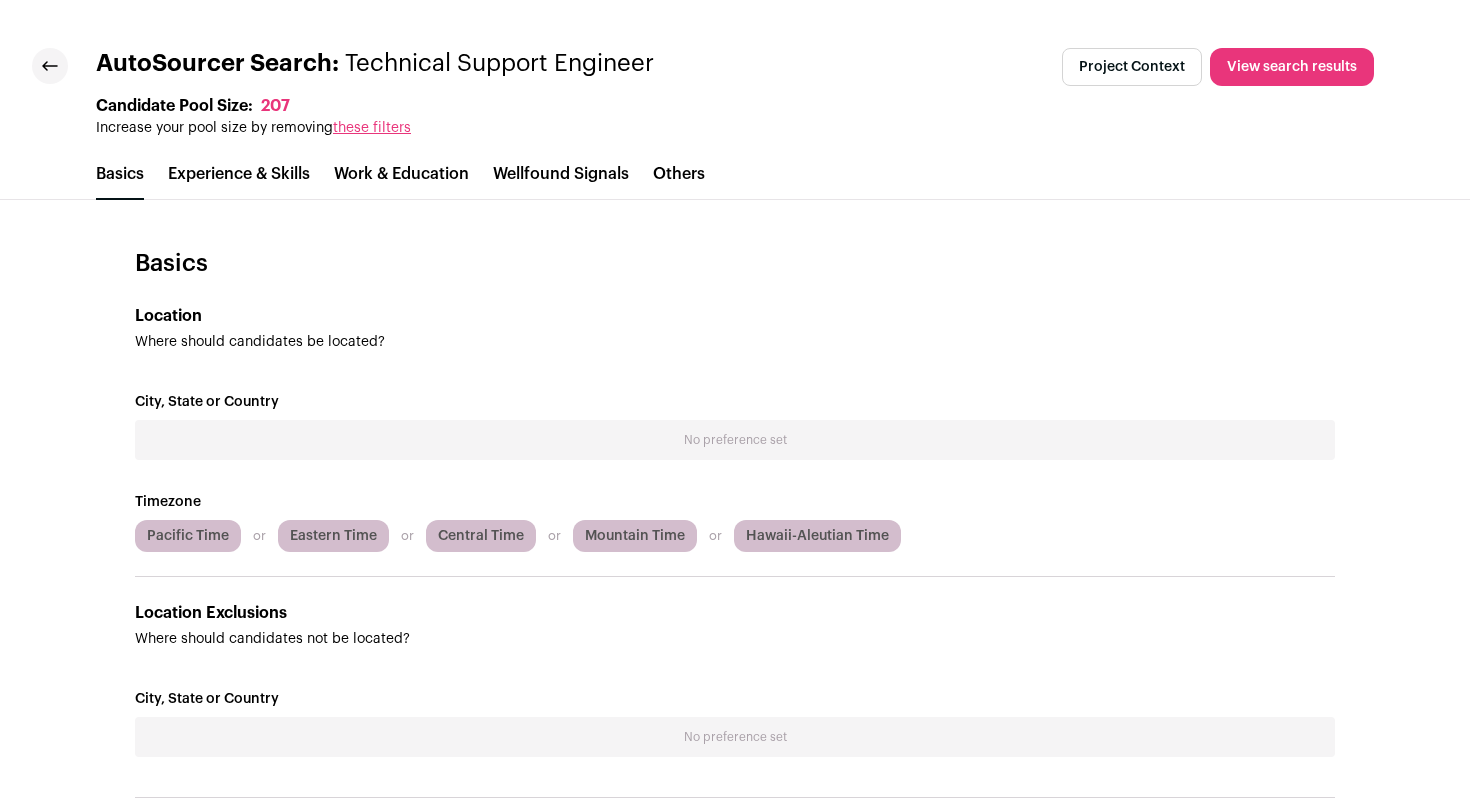 scroll, scrollTop: 0, scrollLeft: 0, axis: both 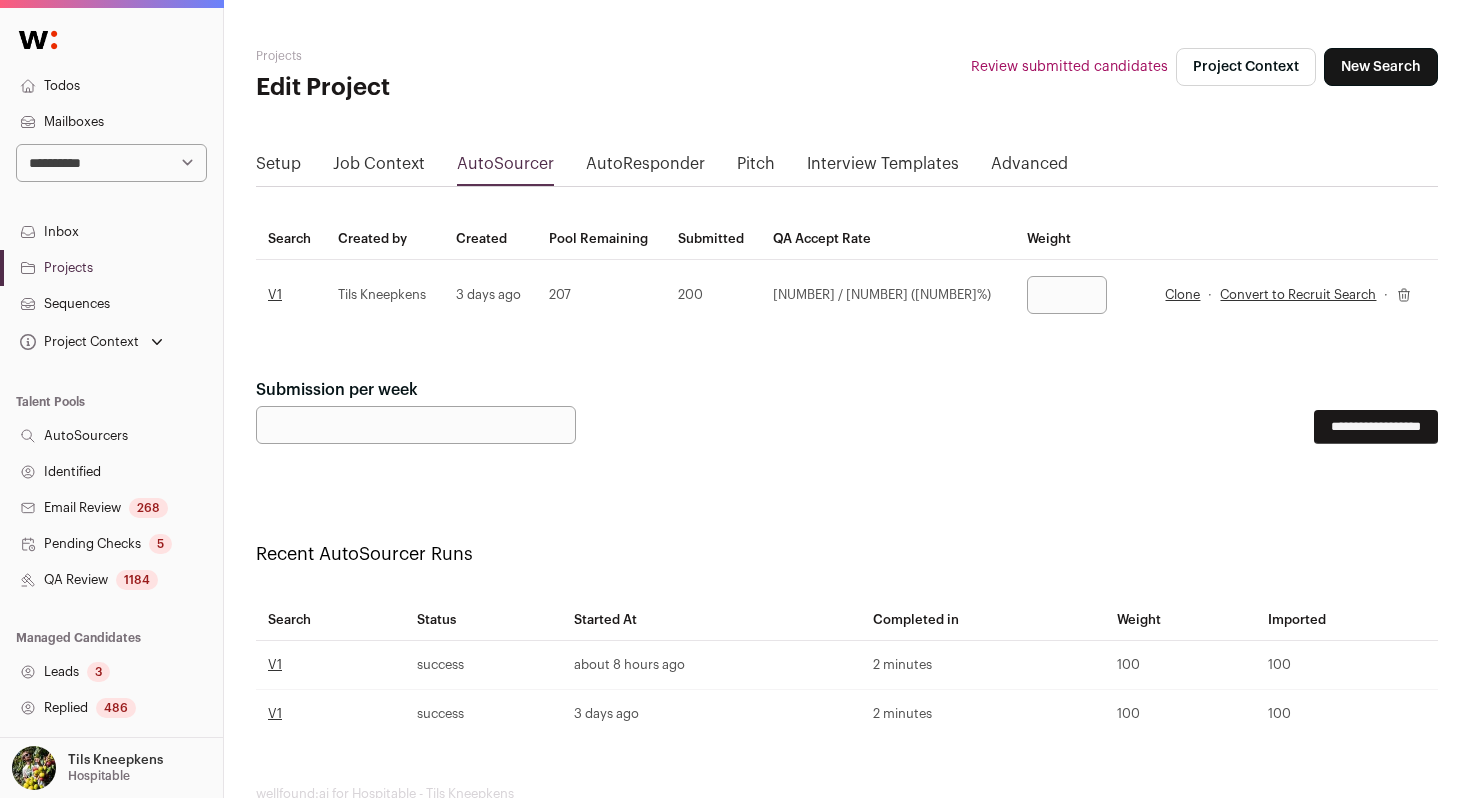 click on "Clone" at bounding box center [1182, 295] 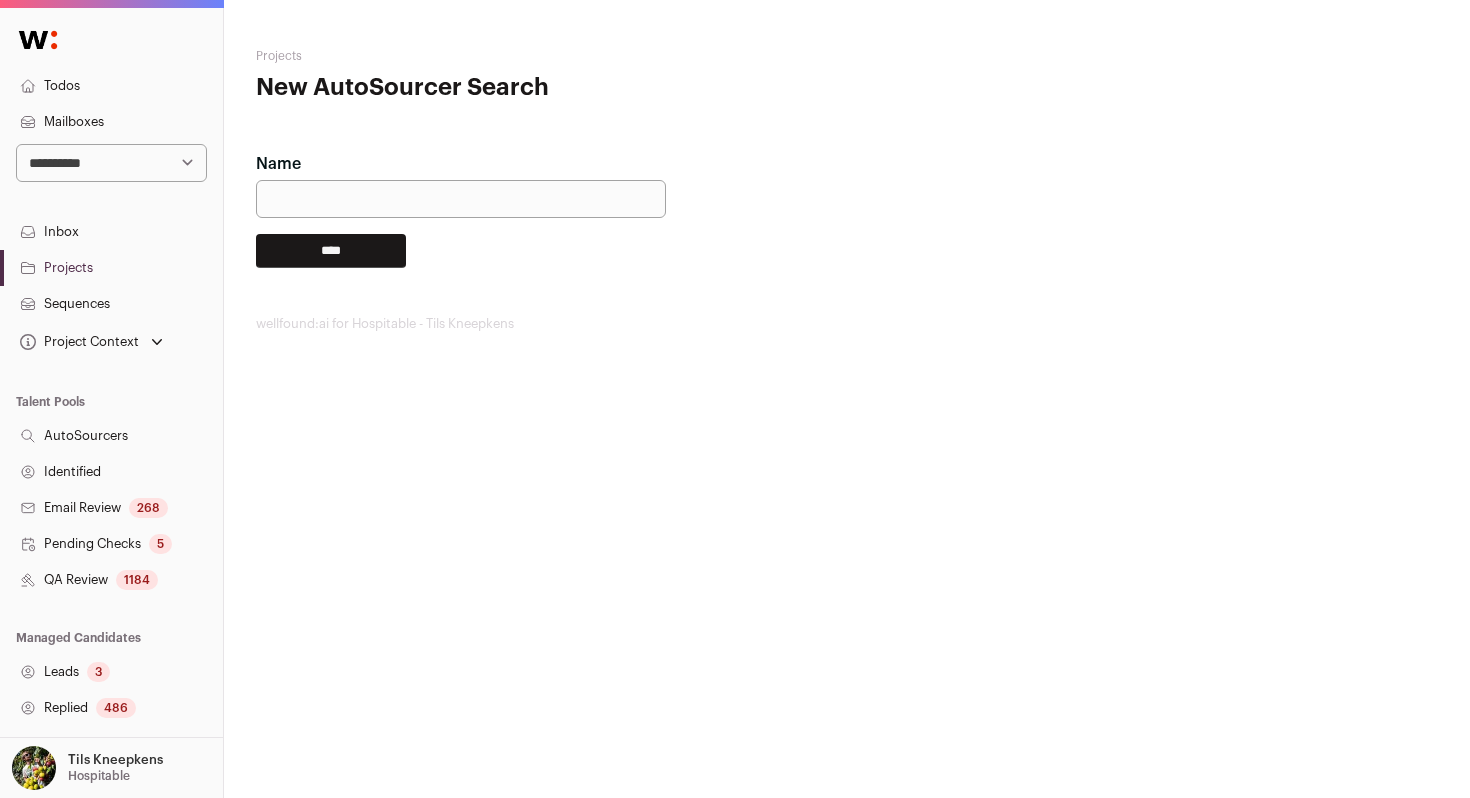 click on "Name" at bounding box center (461, 199) 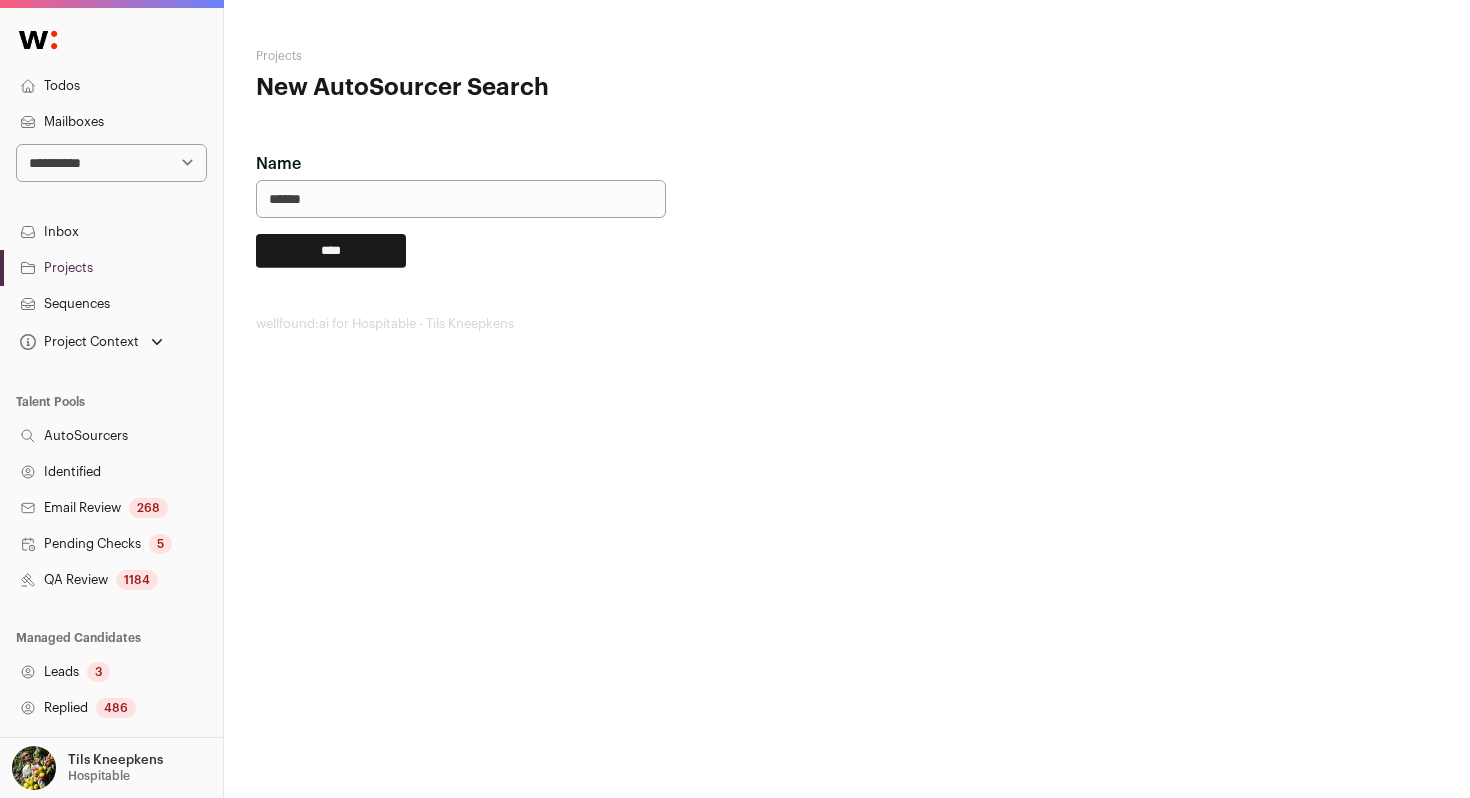 type on "******" 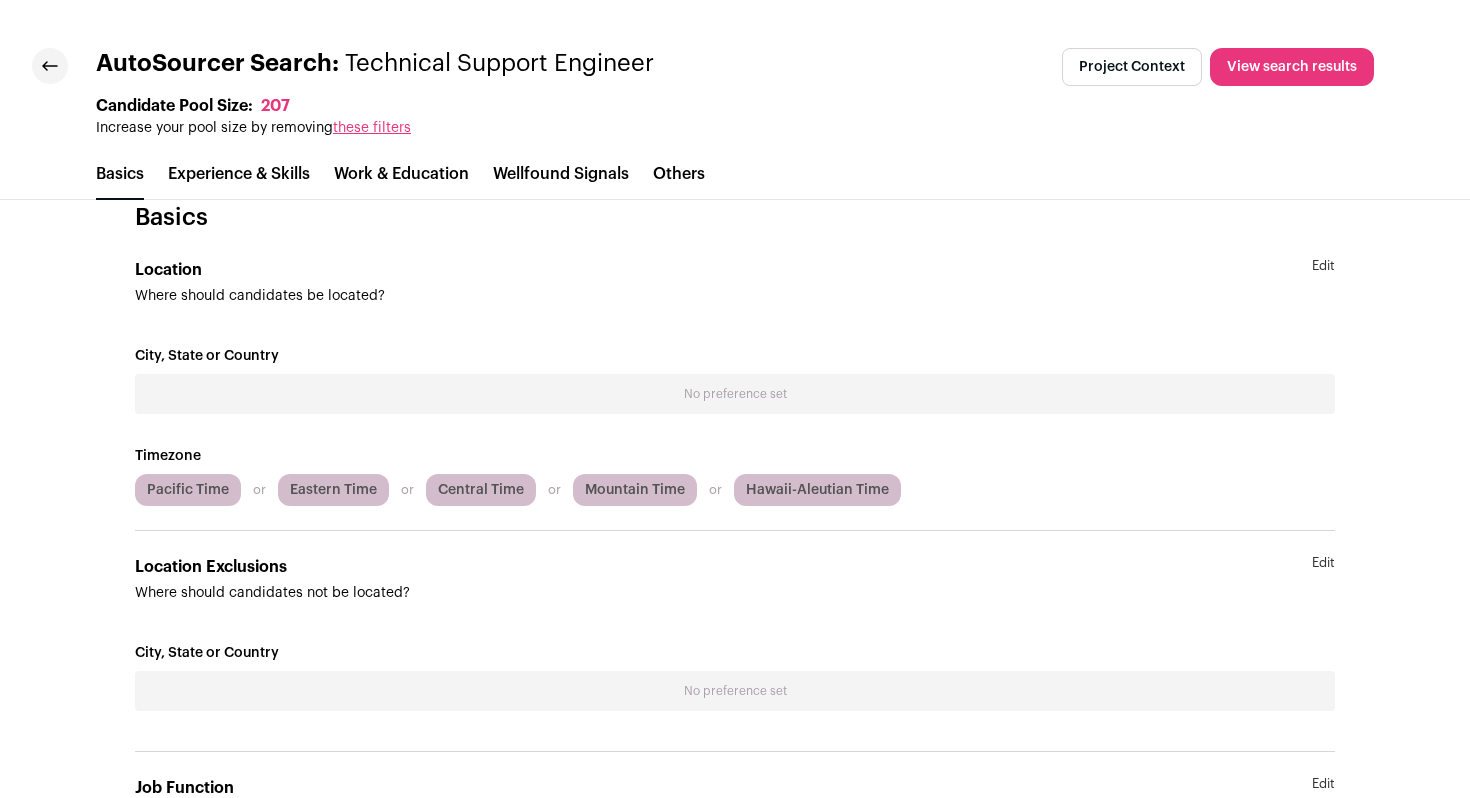 scroll, scrollTop: 105, scrollLeft: 0, axis: vertical 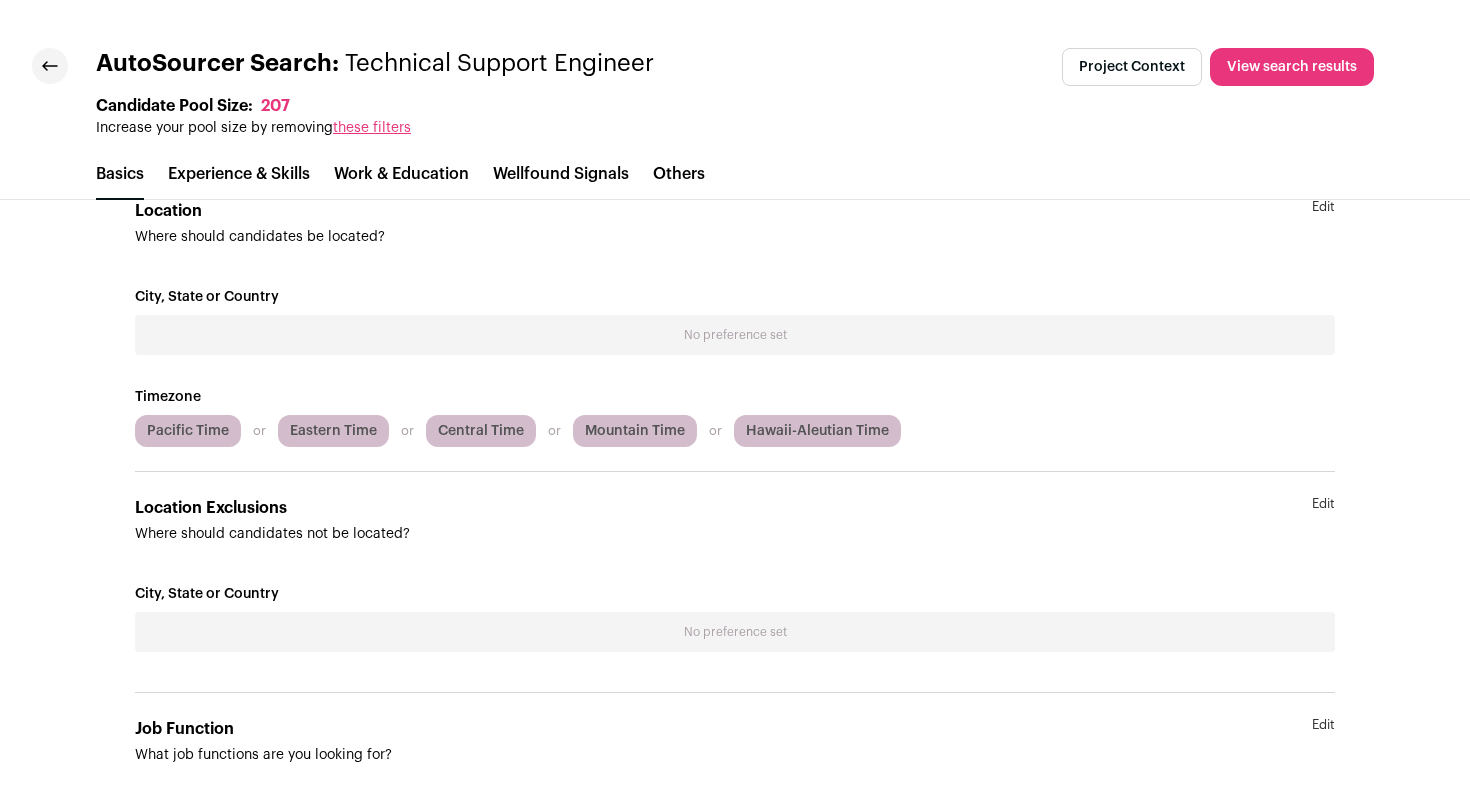 click on "Edit" at bounding box center (1323, 520) 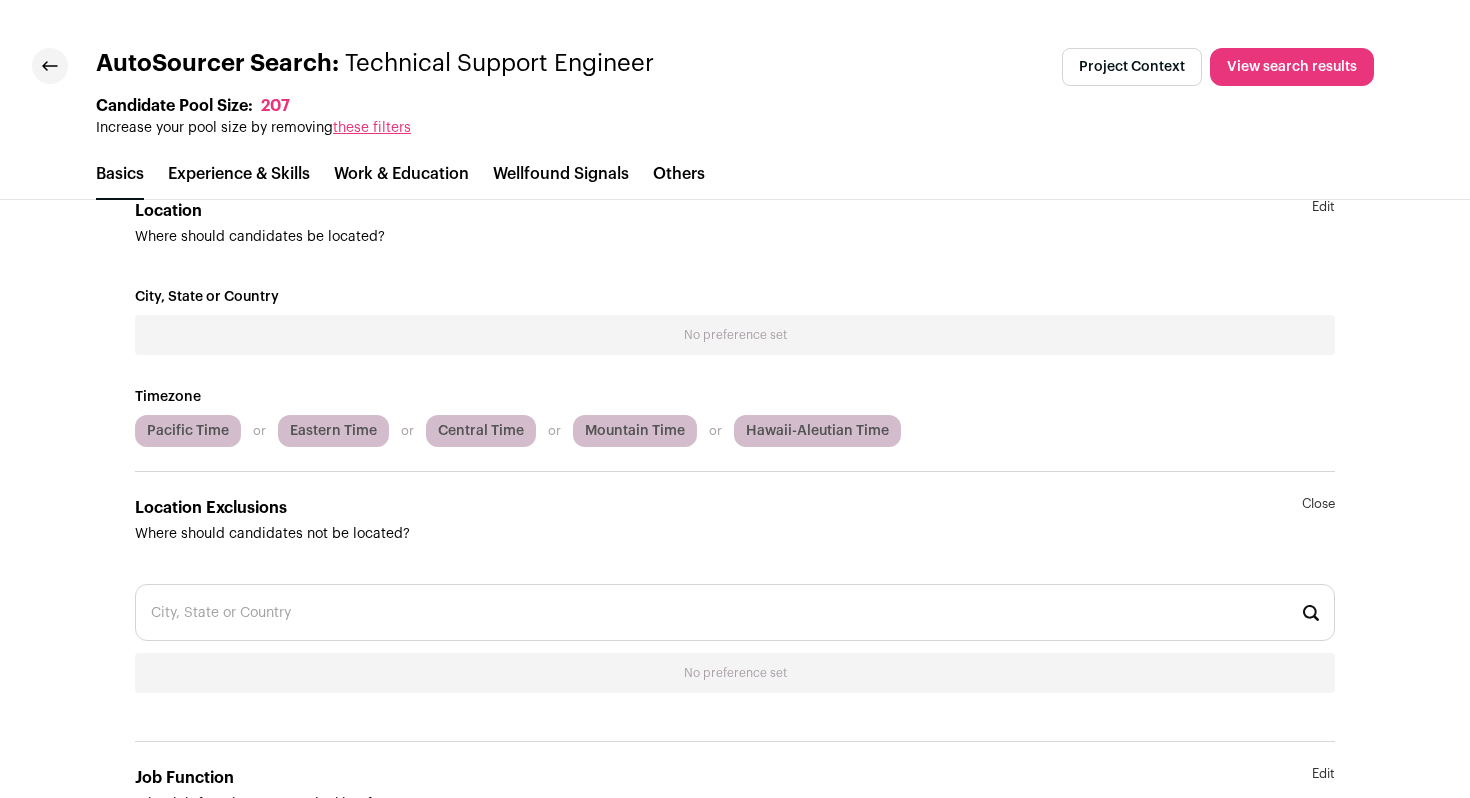 click at bounding box center (735, 612) 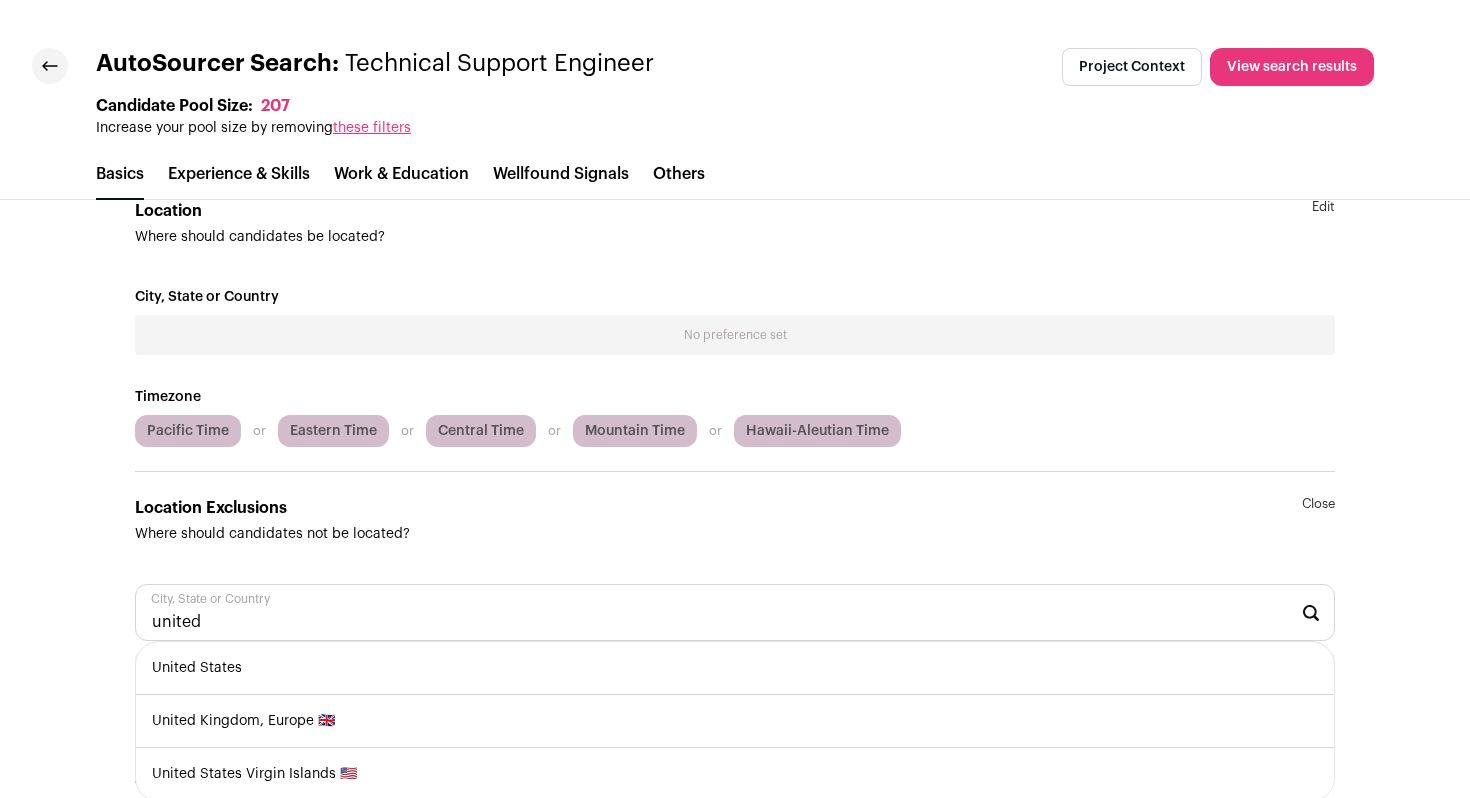 click on "United States" at bounding box center (735, 668) 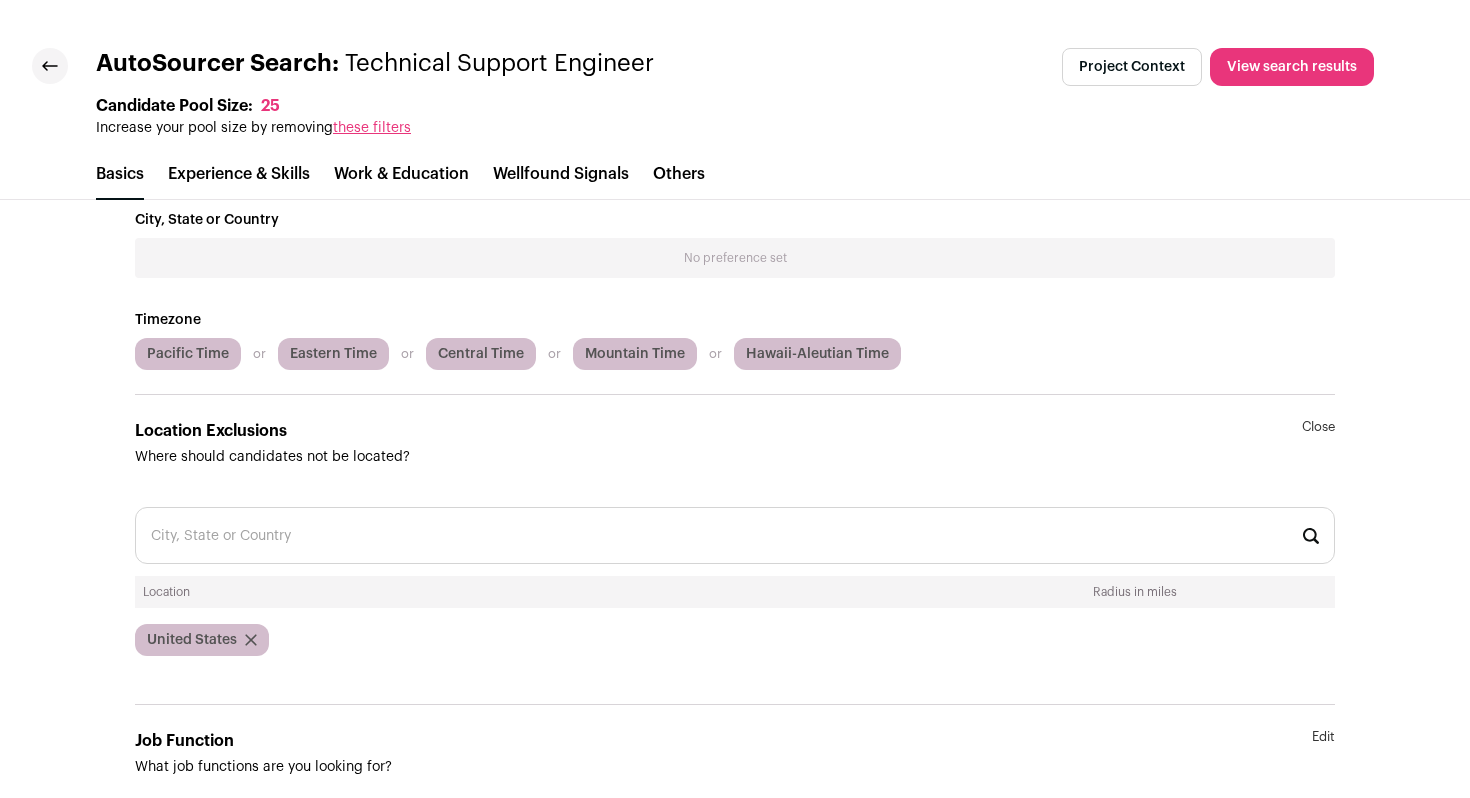scroll, scrollTop: 0, scrollLeft: 0, axis: both 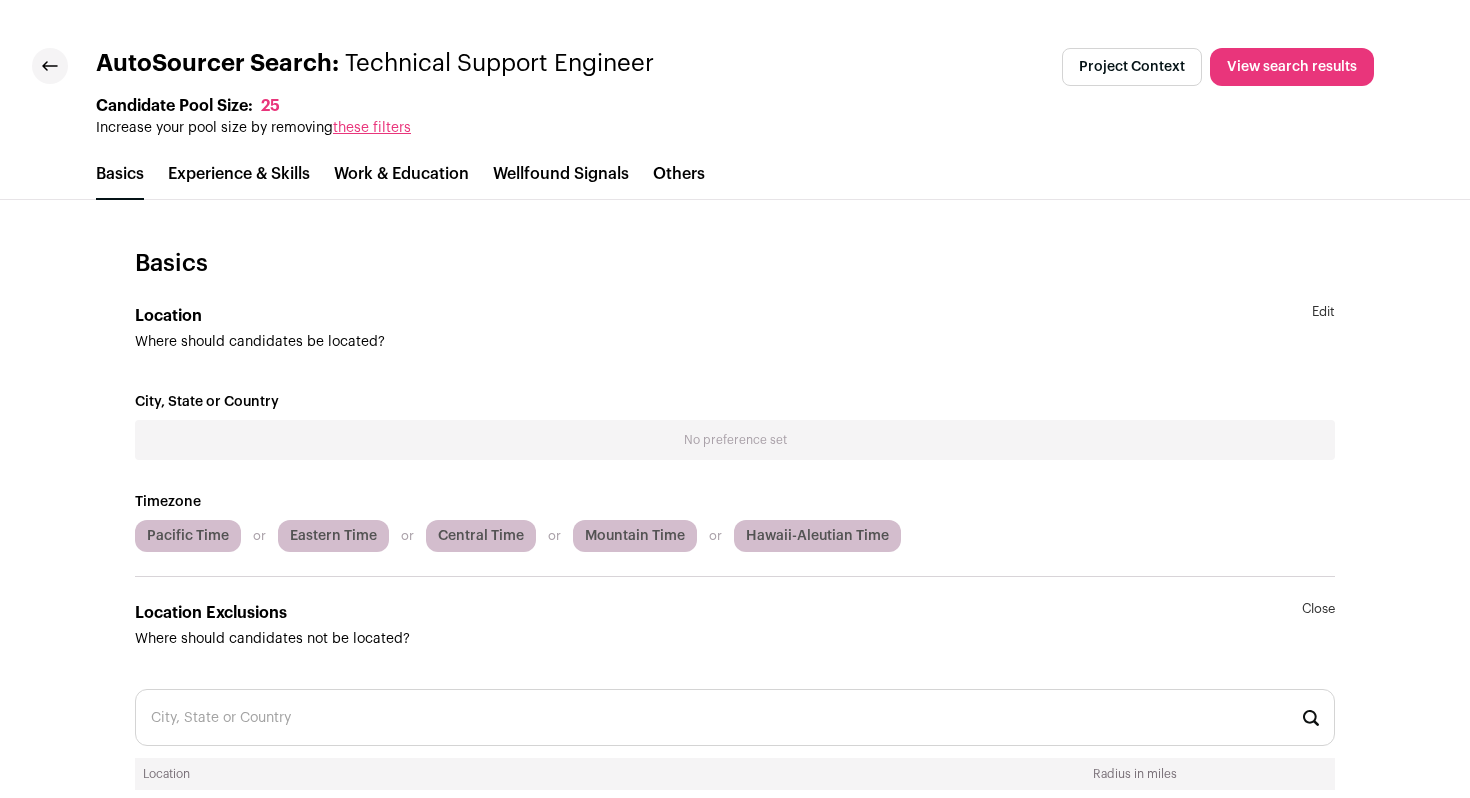 click on "these filters" at bounding box center (372, 128) 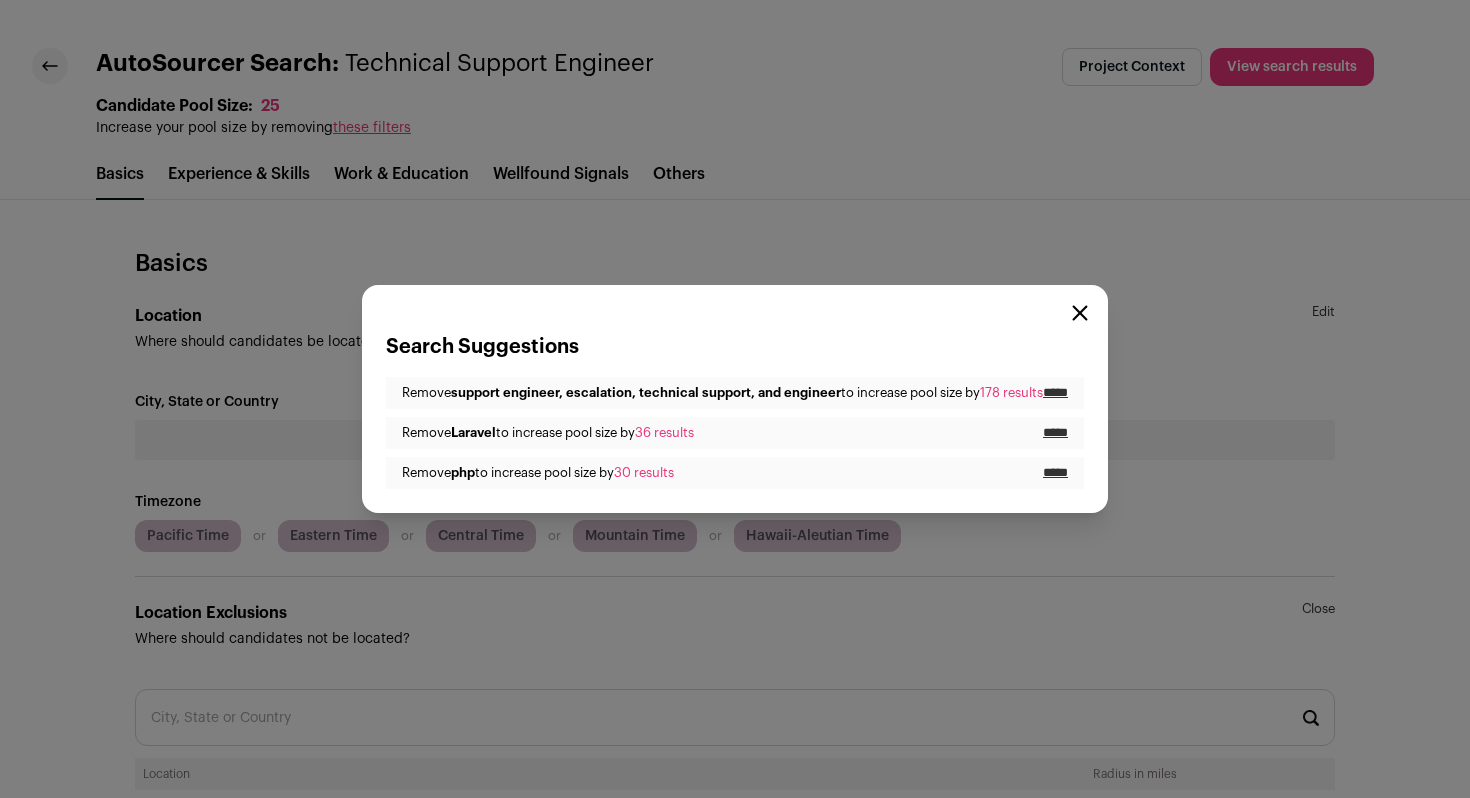 click 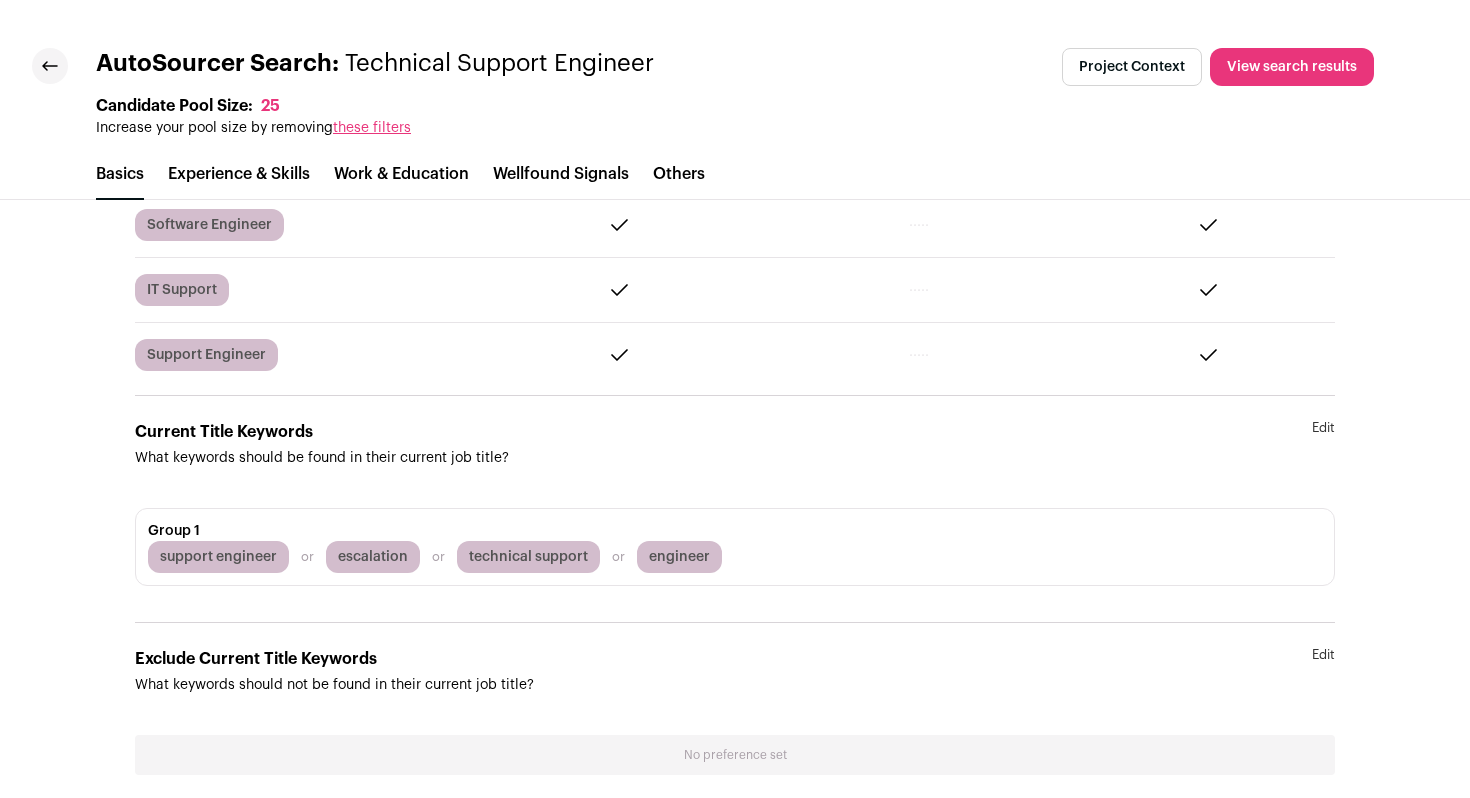 scroll, scrollTop: 923, scrollLeft: 0, axis: vertical 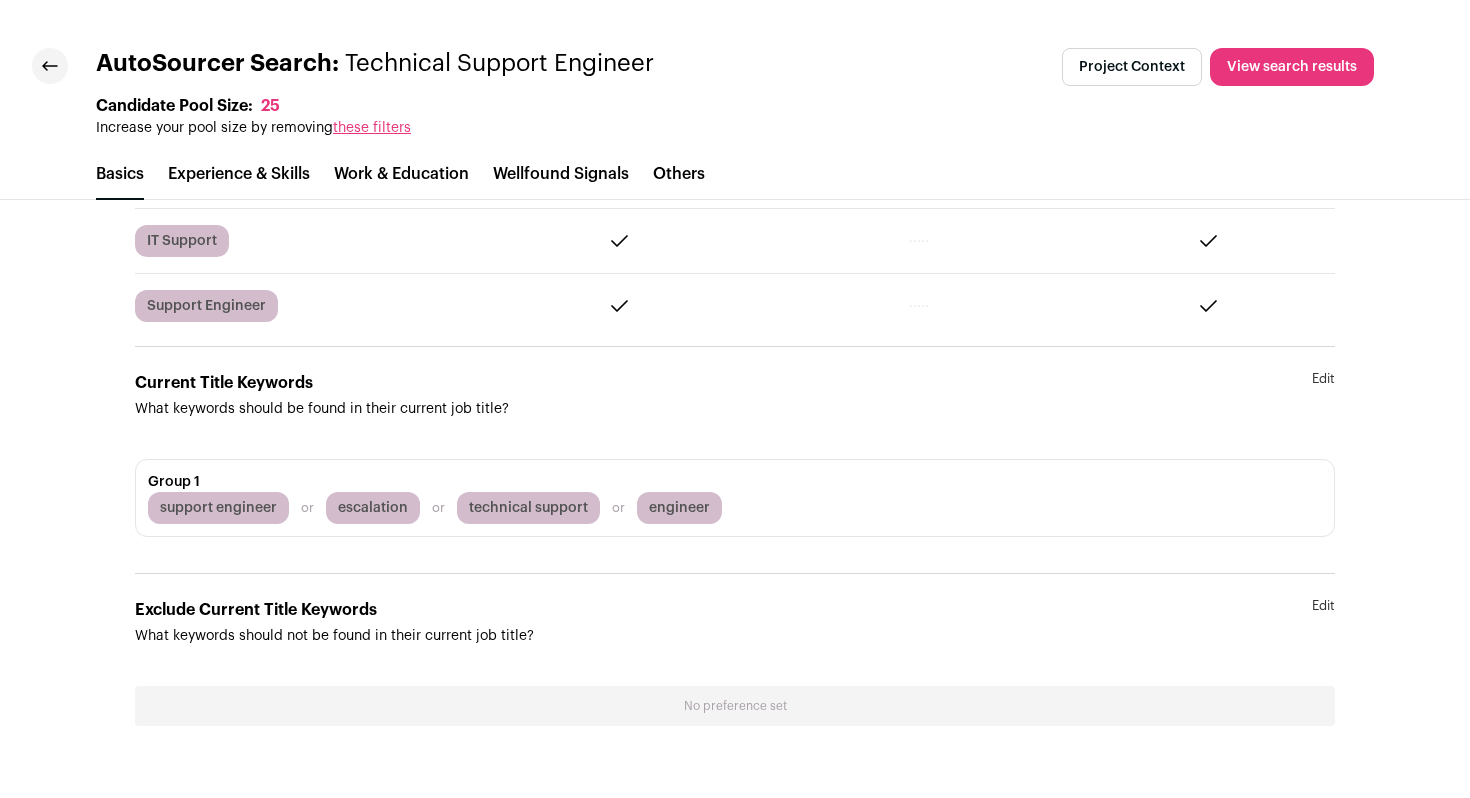 click on "Edit" at bounding box center (1323, 395) 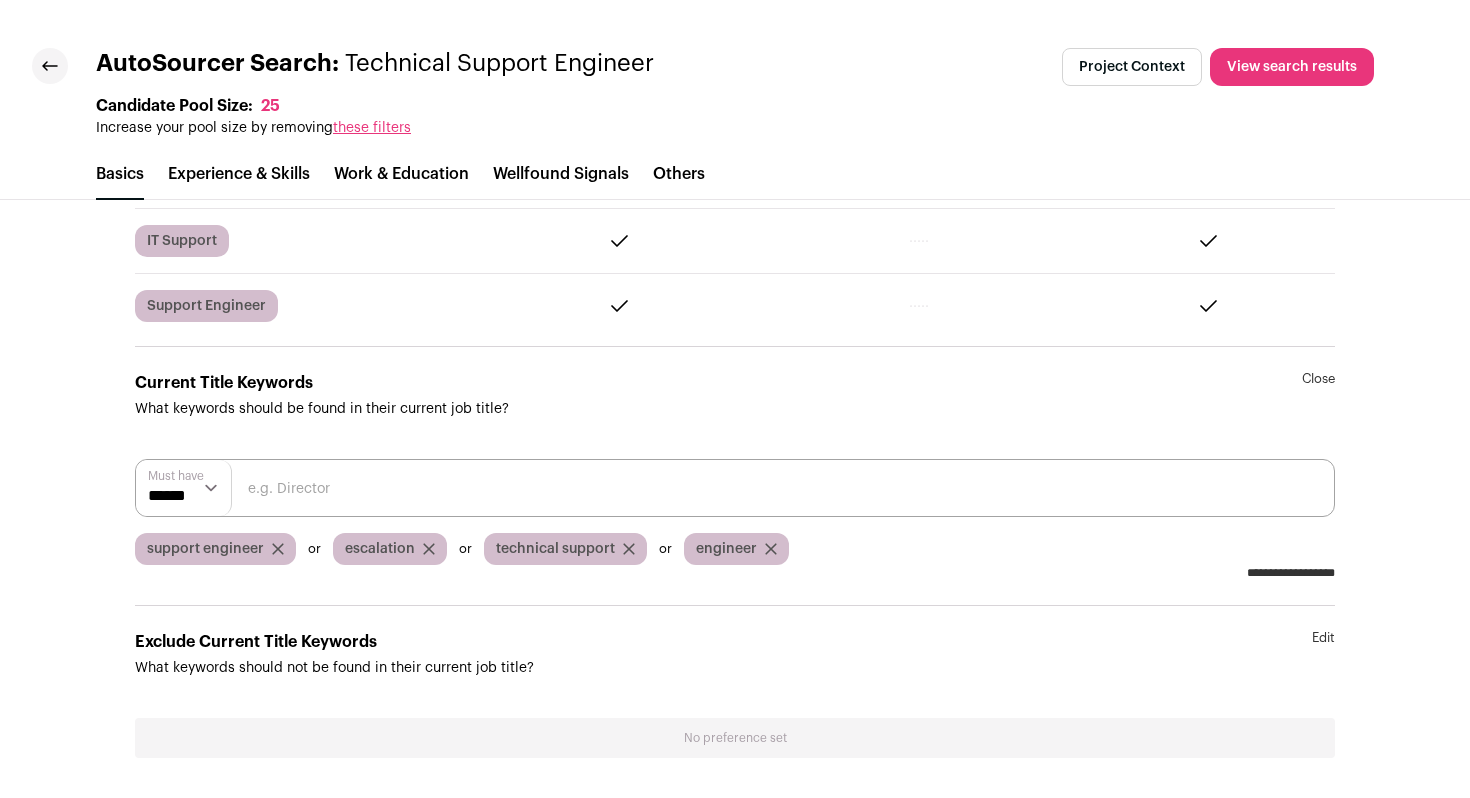 click at bounding box center (735, 488) 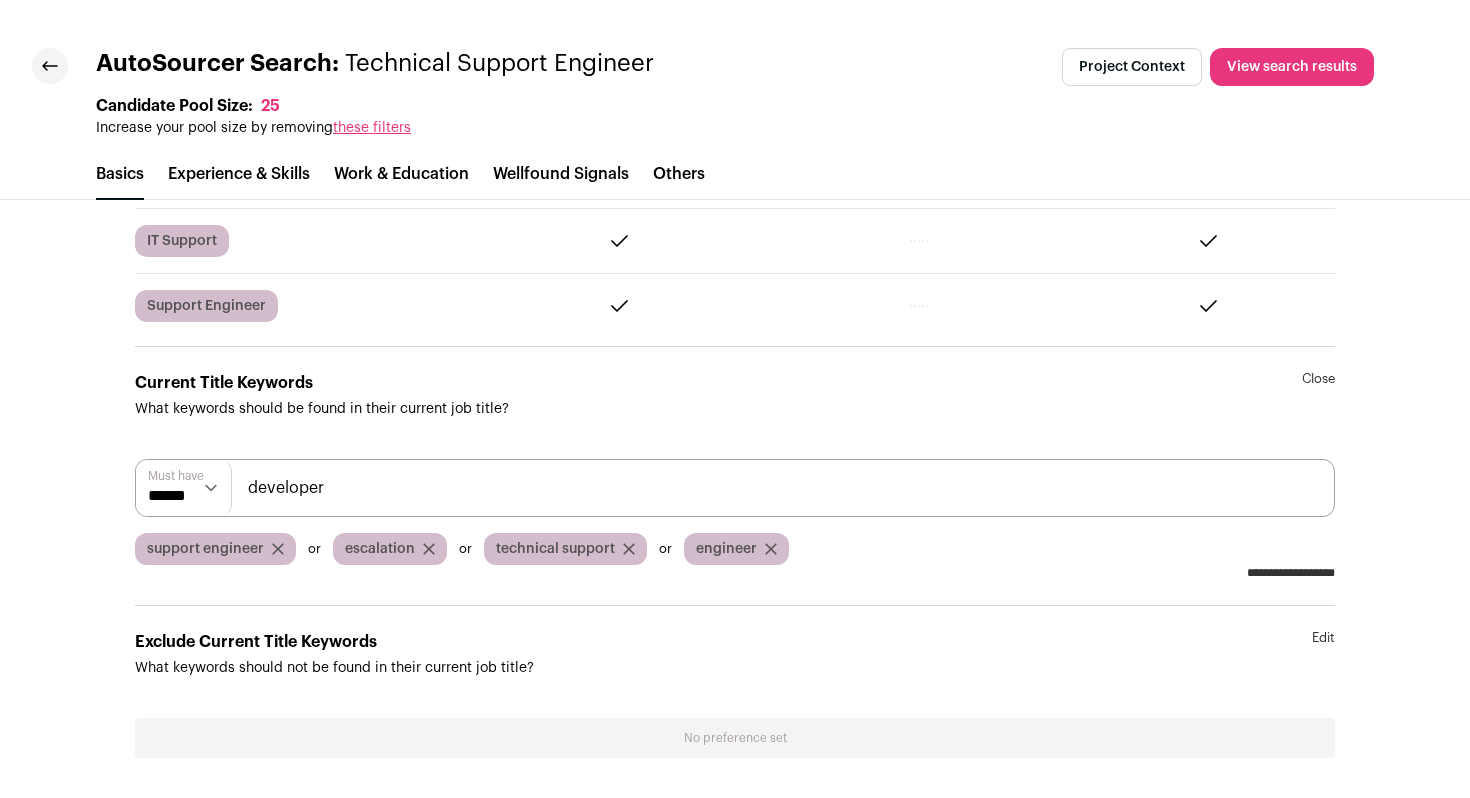 type on "developer" 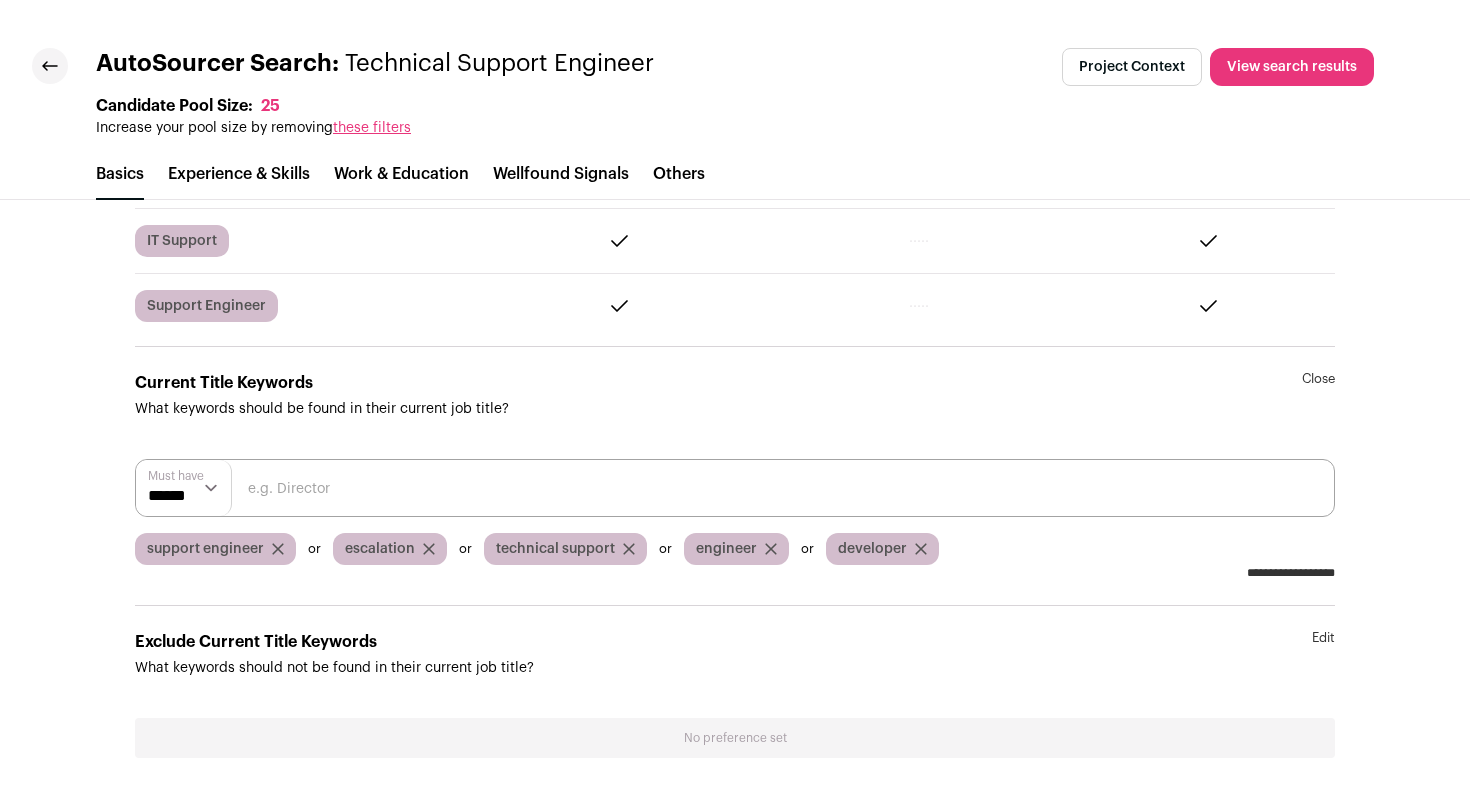 click on "AutoSourcer Search:
Technical Support Engineer
Project Context
View search results
Candidate Pool Size:
25
Increase your pool size by removing
these filters
Basics
Experience & Skills
Work & Education
Wellfound Signals
Others
Basics
Location
Where should candidates be located?
Edit
City, State or Country
Timezone" at bounding box center [735, 399] 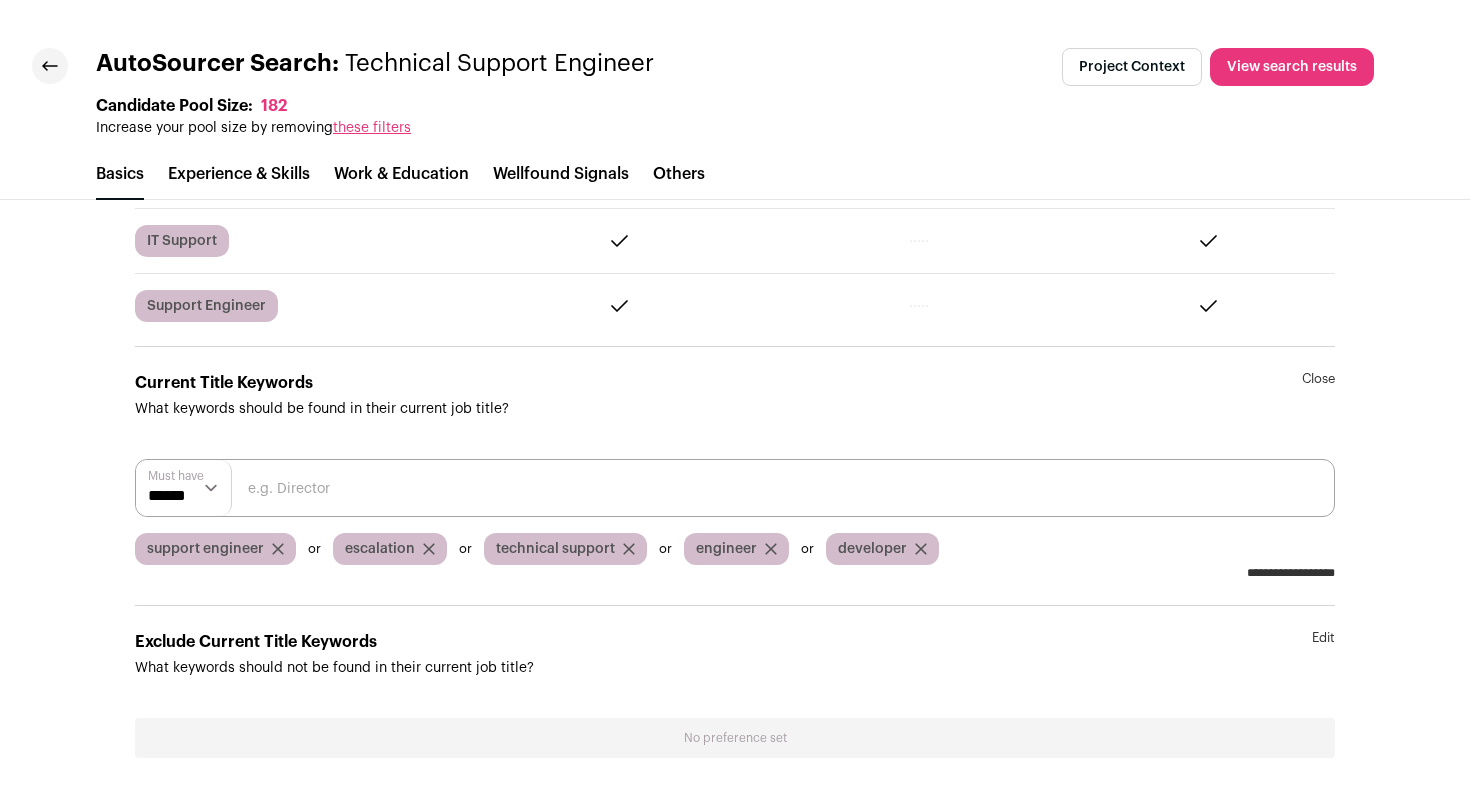 click at bounding box center [50, 66] 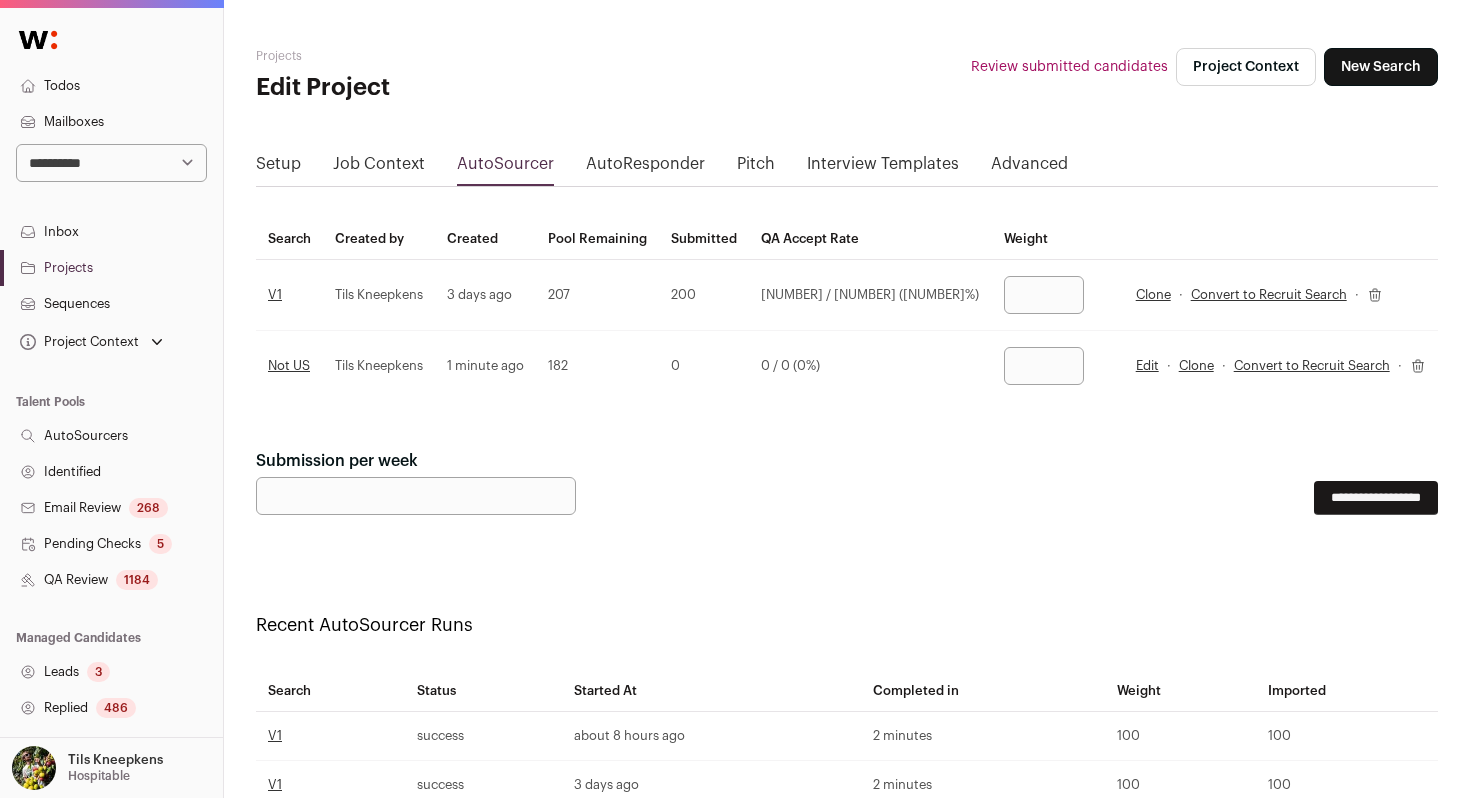 click at bounding box center [1044, 366] 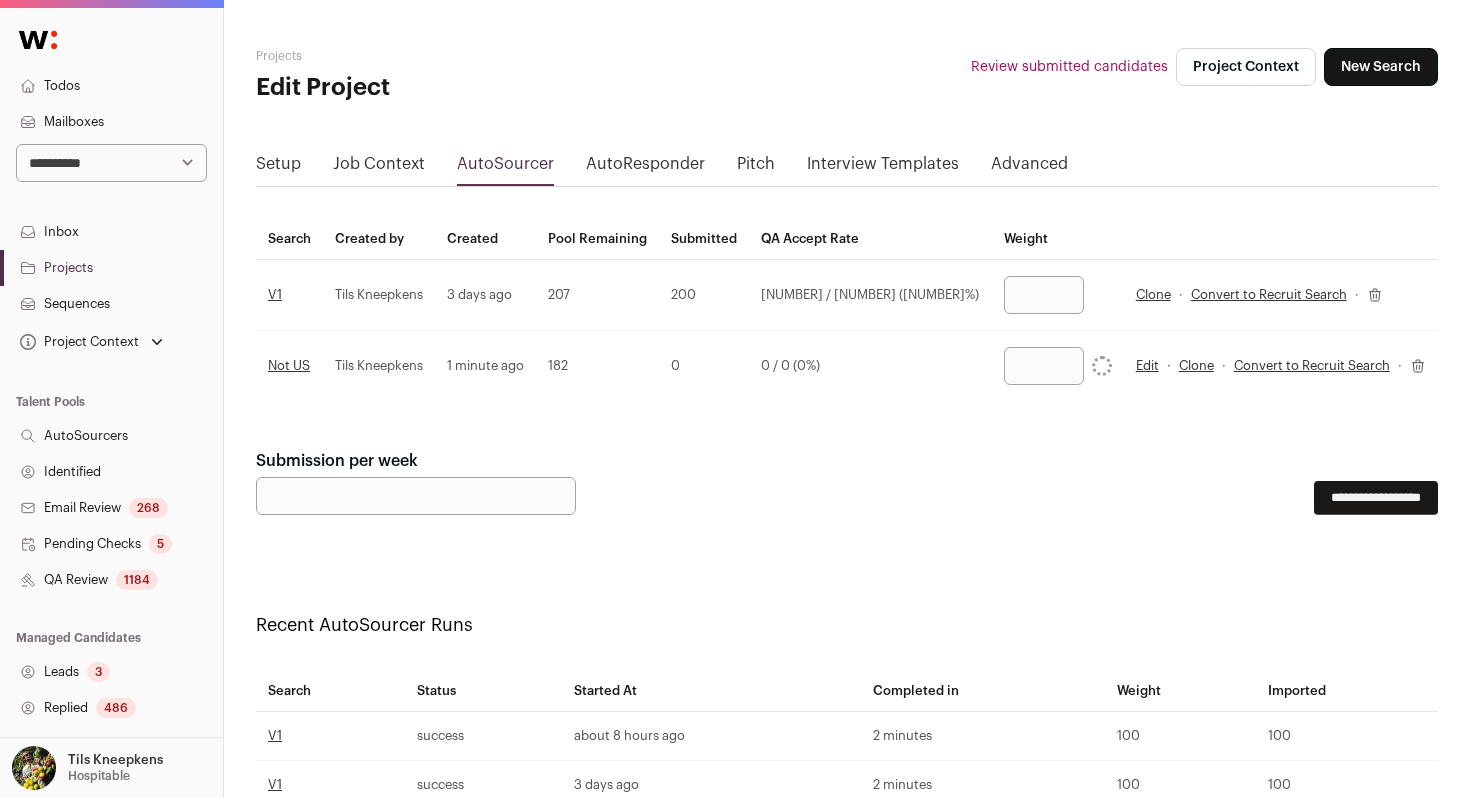 drag, startPoint x: 982, startPoint y: 305, endPoint x: 958, endPoint y: 297, distance: 25.298222 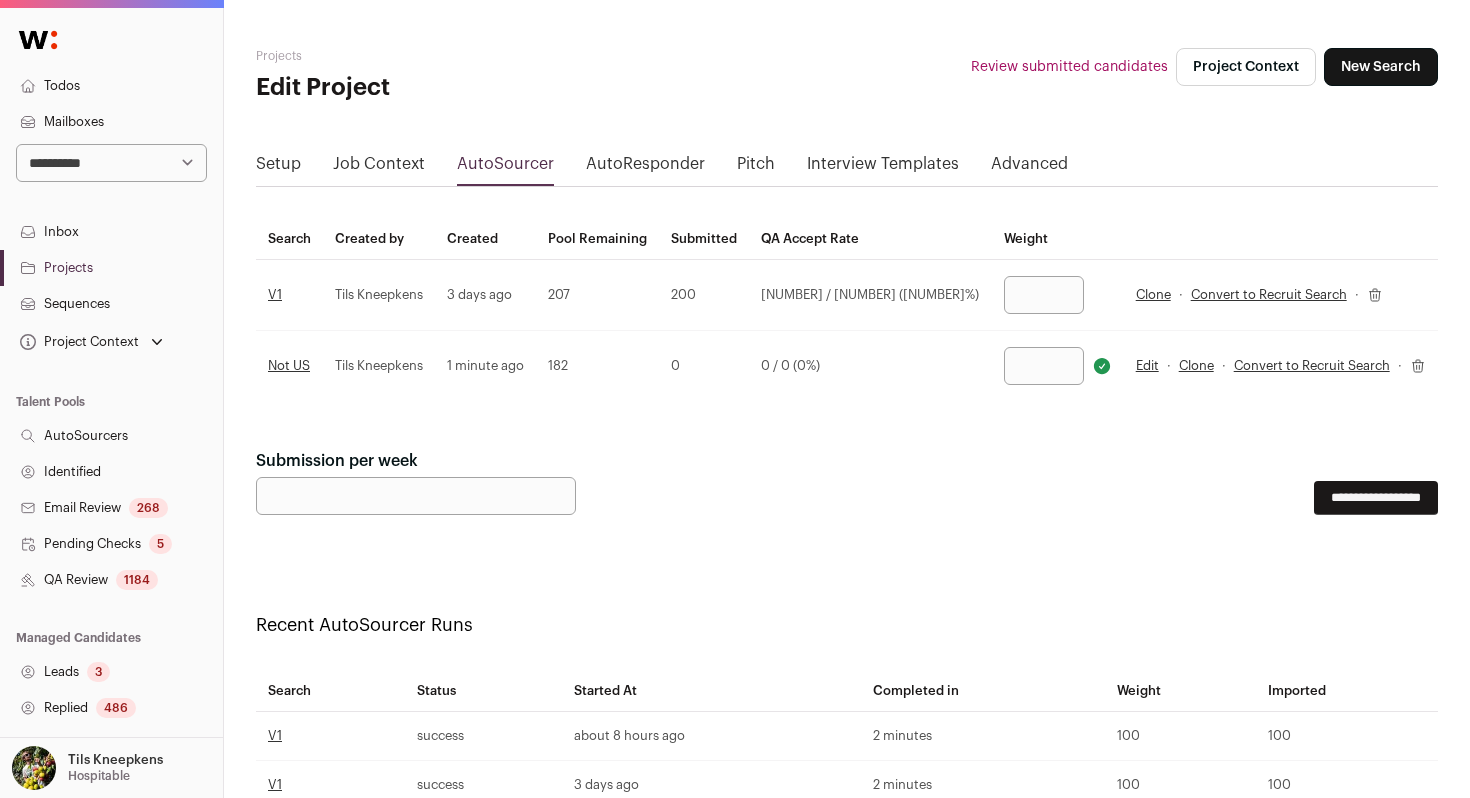 click on "***" at bounding box center [1044, 295] 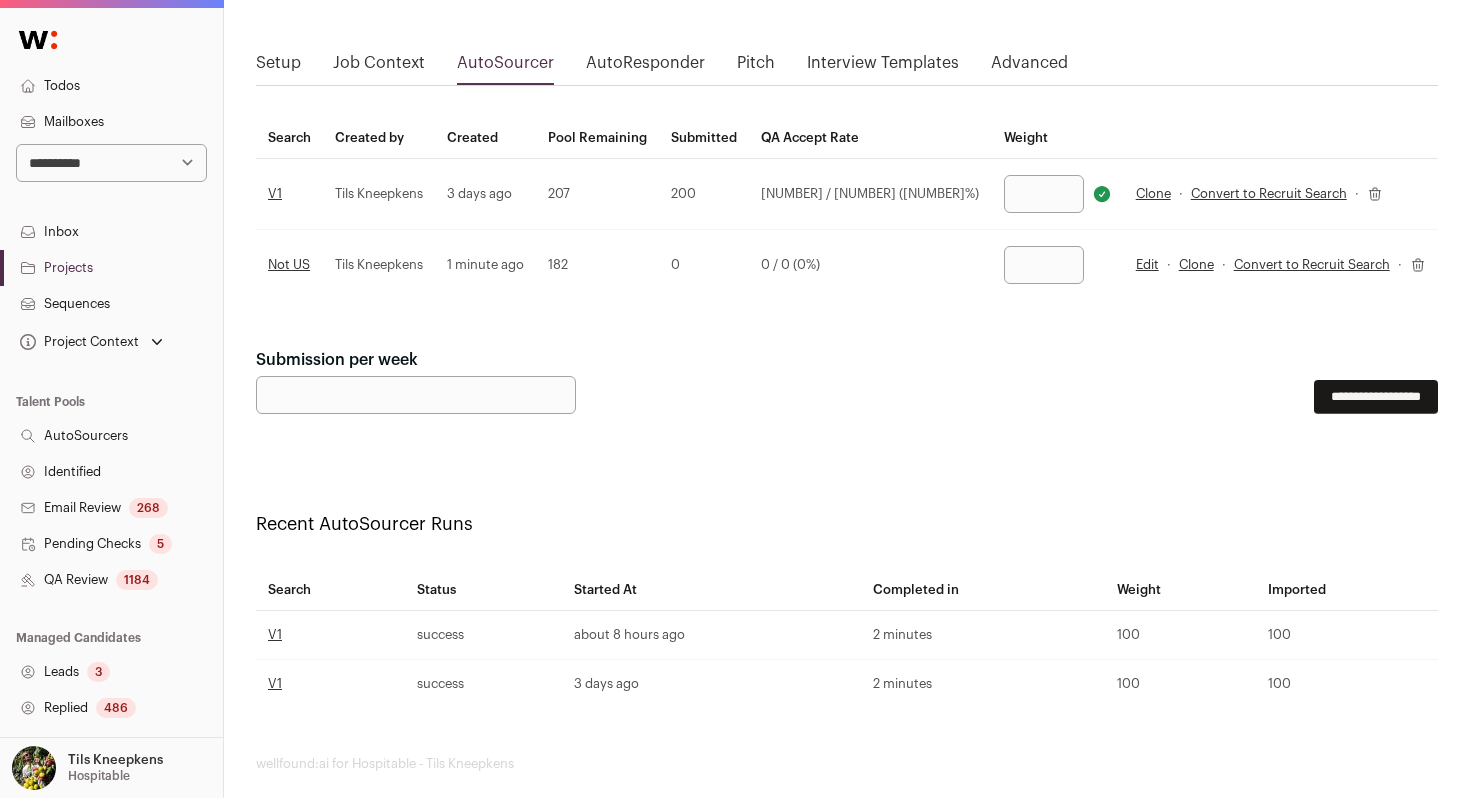 scroll, scrollTop: 123, scrollLeft: 0, axis: vertical 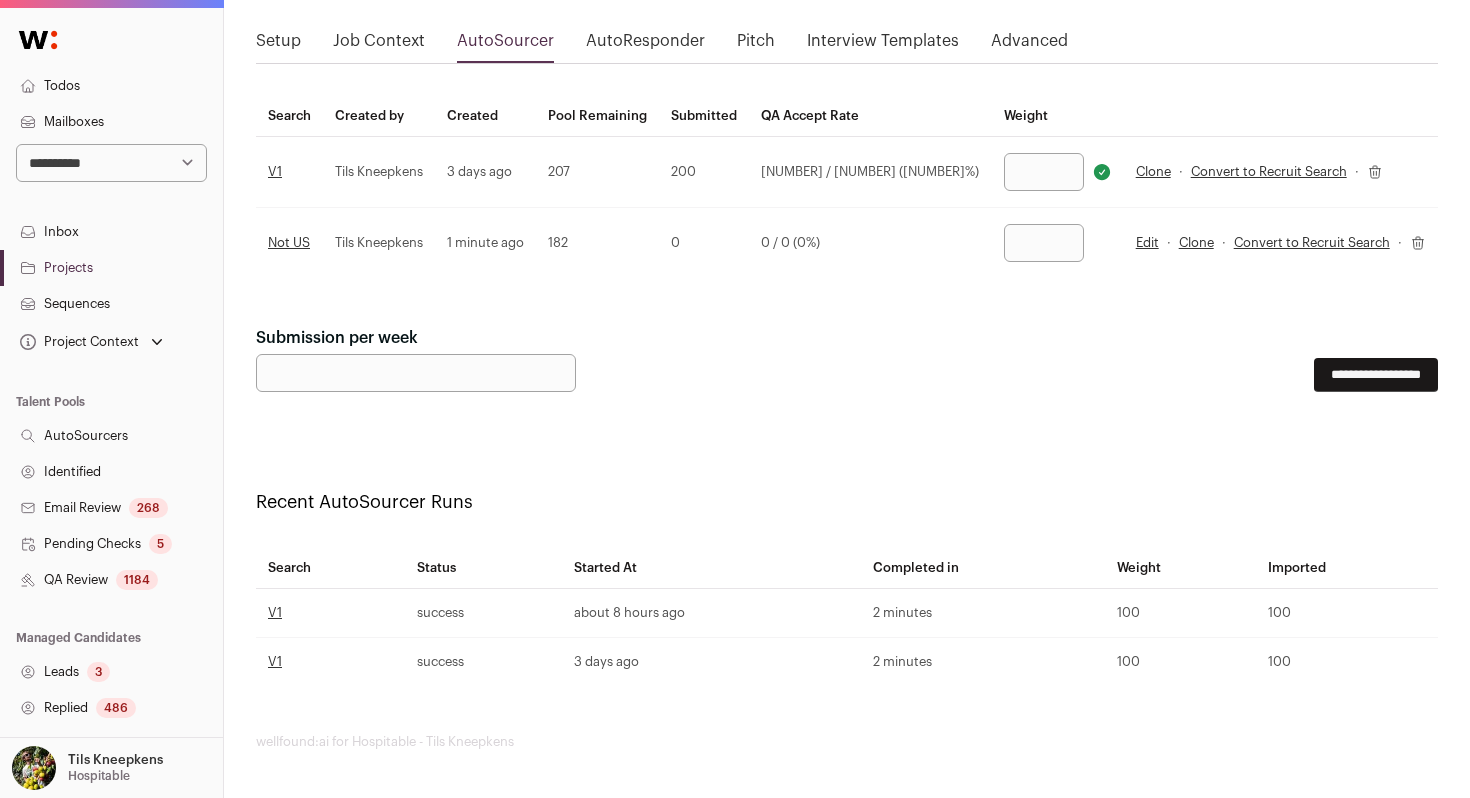 click on "Projects
Edit Project
Review submitted candidates
Project Context
New Search
Setup
Job Context
AutoSourcer
AutoResponder
Pitch
Interview Templates
Advanced
Search
Created by
Created
Pool Remaining
Submitted
QA Accept Rate
Weight
V1
Tils Kneepkens
3 days ago
207
200
1 / 16
(6%)
*
Clone
·
Convert to Recruit Search
·
Not US" at bounding box center (847, 337) 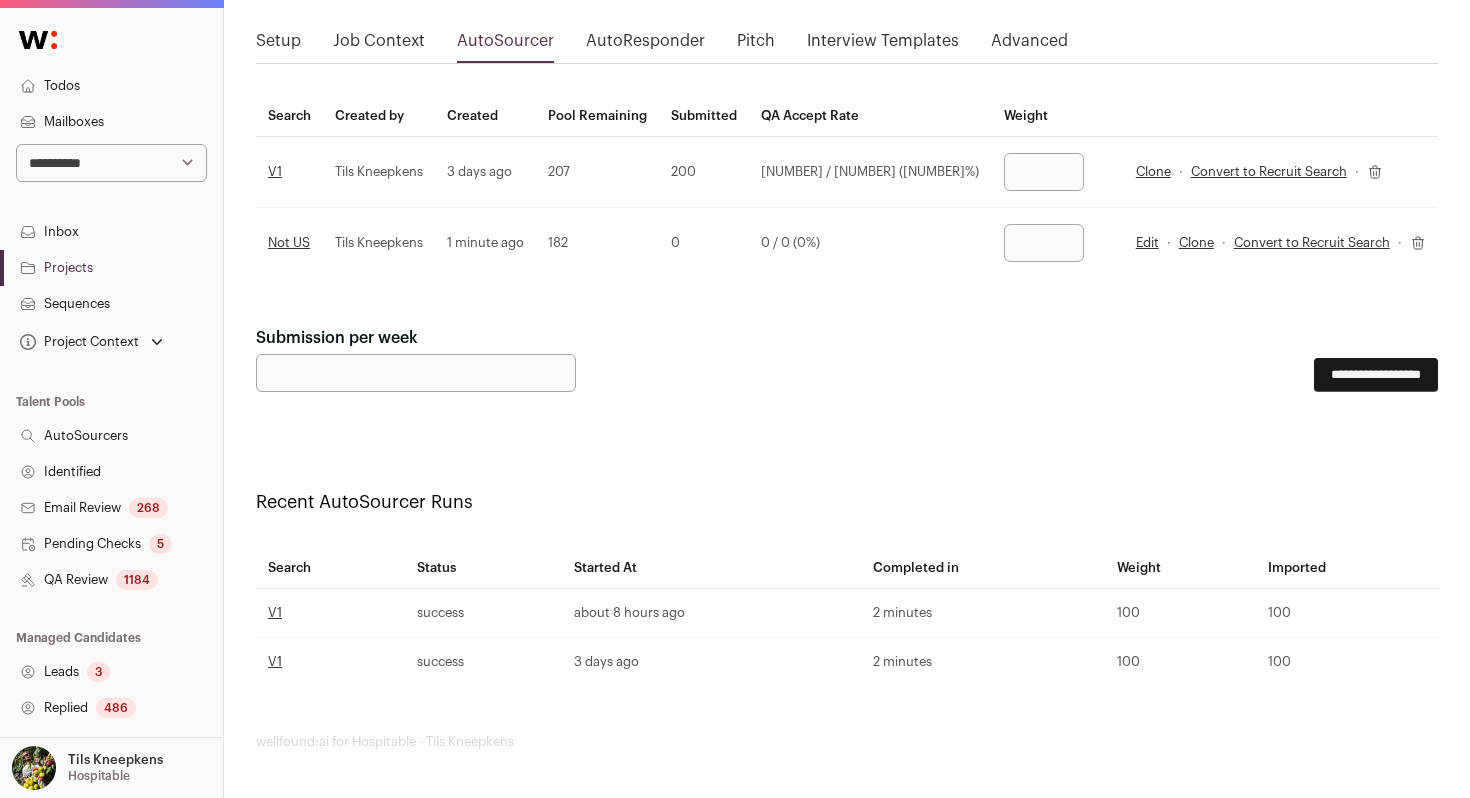 scroll, scrollTop: 0, scrollLeft: 0, axis: both 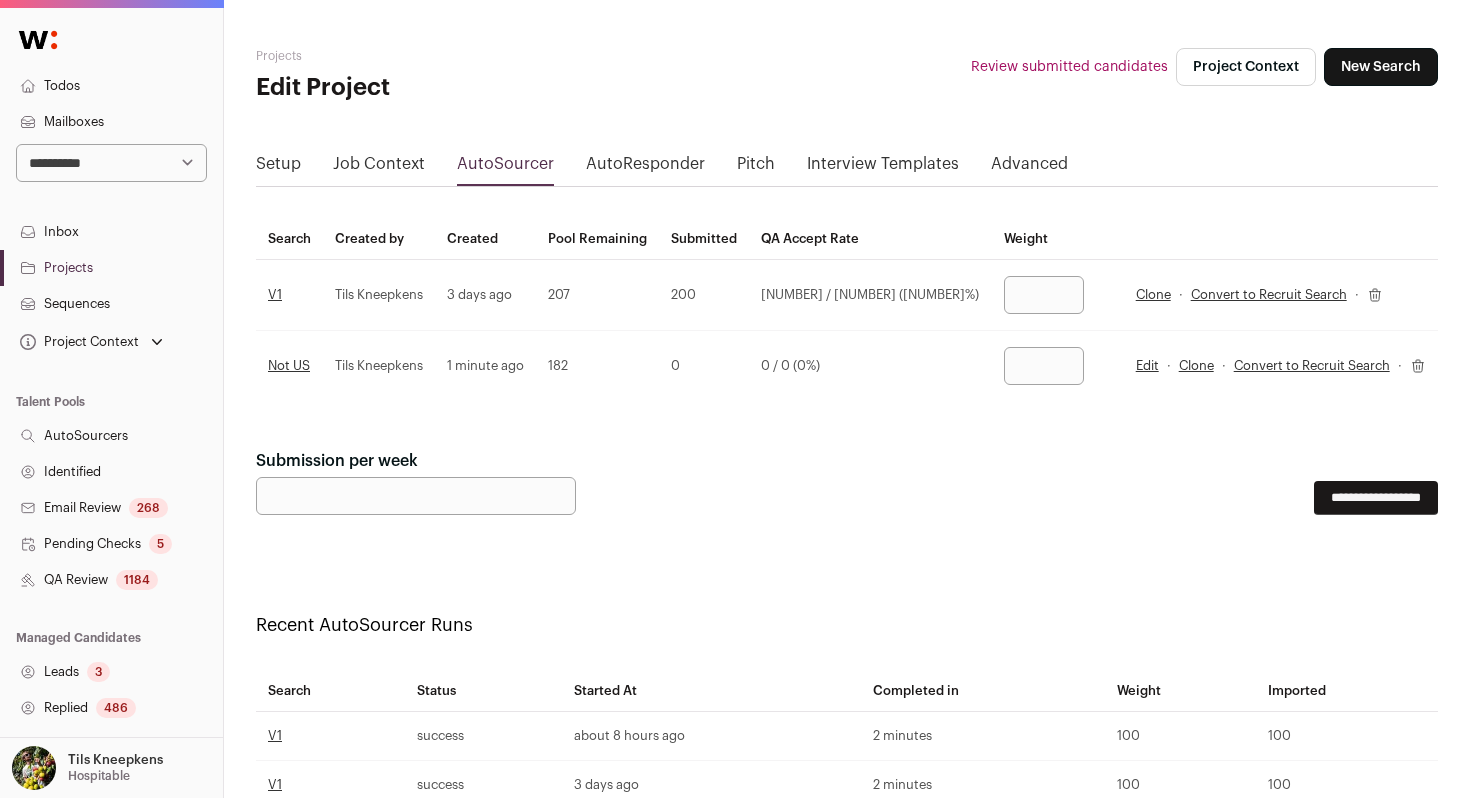 click on "Projects
Edit Project
Review submitted candidates
Project Context
New Search
Setup
Job Context
AutoSourcer
AutoResponder
Pitch
Interview Templates
Advanced
Search
Created by
Created
Pool Remaining
Submitted
QA Accept Rate
Weight
V1
Tils Kneepkens
3 days ago
207
200
1 / 16
(6%)
*
Clone
·
Convert to Recruit Search
·
Not US" at bounding box center (847, 460) 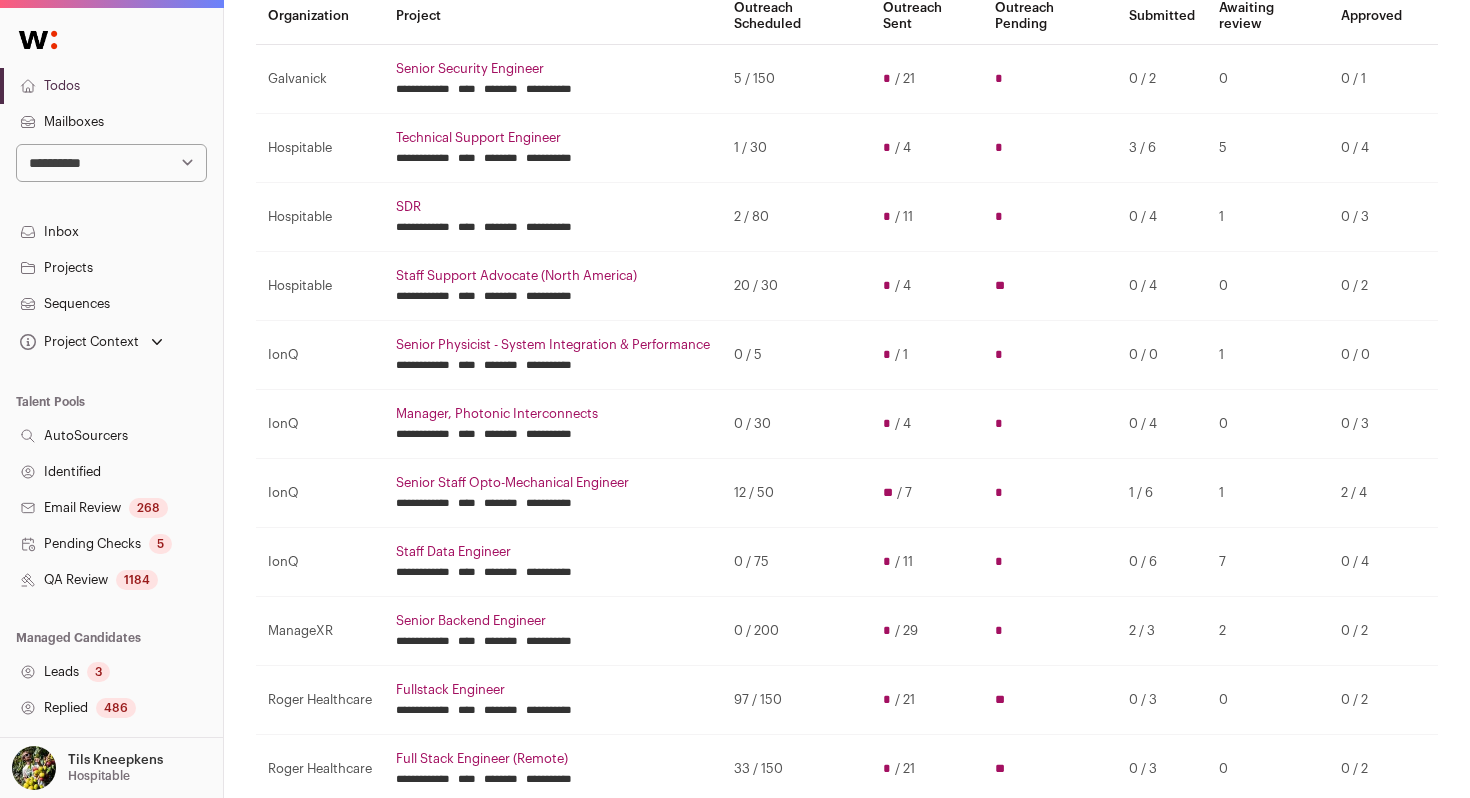 scroll, scrollTop: 207, scrollLeft: 0, axis: vertical 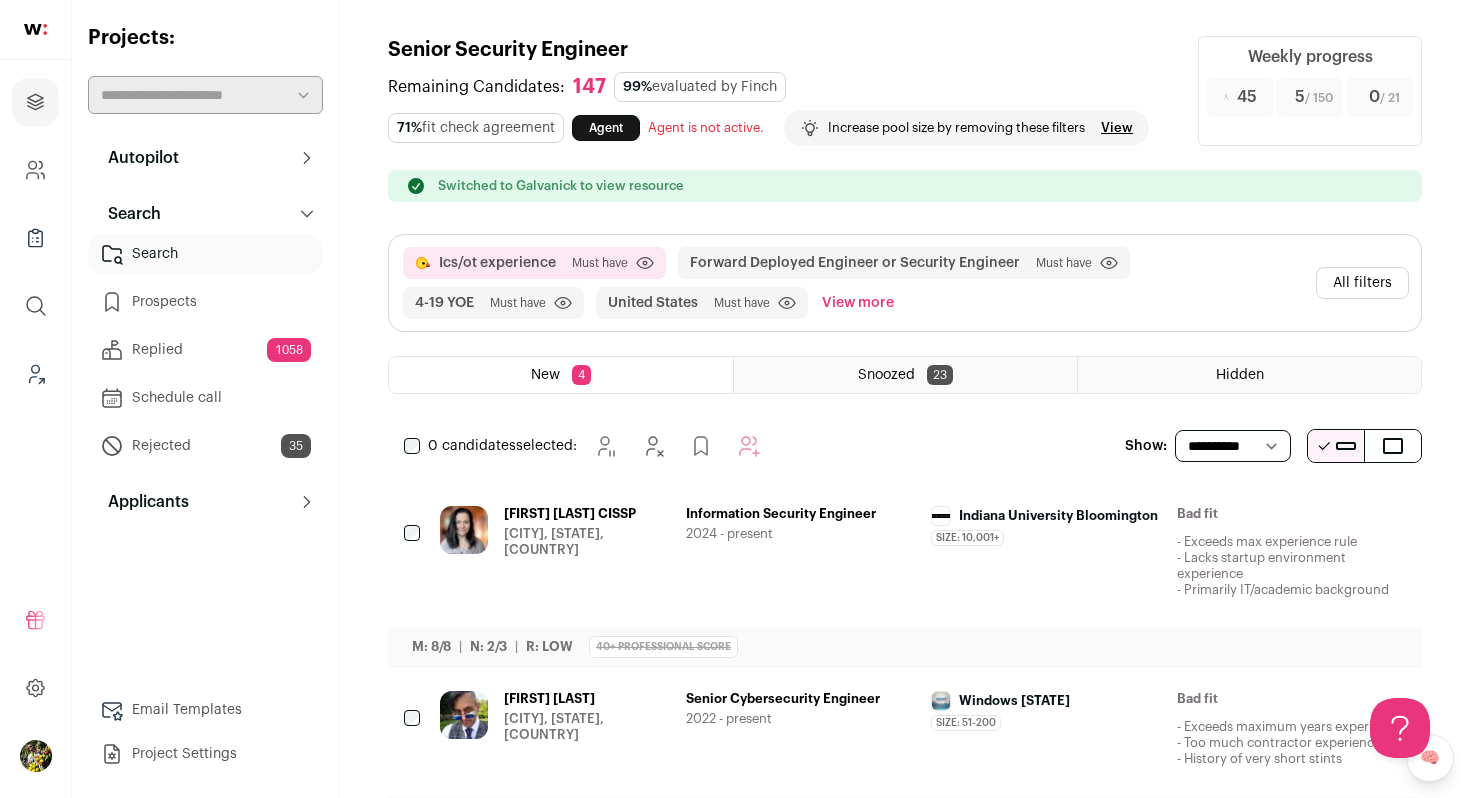 click on "All filters" at bounding box center [1362, 283] 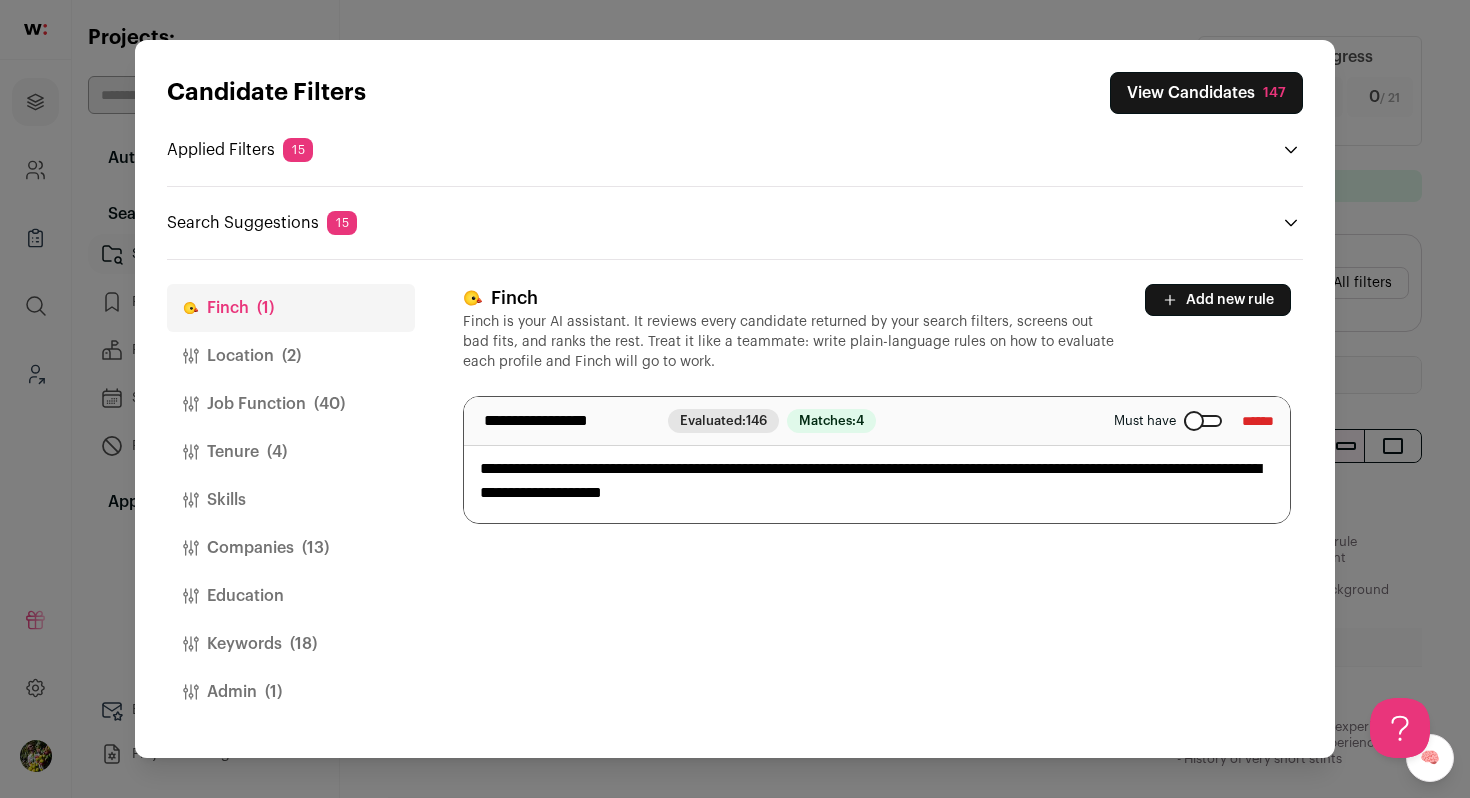 click on "**********" at bounding box center [877, 460] 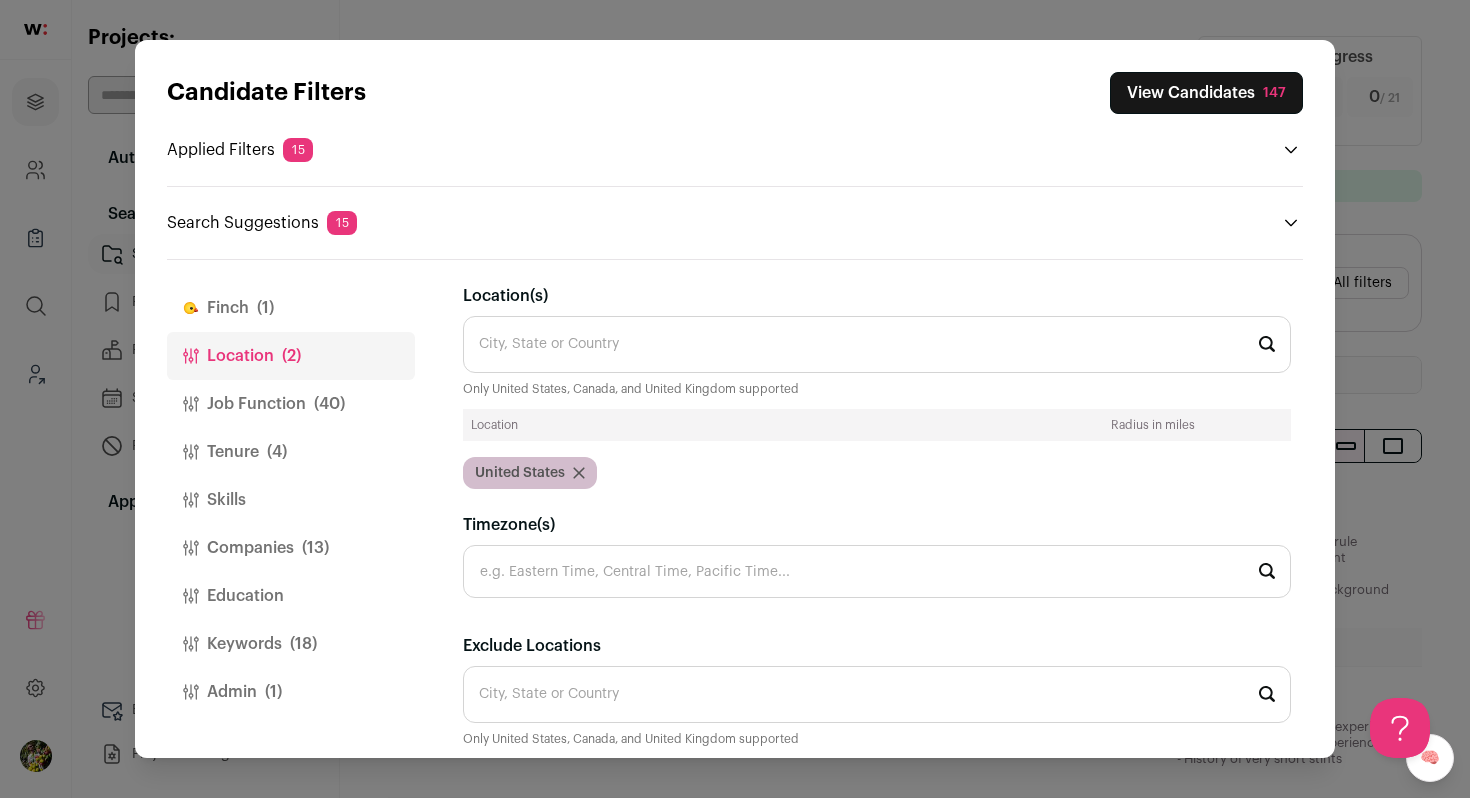 click on "Keywords
(18)" at bounding box center (291, 644) 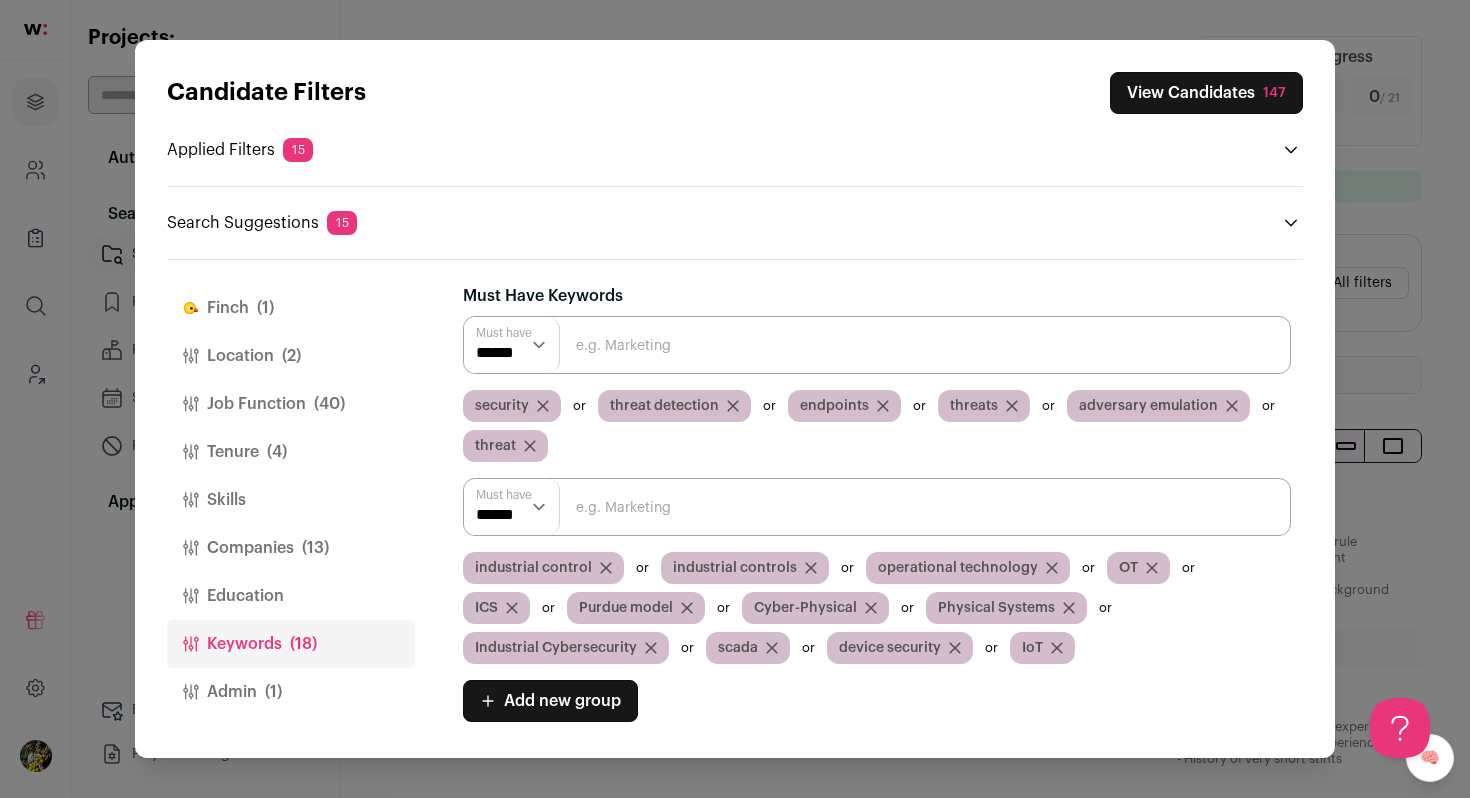 scroll, scrollTop: 14, scrollLeft: 0, axis: vertical 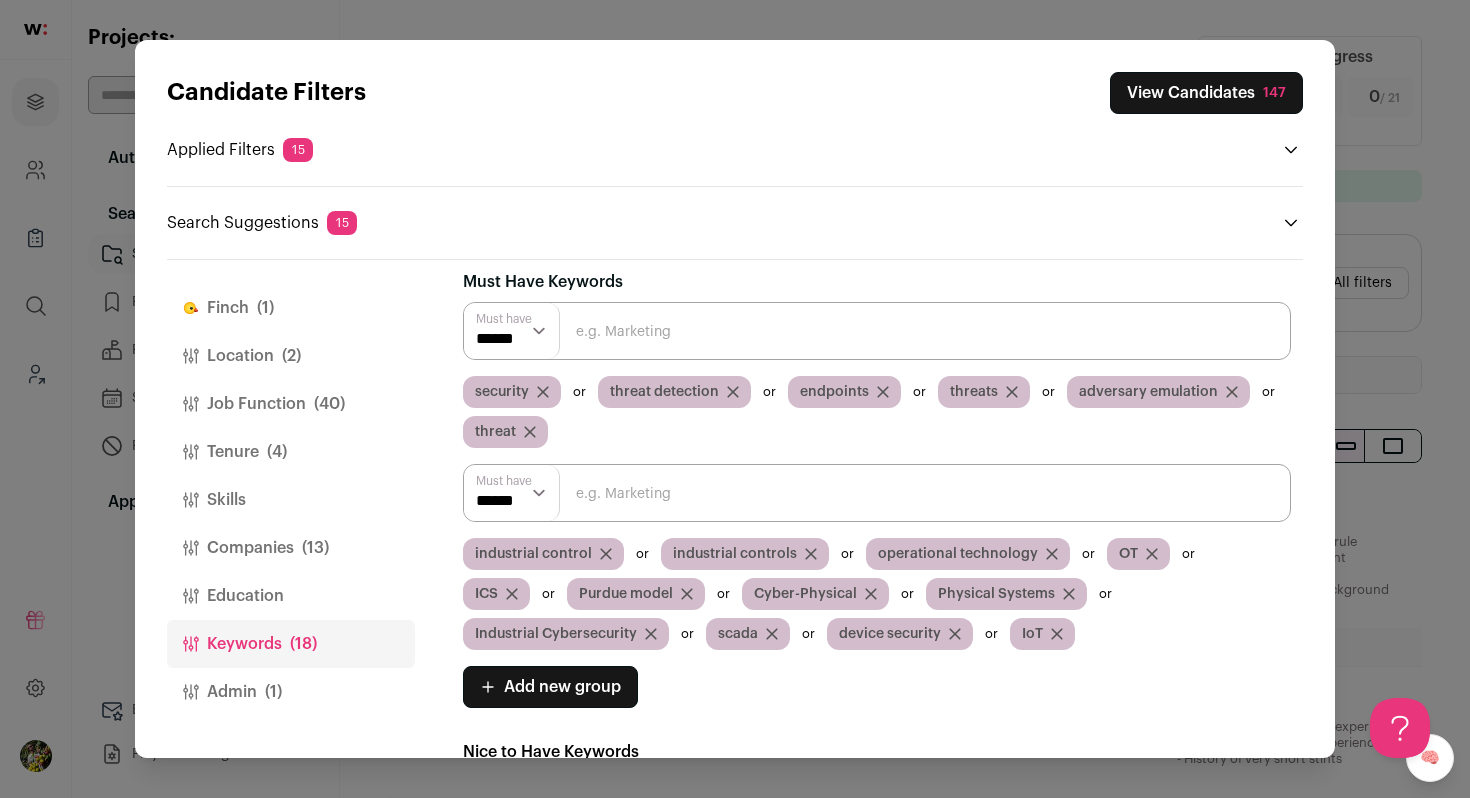 click on "threat detection" at bounding box center (664, 392) 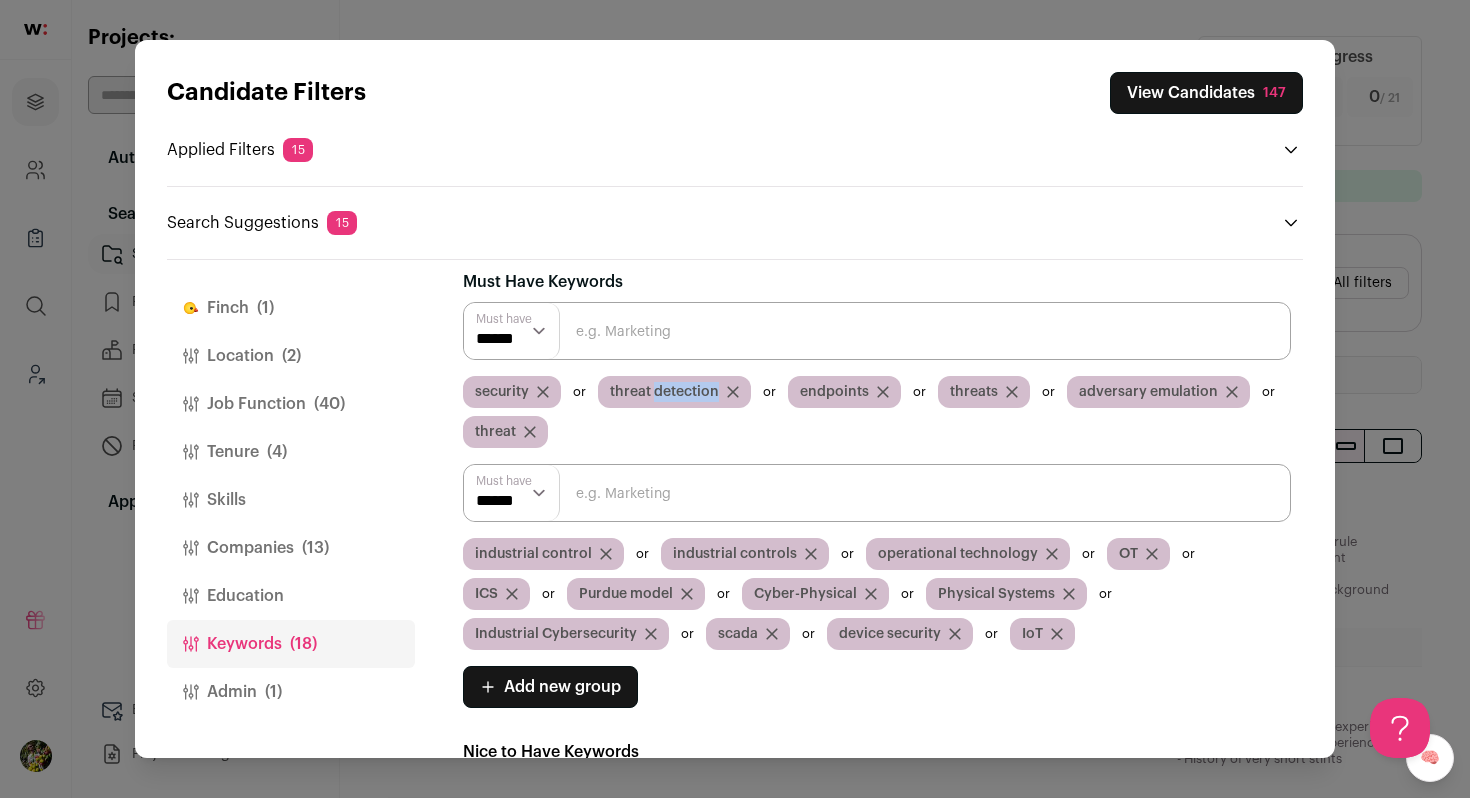 click on "threat detection" at bounding box center [664, 392] 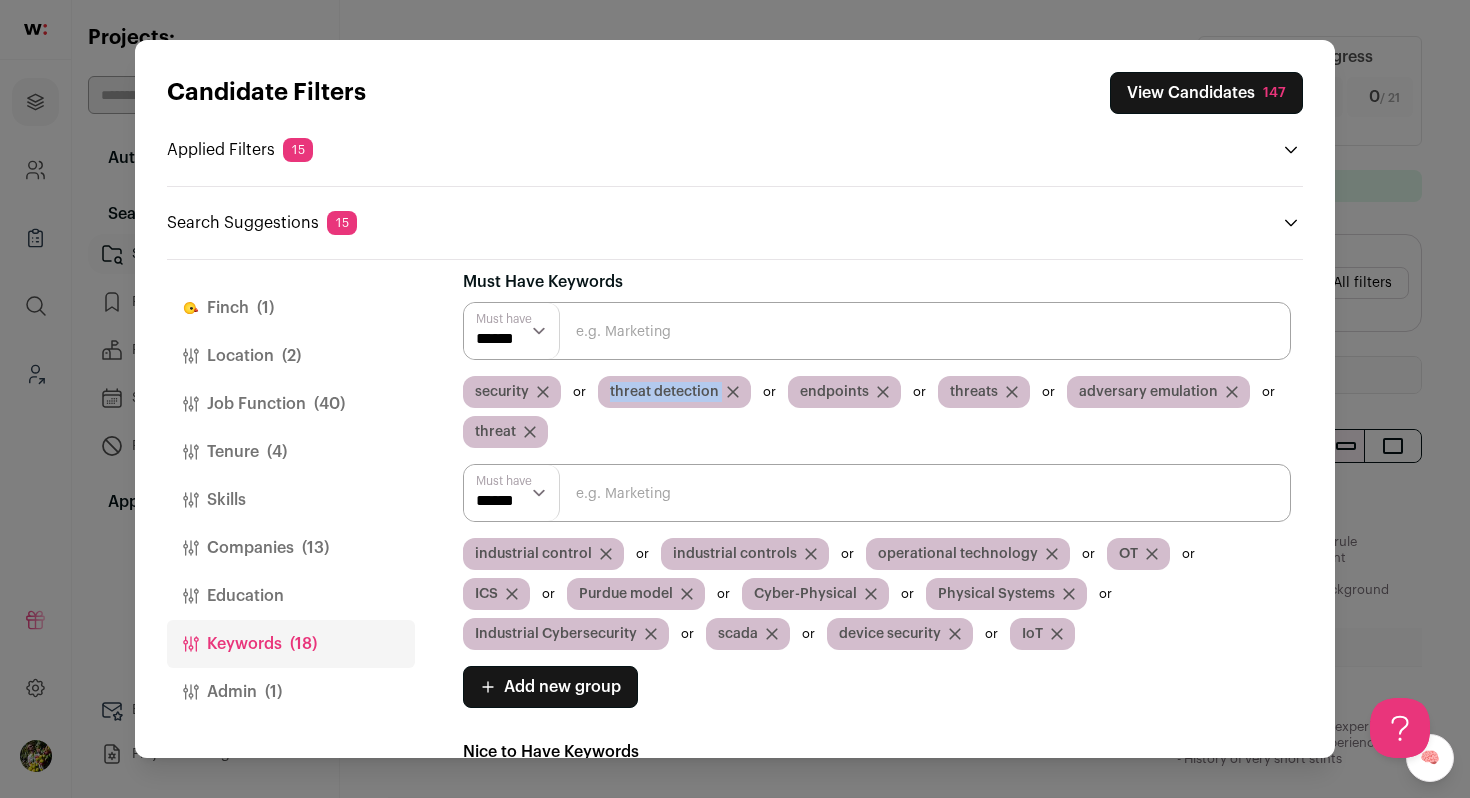 click on "threat detection" at bounding box center [664, 392] 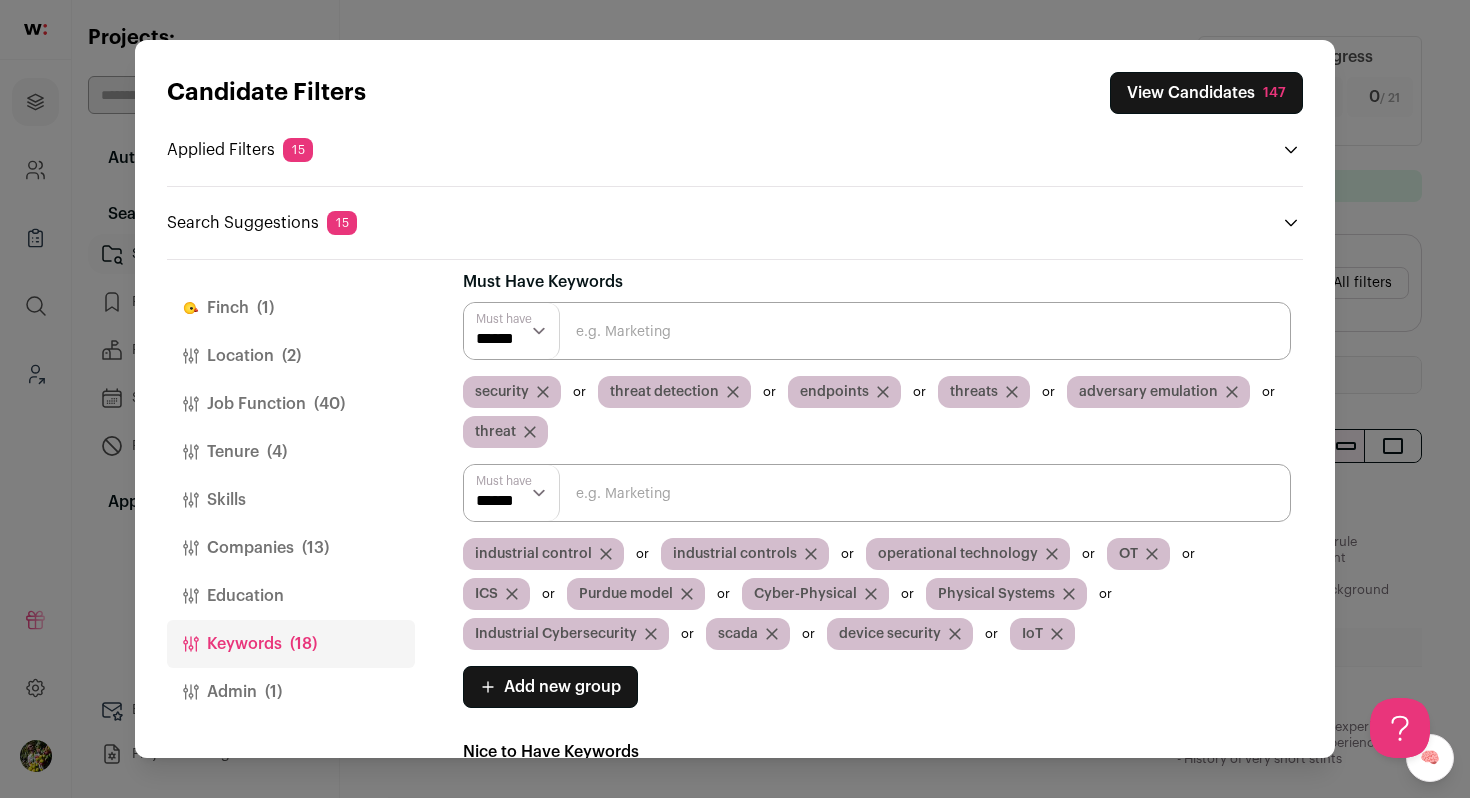 click at bounding box center [877, 493] 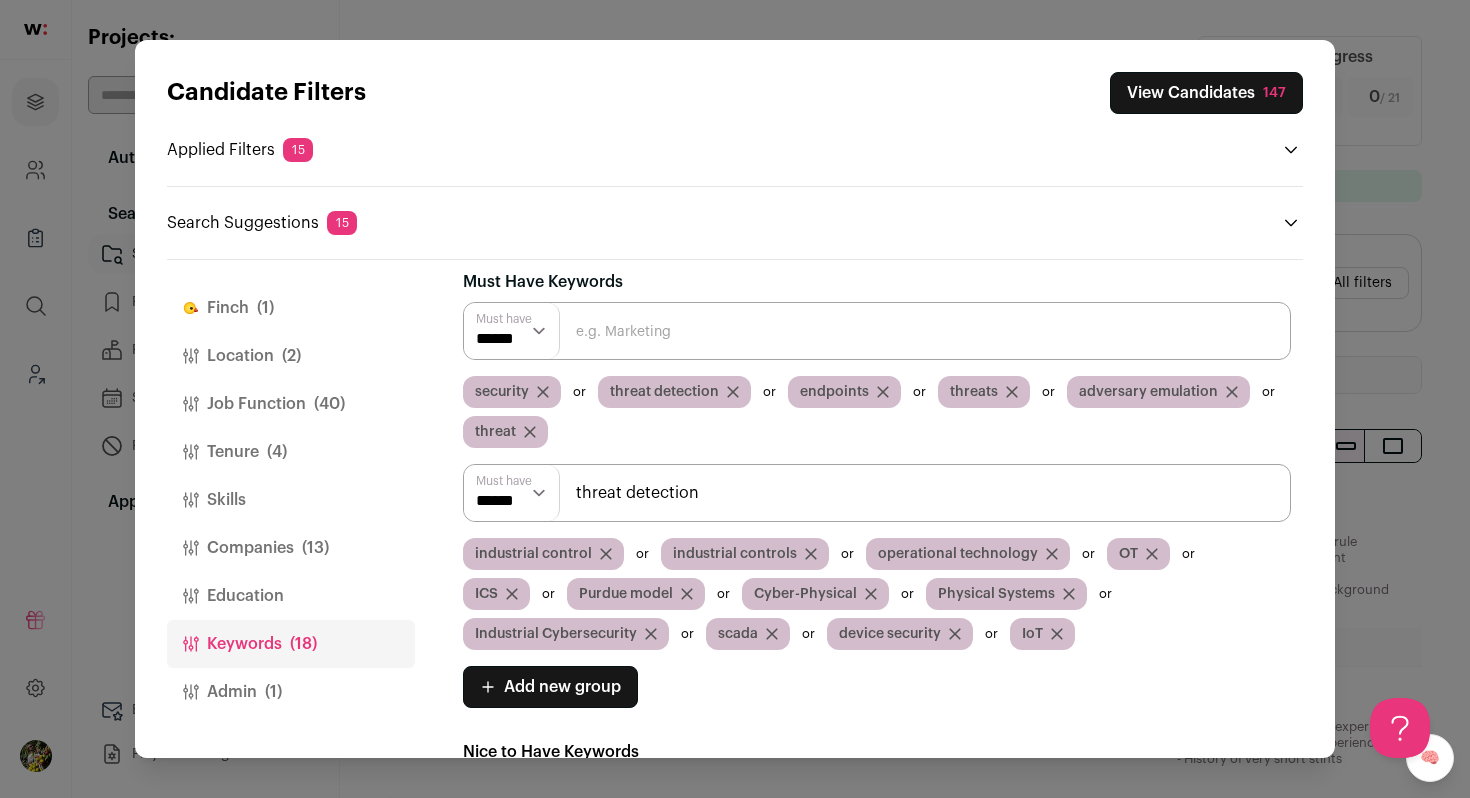 type on "threat detection" 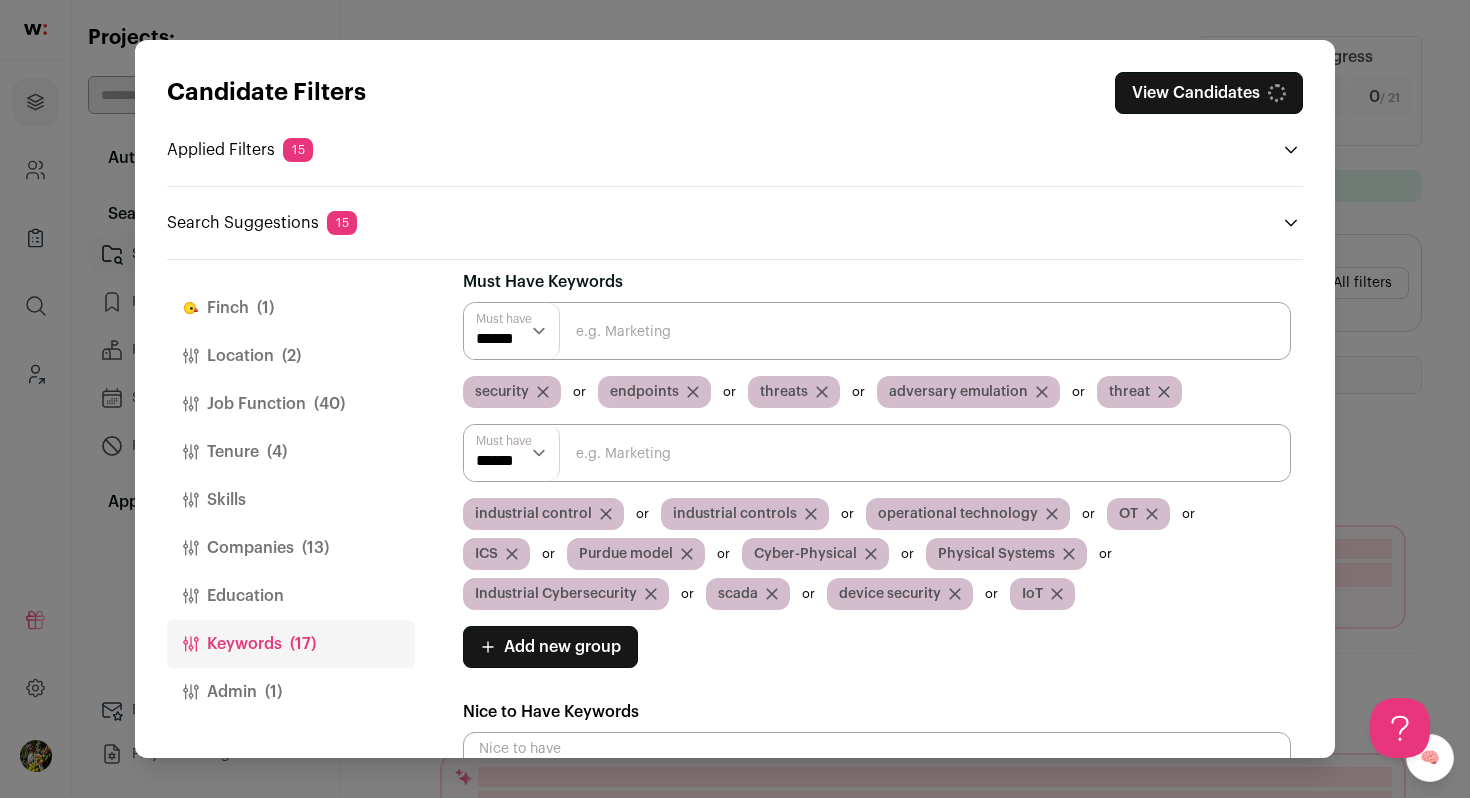 click at bounding box center [877, 453] 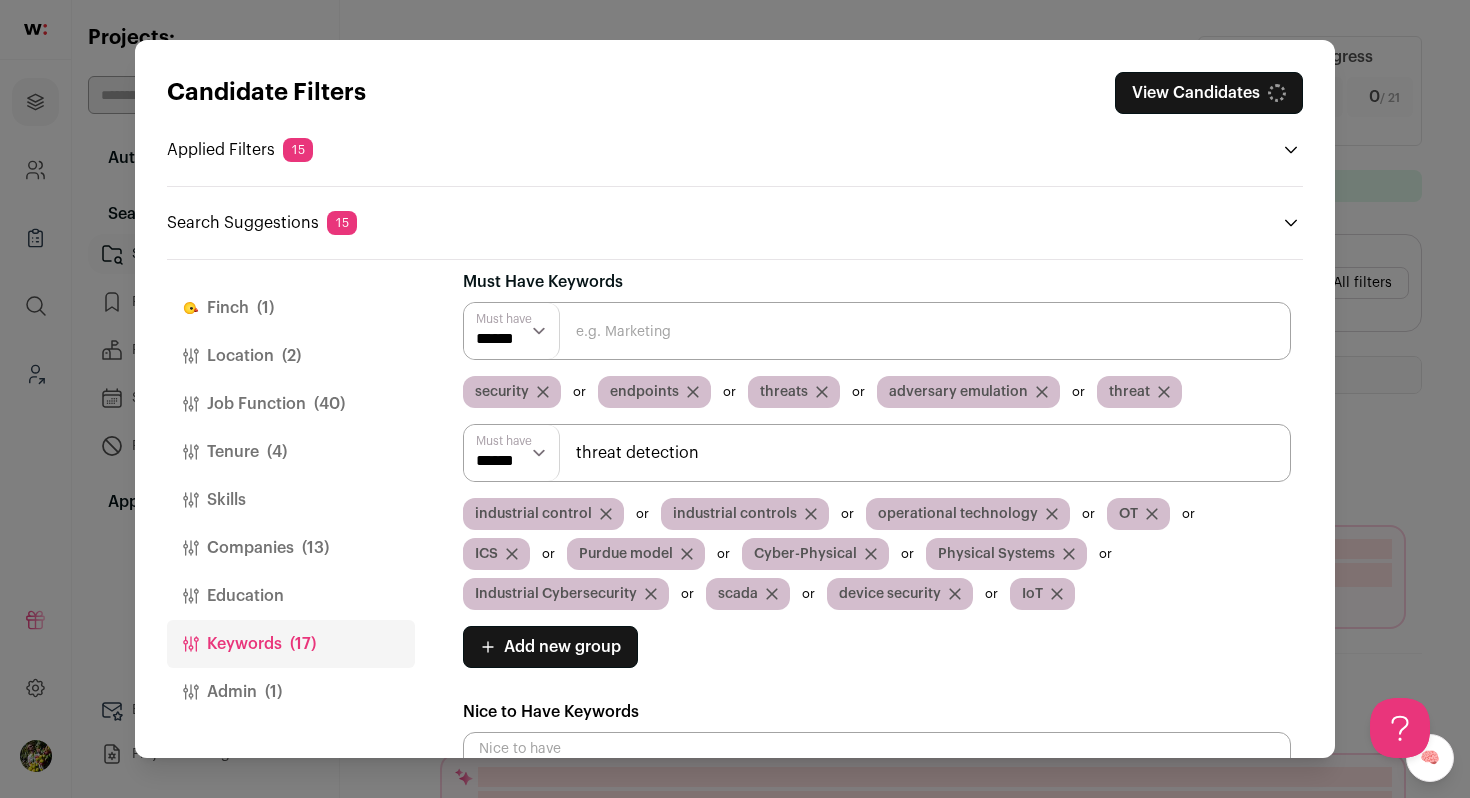 type on "threat detection" 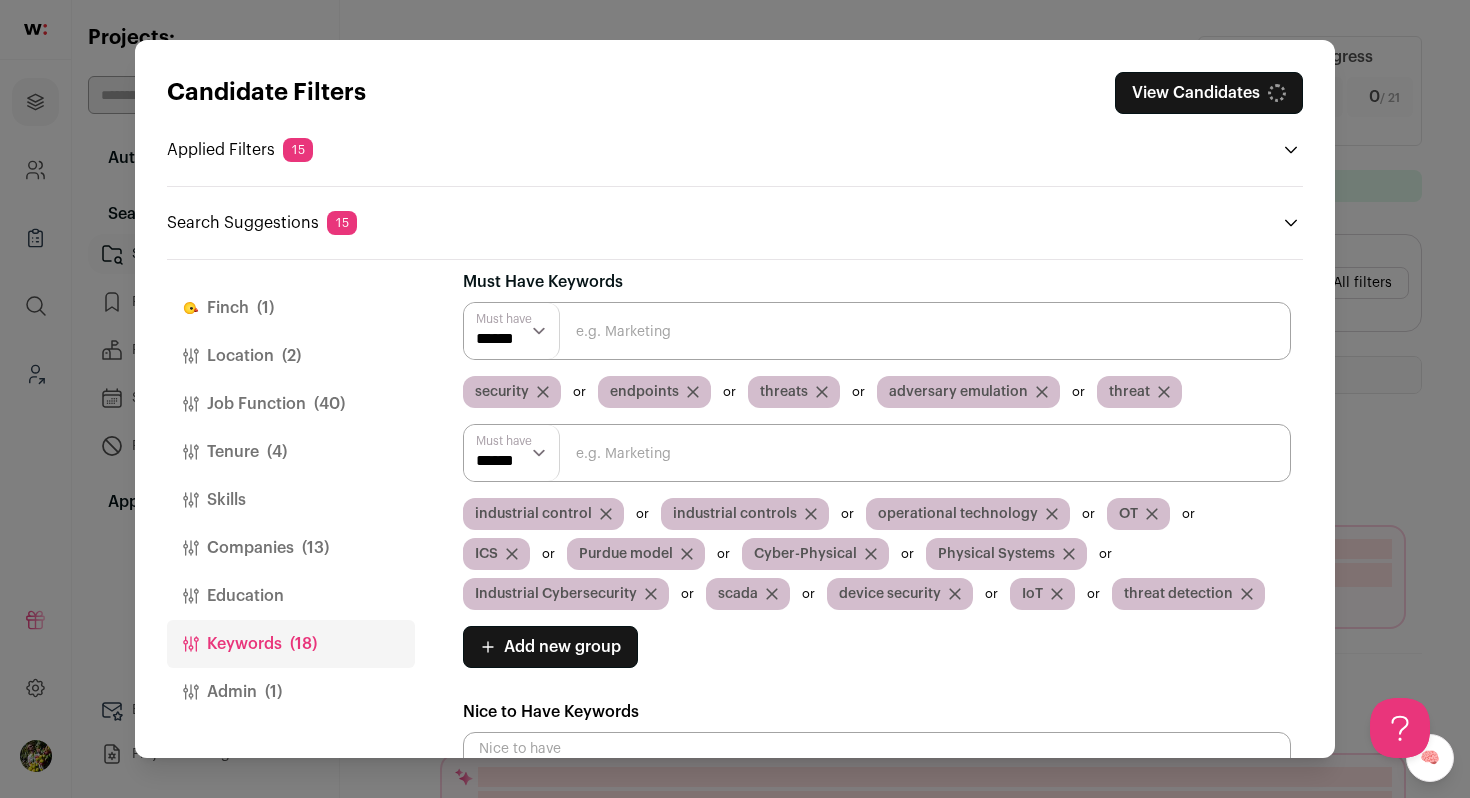 click 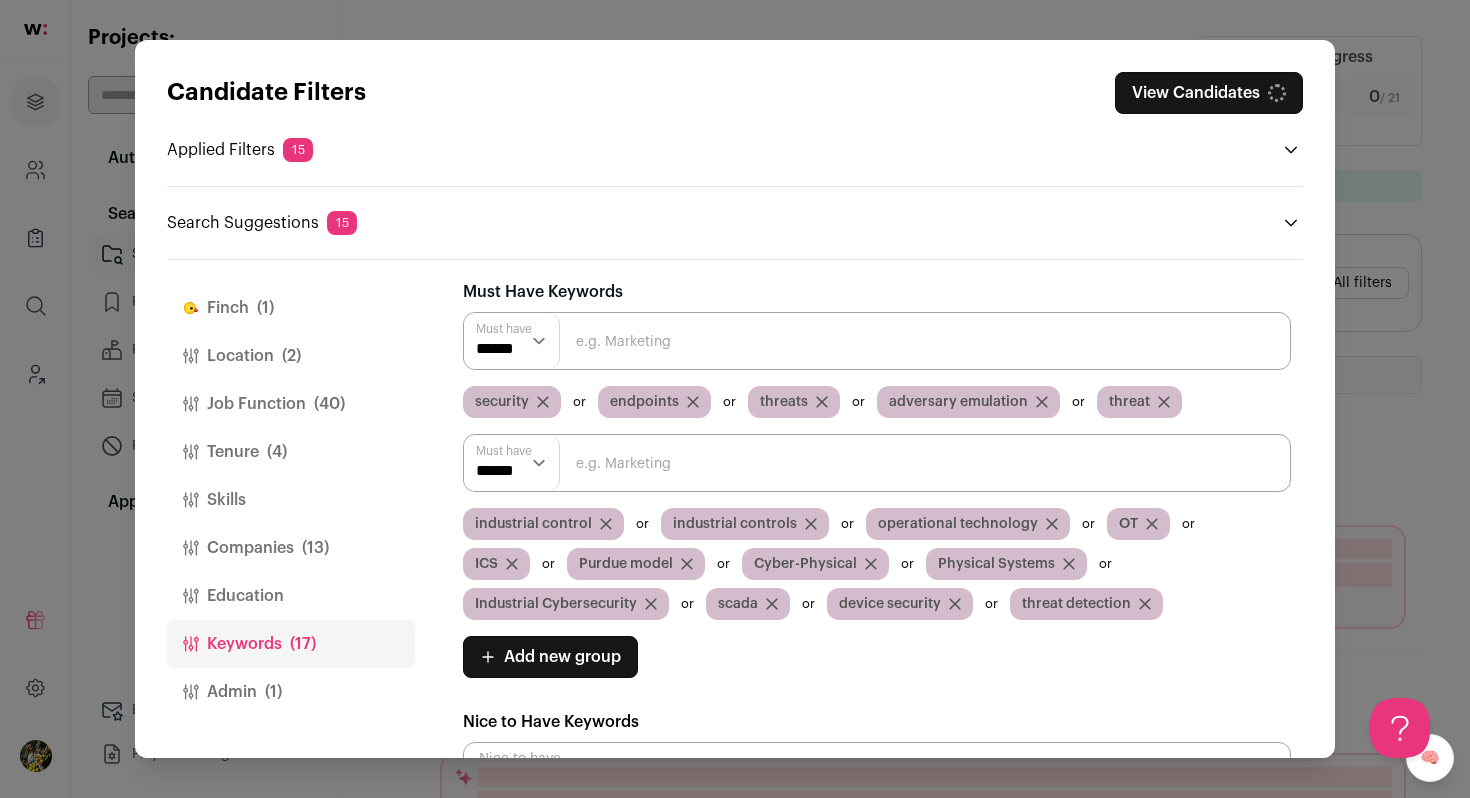 scroll, scrollTop: 6, scrollLeft: 0, axis: vertical 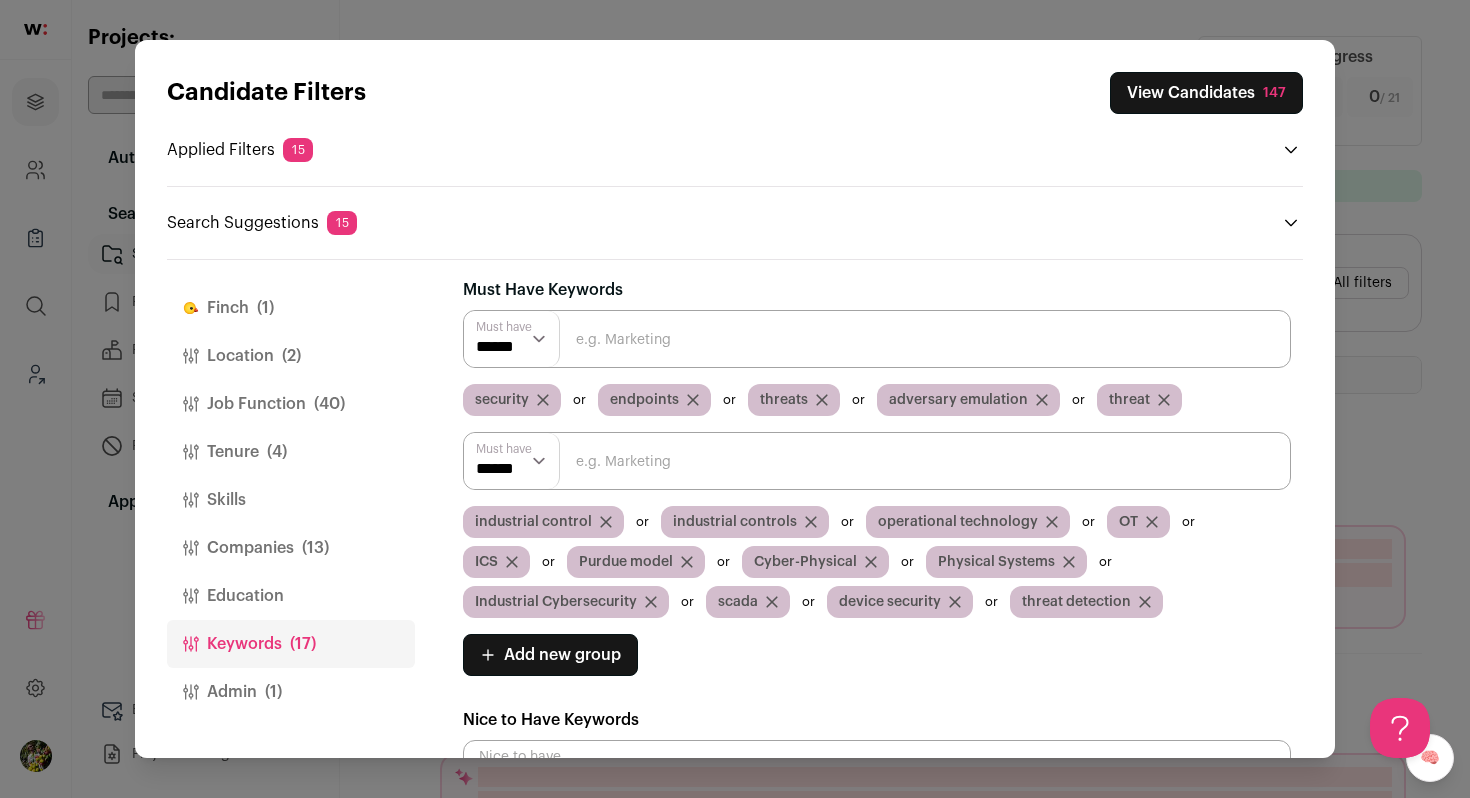 click on "View Candidates
147" at bounding box center (1206, 93) 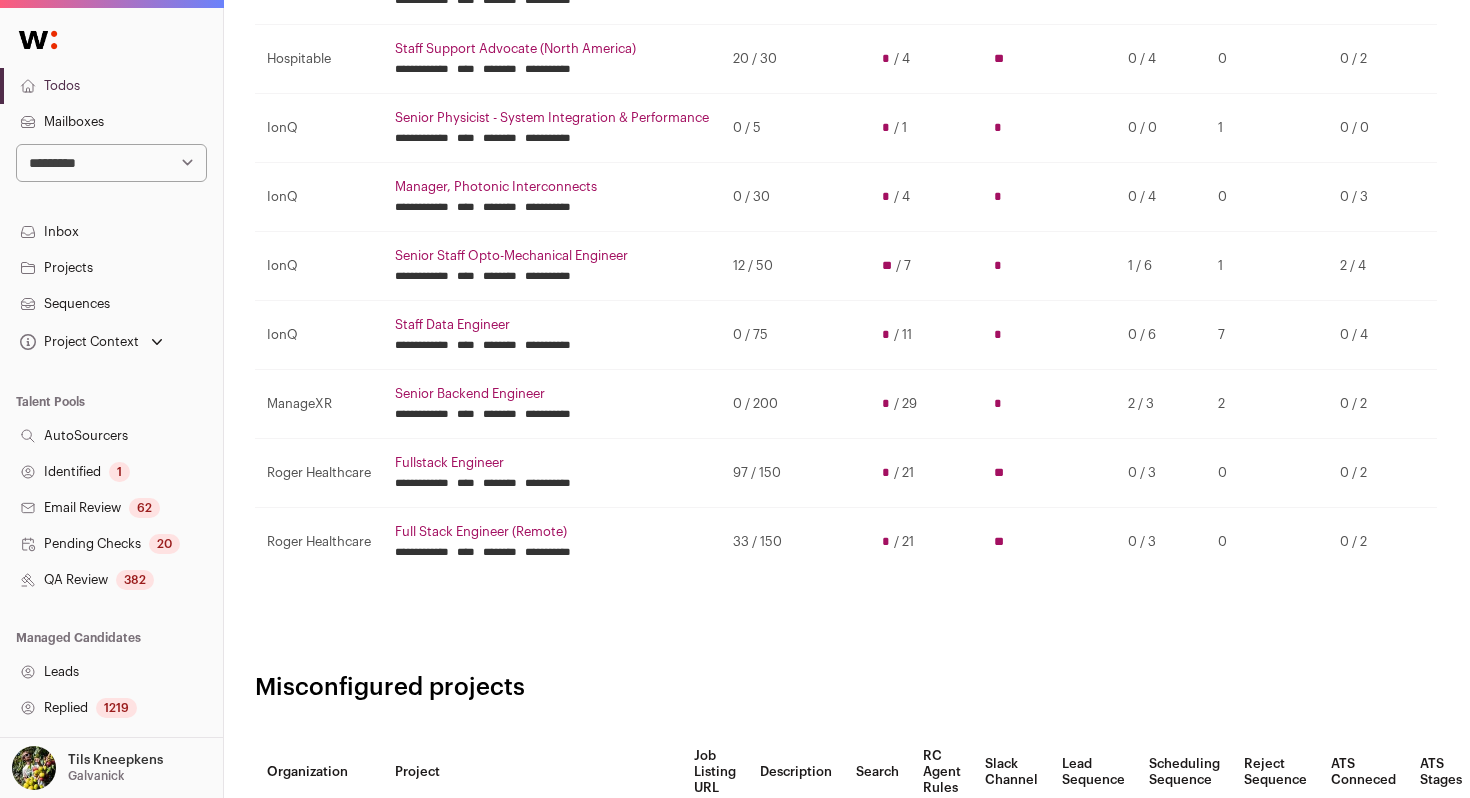 scroll, scrollTop: 438, scrollLeft: 1, axis: both 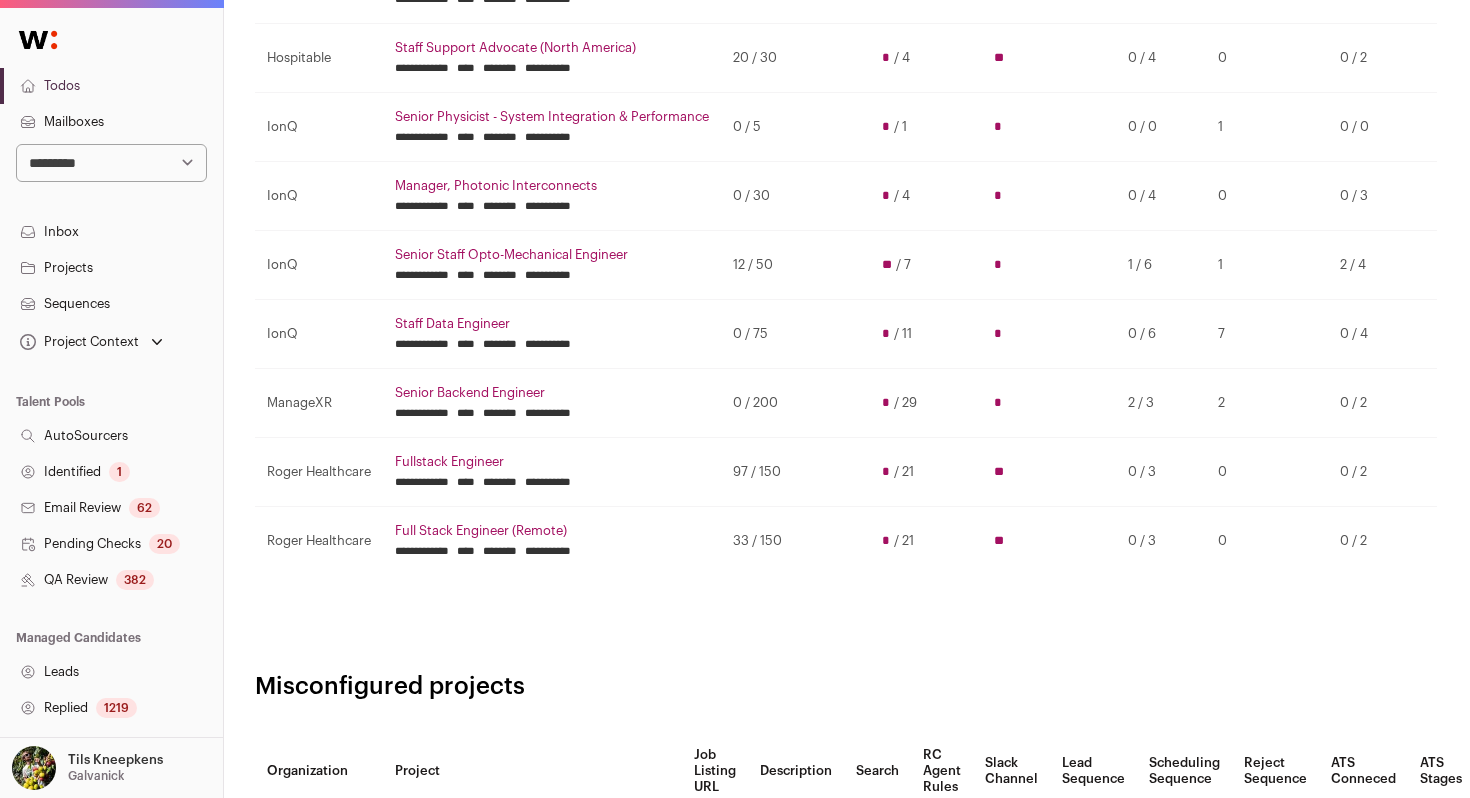 click on "Senior Physicist - System Integration & Performance" at bounding box center (552, 117) 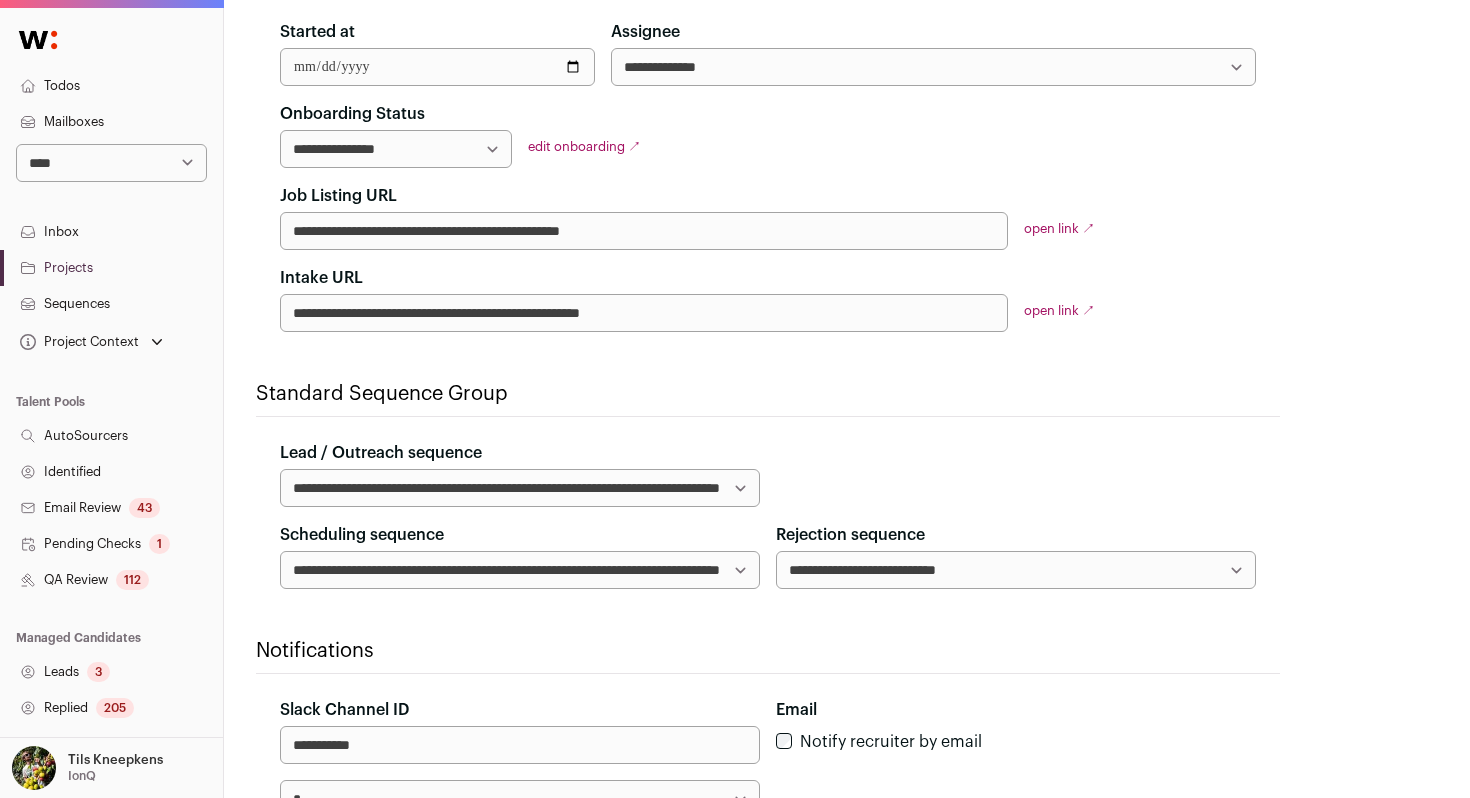 scroll, scrollTop: 0, scrollLeft: 0, axis: both 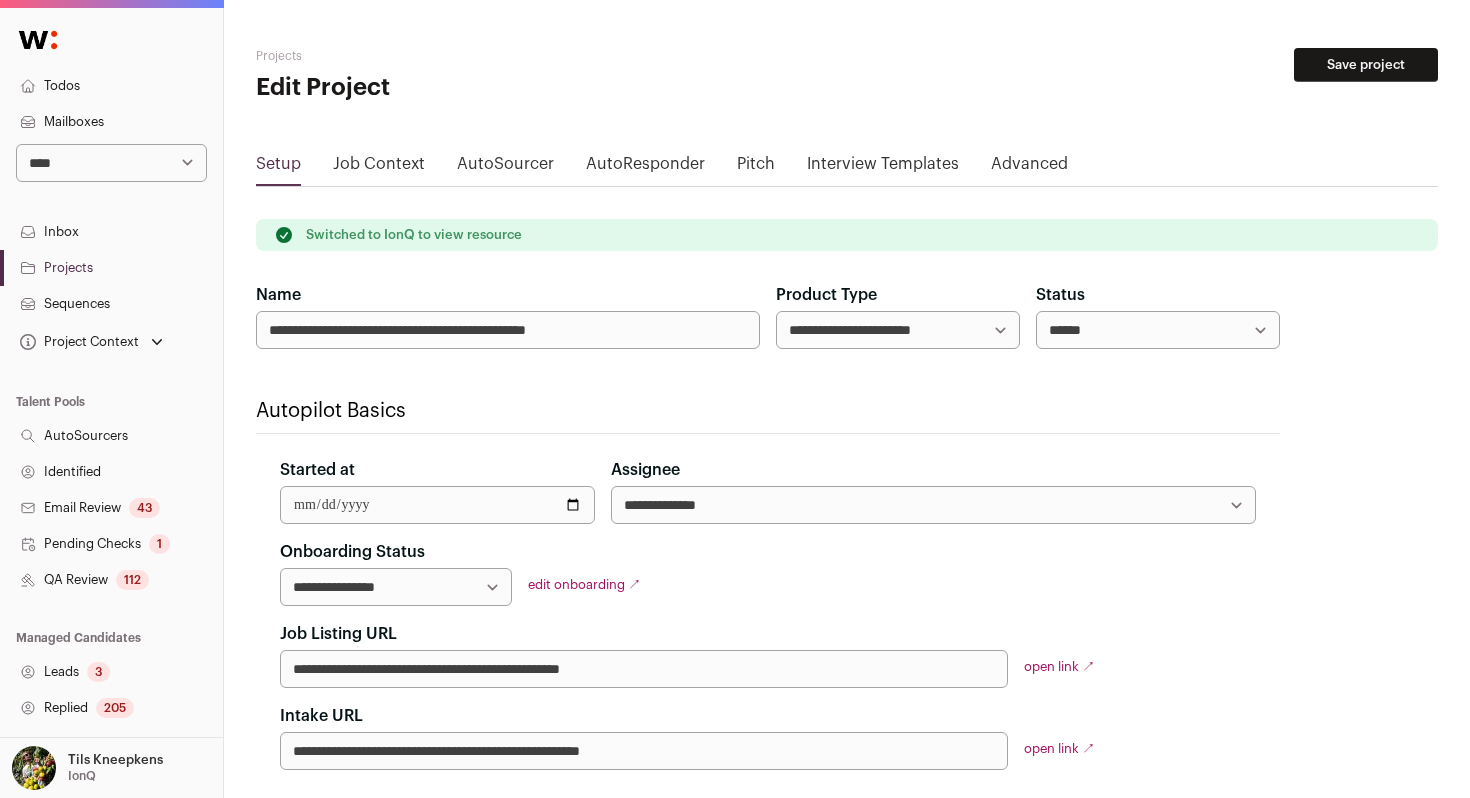 click on "QA Review
112" at bounding box center [111, 580] 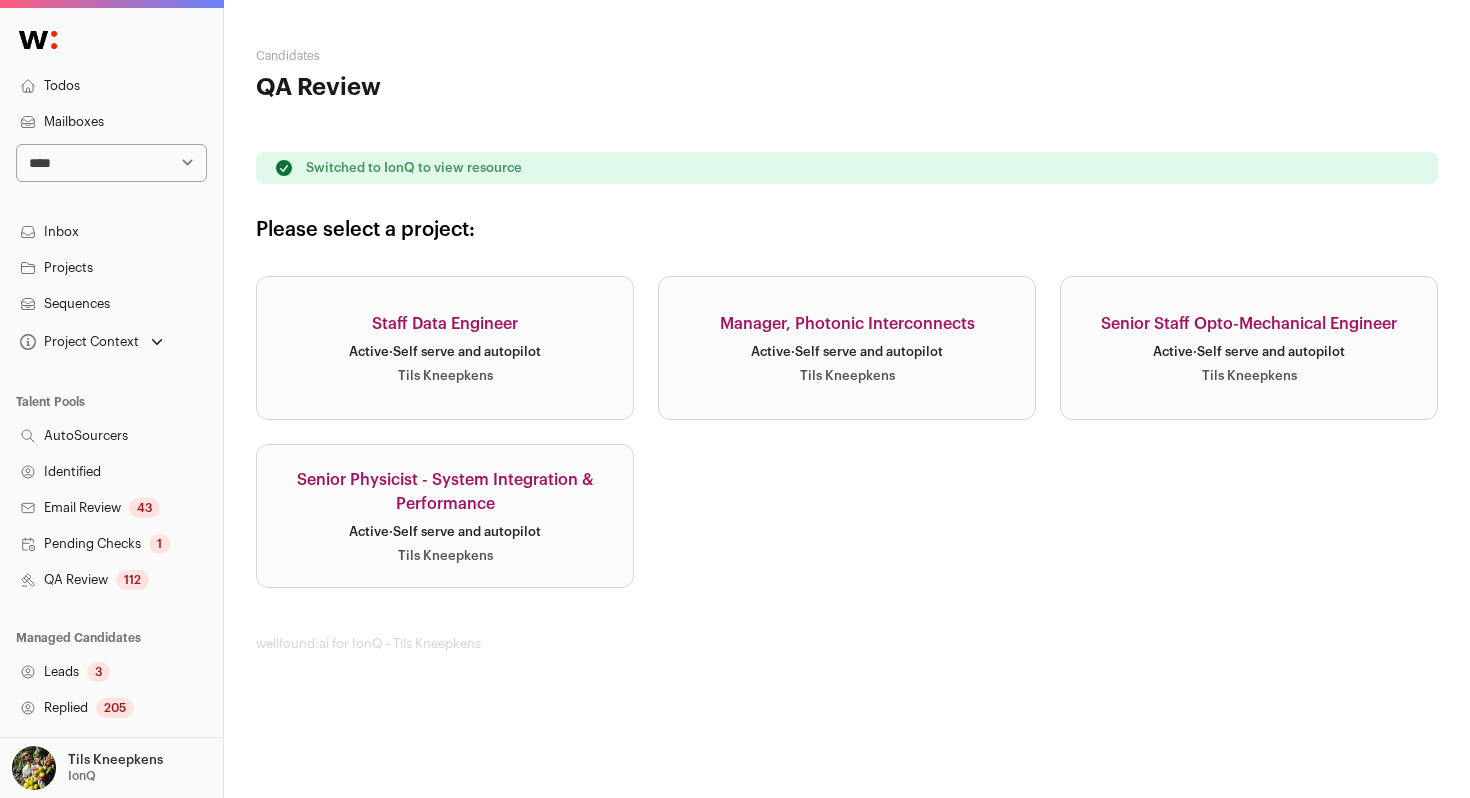 click on "Senior Physicist - System Integration & Performance" at bounding box center [445, 492] 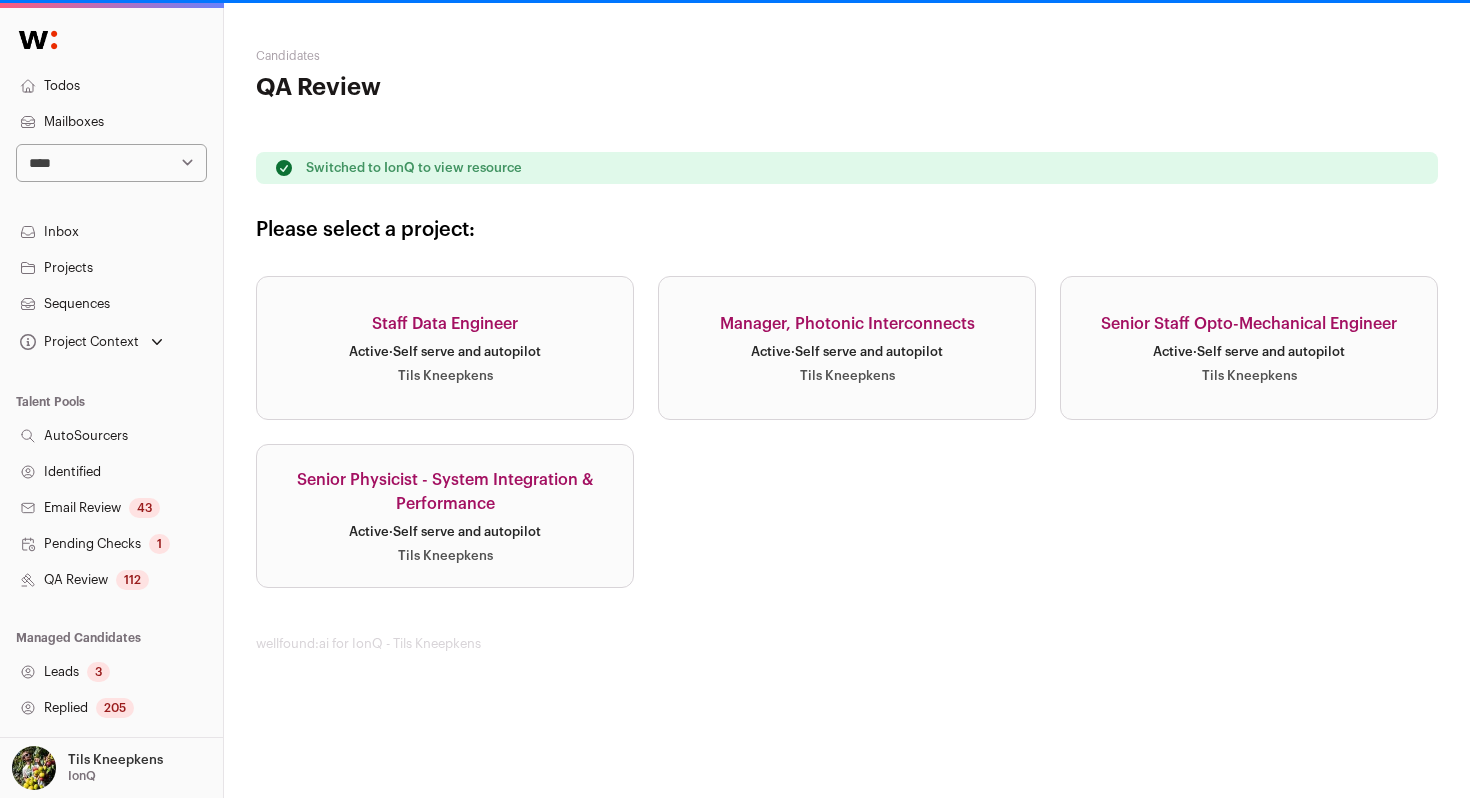 click on "Senior Physicist - System Integration & Performance" at bounding box center (445, 492) 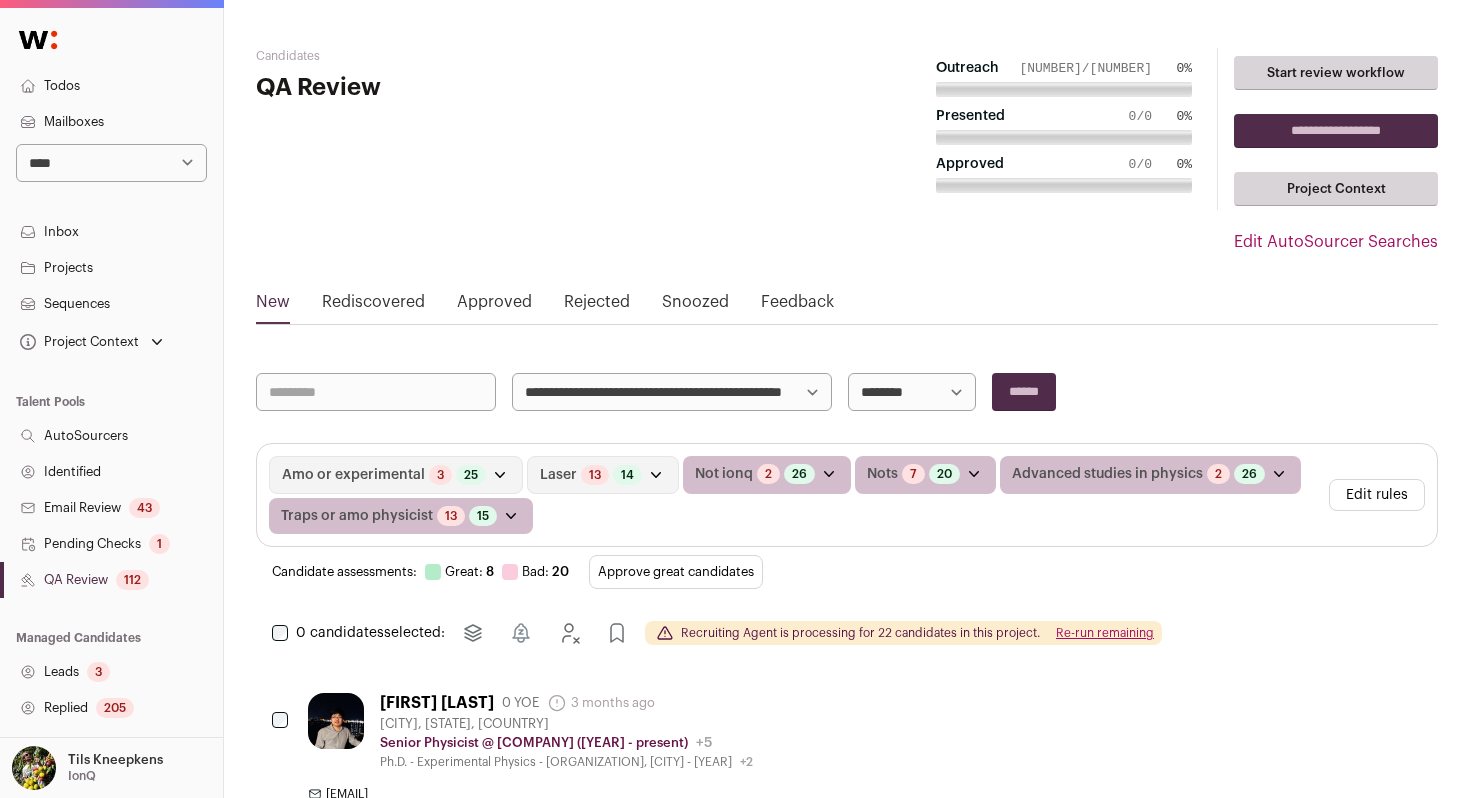 click on "Approve great candidates" at bounding box center [676, 572] 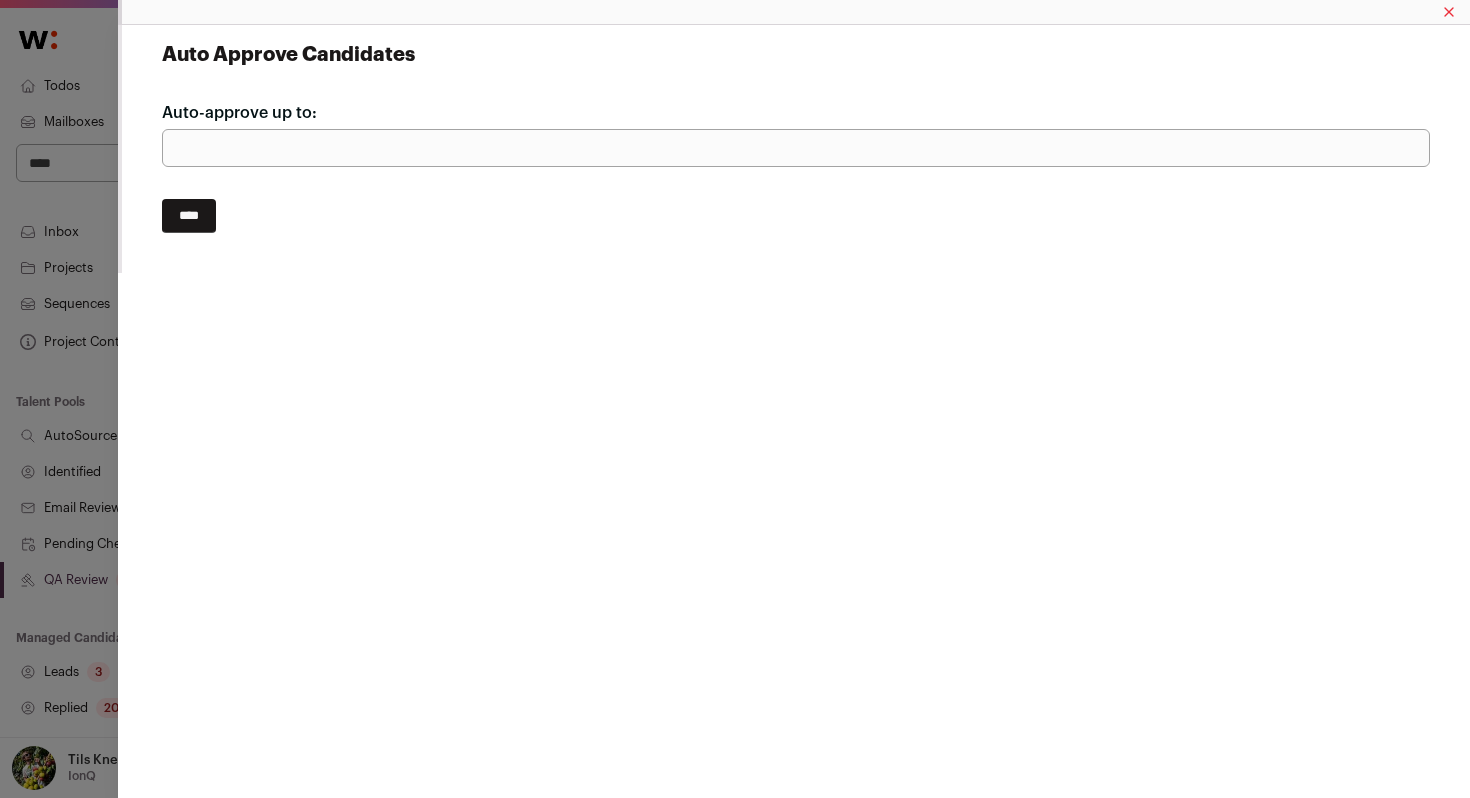 click on "****" at bounding box center [189, 216] 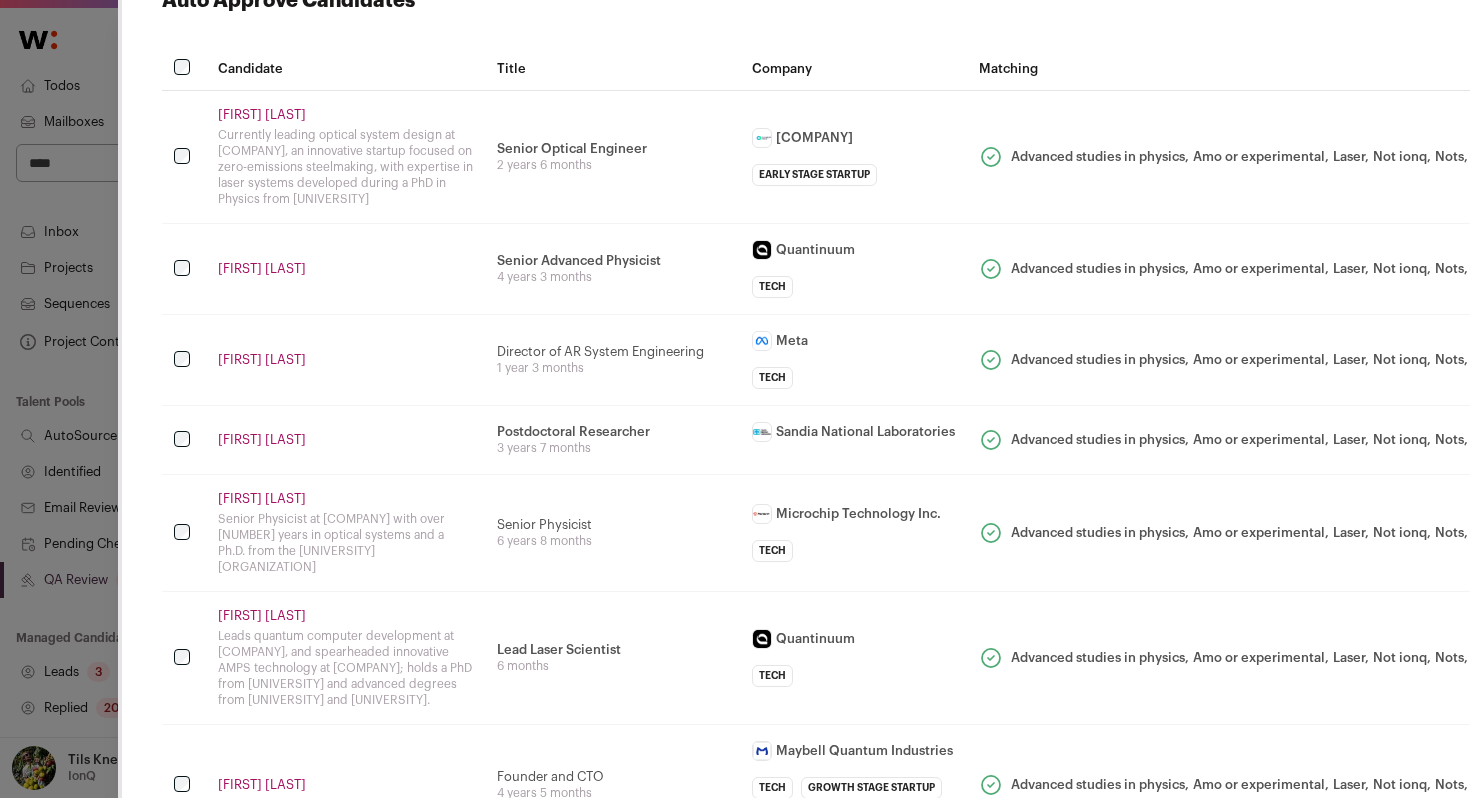 scroll, scrollTop: 56, scrollLeft: 0, axis: vertical 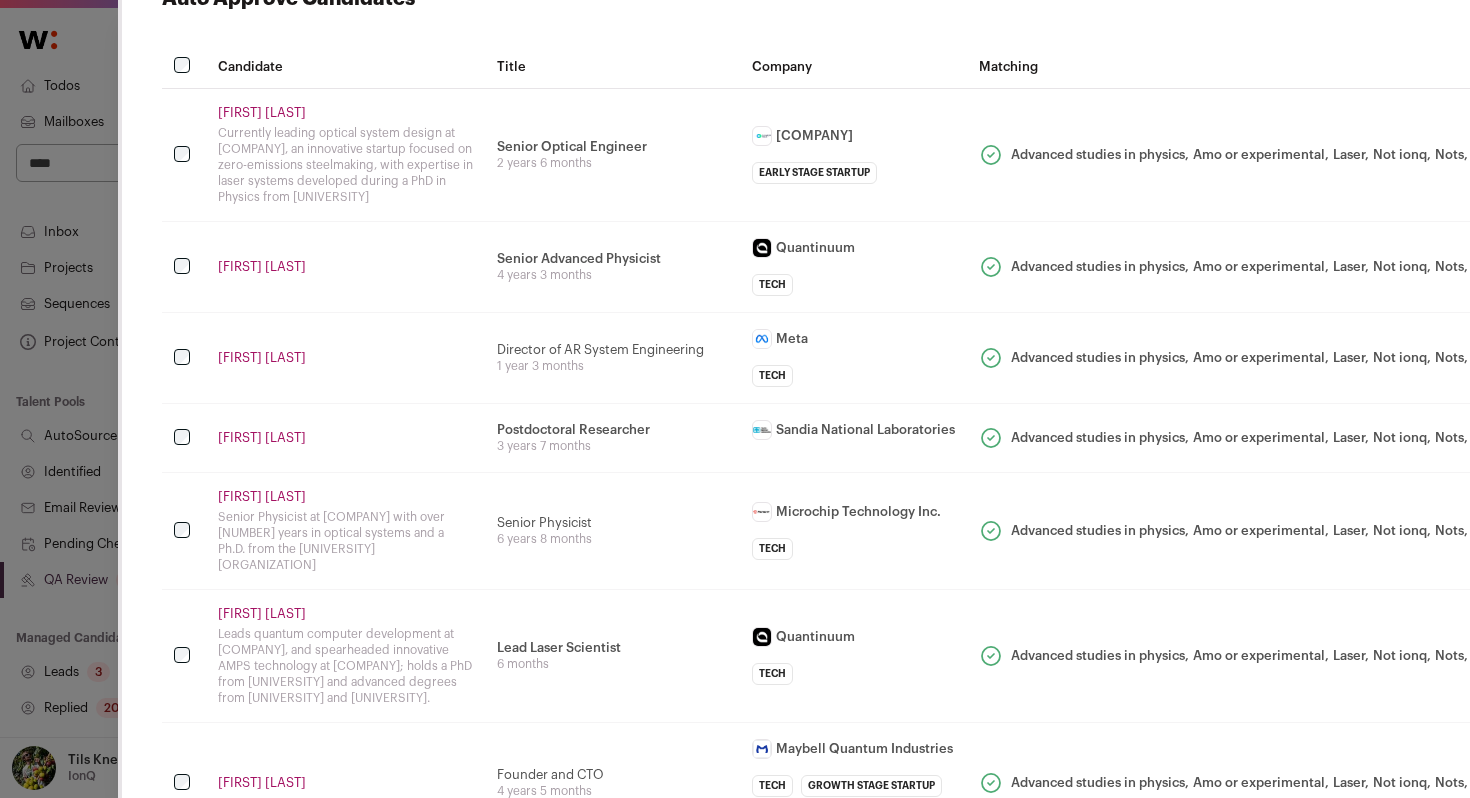 click on "[FIRST] [LAST]" at bounding box center (345, 113) 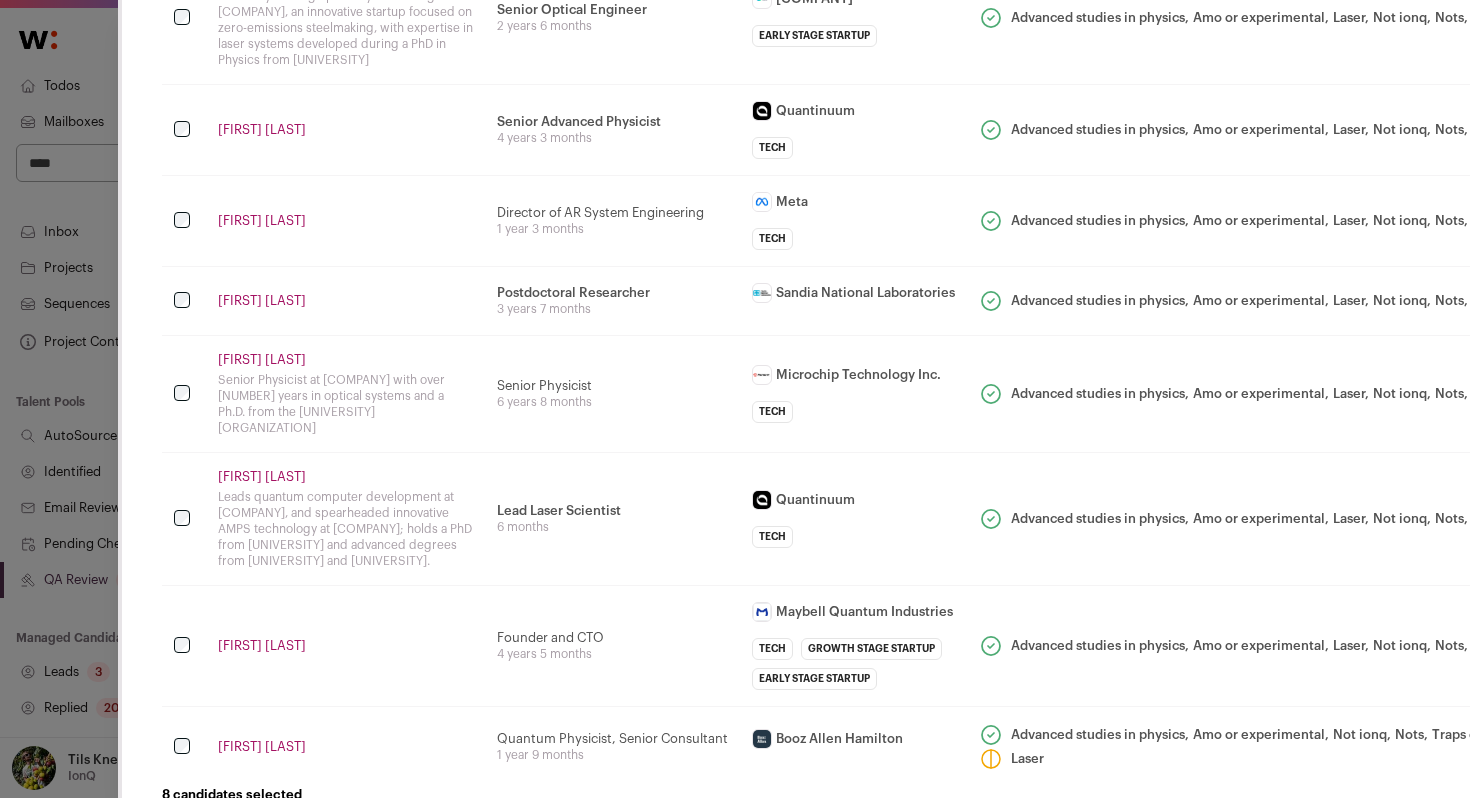 scroll, scrollTop: 241, scrollLeft: 0, axis: vertical 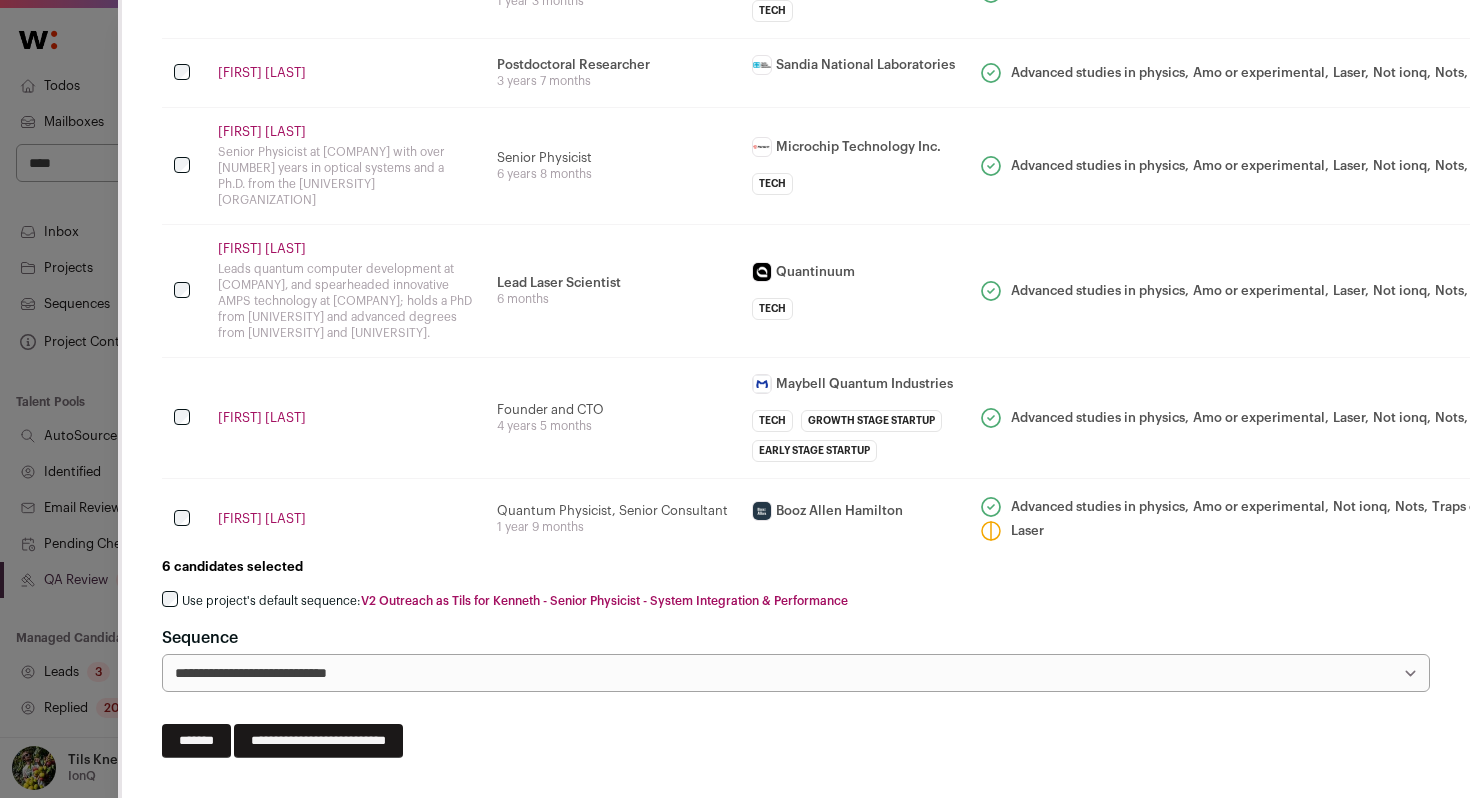 click on "[FIRST] [LAST]" at bounding box center [345, 73] 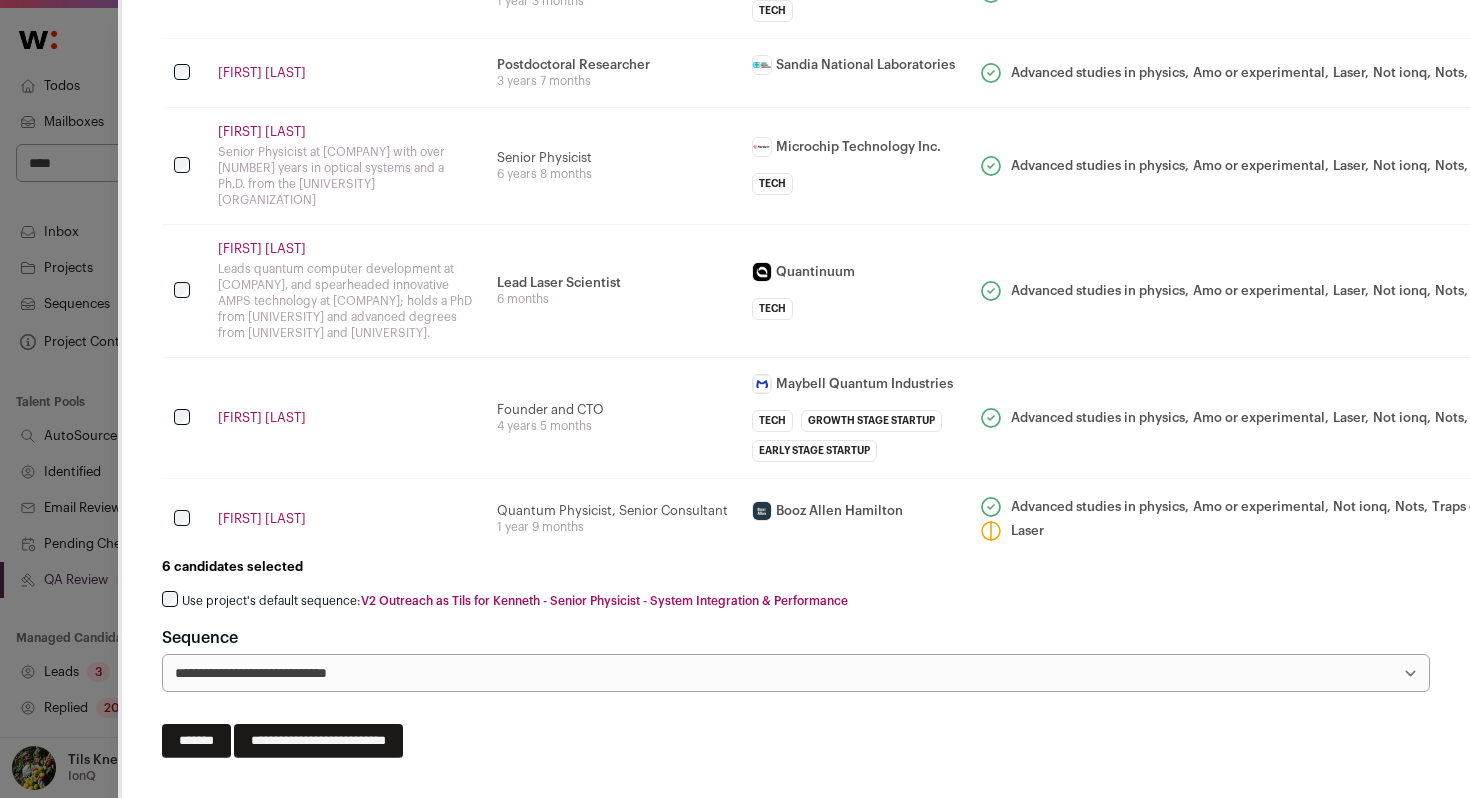 scroll, scrollTop: 453, scrollLeft: 0, axis: vertical 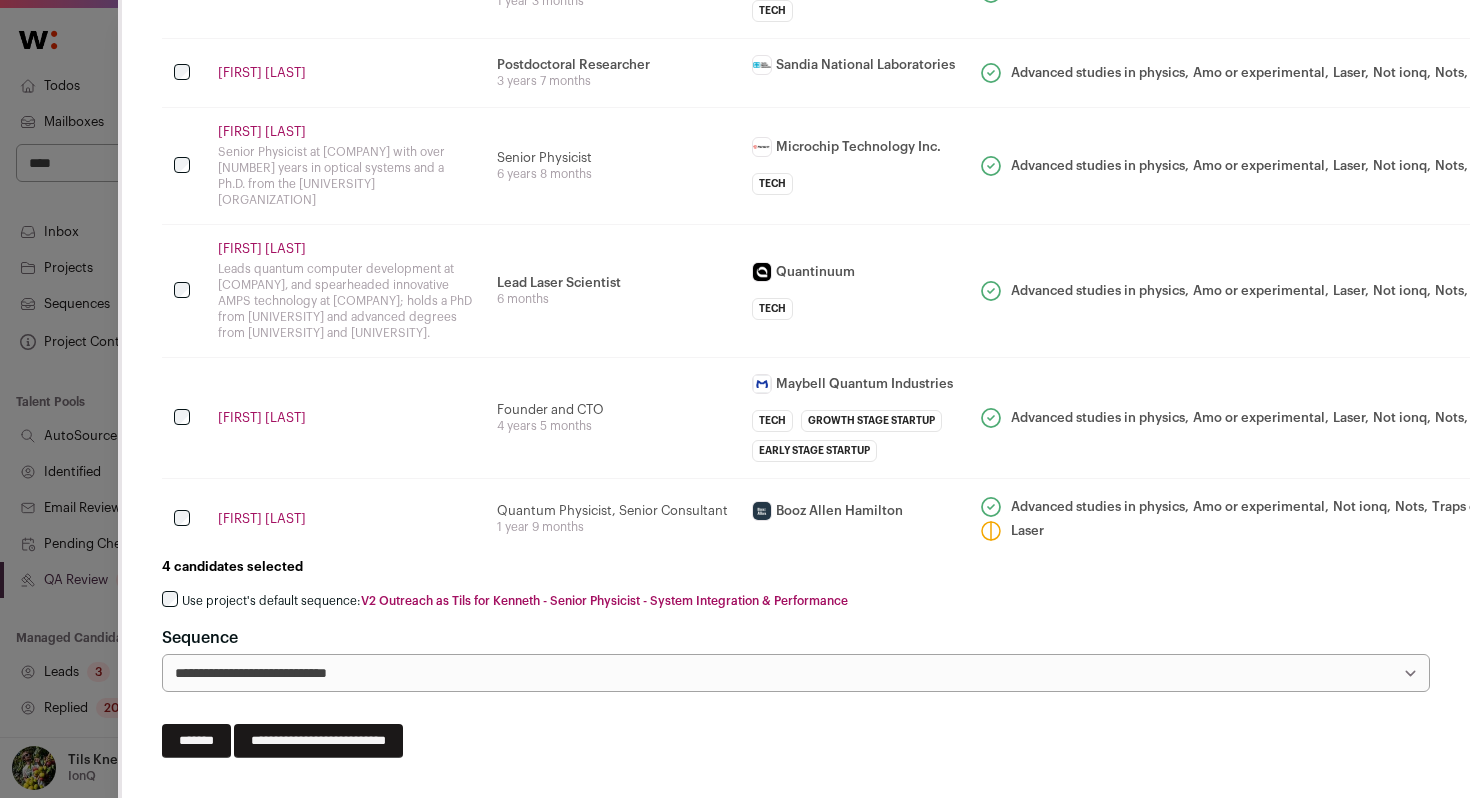 click on "[FIRST] [LAST]" at bounding box center [345, 519] 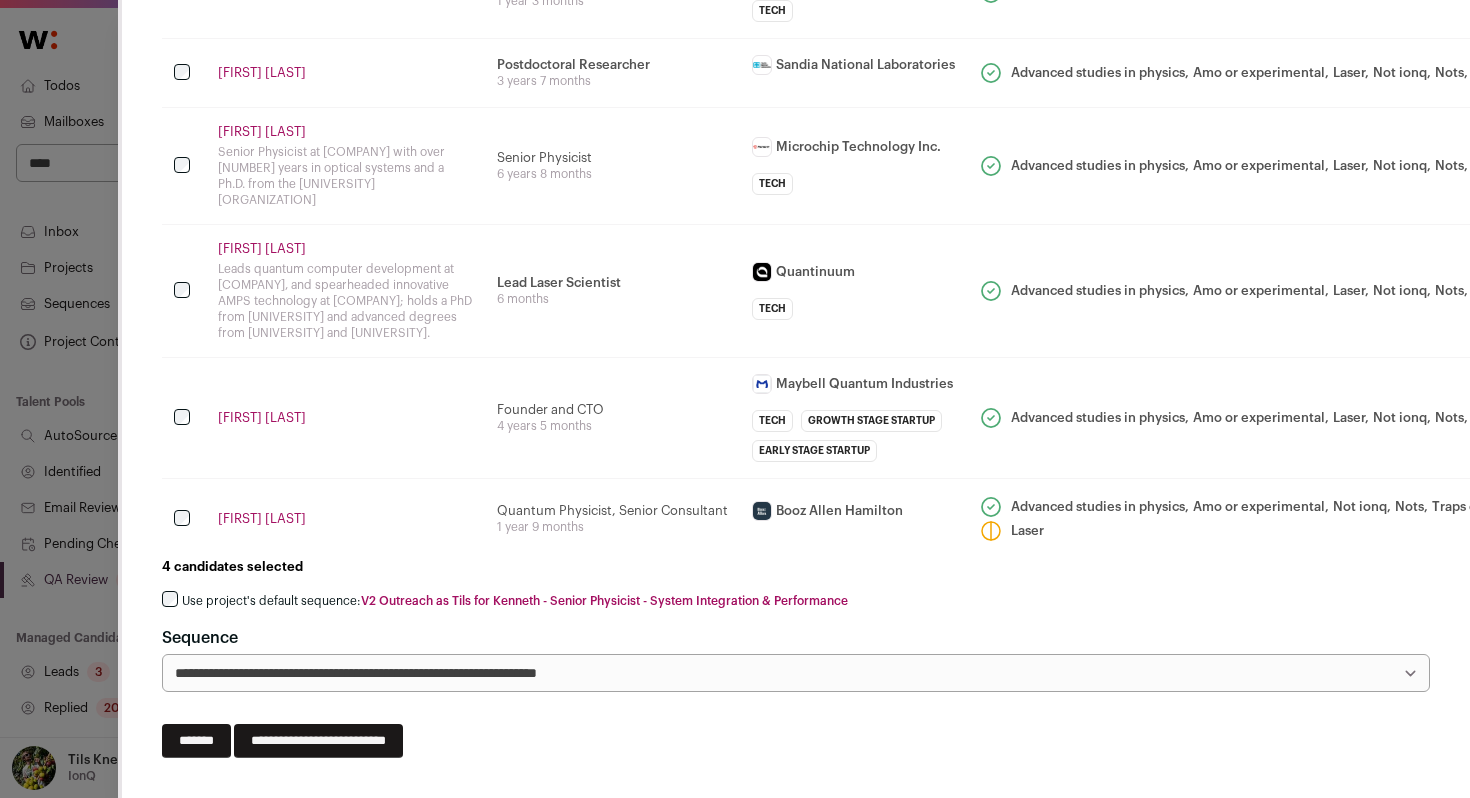 scroll, scrollTop: 371, scrollLeft: 0, axis: vertical 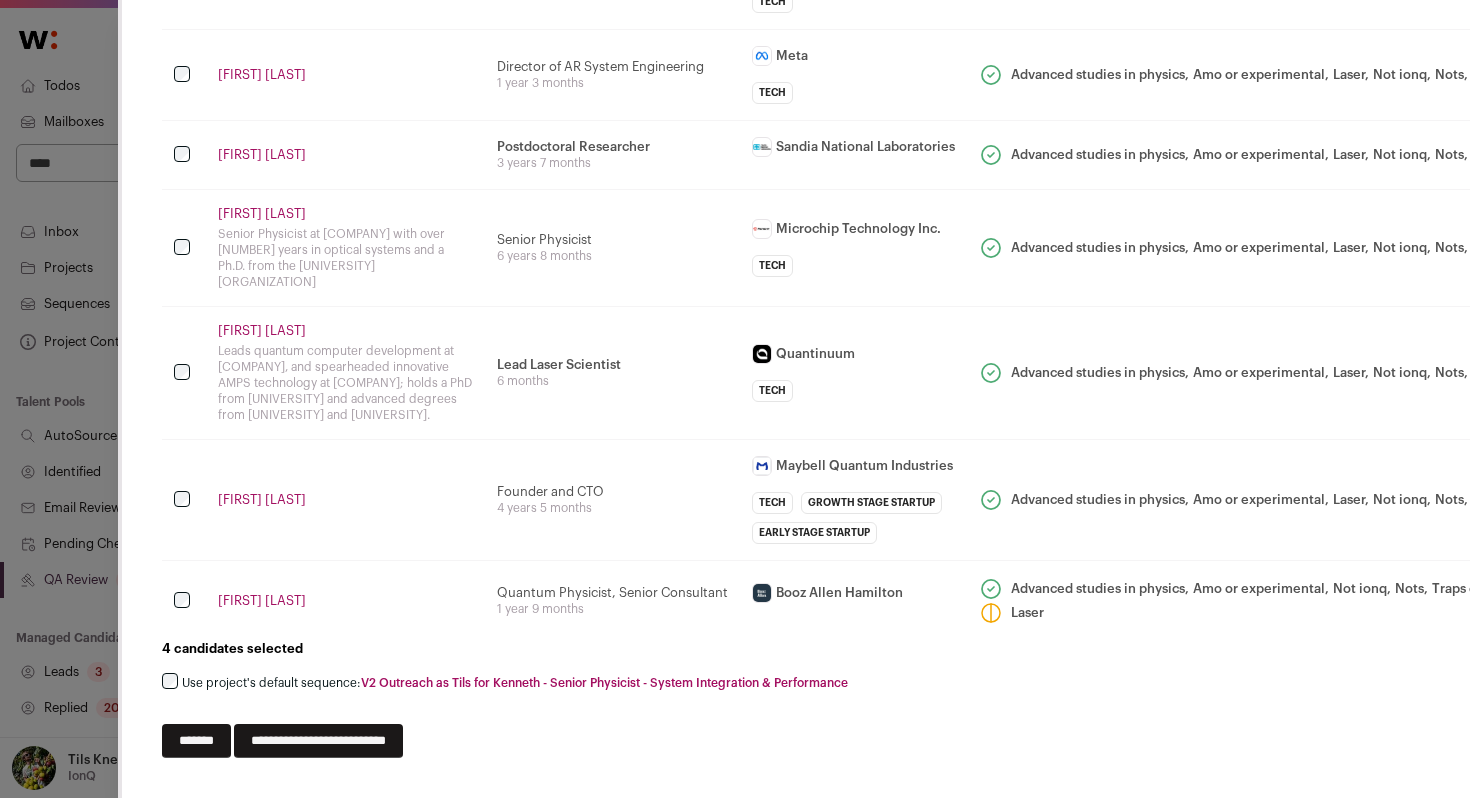 click on "**********" at bounding box center [318, 741] 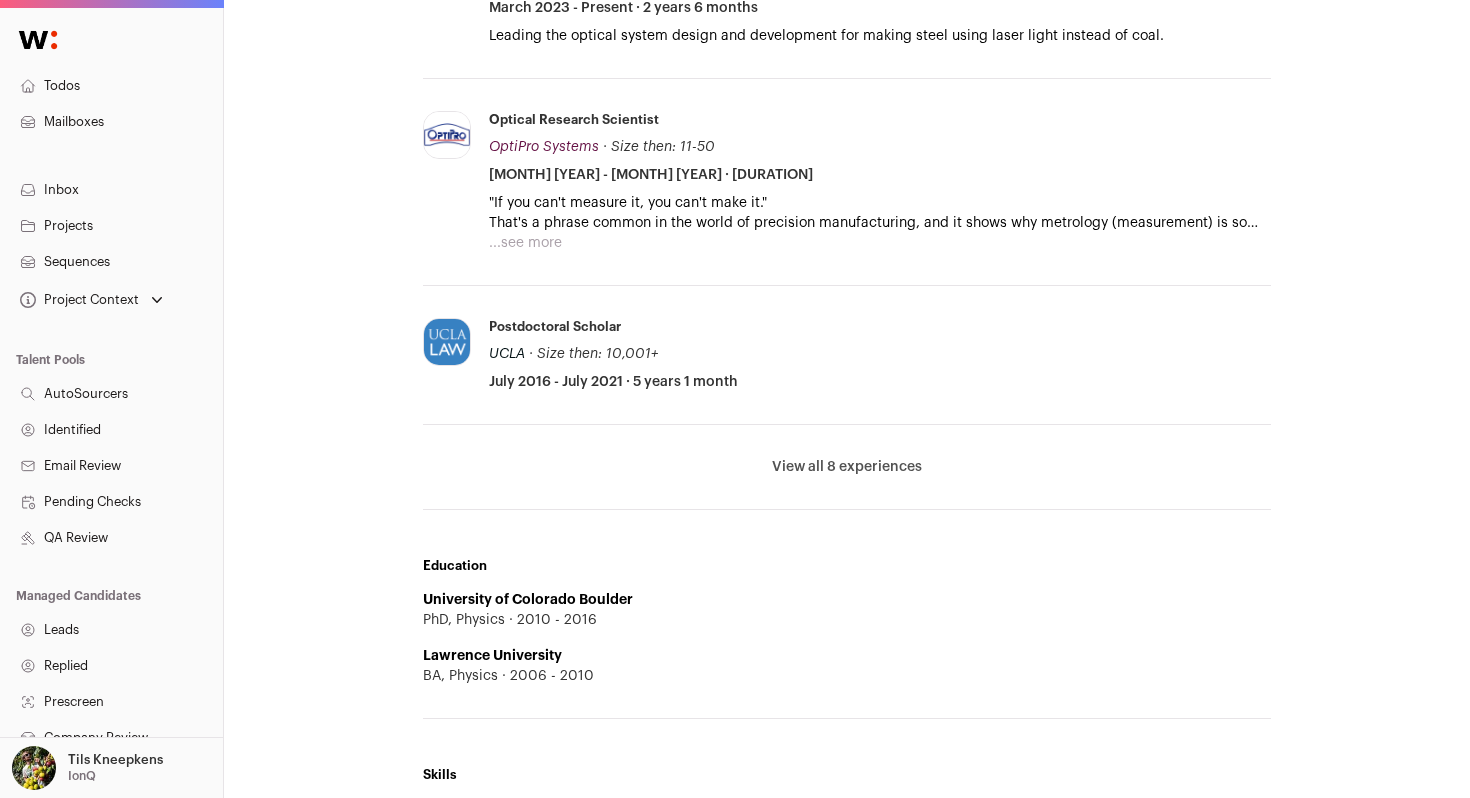 scroll, scrollTop: 1020, scrollLeft: 0, axis: vertical 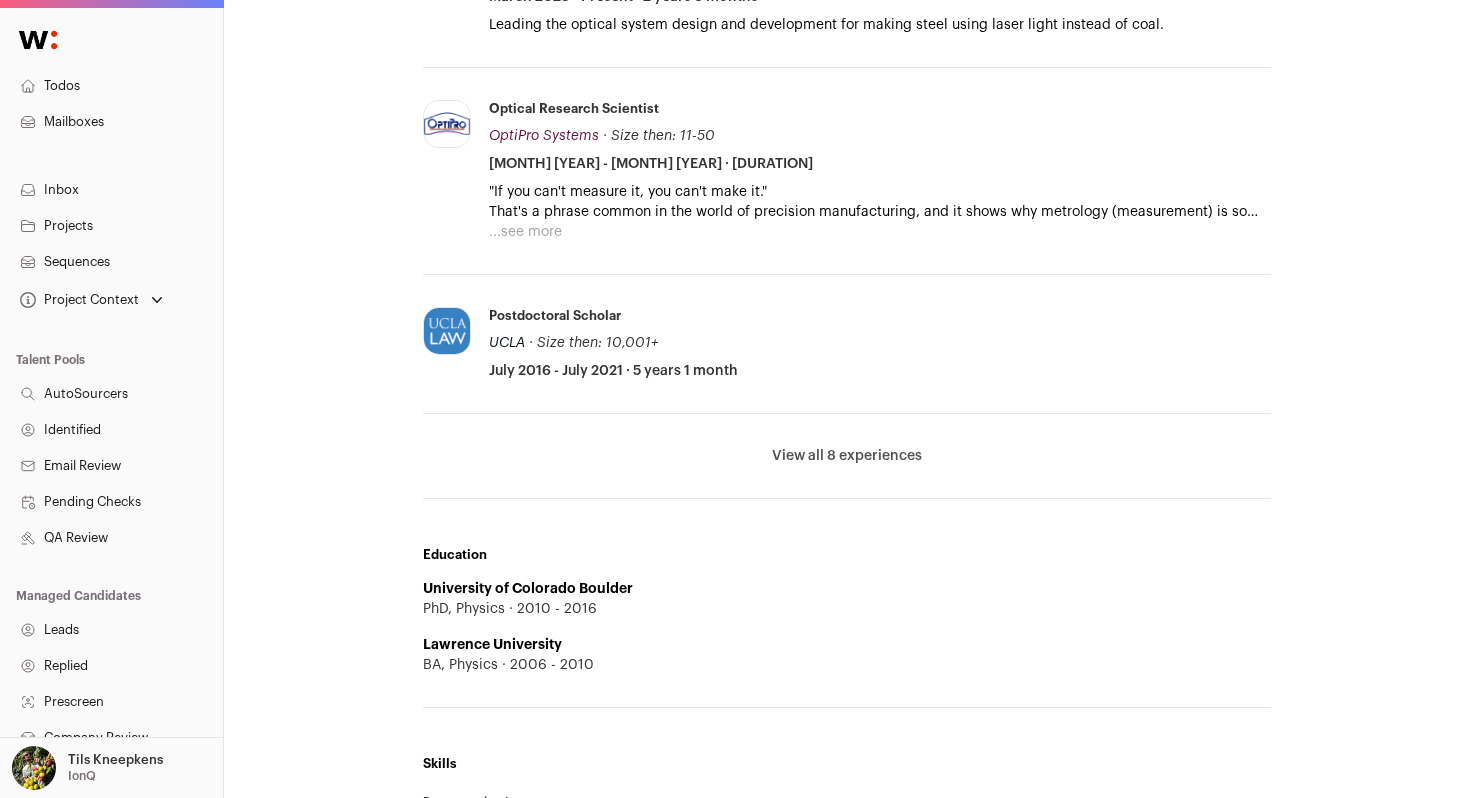 click on "...see more" at bounding box center [525, 232] 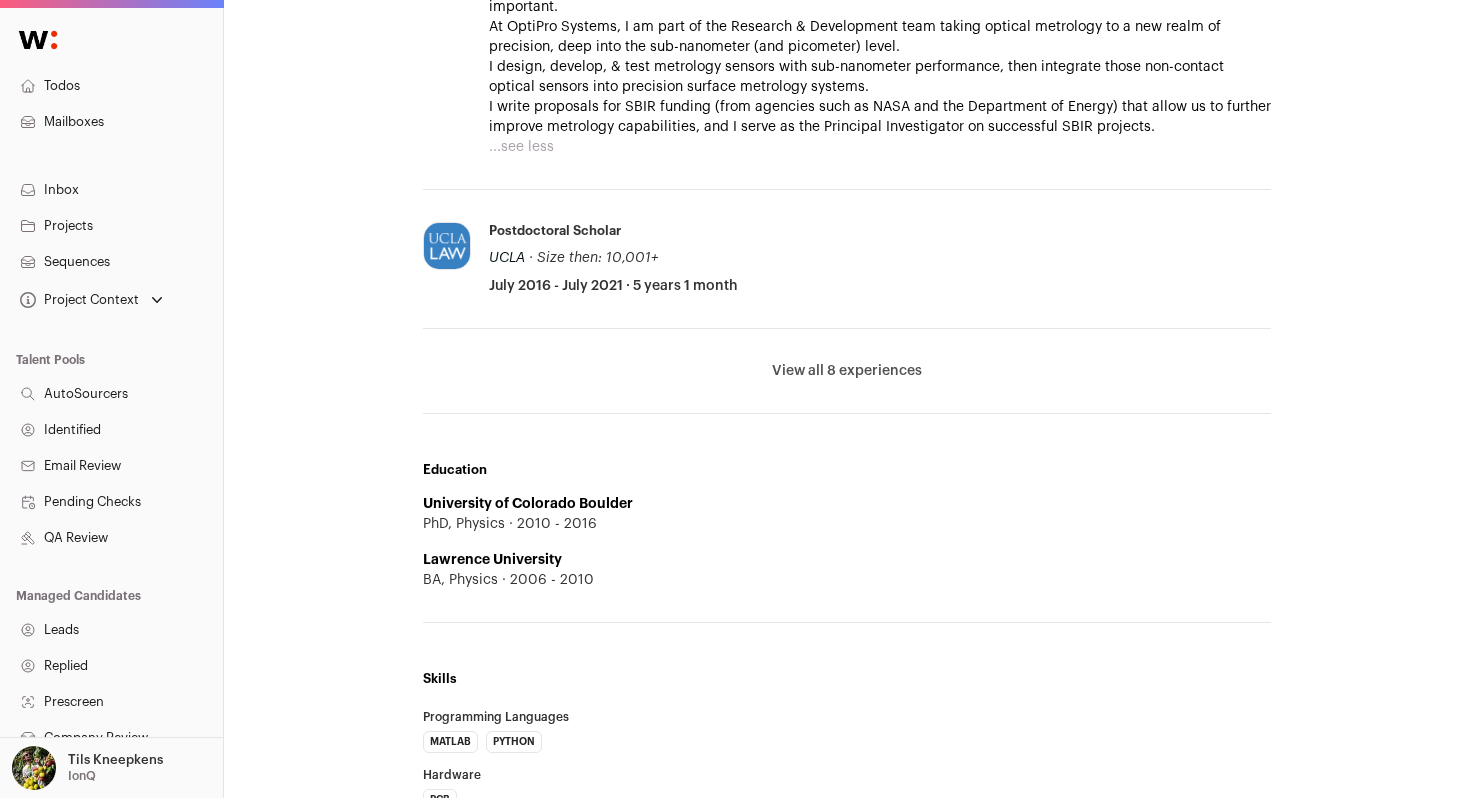 scroll, scrollTop: 1249, scrollLeft: 0, axis: vertical 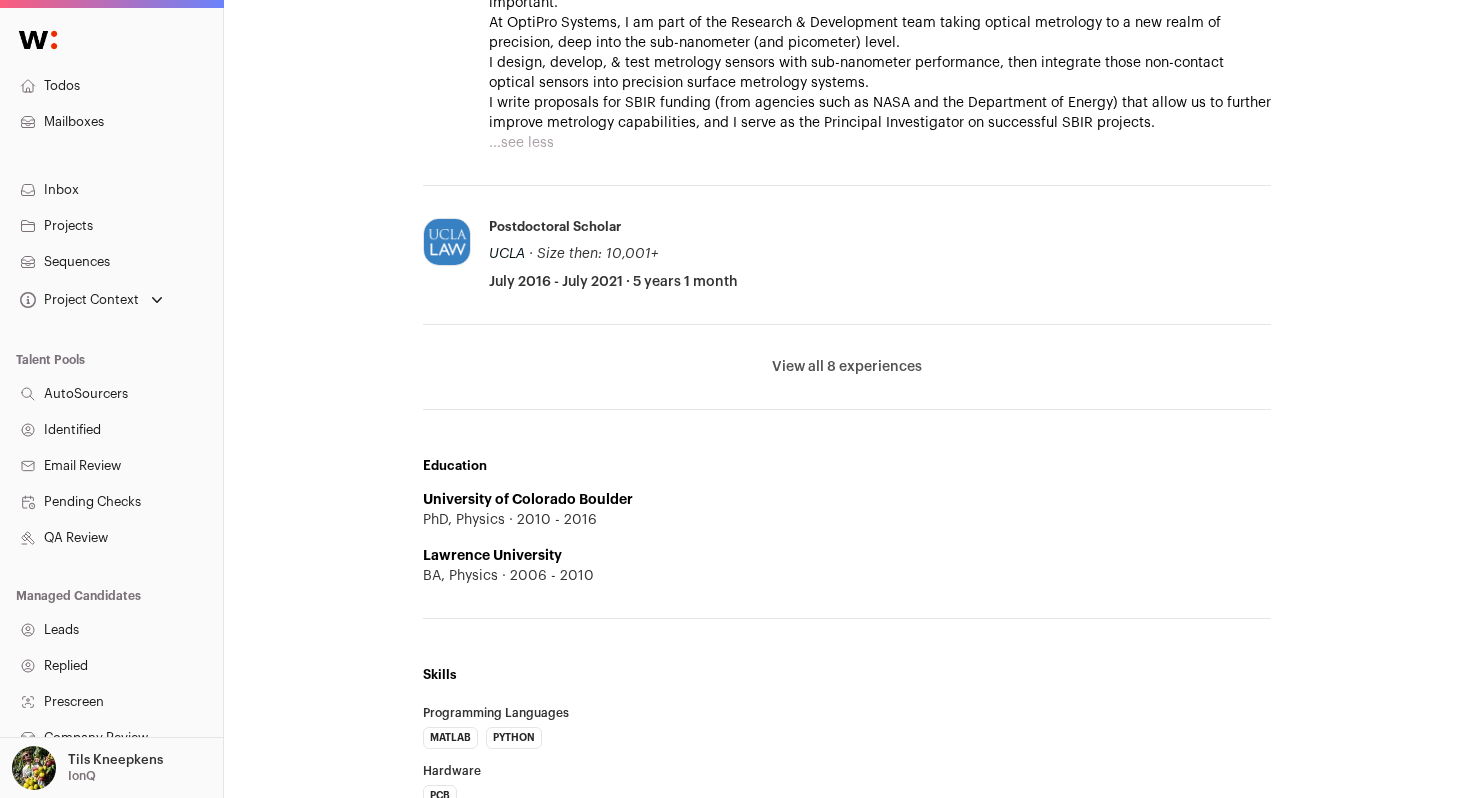 click on "View all 8 experiences" at bounding box center [847, 367] 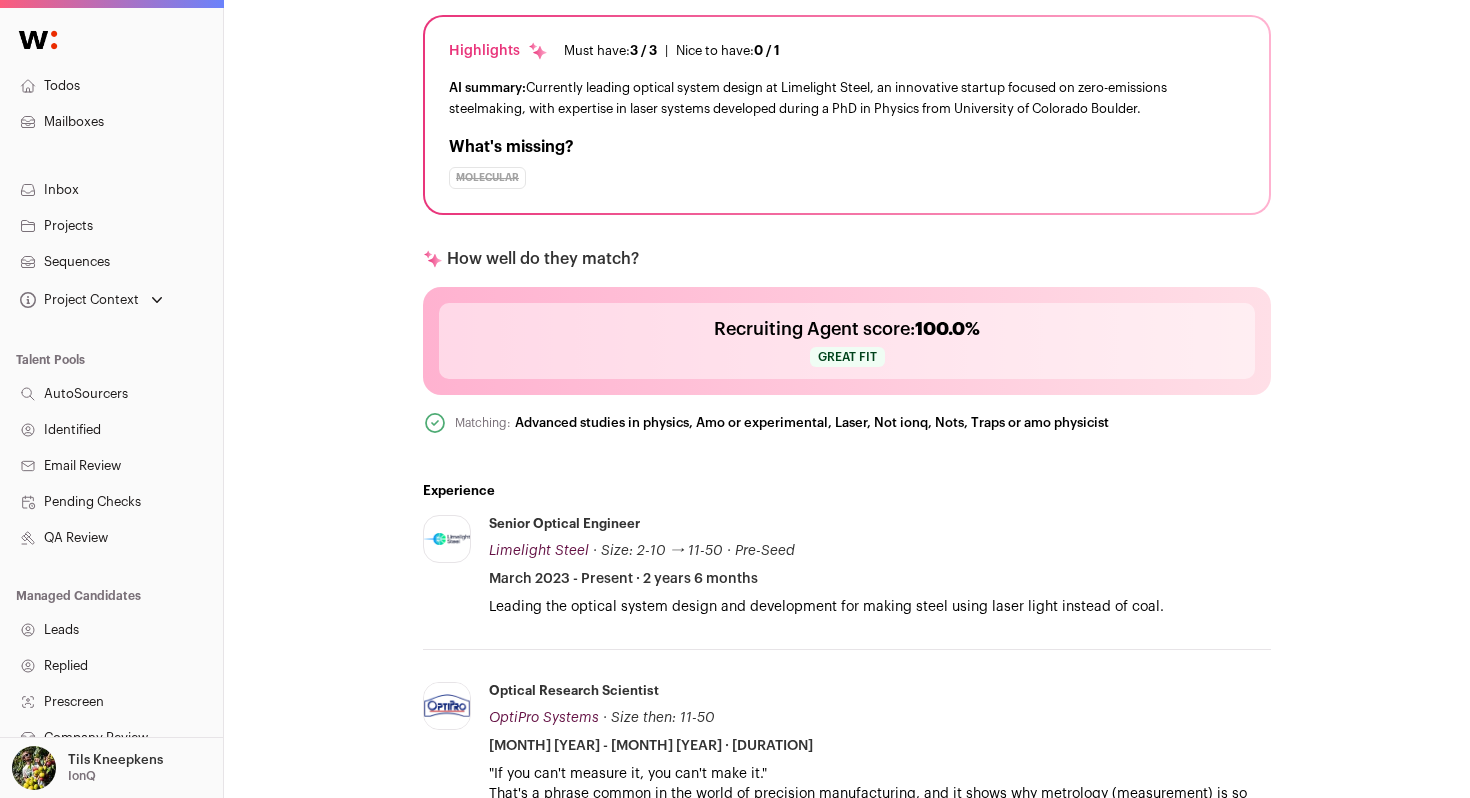 scroll, scrollTop: 492, scrollLeft: 0, axis: vertical 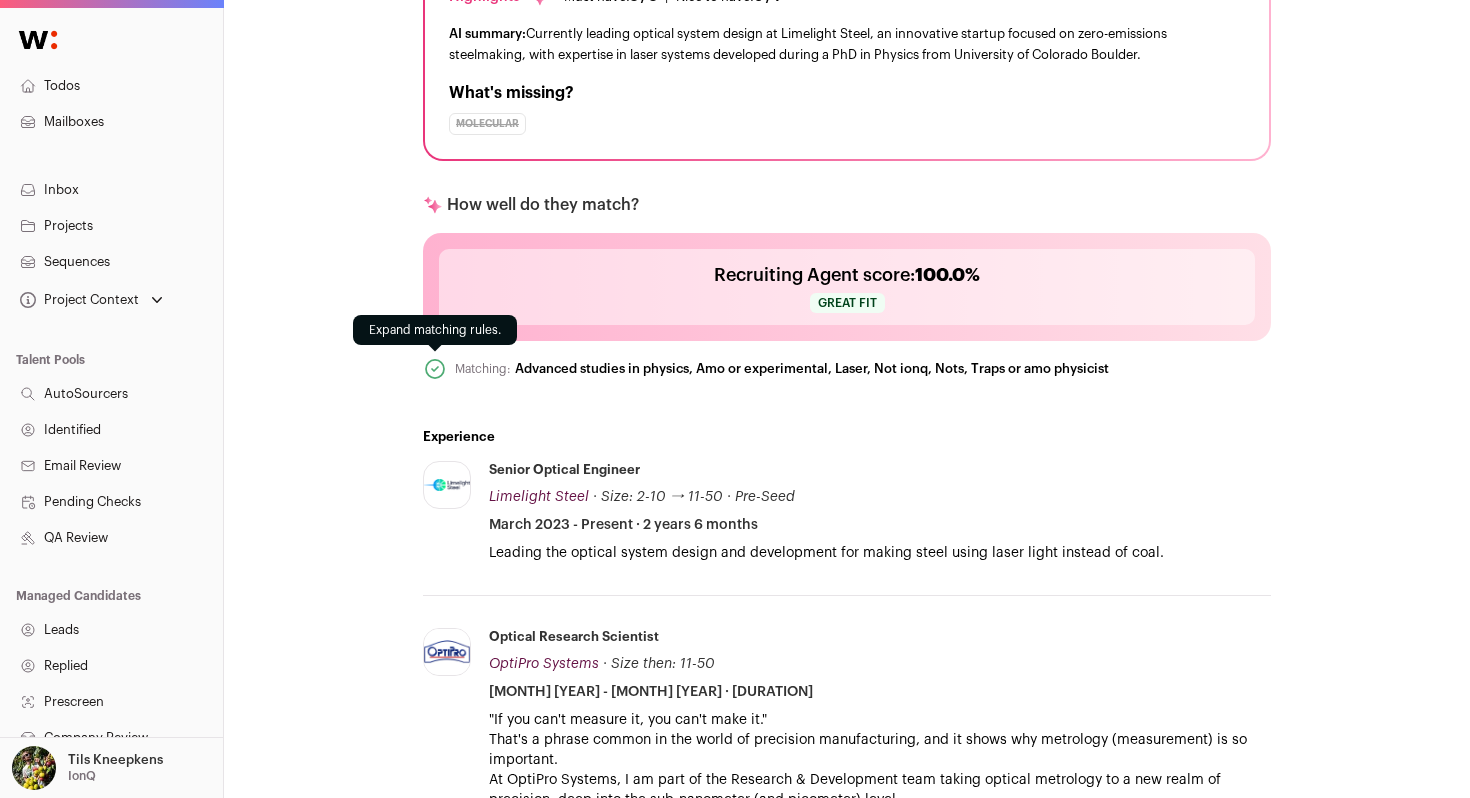 click 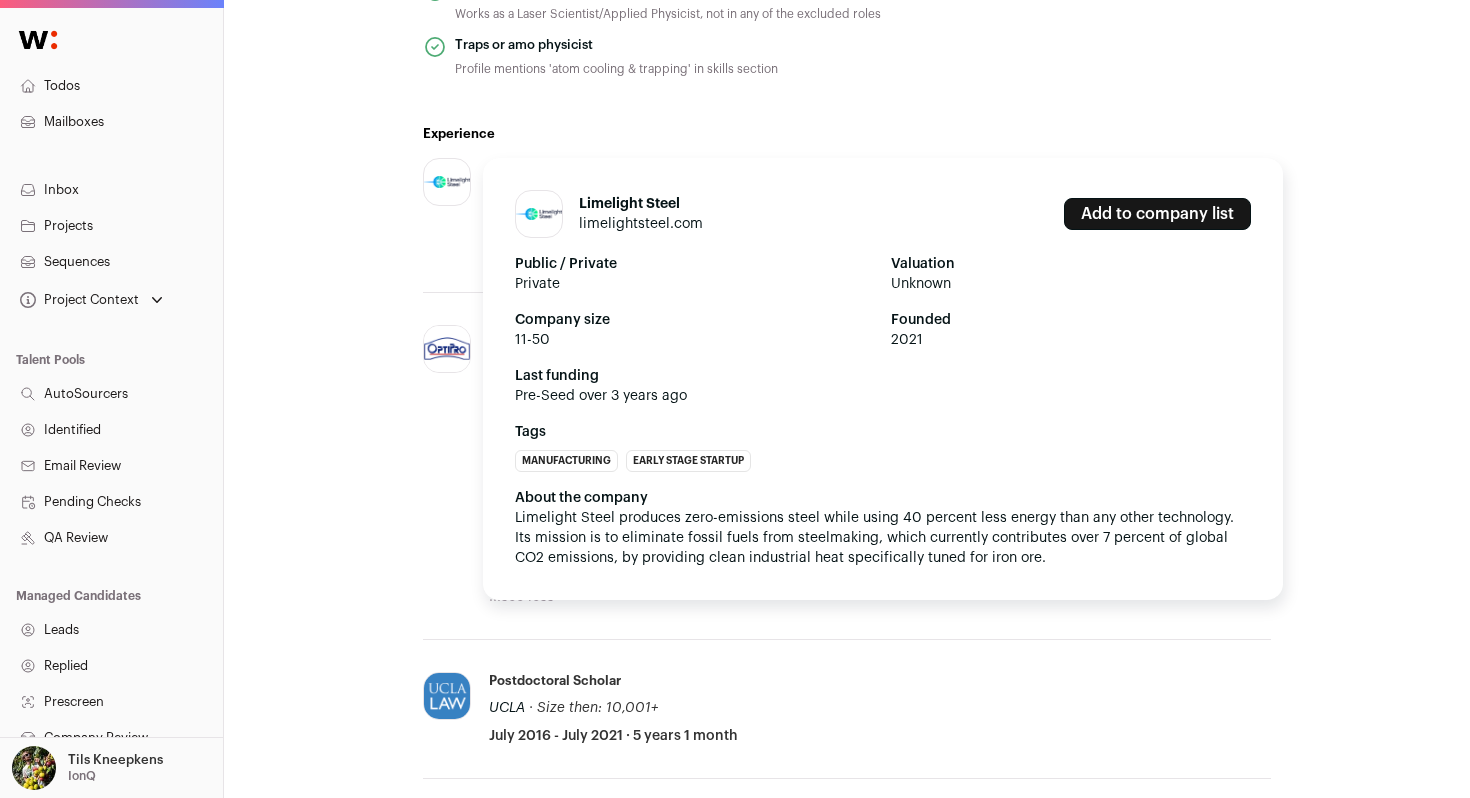 scroll, scrollTop: 1135, scrollLeft: 0, axis: vertical 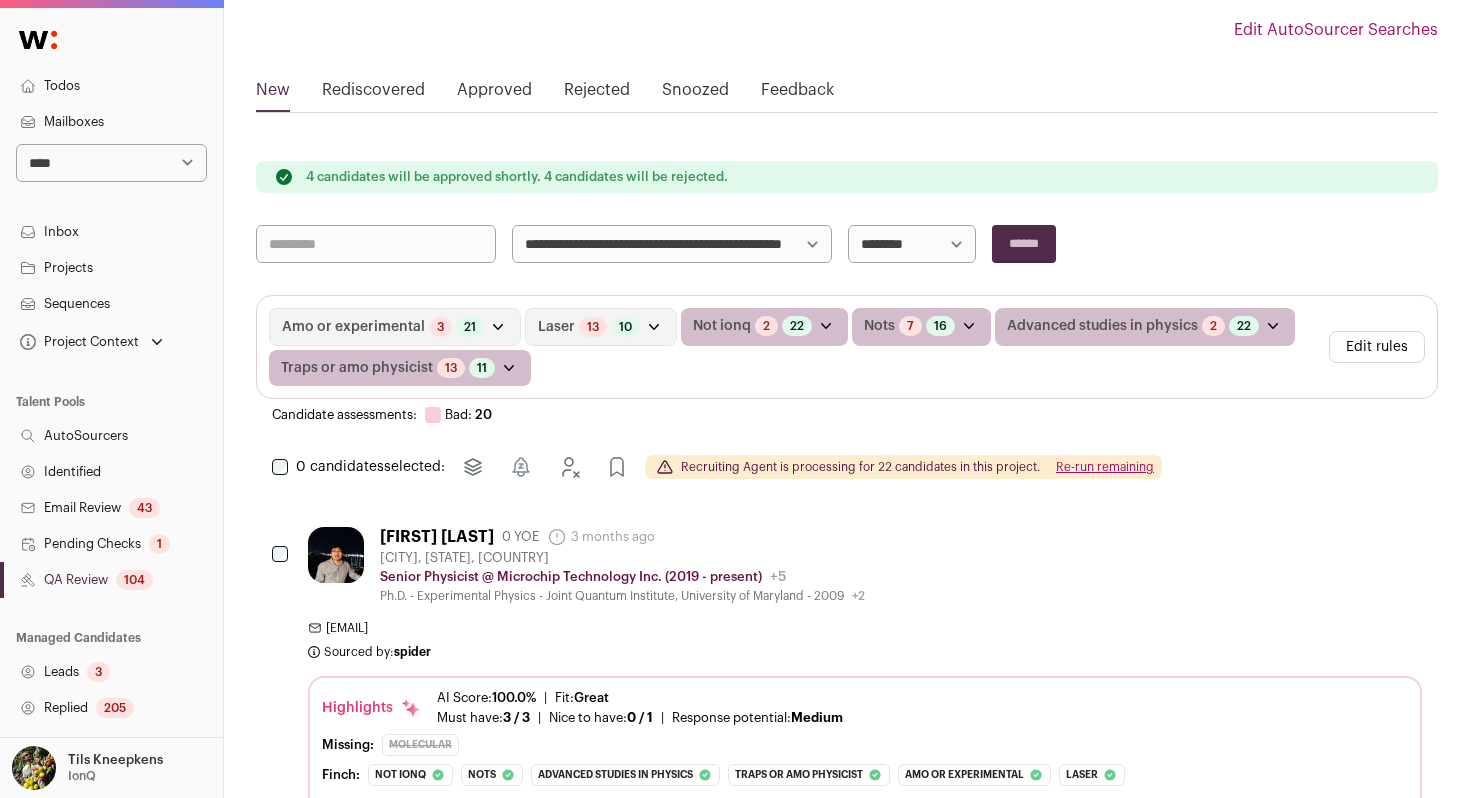 click on "Re-run remaining" at bounding box center (1105, 467) 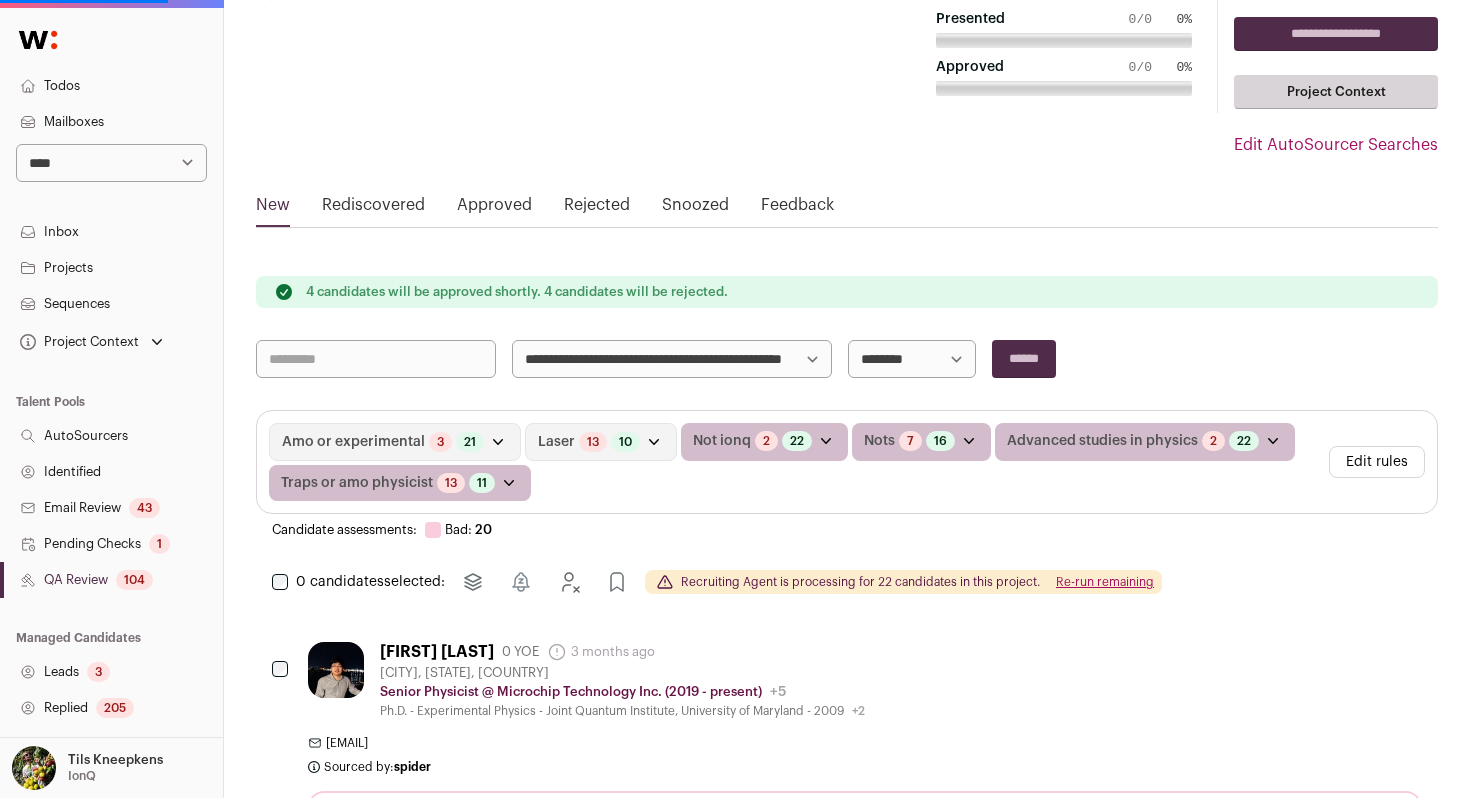 scroll, scrollTop: 0, scrollLeft: 0, axis: both 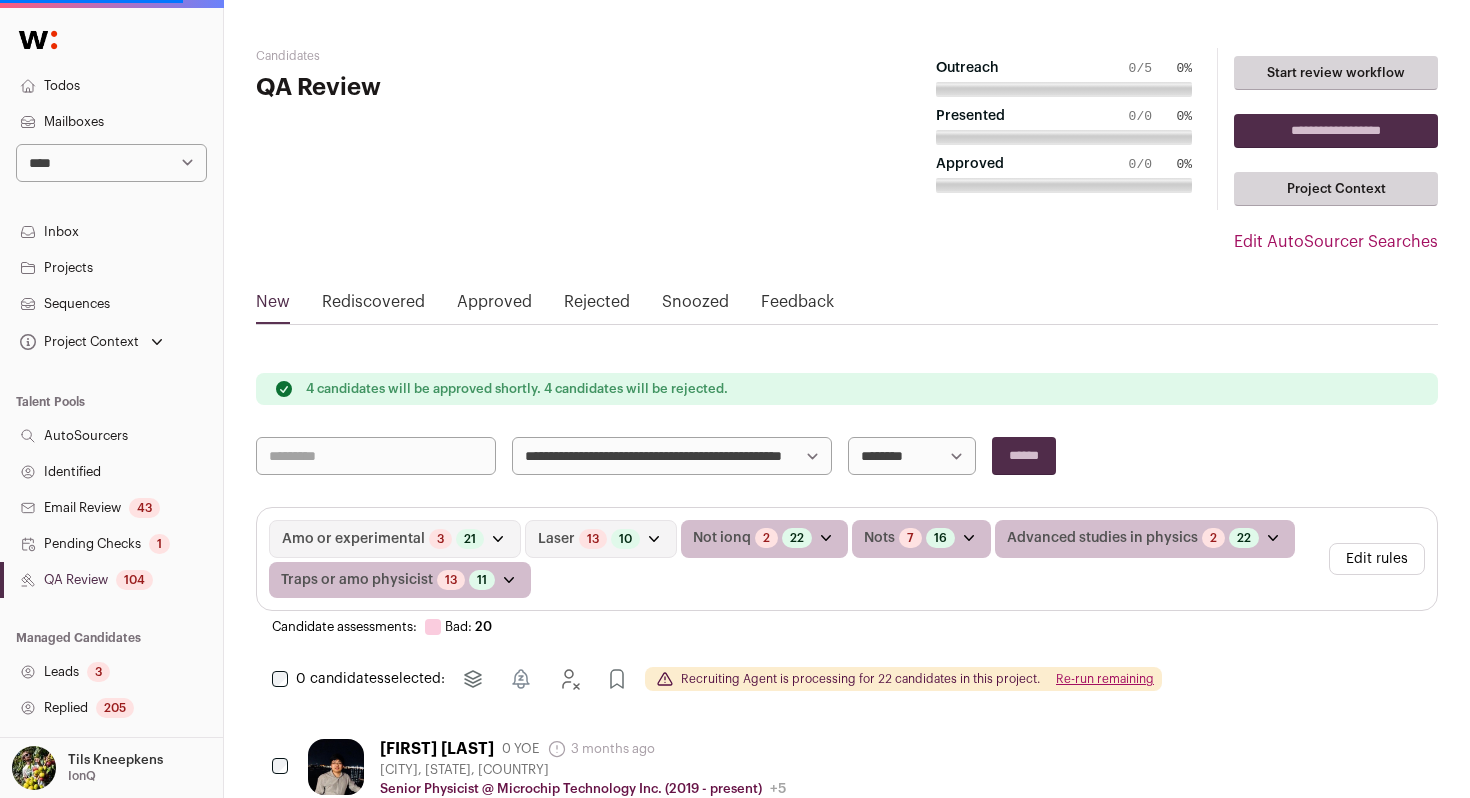 click on "**********" at bounding box center [672, 456] 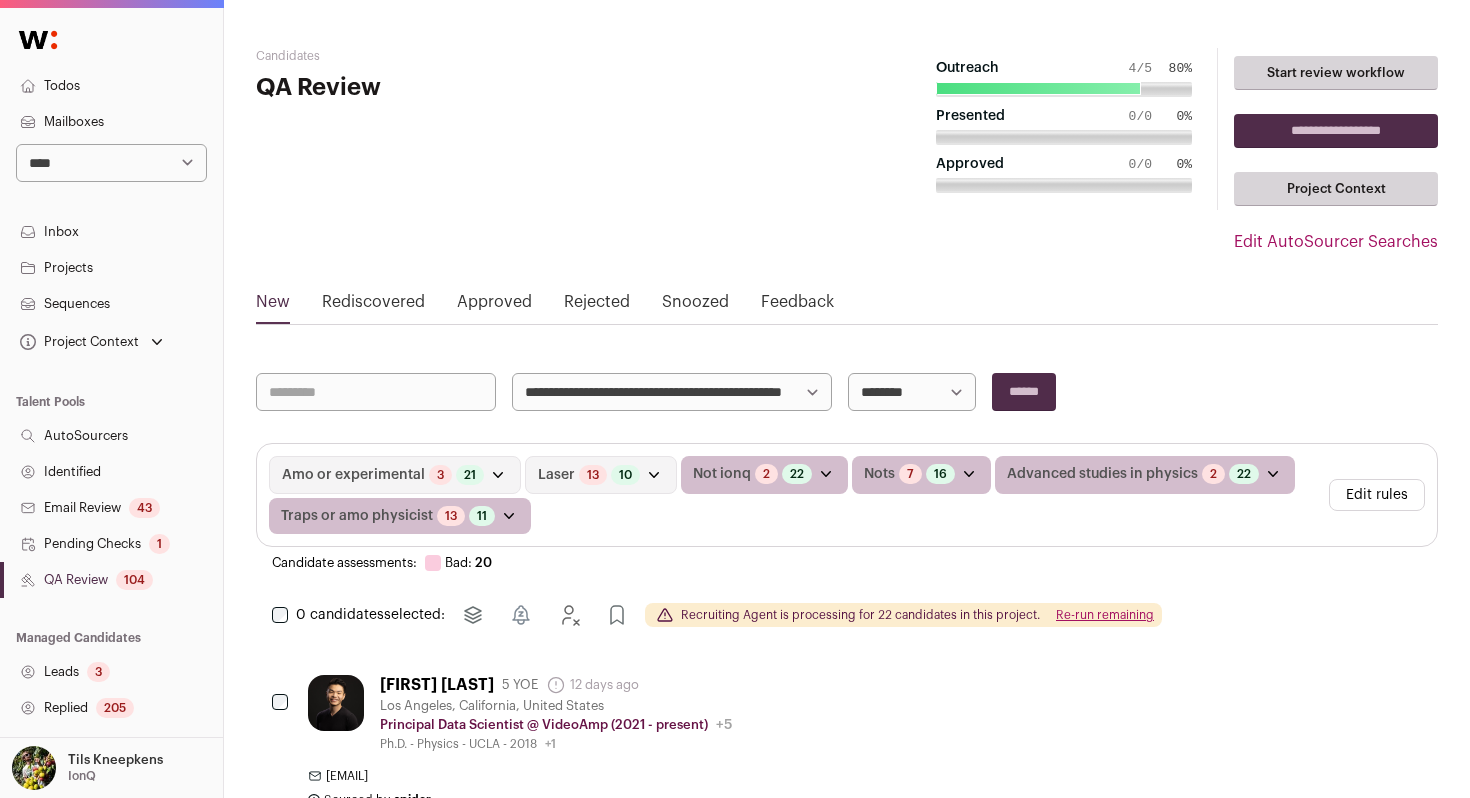 select on "*****" 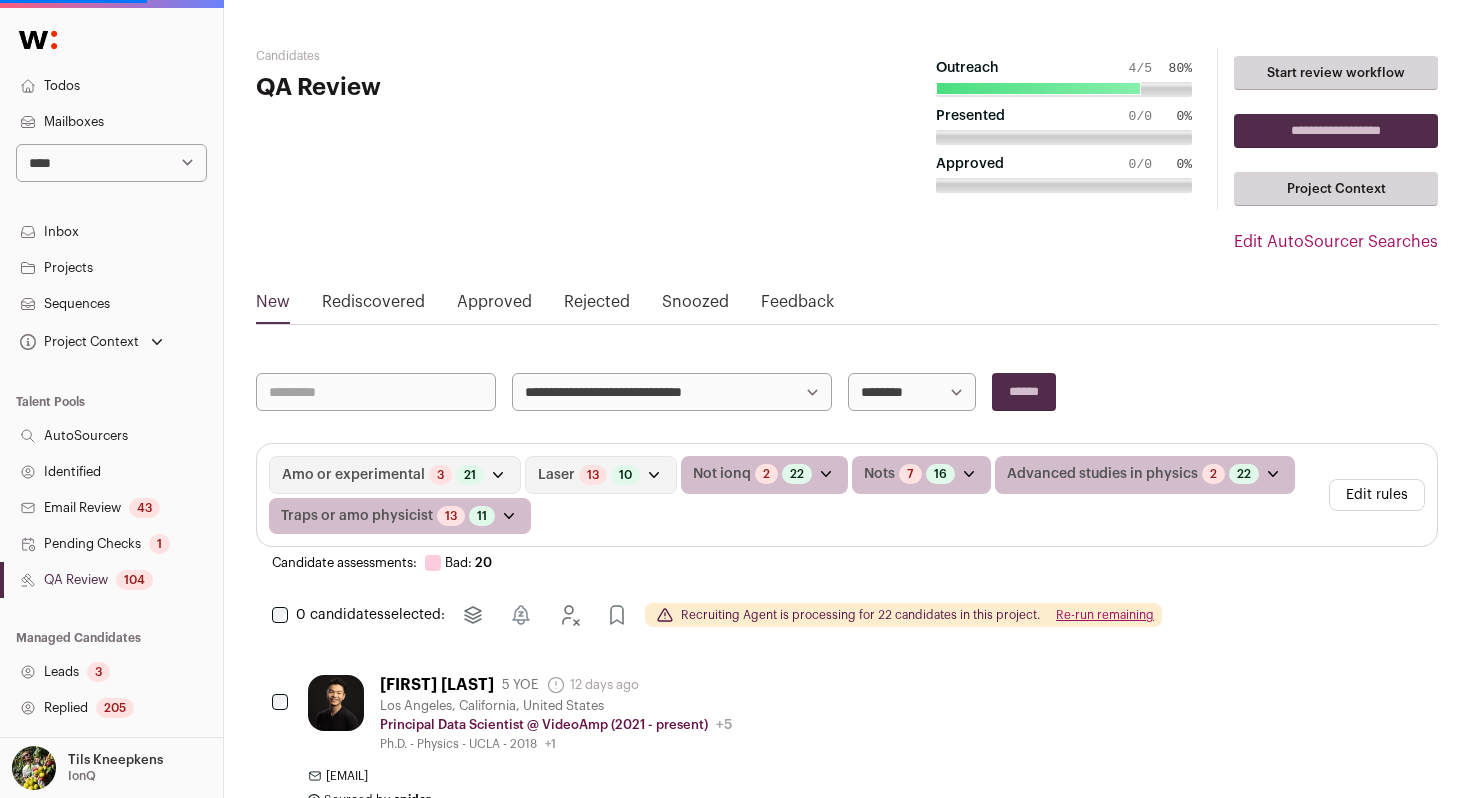 click on "******" at bounding box center [1024, 392] 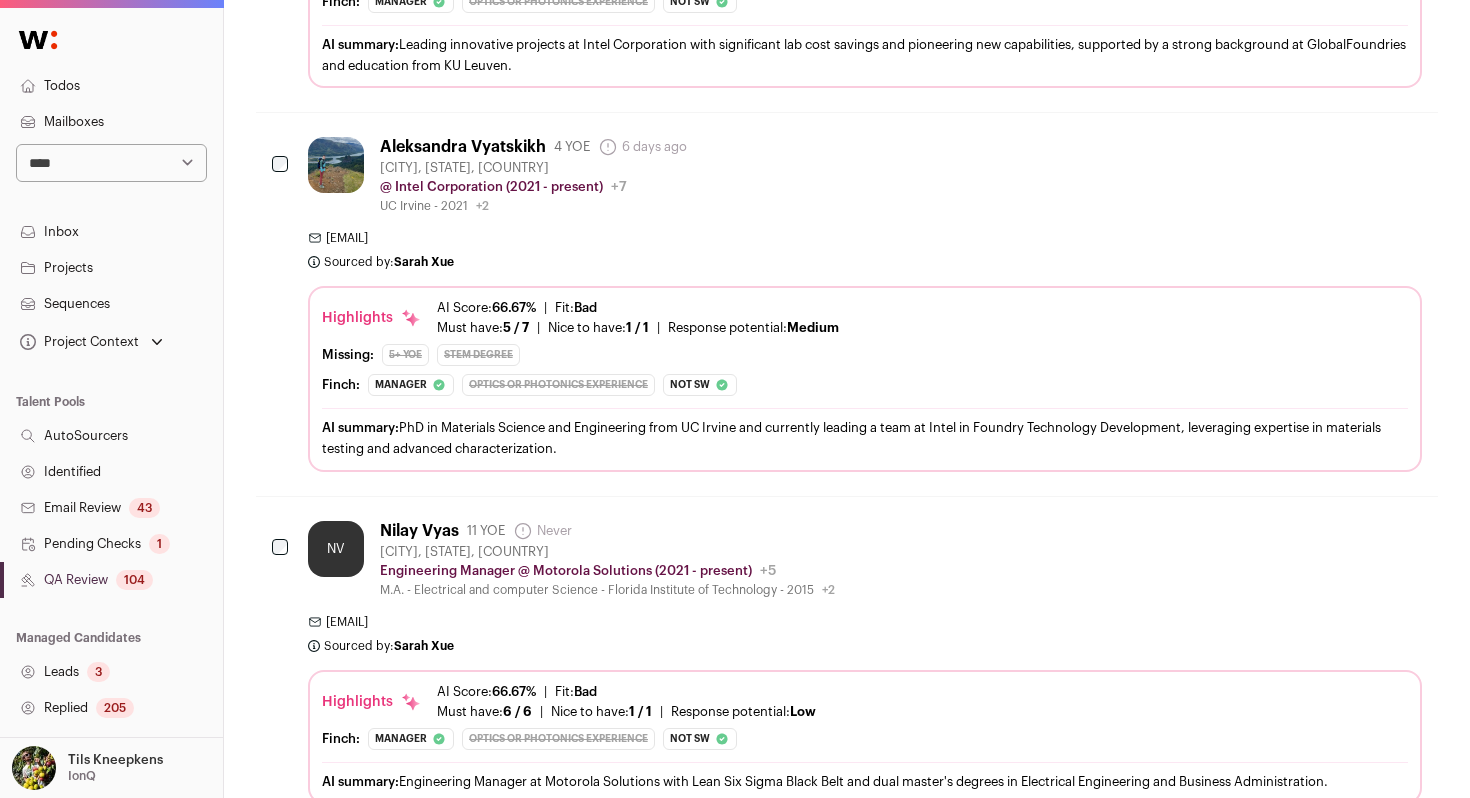 scroll, scrollTop: 882, scrollLeft: 0, axis: vertical 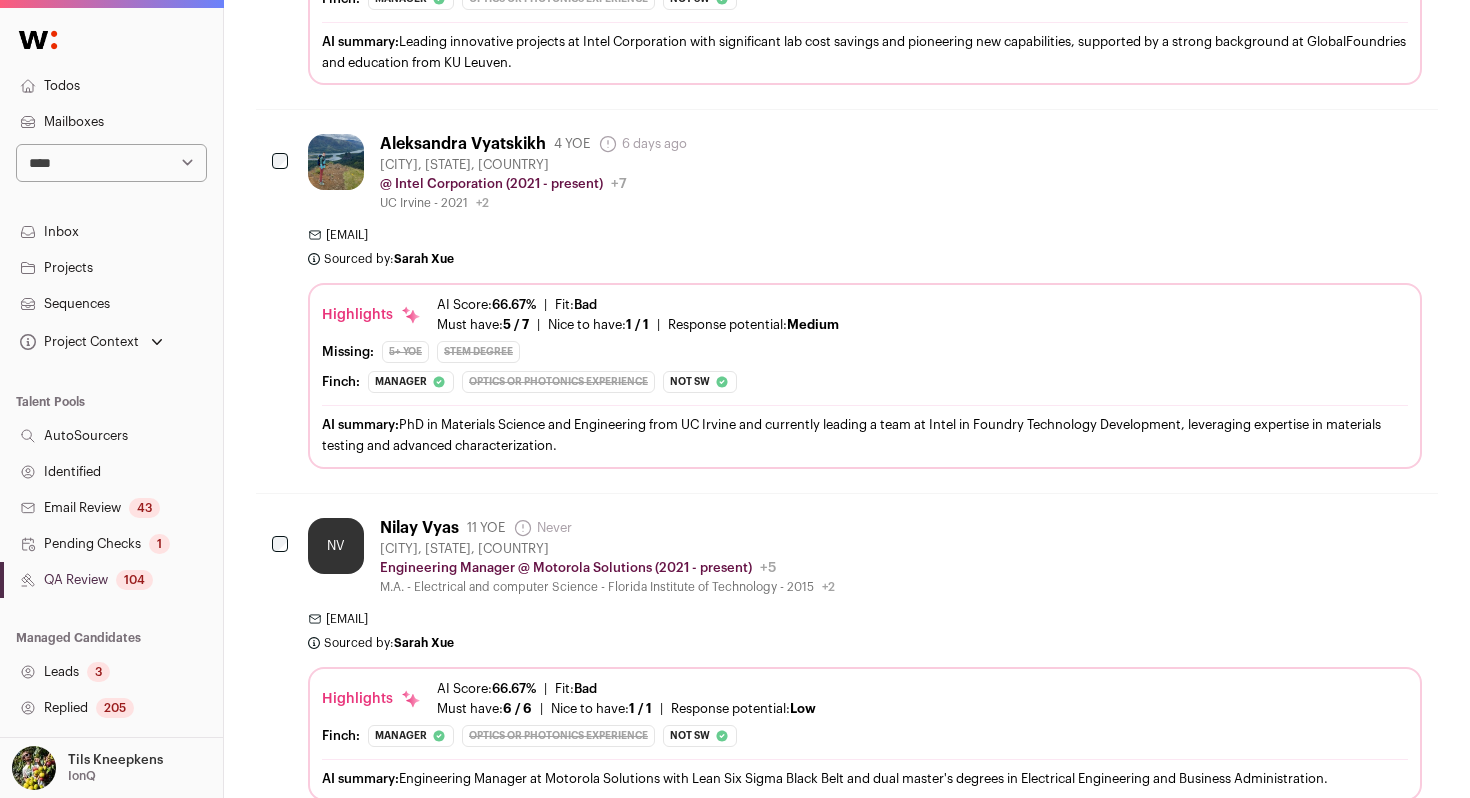 click on "[EMAIL]
Sourced by:
[FIRST] [LAST]
Sourced 6 days ago" at bounding box center (865, 247) 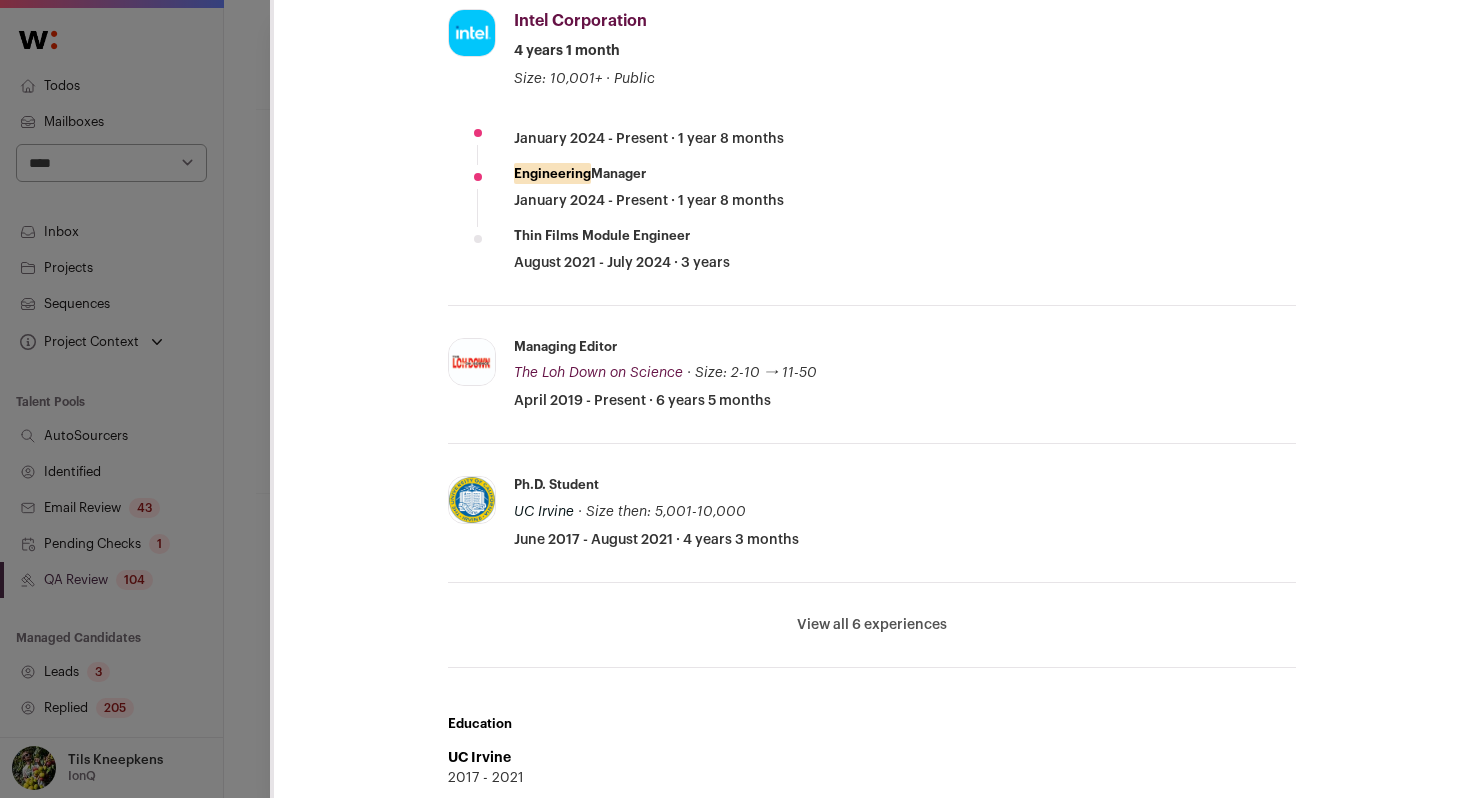 scroll, scrollTop: 958, scrollLeft: 0, axis: vertical 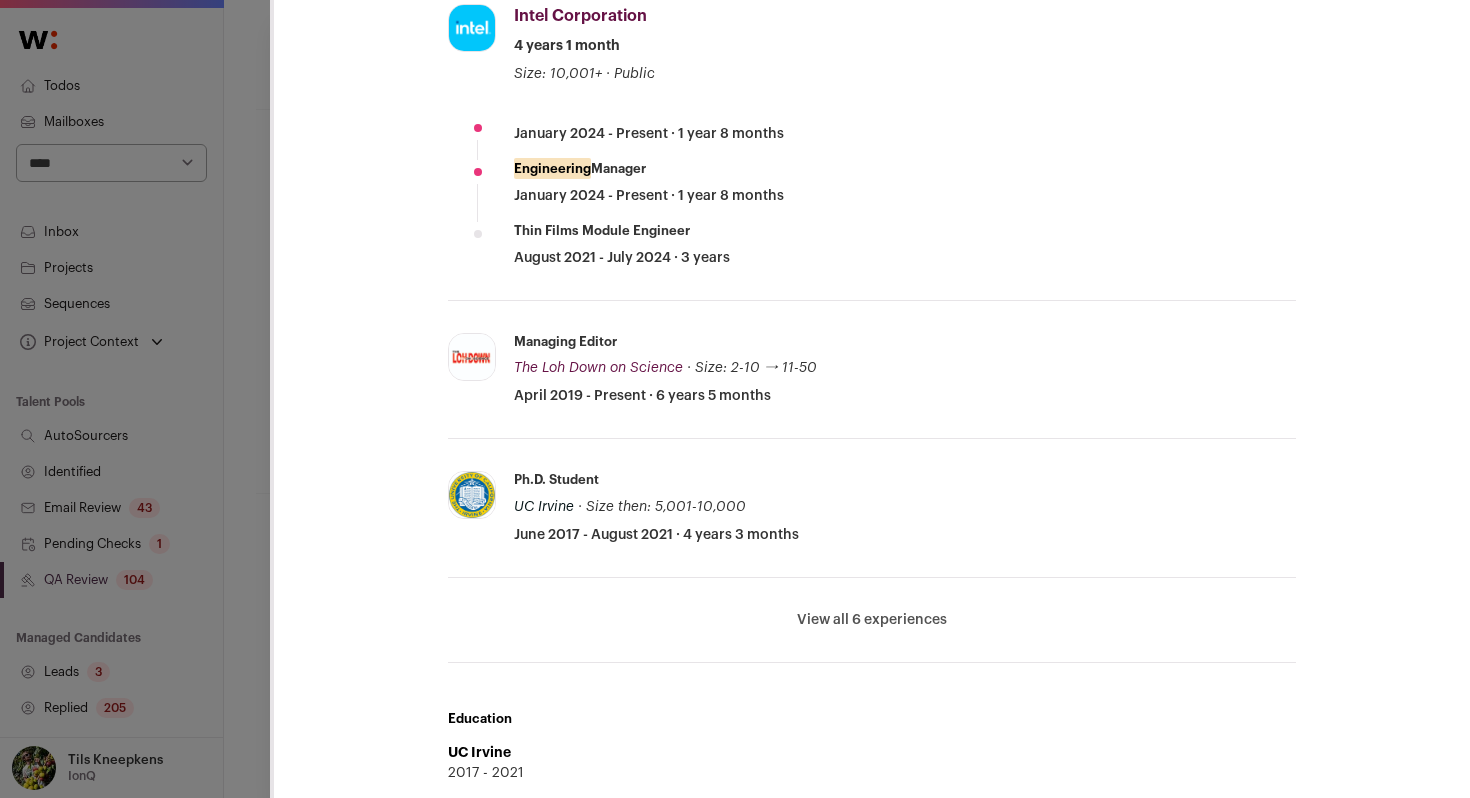 click on "View all 6 experiences" at bounding box center (872, 620) 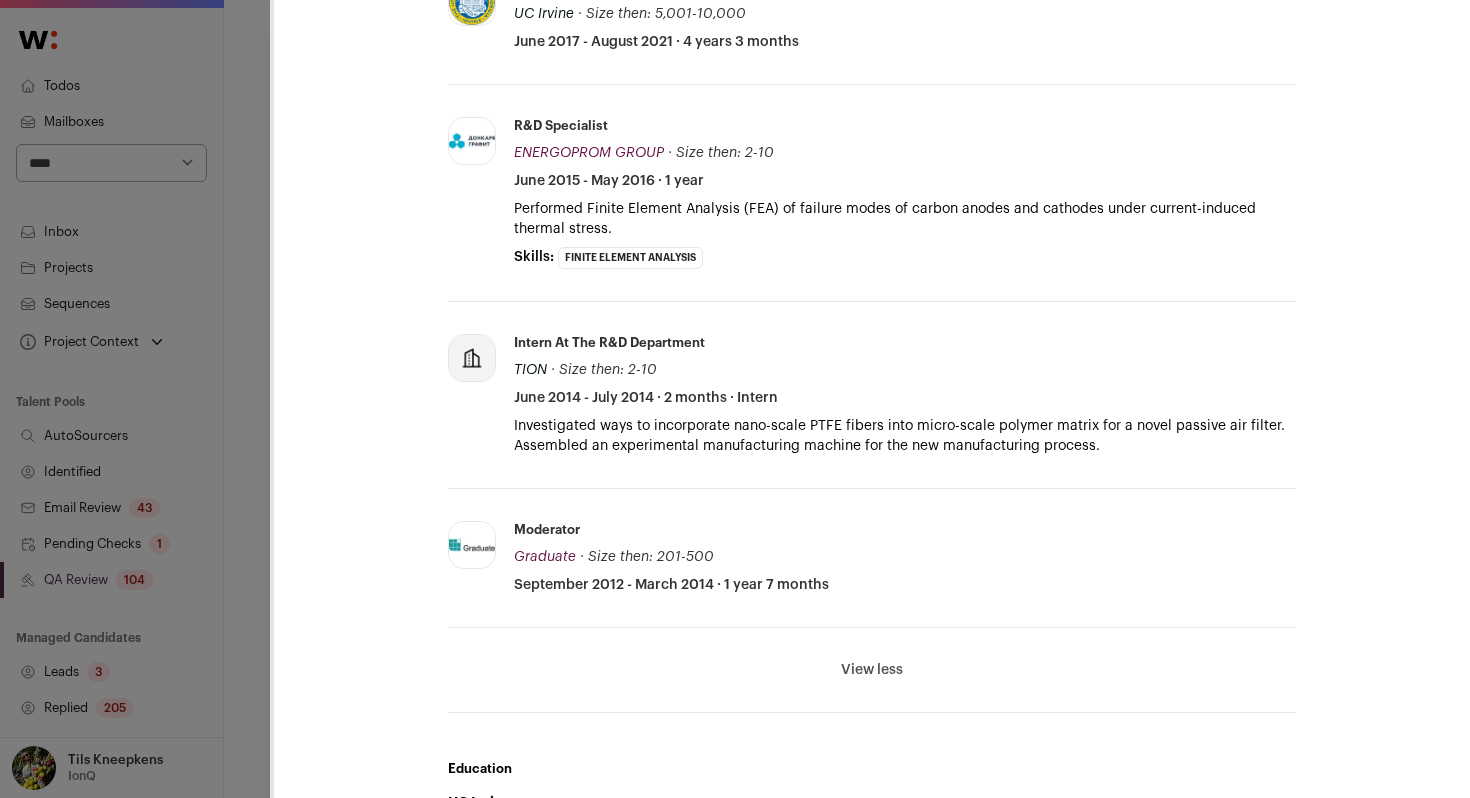 scroll, scrollTop: 1465, scrollLeft: 0, axis: vertical 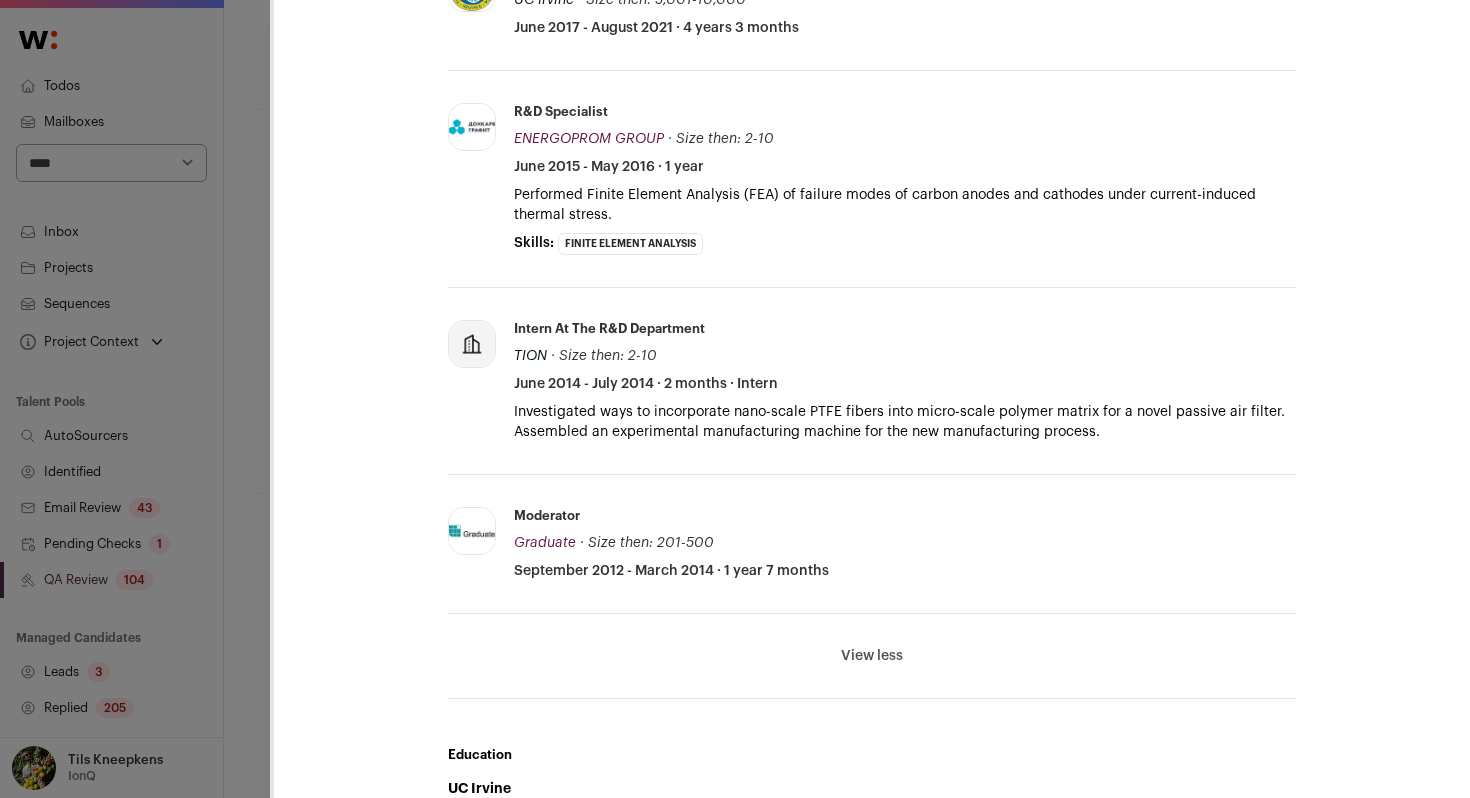 click on "**********" at bounding box center [735, 399] 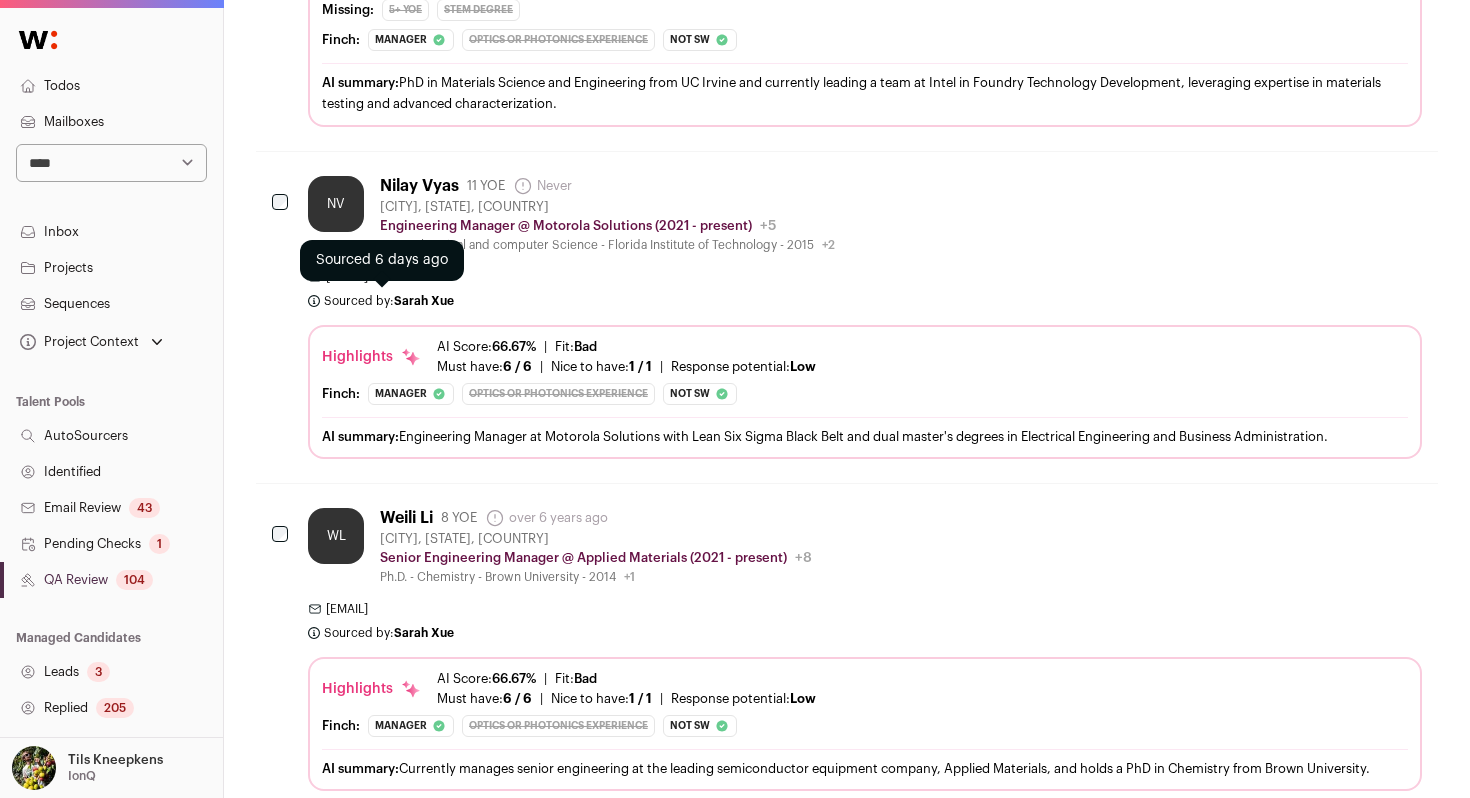 scroll, scrollTop: 1245, scrollLeft: 0, axis: vertical 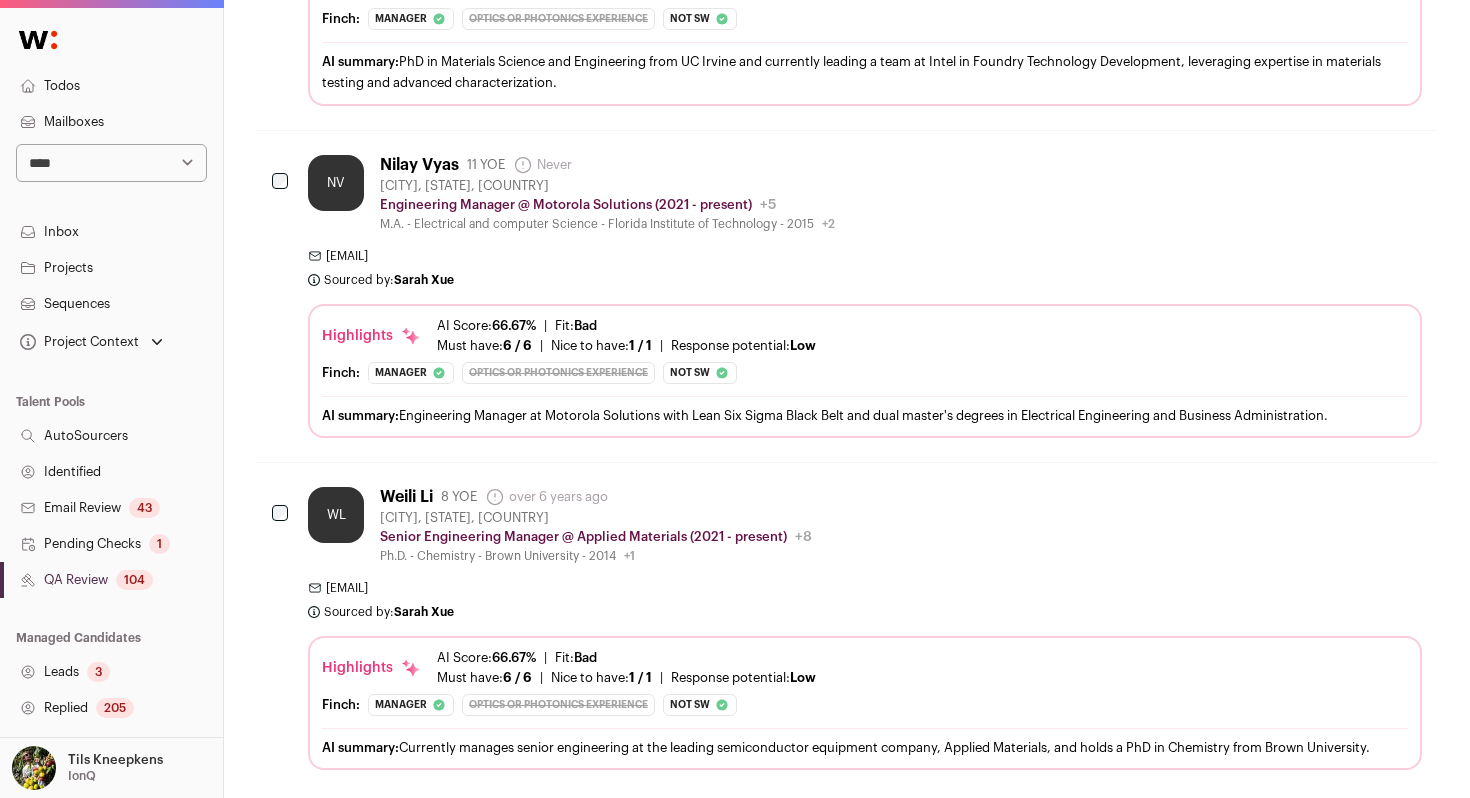 click on "[EMAIL]" at bounding box center (865, 256) 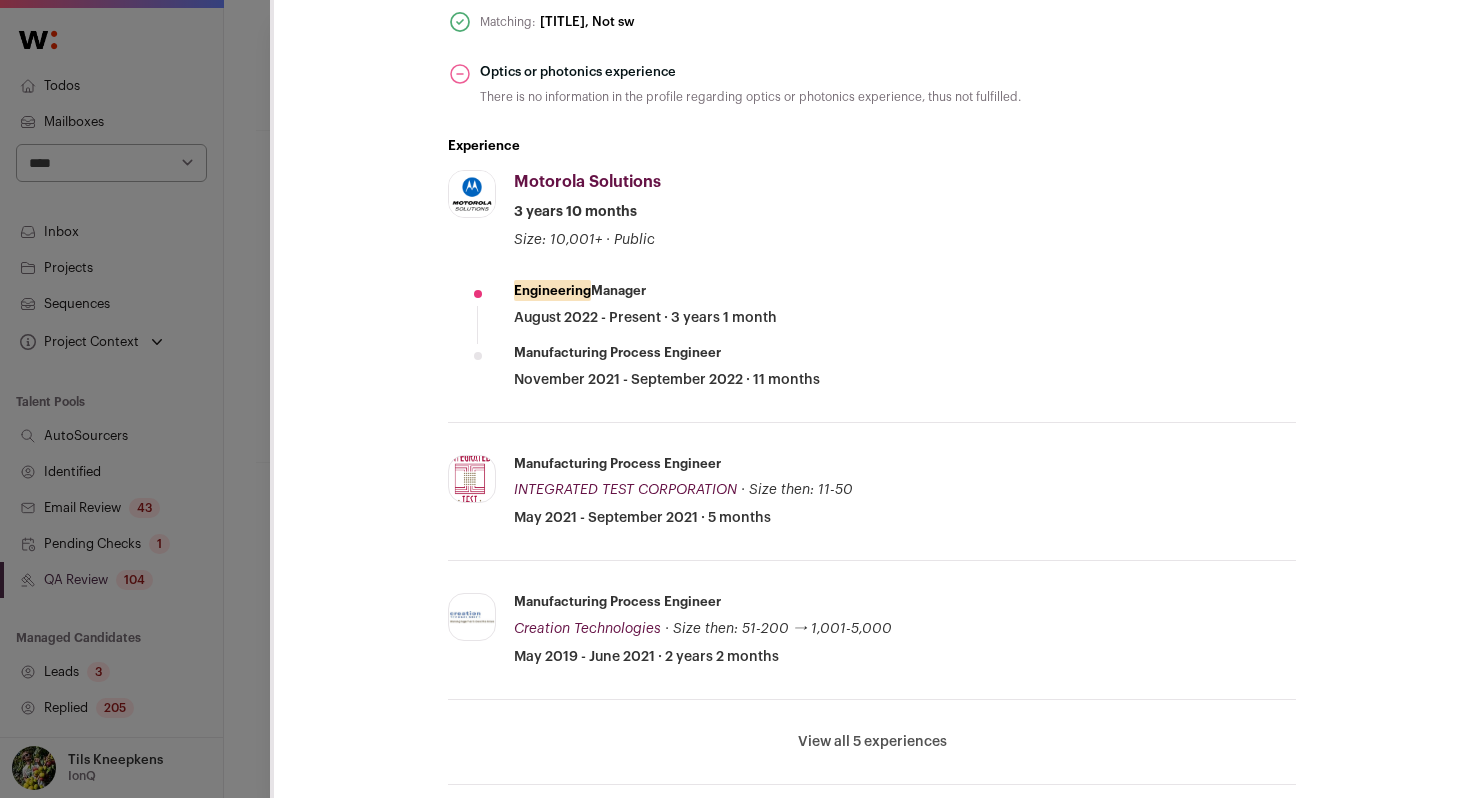 scroll, scrollTop: 724, scrollLeft: 0, axis: vertical 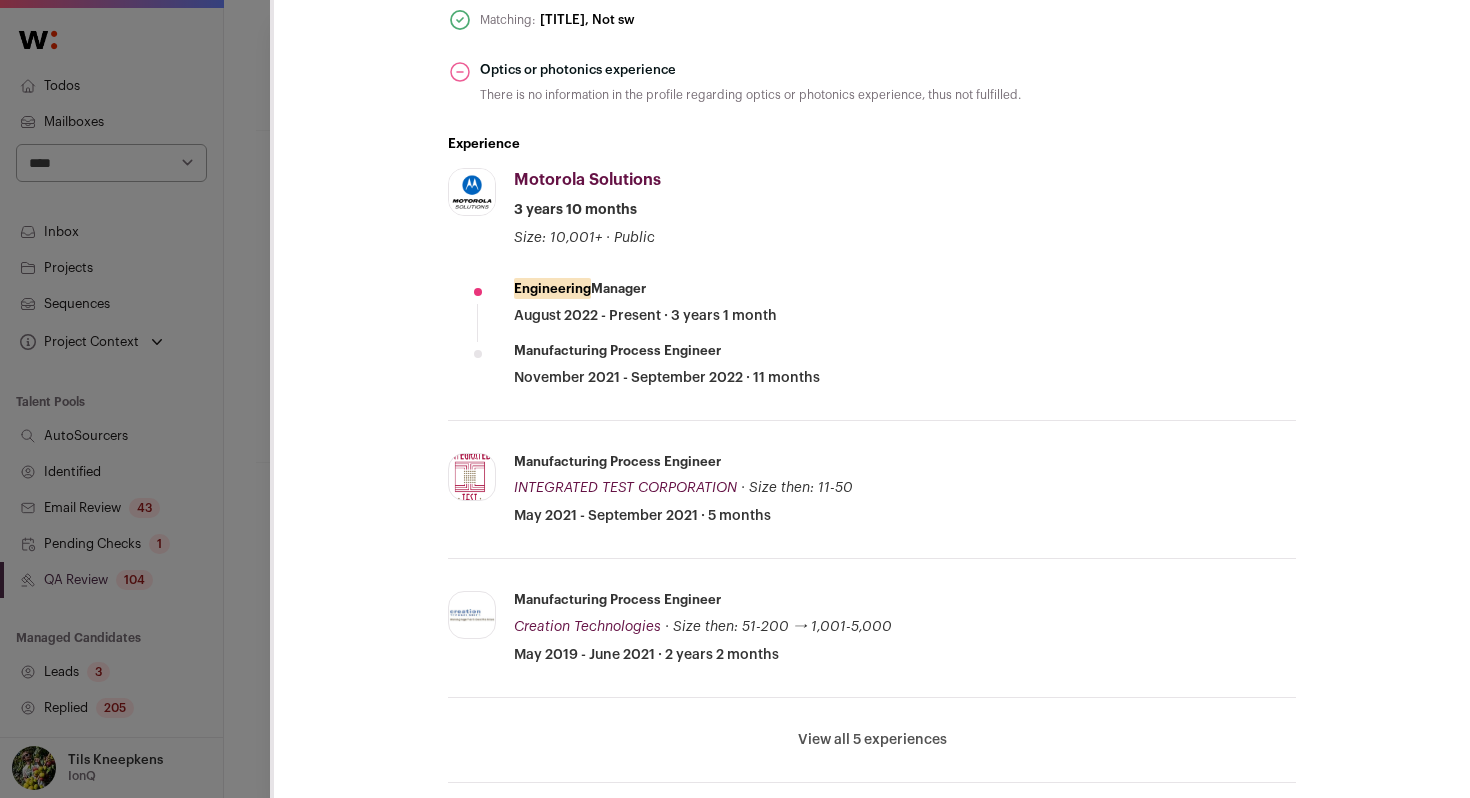 click on "**********" at bounding box center (735, 399) 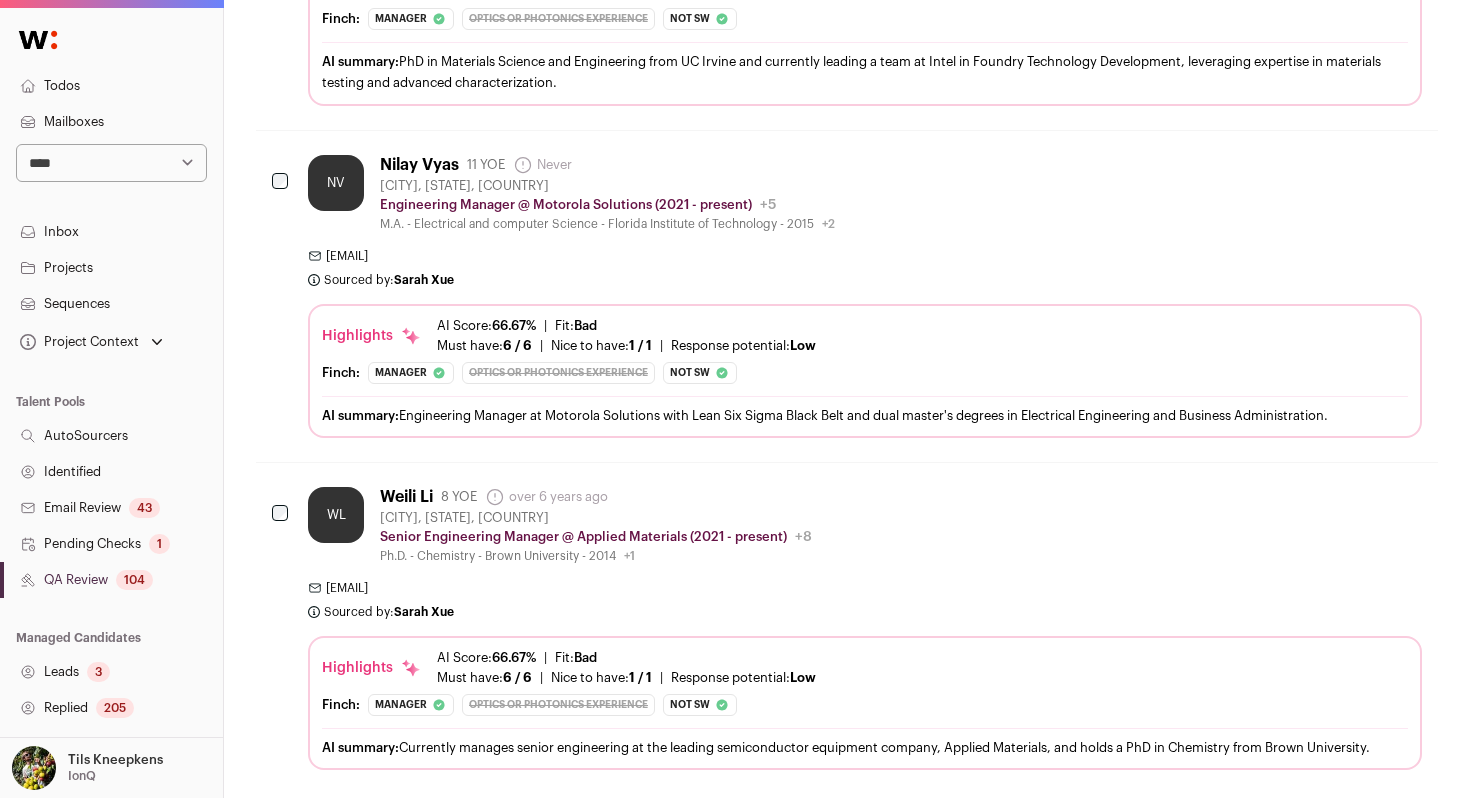 scroll, scrollTop: 1353, scrollLeft: 0, axis: vertical 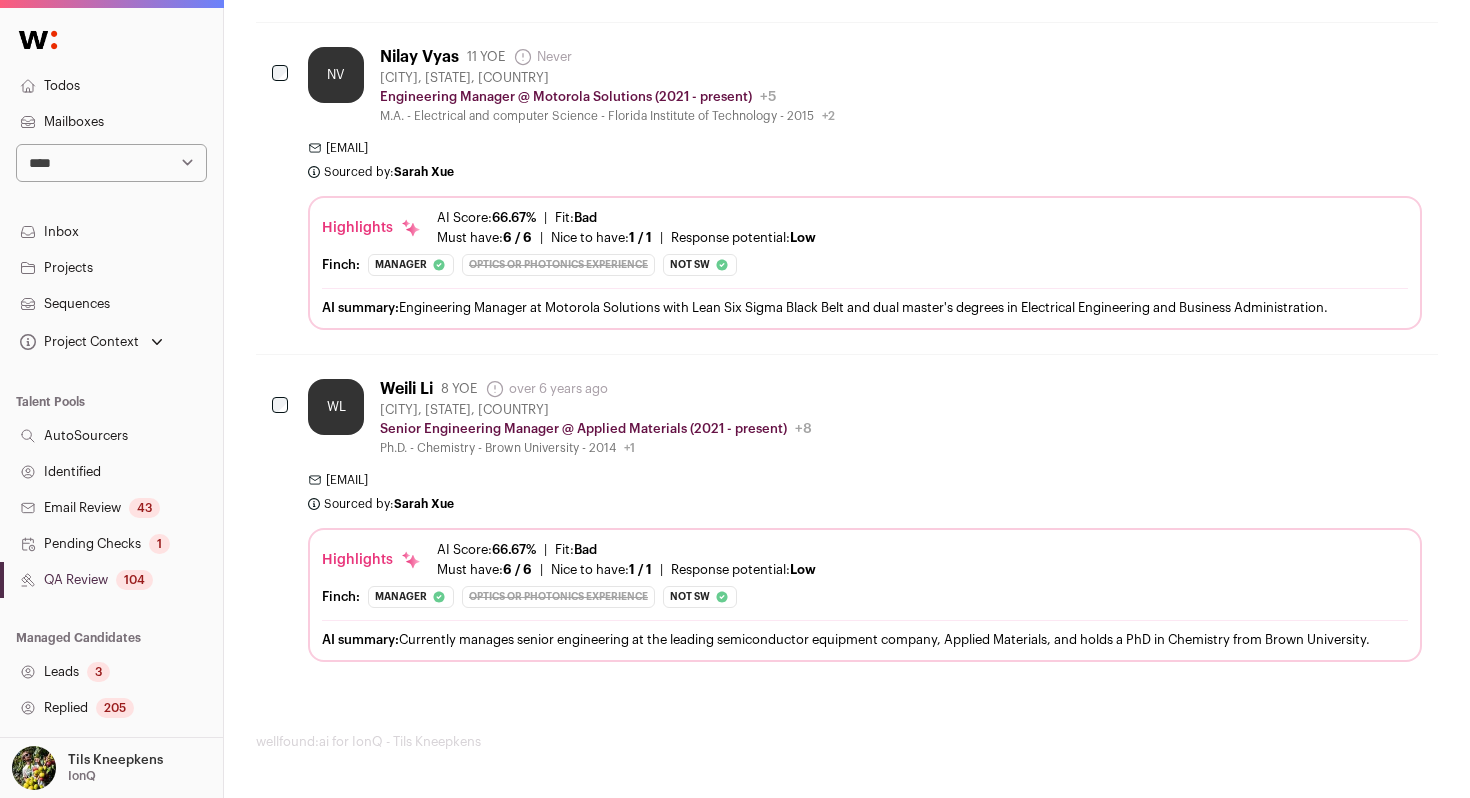 click on "WL
[LAST] [LAST]
8 YOE
over 6 years ago
Admin only. The last time the profile was scraped.
[CITY], [STATE], [COUNTRY]
Senior Engineering Manager @ Applied Materials
(2021 - present)
Applied Materials
Public / Private
Public
Company size
10,001+" at bounding box center [865, 520] 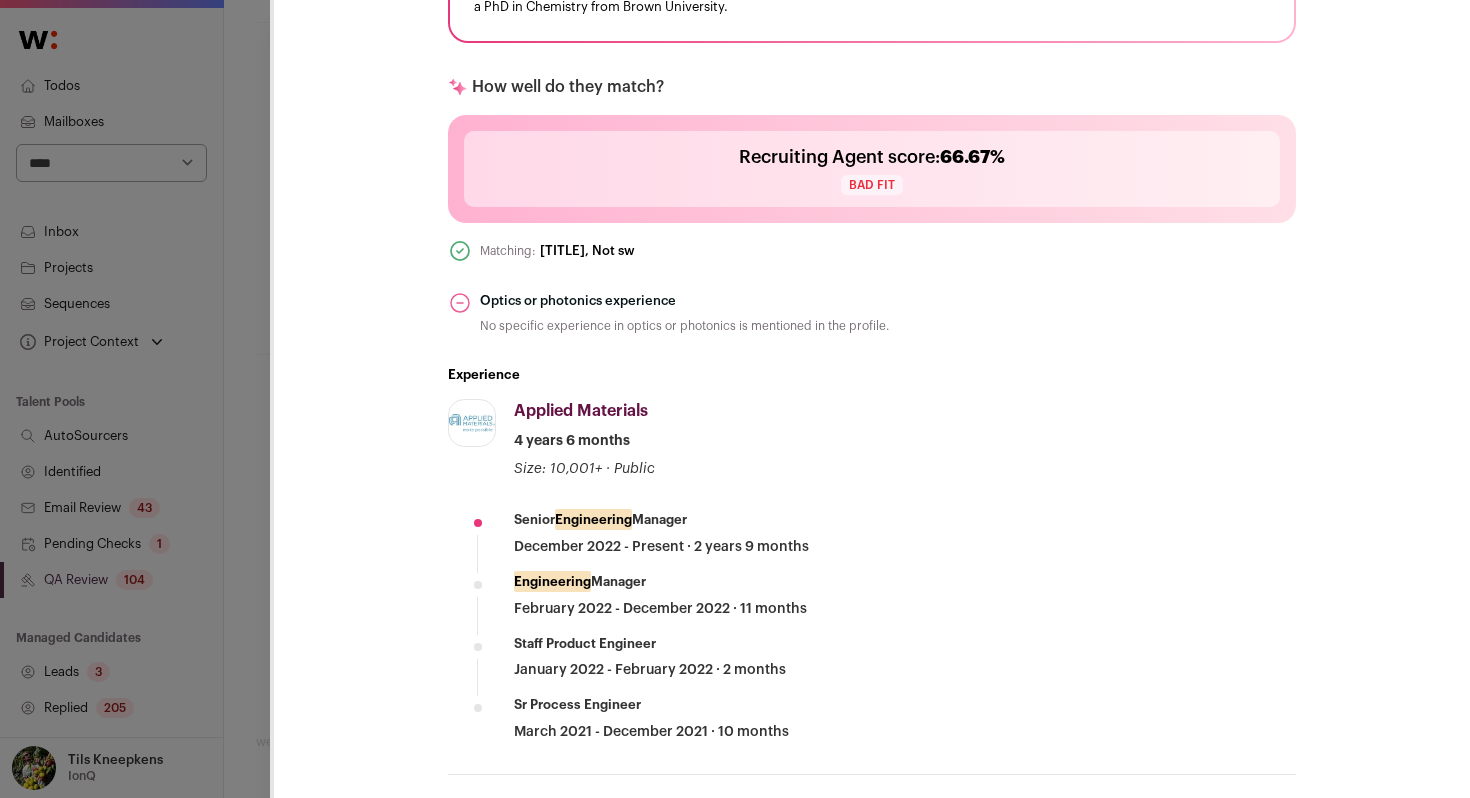 scroll, scrollTop: 531, scrollLeft: 0, axis: vertical 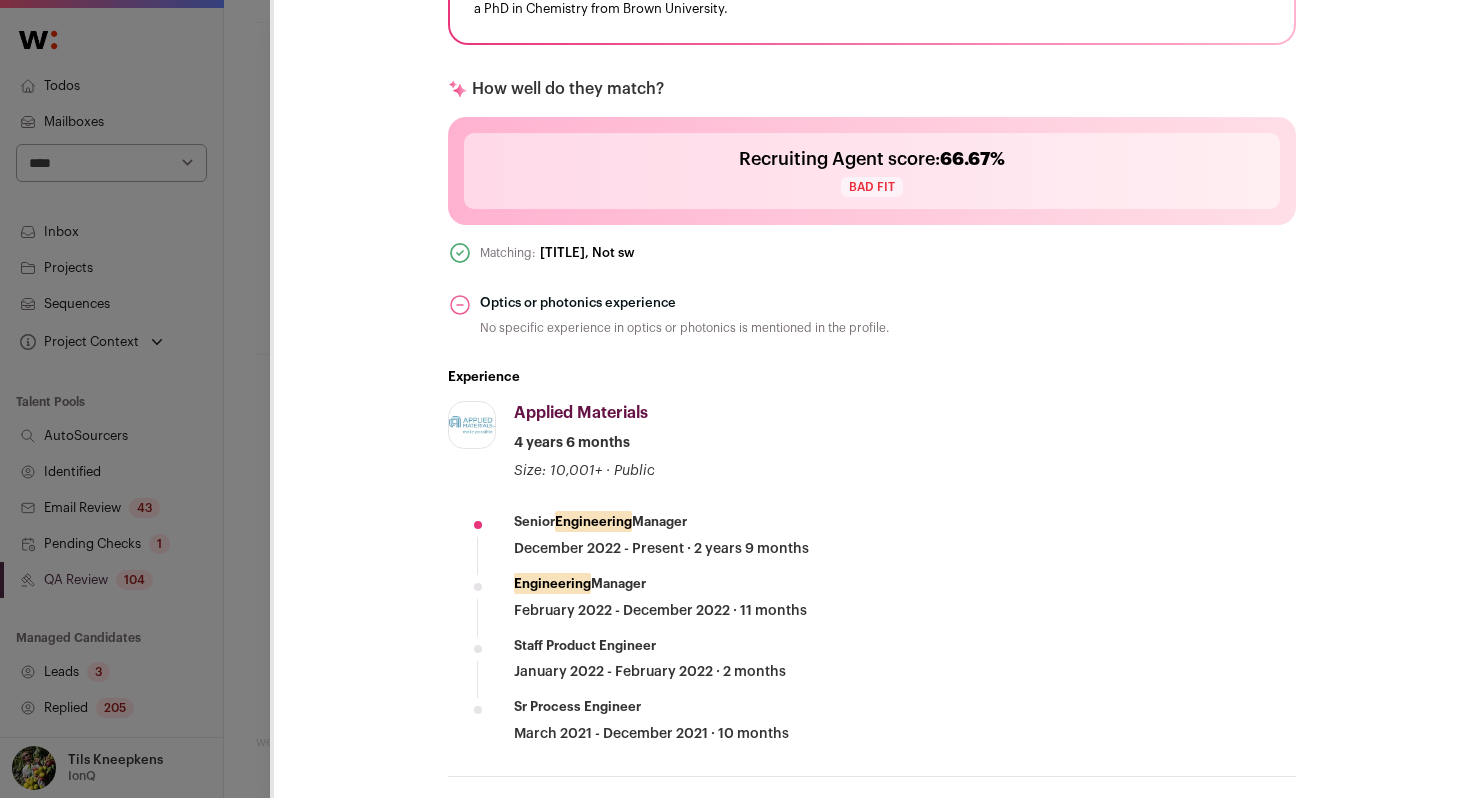 click on "**********" at bounding box center [735, 399] 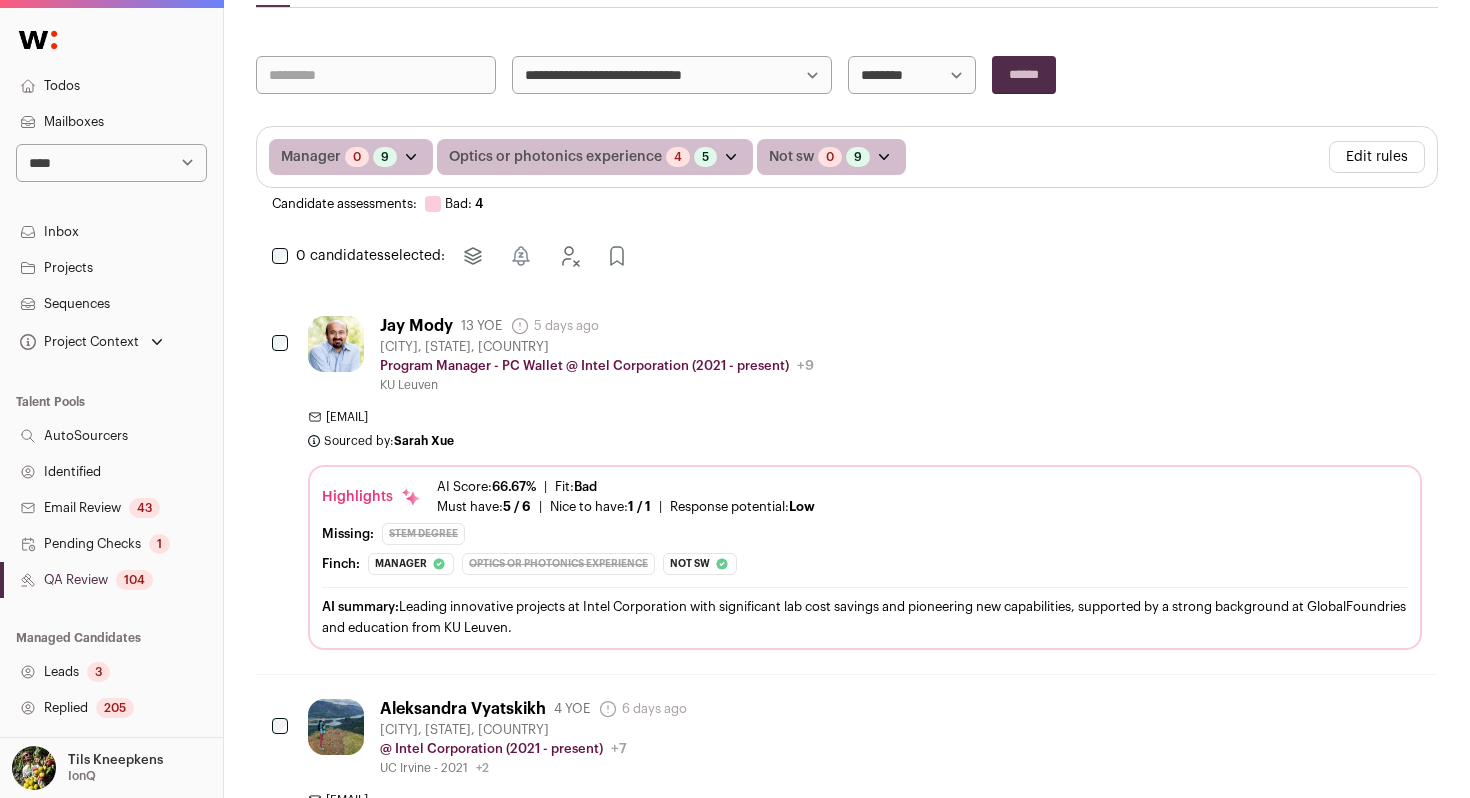 scroll, scrollTop: 173, scrollLeft: 0, axis: vertical 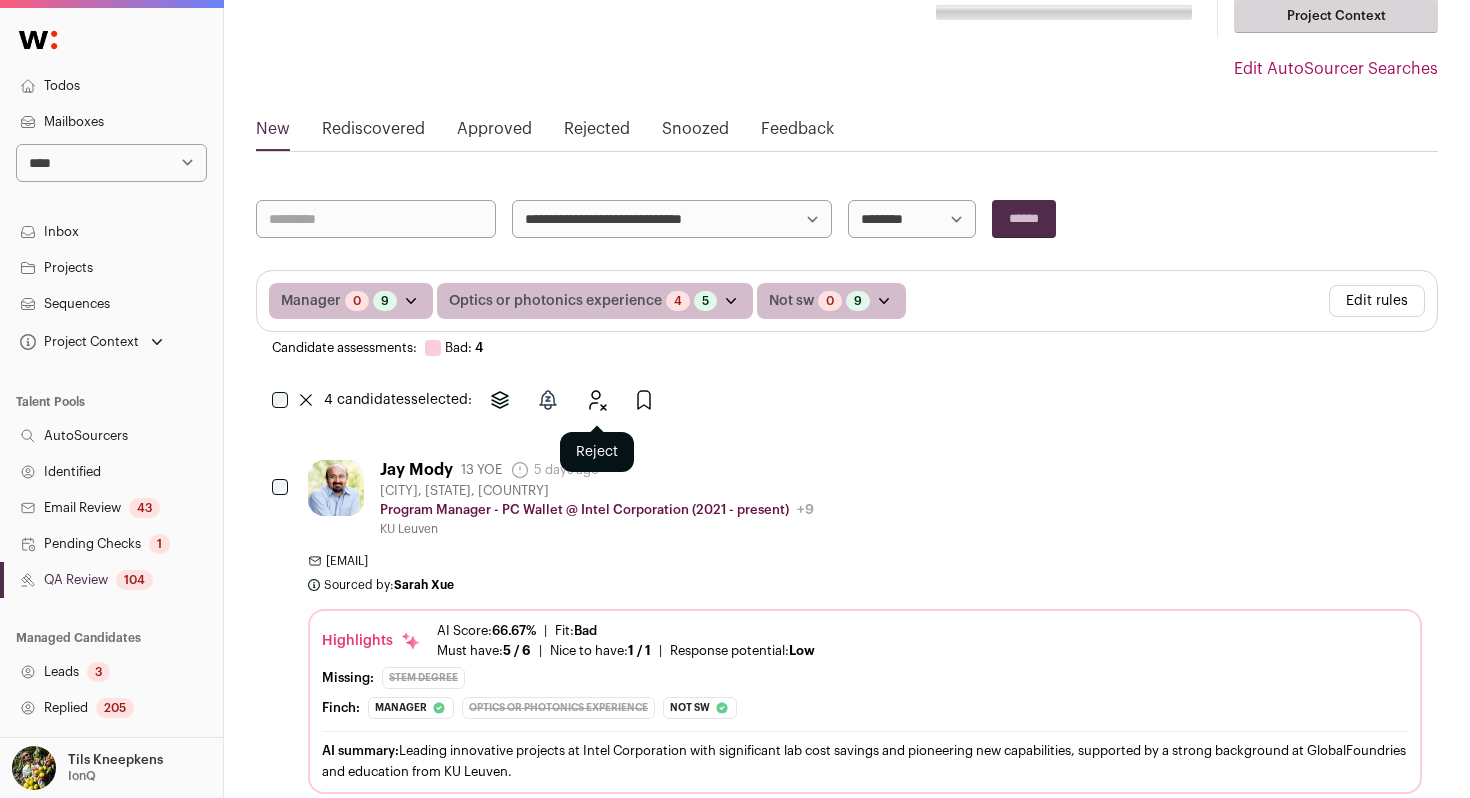 click 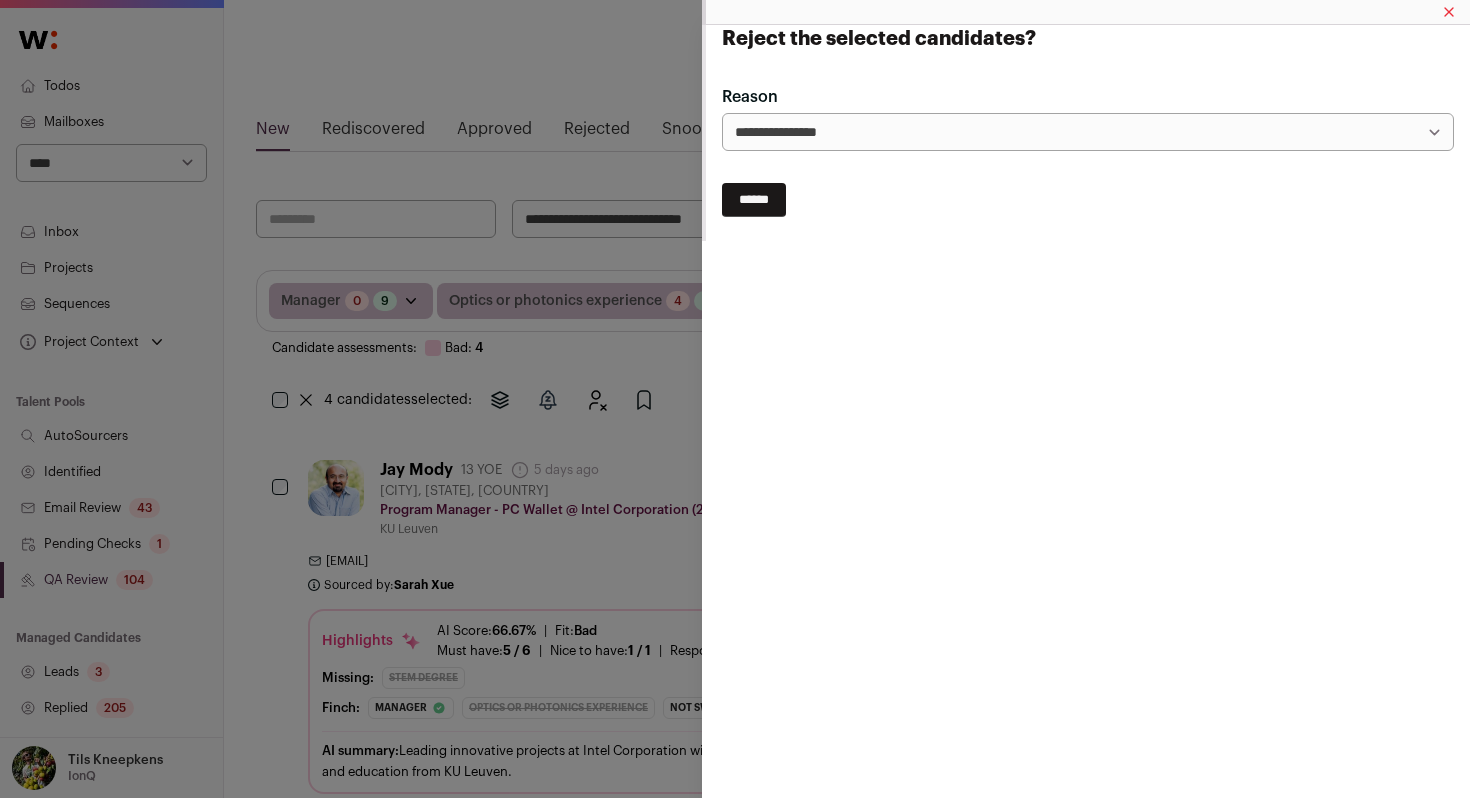 click on "******" at bounding box center [754, 200] 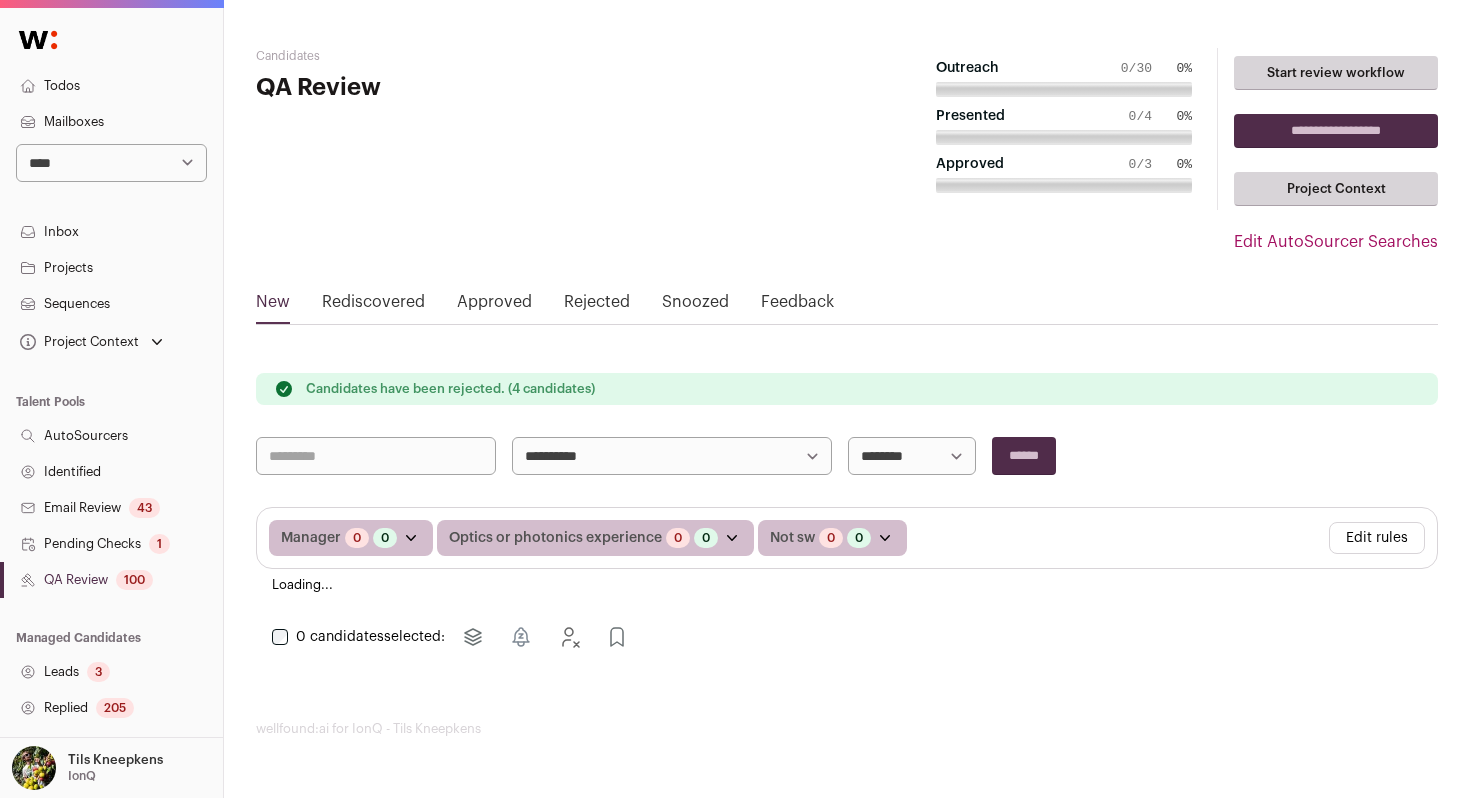 scroll, scrollTop: 0, scrollLeft: 0, axis: both 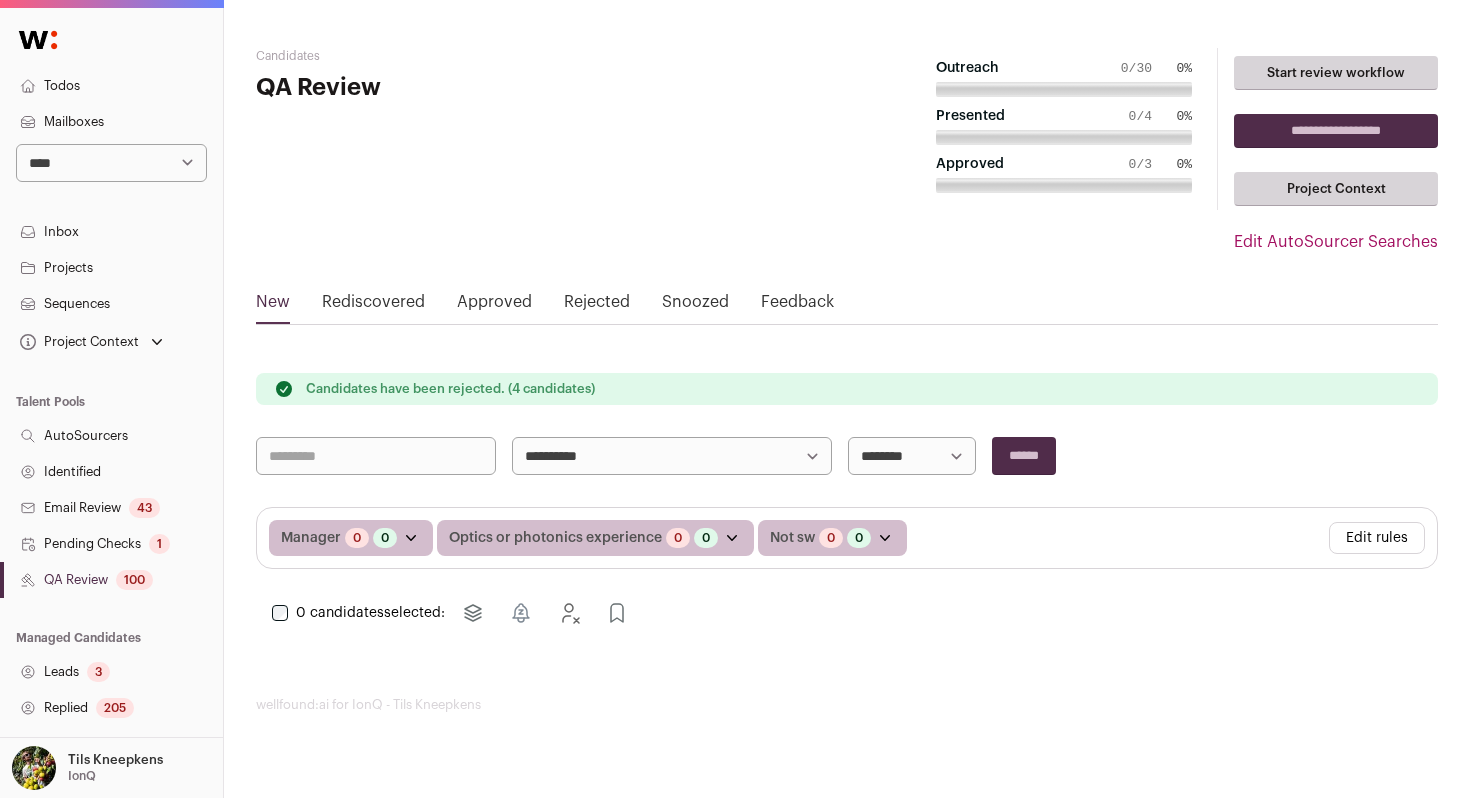 click on "**********" at bounding box center [672, 456] 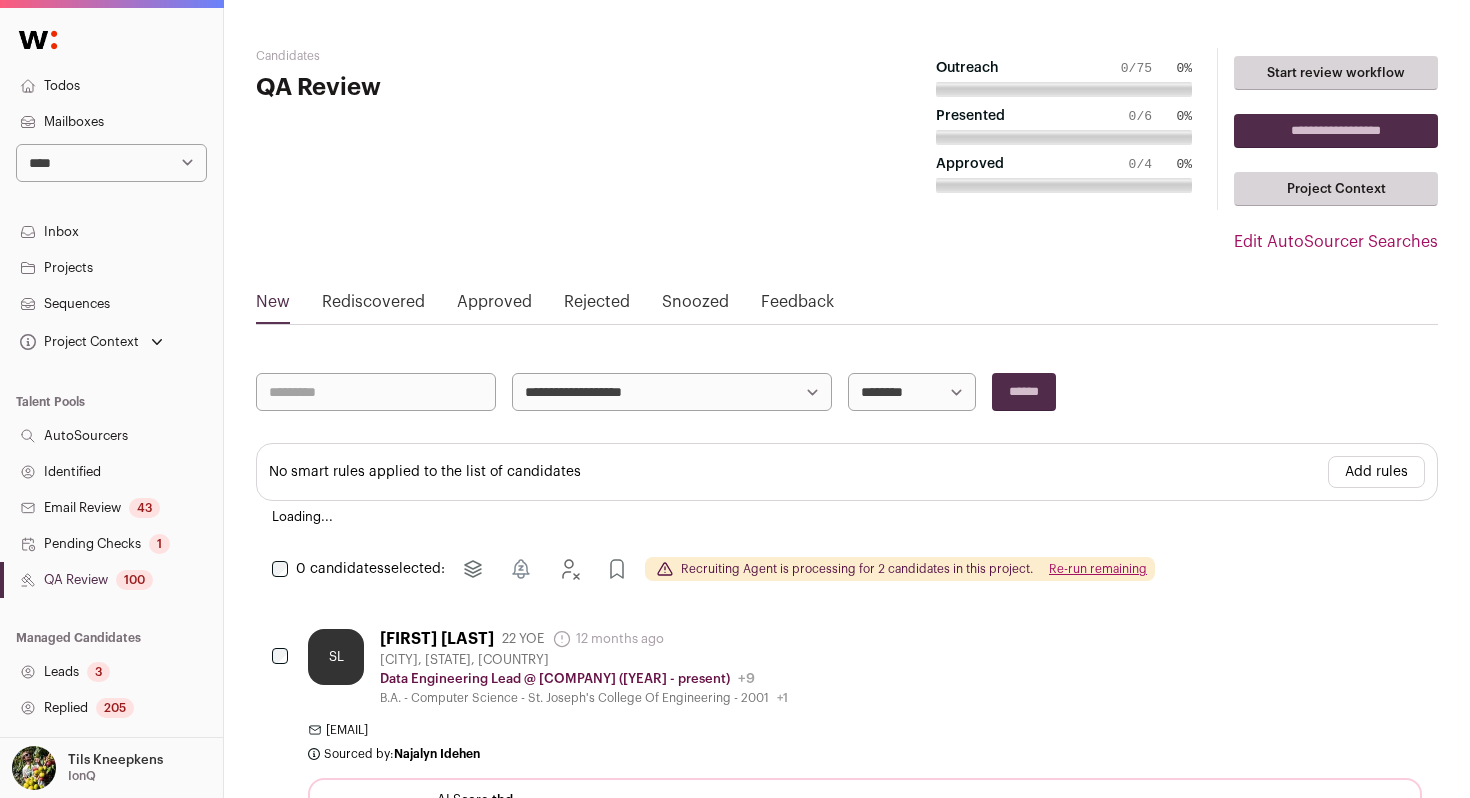 click on "Todos" at bounding box center (111, 86) 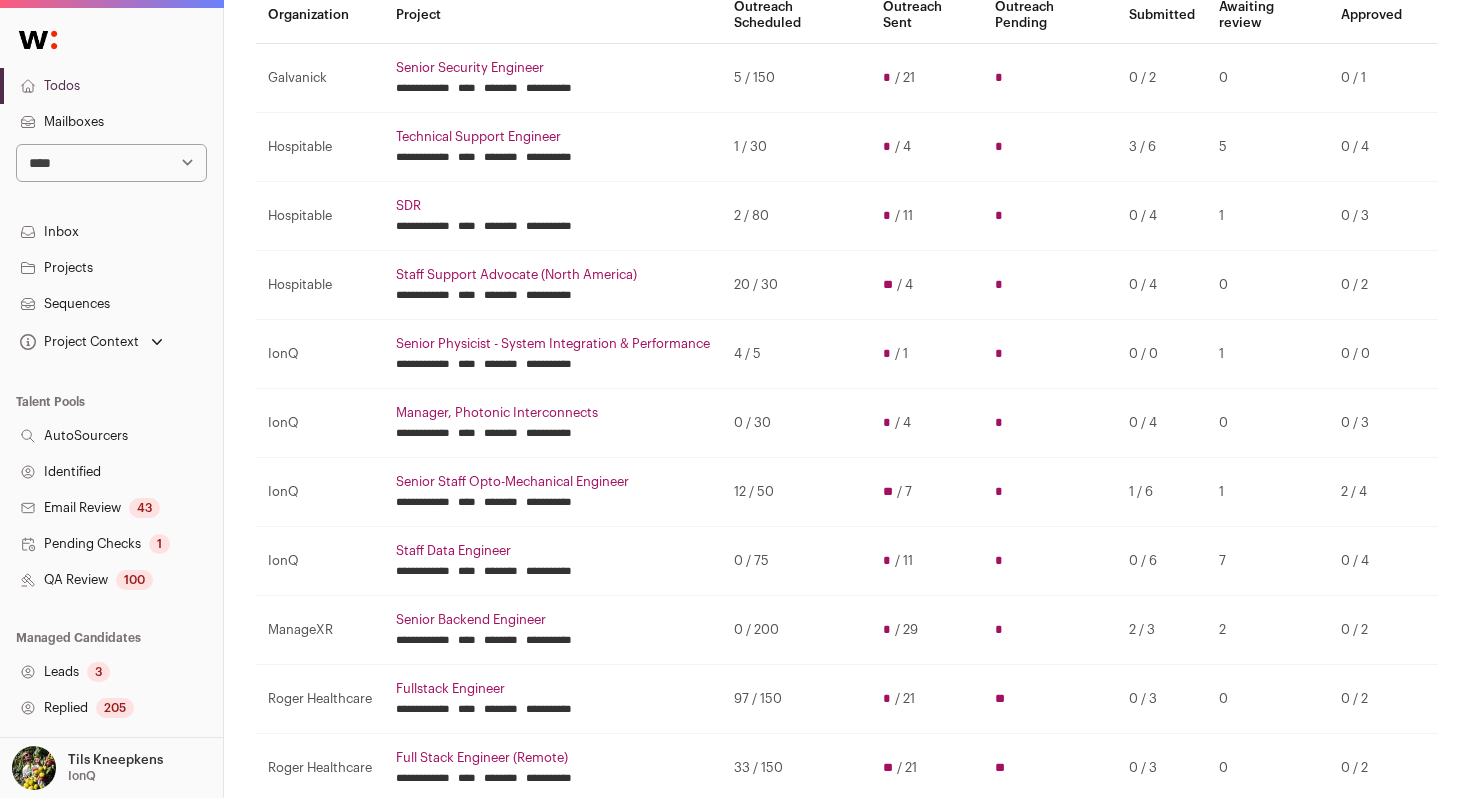 scroll, scrollTop: 204, scrollLeft: 0, axis: vertical 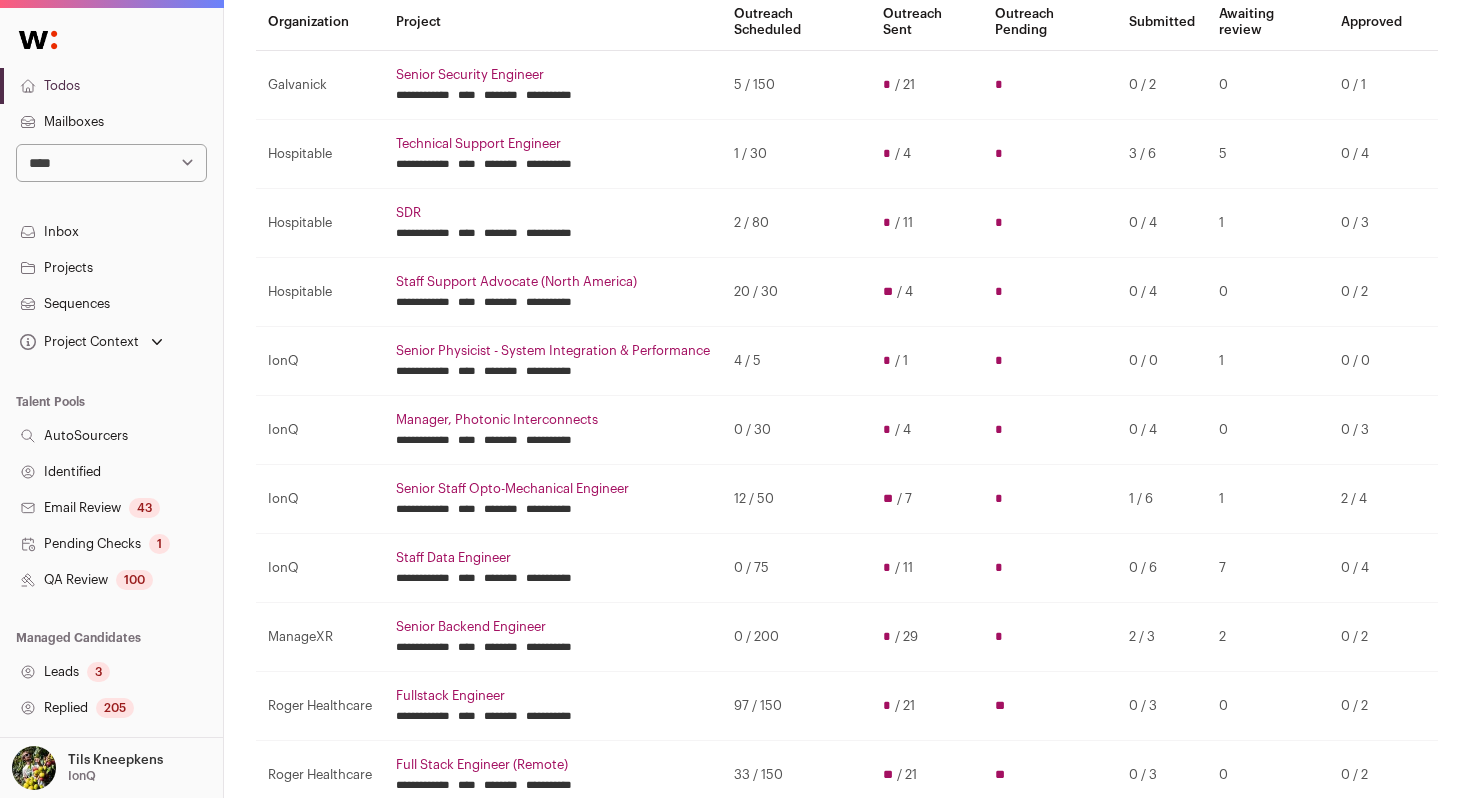 click on "3" at bounding box center (98, 672) 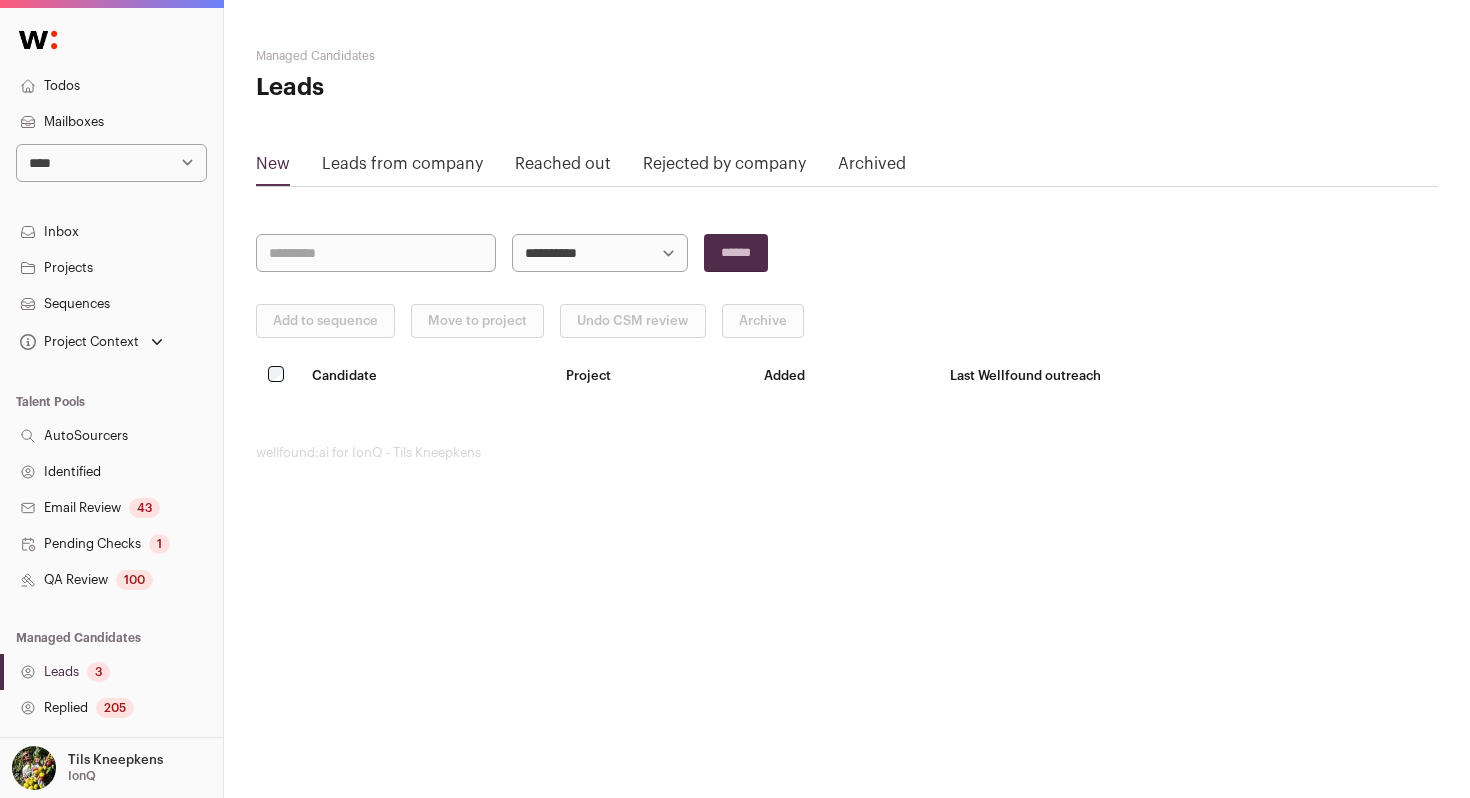 scroll, scrollTop: 0, scrollLeft: 0, axis: both 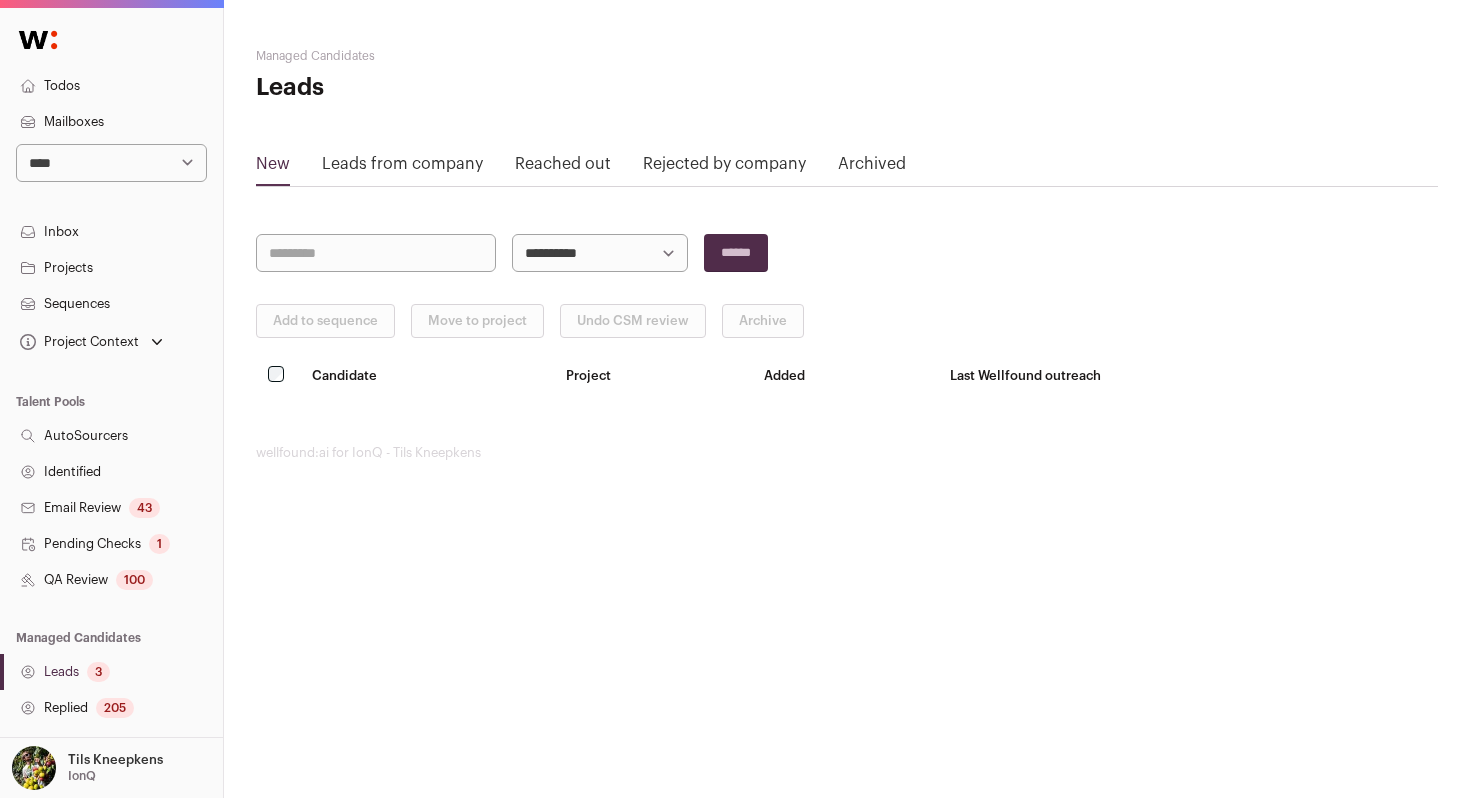 click on "Todos" at bounding box center (111, 86) 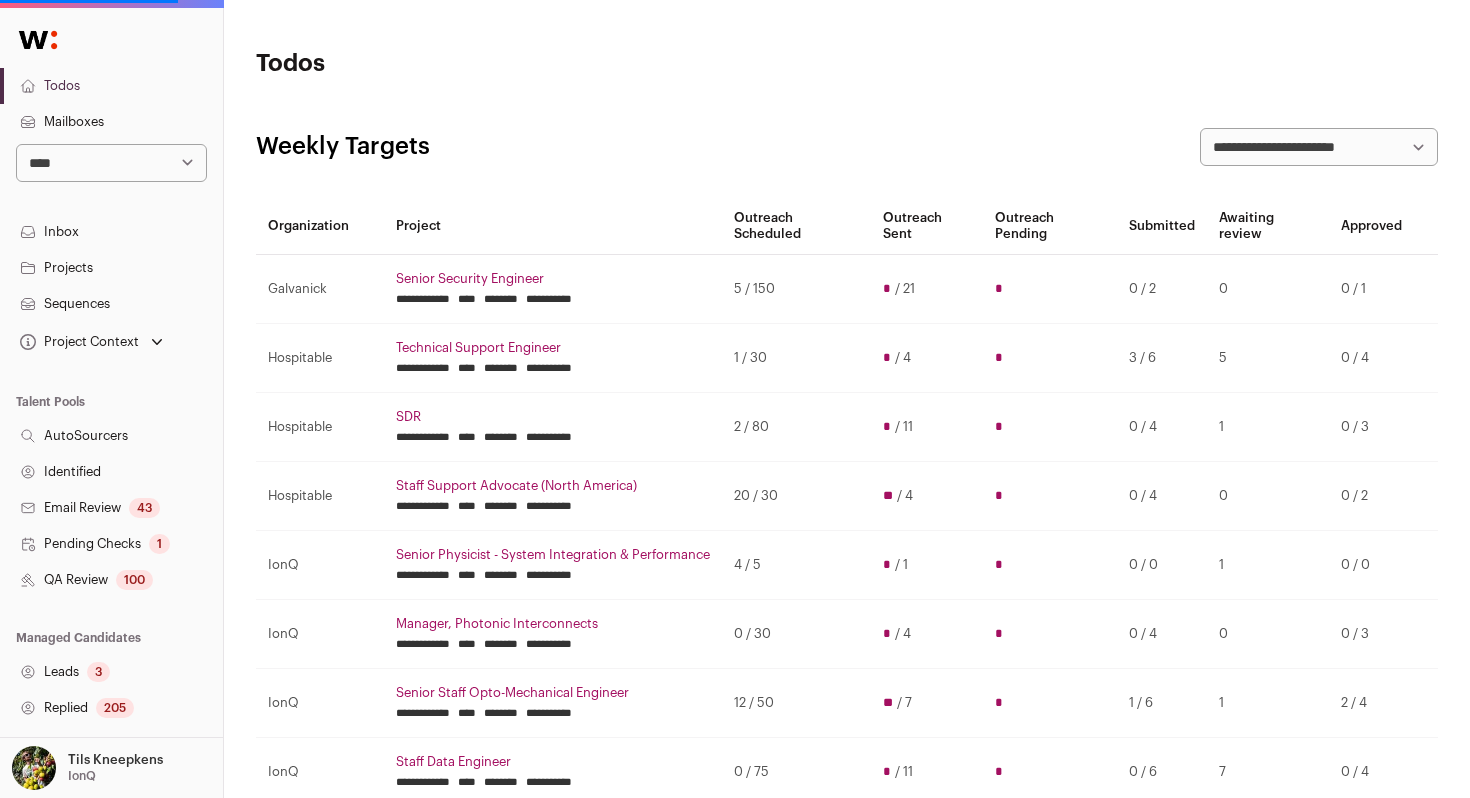 click on "Leads
3" at bounding box center (111, 672) 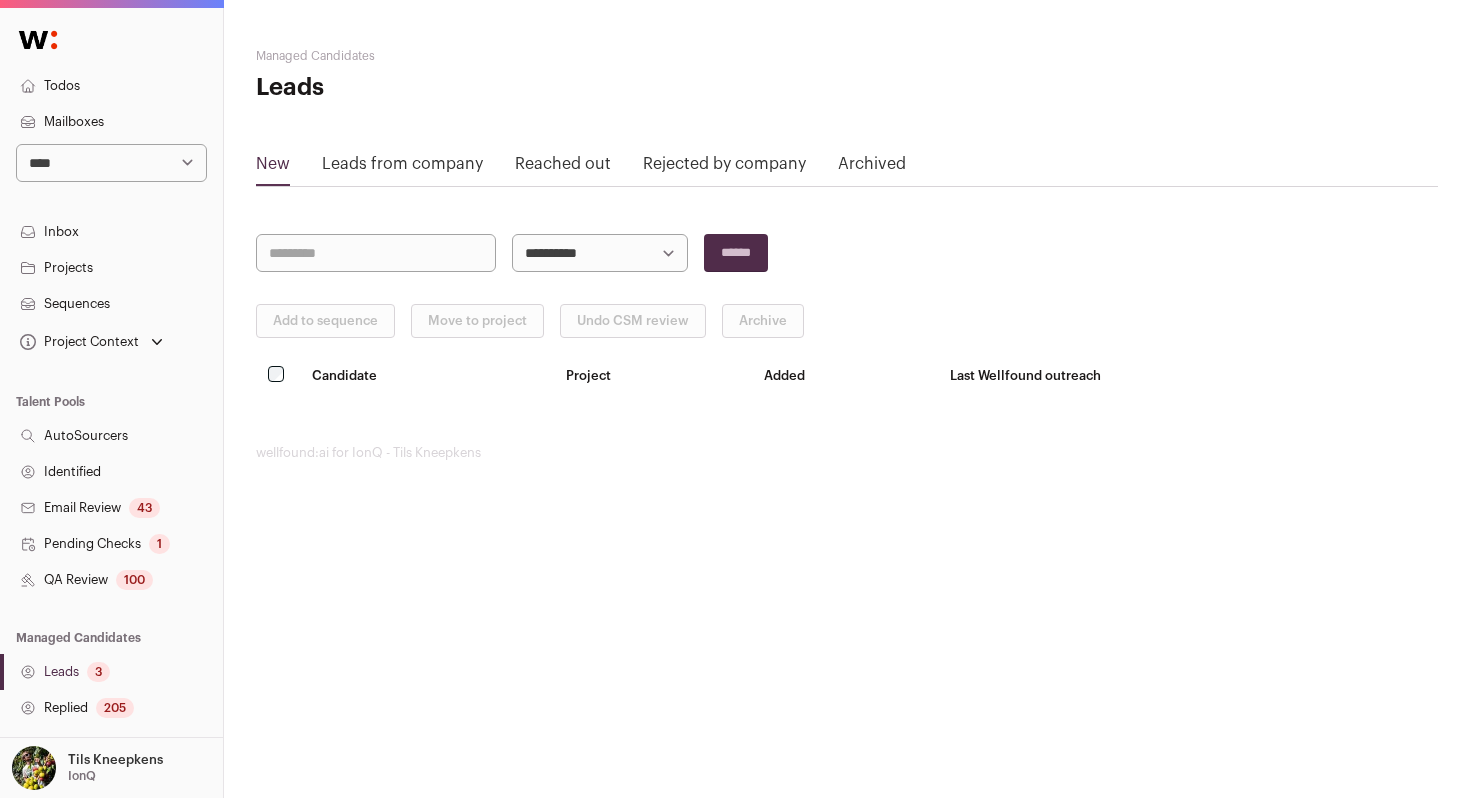 click on "Leads
3" at bounding box center (111, 672) 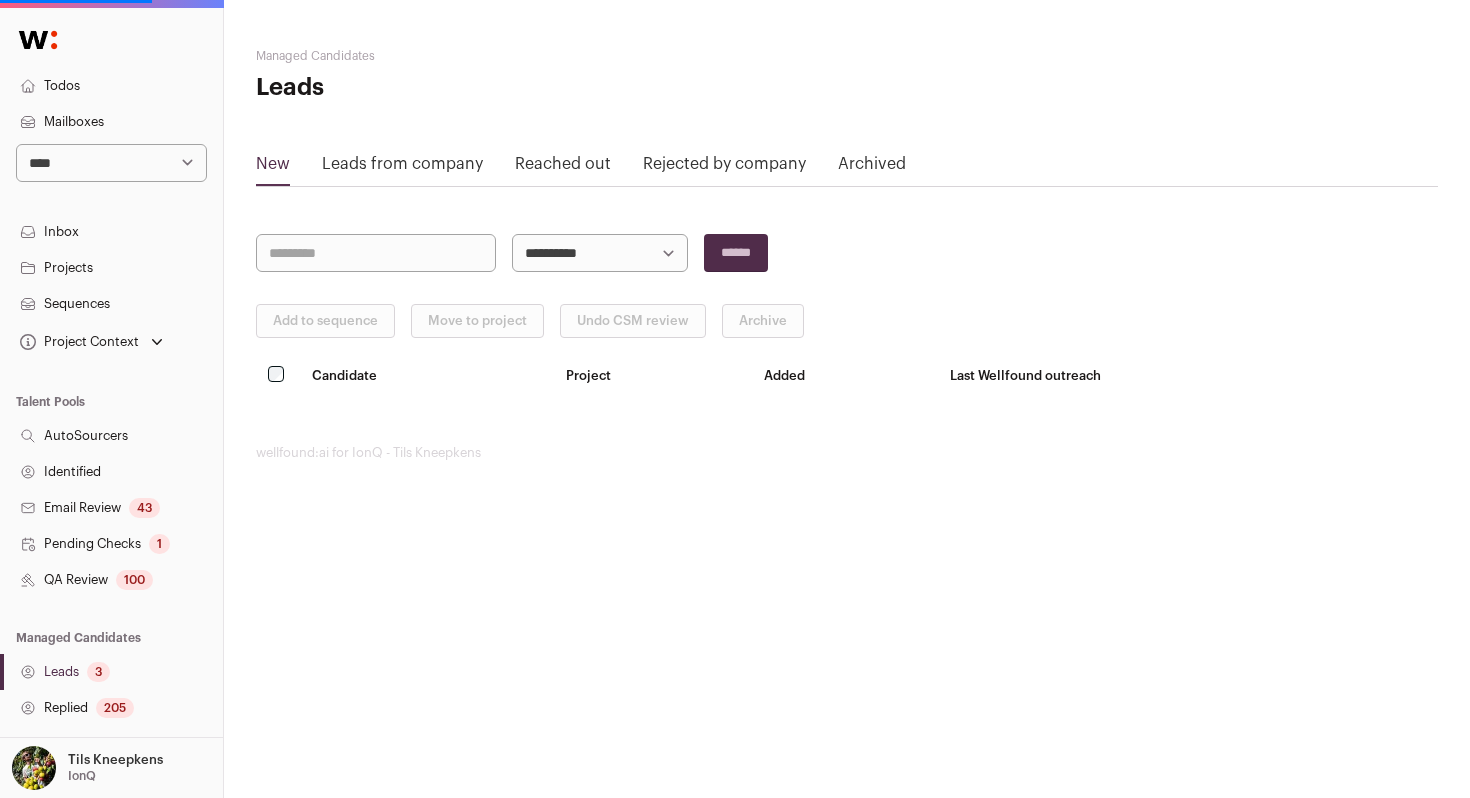 click on "**********" at bounding box center [600, 253] 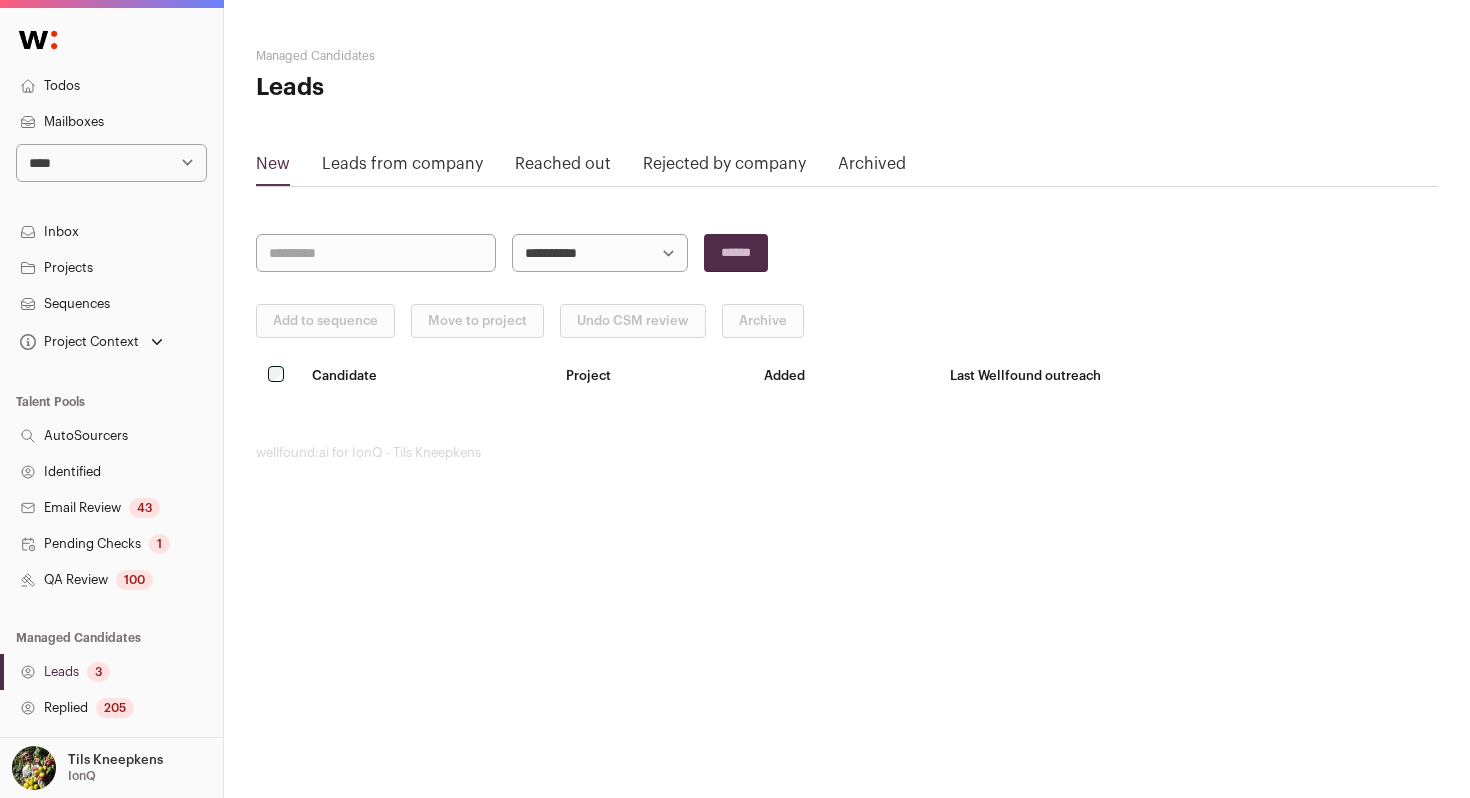 click on "Leads from company" at bounding box center (402, 168) 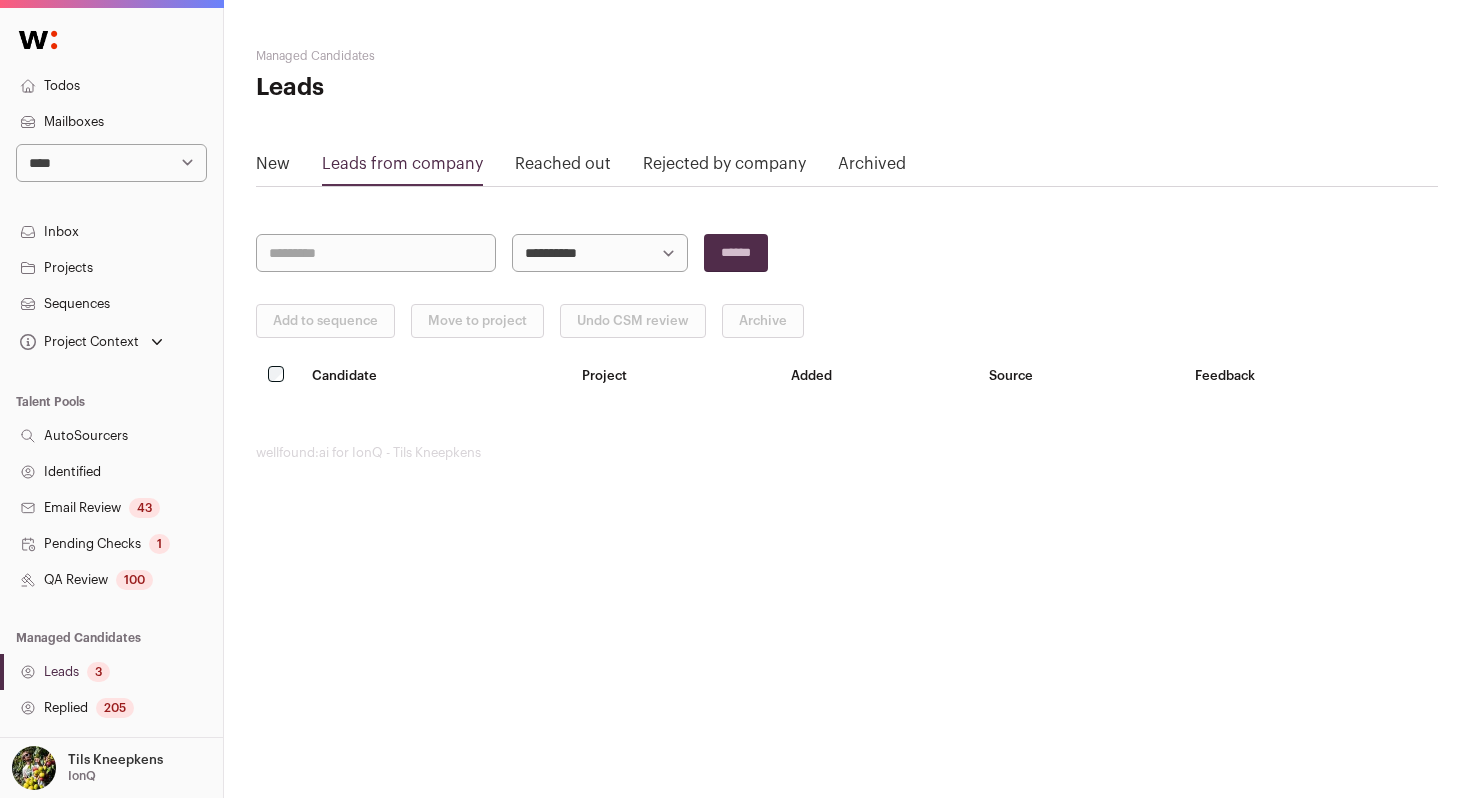 click on "New" at bounding box center (273, 168) 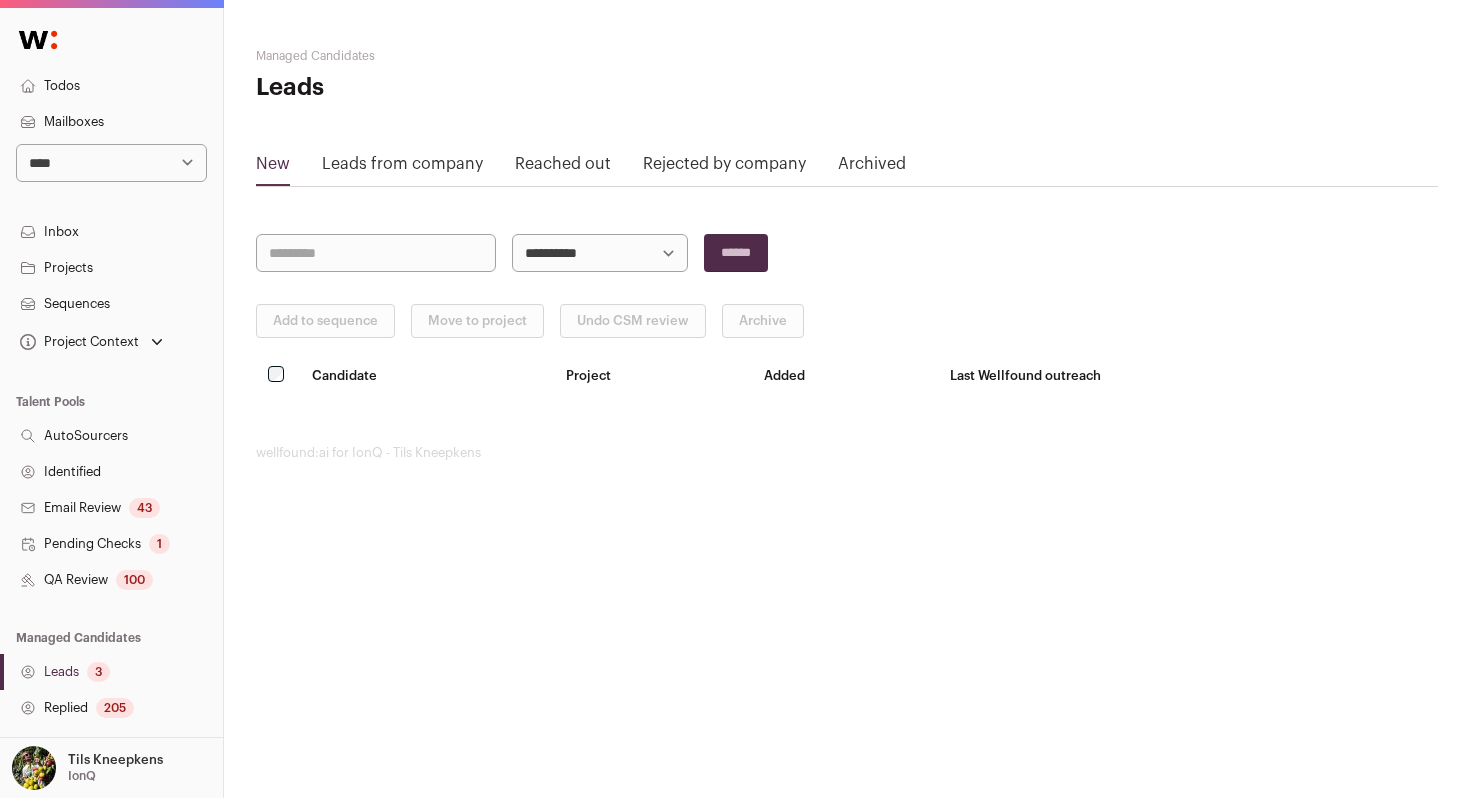 click on "Leads
3" at bounding box center (111, 672) 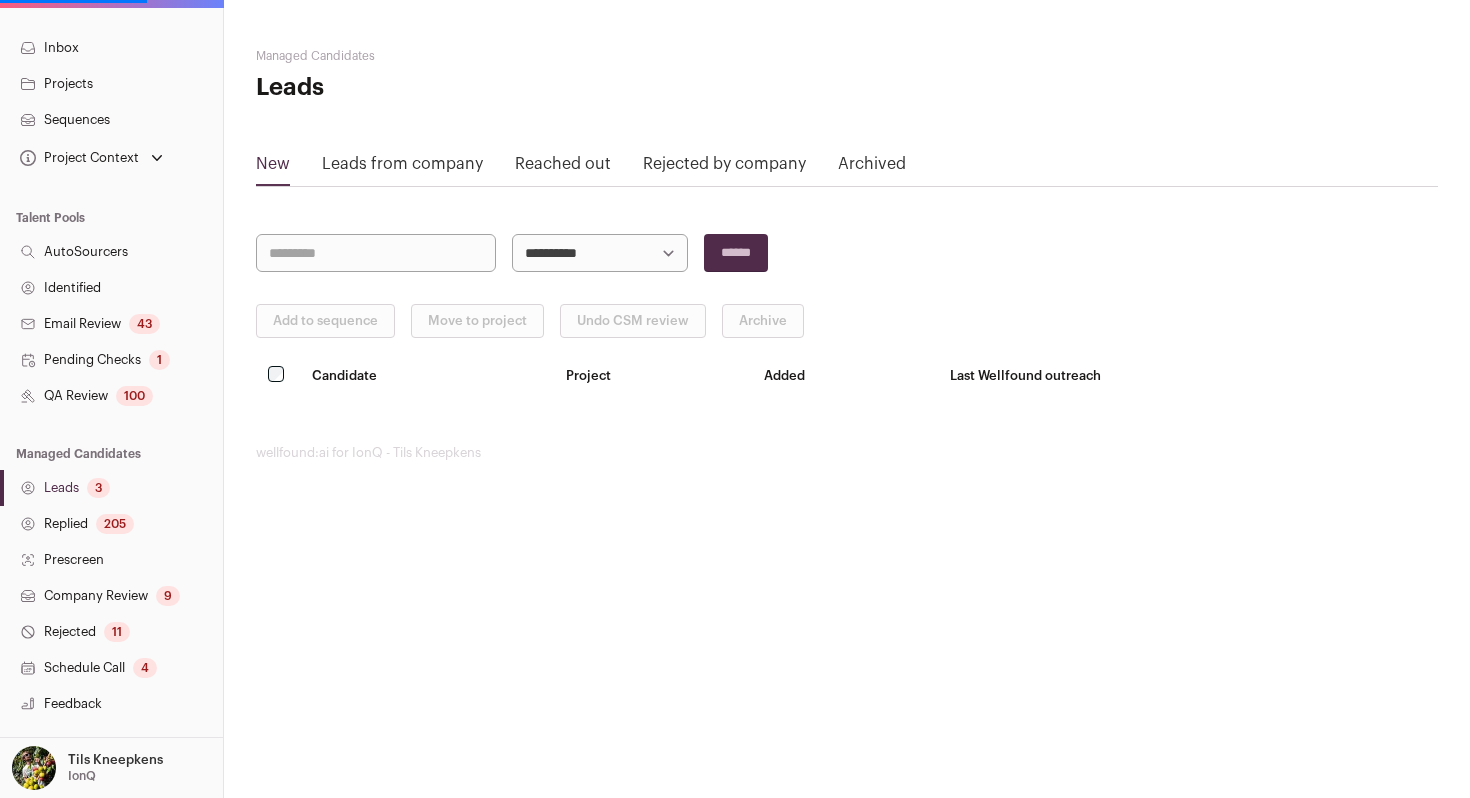 scroll, scrollTop: 185, scrollLeft: 0, axis: vertical 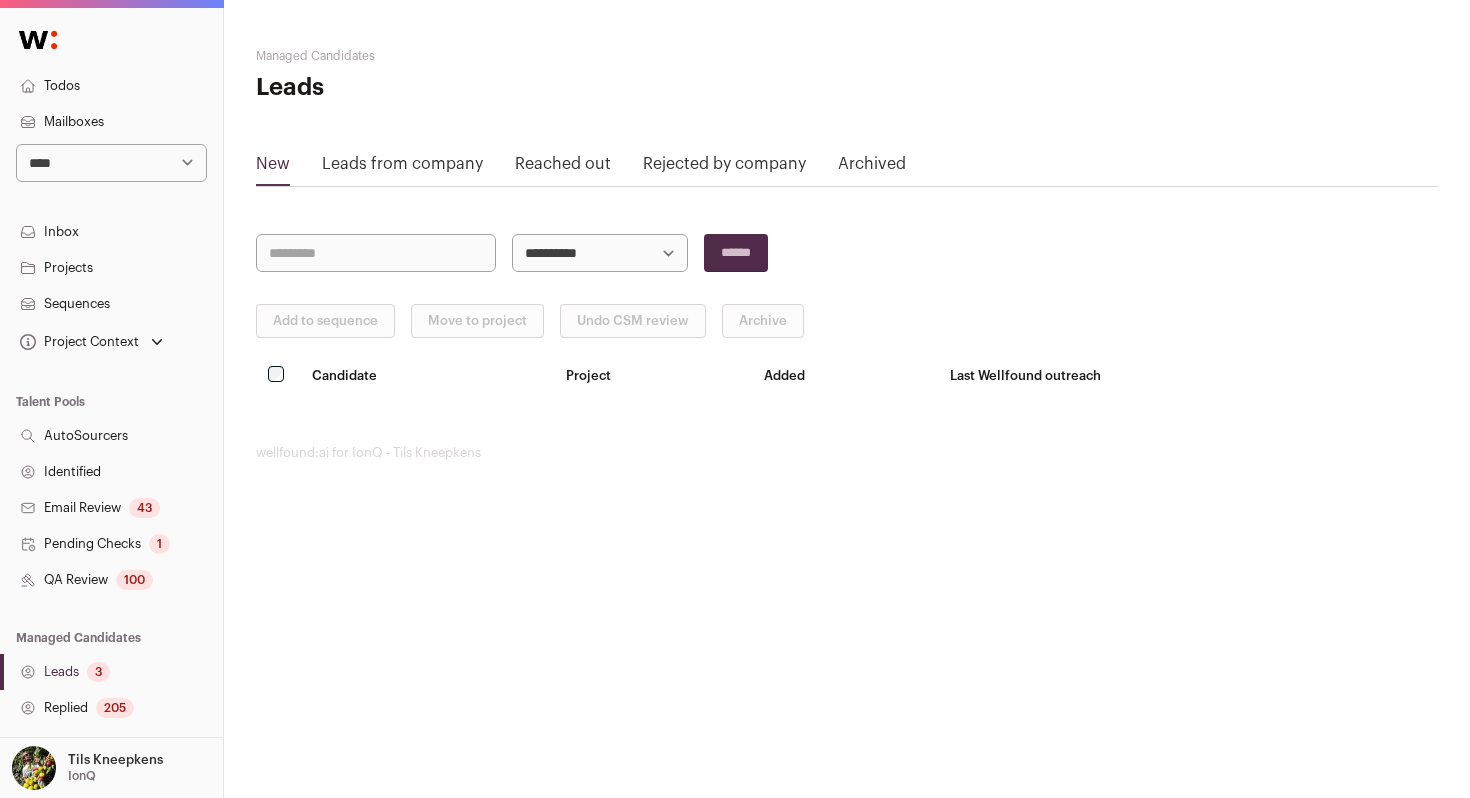 click on "Todos" at bounding box center [111, 86] 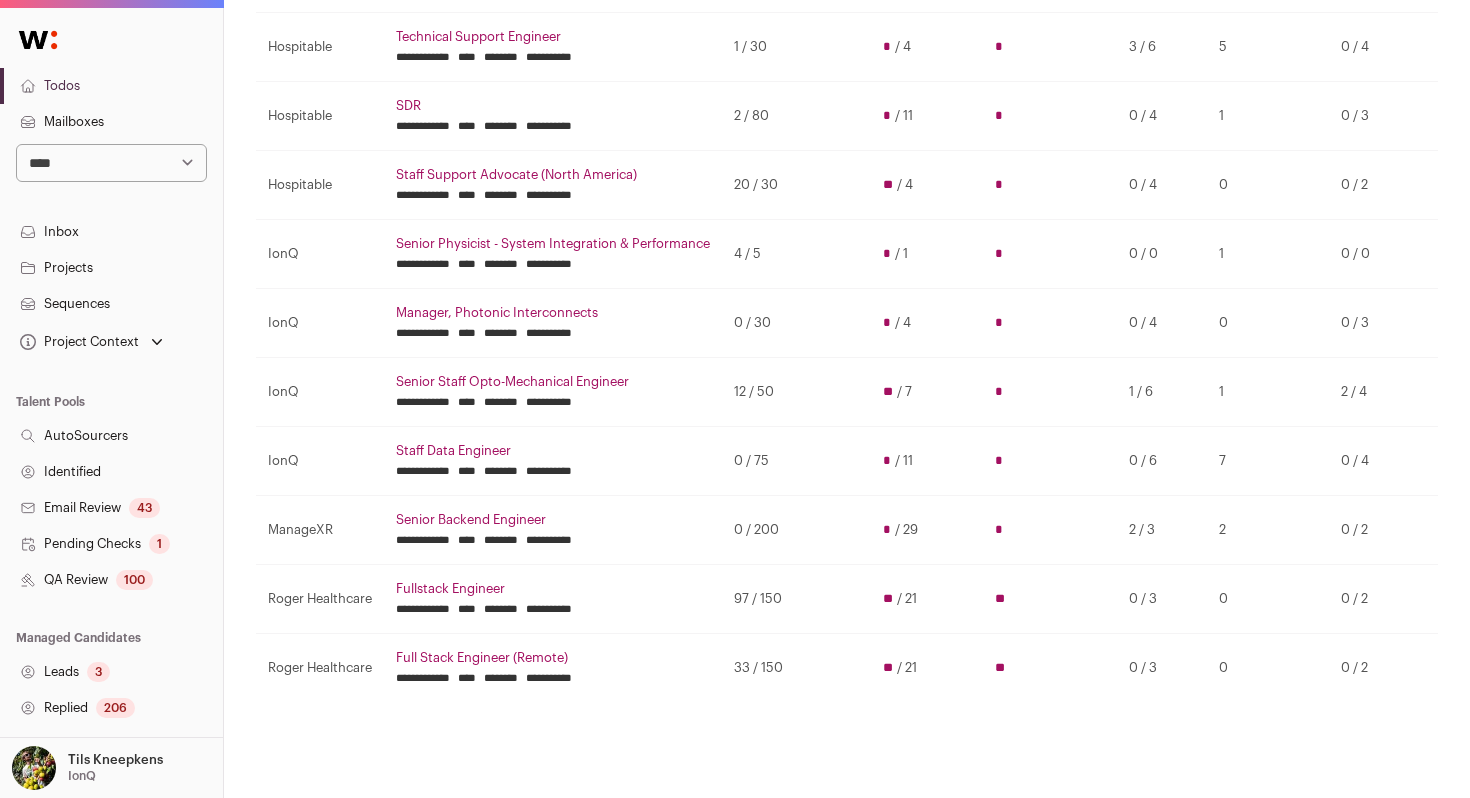 scroll, scrollTop: 312, scrollLeft: 0, axis: vertical 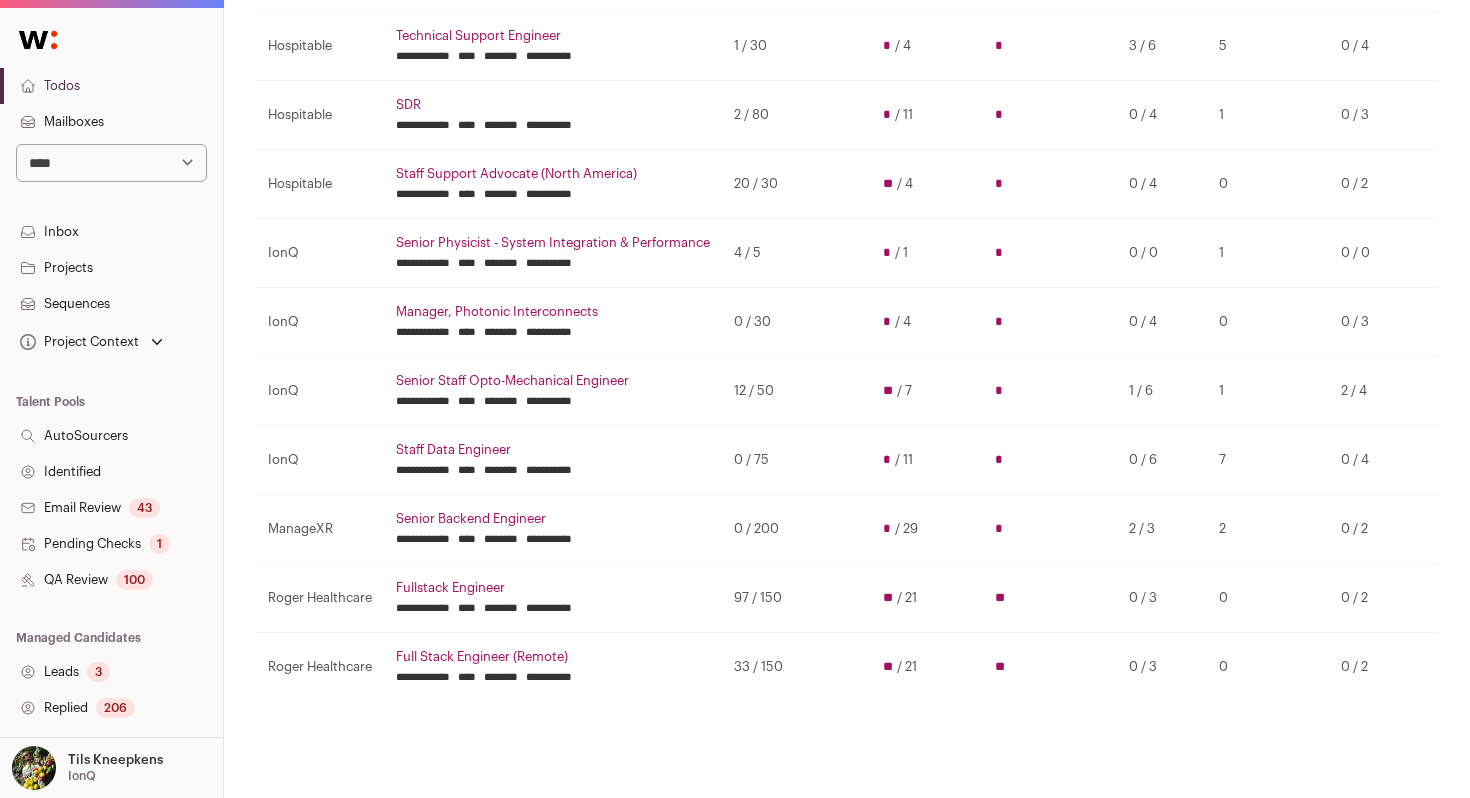 click on "Manager, Photonic Interconnects" at bounding box center [553, 312] 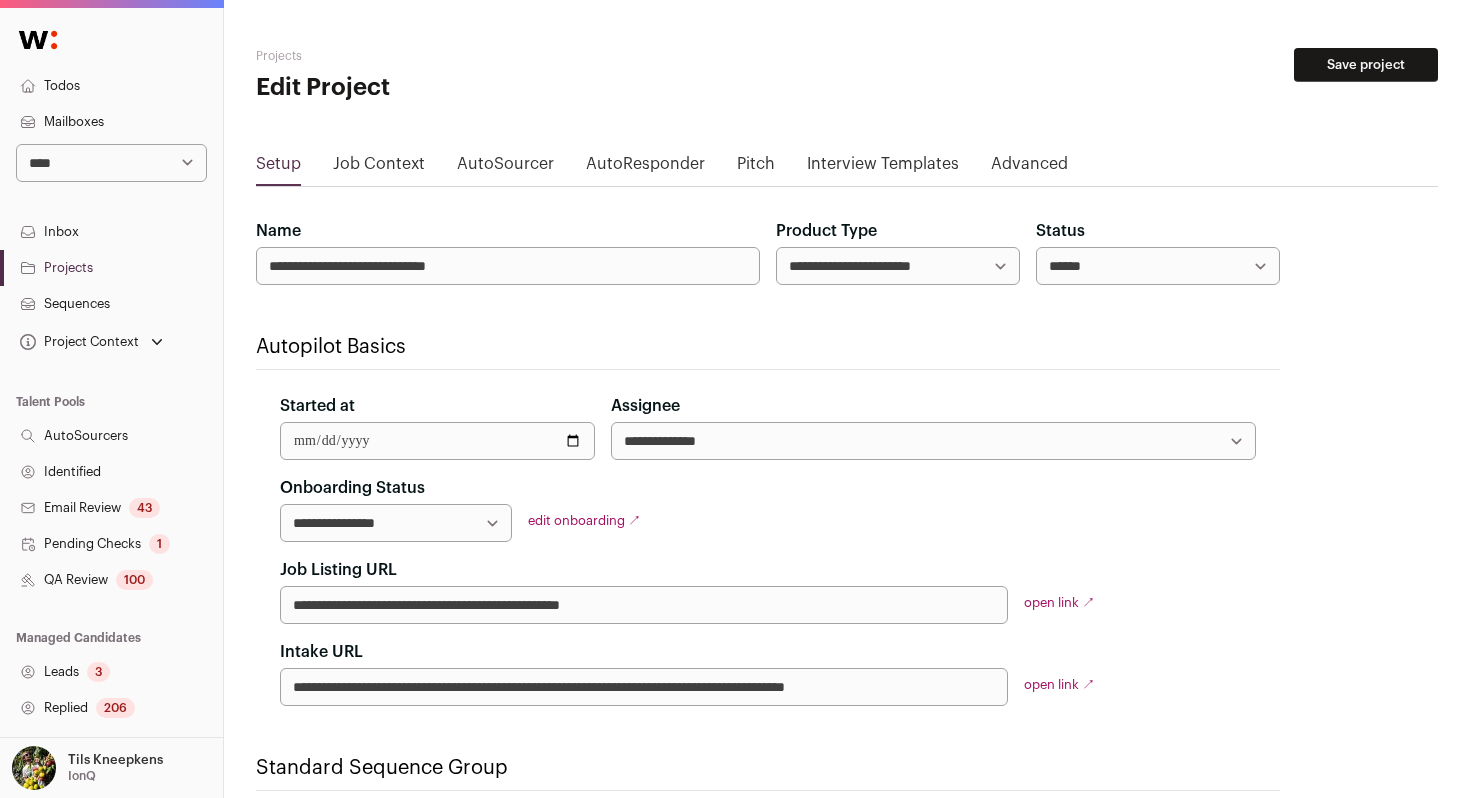 click on "100" at bounding box center [134, 580] 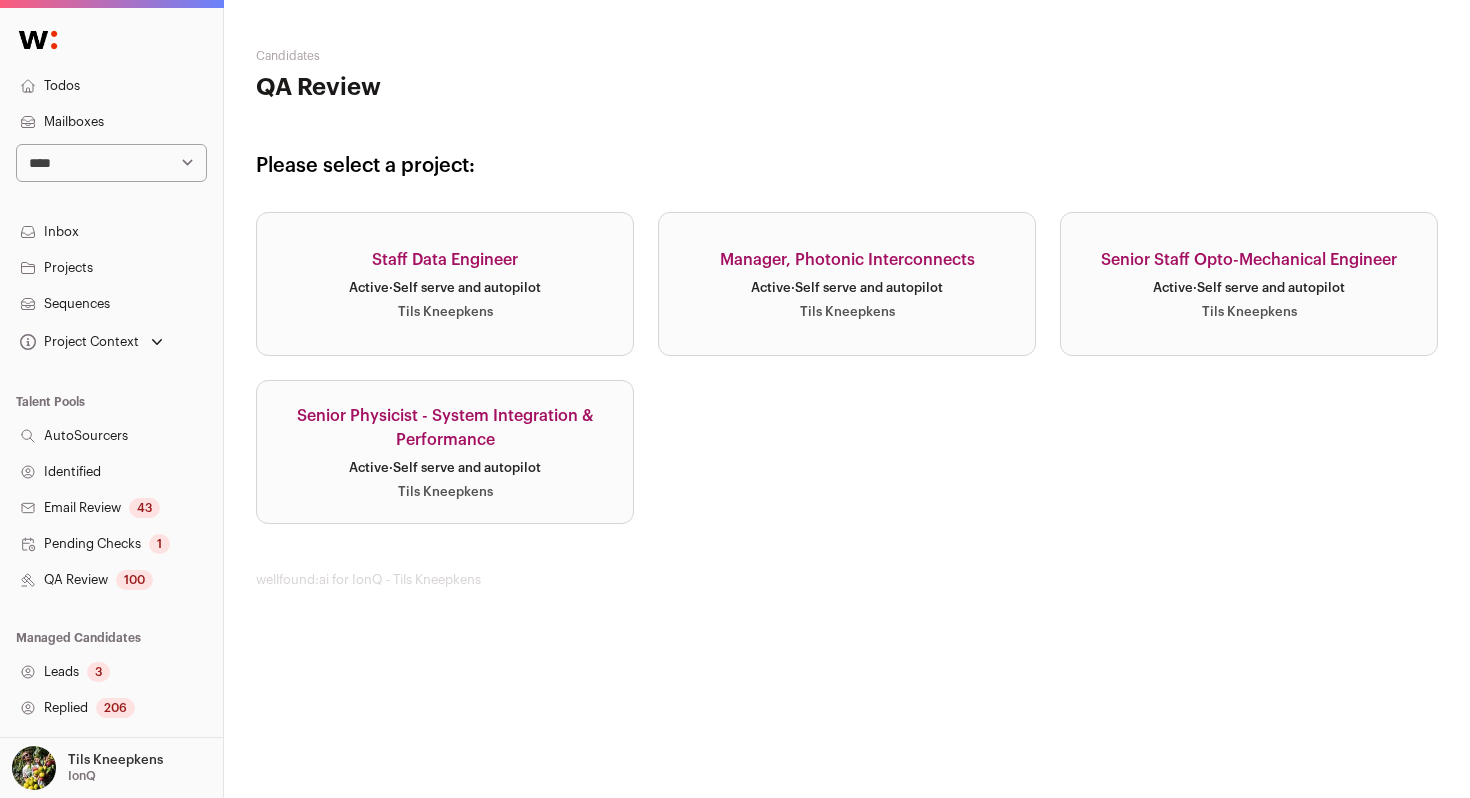 click on "Manager, Photonic Interconnects" at bounding box center (847, 260) 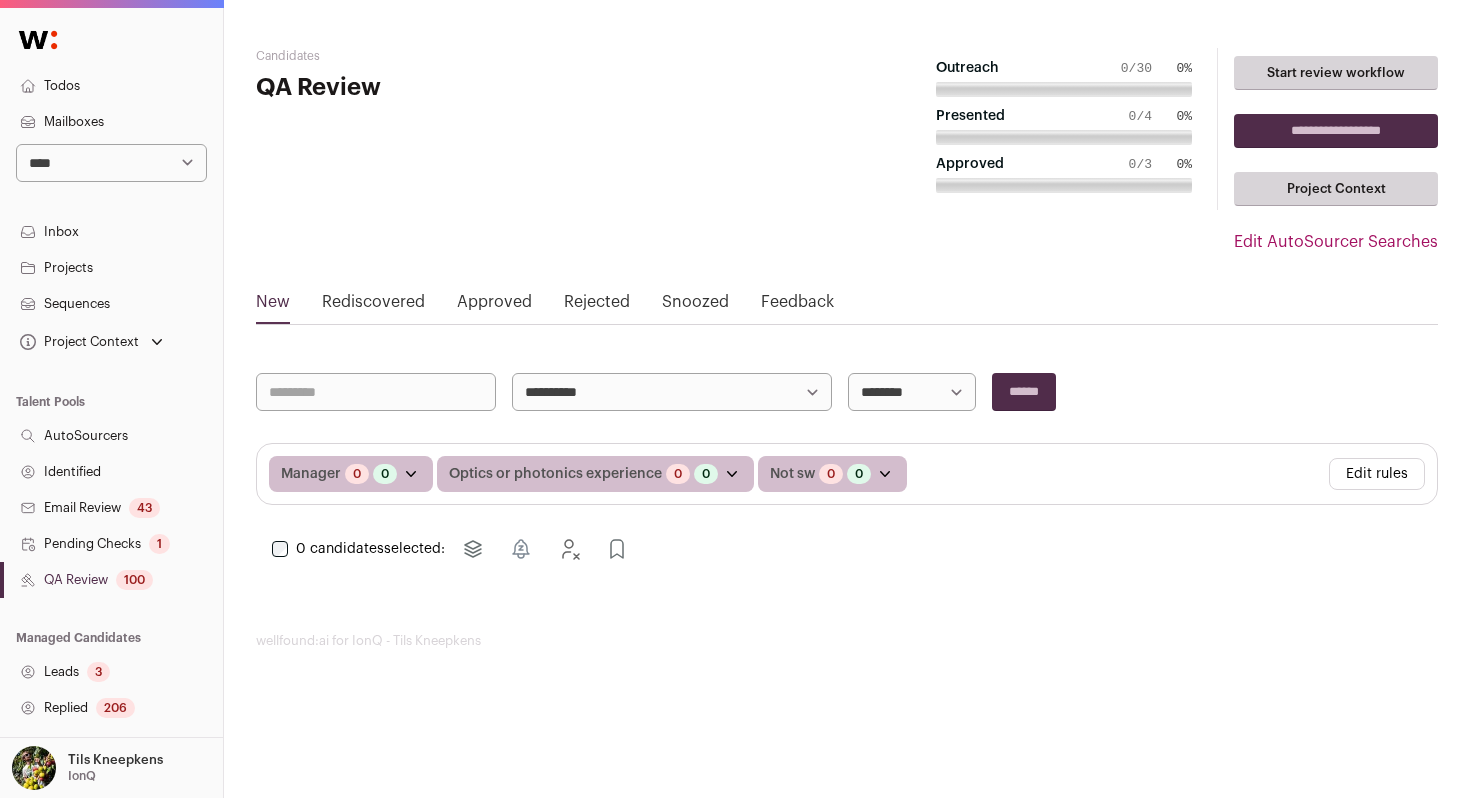 click on "Projects" at bounding box center (111, 268) 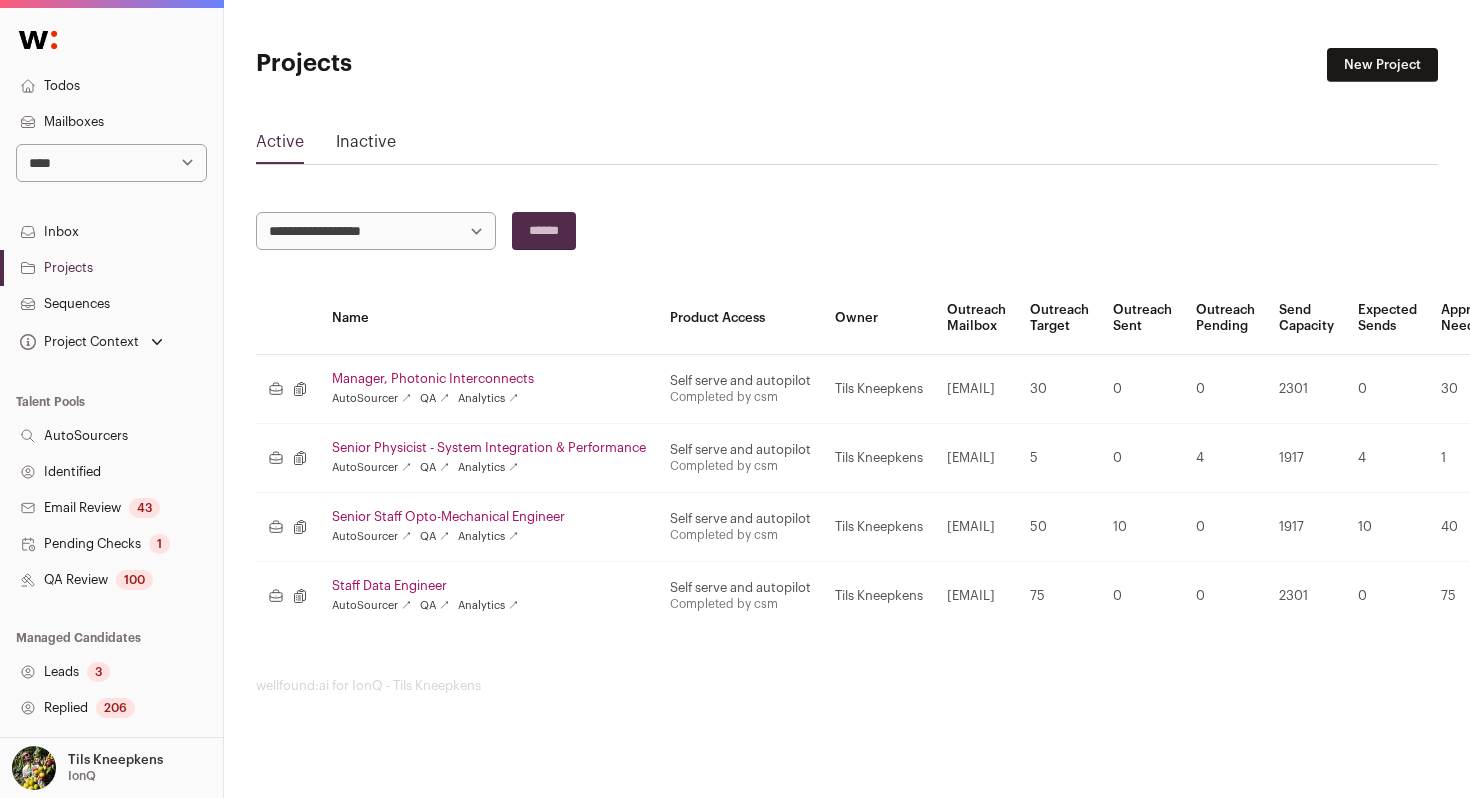 click on "Manager, Photonic Interconnects" at bounding box center [489, 379] 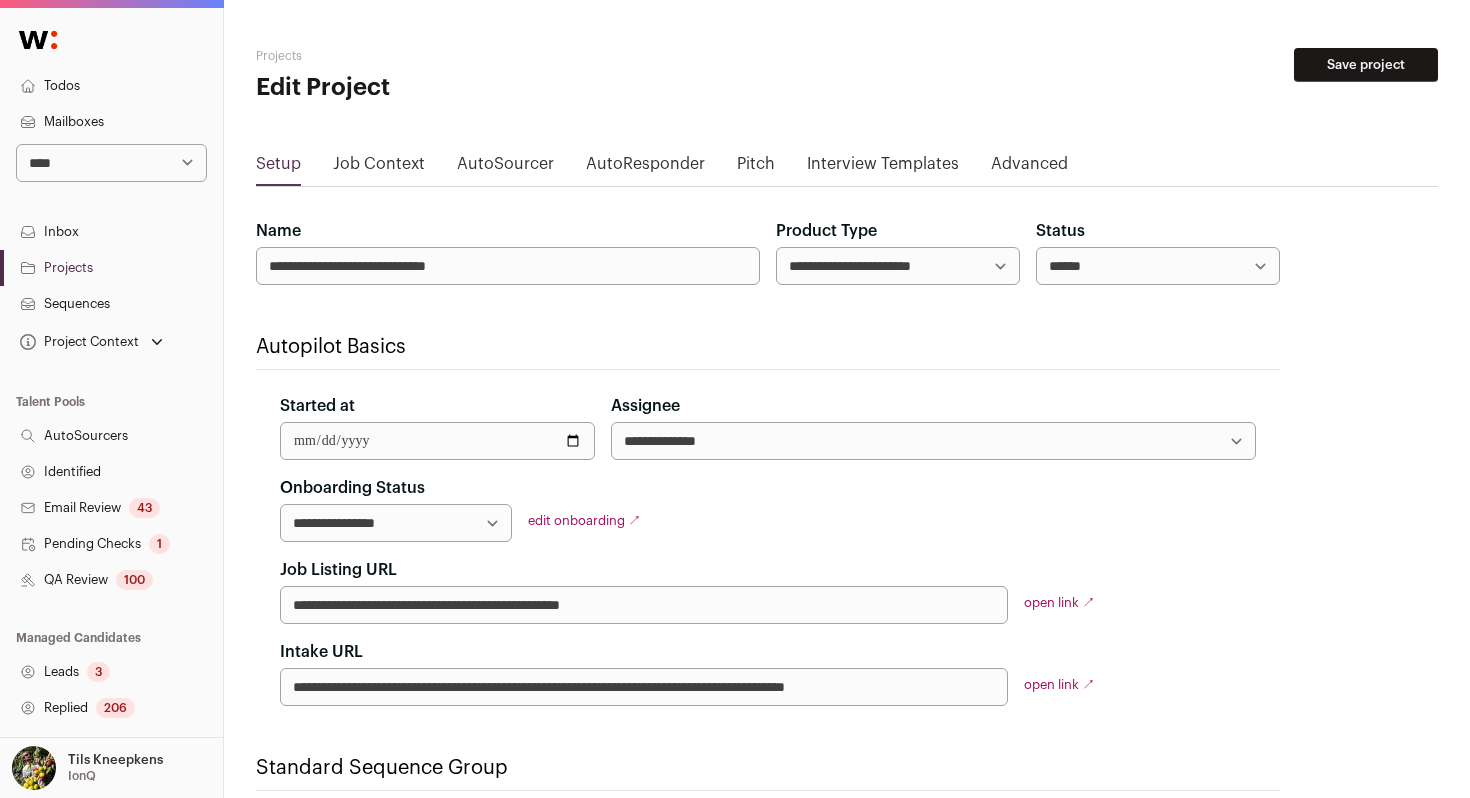 click on "AutoSourcer" at bounding box center (505, 168) 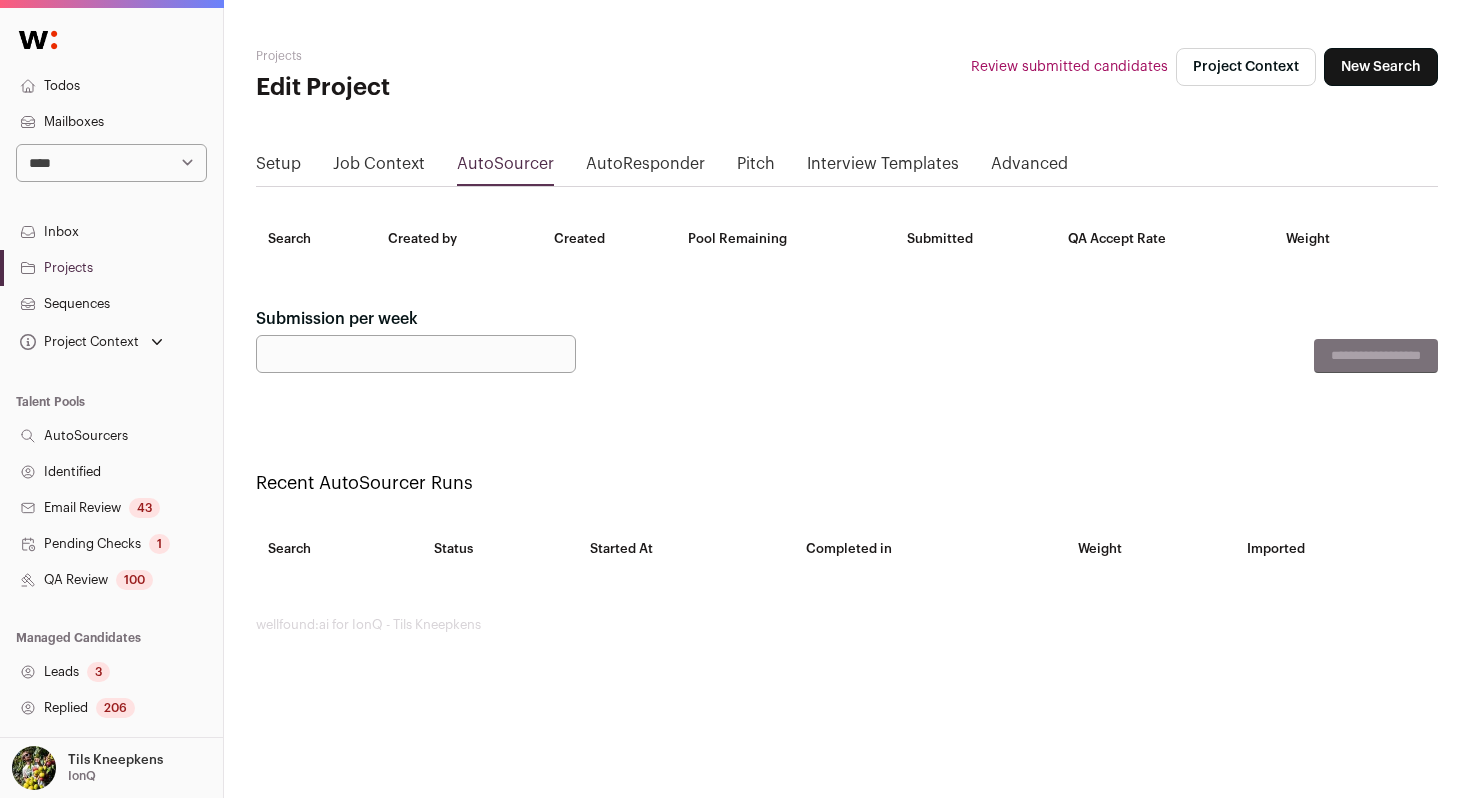 click on "Submission per week" at bounding box center [416, 354] 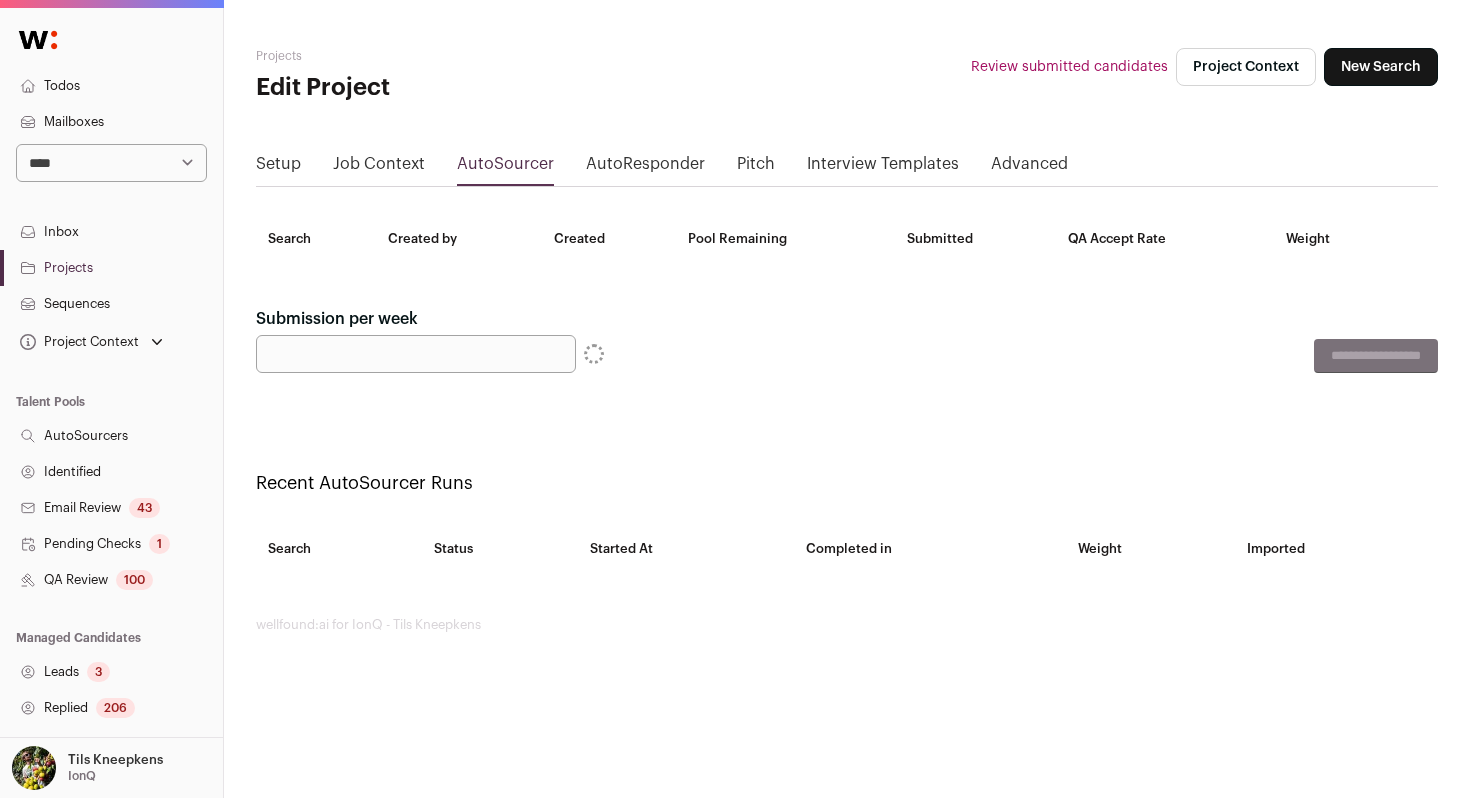 click on "New Search" at bounding box center (1381, 67) 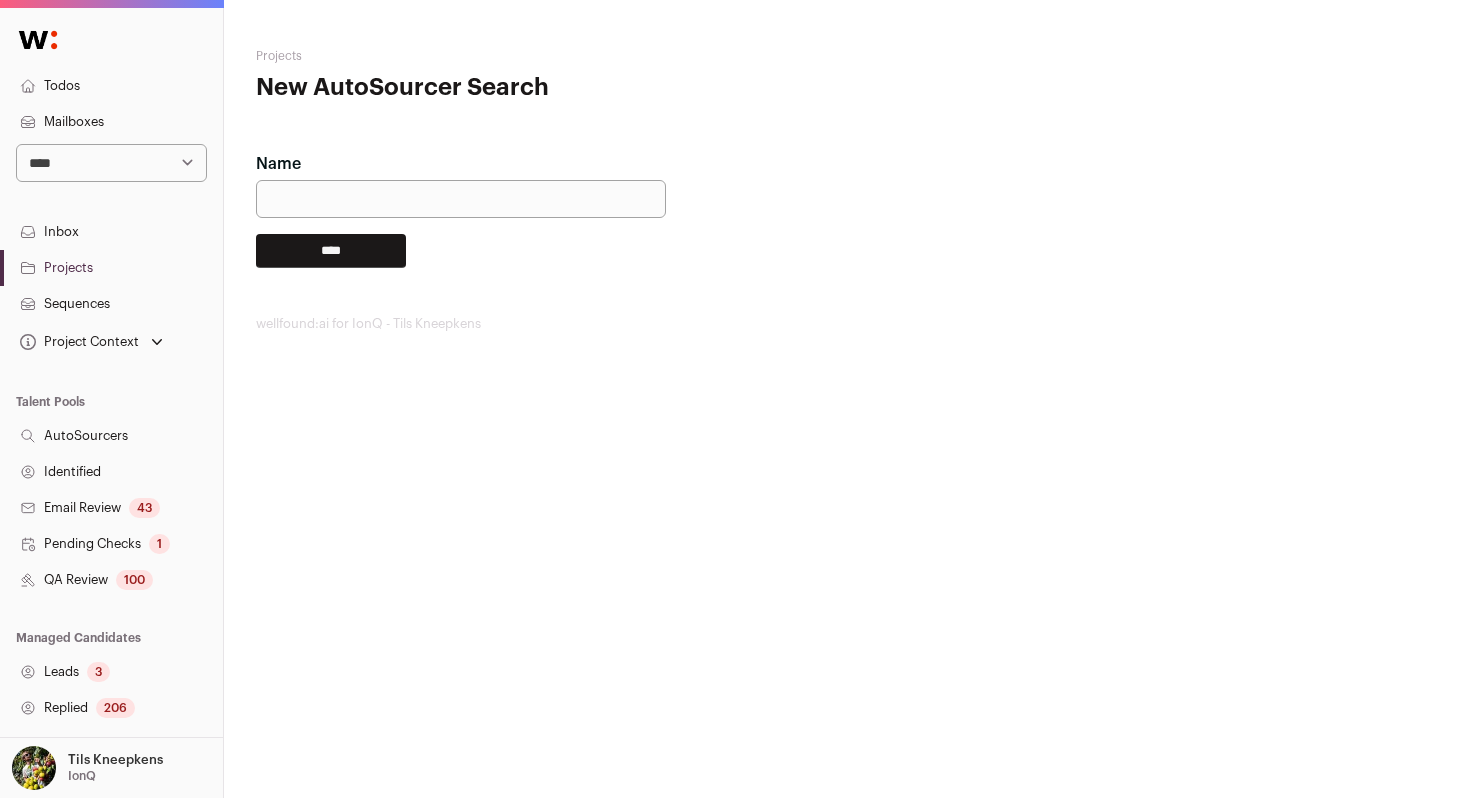 click on "Name" at bounding box center [461, 199] 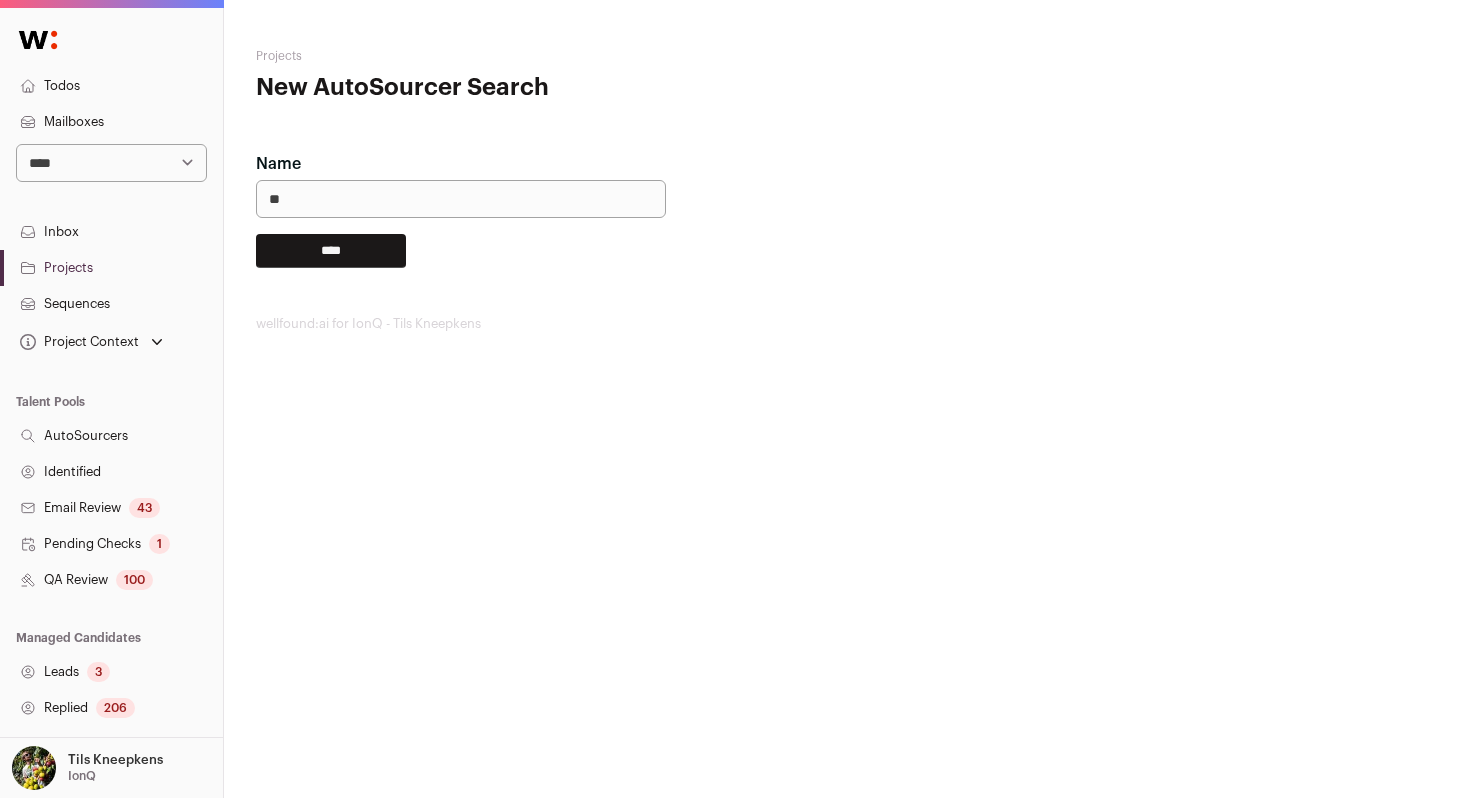 type on "**" 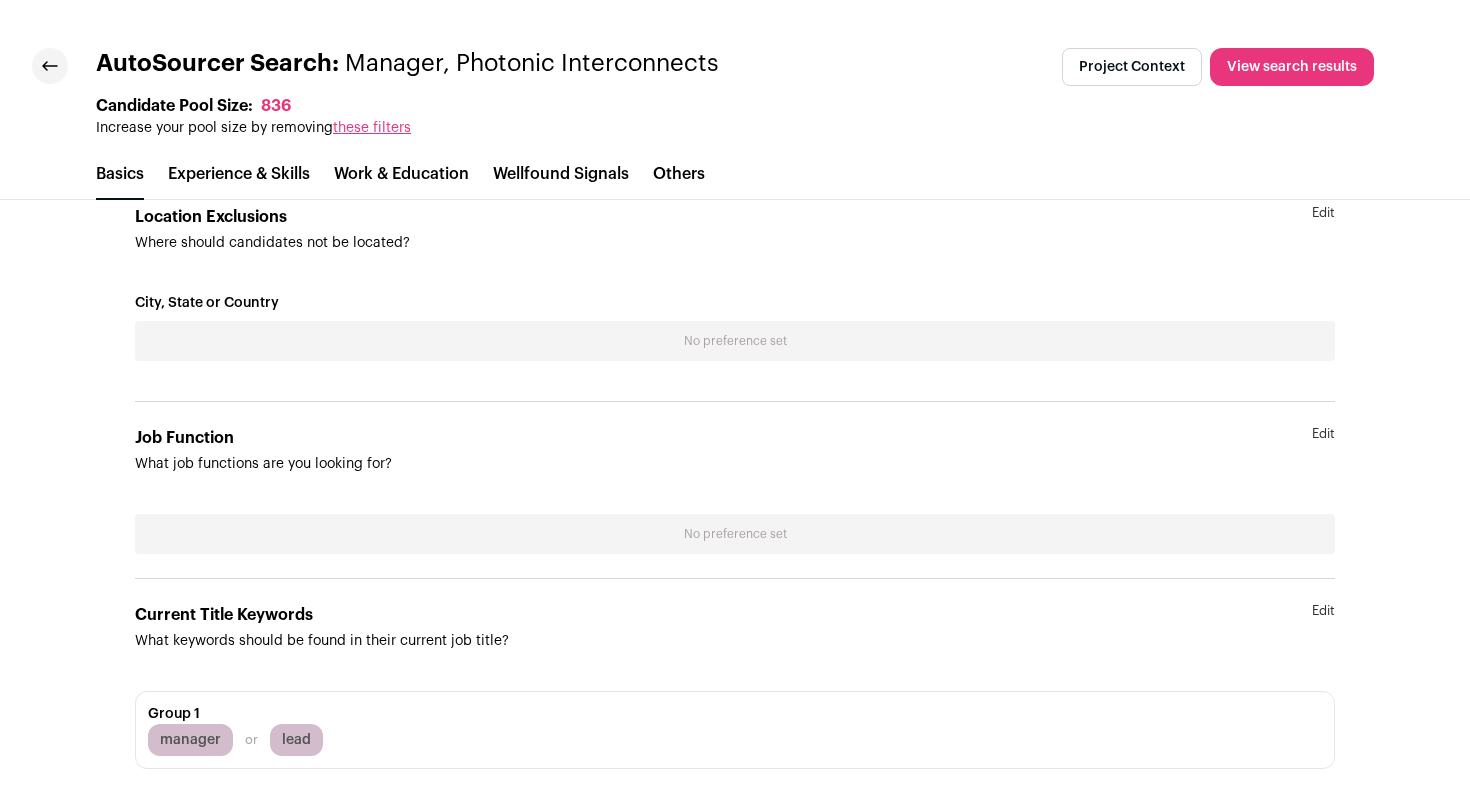 scroll, scrollTop: 519, scrollLeft: 0, axis: vertical 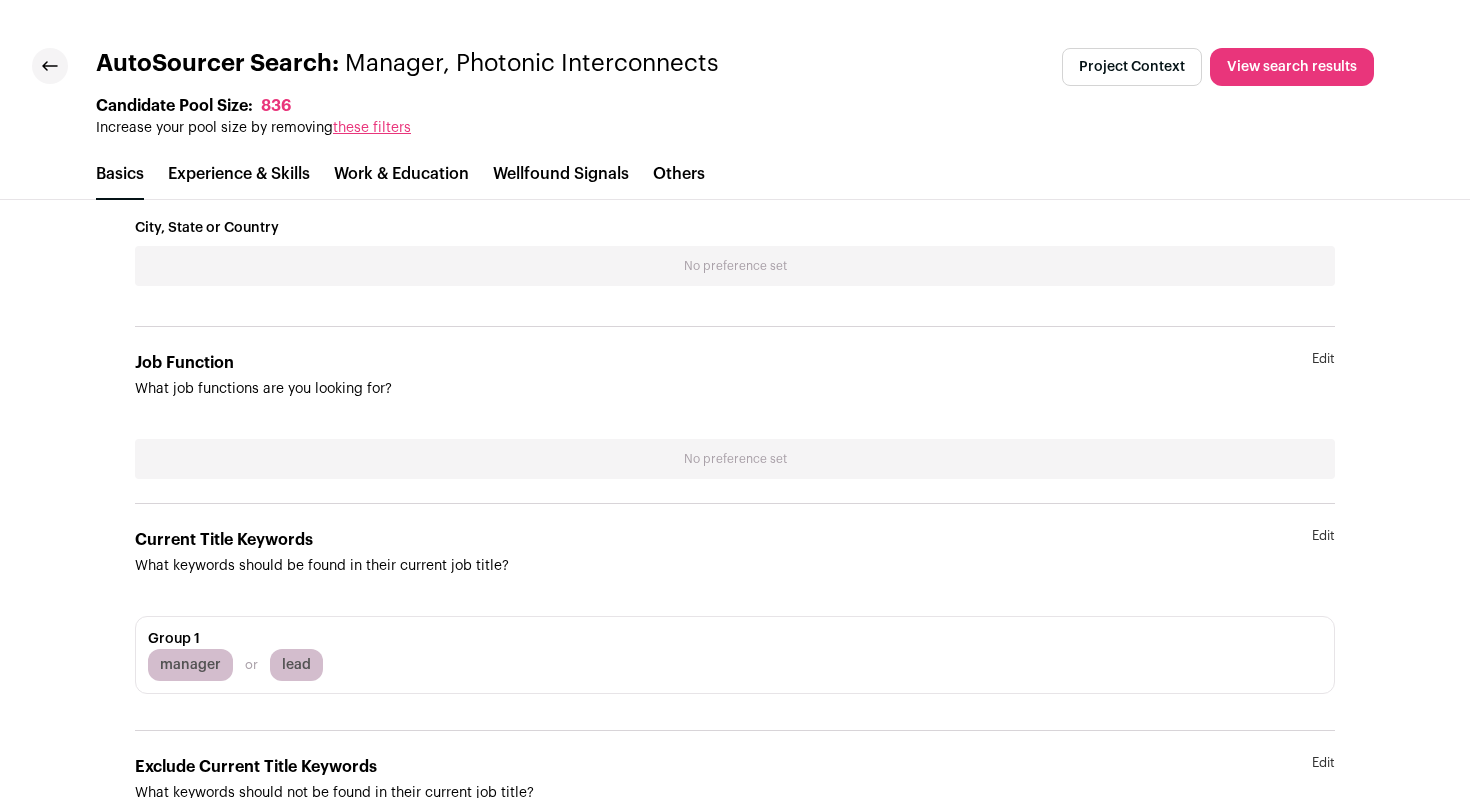click on "Edit" at bounding box center [1323, 375] 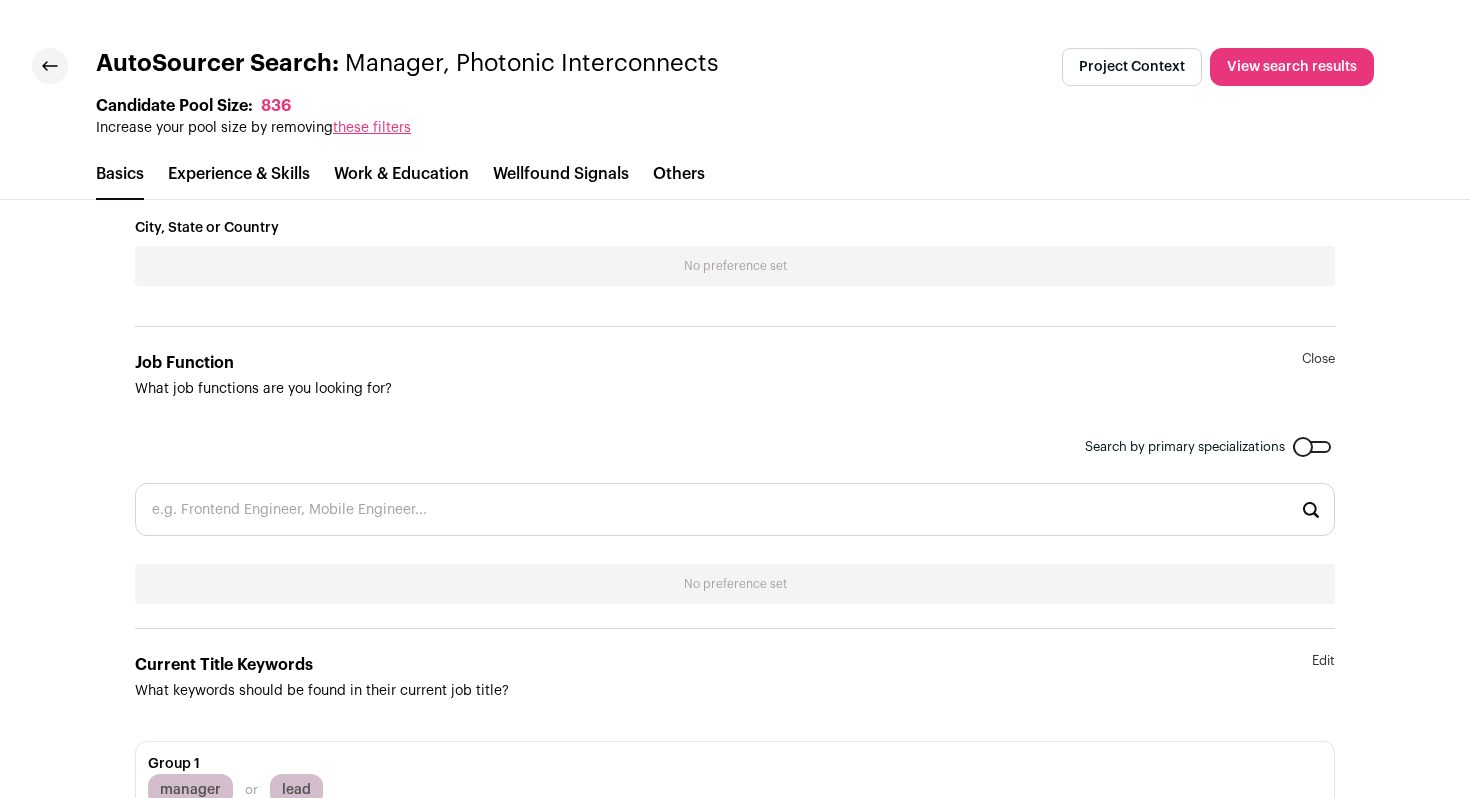 click at bounding box center (735, 509) 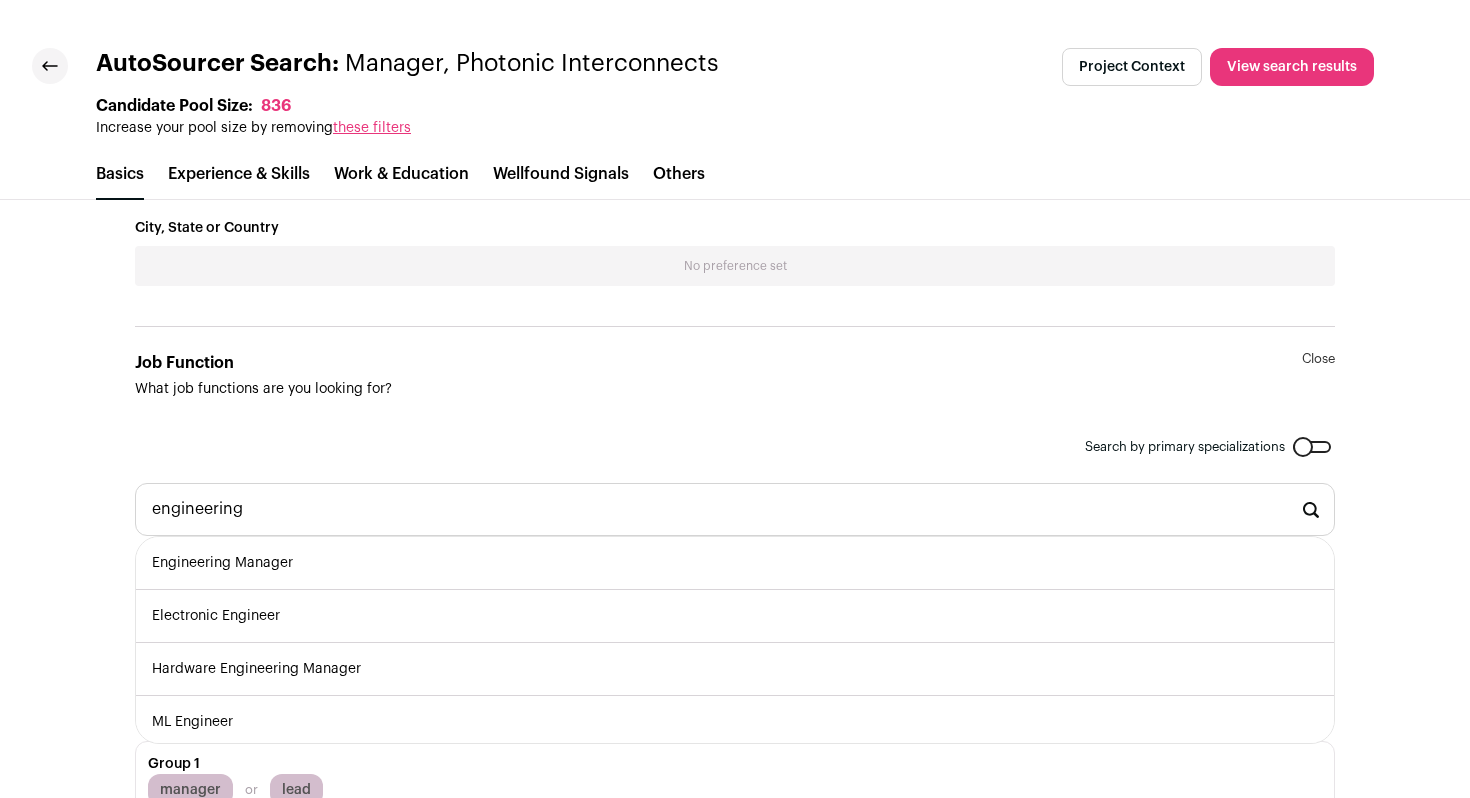 type on "Engineering Manager" 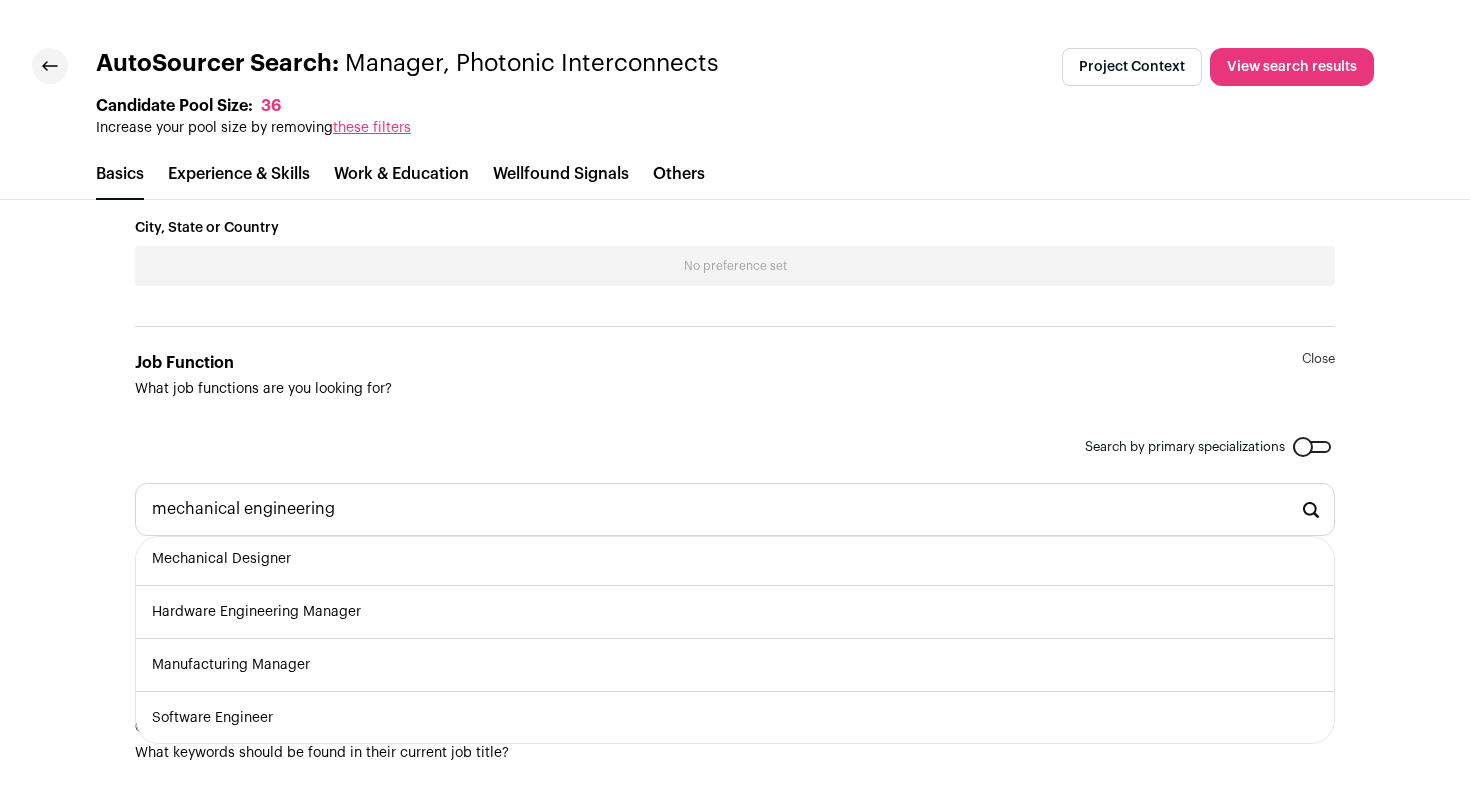 scroll, scrollTop: 59, scrollLeft: 0, axis: vertical 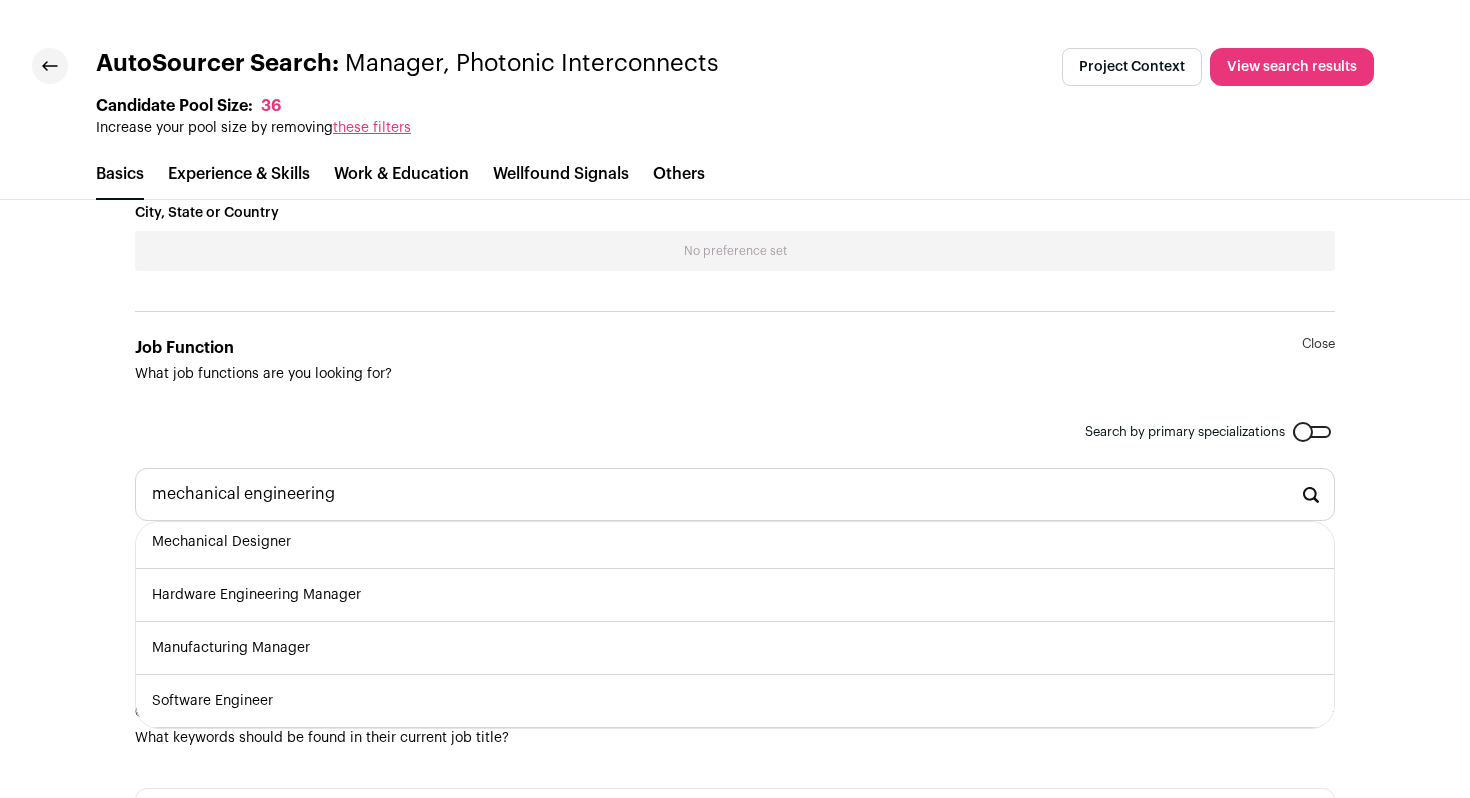 click on "Hardware Engineering Manager" at bounding box center (735, 595) 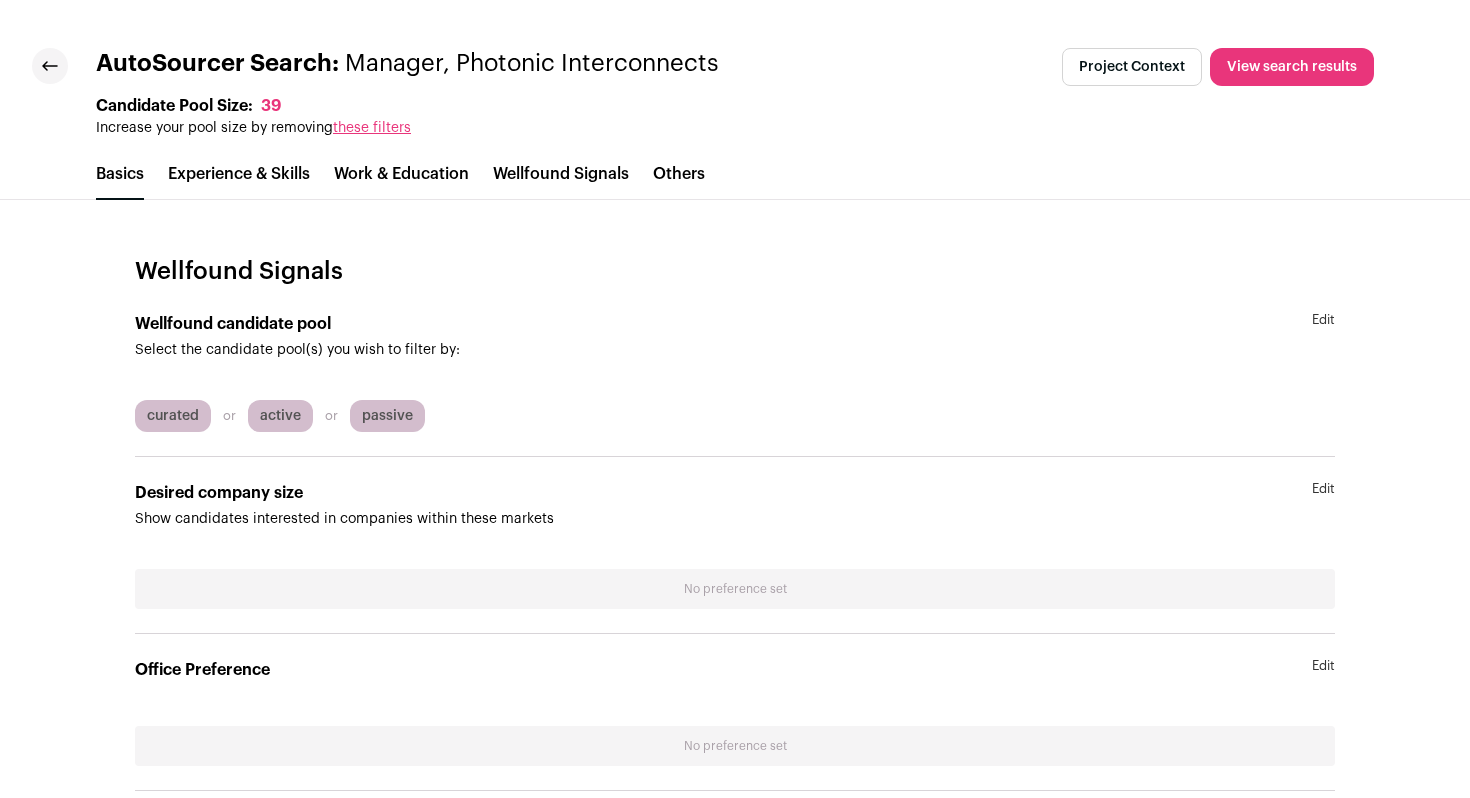 scroll, scrollTop: 3856, scrollLeft: 0, axis: vertical 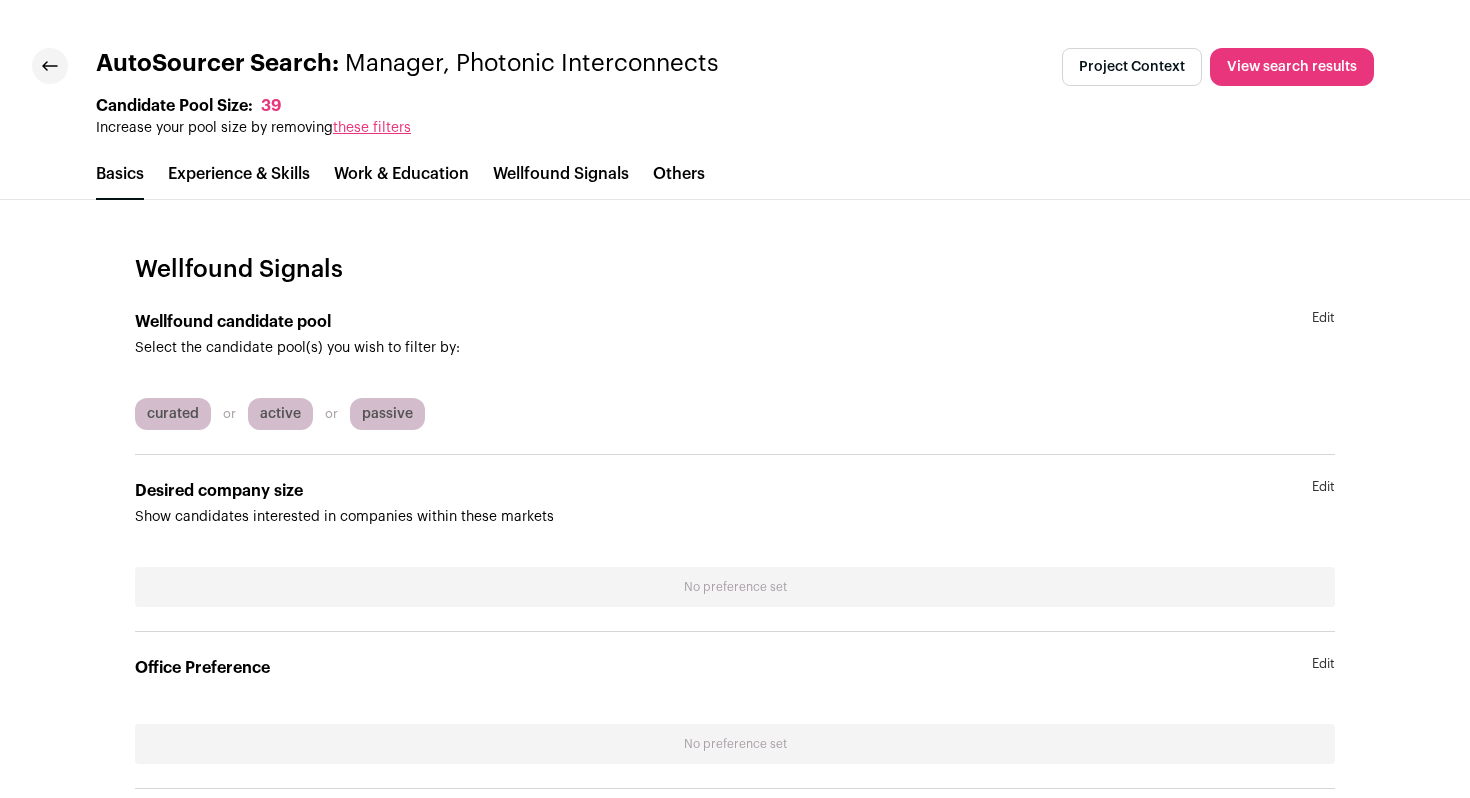 click on "Edit" at bounding box center [1323, 334] 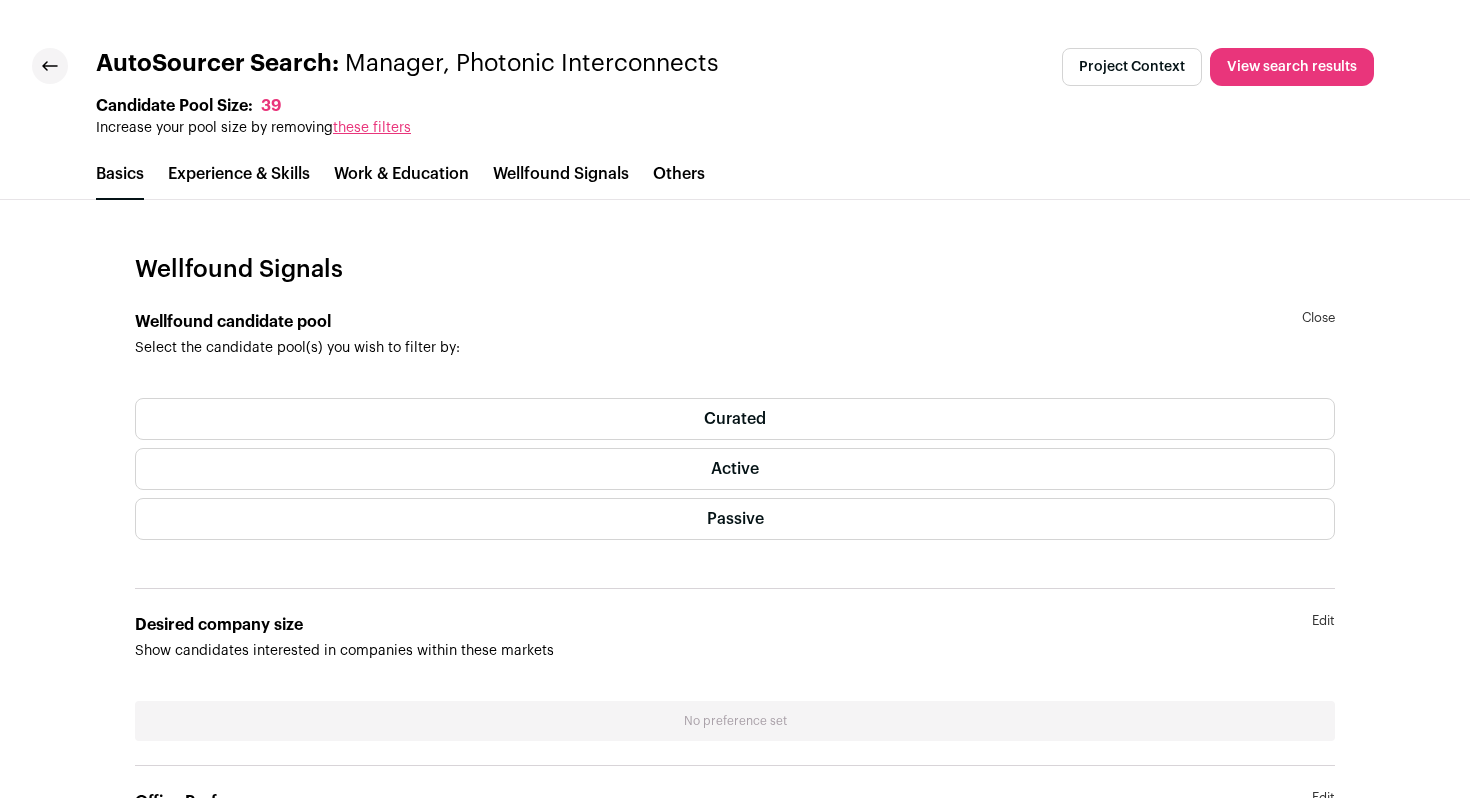 click on "Curated" at bounding box center [735, 419] 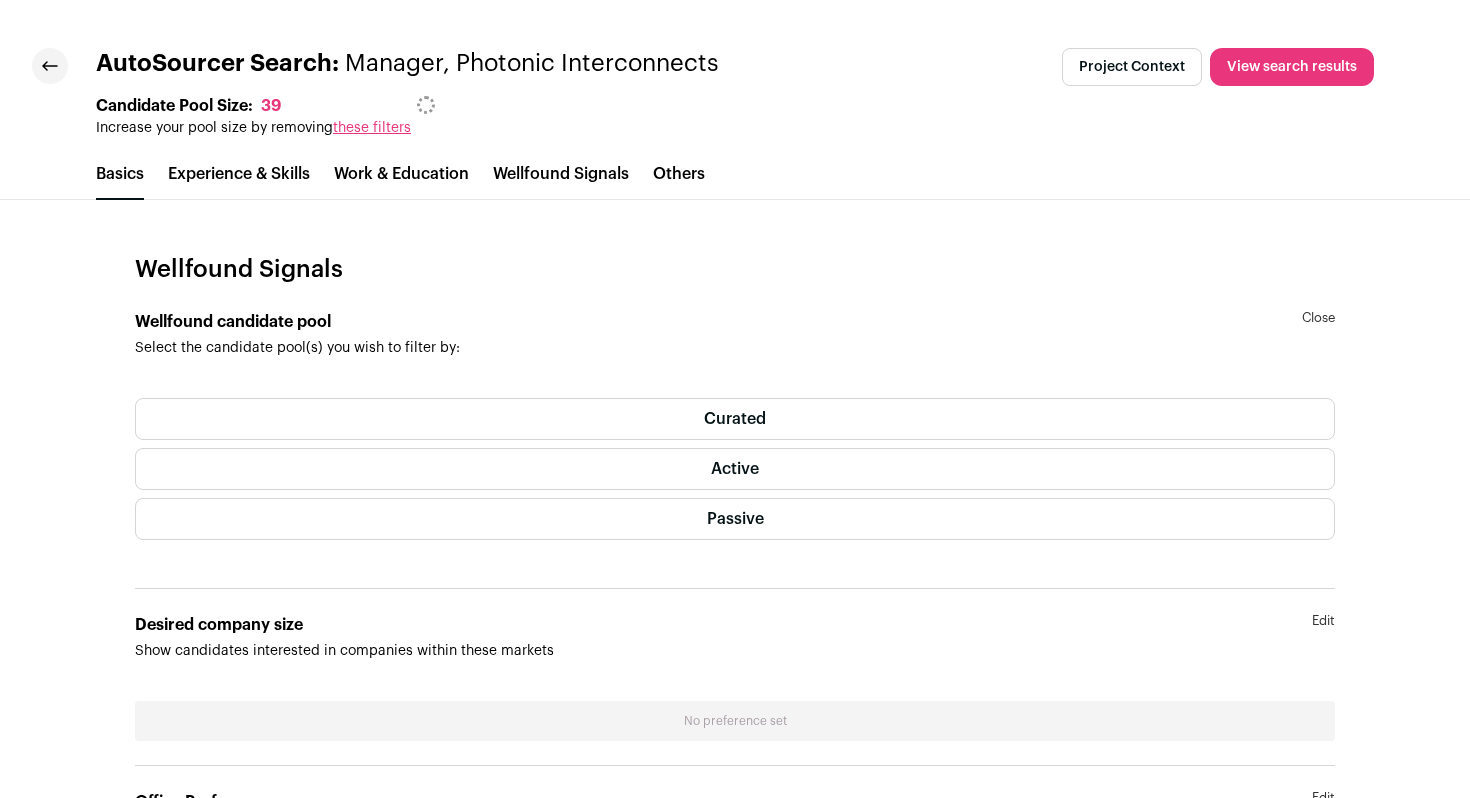click on "Passive" at bounding box center (735, 519) 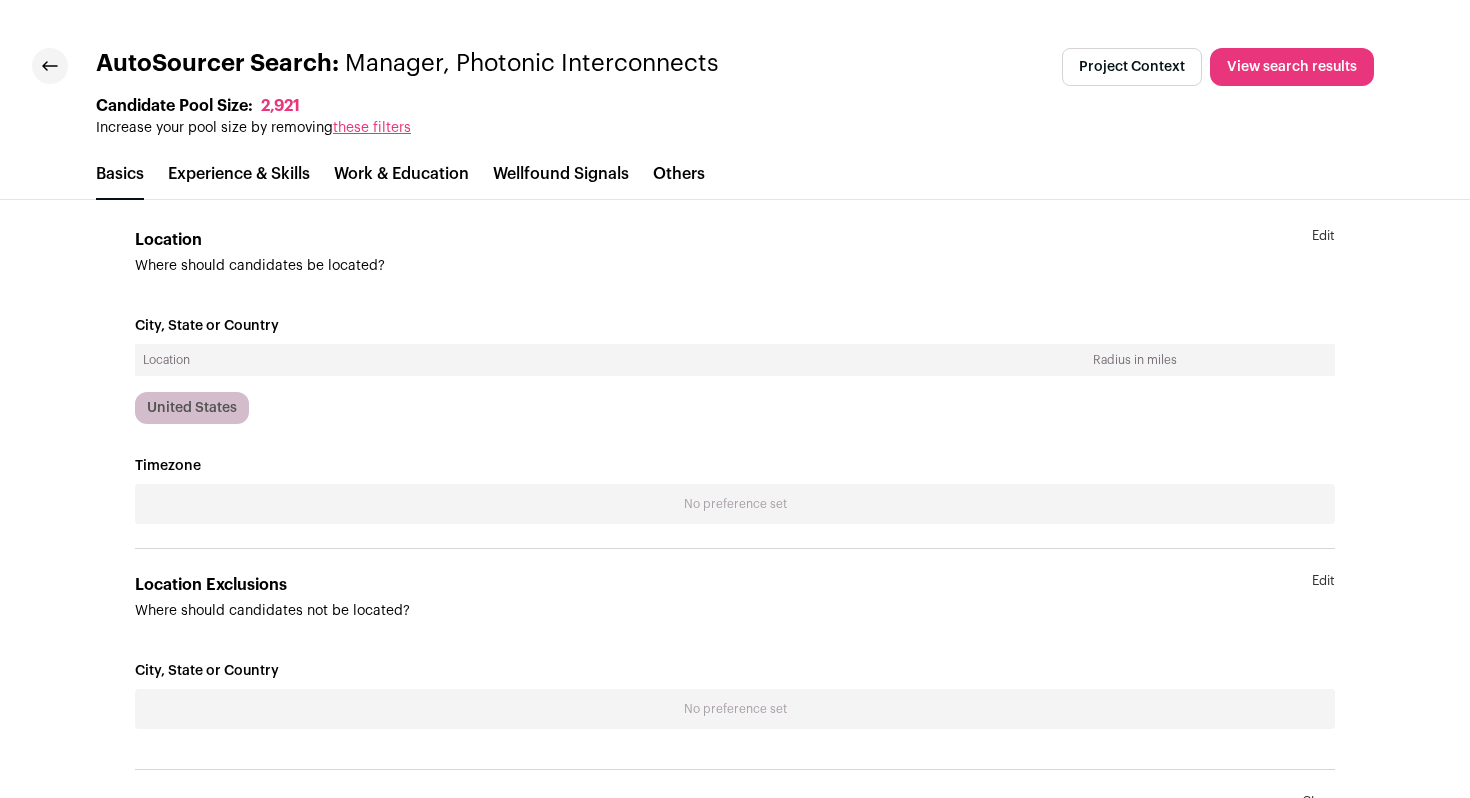 scroll, scrollTop: 0, scrollLeft: 0, axis: both 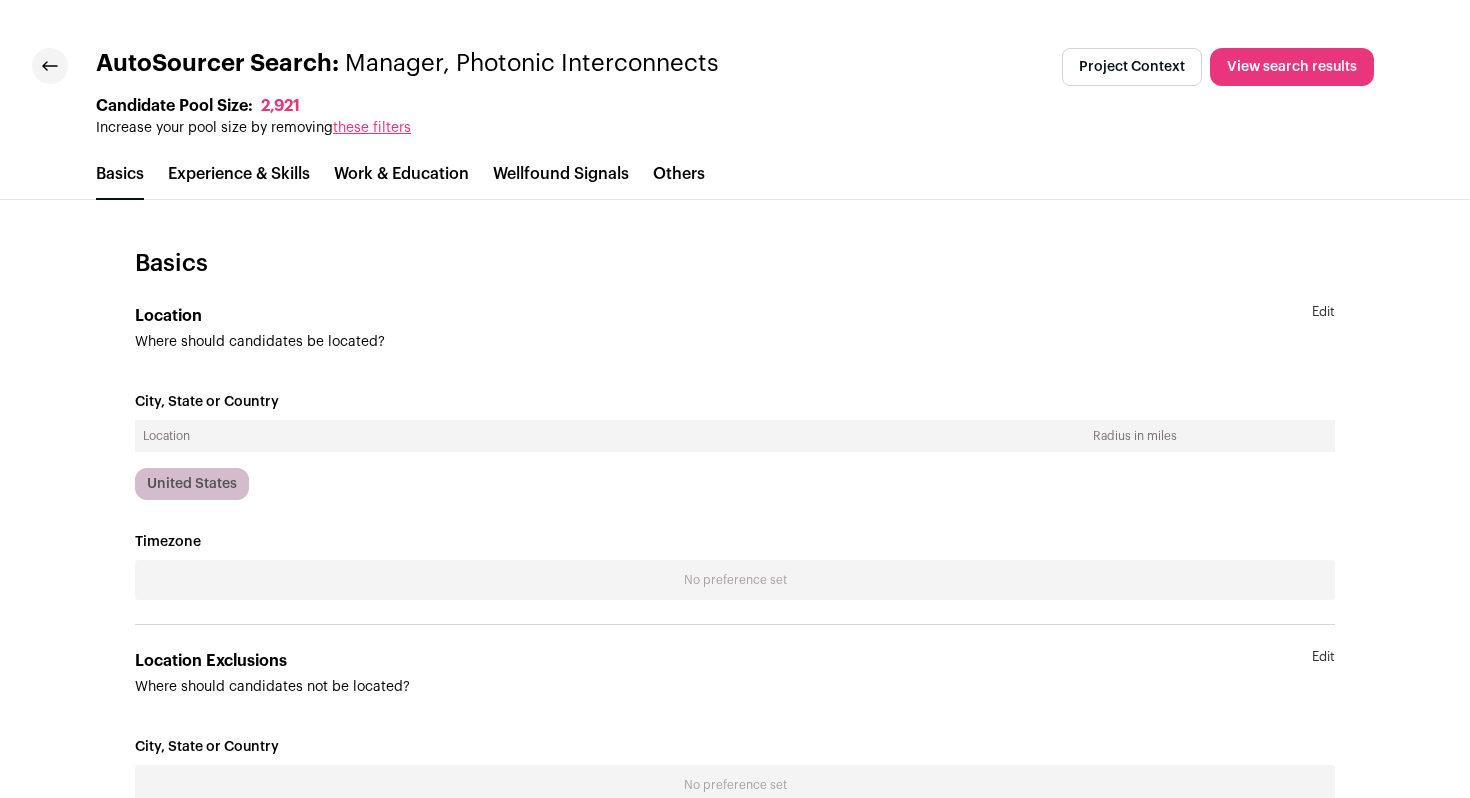click on "Edit" at bounding box center (1323, 328) 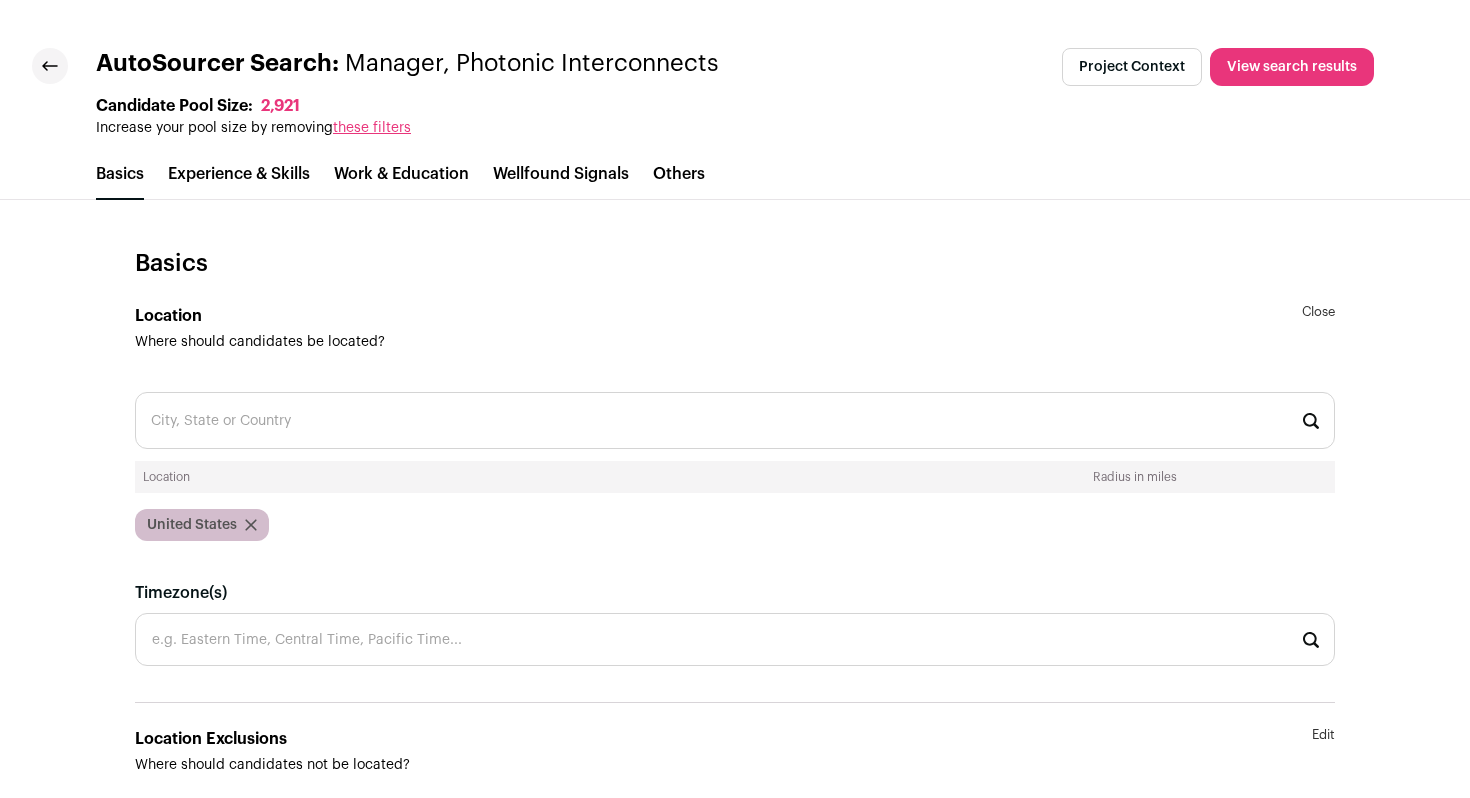 scroll, scrollTop: 4, scrollLeft: 0, axis: vertical 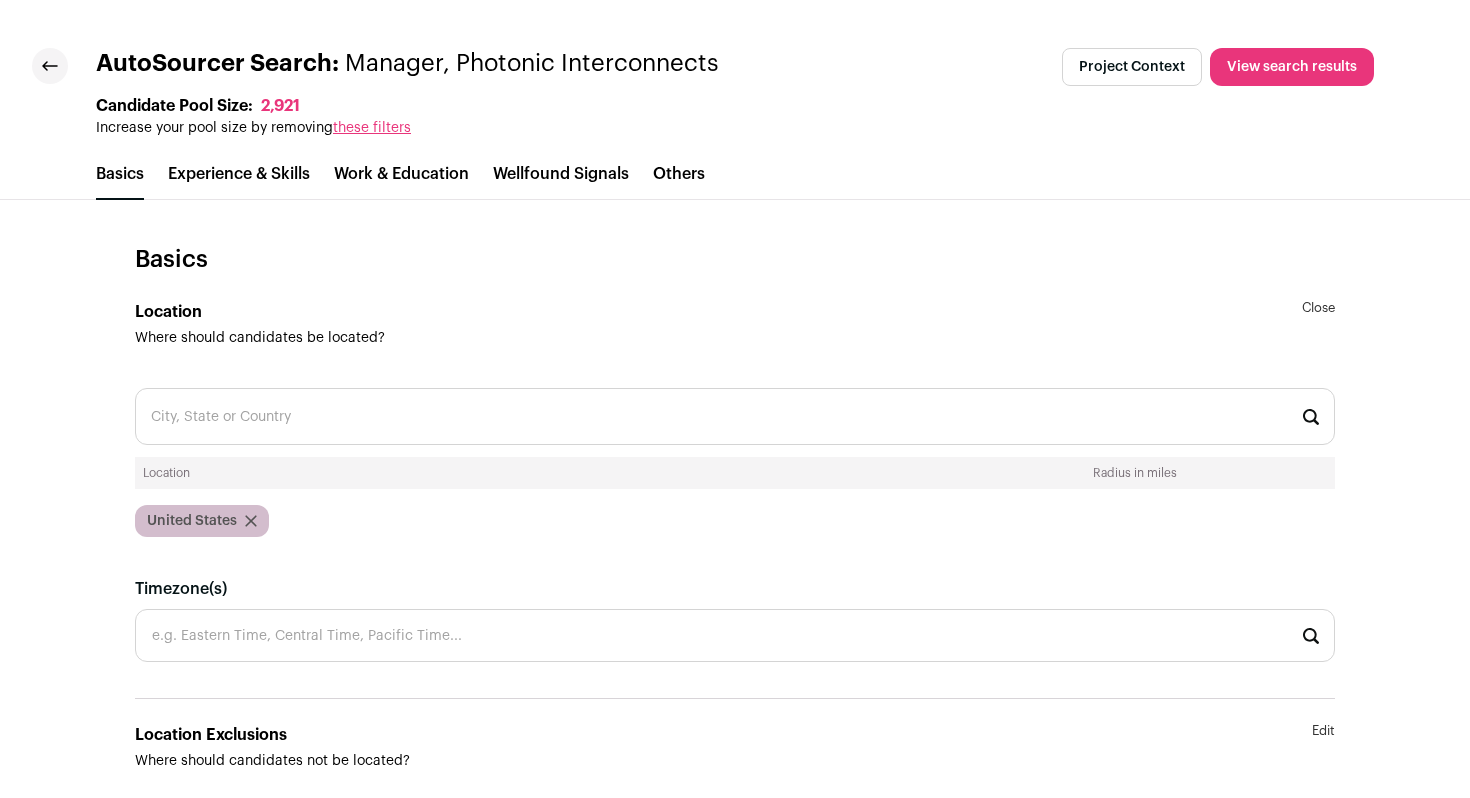 click on "City, State or Country" at bounding box center (735, 416) 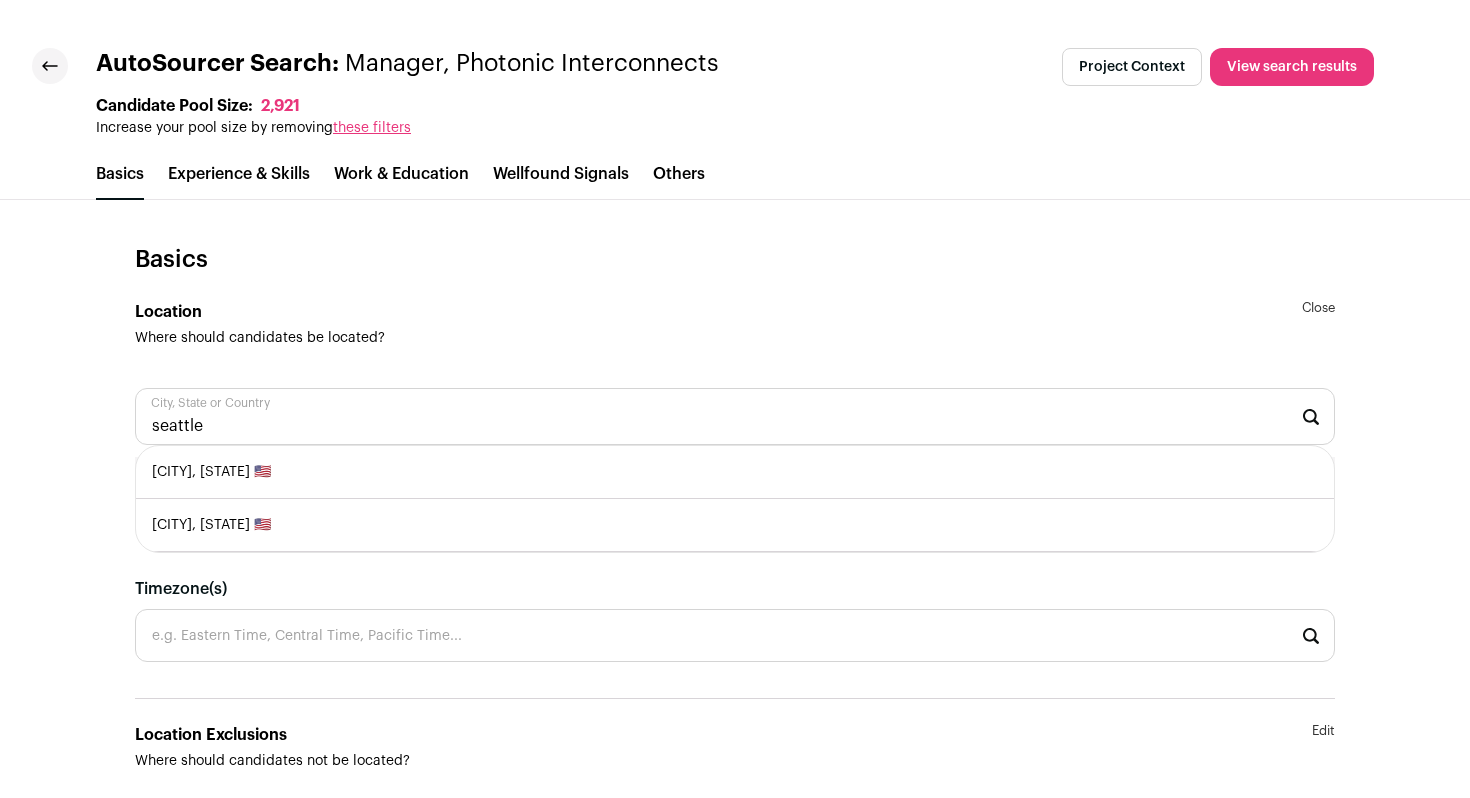 click on "[CITY], [STATE] 🇺🇸" at bounding box center (735, 472) 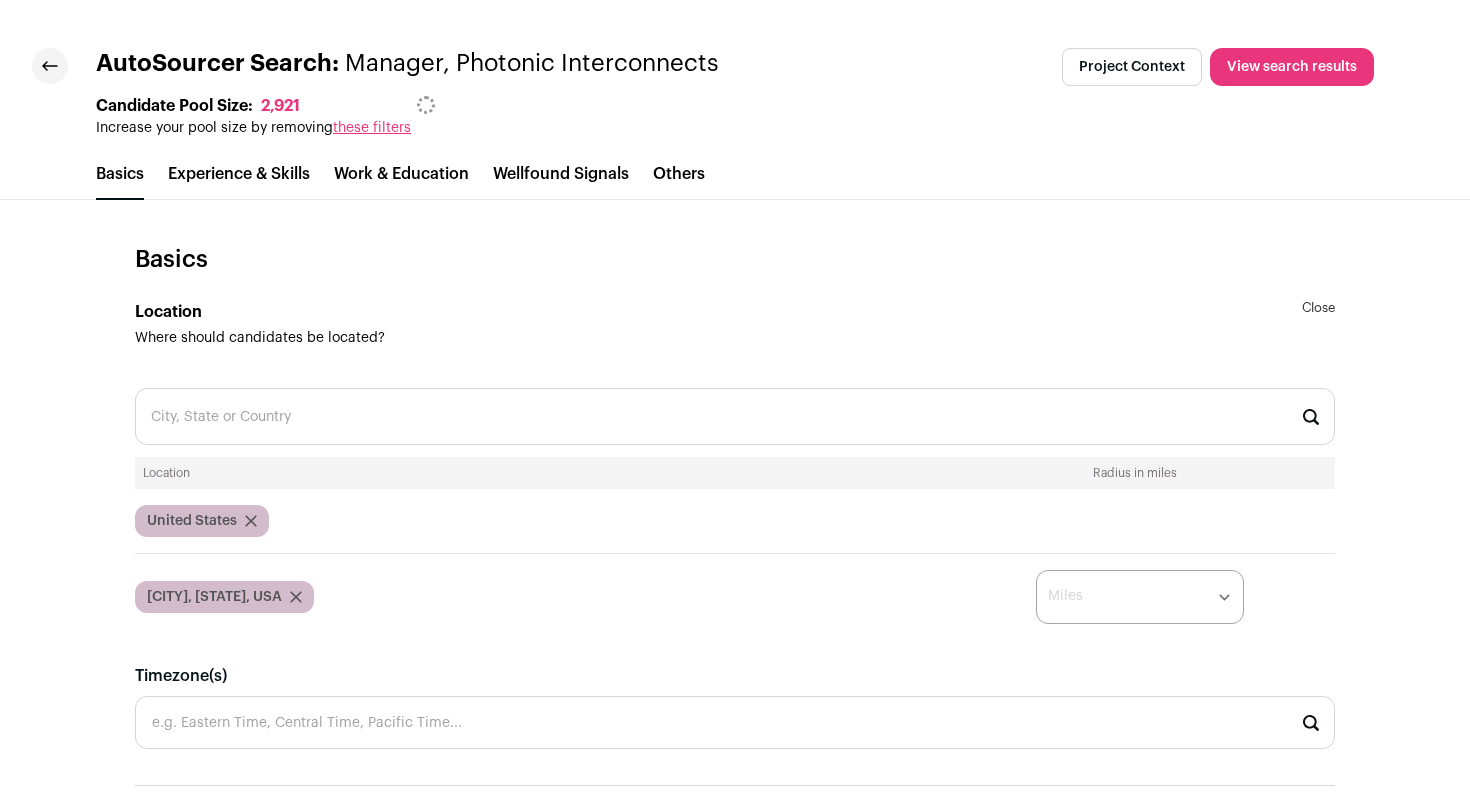 click 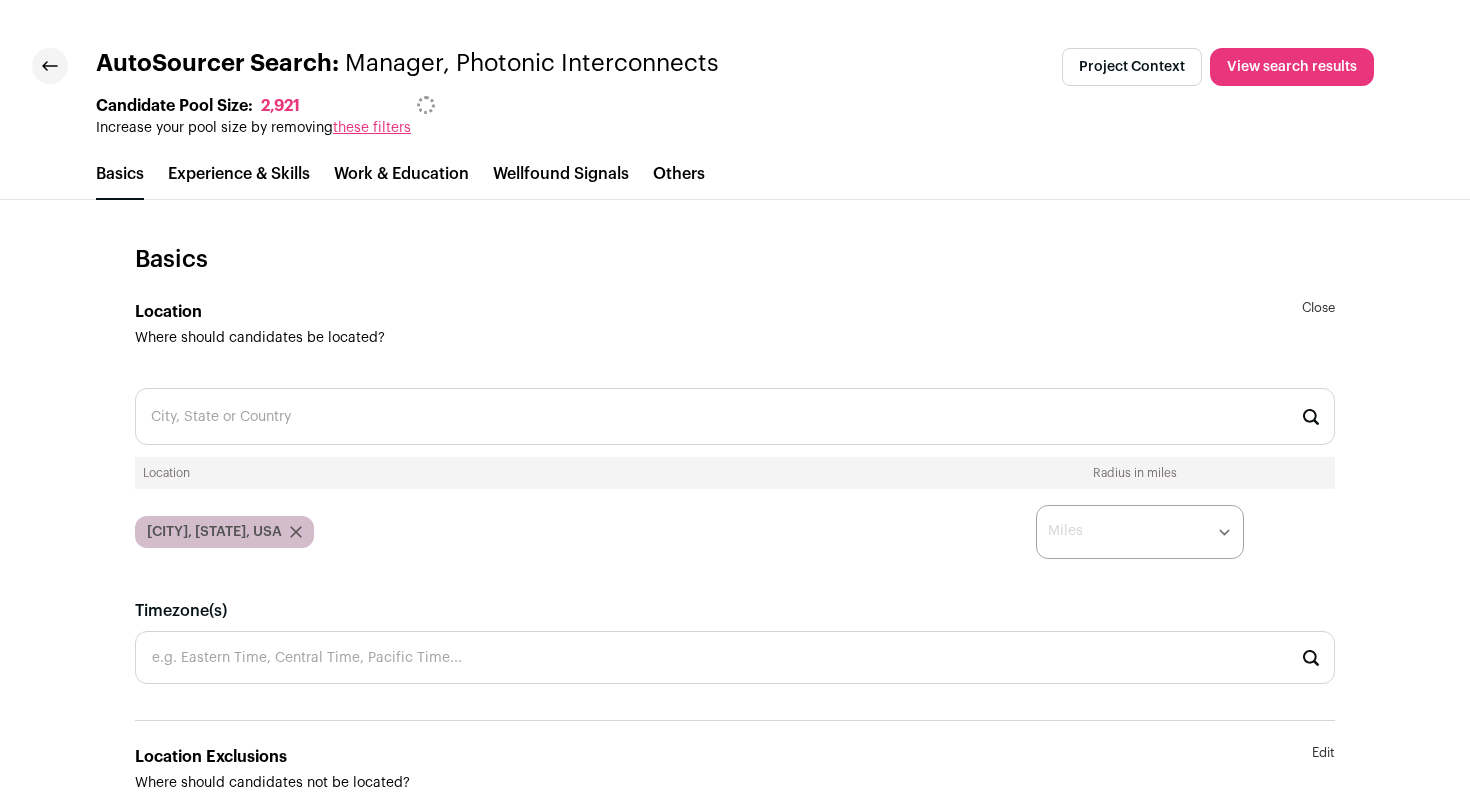 click on "Miles" at bounding box center (1065, 531) 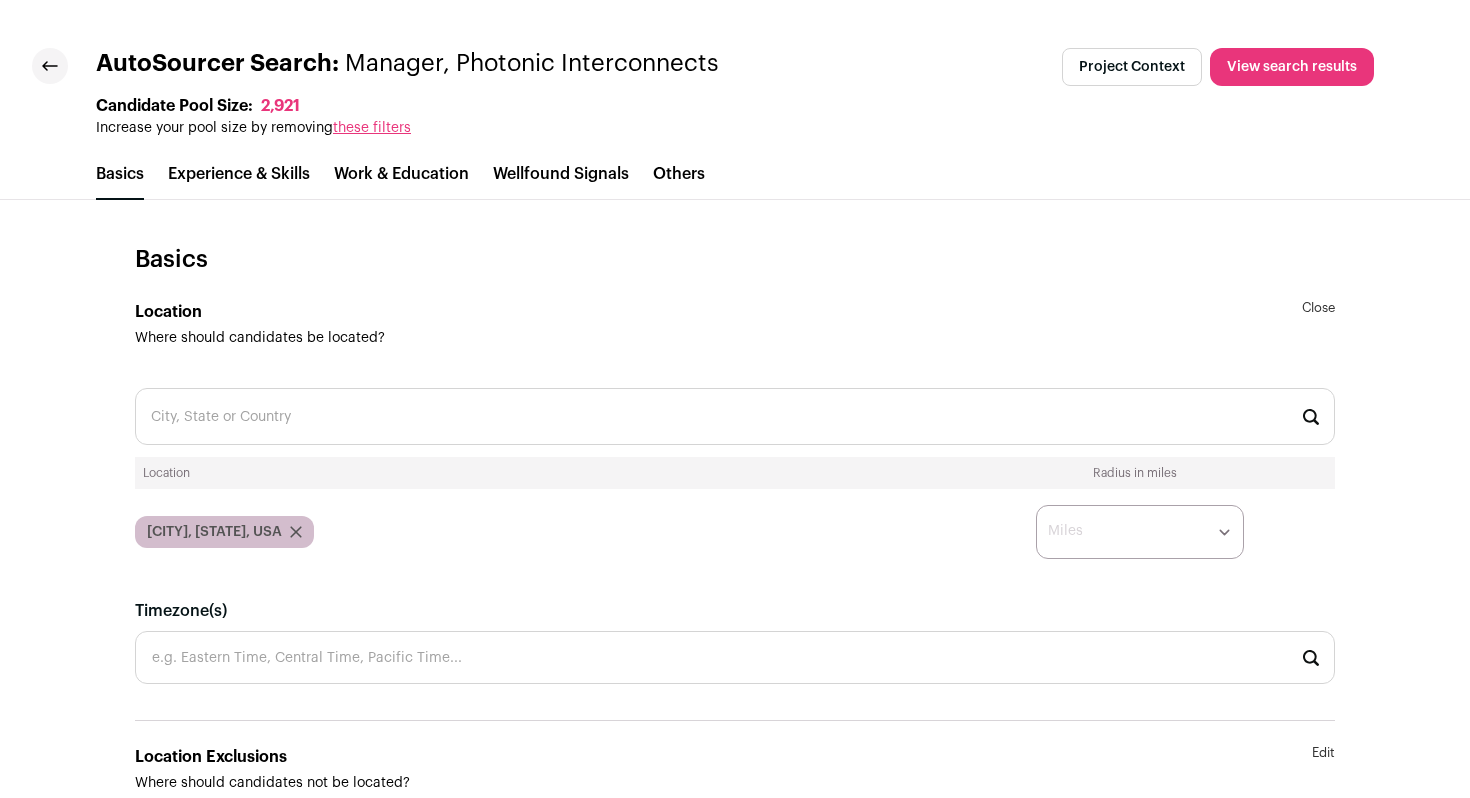 click on "*
**
**
**" at bounding box center [1140, 532] 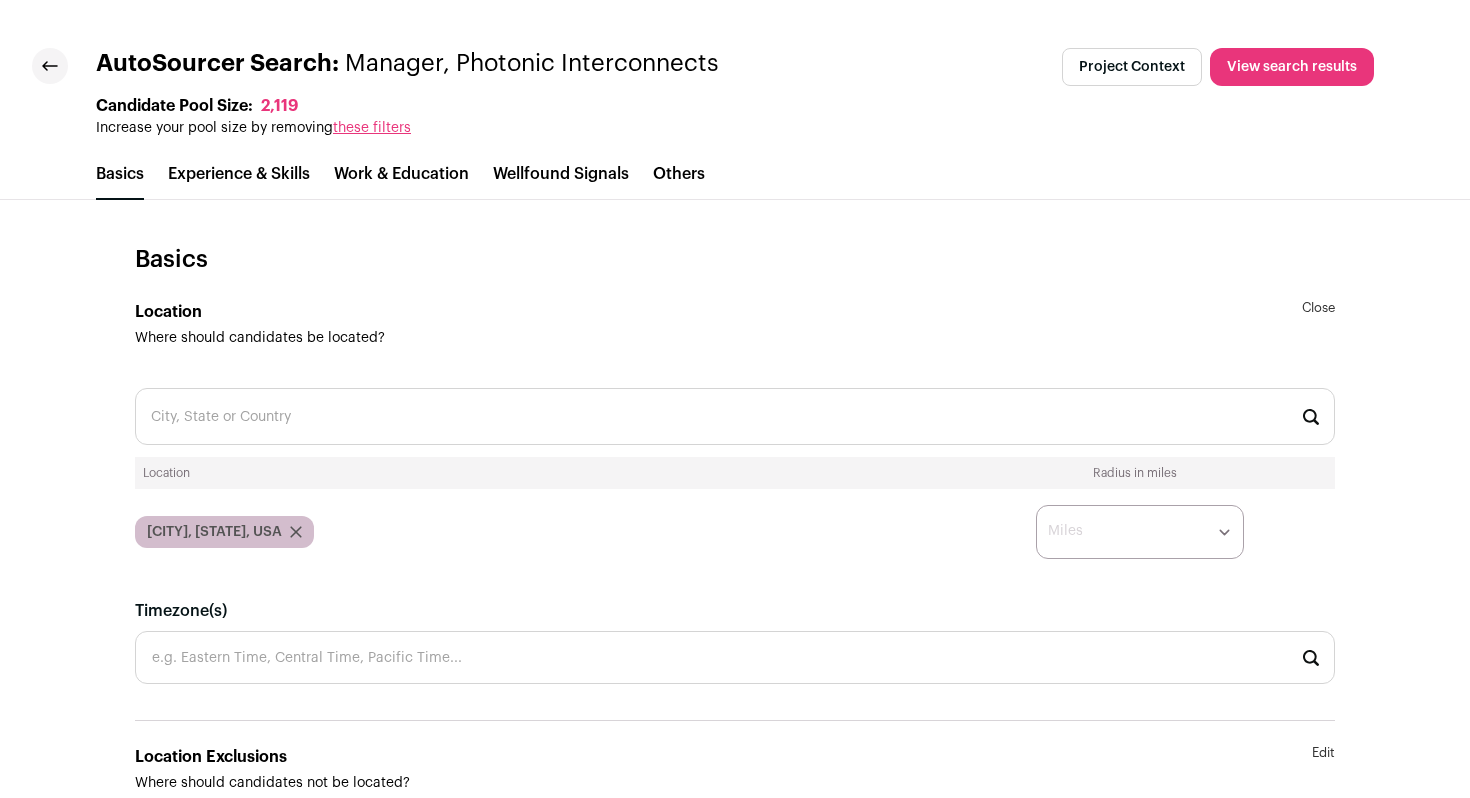 select on "****" 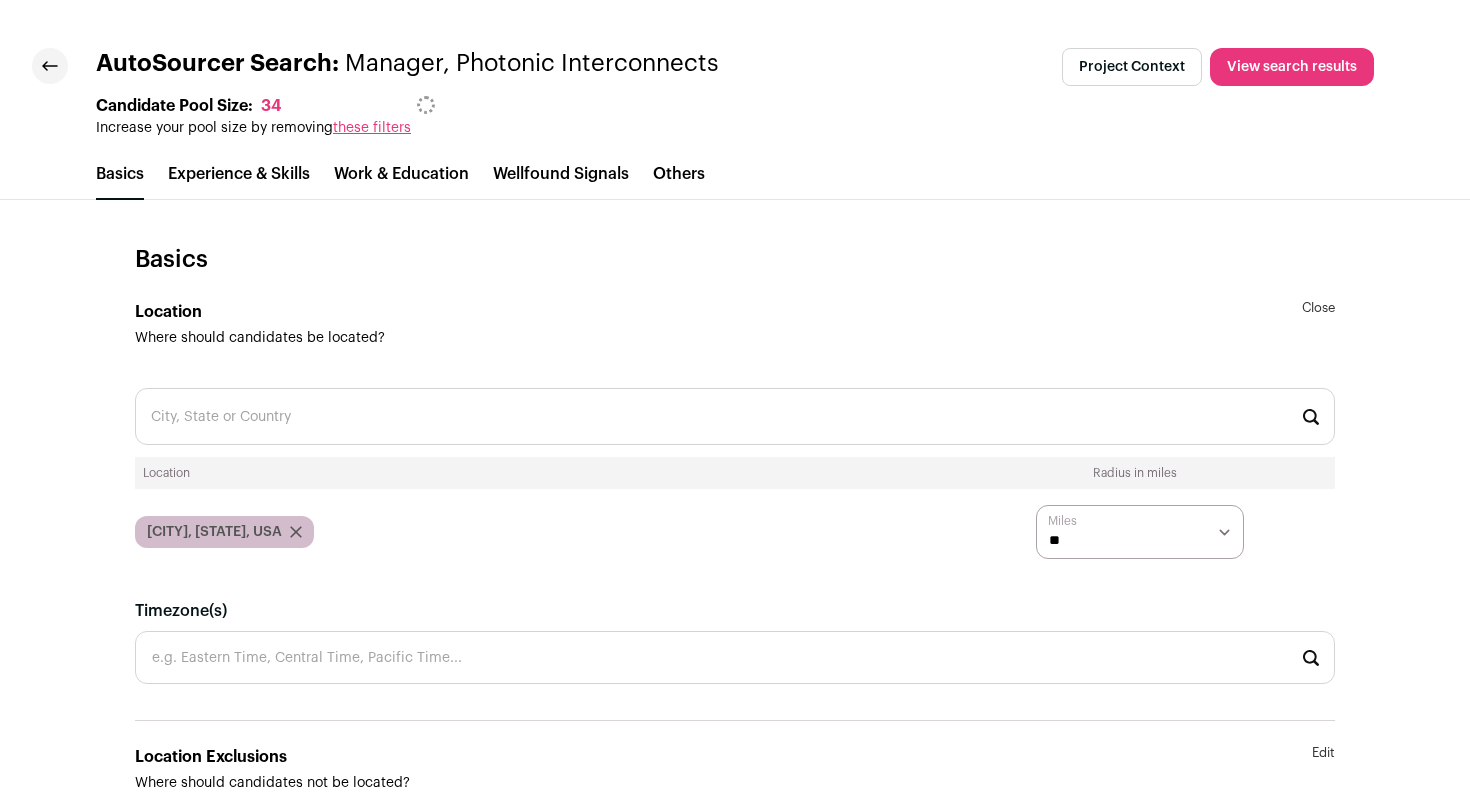 click on "City, State or Country" at bounding box center (735, 416) 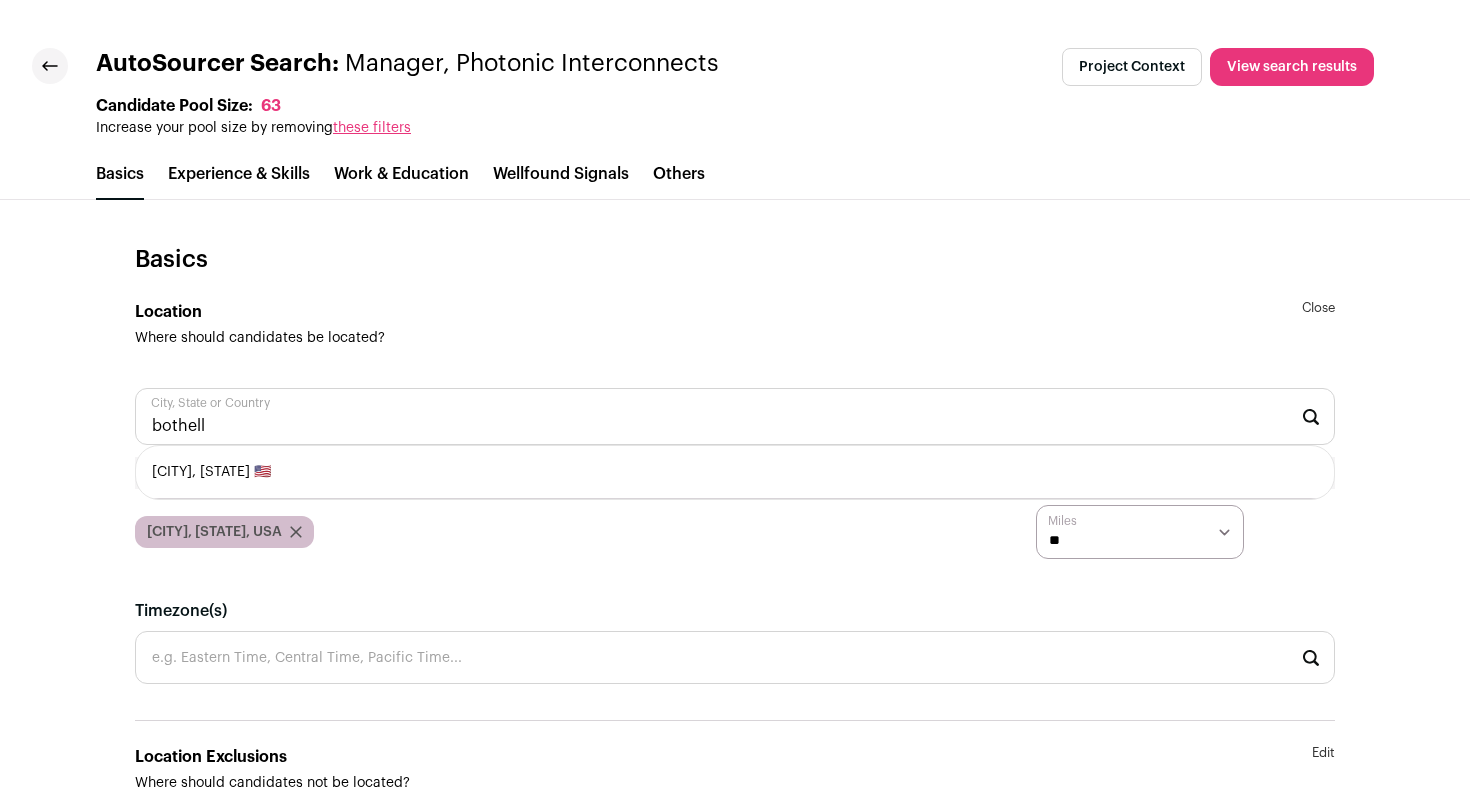 click on "[CITY], [STATE] 🇺🇸" at bounding box center (735, 472) 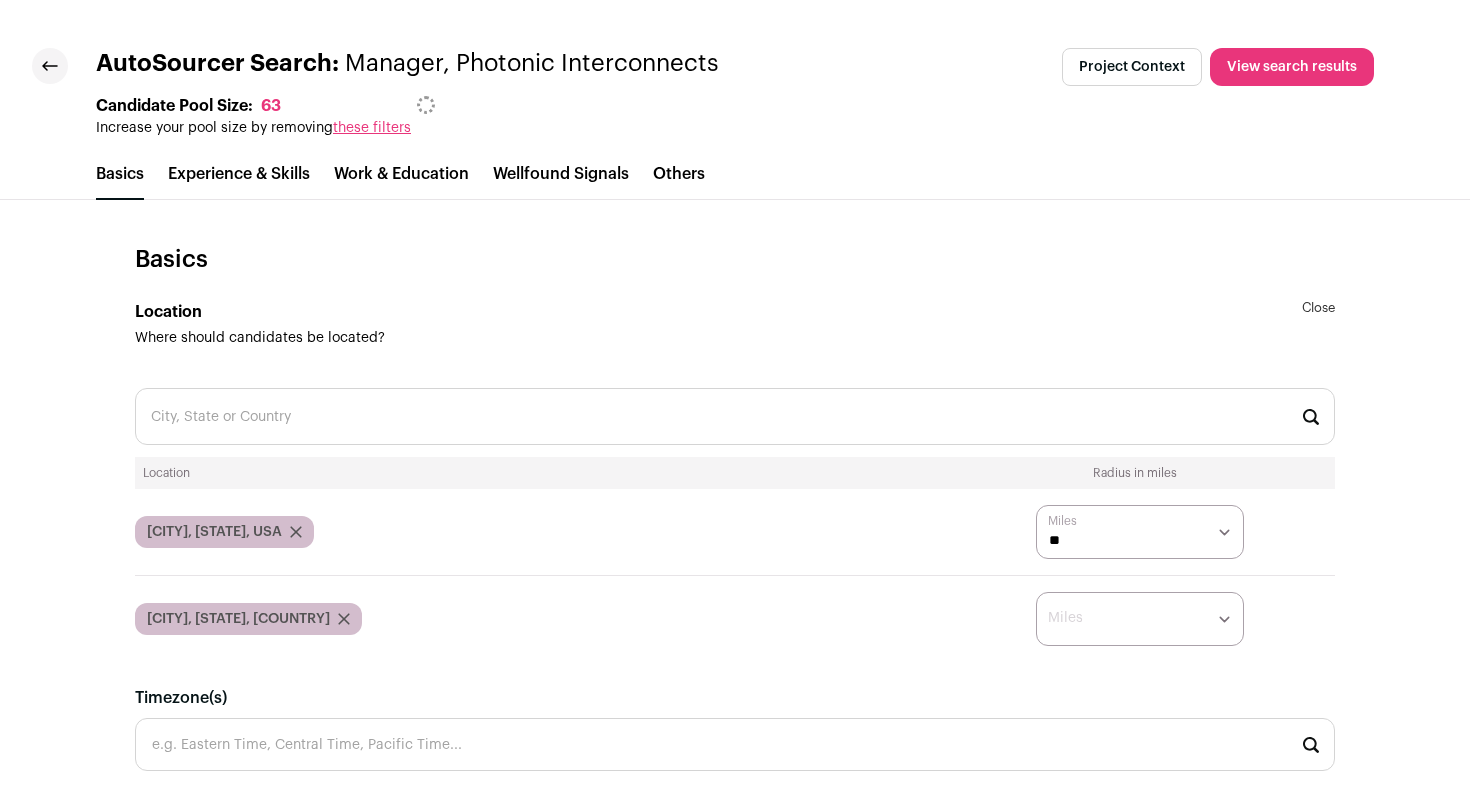 click on "*
**
**
**" at bounding box center (1140, 619) 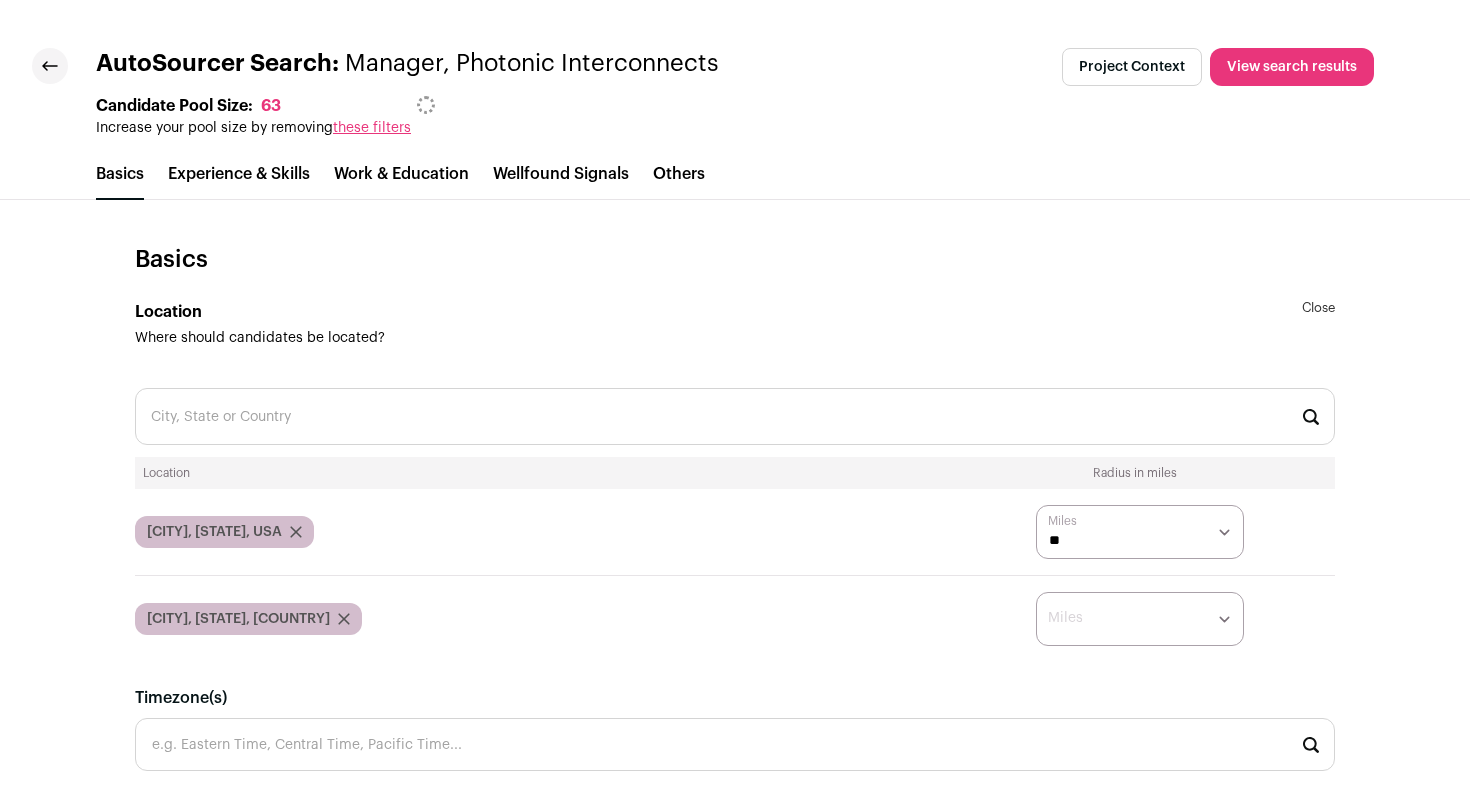 select on "****" 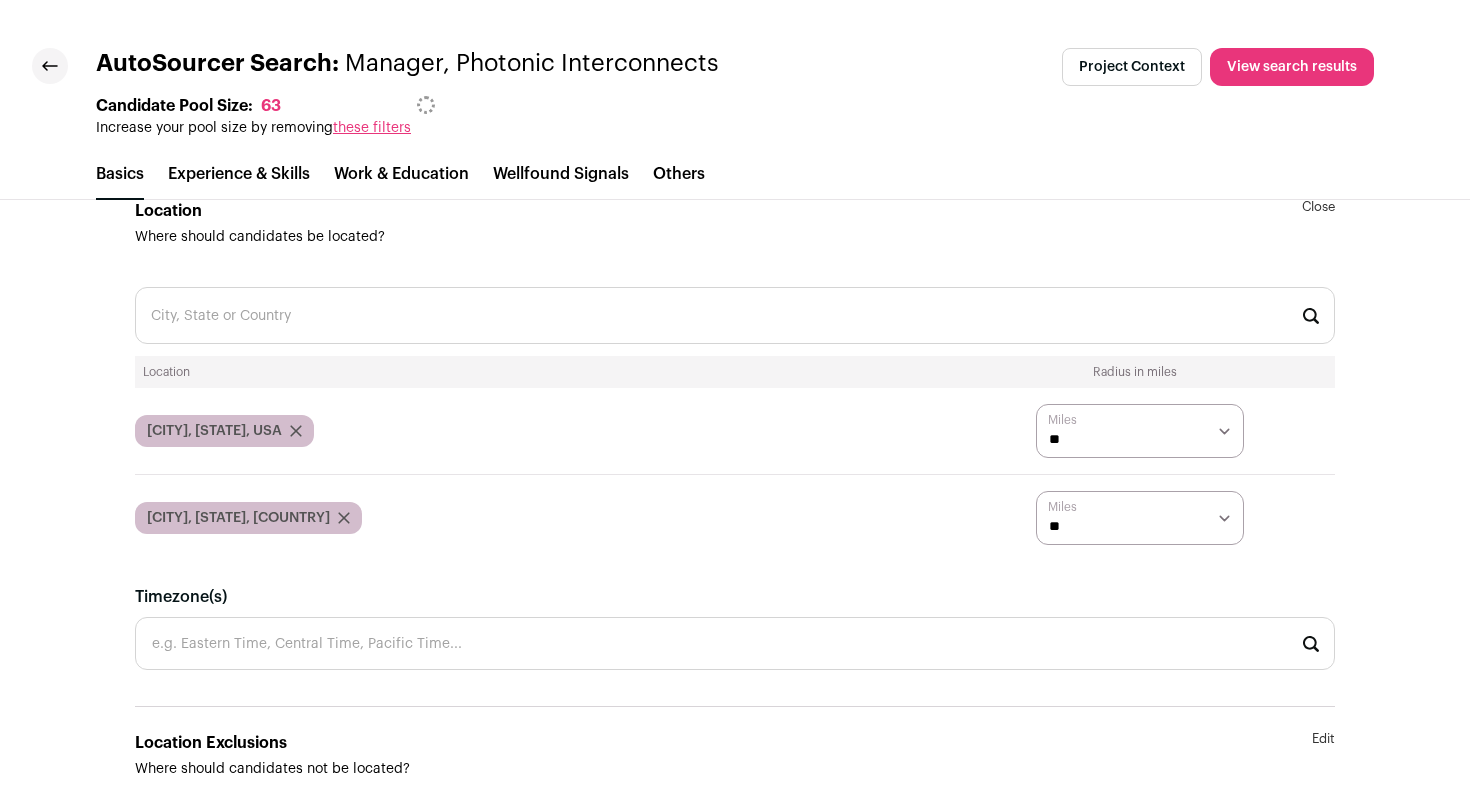 scroll, scrollTop: 121, scrollLeft: 0, axis: vertical 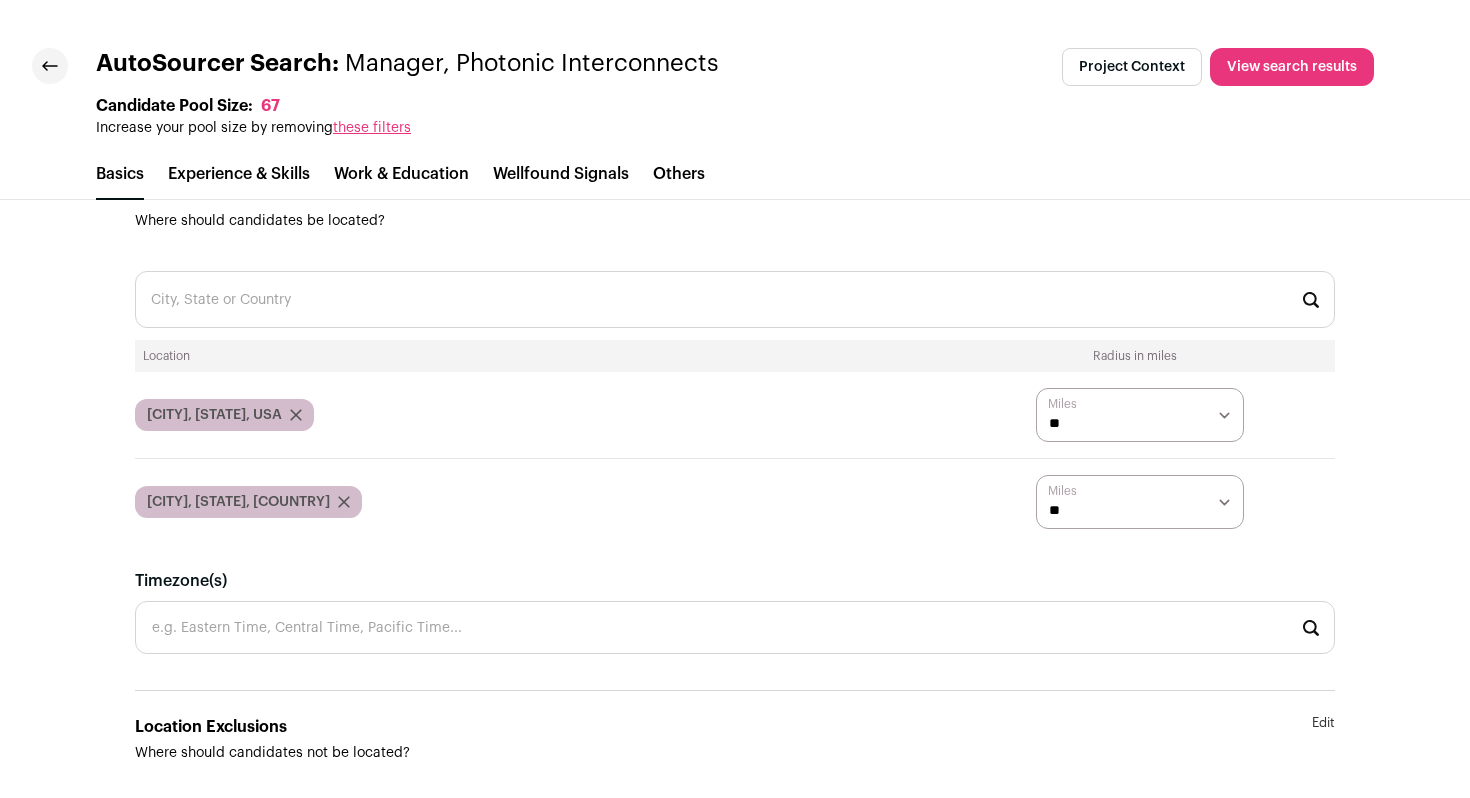 click on "View search results" at bounding box center [1292, 67] 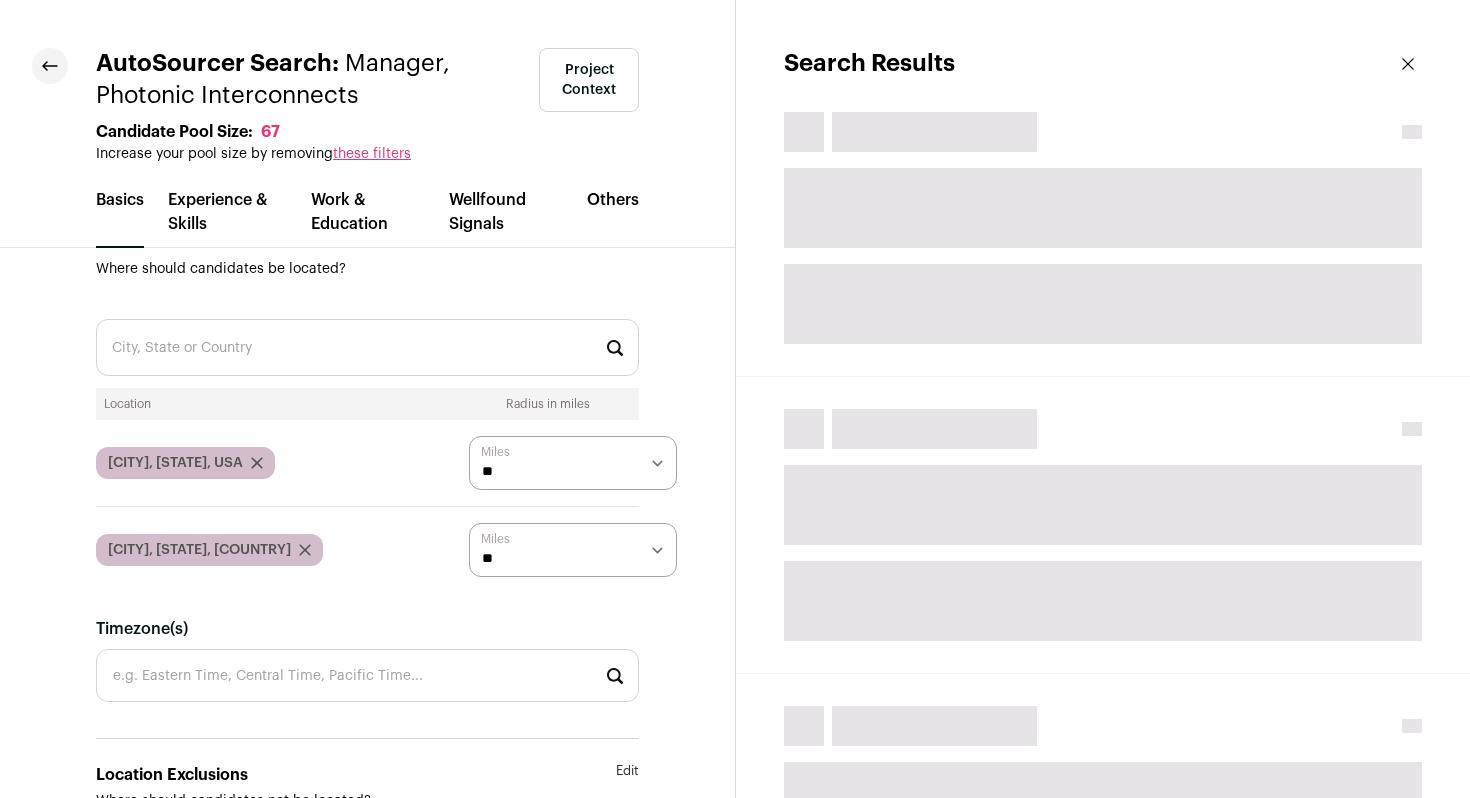 click at bounding box center (50, 66) 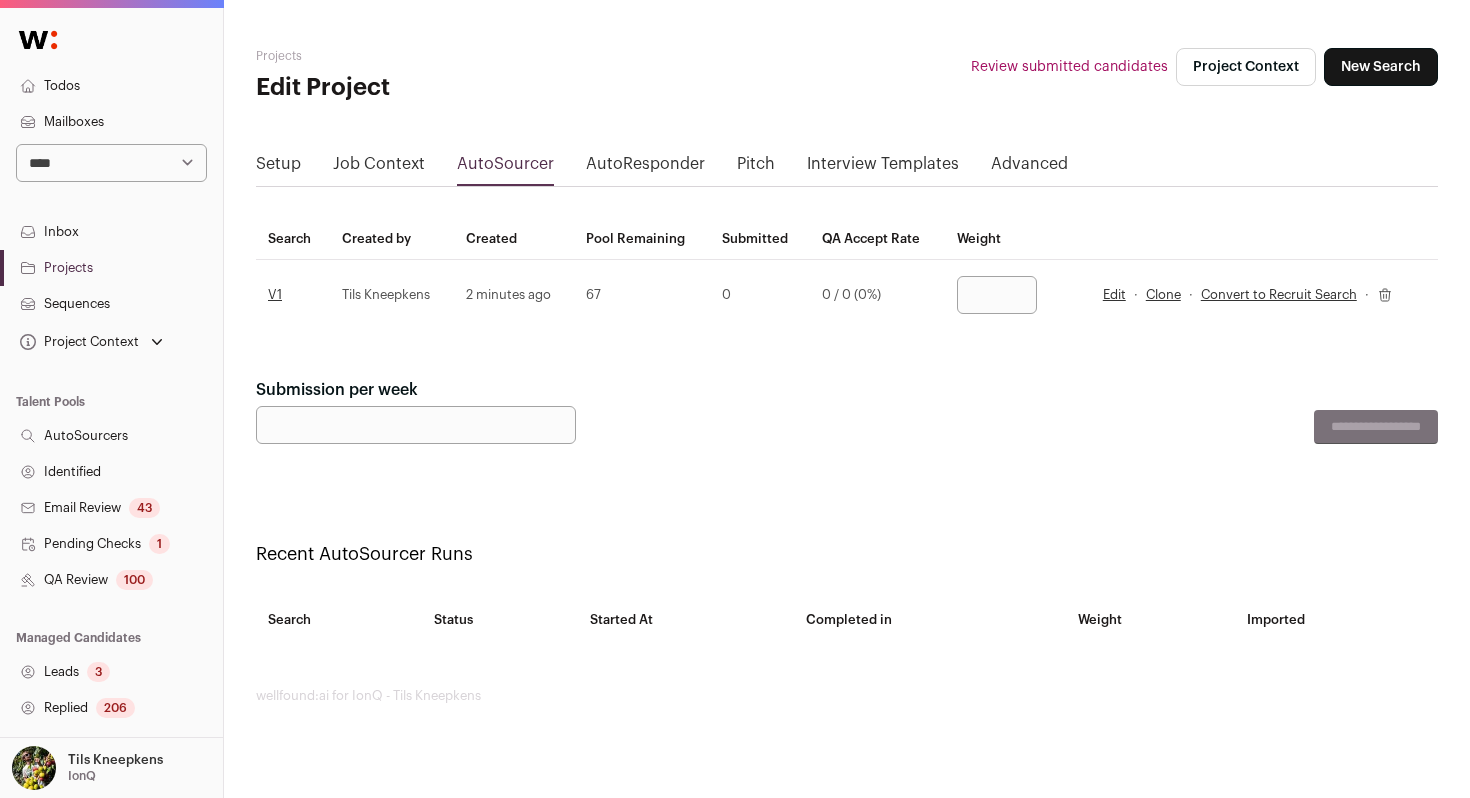 click at bounding box center (997, 295) 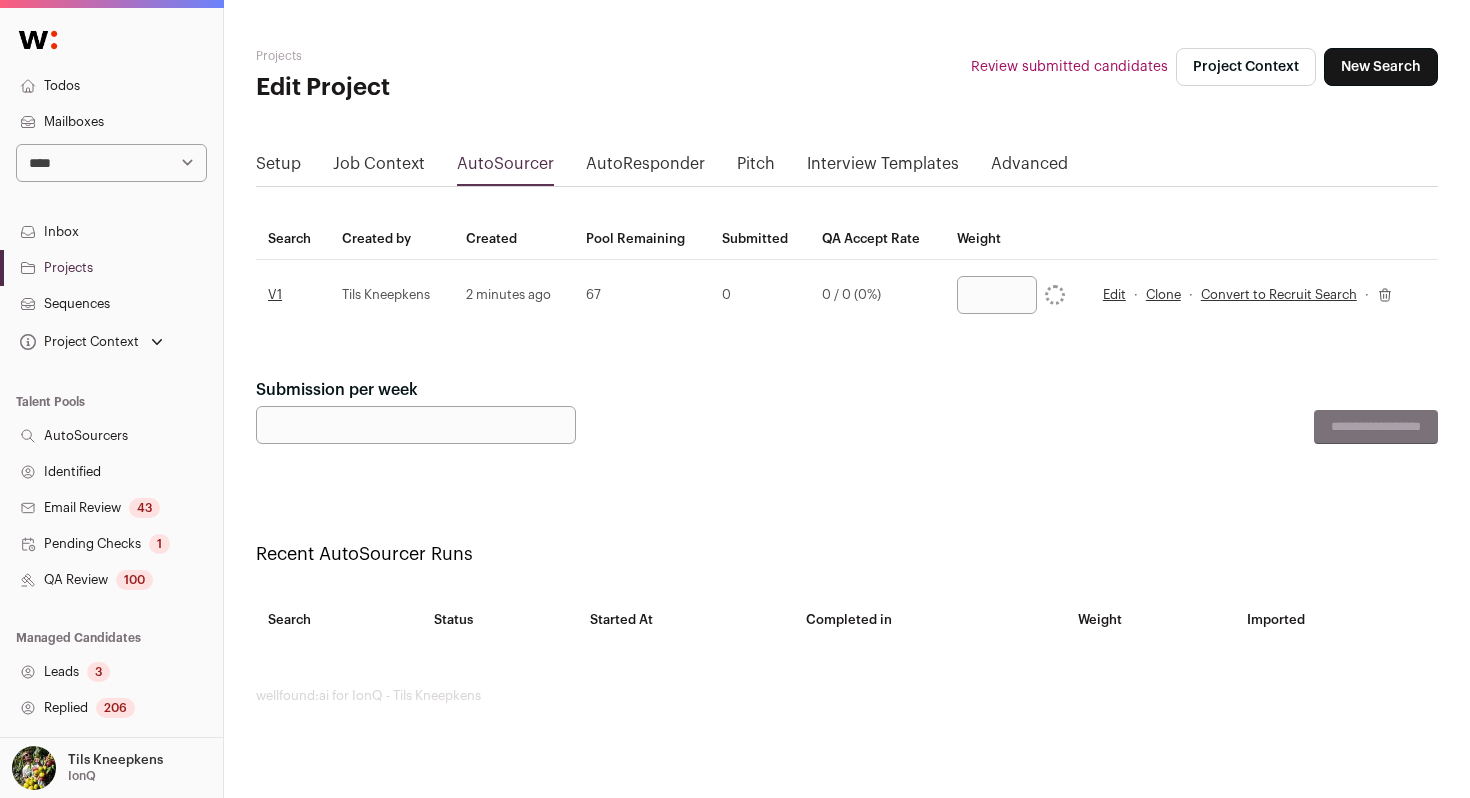 click on "Edit" at bounding box center (1114, 295) 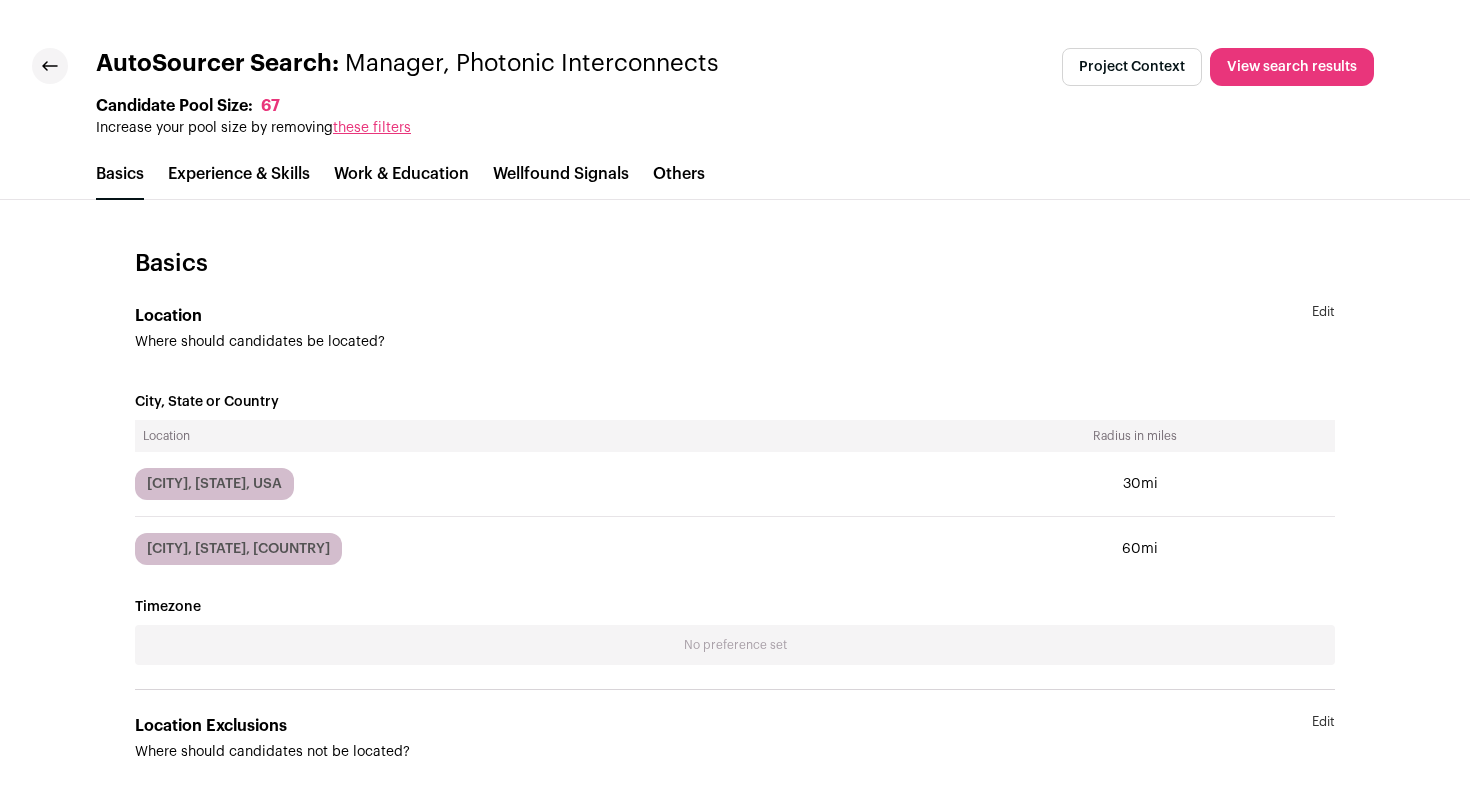click on "Edit" at bounding box center [1323, 328] 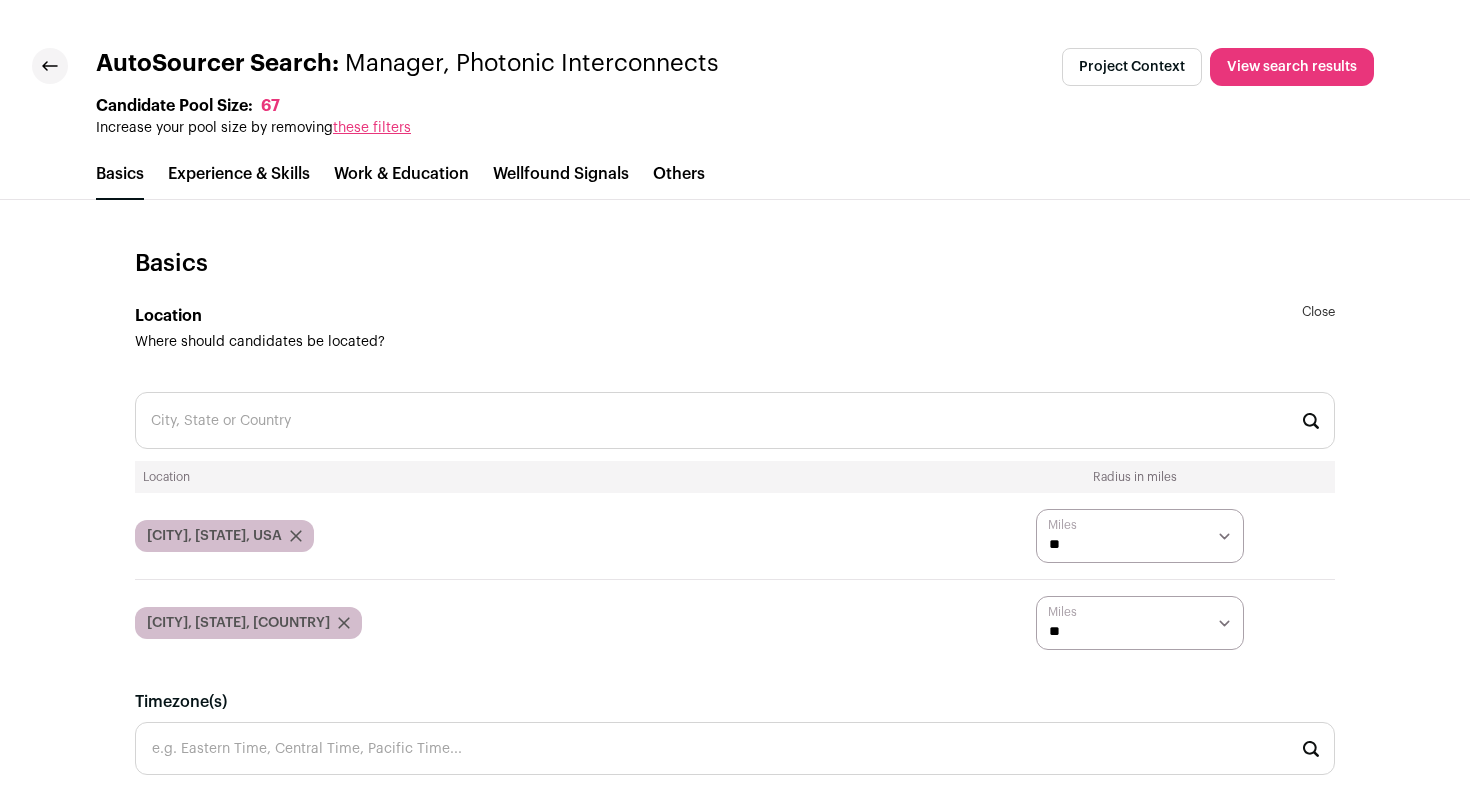 click 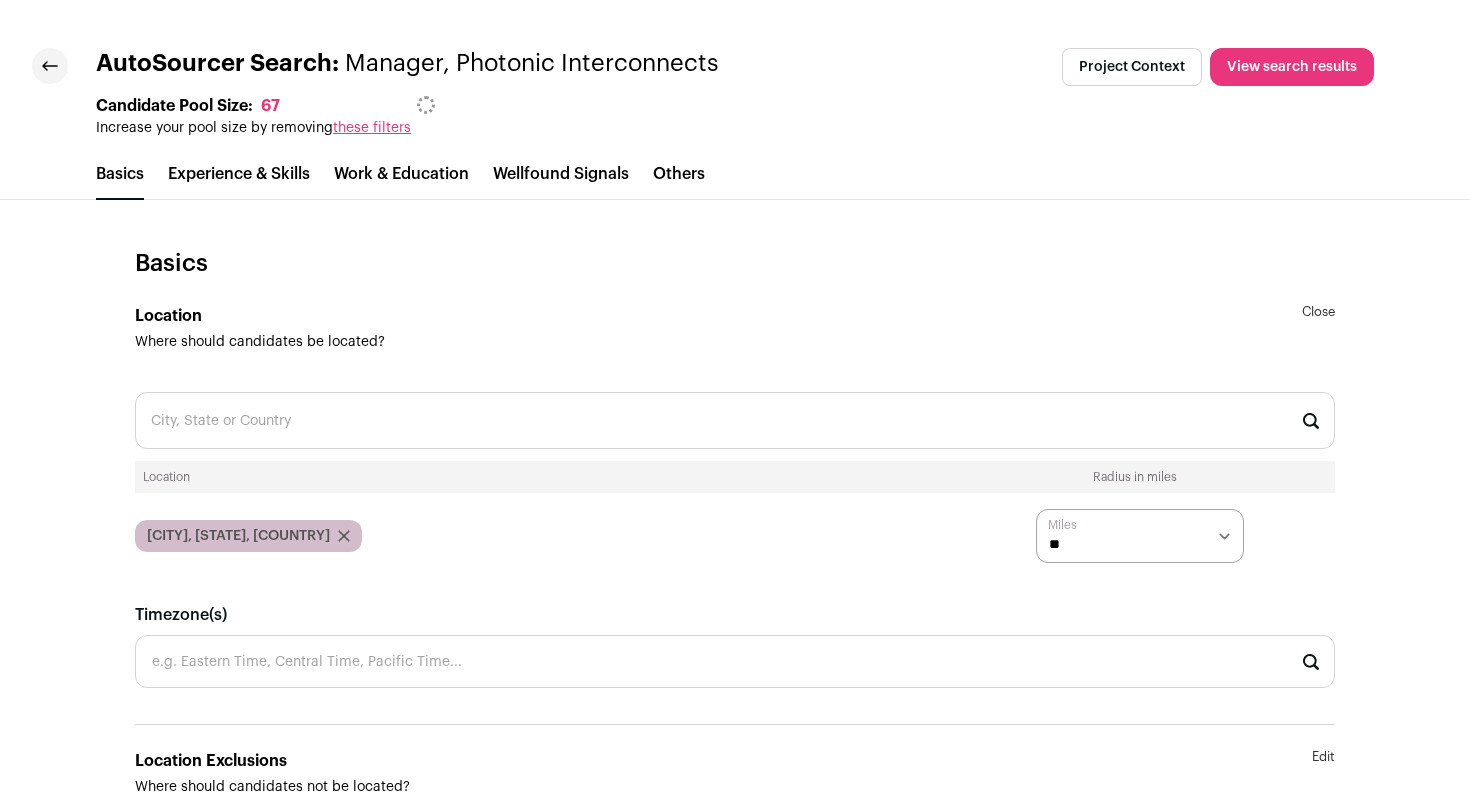click 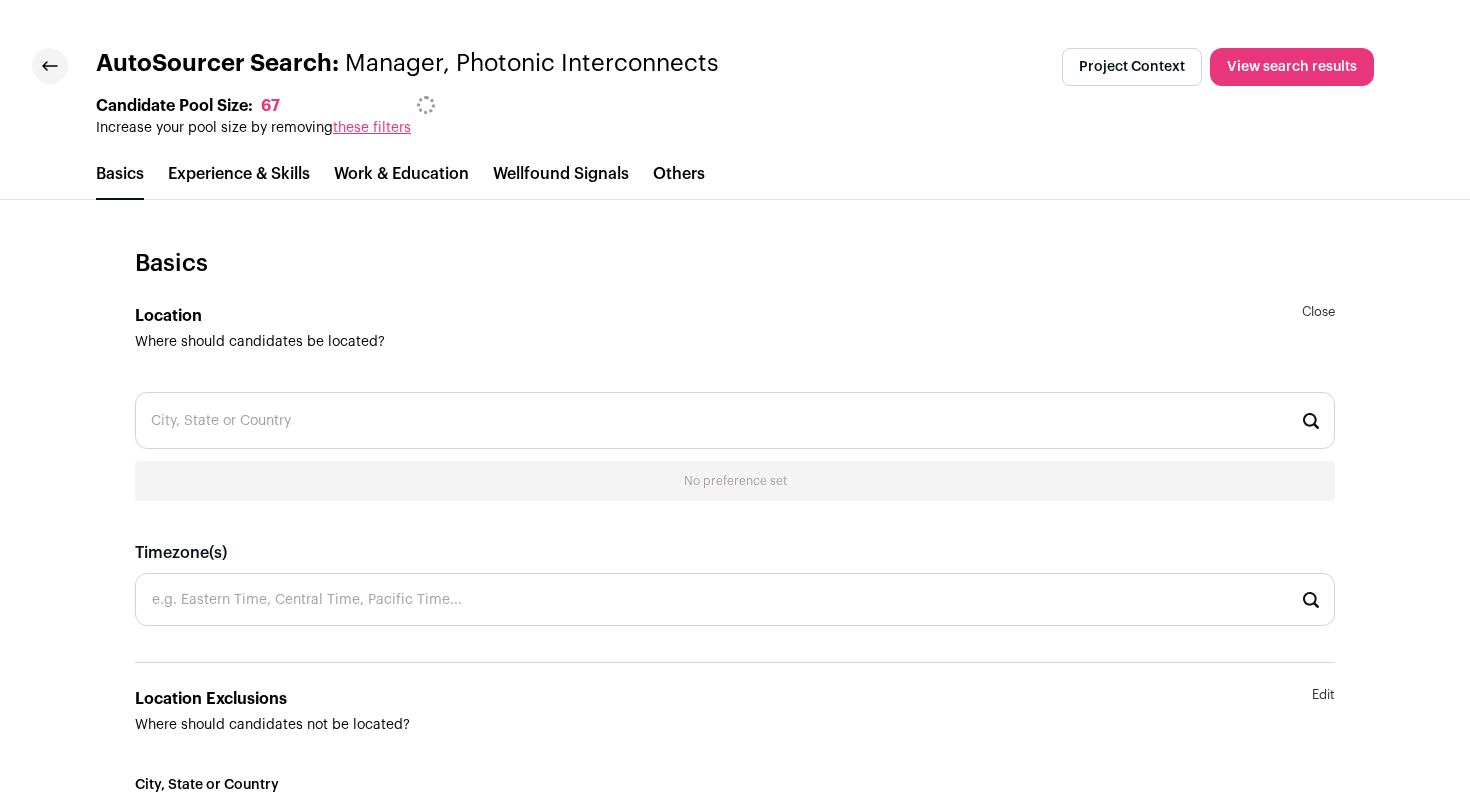 click on "City, State or Country" at bounding box center (735, 420) 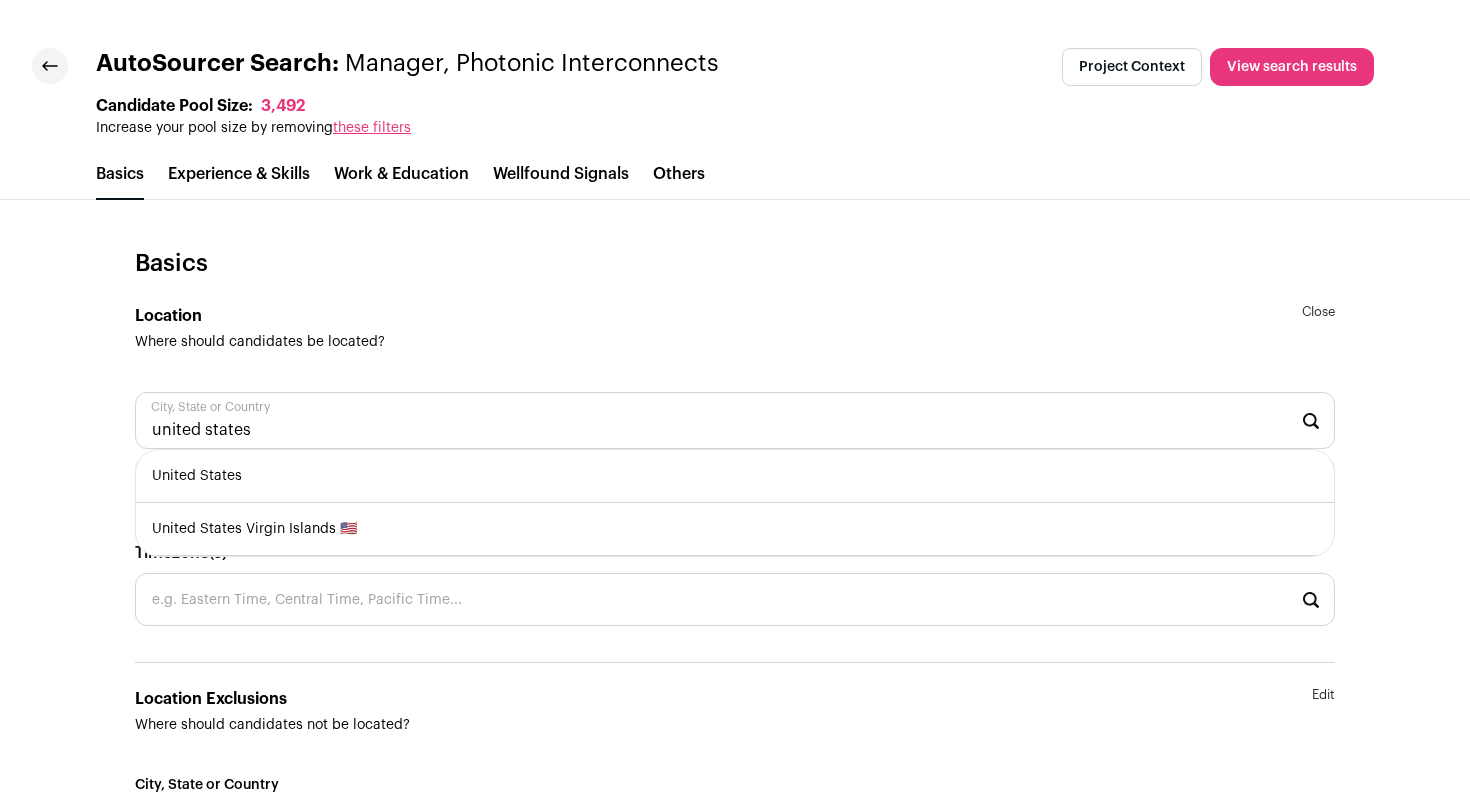 click on "United States" at bounding box center (735, 476) 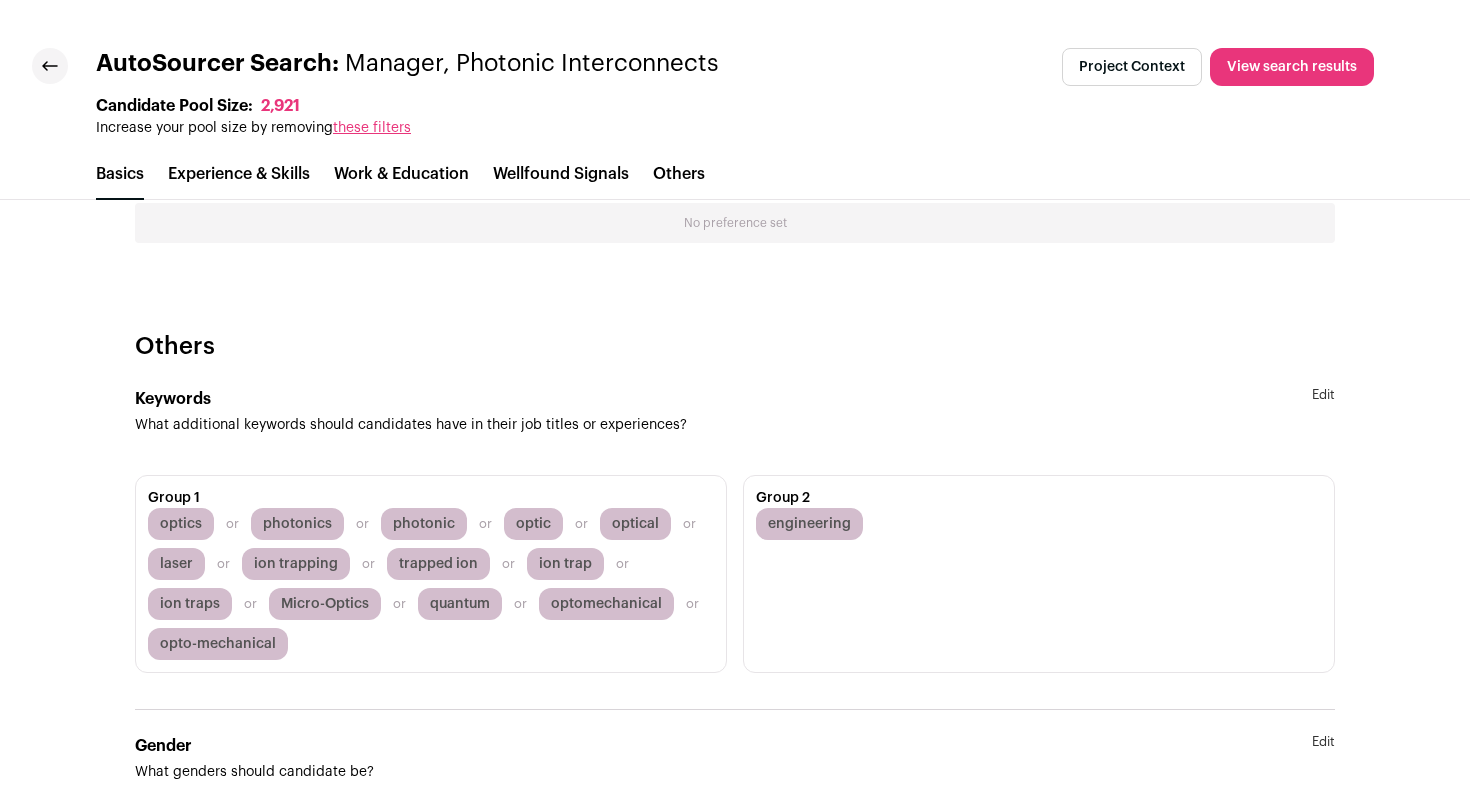scroll, scrollTop: 4586, scrollLeft: 0, axis: vertical 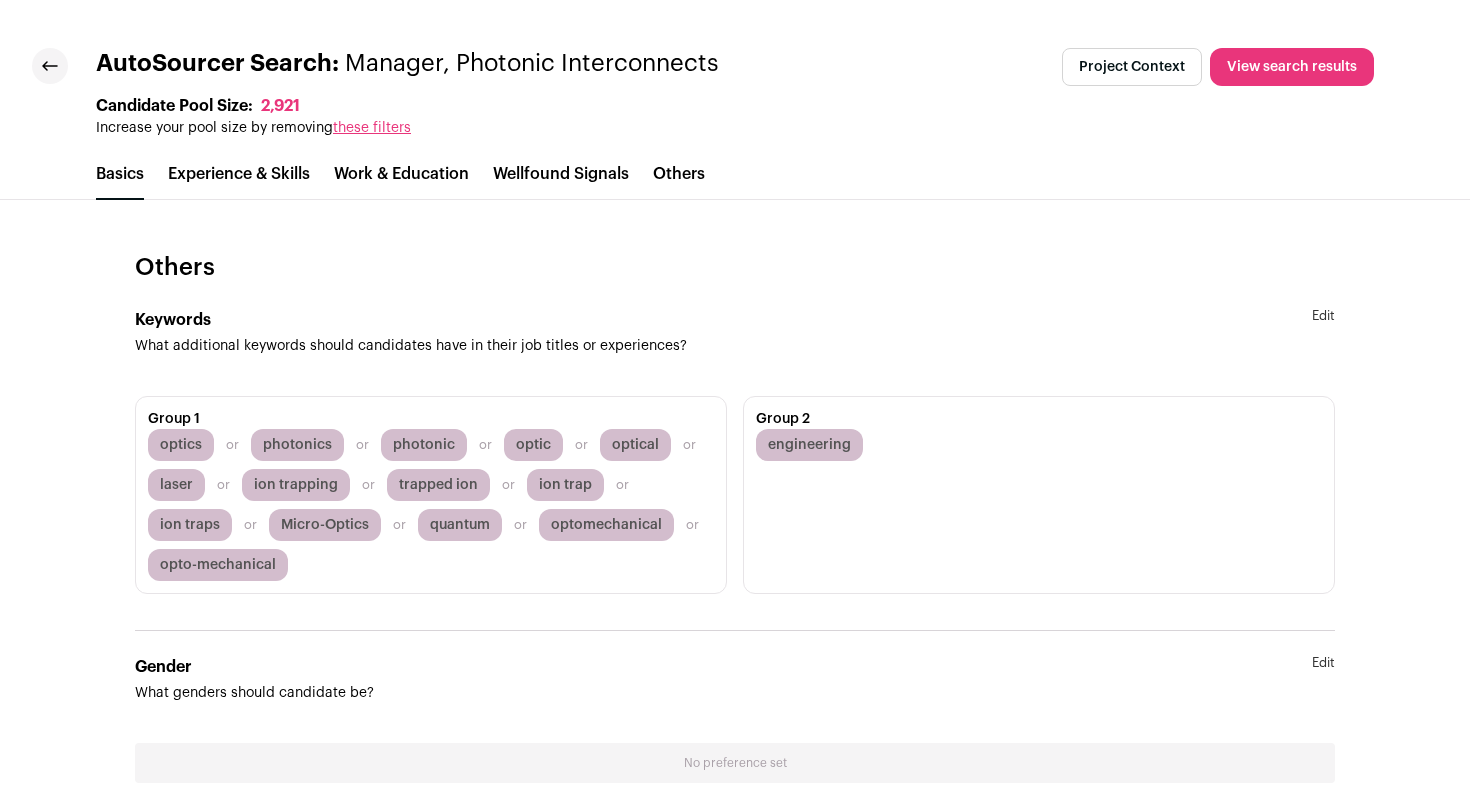 click on "Edit" at bounding box center [1323, 332] 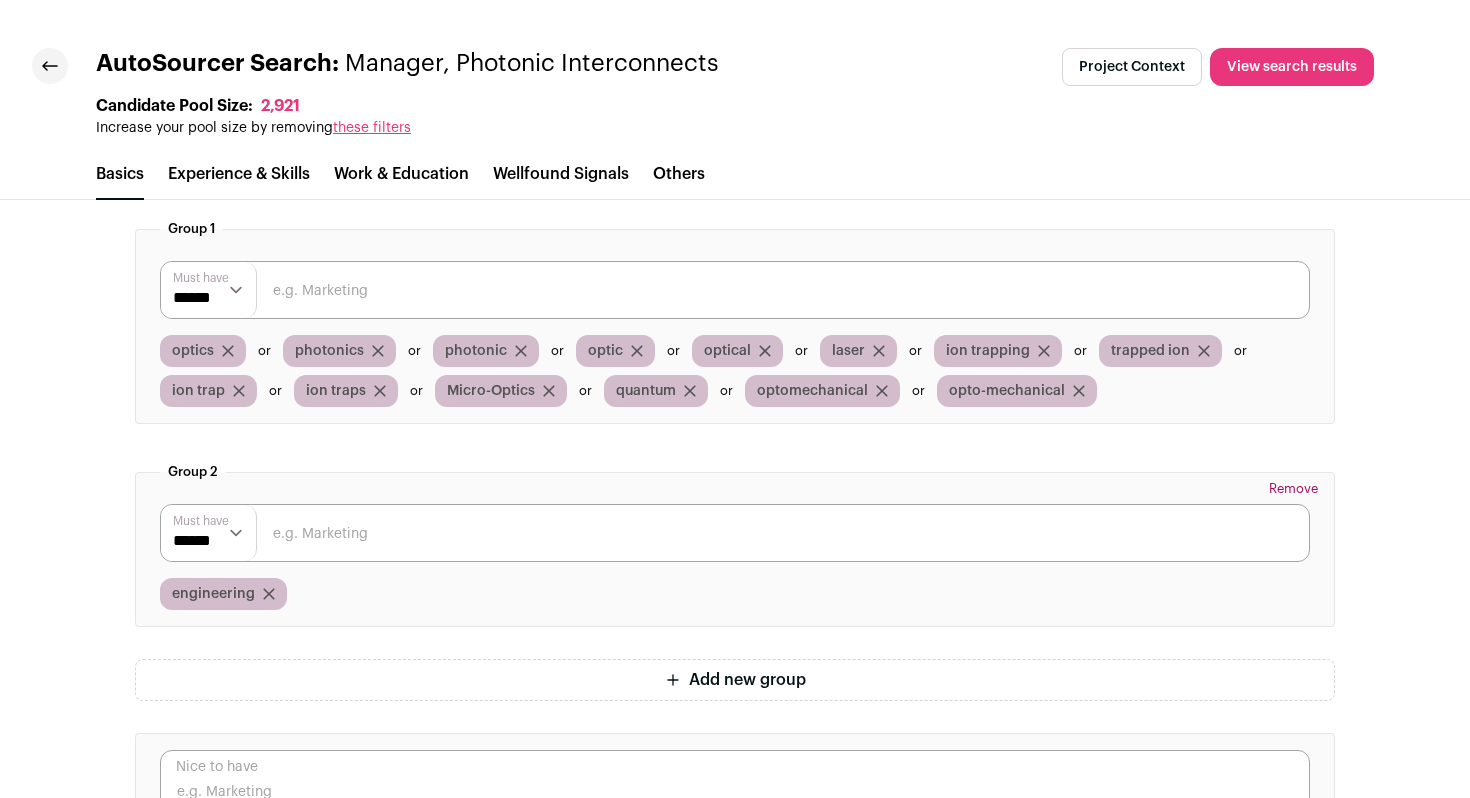 scroll, scrollTop: 4770, scrollLeft: 0, axis: vertical 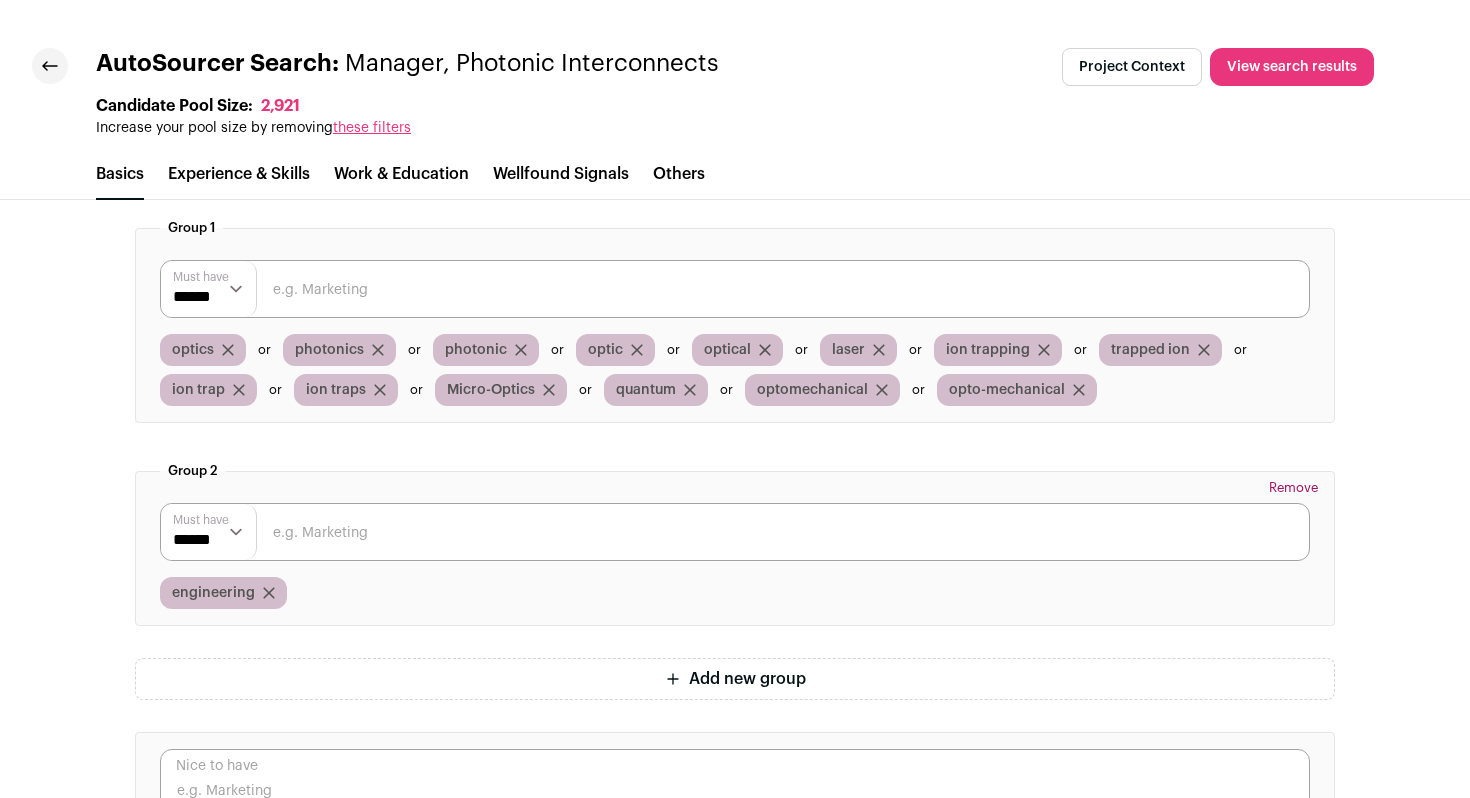 click on "ion trapping" at bounding box center [988, 350] 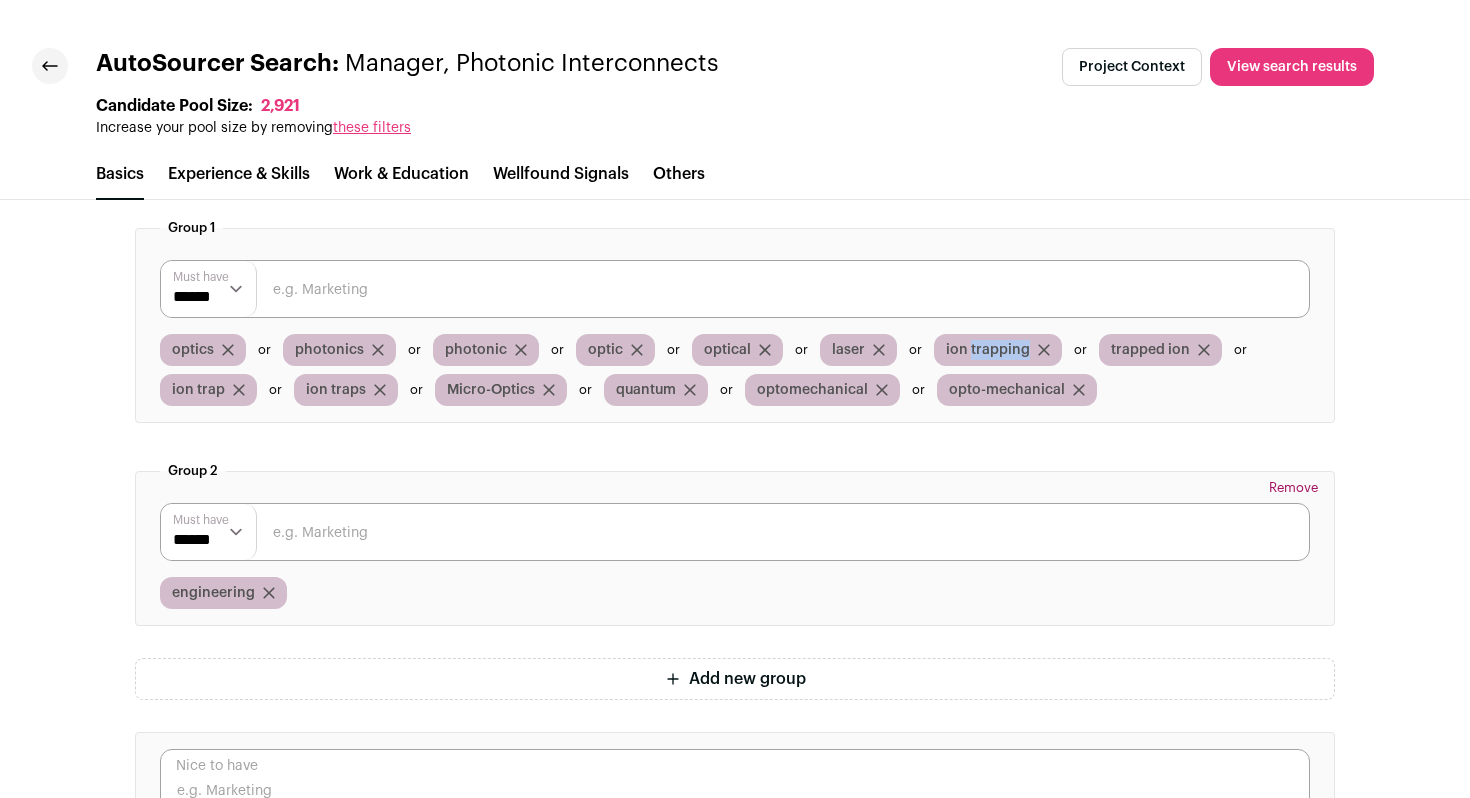 click on "ion trapping" at bounding box center [988, 350] 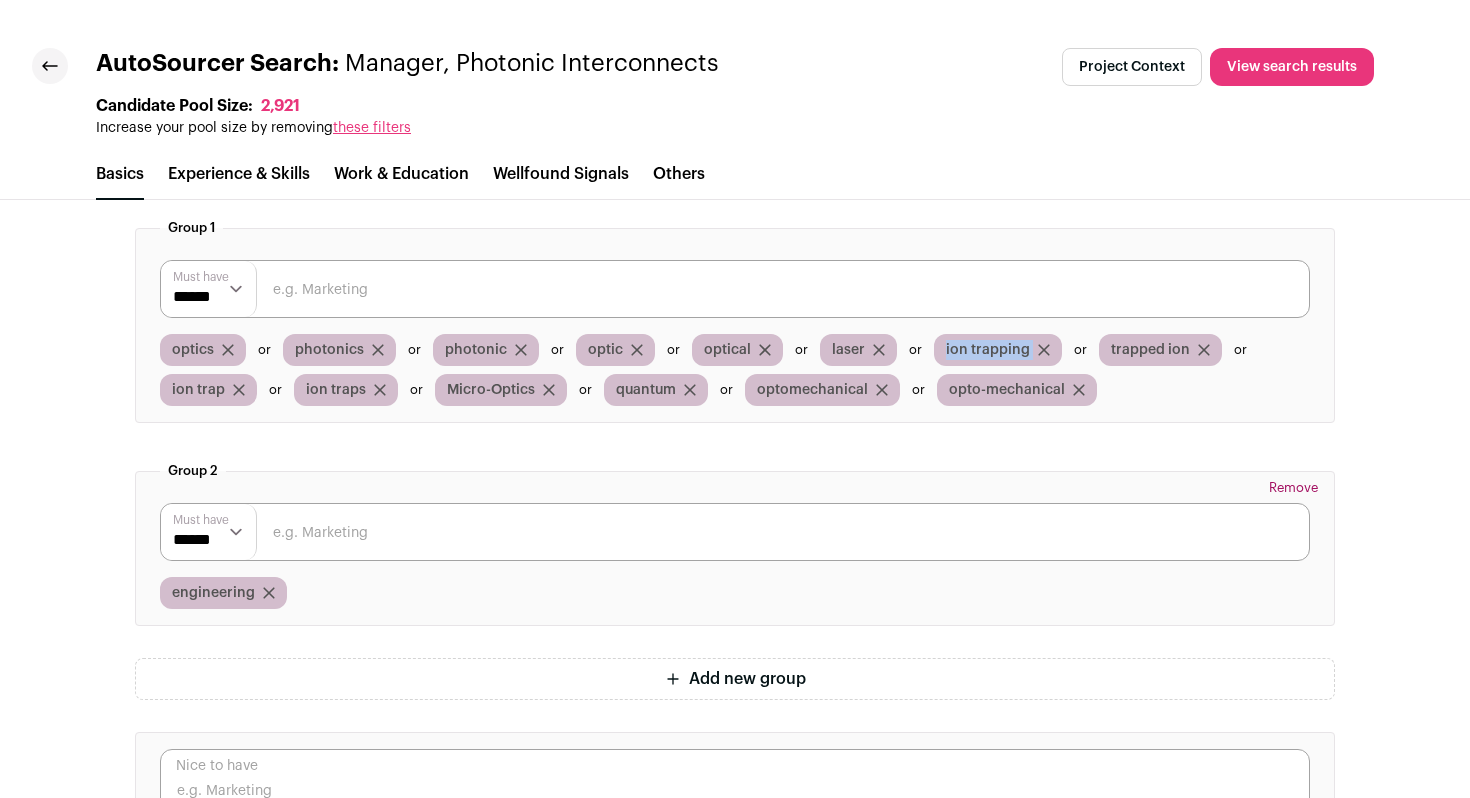click on "ion trapping" at bounding box center (988, 350) 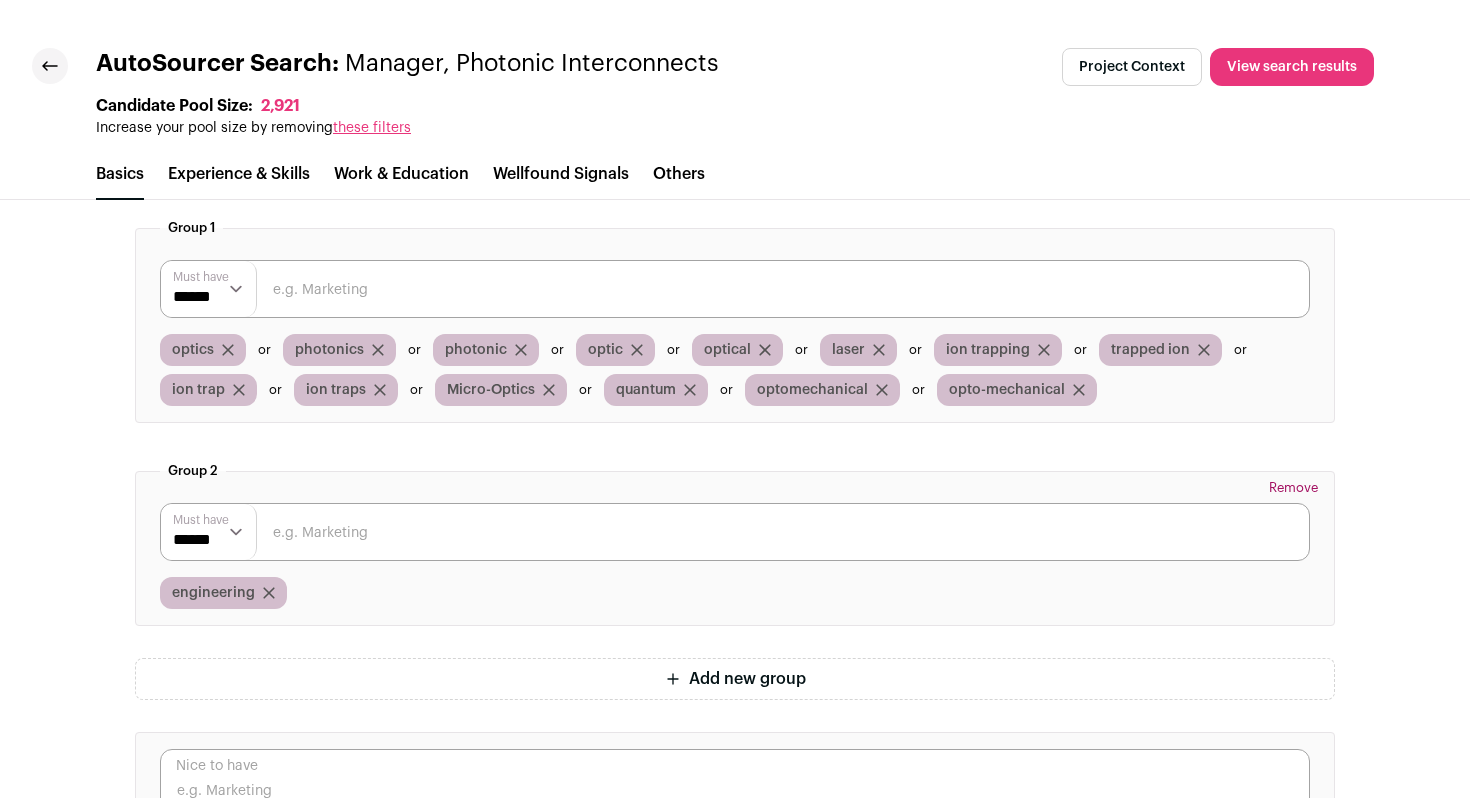 click at bounding box center [735, 532] 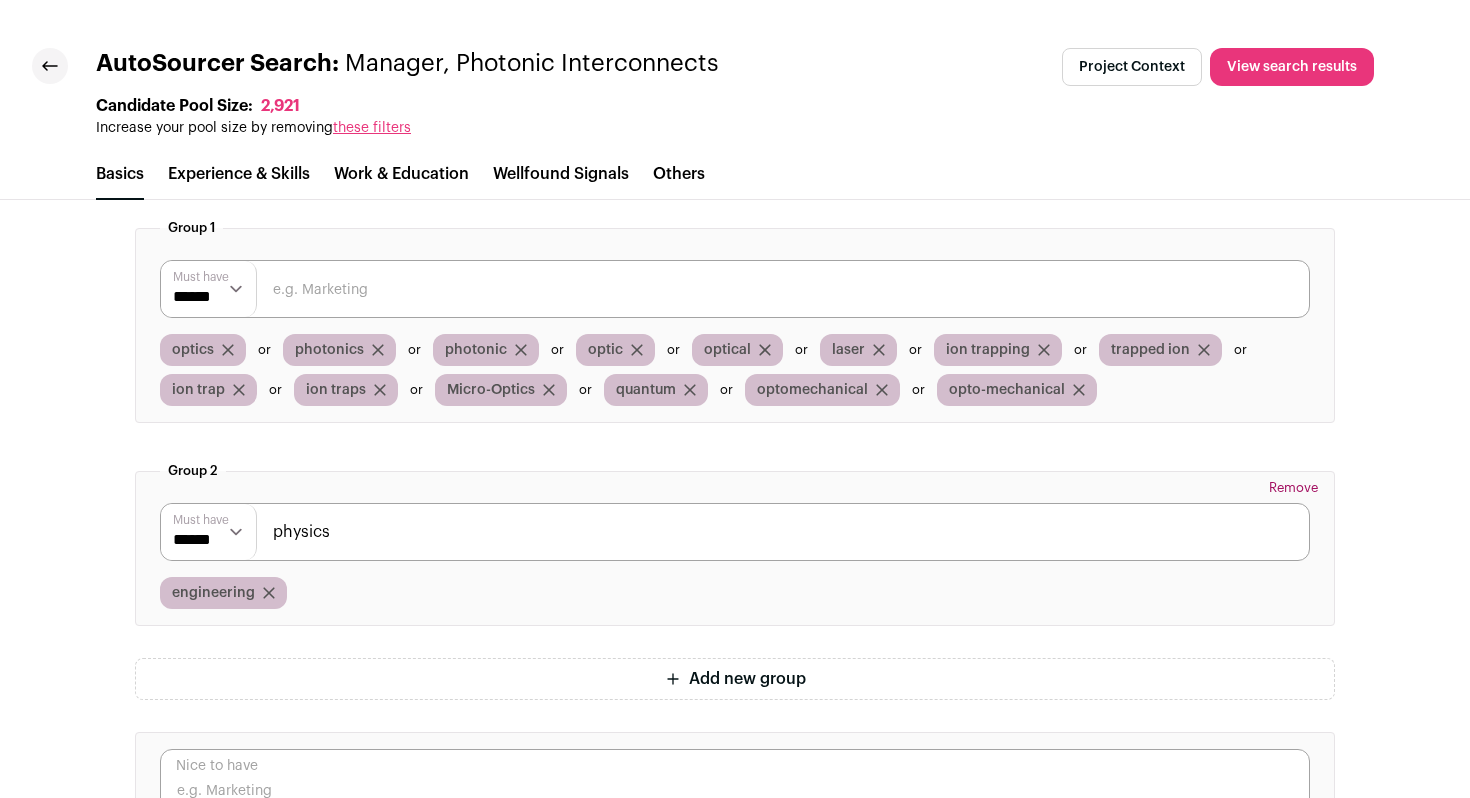 type on "physics" 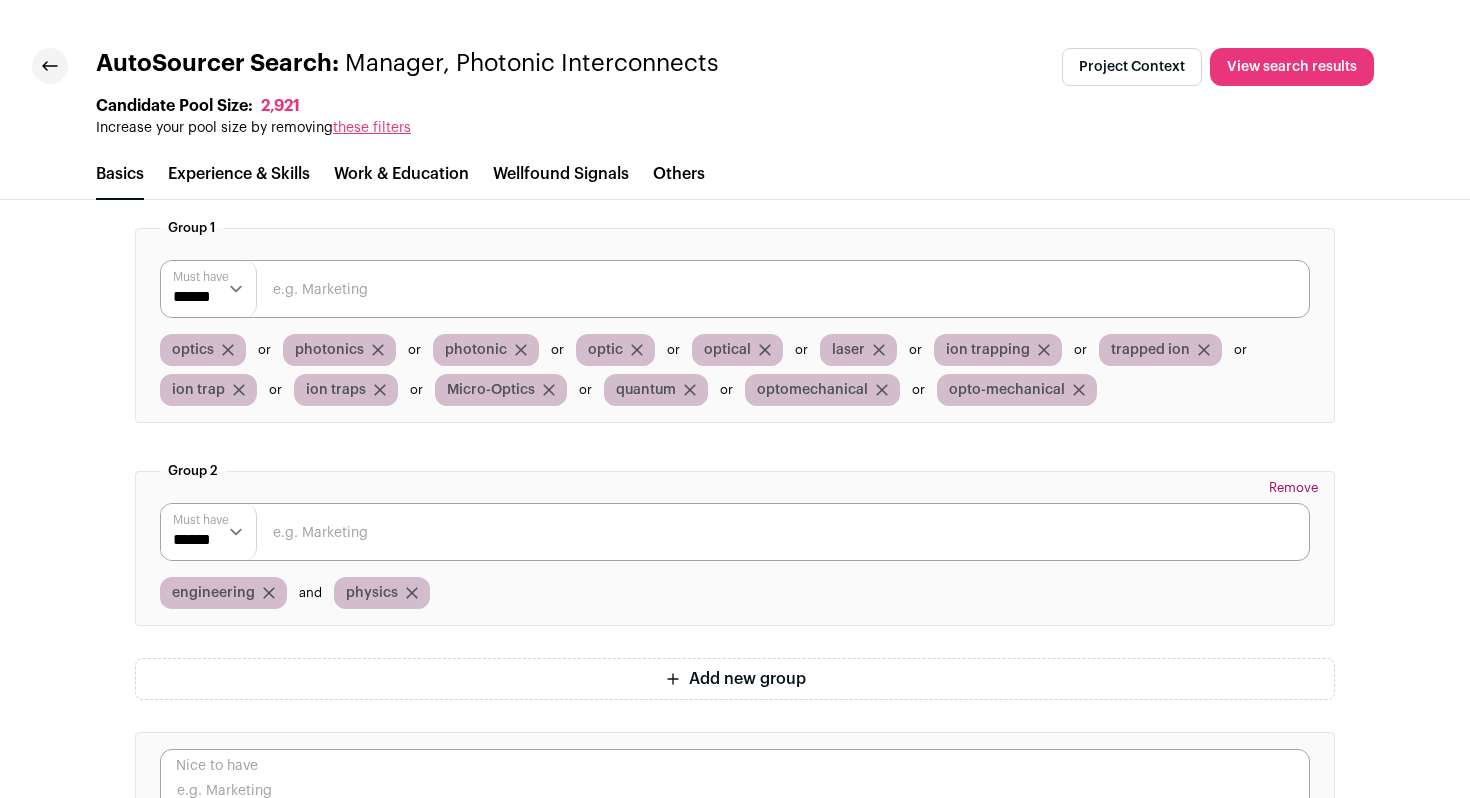 drag, startPoint x: 269, startPoint y: 594, endPoint x: 300, endPoint y: 598, distance: 31.257 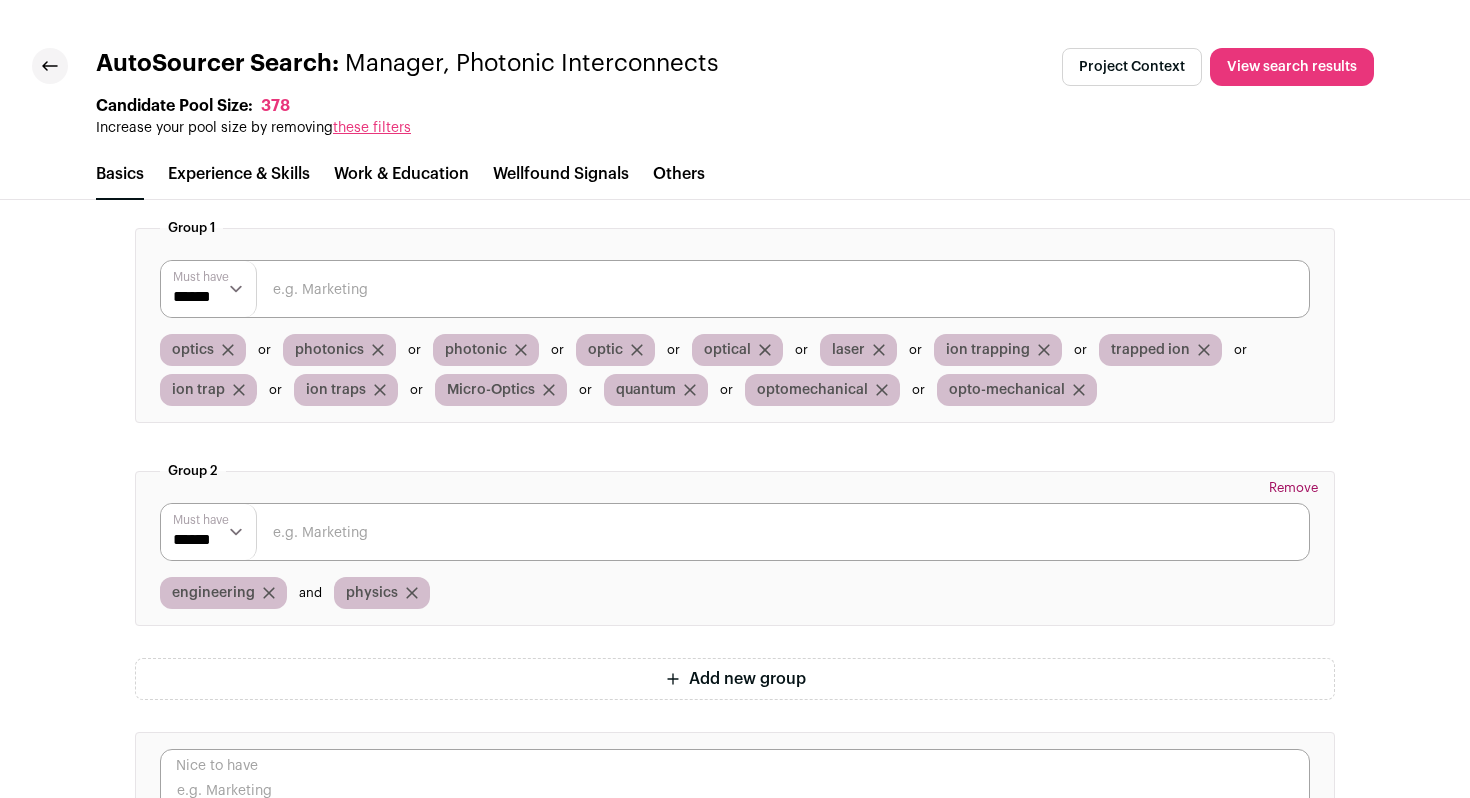click at bounding box center (735, 532) 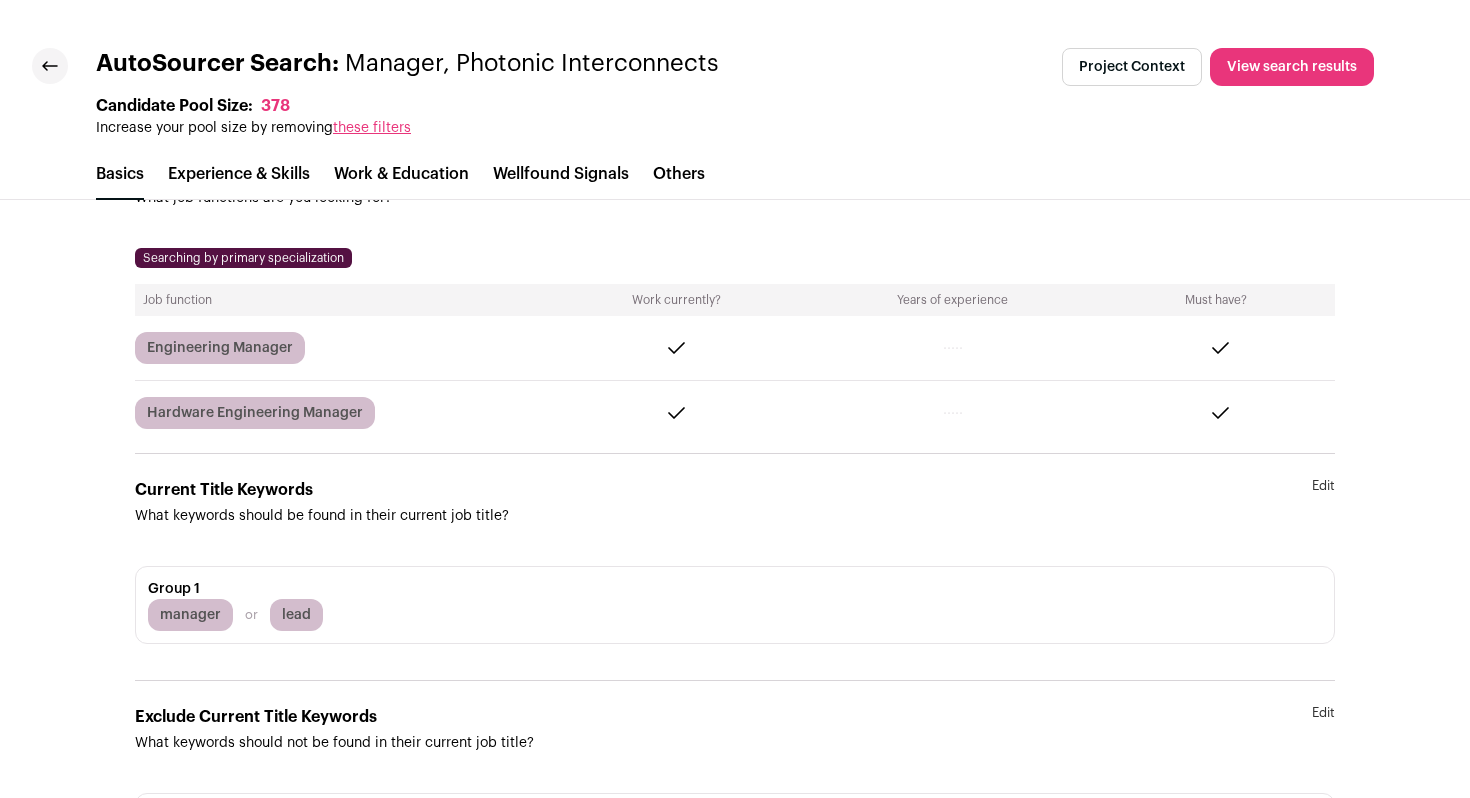 scroll, scrollTop: 0, scrollLeft: 0, axis: both 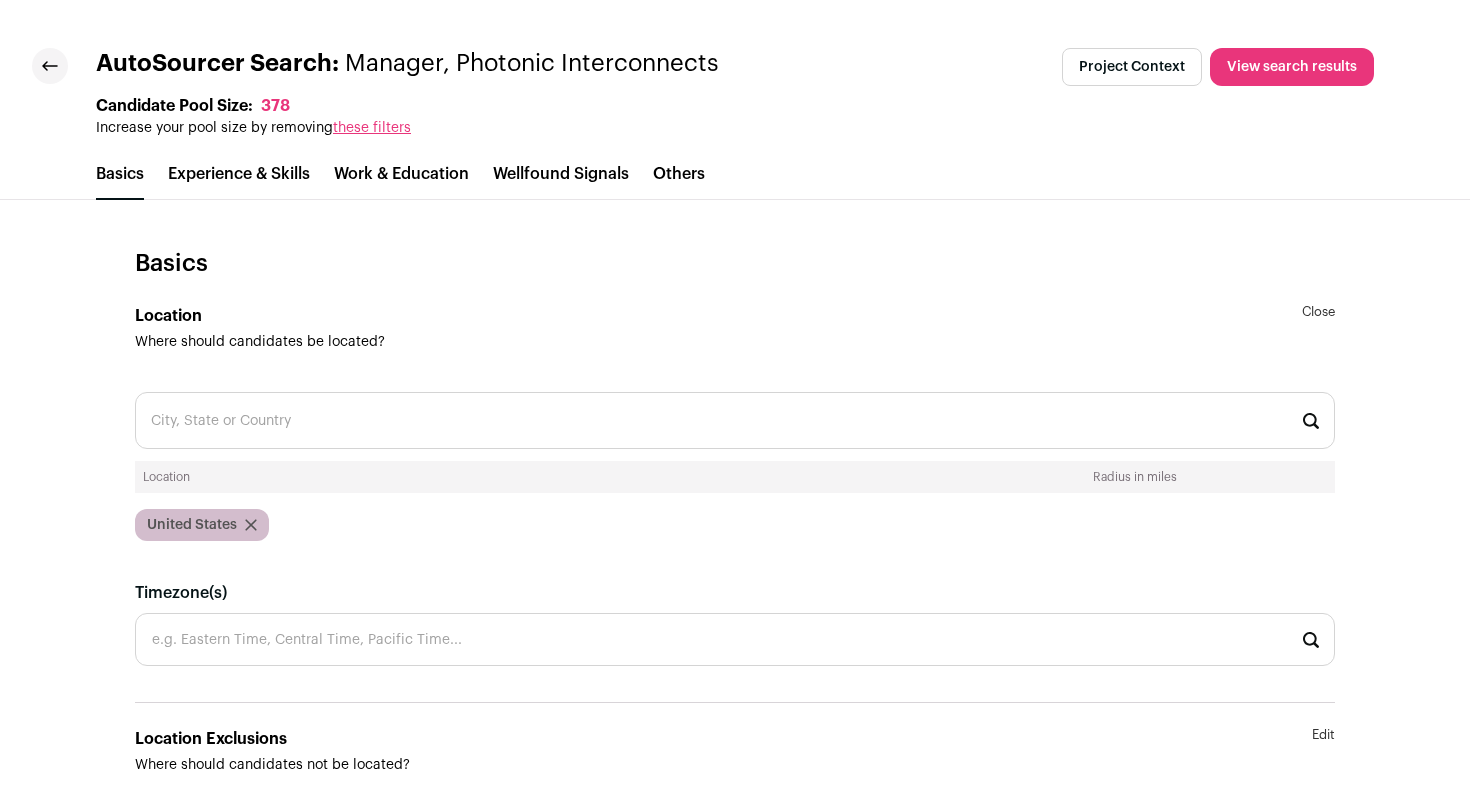 click 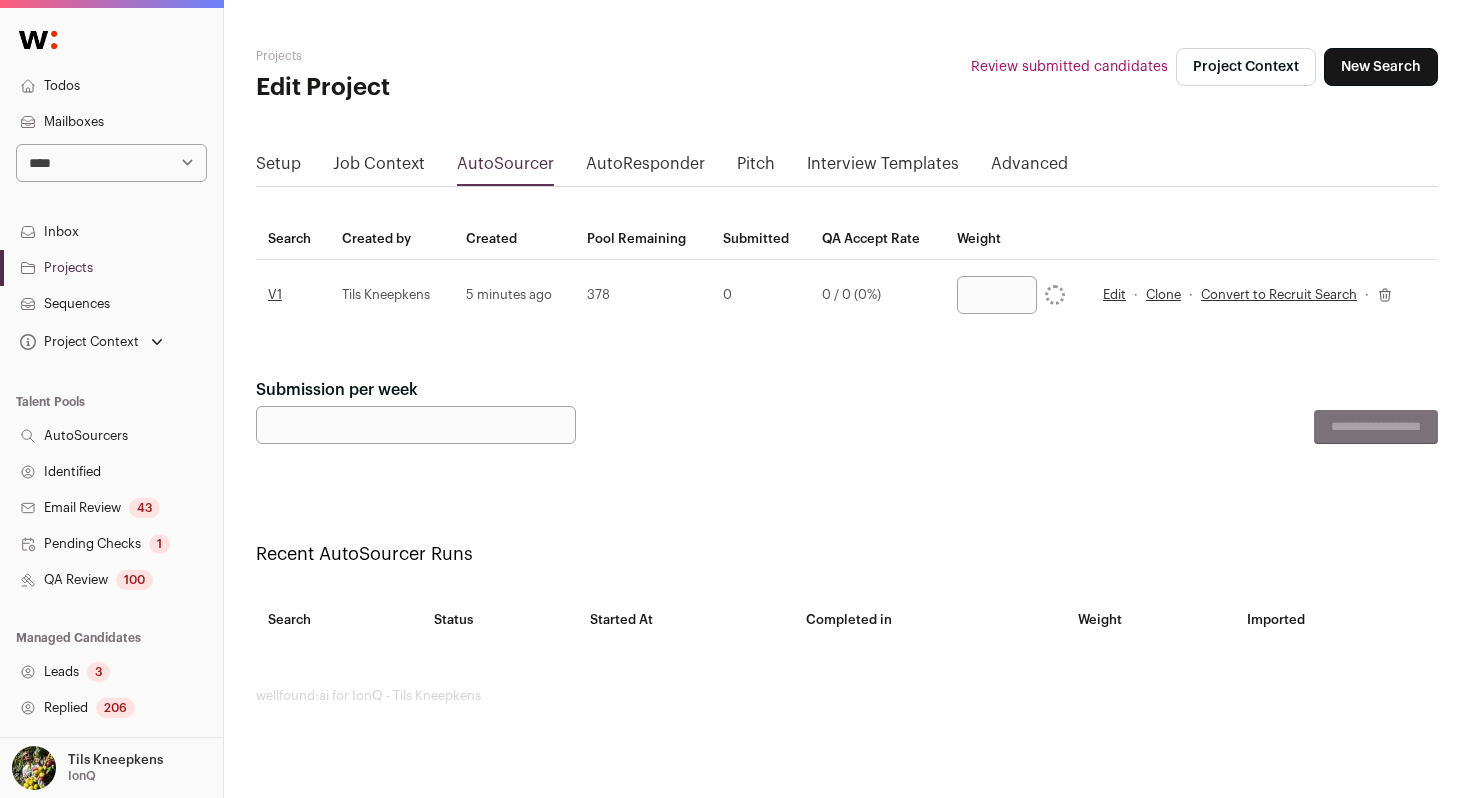 click on "Submission per week" at bounding box center [416, 425] 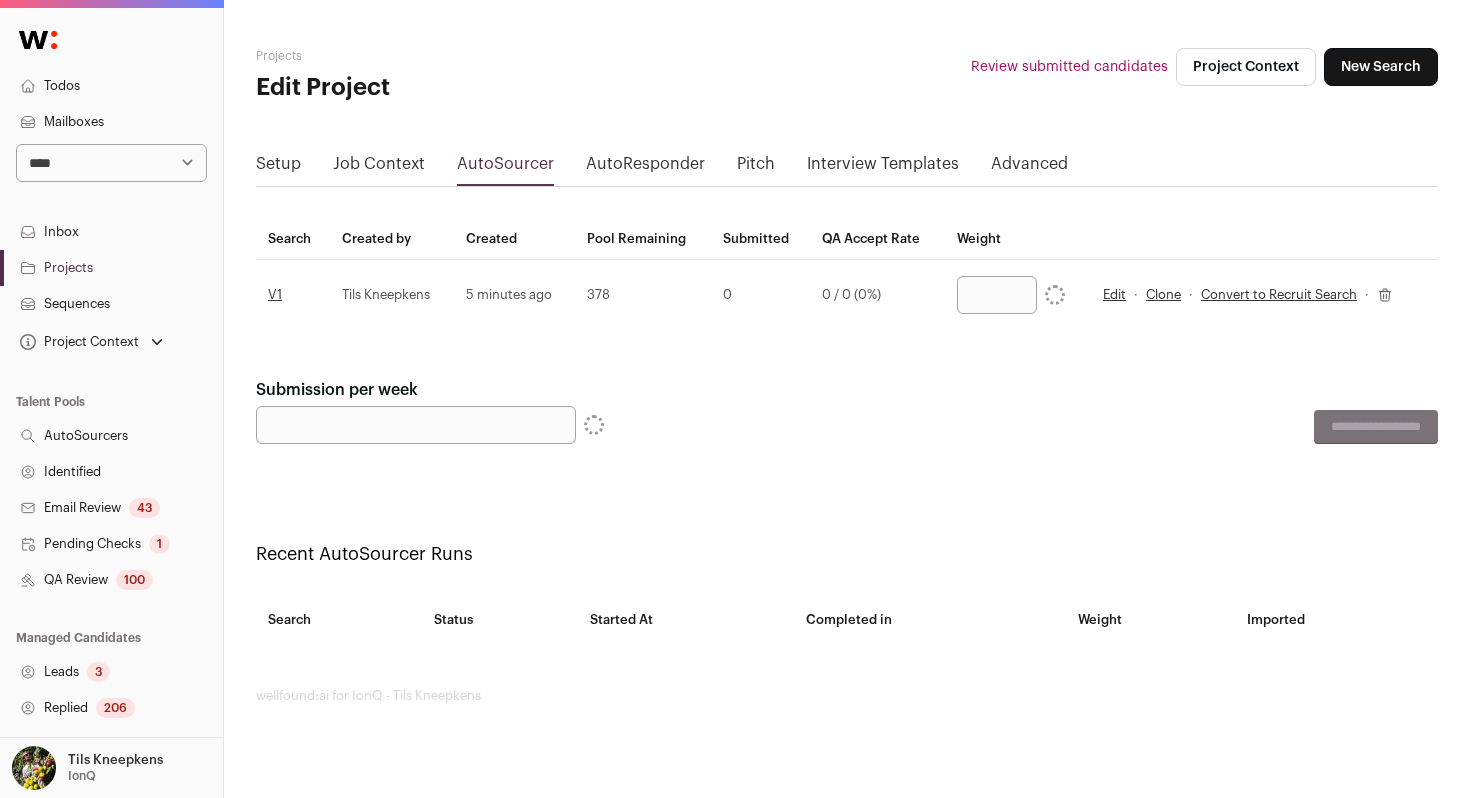 click on "Projects
Edit Project
Review submitted candidates
Project Context
New Search
Setup
Job Context
AutoSourcer
AutoResponder
Pitch
Interview Templates
Advanced
Search
Created by
Created
Pool Remaining
Submitted
QA Accept Rate
Weight
V1
Tils Kneepkens
5 minutes ago
378
0
0 / 0
(0%)
***
Edit
·
Clone
·
Convert to Recruit Search
·" at bounding box center [847, 376] 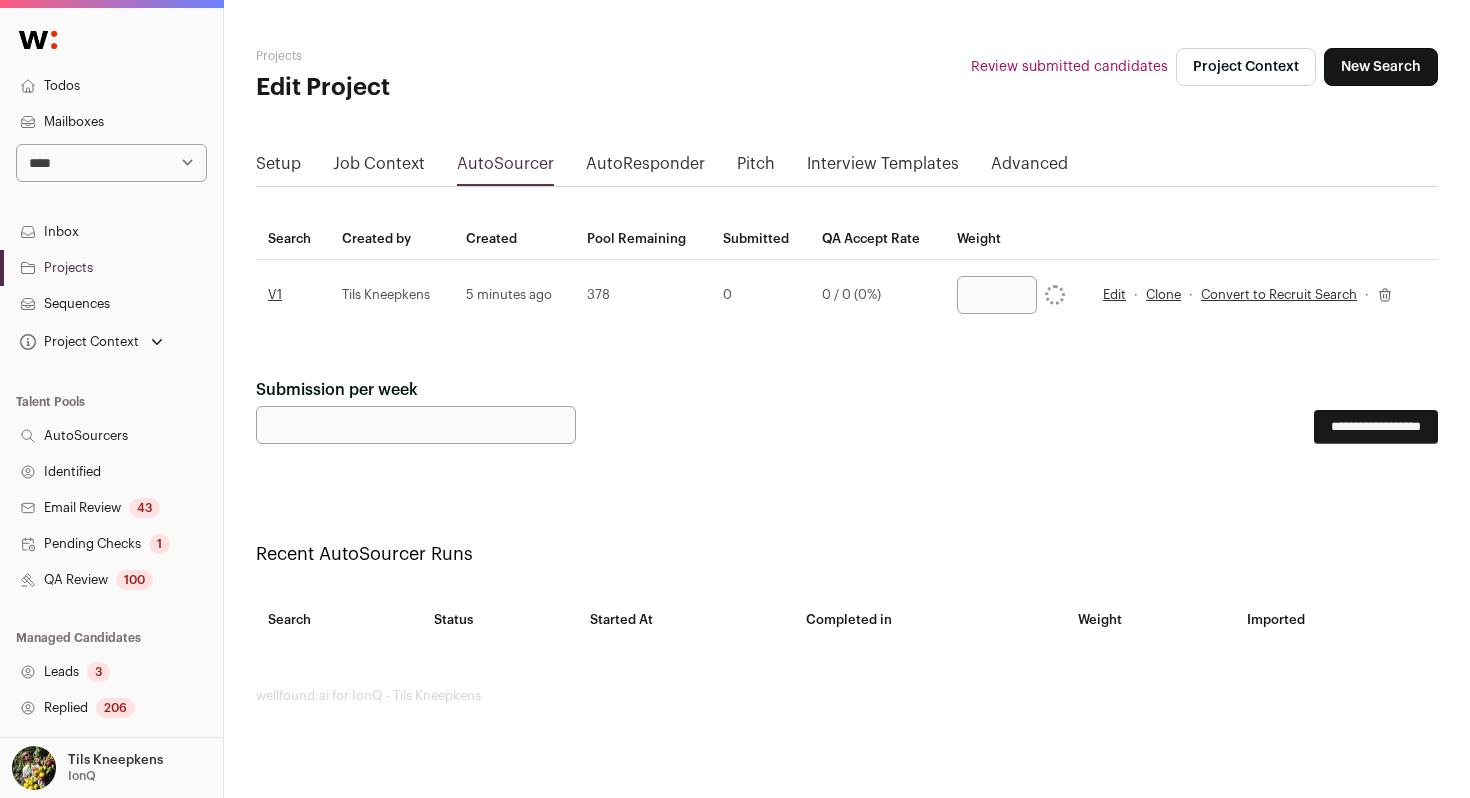 click on "QA Review
100" at bounding box center [111, 580] 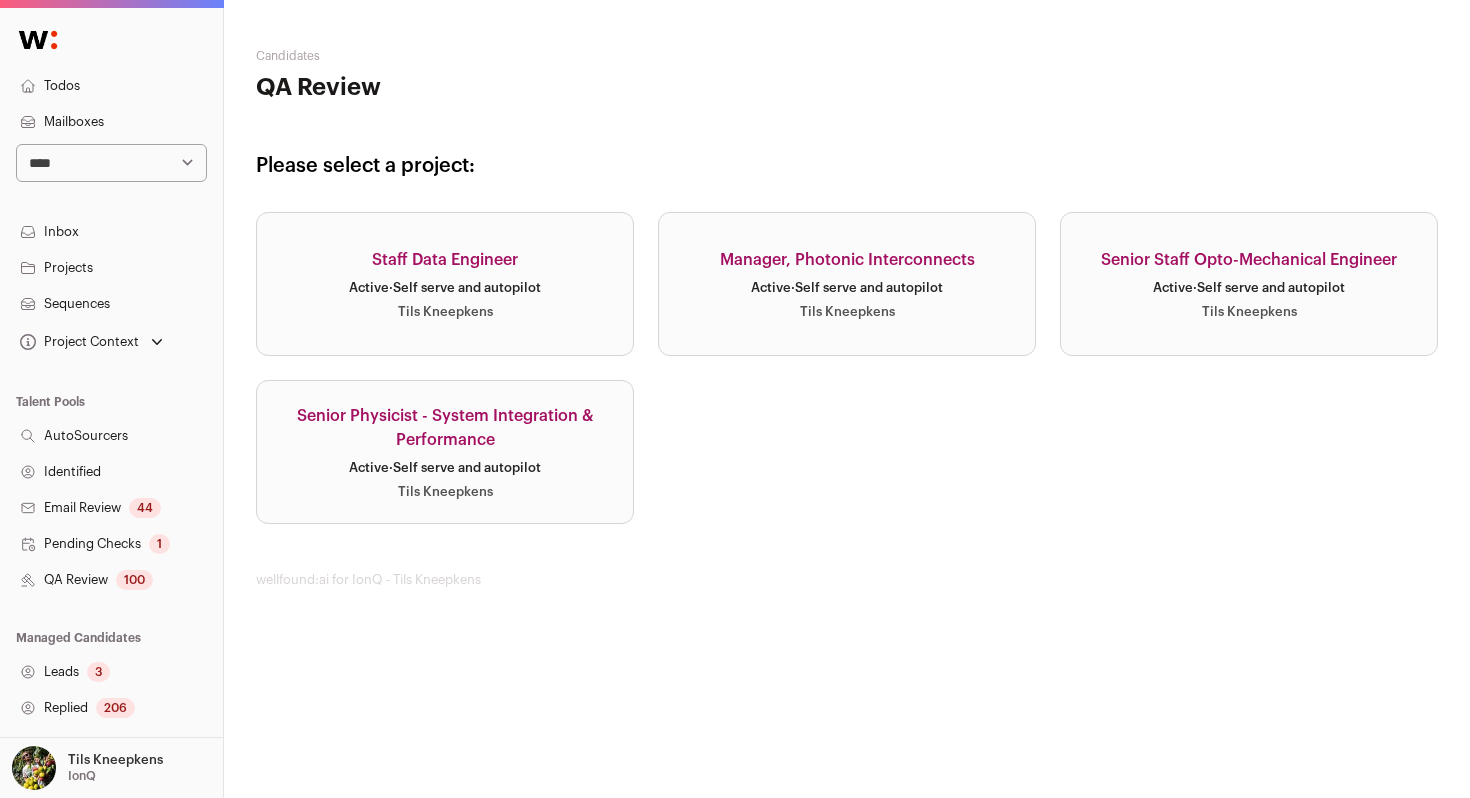 click on "Manager, Photonic Interconnects
Active
·
Self serve and autopilot
Tils Kneepkens" at bounding box center (847, 284) 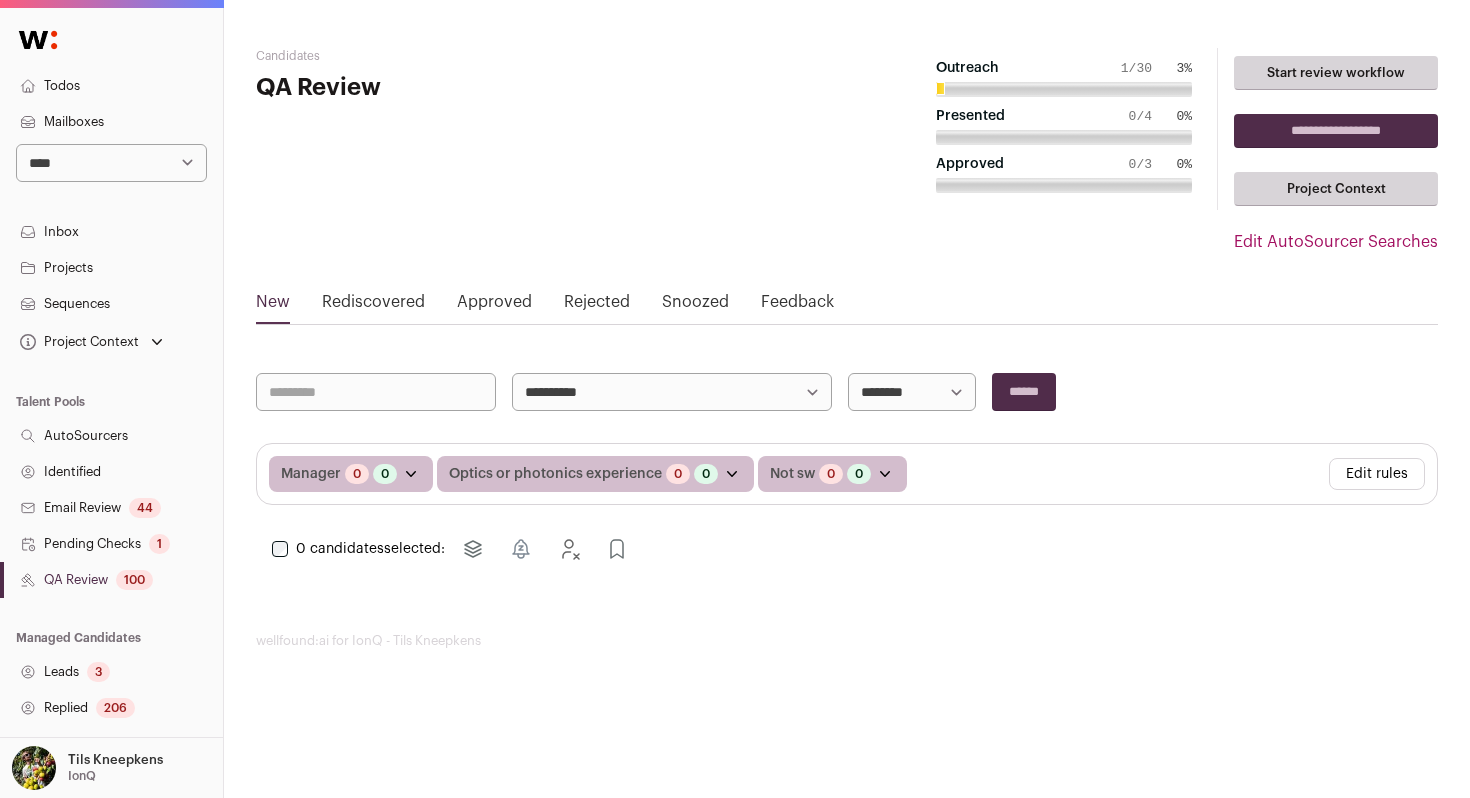 click on "Edit rules" at bounding box center [1377, 474] 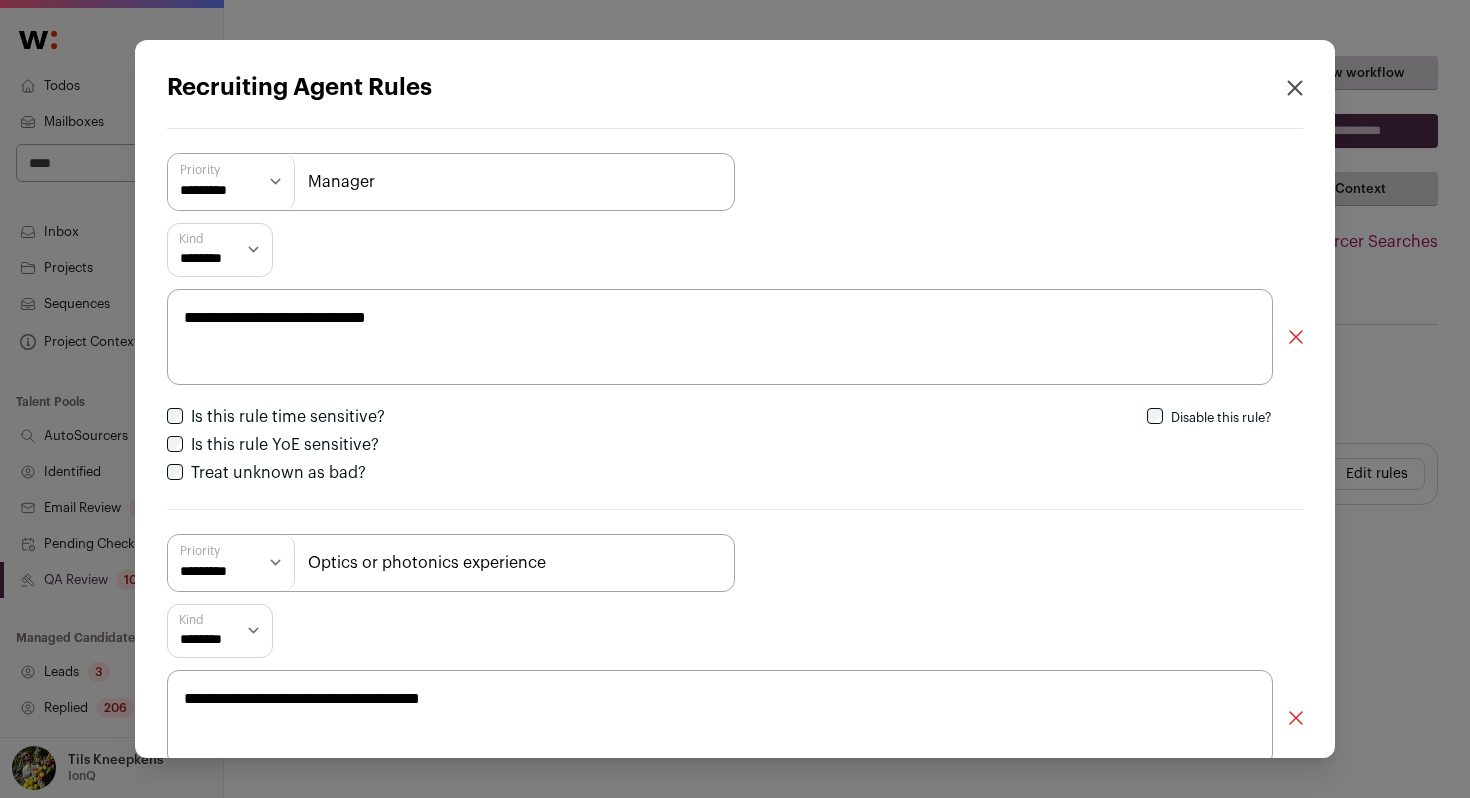 click on "Manager" at bounding box center [451, 182] 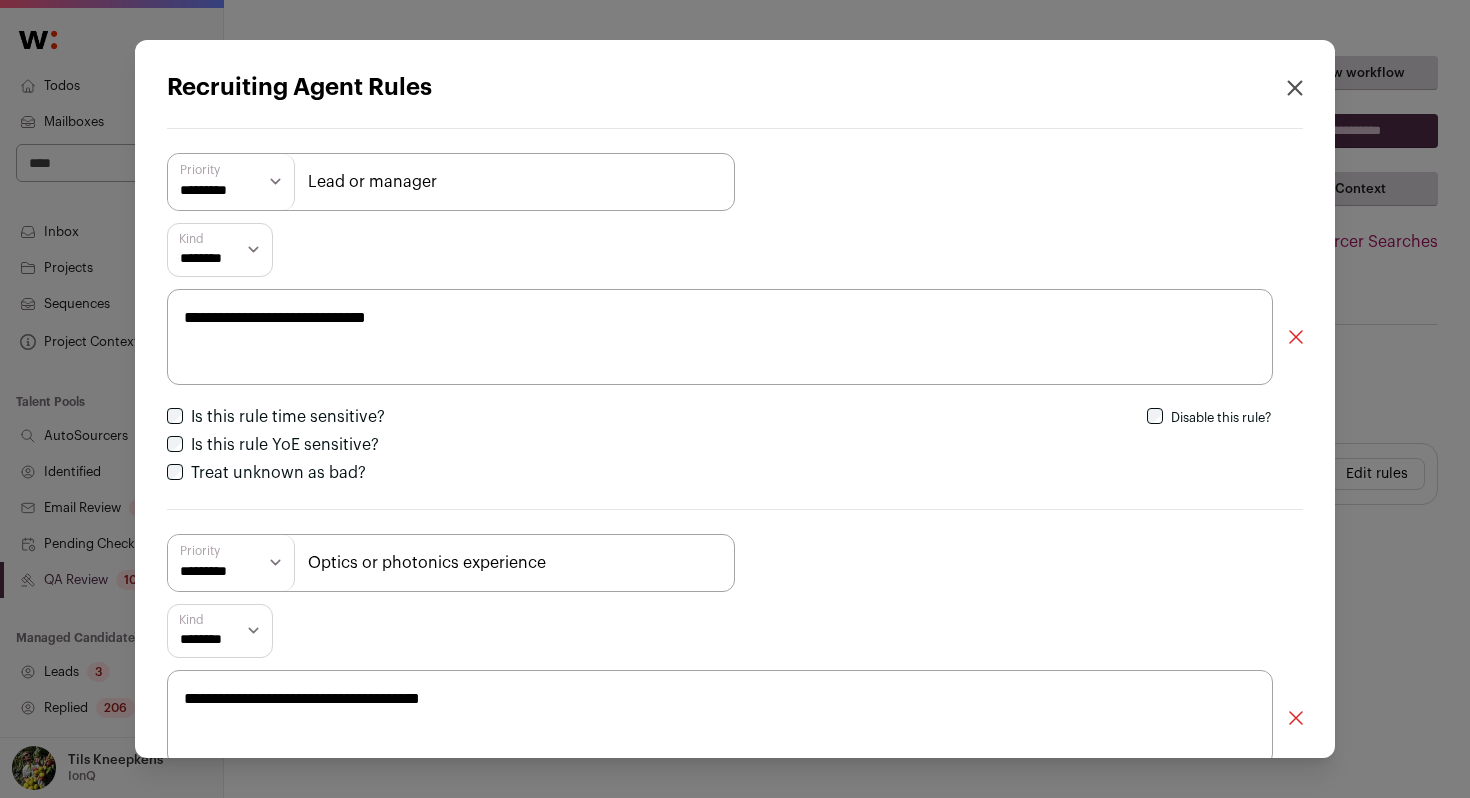 type on "Lead or manager" 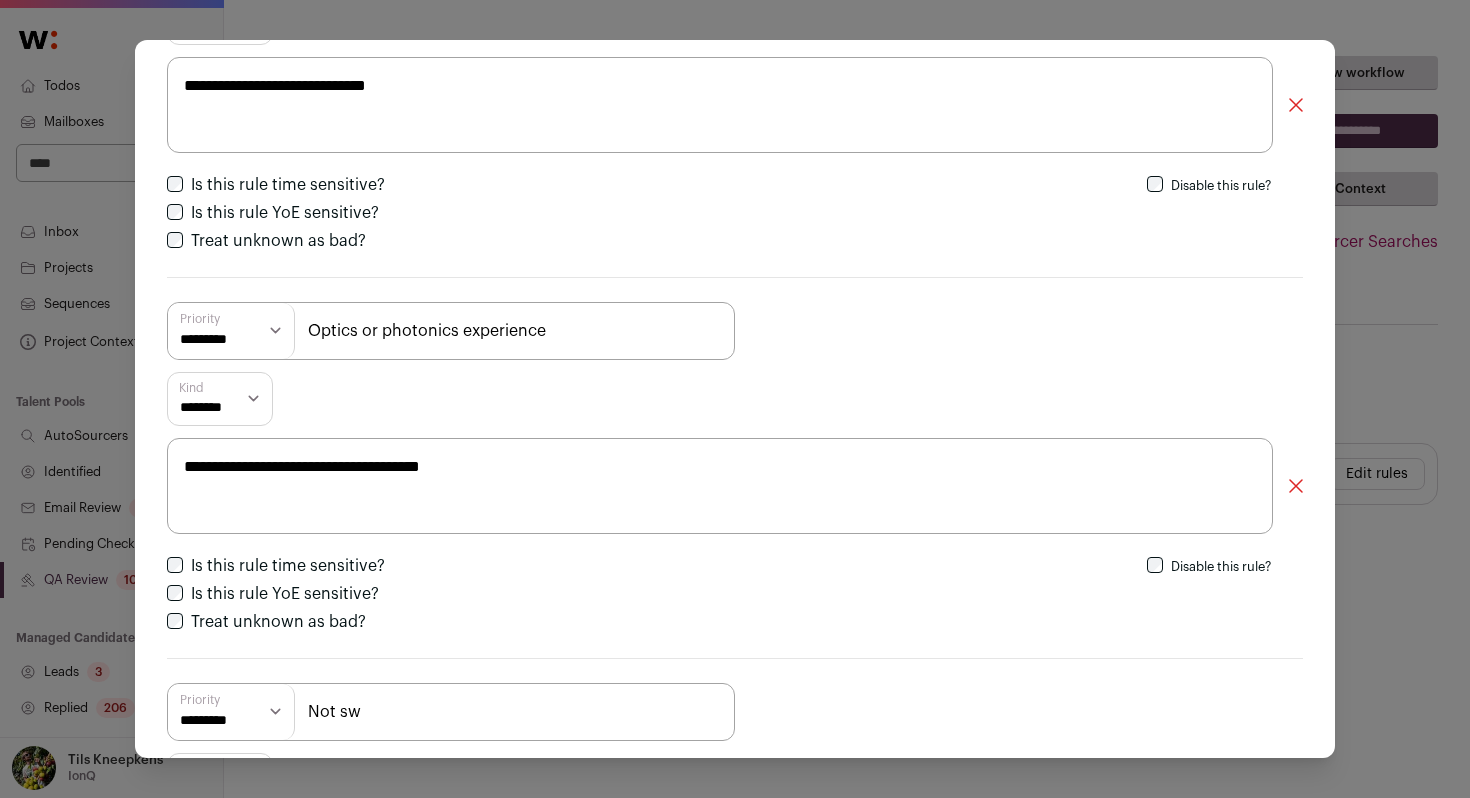 scroll, scrollTop: 200, scrollLeft: 0, axis: vertical 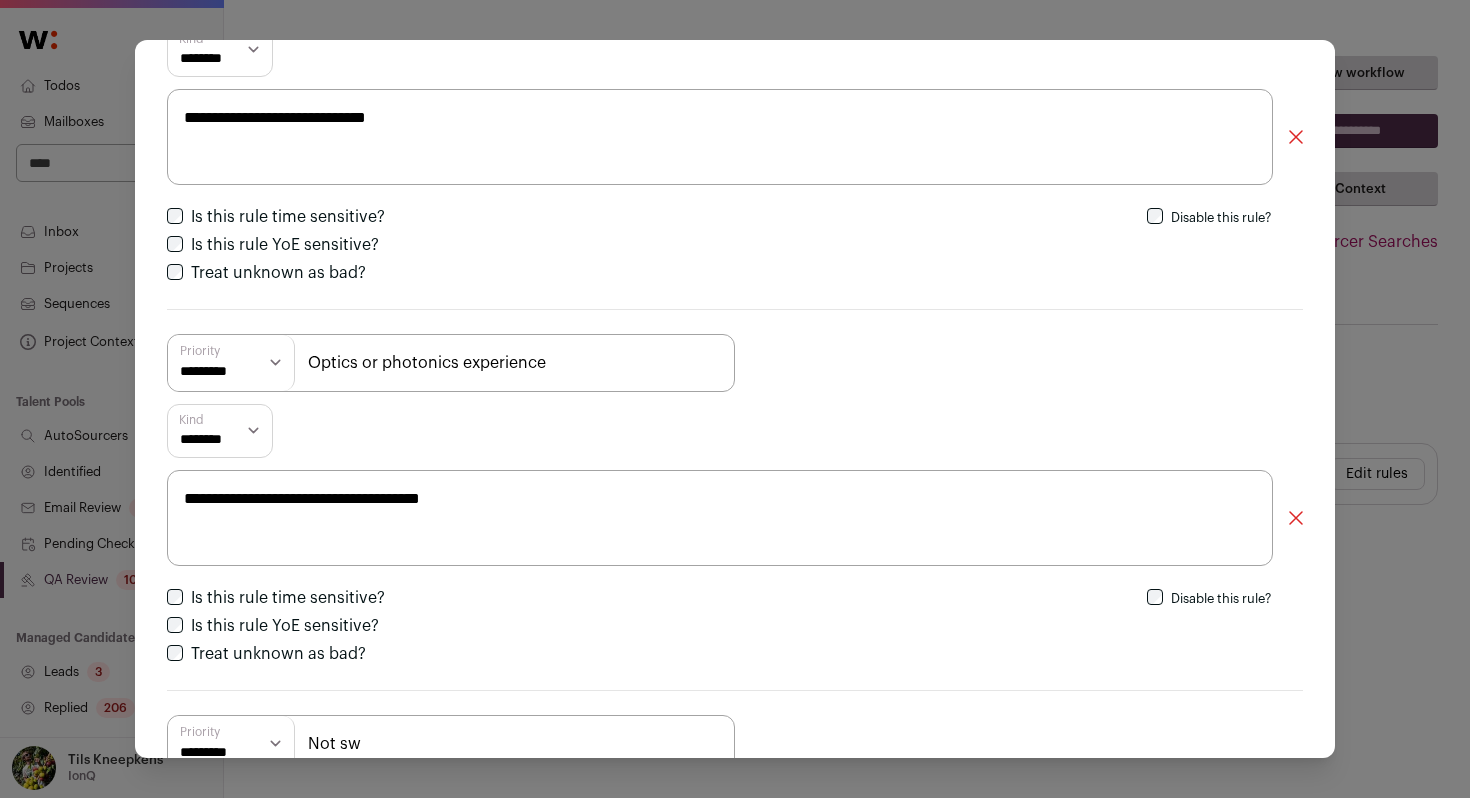 click on "**********" at bounding box center (720, 518) 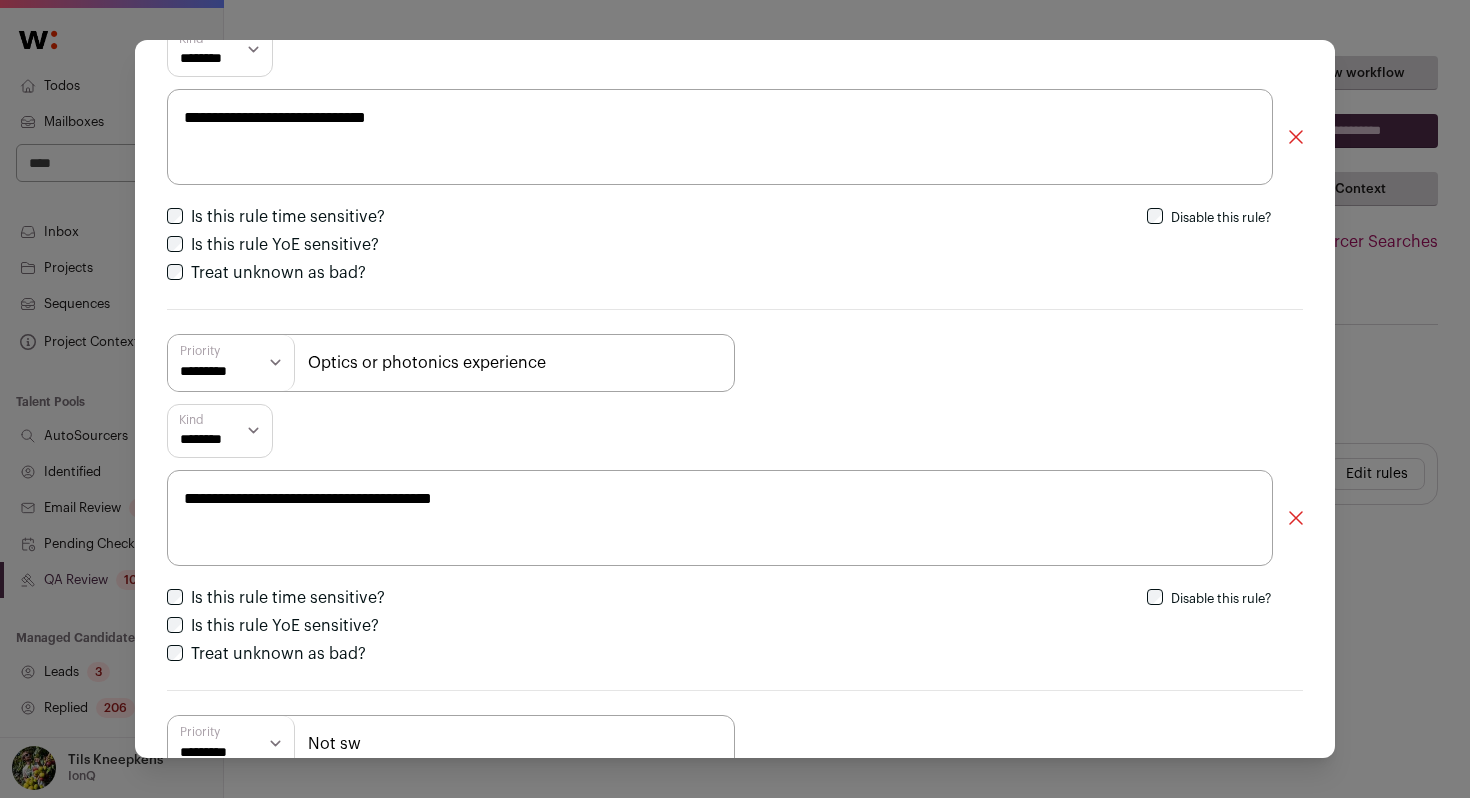 scroll, scrollTop: 603, scrollLeft: 0, axis: vertical 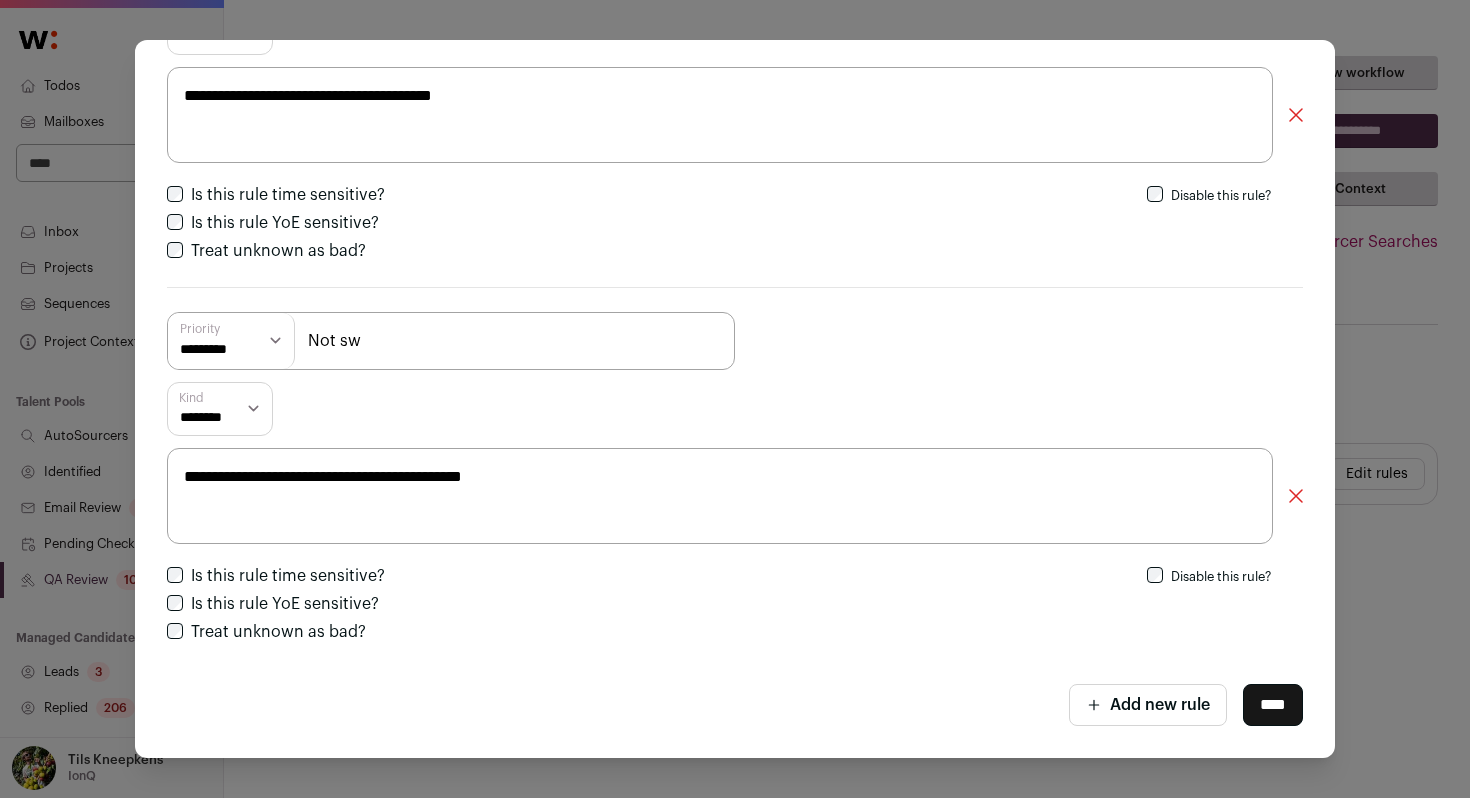 type on "**********" 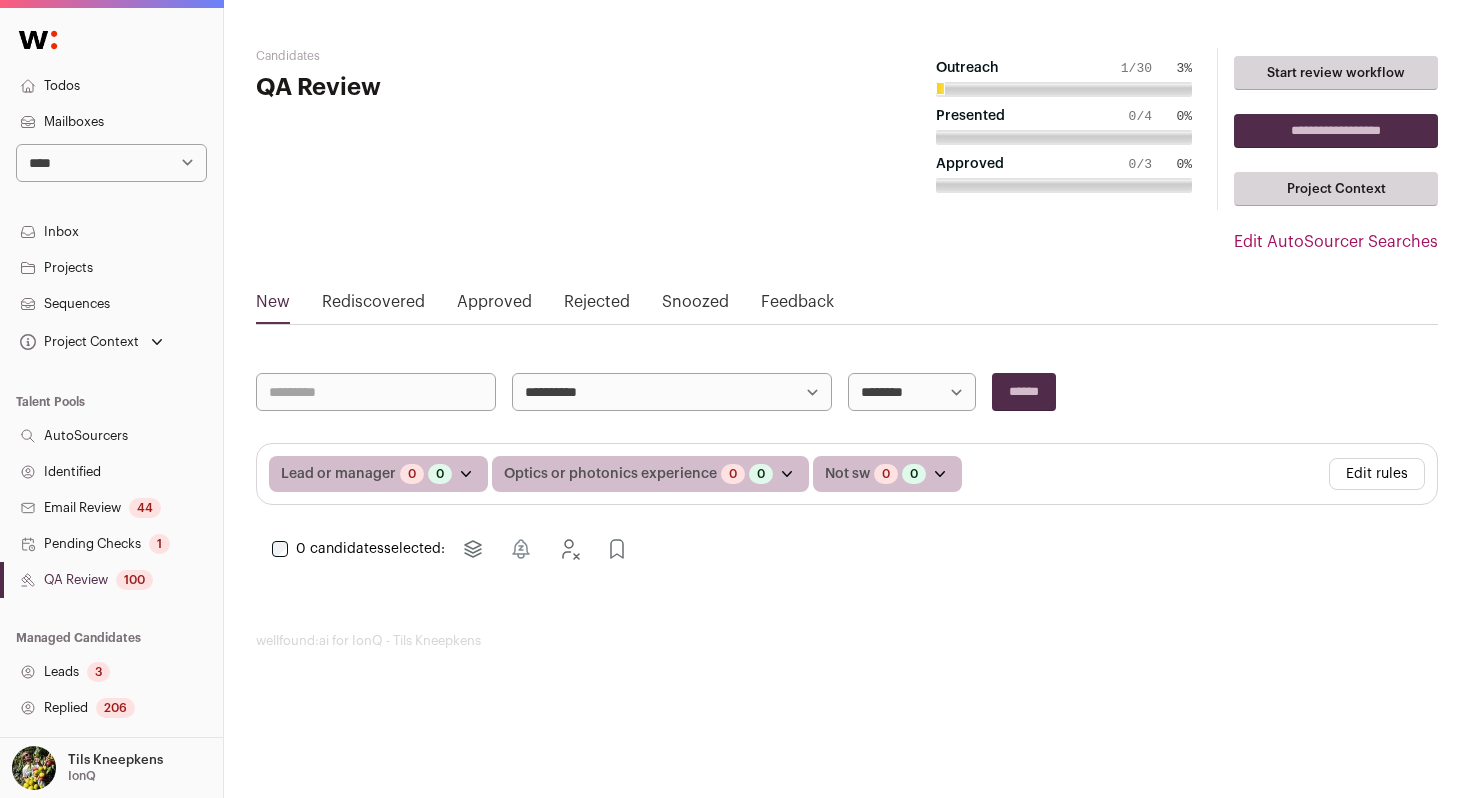 click on "**********" at bounding box center [1336, 131] 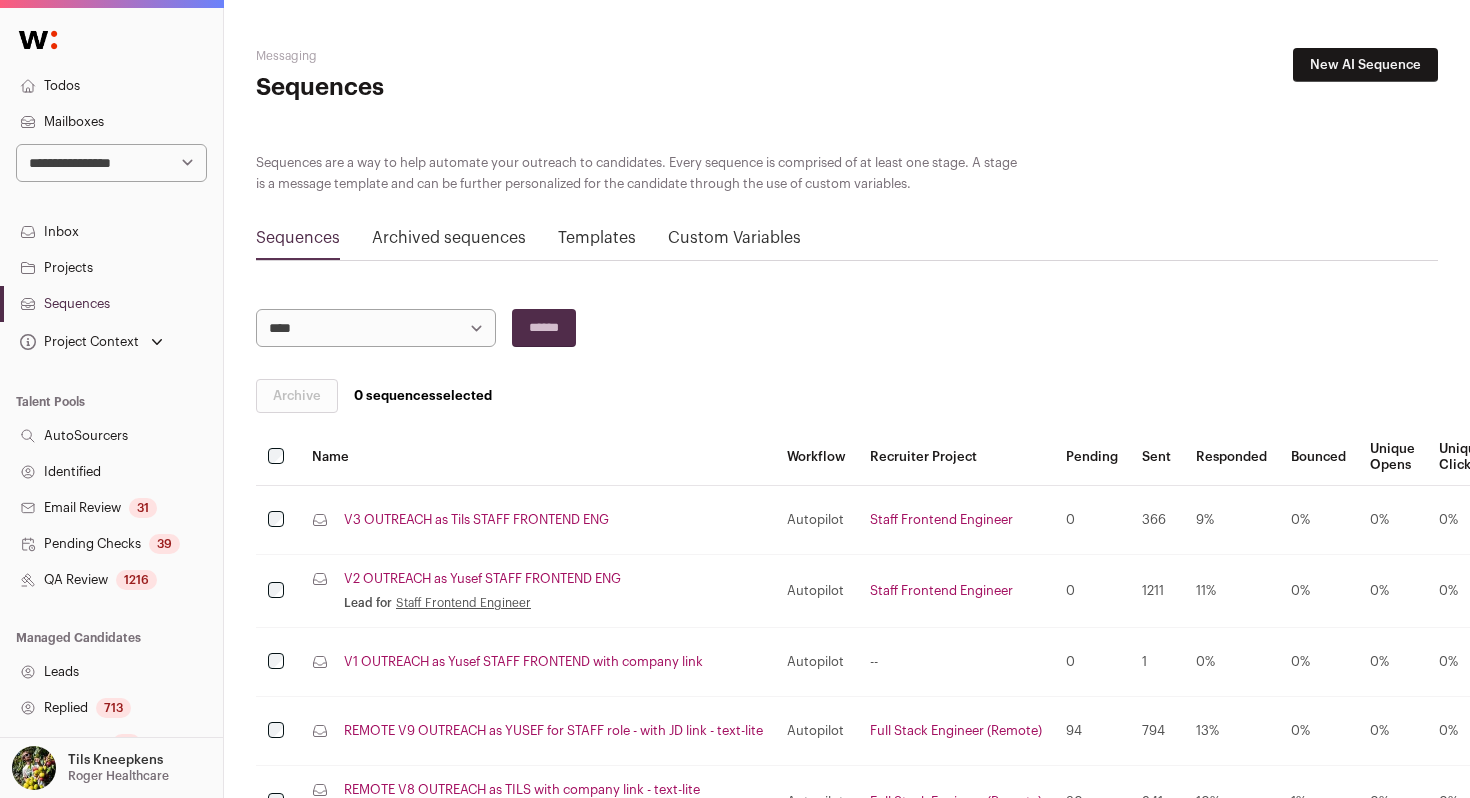 scroll, scrollTop: 984, scrollLeft: 0, axis: vertical 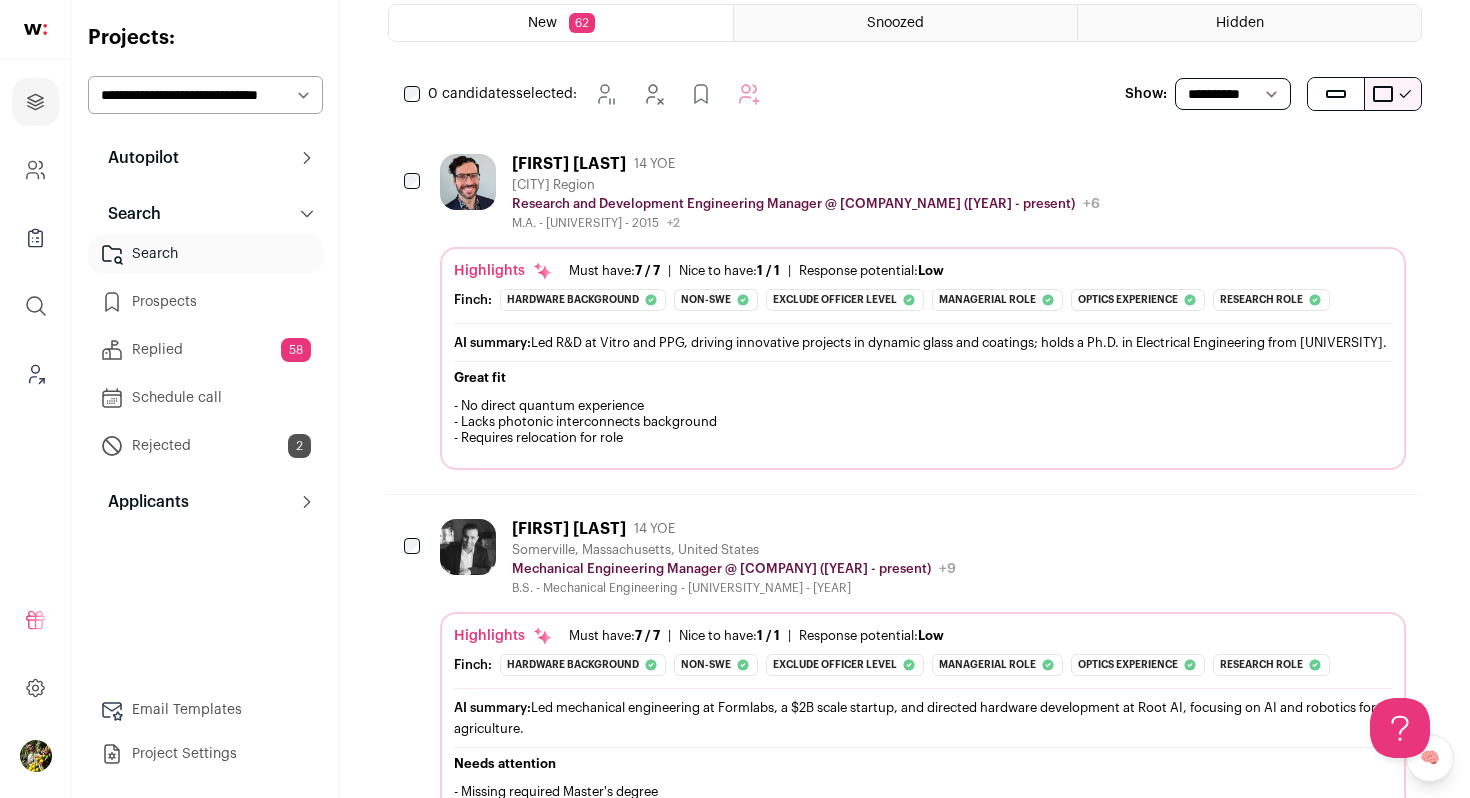 click on "[FIRST] [LAST]
[YEARS] YOE
[CITY] Region
[JOB_TITLE] @ [COMPANY]
([YEAR] - present)
[COMPANY]
[INDUSTRY] / [INDUSTRY]
[INDUSTRY]
Valuation
[CURRENCY][NUMBER]B
Company size
1,000-5,000
Founded
[YEAR]
Tags" at bounding box center [923, 192] 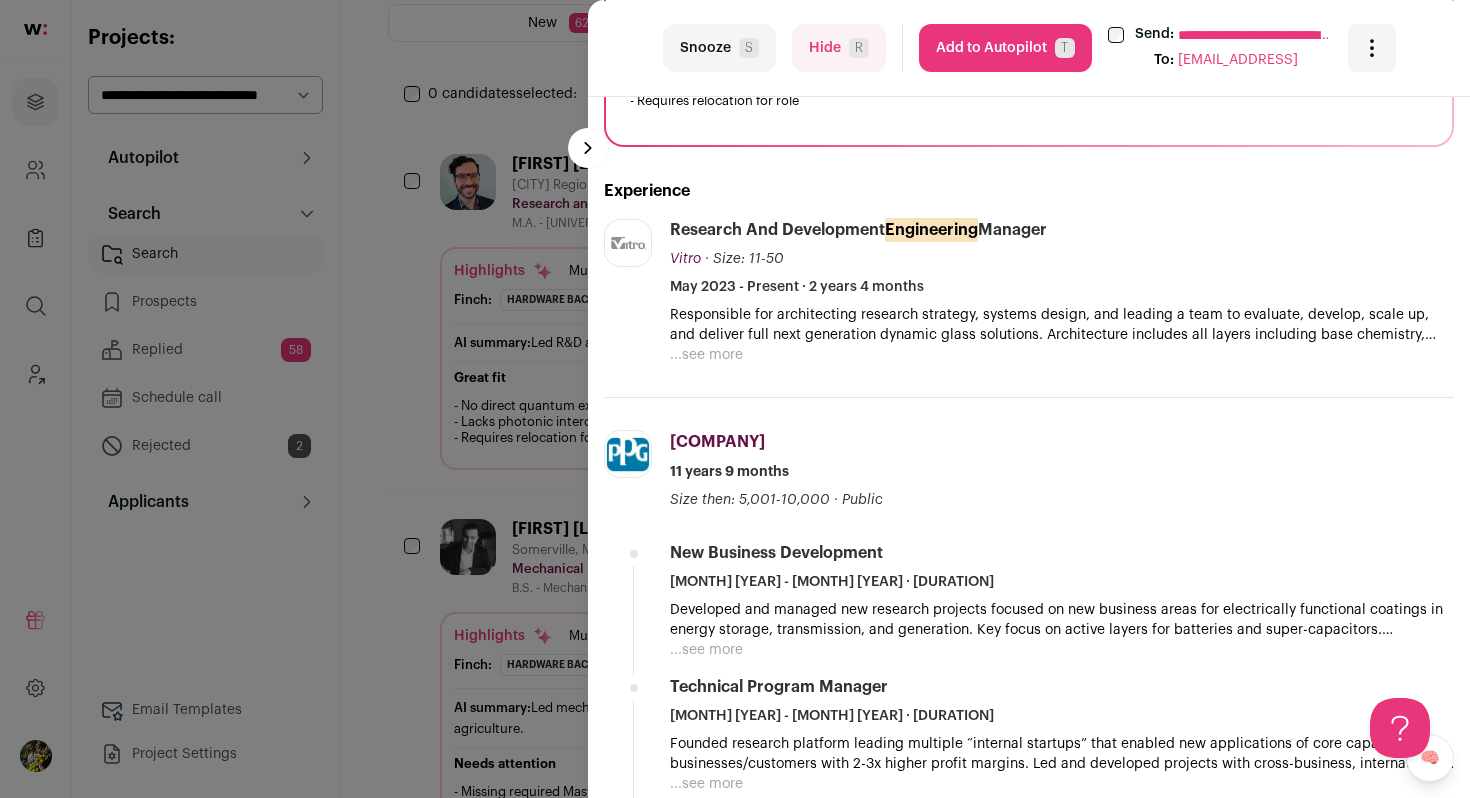 scroll, scrollTop: 530, scrollLeft: 0, axis: vertical 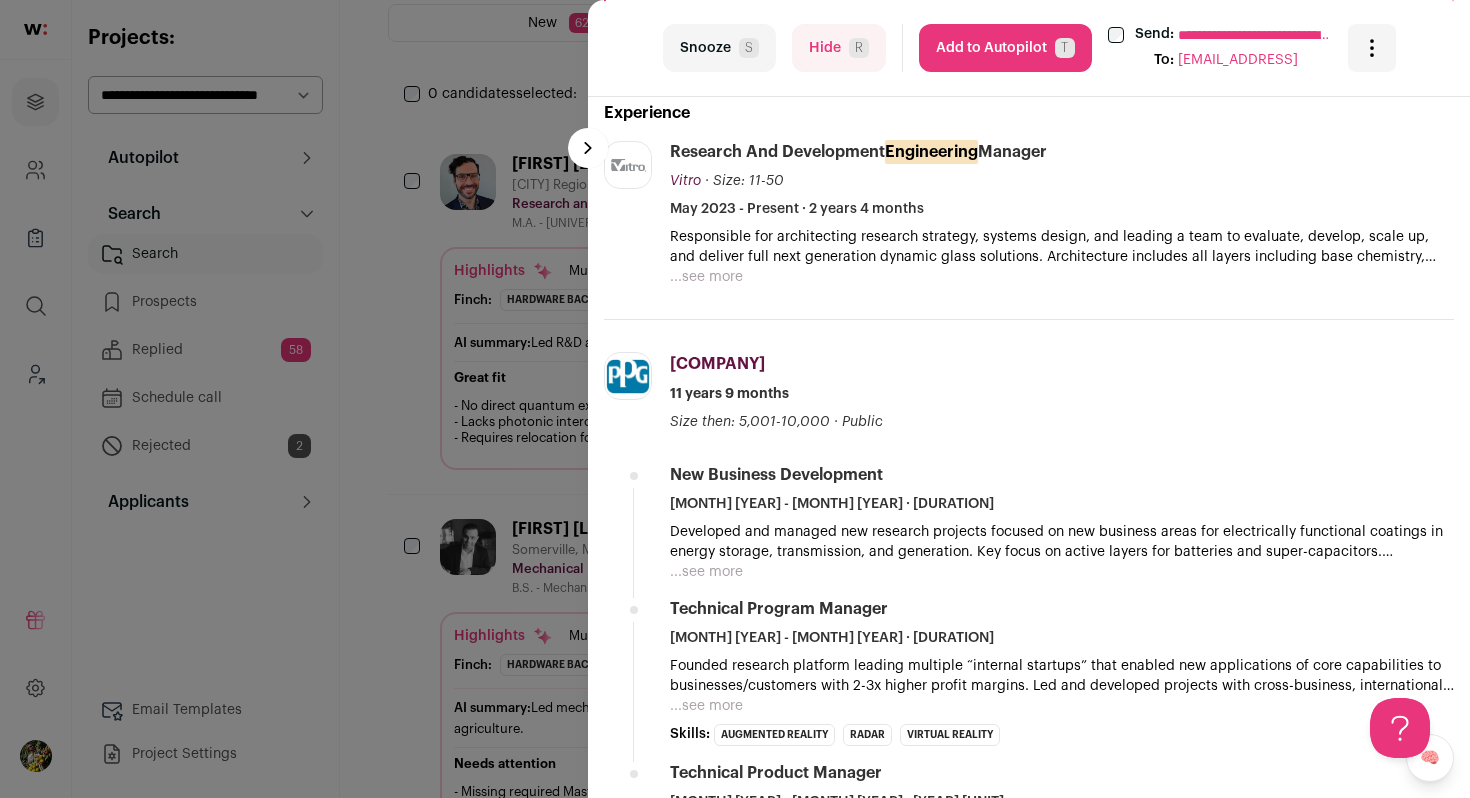 click on "...see more" at bounding box center [706, 277] 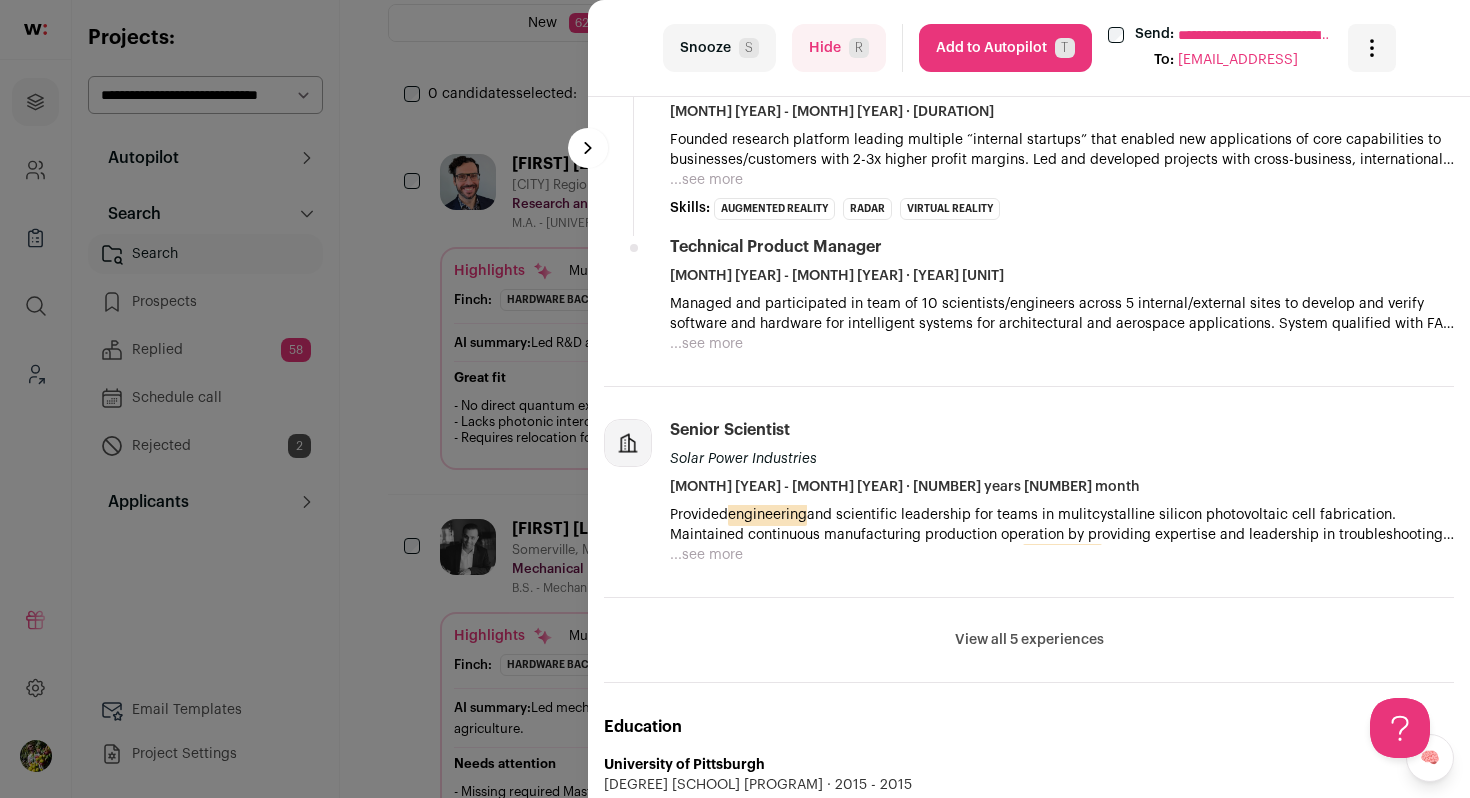 scroll, scrollTop: 1457, scrollLeft: 0, axis: vertical 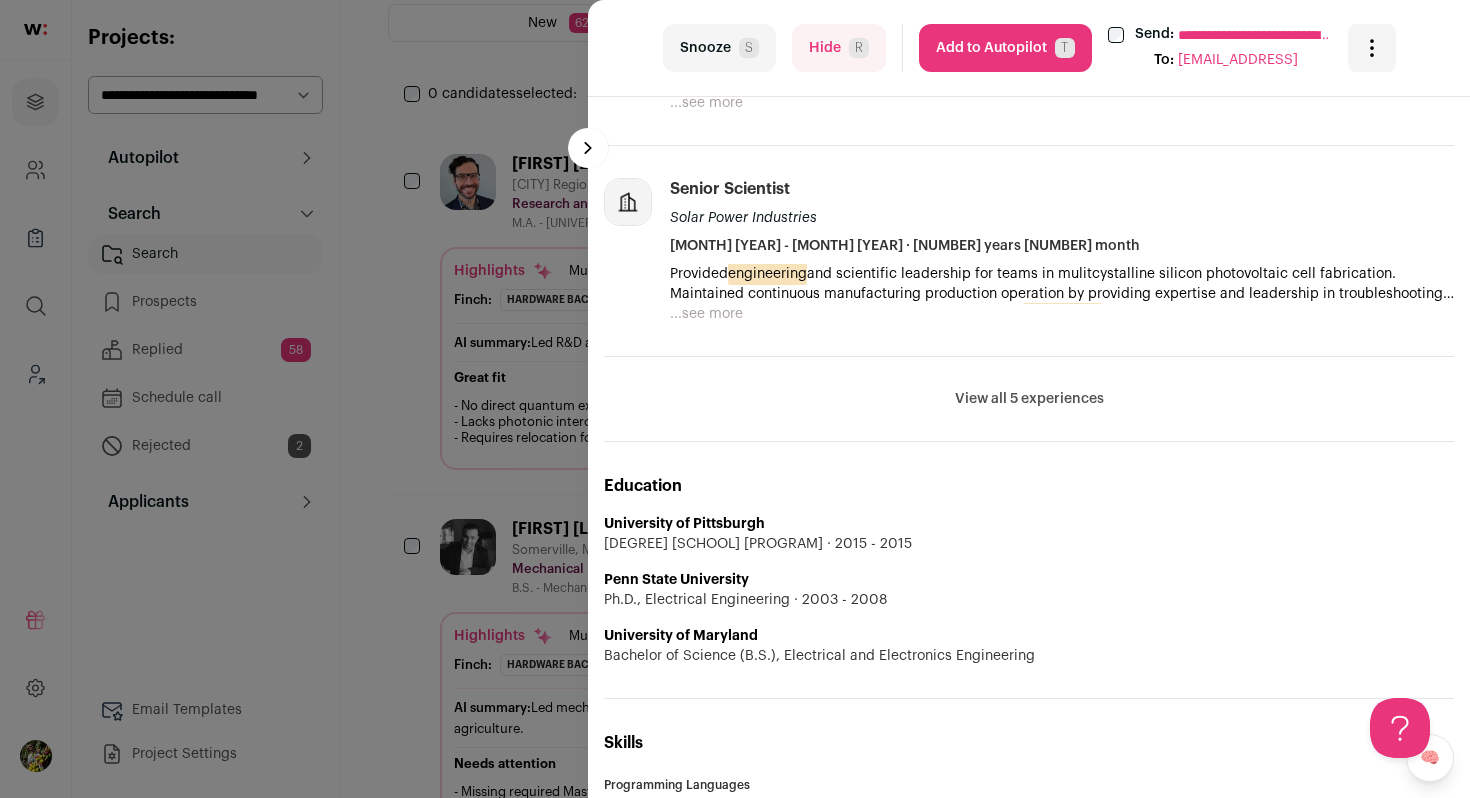 click on "Hide
R" at bounding box center [839, 48] 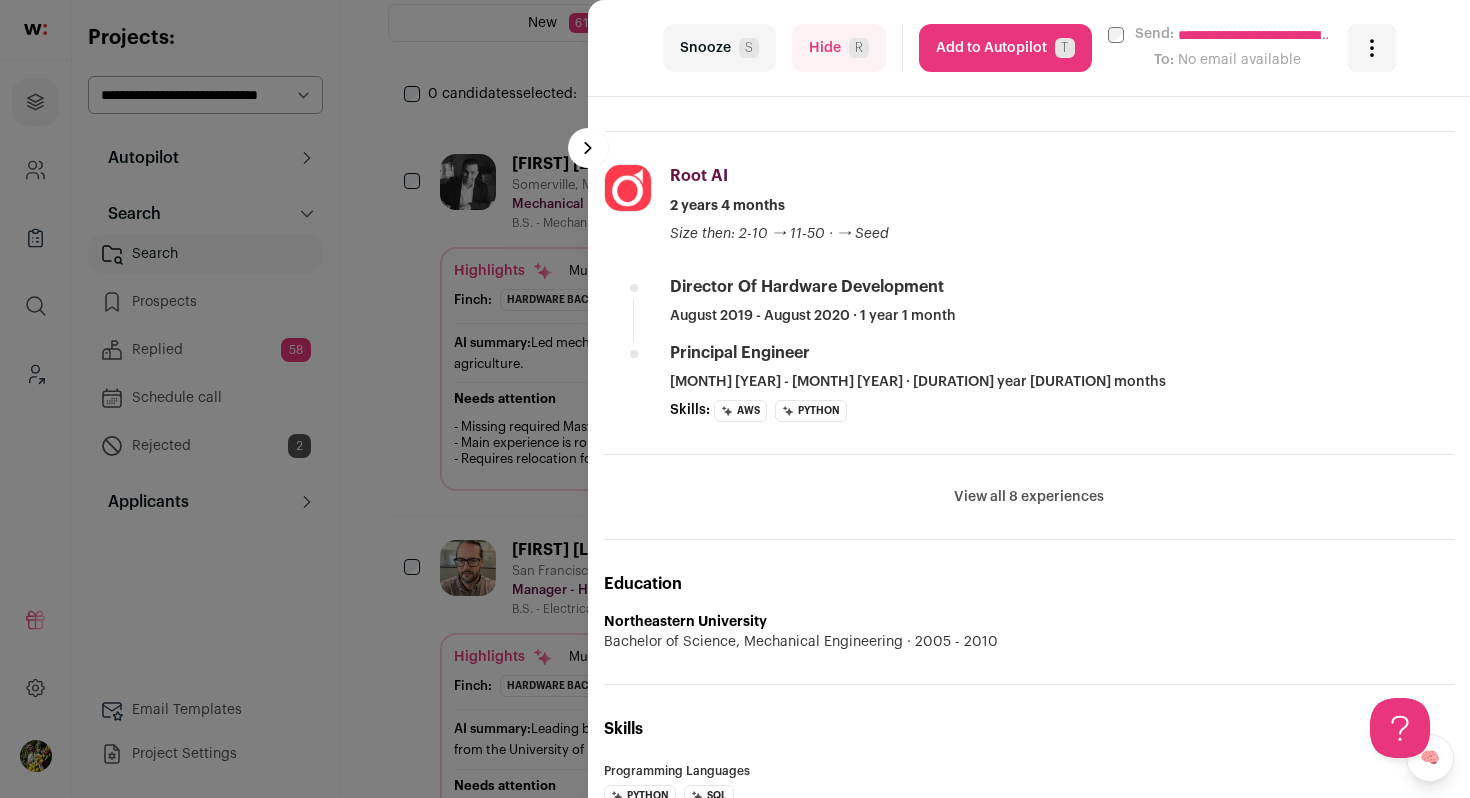 scroll, scrollTop: 1072, scrollLeft: 0, axis: vertical 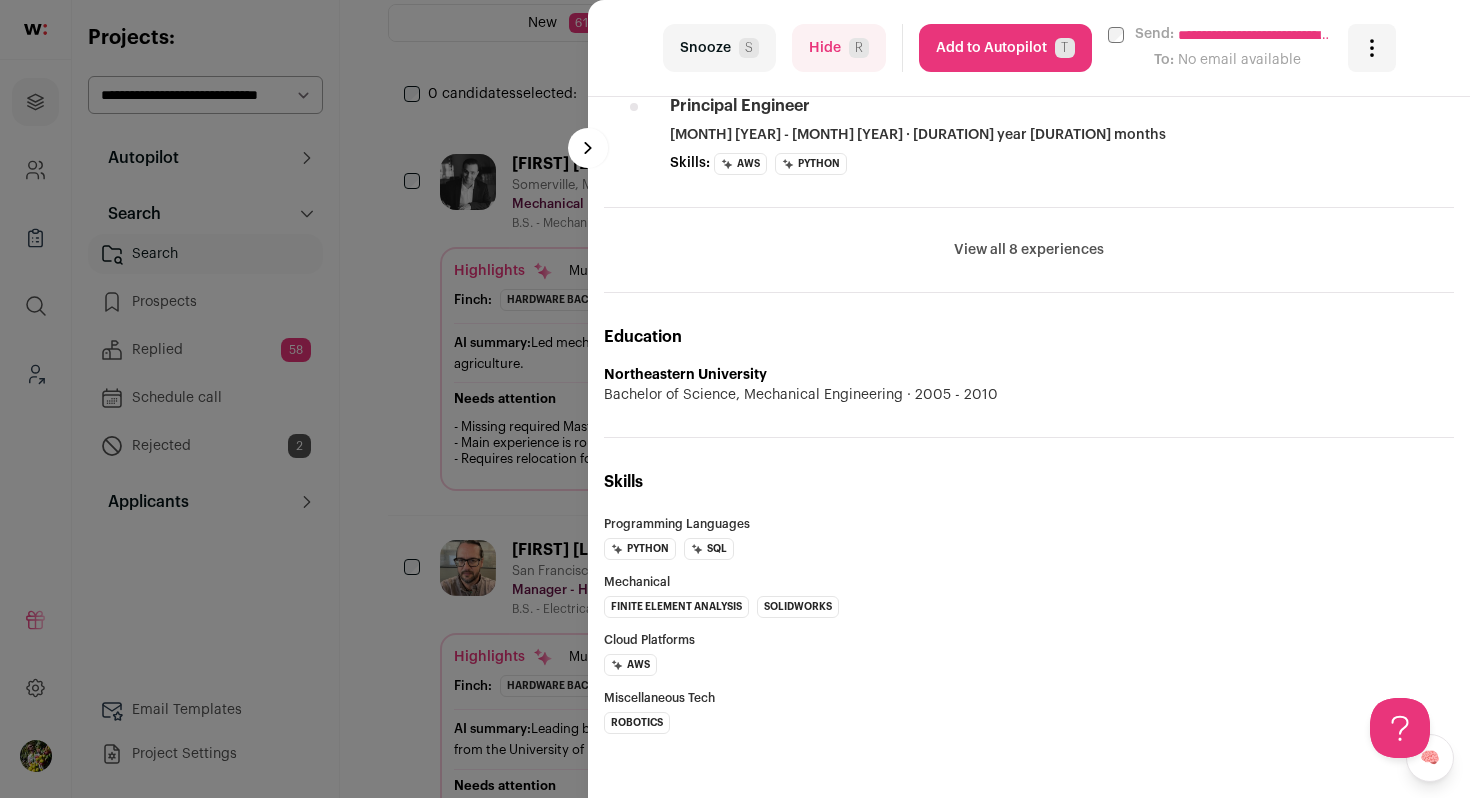 click on "View all 8 experiences" at bounding box center [1029, 250] 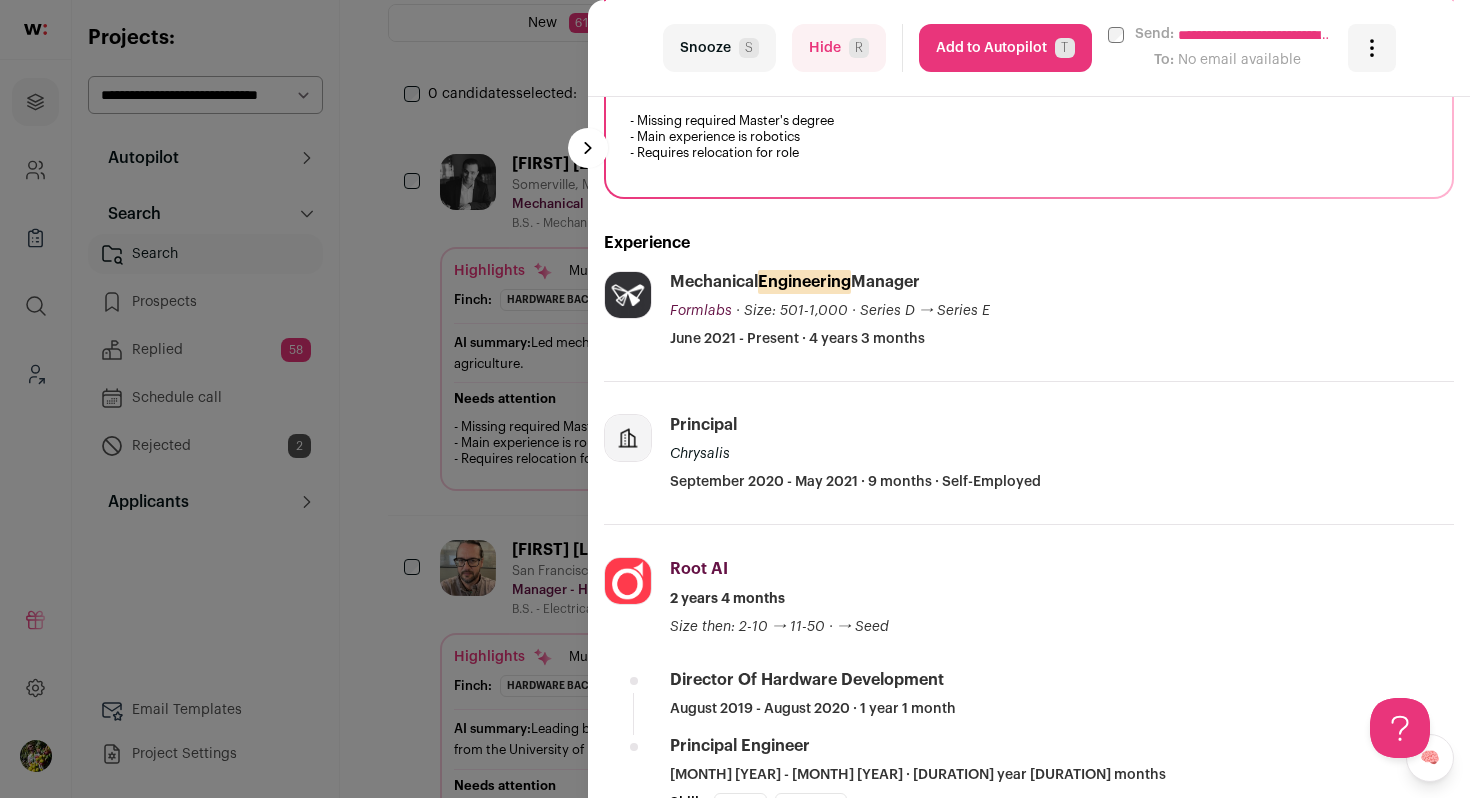scroll, scrollTop: 0, scrollLeft: 0, axis: both 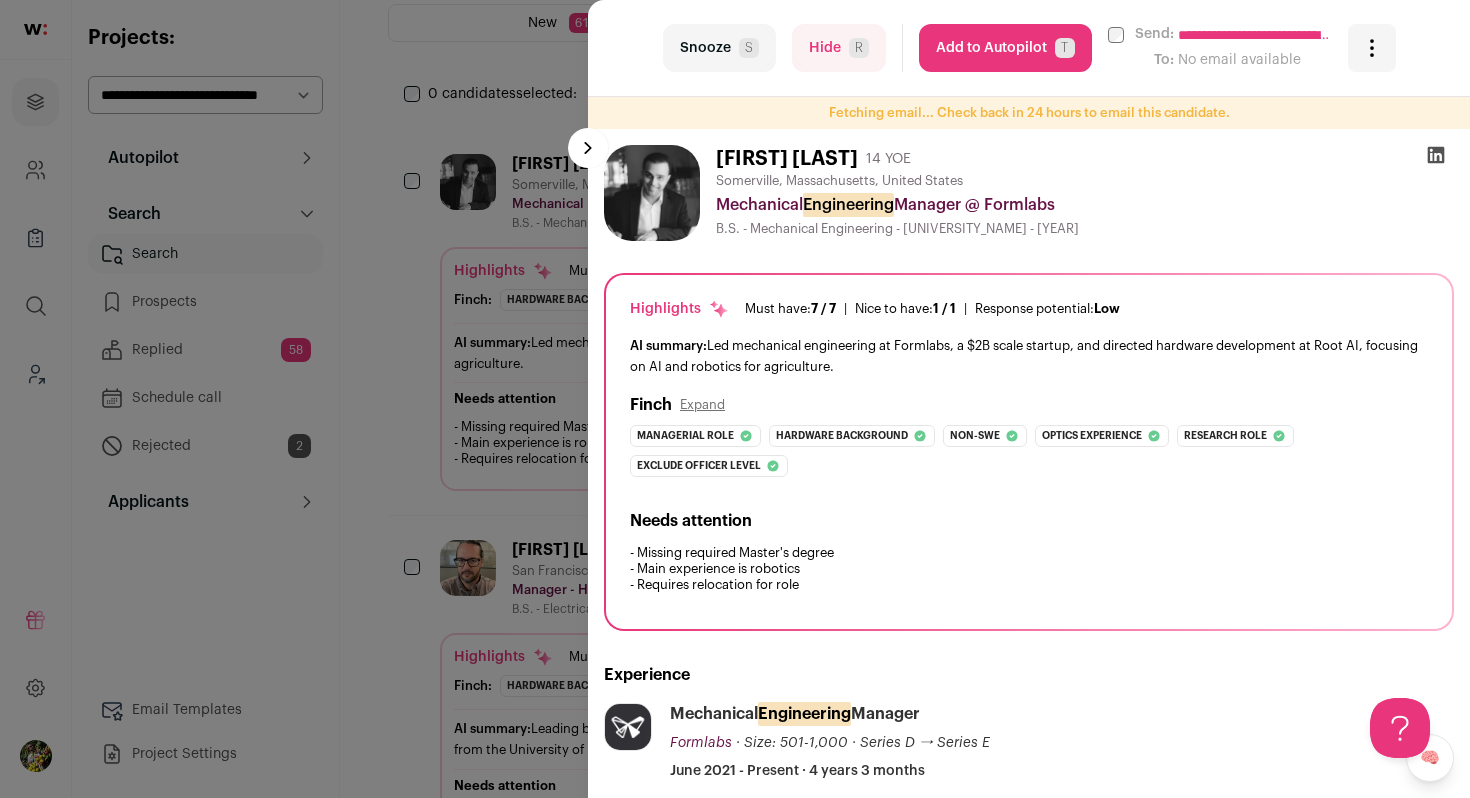 click on "**********" at bounding box center (735, 399) 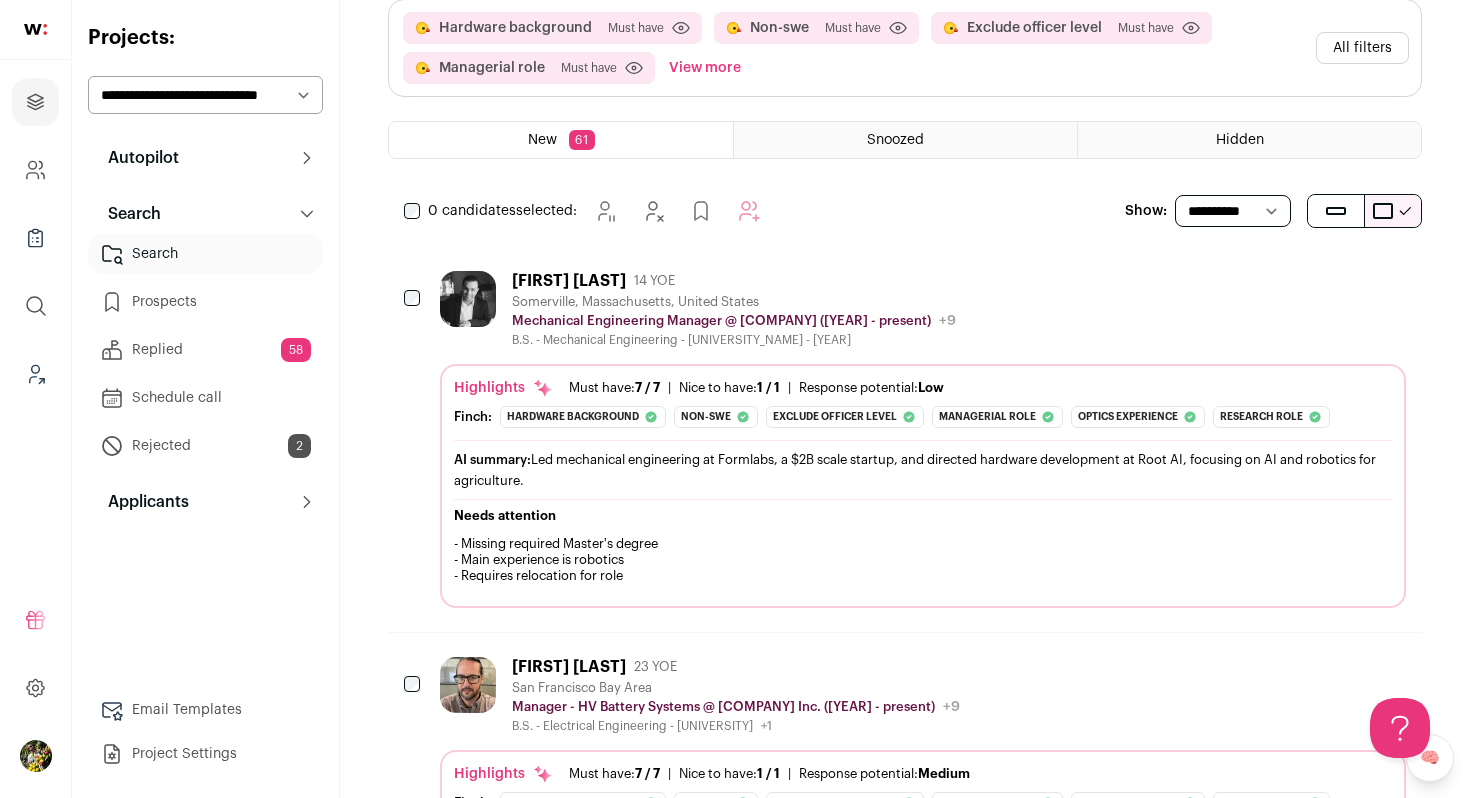 scroll, scrollTop: 0, scrollLeft: 0, axis: both 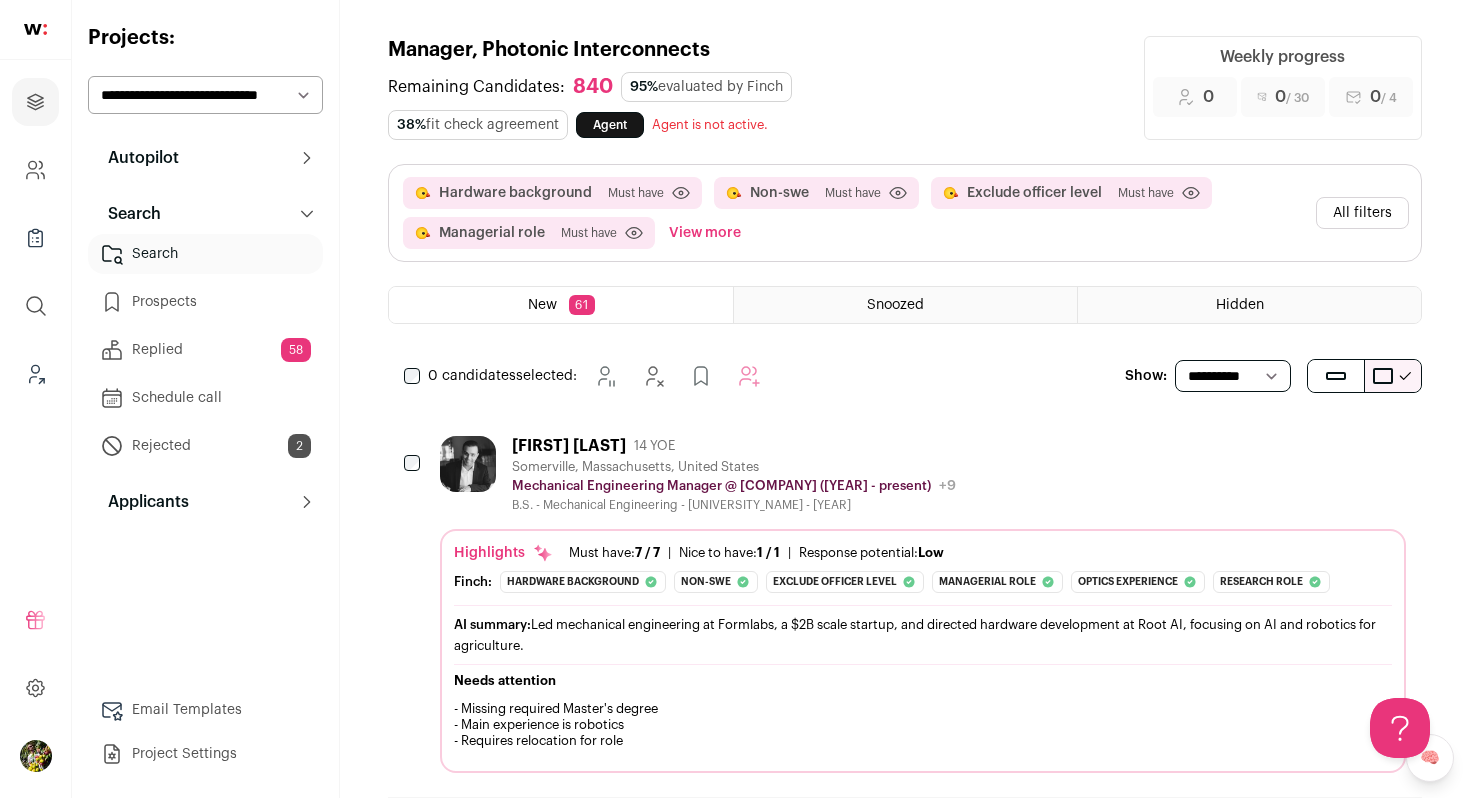 click on "All filters" at bounding box center [1362, 213] 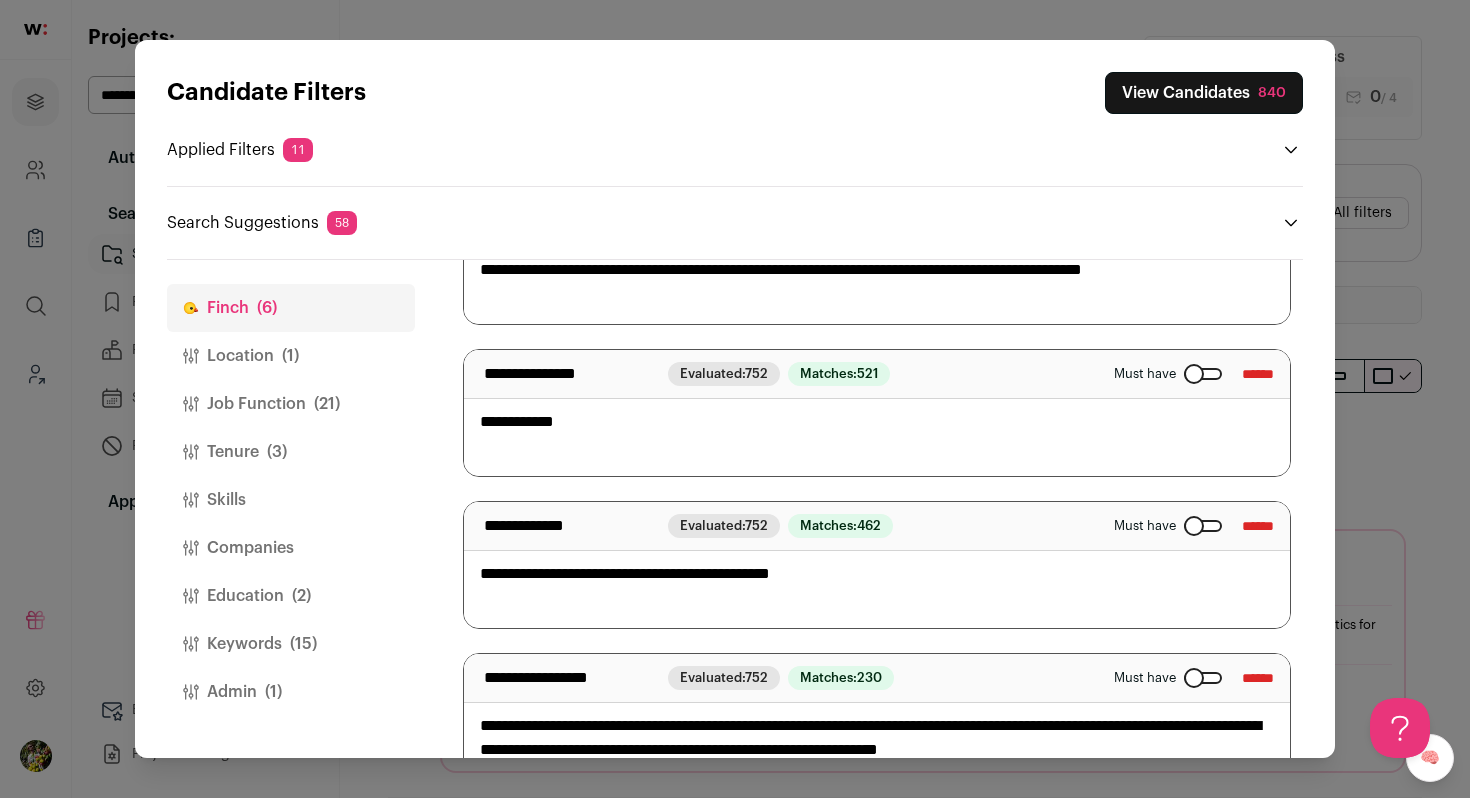 scroll, scrollTop: 550, scrollLeft: 0, axis: vertical 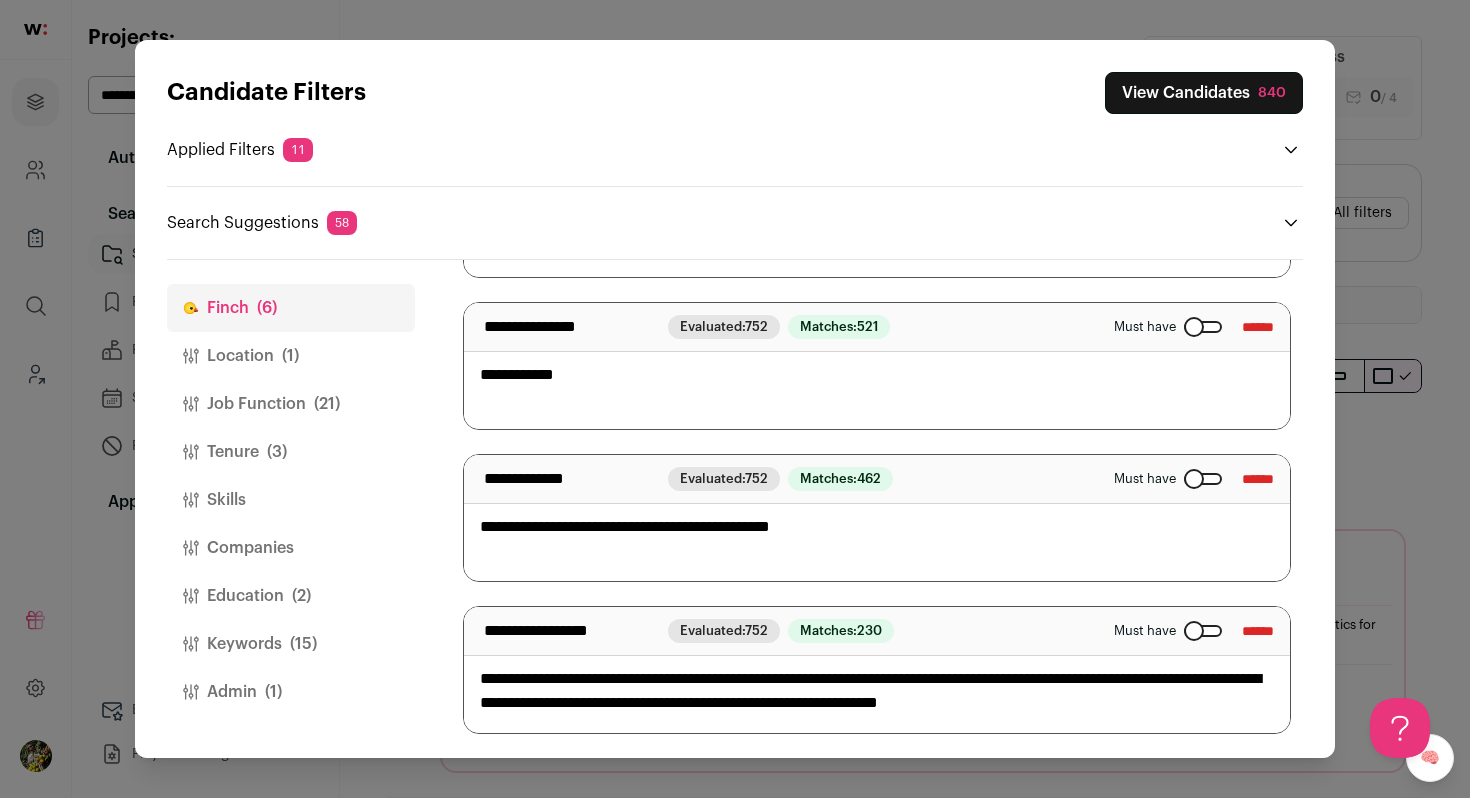 click on "**********" at bounding box center [877, 670] 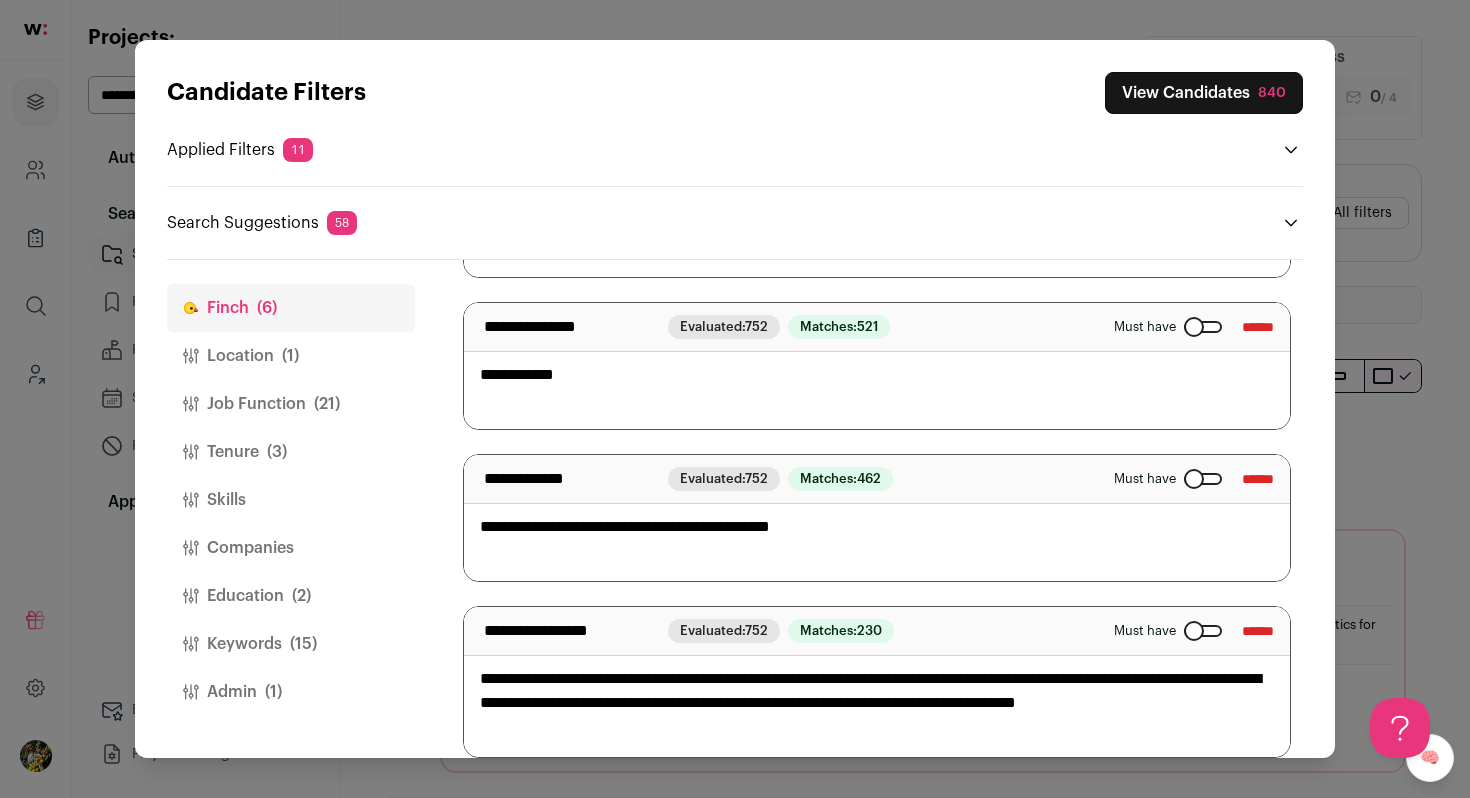 click on "**********" at bounding box center [877, 682] 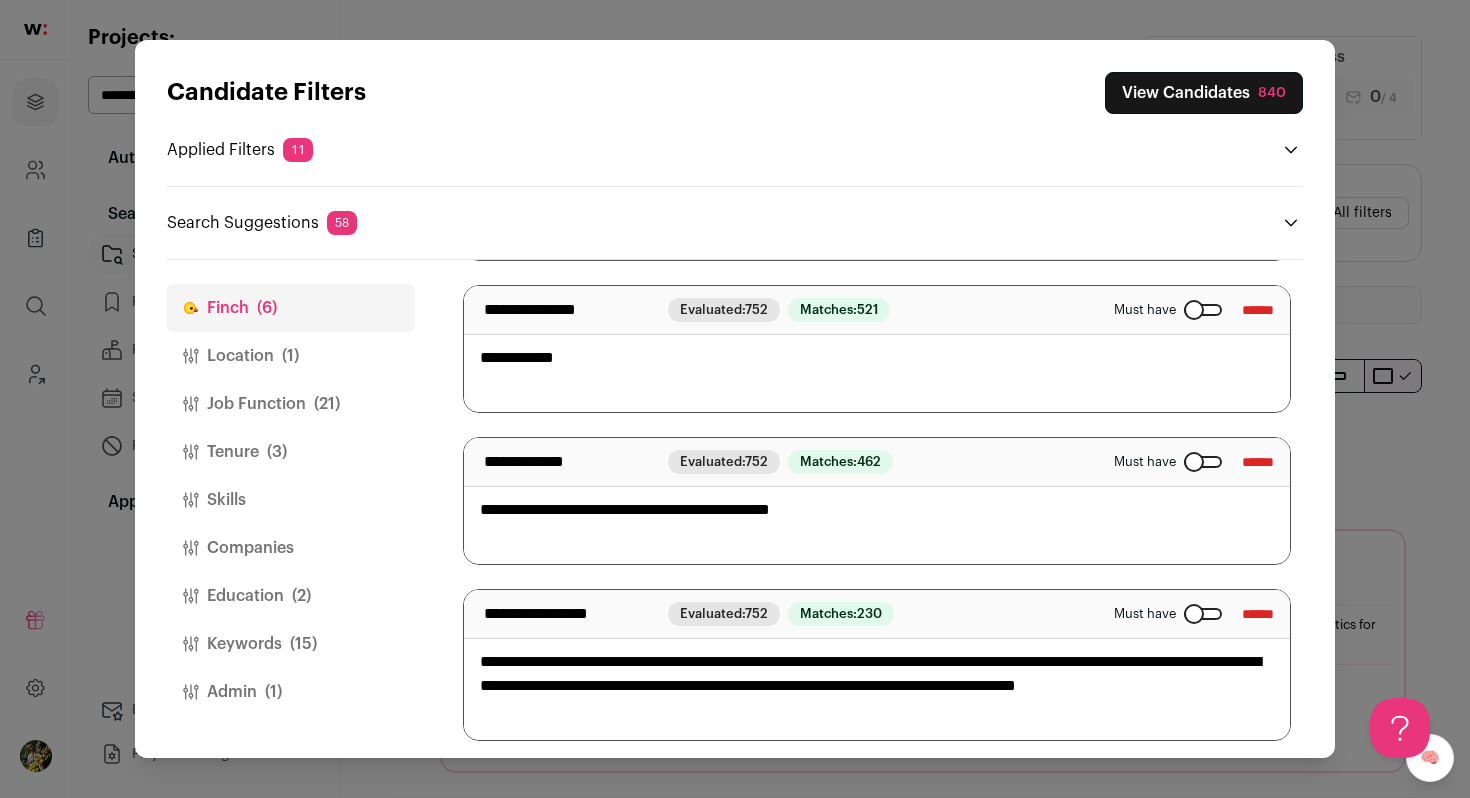 scroll, scrollTop: 574, scrollLeft: 0, axis: vertical 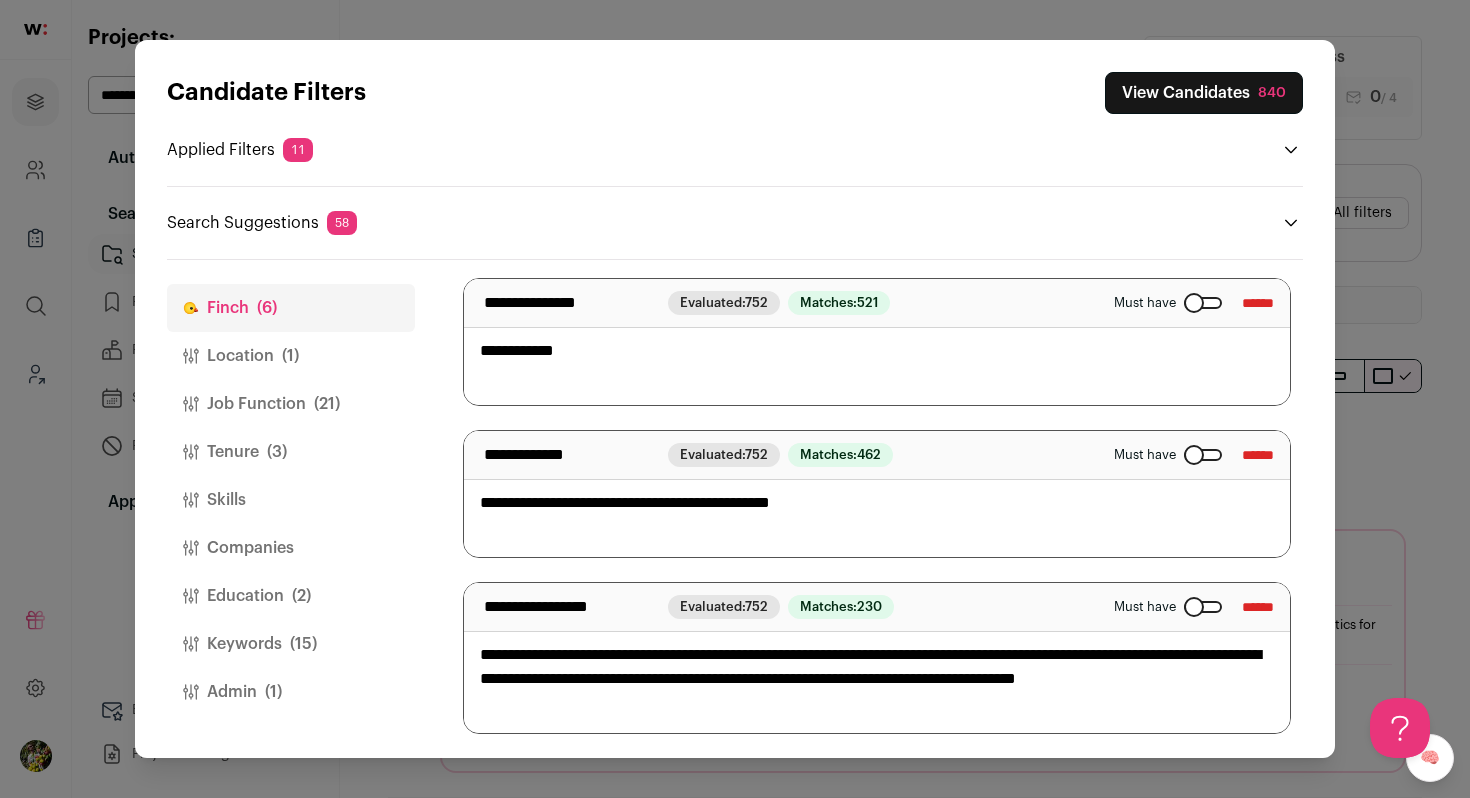 type on "**********" 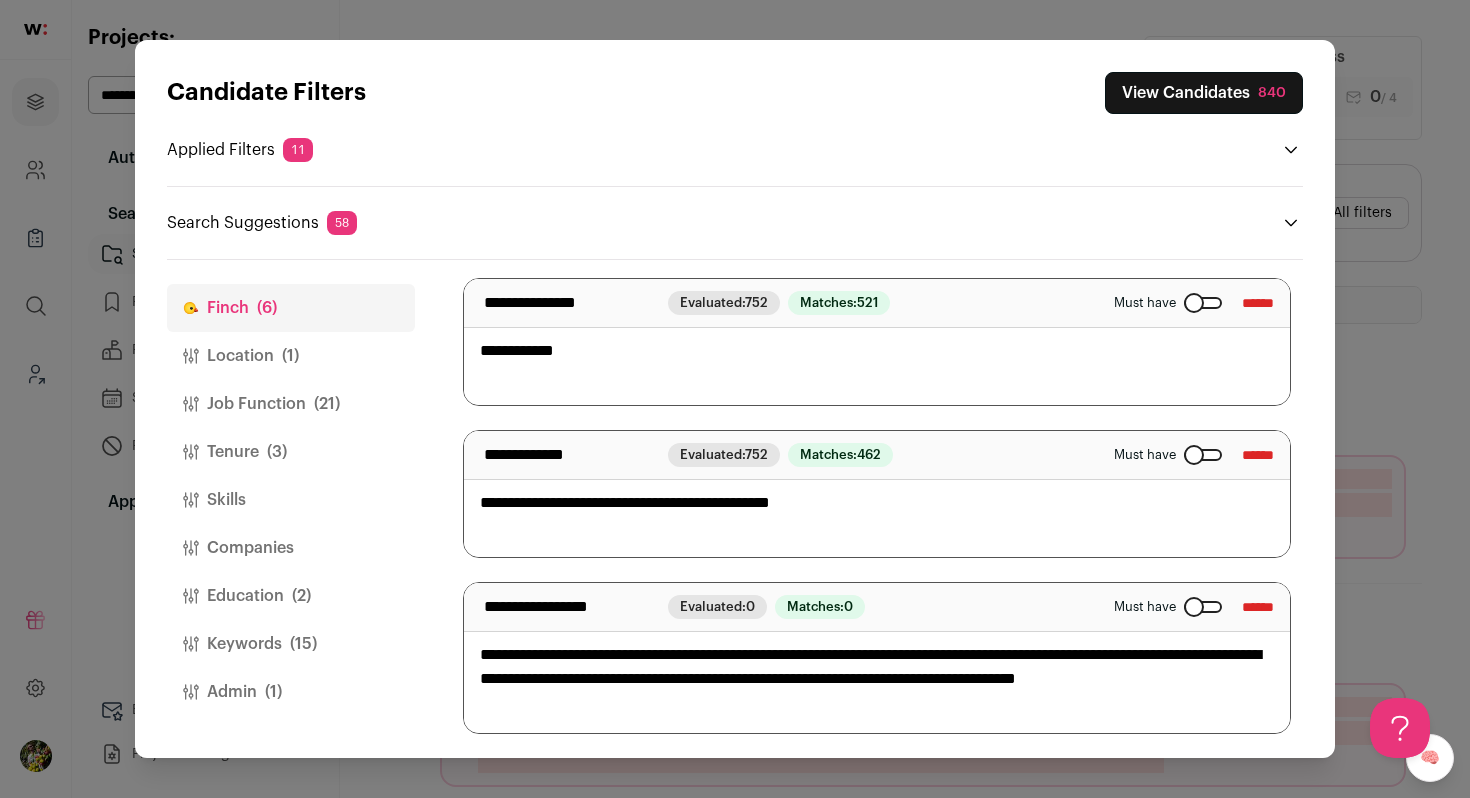 click on "View Candidates
840" at bounding box center [1204, 93] 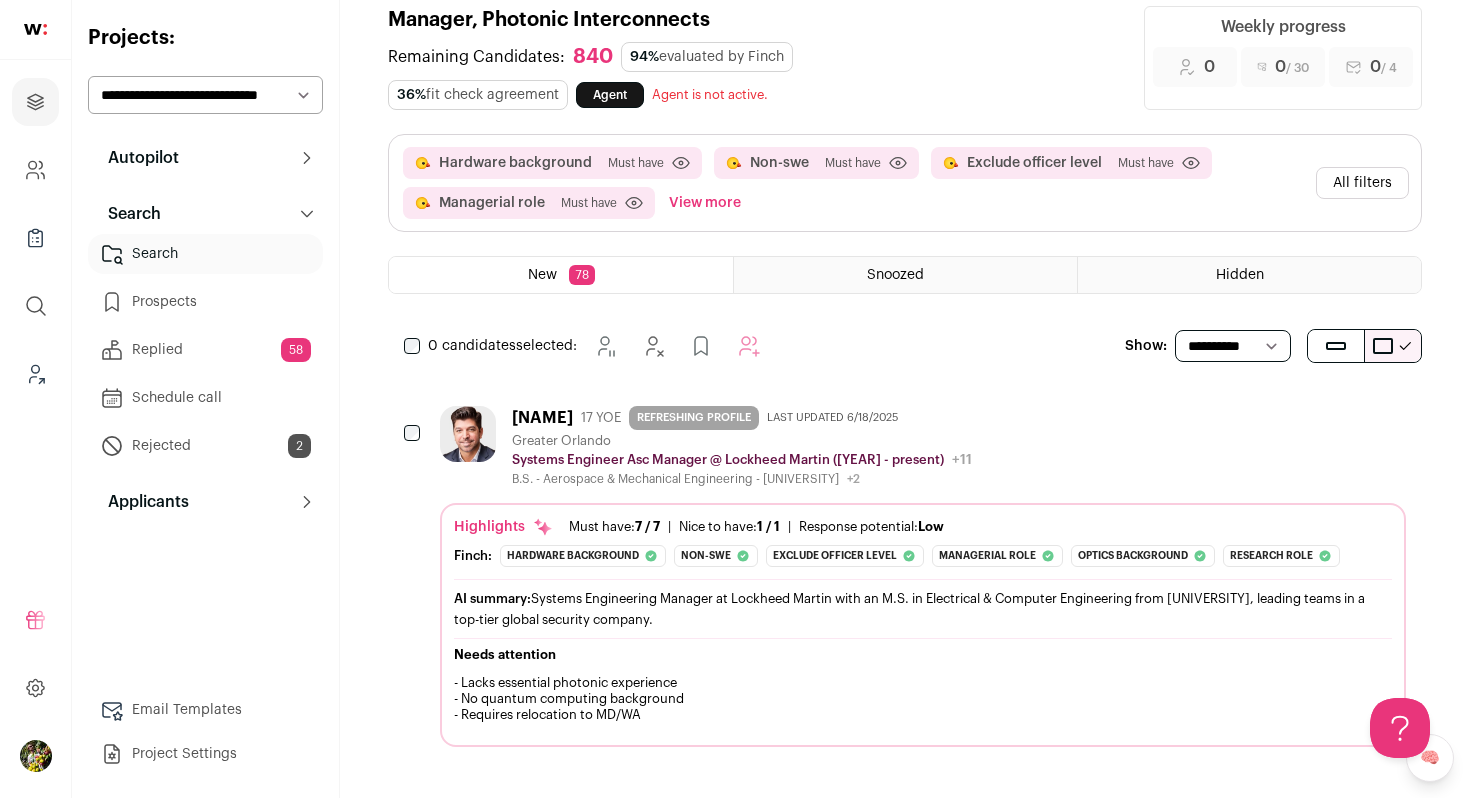 scroll, scrollTop: 39, scrollLeft: 0, axis: vertical 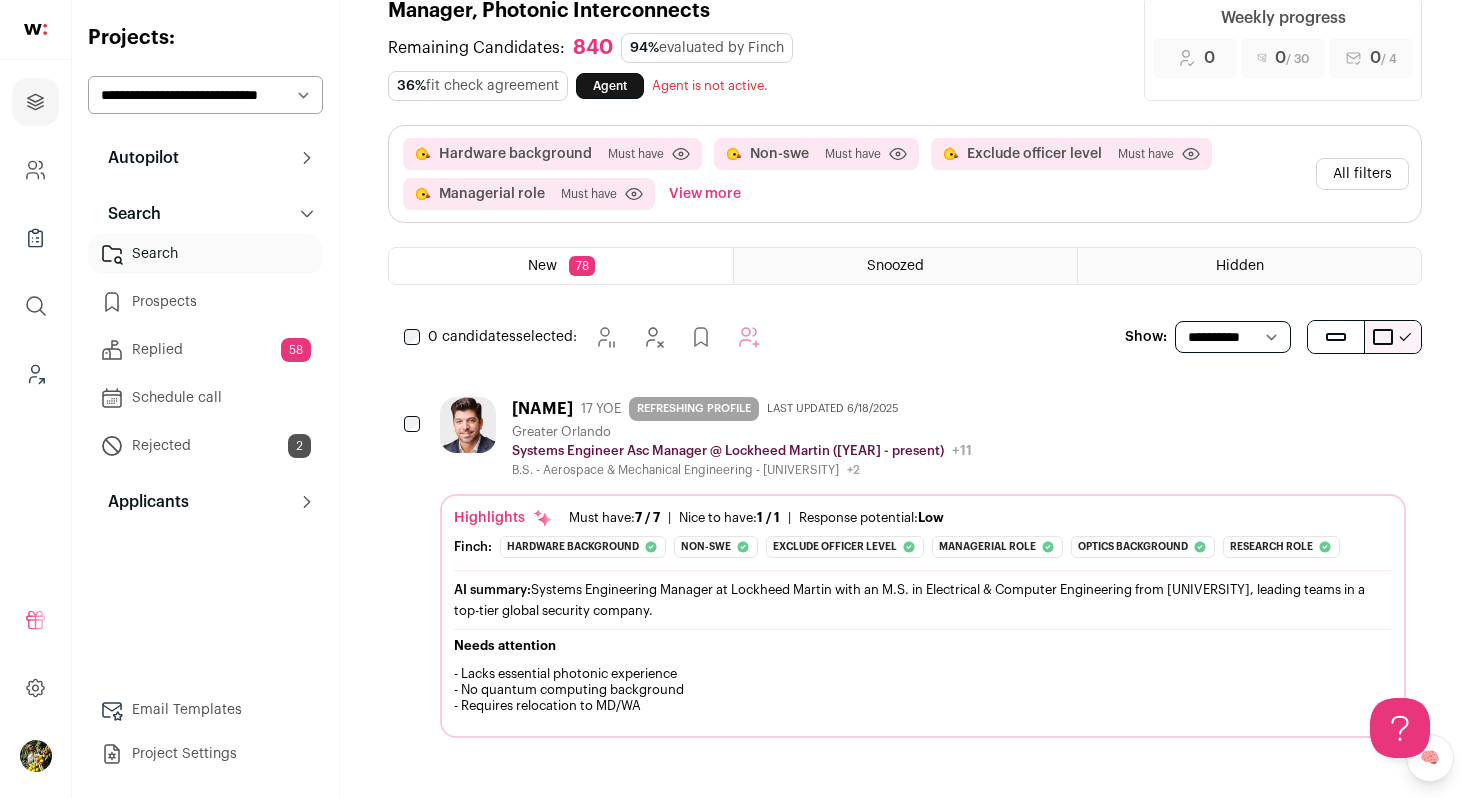 click on "Greater Orlando" at bounding box center (742, 432) 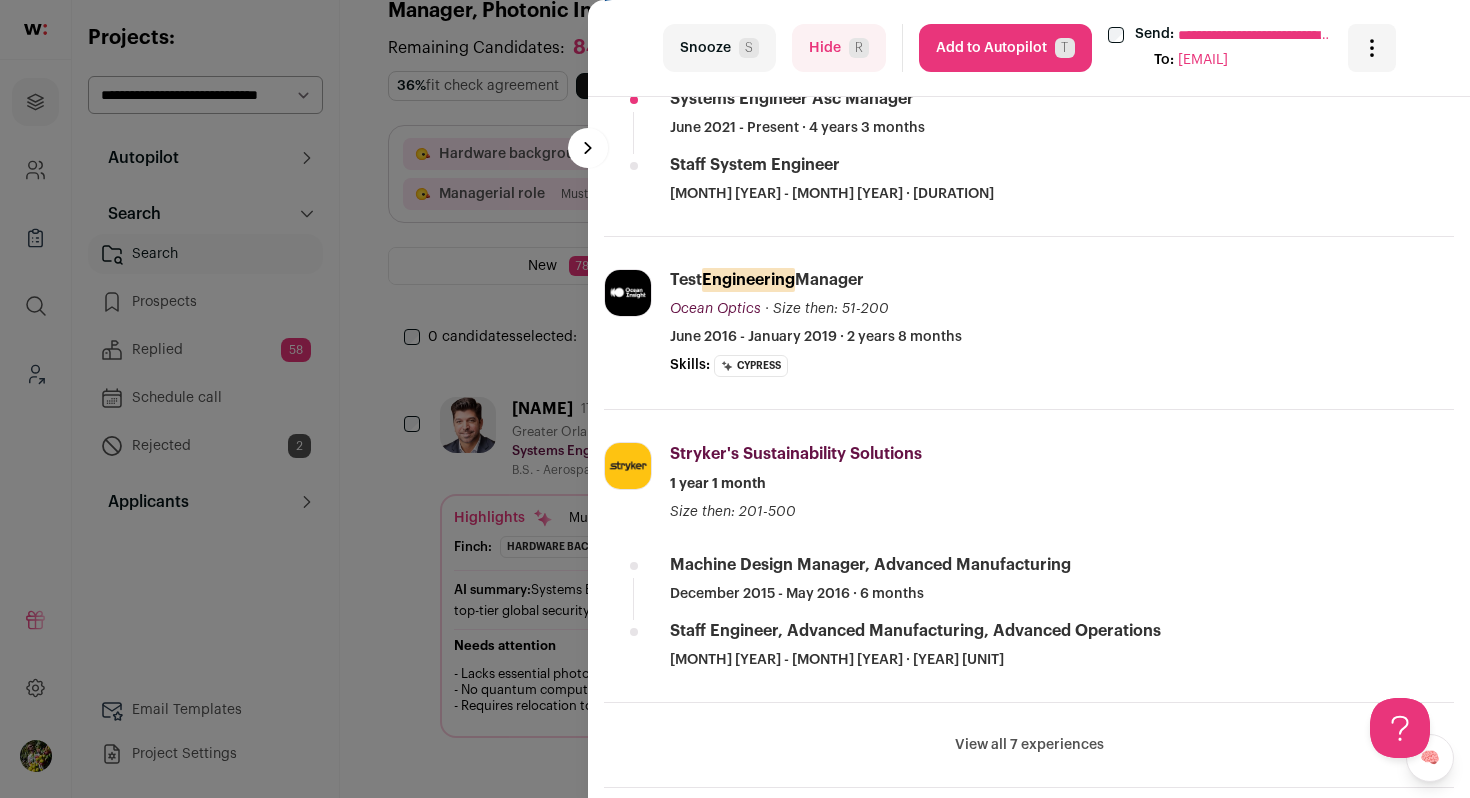 scroll, scrollTop: 1063, scrollLeft: 0, axis: vertical 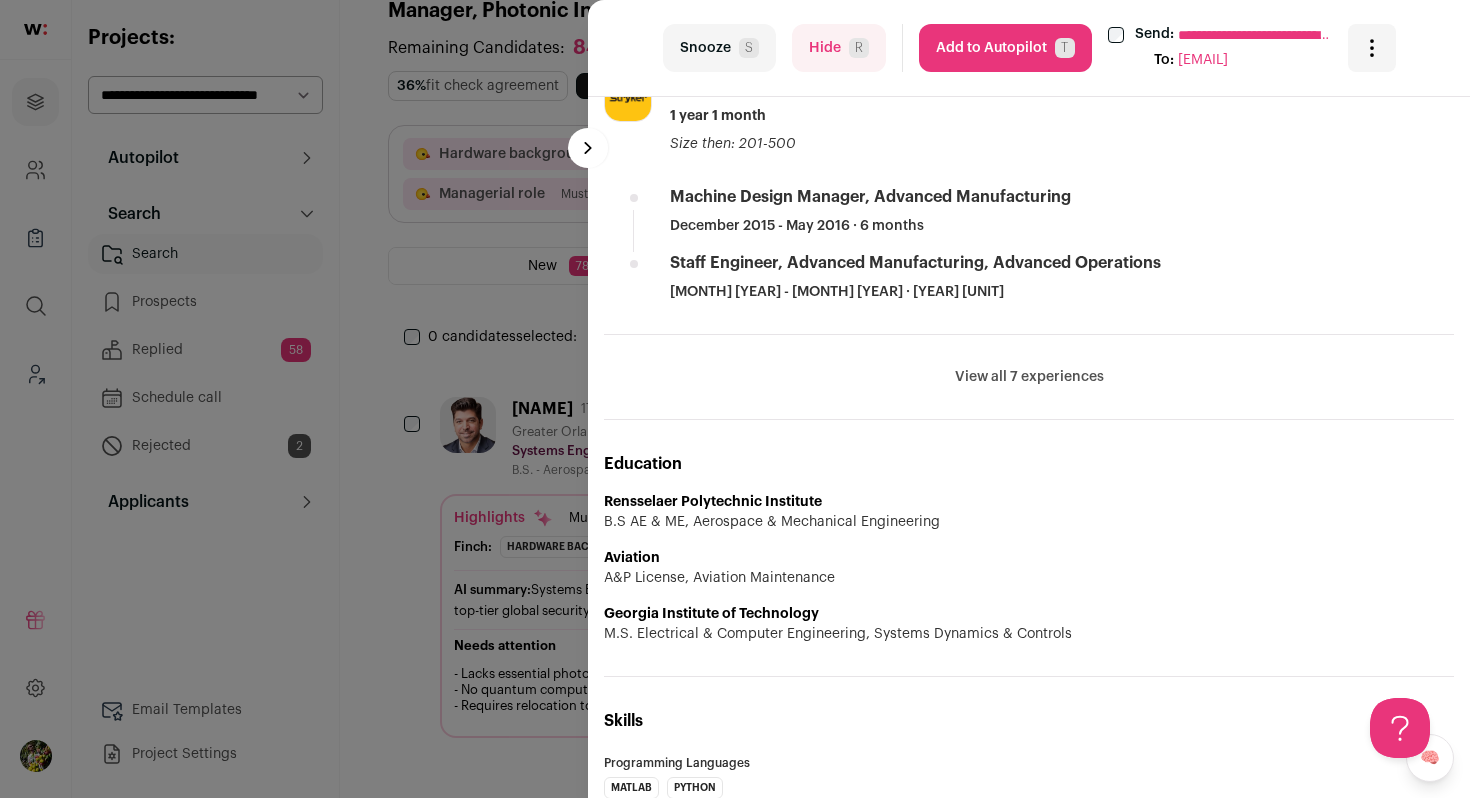 click on "View all 7 experiences" at bounding box center [1029, 377] 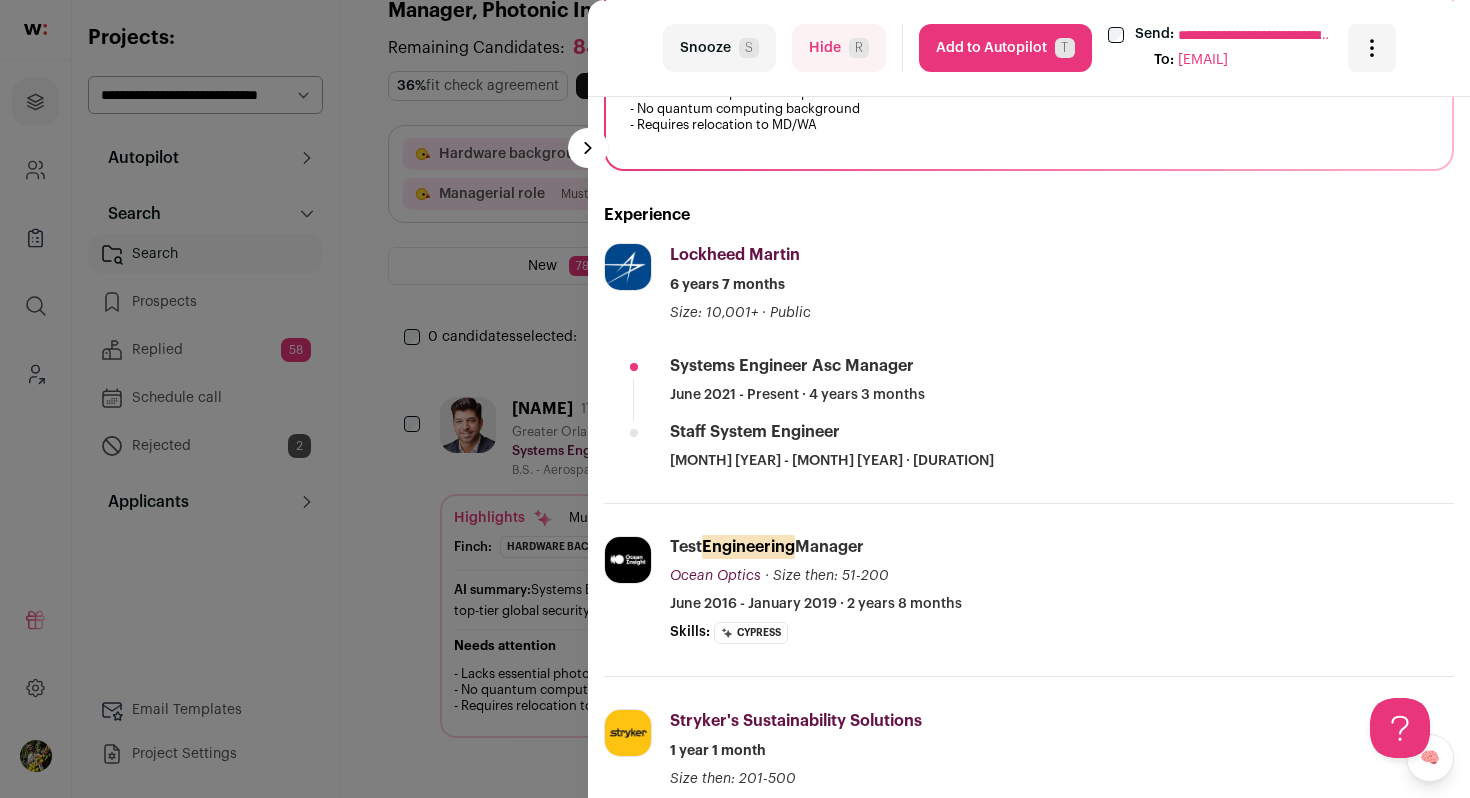 scroll, scrollTop: 0, scrollLeft: 0, axis: both 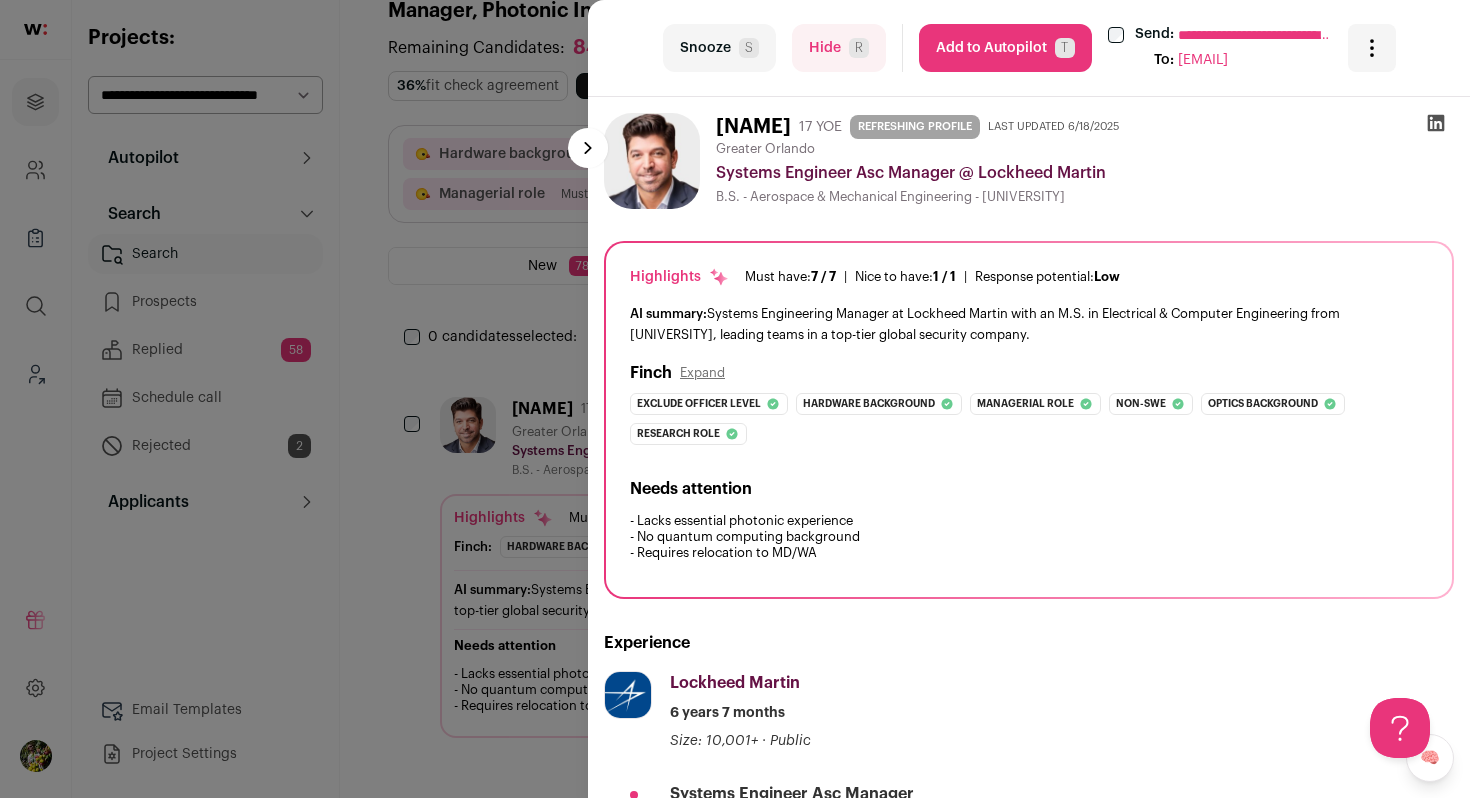 click on "R" at bounding box center [859, 48] 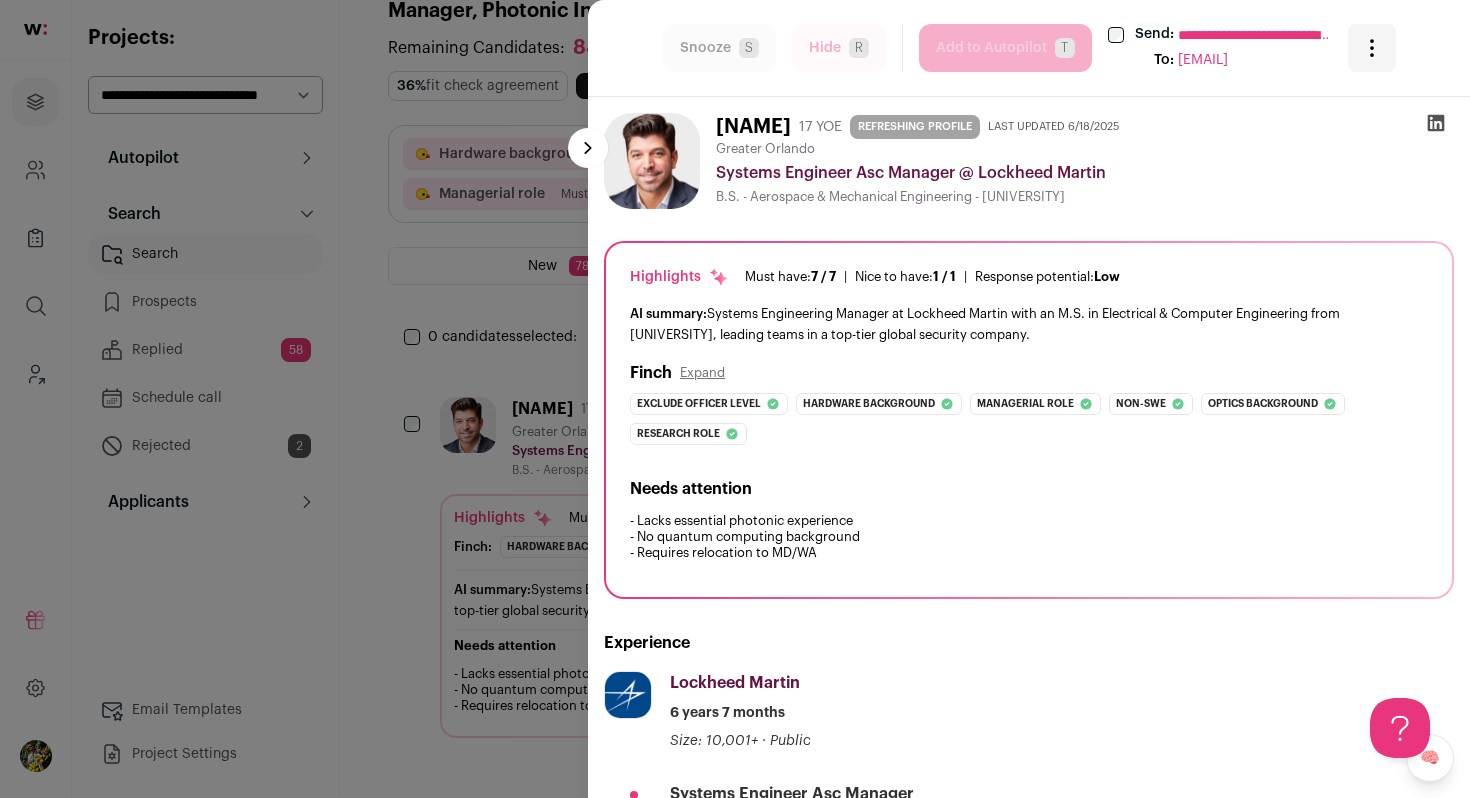 scroll, scrollTop: 0, scrollLeft: 0, axis: both 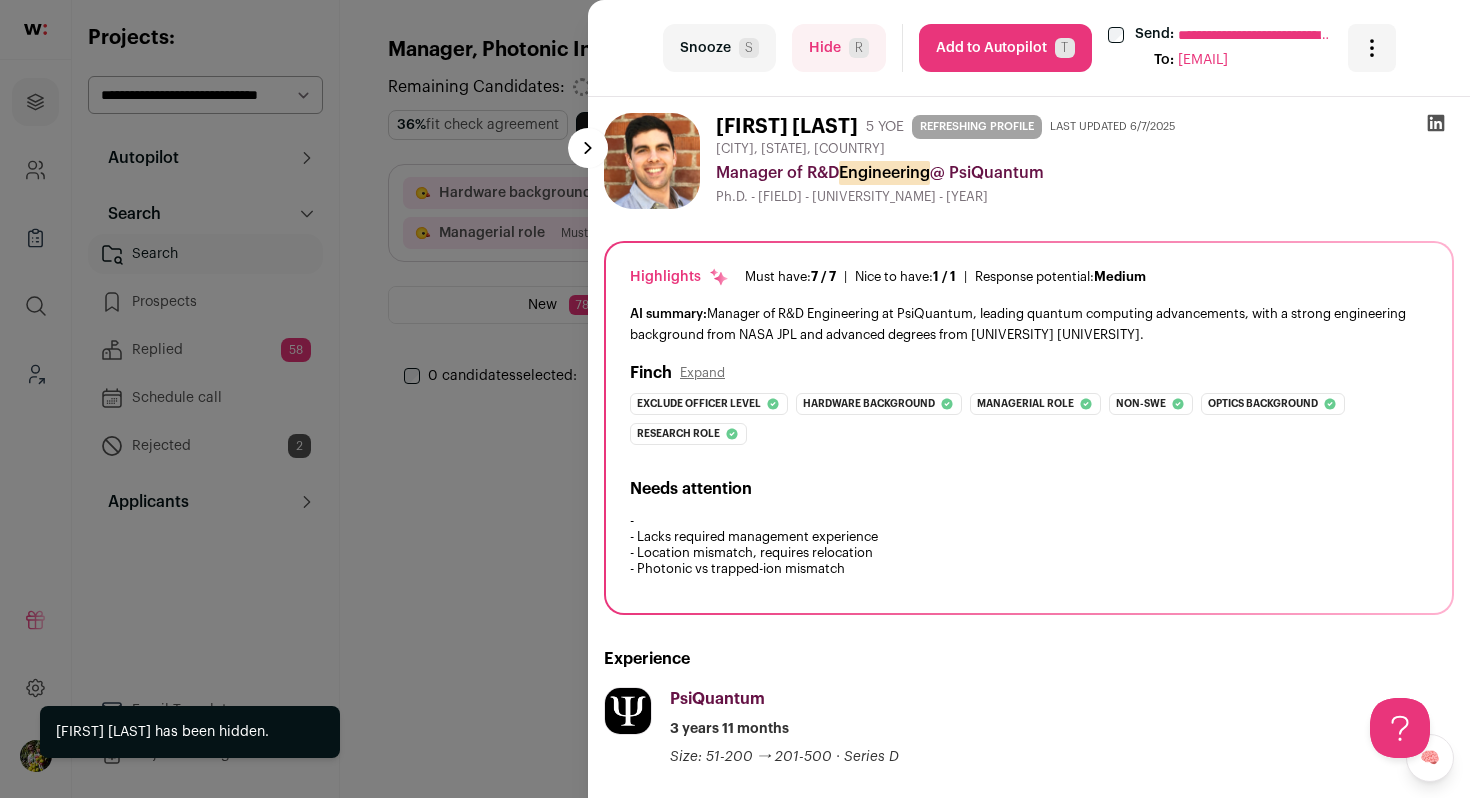 click on "**********" at bounding box center [735, 399] 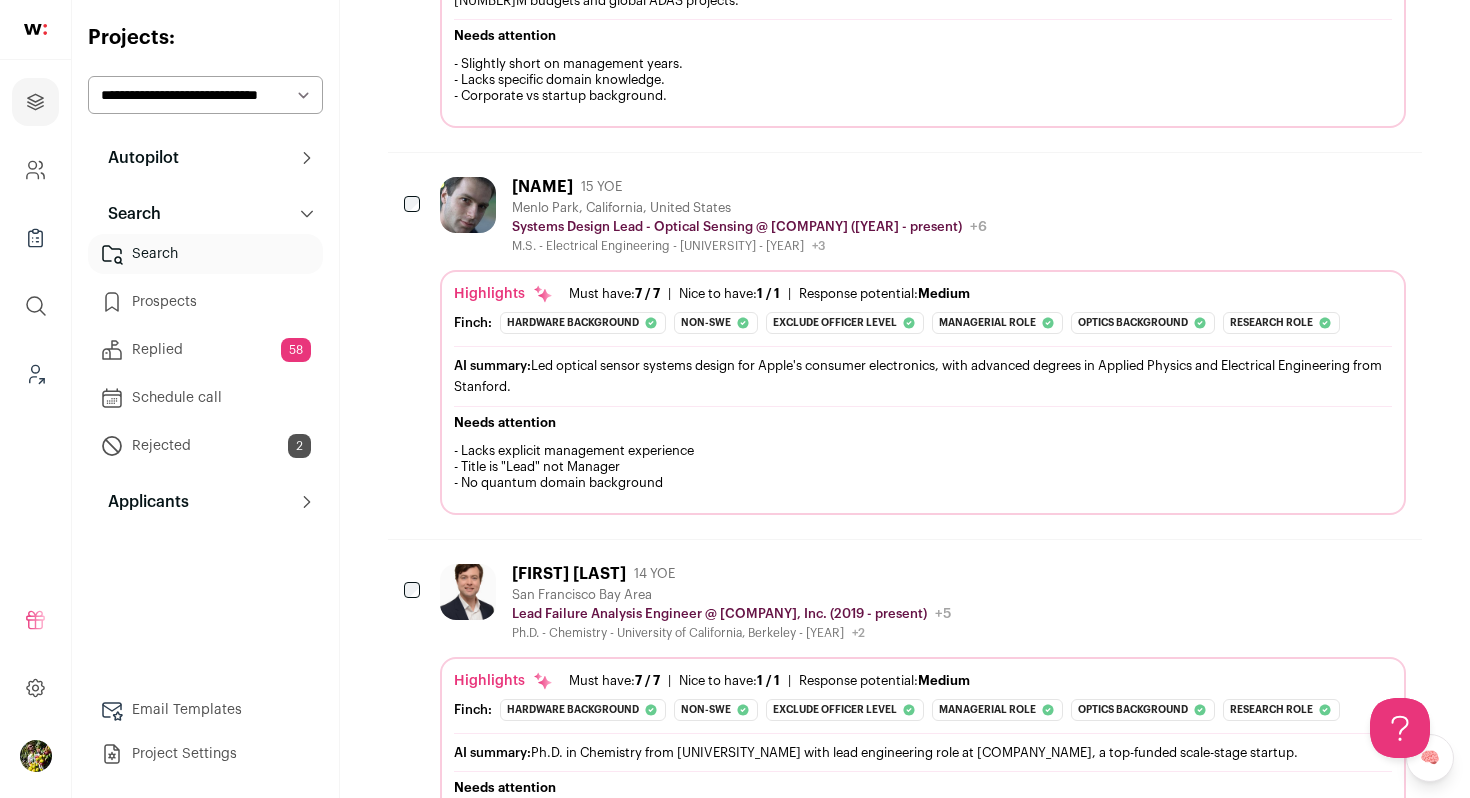 scroll, scrollTop: 649, scrollLeft: 0, axis: vertical 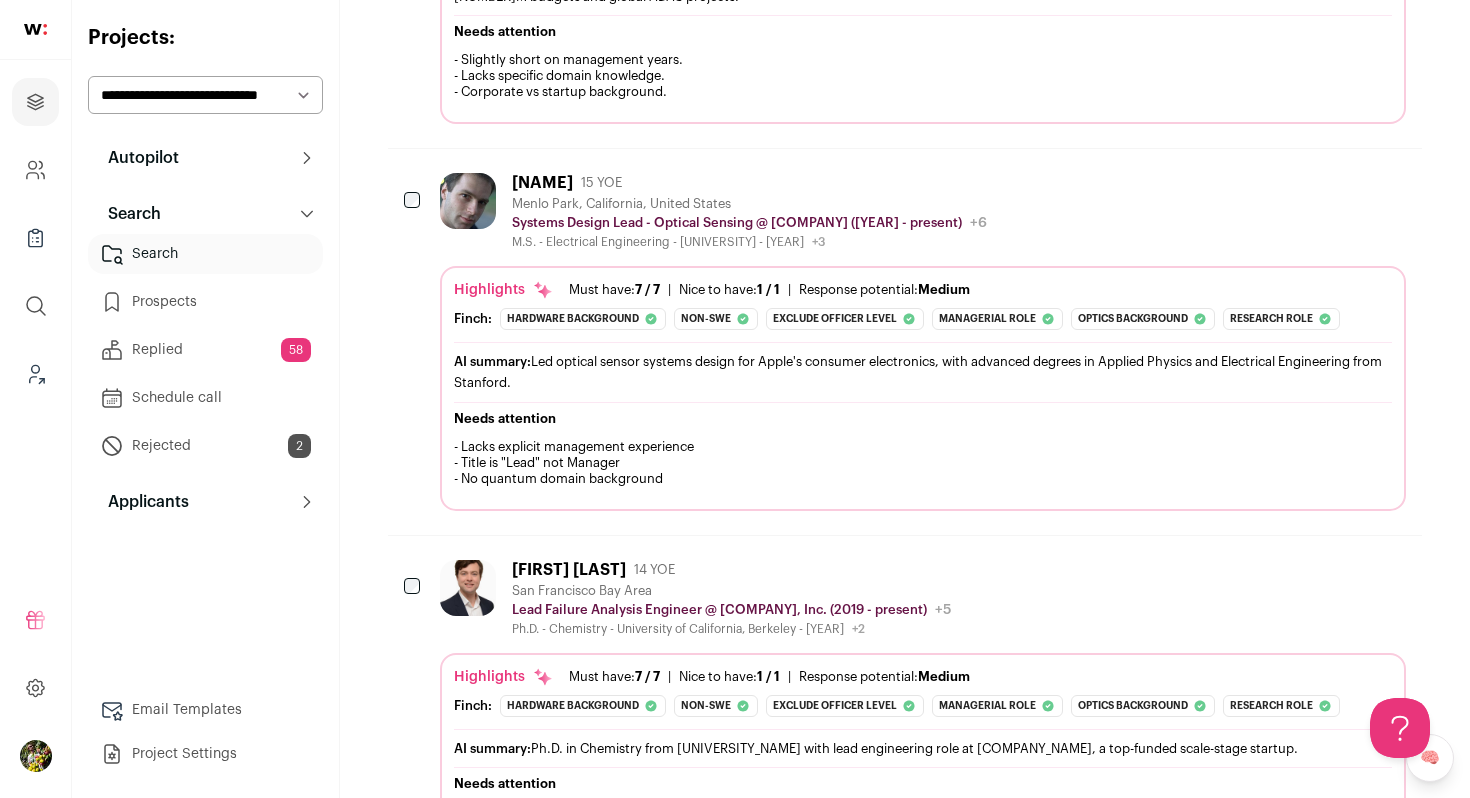 click on "Ilya Toytman
15 YOE
Menlo Park, California, United States
Systems Design Lead - Optical Sensing @ Apple
(2016 - present)
Apple
Public / Private
Public
Company size
10,001+
Tags
B2B
B2C
FAANG
Fintech
Hardware
SaaS Tech" at bounding box center [923, 341] 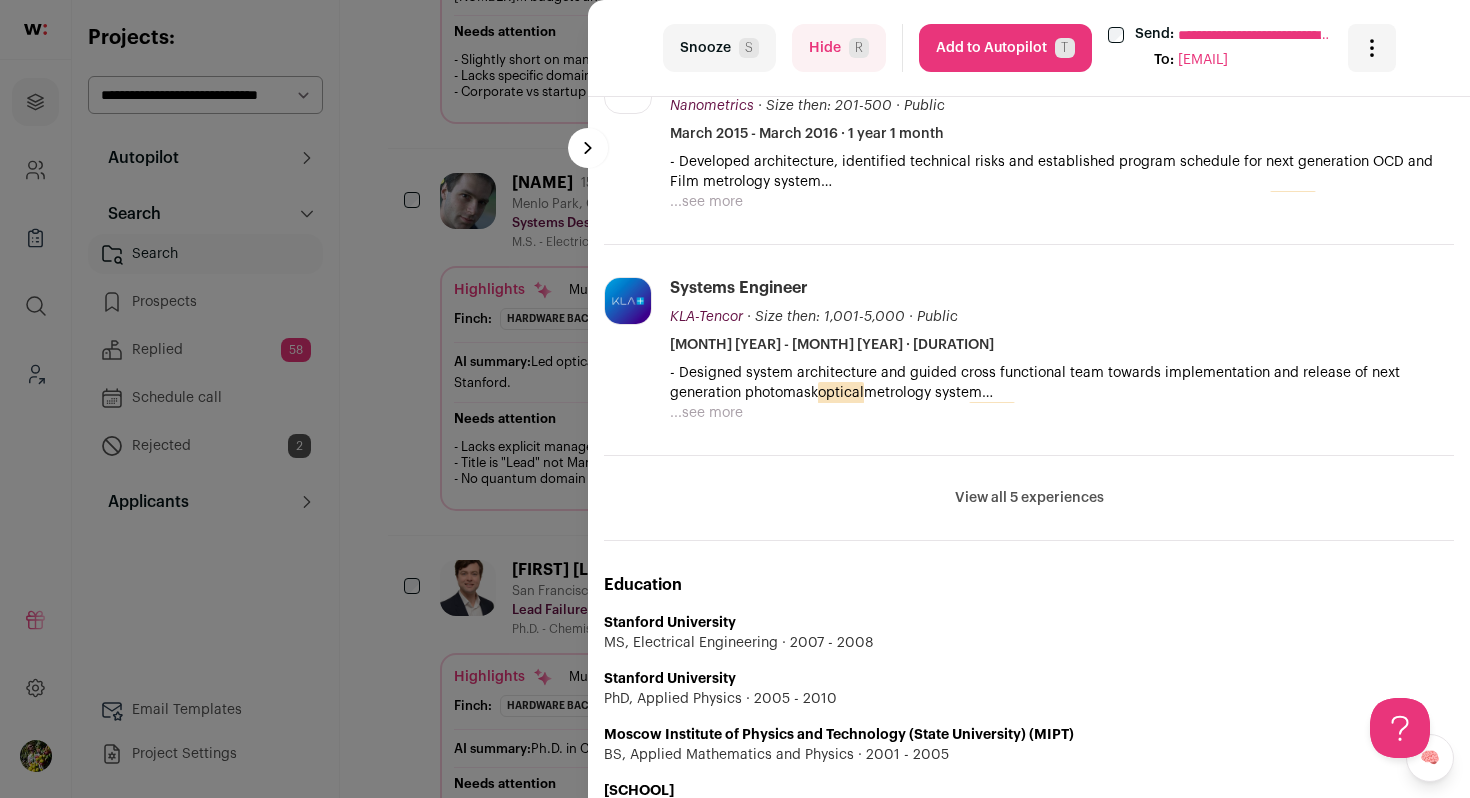 scroll, scrollTop: 1207, scrollLeft: 0, axis: vertical 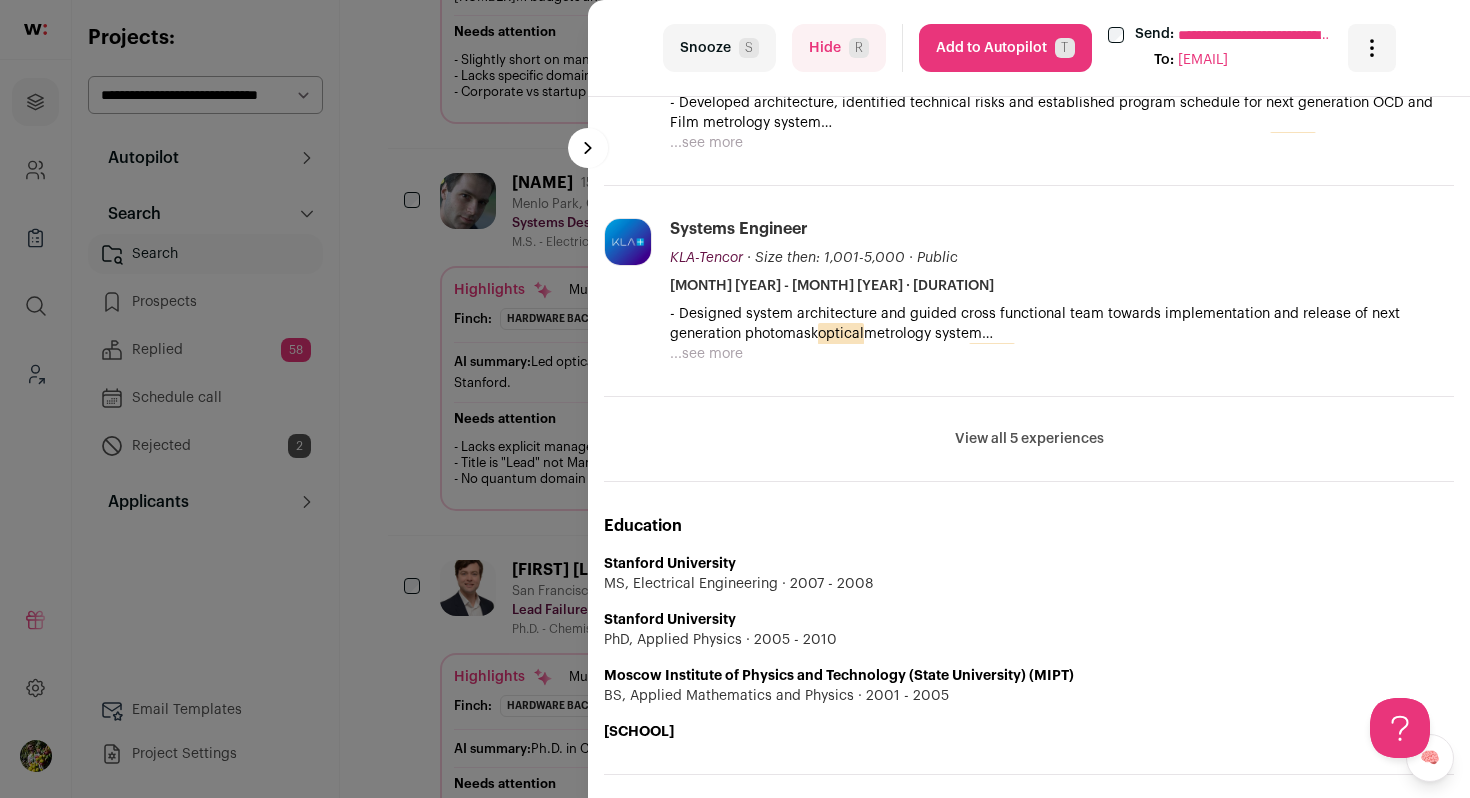 click on "View all 5 experiences" at bounding box center (1029, 439) 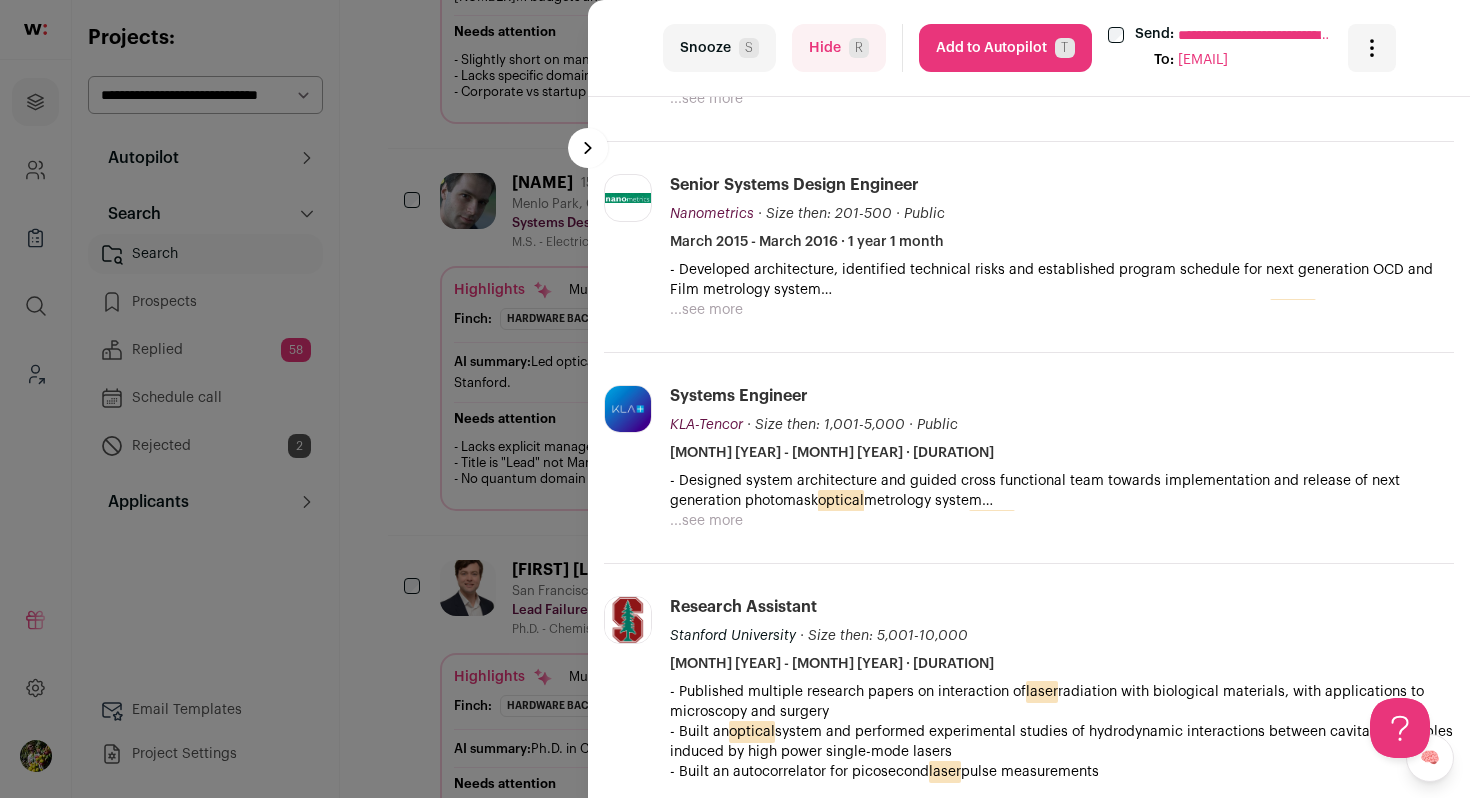 scroll, scrollTop: 1016, scrollLeft: 0, axis: vertical 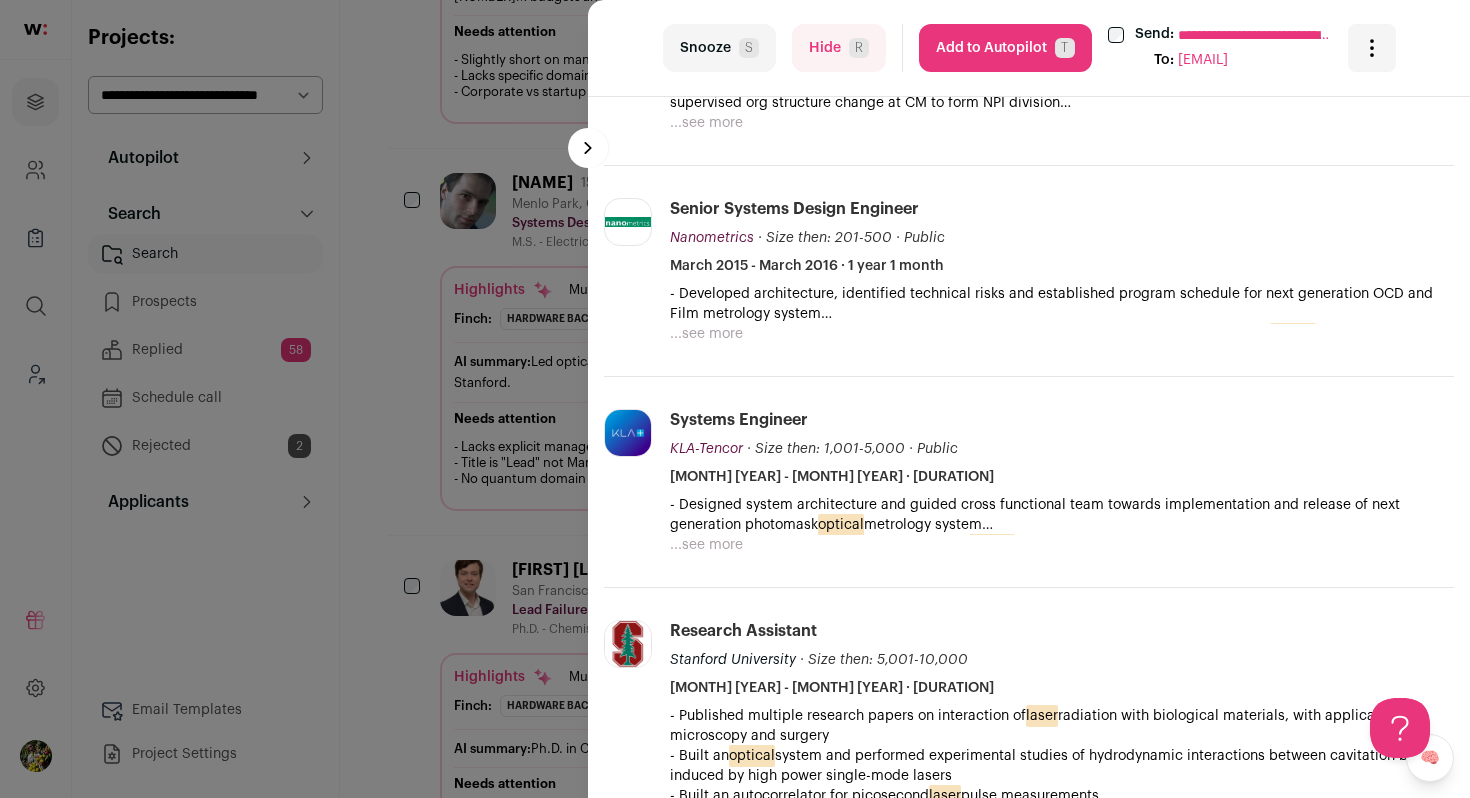 click on "...see more" at bounding box center [706, 545] 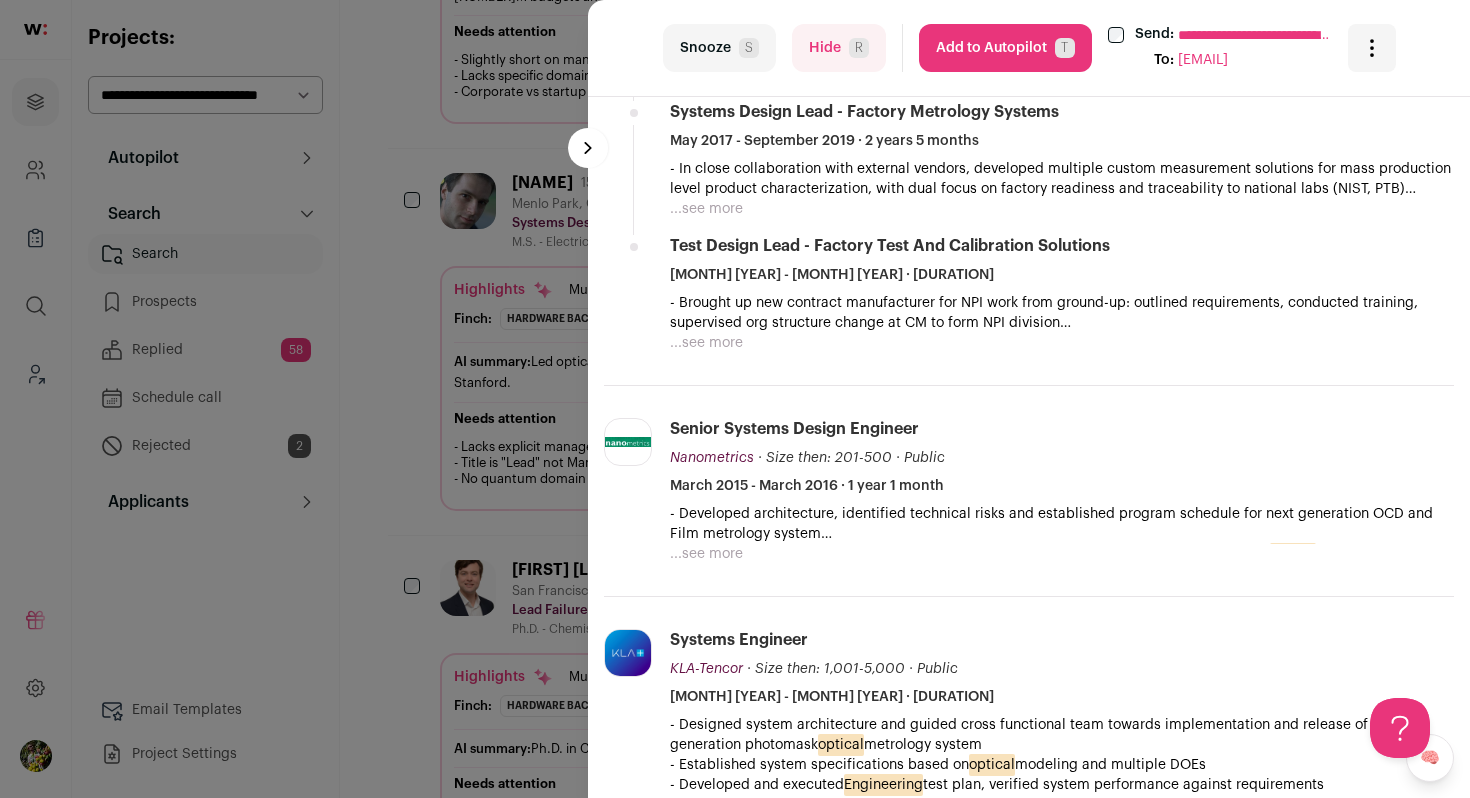 scroll, scrollTop: 781, scrollLeft: 0, axis: vertical 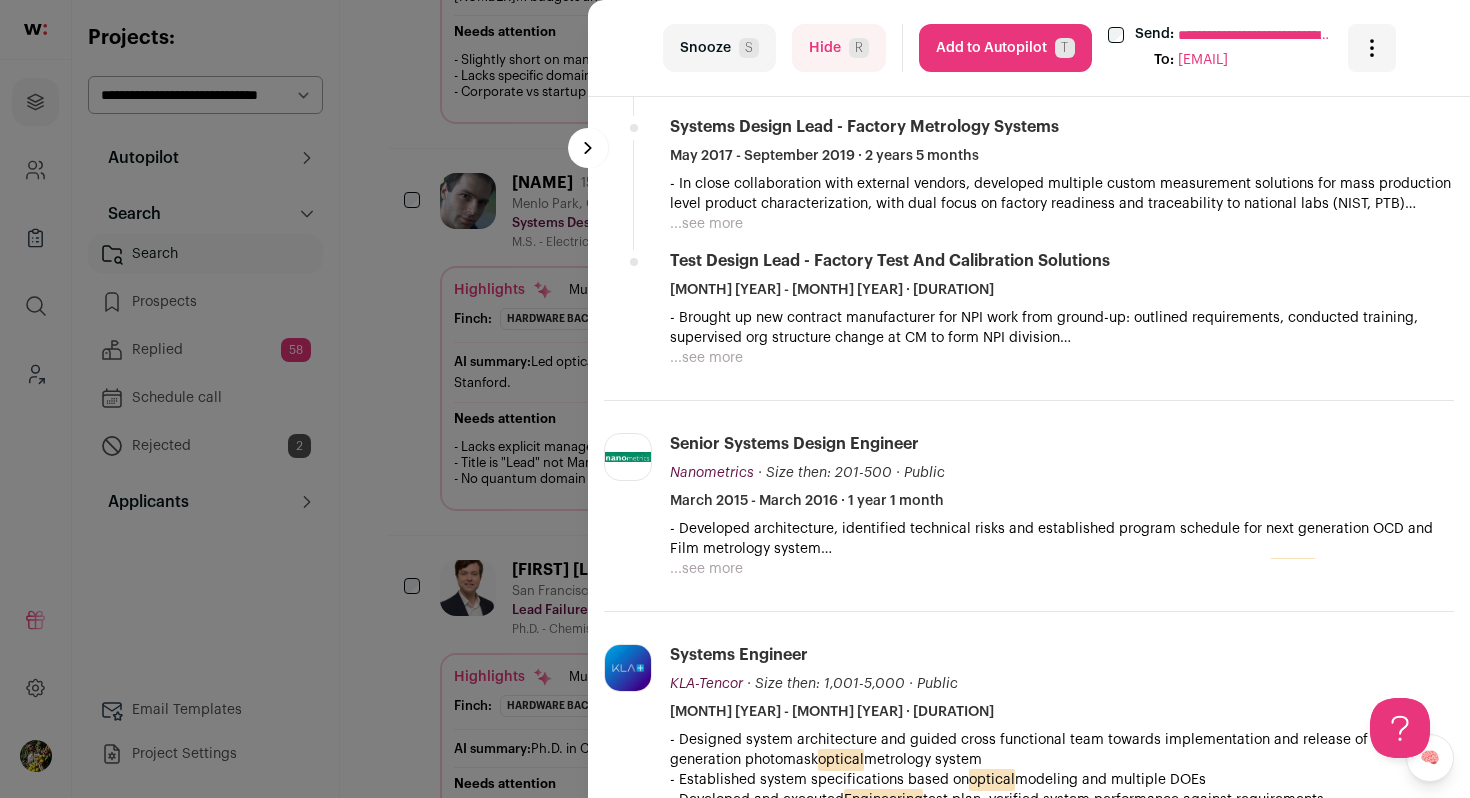 click on "...see more" at bounding box center (706, 569) 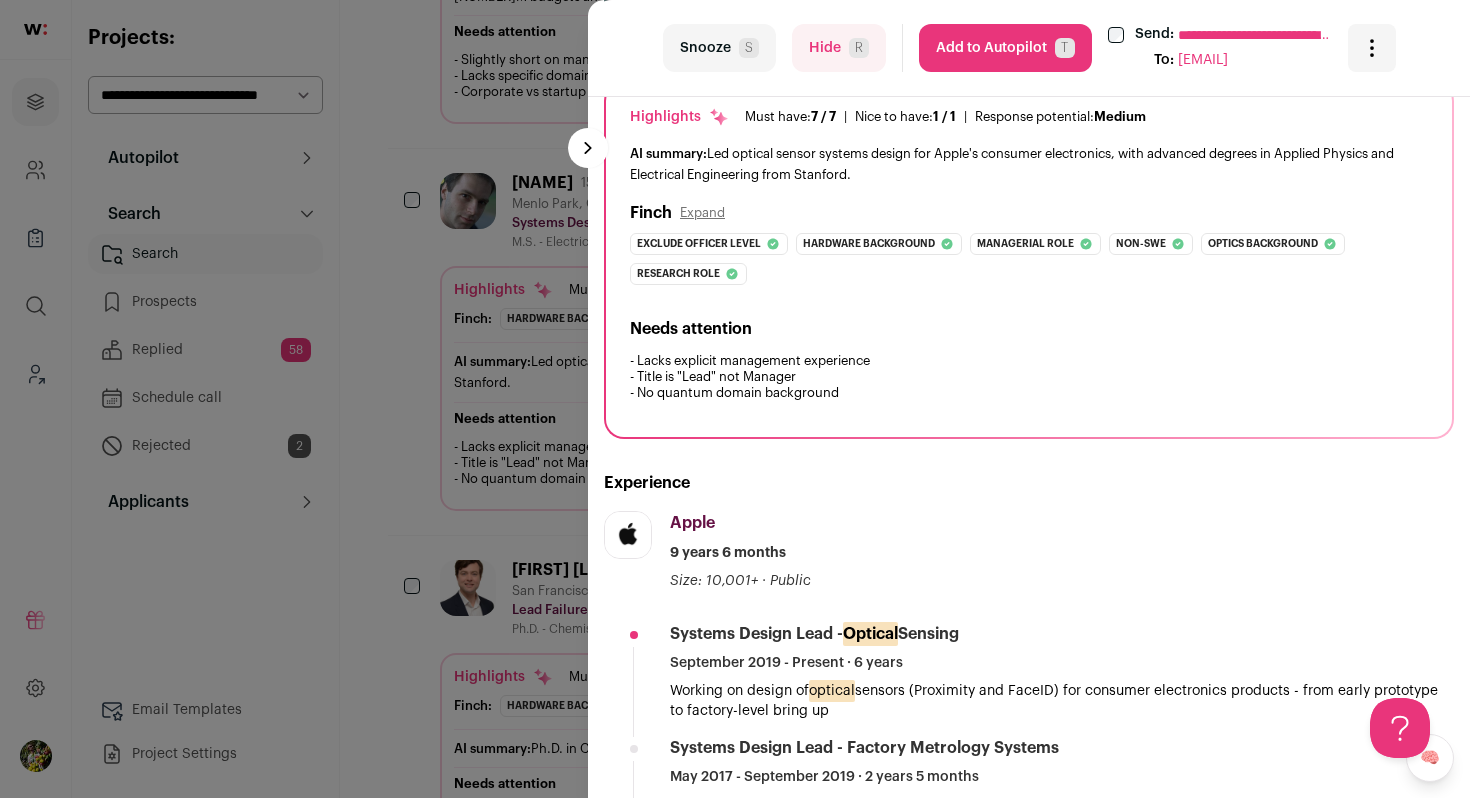 scroll, scrollTop: 0, scrollLeft: 0, axis: both 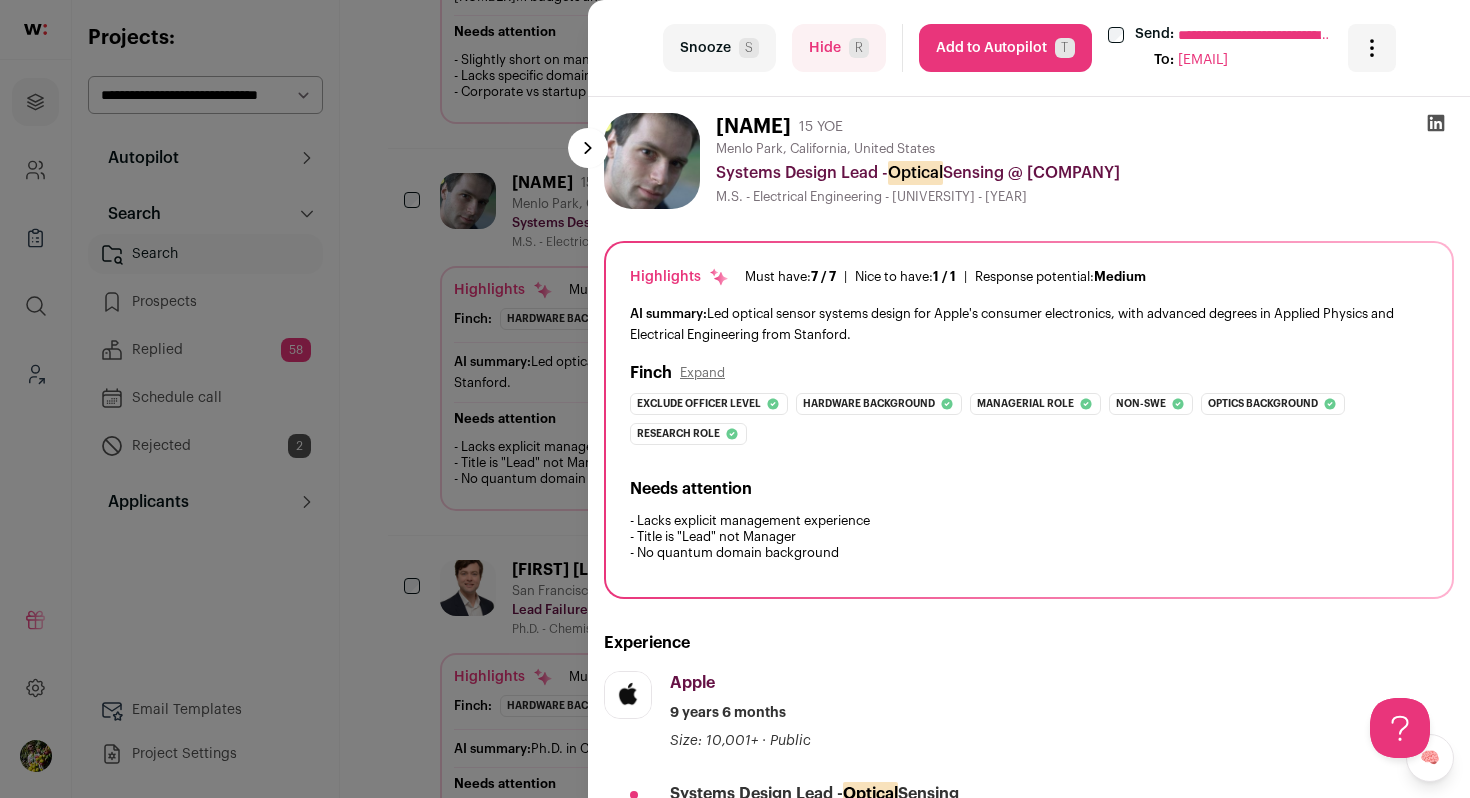 click on "Add to Autopilot
T" at bounding box center (1005, 48) 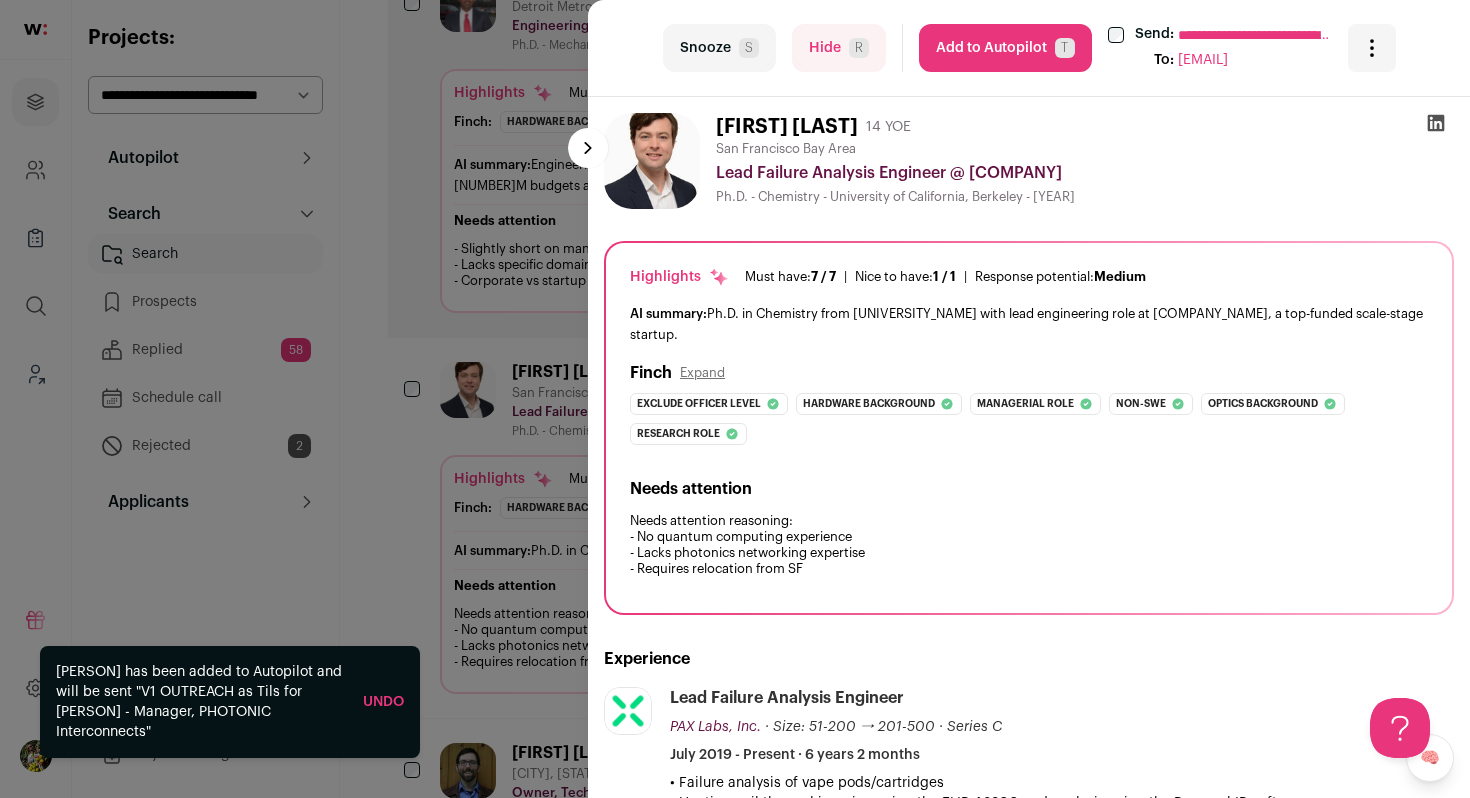 scroll, scrollTop: 412, scrollLeft: 0, axis: vertical 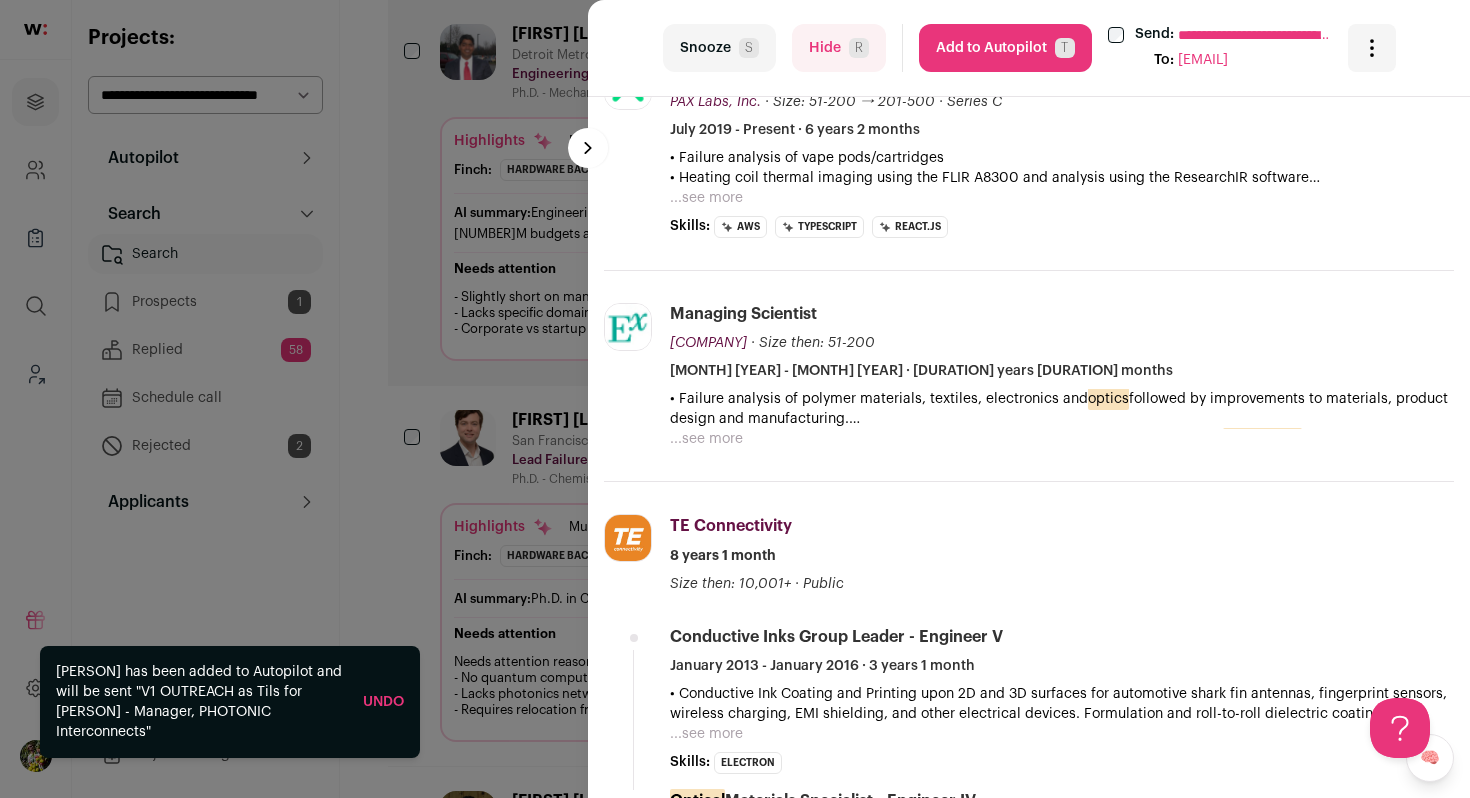 click on "...see more" at bounding box center [706, 198] 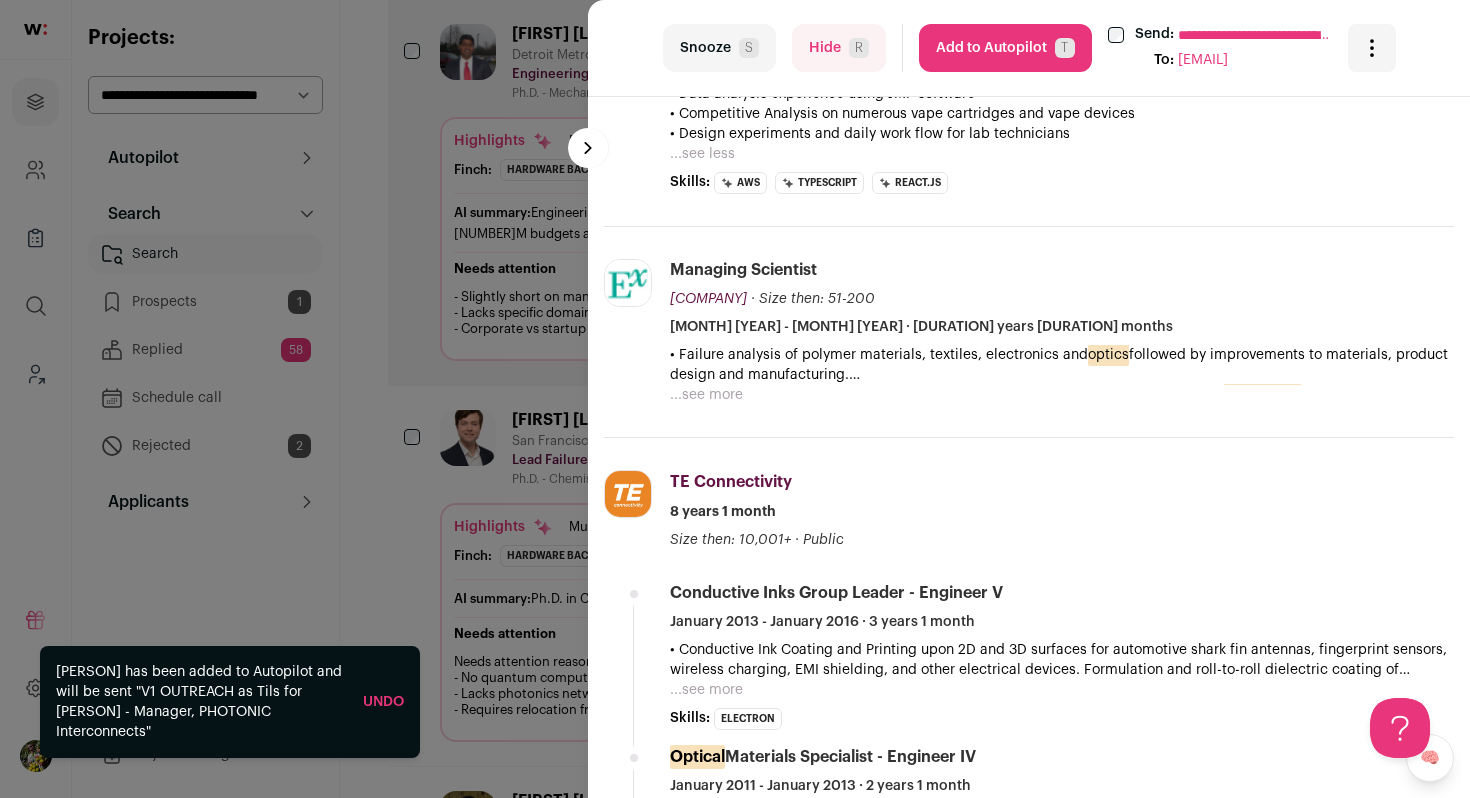scroll, scrollTop: 928, scrollLeft: 0, axis: vertical 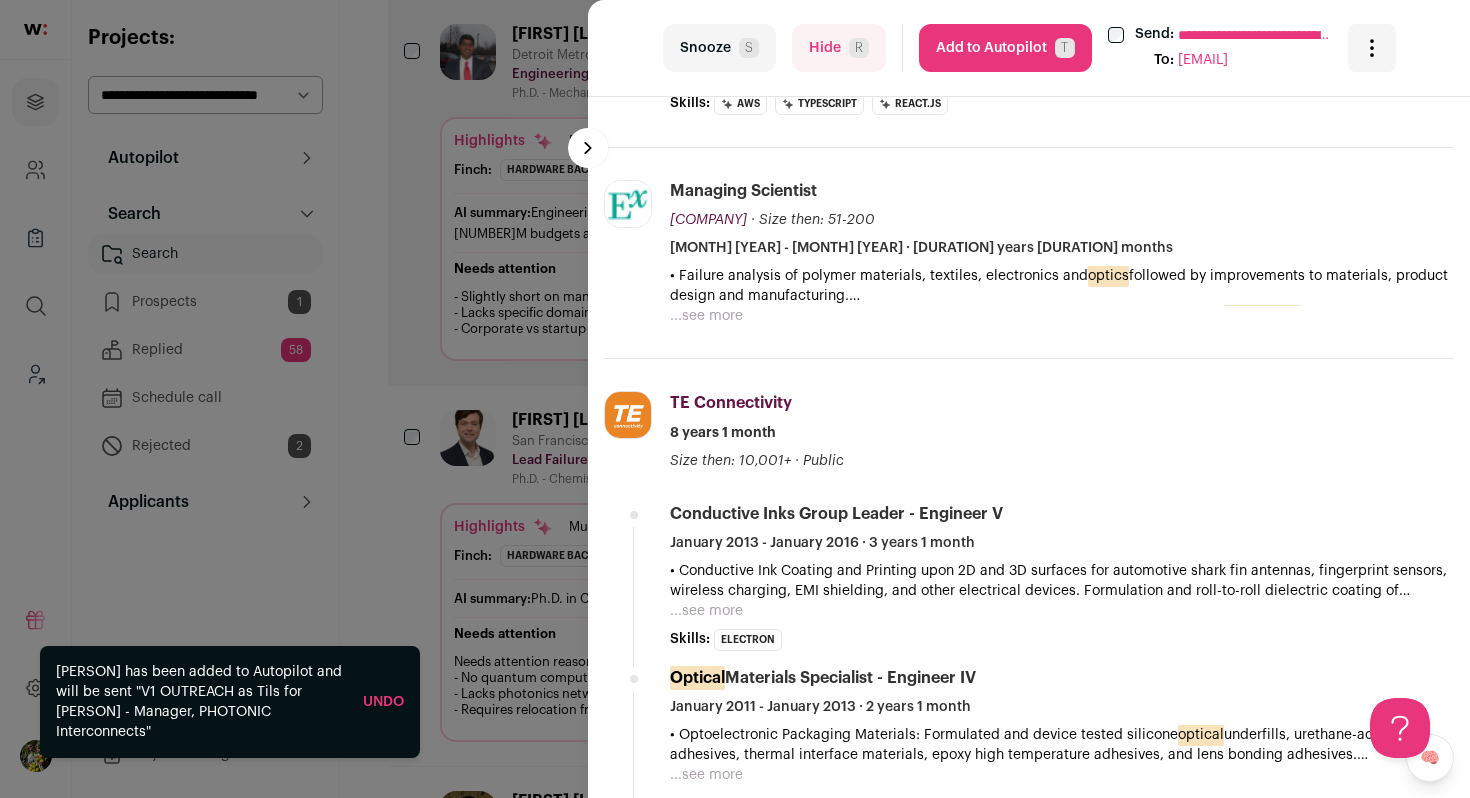 click on "...see more" at bounding box center [706, 316] 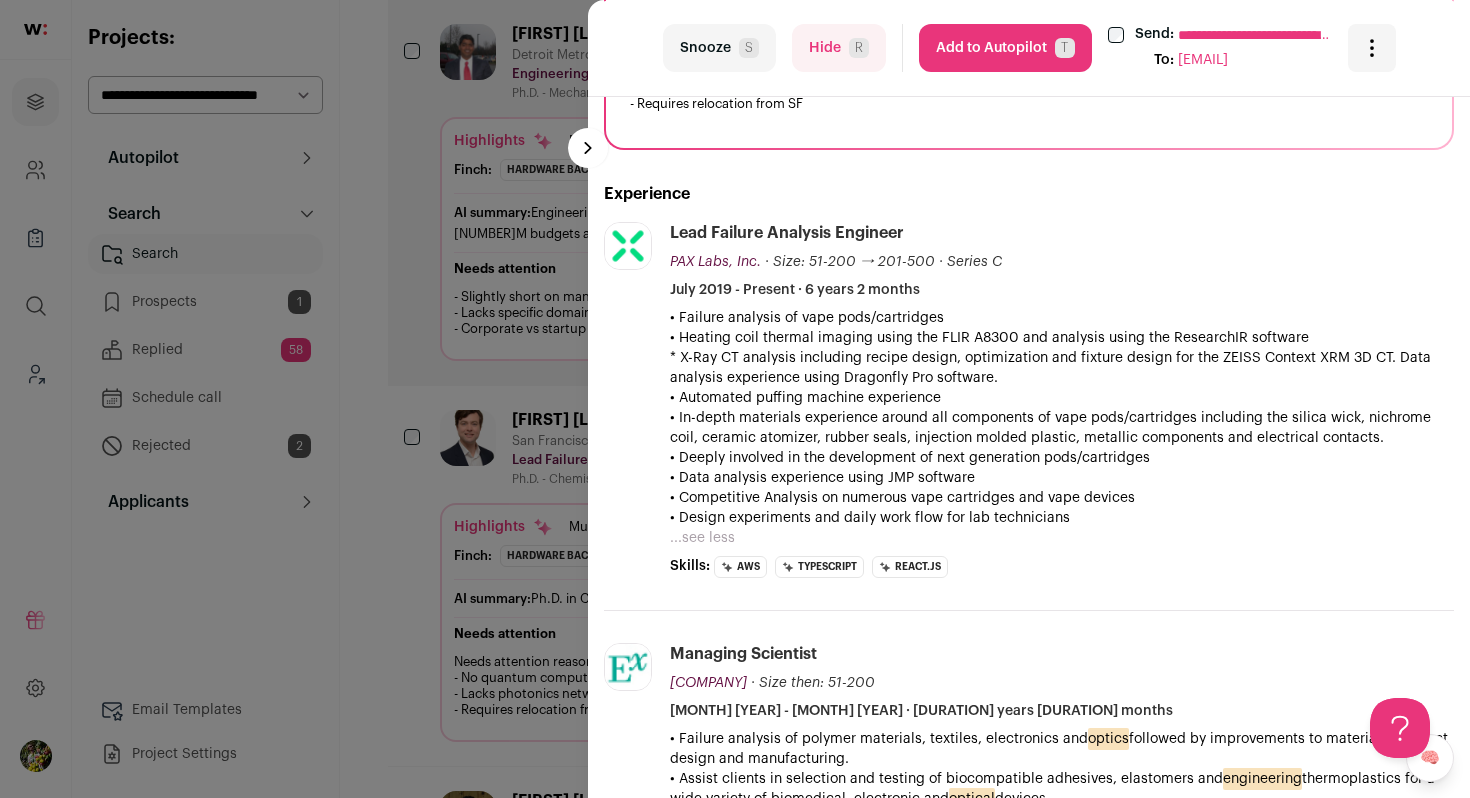 scroll, scrollTop: 460, scrollLeft: 0, axis: vertical 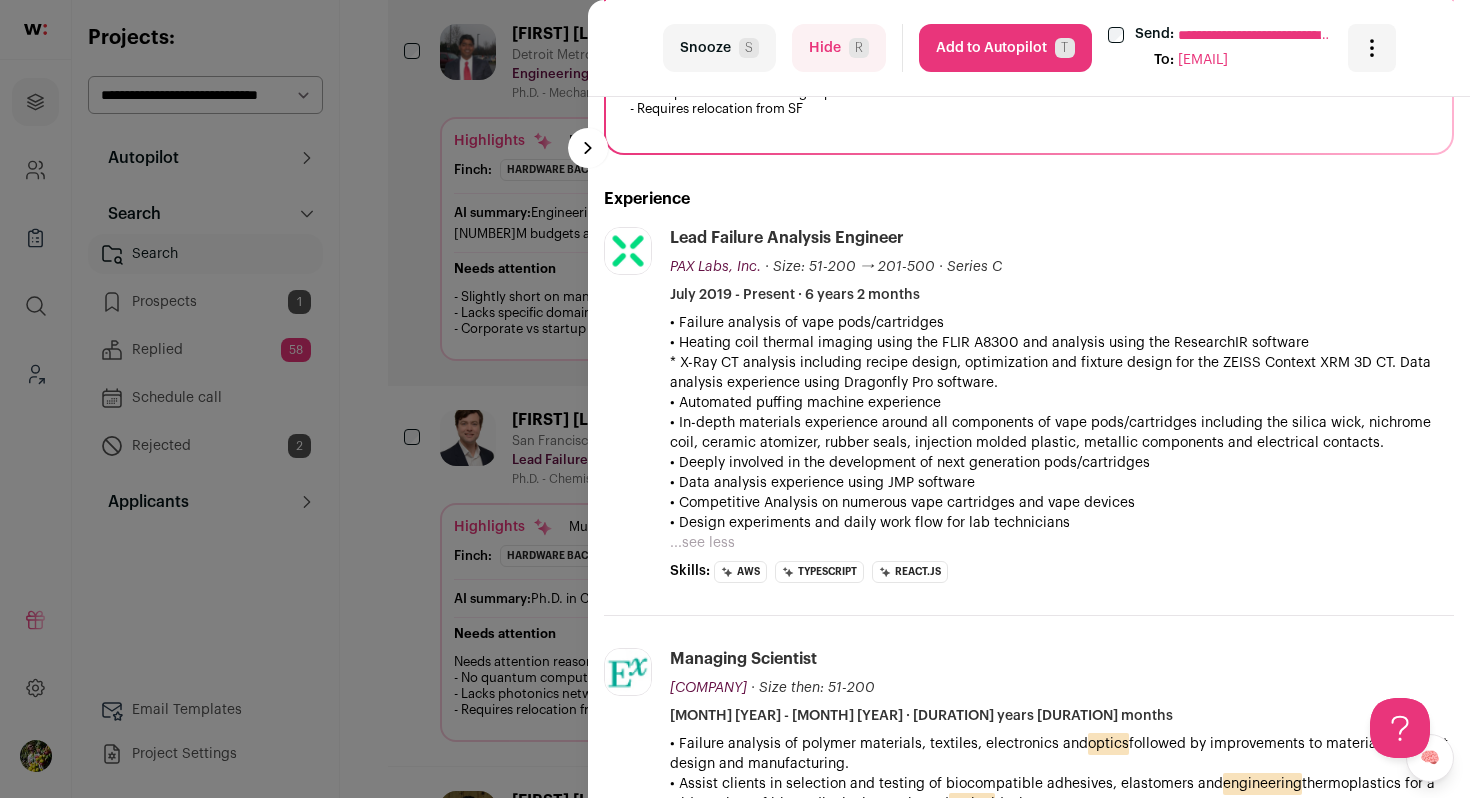 click on "Hide
R" at bounding box center [839, 48] 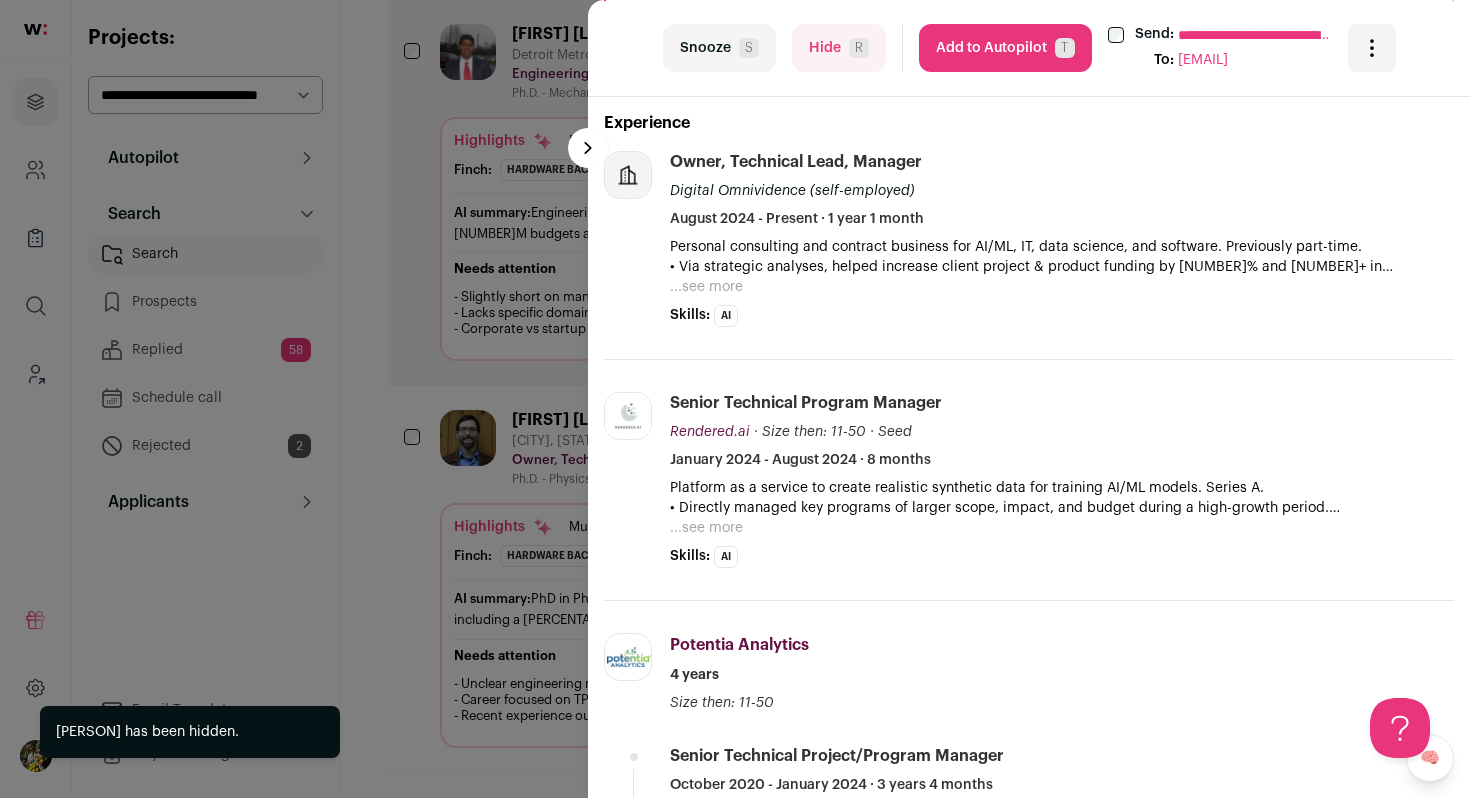 scroll, scrollTop: 524, scrollLeft: 0, axis: vertical 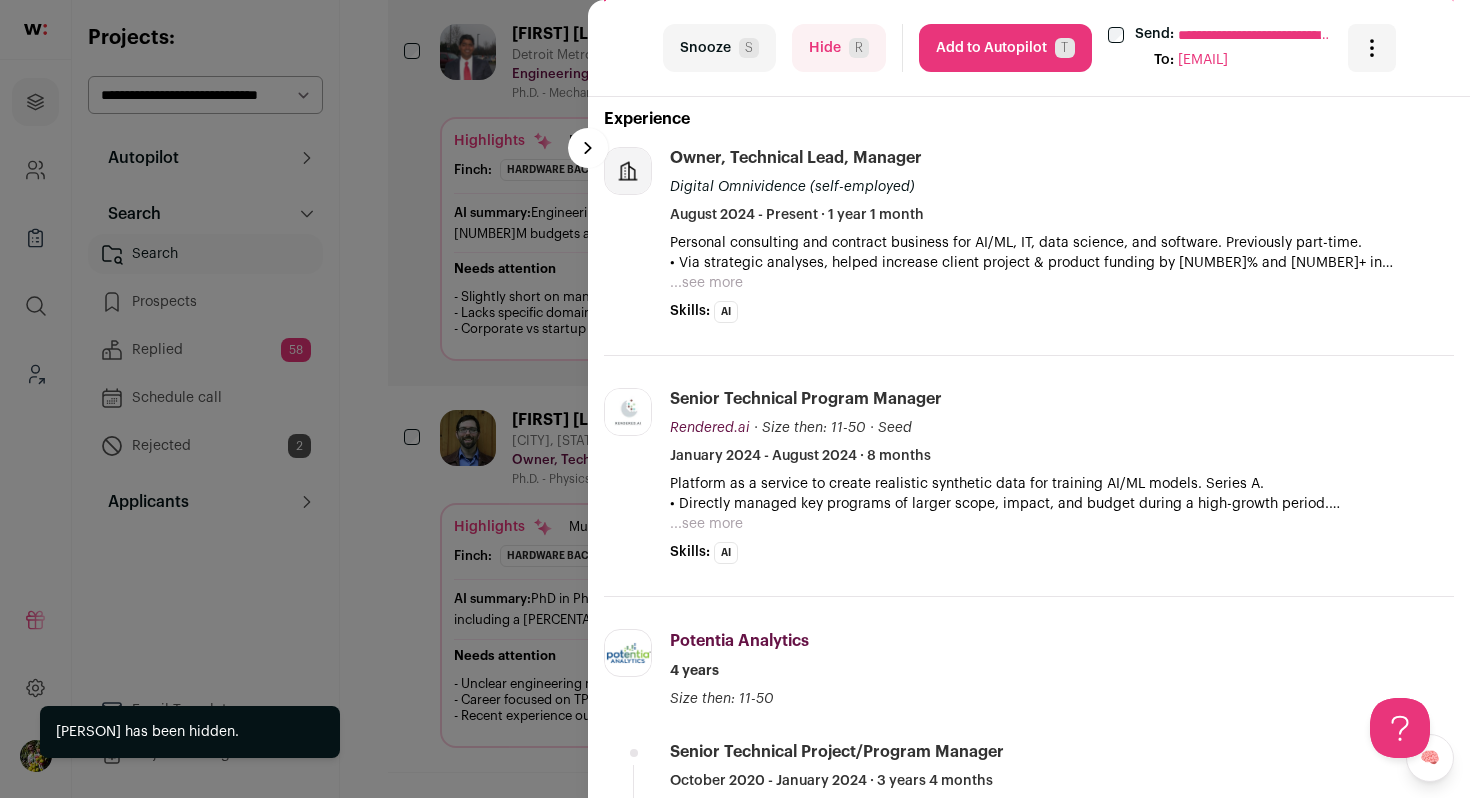 click on "Hide
R" at bounding box center [839, 48] 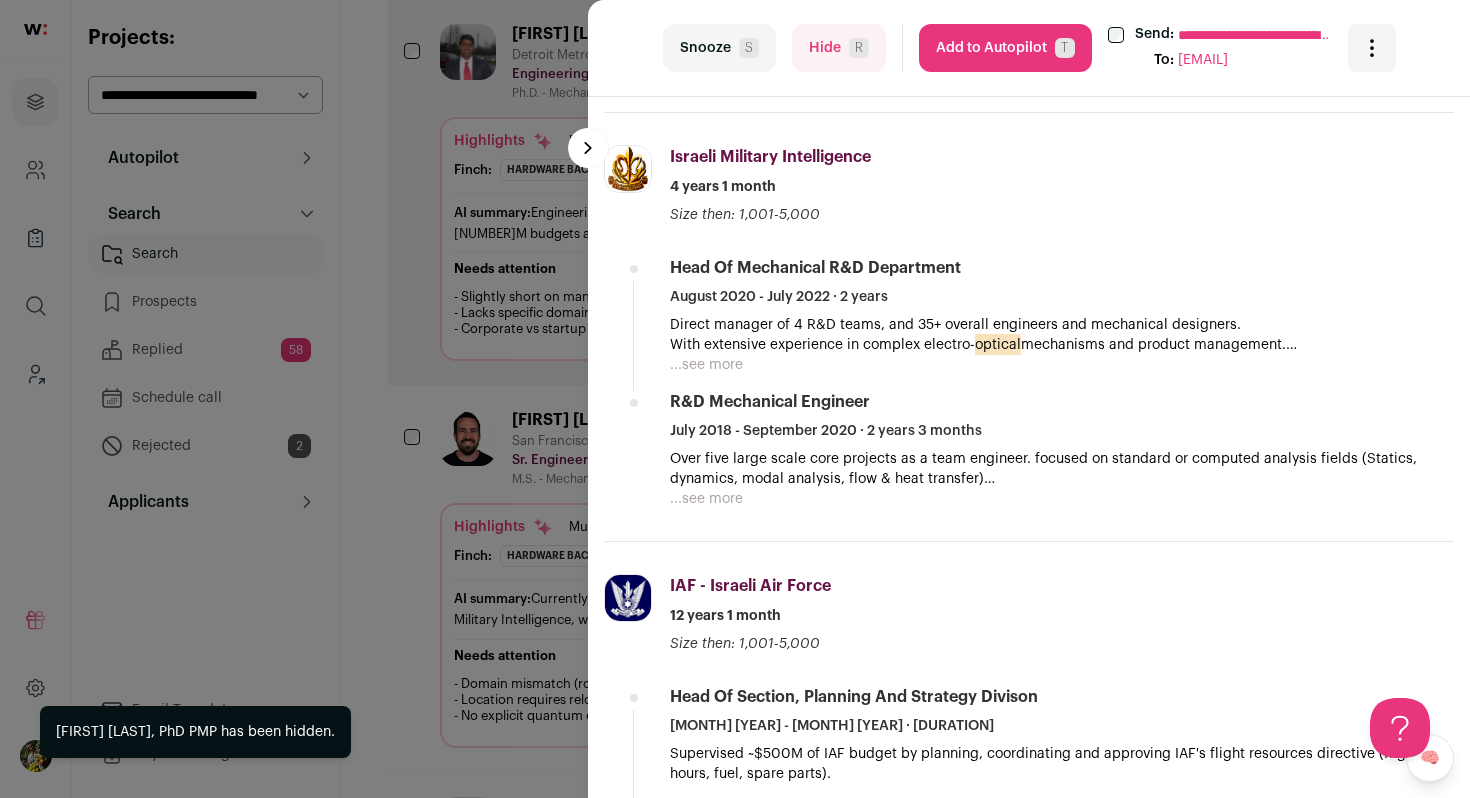 scroll, scrollTop: 852, scrollLeft: 0, axis: vertical 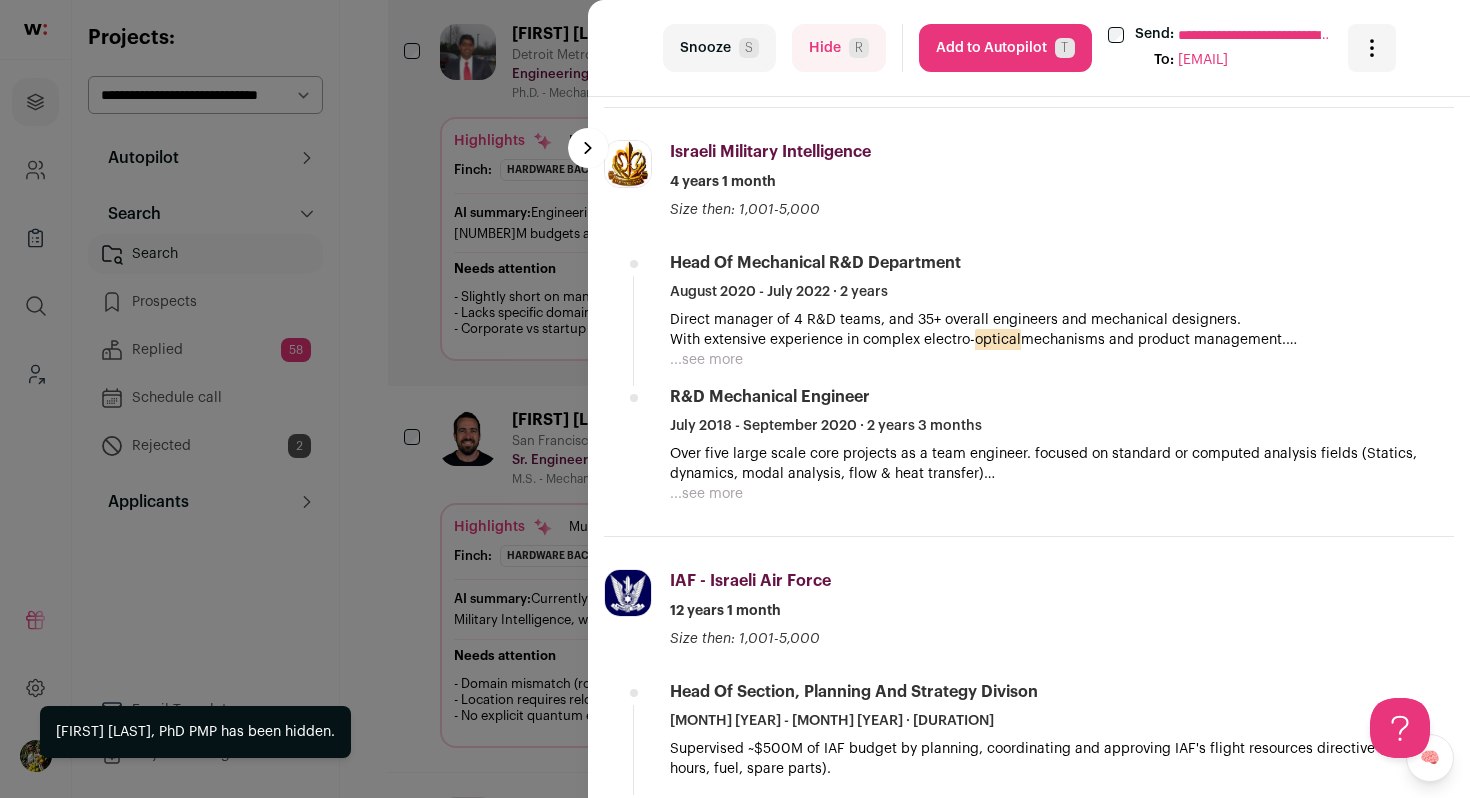 click on "**********" at bounding box center [735, 399] 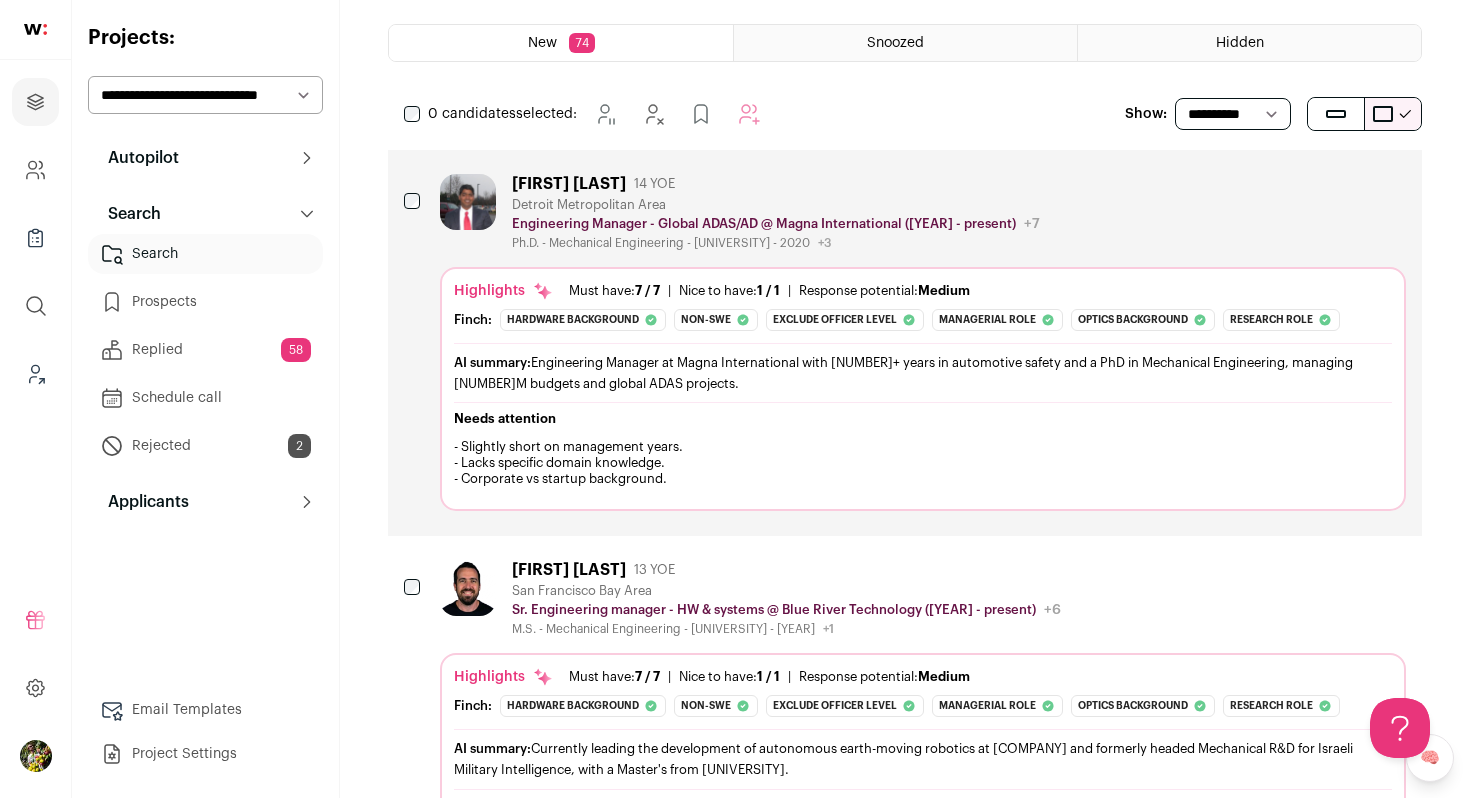 scroll, scrollTop: 0, scrollLeft: 0, axis: both 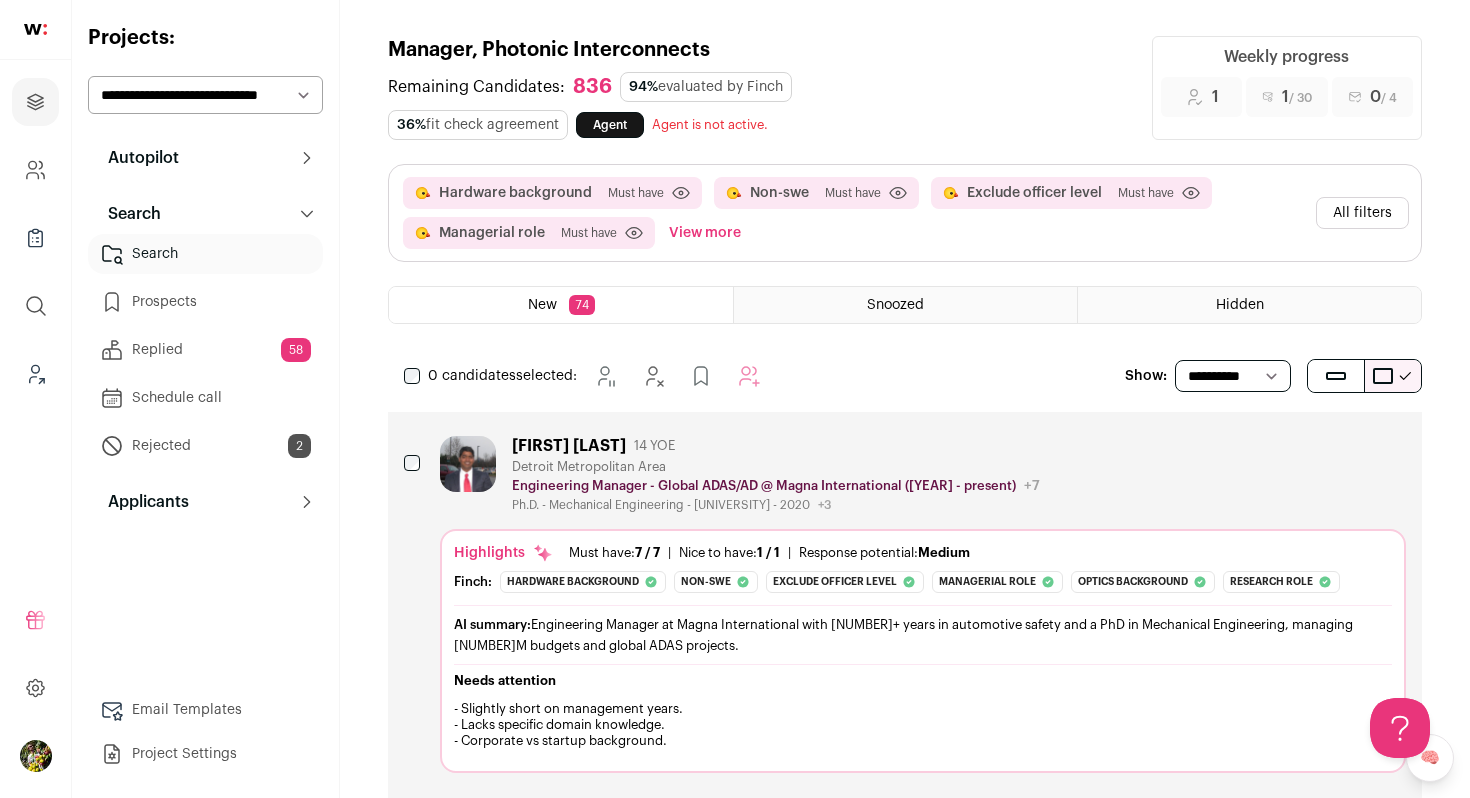 click on "Hardware background
Must have
Click to disable/enable criteria
Non-swe
Must have
Click to disable/enable criteria
Exclude officer level
Must have
Click to disable/enable criteria
Managerial role
Must have
Click to disable/enable criteria" at bounding box center [905, 213] 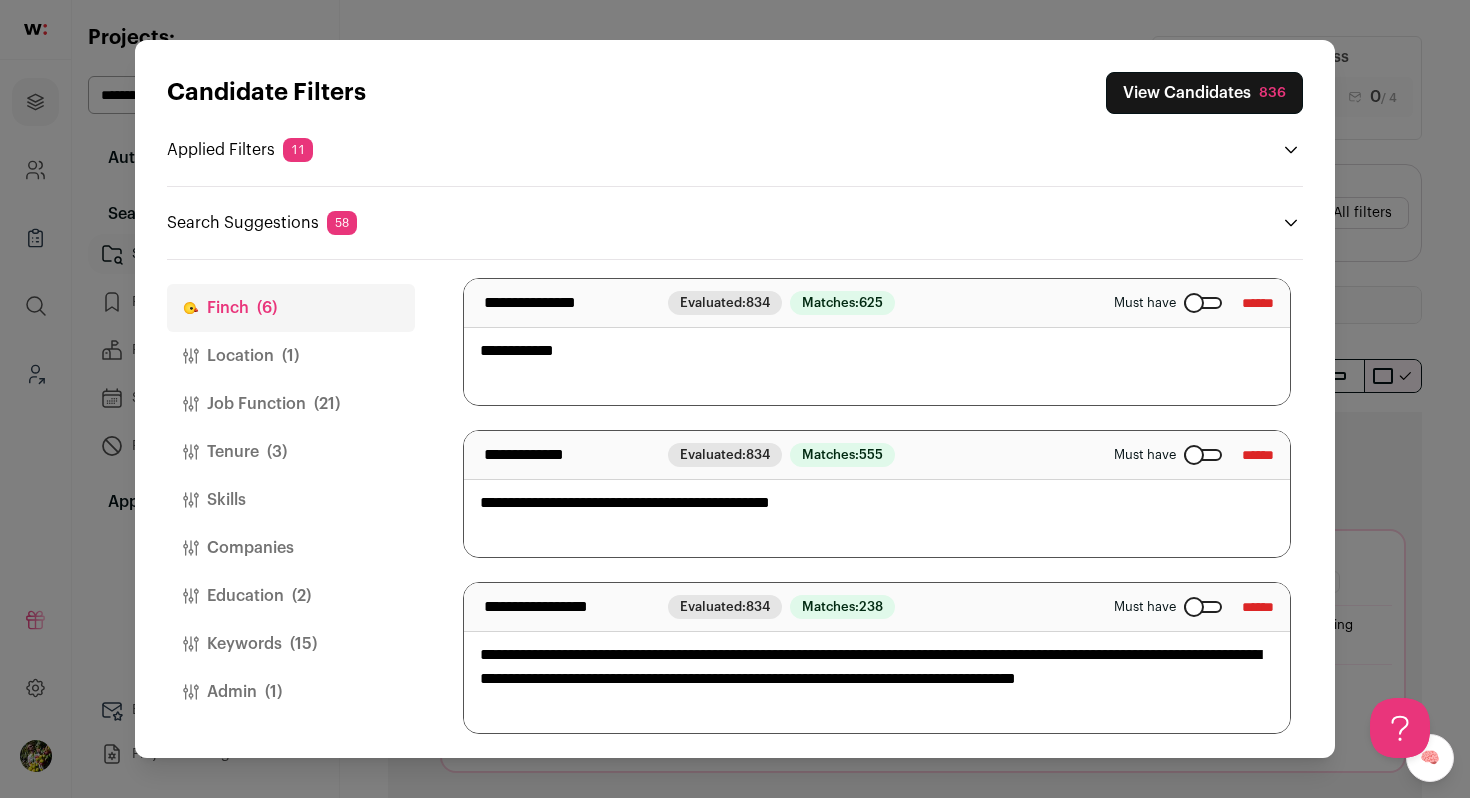 click on "Keywords
(15)" at bounding box center (291, 644) 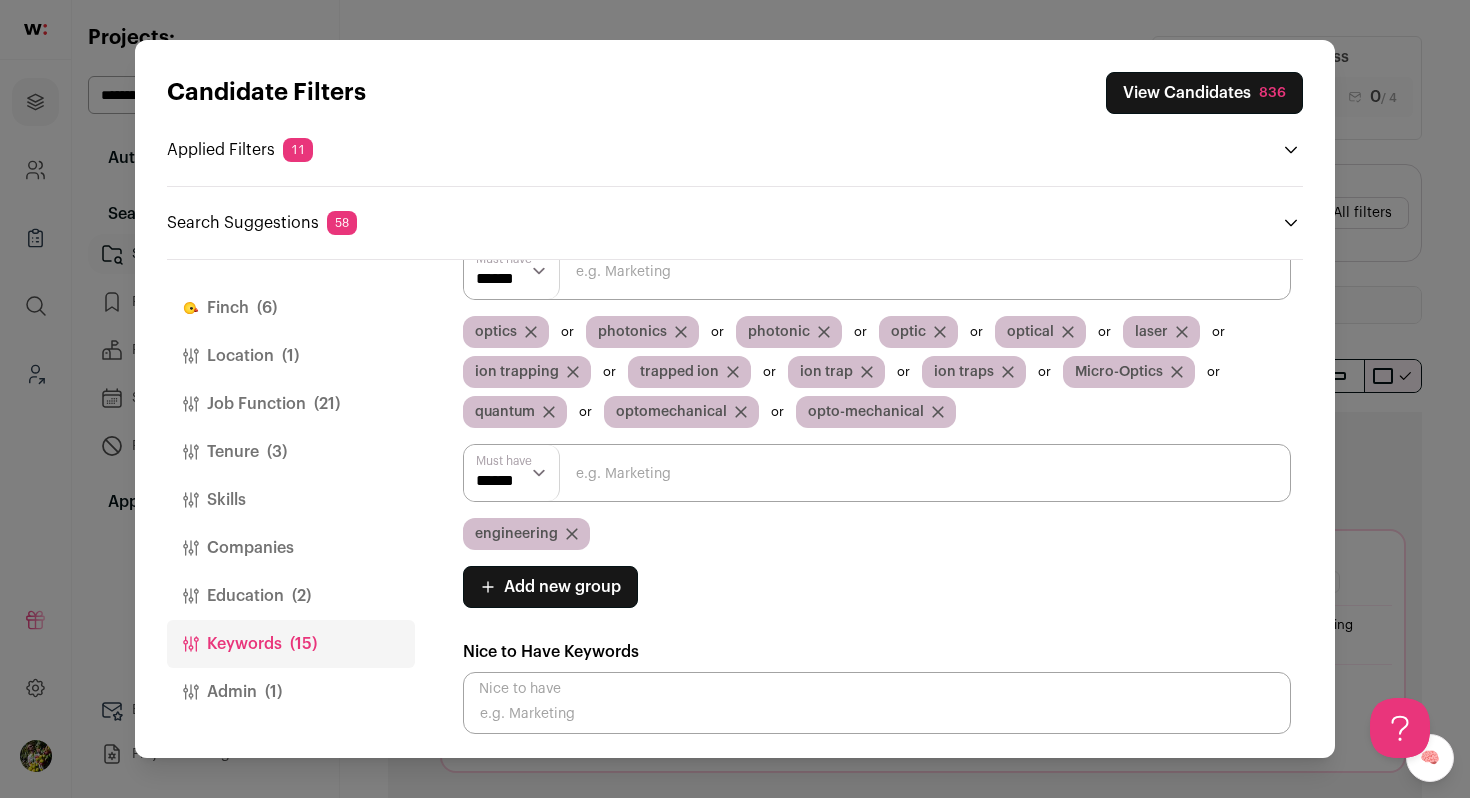 click on "Admin
(1)" at bounding box center [291, 692] 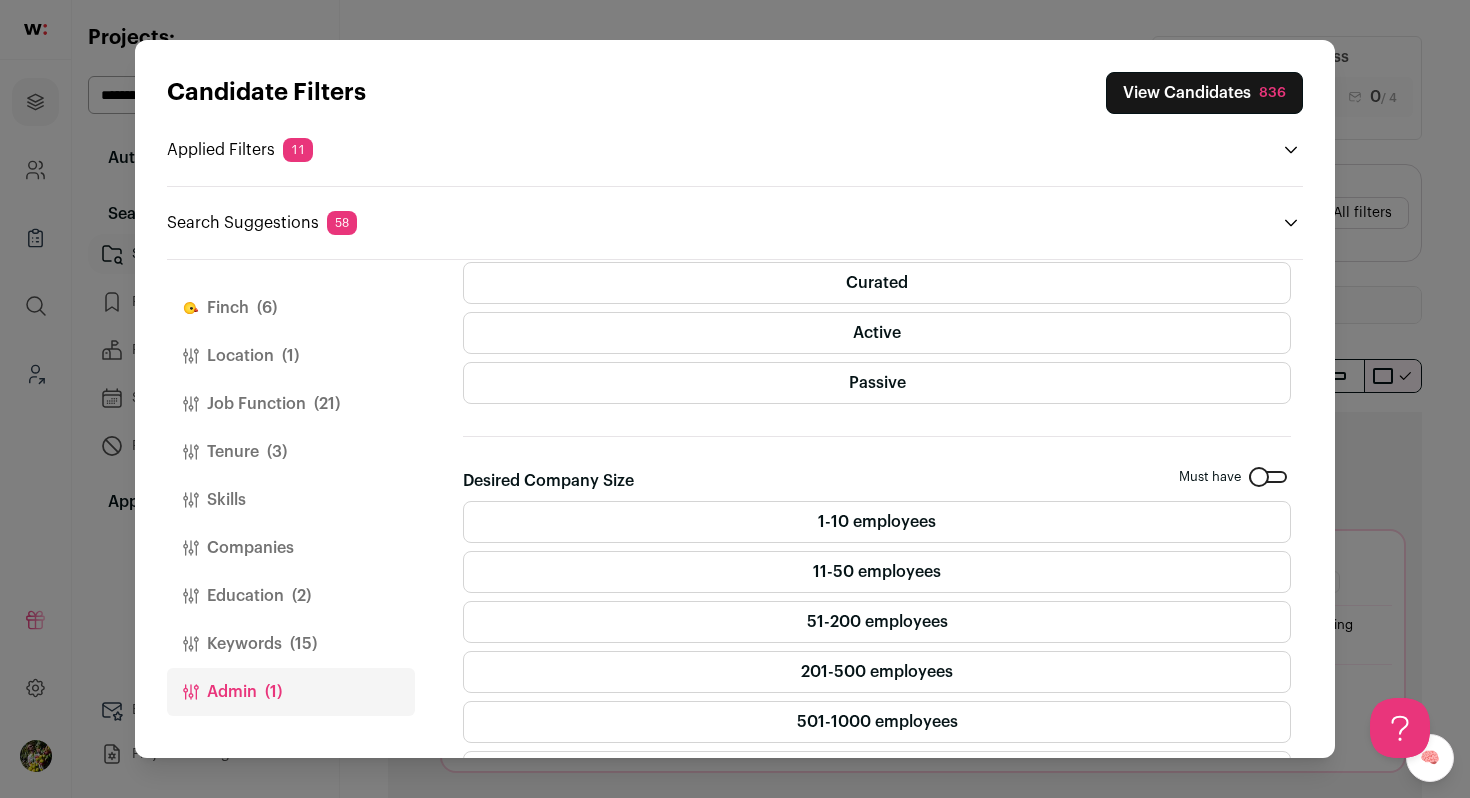 scroll, scrollTop: 412, scrollLeft: 0, axis: vertical 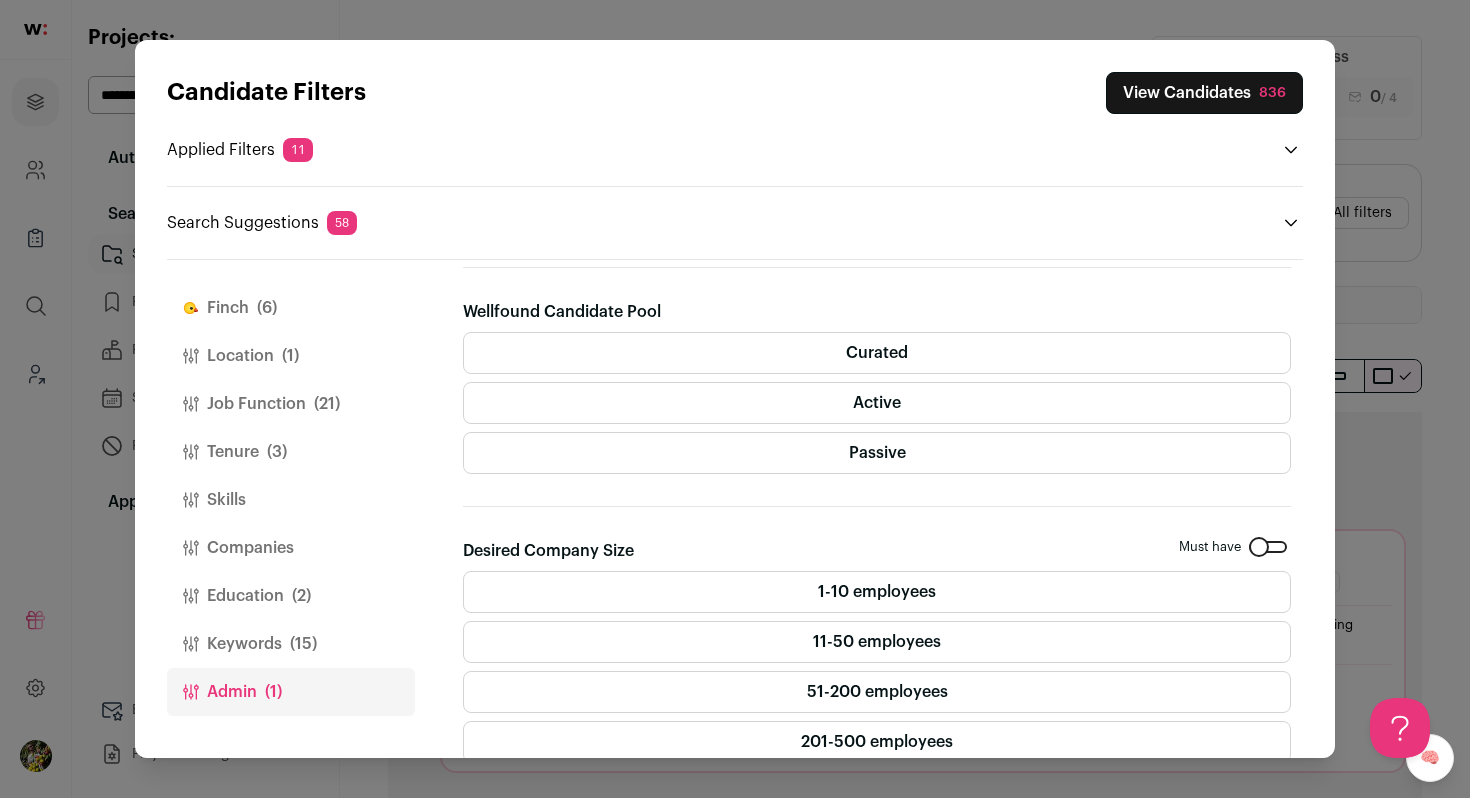 click on "Passive" at bounding box center (877, 453) 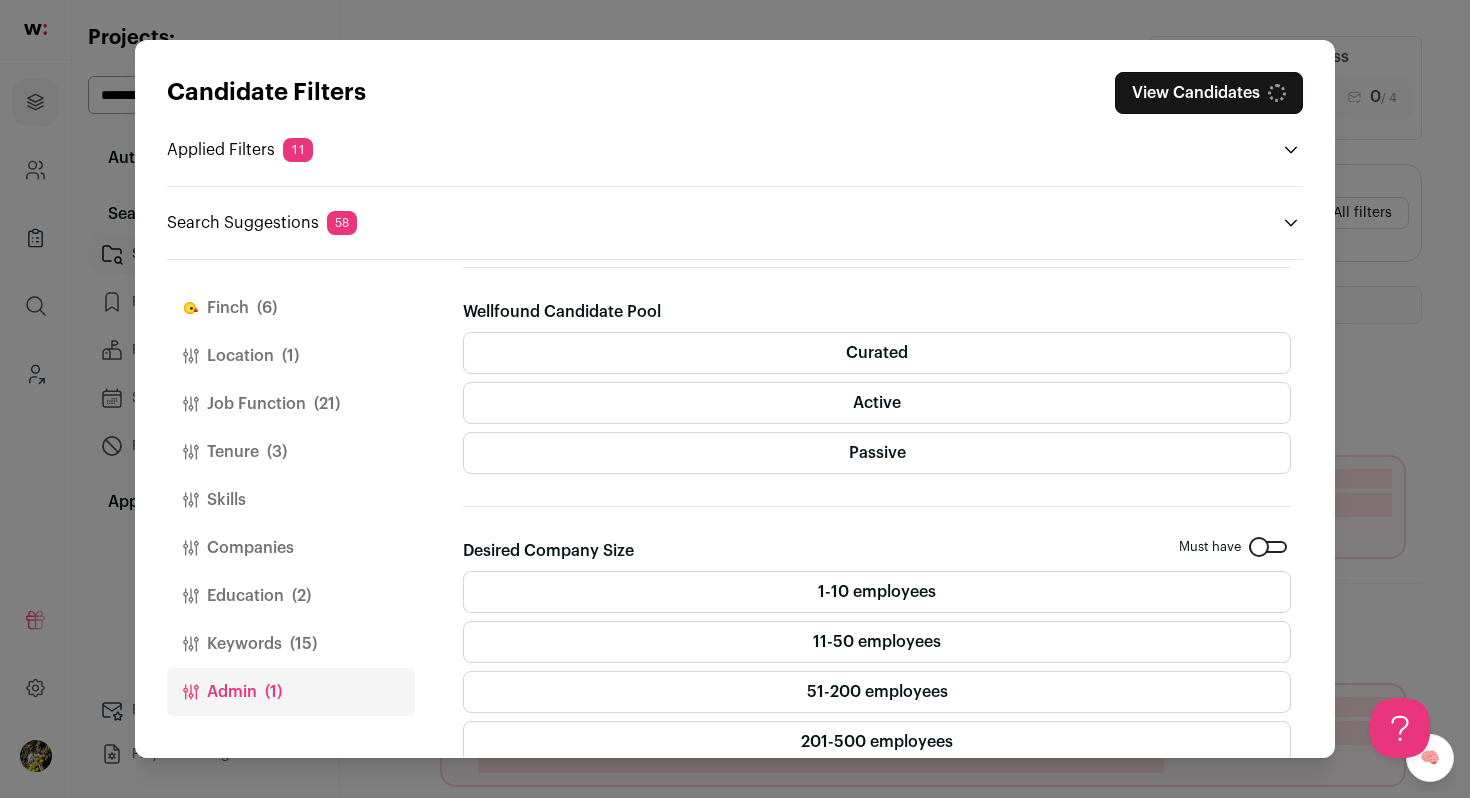 click on "Curated" at bounding box center [877, 353] 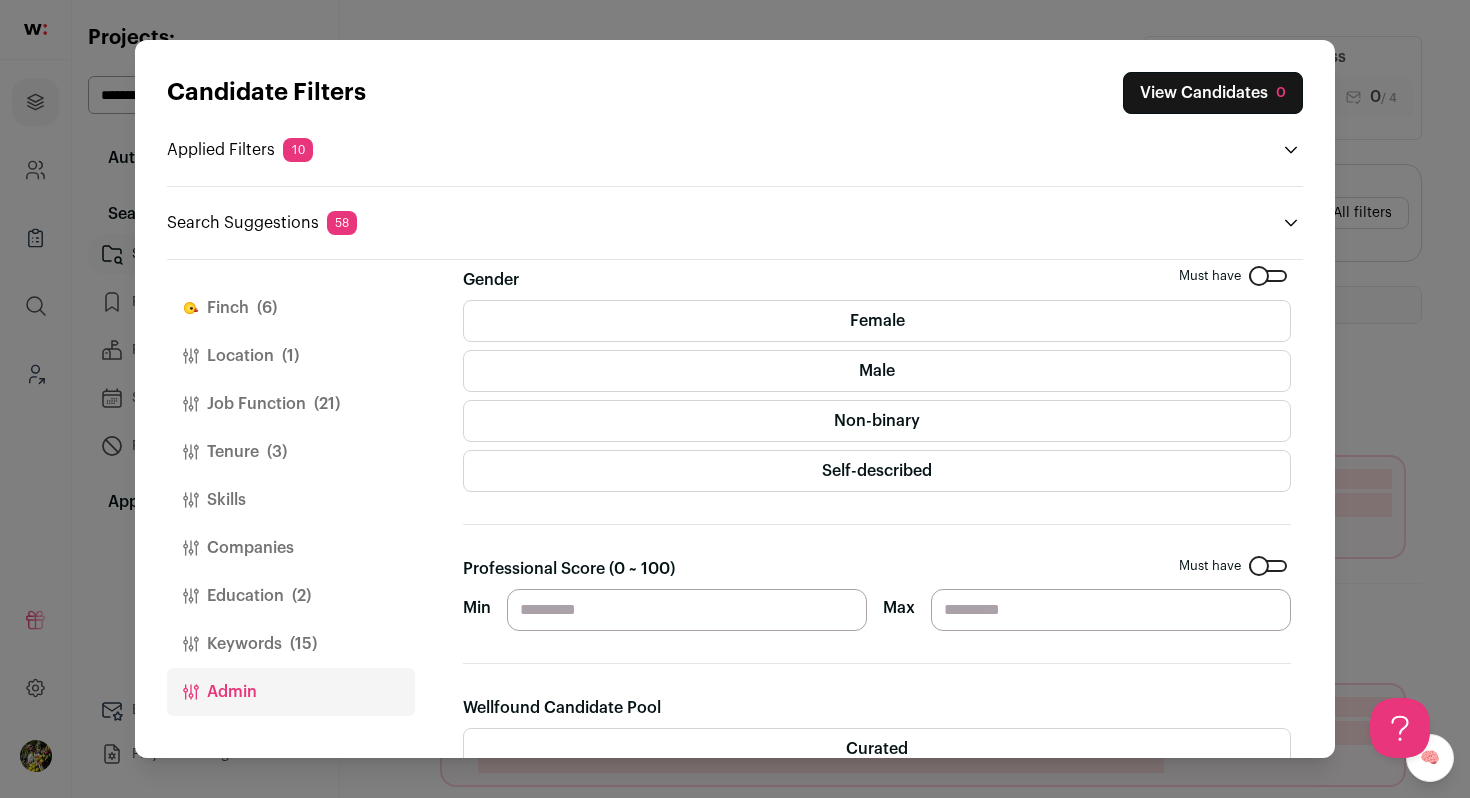 scroll, scrollTop: 0, scrollLeft: 0, axis: both 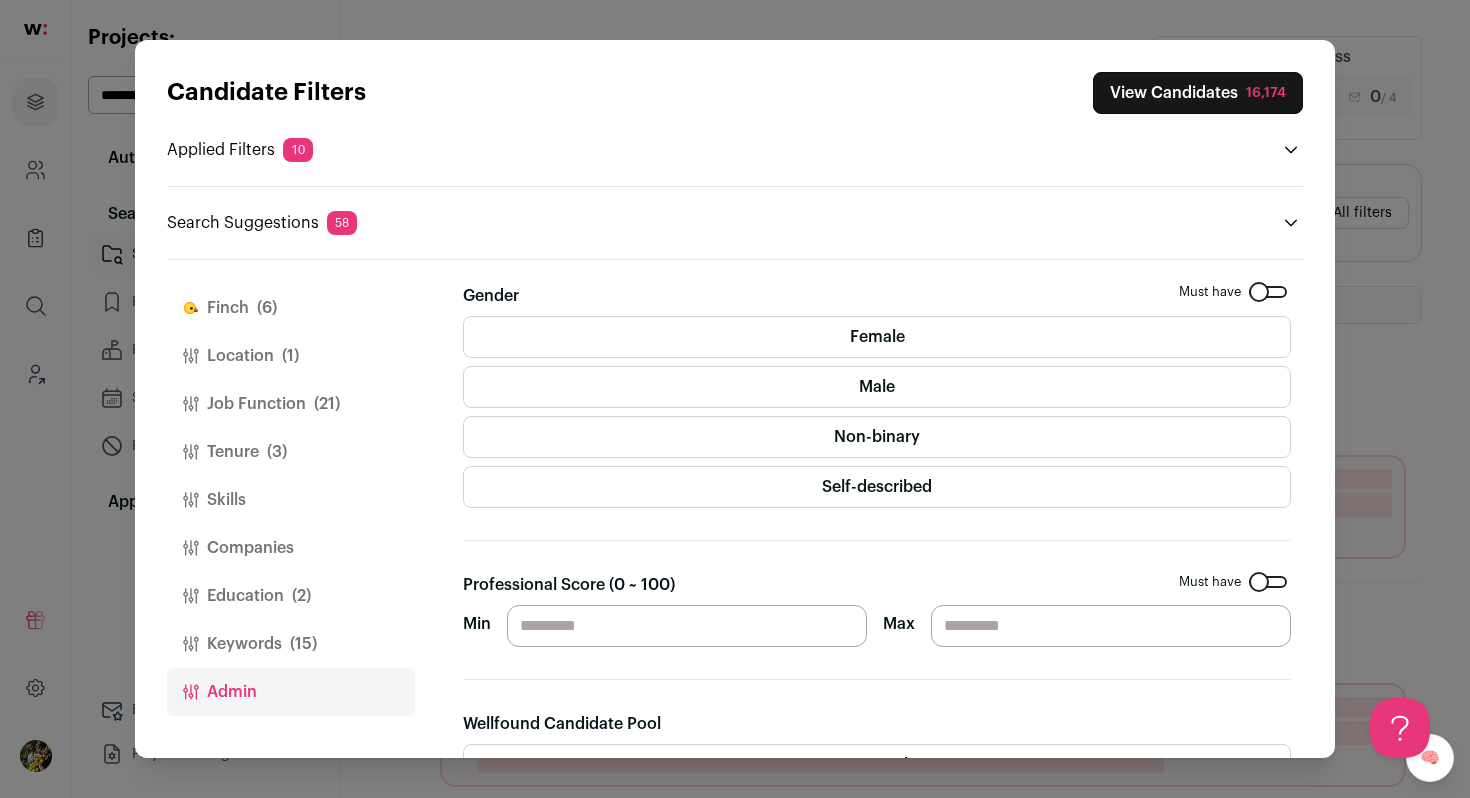 click on "Keywords
(15)" at bounding box center (291, 644) 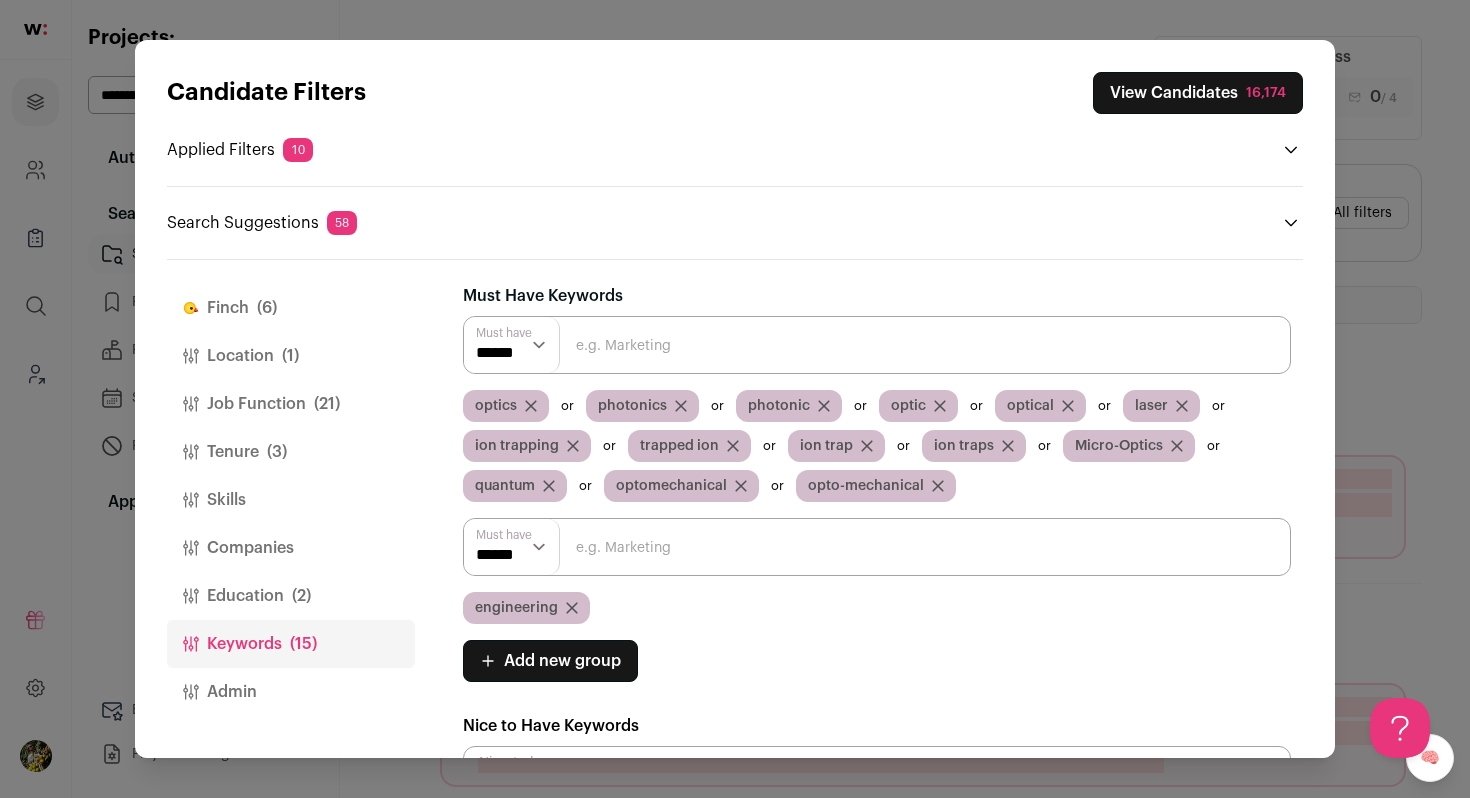 click on "(21)" at bounding box center (327, 404) 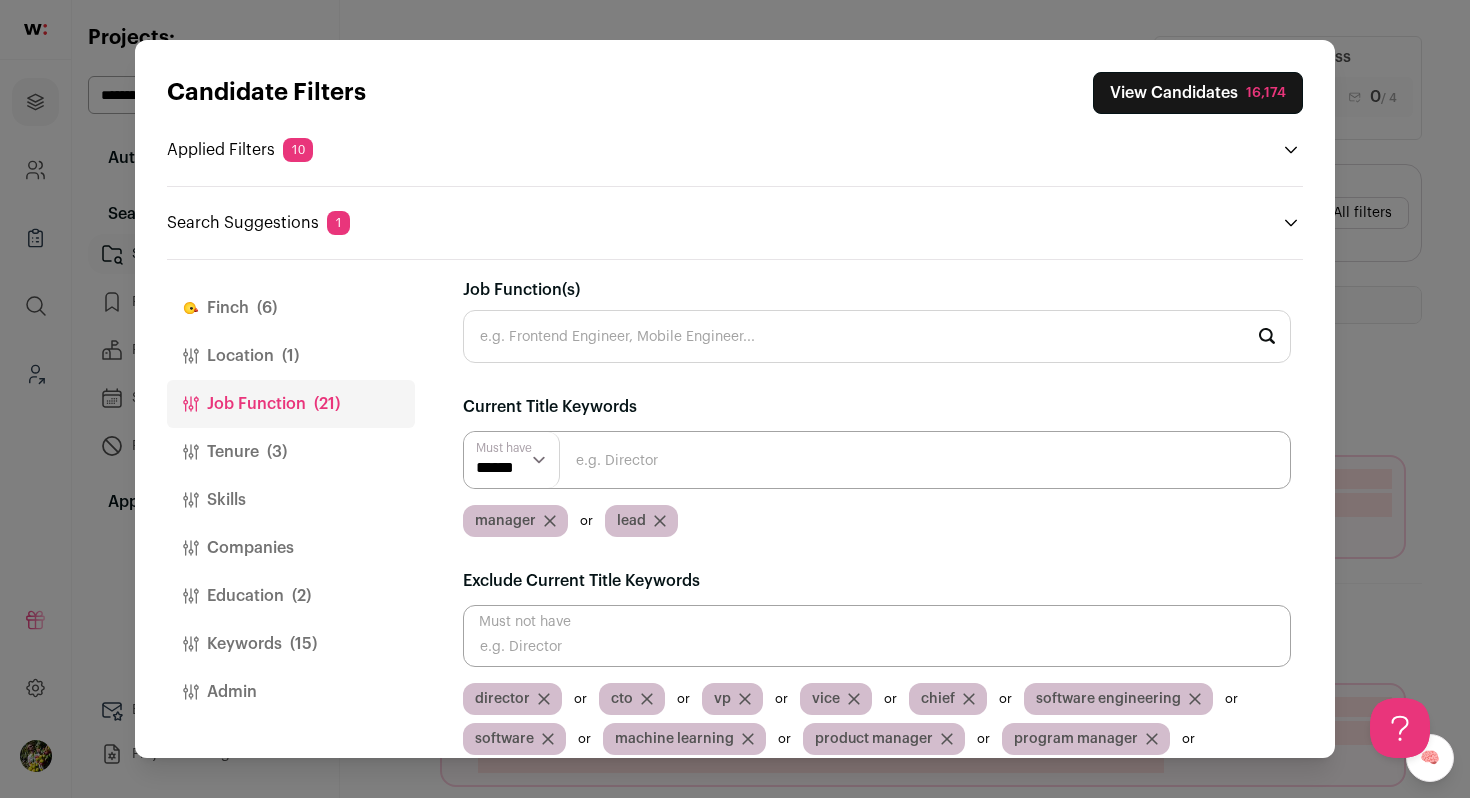 scroll, scrollTop: 107, scrollLeft: 0, axis: vertical 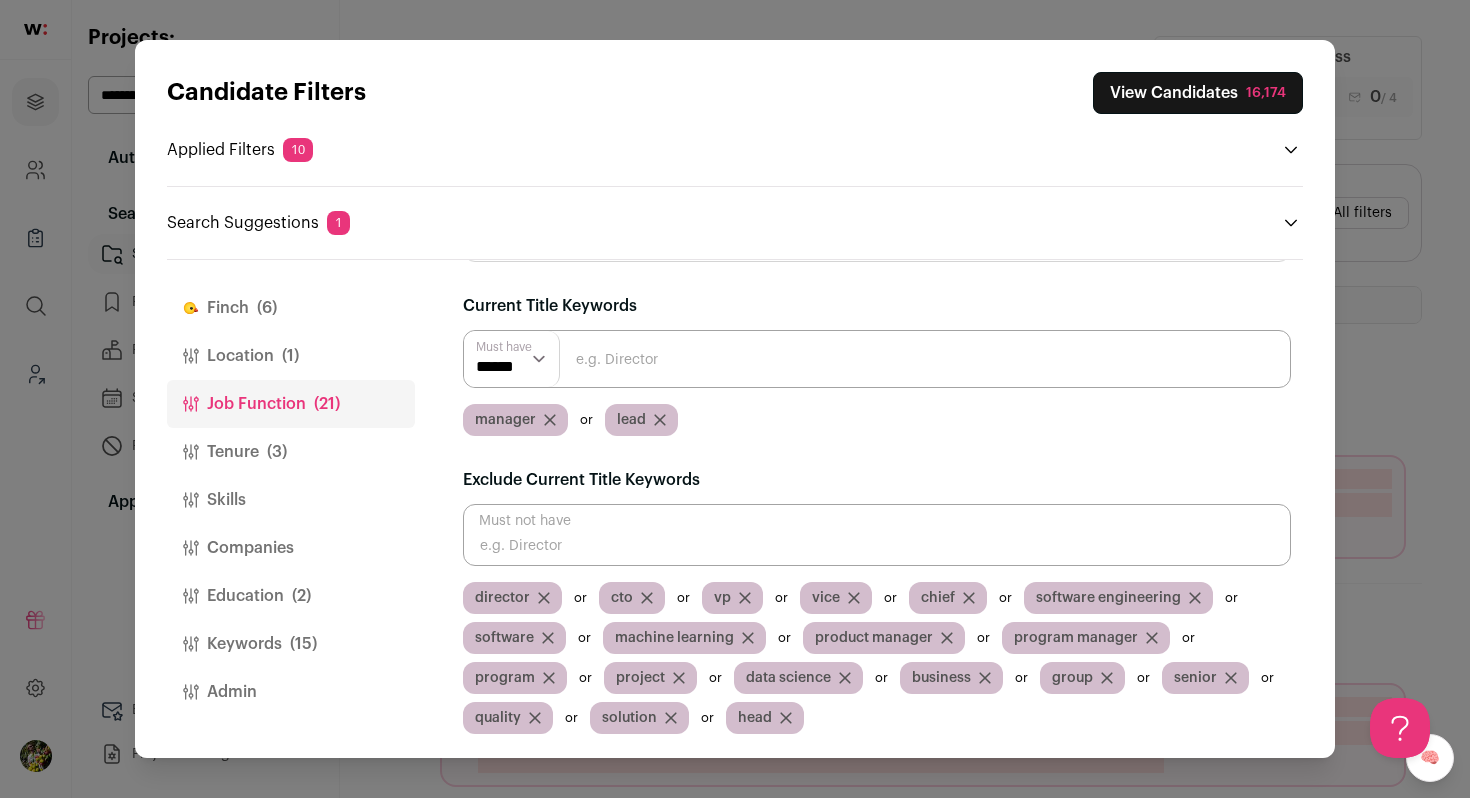 click on "Location
(1)" at bounding box center [291, 356] 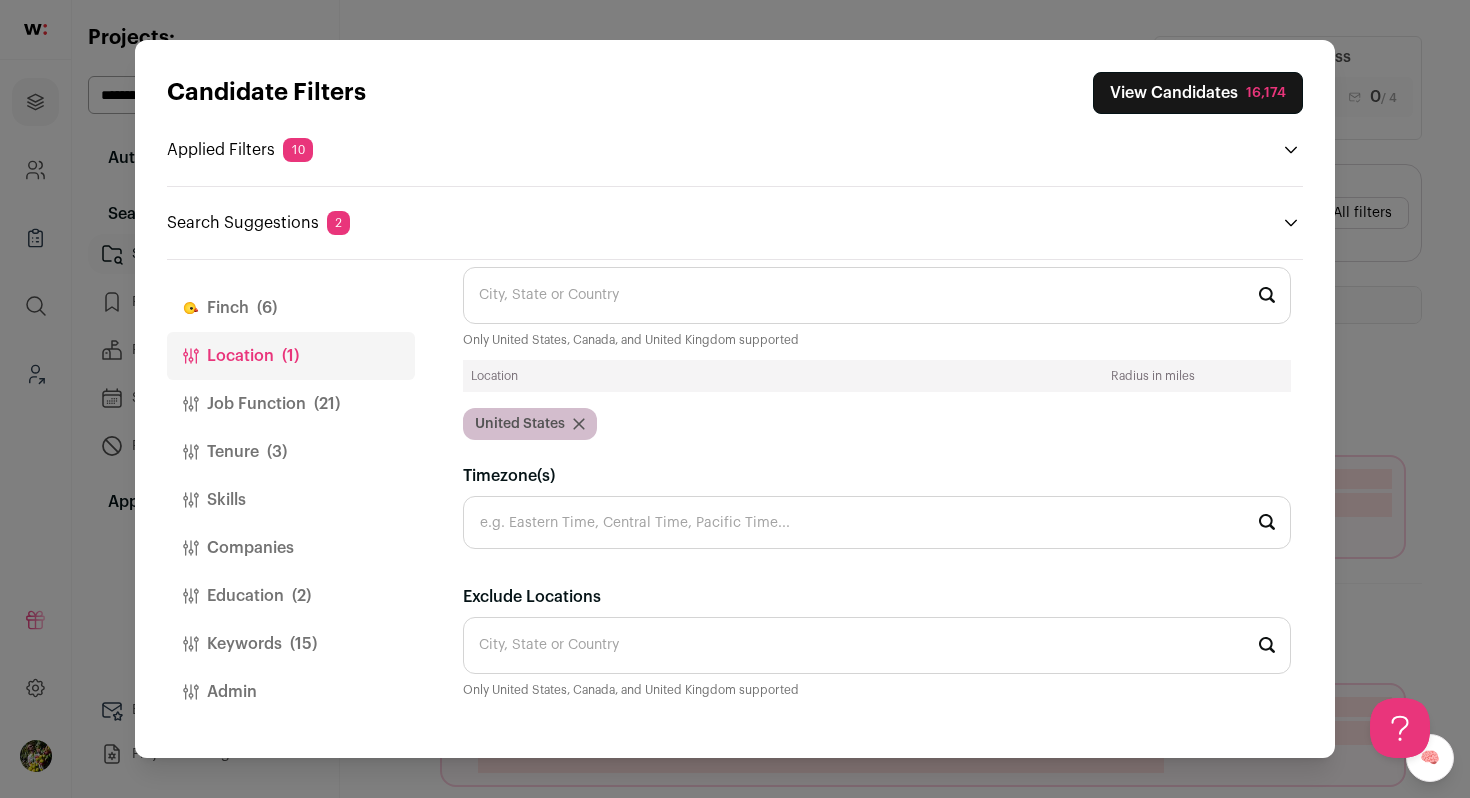 click on "Finch
(6)" at bounding box center [291, 308] 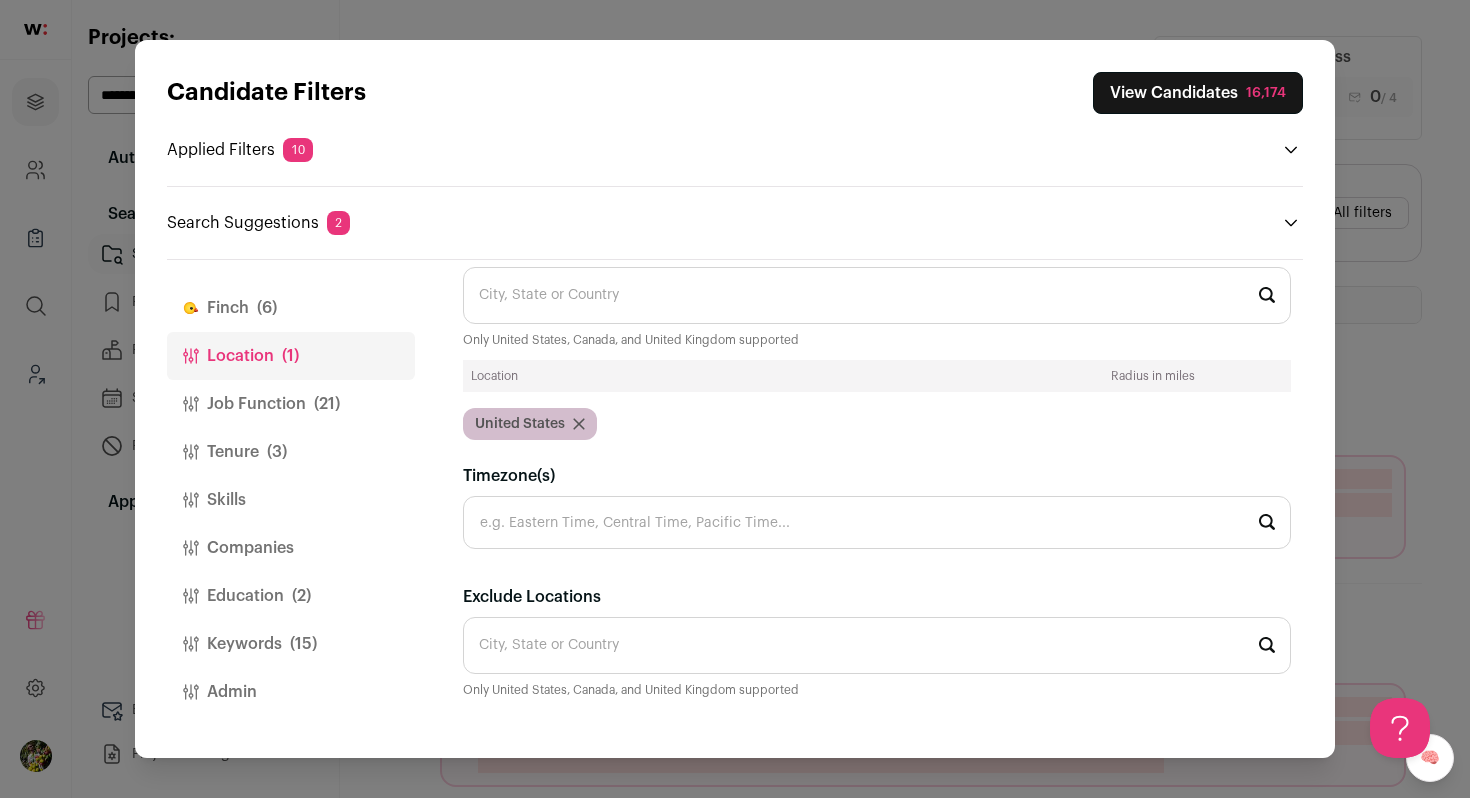 scroll, scrollTop: 107, scrollLeft: 0, axis: vertical 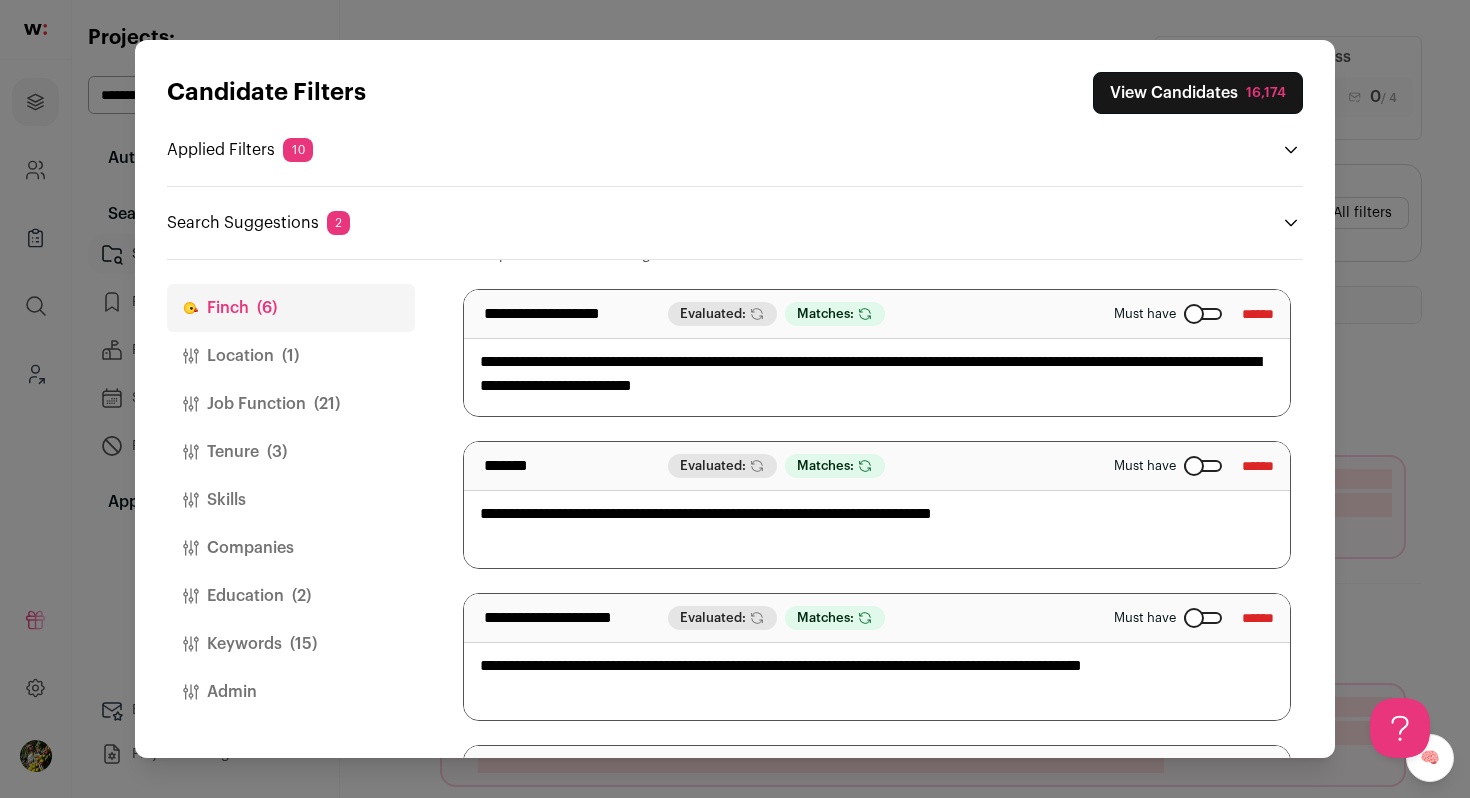 click on "Keywords
(15)" at bounding box center [291, 644] 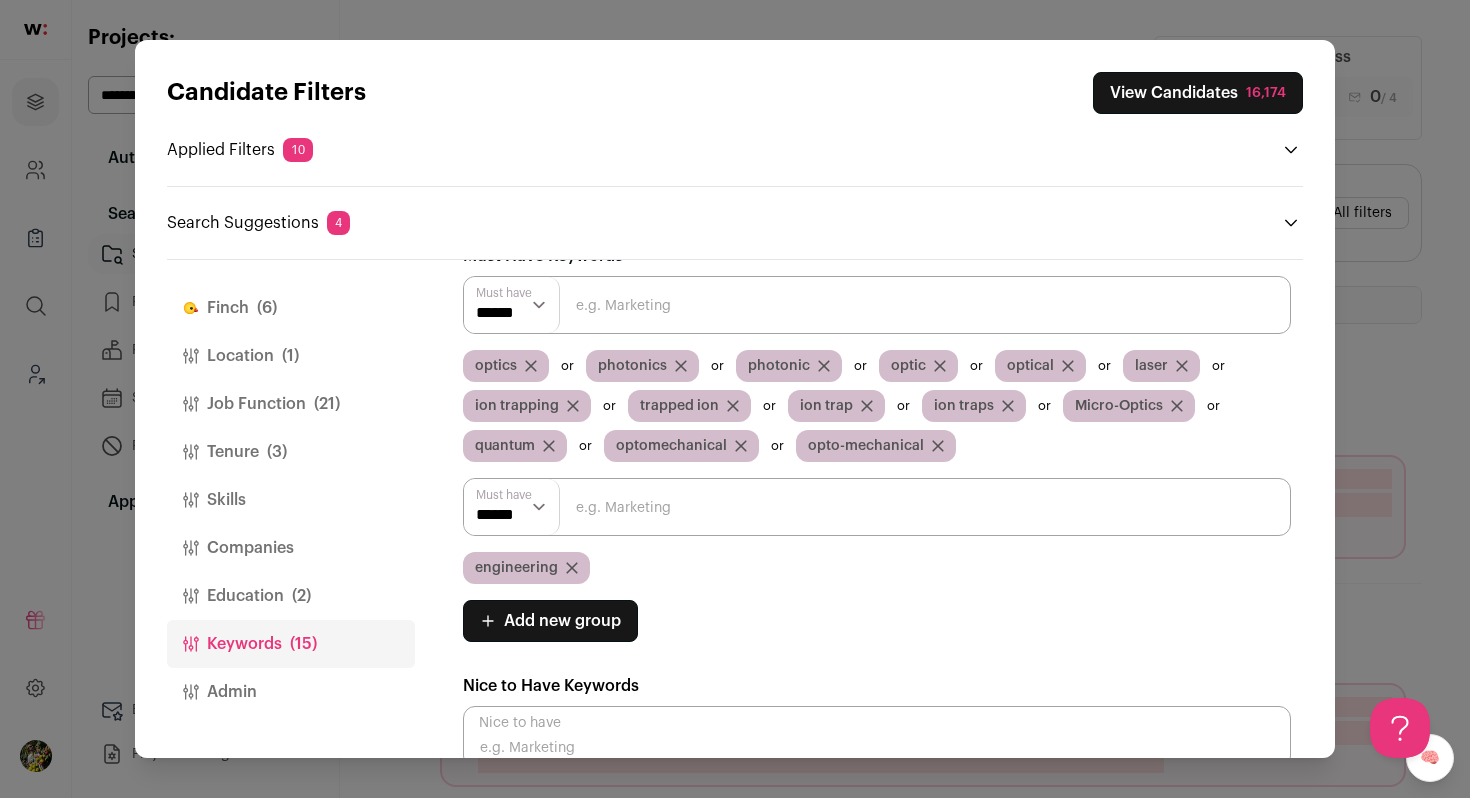 scroll, scrollTop: 0, scrollLeft: 0, axis: both 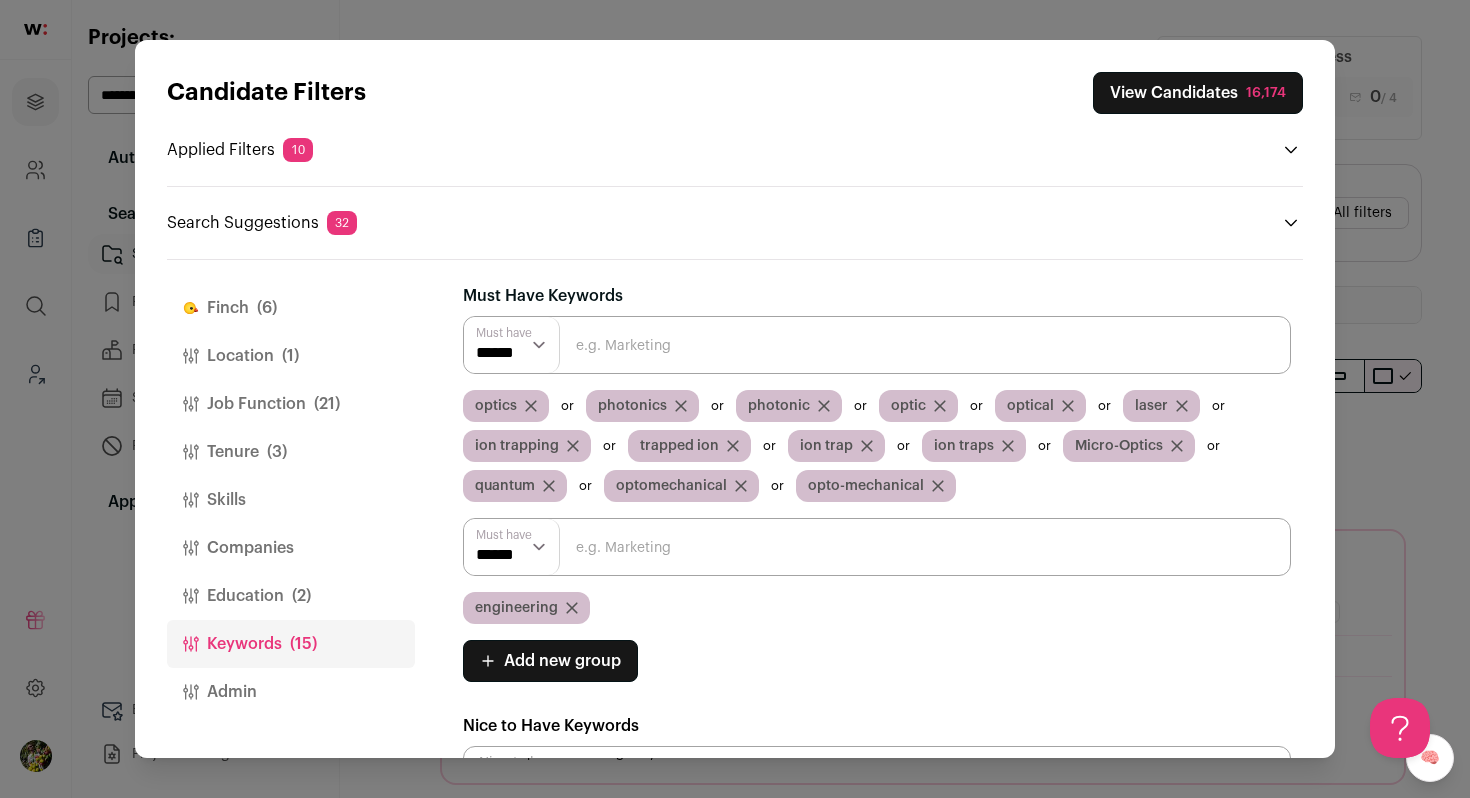 click on "Location
(1)" at bounding box center [291, 356] 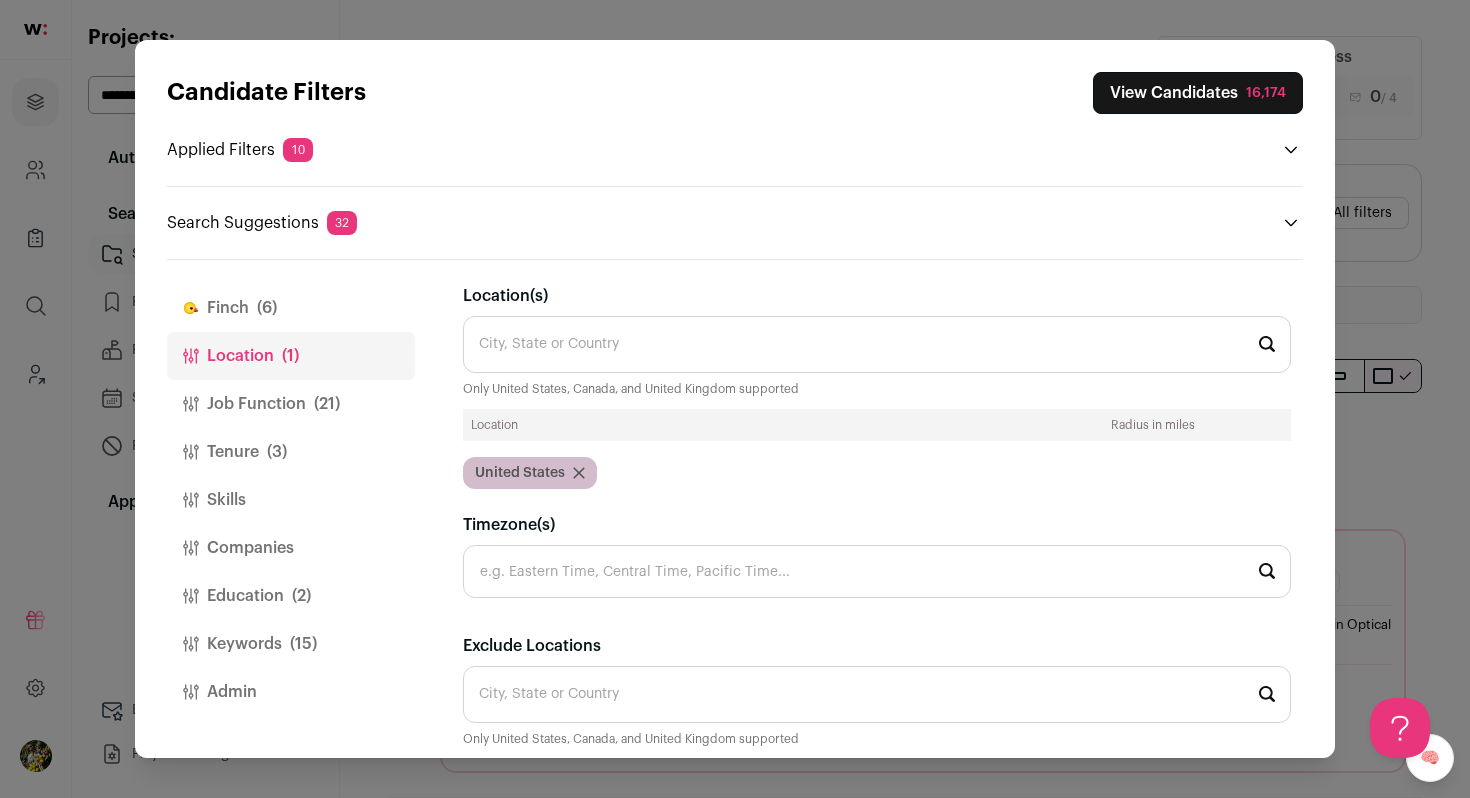 click on "Location(s)" at bounding box center (877, 344) 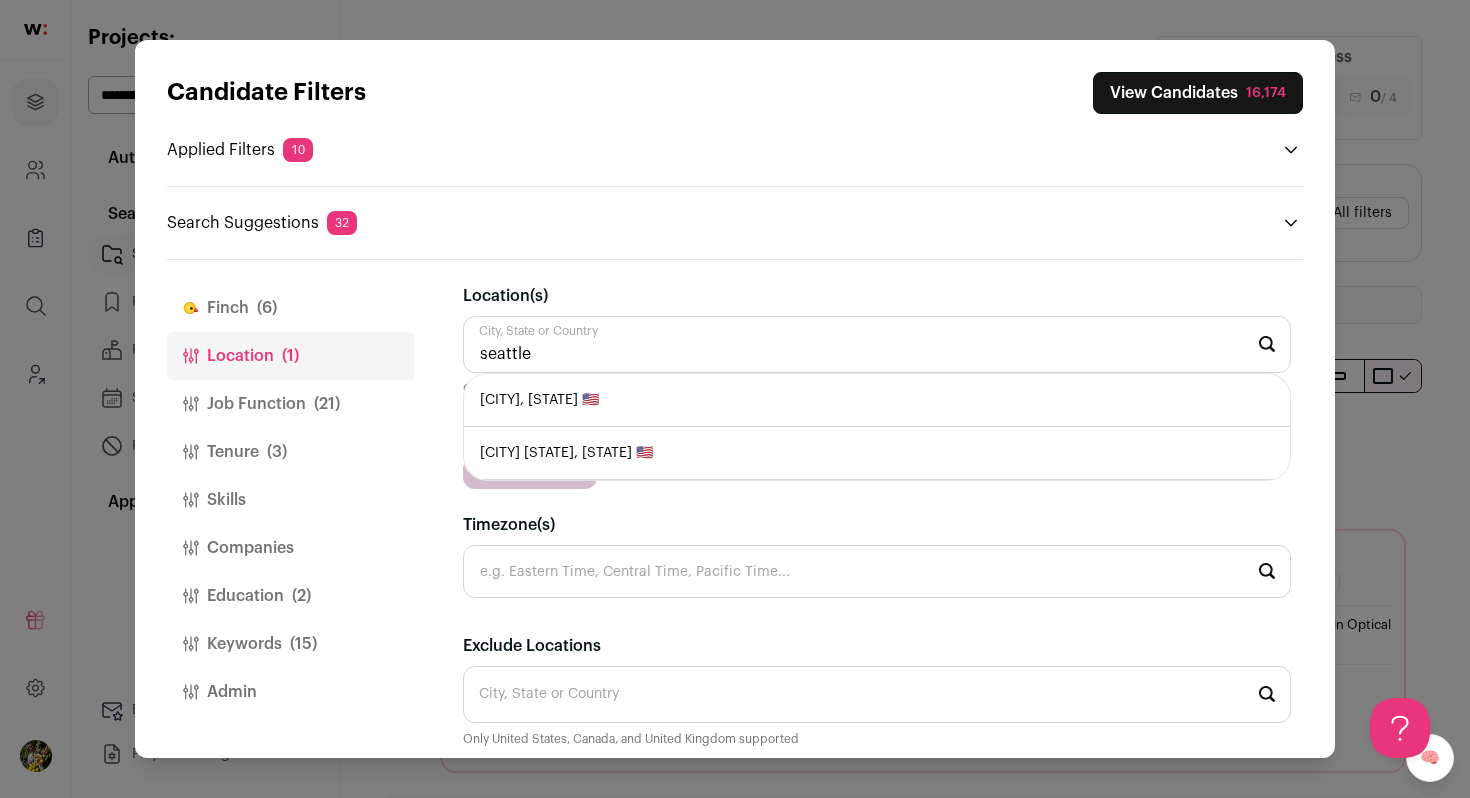 click on "Seattle, Washington 🇺🇸" at bounding box center [877, 400] 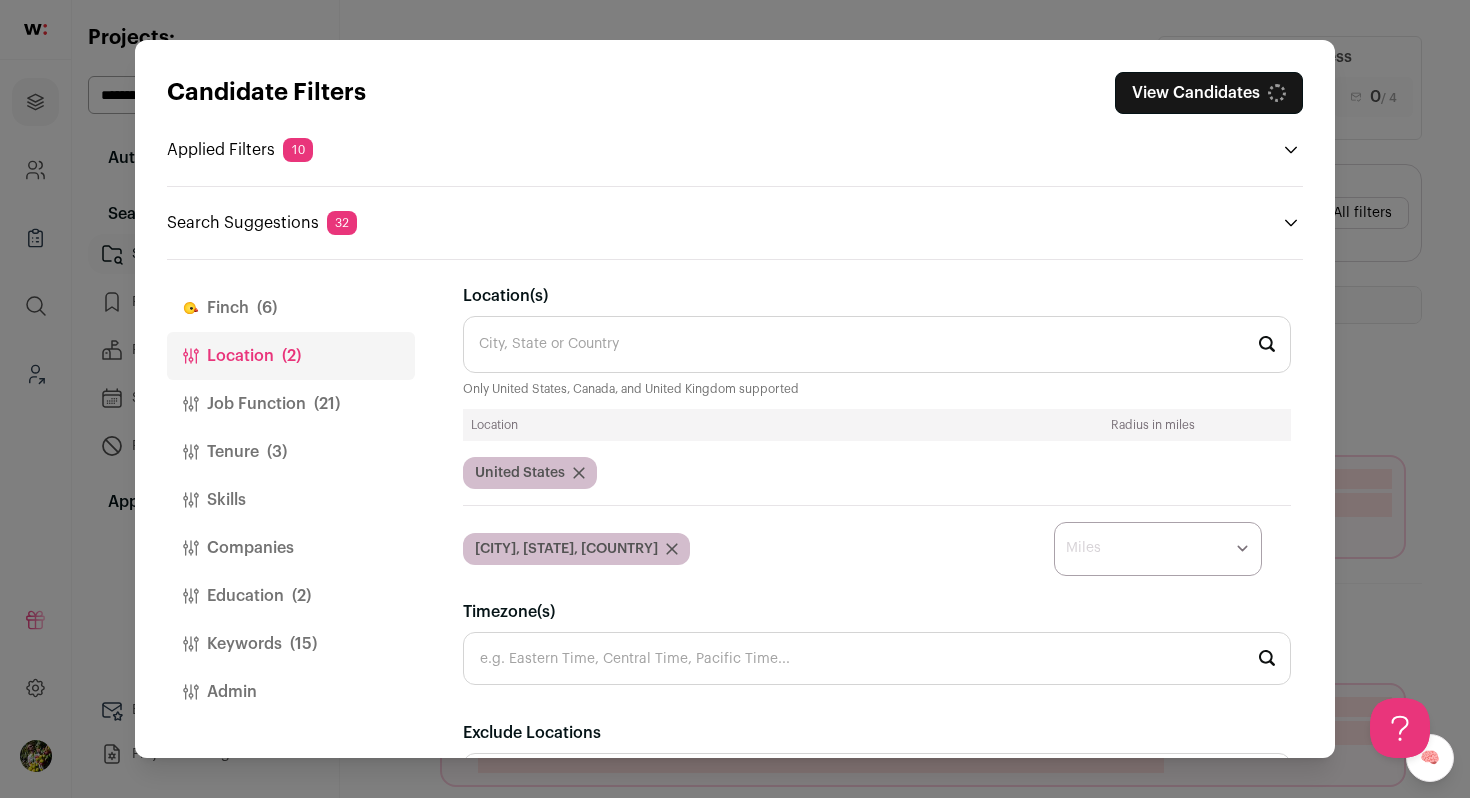 click 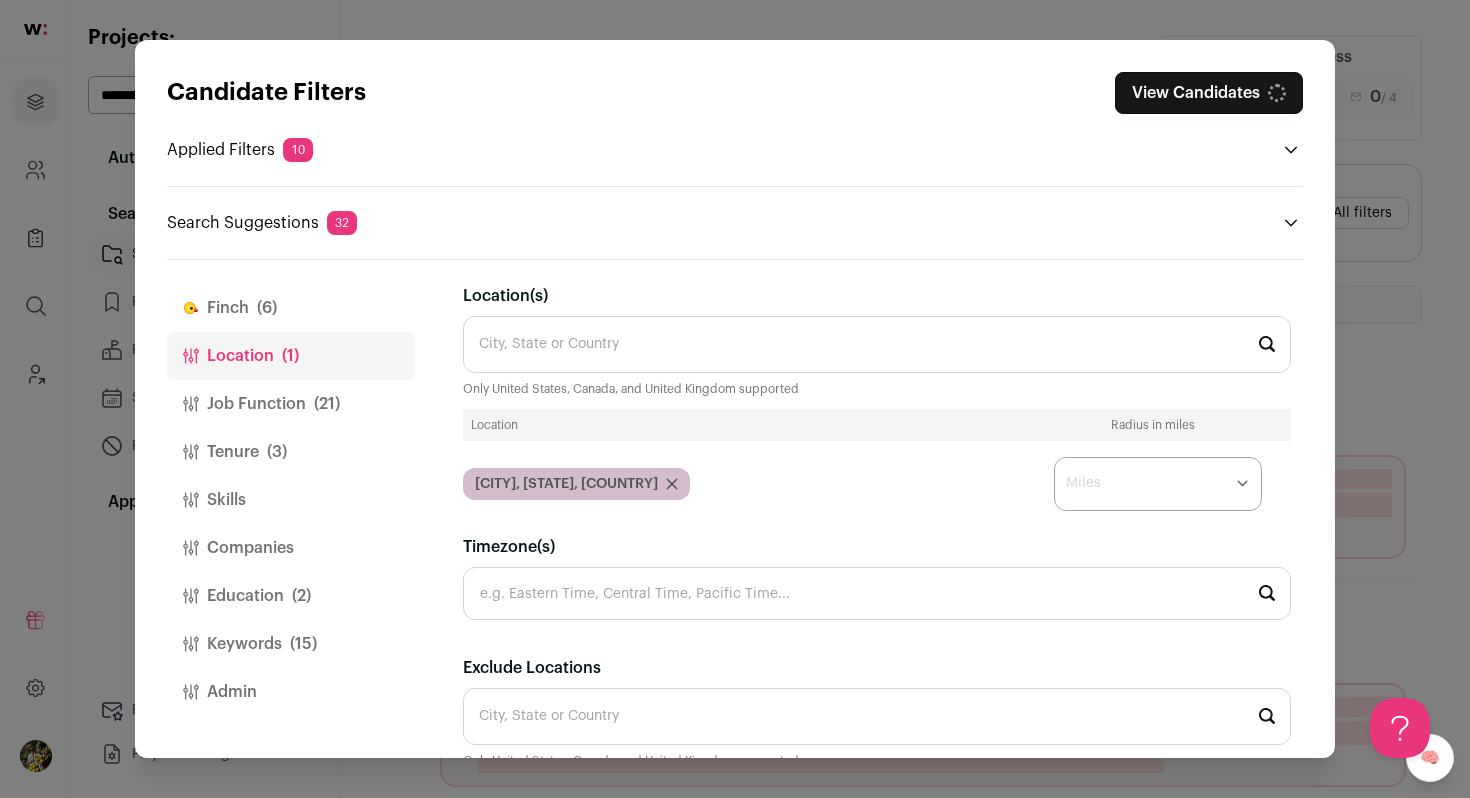 click on "*
**
**
**" at bounding box center (1158, 484) 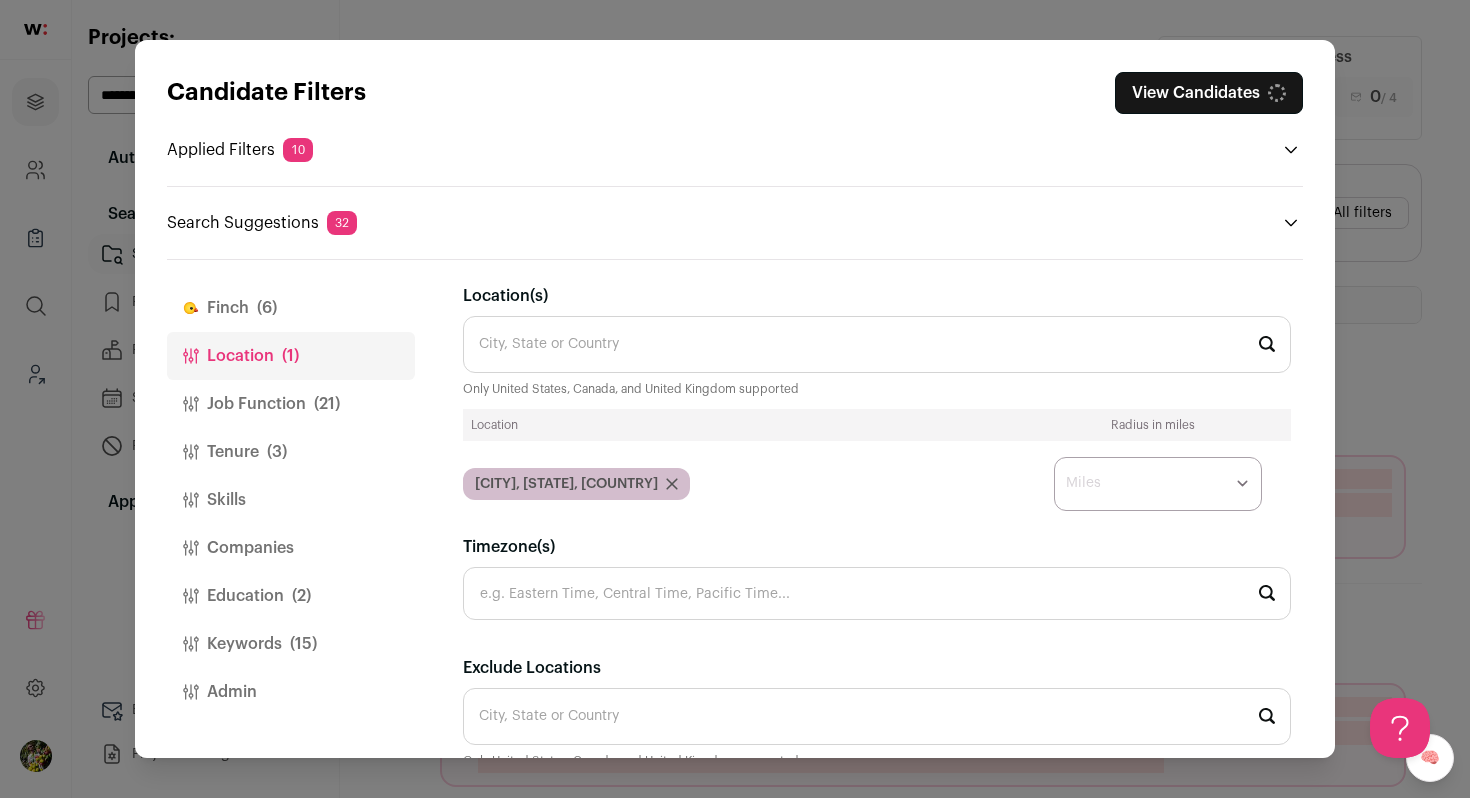 select on "****" 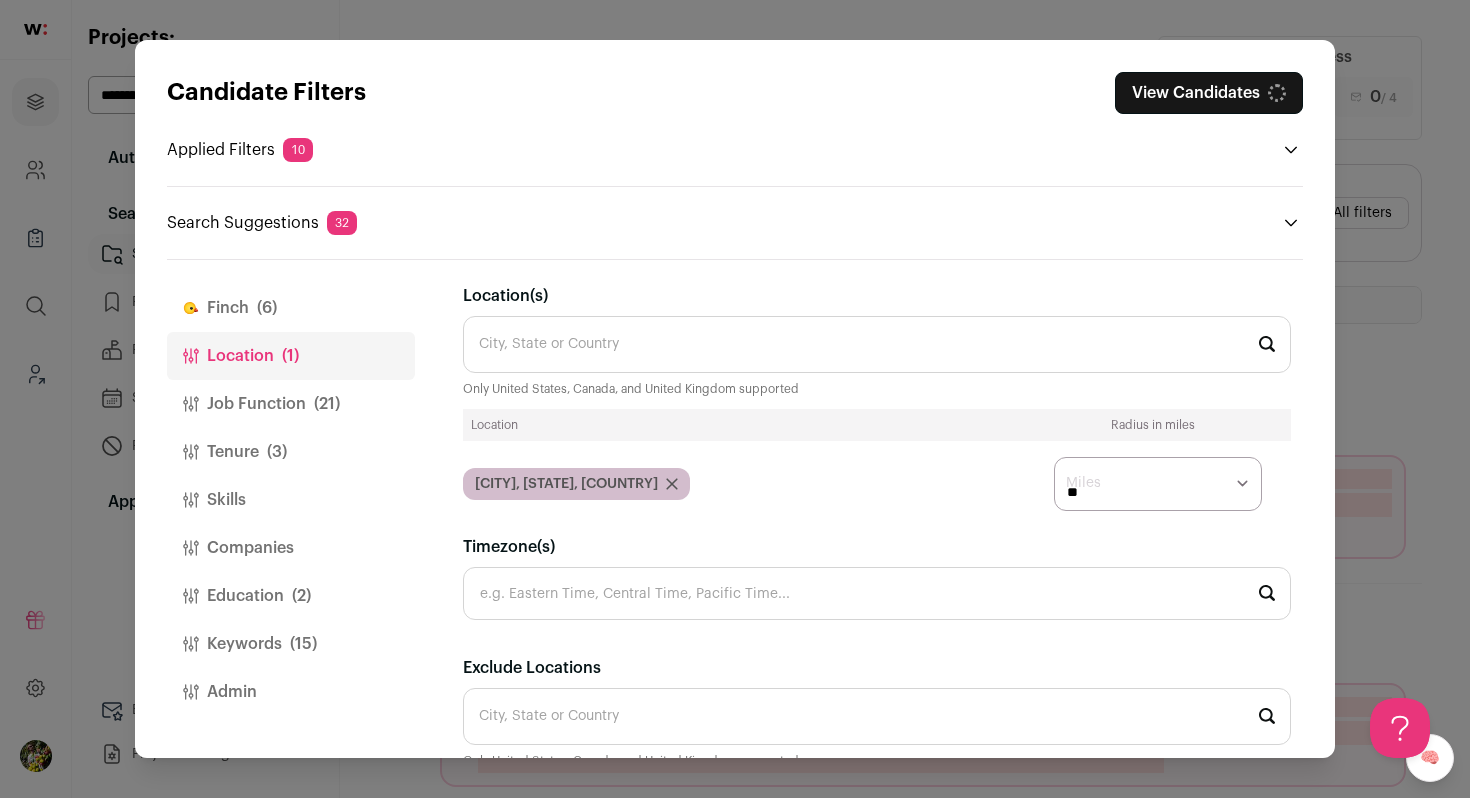 click on "Location(s)" at bounding box center [877, 344] 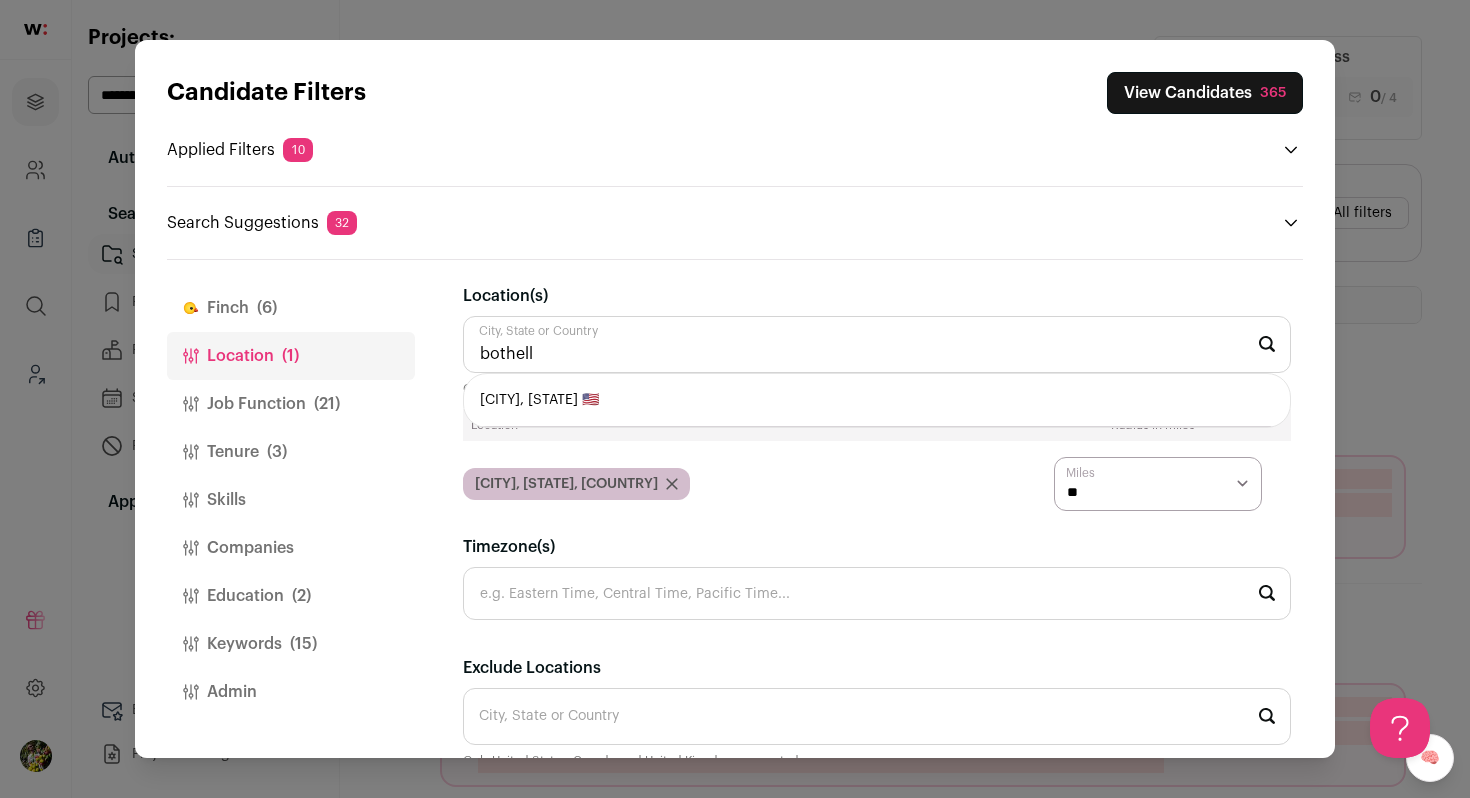 click on "Bothell, Washington 🇺🇸" at bounding box center (877, 400) 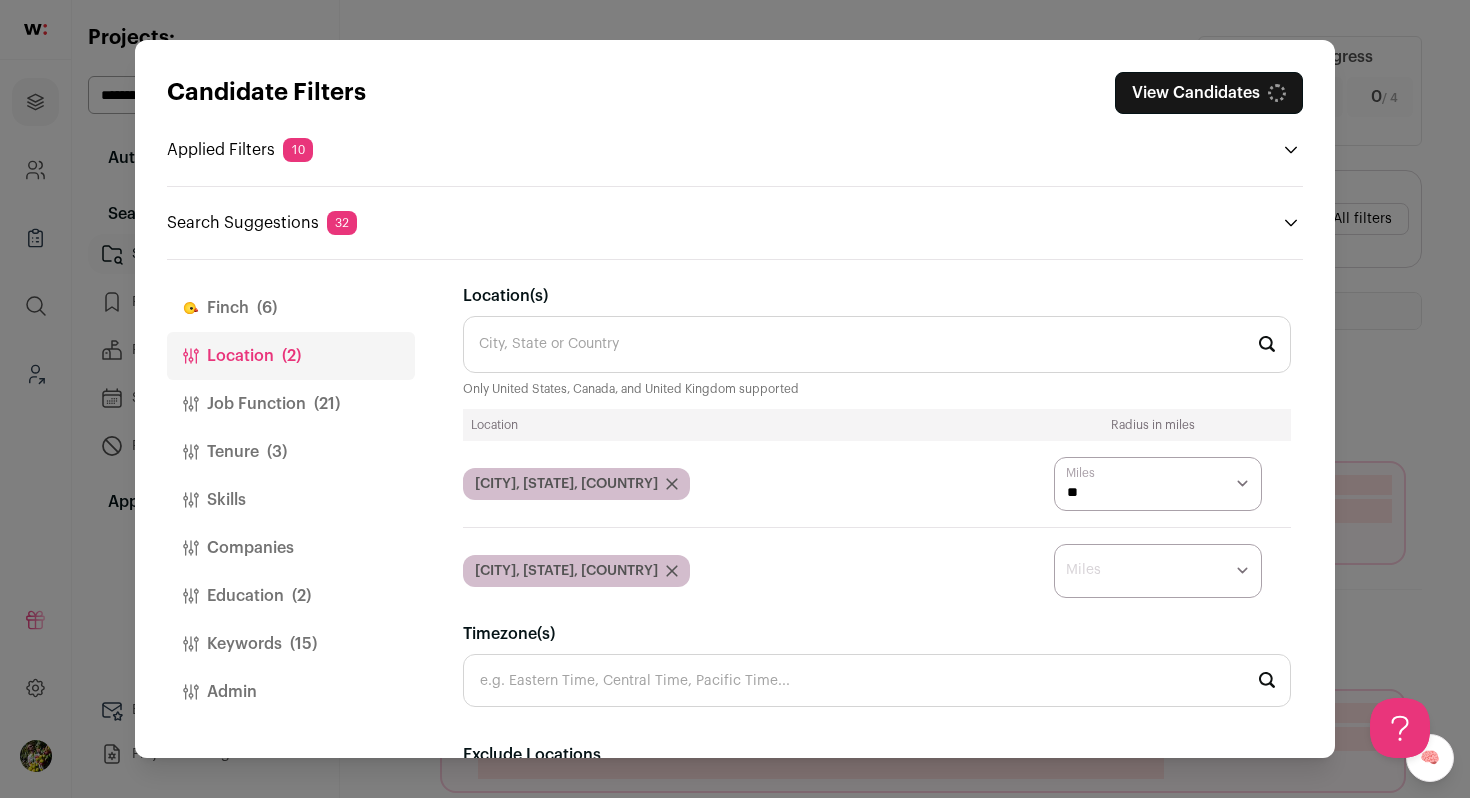 click on "*
**
**
**" at bounding box center [1158, 571] 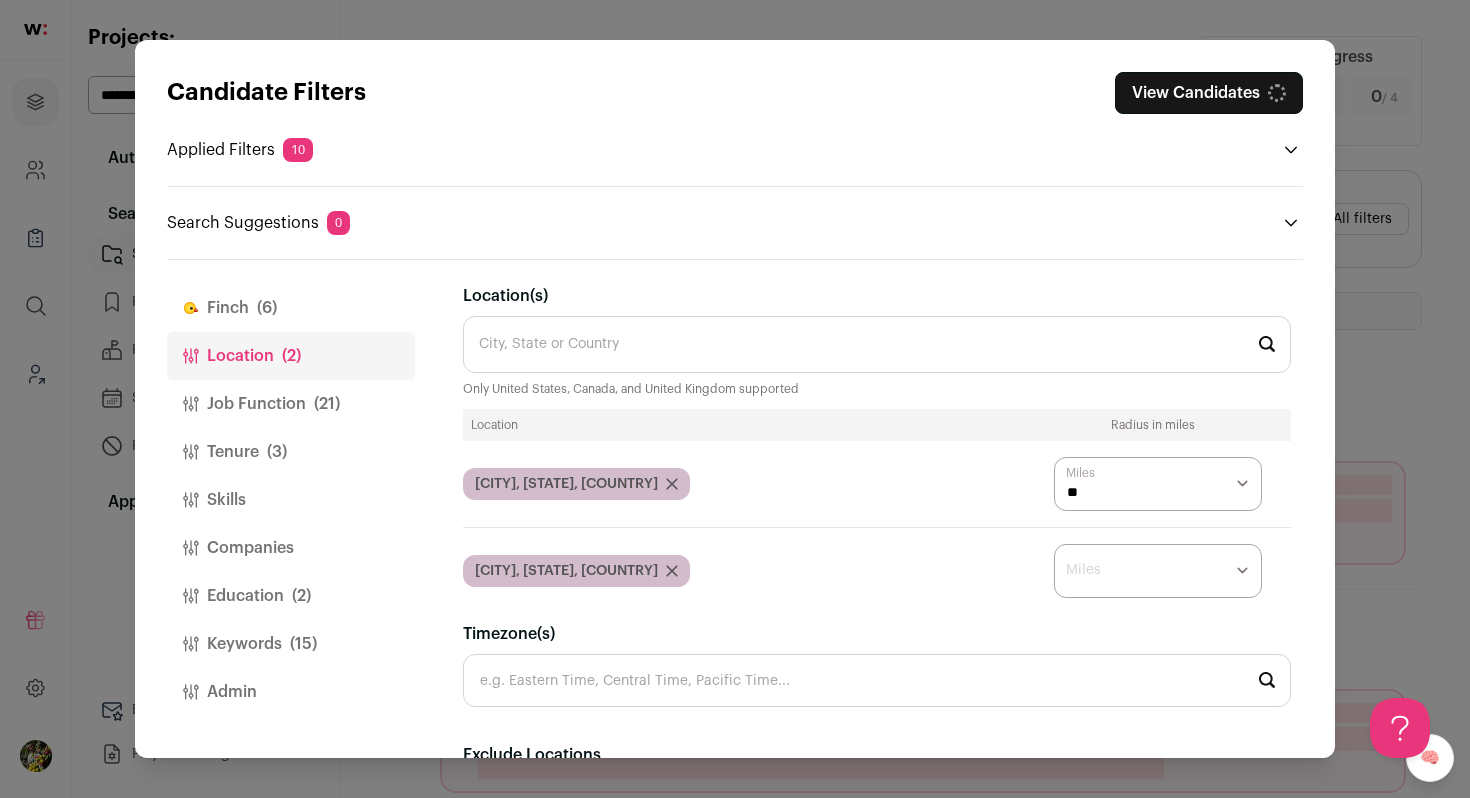 select on "****" 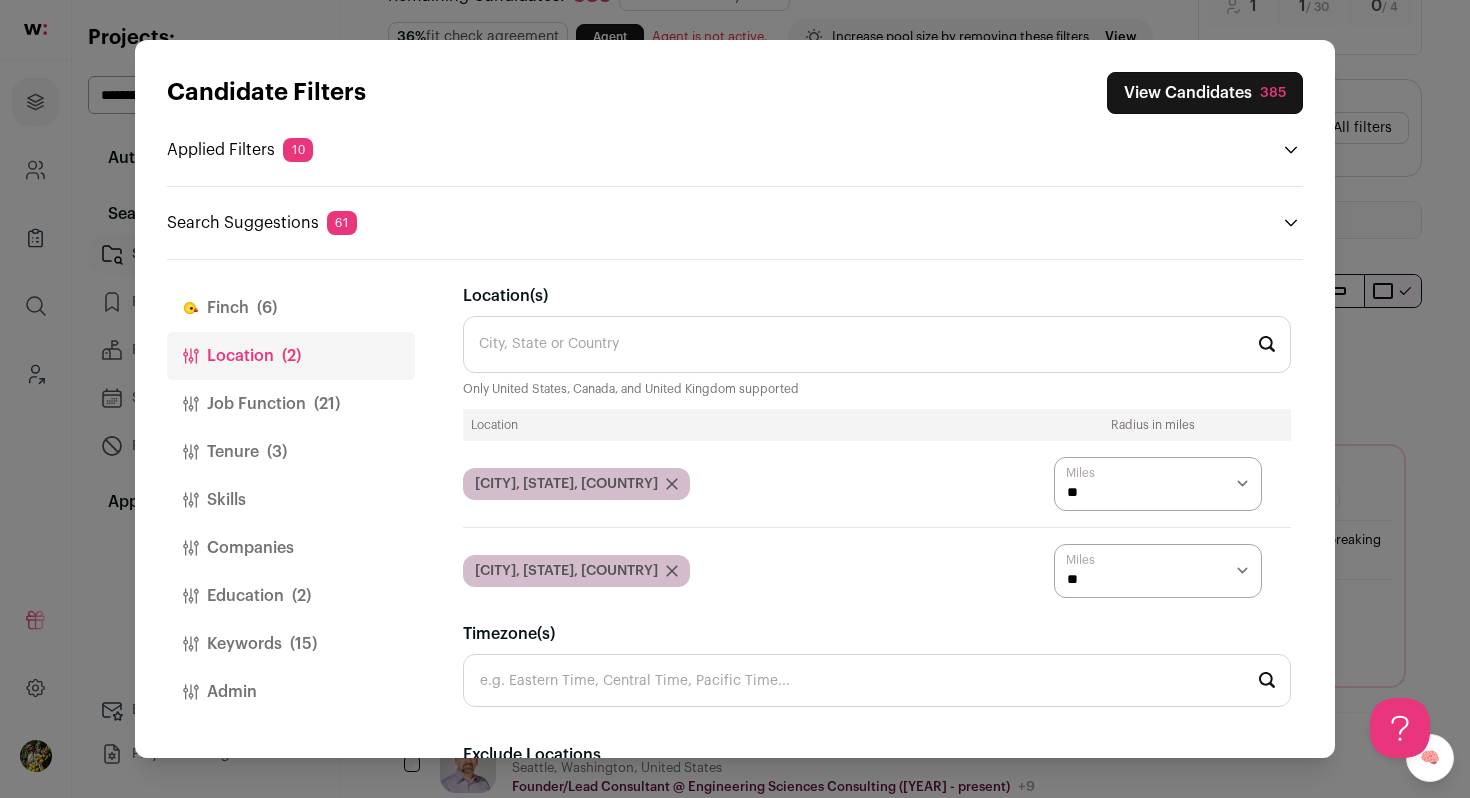 scroll, scrollTop: 112, scrollLeft: 0, axis: vertical 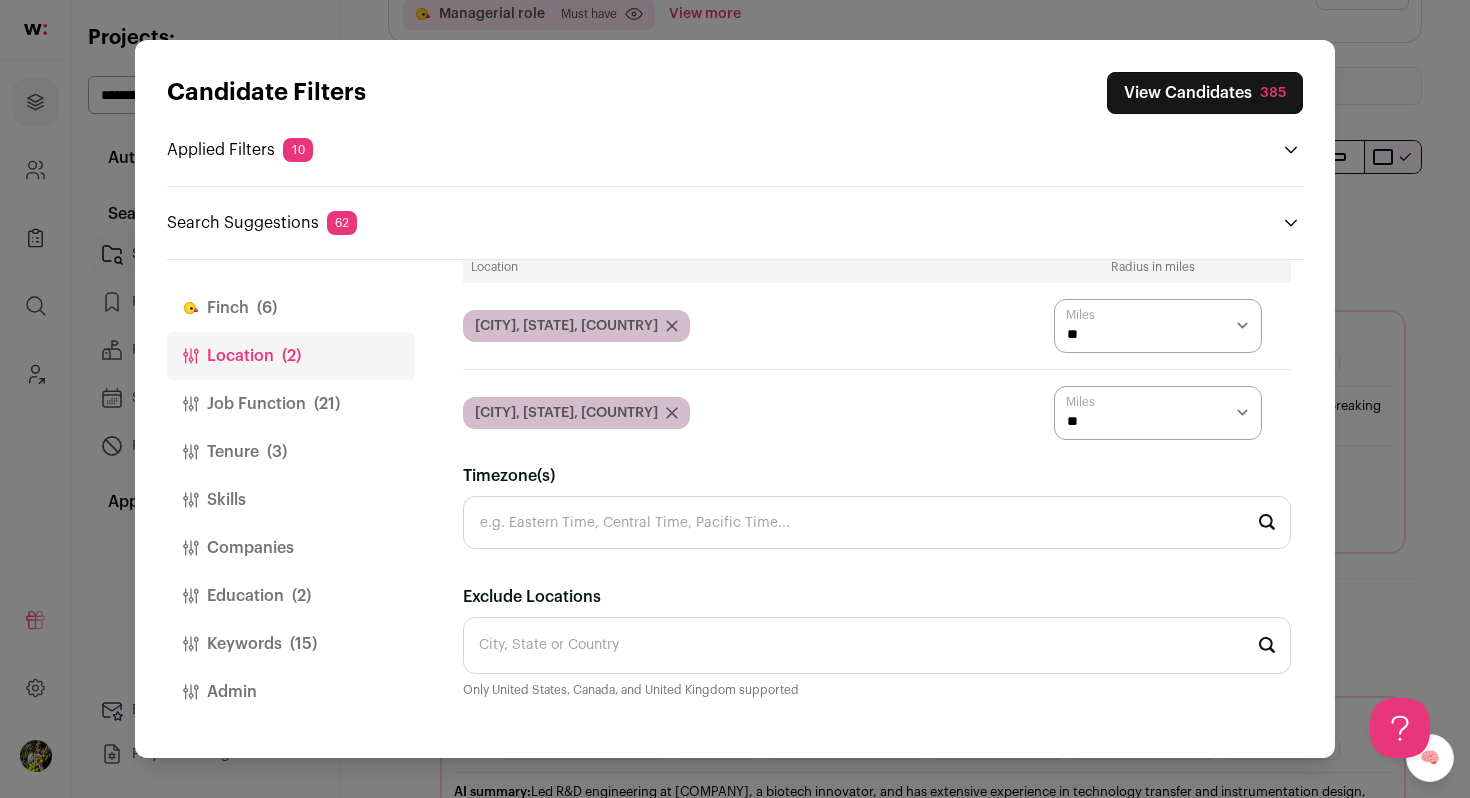 click on "Keywords
(15)" at bounding box center [291, 644] 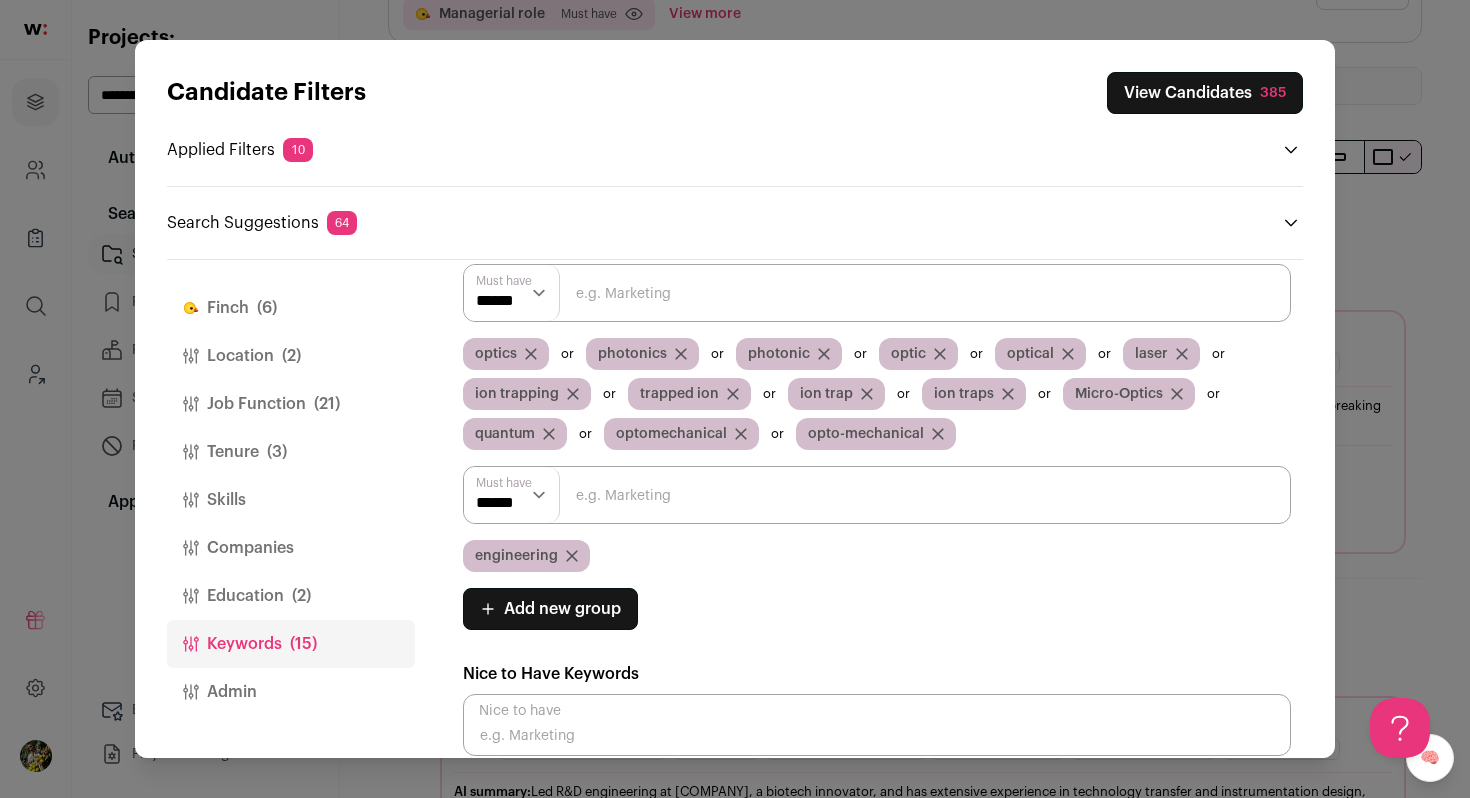 scroll, scrollTop: 74, scrollLeft: 0, axis: vertical 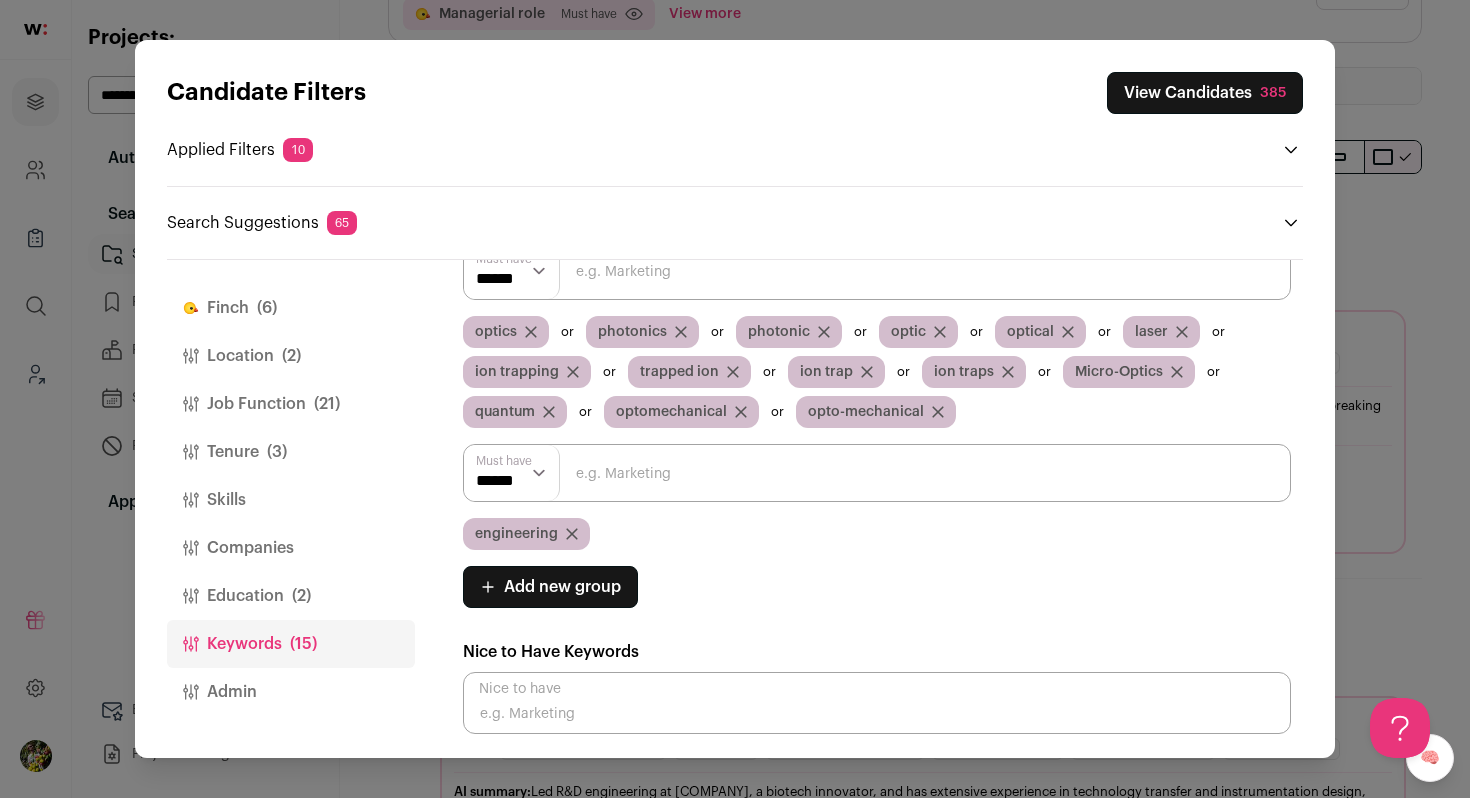 click on "Add new group" at bounding box center (562, 587) 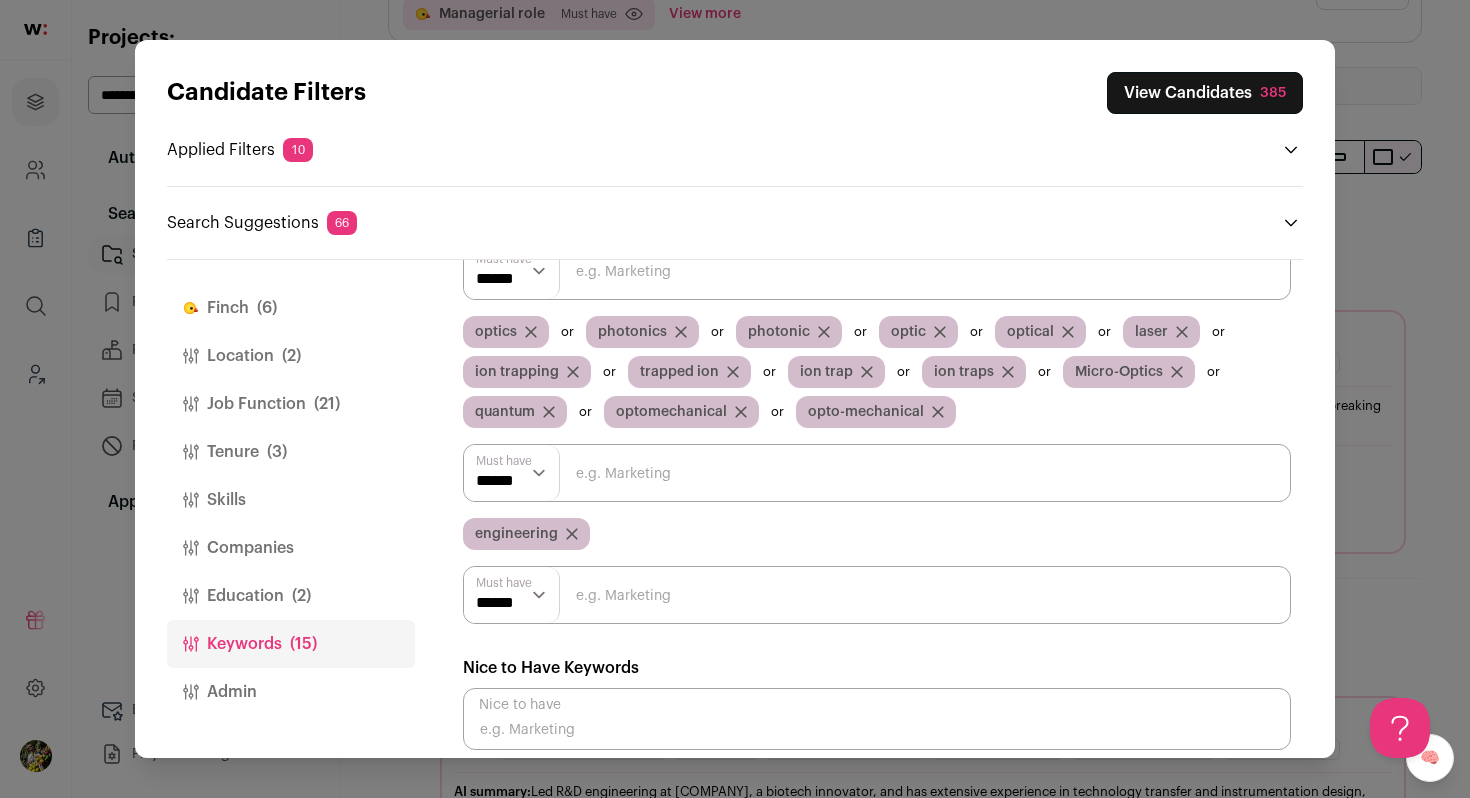 click at bounding box center (877, 595) 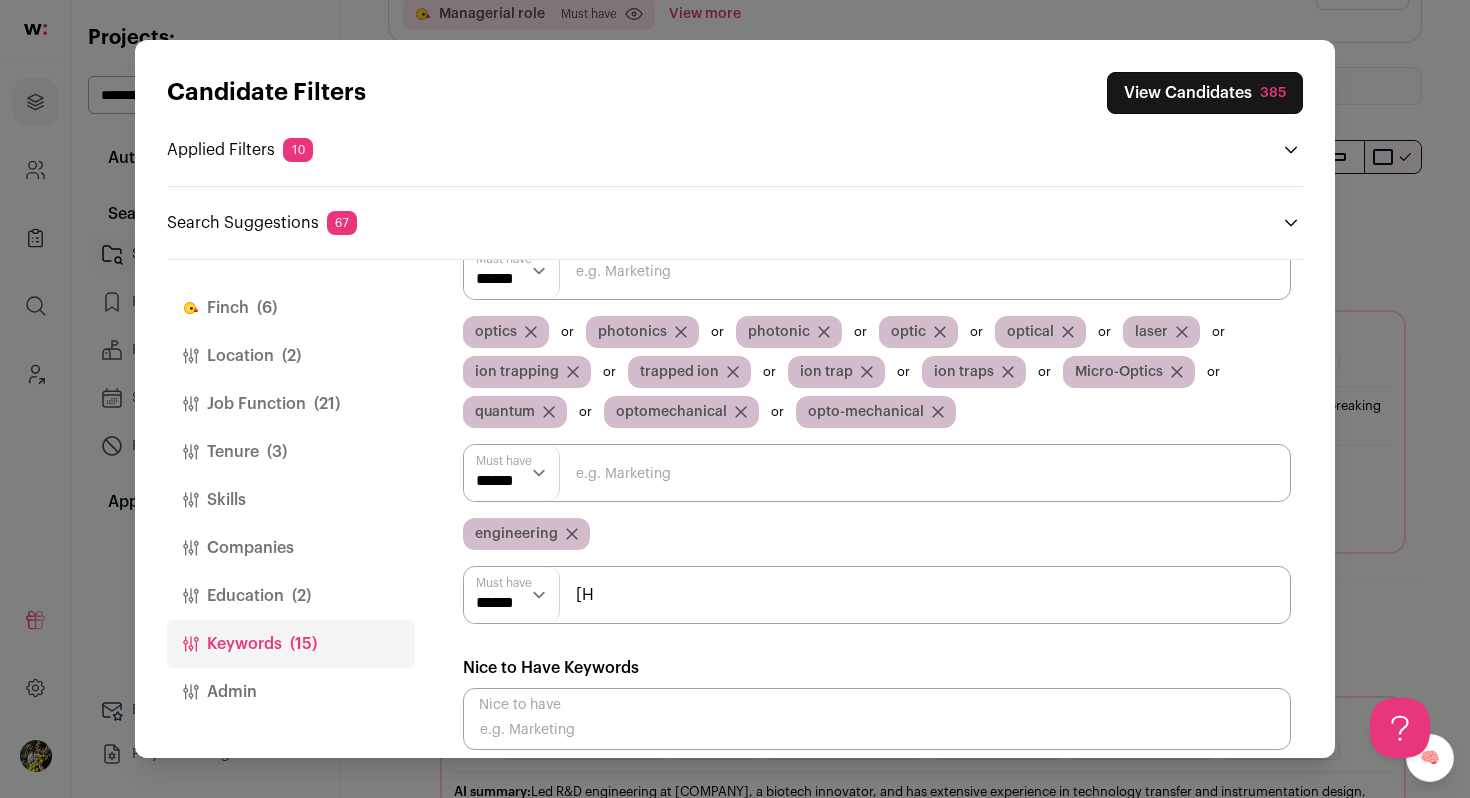type on "[" 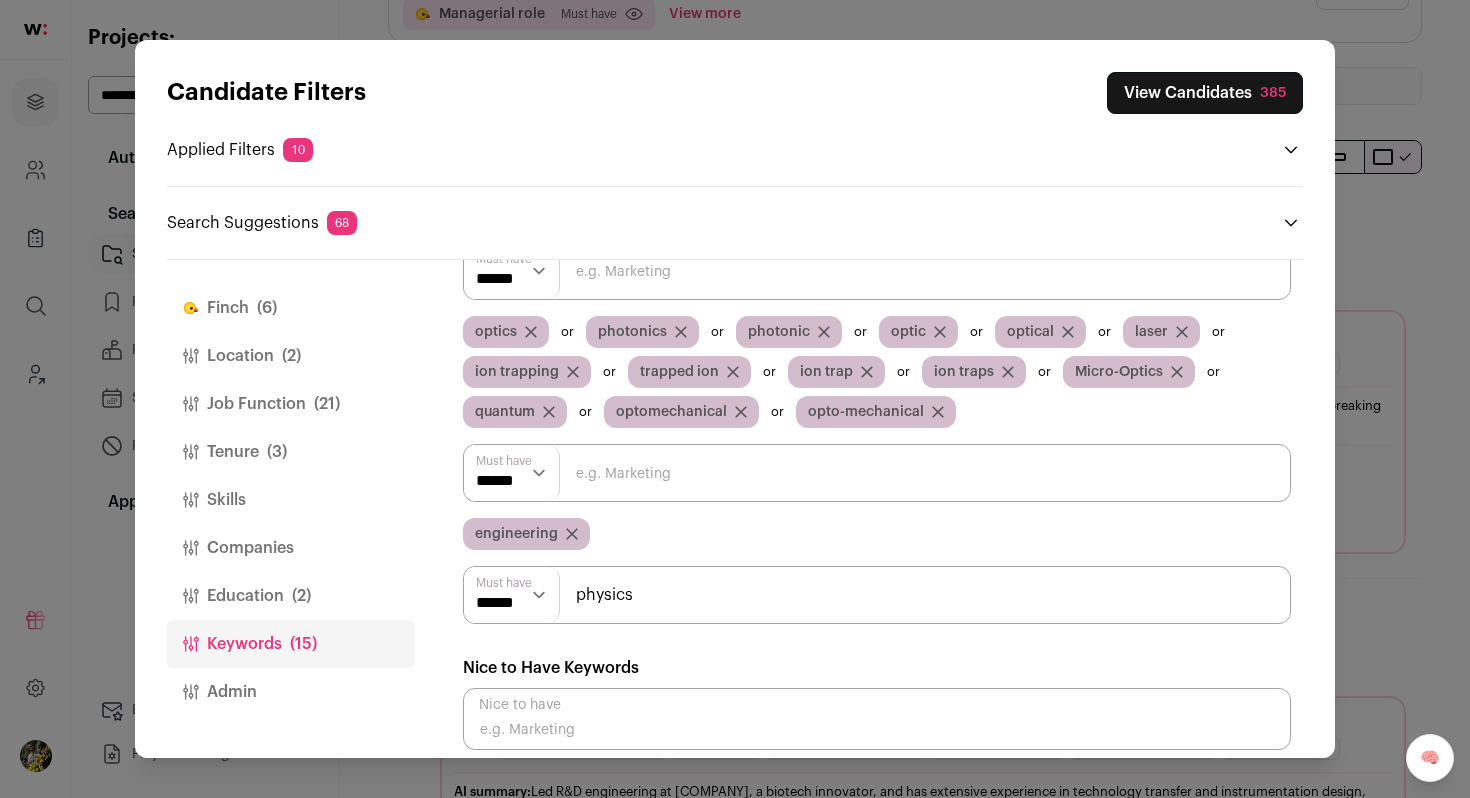 type on "physics" 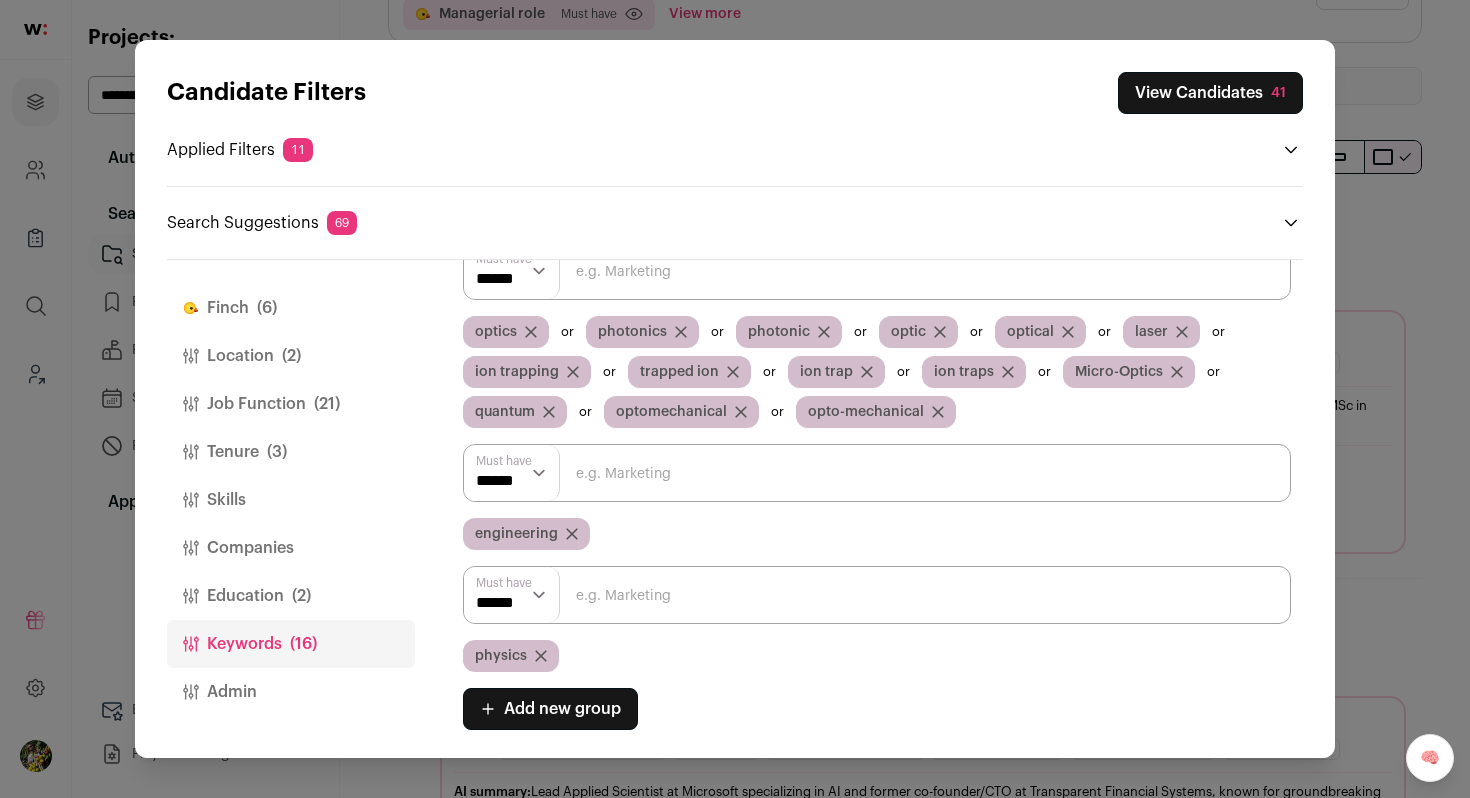 click on "View Candidates
41" at bounding box center [1210, 93] 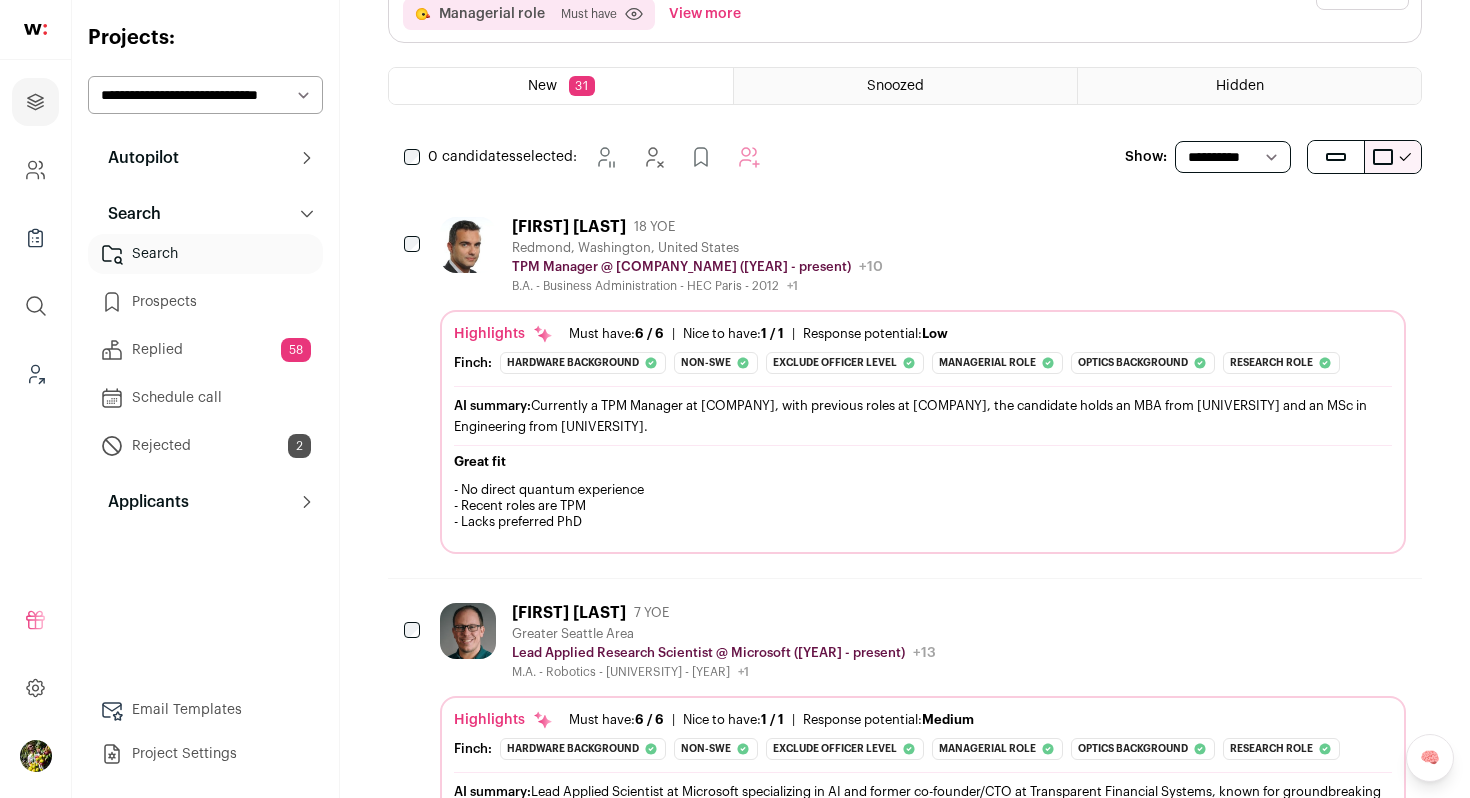 scroll, scrollTop: 205, scrollLeft: 0, axis: vertical 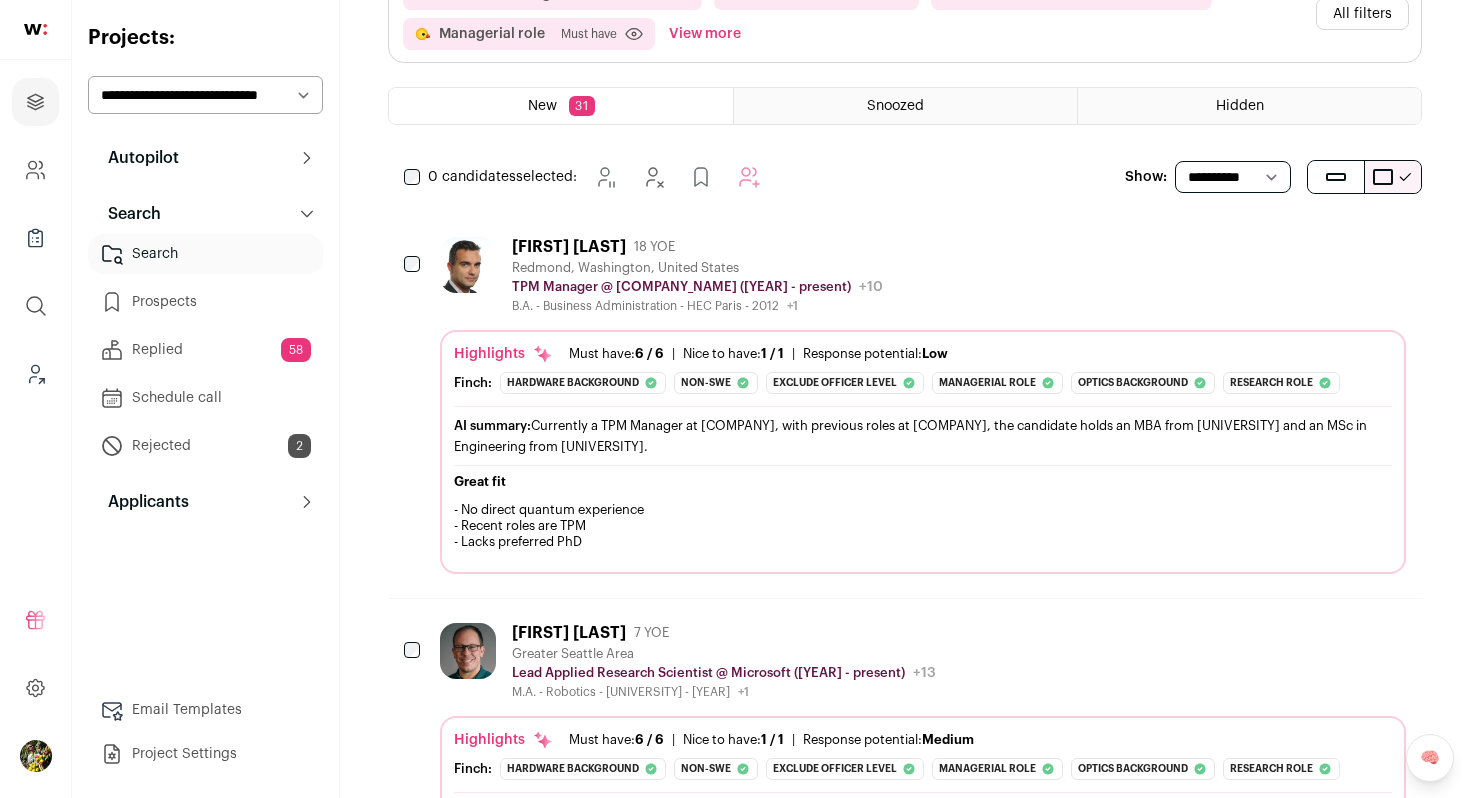 click on "Alban Lescure
18 YOE
Redmond, Washington, United States
TPM Manager @ Google
(2022 - present)
Google
Public / Private
Public
Company size
10,001+
Tags
Advertisement
AI
B2B
B2C
Collaboration & Productivity
FAANG SaaS Tech IPO" at bounding box center [923, 275] 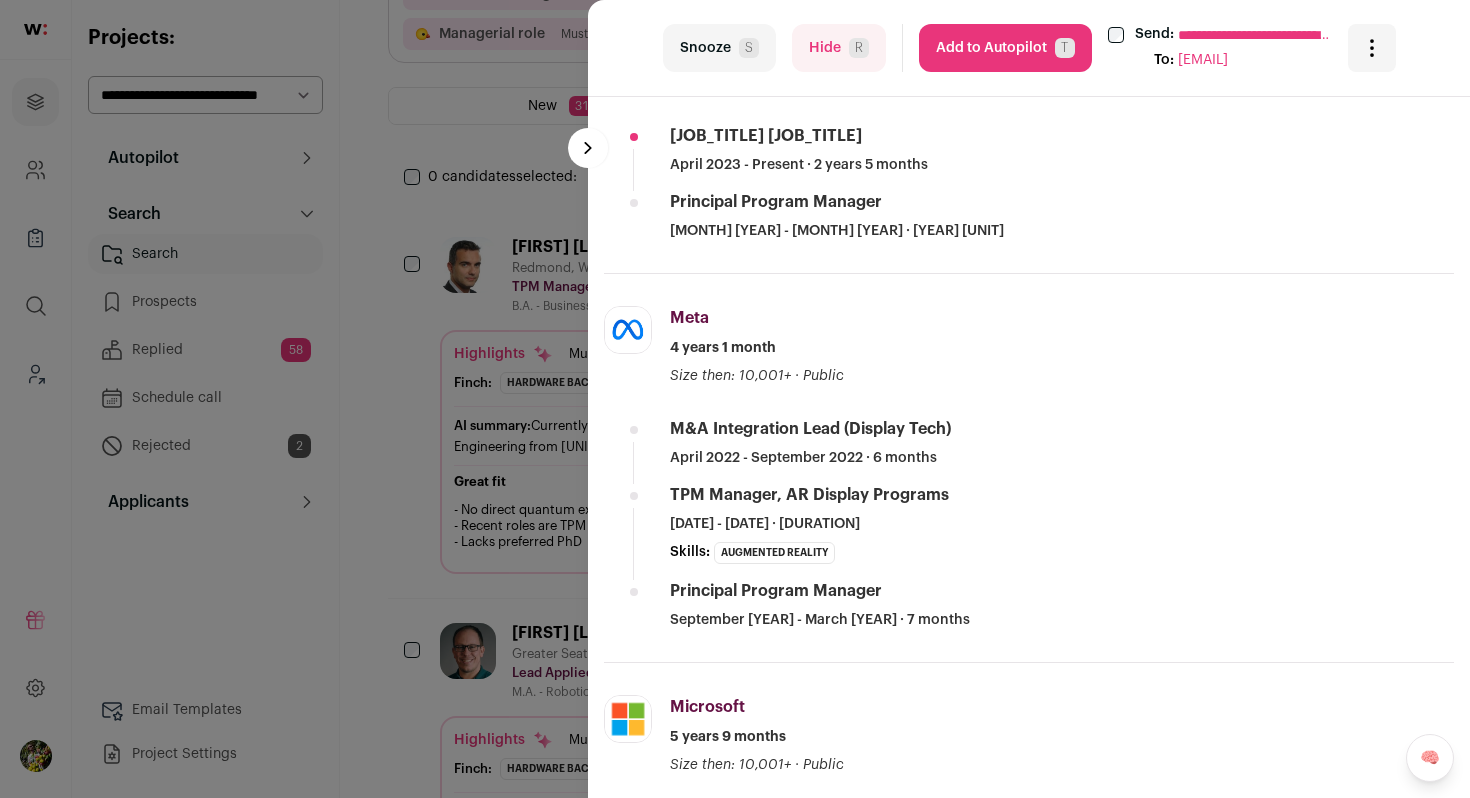 scroll, scrollTop: 662, scrollLeft: 0, axis: vertical 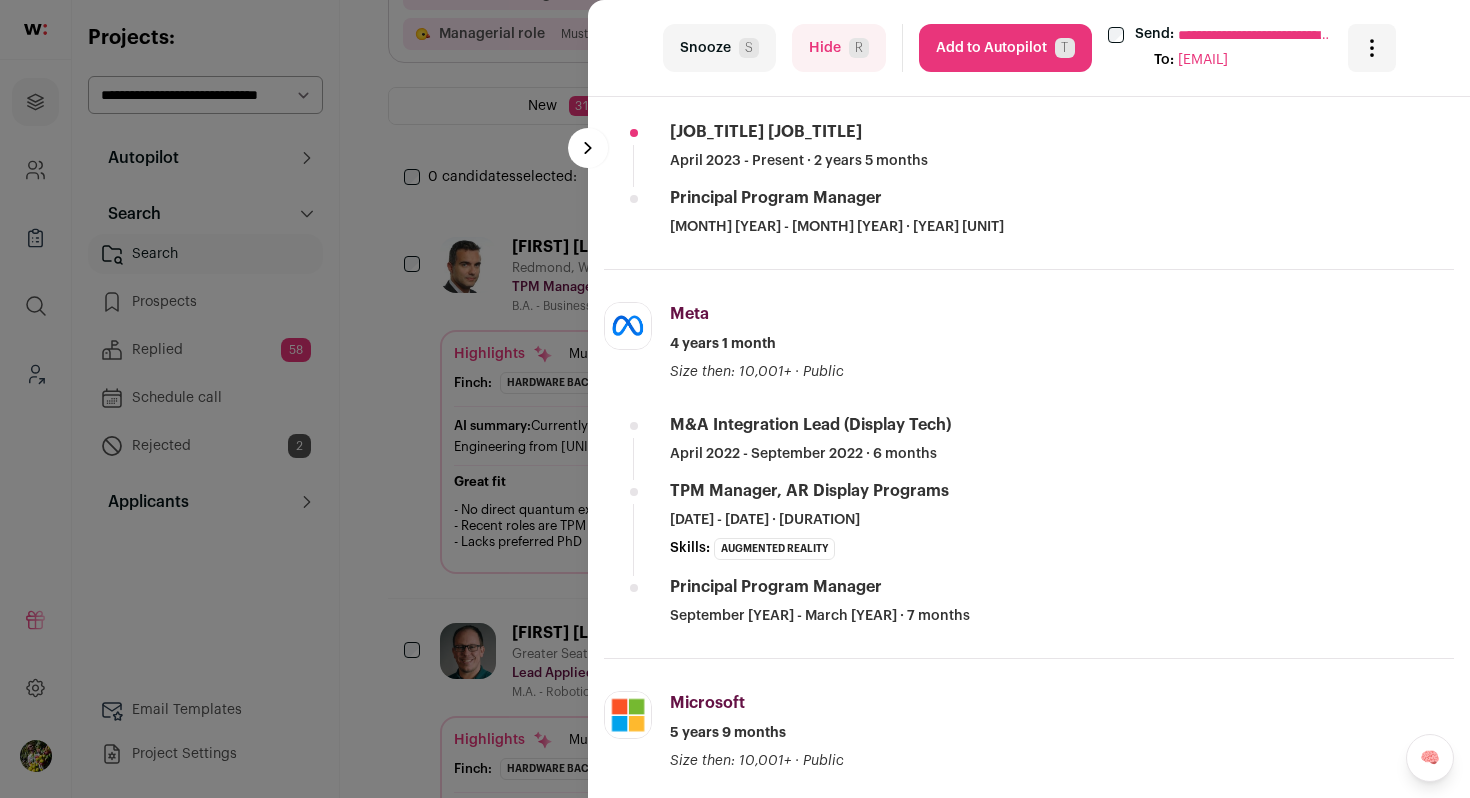 click on "Hide
R" at bounding box center (839, 48) 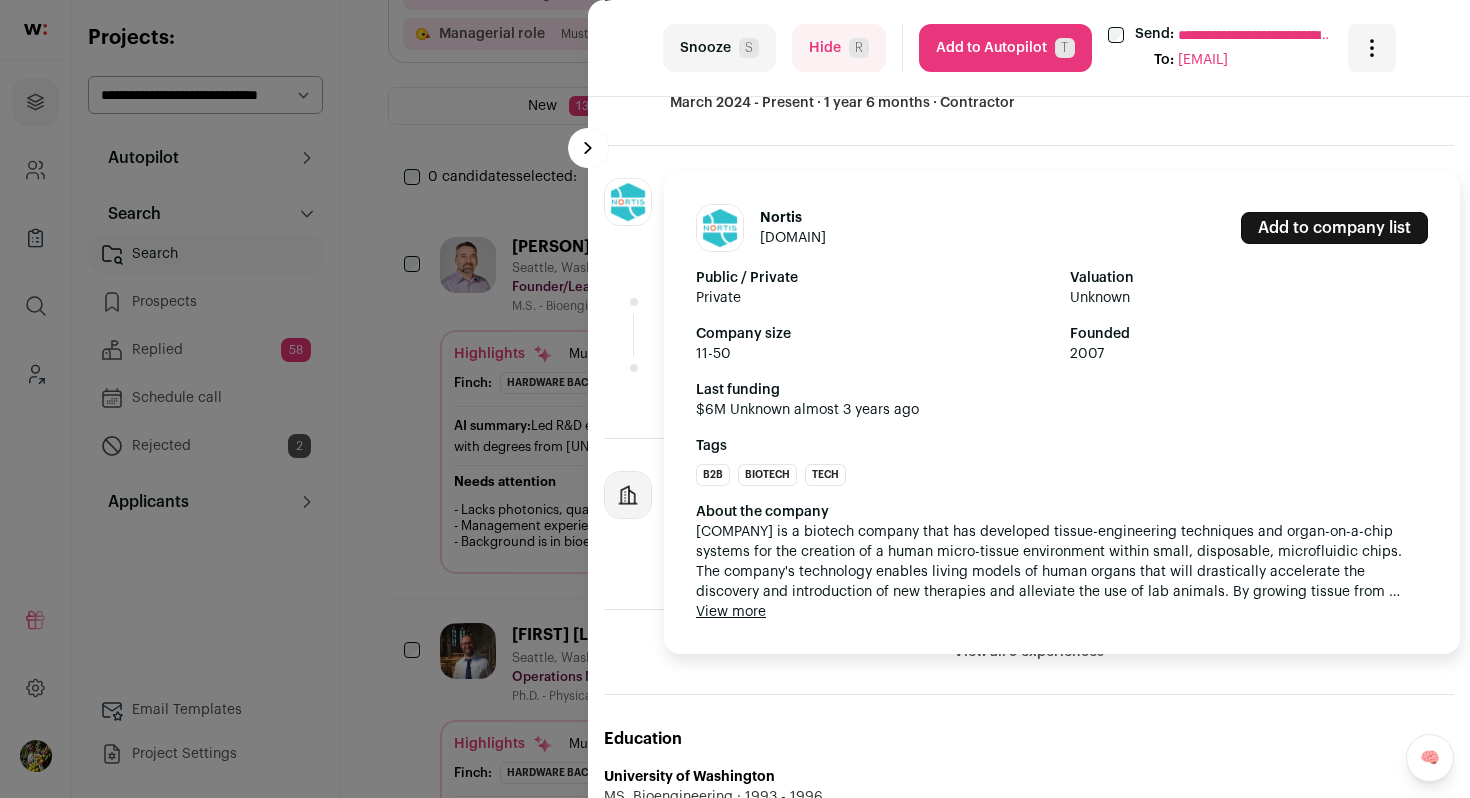 scroll, scrollTop: 666, scrollLeft: 0, axis: vertical 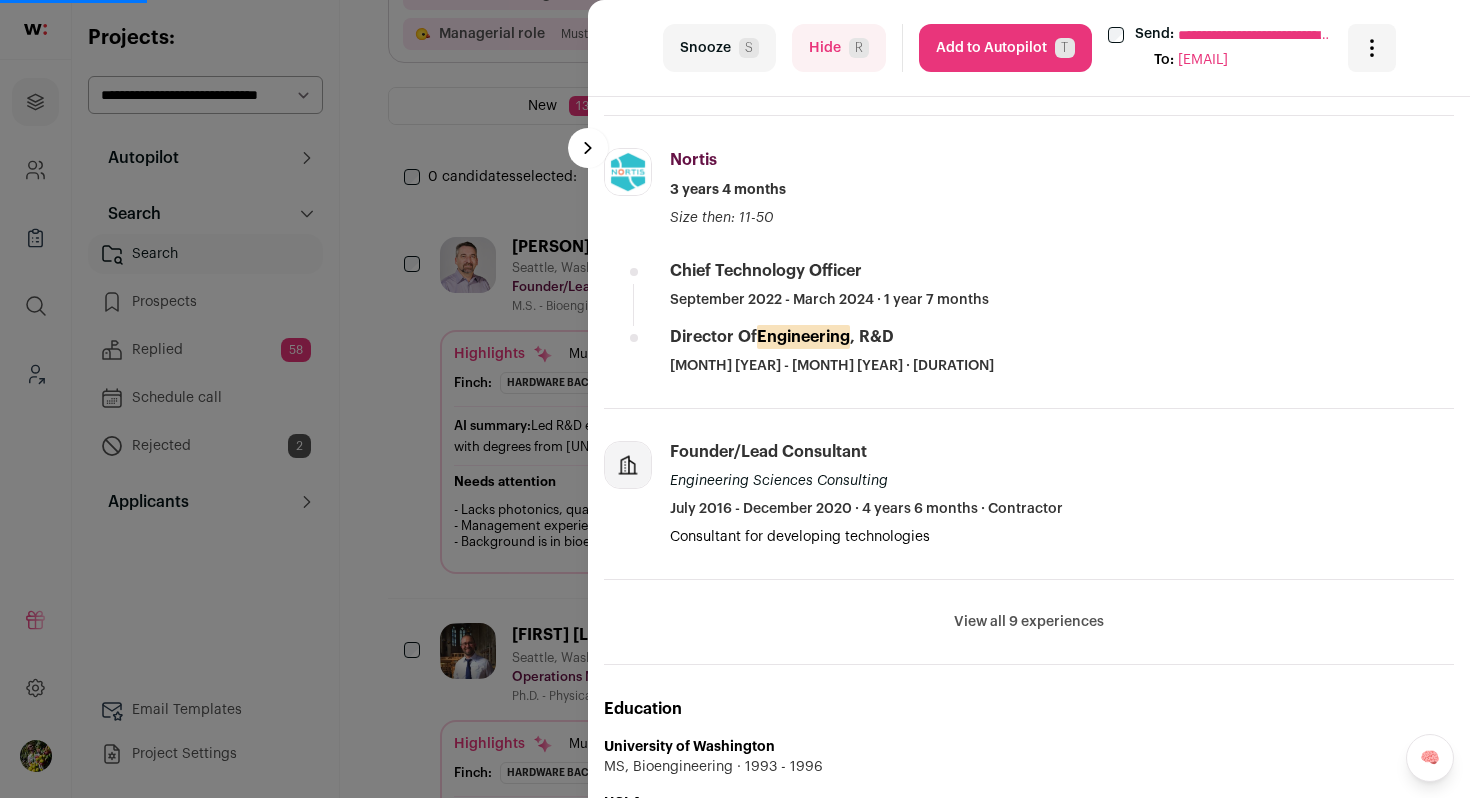 click on "View all 9 experiences
View less" at bounding box center (1029, 622) 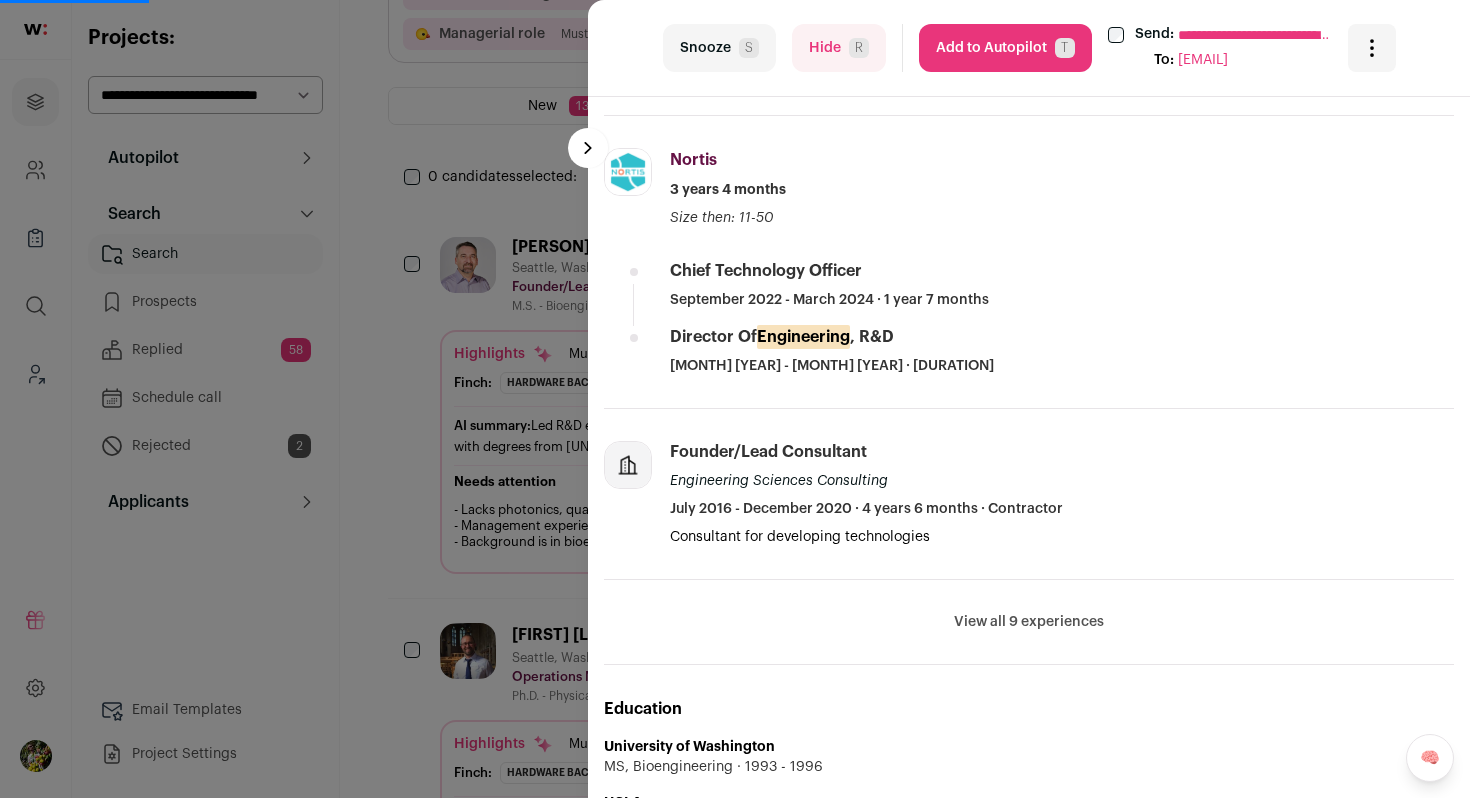 click on "View all 9 experiences
View less" at bounding box center [1029, 622] 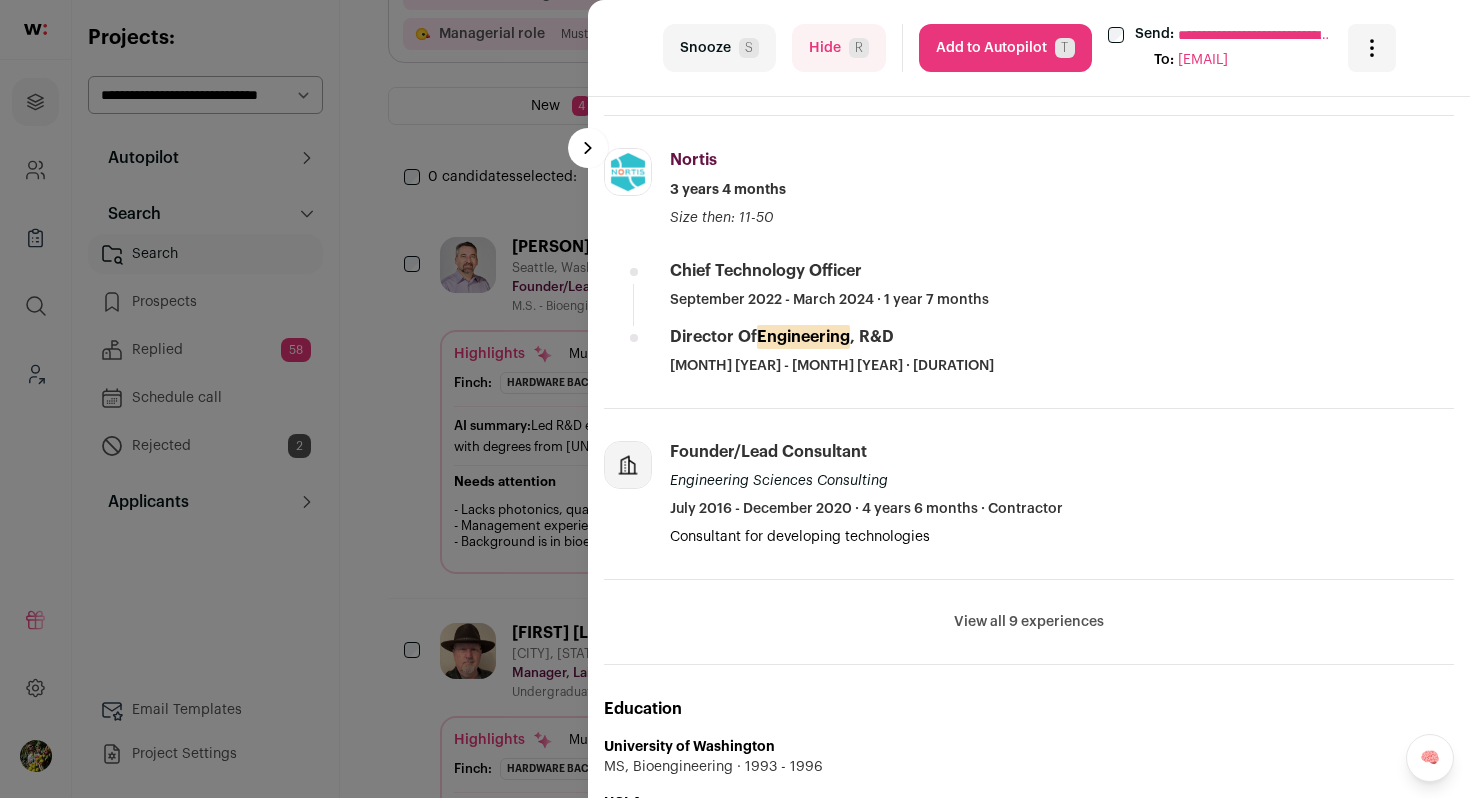 click on "View all 9 experiences
View less" at bounding box center (1029, 622) 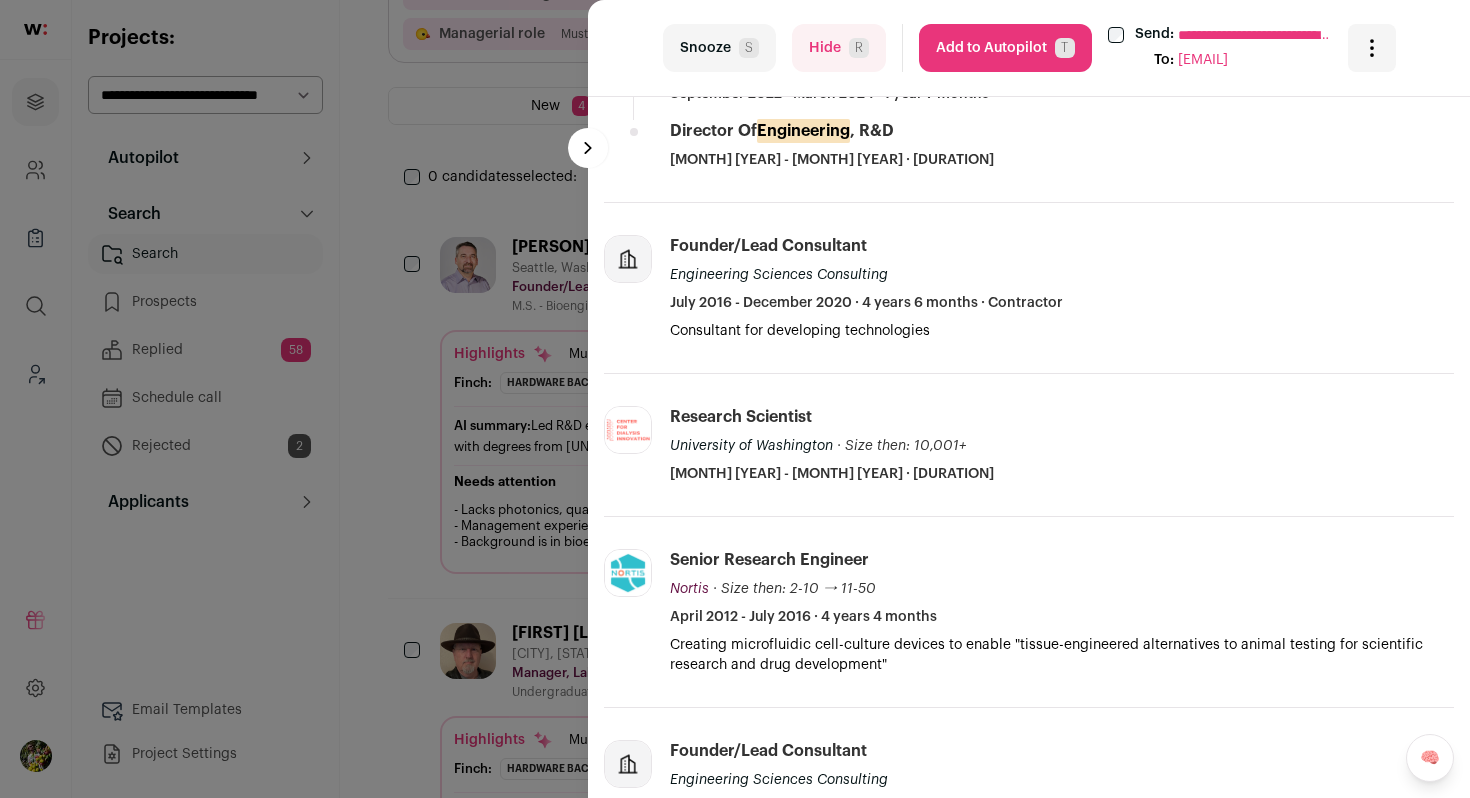 scroll, scrollTop: 892, scrollLeft: 0, axis: vertical 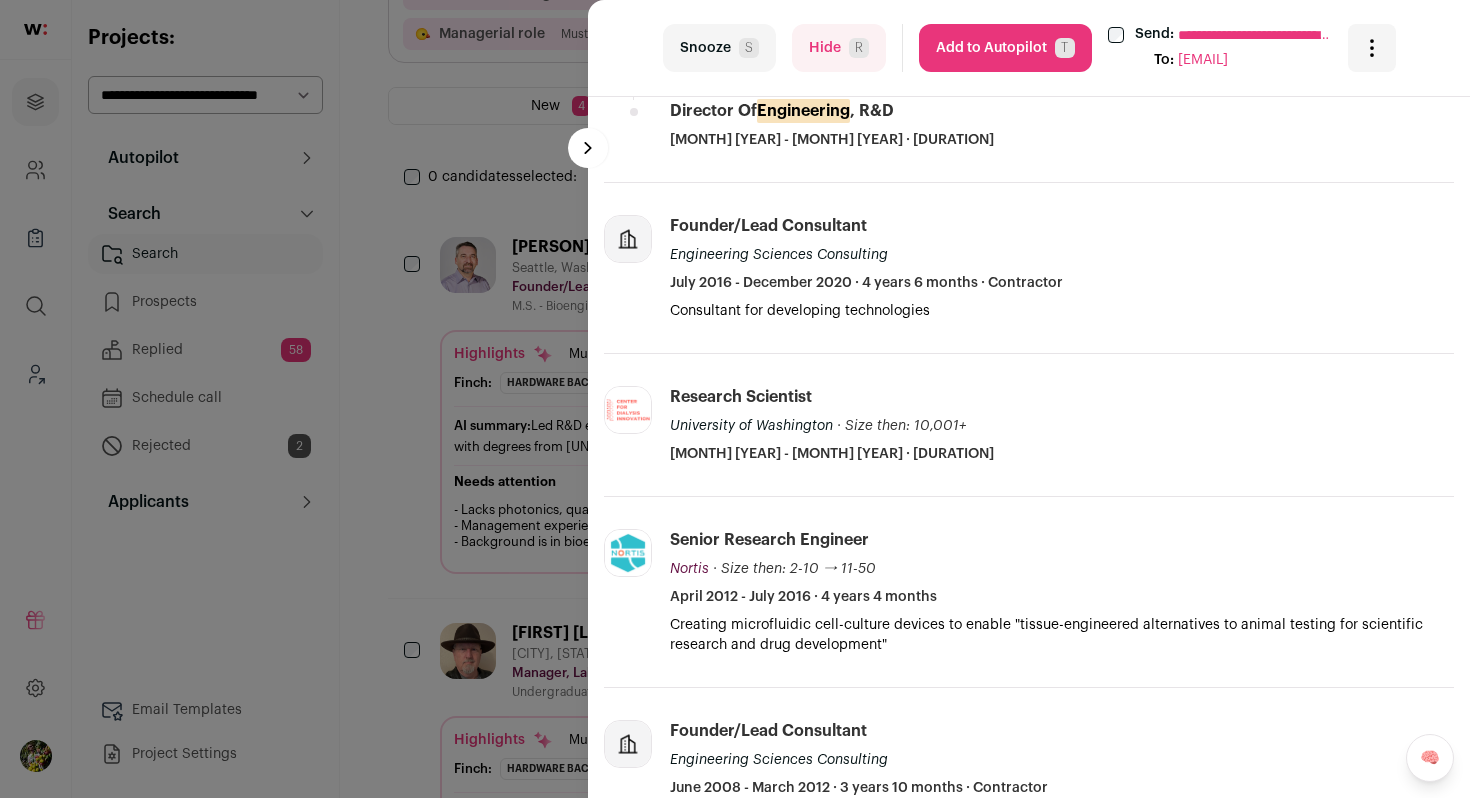drag, startPoint x: 845, startPoint y: 41, endPoint x: 804, endPoint y: 181, distance: 145.88008 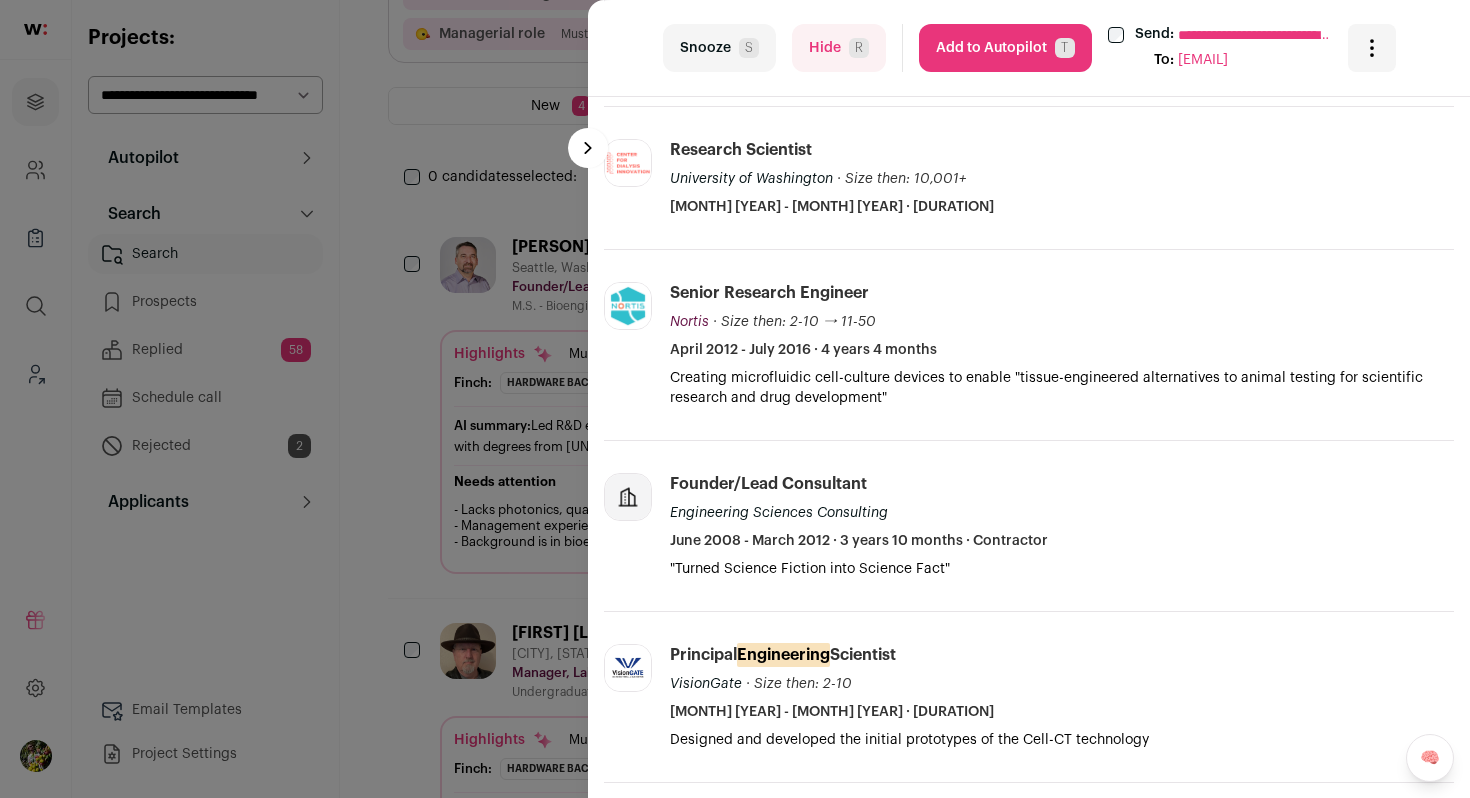 scroll, scrollTop: 1211, scrollLeft: 0, axis: vertical 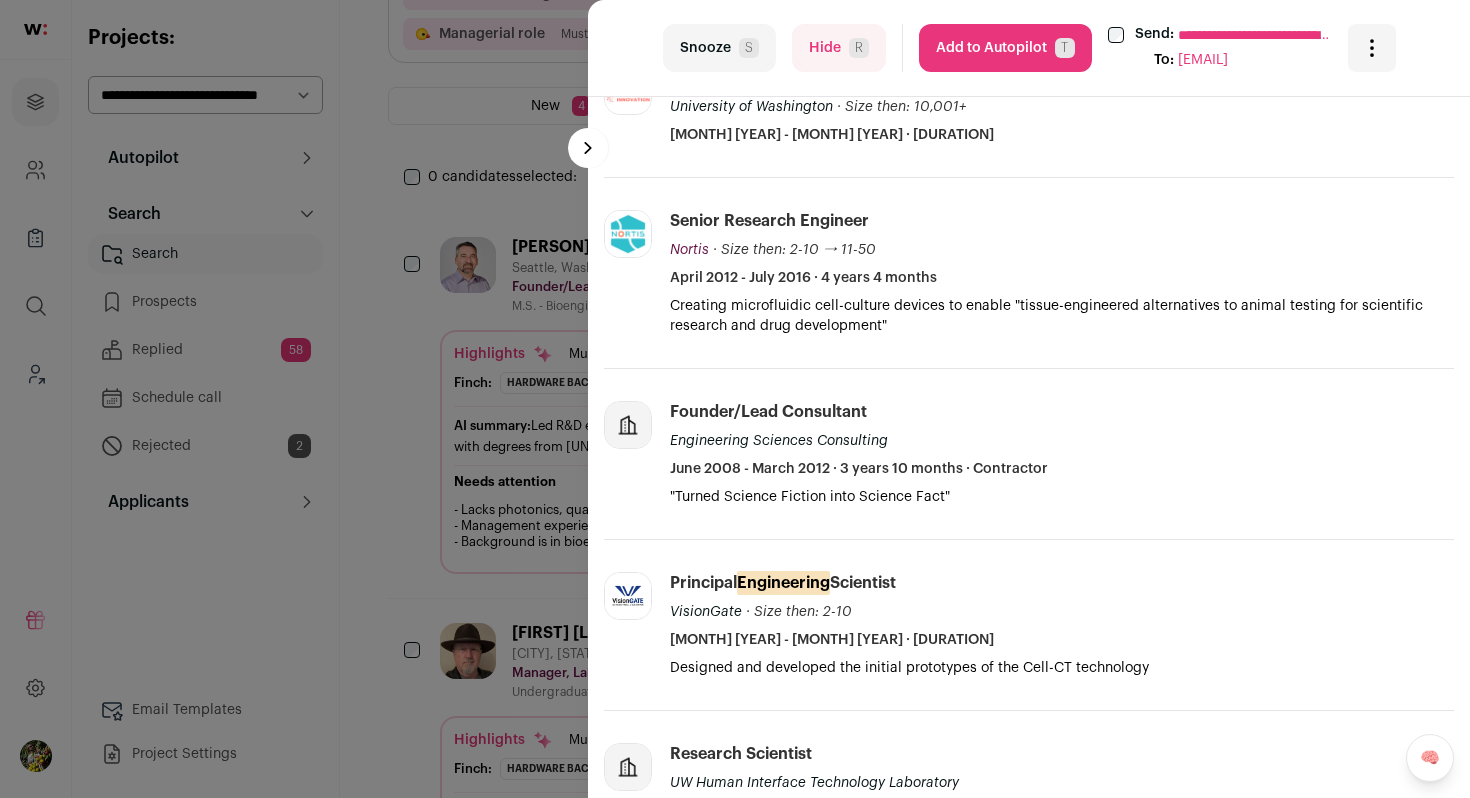 click on "Hide
R" at bounding box center [839, 48] 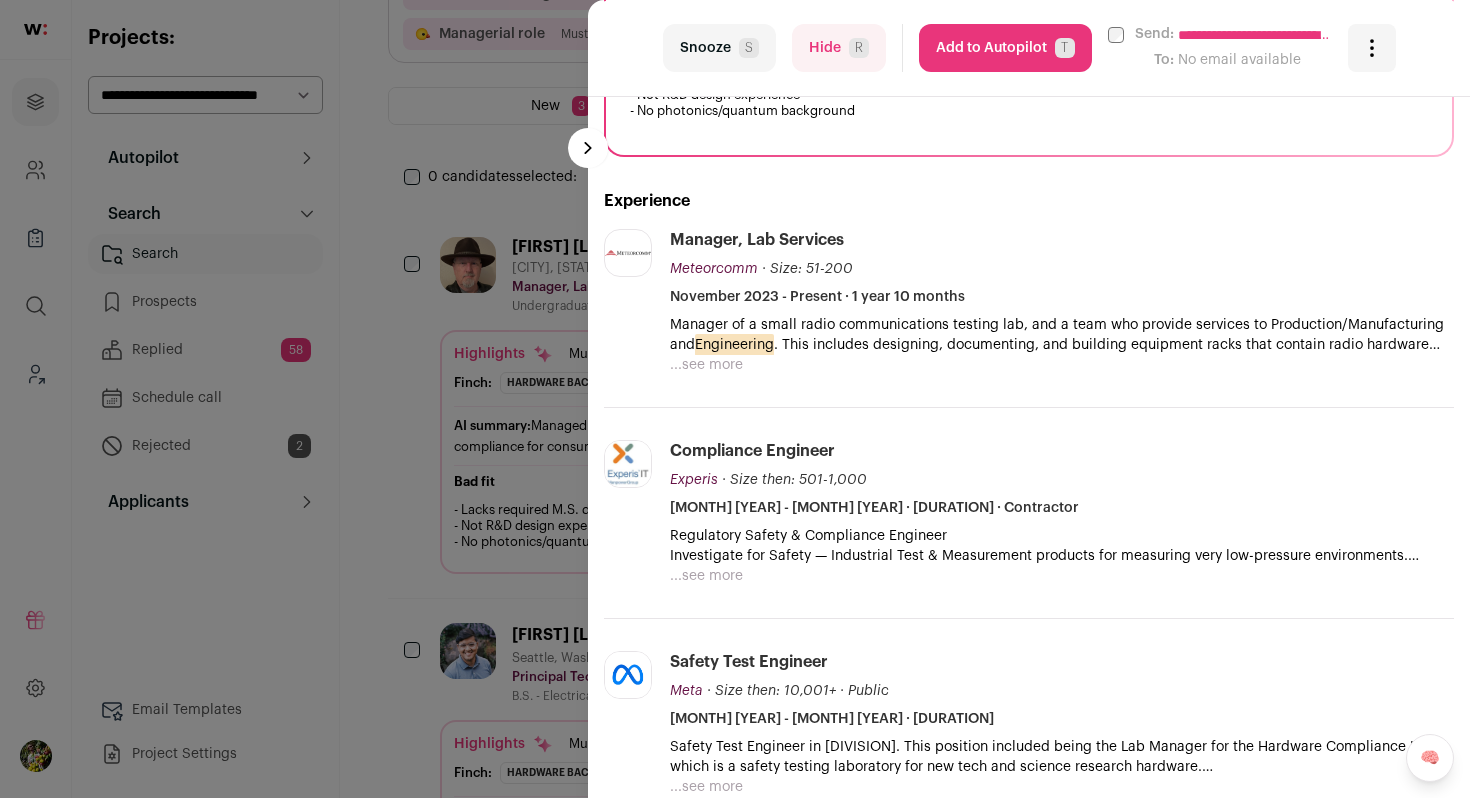 scroll, scrollTop: 497, scrollLeft: 0, axis: vertical 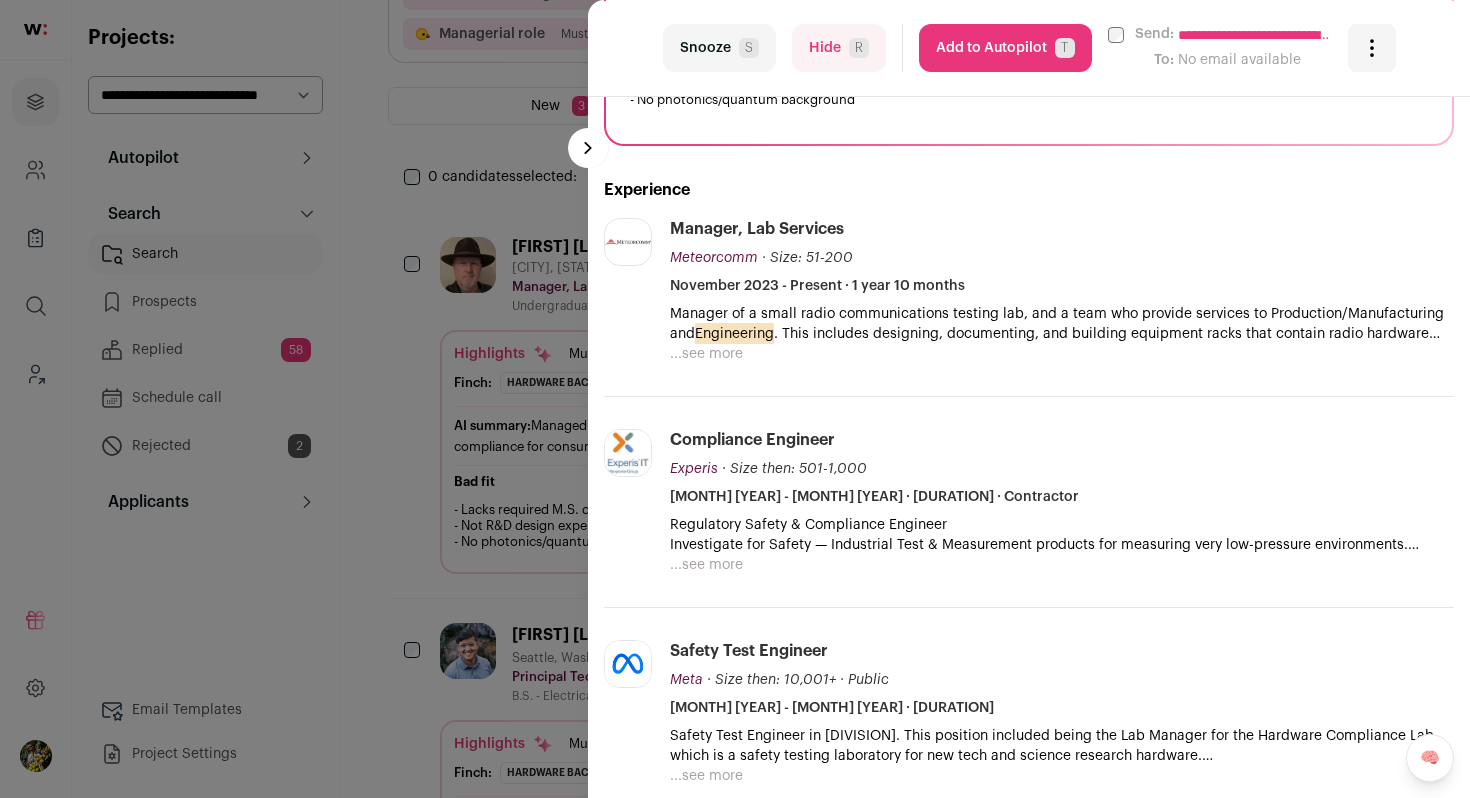 click on "...see more" at bounding box center (706, 354) 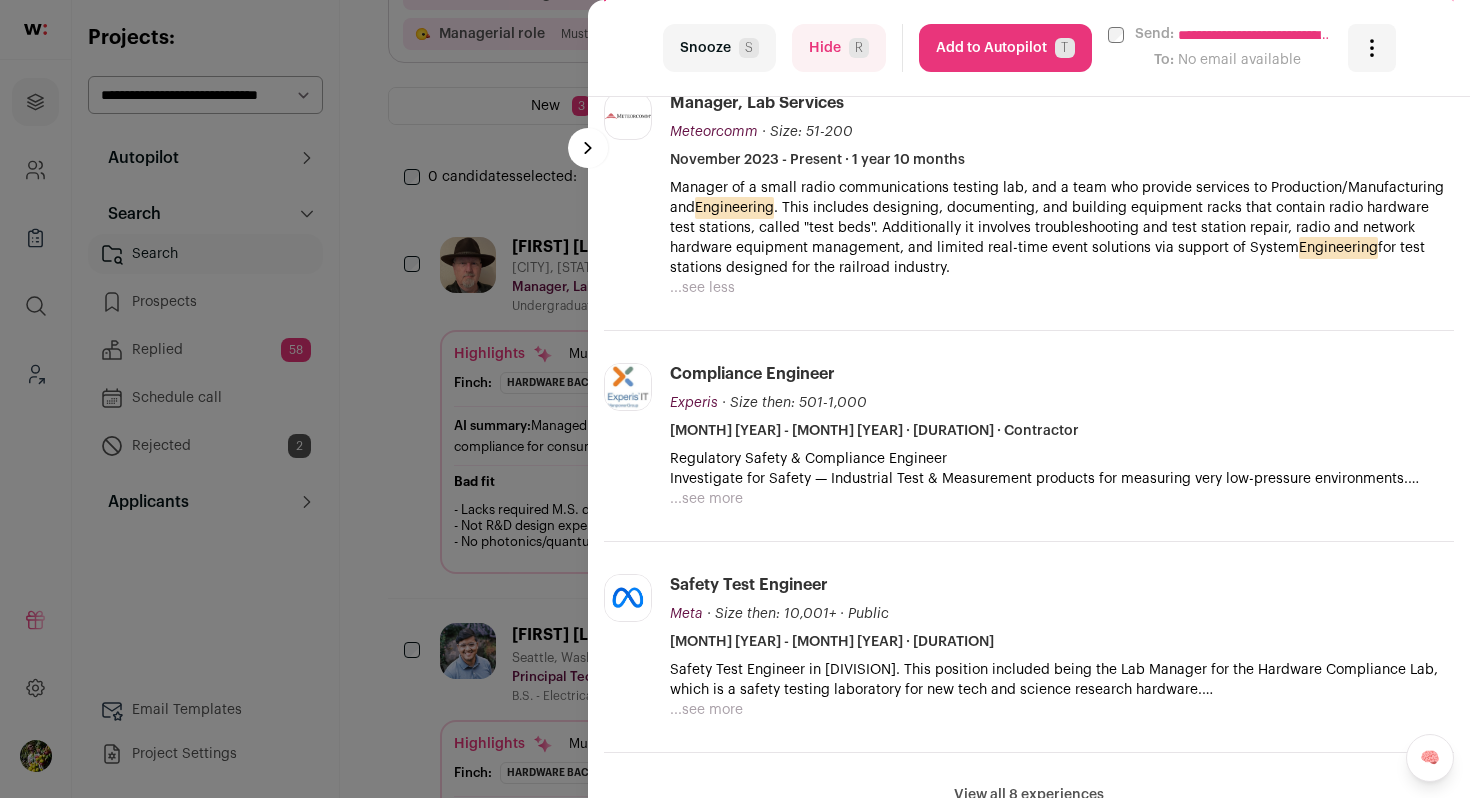 scroll, scrollTop: 624, scrollLeft: 0, axis: vertical 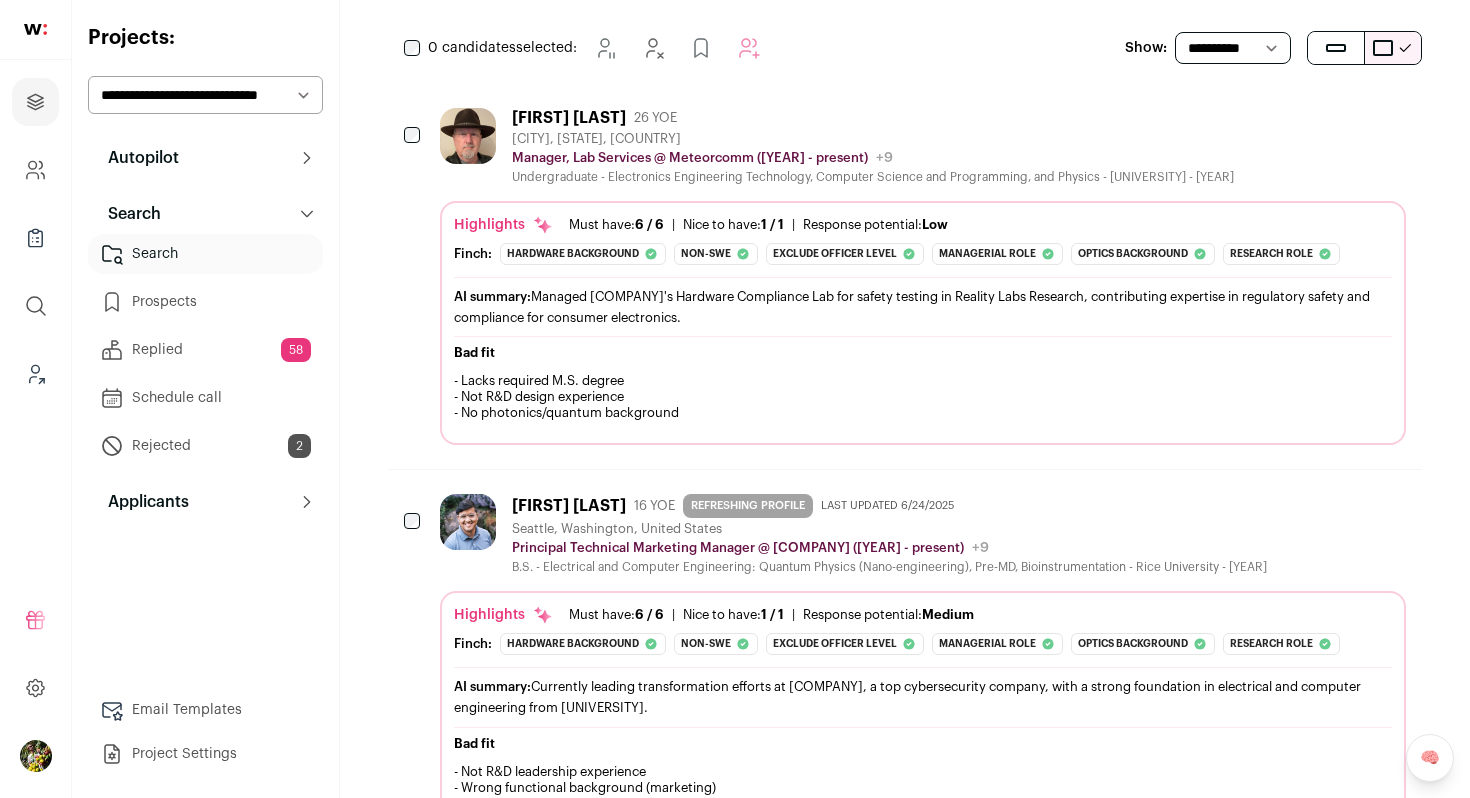click on "AI summary:  Managed Meta's Hardware Compliance Lab for safety testing in Reality Labs Research, contributing expertise in regulatory safety and compliance for consumer electronics." at bounding box center (923, 306) 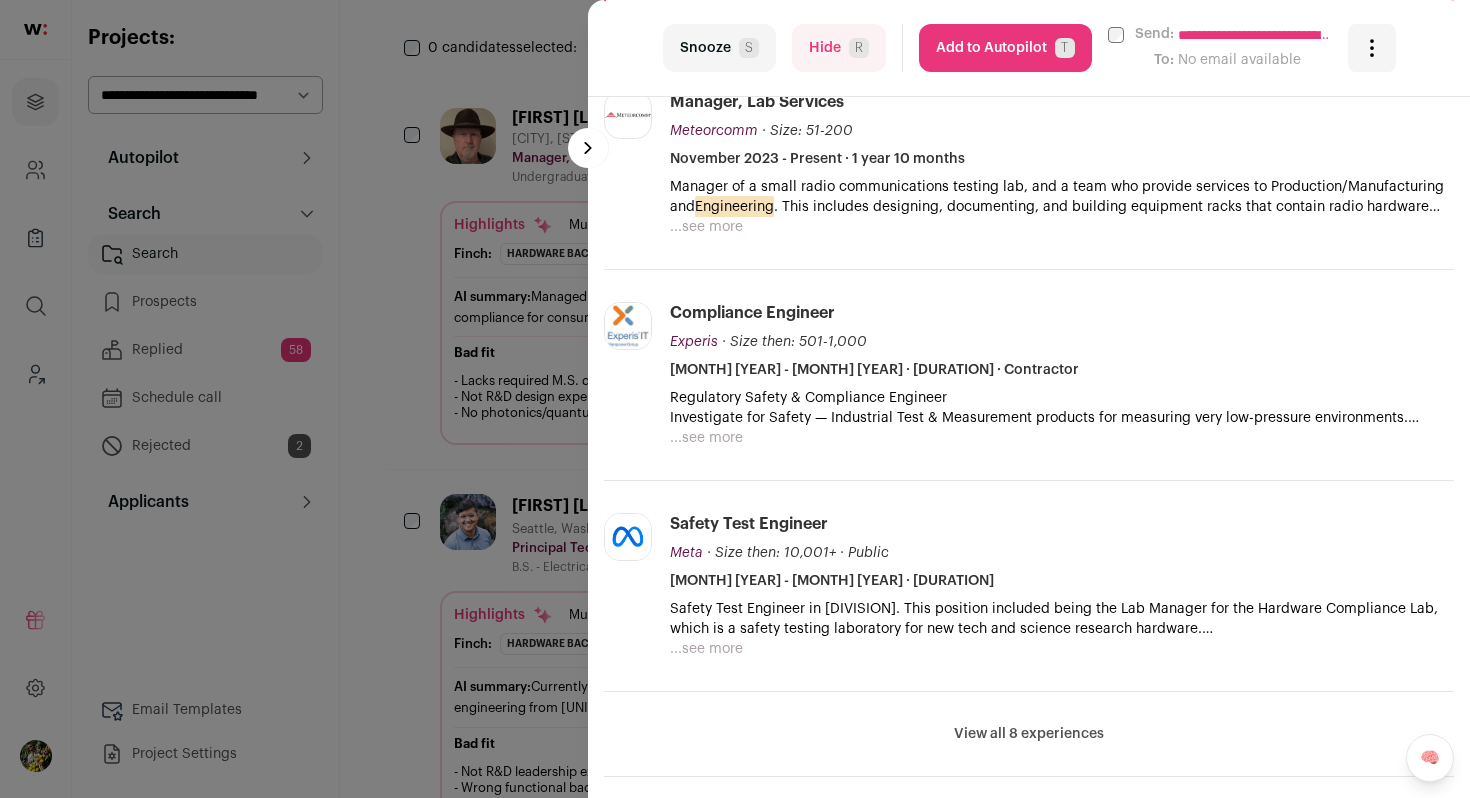 click on "Engineering" at bounding box center (734, 207) 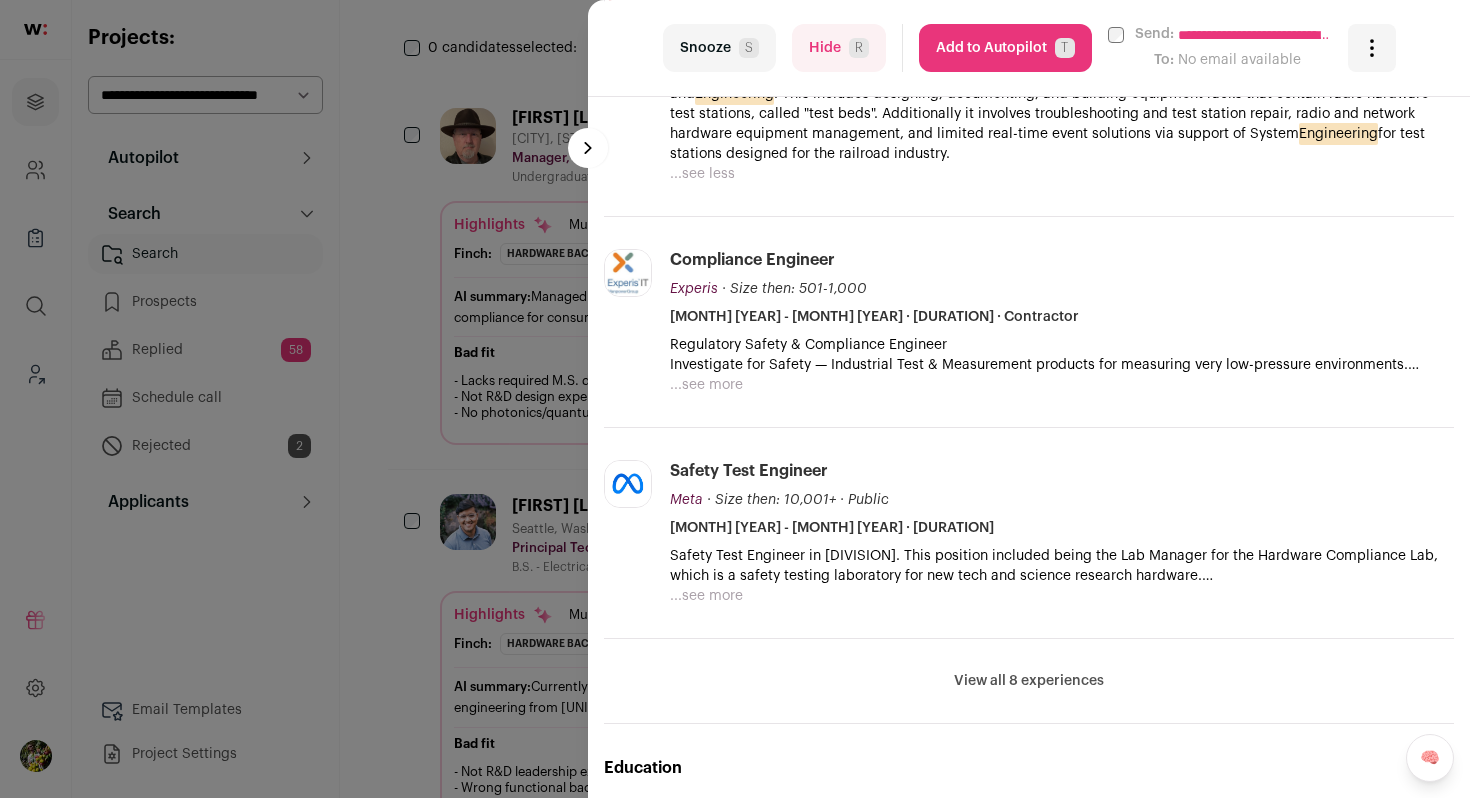 click on "...see more" at bounding box center [706, 385] 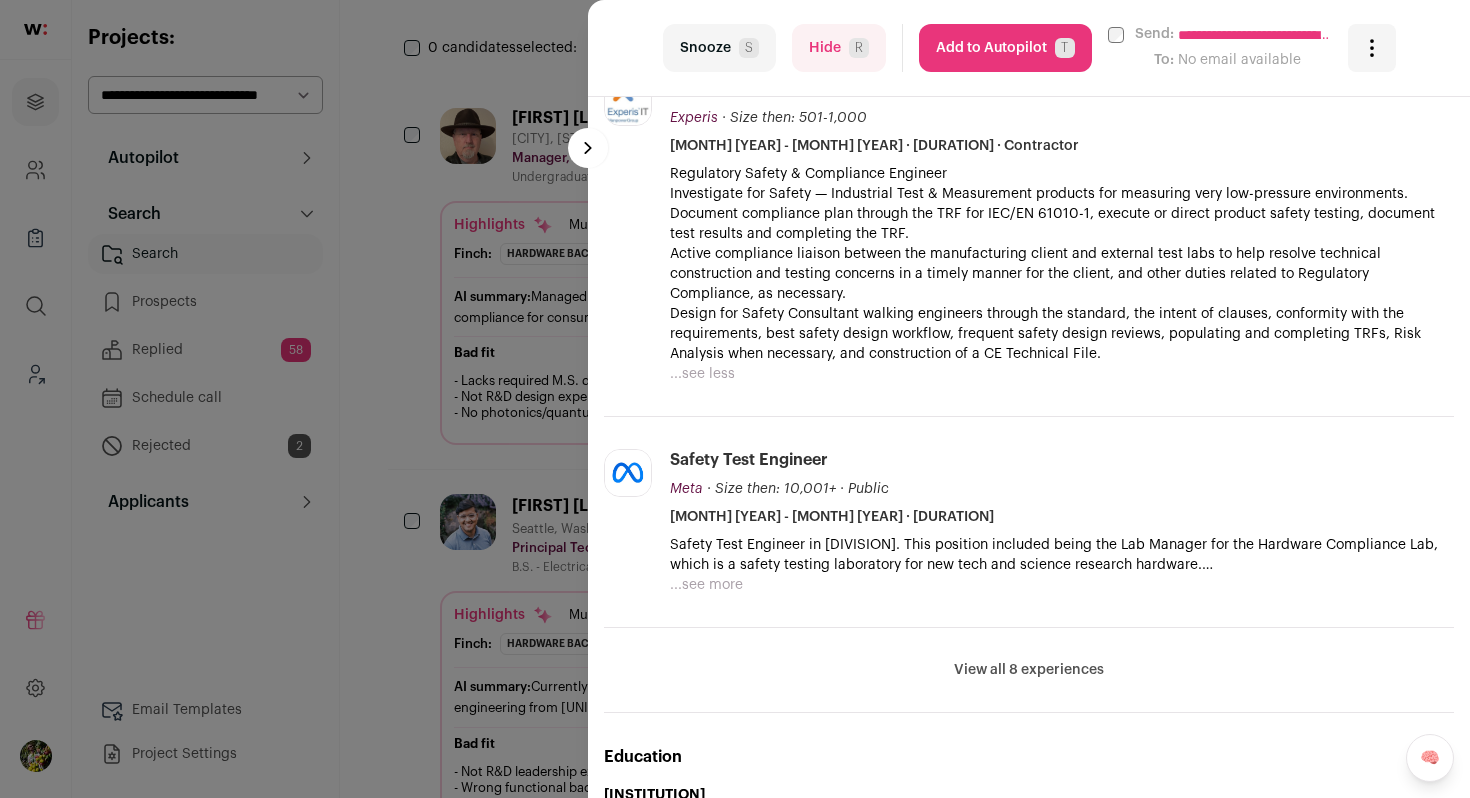 scroll, scrollTop: 998, scrollLeft: 0, axis: vertical 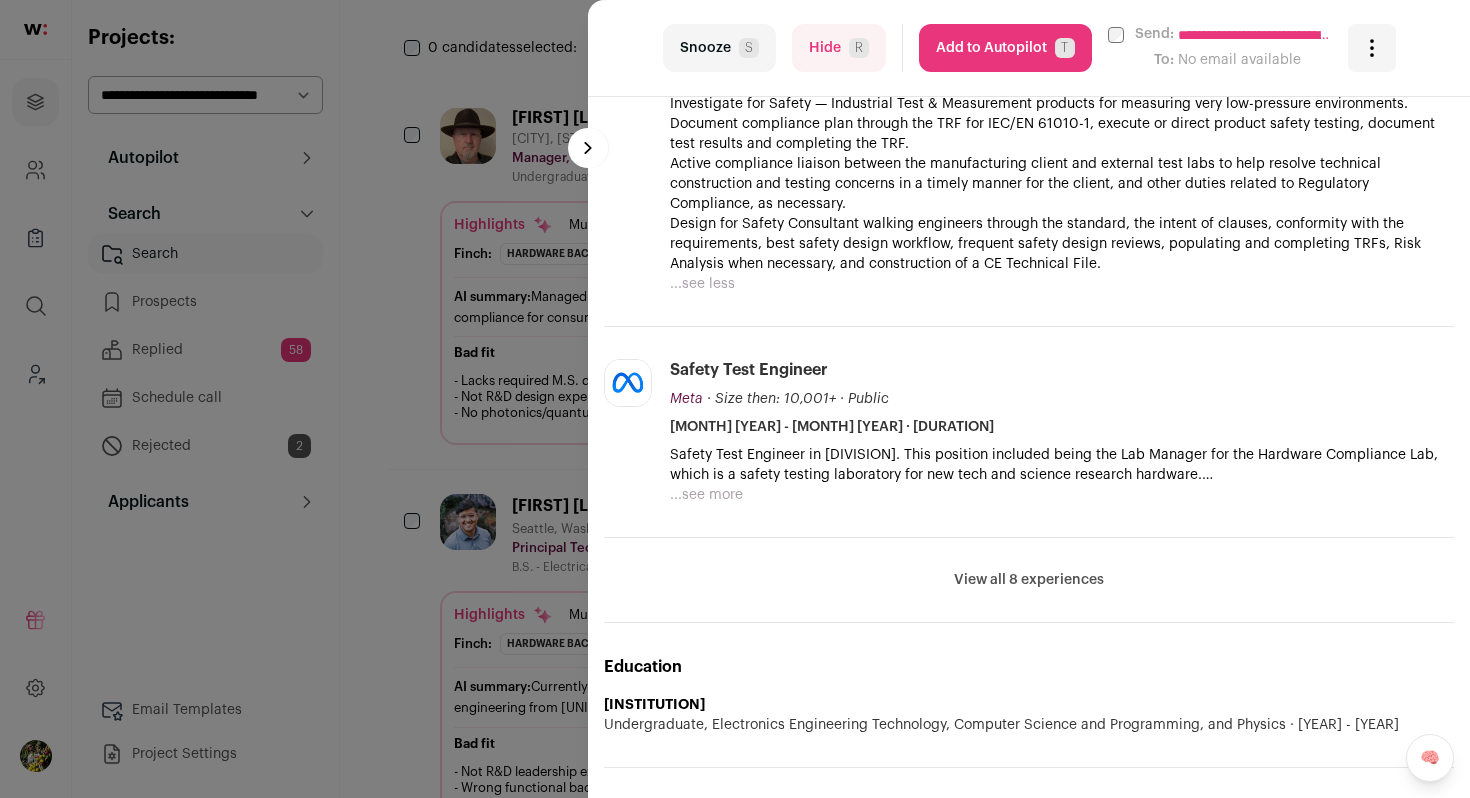 click on "...see more" at bounding box center [706, 495] 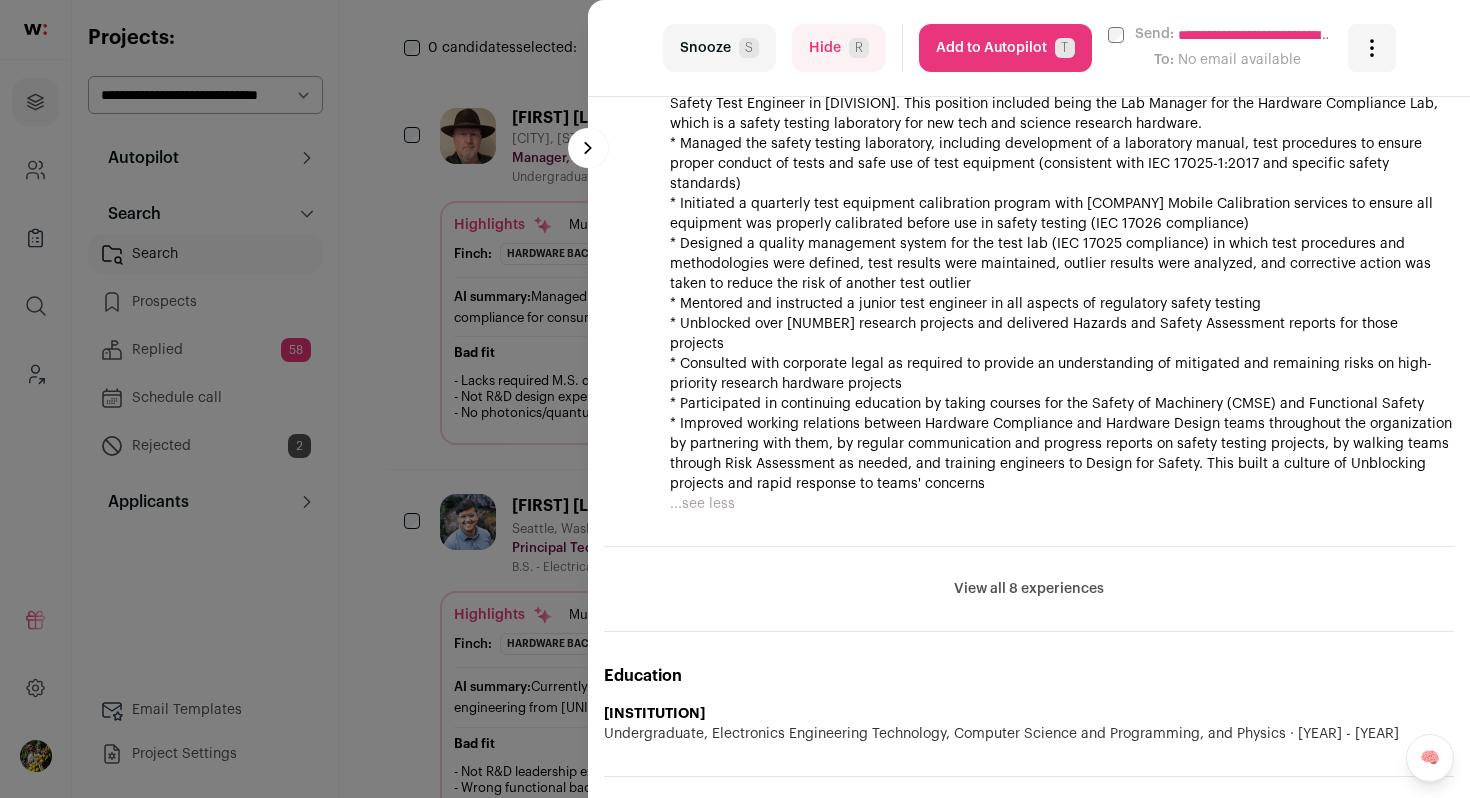 scroll, scrollTop: 1459, scrollLeft: 0, axis: vertical 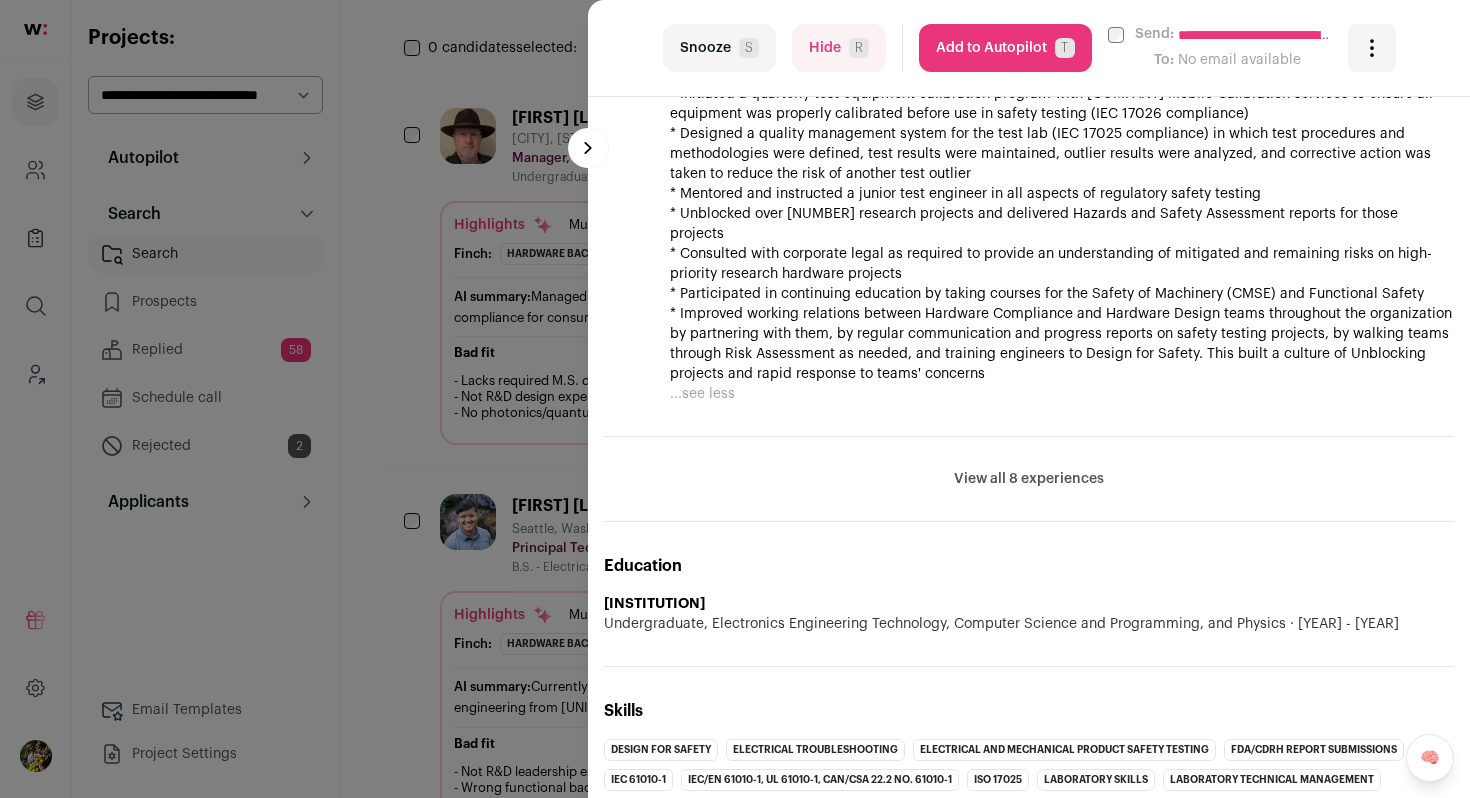 click on "View all 8 experiences" at bounding box center (1029, 479) 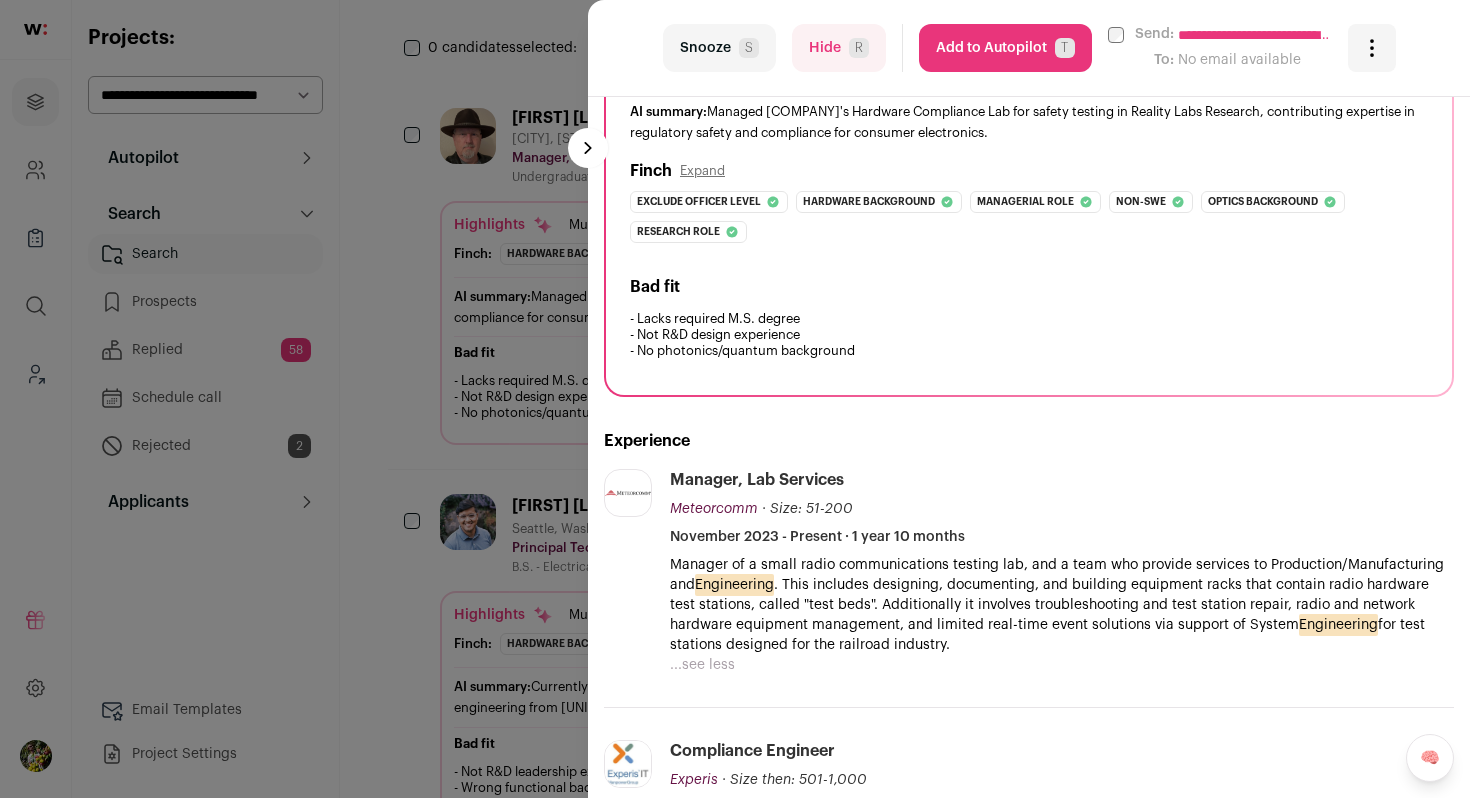 scroll, scrollTop: 0, scrollLeft: 0, axis: both 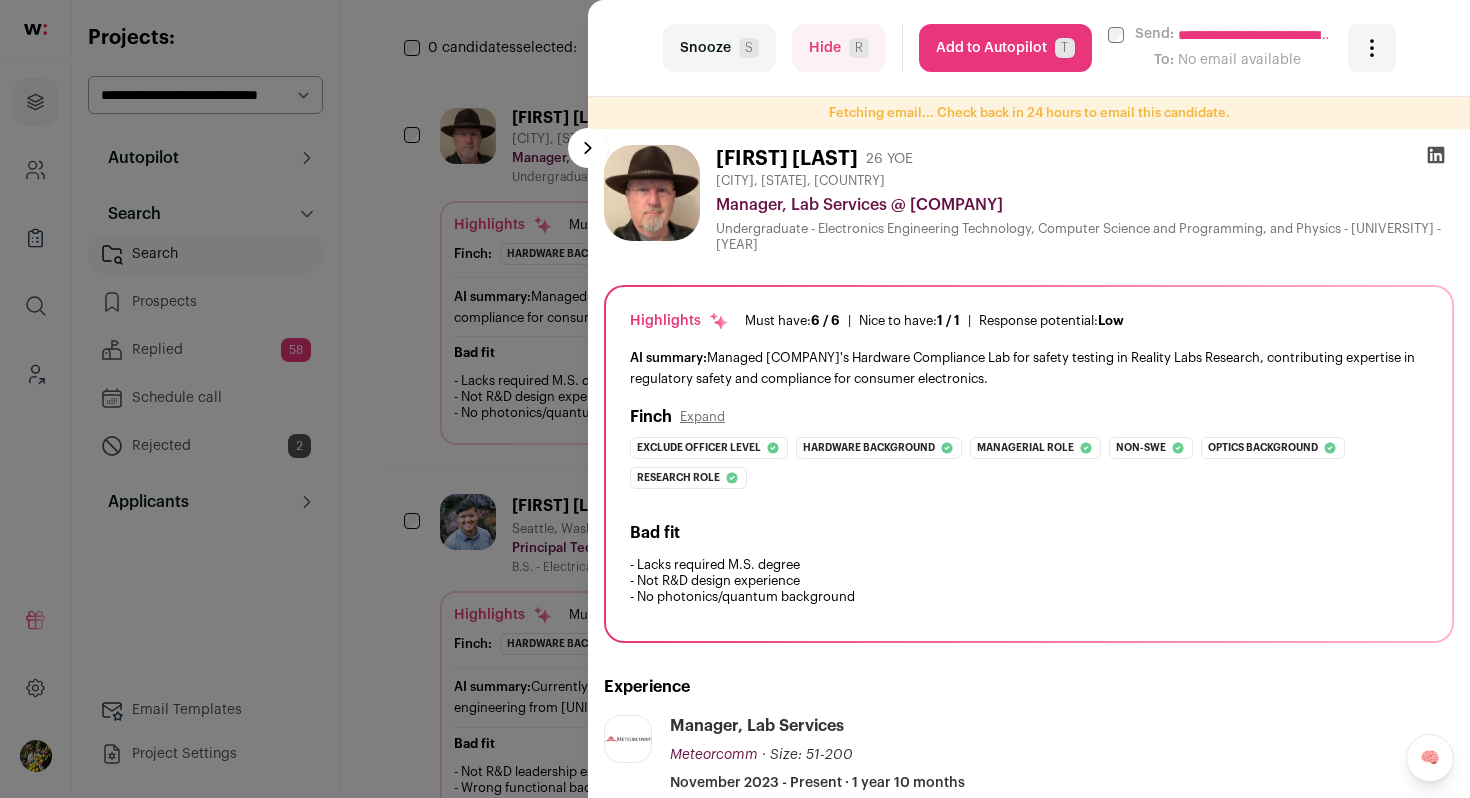 click on "**********" at bounding box center (735, 399) 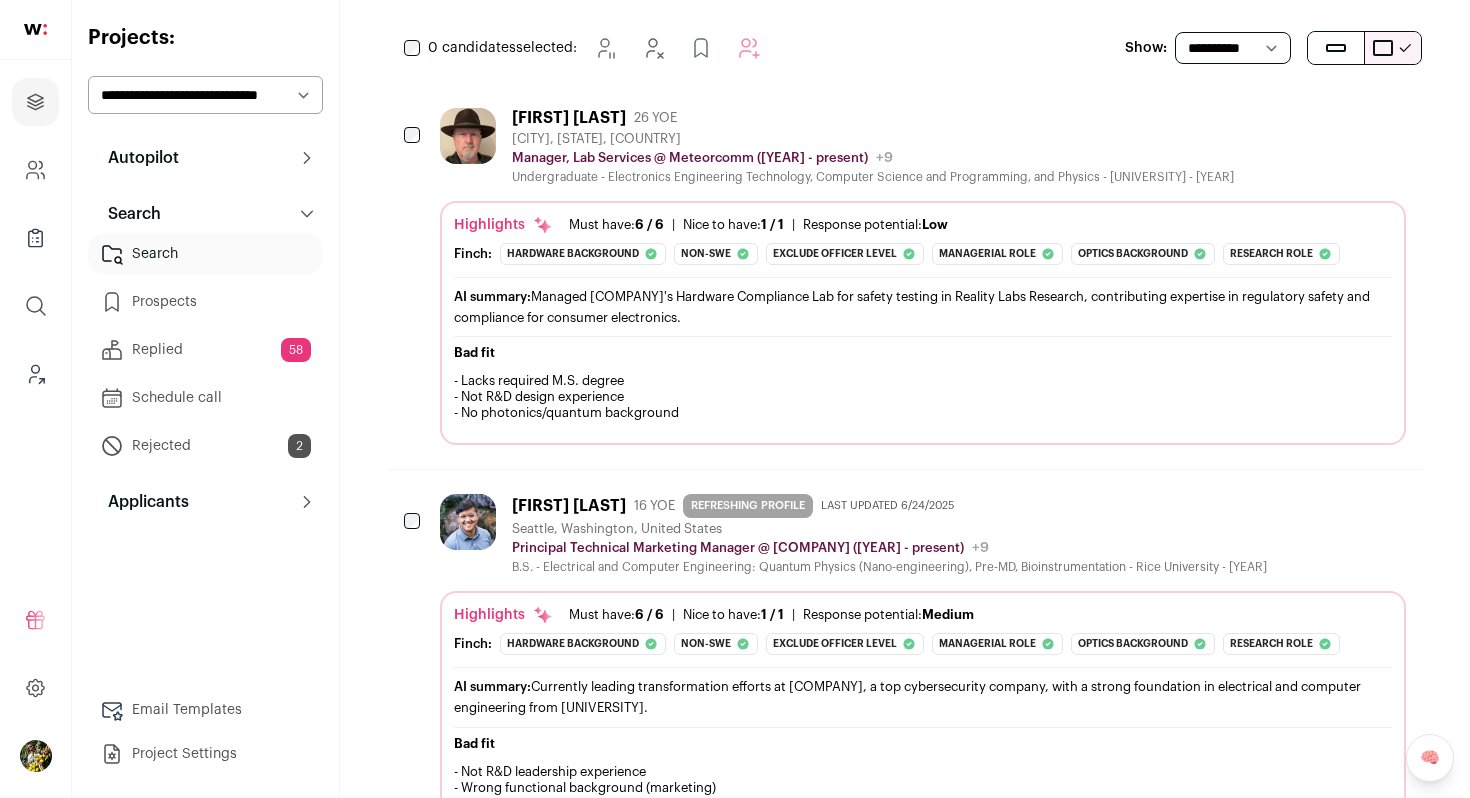 scroll, scrollTop: 0, scrollLeft: 0, axis: both 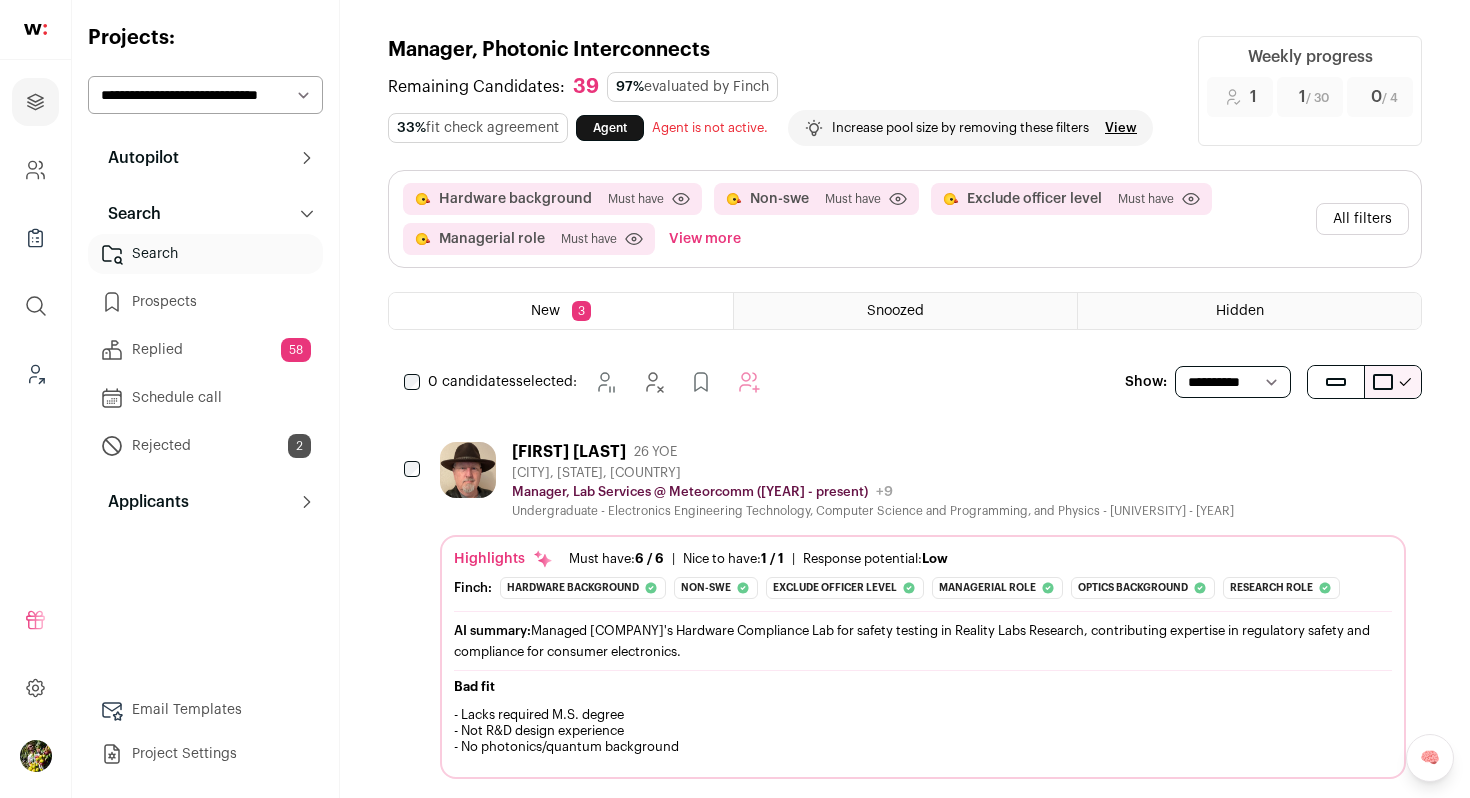 click on "All filters" at bounding box center [1362, 219] 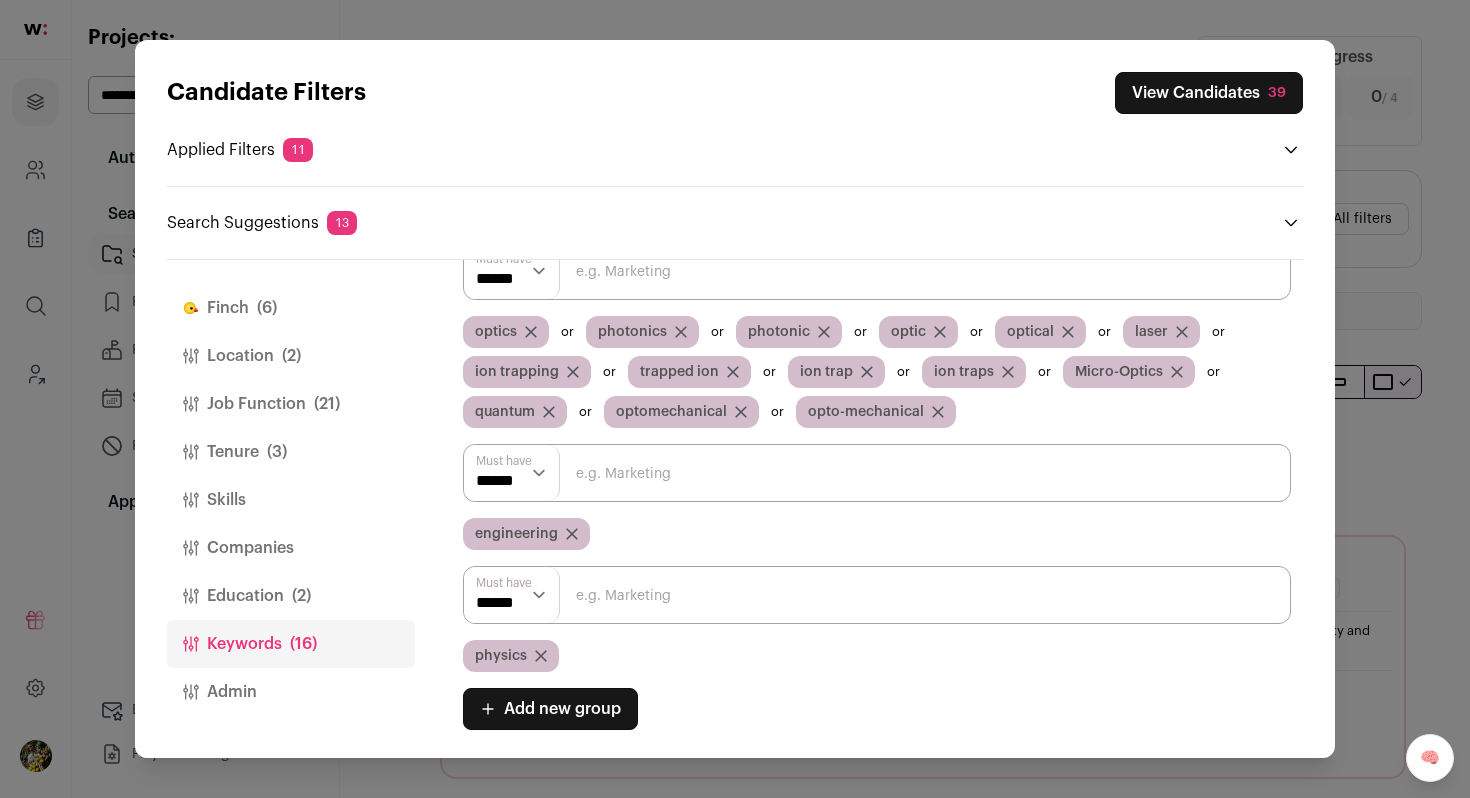 click 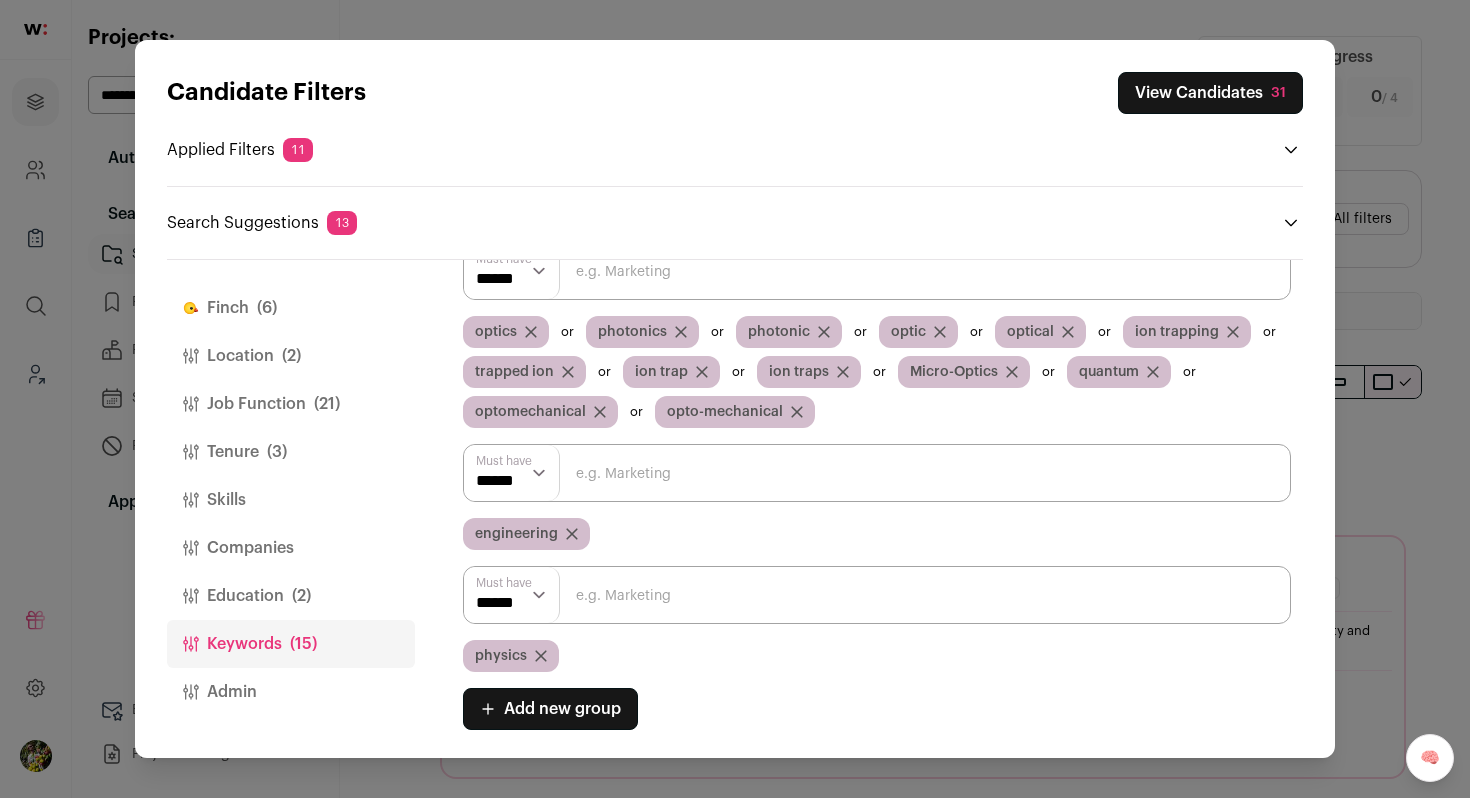 click on "ion traps" at bounding box center (799, 372) 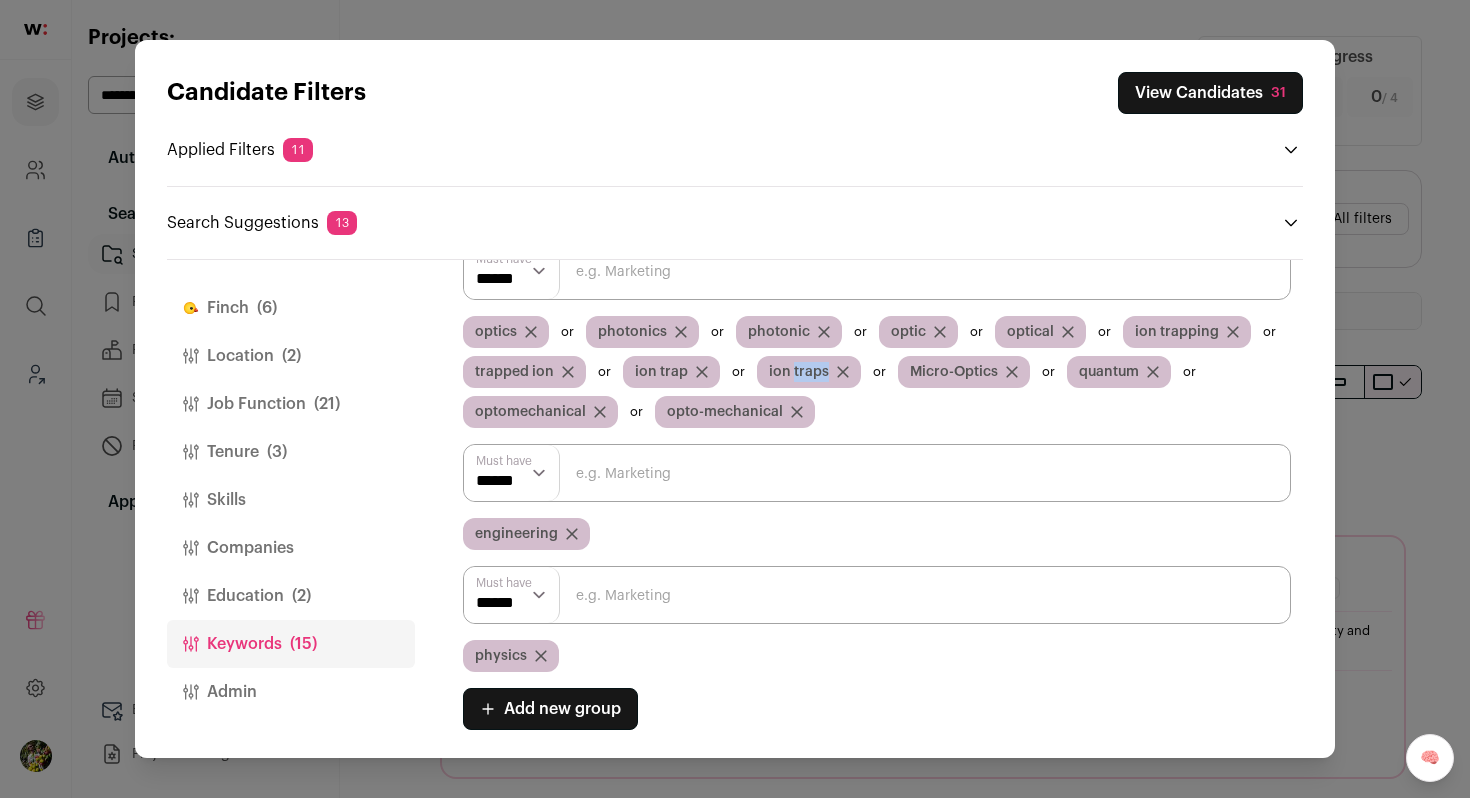 click on "ion traps" at bounding box center [799, 372] 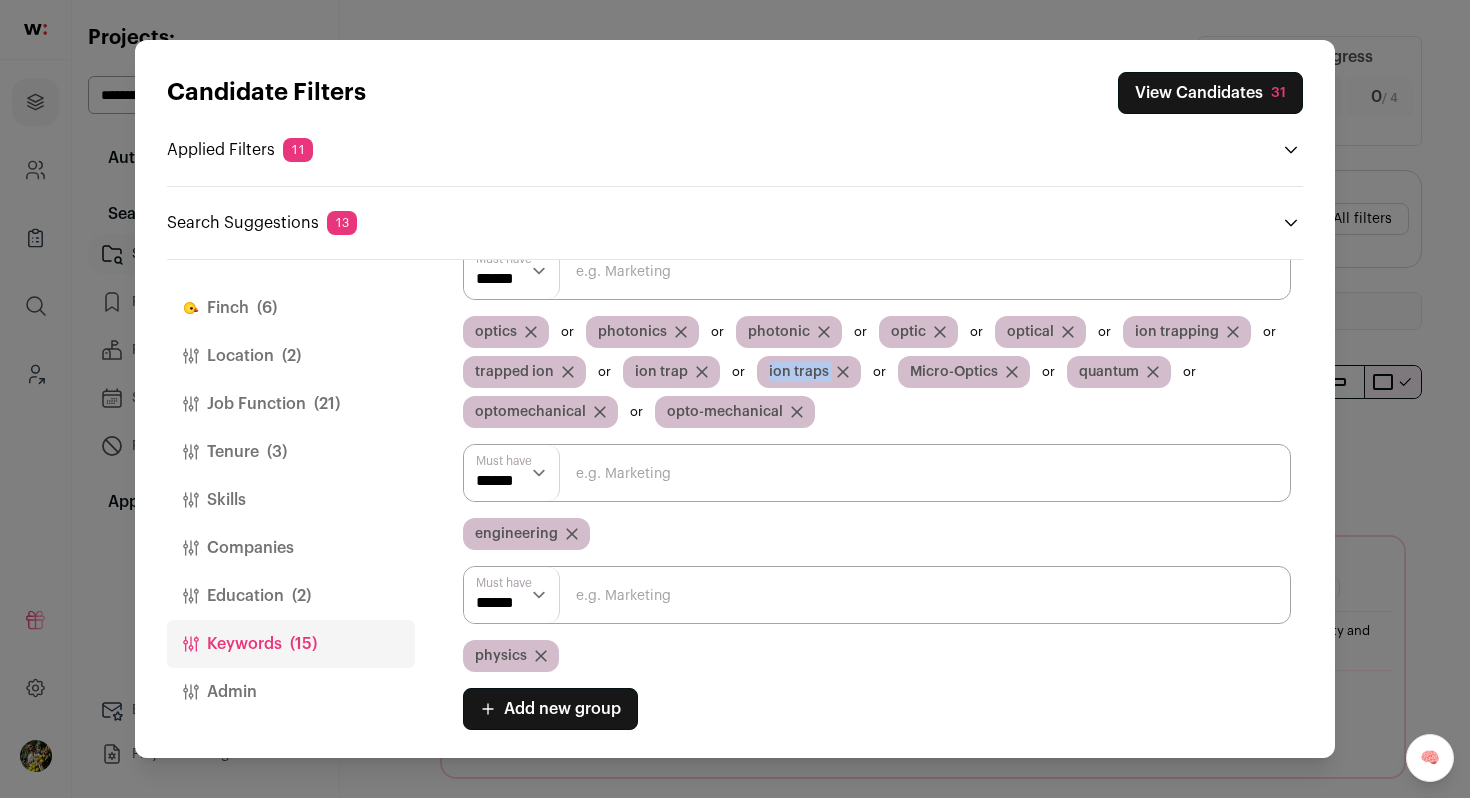 click on "ion traps" at bounding box center (799, 372) 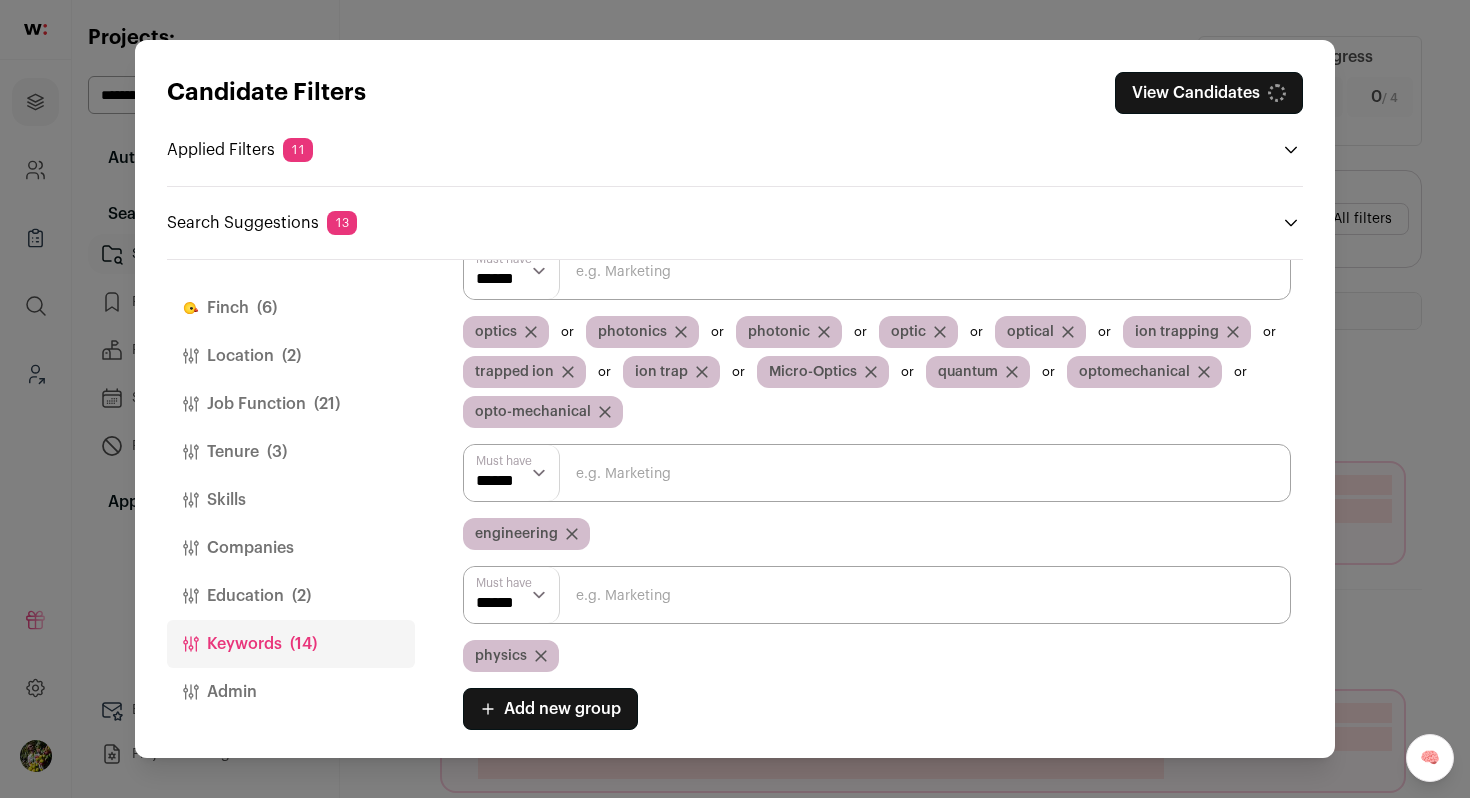click at bounding box center (877, 595) 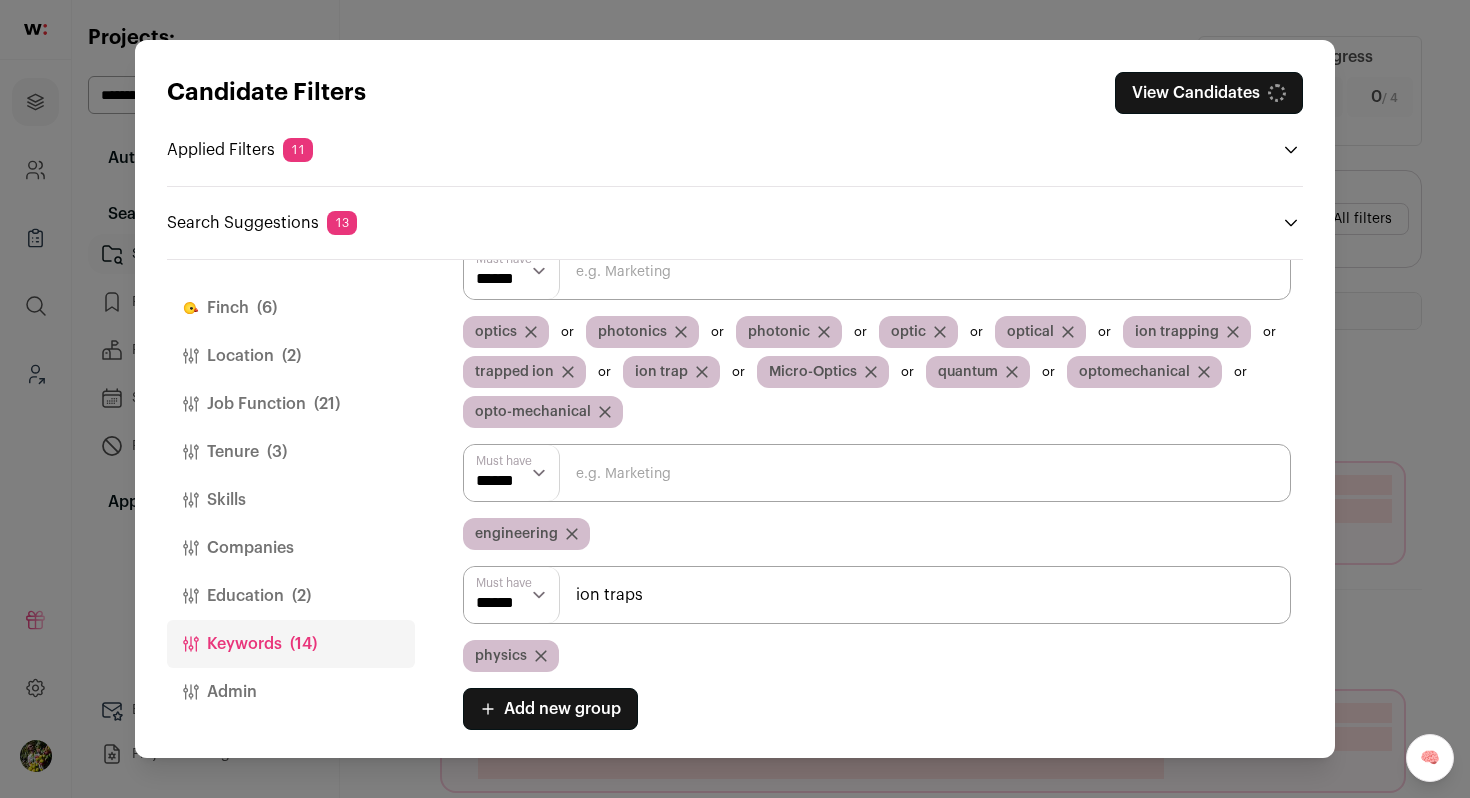type on "ion traps" 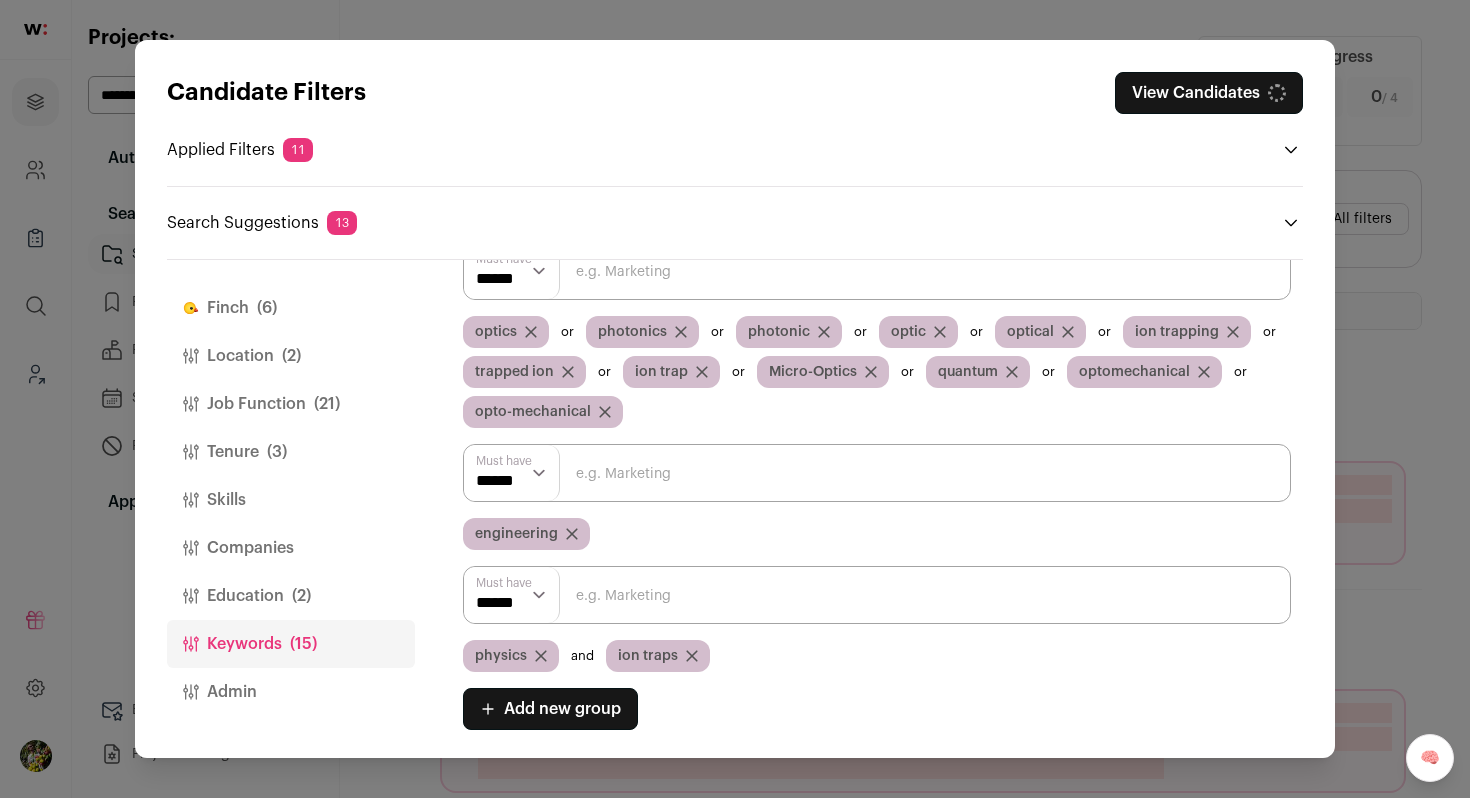 click on "quantum" at bounding box center [968, 372] 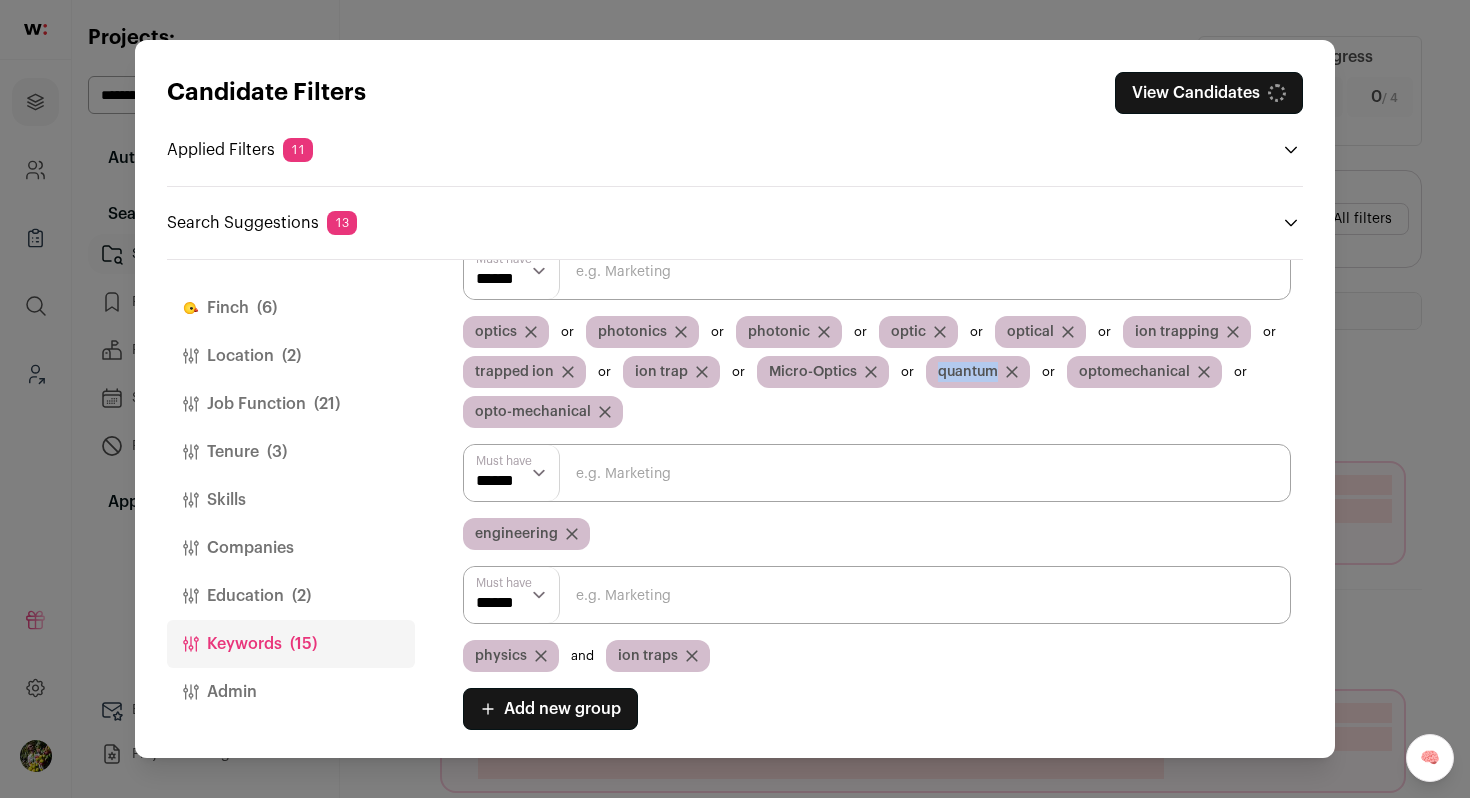 click on "quantum" at bounding box center [968, 372] 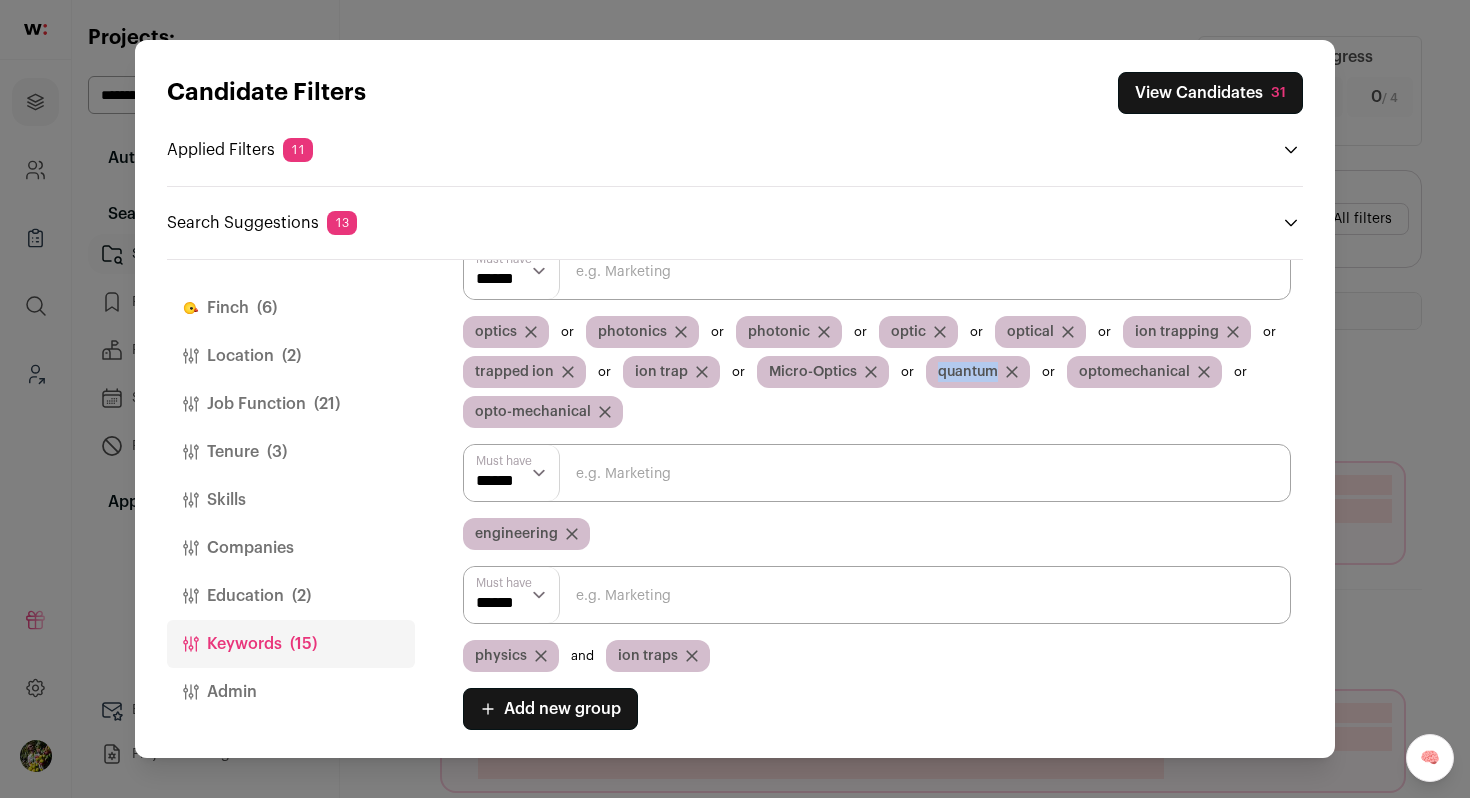 copy on "quantum" 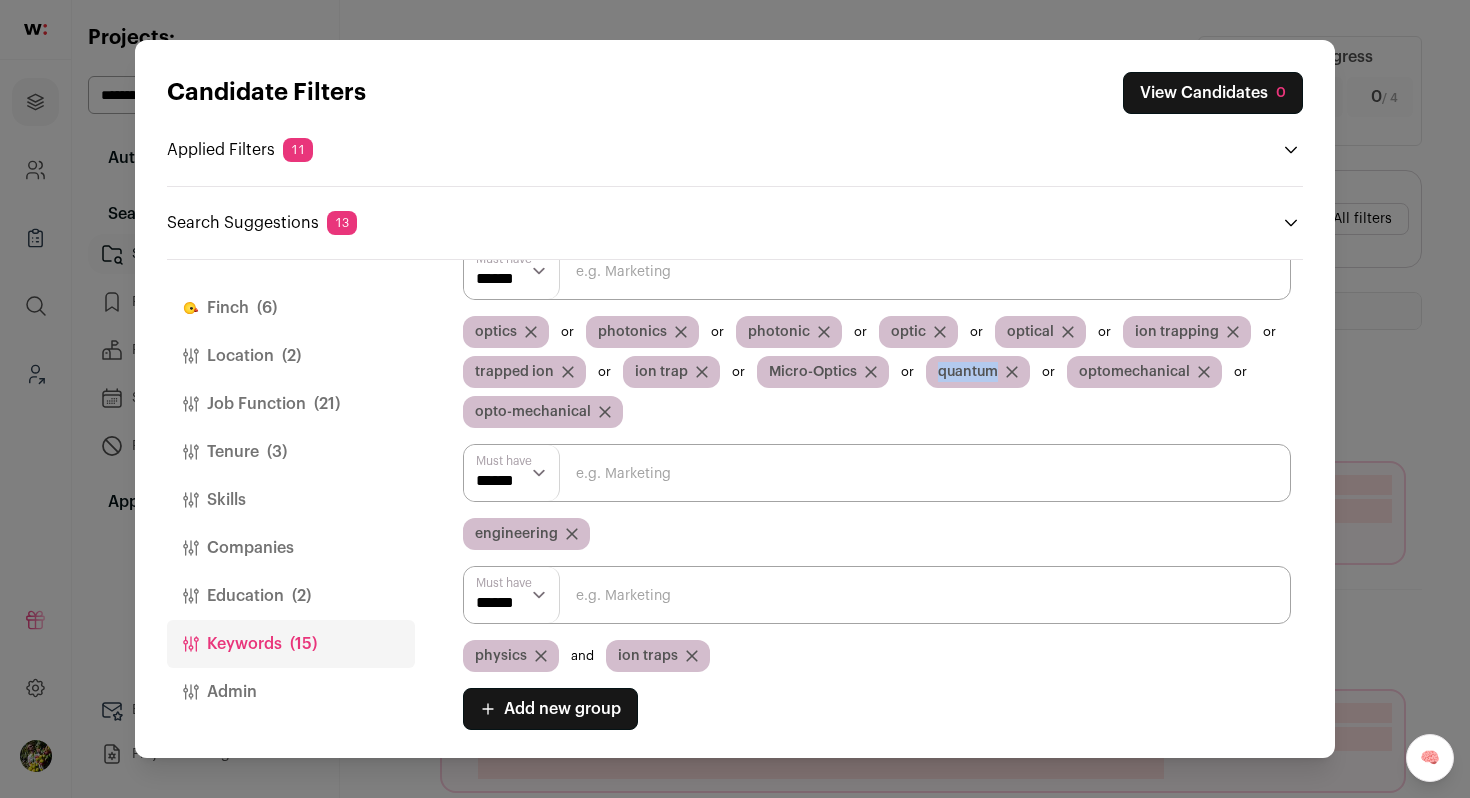 click 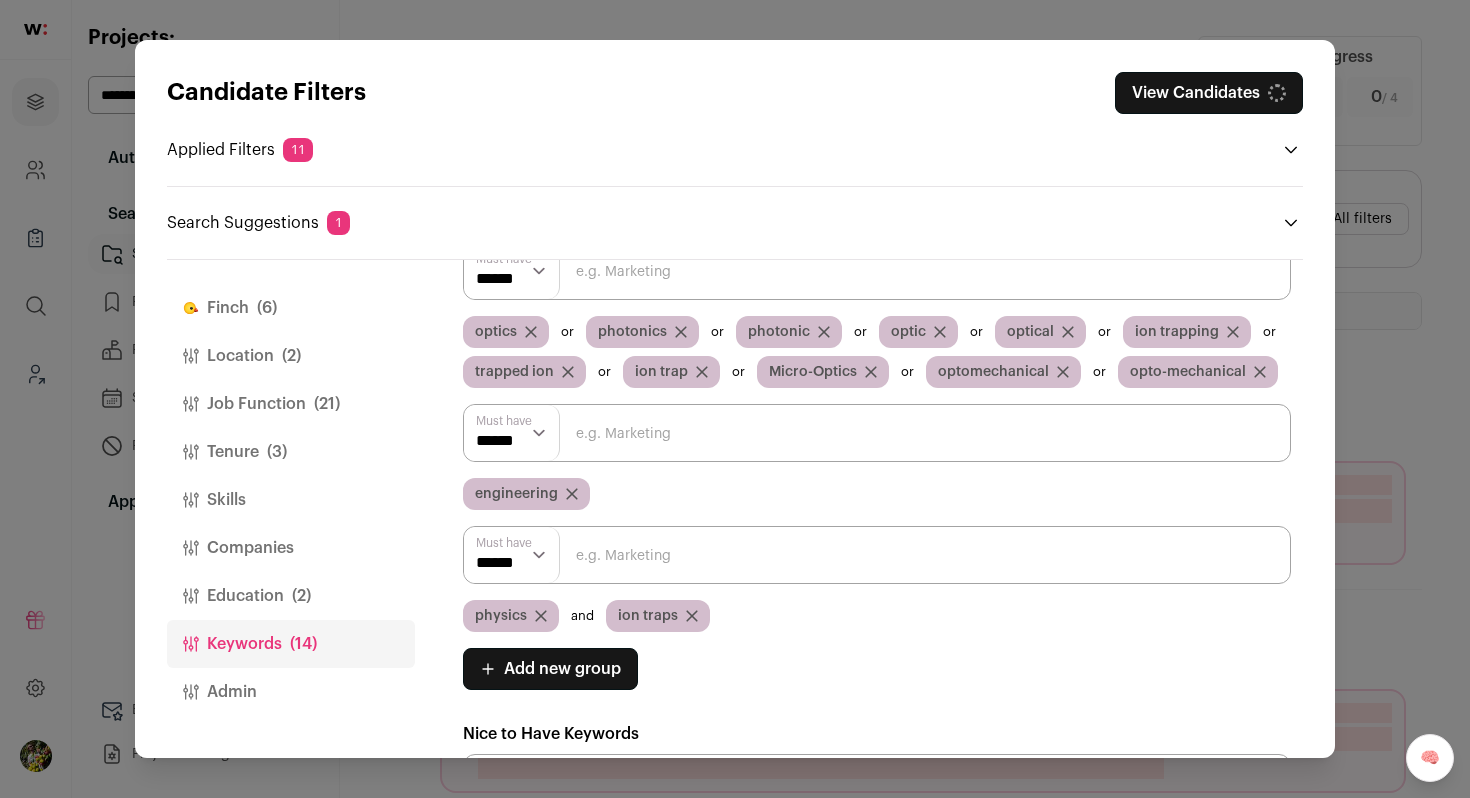 click at bounding box center [877, 555] 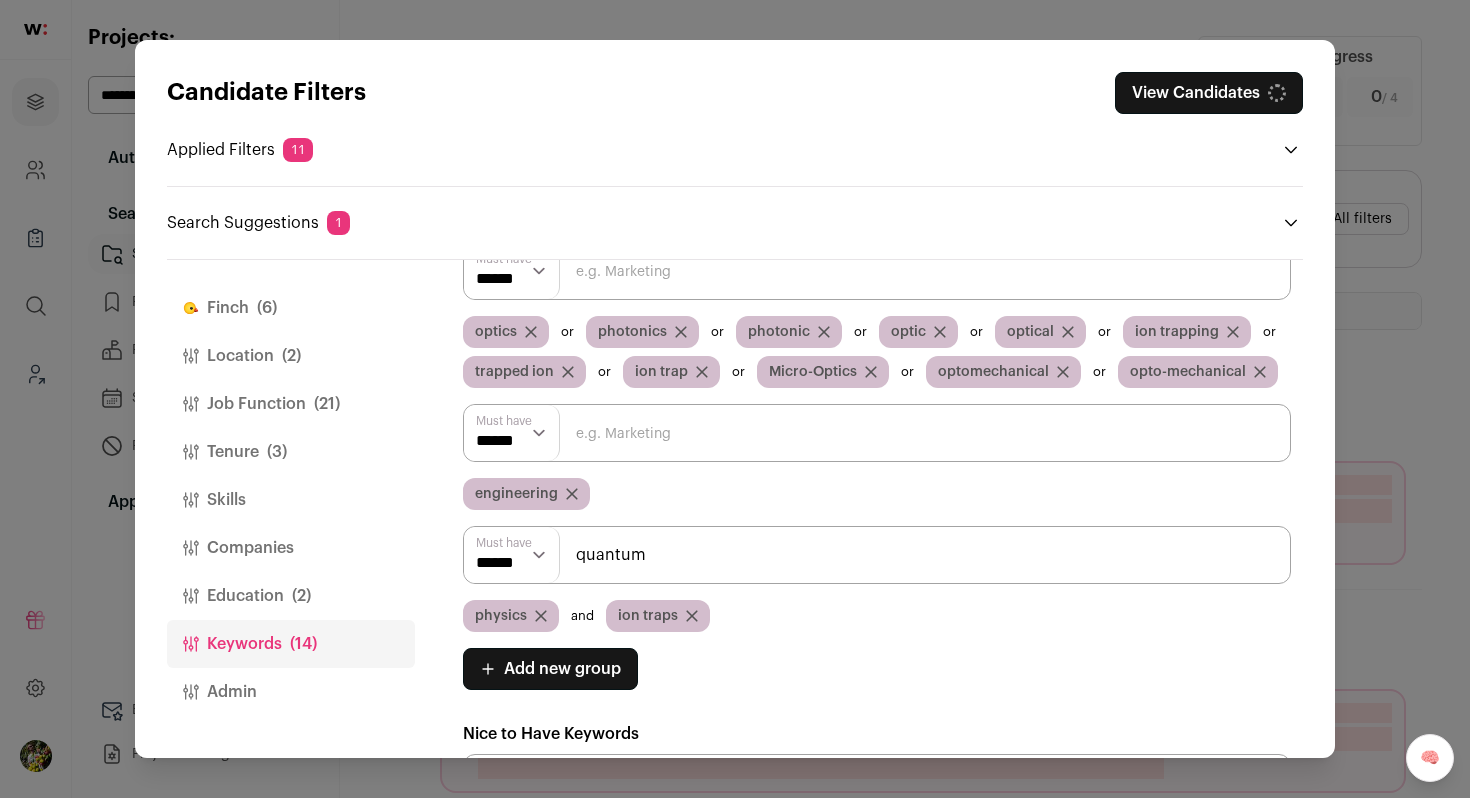 type on "quantum" 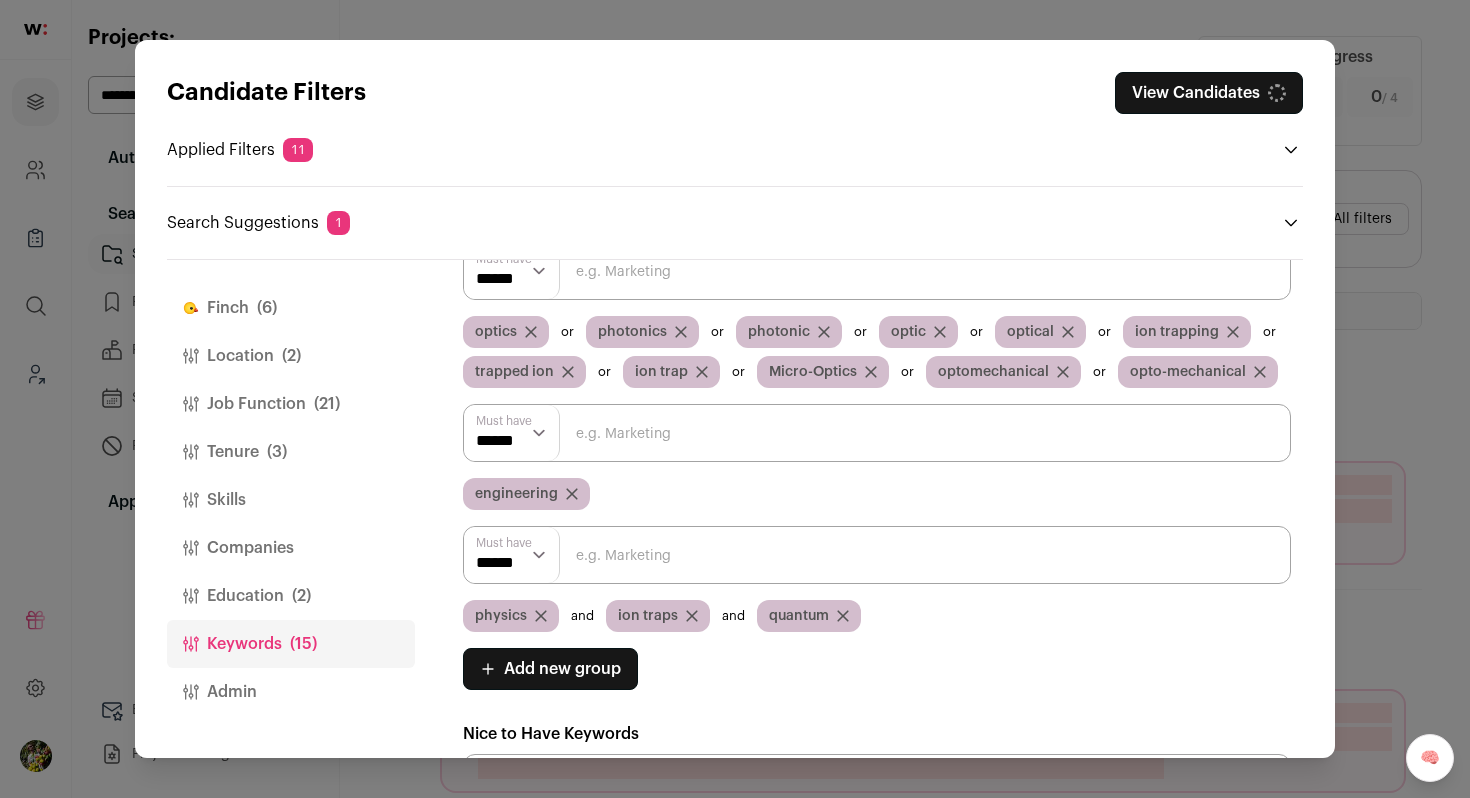click on "******
******" at bounding box center [512, 555] 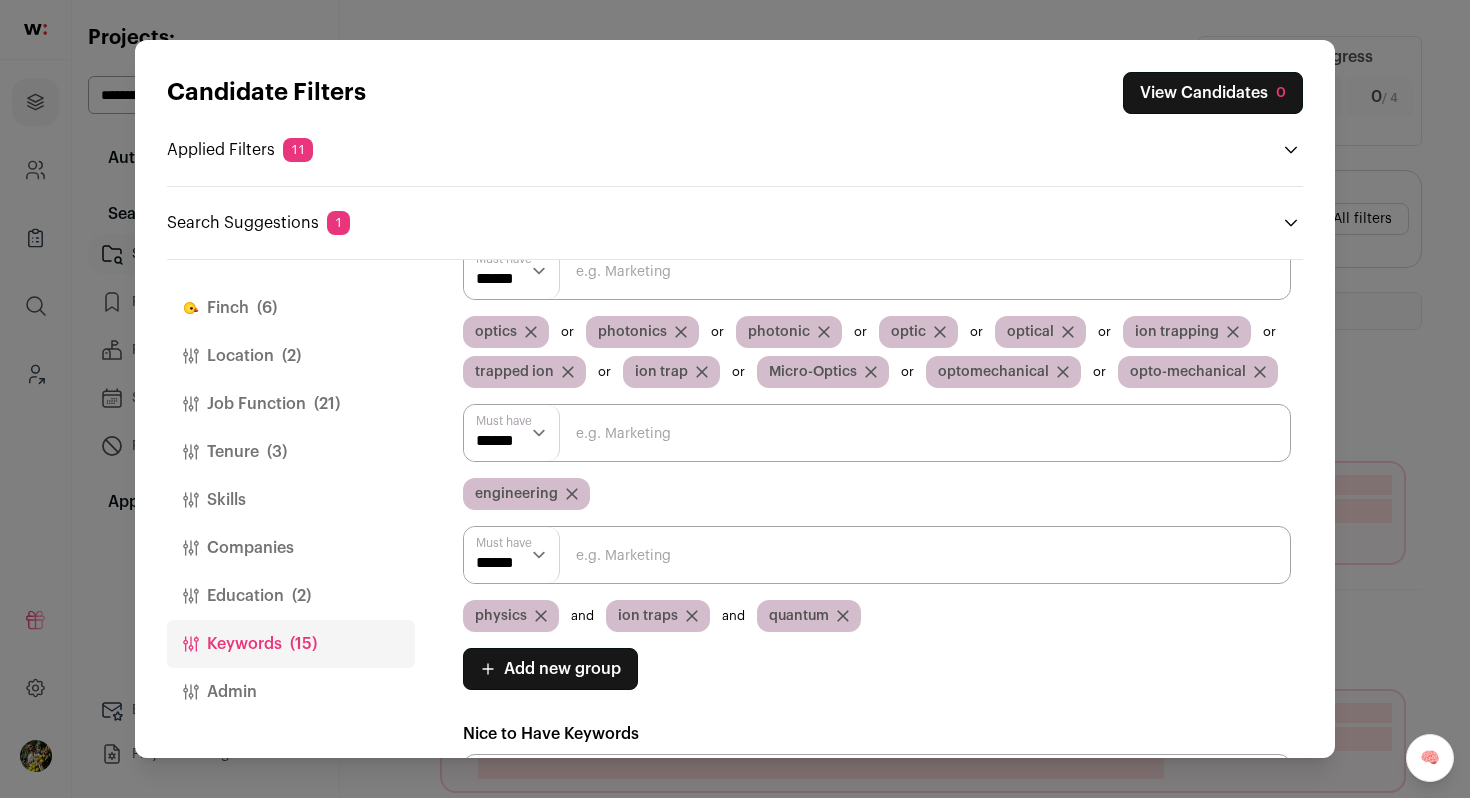 select on "**" 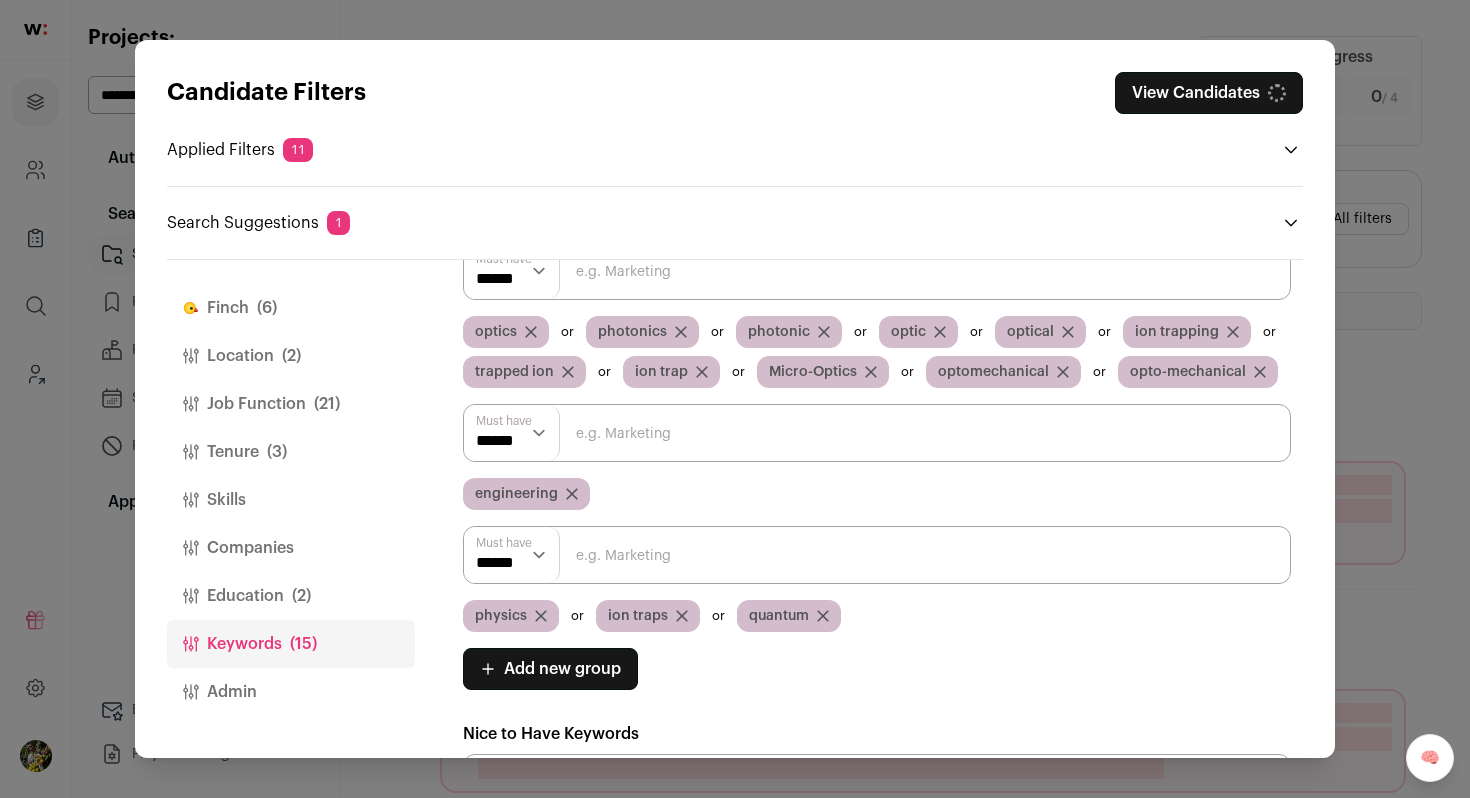 click on "ion trap" at bounding box center [661, 372] 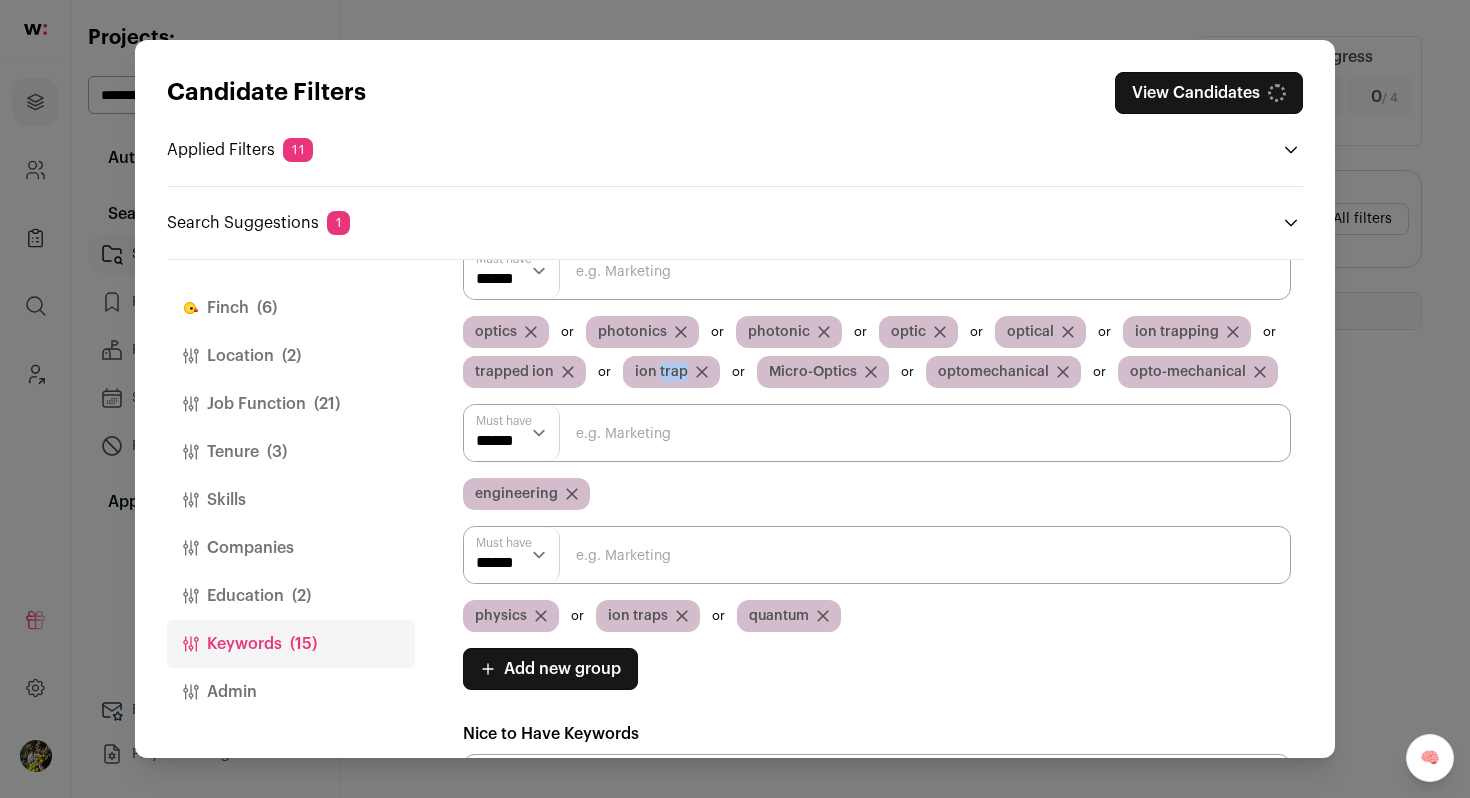click on "ion trap" at bounding box center [661, 372] 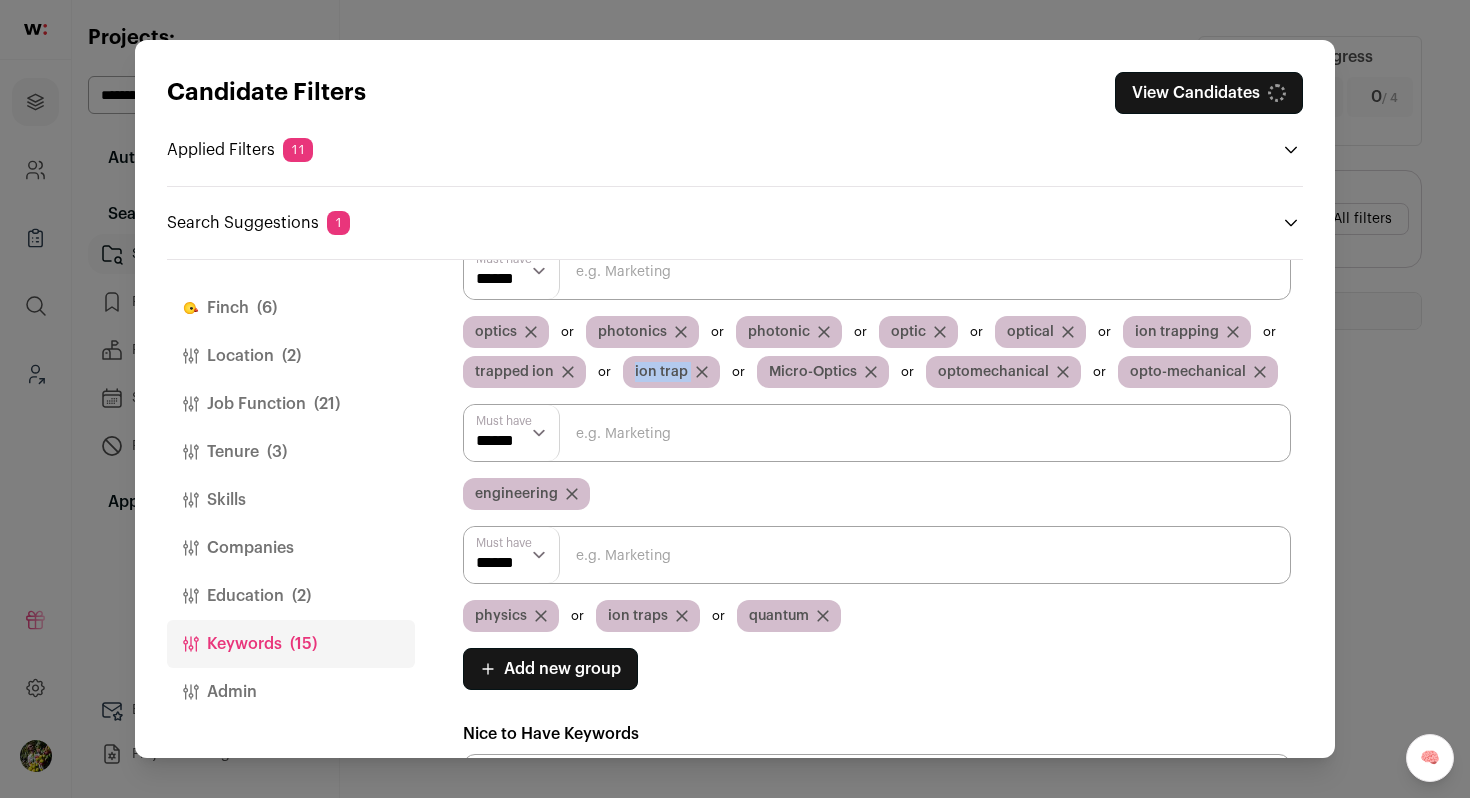 click on "ion trap" at bounding box center (661, 372) 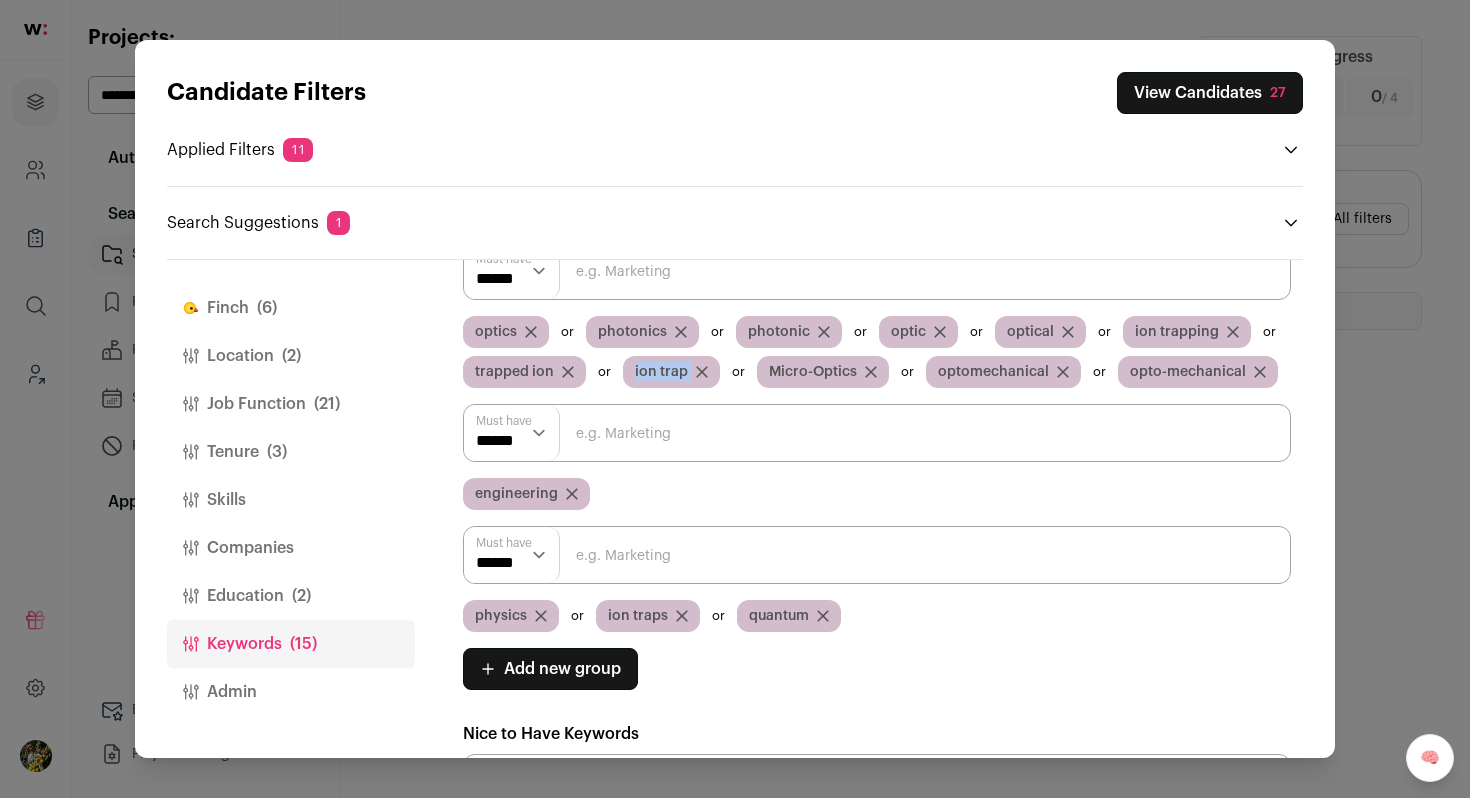 click 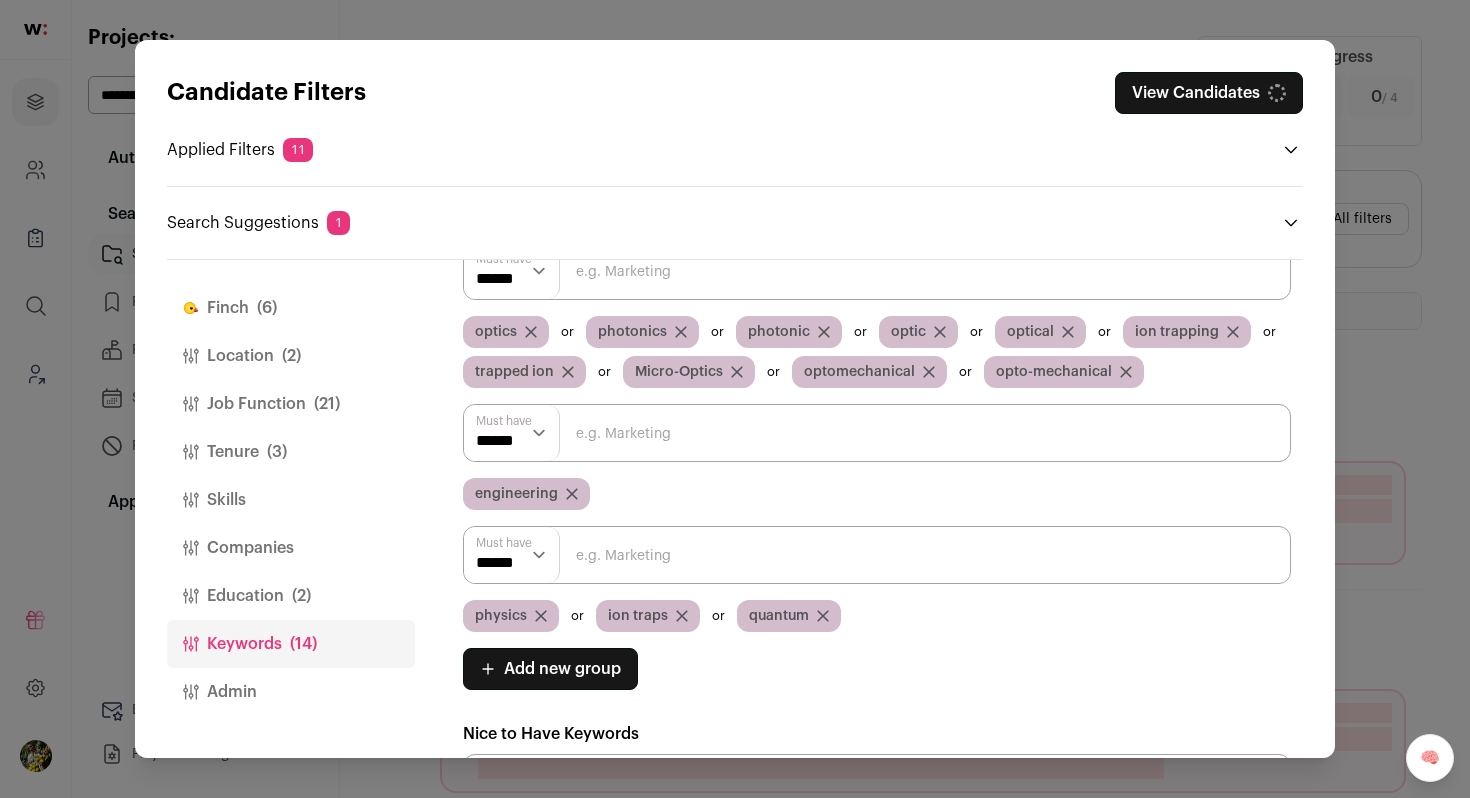 click at bounding box center [877, 555] 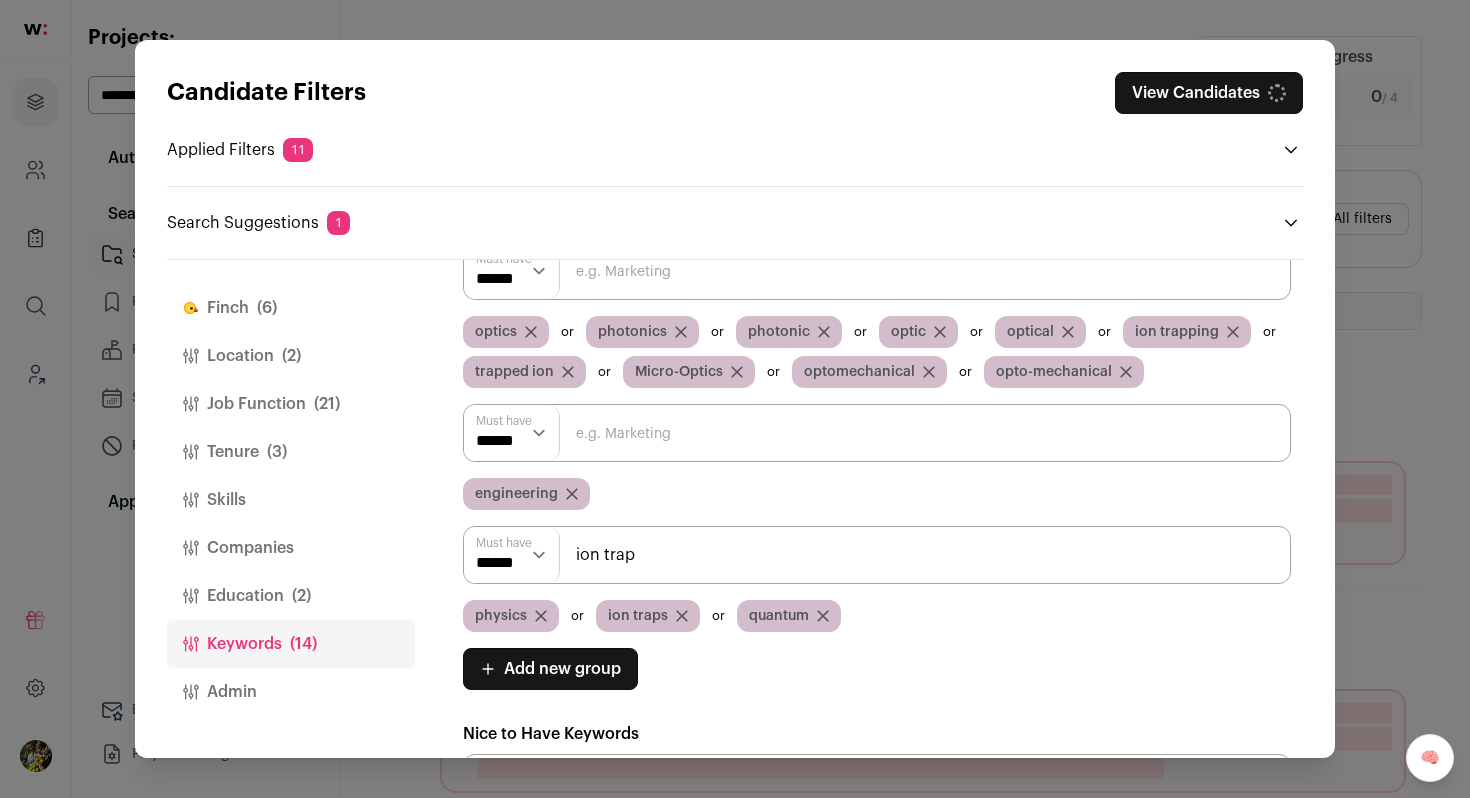 type on "ion trap" 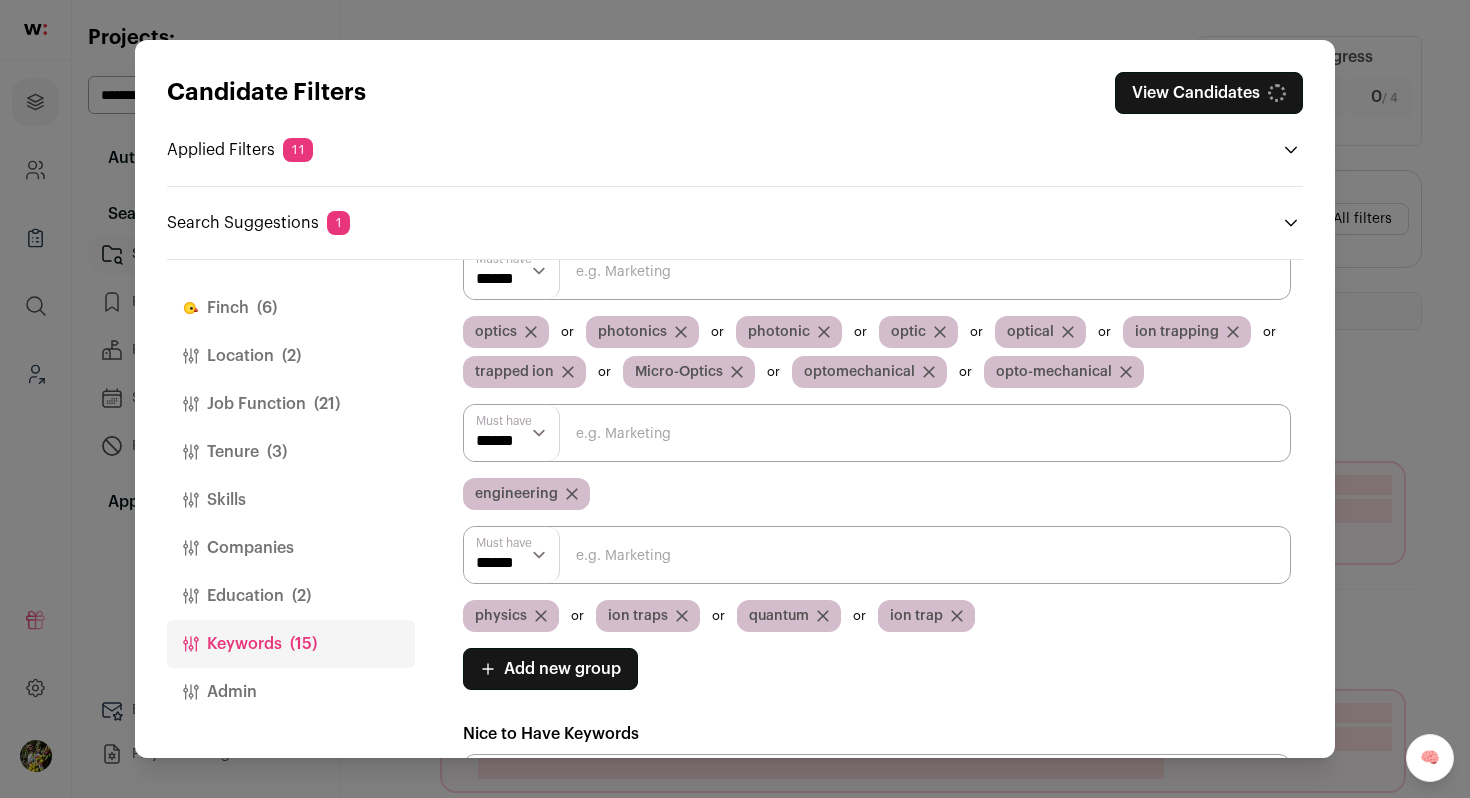 click on "trapped ion" at bounding box center [514, 372] 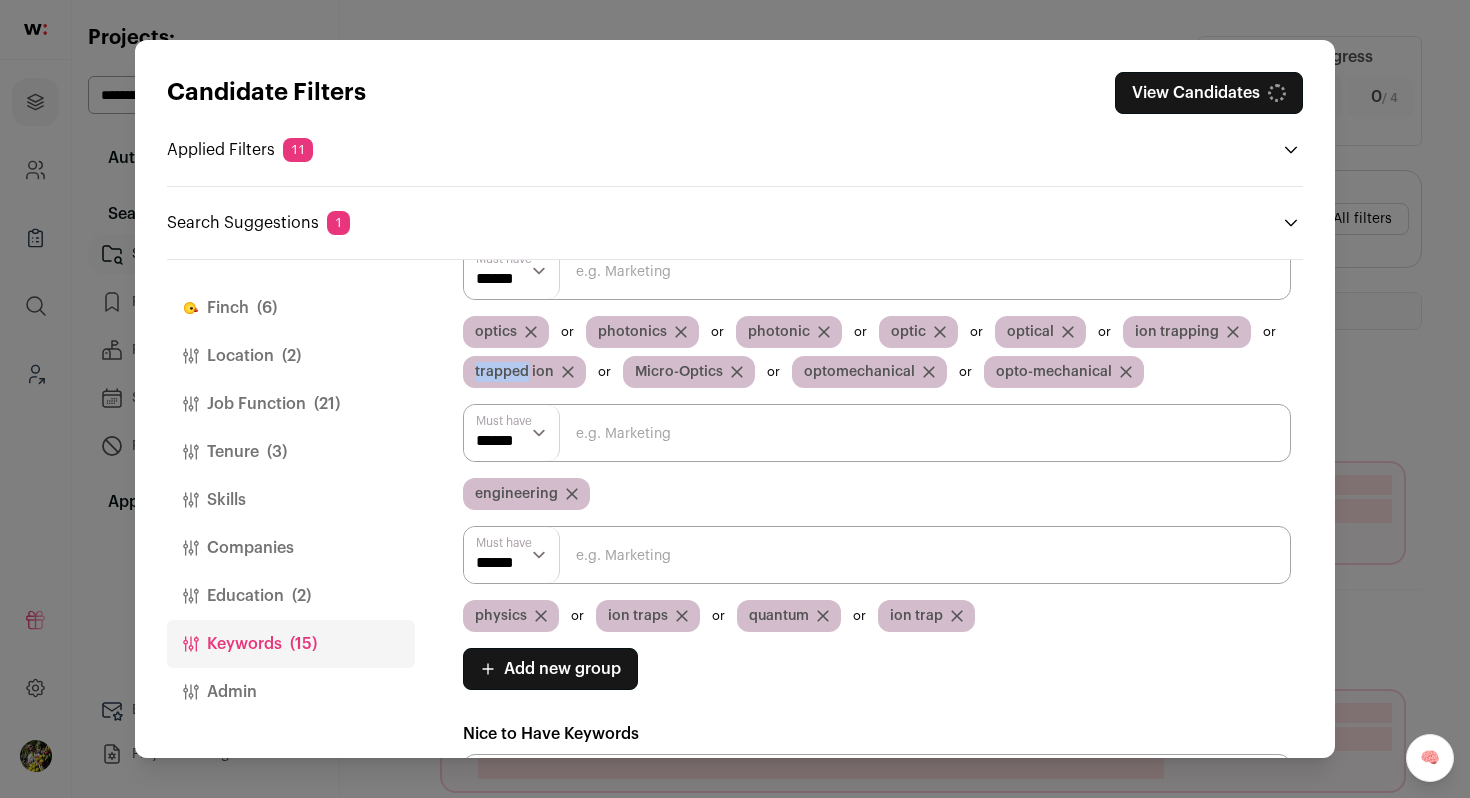 click on "trapped ion" at bounding box center (514, 372) 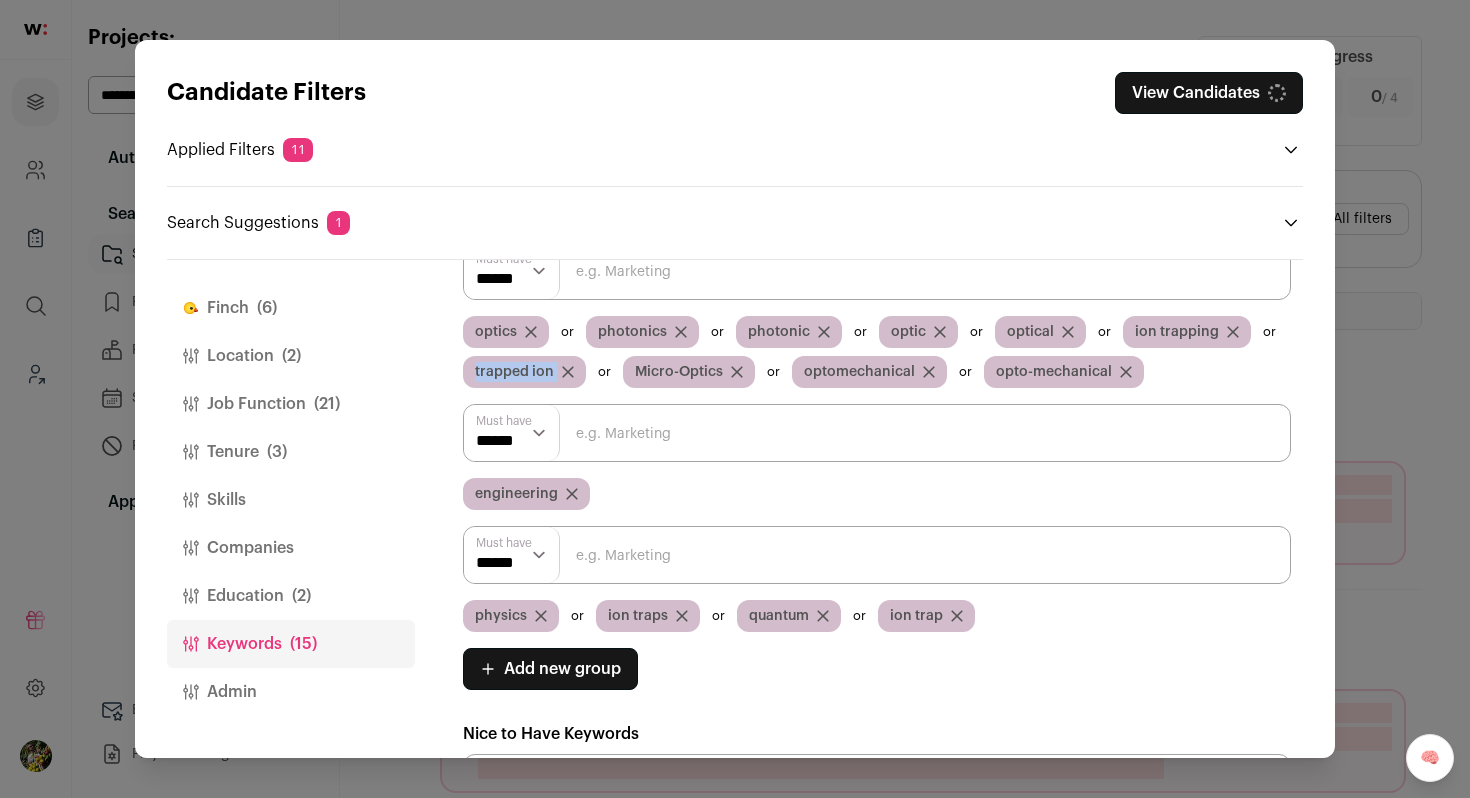 click on "trapped ion" at bounding box center (514, 372) 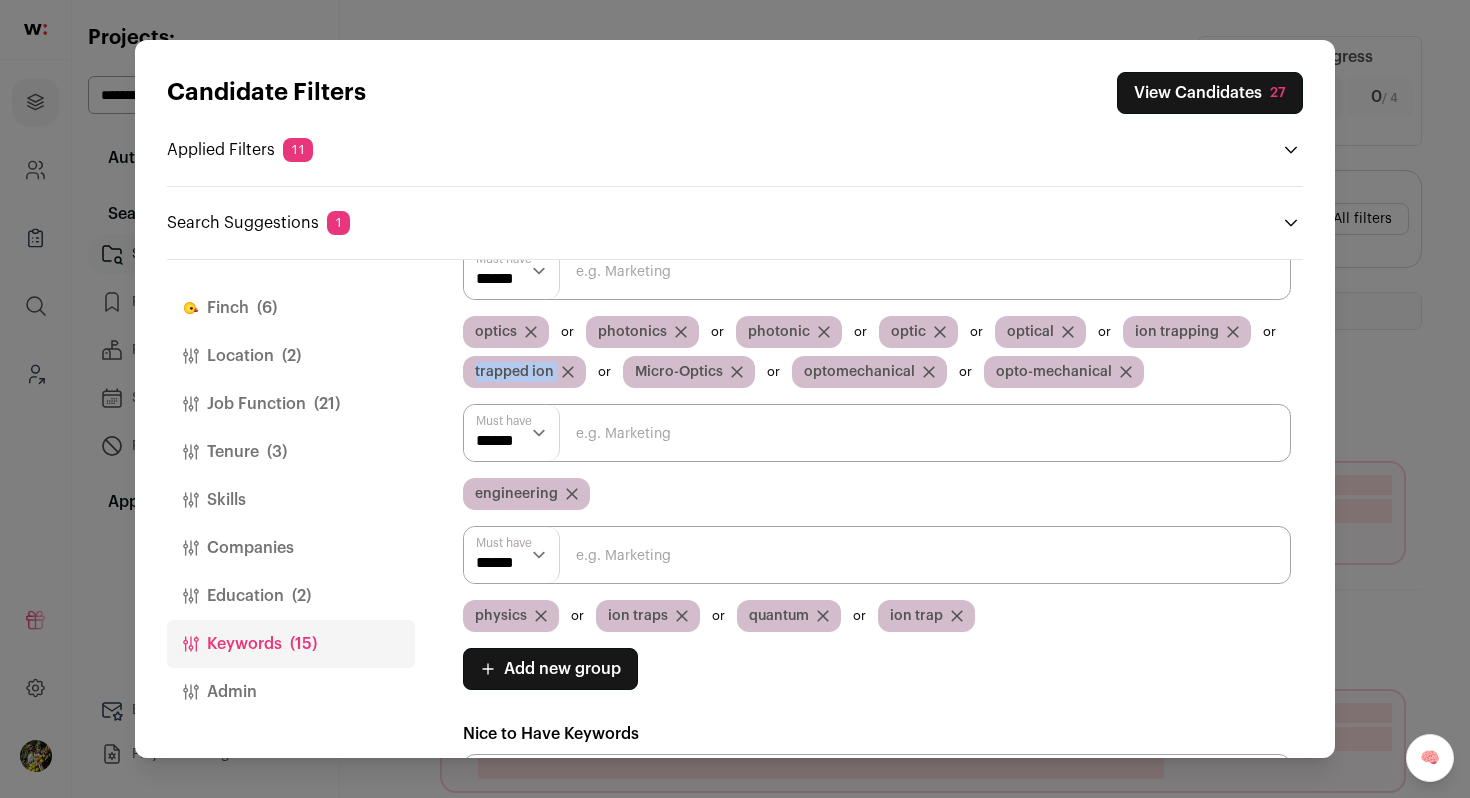 copy on "trapped ion" 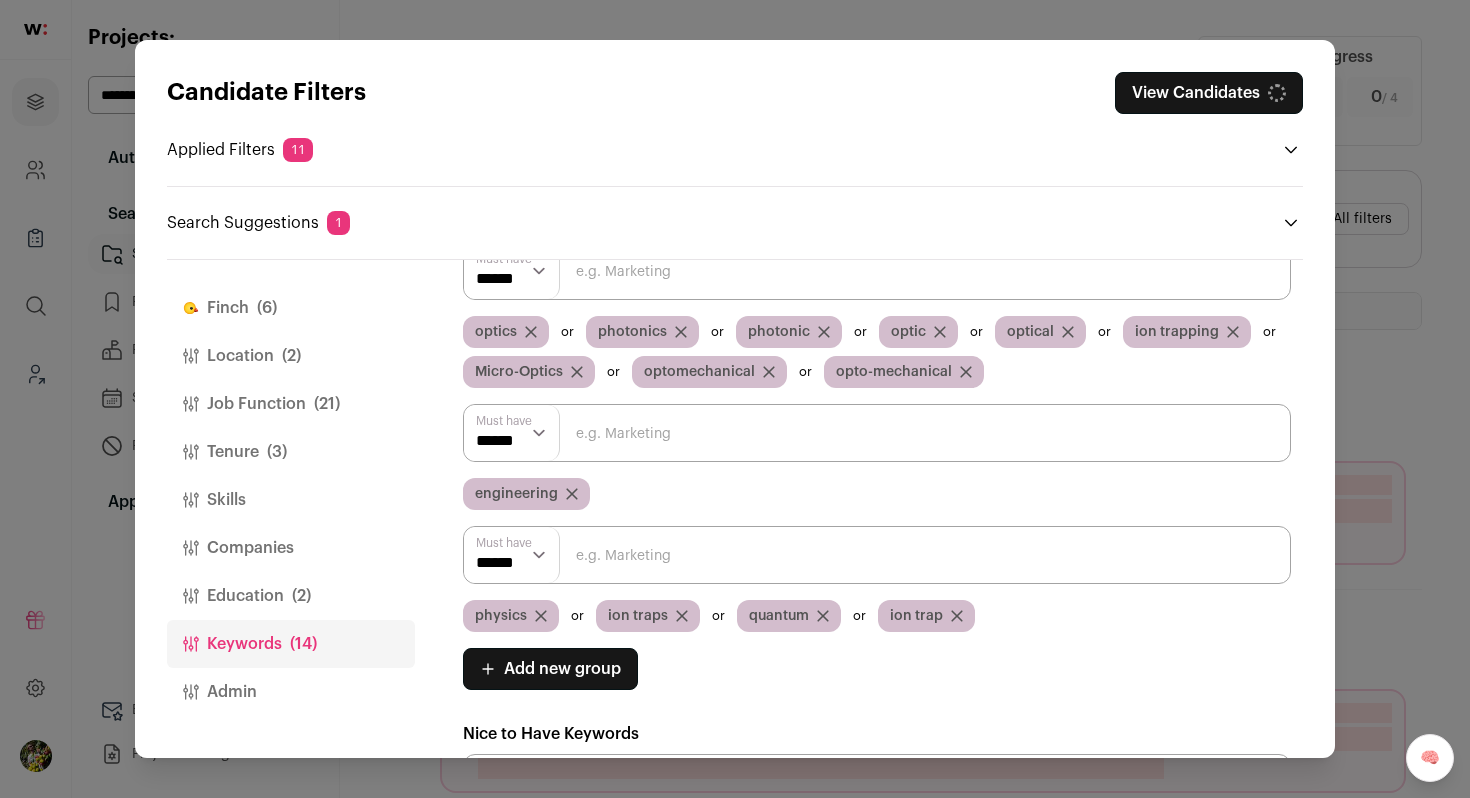 click at bounding box center (877, 555) 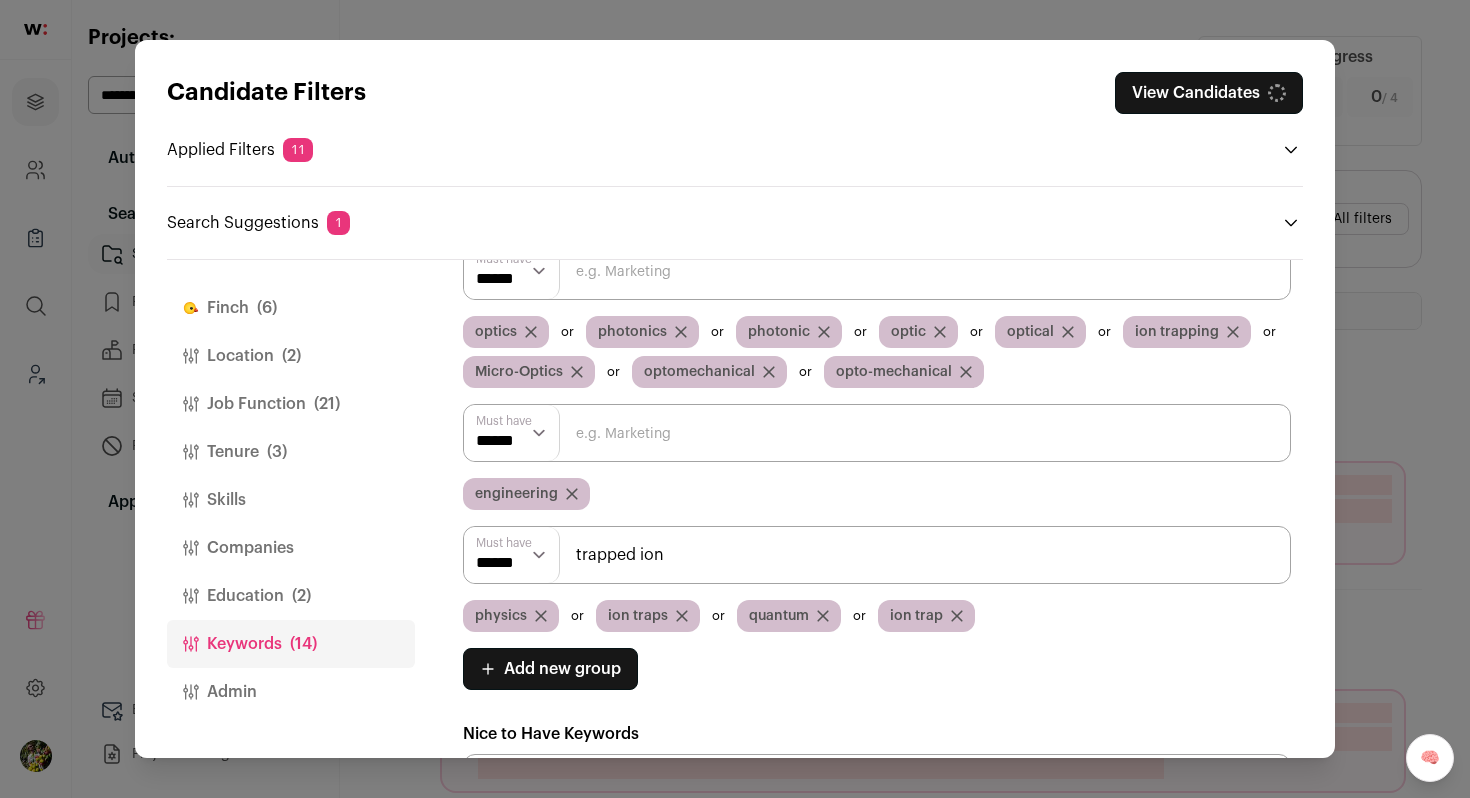 type on "trapped ion" 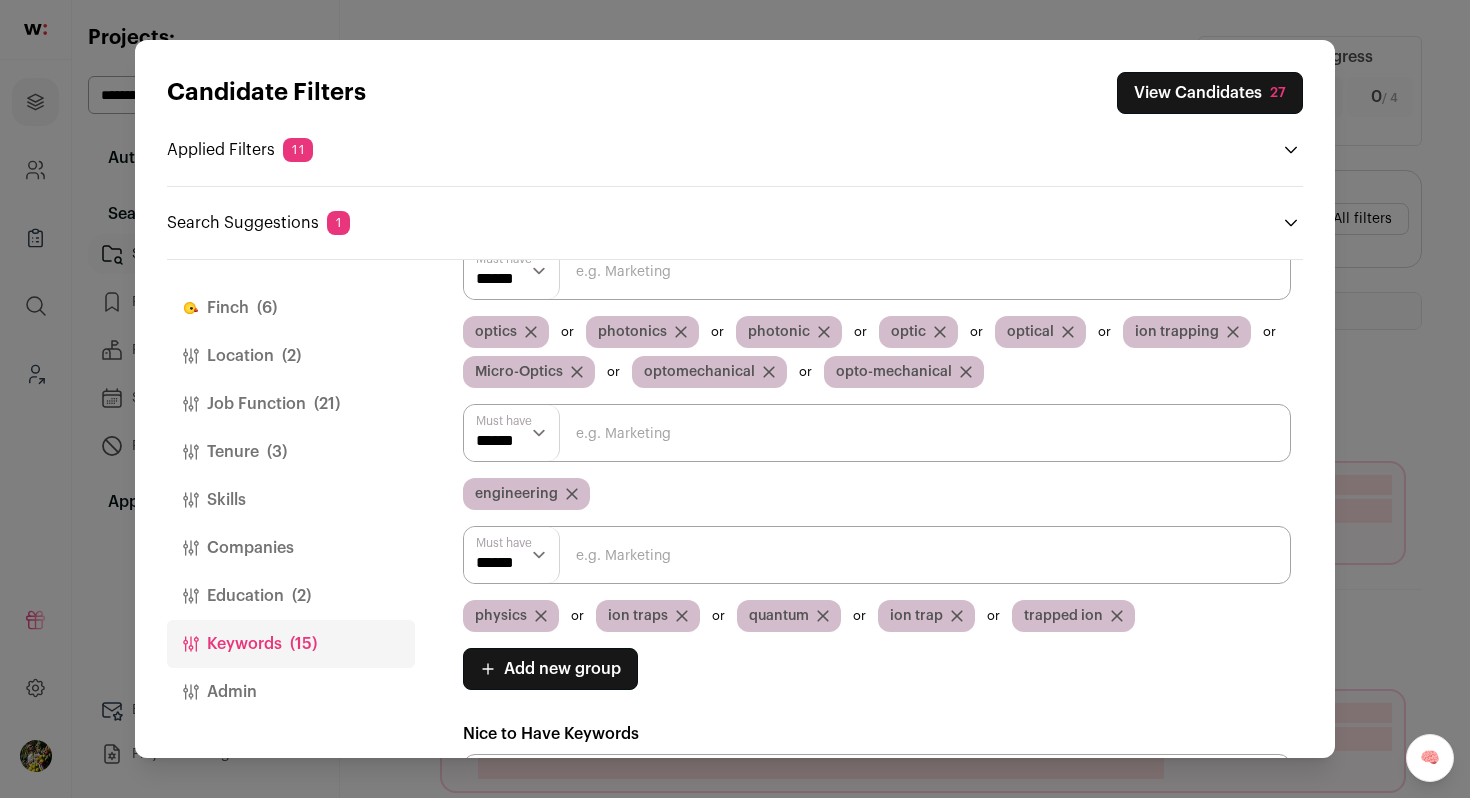 click on "ion trapping" at bounding box center [1177, 332] 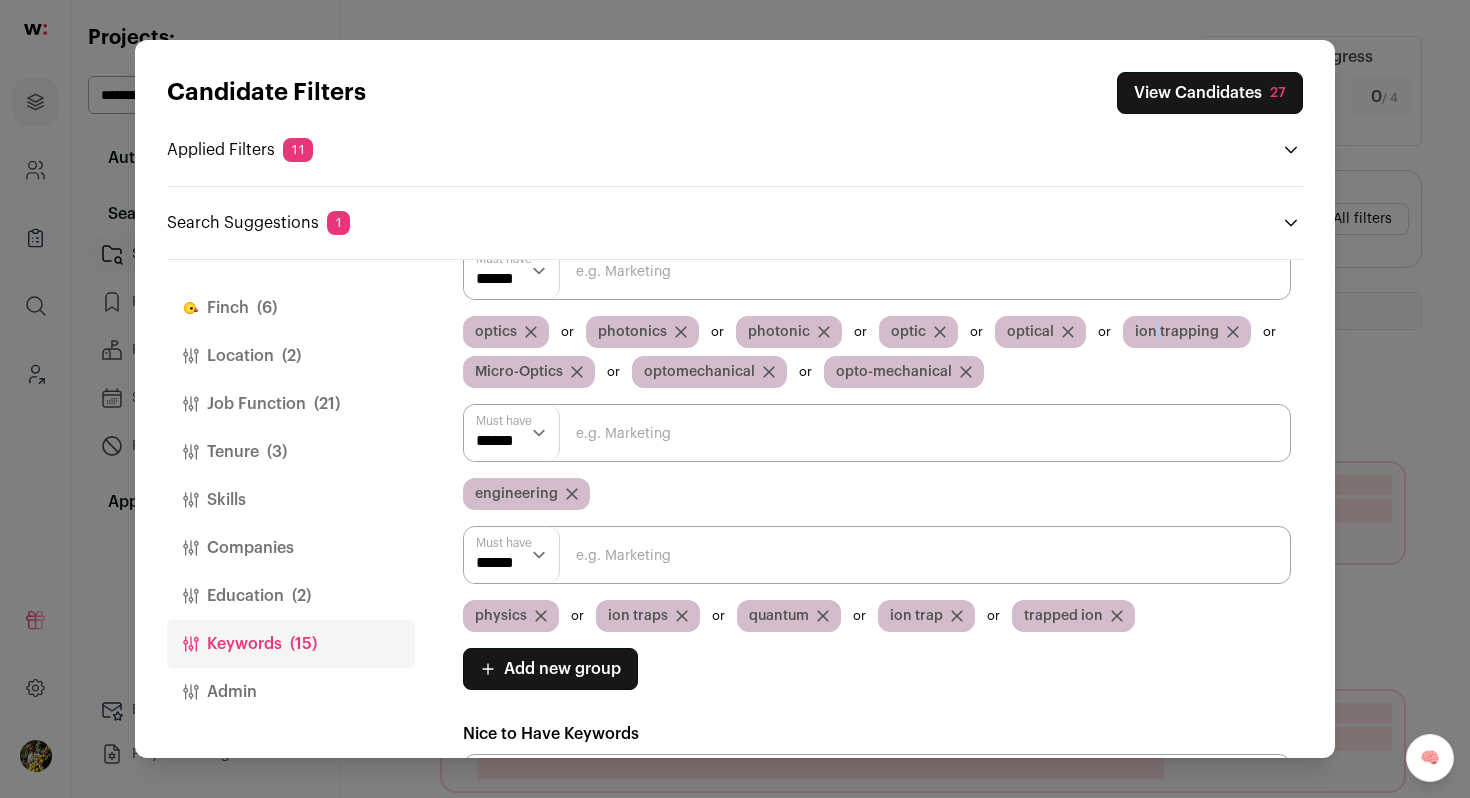 click on "ion trapping" at bounding box center [1177, 332] 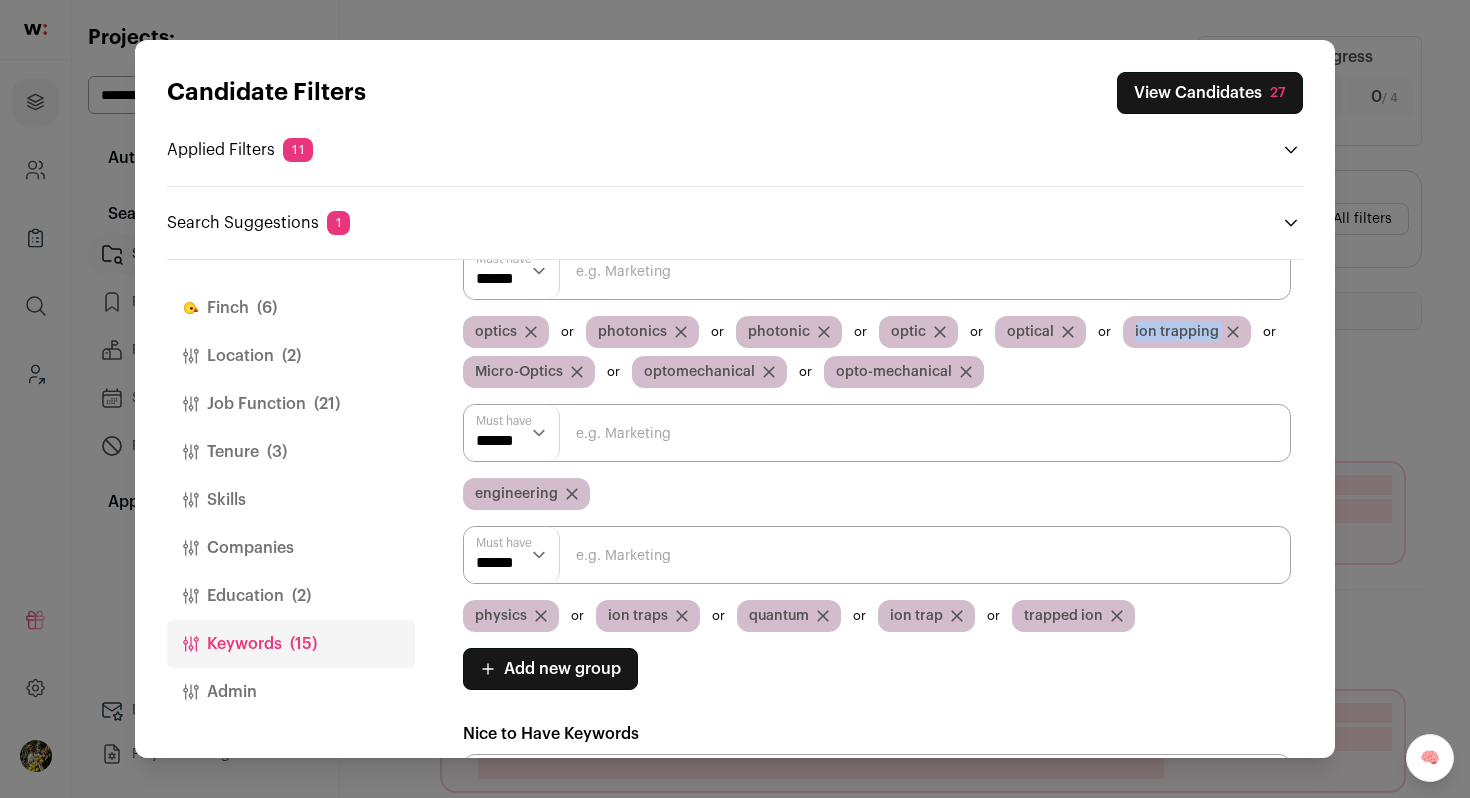 click on "ion trapping" at bounding box center [1177, 332] 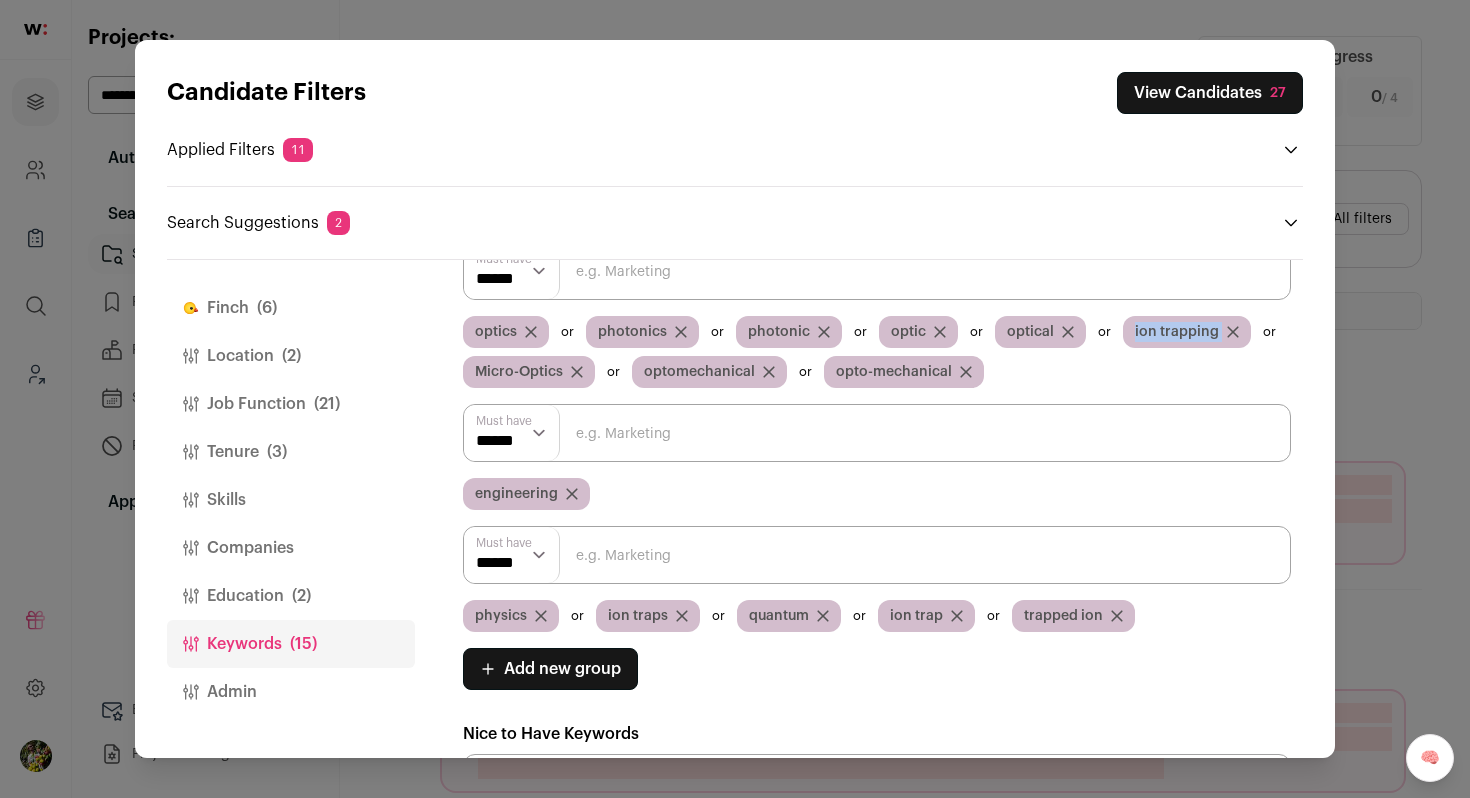 click 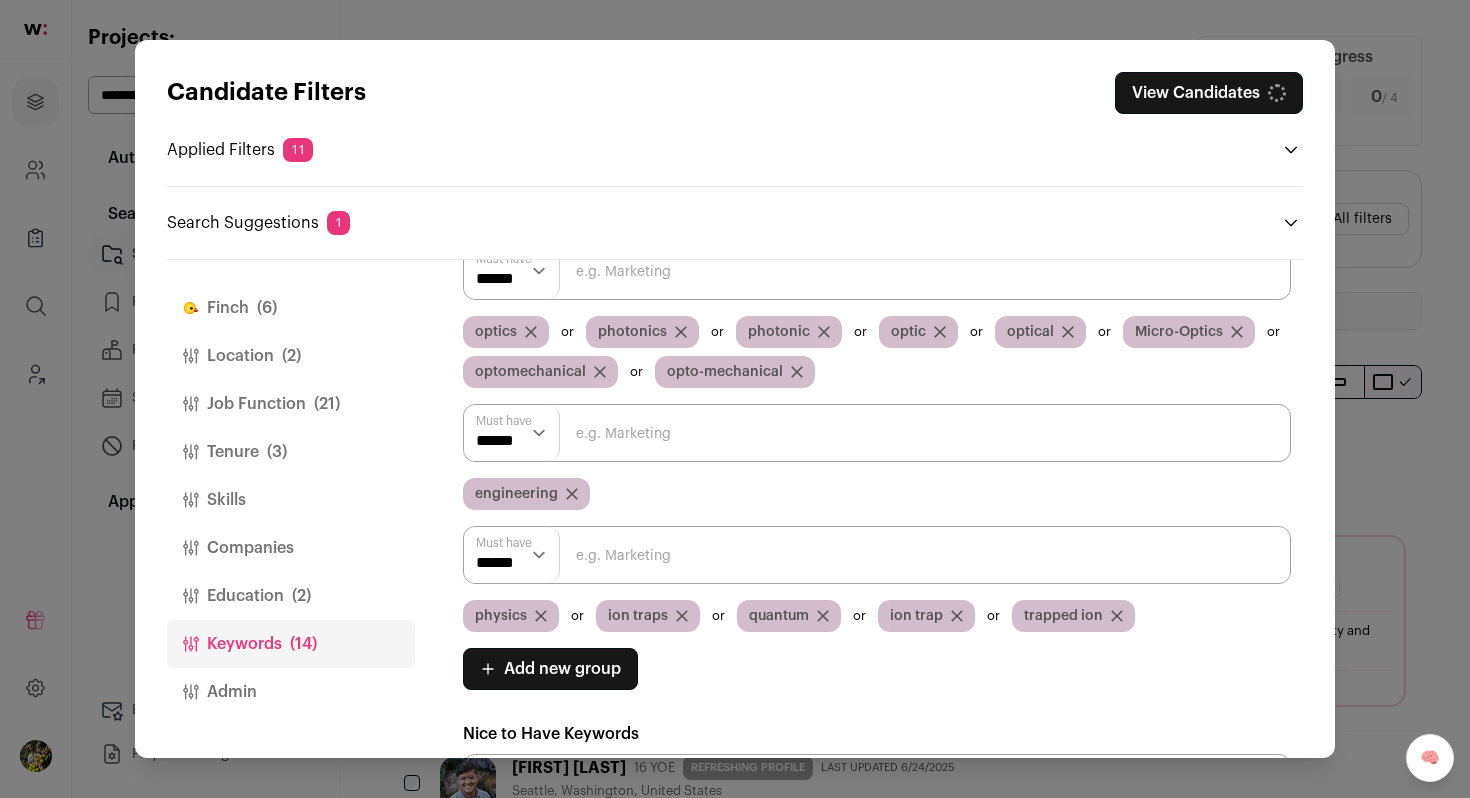 click at bounding box center (877, 555) 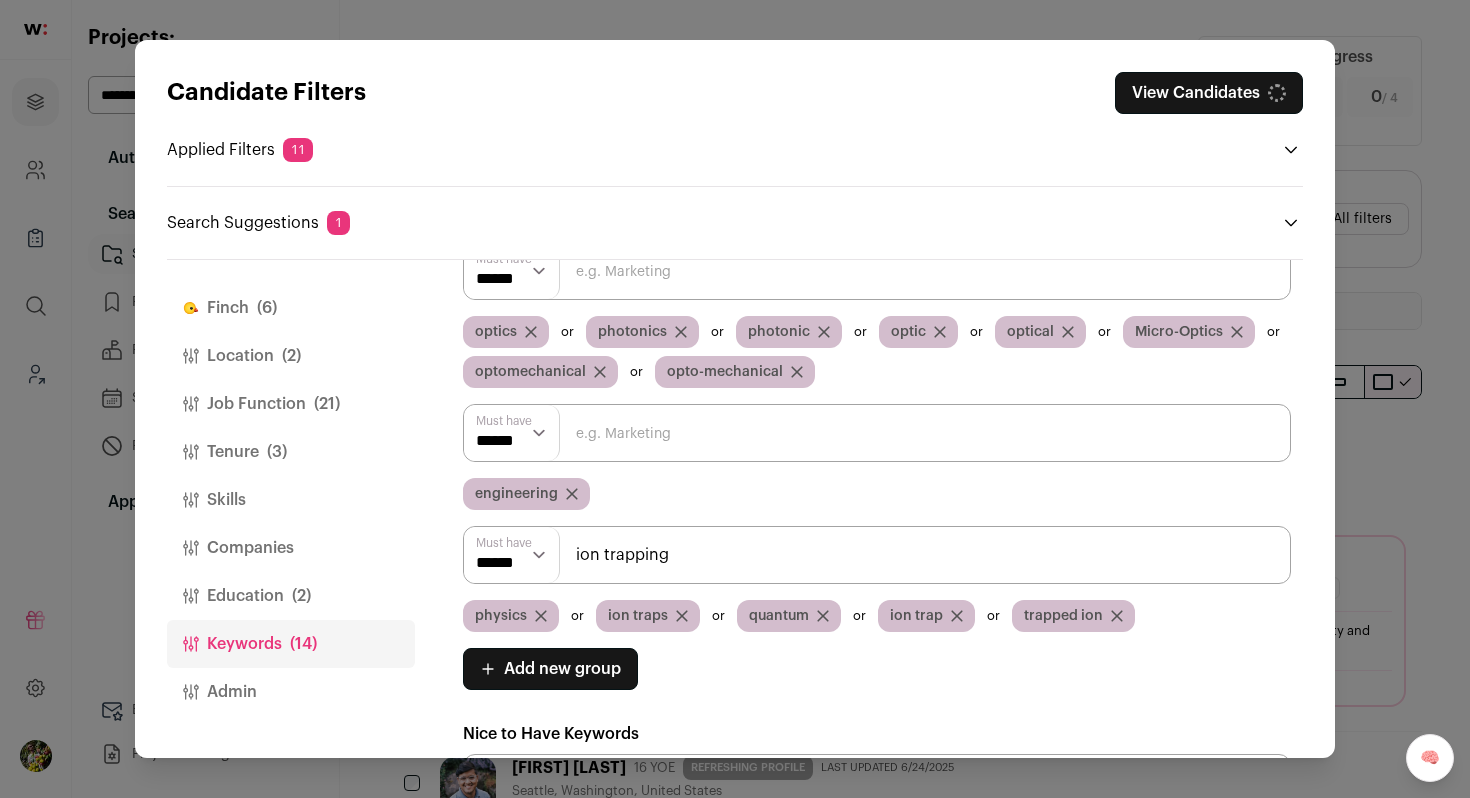 type on "ion trapping" 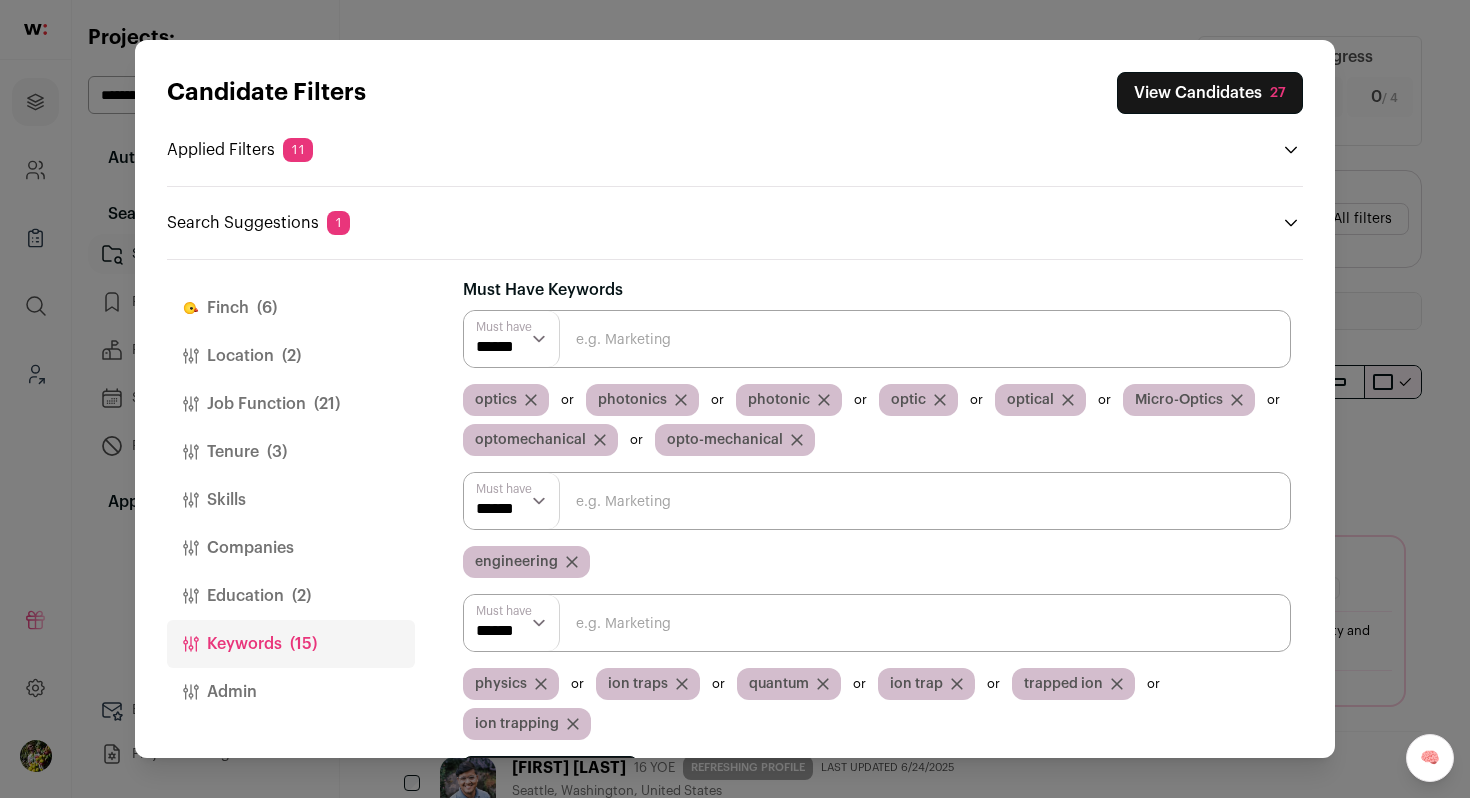 scroll, scrollTop: 0, scrollLeft: 0, axis: both 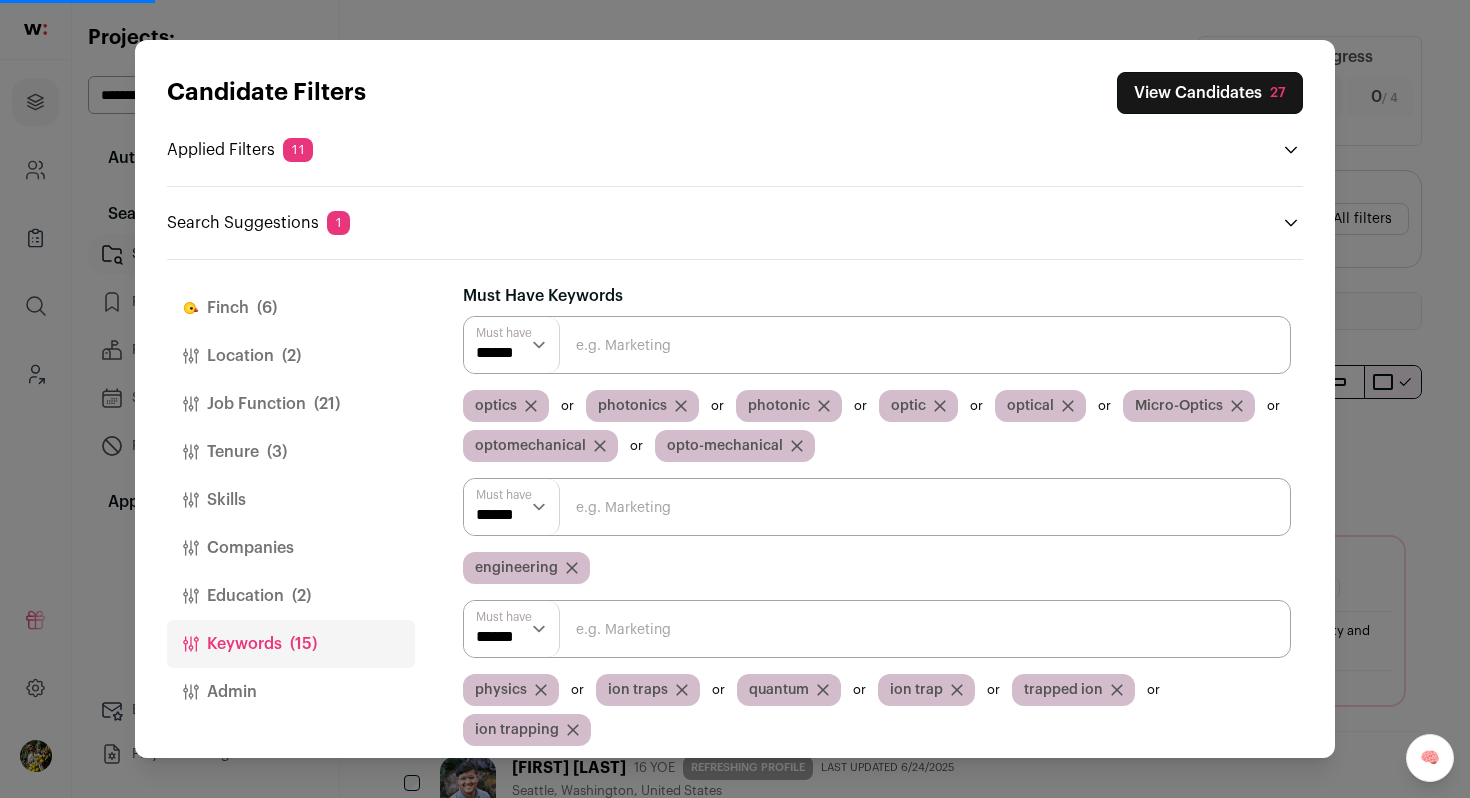click on "View Candidates
27" at bounding box center [1210, 93] 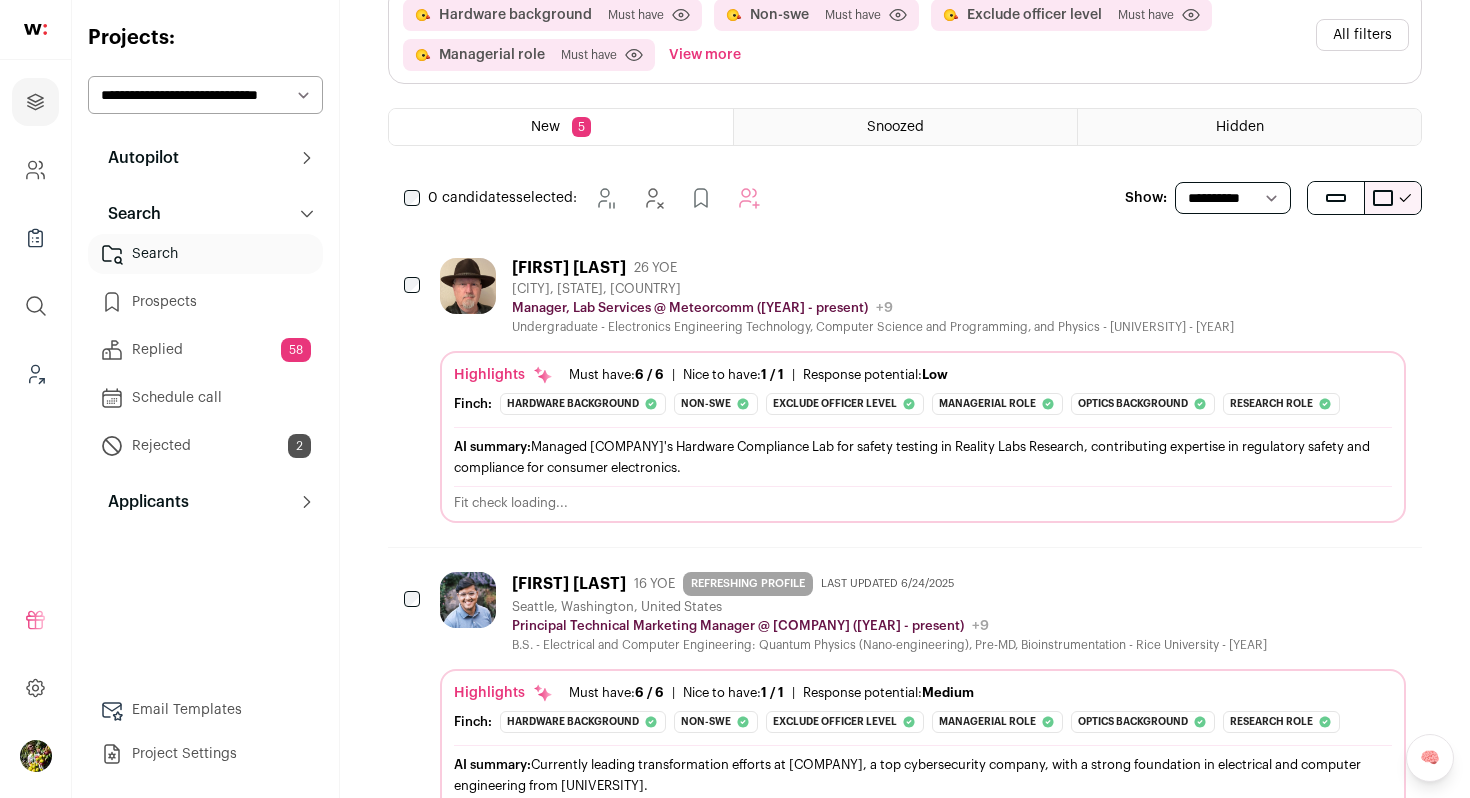 scroll, scrollTop: 199, scrollLeft: 0, axis: vertical 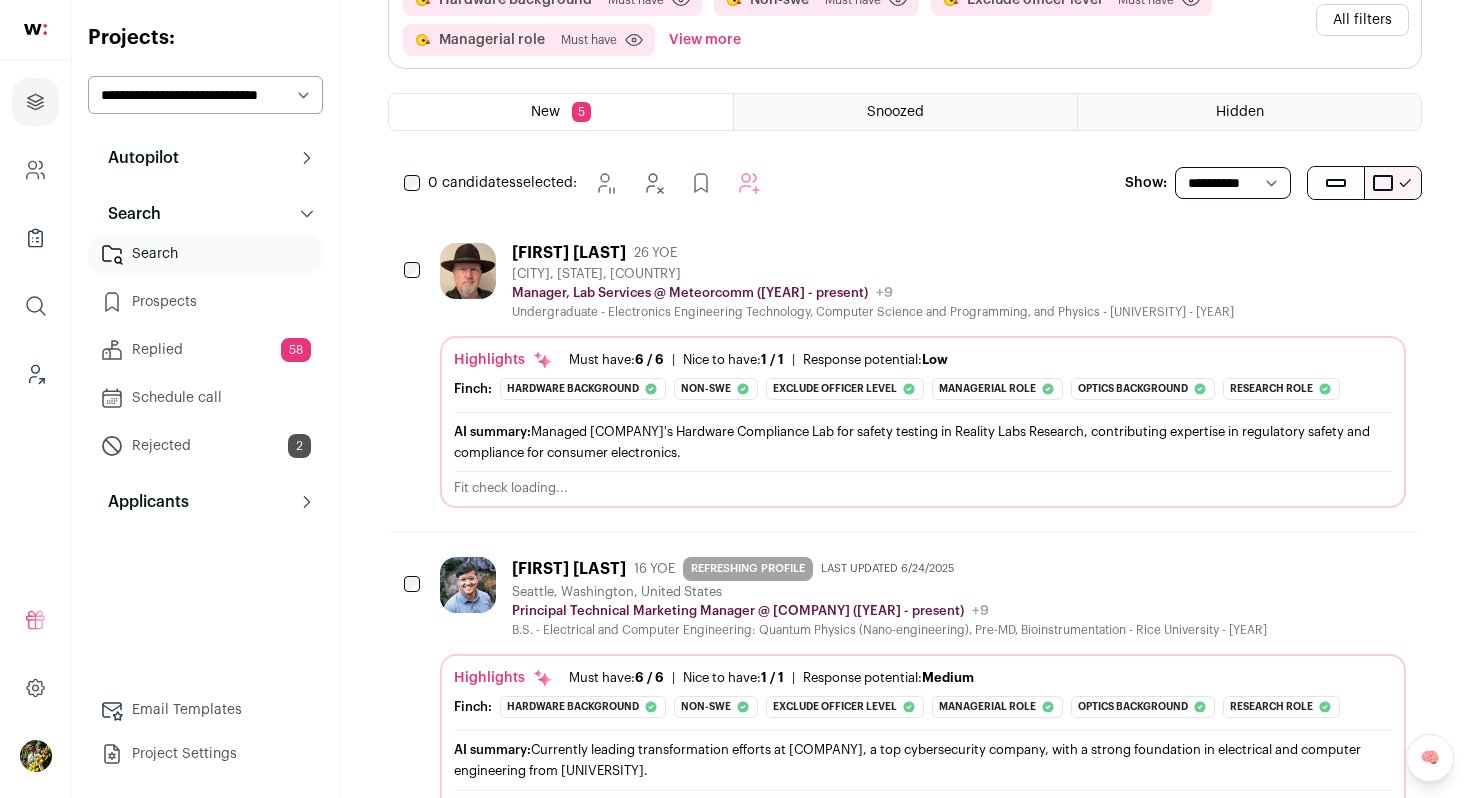 click on "Gary Allen
26 YOE" at bounding box center [873, 253] 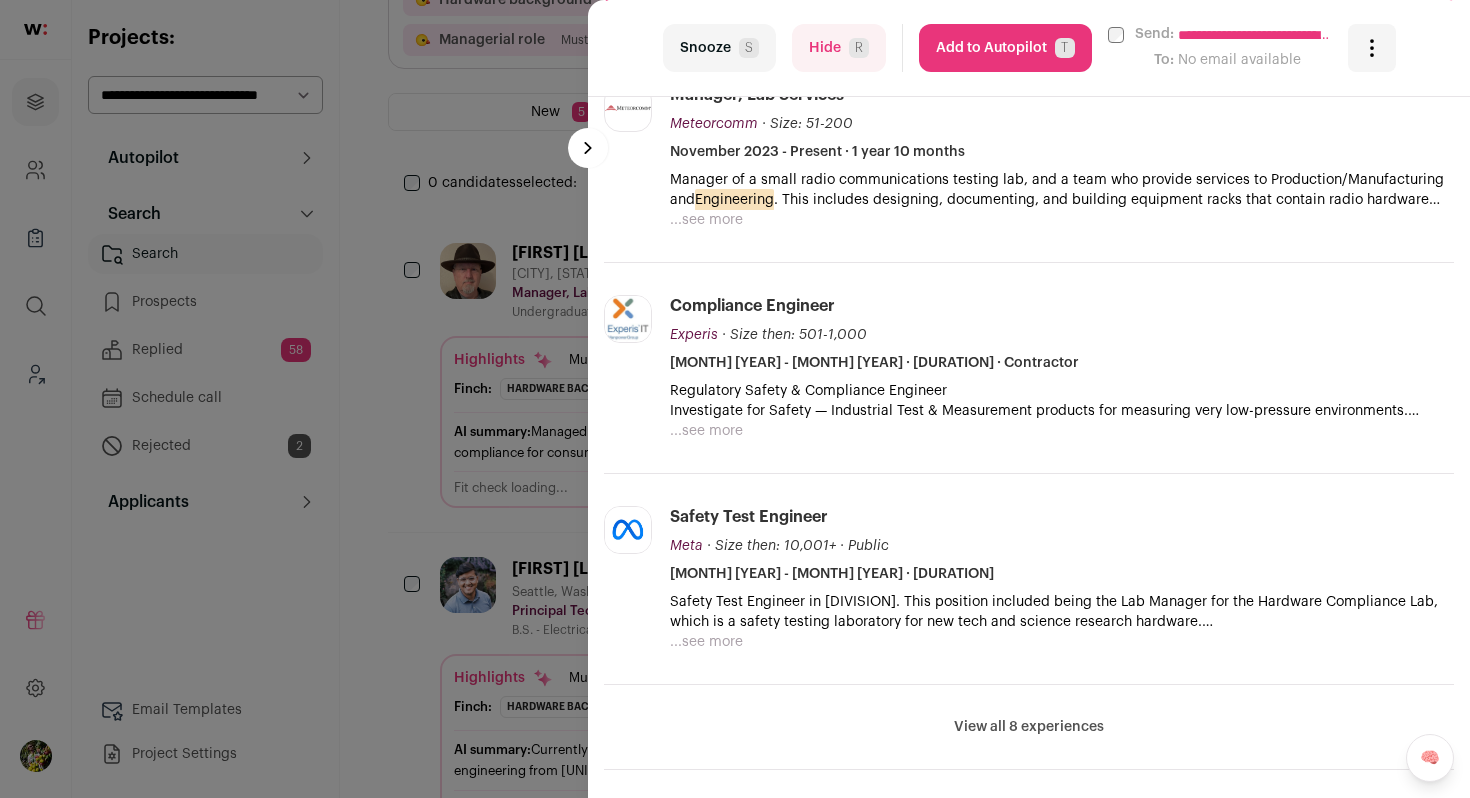 scroll, scrollTop: 555, scrollLeft: 0, axis: vertical 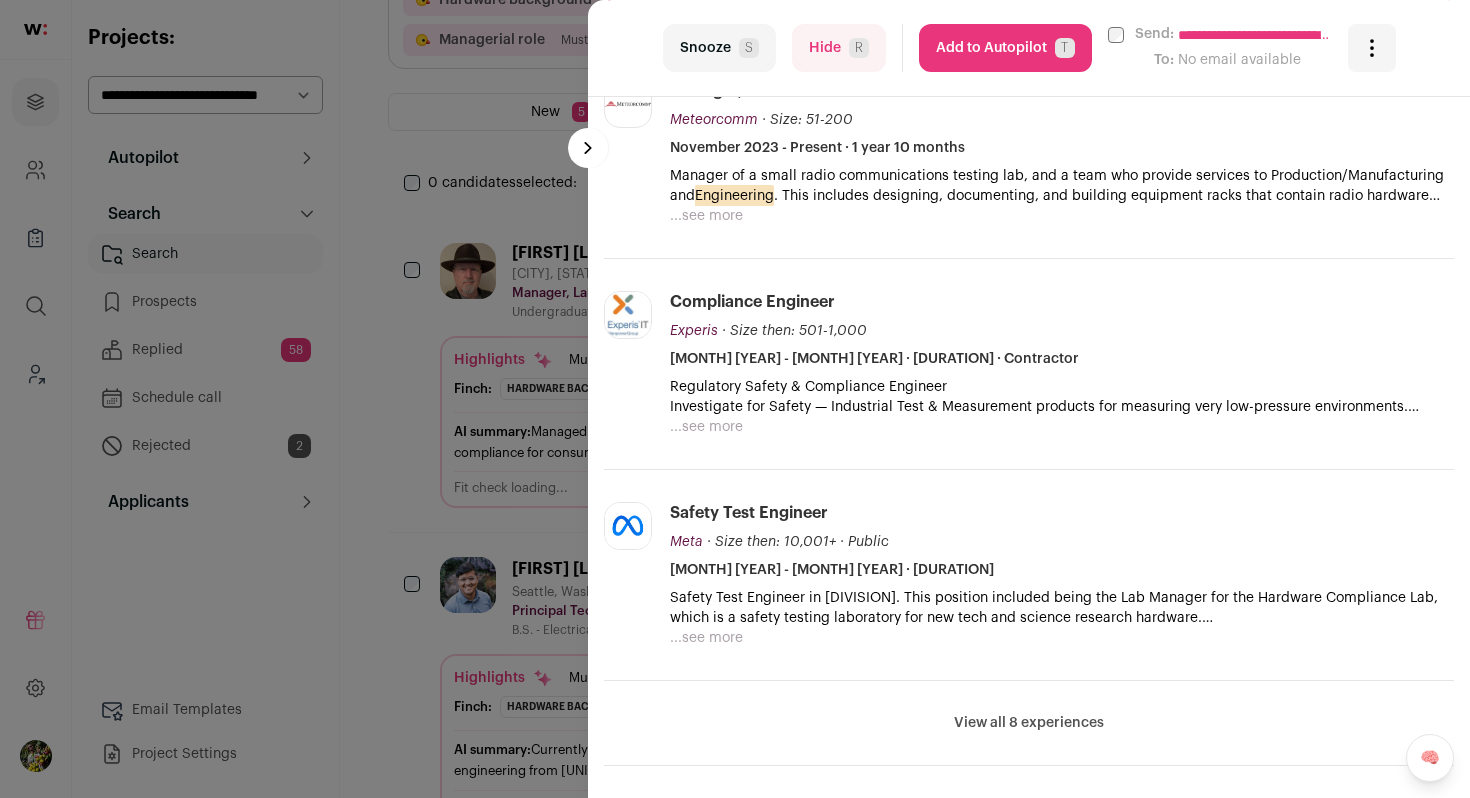 click on "...see more" at bounding box center (706, 216) 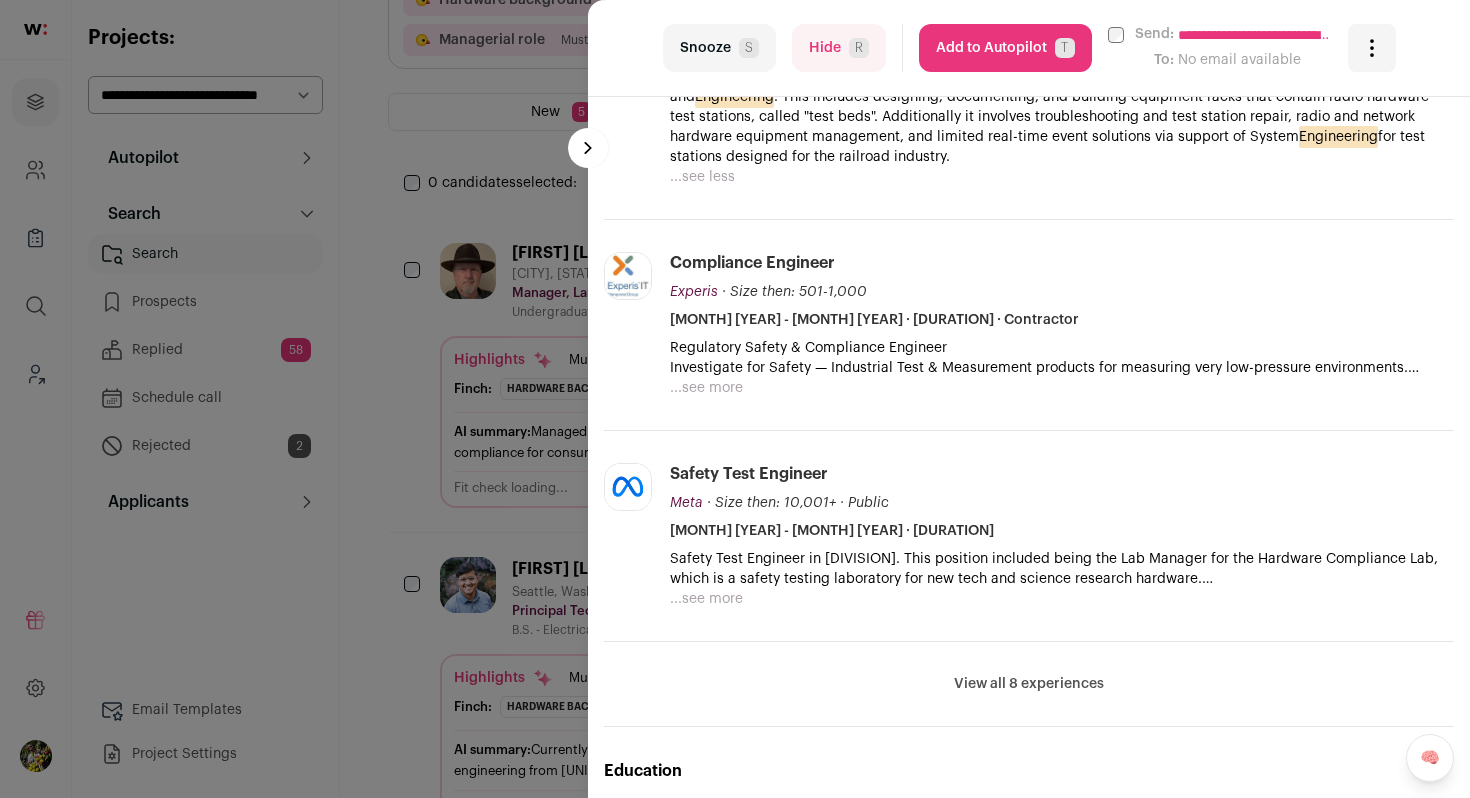 scroll, scrollTop: 681, scrollLeft: 0, axis: vertical 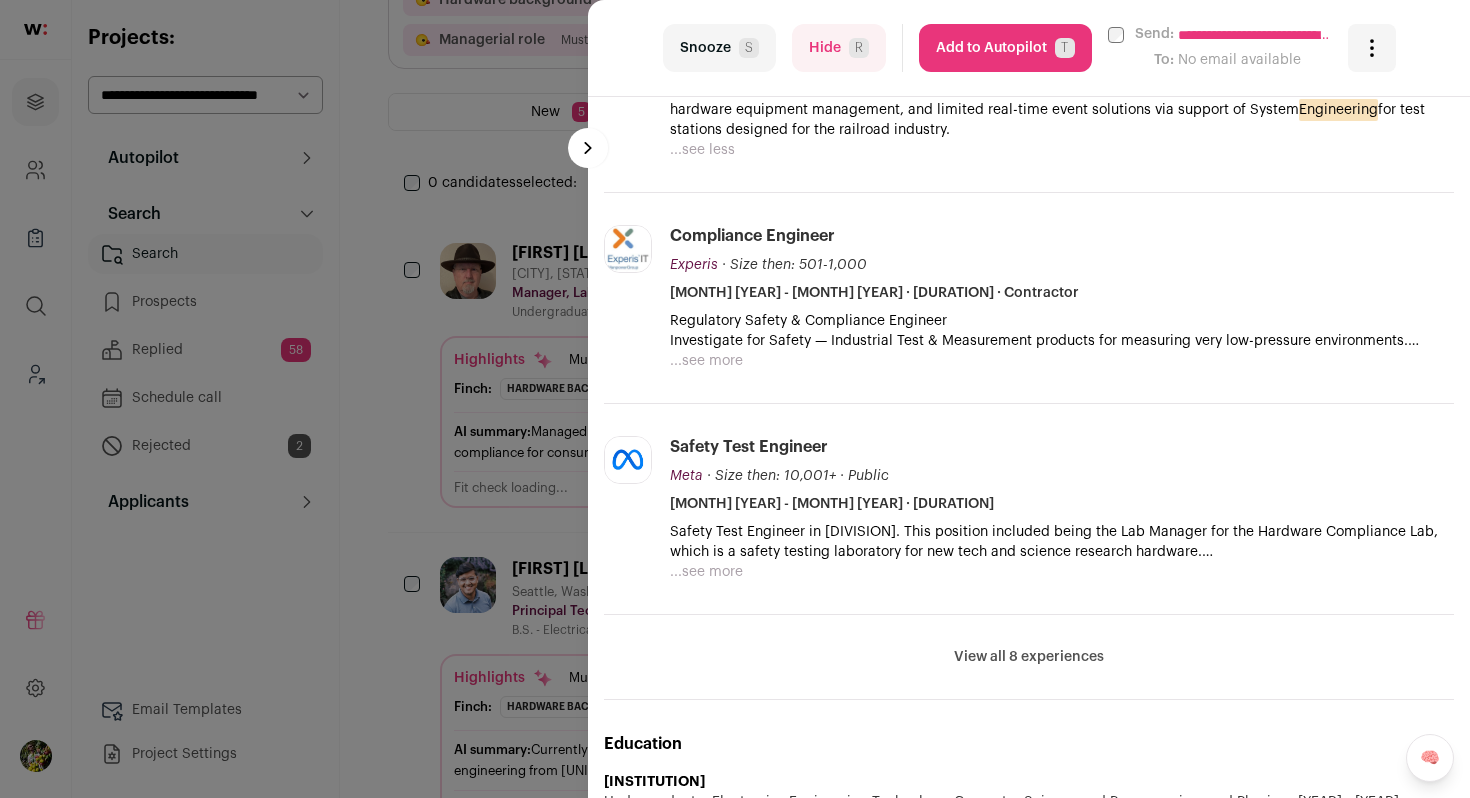 click on "Hide
R" at bounding box center [839, 48] 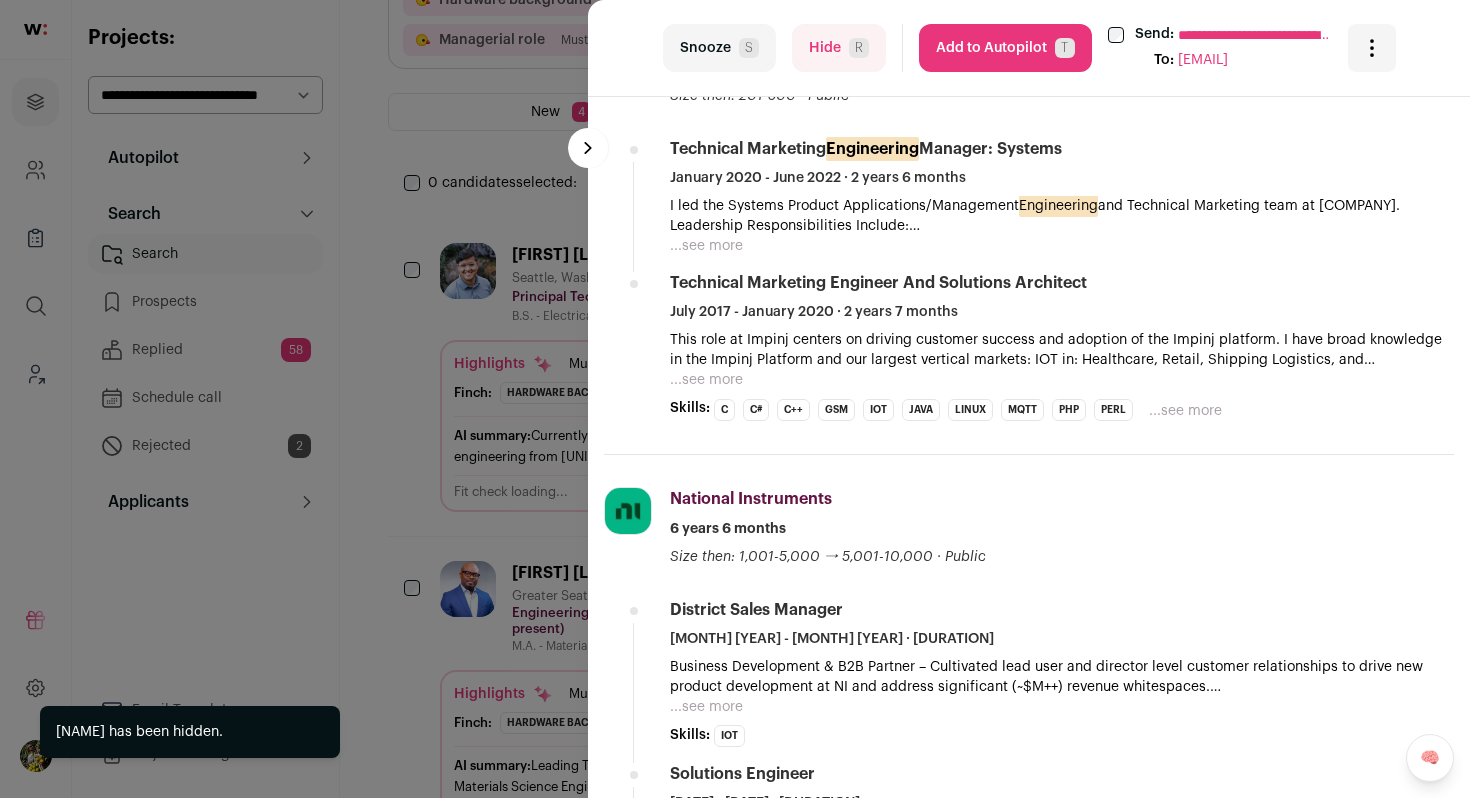 scroll, scrollTop: 795, scrollLeft: 0, axis: vertical 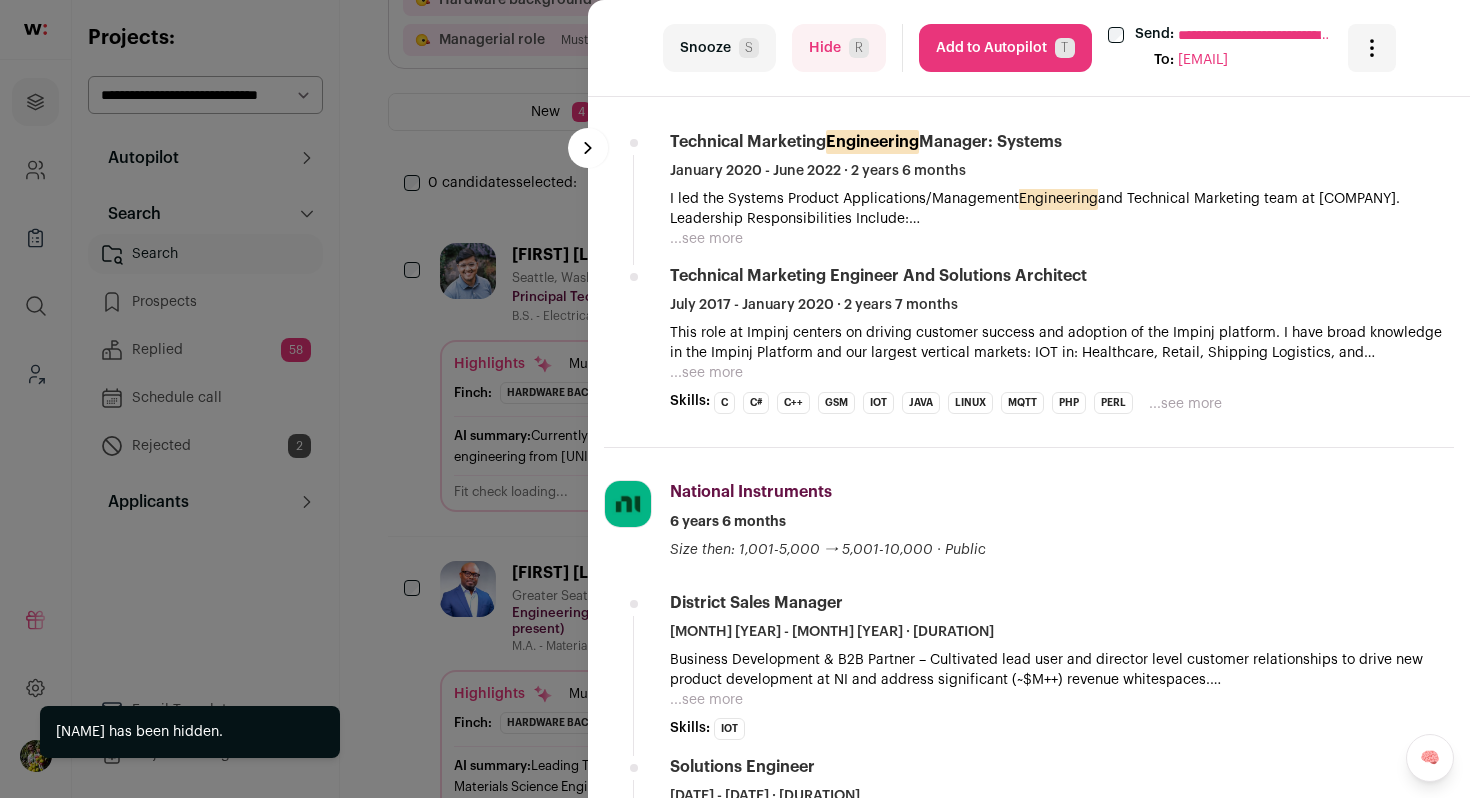 click on "...see more" at bounding box center [706, 239] 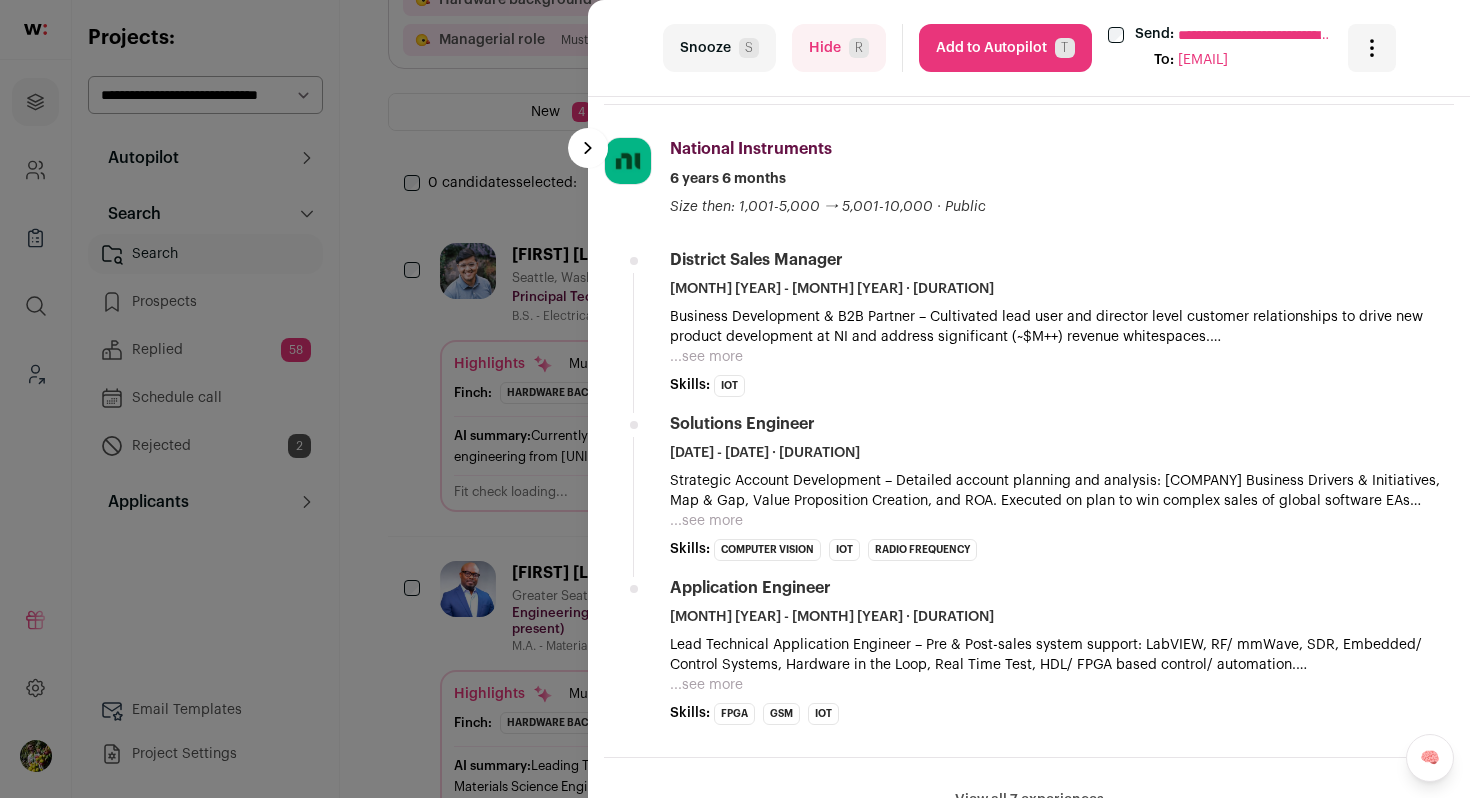 scroll, scrollTop: 1536, scrollLeft: 0, axis: vertical 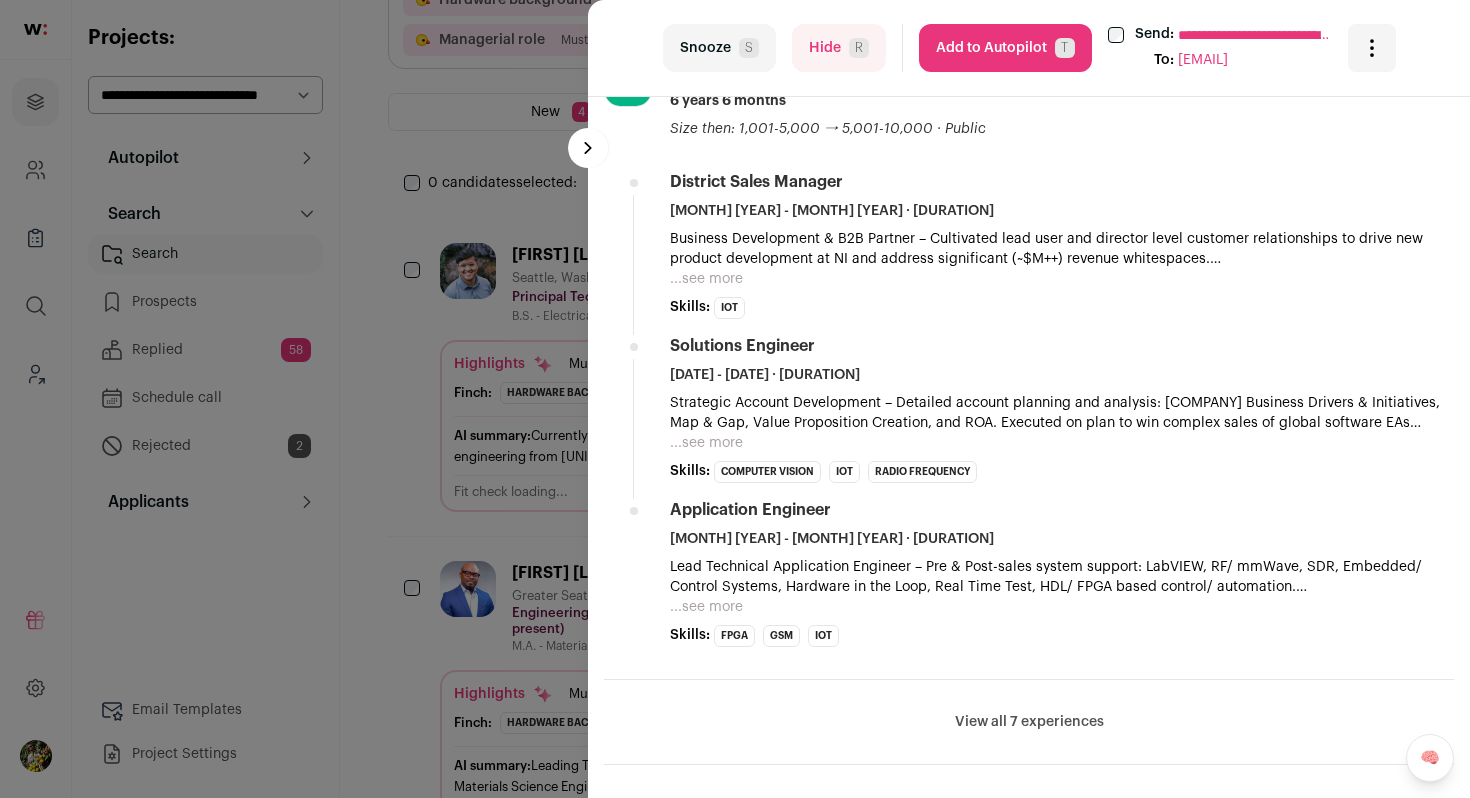 click on "Hide
R" at bounding box center [839, 48] 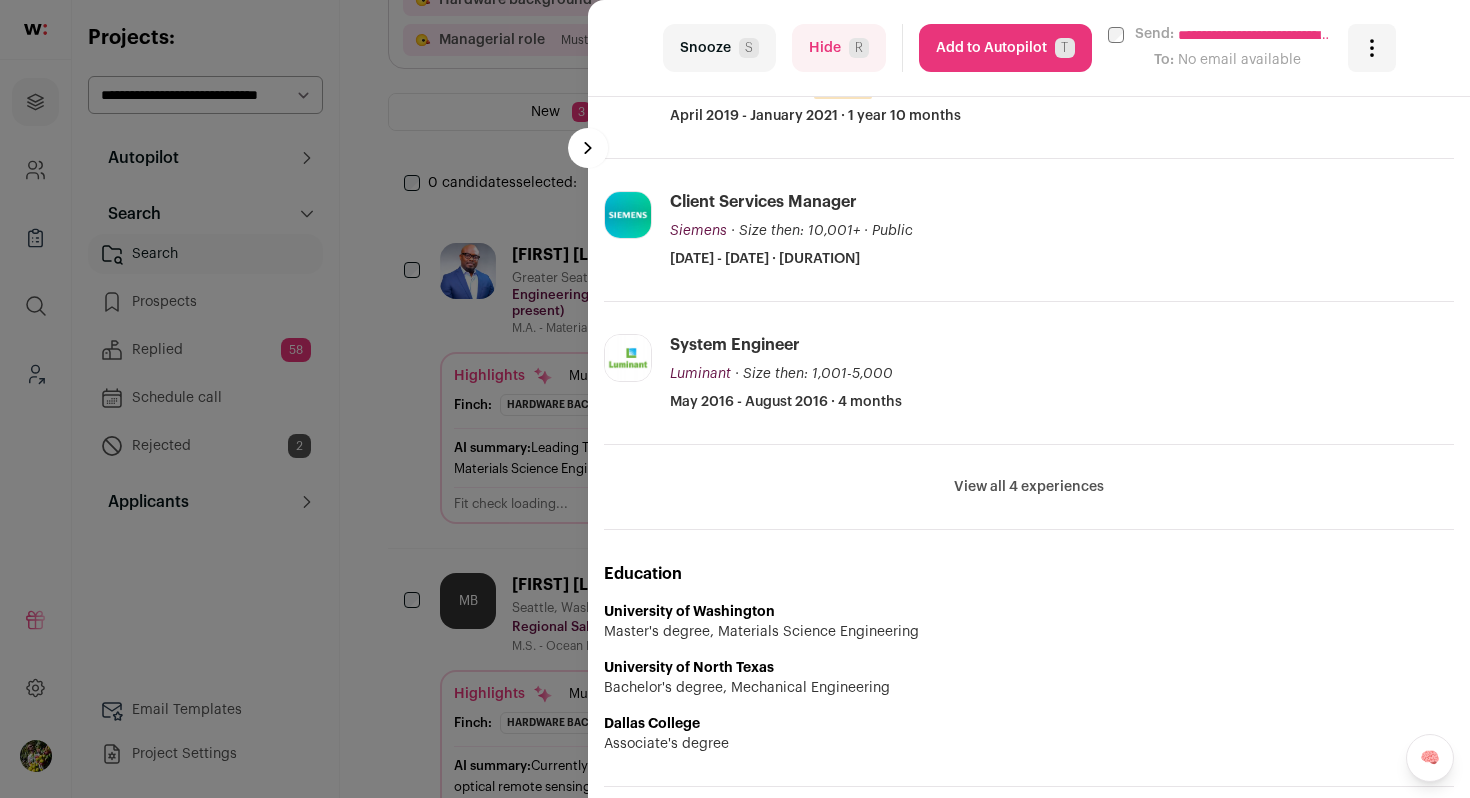 scroll, scrollTop: 979, scrollLeft: 0, axis: vertical 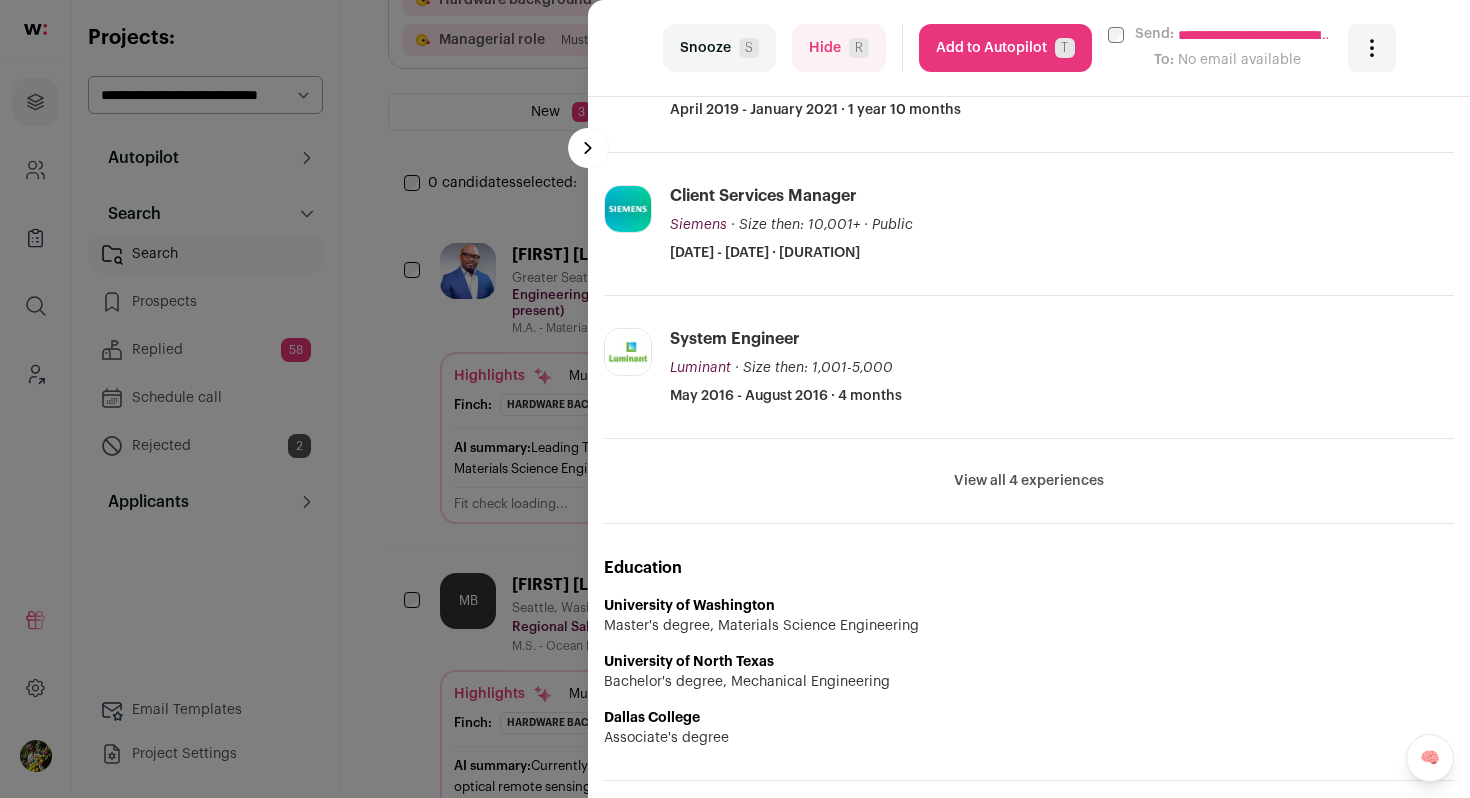 click on "View all 4 experiences" at bounding box center (1029, 481) 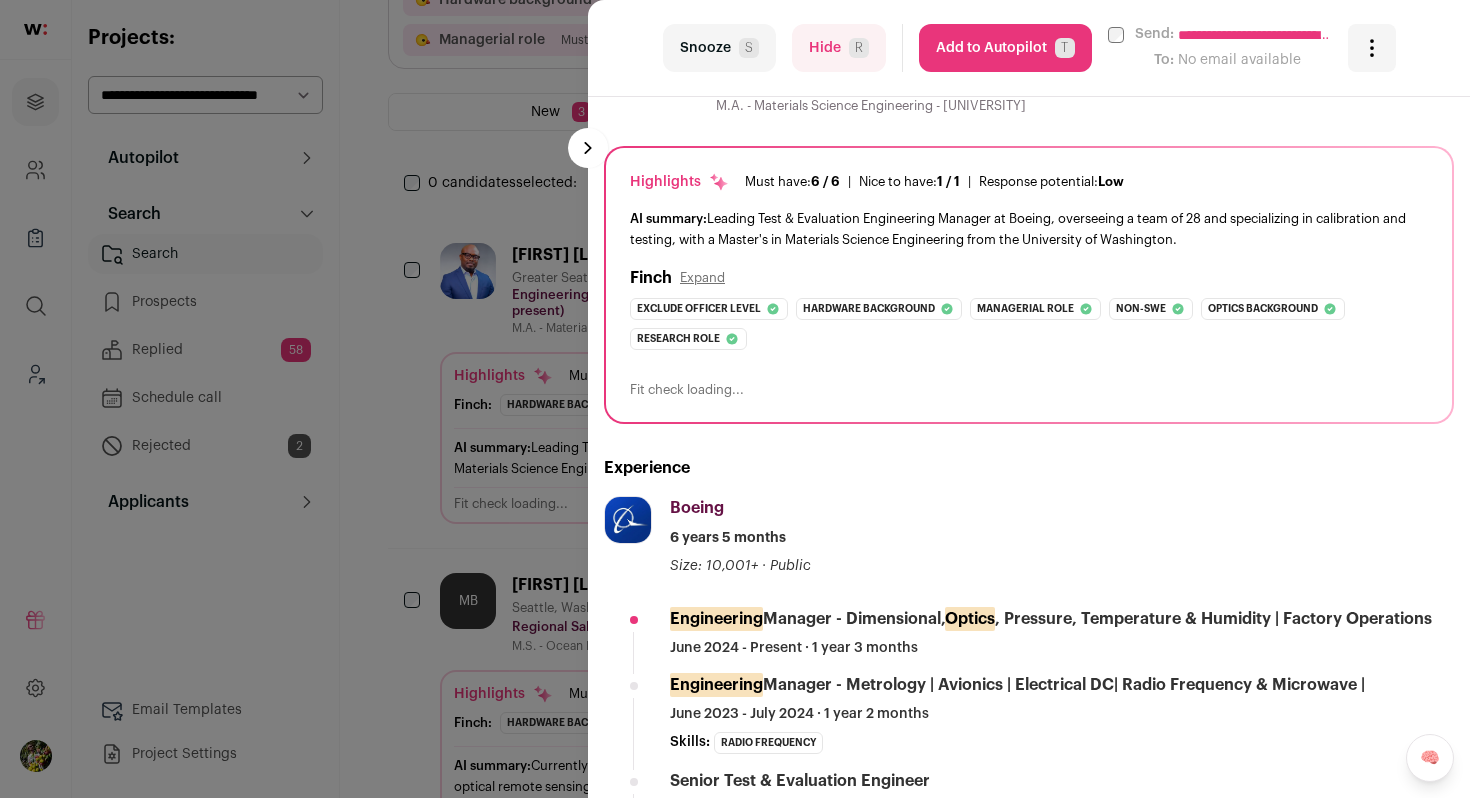 scroll, scrollTop: 61, scrollLeft: 0, axis: vertical 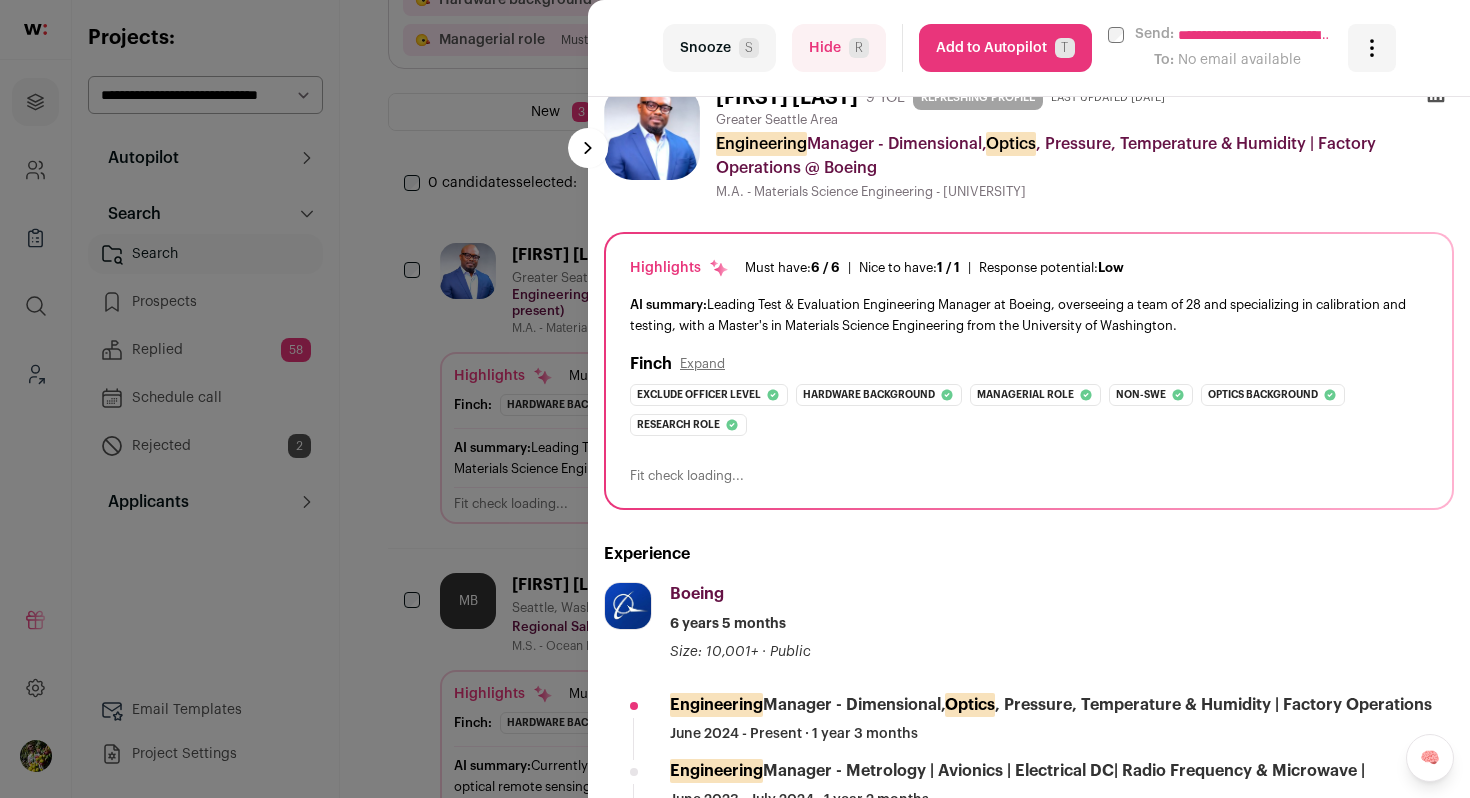 click on "Add to Autopilot
T" at bounding box center (1005, 48) 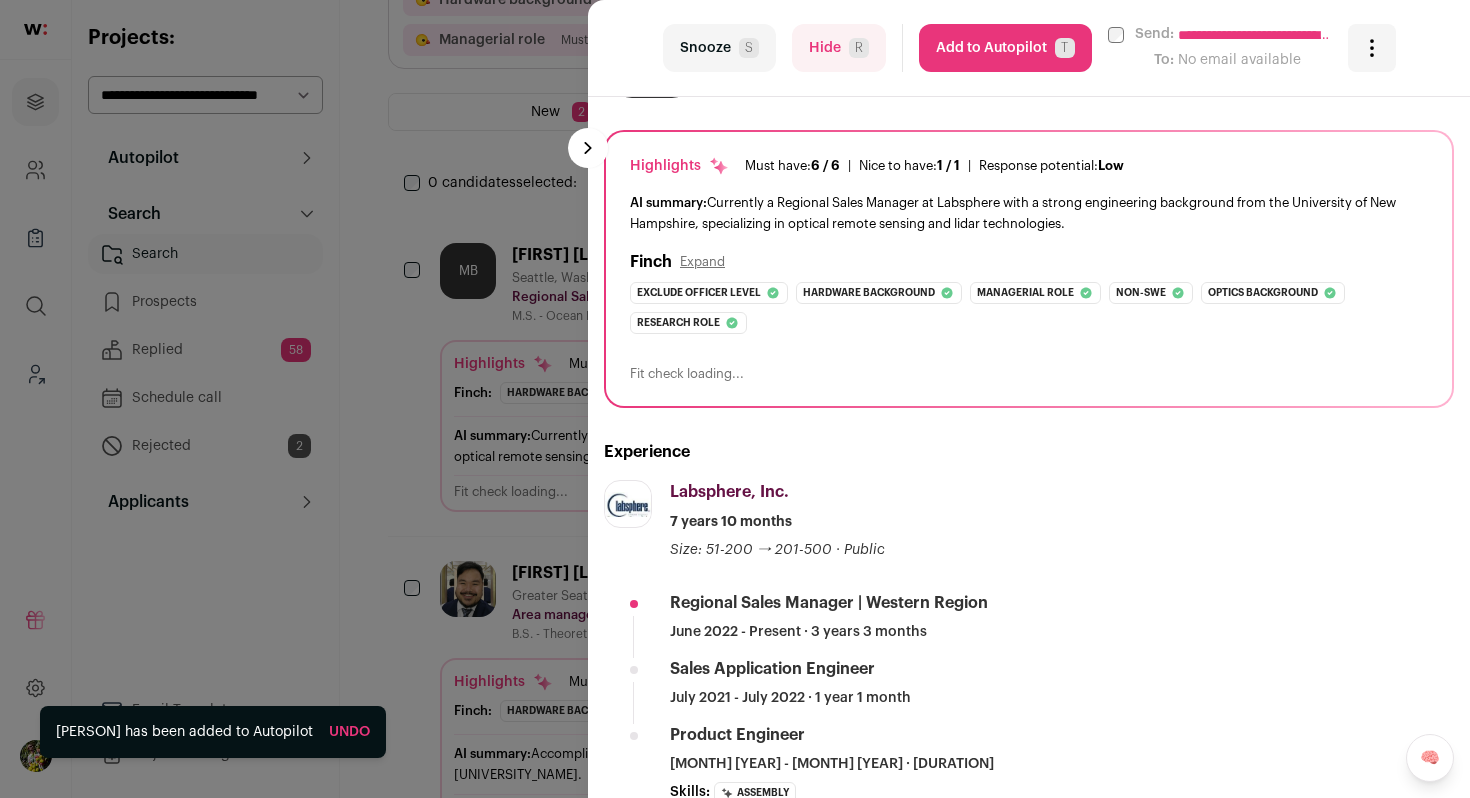 scroll, scrollTop: 151, scrollLeft: 0, axis: vertical 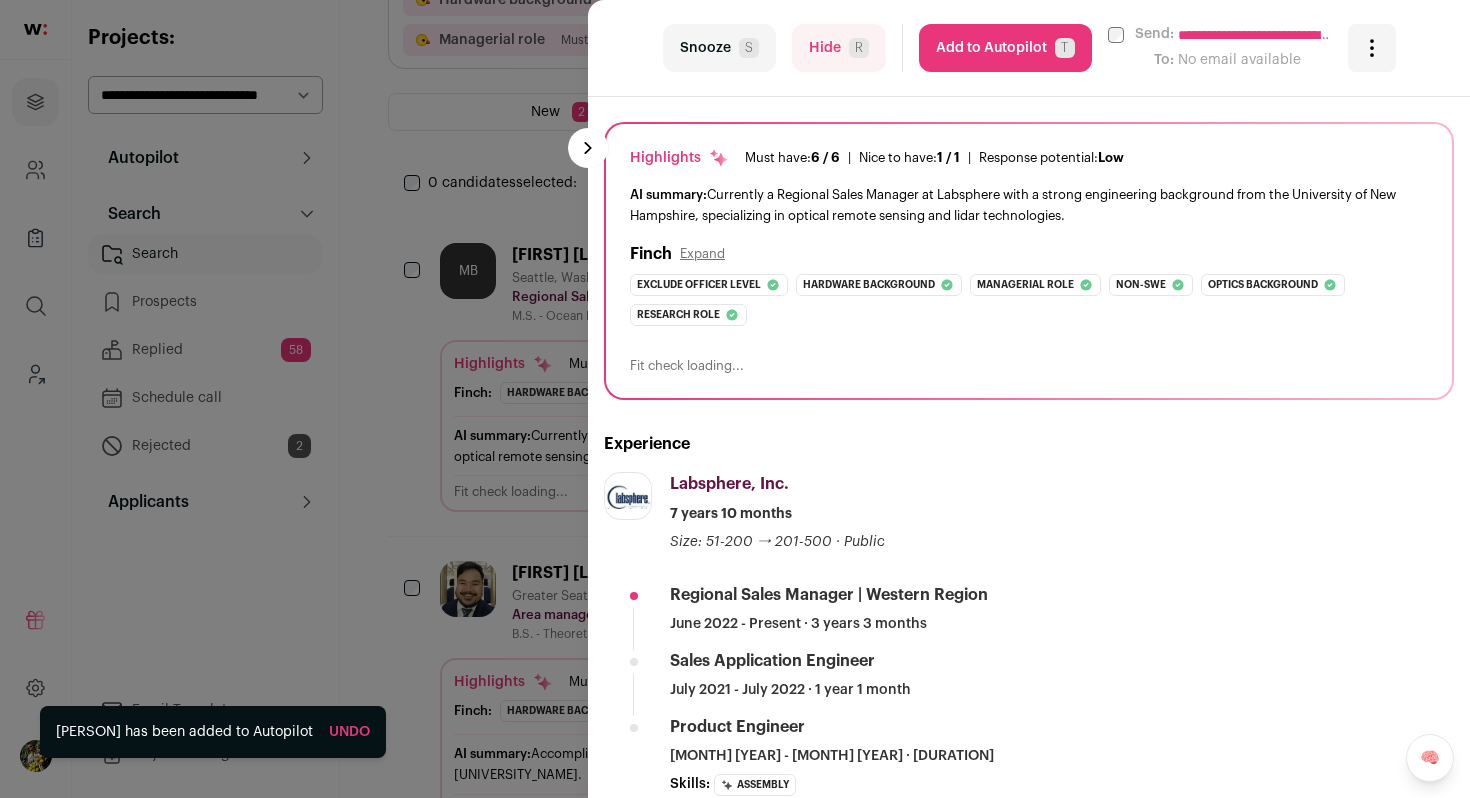 click on "R" at bounding box center [859, 48] 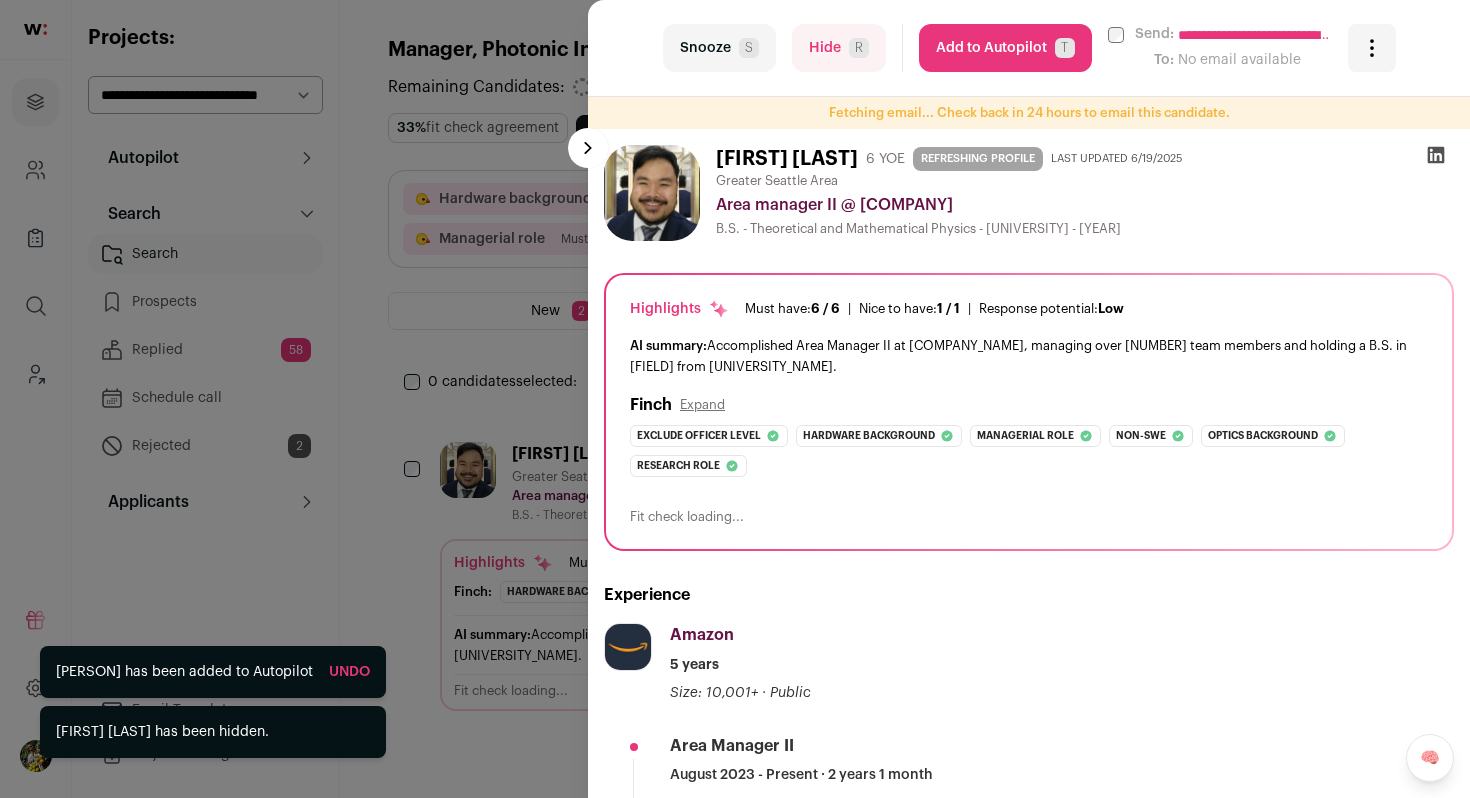 scroll, scrollTop: 0, scrollLeft: 0, axis: both 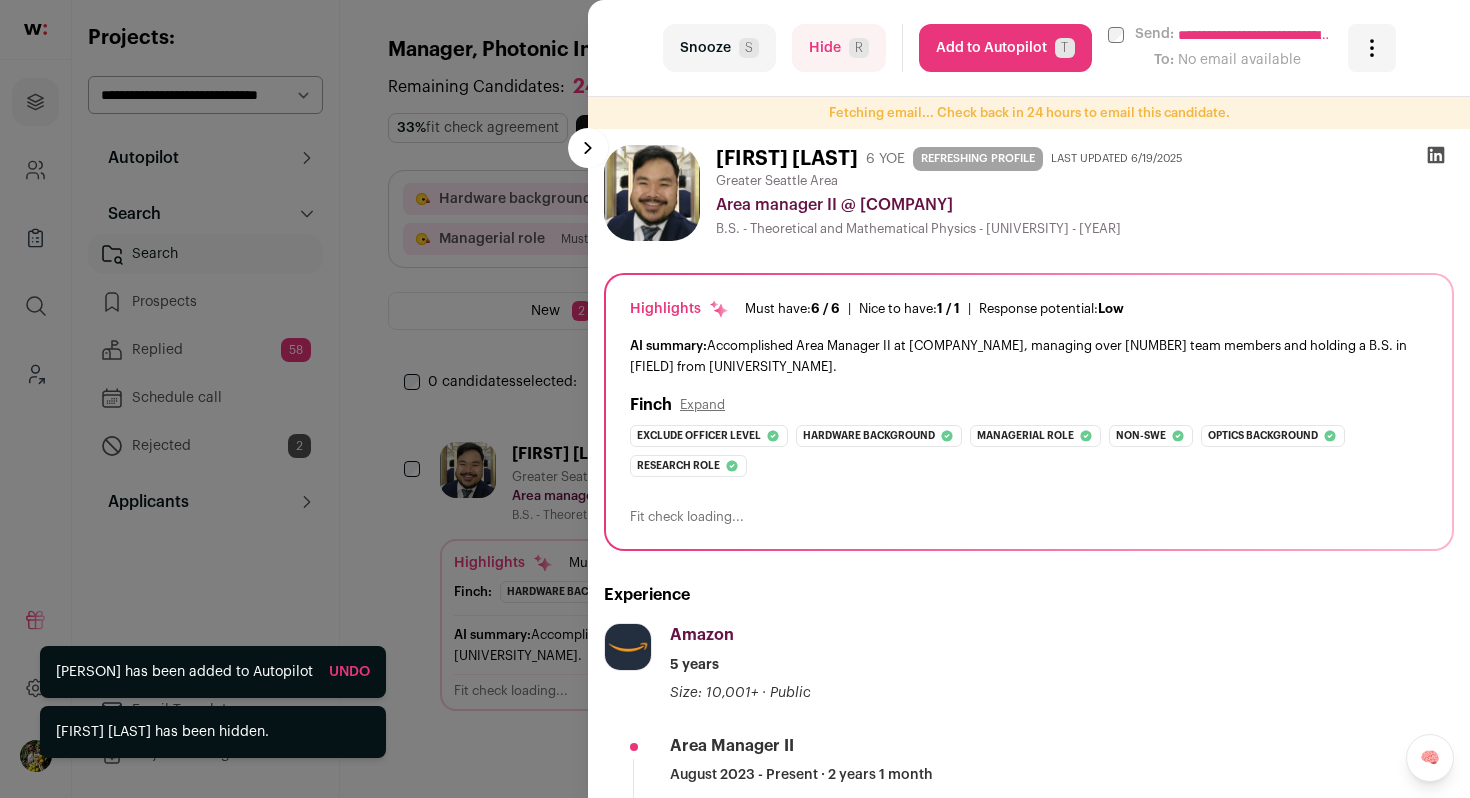 click on "**********" at bounding box center [735, 399] 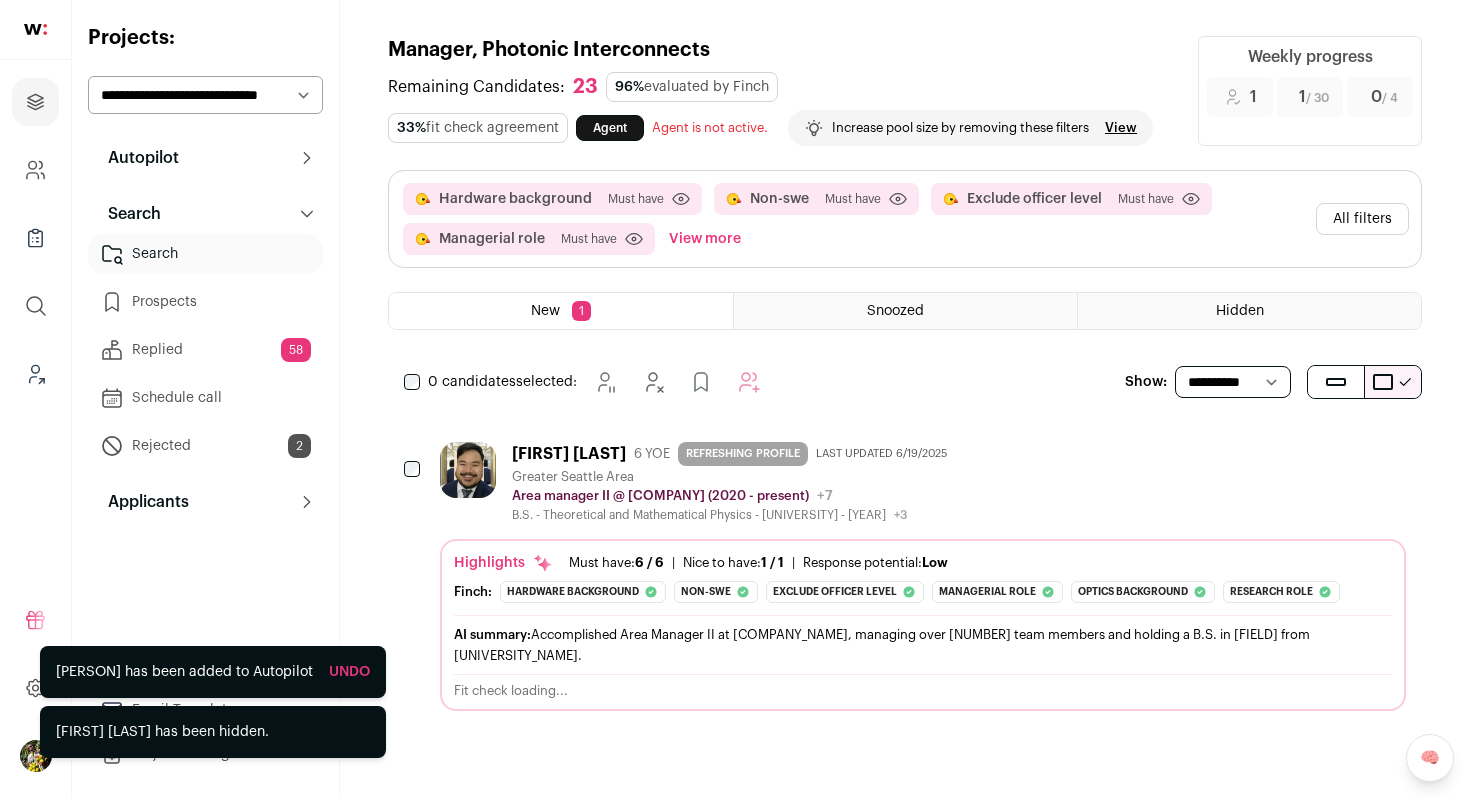 click on "Sunny Thach
6 YOE
REFRESHING PROFILE
Last updated
6/19/2025
Greater Seattle Area
Area manager II @ Amazon
(2020 - present)
Amazon
Public / Private
Public
Company size
10,001+
Tags
B2B
B2C
Developer Tools
E-commerce" at bounding box center (923, 576) 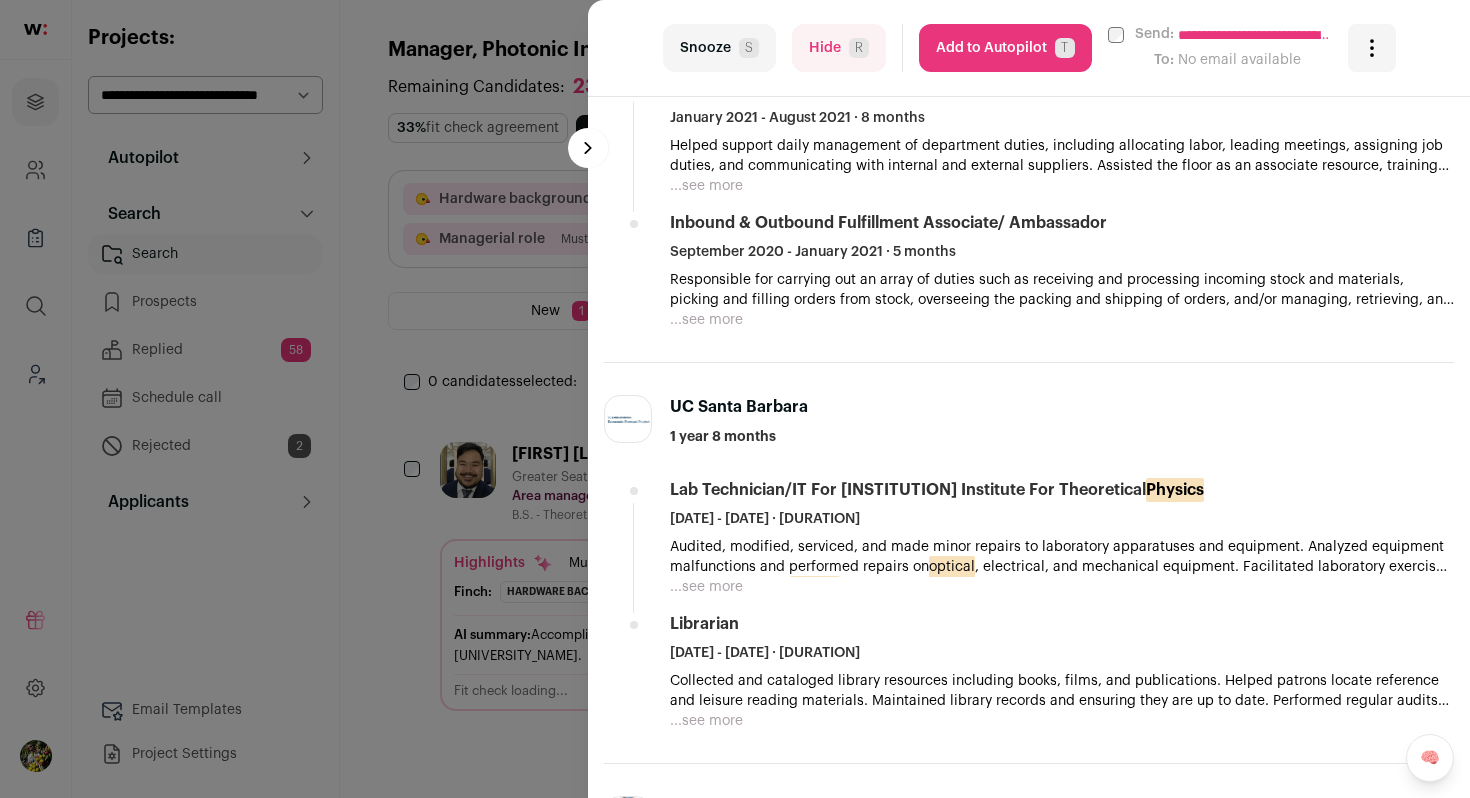 scroll, scrollTop: 952, scrollLeft: 0, axis: vertical 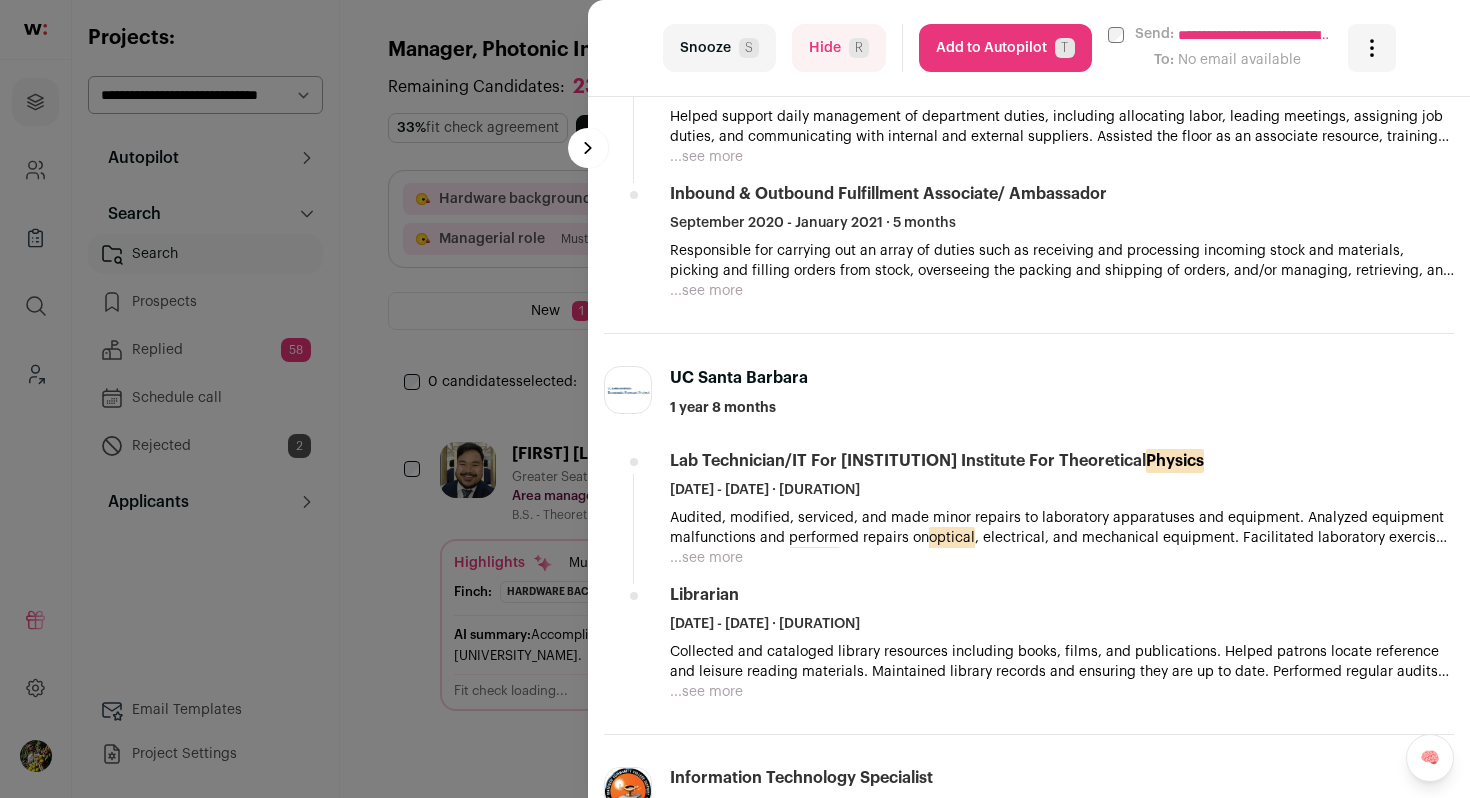 click on "Hide
R" at bounding box center (839, 48) 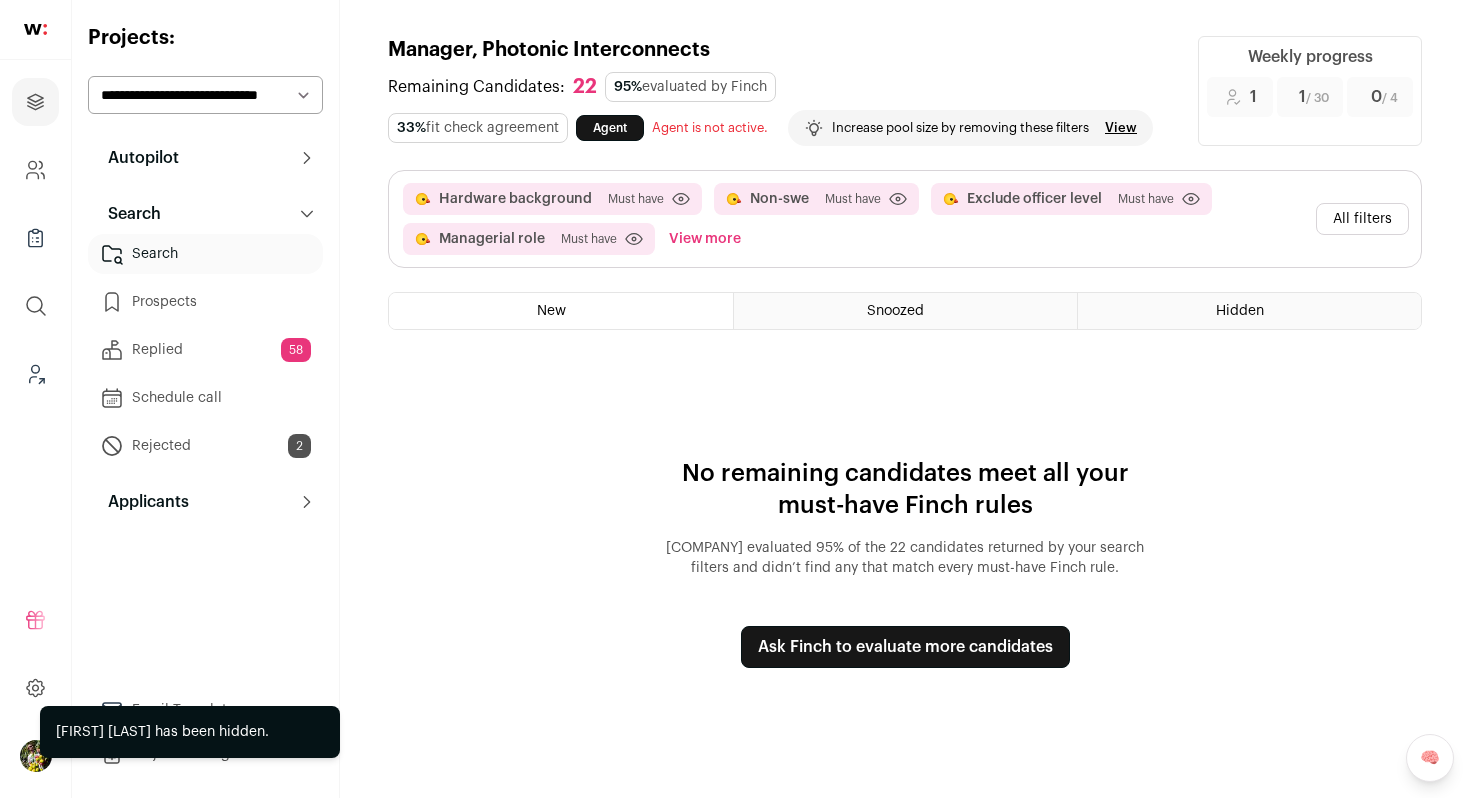 click on "All filters" at bounding box center (1362, 219) 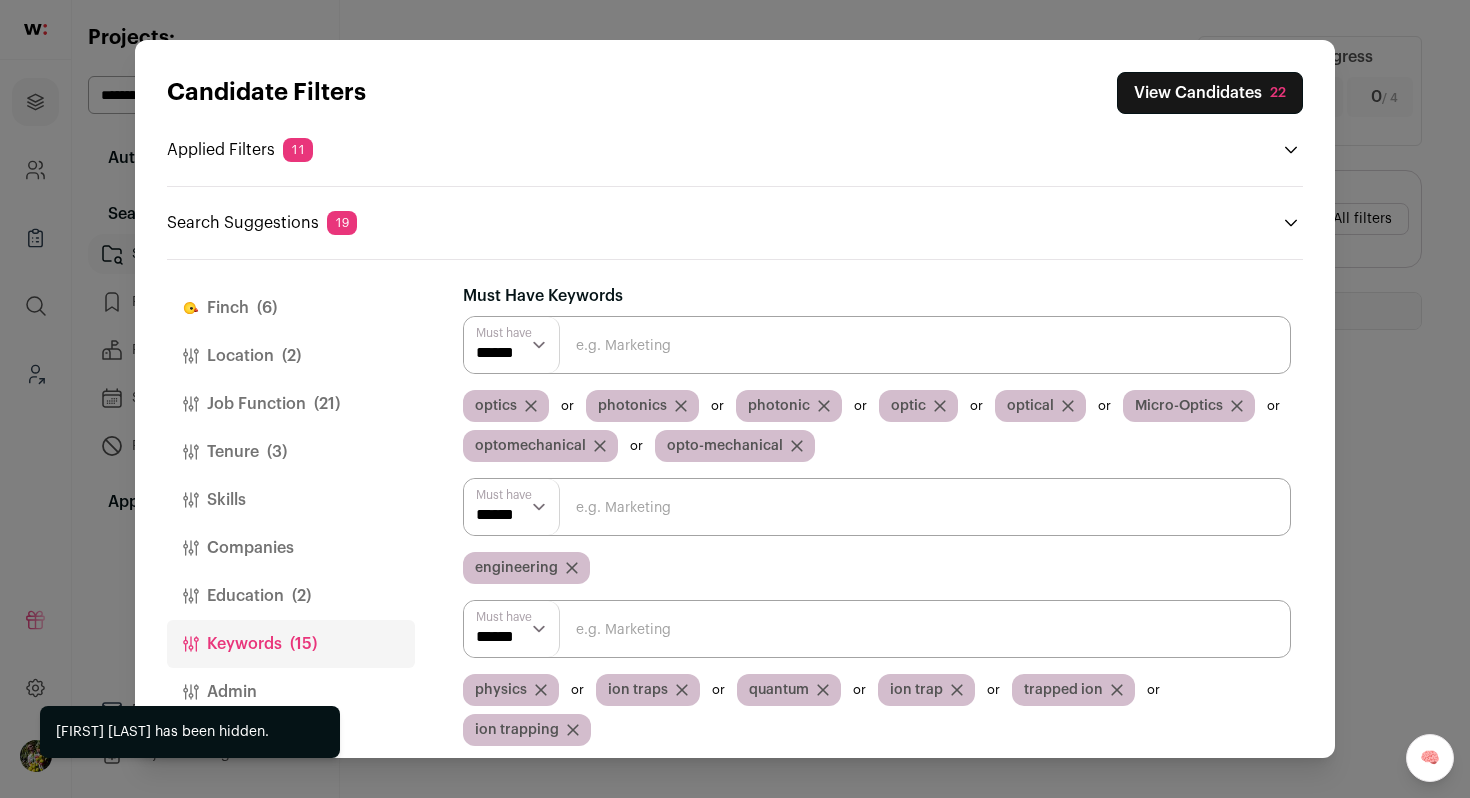 scroll, scrollTop: 35, scrollLeft: 0, axis: vertical 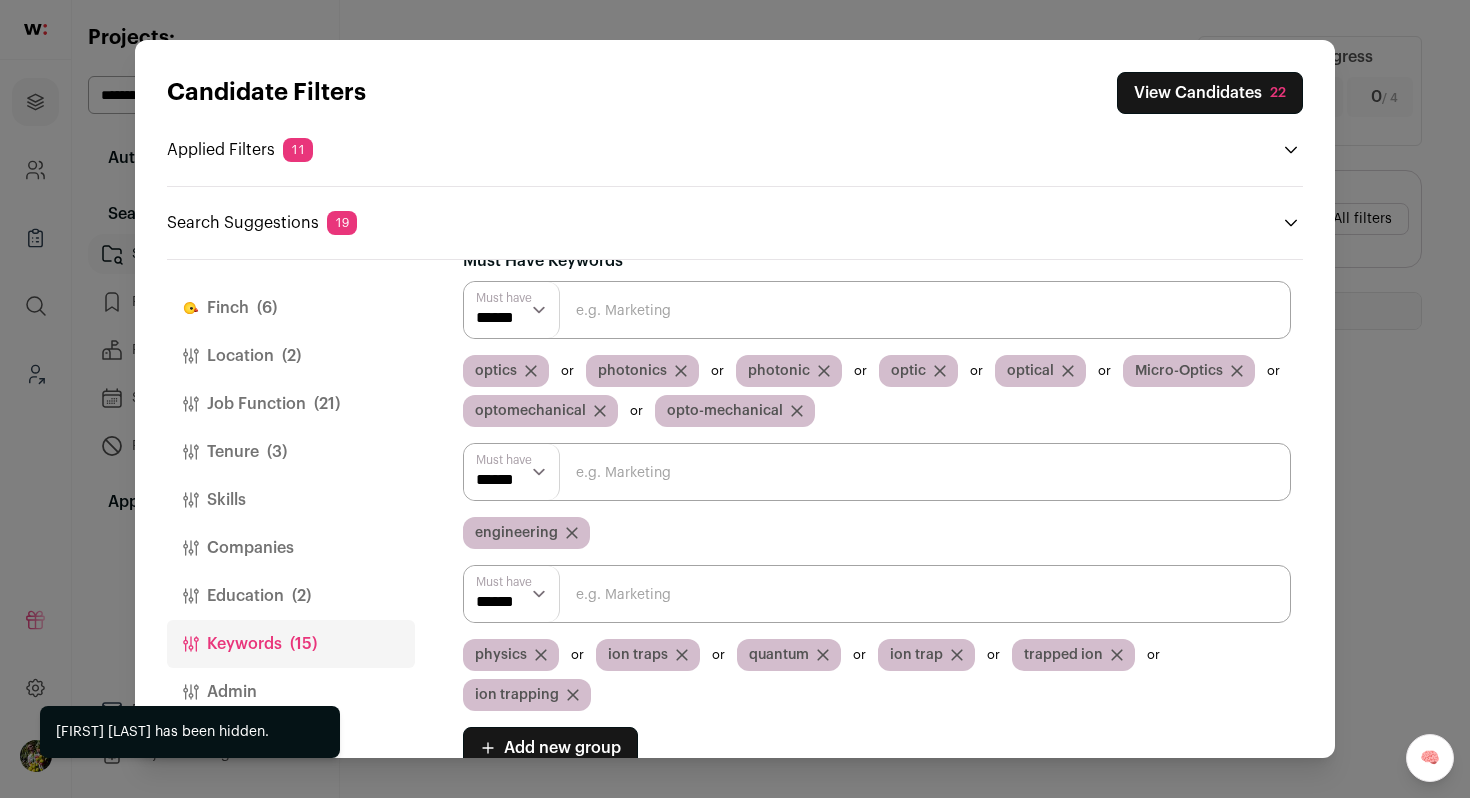 click on "Job Function
(21)" at bounding box center [291, 404] 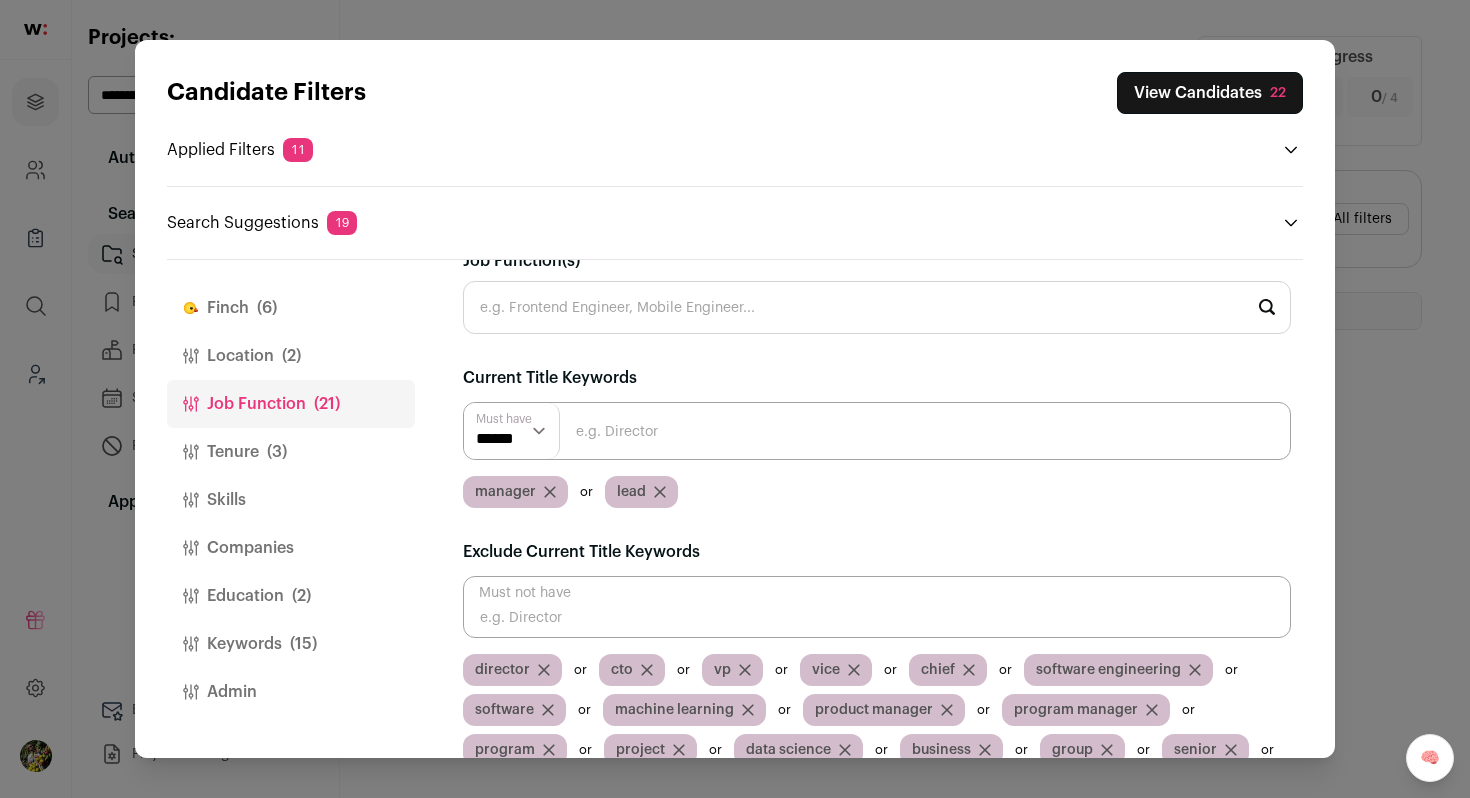 scroll, scrollTop: 107, scrollLeft: 0, axis: vertical 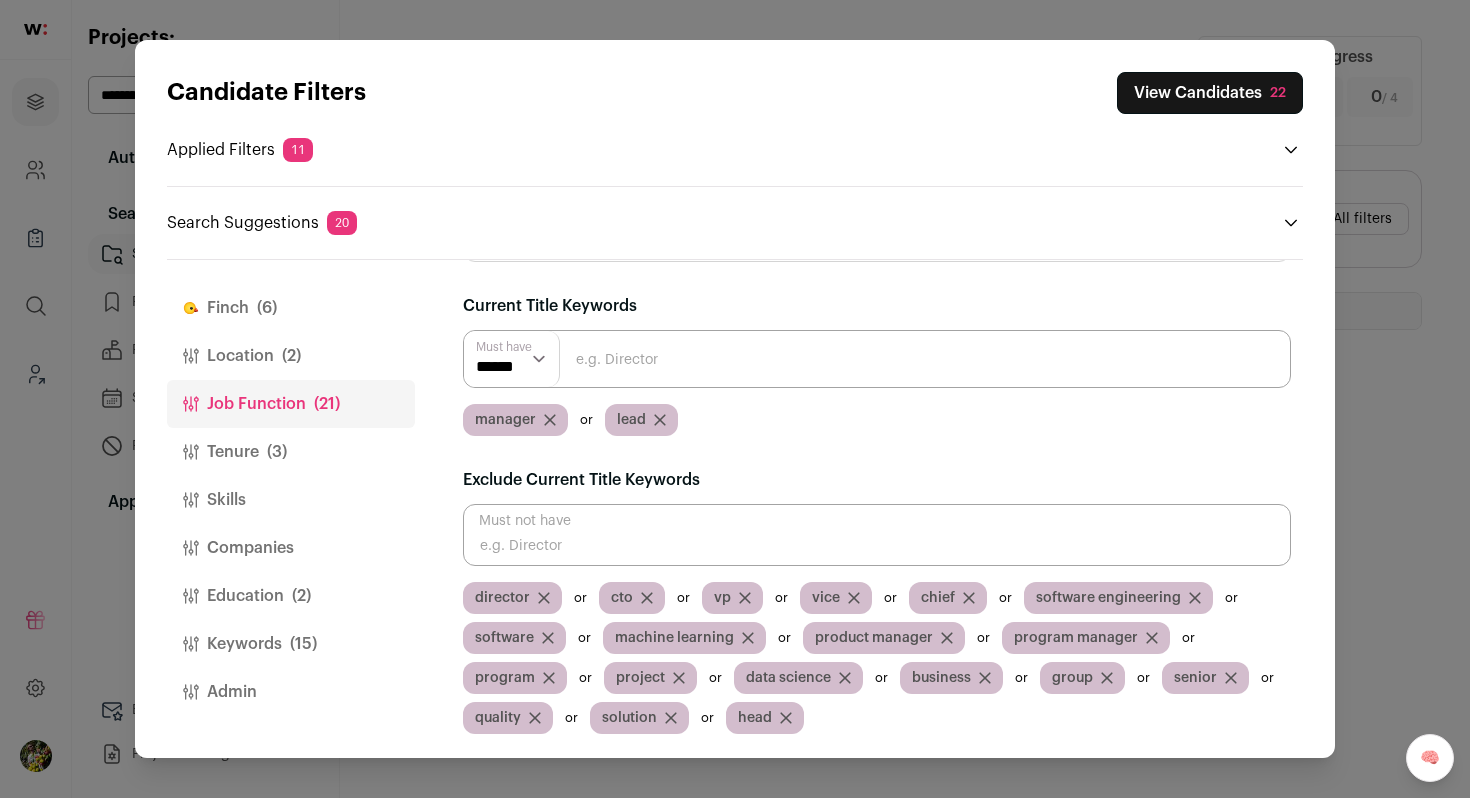 click at bounding box center (877, 535) 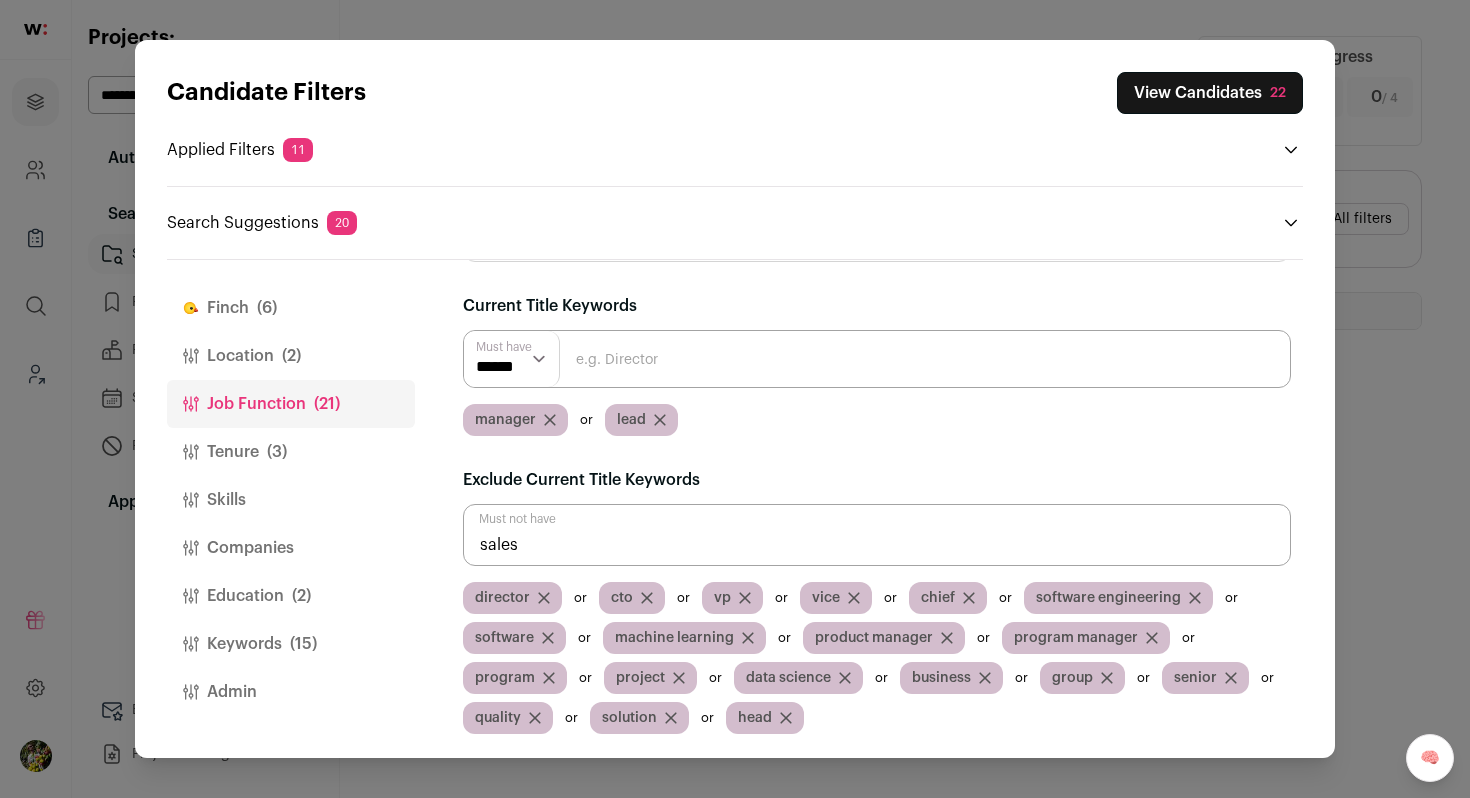 type on "sales" 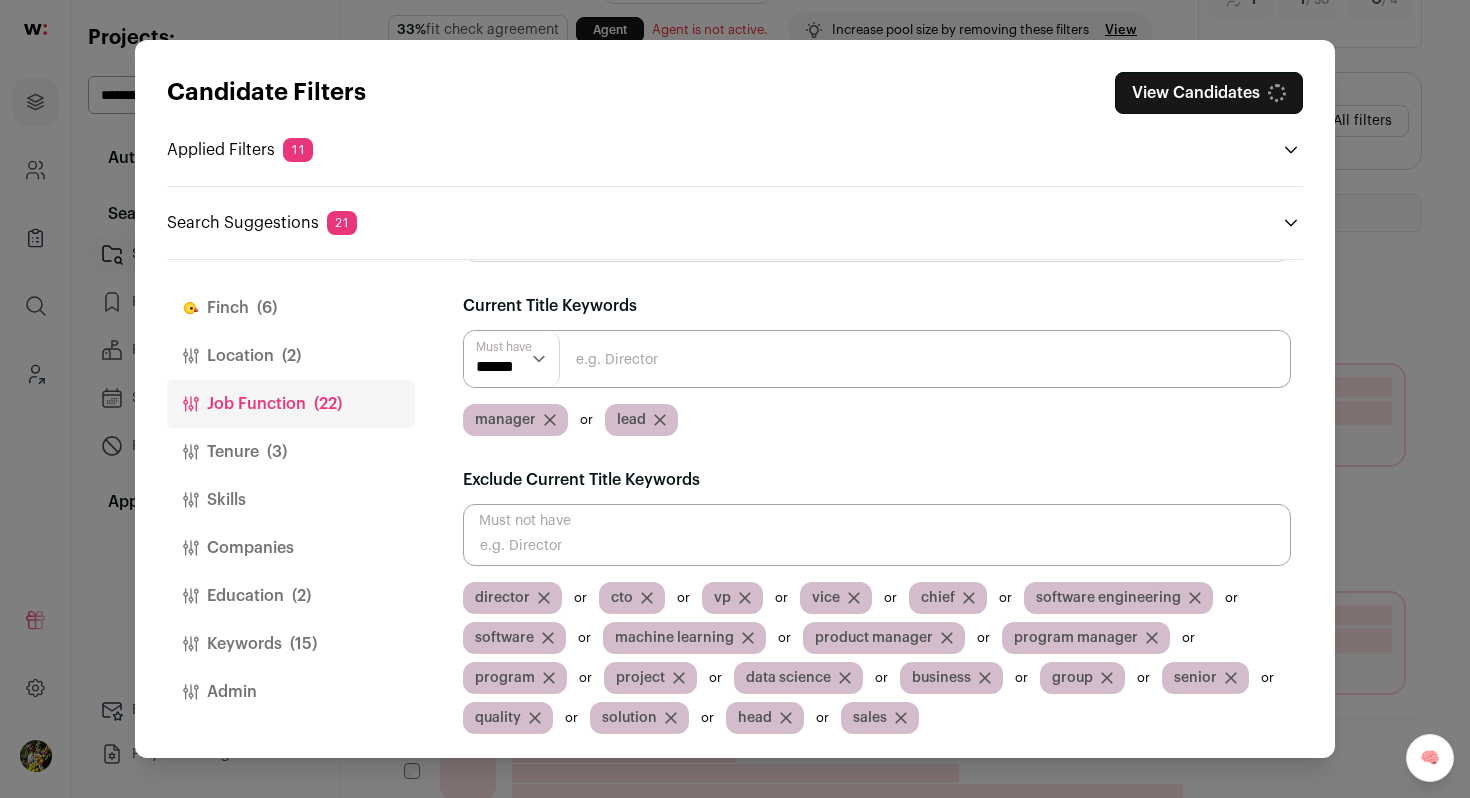 scroll, scrollTop: 106, scrollLeft: 0, axis: vertical 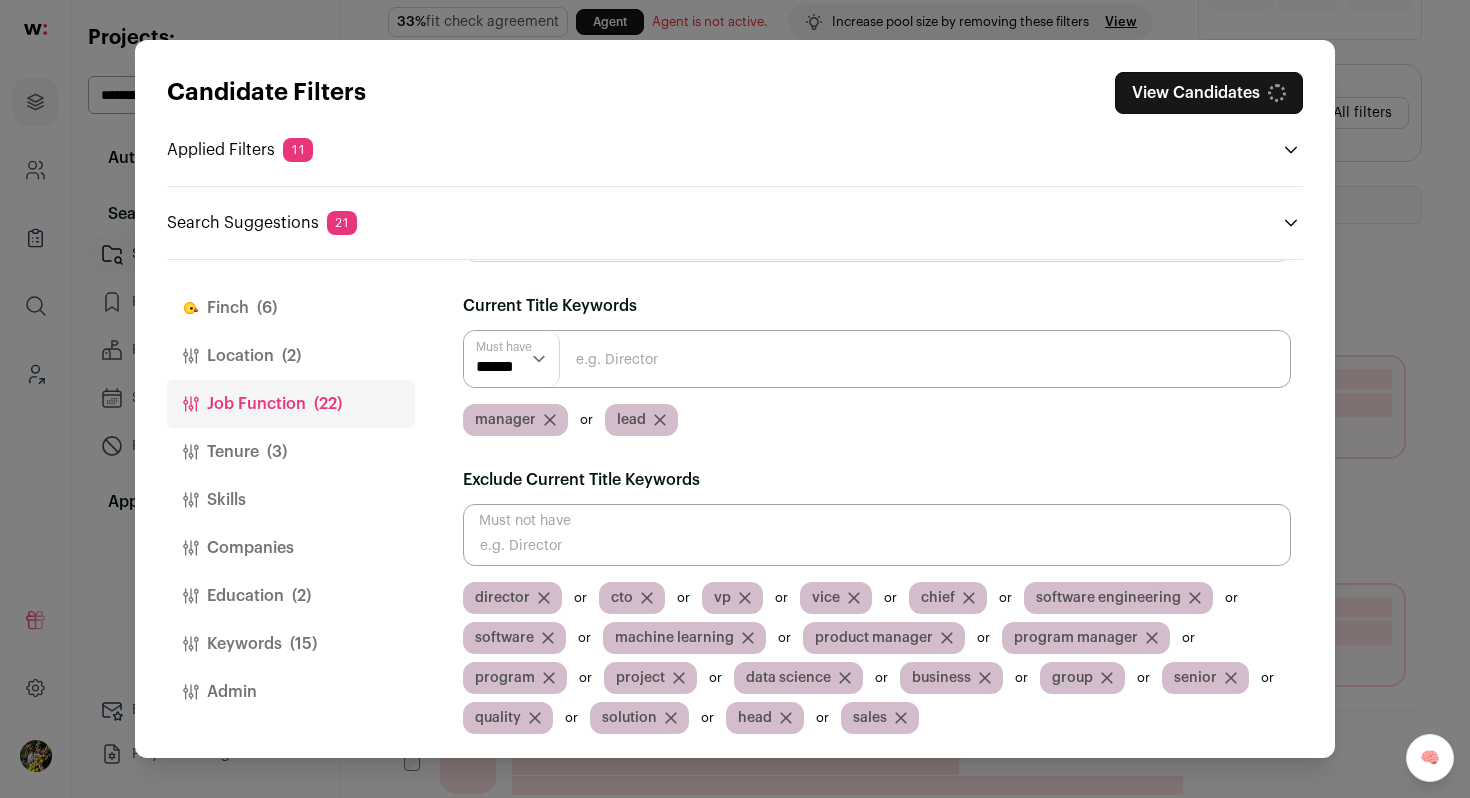 click at bounding box center (877, 535) 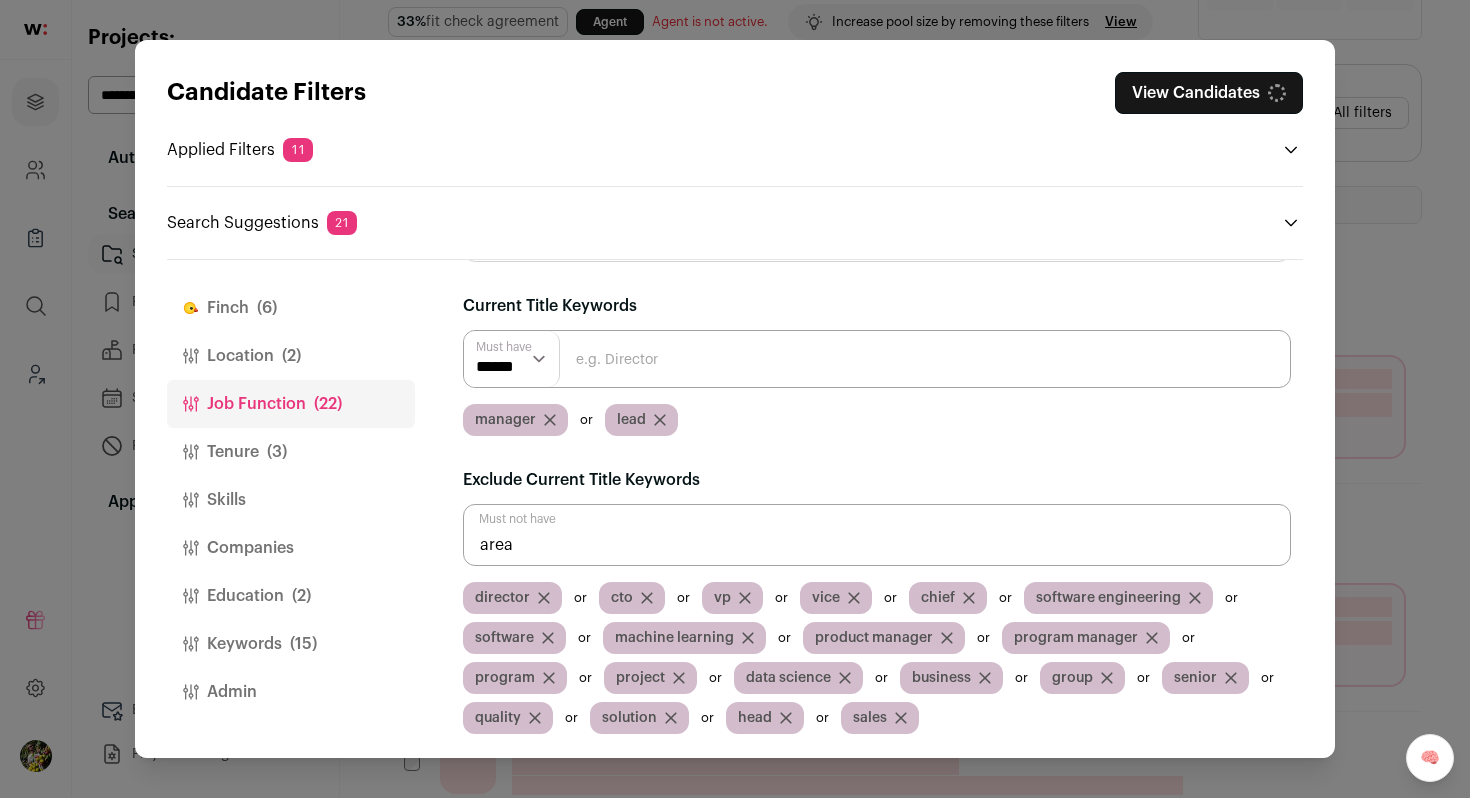 type on "area" 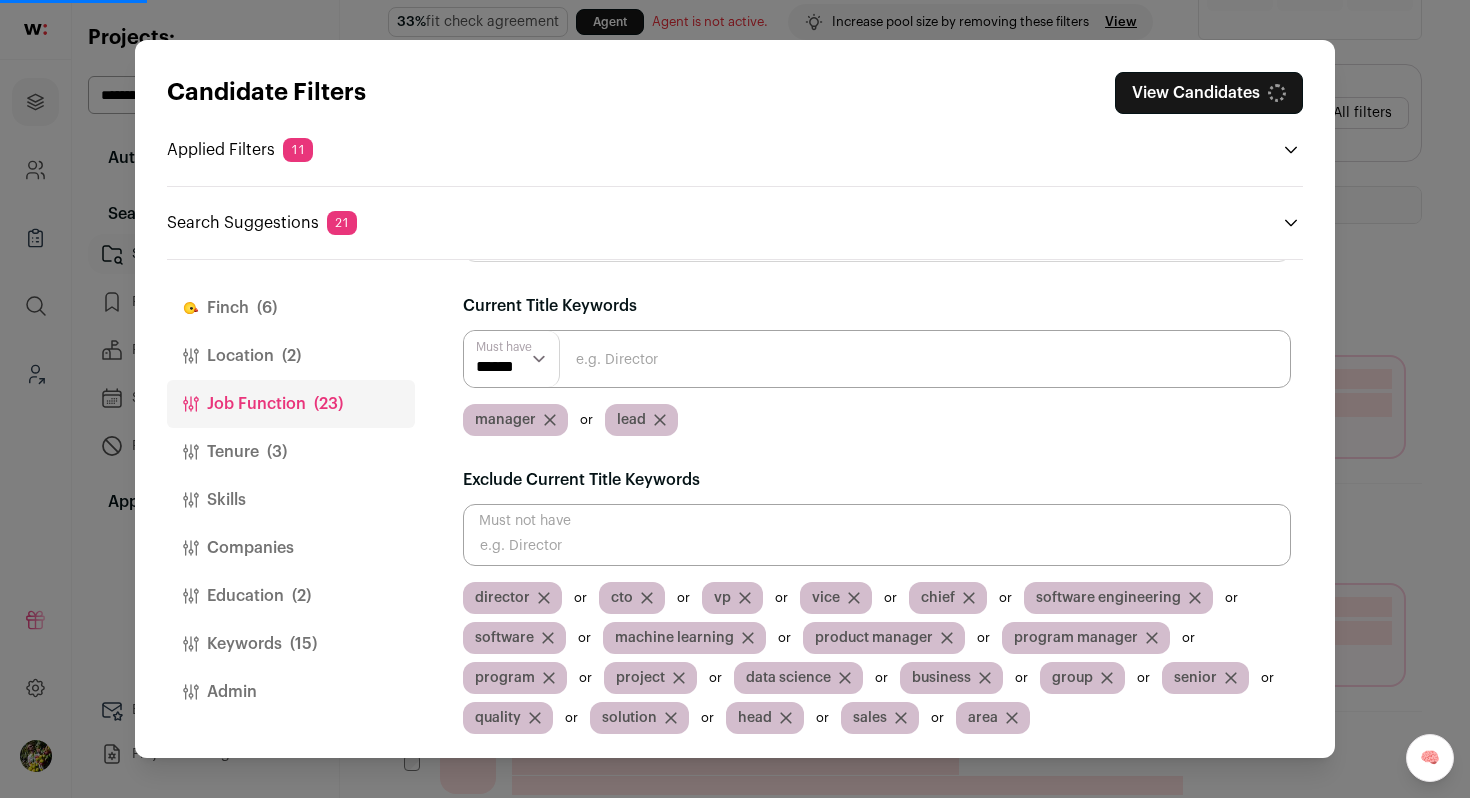 click on "View Candidates" at bounding box center (1209, 93) 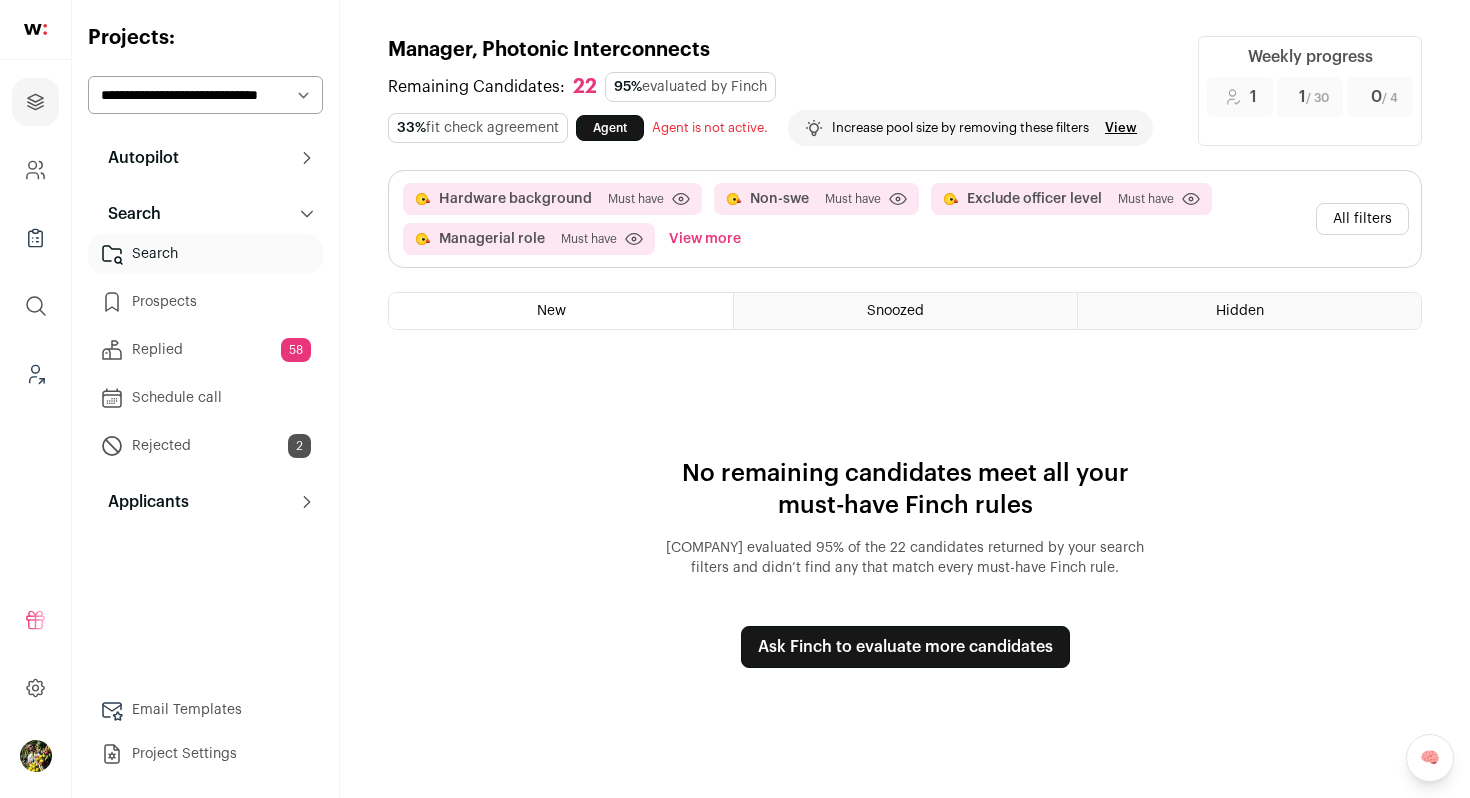 scroll, scrollTop: 0, scrollLeft: 0, axis: both 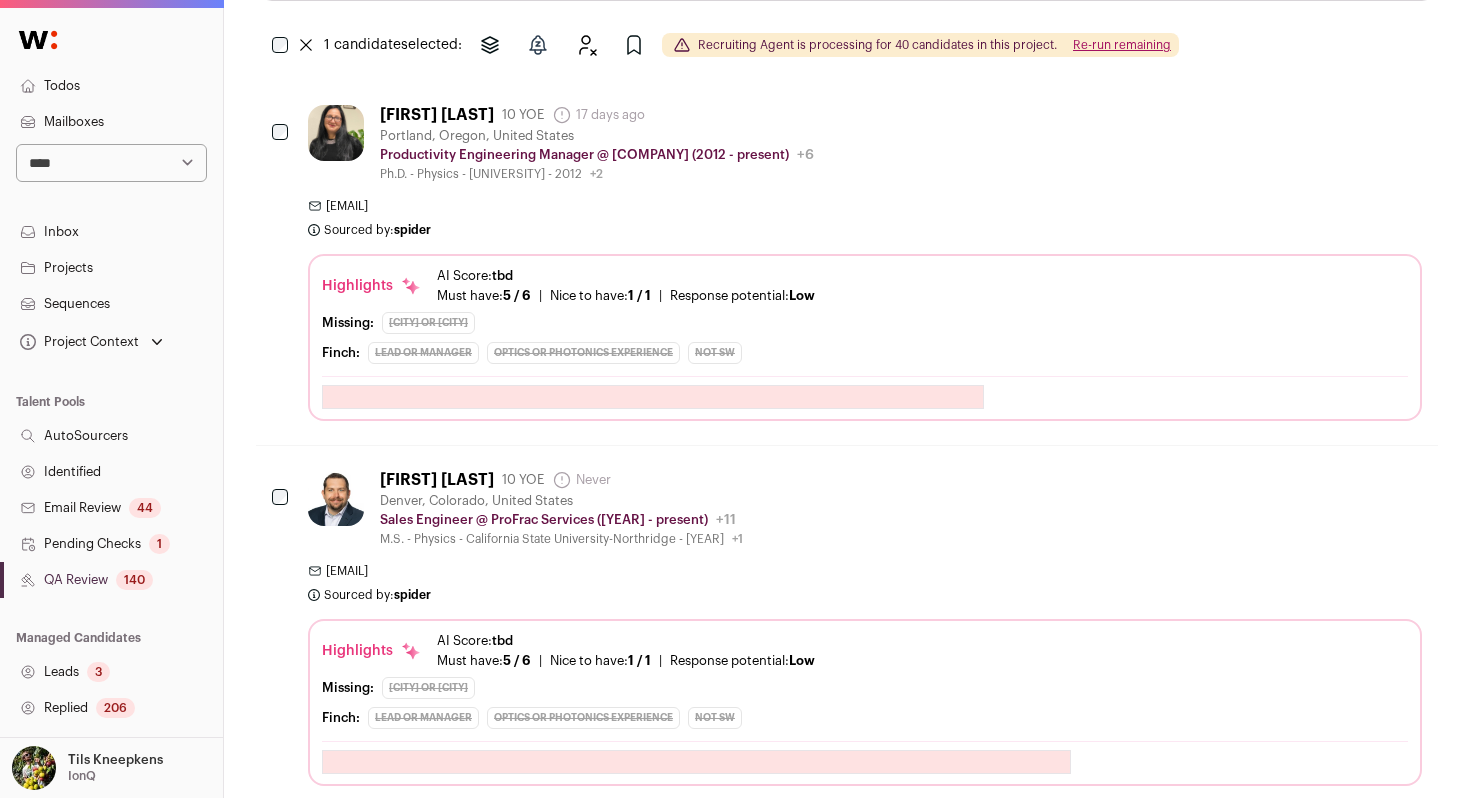 click at bounding box center (282, 498) 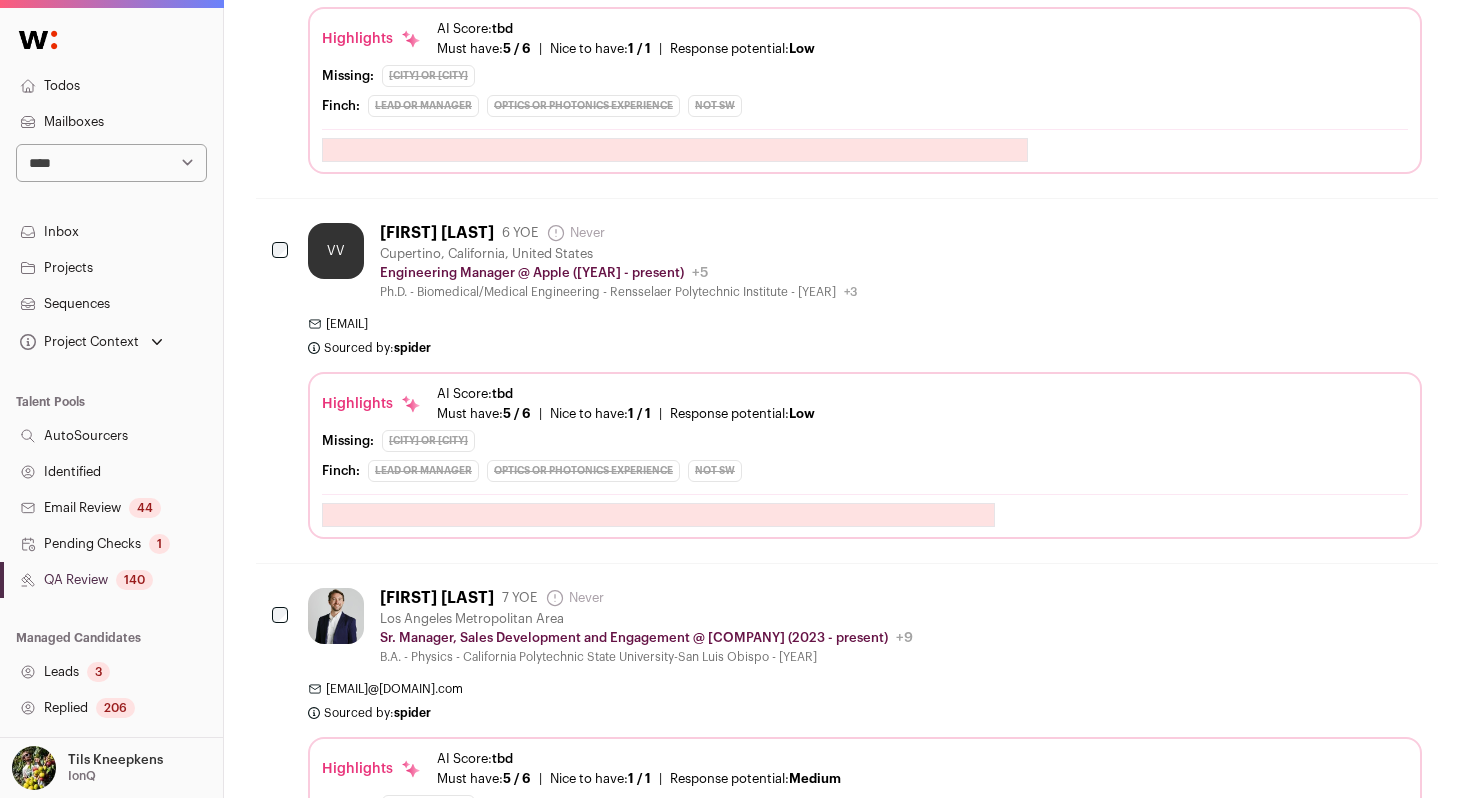 scroll, scrollTop: 2567, scrollLeft: 0, axis: vertical 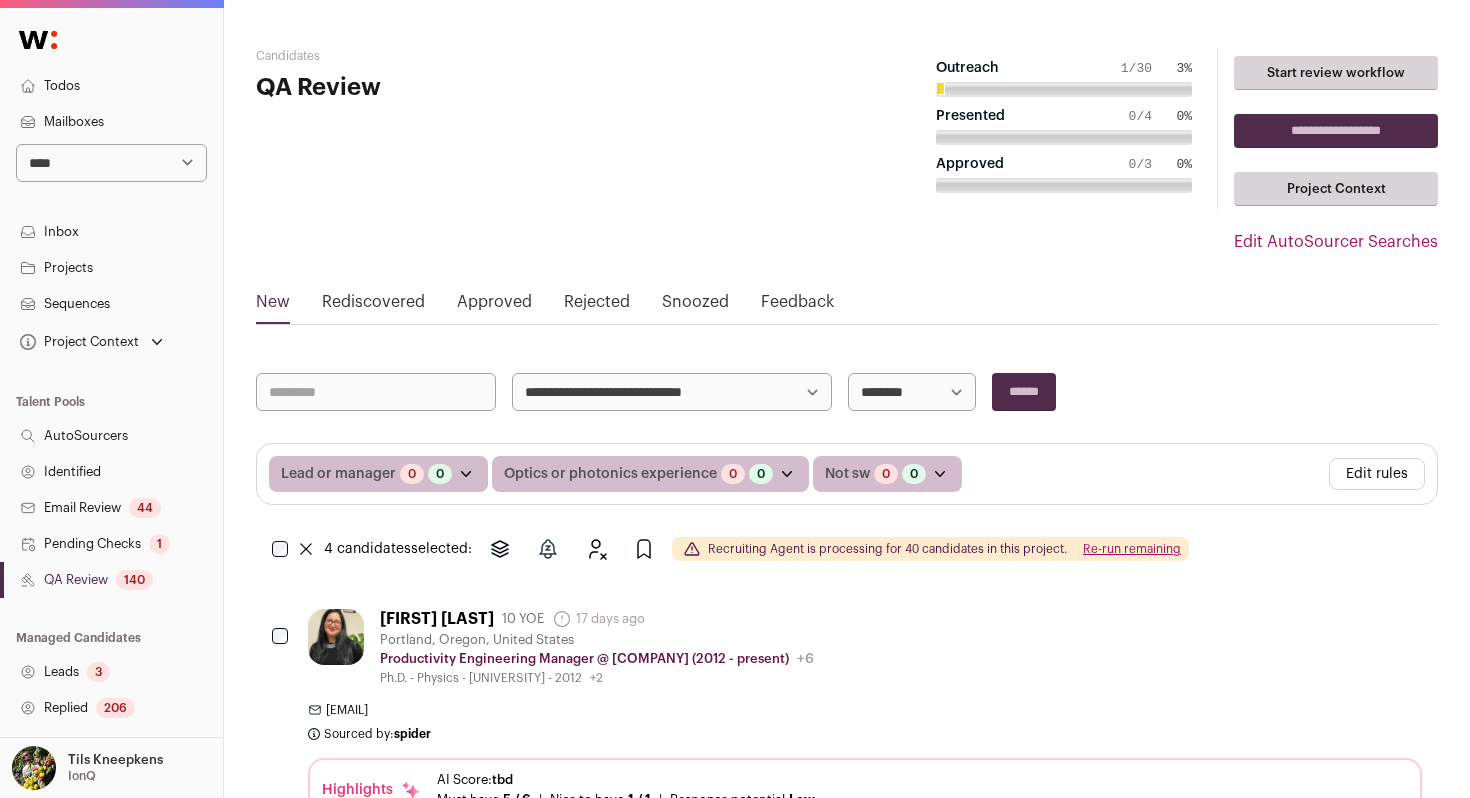 click 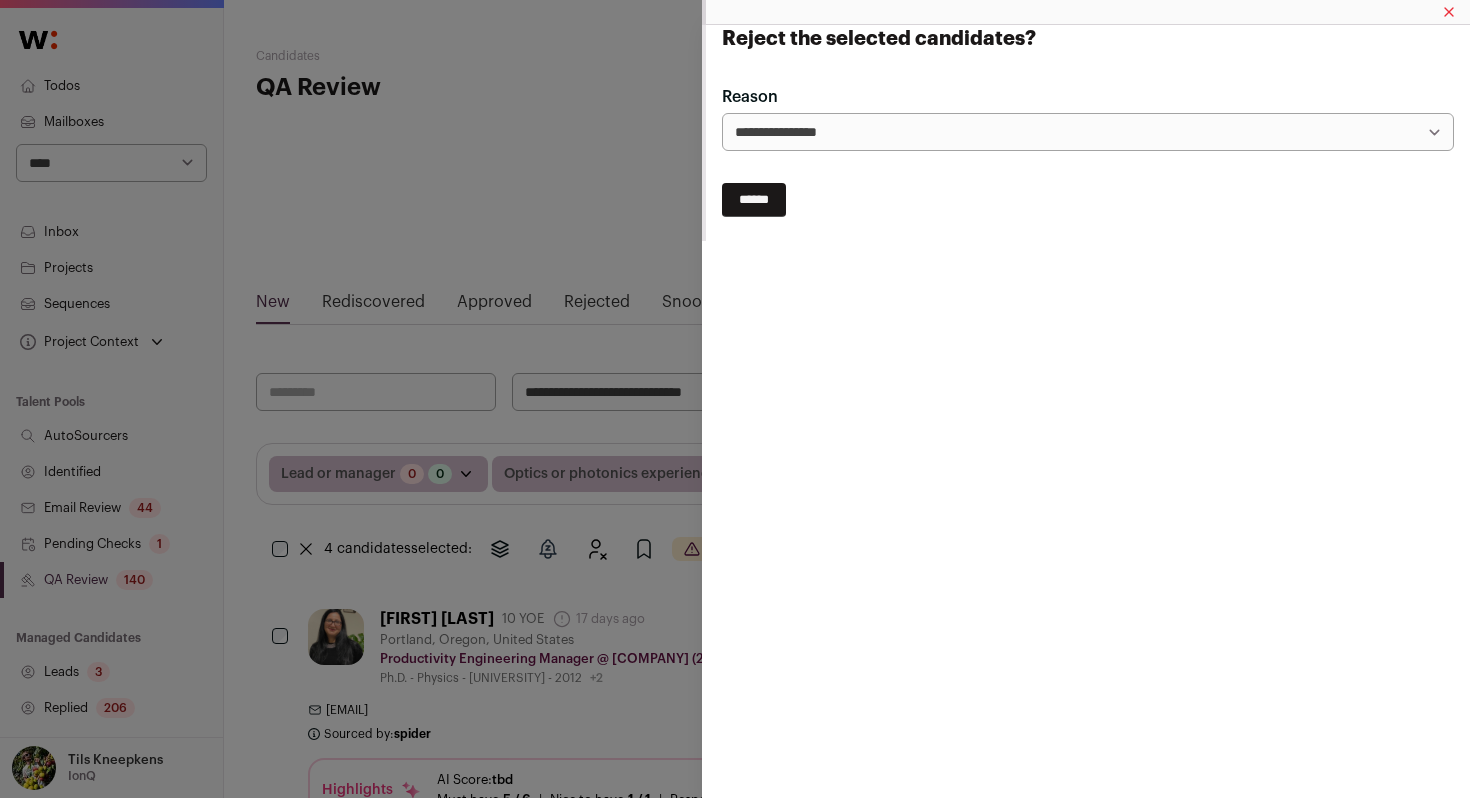 click on "******" at bounding box center [754, 200] 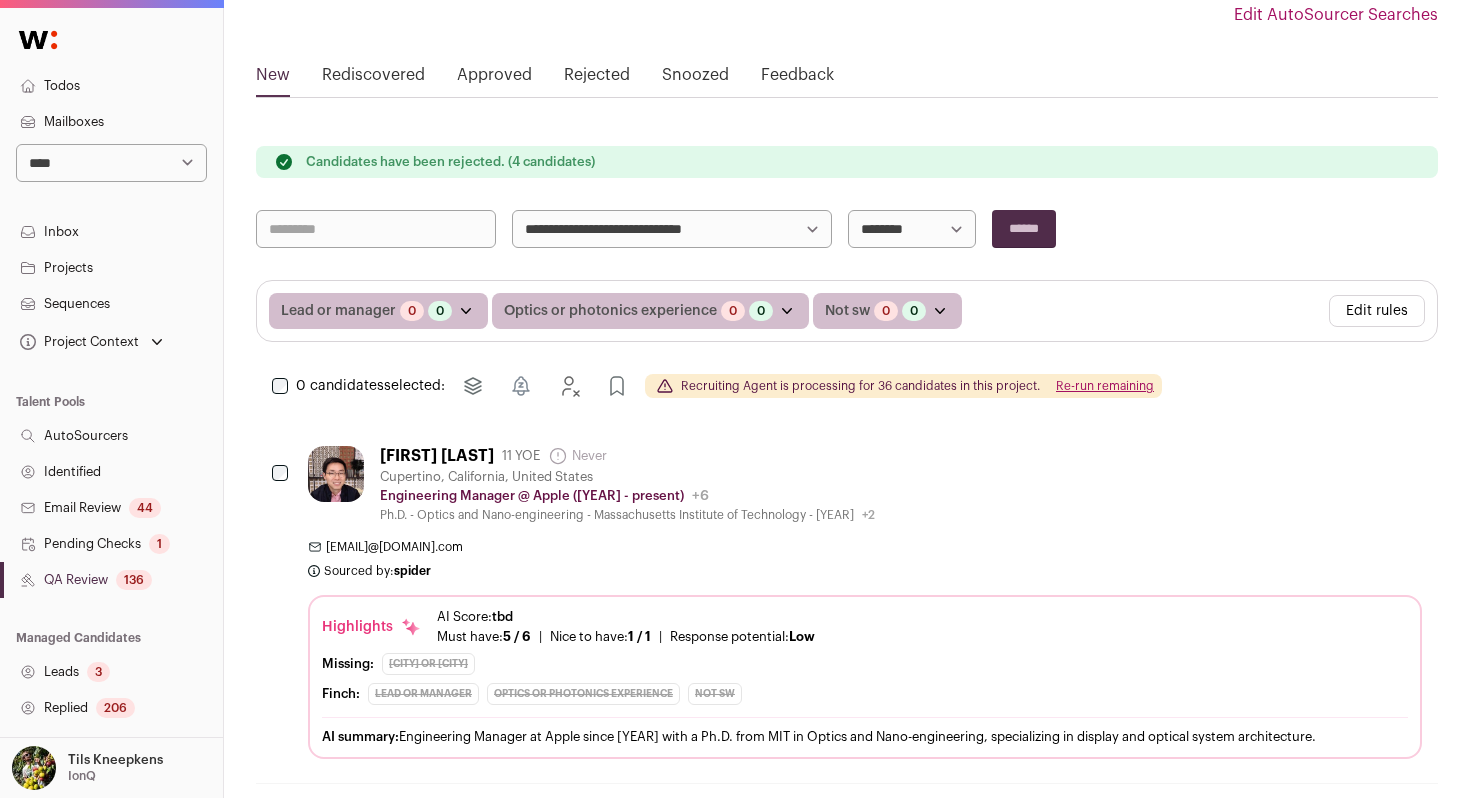 scroll, scrollTop: 165, scrollLeft: 0, axis: vertical 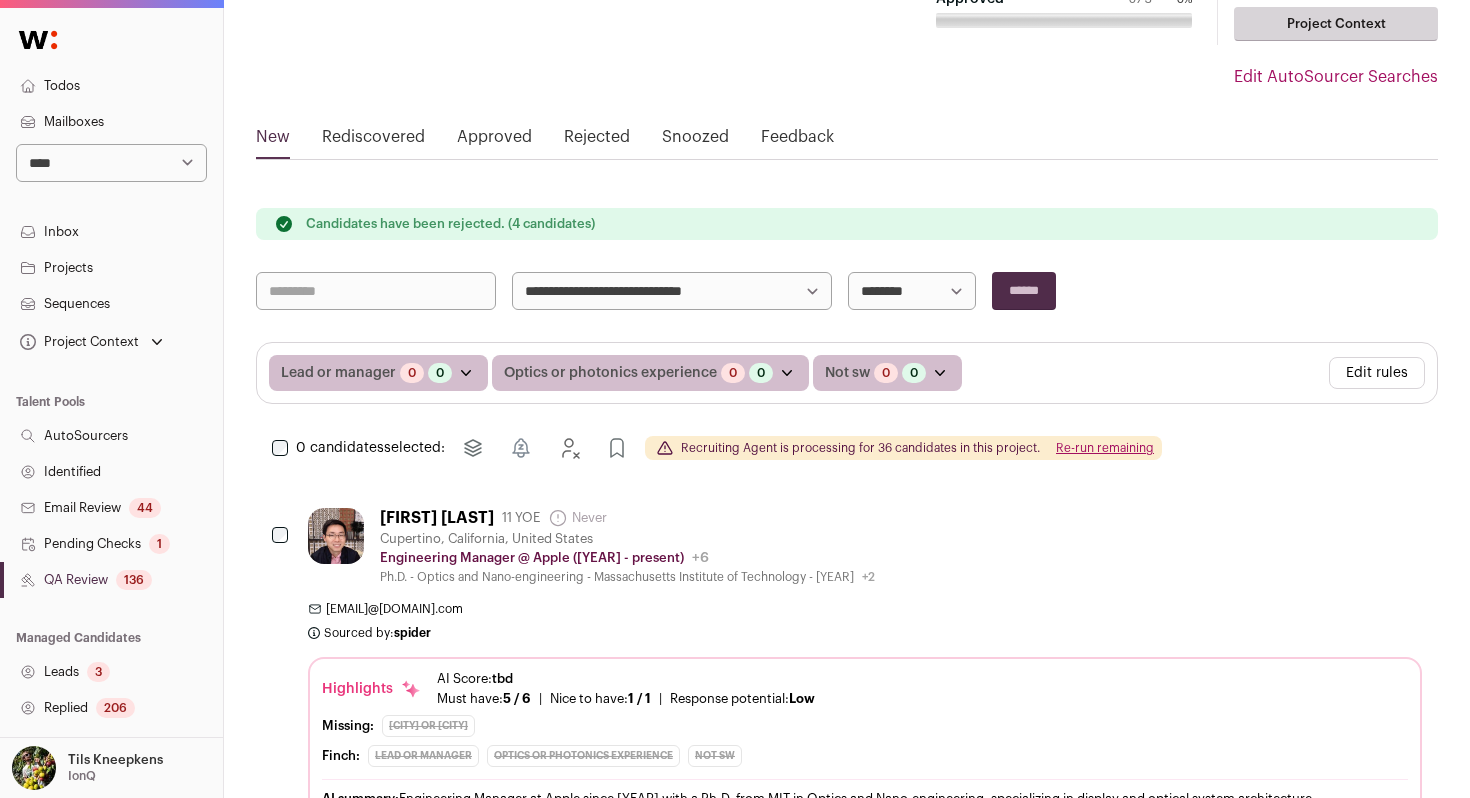 click on "Re-run remaining" at bounding box center [1105, 448] 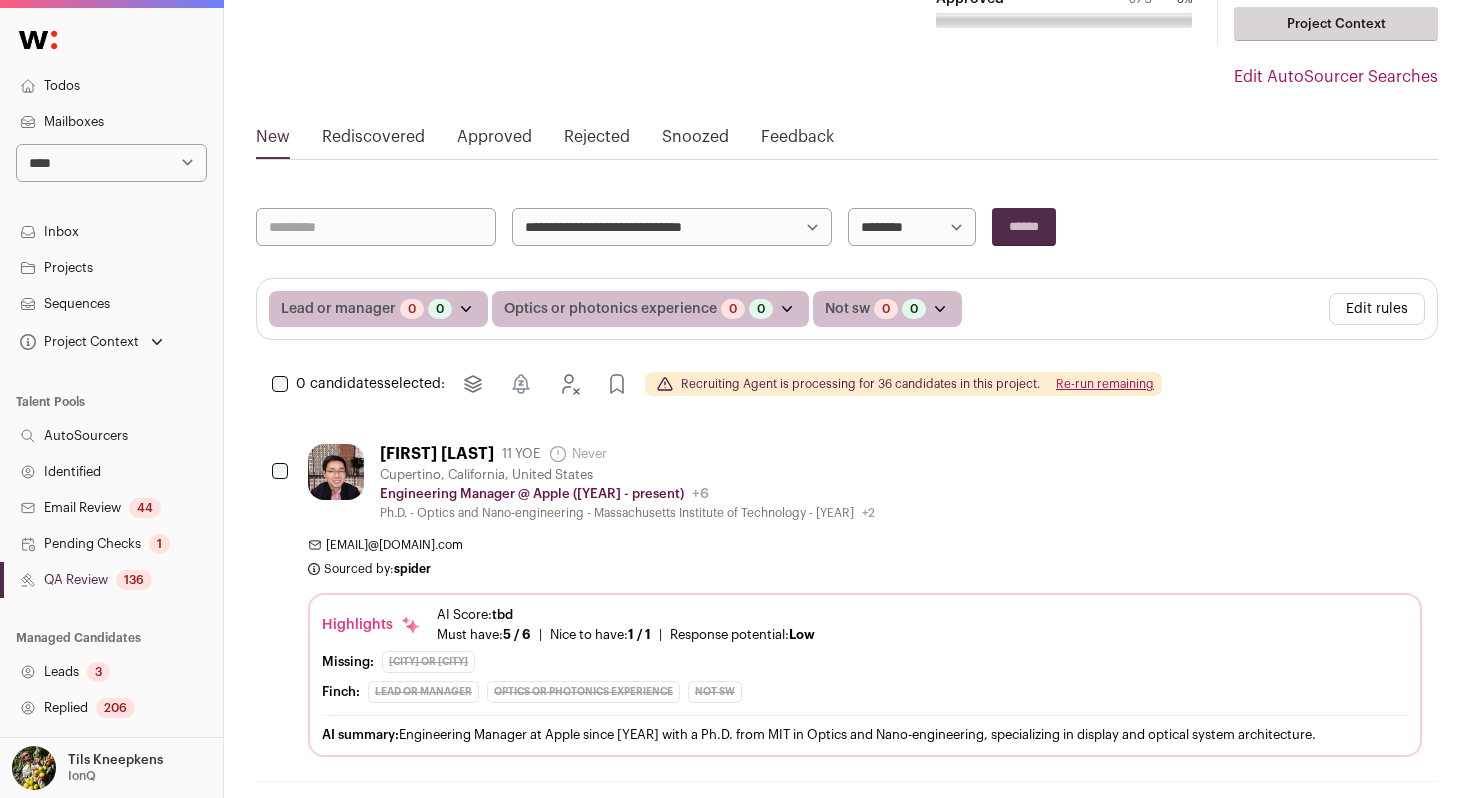 scroll, scrollTop: 157, scrollLeft: 0, axis: vertical 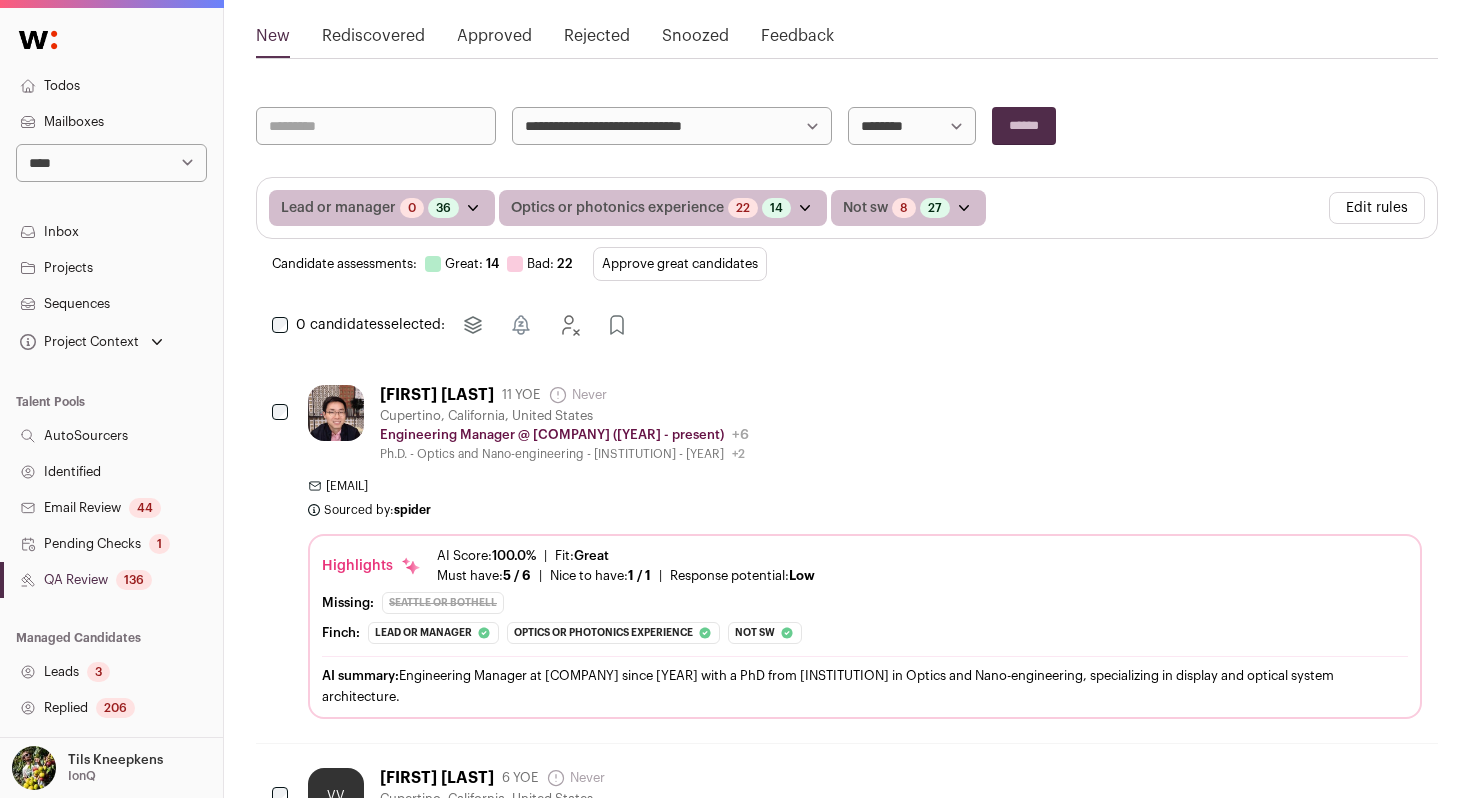 click on "Approve great candidates" at bounding box center (680, 264) 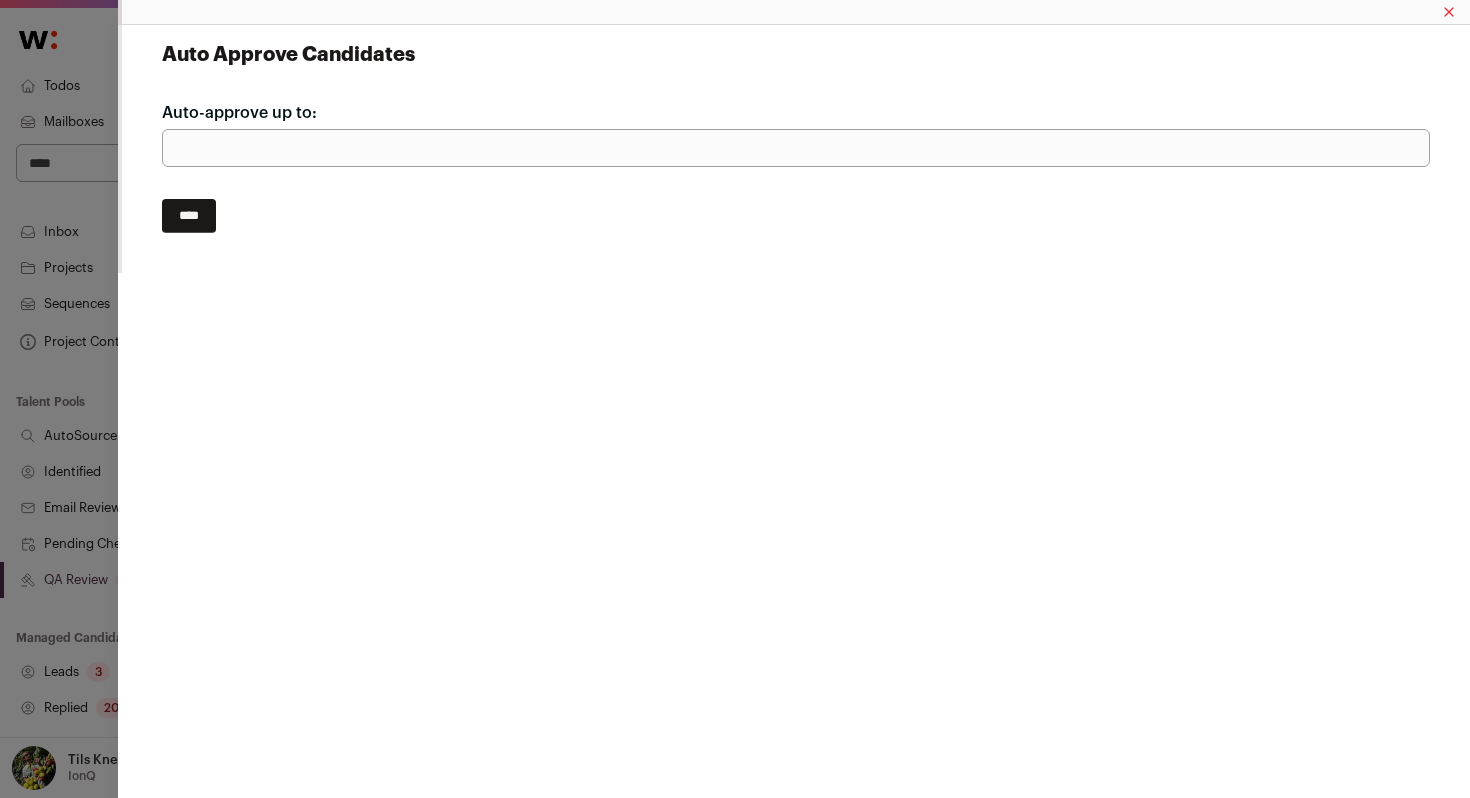 click on "****" at bounding box center (189, 216) 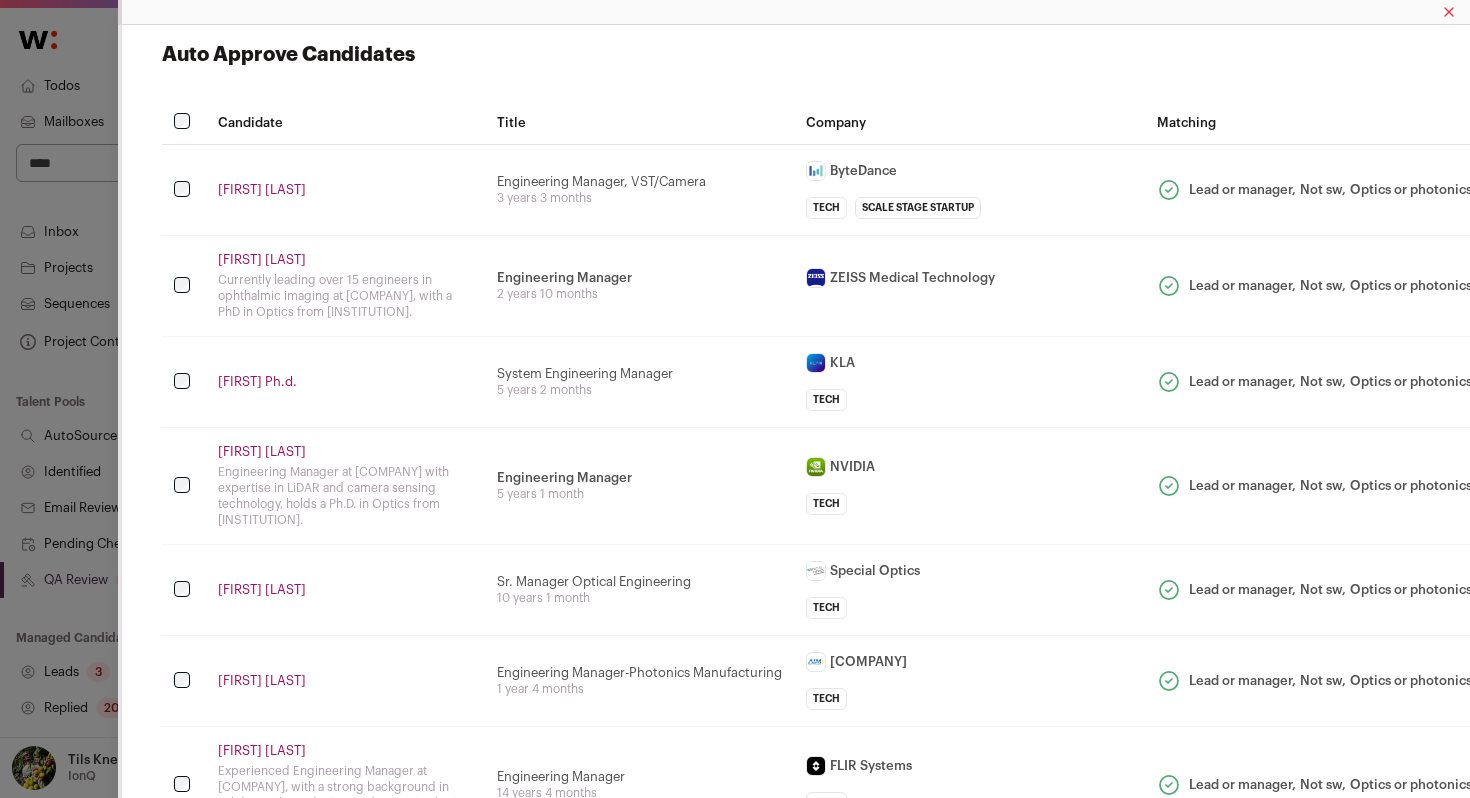 scroll, scrollTop: 12, scrollLeft: 0, axis: vertical 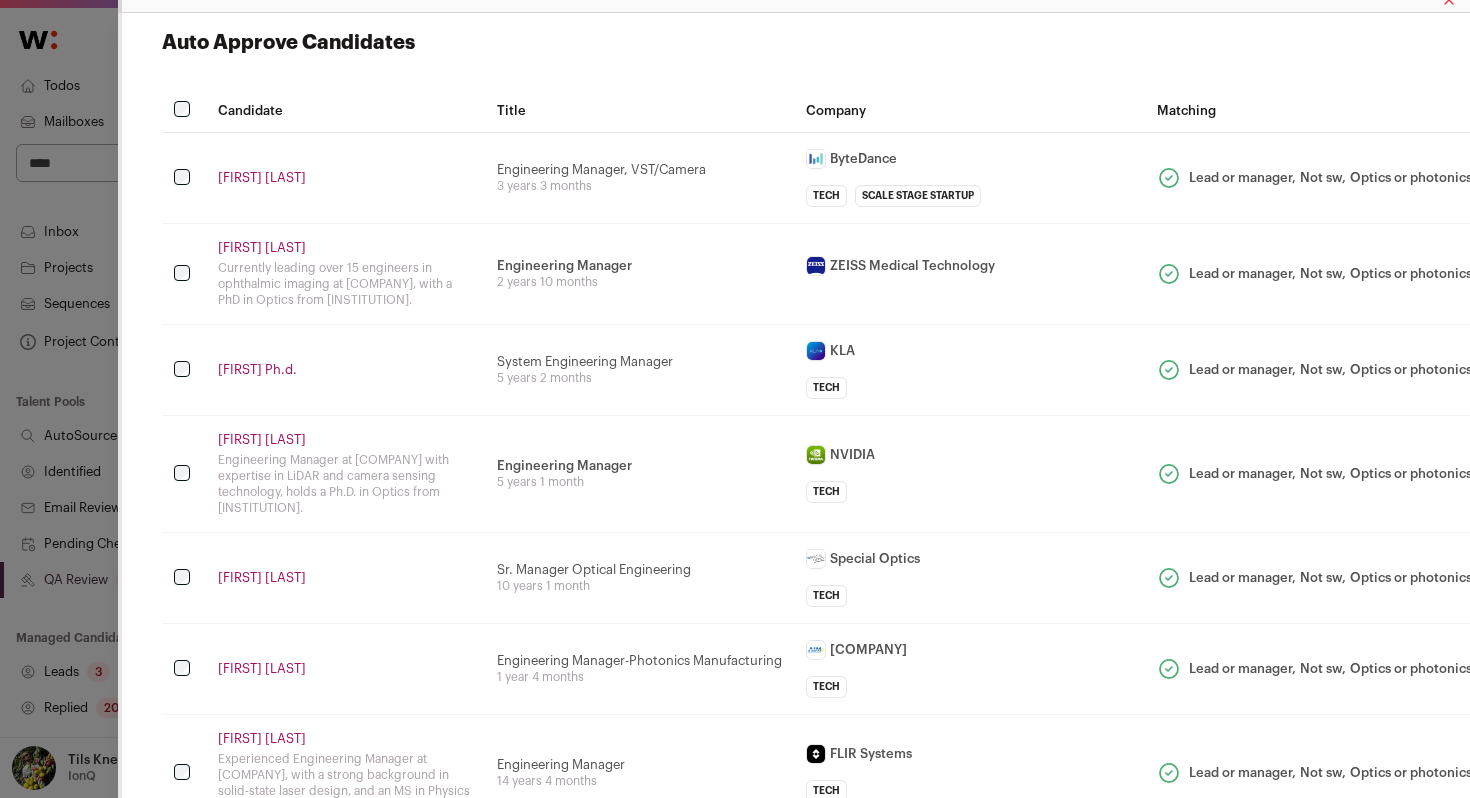 click on "[FIRST] [LAST]" at bounding box center [345, 178] 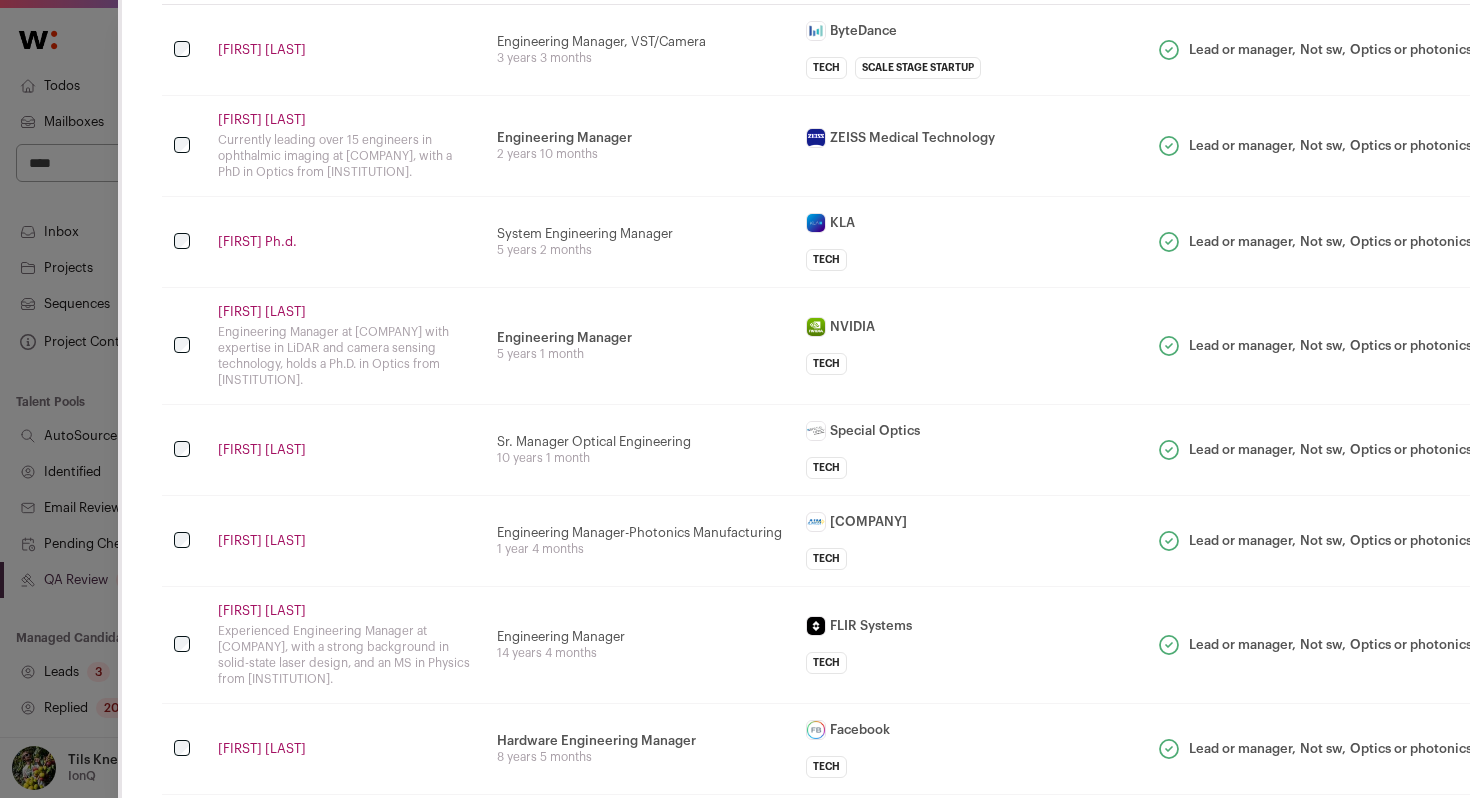 scroll, scrollTop: 207, scrollLeft: 0, axis: vertical 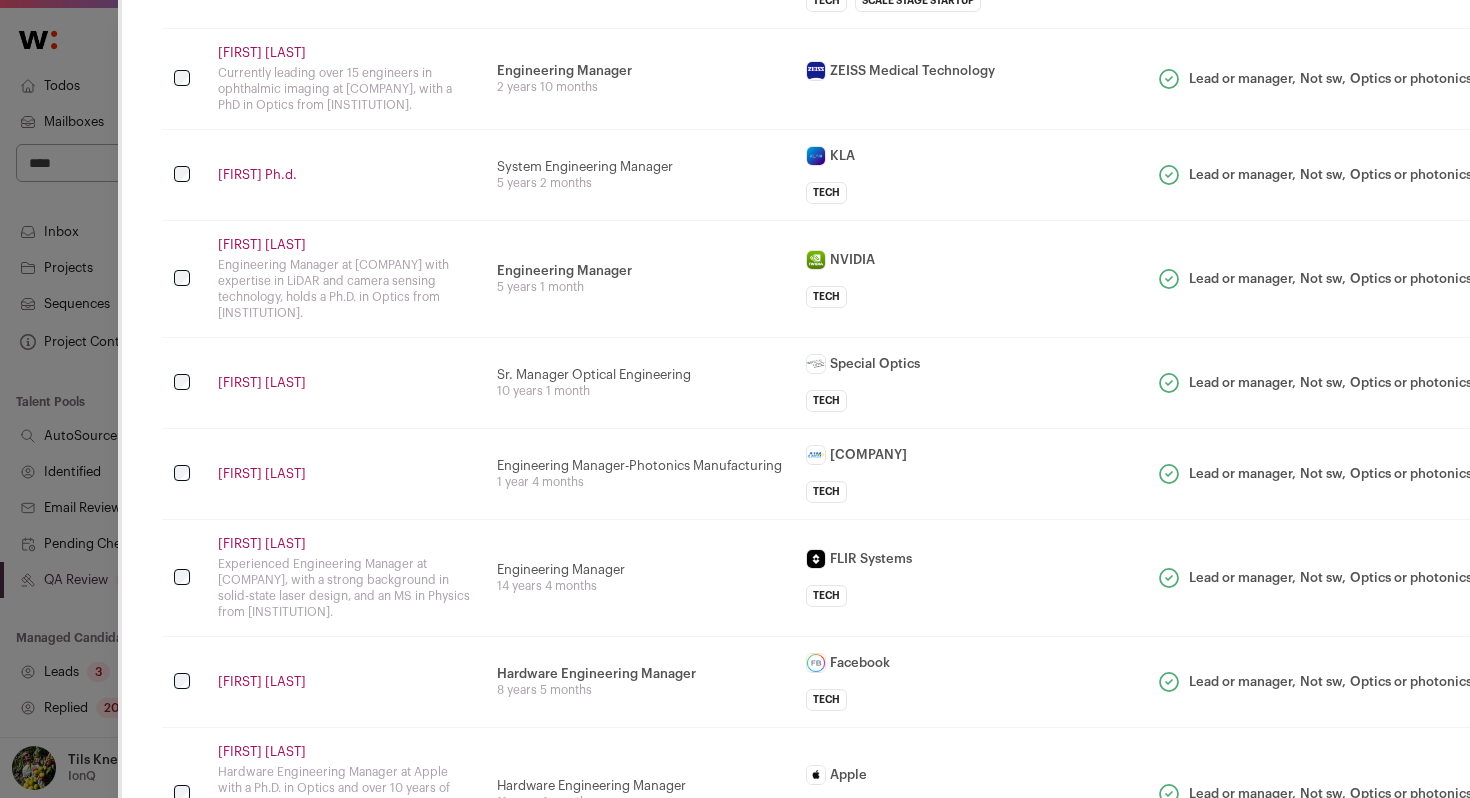 click on "[FIRST] Ph.d." at bounding box center (345, 175) 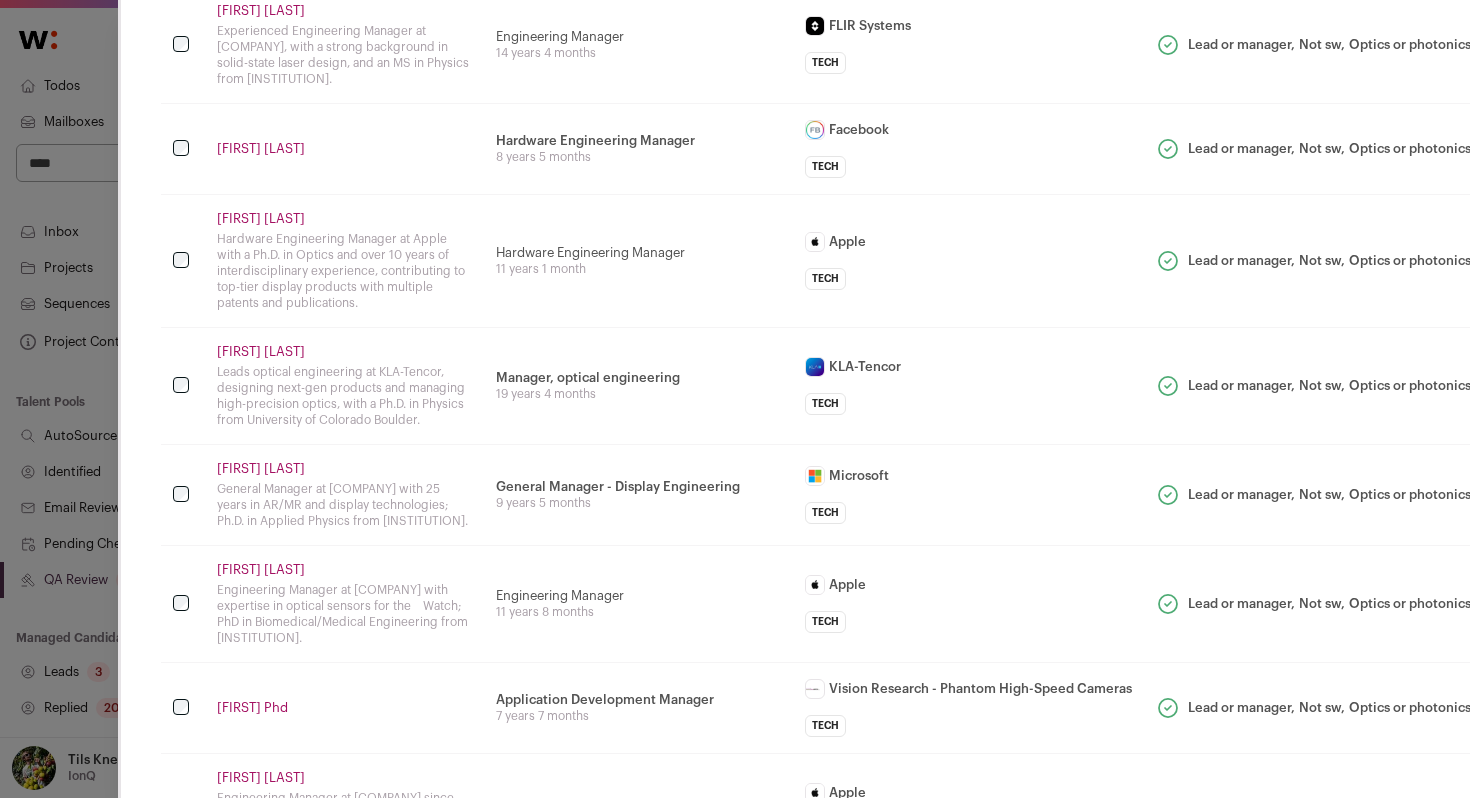 scroll, scrollTop: 742, scrollLeft: 1, axis: both 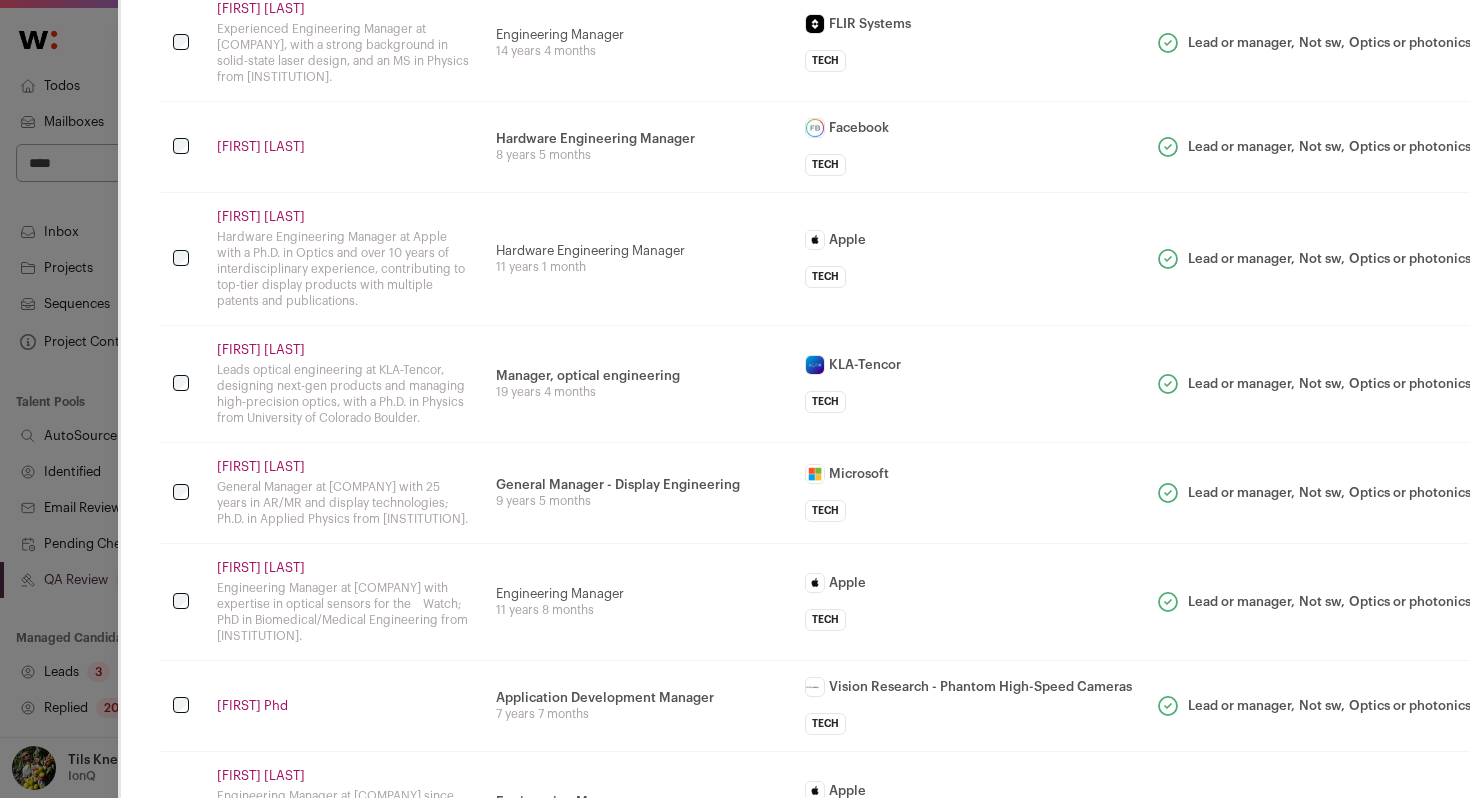 click on "[FIRST] [LAST]" at bounding box center (344, 9) 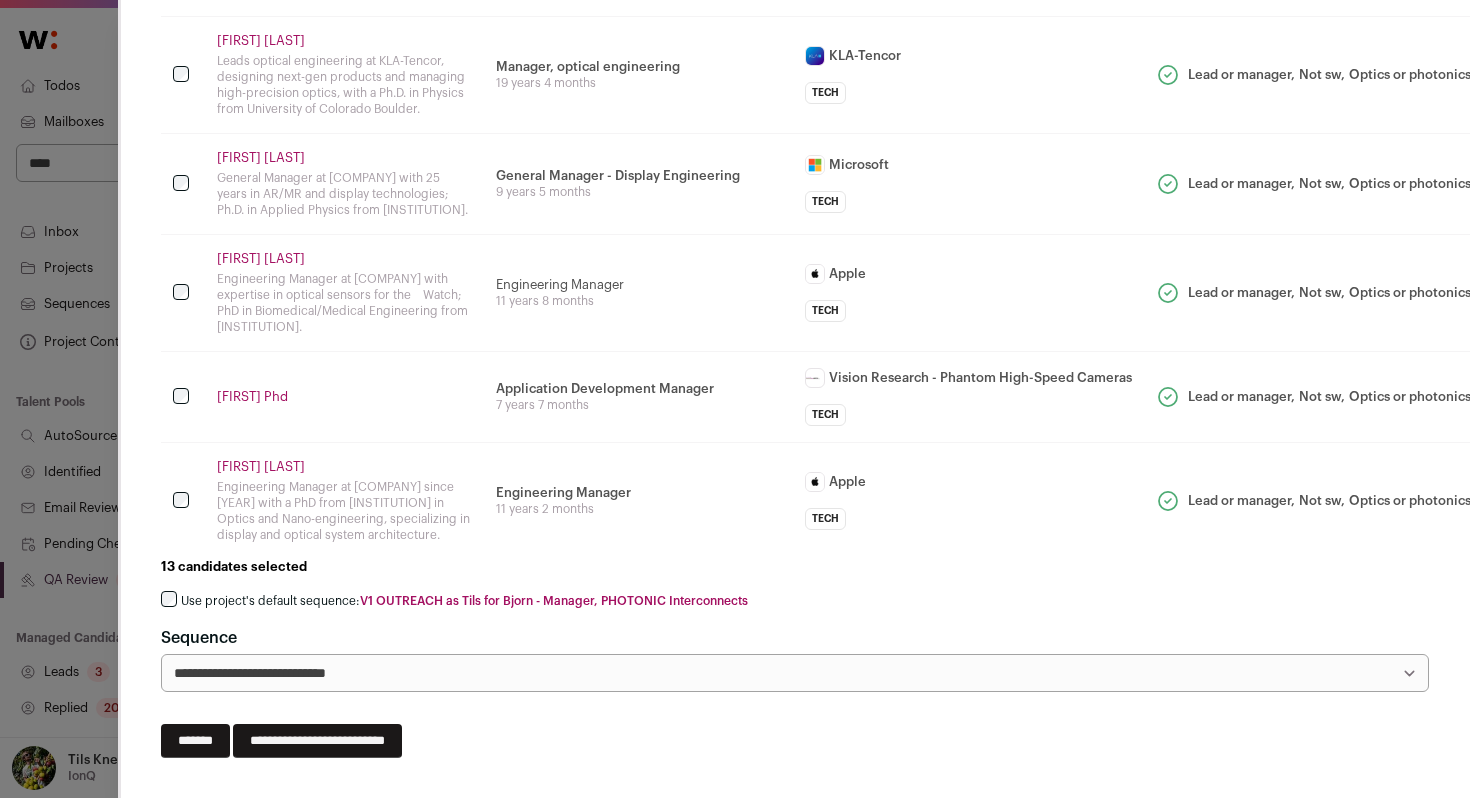 scroll, scrollTop: 1067, scrollLeft: 1, axis: both 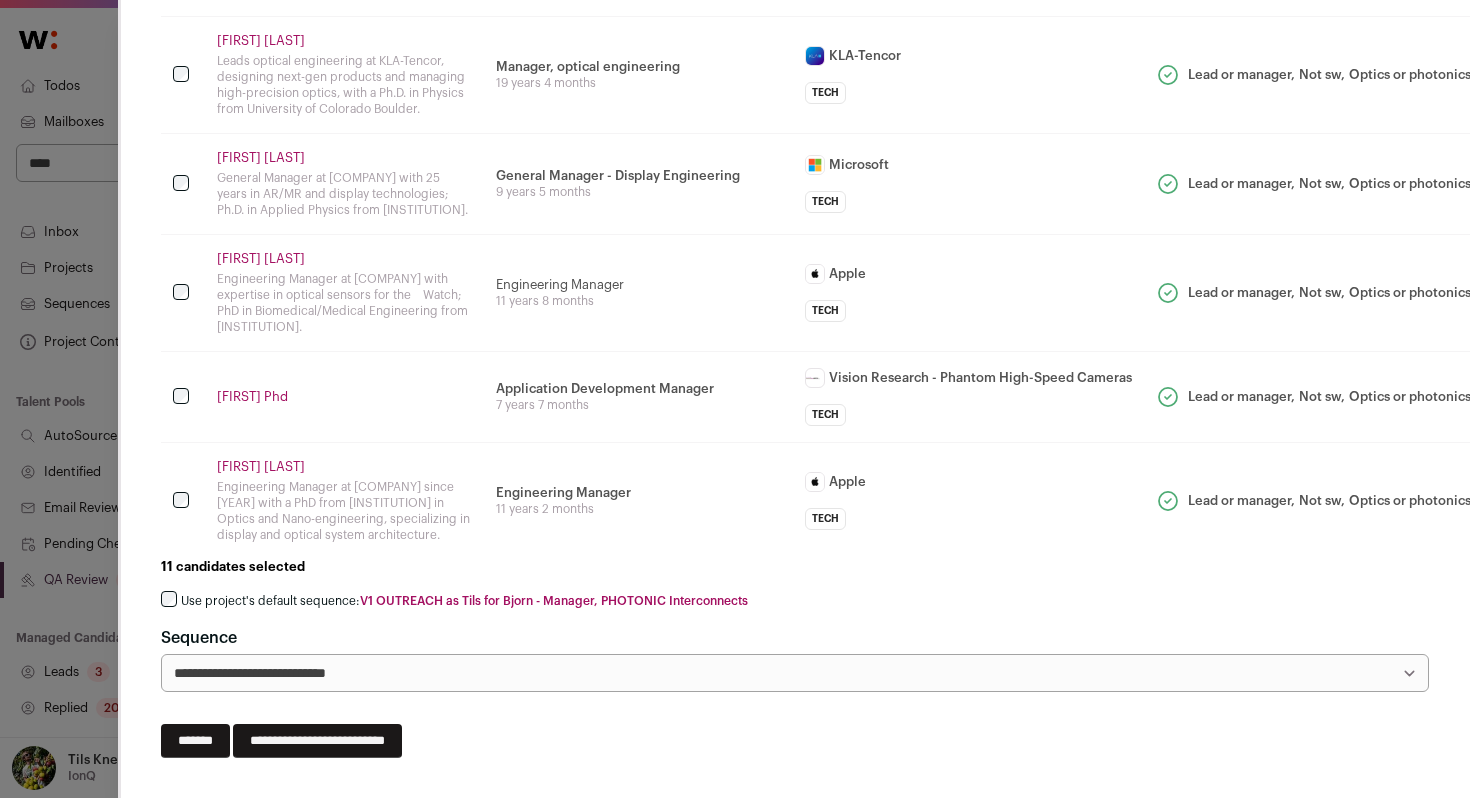 click on "Use project's default sequence:
V1 OUTREACH as Tils for Bjorn - Manager, PHOTONIC Interconnects" at bounding box center (464, 601) 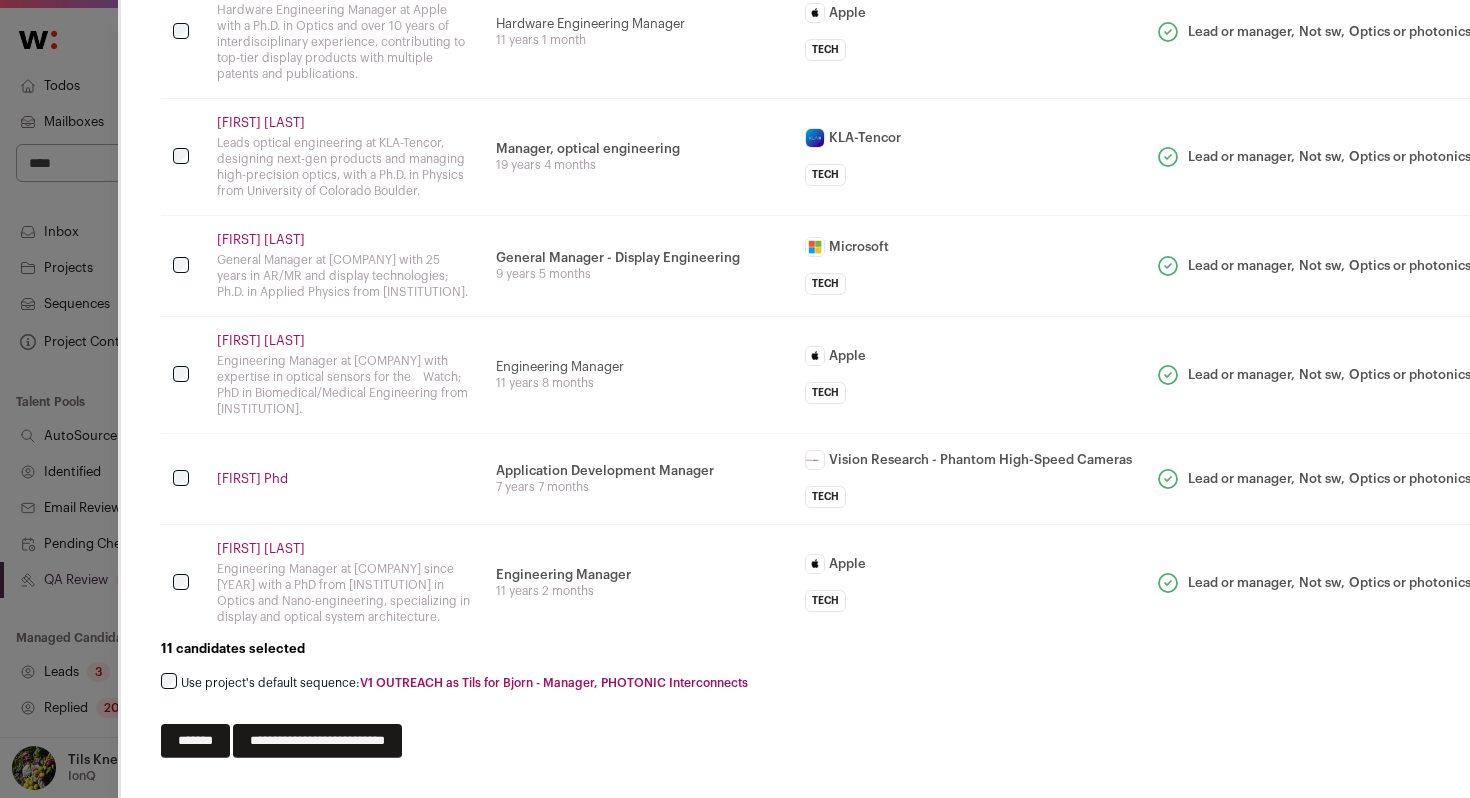 scroll, scrollTop: 985, scrollLeft: 1, axis: both 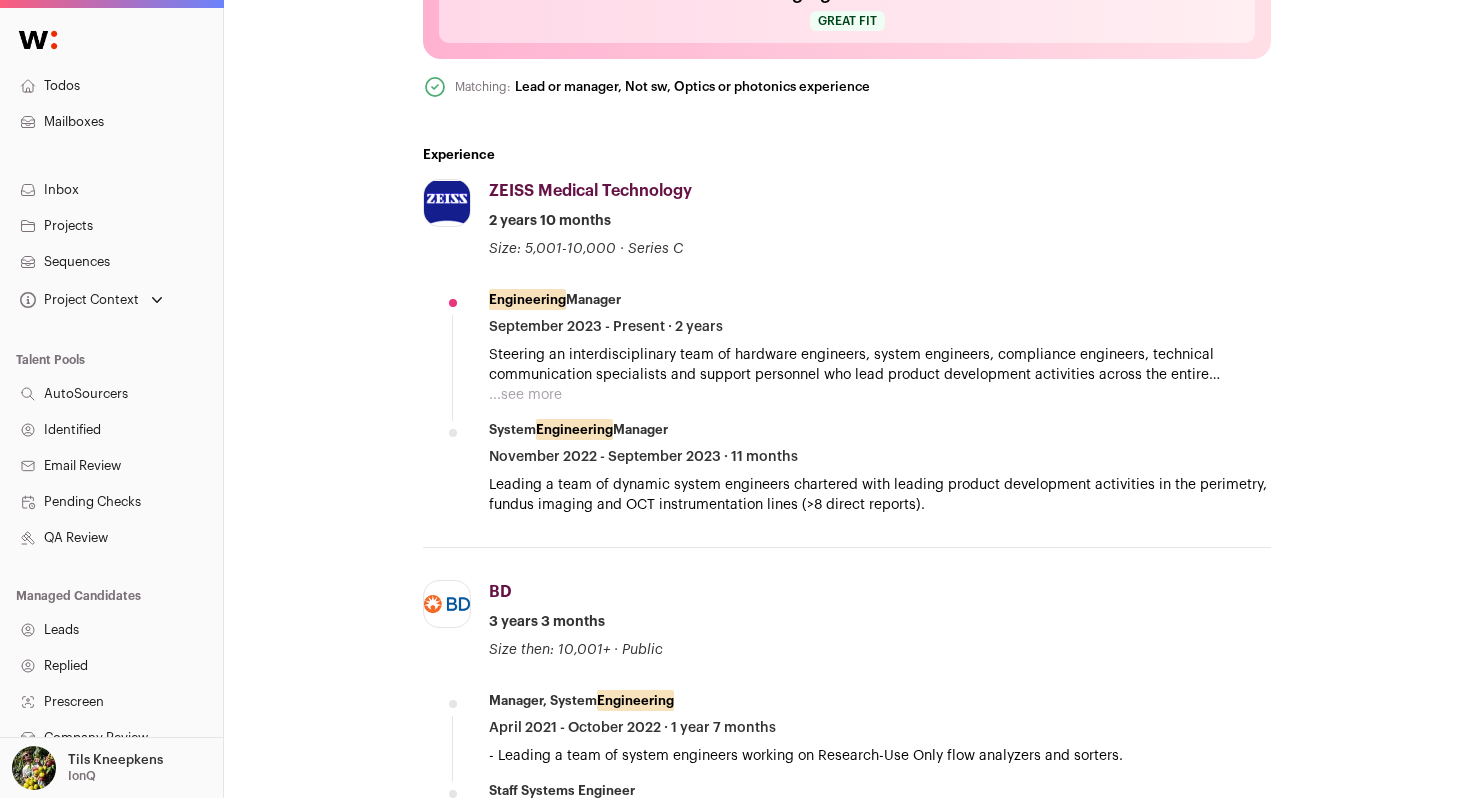 click on "...see more" at bounding box center (525, 395) 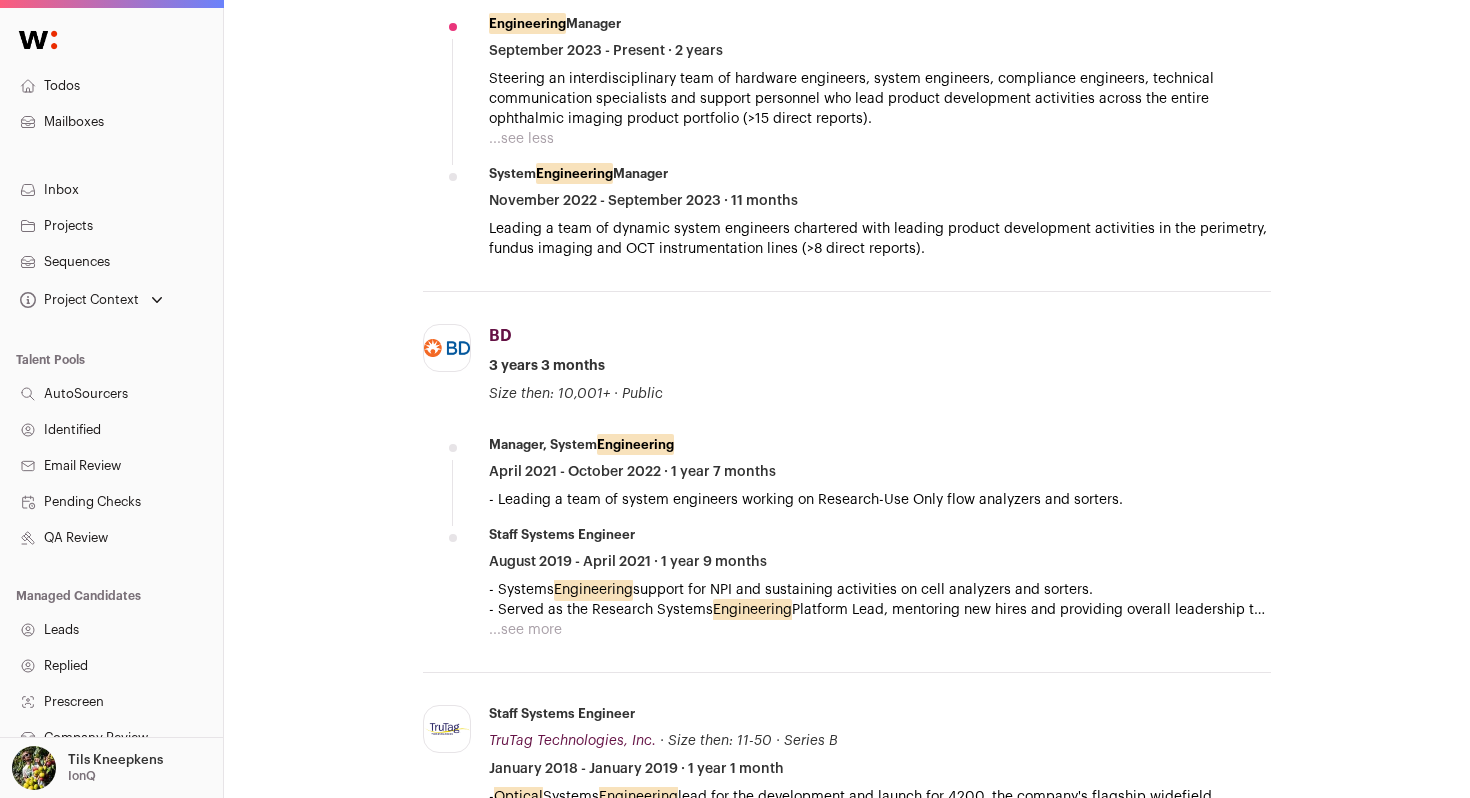 scroll, scrollTop: 1063, scrollLeft: 0, axis: vertical 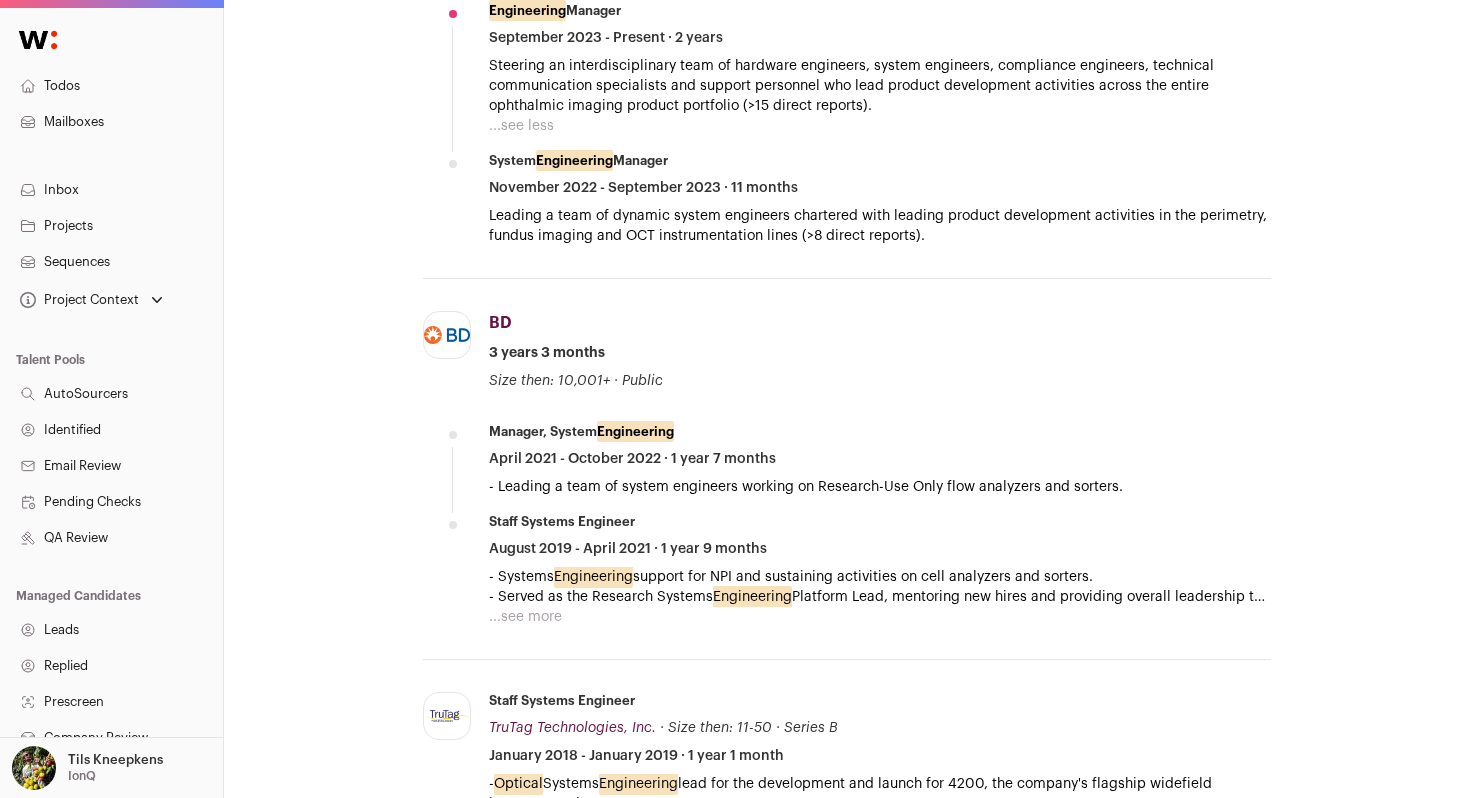 click on "...see more" at bounding box center (525, 617) 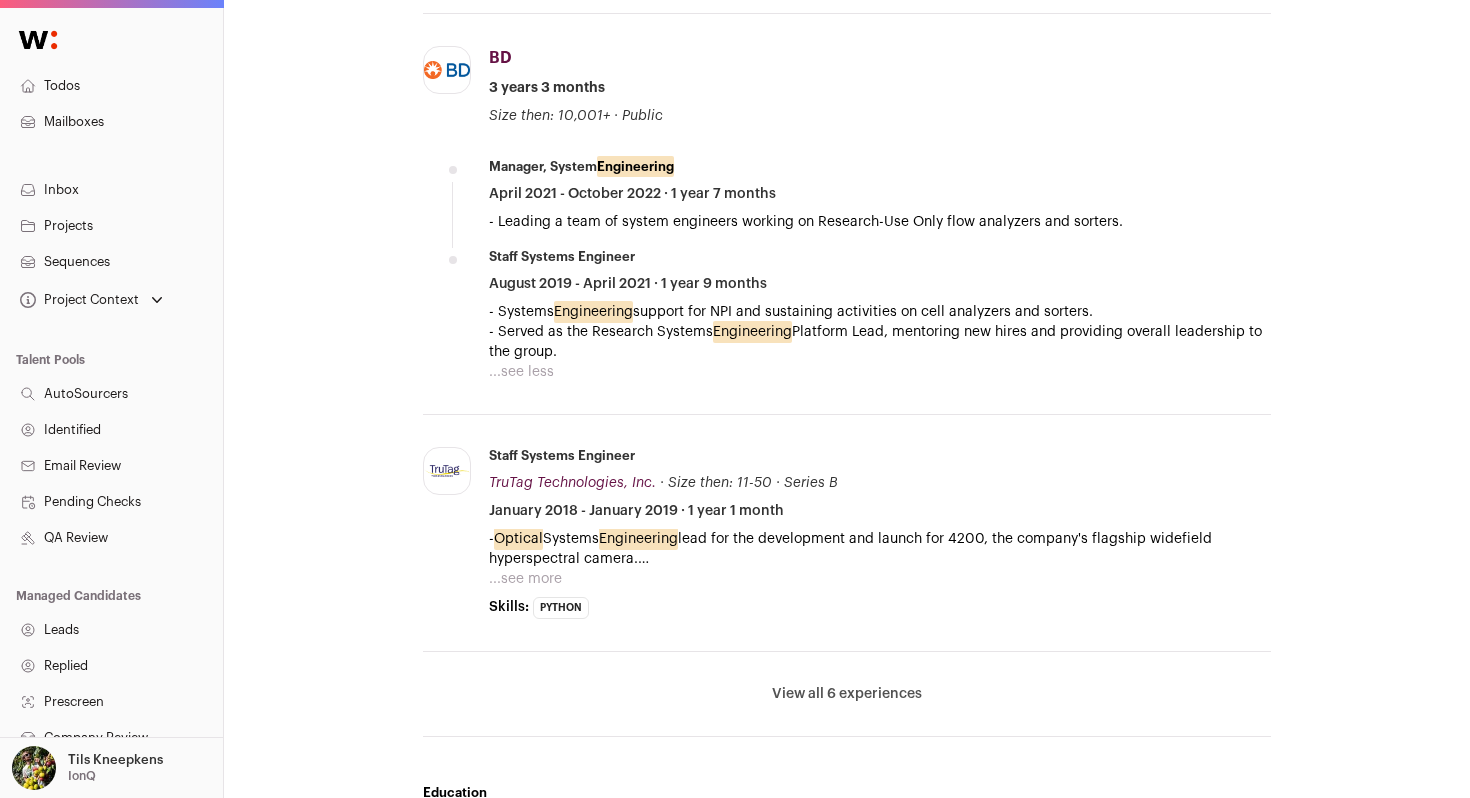 scroll, scrollTop: 1358, scrollLeft: 0, axis: vertical 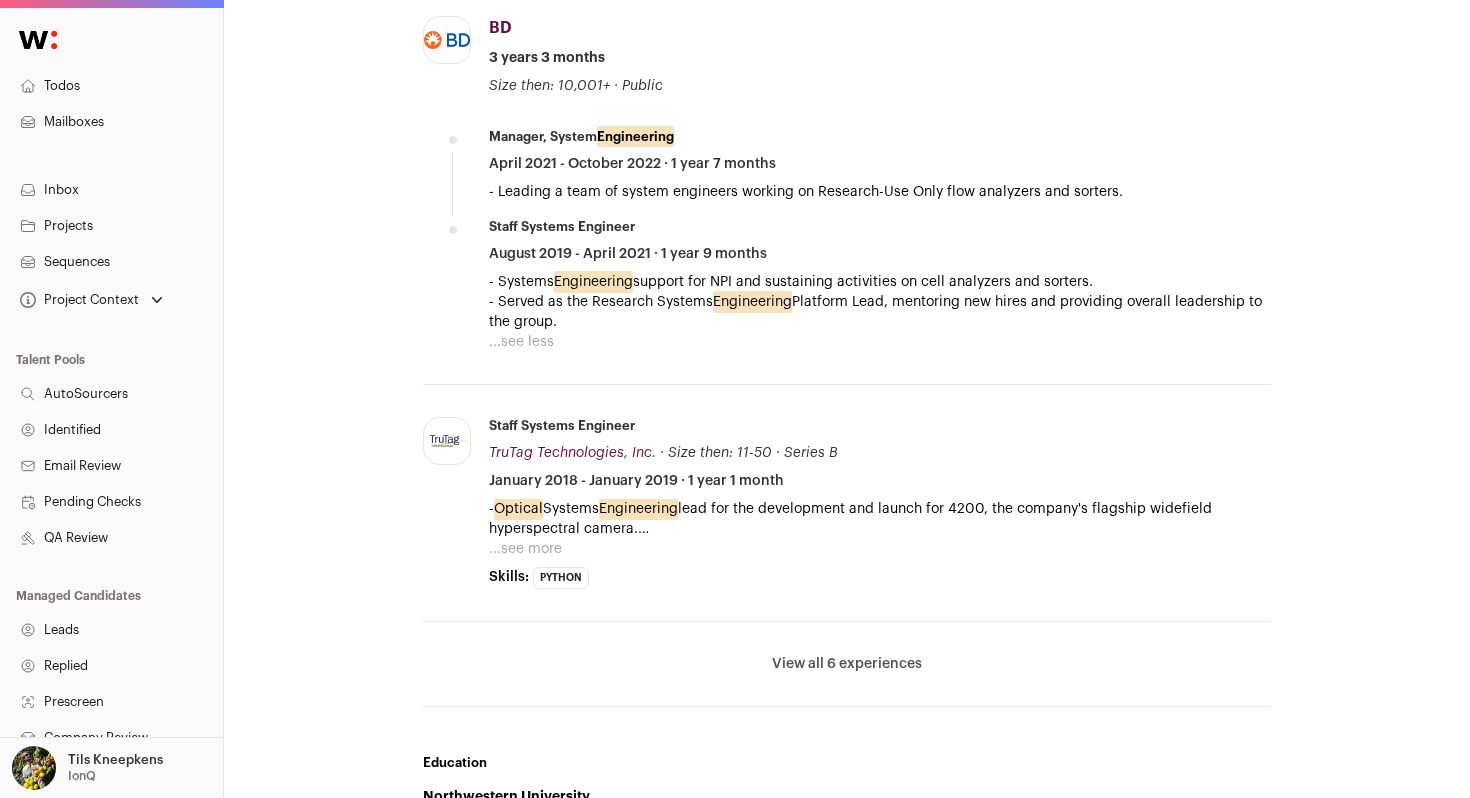 click on "...see more" at bounding box center (525, 549) 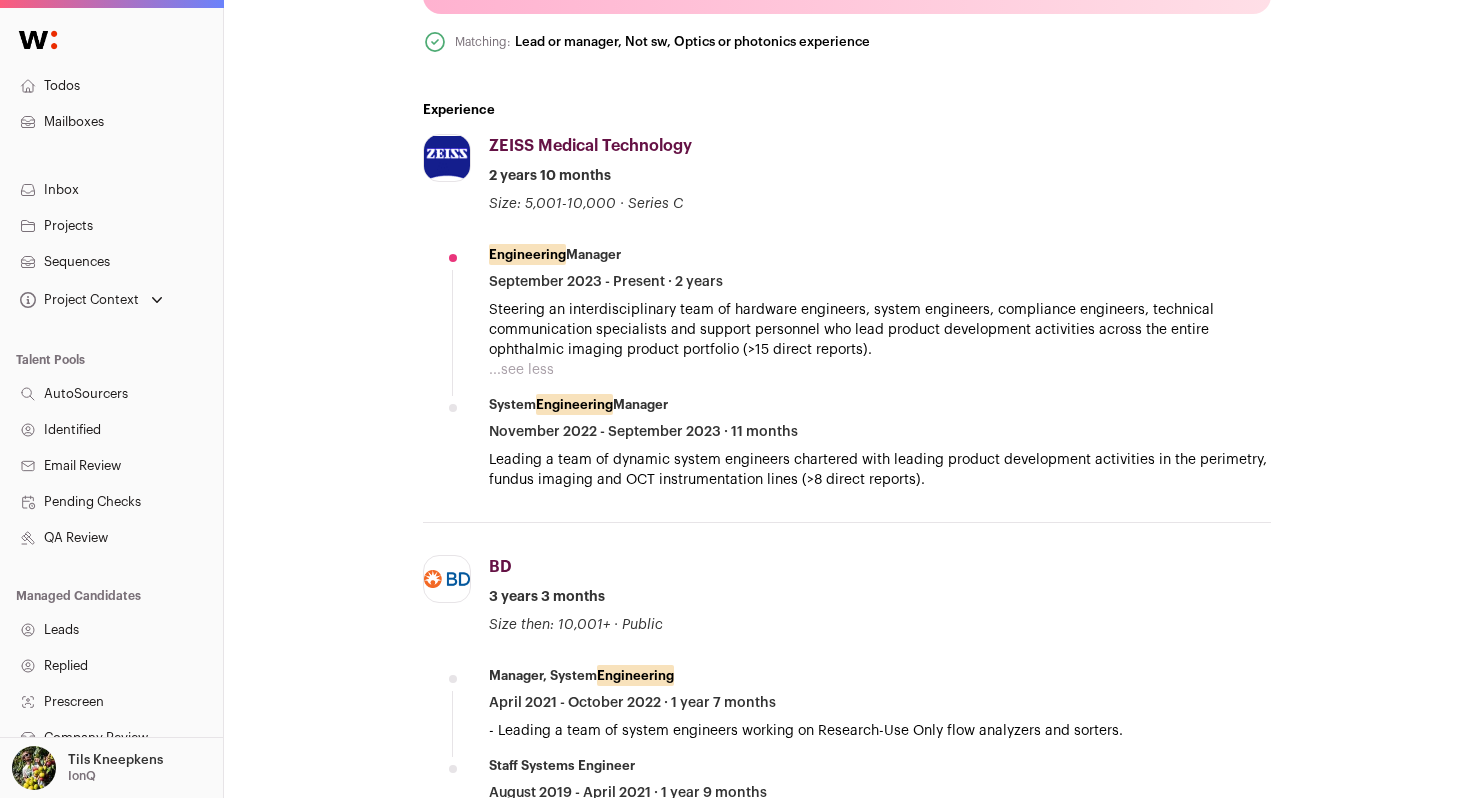 scroll, scrollTop: 828, scrollLeft: 0, axis: vertical 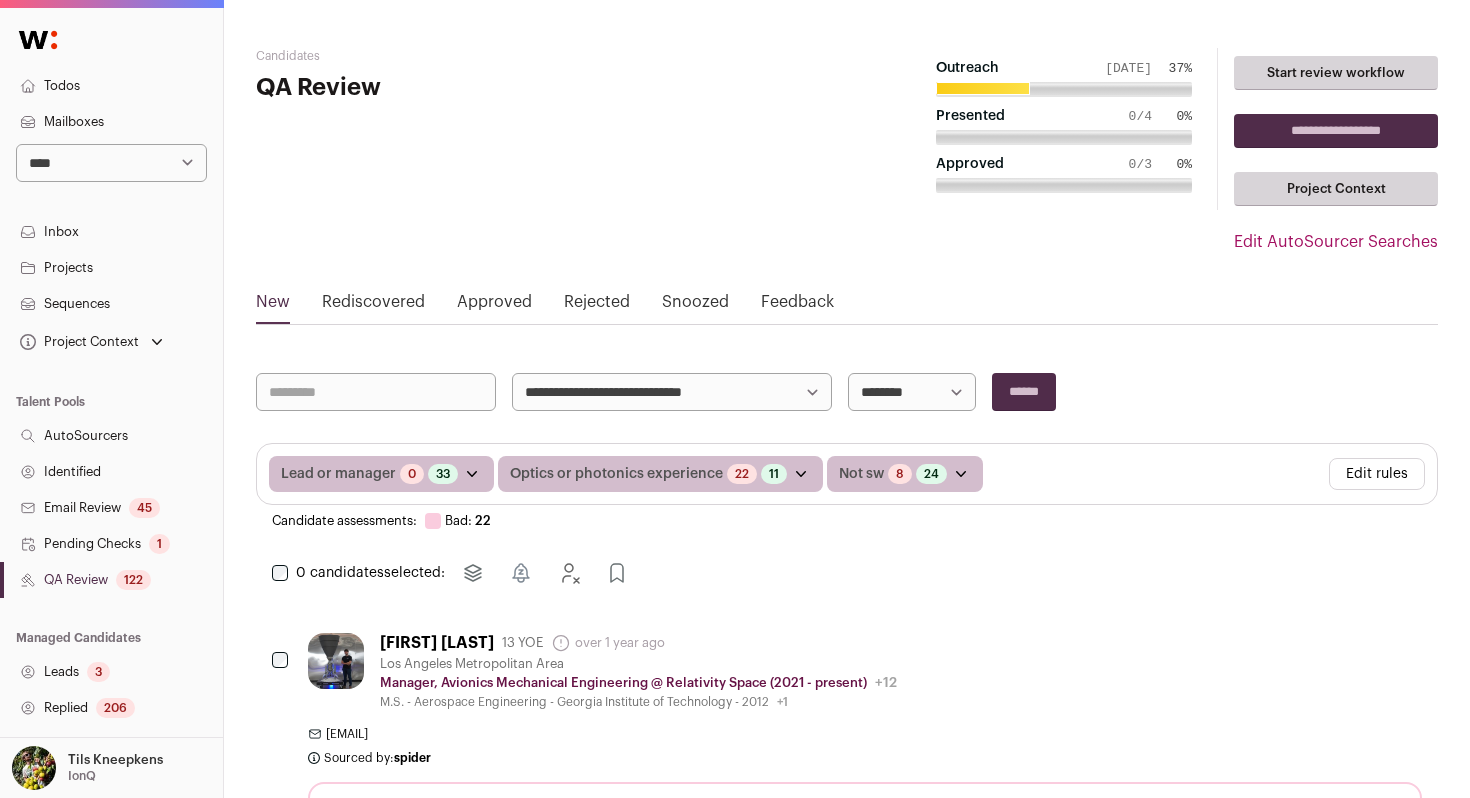 click on "**********" at bounding box center [1336, 131] 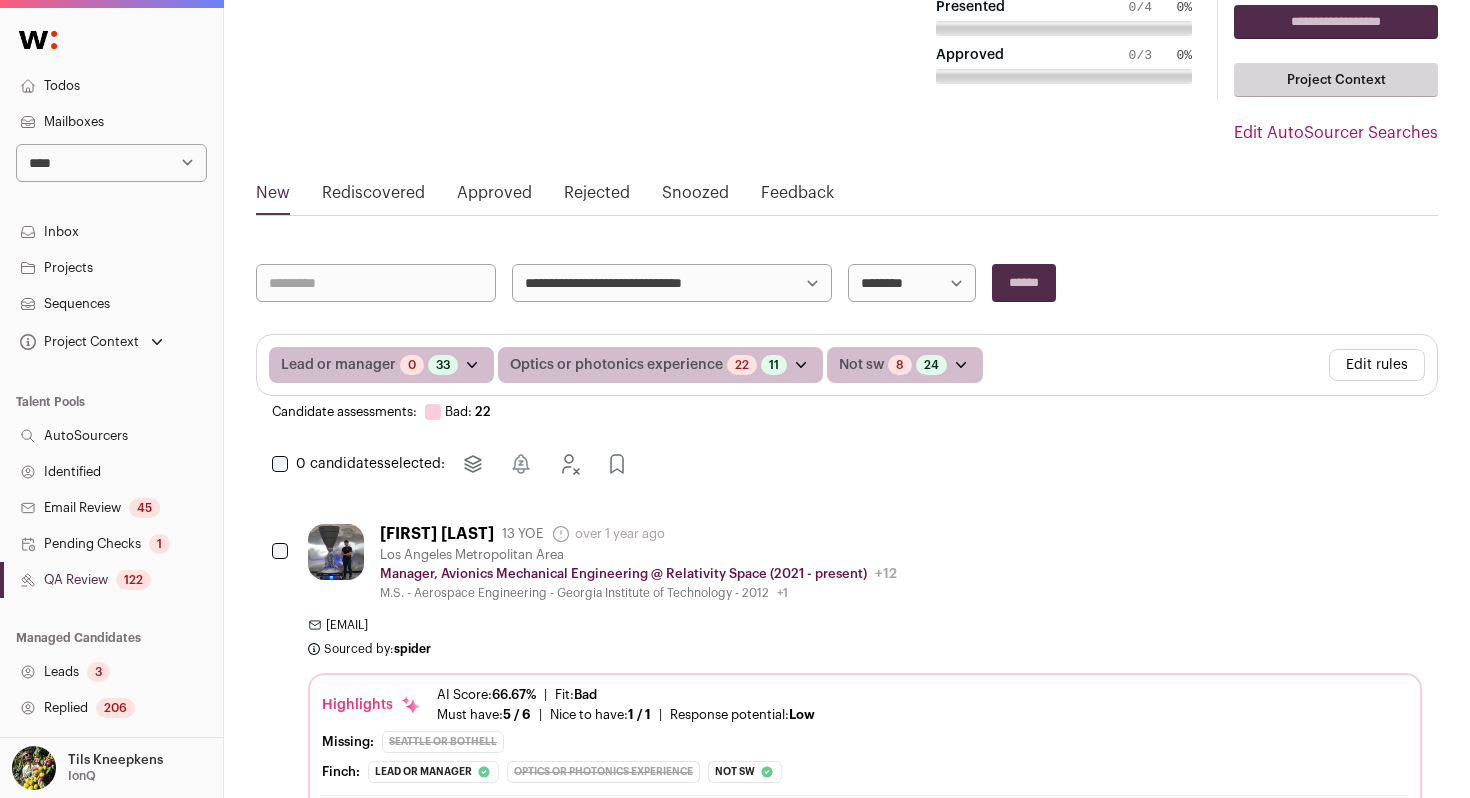 scroll, scrollTop: 57, scrollLeft: 0, axis: vertical 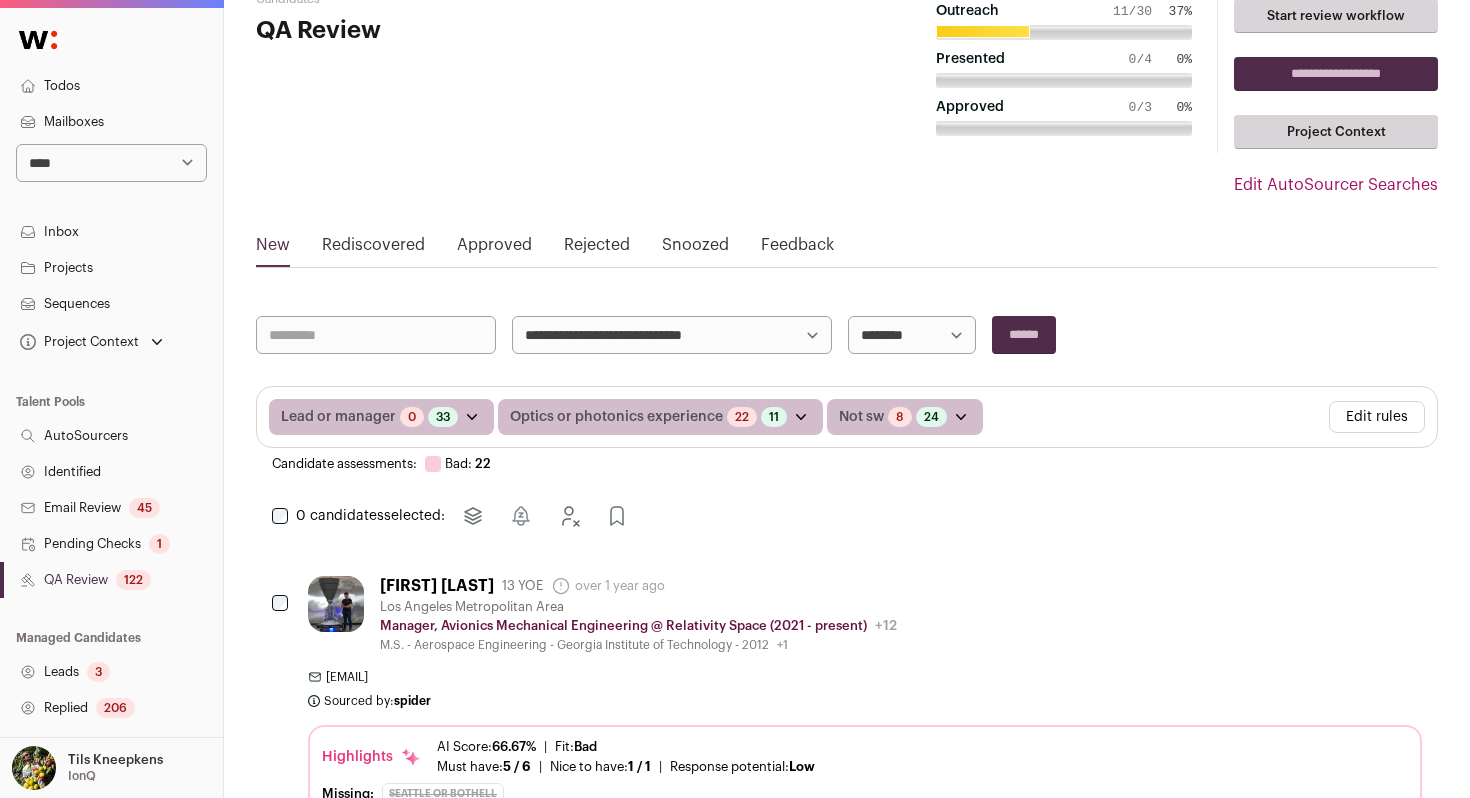 click on "**********" at bounding box center [672, 335] 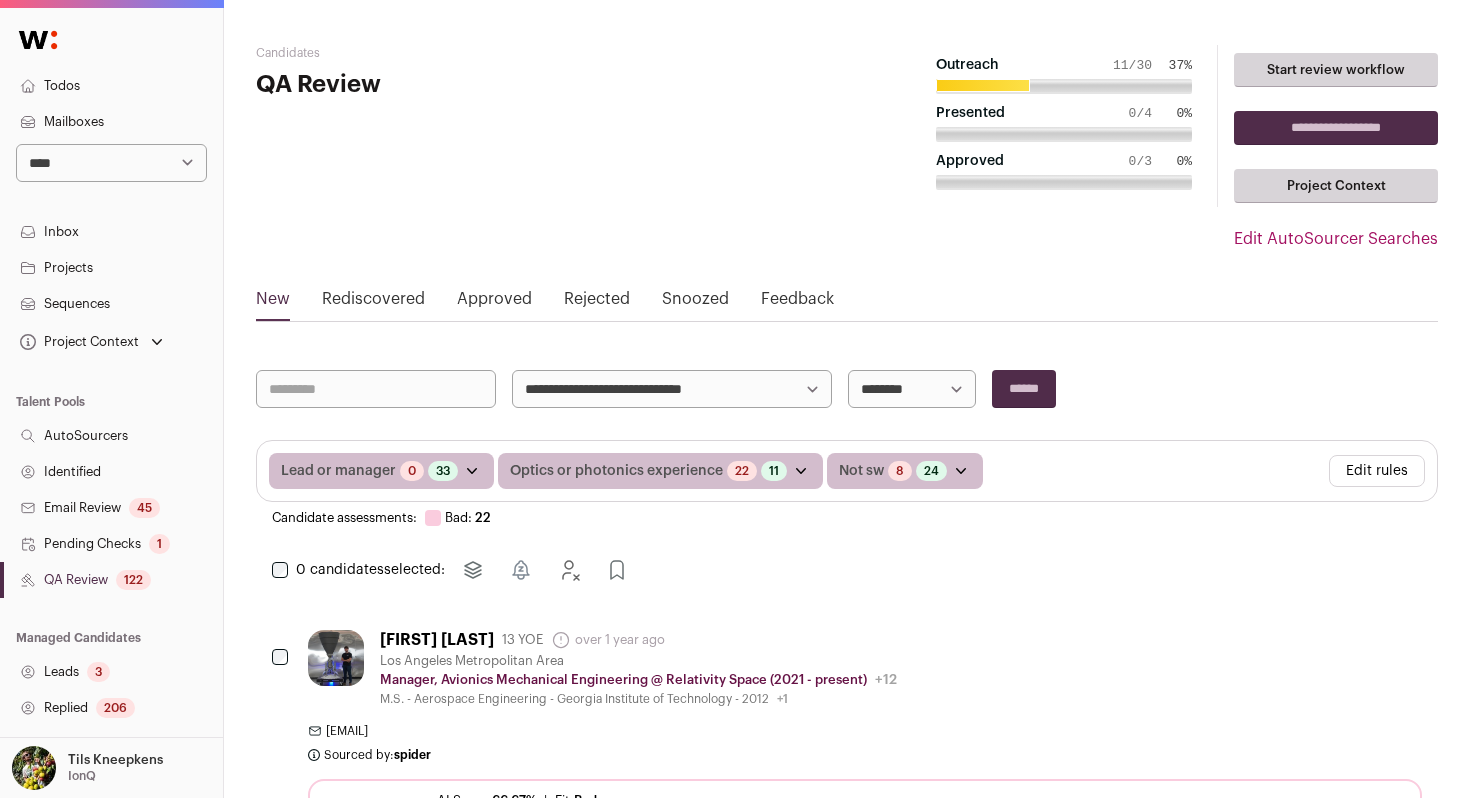 scroll, scrollTop: 0, scrollLeft: 0, axis: both 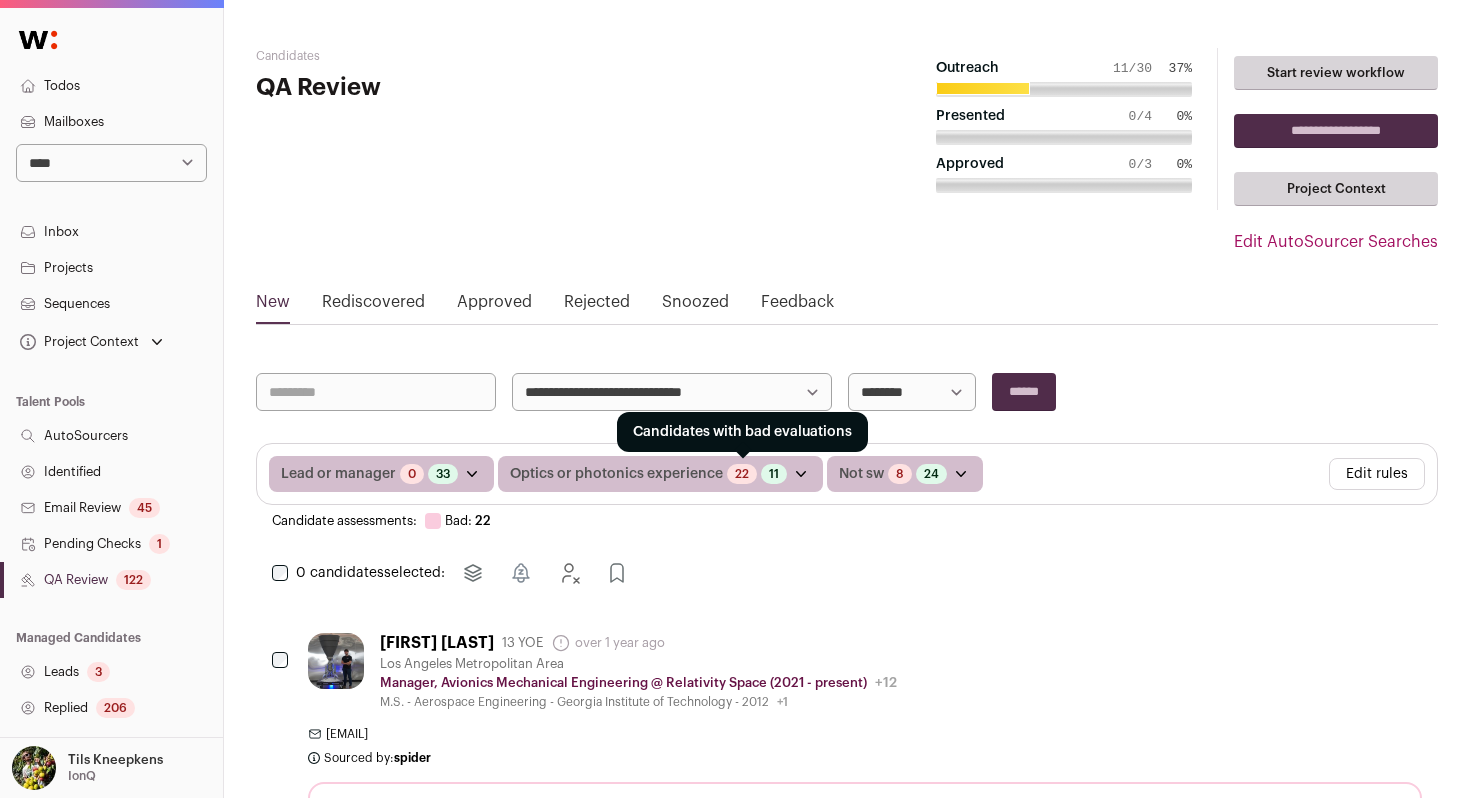 click on "22" at bounding box center (742, 474) 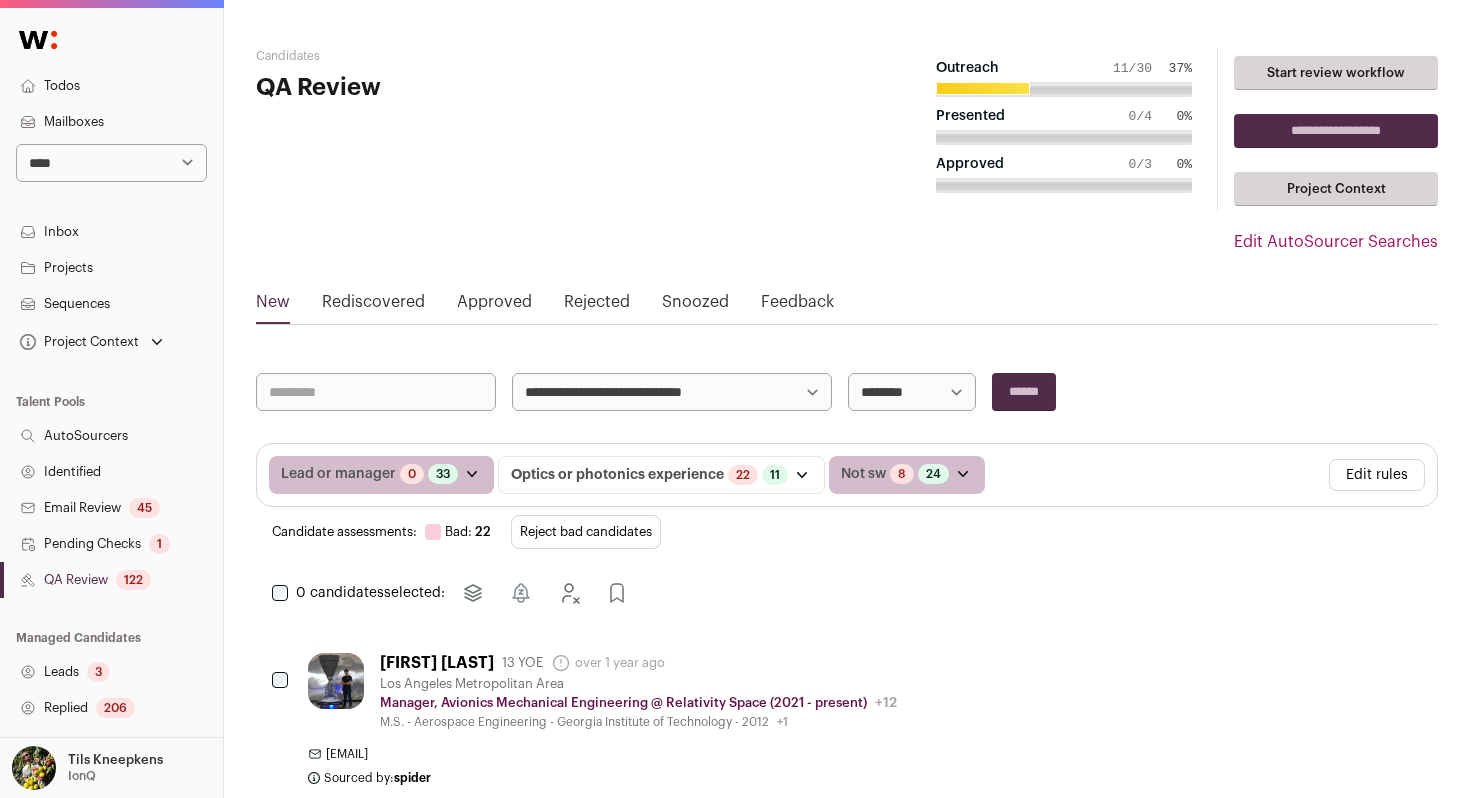 scroll, scrollTop: 0, scrollLeft: 0, axis: both 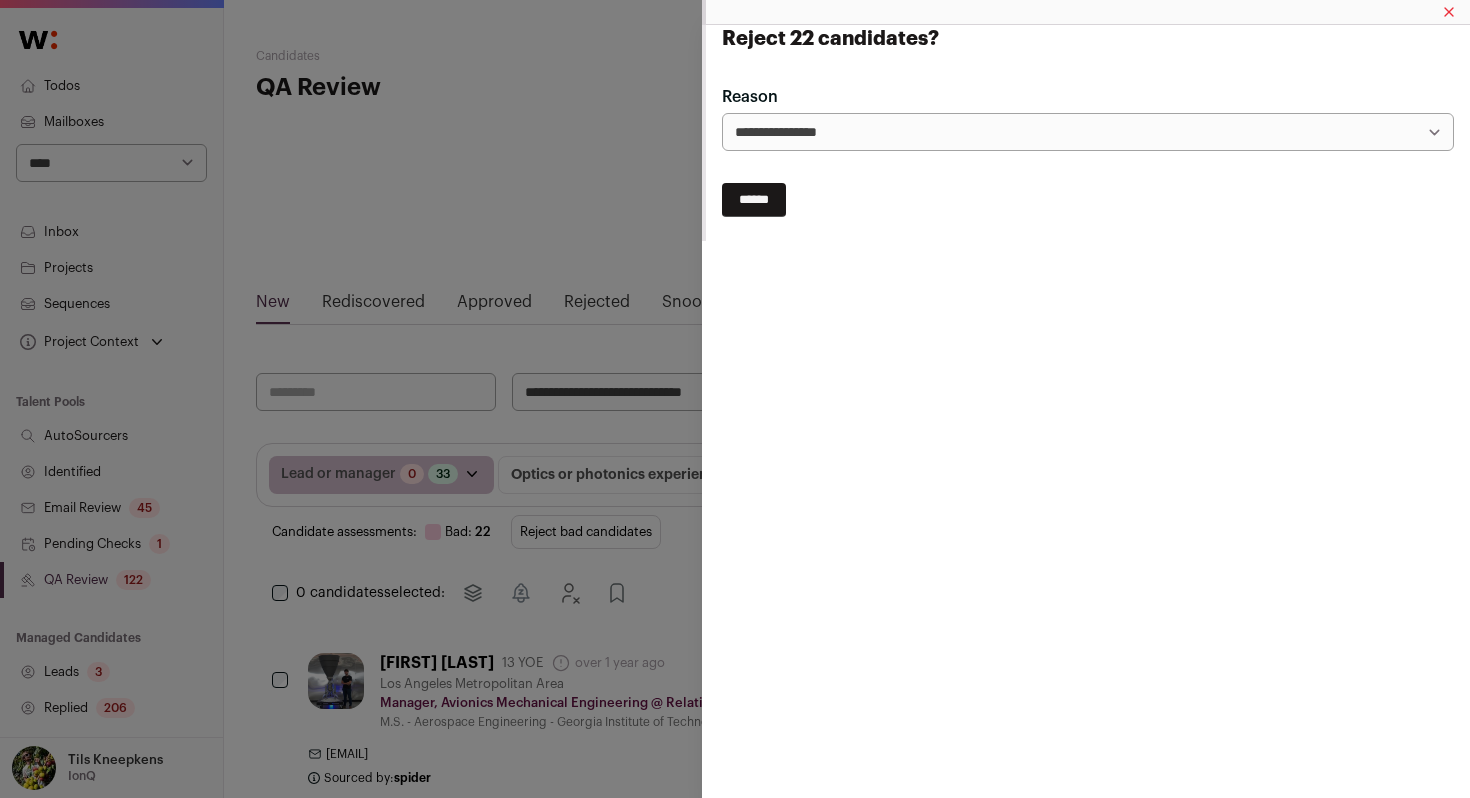 click on "******" at bounding box center [754, 200] 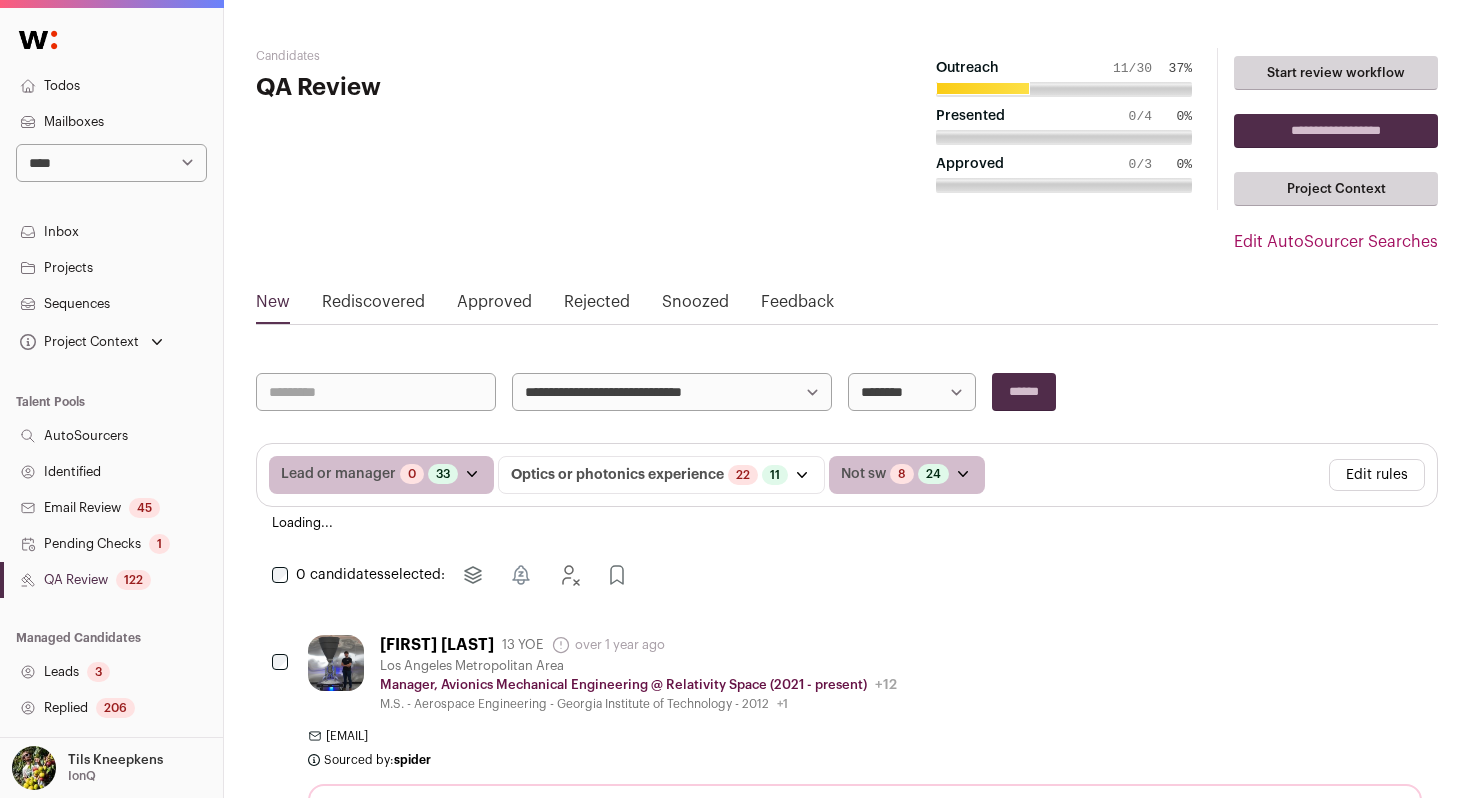 scroll, scrollTop: 353, scrollLeft: 0, axis: vertical 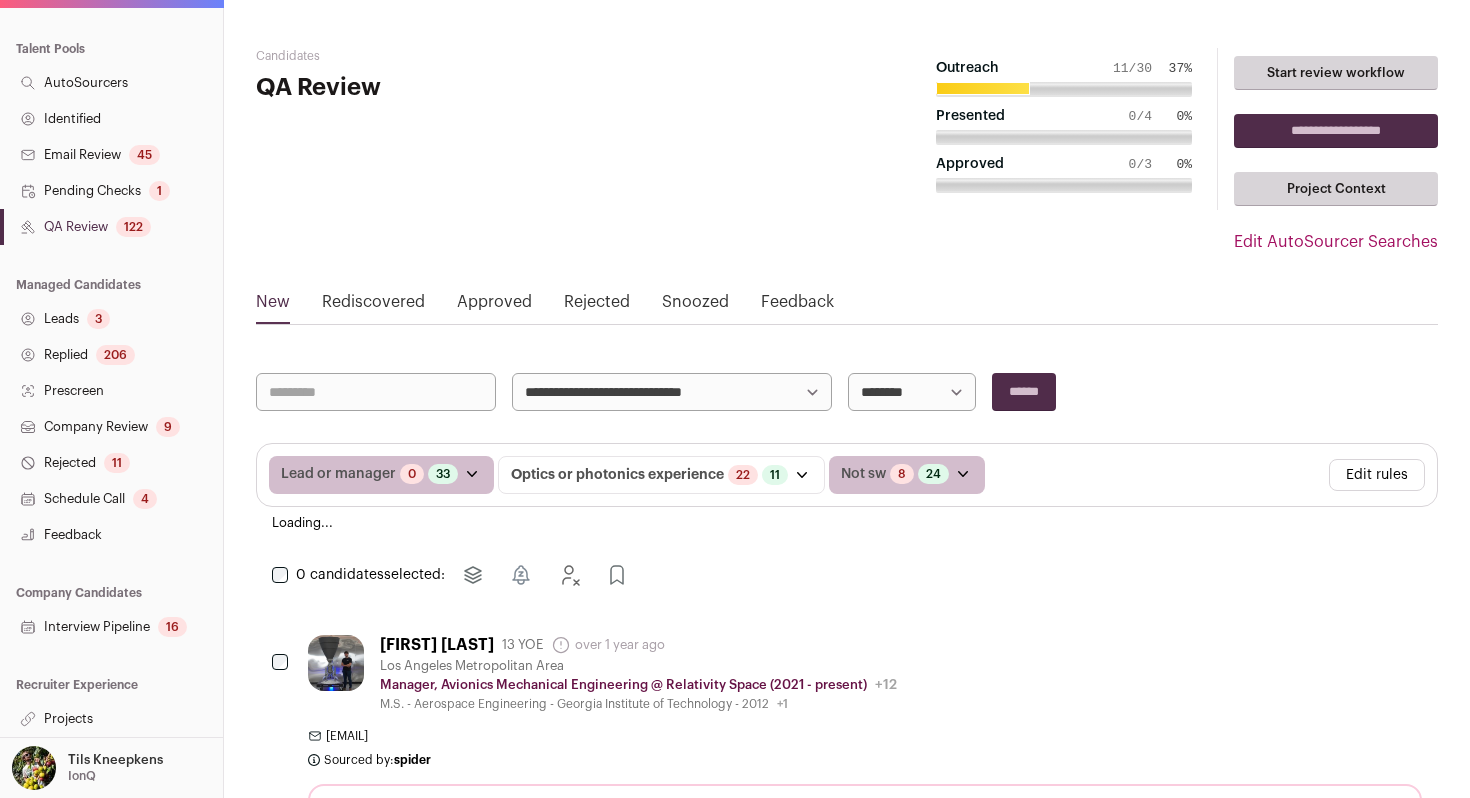 click on "IonQ" at bounding box center [82, 776] 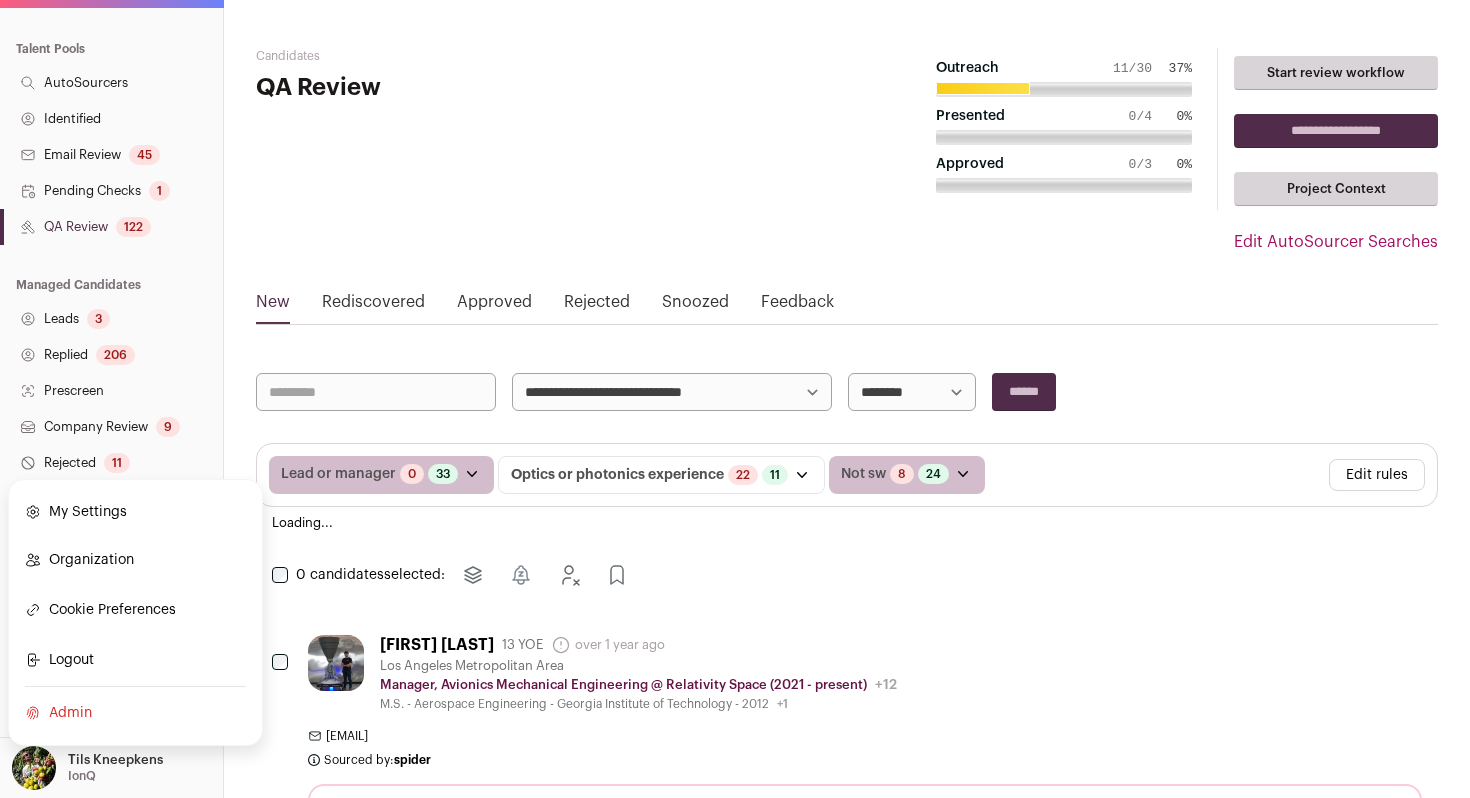 click on "Admin" at bounding box center [135, 713] 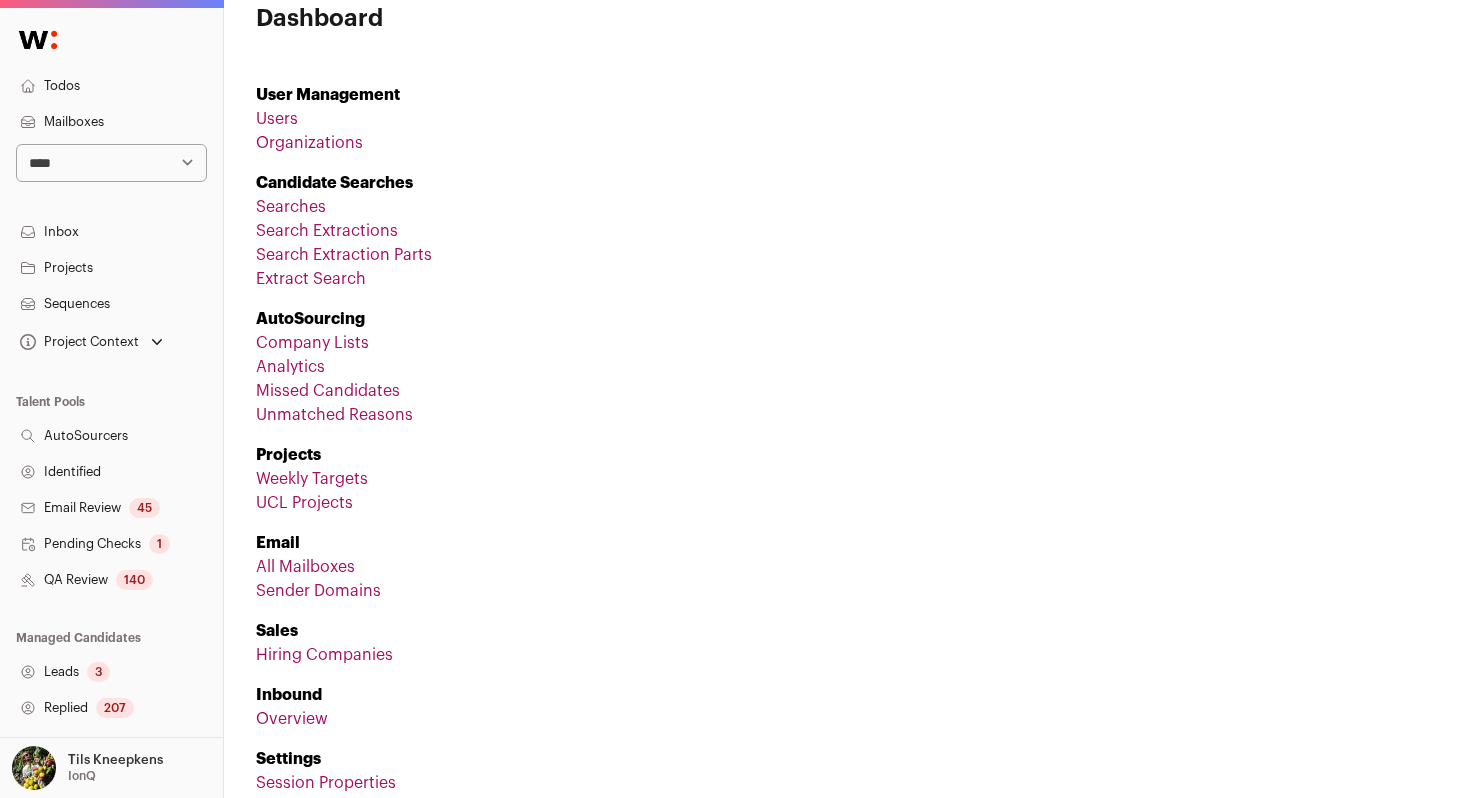 scroll, scrollTop: 70, scrollLeft: 0, axis: vertical 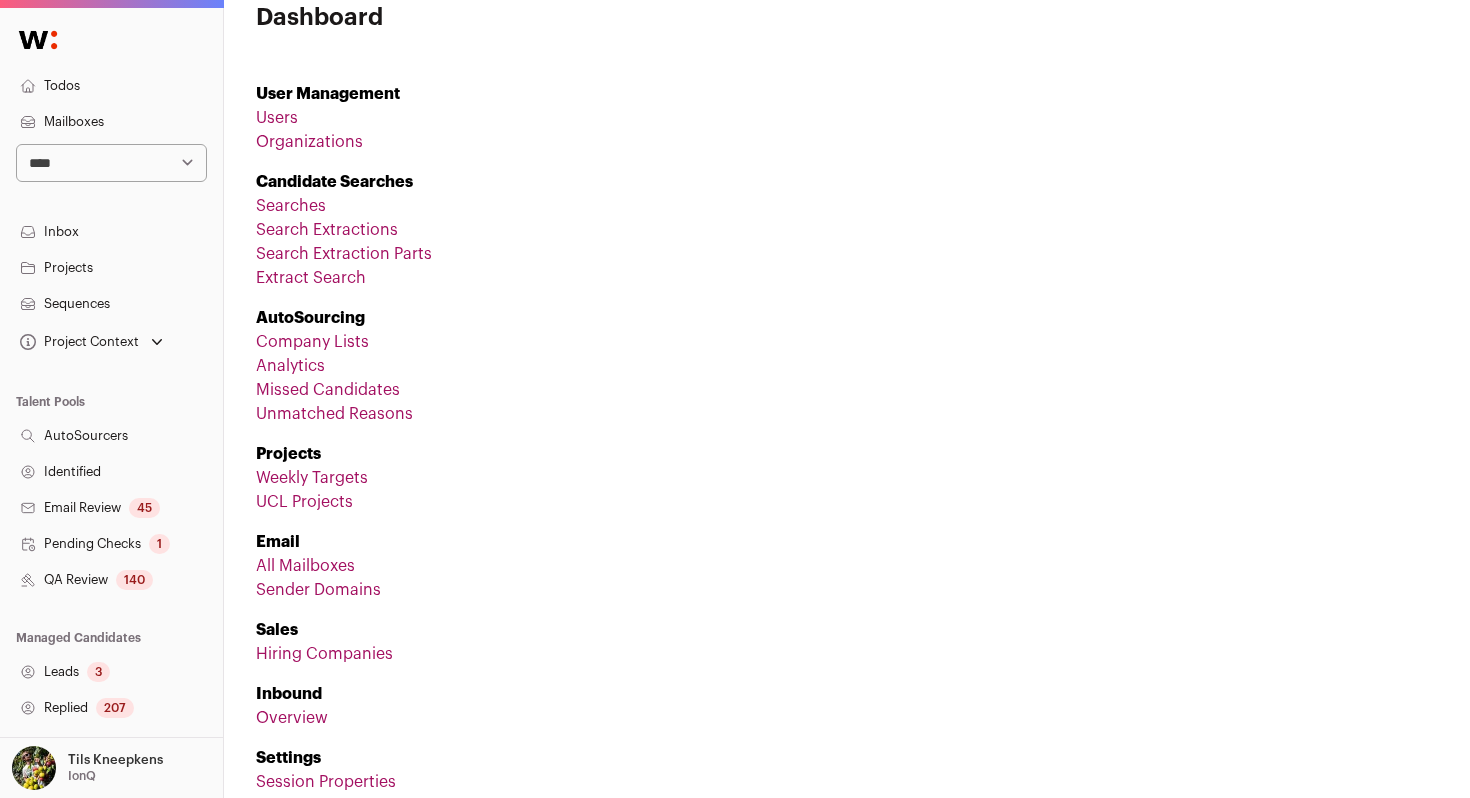 click on "Hiring Companies" at bounding box center (324, 654) 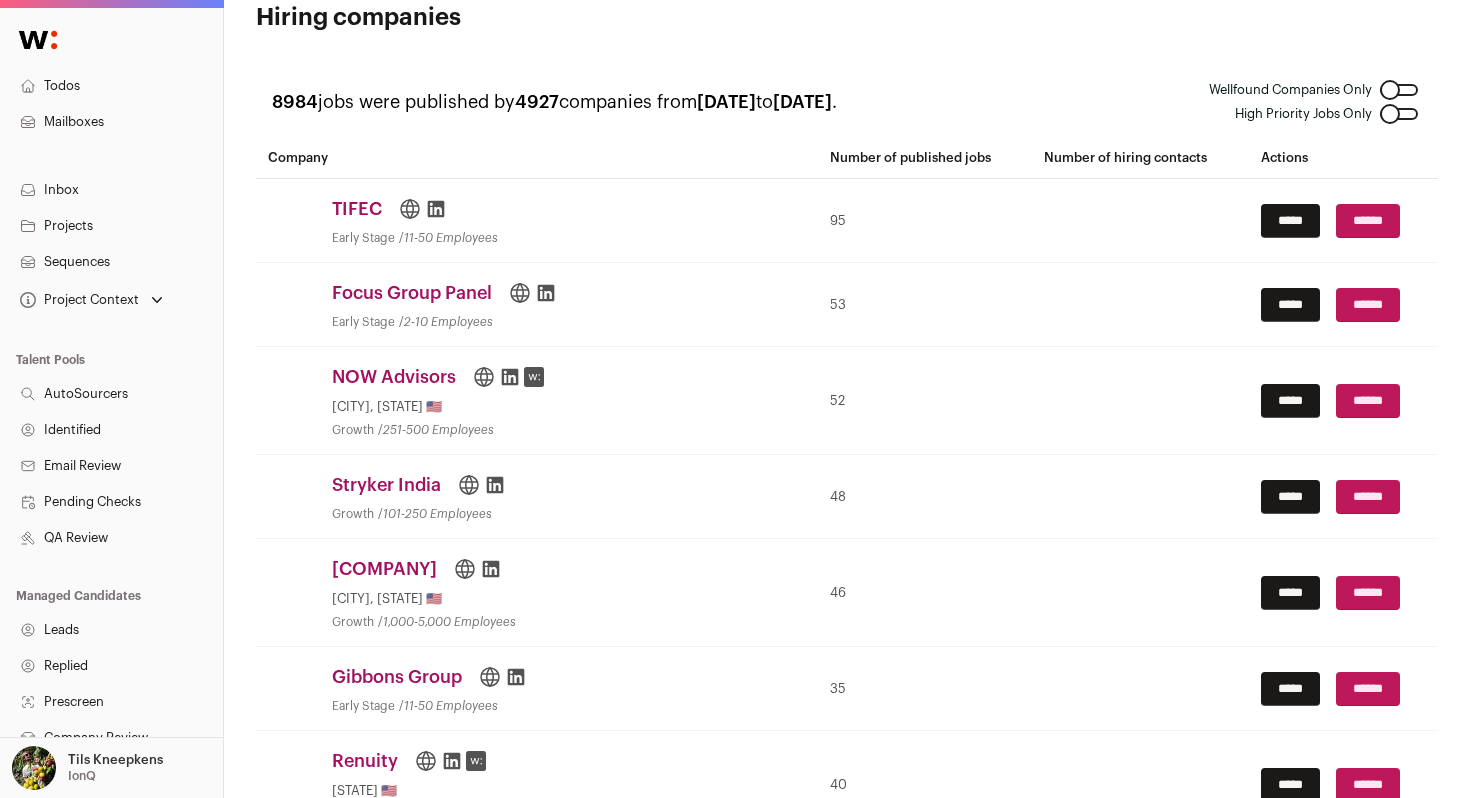 scroll, scrollTop: 0, scrollLeft: 0, axis: both 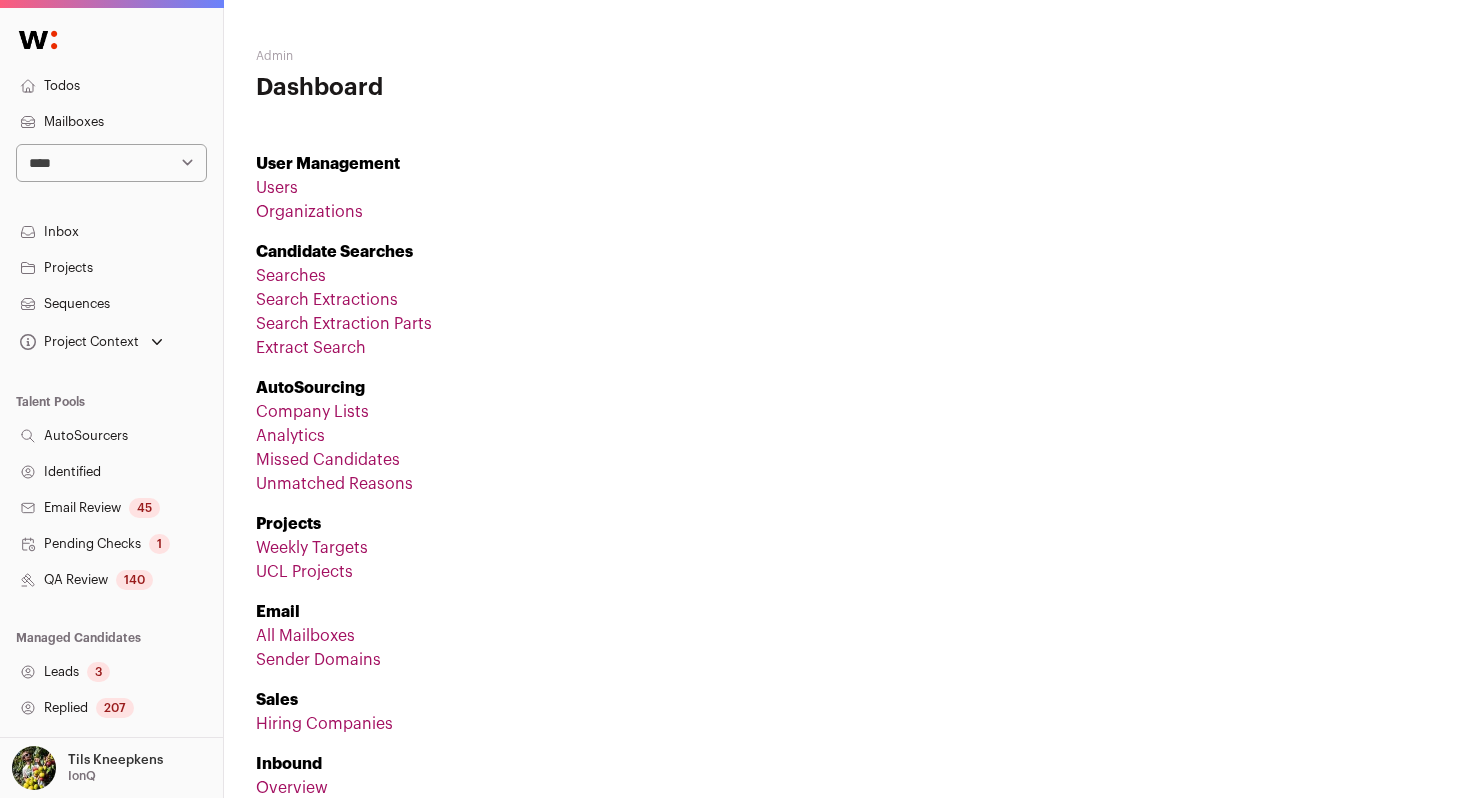 click on "**********" at bounding box center [111, 163] 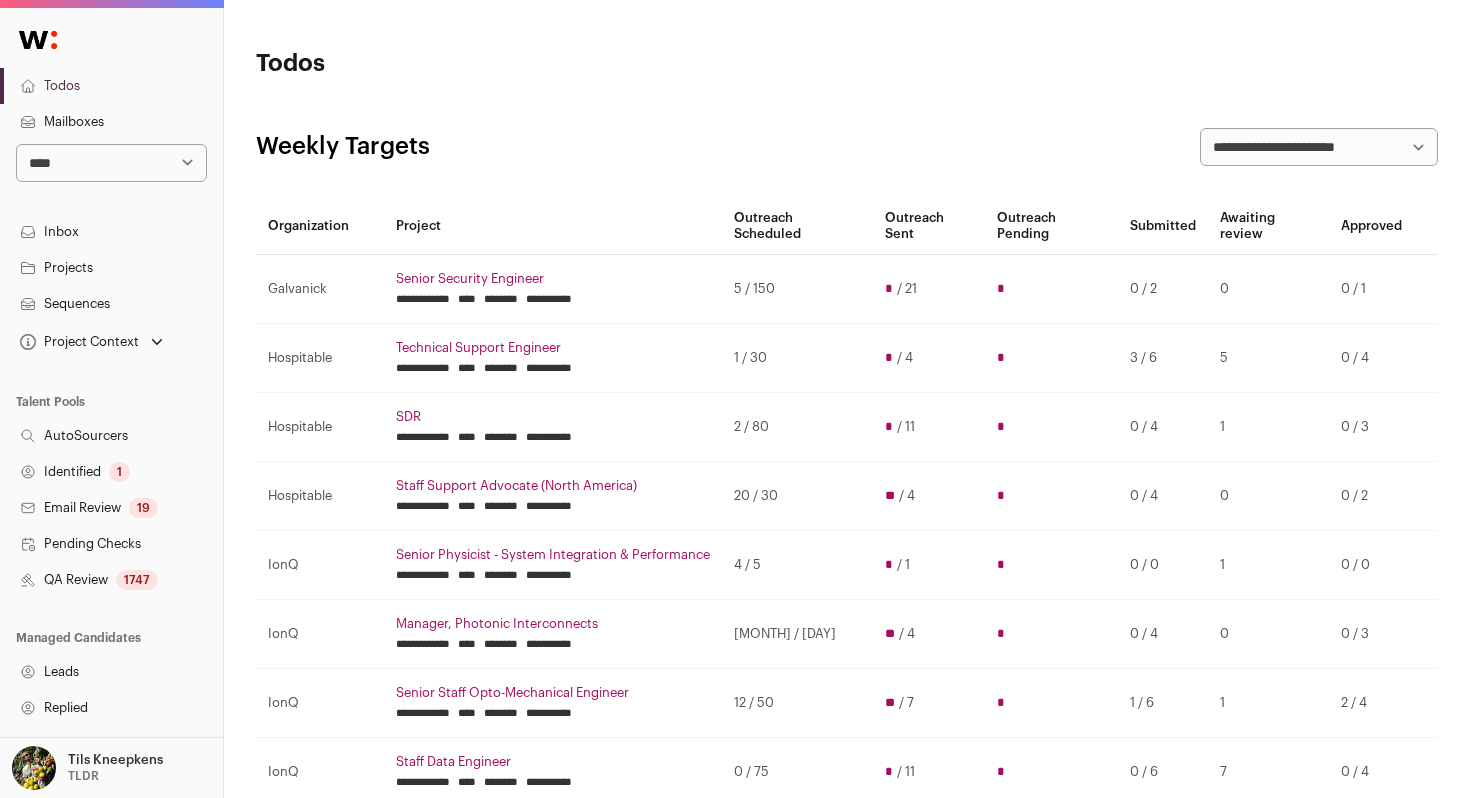 scroll, scrollTop: 33, scrollLeft: 0, axis: vertical 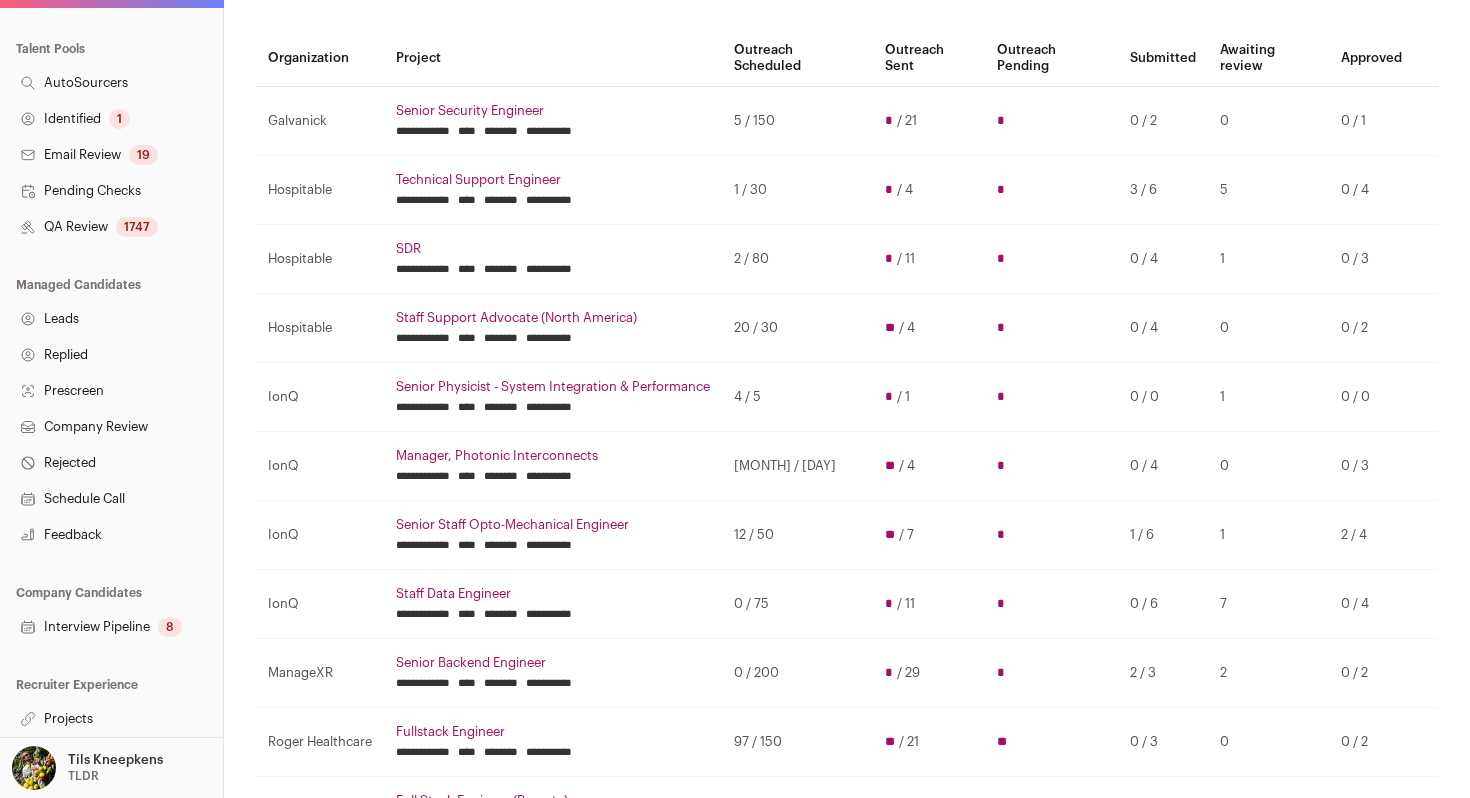 click on "Interview Pipeline
8" at bounding box center [111, 627] 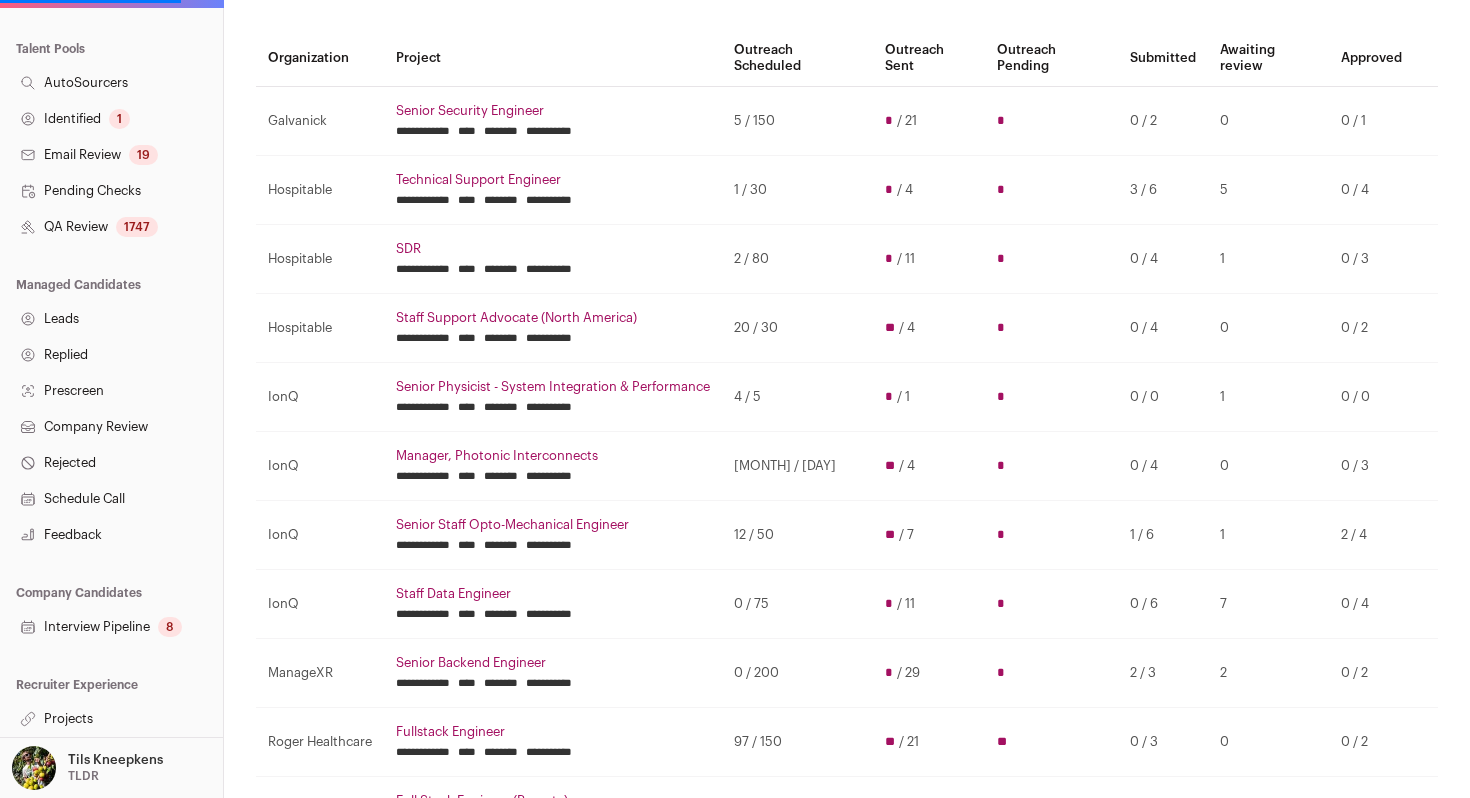 scroll, scrollTop: 0, scrollLeft: 0, axis: both 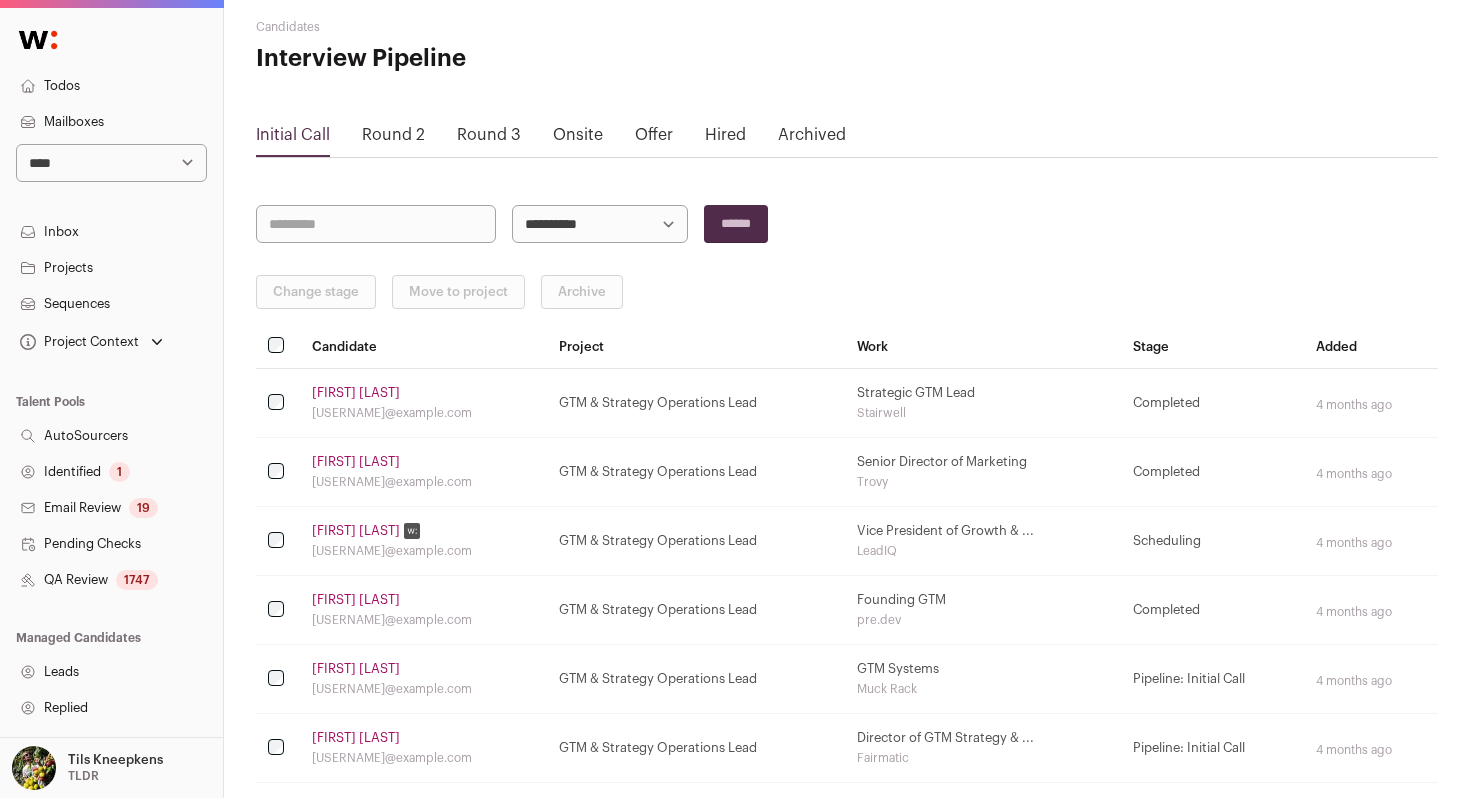 click on "Hired" at bounding box center (725, 135) 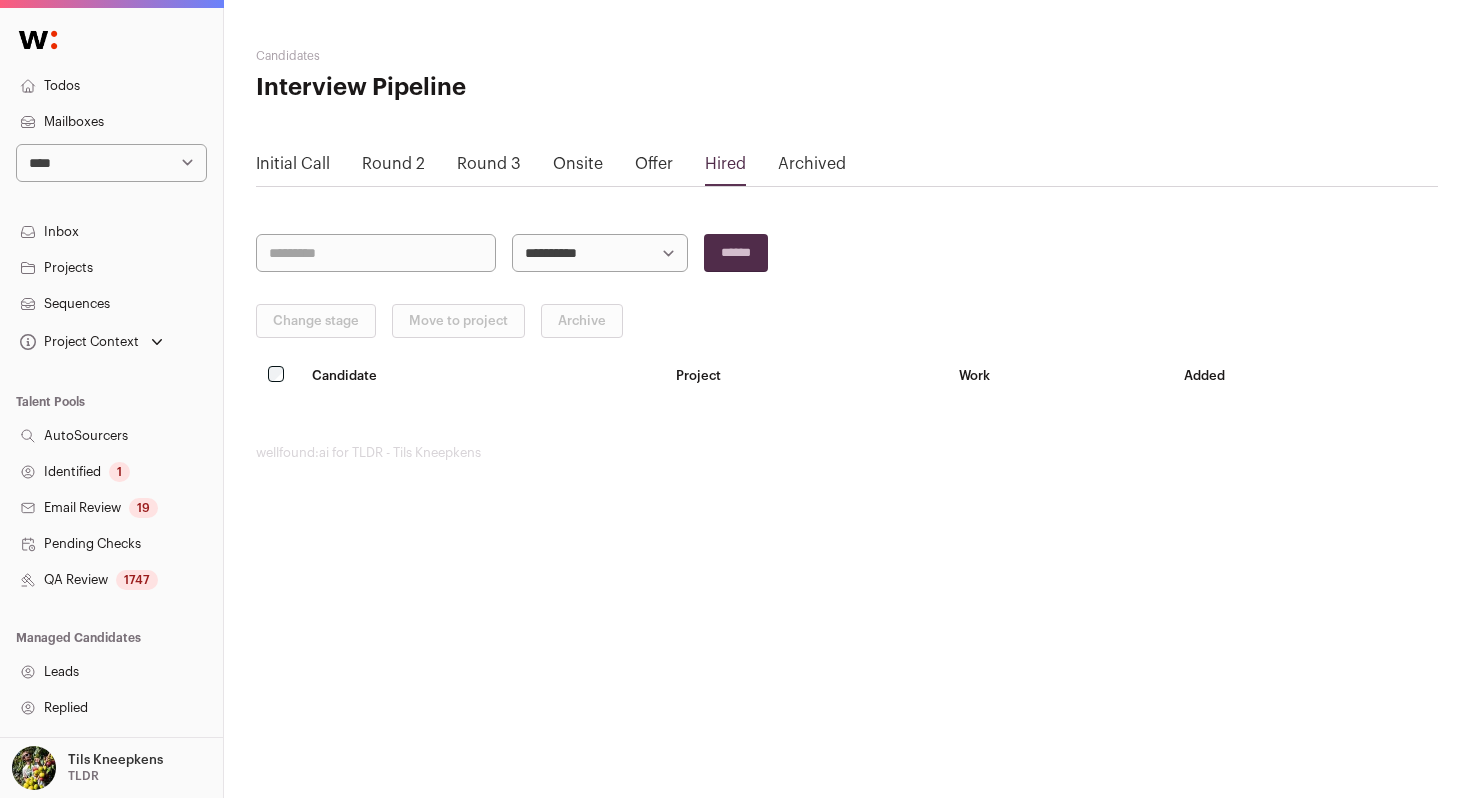 scroll, scrollTop: 0, scrollLeft: 0, axis: both 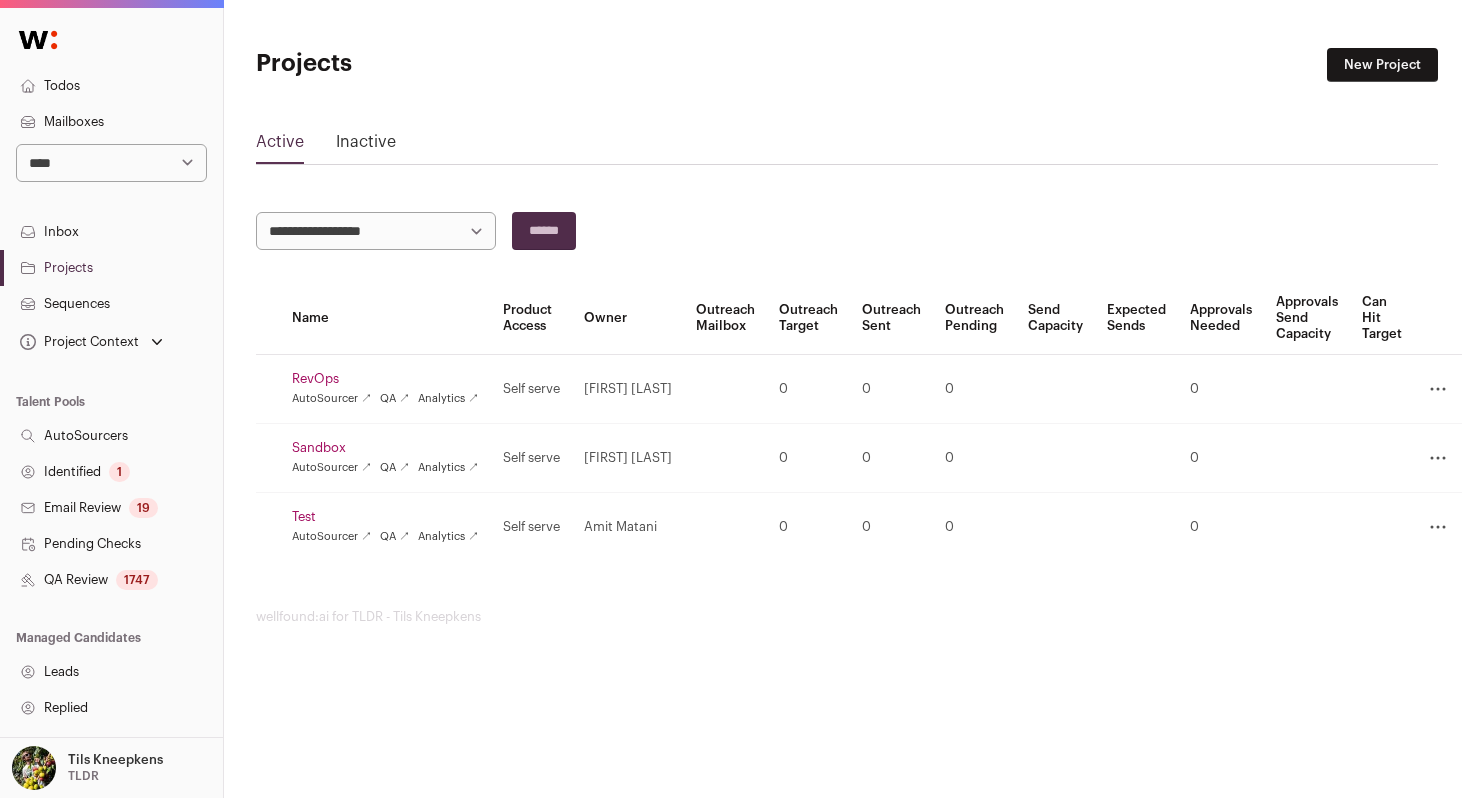 click on "Inactive" at bounding box center [366, 146] 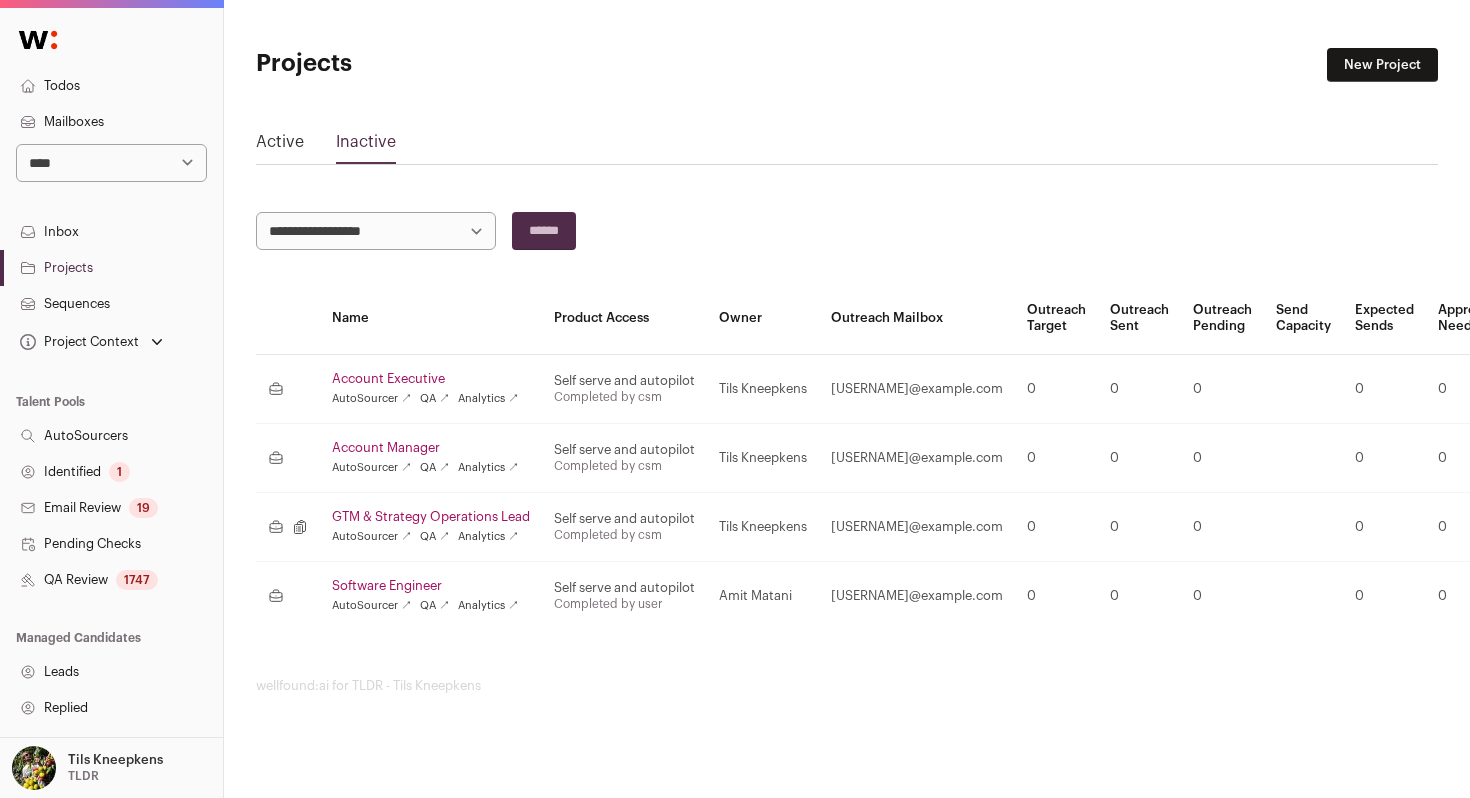 click on "Account Executive" at bounding box center (431, 379) 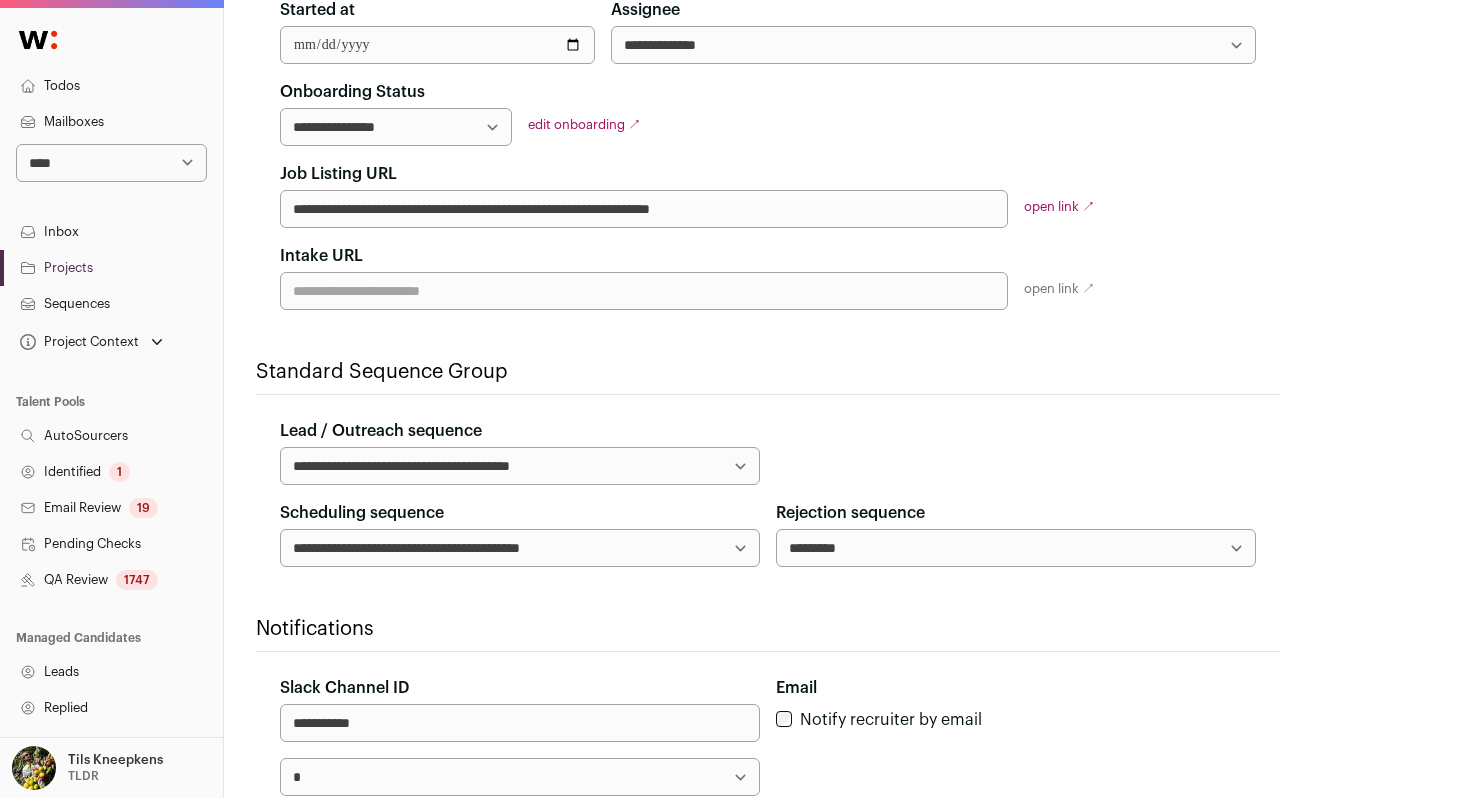scroll, scrollTop: 0, scrollLeft: 0, axis: both 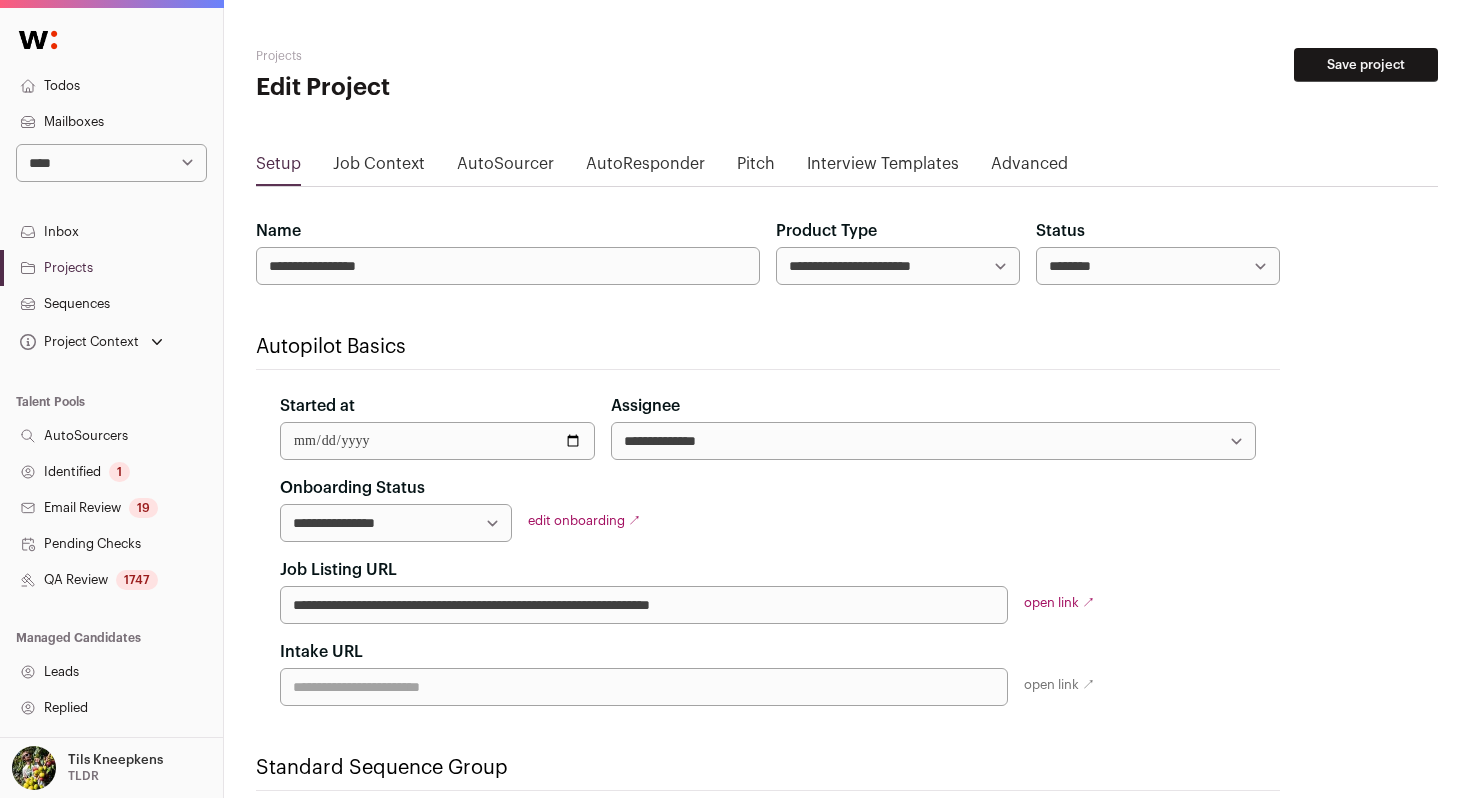 click on "Todos" at bounding box center (111, 86) 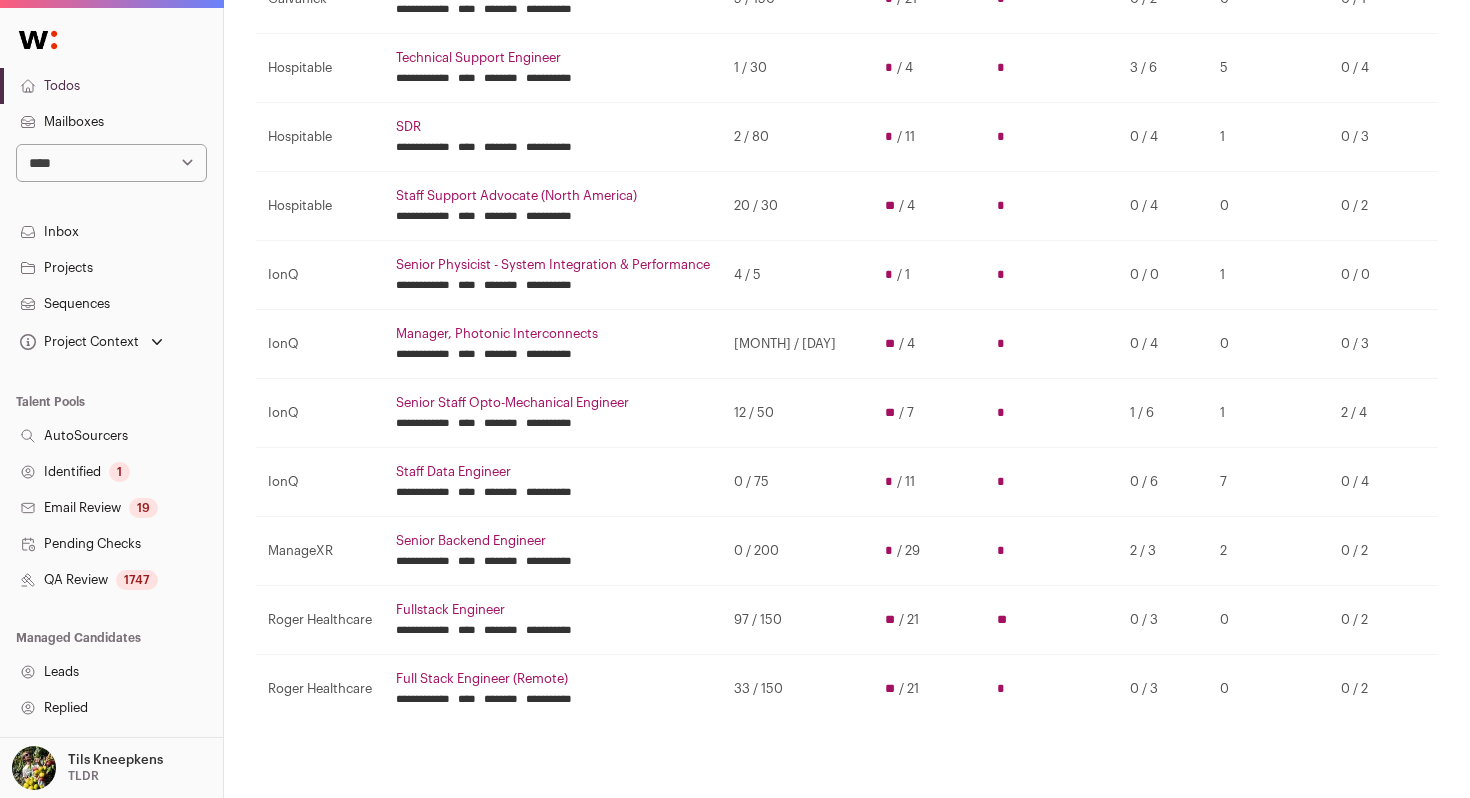 scroll, scrollTop: 294, scrollLeft: 0, axis: vertical 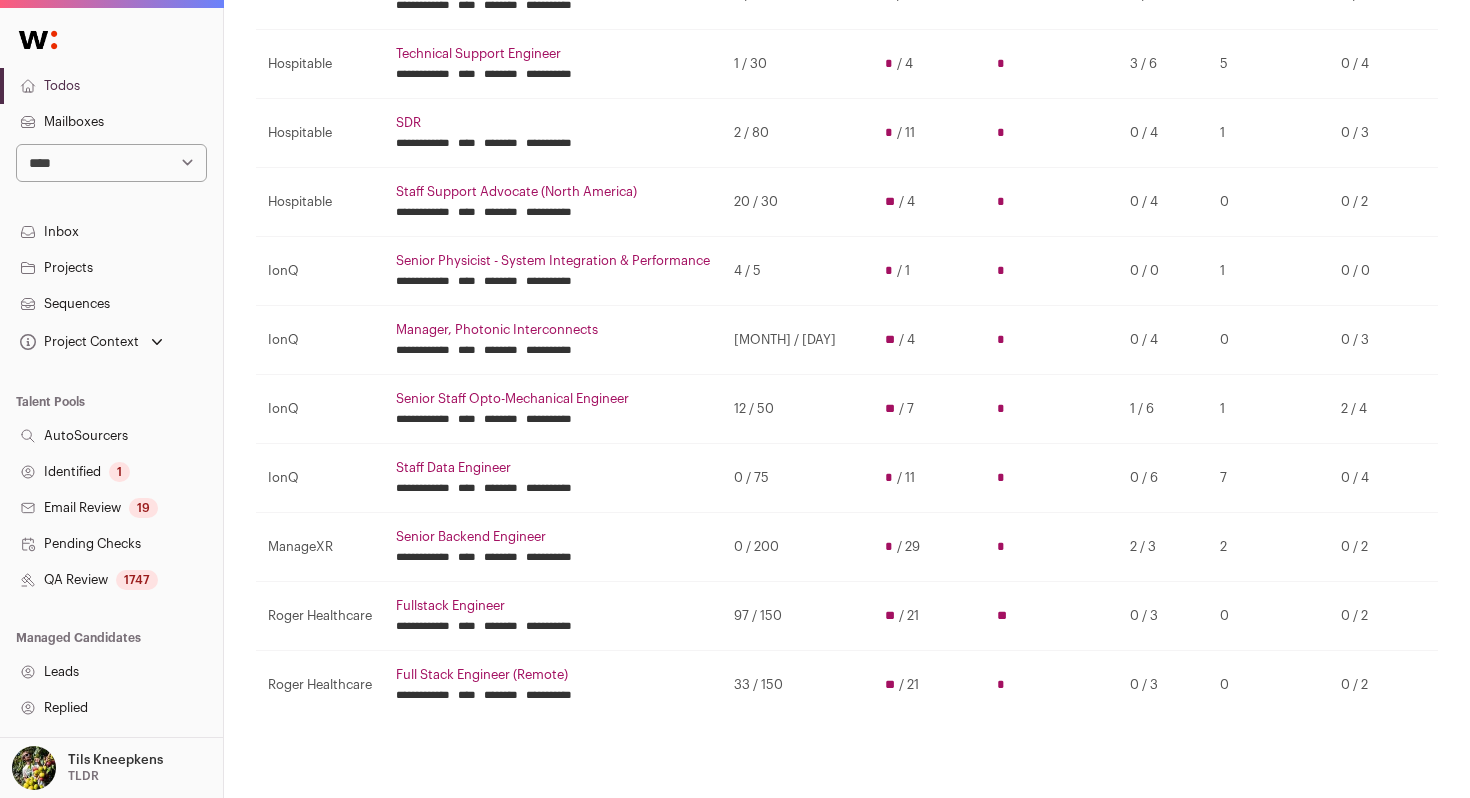 click on "Technical Support Engineer" at bounding box center [553, 54] 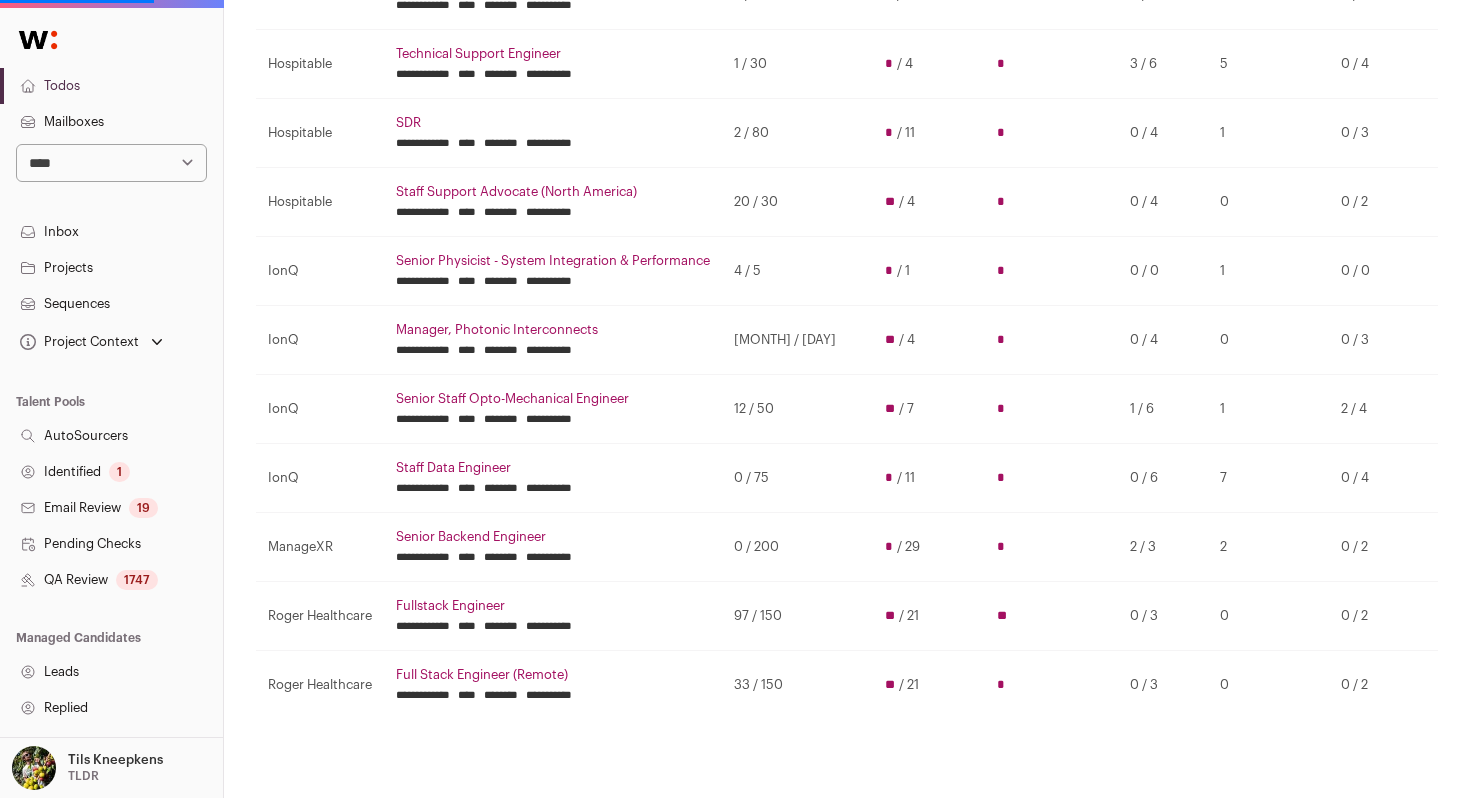 scroll, scrollTop: 0, scrollLeft: 0, axis: both 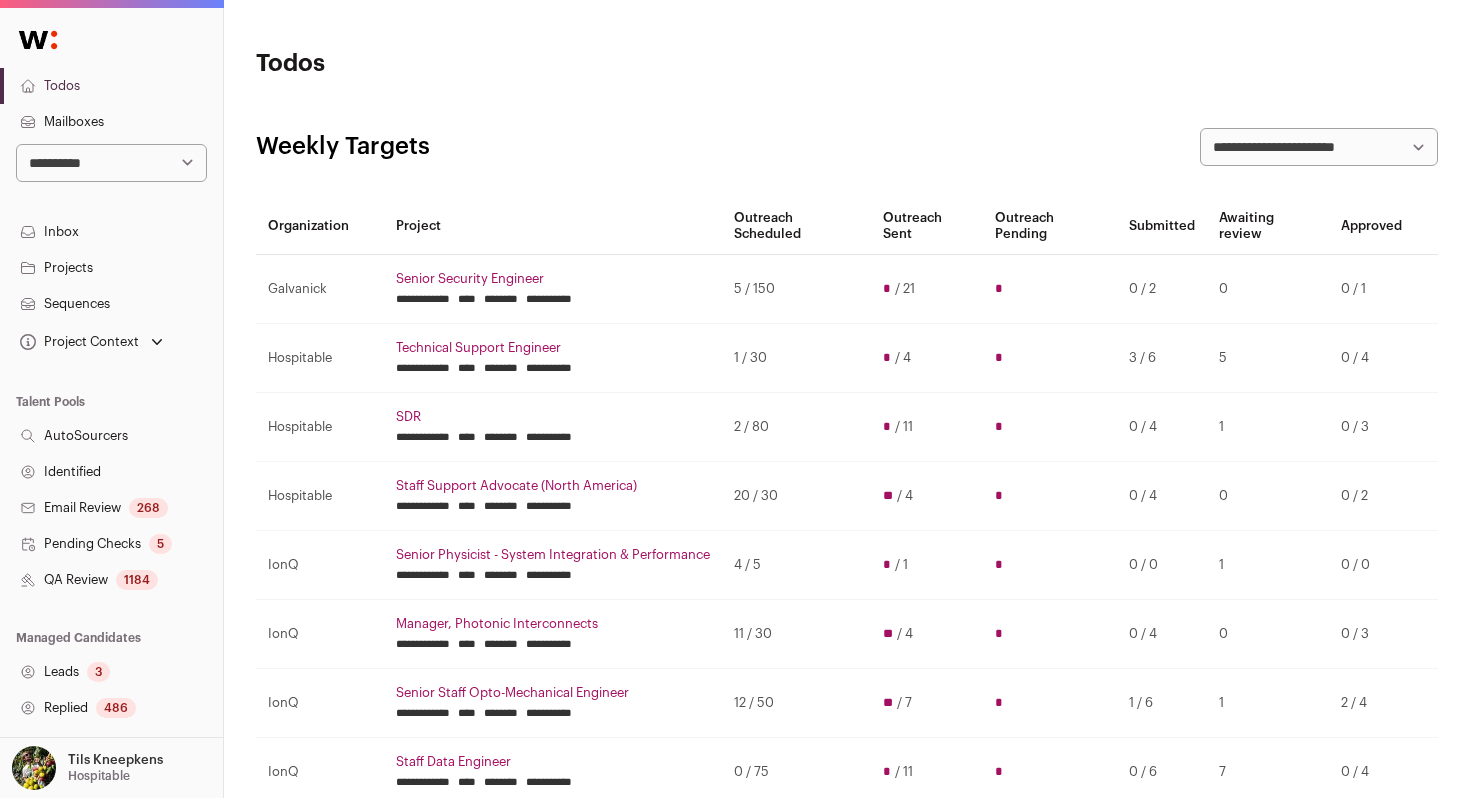 click on "Leads
3" at bounding box center (111, 672) 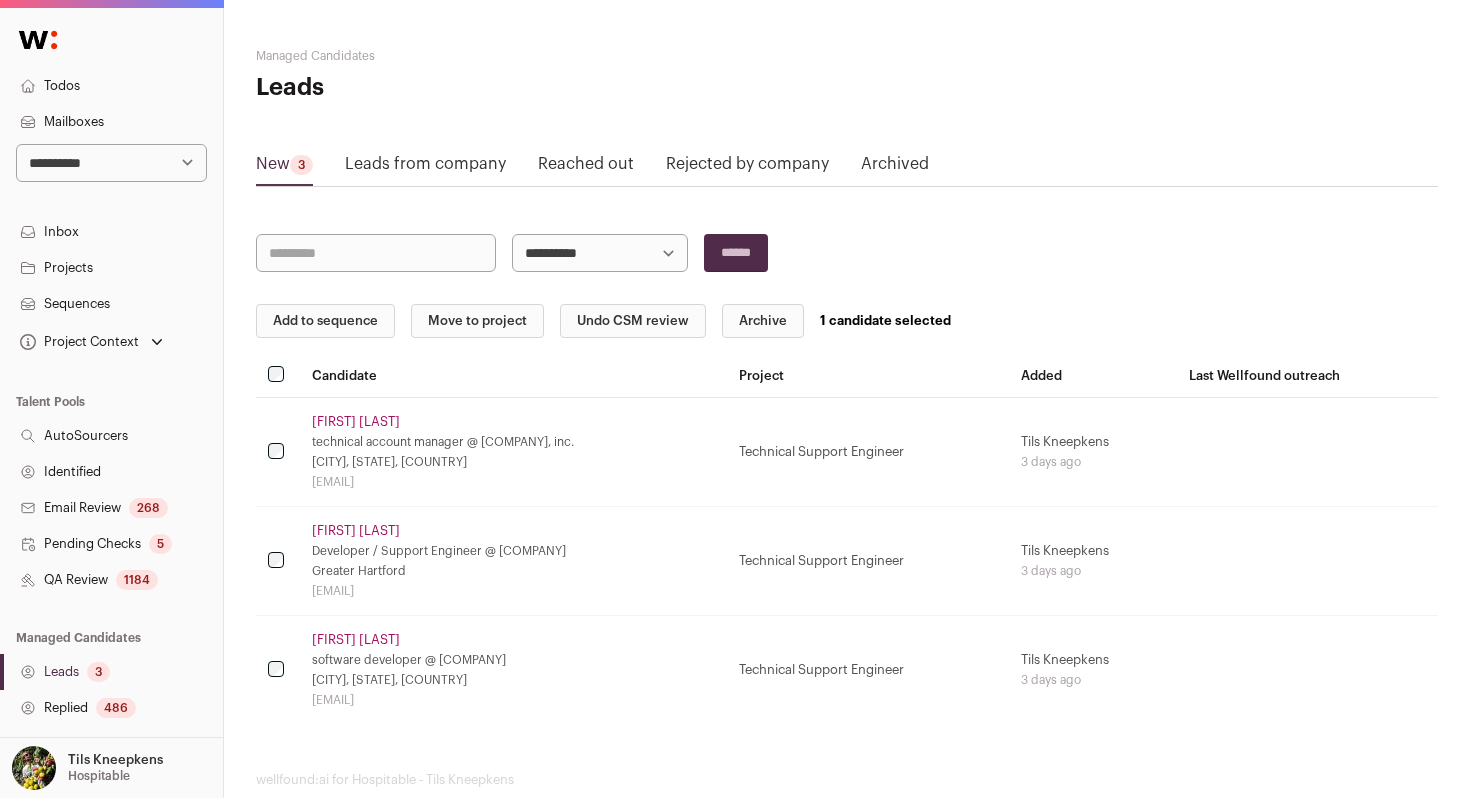 click on "Archive" at bounding box center [763, 321] 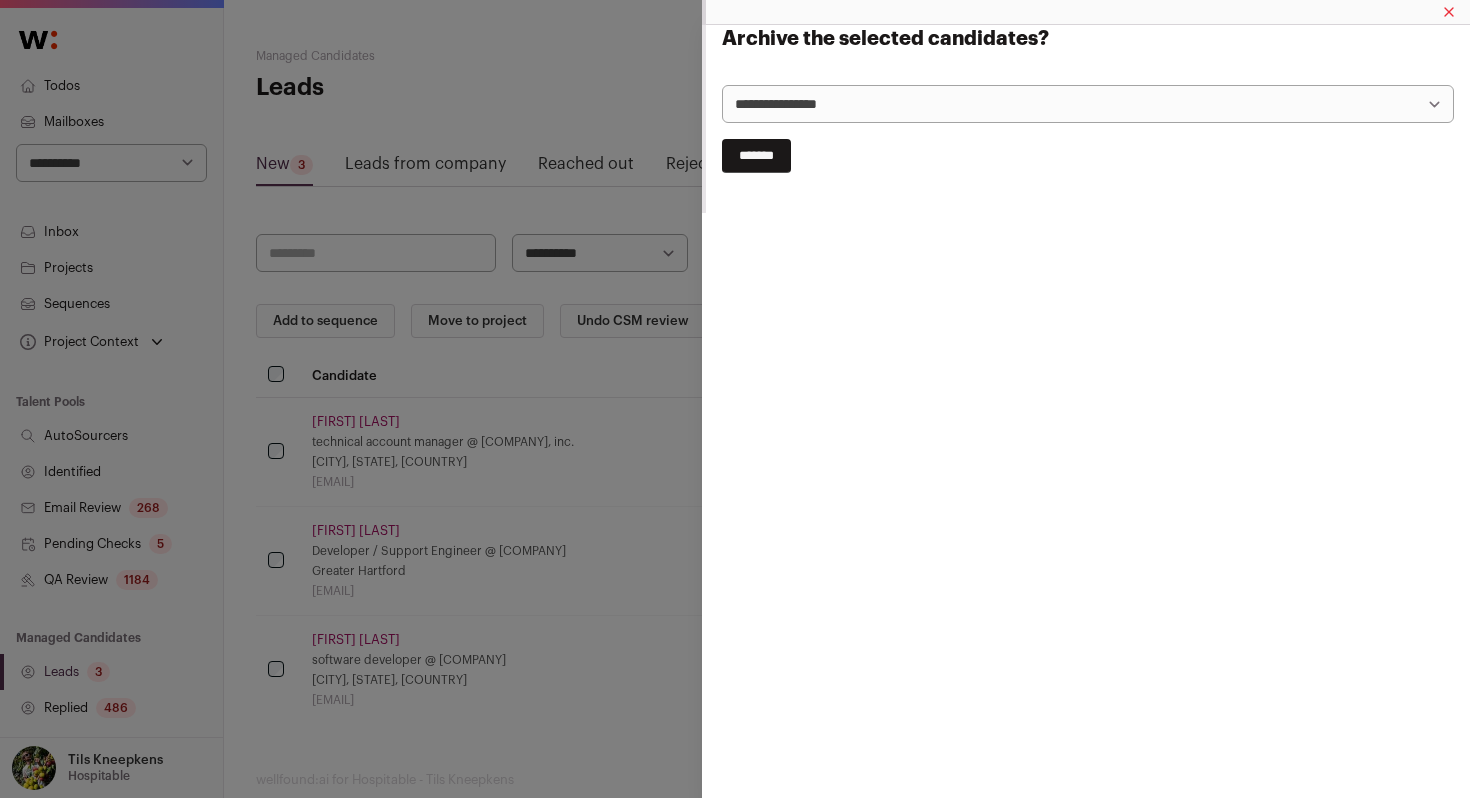 click on "*******" at bounding box center (756, 156) 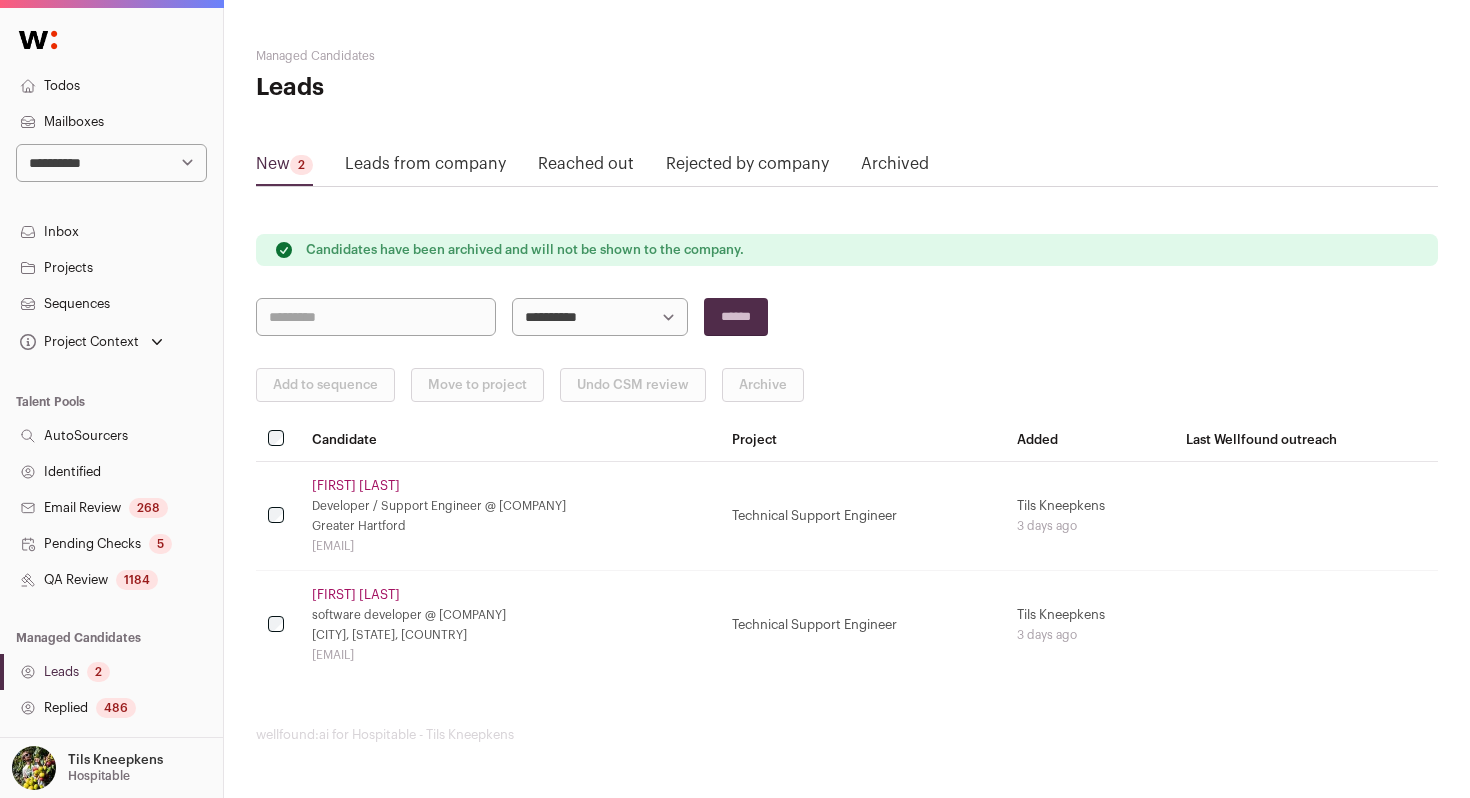 click on "[FIRST] [LAST]" at bounding box center [356, 486] 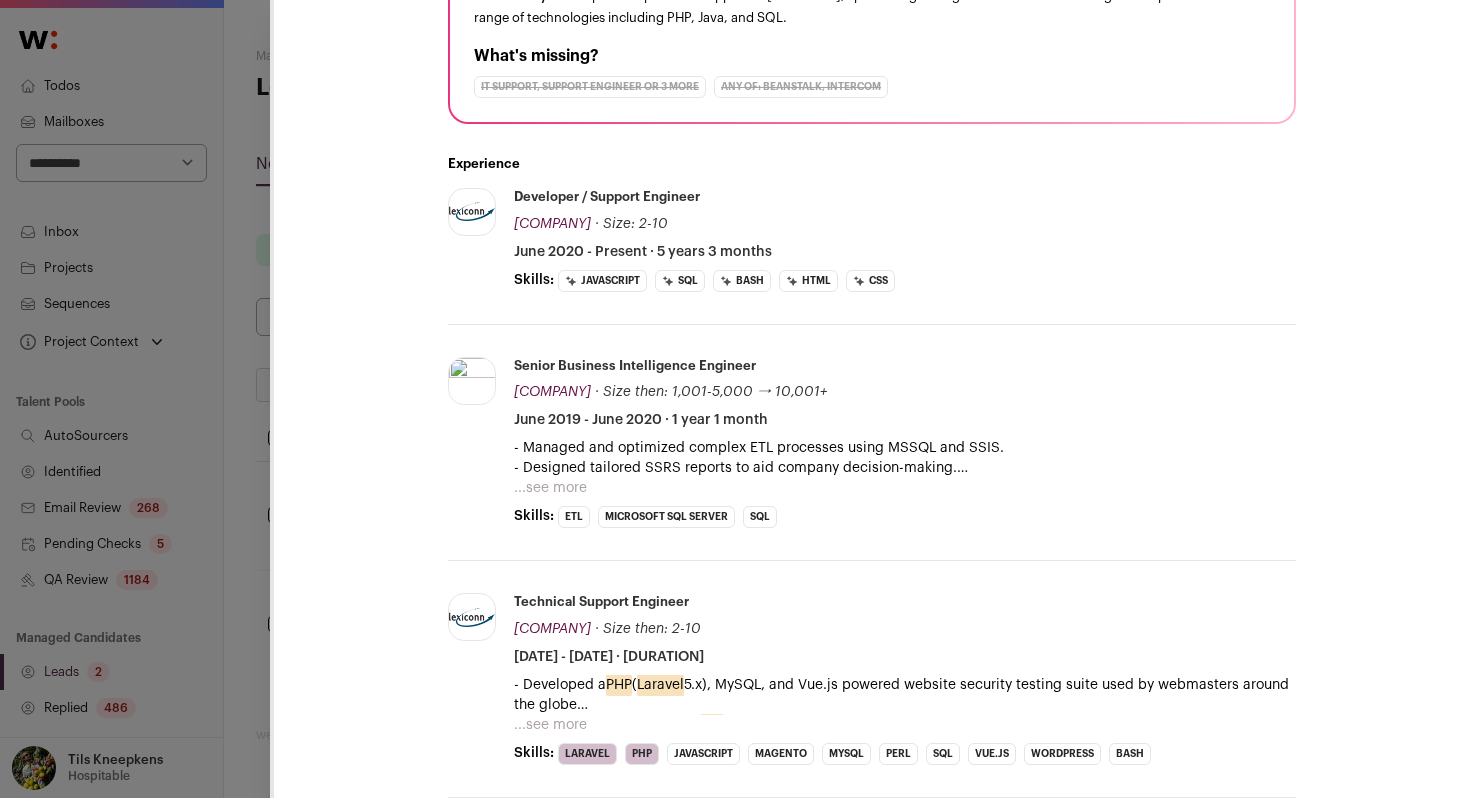 scroll, scrollTop: 0, scrollLeft: 0, axis: both 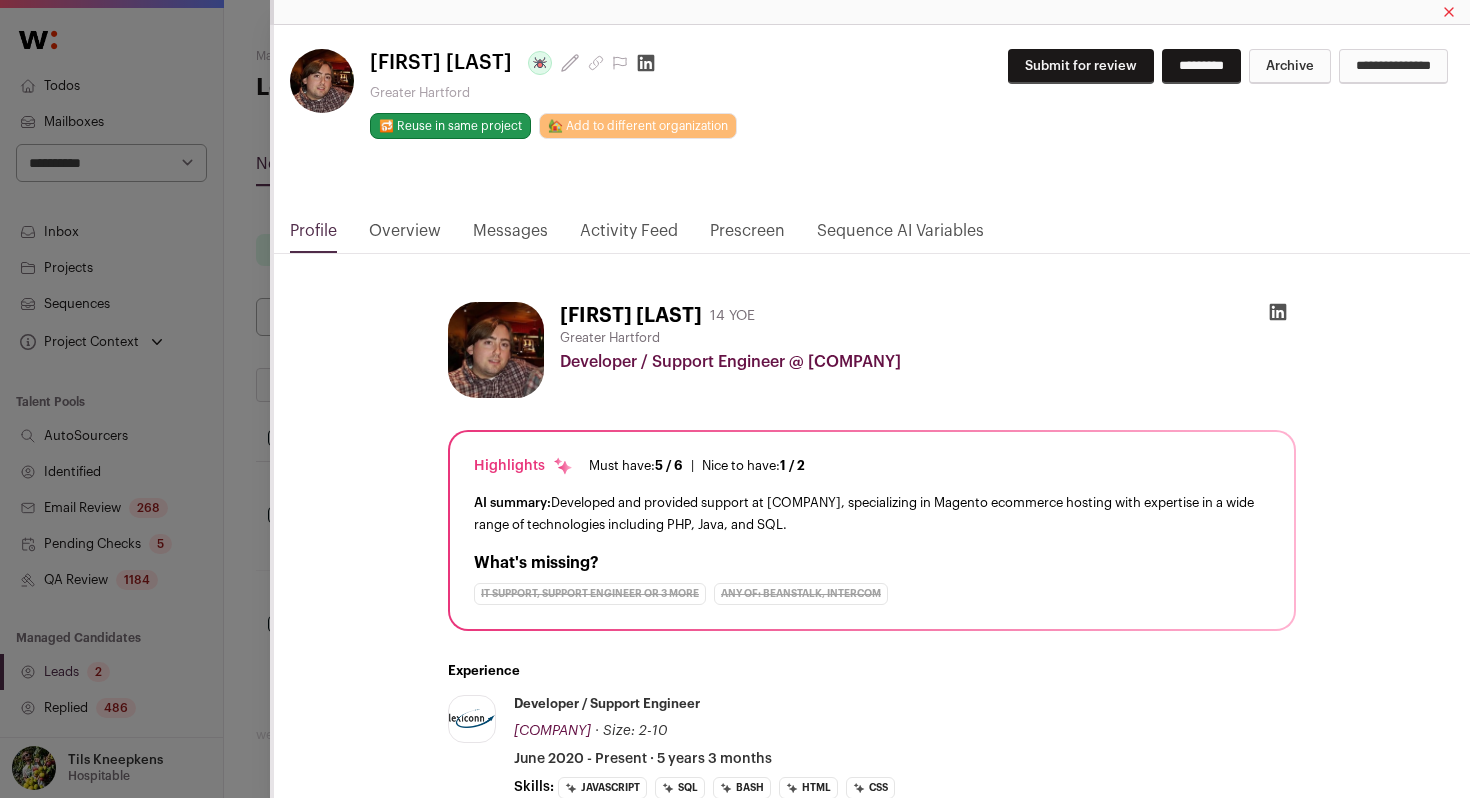 click on "Archive" at bounding box center (1290, 66) 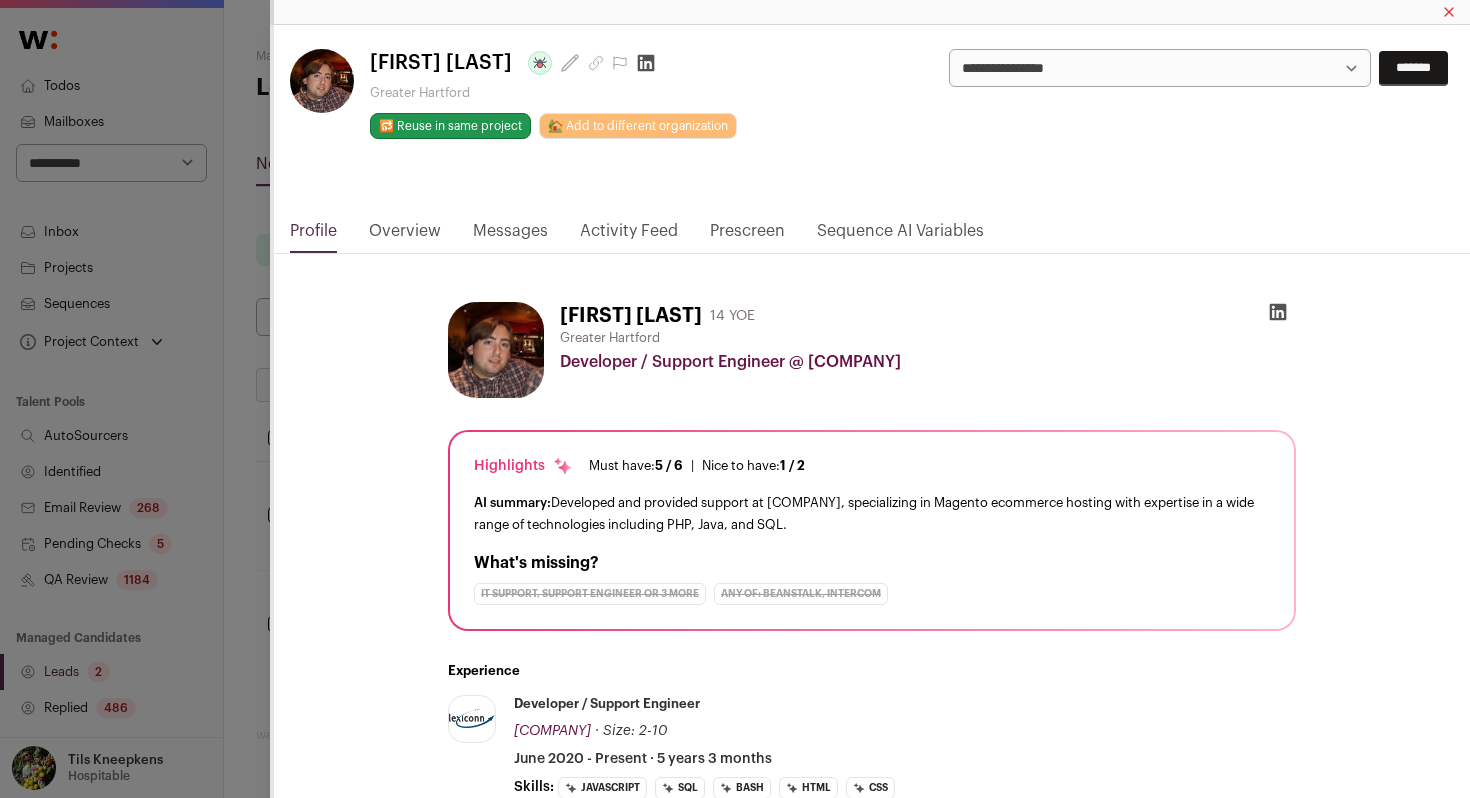 click on "*******" at bounding box center (1413, 68) 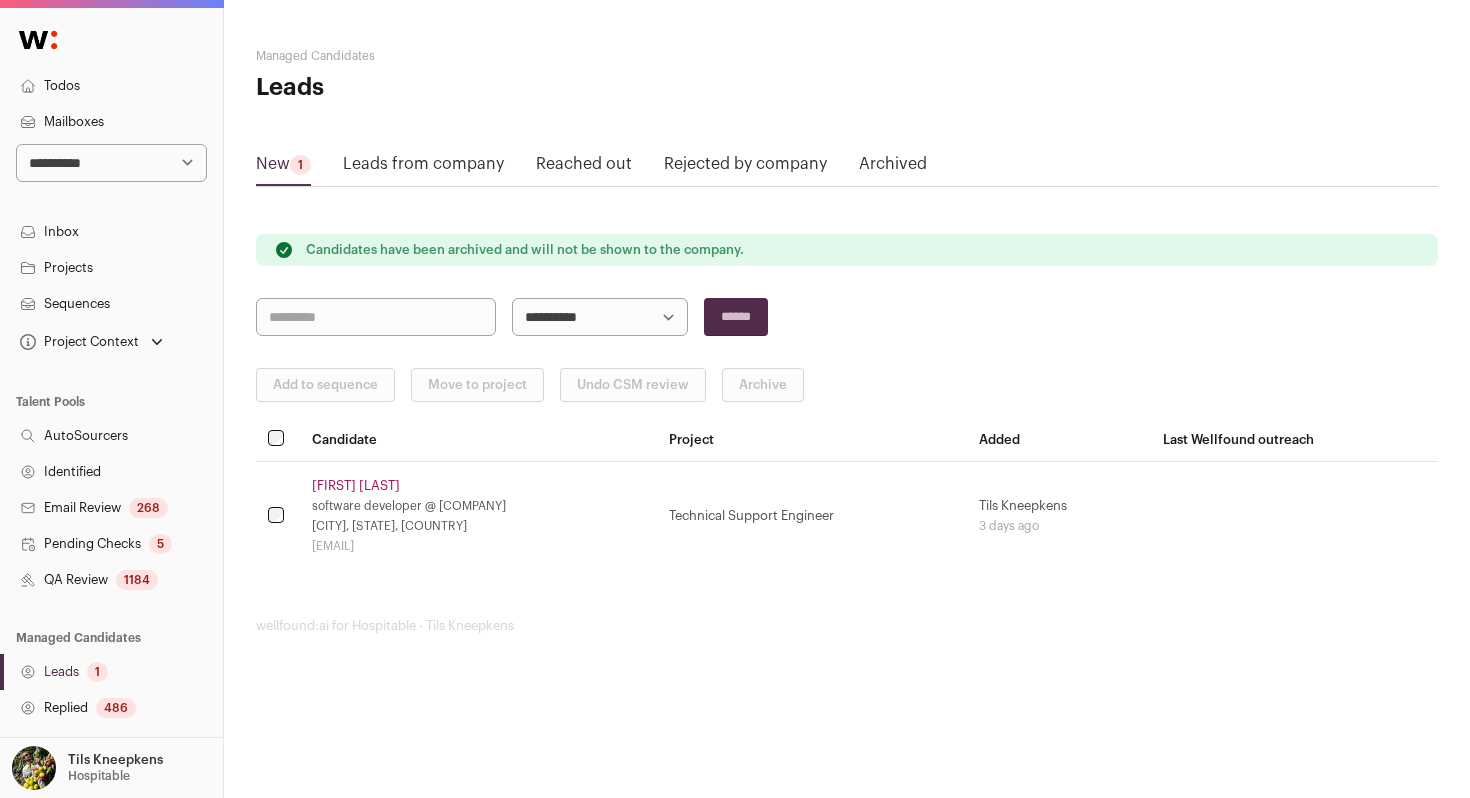 click on "[FIRST] [LAST]" at bounding box center (356, 486) 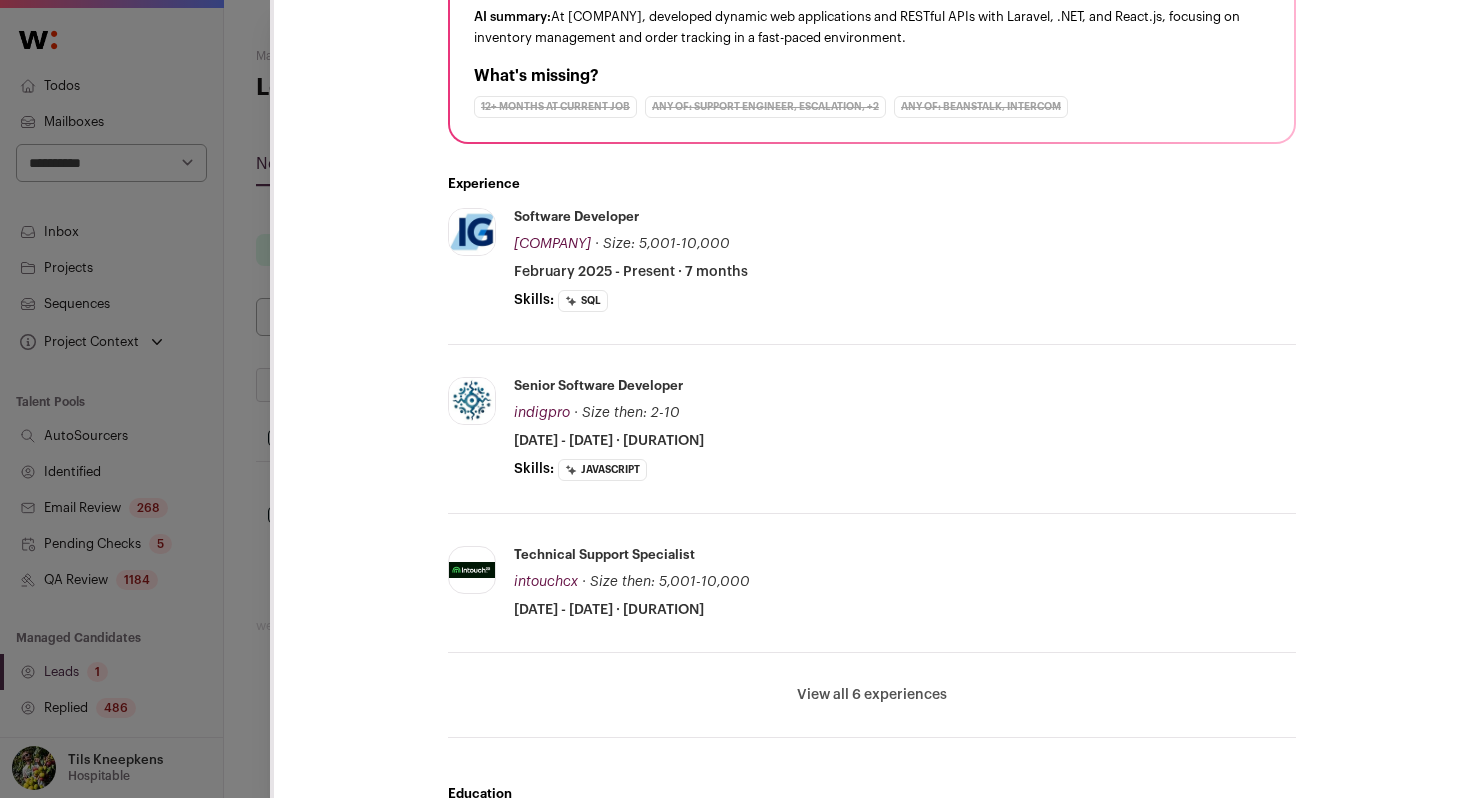 scroll, scrollTop: 0, scrollLeft: 0, axis: both 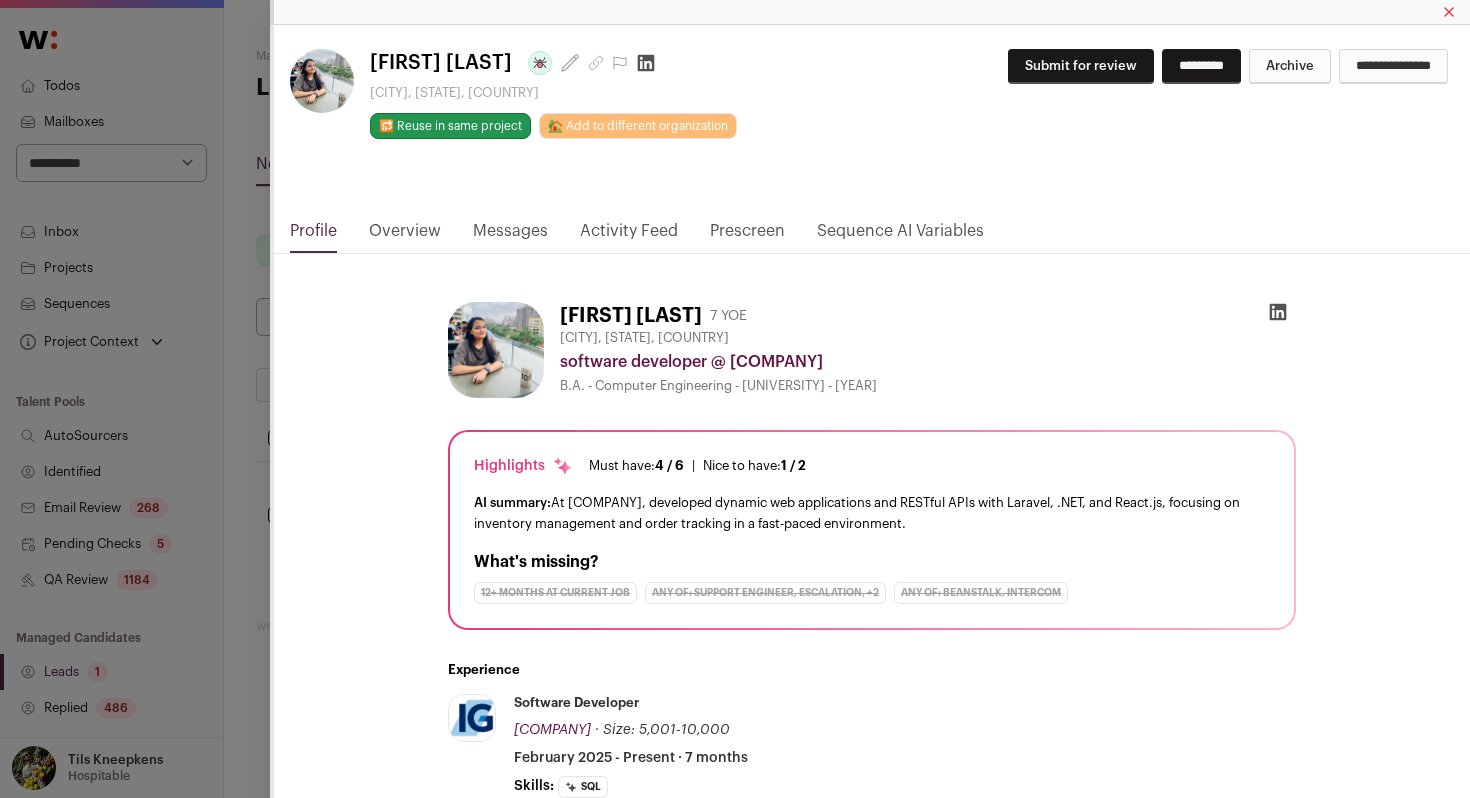 click on "Archive" at bounding box center [1290, 66] 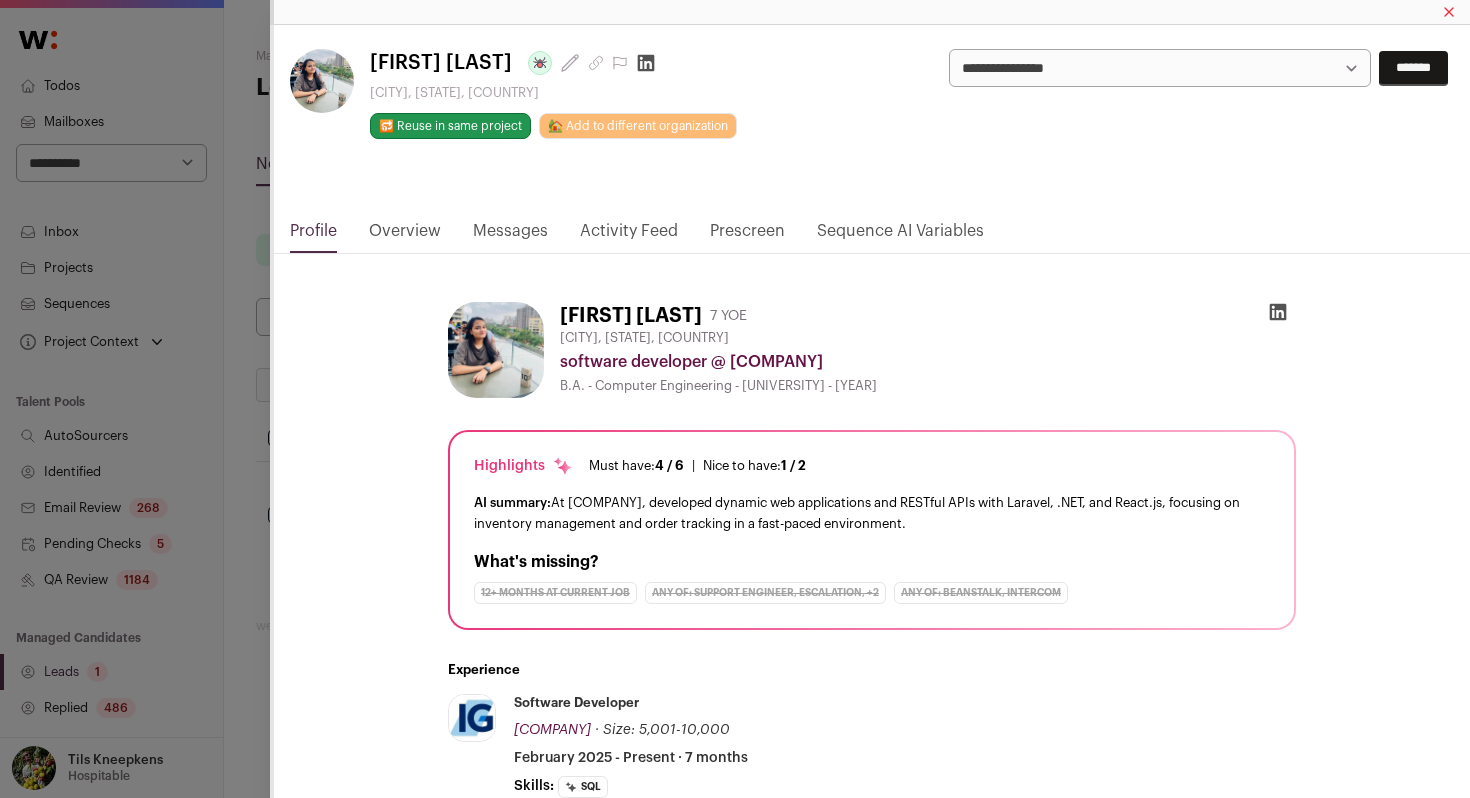 click on "*******" at bounding box center [1413, 68] 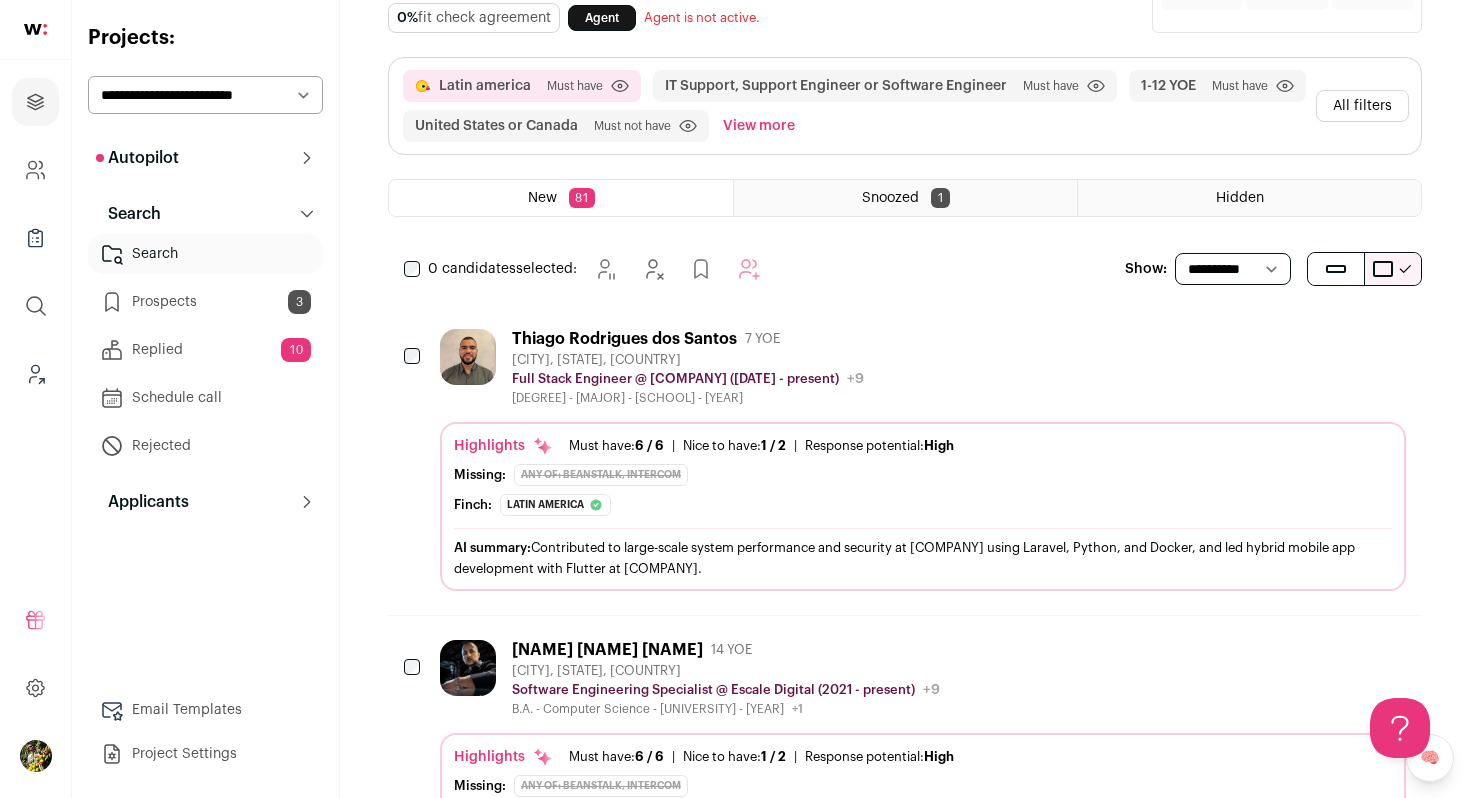 scroll, scrollTop: 0, scrollLeft: 0, axis: both 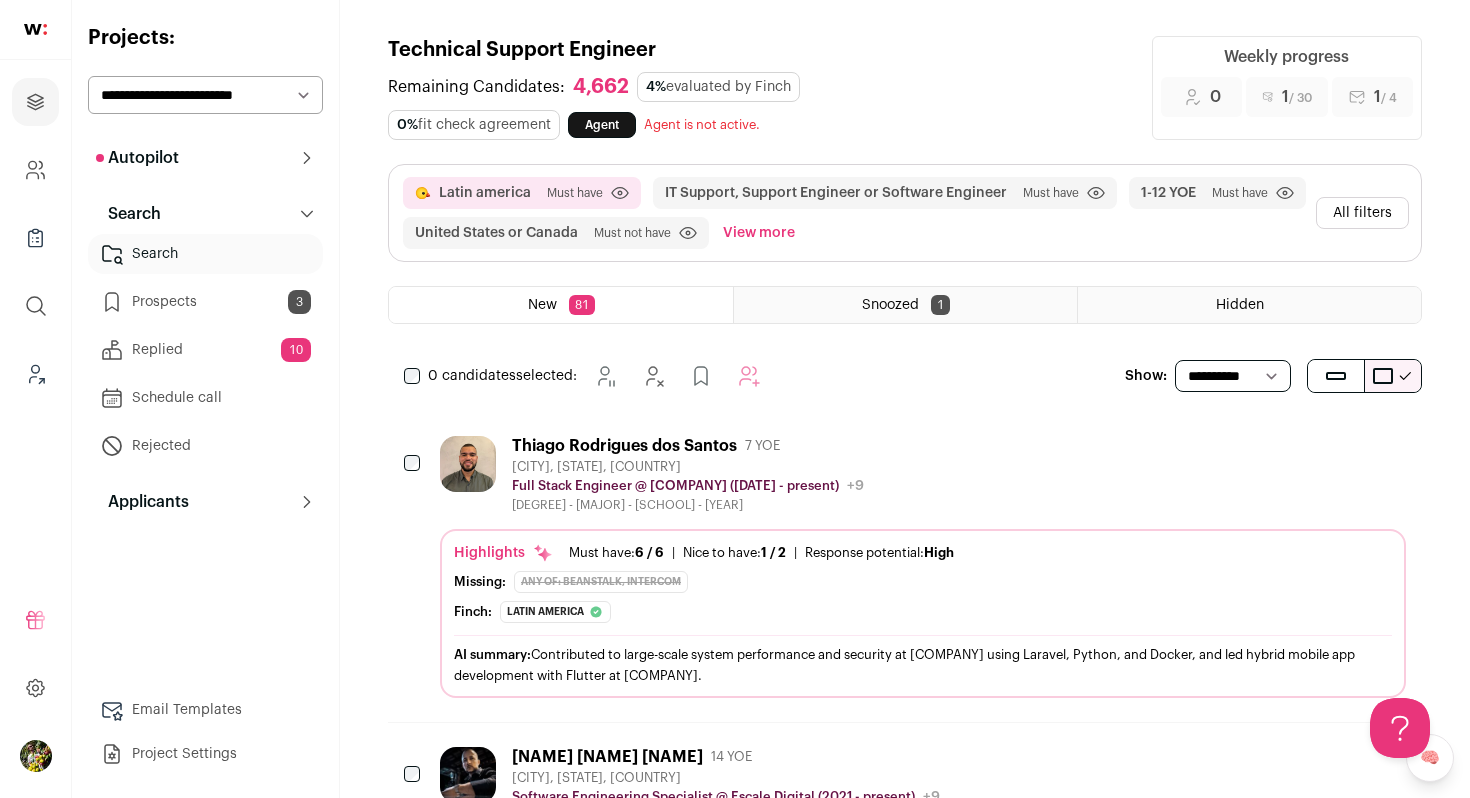 click on "View more" at bounding box center [759, 233] 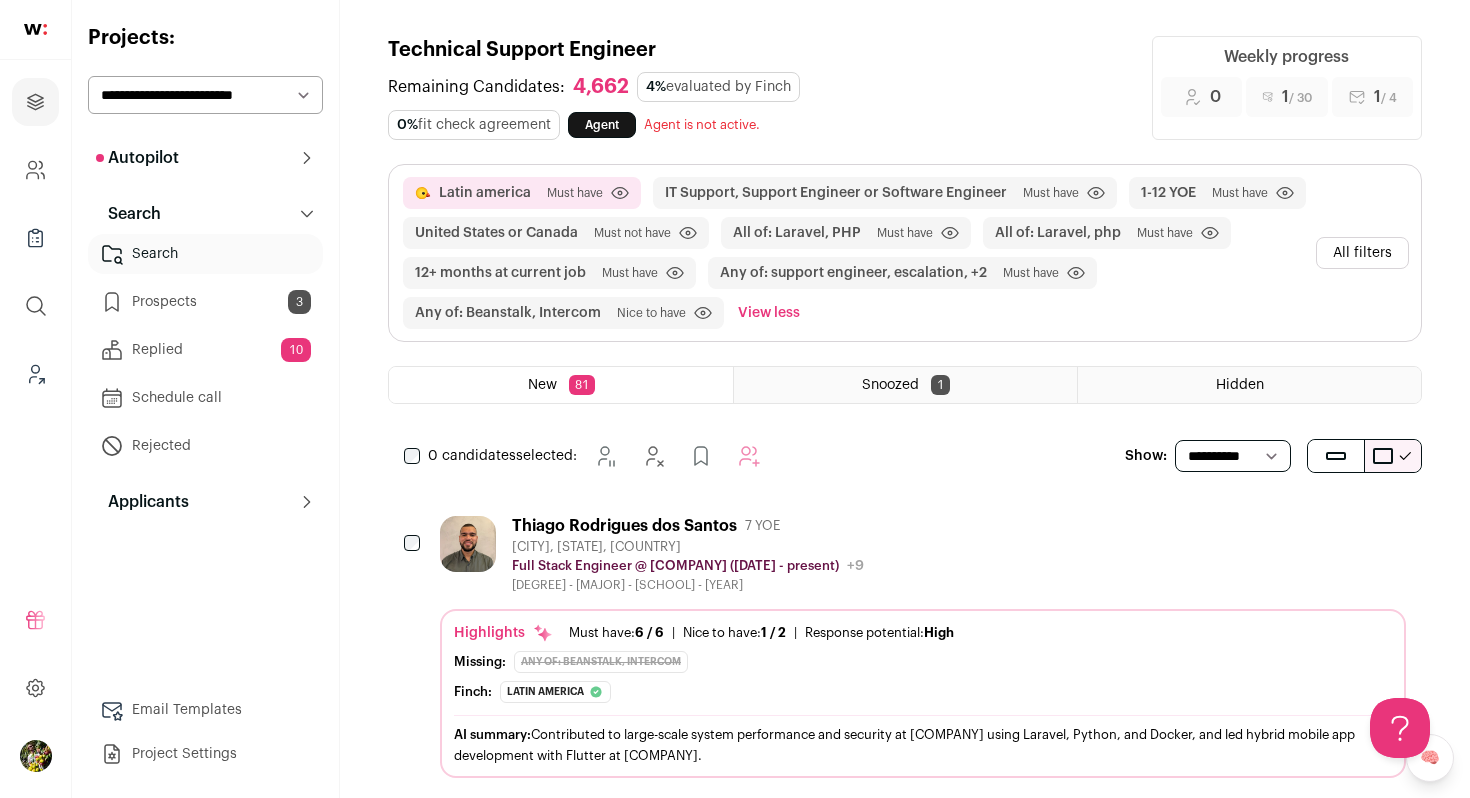 click on "All filters" at bounding box center [1362, 253] 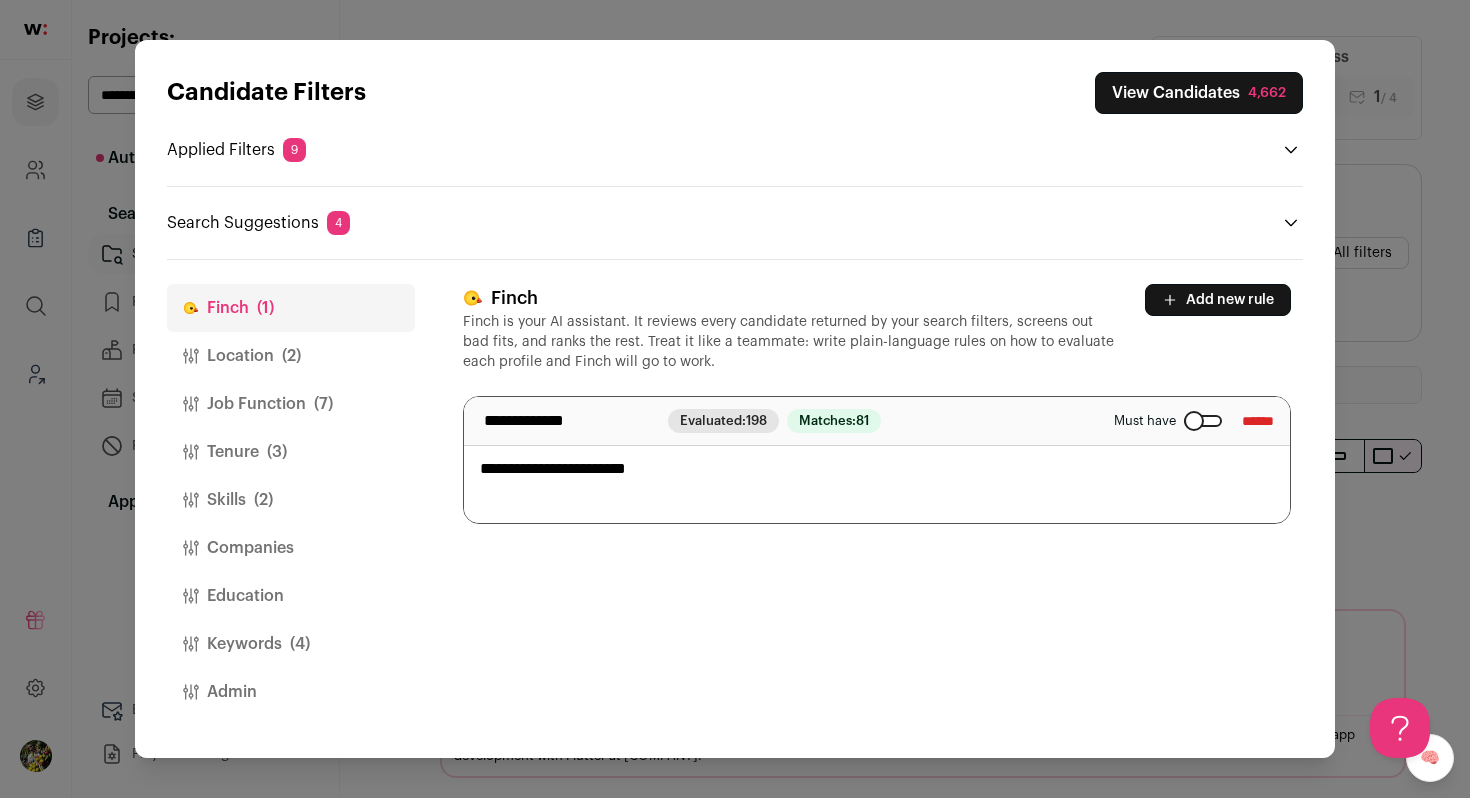 click on "Add new rule" at bounding box center [1218, 300] 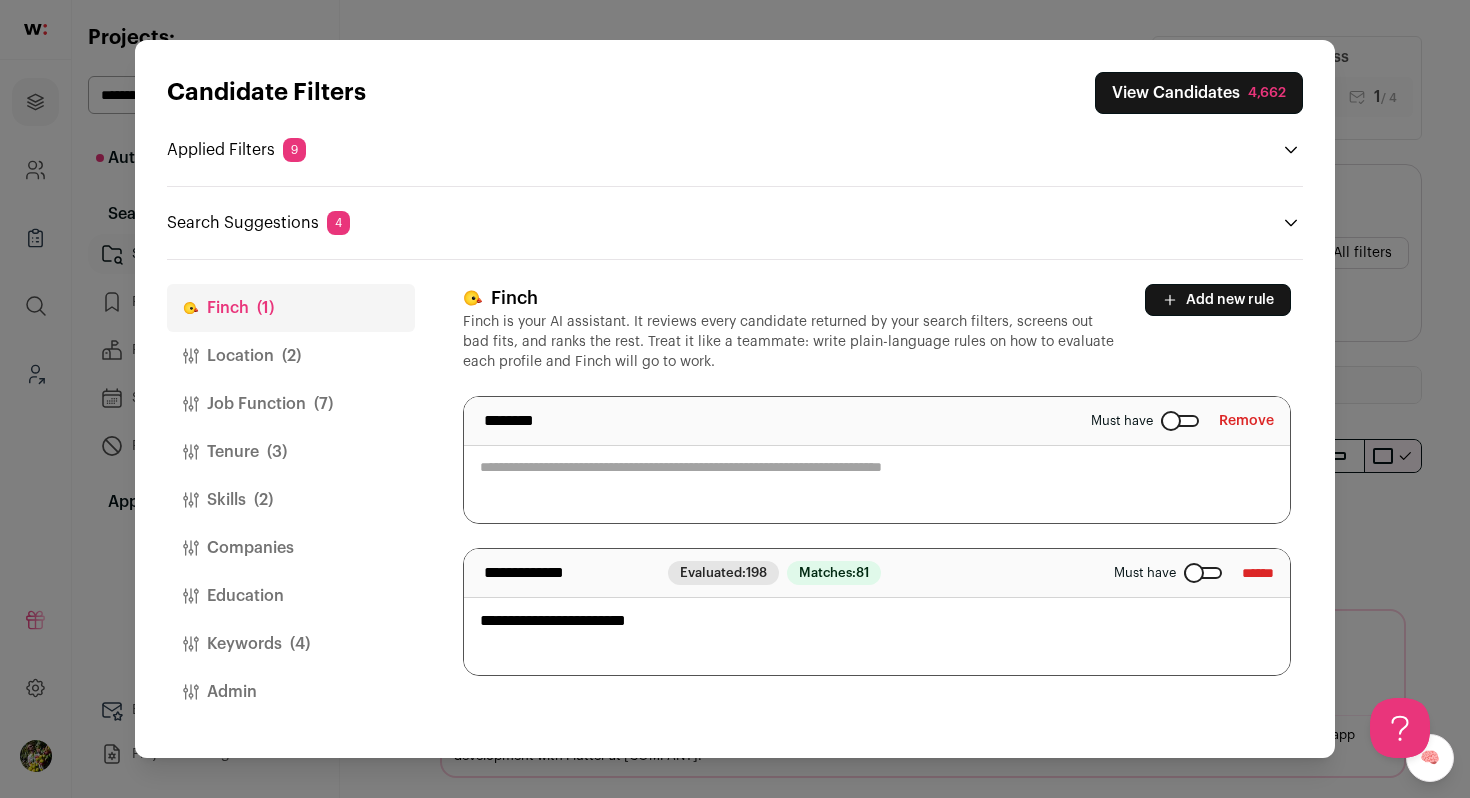 click at bounding box center (877, 460) 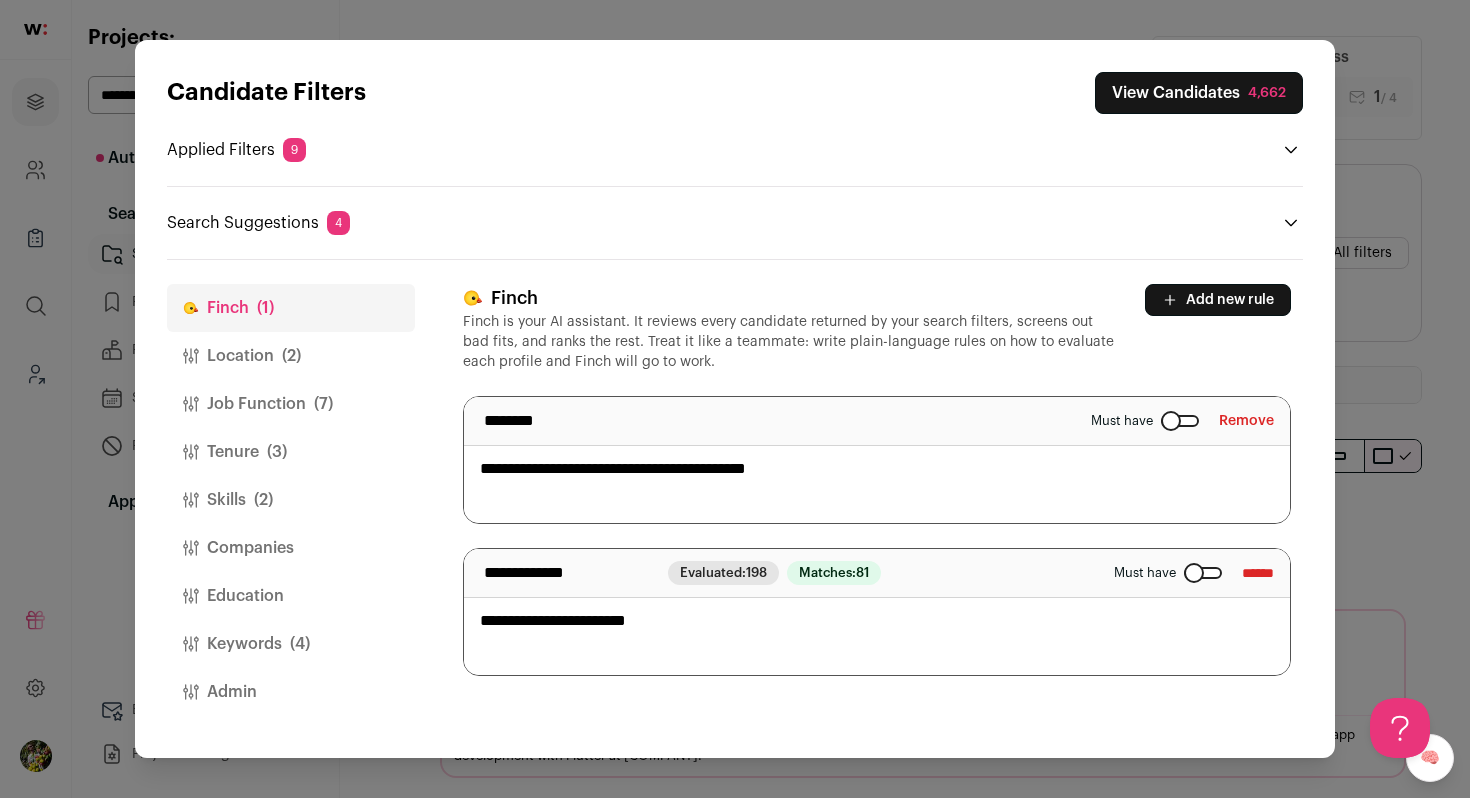 type on "**********" 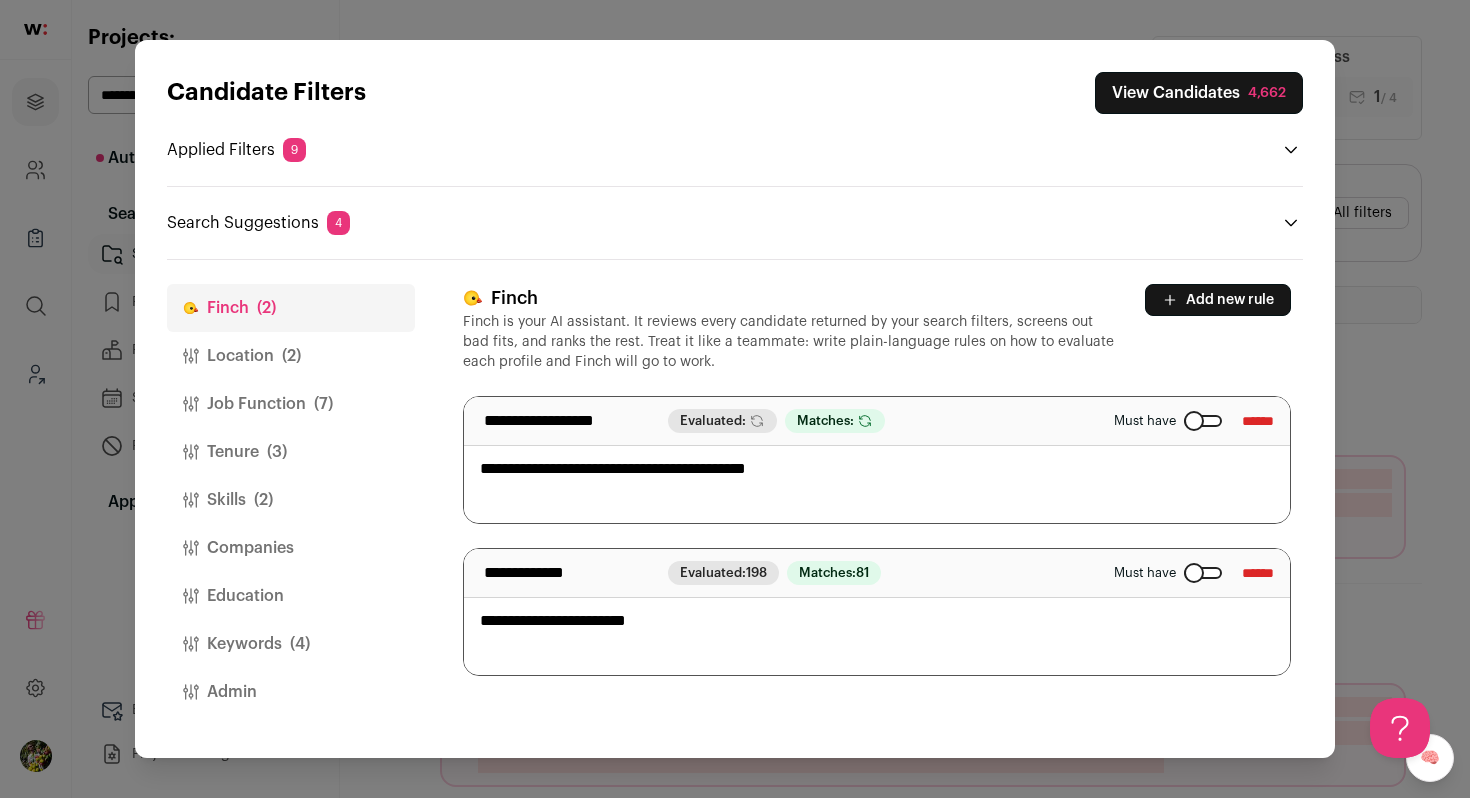 click on "Location
(2)" at bounding box center [291, 356] 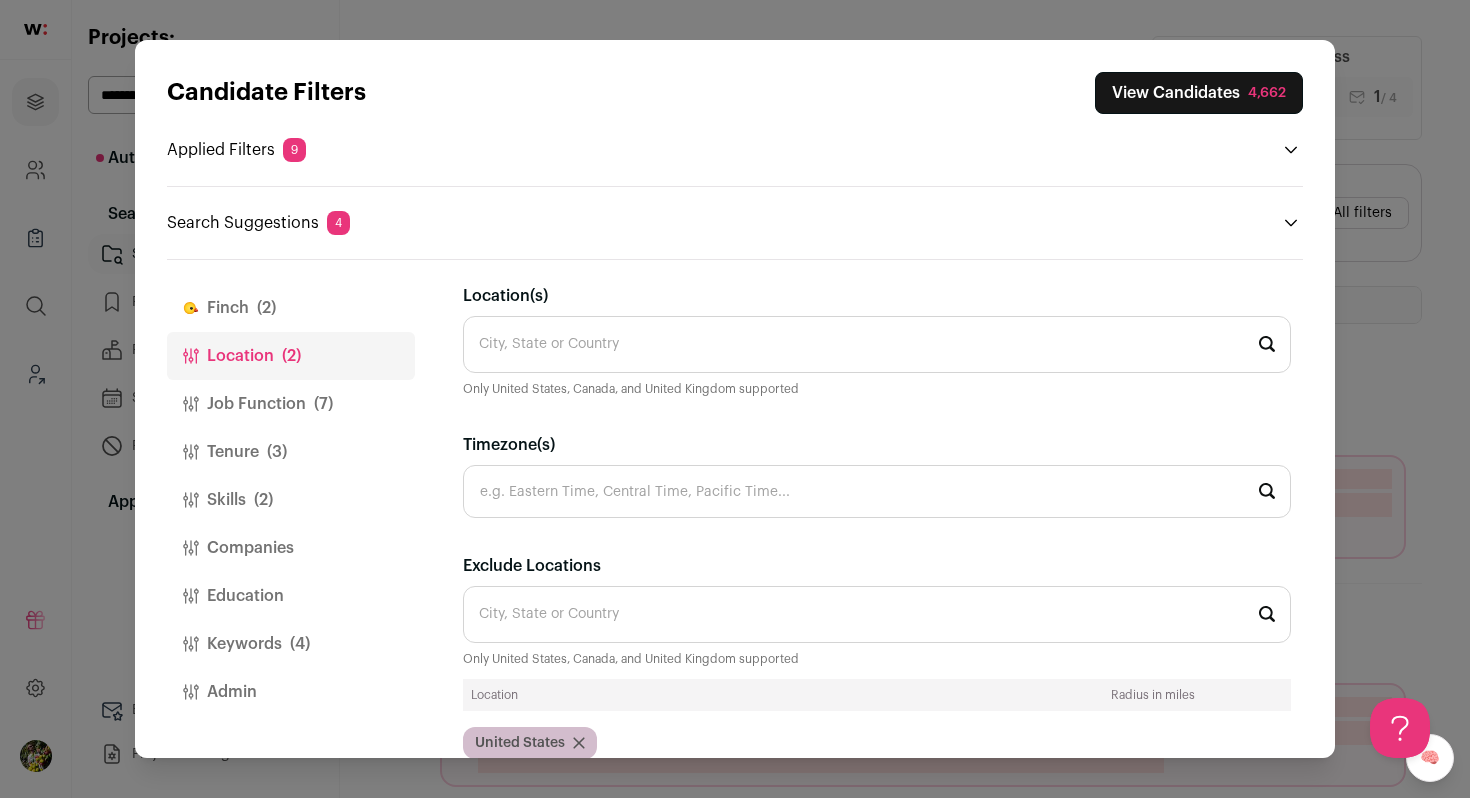 scroll, scrollTop: 114, scrollLeft: 0, axis: vertical 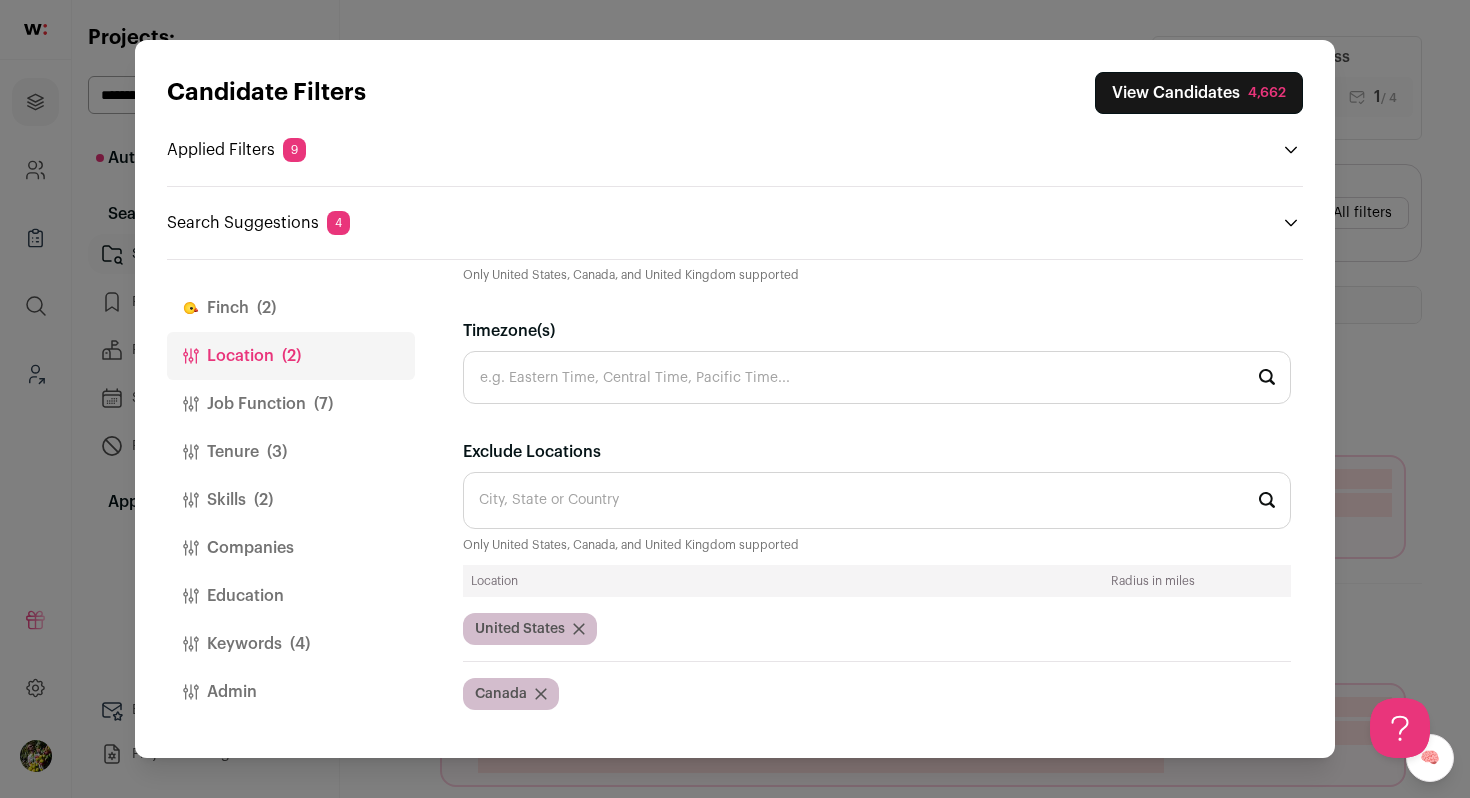 click on "Job Function
(7)" at bounding box center [291, 404] 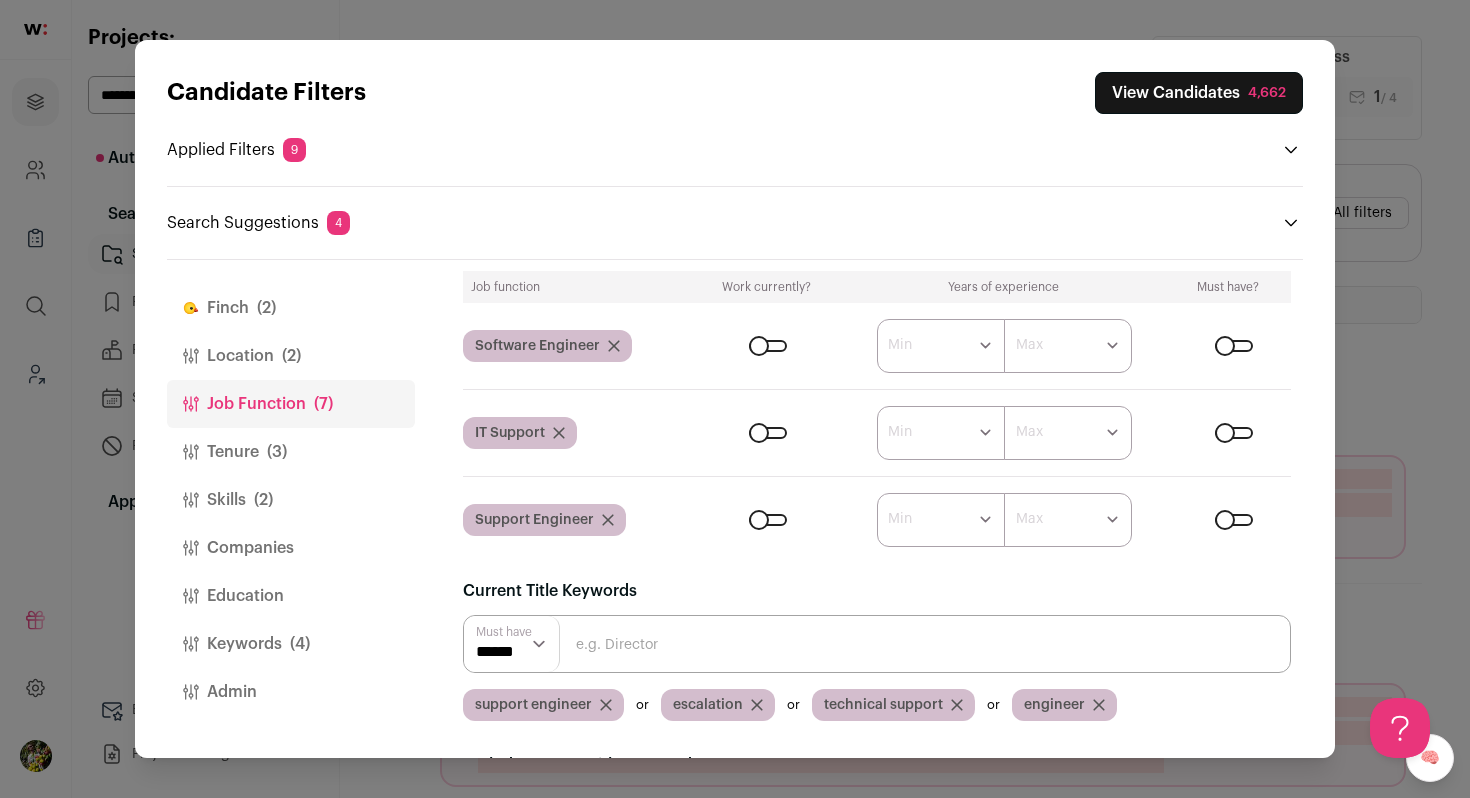 click on "Tenure
(3)" at bounding box center (291, 452) 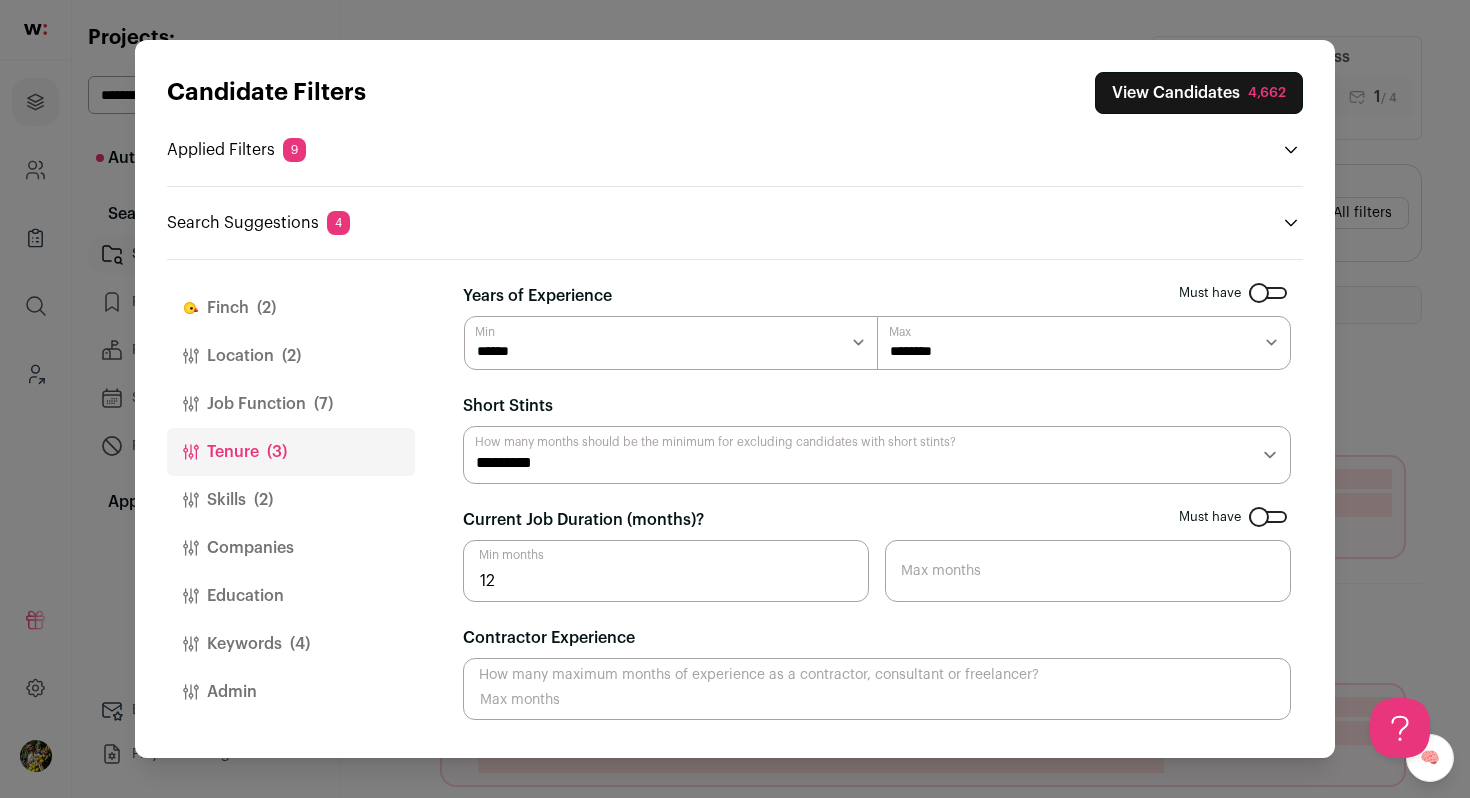 scroll, scrollTop: 0, scrollLeft: 0, axis: both 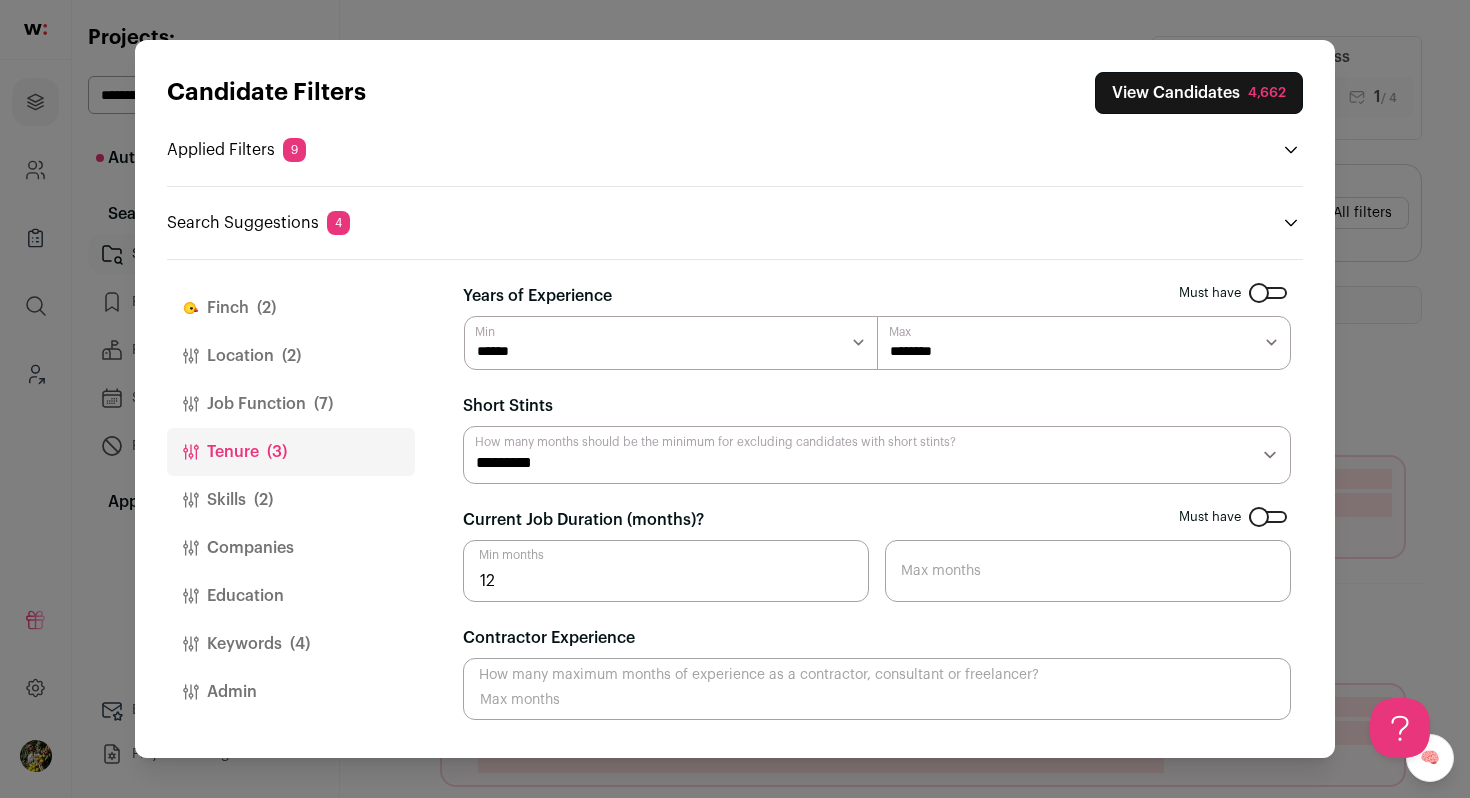 click on "Skills
(2)" at bounding box center (291, 500) 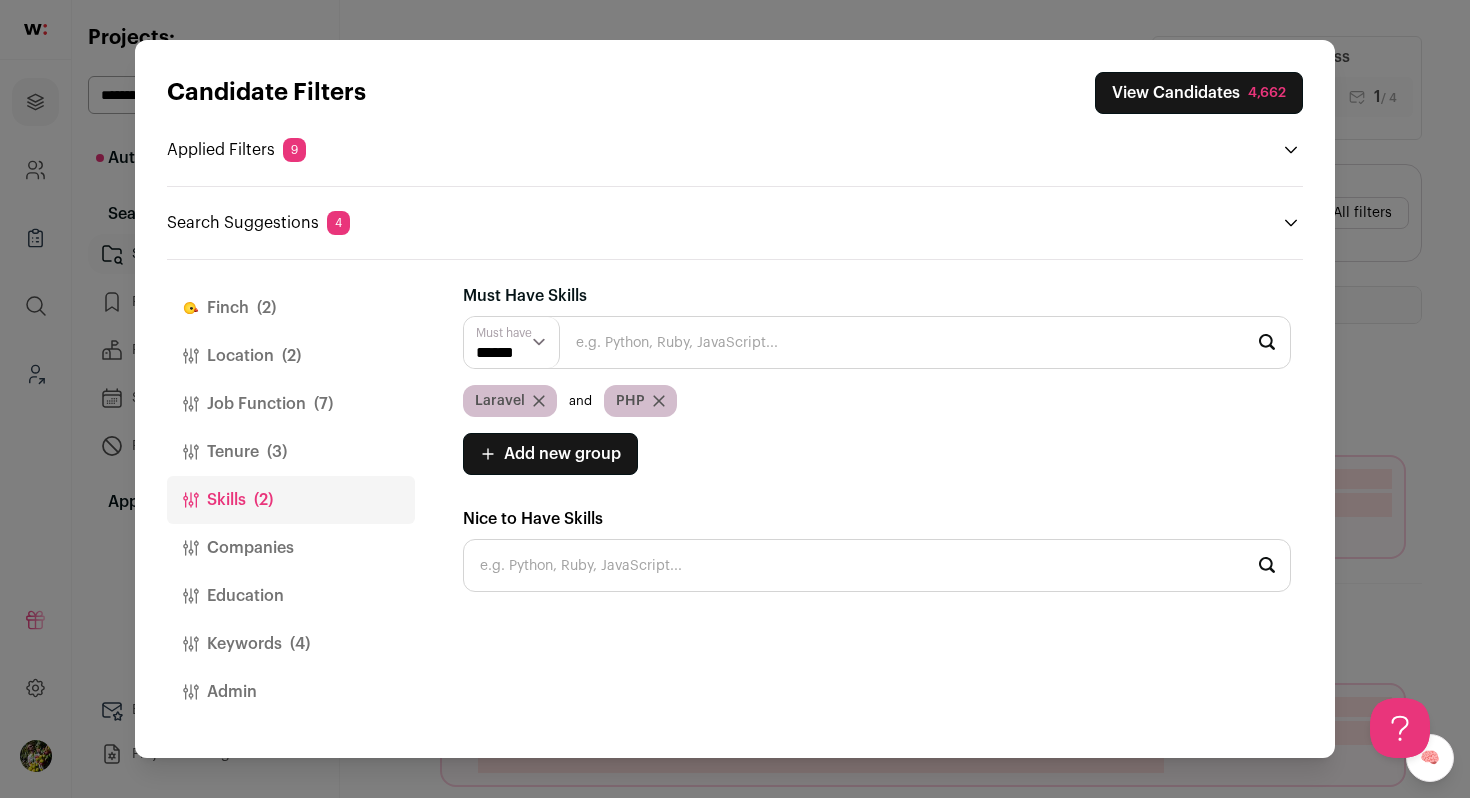 click on "Companies" at bounding box center [291, 548] 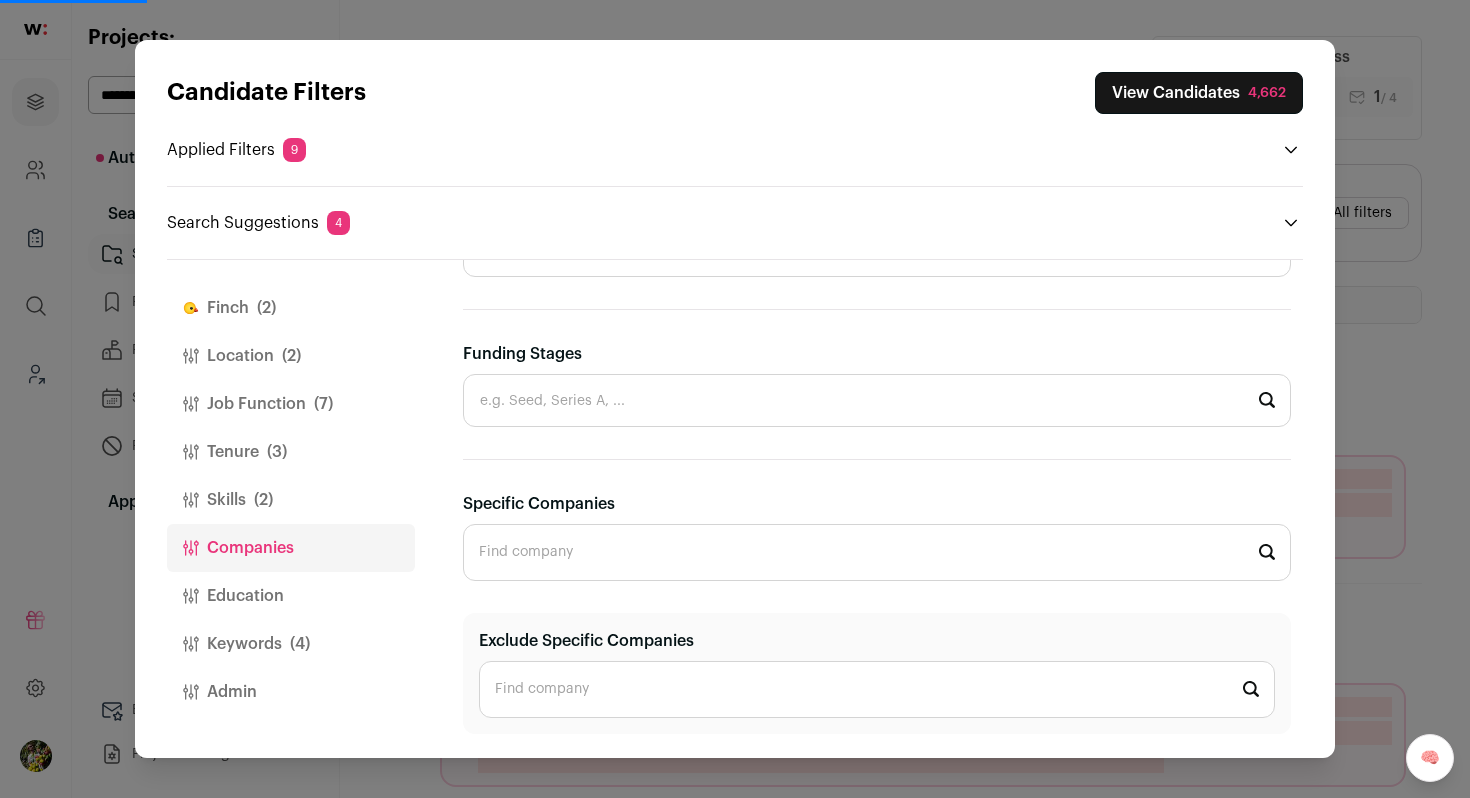 scroll, scrollTop: 448, scrollLeft: 0, axis: vertical 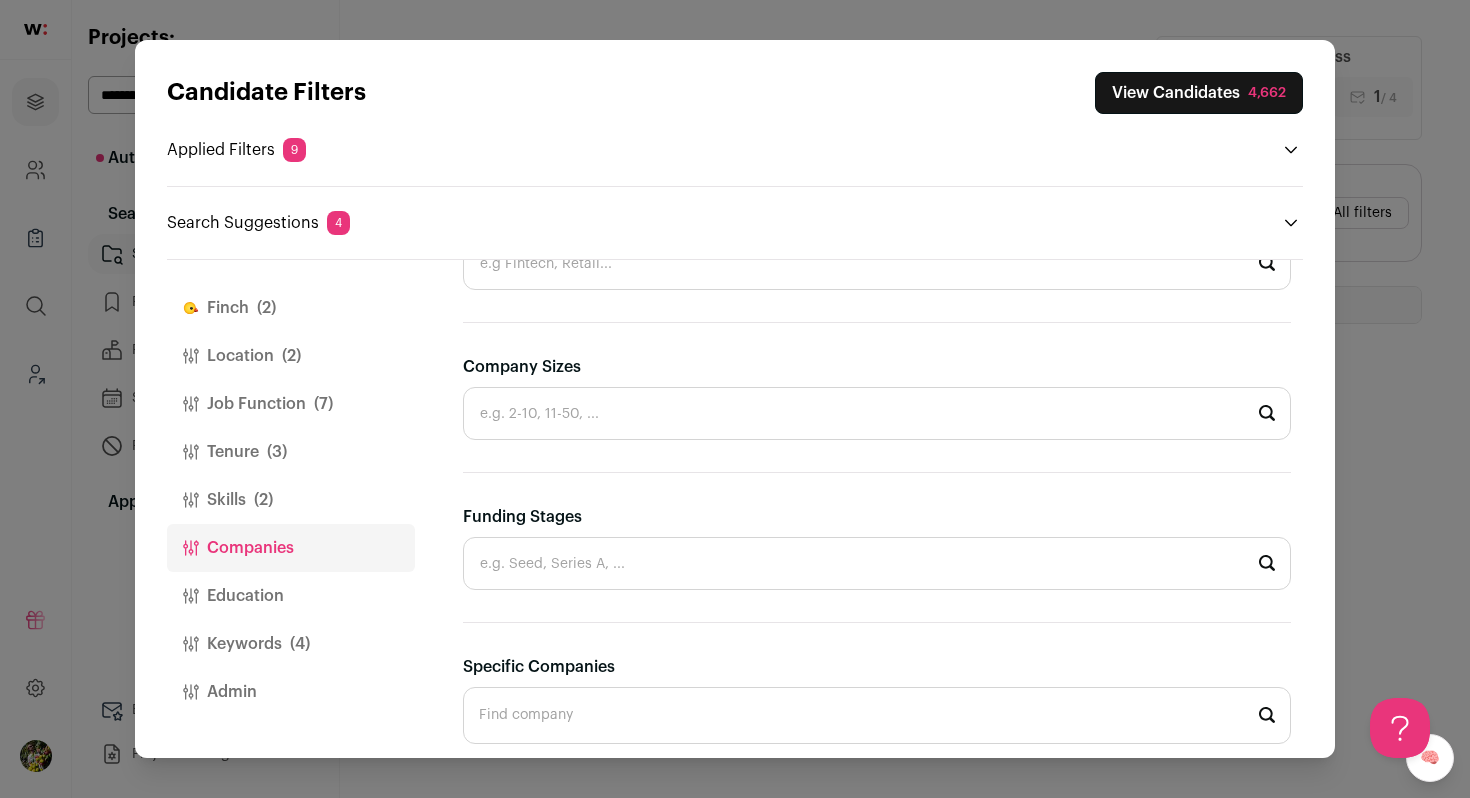 click on "Funding Stages" at bounding box center (877, 563) 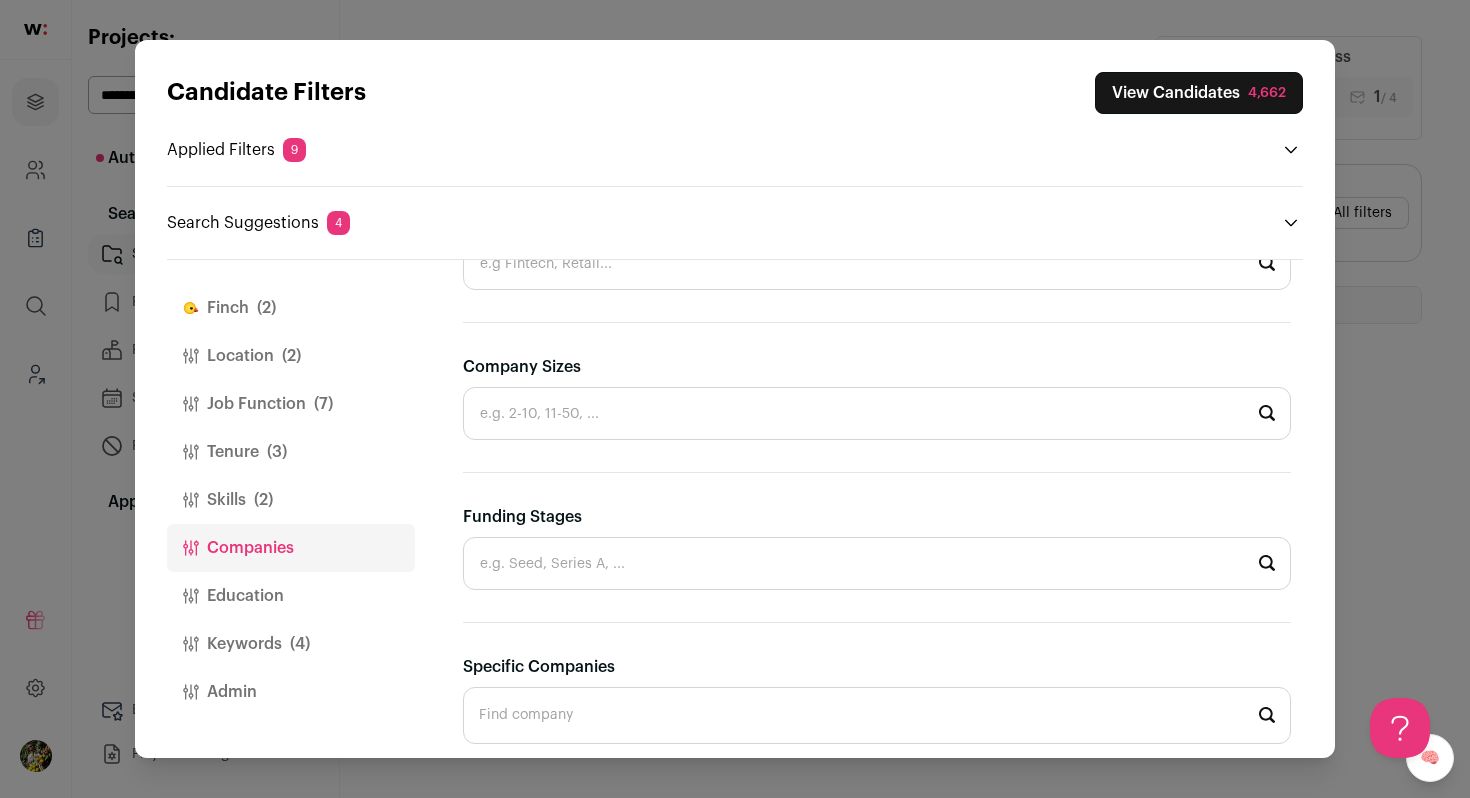 click on "Funding Stages" at bounding box center (522, 517) 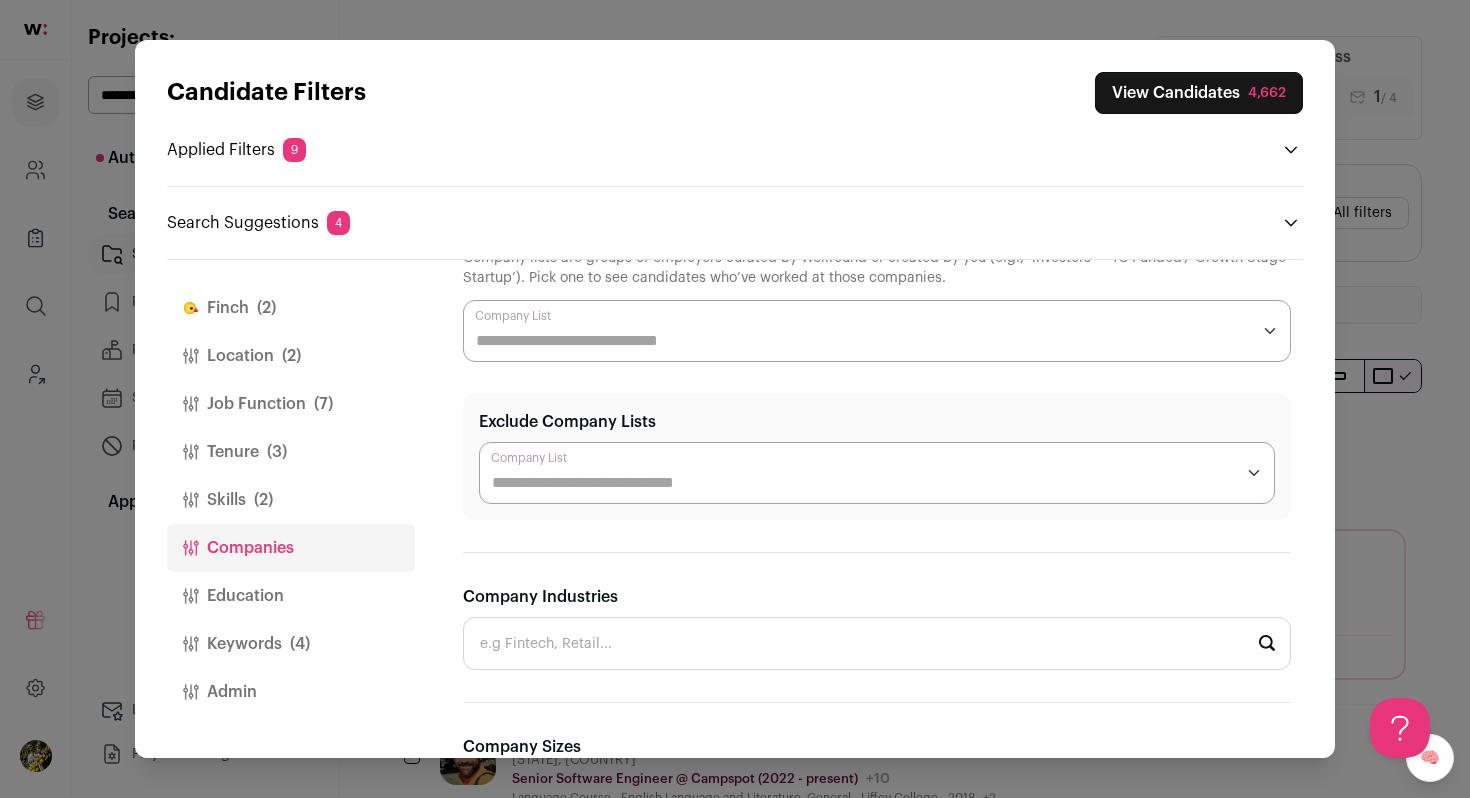 scroll, scrollTop: 27, scrollLeft: 0, axis: vertical 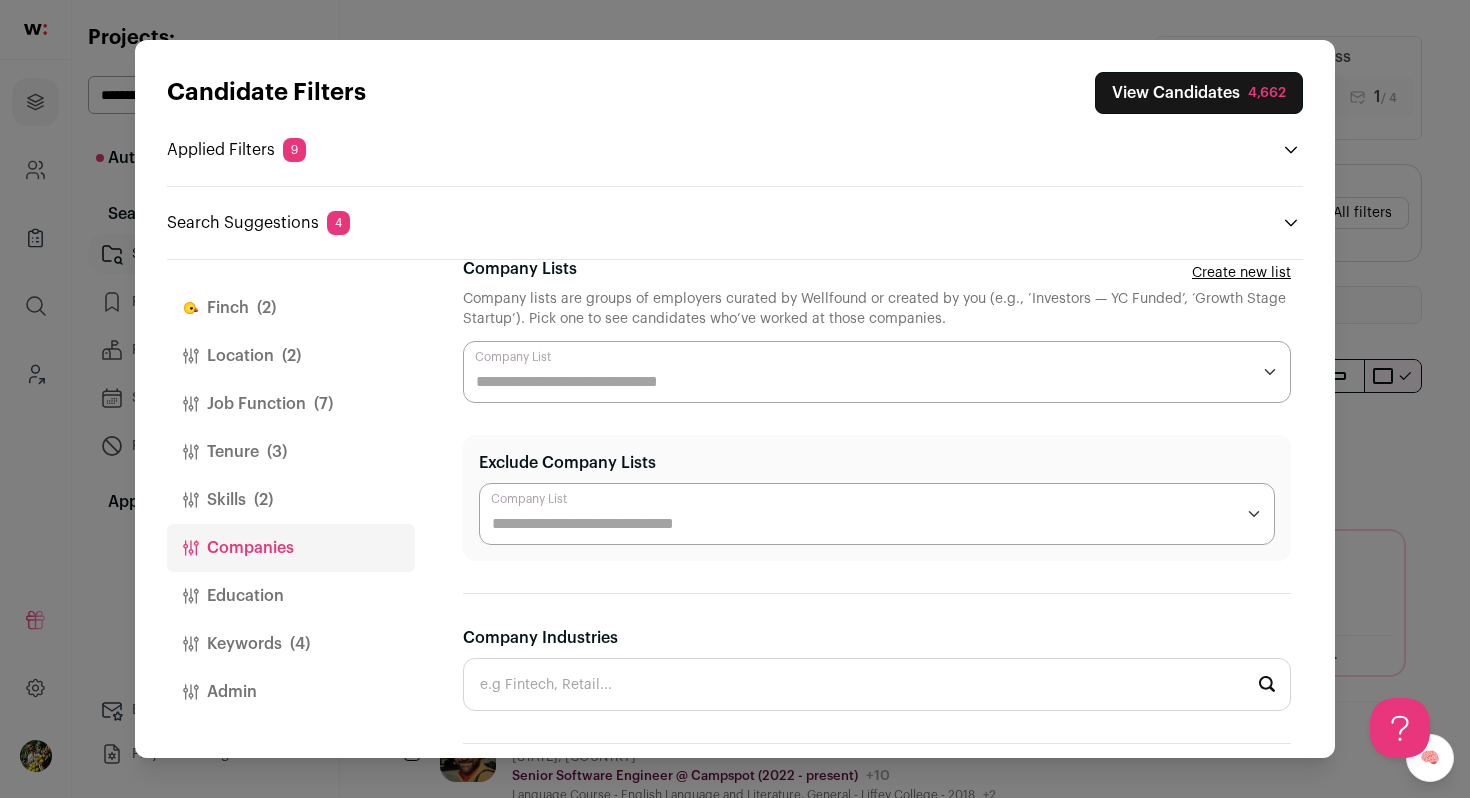 click at bounding box center [877, 514] 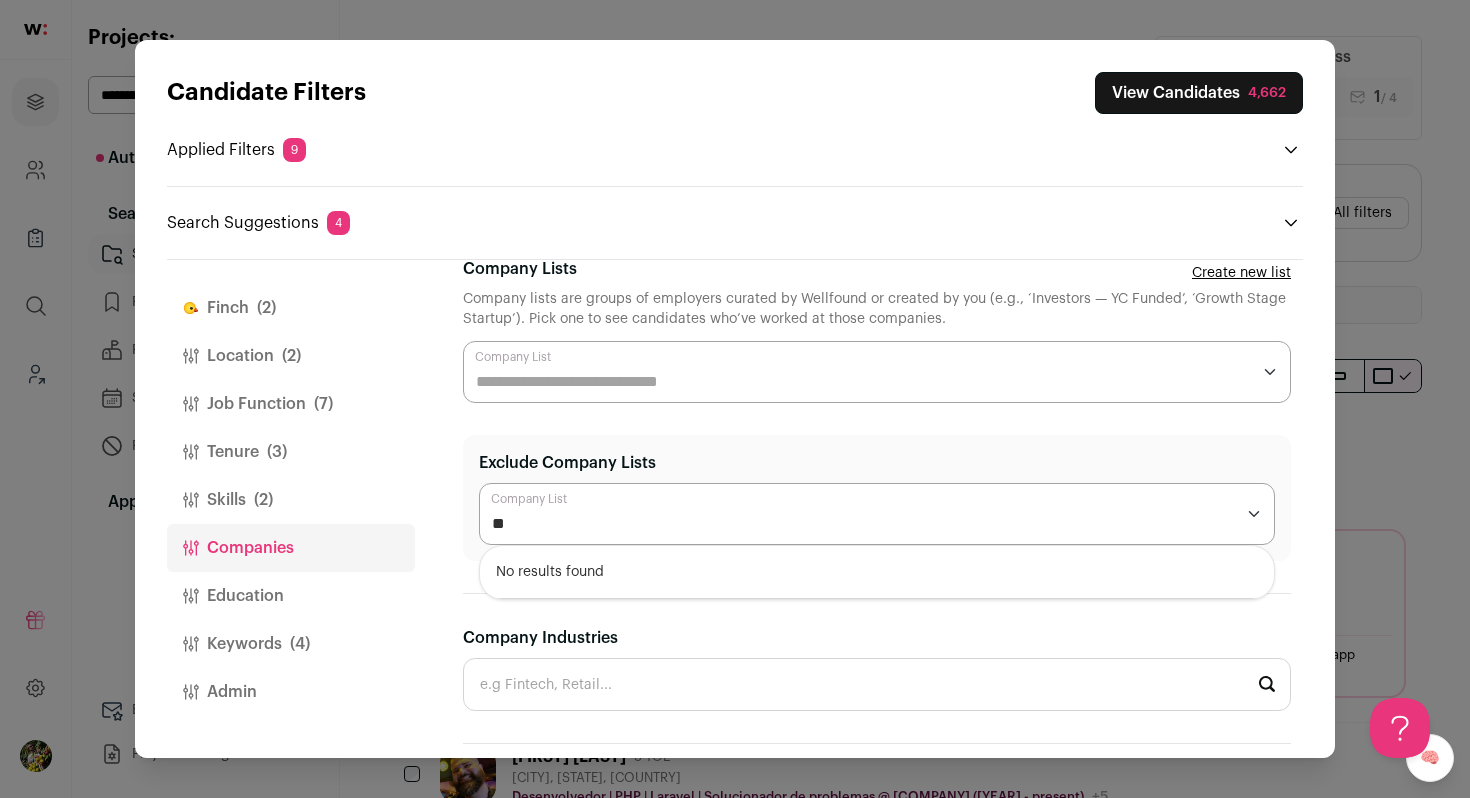 type on "*" 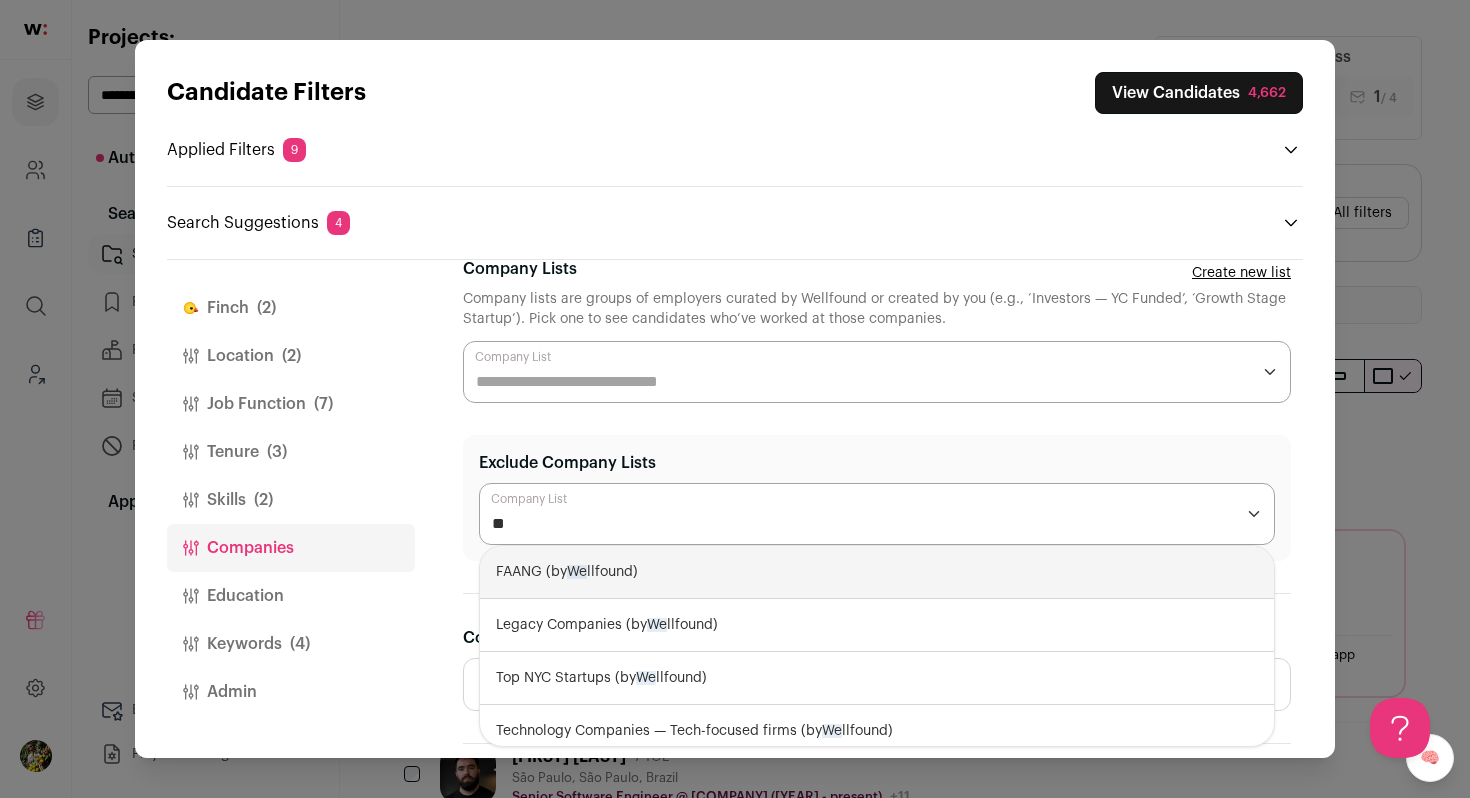 type on "*" 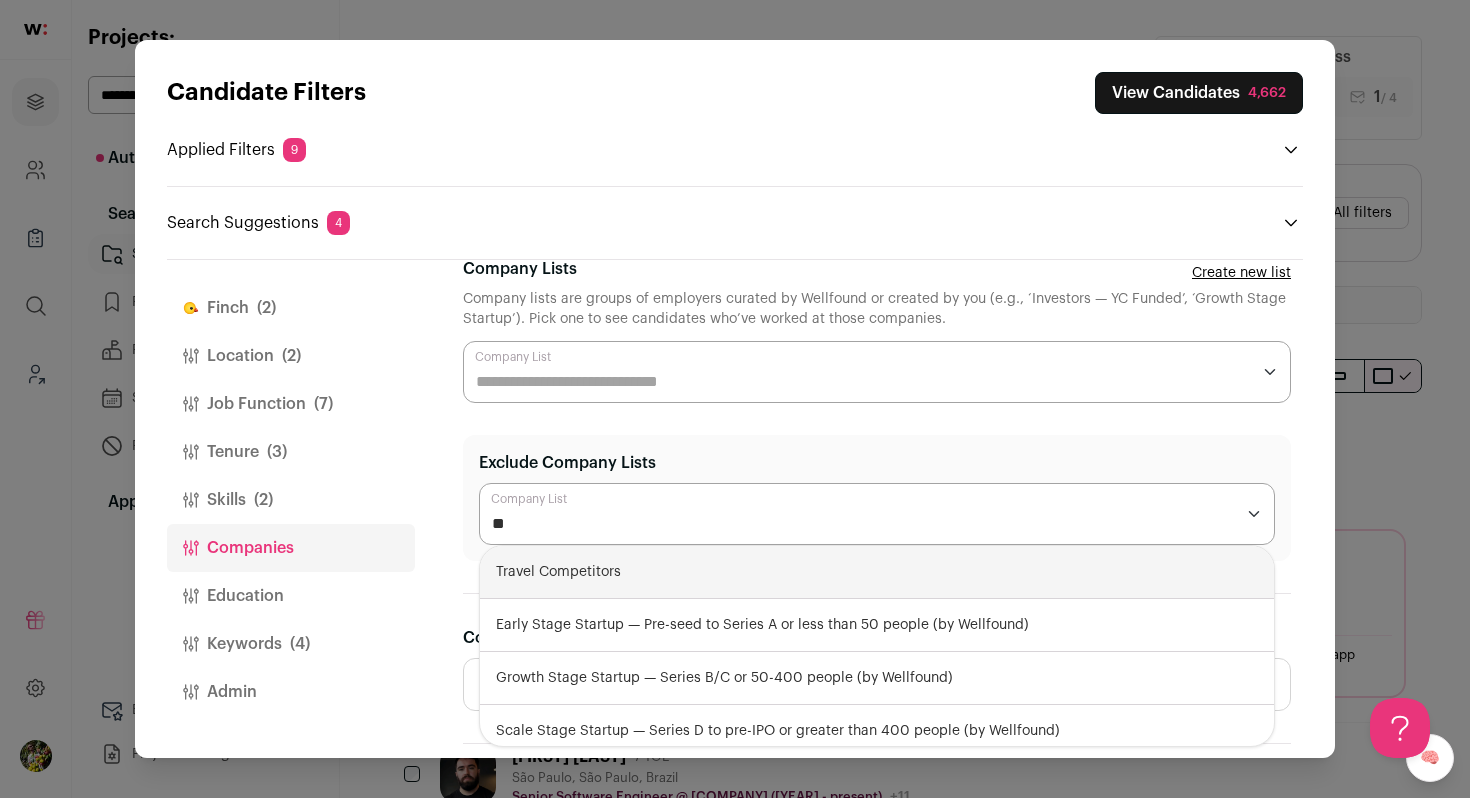 type on "***" 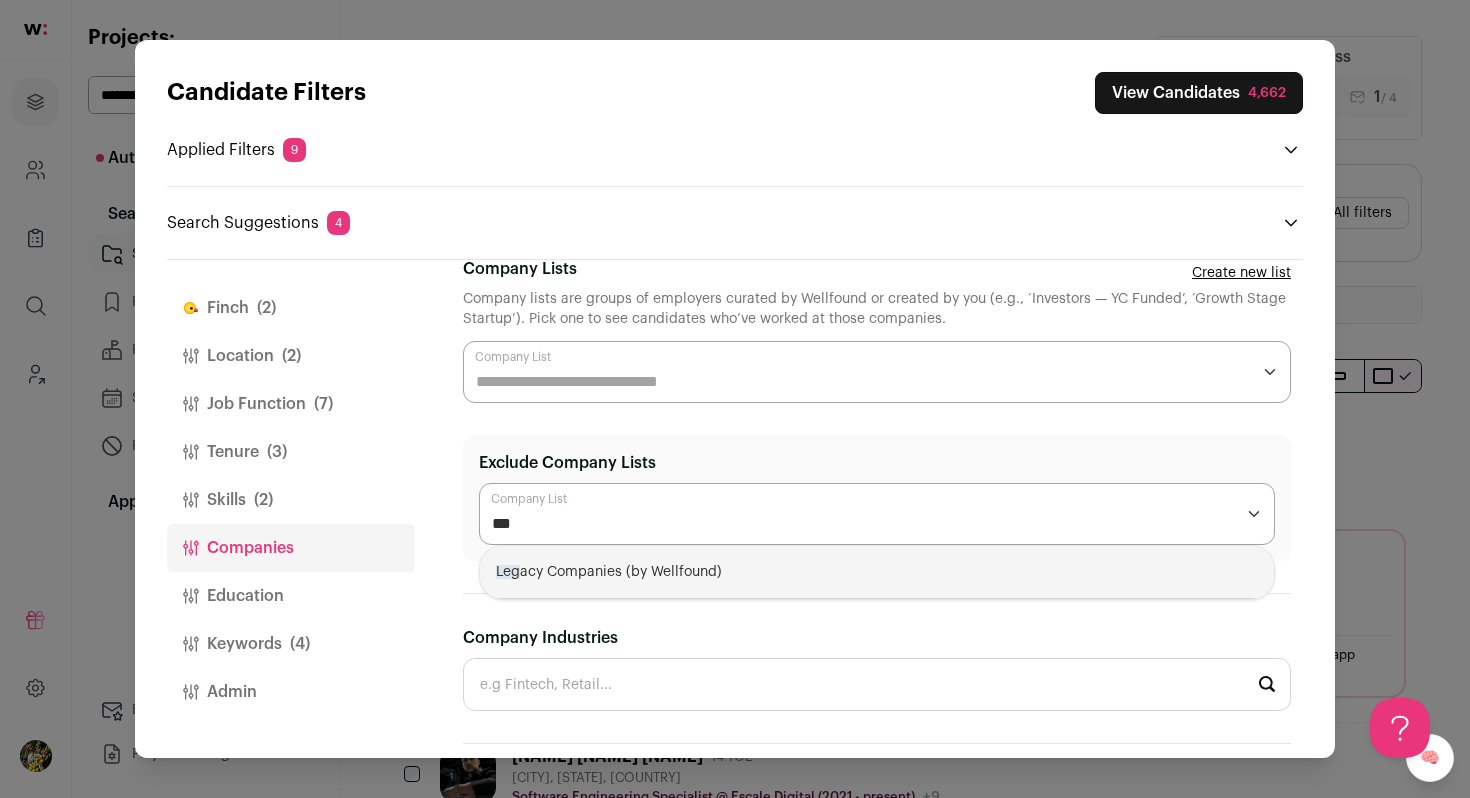 click on "Leg acy Companies (by Wellfound)" at bounding box center (877, 572) 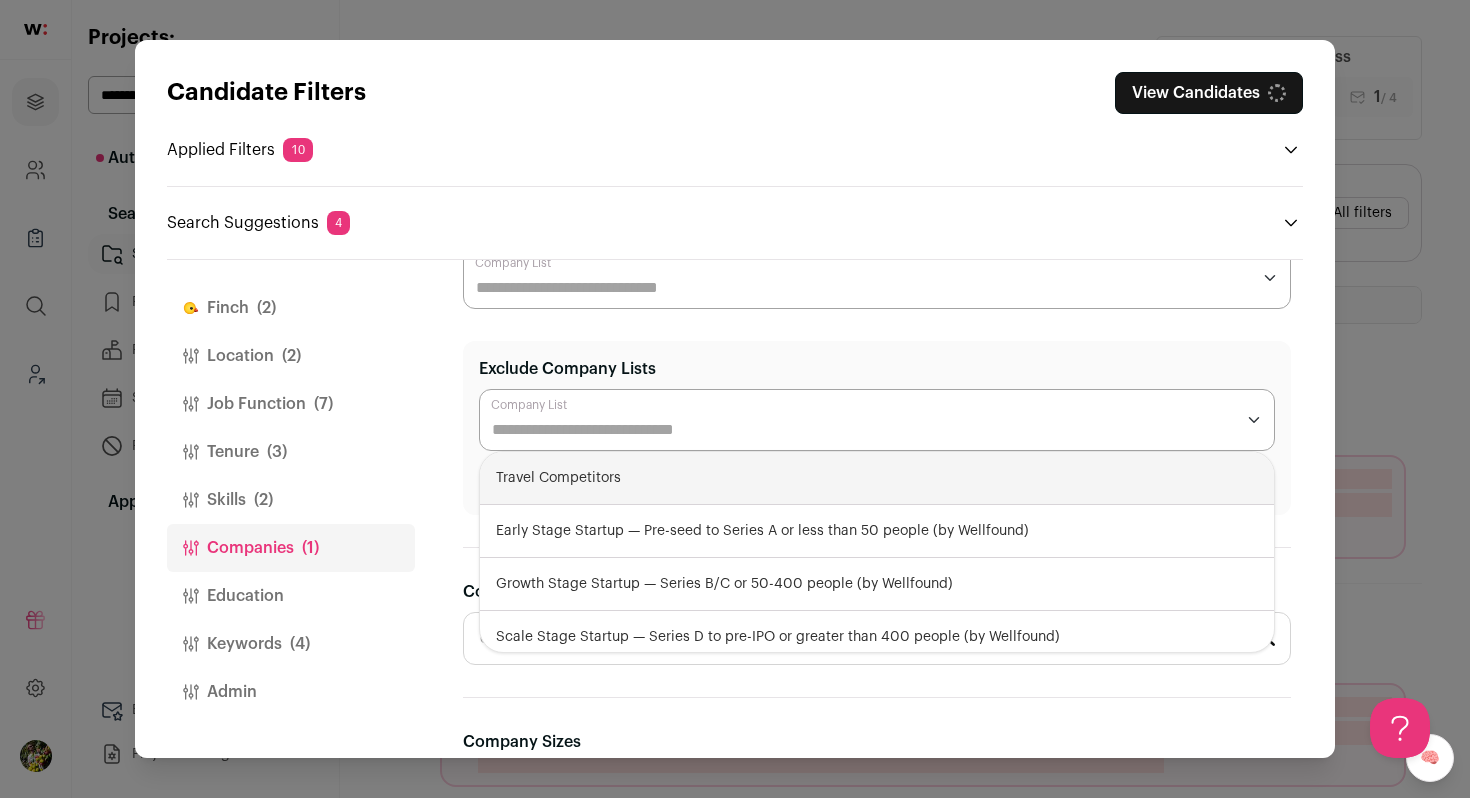 scroll, scrollTop: 148, scrollLeft: 0, axis: vertical 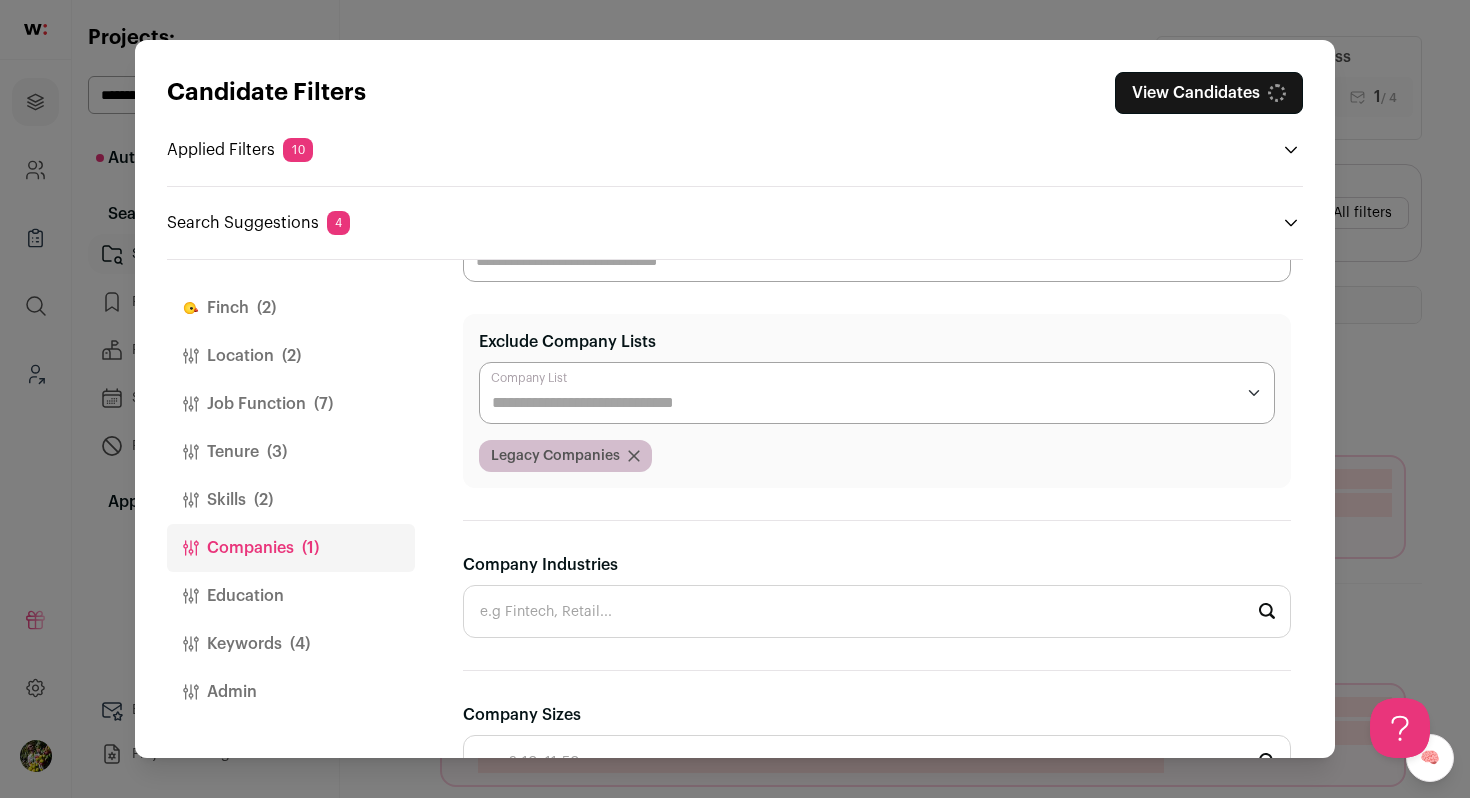 click on "[COMPANY] ([DATE] - [DATE])" at bounding box center (735, 509) 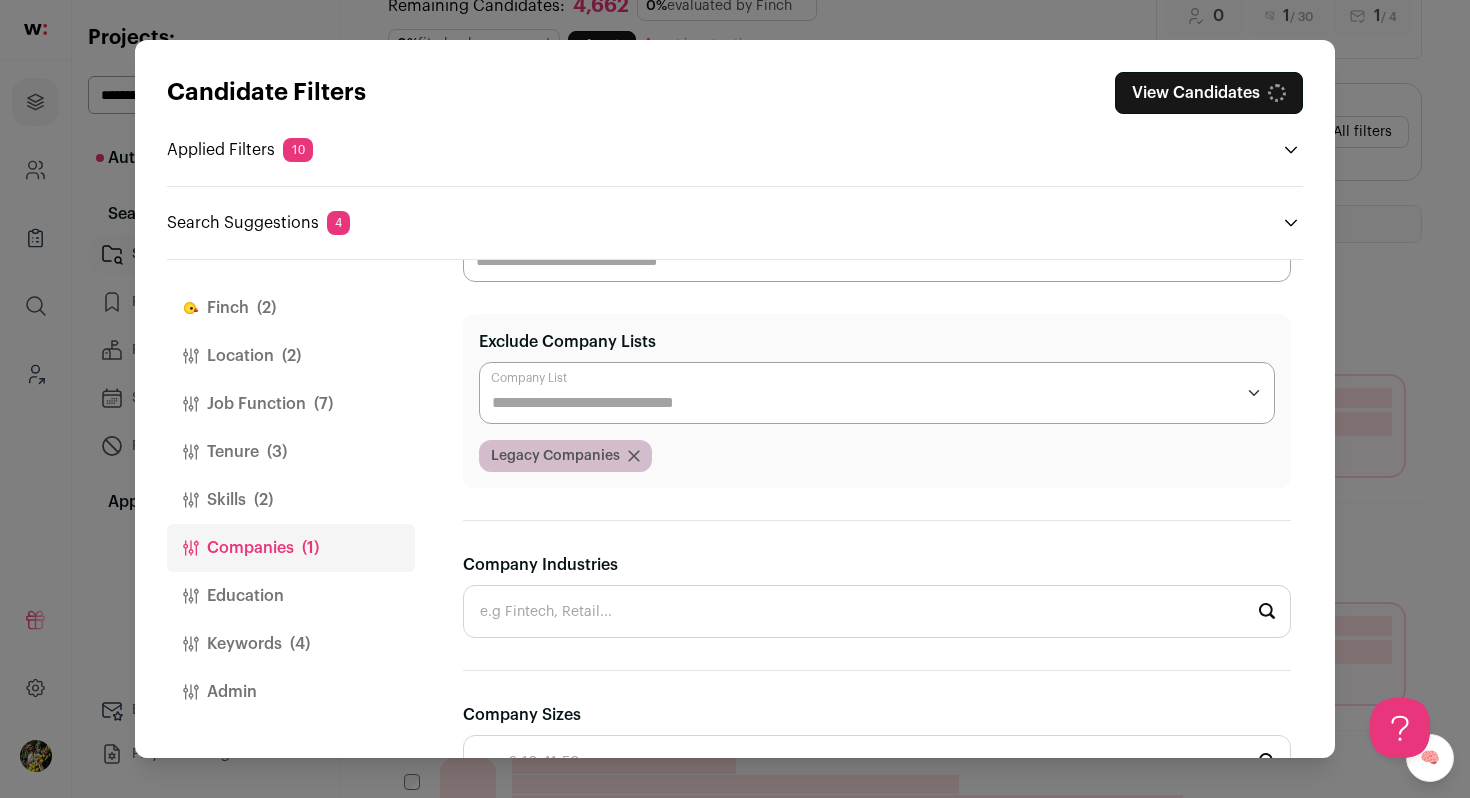 scroll, scrollTop: 106, scrollLeft: 0, axis: vertical 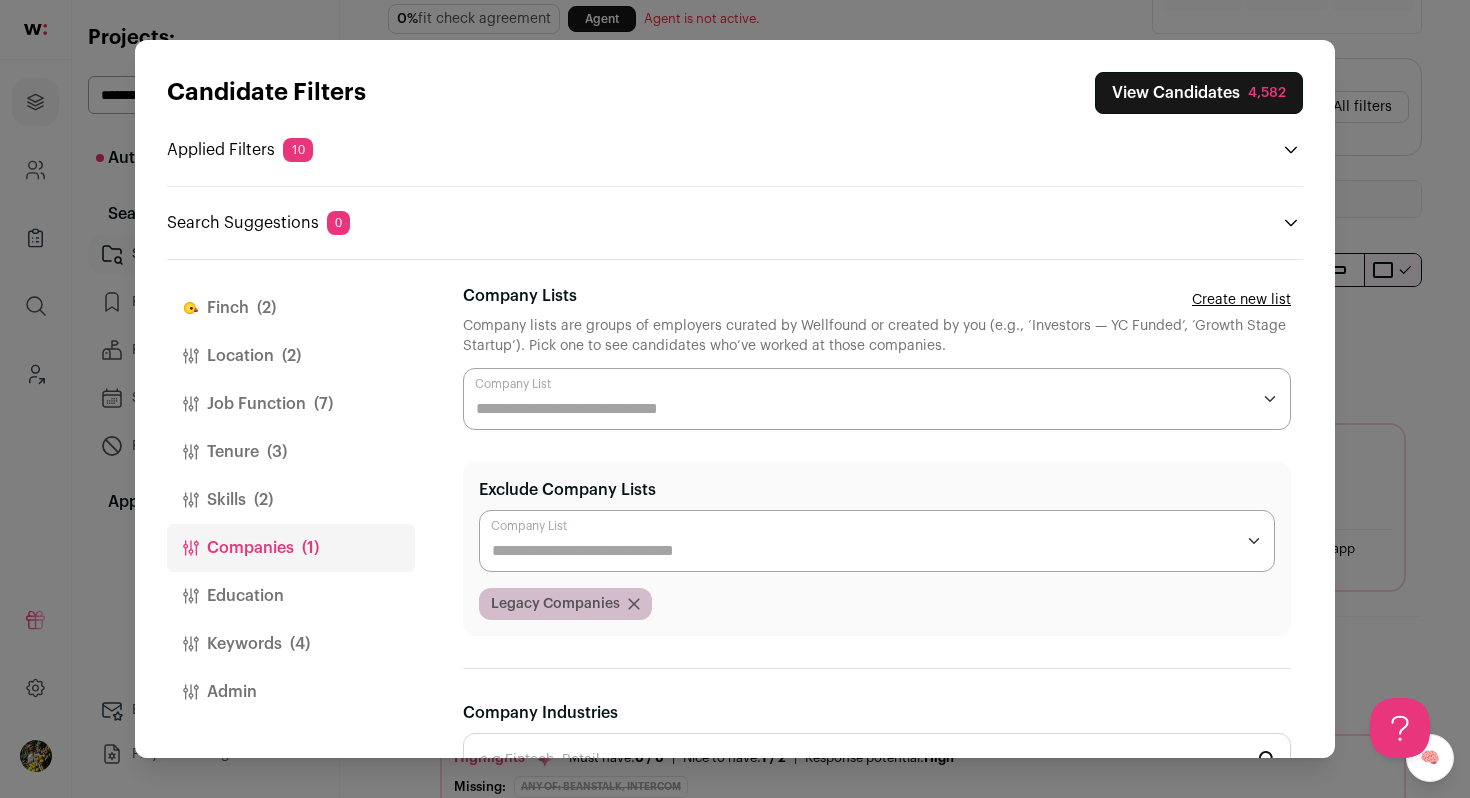 click on "Company Lists" at bounding box center [863, 409] 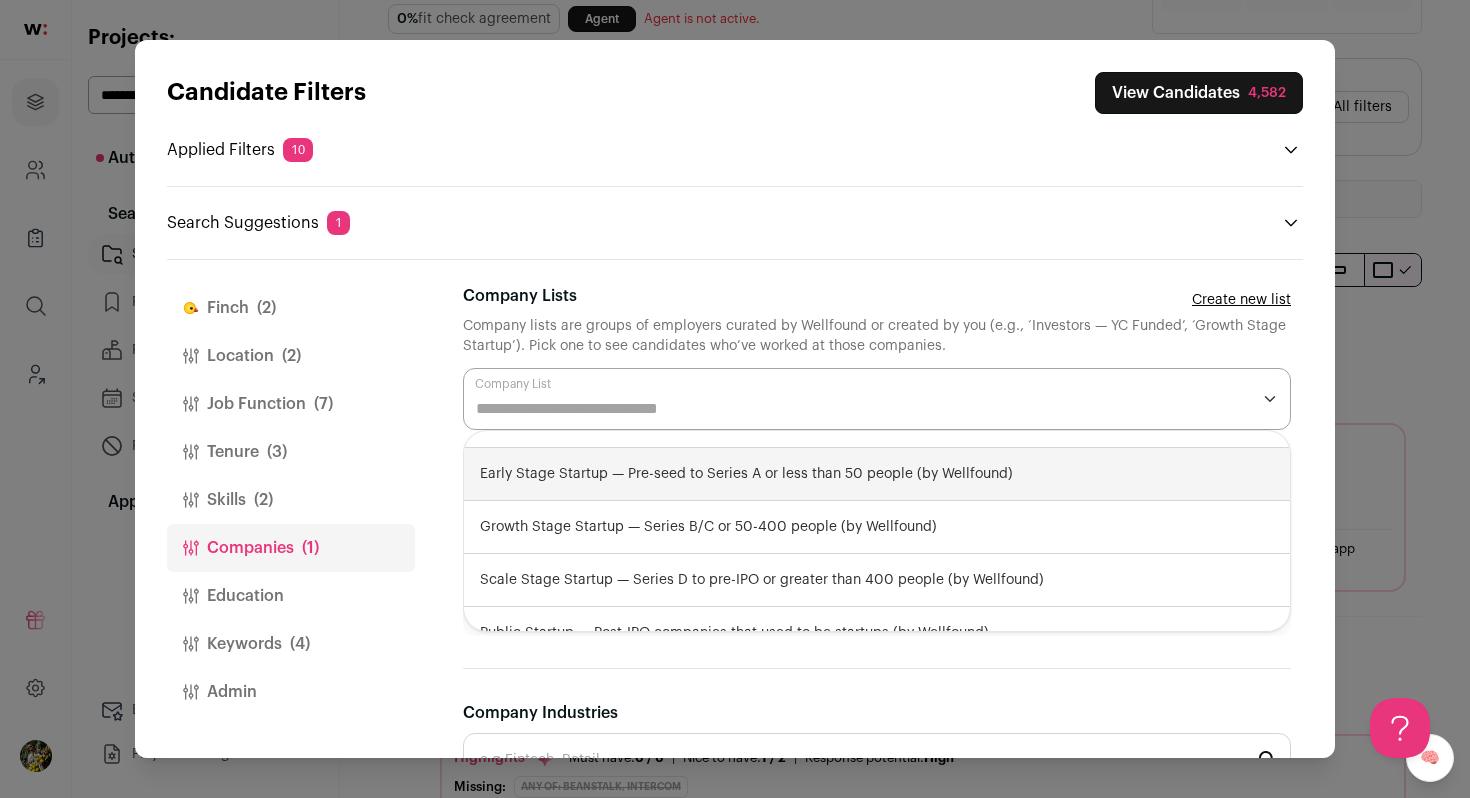 scroll, scrollTop: 66, scrollLeft: 0, axis: vertical 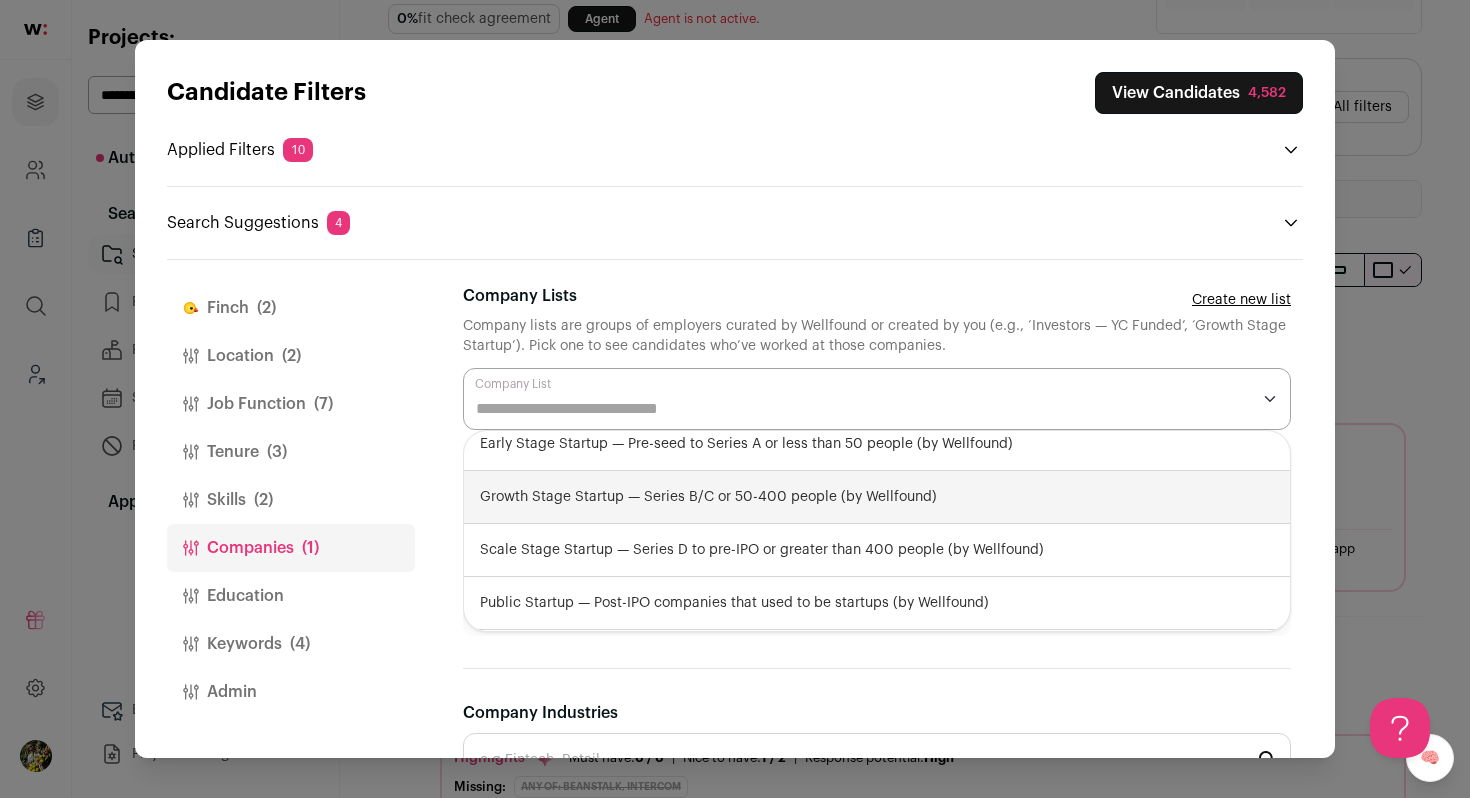 click on "Keywords
(4)" at bounding box center [291, 644] 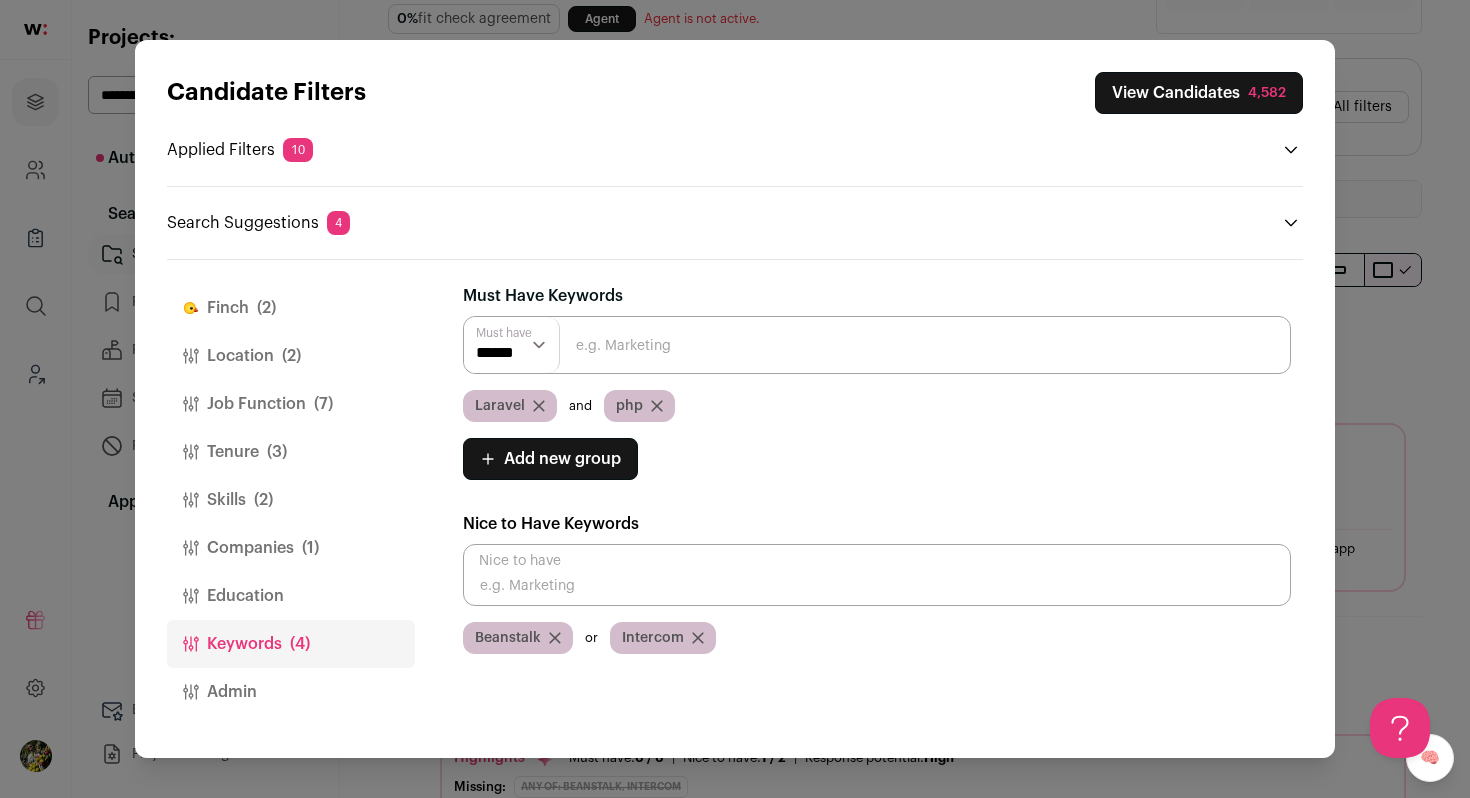 click on "View Candidates
4,582" at bounding box center [1199, 93] 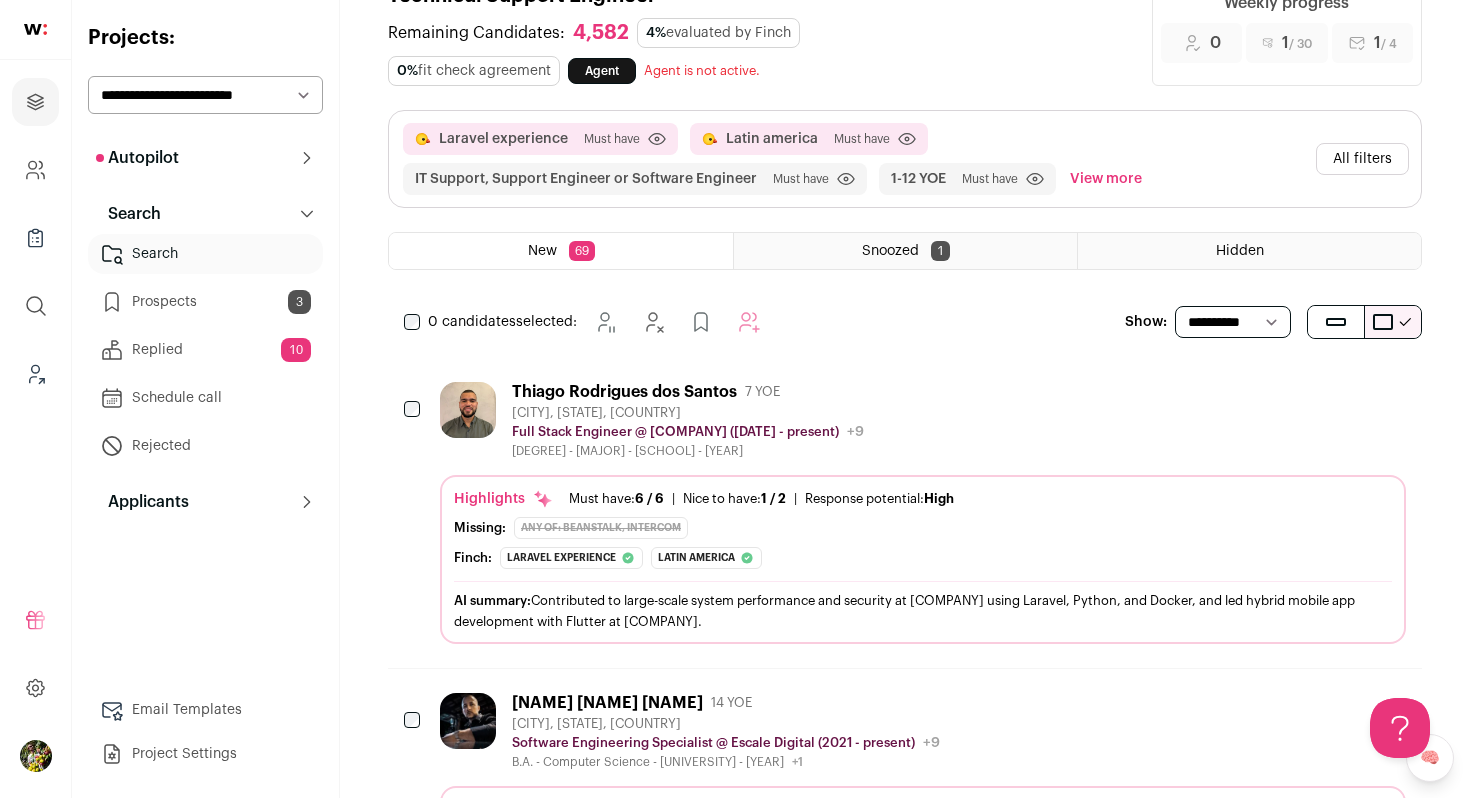 scroll, scrollTop: 0, scrollLeft: 0, axis: both 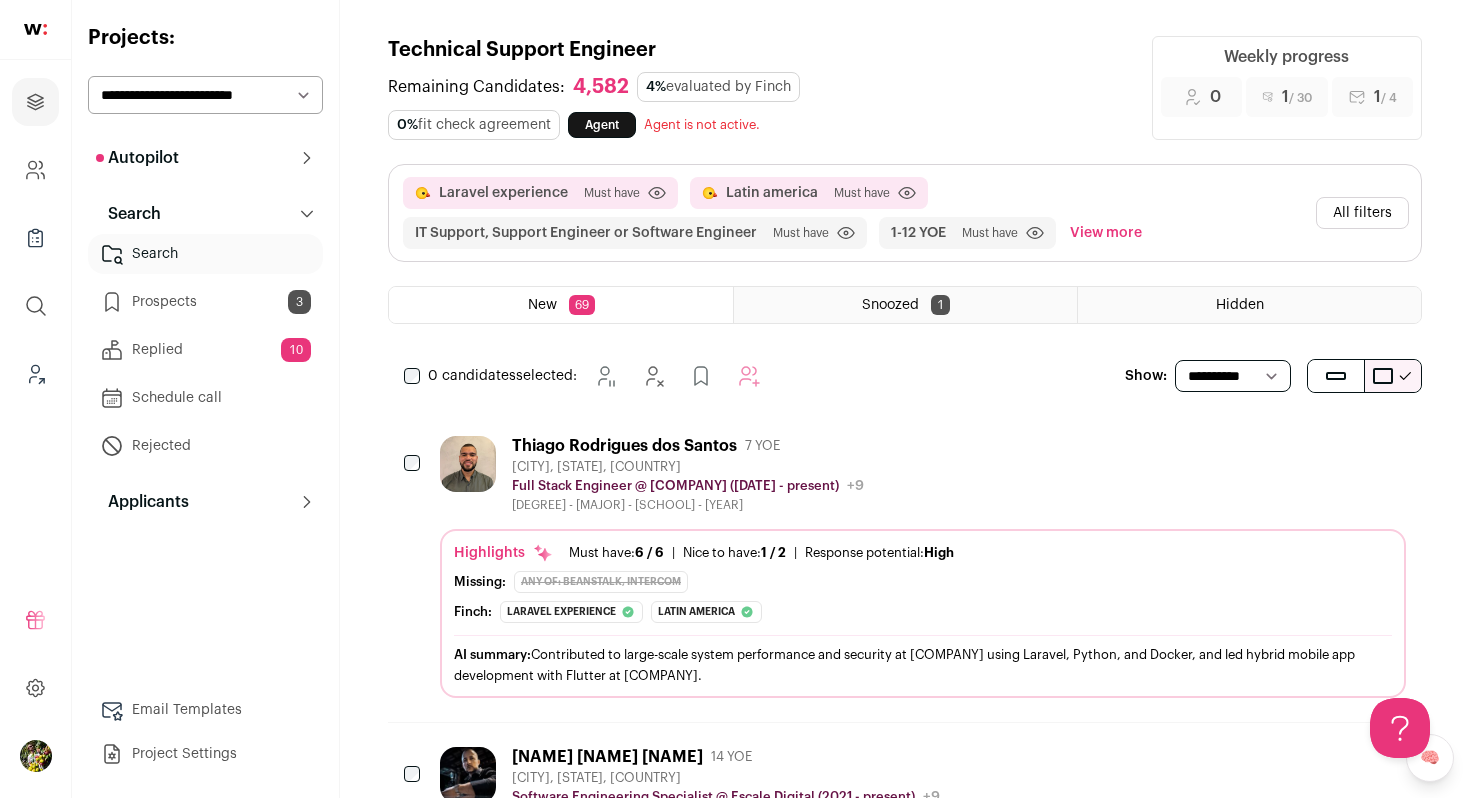 click on "[CITY], [STATE], [COUNTRY]" at bounding box center [923, 474] 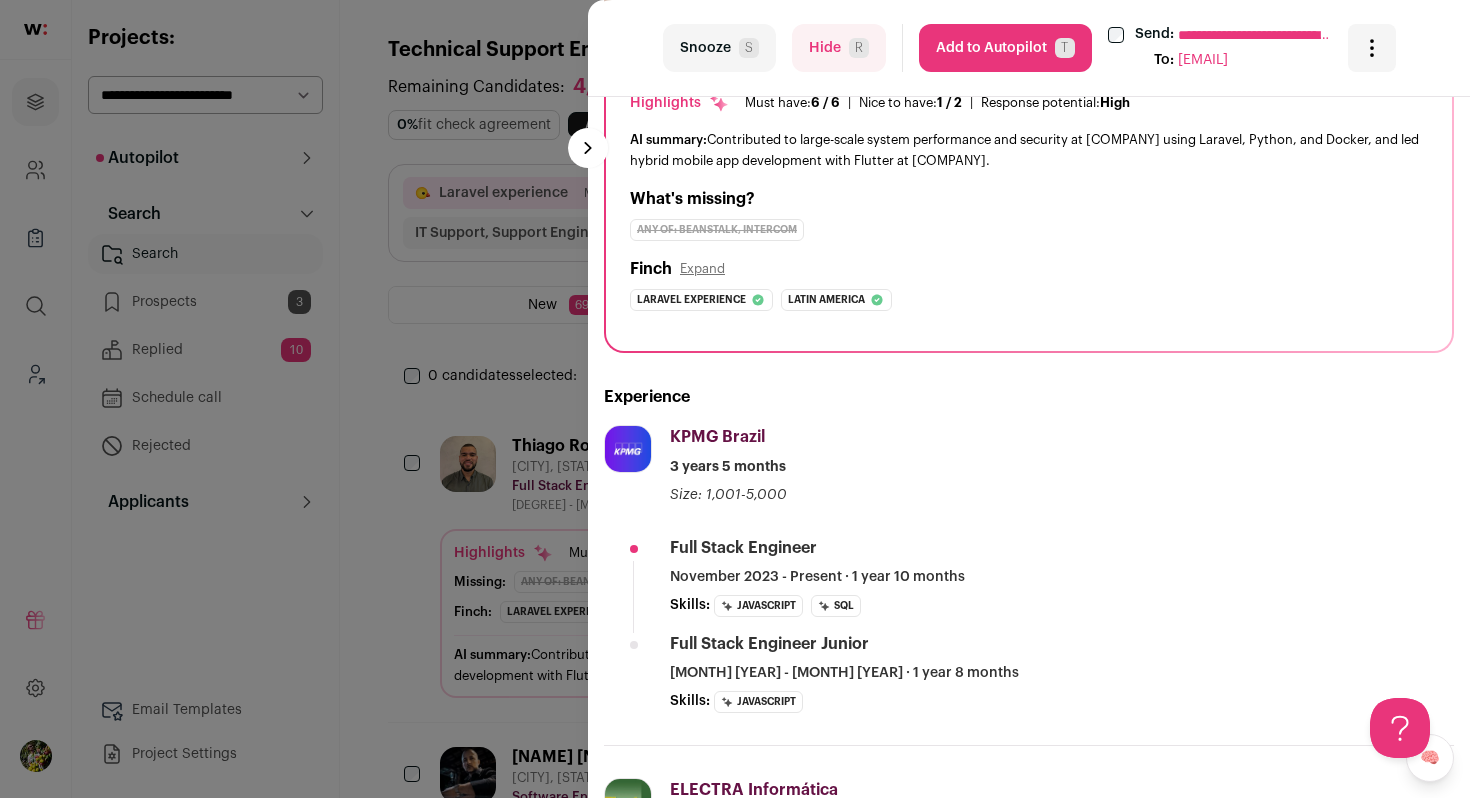 scroll, scrollTop: 197, scrollLeft: 0, axis: vertical 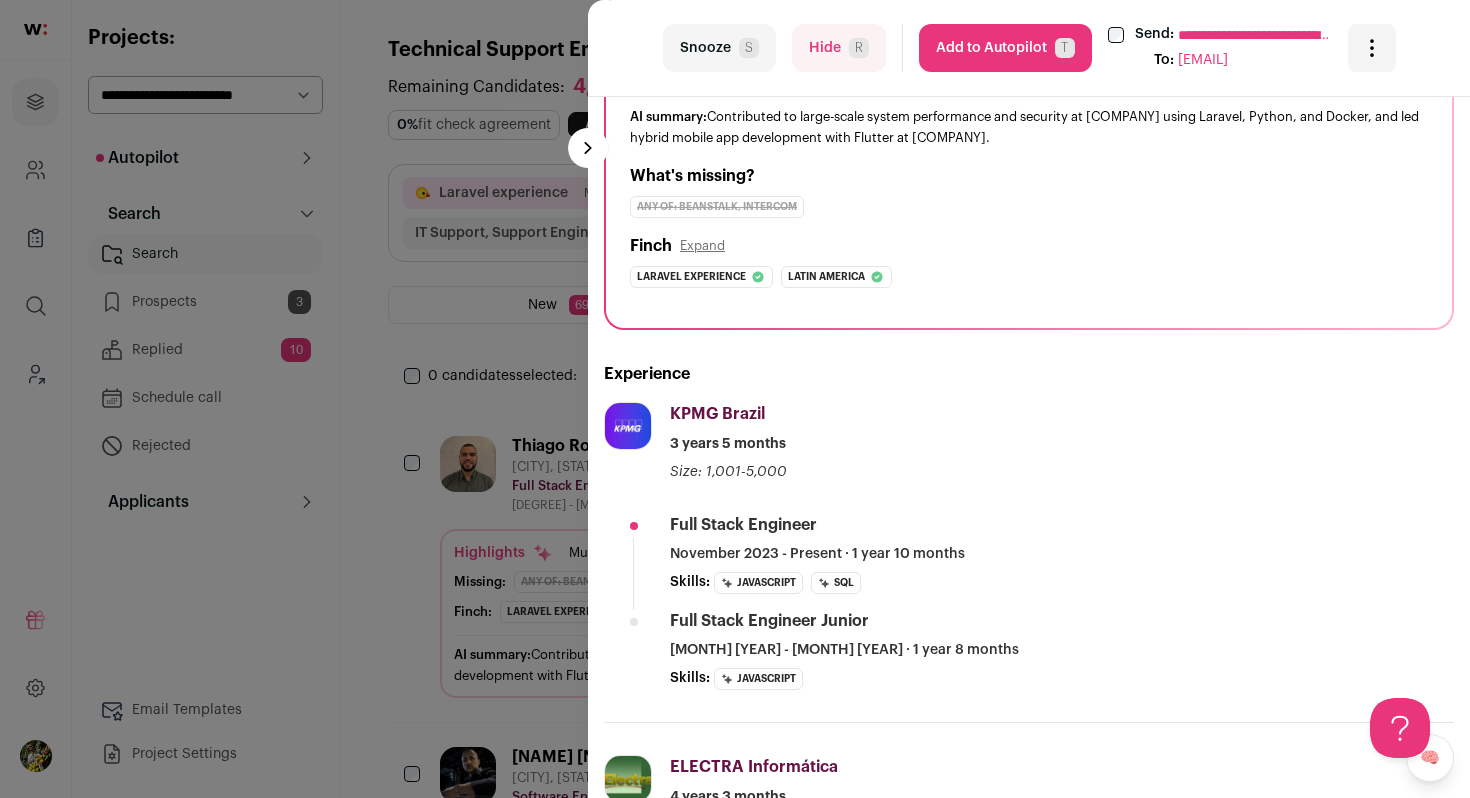 click on "Hide
R" at bounding box center (839, 48) 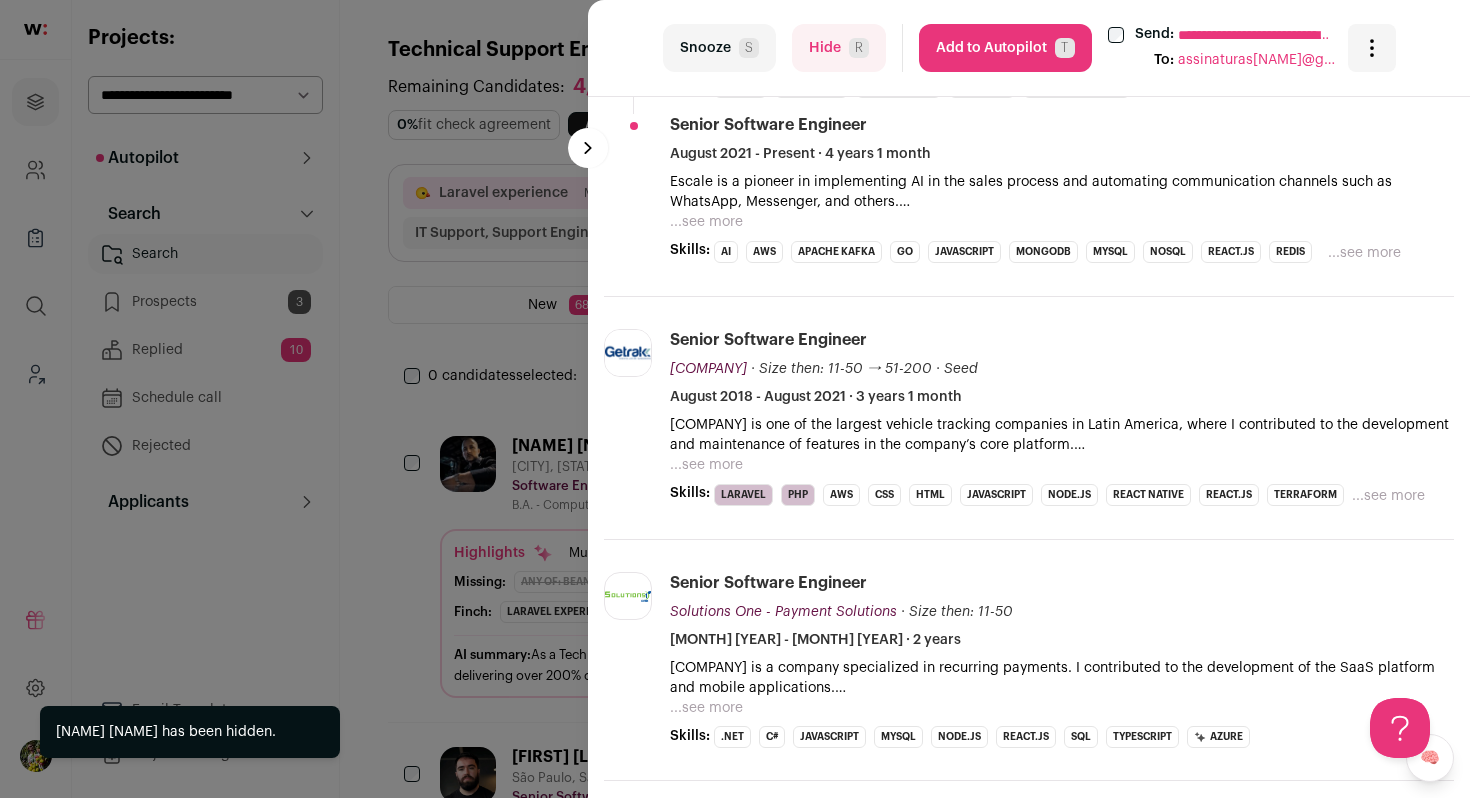 scroll, scrollTop: 848, scrollLeft: 0, axis: vertical 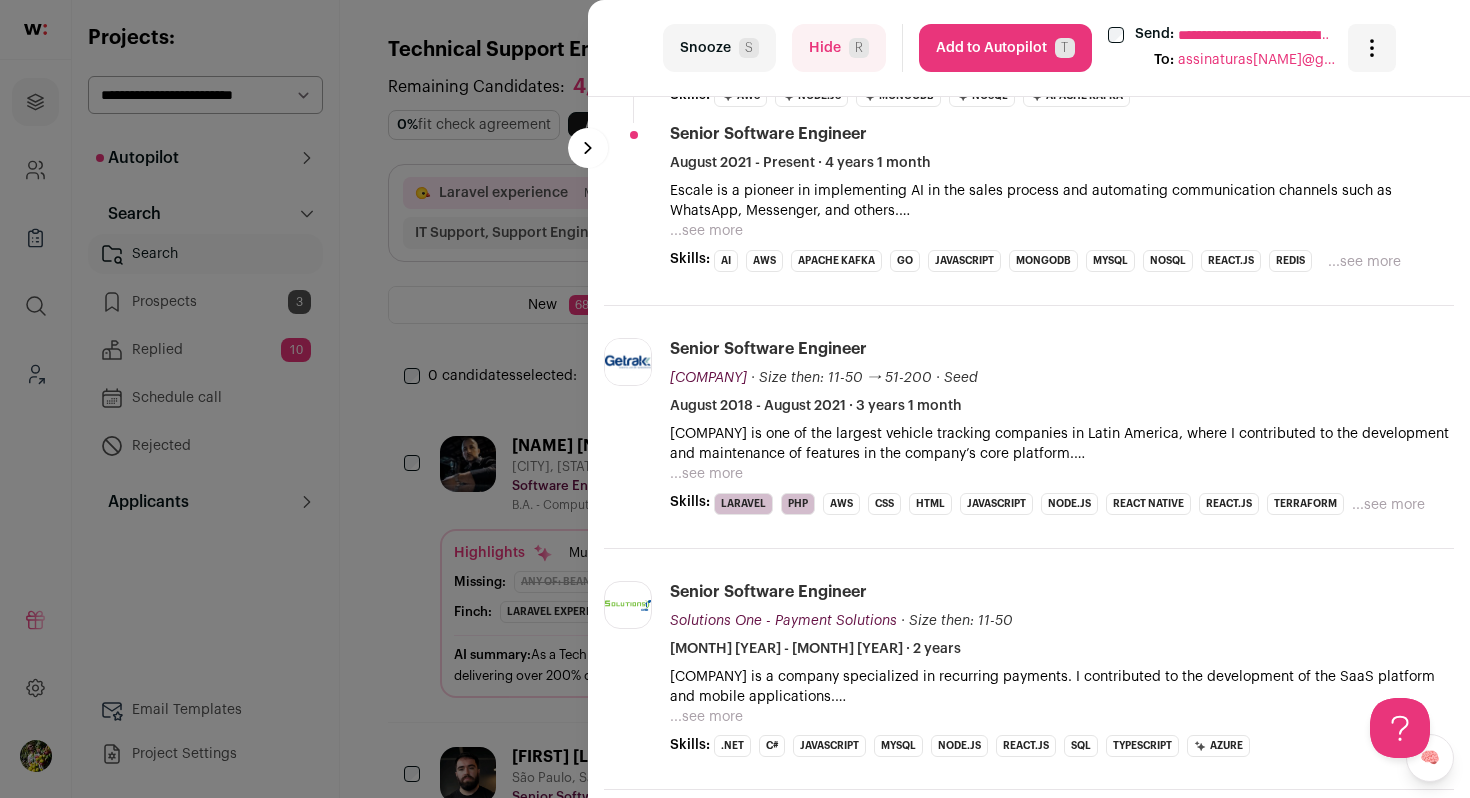 click on "...see more" at bounding box center [706, 231] 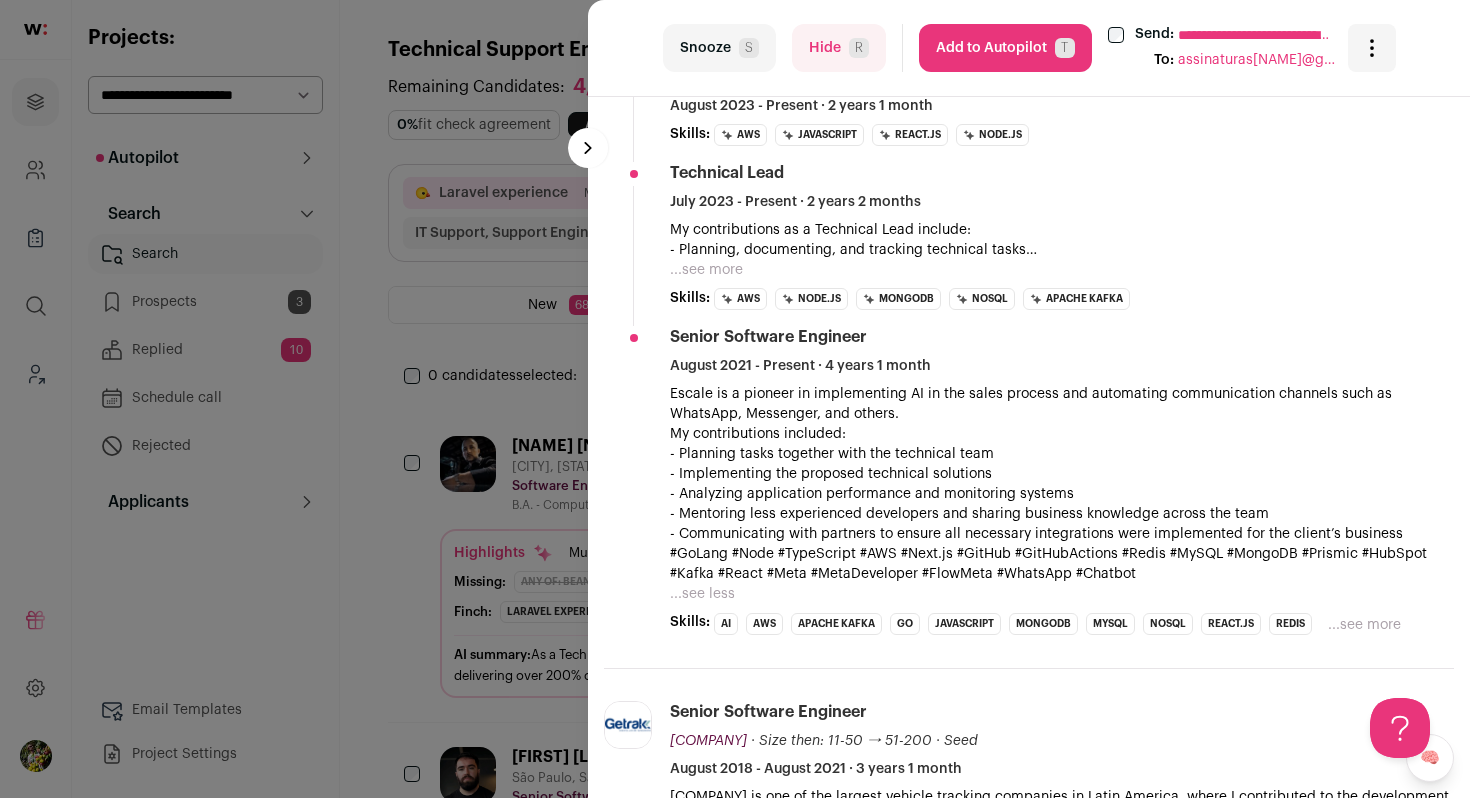 scroll, scrollTop: 492, scrollLeft: 0, axis: vertical 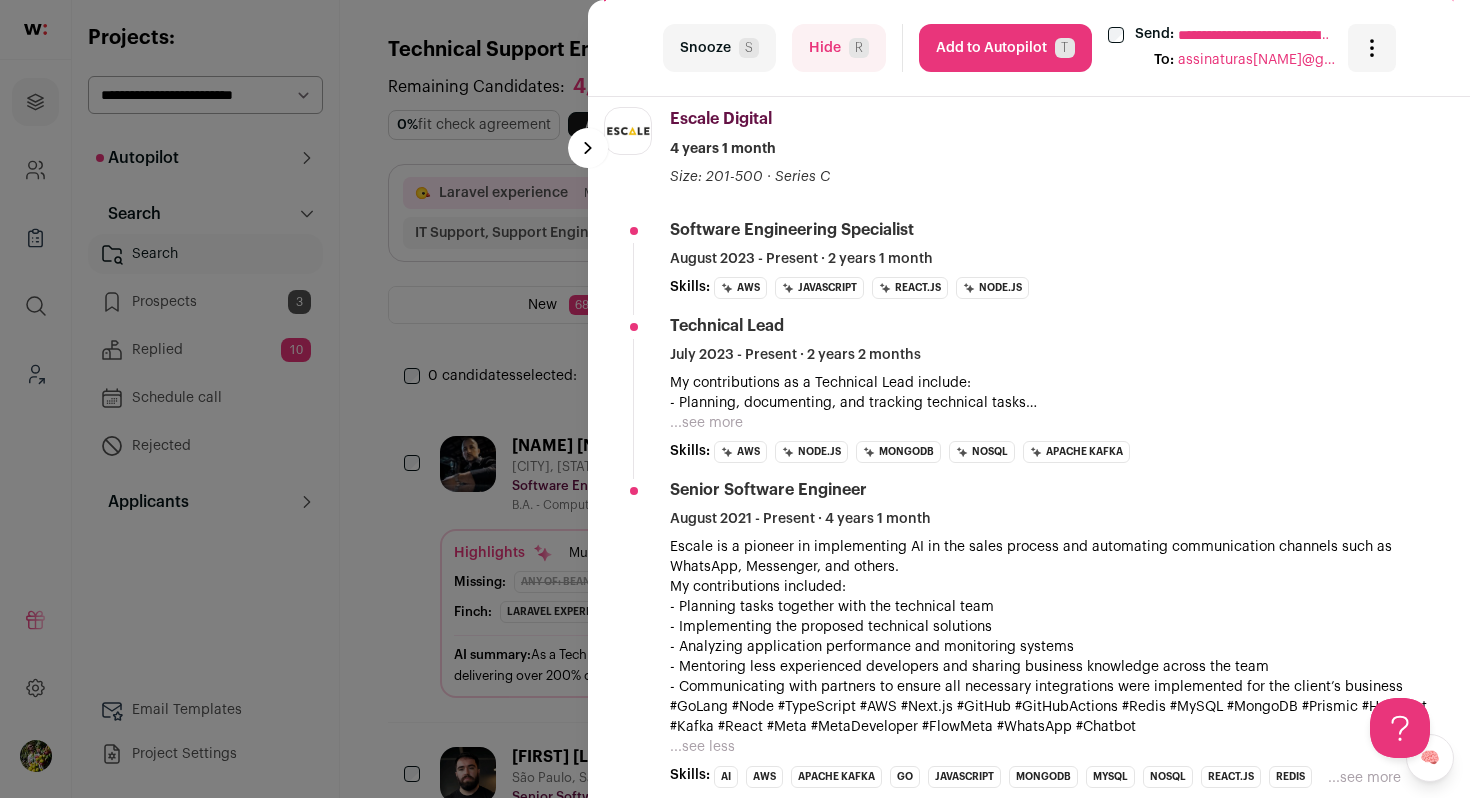 click on "Hide
R" at bounding box center [839, 48] 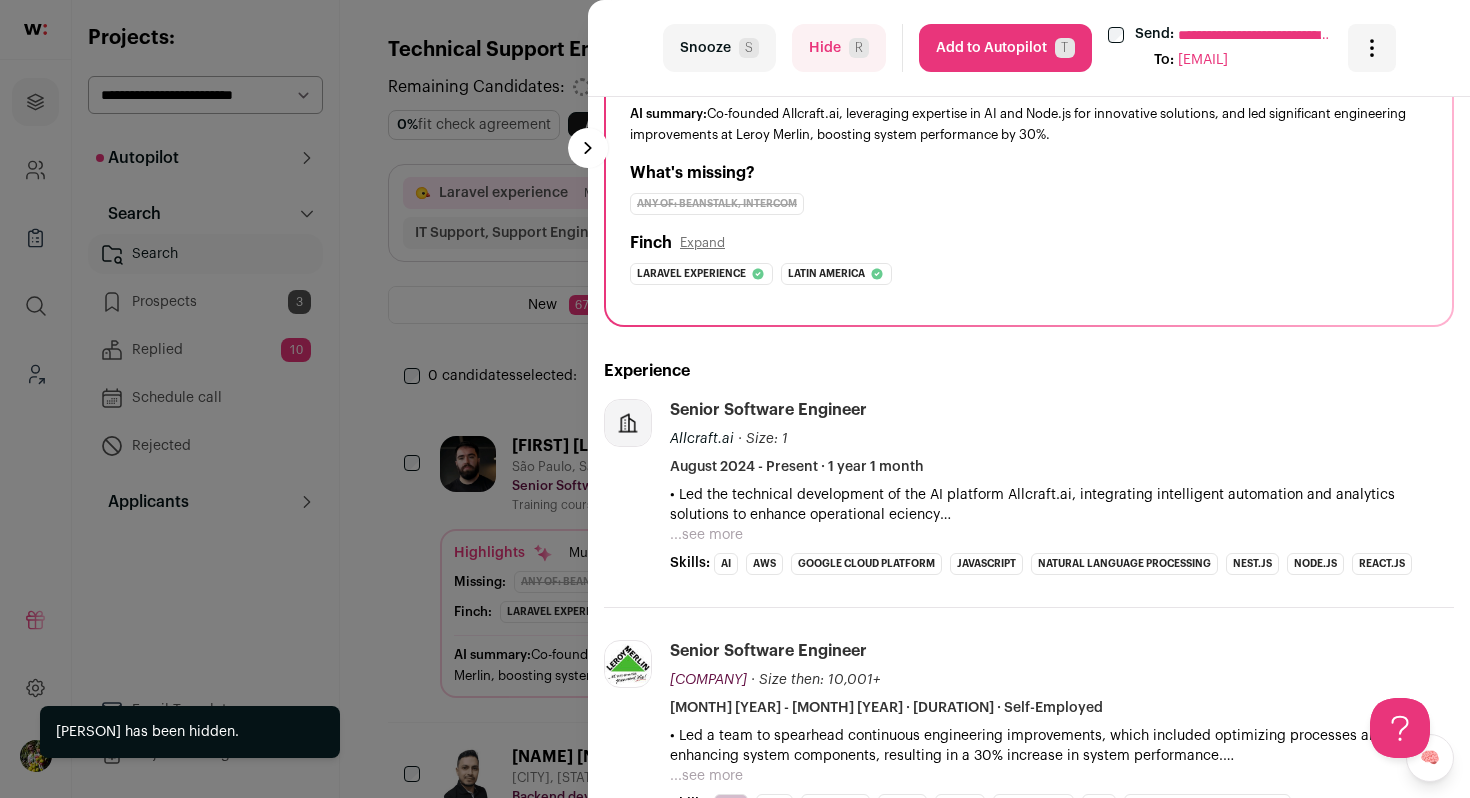scroll, scrollTop: 337, scrollLeft: 0, axis: vertical 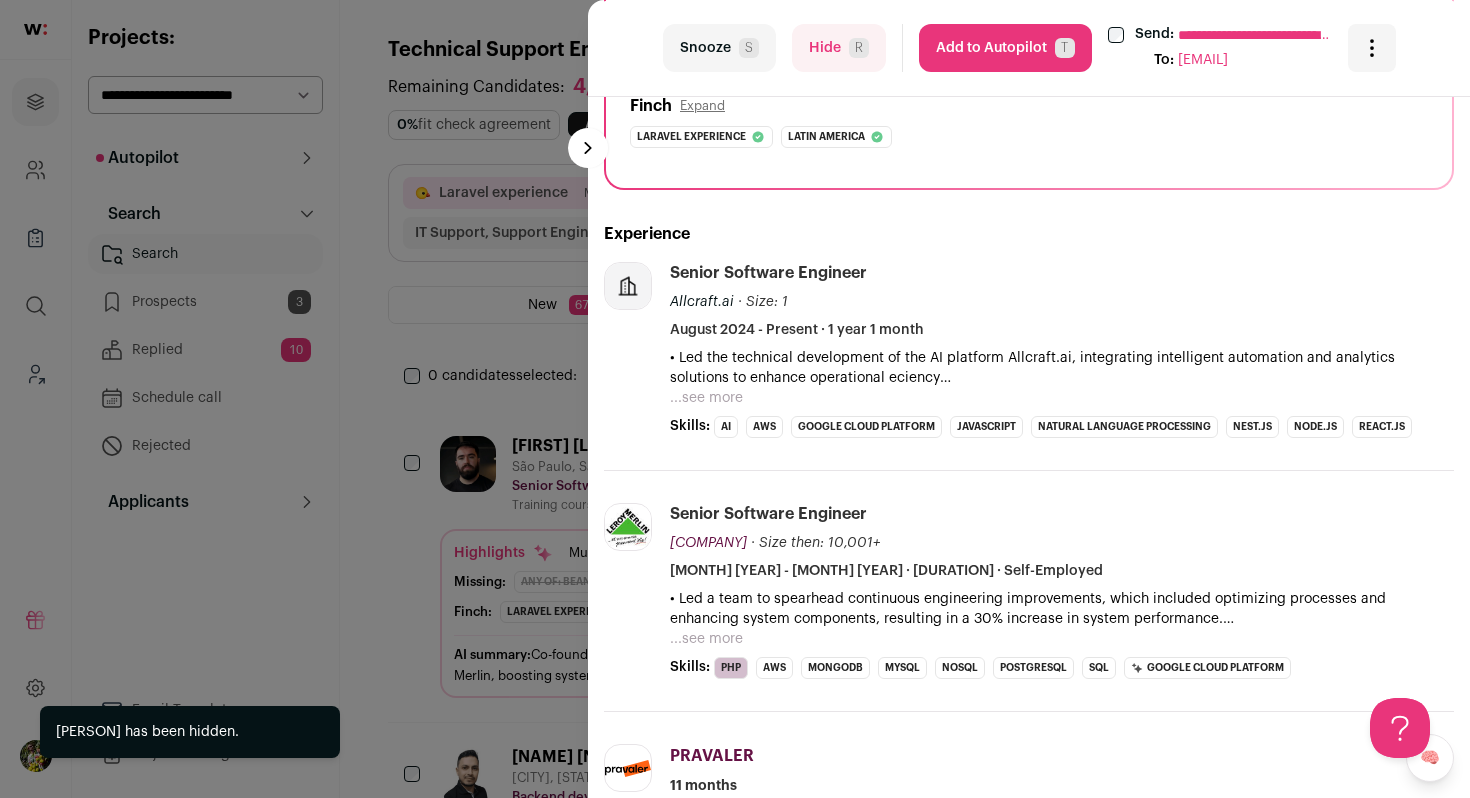 click on "...see more" at bounding box center [706, 398] 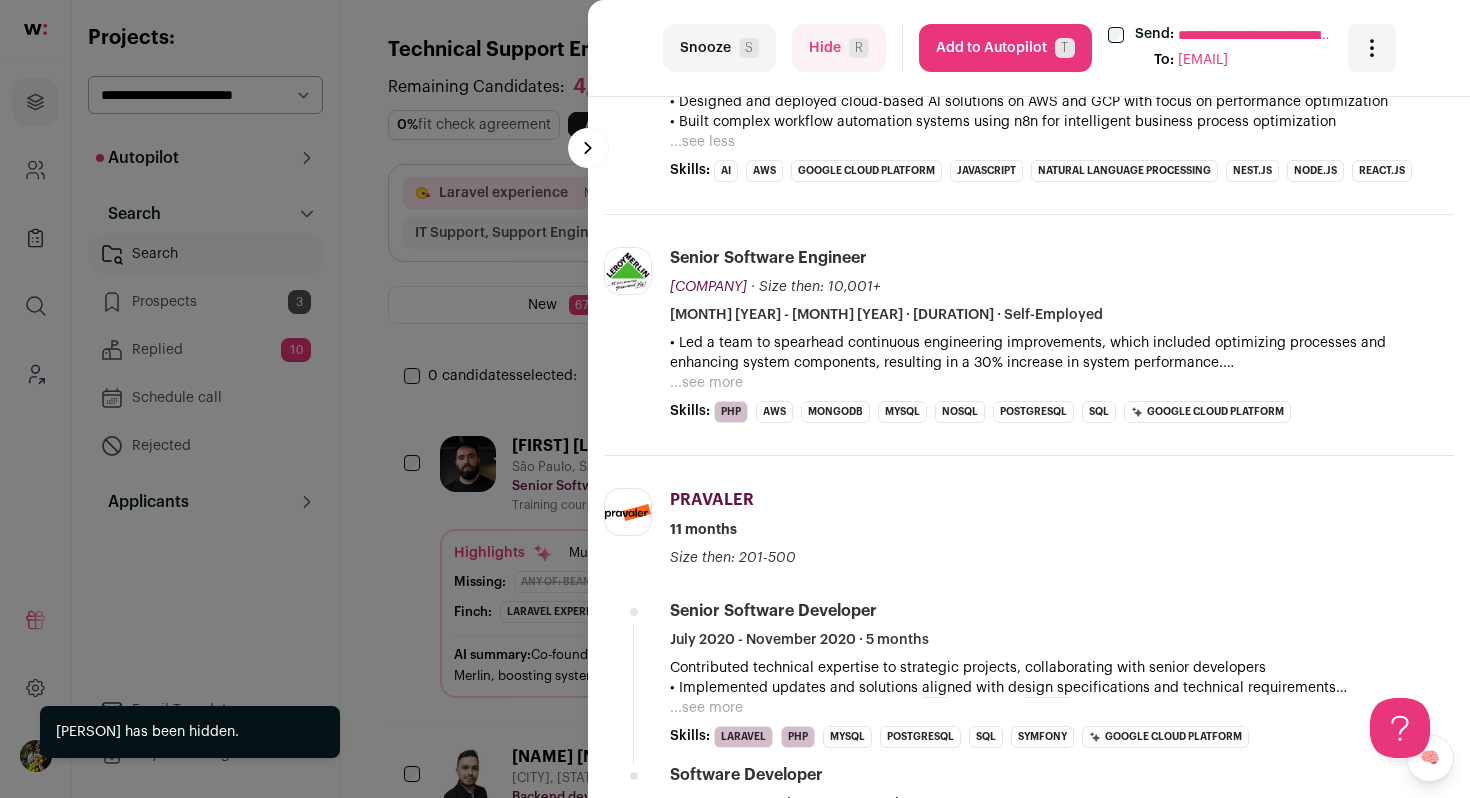 scroll, scrollTop: 736, scrollLeft: 0, axis: vertical 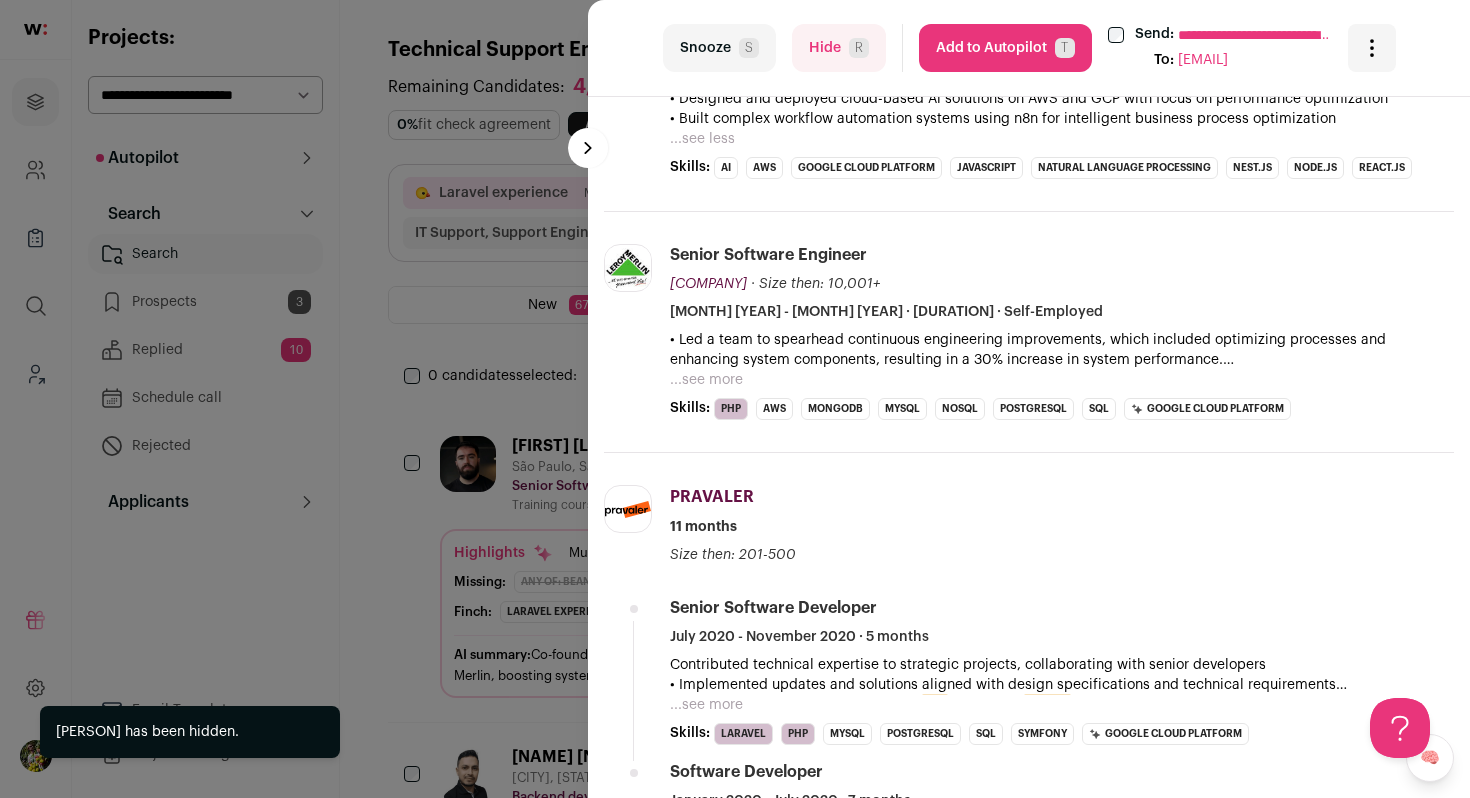 click on "...see more" at bounding box center (706, 380) 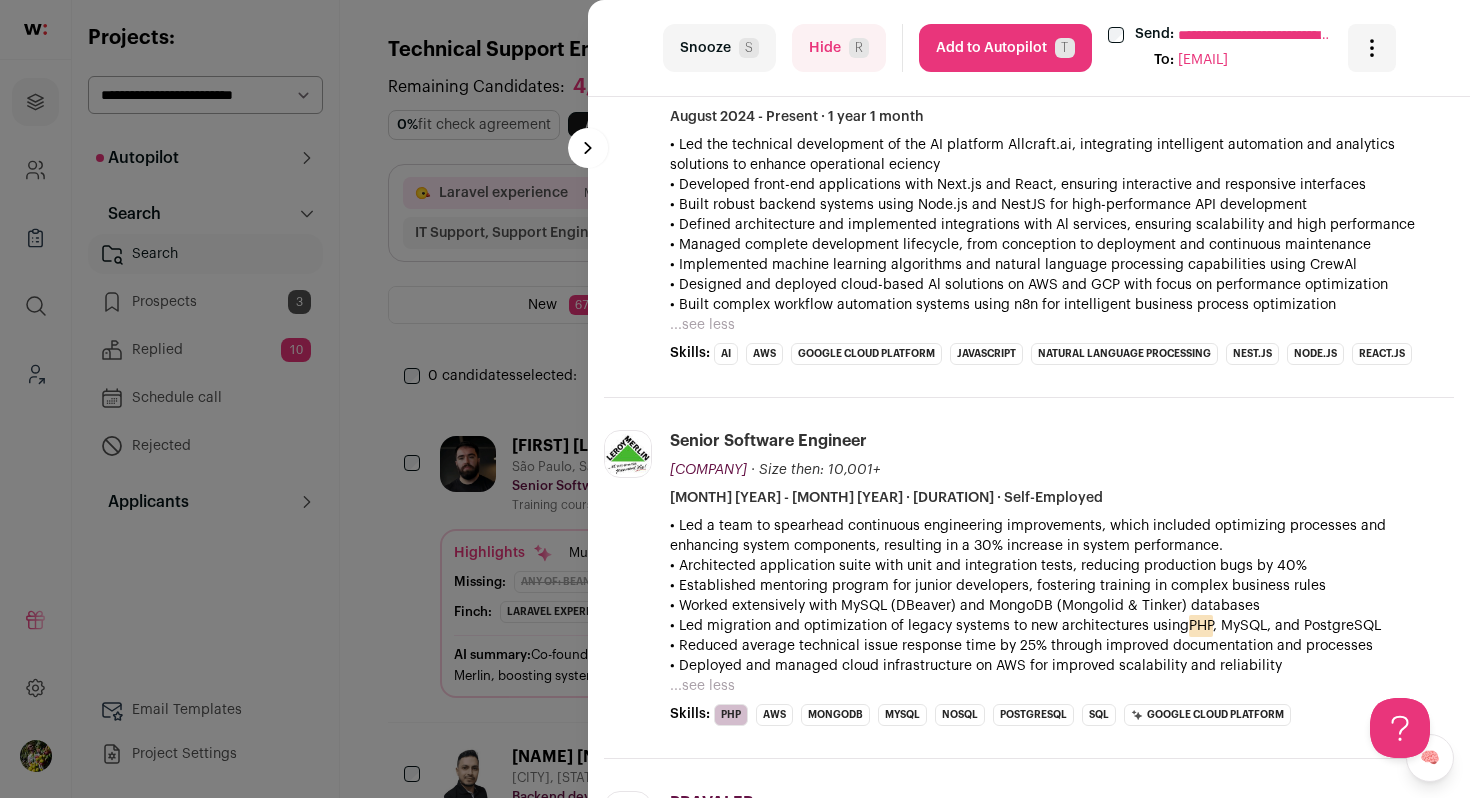 scroll, scrollTop: 642, scrollLeft: 0, axis: vertical 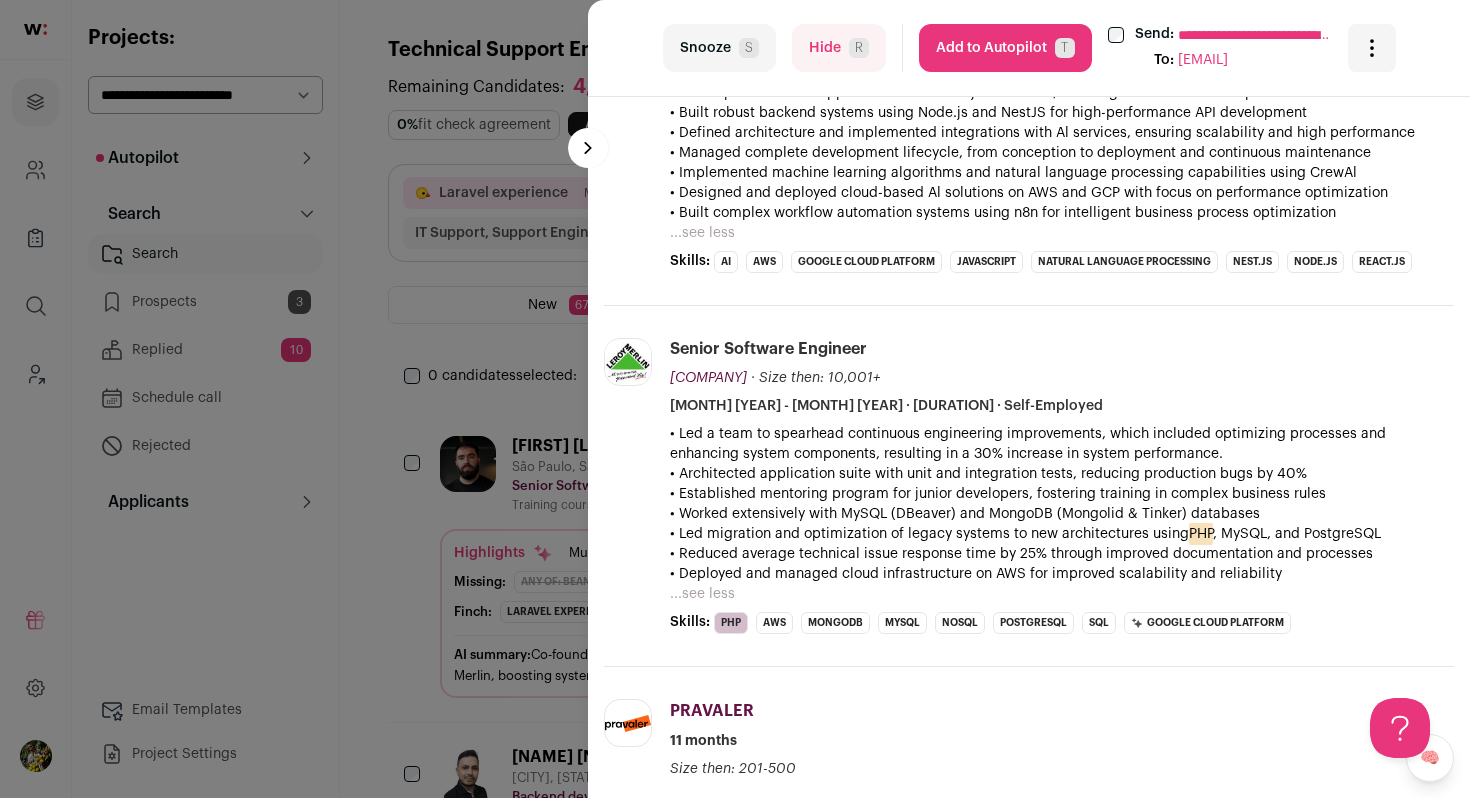 click on "Hide
R" at bounding box center (839, 48) 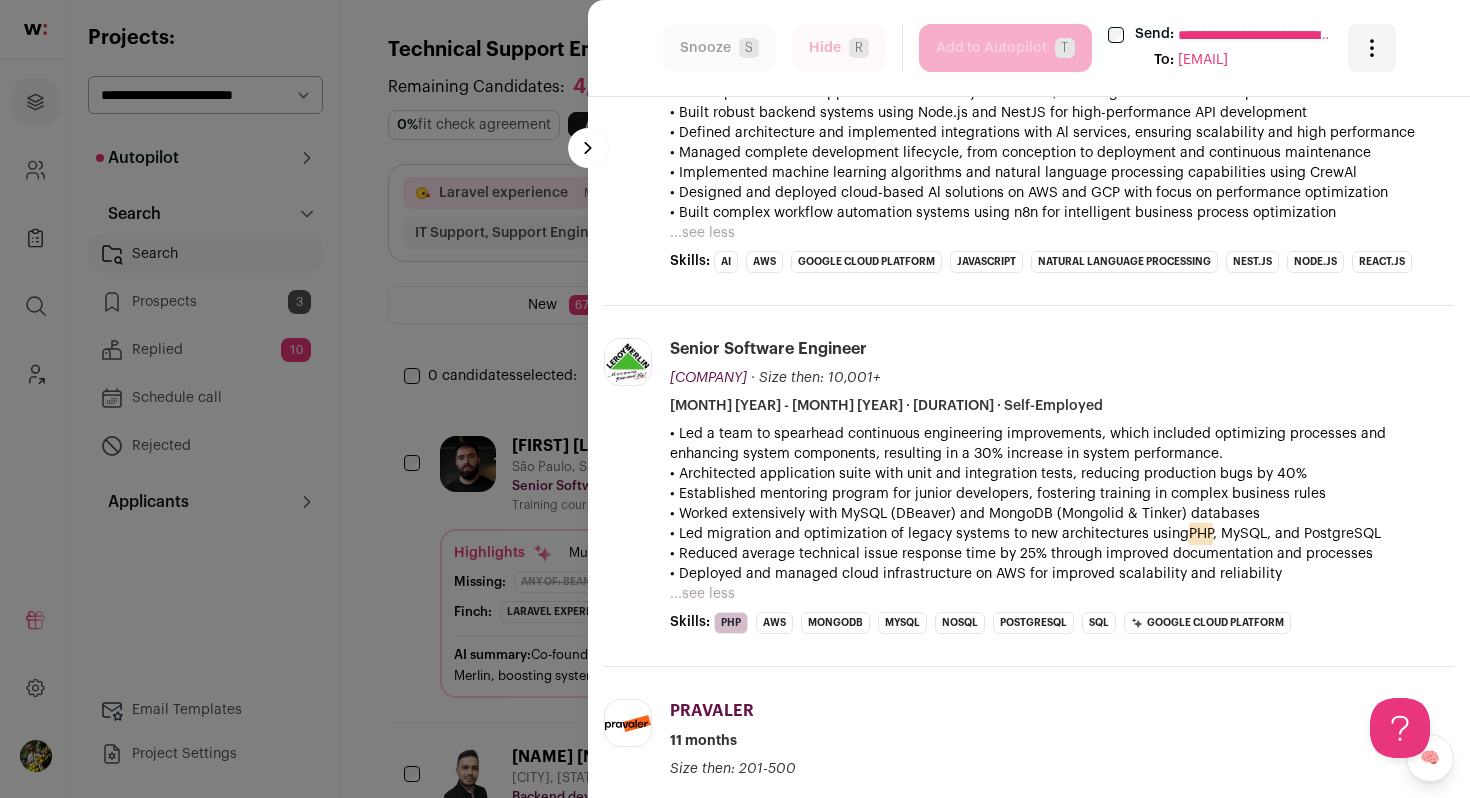 scroll, scrollTop: 0, scrollLeft: 0, axis: both 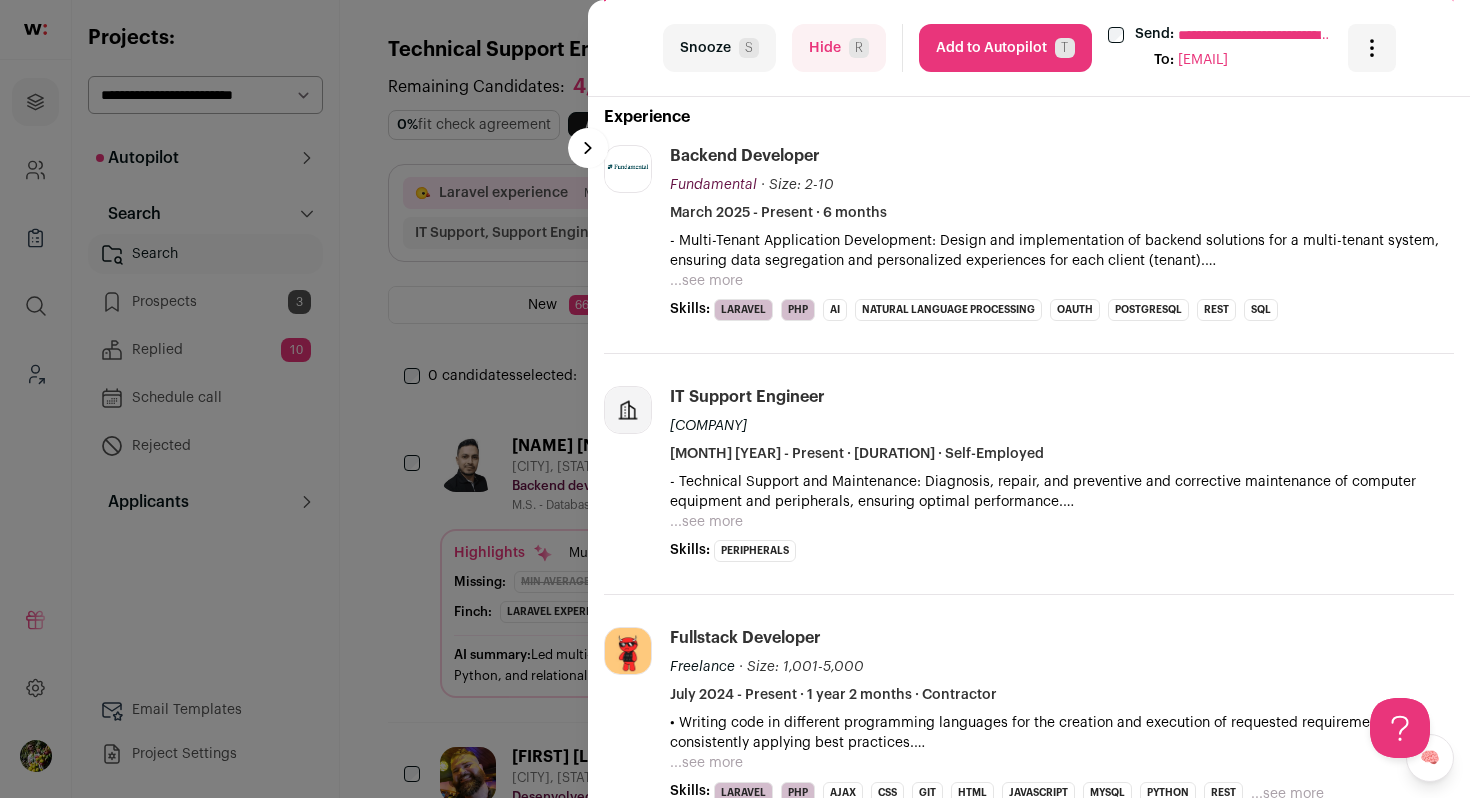 click on "...see more" at bounding box center (706, 281) 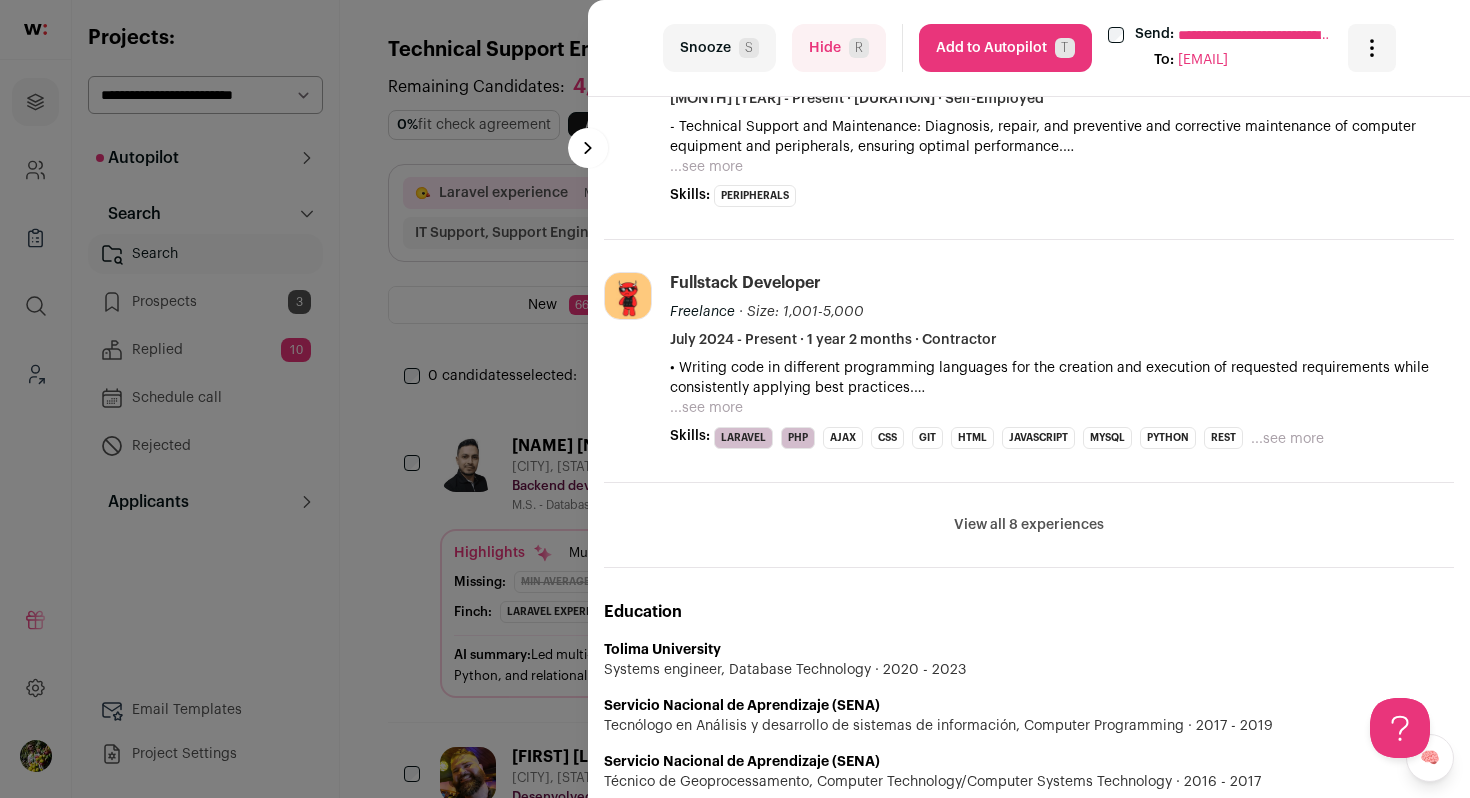 scroll, scrollTop: 1227, scrollLeft: 0, axis: vertical 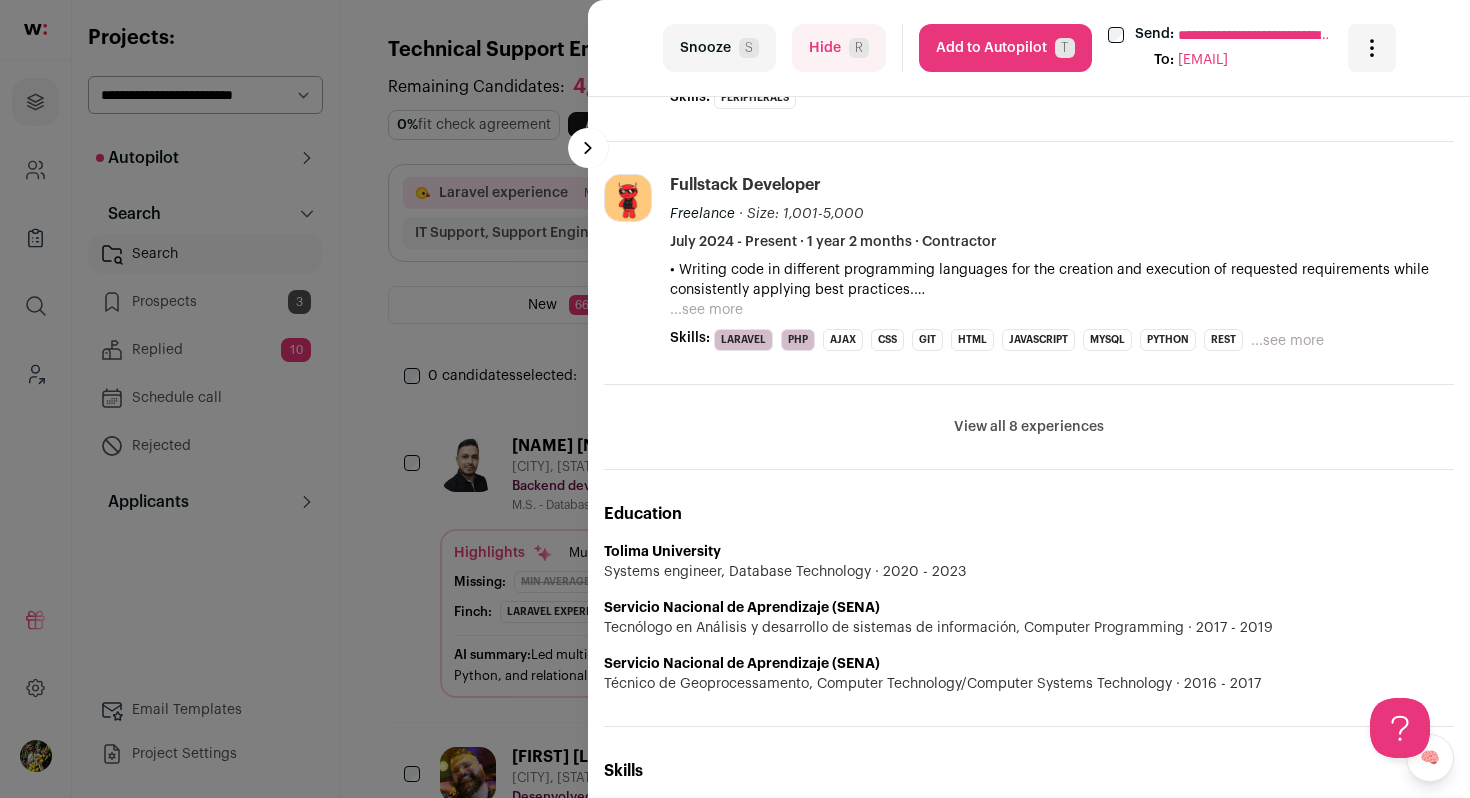 click on "...see more" at bounding box center [706, 310] 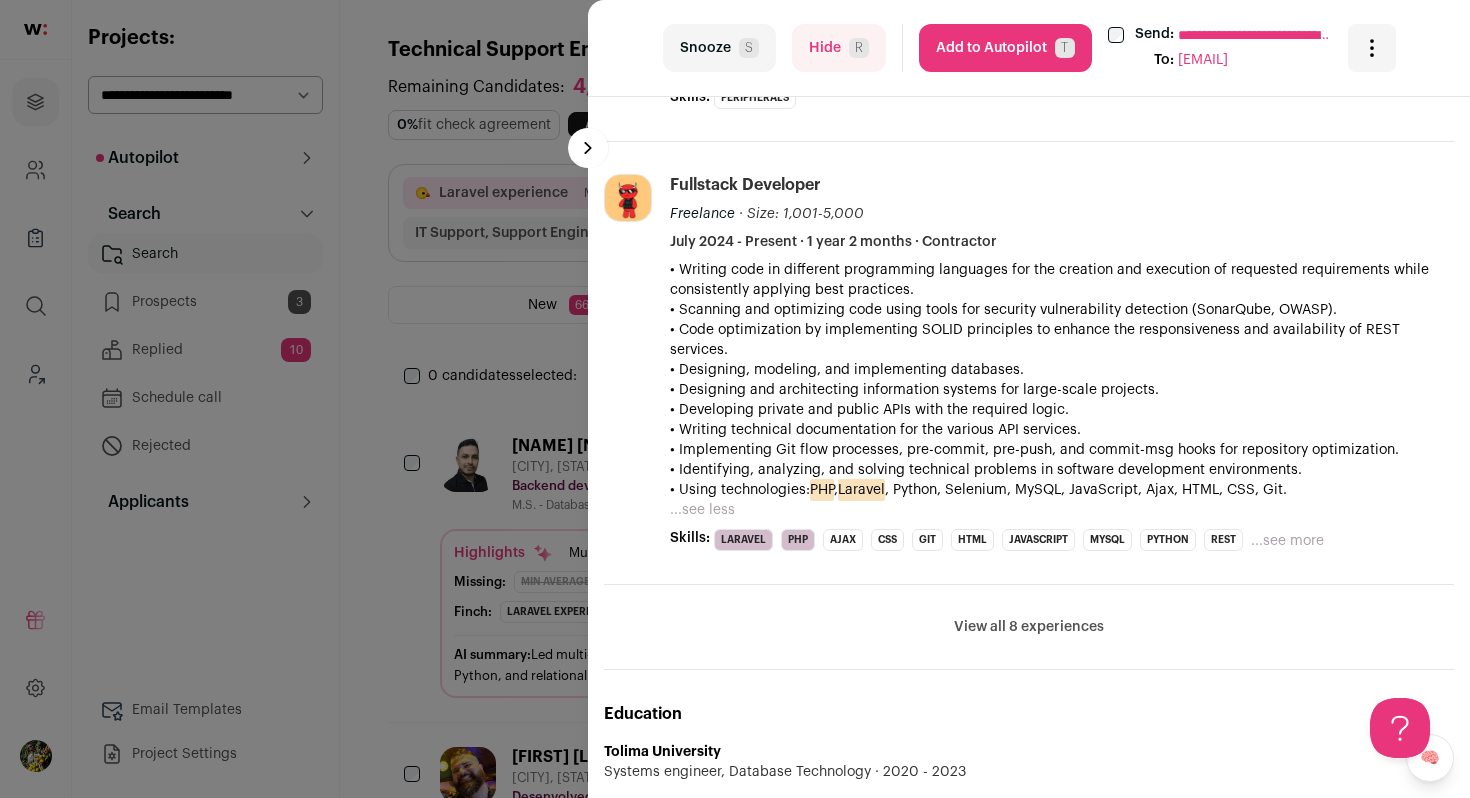 click on "View all 8 experiences" at bounding box center [1029, 627] 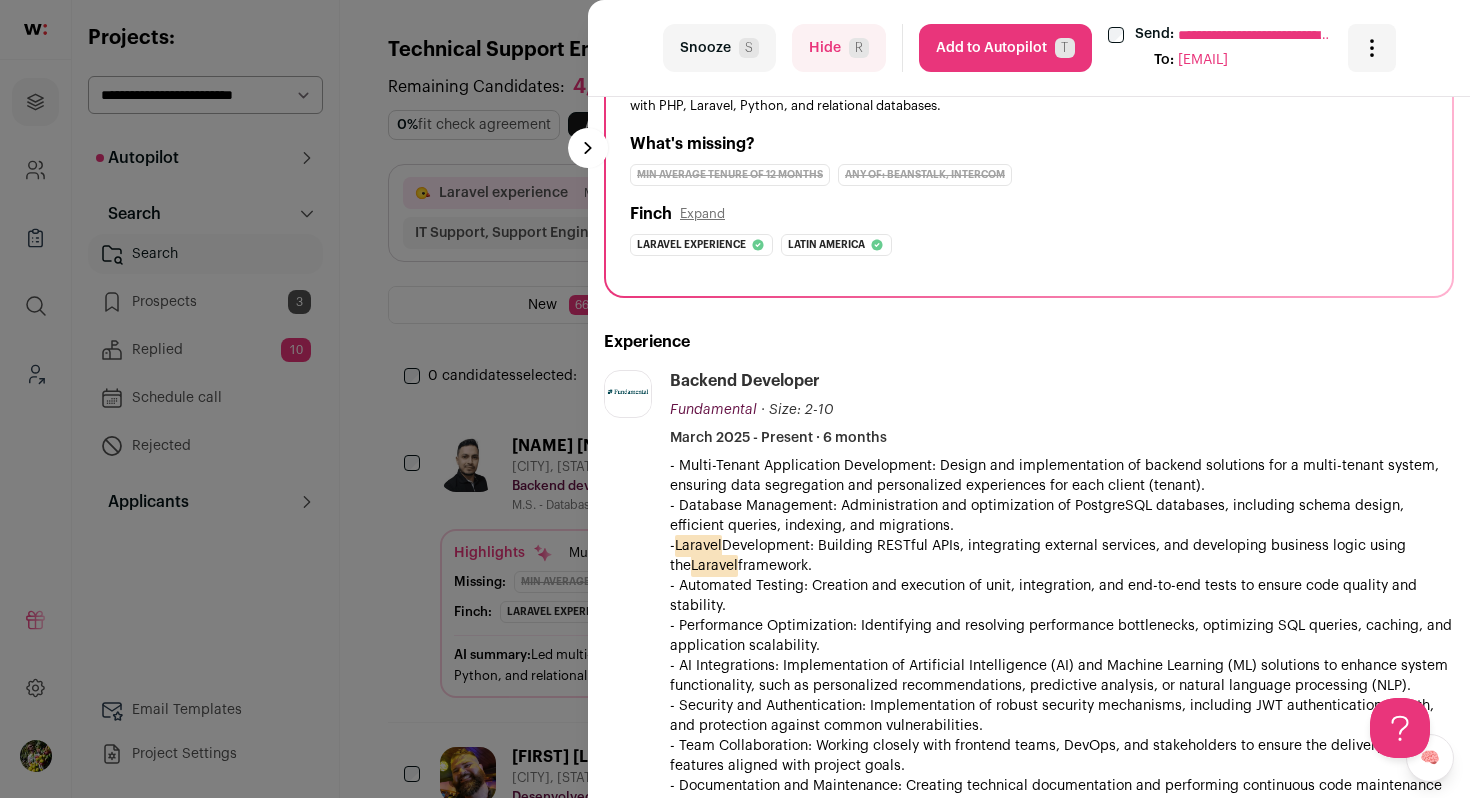 scroll, scrollTop: 0, scrollLeft: 0, axis: both 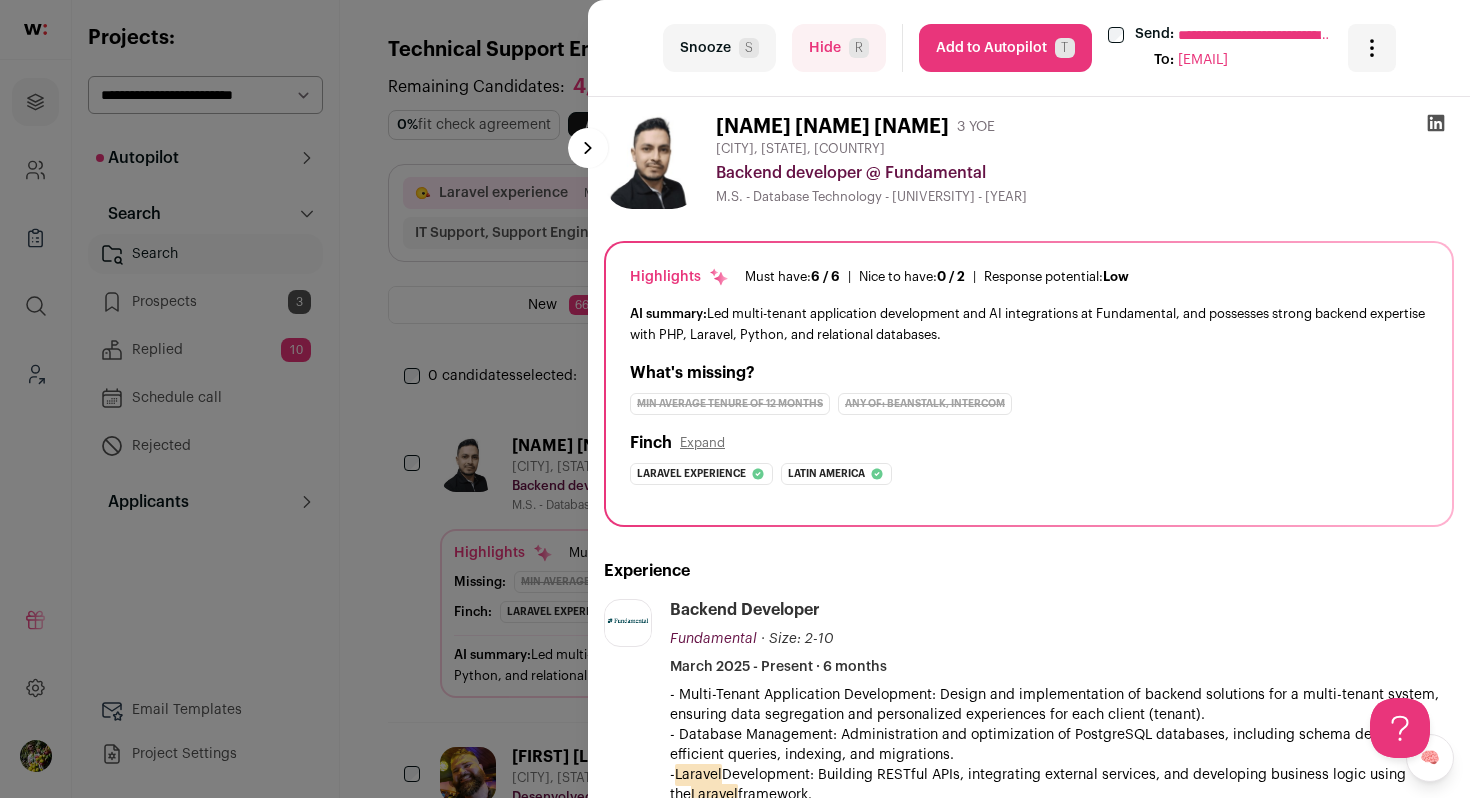 click on "Hide
R" at bounding box center [839, 48] 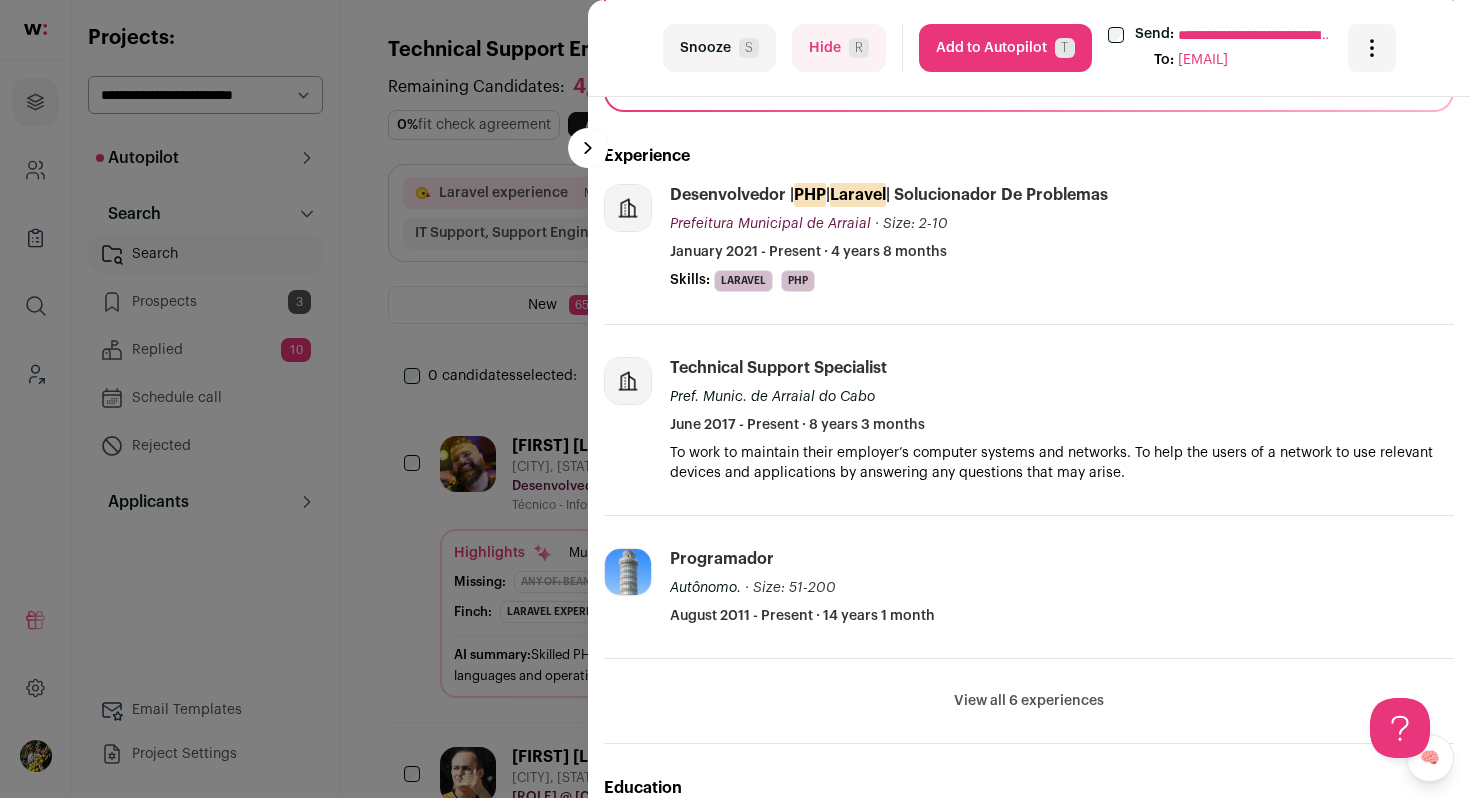 scroll, scrollTop: 418, scrollLeft: 0, axis: vertical 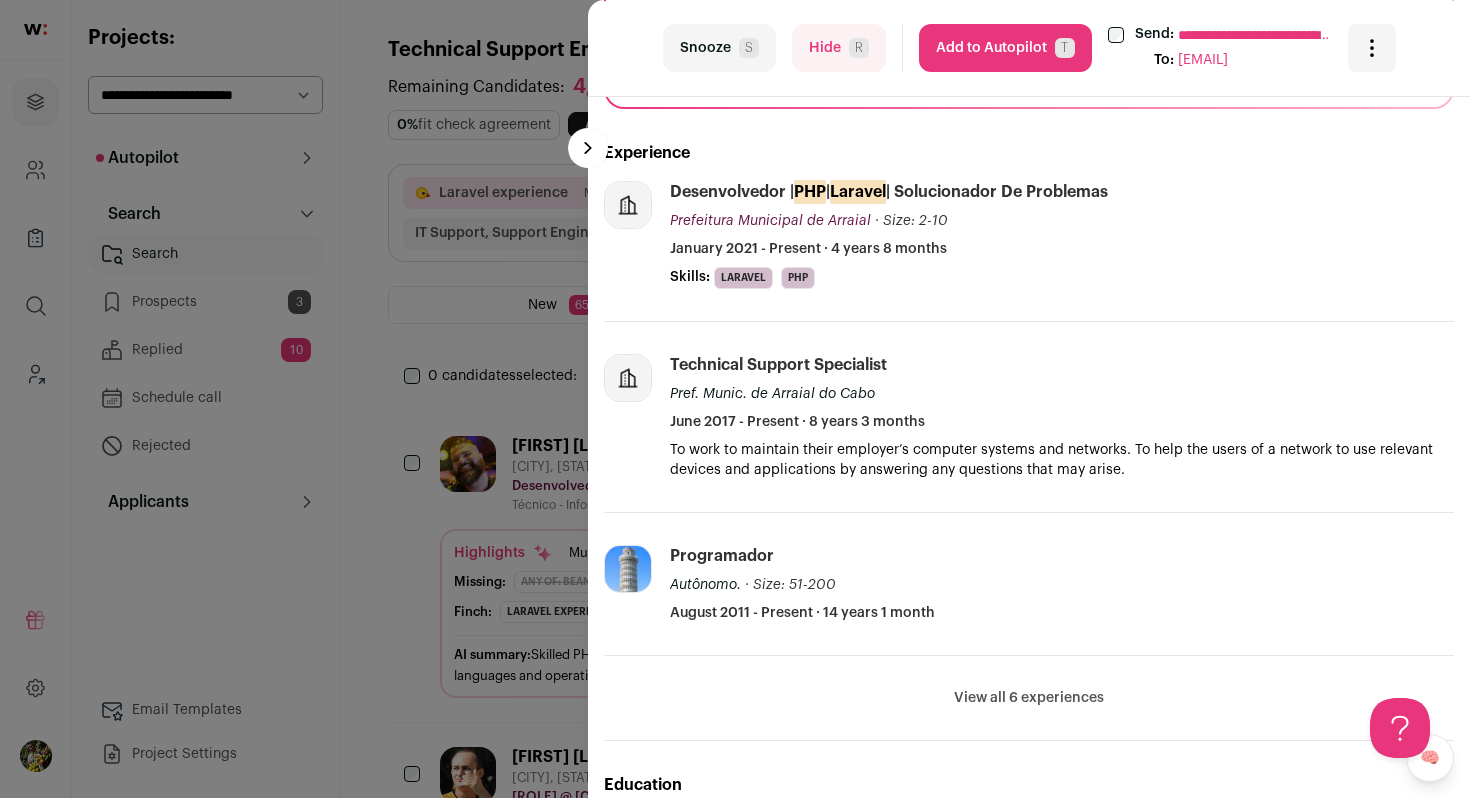 click on "Hide
R" at bounding box center (839, 48) 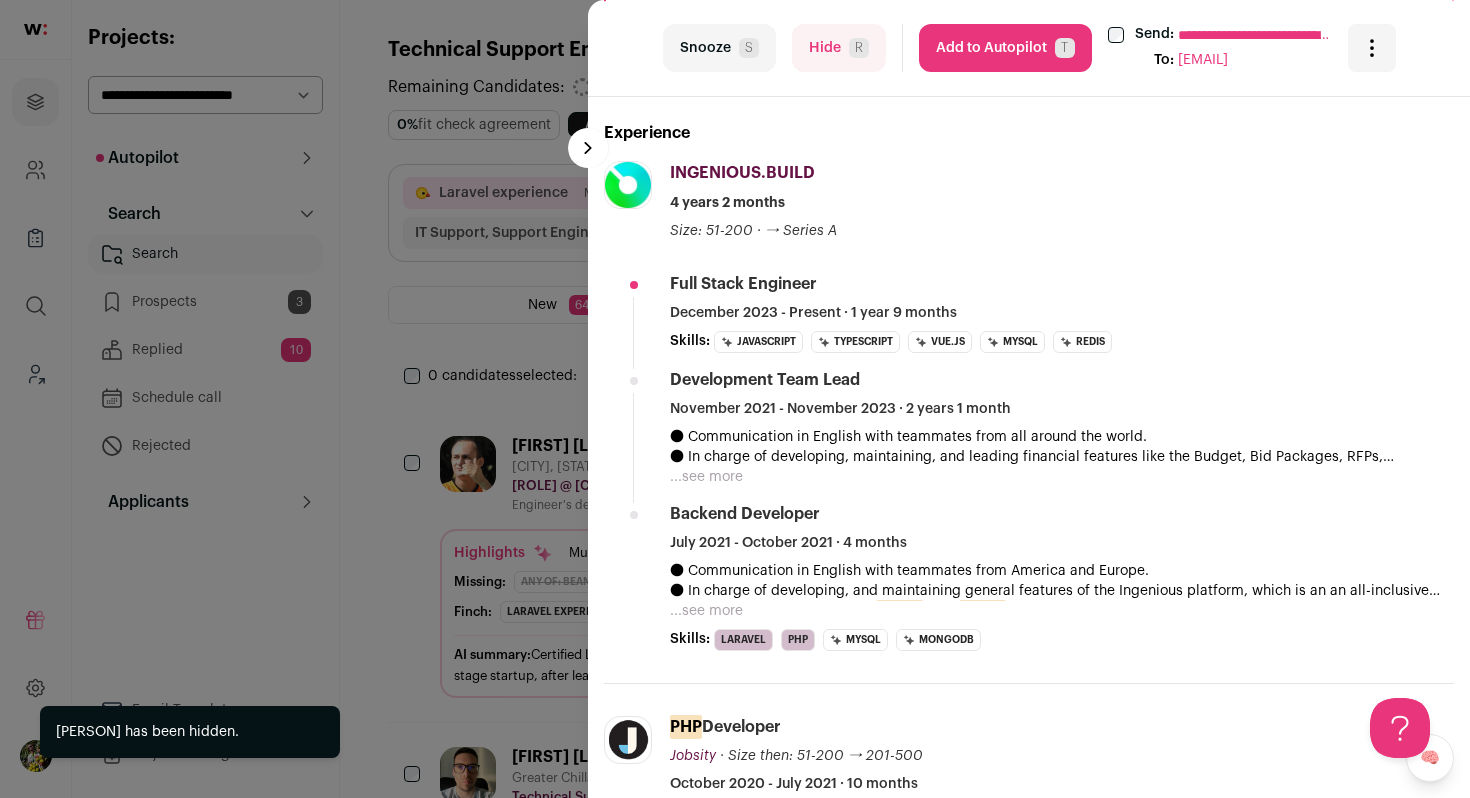 scroll, scrollTop: 481, scrollLeft: 0, axis: vertical 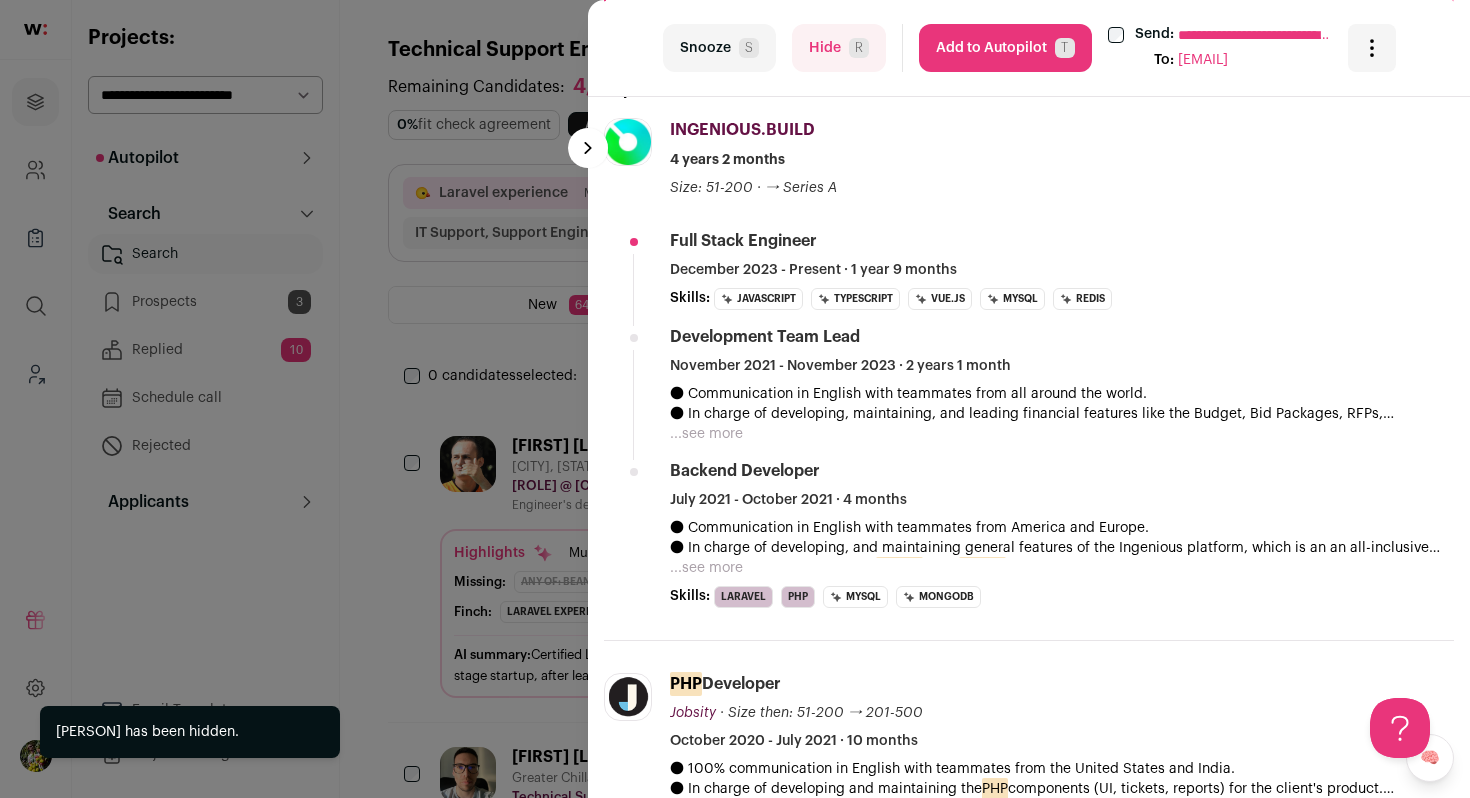 click on "**********" at bounding box center (735, 399) 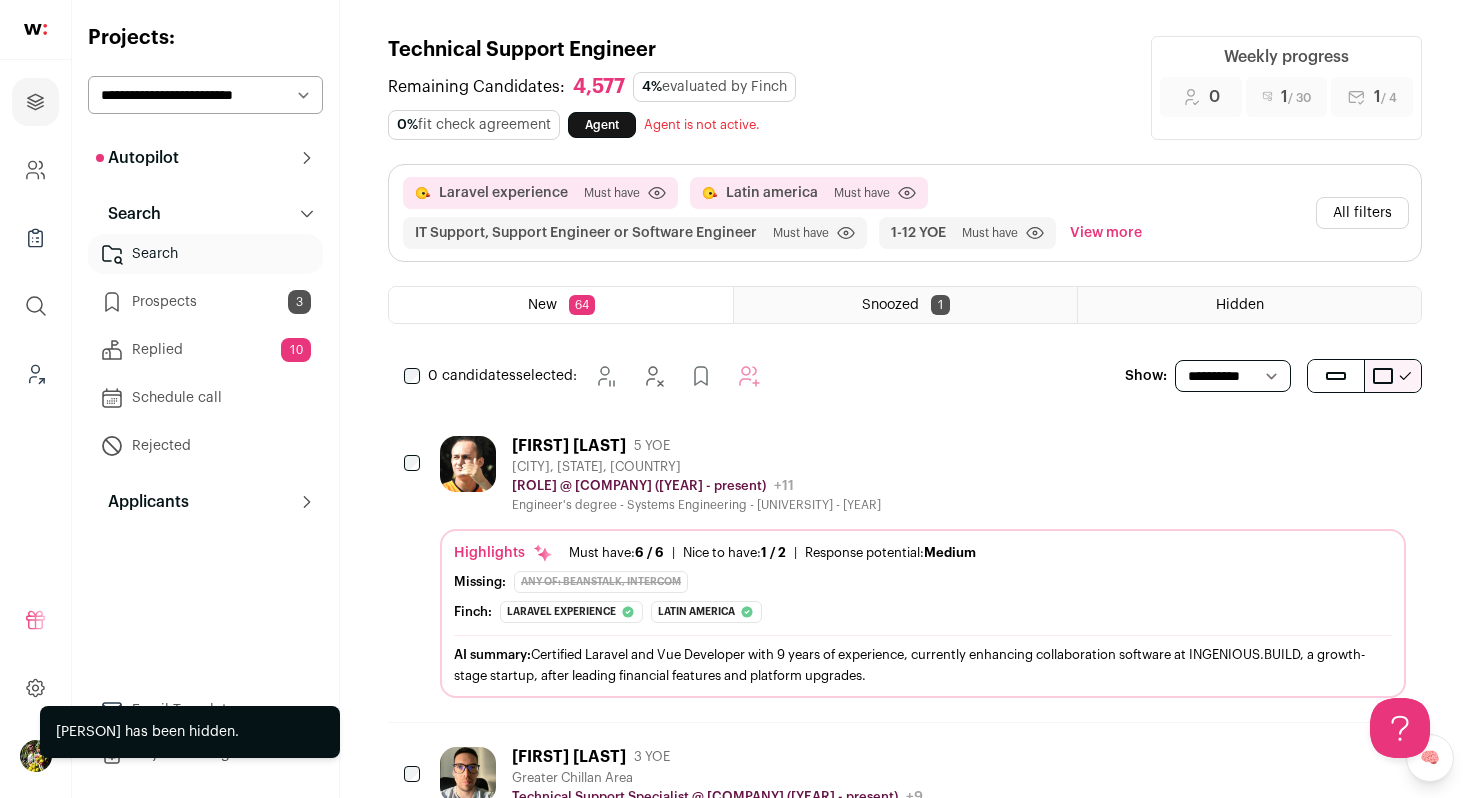 click on "All filters" at bounding box center (1362, 213) 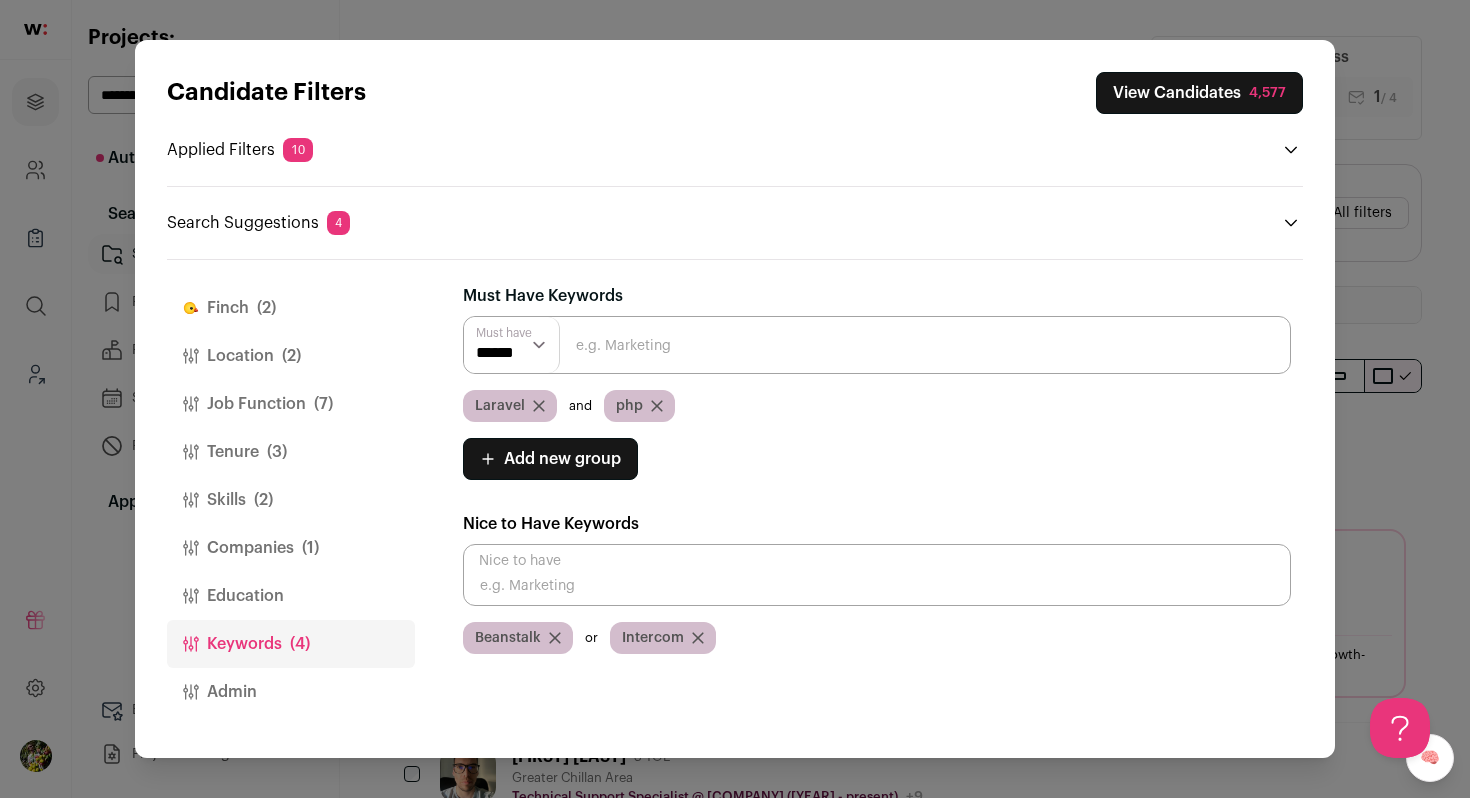 click on "Finch
(2)" at bounding box center (291, 308) 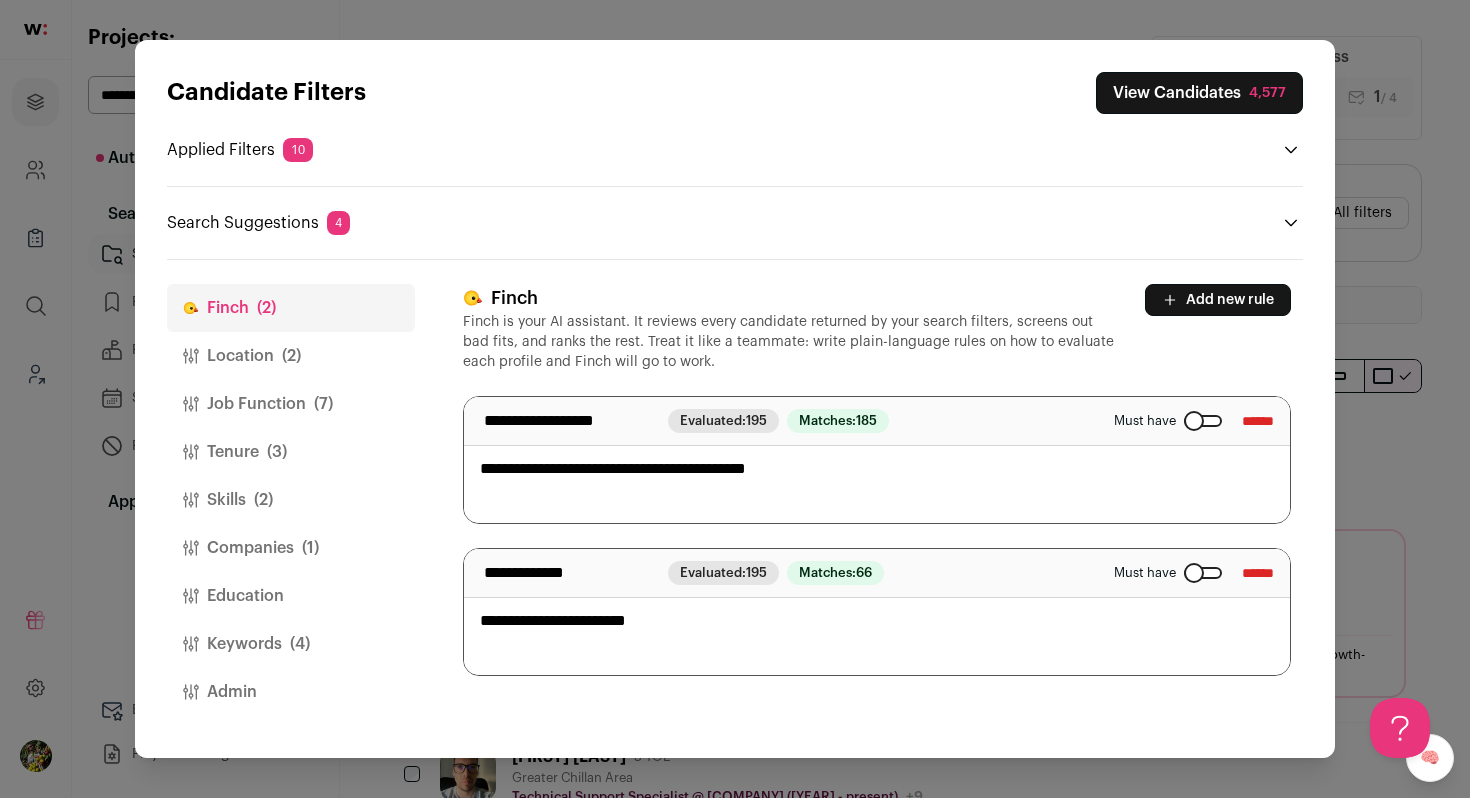 click on "Add new rule" at bounding box center [1218, 300] 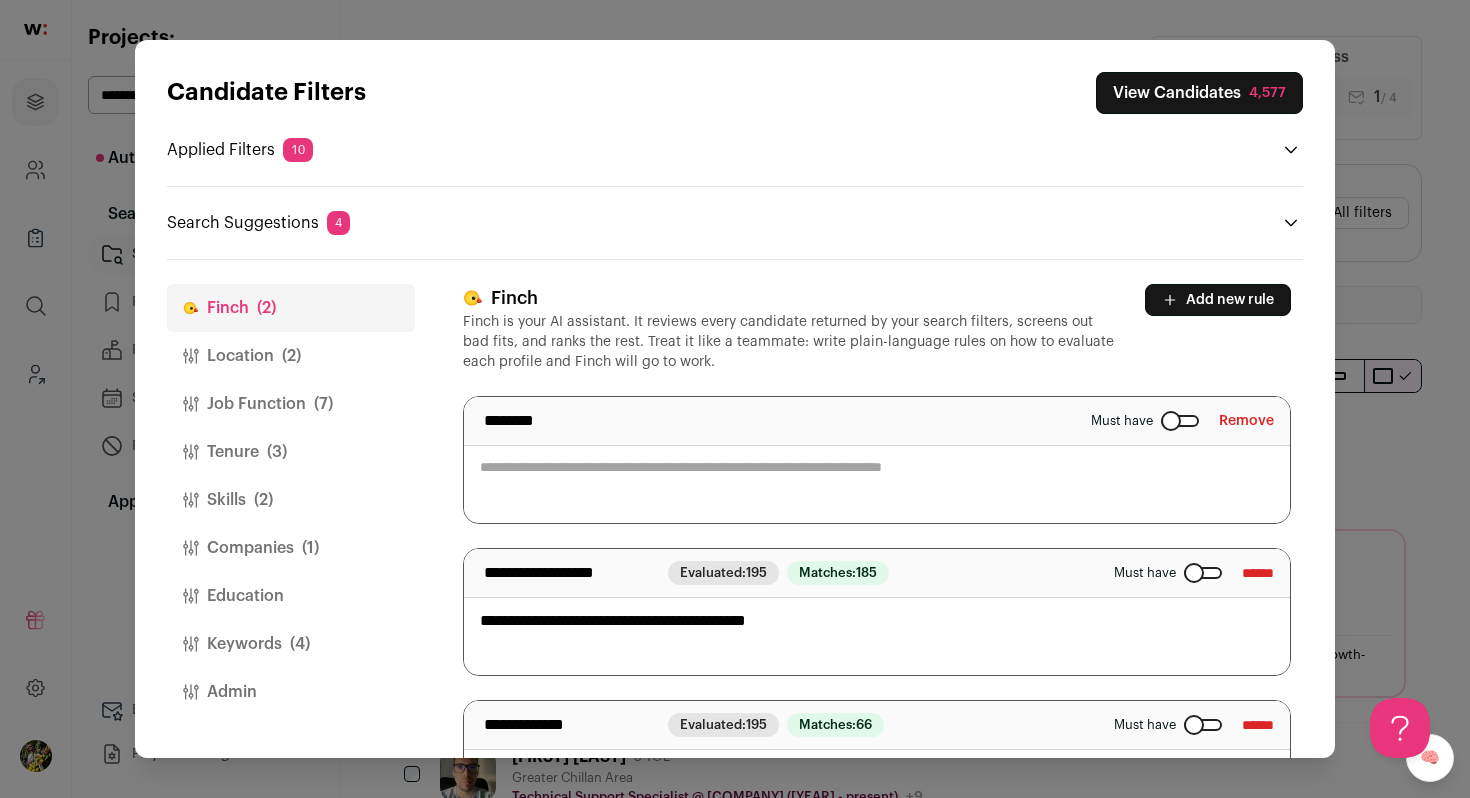 click at bounding box center [877, 460] 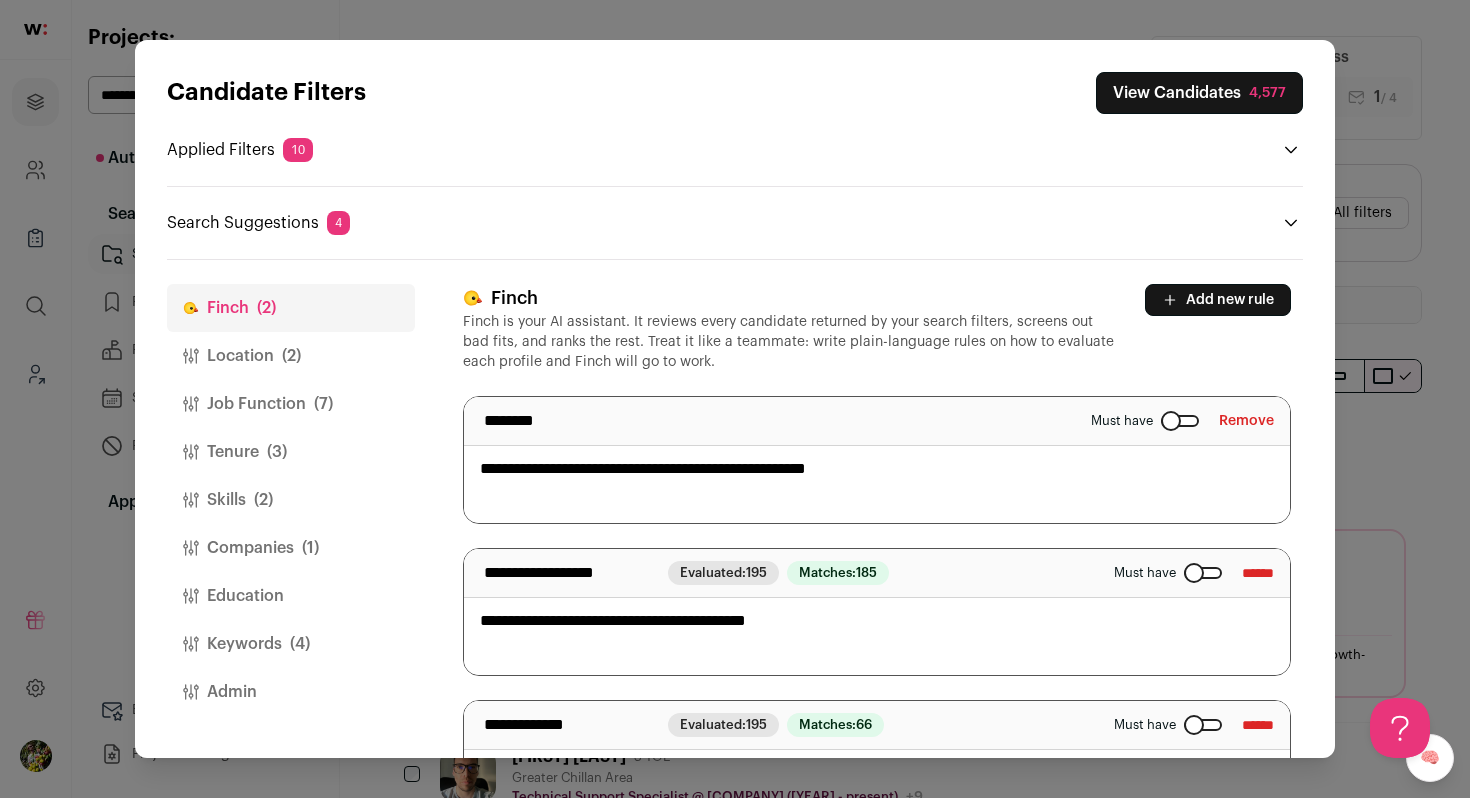 click on "**********" at bounding box center [877, 460] 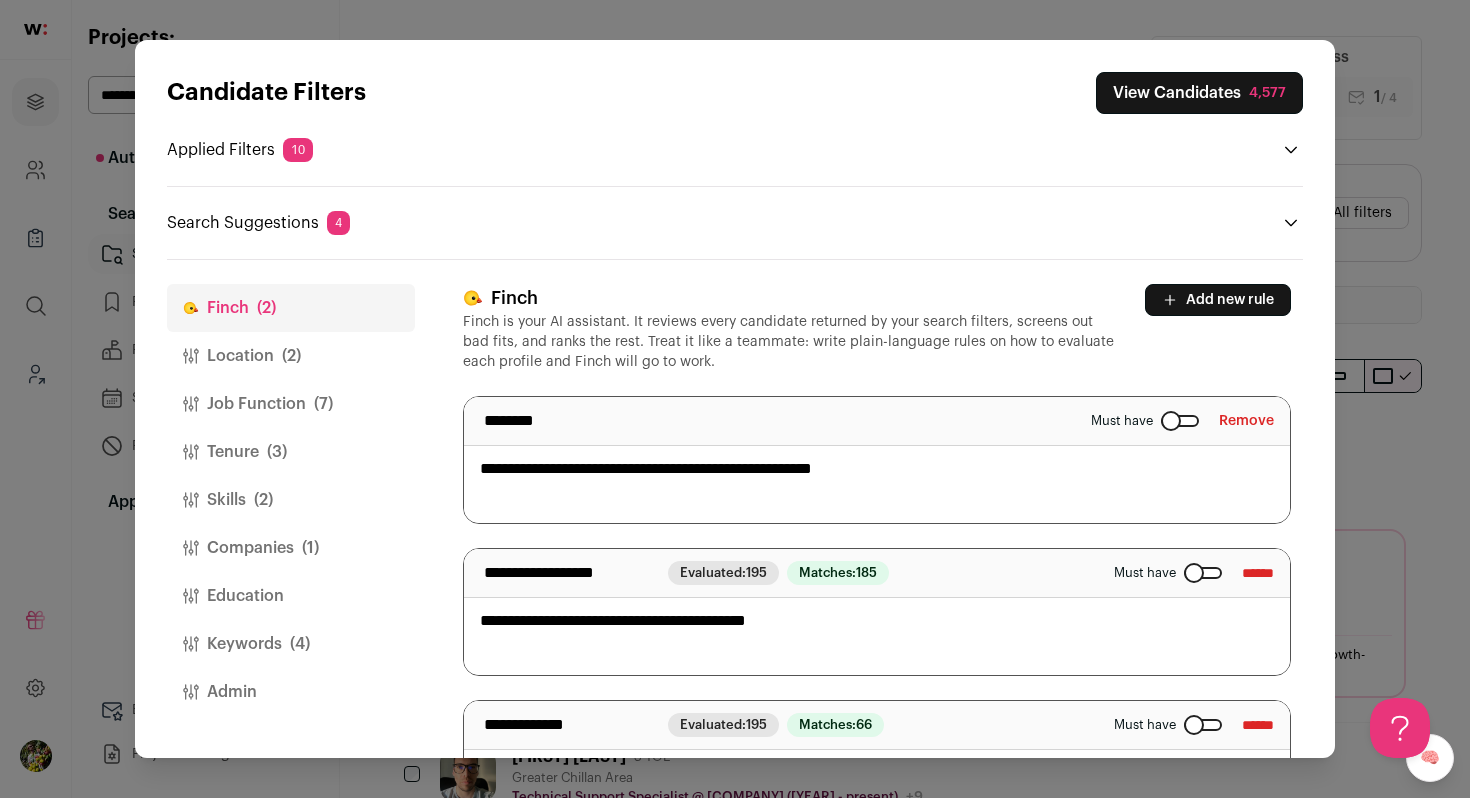 click on "**********" at bounding box center (877, 460) 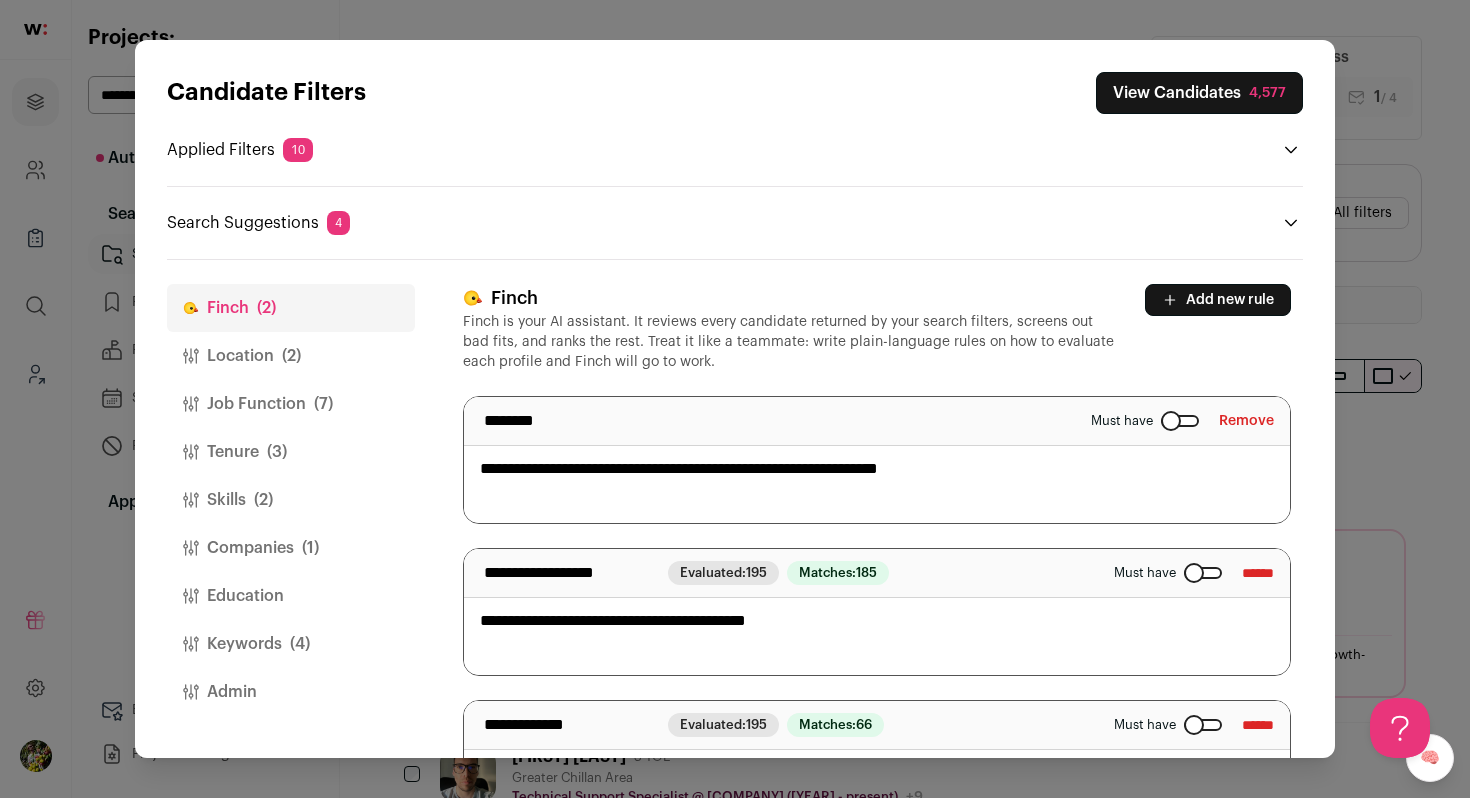 click on "**********" at bounding box center (877, 460) 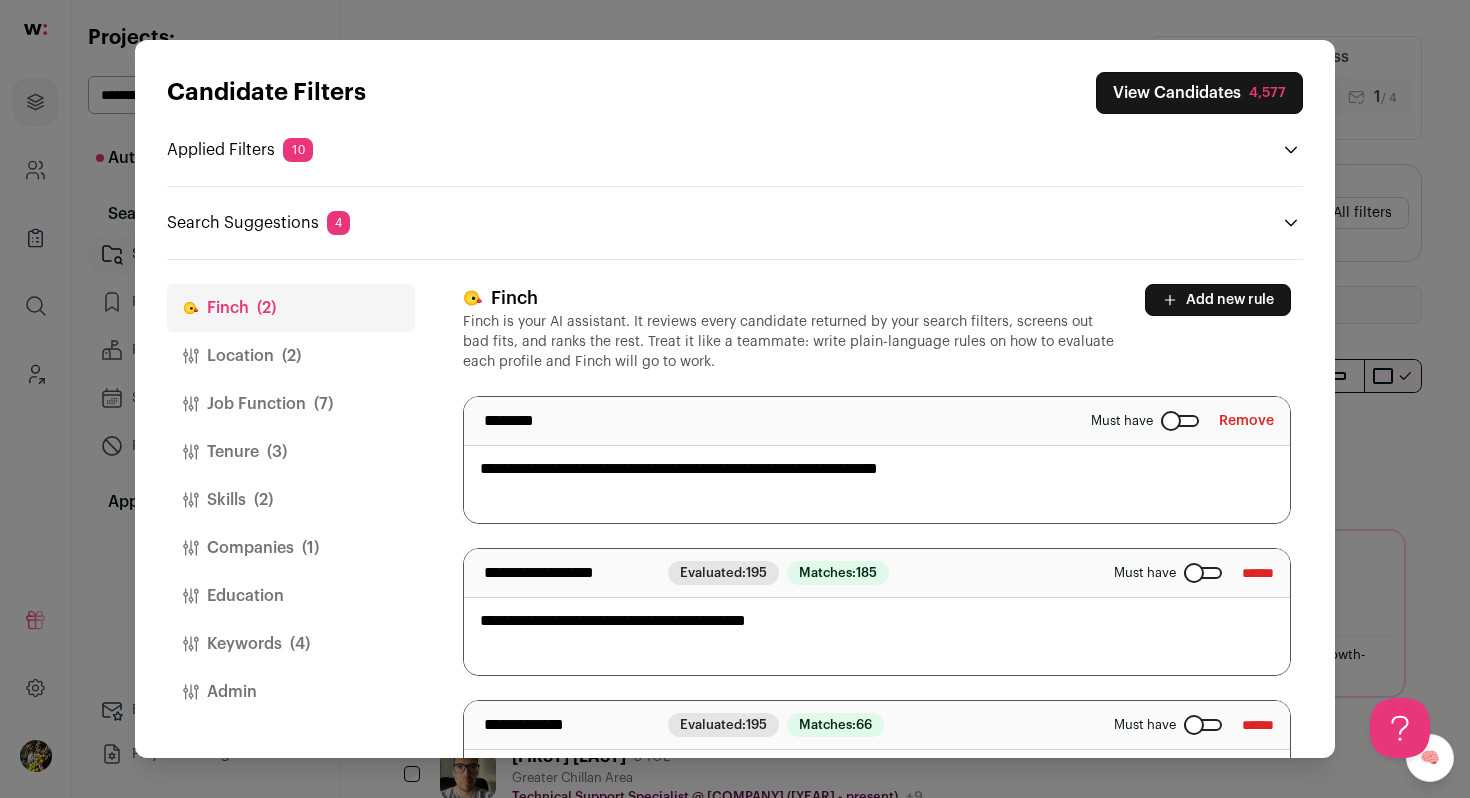click on "**********" at bounding box center (877, 460) 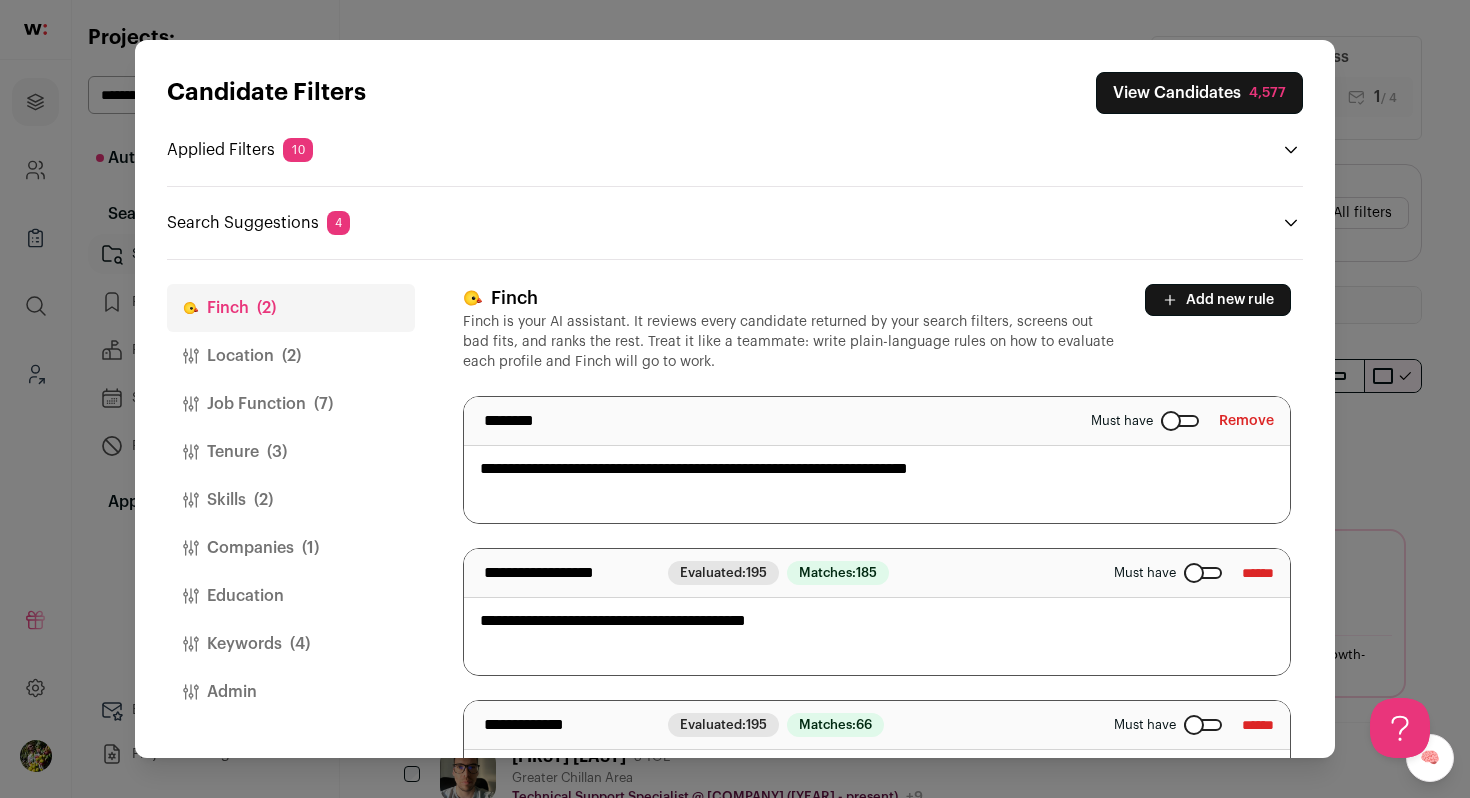 click on "**********" at bounding box center [877, 460] 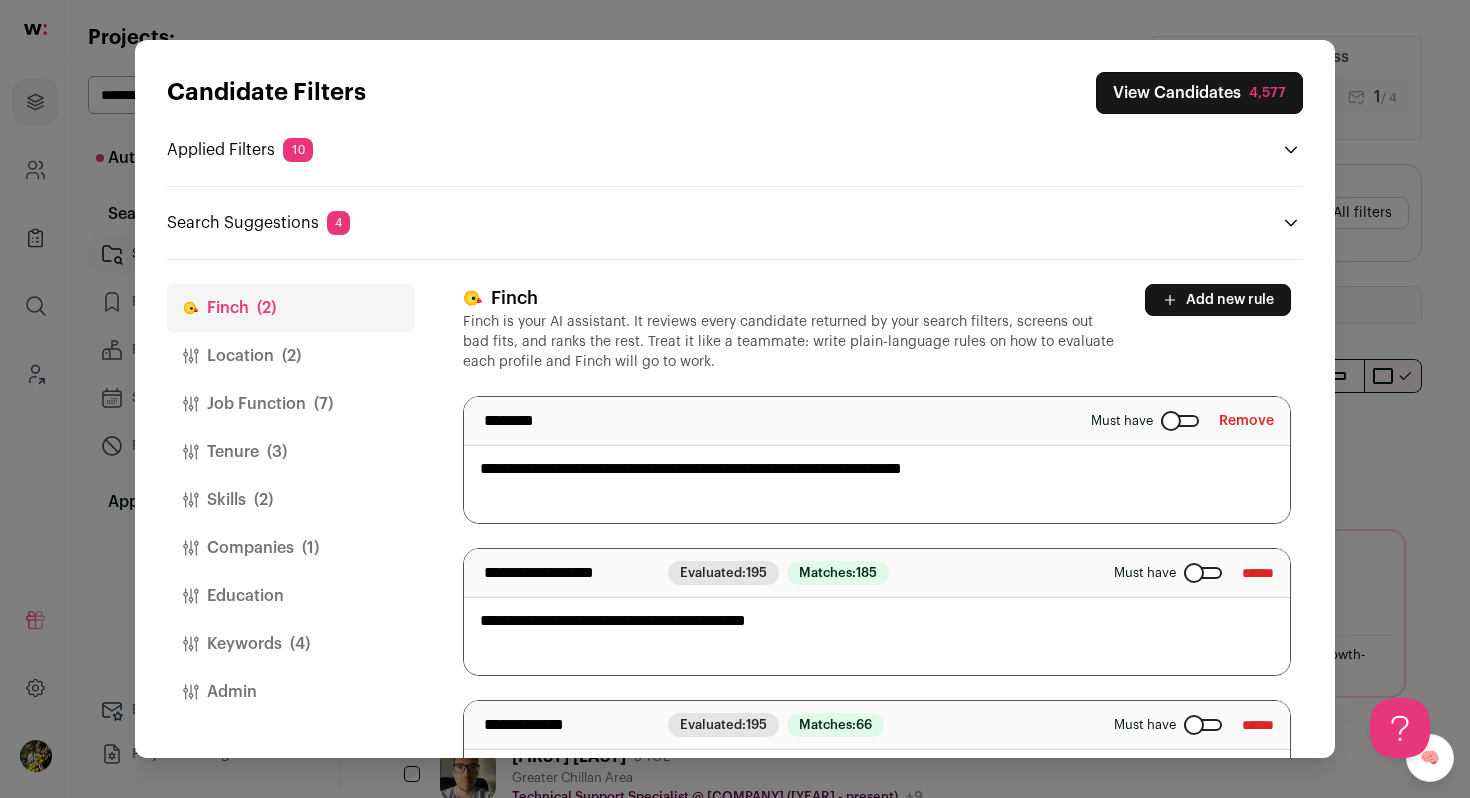 click on "**********" at bounding box center [877, 460] 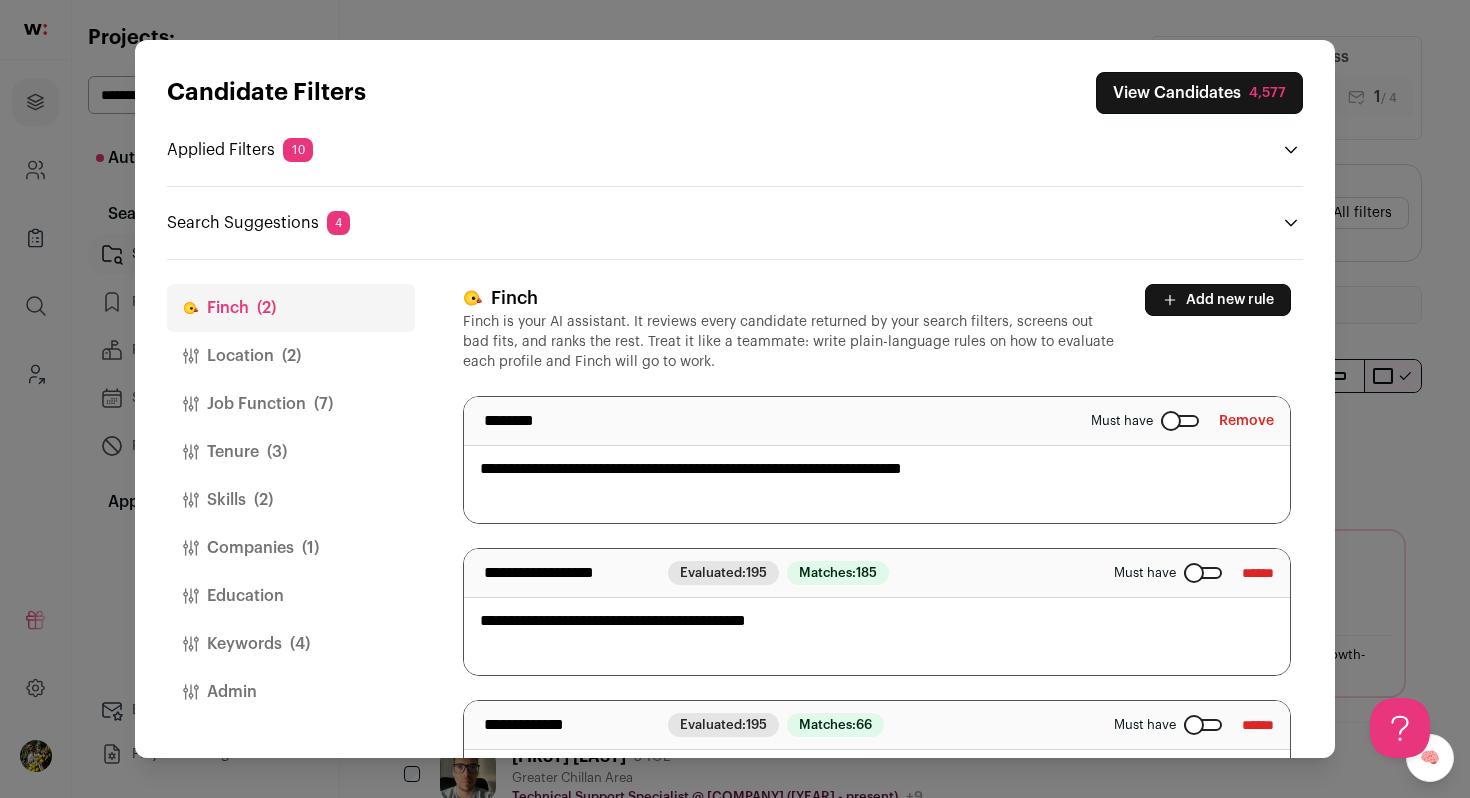type on "**********" 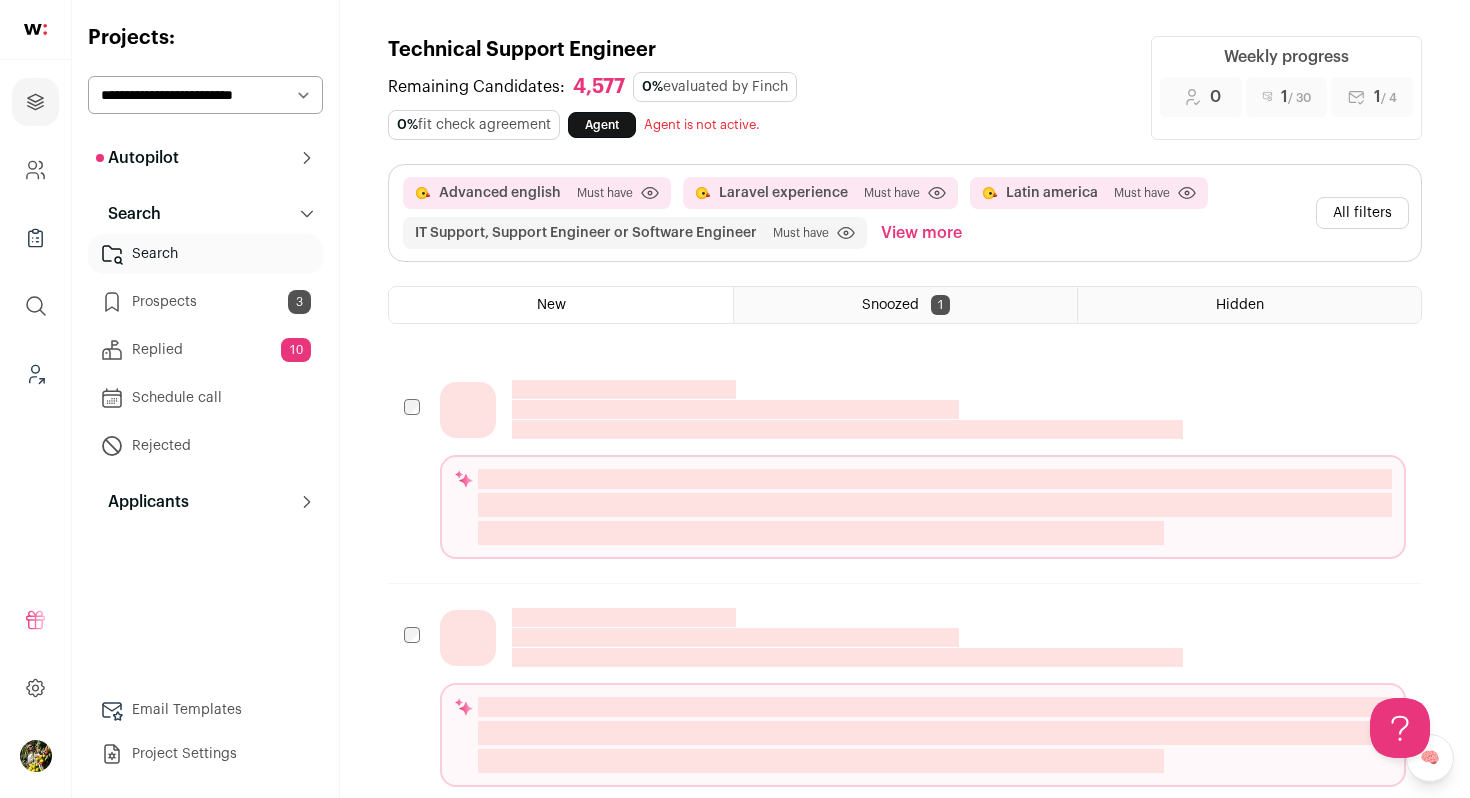 click on "All filters" at bounding box center (1362, 213) 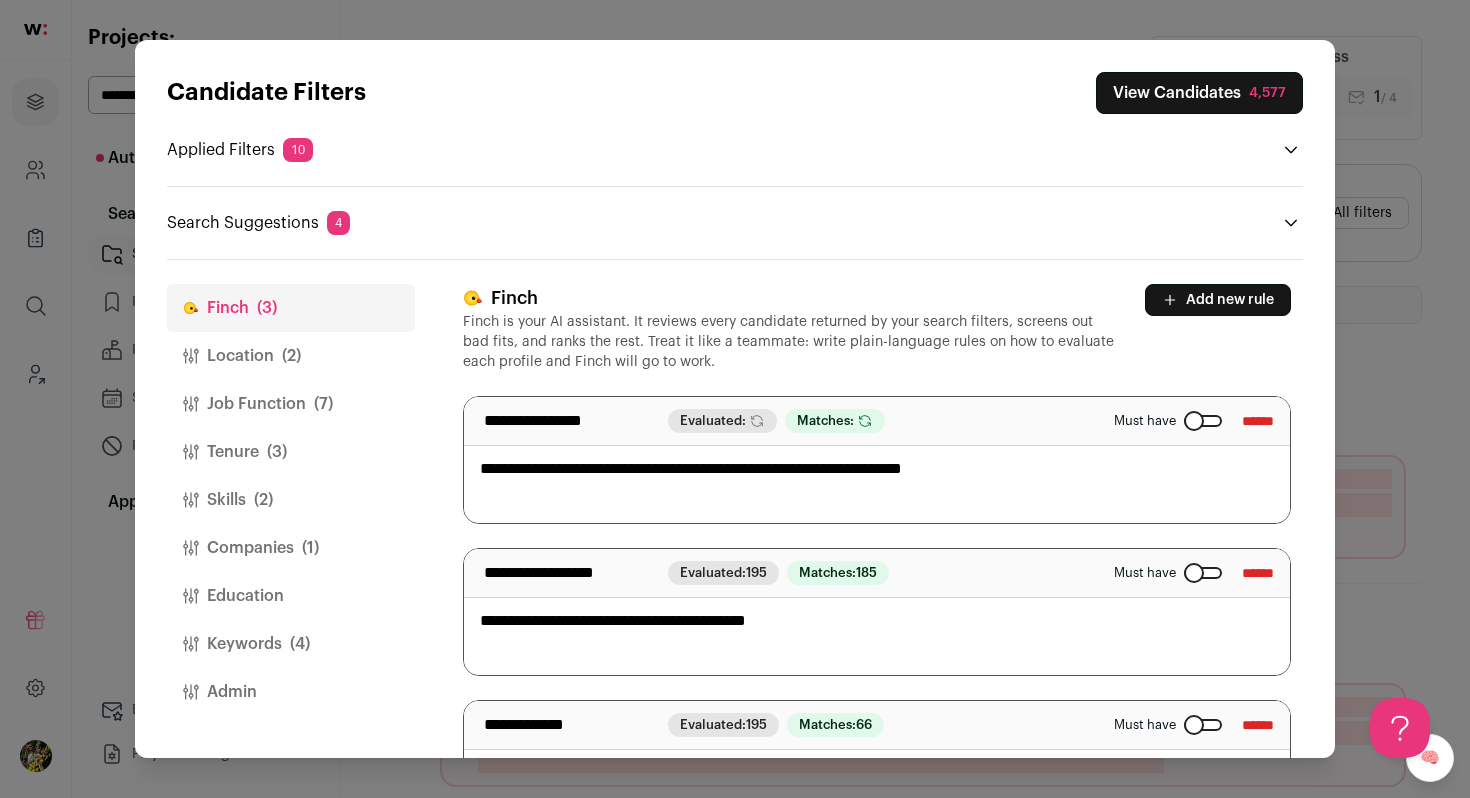 click on "Location
(2)" at bounding box center [291, 356] 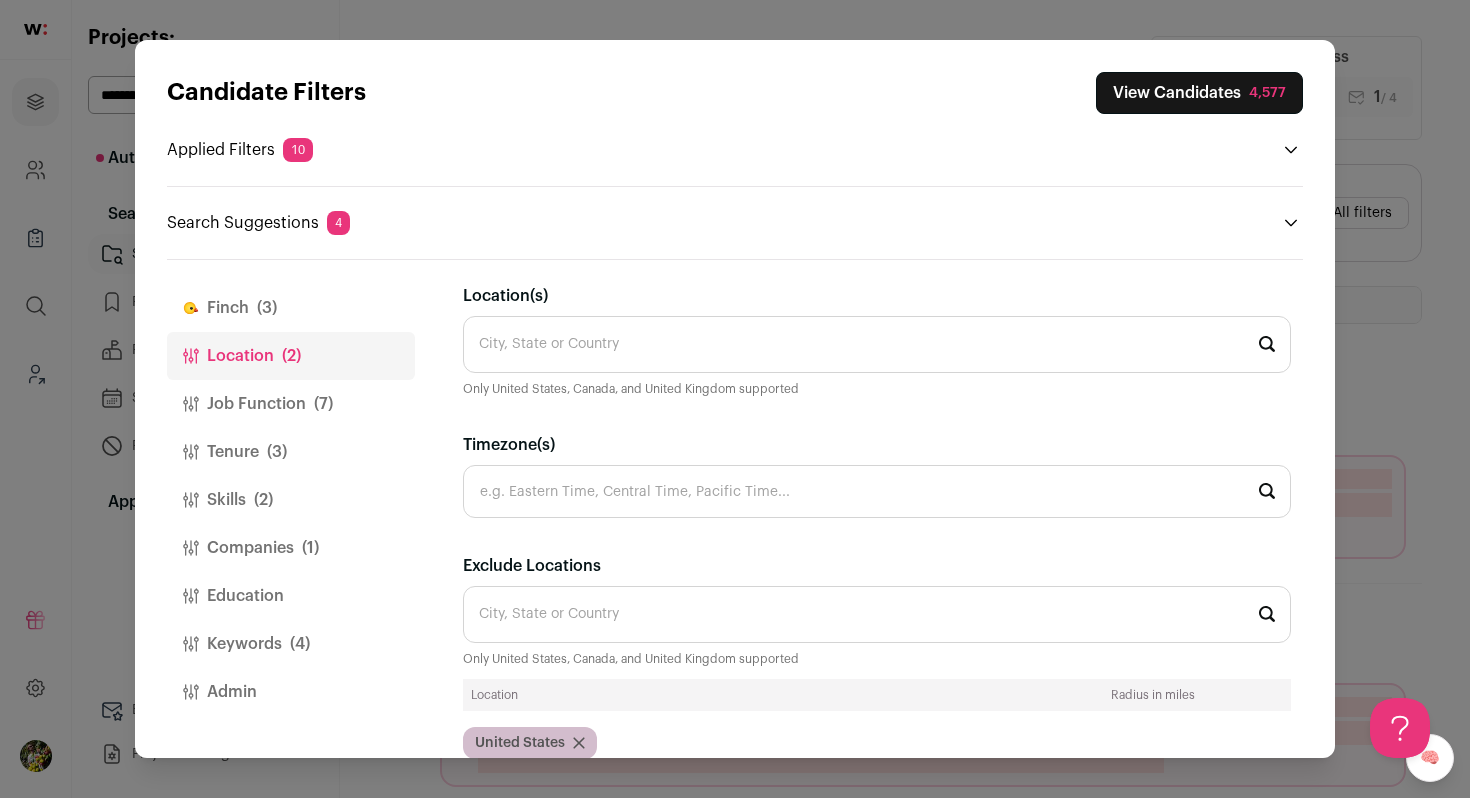 click on "Job Function
(7)" at bounding box center [291, 404] 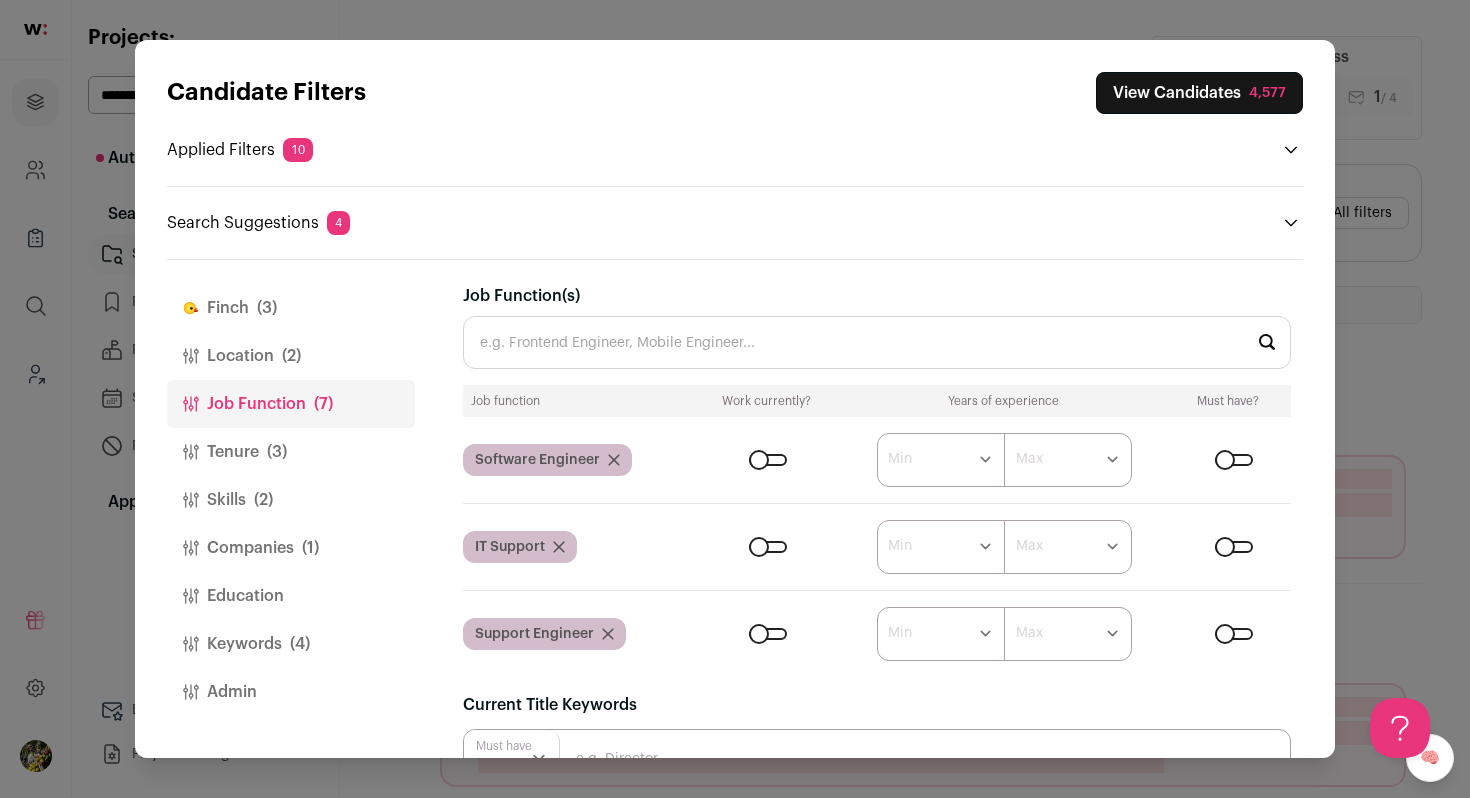 click on "Job Function(s)" at bounding box center [877, 342] 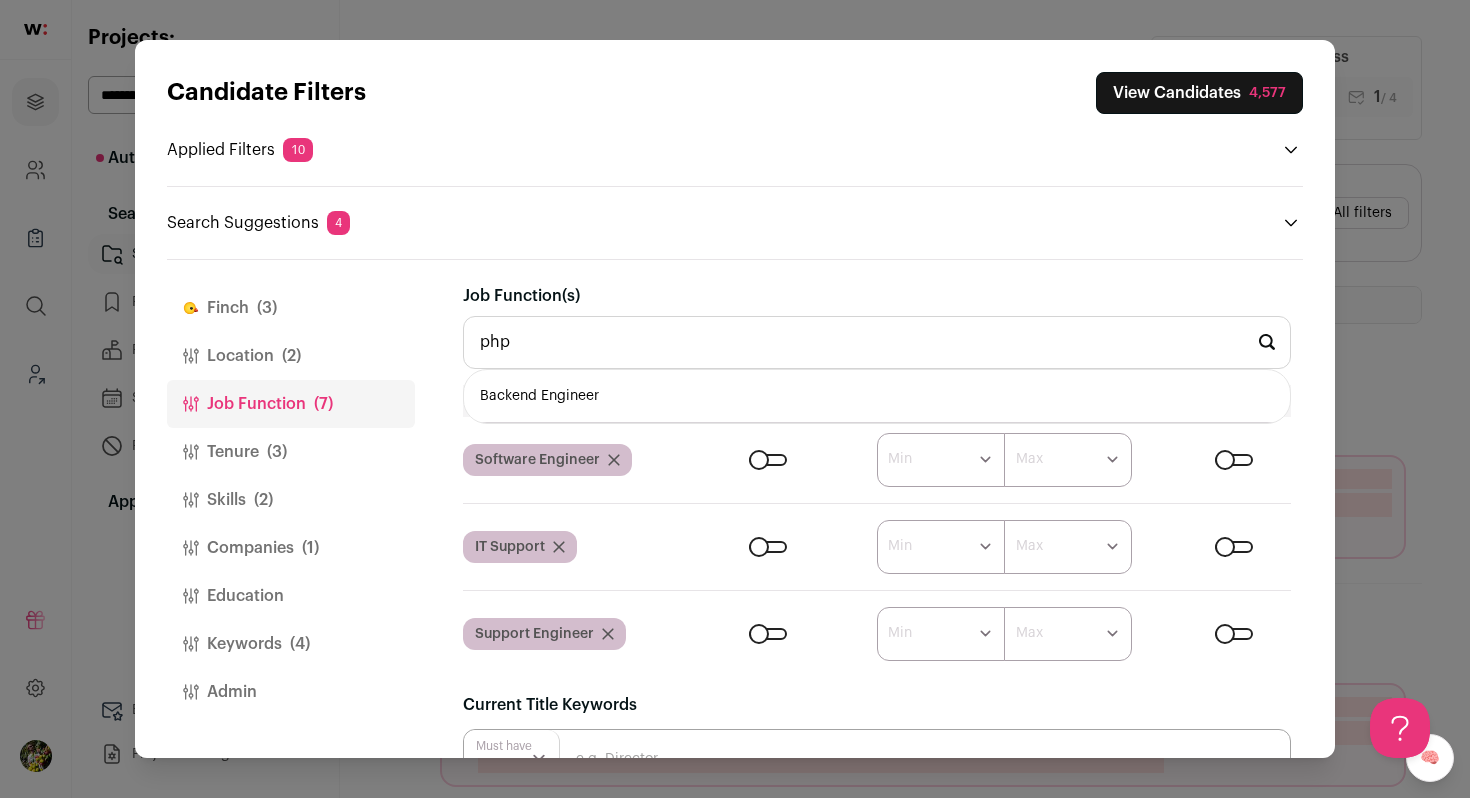 click on "Backend Engineer" at bounding box center (877, 396) 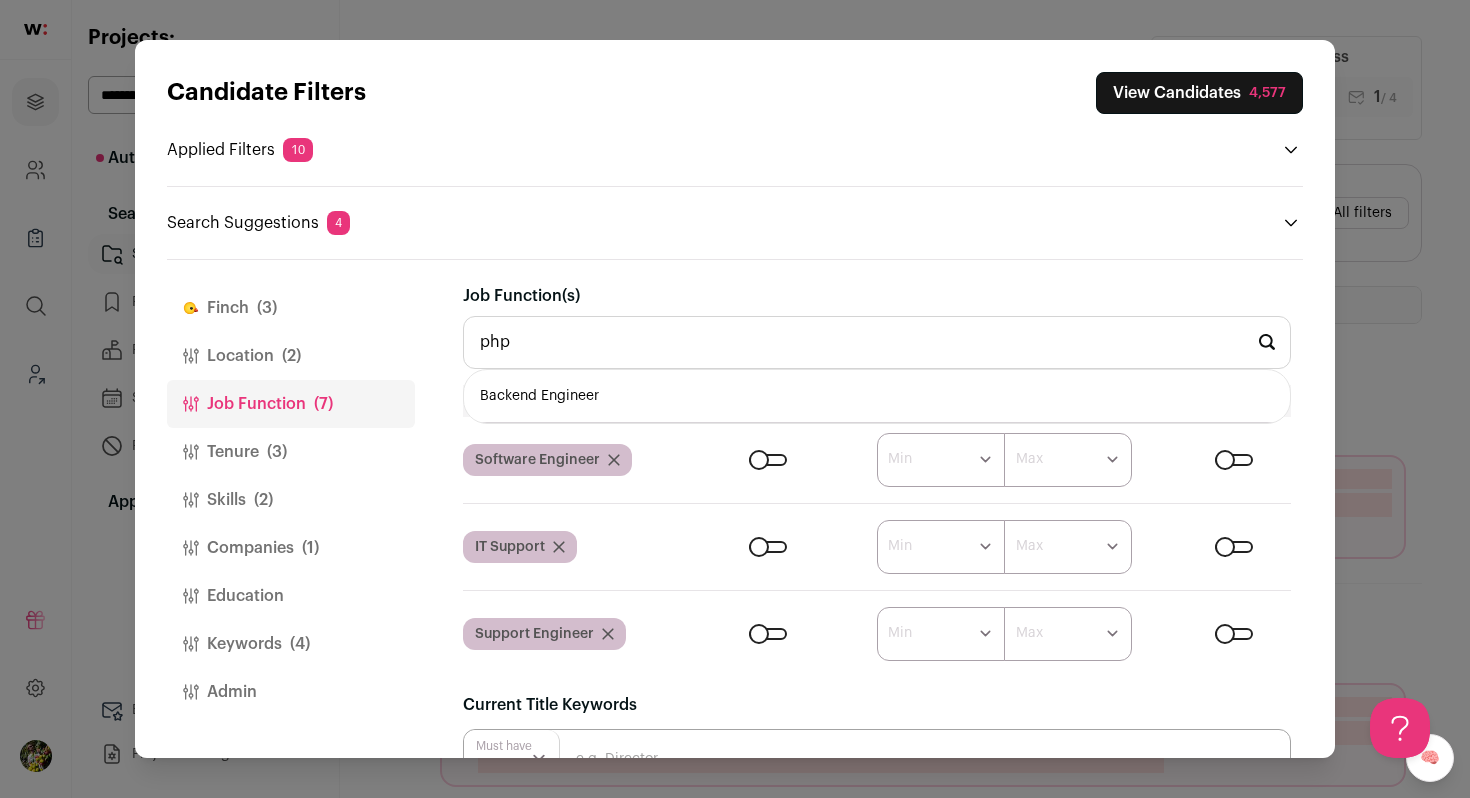 type on "Backend Engineer" 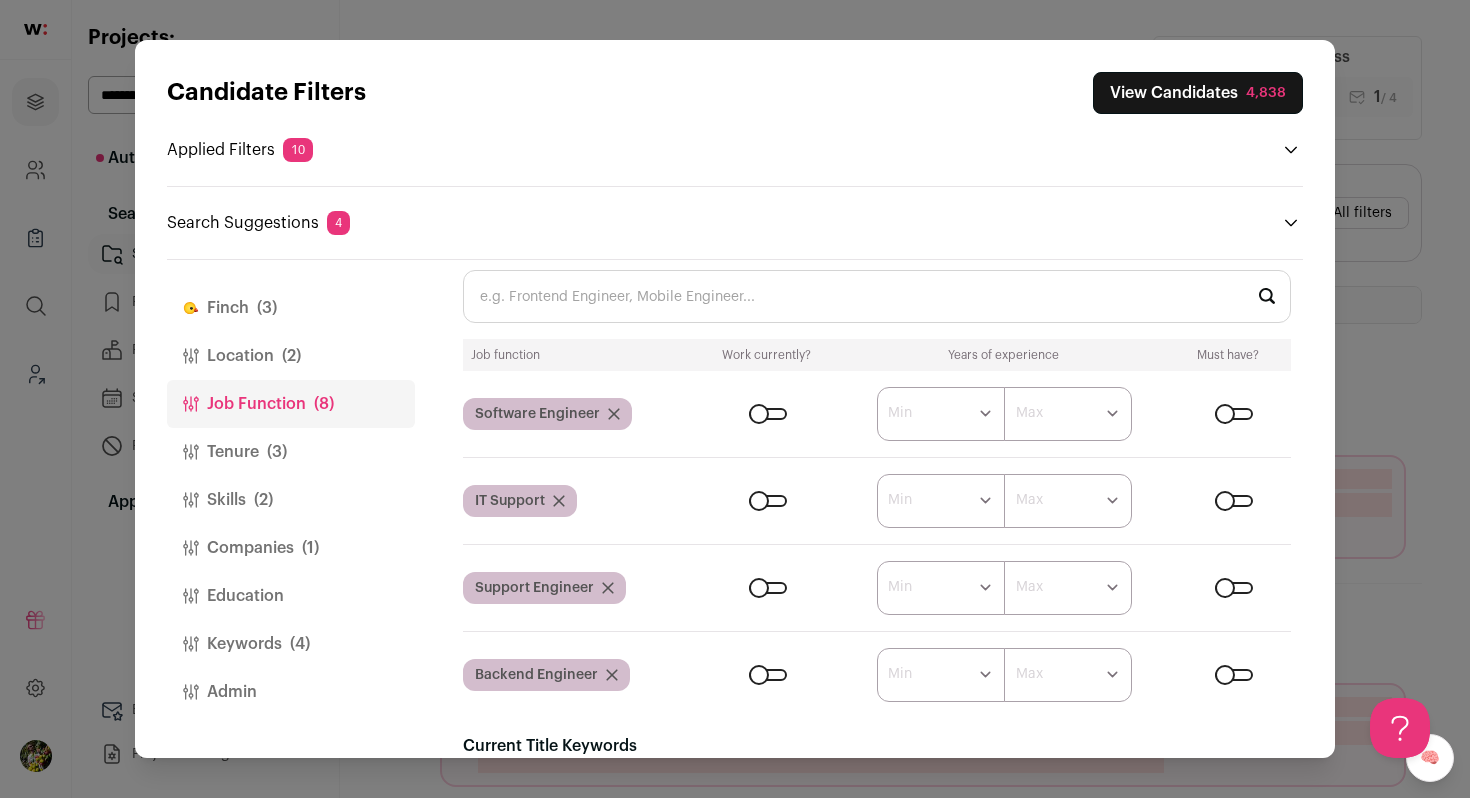 scroll, scrollTop: 44, scrollLeft: 0, axis: vertical 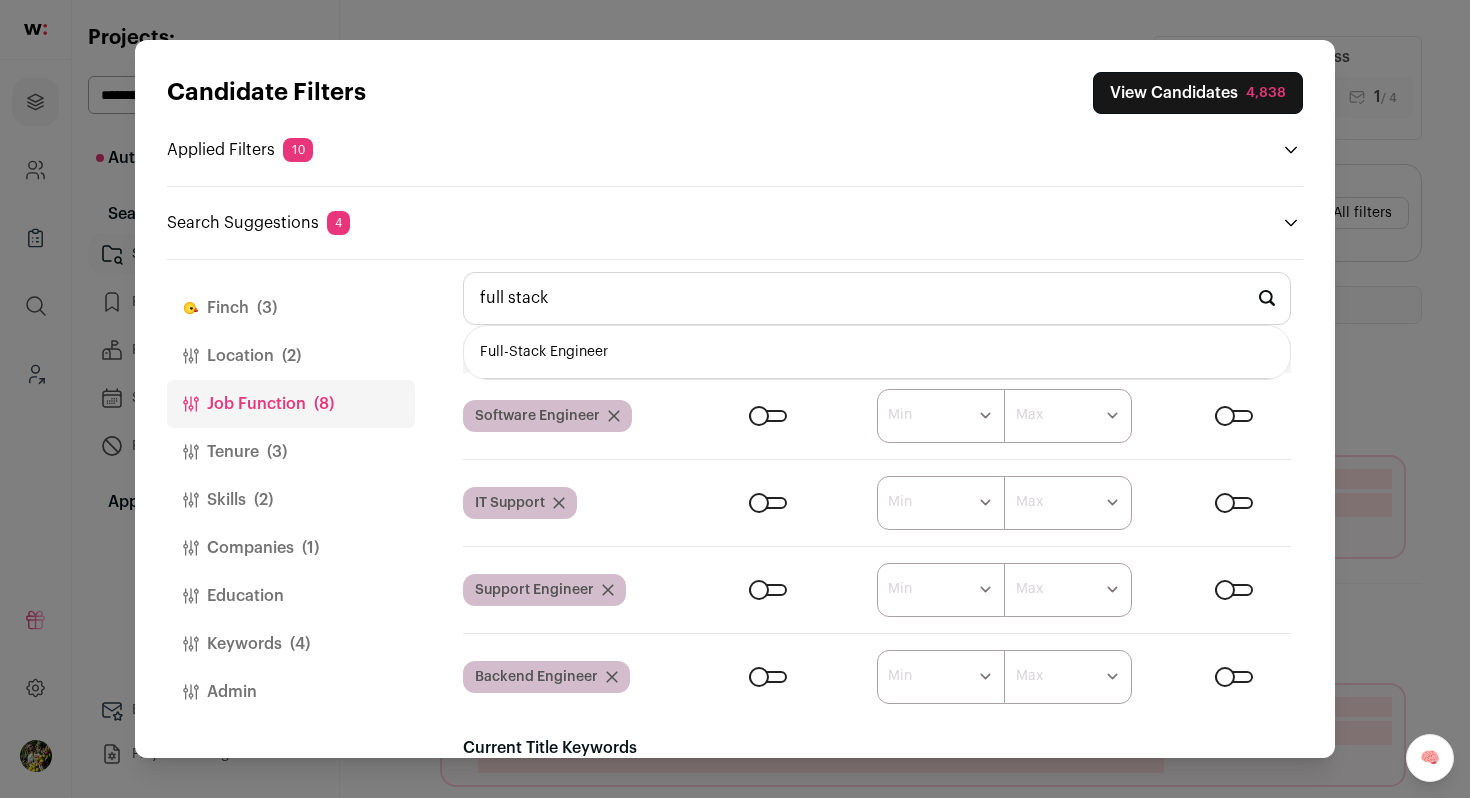 click on "Full-Stack Engineer" at bounding box center (877, 352) 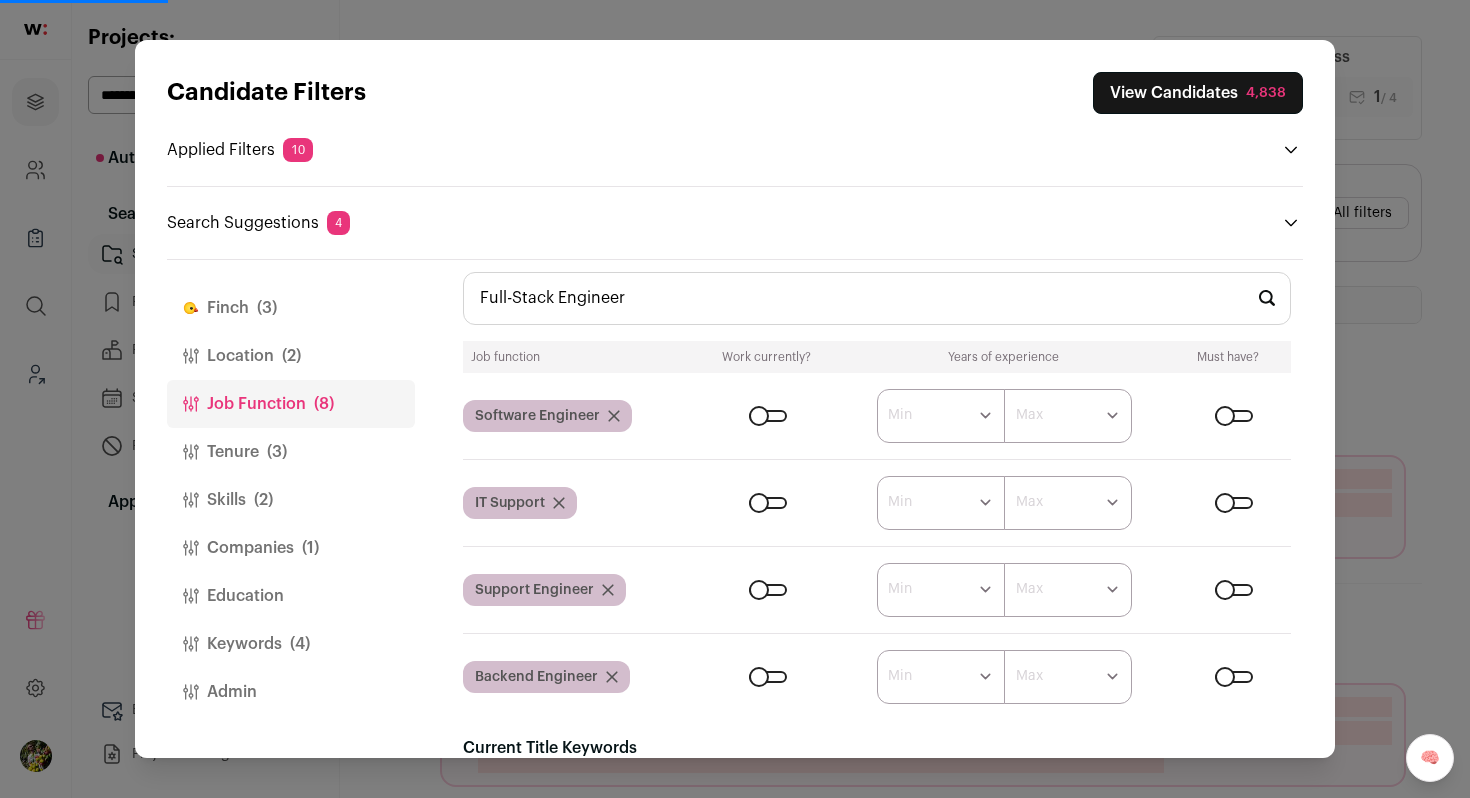 scroll, scrollTop: 0, scrollLeft: 0, axis: both 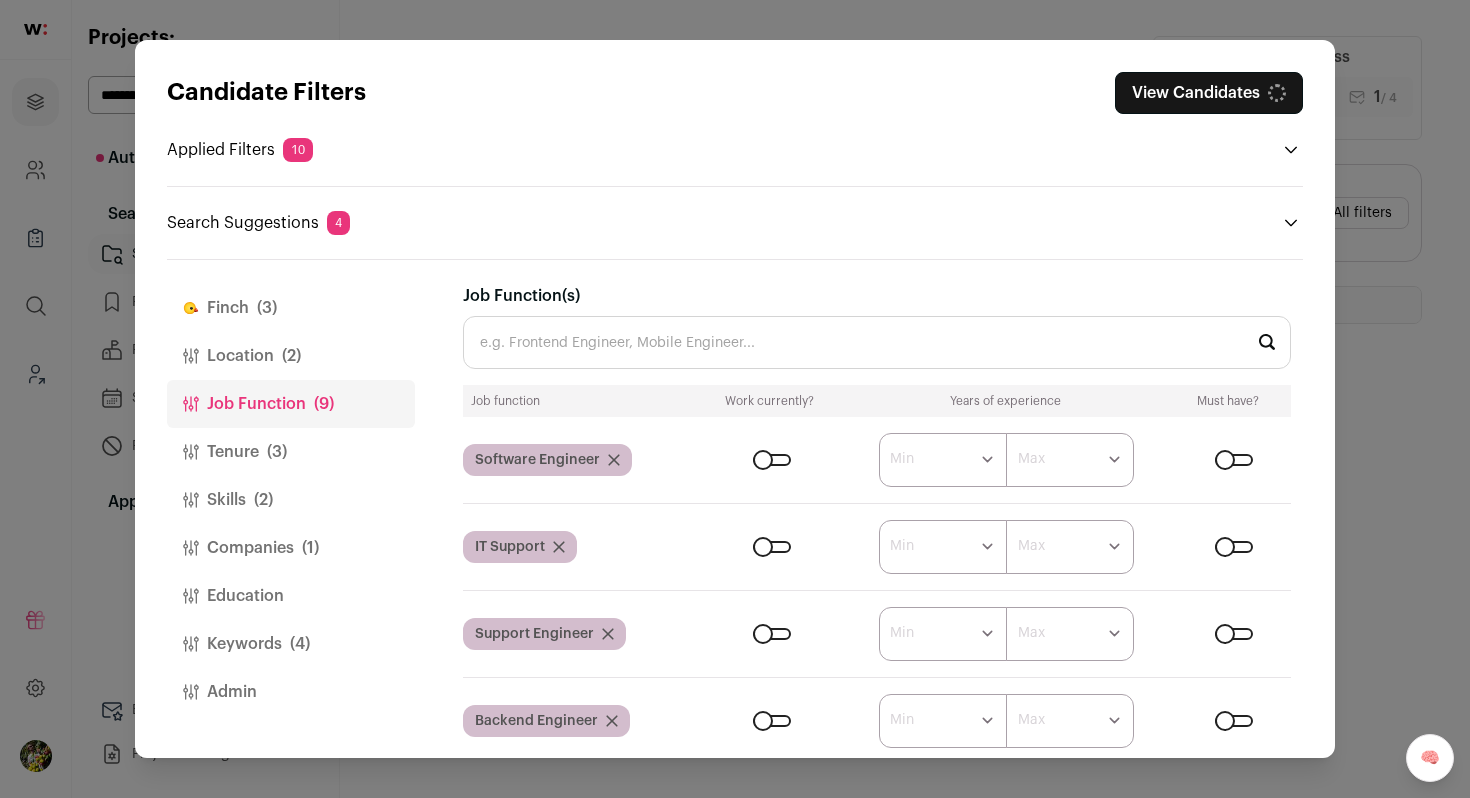 click on "View Candidates" at bounding box center [1209, 93] 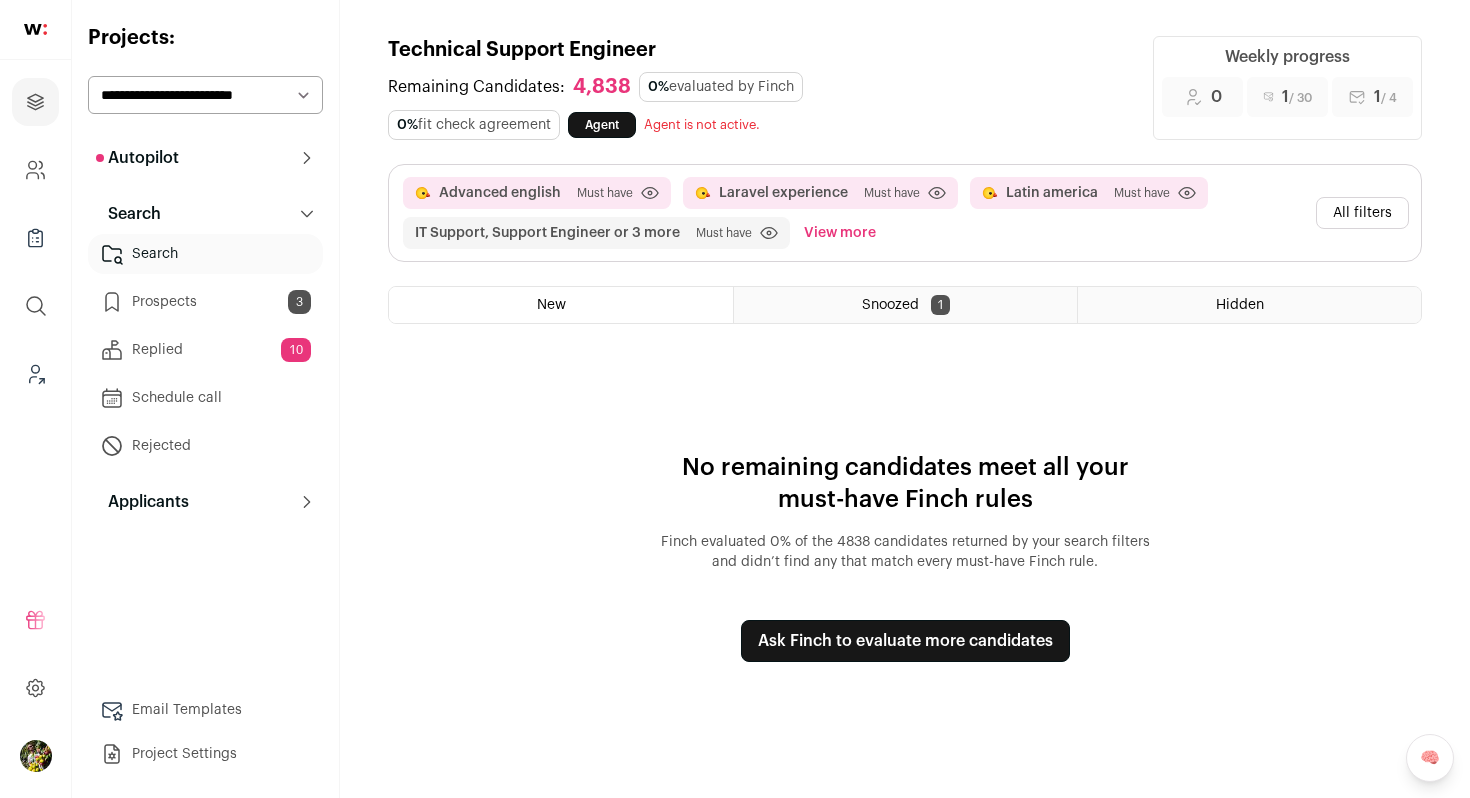 click on "Prospects
3" at bounding box center (205, 302) 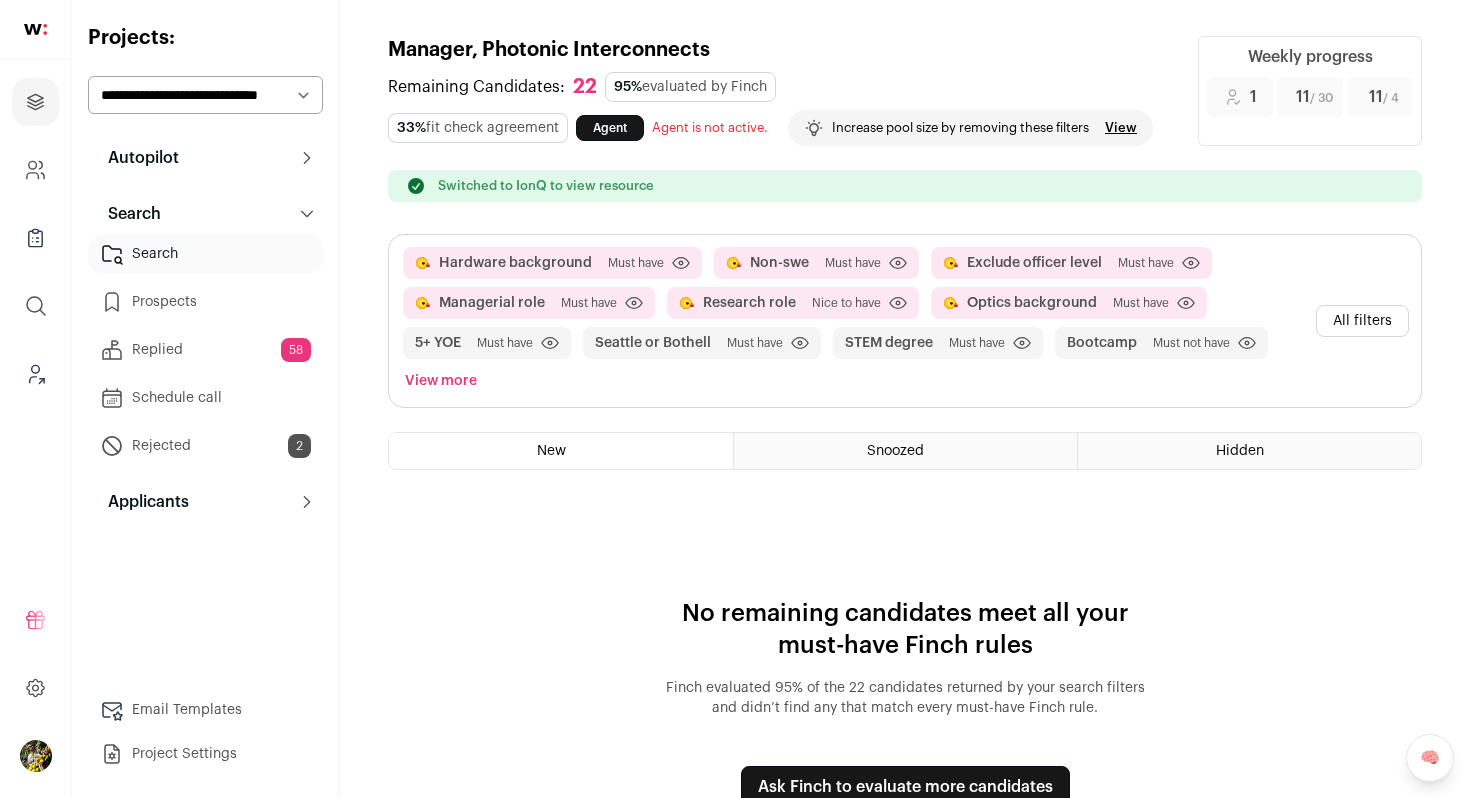 scroll, scrollTop: 0, scrollLeft: 0, axis: both 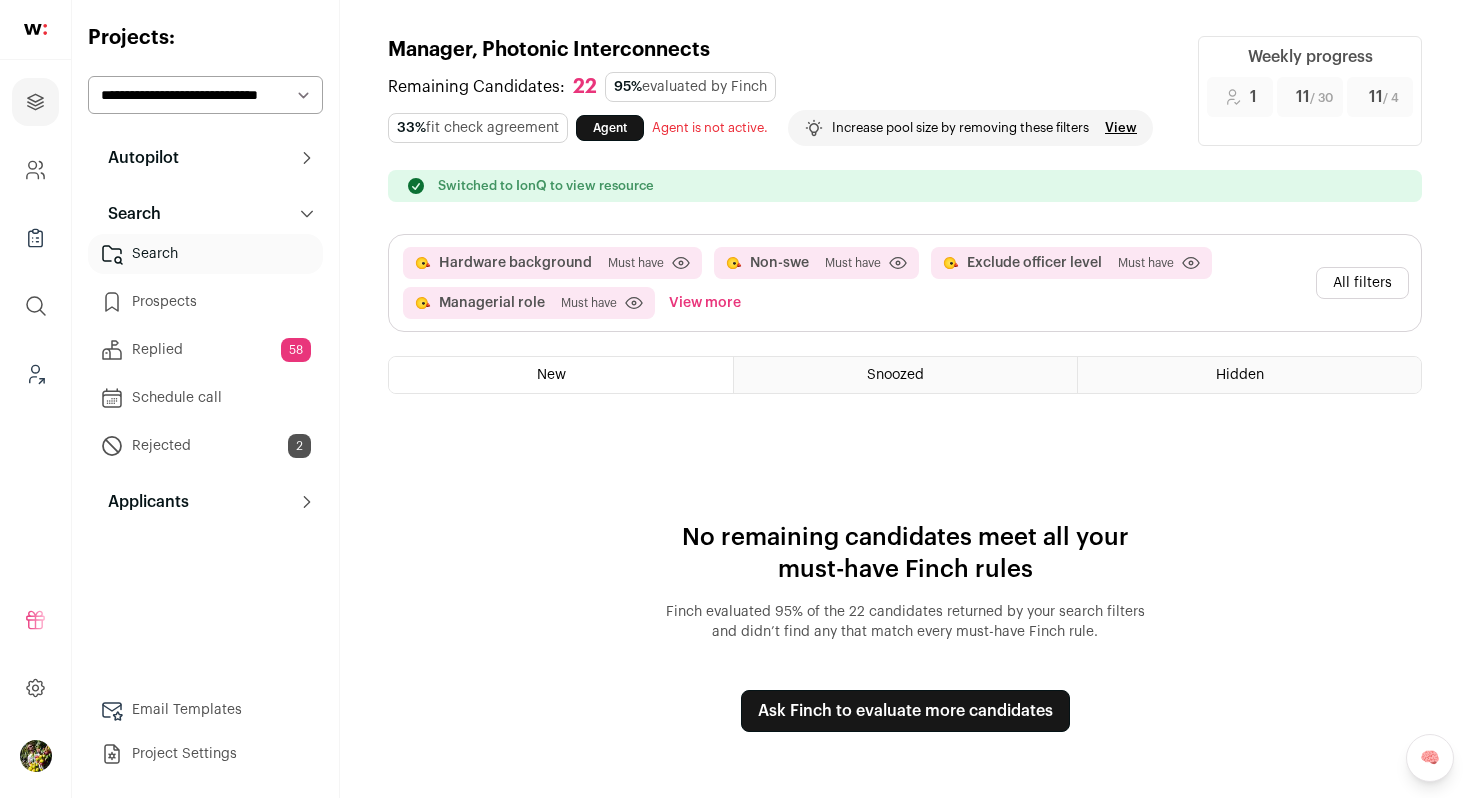 click on "All filters" at bounding box center [1362, 283] 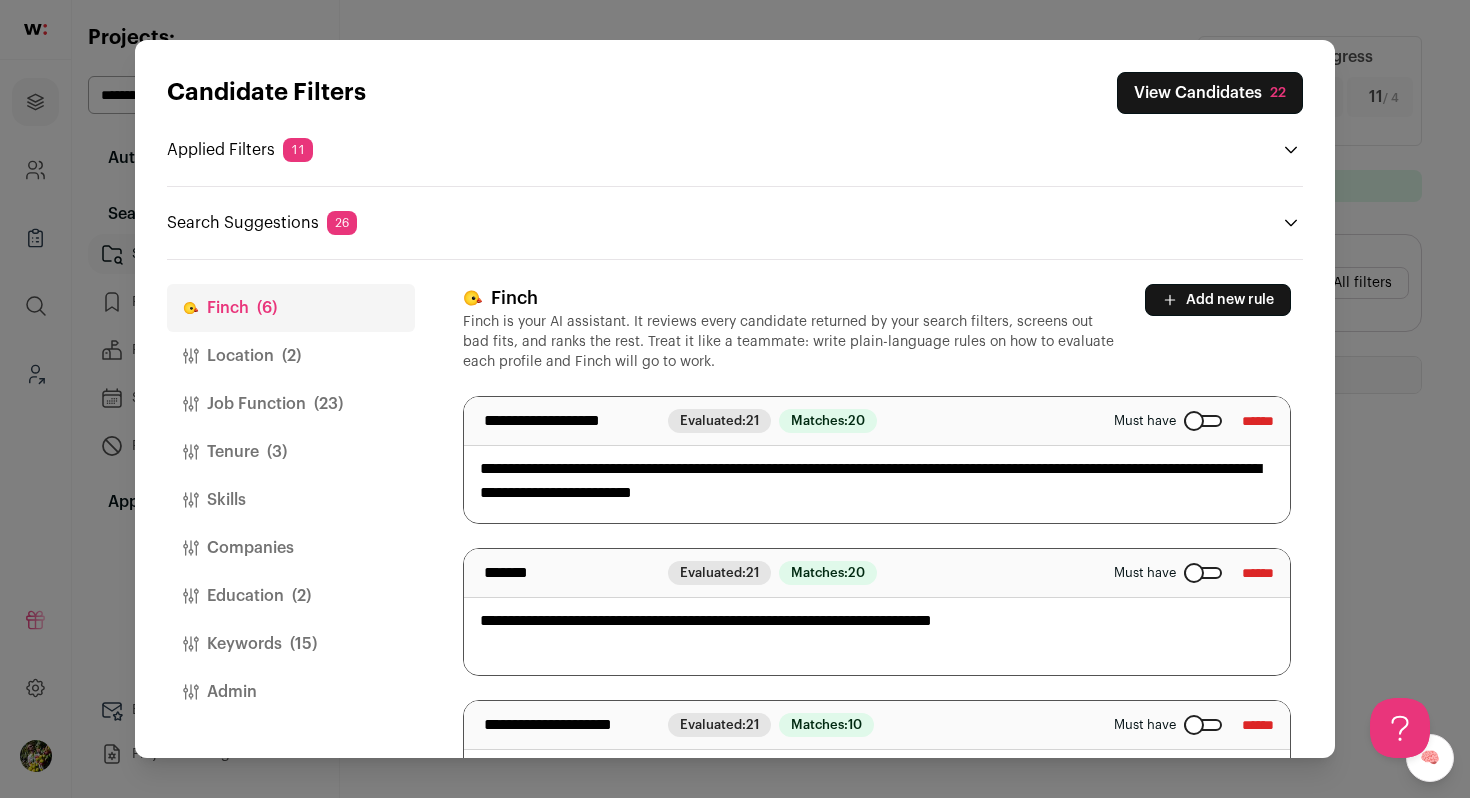 scroll, scrollTop: 0, scrollLeft: 0, axis: both 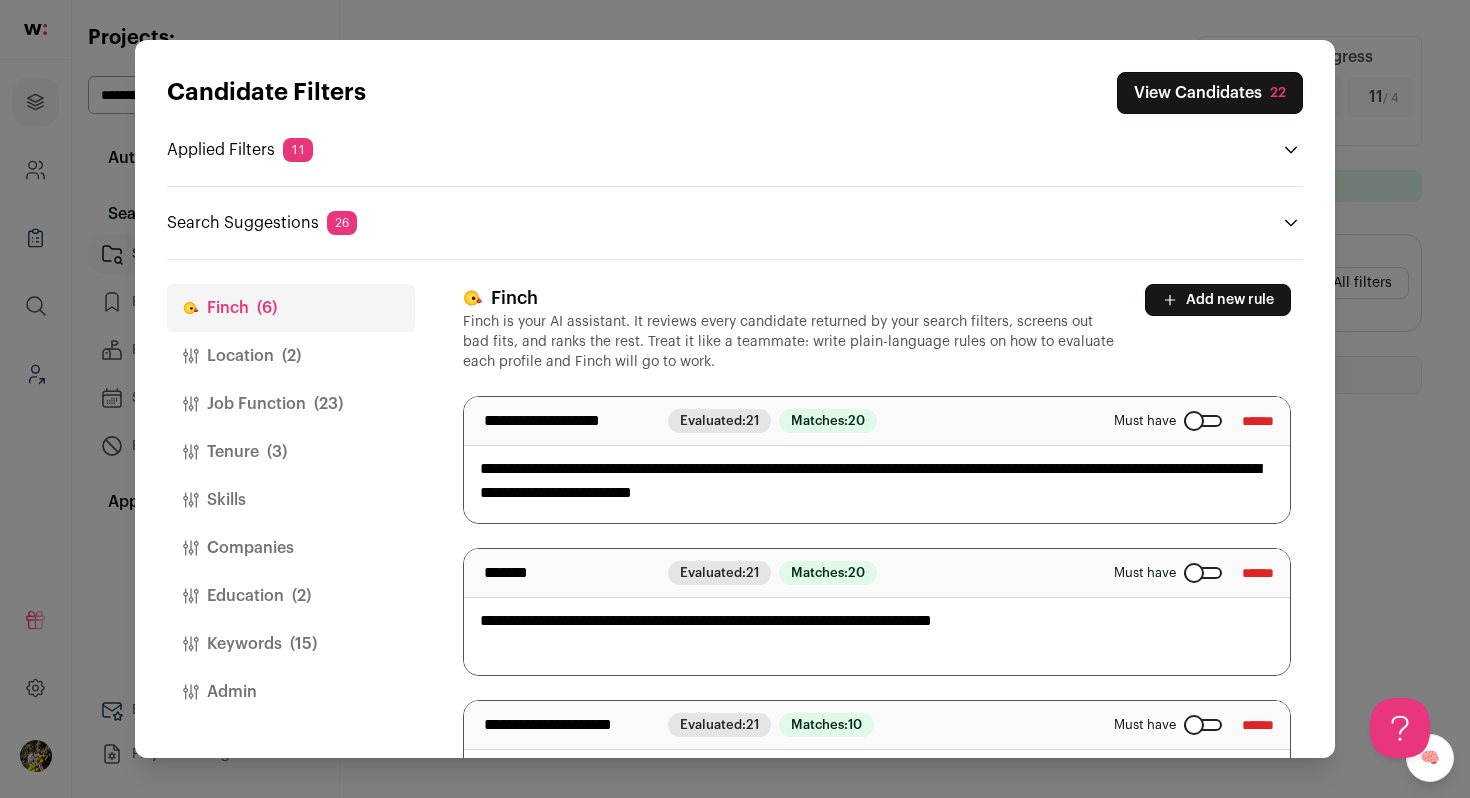 click on "Keywords
(15)" at bounding box center [291, 644] 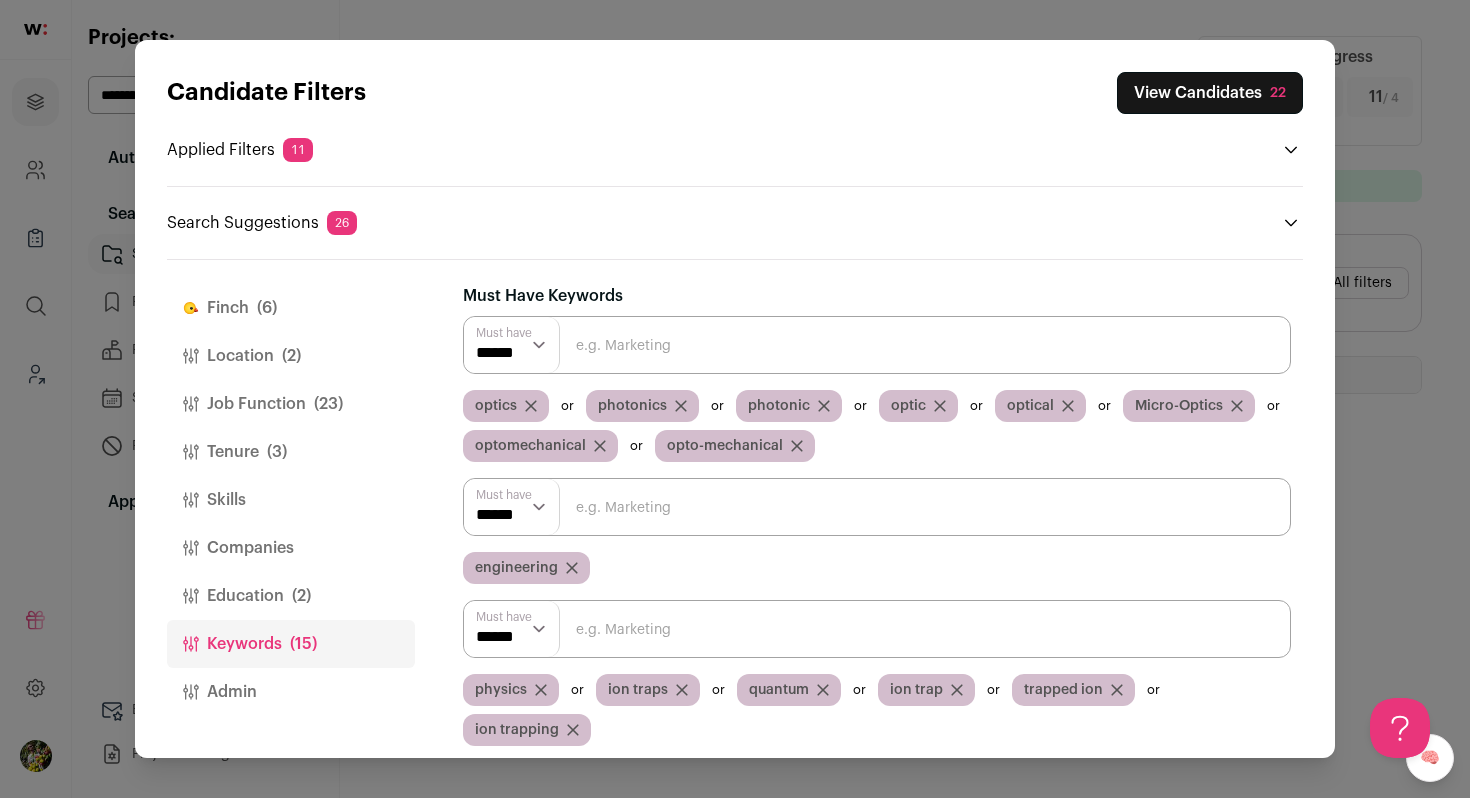 scroll, scrollTop: 196, scrollLeft: 0, axis: vertical 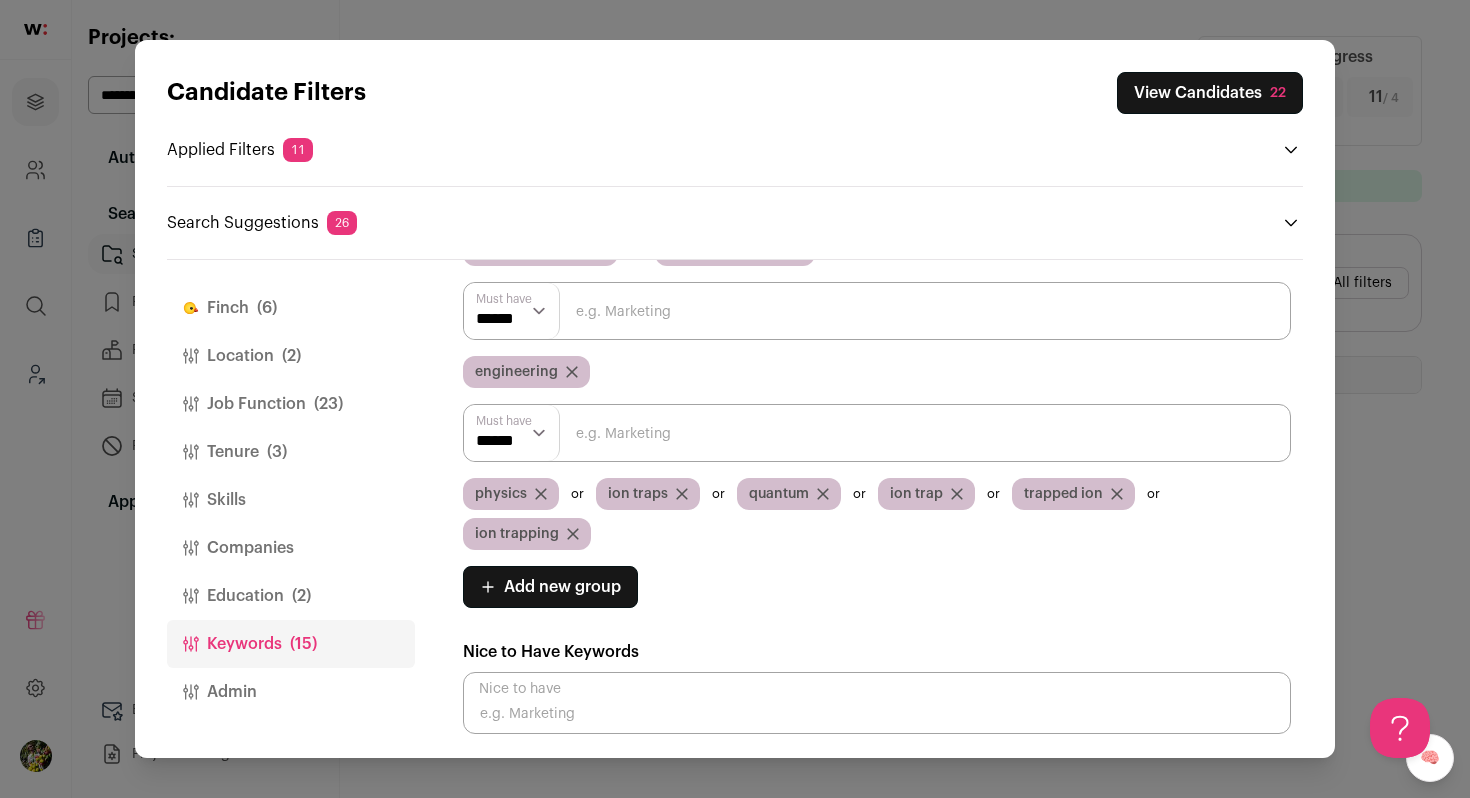 click on "Add new group" at bounding box center [562, 587] 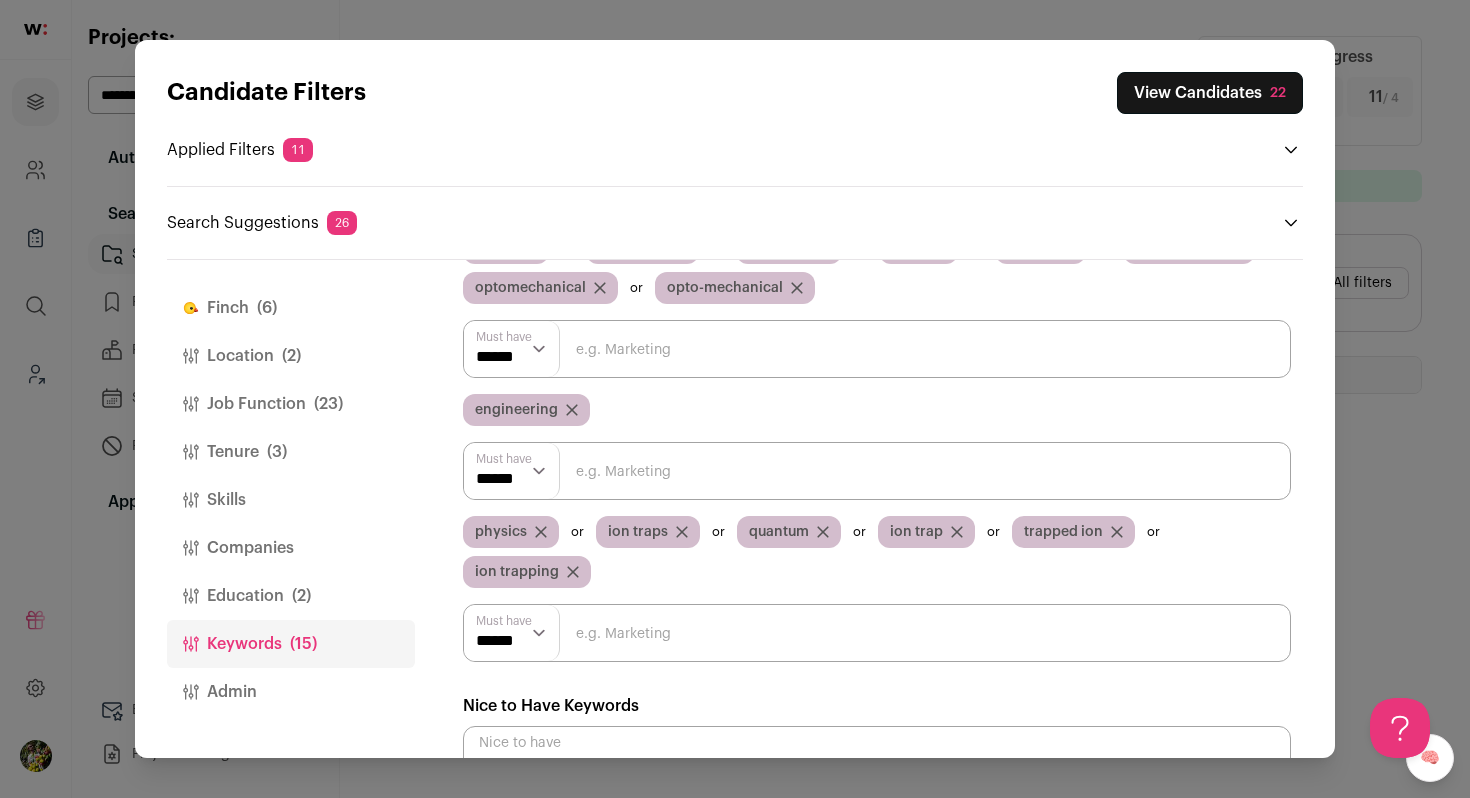 scroll, scrollTop: 160, scrollLeft: 0, axis: vertical 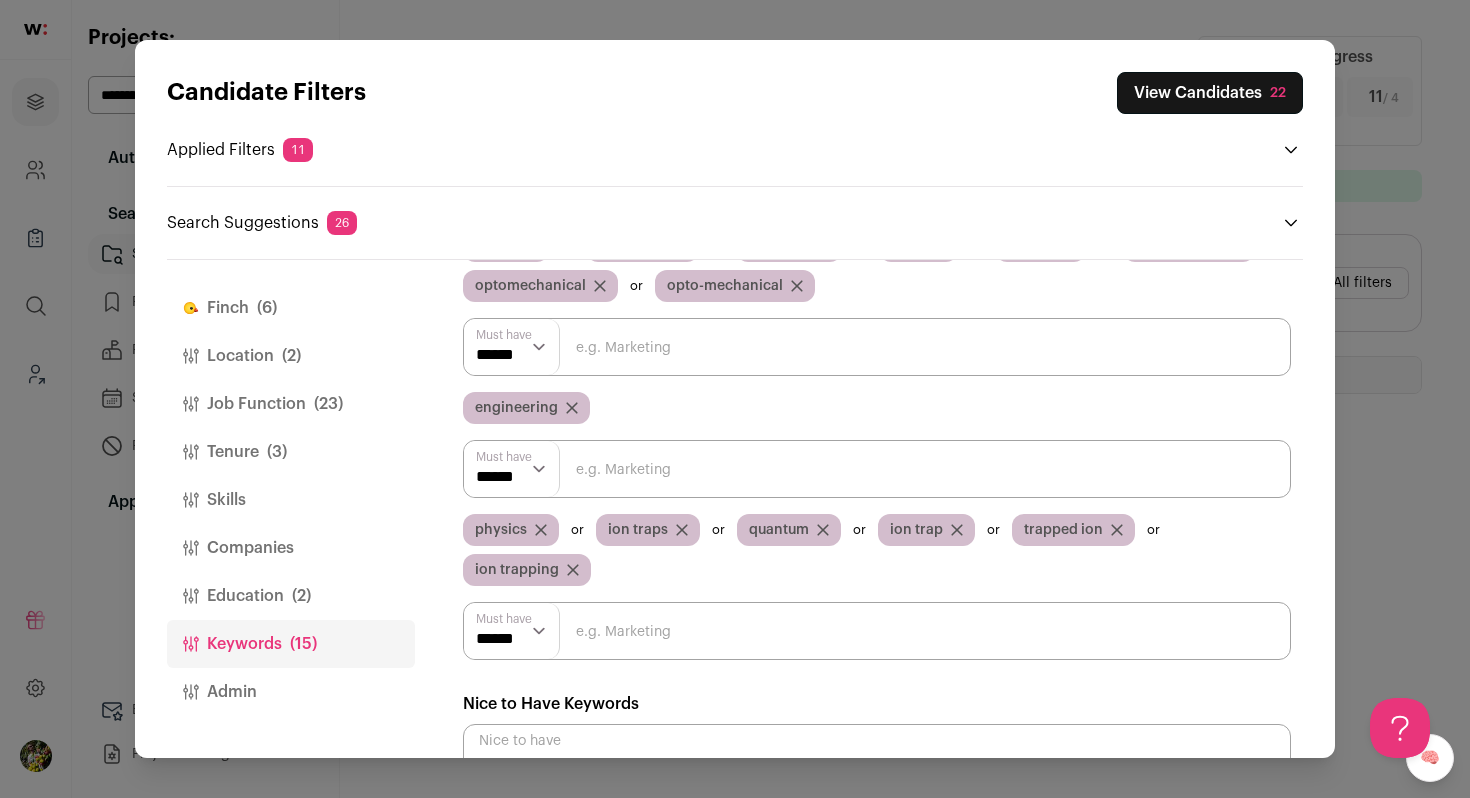click on "View Candidates
[NUMBER]" at bounding box center (1210, 93) 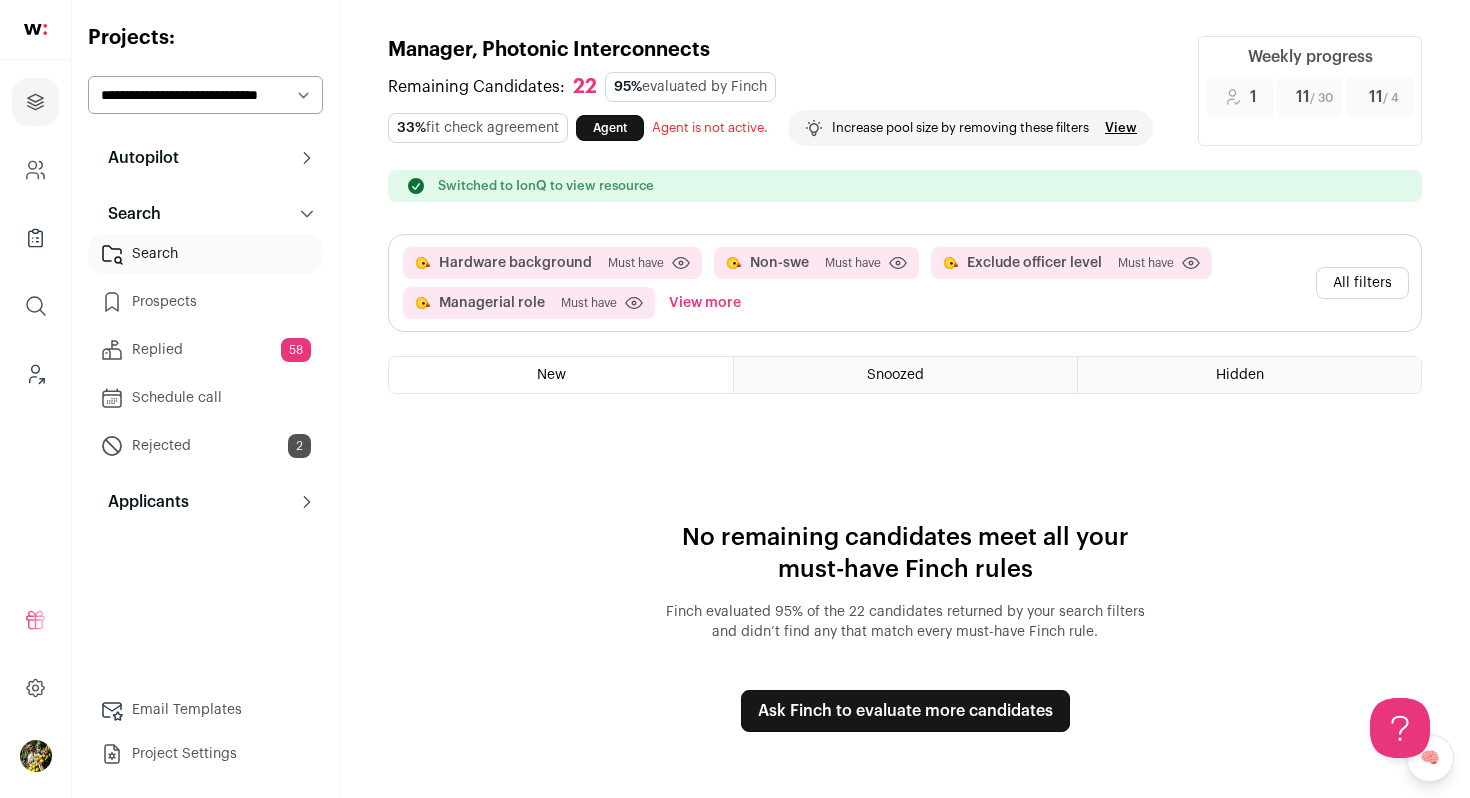 click on "Ask Finch to evaluate more candidates" at bounding box center [905, 711] 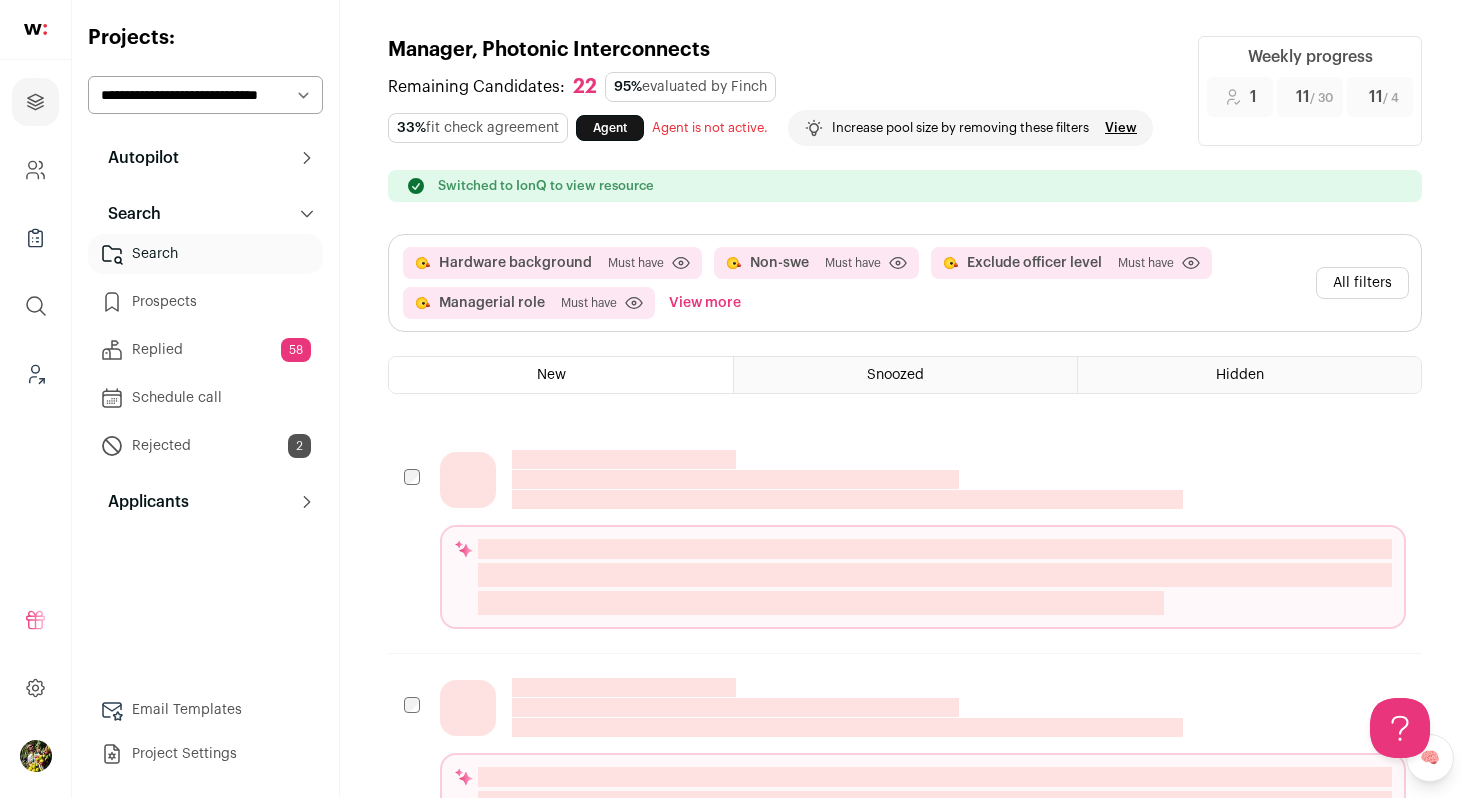 scroll, scrollTop: 0, scrollLeft: 0, axis: both 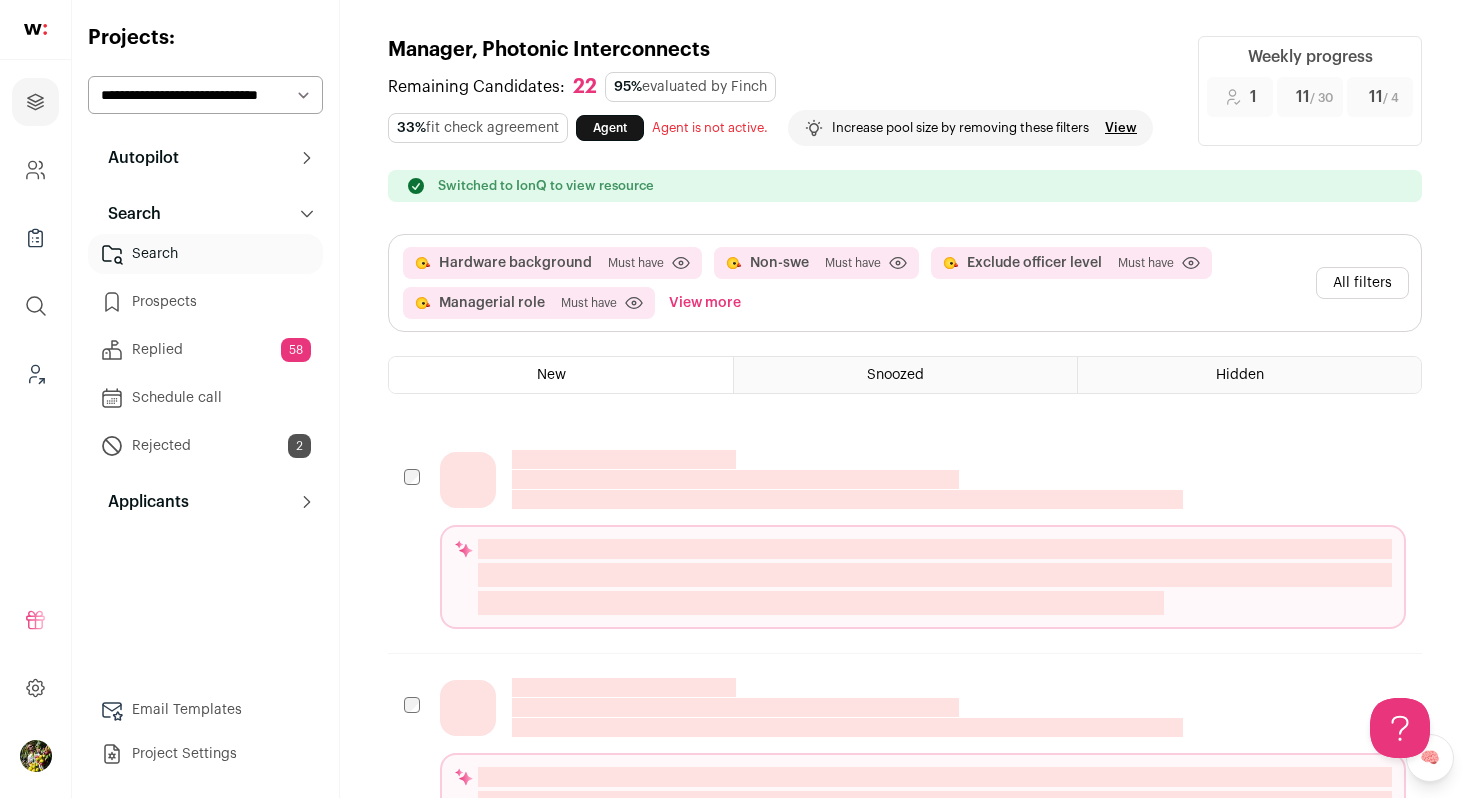 click on "All filters" at bounding box center [1362, 283] 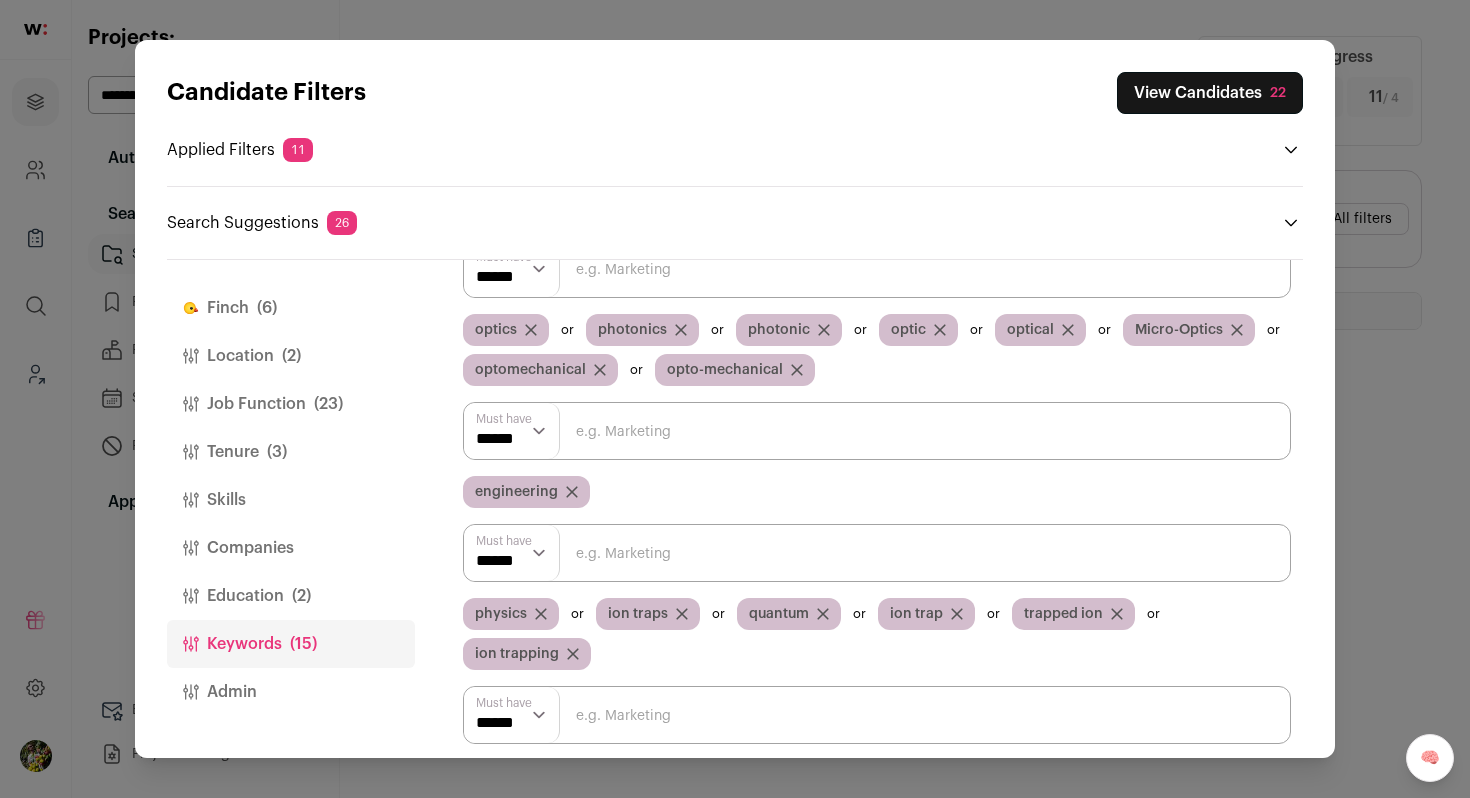 scroll, scrollTop: 69, scrollLeft: 0, axis: vertical 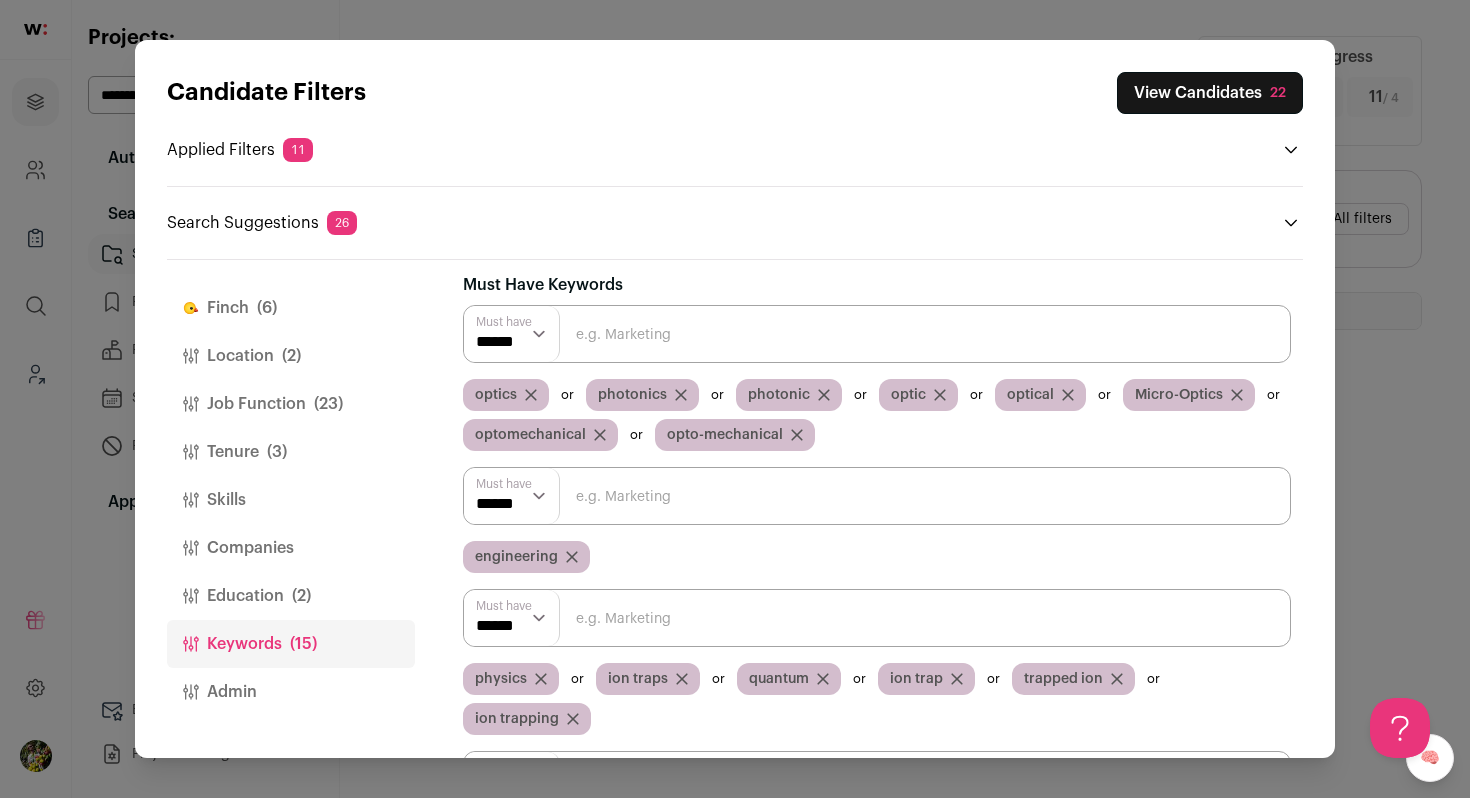 click on "[LAST_NAME] ([NUMBER])" at bounding box center [291, 308] 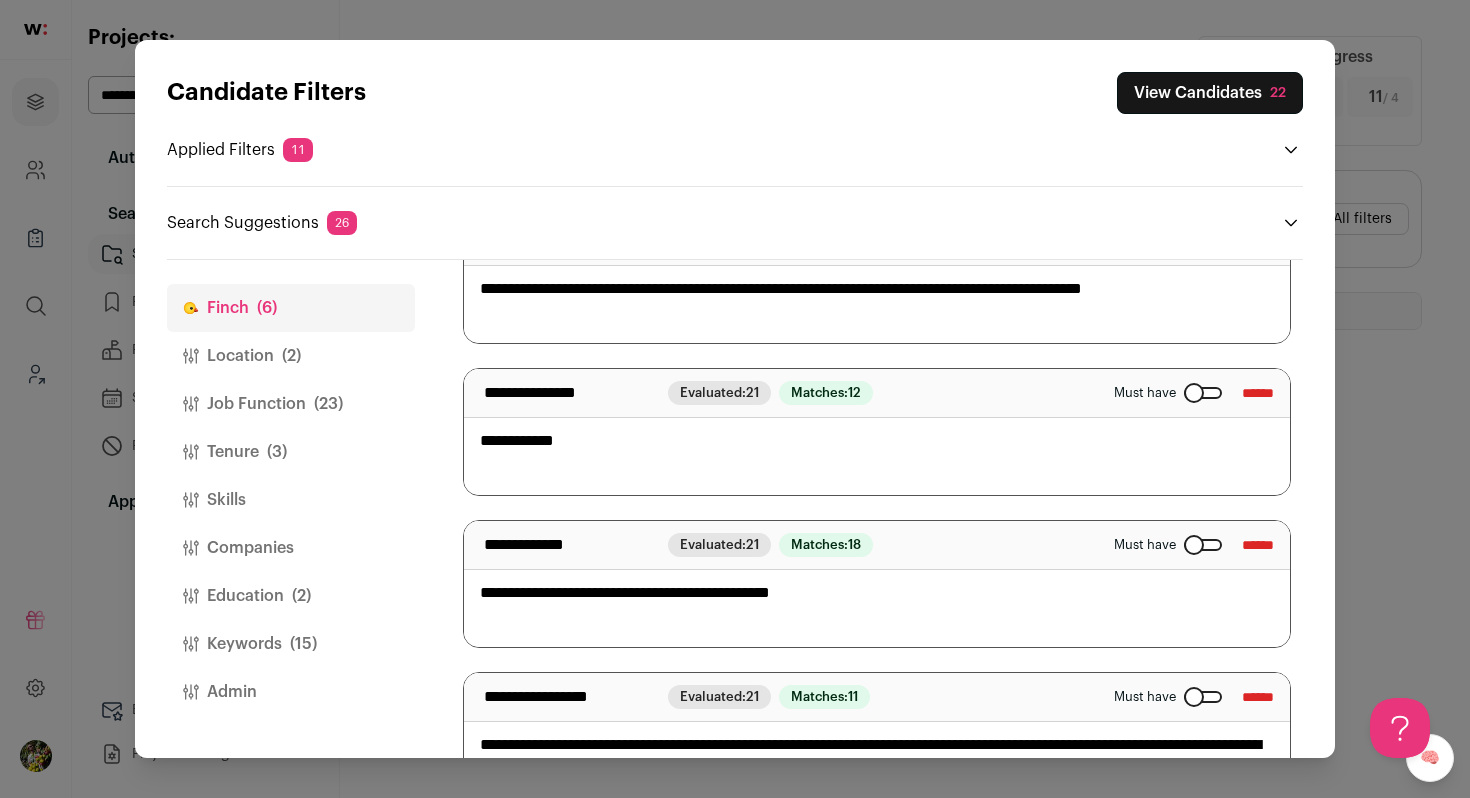 scroll, scrollTop: 398, scrollLeft: 0, axis: vertical 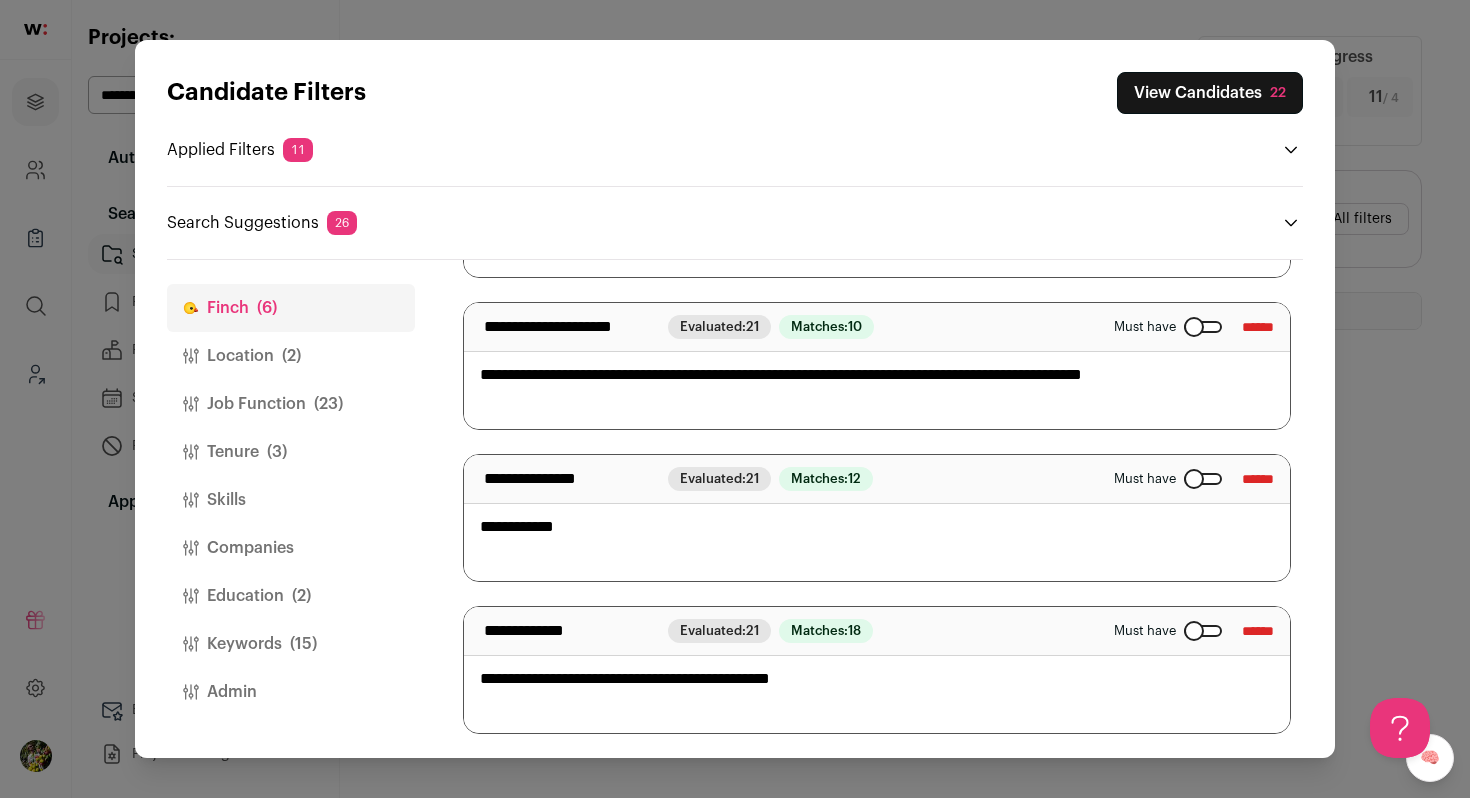 click at bounding box center [1203, 631] 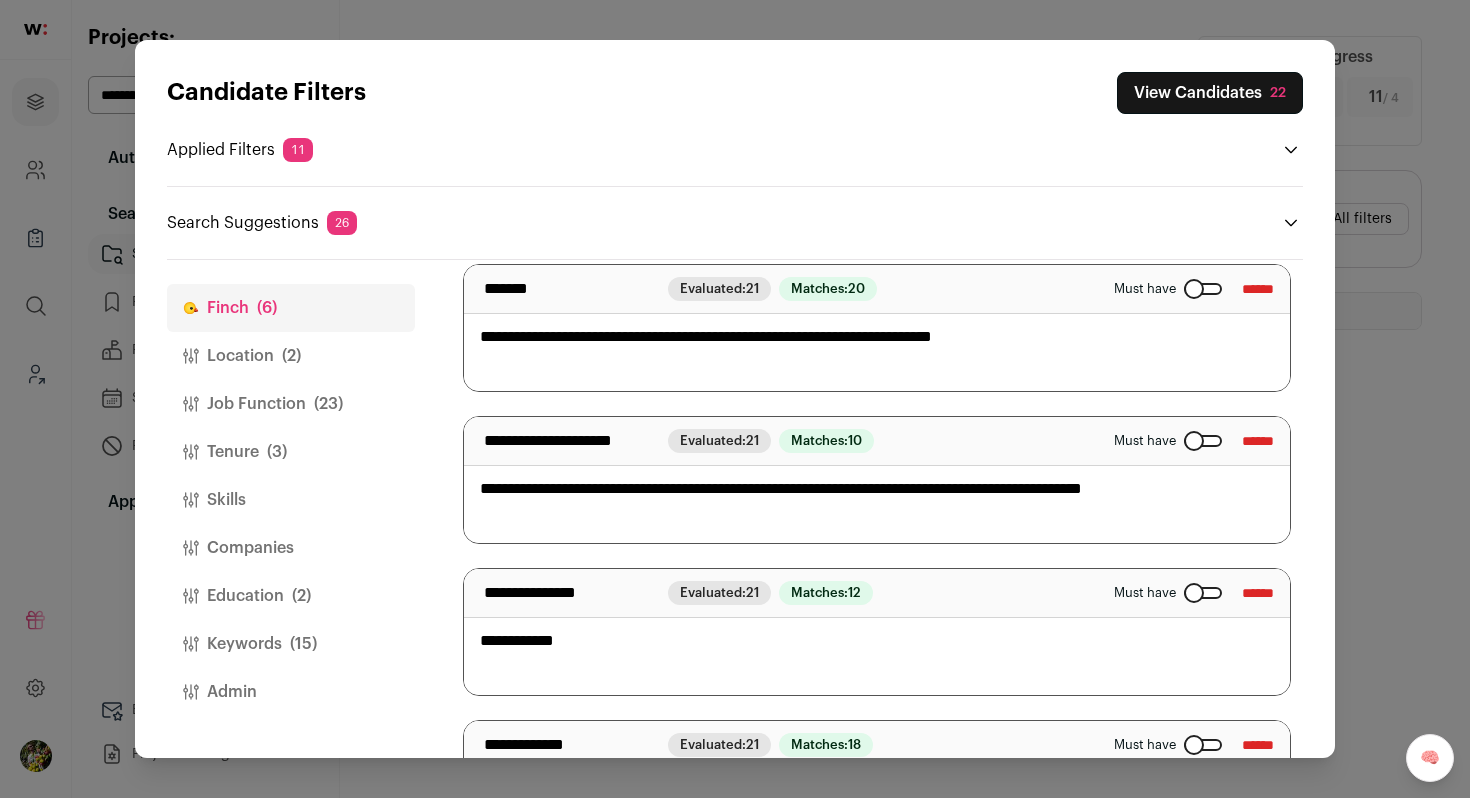 scroll, scrollTop: 243, scrollLeft: 0, axis: vertical 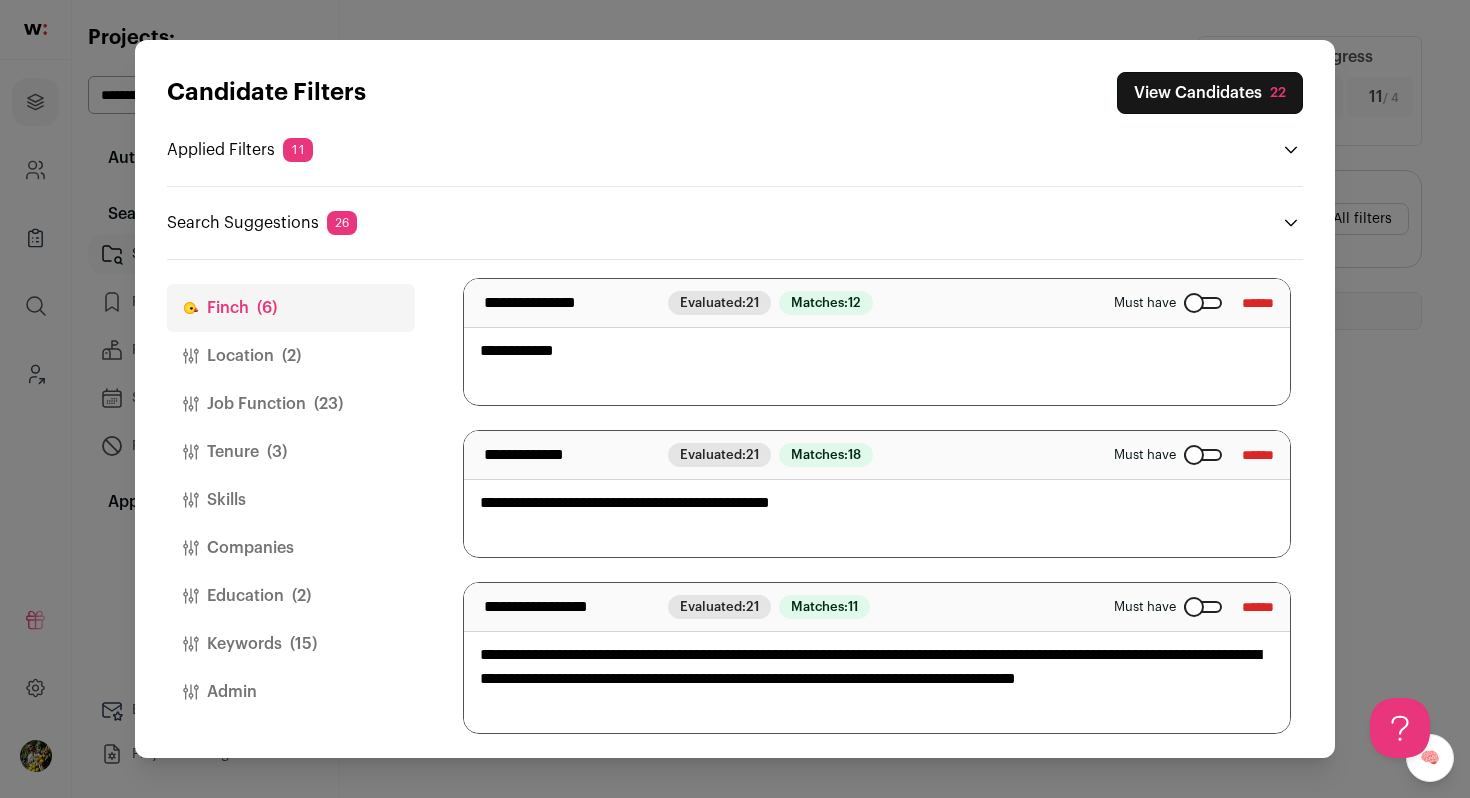 click on "Location
(2)" at bounding box center (291, 356) 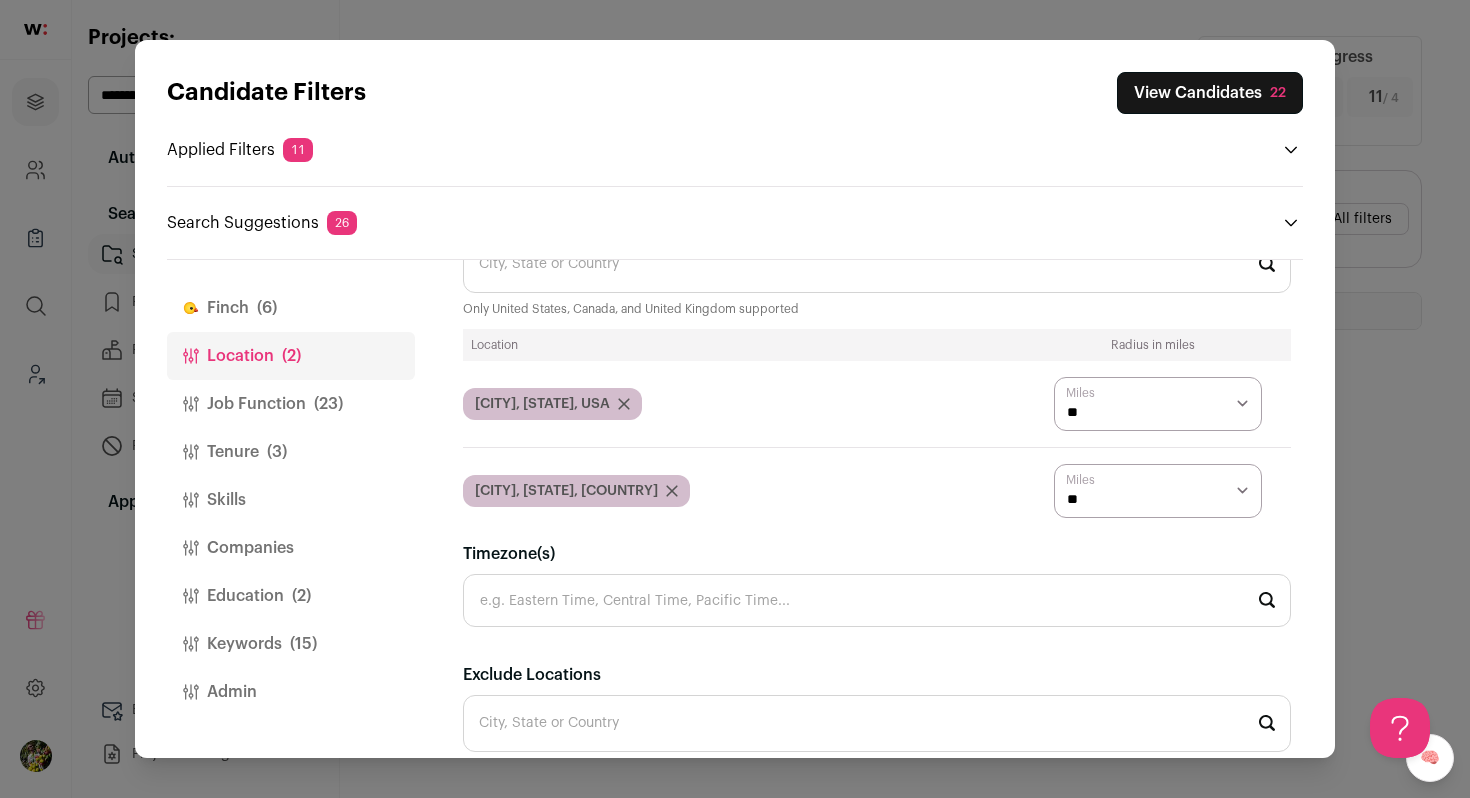 scroll, scrollTop: 55, scrollLeft: 0, axis: vertical 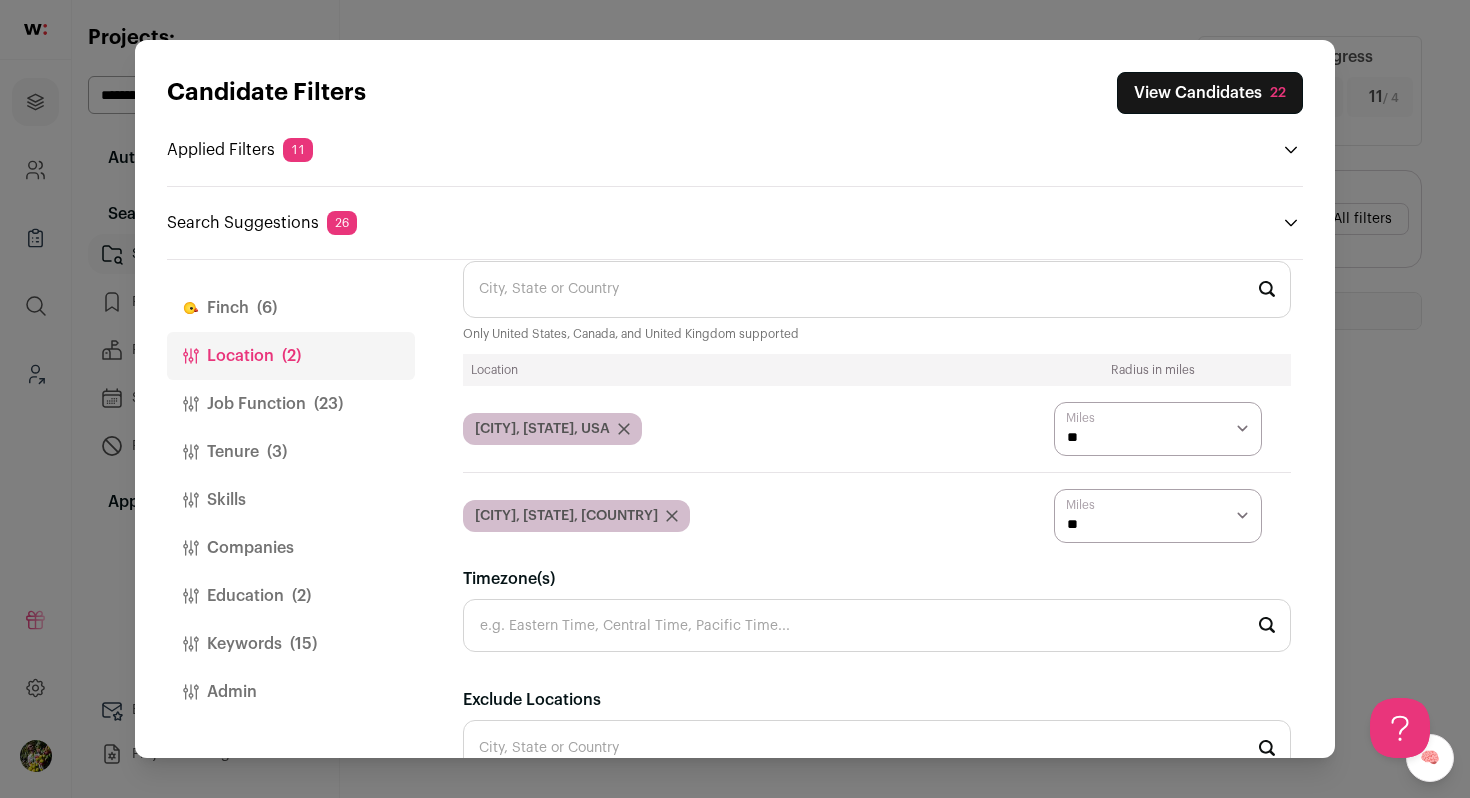 click on "Location(s)" at bounding box center [877, 289] 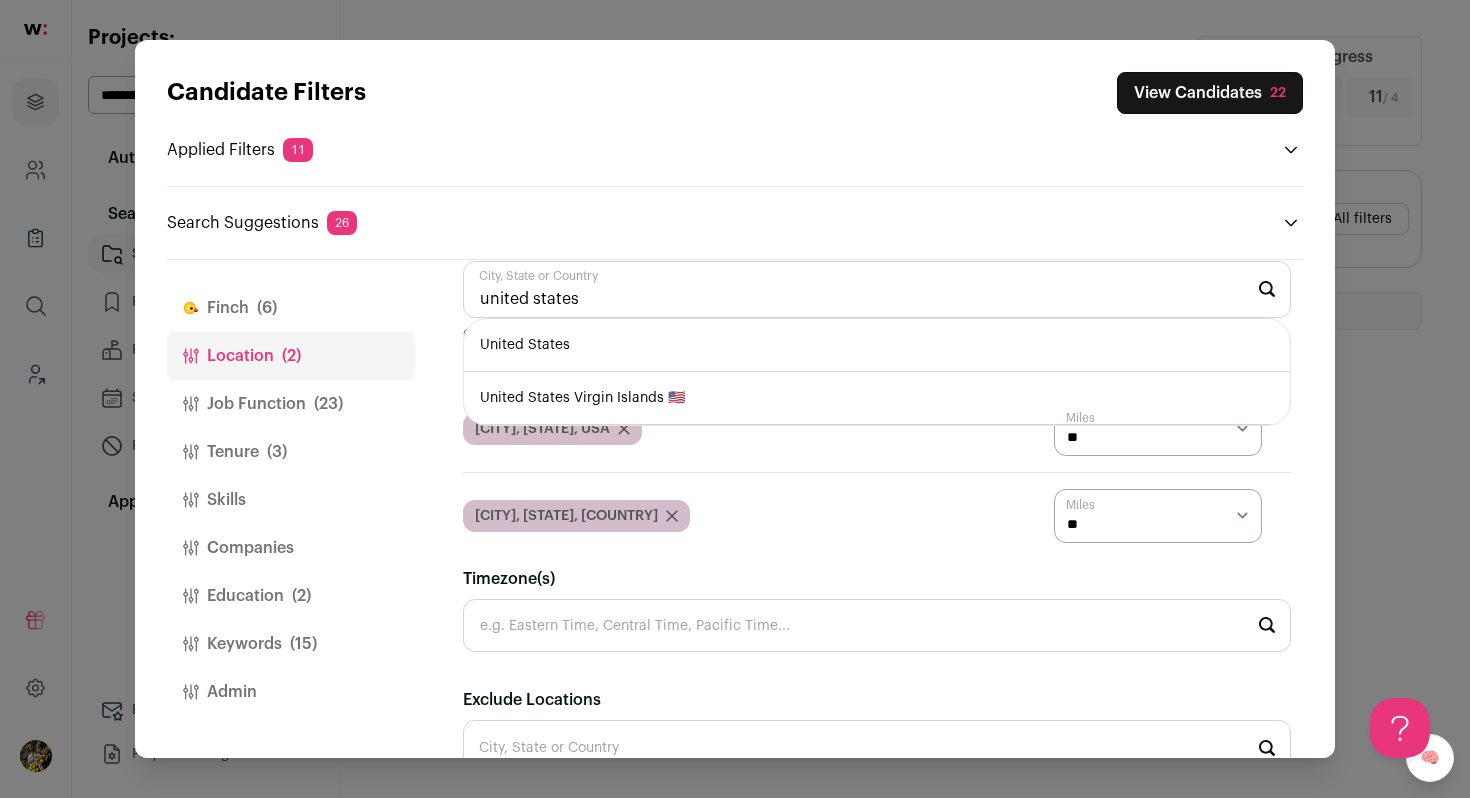 click on "United States" at bounding box center [877, 345] 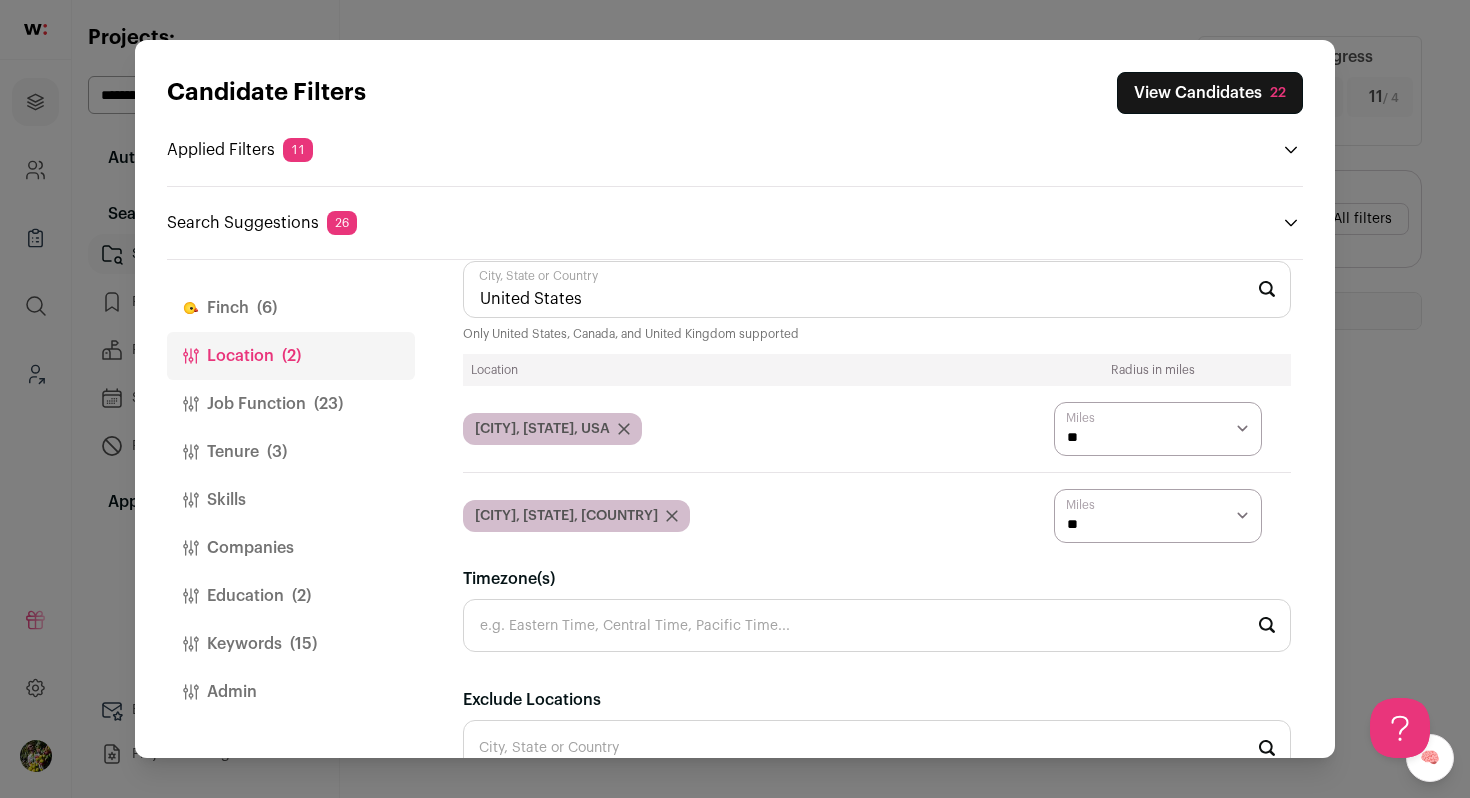 scroll, scrollTop: 0, scrollLeft: 0, axis: both 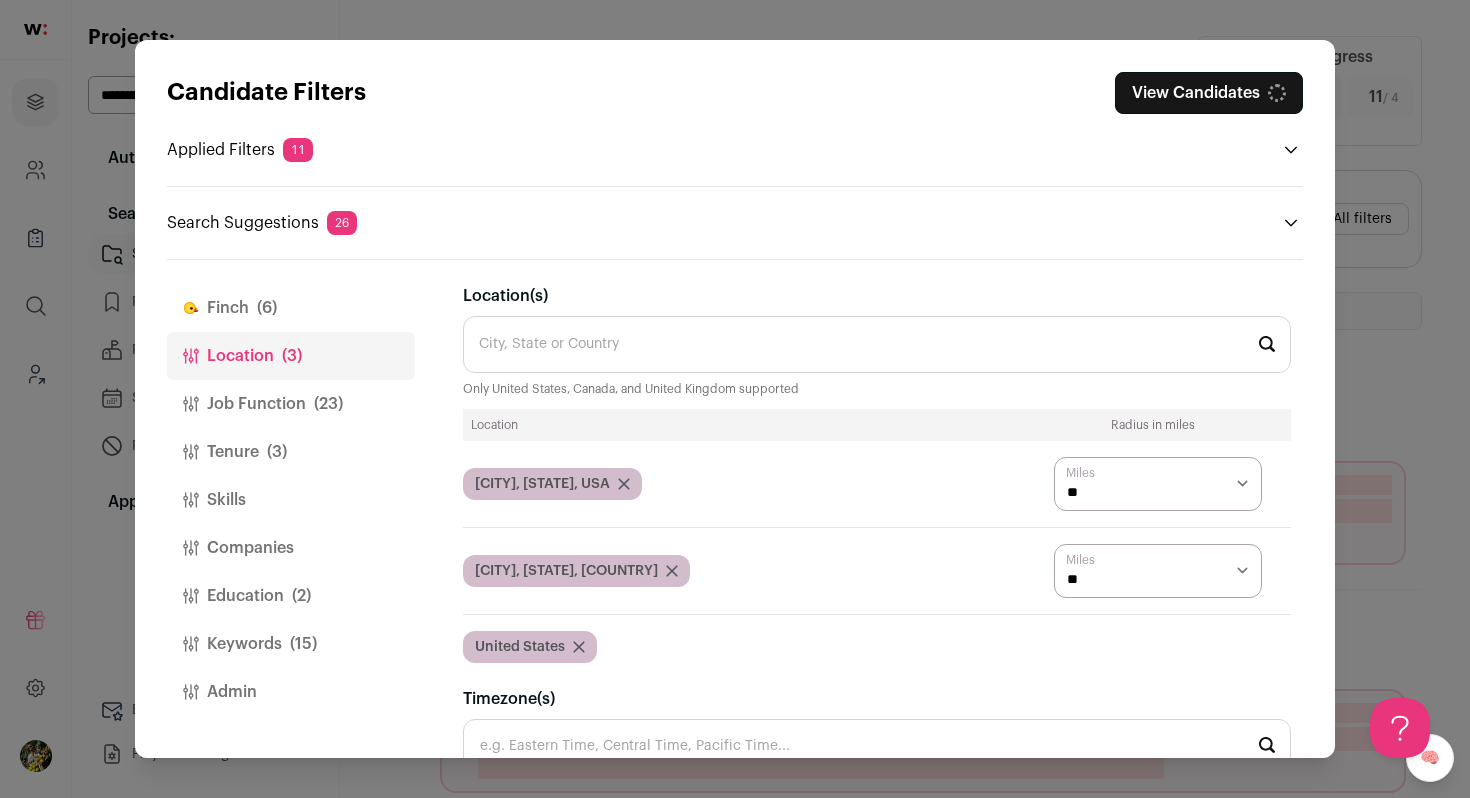 click 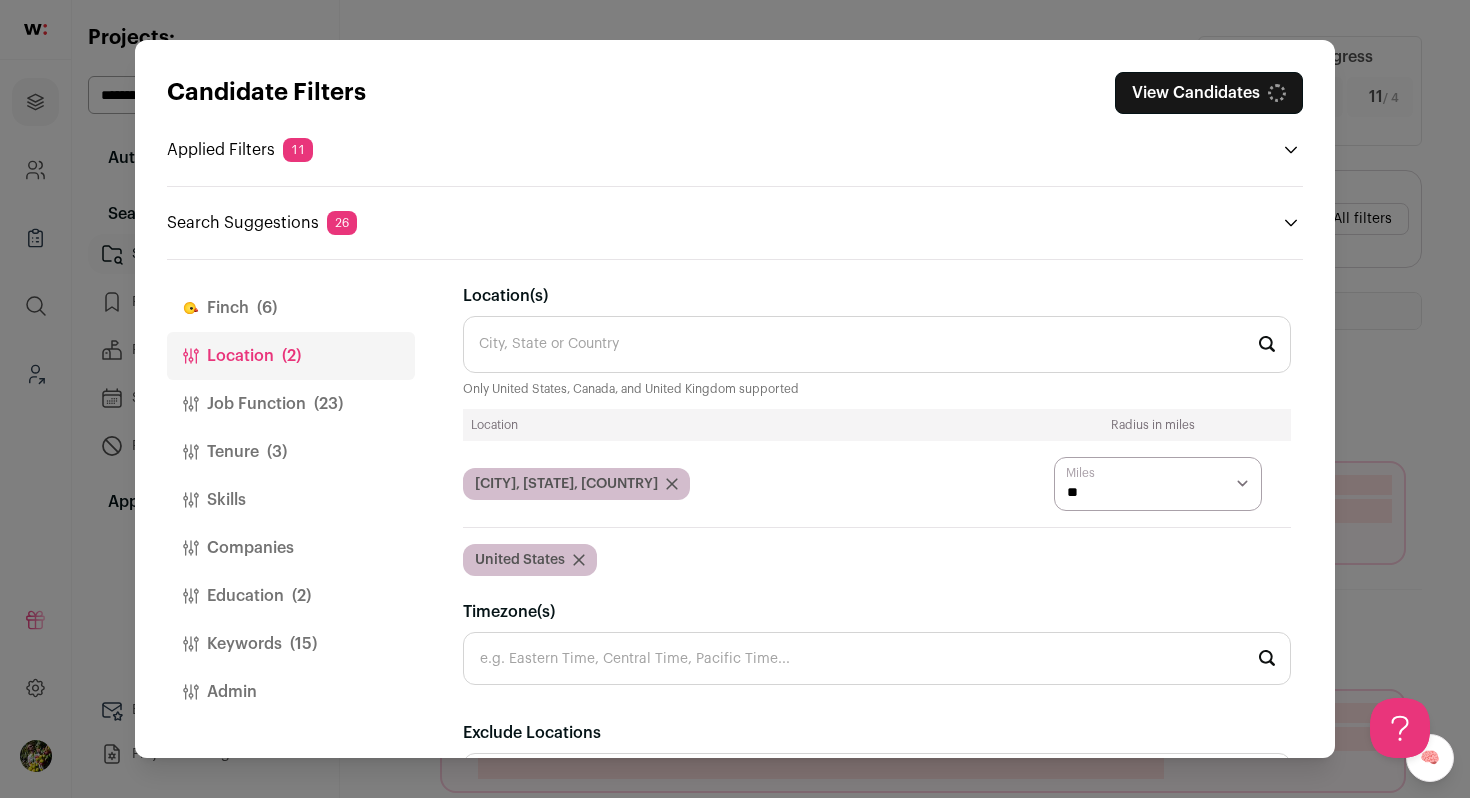 click 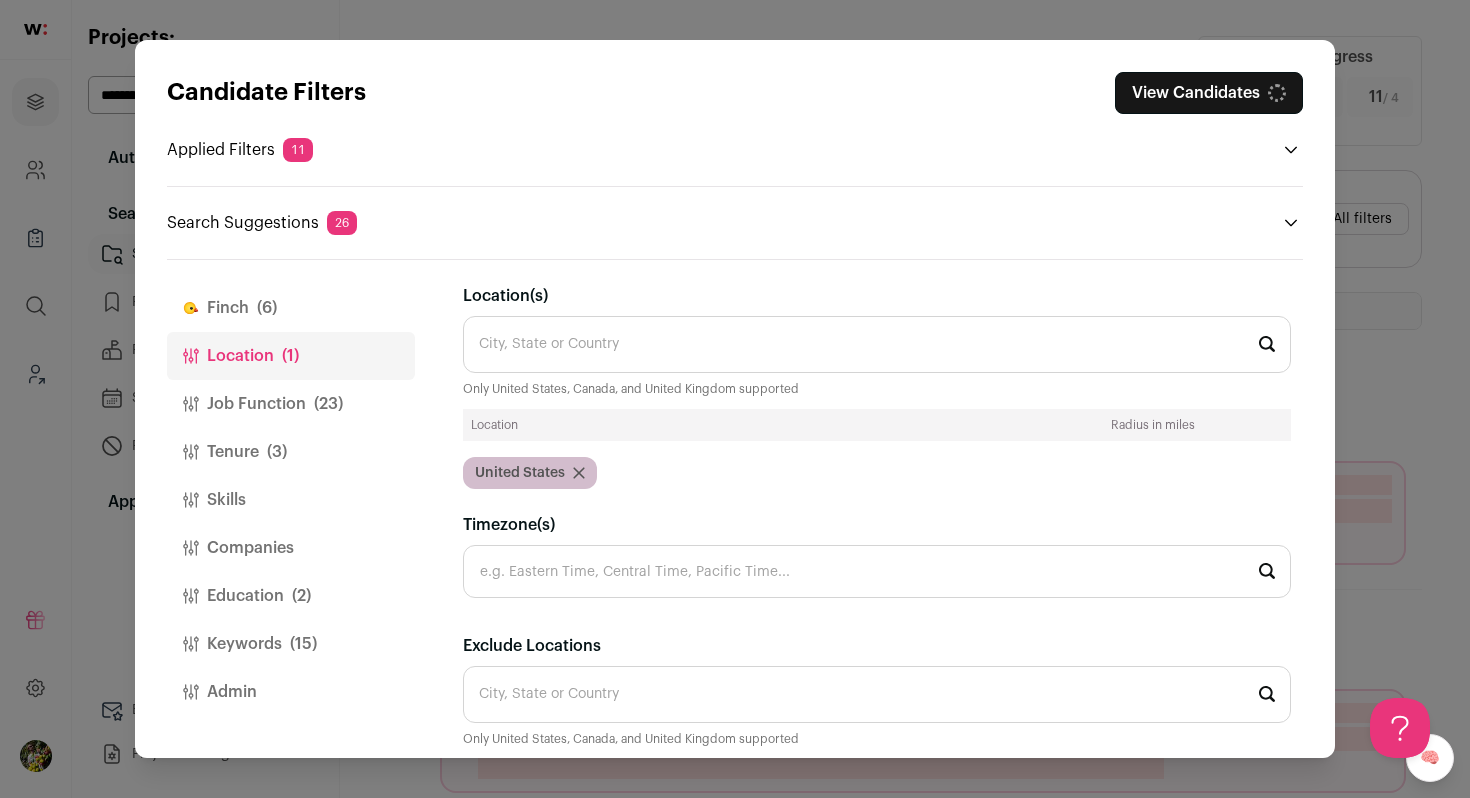 click on "Job Function
(23)" at bounding box center (291, 404) 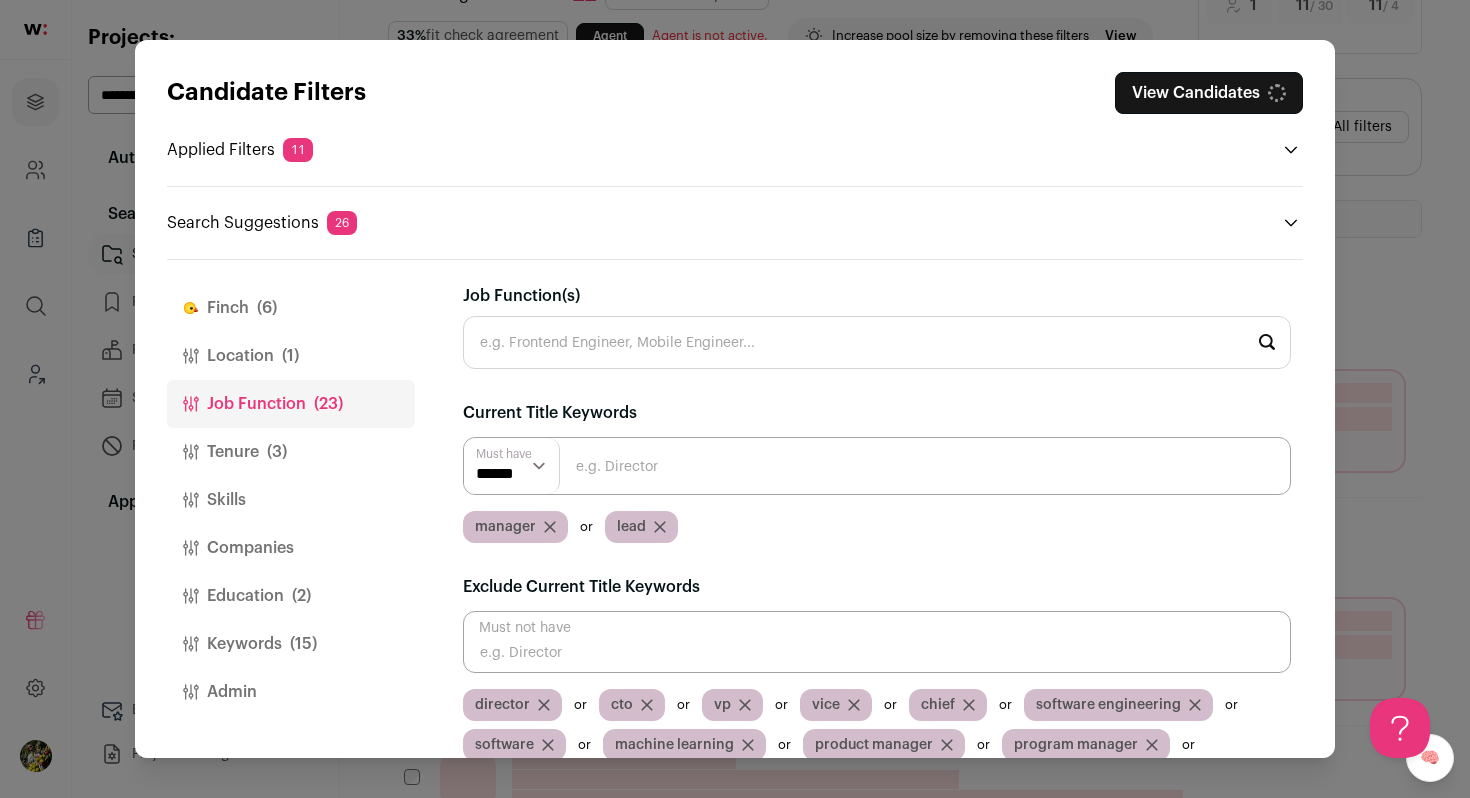 click on "Tenure
(3)" at bounding box center (291, 452) 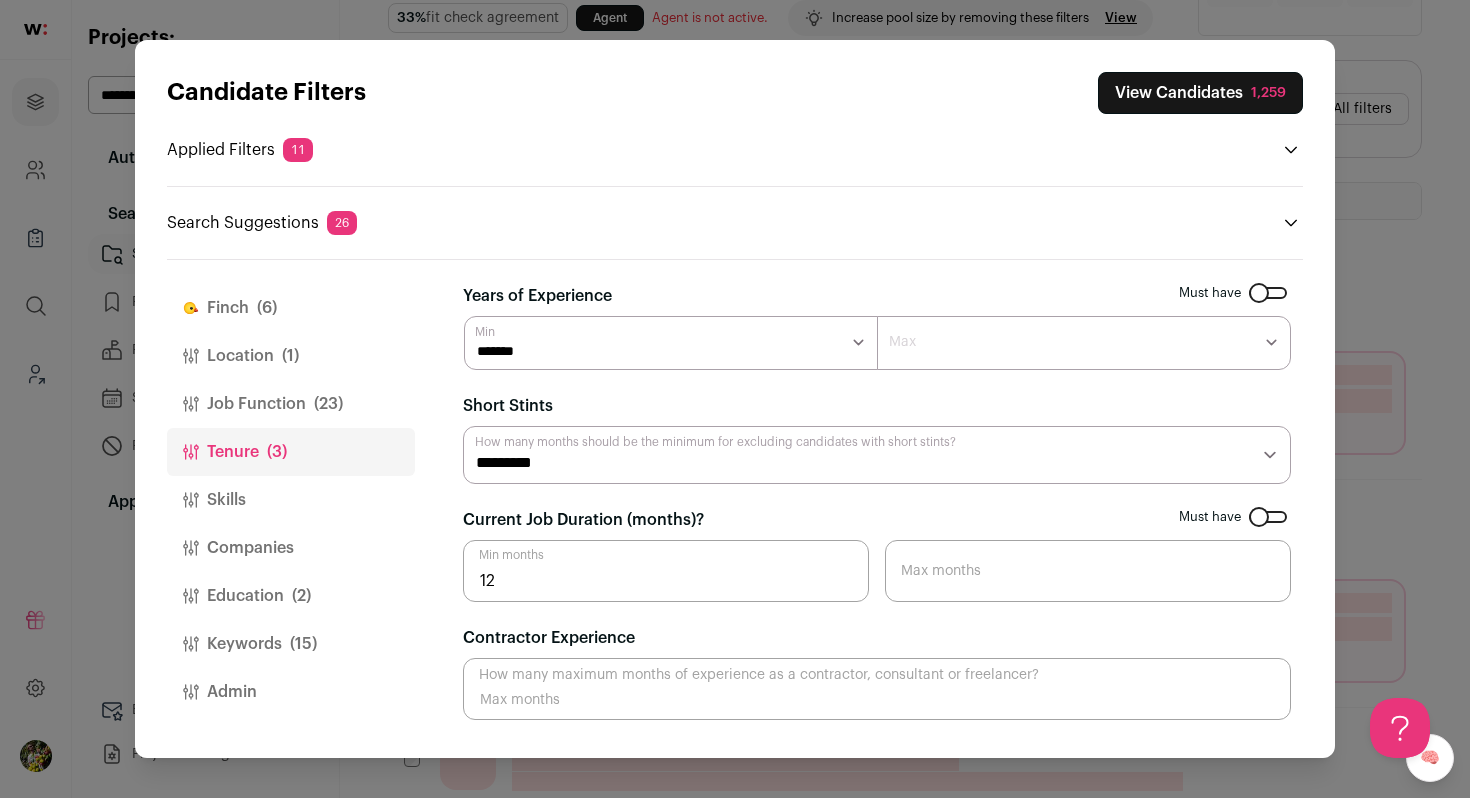 scroll, scrollTop: 114, scrollLeft: 0, axis: vertical 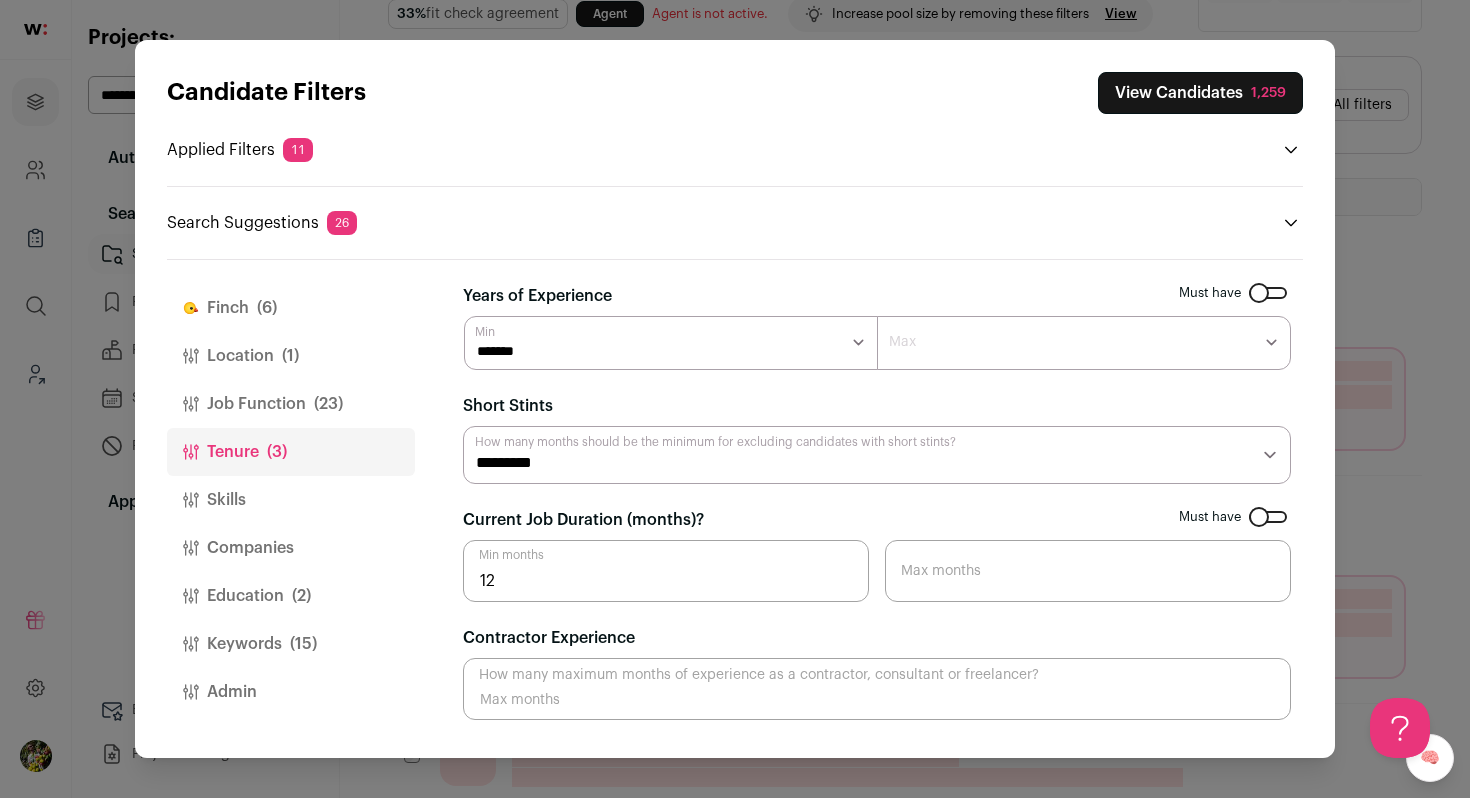 click on "Education
(2)" at bounding box center [291, 596] 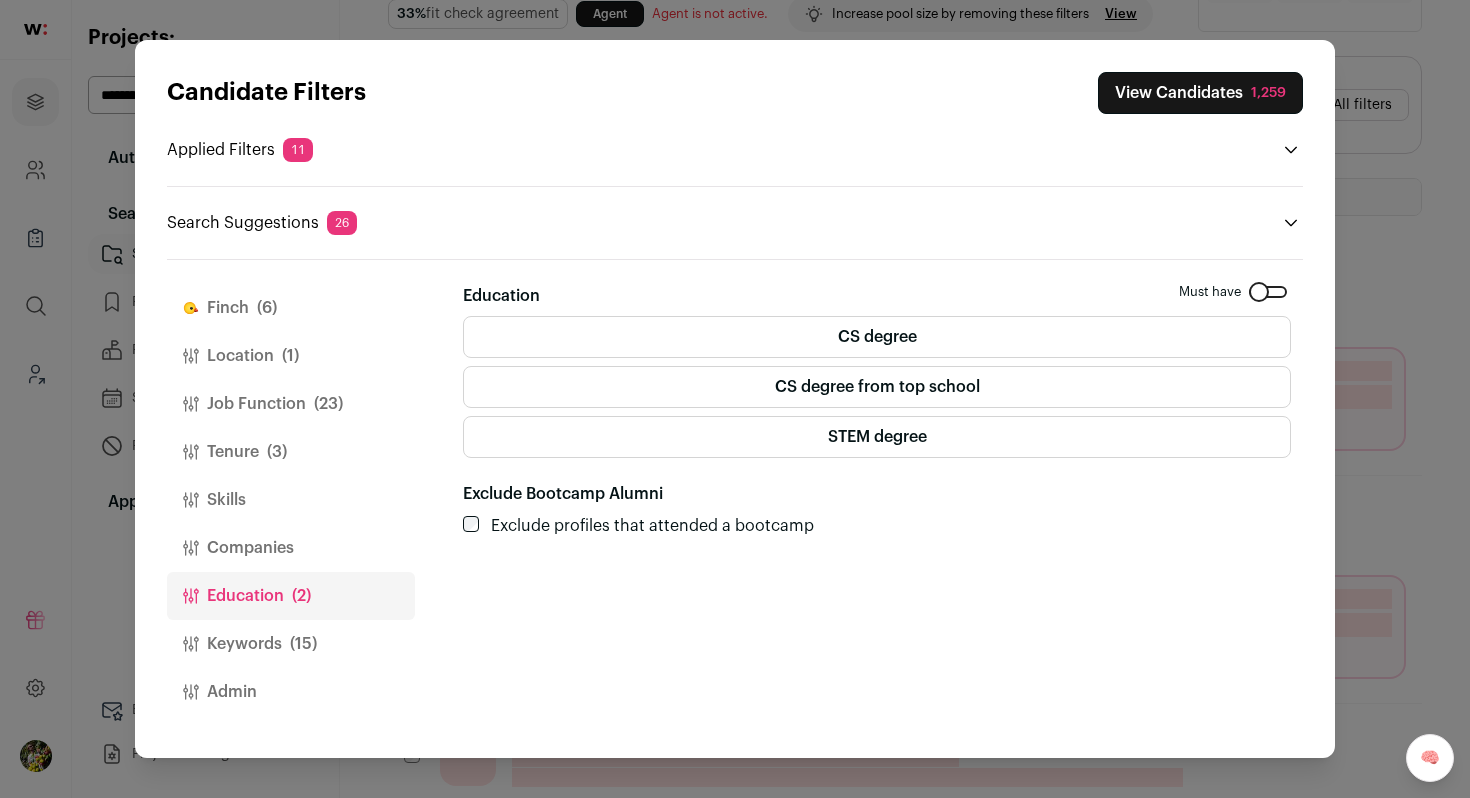 click on "(15)" at bounding box center [303, 644] 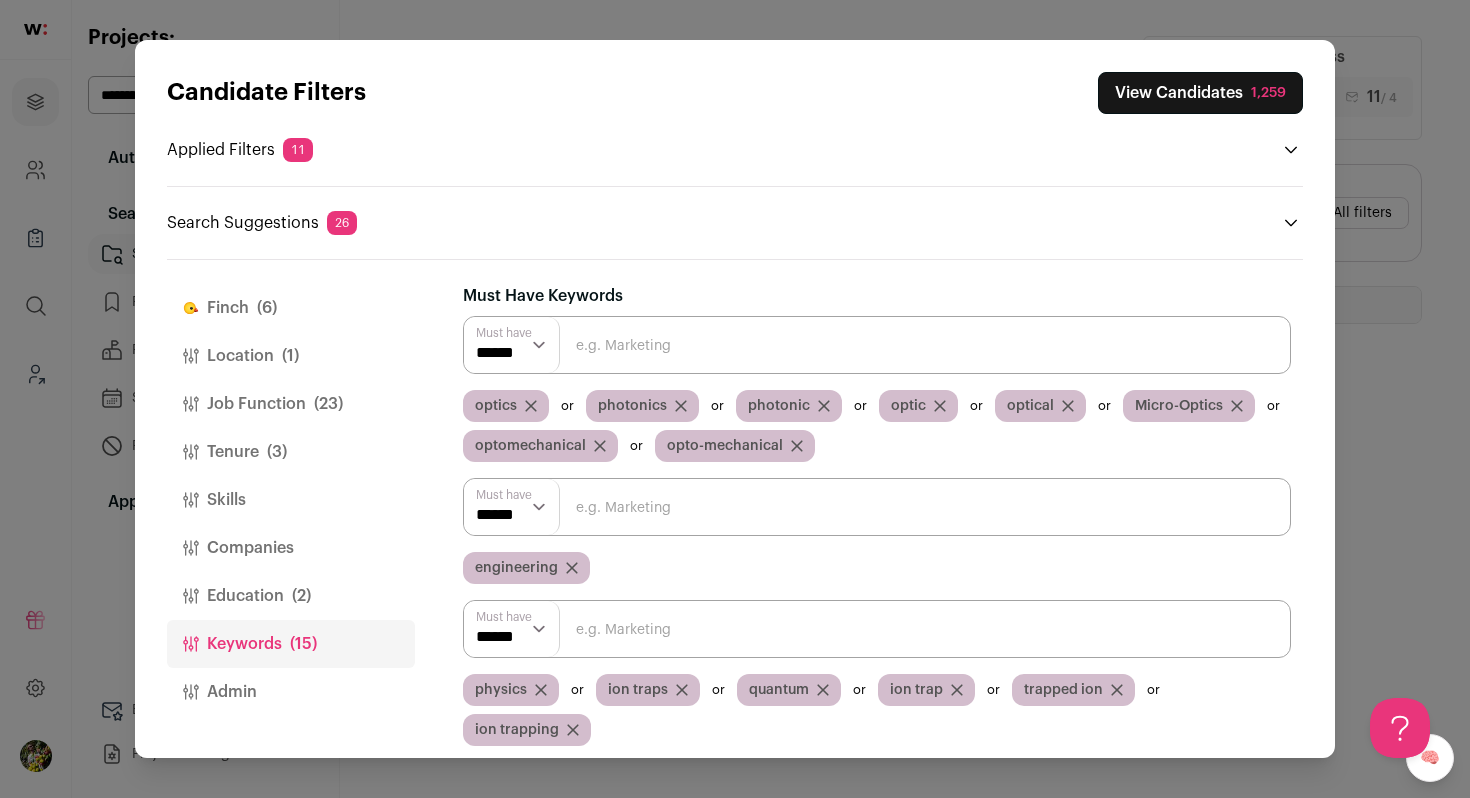 scroll, scrollTop: 0, scrollLeft: 0, axis: both 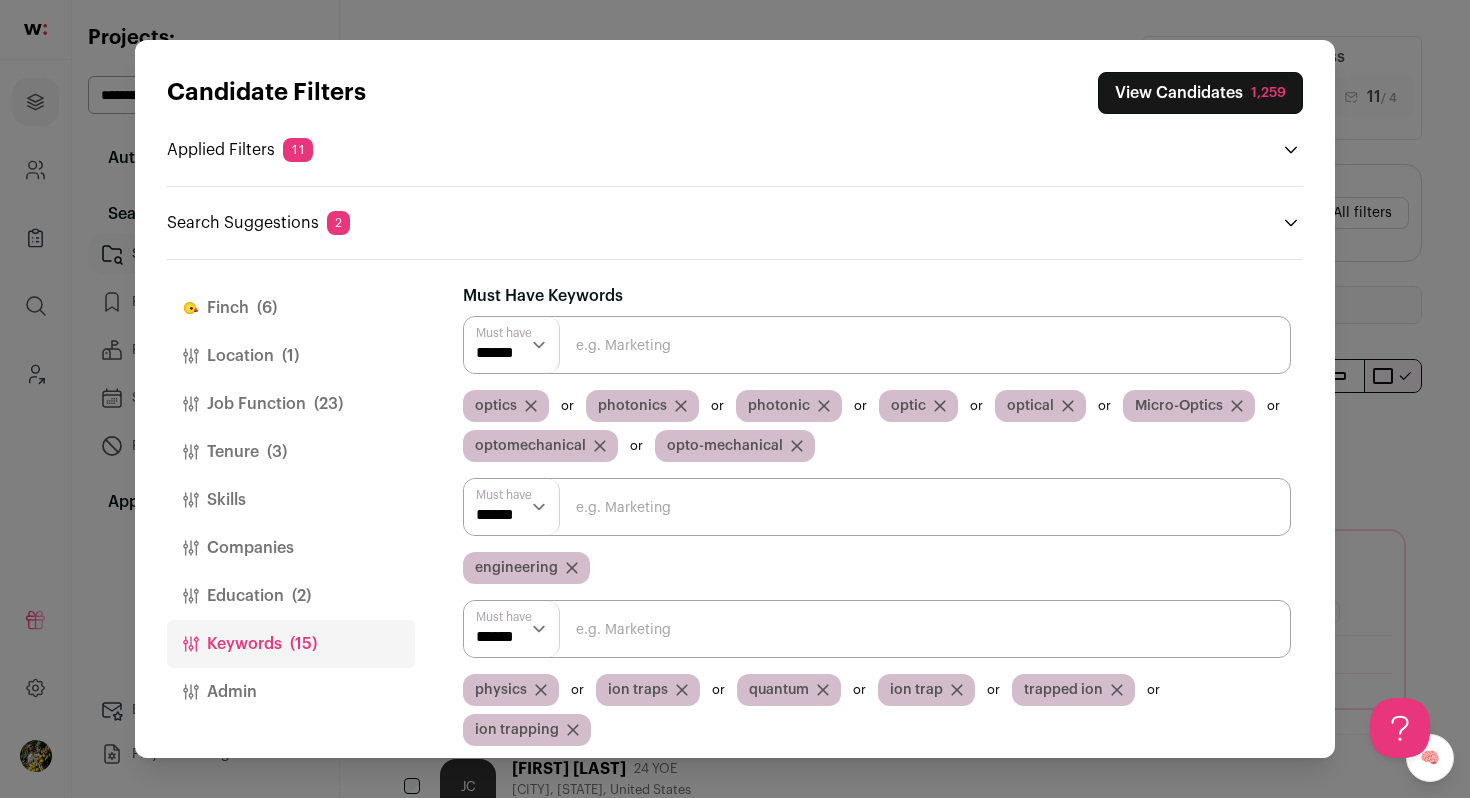 click on "Education
(2)" at bounding box center [291, 596] 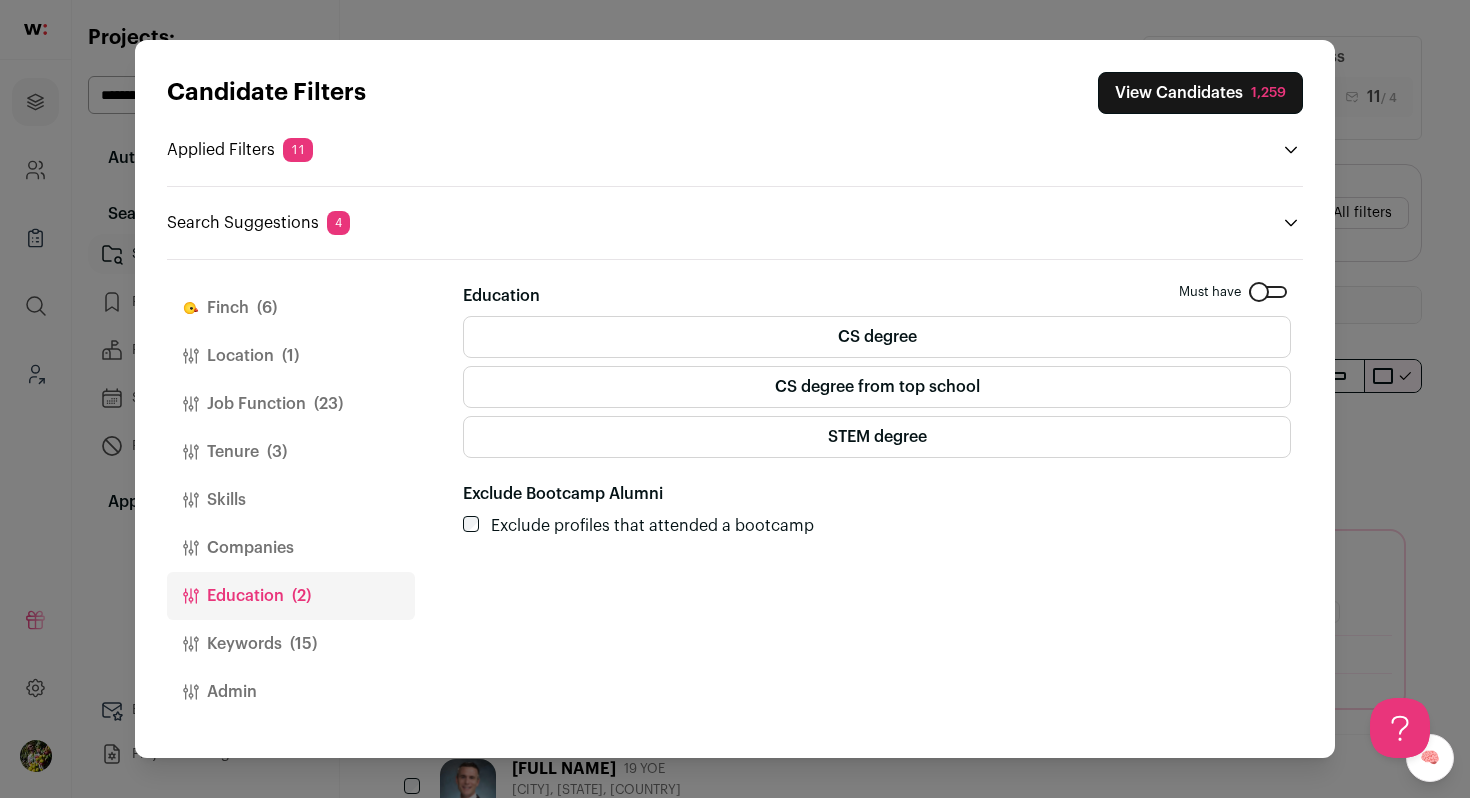 click on "View Candidates
[NUMBER]" at bounding box center (1200, 93) 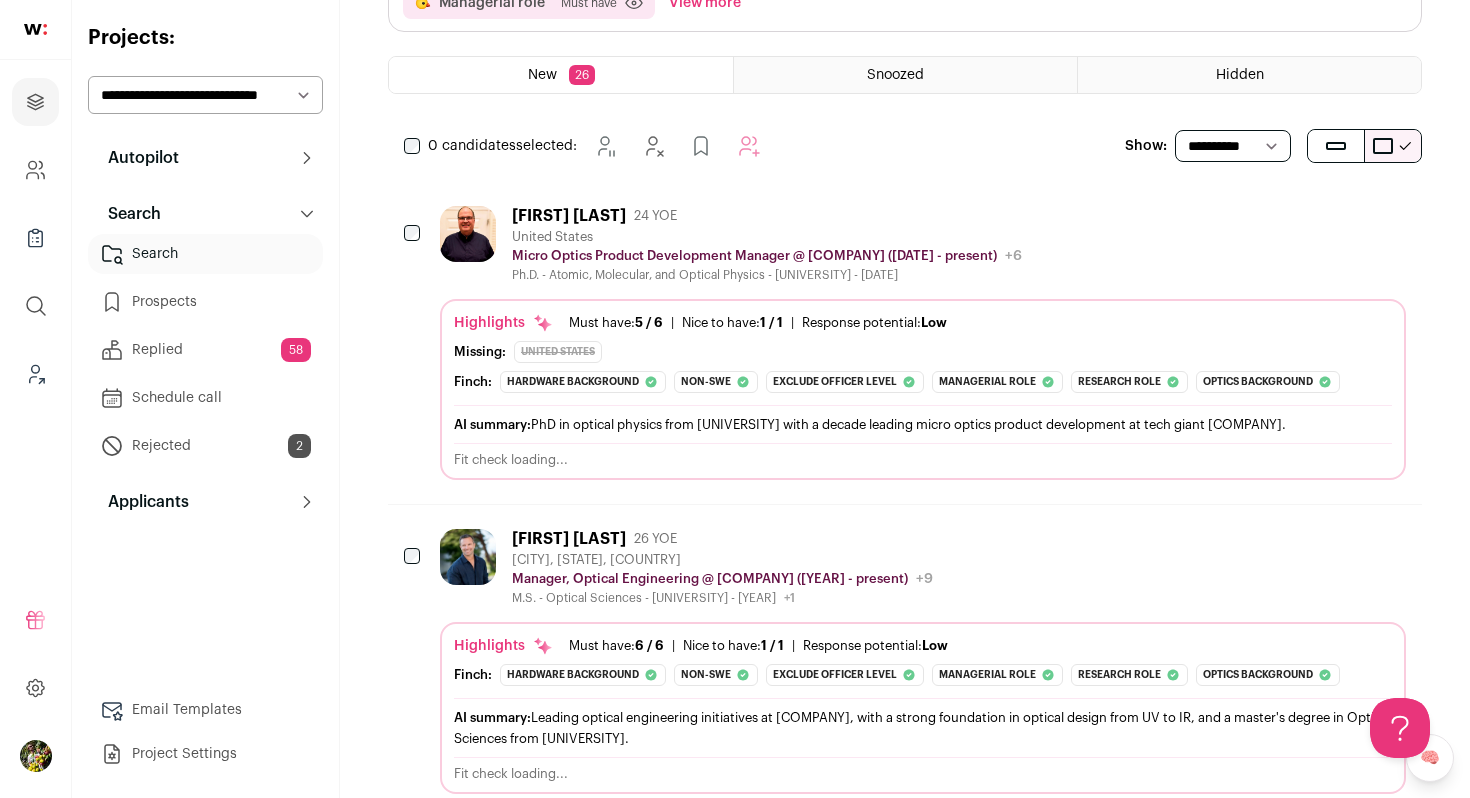 scroll, scrollTop: 258, scrollLeft: 0, axis: vertical 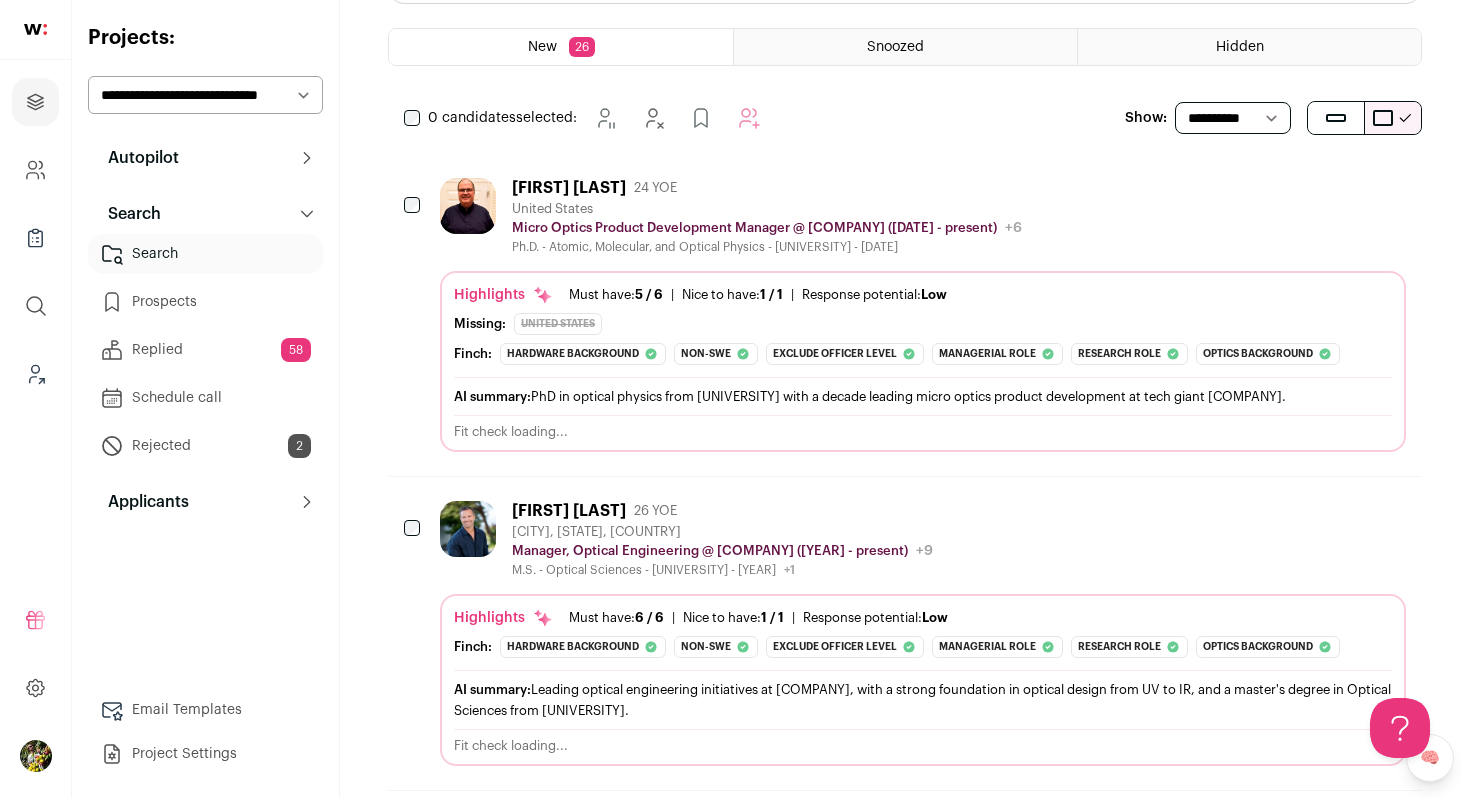 click on "[FIRST] [LAST]
24 YOE
United States
Micro Optics Product Development Manager @ Broadcom Inc.
([YEAR] - present)
Broadcom Inc.
Public / Private
Public
Company size
10,001+
Tags
B2B
Manufacturing
SaaS
Tech" at bounding box center [923, 315] 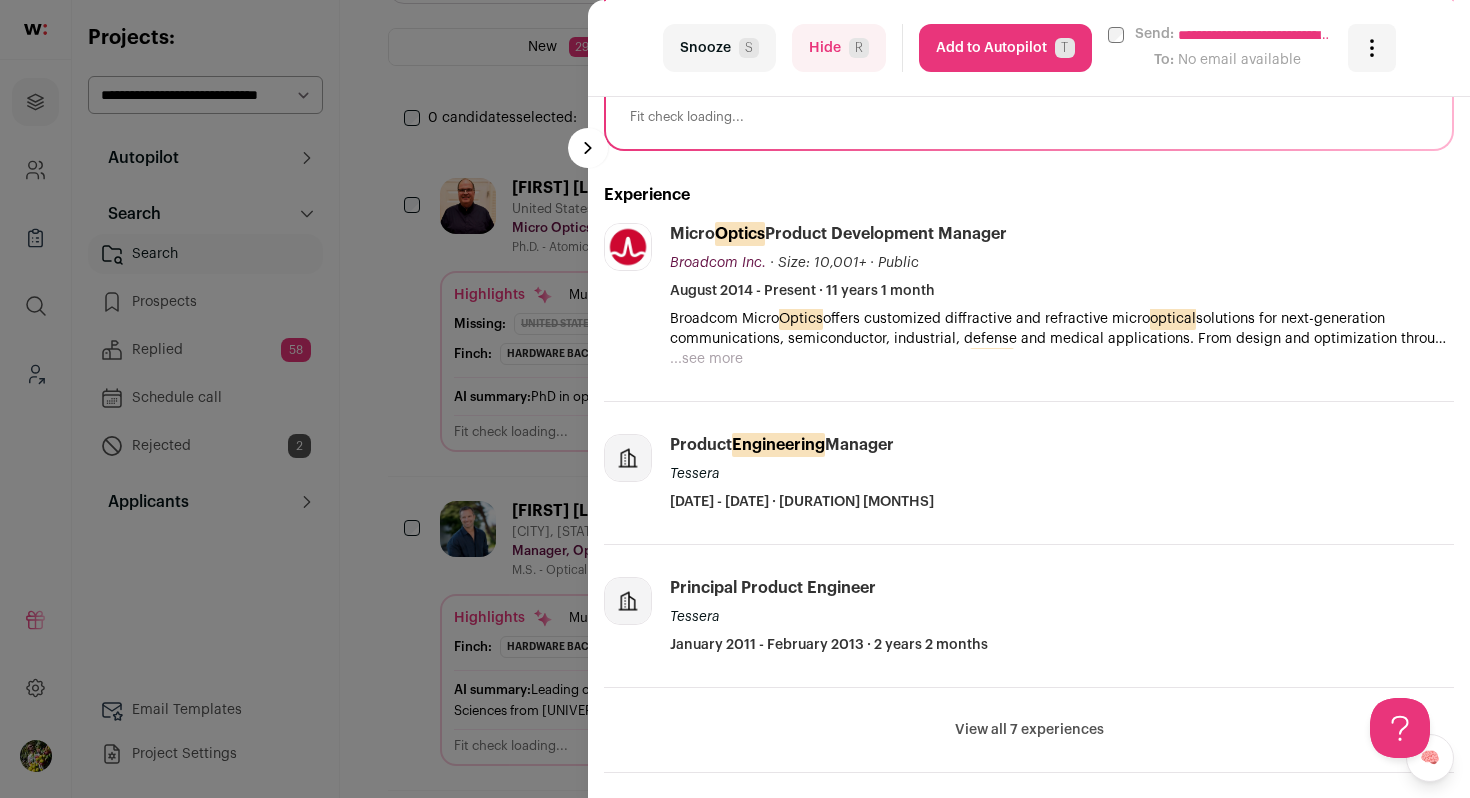 scroll, scrollTop: 476, scrollLeft: 0, axis: vertical 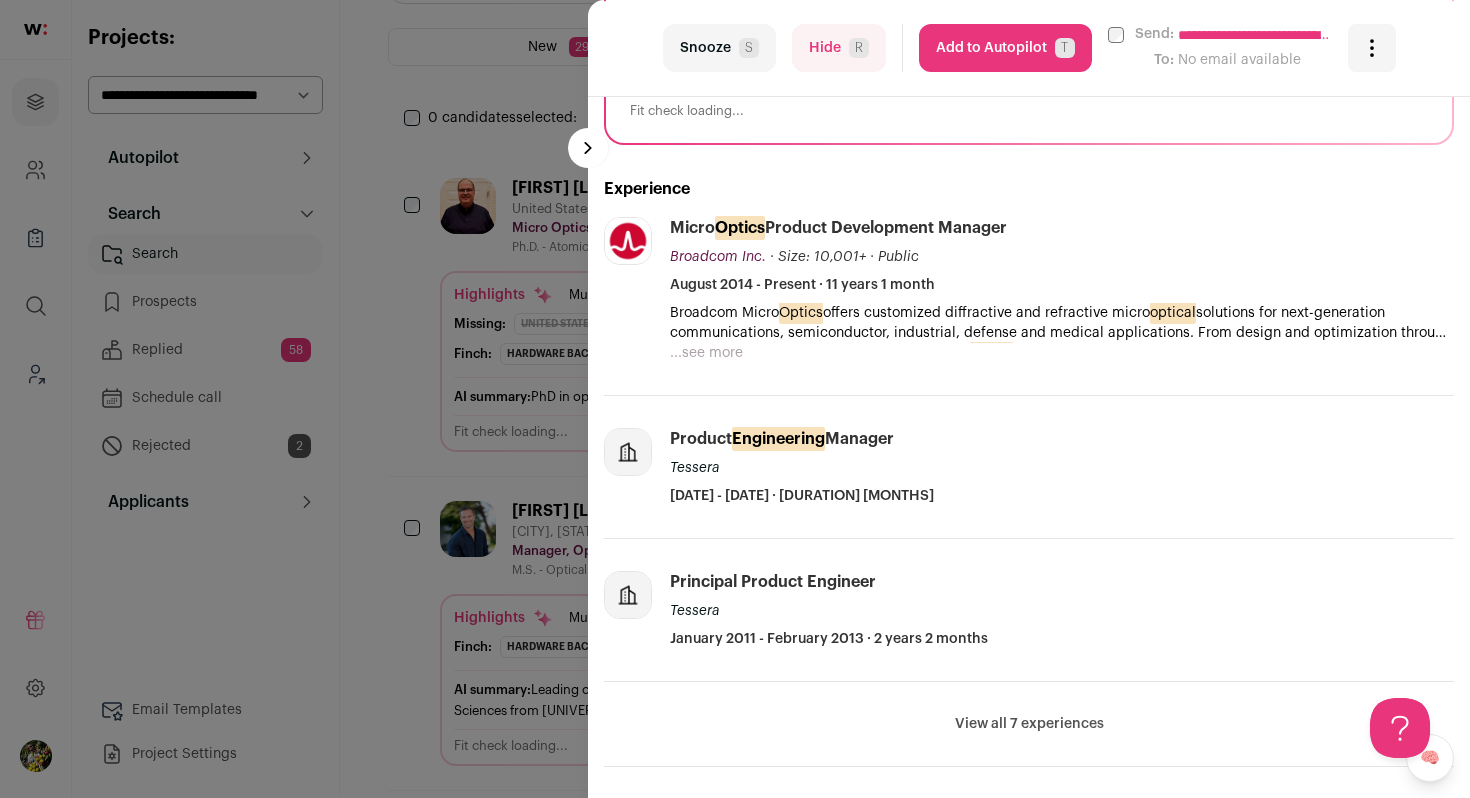 click on "...see more" at bounding box center [706, 353] 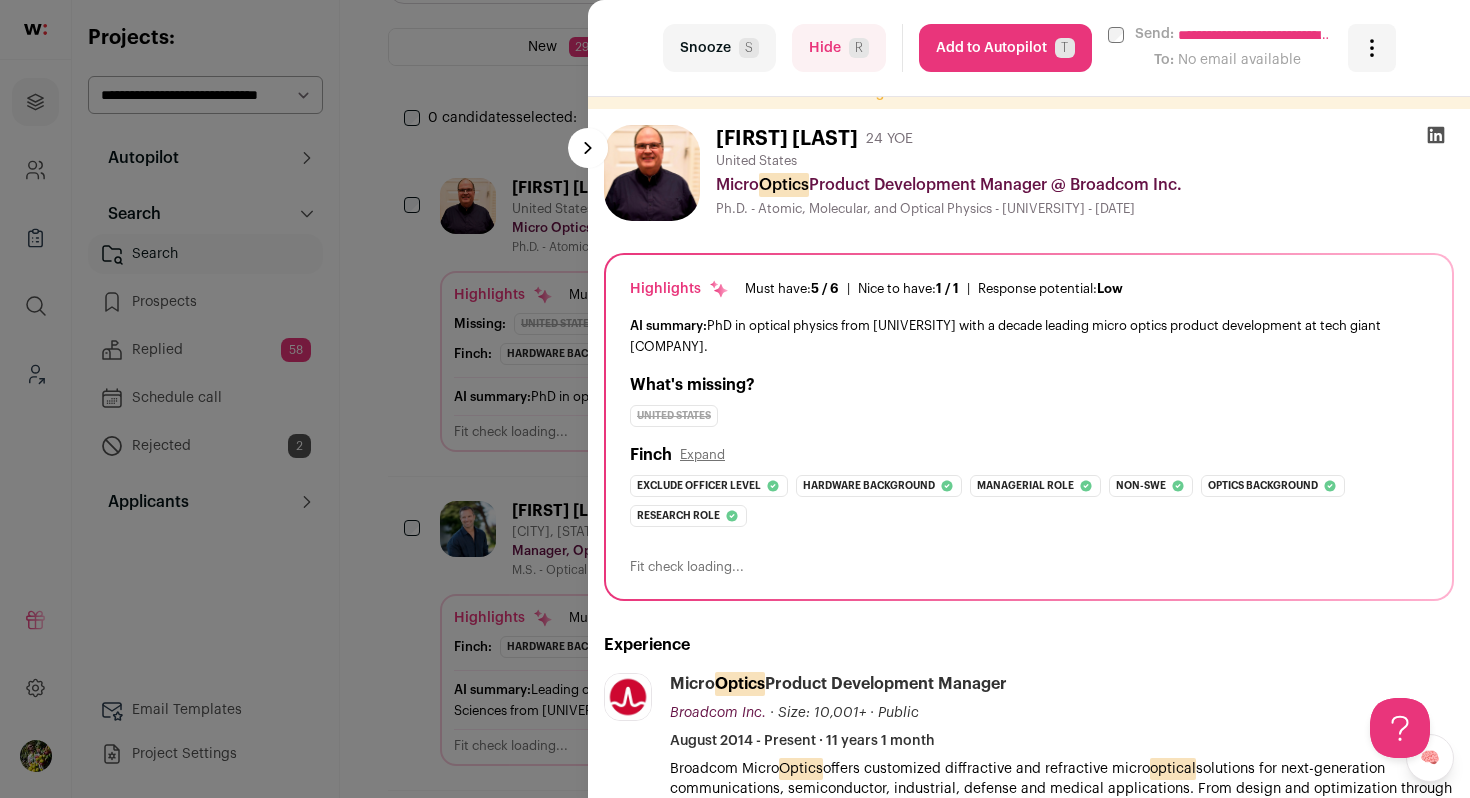 scroll, scrollTop: 0, scrollLeft: 0, axis: both 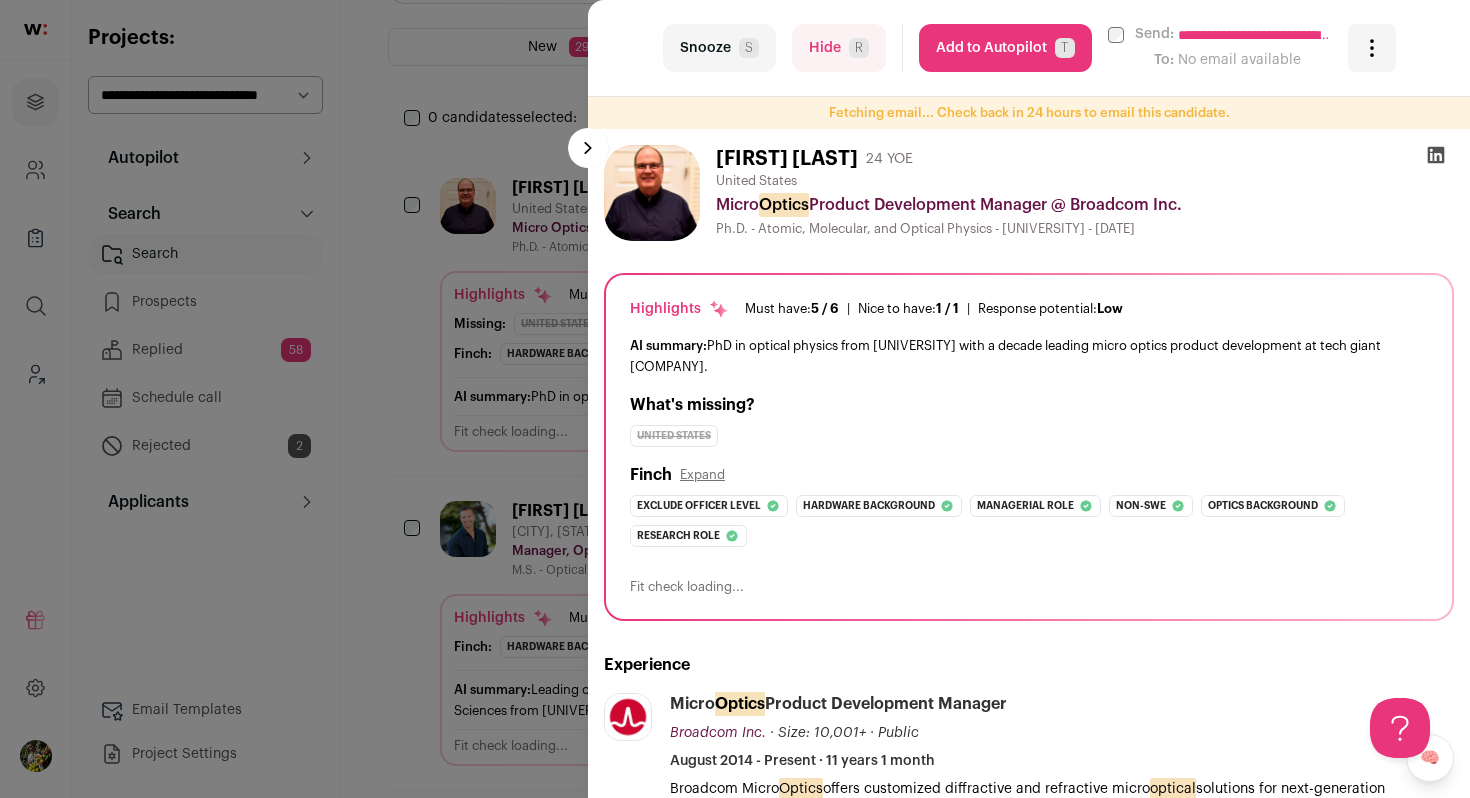 click on "Add to Autopilot
T" at bounding box center [1005, 48] 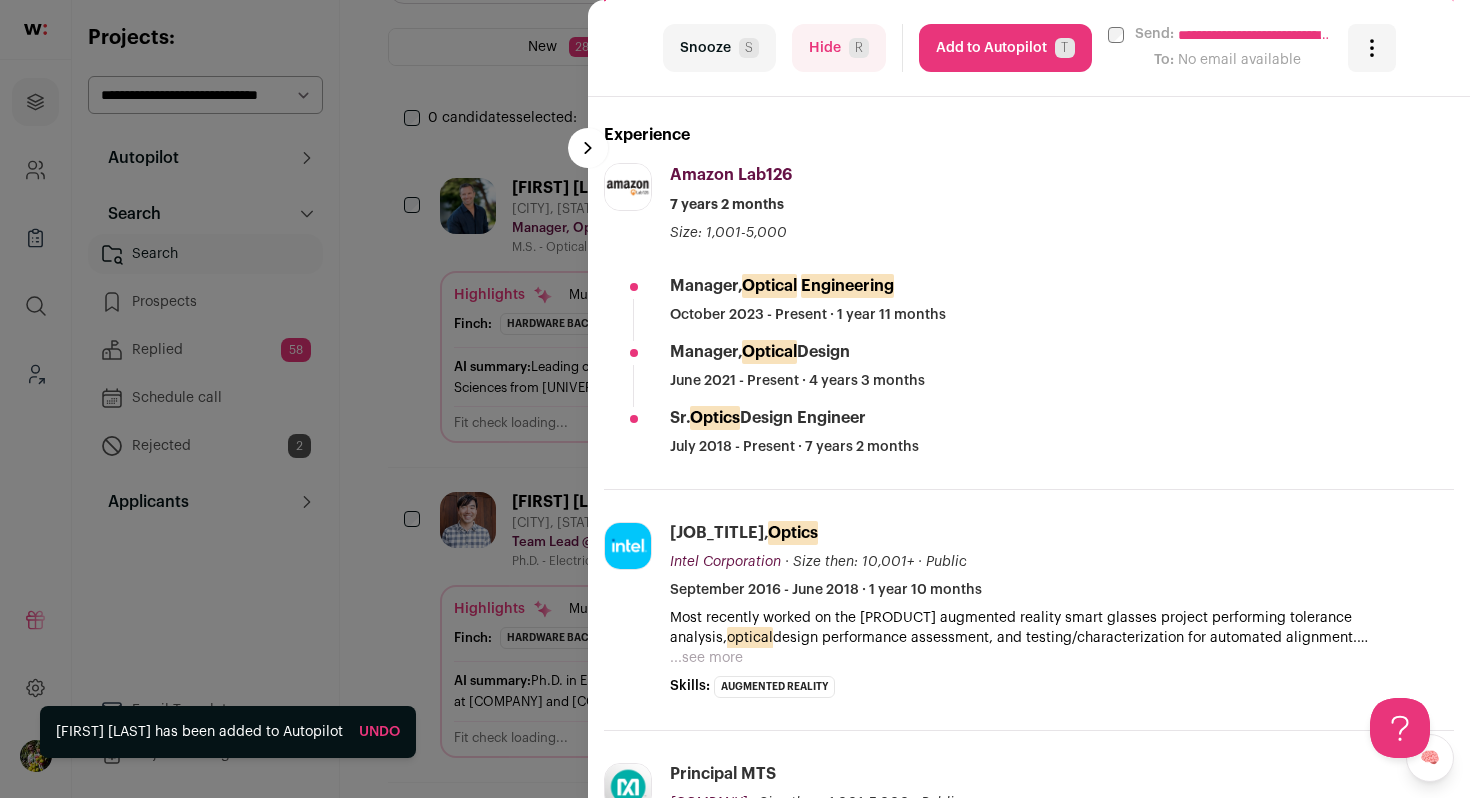 scroll, scrollTop: 491, scrollLeft: 0, axis: vertical 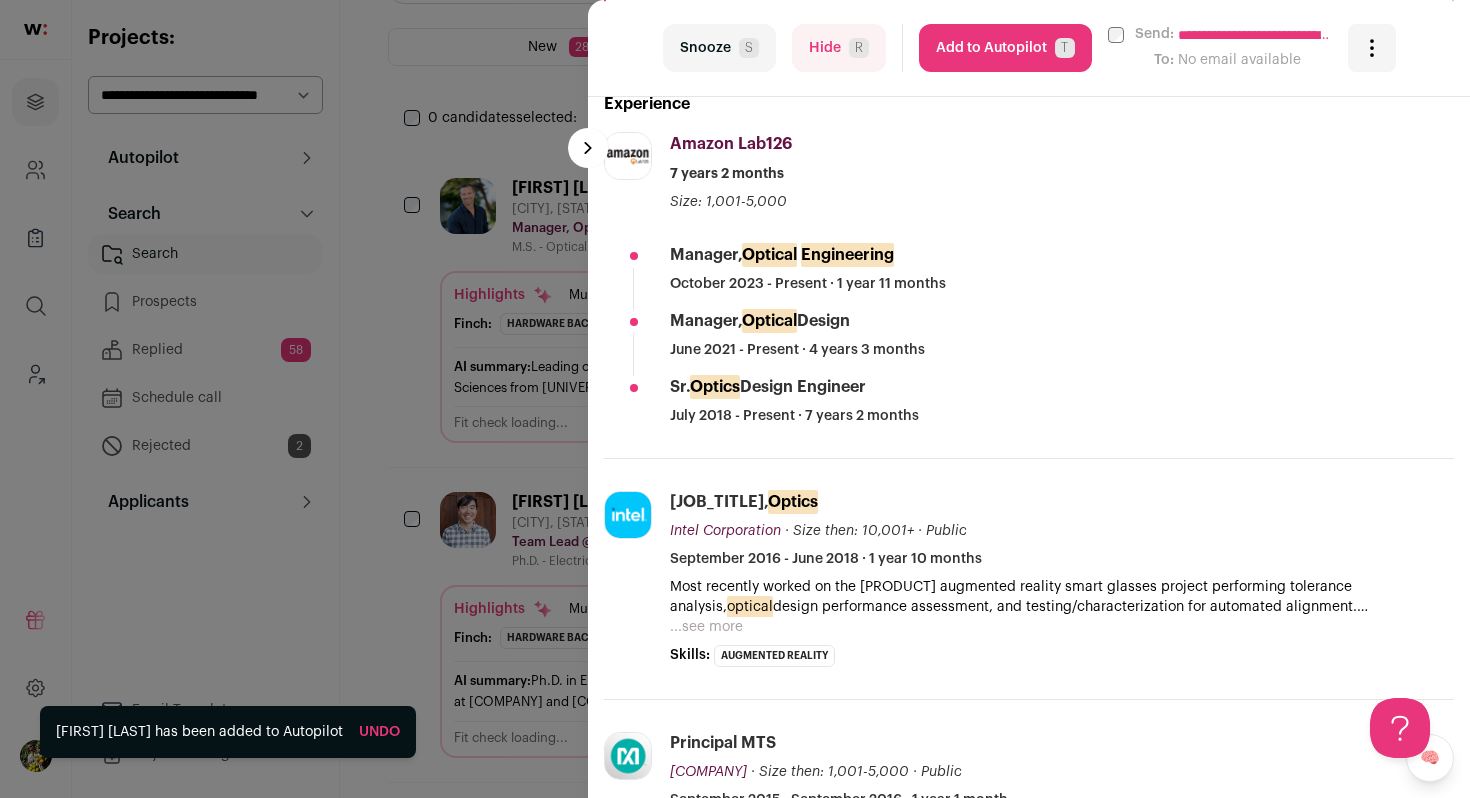 click on "Add to Autopilot
T" at bounding box center (1005, 48) 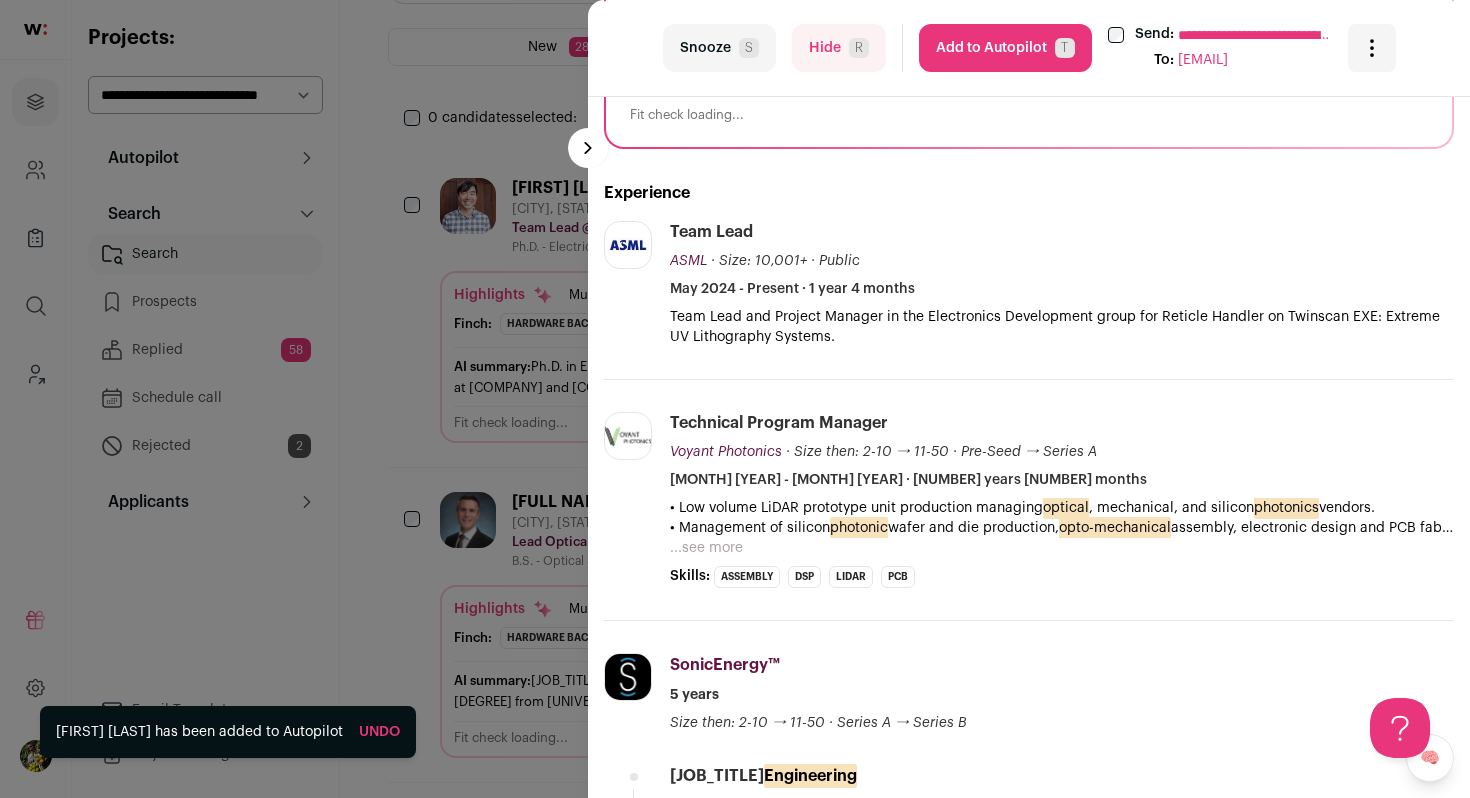 scroll, scrollTop: 371, scrollLeft: 0, axis: vertical 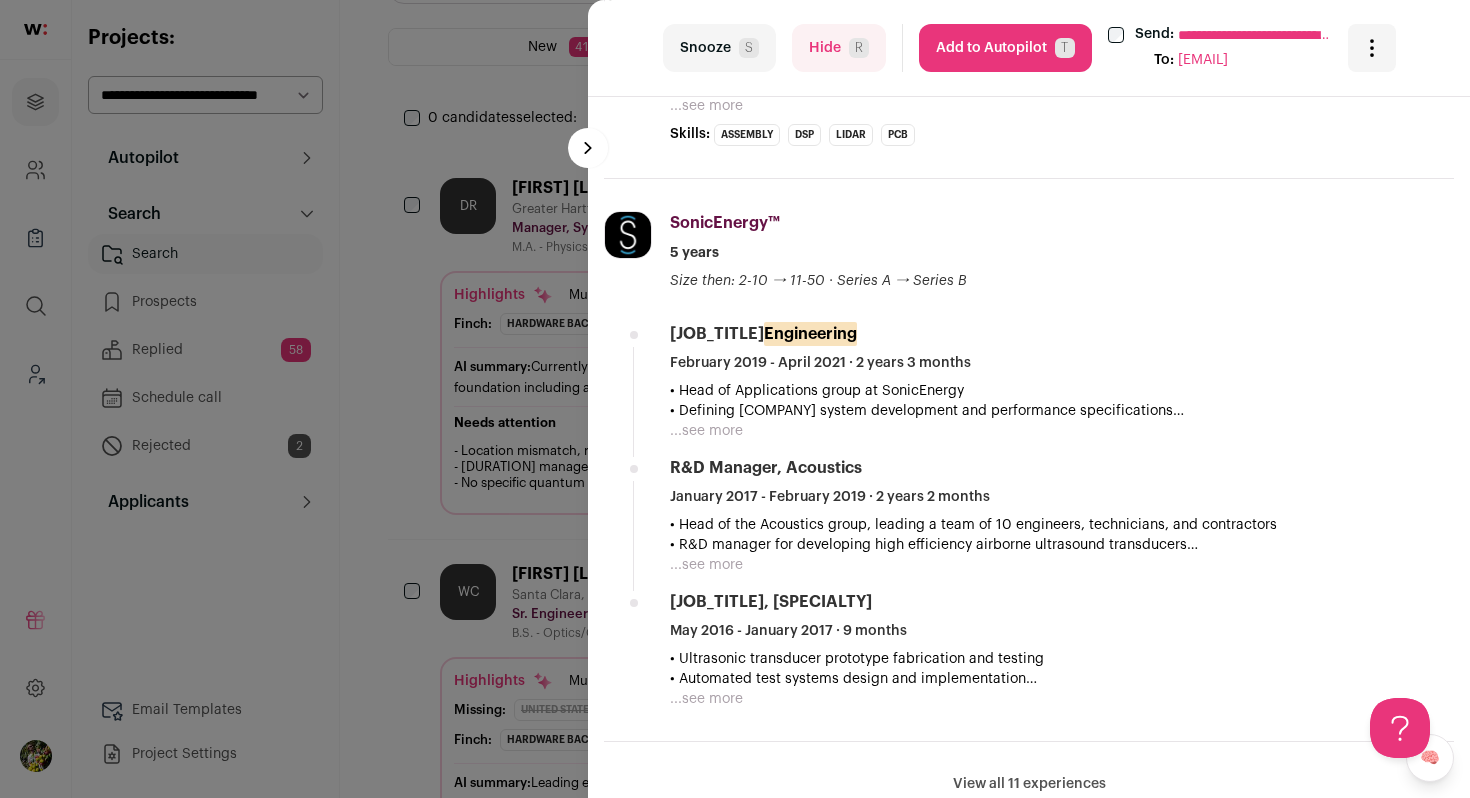 click on "...see more" at bounding box center [706, 431] 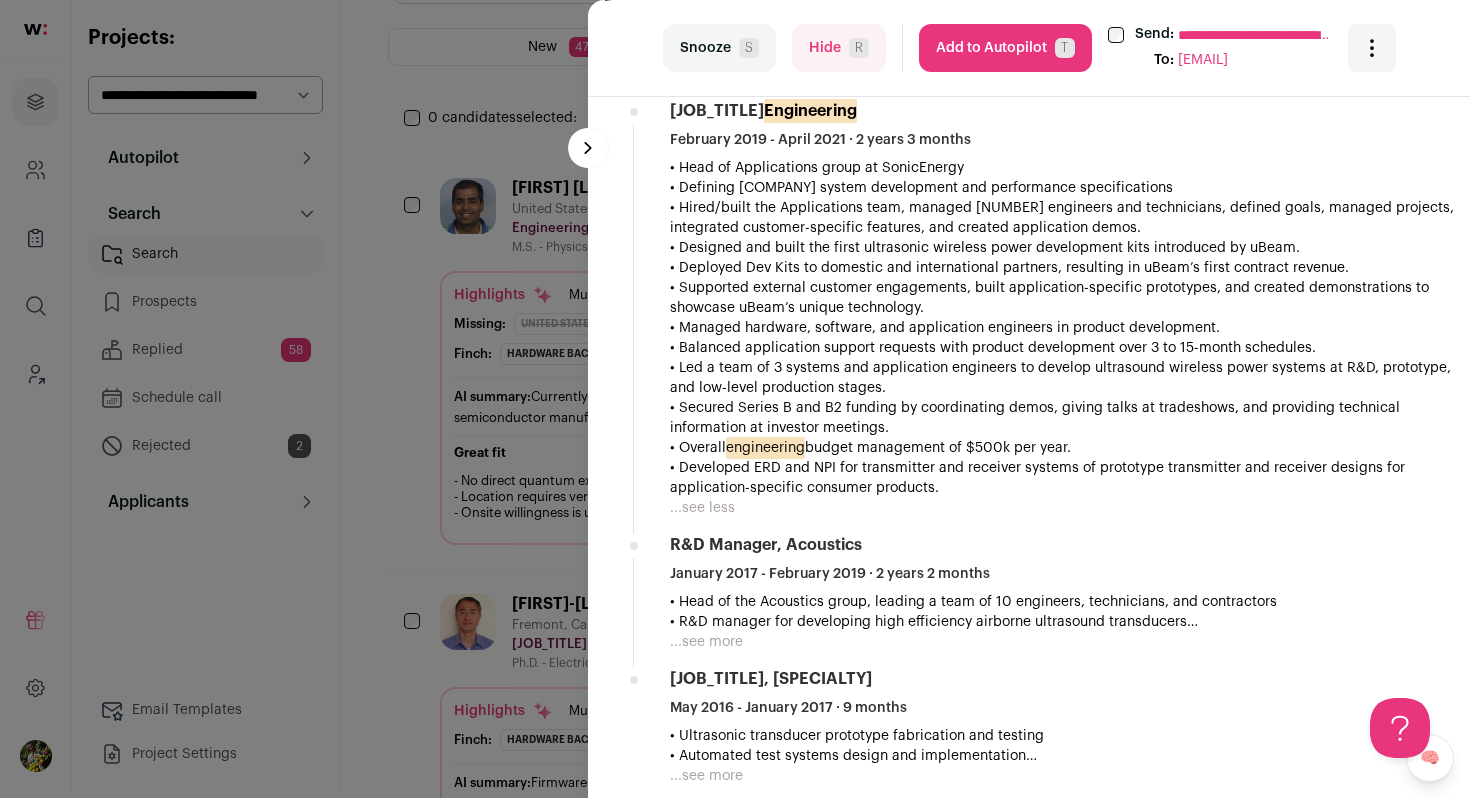 scroll, scrollTop: 1398, scrollLeft: 0, axis: vertical 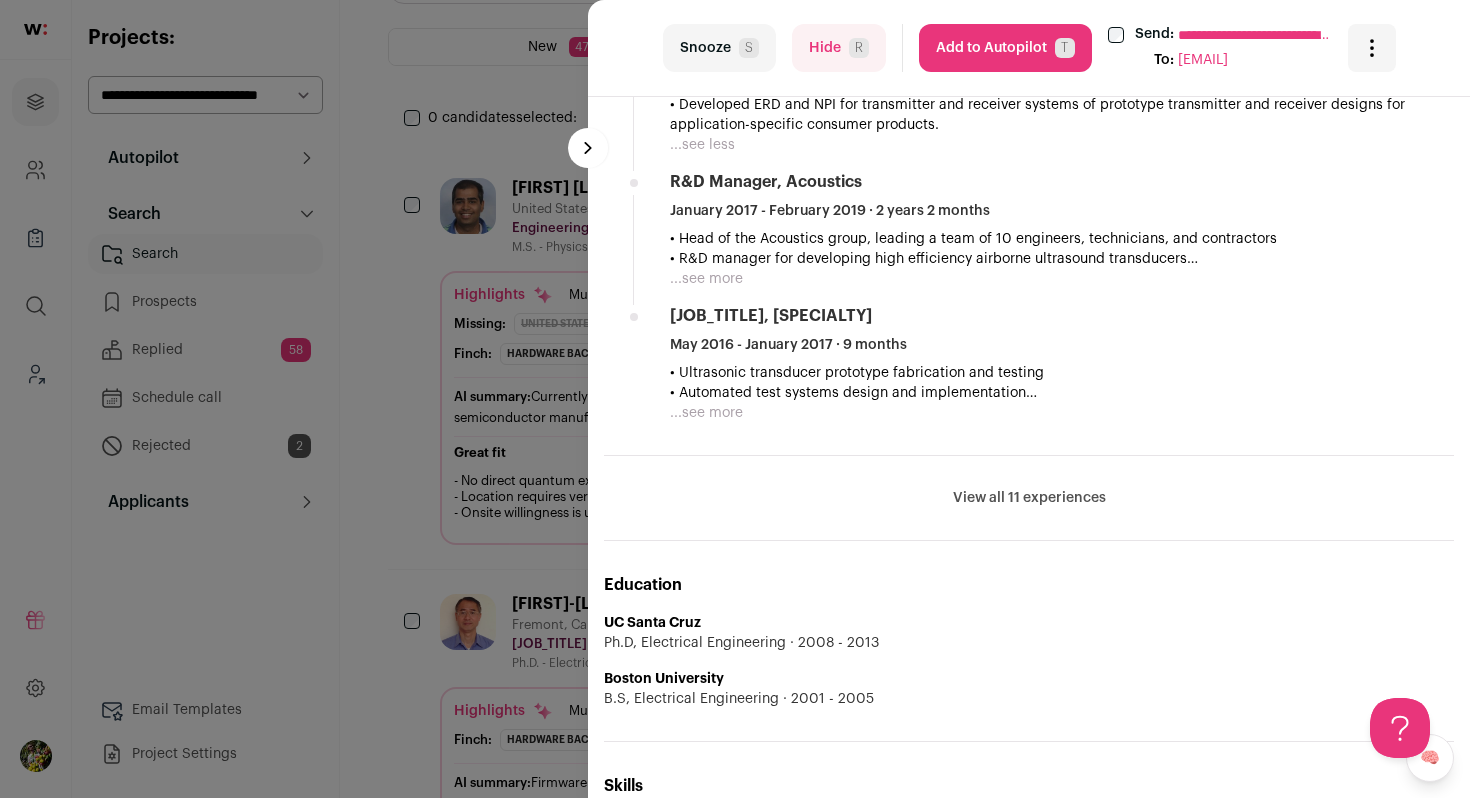 click on "View all 11 experiences" at bounding box center (1029, 498) 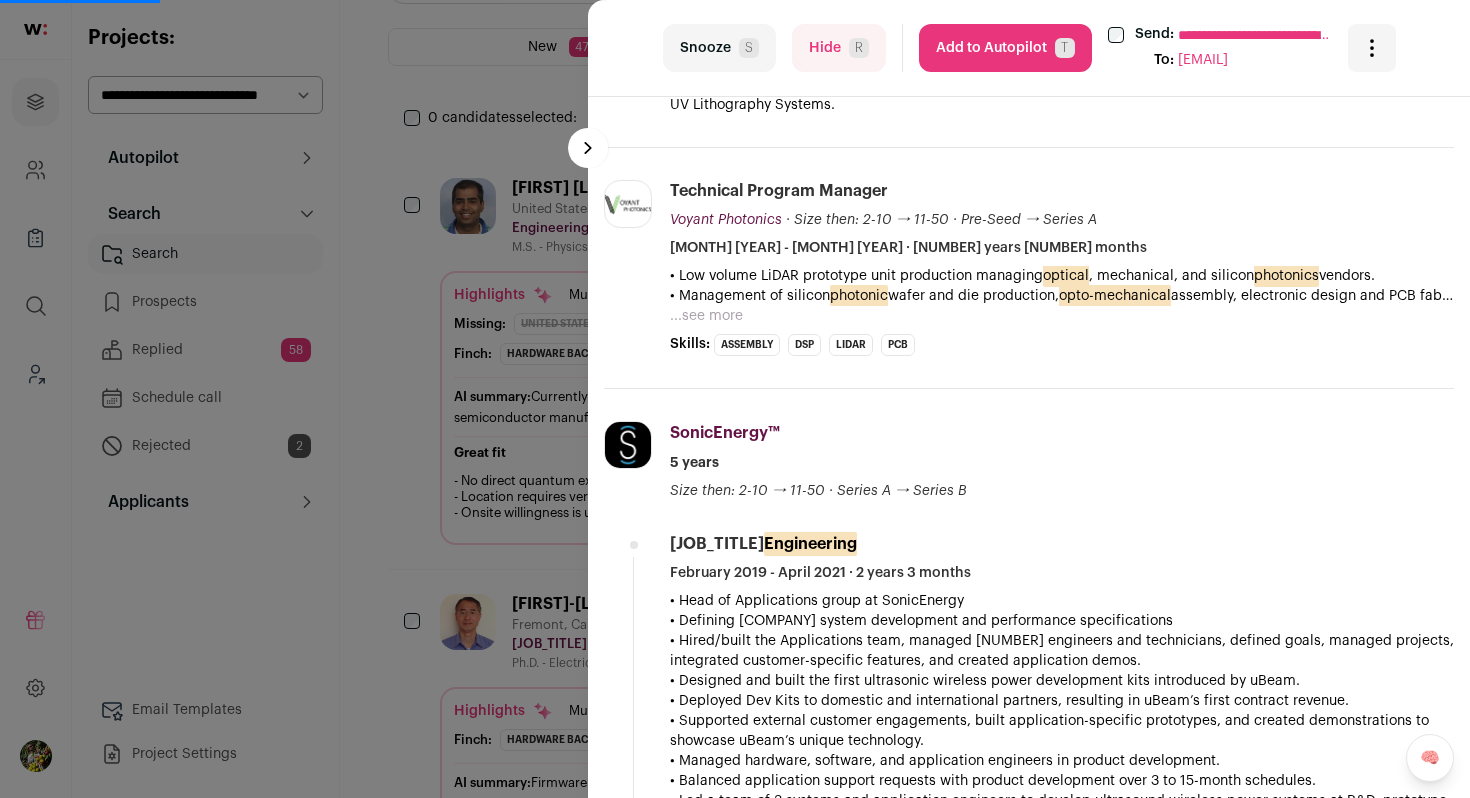 scroll, scrollTop: 610, scrollLeft: 0, axis: vertical 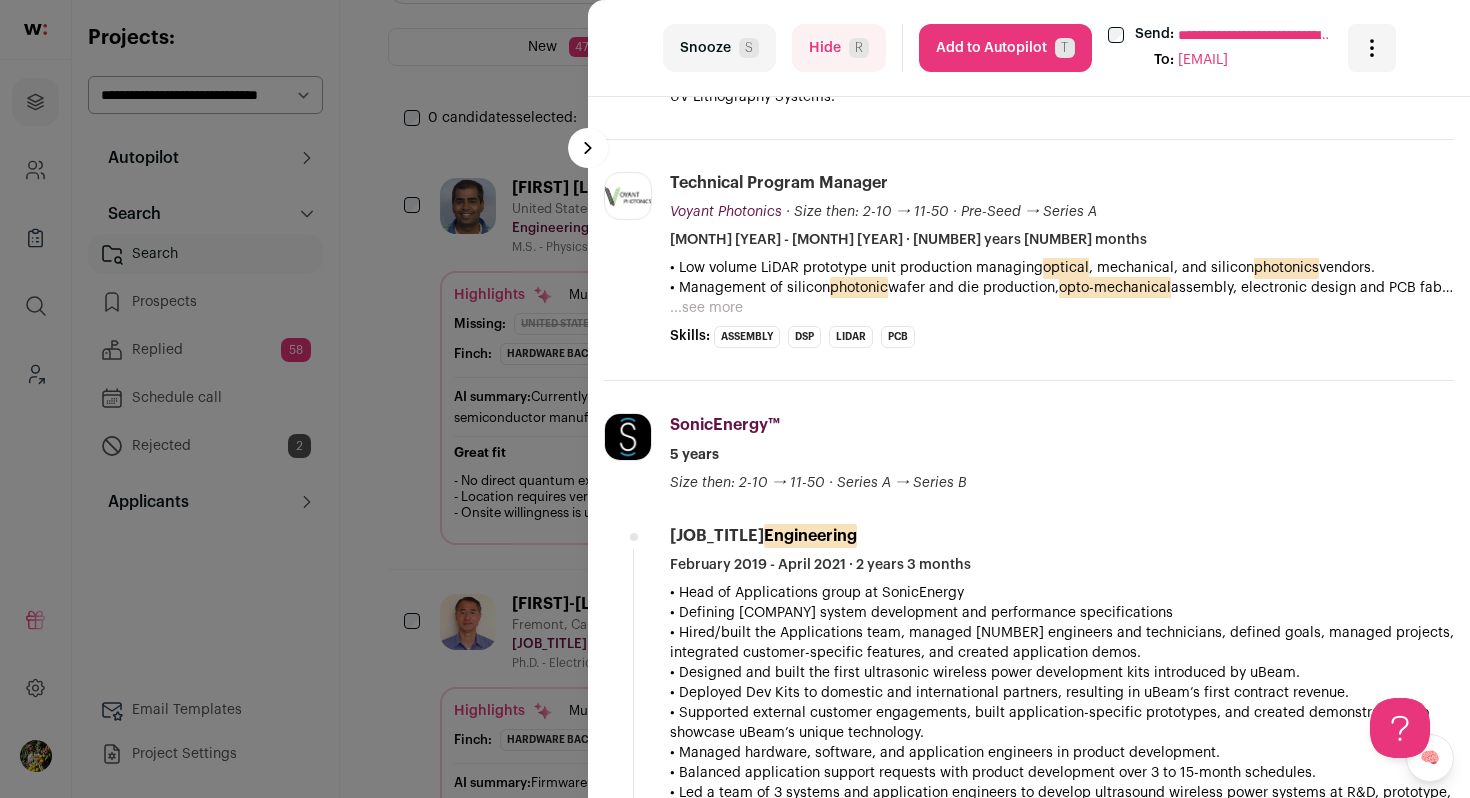 click on "Add to Autopilot
T" at bounding box center [1005, 48] 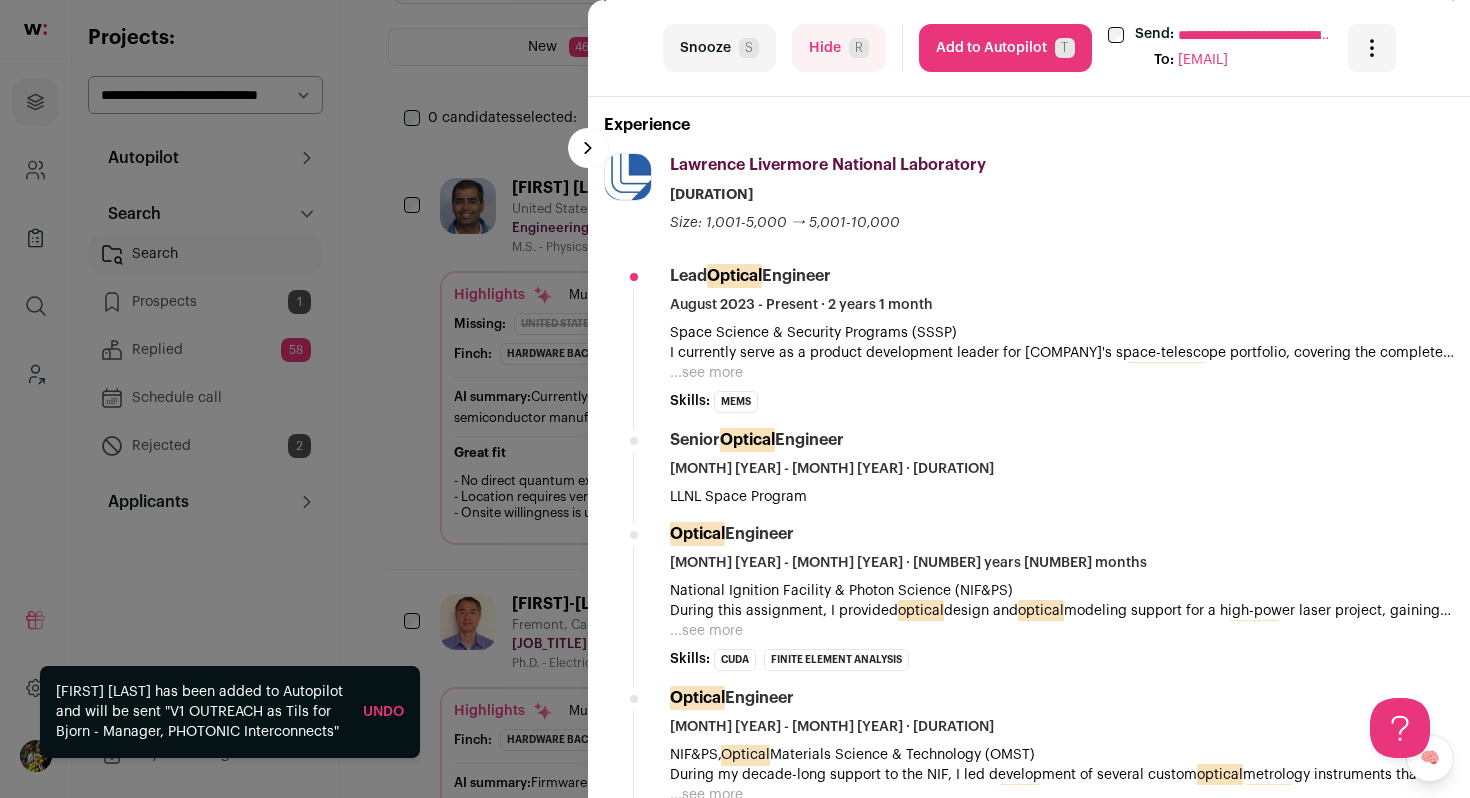 scroll, scrollTop: 582, scrollLeft: 0, axis: vertical 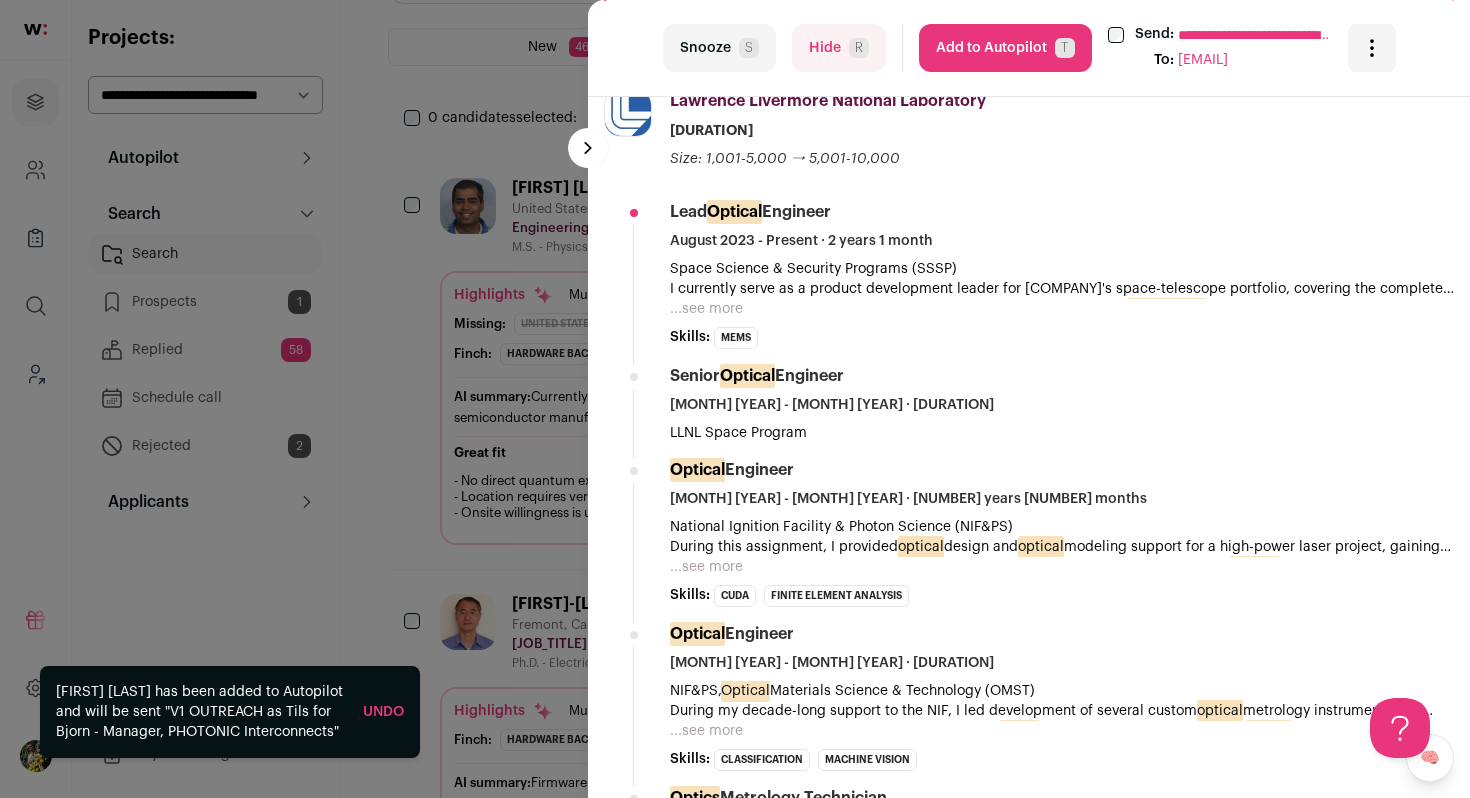 click on "I currently serve as a product development leader for LLNL's space-telescope portfolio, covering the complete life-cycle; from mission concept, to instrument R&D, to payload delivery, to flight operations. My job is to absorb input from external collaborators and customers to help solve their problem by developing space telescopes solutions covering spectral bands from UV to LWIR. My practical experience for space missions has been gained through serving as Lead  Optical  Engineer for several flight payloads." at bounding box center (1062, 289) 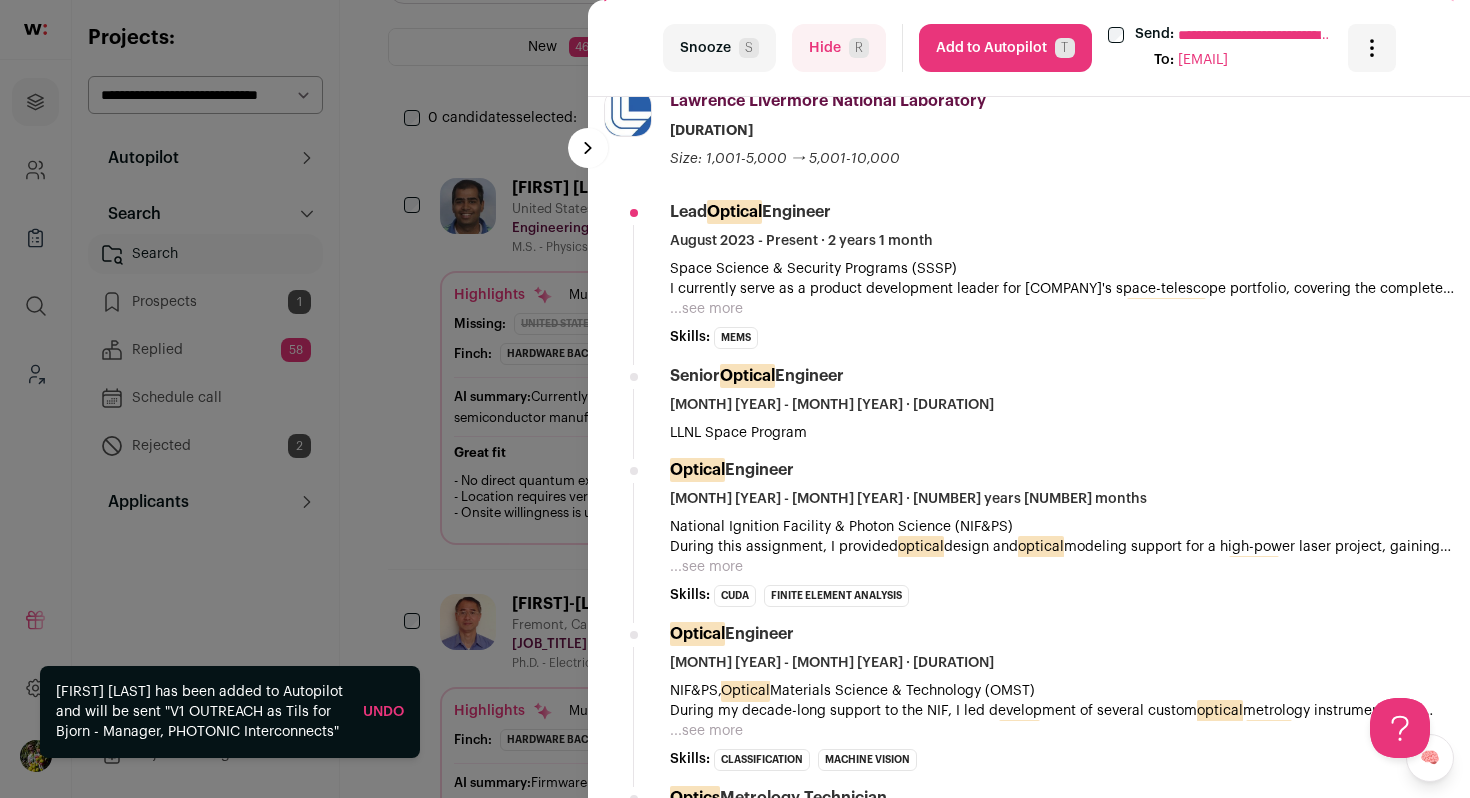 click on "...see more" at bounding box center (706, 309) 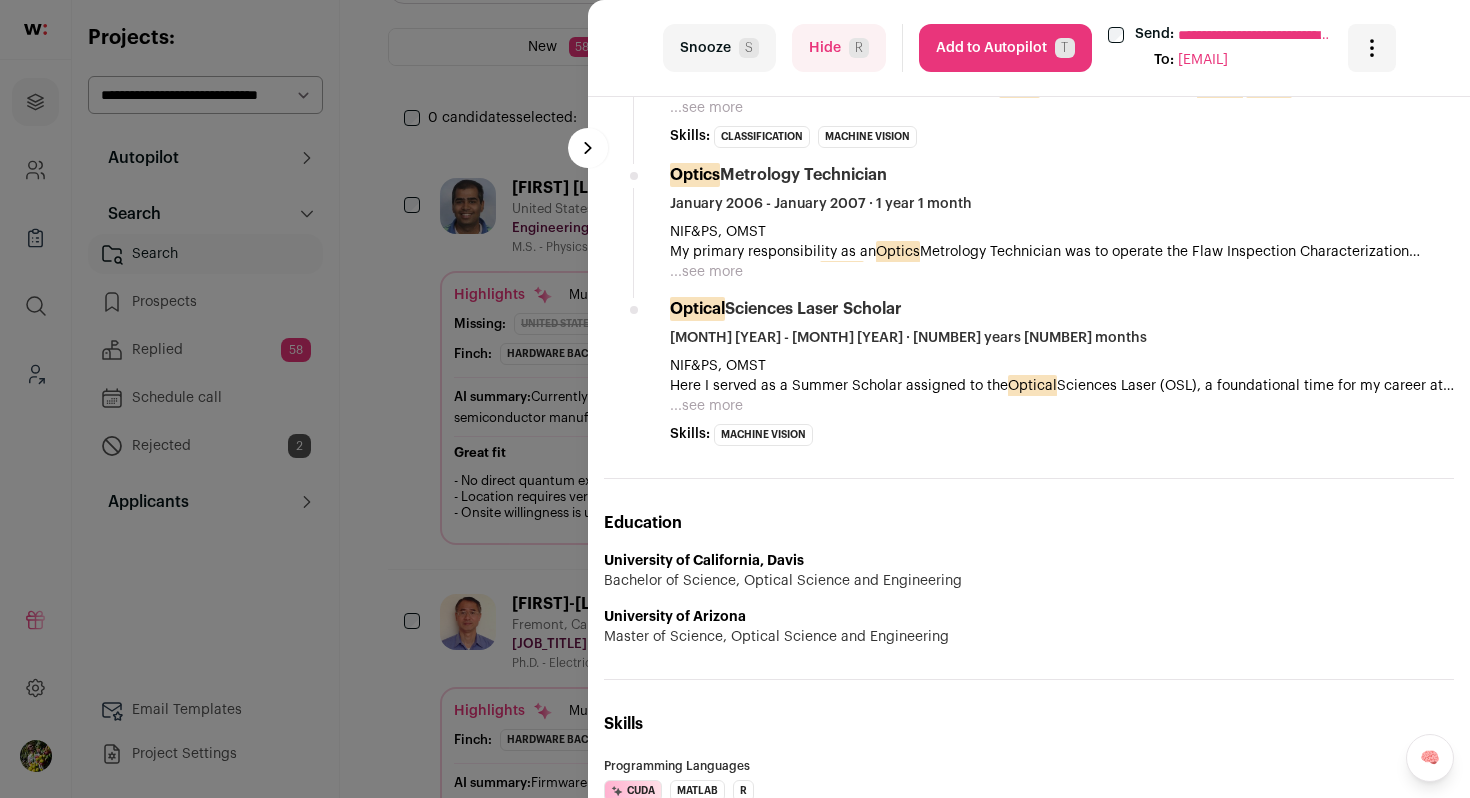 scroll, scrollTop: 1515, scrollLeft: 0, axis: vertical 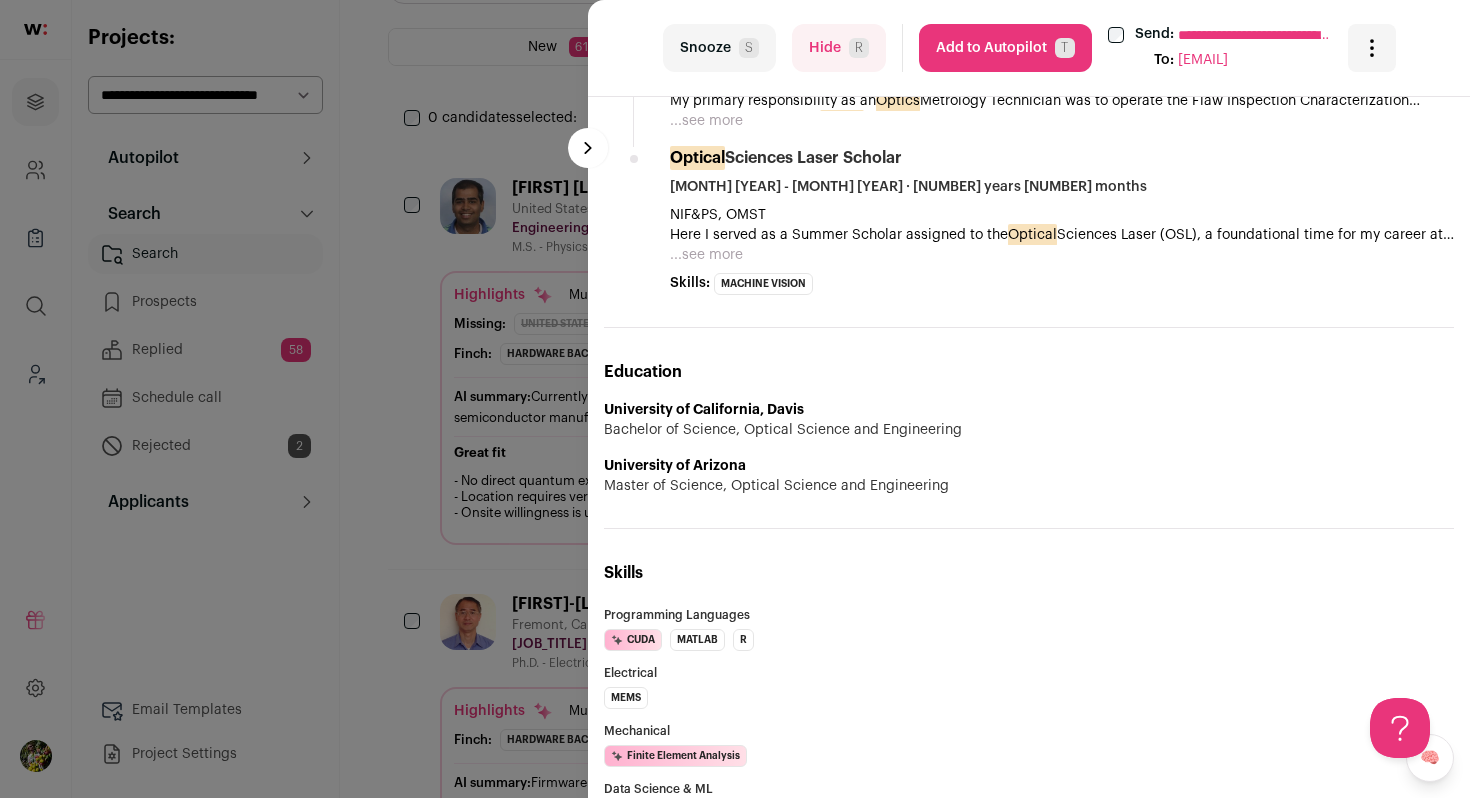 click on "T" at bounding box center (1065, 48) 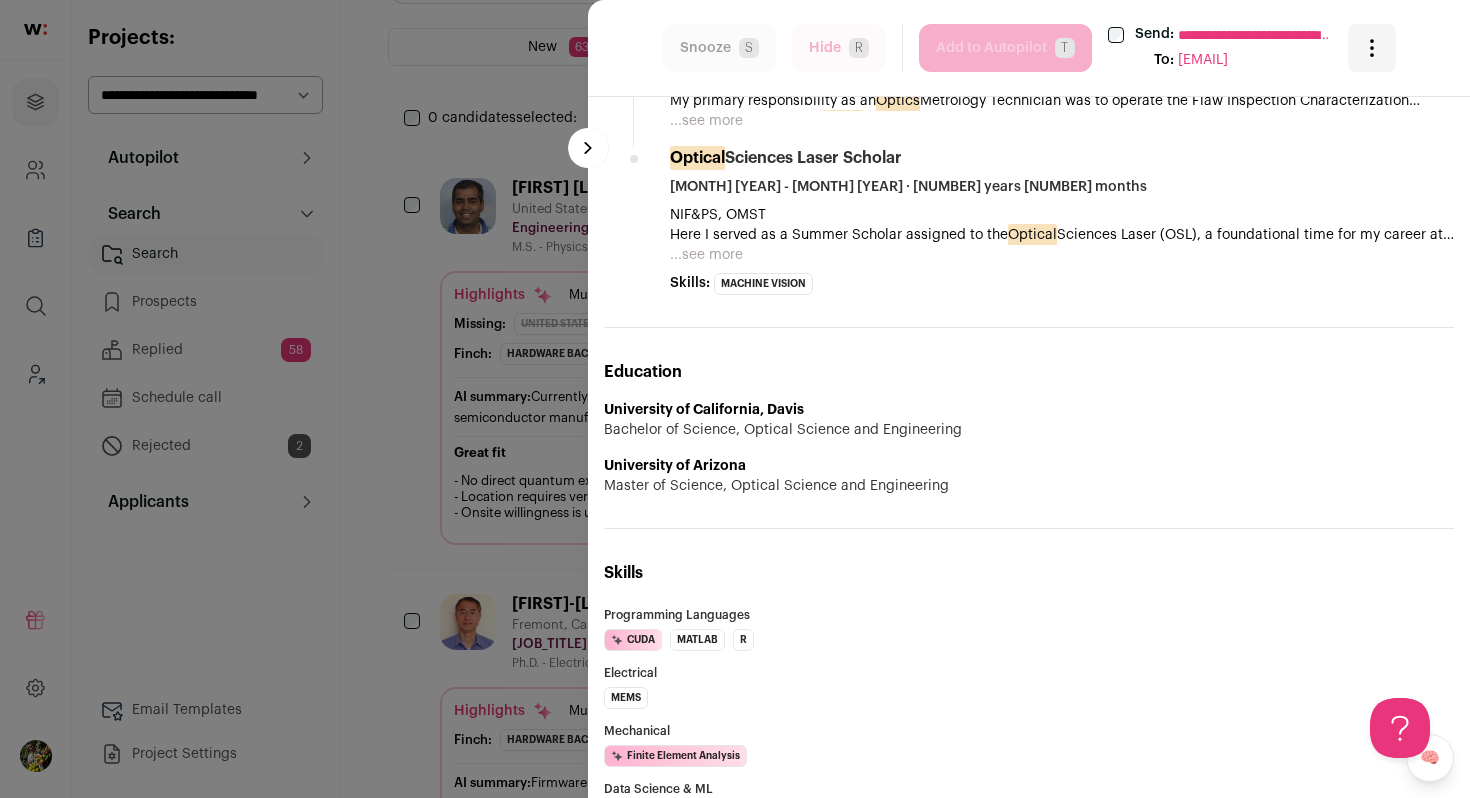 scroll, scrollTop: 0, scrollLeft: 0, axis: both 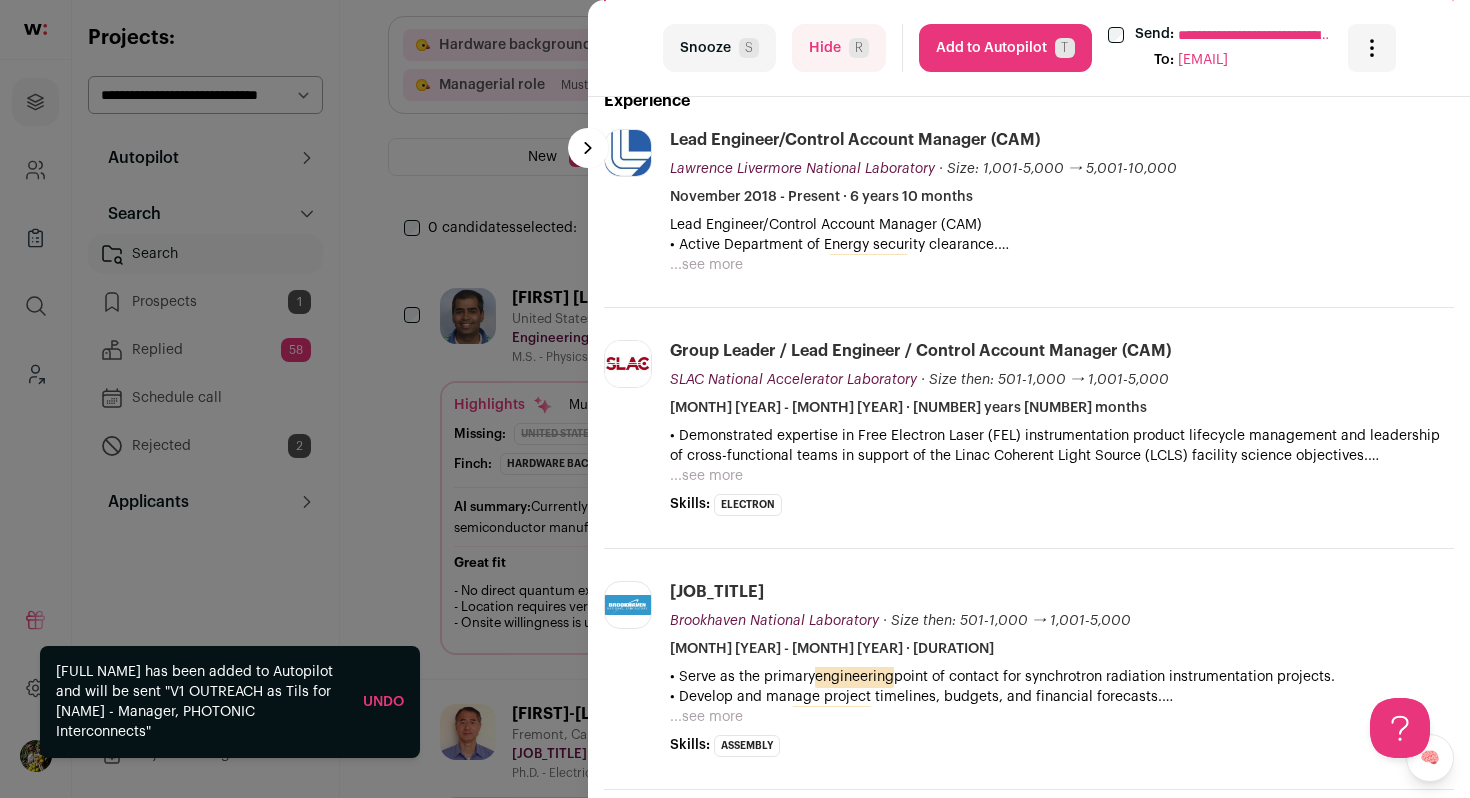 click on "Hide
R" at bounding box center [839, 48] 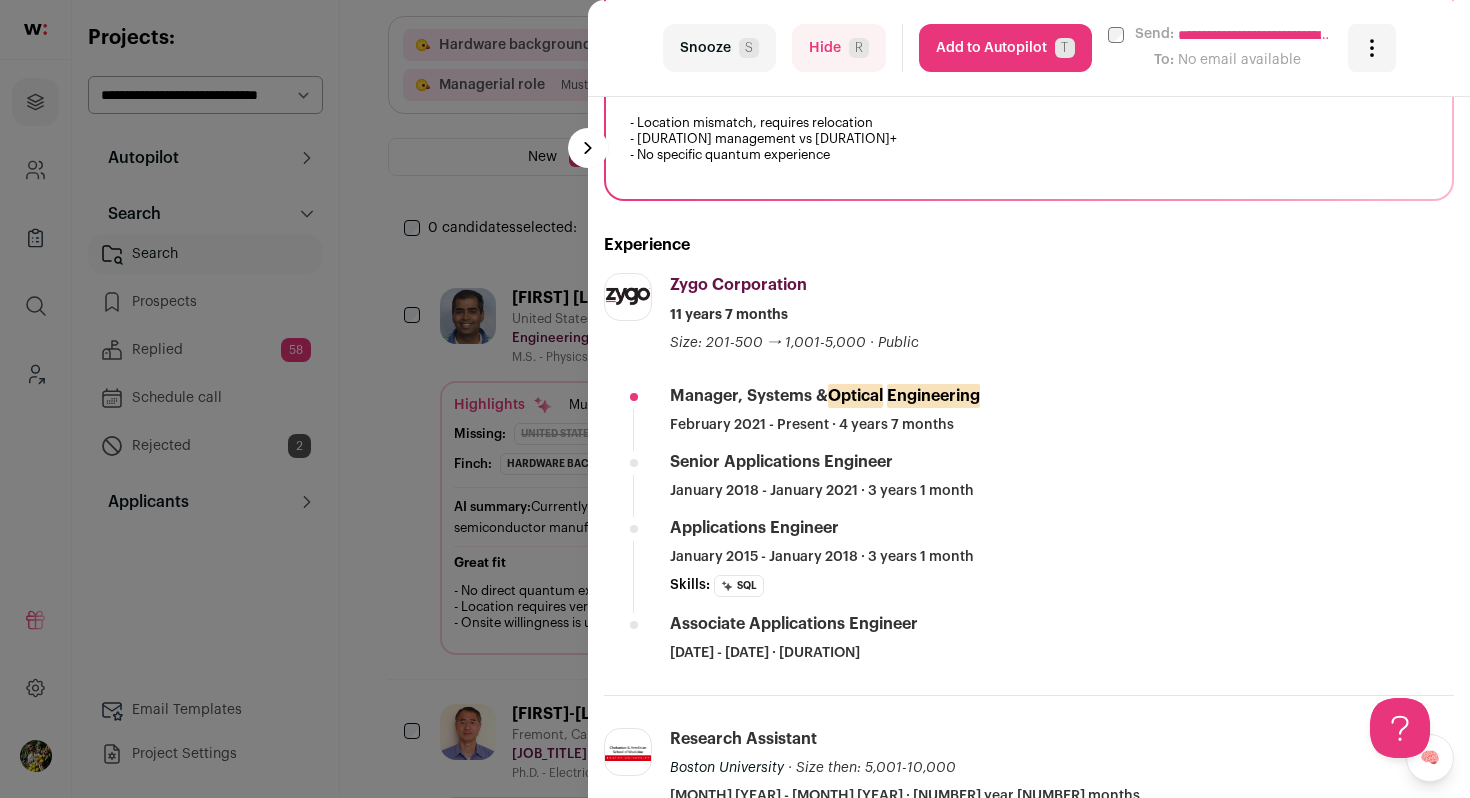 scroll, scrollTop: 375, scrollLeft: 0, axis: vertical 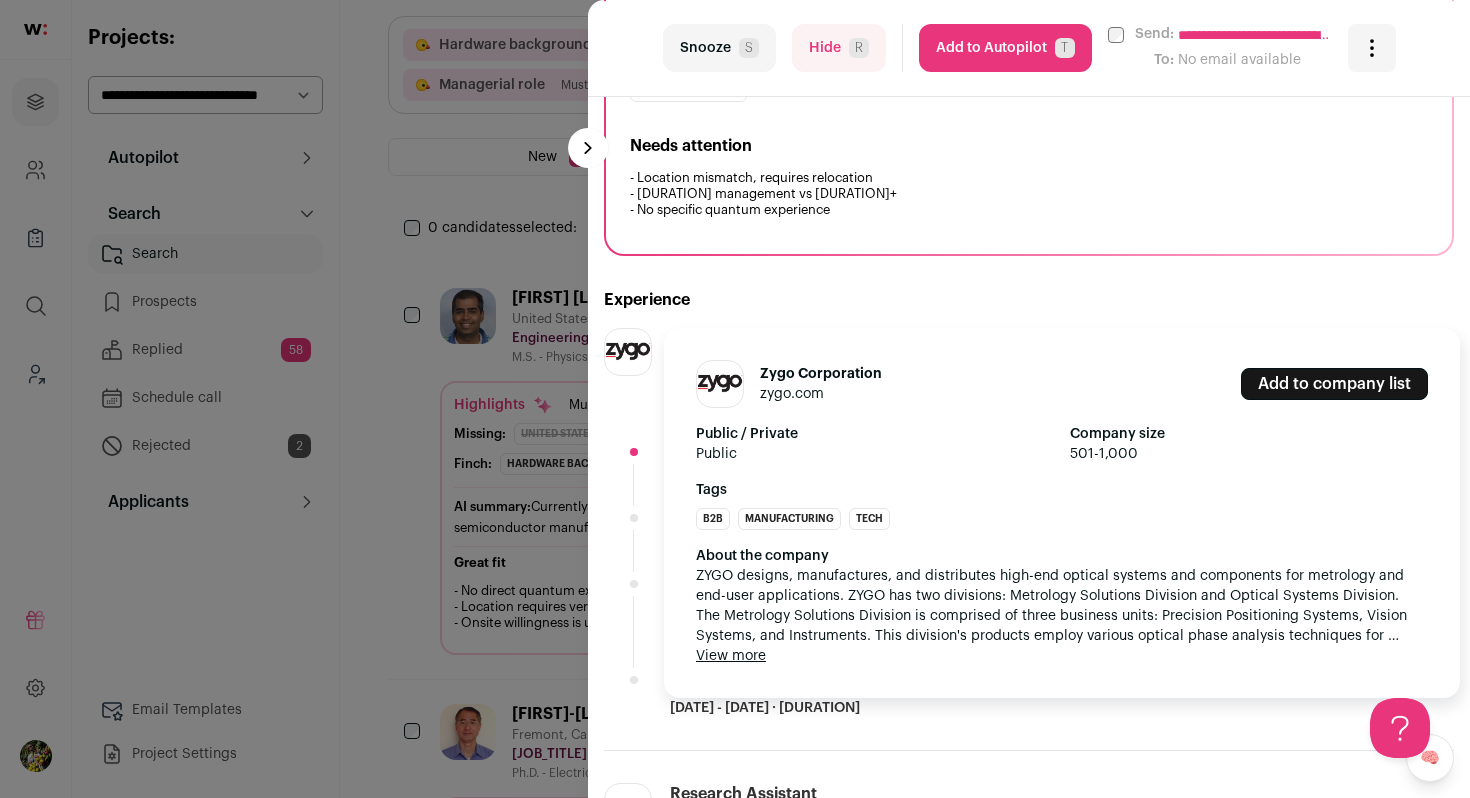 click on "View more" at bounding box center (731, 656) 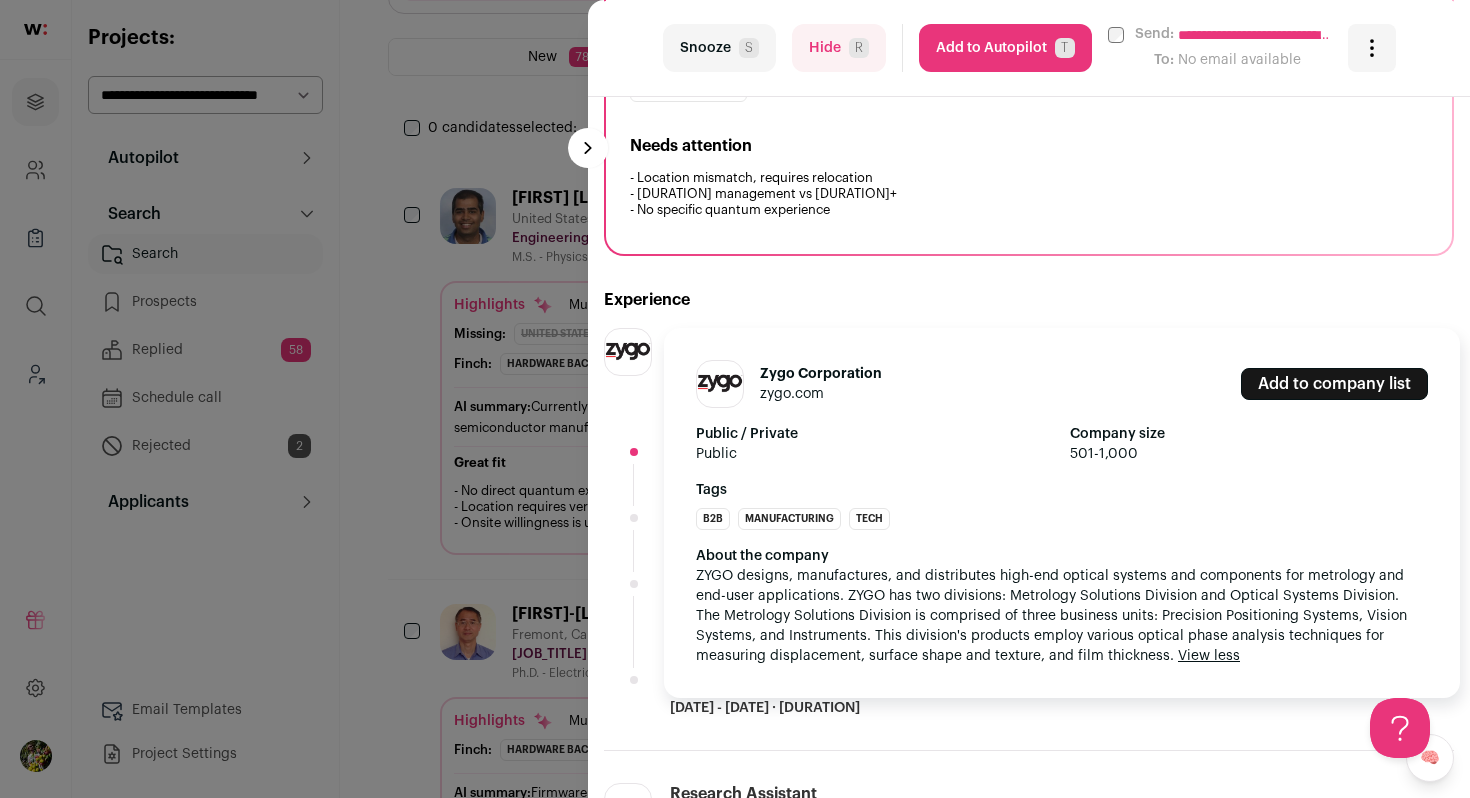 scroll, scrollTop: 302, scrollLeft: 0, axis: vertical 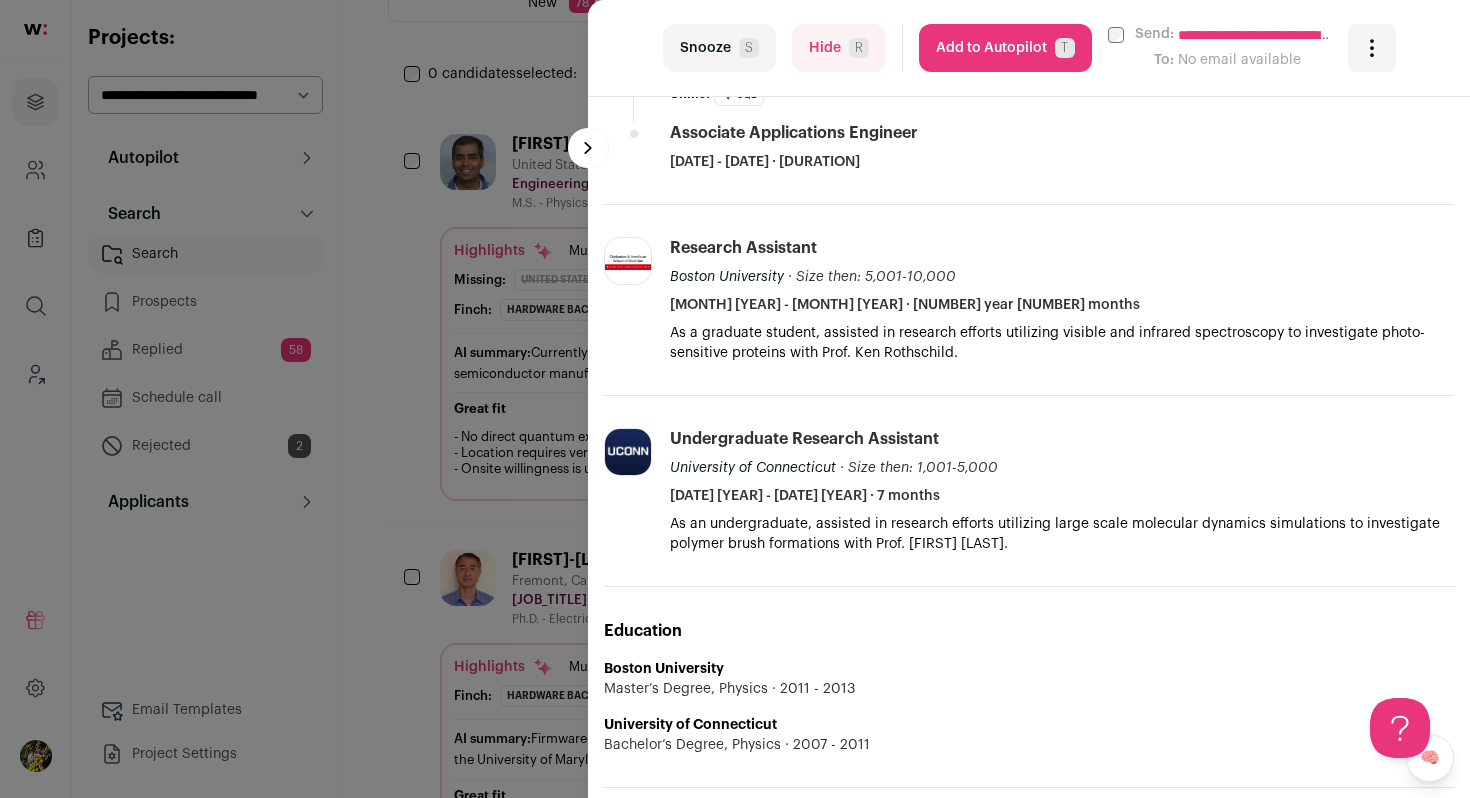 click on "Hide
R" at bounding box center (839, 48) 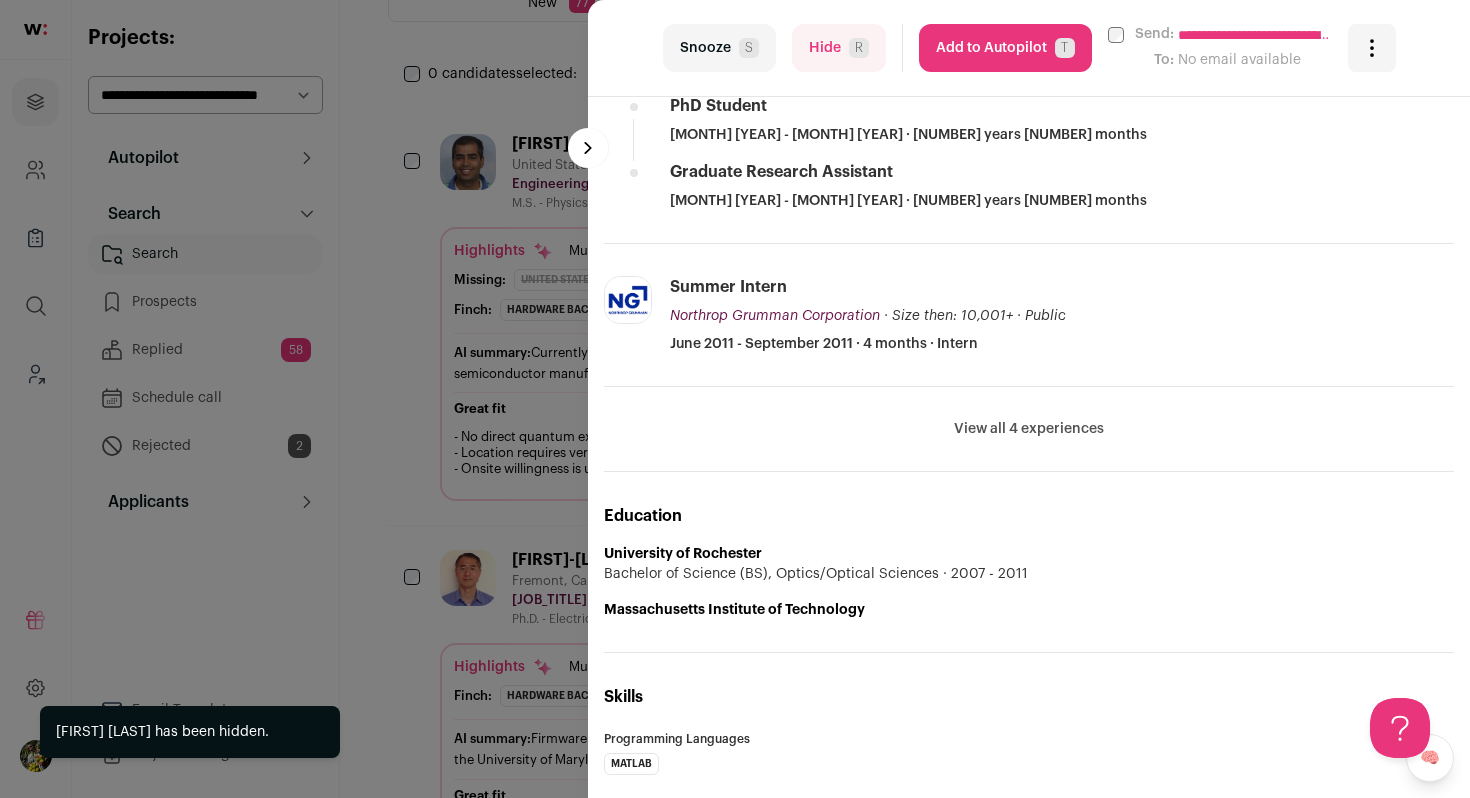 scroll, scrollTop: 1162, scrollLeft: 0, axis: vertical 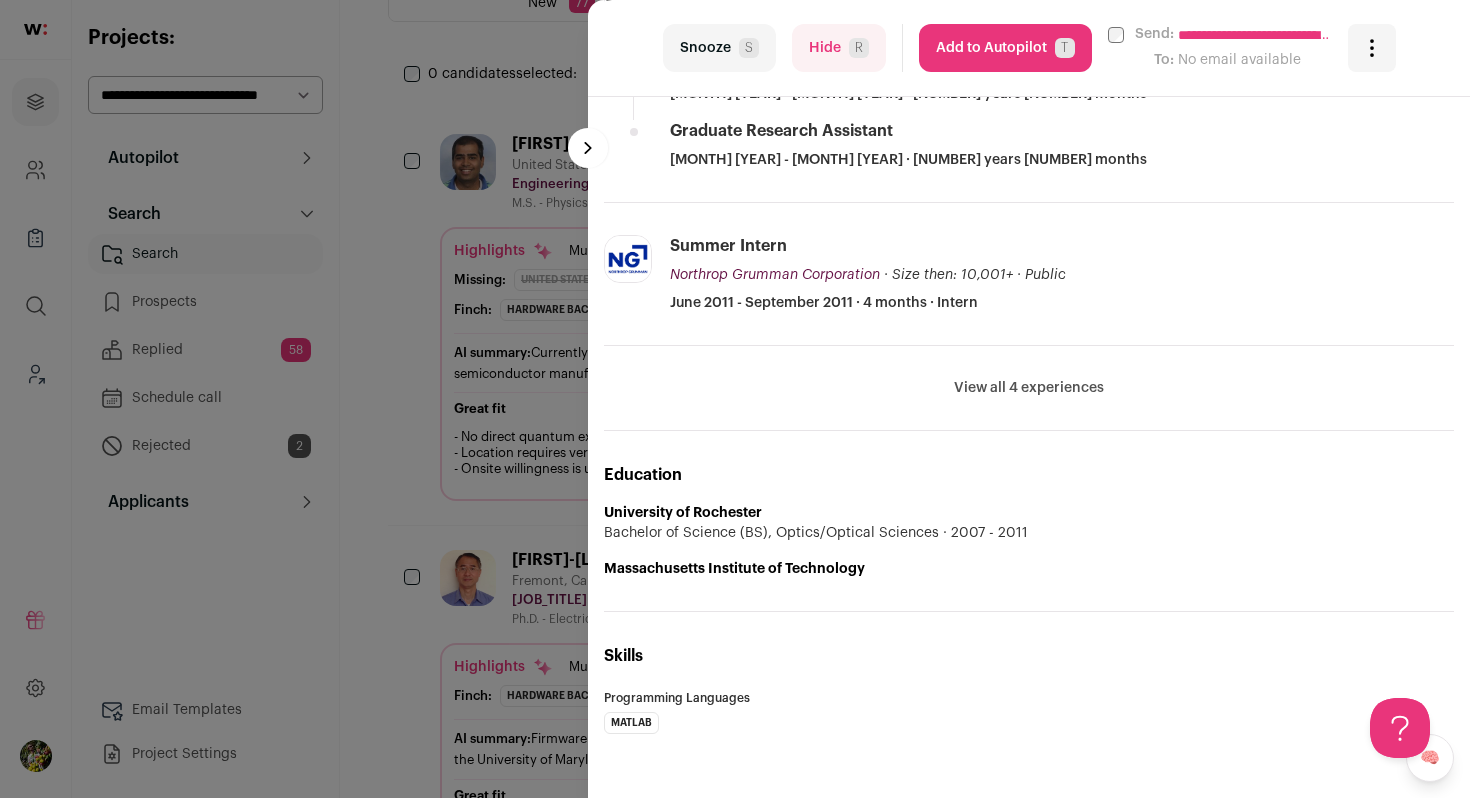 click on "Add to Autopilot
T" at bounding box center [1005, 48] 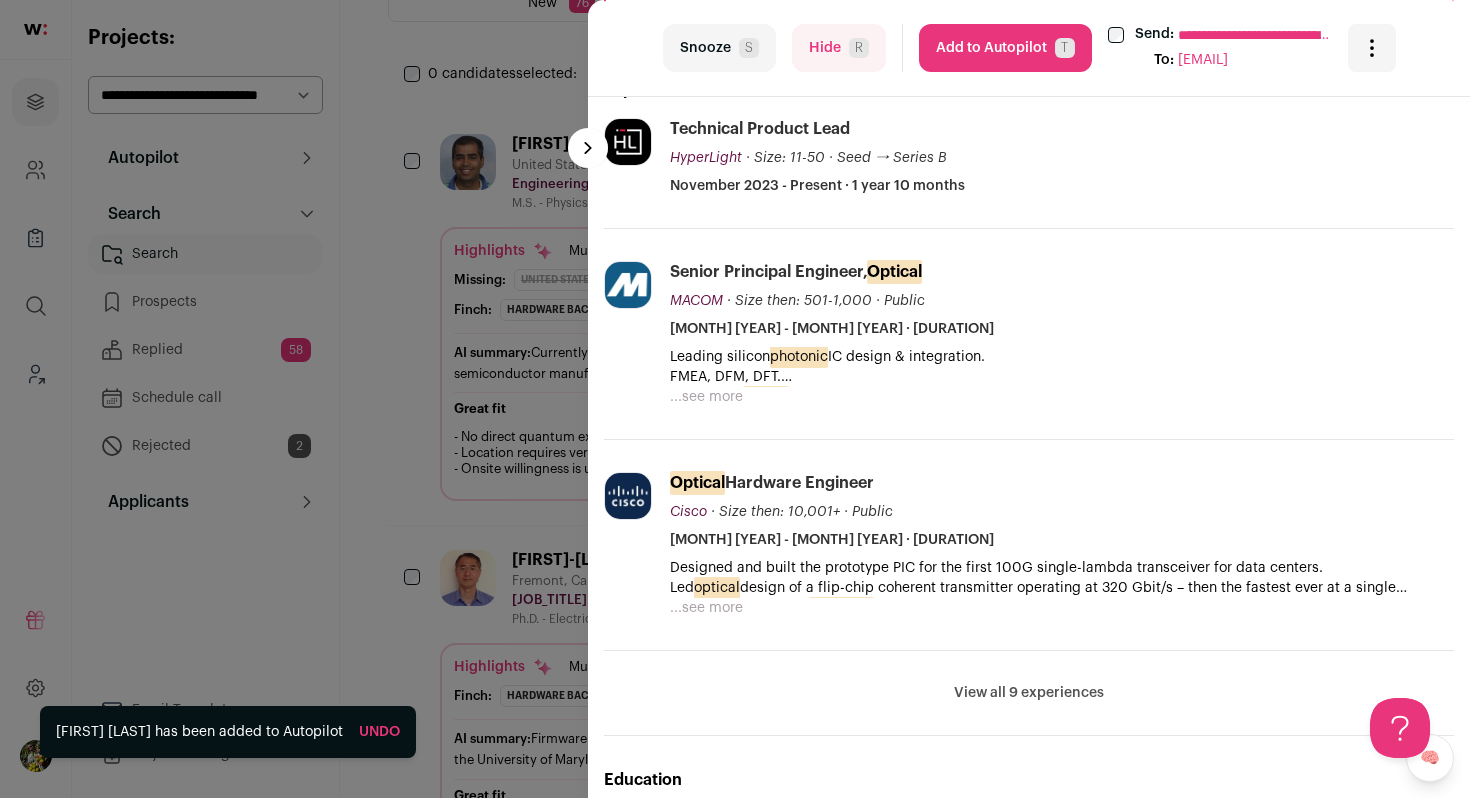 scroll, scrollTop: 556, scrollLeft: 0, axis: vertical 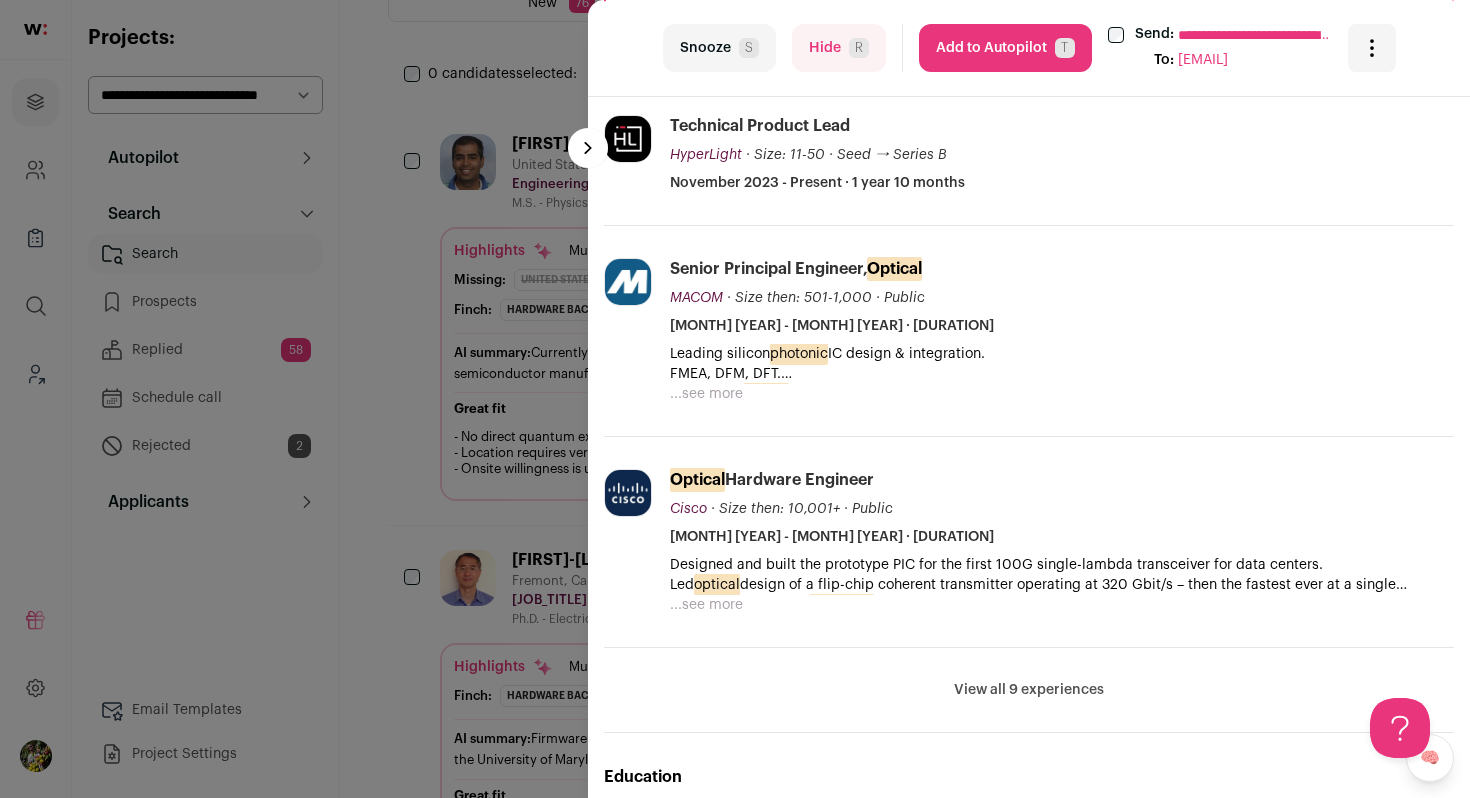 click on "Add to Autopilot
T" at bounding box center (1005, 48) 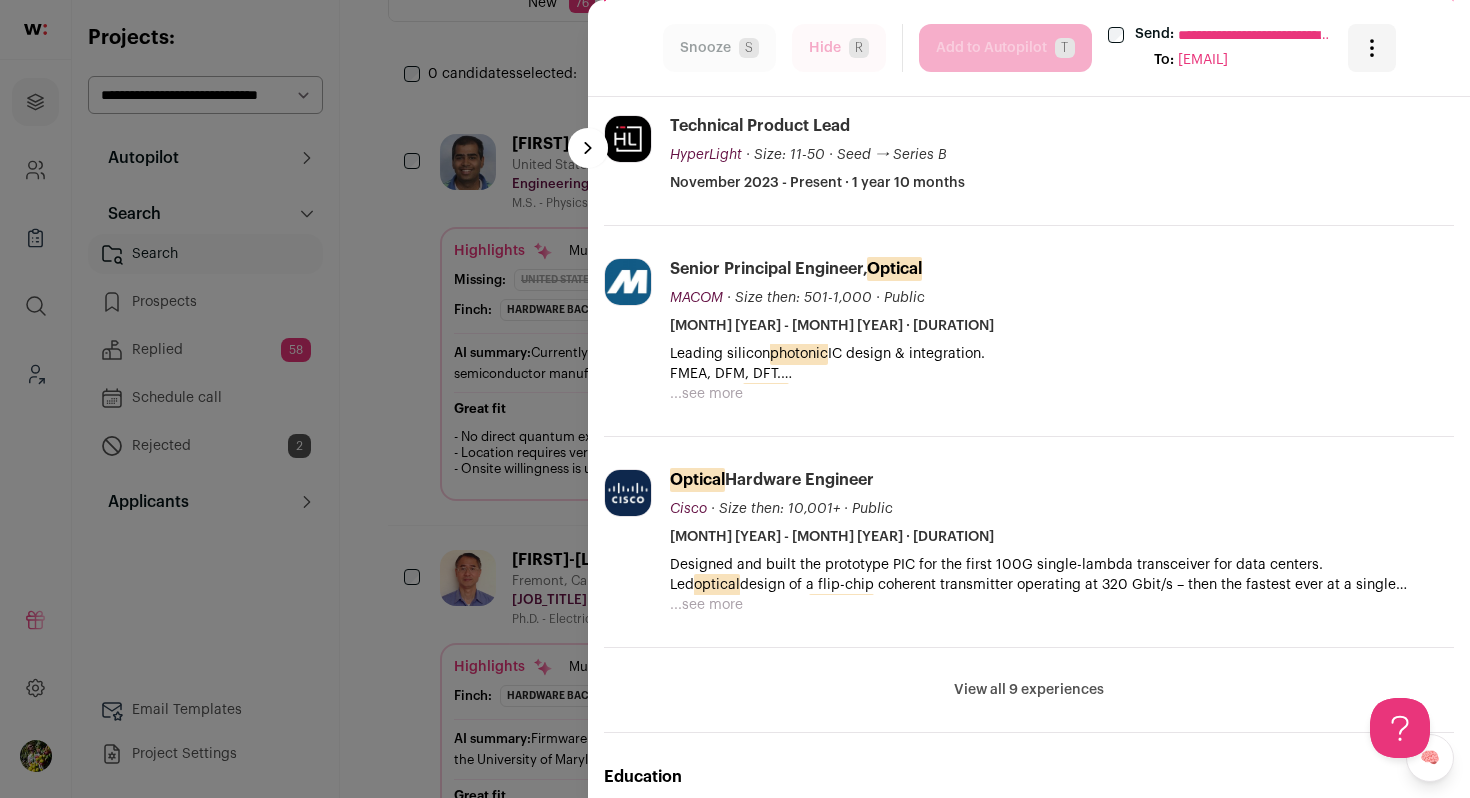 scroll, scrollTop: 442, scrollLeft: 0, axis: vertical 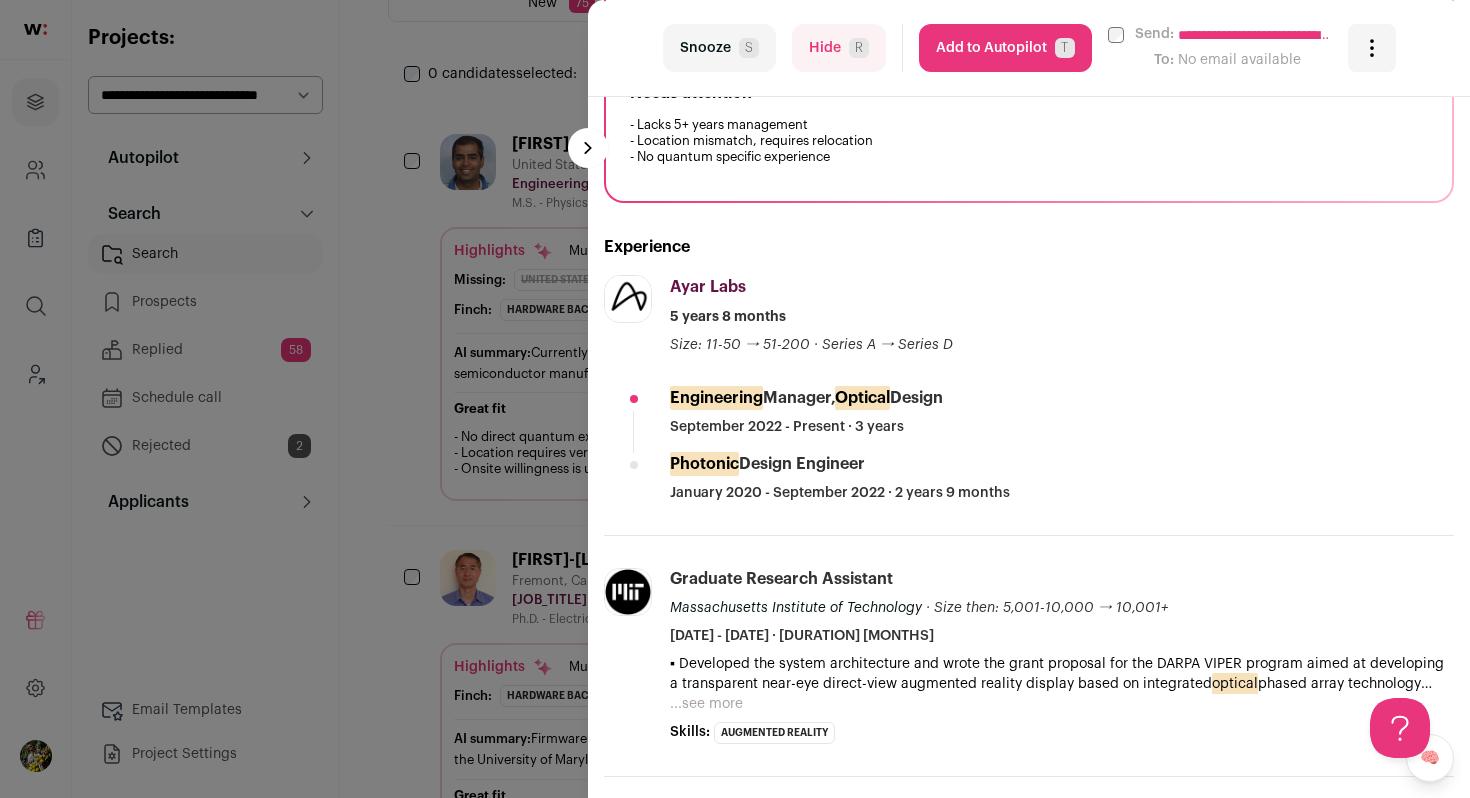 click on "Add to Autopilot
T" at bounding box center [1005, 48] 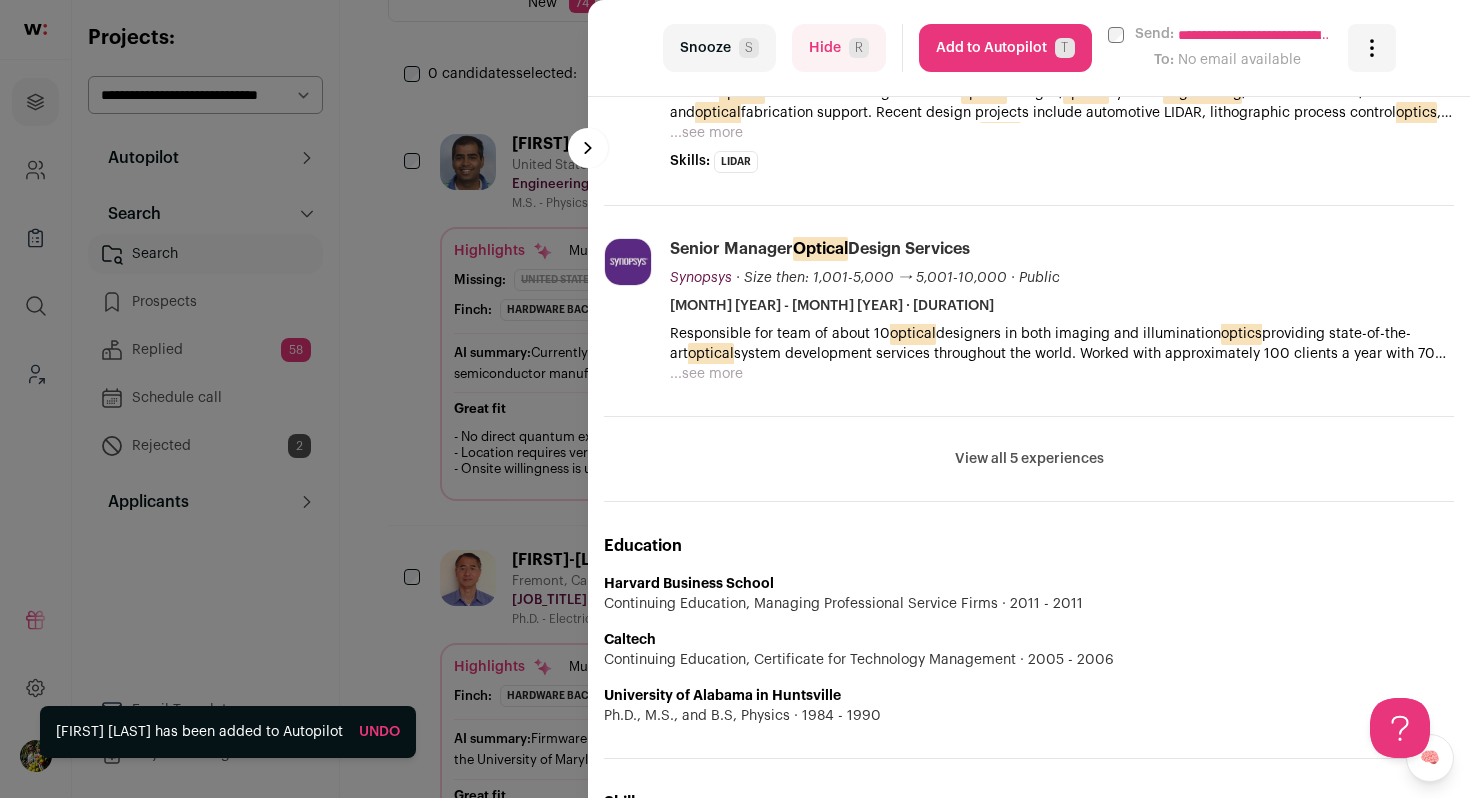 scroll, scrollTop: 1270, scrollLeft: 0, axis: vertical 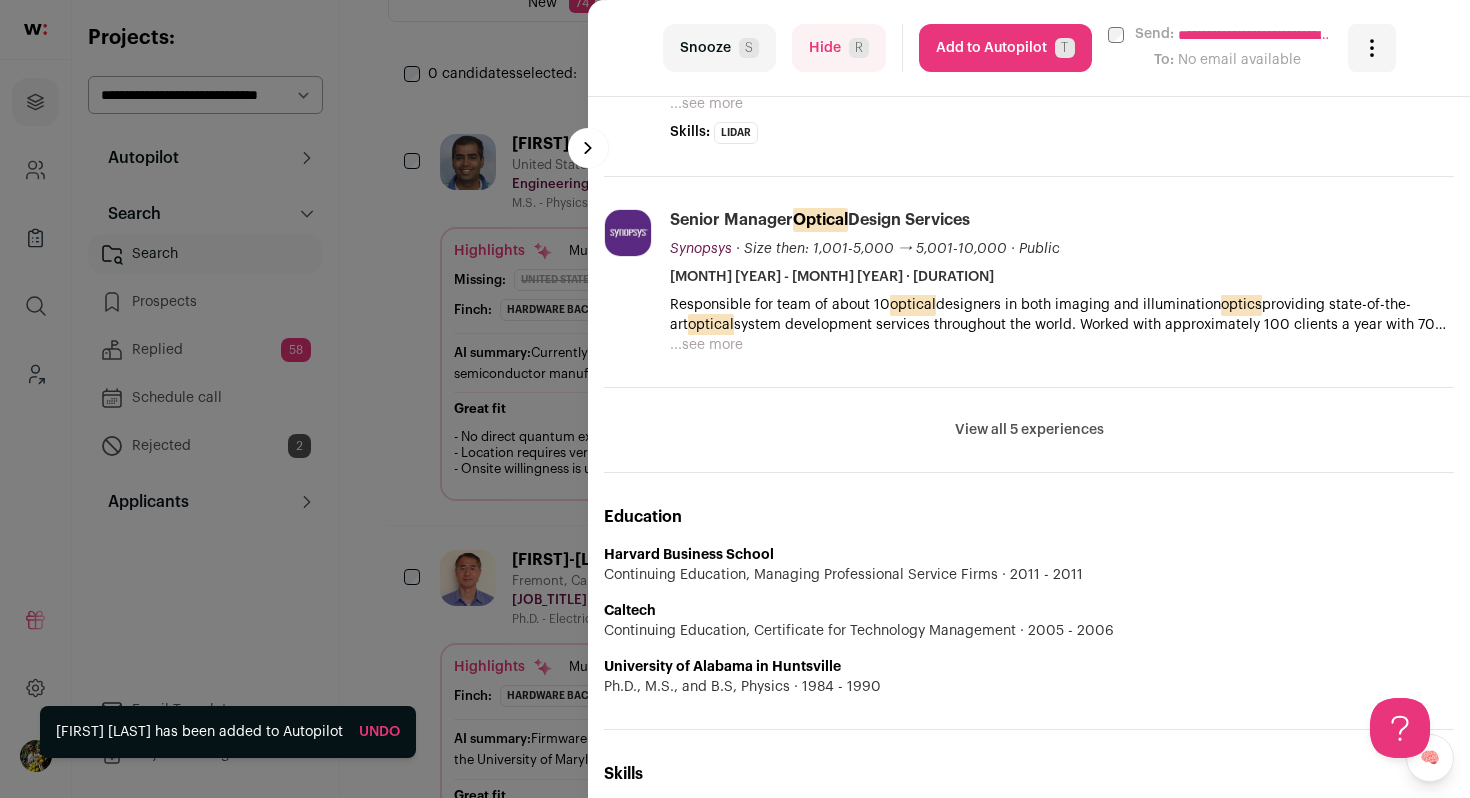 click on "View all 5 experiences" at bounding box center (1029, 430) 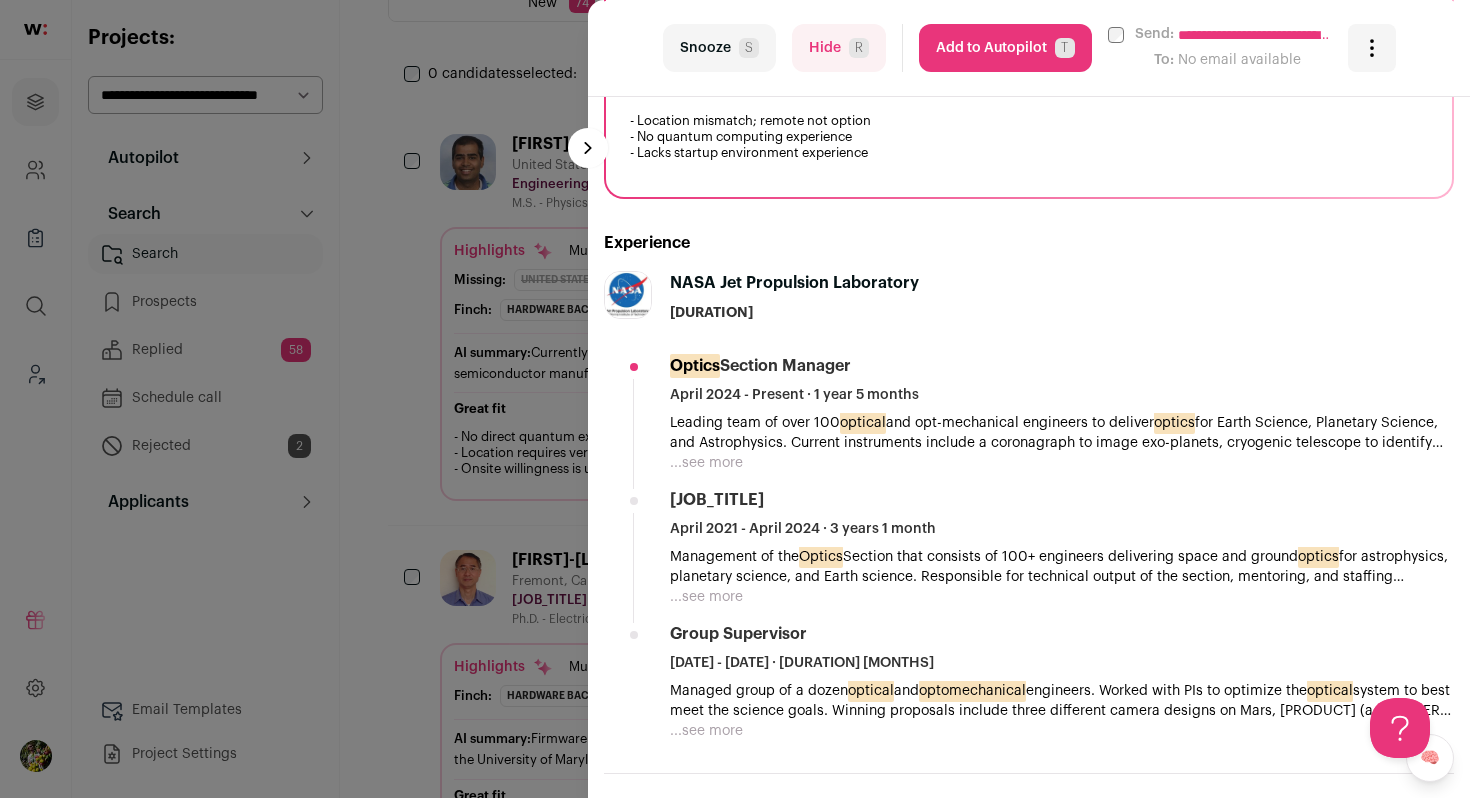 scroll, scrollTop: 441, scrollLeft: 0, axis: vertical 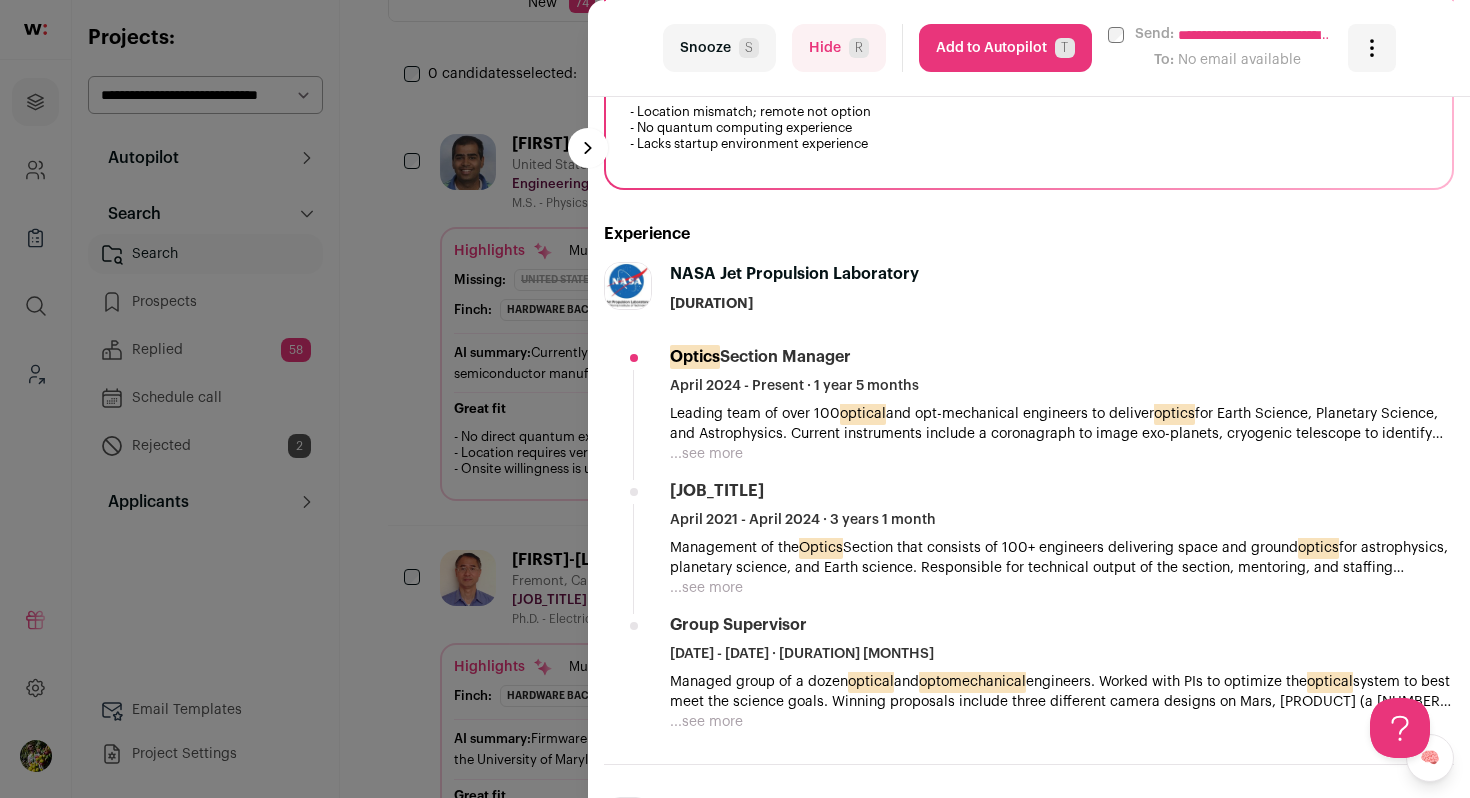 click on "Hide
R" at bounding box center [839, 48] 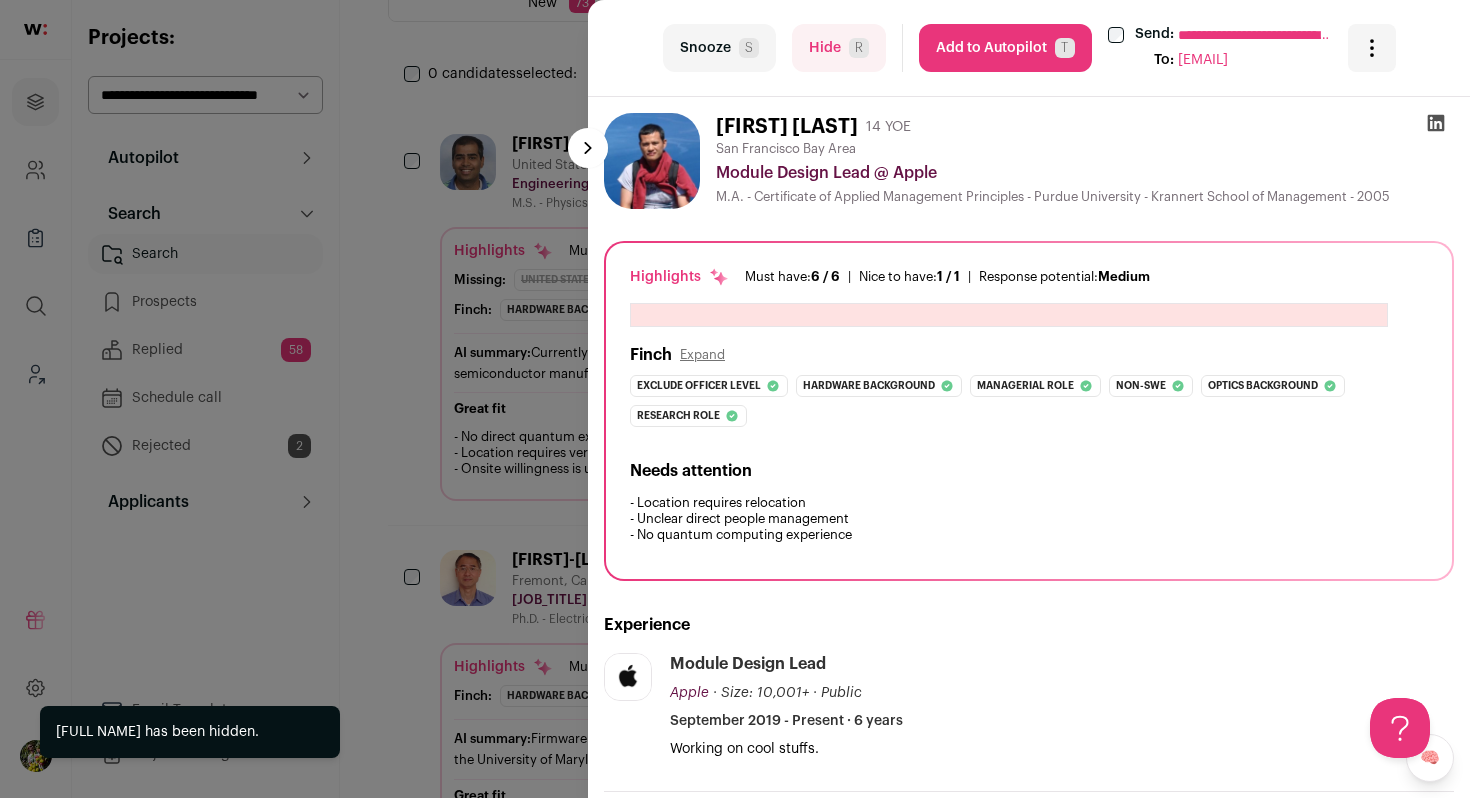 click on "**********" at bounding box center [735, 399] 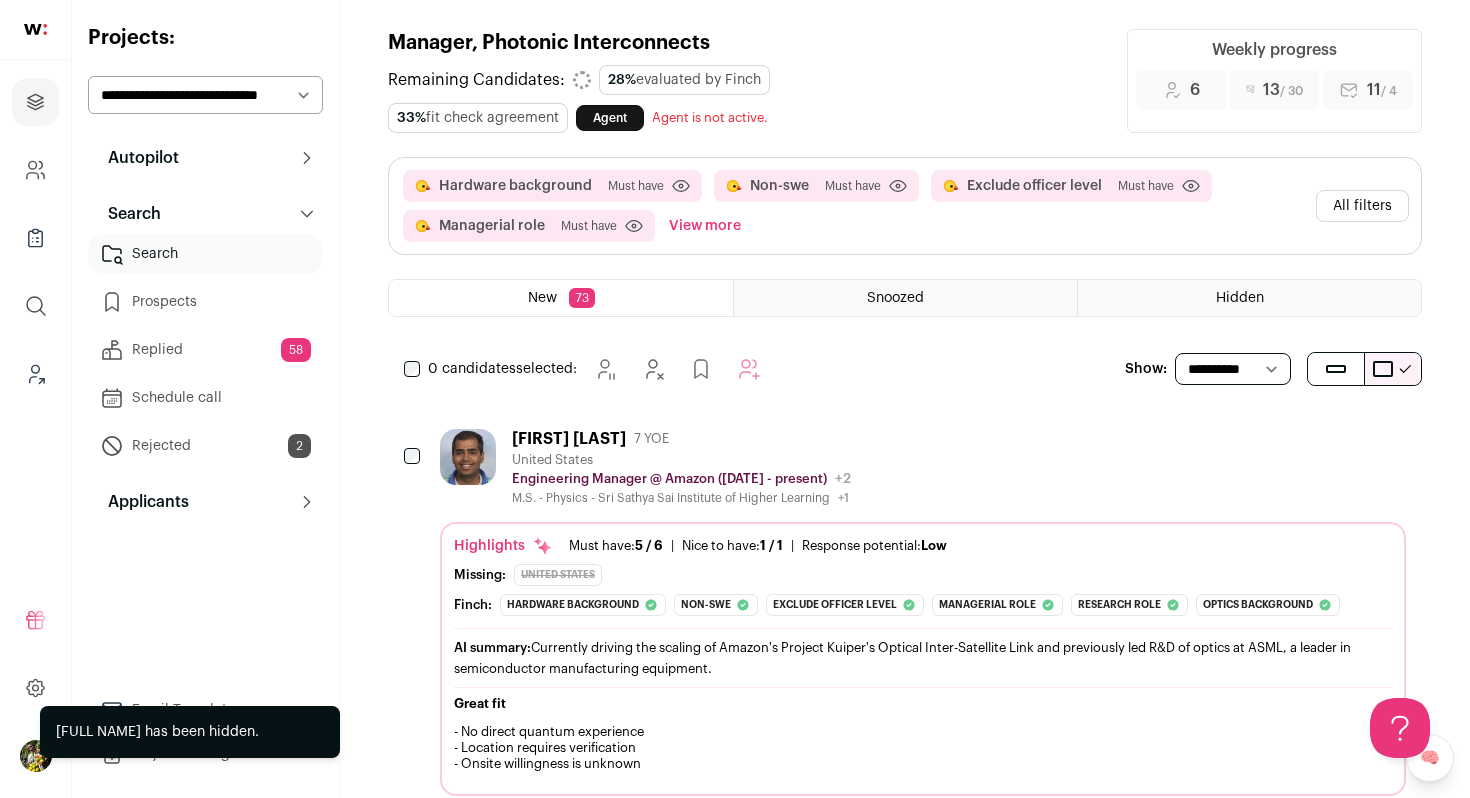scroll, scrollTop: 12, scrollLeft: 0, axis: vertical 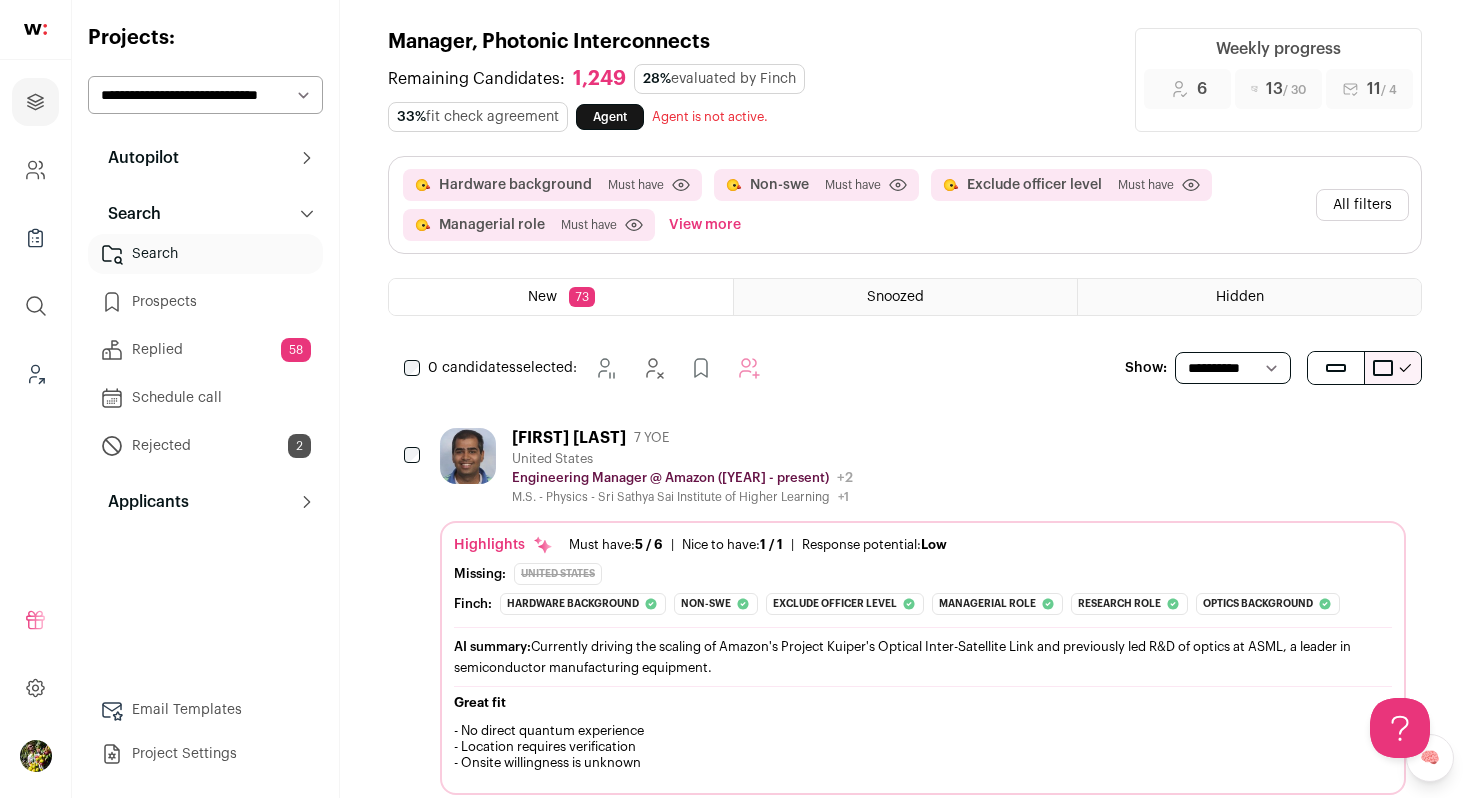 click on "Agent" at bounding box center (610, 117) 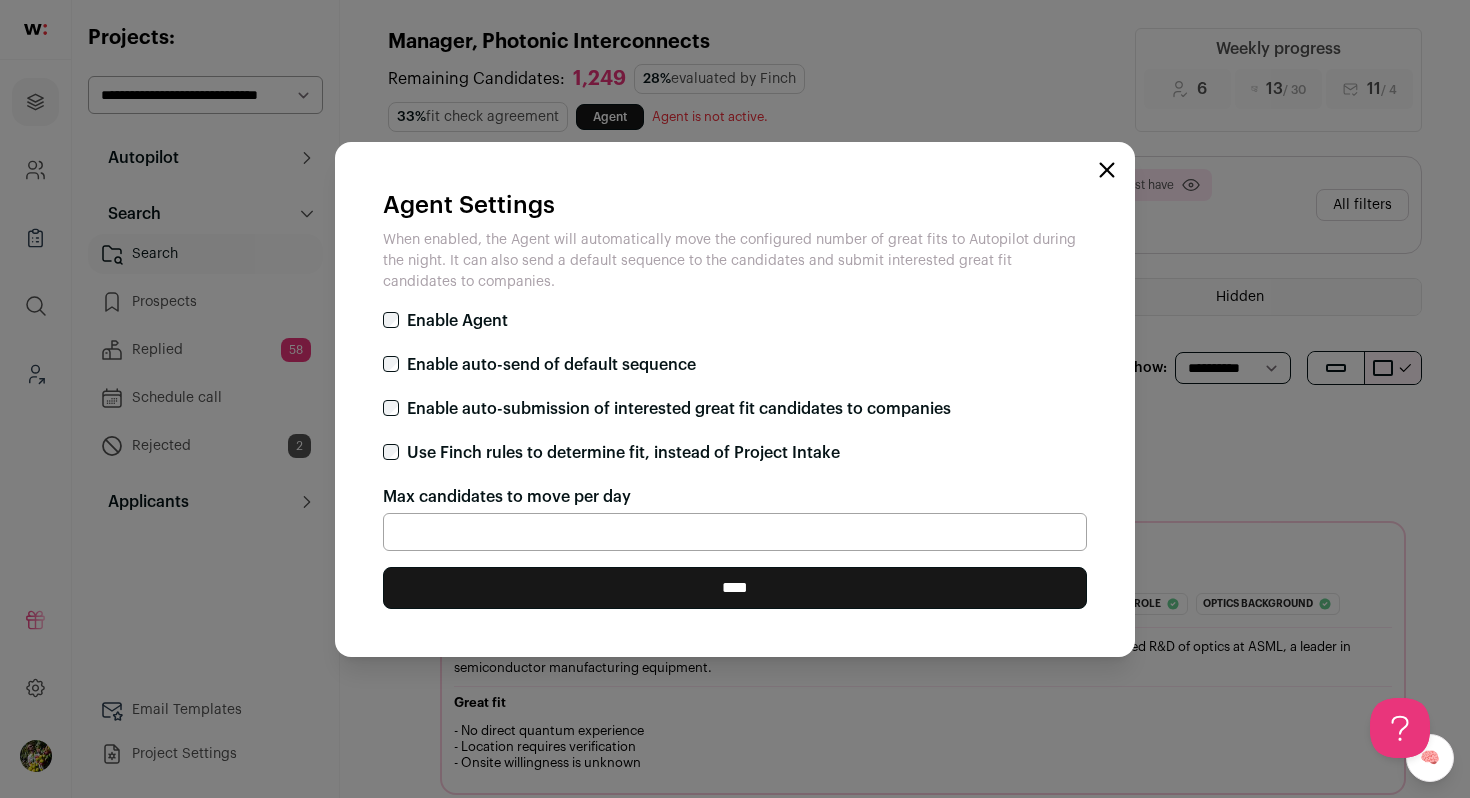 click 